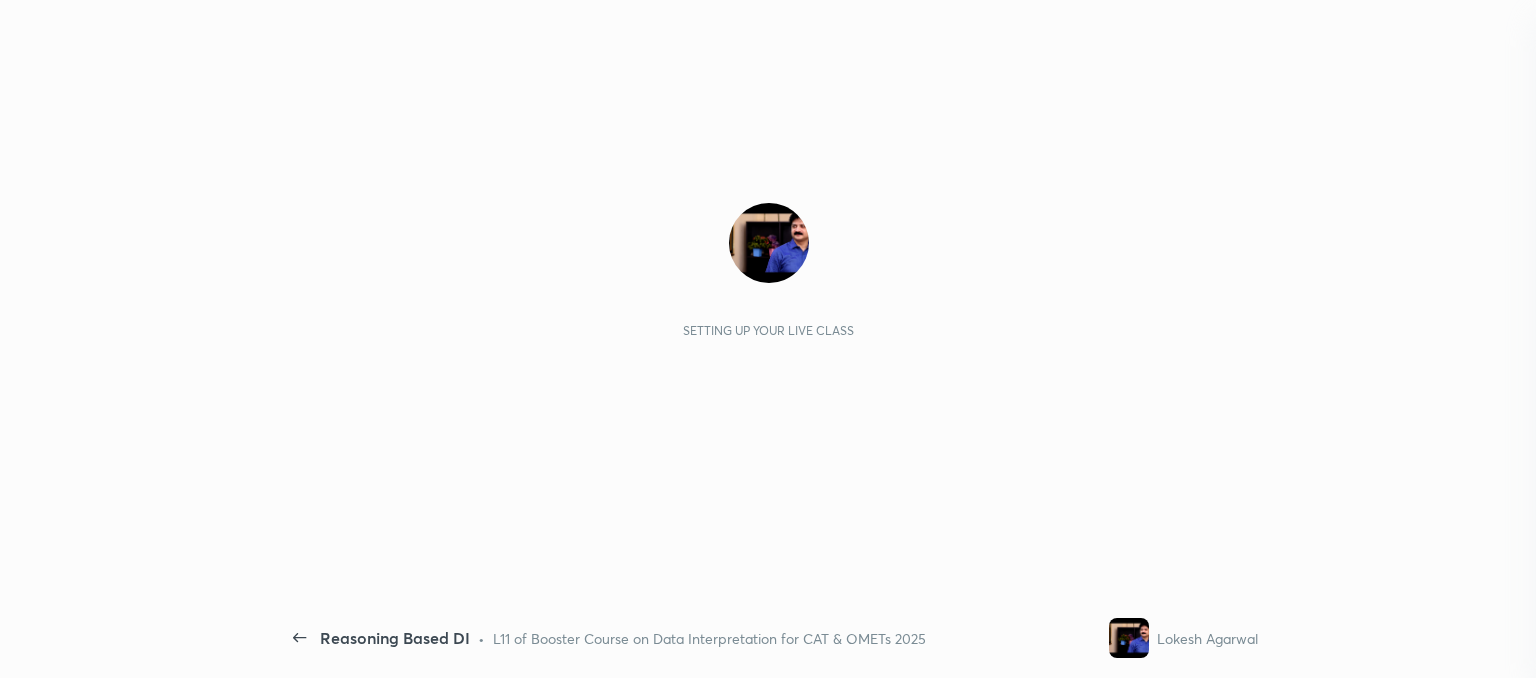 scroll, scrollTop: 0, scrollLeft: 0, axis: both 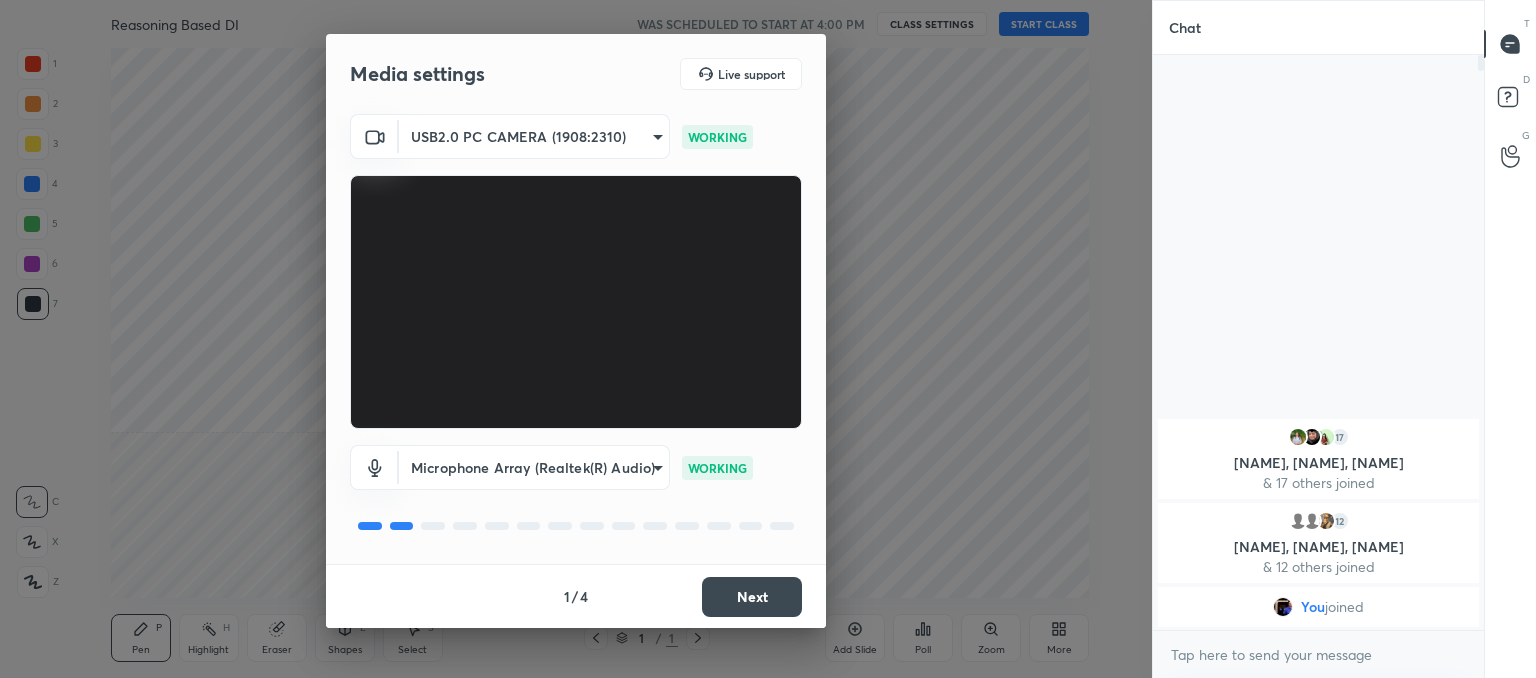 click on "Next" at bounding box center (752, 597) 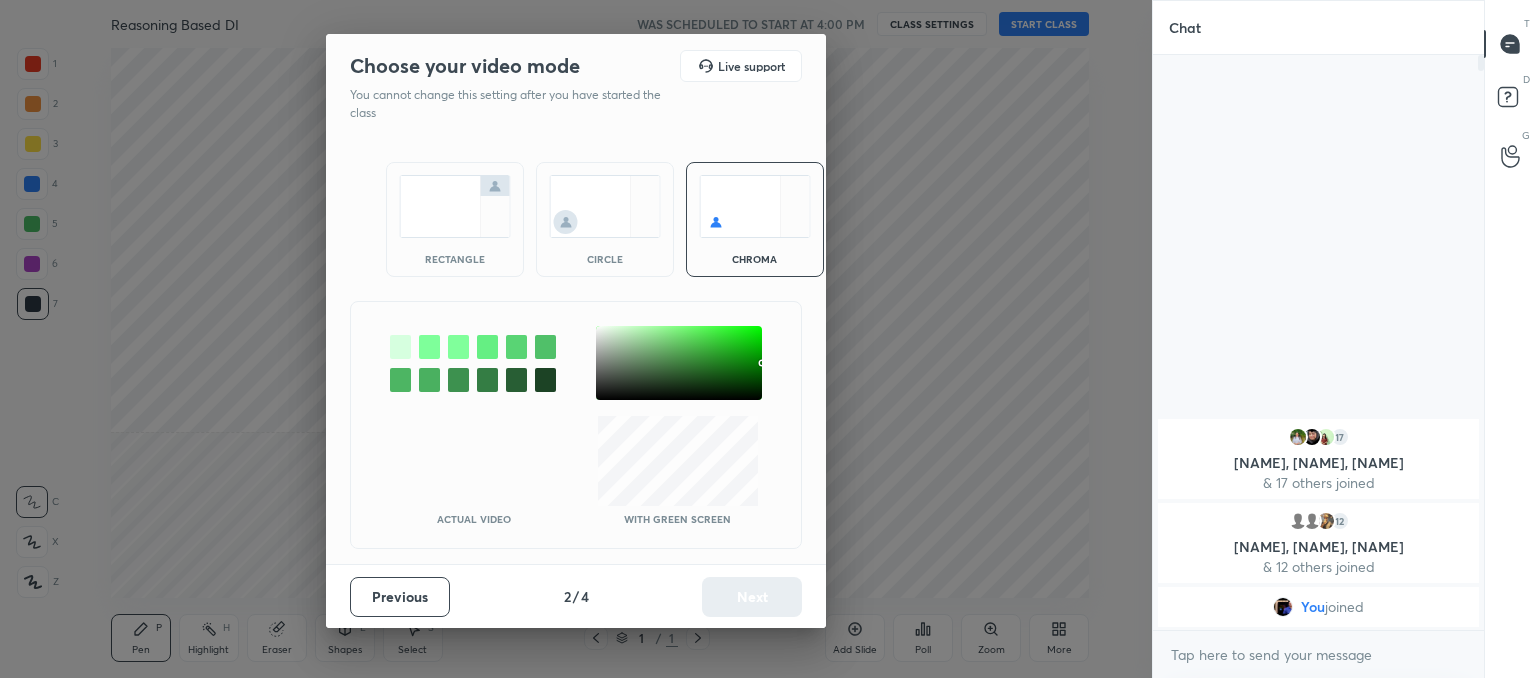 click at bounding box center (605, 206) 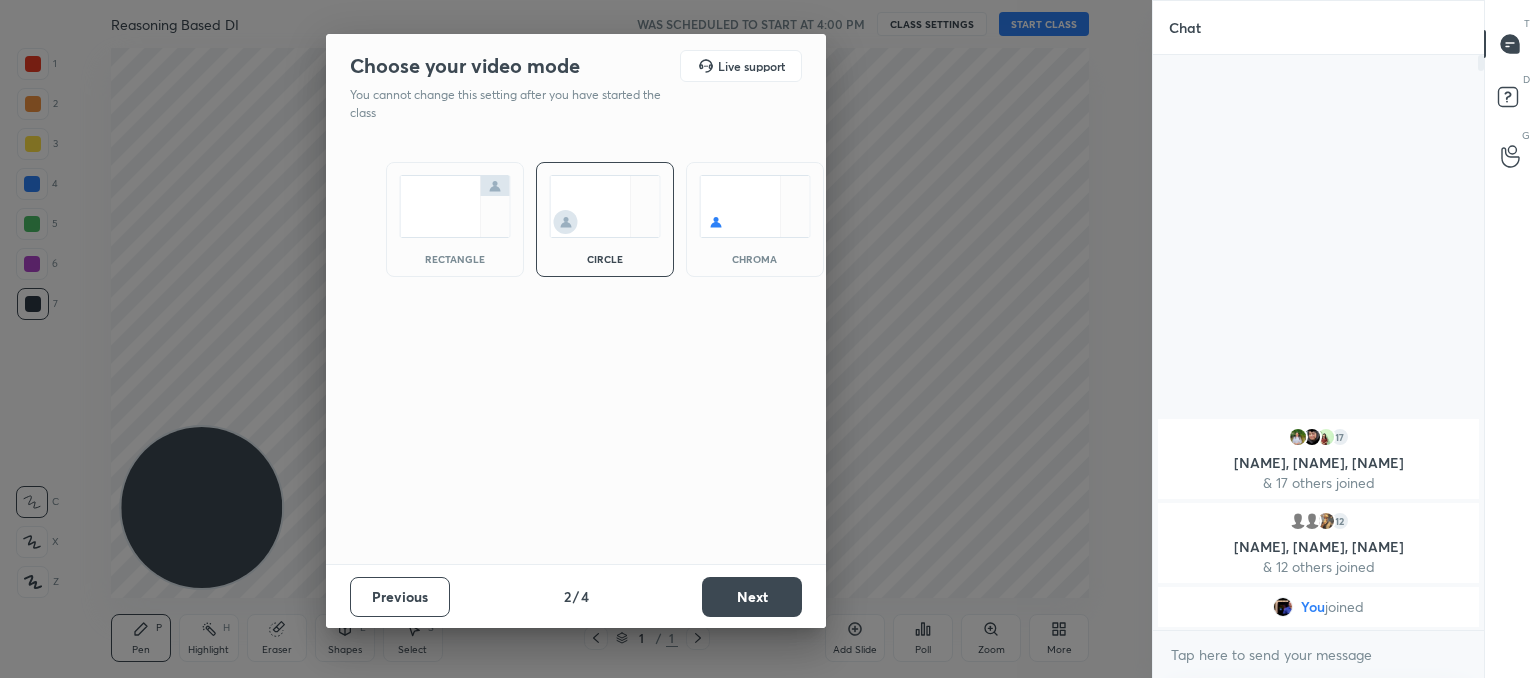 click on "Next" at bounding box center [752, 597] 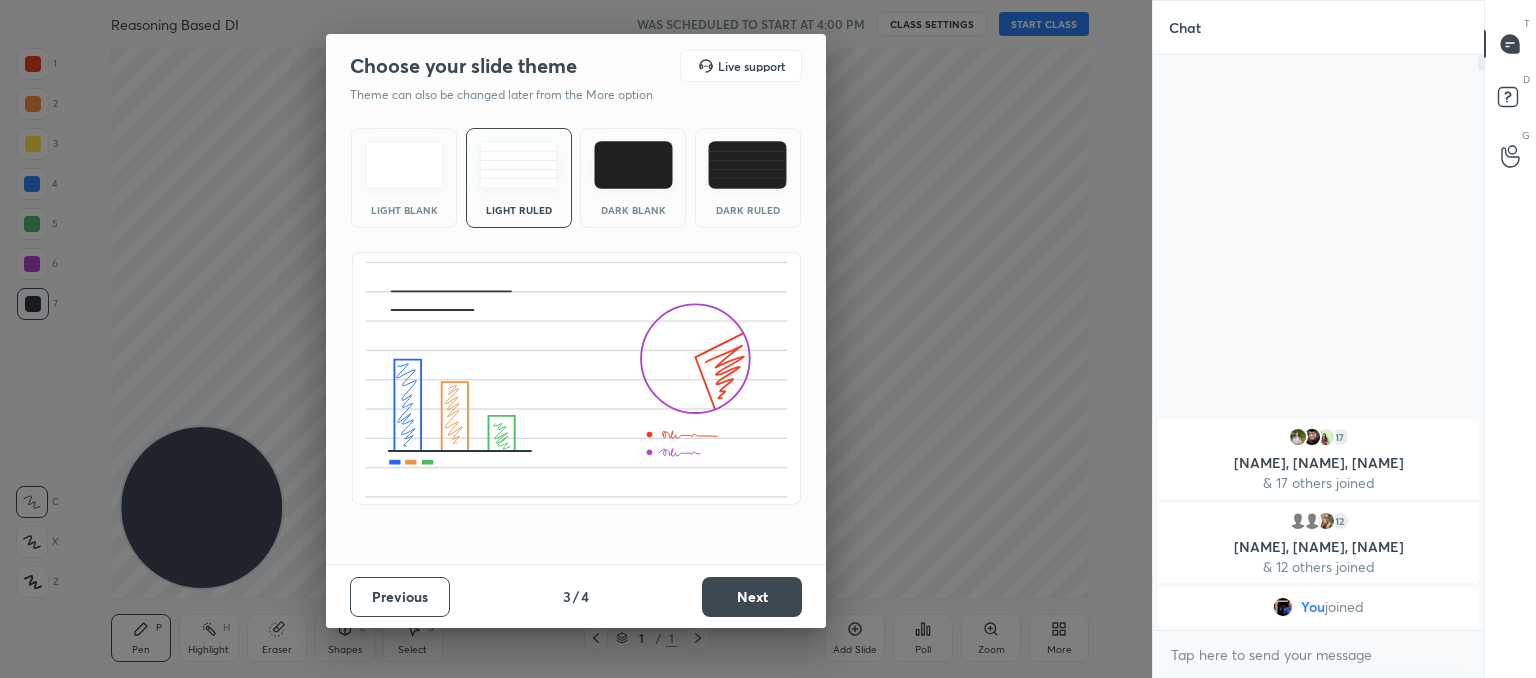click on "Next" at bounding box center [752, 597] 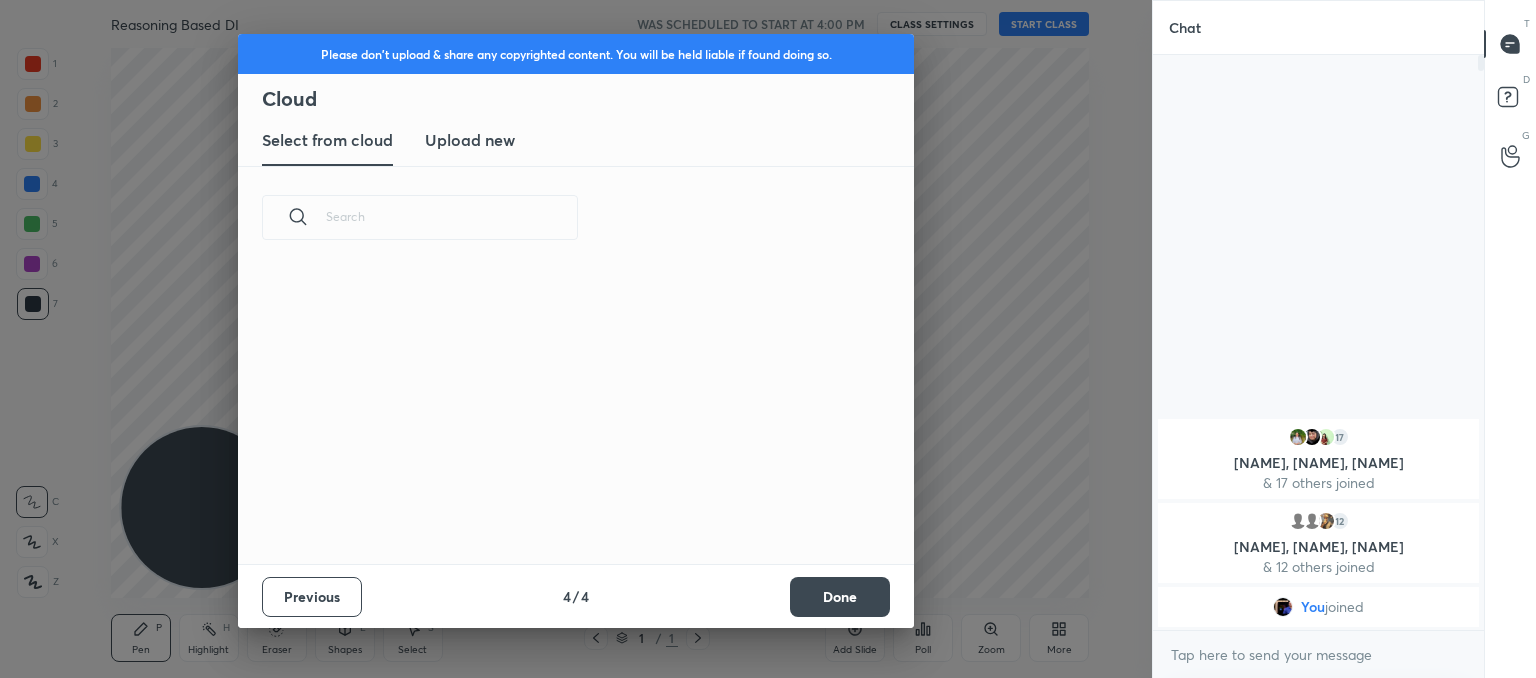 scroll, scrollTop: 6, scrollLeft: 10, axis: both 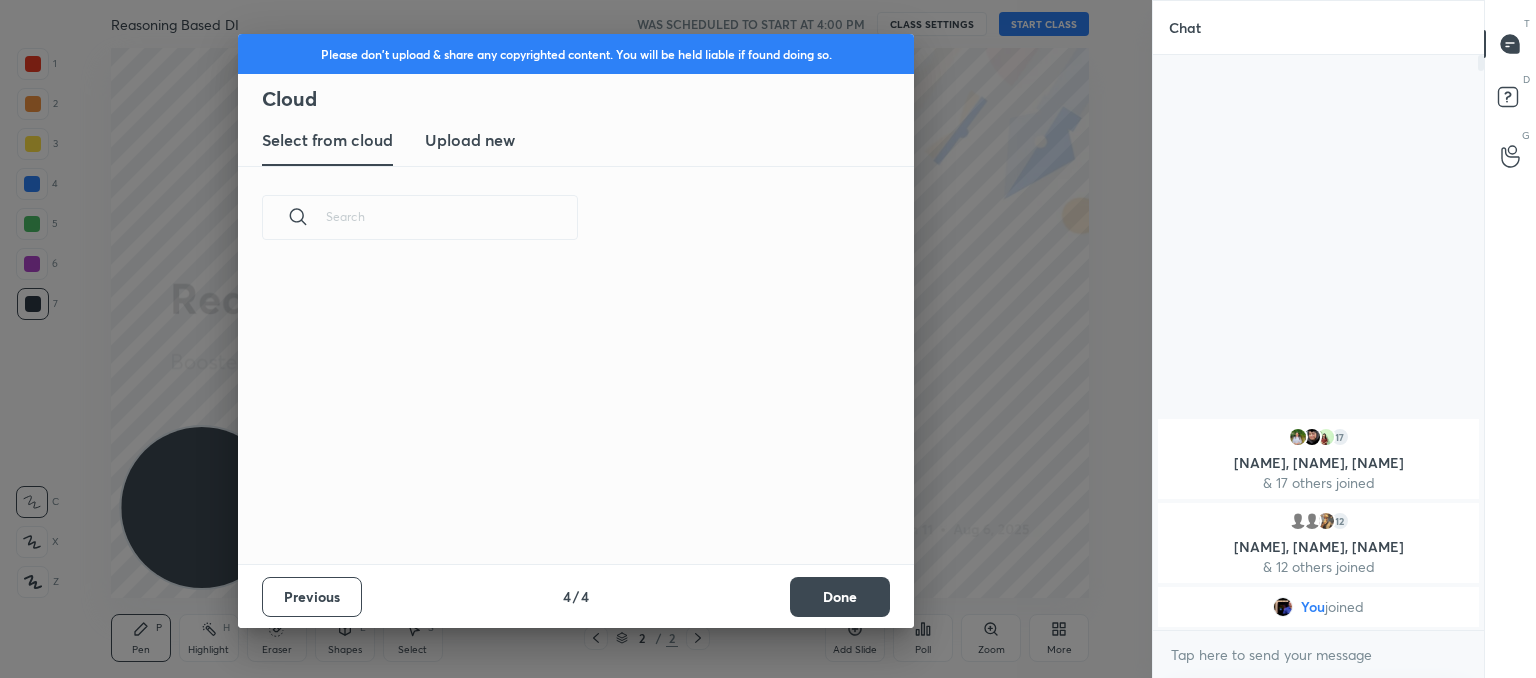 click on "Upload new" at bounding box center [470, 140] 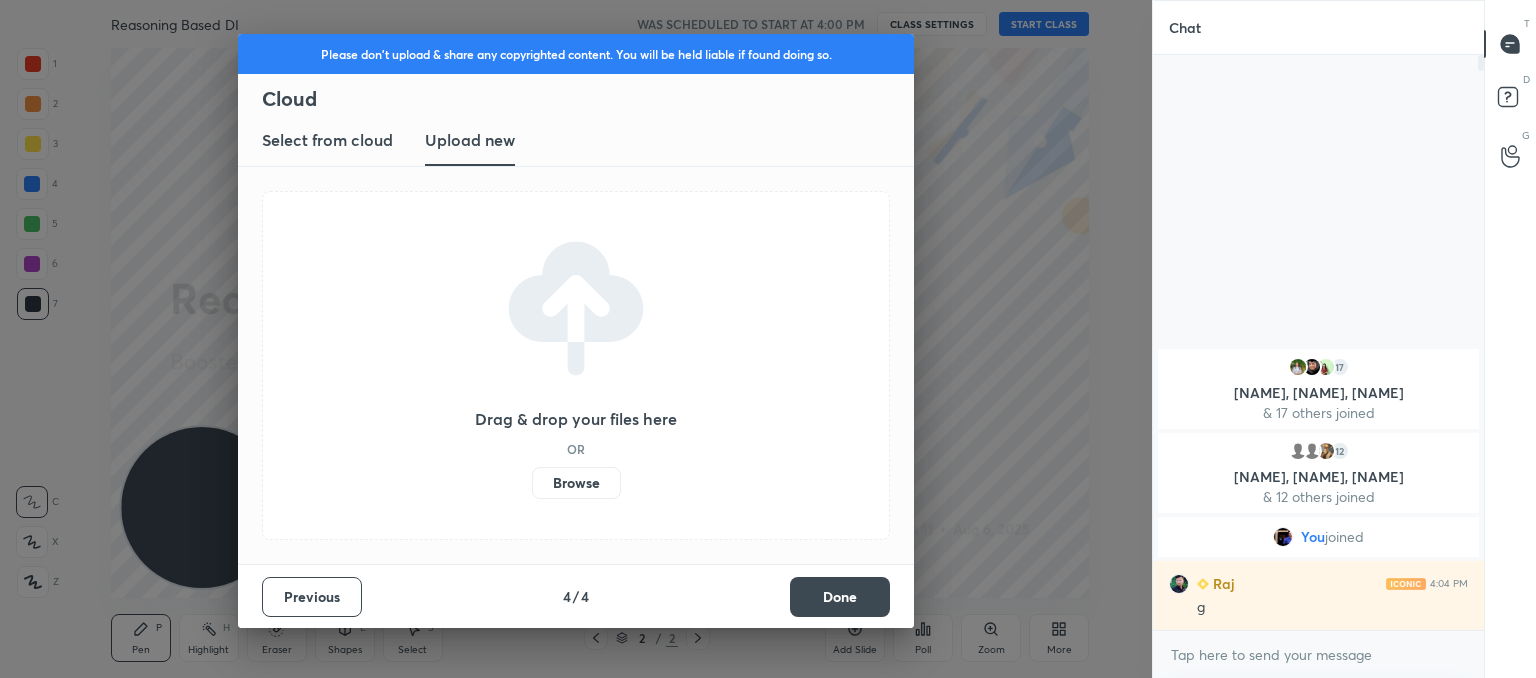 click on "Browse" at bounding box center [576, 483] 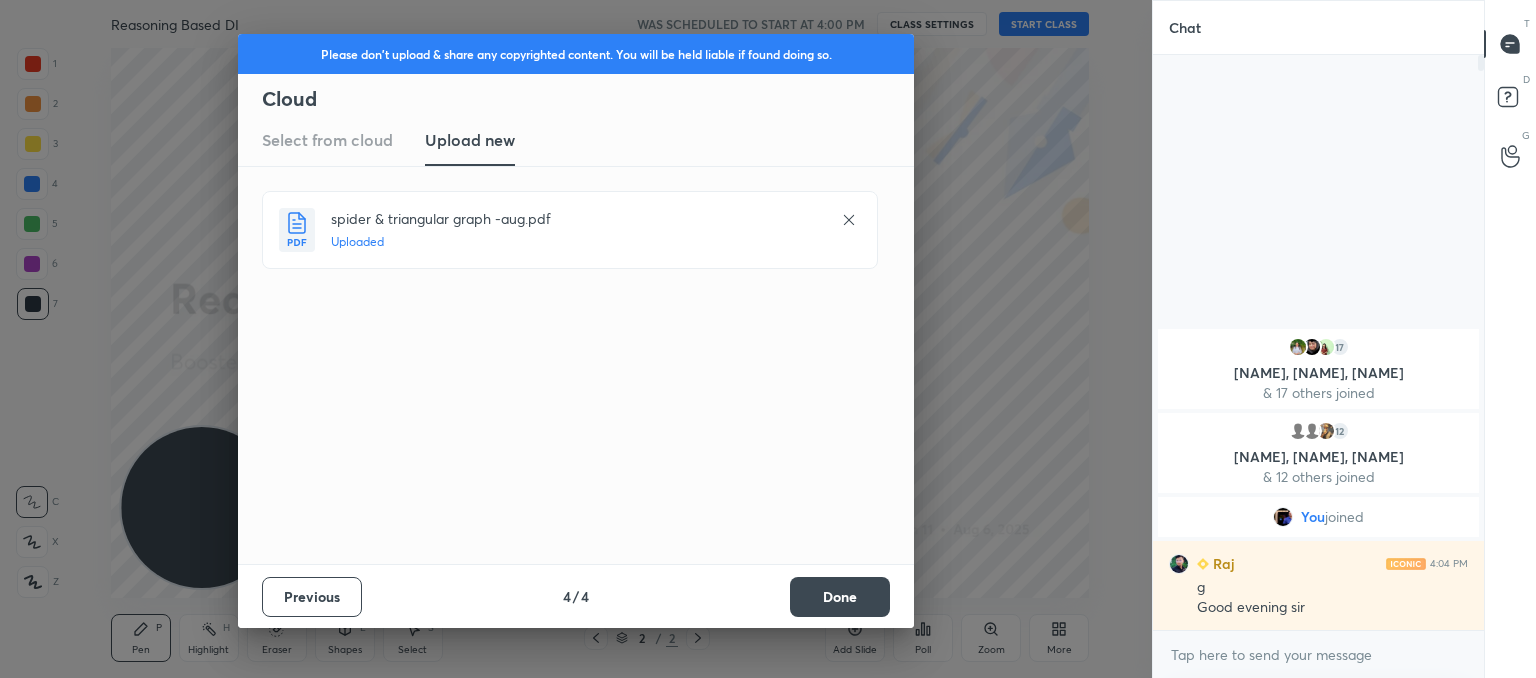 click on "Done" at bounding box center [840, 597] 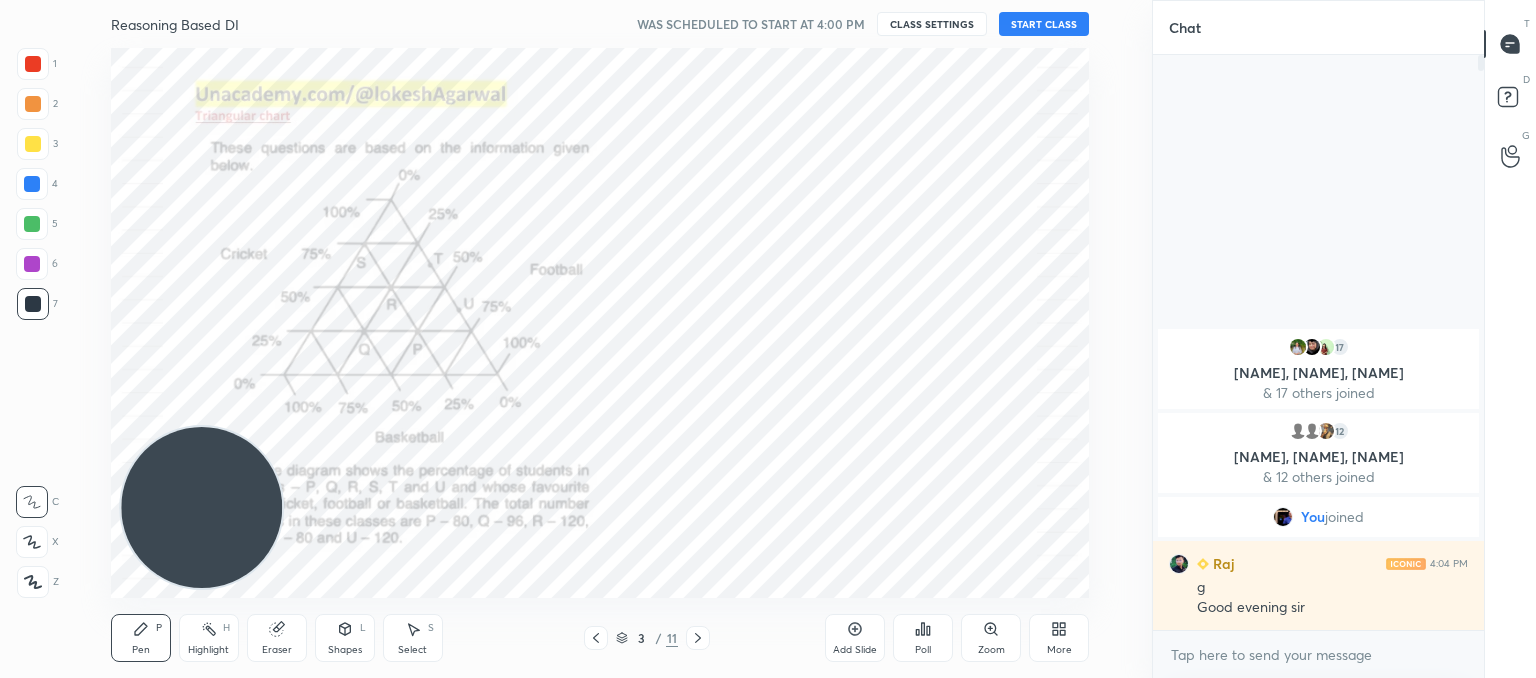 click 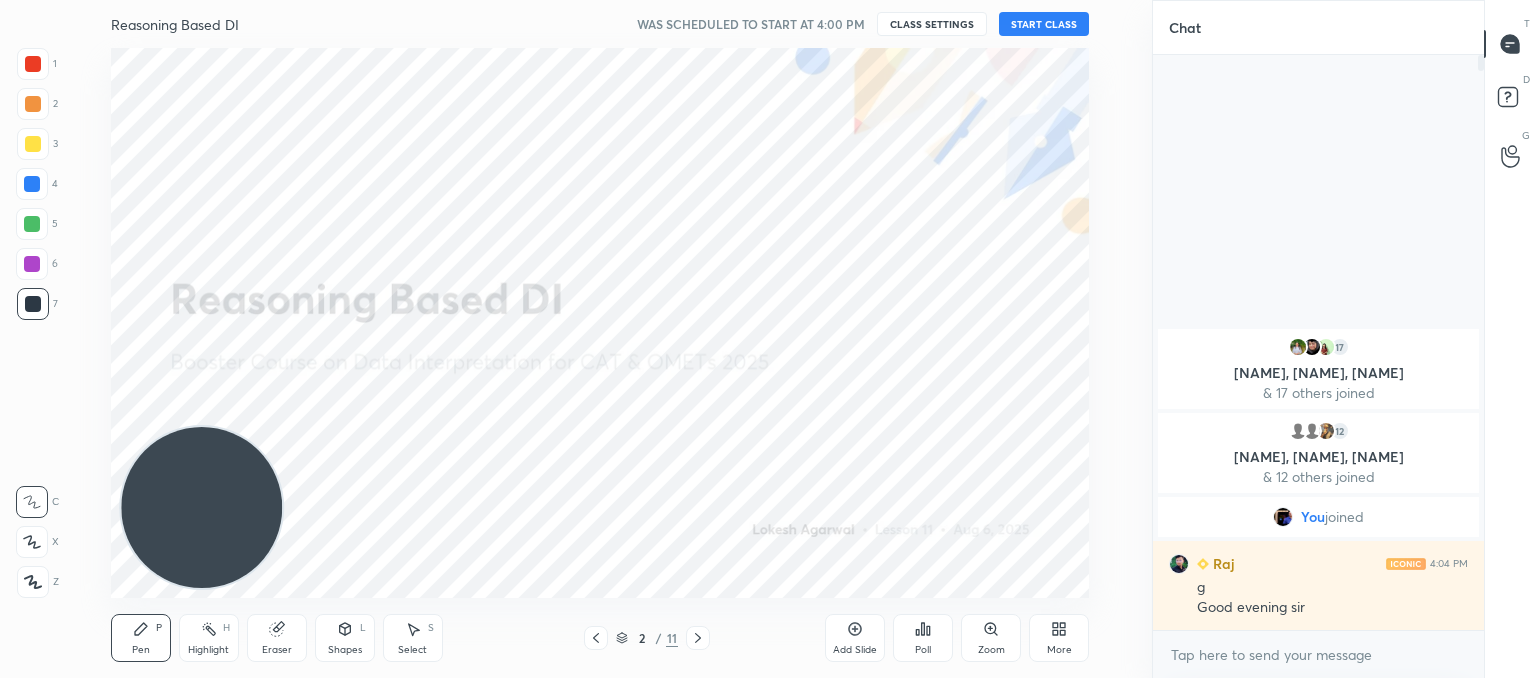 click on "START CLASS" at bounding box center [1044, 24] 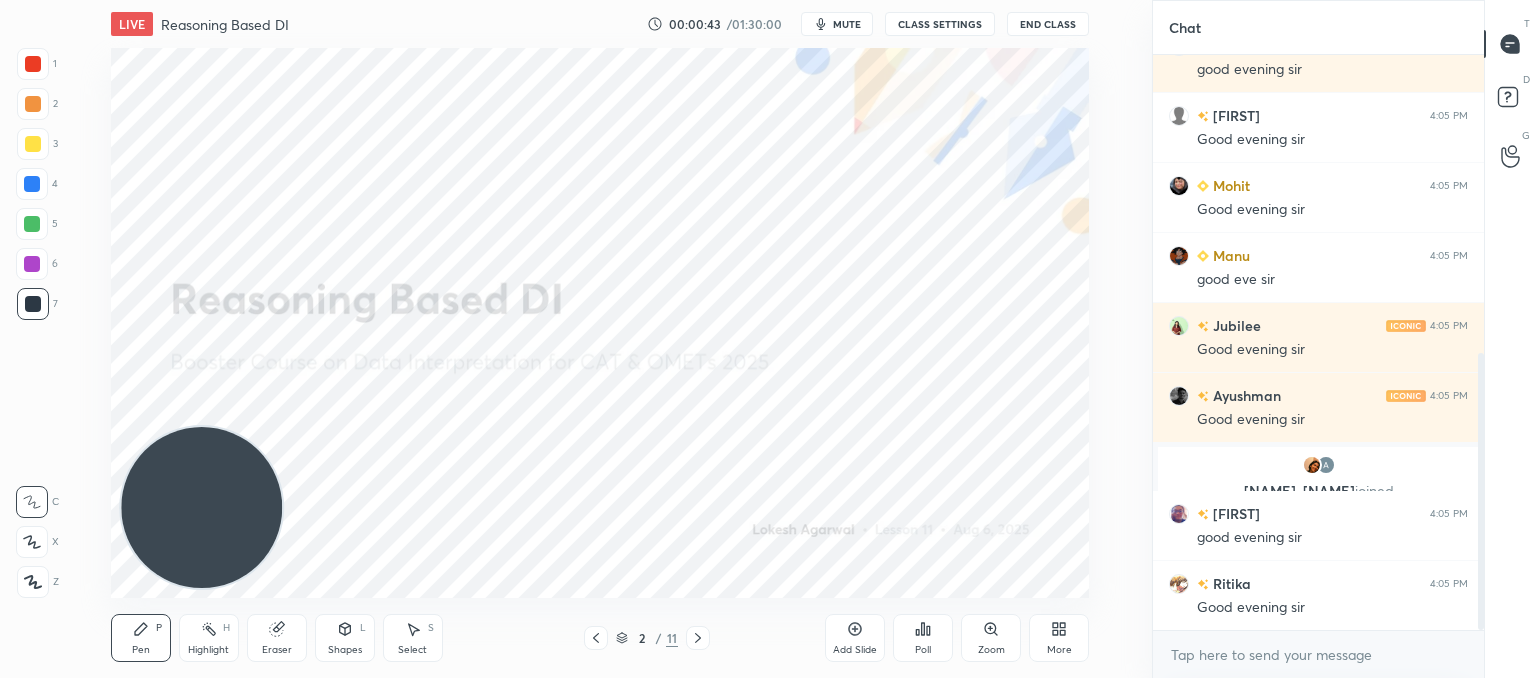 scroll, scrollTop: 618, scrollLeft: 0, axis: vertical 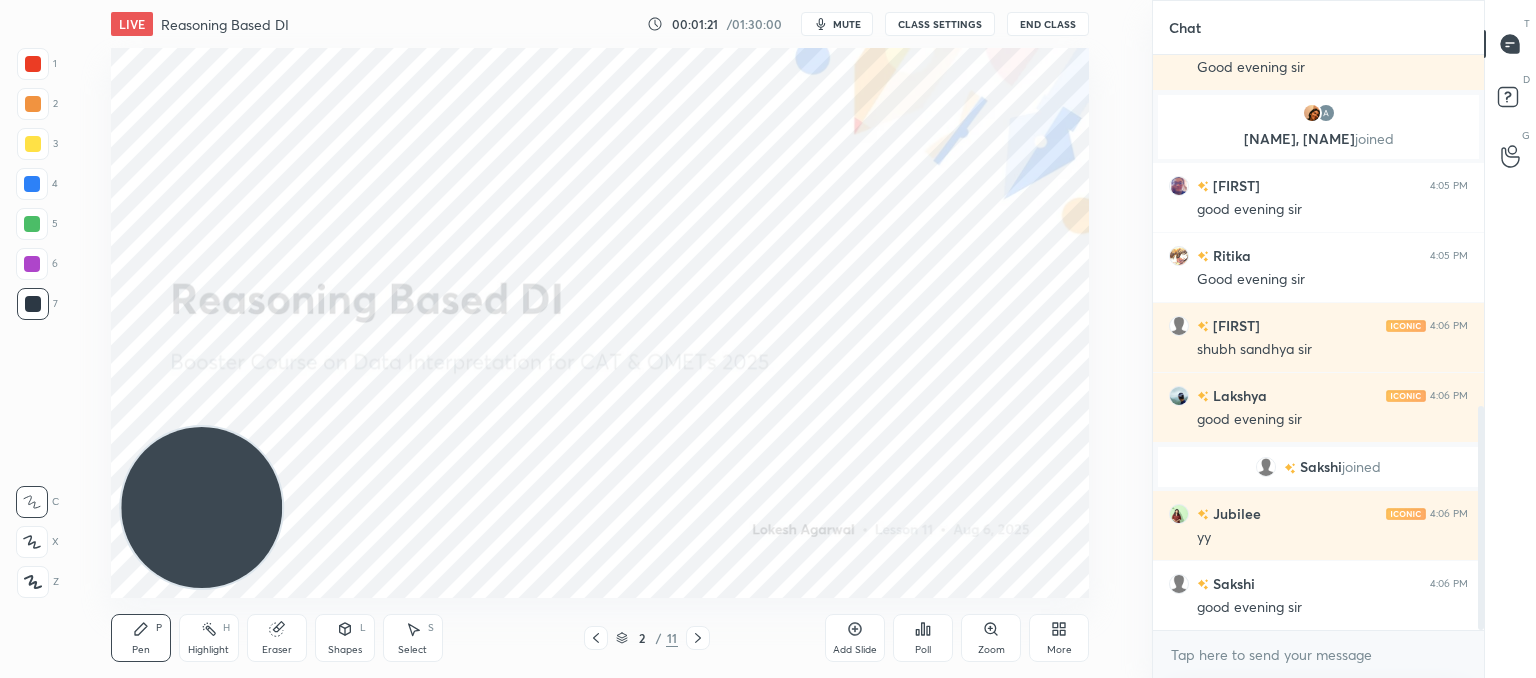 click 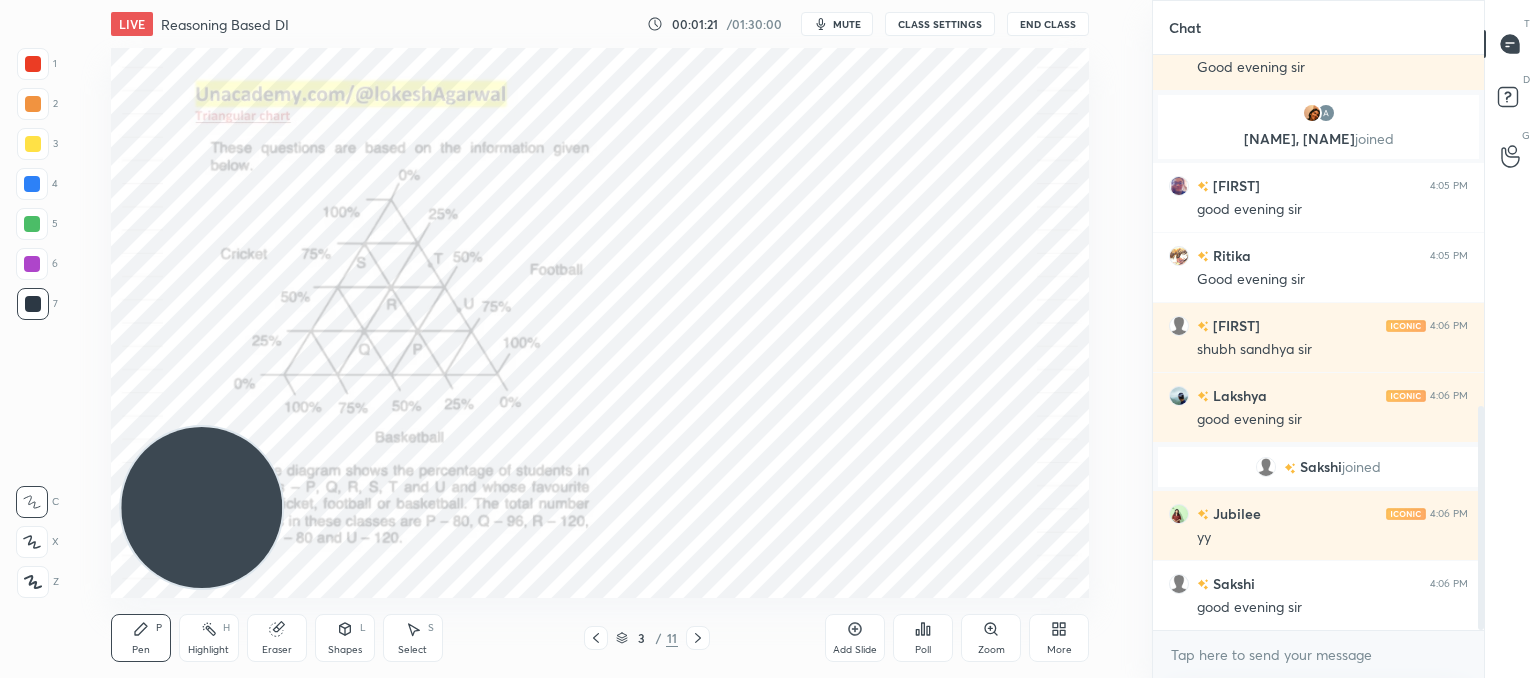 click 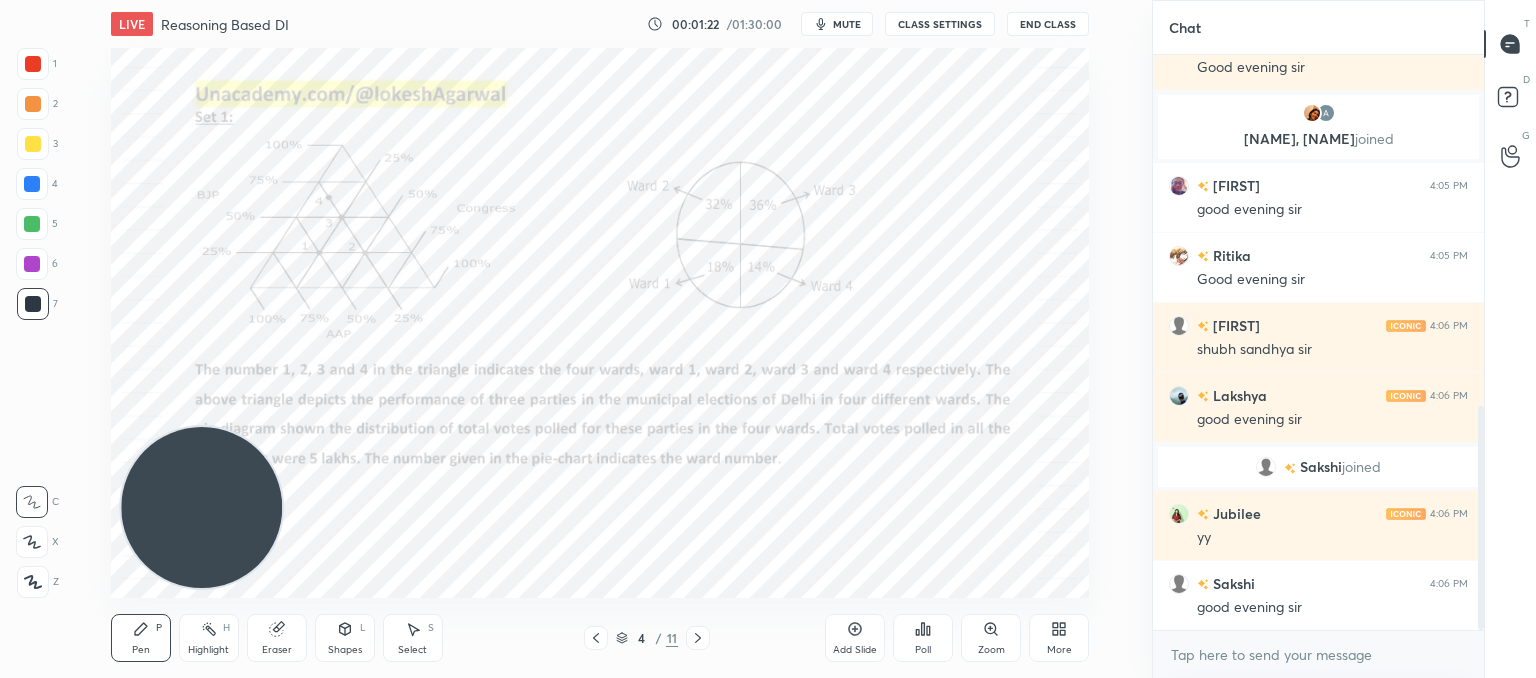 click 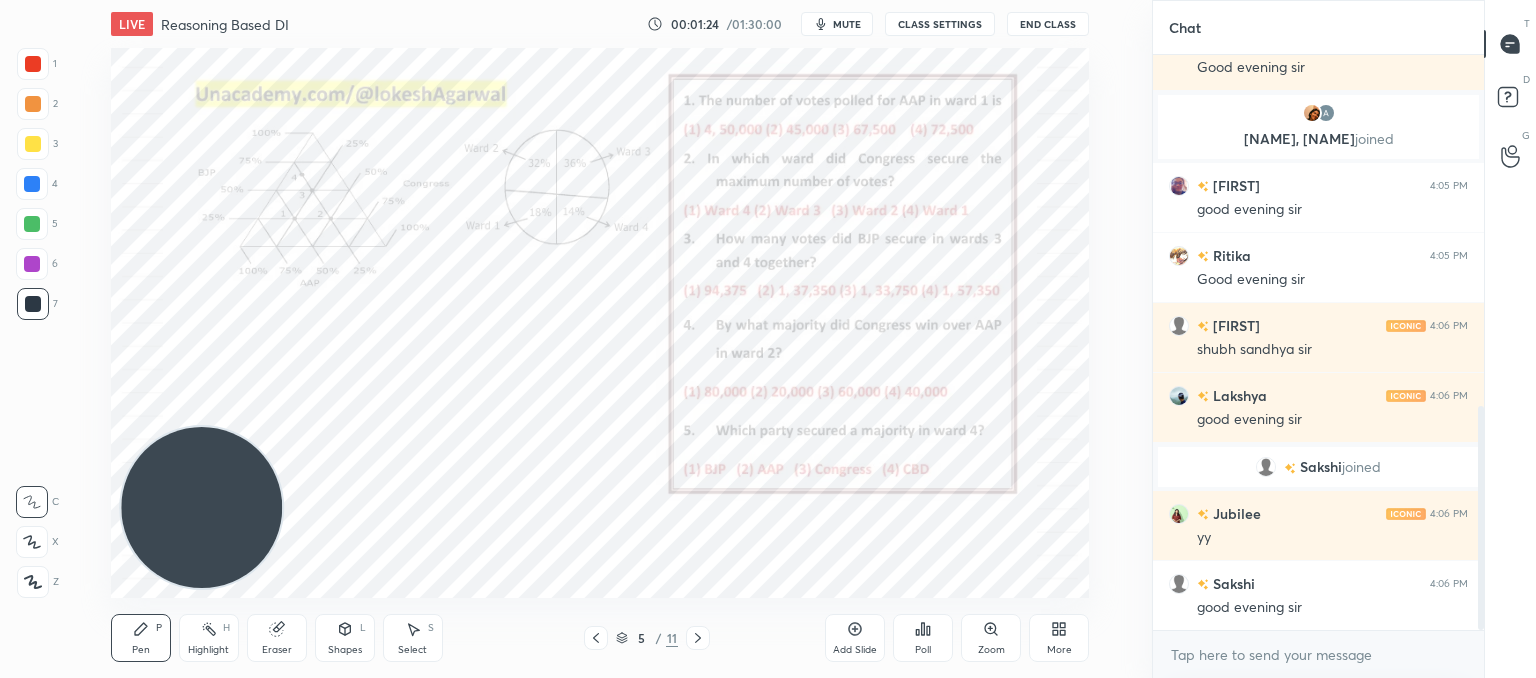 click on "Poll" at bounding box center [923, 638] 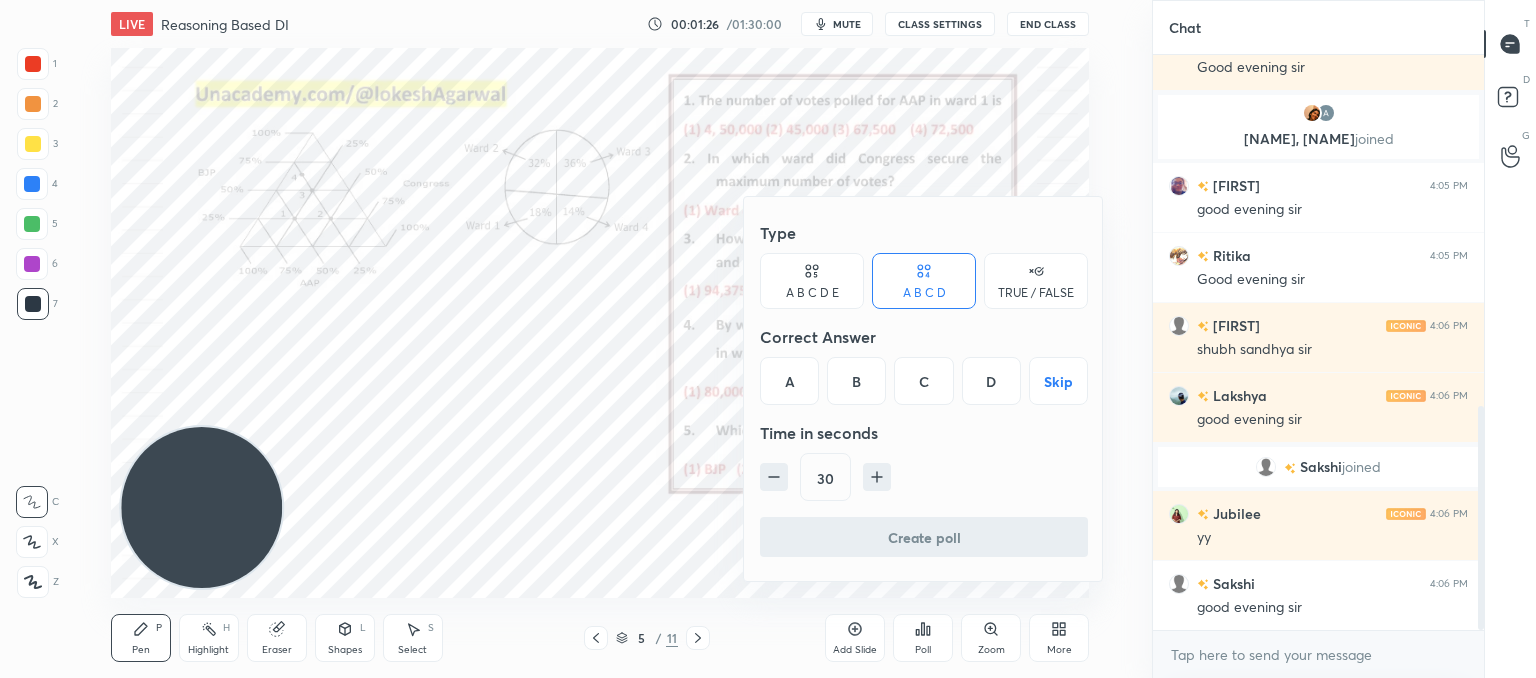 click on "B" at bounding box center [856, 381] 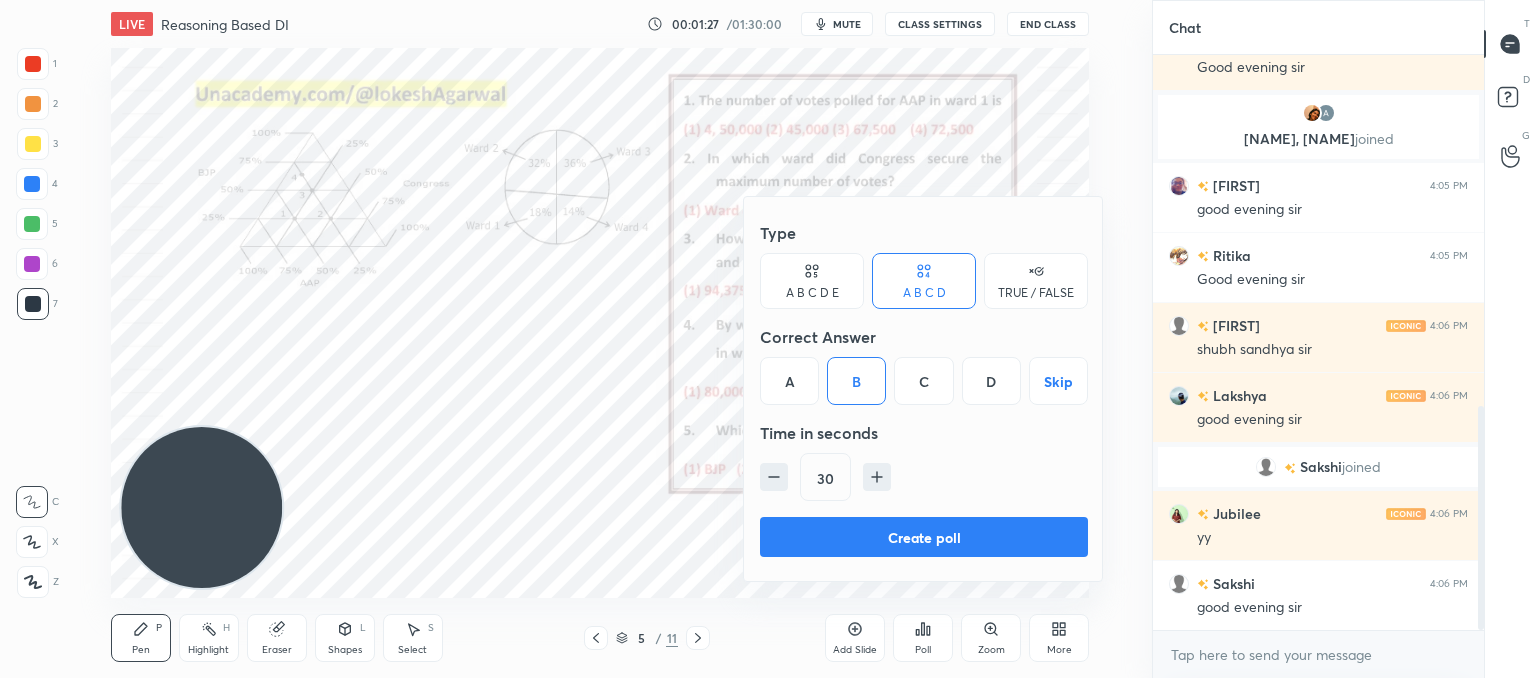 drag, startPoint x: 844, startPoint y: 532, endPoint x: 690, endPoint y: 289, distance: 287.68906 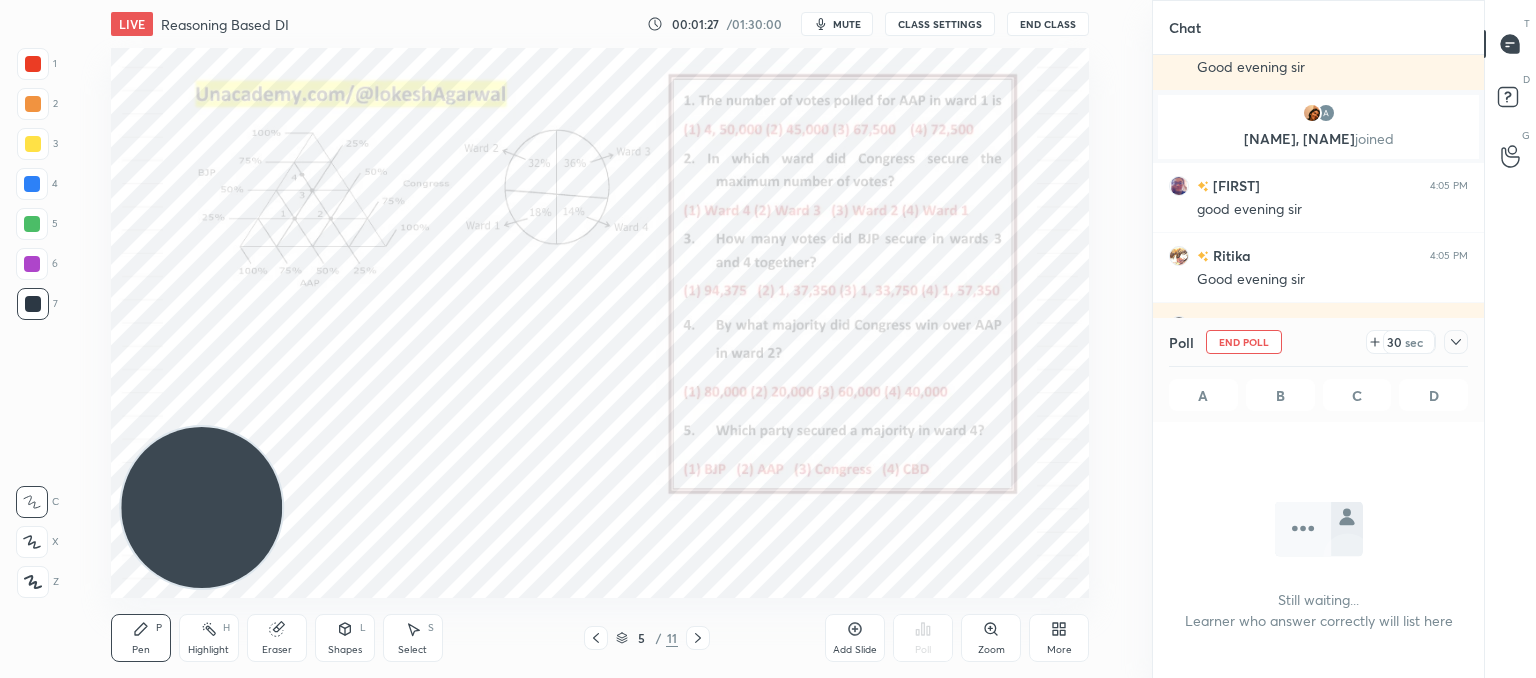scroll, scrollTop: 518, scrollLeft: 325, axis: both 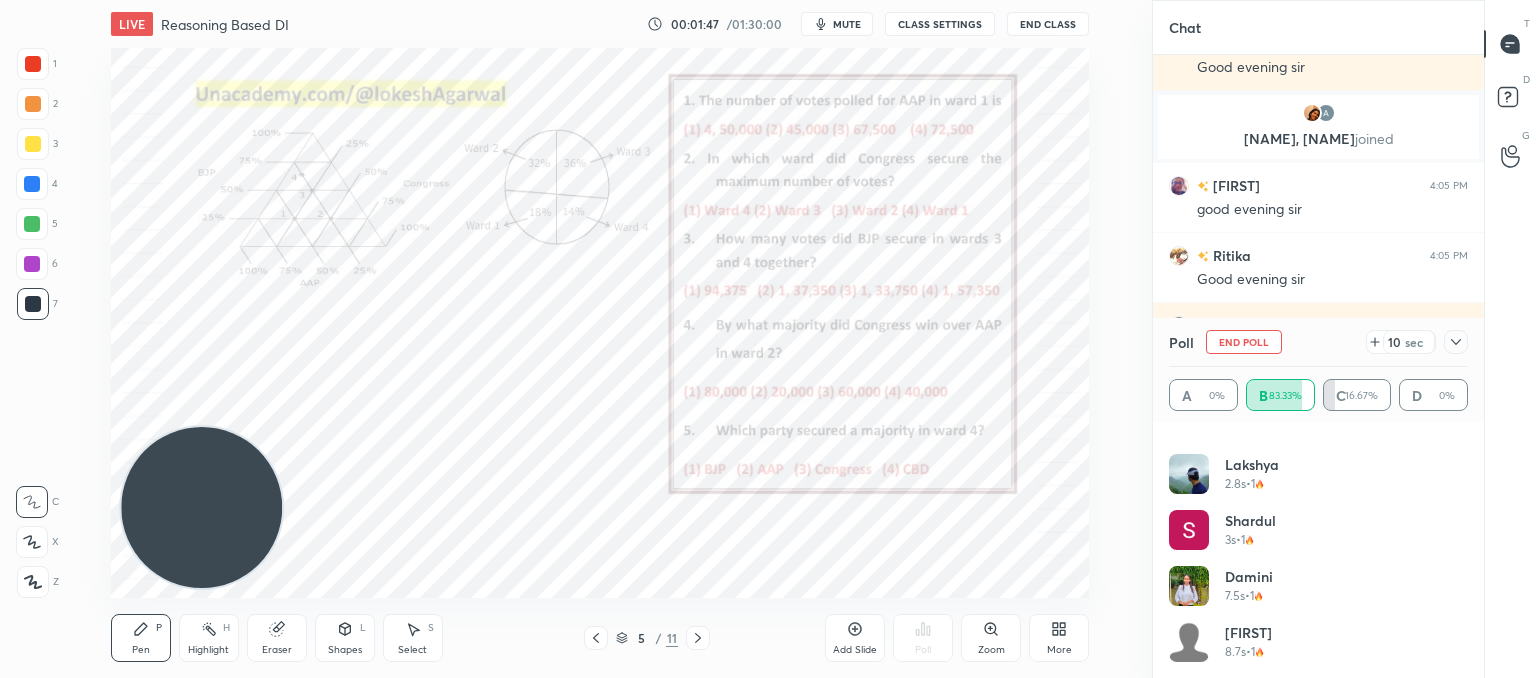 click at bounding box center [1456, 342] 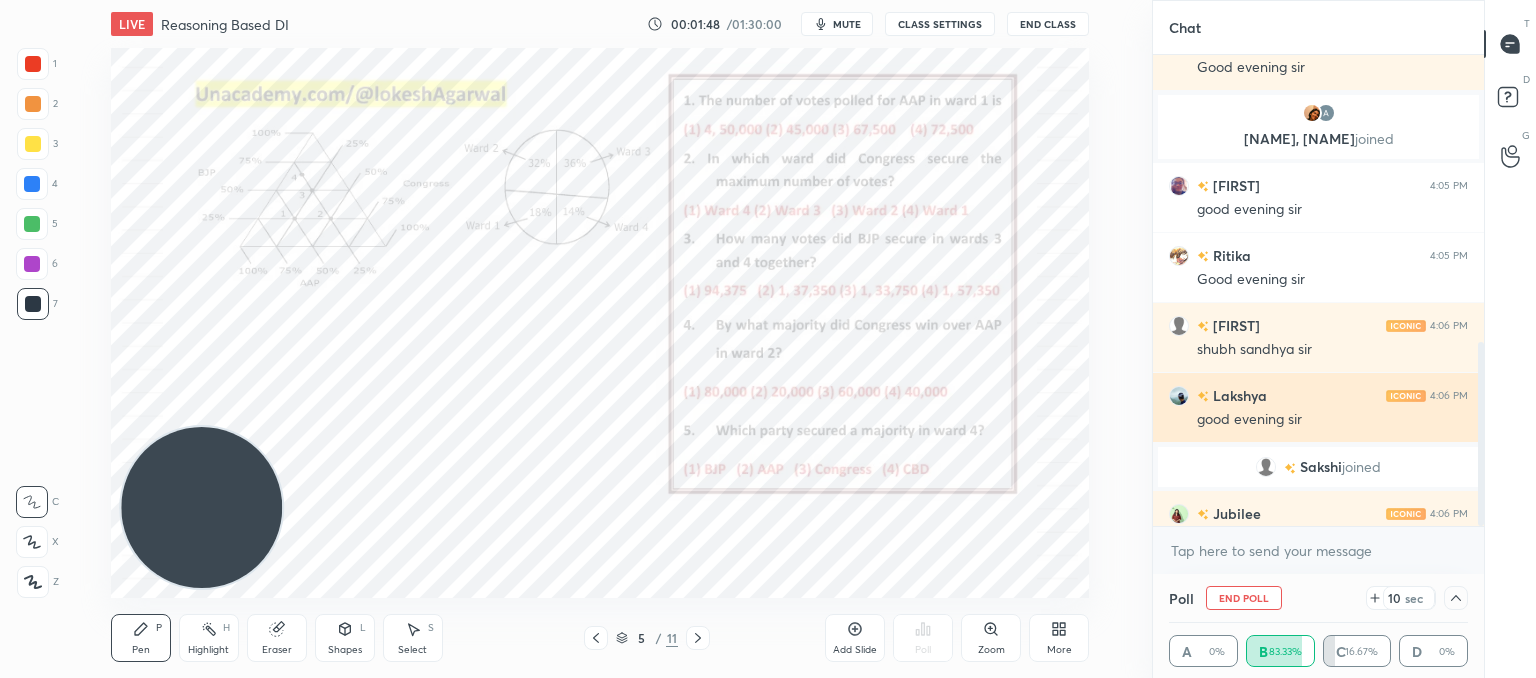 scroll, scrollTop: 0, scrollLeft: 0, axis: both 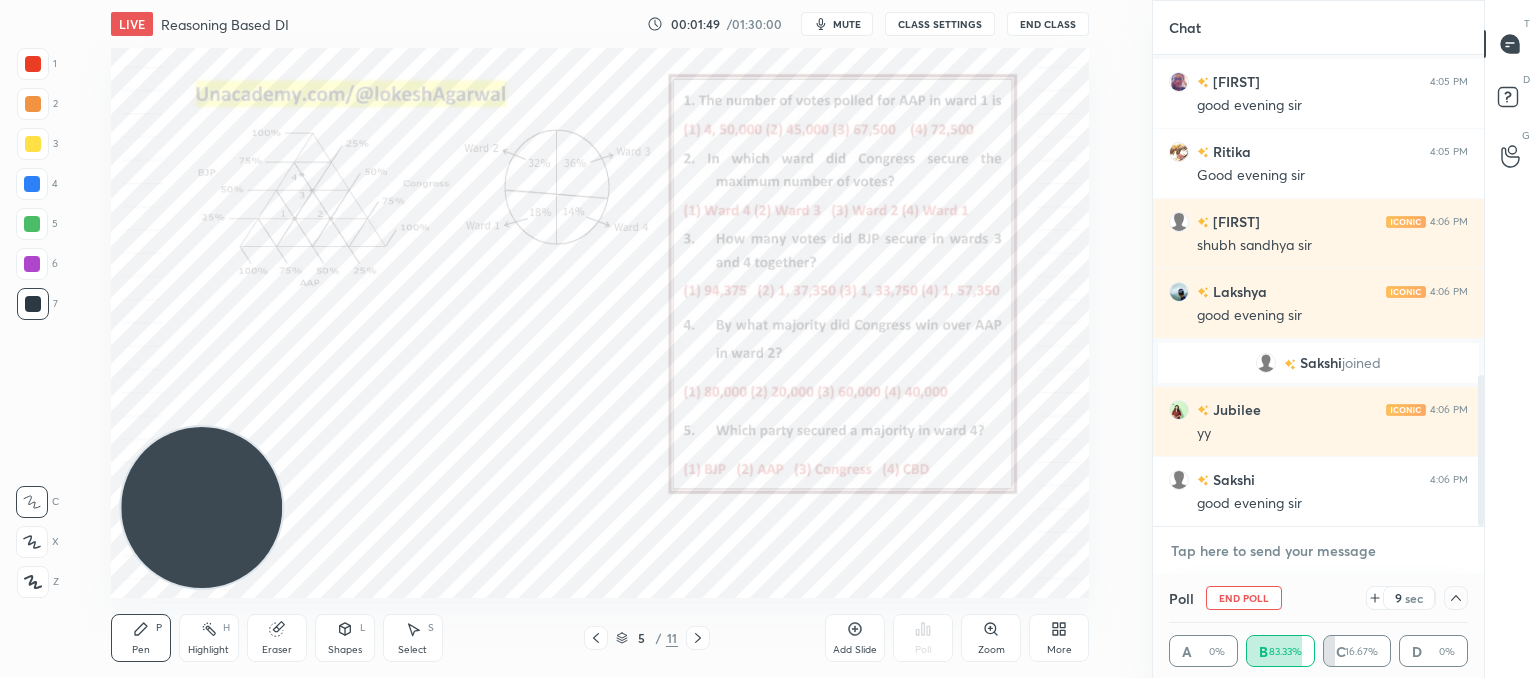 click at bounding box center (1318, 551) 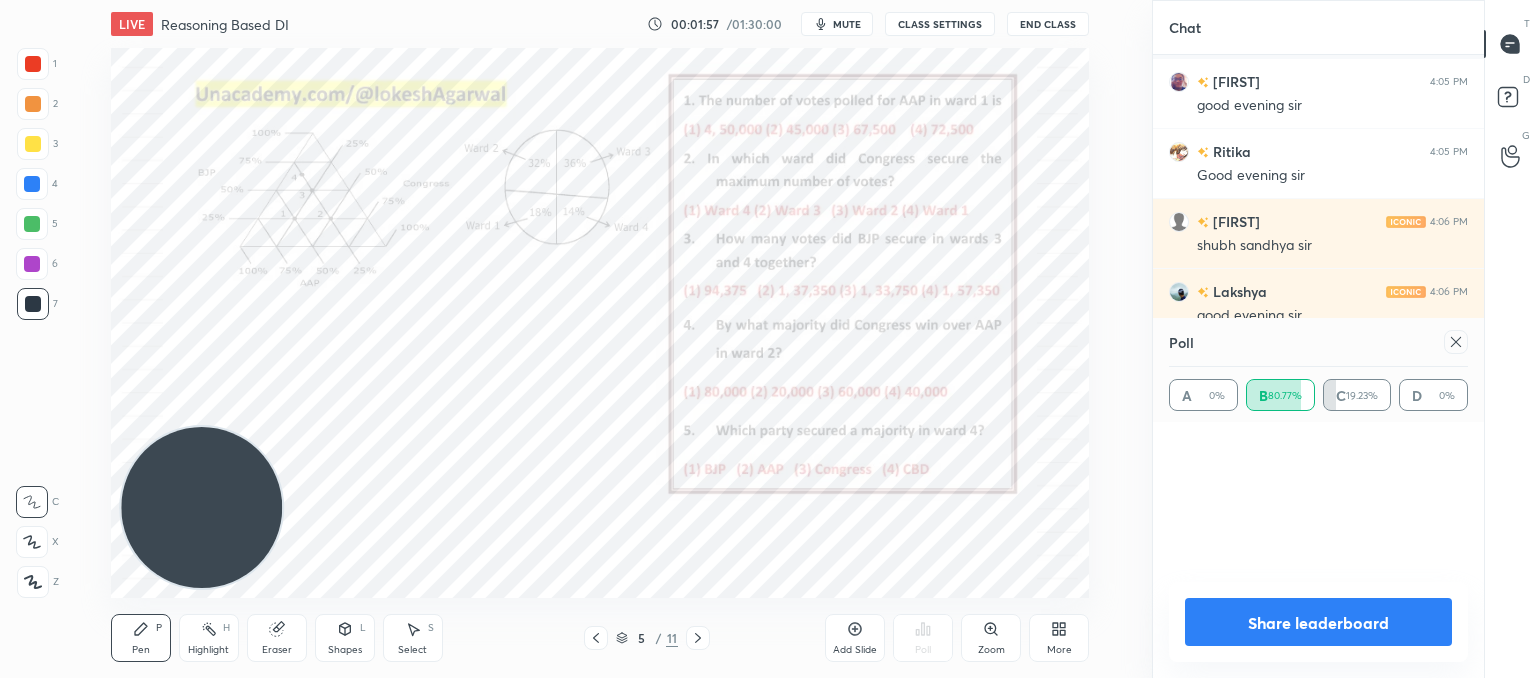 scroll, scrollTop: 1052, scrollLeft: 0, axis: vertical 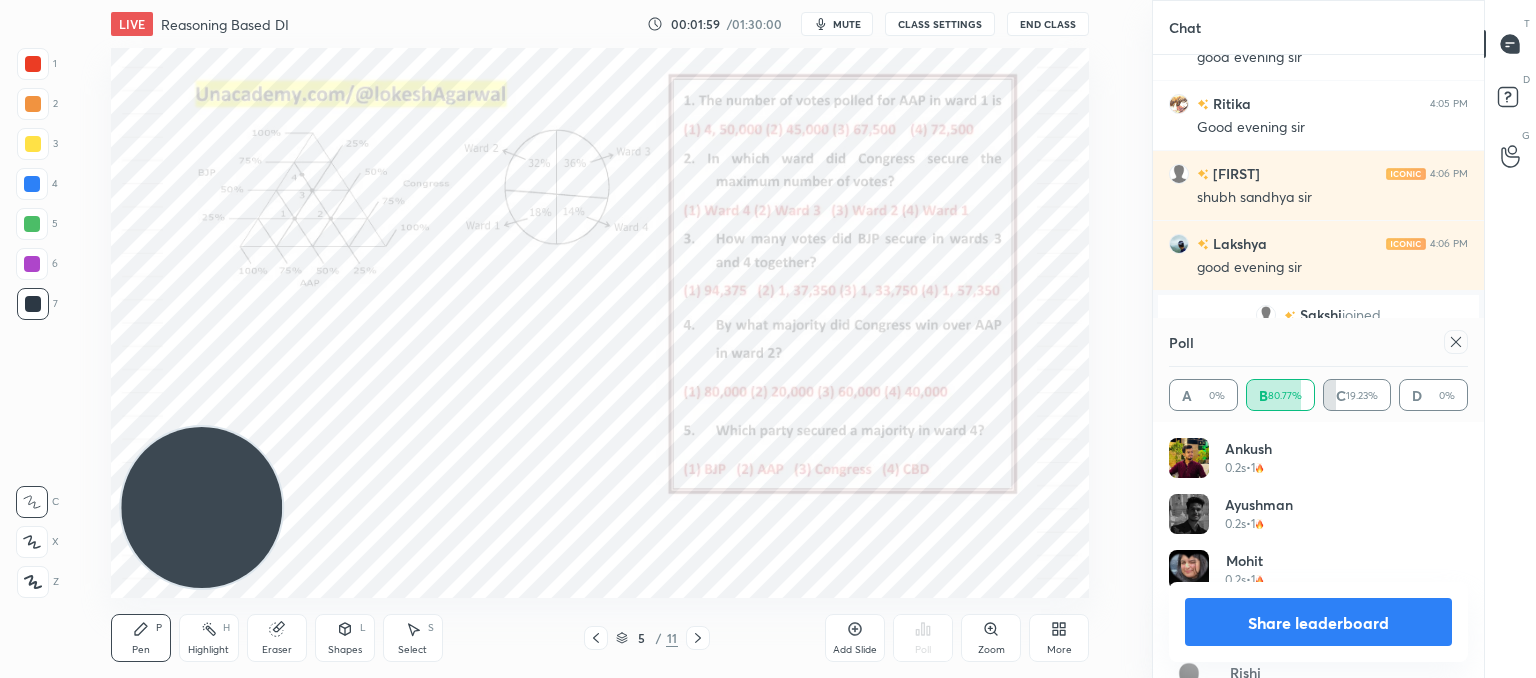 click at bounding box center [1456, 342] 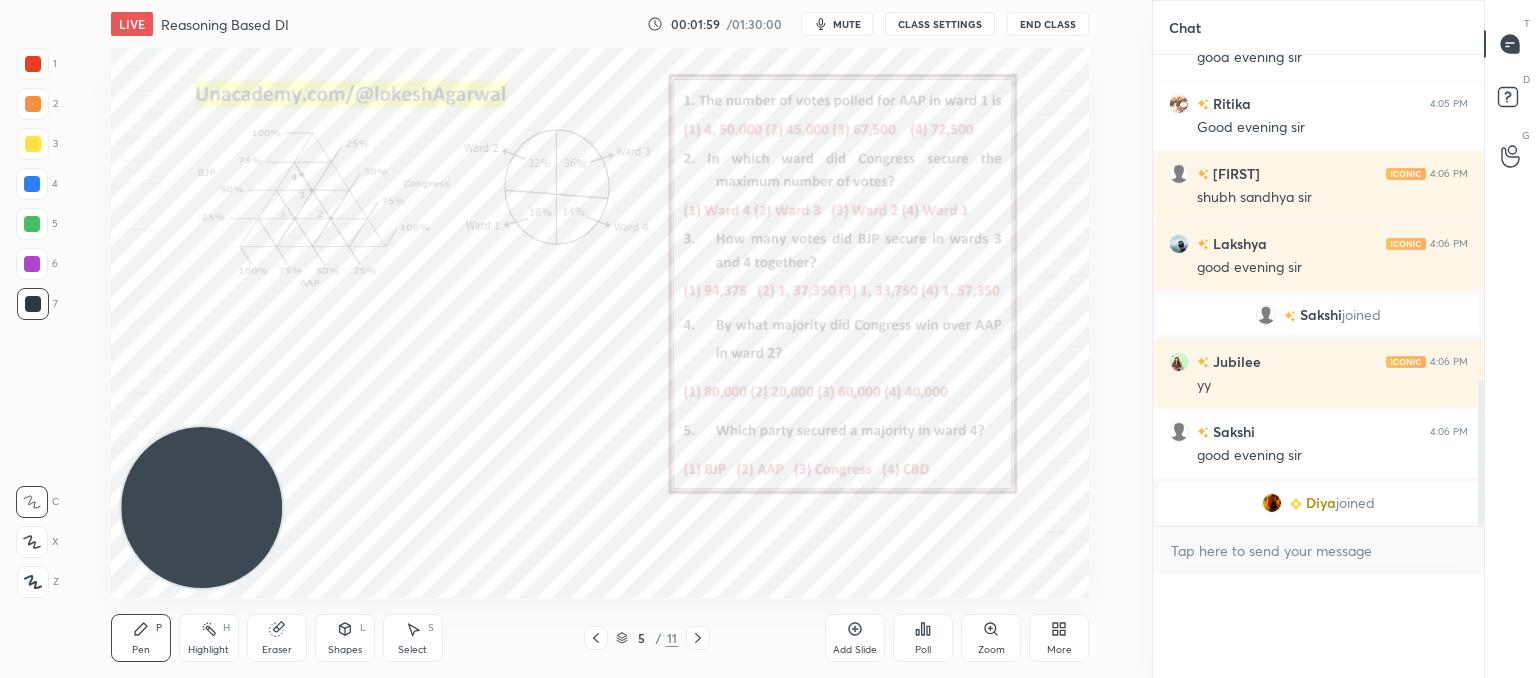 scroll, scrollTop: 121, scrollLeft: 293, axis: both 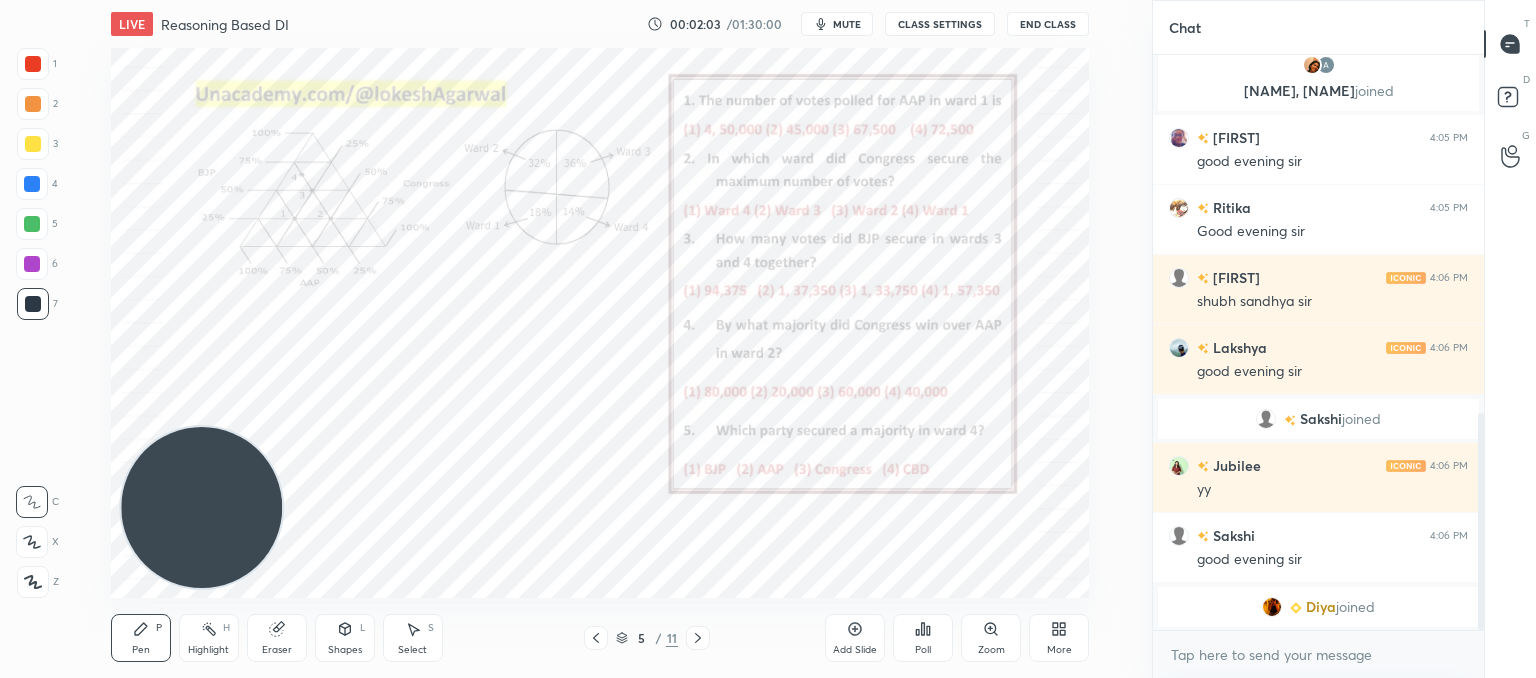 click on "Poll" at bounding box center (923, 650) 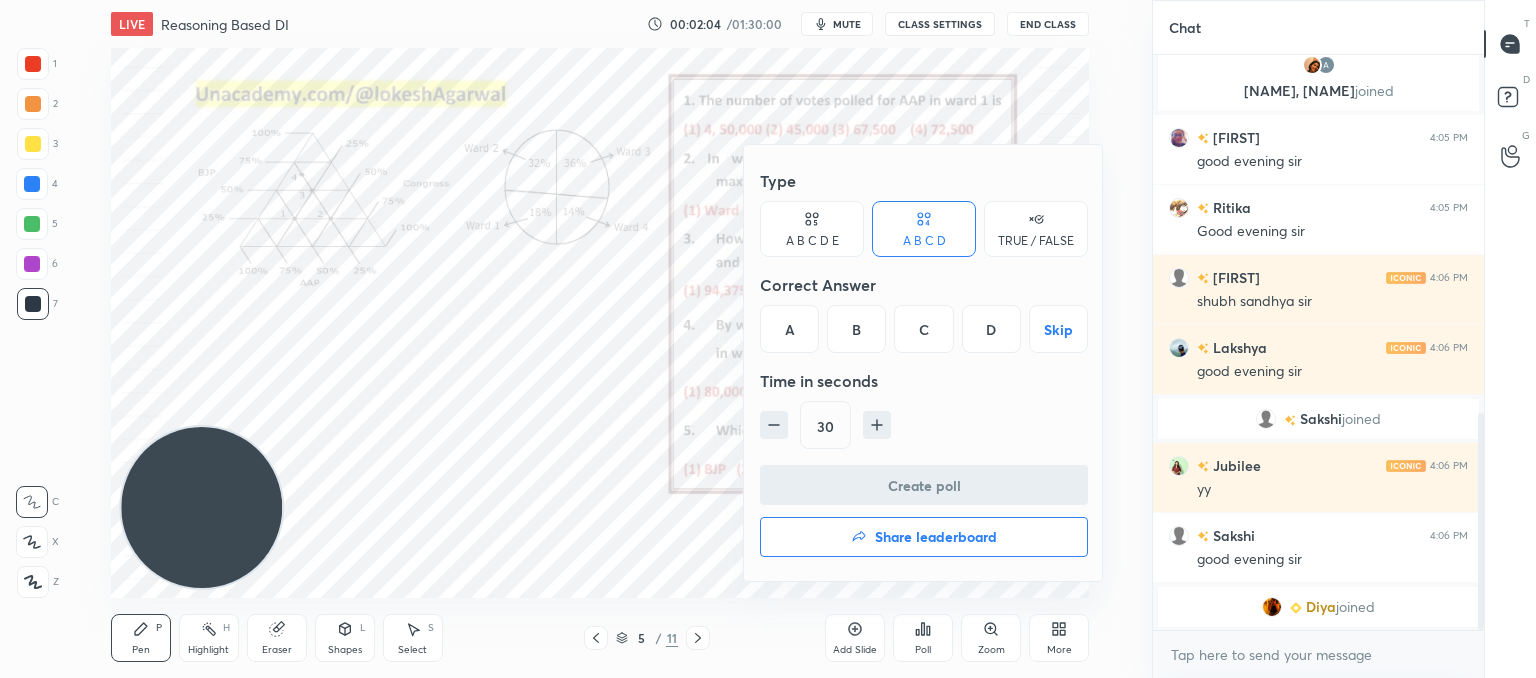 click on "B" at bounding box center (856, 329) 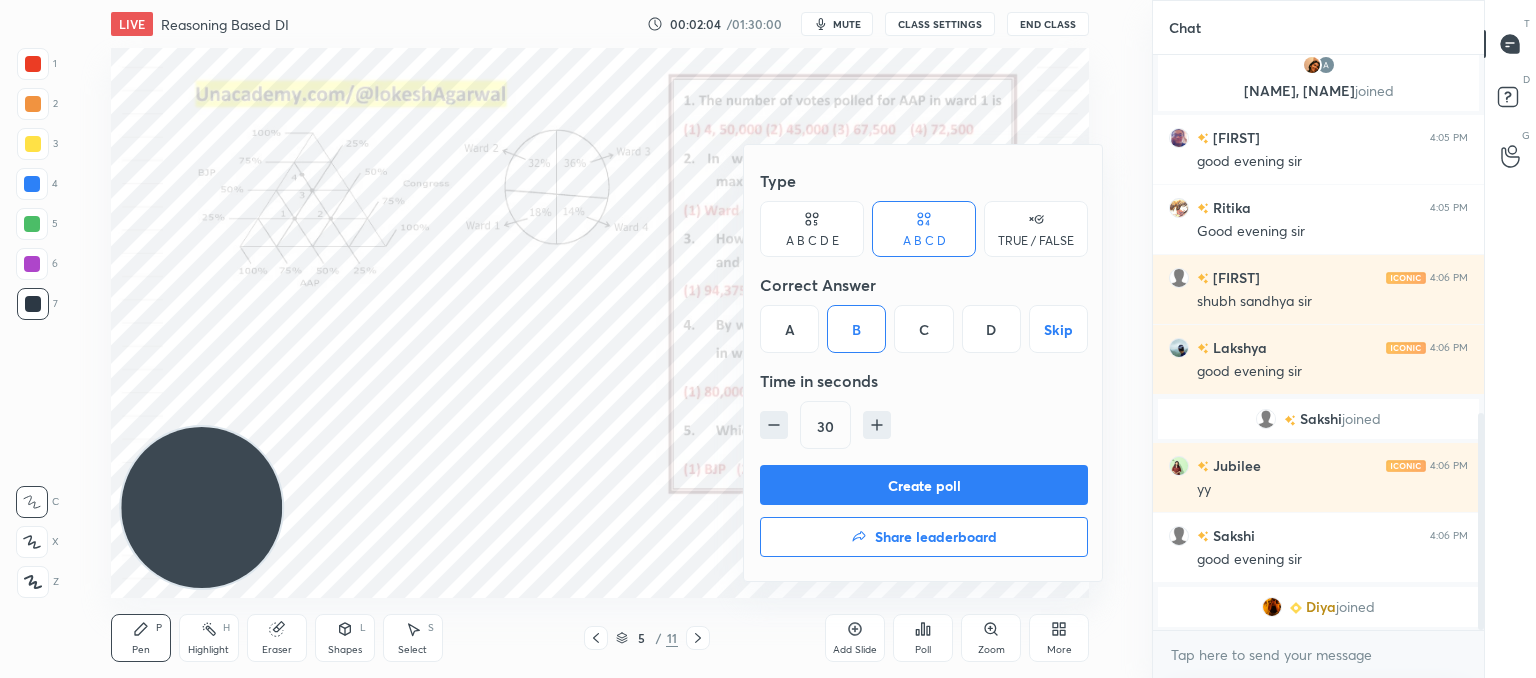 click on "C" at bounding box center [923, 329] 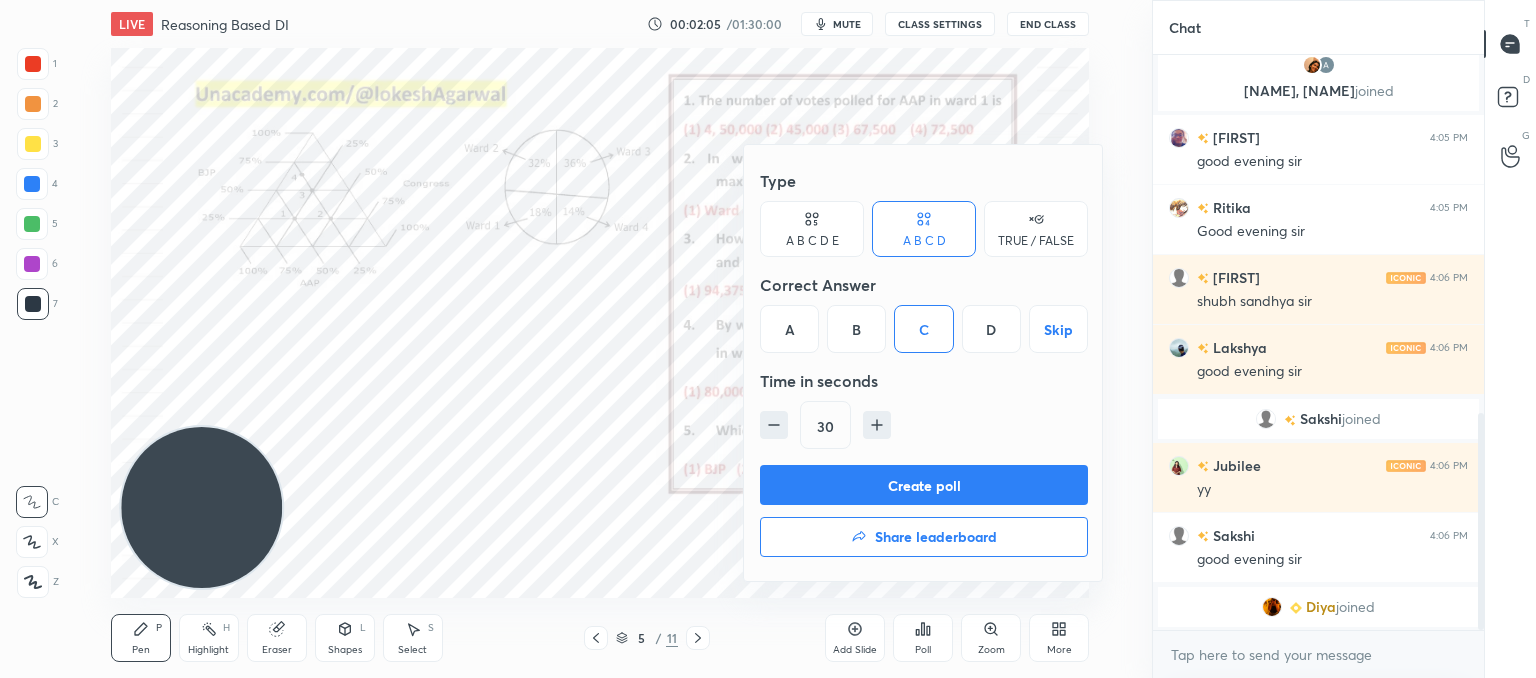 click on "Create poll" at bounding box center [924, 485] 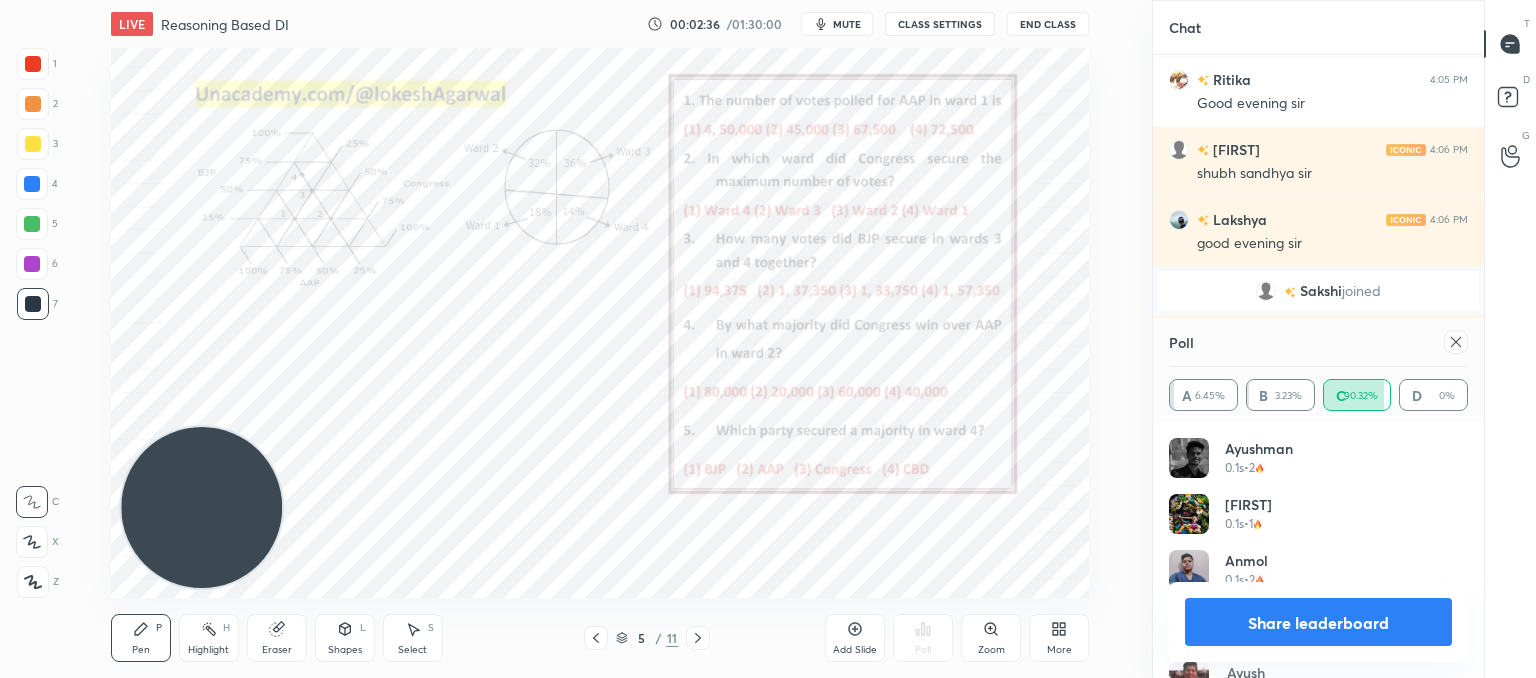 click 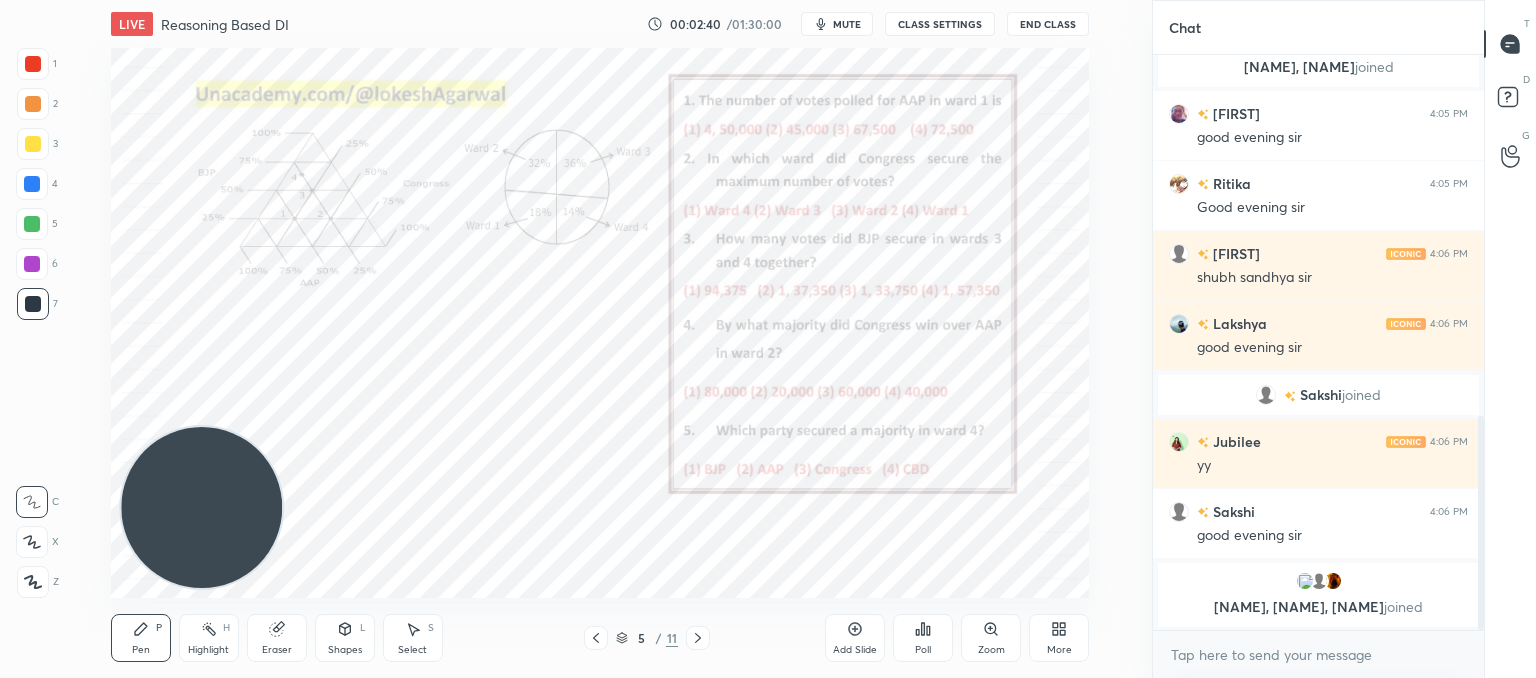 click on "Poll" at bounding box center (923, 638) 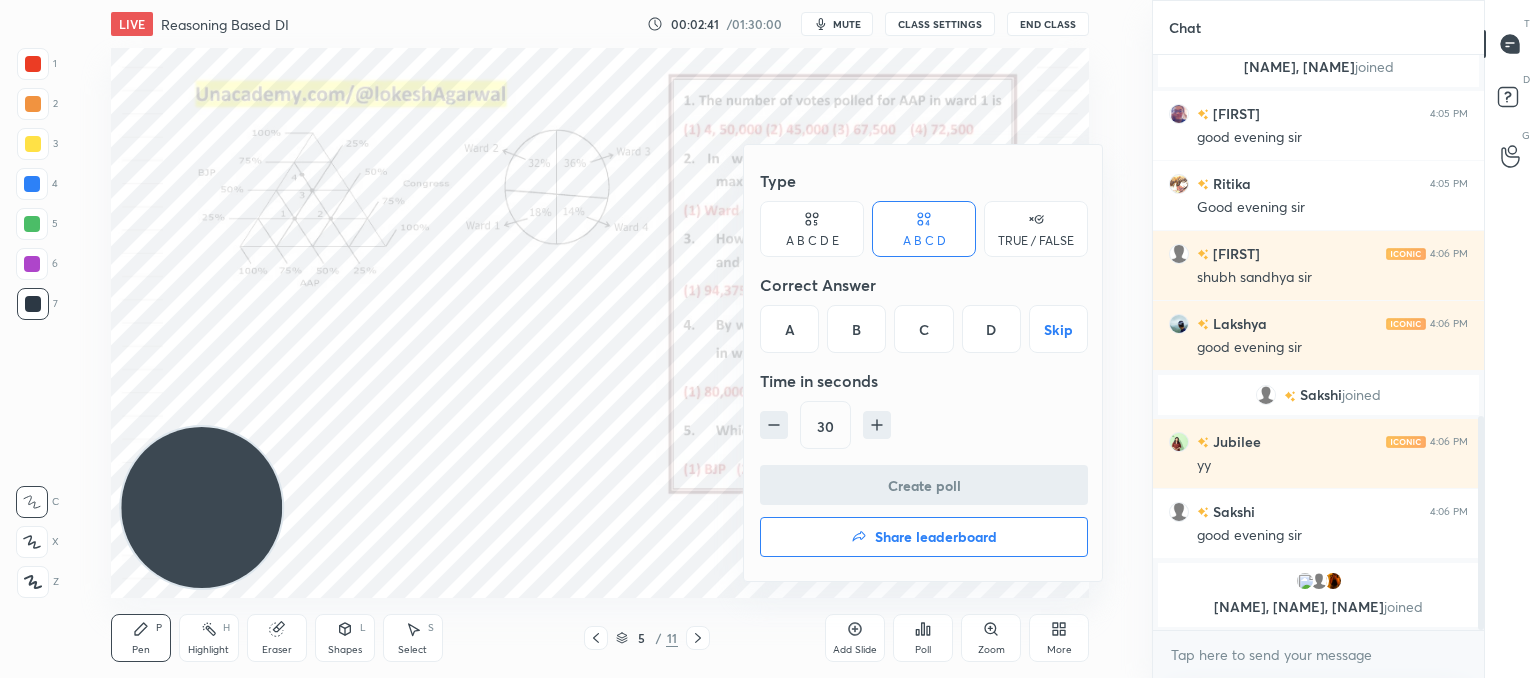 click on "C" at bounding box center (923, 329) 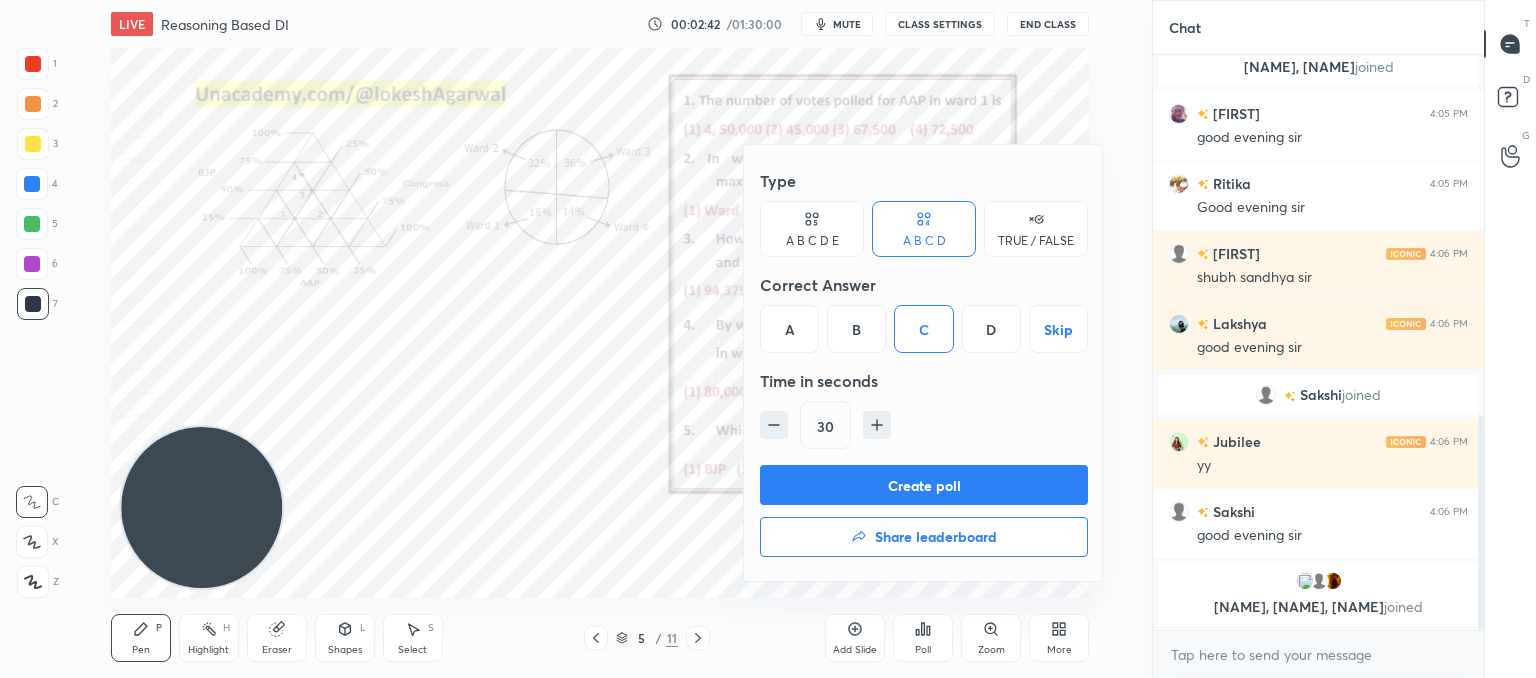 click on "30" at bounding box center (924, 425) 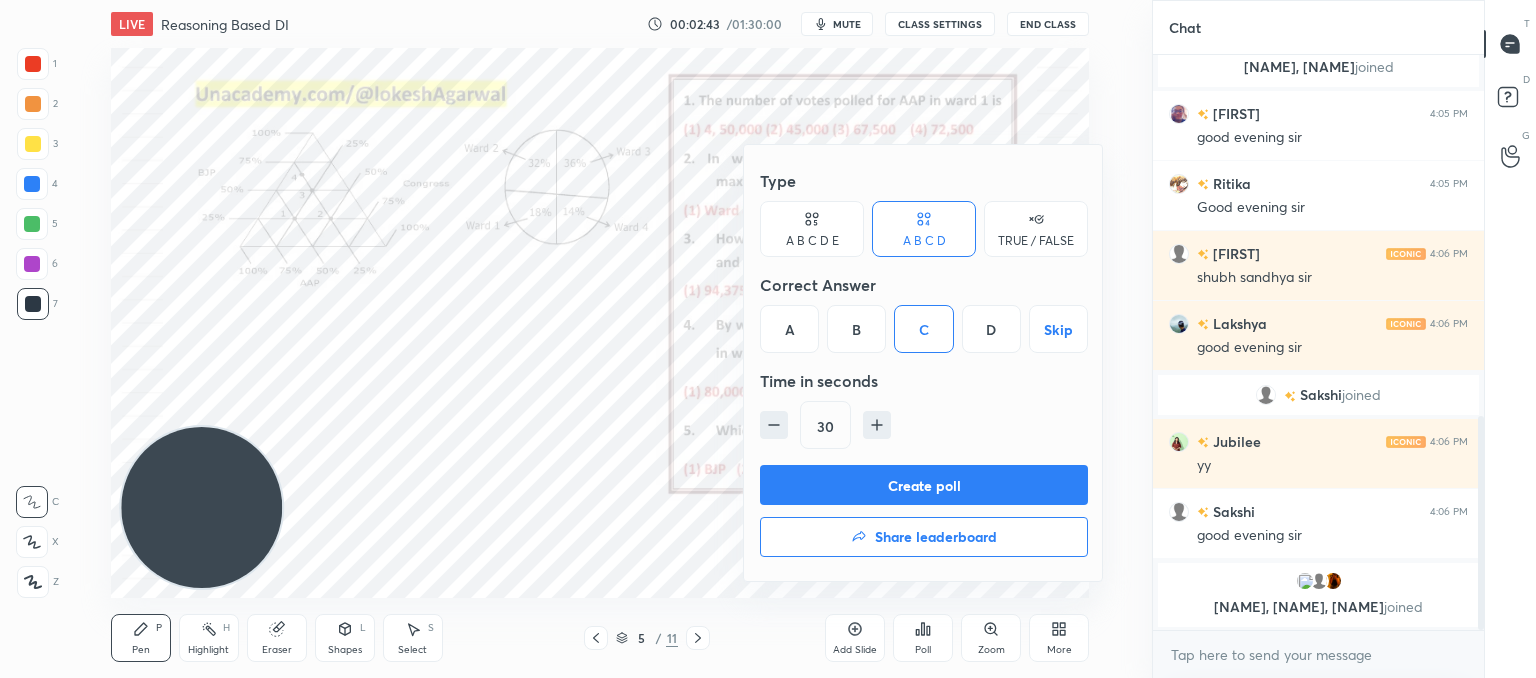click 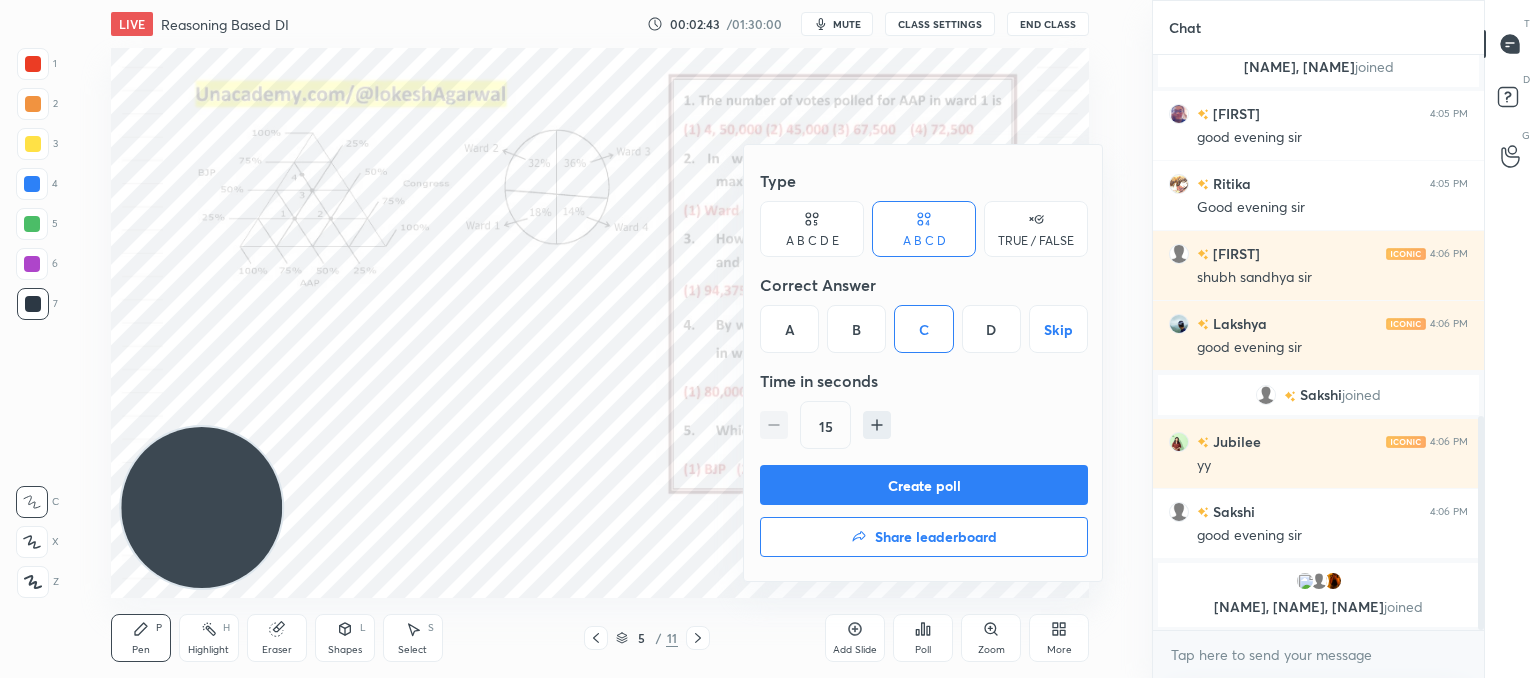 click on "Create poll" at bounding box center (924, 485) 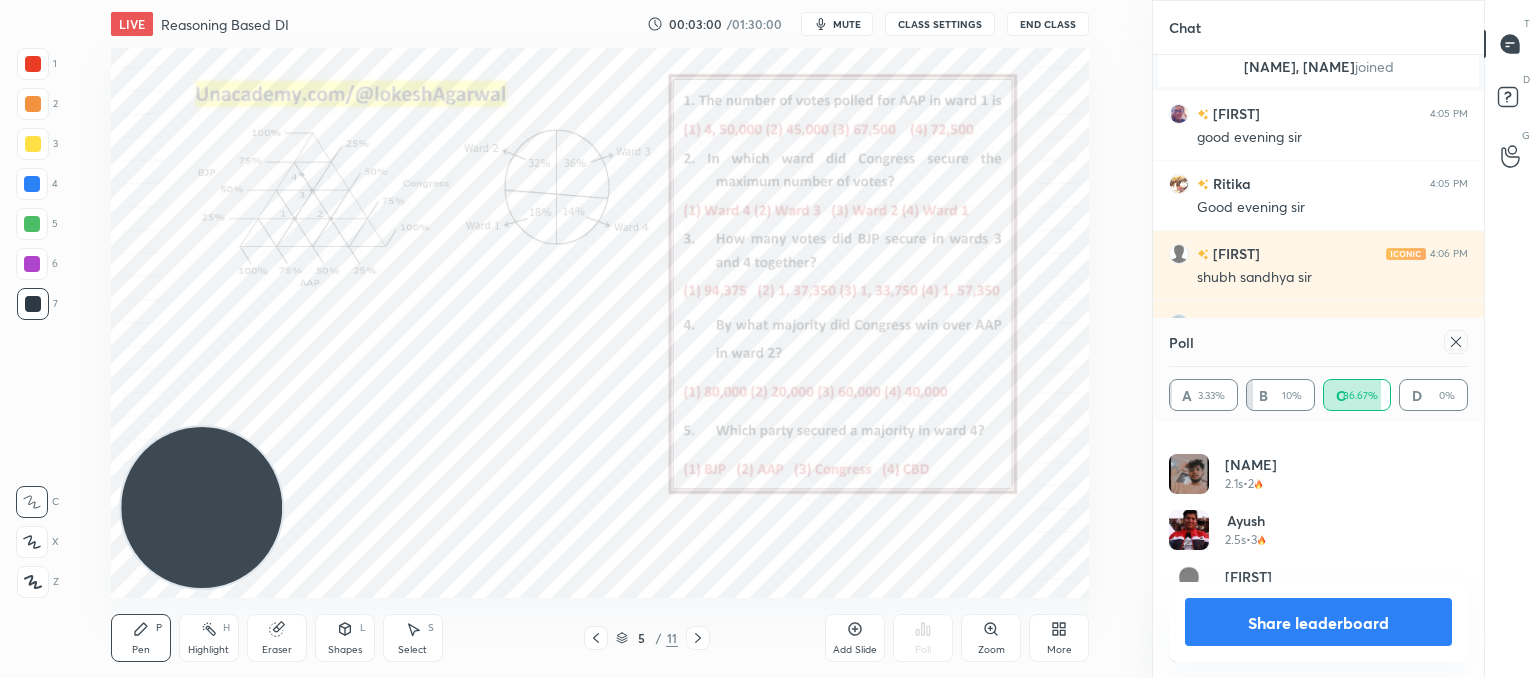 click at bounding box center (1456, 342) 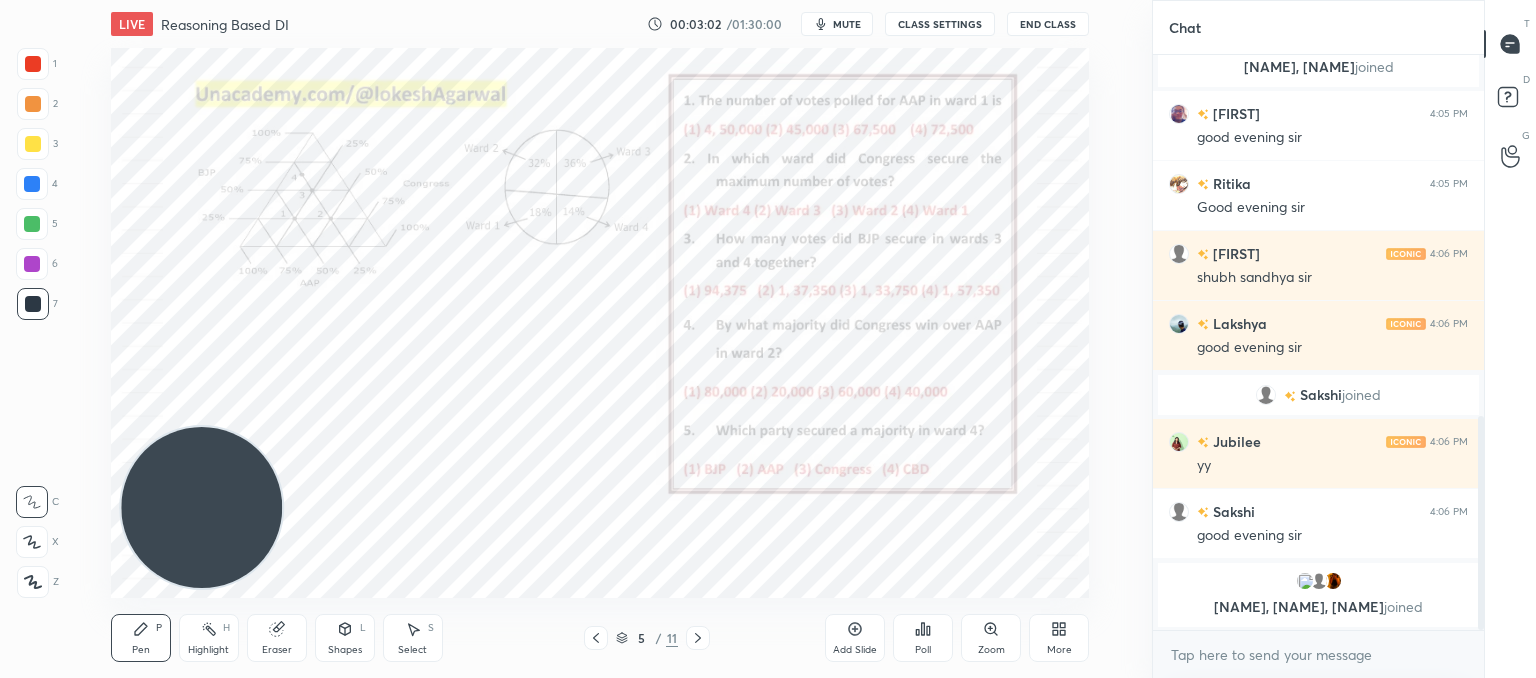 click on "Poll" at bounding box center [923, 638] 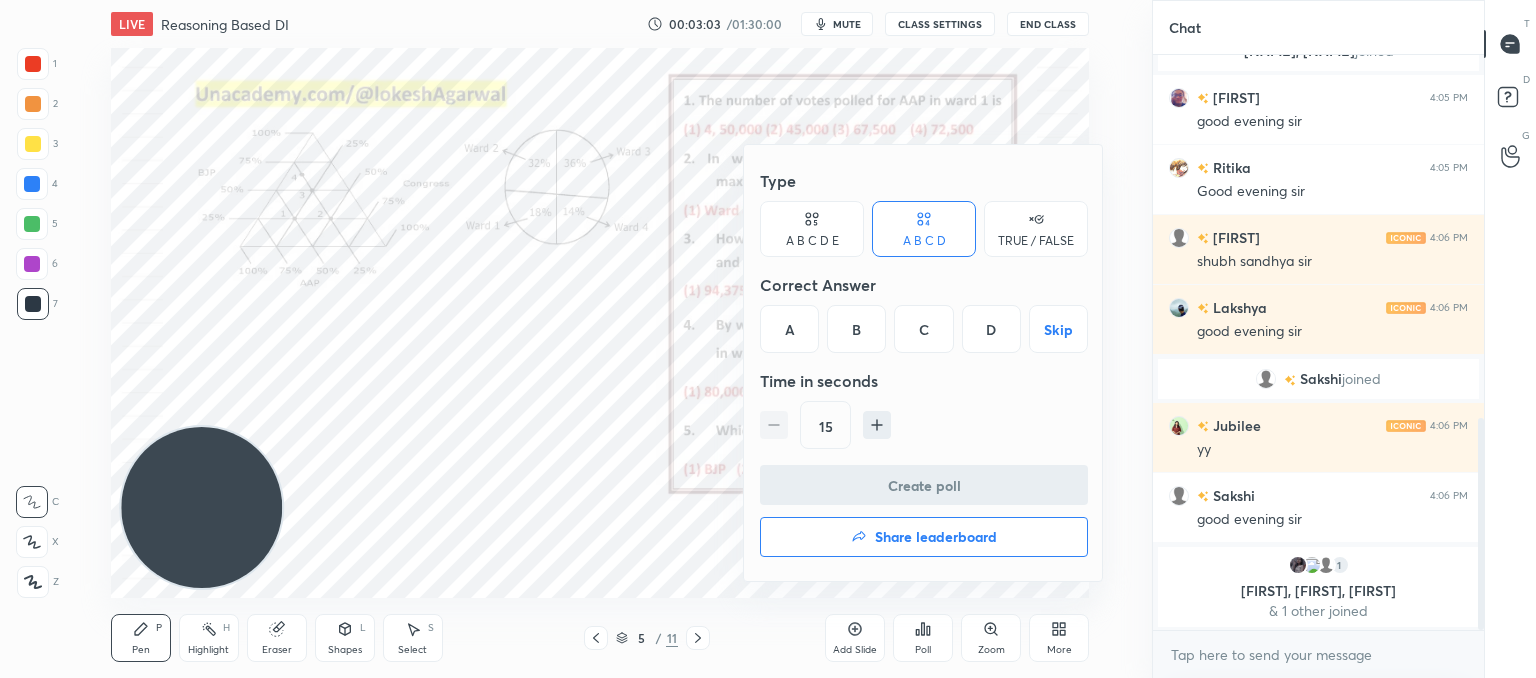 click on "D" at bounding box center [991, 329] 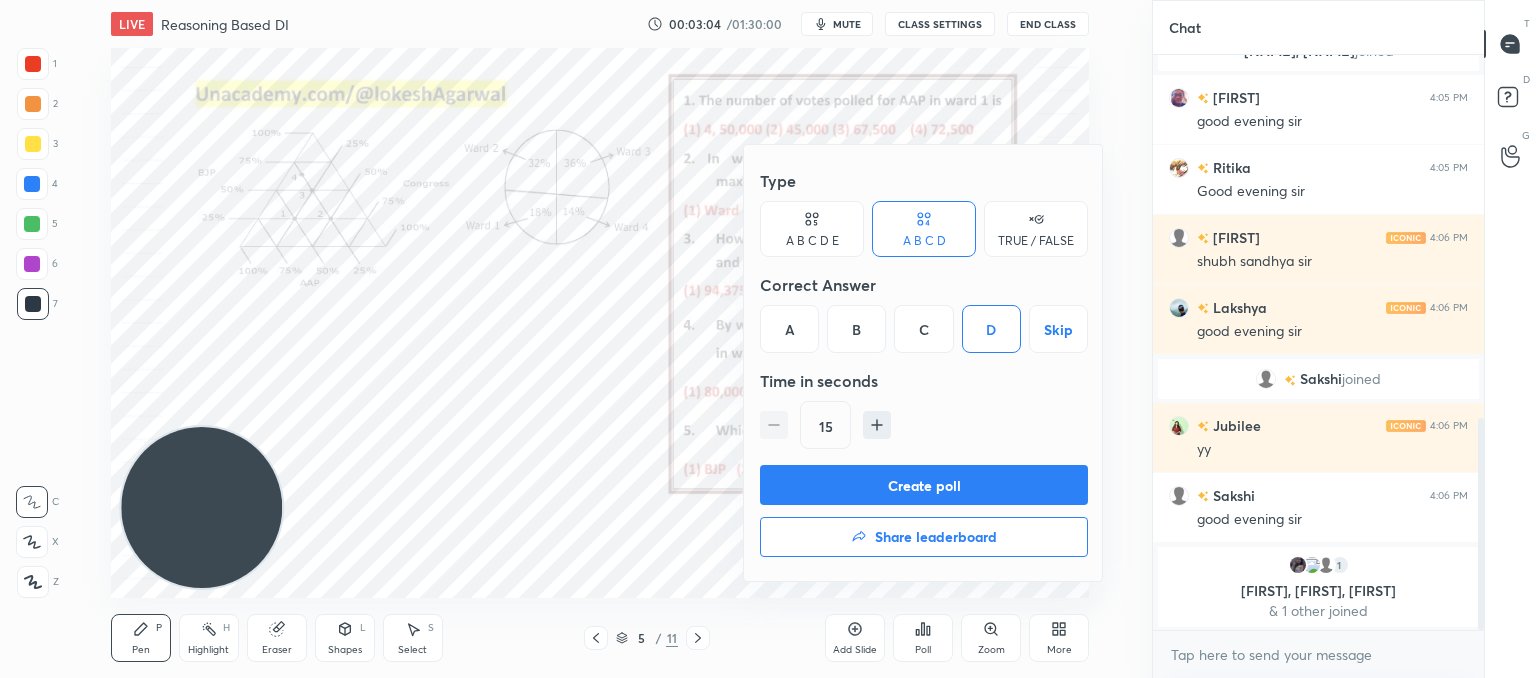 click on "Create poll" at bounding box center [924, 485] 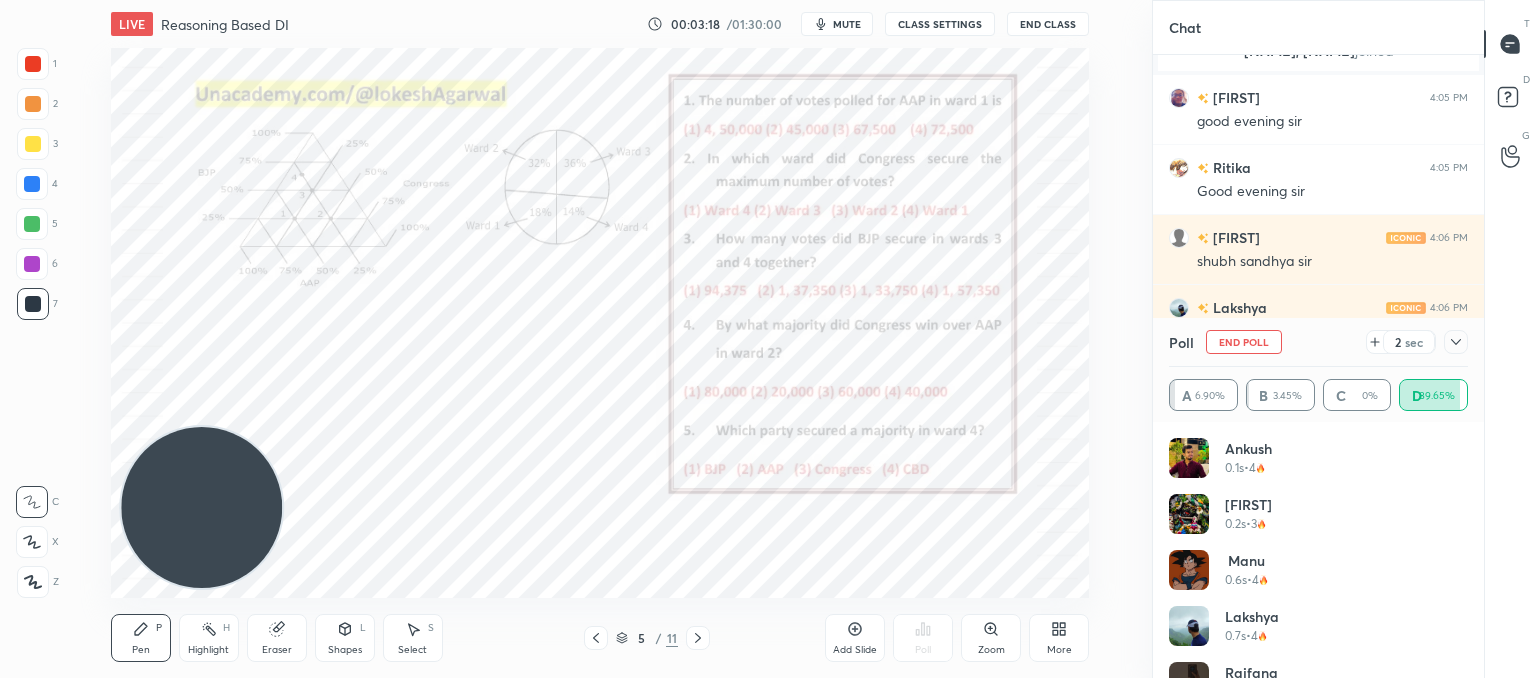 click 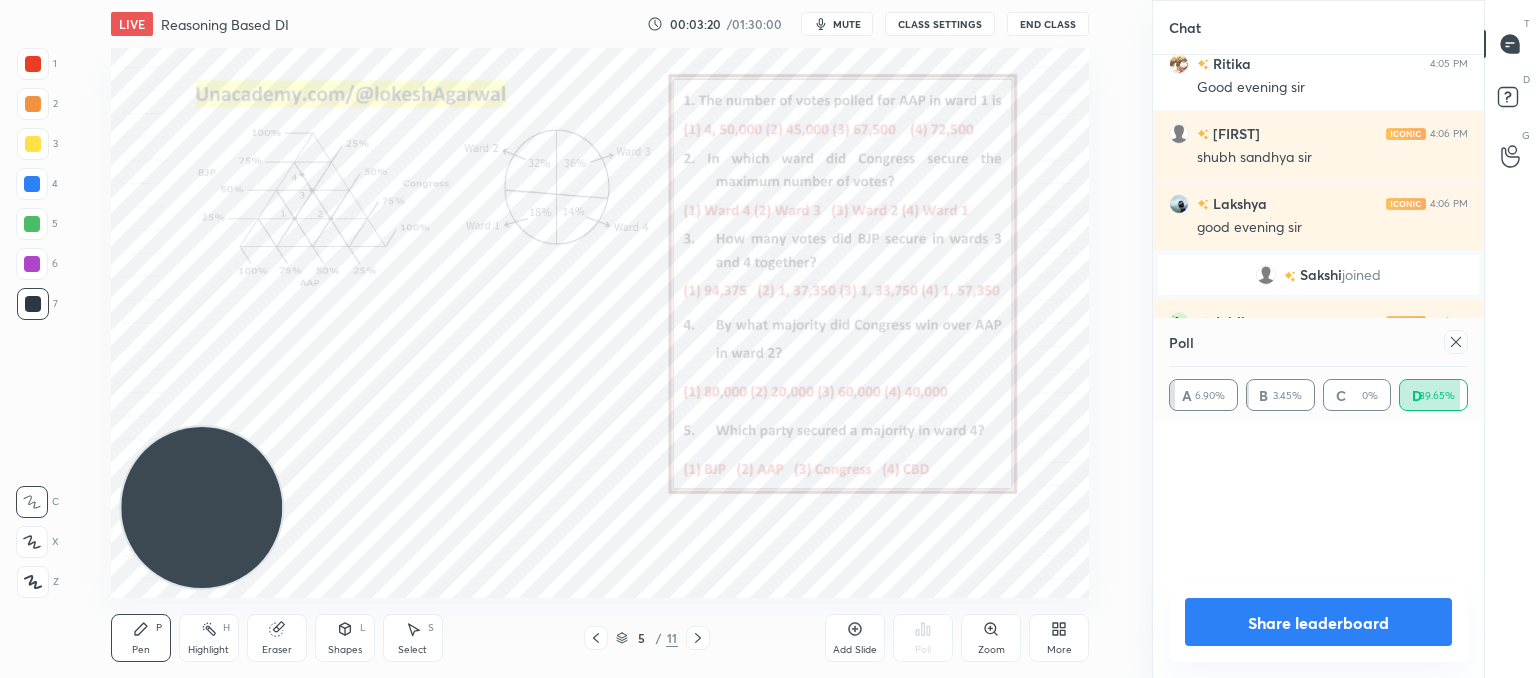 click at bounding box center (1318, 551) 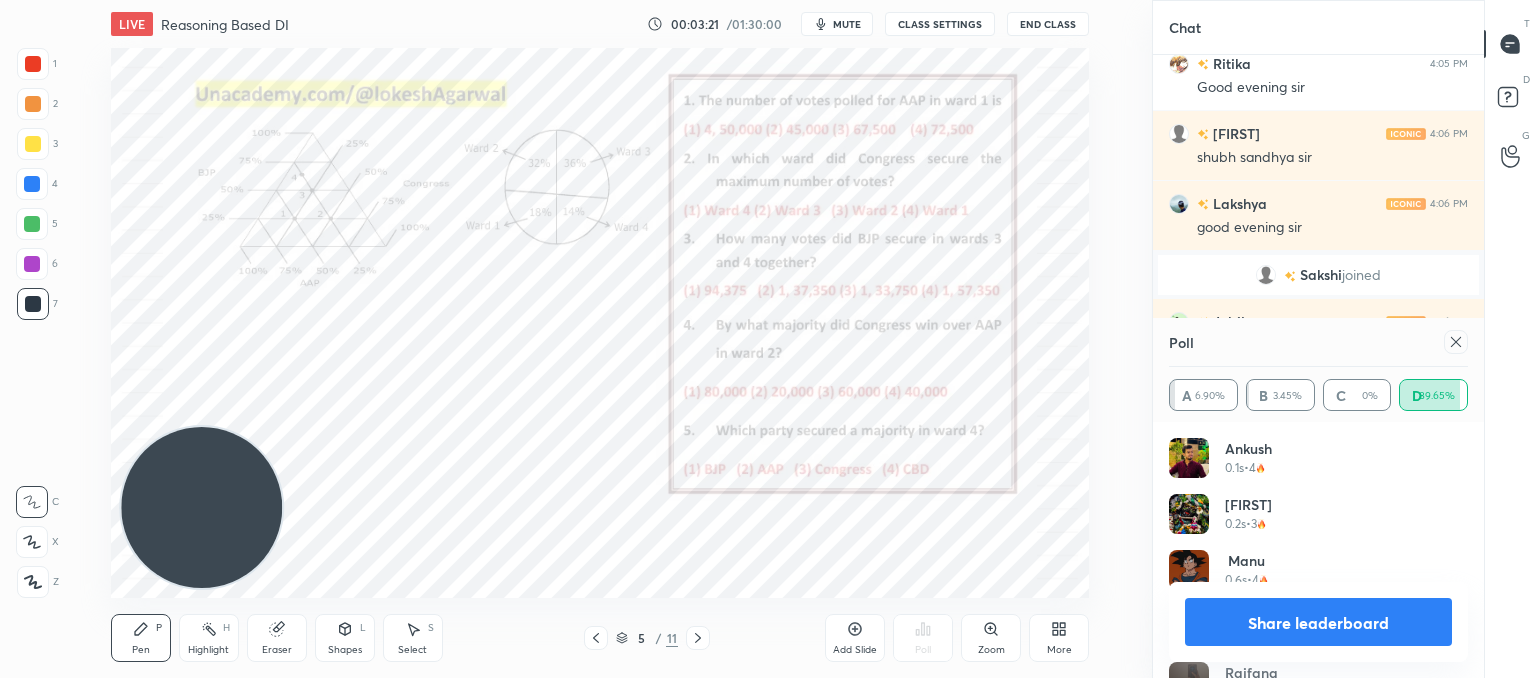 click 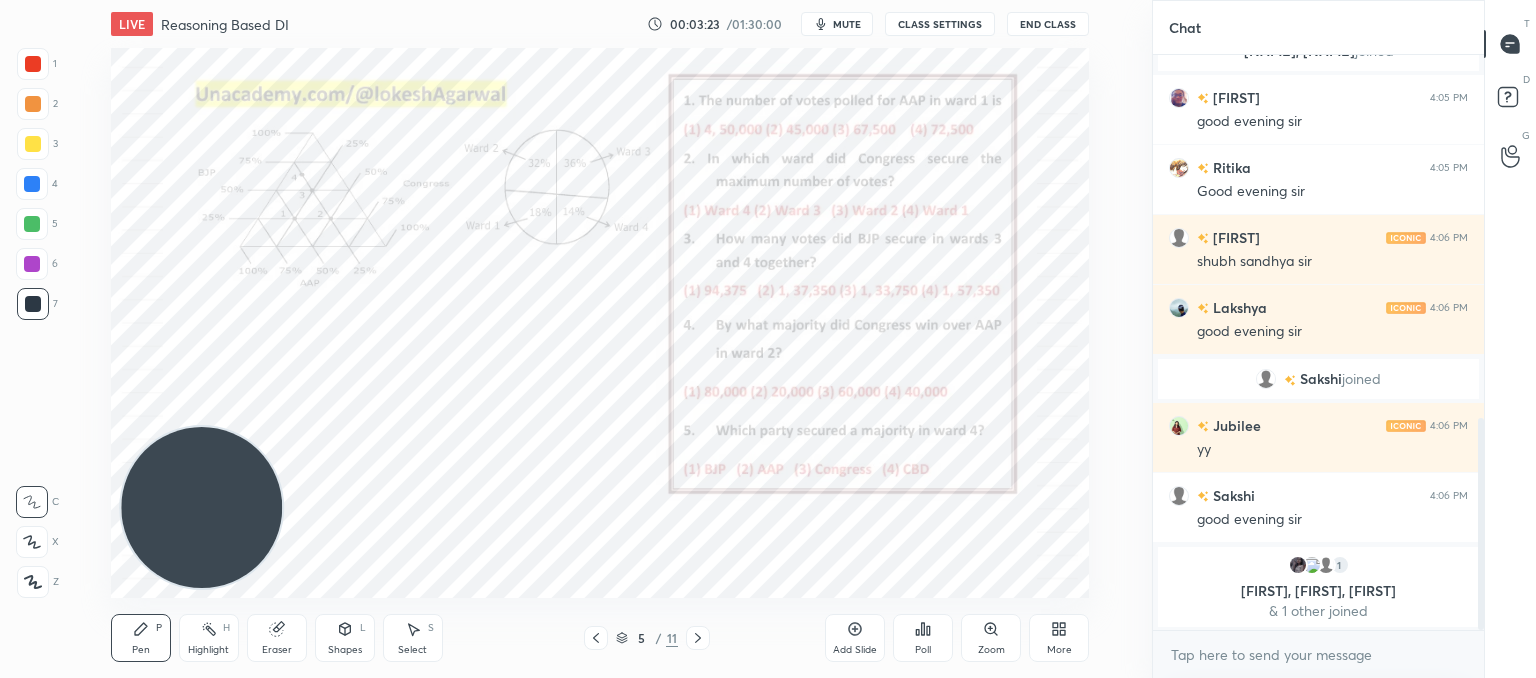 click 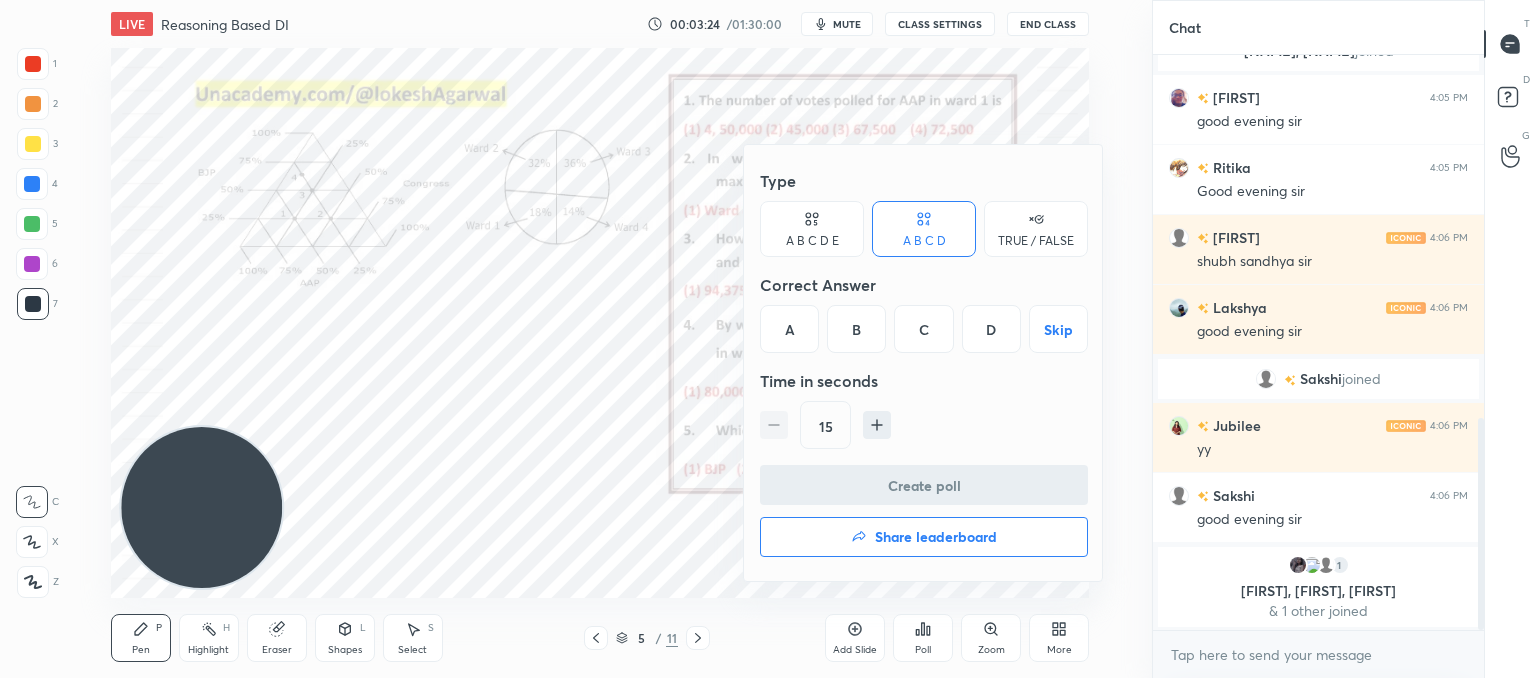 drag, startPoint x: 780, startPoint y: 331, endPoint x: 820, endPoint y: 434, distance: 110.49435 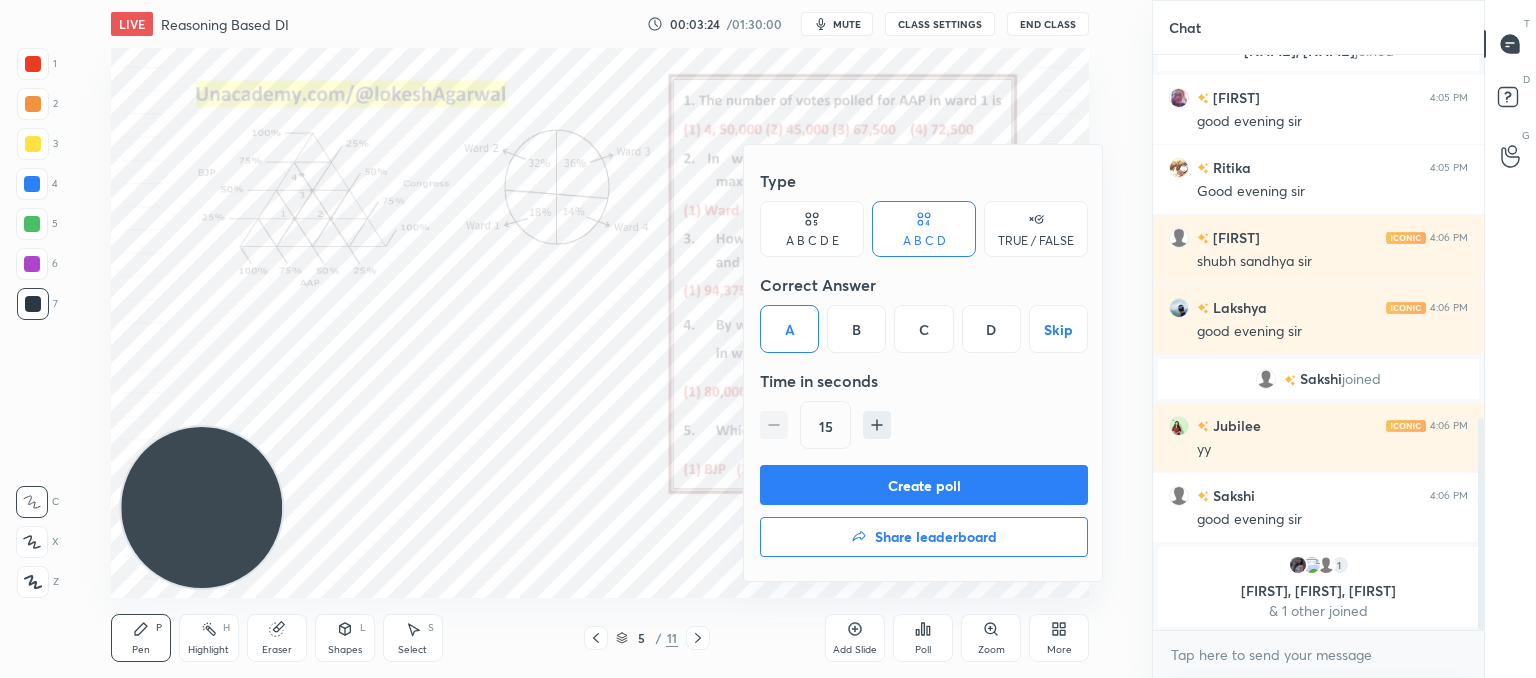 click on "Create poll" at bounding box center [924, 485] 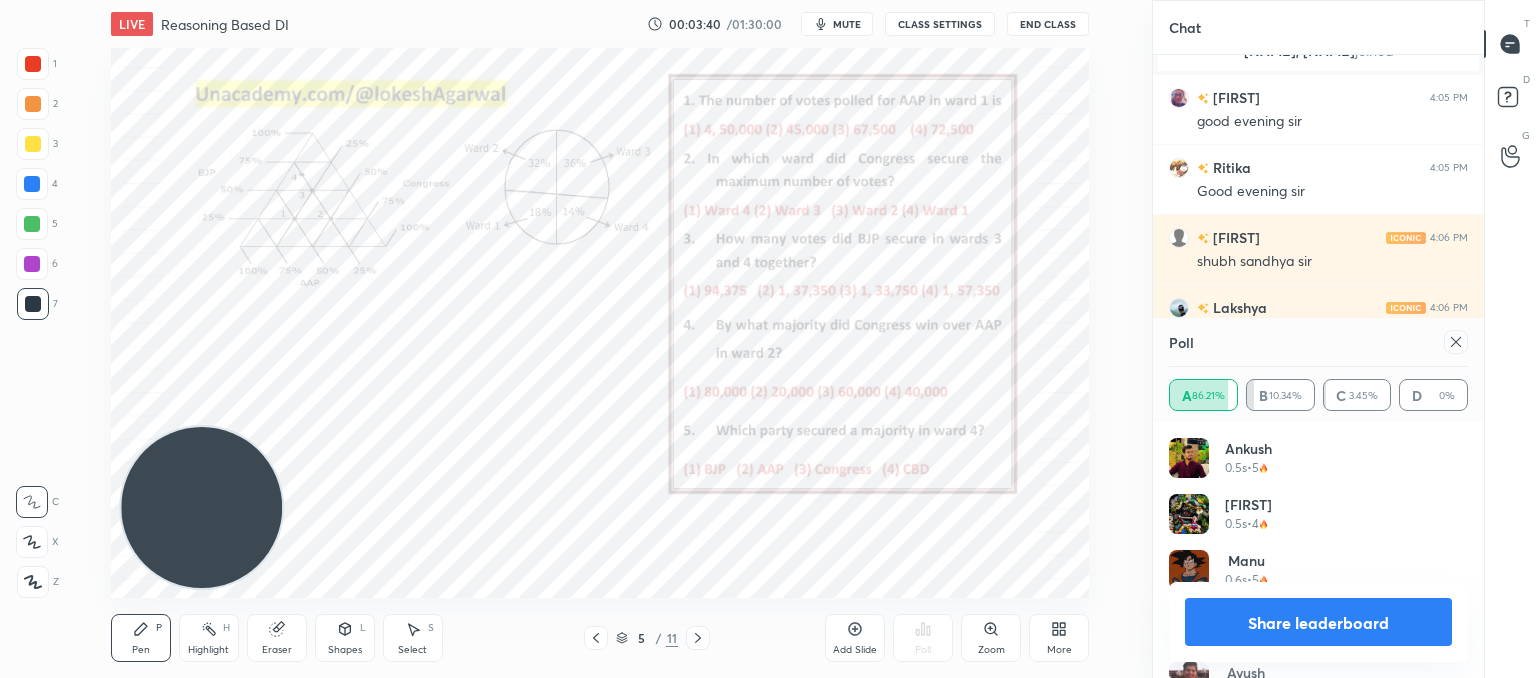 click at bounding box center (1456, 342) 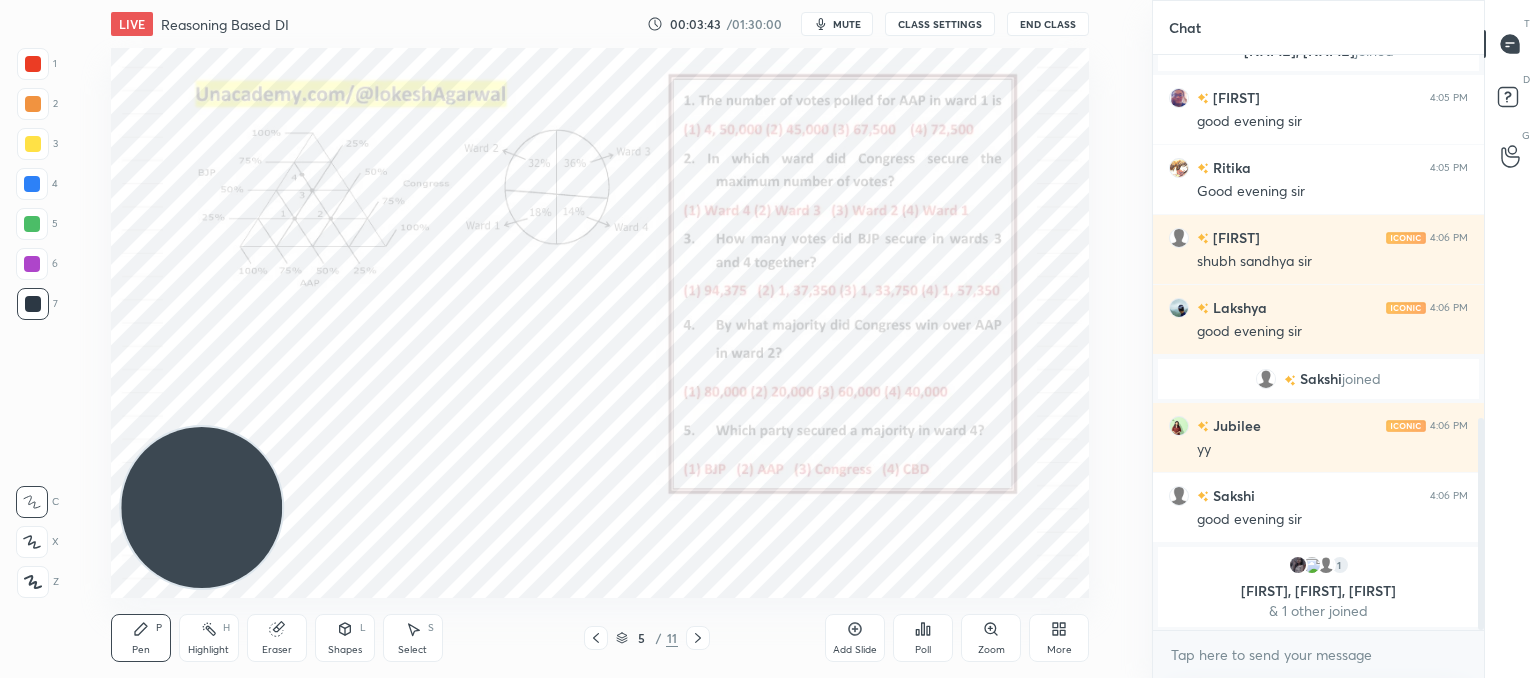 drag, startPoint x: 277, startPoint y: 645, endPoint x: 336, endPoint y: 597, distance: 76.05919 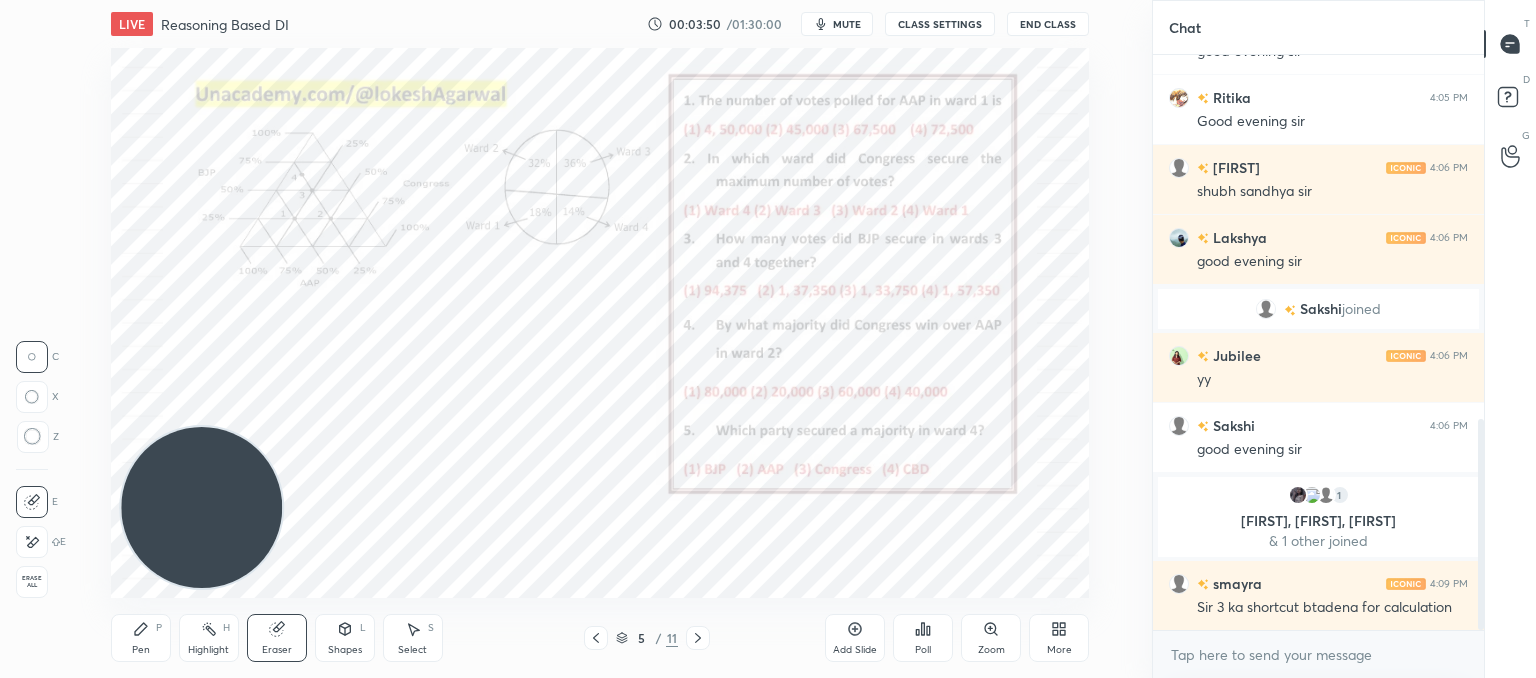 click 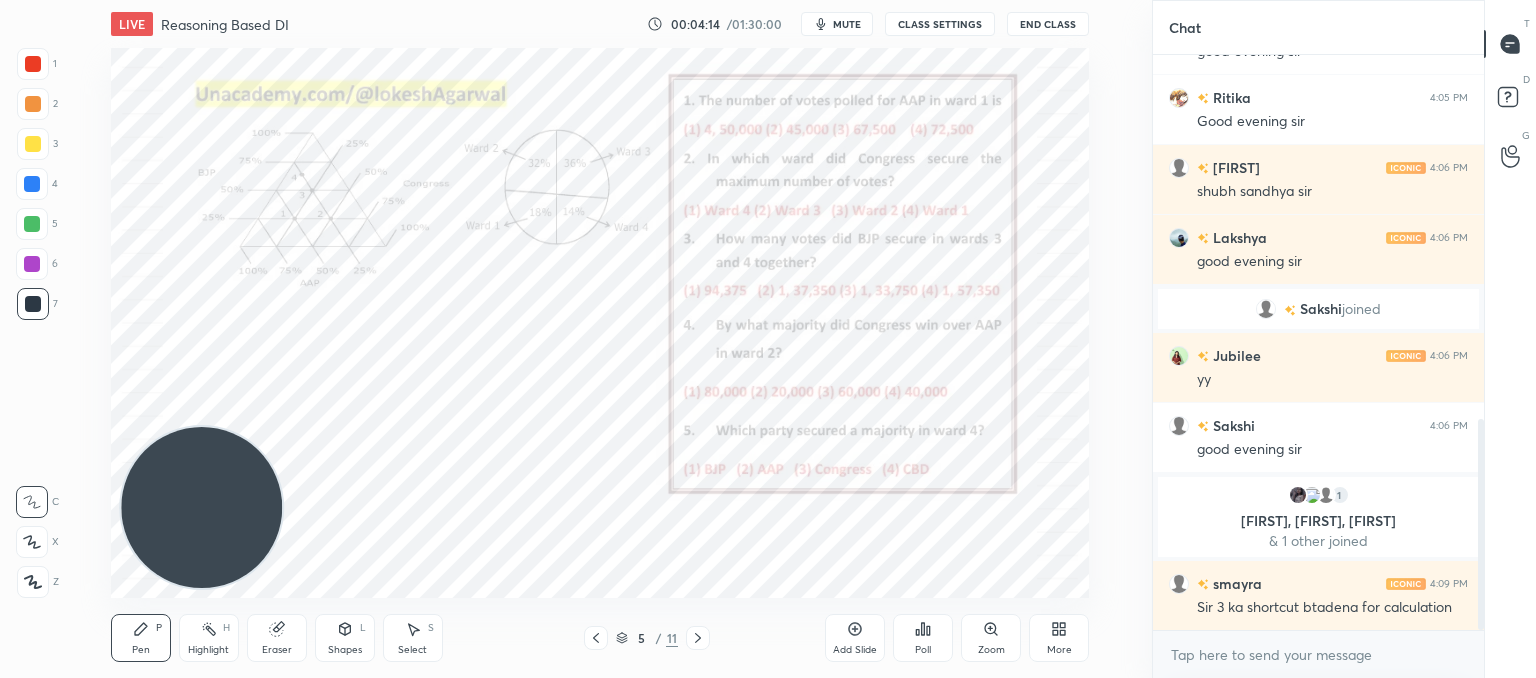 click 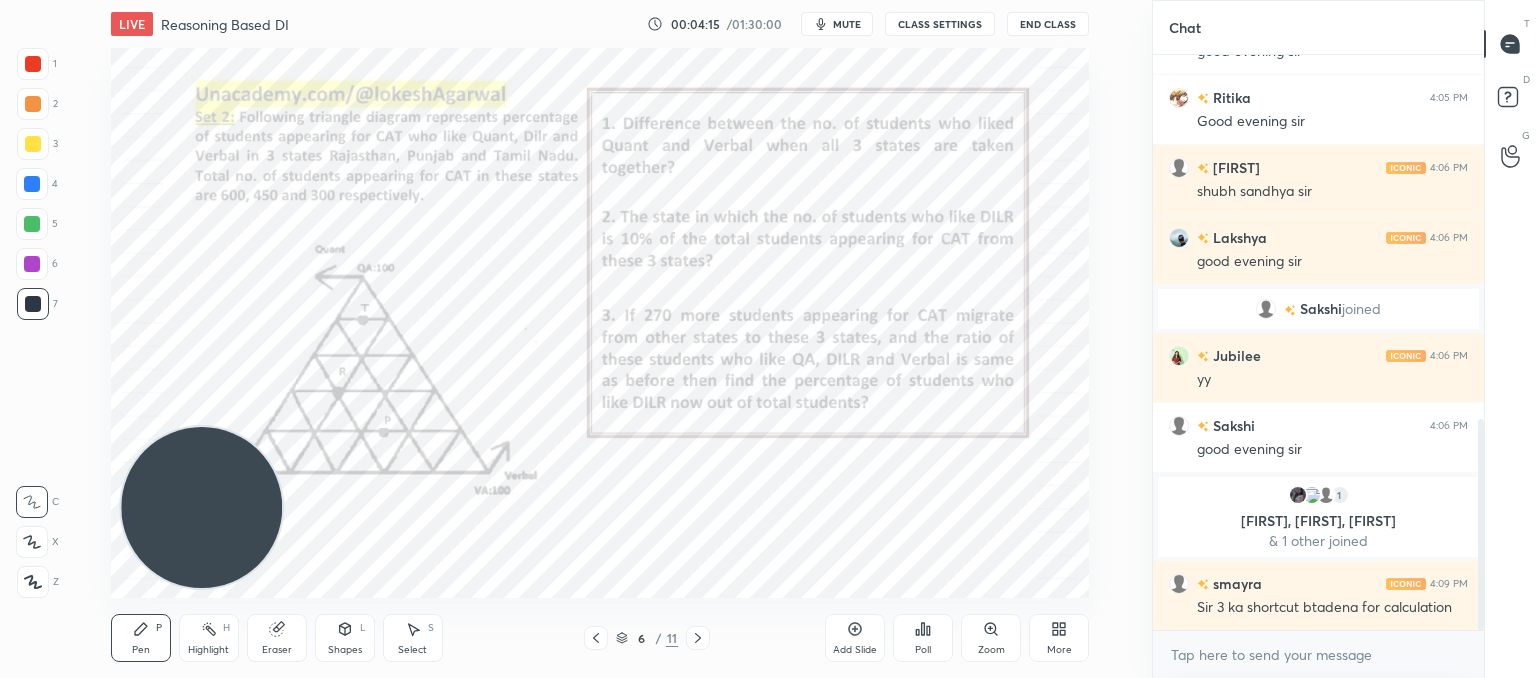 click 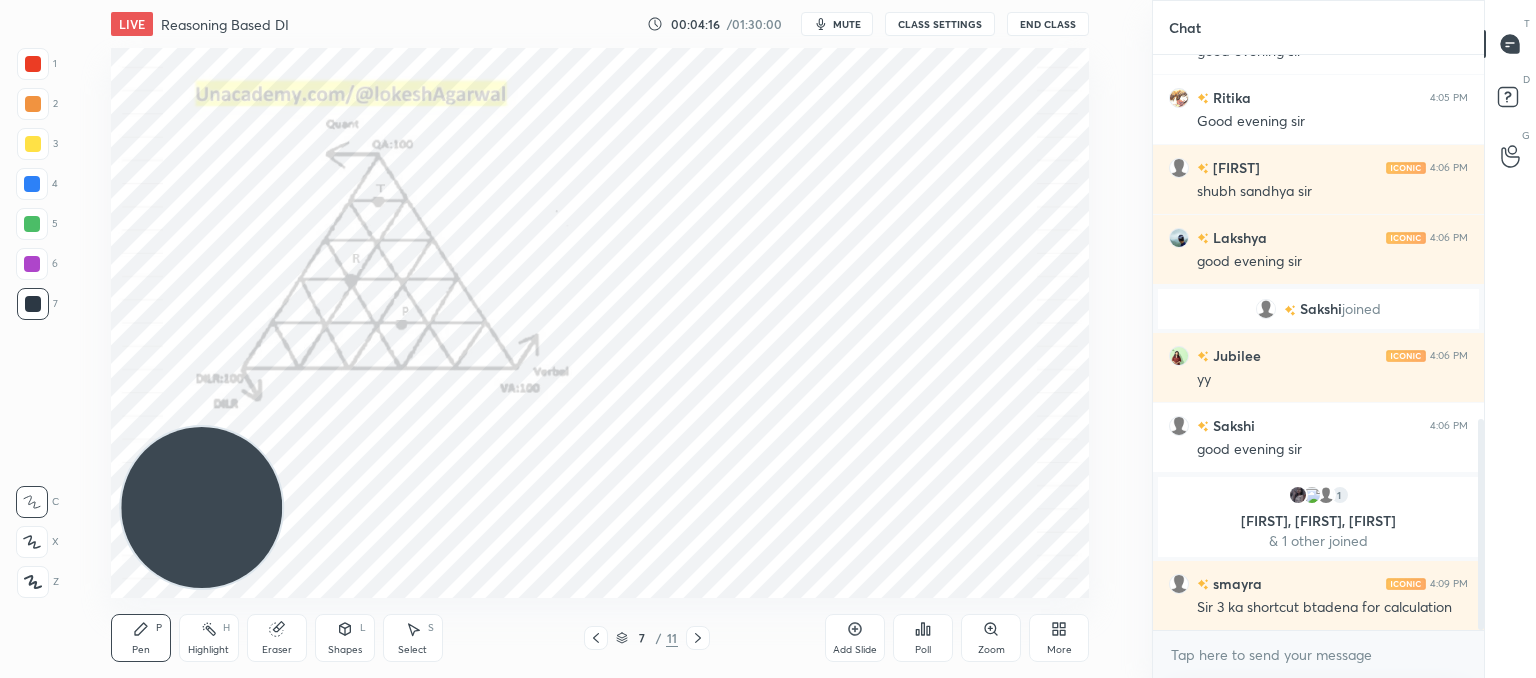 click 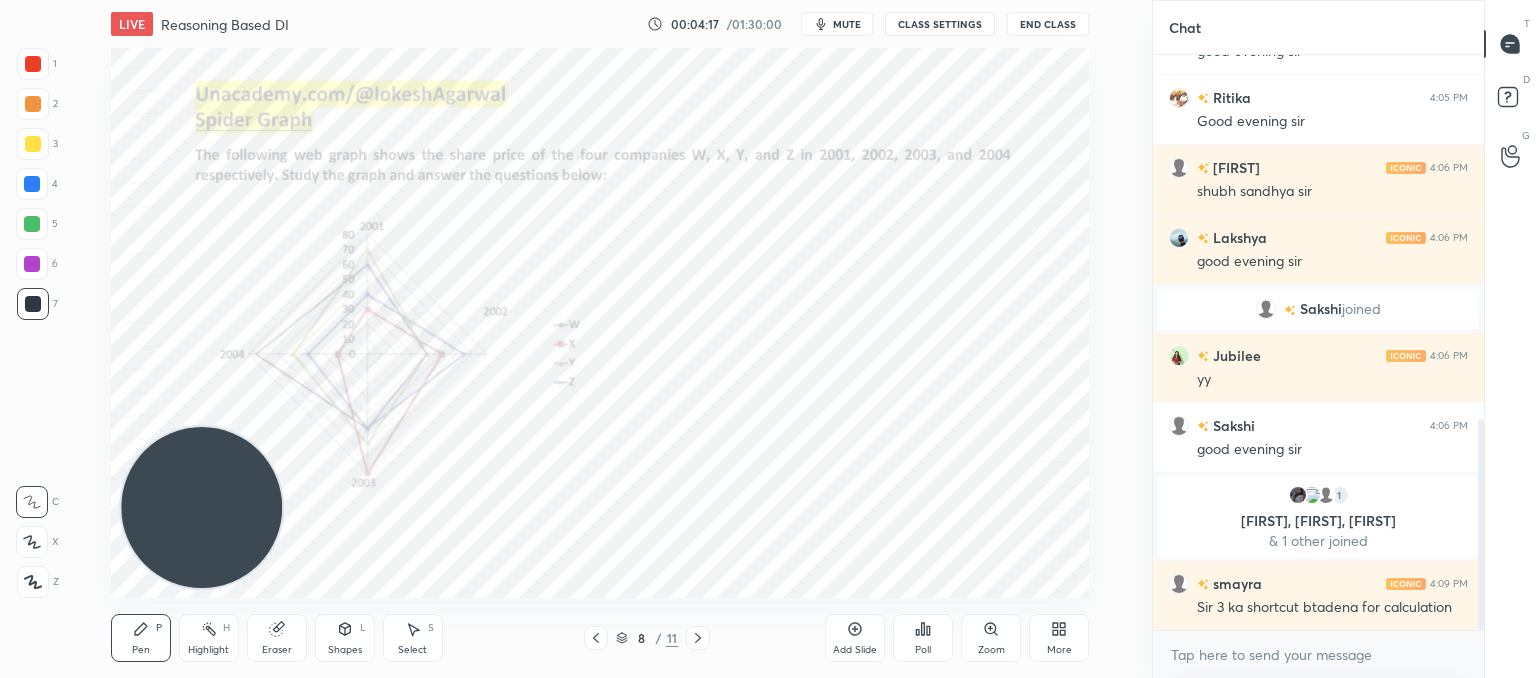 click 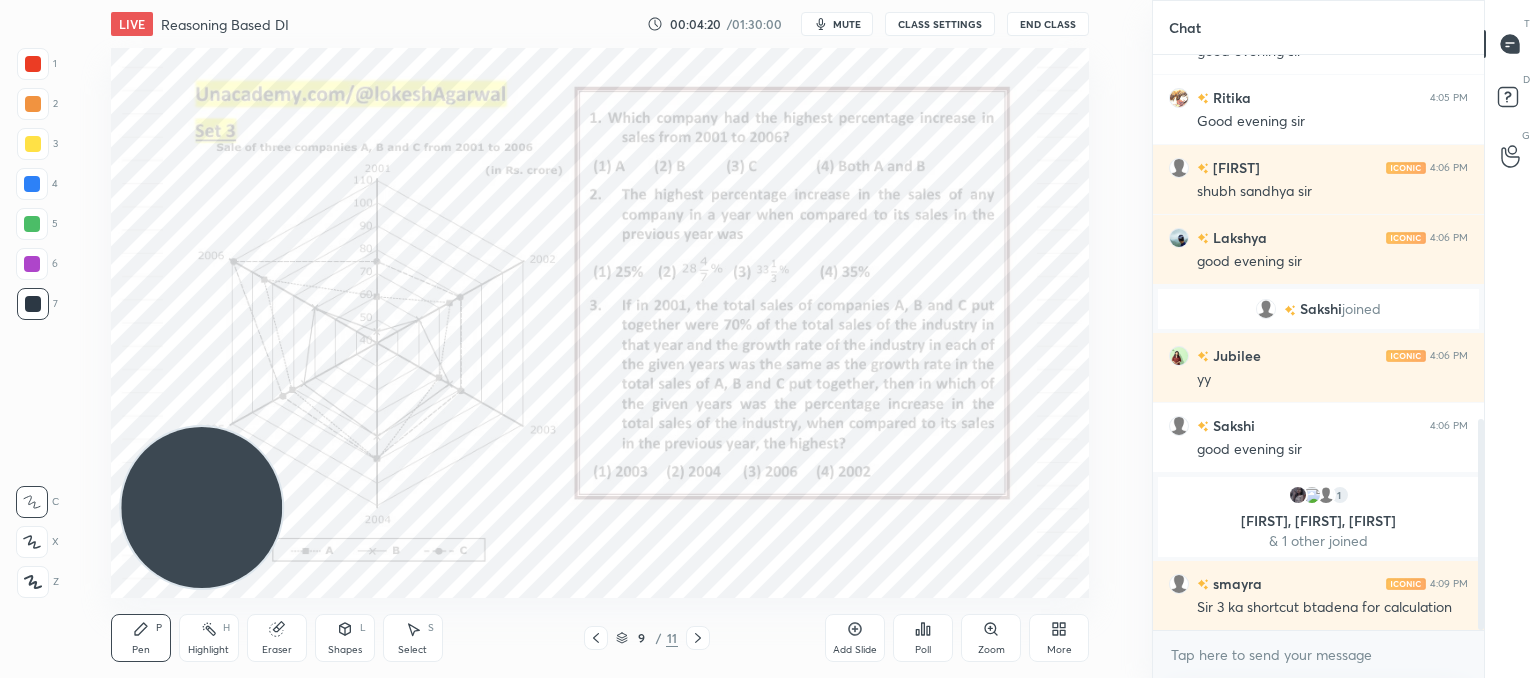 click at bounding box center [698, 638] 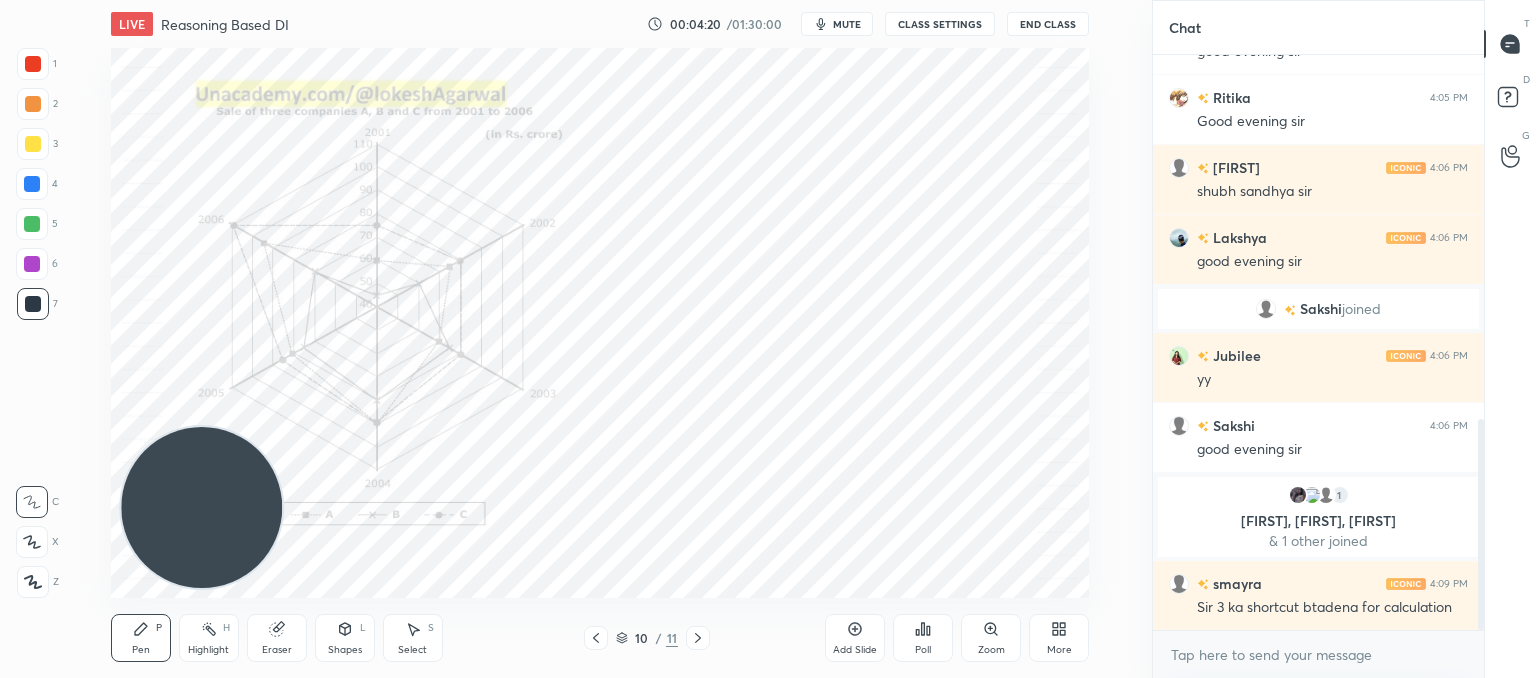 click at bounding box center [698, 638] 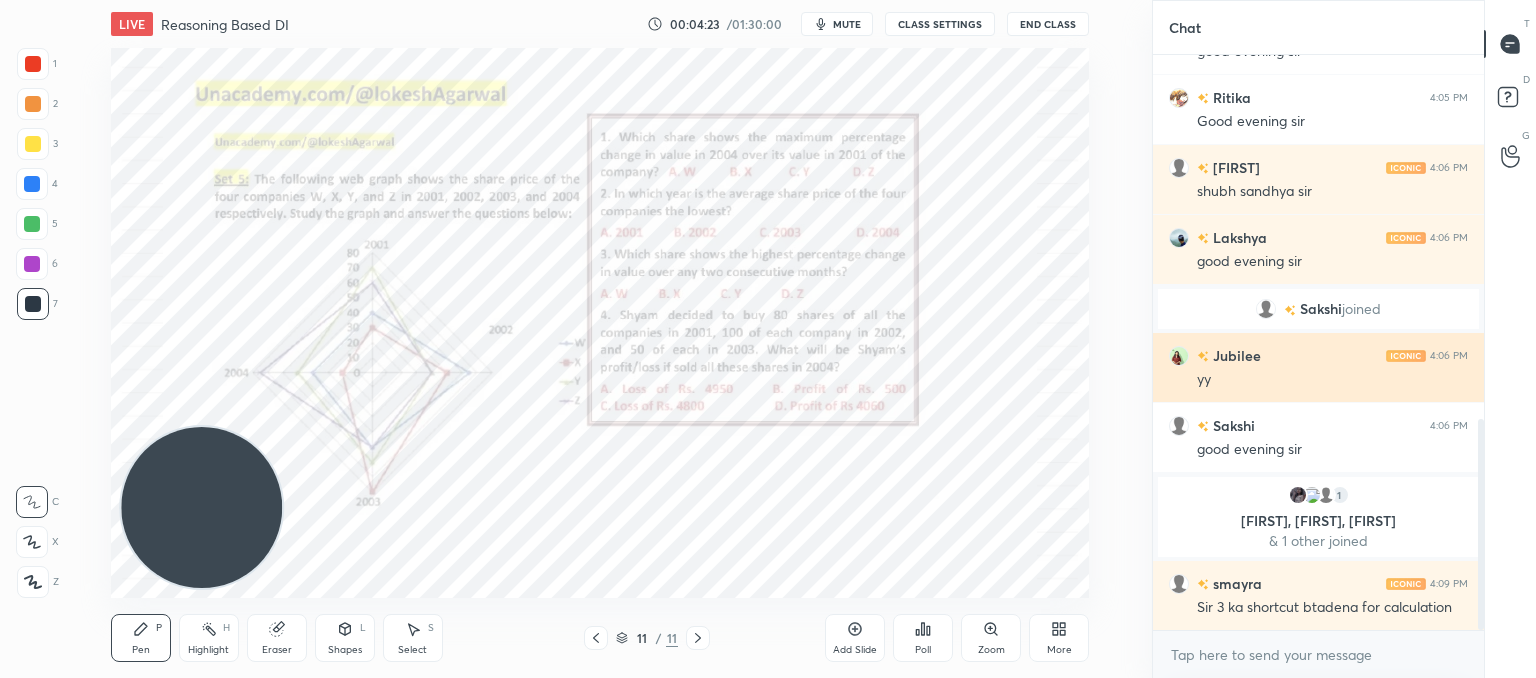 scroll, scrollTop: 1012, scrollLeft: 0, axis: vertical 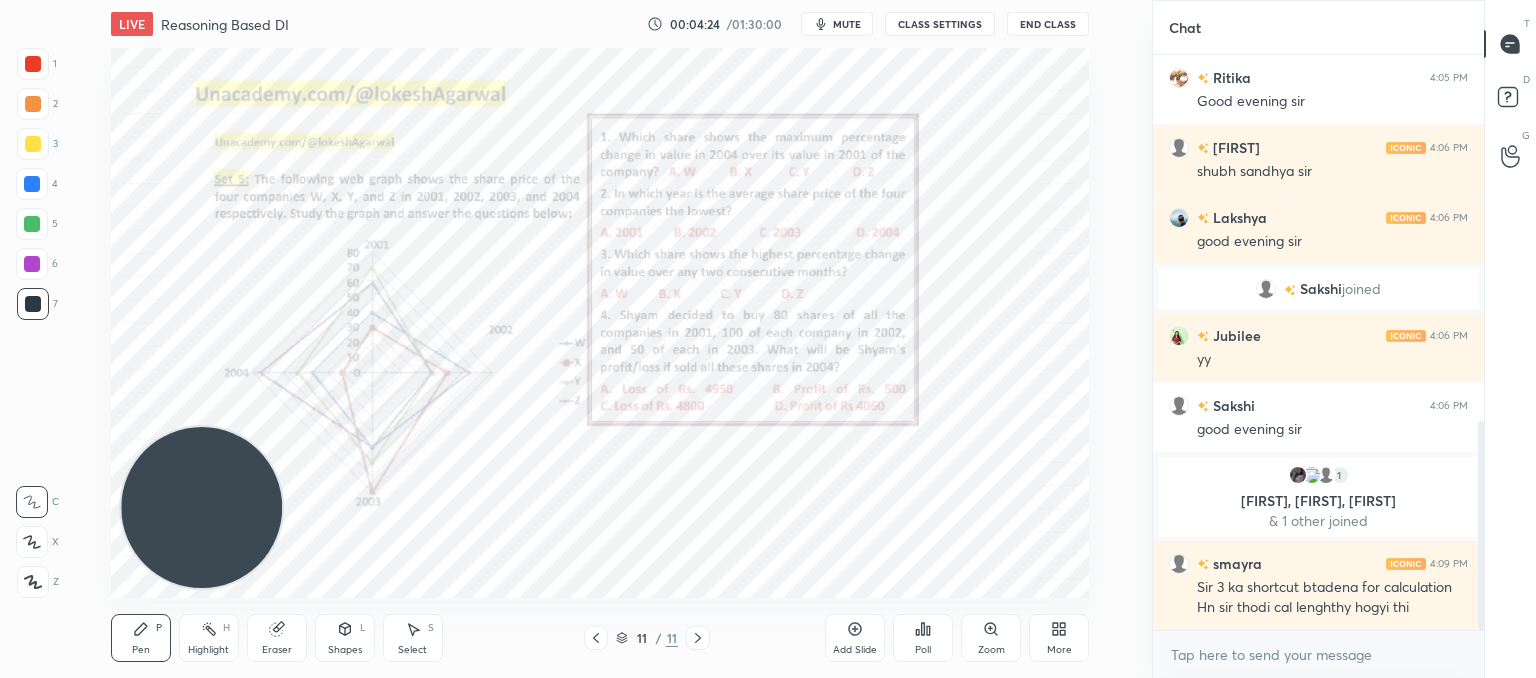 click on "Poll" at bounding box center [923, 638] 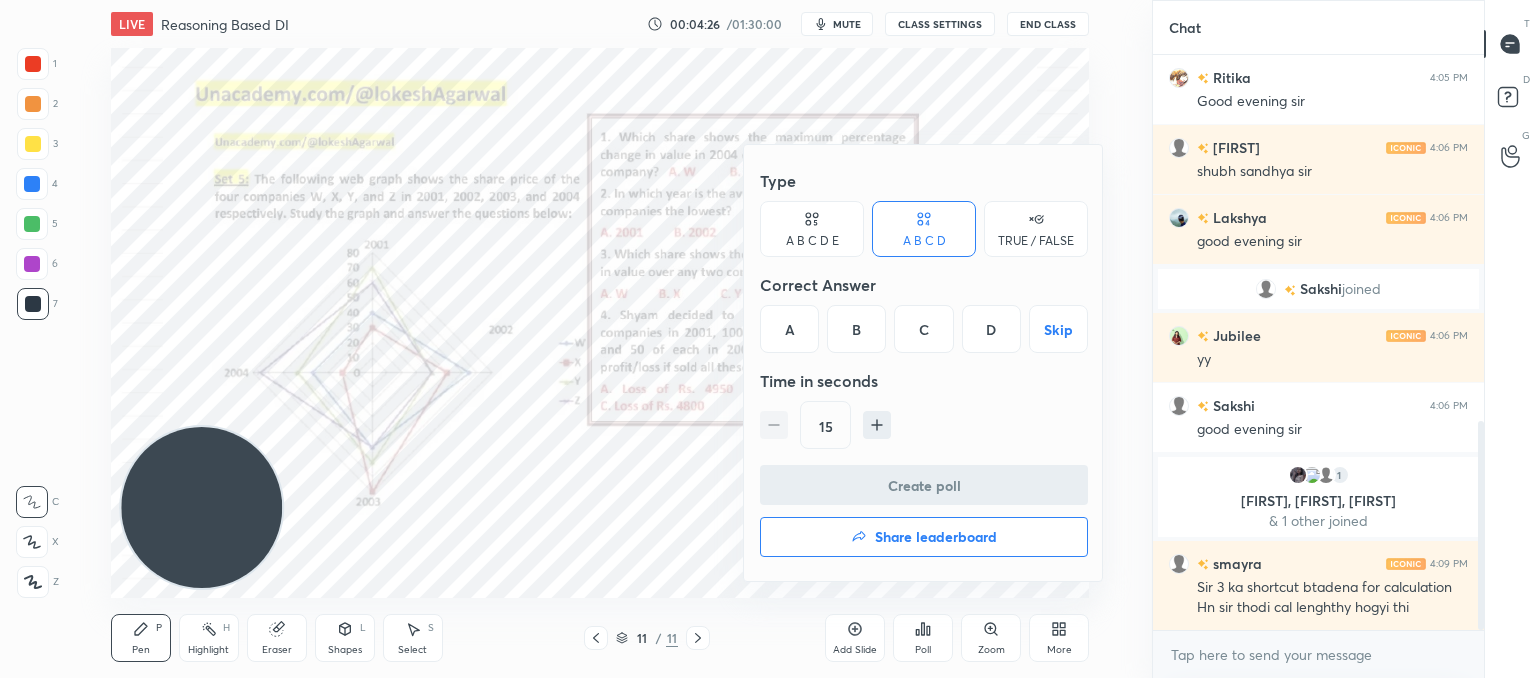 click on "B" at bounding box center (856, 329) 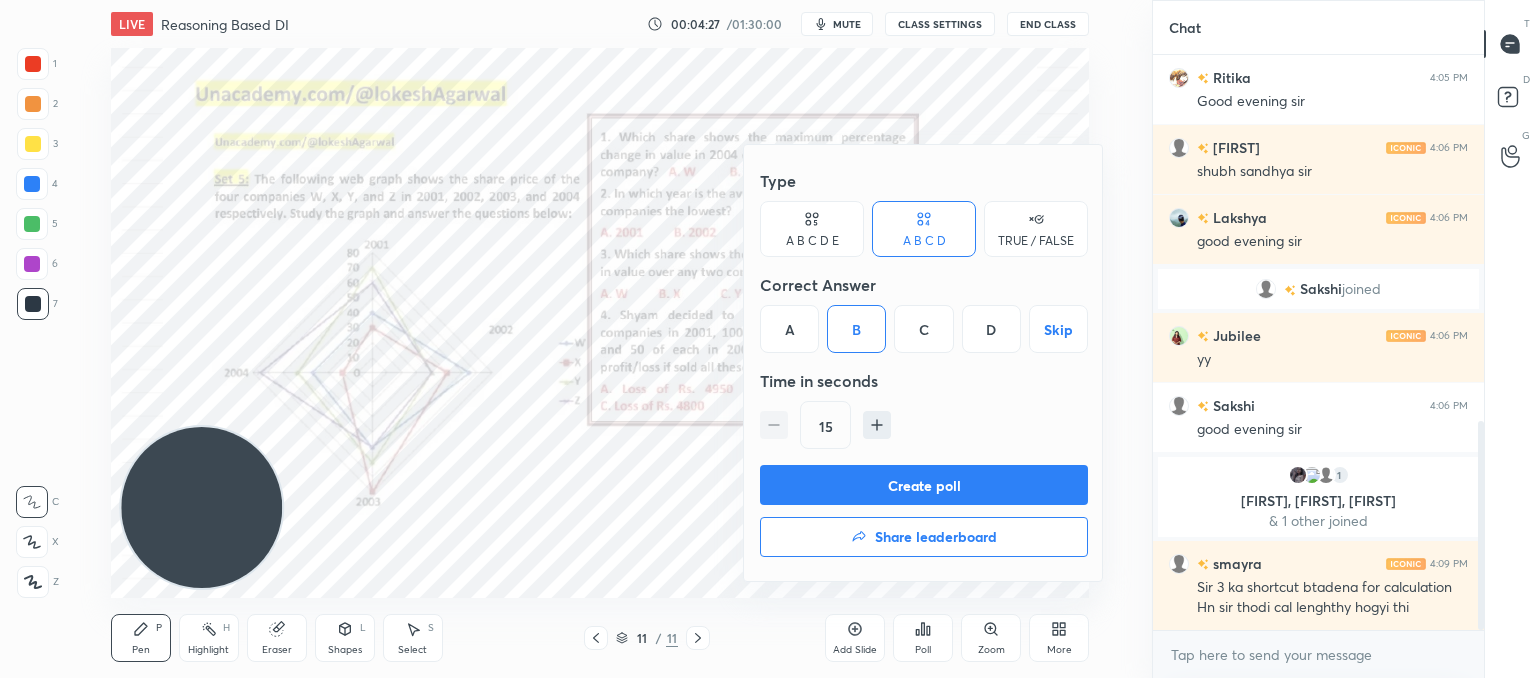 click on "Create poll" at bounding box center (924, 485) 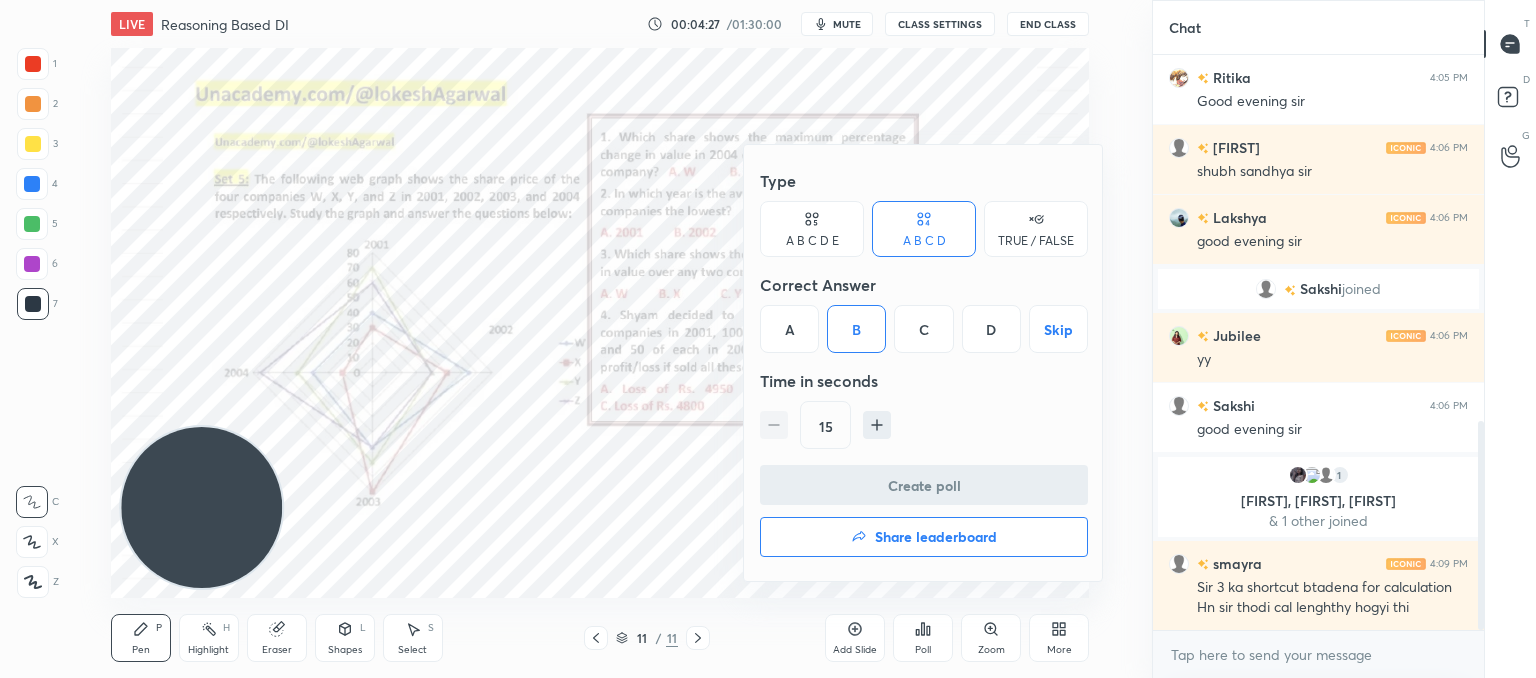 scroll, scrollTop: 528, scrollLeft: 325, axis: both 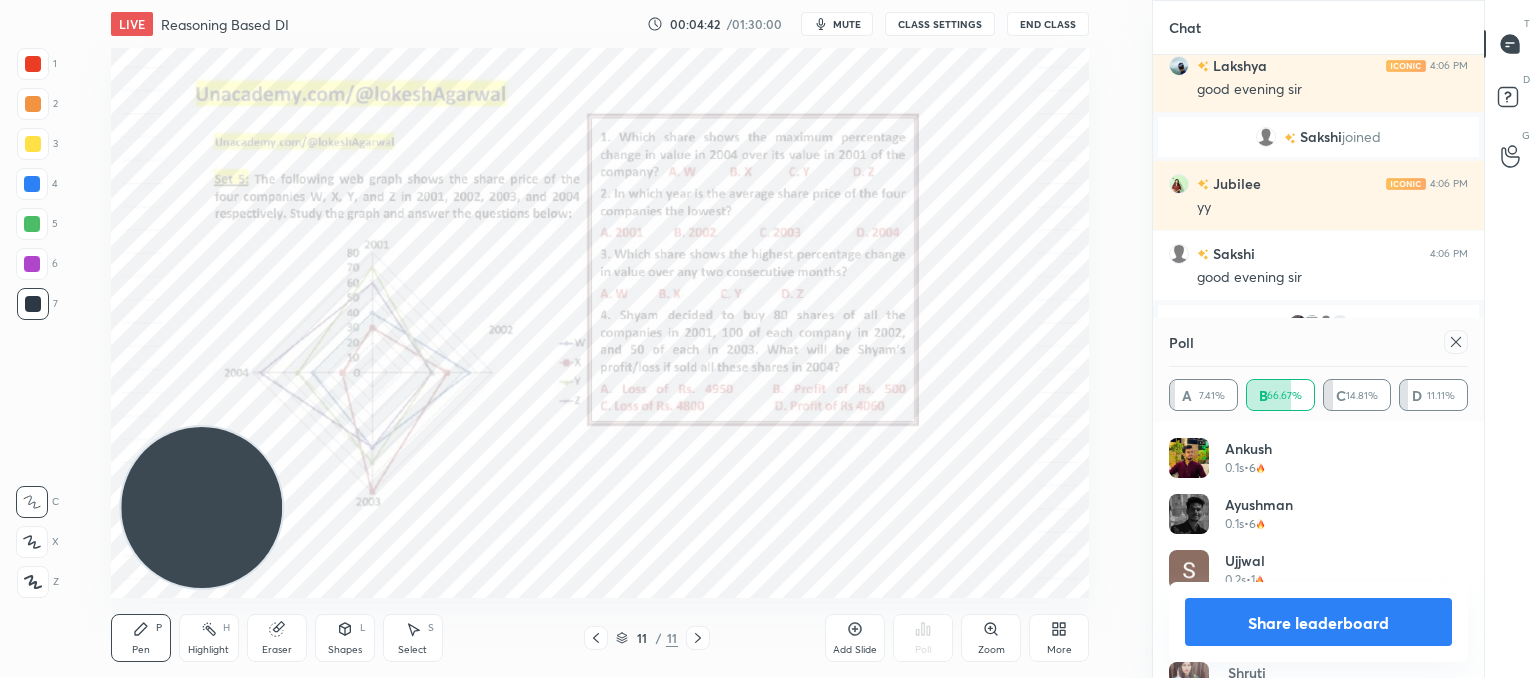 click 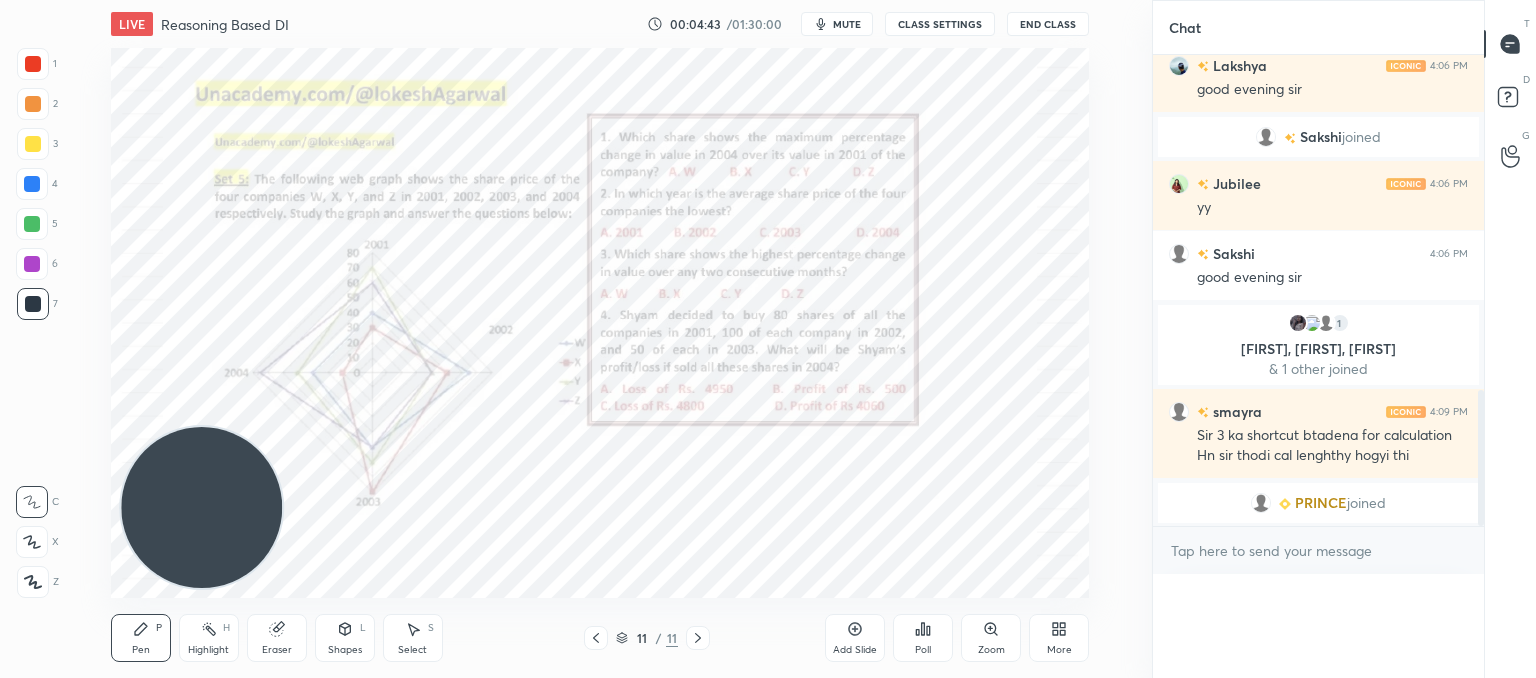 scroll, scrollTop: 0, scrollLeft: 0, axis: both 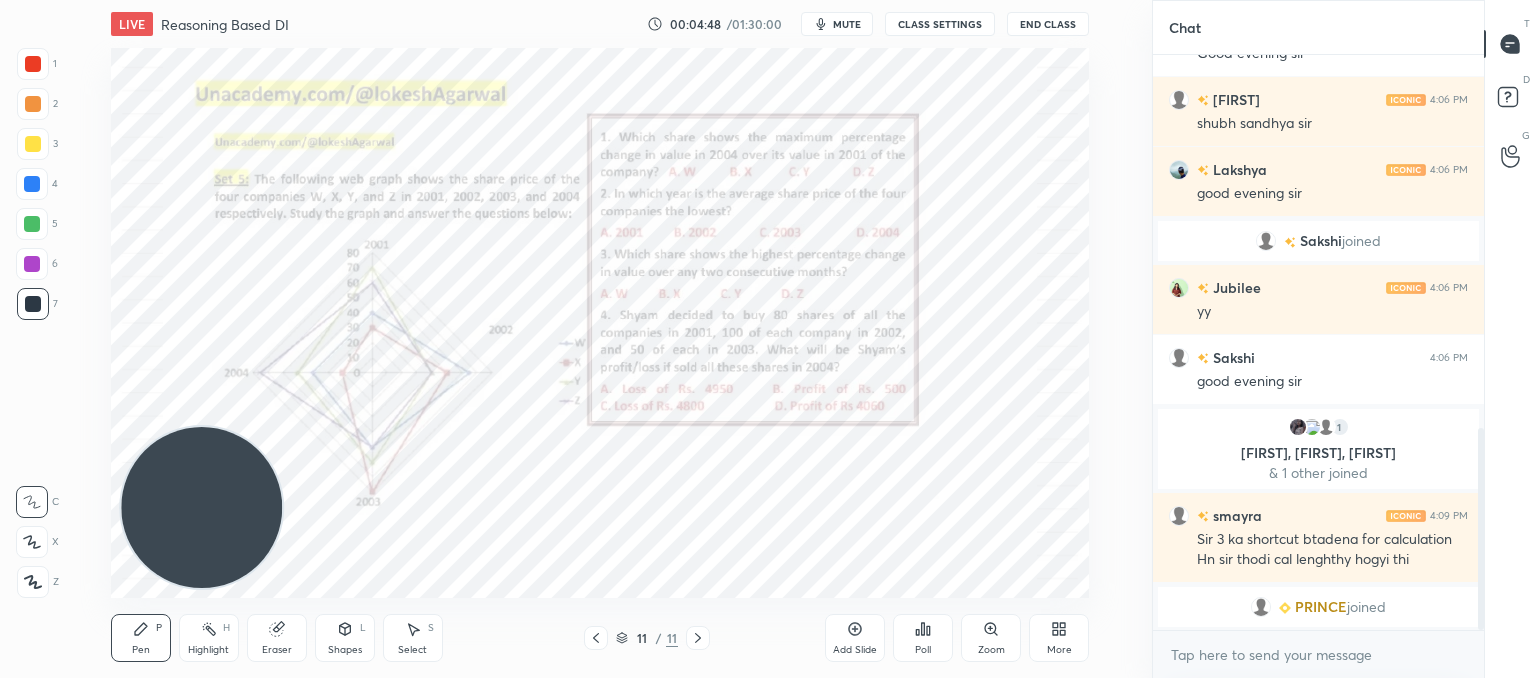 click 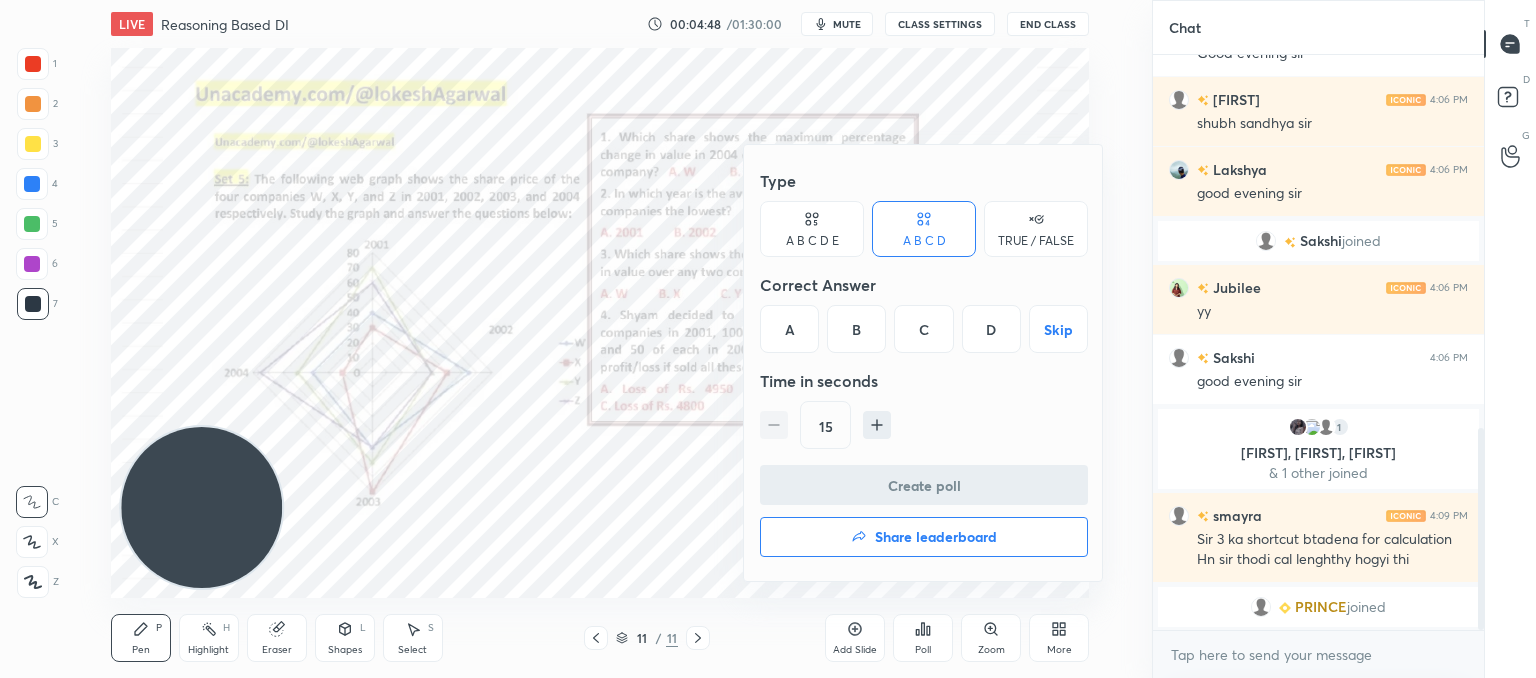 click on "D" at bounding box center (991, 329) 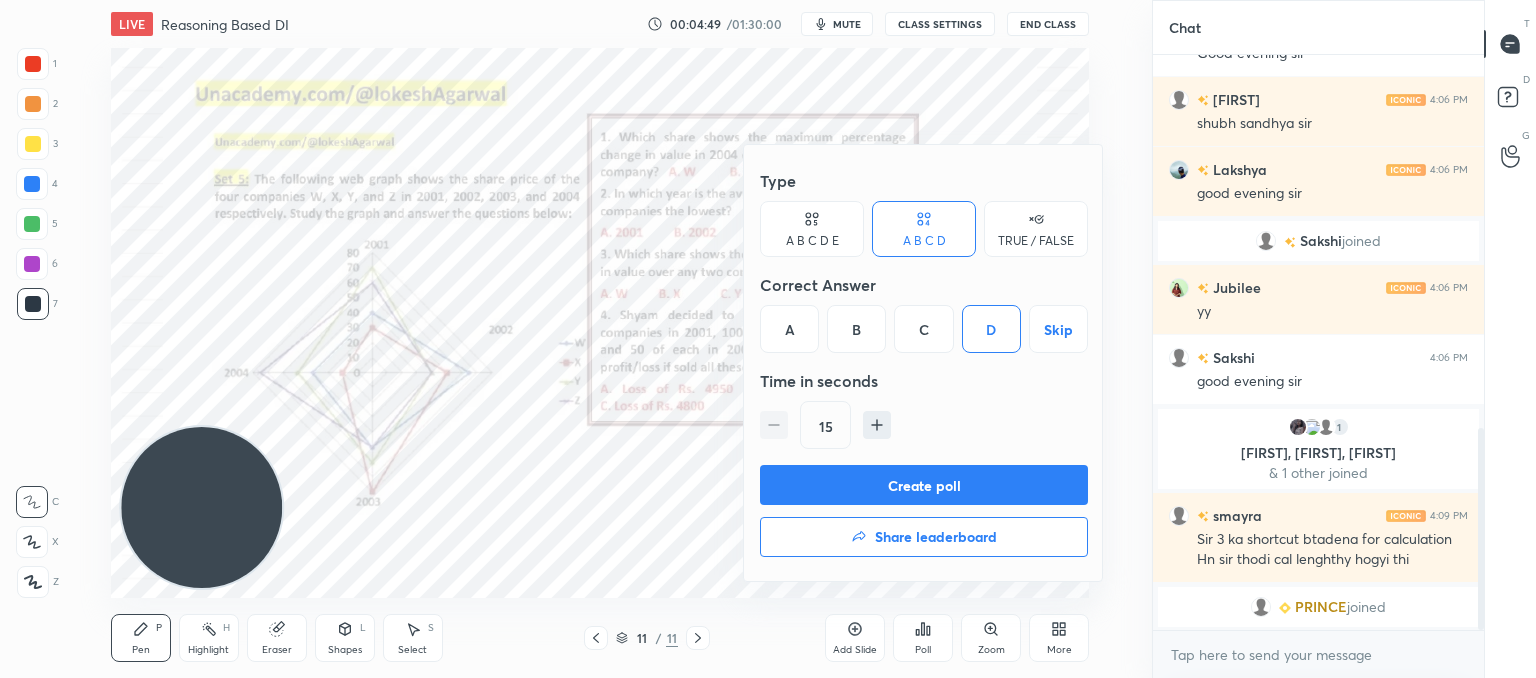 click on "Create poll" at bounding box center [924, 485] 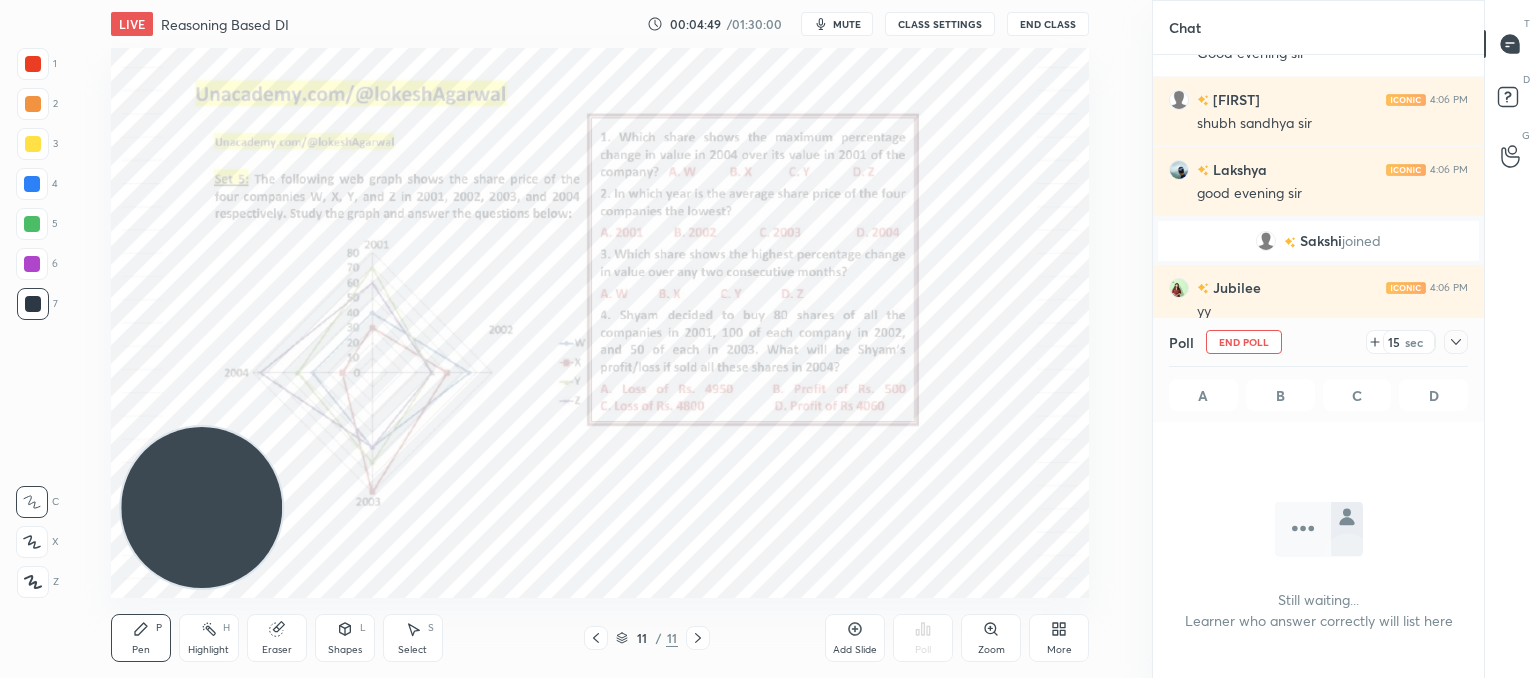 scroll, scrollTop: 304, scrollLeft: 325, axis: both 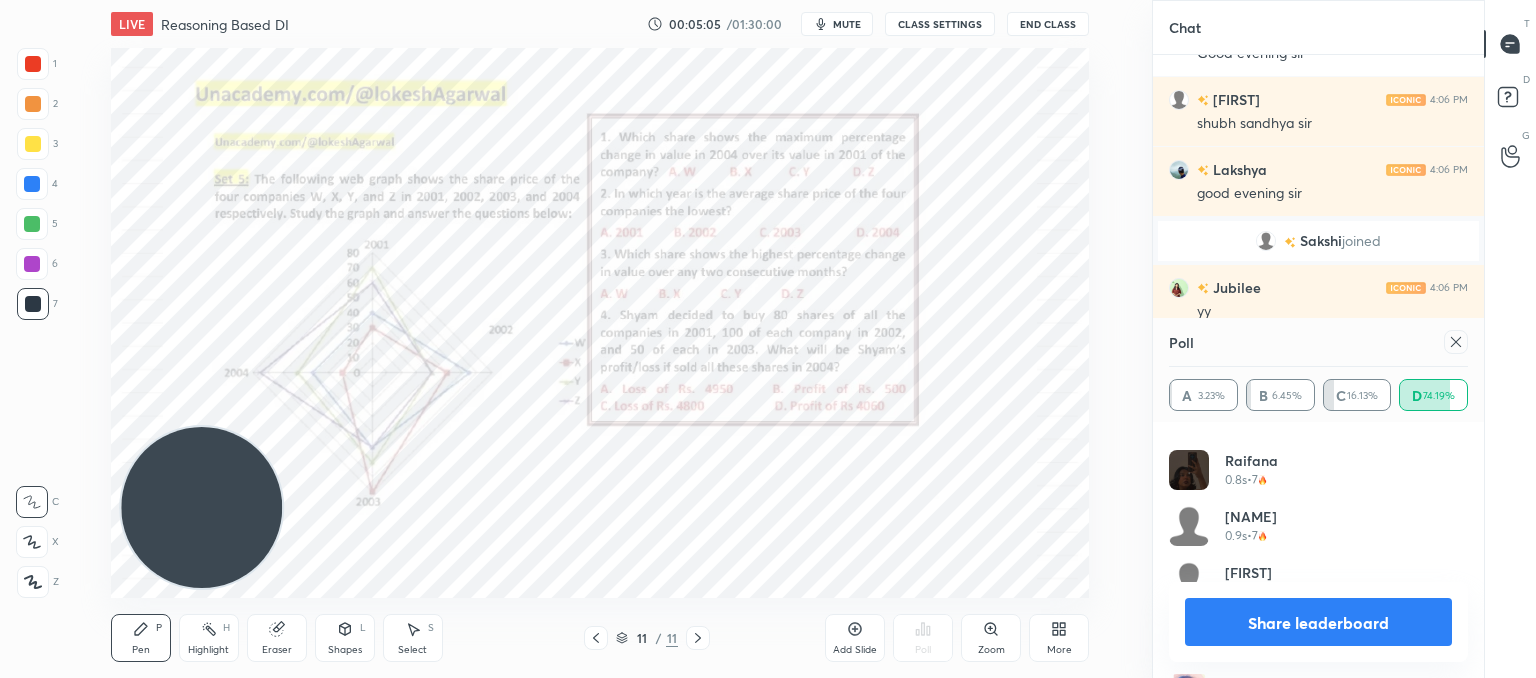 click 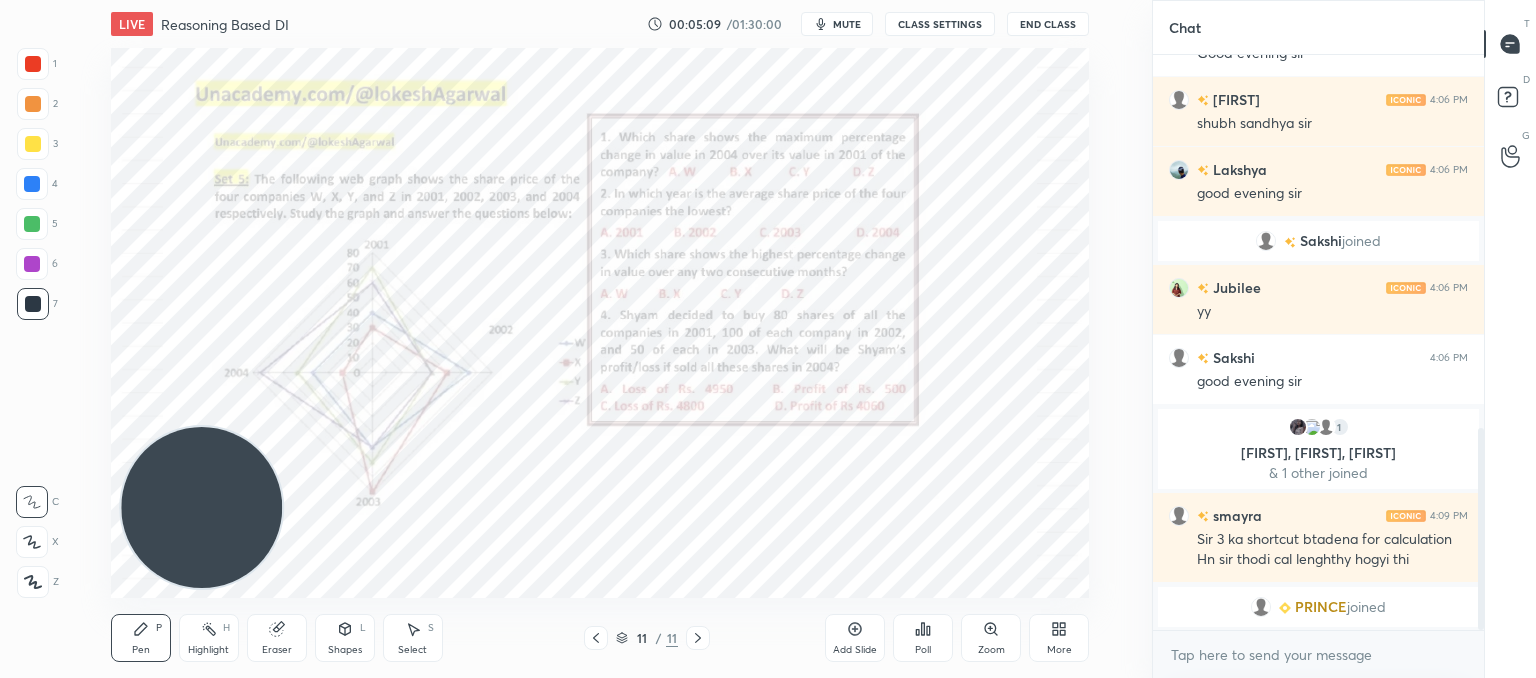 click on "Poll" at bounding box center (923, 650) 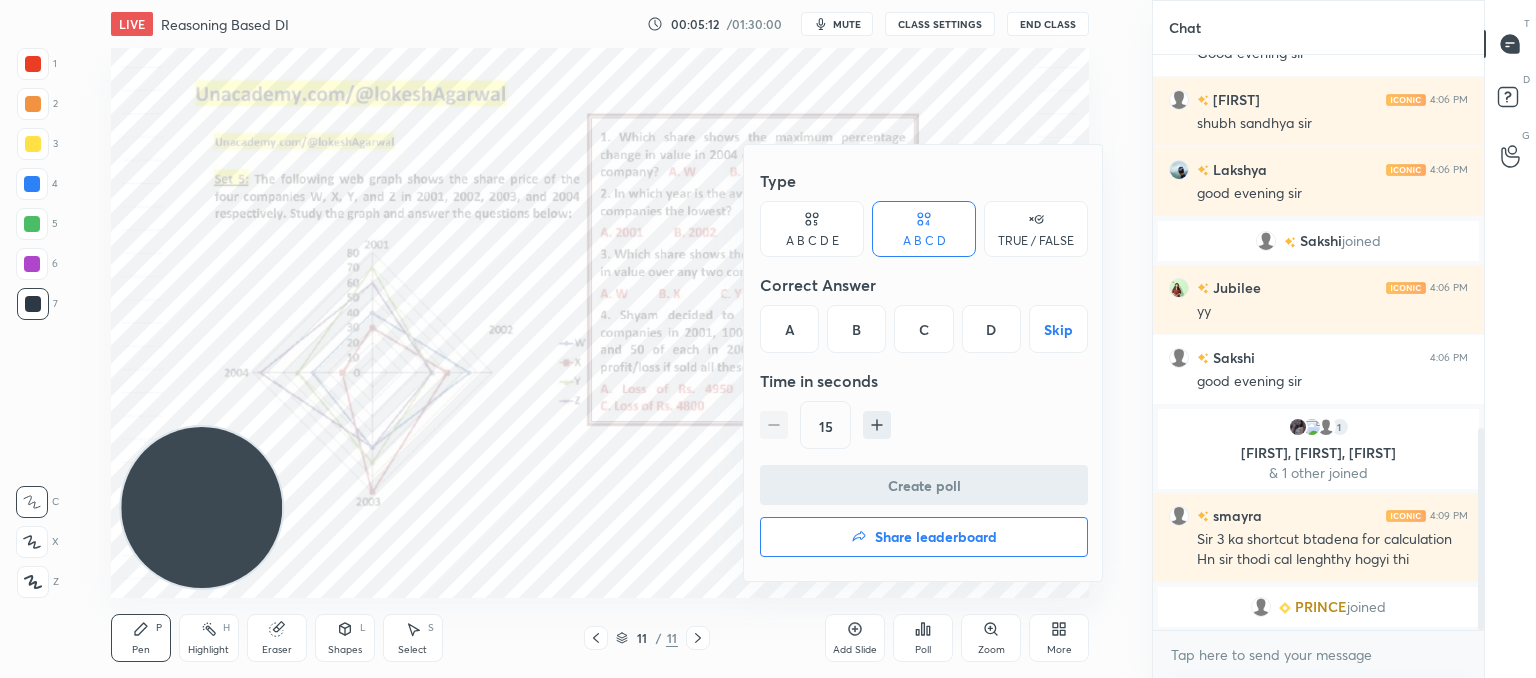 click on "B" at bounding box center (856, 329) 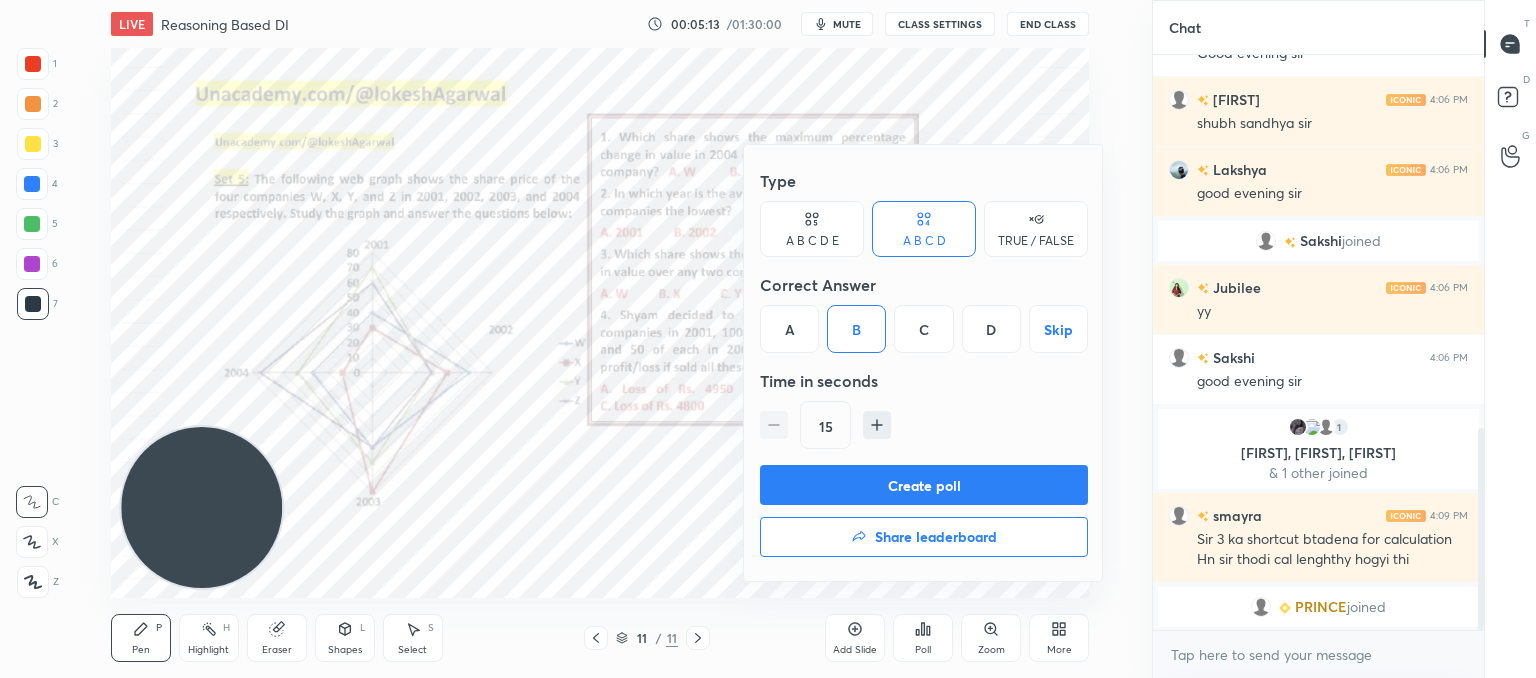 click on "Create poll" at bounding box center (924, 485) 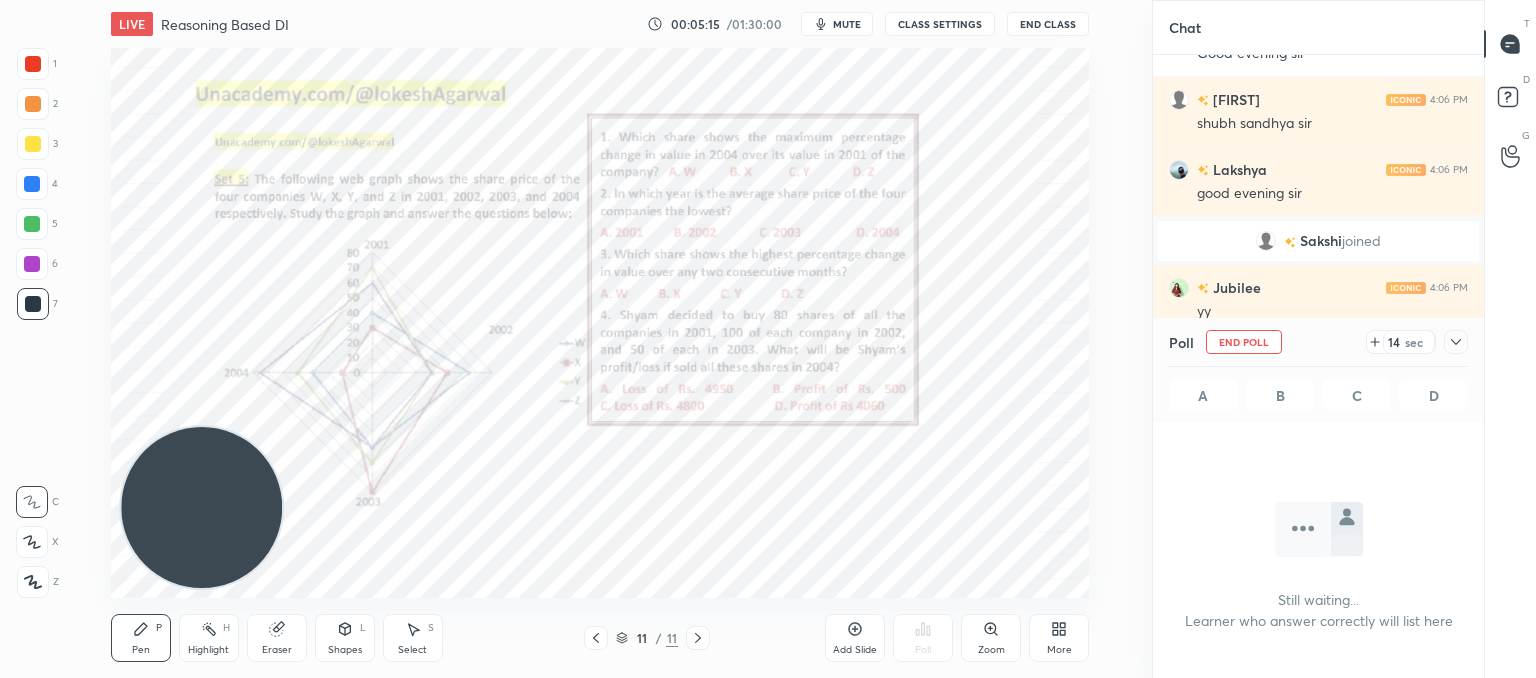 click on "Eraser" at bounding box center (277, 638) 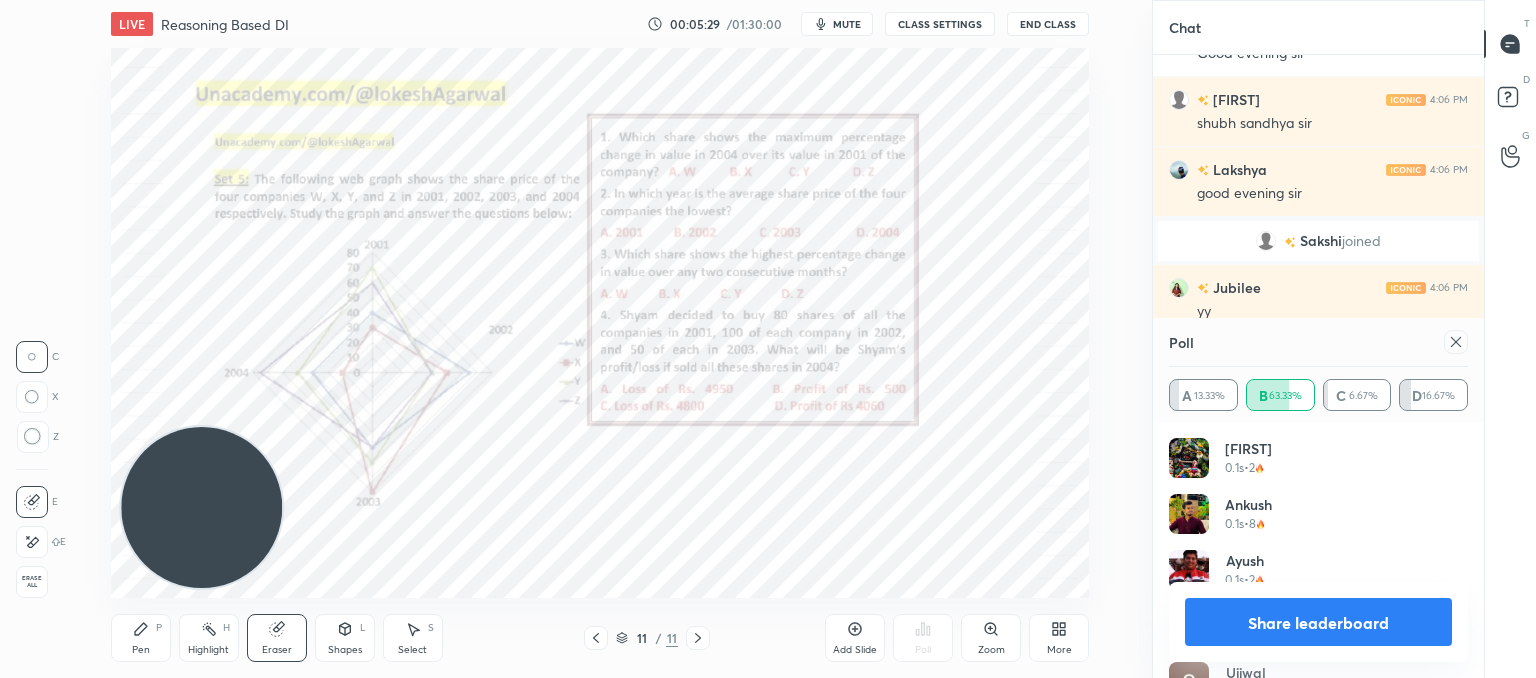 click 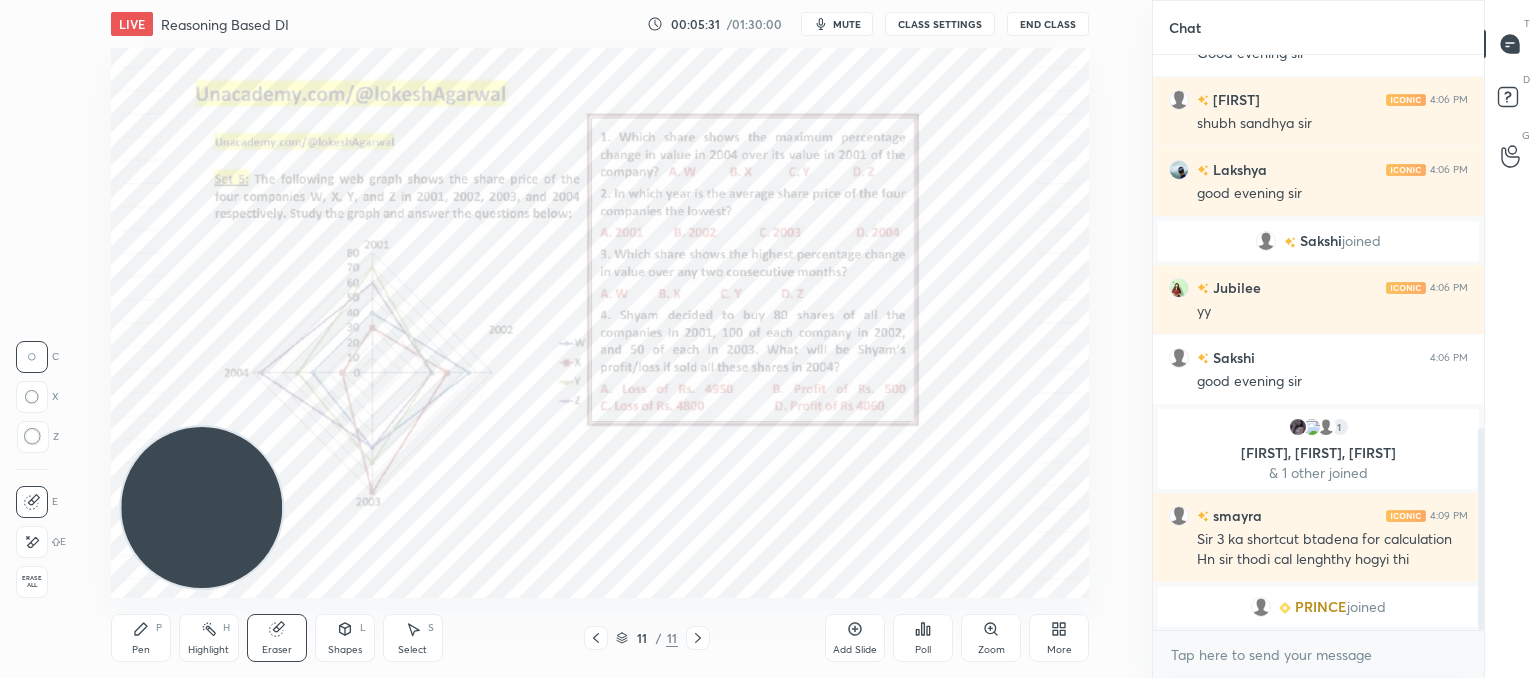 click 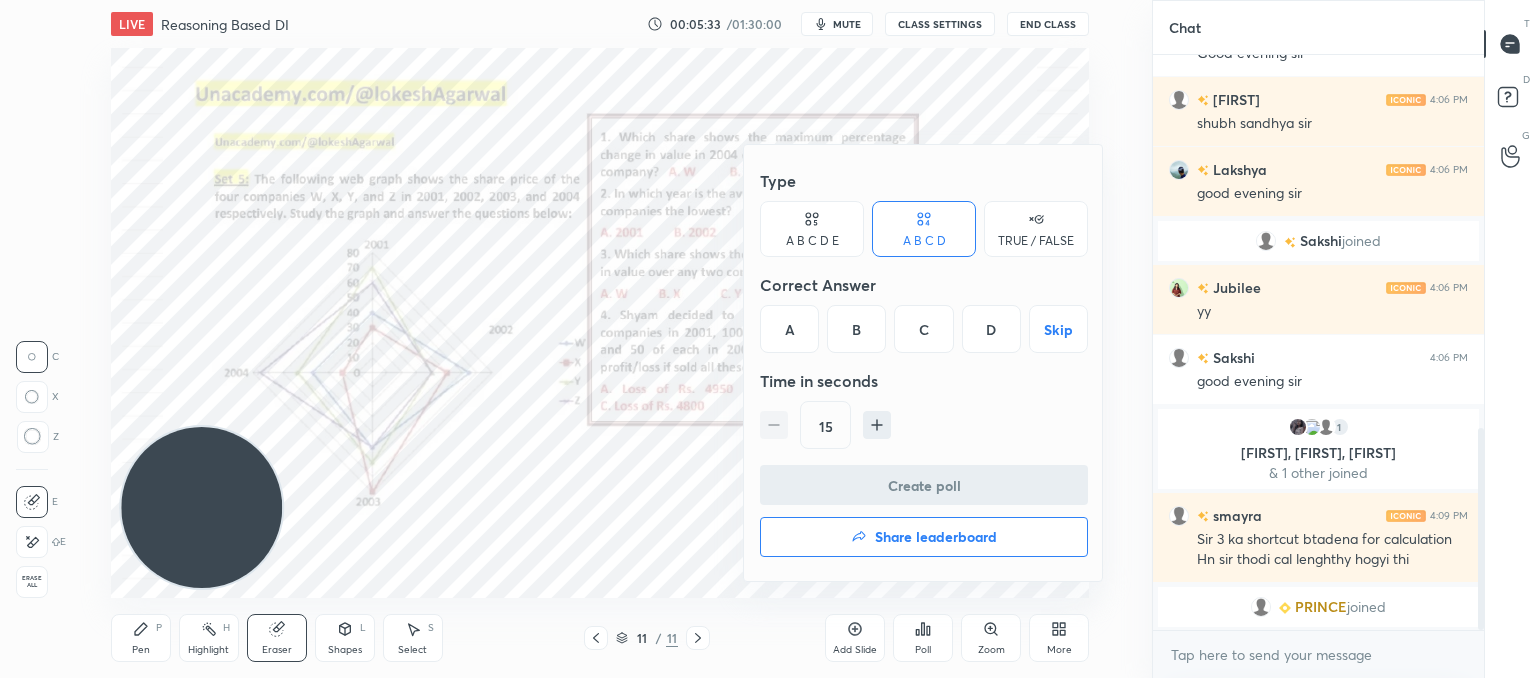 click on "A" at bounding box center (789, 329) 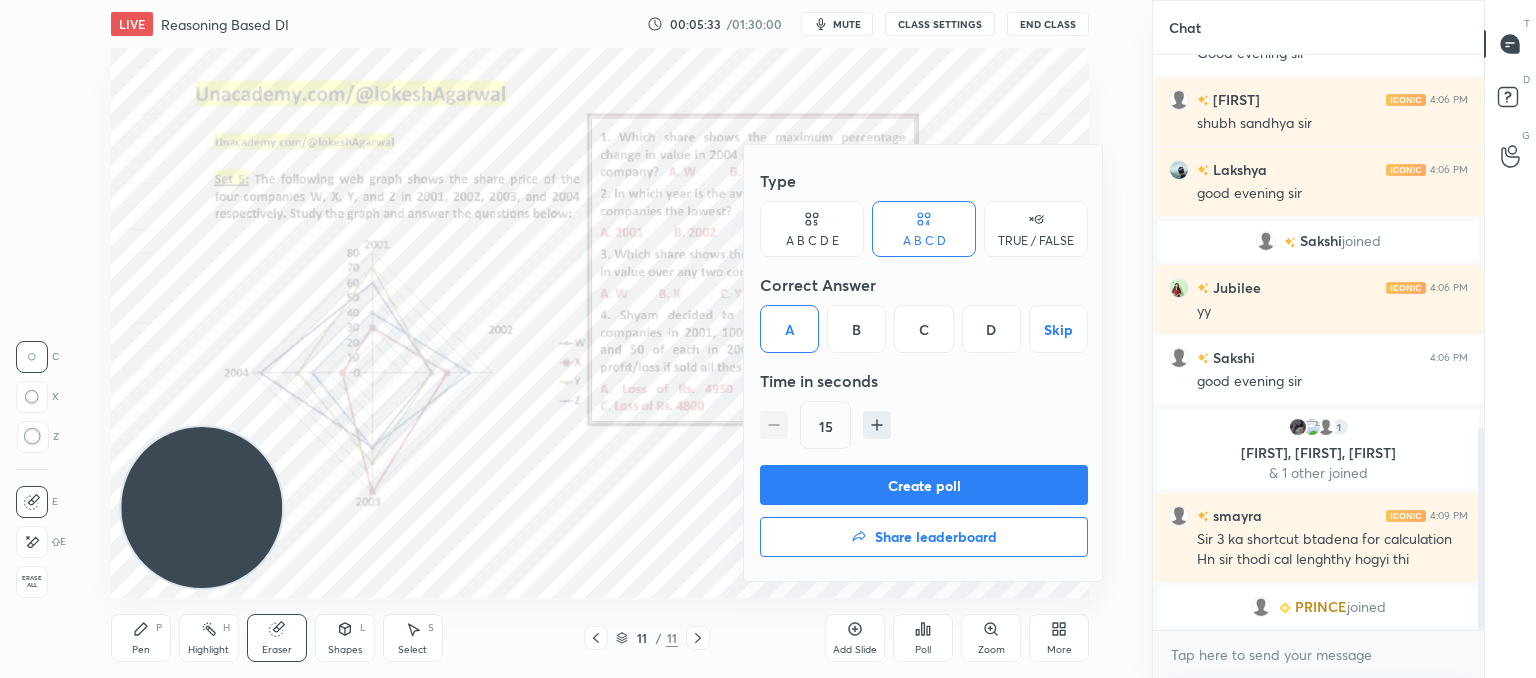 drag, startPoint x: 840, startPoint y: 483, endPoint x: 828, endPoint y: 474, distance: 15 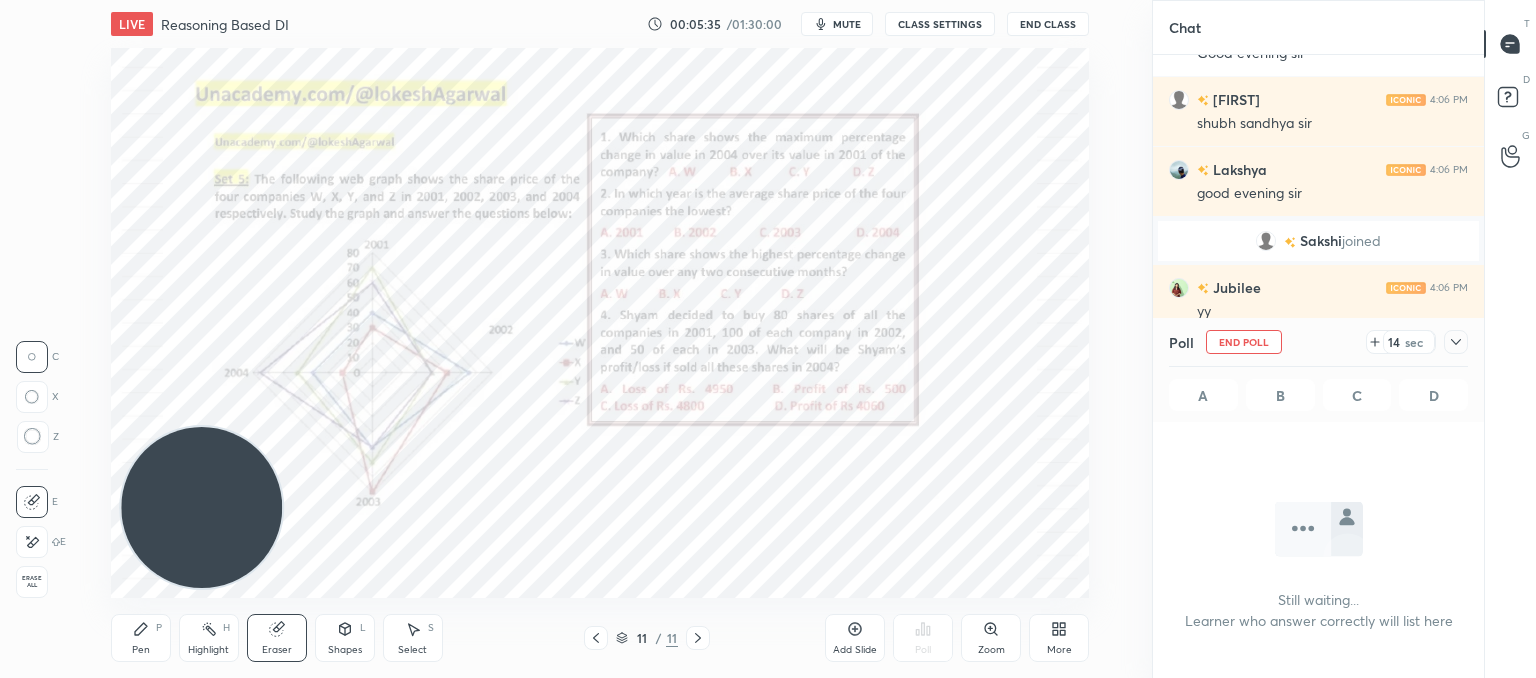 drag, startPoint x: 155, startPoint y: 643, endPoint x: 176, endPoint y: 621, distance: 30.413813 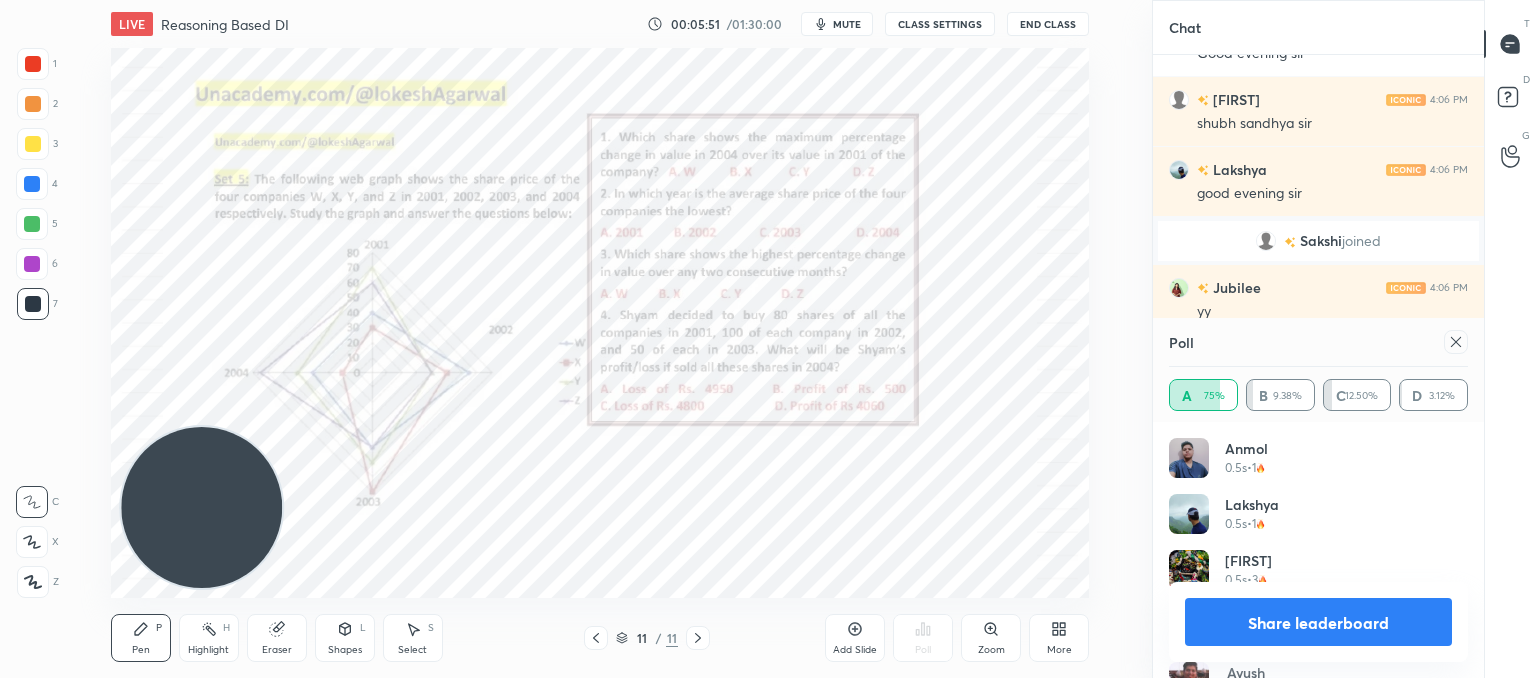 click 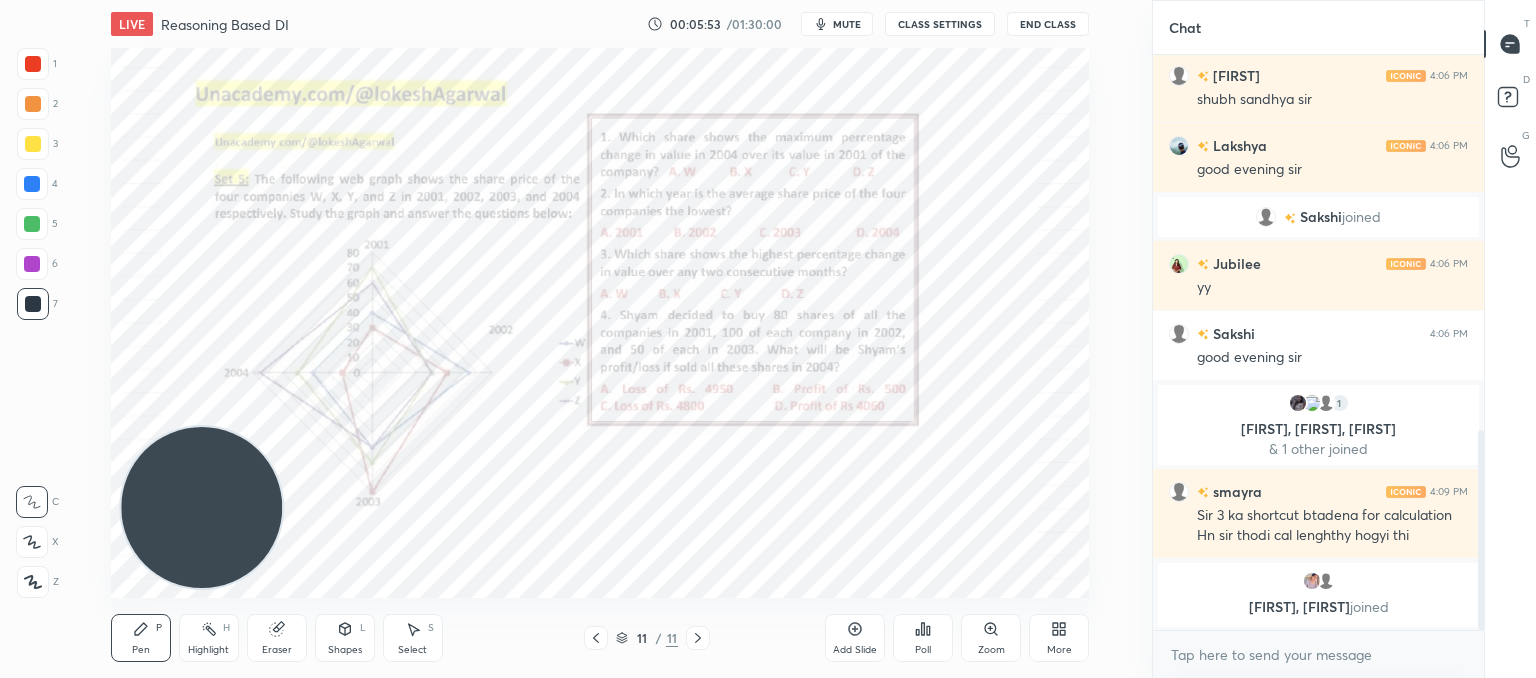 click on "Poll" at bounding box center (923, 638) 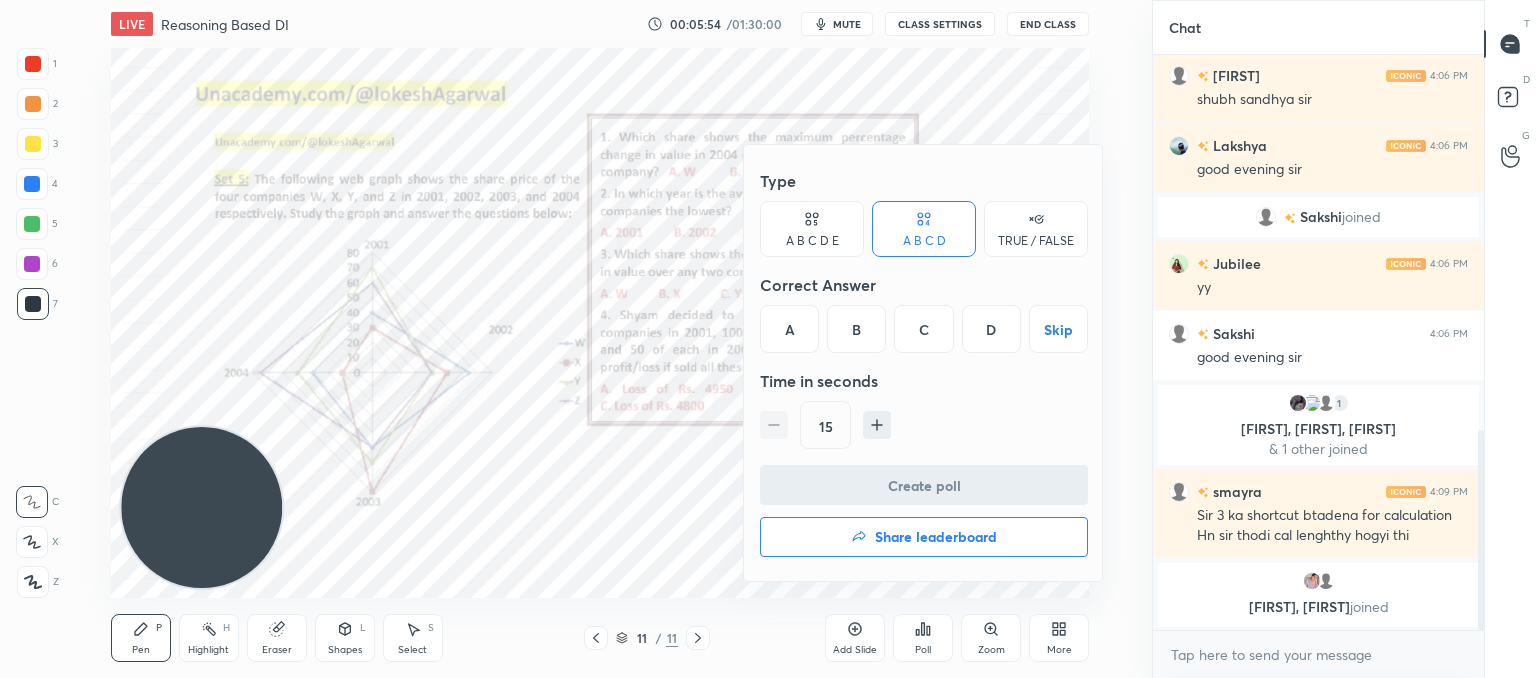 click on "Share leaderboard" at bounding box center [924, 537] 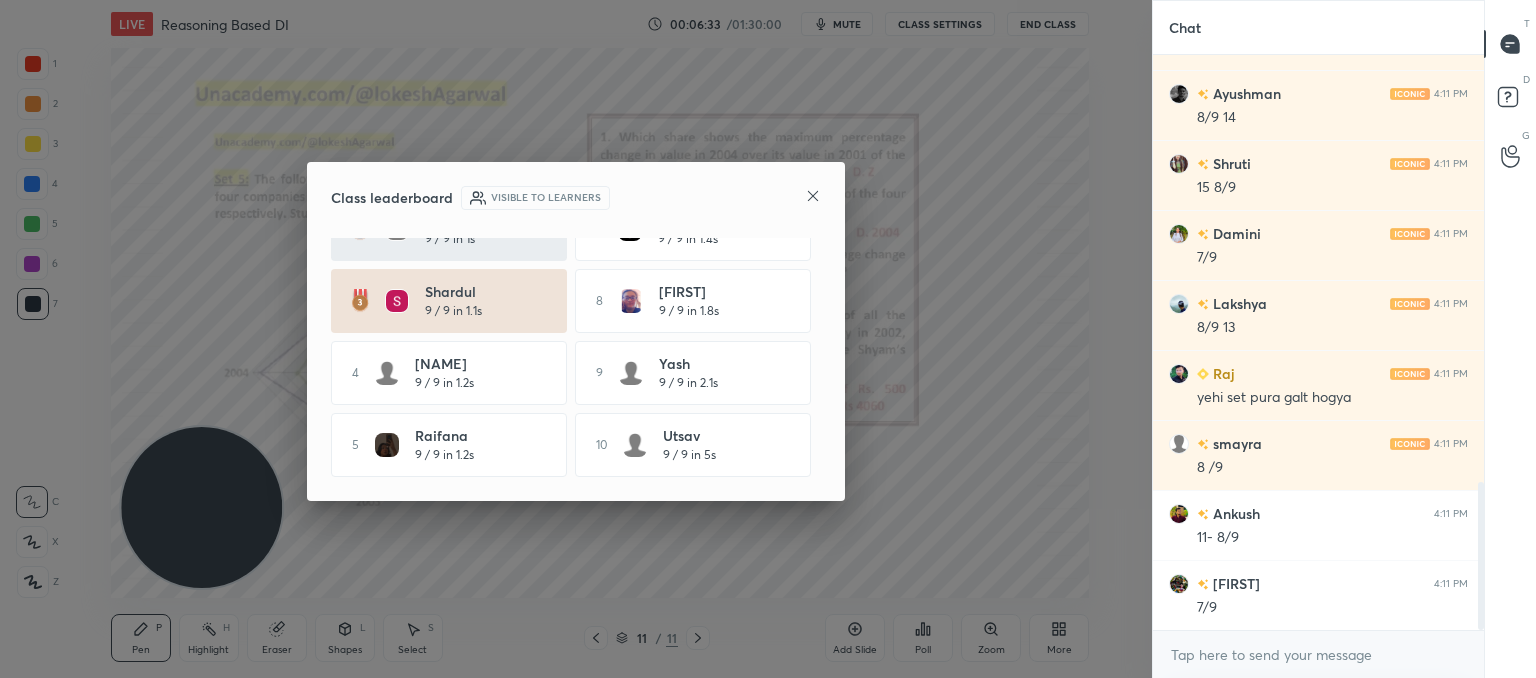 click on "Class leaderboard Visible to learners" at bounding box center (576, 198) 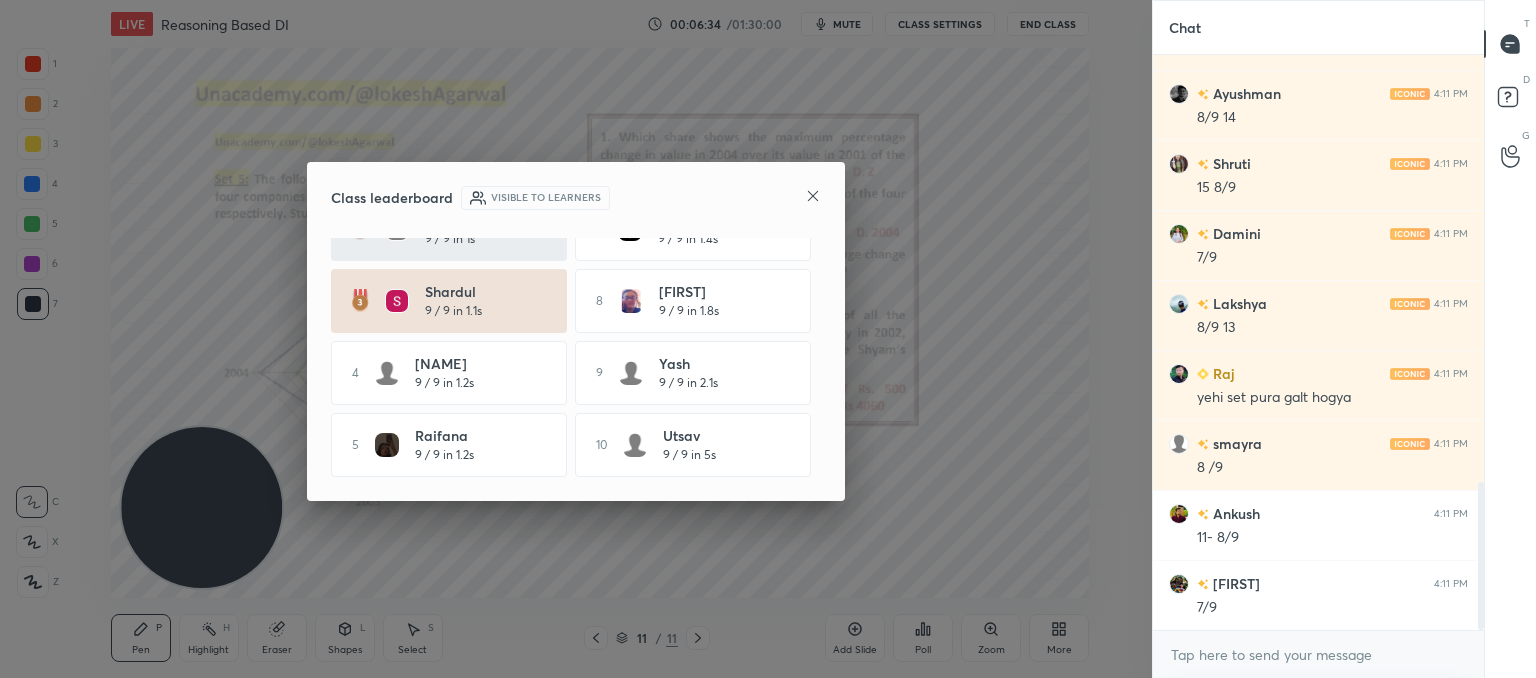 click 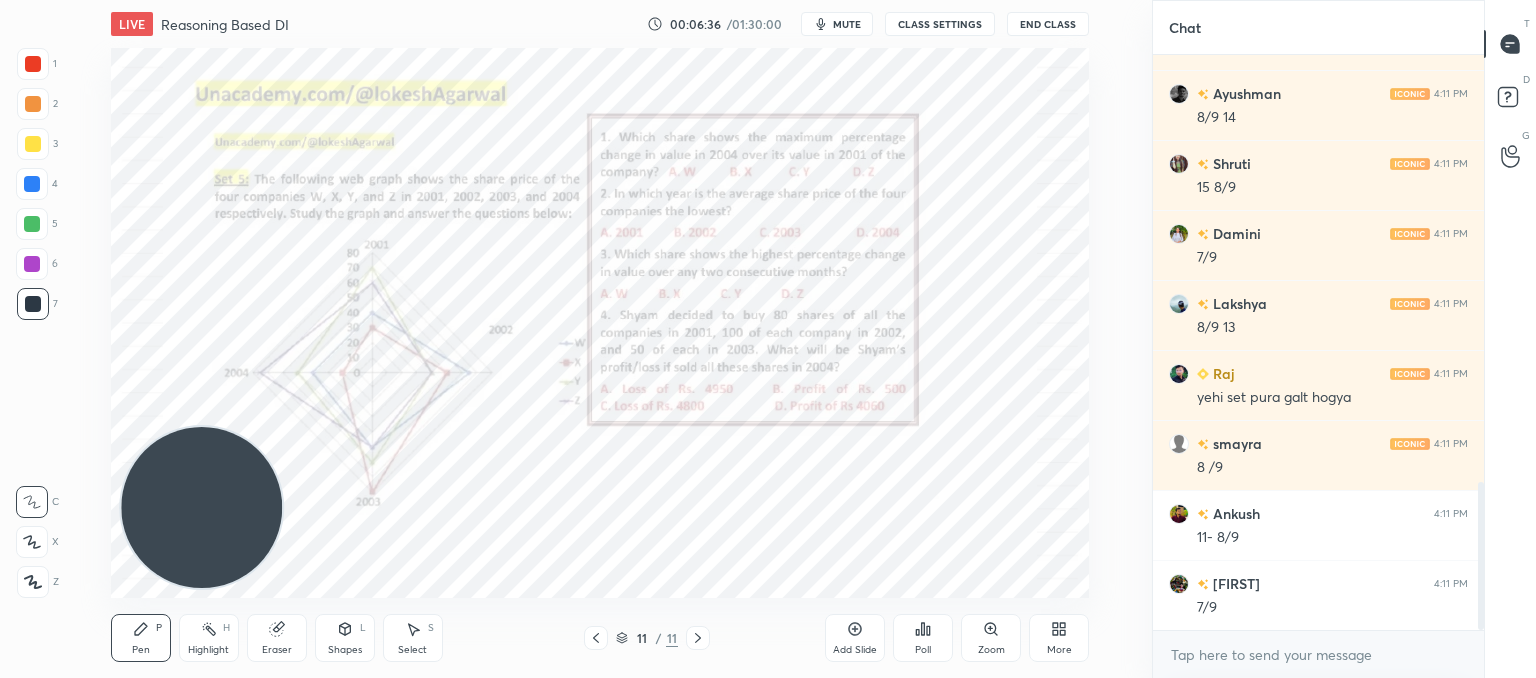 click 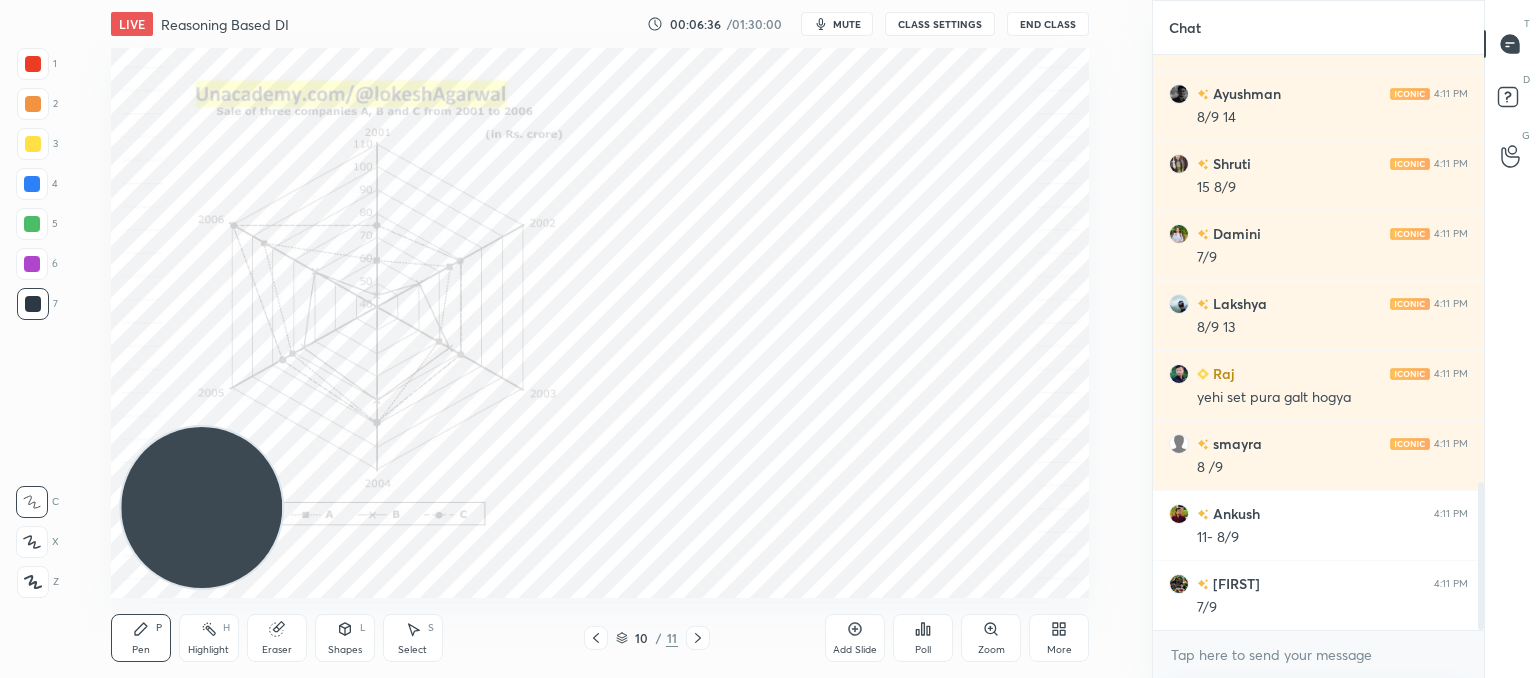 click 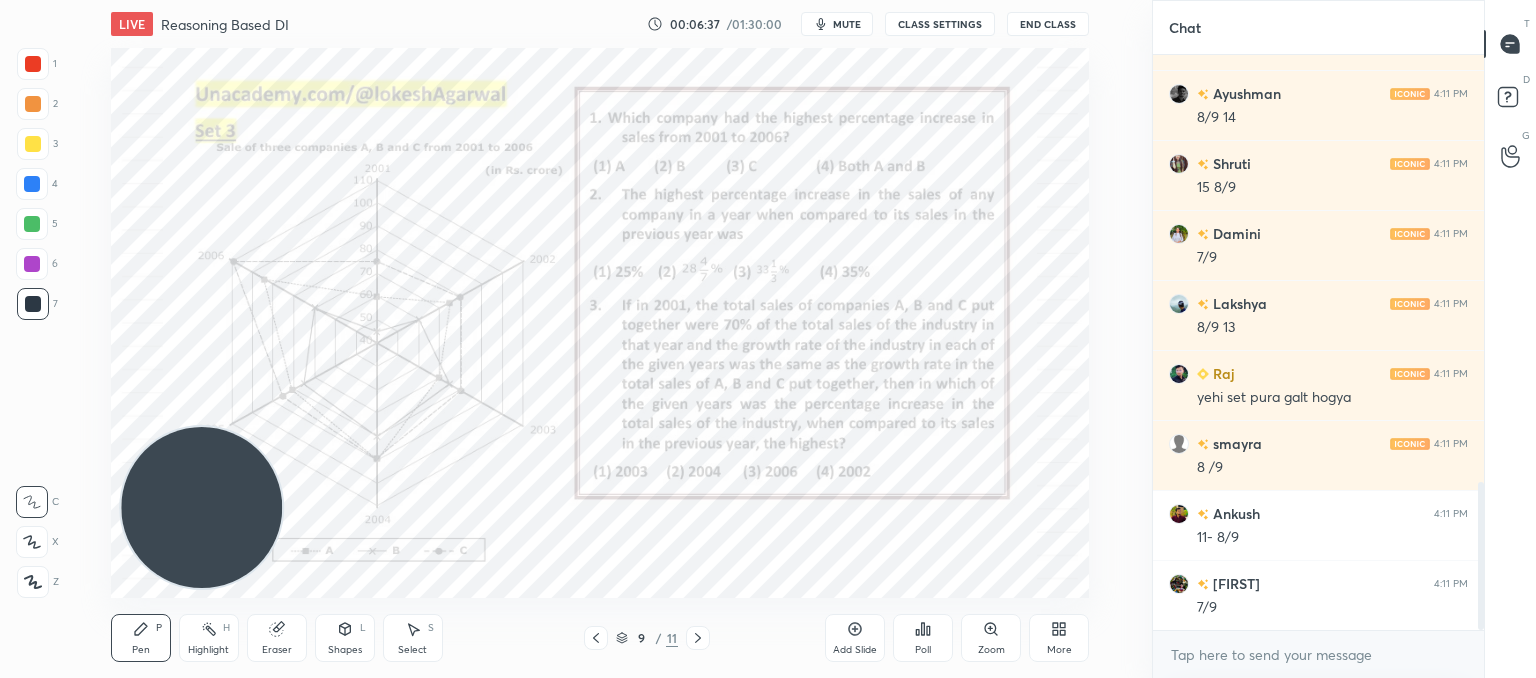 click 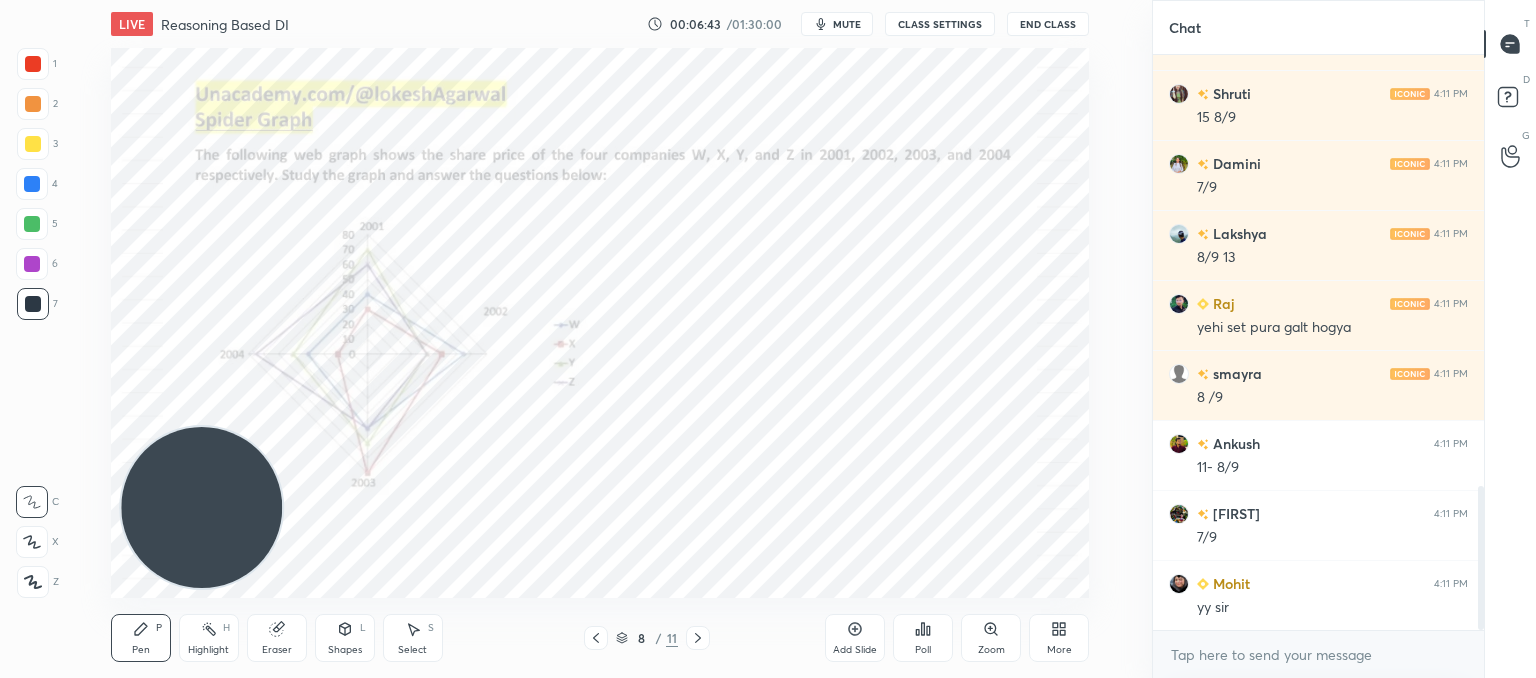 click at bounding box center (698, 638) 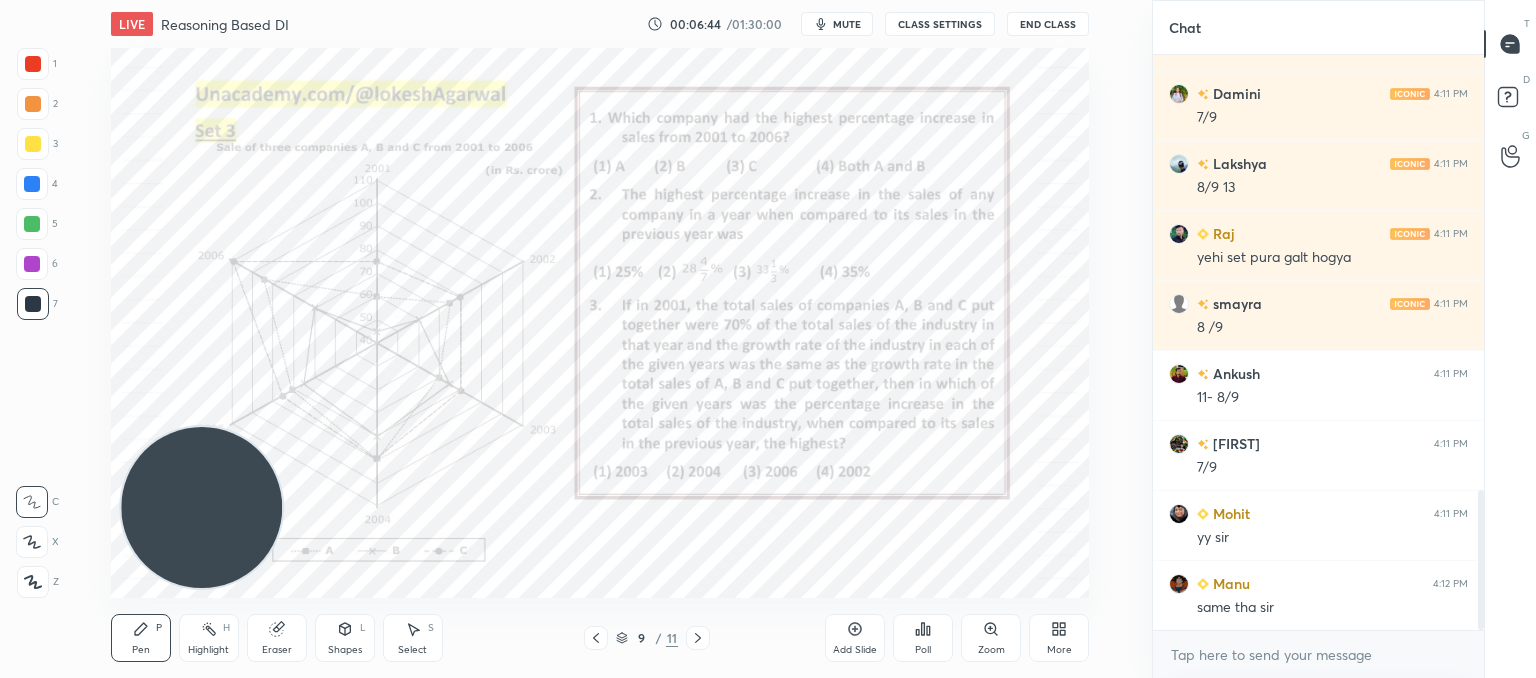 click on "Pen P Highlight H Eraser Shapes L Select S 9 / 11 Add Slide Poll Zoom More" at bounding box center (600, 638) 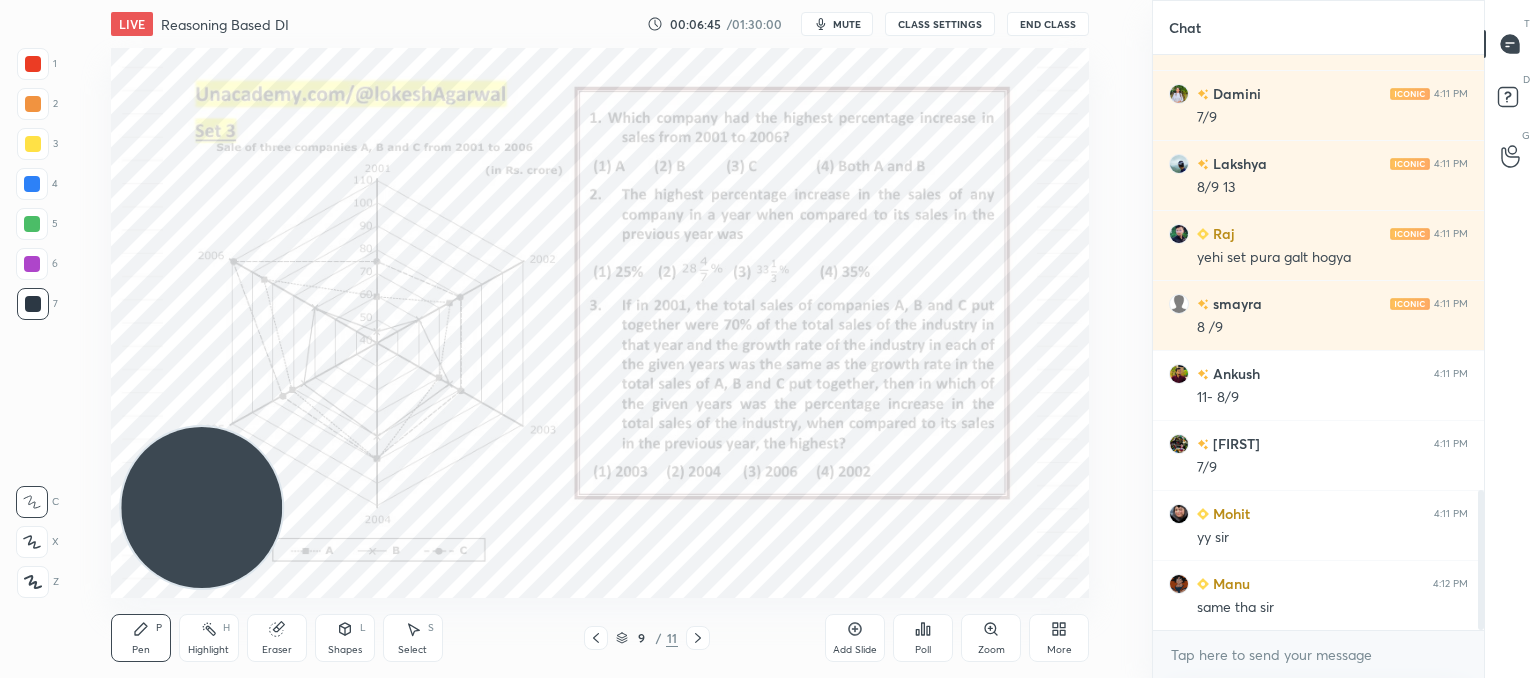 click on "Pen P Highlight H Eraser Shapes L Select S 9 / 11 Add Slide Poll Zoom More" at bounding box center [600, 638] 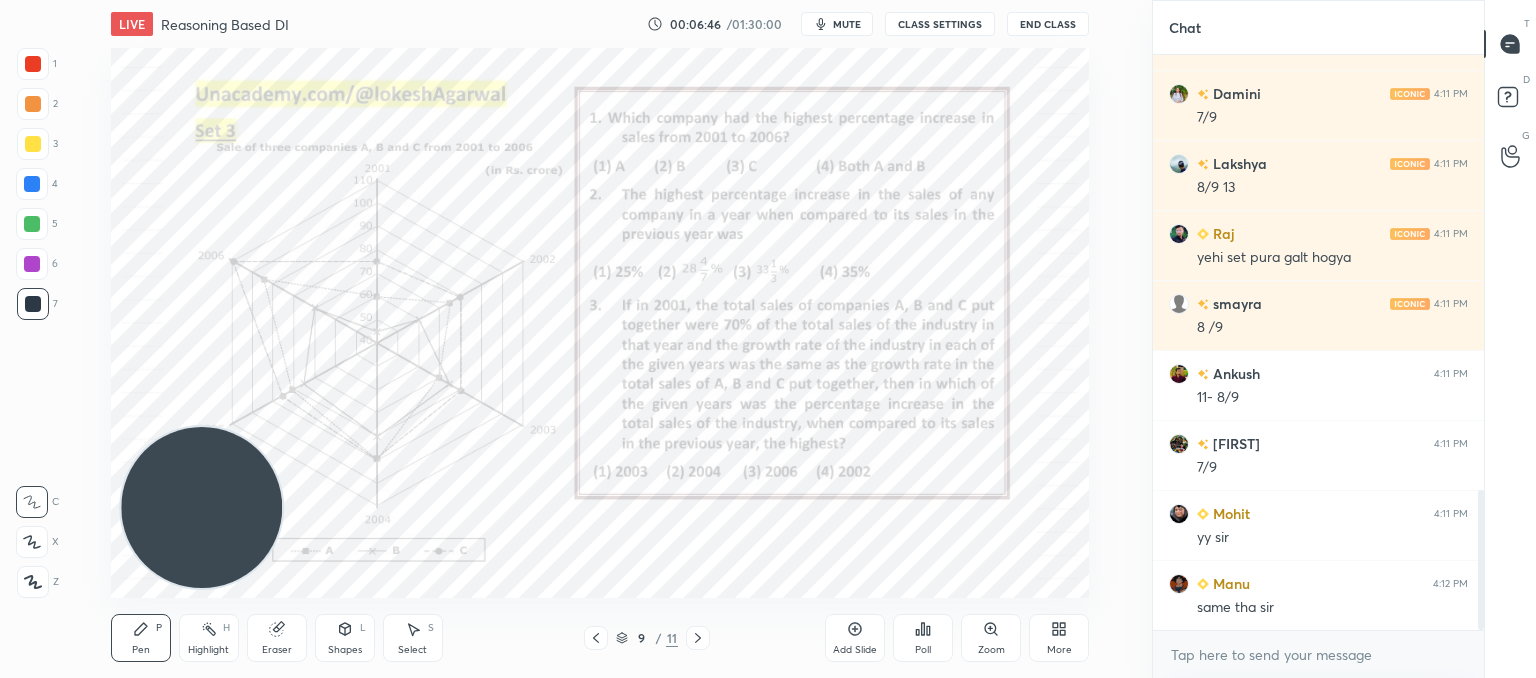 click at bounding box center (698, 638) 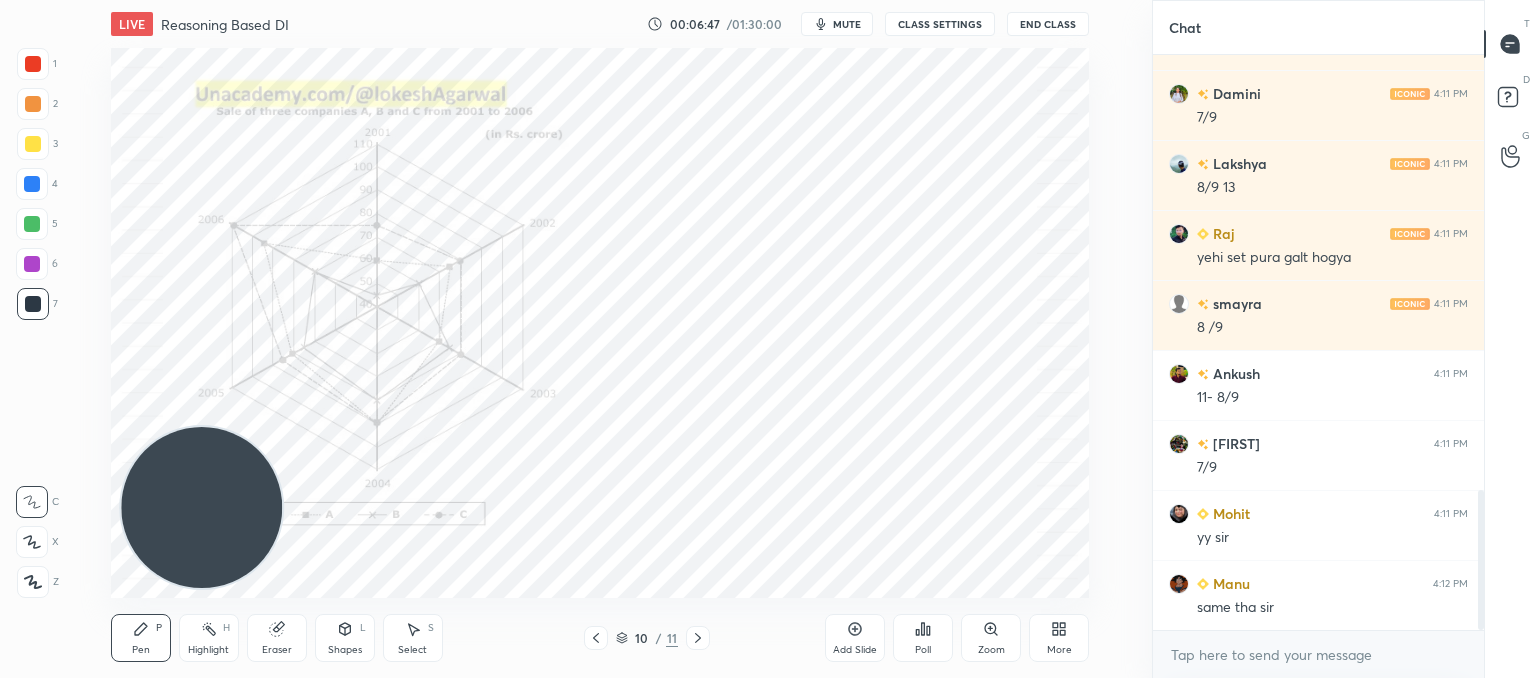 click 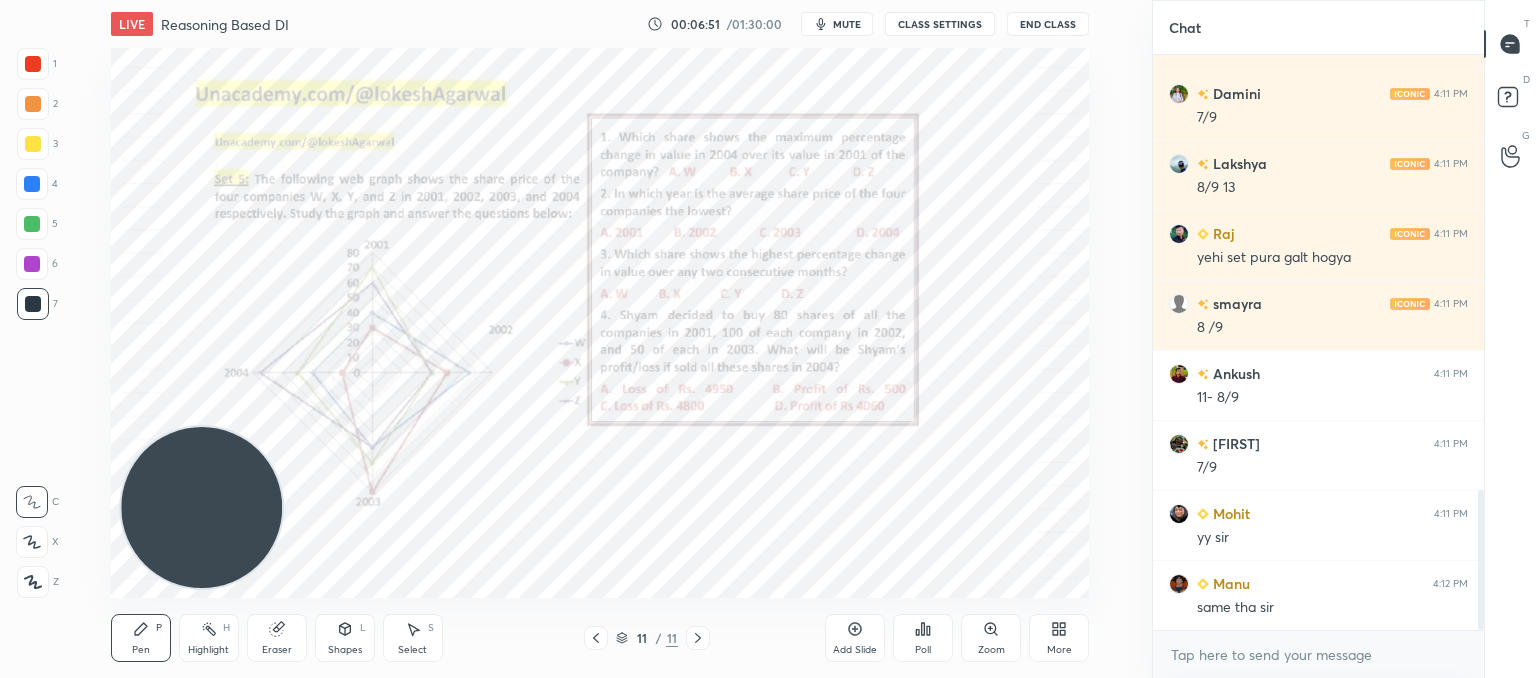 click 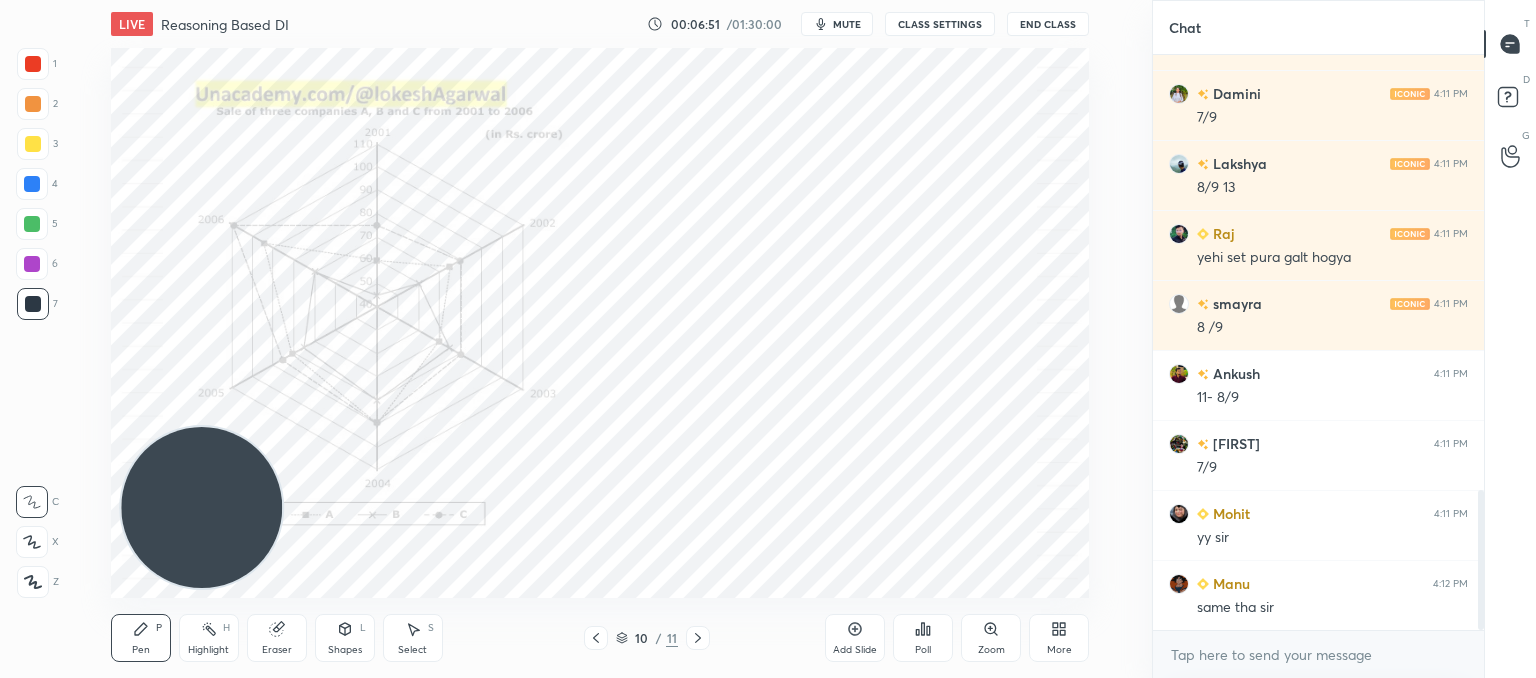 click 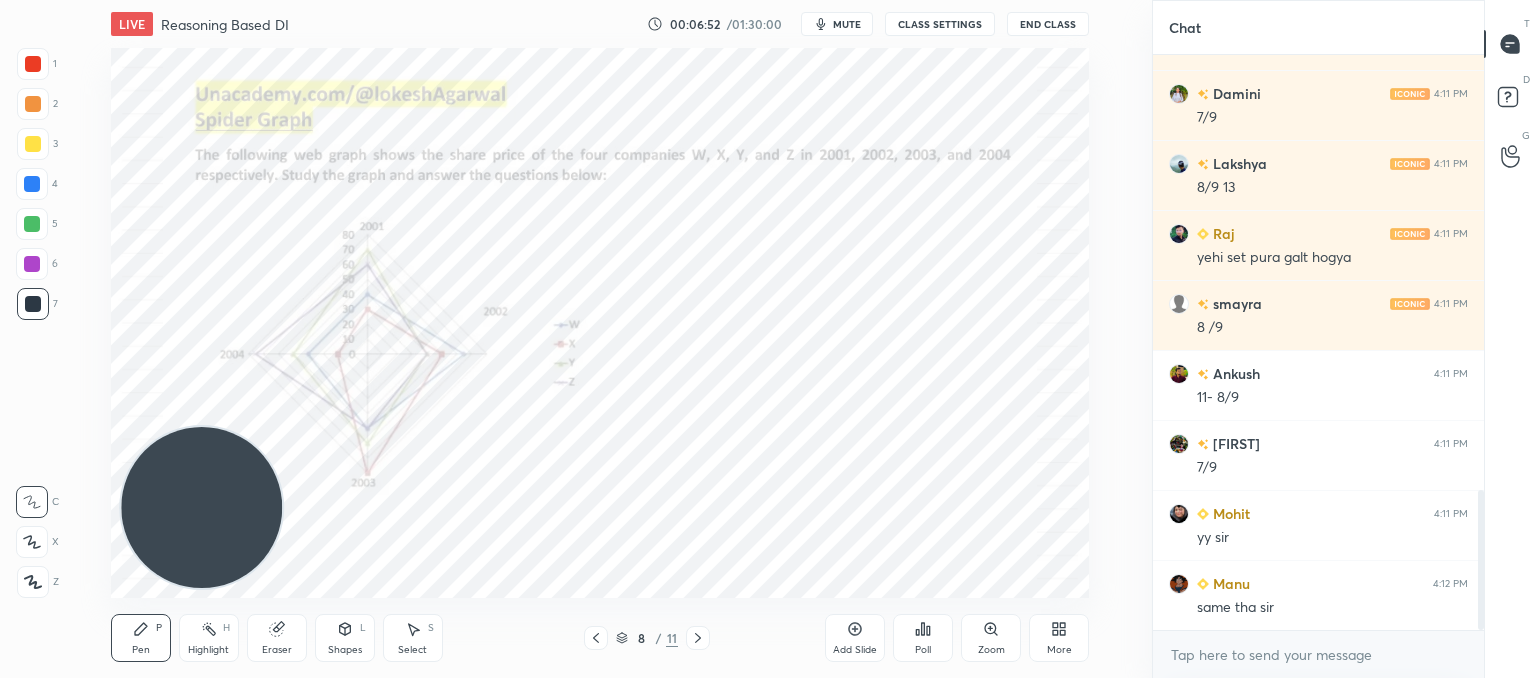 click 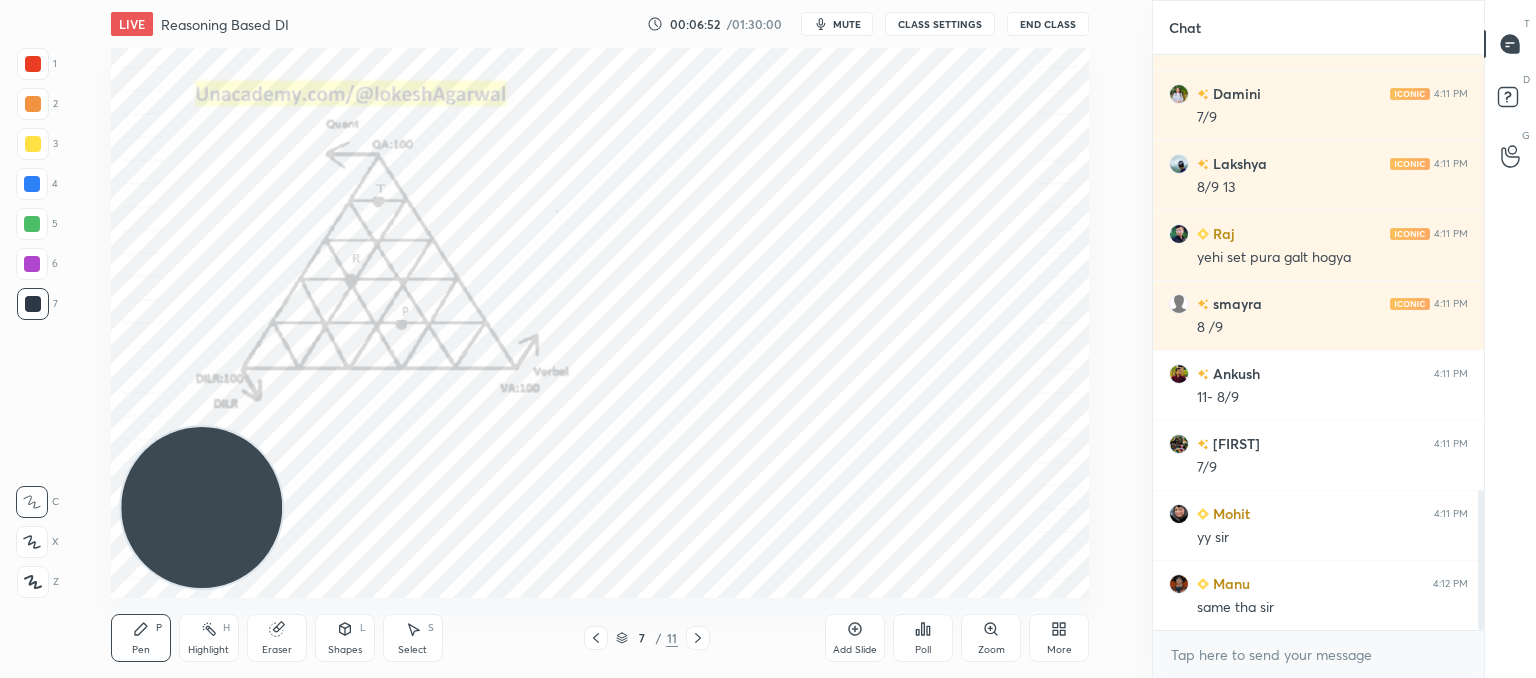 click 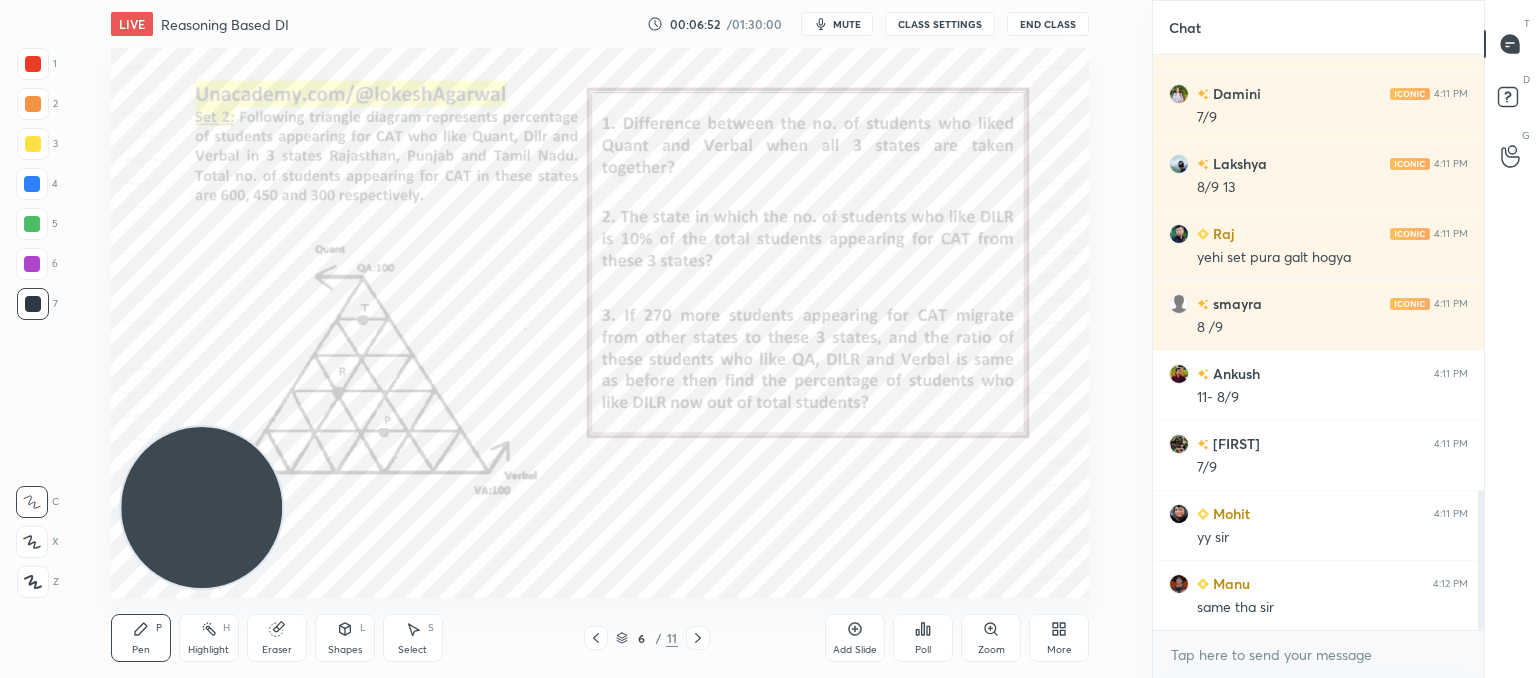 click 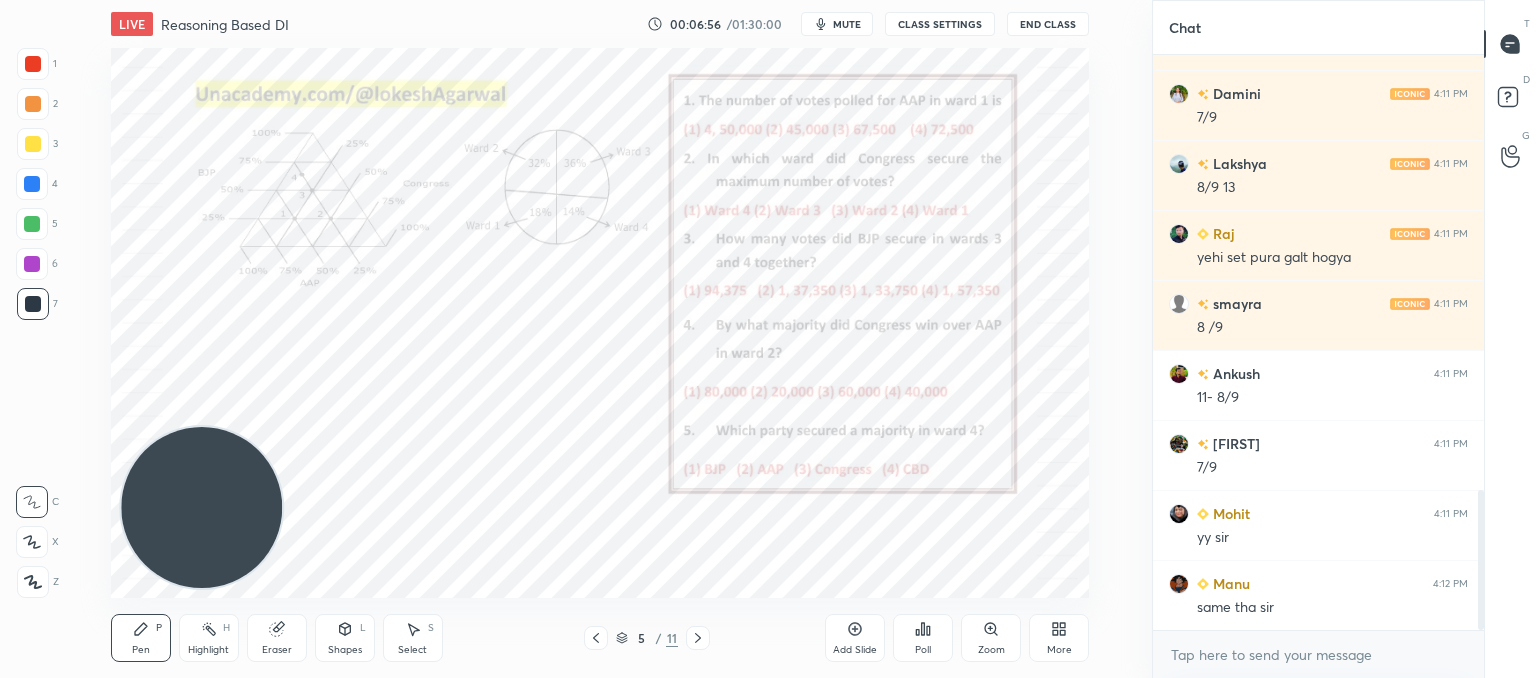click at bounding box center (596, 638) 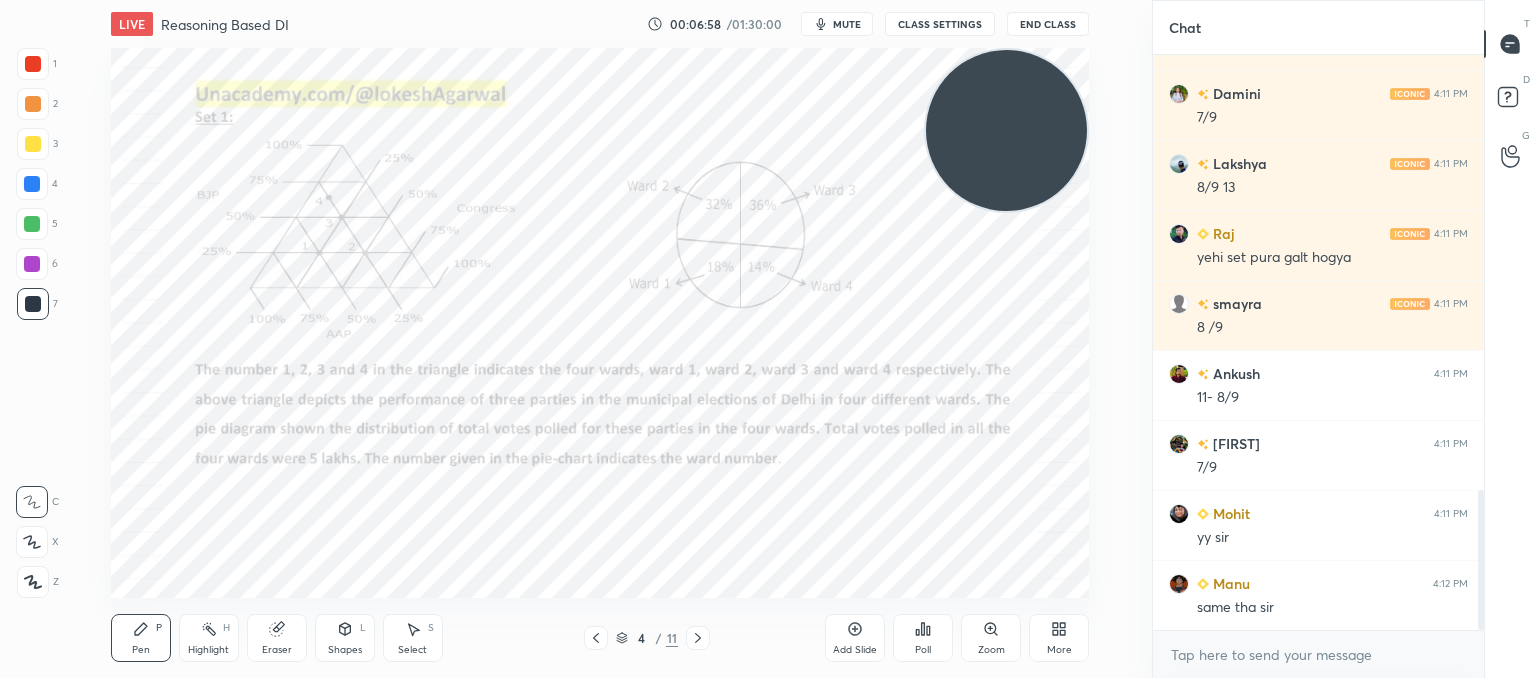 drag, startPoint x: 213, startPoint y: 493, endPoint x: 1139, endPoint y: 40, distance: 1030.8661 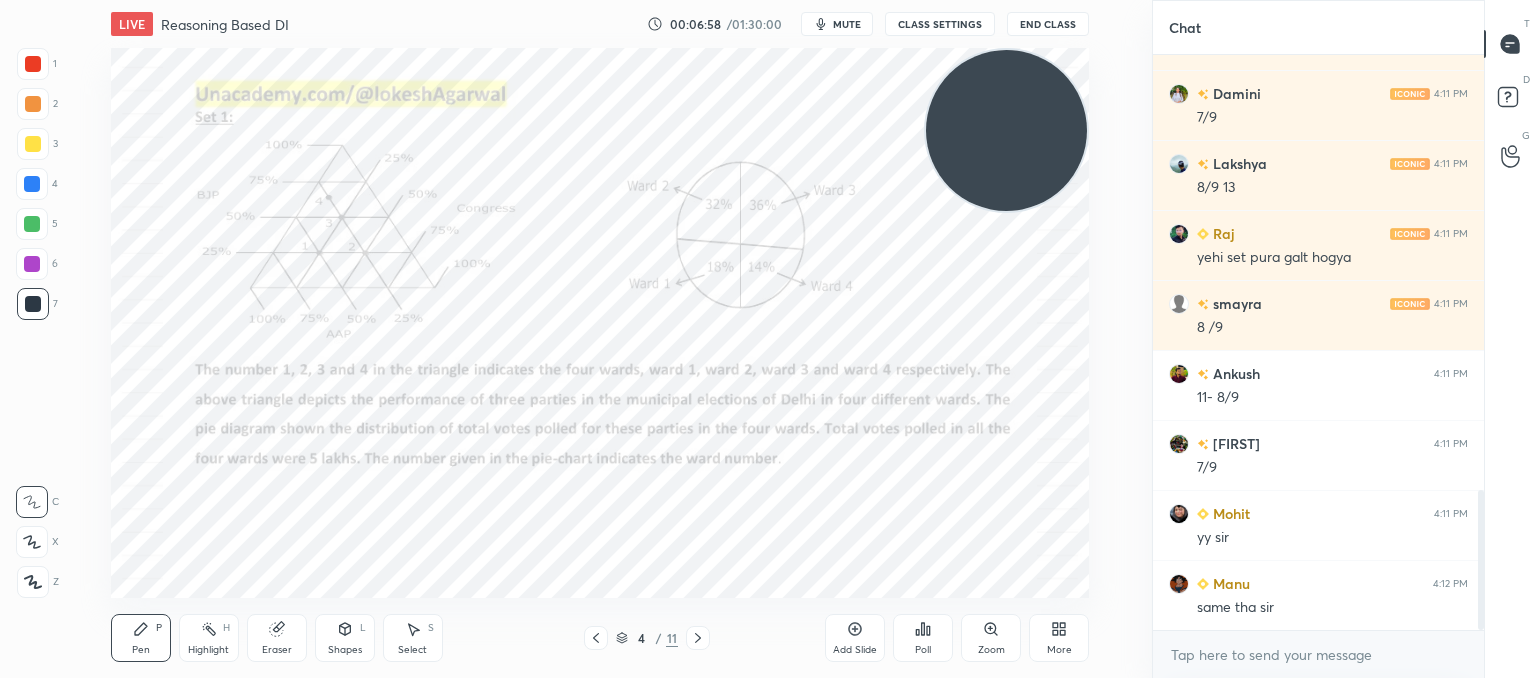click on "1 2 3 4 5 6 7 C X Z C X Z E E Erase all   H H LIVE Reasoning Based DI 00:06:58 /  01:30:00 mute CLASS SETTINGS End Class Setting up your live class Poll for   secs No correct answer Start poll Back Reasoning Based DI • L11 of Booster Course on Data Interpretation for CAT & OMETs 2025 Lokesh Agarwal Pen P Highlight H Eraser Shapes L Select S 4 / 11 Add Slide Poll Zoom More" at bounding box center [576, 339] 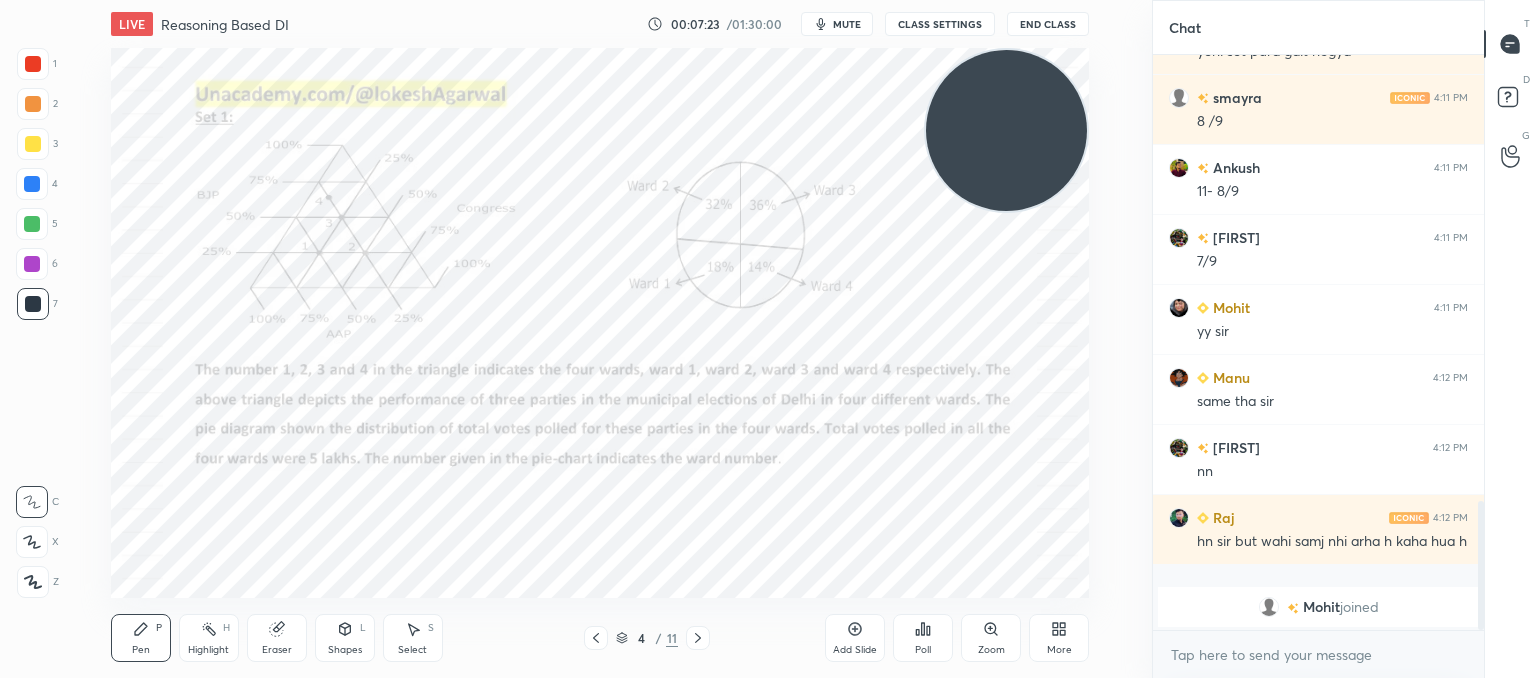 scroll, scrollTop: 1828, scrollLeft: 0, axis: vertical 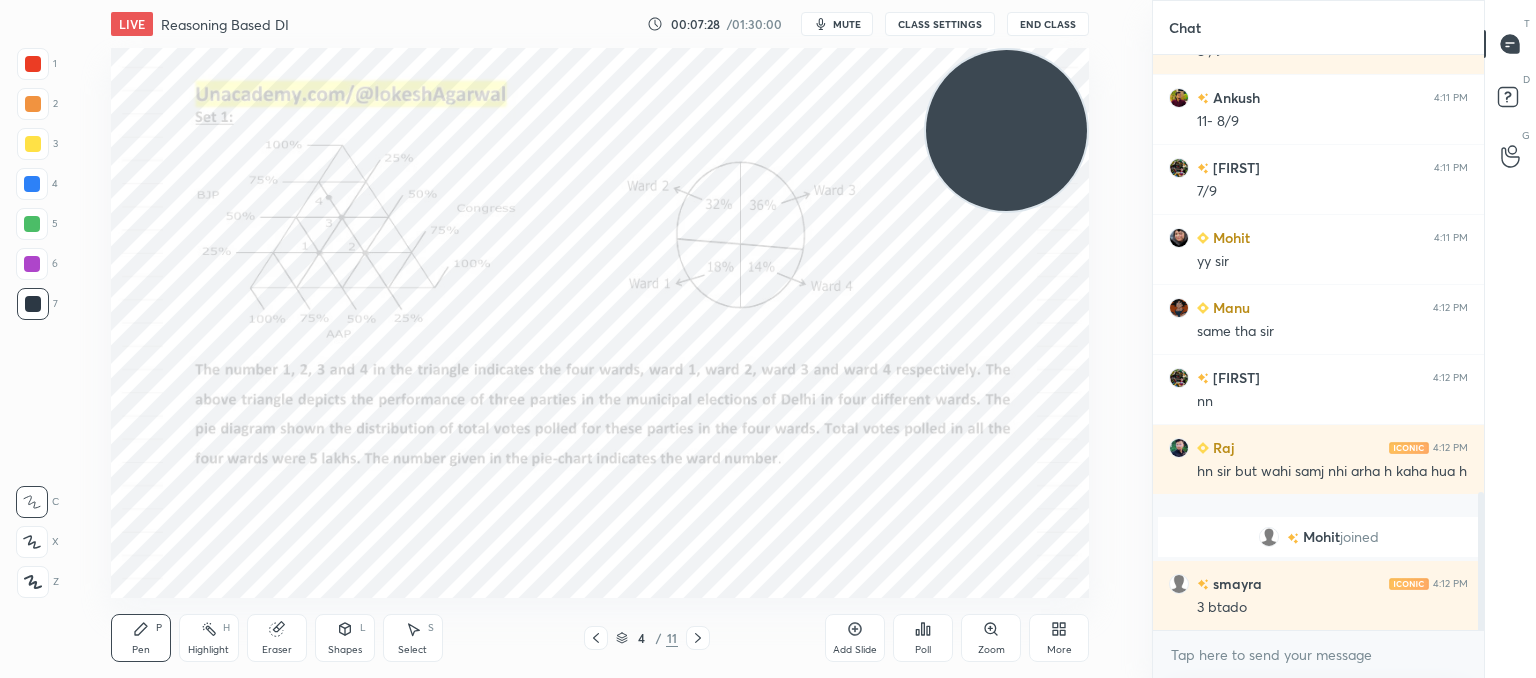 click 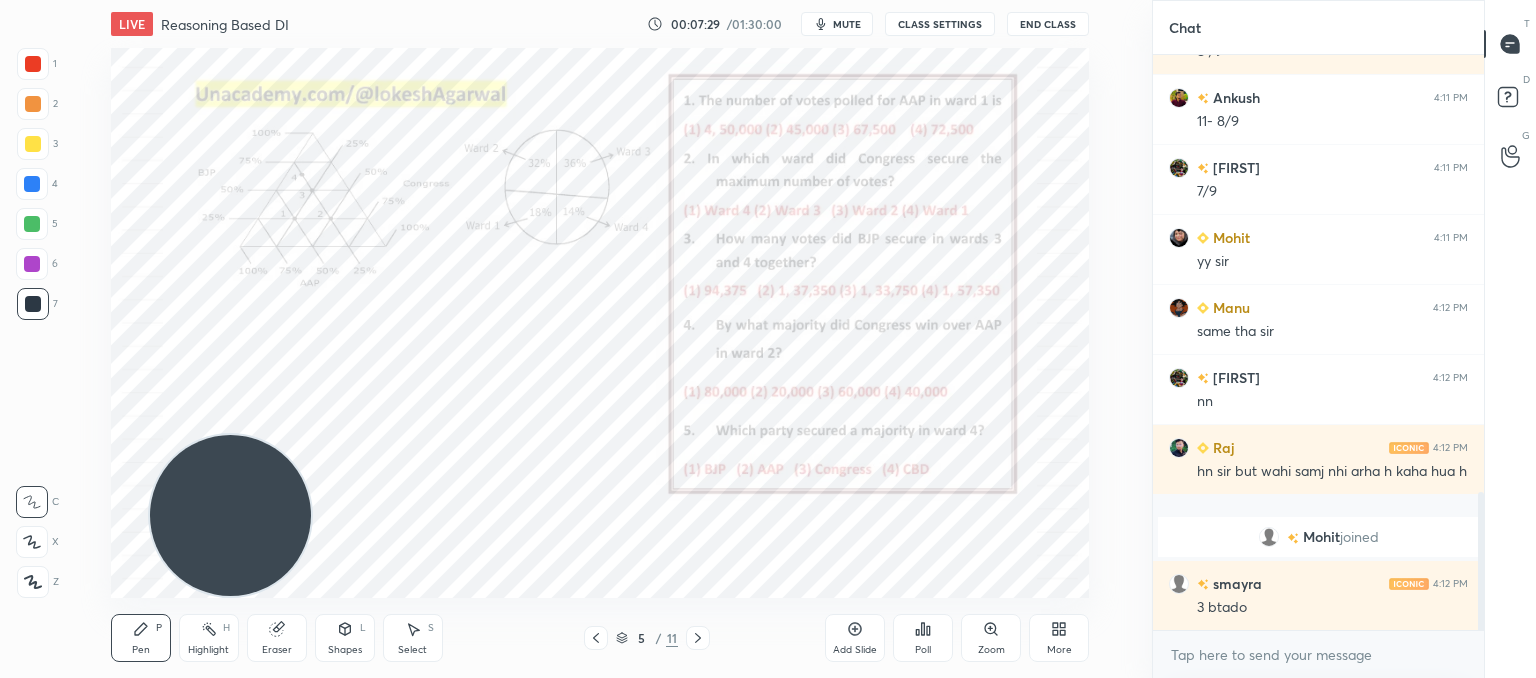 drag, startPoint x: 878, startPoint y: 205, endPoint x: 128, endPoint y: 662, distance: 878.2648 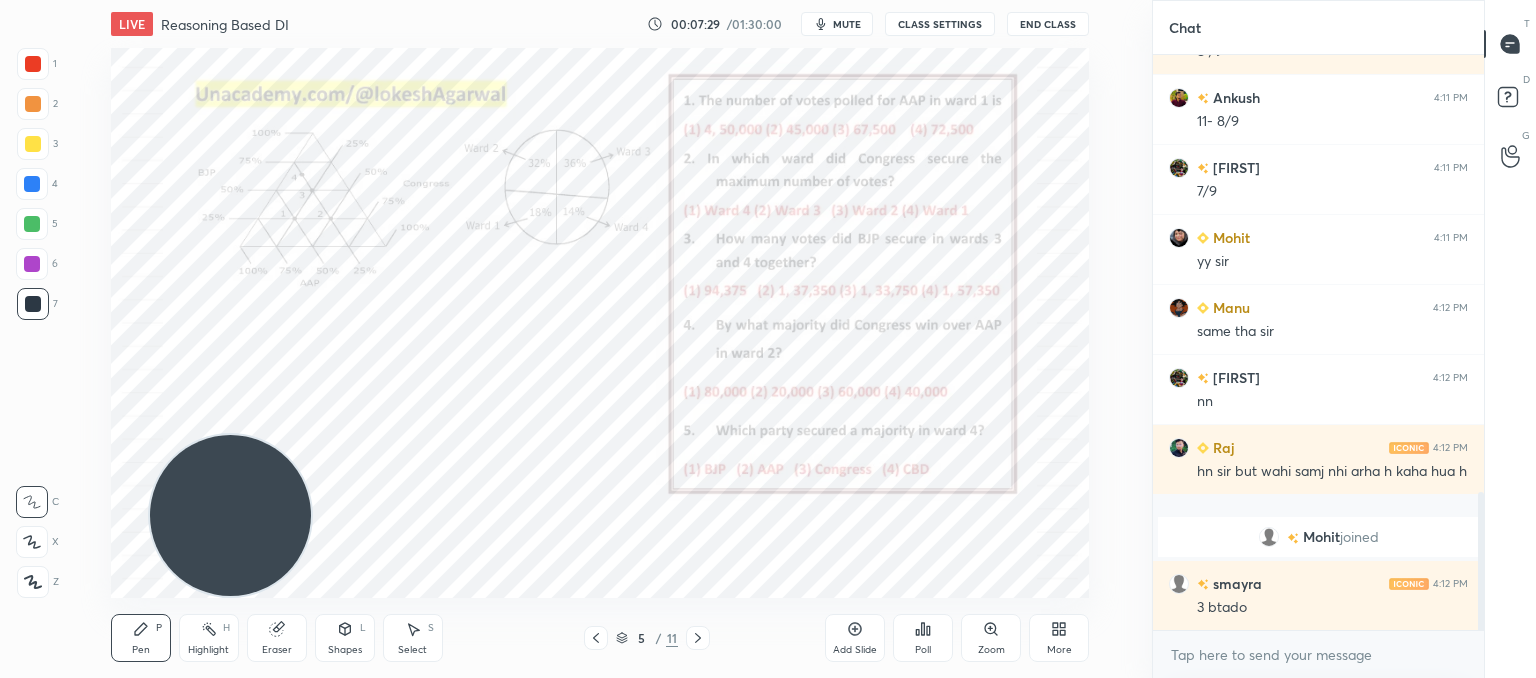 click on "1 2 3 4 5 6 7 C X Z C X Z E E Erase all   H H LIVE Reasoning Based DI 00:07:29 /  01:30:00 mute CLASS SETTINGS End Class Setting up your live class Poll for   secs No correct answer Start poll Back Reasoning Based DI • L11 of Booster Course on Data Interpretation for CAT & OMETs 2025 Lokesh Agarwal Pen P Highlight H Eraser Shapes L Select S 5 / 11 Add Slide Poll Zoom More Chat [NAME] 4:11 PM yehi set pura galt hogya [NAME] 4:11 PM 8 /9 [NAME] 4:11 PM 11- 8/9 [NAME] 4:11 PM 7/9 [NAME] 4:11 PM yy sir [NAME] 4:12 PM same tha sir [NAME] 4:12 PM nn [NAME] 4:12 PM hn sir but wahi samj nhi arha h kaha hua h [NAME]  joined [NAME] 4:12 PM 3 btado JUMP TO LATEST Enable hand raising Enable raise hand to speak to learners. Once enabled, chat will be turned off temporarily. Enable x   introducing Raise a hand with a doubt Now learners can raise their hand along with a doubt  How it works? Doubts asked by learners will show up here NEW DOUBTS ASKED No one has raised a hand yet Can't raise hand Got it T Messages (T) D G ​" at bounding box center [768, 0] 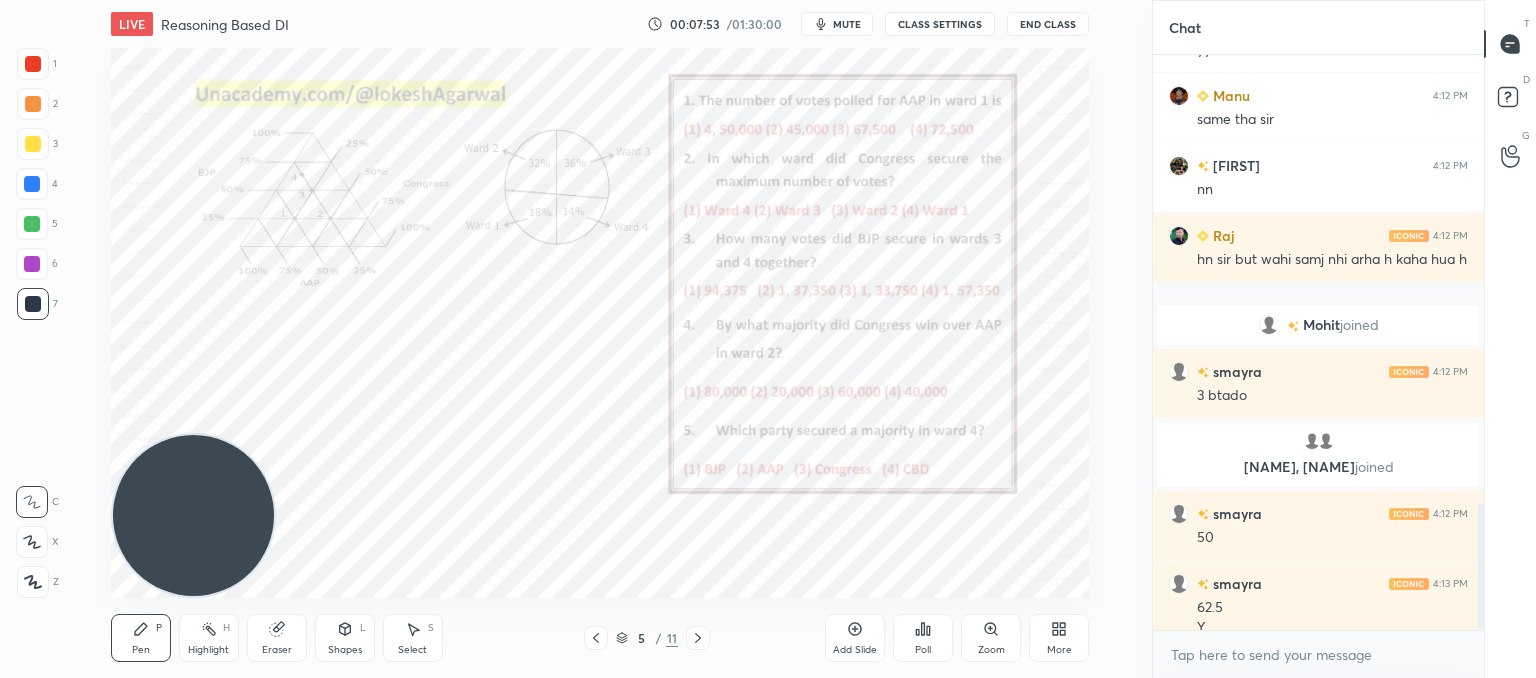 scroll, scrollTop: 2042, scrollLeft: 0, axis: vertical 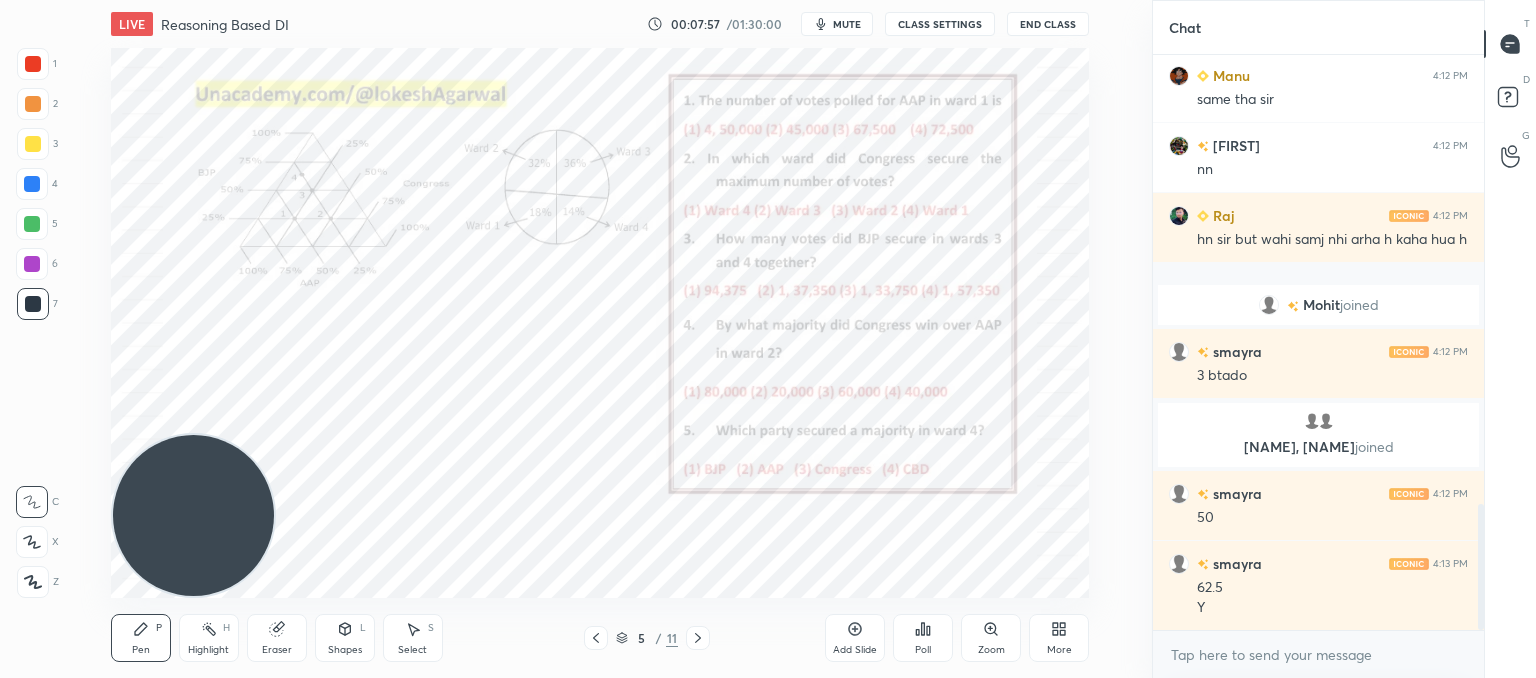click 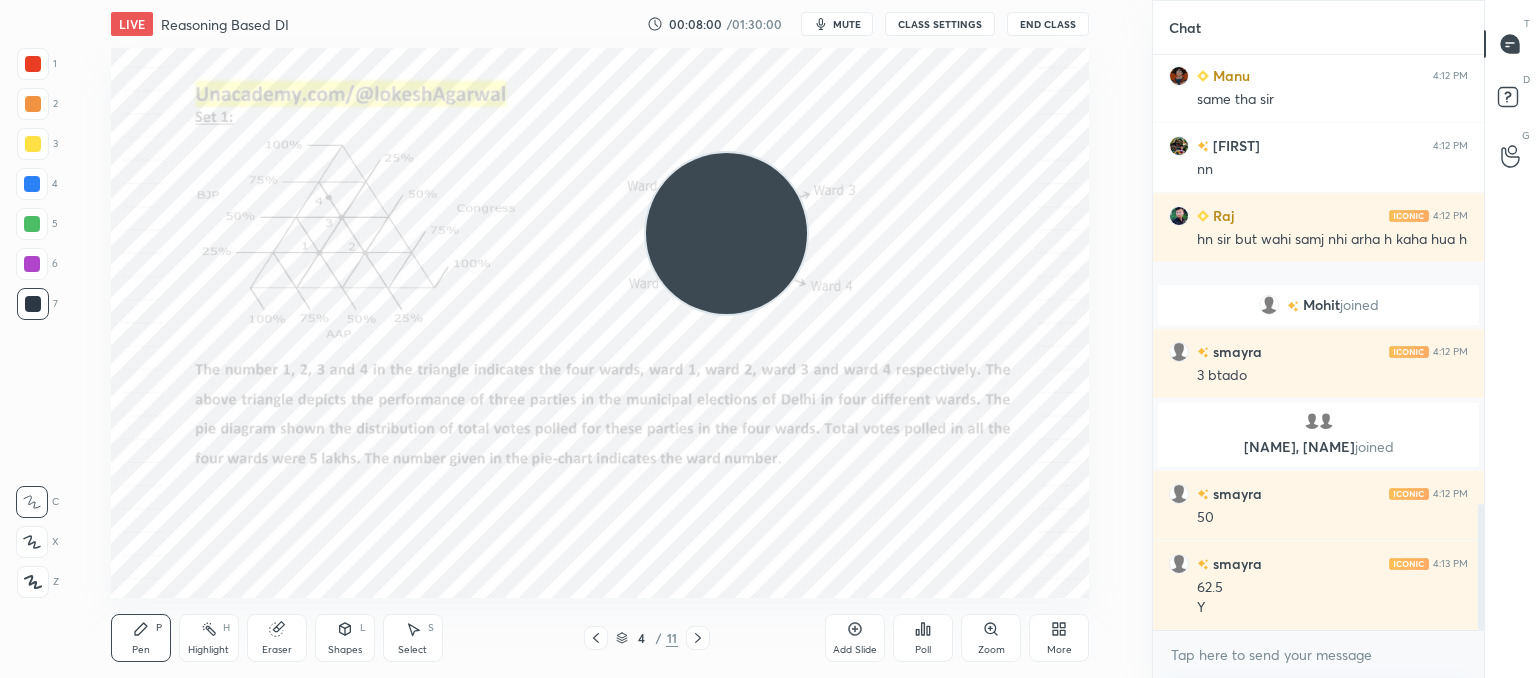 drag, startPoint x: 264, startPoint y: 489, endPoint x: 1016, endPoint y: 49, distance: 871.26575 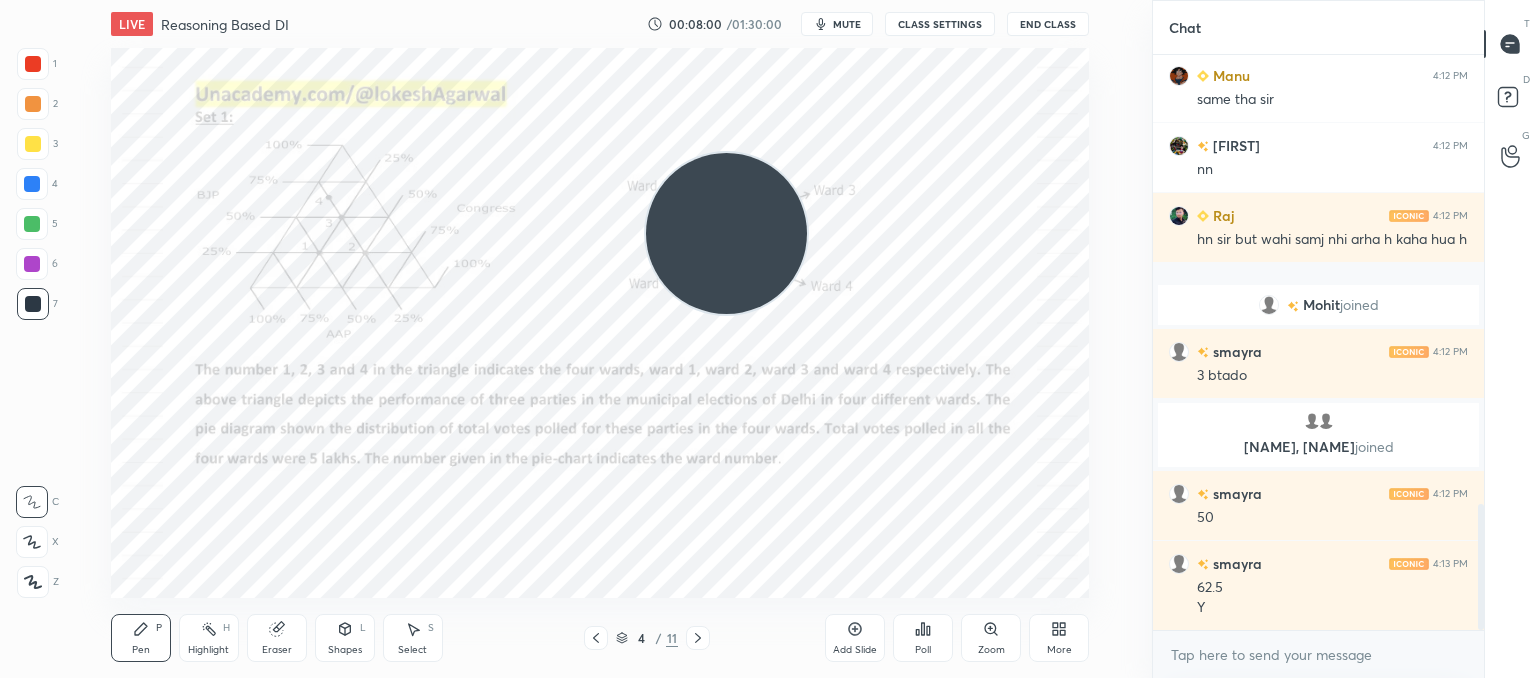 click on "LIVE Reasoning Based DI 00:08:00 /  01:30:00 mute CLASS SETTINGS End Class Setting up your live class Poll for   secs No correct answer Start poll Back Reasoning Based DI • L11 of Booster Course on Data Interpretation for CAT & OMETs 2025 Lokesh Agarwal Pen P Highlight H Eraser Shapes L Select S 4 / 11 Add Slide Poll Zoom More" at bounding box center (600, 339) 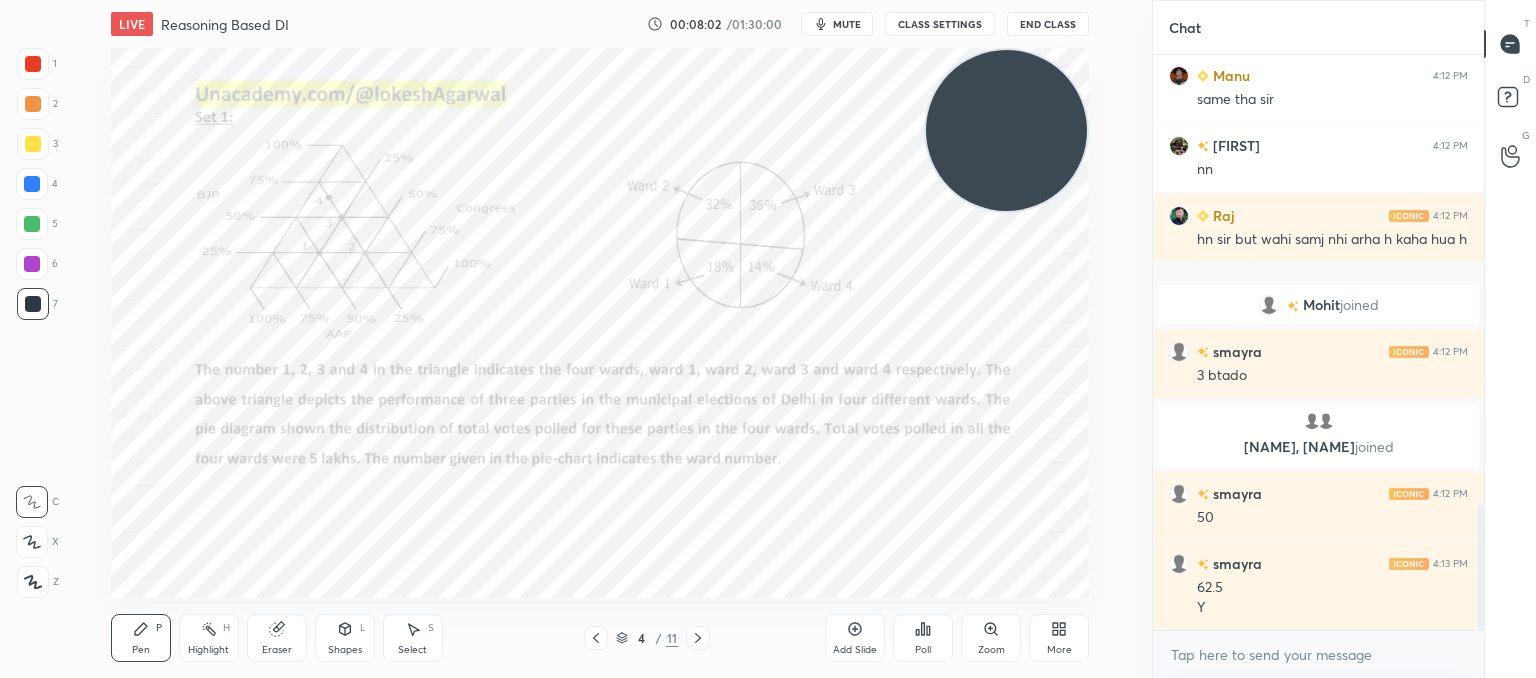 click 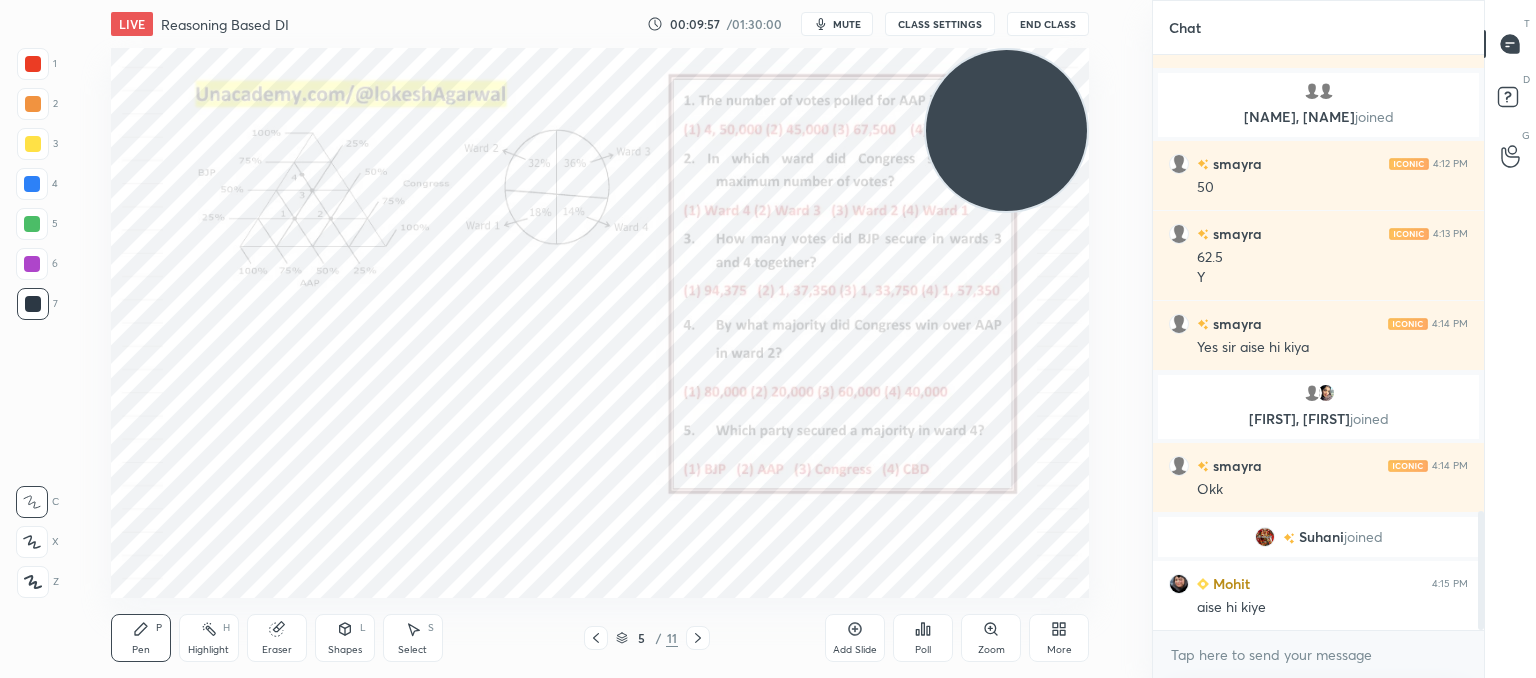 scroll, scrollTop: 2260, scrollLeft: 0, axis: vertical 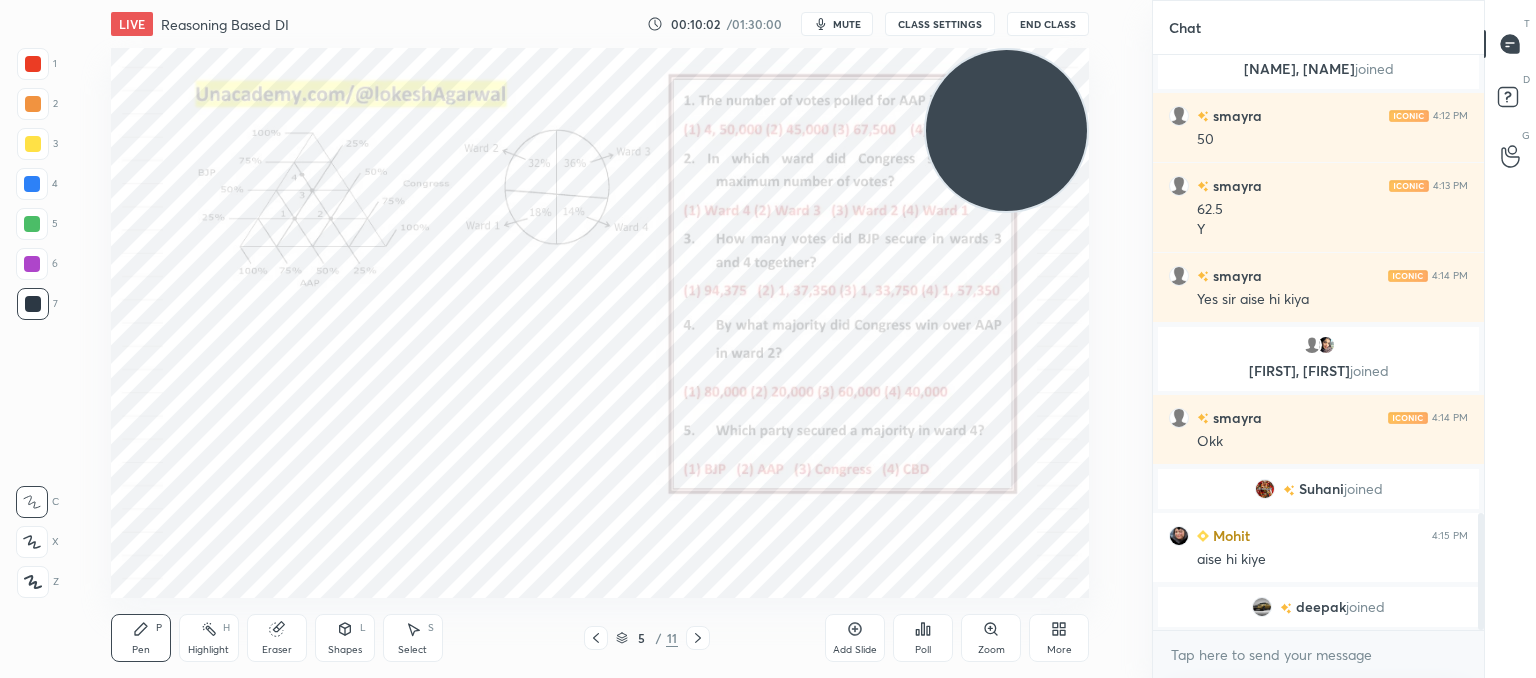 click 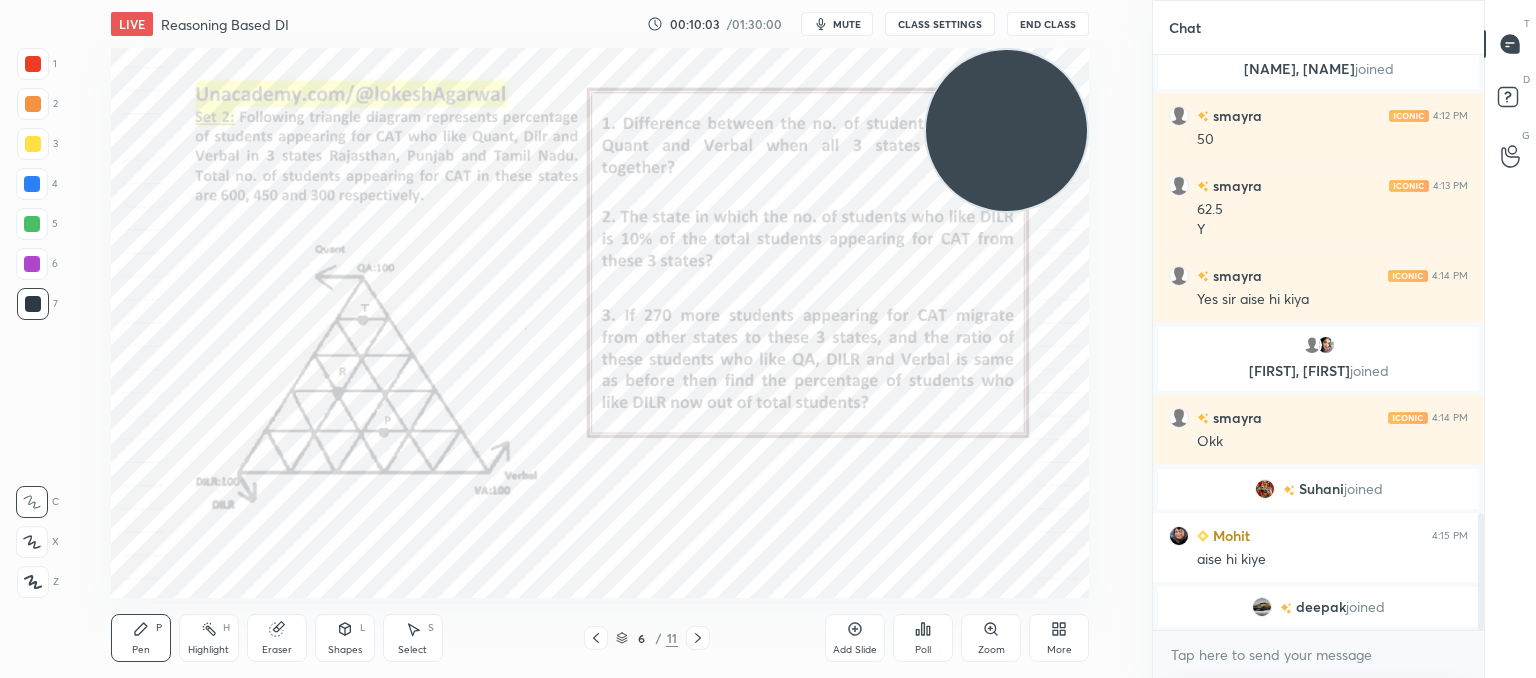click 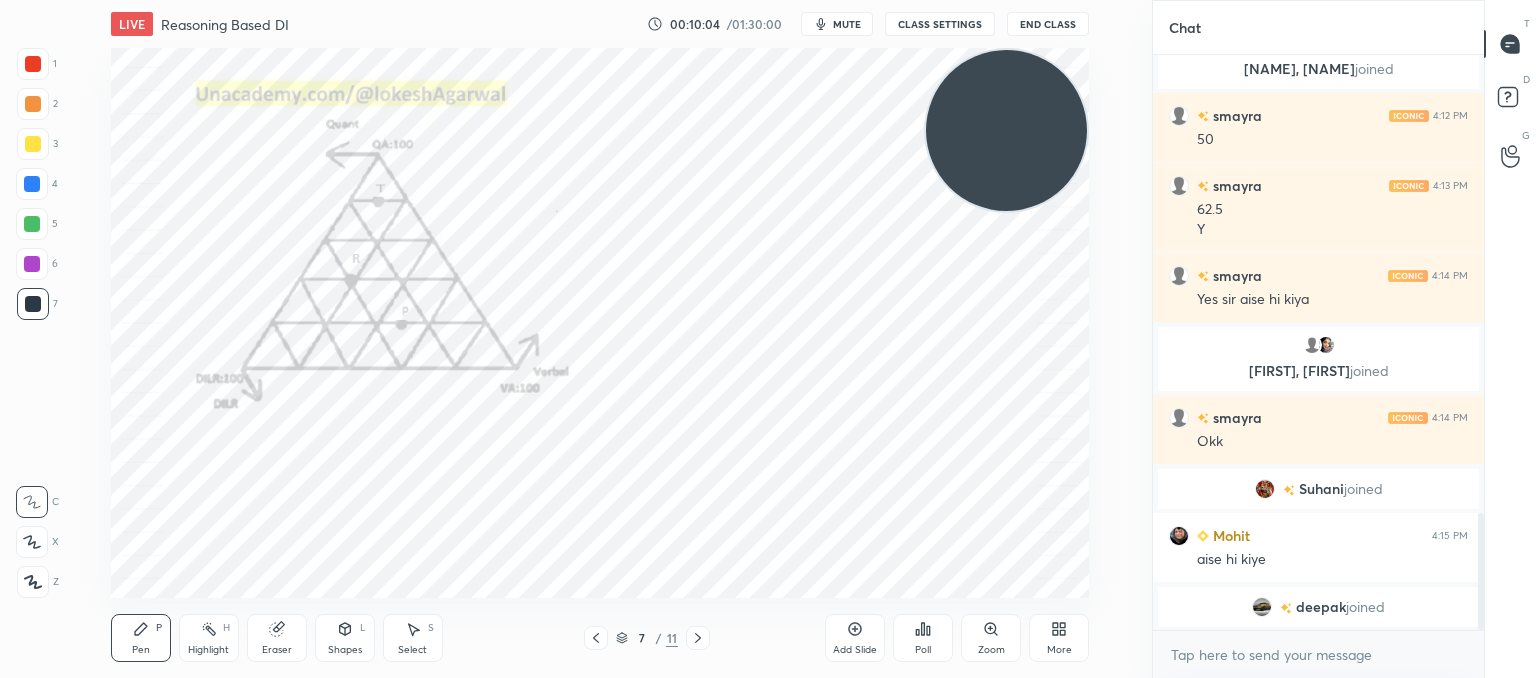 click 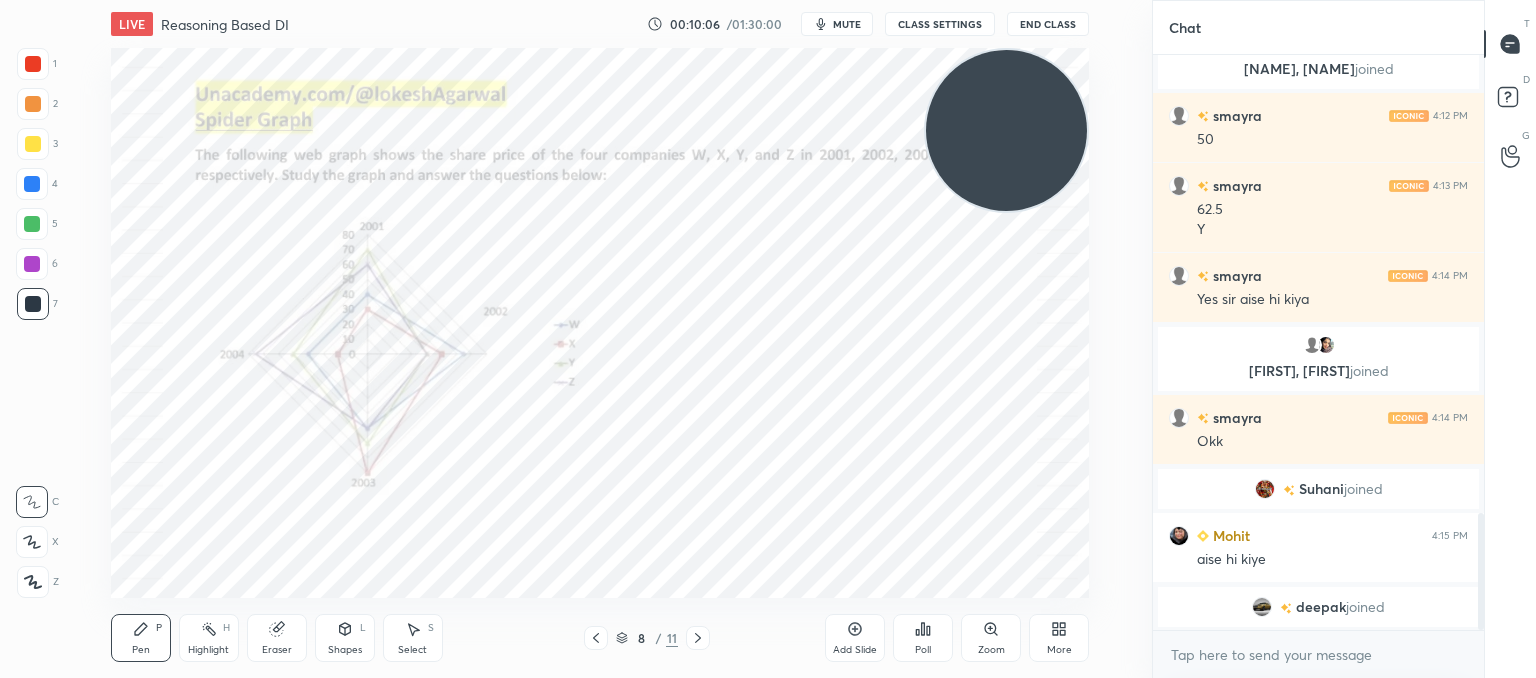 click 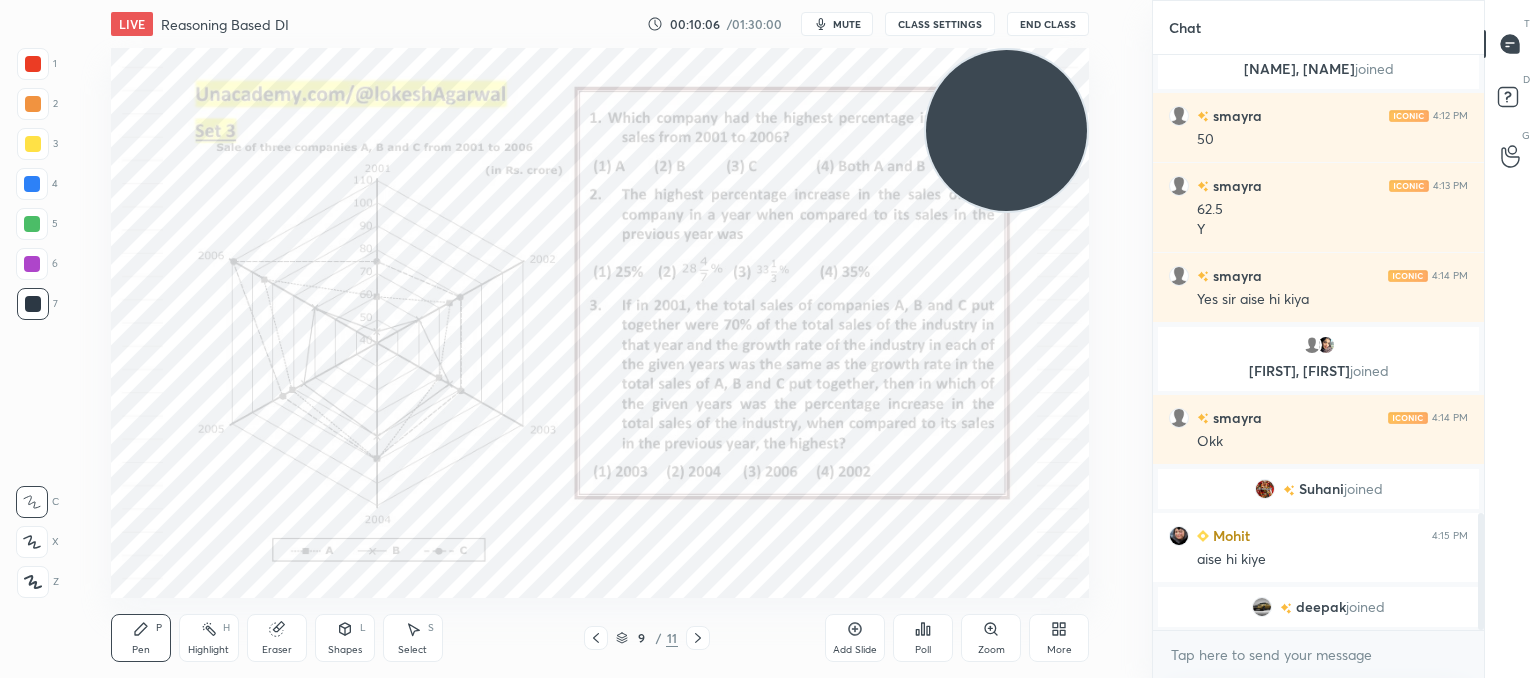 click 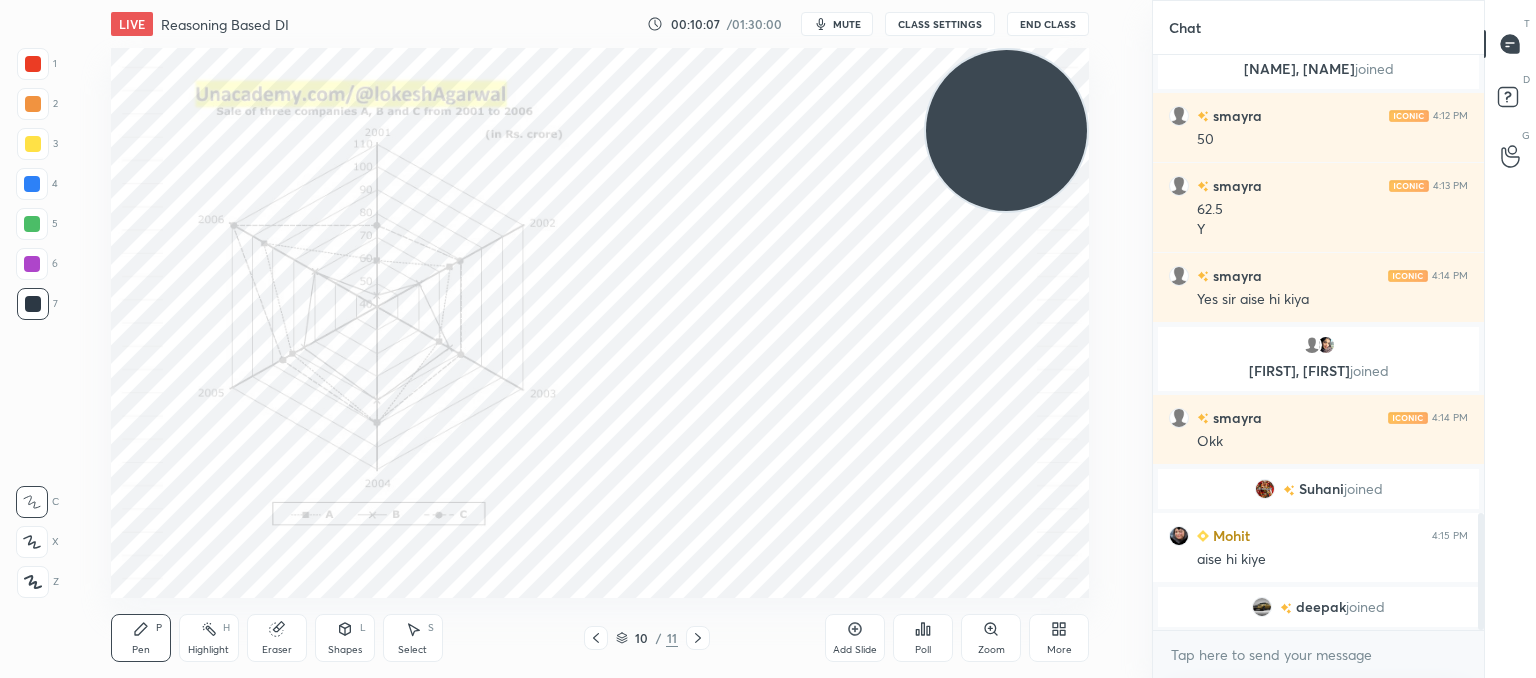 click 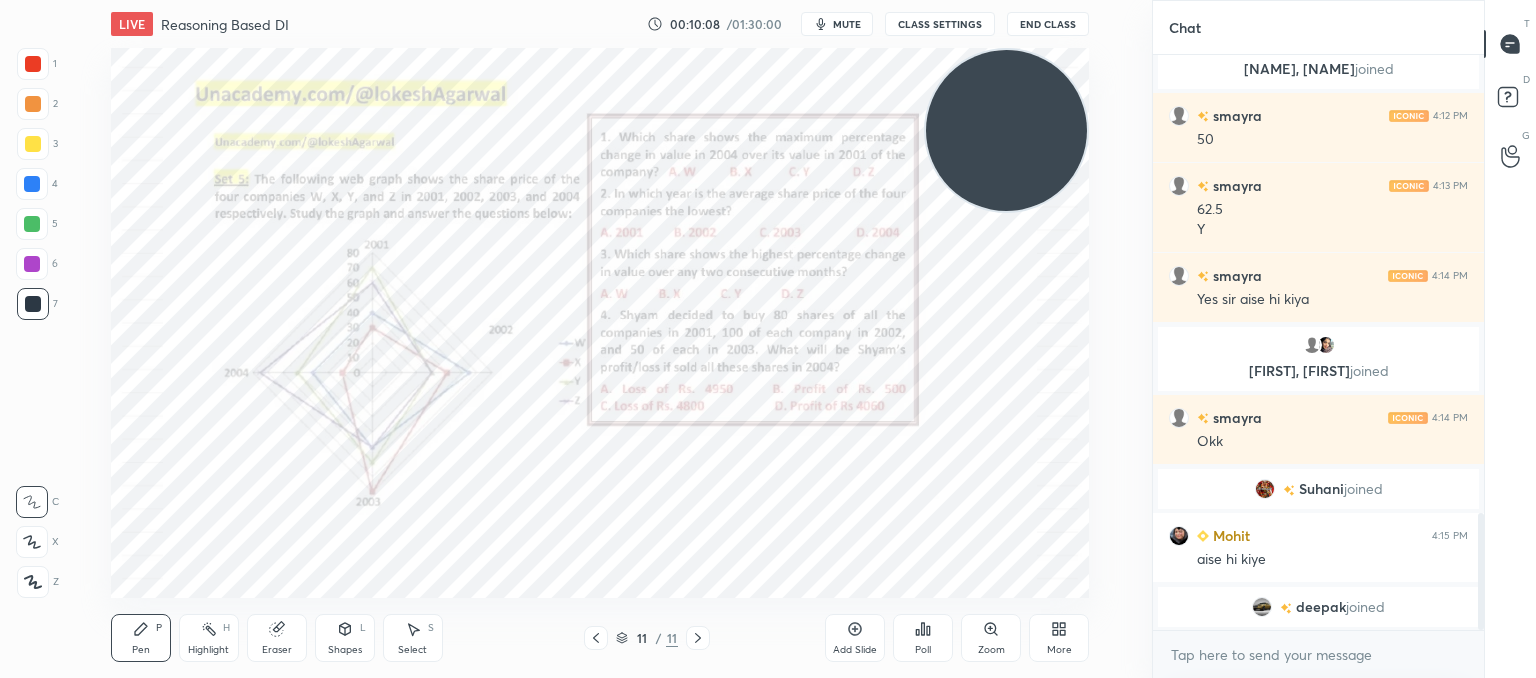scroll, scrollTop: 2290, scrollLeft: 0, axis: vertical 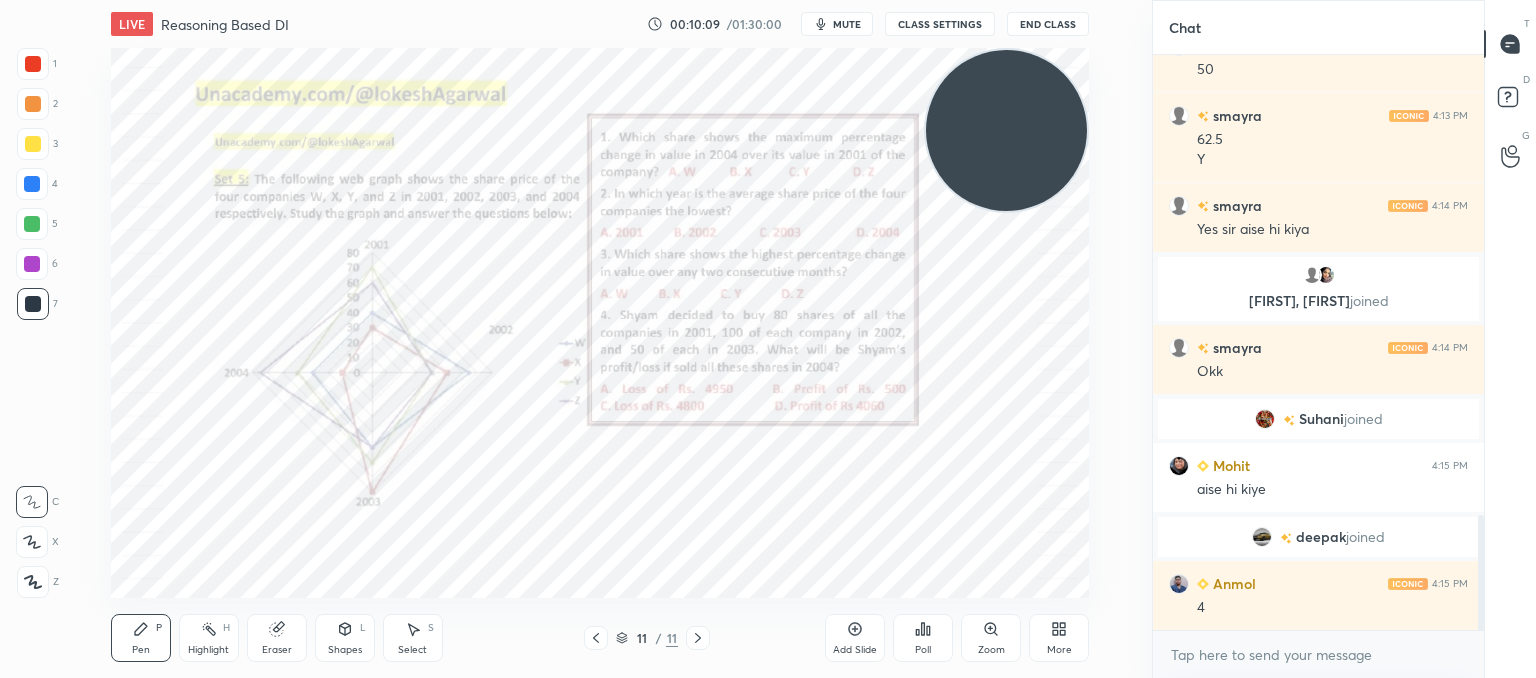 drag, startPoint x: 1023, startPoint y: 144, endPoint x: 1080, endPoint y: 124, distance: 60.40695 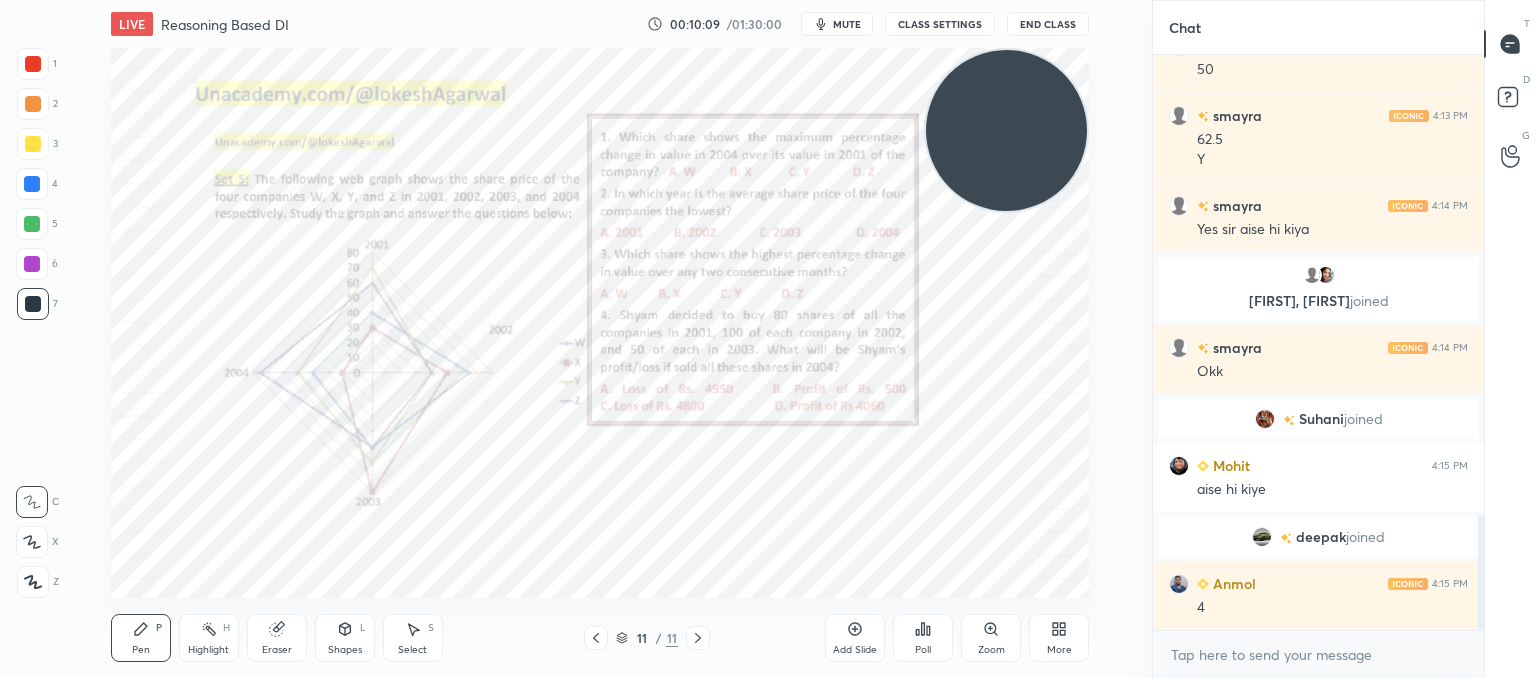 click at bounding box center (1006, 130) 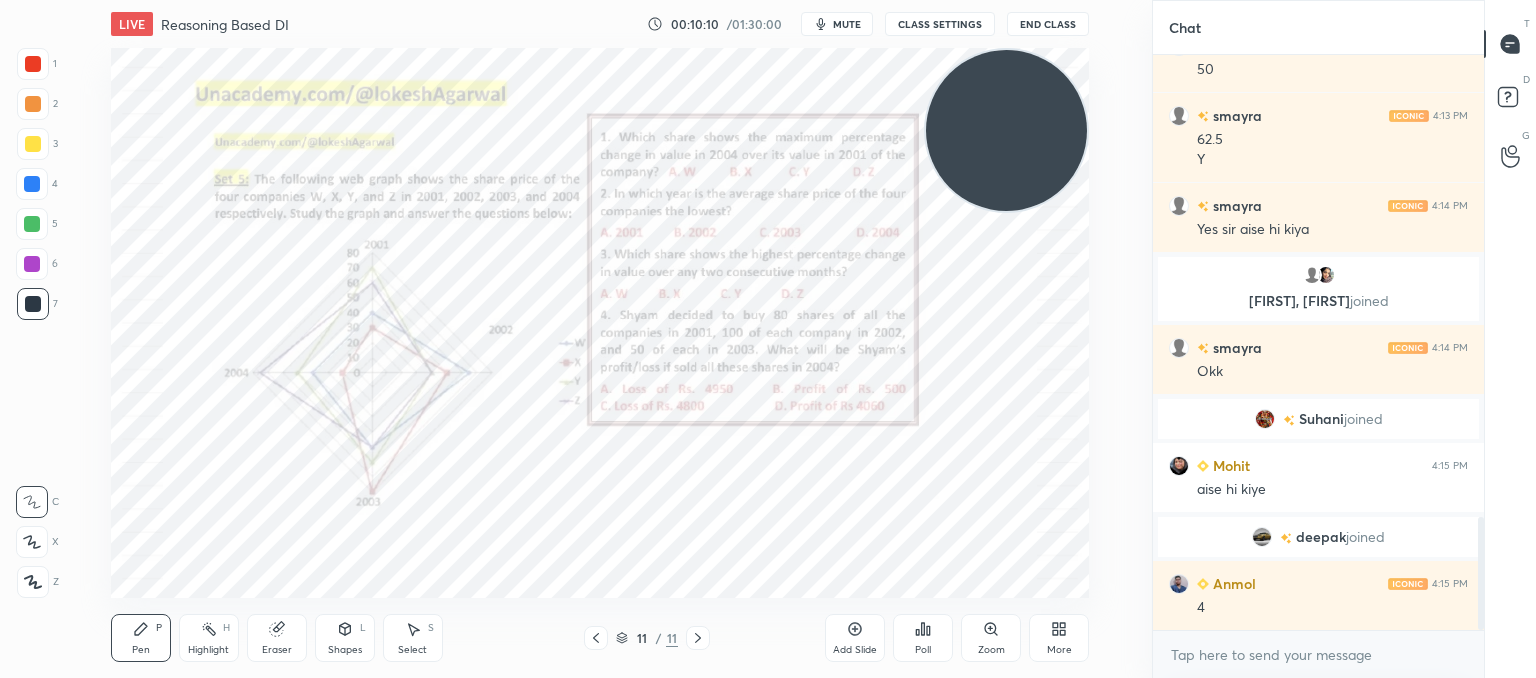 scroll, scrollTop: 2360, scrollLeft: 0, axis: vertical 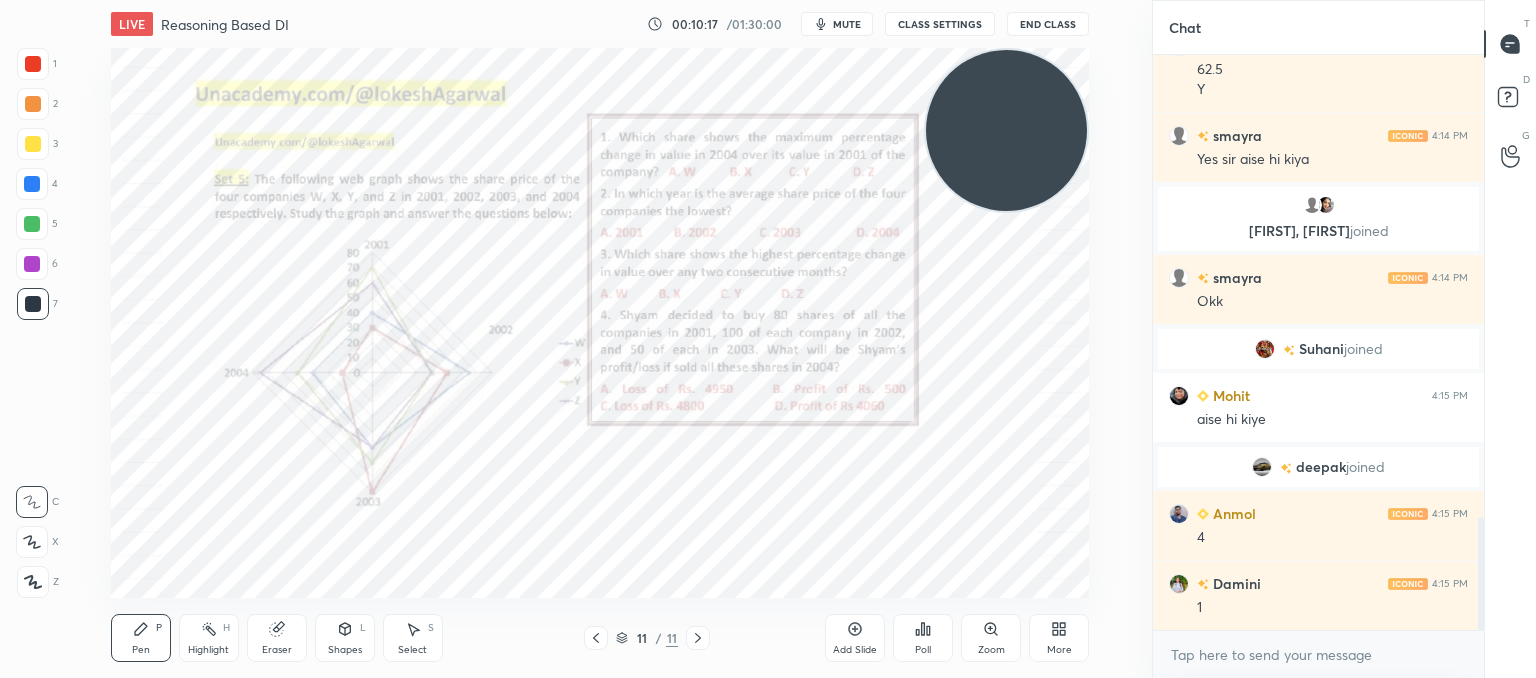 click 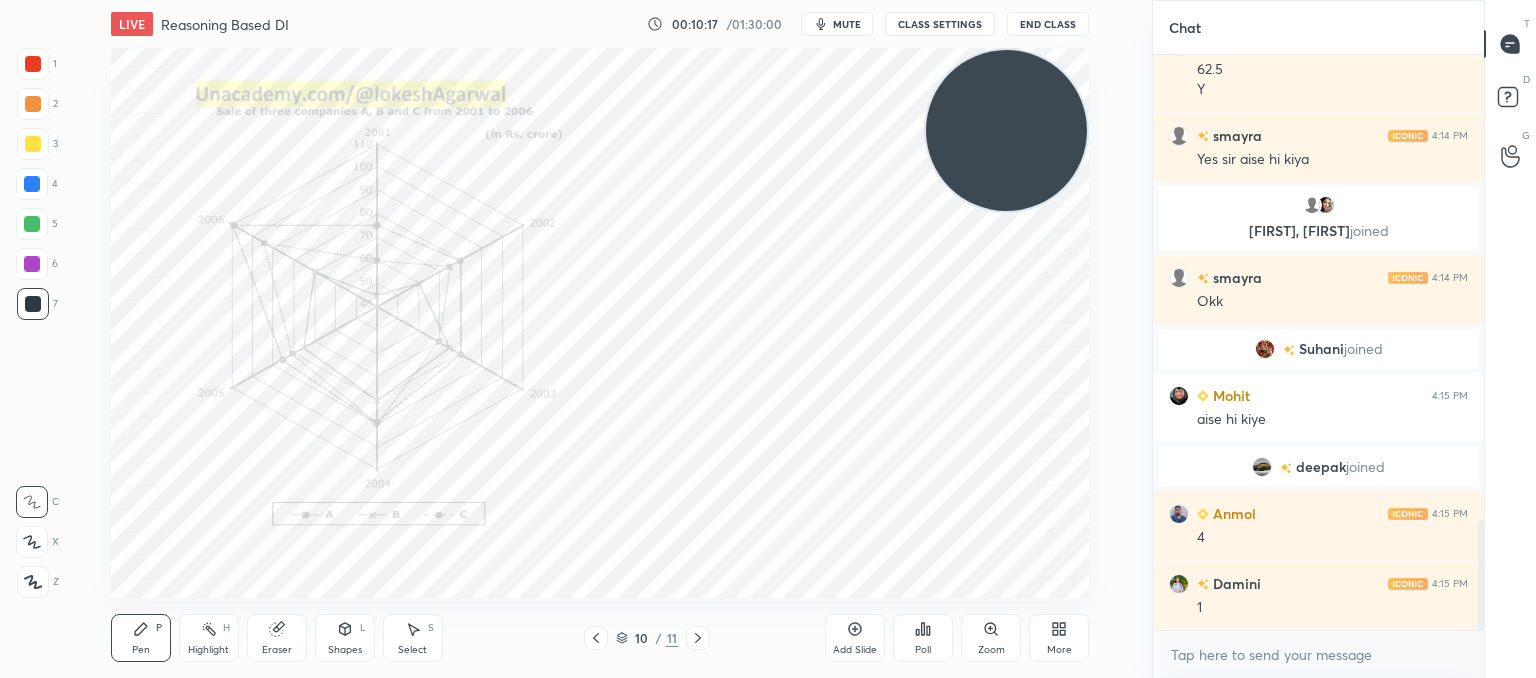 scroll, scrollTop: 2430, scrollLeft: 0, axis: vertical 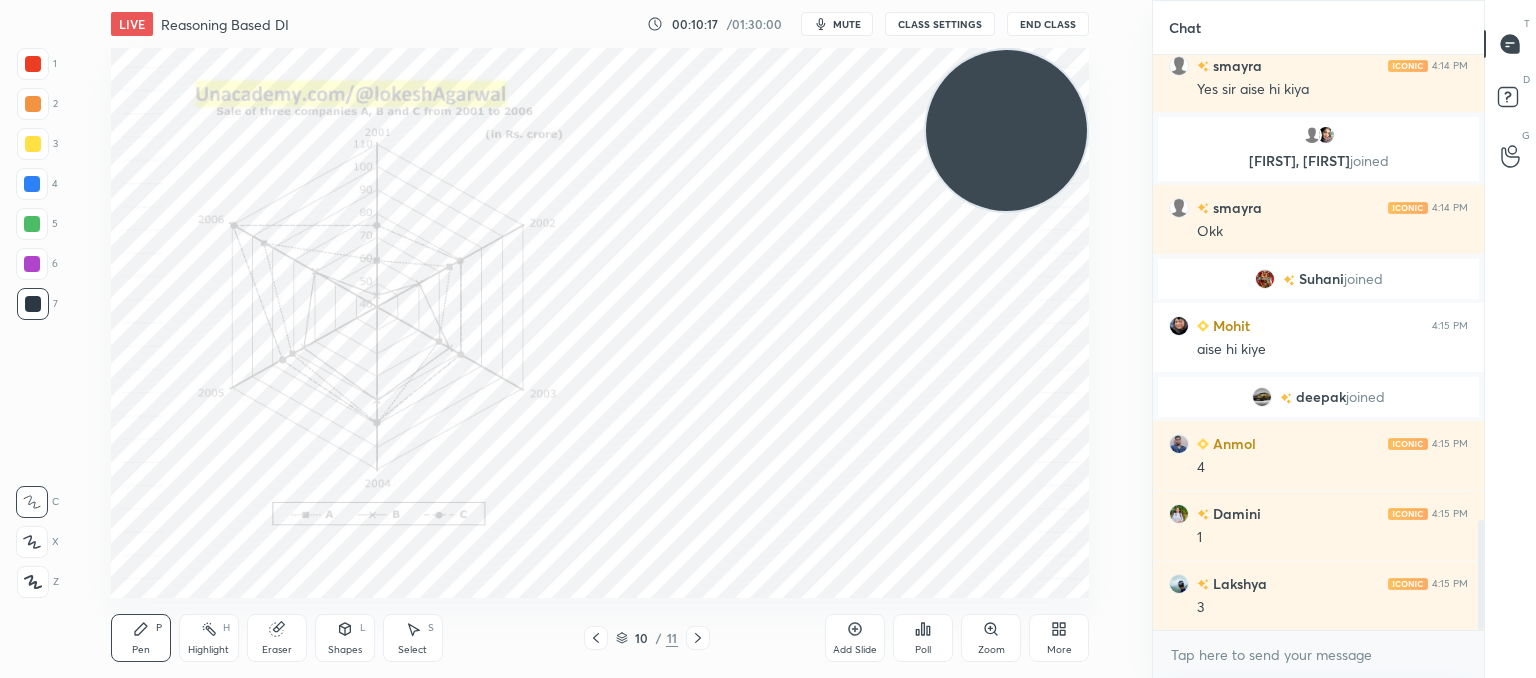 click 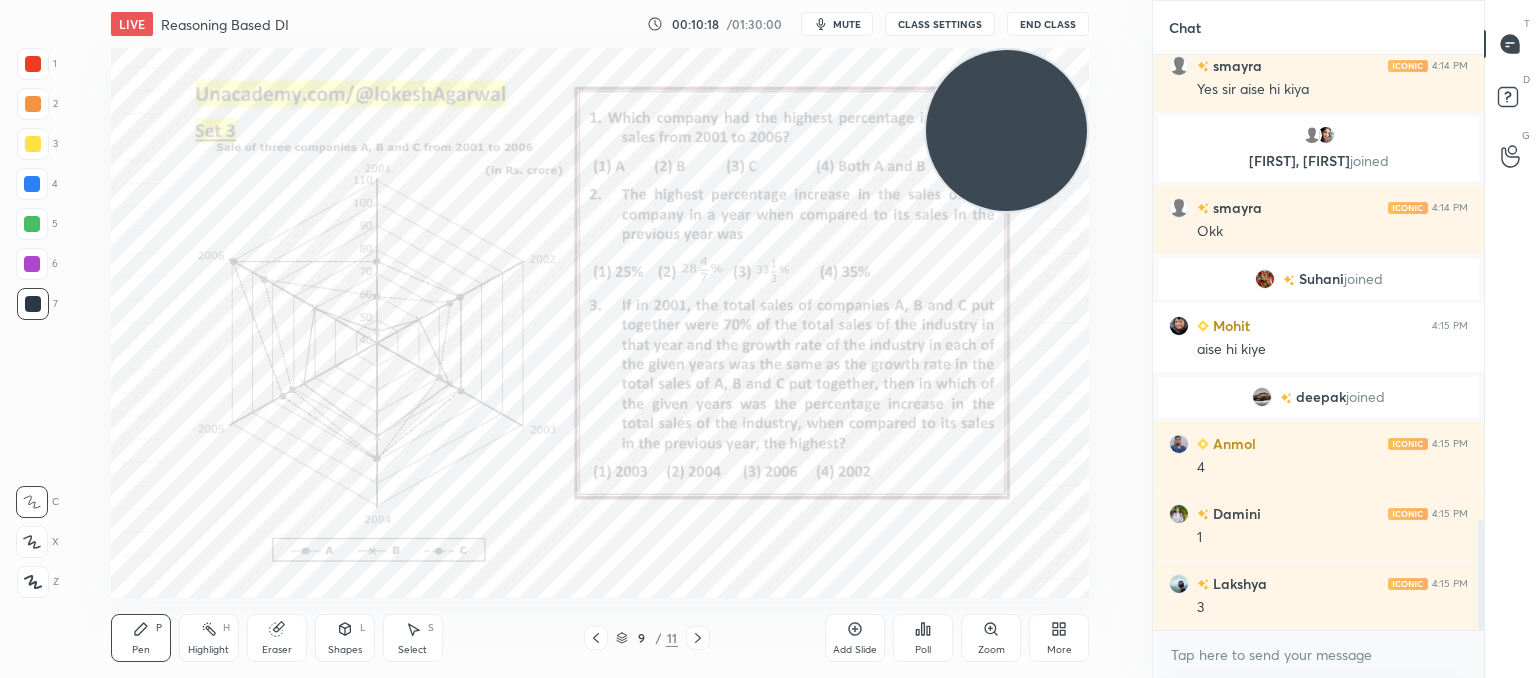 click 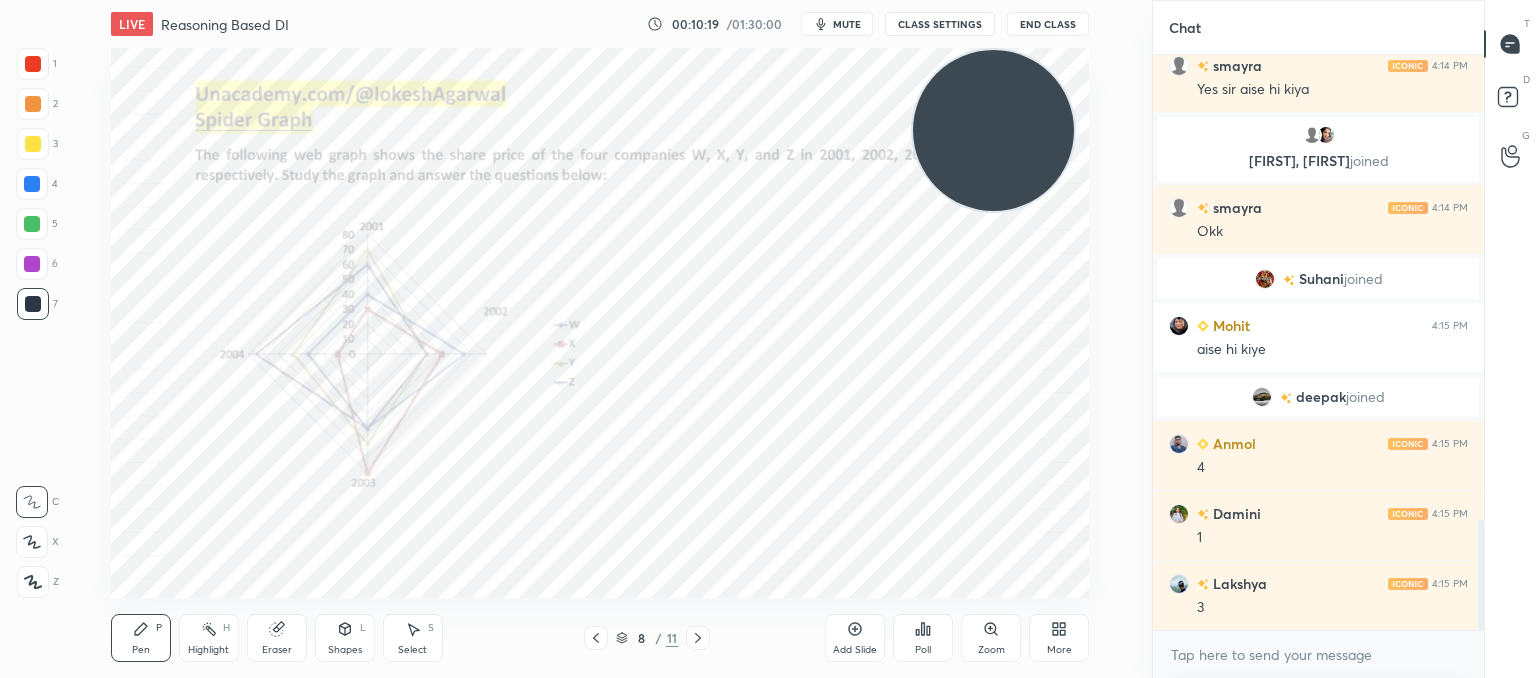 drag, startPoint x: 1010, startPoint y: 108, endPoint x: 5, endPoint y: 721, distance: 1177.1975 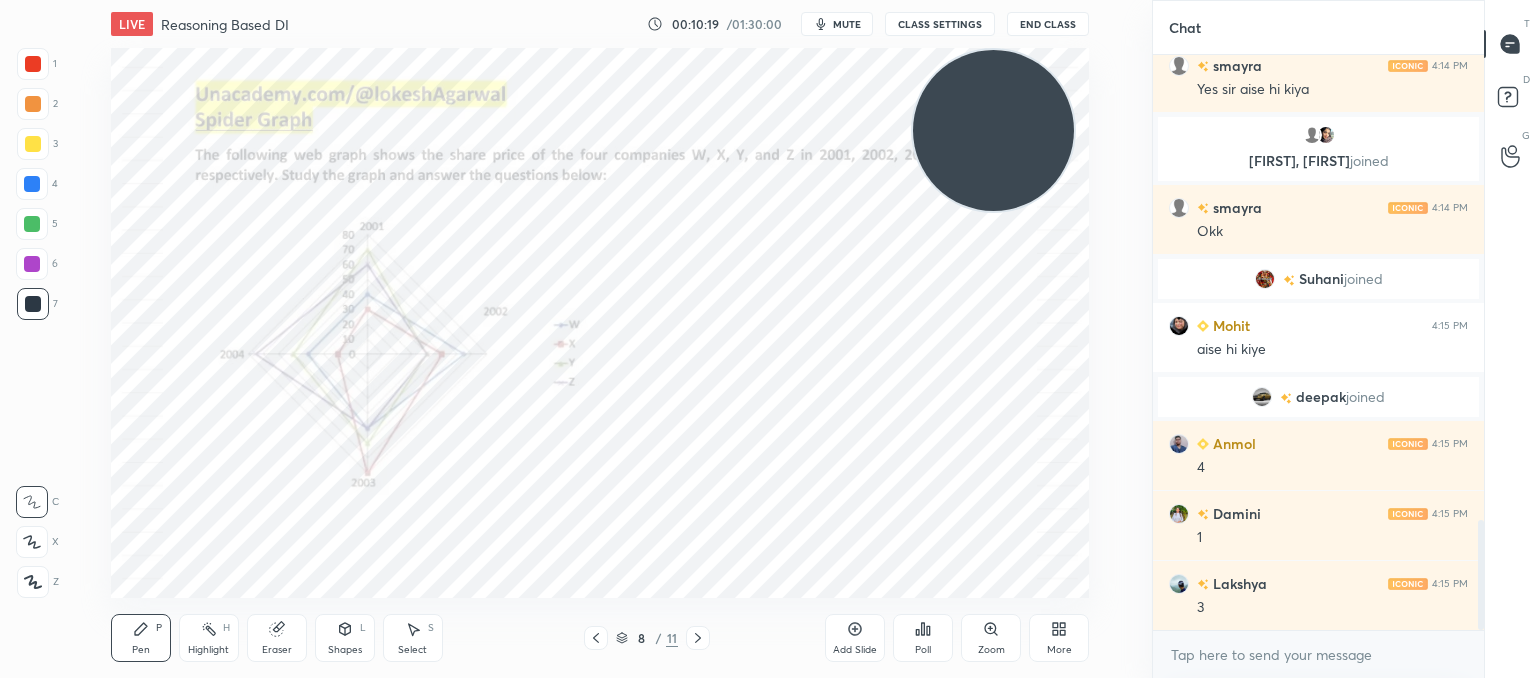 click on "[NAME] 4:13 PM 62.5 Y [NAME] 4:14 PM Yes sir aise hi kiya [NAME], [NAME]  joined [NAME] 4:14 PM Okk [NAME]  joined [NAME] 4:15 PM aise hi kiye [NAME]  joined [NAME] 4:15 PM 4 [NAME] 4:15 PM 1 [NAME] 4:15 PM 3" at bounding box center (768, 0) 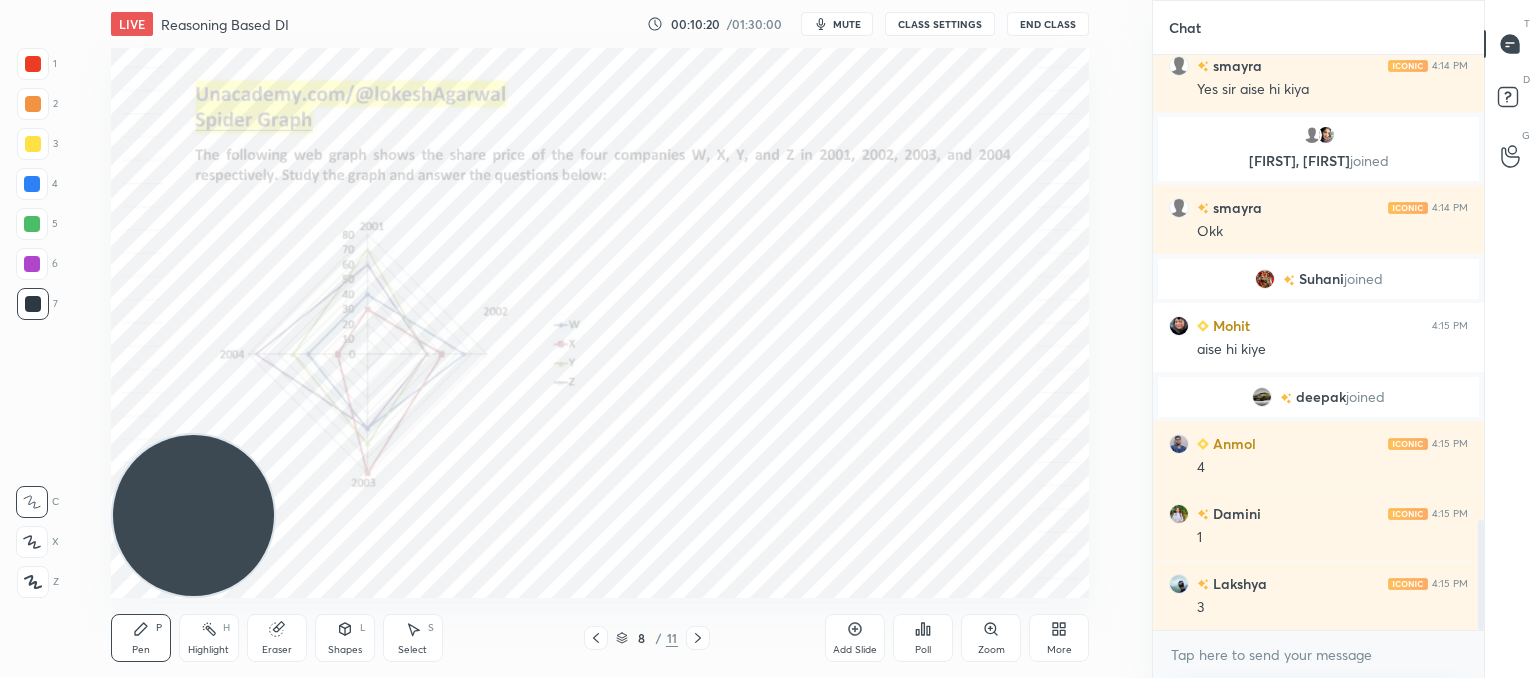 click 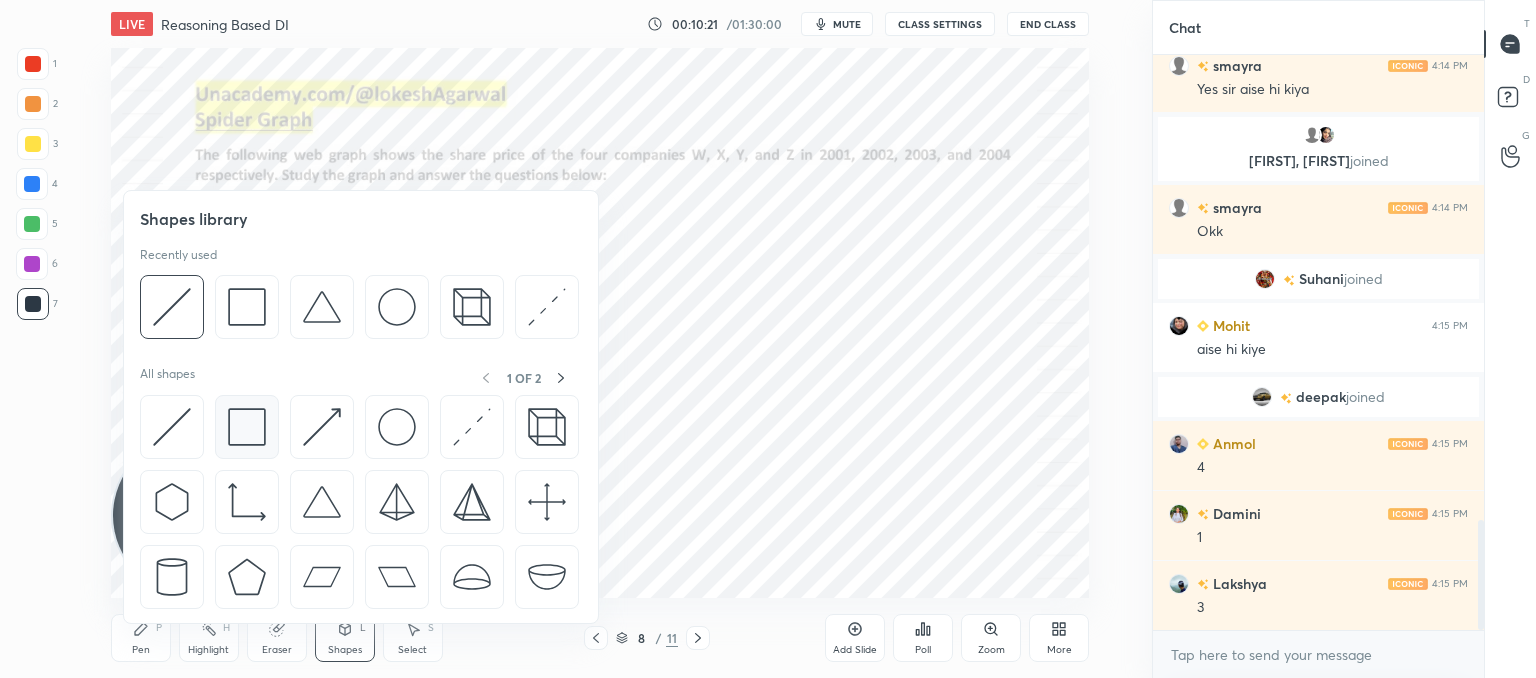 click at bounding box center [247, 427] 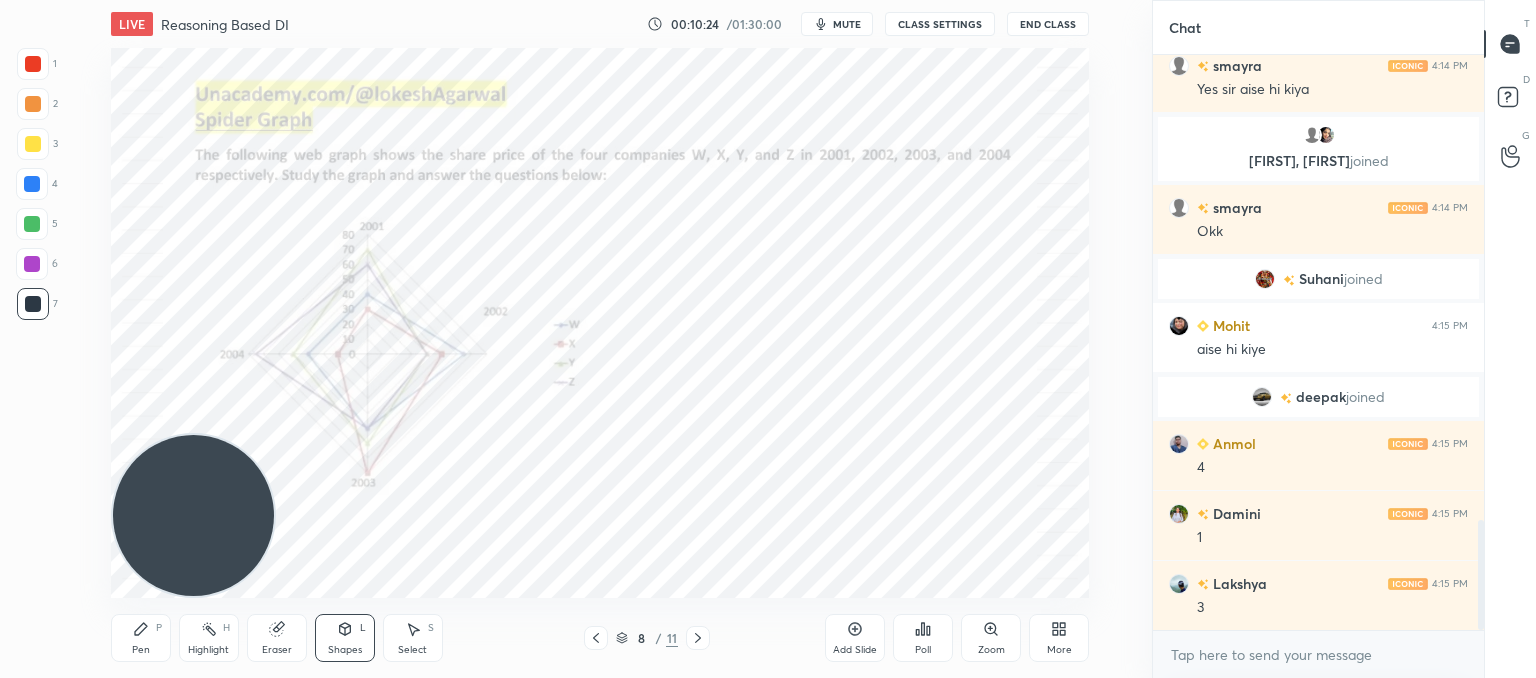 click 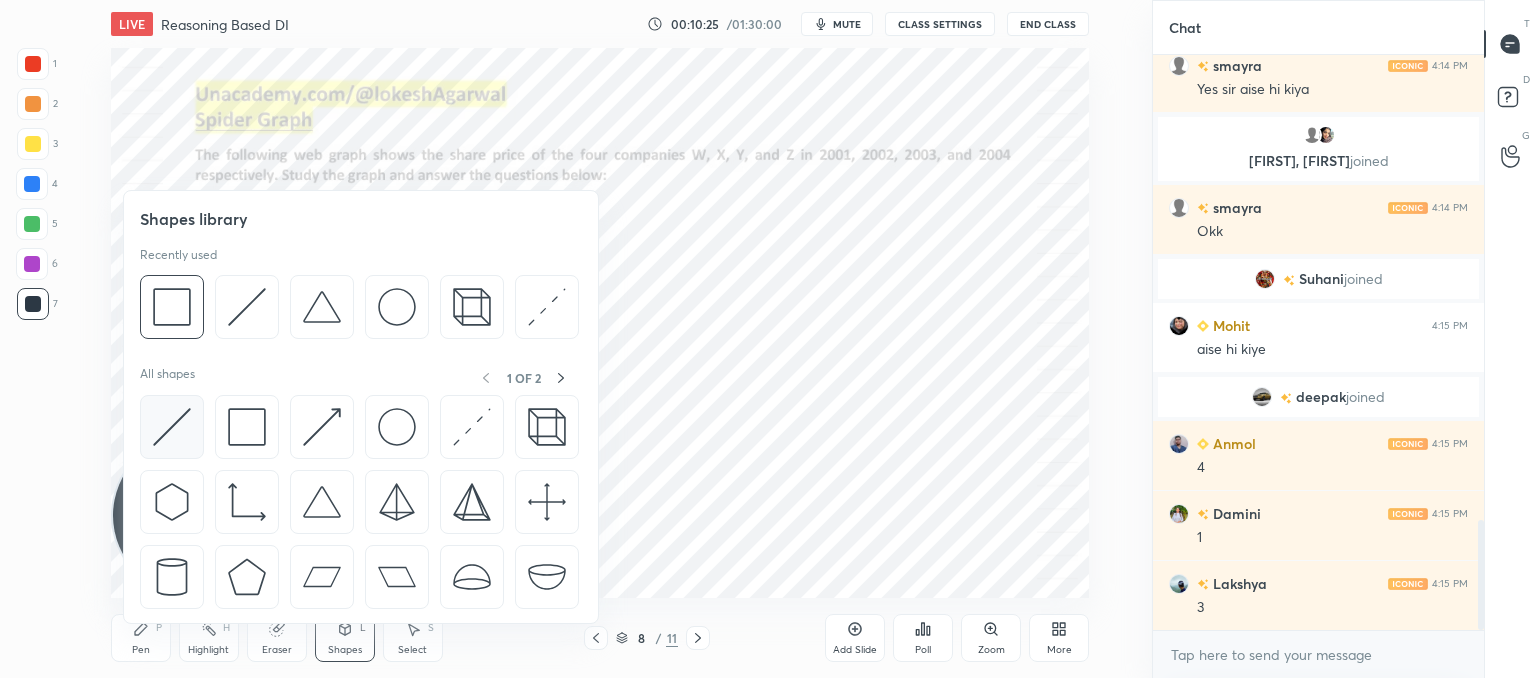 click at bounding box center [172, 427] 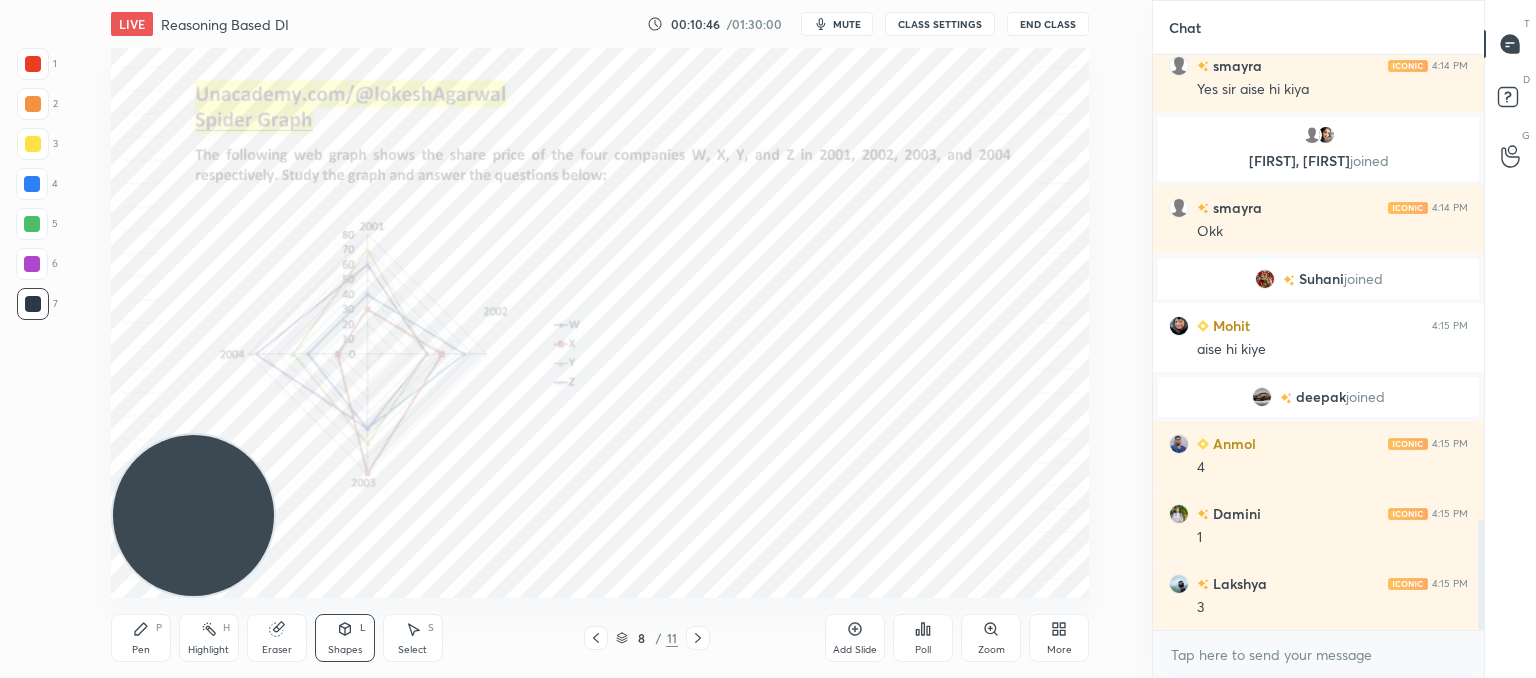 drag, startPoint x: 195, startPoint y: 661, endPoint x: 184, endPoint y: 641, distance: 22.825424 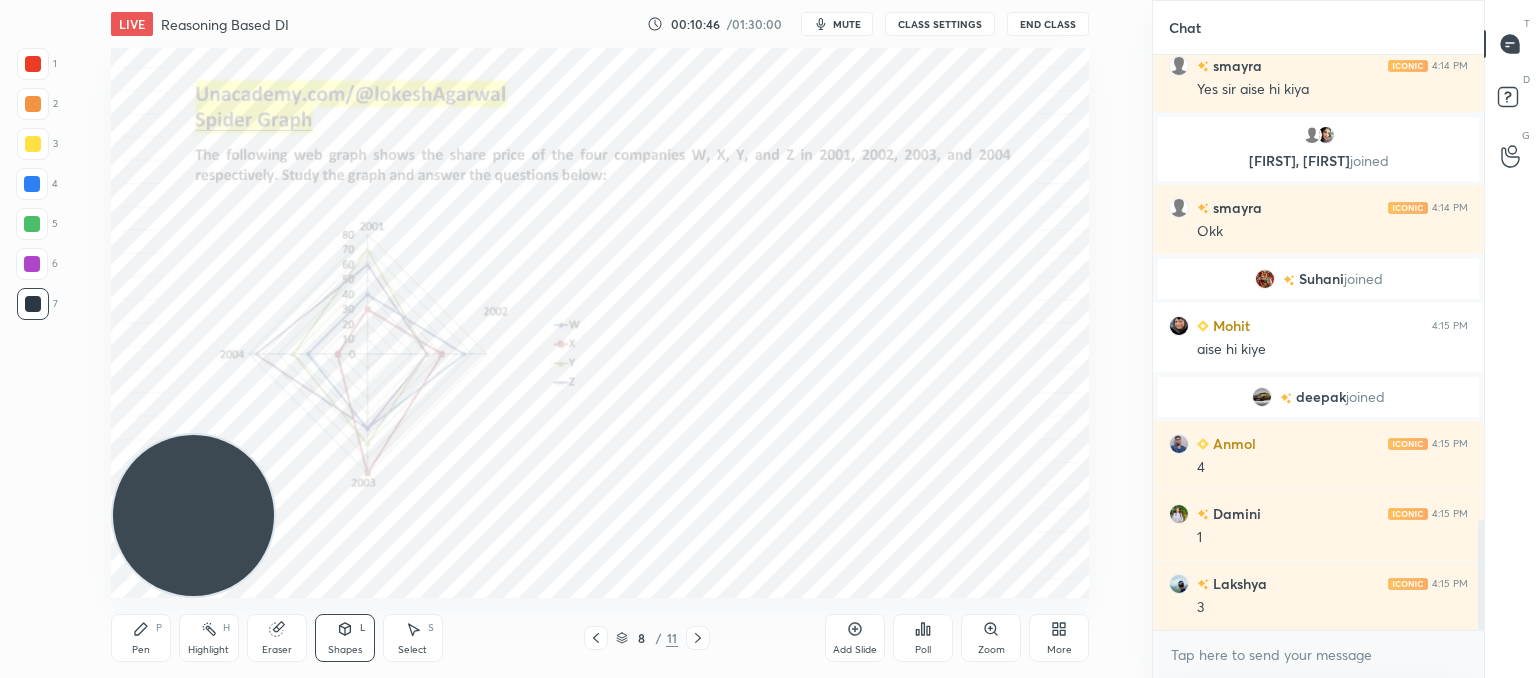 click on "Highlight H" at bounding box center (209, 638) 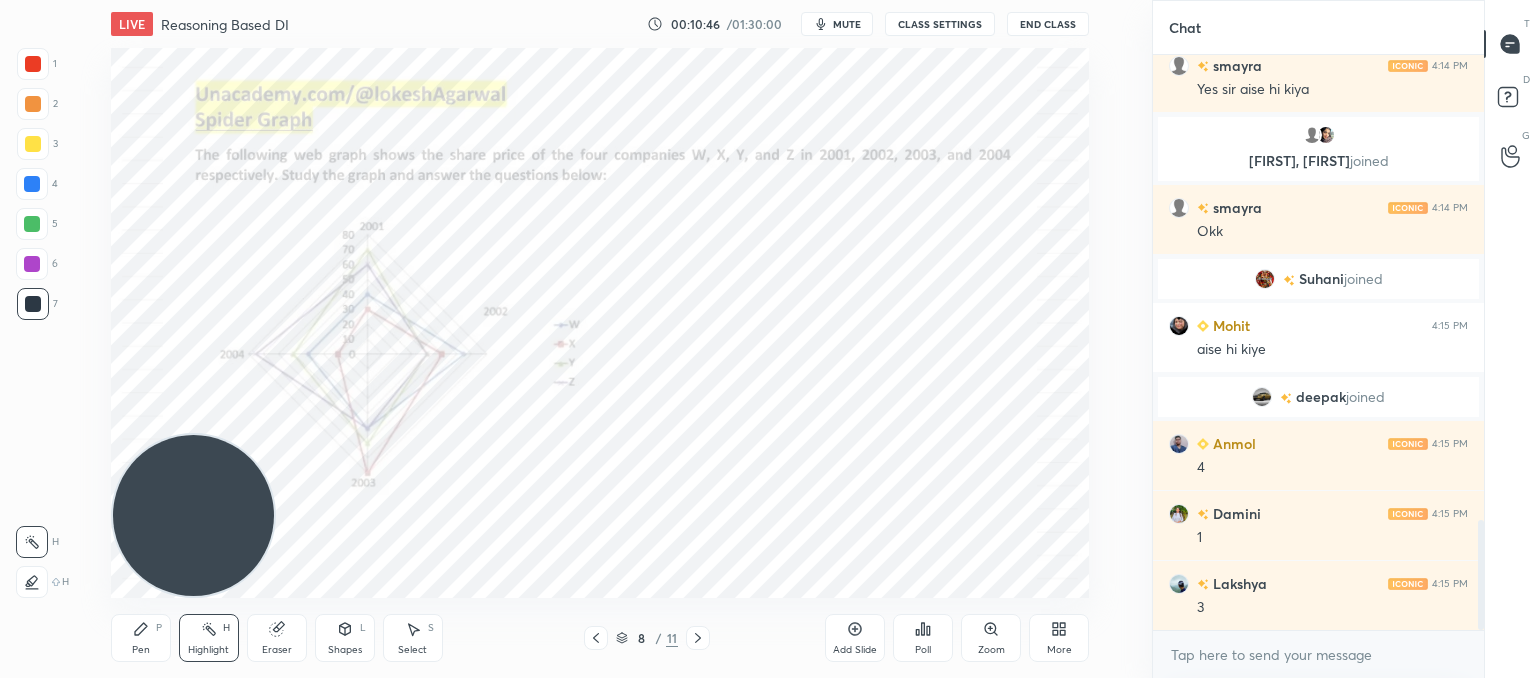 click on "Pen P" at bounding box center [141, 638] 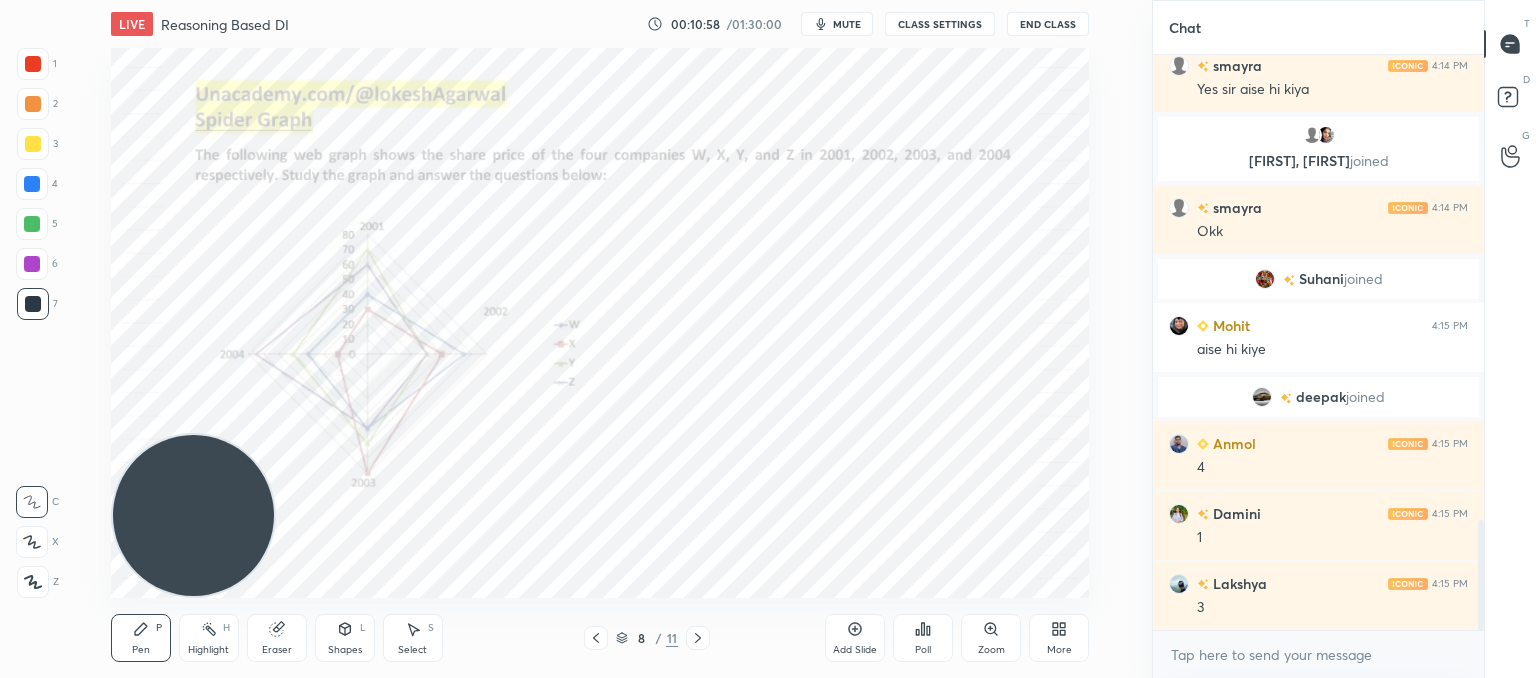 click 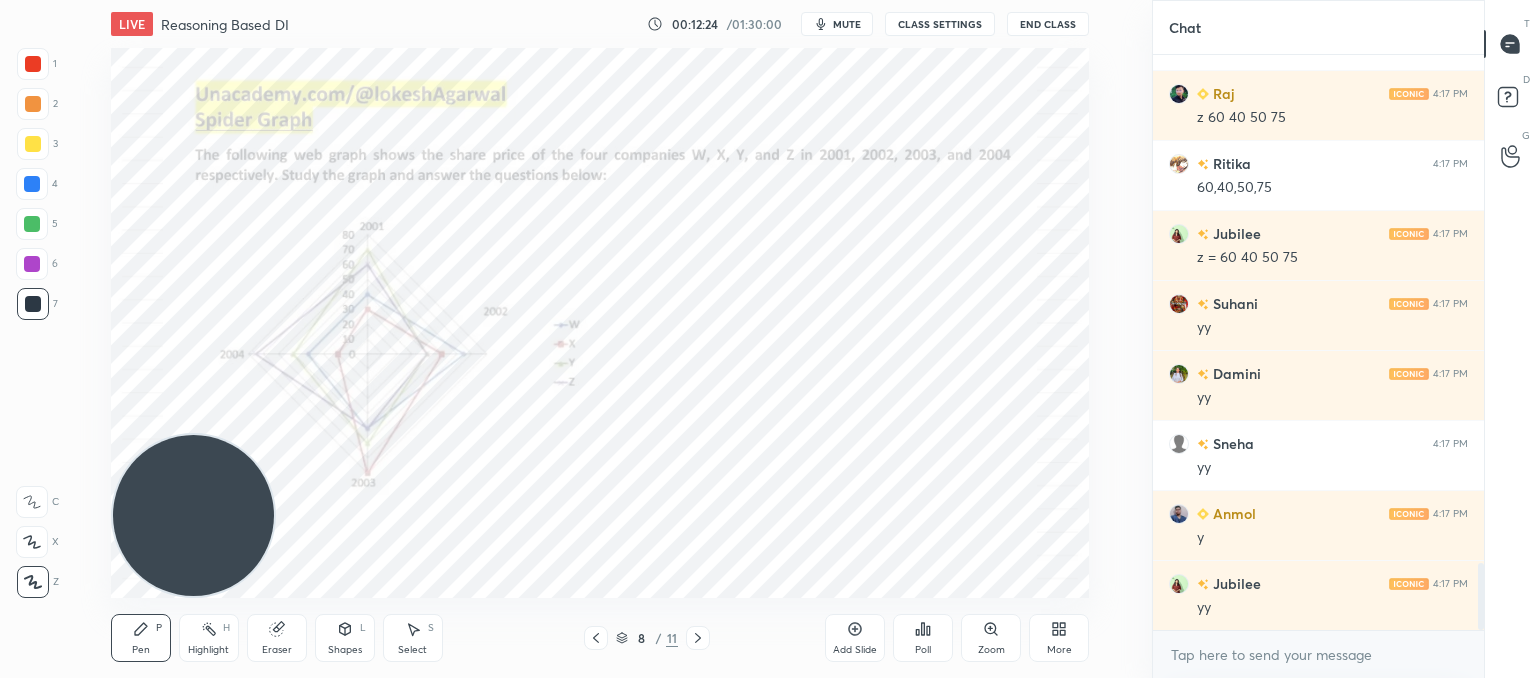 scroll, scrollTop: 4358, scrollLeft: 0, axis: vertical 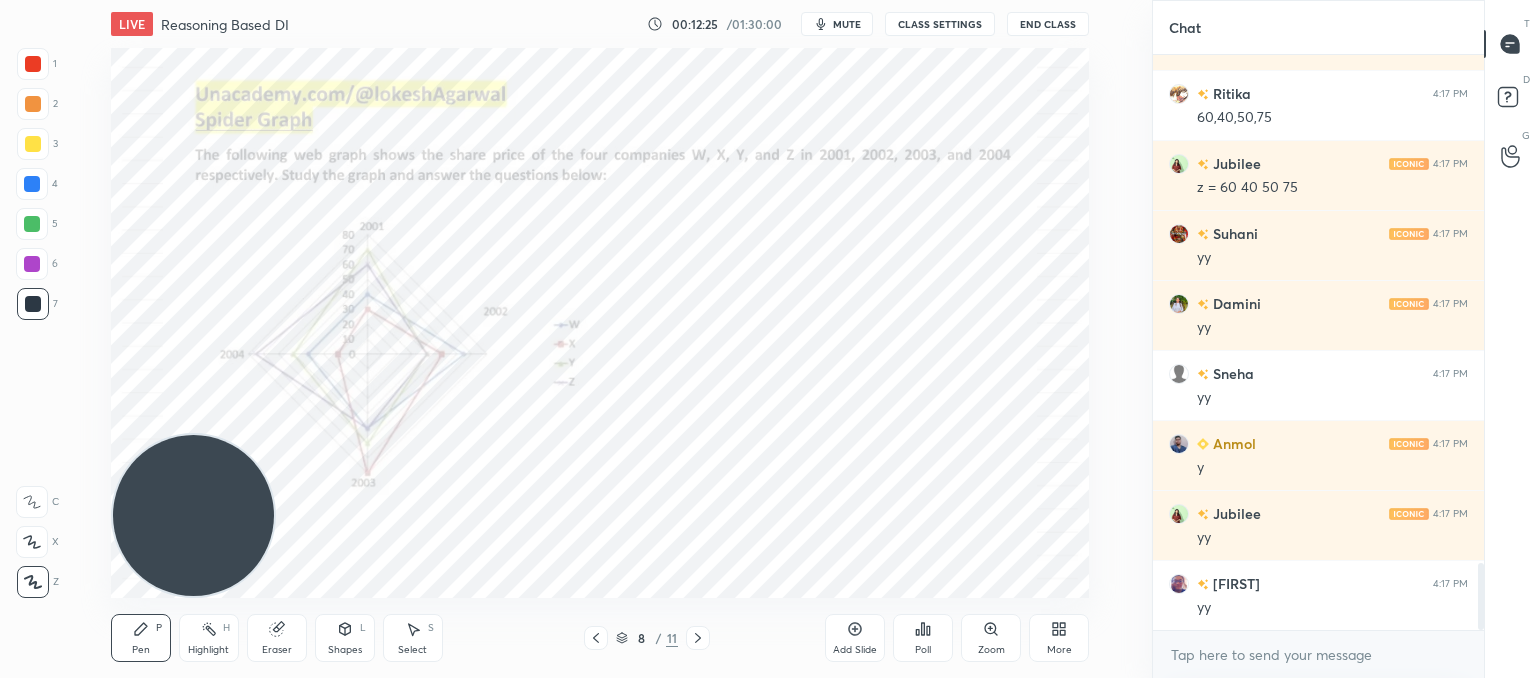 click on "Select S" at bounding box center [413, 638] 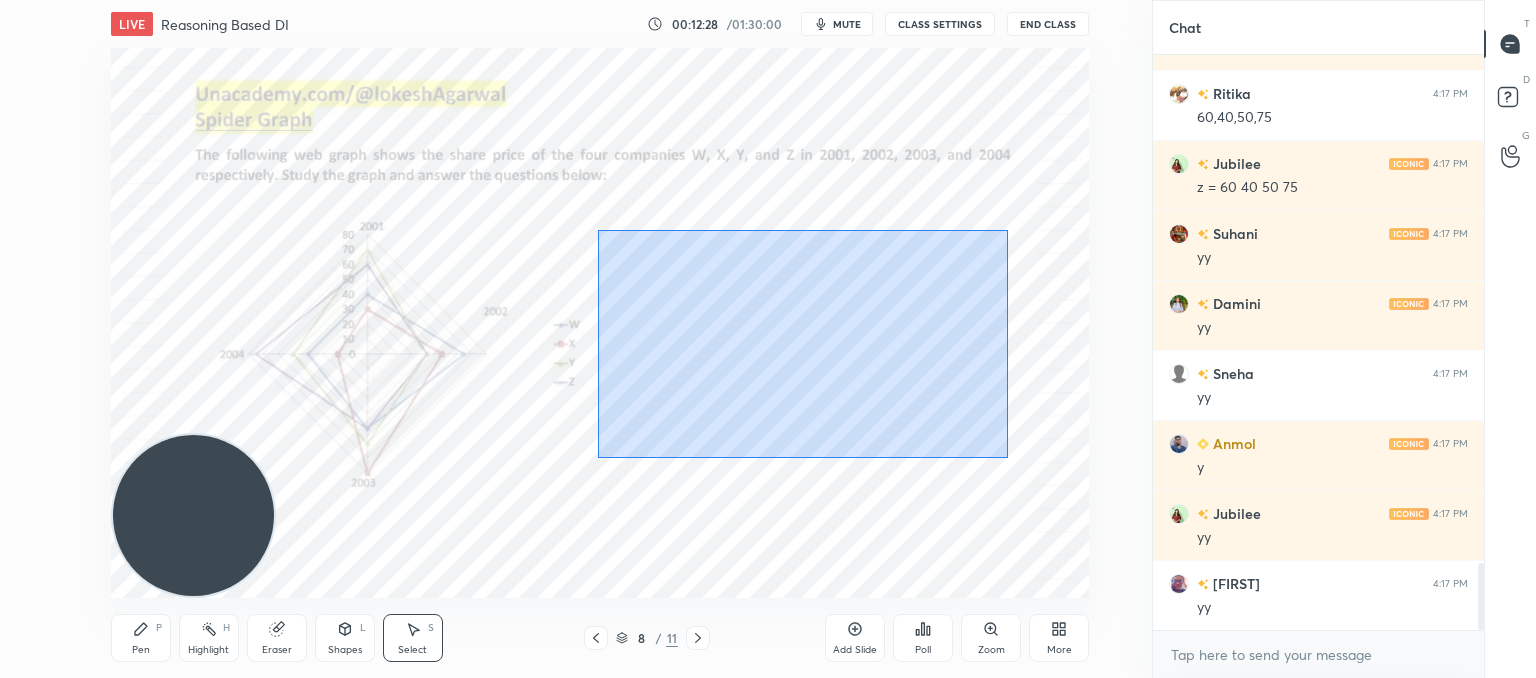 drag, startPoint x: 598, startPoint y: 229, endPoint x: 1008, endPoint y: 458, distance: 469.61792 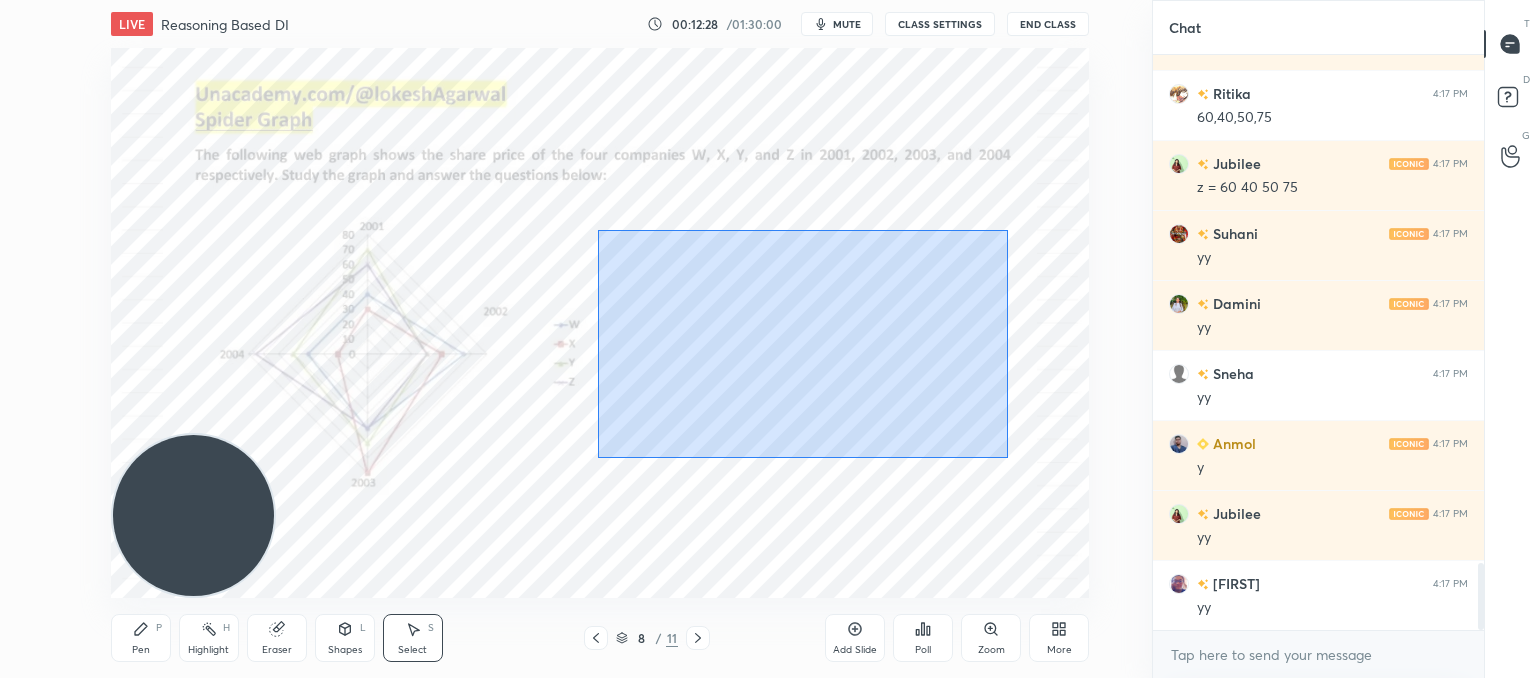 click on "0 ° Undo Copy Duplicate Duplicate to new slide Delete" at bounding box center (600, 323) 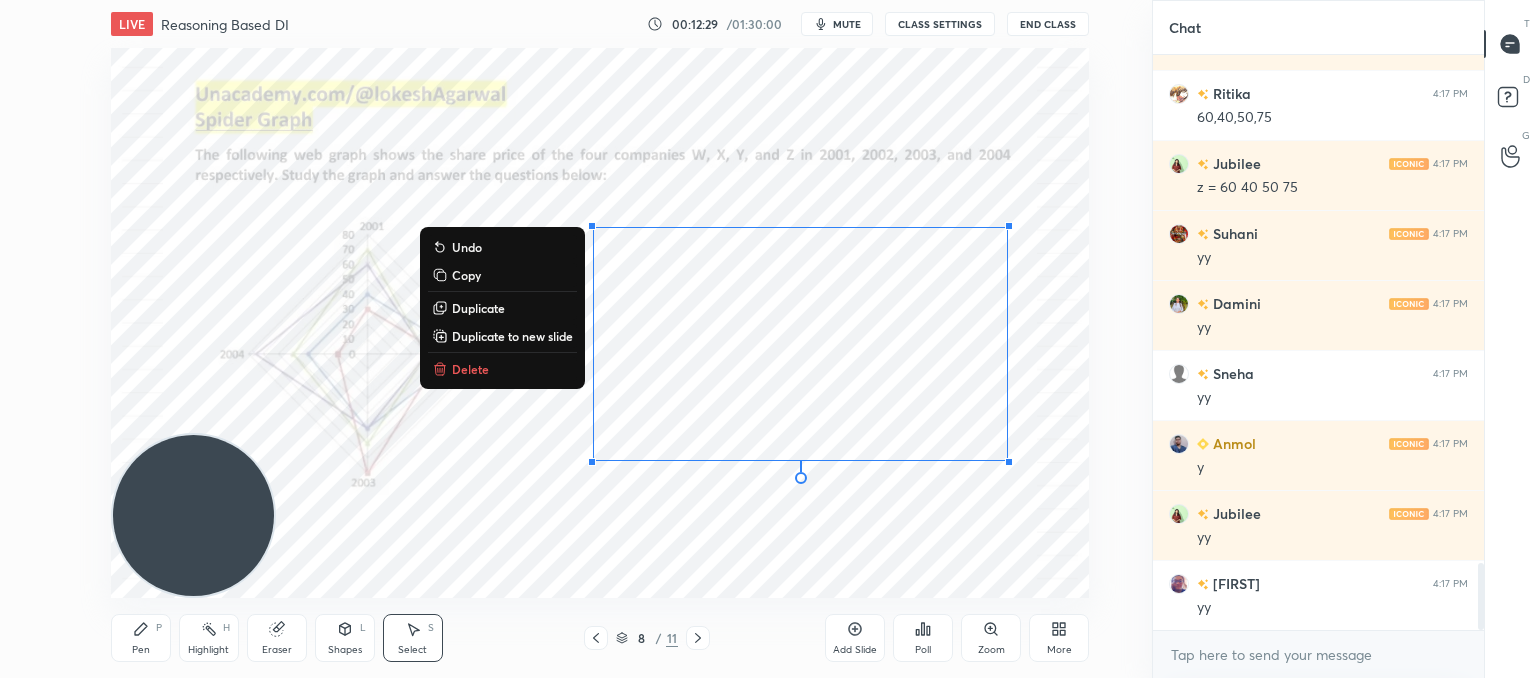 click on "Copy" at bounding box center (466, 275) 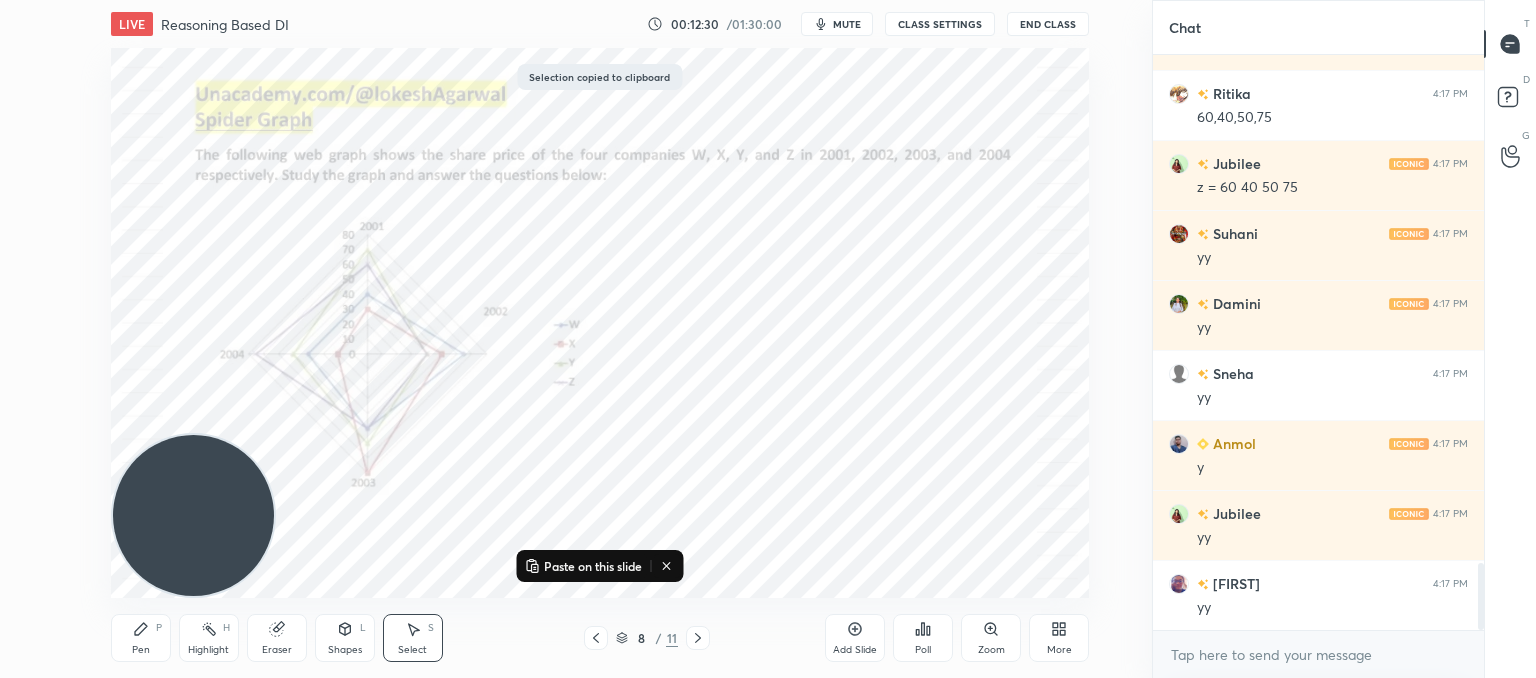 click on "Pen P Highlight H Eraser Shapes L Select S 8 / 11 Add Slide Poll Zoom More" at bounding box center (600, 638) 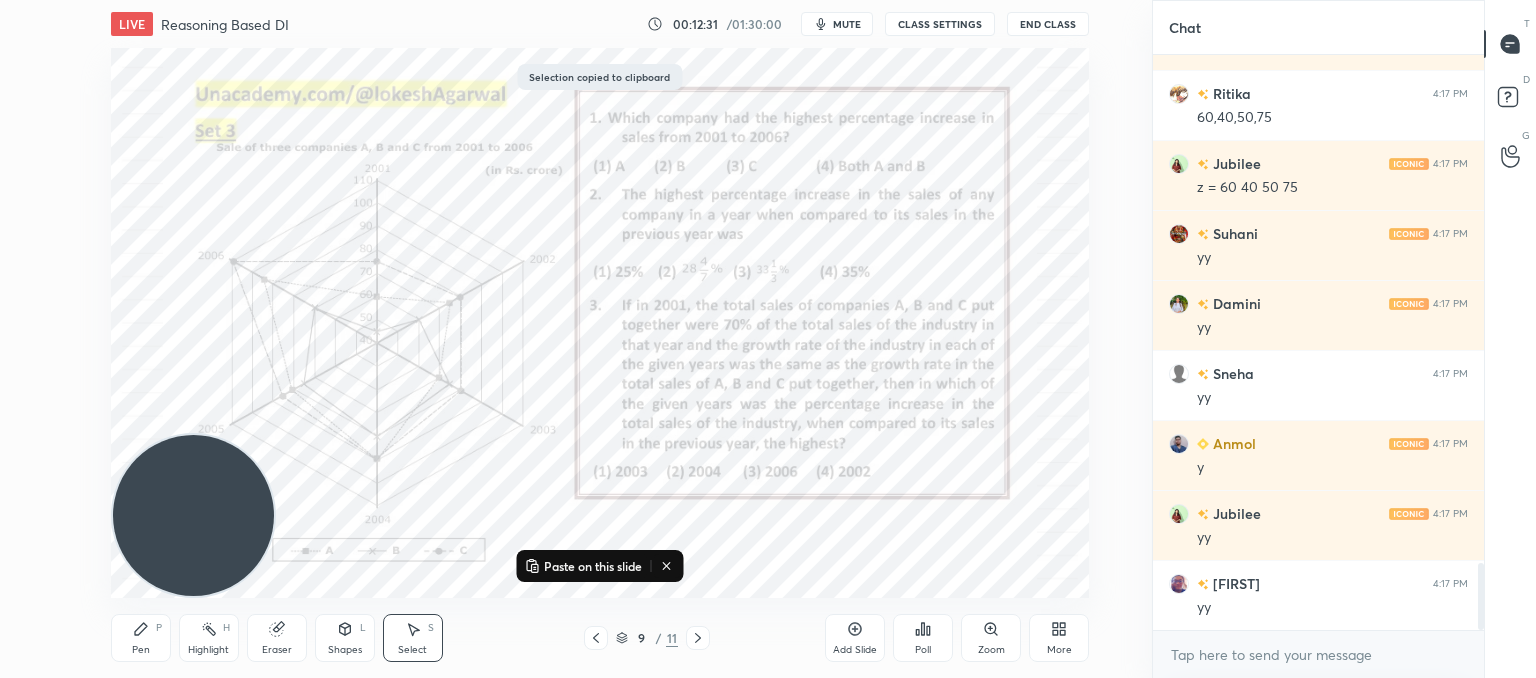 click 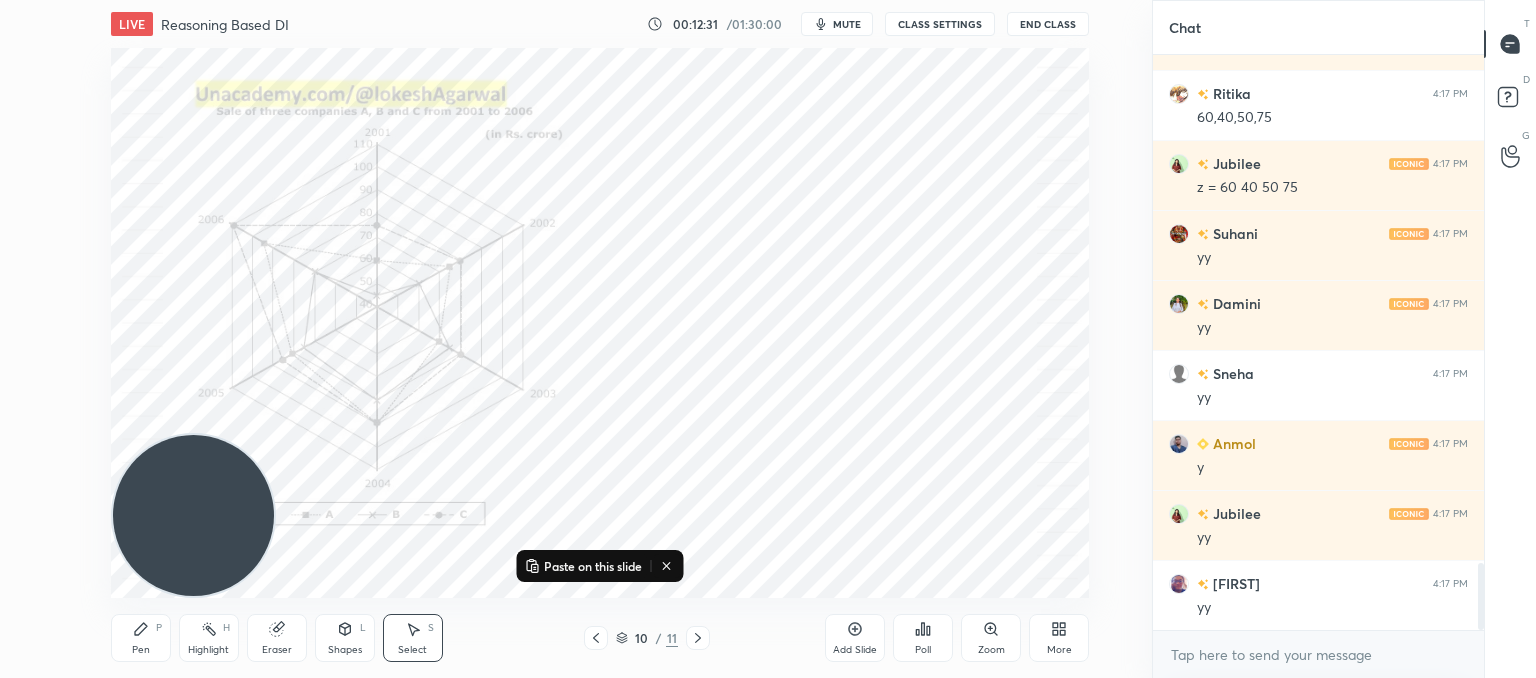 click 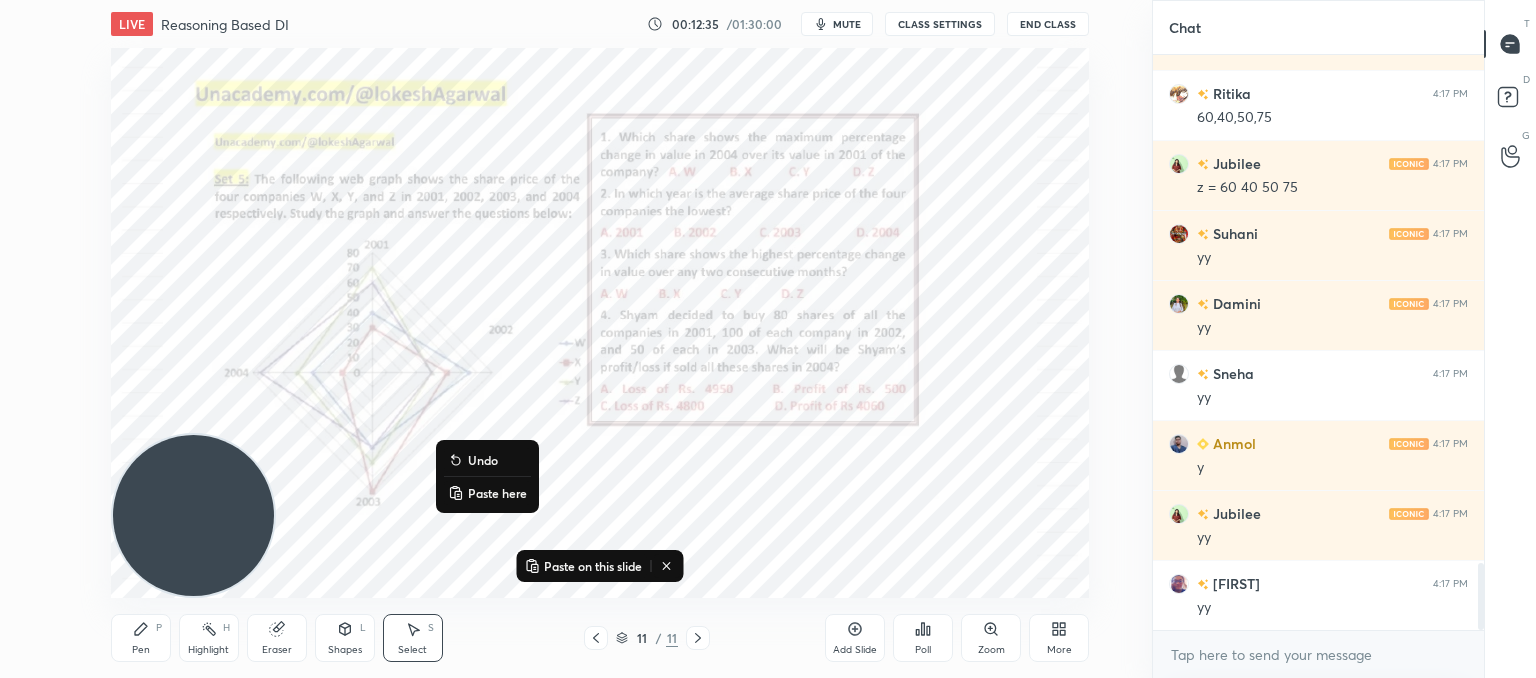 click on "Paste here" at bounding box center [497, 493] 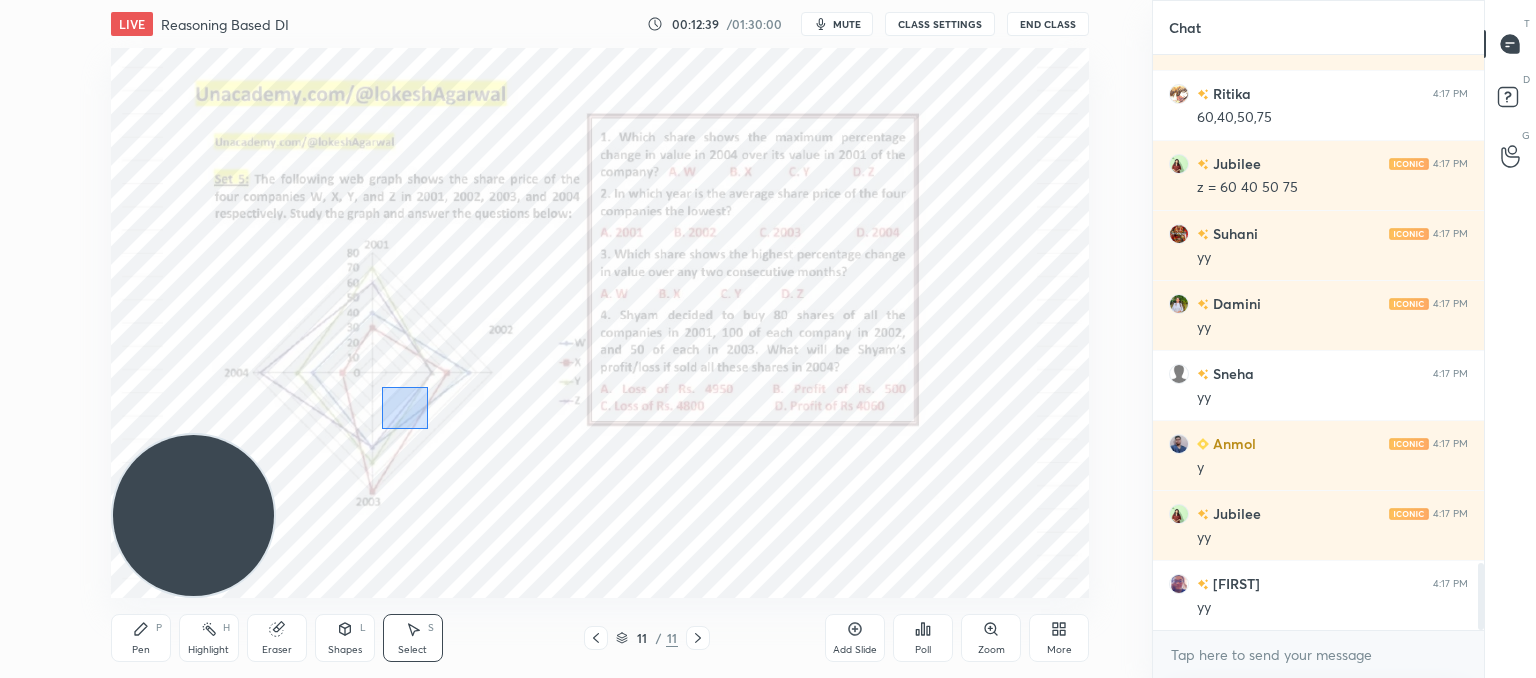 drag, startPoint x: 427, startPoint y: 429, endPoint x: 382, endPoint y: 388, distance: 60.876926 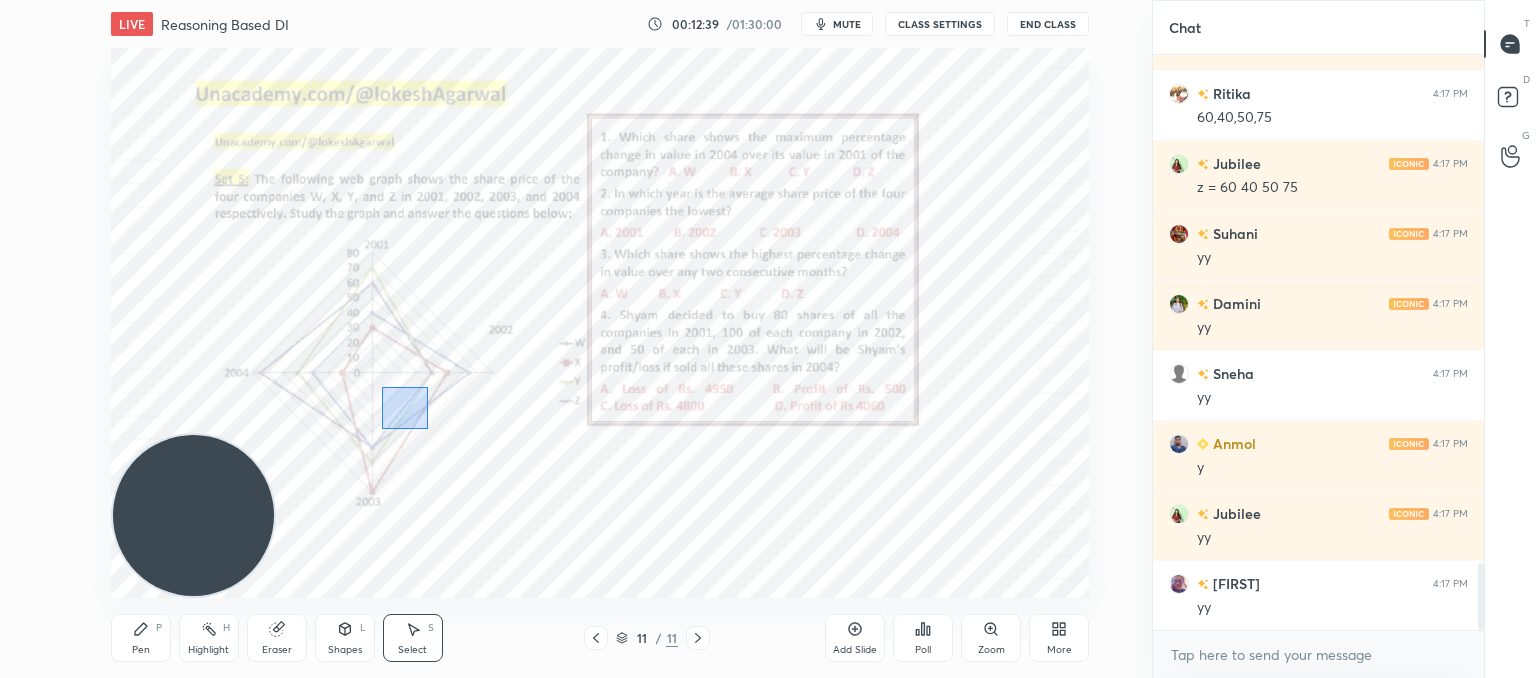click on "0 ° Undo Copy Paste here Duplicate Duplicate to new slide Delete" at bounding box center (600, 323) 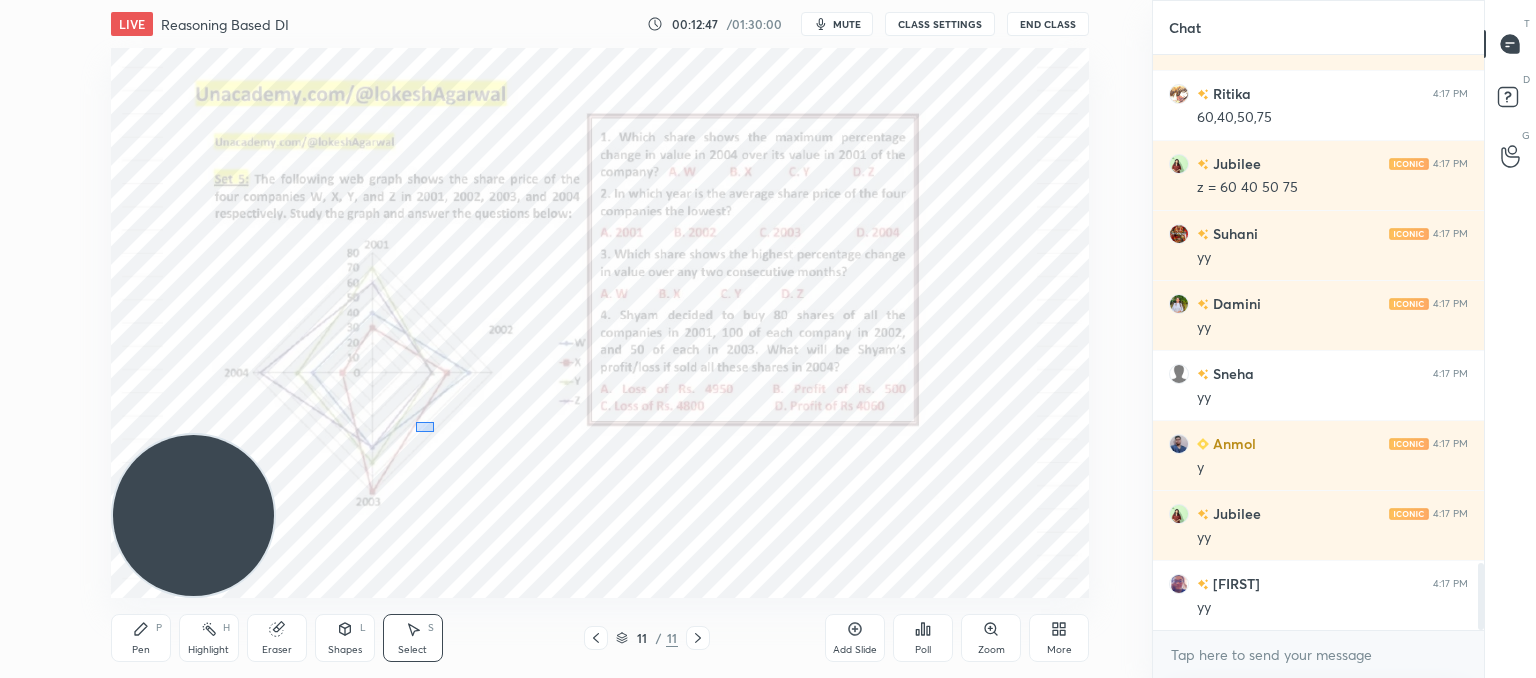 drag, startPoint x: 416, startPoint y: 422, endPoint x: 406, endPoint y: 360, distance: 62.801273 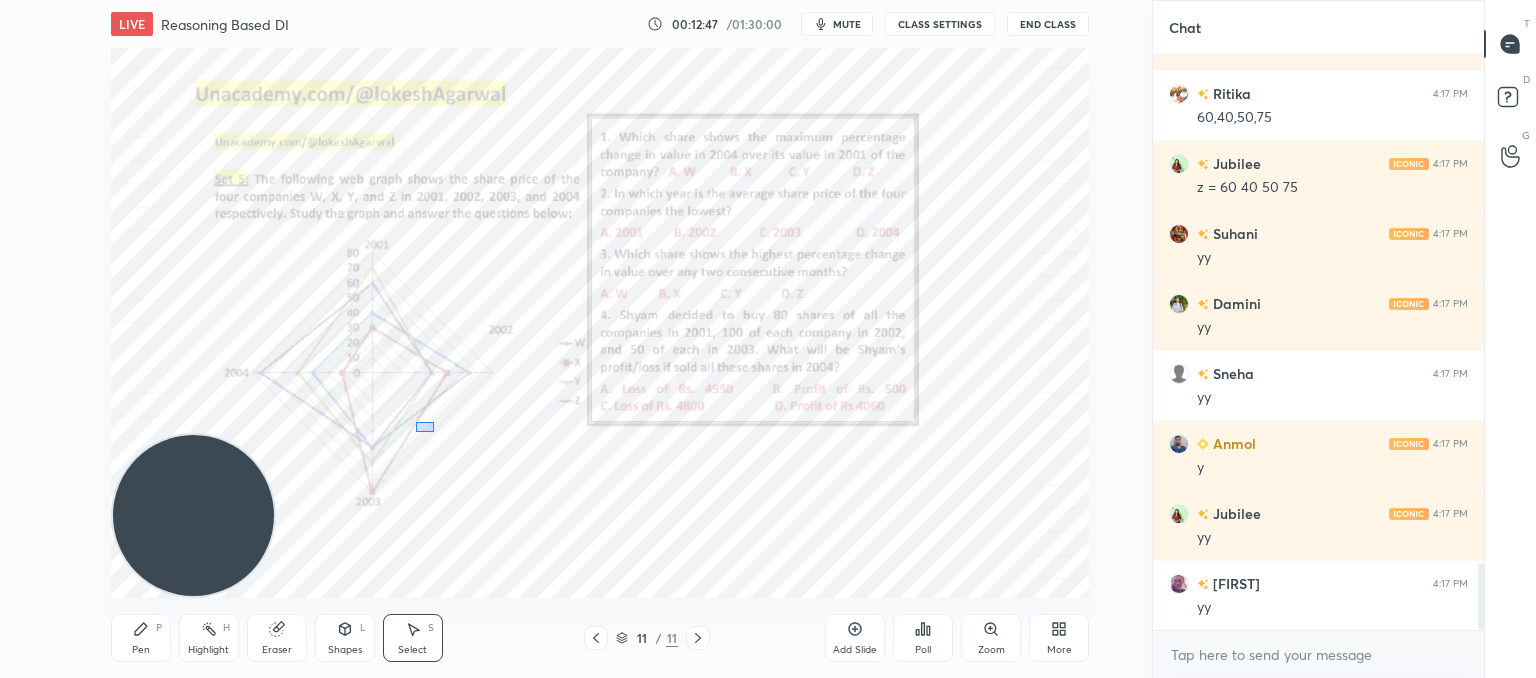 click on "0 ° Undo Copy Paste here Duplicate Duplicate to new slide Delete" at bounding box center (600, 323) 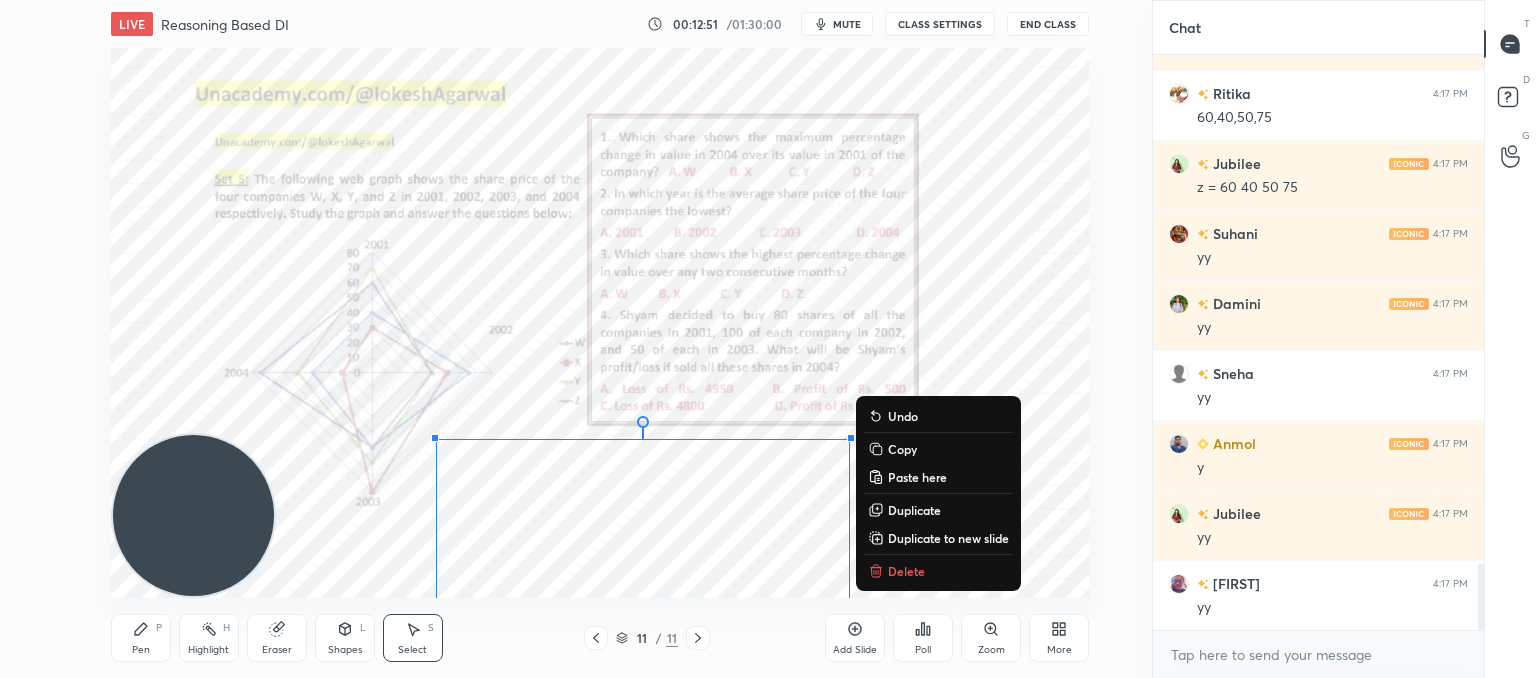 drag, startPoint x: 398, startPoint y: 409, endPoint x: 1008, endPoint y: 596, distance: 638.0196 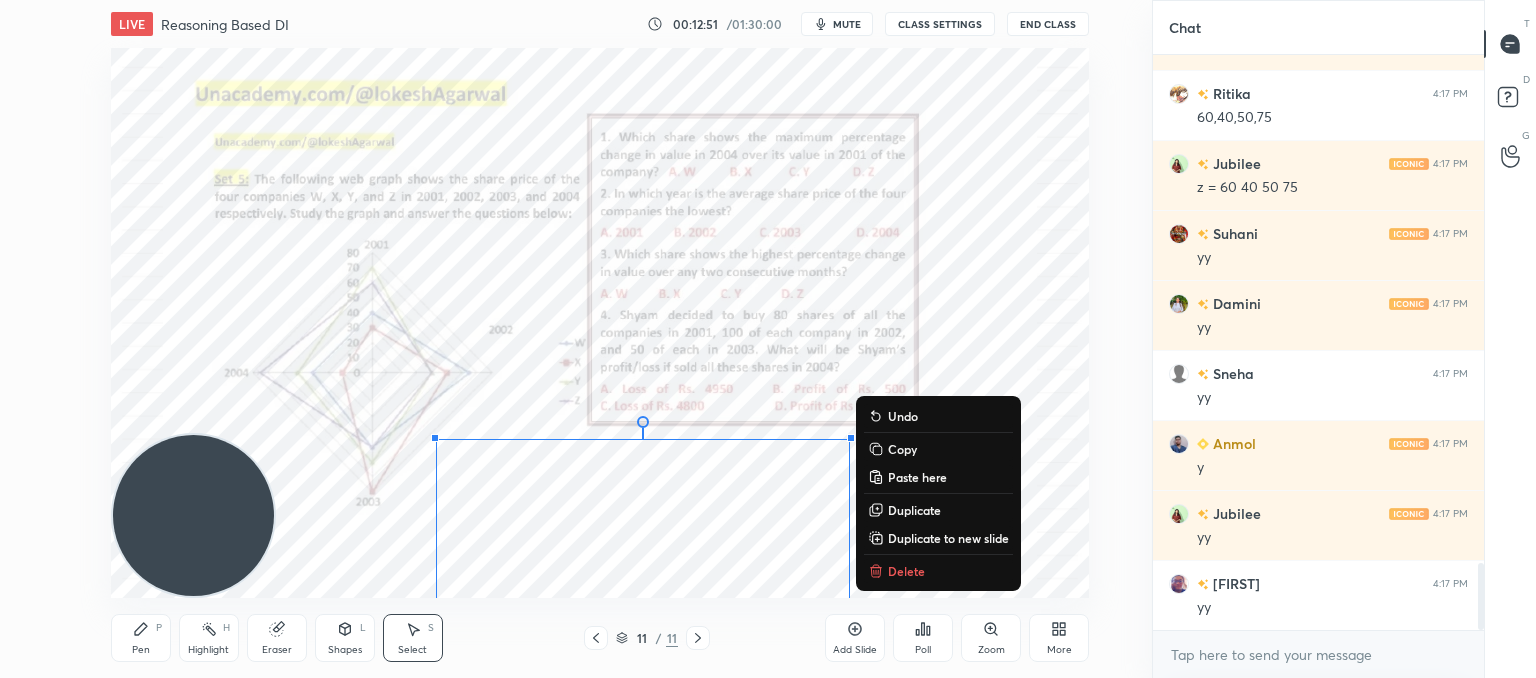 click on "LIVE Reasoning Based DI 00:12:51 /  01:30:00 mute CLASS SETTINGS End Class 0 ° Undo Copy Paste here Duplicate Duplicate to new slide Delete Setting up your live class Poll for   secs No correct answer Start poll Back Reasoning Based DI • L11 of Booster Course on Data Interpretation for CAT & OMETs 2025 Lokesh Agarwal Pen P Highlight H Eraser Shapes L Select S 11 / 11 Add Slide Poll Zoom More" at bounding box center (600, 339) 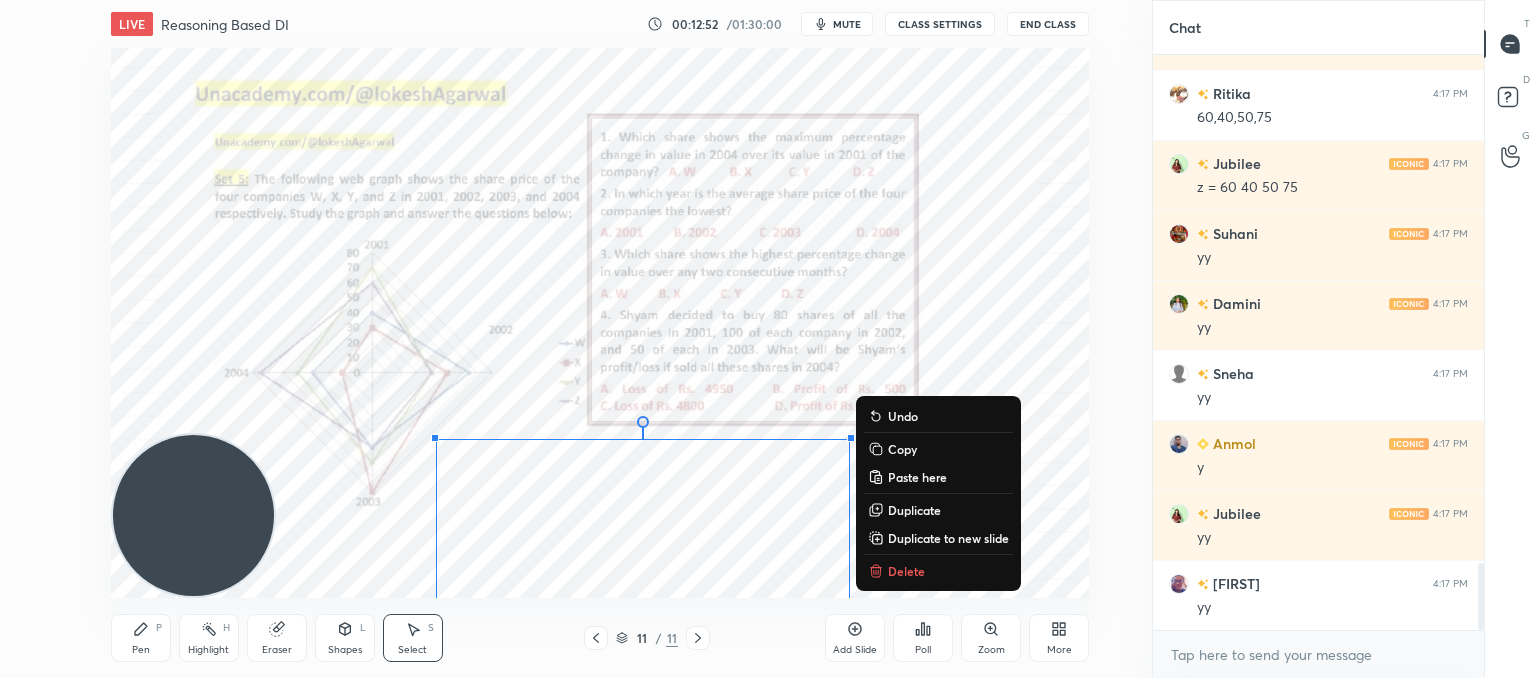 click 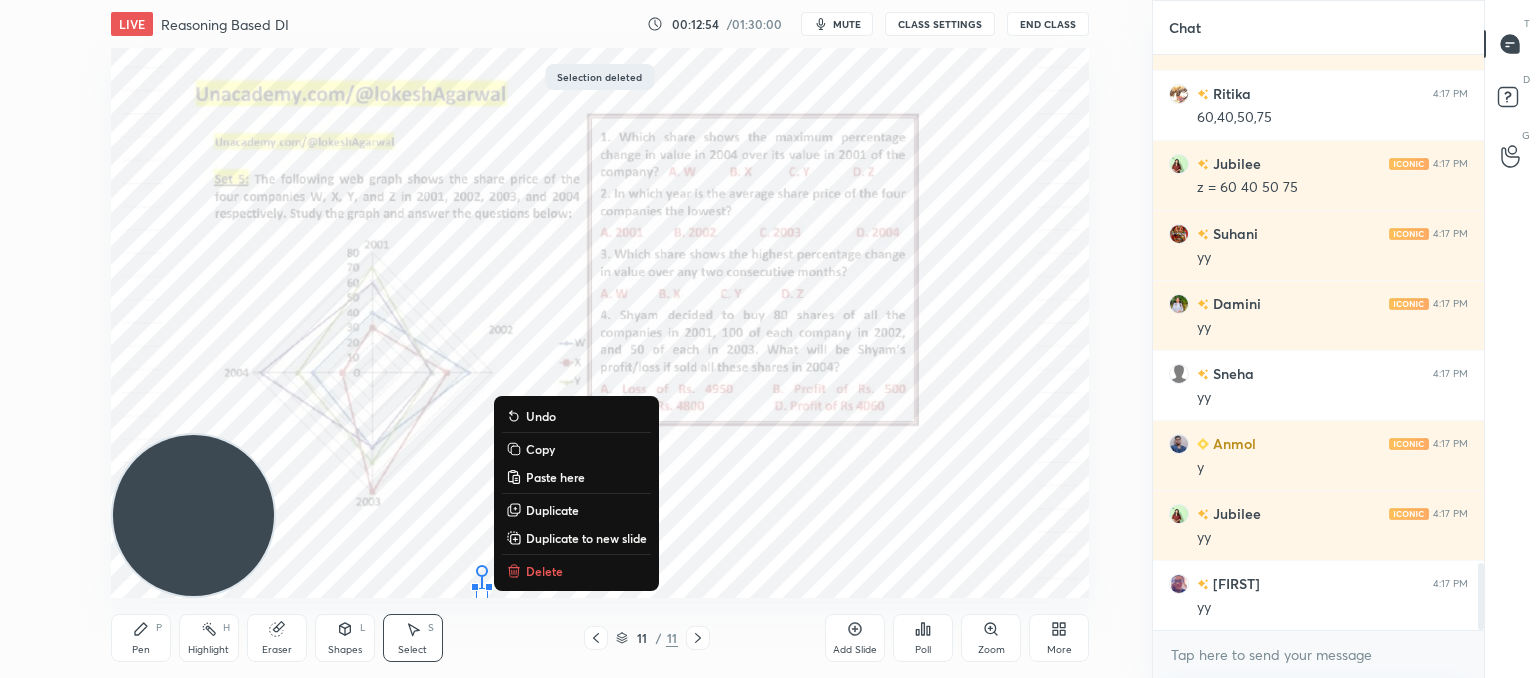 drag, startPoint x: 433, startPoint y: 568, endPoint x: 770, endPoint y: 600, distance: 338.51587 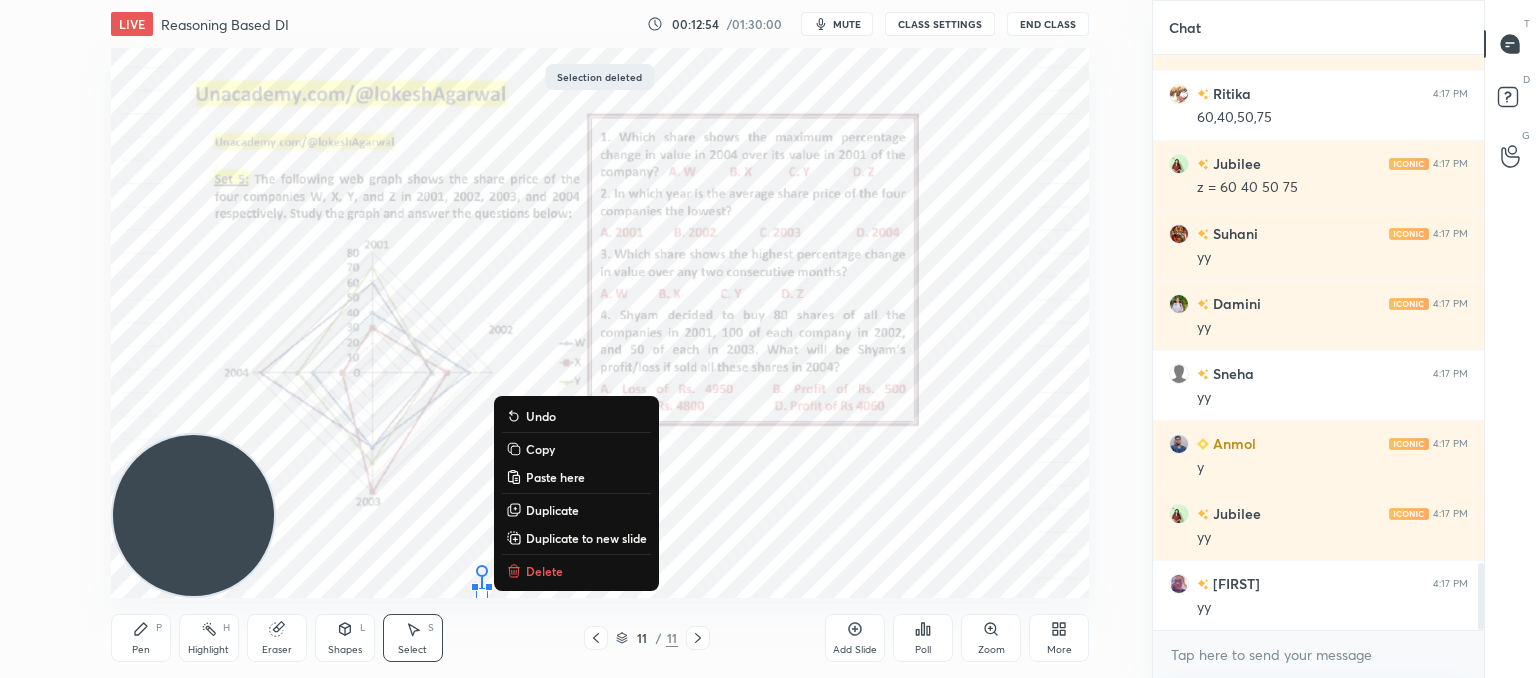 click on "LIVE Reasoning Based DI 00:12:54 /  01:30:00 mute CLASS SETTINGS End Class 0 ° Undo Copy Paste here Duplicate Duplicate to new slide Delete Selection deleted Setting up your live class Poll for   secs No correct answer Start poll Back Reasoning Based DI • L11 of Booster Course on Data Interpretation for CAT & OMETs 2025 Lokesh Agarwal Pen P Highlight H Eraser Shapes L Select S 11 / 11 Add Slide Poll Zoom More" at bounding box center [600, 339] 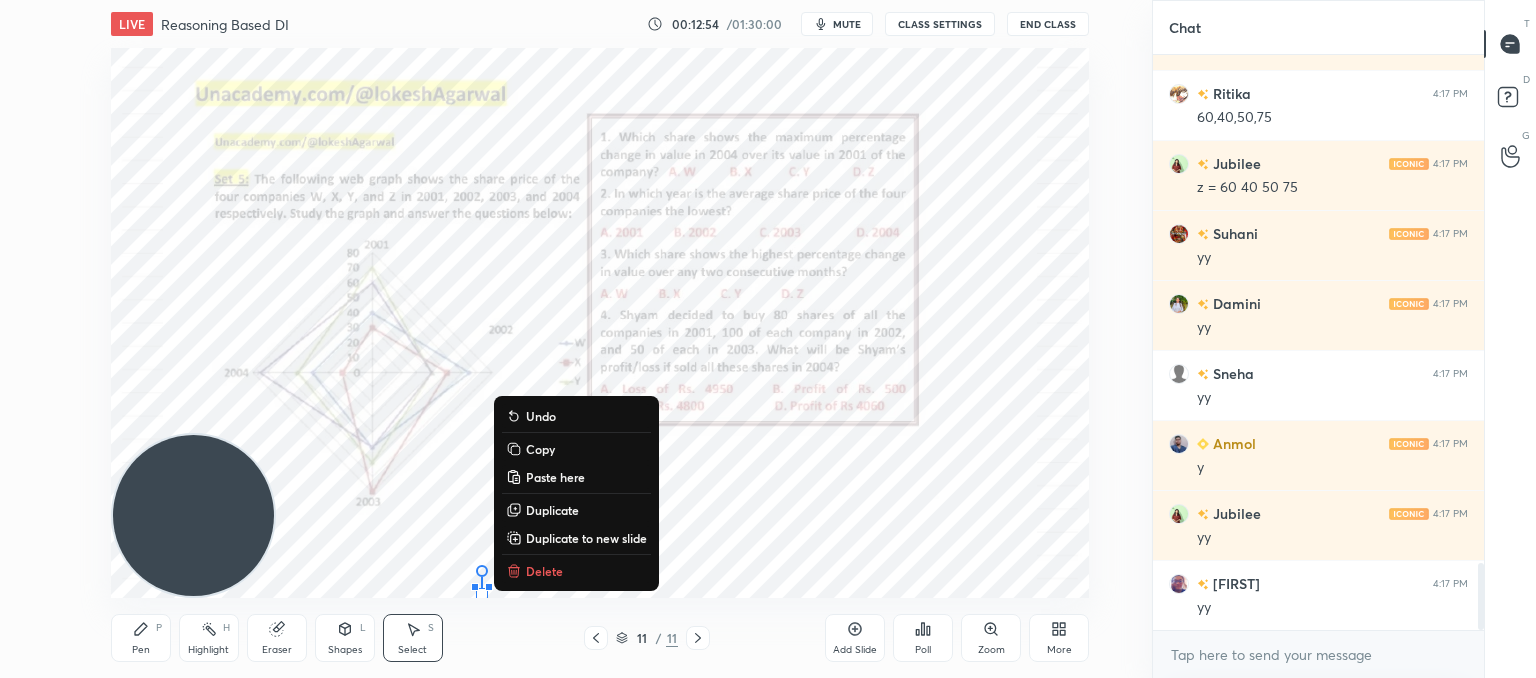 drag, startPoint x: 536, startPoint y: 563, endPoint x: 614, endPoint y: 582, distance: 80.280754 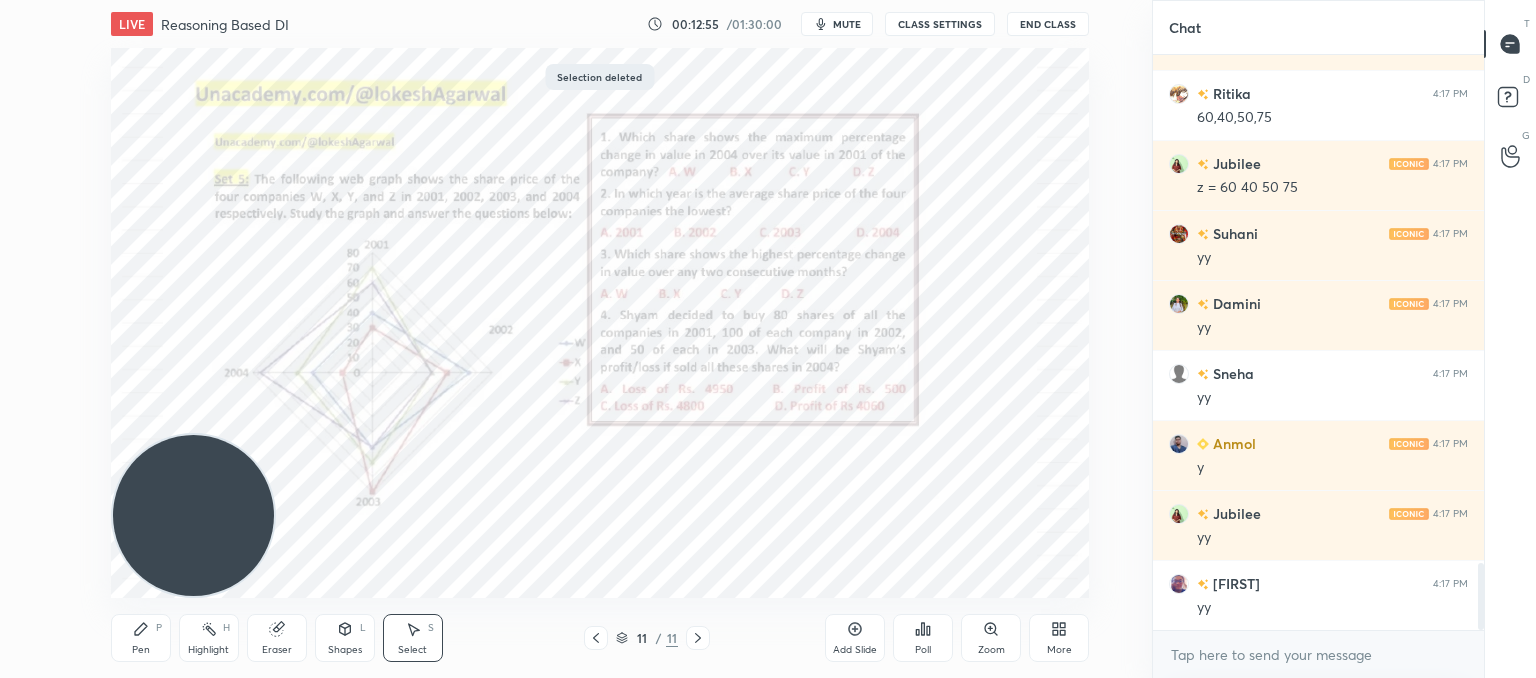 drag, startPoint x: 867, startPoint y: 595, endPoint x: 575, endPoint y: 585, distance: 292.17117 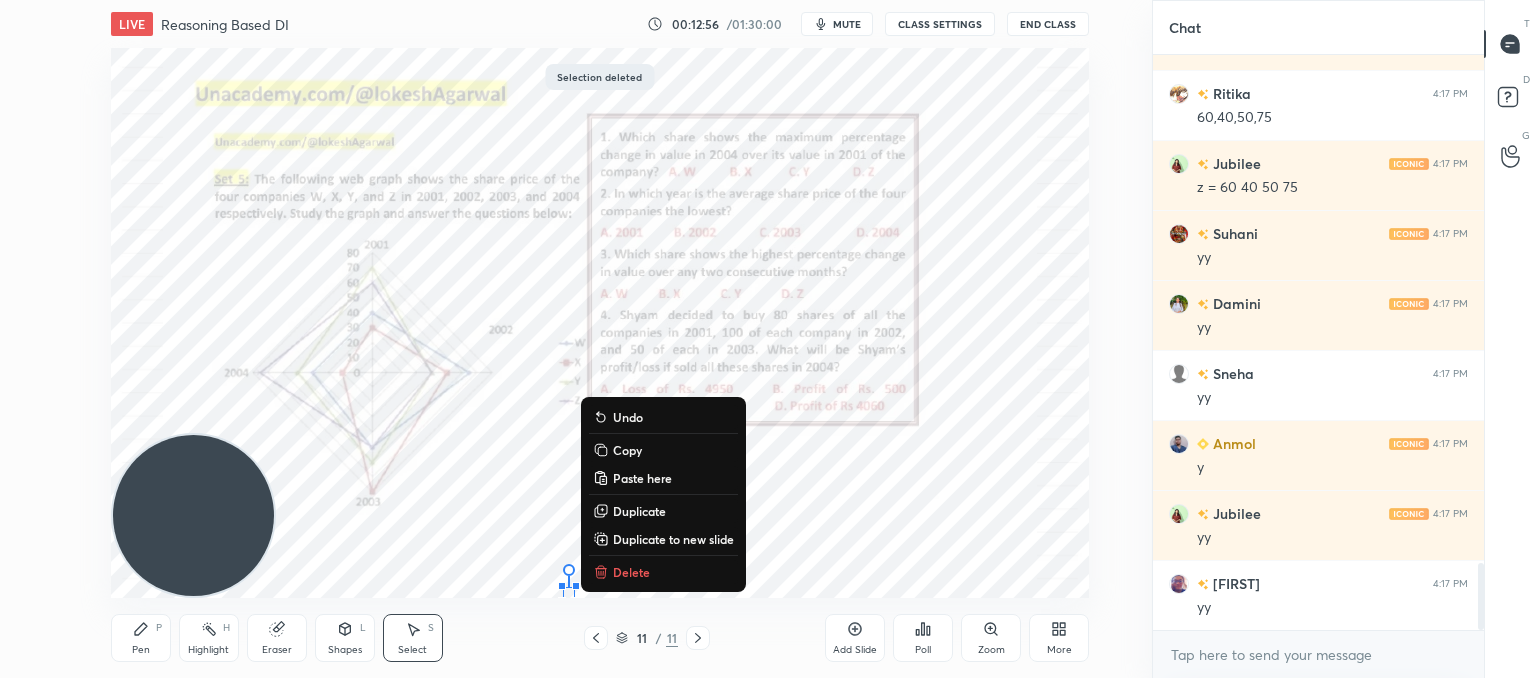 drag, startPoint x: 515, startPoint y: 587, endPoint x: 714, endPoint y: 605, distance: 199.81241 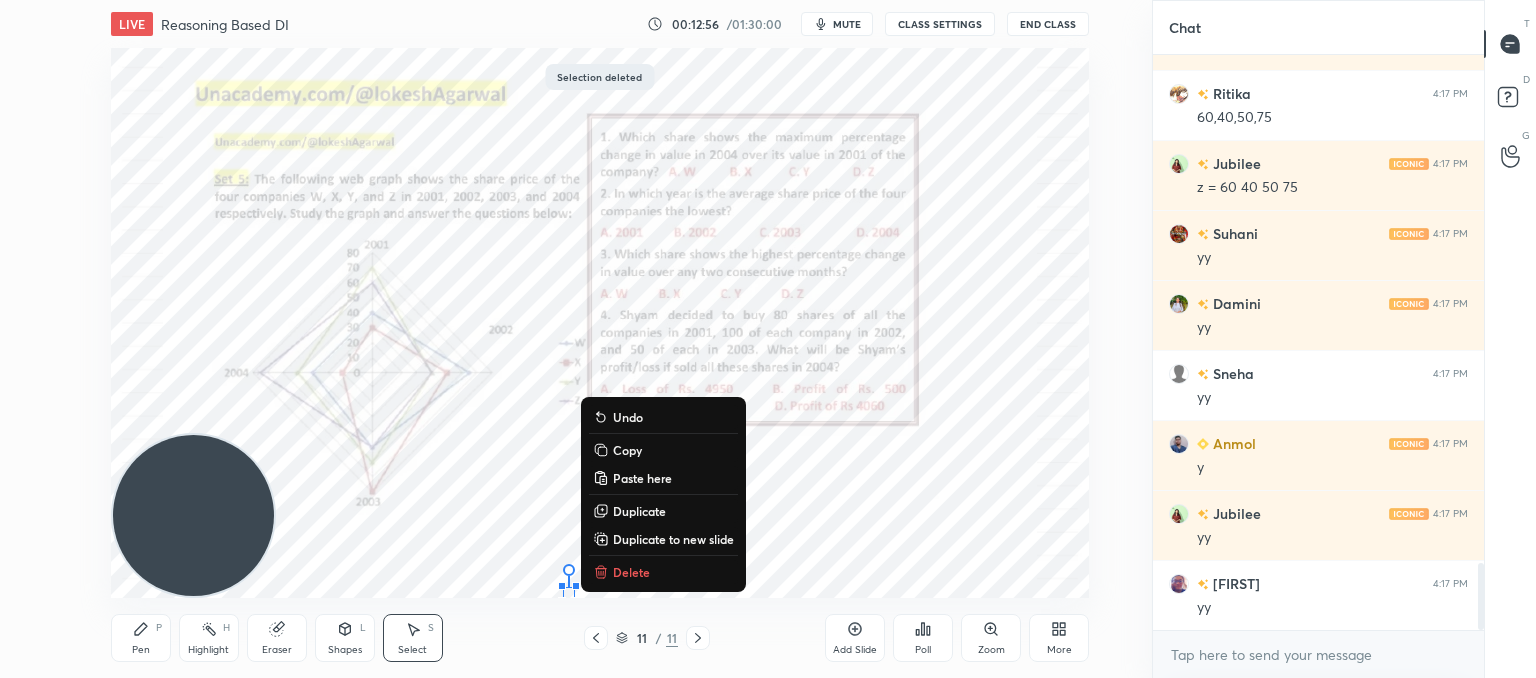click on "0 ° Undo Copy Paste here Duplicate Duplicate to new slide Delete" at bounding box center (600, 323) 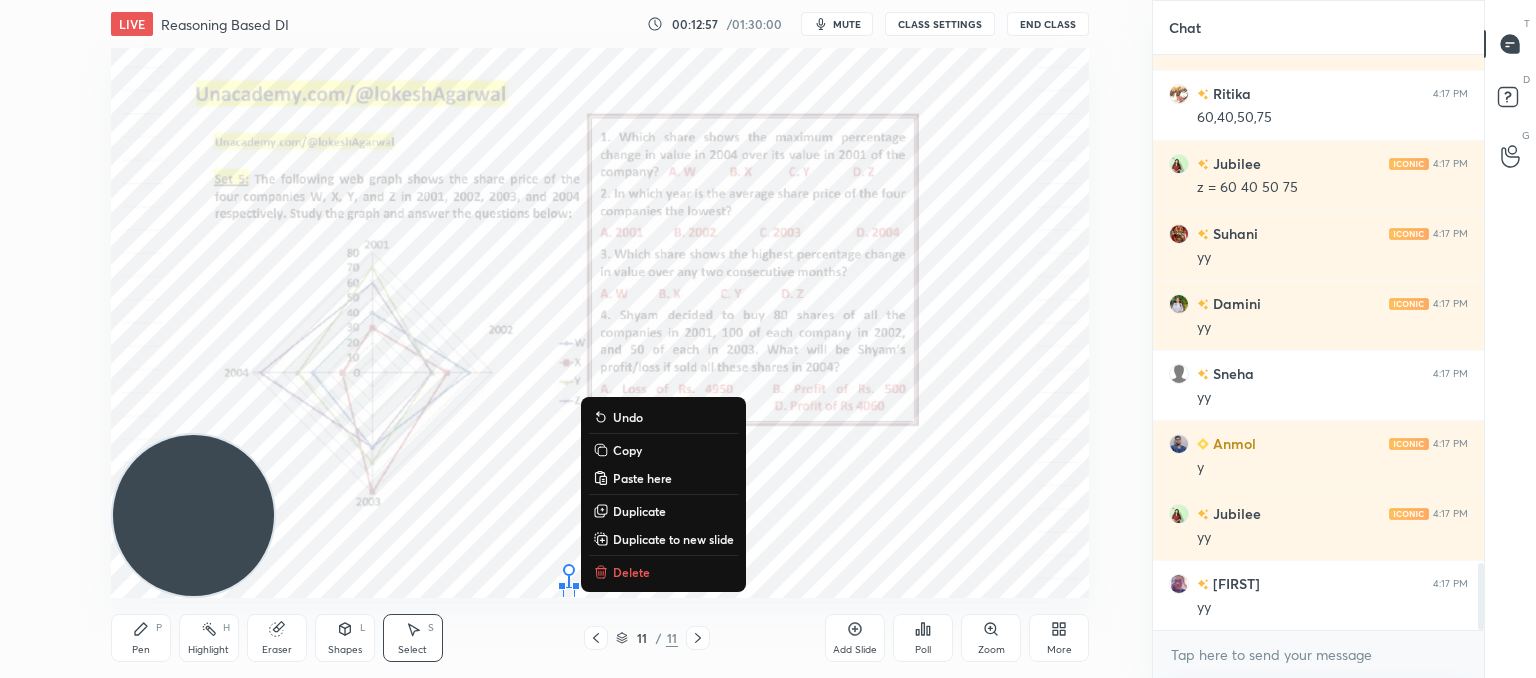 click on "Delete" at bounding box center [663, 572] 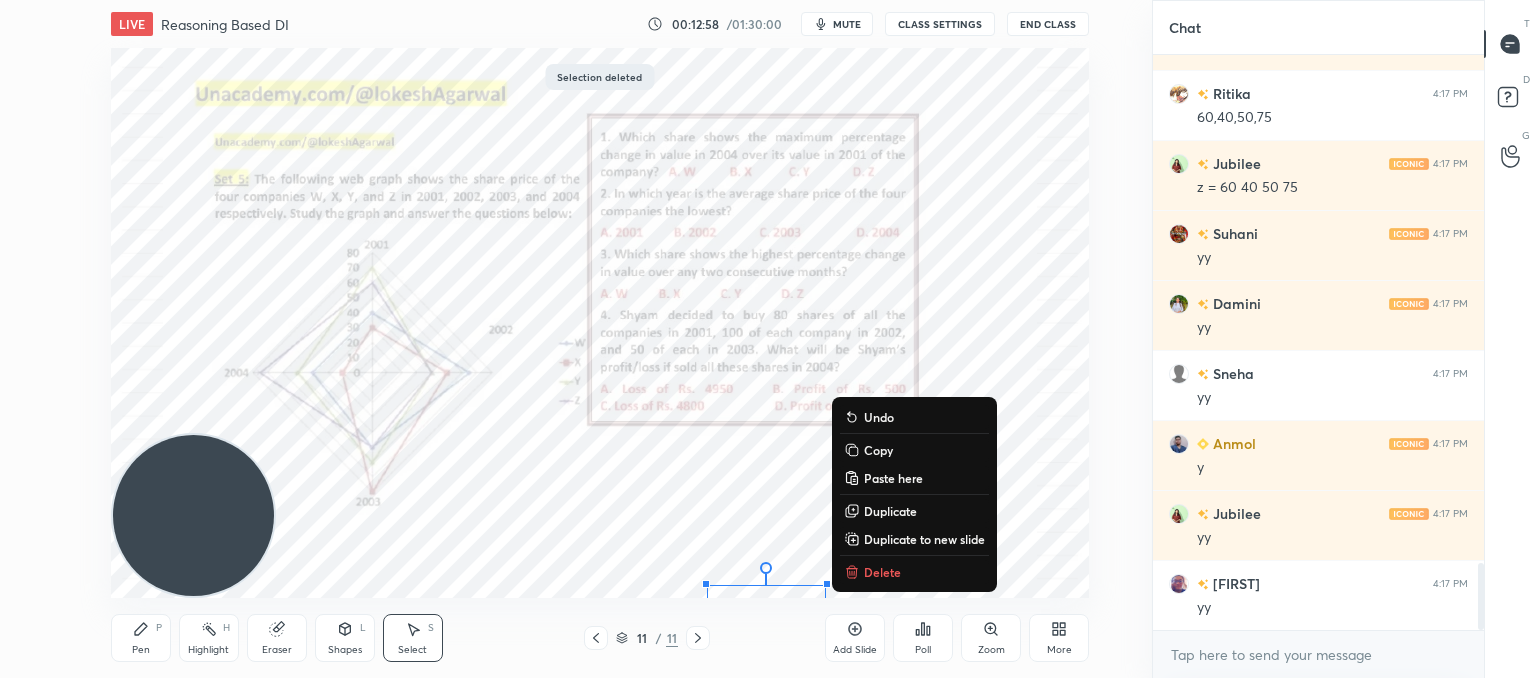 drag, startPoint x: 624, startPoint y: 581, endPoint x: 895, endPoint y: 625, distance: 274.5487 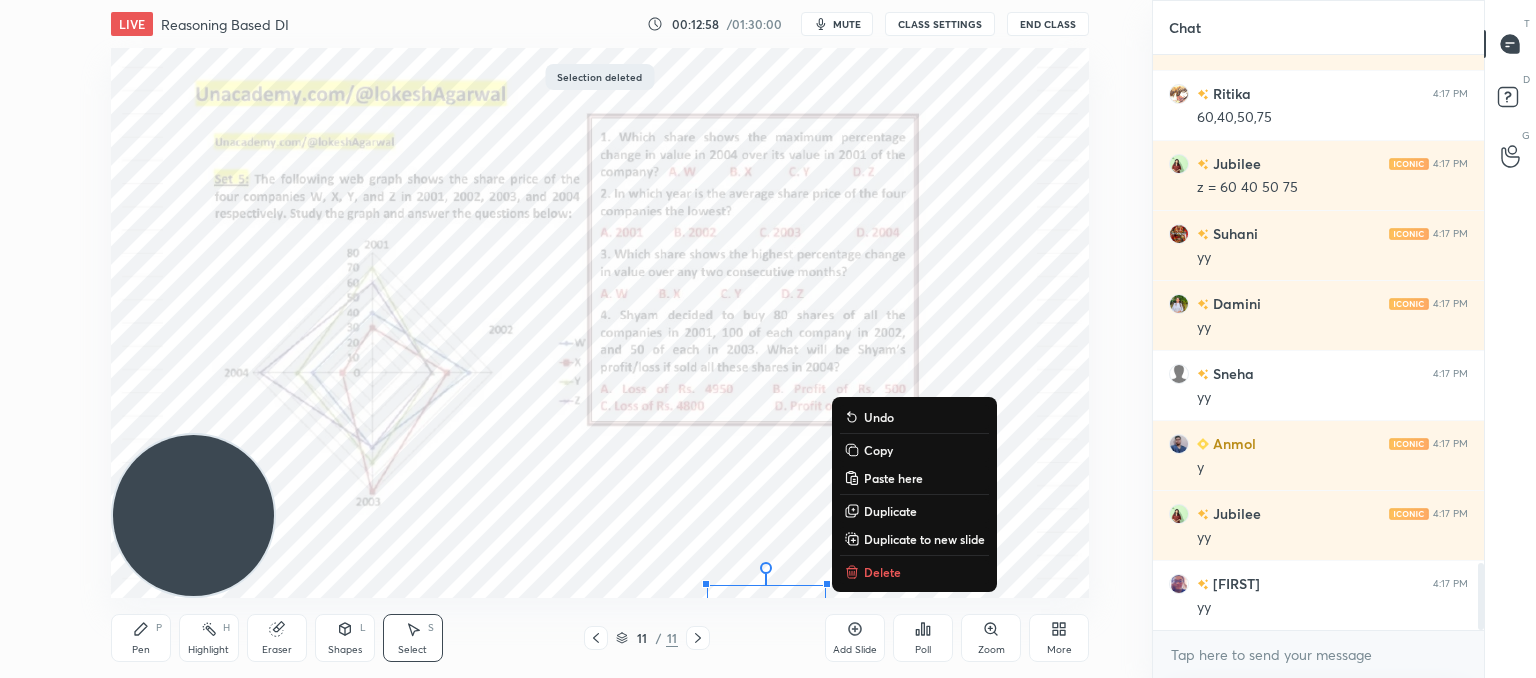 click on "LIVE Reasoning Based DI 00:12:58 /  01:30:00 mute CLASS SETTINGS End Class 0 ° Undo Copy Paste here Duplicate Duplicate to new slide Delete Selection deleted Setting up your live class Poll for   secs No correct answer Start poll Back Reasoning Based DI • L11 of Booster Course on Data Interpretation for CAT & OMETs 2025 Lokesh Agarwal Pen P Highlight H Eraser Shapes L Select S 11 / 11 Add Slide Poll Zoom More" at bounding box center (600, 339) 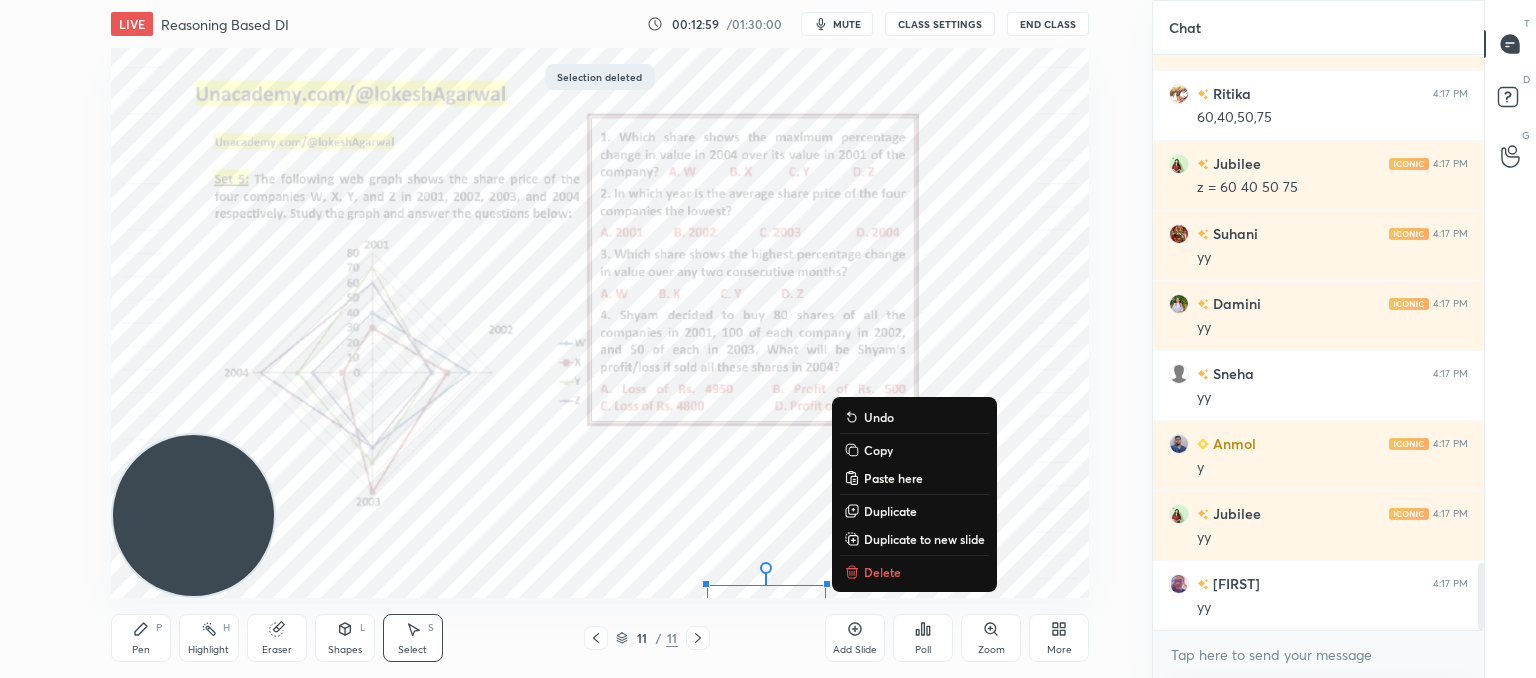 click on "Delete" at bounding box center (882, 572) 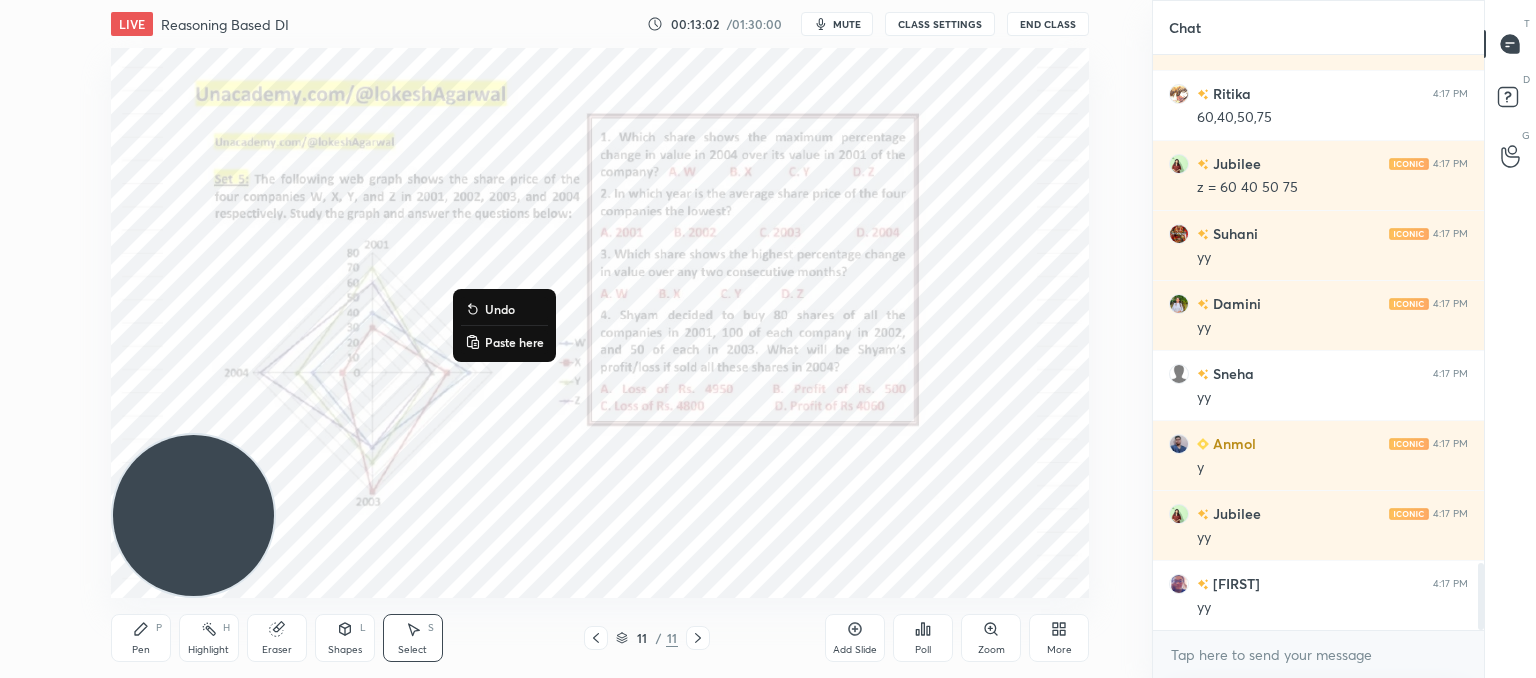 click on "Paste here" at bounding box center (514, 342) 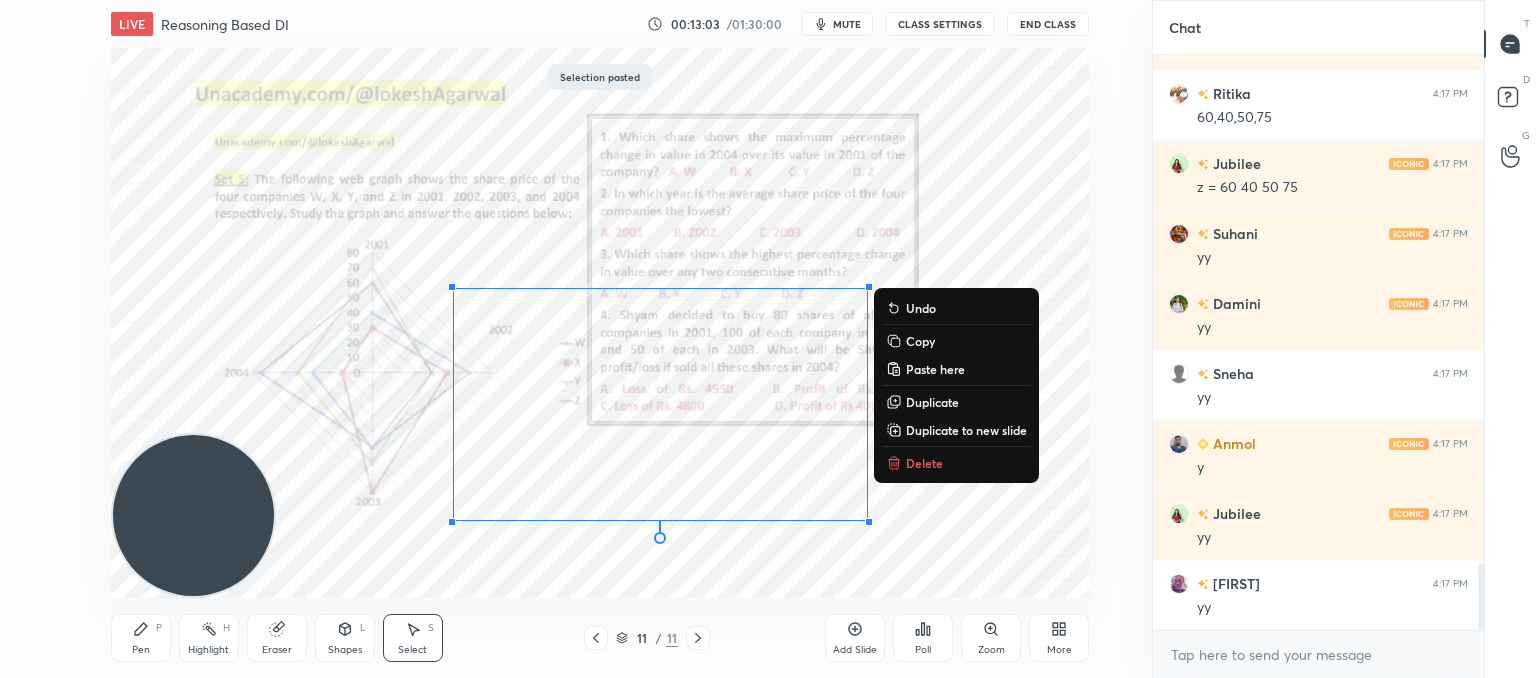 click on "0 ° Undo Copy Paste here Duplicate Duplicate to new slide Delete" at bounding box center [600, 323] 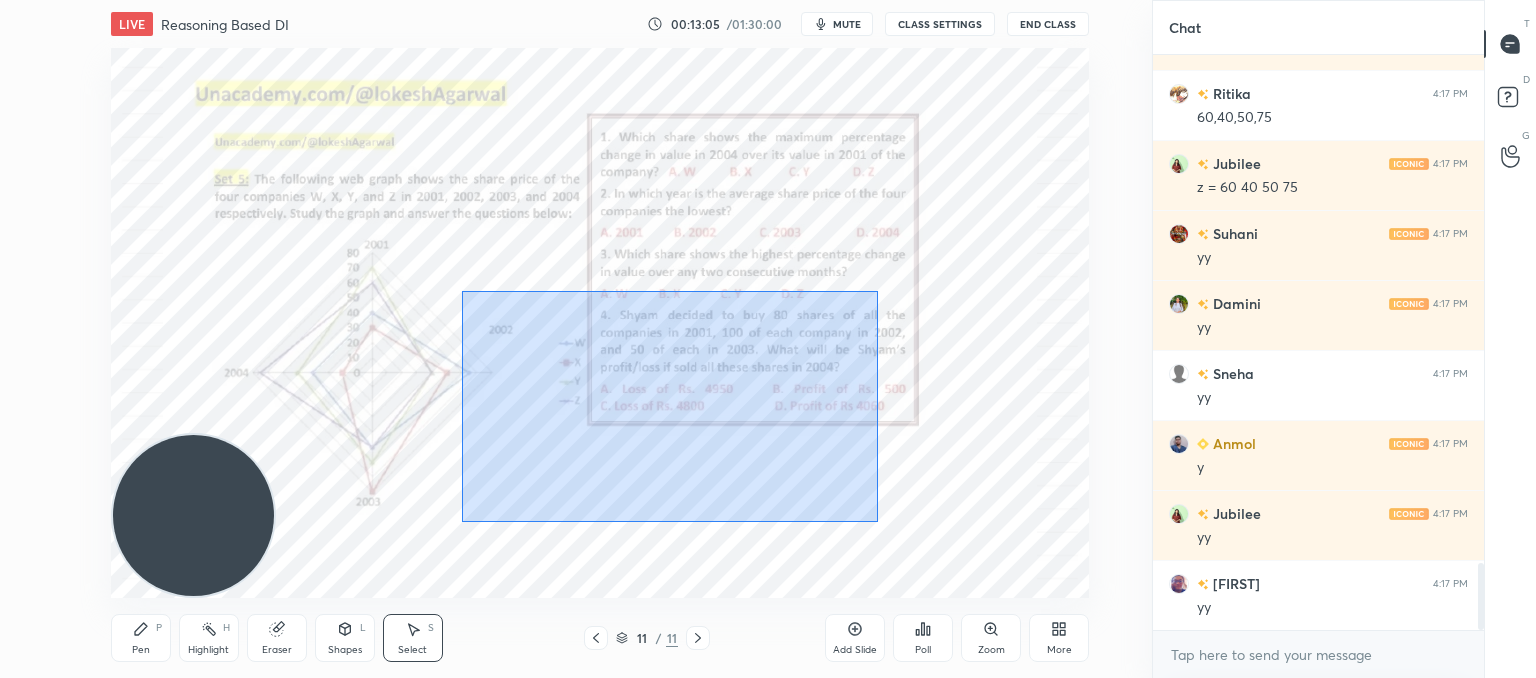 drag, startPoint x: 462, startPoint y: 291, endPoint x: 832, endPoint y: 509, distance: 429.44617 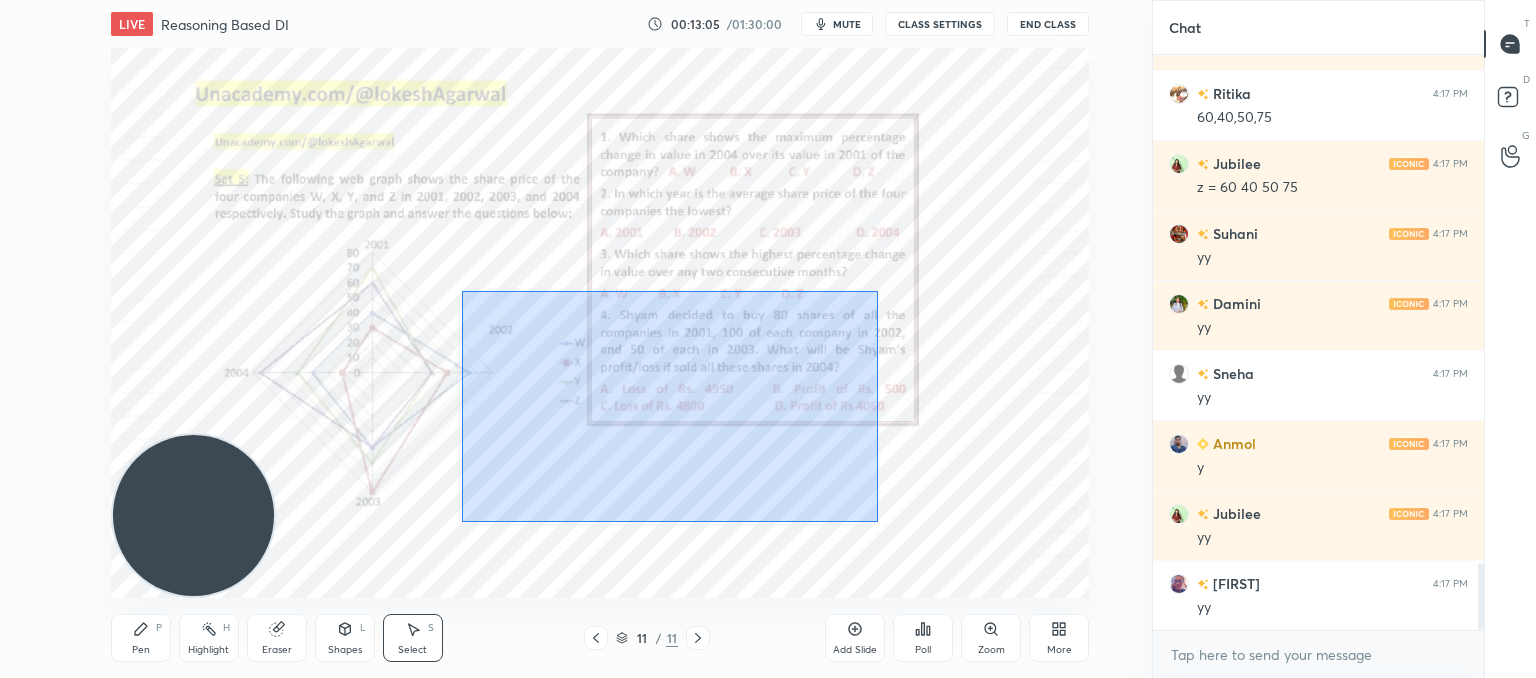 click on "0 ° Undo Copy Paste here Duplicate Duplicate to new slide Delete" at bounding box center (600, 323) 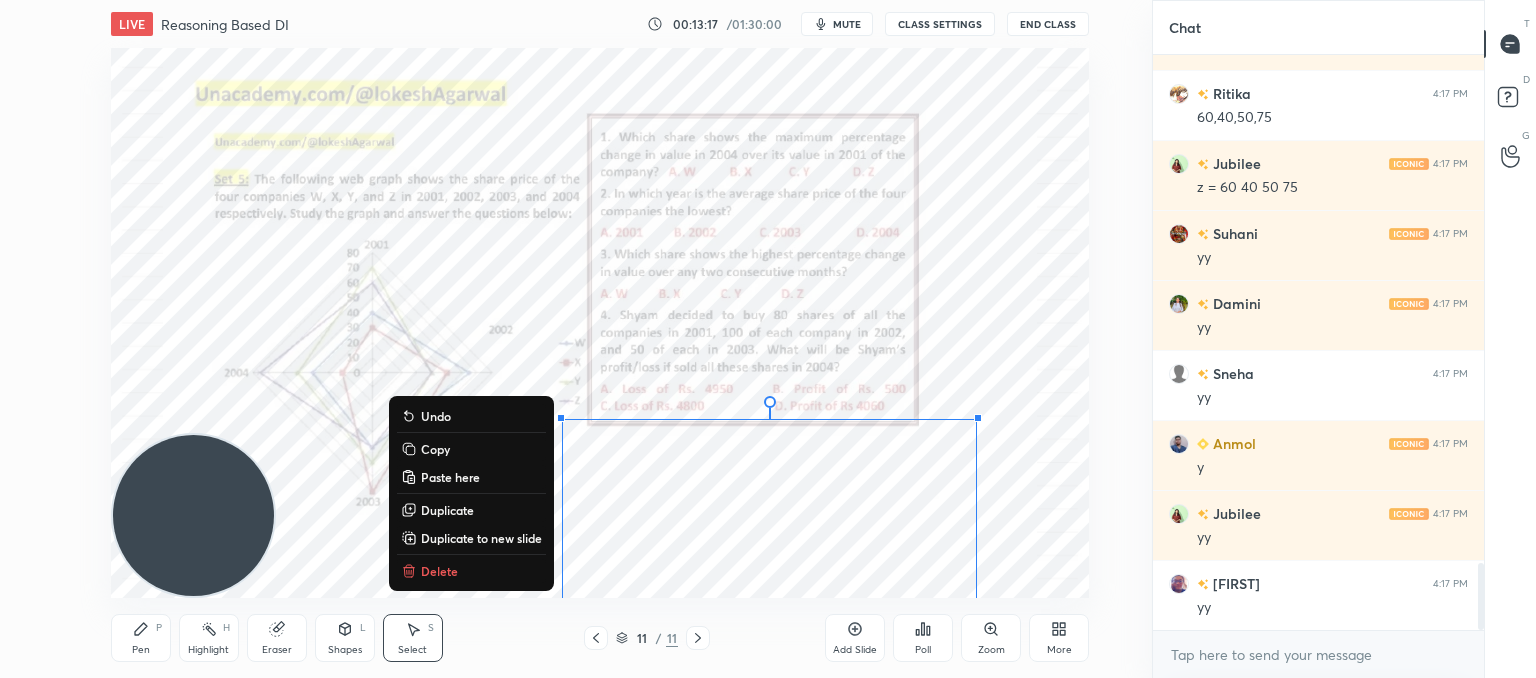drag, startPoint x: 740, startPoint y: 415, endPoint x: 884, endPoint y: 570, distance: 211.56796 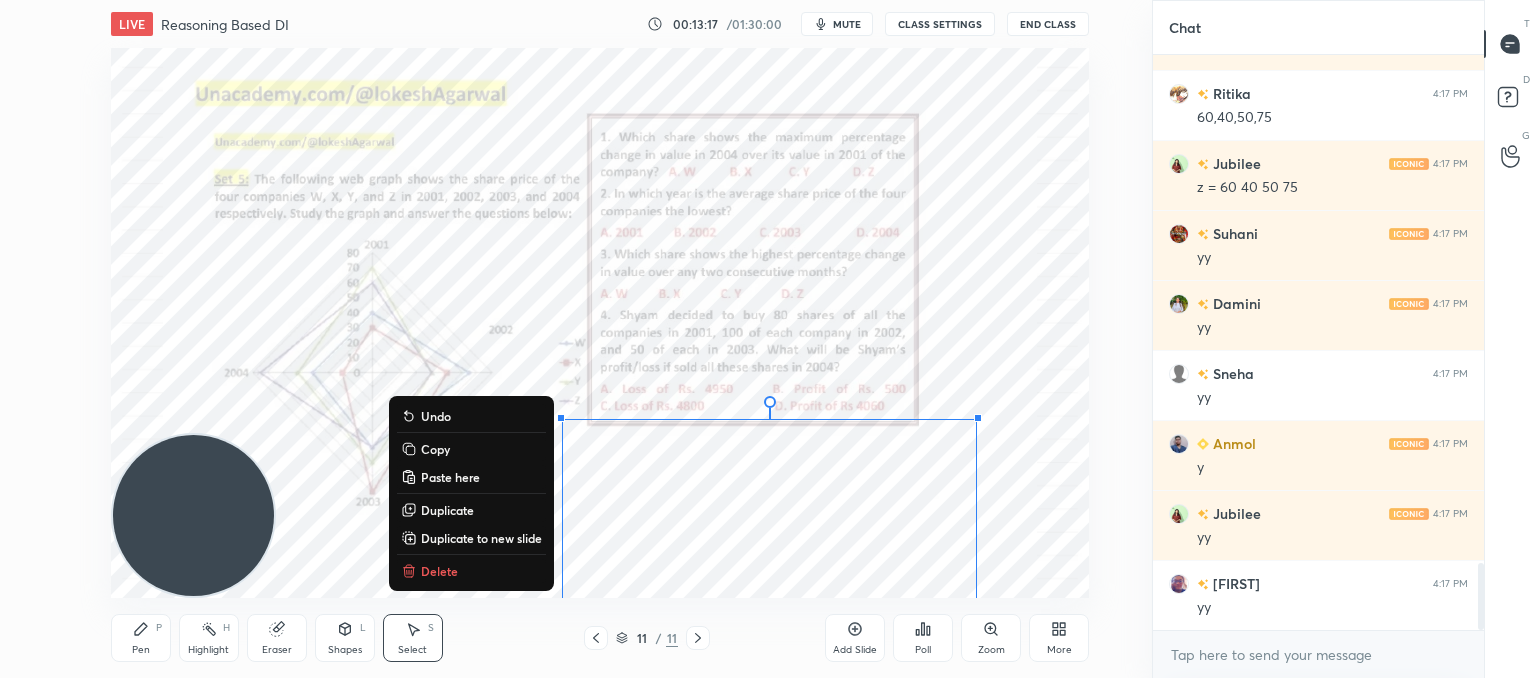 click on "0 ° Undo Copy Paste here Duplicate Duplicate to new slide Delete" at bounding box center [600, 323] 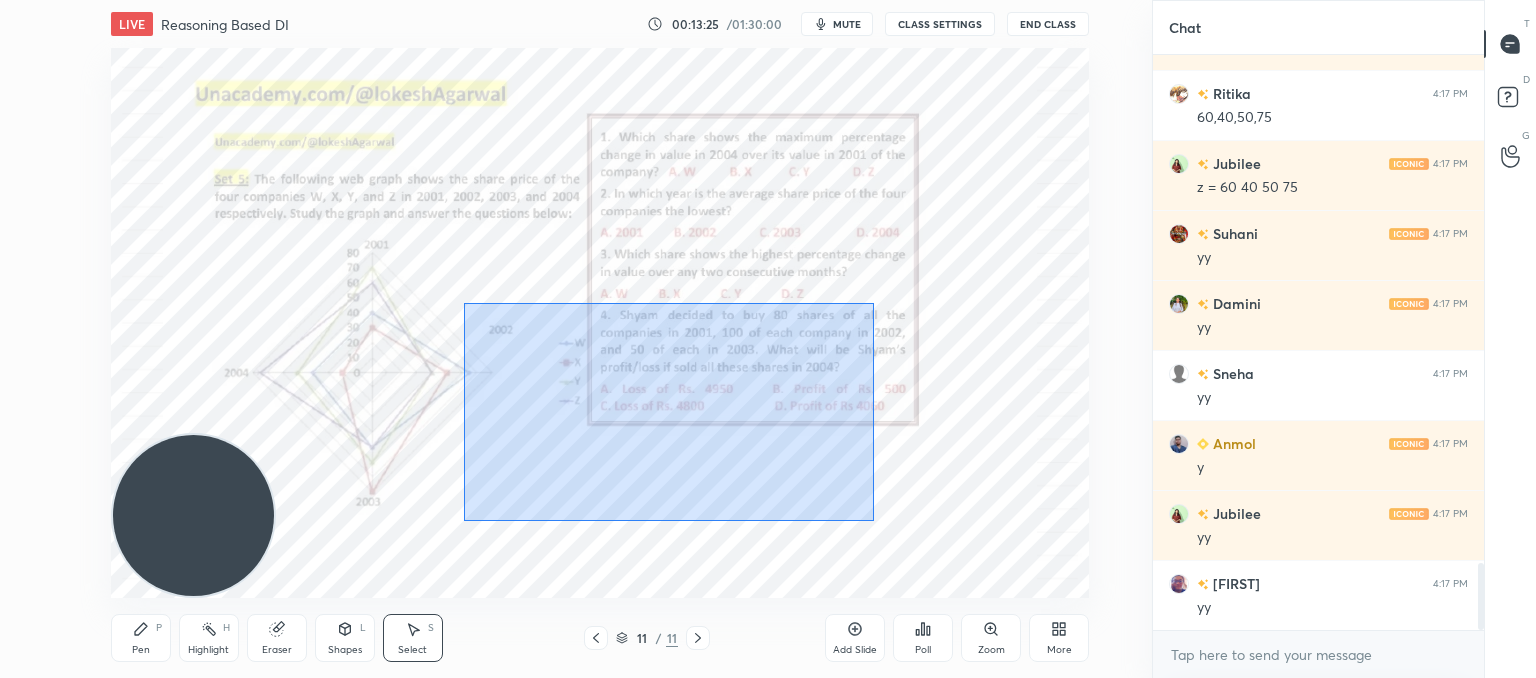 drag, startPoint x: 464, startPoint y: 303, endPoint x: 872, endPoint y: 518, distance: 461.1822 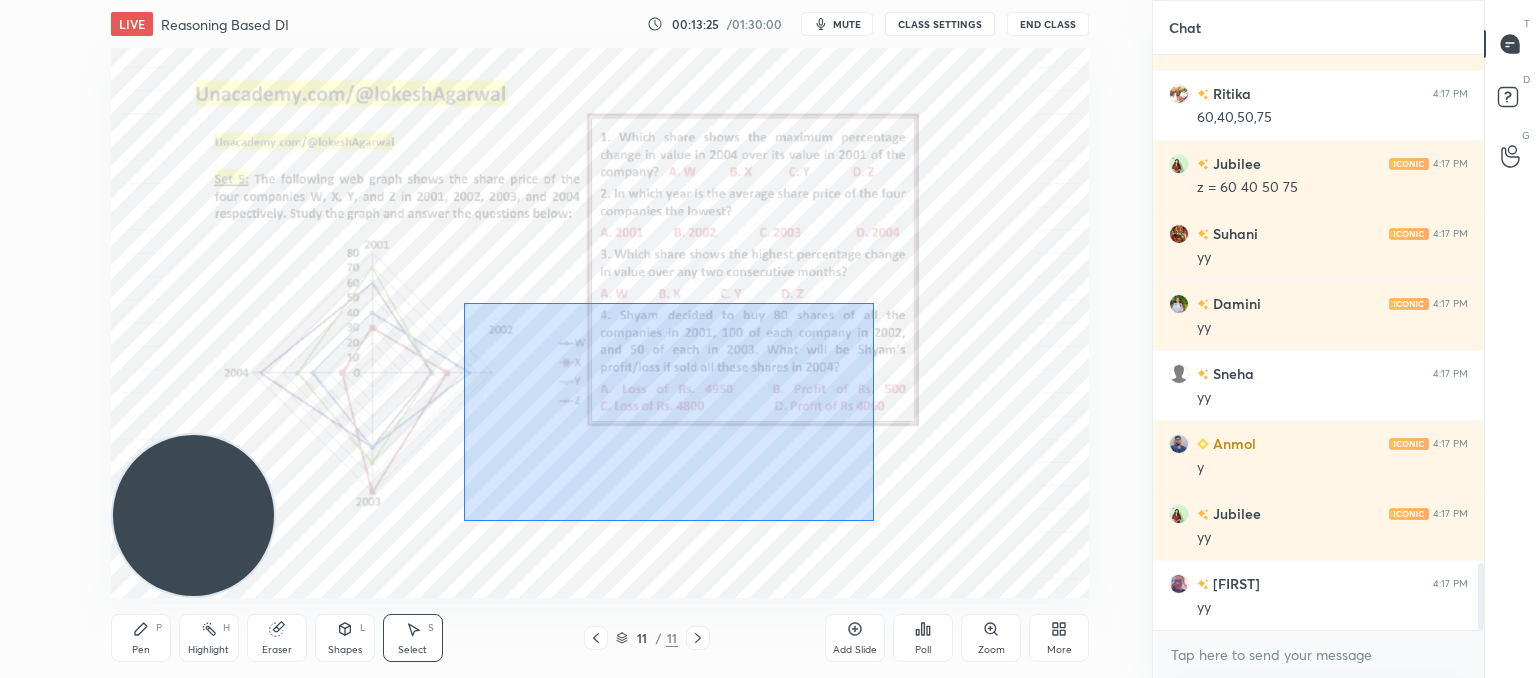 click on "0 ° Undo Copy Paste here Duplicate Duplicate to new slide Delete" at bounding box center [600, 323] 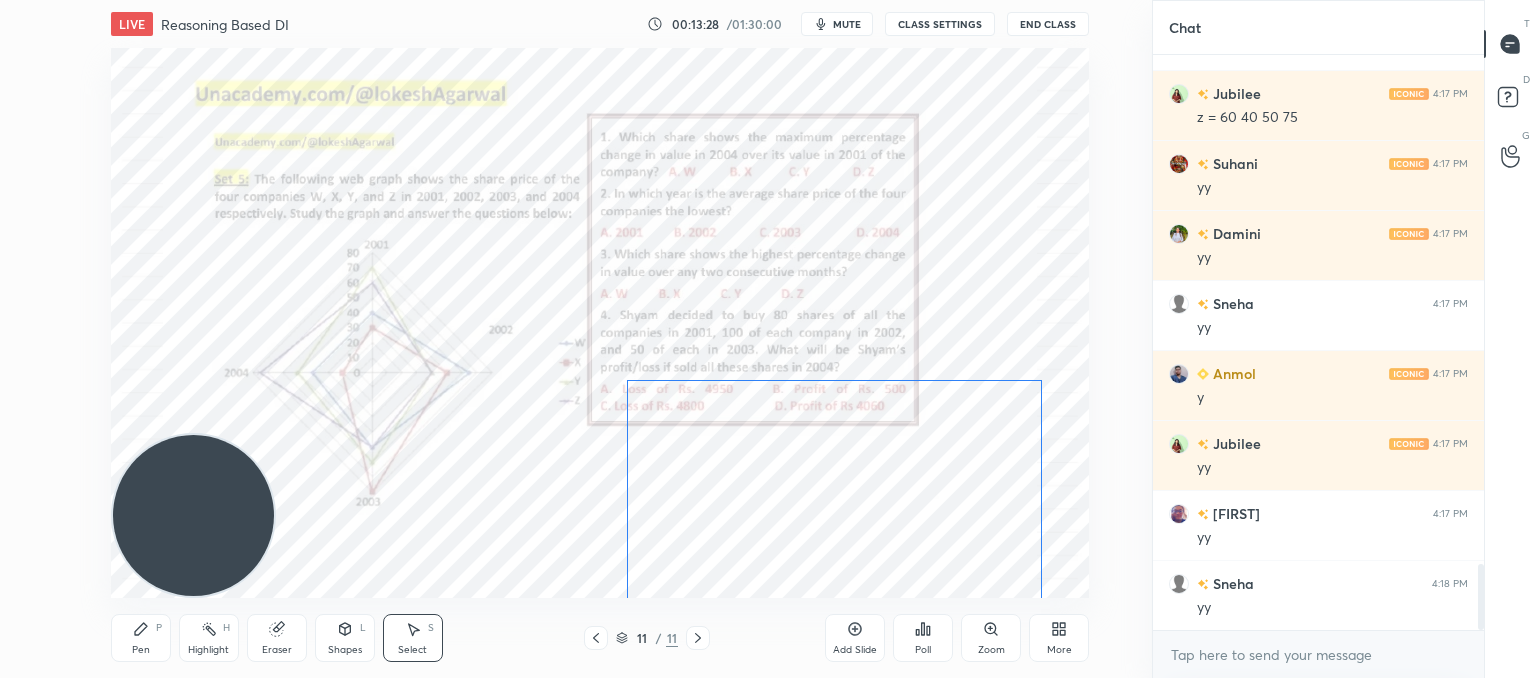 scroll, scrollTop: 4498, scrollLeft: 0, axis: vertical 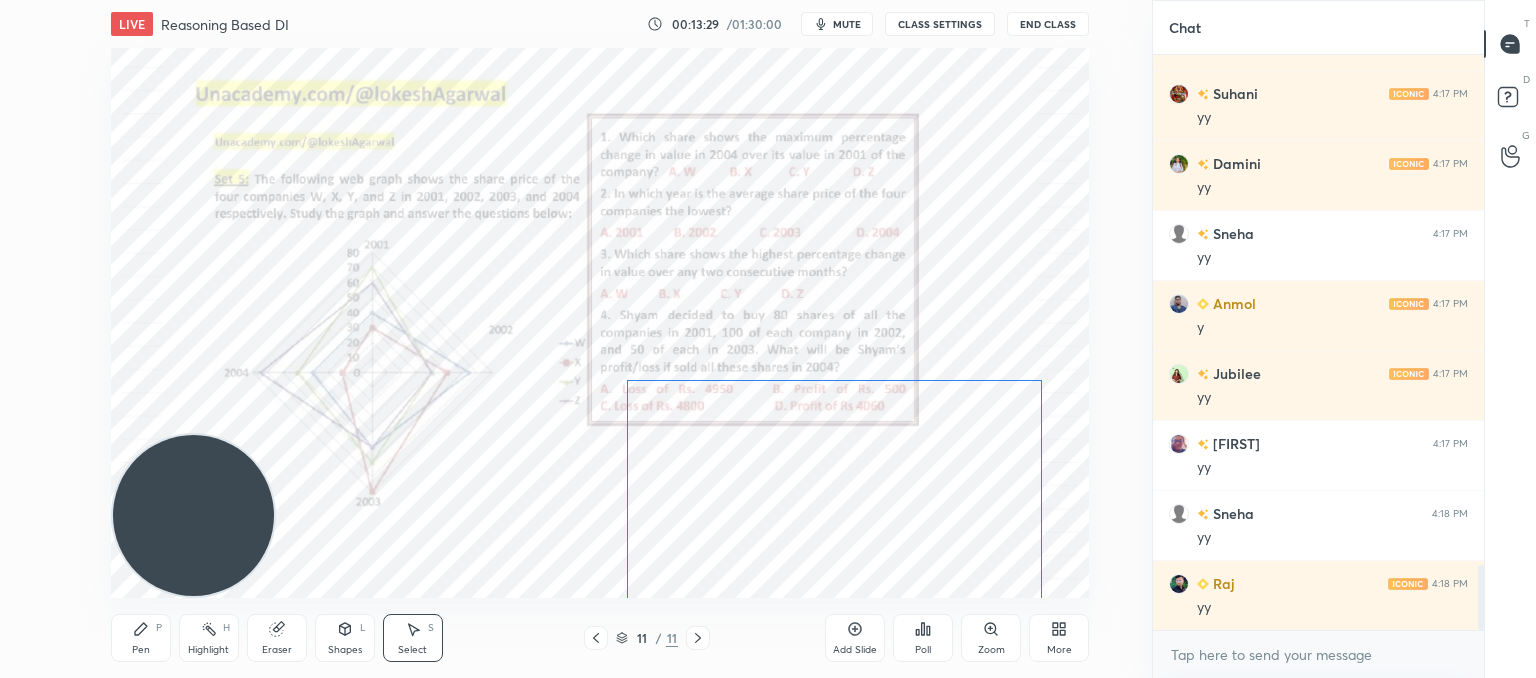 drag, startPoint x: 736, startPoint y: 417, endPoint x: 911, endPoint y: 509, distance: 197.70938 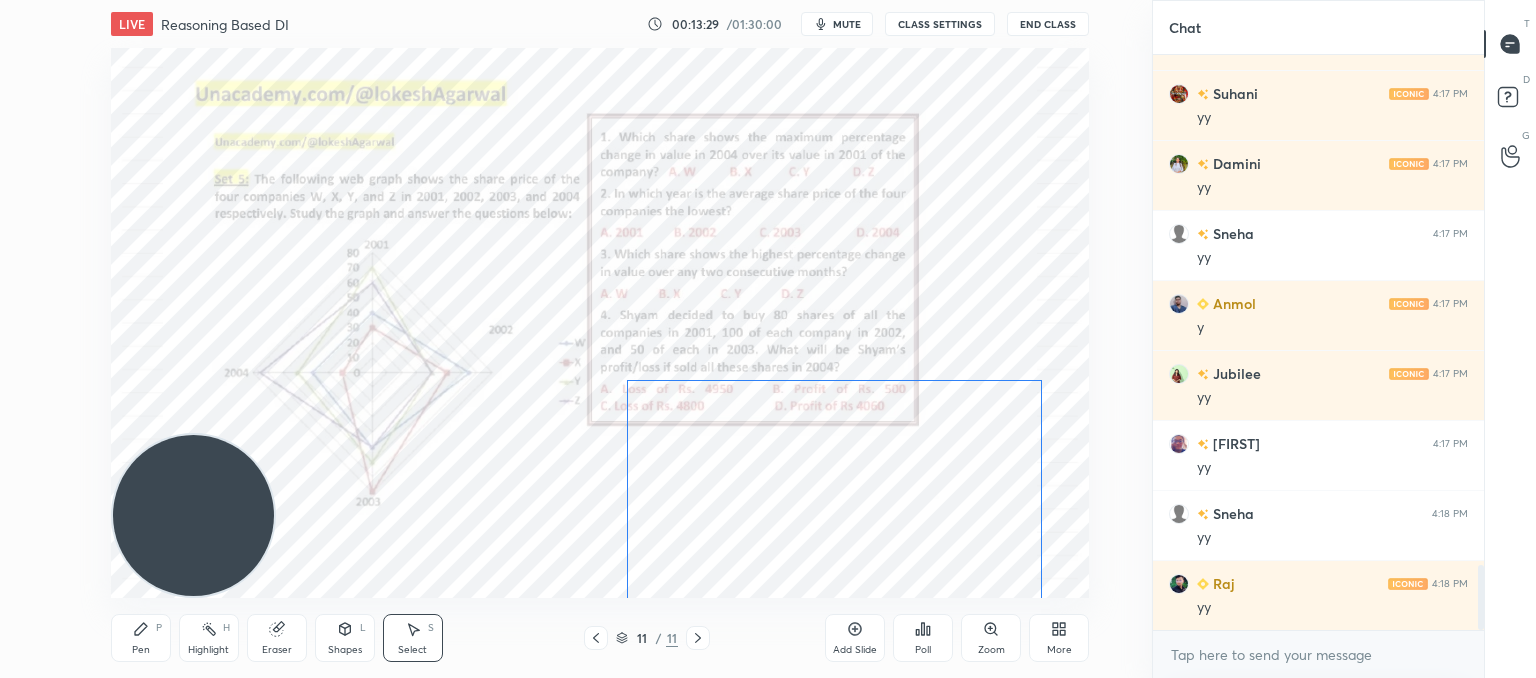 click on "0 ° Undo Copy Paste here Duplicate Duplicate to new slide Delete" at bounding box center (600, 323) 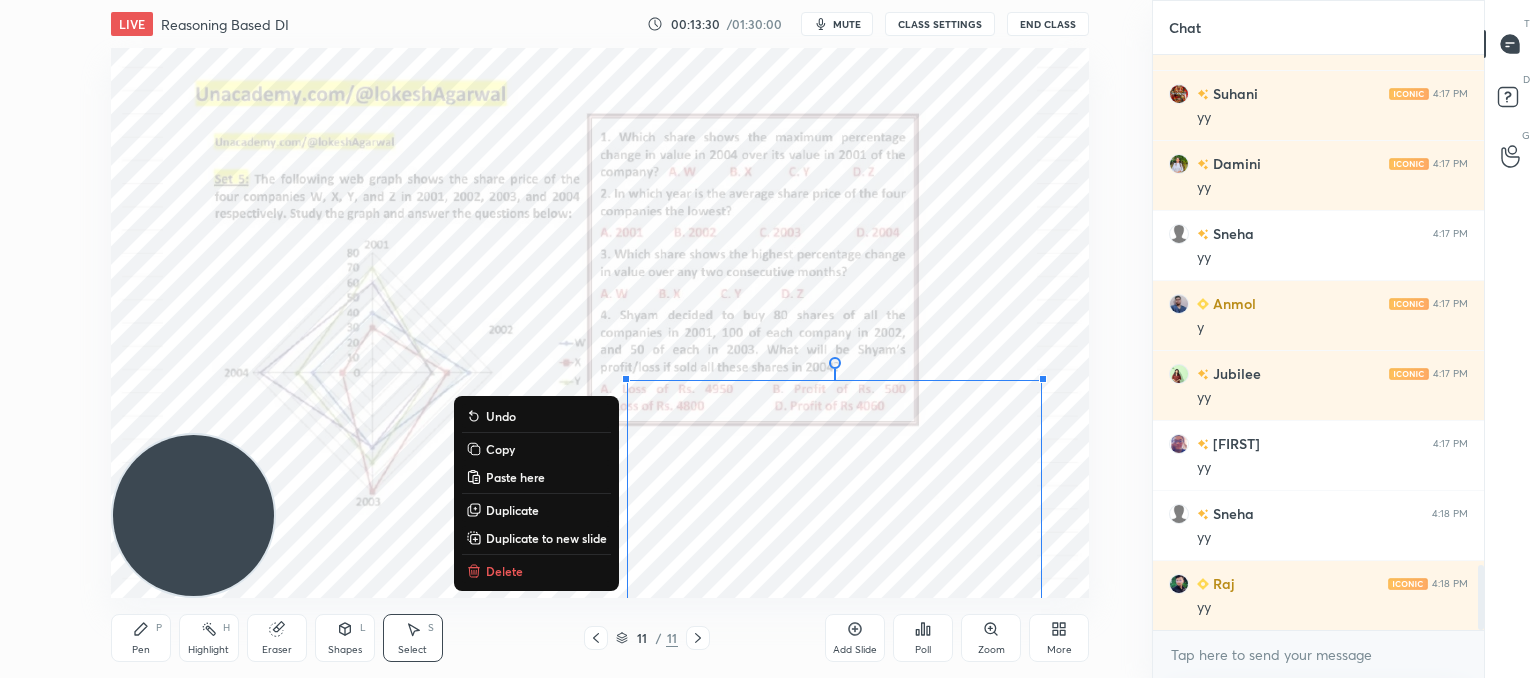 click on "0 ° Undo Copy Paste here Duplicate Duplicate to new slide Delete" at bounding box center (600, 323) 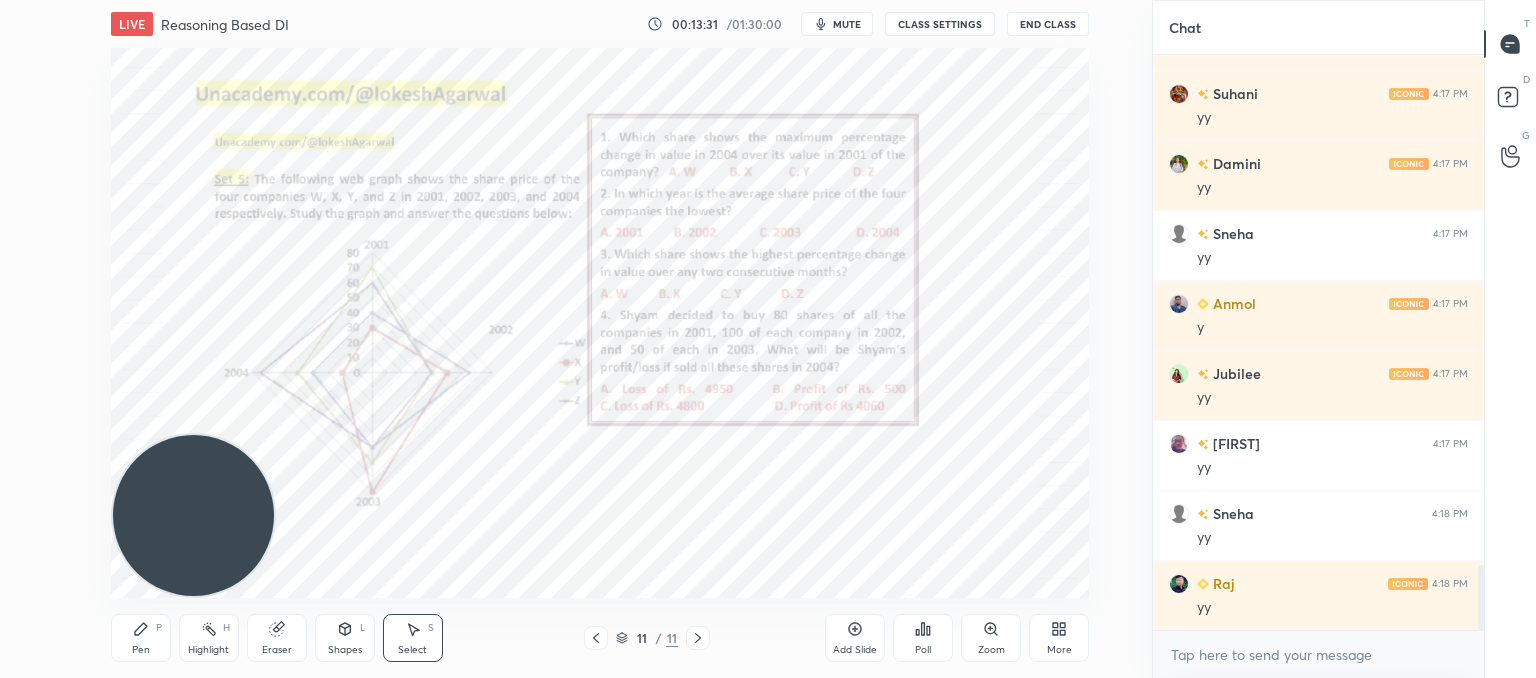 click on "0 ° Undo Copy Paste here Duplicate Duplicate to new slide Delete" at bounding box center [600, 323] 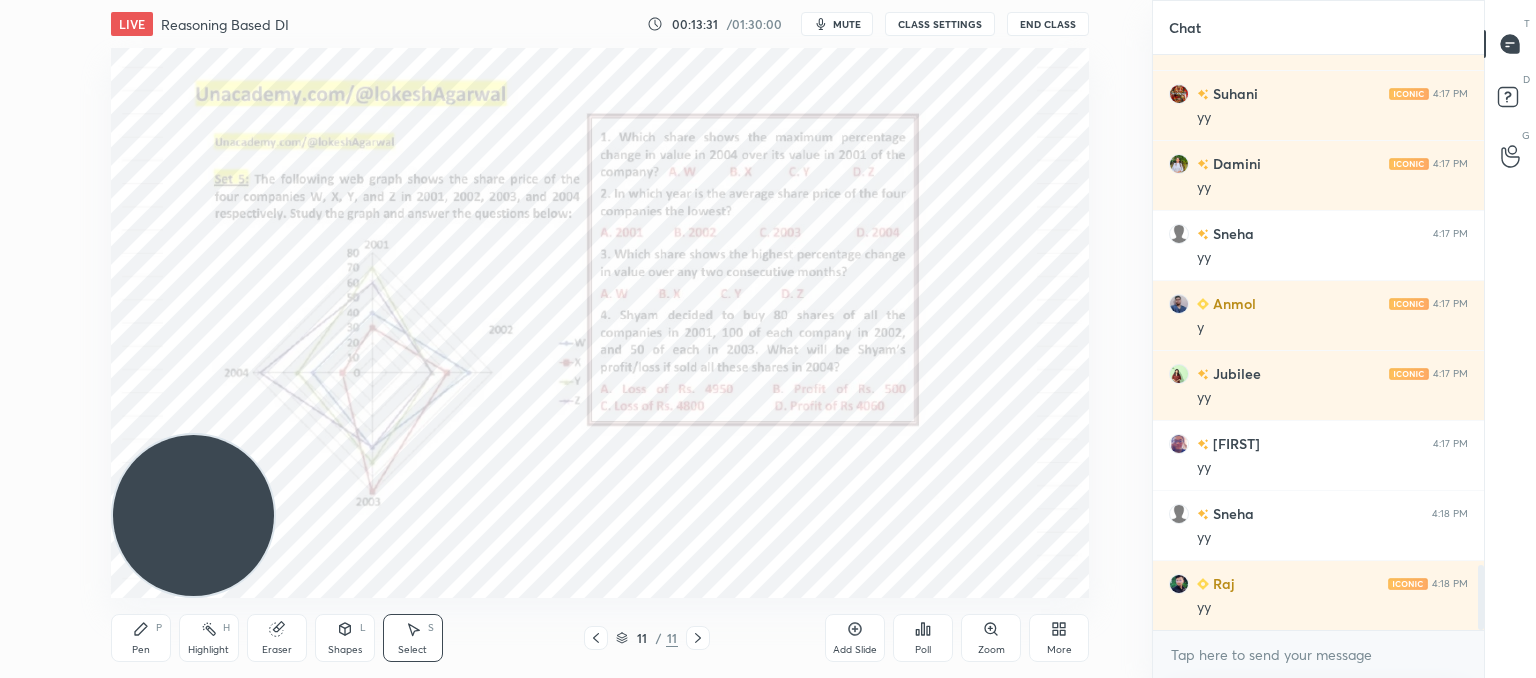 scroll, scrollTop: 4568, scrollLeft: 0, axis: vertical 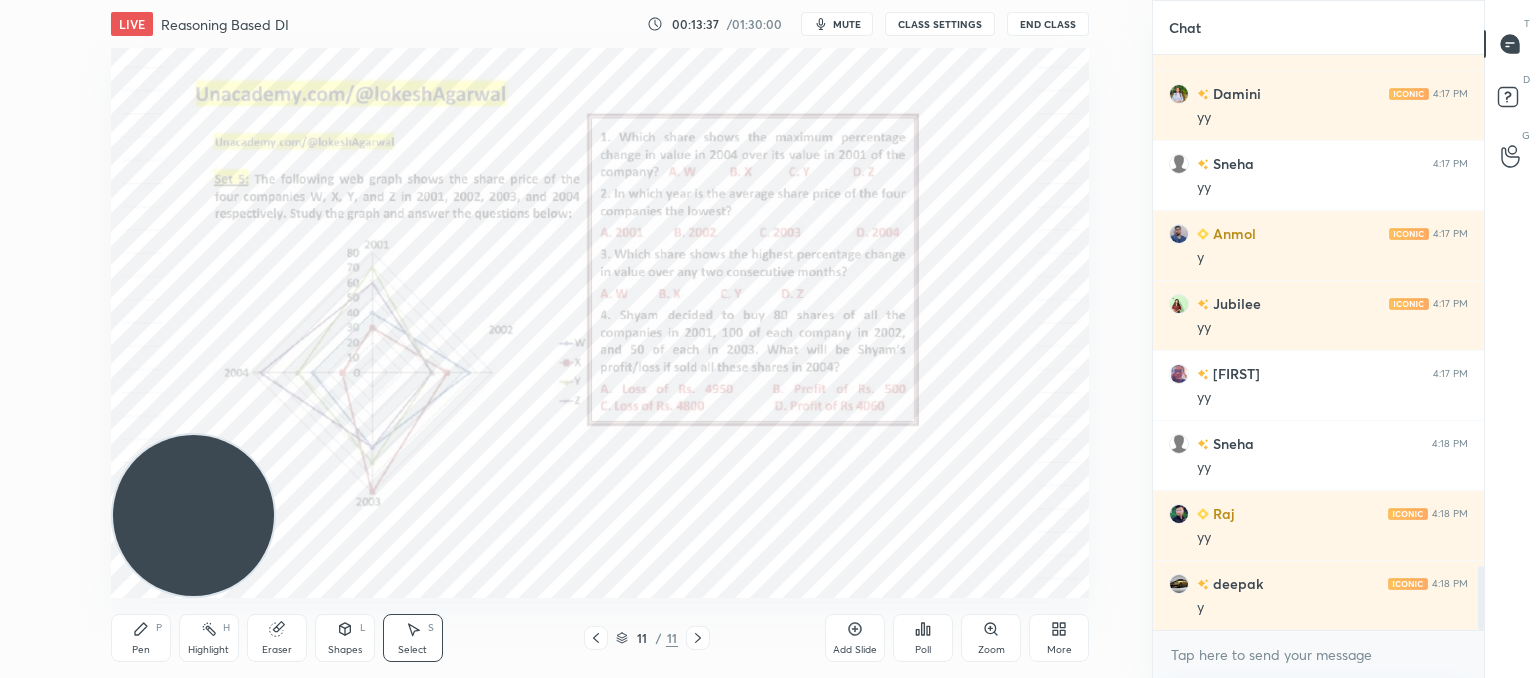 click 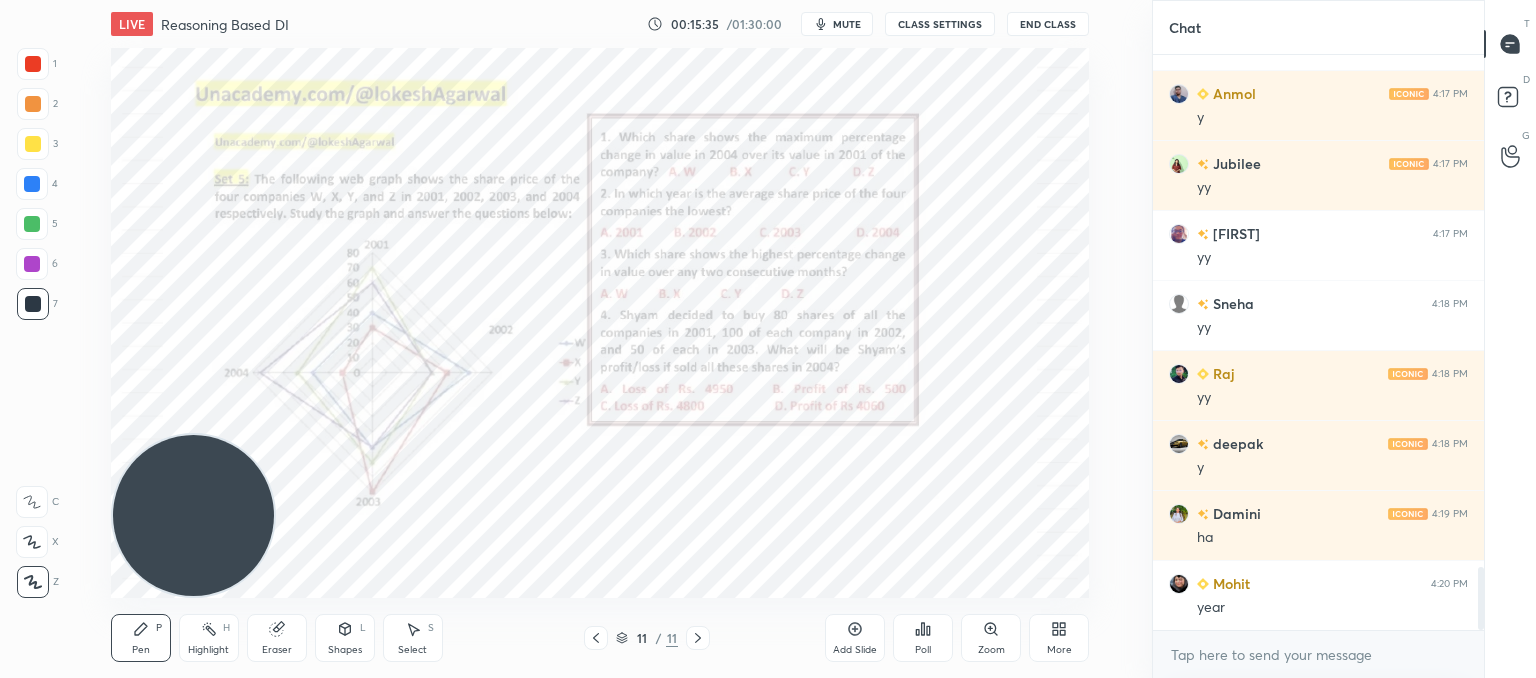 scroll, scrollTop: 4756, scrollLeft: 0, axis: vertical 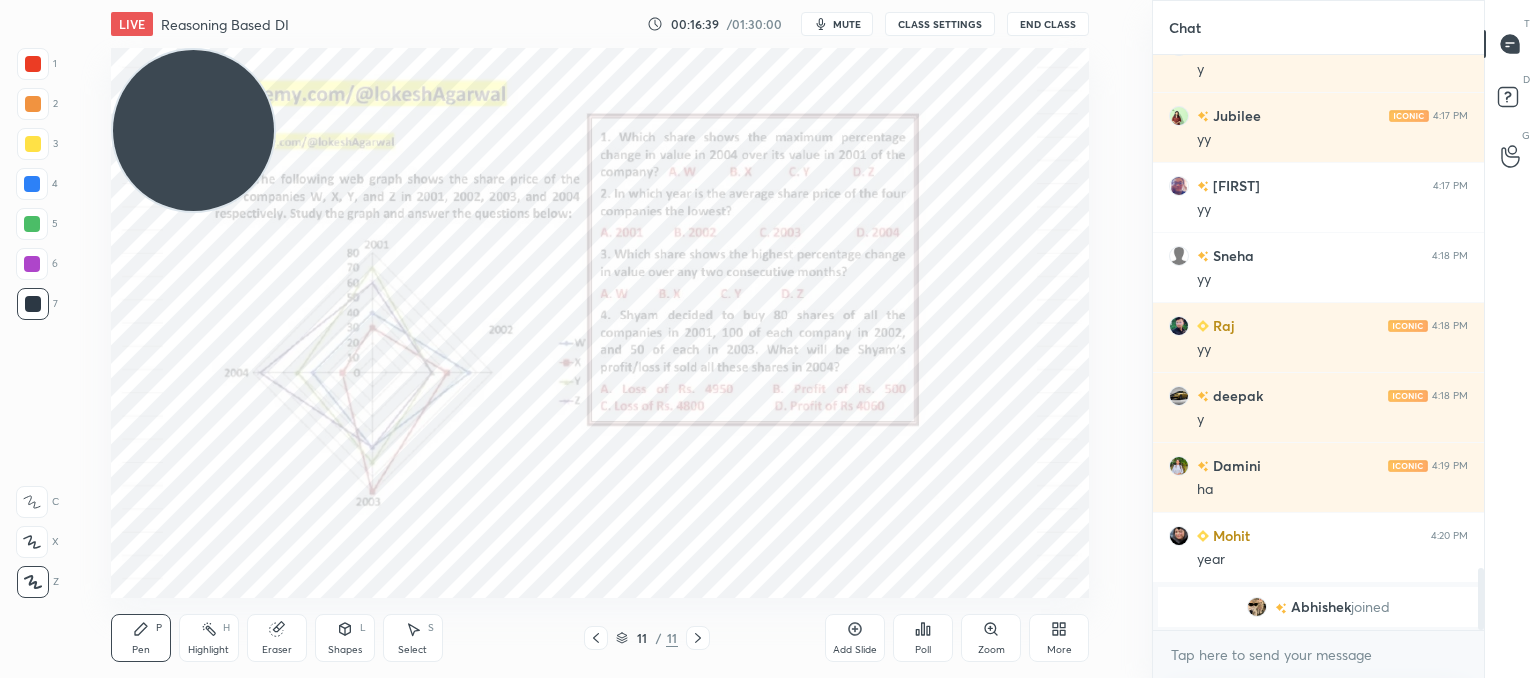 drag, startPoint x: 193, startPoint y: 521, endPoint x: 92, endPoint y: -87, distance: 616.3319 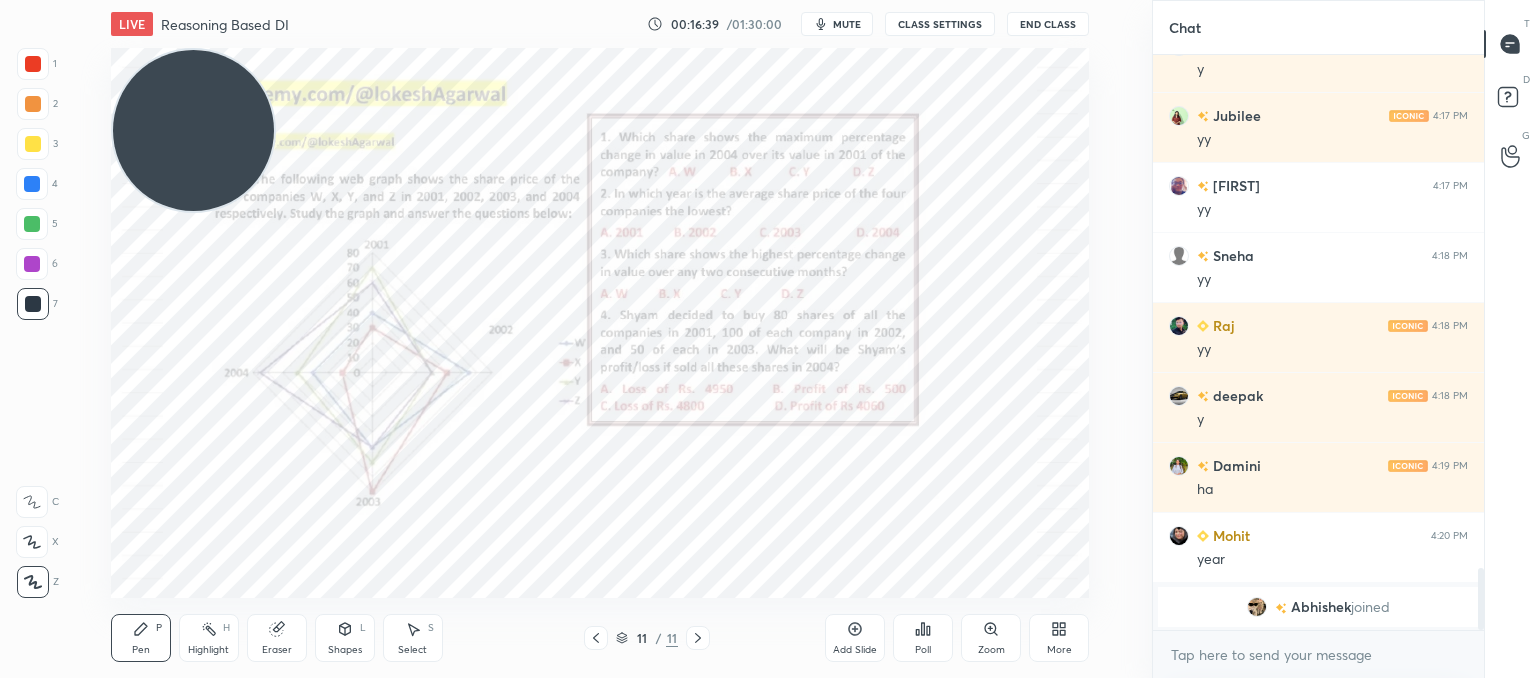 click on "1 2 3 4 5 6 7 C X Z C X Z E E Erase all   H H LIVE Reasoning Based DI 00:16:39 /  01:30:00 mute CLASS SETTINGS End Class Setting up your live class Poll for   secs No correct answer Start poll Back Reasoning Based DI • L11 of Booster Course on Data Interpretation for CAT & OMETs 2025 Lokesh Agarwal Pen P Highlight H Eraser Shapes L Select S 11 / 11 Add Slide Poll Zoom More Chat [NAME] 4:17 PM yy [NAME] 4:17 PM y [NAME] 4:17 PM yy [NAME] 4:17 PM yy [NAME] 4:18 PM yy [NAME] 4:18 PM yy [NAME] 4:18 PM y [NAME] 4:19 PM ha [NAME] 4:20 PM year [NAME]  joined JUMP TO LATEST Enable hand raising Enable raise hand to speak to learners. Once enabled, chat will be turned off temporarily. Enable x   introducing Raise a hand with a doubt Now learners can raise their hand along with a doubt  How it works? Doubts asked by learners will show up here NEW DOUBTS ASKED No one has raised a hand yet Can't raise hand Looks like educator just invited you to speak. Please wait before you can raise your hand again. Got it T Messages (T) D" at bounding box center [768, 0] 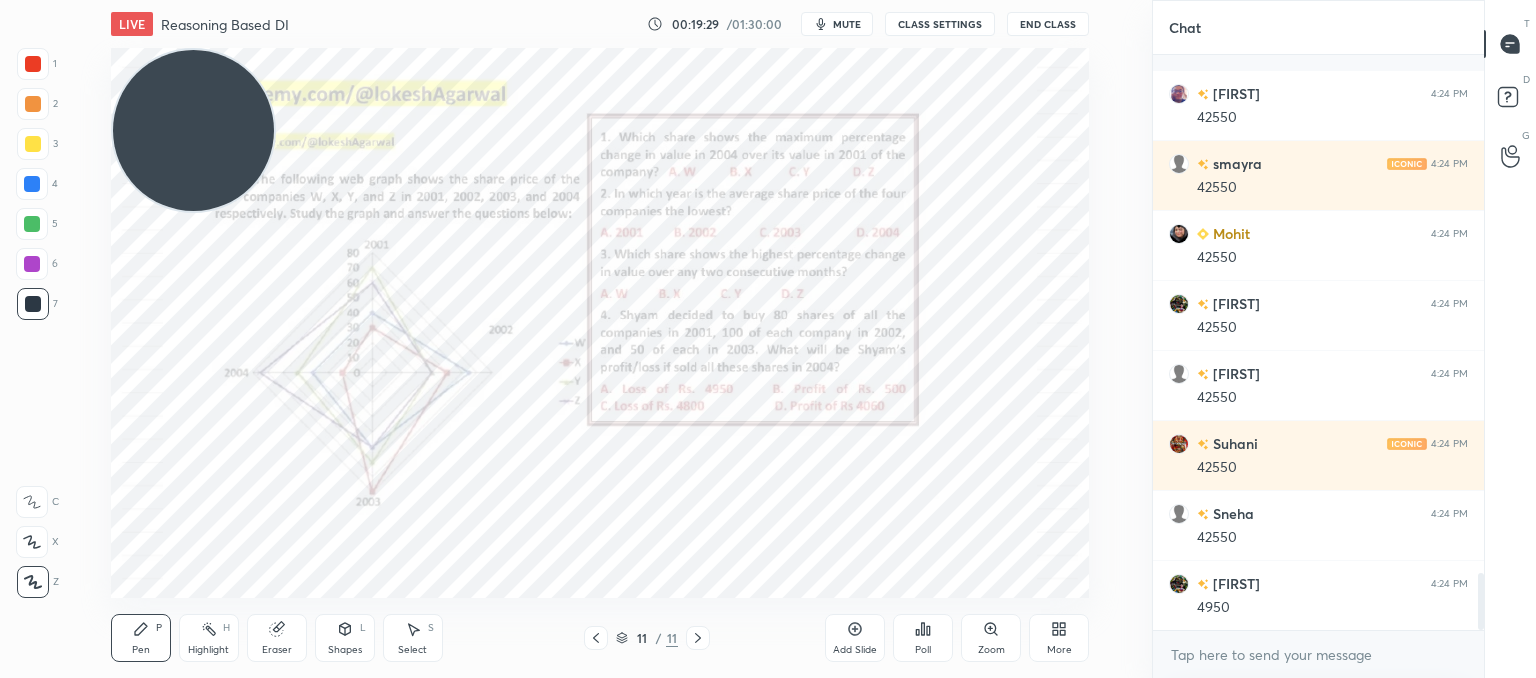 scroll, scrollTop: 5200, scrollLeft: 0, axis: vertical 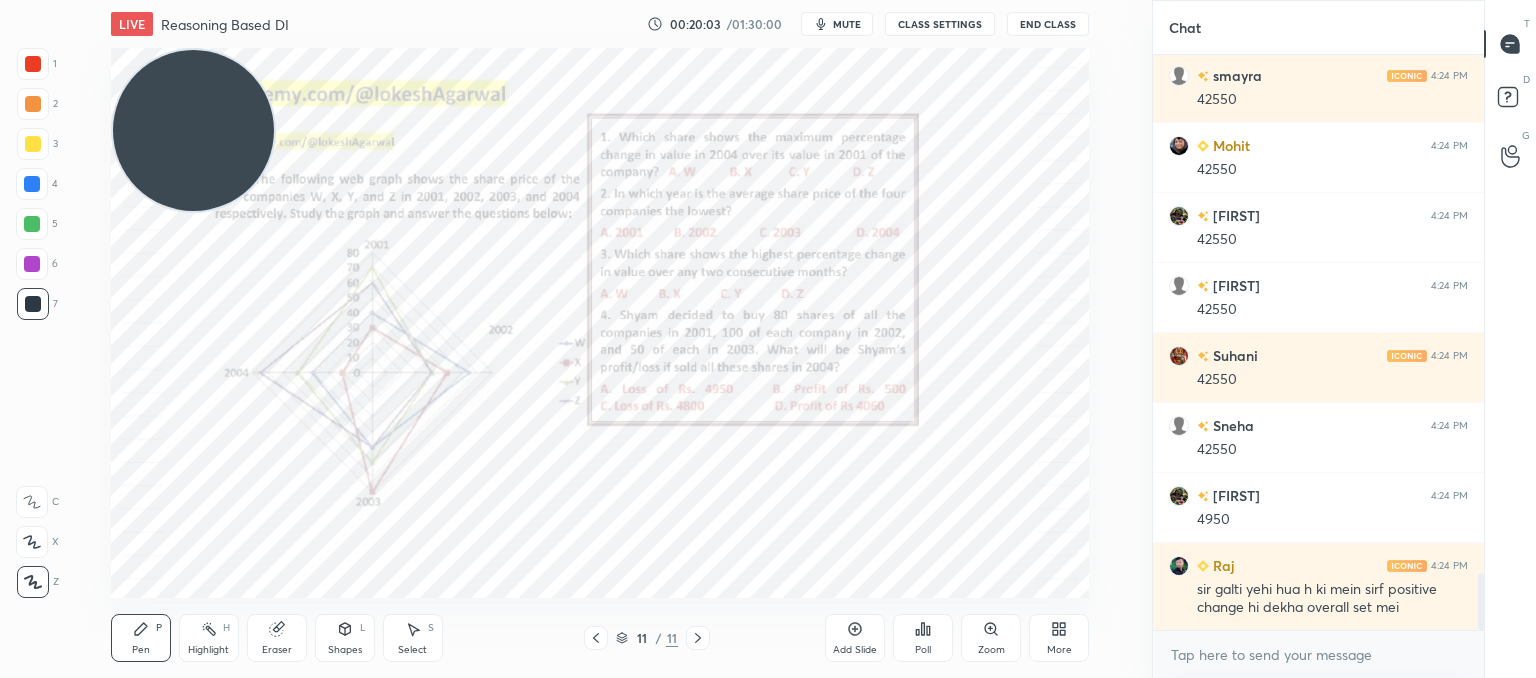 click at bounding box center (596, 638) 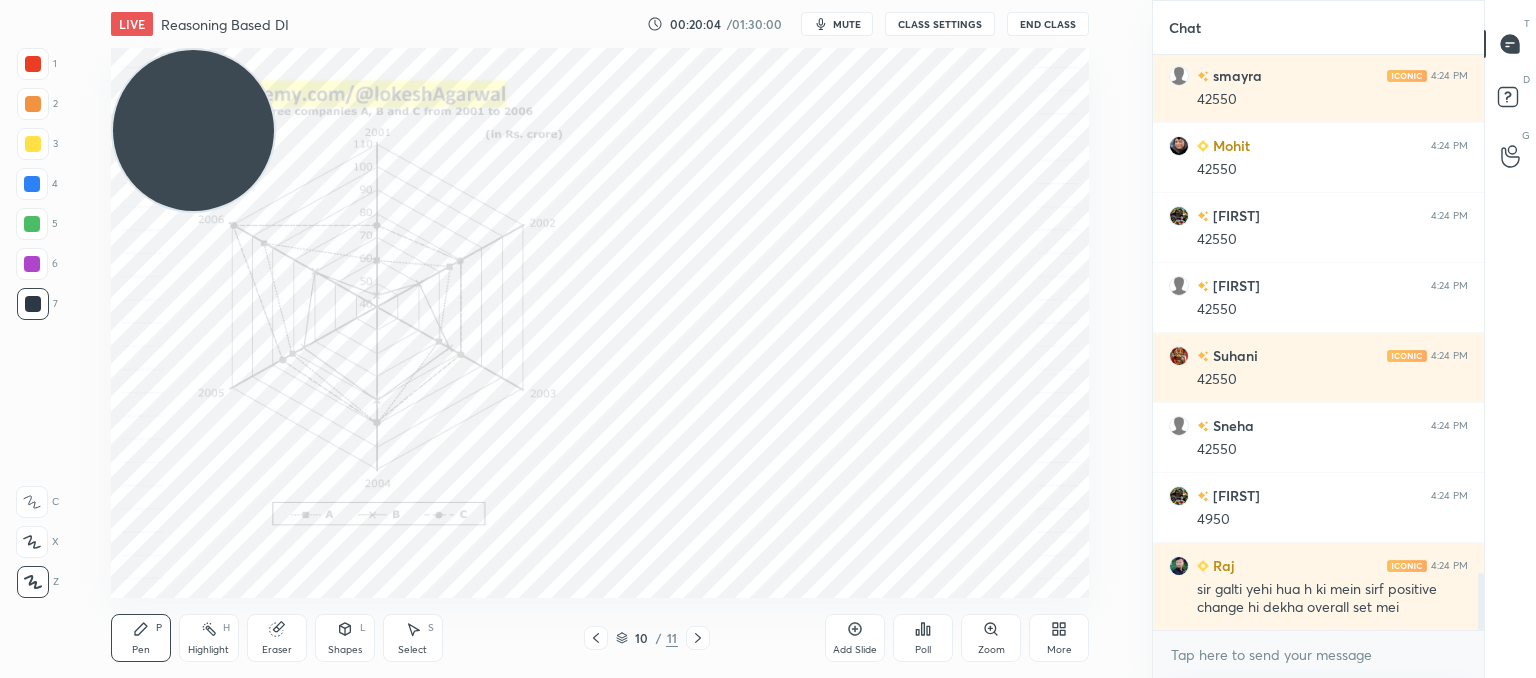 click at bounding box center (596, 638) 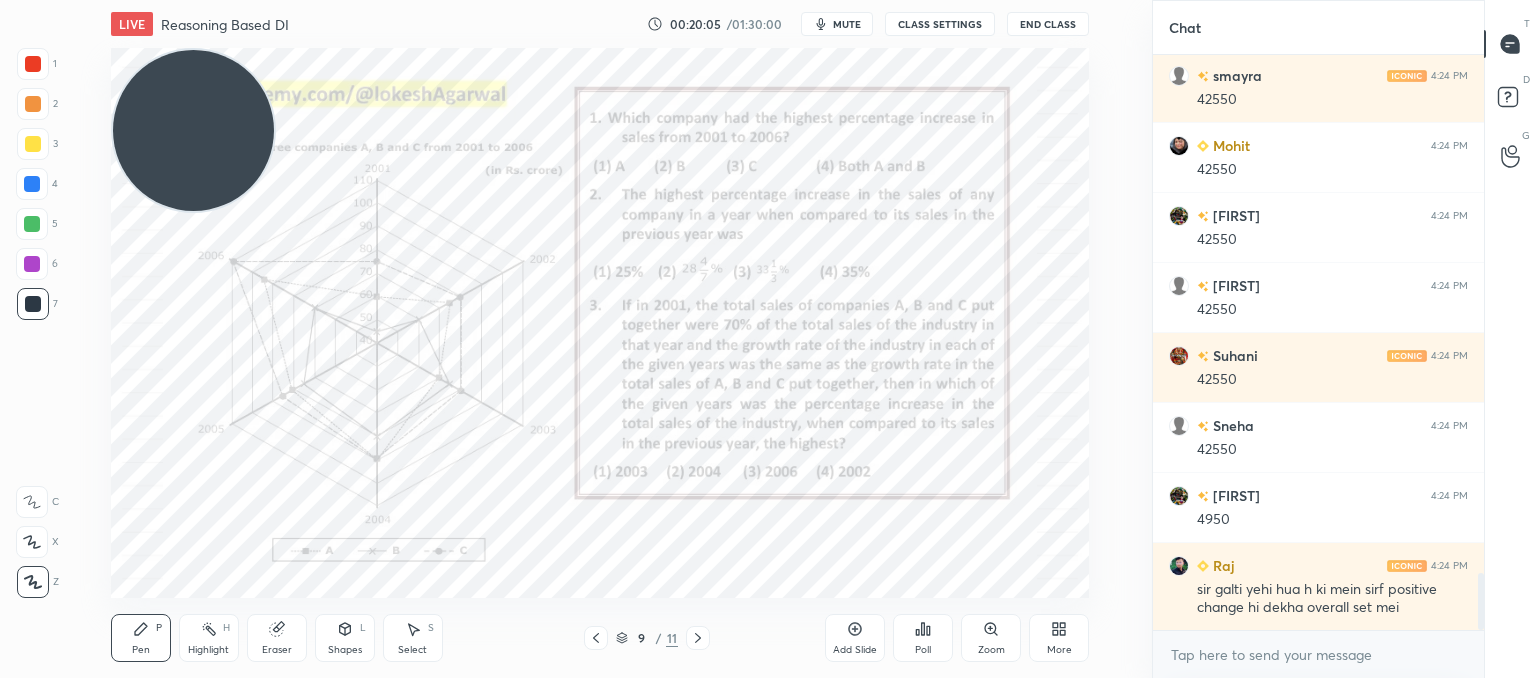 click at bounding box center (596, 638) 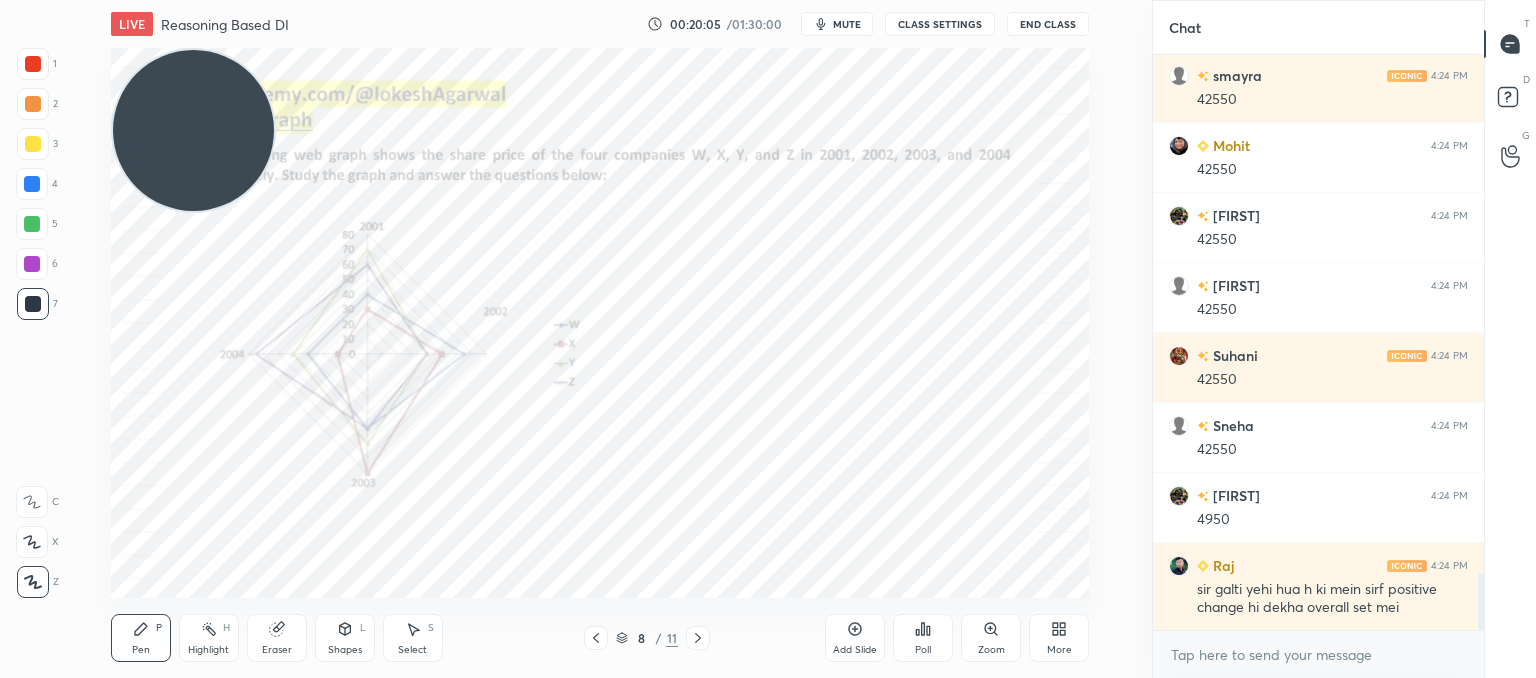 click at bounding box center (596, 638) 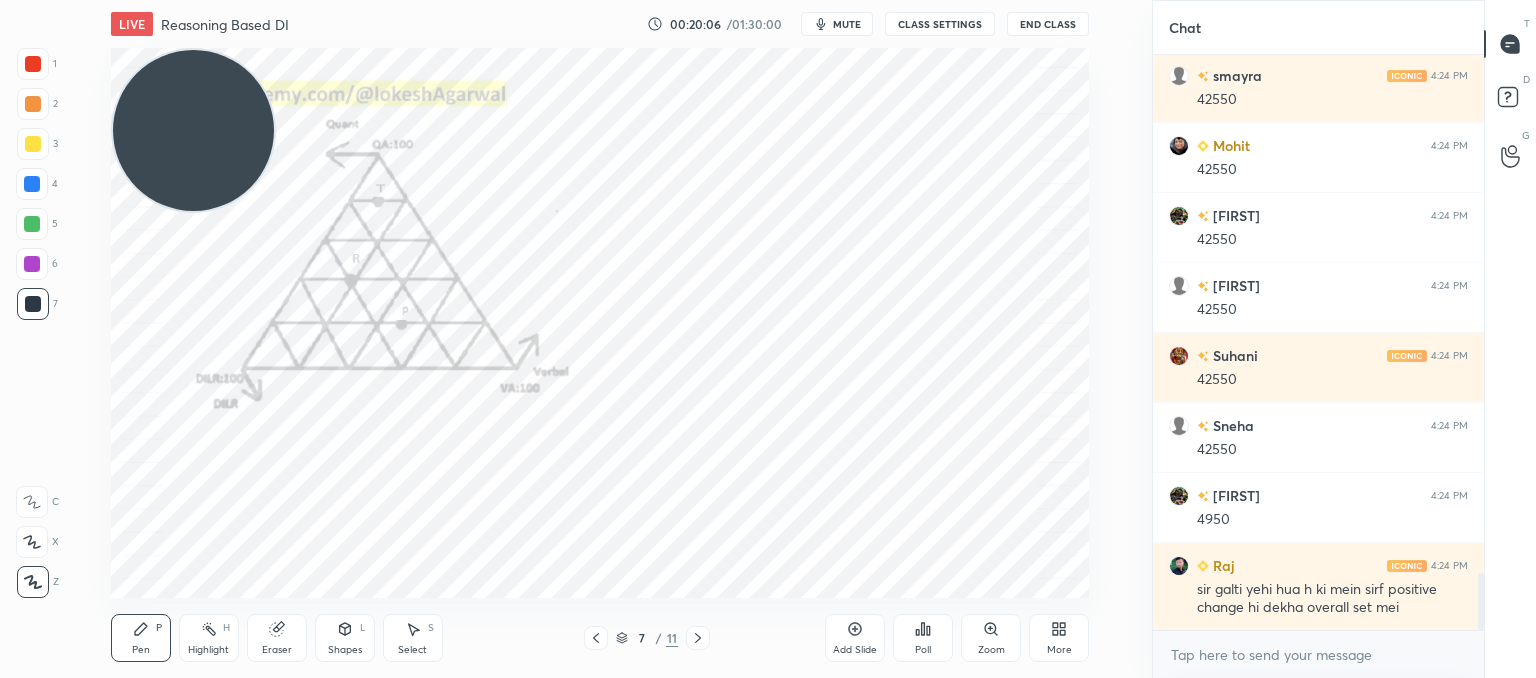 click at bounding box center (596, 638) 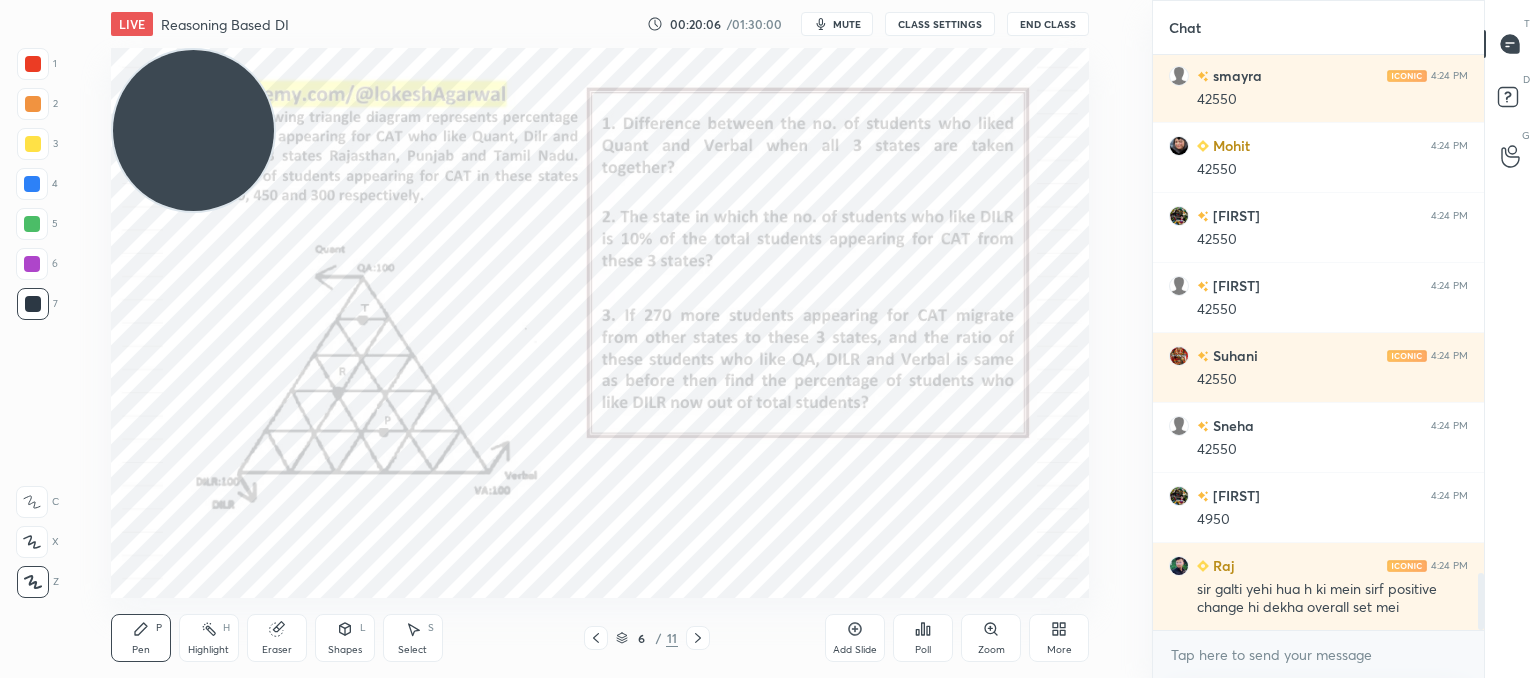 click at bounding box center [596, 638] 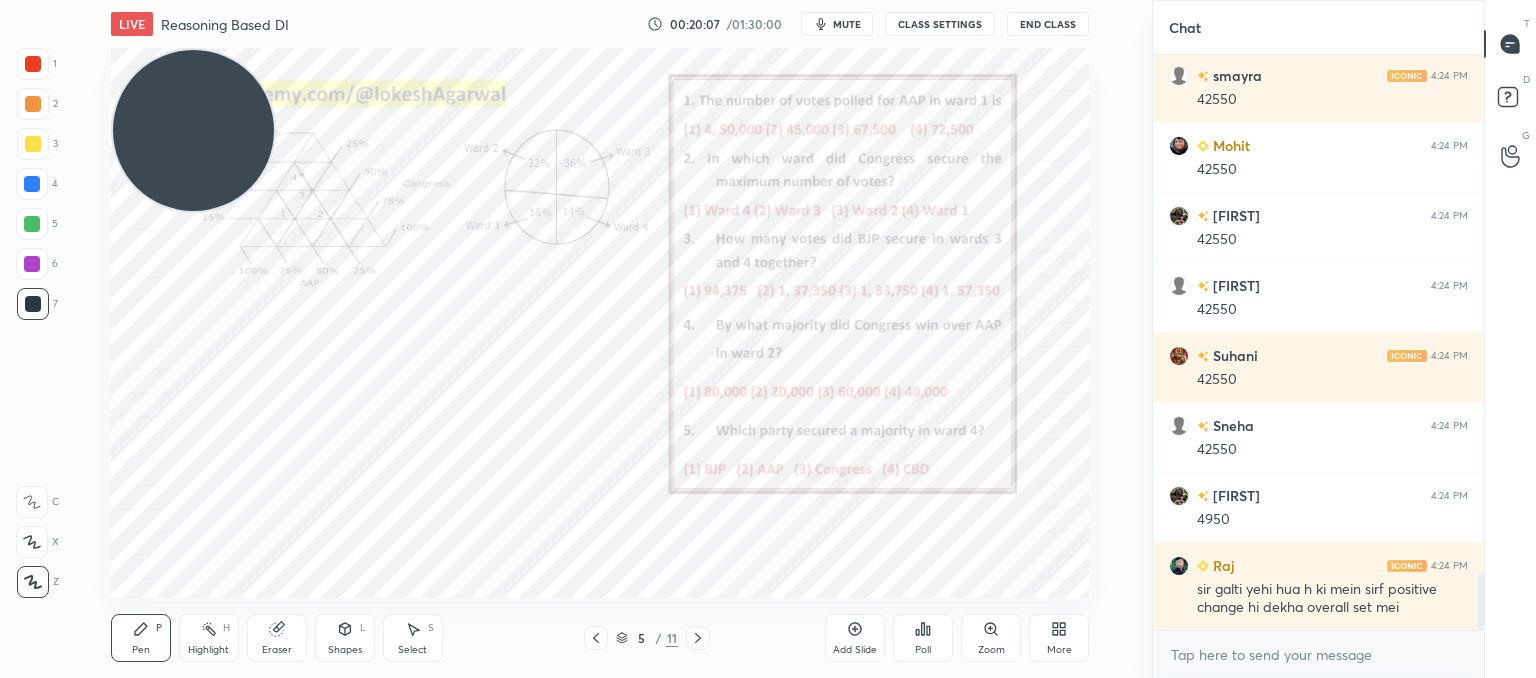 click at bounding box center (596, 638) 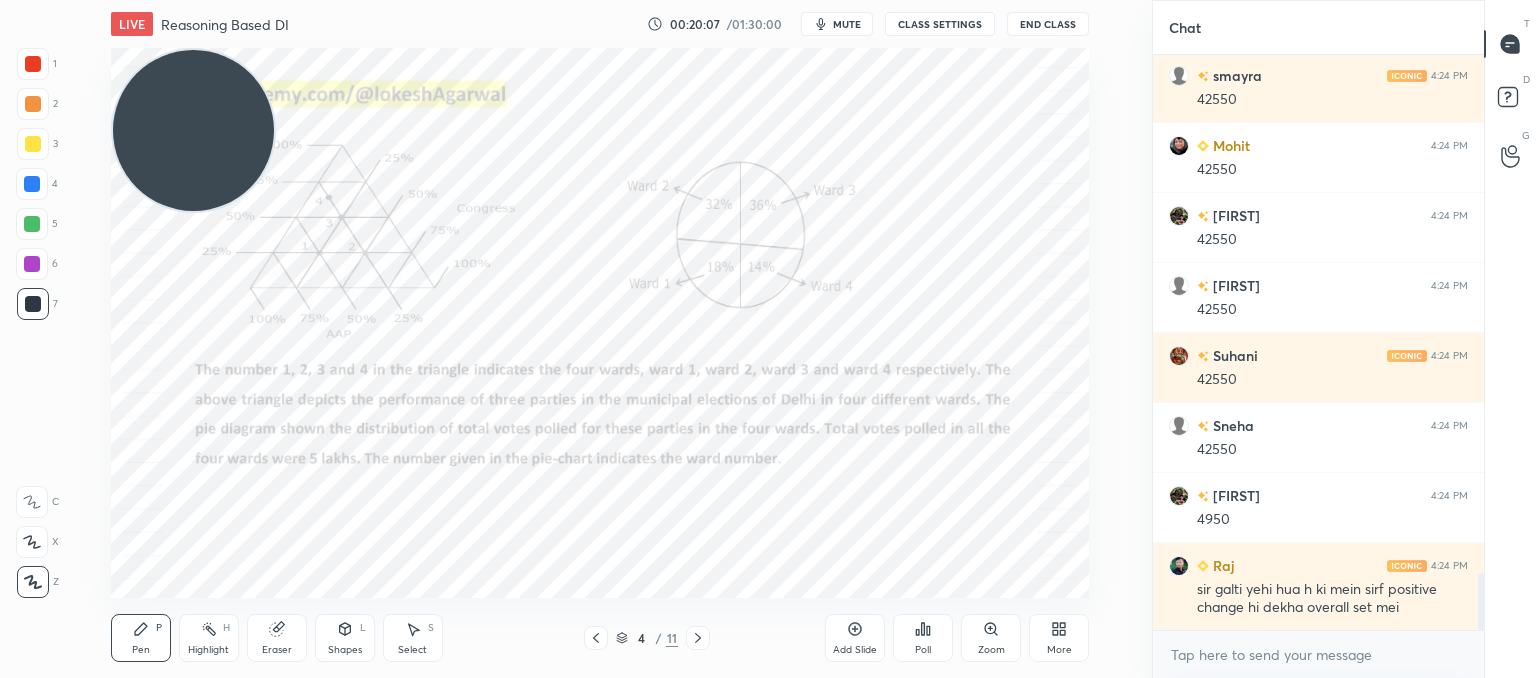 click at bounding box center (596, 638) 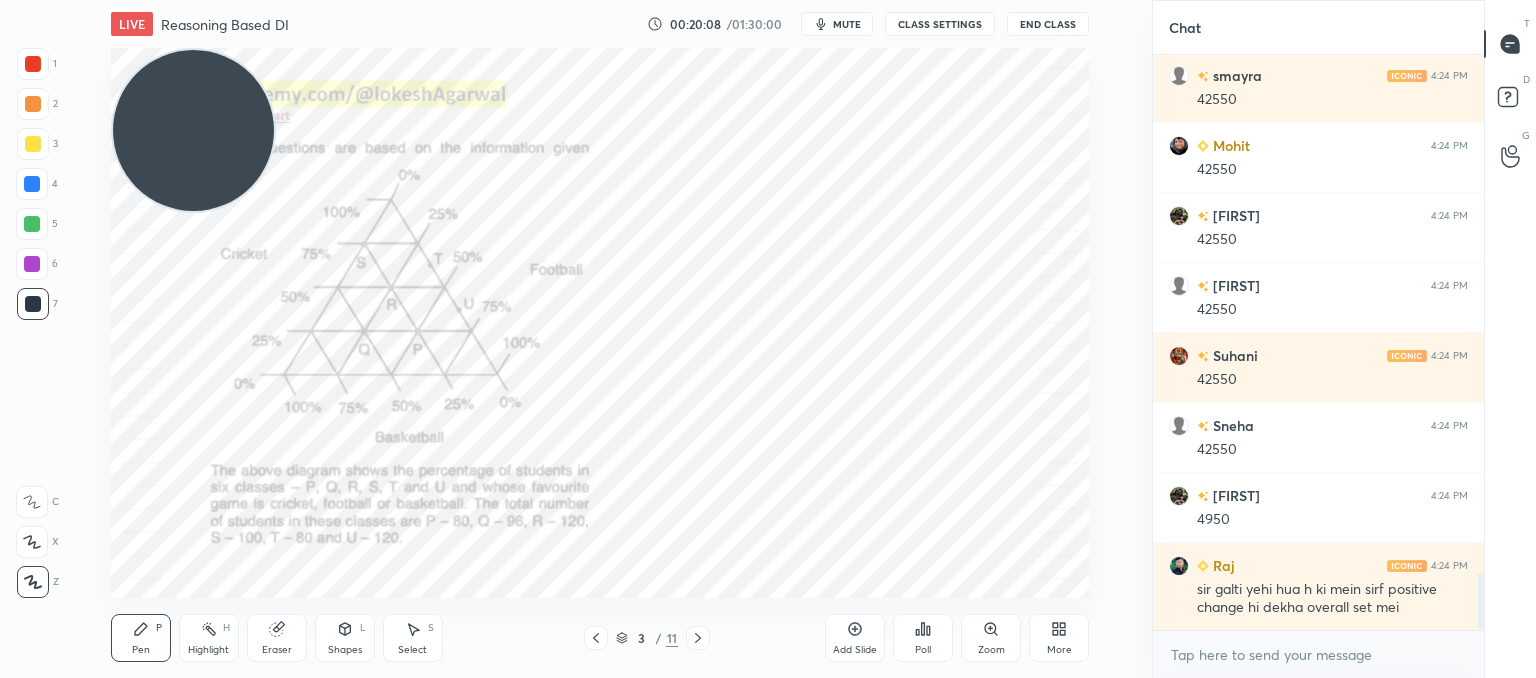 click at bounding box center [698, 638] 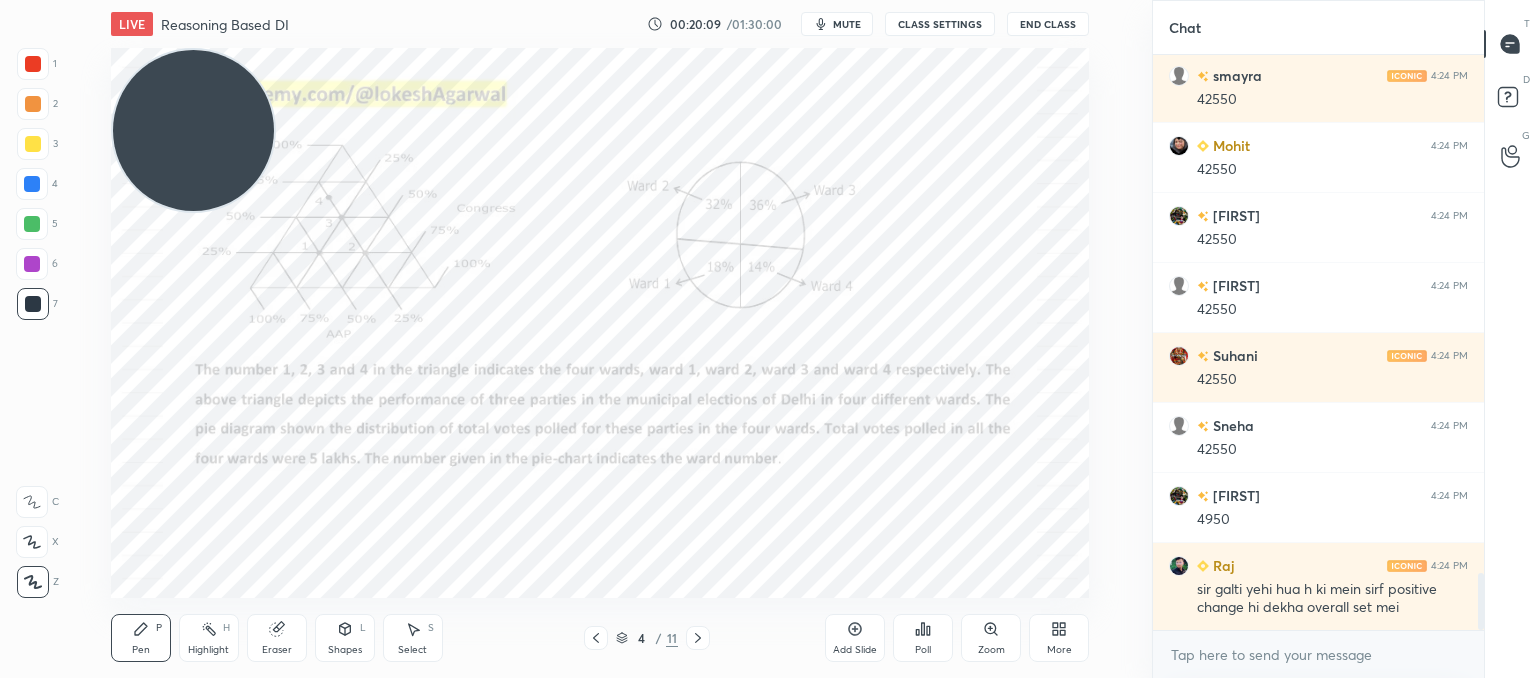 click 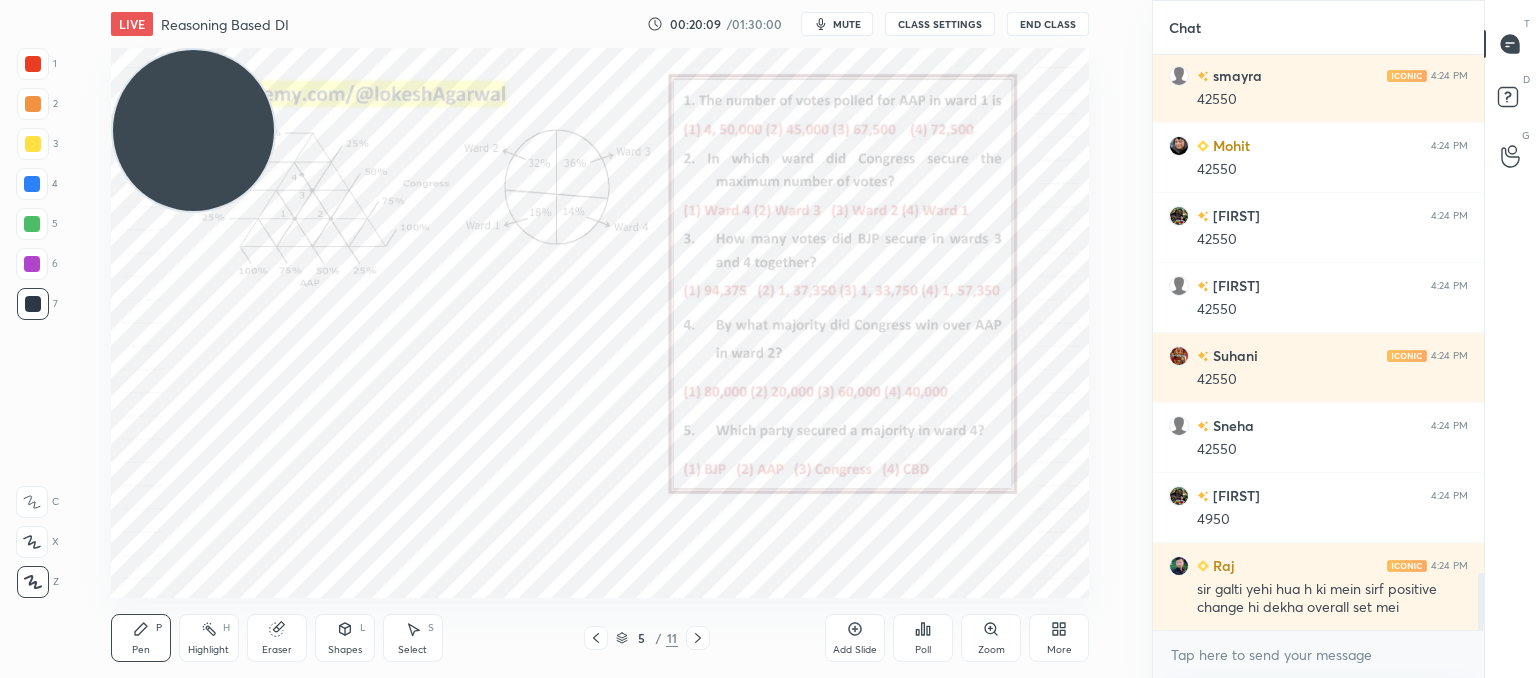 click 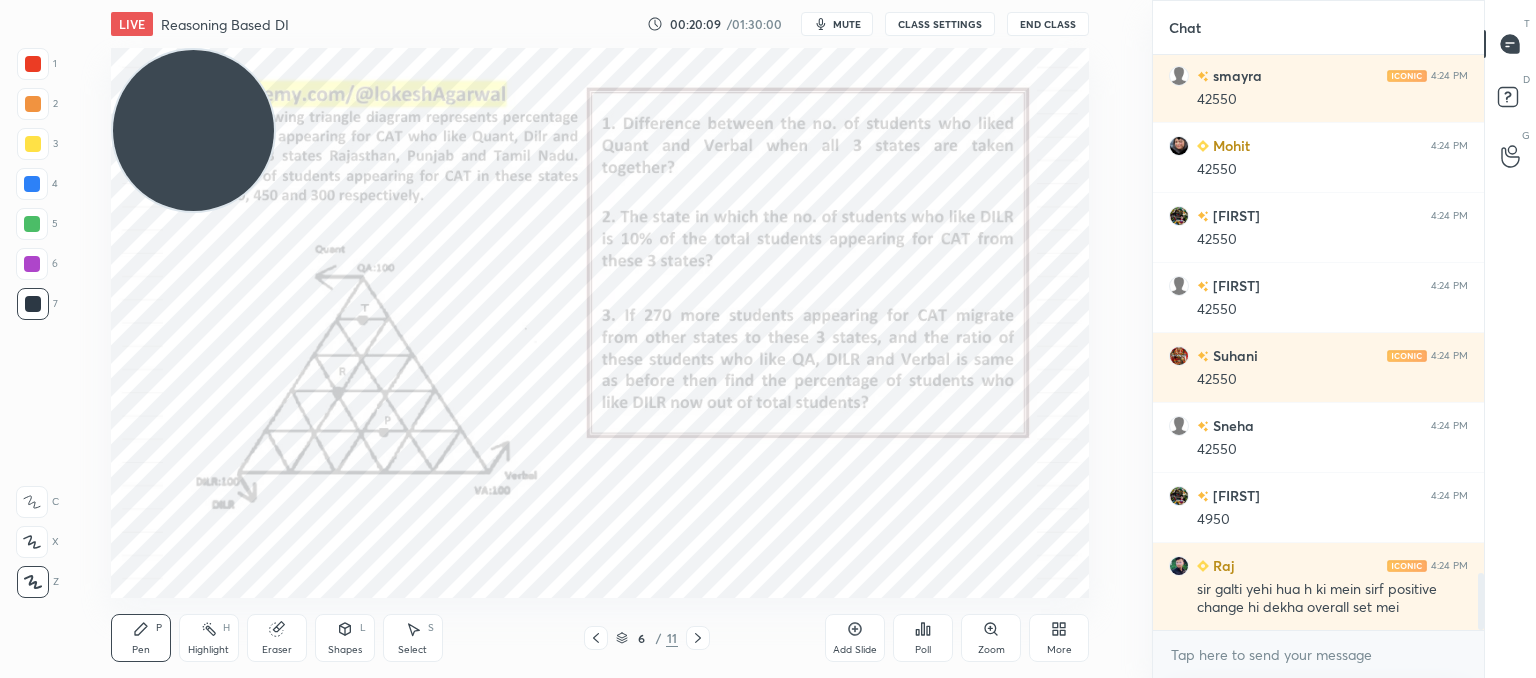 click 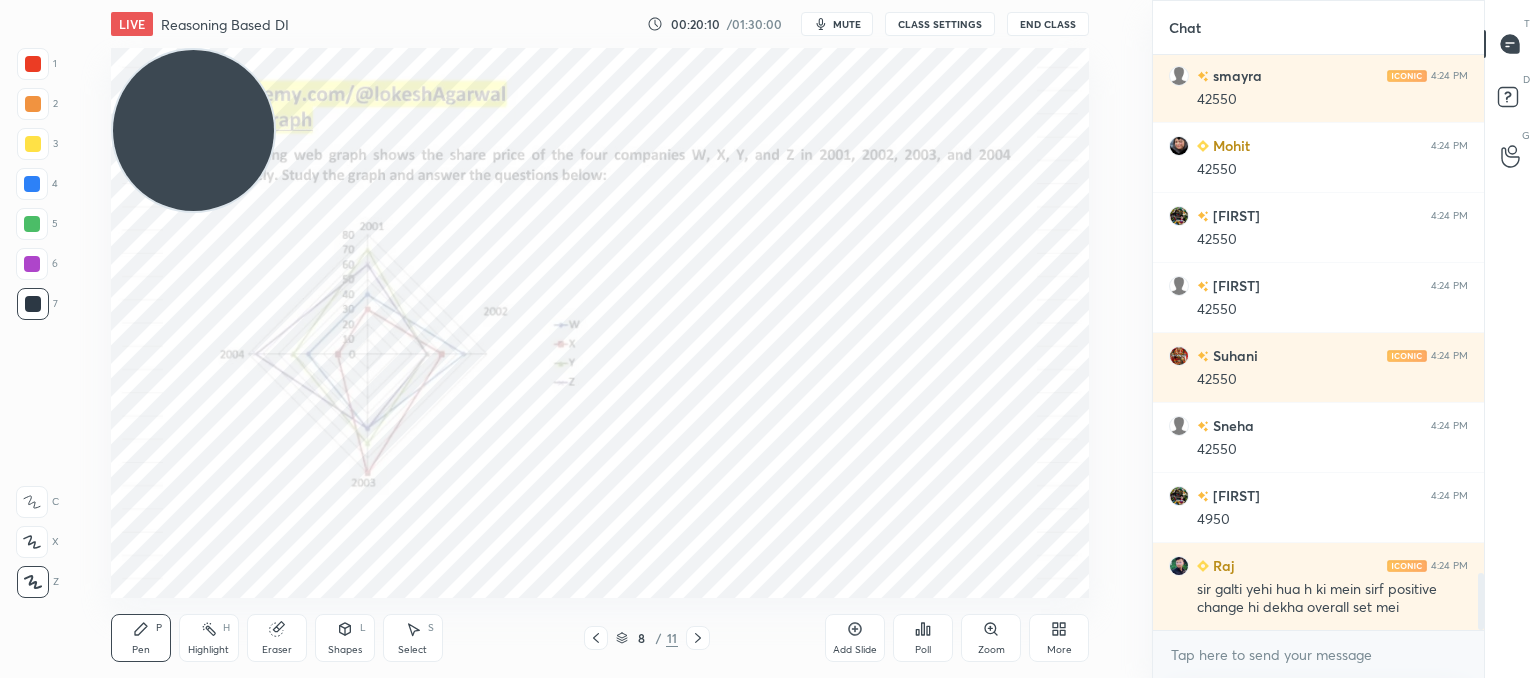 click 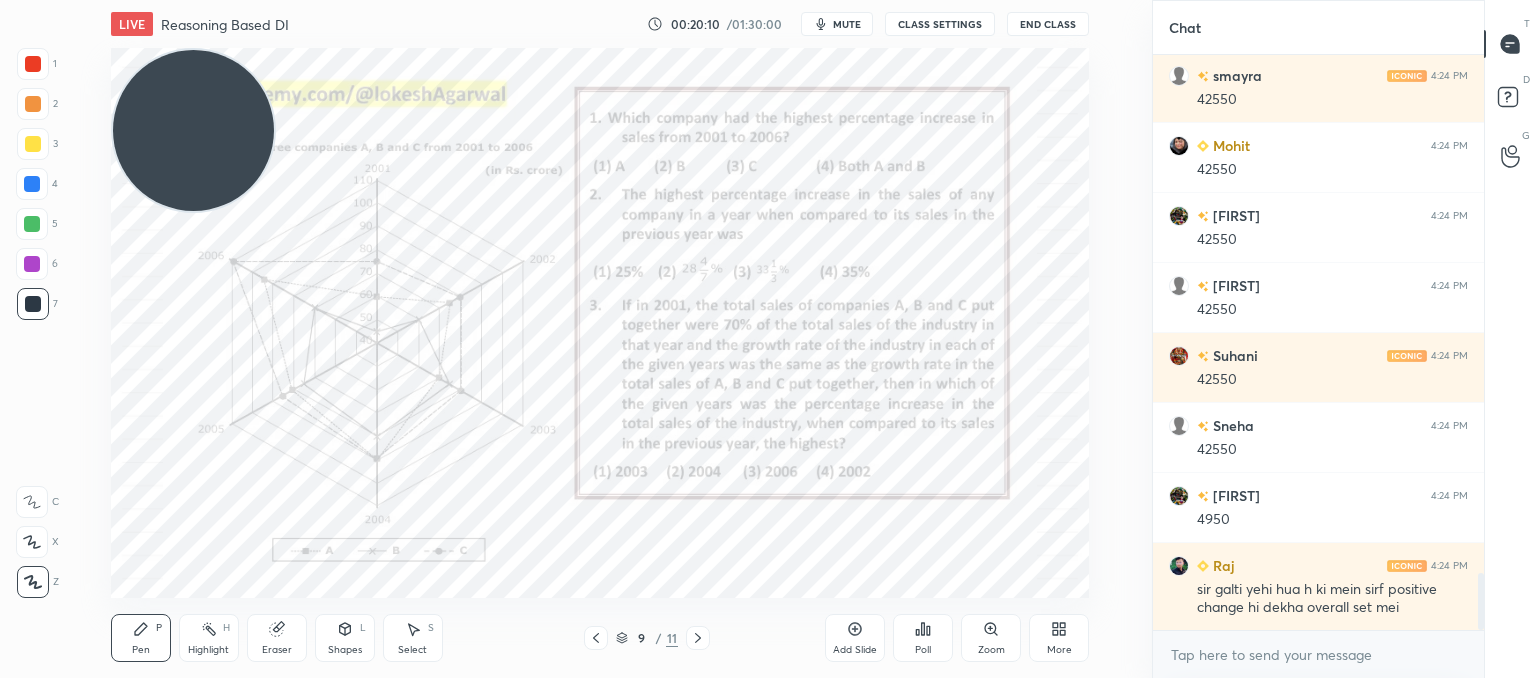click 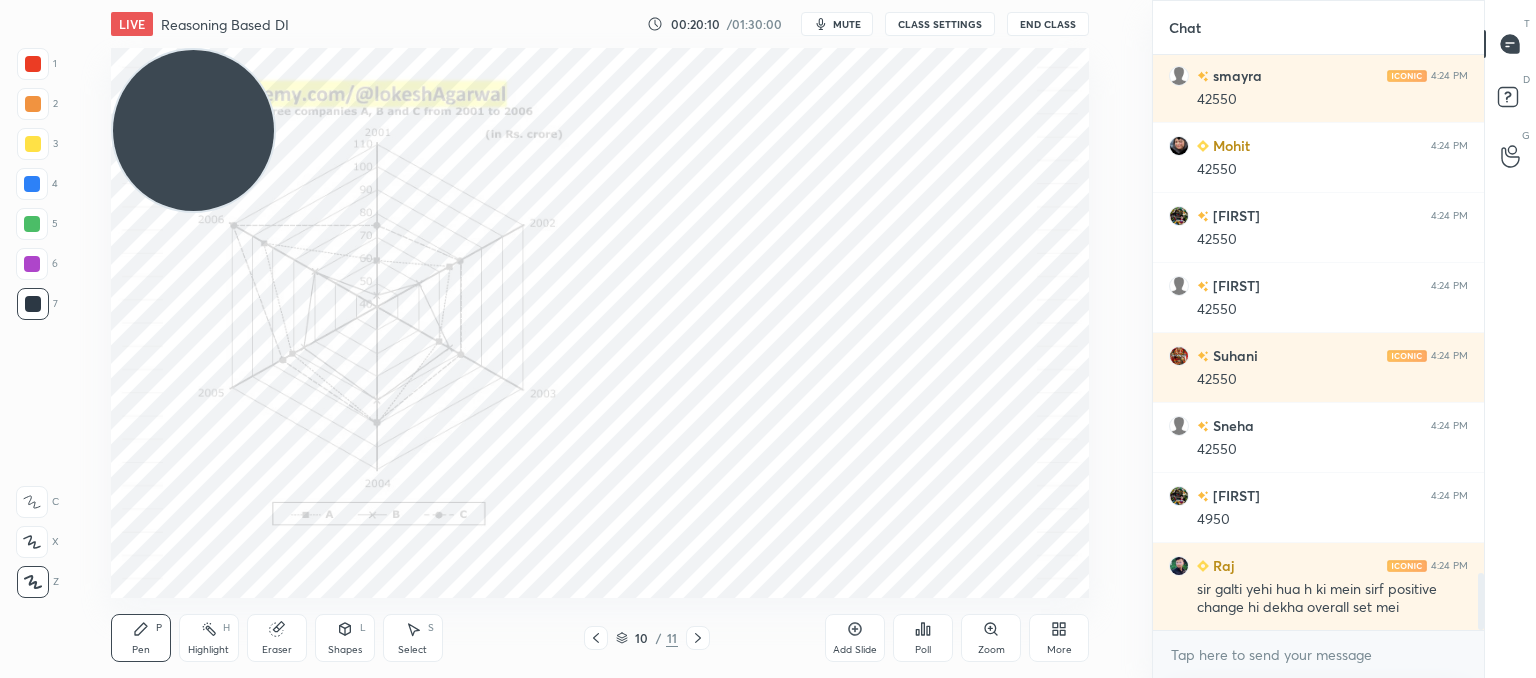 click 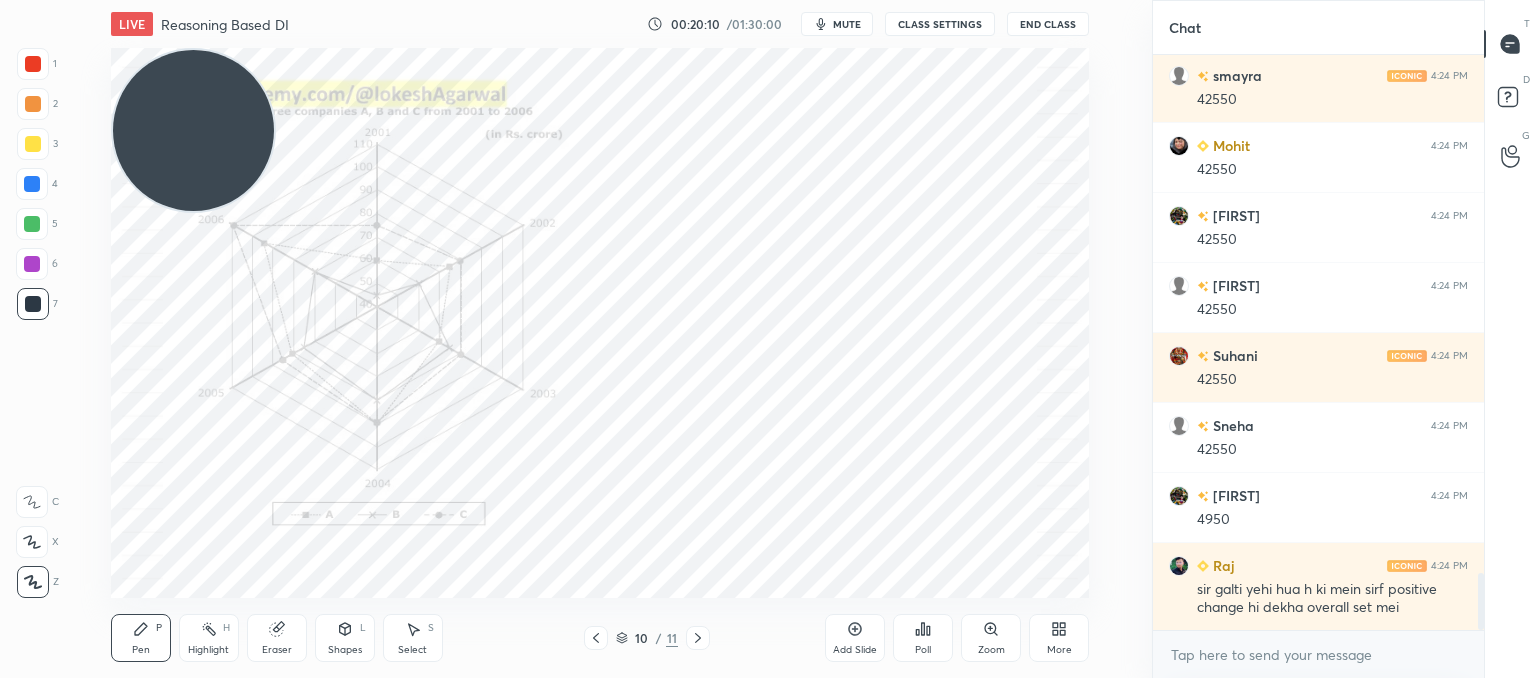 click 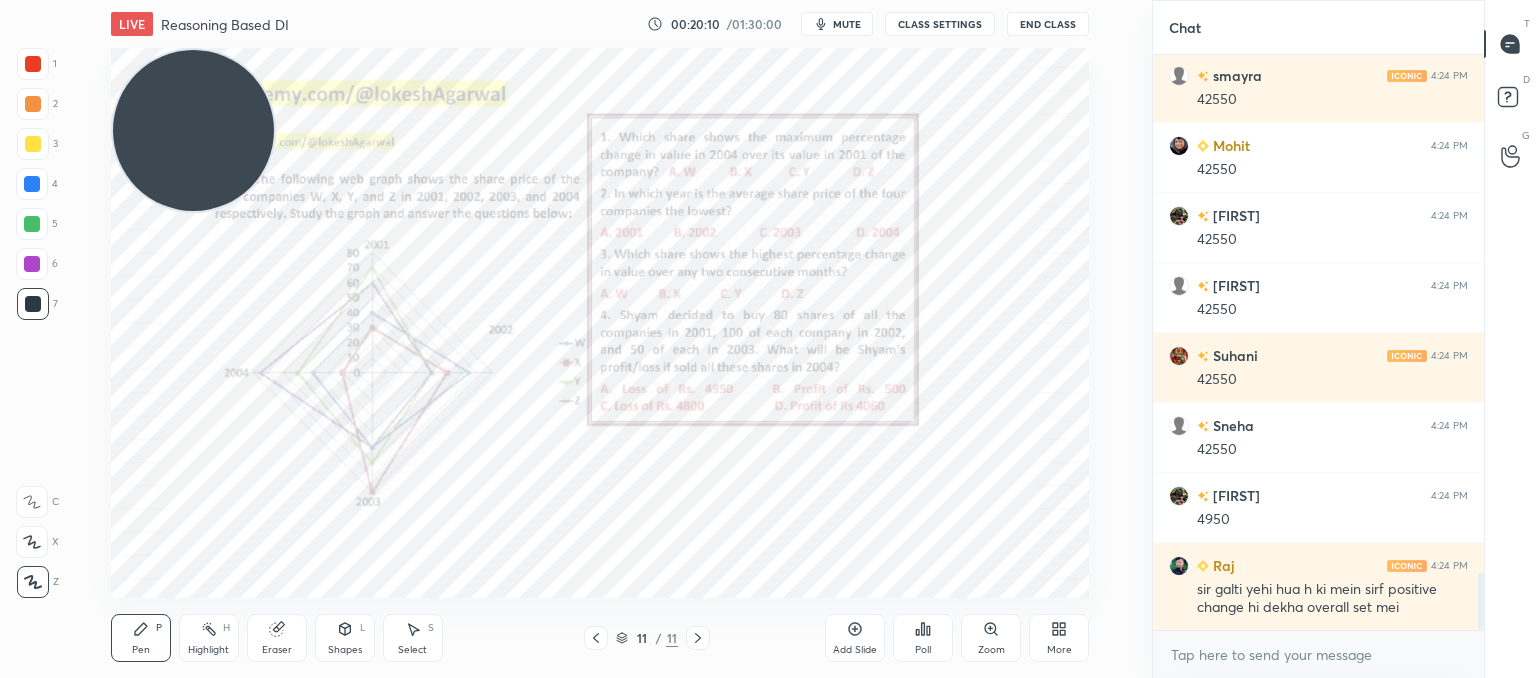 click 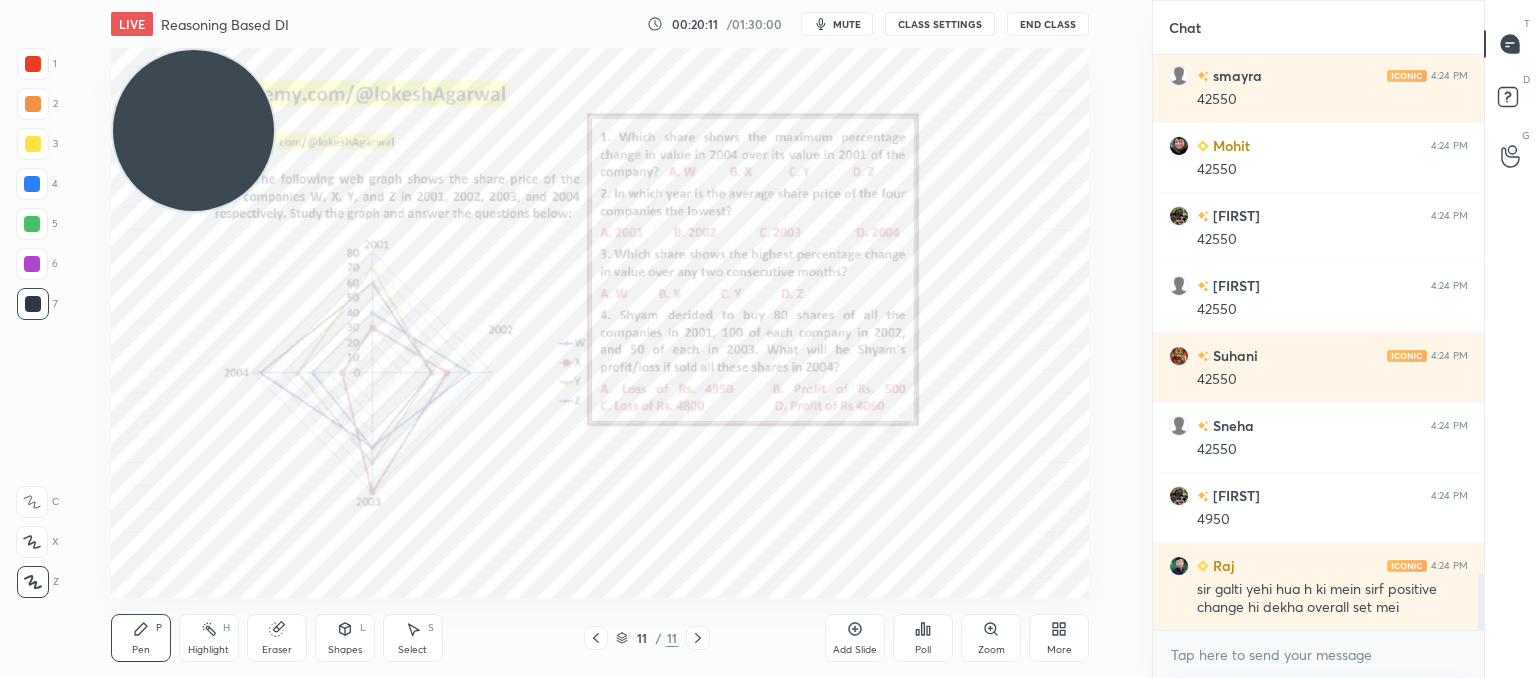click 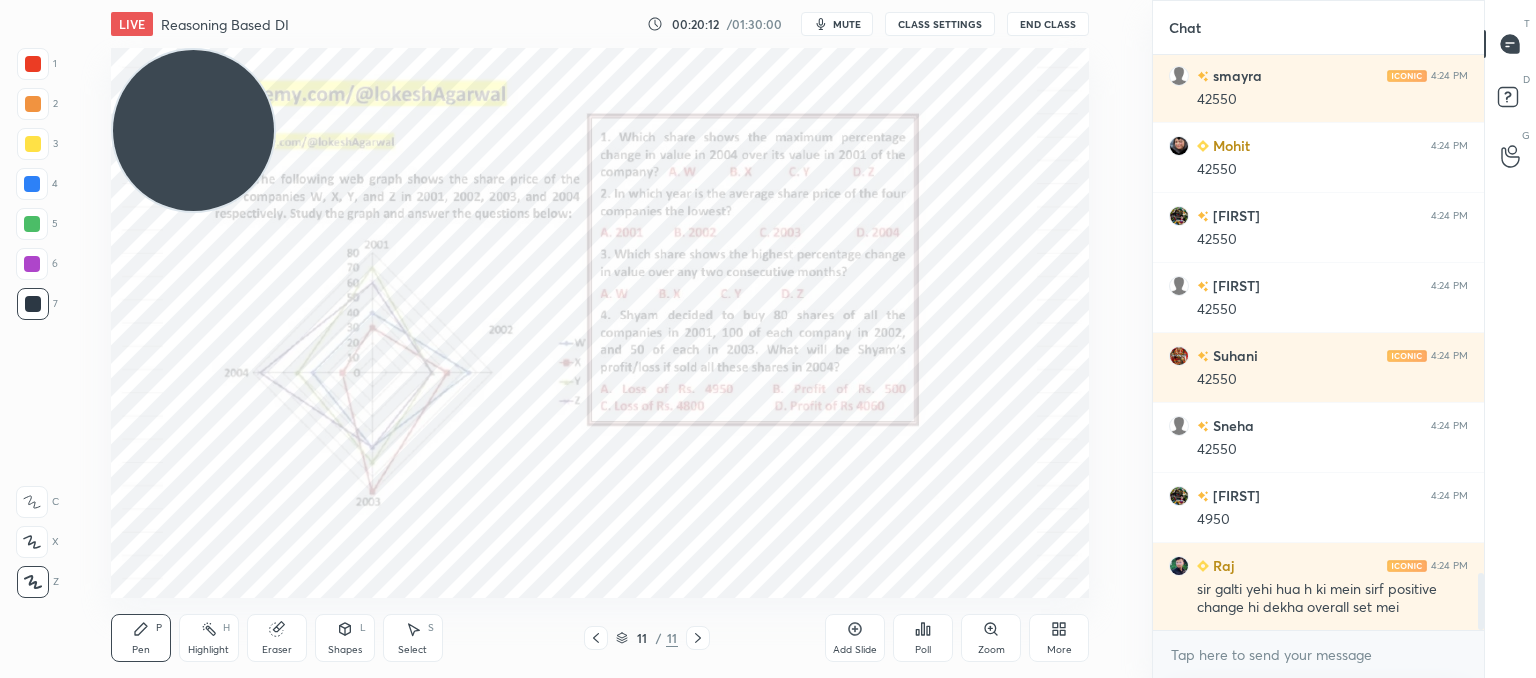 click on "Add Slide" at bounding box center (855, 650) 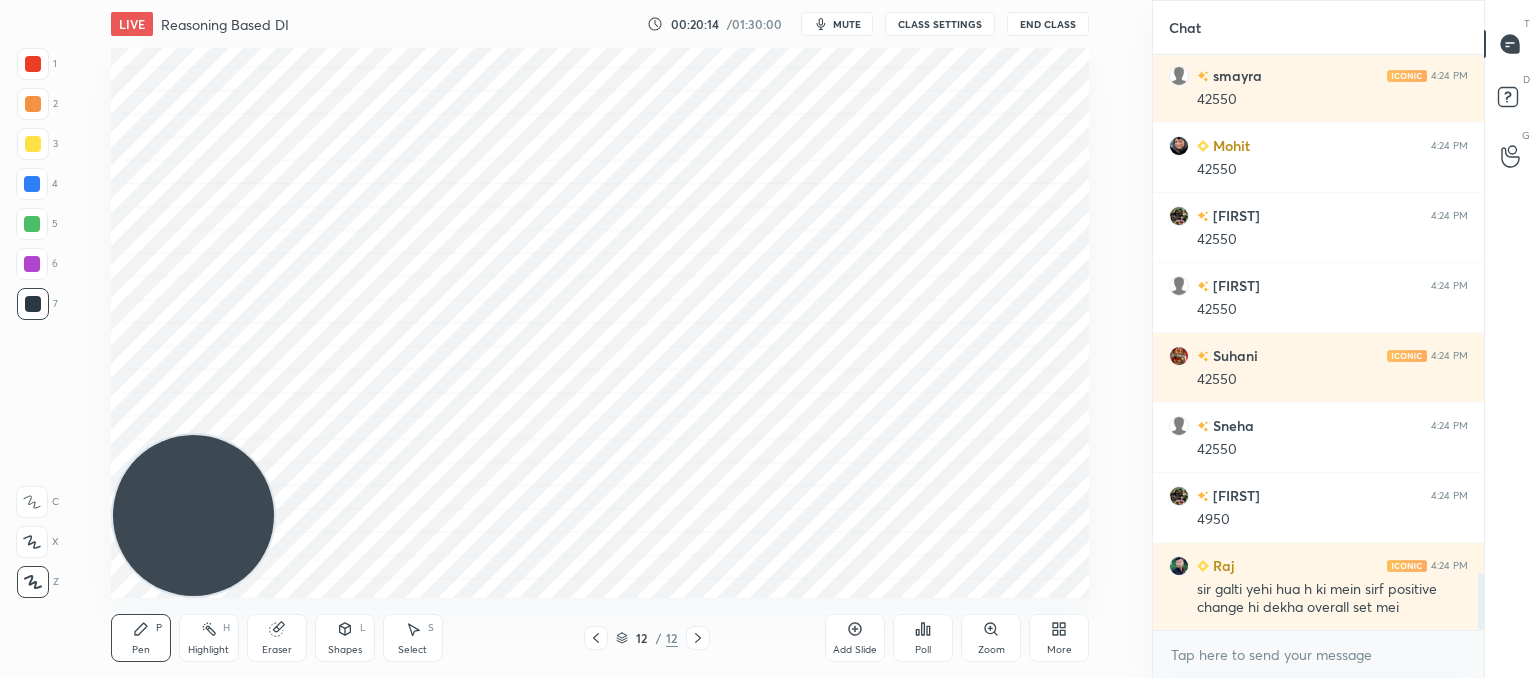 drag, startPoint x: 168, startPoint y: 123, endPoint x: 179, endPoint y: 464, distance: 341.17737 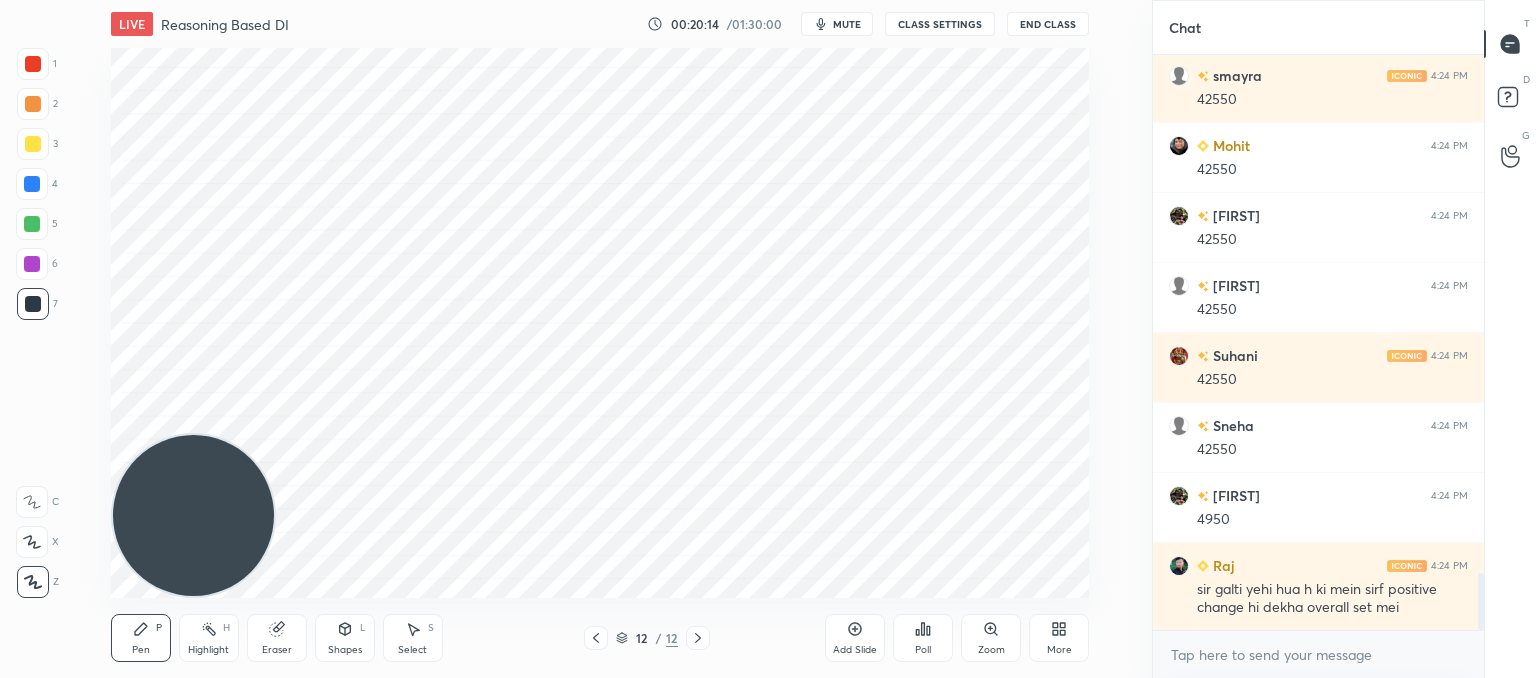 click on "Setting up your live class Poll for   secs No correct answer Start poll" at bounding box center (600, 323) 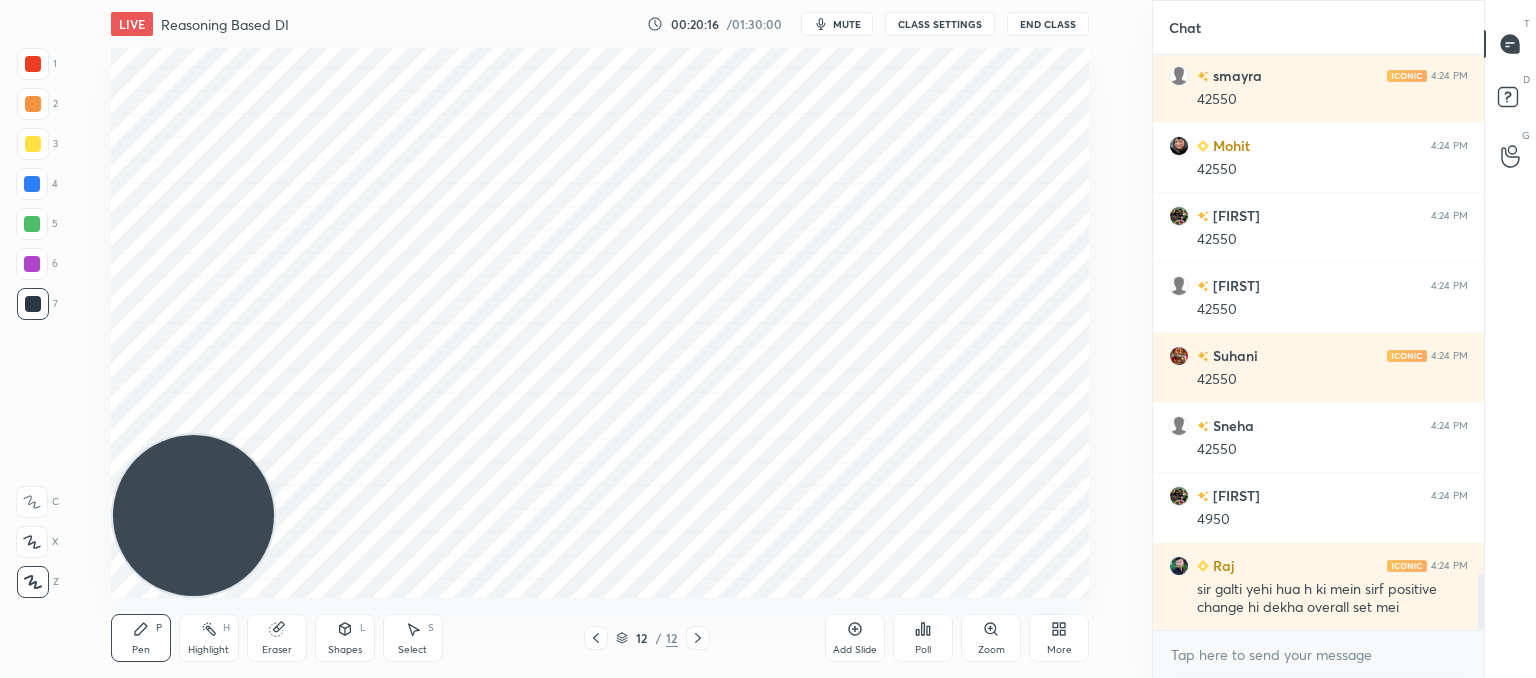 click on "More" at bounding box center (1059, 638) 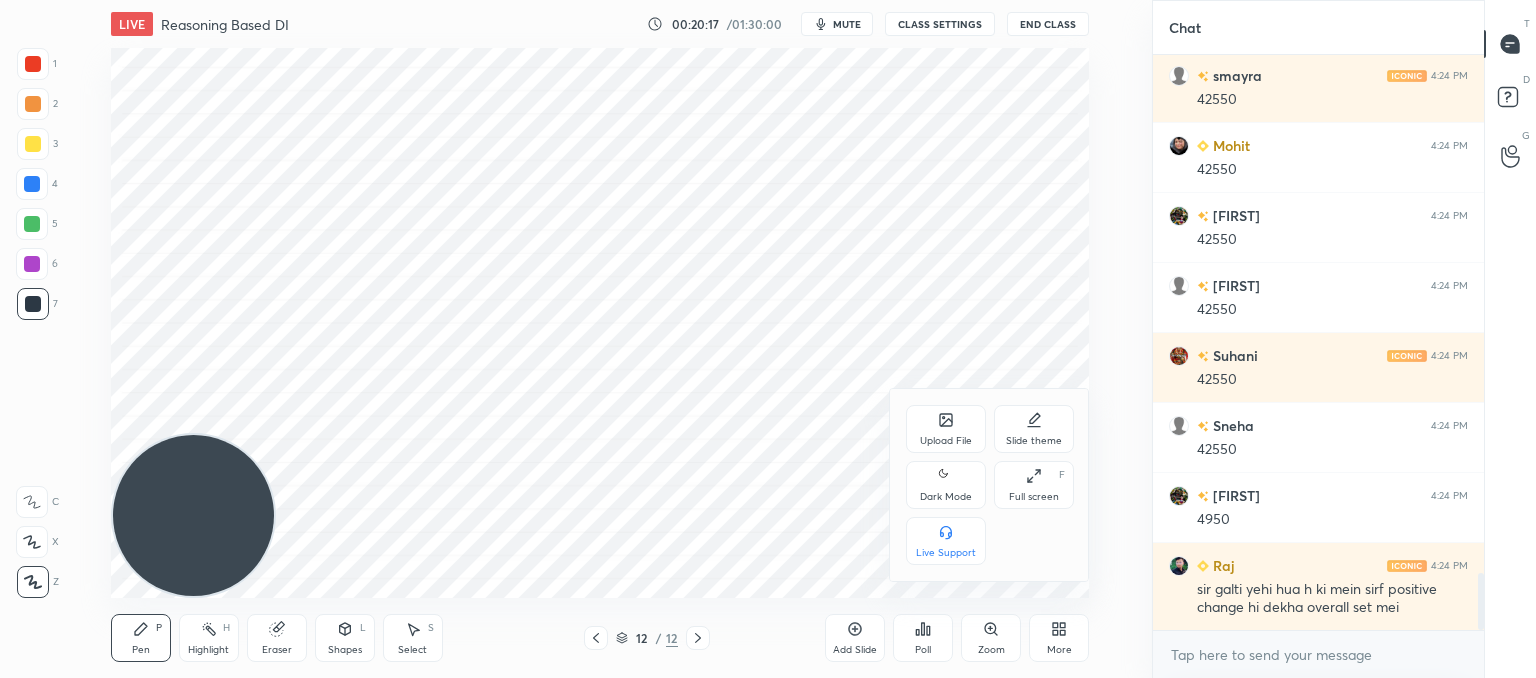 click 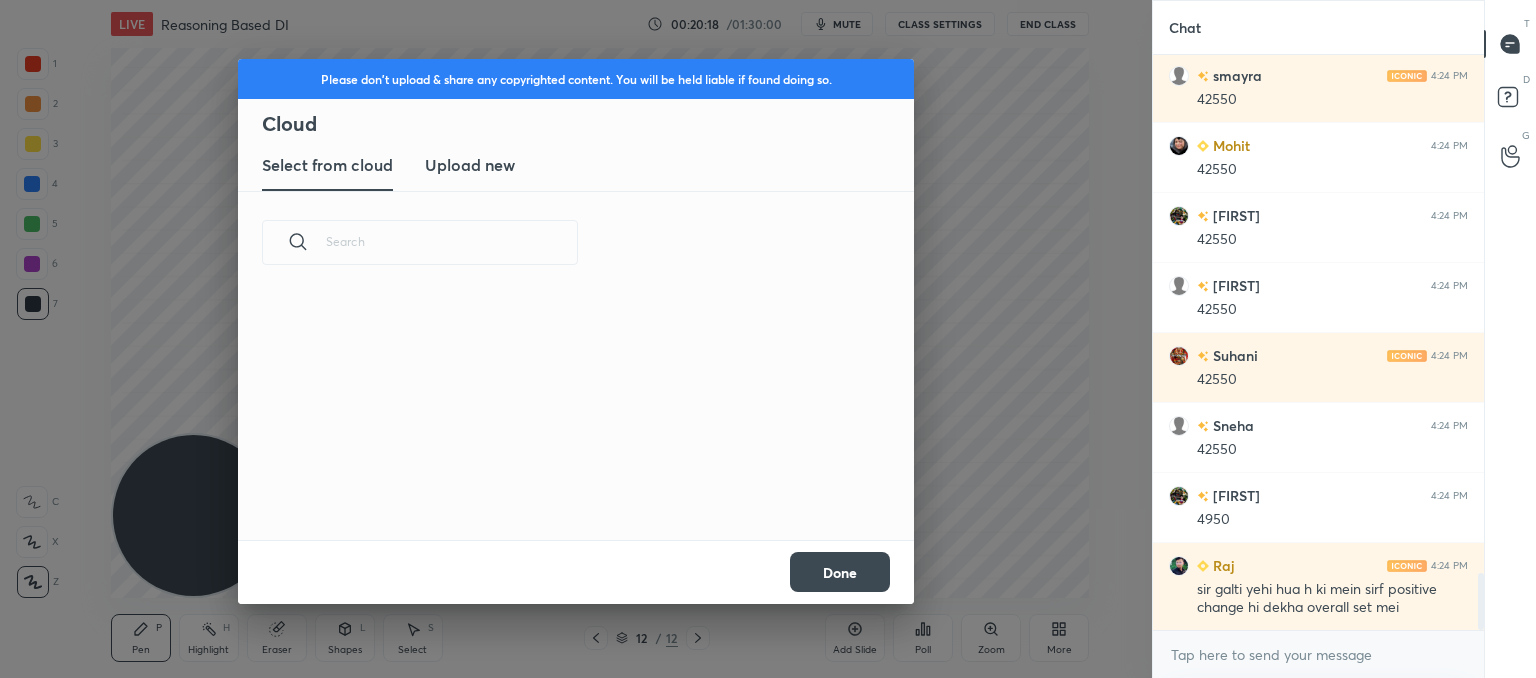 scroll, scrollTop: 5, scrollLeft: 10, axis: both 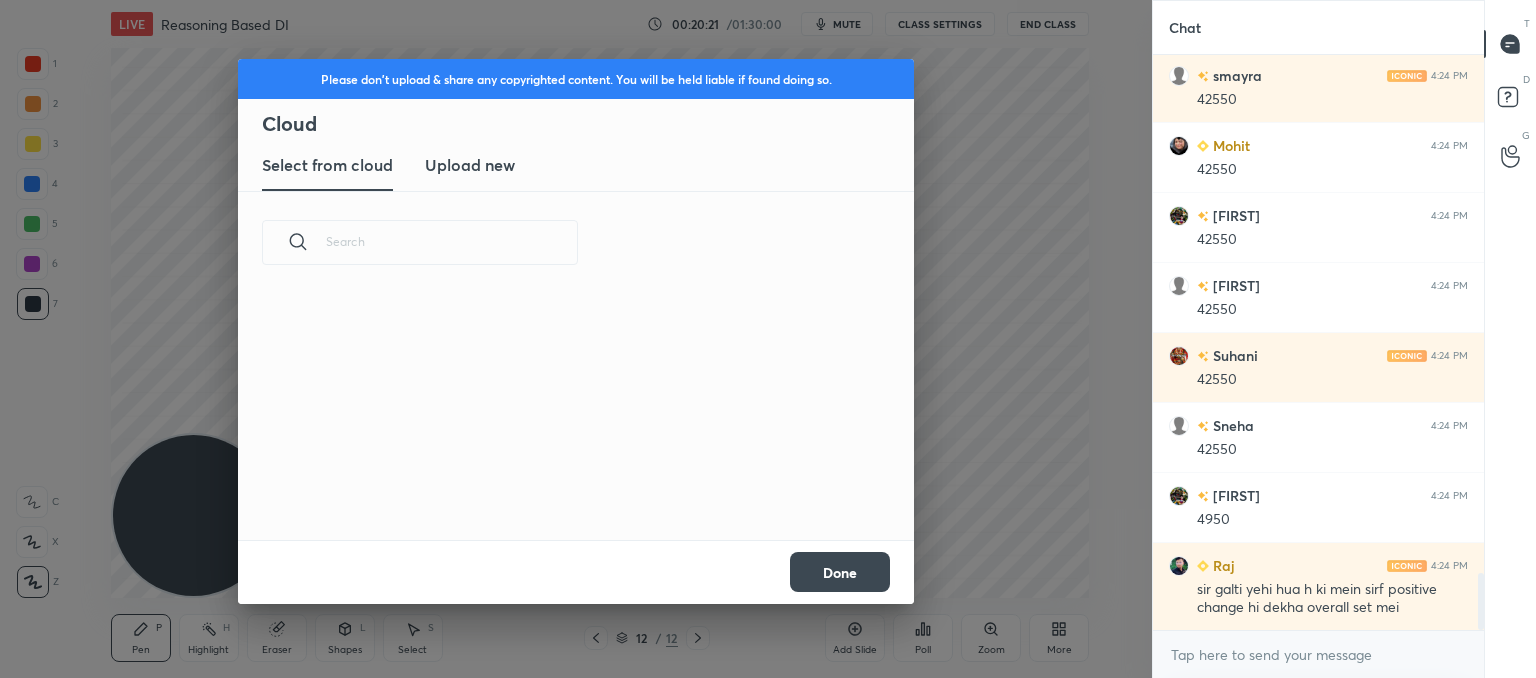 click on "Upload new" at bounding box center [470, 165] 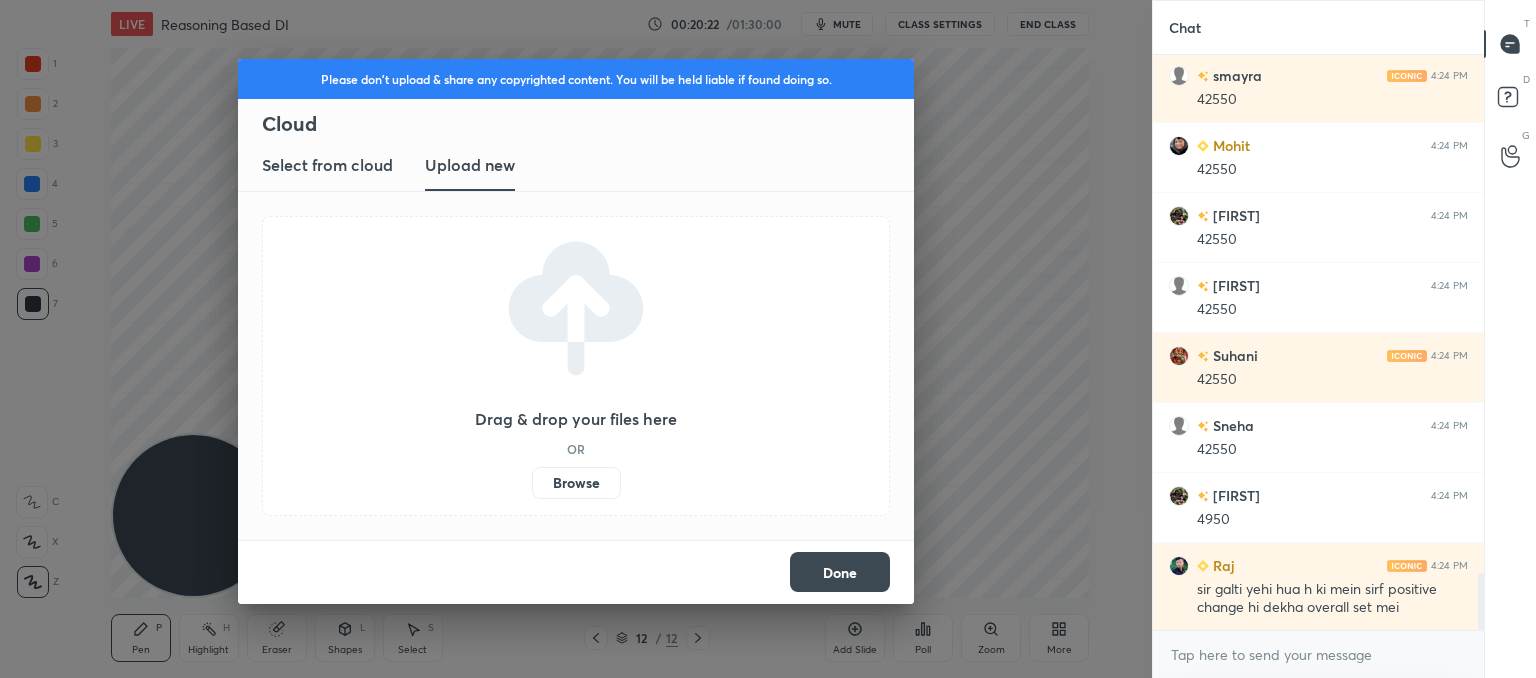 click on "Browse" at bounding box center (576, 483) 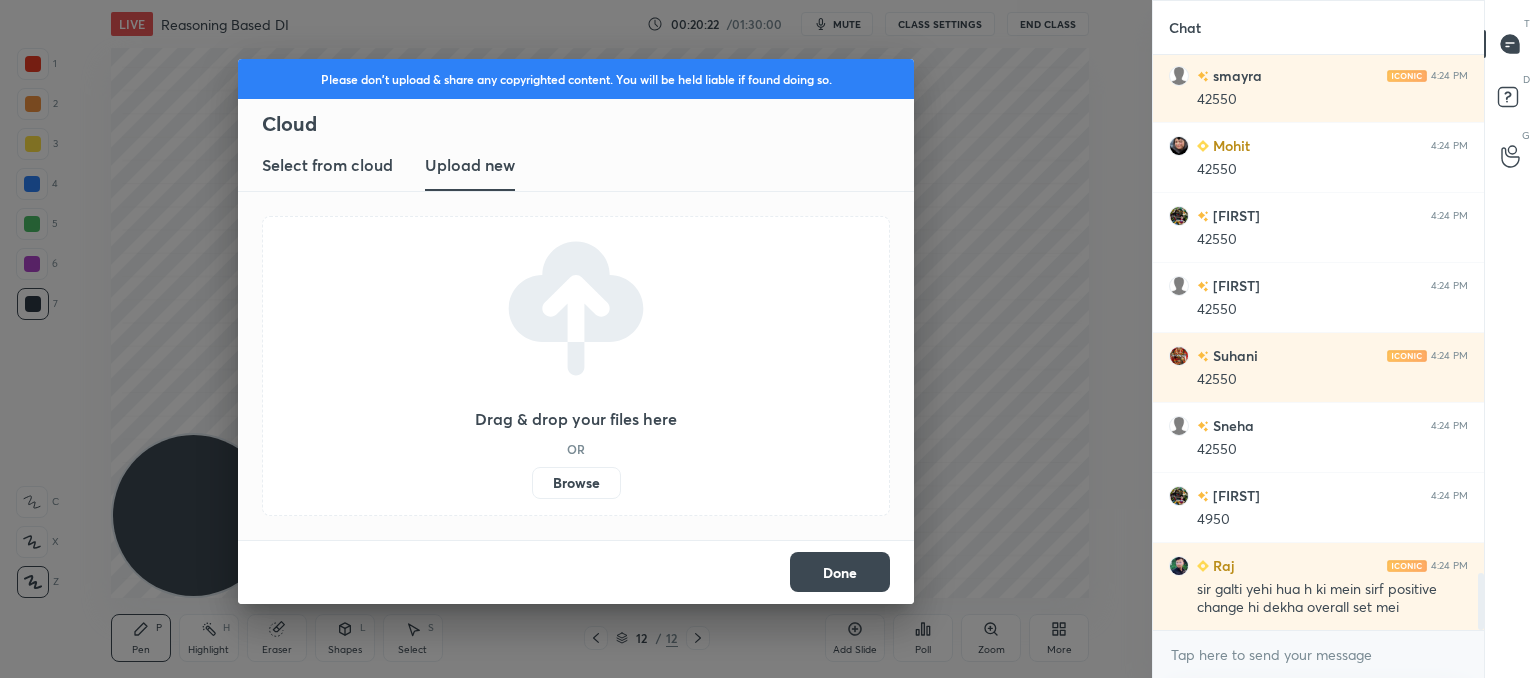 click on "Browse" at bounding box center [532, 483] 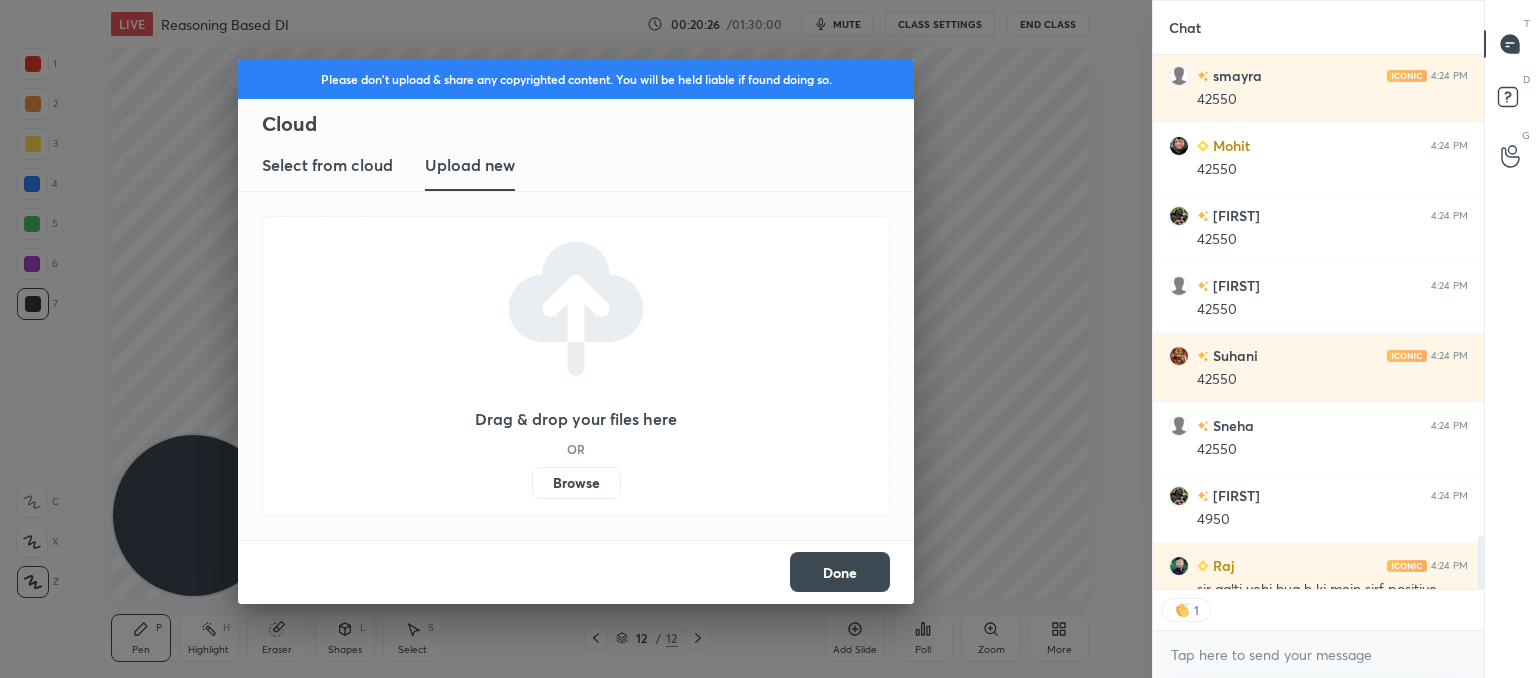 scroll, scrollTop: 529, scrollLeft: 325, axis: both 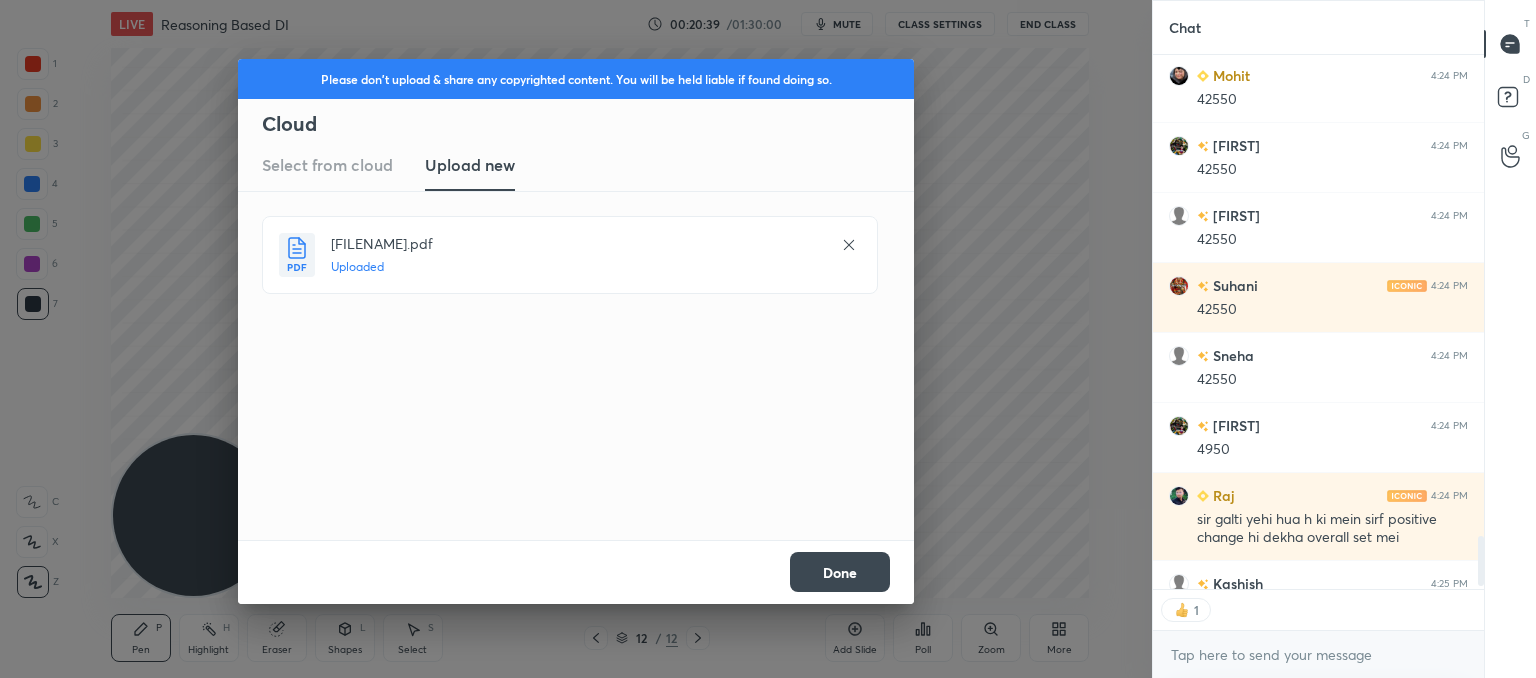 click on "Done" at bounding box center (840, 572) 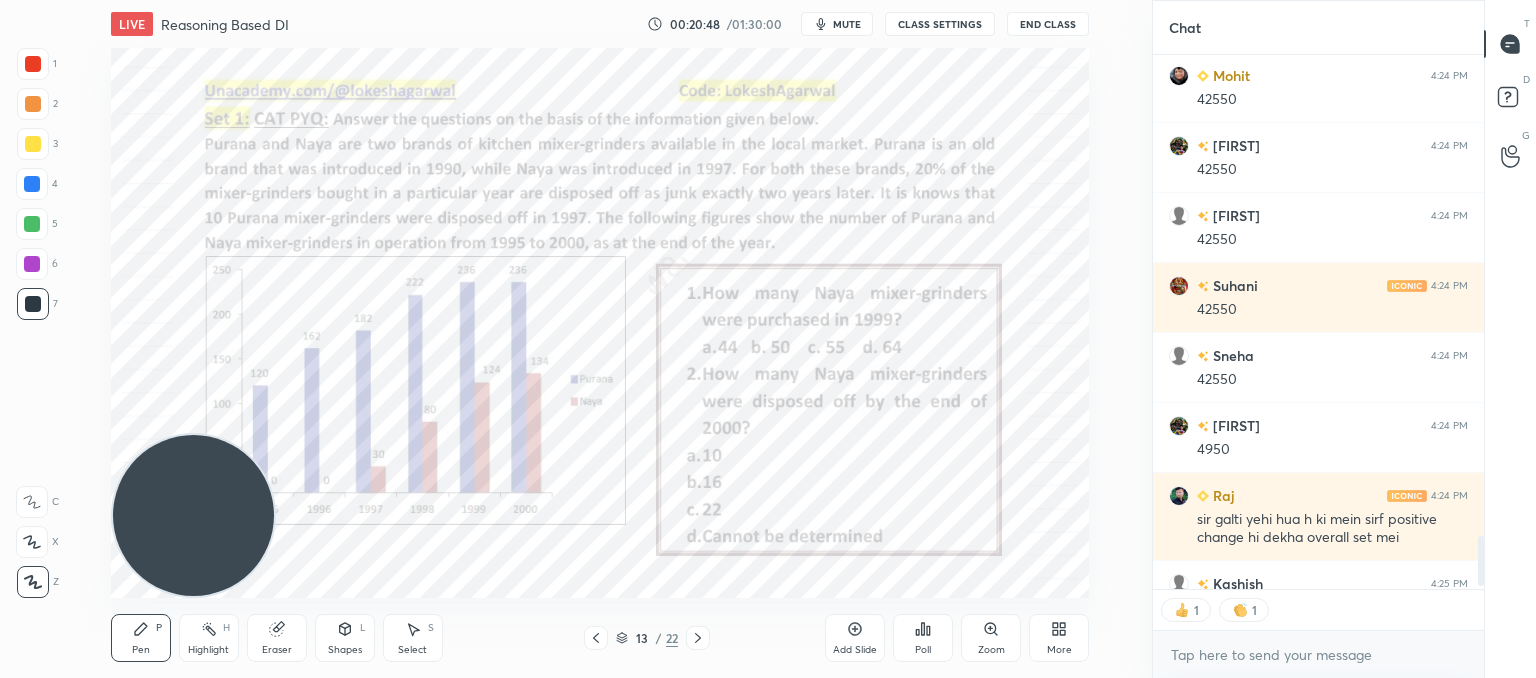 drag, startPoint x: 208, startPoint y: 465, endPoint x: 126, endPoint y: 554, distance: 121.016525 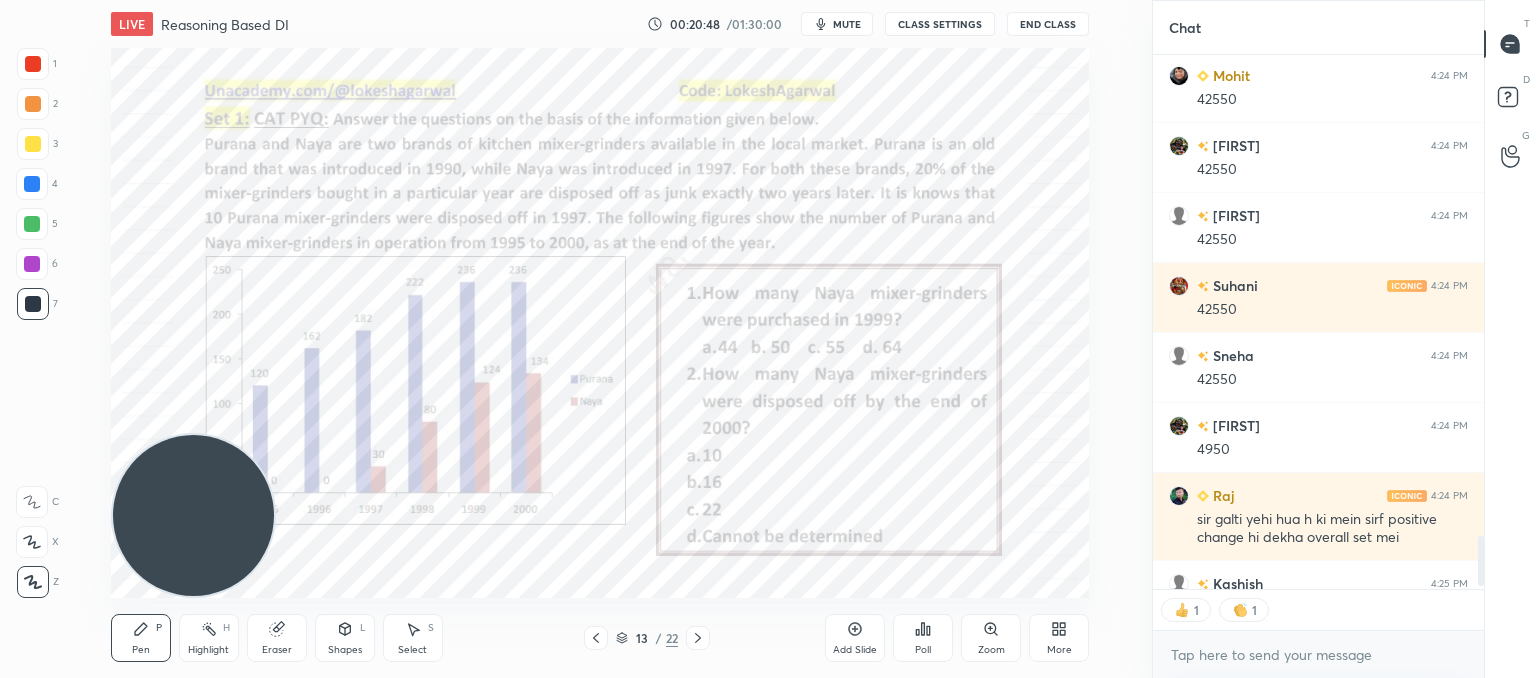 click at bounding box center [193, 515] 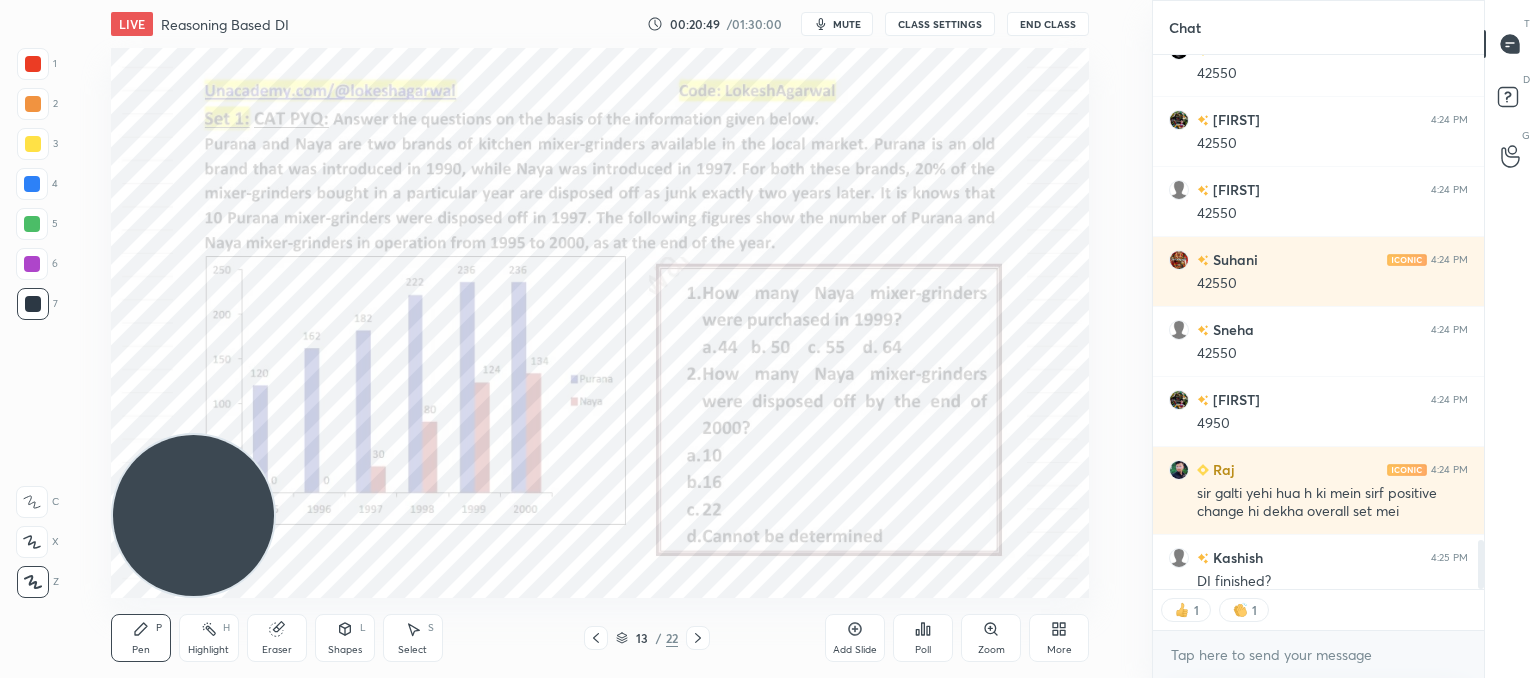 scroll, scrollTop: 5311, scrollLeft: 0, axis: vertical 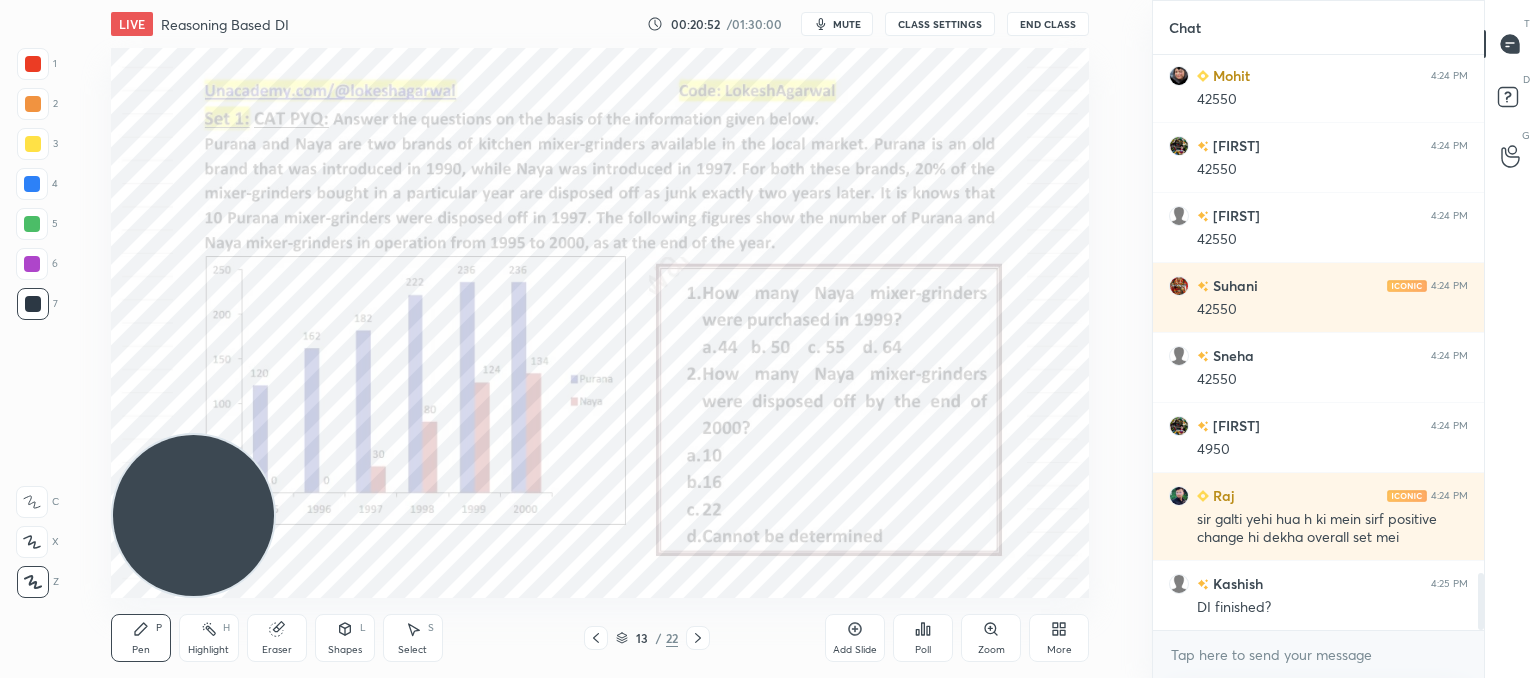 click at bounding box center (698, 638) 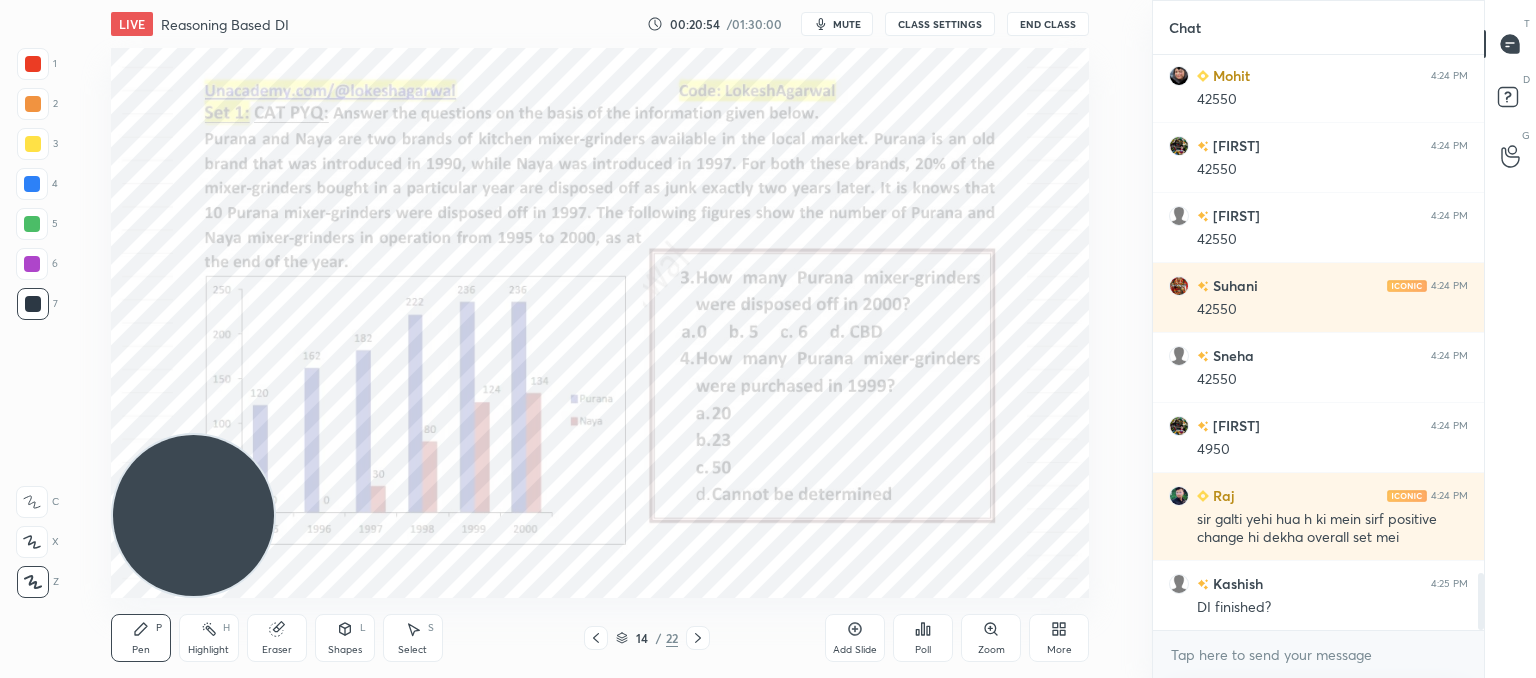 click 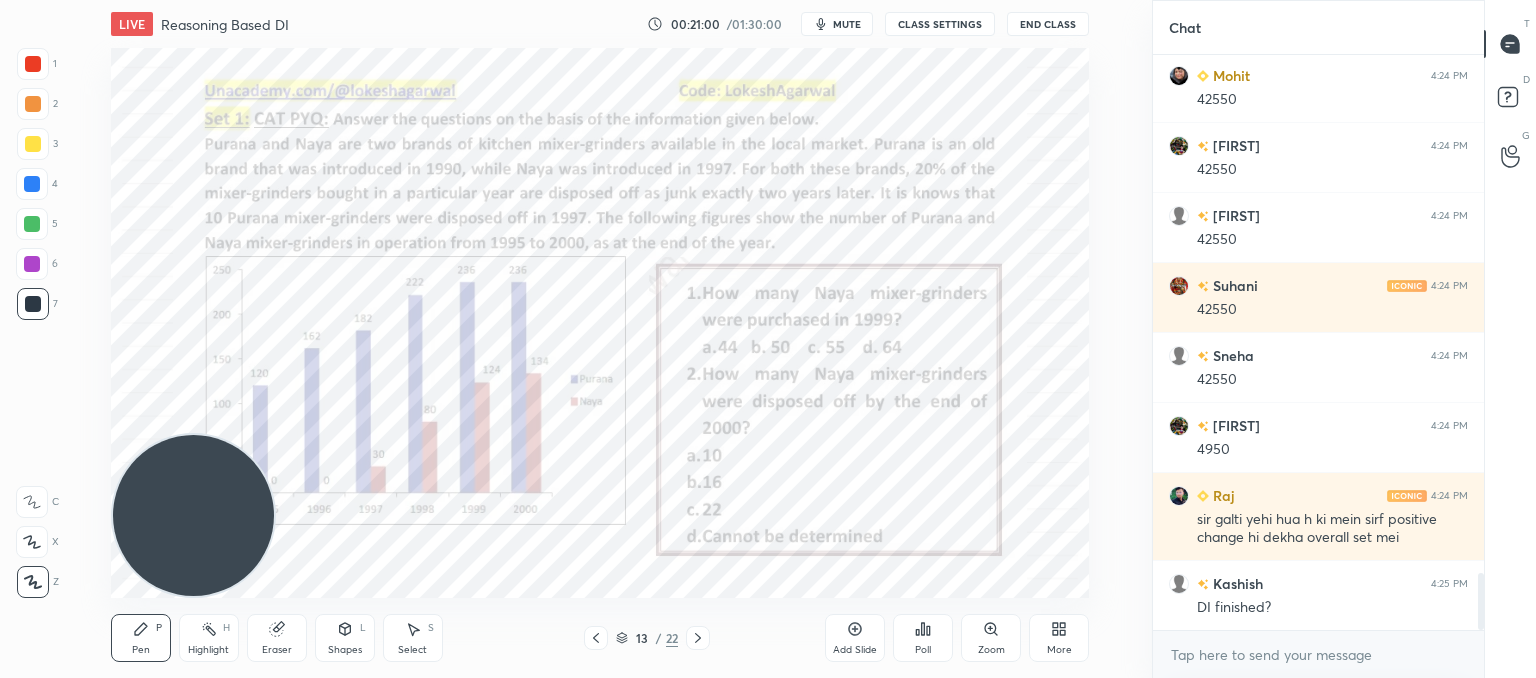 click on "mute" at bounding box center [847, 24] 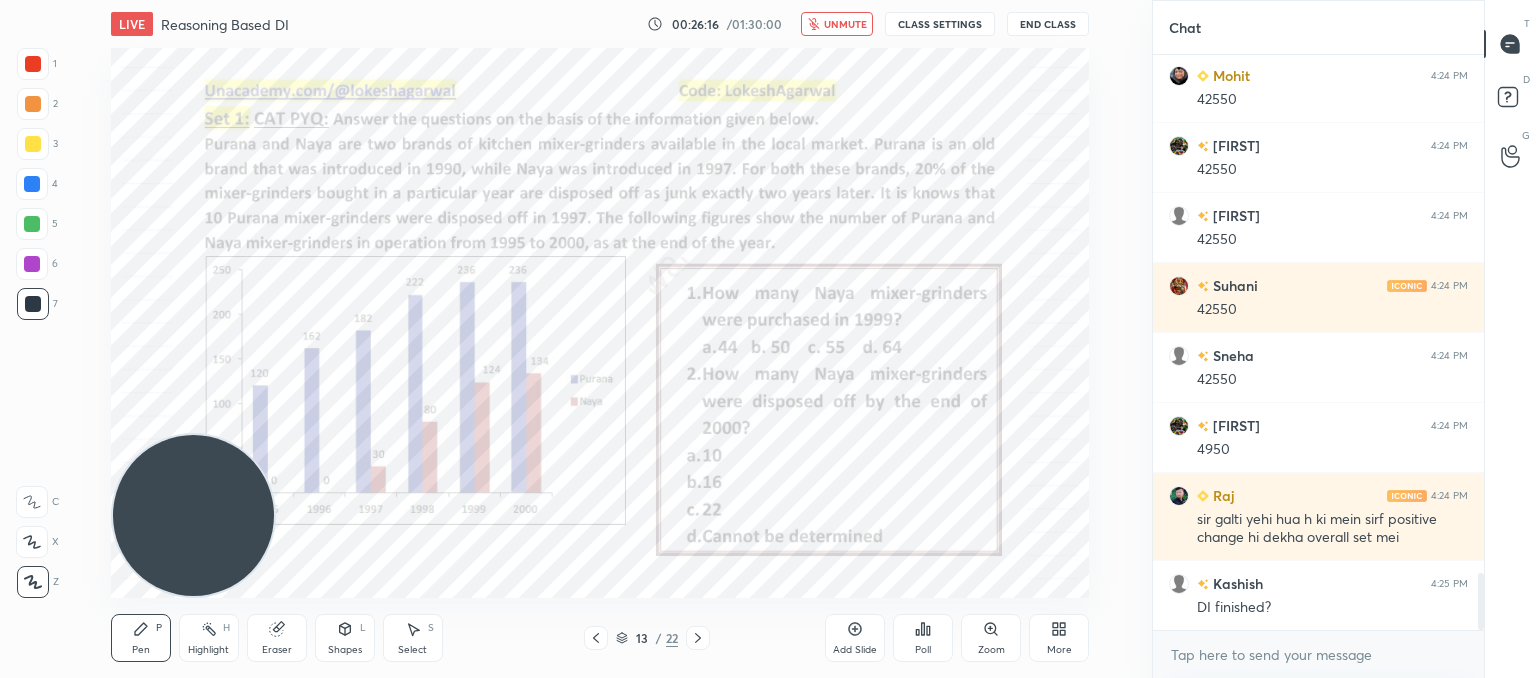 scroll, scrollTop: 5318, scrollLeft: 0, axis: vertical 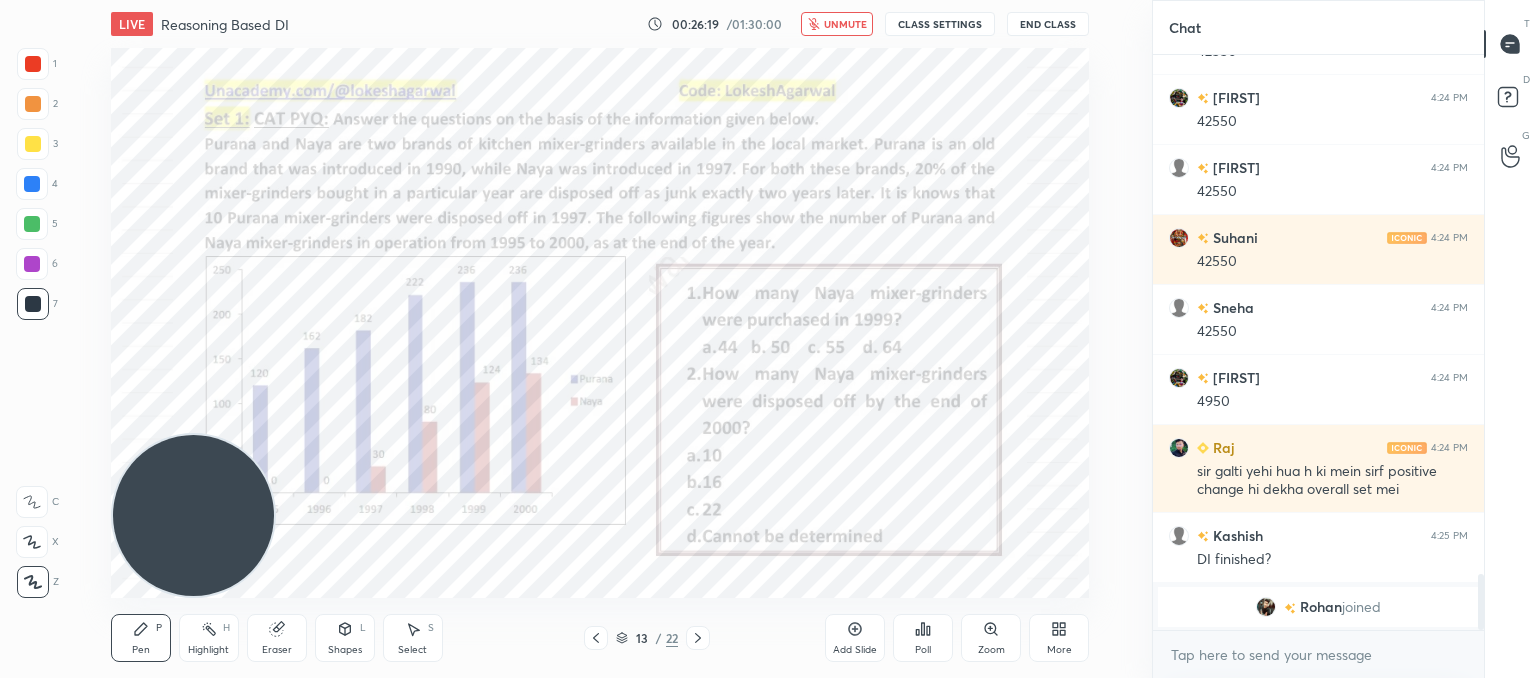 click on "unmute" at bounding box center (845, 24) 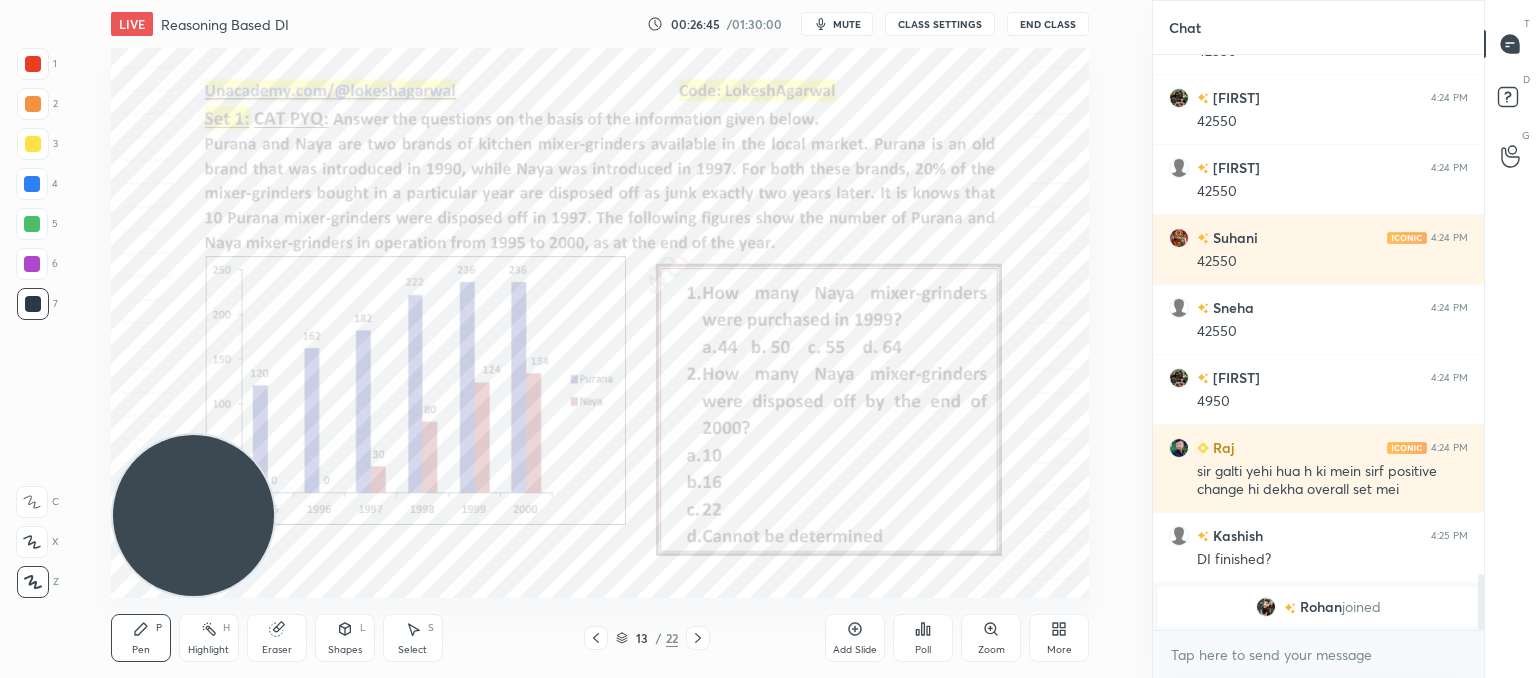 click on "mute" at bounding box center [847, 24] 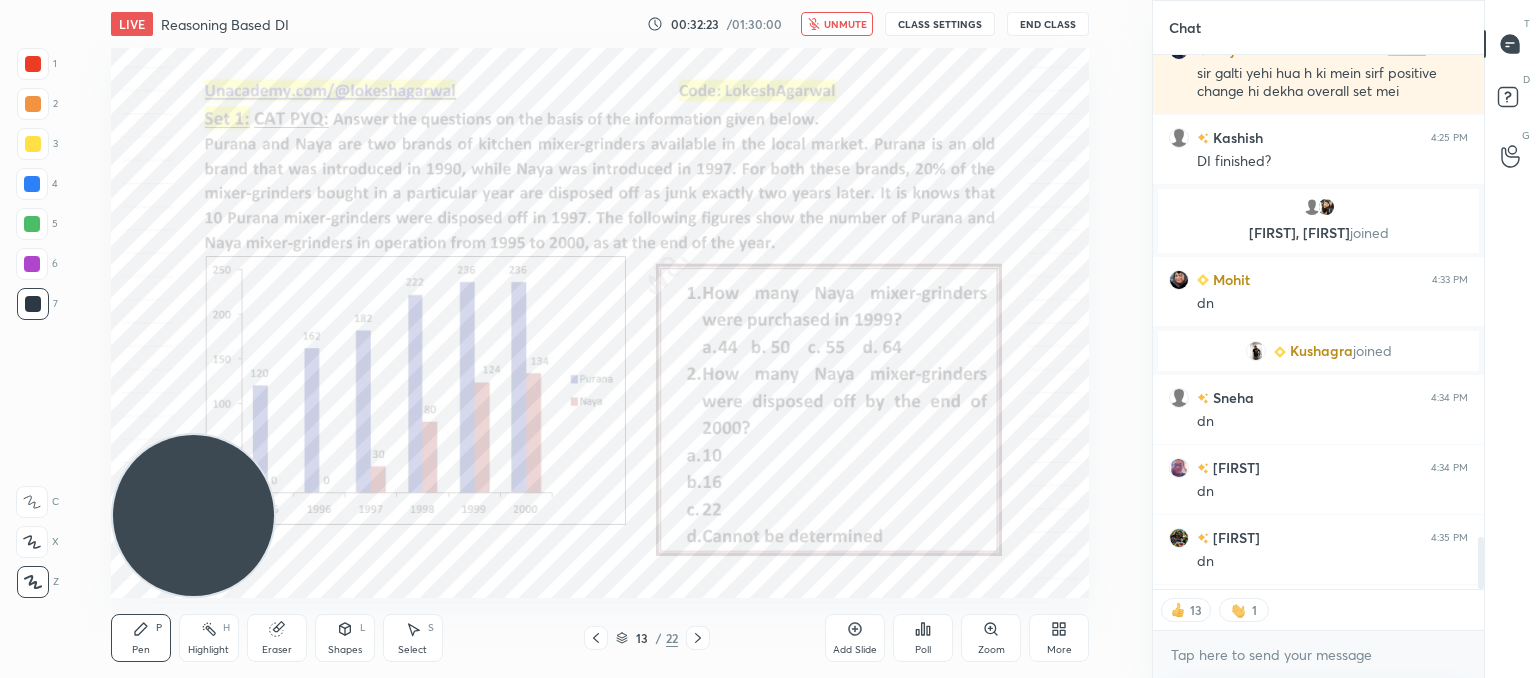 scroll, scrollTop: 5412, scrollLeft: 0, axis: vertical 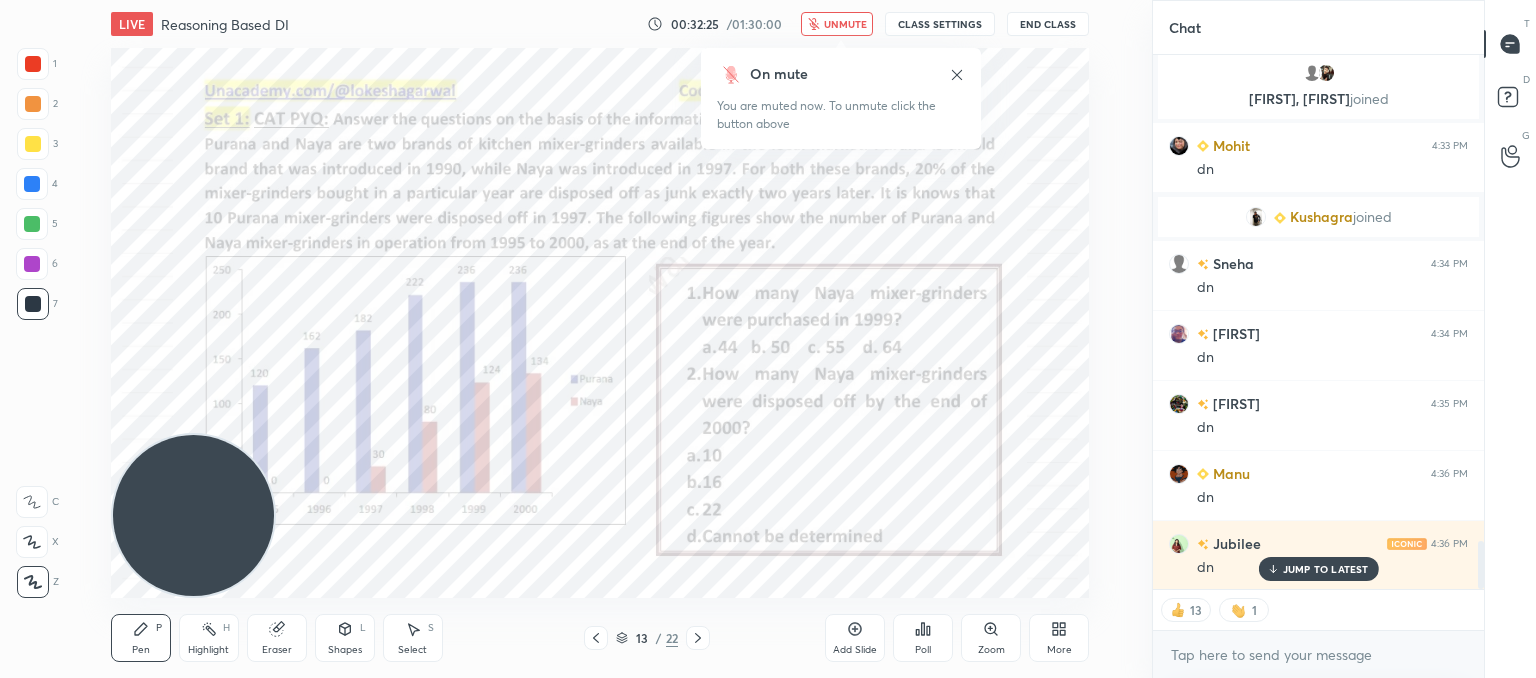 click on "JUMP TO LATEST" at bounding box center (1318, 569) 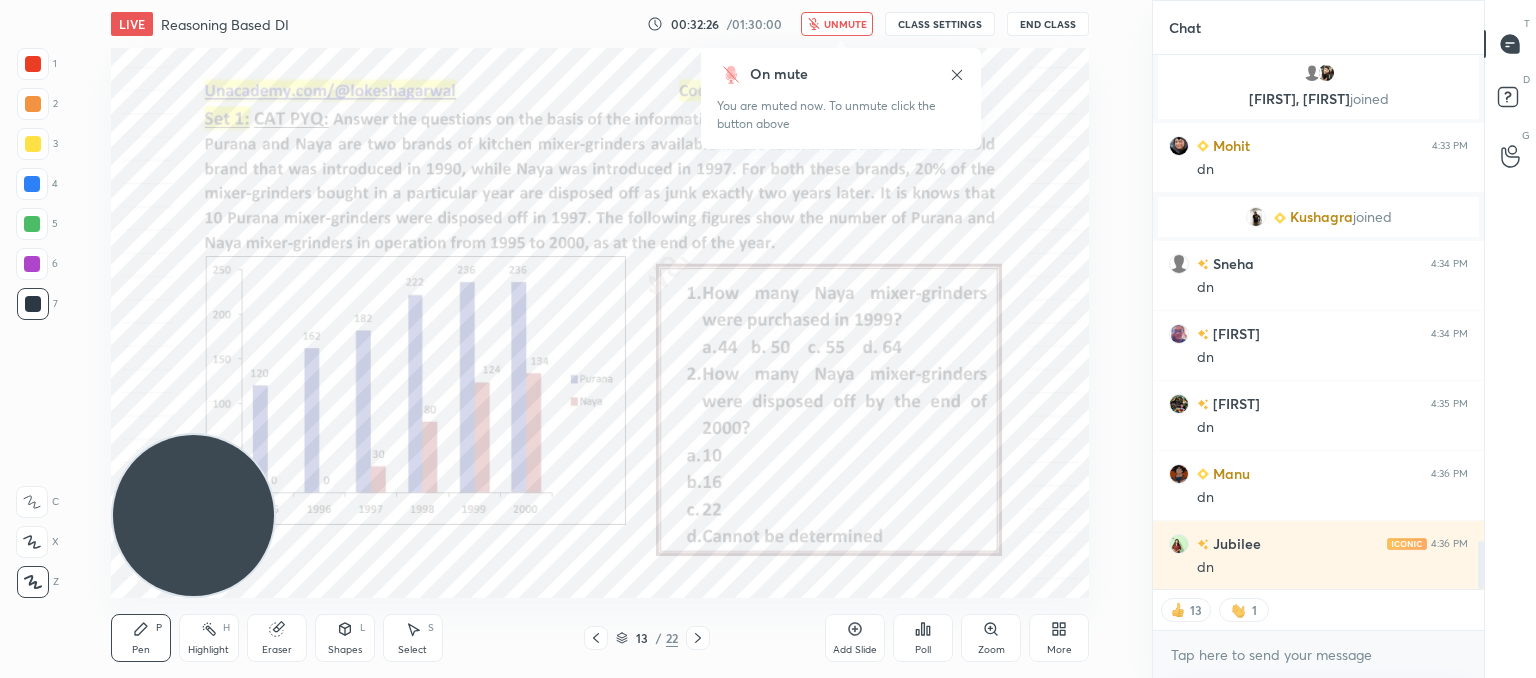 click on "unmute" at bounding box center (837, 24) 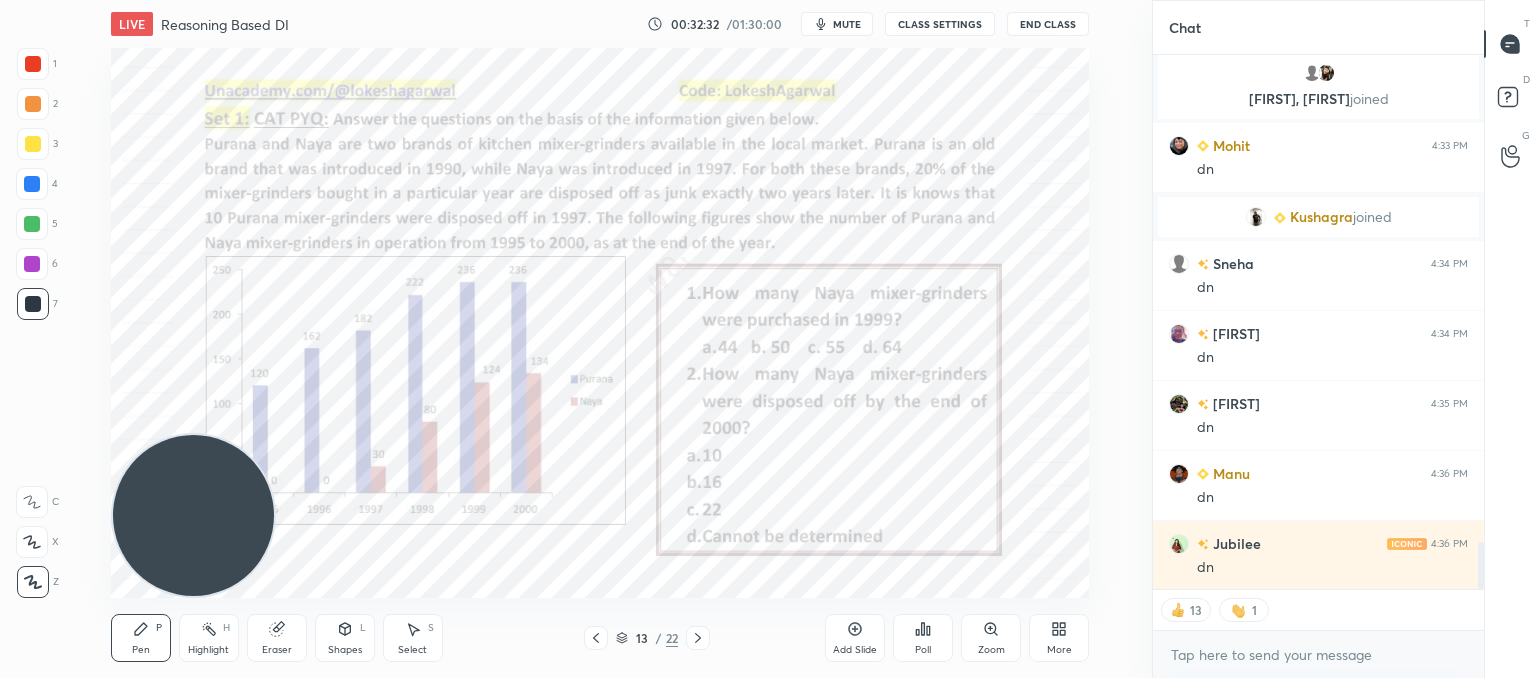 scroll, scrollTop: 5523, scrollLeft: 0, axis: vertical 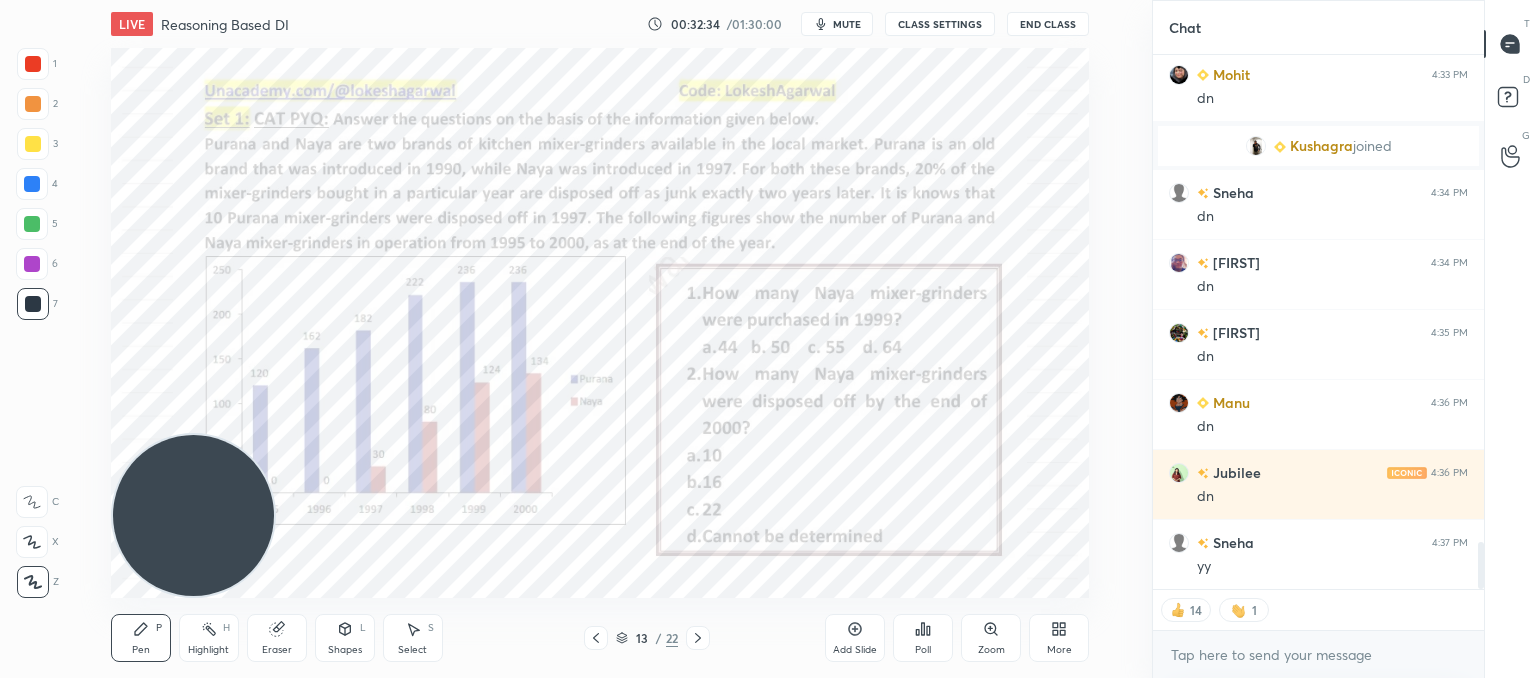 click on "Poll" at bounding box center (923, 638) 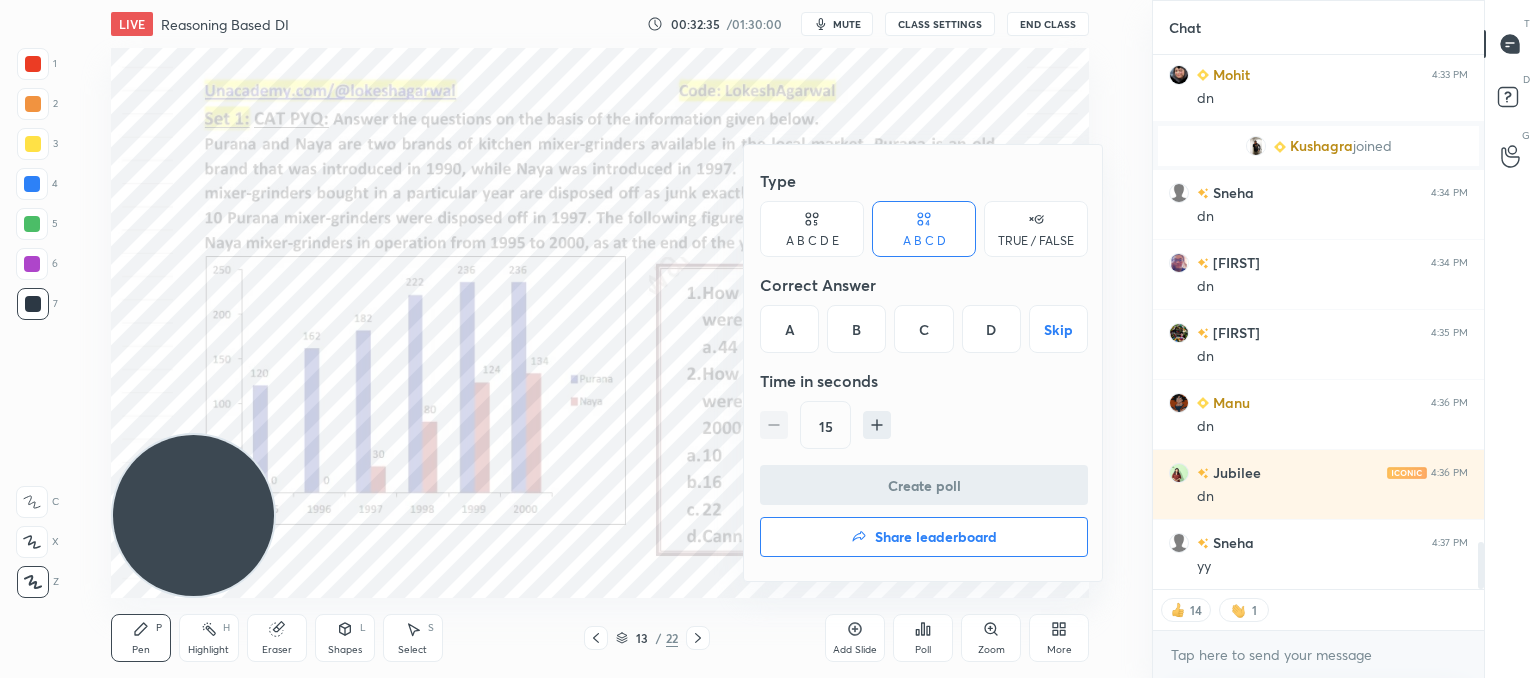 scroll, scrollTop: 5592, scrollLeft: 0, axis: vertical 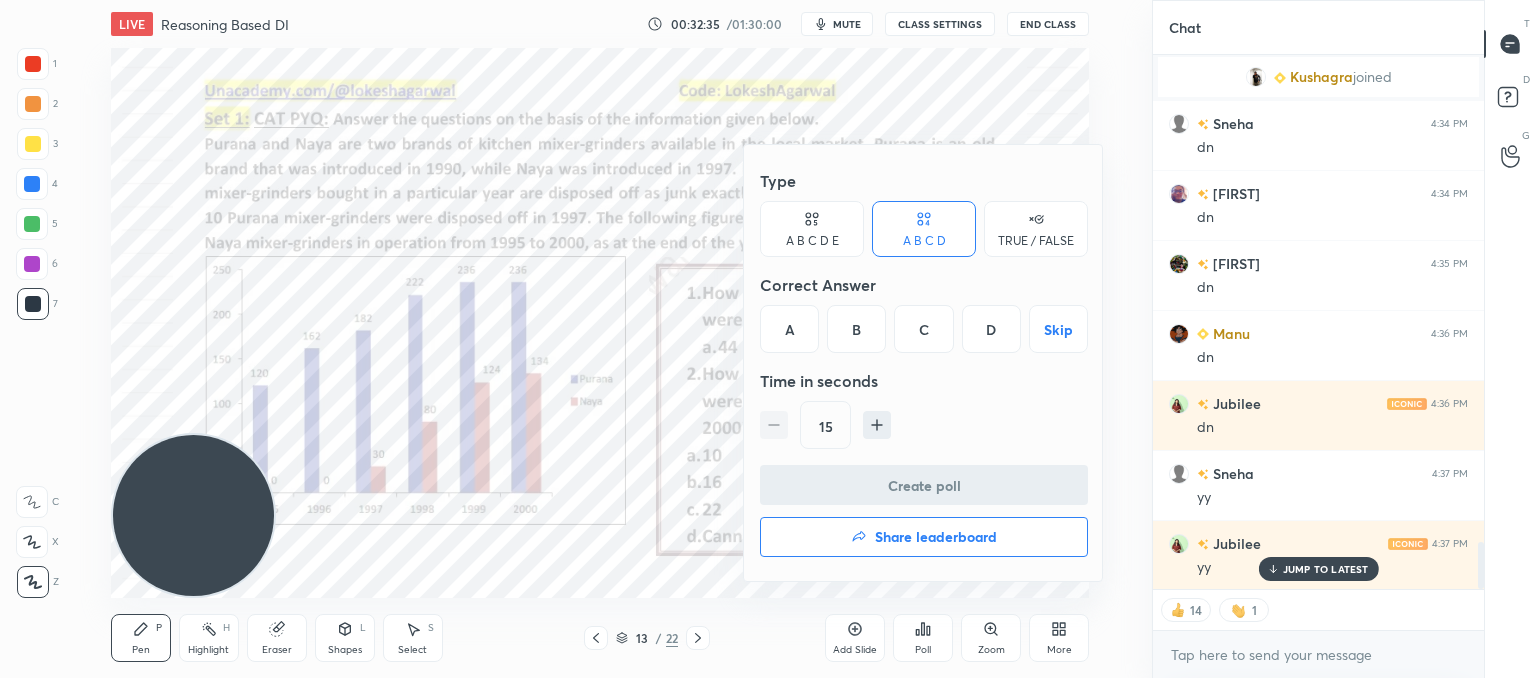 click on "B" at bounding box center (856, 329) 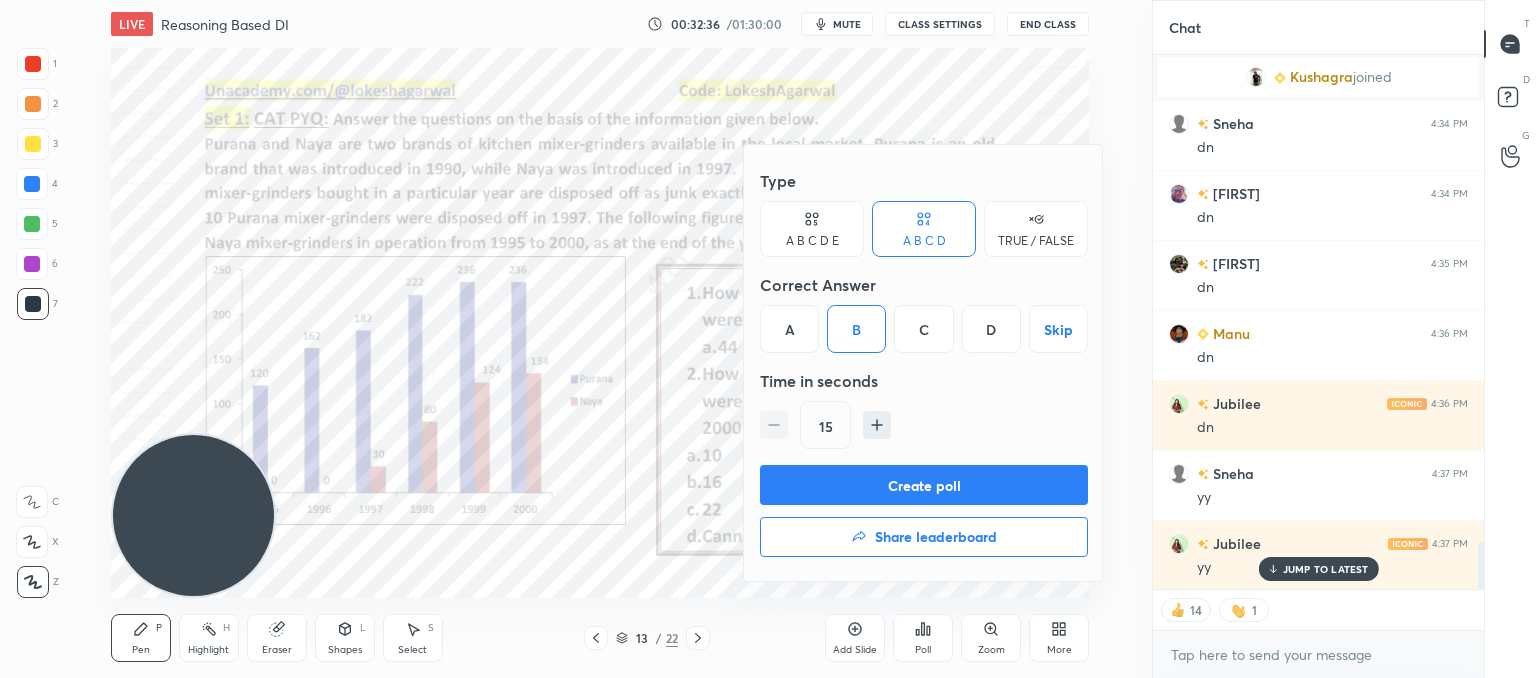 scroll, scrollTop: 5663, scrollLeft: 0, axis: vertical 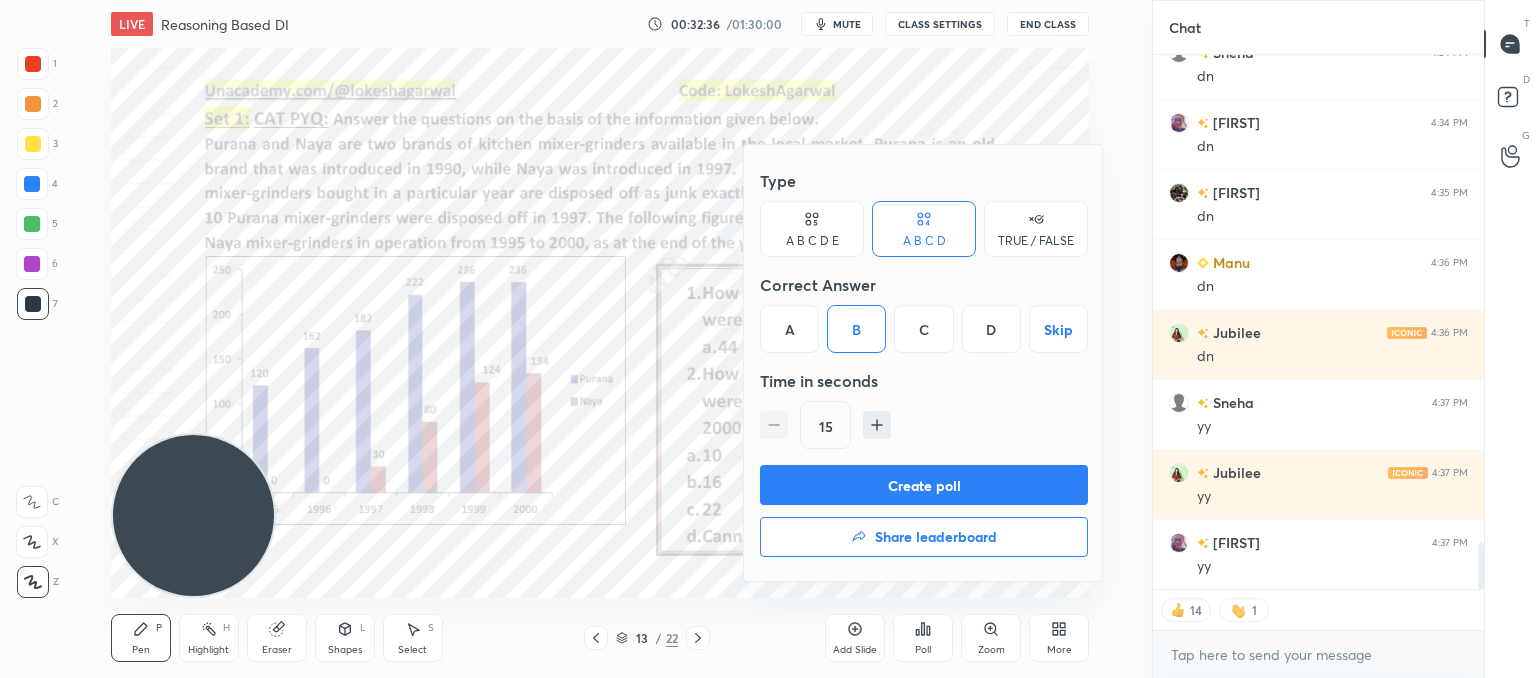 click on "Create poll" at bounding box center (924, 485) 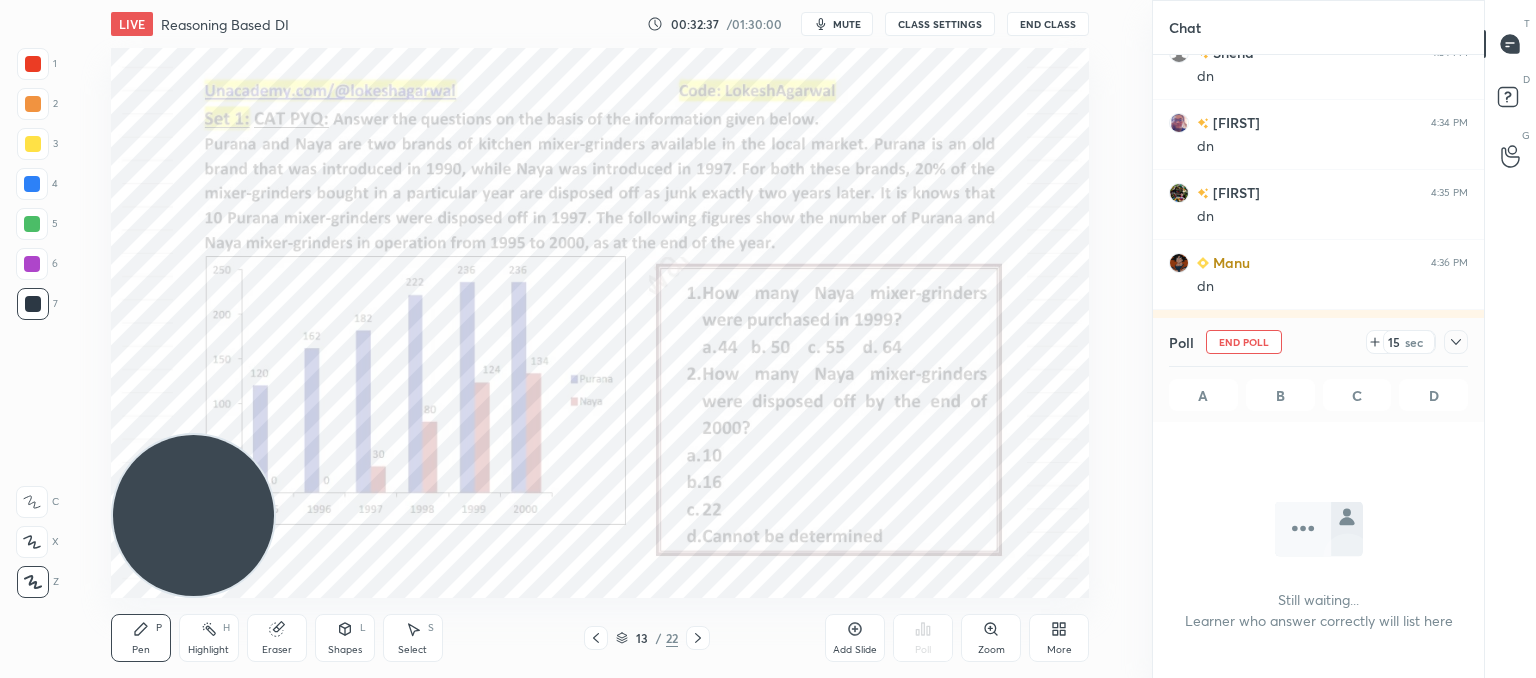 scroll, scrollTop: 430, scrollLeft: 325, axis: both 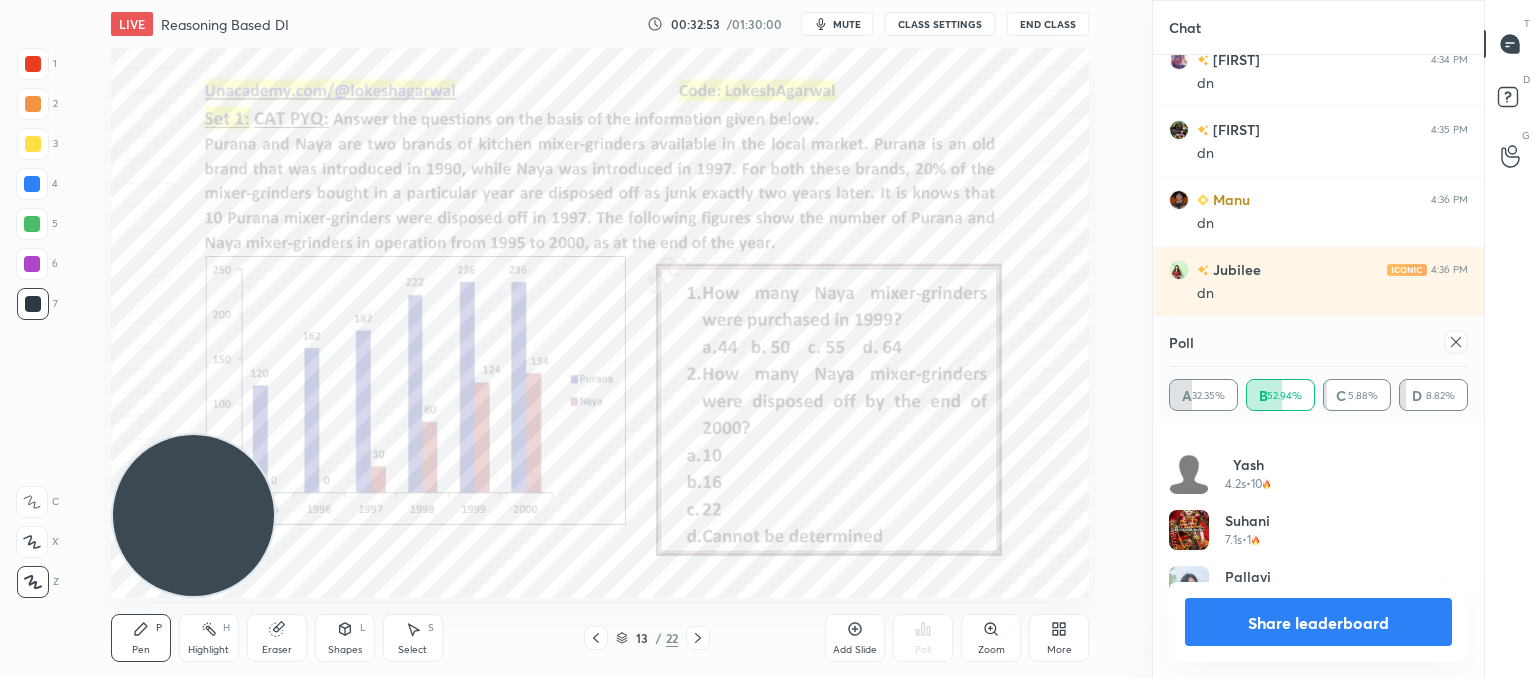 click 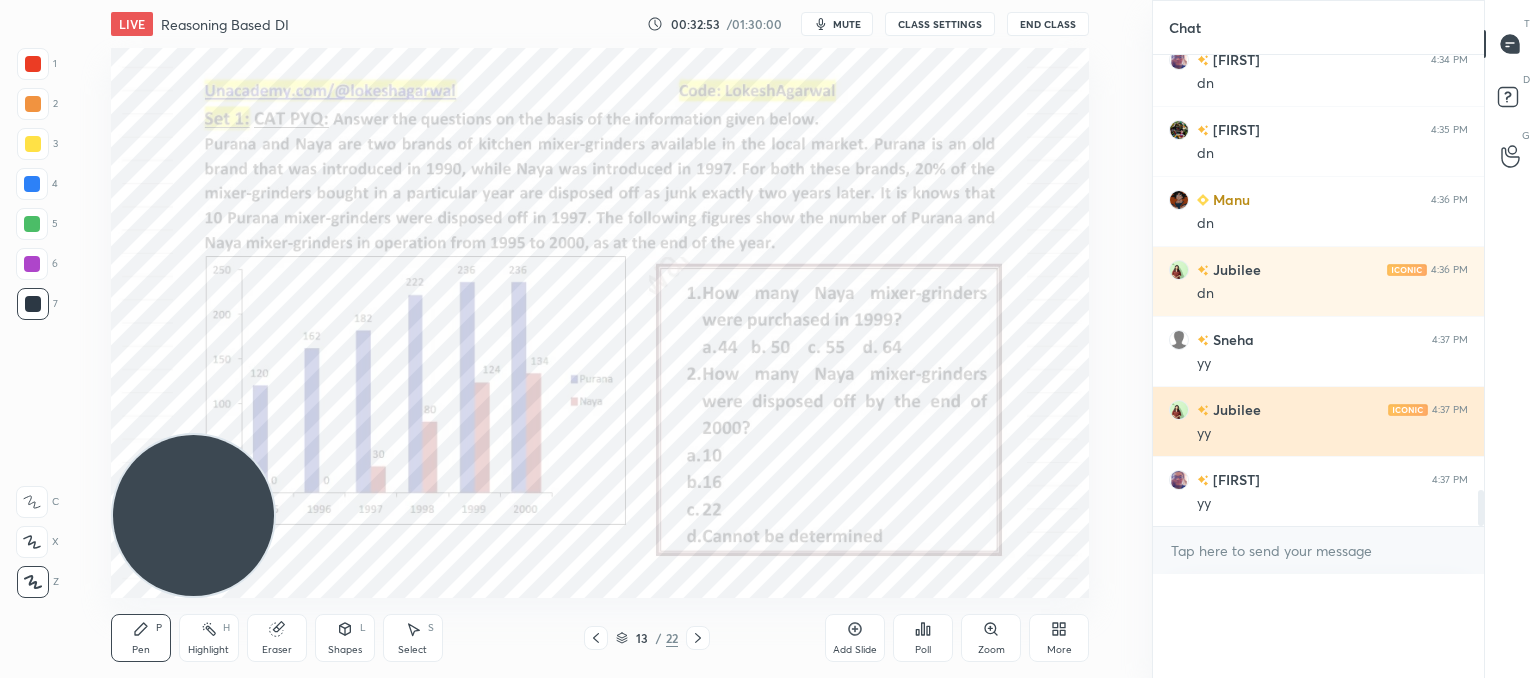 scroll, scrollTop: 121, scrollLeft: 293, axis: both 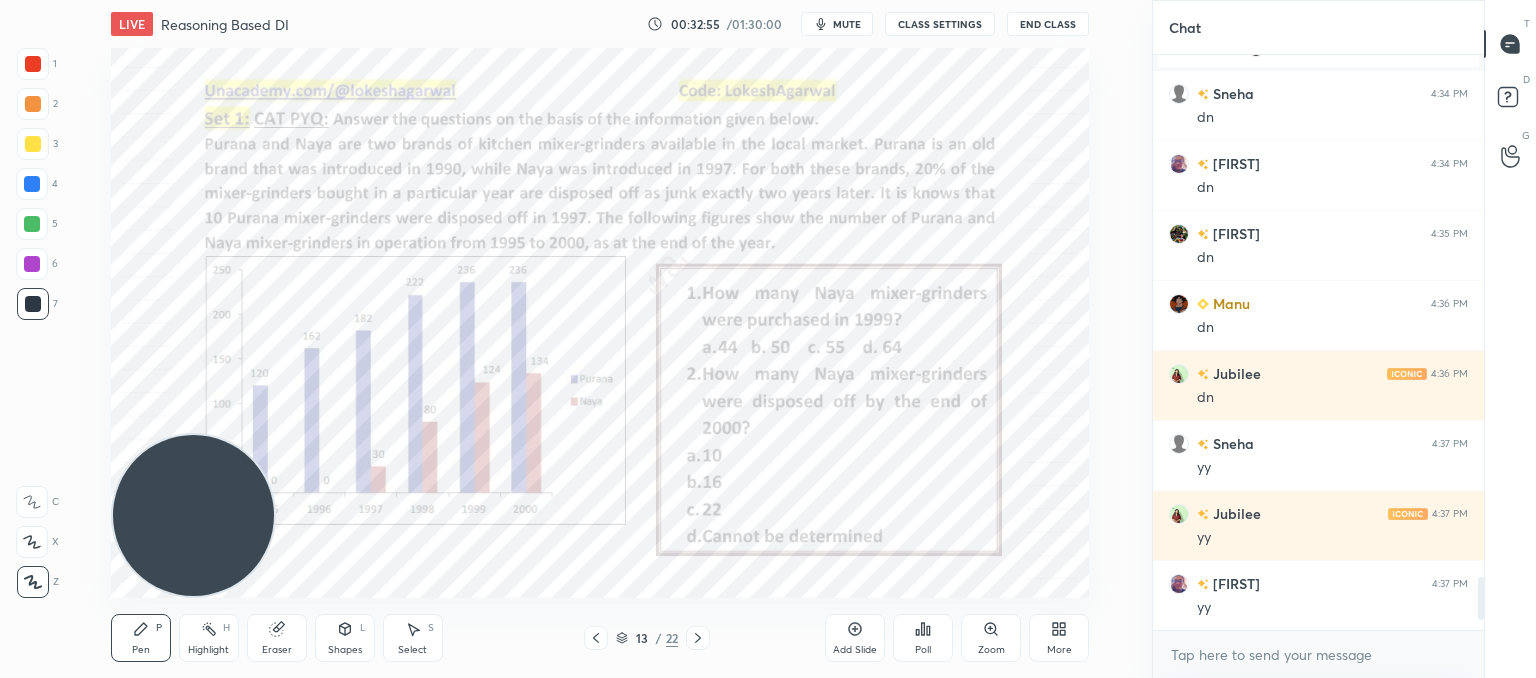 click on "Poll" at bounding box center [923, 638] 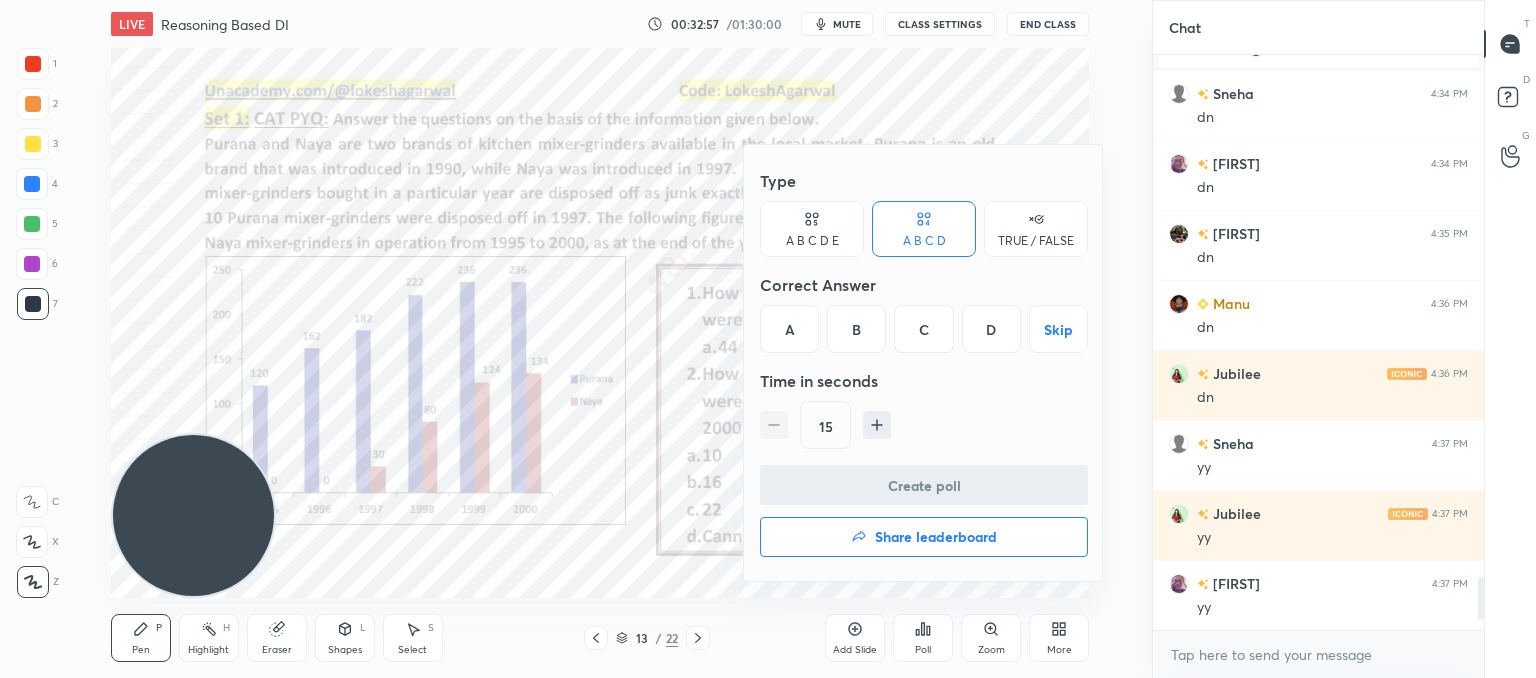 click on "B" at bounding box center [856, 329] 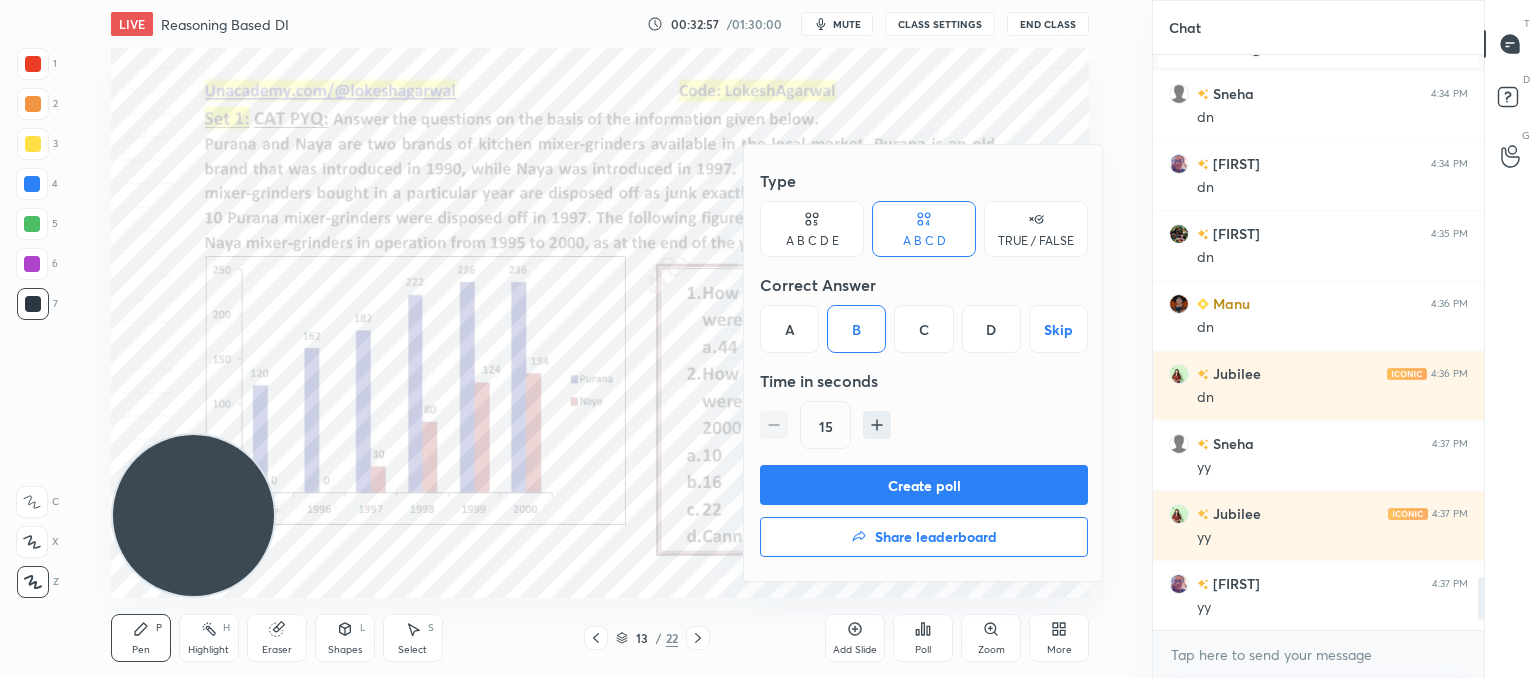 click on "Create poll" at bounding box center [924, 485] 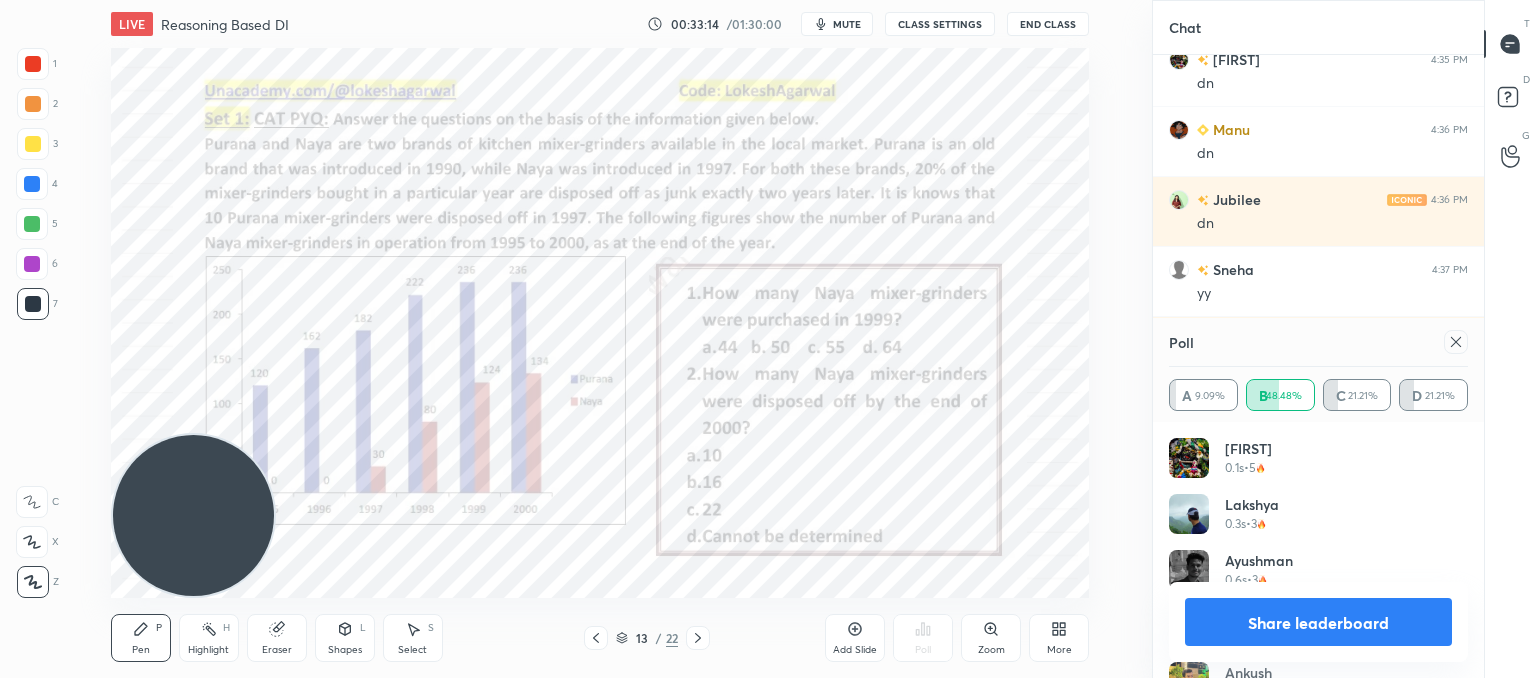 drag, startPoint x: 1459, startPoint y: 347, endPoint x: 1211, endPoint y: 501, distance: 291.92465 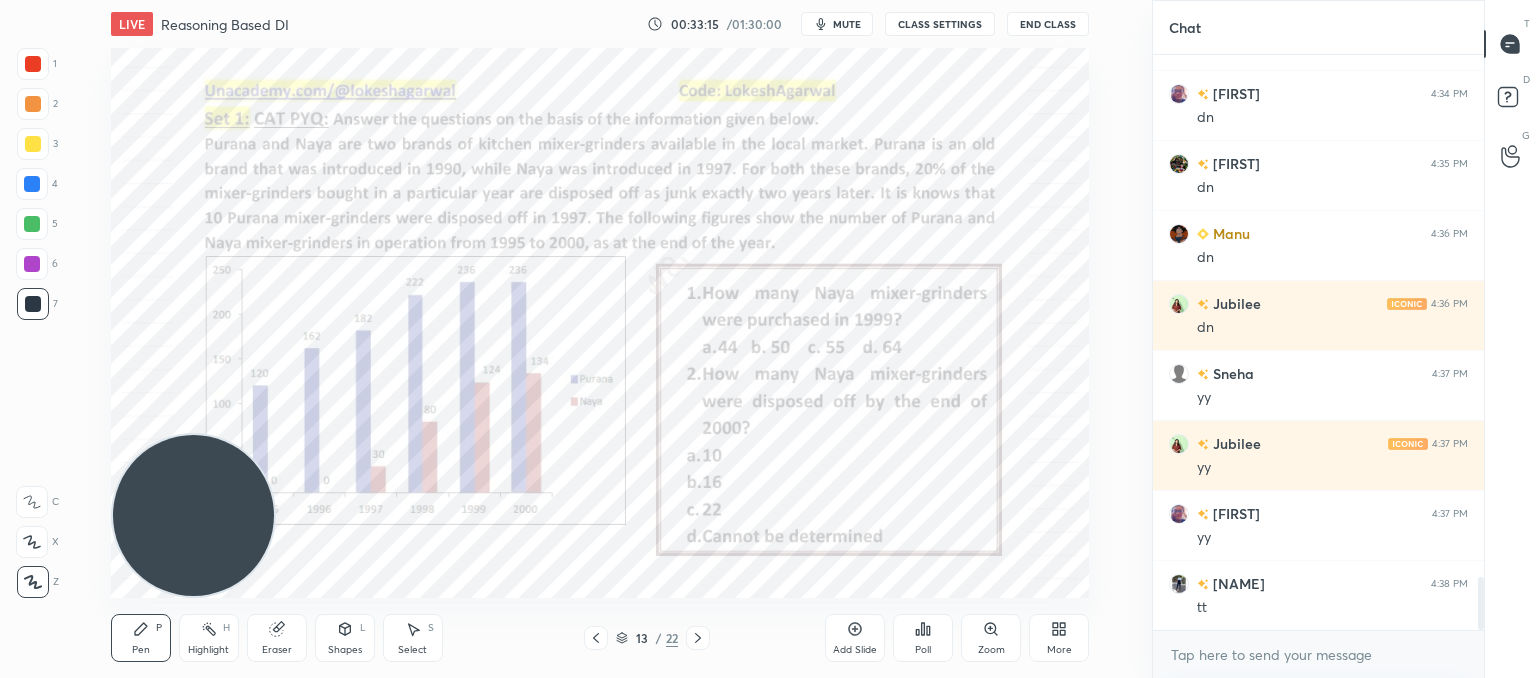 click 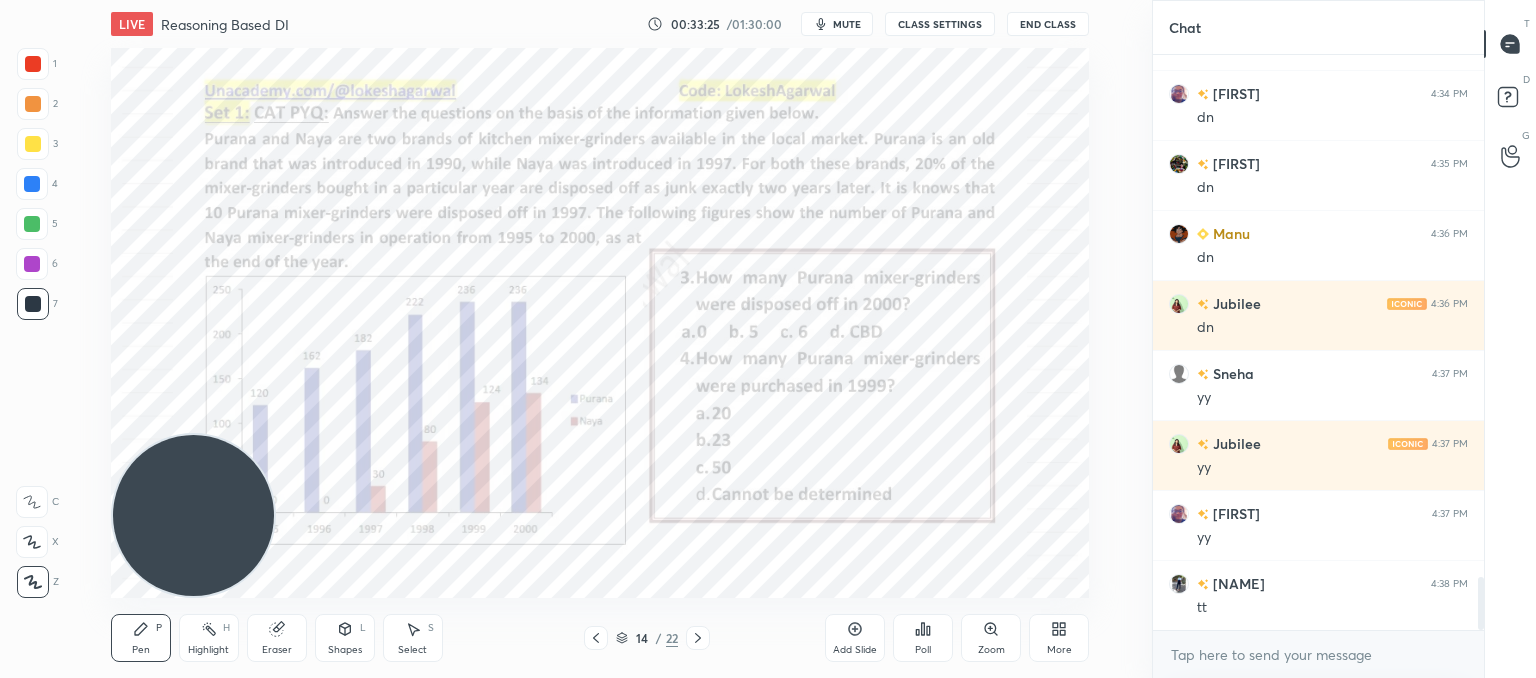 click on "Pen P Highlight H Eraser Shapes L Select S 14 / 22 Add Slide Poll Zoom More" at bounding box center (600, 638) 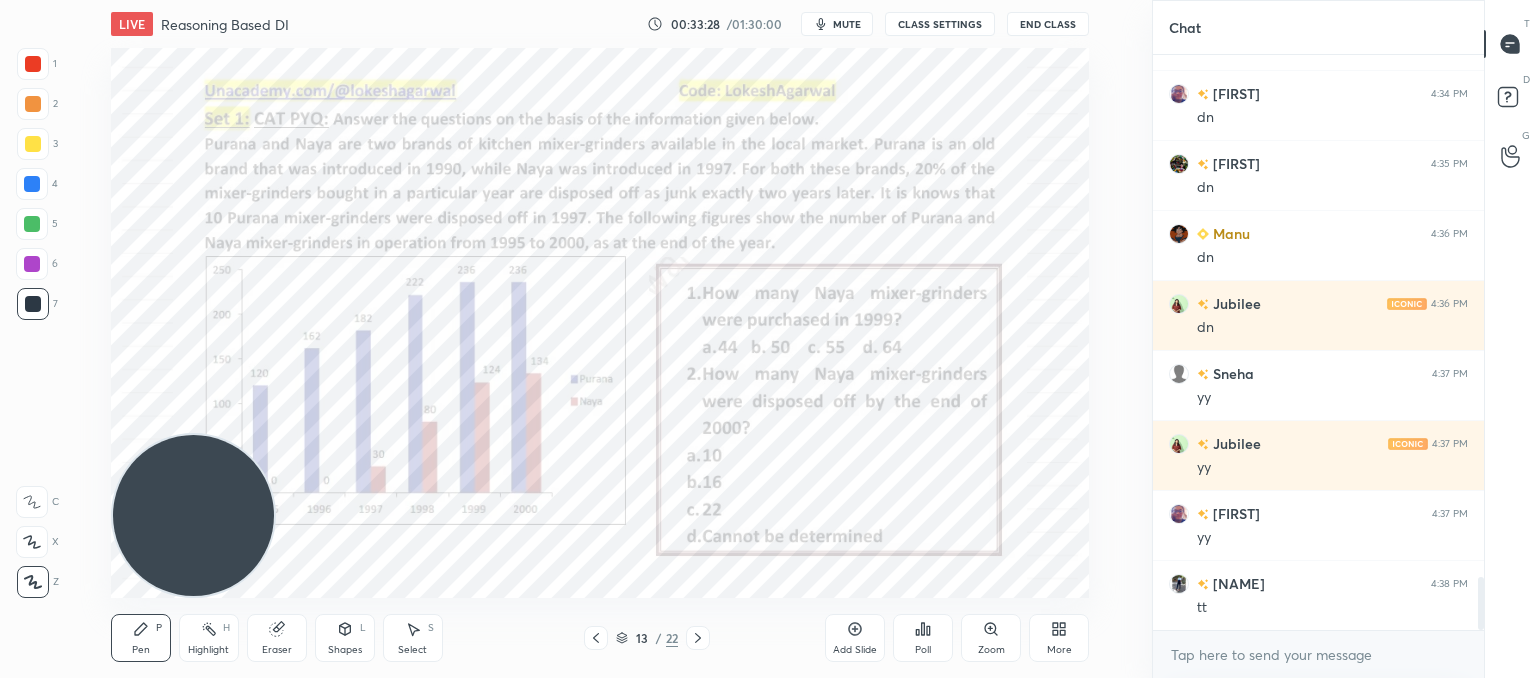 drag, startPoint x: 698, startPoint y: 640, endPoint x: 705, endPoint y: 608, distance: 32.75668 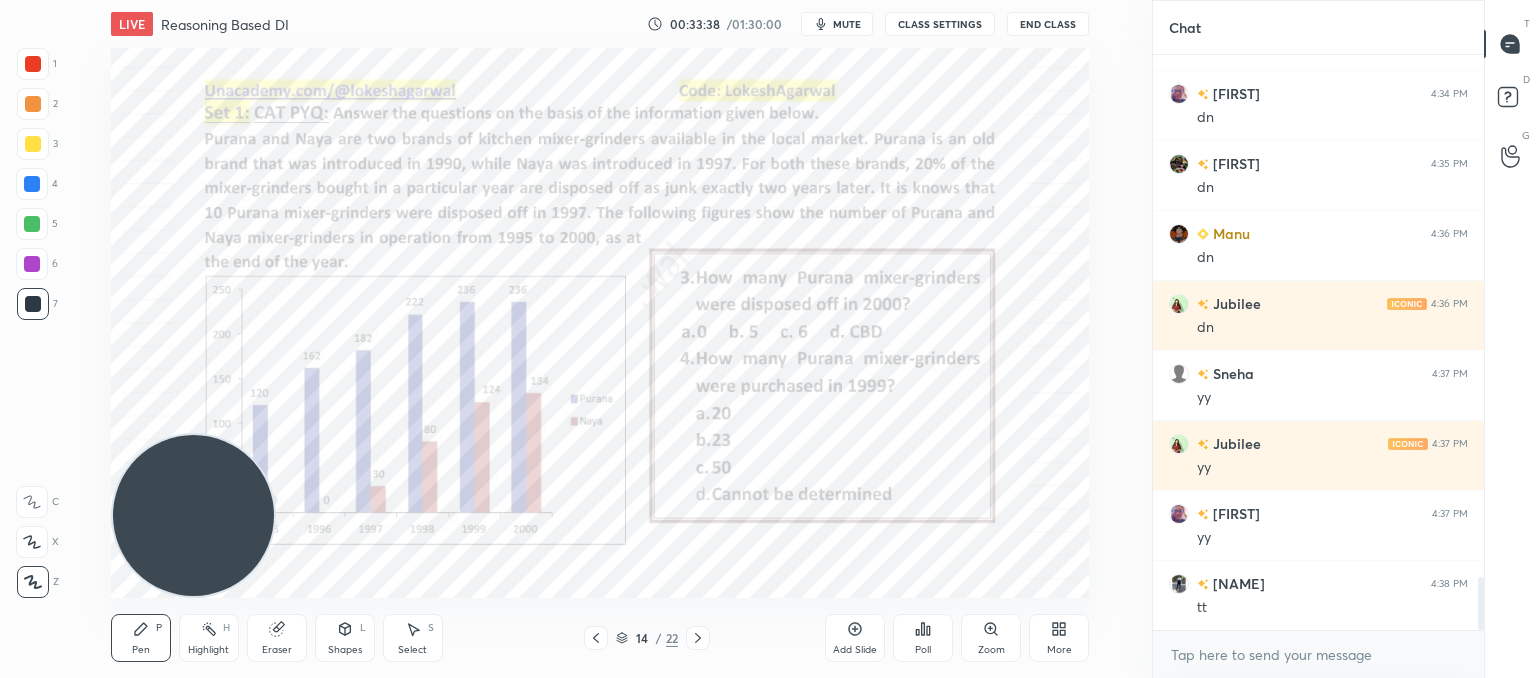 click on "mute" at bounding box center [847, 24] 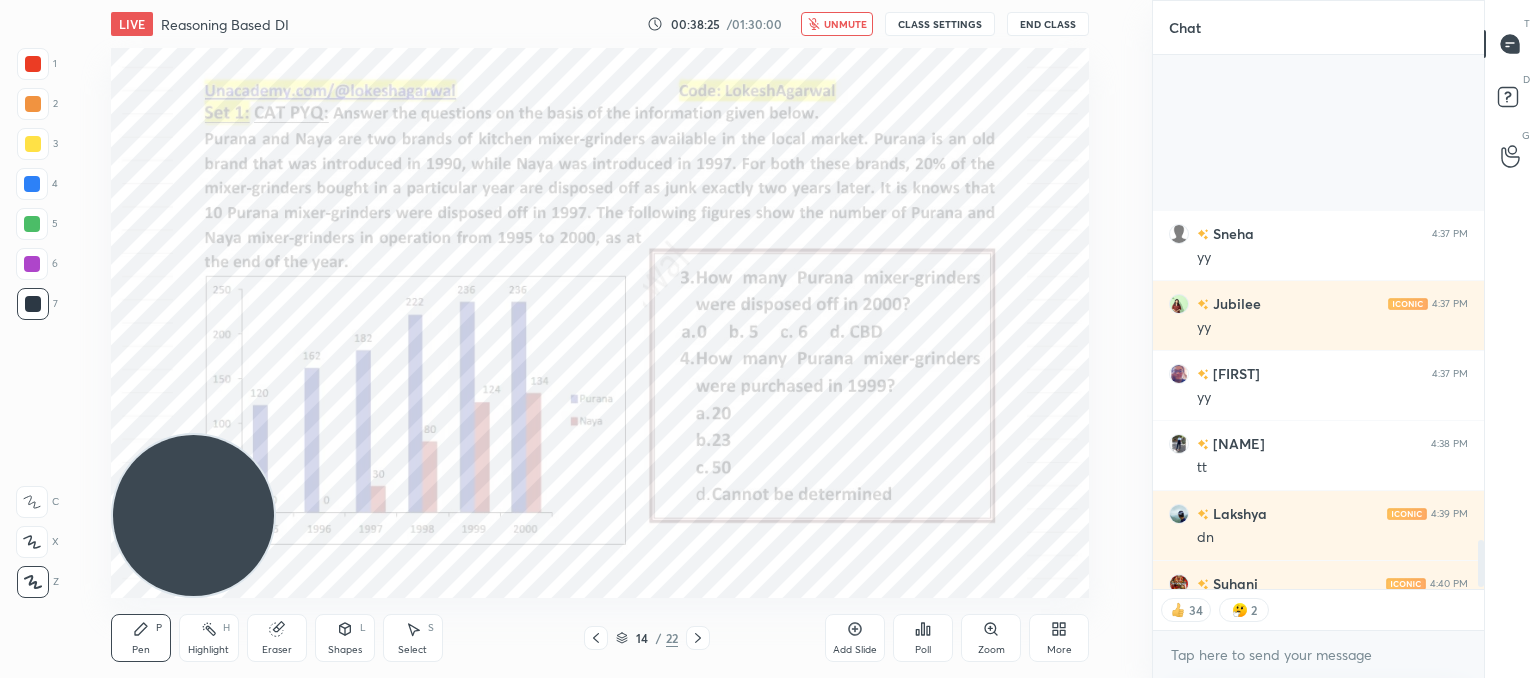 scroll, scrollTop: 5950, scrollLeft: 0, axis: vertical 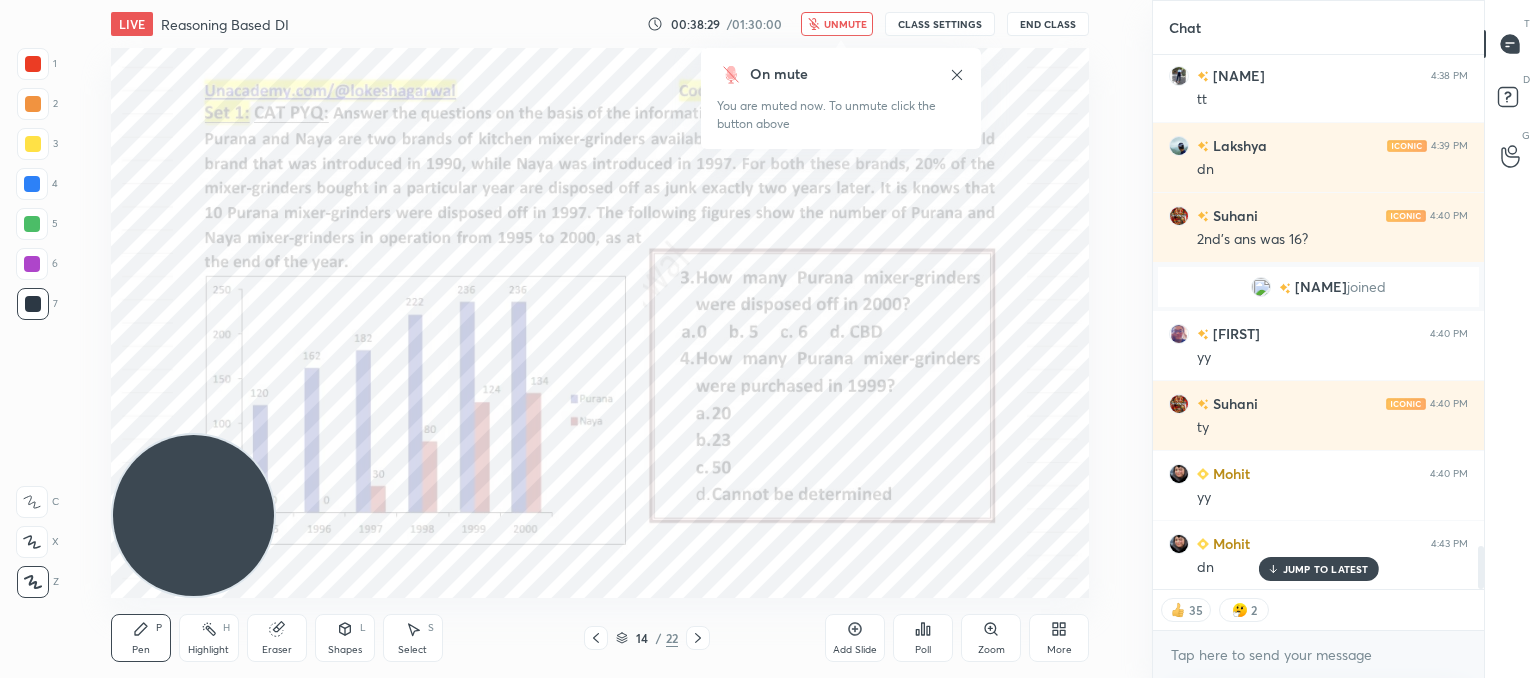 click on "unmute" at bounding box center [845, 24] 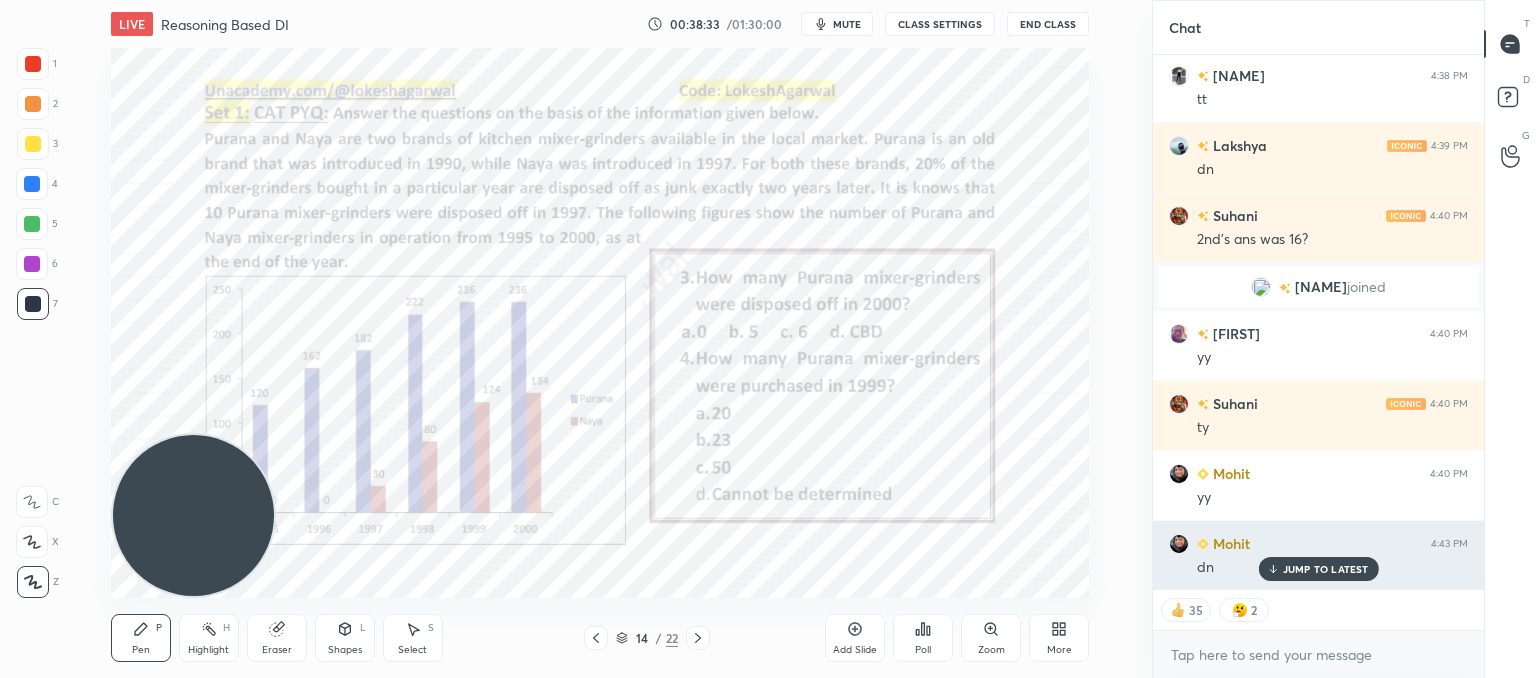 click on "JUMP TO LATEST" at bounding box center [1318, 569] 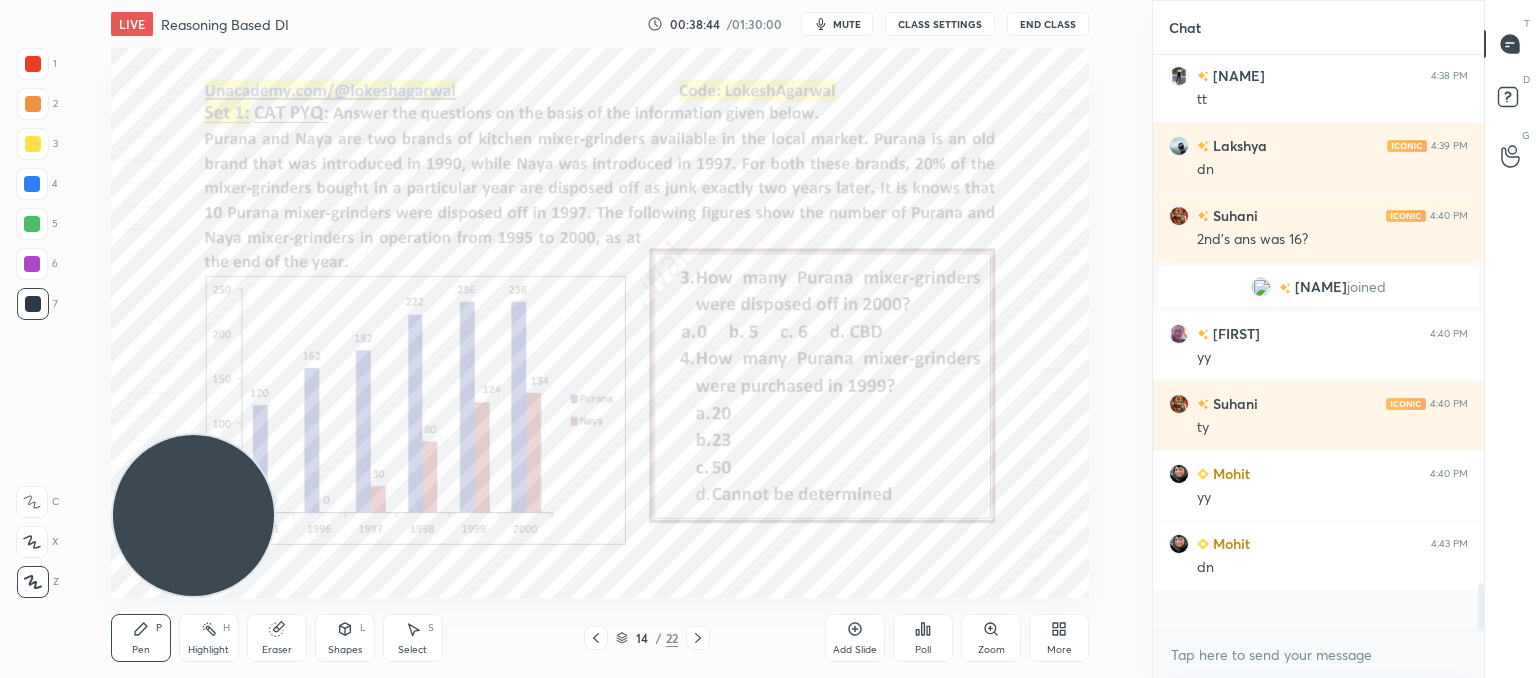 scroll, scrollTop: 6, scrollLeft: 6, axis: both 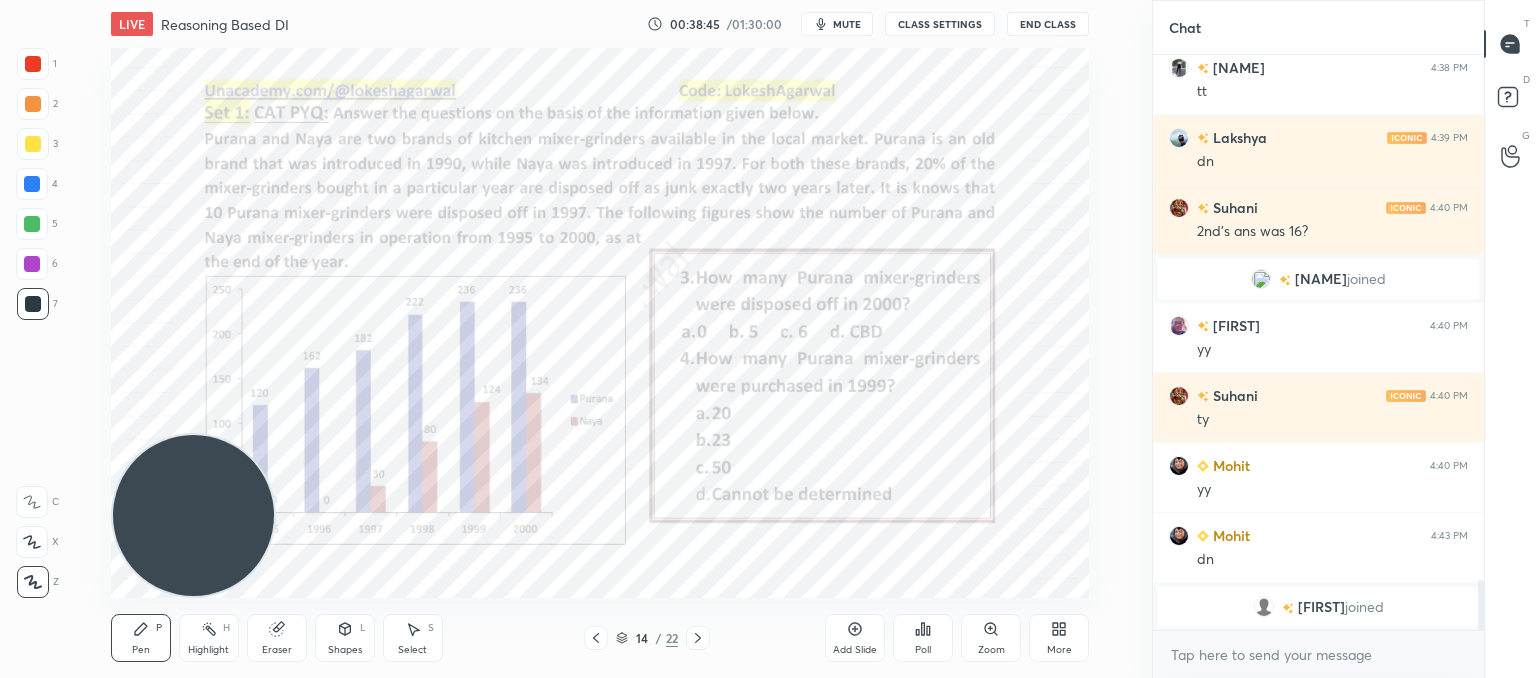 click 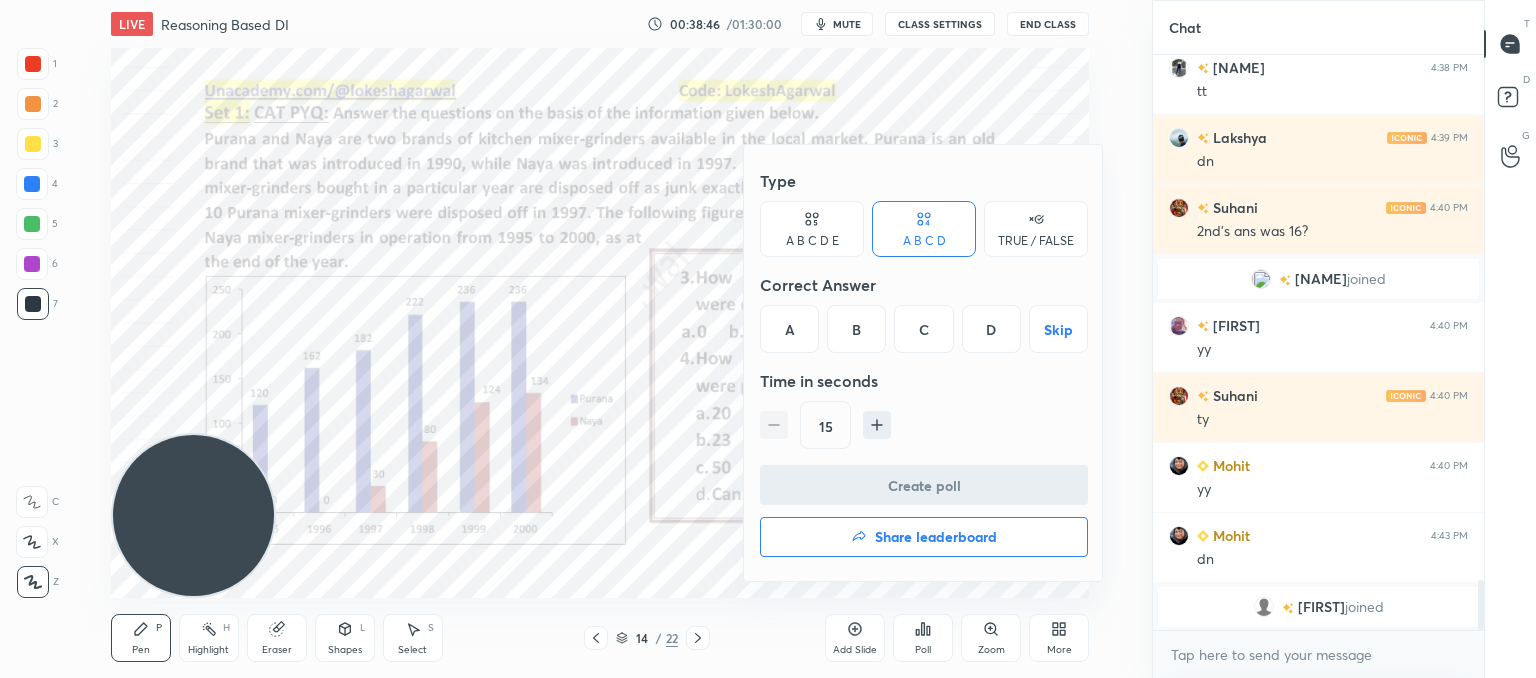 click on "D" at bounding box center (991, 329) 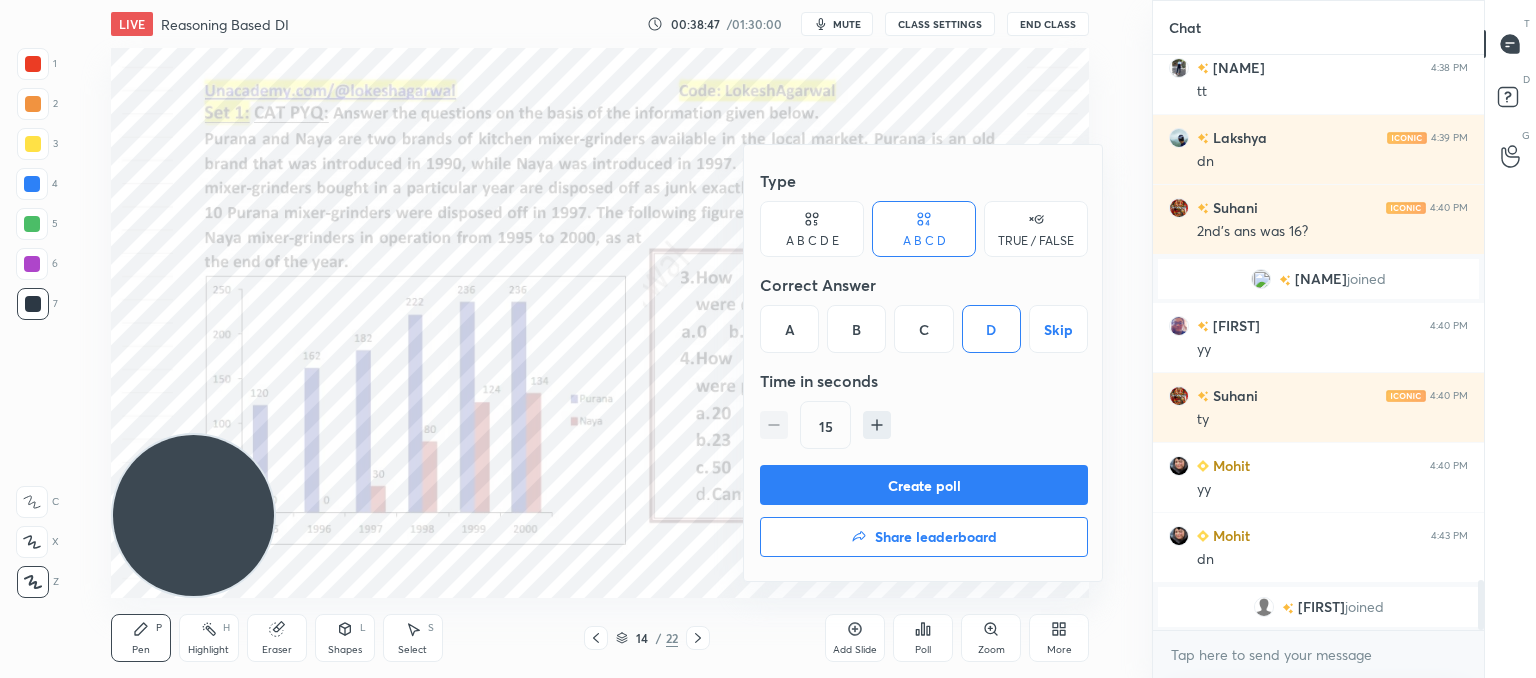 click on "Create poll" at bounding box center [924, 485] 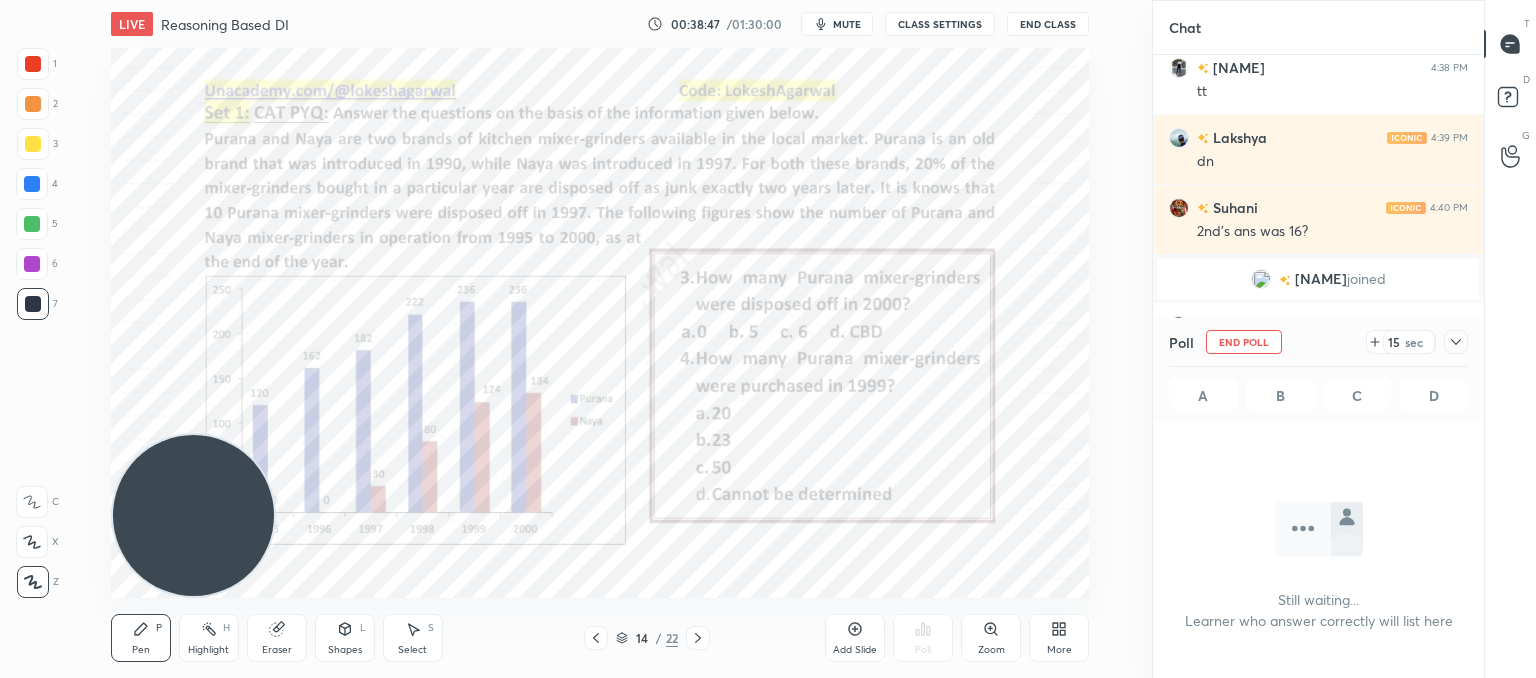 scroll, scrollTop: 476, scrollLeft: 325, axis: both 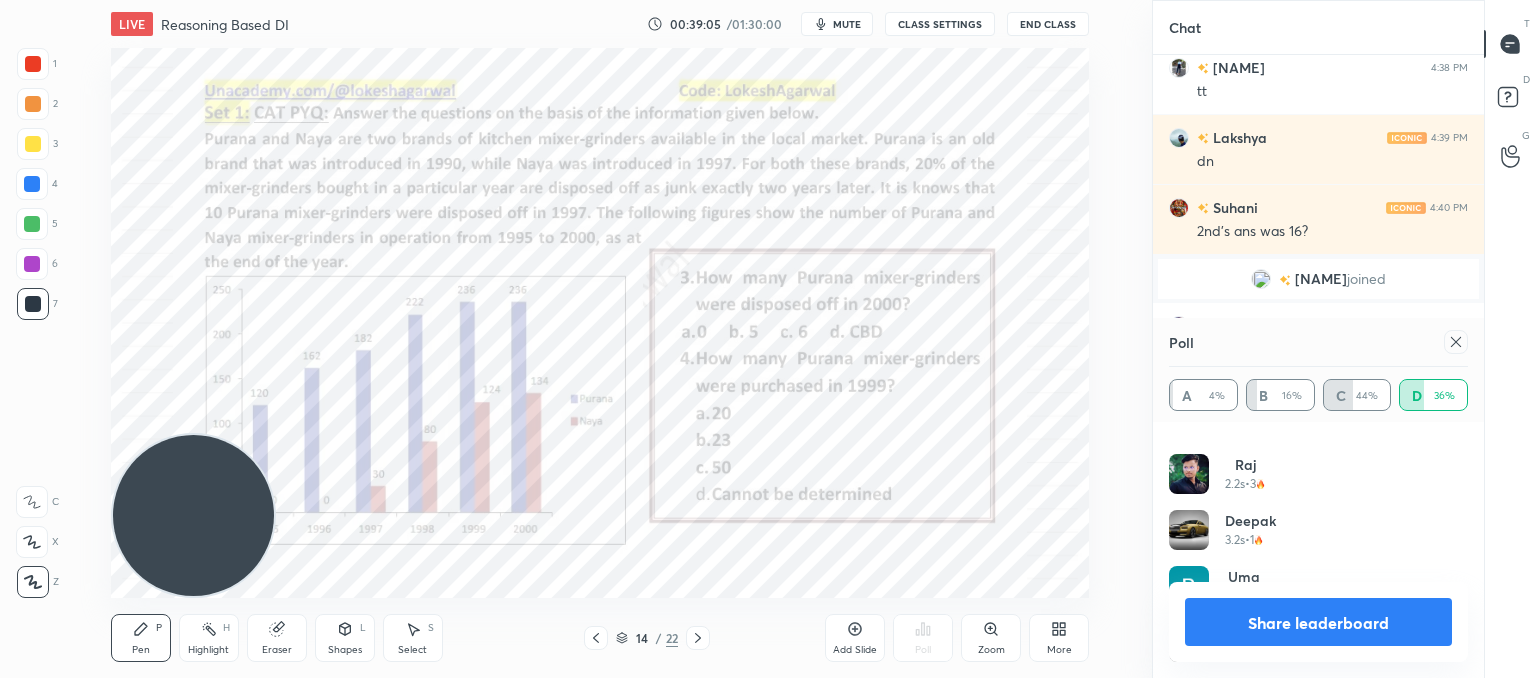 click 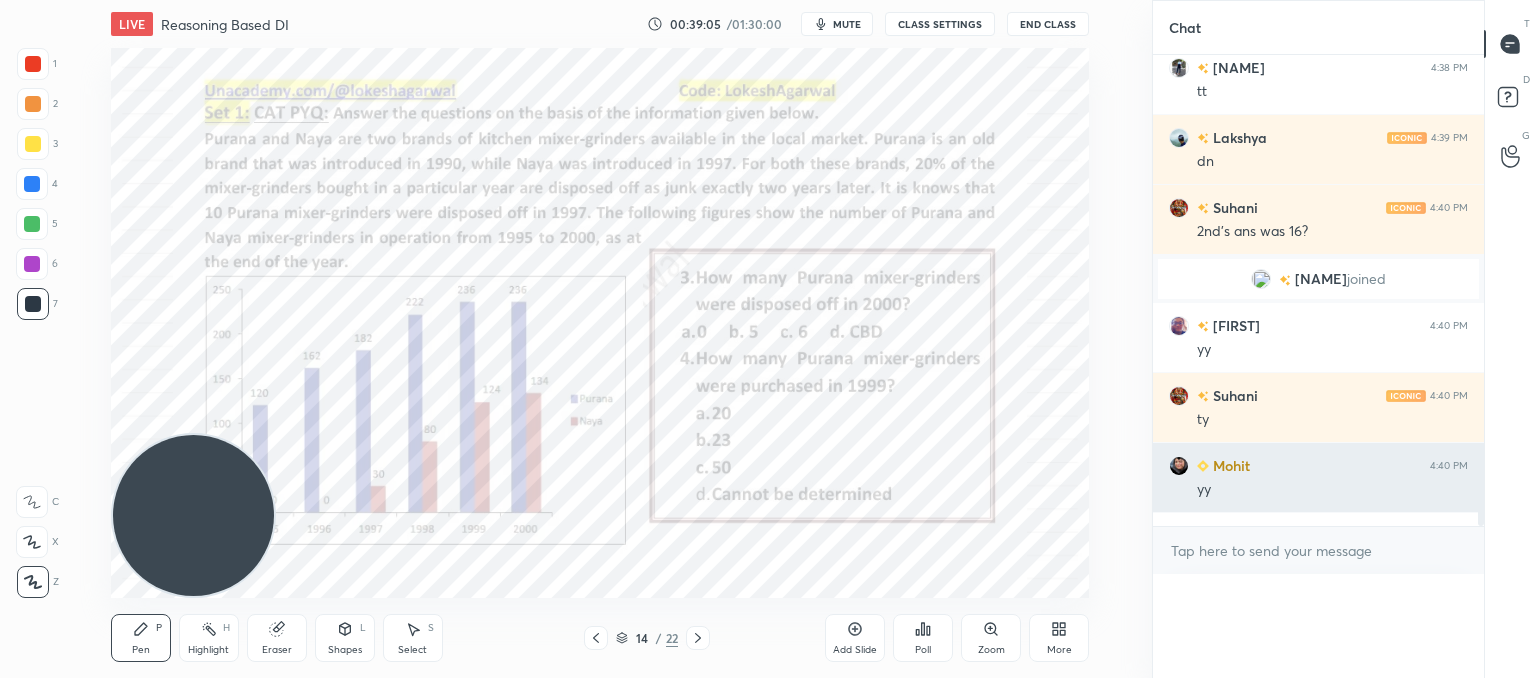 scroll, scrollTop: 121, scrollLeft: 293, axis: both 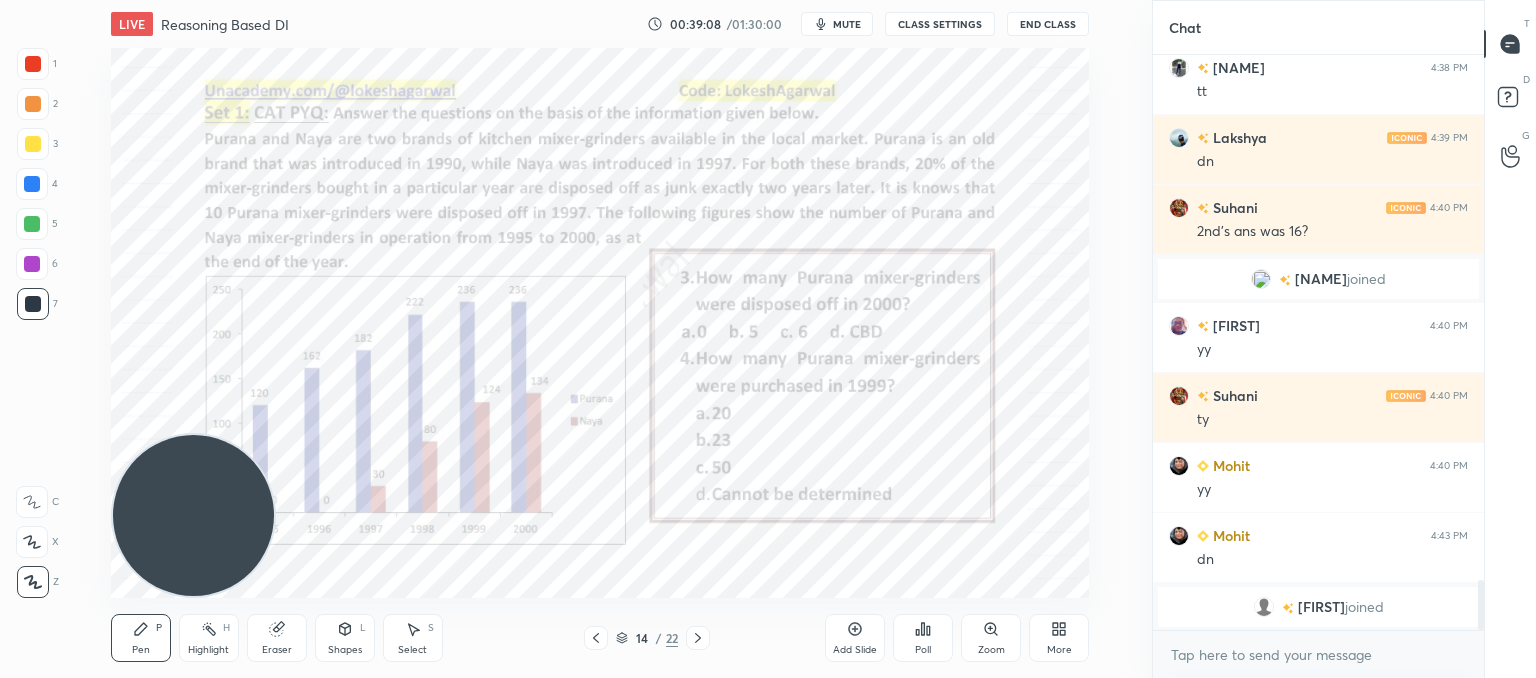 click on "Poll" at bounding box center (923, 638) 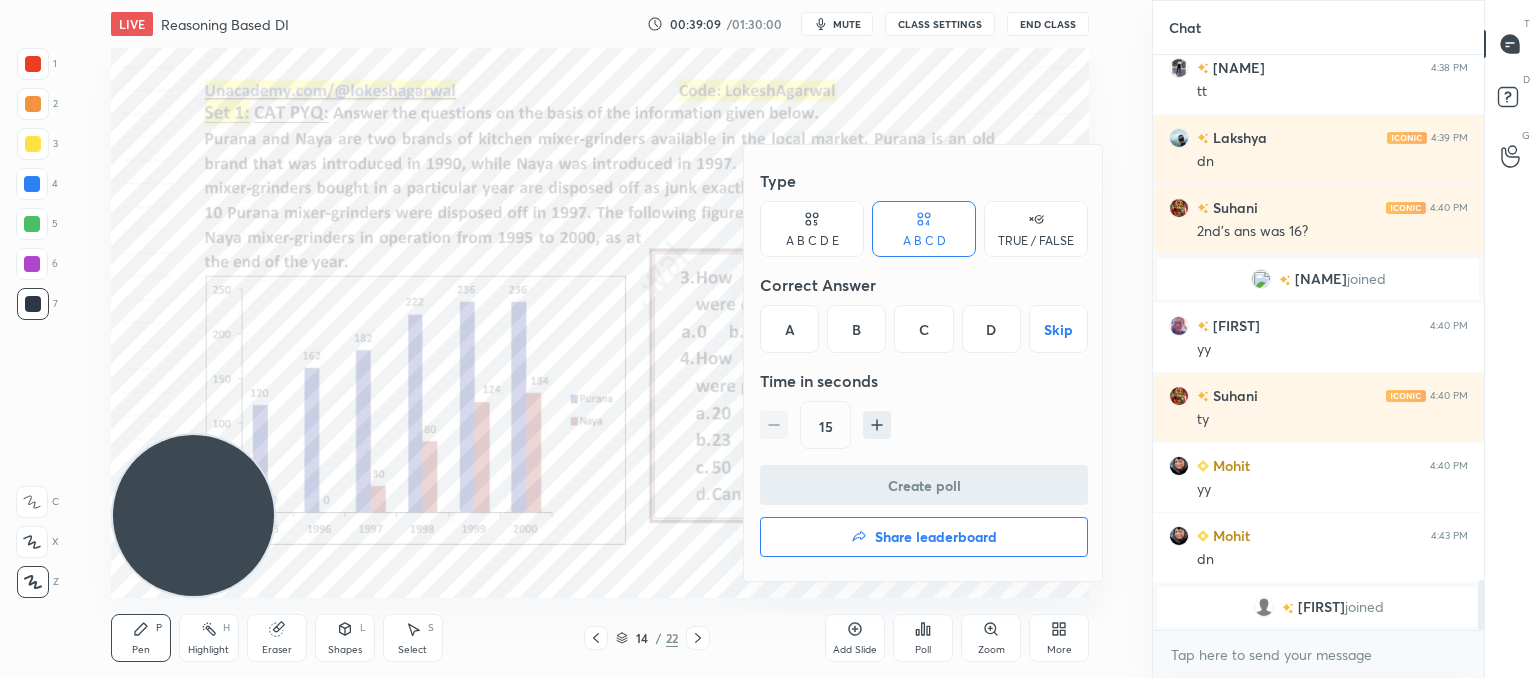 click on "B" at bounding box center (856, 329) 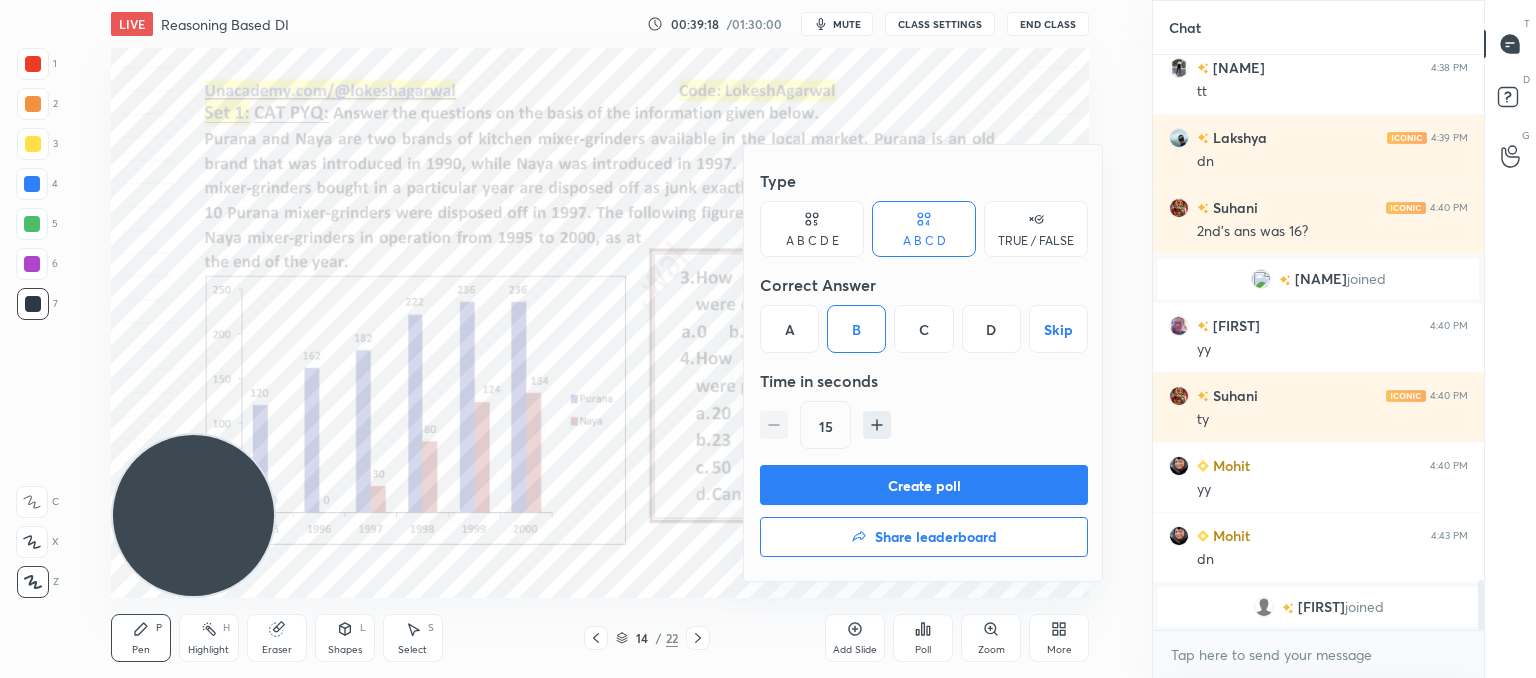 click on "A" at bounding box center (789, 329) 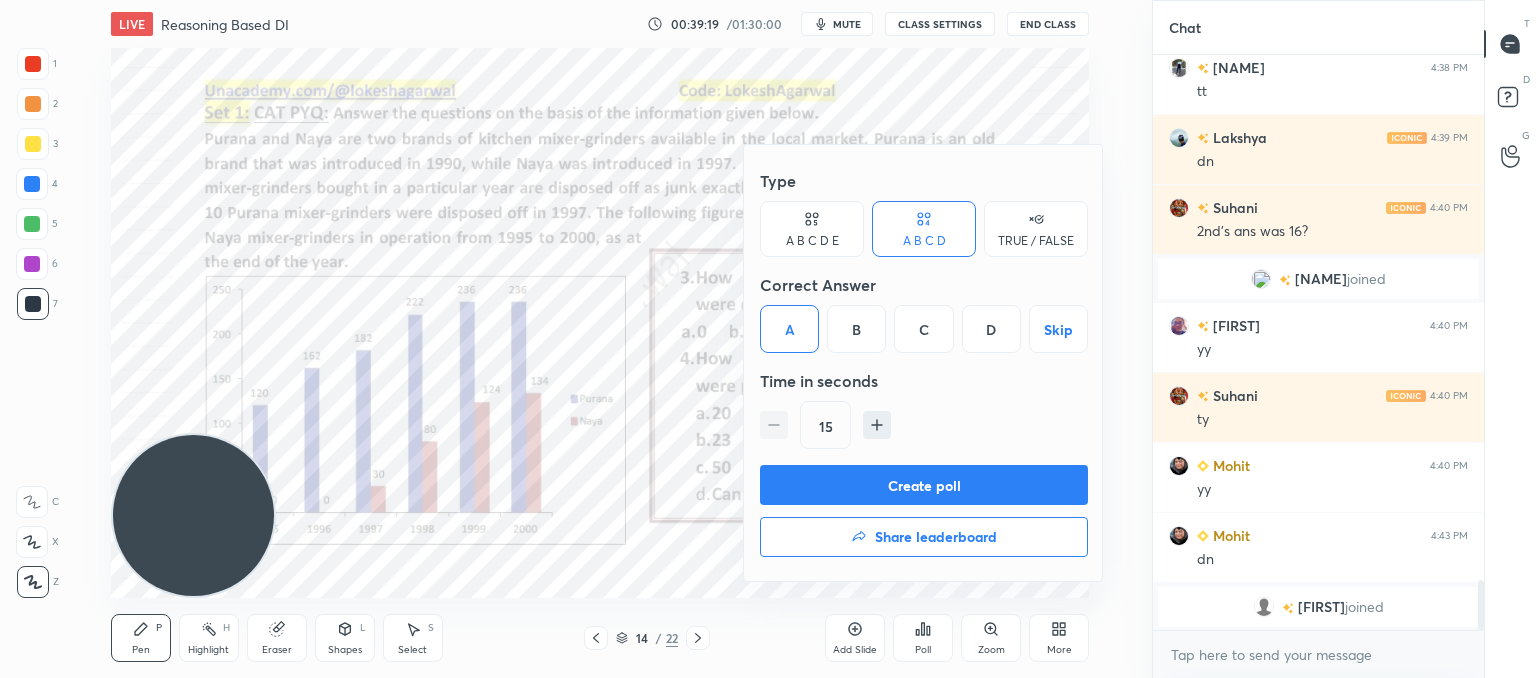 click on "Create poll" at bounding box center [924, 485] 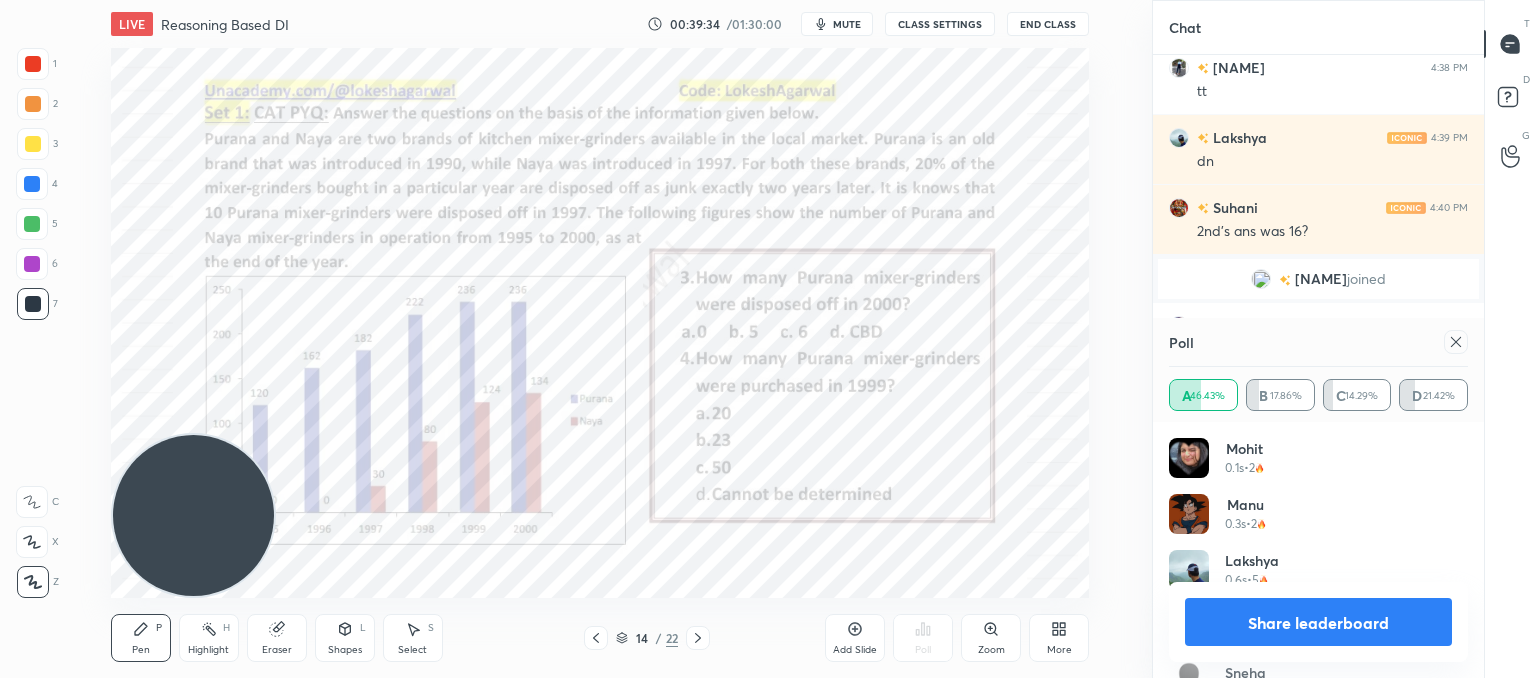 click 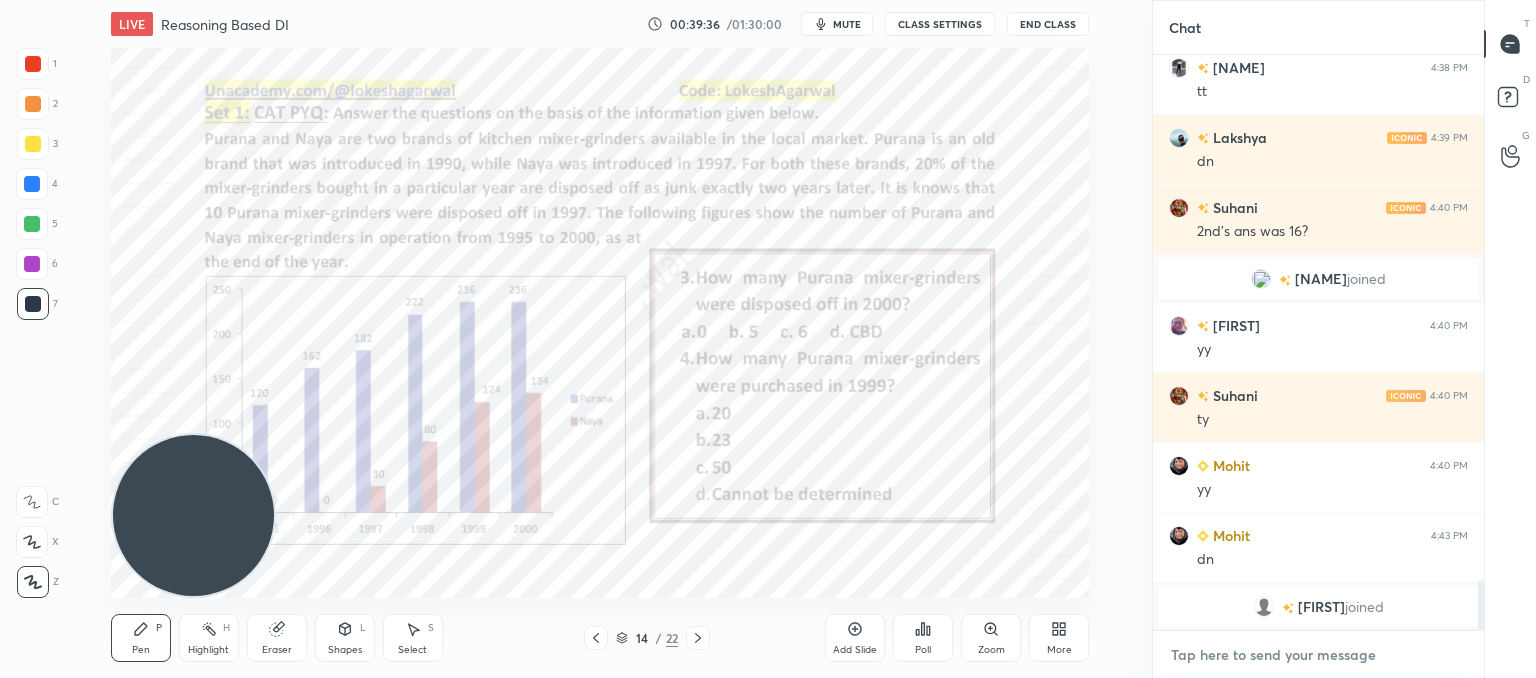 click at bounding box center (1318, 655) 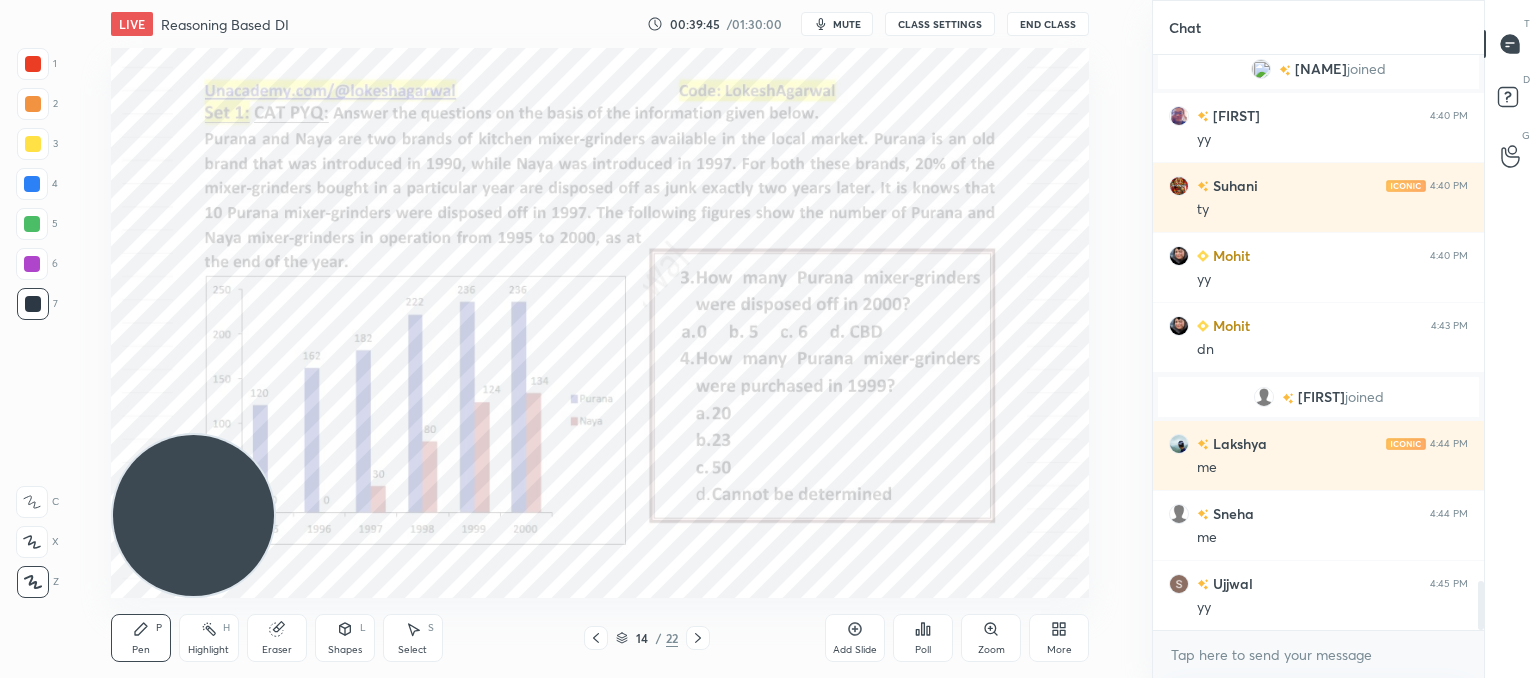 type on "x" 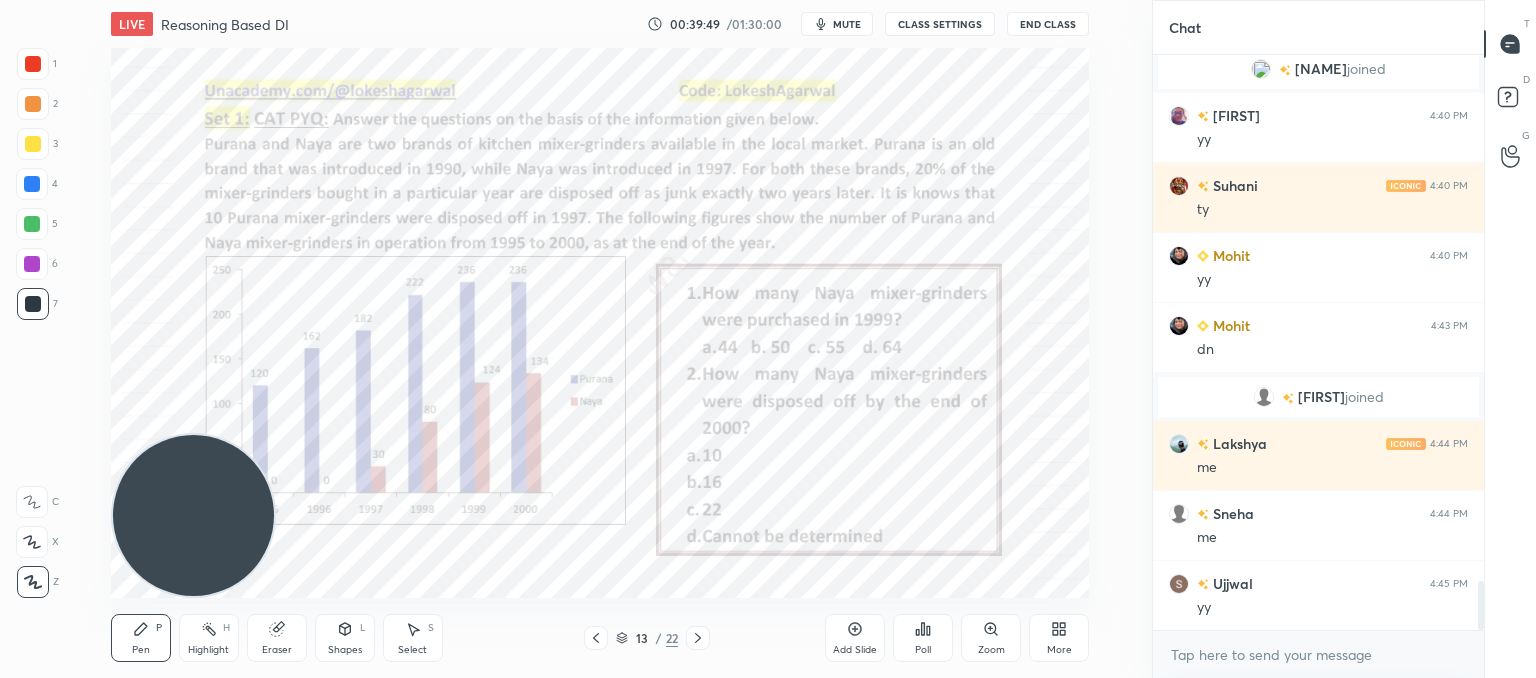 drag, startPoint x: 214, startPoint y: 465, endPoint x: 252, endPoint y: 536, distance: 80.529495 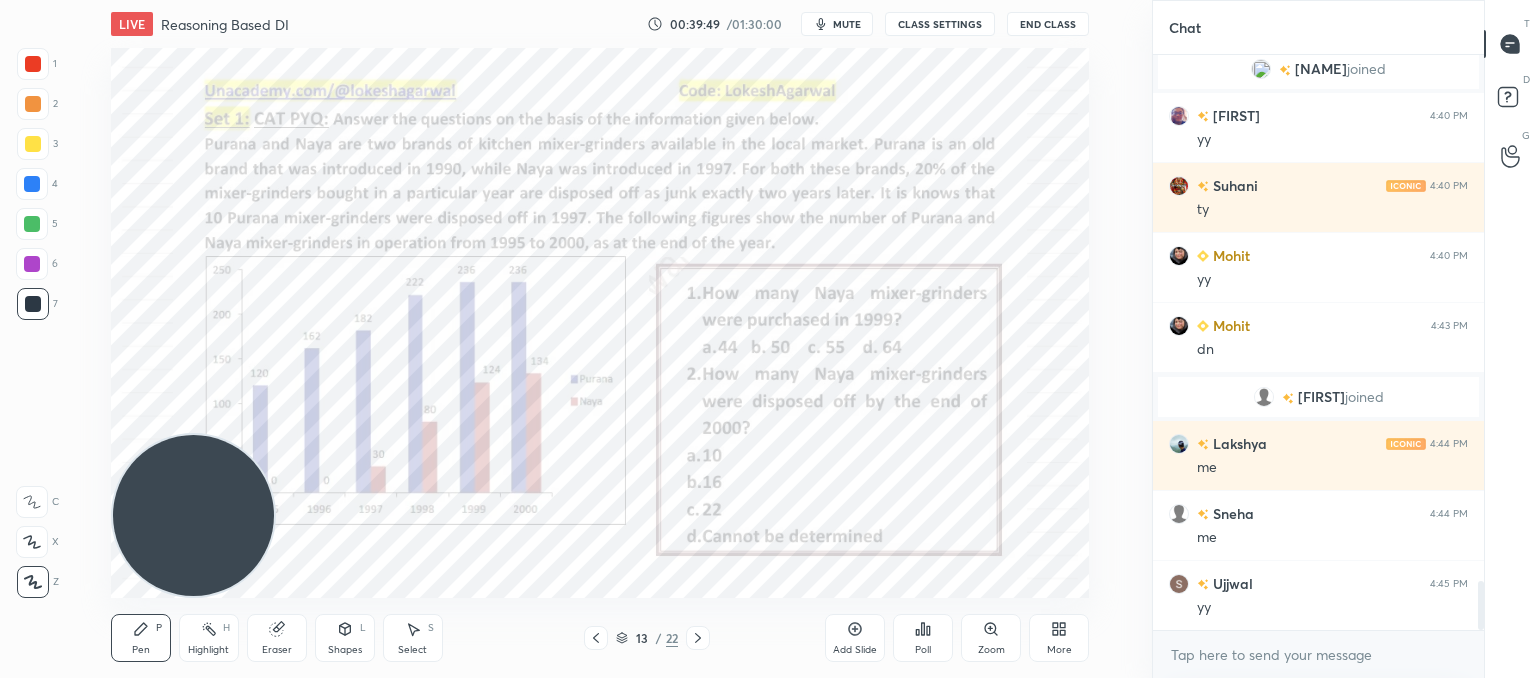 click at bounding box center [193, 515] 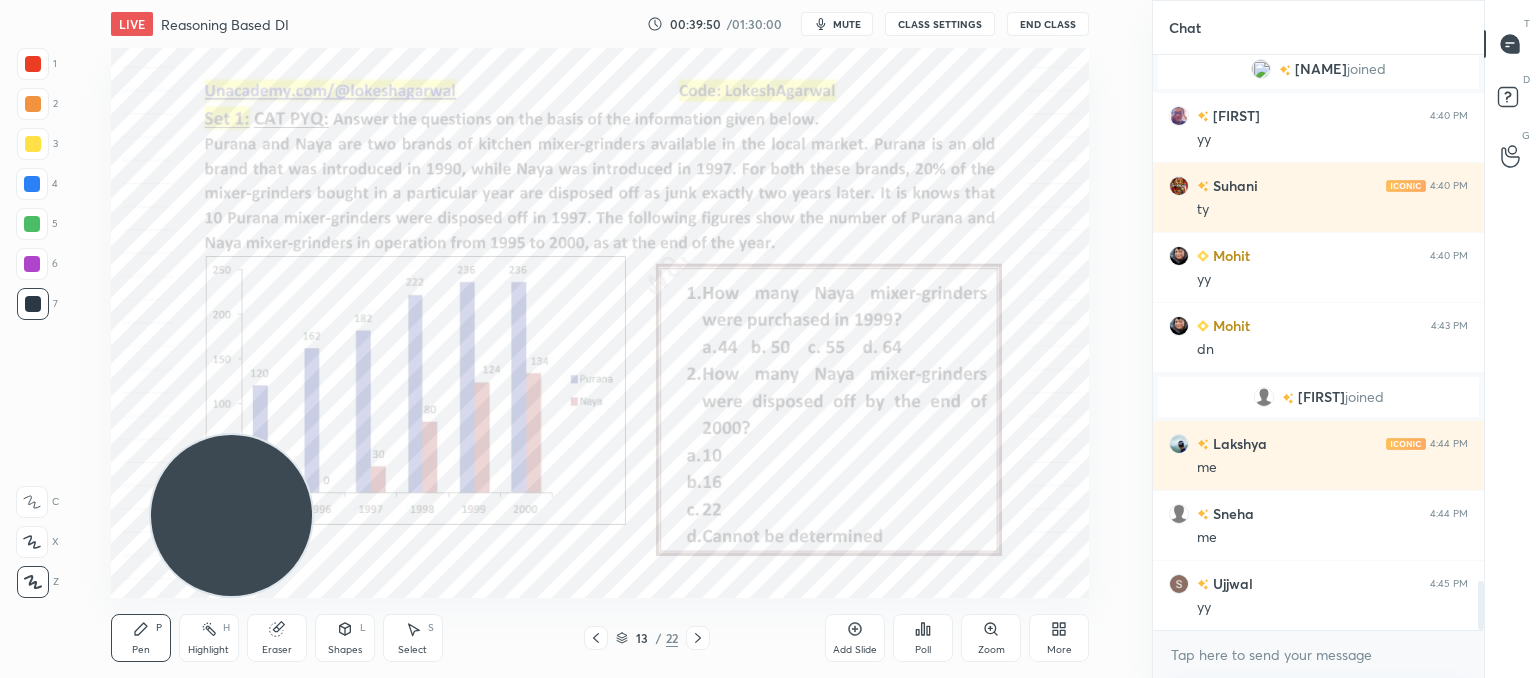 click 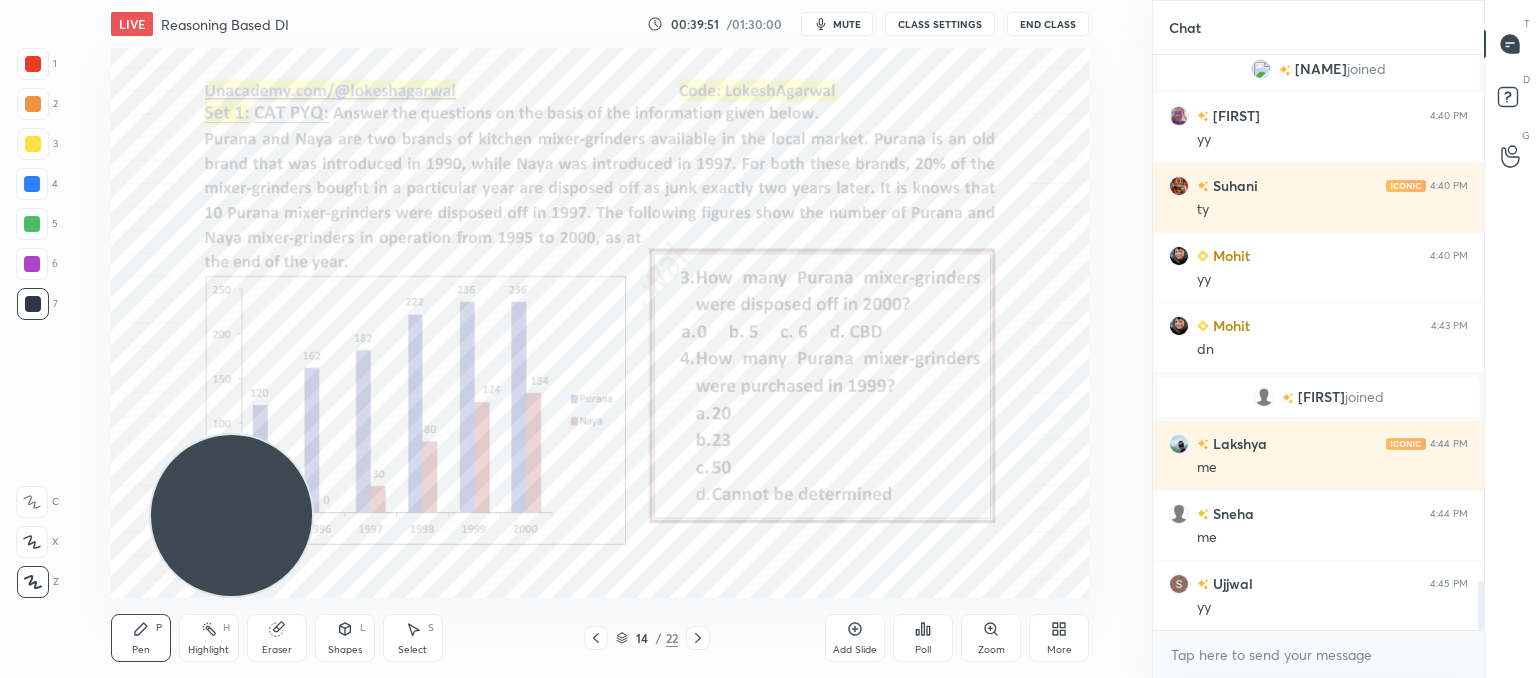click 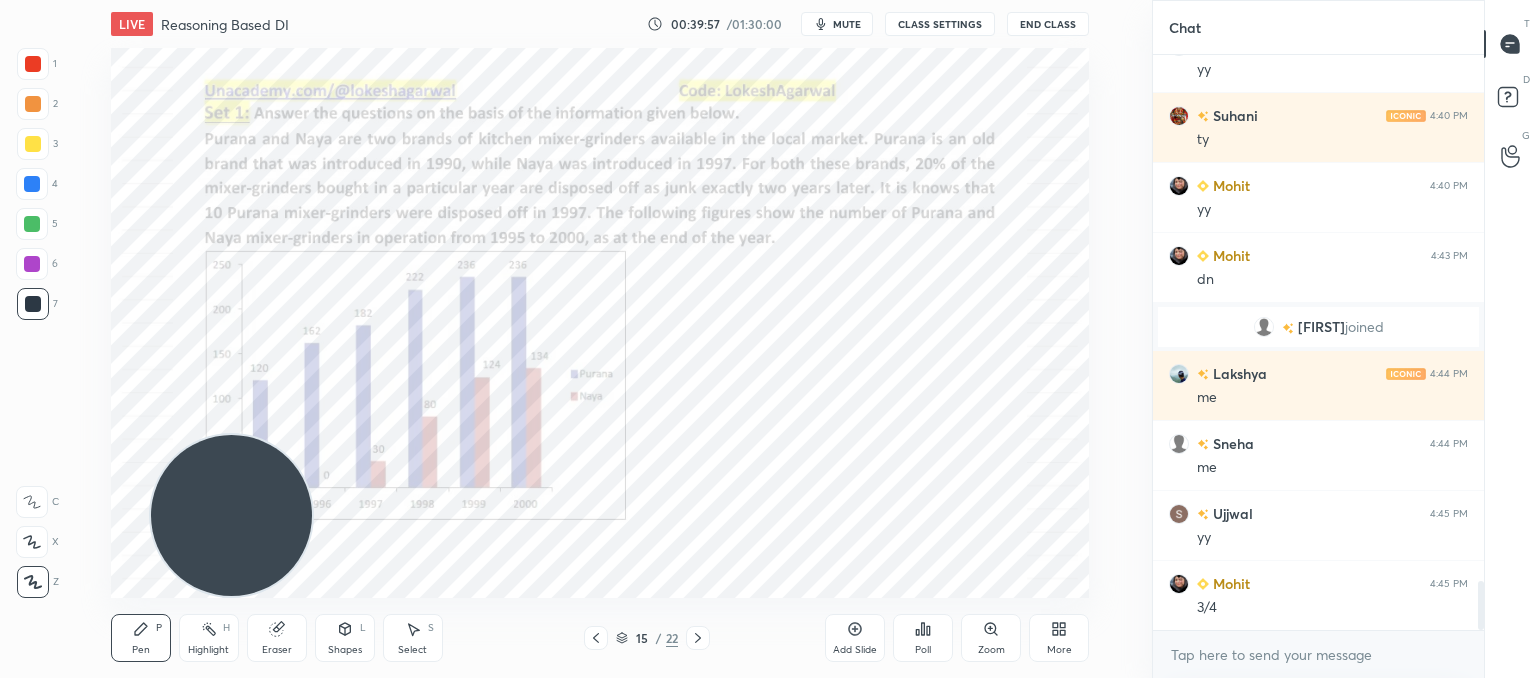 click on "Shapes L" at bounding box center [345, 638] 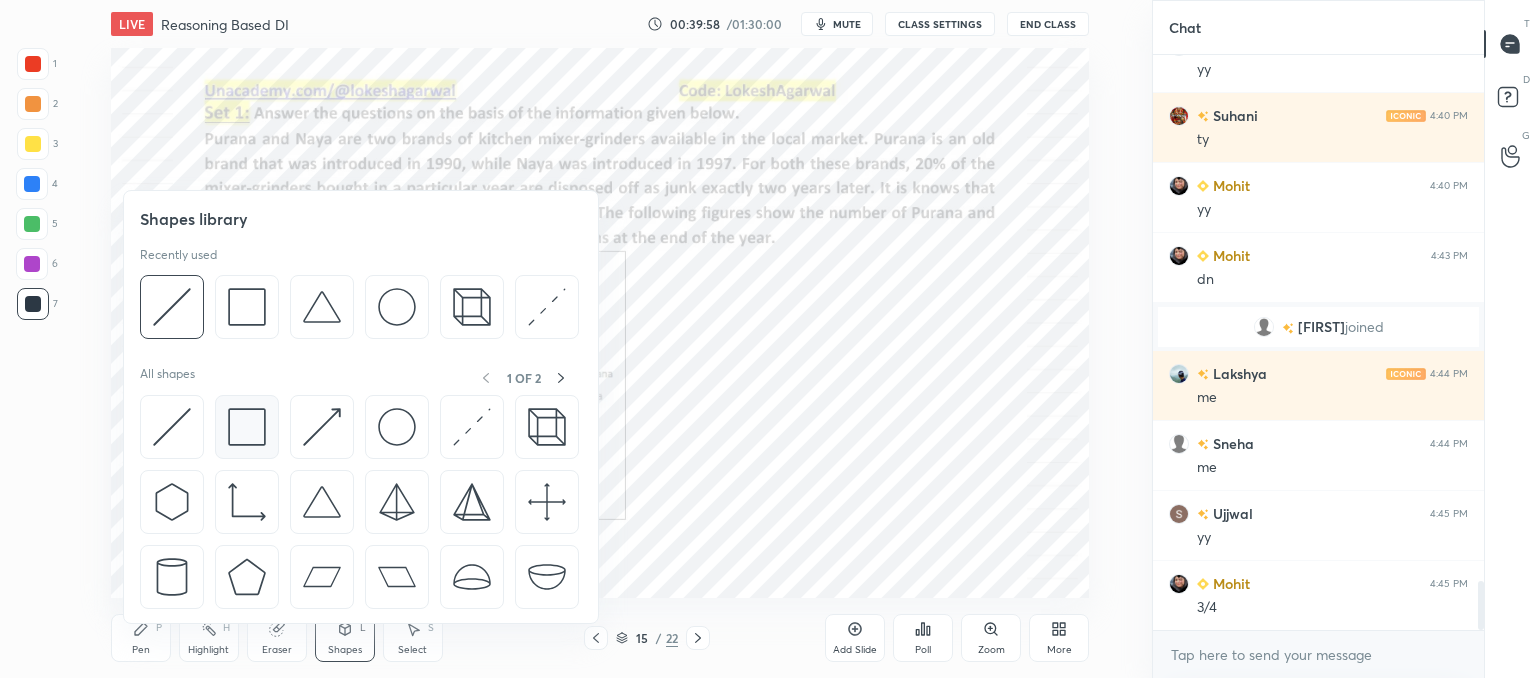 click at bounding box center [247, 427] 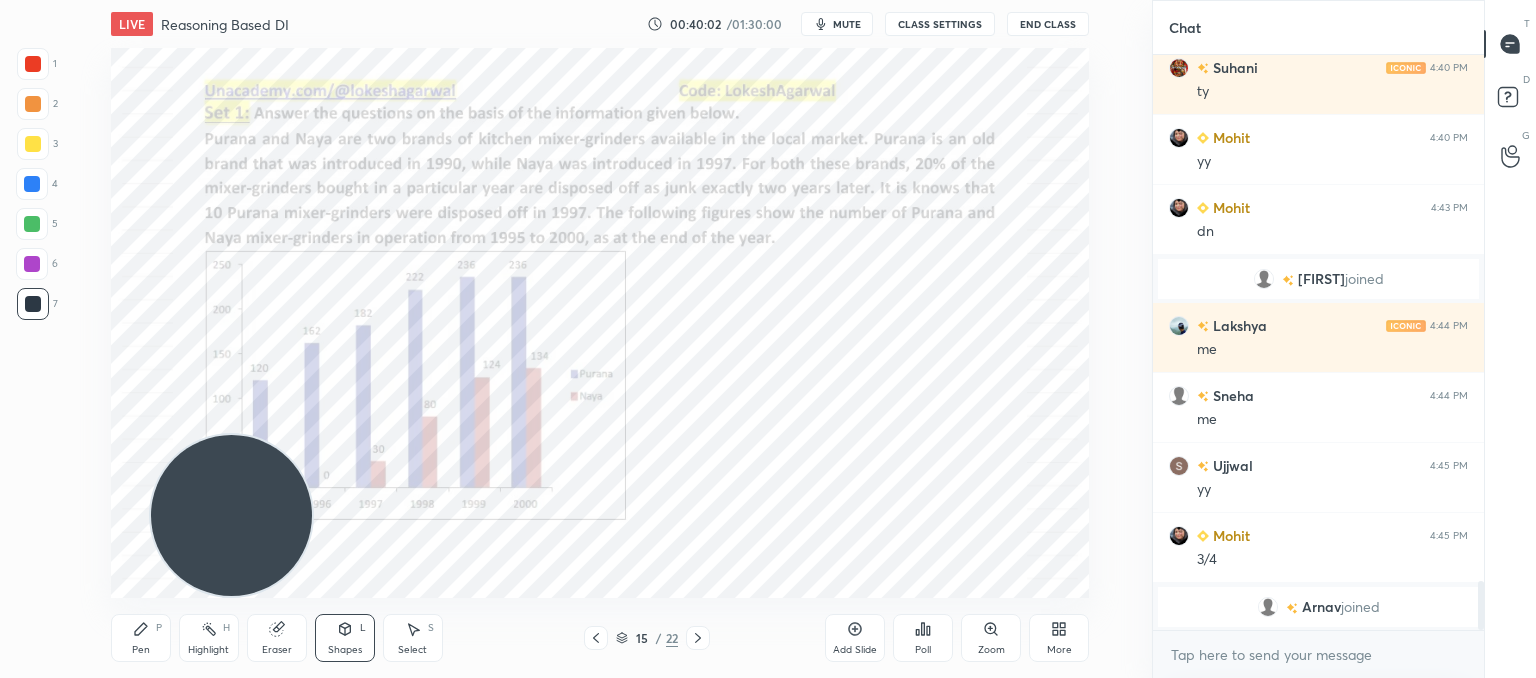 click on "Shapes L" at bounding box center (345, 638) 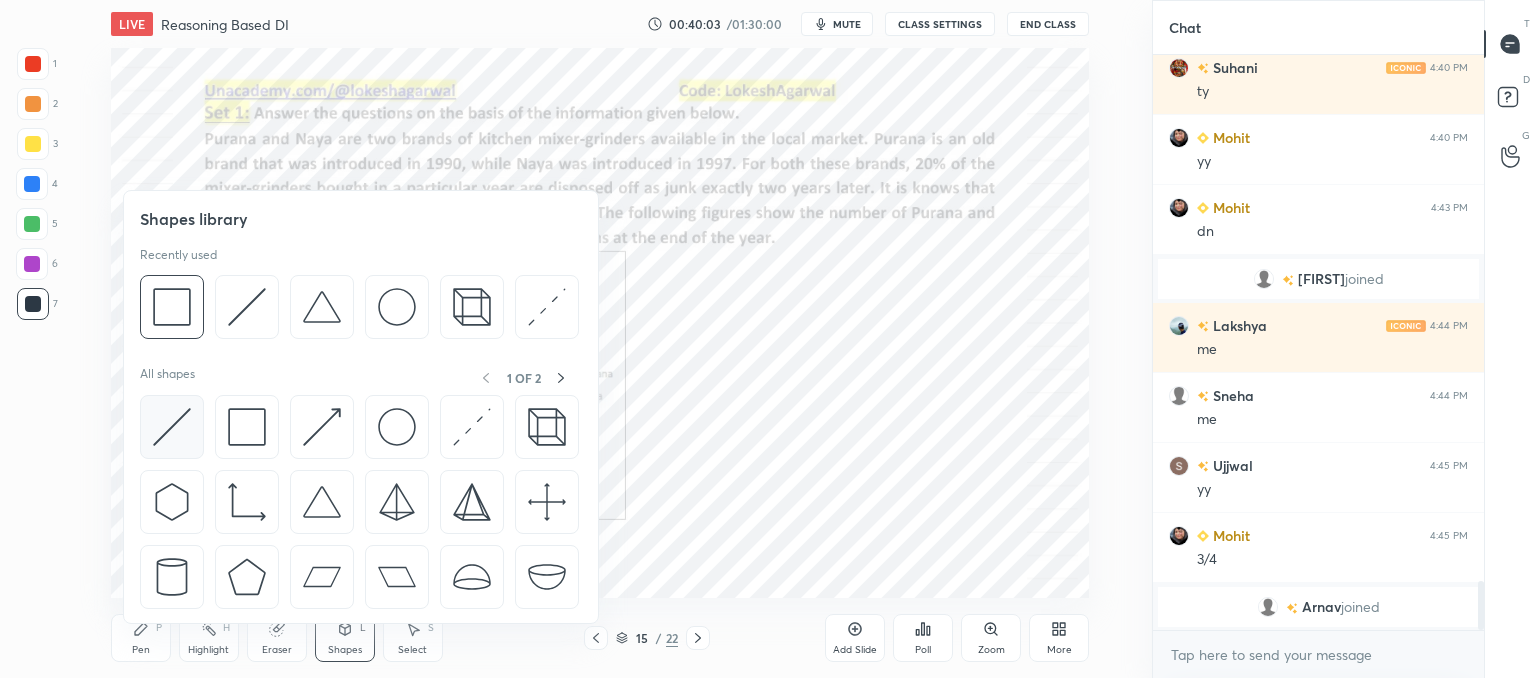 click at bounding box center [172, 427] 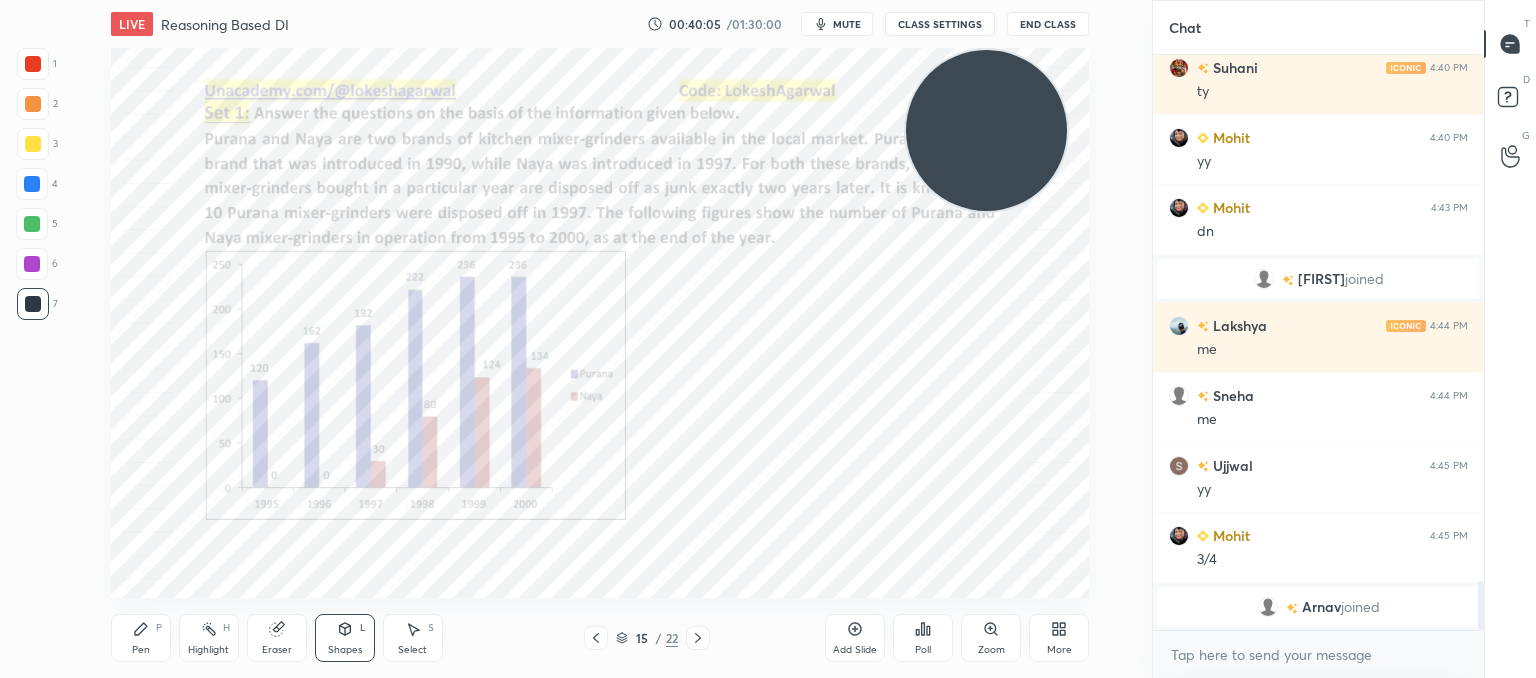 drag, startPoint x: 231, startPoint y: 505, endPoint x: 1007, endPoint y: -43, distance: 949.9895 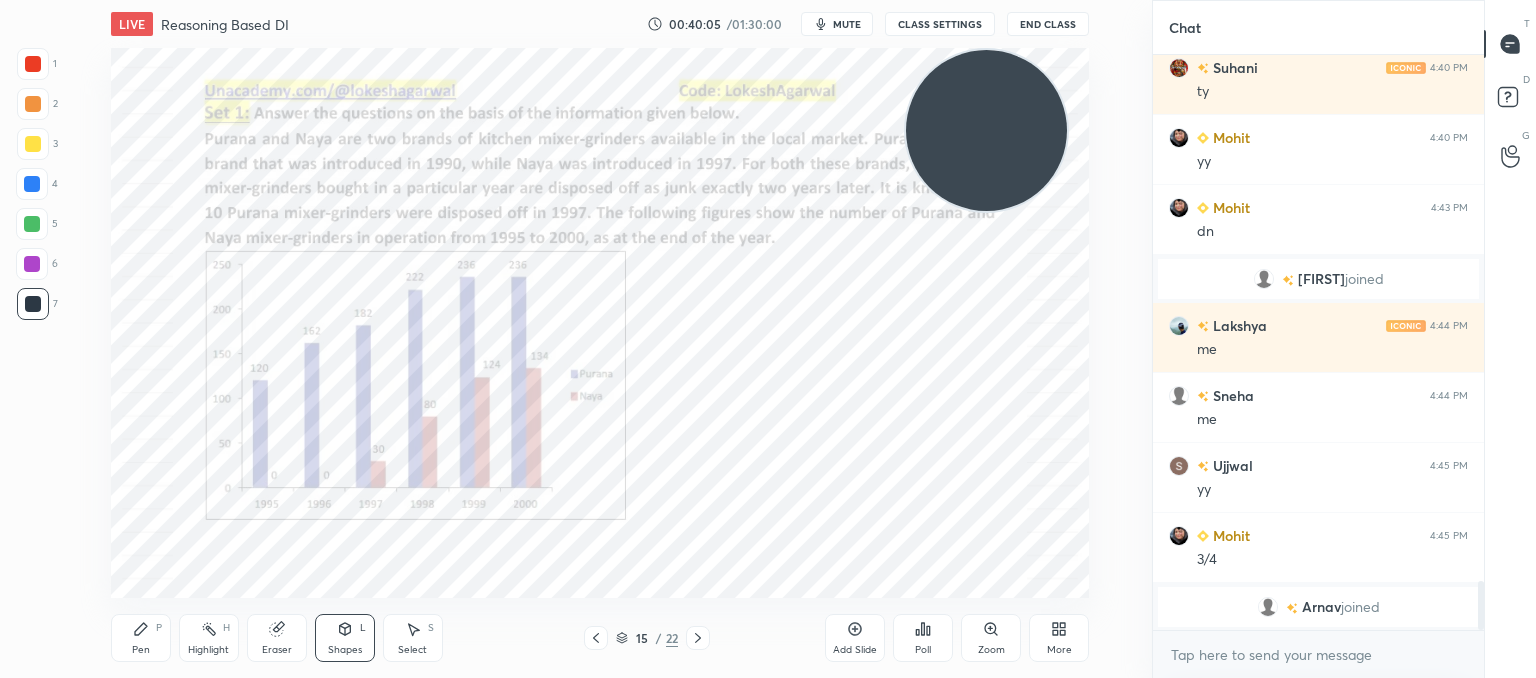 click on "1 2 3 4 5 6 7 C X Z C X Z E E Erase all   H H LIVE Reasoning Based DI 00:40:05 /  01:30:00 mute CLASS SETTINGS End Class Setting up your live class Poll for   secs No correct answer Start poll Back Reasoning Based DI • L11 of Booster Course on Data Interpretation for CAT & OMETs 2025 Lokesh Agarwal Pen P Highlight H Eraser Shapes L Select S 15 / 22 Add Slide Poll Zoom More Chat [NAME] 4:40 PM yy [NAME] 4:40 PM ty [NAME] 4:40 PM yy [NAME] 4:43 PM dn [NAME]  joined [NAME] 4:44 PM me [NAME] 4:44 PM me [NAME] 4:45 PM yy [NAME] 4:45 PM 3/4 [NAME]  joined JUMP TO LATEST Enable hand raising Enable raise hand to speak to learners. Once enabled, chat will be turned off temporarily. Enable x   introducing Raise a hand with a doubt Now learners can raise their hand along with a doubt  How it works? Doubts asked by learners will show up here NEW DOUBTS ASKED No one has raised a hand yet Can't raise hand Looks like educator just invited you to speak. Please wait before you can raise your hand again. Got it T Messages (T) D" at bounding box center (768, 0) 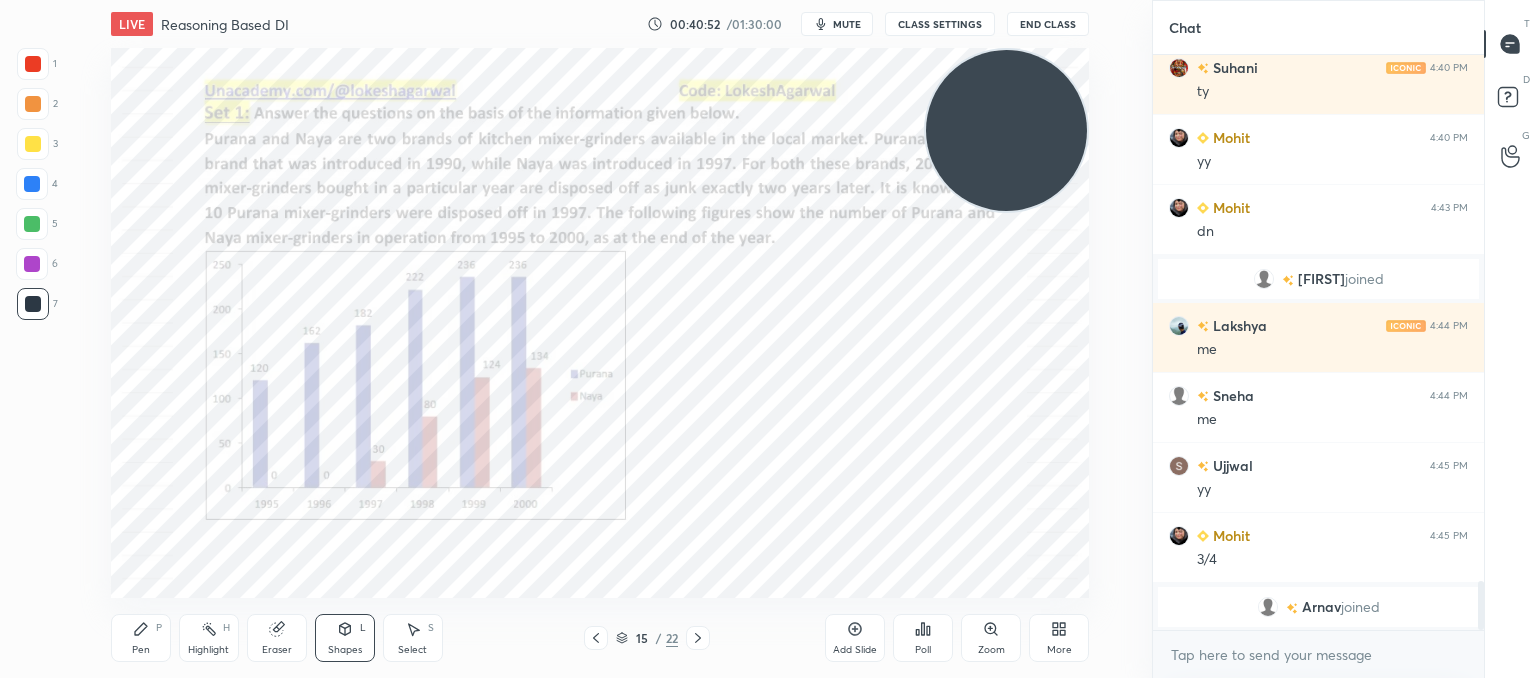 click on "Pen P" at bounding box center (141, 638) 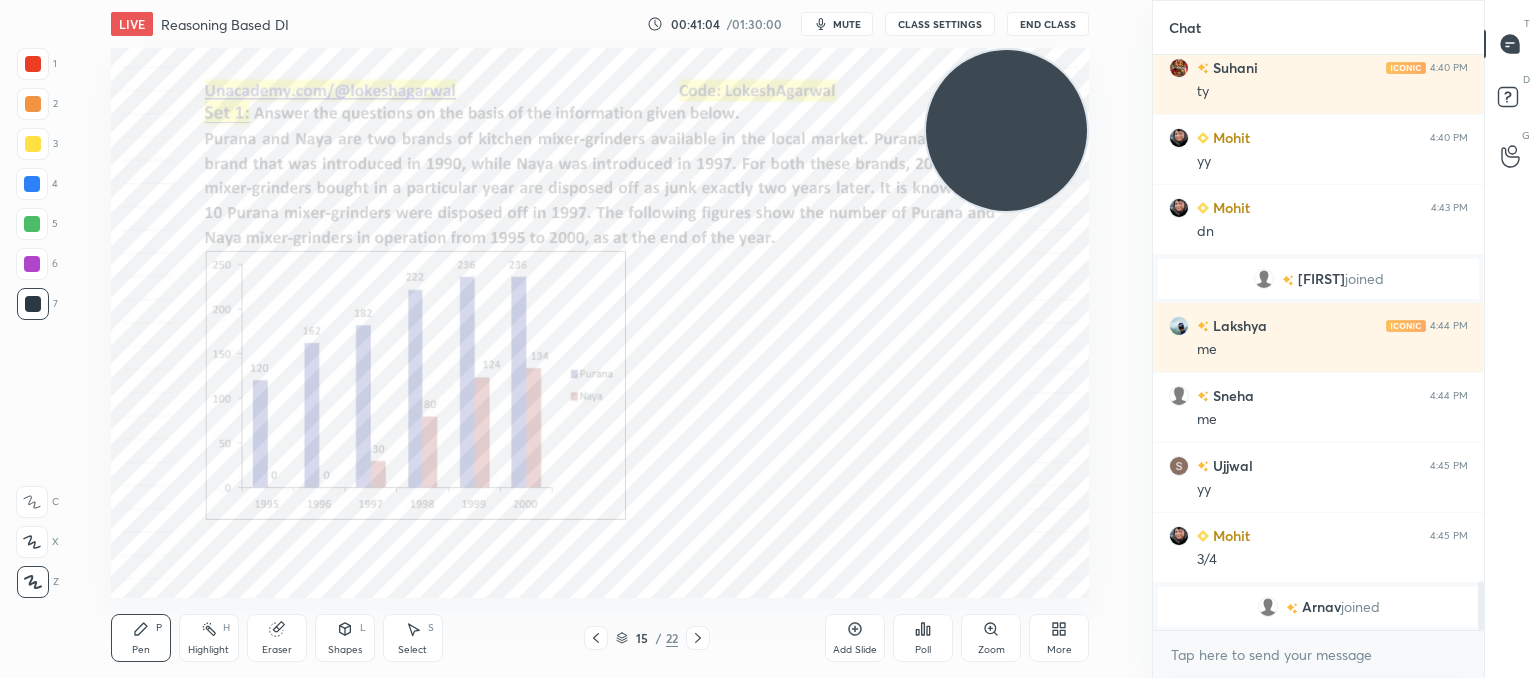 click on "Shapes L" at bounding box center (345, 638) 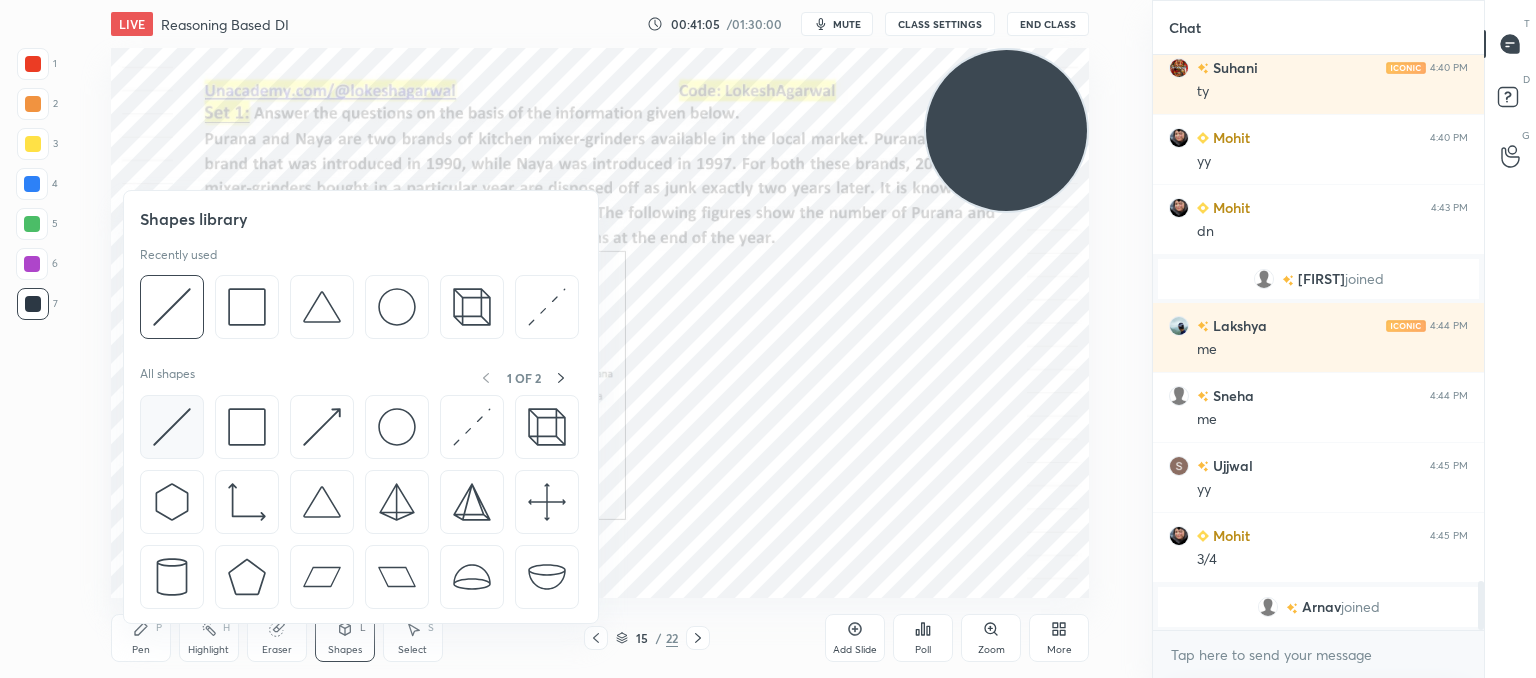 click at bounding box center (172, 427) 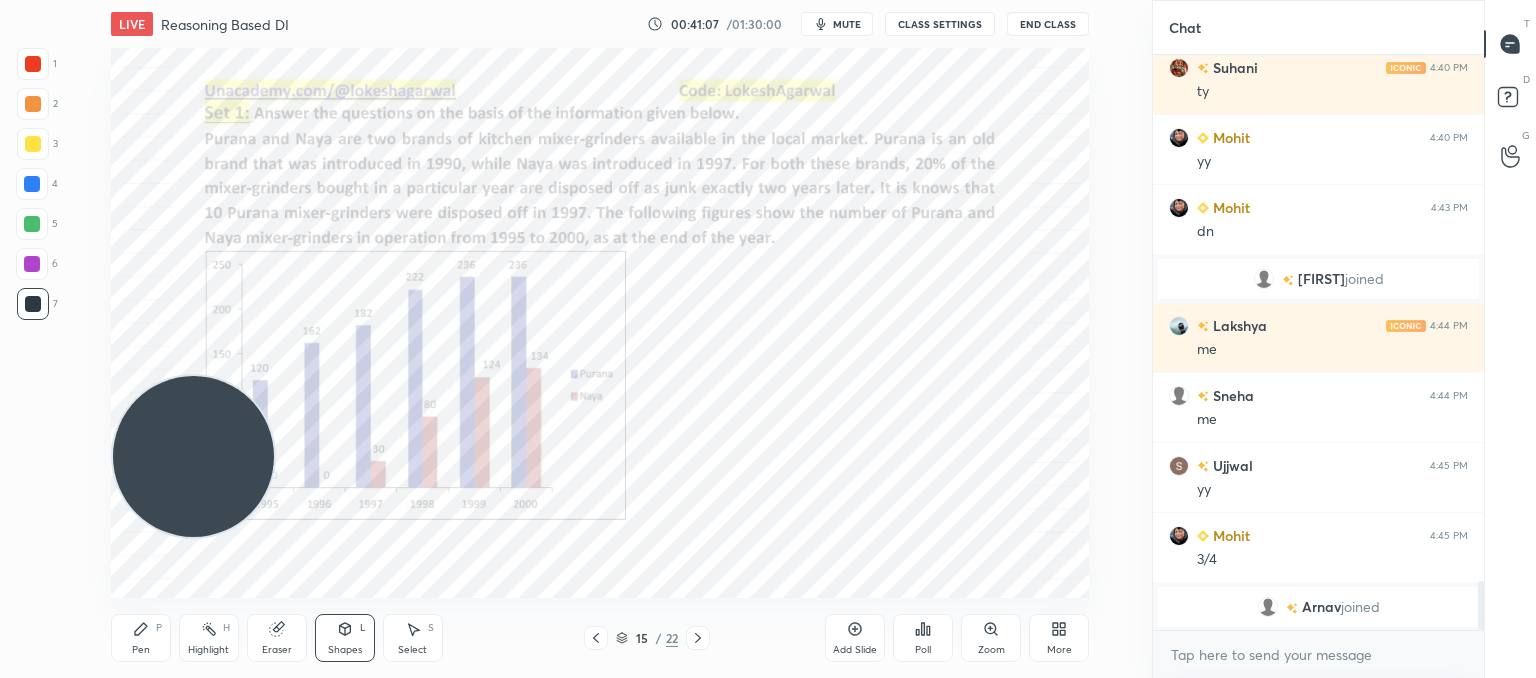 drag, startPoint x: 830, startPoint y: 183, endPoint x: 42, endPoint y: 721, distance: 954.1425 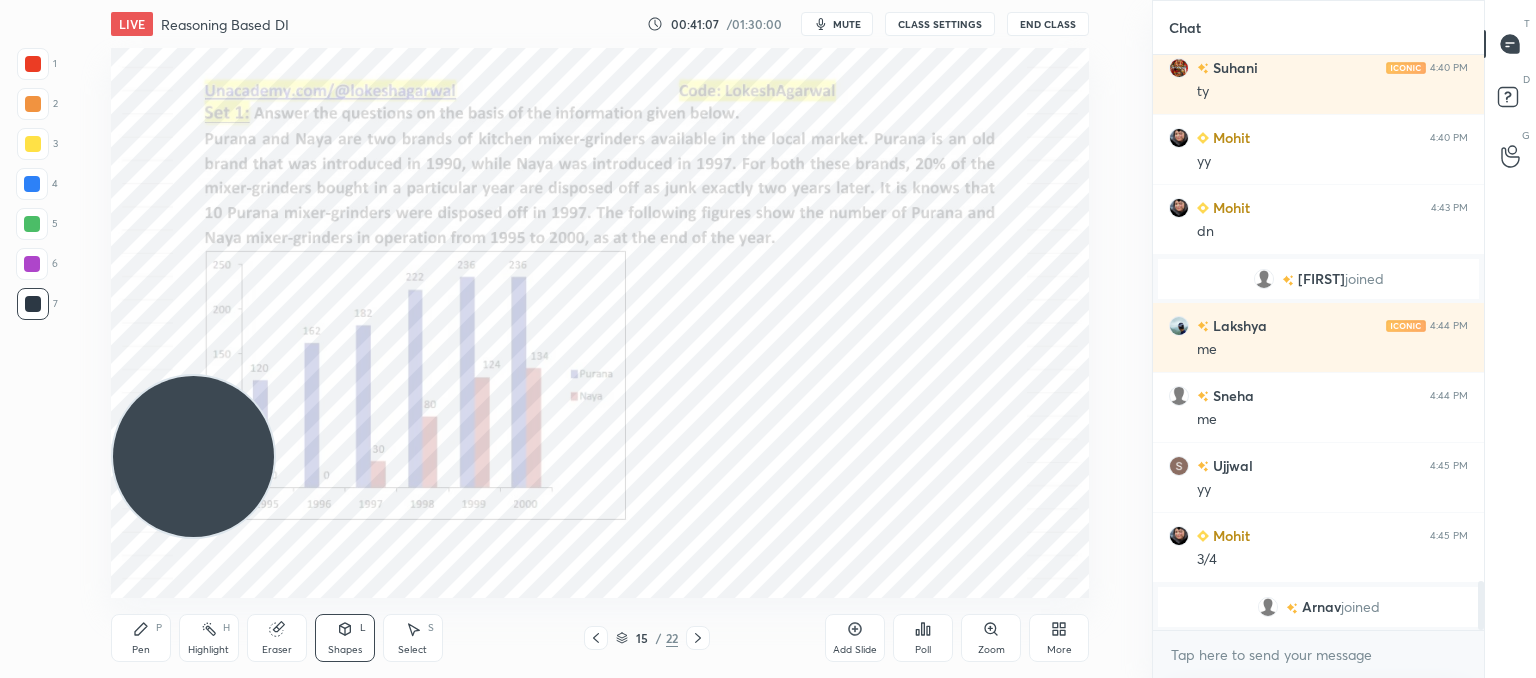 click on "1 2 3 4 5 6 7 C X Z C X Z E E Erase all   H H LIVE Reasoning Based DI 00:41:07 /  01:30:00 mute CLASS SETTINGS End Class Setting up your live class Poll for   secs No correct answer Start poll Back Reasoning Based DI • L11 of Booster Course on Data Interpretation for CAT & OMETs 2025 Lokesh Agarwal Pen P Highlight H Eraser Shapes L Select S 15 / 22 Add Slide Poll Zoom More Chat [NAME] 4:40 PM yy [NAME] 4:40 PM ty [NAME] 4:40 PM yy [NAME] 4:43 PM dn [NAME]  joined [NAME] 4:44 PM me [NAME] 4:44 PM me [NAME] 4:45 PM yy [NAME] 4:45 PM 3/4 [NAME]  joined JUMP TO LATEST Enable hand raising Enable raise hand to speak to learners. Once enabled, chat will be turned off temporarily. Enable x   introducing Raise a hand with a doubt Now learners can raise their hand along with a doubt  How it works? Doubts asked by learners will show up here NEW DOUBTS ASKED No one has raised a hand yet Can't raise hand Looks like educator just invited you to speak. Please wait before you can raise your hand again. Got it T Messages (T) D" at bounding box center [768, 0] 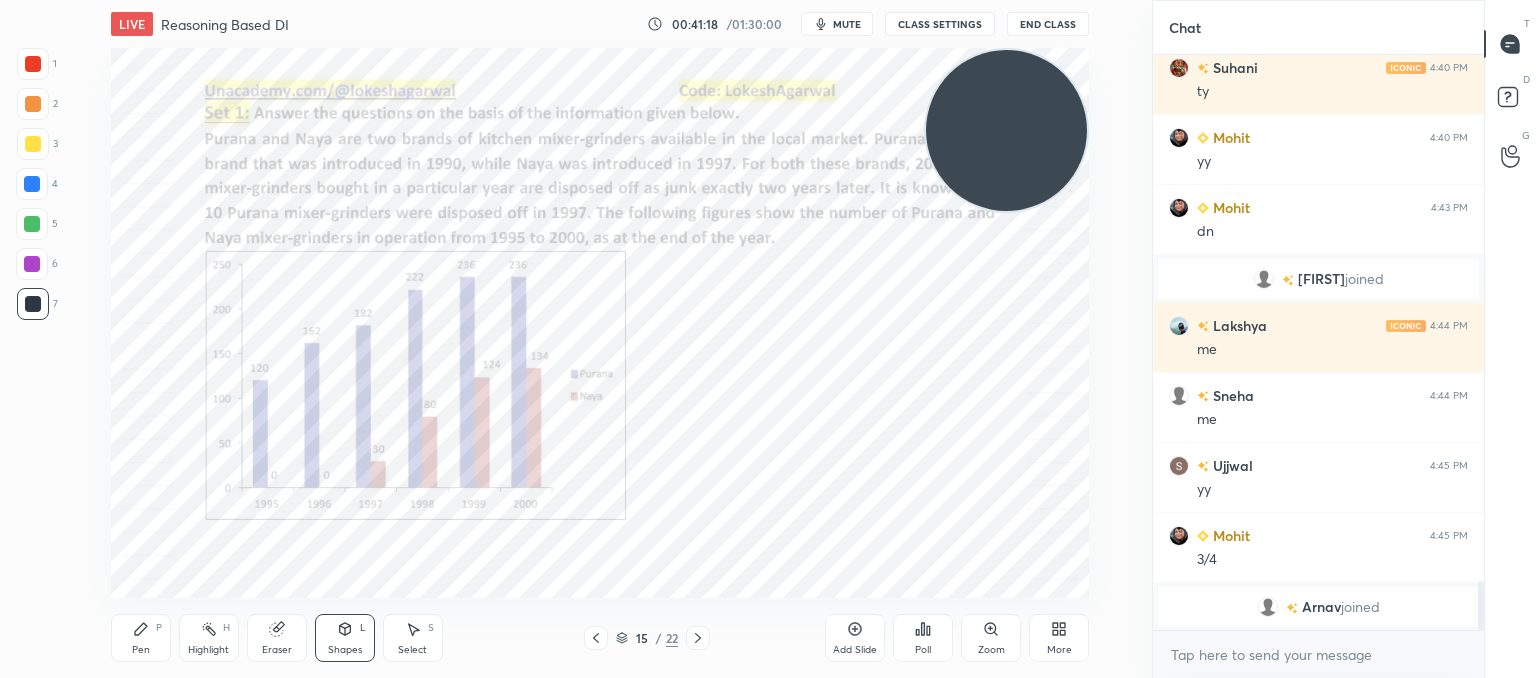 drag, startPoint x: 187, startPoint y: 505, endPoint x: 1128, endPoint y: 19, distance: 1059.0925 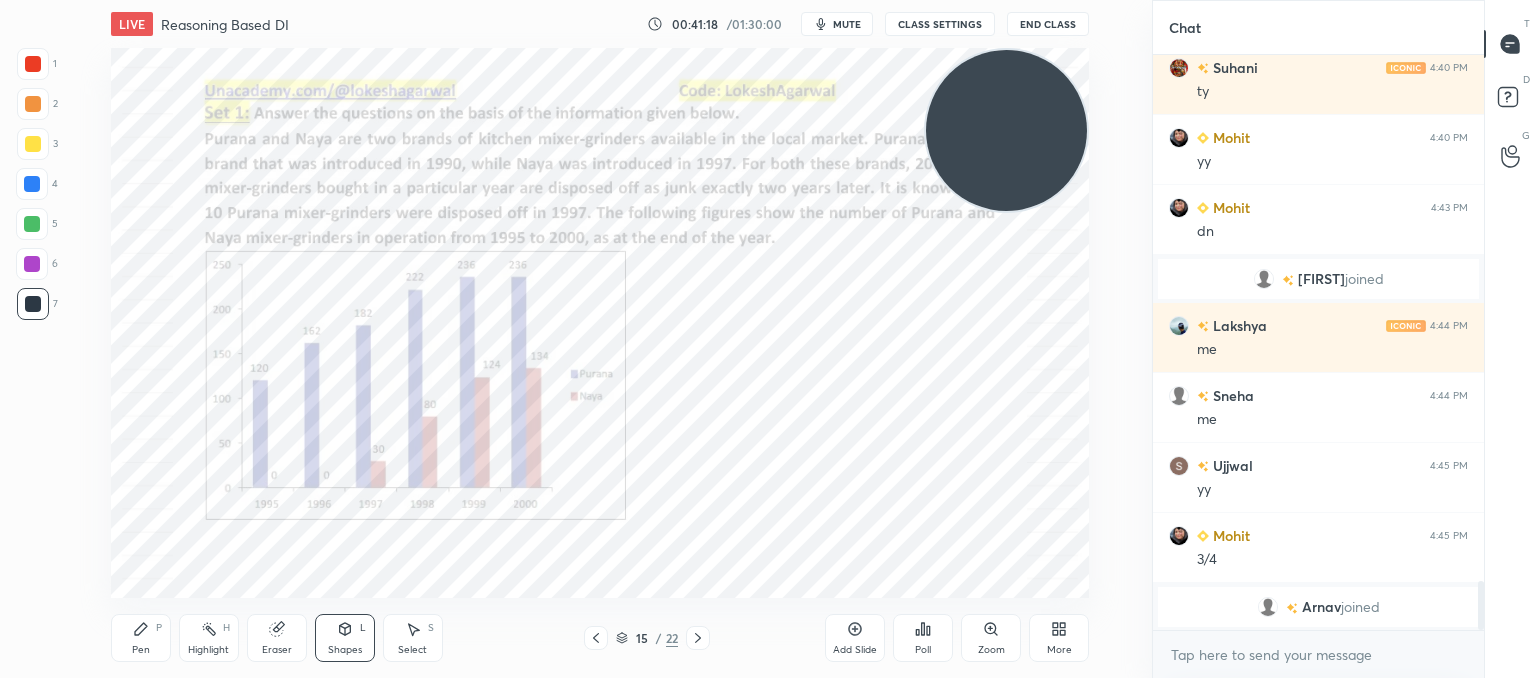 click on "1 2 3 4 5 6 7 C X Z C X Z E E Erase all   H H LIVE Reasoning Based DI 00:41:18 /  01:30:00 mute CLASS SETTINGS End Class Setting up your live class Poll for   secs No correct answer Start poll Back Reasoning Based DI • L11 of Booster Course on Data Interpretation for CAT & OMETs 2025 Lokesh Agarwal Pen P Highlight H Eraser Shapes L Select S 15 / 22 Add Slide Poll Zoom More Chat [NAME] 4:40 PM yy [NAME] 4:40 PM ty [NAME] 4:40 PM yy [NAME] 4:43 PM dn [NAME]  joined [NAME] 4:44 PM me [NAME] 4:44 PM me [NAME] 4:45 PM yy [NAME] 4:45 PM 3/4 [NAME]  joined JUMP TO LATEST Enable hand raising Enable raise hand to speak to learners. Once enabled, chat will be turned off temporarily. Enable x   introducing Raise a hand with a doubt Now learners can raise their hand along with a doubt  How it works? Doubts asked by learners will show up here NEW DOUBTS ASKED No one has raised a hand yet Can't raise hand Looks like educator just invited you to speak. Please wait before you can raise your hand again. Got it T Messages (T) D" at bounding box center (768, 0) 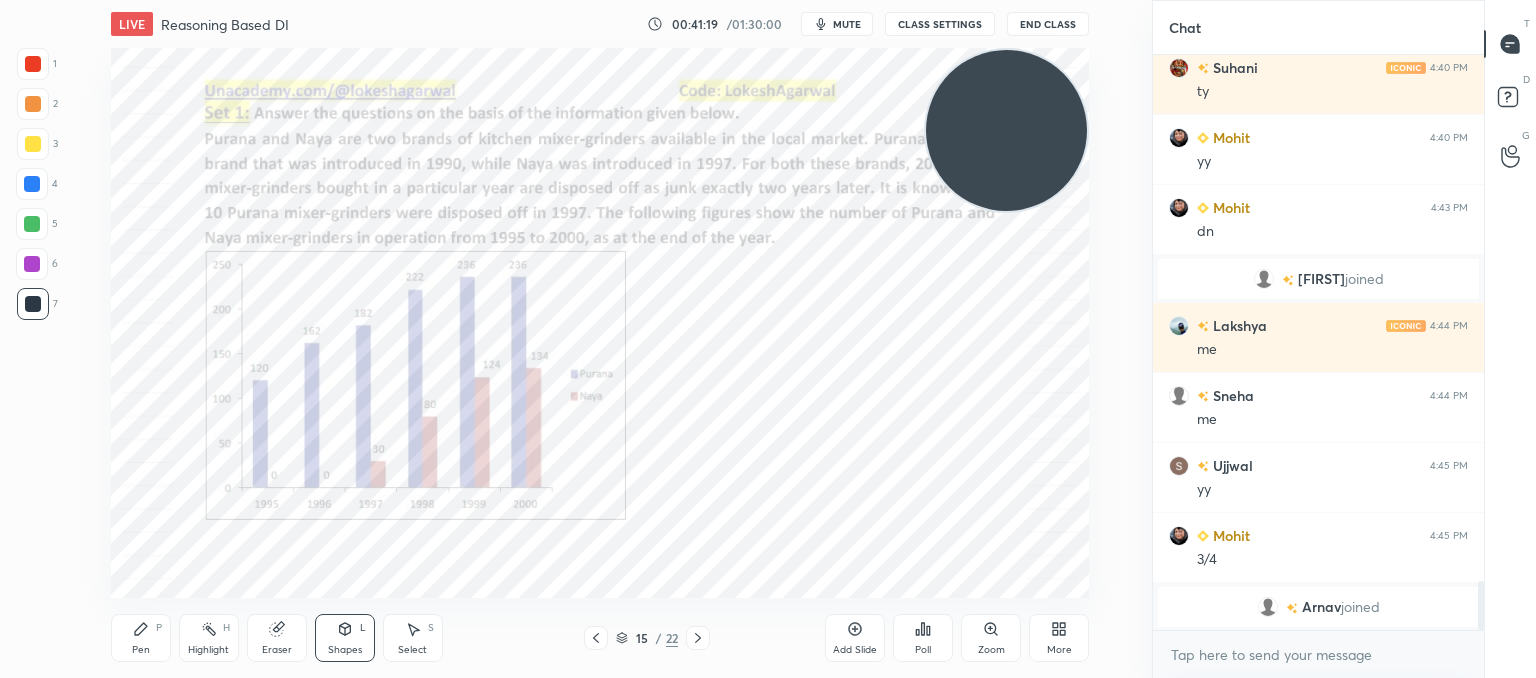 drag, startPoint x: 143, startPoint y: 634, endPoint x: 154, endPoint y: 627, distance: 13.038404 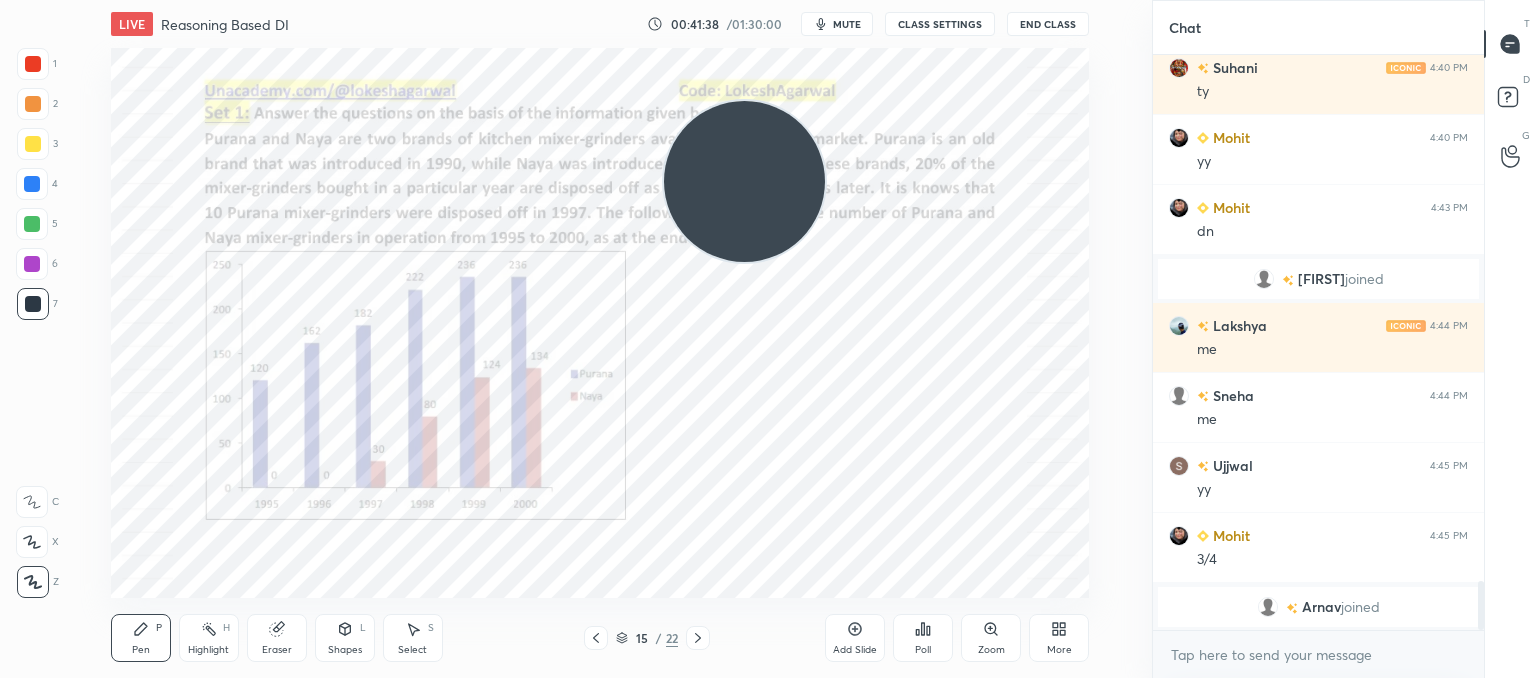 drag, startPoint x: 891, startPoint y: 122, endPoint x: 7, endPoint y: 581, distance: 996.0607 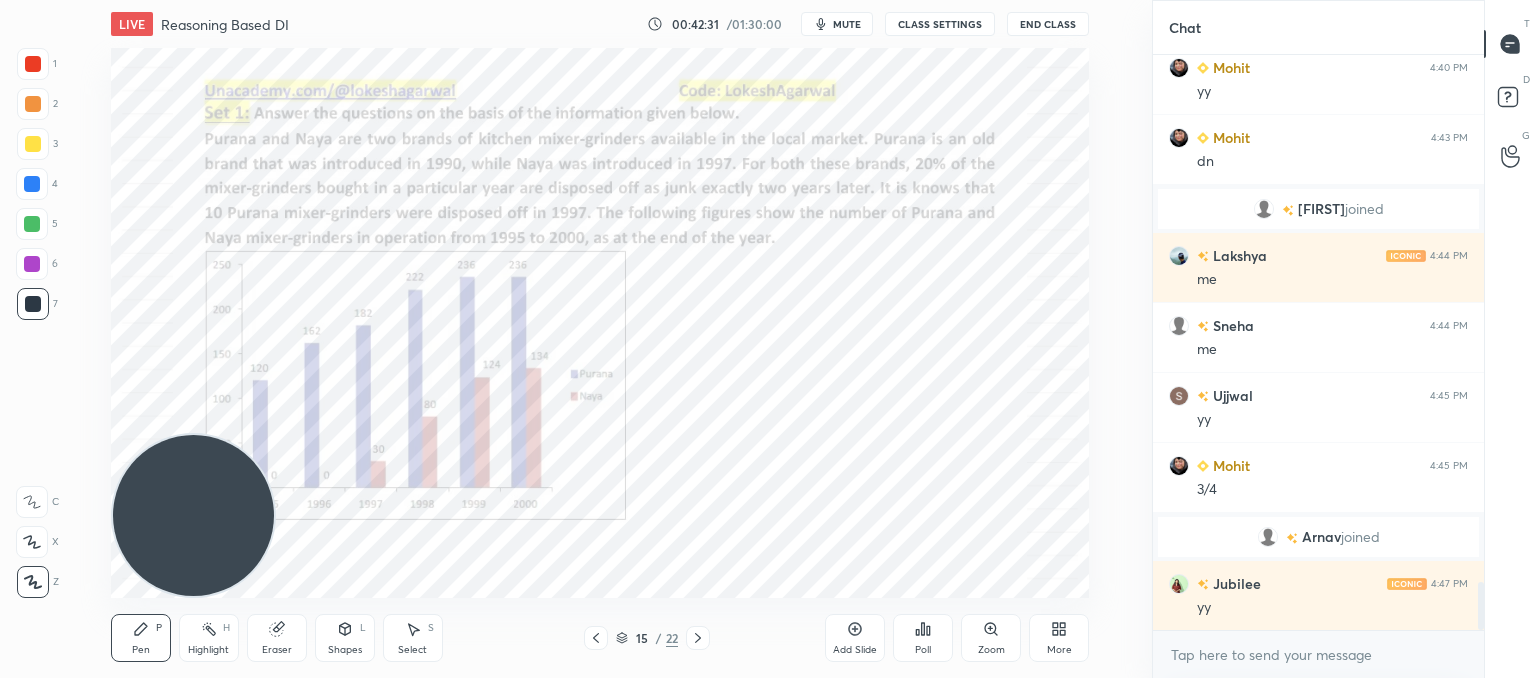 scroll, scrollTop: 6408, scrollLeft: 0, axis: vertical 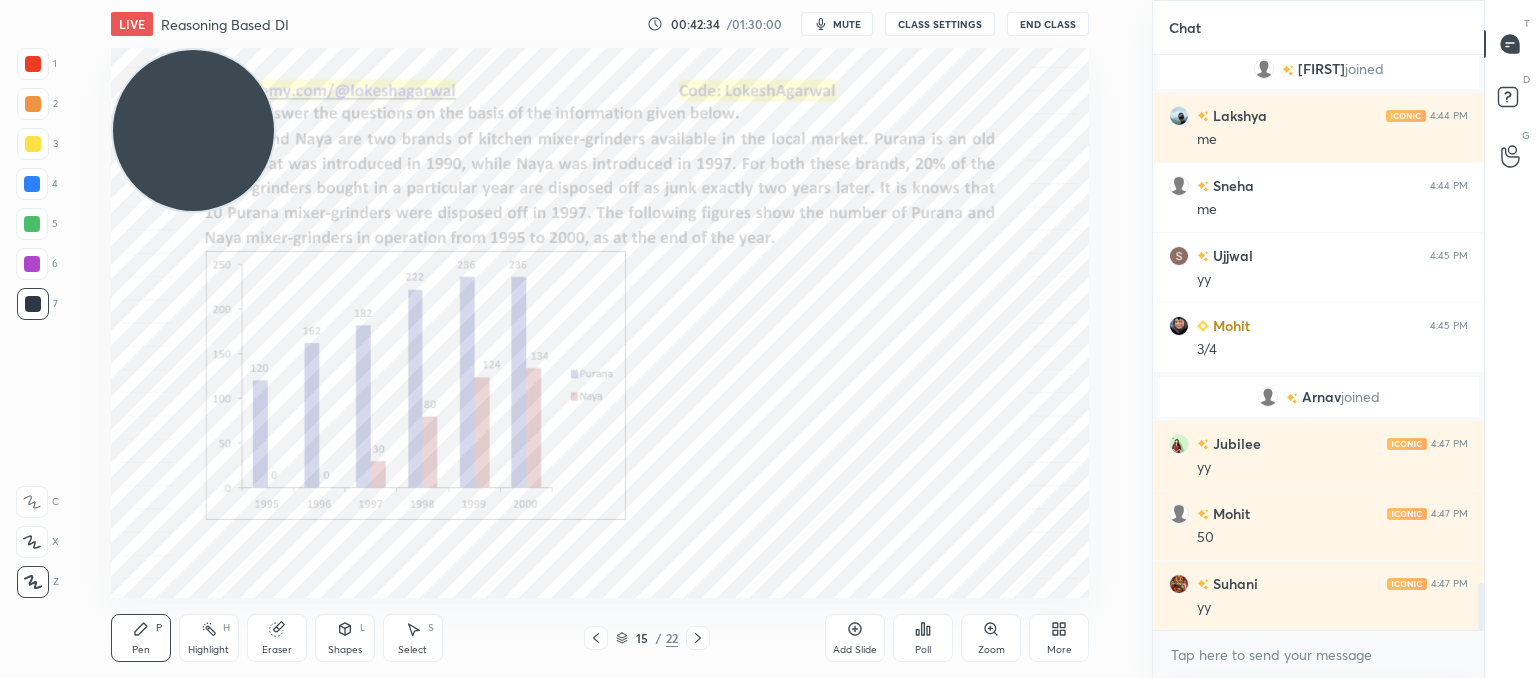 drag, startPoint x: 194, startPoint y: 501, endPoint x: 80, endPoint y: -11, distance: 524.5379 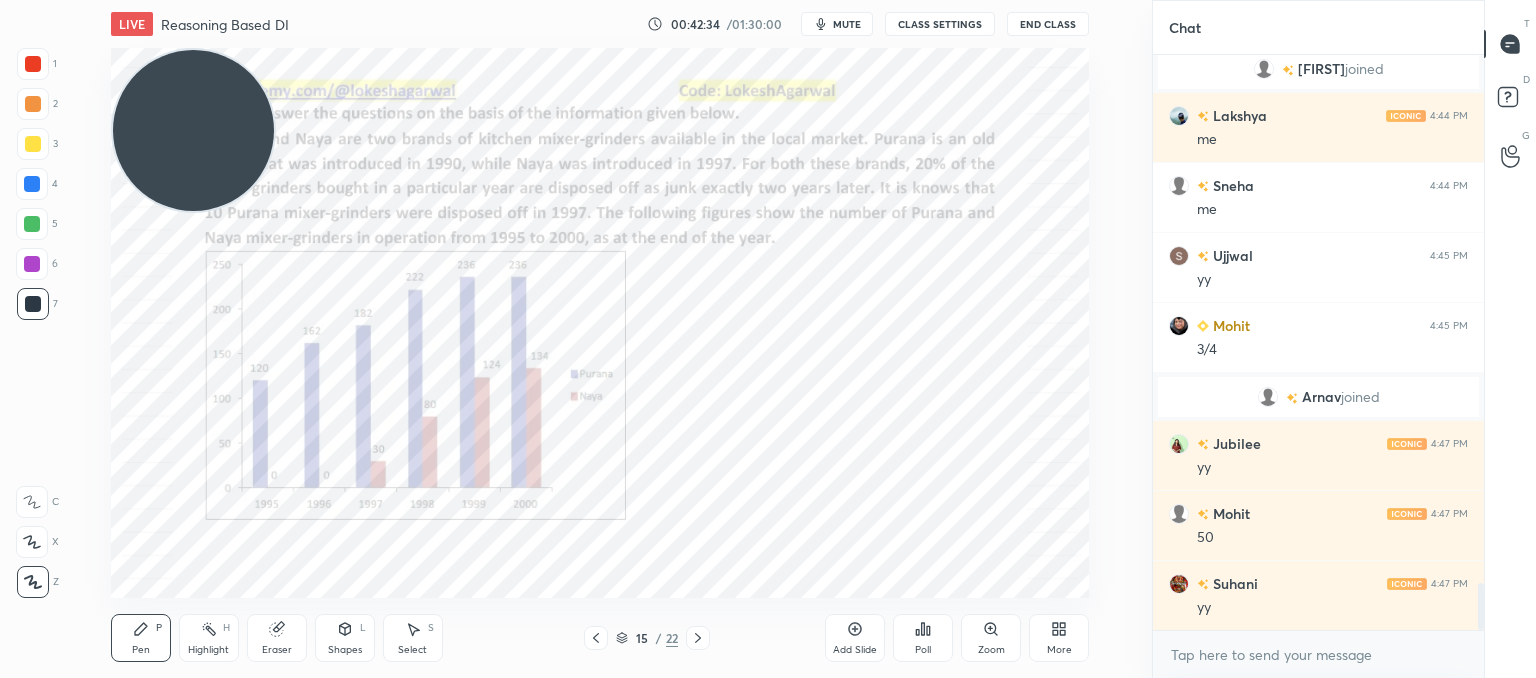 click on "1 2 3 4 5 6 7 C X Z C X Z E E Erase all   H H LIVE Reasoning Based DI 00:42:34 /  01:30:00 mute CLASS SETTINGS End Class Setting up your live class Poll for   secs No correct answer Start poll Back Reasoning Based DI • L11 of Booster Course on Data Interpretation for CAT & OMETs 2025 Lokesh Agarwal Pen P Highlight H Eraser Shapes L Select S 15 / 22 Add Slide Poll Zoom More Chat [USER] 4:43 PM dn [USER]  joined [USER] 4:44 PM me [USER] 4:44 PM me [USER] 4:45 PM yy [USER] 4:45 PM 3/4 [USER]  joined Jubilee 4:47 PM yy [USER] 4:47 PM 50 [USER] 4:47 PM yy JUMP TO LATEST Enable hand raising Enable raise hand to speak to learners. Once enabled, chat will be turned off temporarily. Enable x   introducing Raise a hand with a doubt Now learners can raise their hand along with a doubt  How it works? Doubts asked by learners will show up here NEW DOUBTS ASKED No one has raised a hand yet Can't raise hand Looks like educator just invited you to speak. Please wait before you can raise your hand again. Got it T Messages (T)" at bounding box center [768, 0] 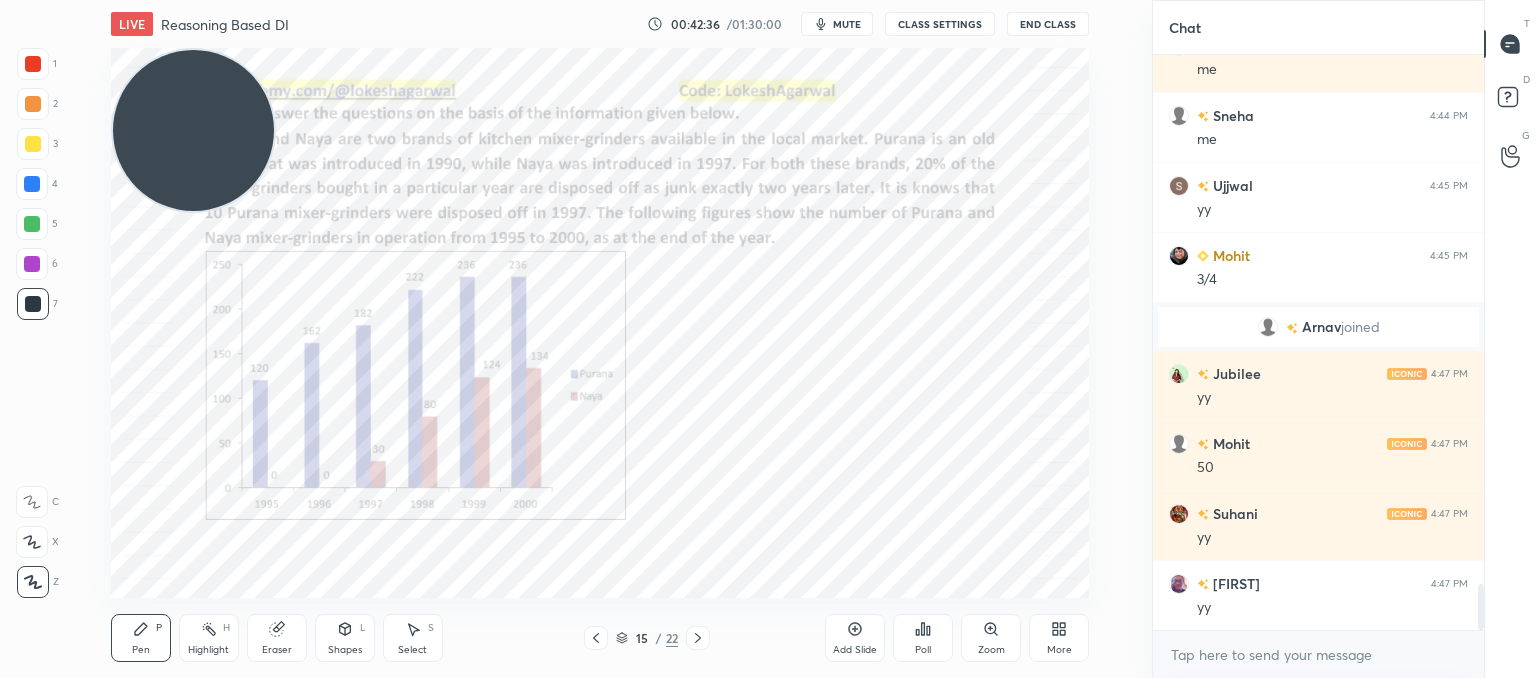 scroll, scrollTop: 6548, scrollLeft: 0, axis: vertical 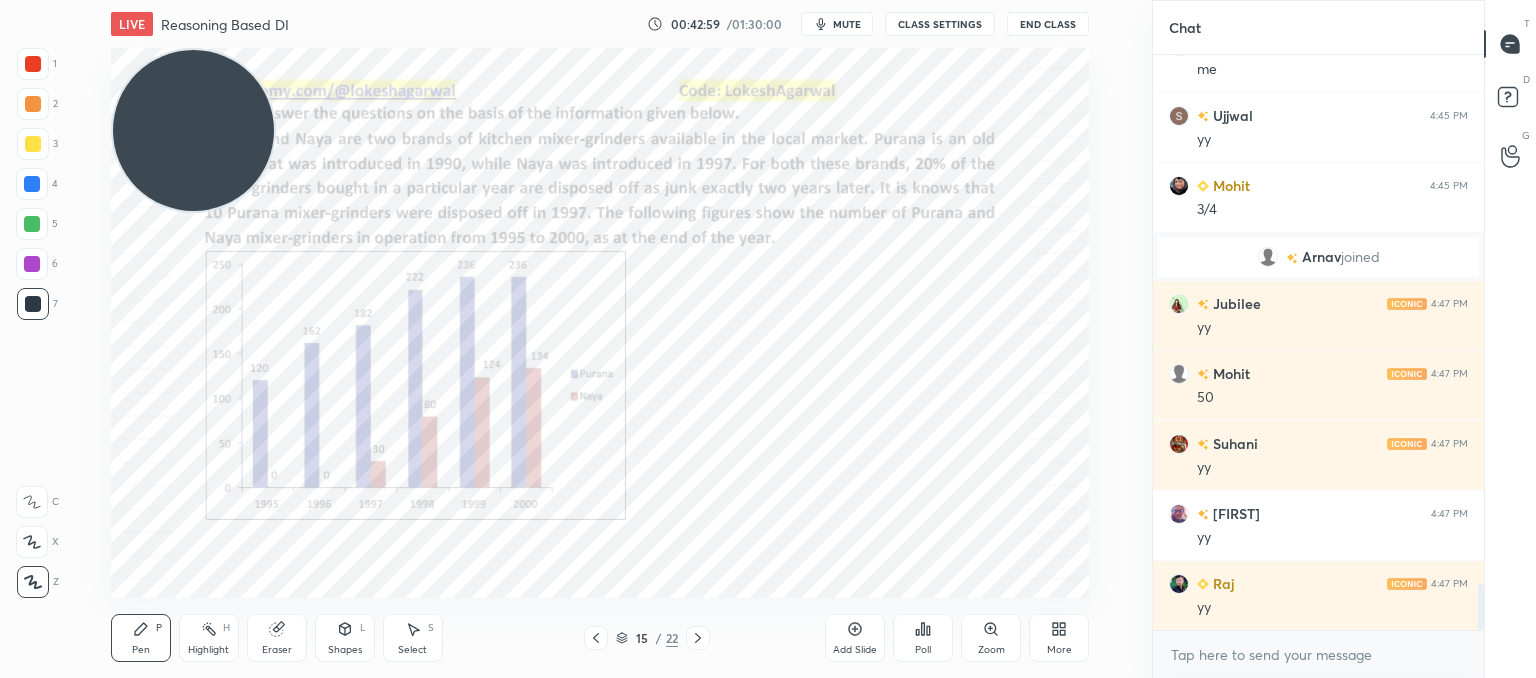 drag, startPoint x: 272, startPoint y: 632, endPoint x: 297, endPoint y: 616, distance: 29.681644 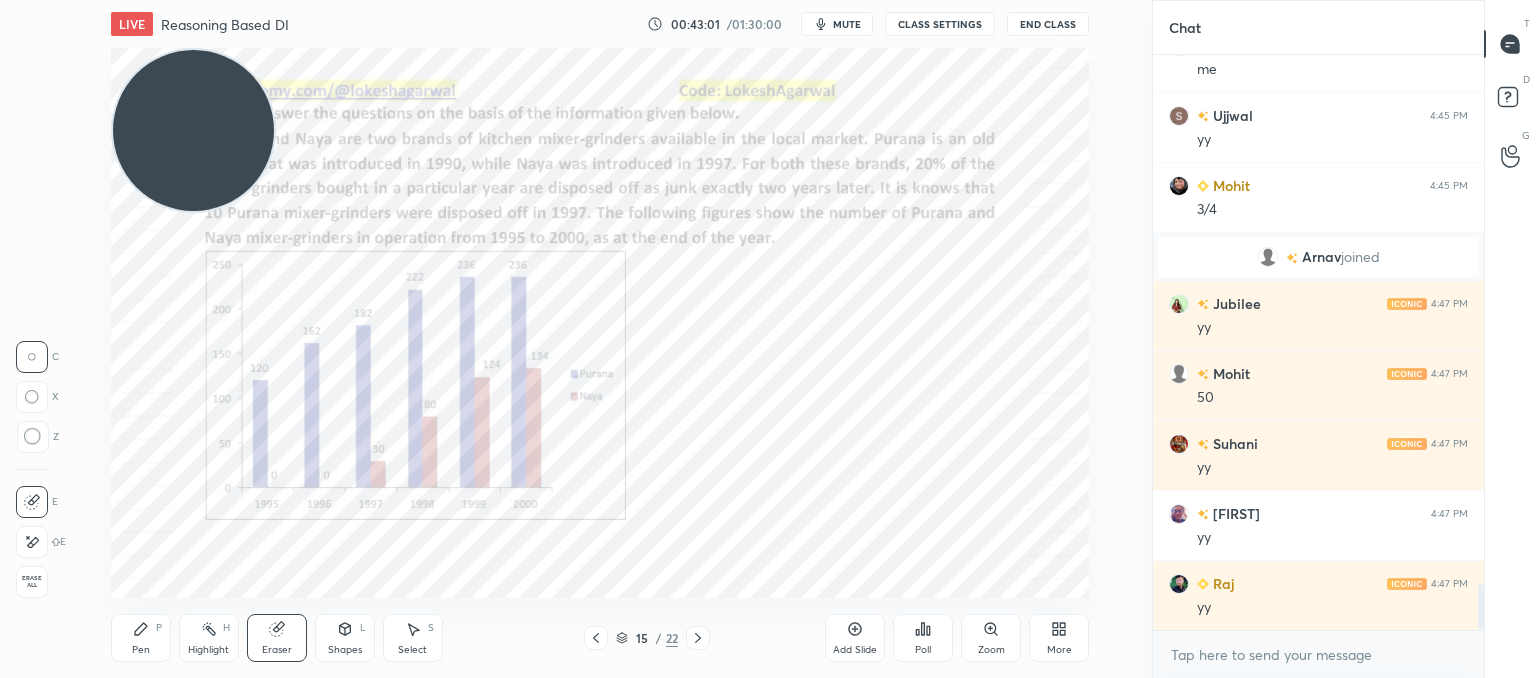 scroll, scrollTop: 6618, scrollLeft: 0, axis: vertical 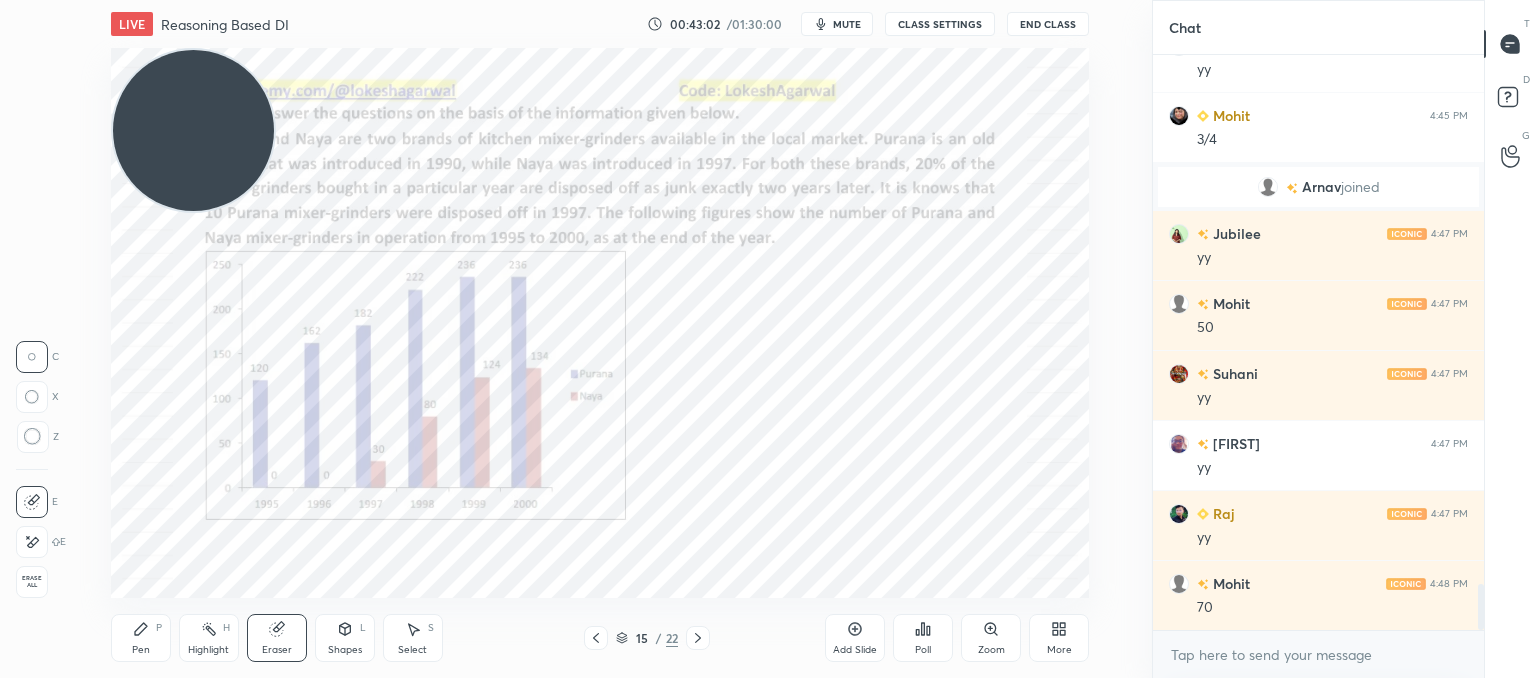 click 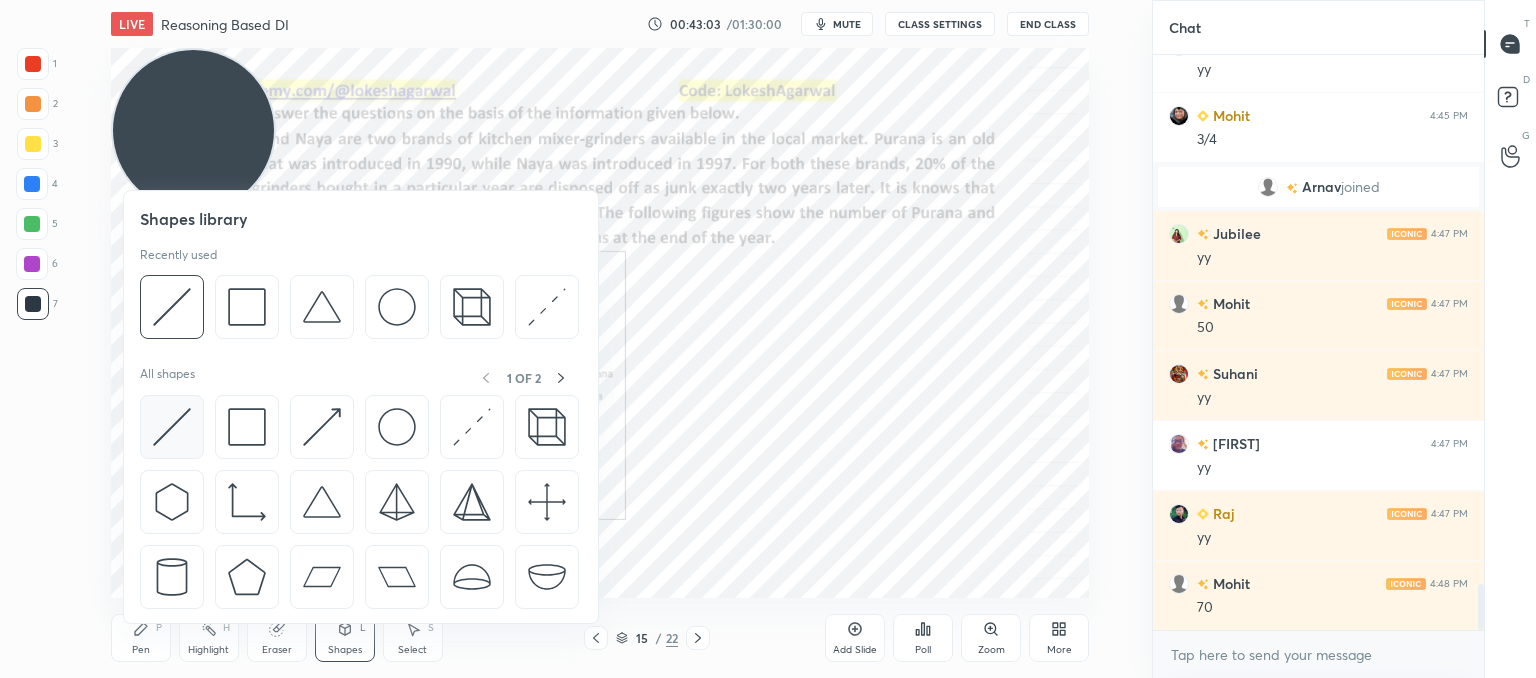 click at bounding box center [172, 427] 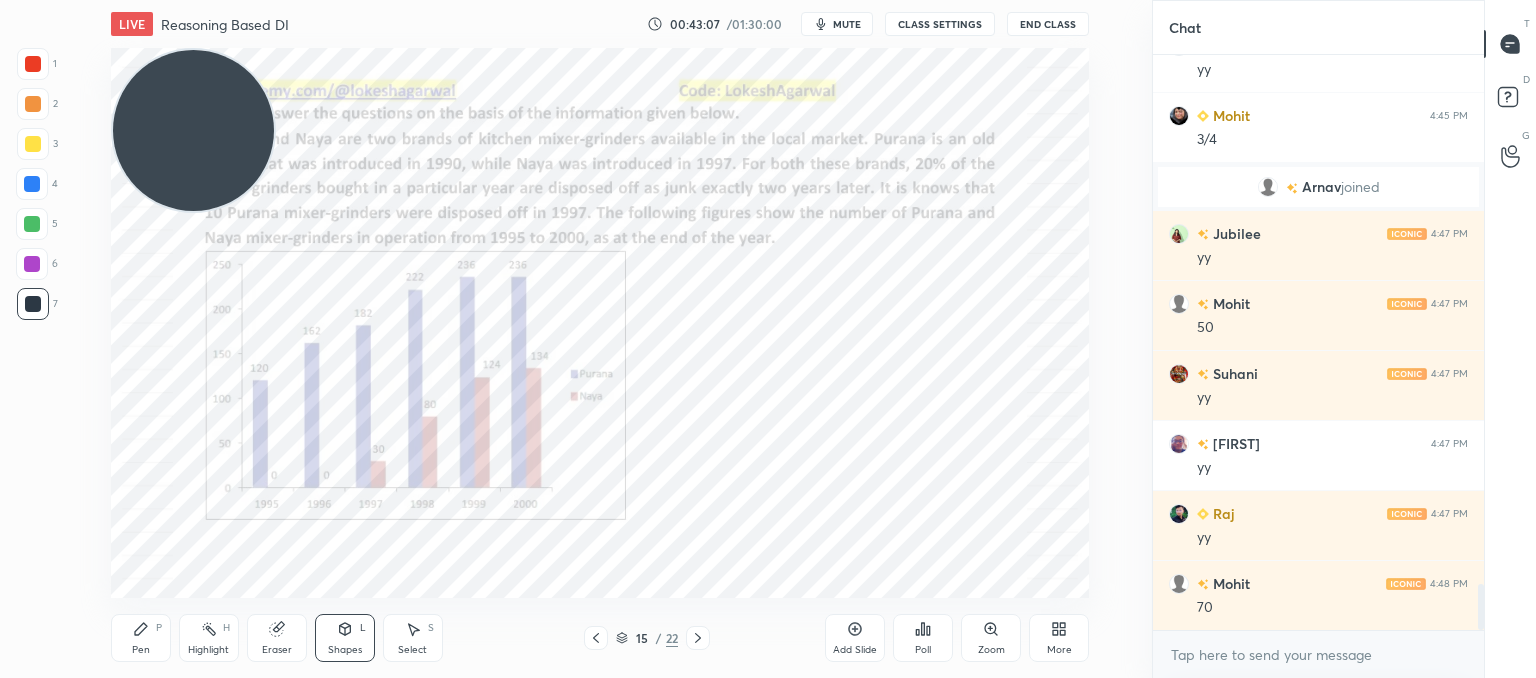 scroll, scrollTop: 6688, scrollLeft: 0, axis: vertical 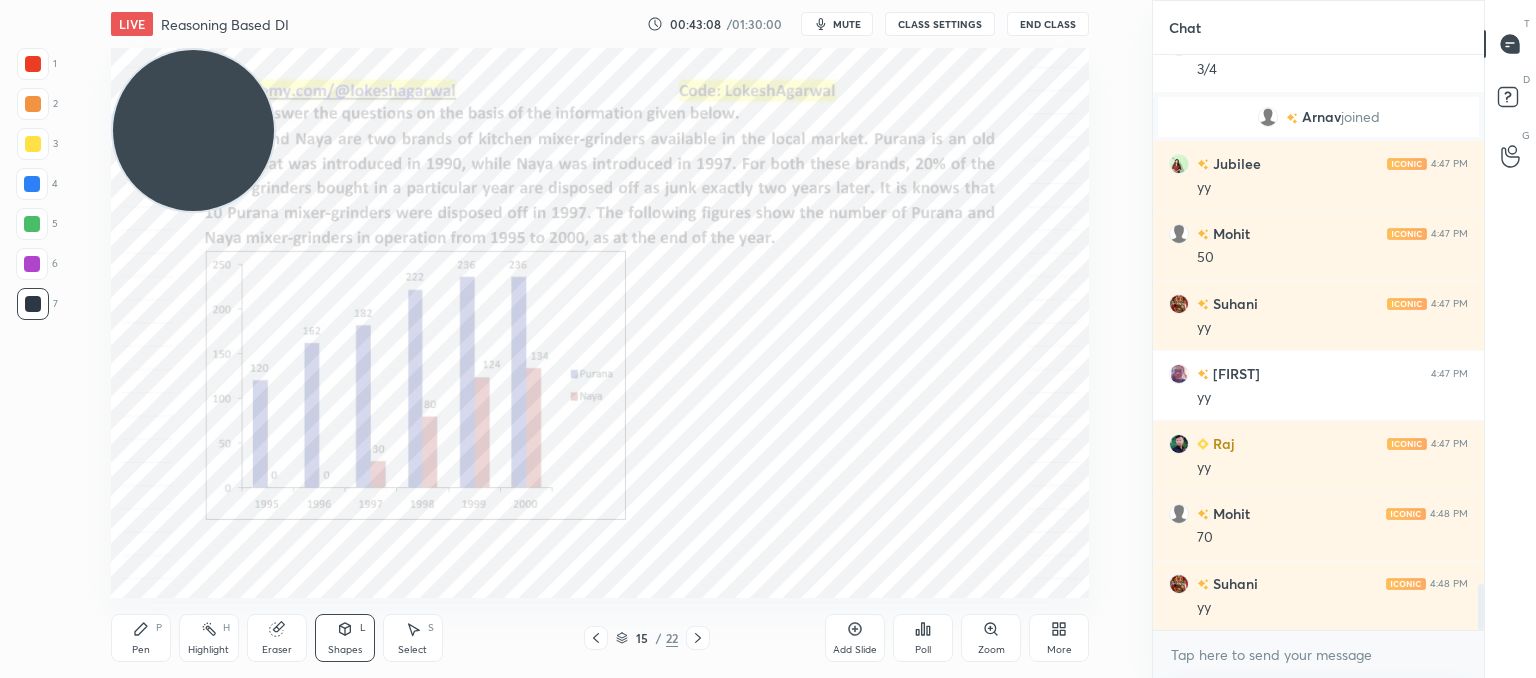drag, startPoint x: 140, startPoint y: 624, endPoint x: 194, endPoint y: 601, distance: 58.694122 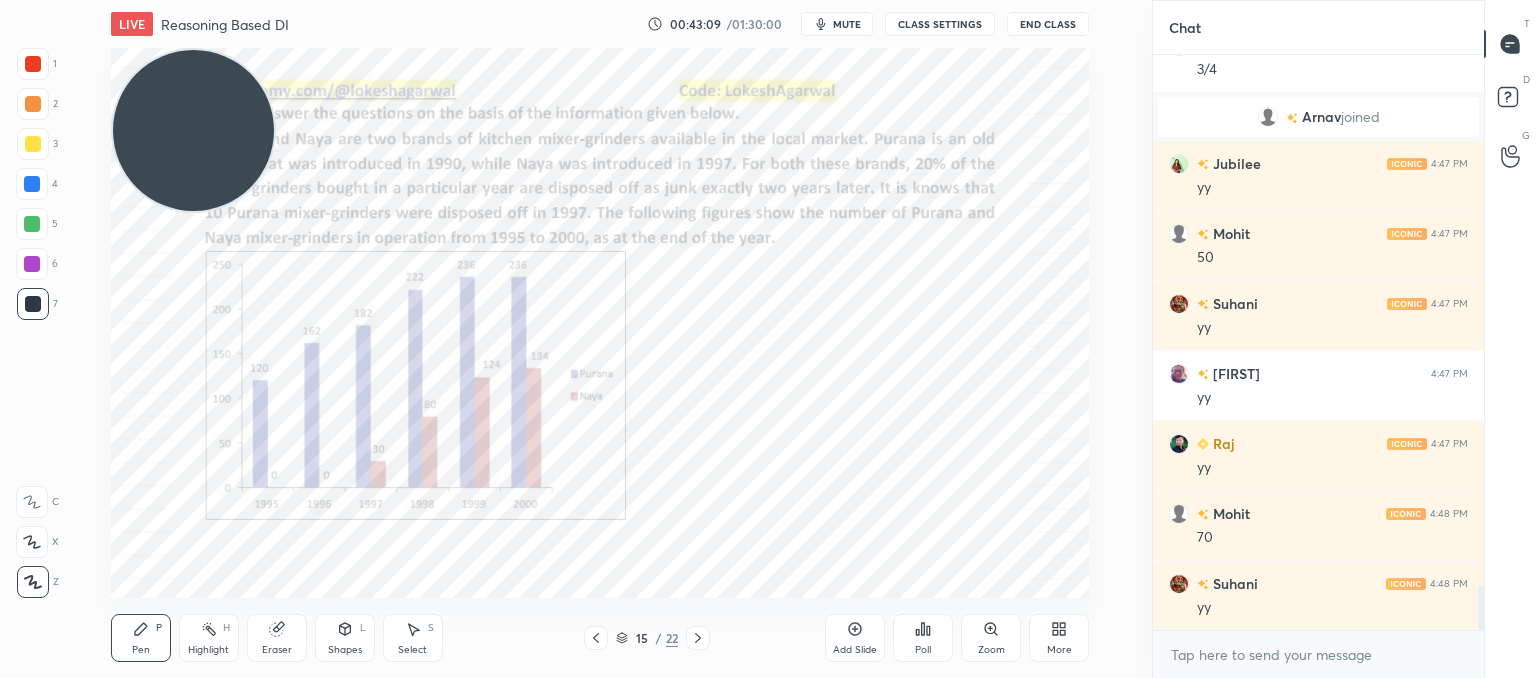 scroll, scrollTop: 6758, scrollLeft: 0, axis: vertical 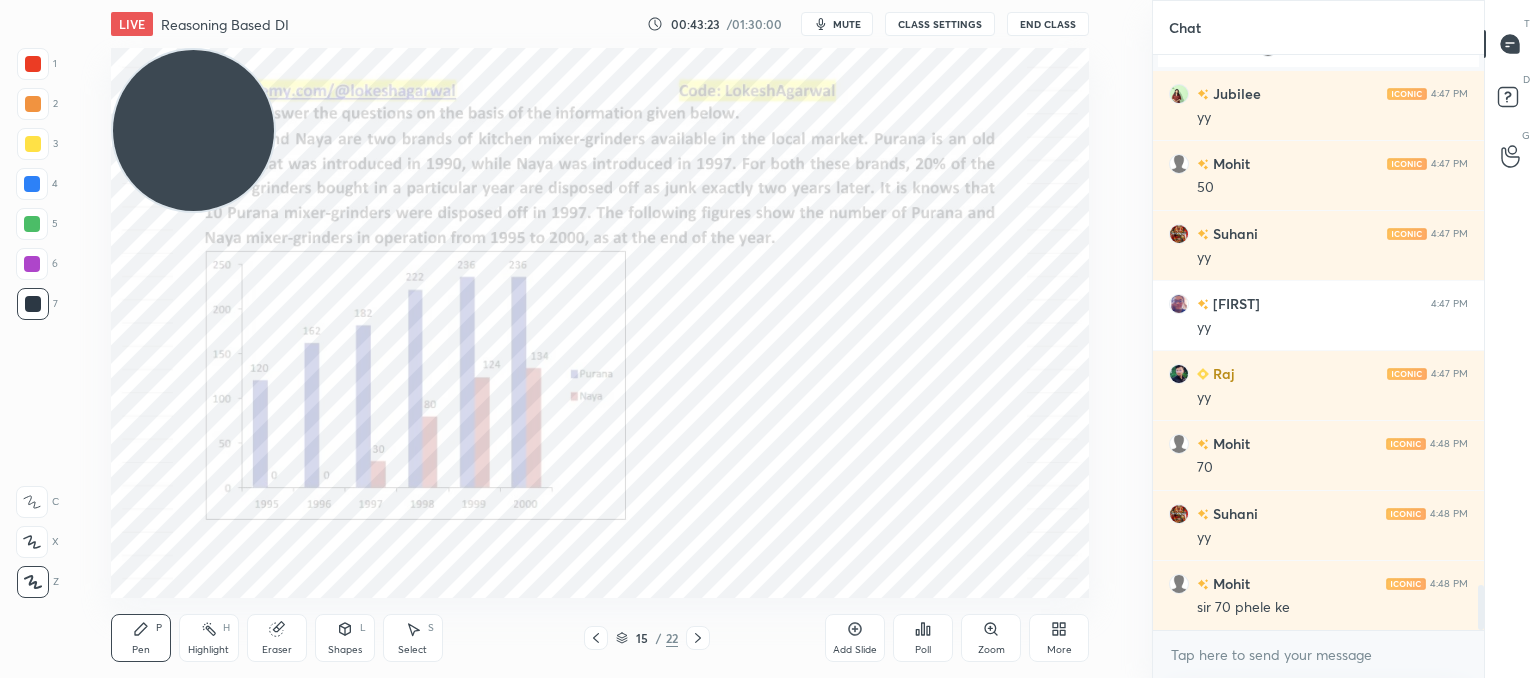 click 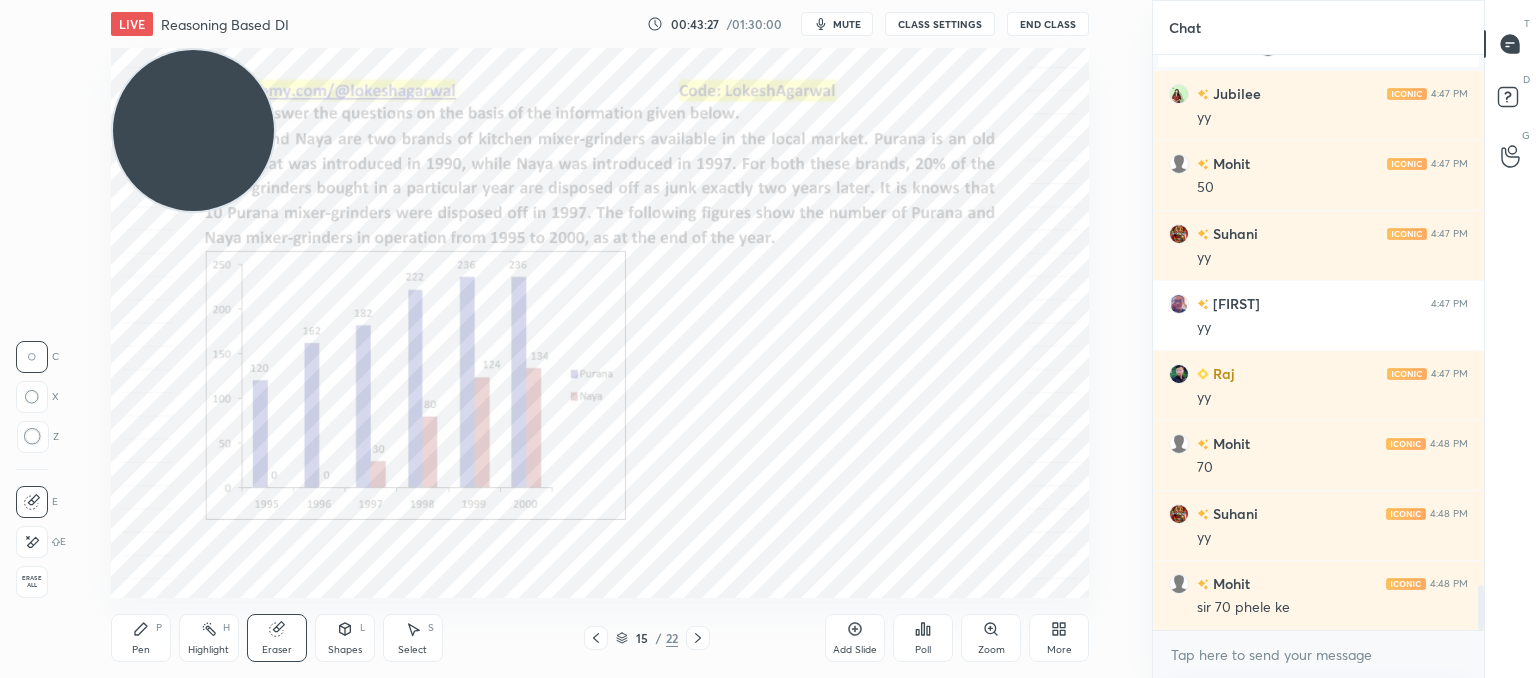 click on "Pen P" at bounding box center [141, 638] 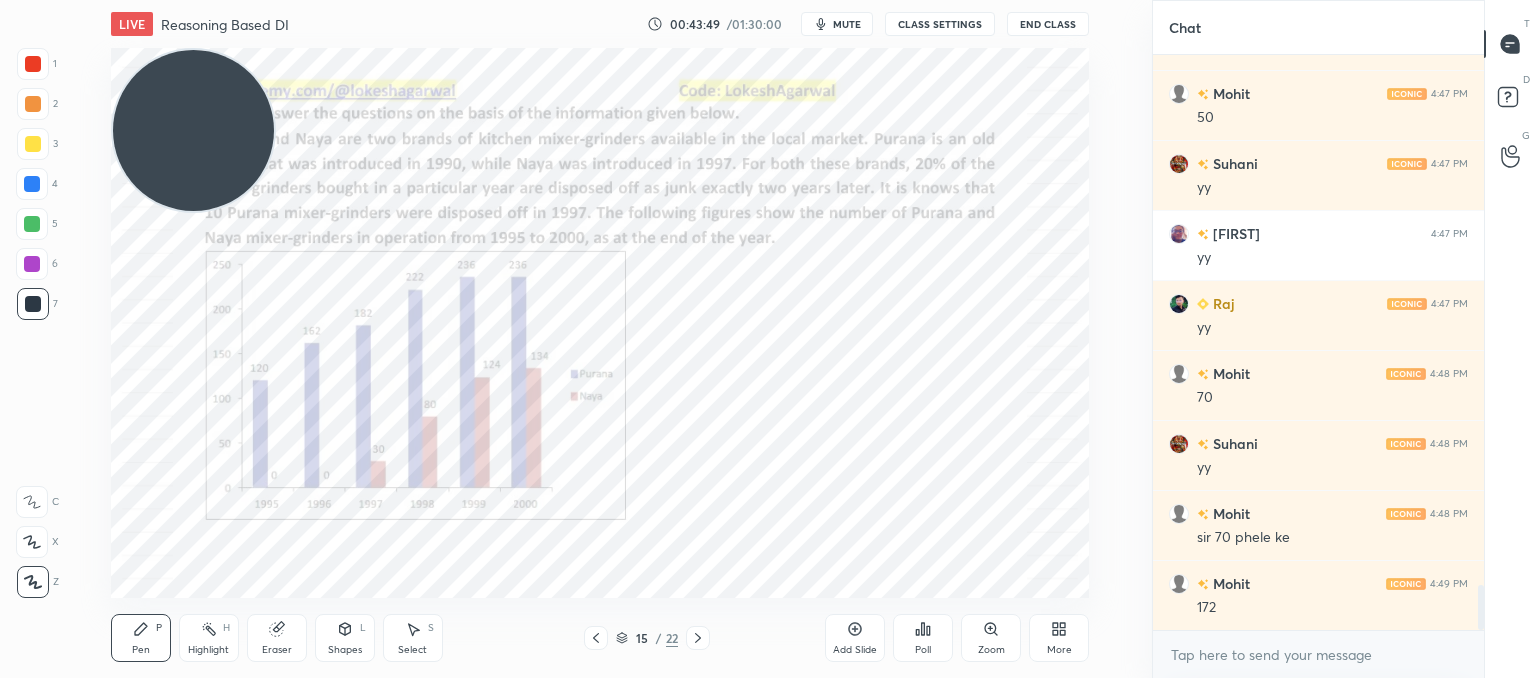 scroll, scrollTop: 6848, scrollLeft: 0, axis: vertical 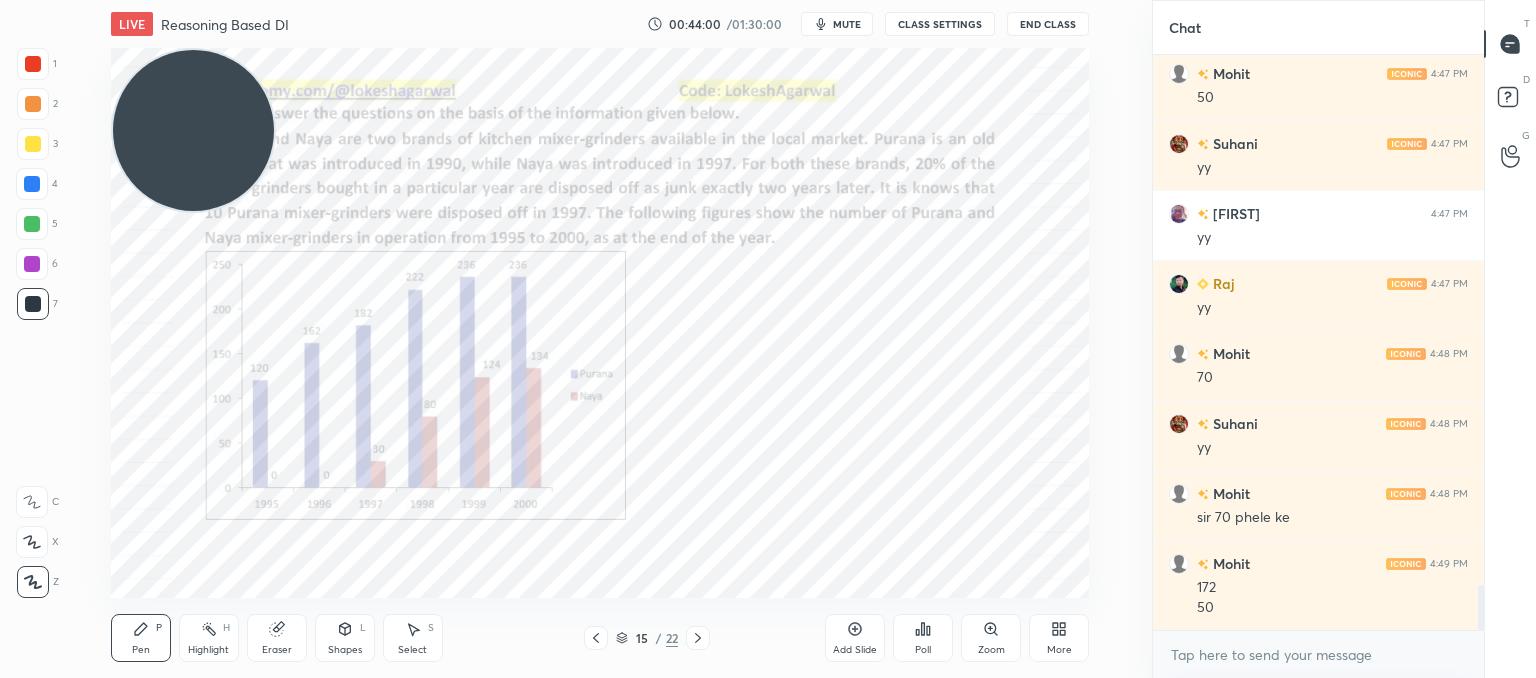 drag, startPoint x: 283, startPoint y: 641, endPoint x: 350, endPoint y: 608, distance: 74.68601 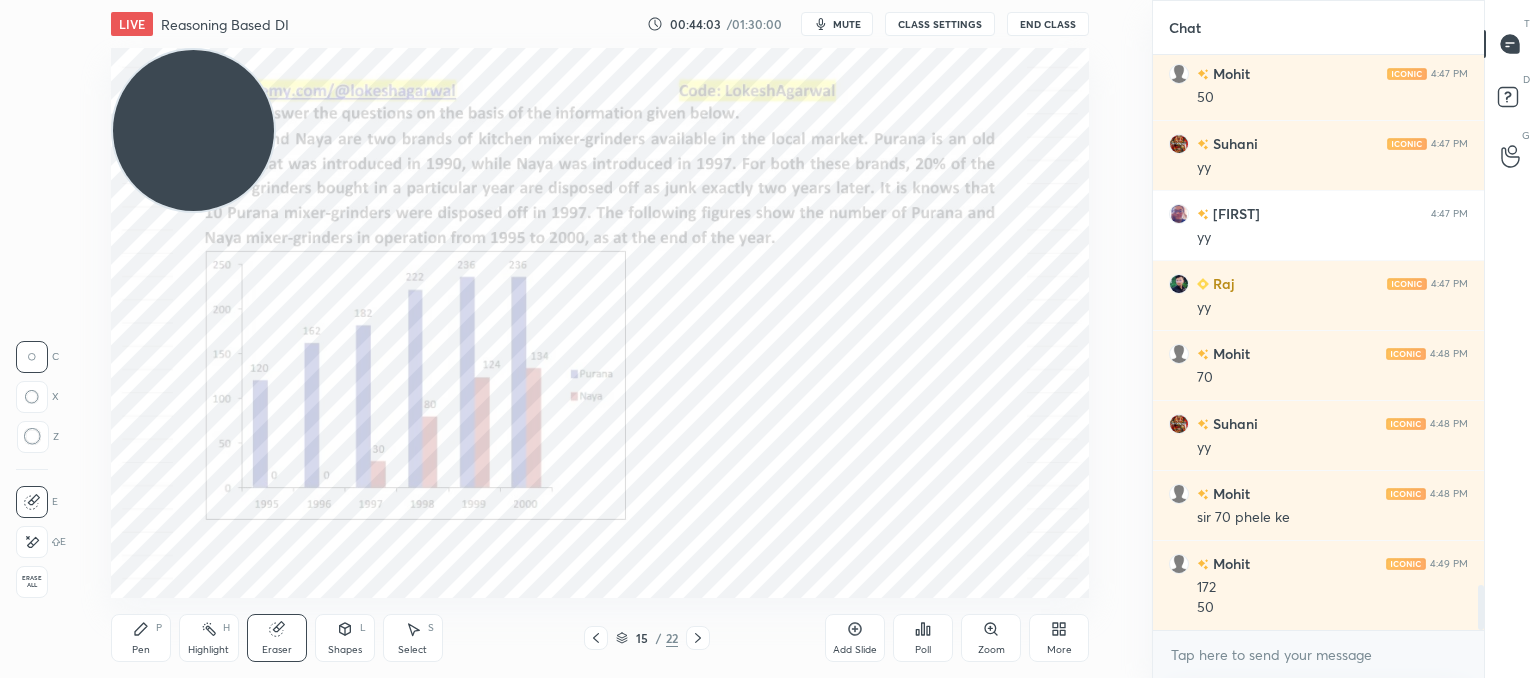 click on "Pen P" at bounding box center [141, 638] 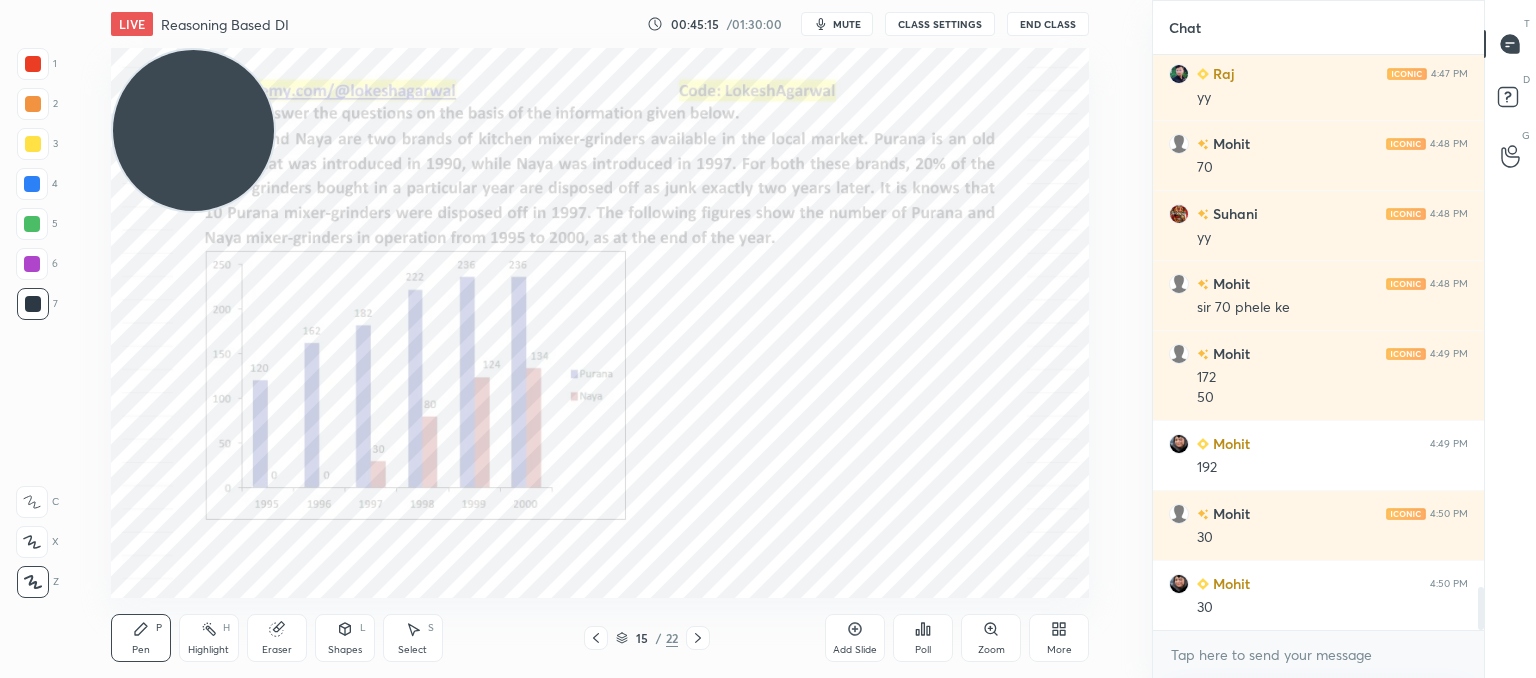 scroll, scrollTop: 7128, scrollLeft: 0, axis: vertical 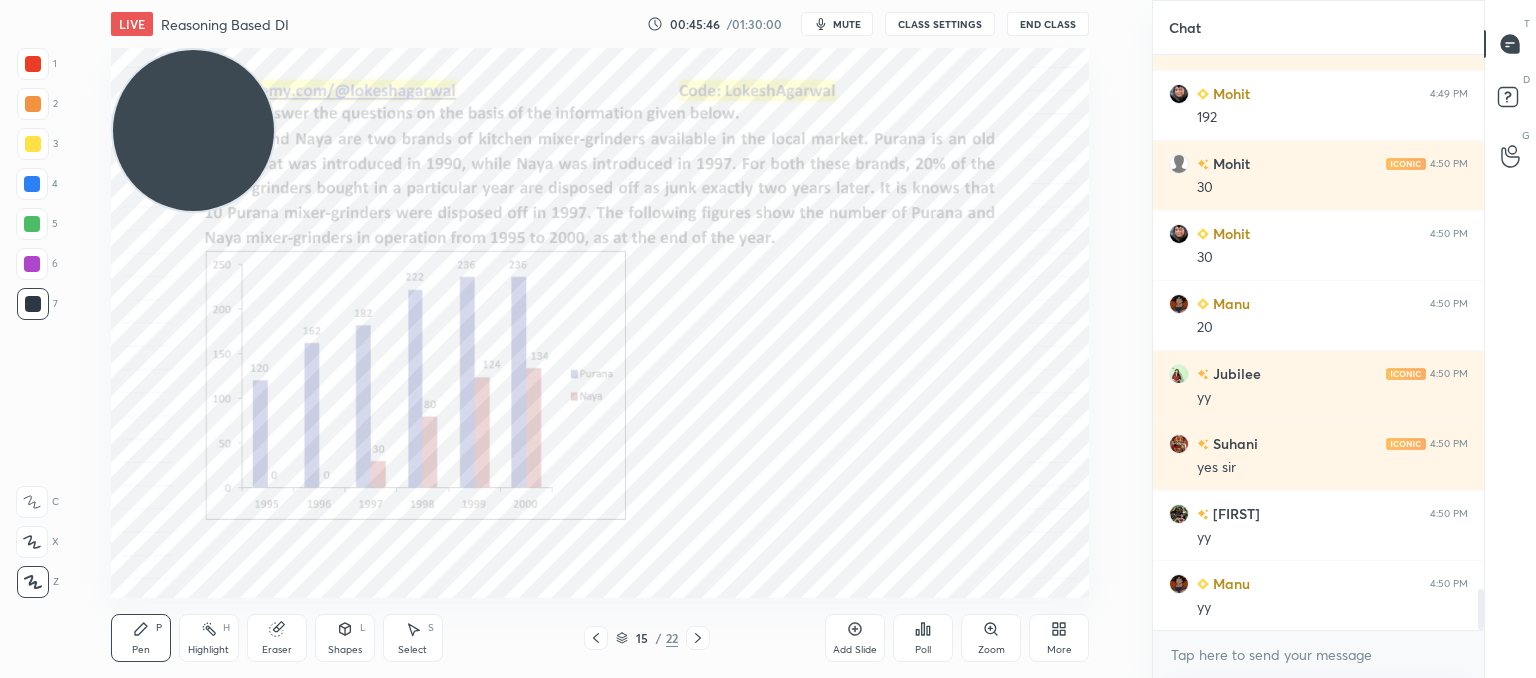 click 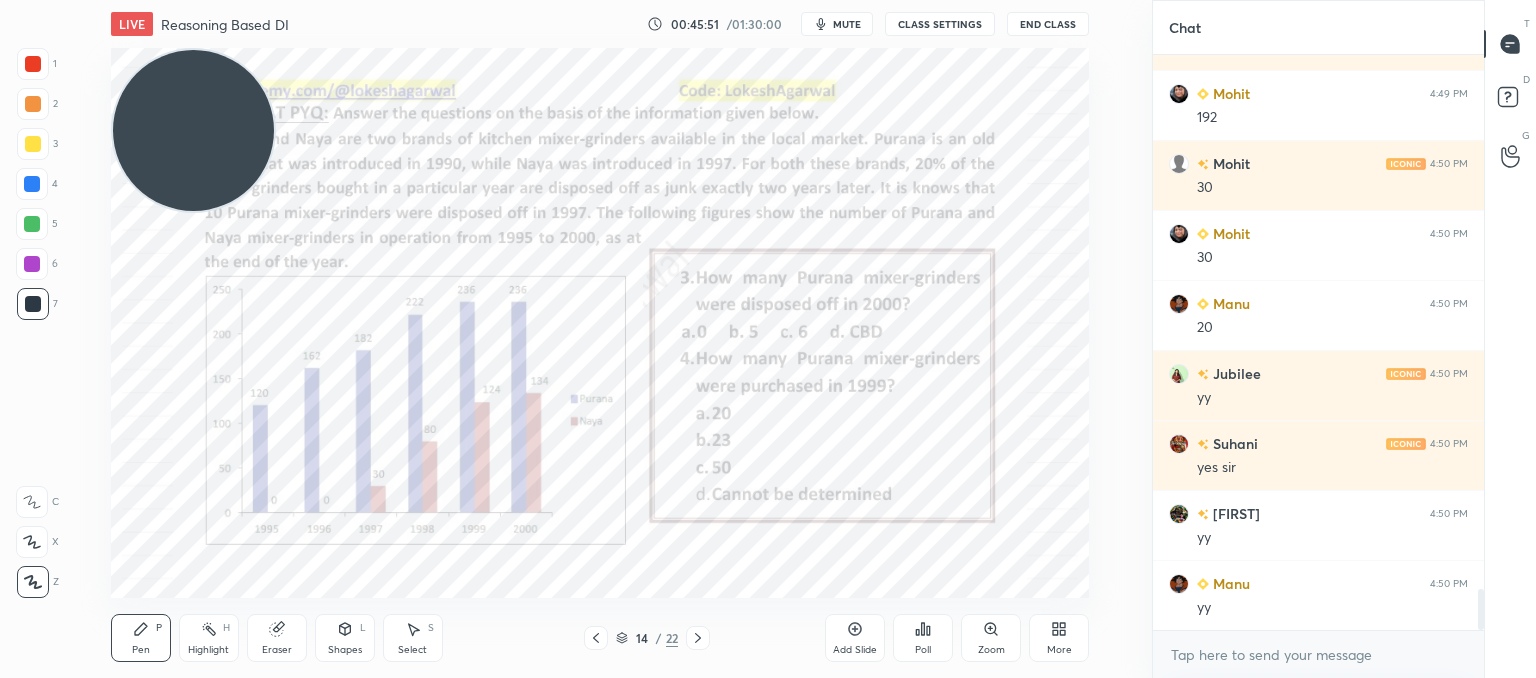 click 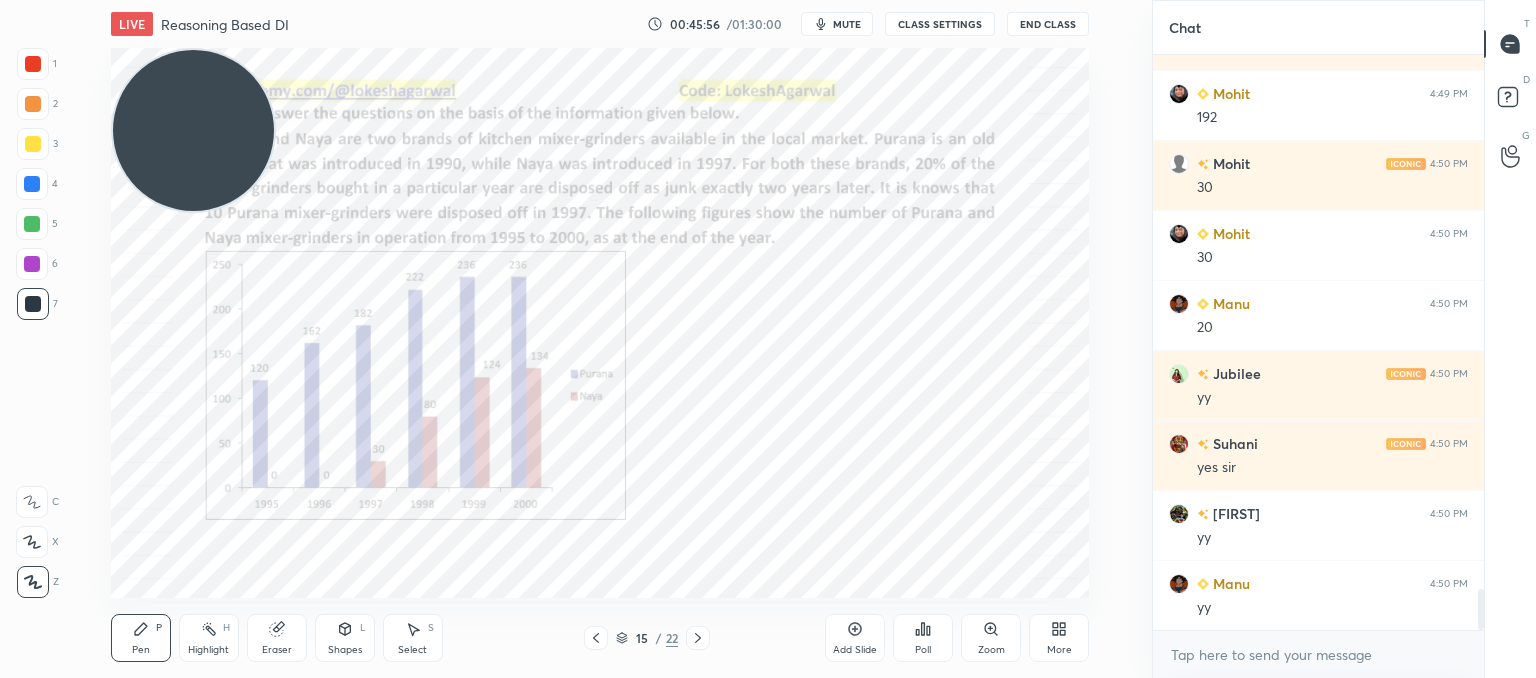 scroll, scrollTop: 7478, scrollLeft: 0, axis: vertical 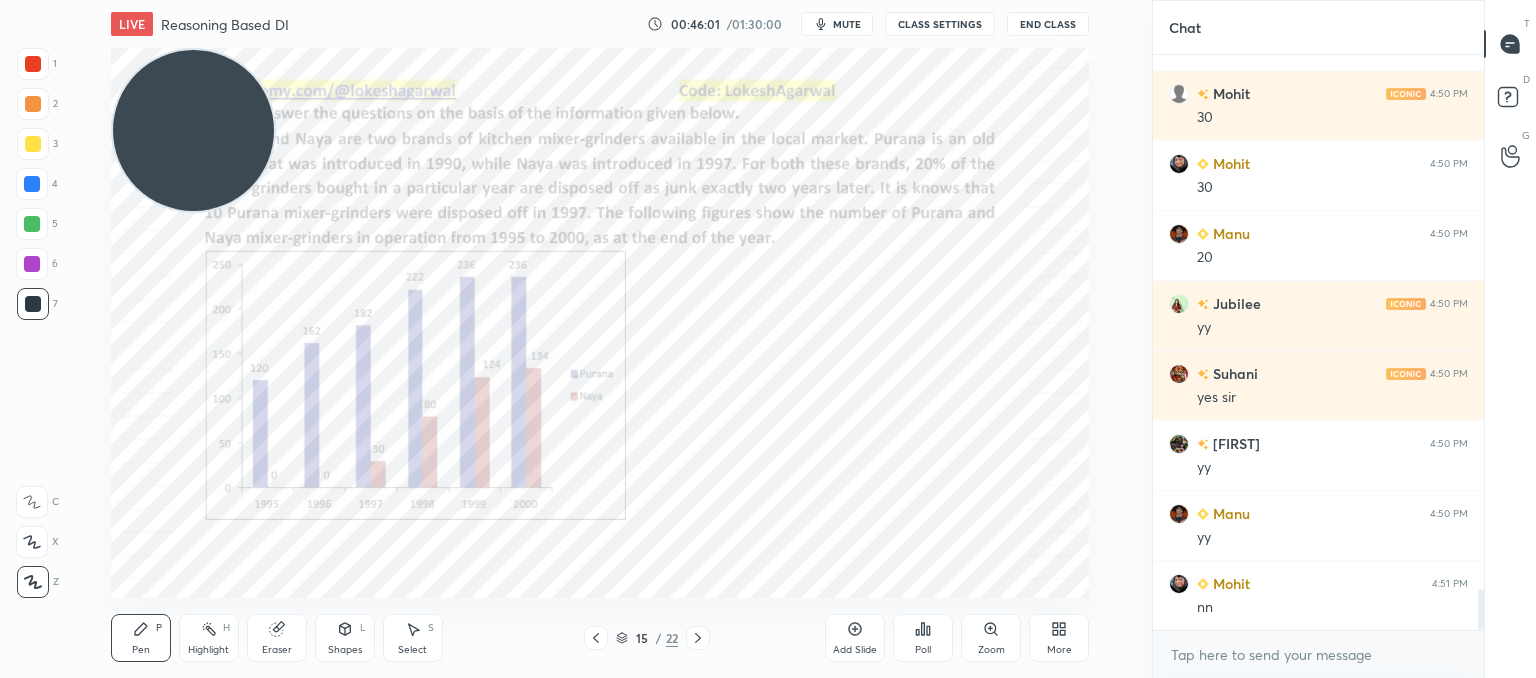 click 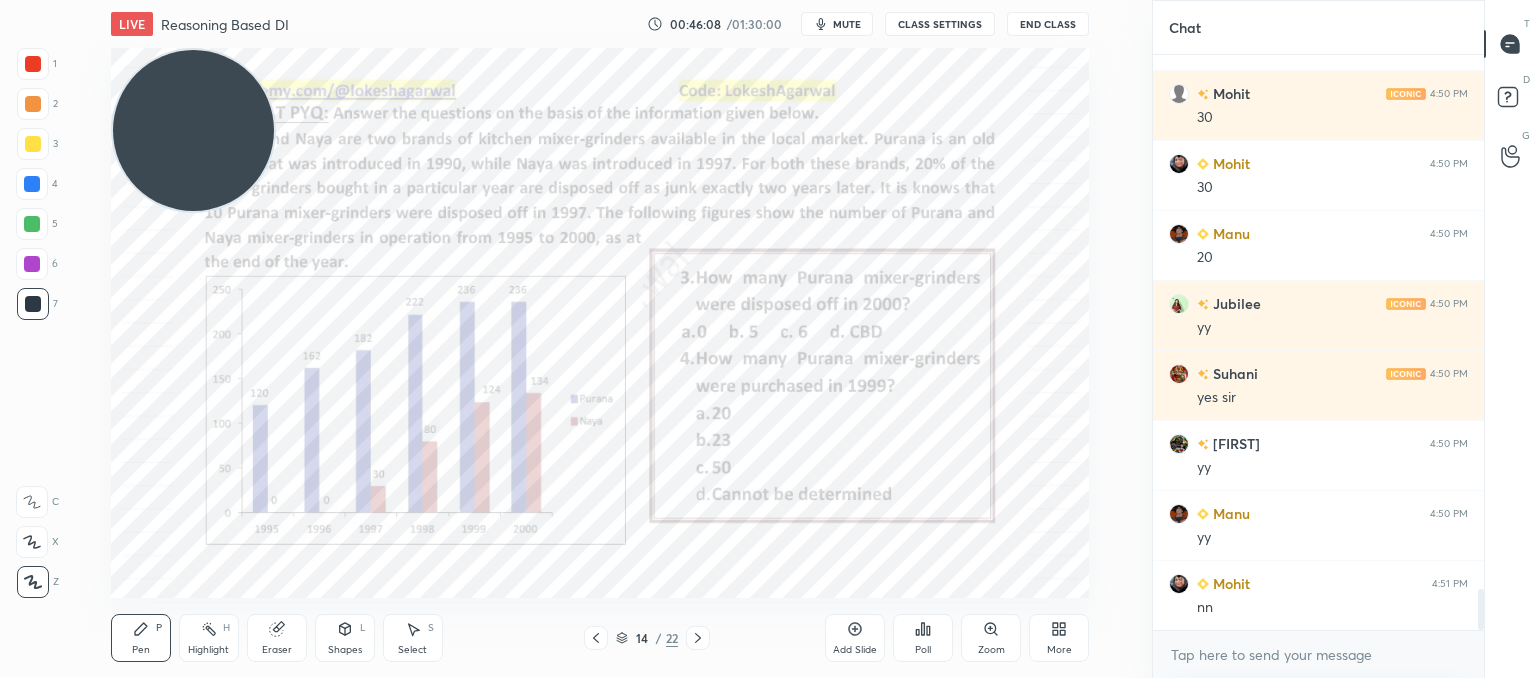 click 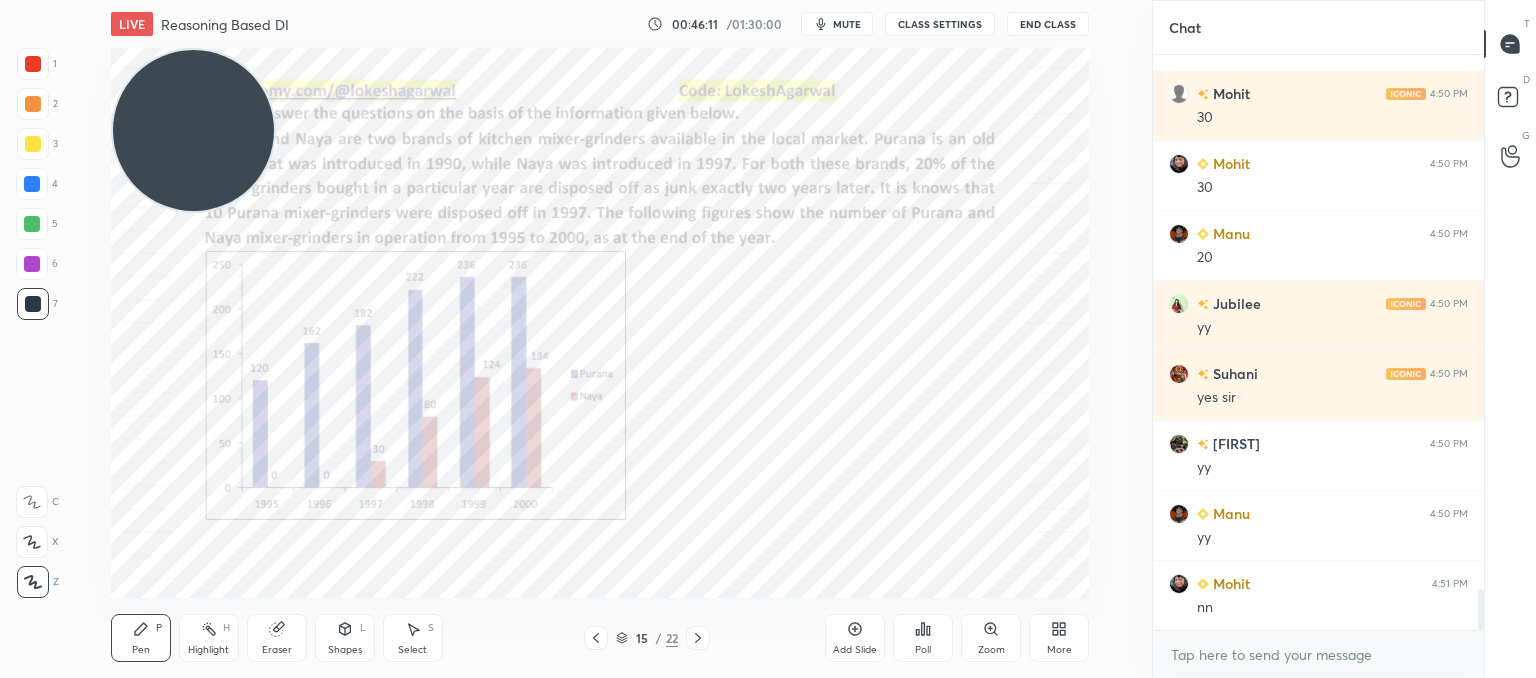 drag, startPoint x: 594, startPoint y: 636, endPoint x: 623, endPoint y: 610, distance: 38.948685 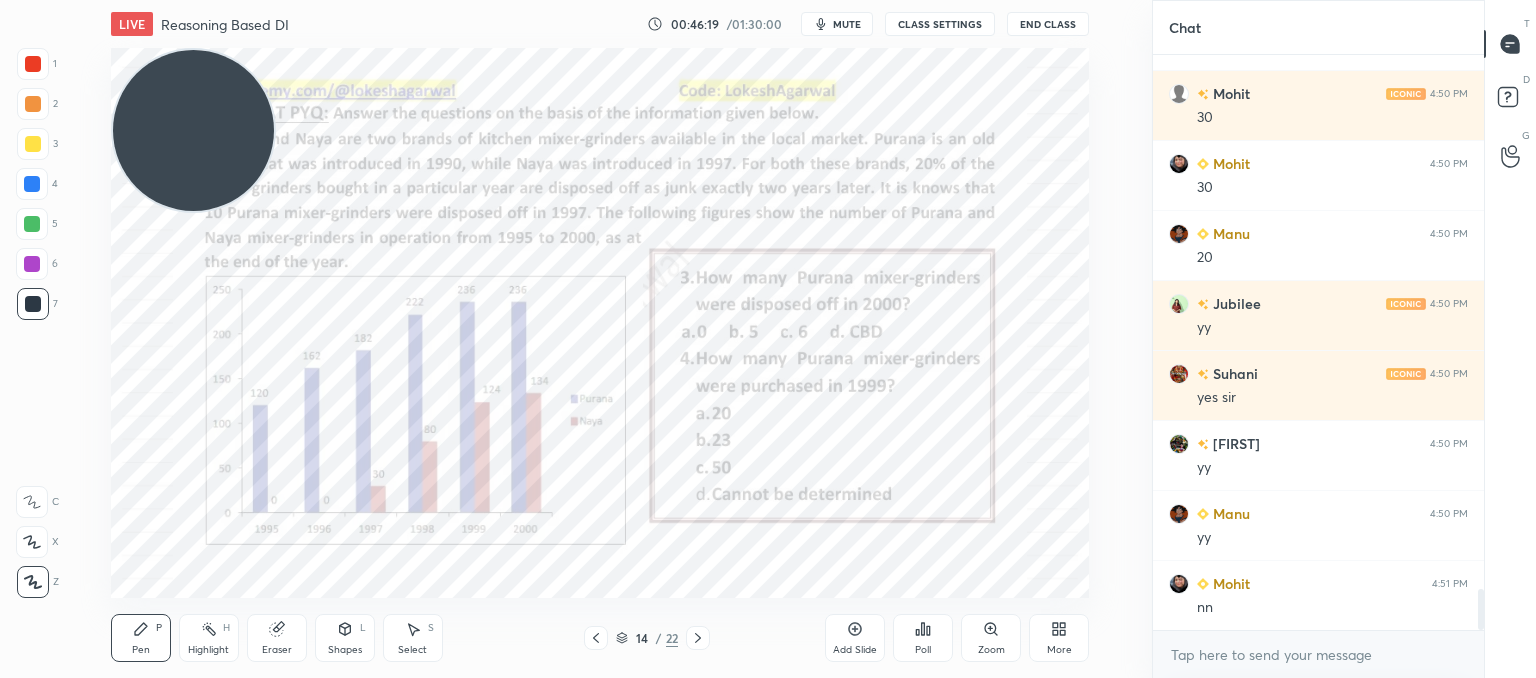 click 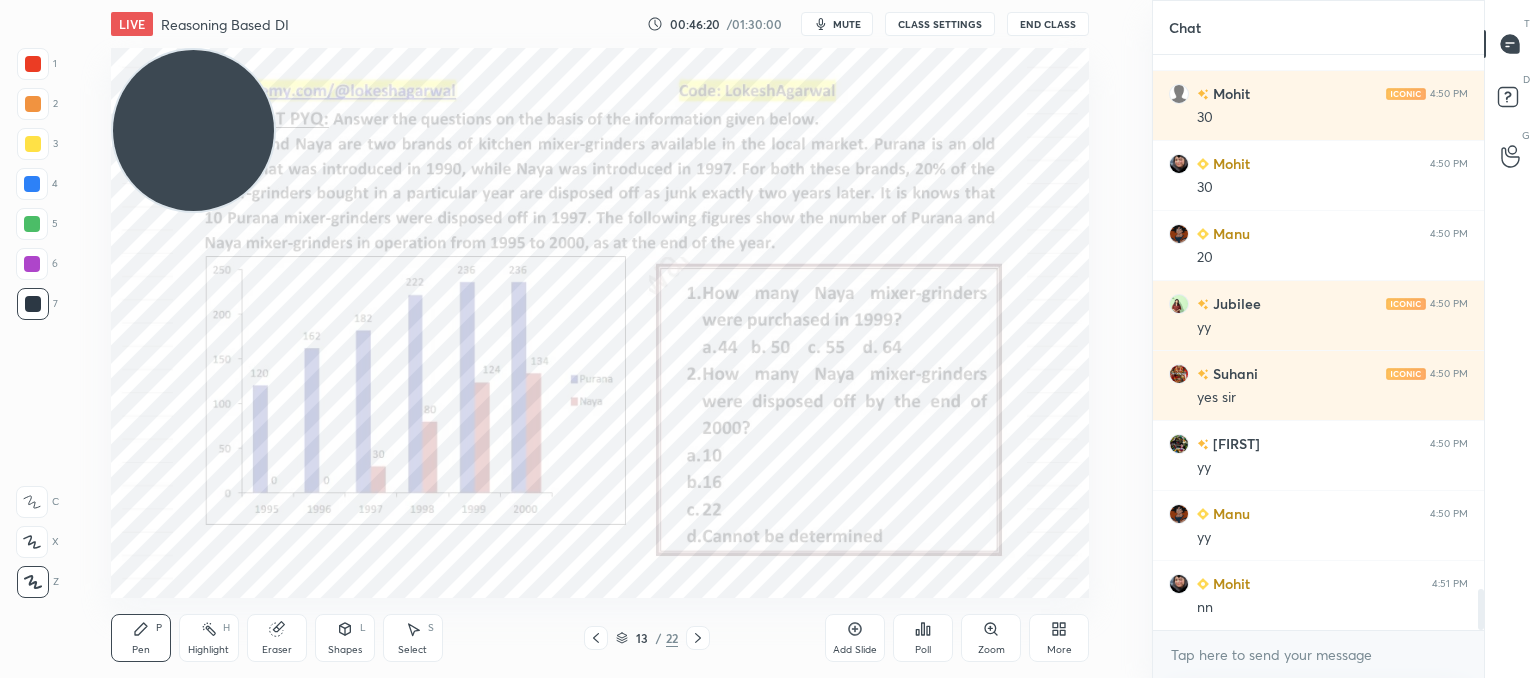 click 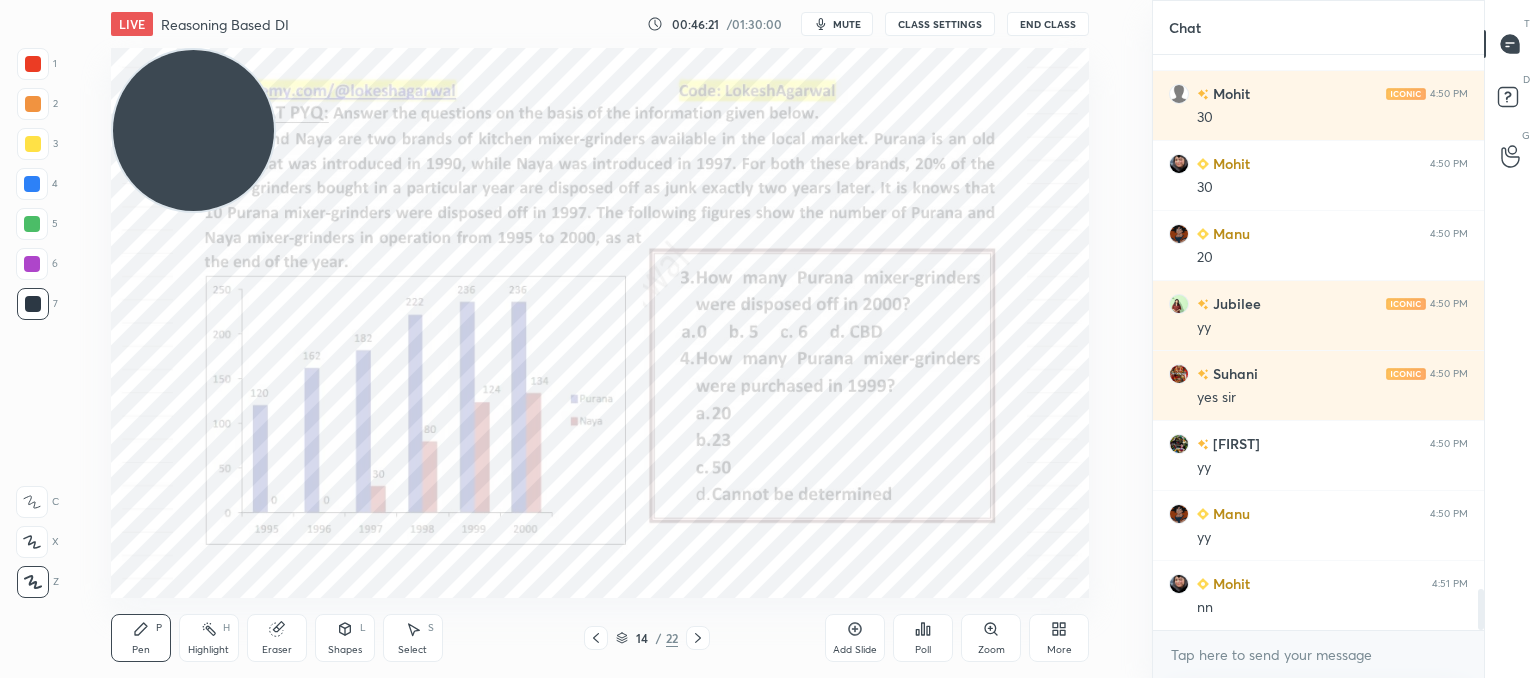 click 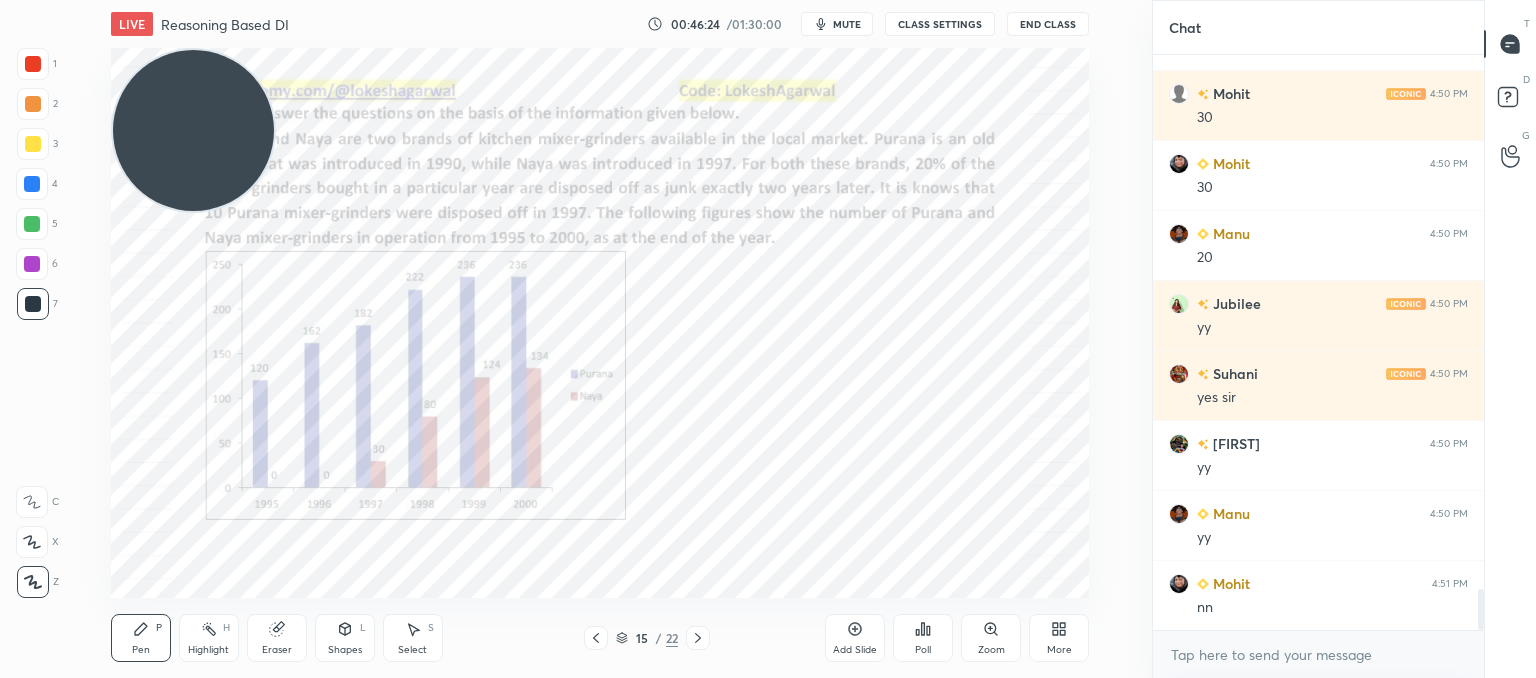 scroll, scrollTop: 7548, scrollLeft: 0, axis: vertical 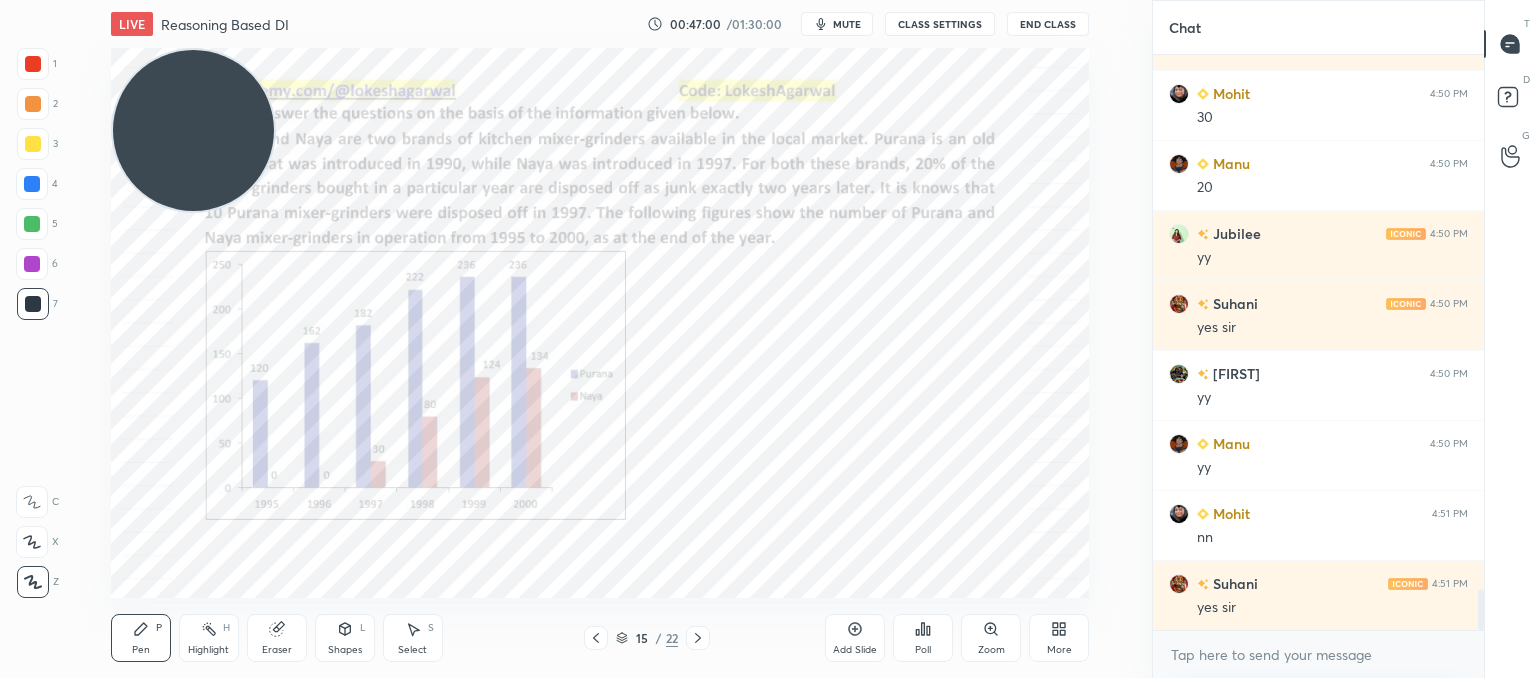 click 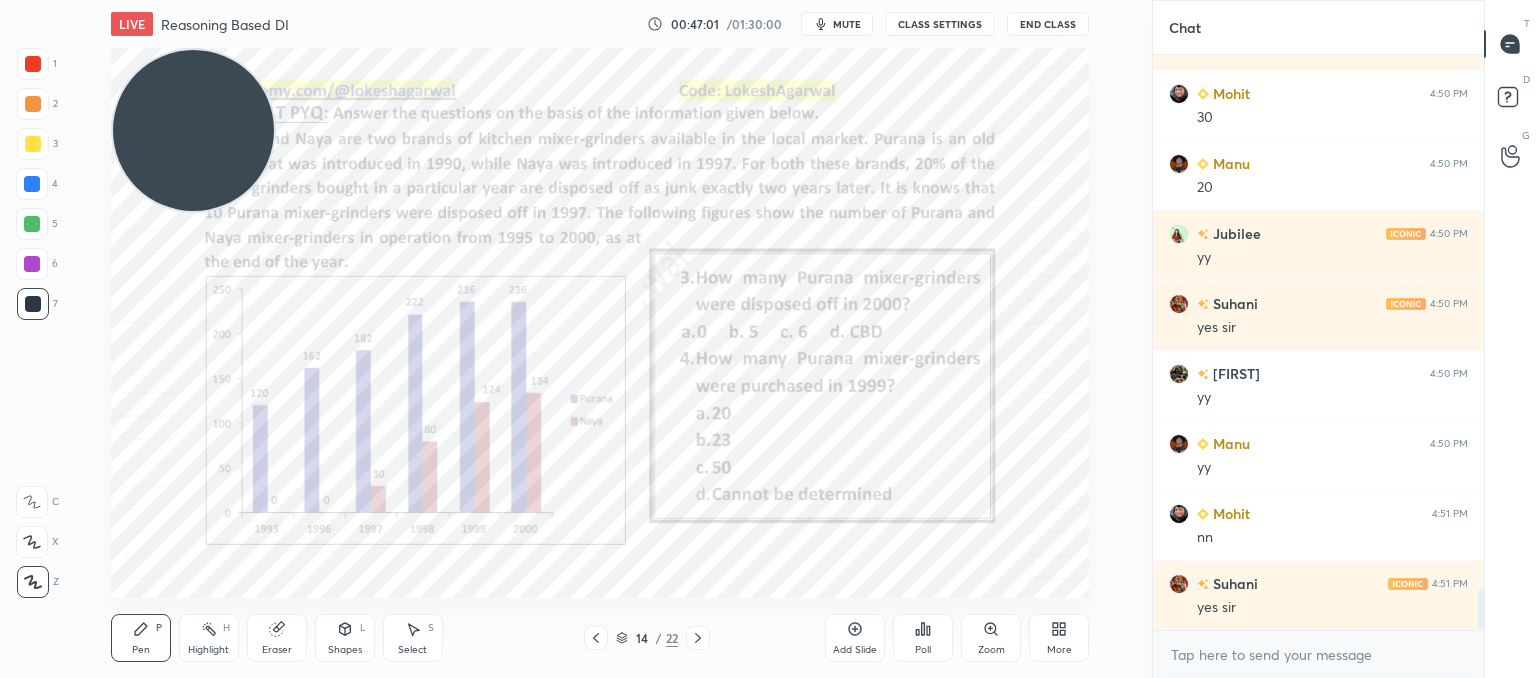 click 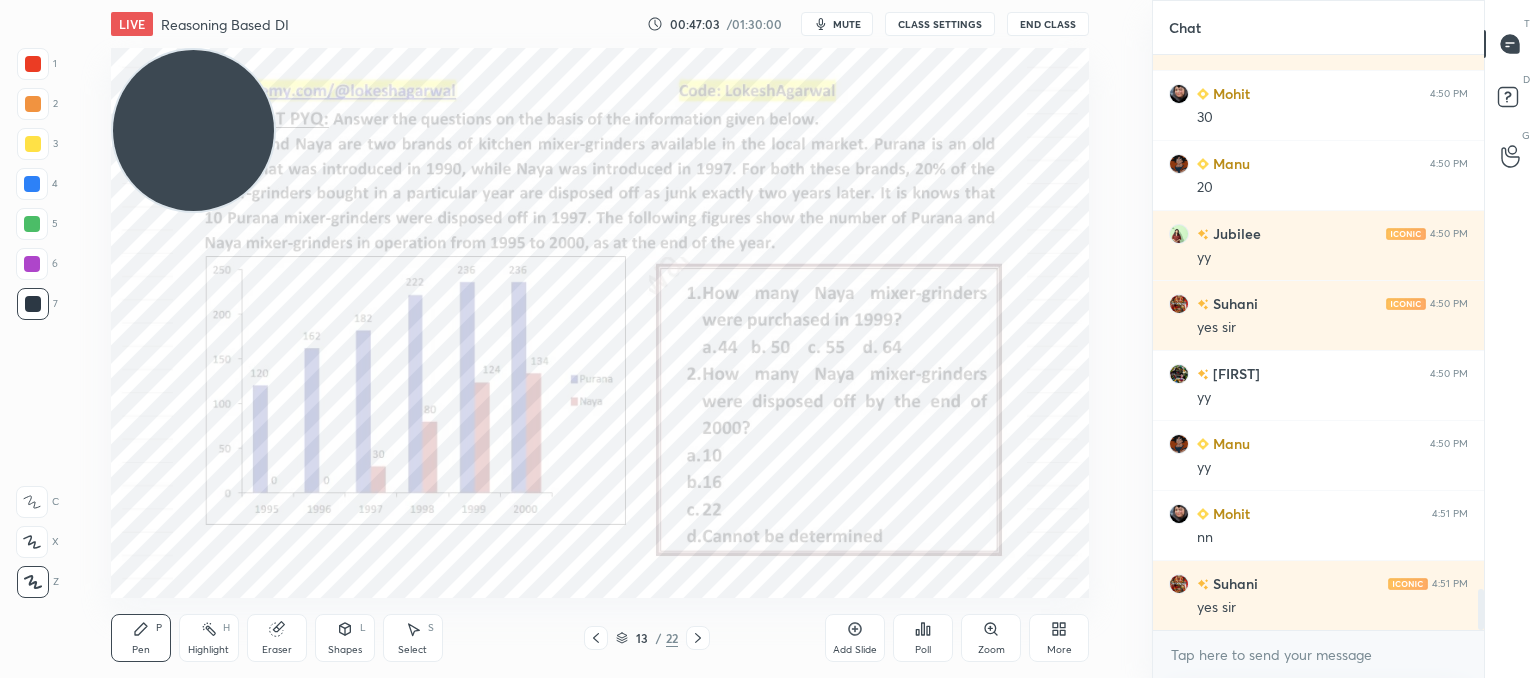 drag, startPoint x: 866, startPoint y: 644, endPoint x: 874, endPoint y: 627, distance: 18.788294 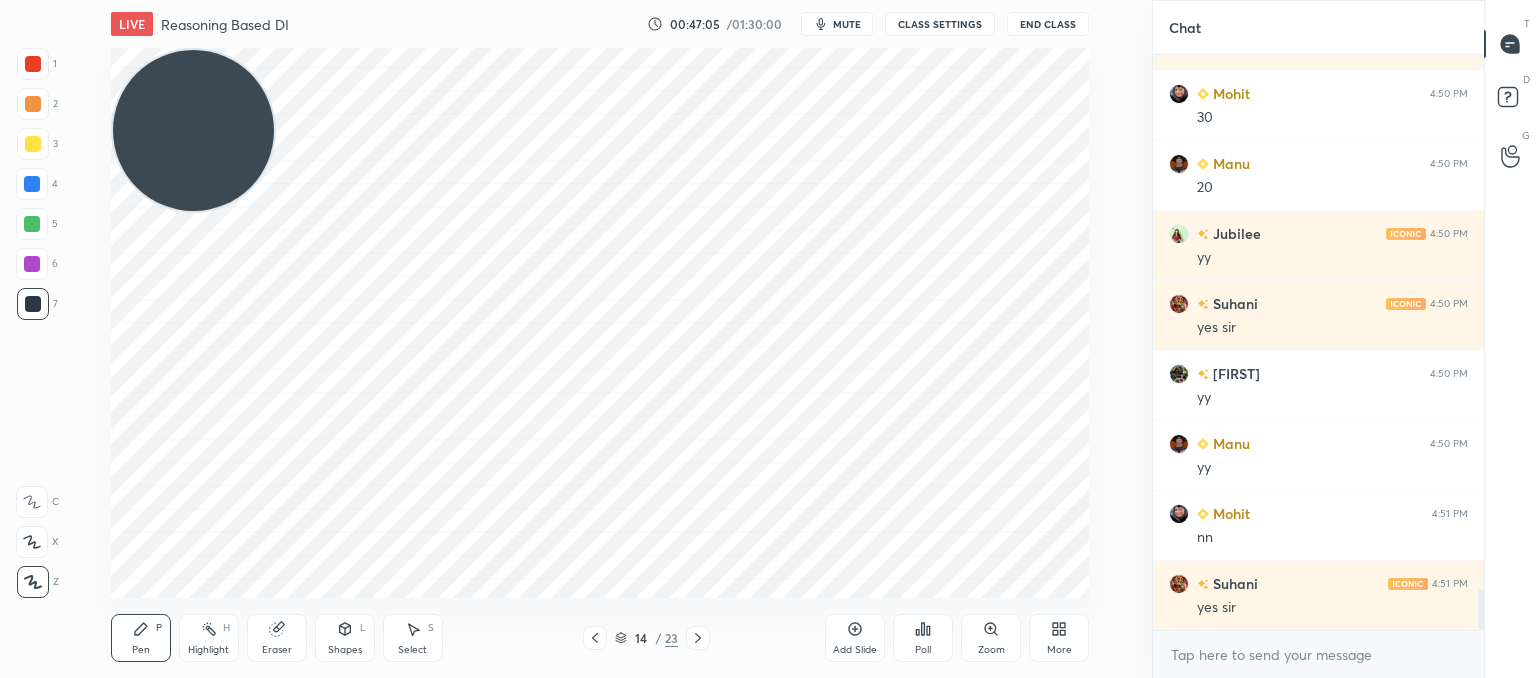 click 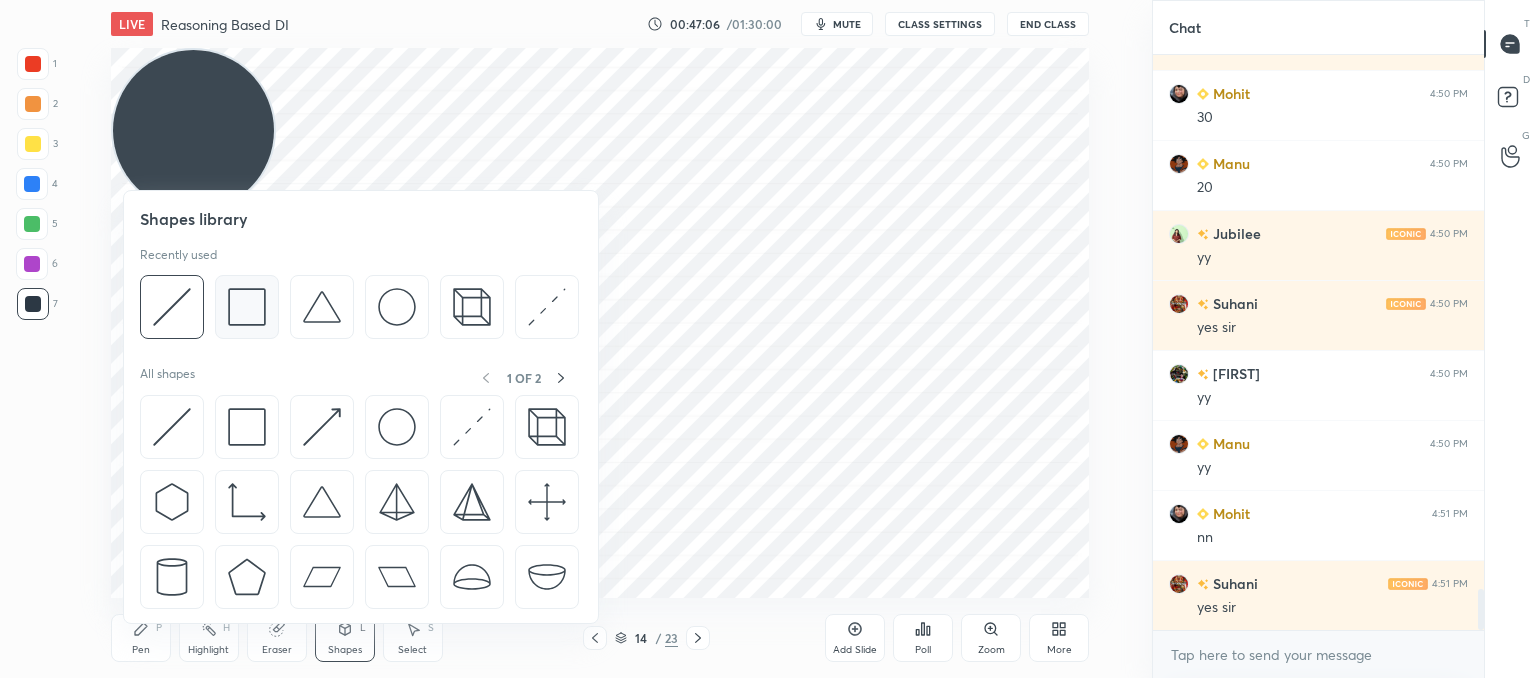 click at bounding box center [247, 307] 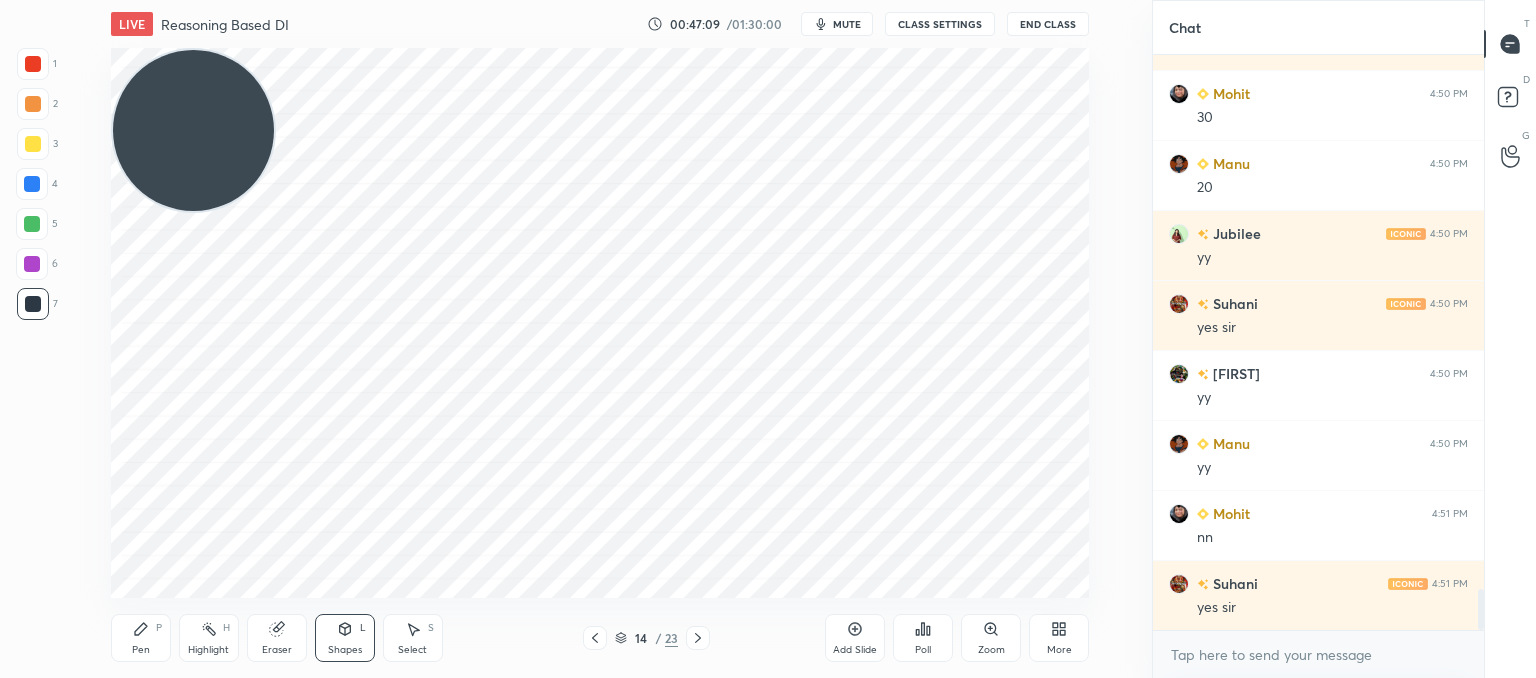 drag, startPoint x: 353, startPoint y: 645, endPoint x: 348, endPoint y: 627, distance: 18.681541 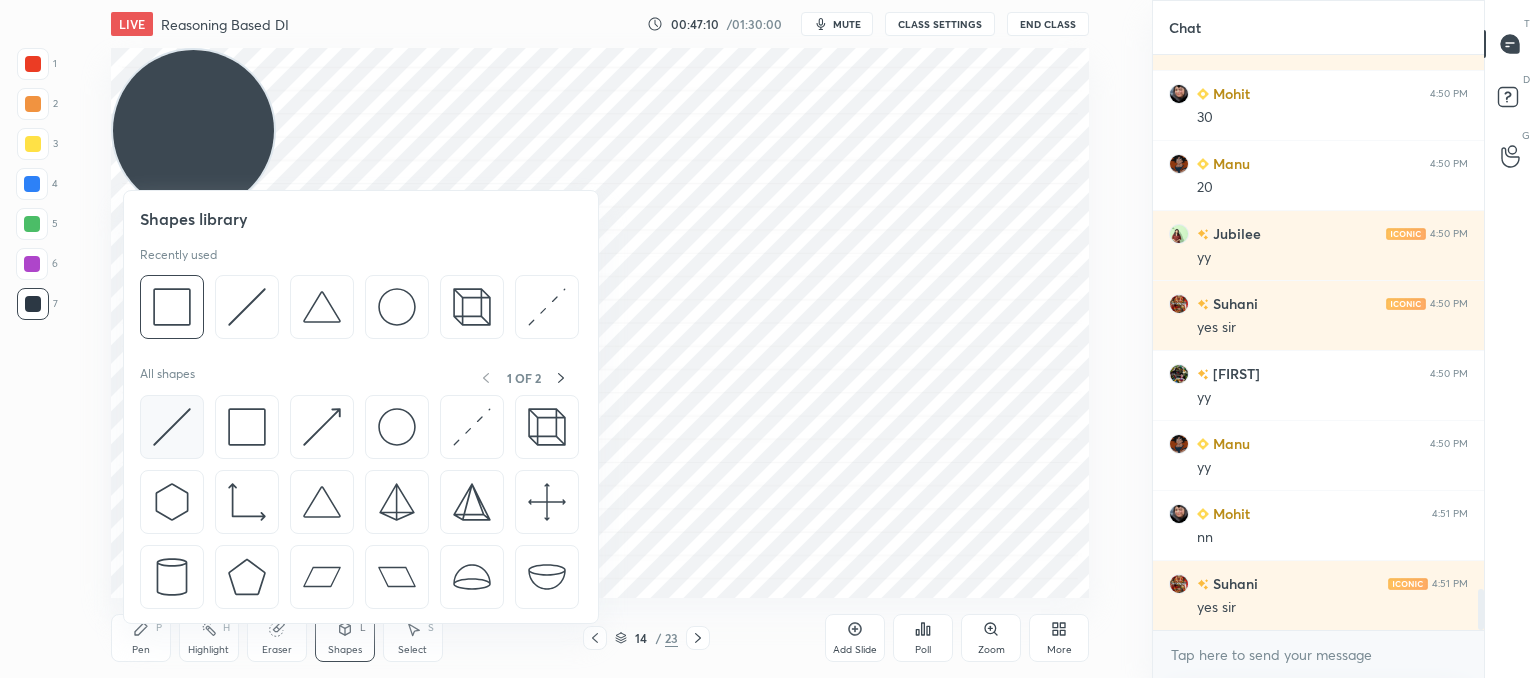 click at bounding box center (172, 427) 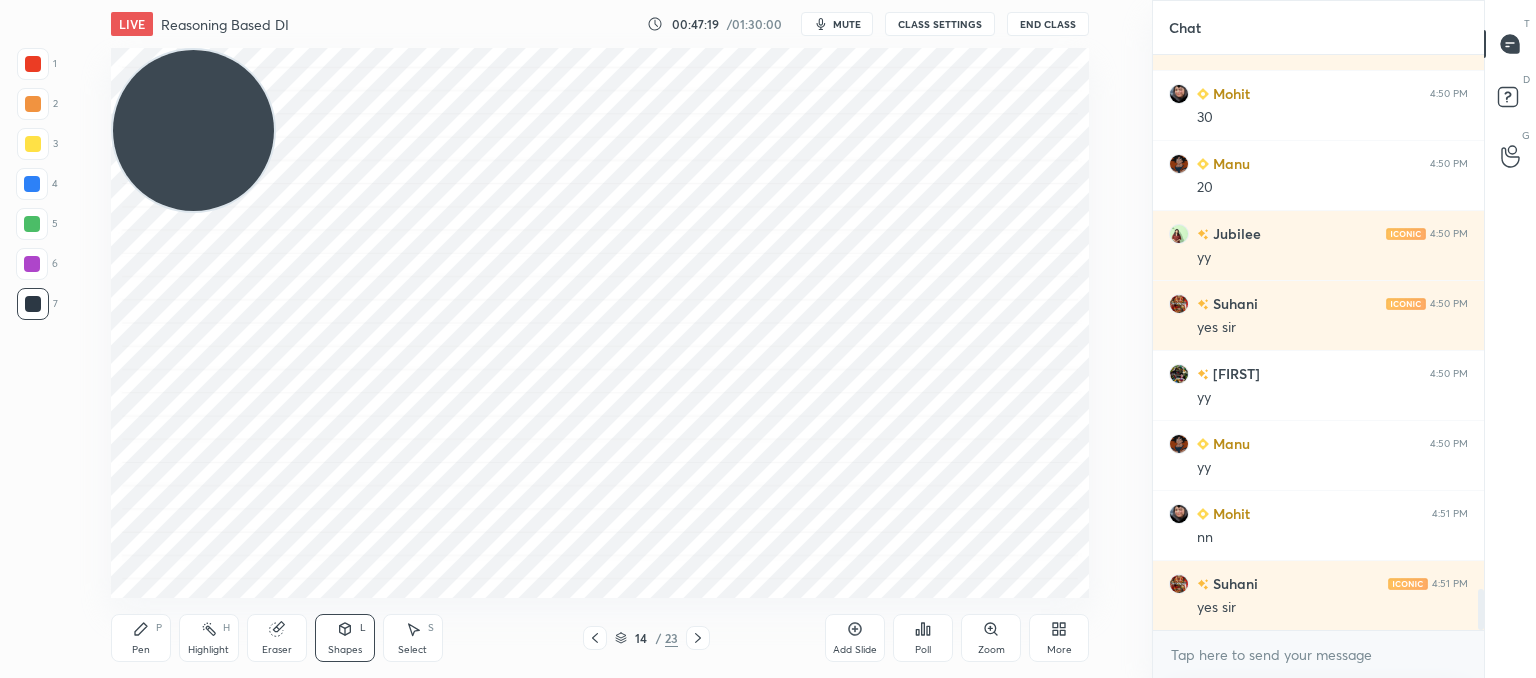 click 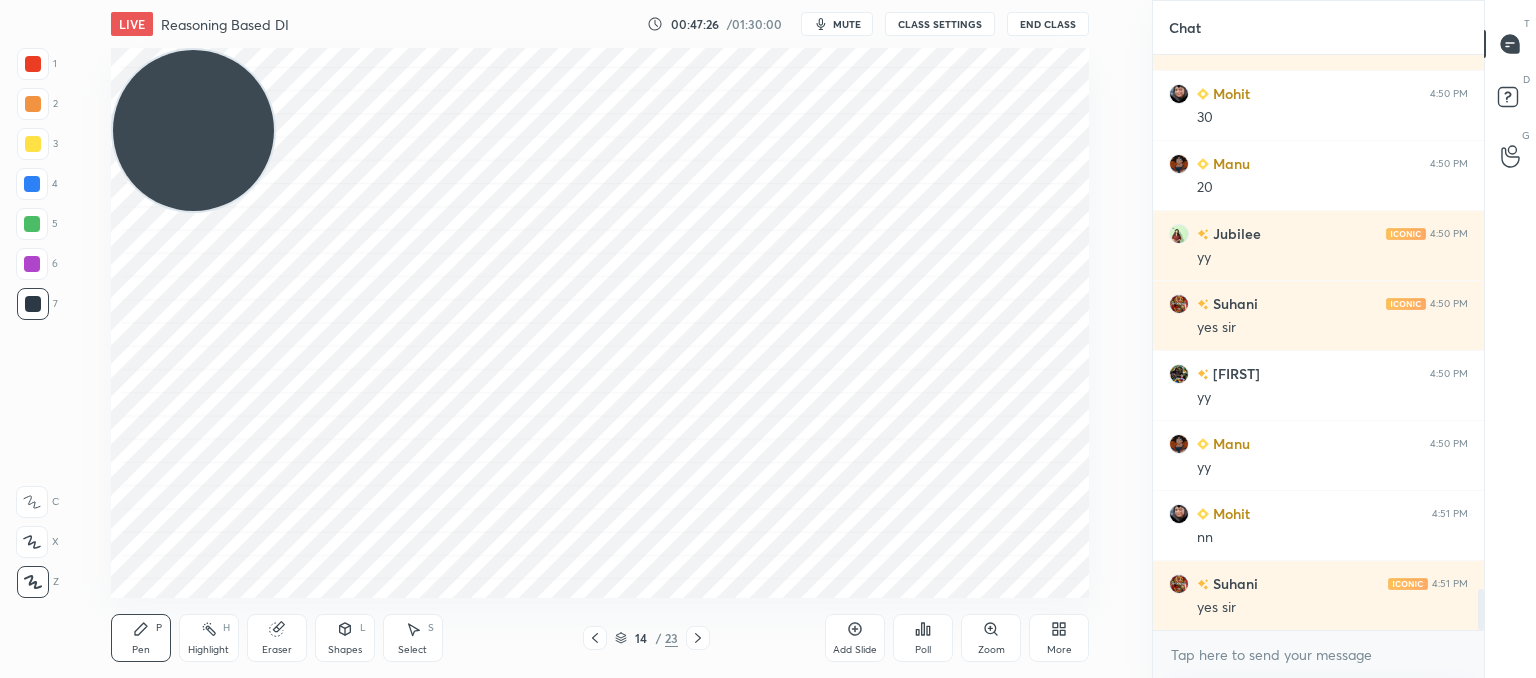 click at bounding box center (595, 638) 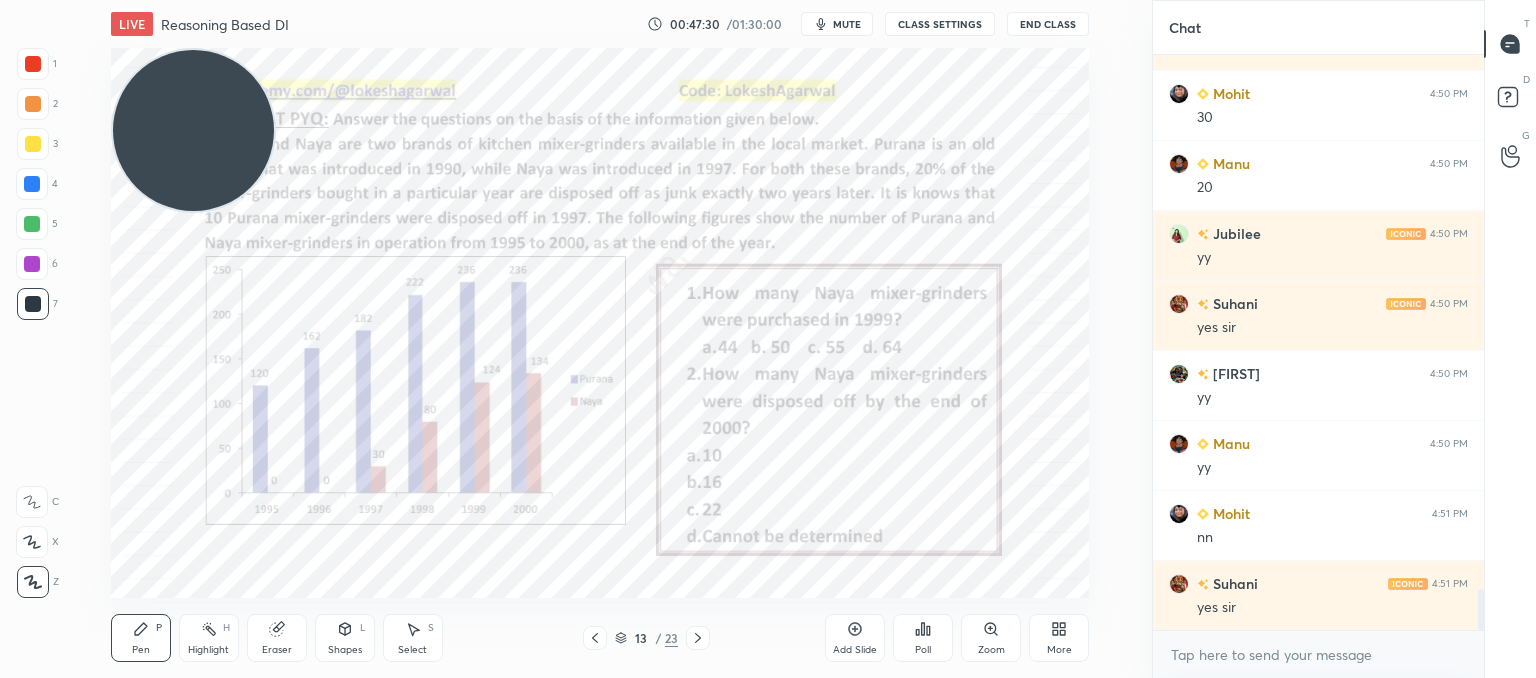 drag, startPoint x: 700, startPoint y: 638, endPoint x: 700, endPoint y: 619, distance: 19 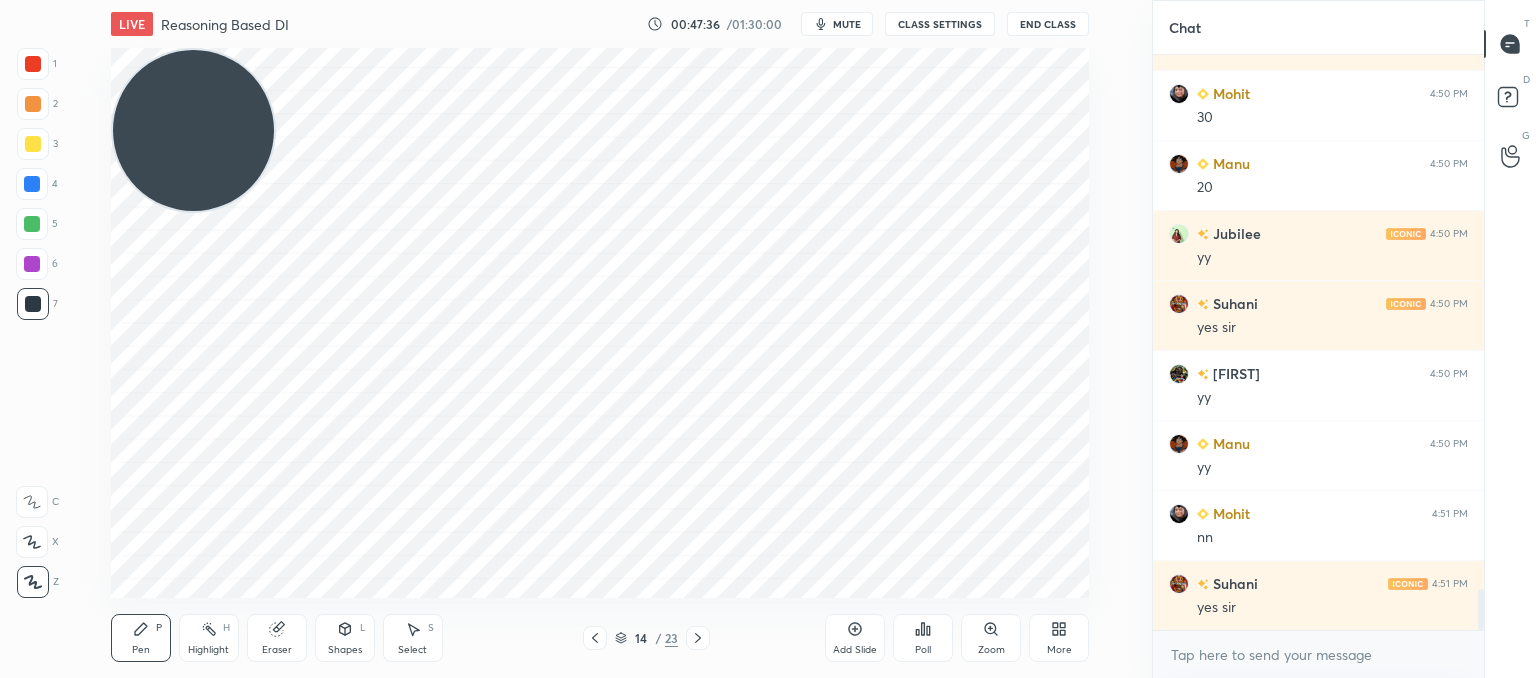 drag, startPoint x: 416, startPoint y: 641, endPoint x: 392, endPoint y: 629, distance: 26.832815 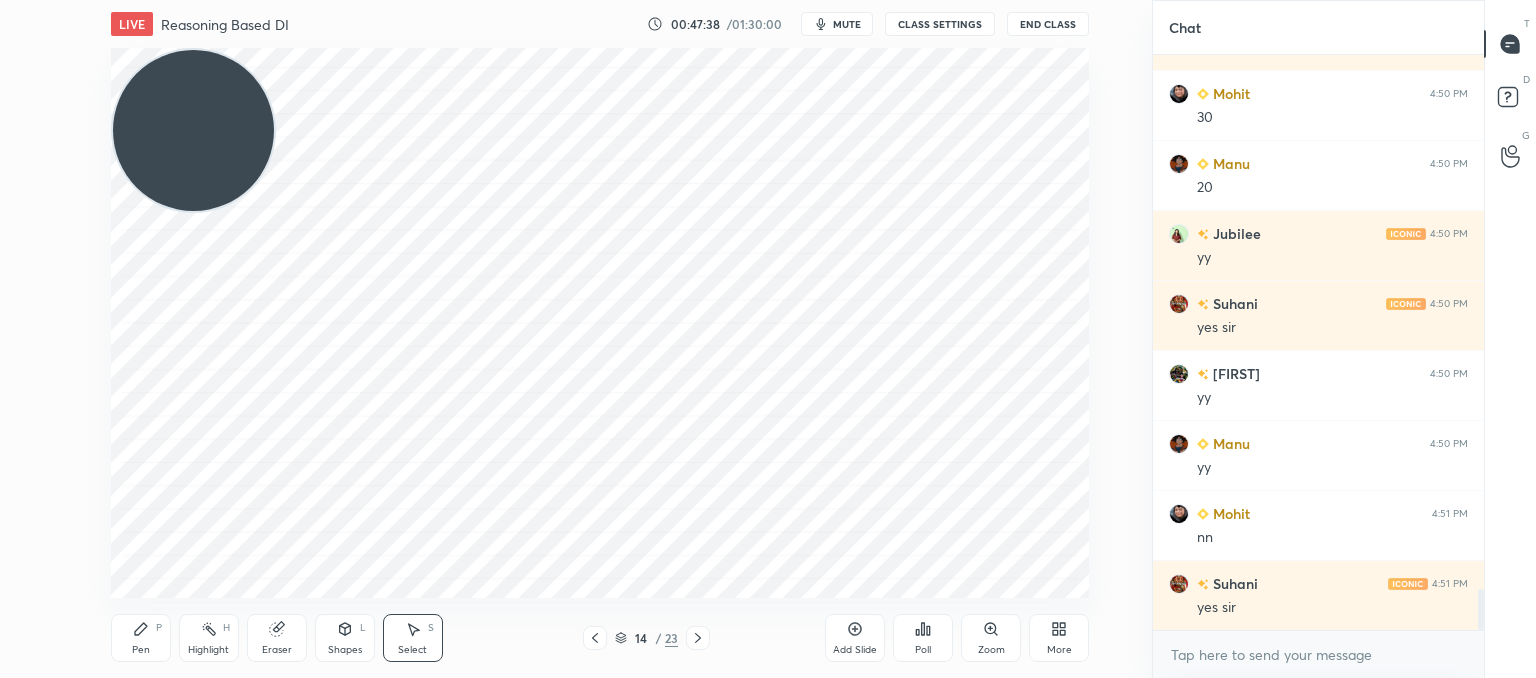 click on "Shapes L" at bounding box center (345, 638) 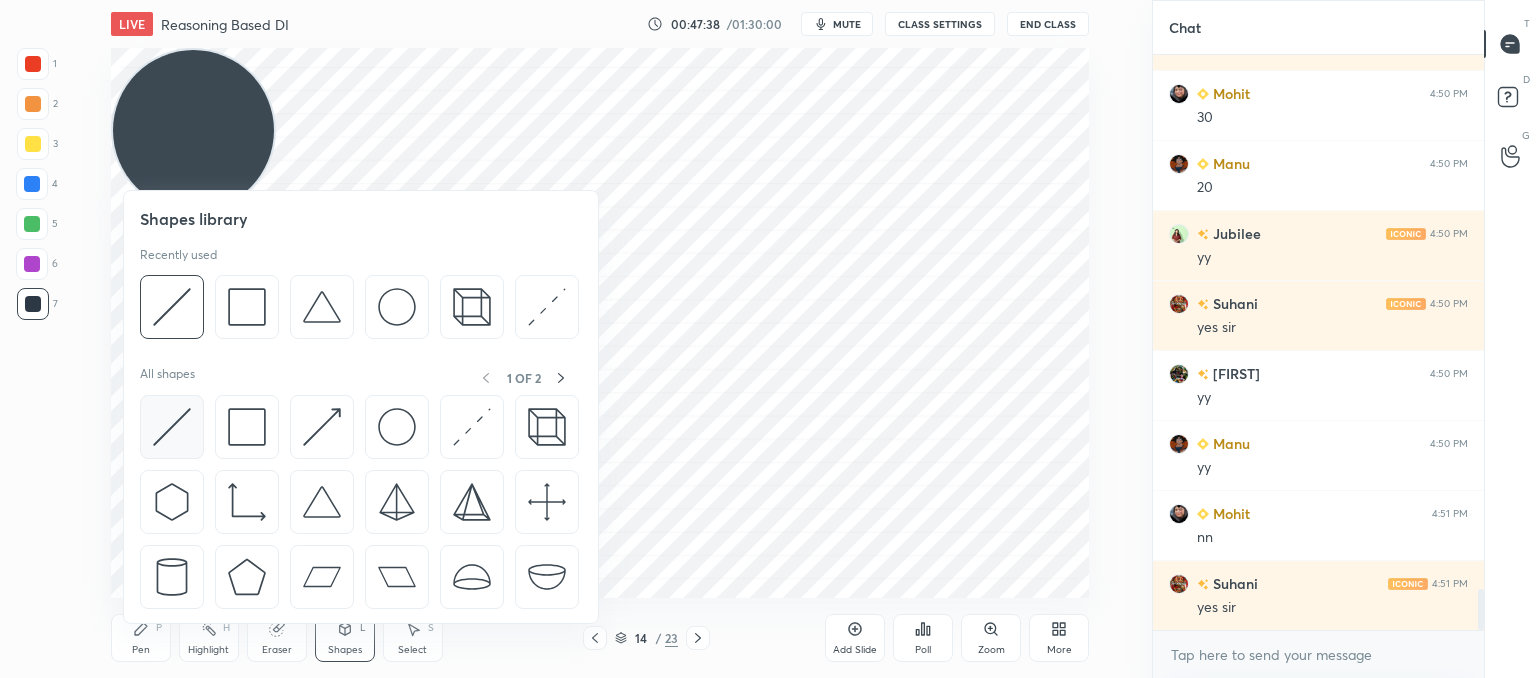 click at bounding box center [172, 427] 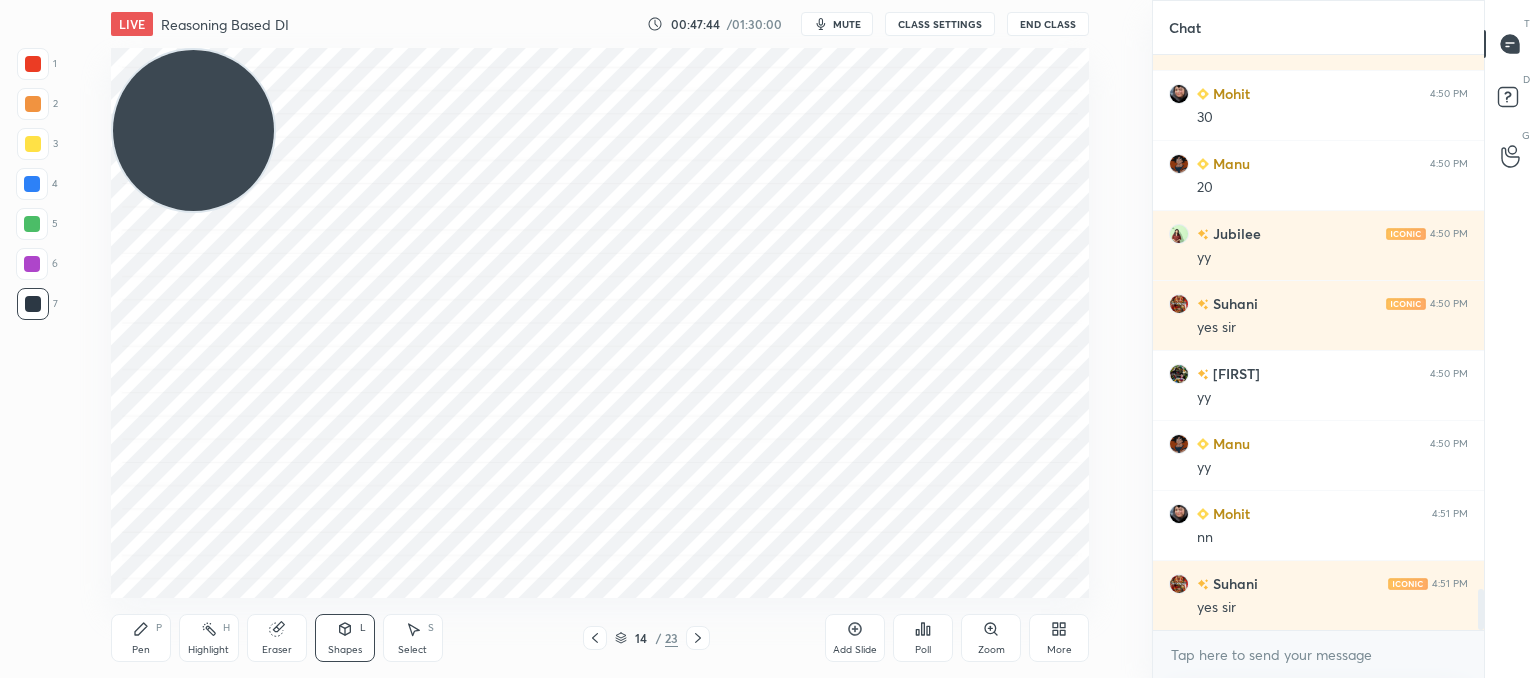 click on "Pen P" at bounding box center [141, 638] 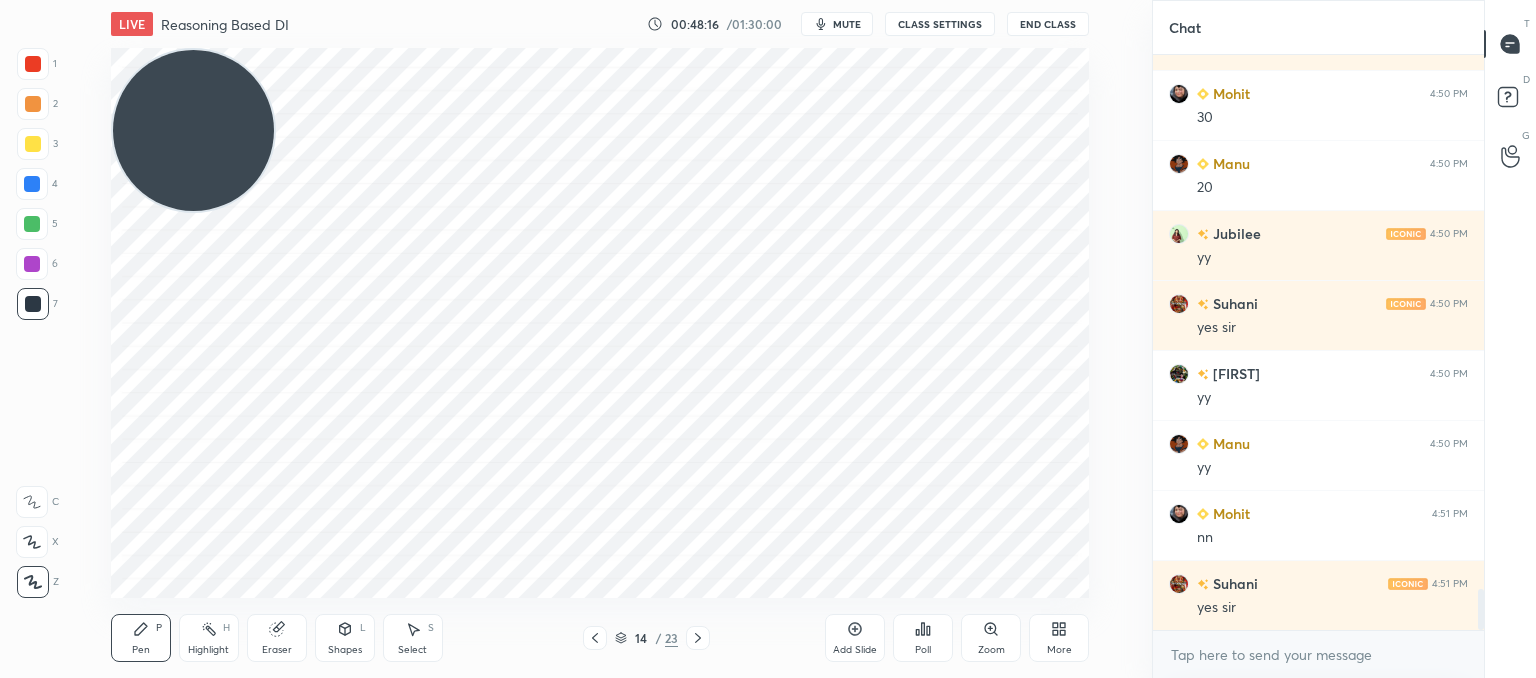 drag, startPoint x: 276, startPoint y: 631, endPoint x: 291, endPoint y: 611, distance: 25 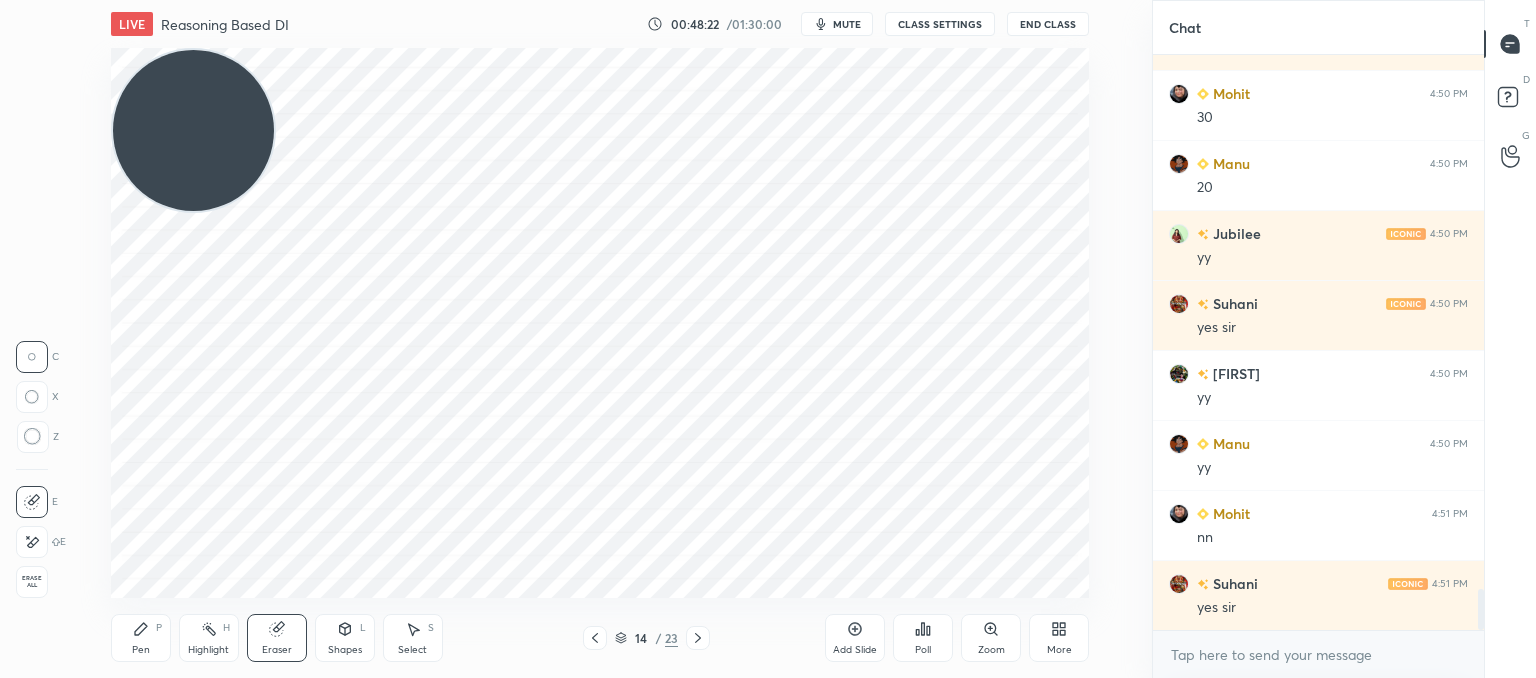 drag, startPoint x: 135, startPoint y: 635, endPoint x: 178, endPoint y: 601, distance: 54.81788 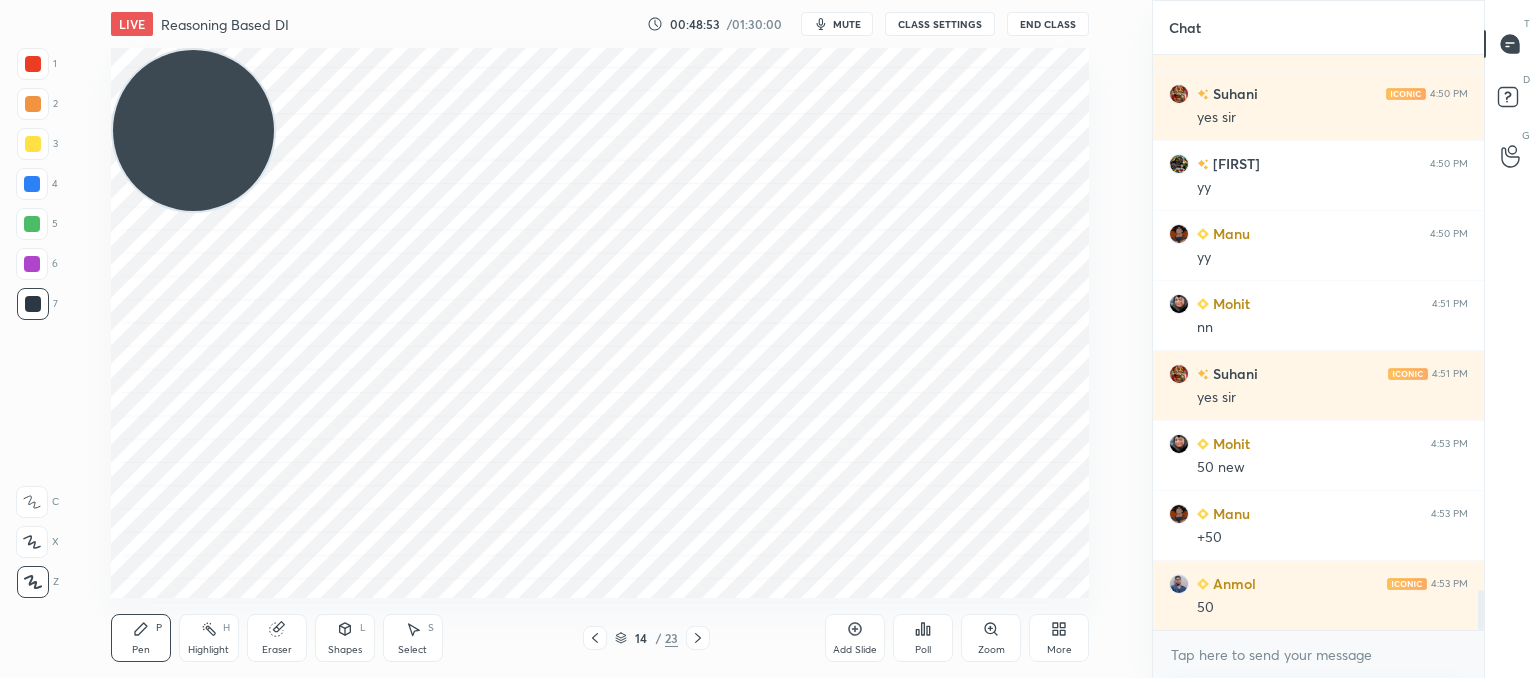 scroll, scrollTop: 7828, scrollLeft: 0, axis: vertical 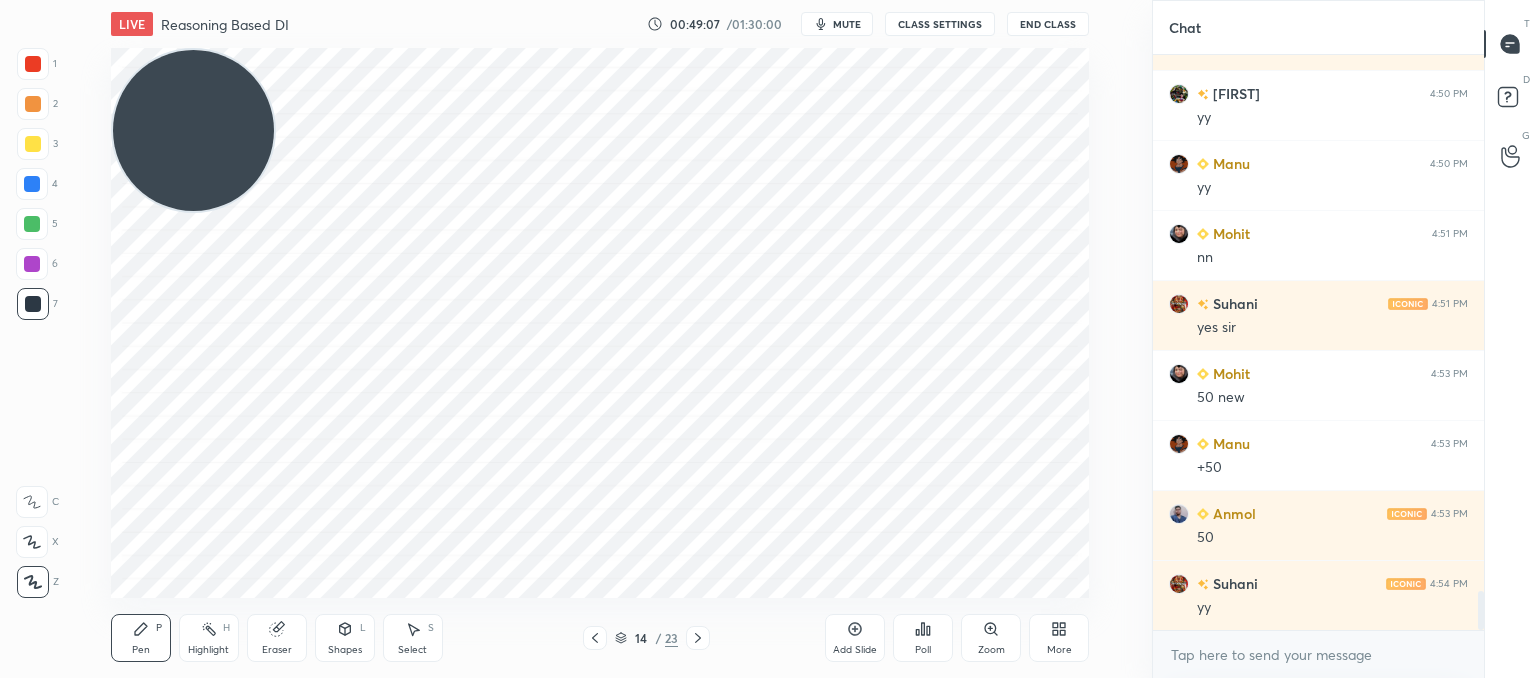 click 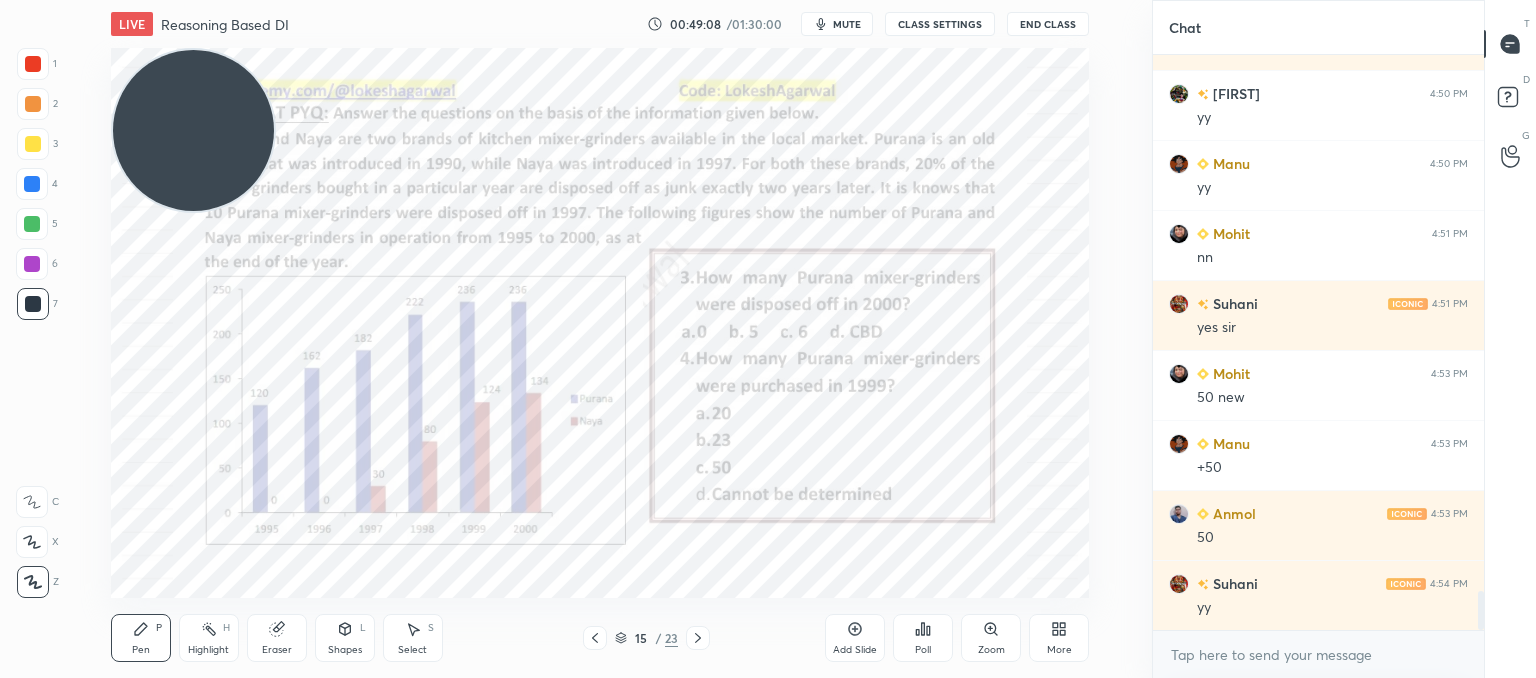 click 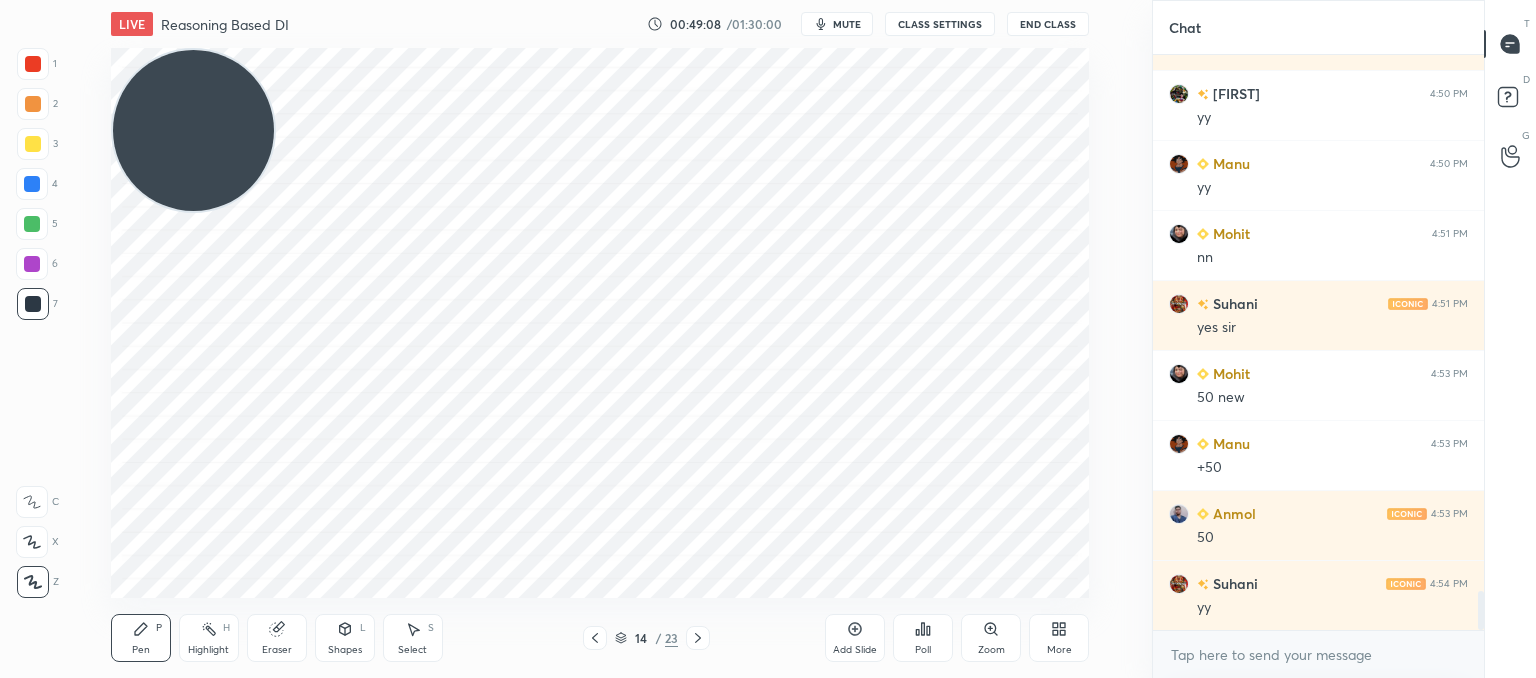 click 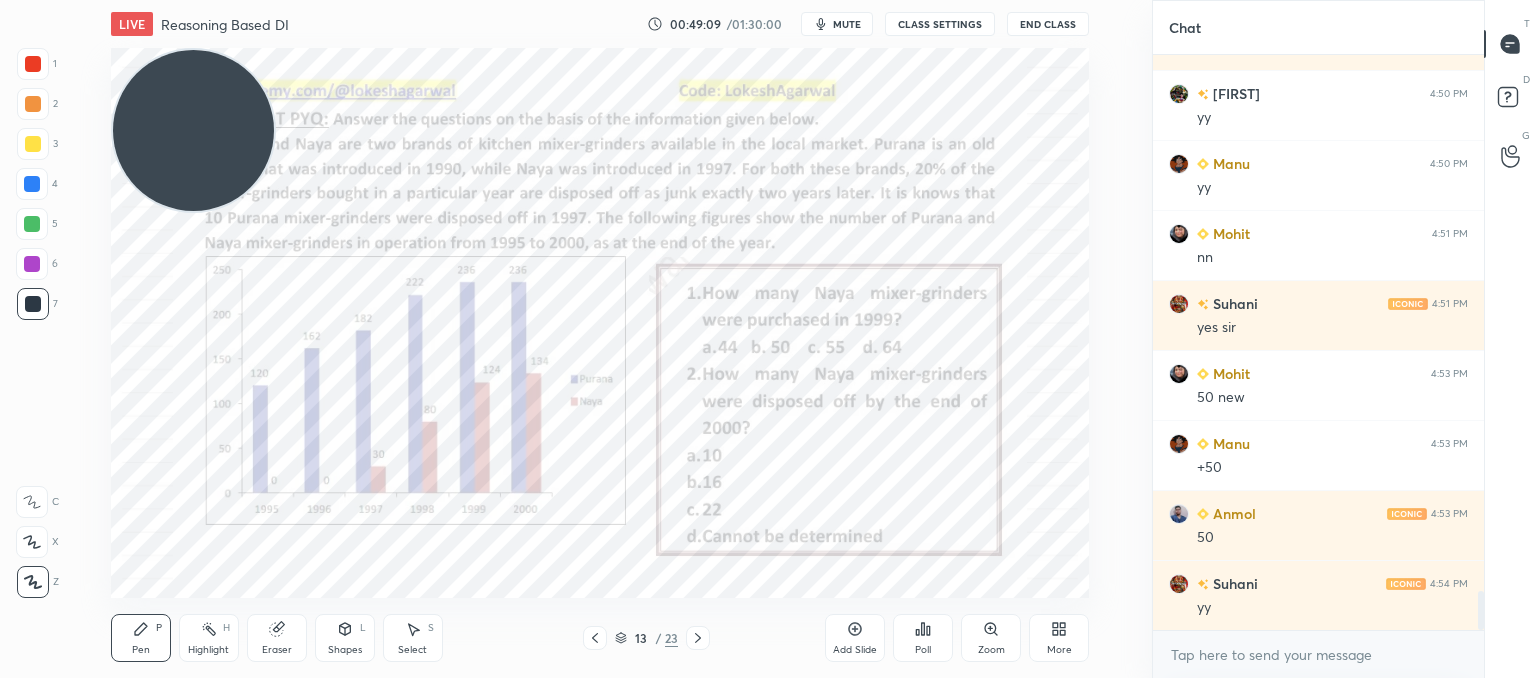 scroll, scrollTop: 7898, scrollLeft: 0, axis: vertical 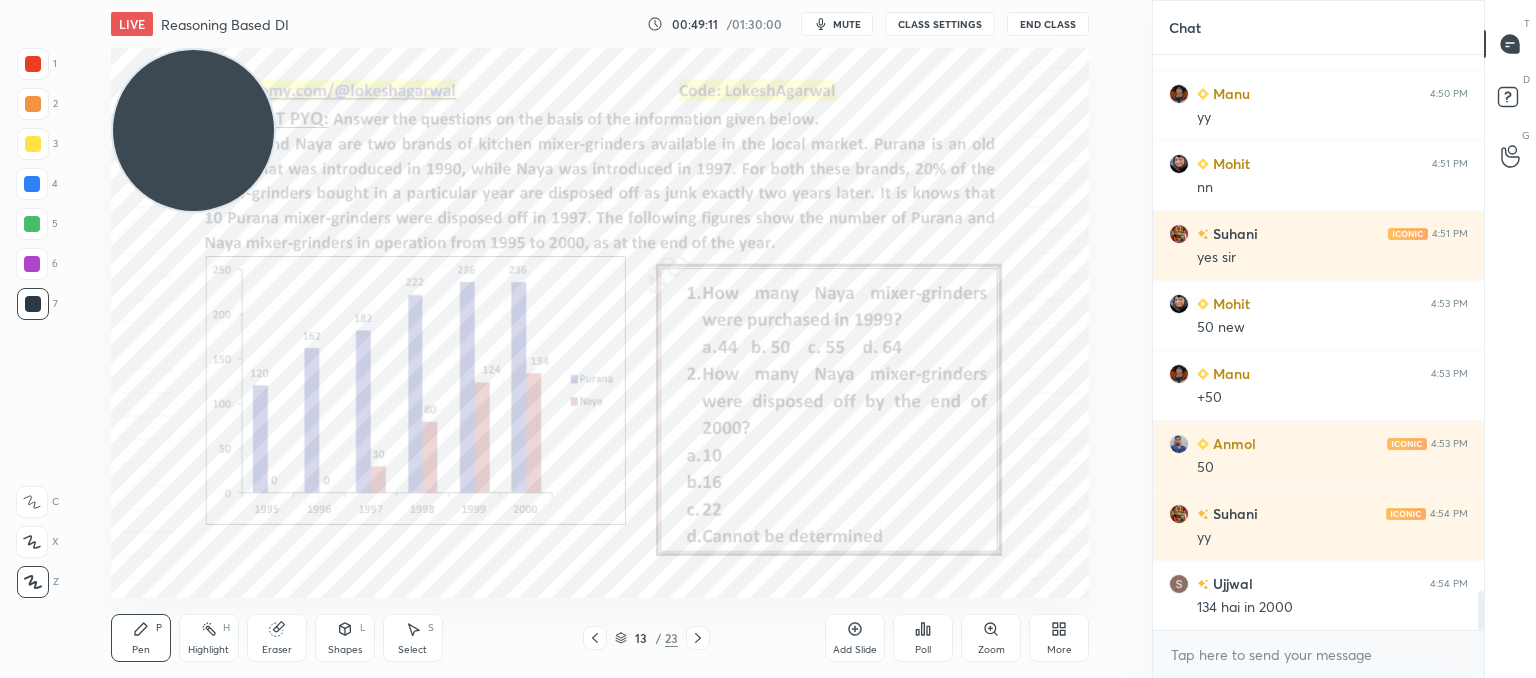 click 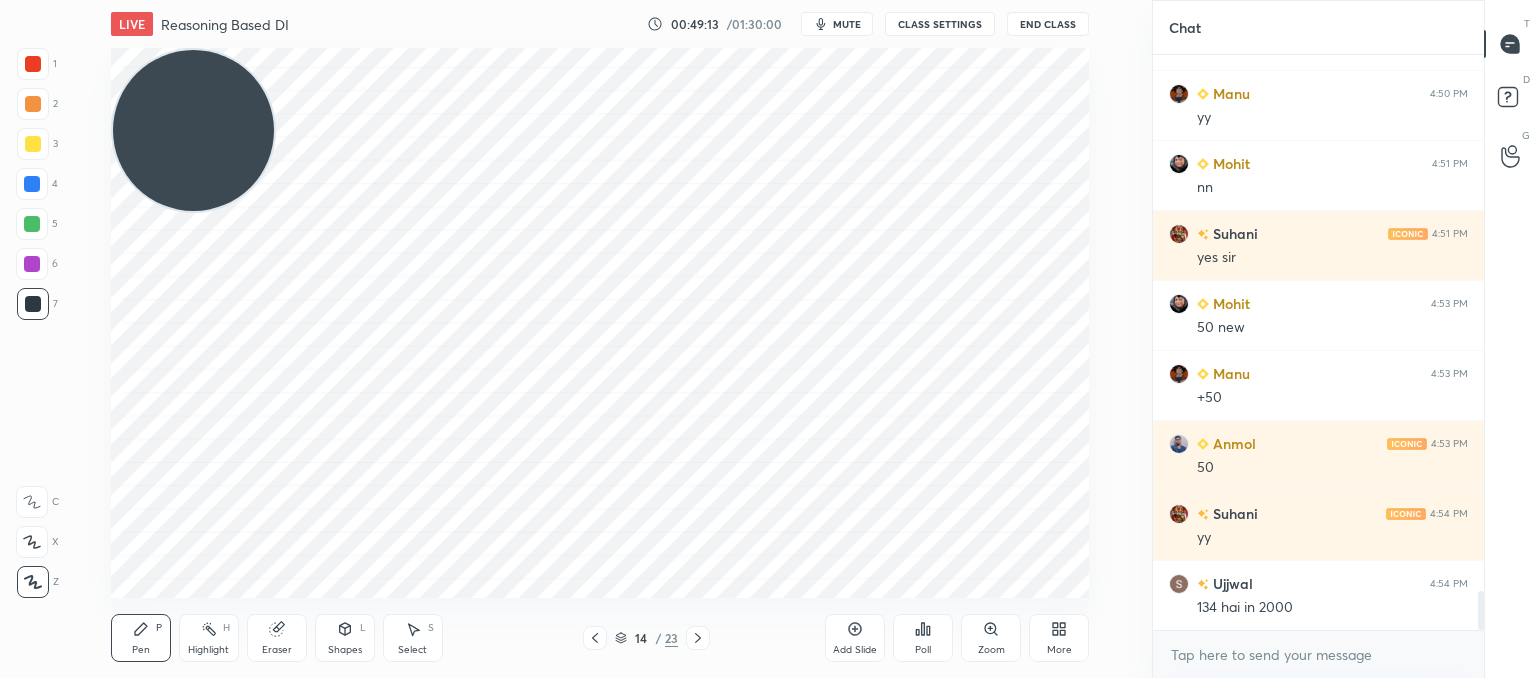 click at bounding box center [595, 638] 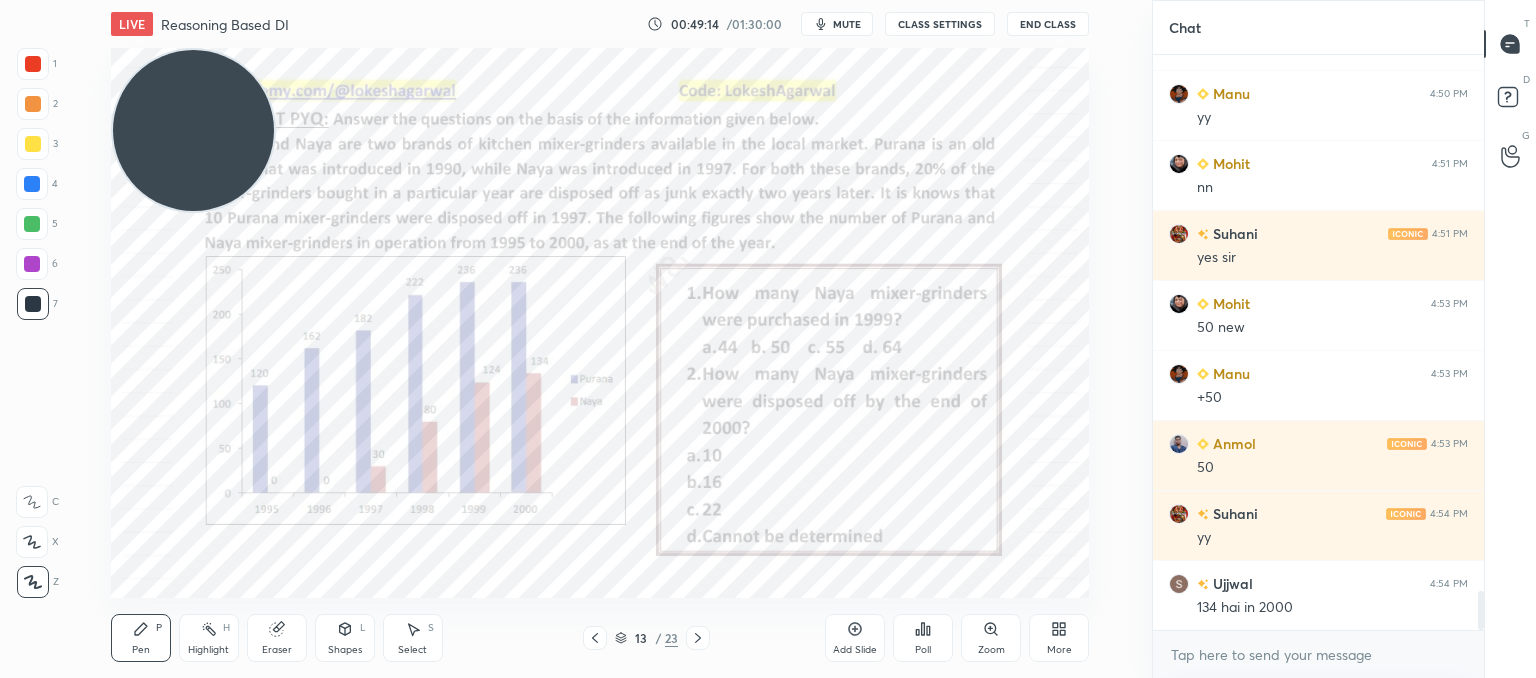 scroll, scrollTop: 7968, scrollLeft: 0, axis: vertical 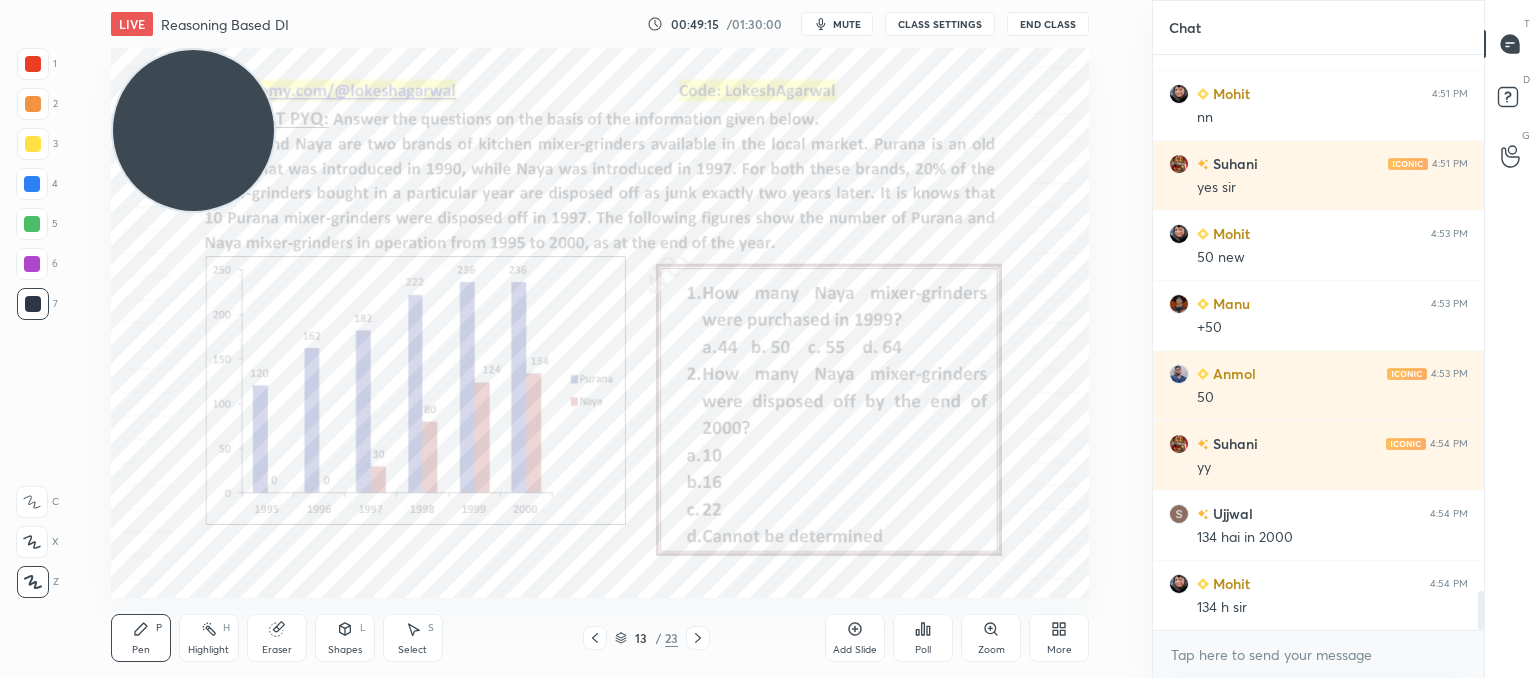 click 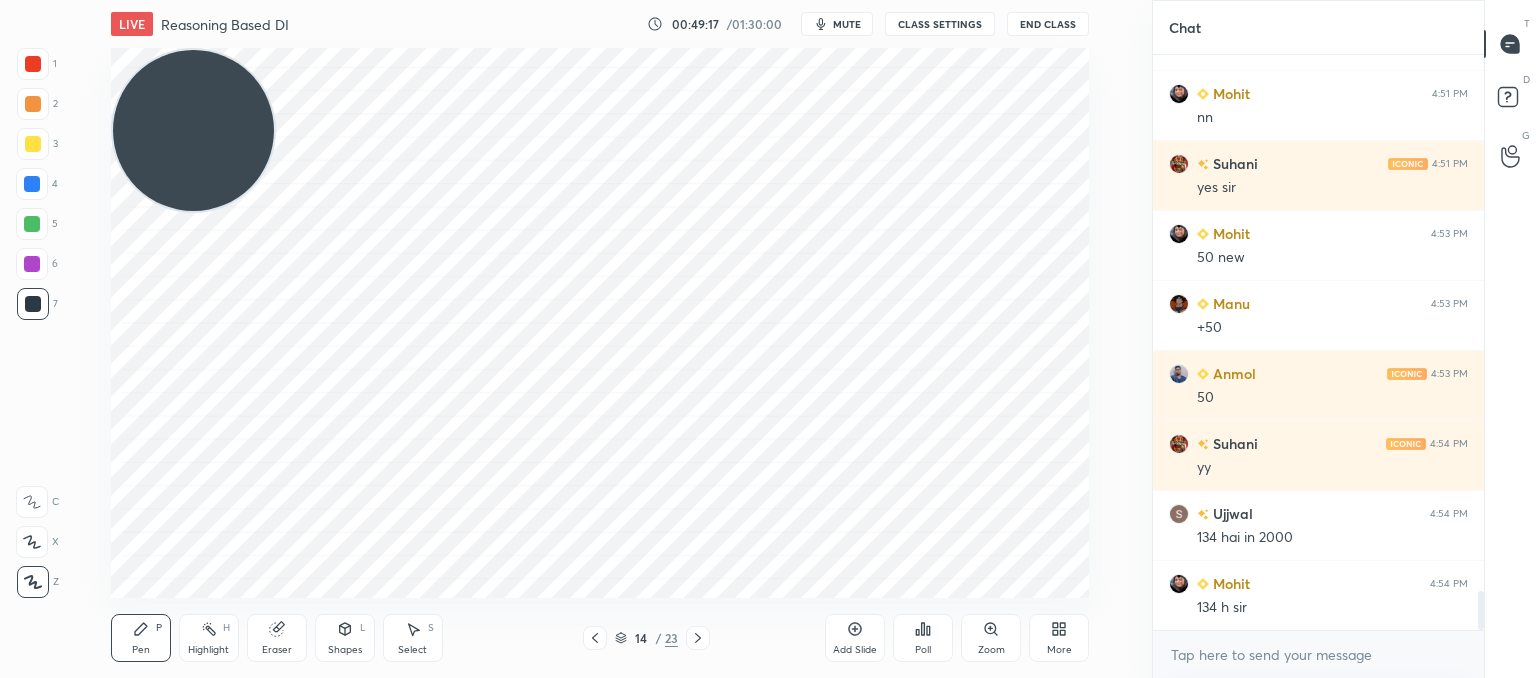drag, startPoint x: 284, startPoint y: 637, endPoint x: 318, endPoint y: 601, distance: 49.517673 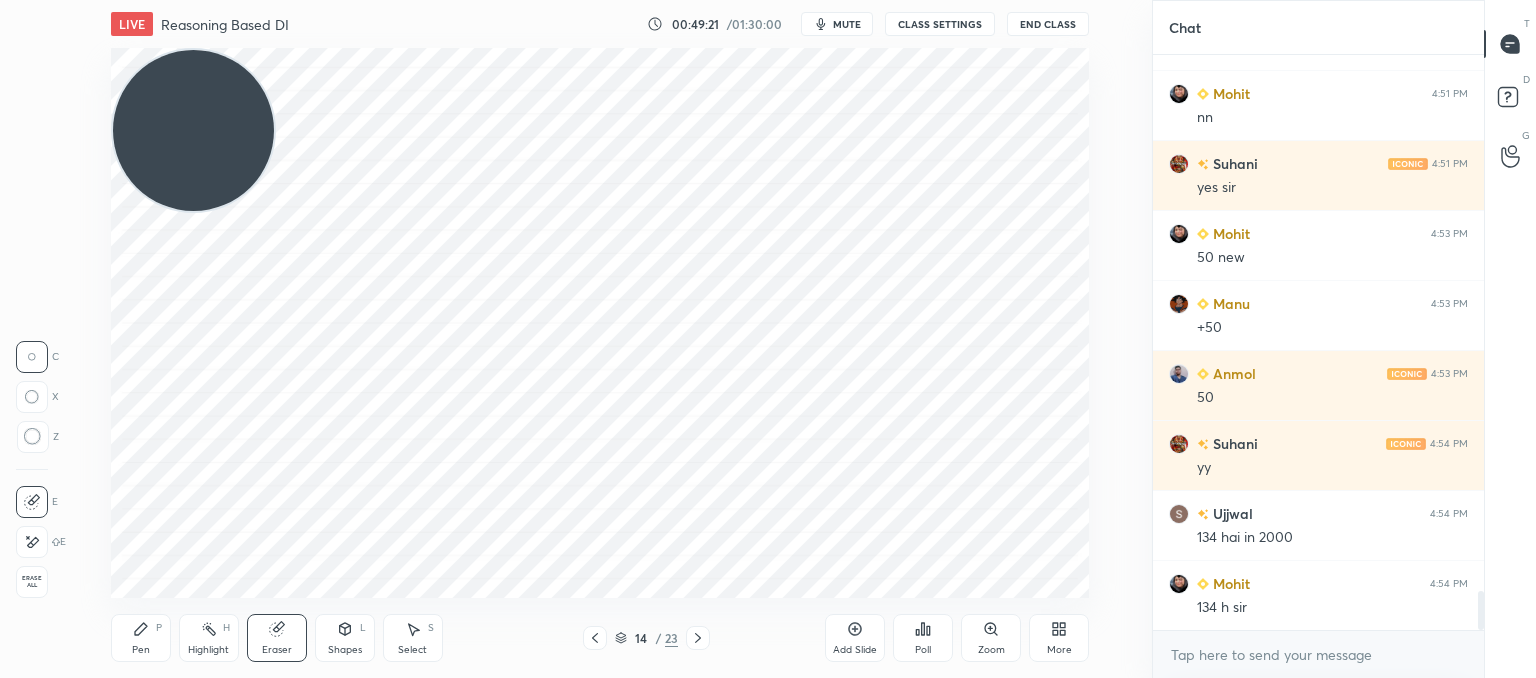 drag, startPoint x: 150, startPoint y: 643, endPoint x: 159, endPoint y: 636, distance: 11.401754 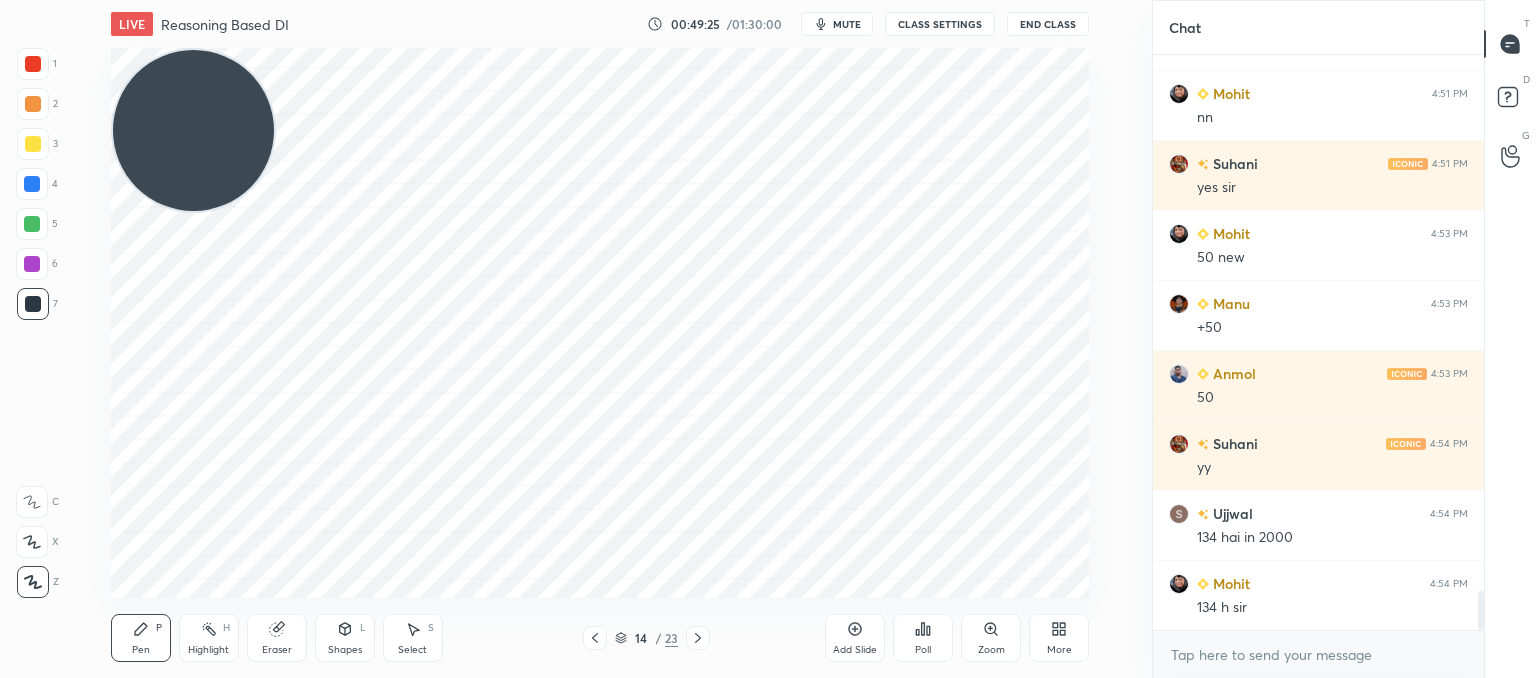 drag, startPoint x: 282, startPoint y: 636, endPoint x: 352, endPoint y: 609, distance: 75.026665 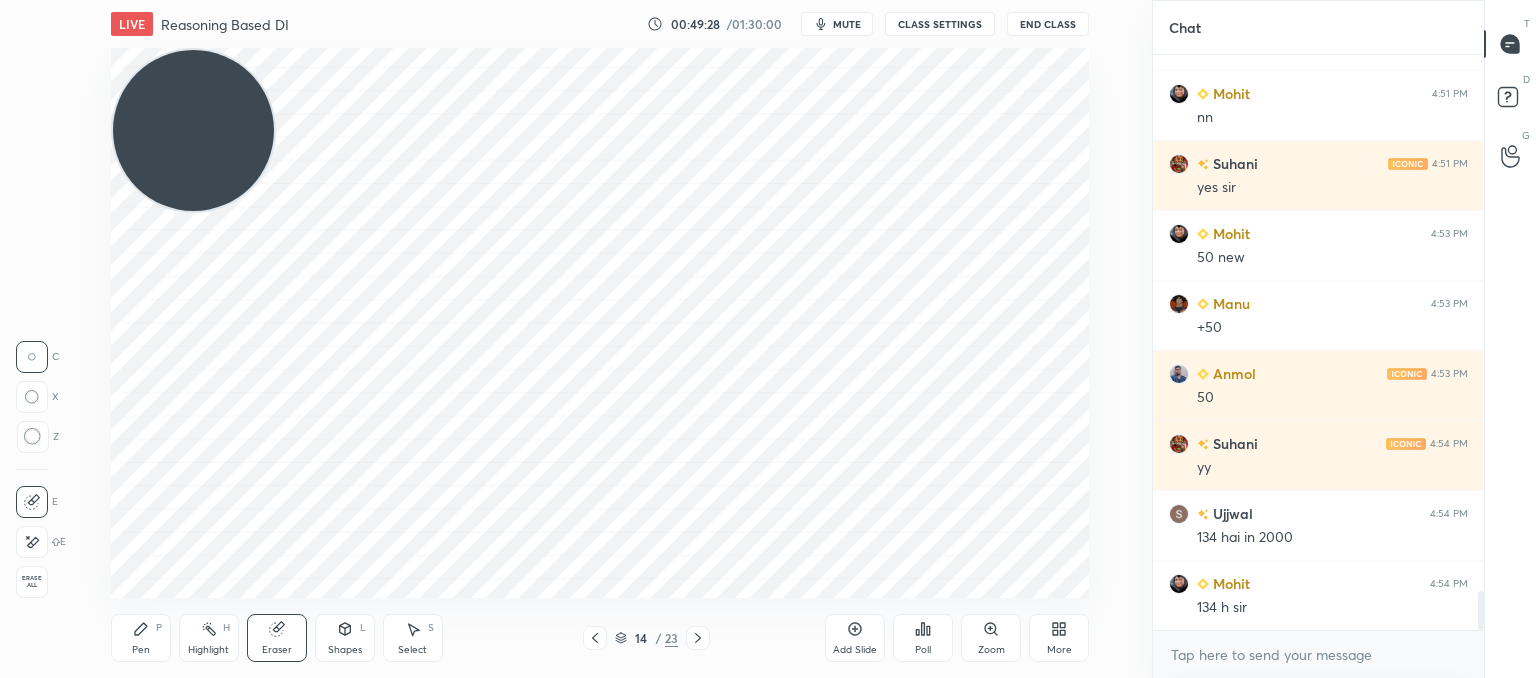 click 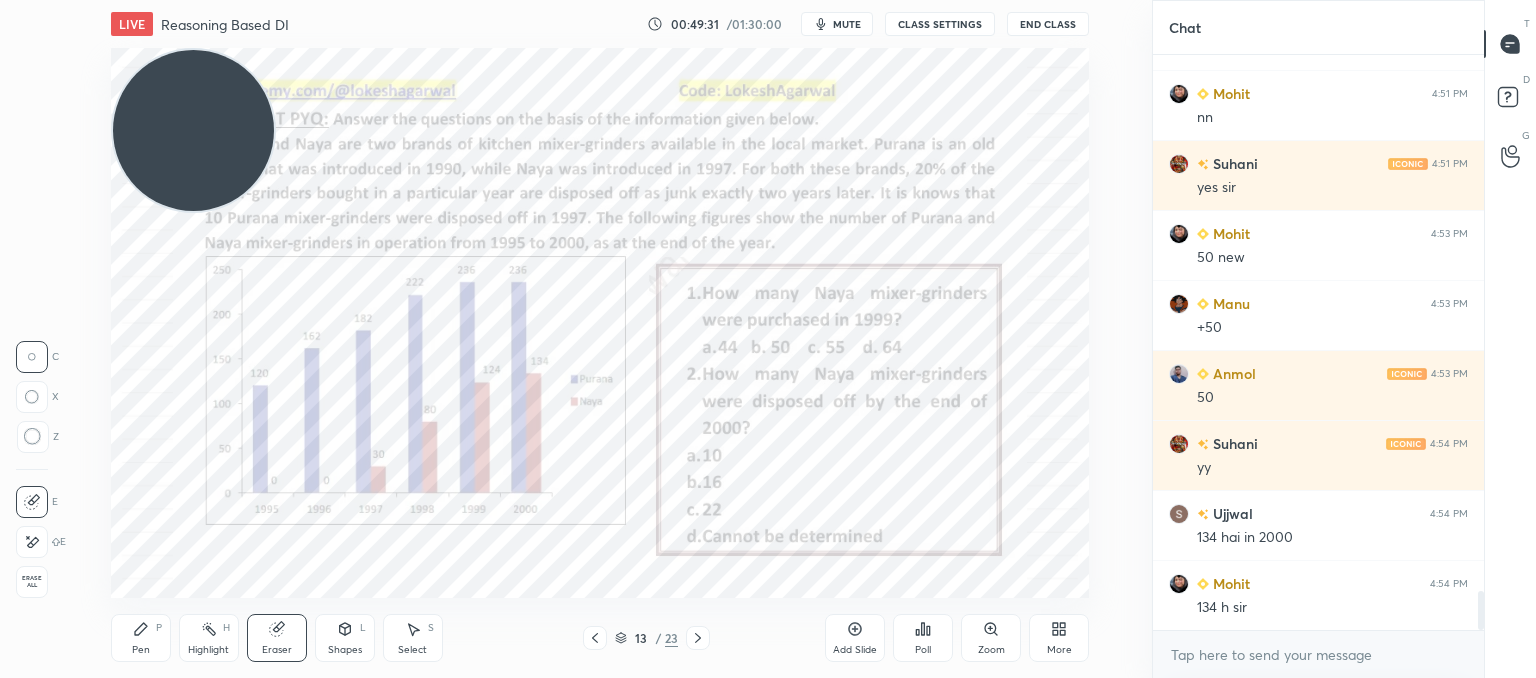 click 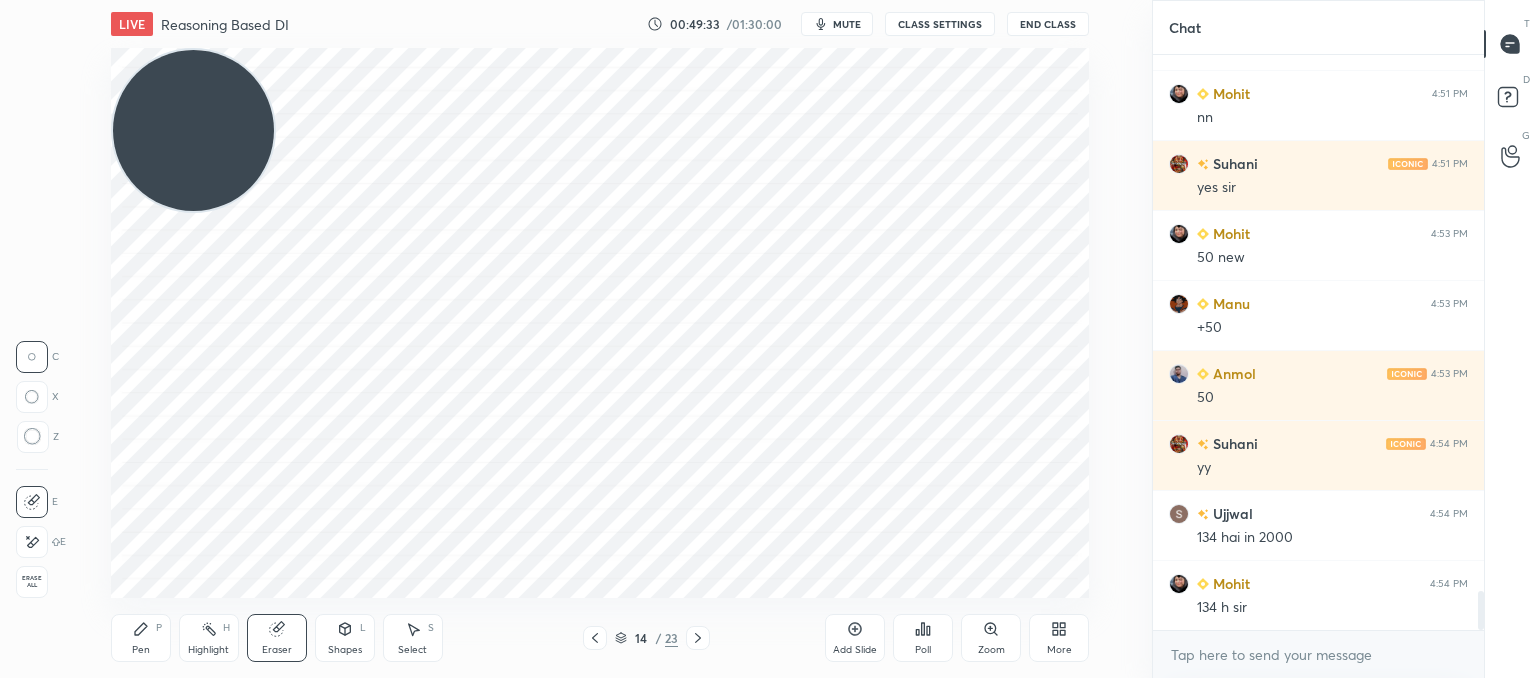click 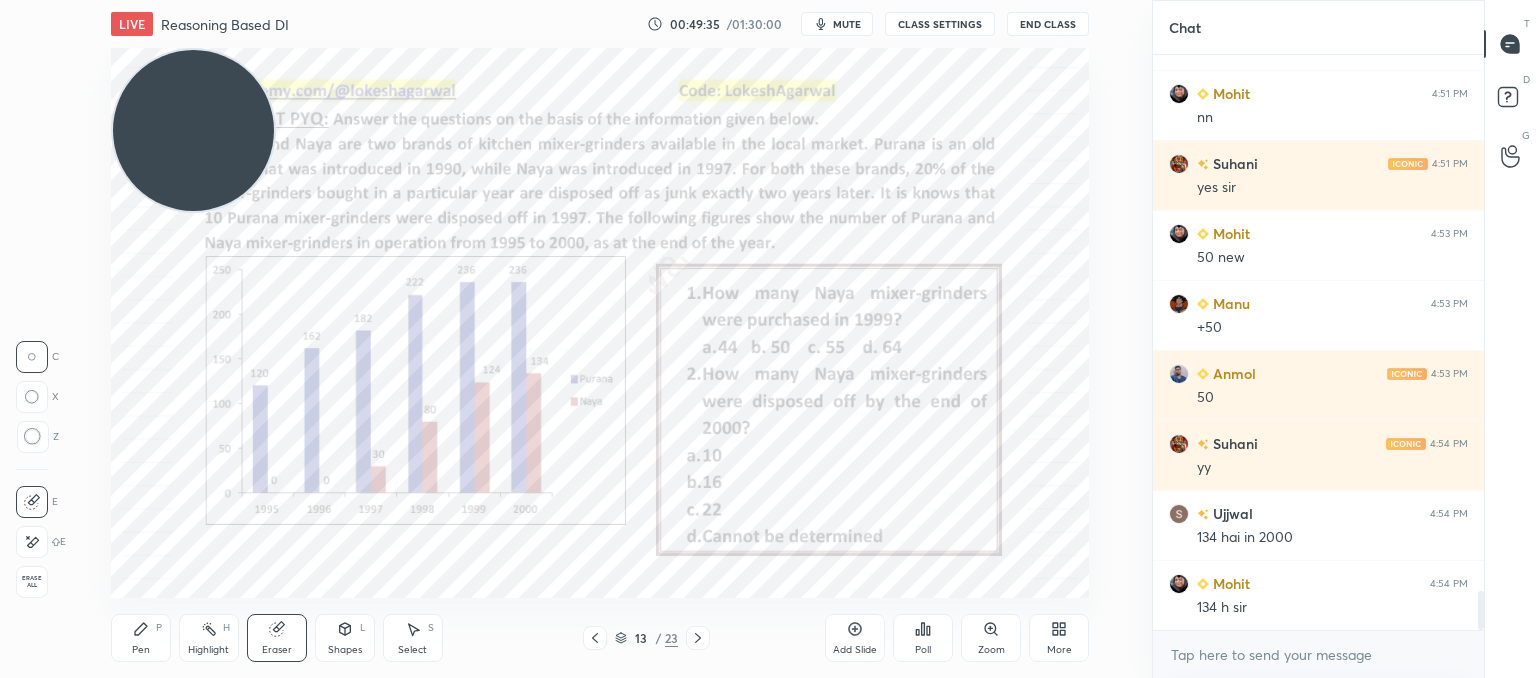 drag, startPoint x: 142, startPoint y: 639, endPoint x: 216, endPoint y: 598, distance: 84.59905 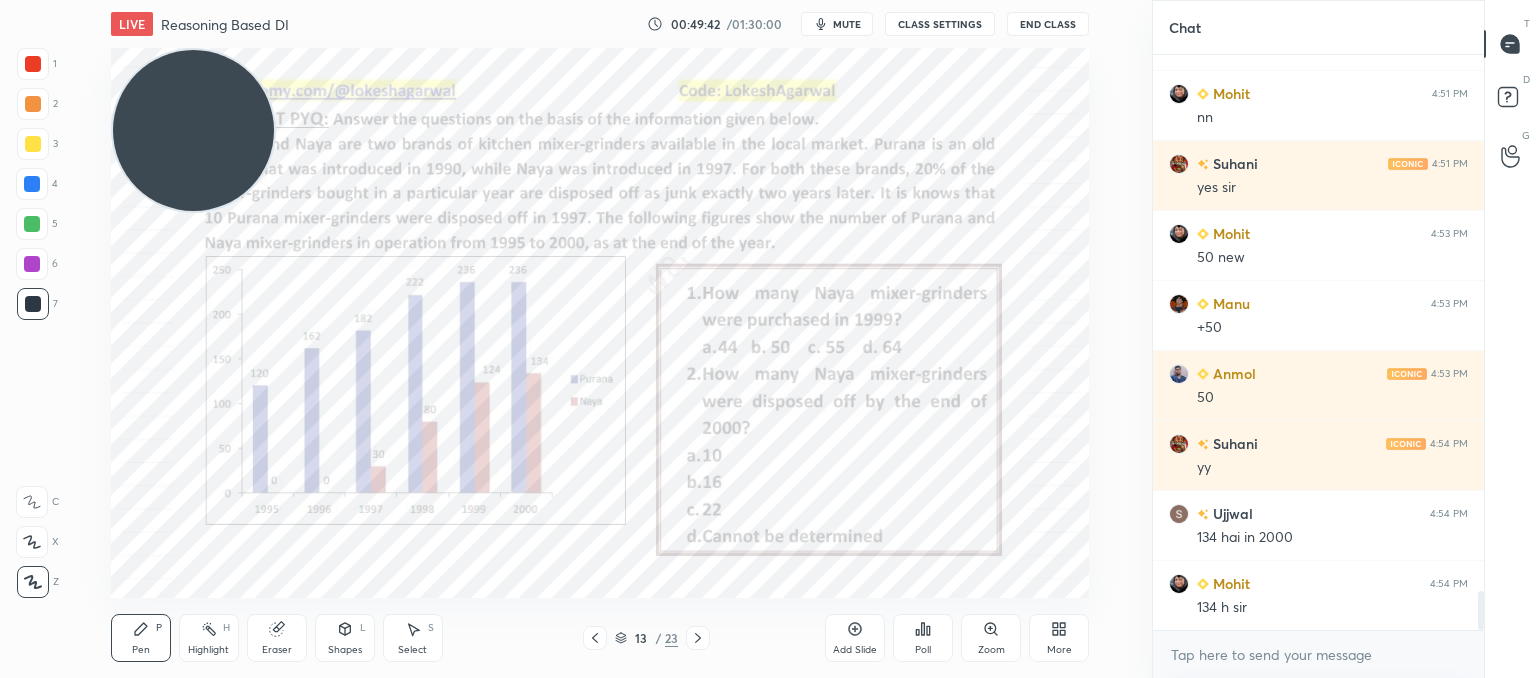click at bounding box center (698, 638) 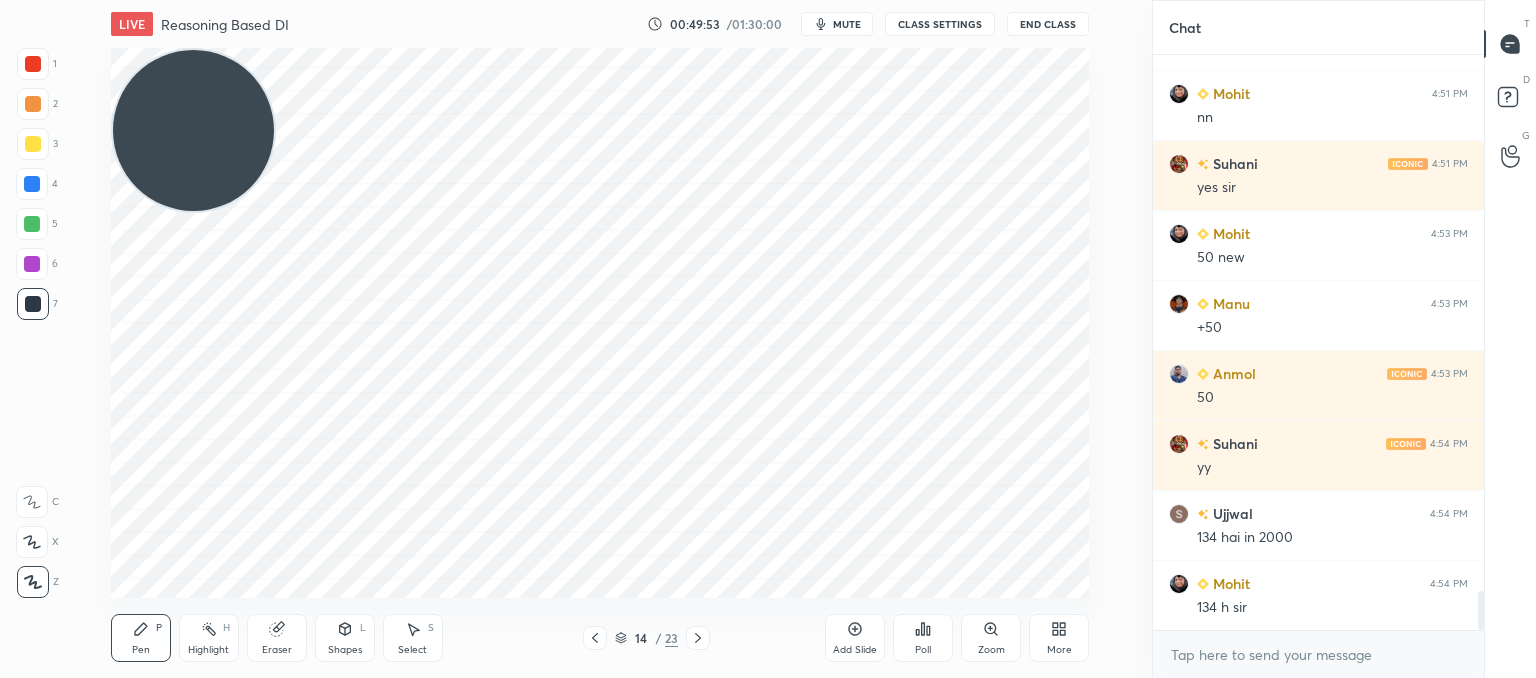 click 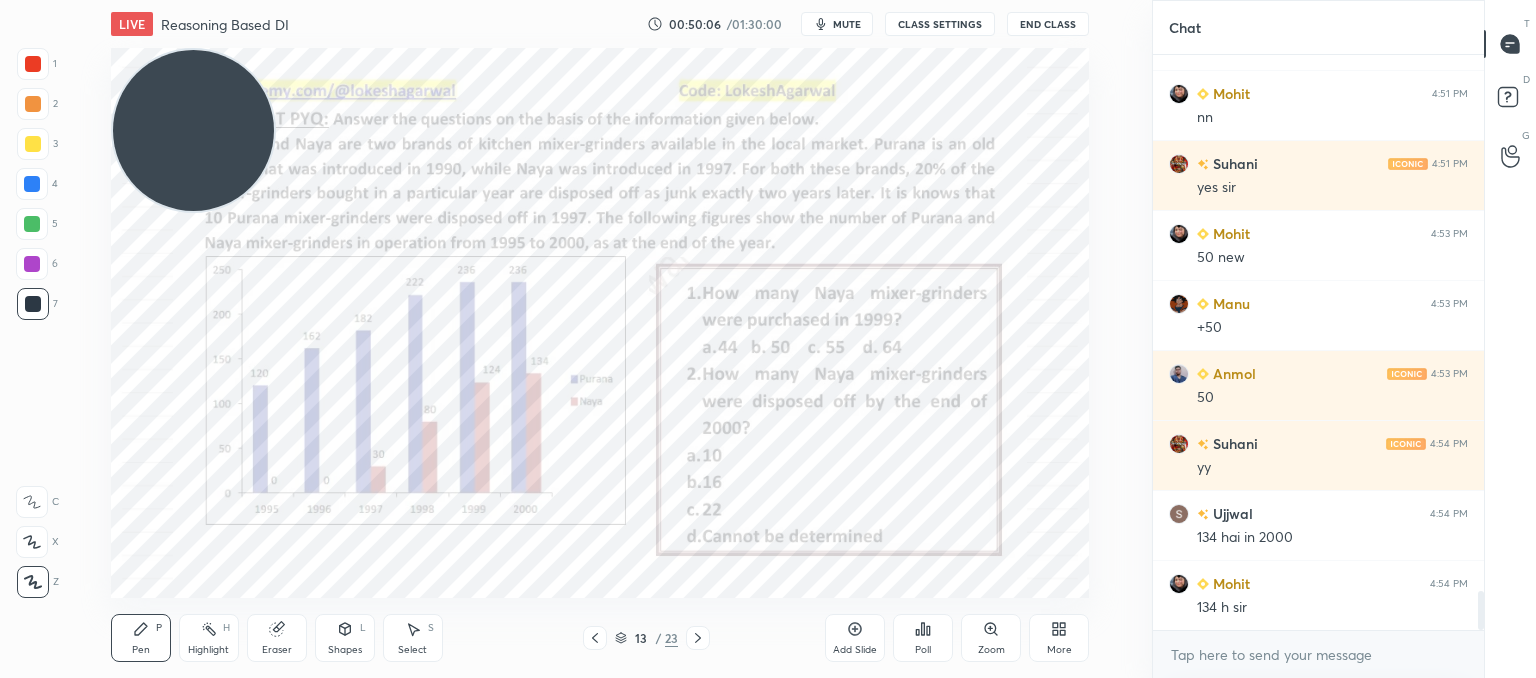 drag, startPoint x: 283, startPoint y: 643, endPoint x: 305, endPoint y: 619, distance: 32.55764 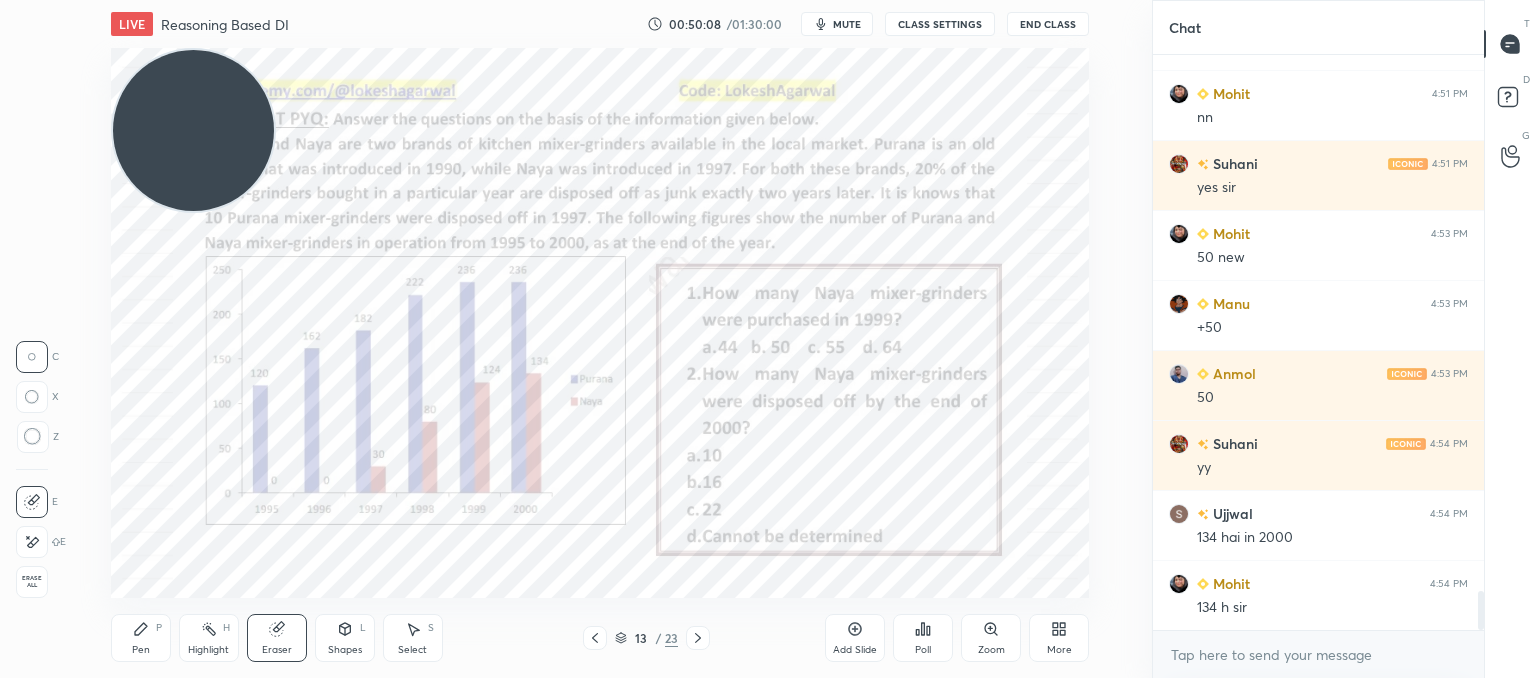 click on "Pen P" at bounding box center (141, 638) 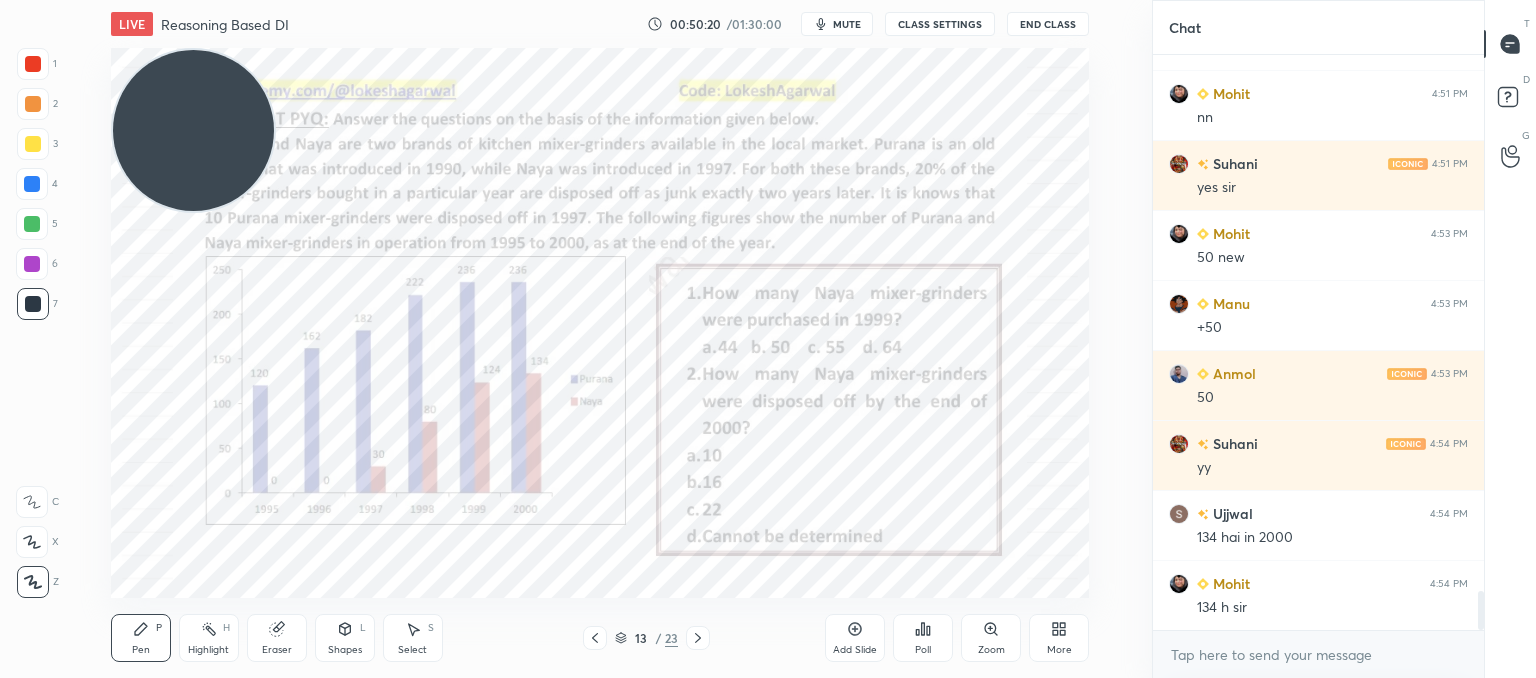 click at bounding box center [698, 638] 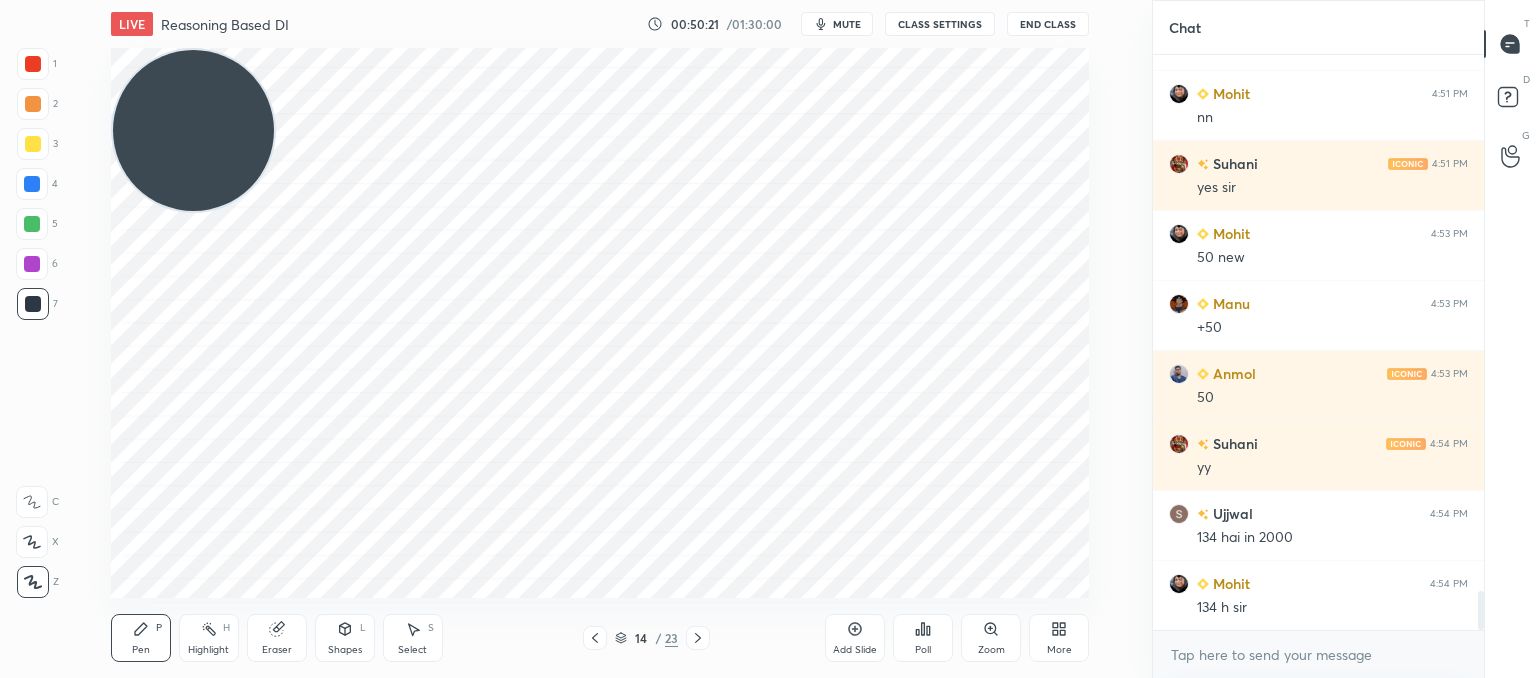 click at bounding box center (698, 638) 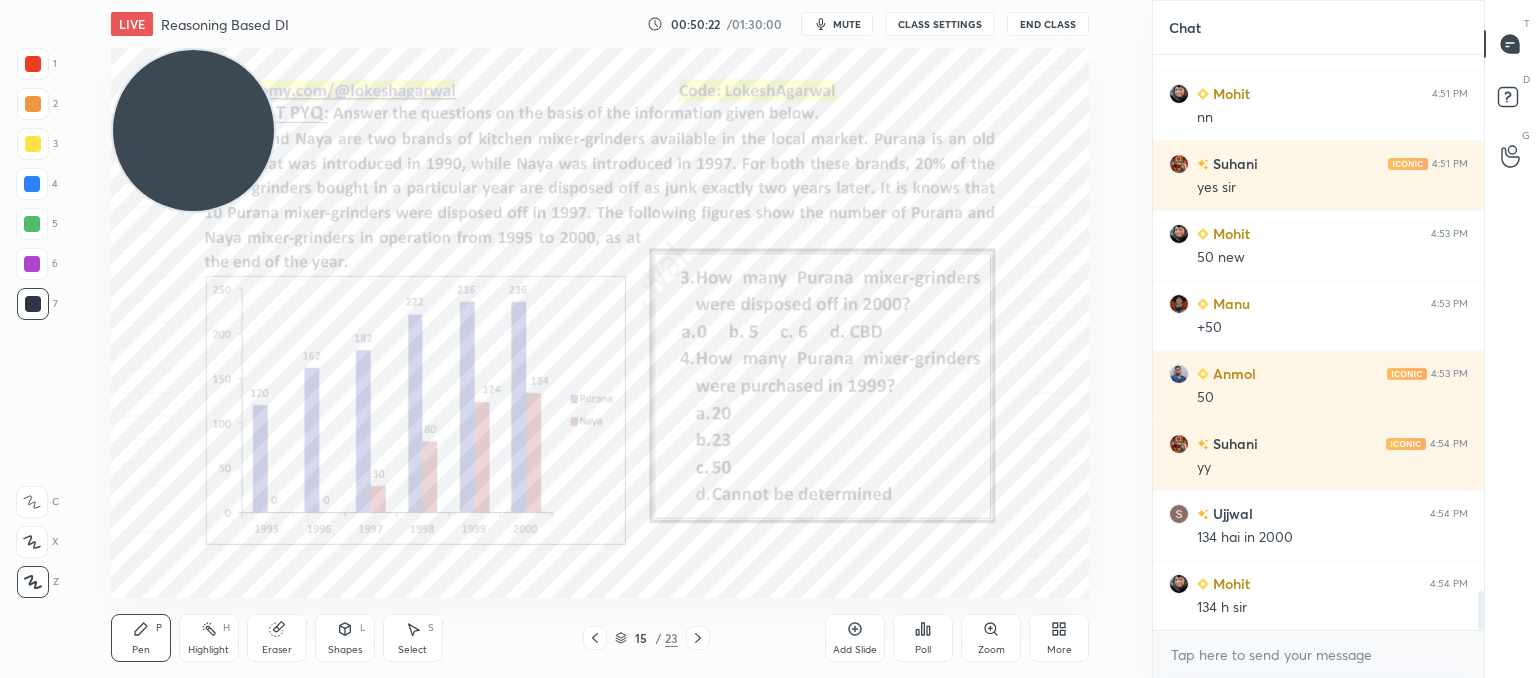 click 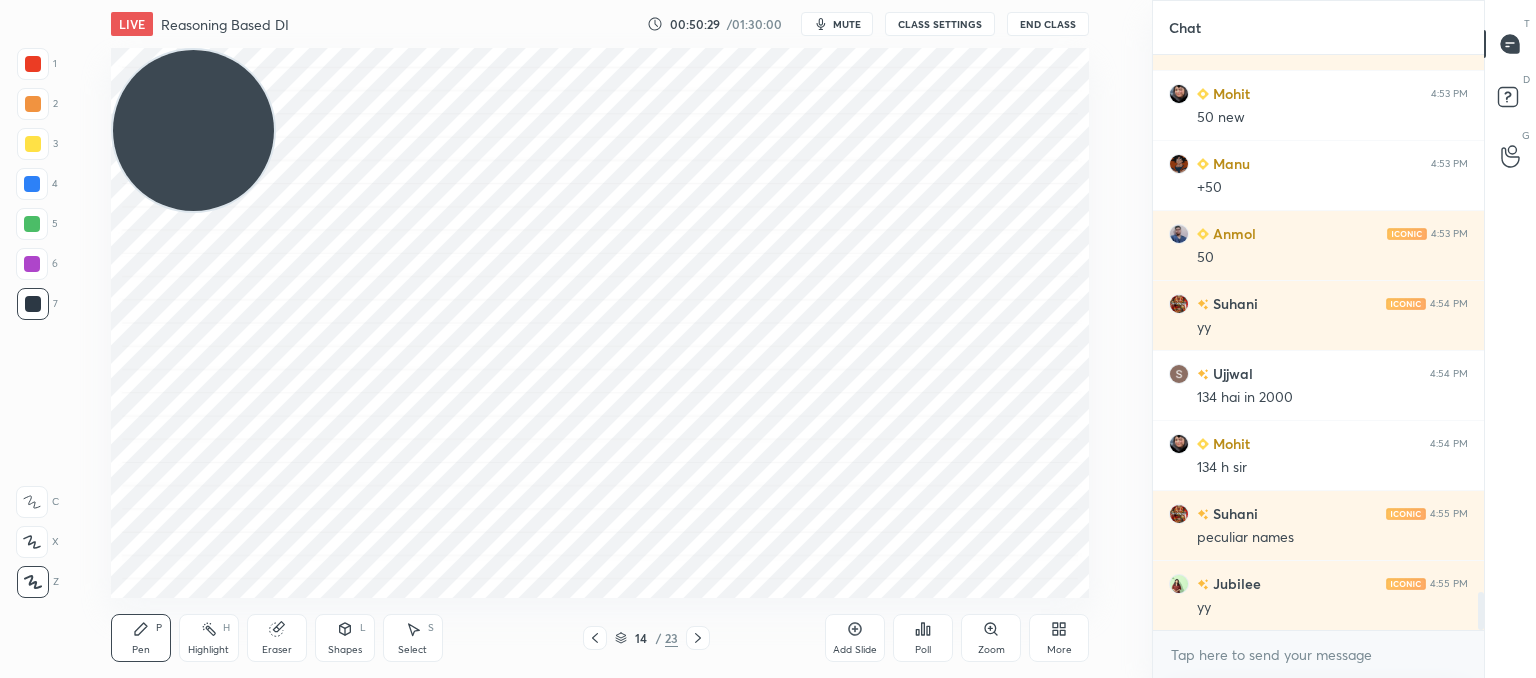 scroll, scrollTop: 8178, scrollLeft: 0, axis: vertical 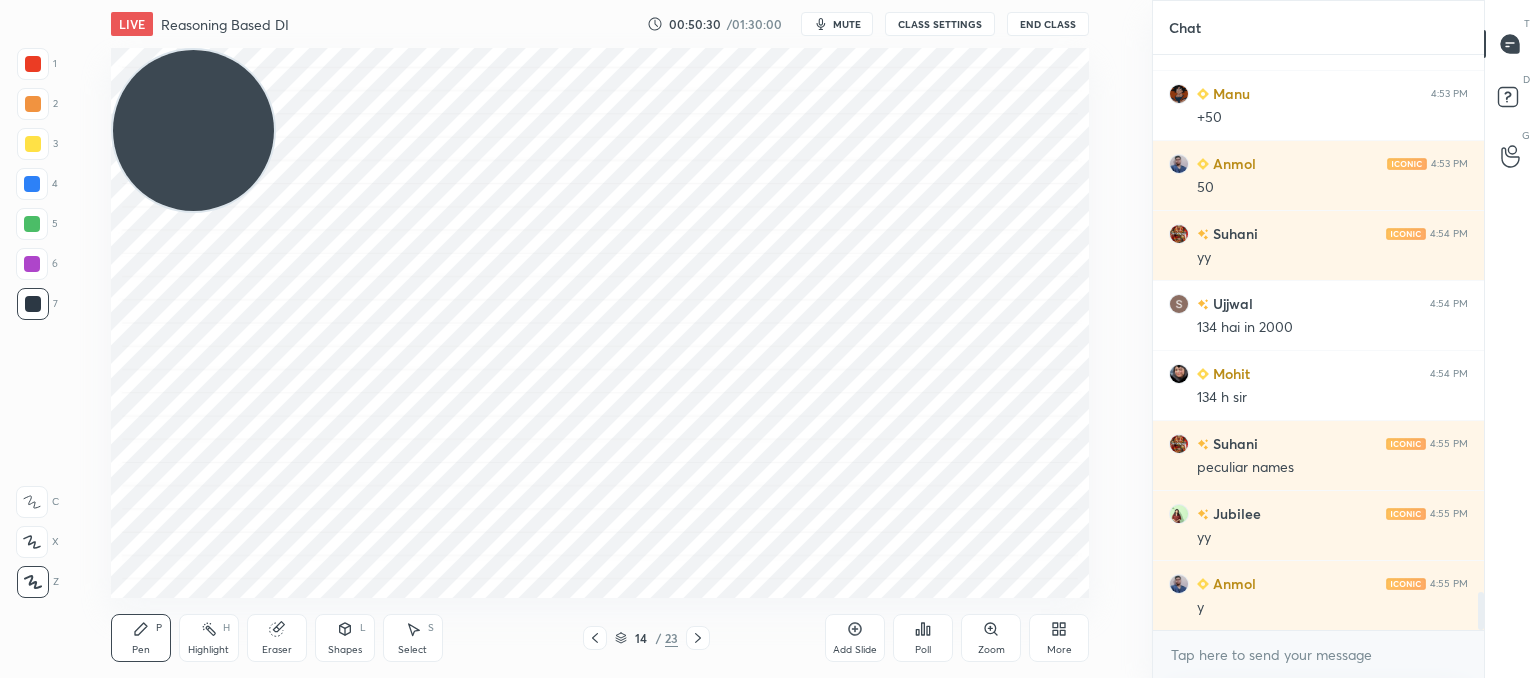 click 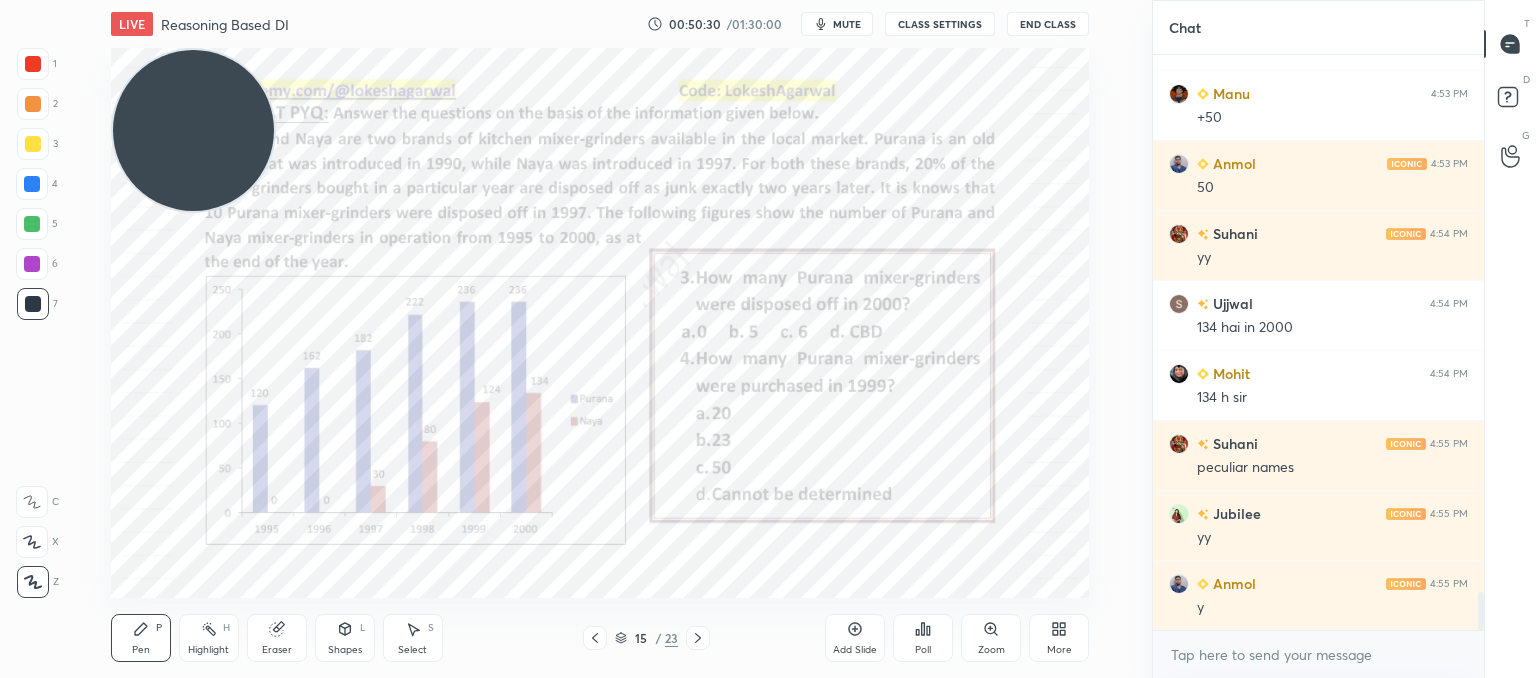 scroll, scrollTop: 8248, scrollLeft: 0, axis: vertical 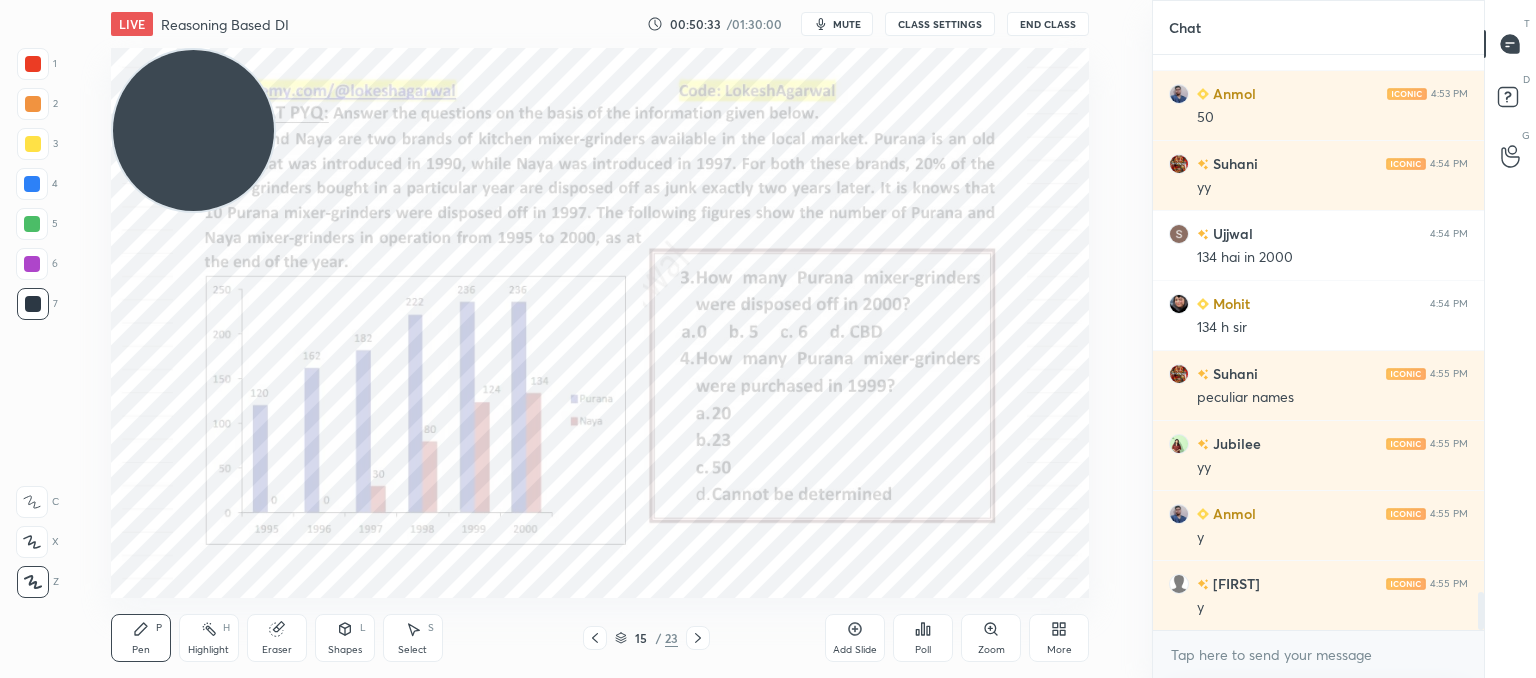 click 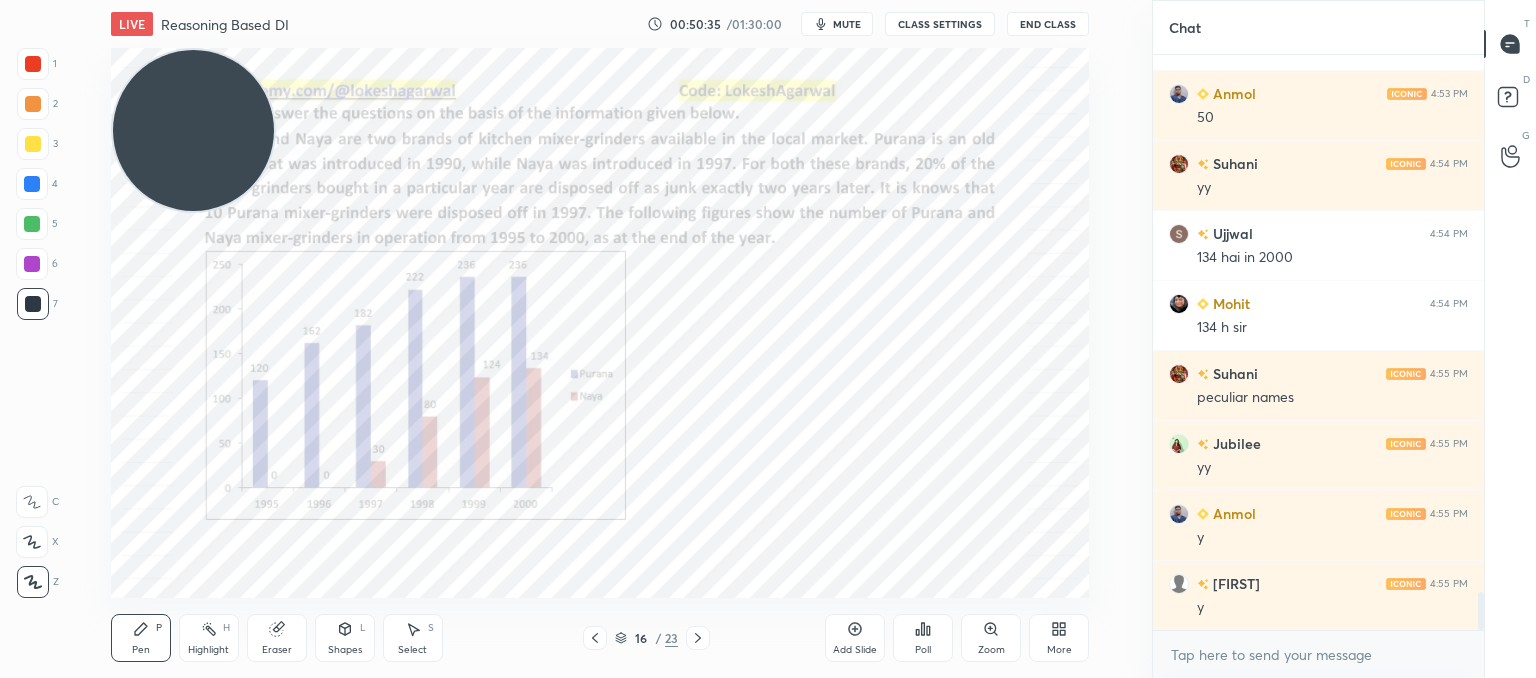 click 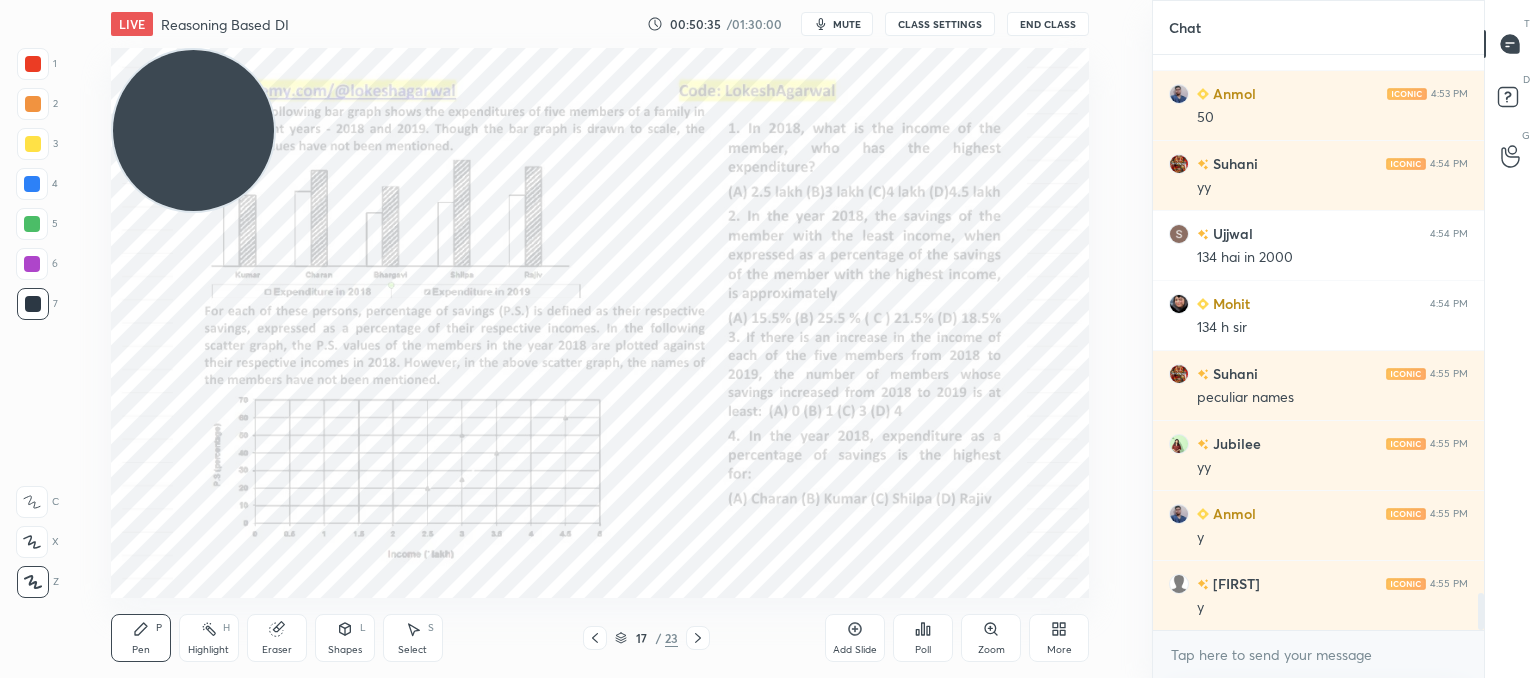 scroll, scrollTop: 8318, scrollLeft: 0, axis: vertical 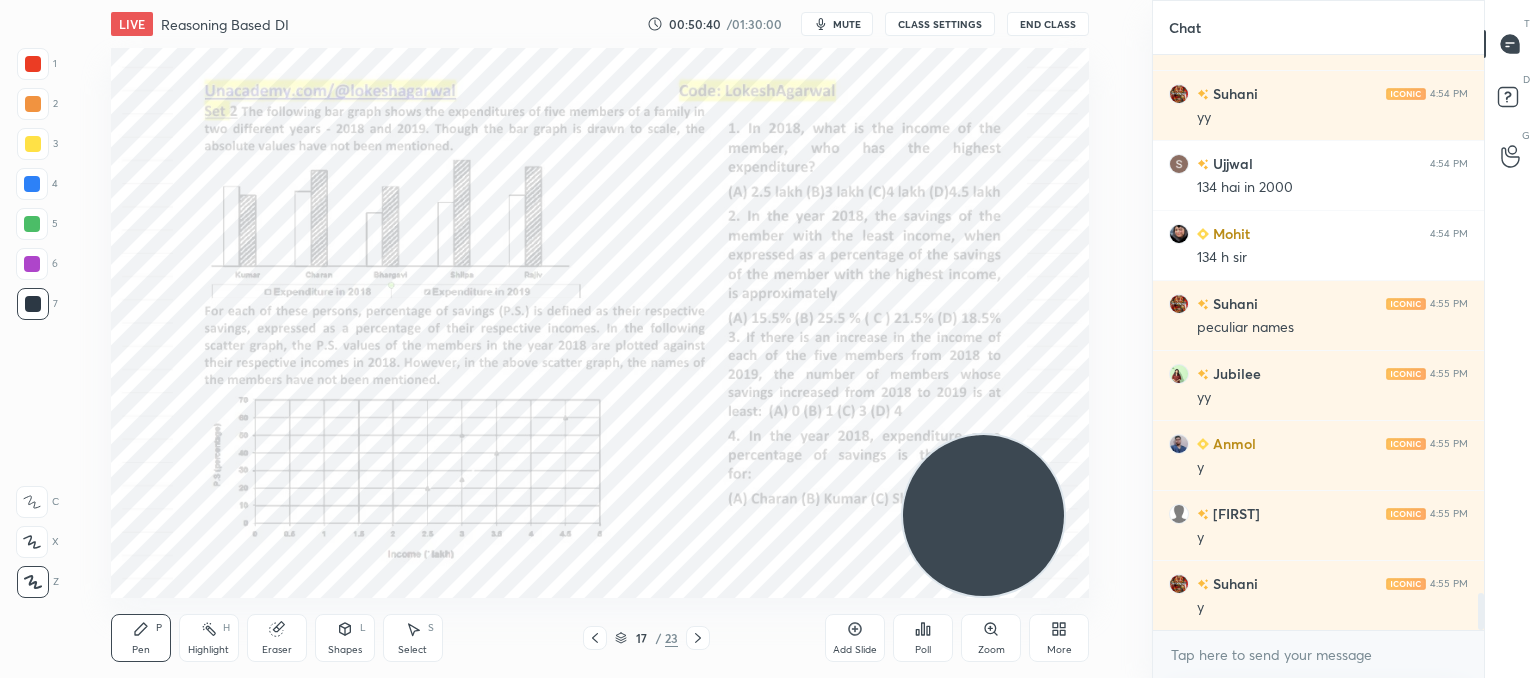 drag, startPoint x: 254, startPoint y: 139, endPoint x: 919, endPoint y: 533, distance: 772.956 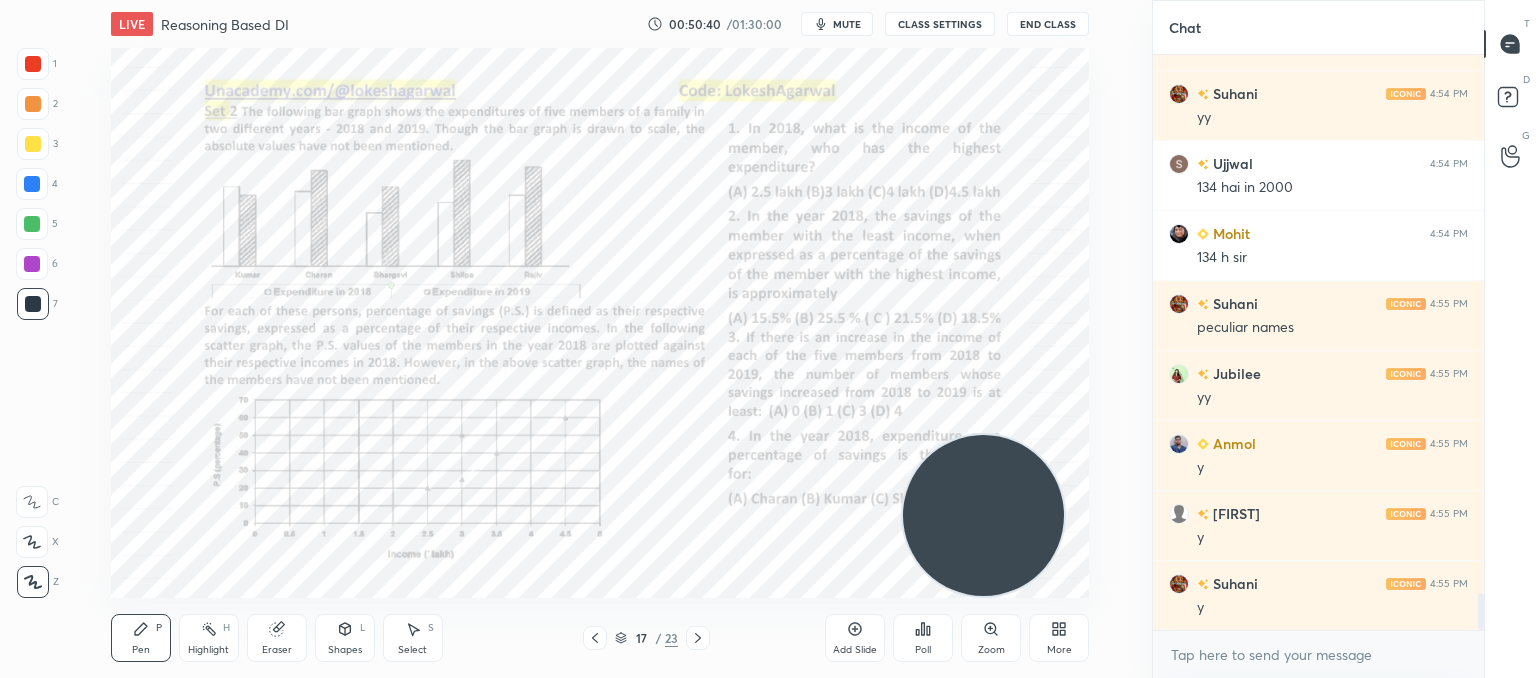 click on "LIVE Reasoning Based DI 00:50:40 /  01:30:00 mute CLASS SETTINGS End Class Setting up your live class Poll for   secs No correct answer Start poll Back Reasoning Based DI • L11 of Booster Course on Data Interpretation for CAT & OMETs 2025 Lokesh Agarwal Pen P Highlight H Eraser Shapes L Select S 17 / 23 Add Slide Poll Zoom More" at bounding box center (600, 339) 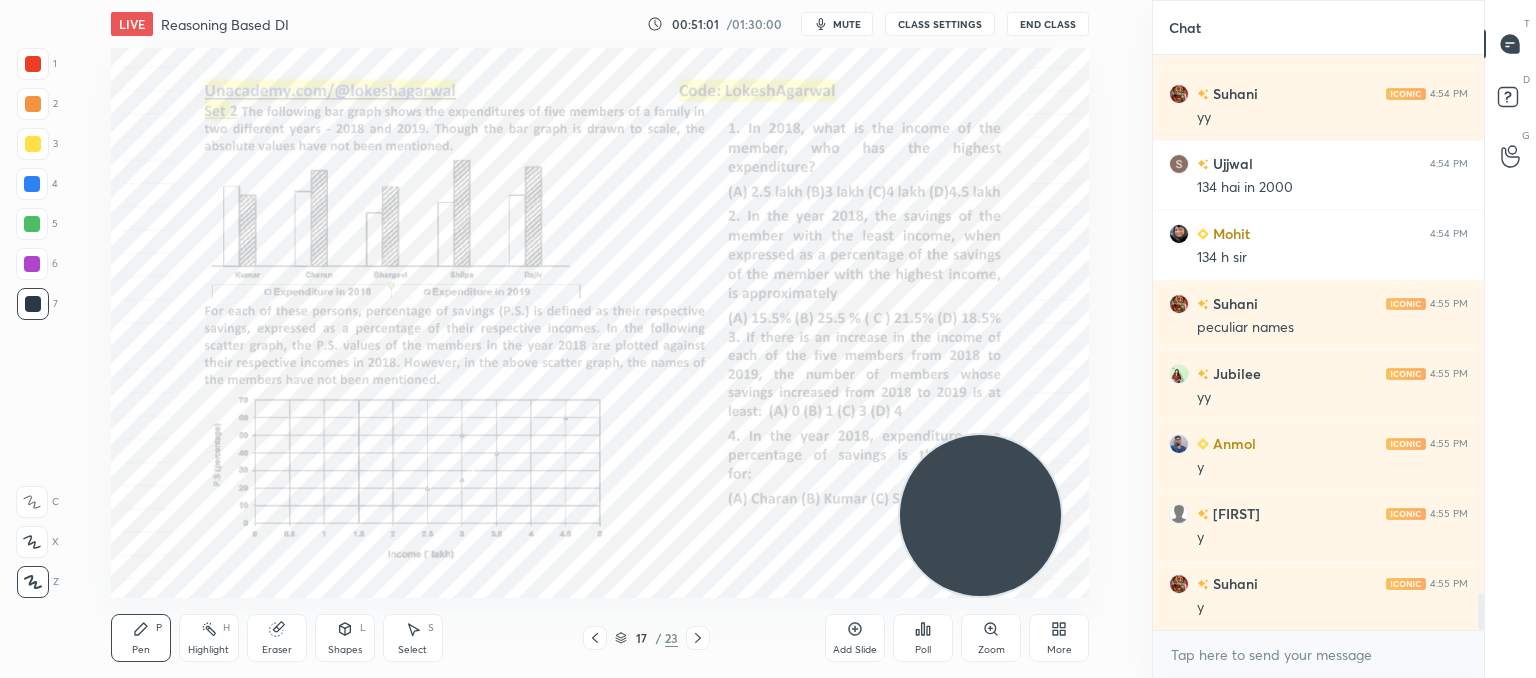 click on "mute" at bounding box center [837, 24] 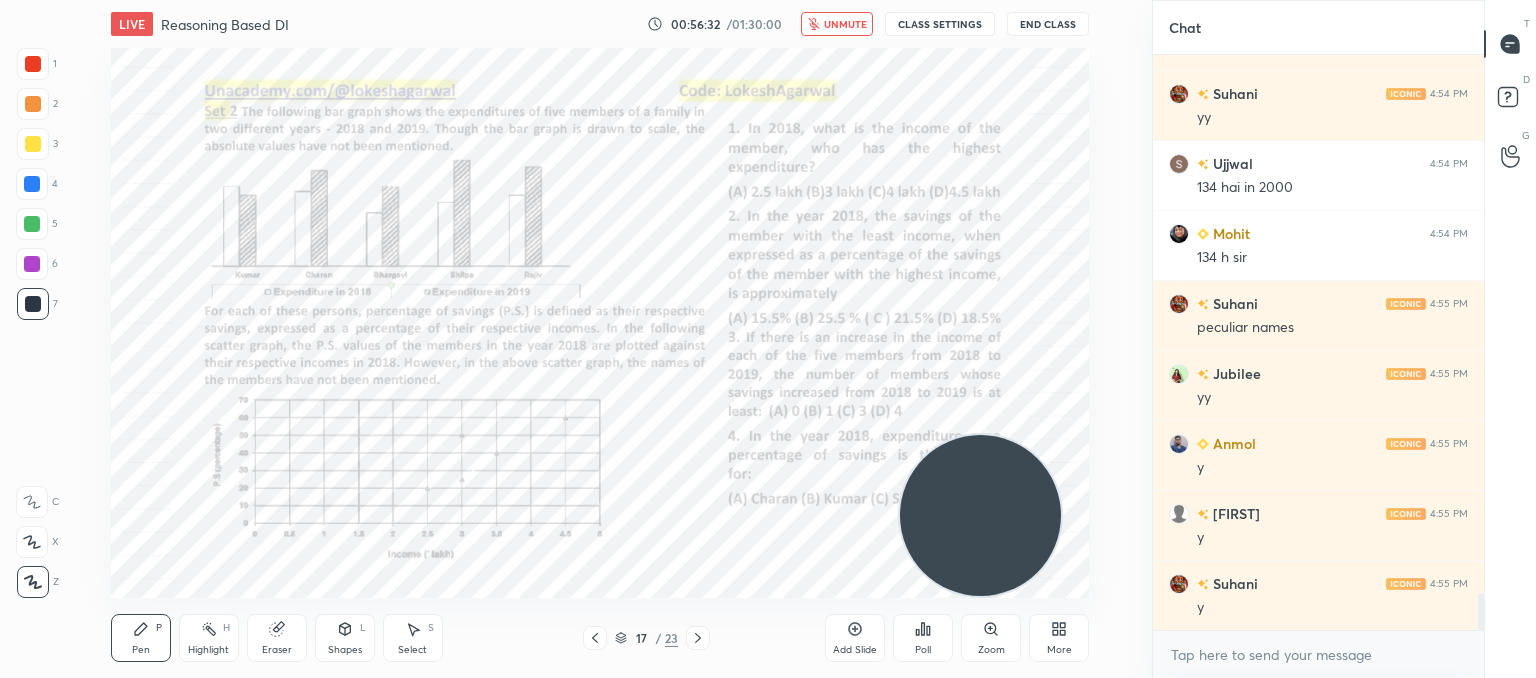scroll, scrollTop: 8390, scrollLeft: 0, axis: vertical 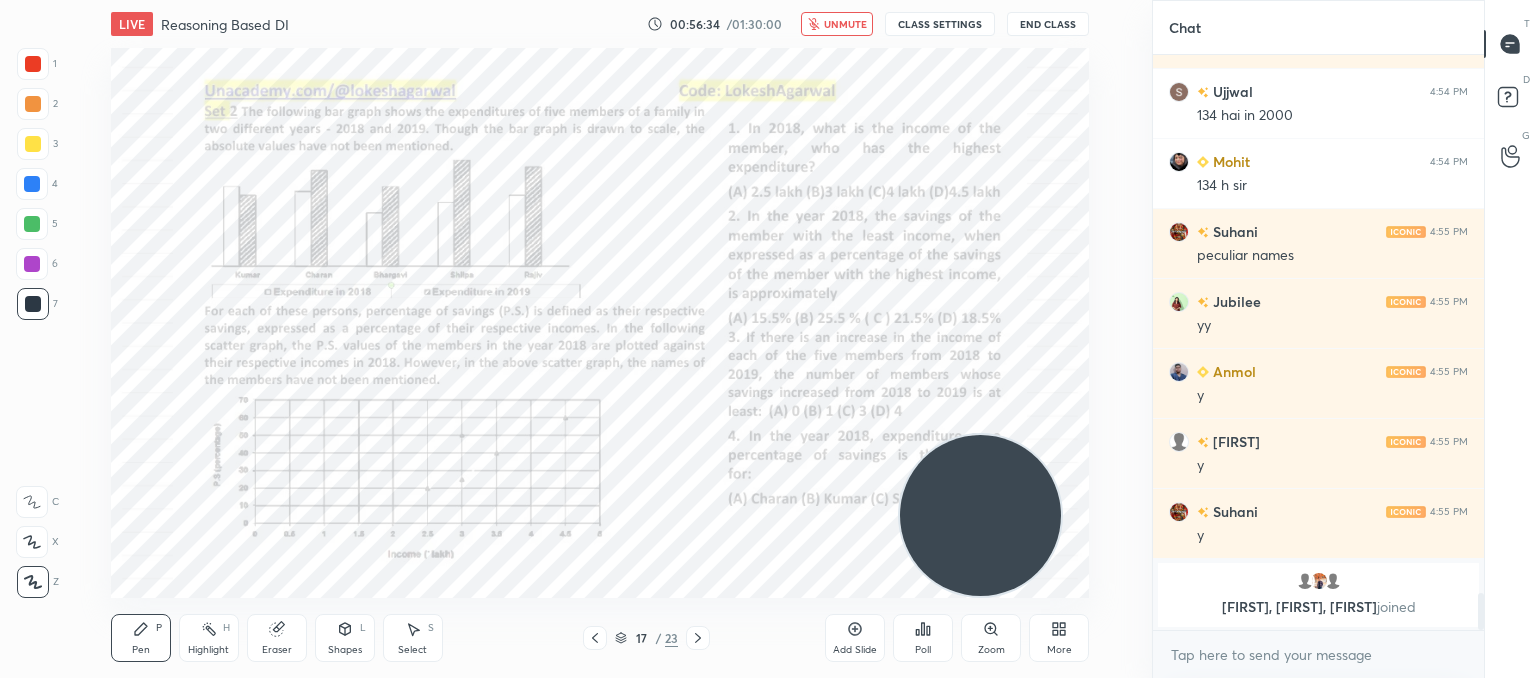 click on "unmute" at bounding box center [837, 24] 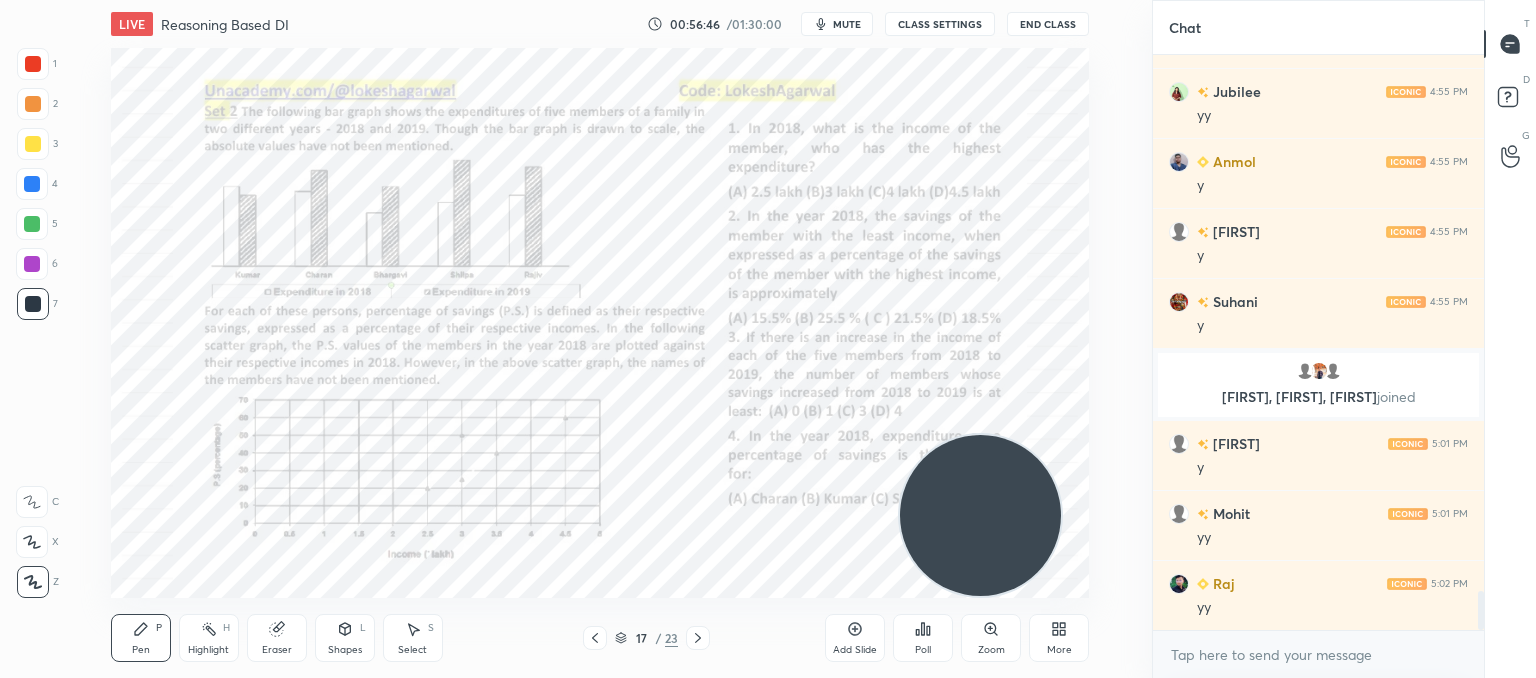 scroll, scrollTop: 8076, scrollLeft: 0, axis: vertical 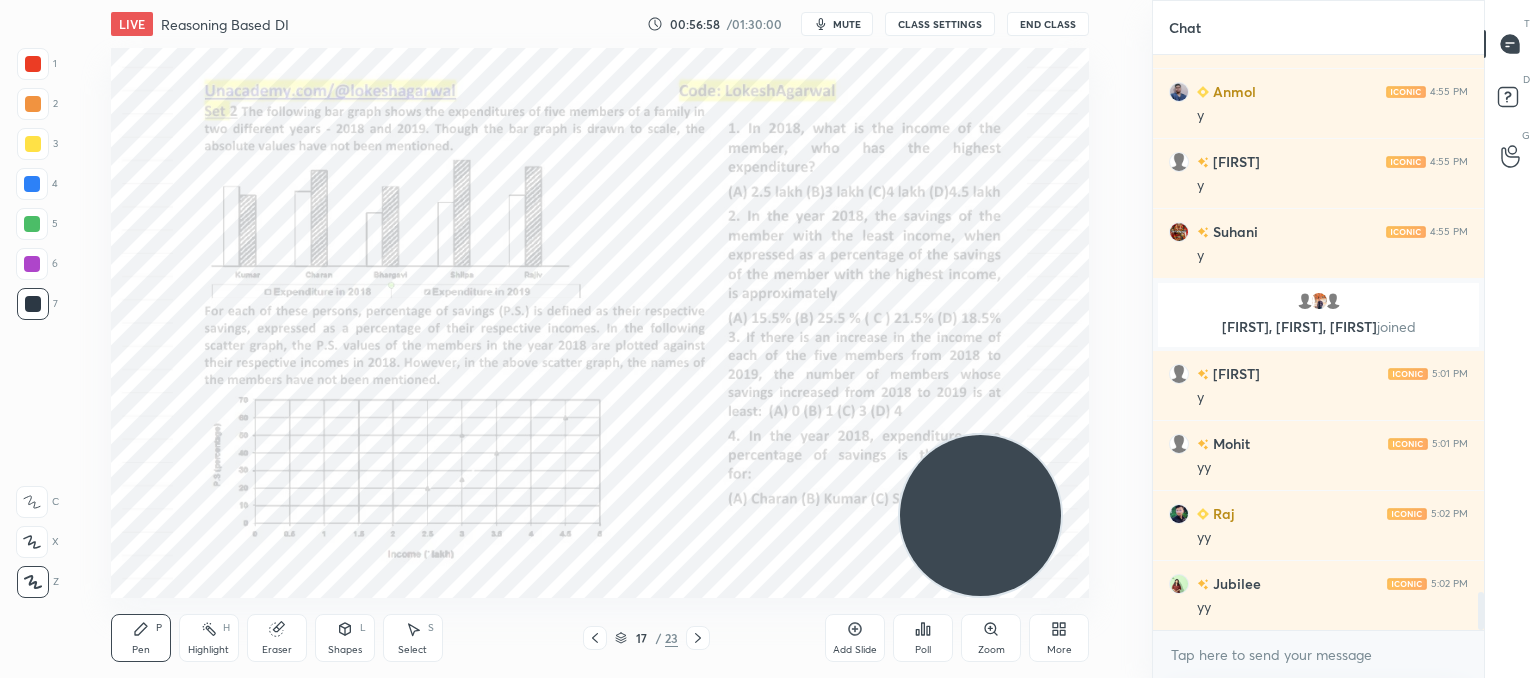 click on "Zoom" at bounding box center [991, 638] 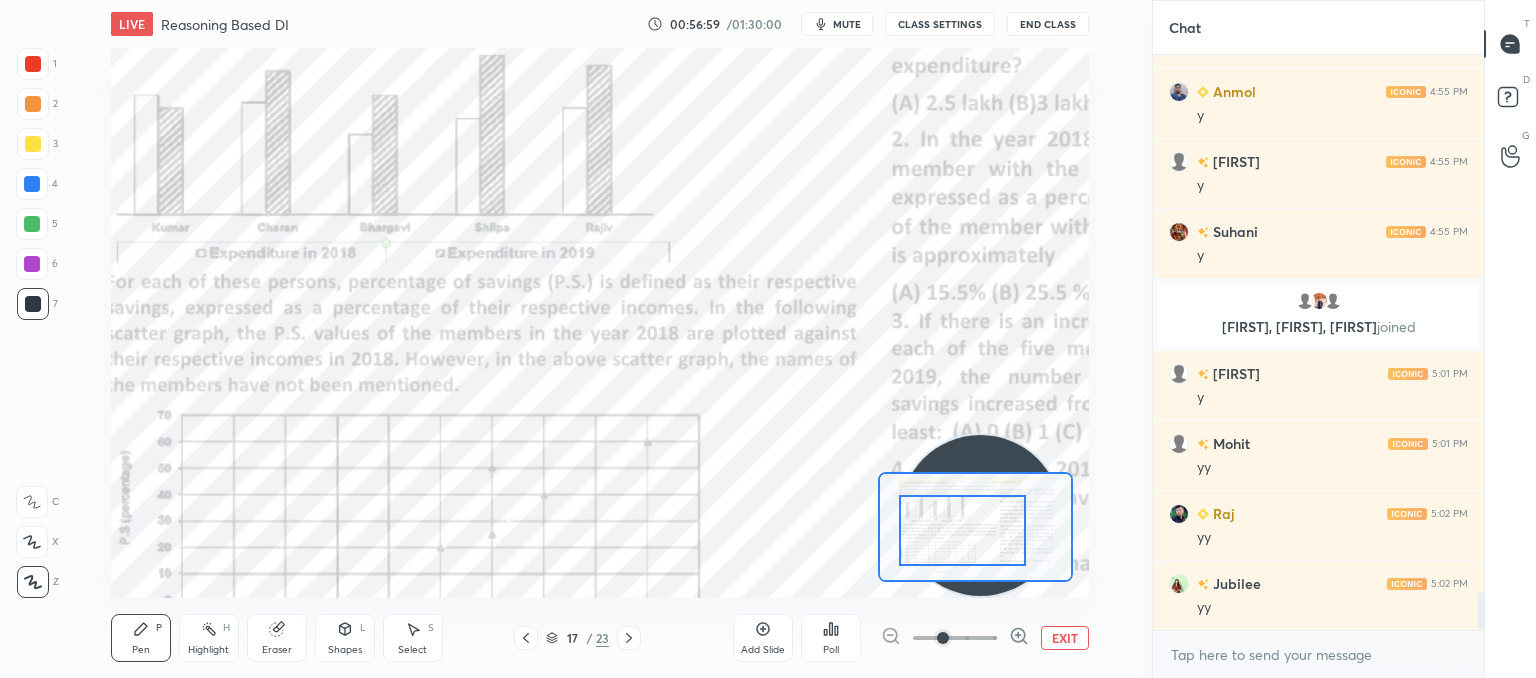 drag, startPoint x: 1002, startPoint y: 514, endPoint x: 940, endPoint y: 531, distance: 64.288414 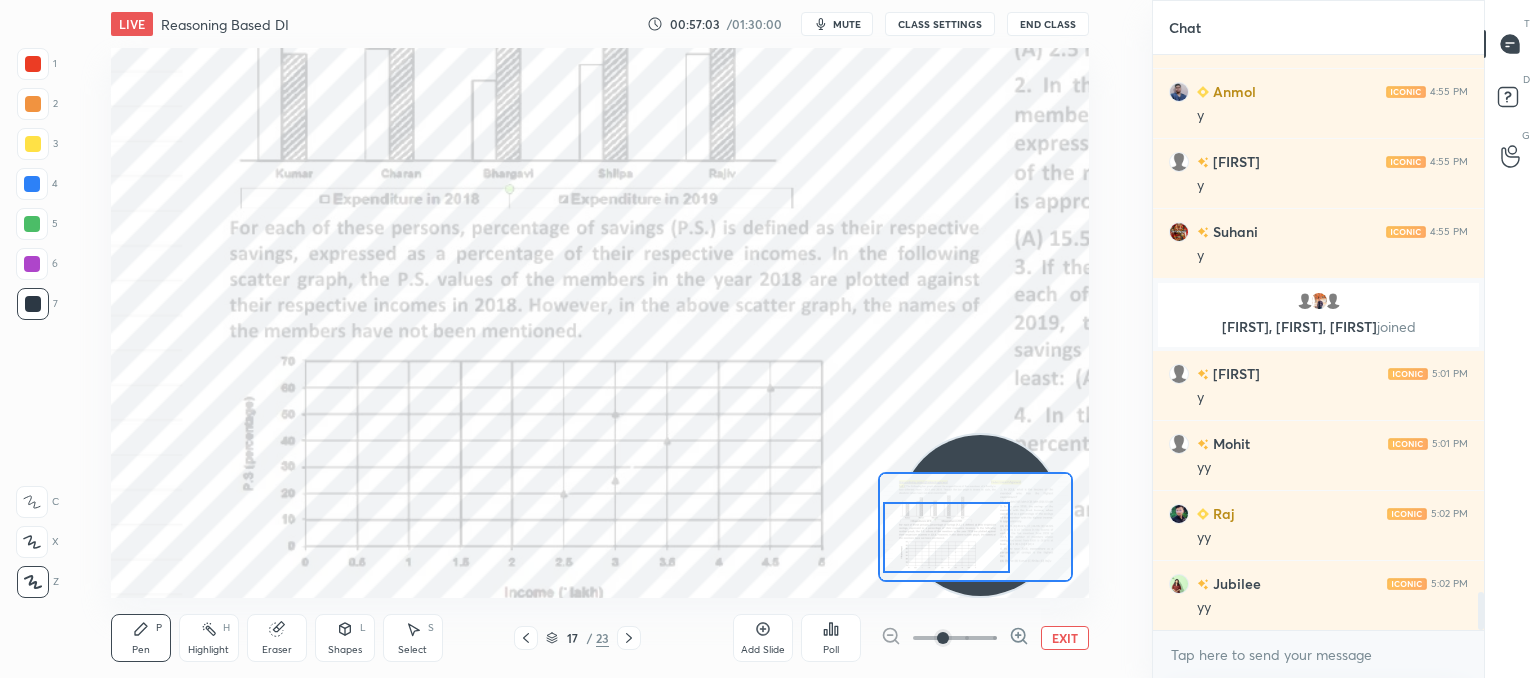 drag, startPoint x: 994, startPoint y: 533, endPoint x: 978, endPoint y: 540, distance: 17.464249 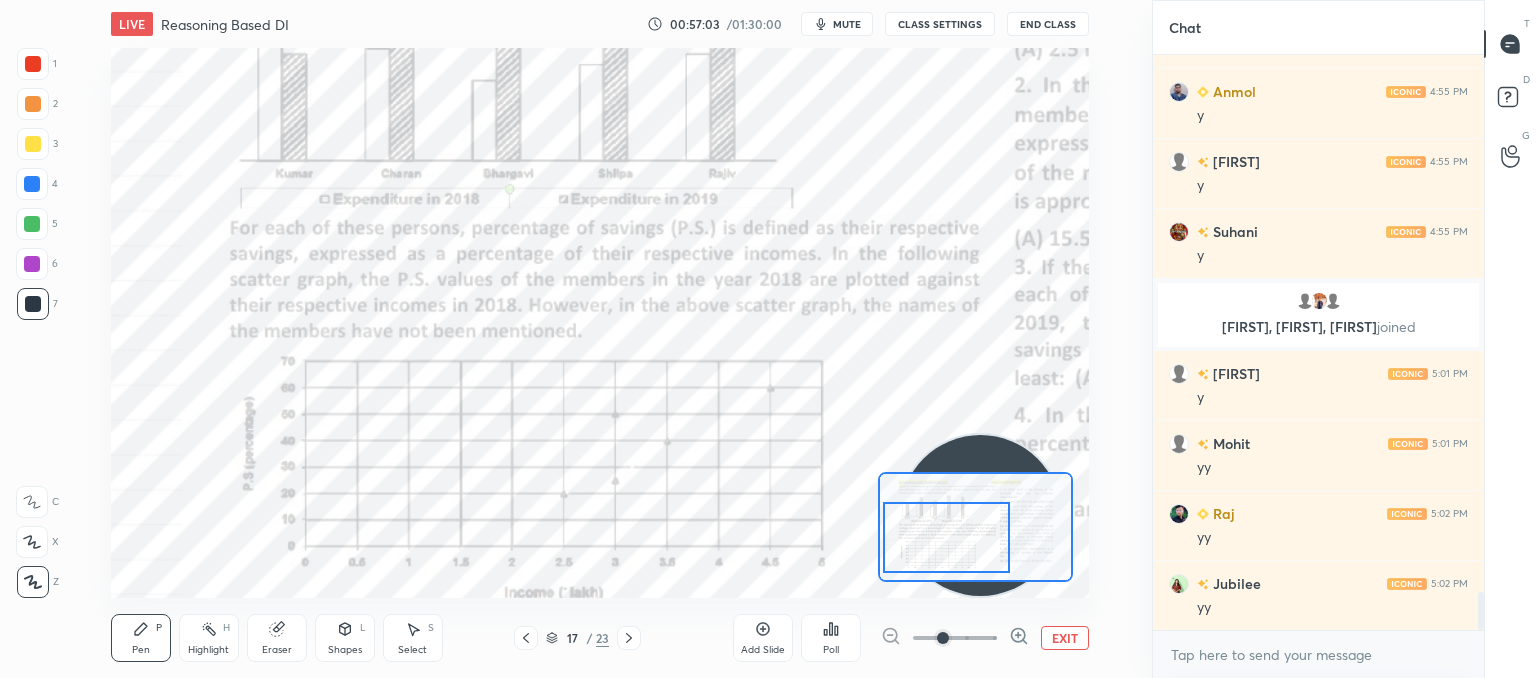click at bounding box center [947, 537] 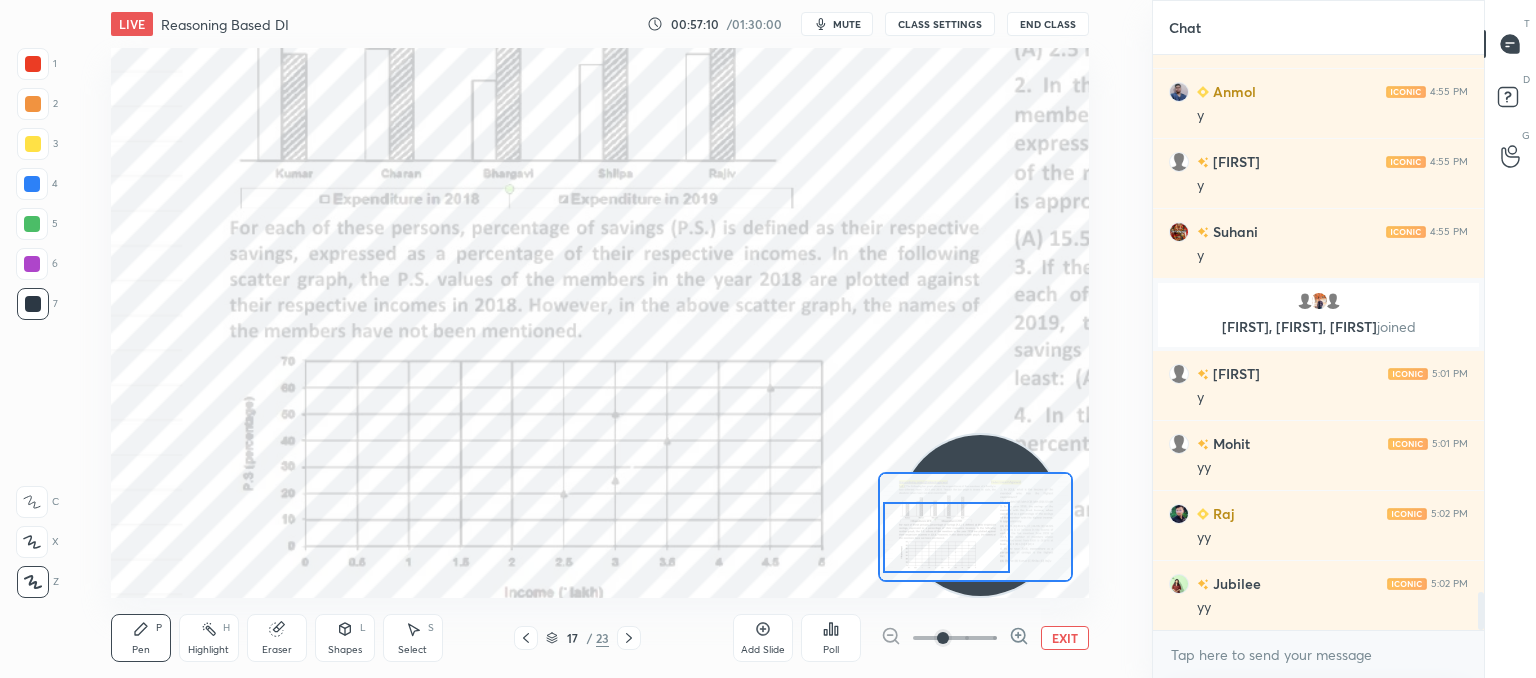 click on "EXIT" at bounding box center (1065, 638) 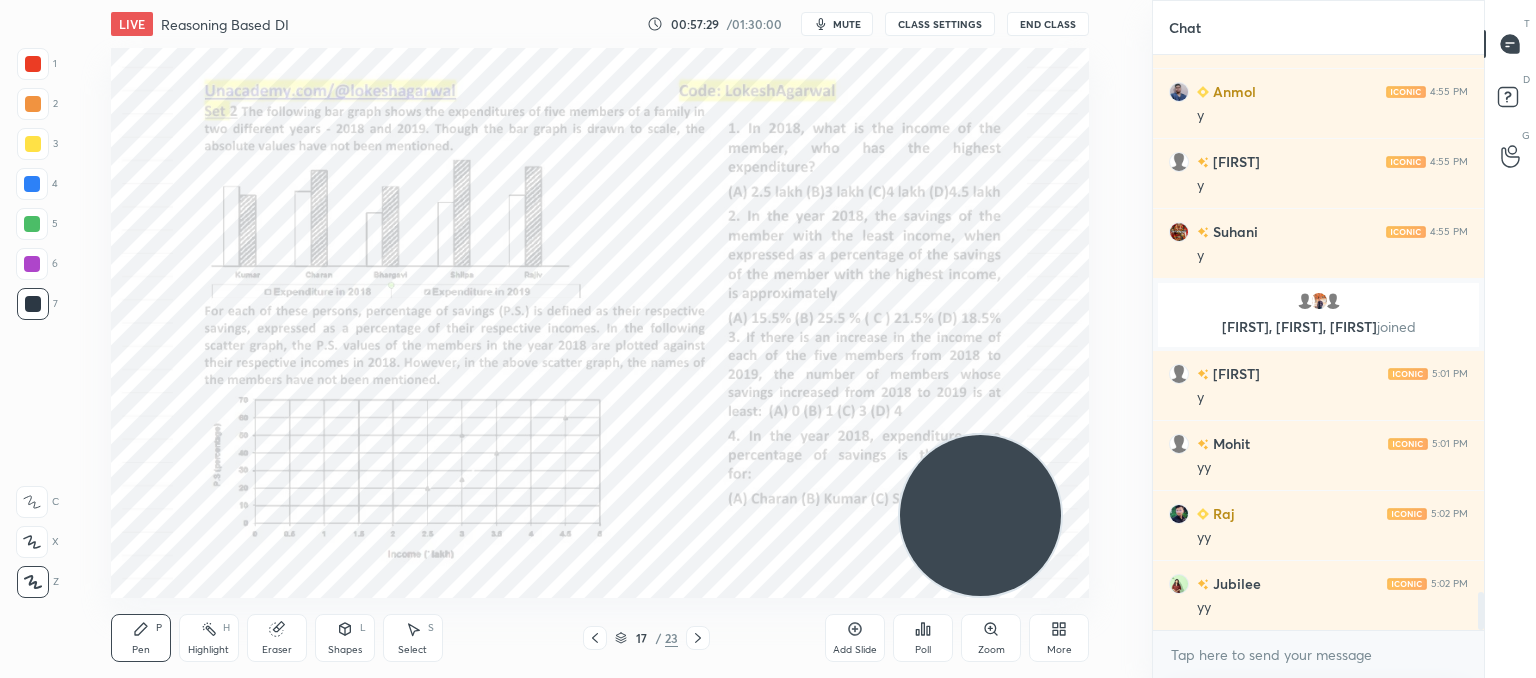click on "mute" at bounding box center (847, 24) 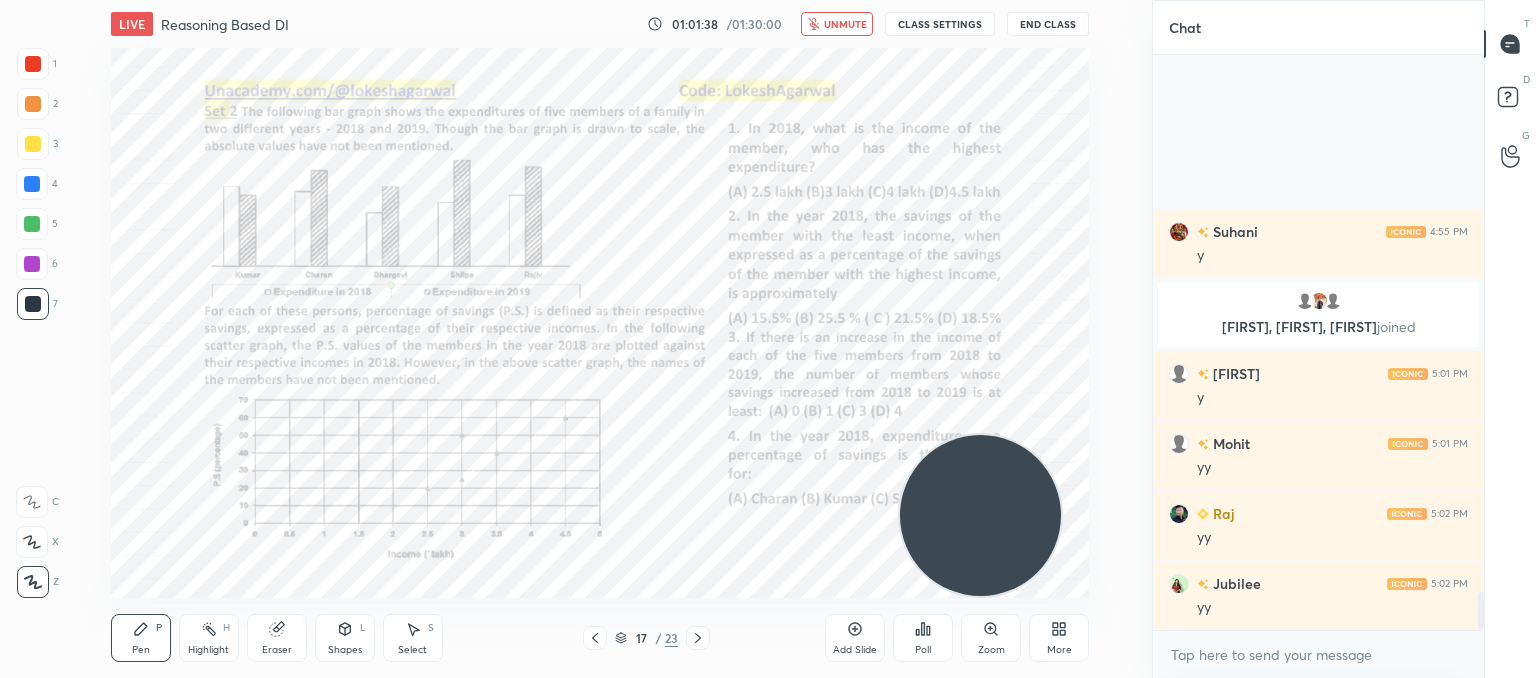 scroll, scrollTop: 8356, scrollLeft: 0, axis: vertical 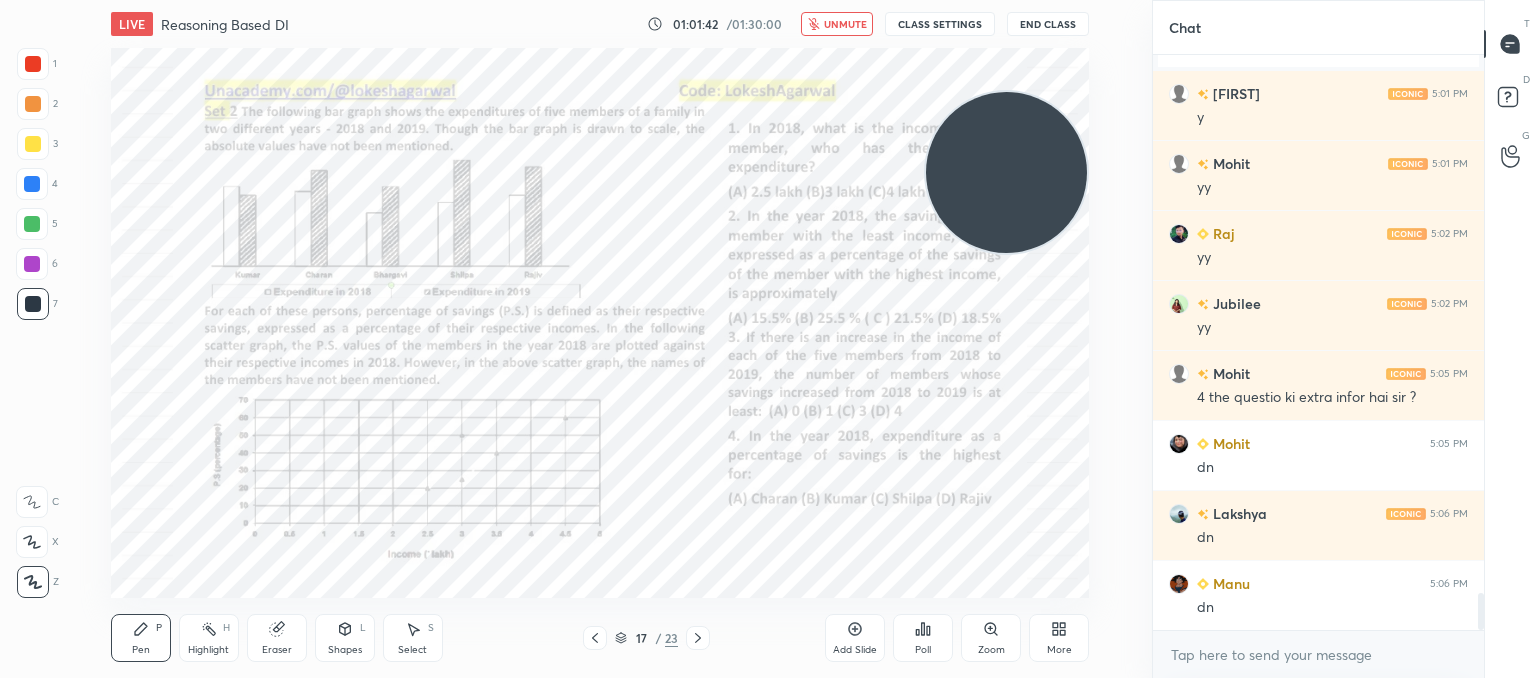 drag, startPoint x: 940, startPoint y: 519, endPoint x: 1127, endPoint y: 419, distance: 212.05896 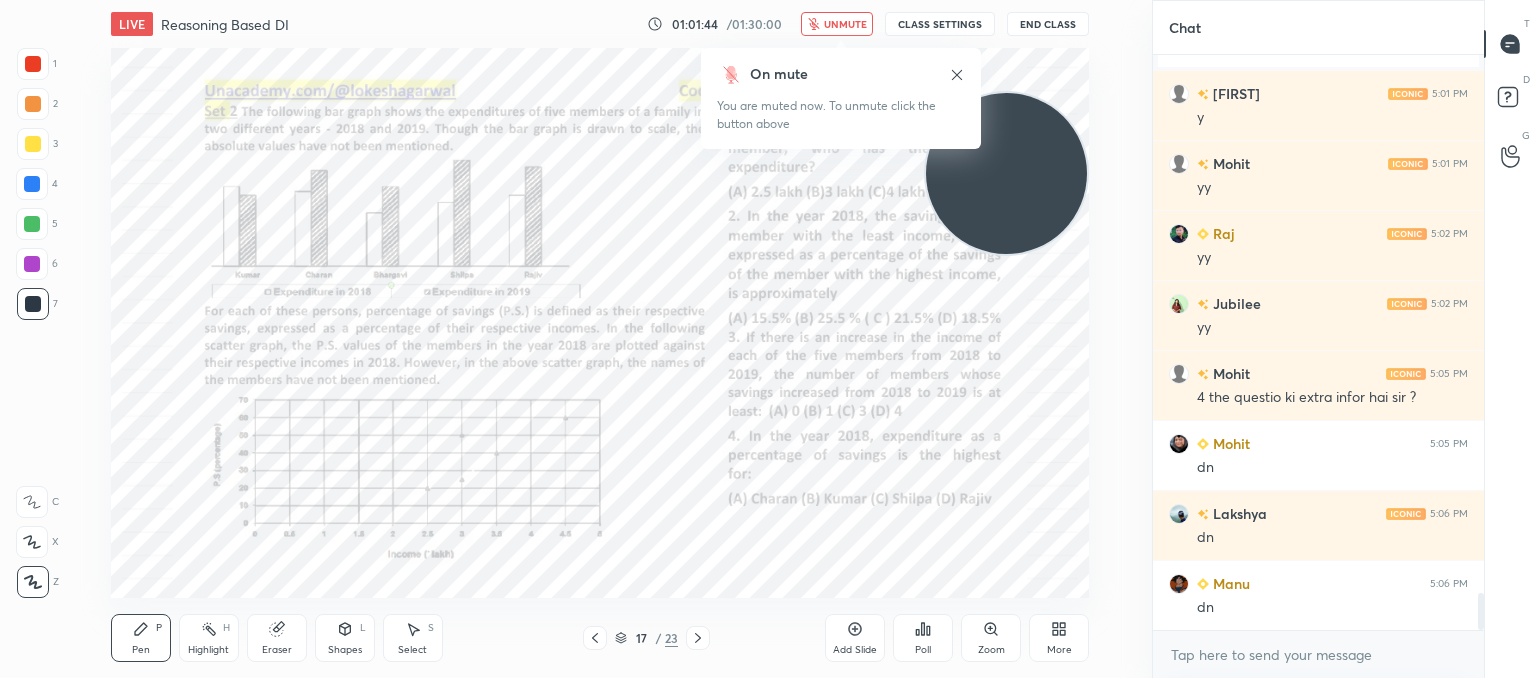 click on "unmute" at bounding box center [845, 24] 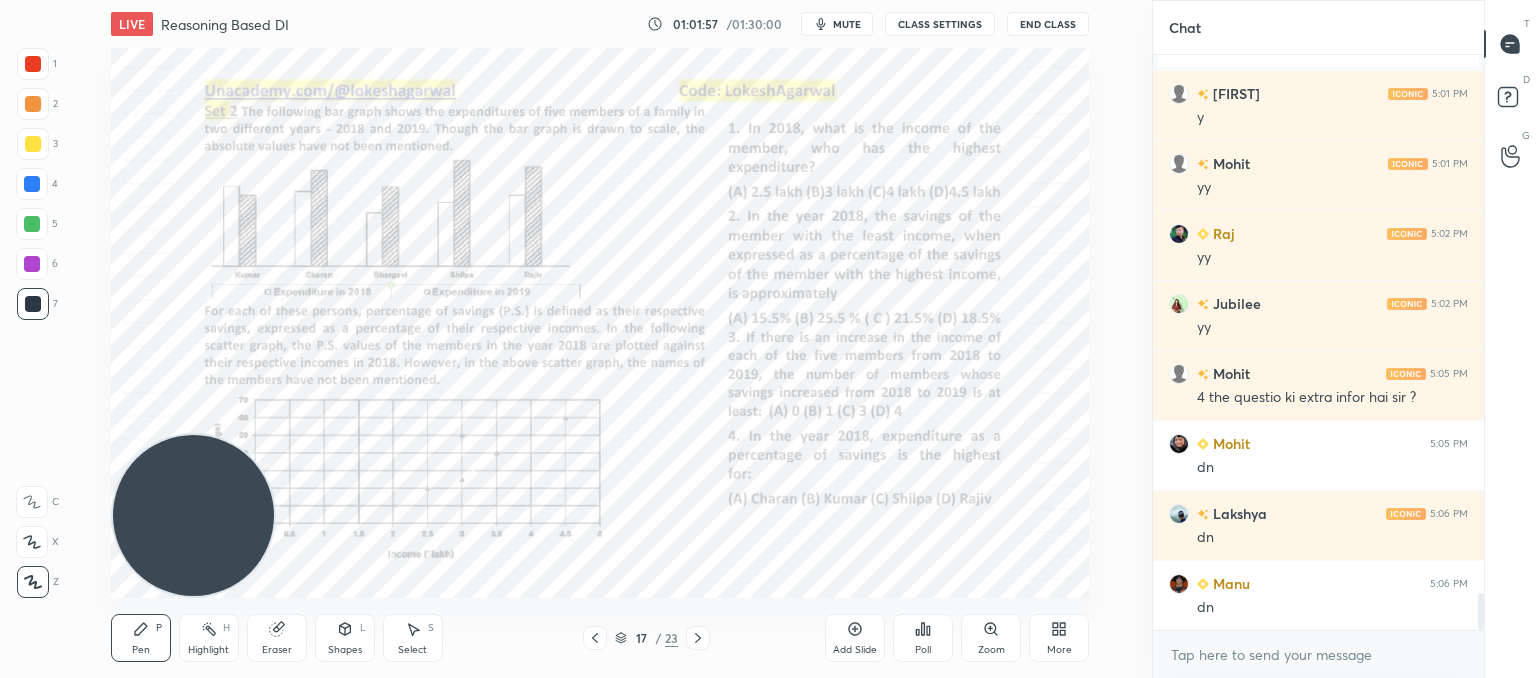 drag, startPoint x: 1003, startPoint y: 205, endPoint x: 264, endPoint y: 598, distance: 837.0006 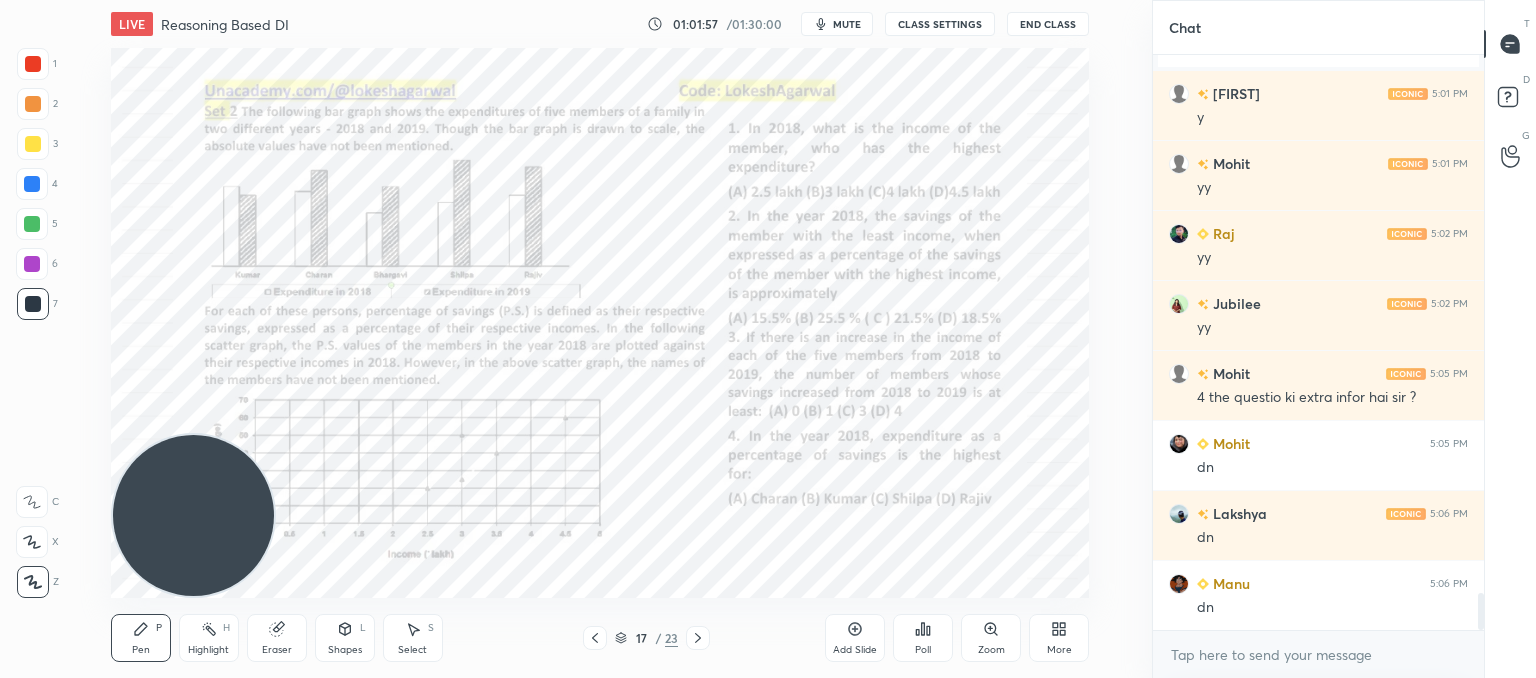 click on "LIVE Reasoning Based DI 01:01:57 /  01:30:00 mute CLASS SETTINGS End Class Setting up your live class Poll for   secs No correct answer Start poll Back Reasoning Based DI • L11 of Booster Course on Data Interpretation for CAT & OMETs 2025 Lokesh Agarwal Pen P Highlight H Eraser Shapes L Select S 17 / 23 Add Slide Poll Zoom More" at bounding box center (600, 339) 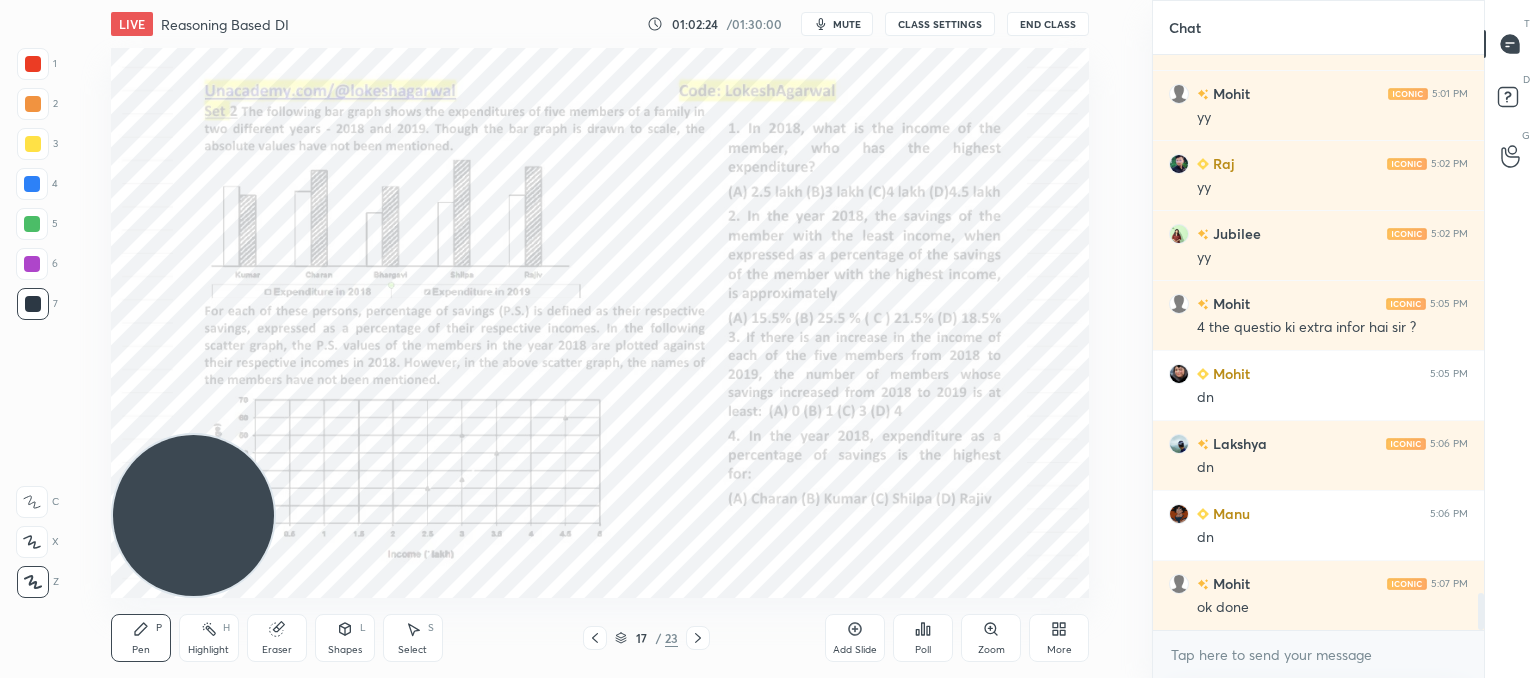 scroll, scrollTop: 8496, scrollLeft: 0, axis: vertical 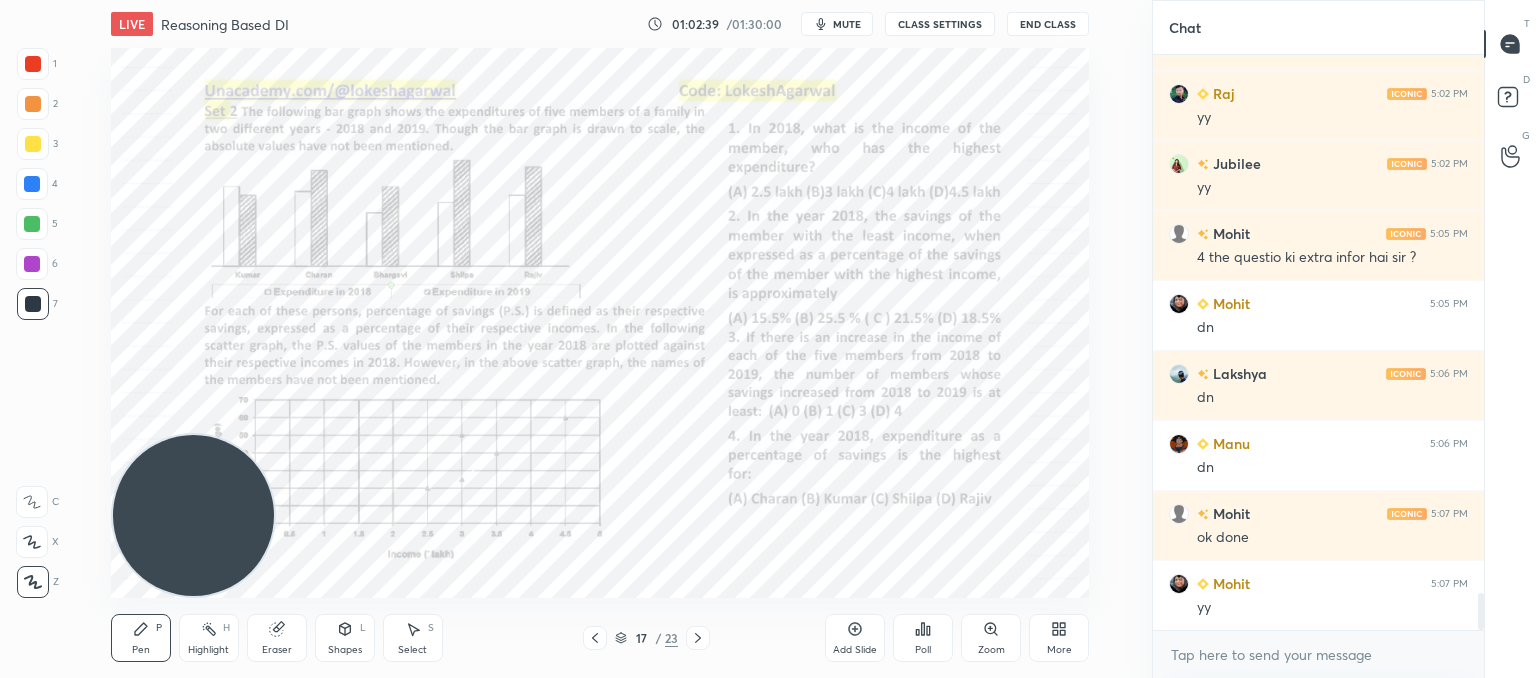 click on "Poll" at bounding box center (923, 638) 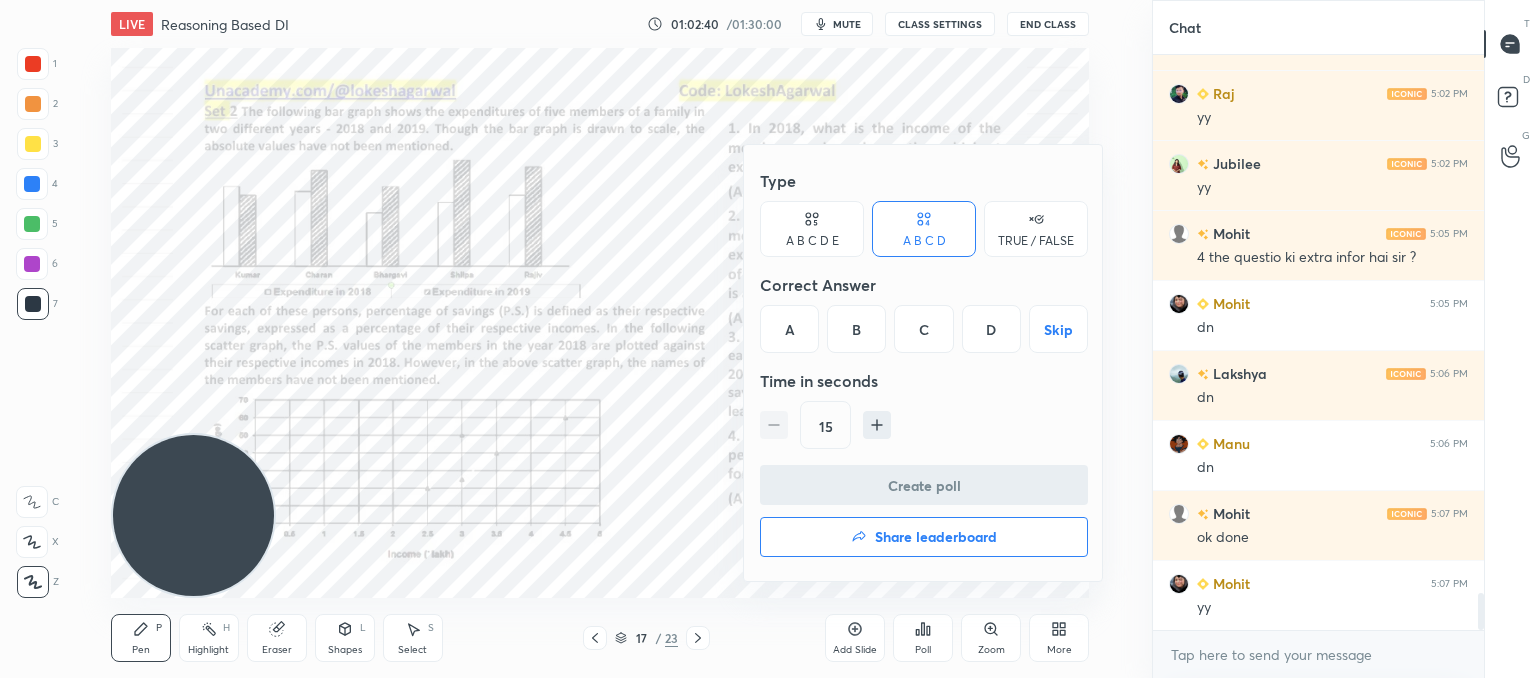 click on "B" at bounding box center [856, 329] 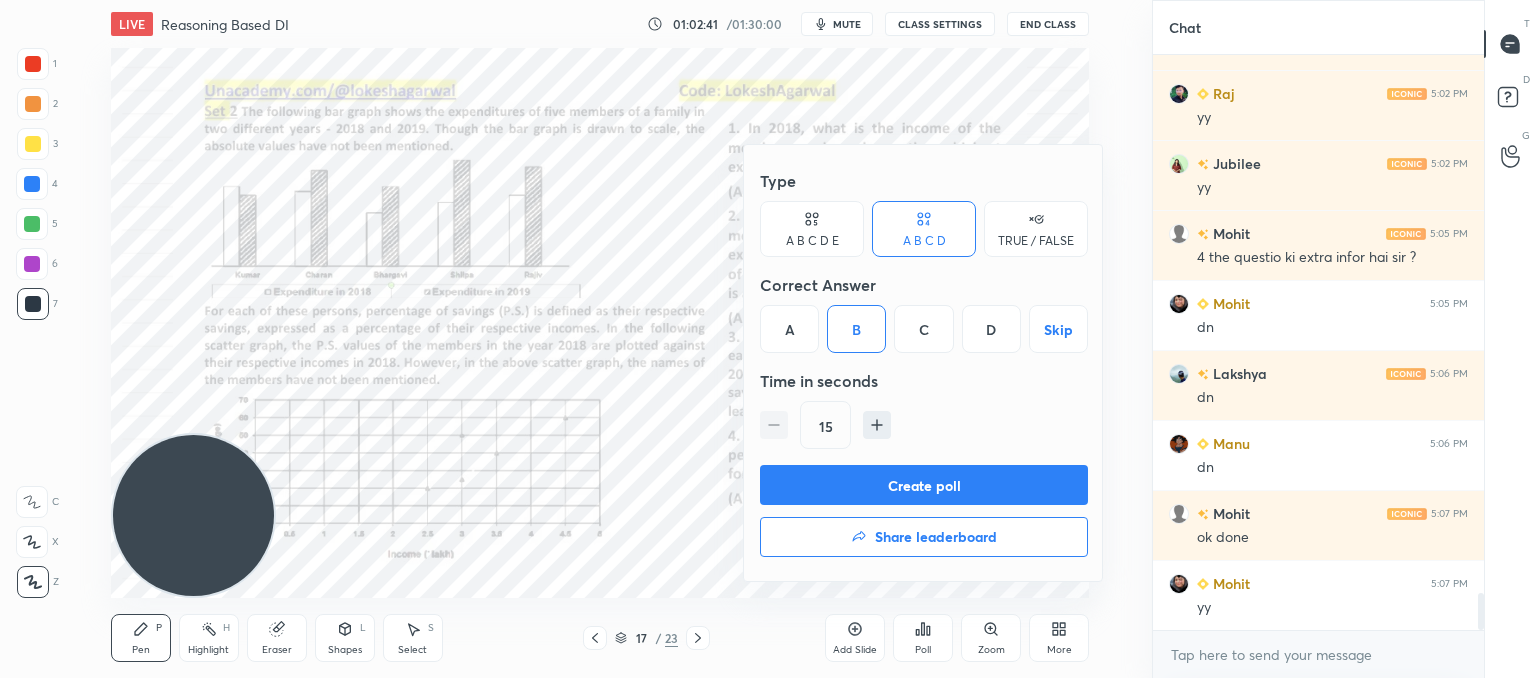 click 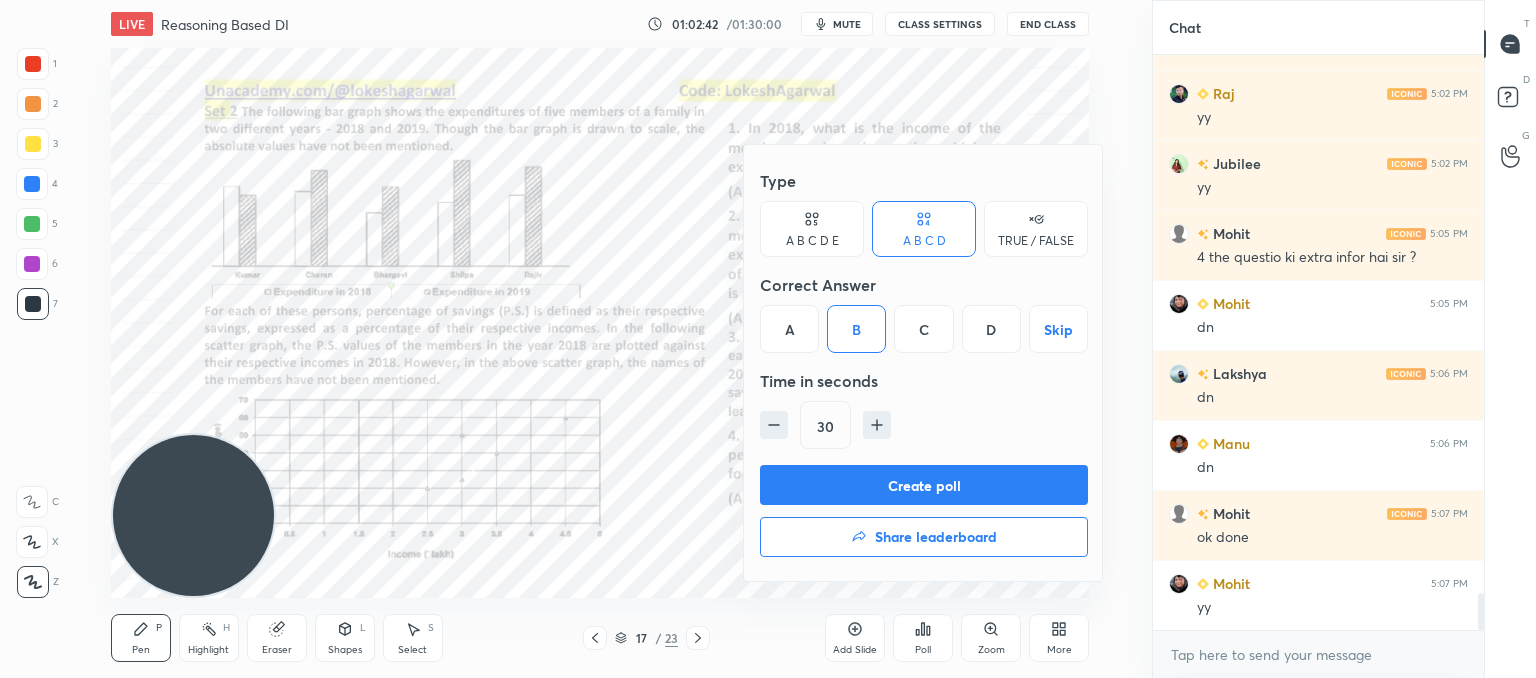 click on "Create poll" at bounding box center (924, 485) 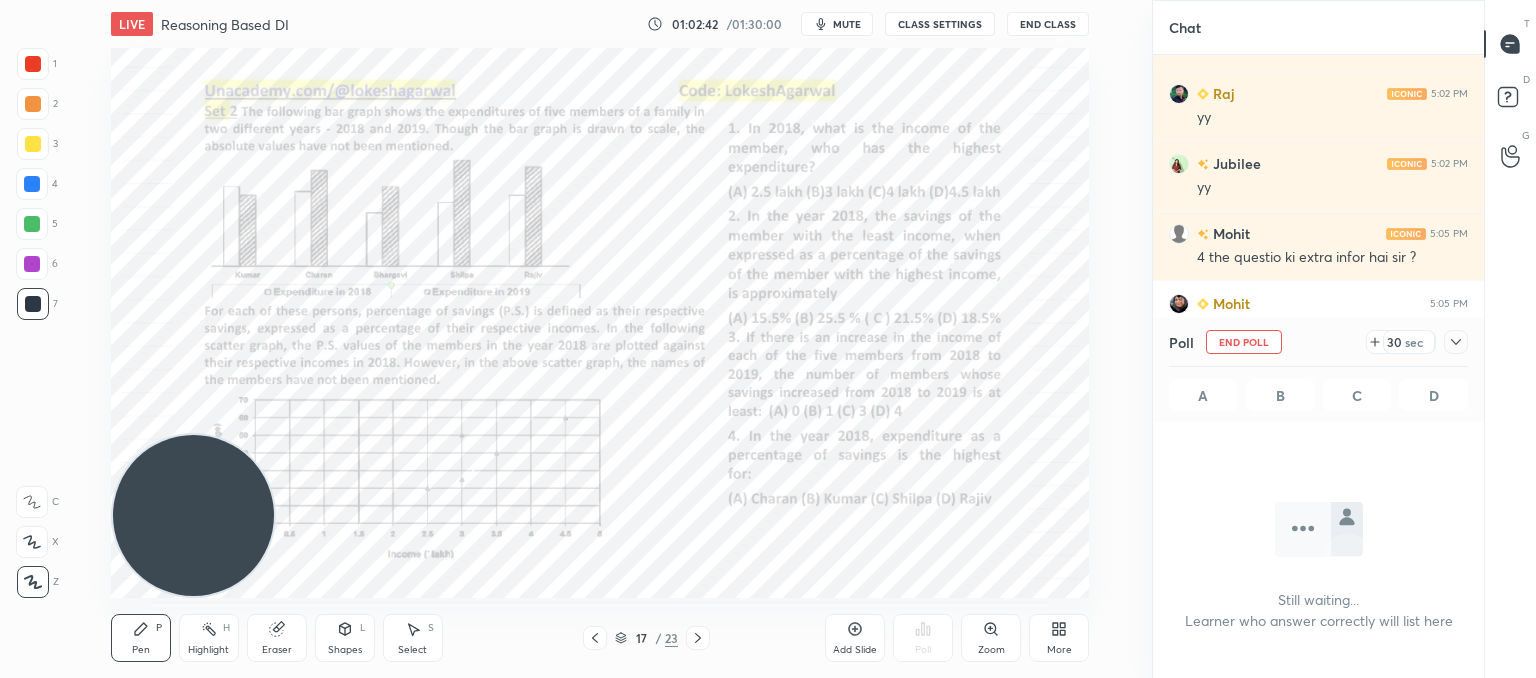 scroll, scrollTop: 472, scrollLeft: 325, axis: both 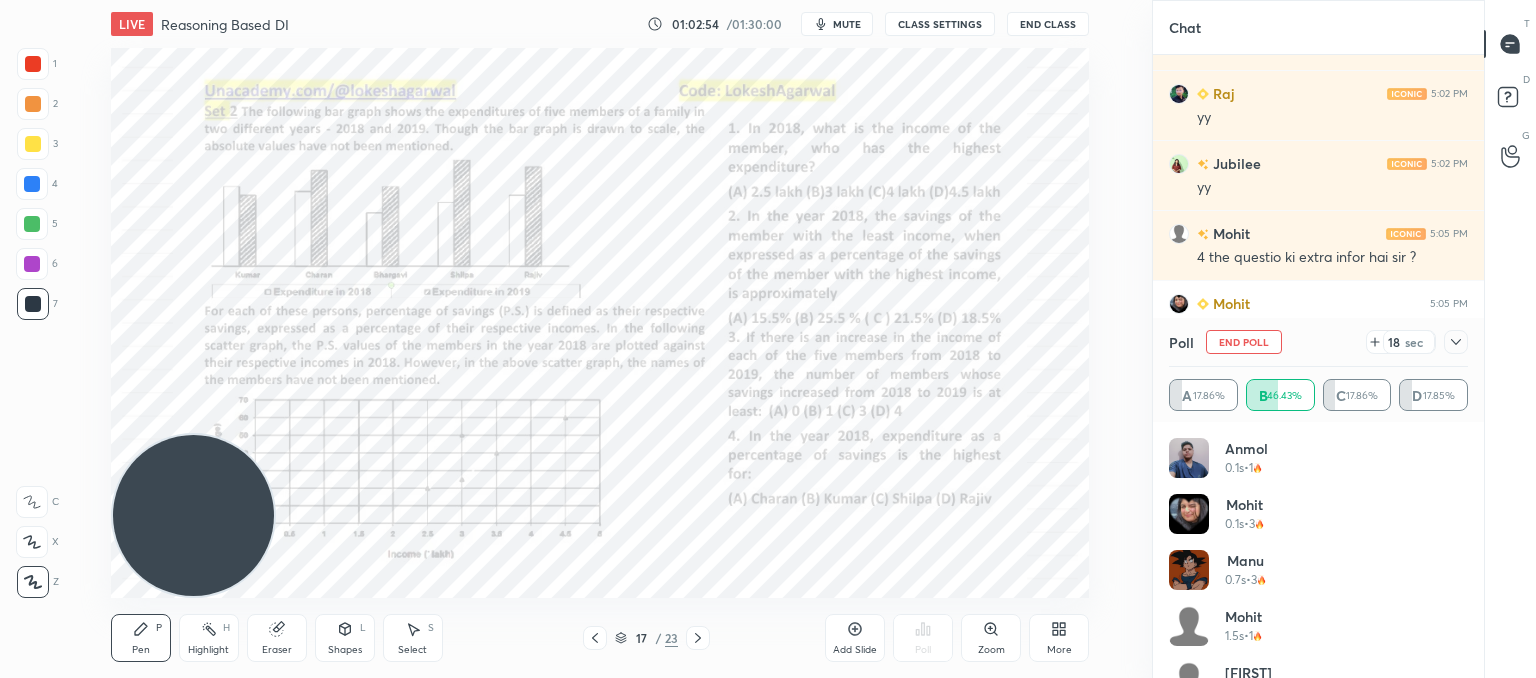 drag, startPoint x: 1457, startPoint y: 348, endPoint x: 1414, endPoint y: 369, distance: 47.853943 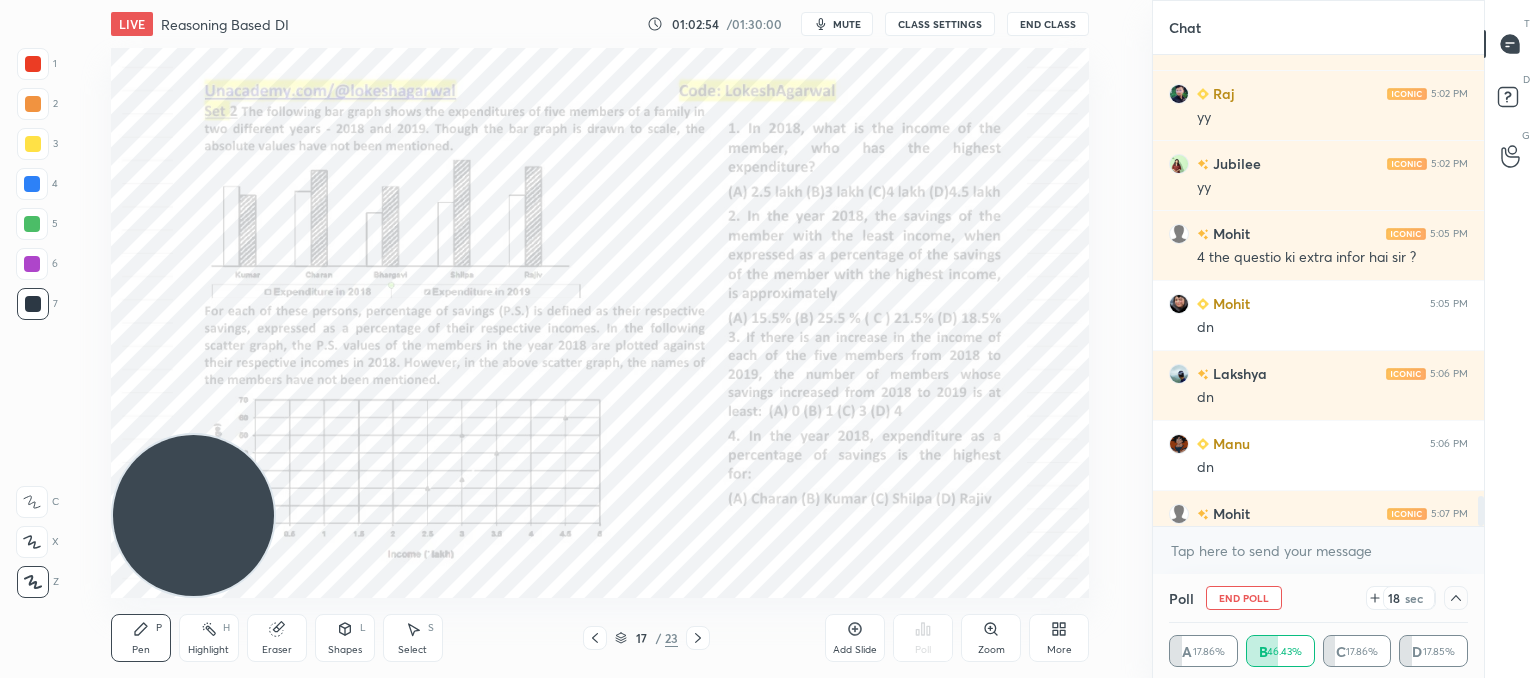 scroll, scrollTop: 19, scrollLeft: 293, axis: both 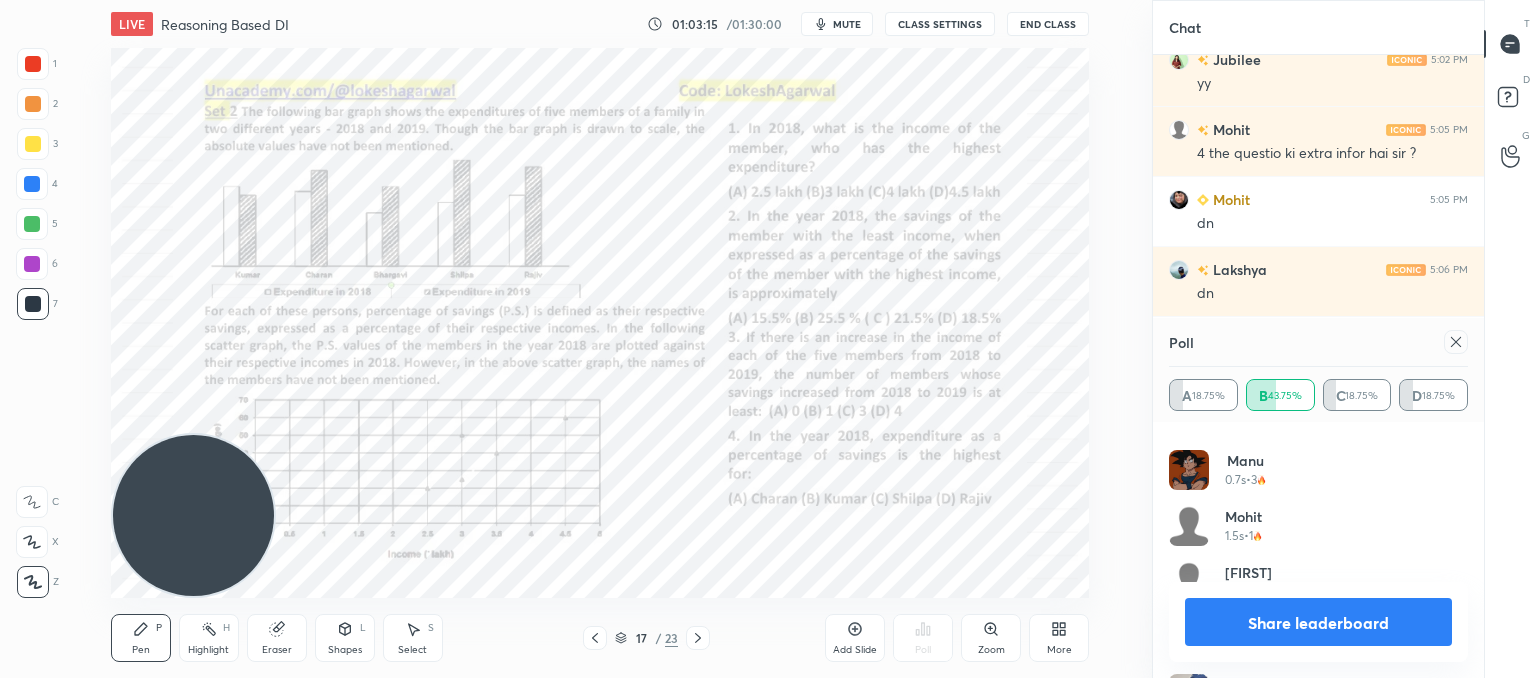 click 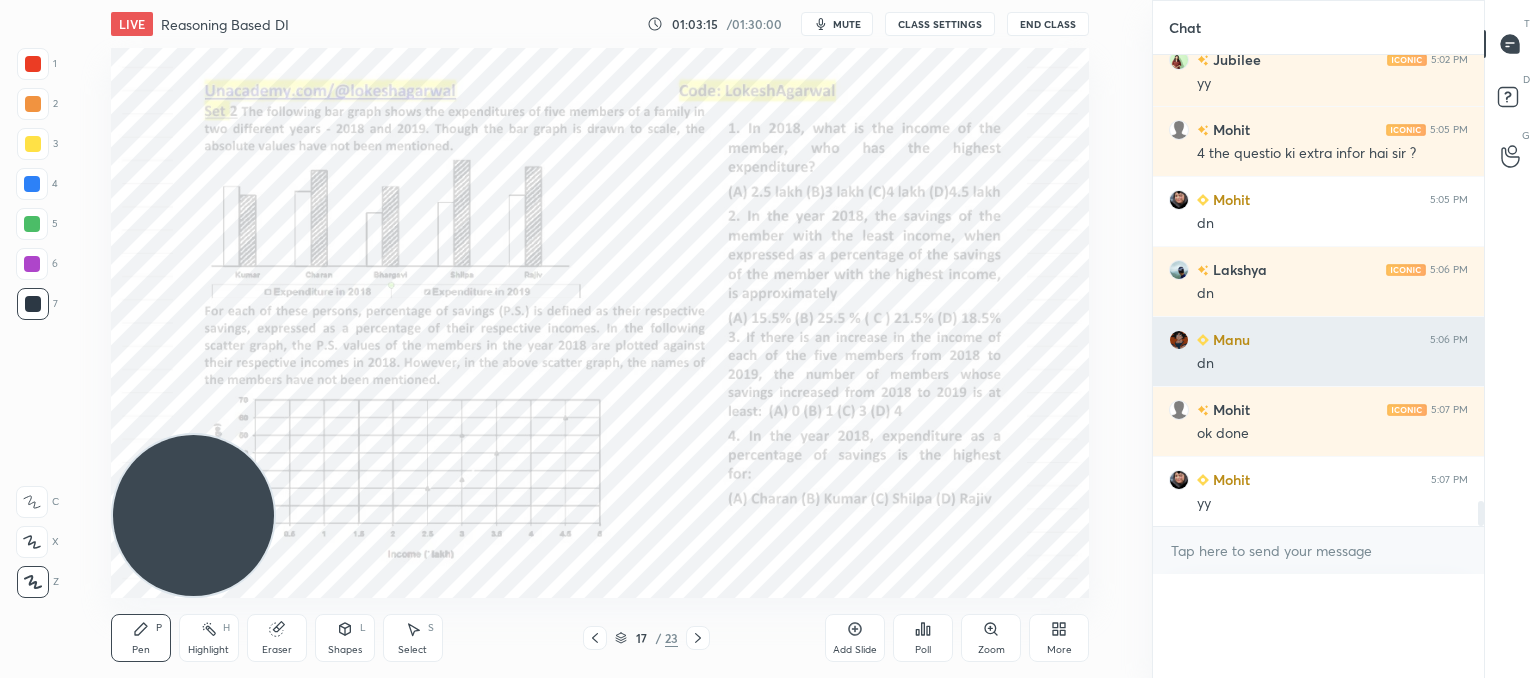 scroll, scrollTop: 150, scrollLeft: 293, axis: both 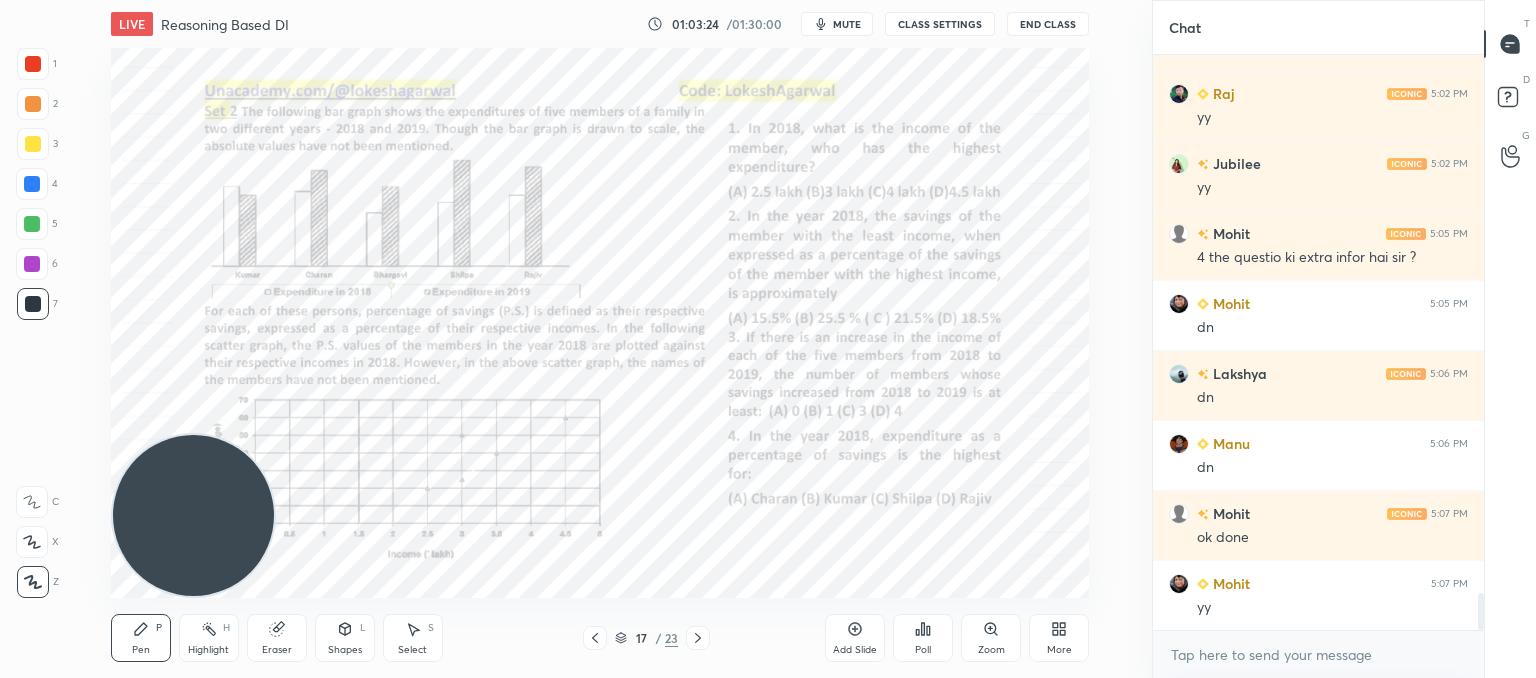 click on "Poll" at bounding box center [923, 638] 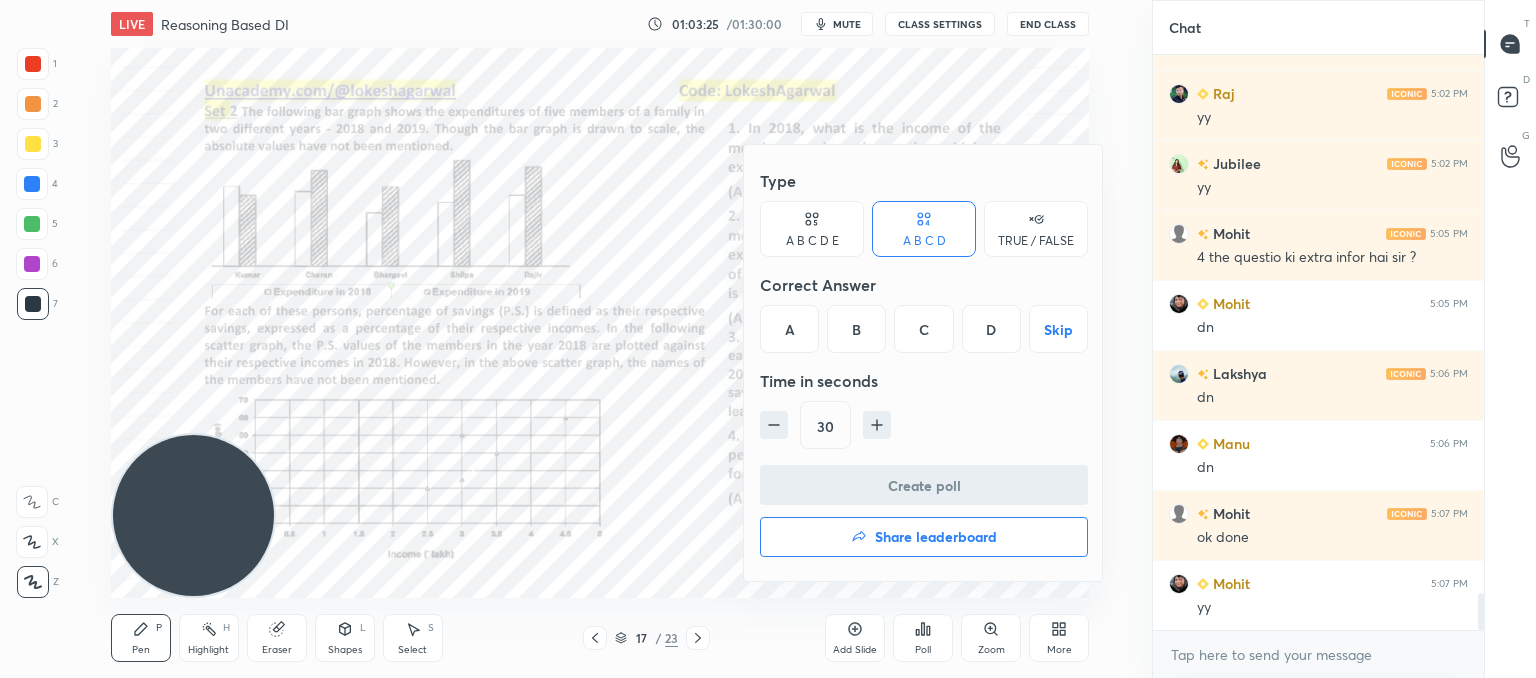 click on "D" at bounding box center [991, 329] 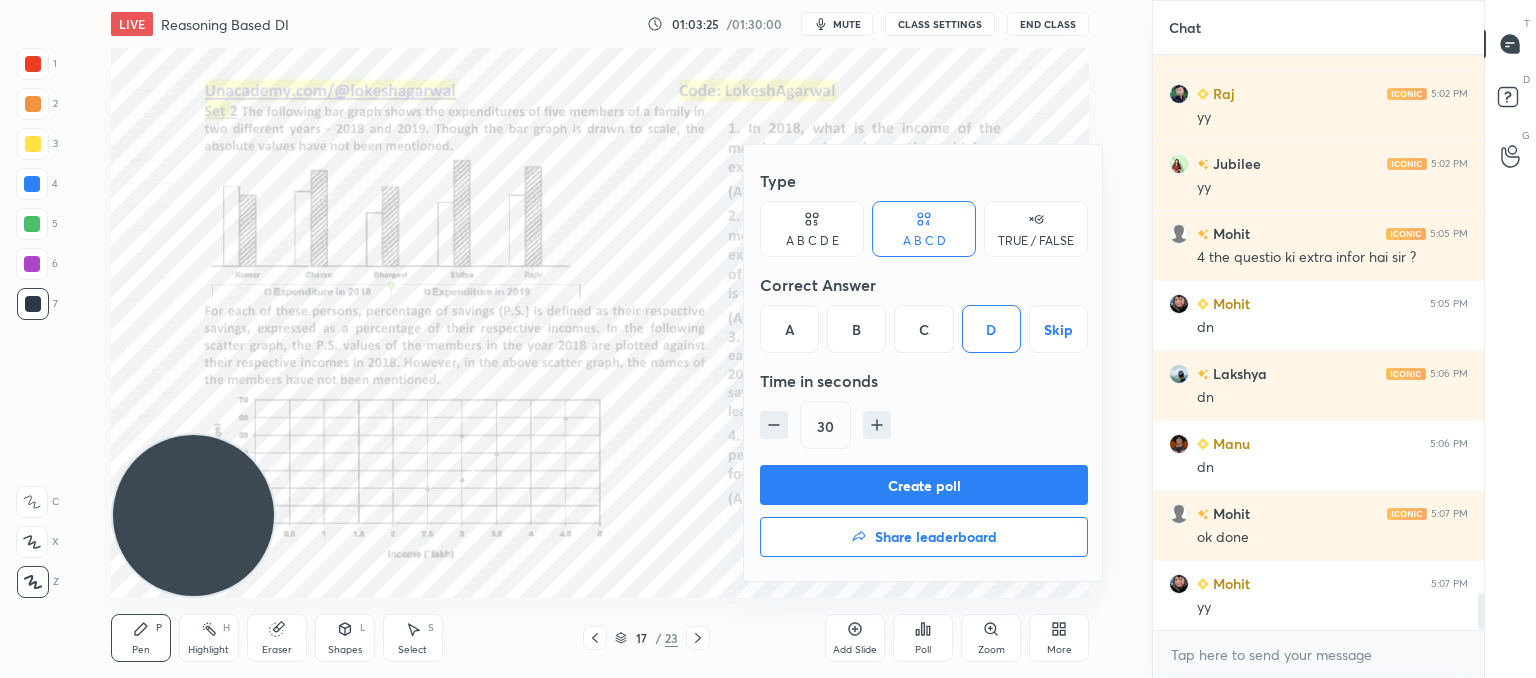 click on "Create poll" at bounding box center (924, 485) 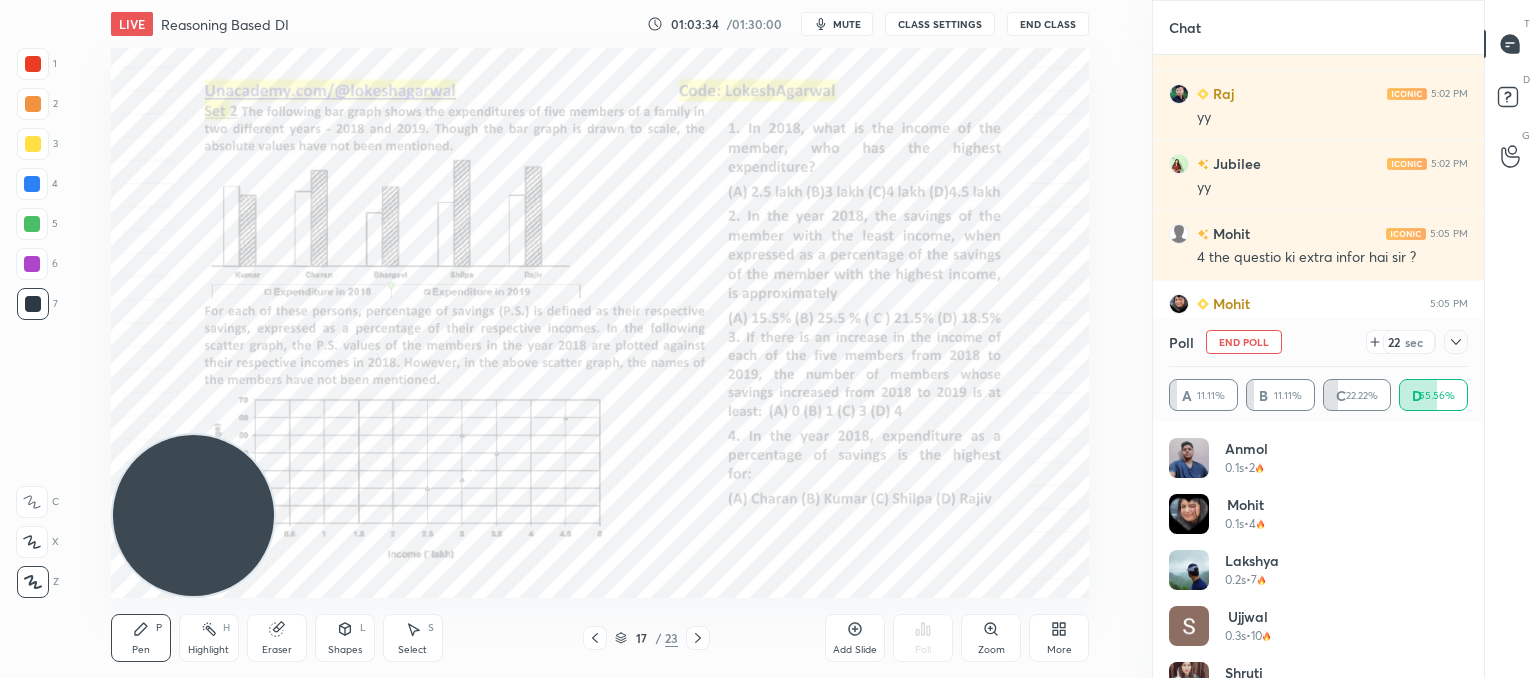 click on "mute" at bounding box center (837, 24) 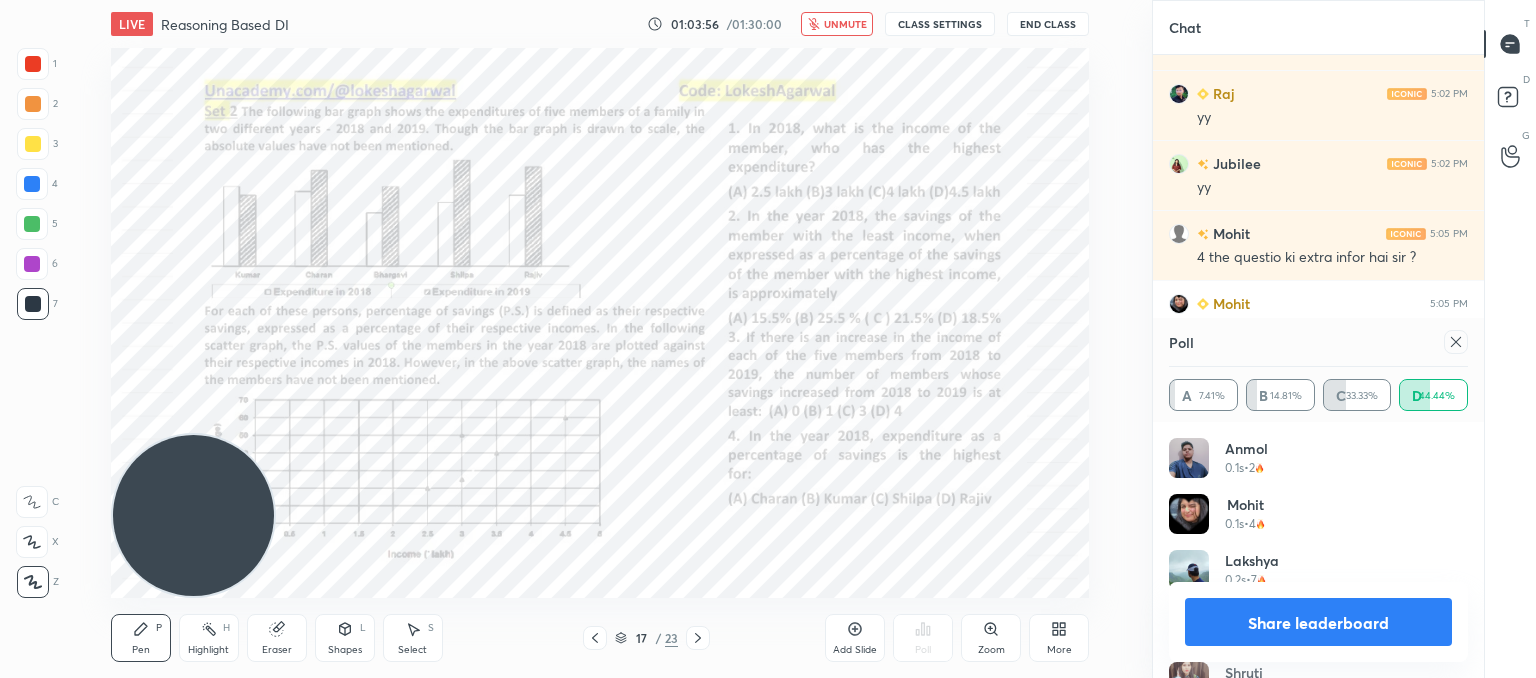 click 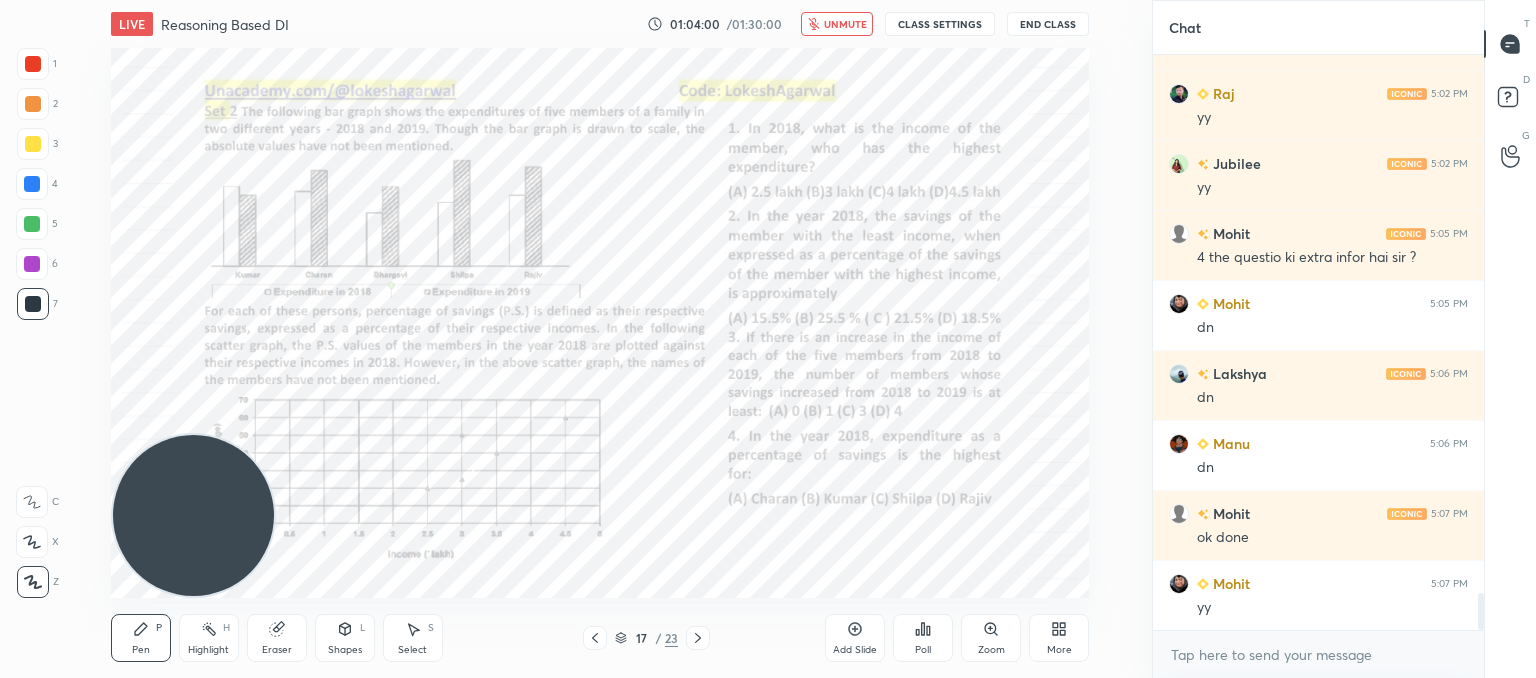 click on "Poll" at bounding box center (923, 638) 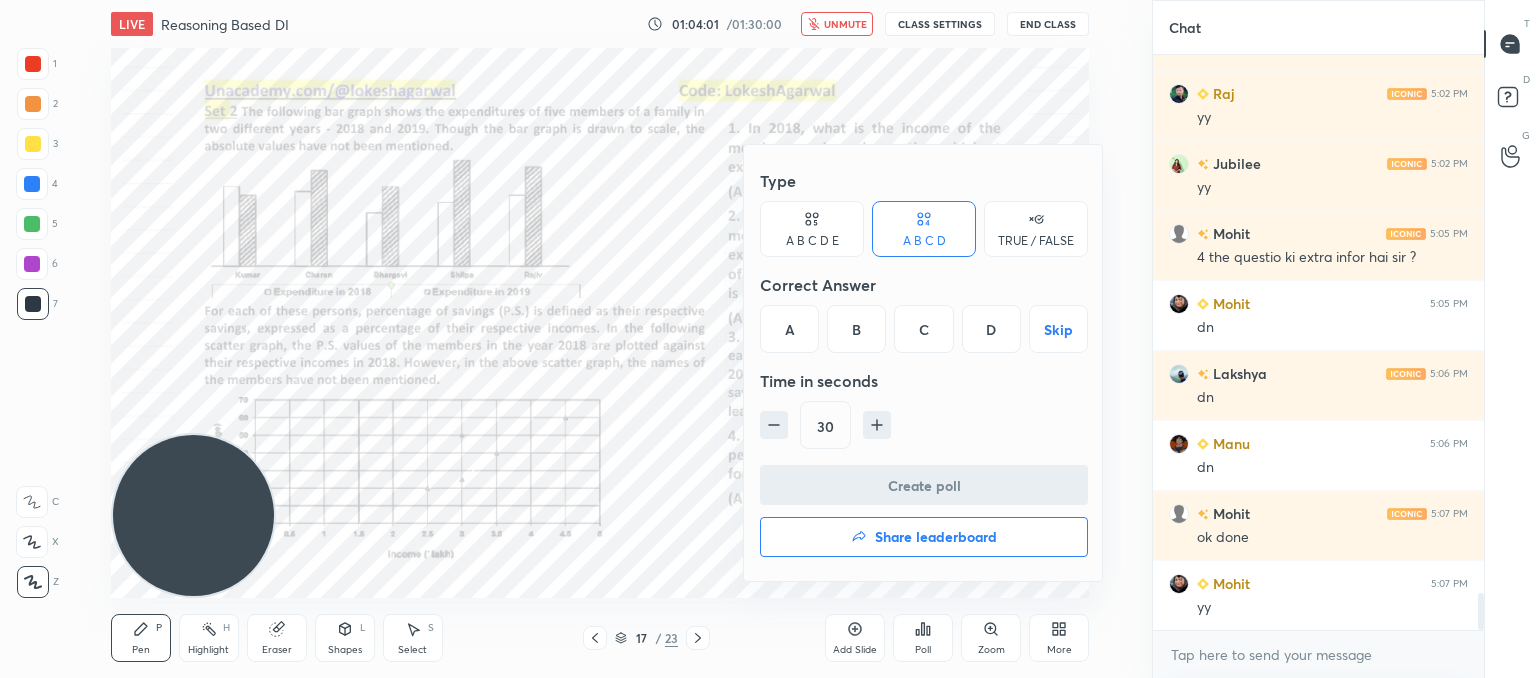 click on "B" at bounding box center [856, 329] 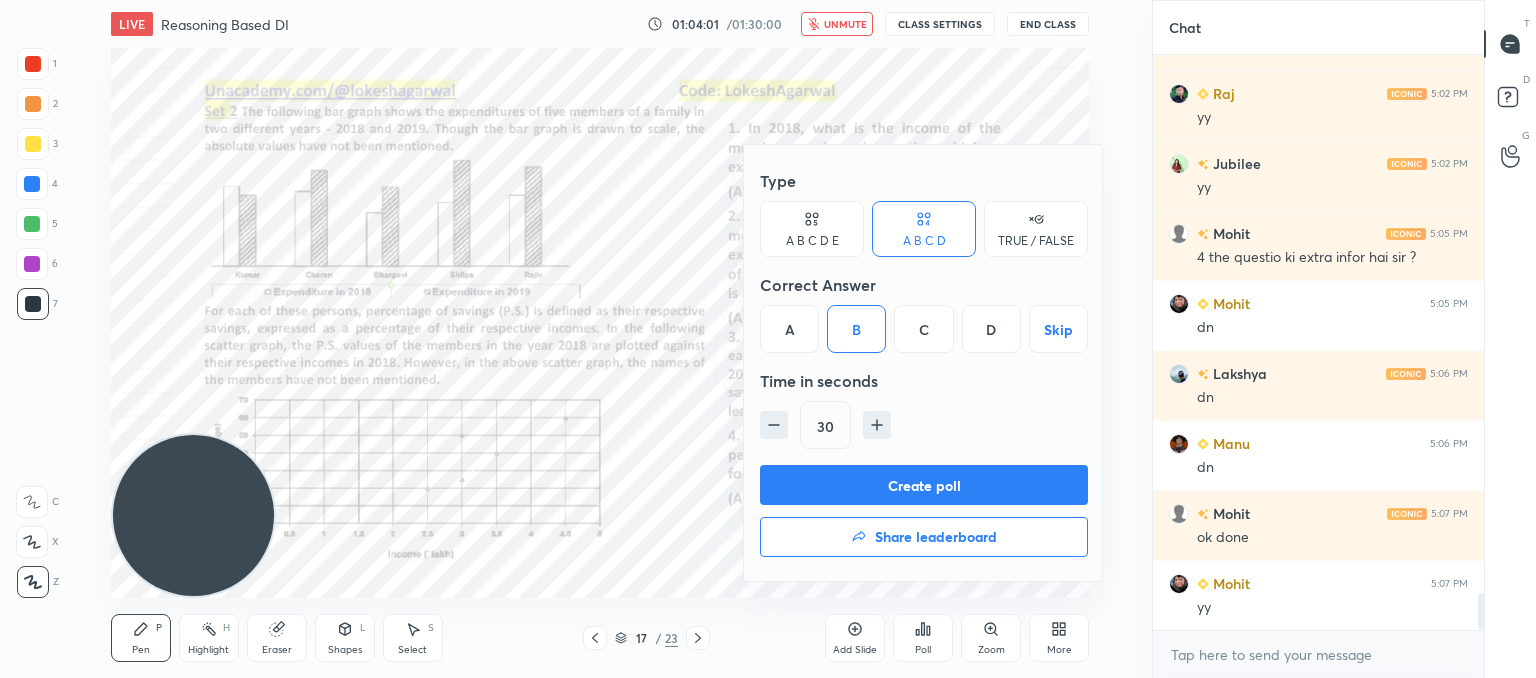 click on "Create poll" at bounding box center [924, 485] 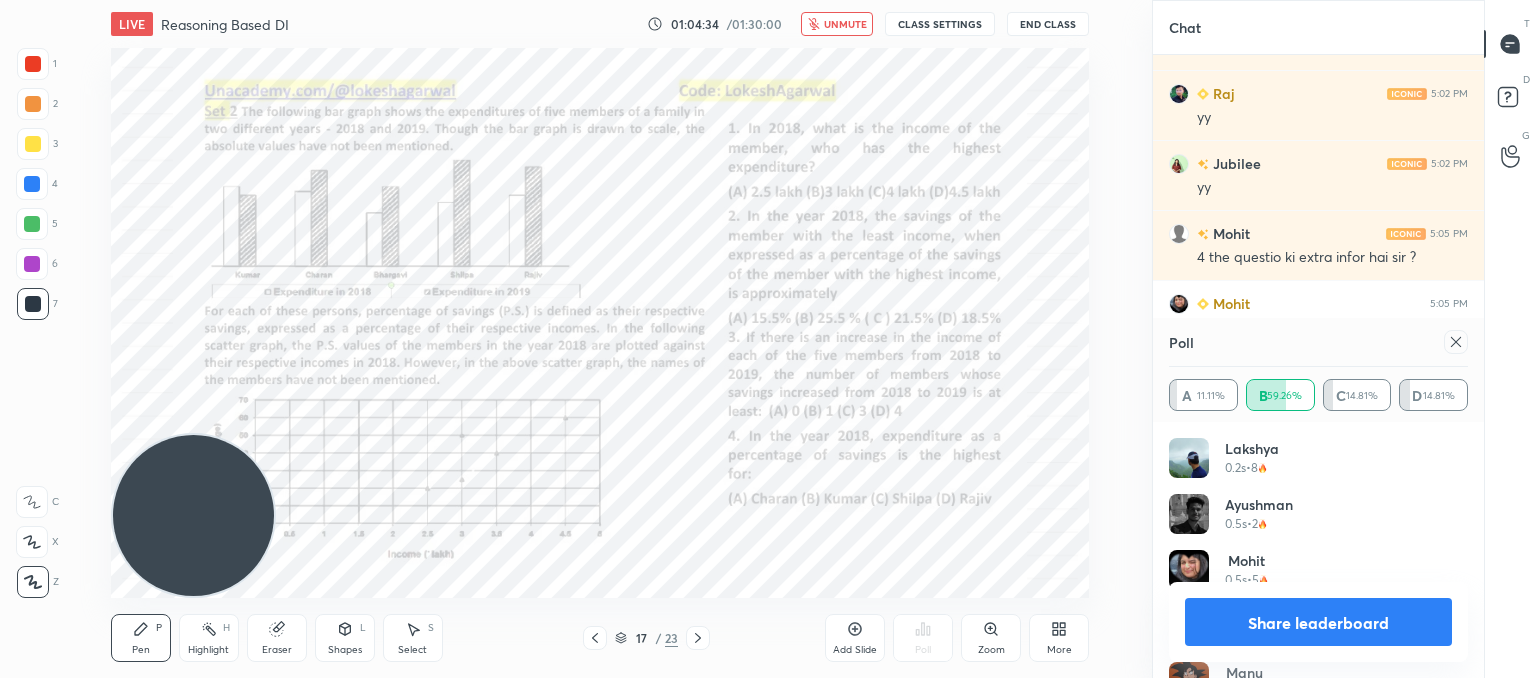 click 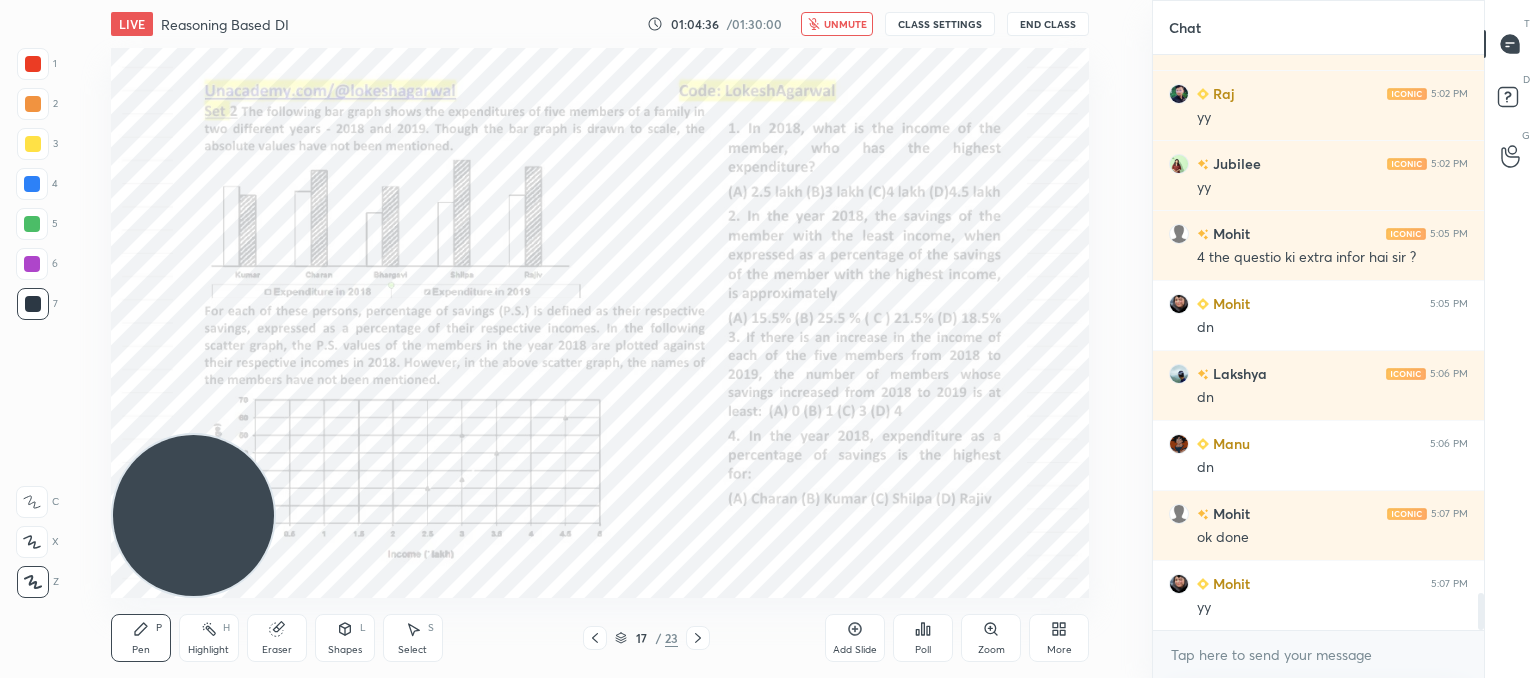 click on "Poll" at bounding box center (923, 638) 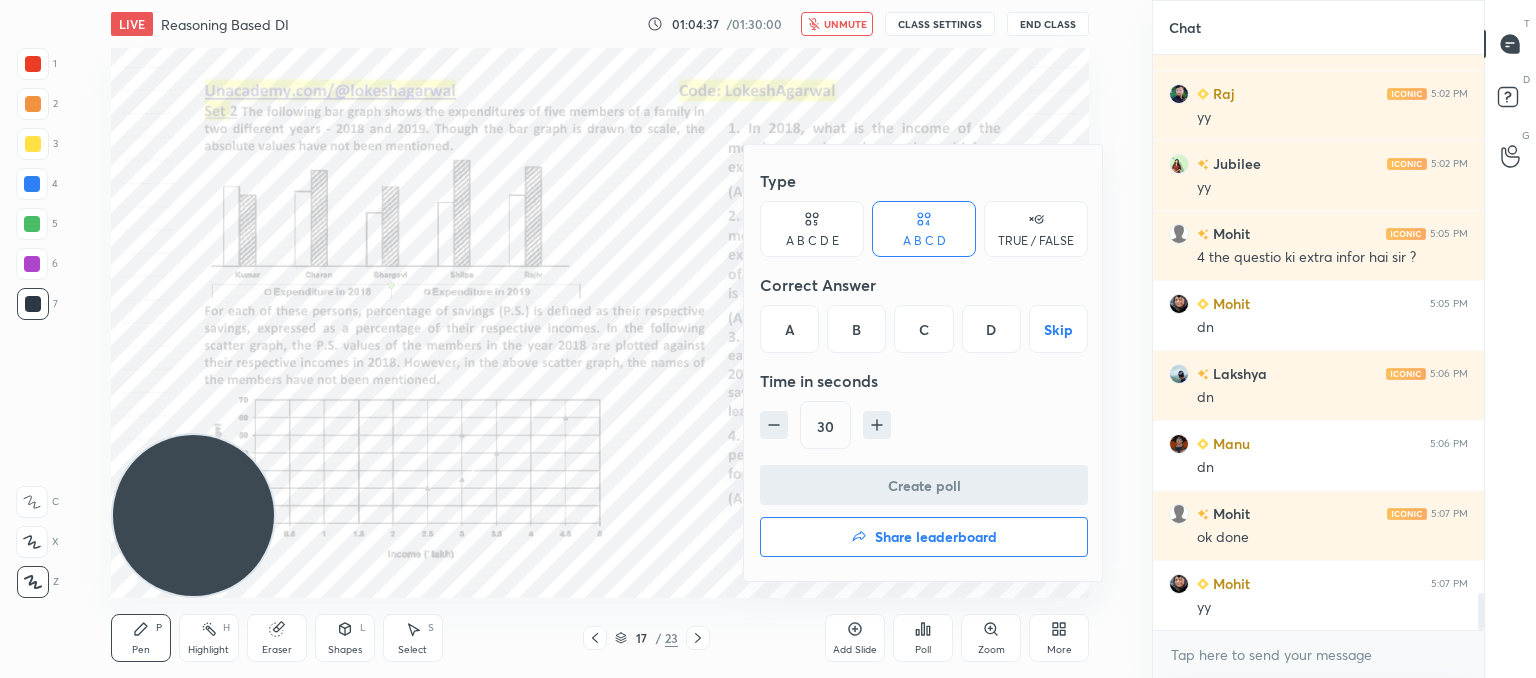 click 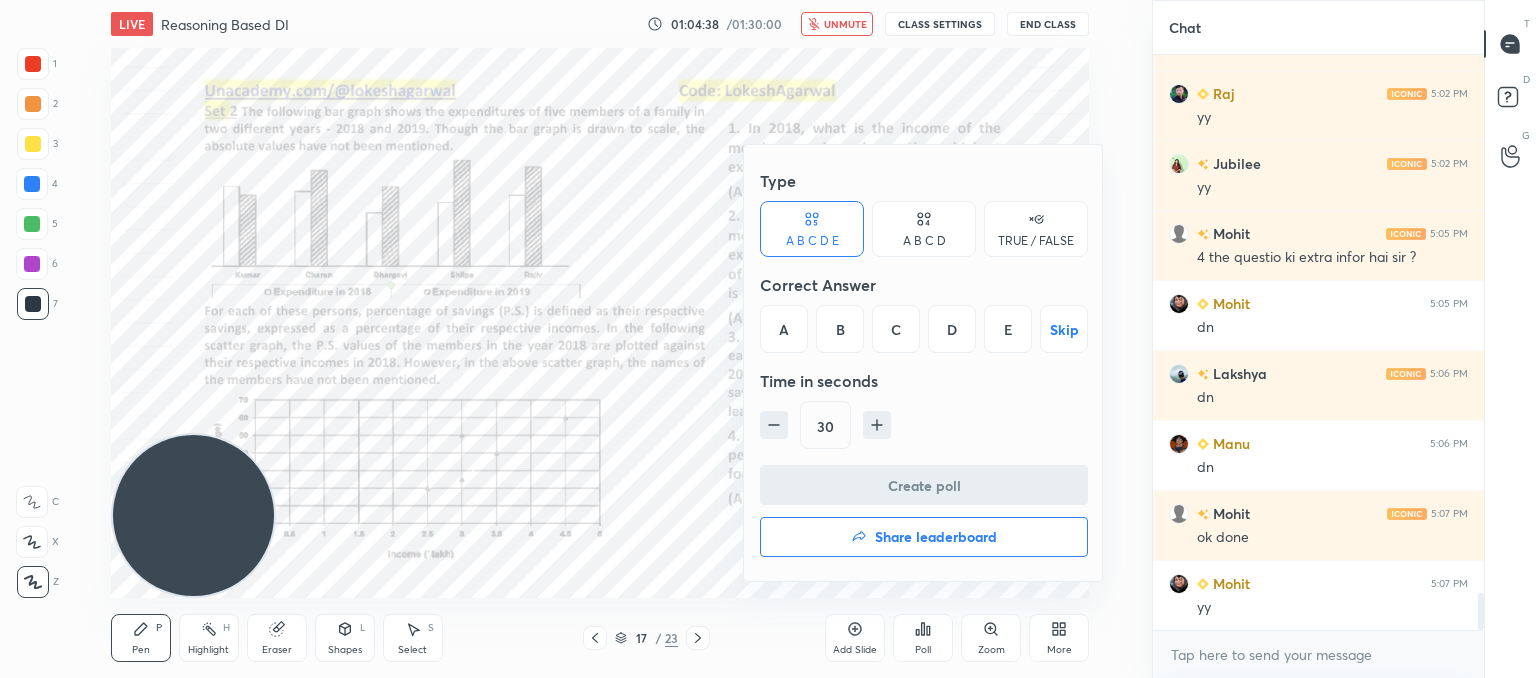 click on "D" at bounding box center [952, 329] 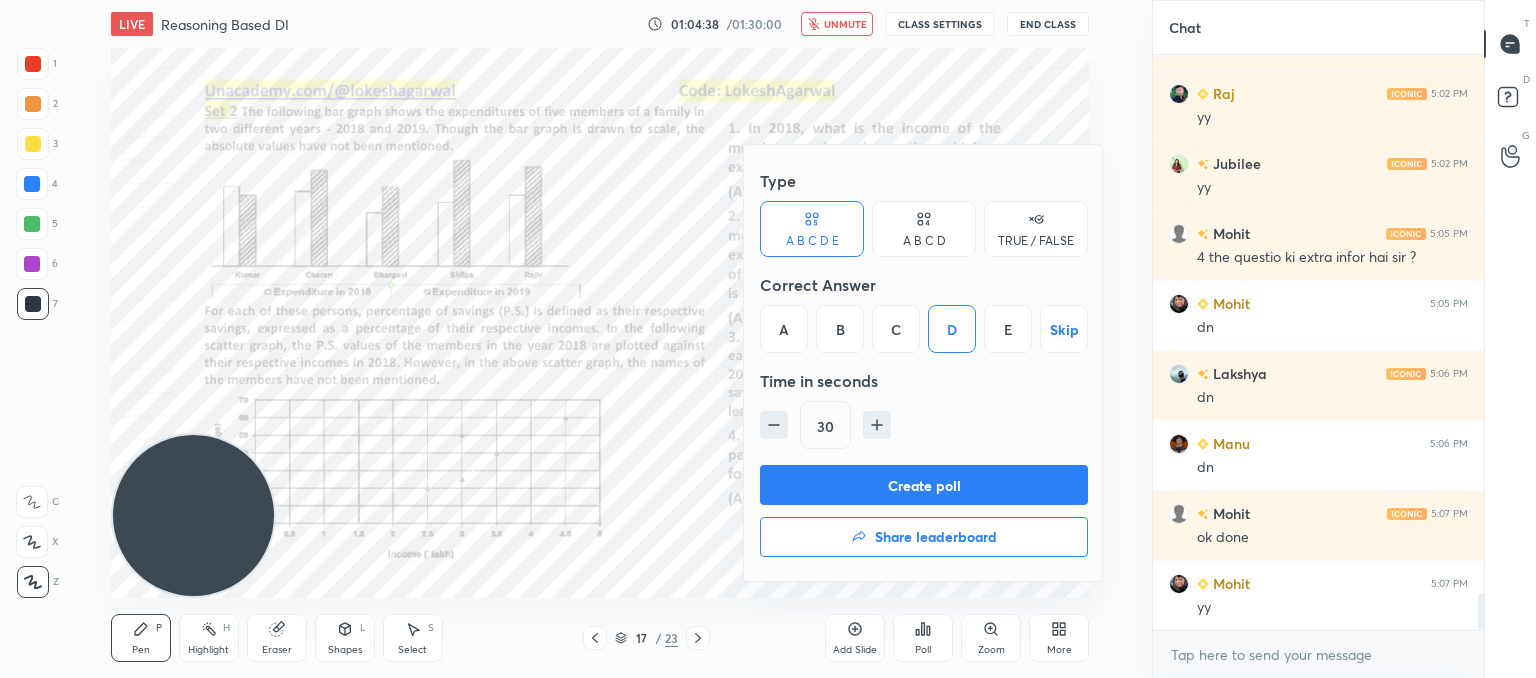 click on "Create poll" at bounding box center (924, 485) 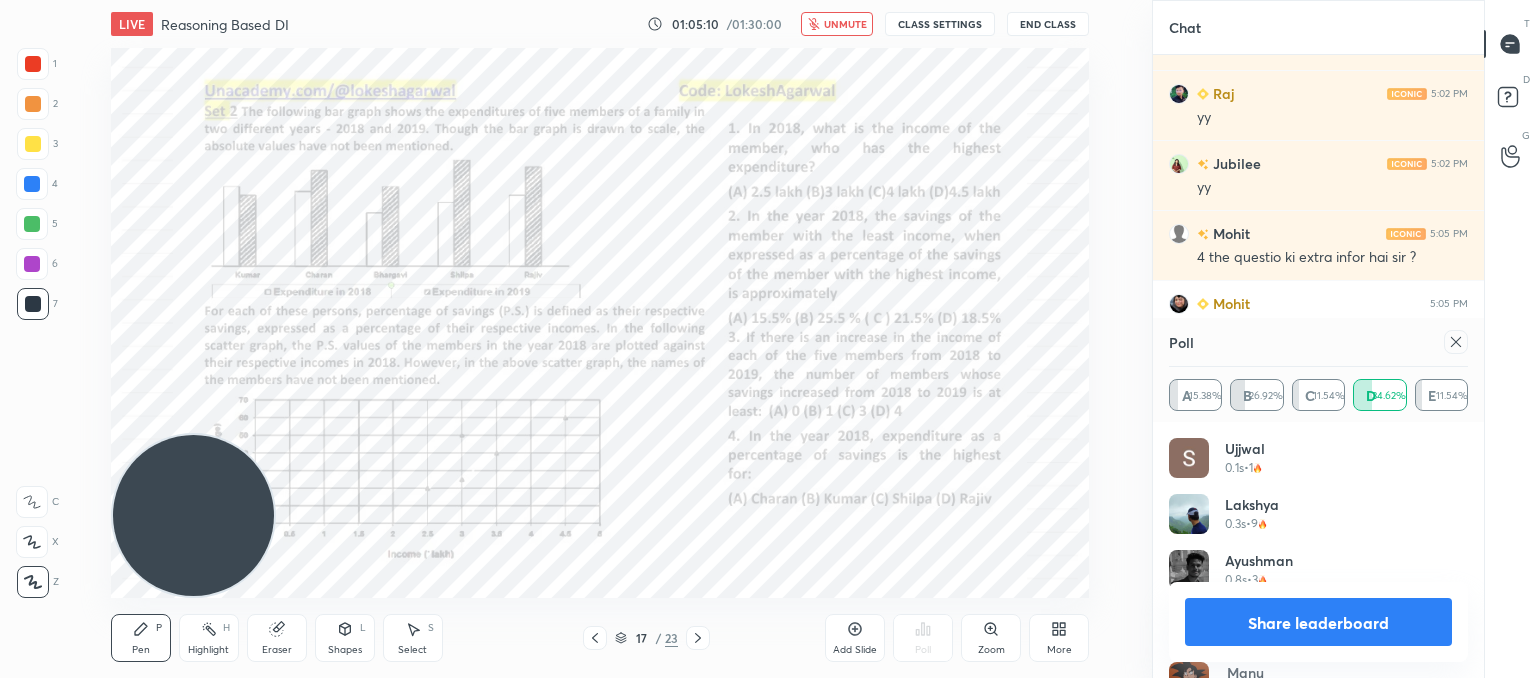 click 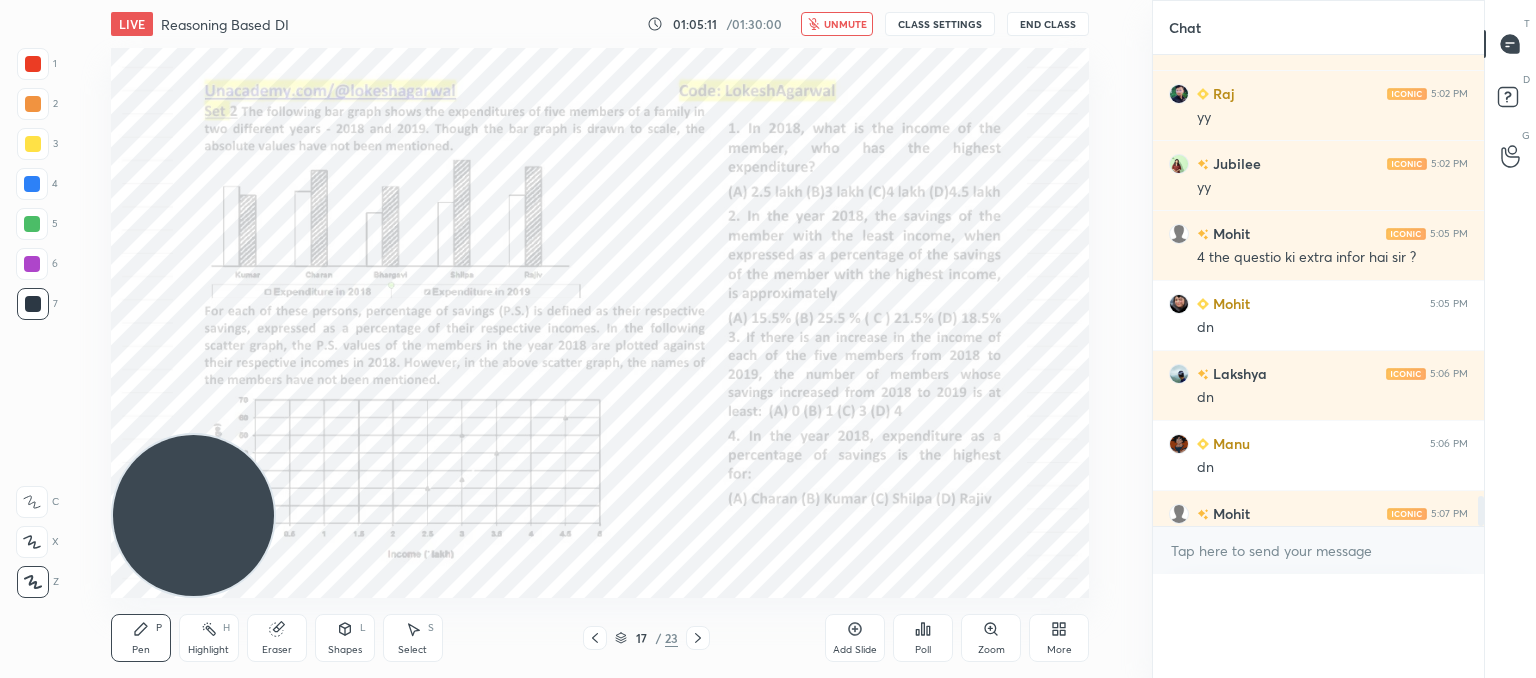 scroll, scrollTop: 0, scrollLeft: 0, axis: both 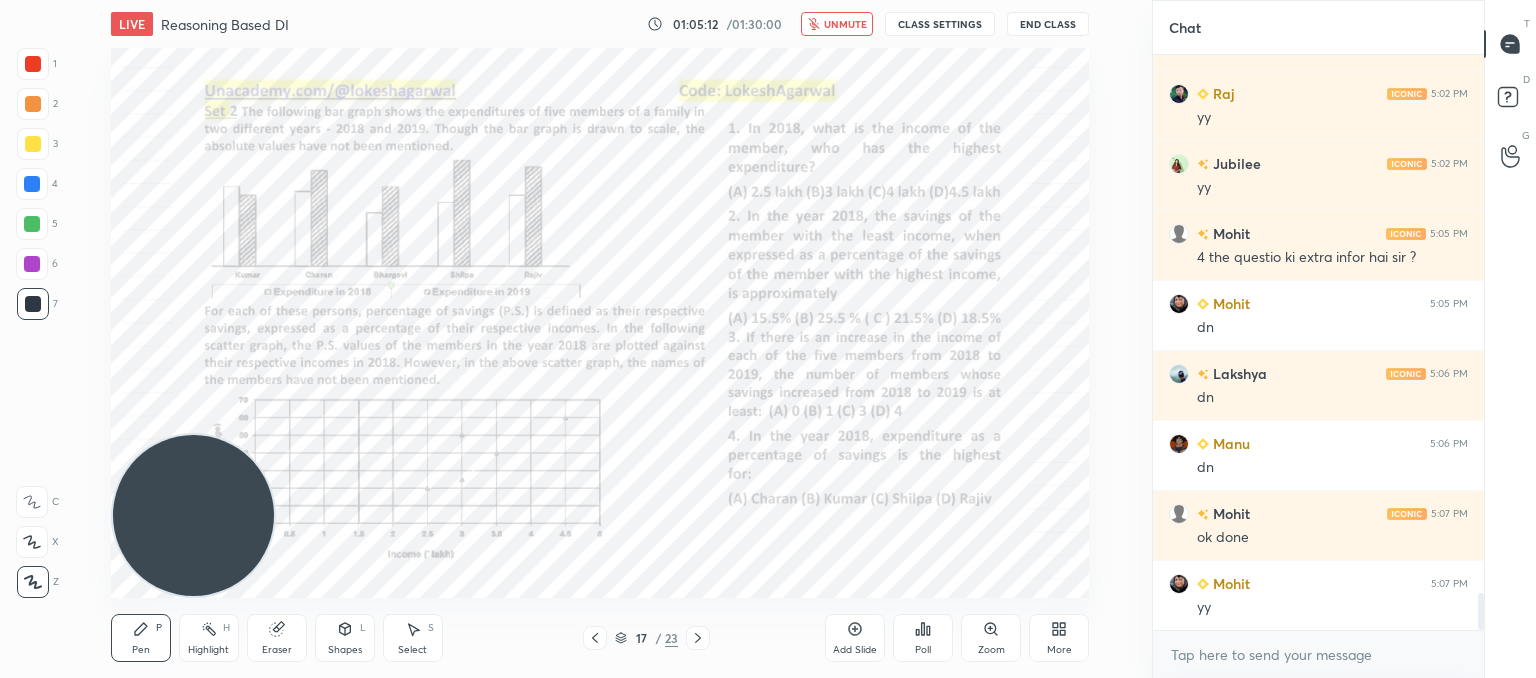 click on "unmute" at bounding box center (837, 24) 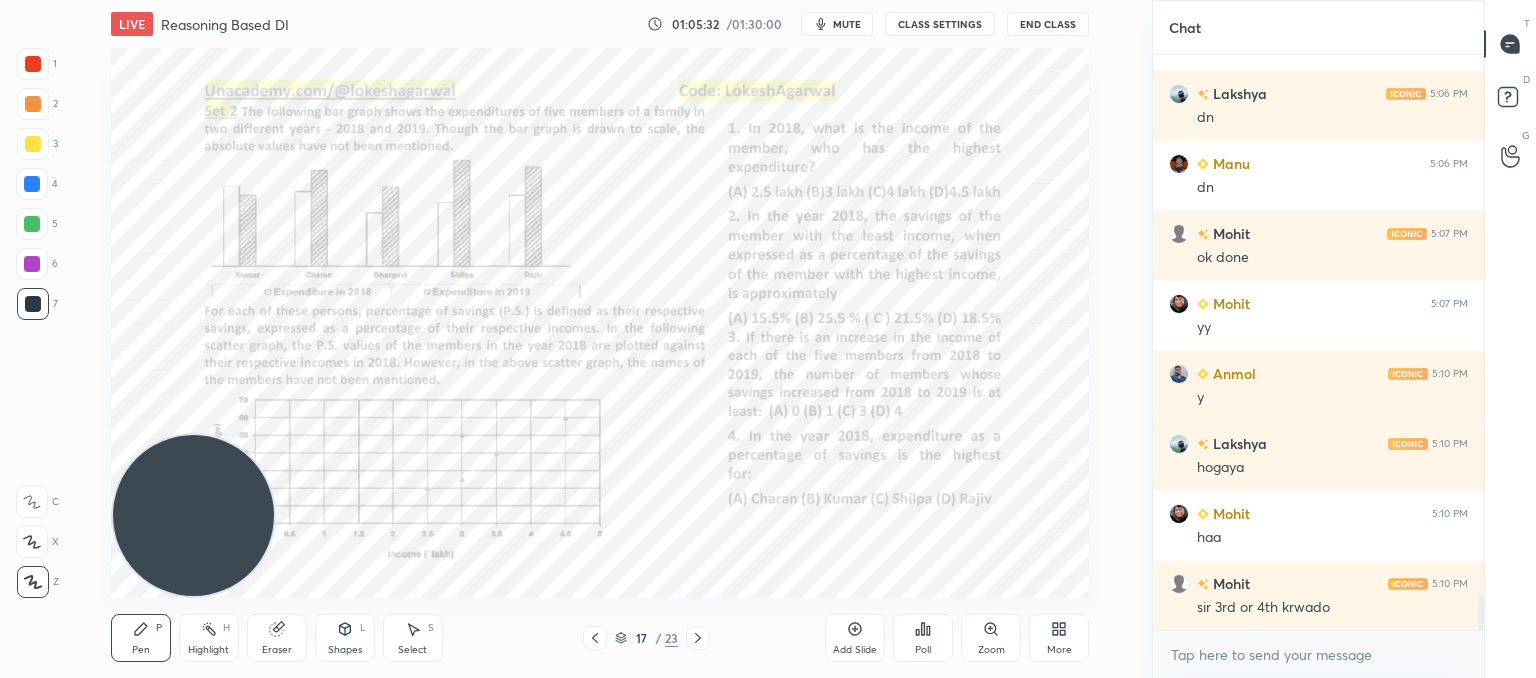 drag, startPoint x: 272, startPoint y: 639, endPoint x: 479, endPoint y: 598, distance: 211.02133 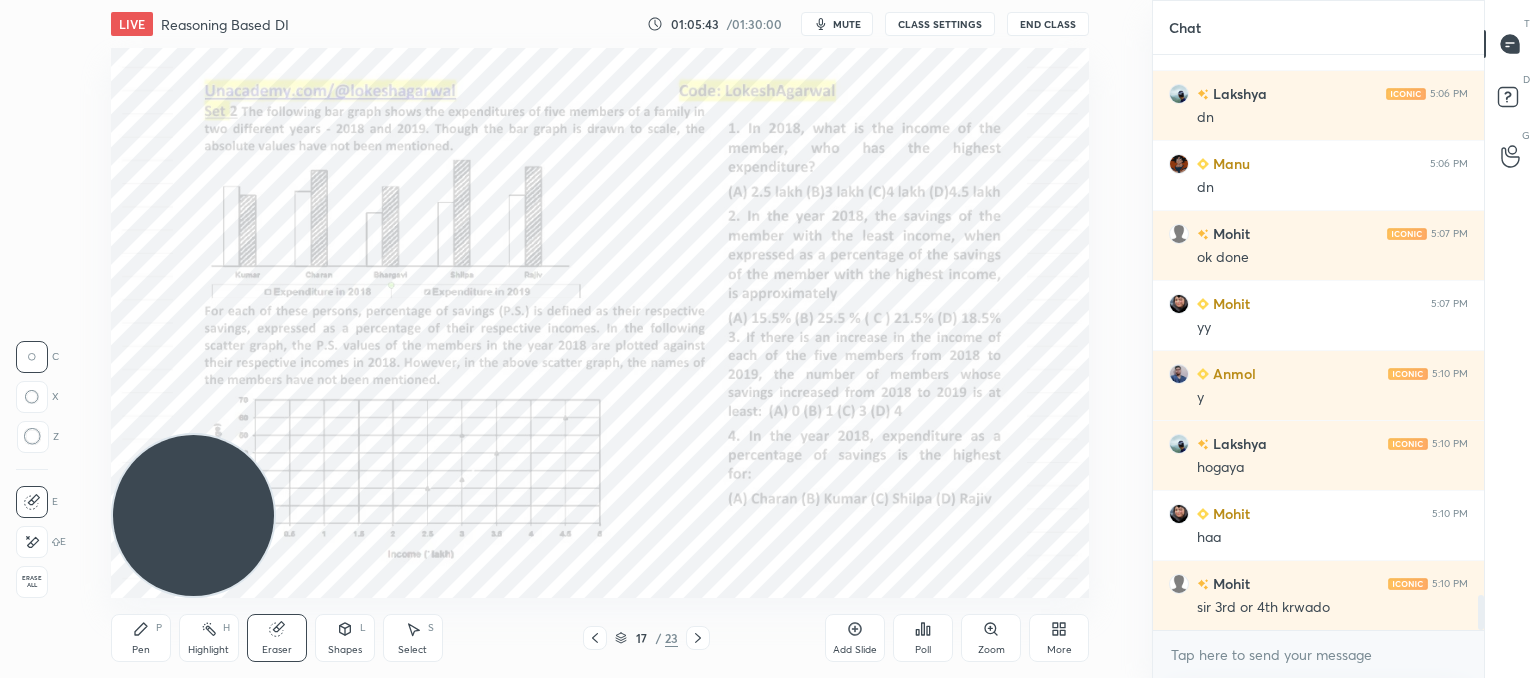 click 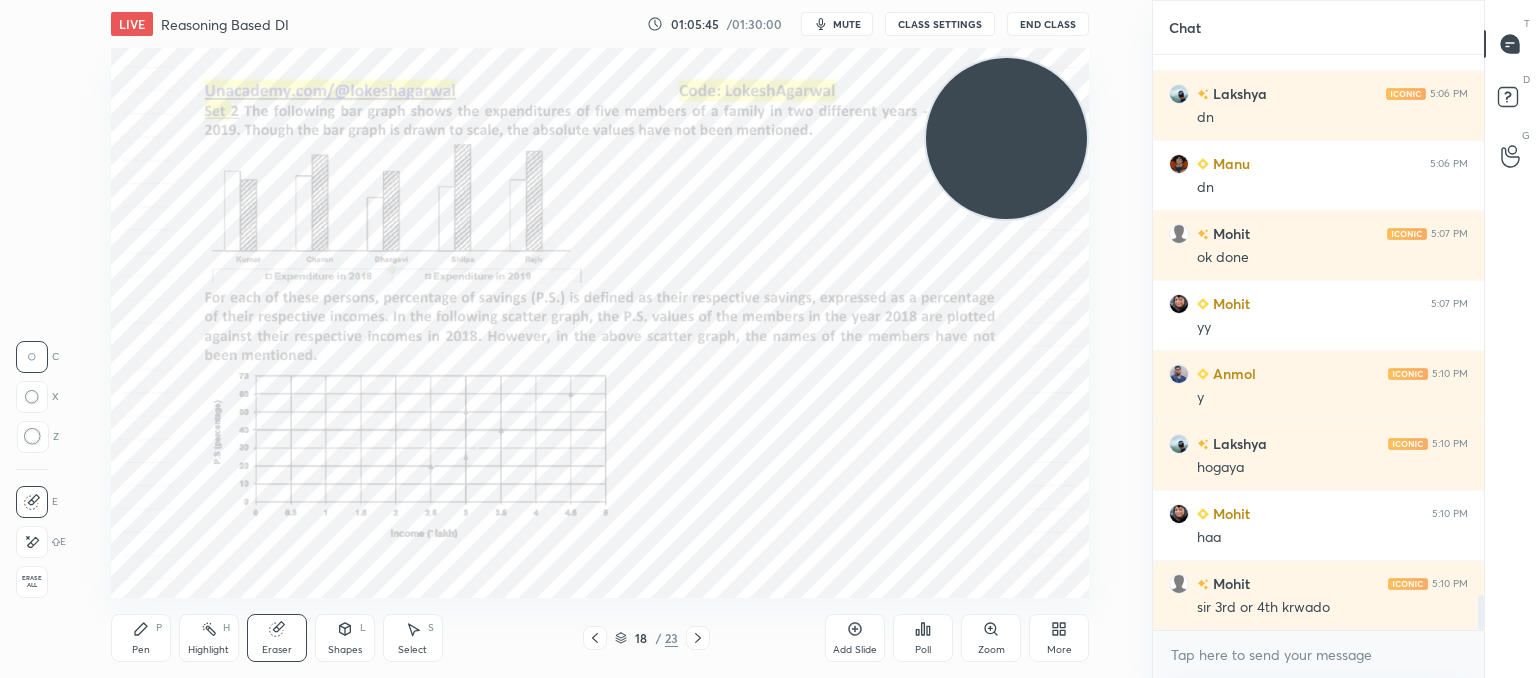drag, startPoint x: 229, startPoint y: 490, endPoint x: 1057, endPoint y: 111, distance: 910.6179 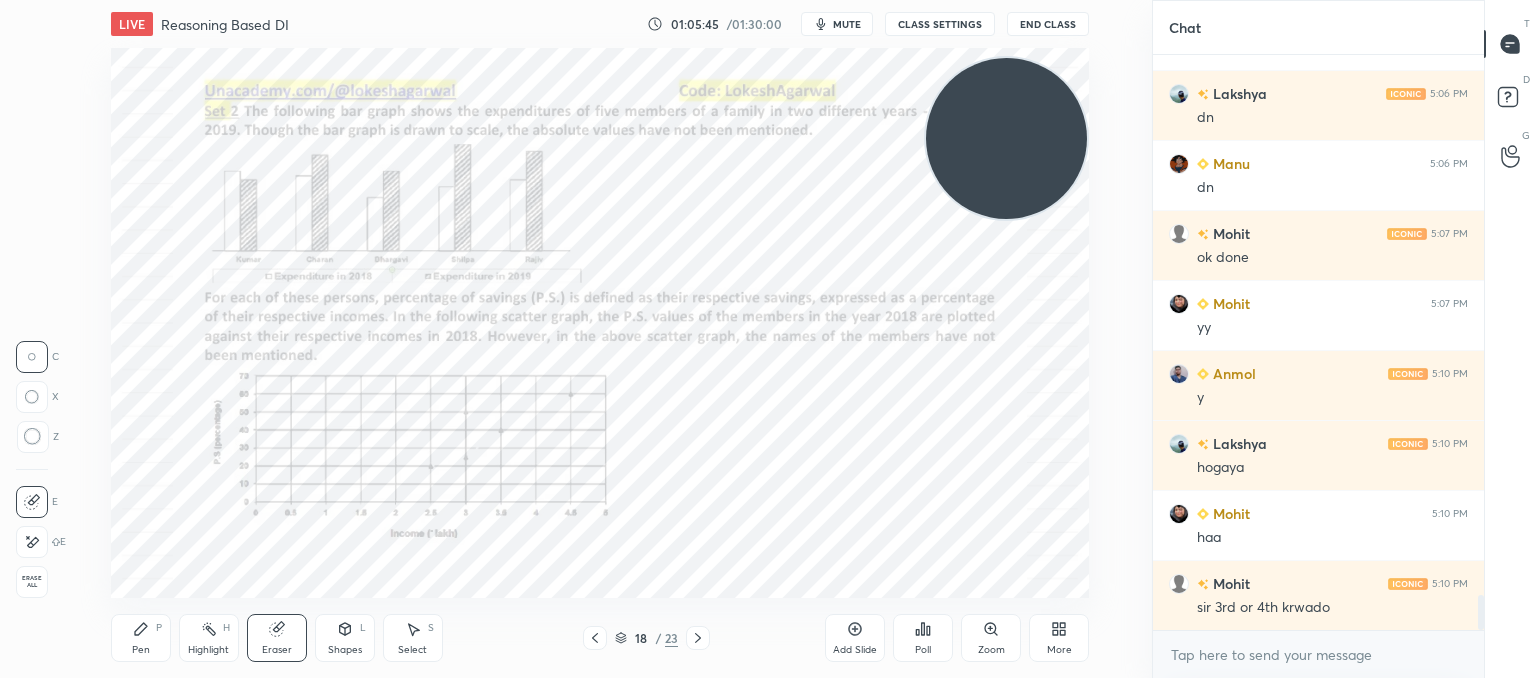 click at bounding box center (1006, 138) 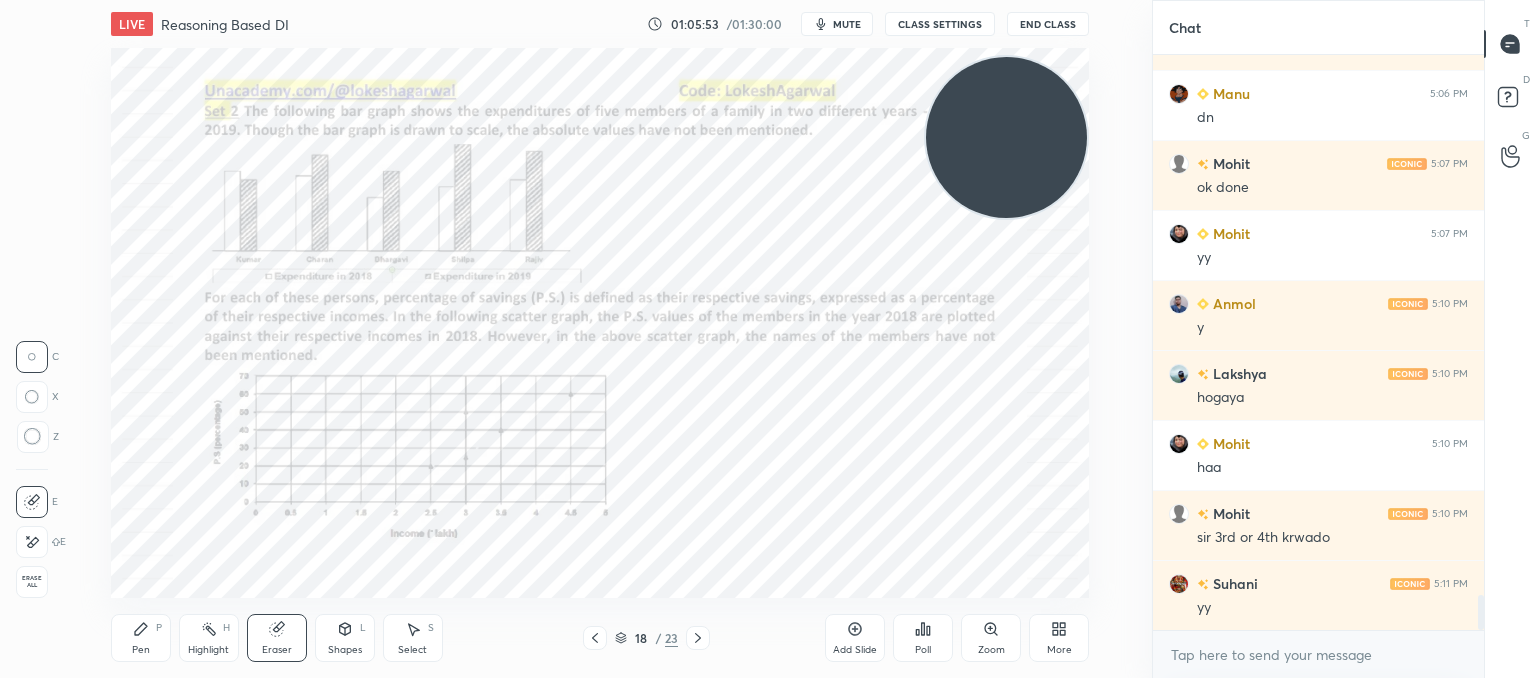 click on "Shapes" at bounding box center (345, 650) 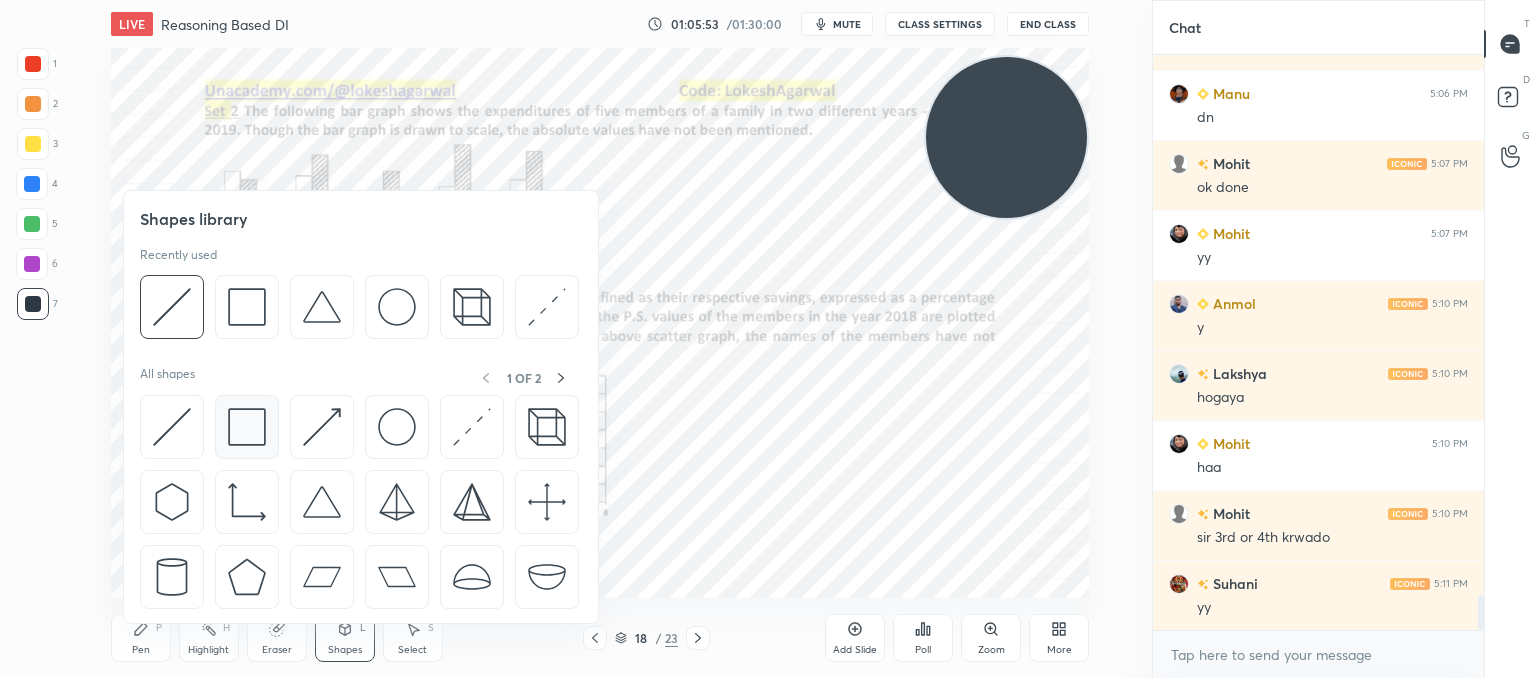 scroll, scrollTop: 8916, scrollLeft: 0, axis: vertical 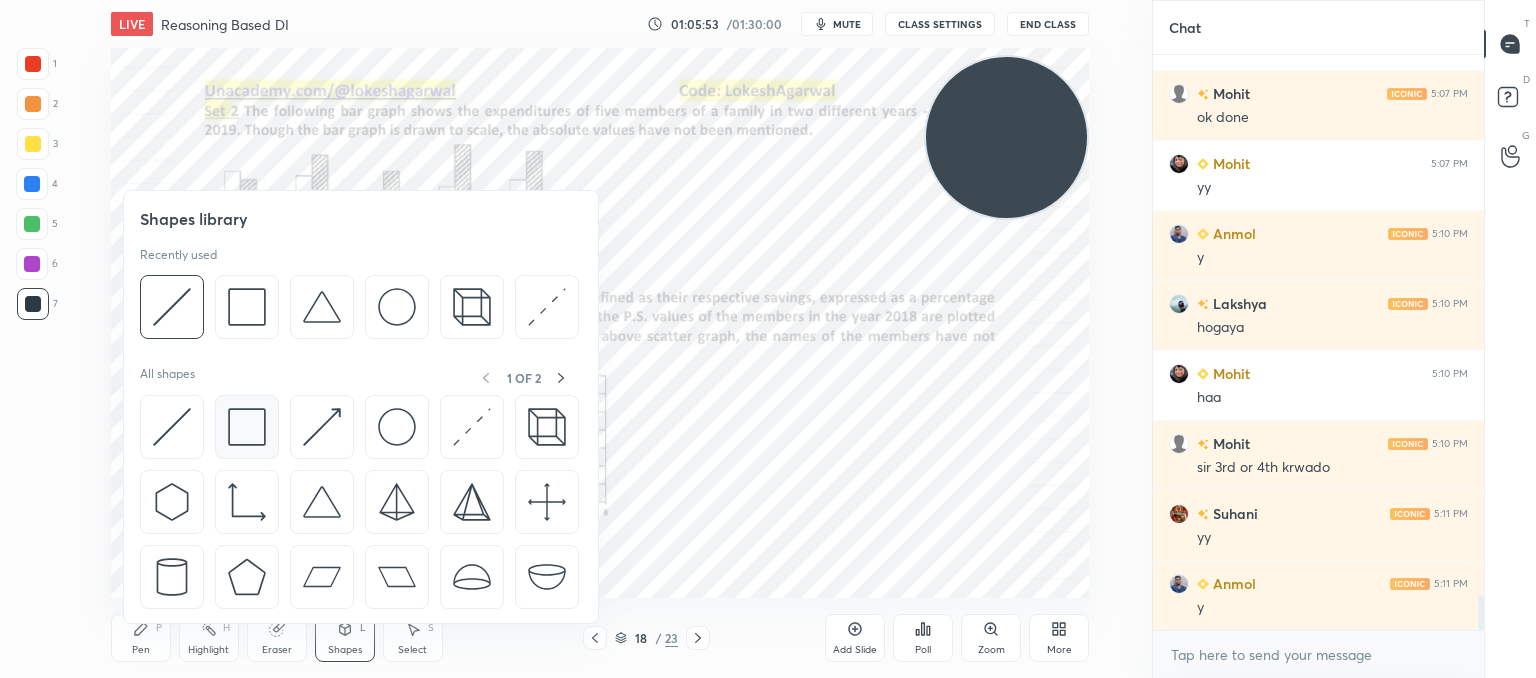 click at bounding box center (247, 427) 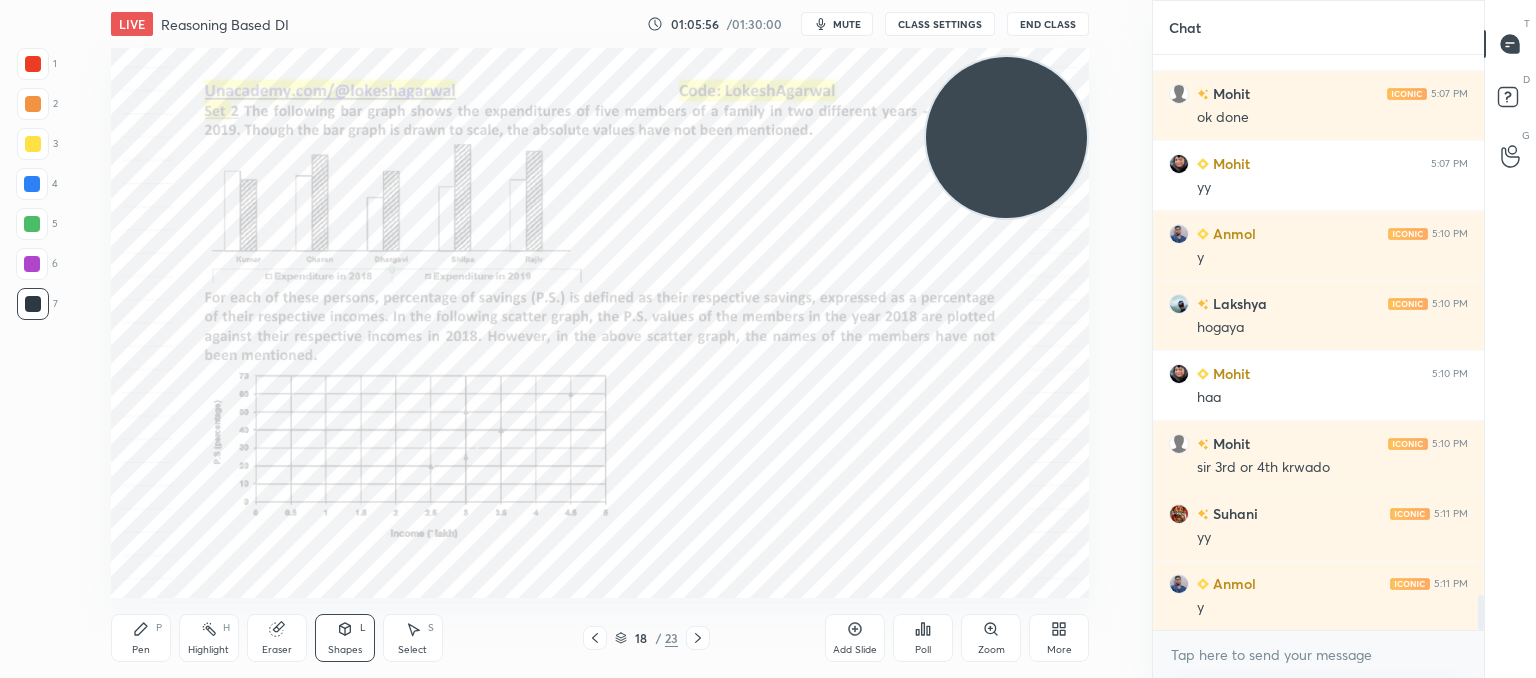 click on "LIVE Reasoning Based DI 01:05:56 /  01:30:00 mute CLASS SETTINGS End Class Setting up your live class Poll for   secs No correct answer Start poll Back Reasoning Based DI • L11 of Booster Course on Data Interpretation for CAT & OMETs 2025 Lokesh Agarwal Pen P Highlight H Eraser Shapes L Select S 18 / 23 Add Slide Poll Zoom More" at bounding box center [600, 339] 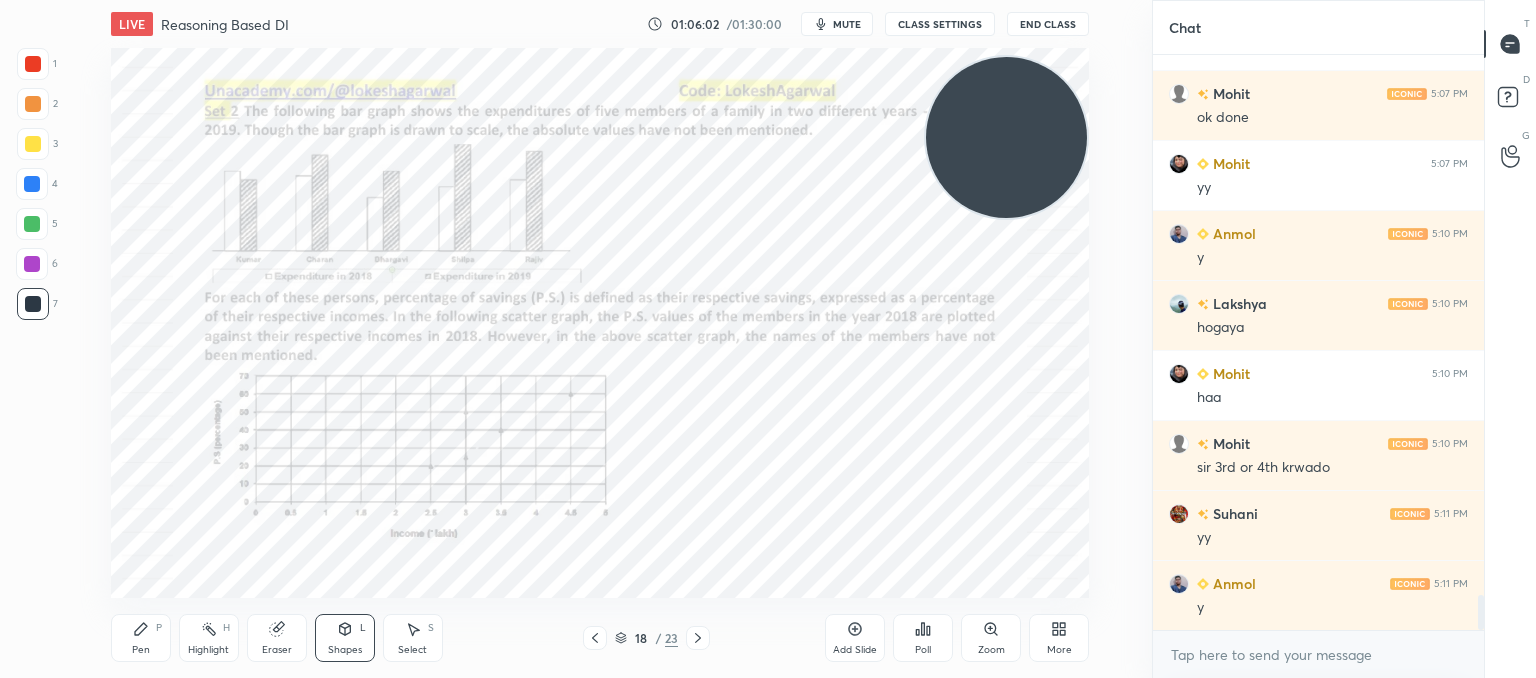 click on "Shapes" at bounding box center [345, 650] 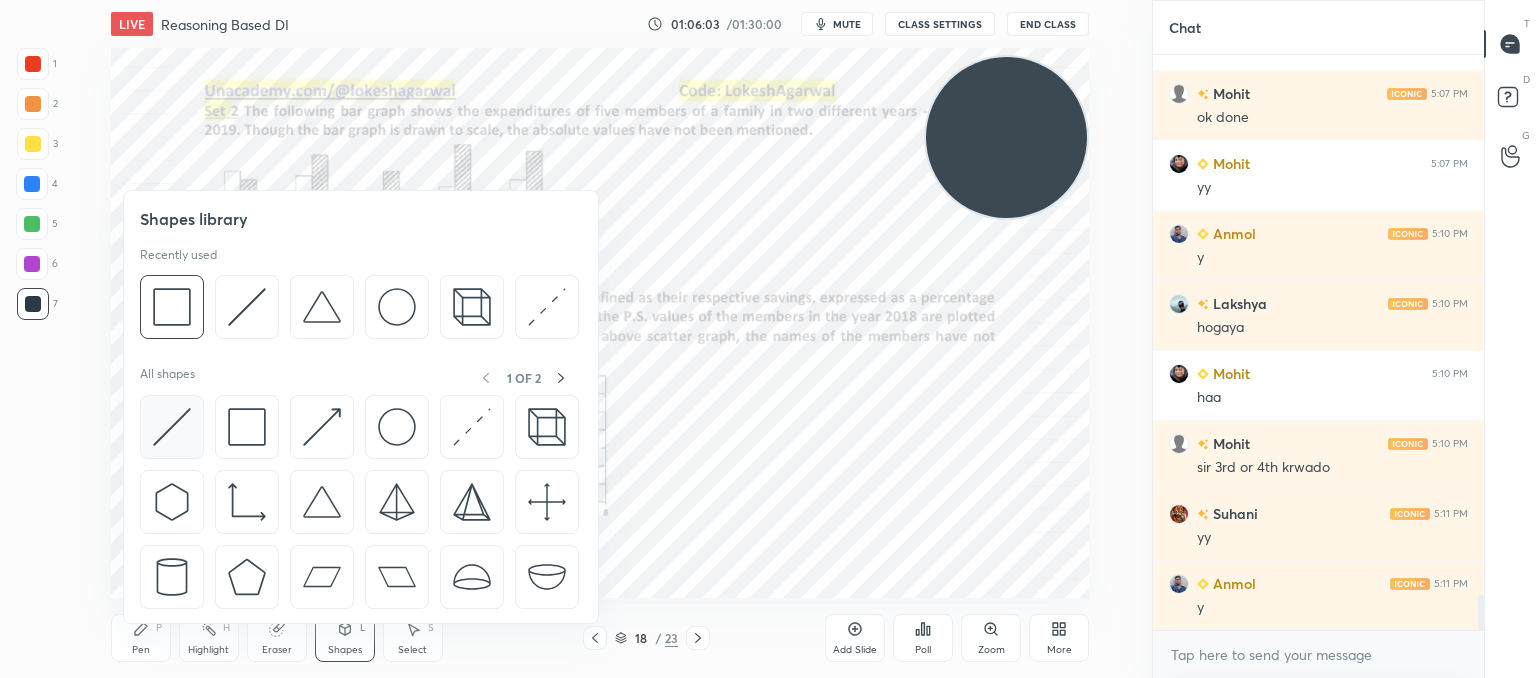 click at bounding box center [172, 427] 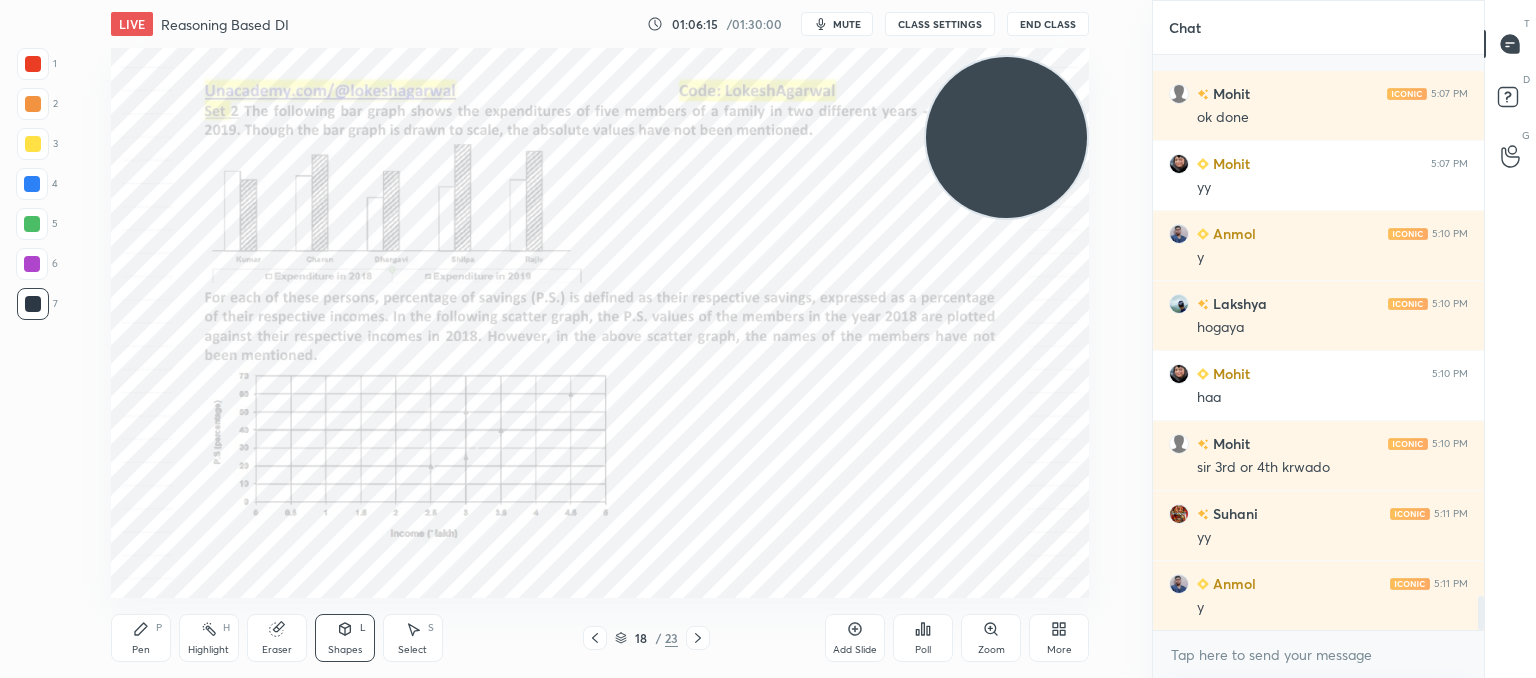scroll, scrollTop: 9058, scrollLeft: 0, axis: vertical 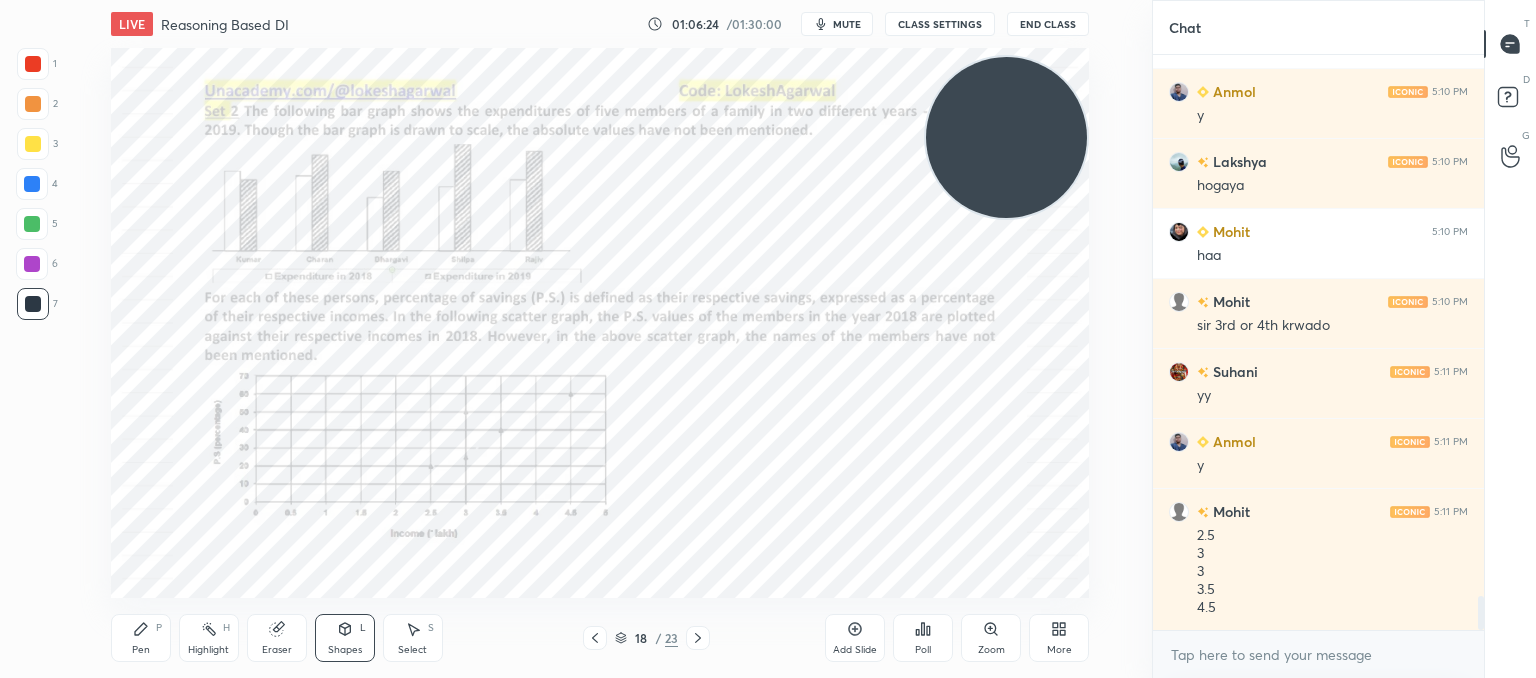 click on "Pen P" at bounding box center (141, 638) 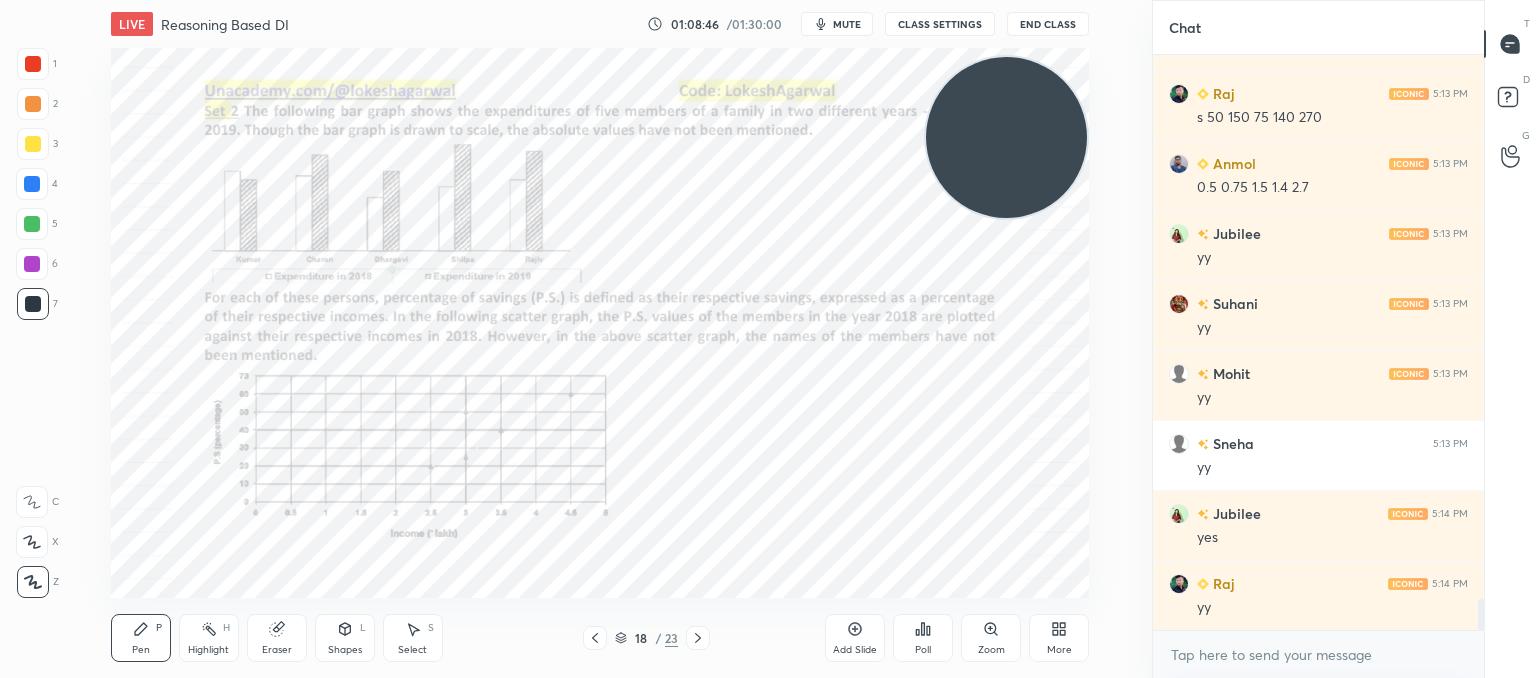 scroll, scrollTop: 10180, scrollLeft: 0, axis: vertical 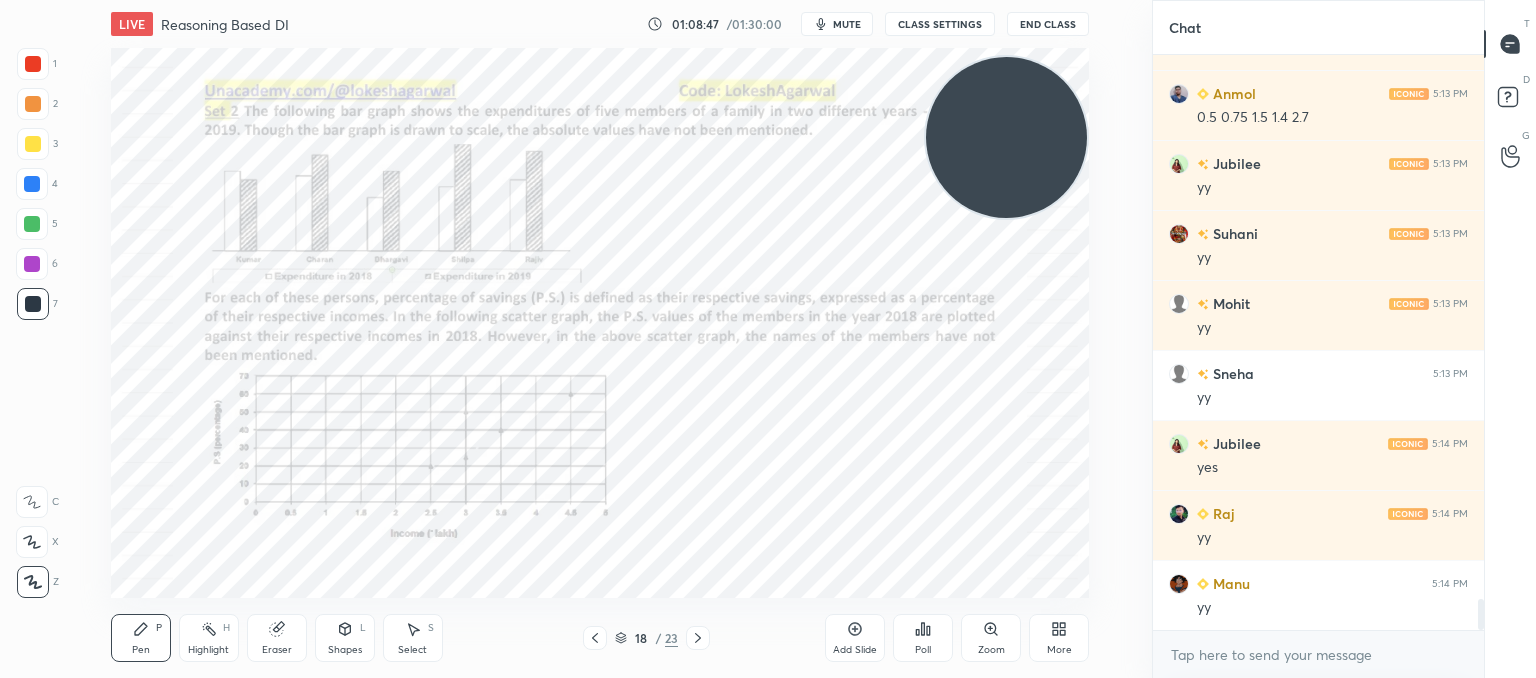click on "Shapes L" at bounding box center (345, 638) 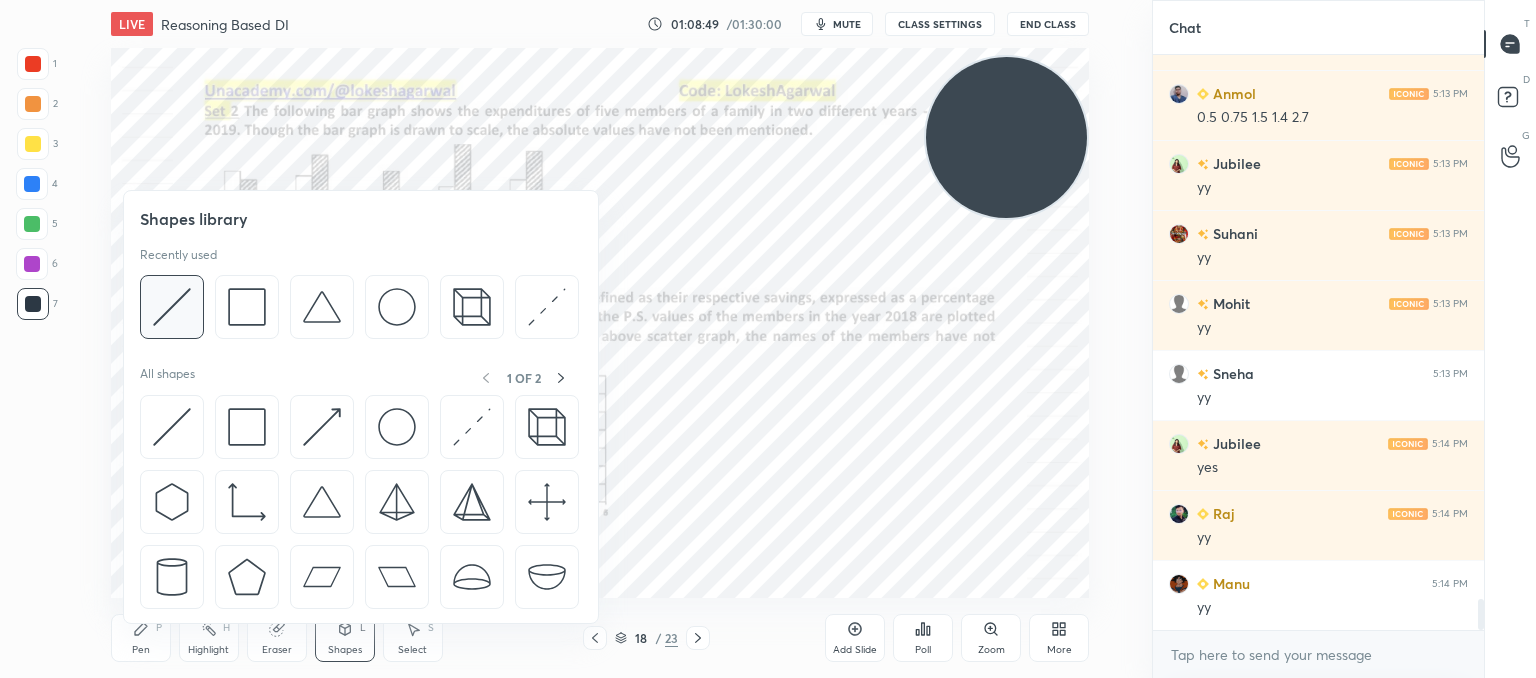 click at bounding box center (172, 307) 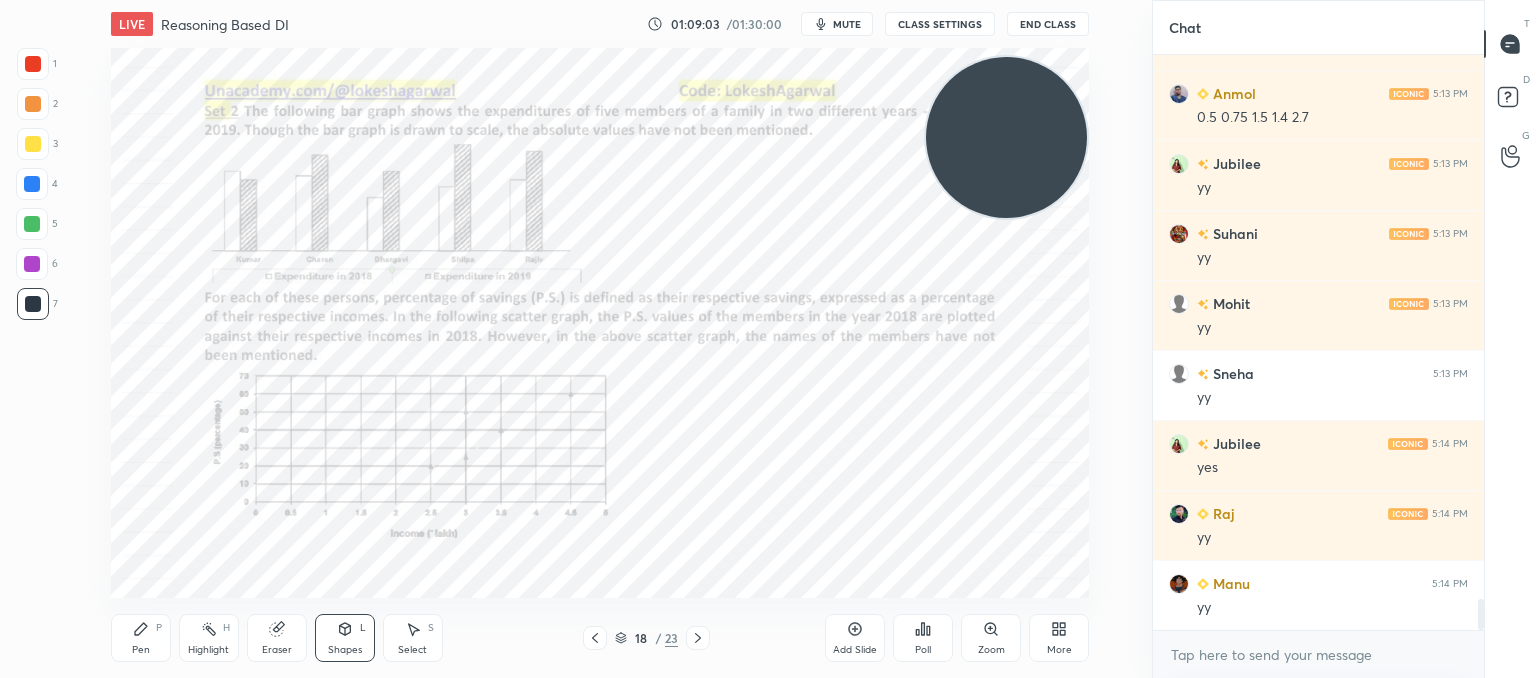scroll, scrollTop: 10250, scrollLeft: 0, axis: vertical 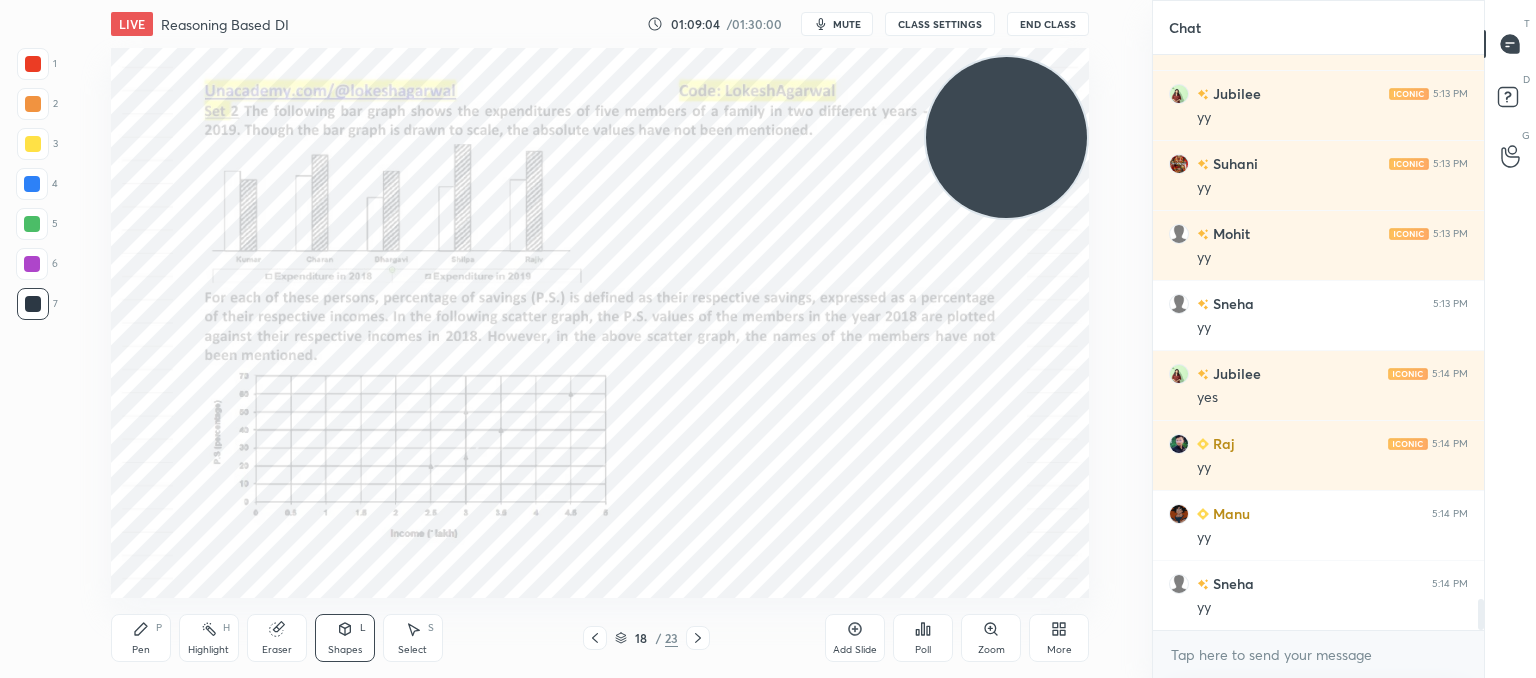 click on "Pen P" at bounding box center [141, 638] 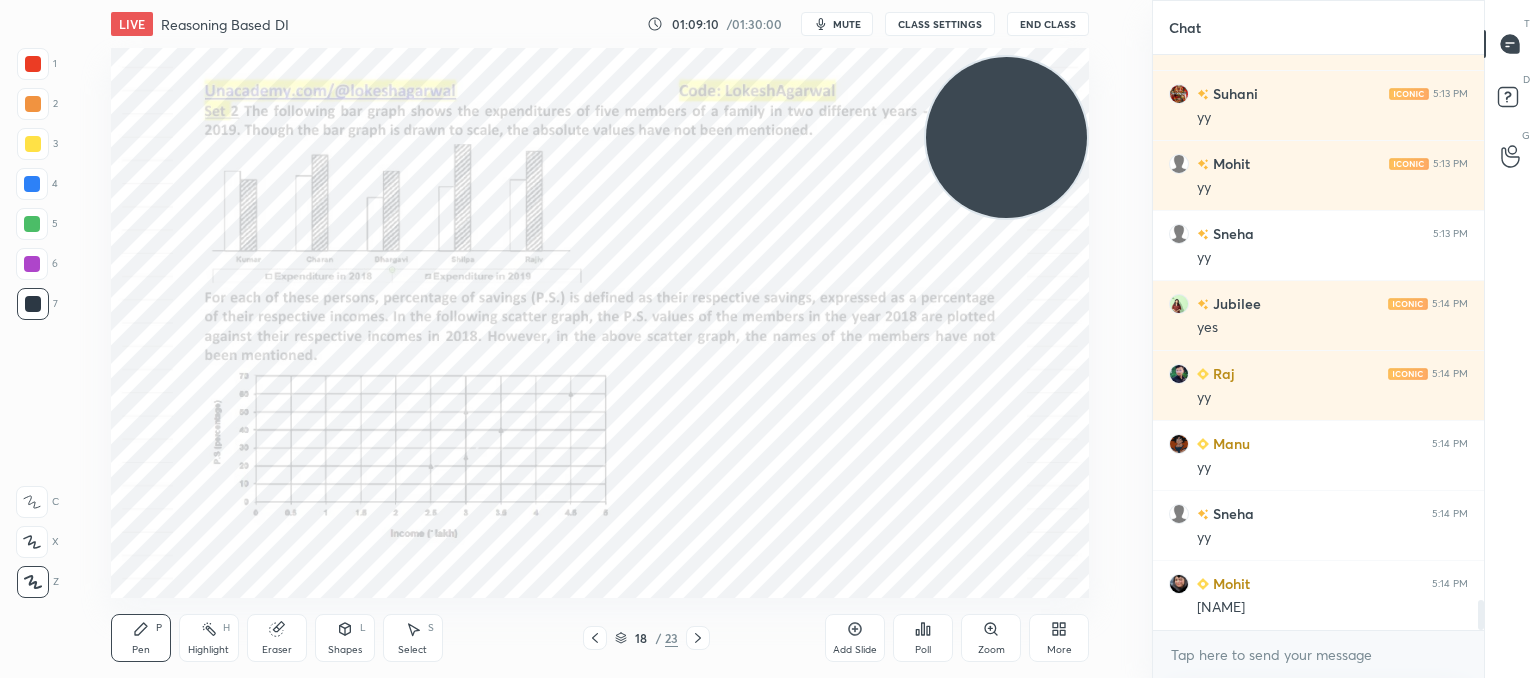 scroll, scrollTop: 10390, scrollLeft: 0, axis: vertical 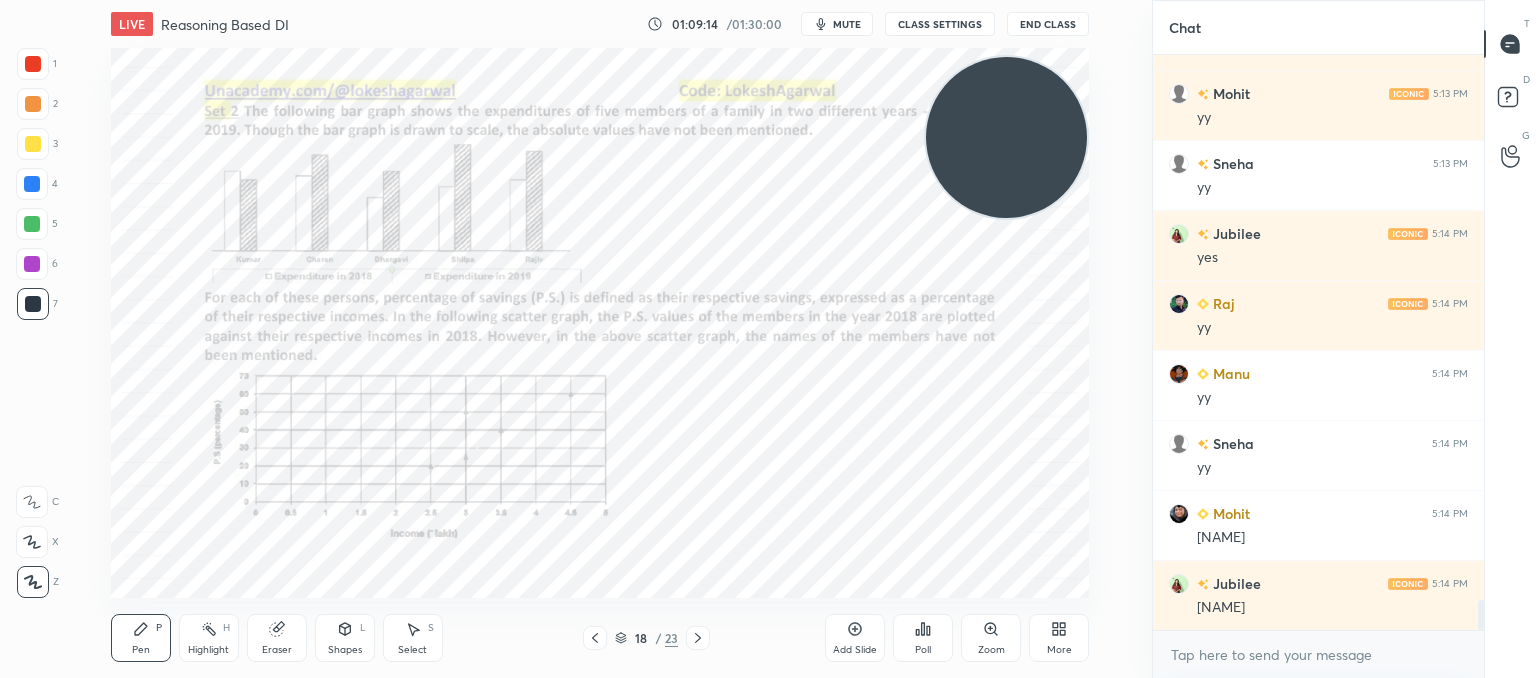click on "Zoom" at bounding box center (991, 638) 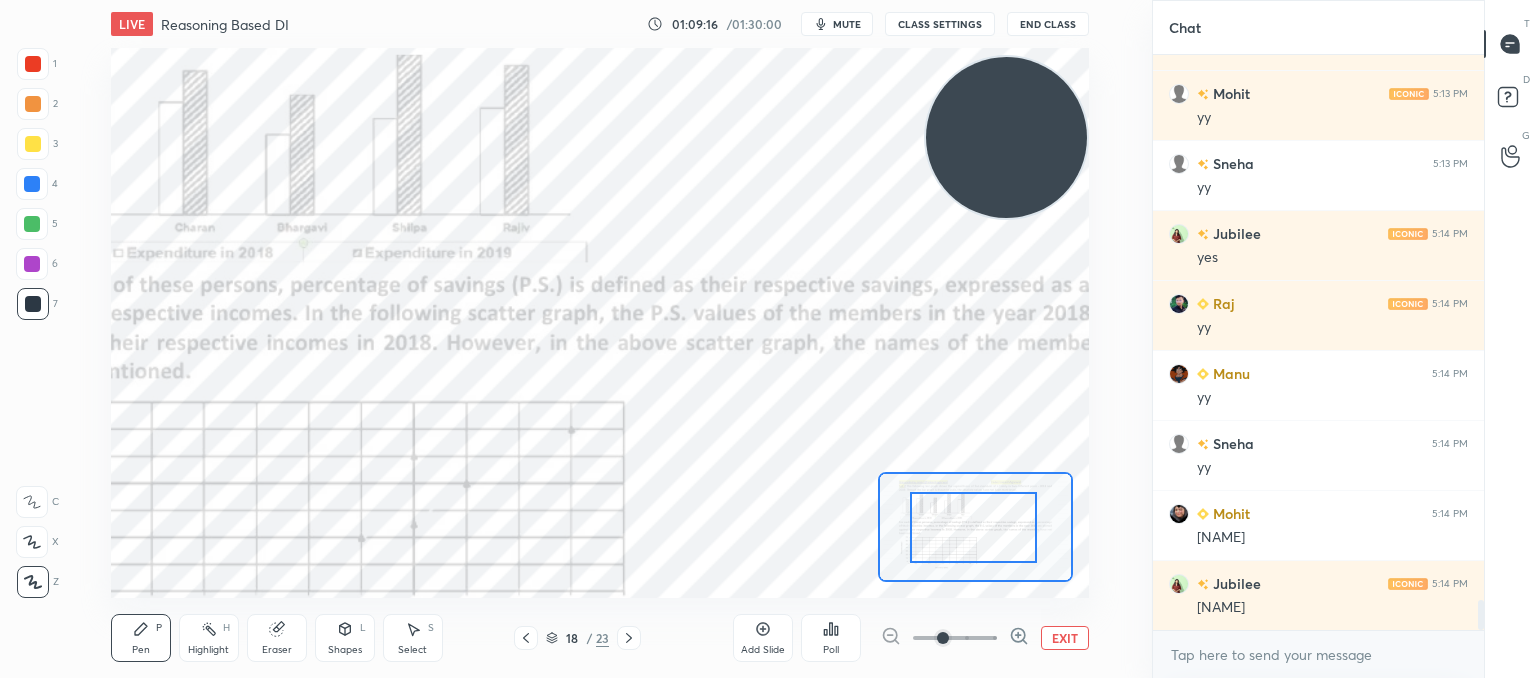 drag, startPoint x: 993, startPoint y: 521, endPoint x: 952, endPoint y: 520, distance: 41.01219 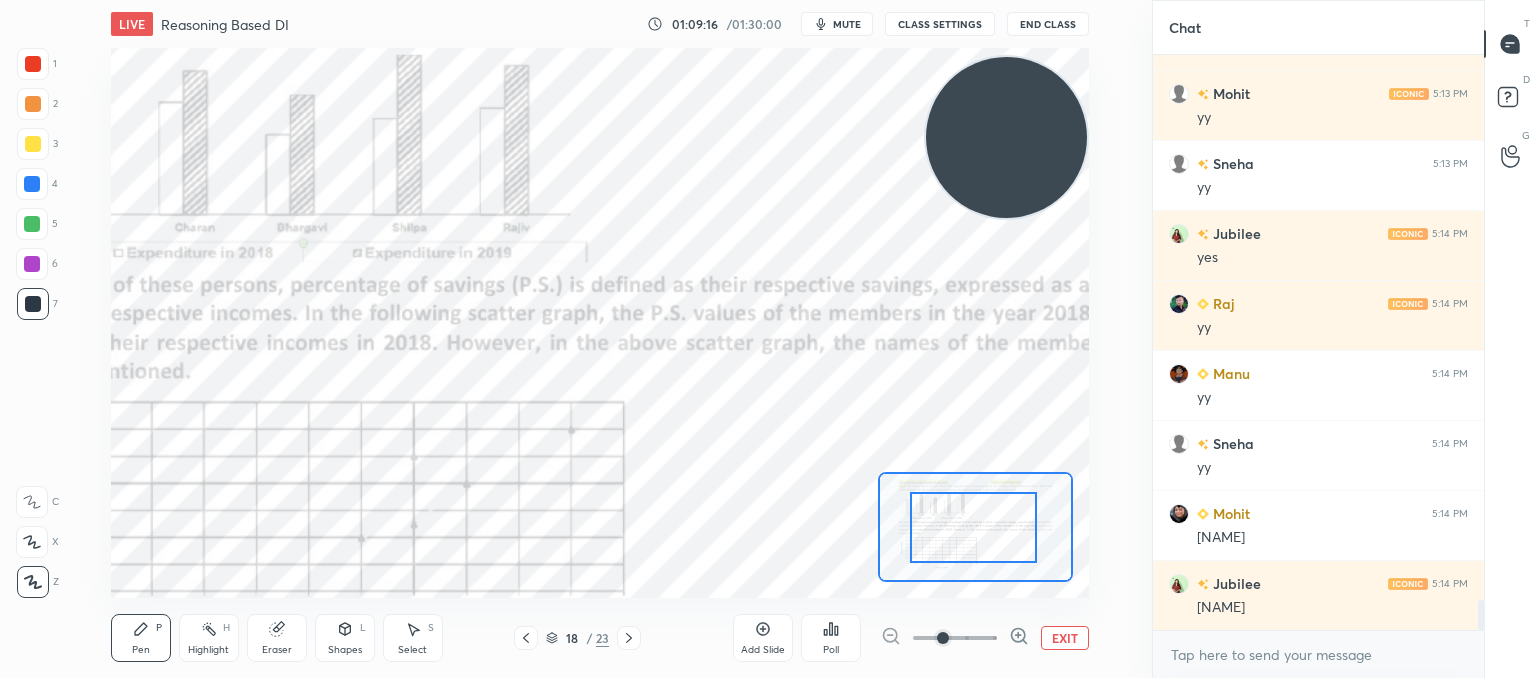 scroll, scrollTop: 10460, scrollLeft: 0, axis: vertical 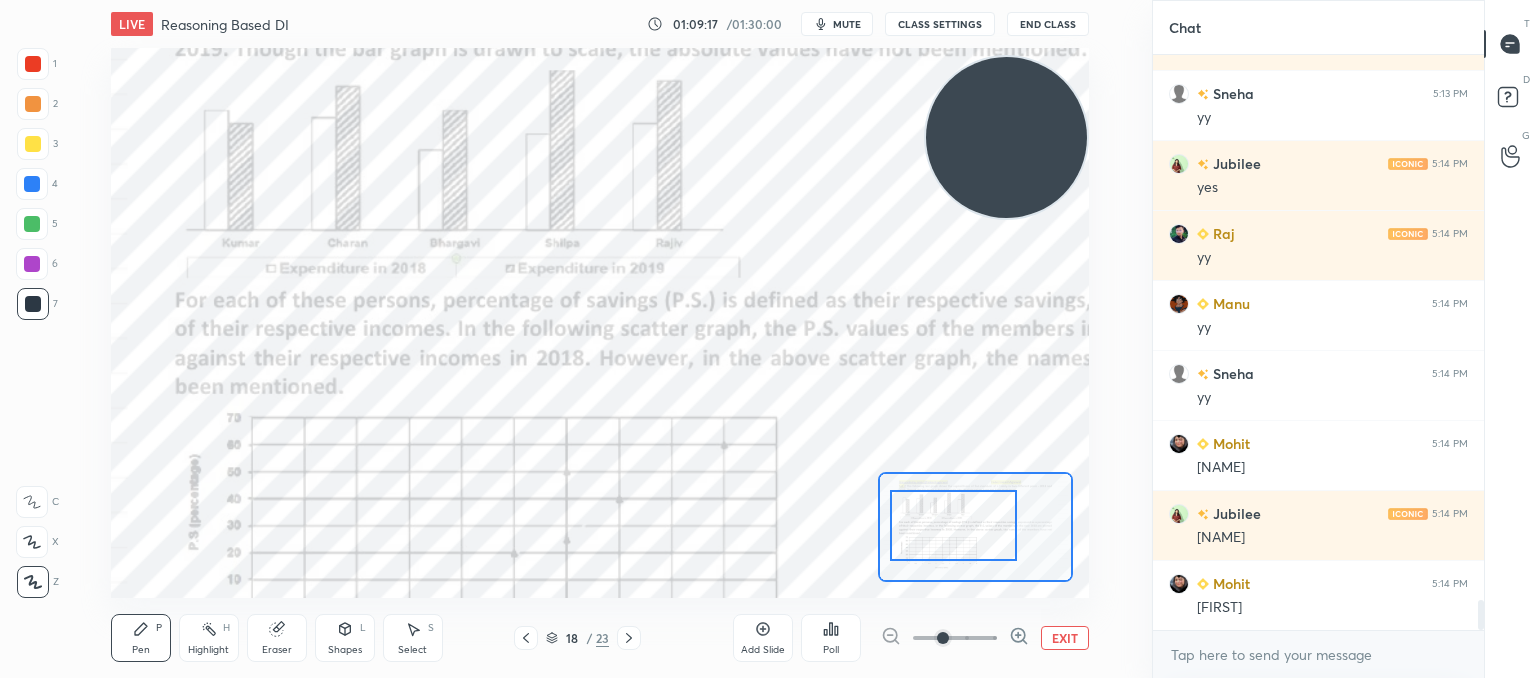 drag, startPoint x: 971, startPoint y: 524, endPoint x: 940, endPoint y: 496, distance: 41.773197 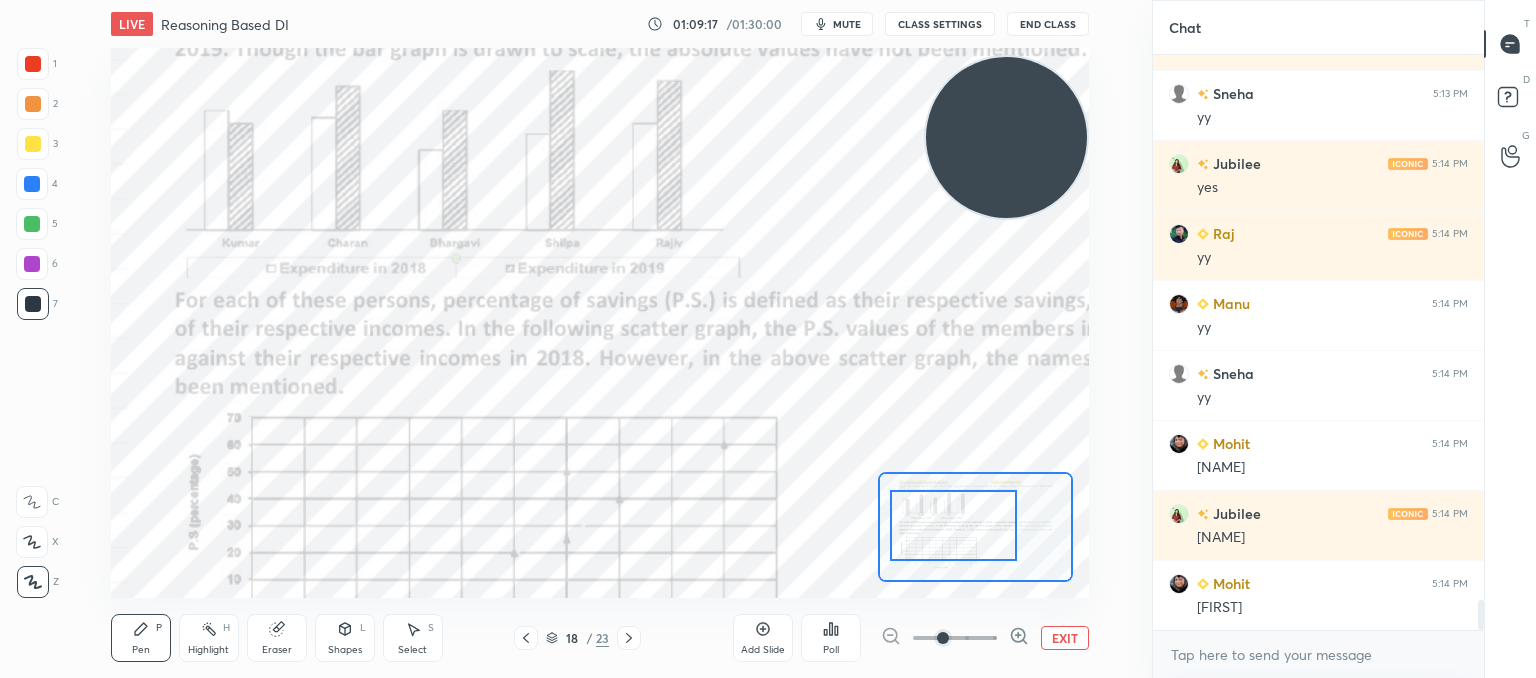 click at bounding box center [953, 525] 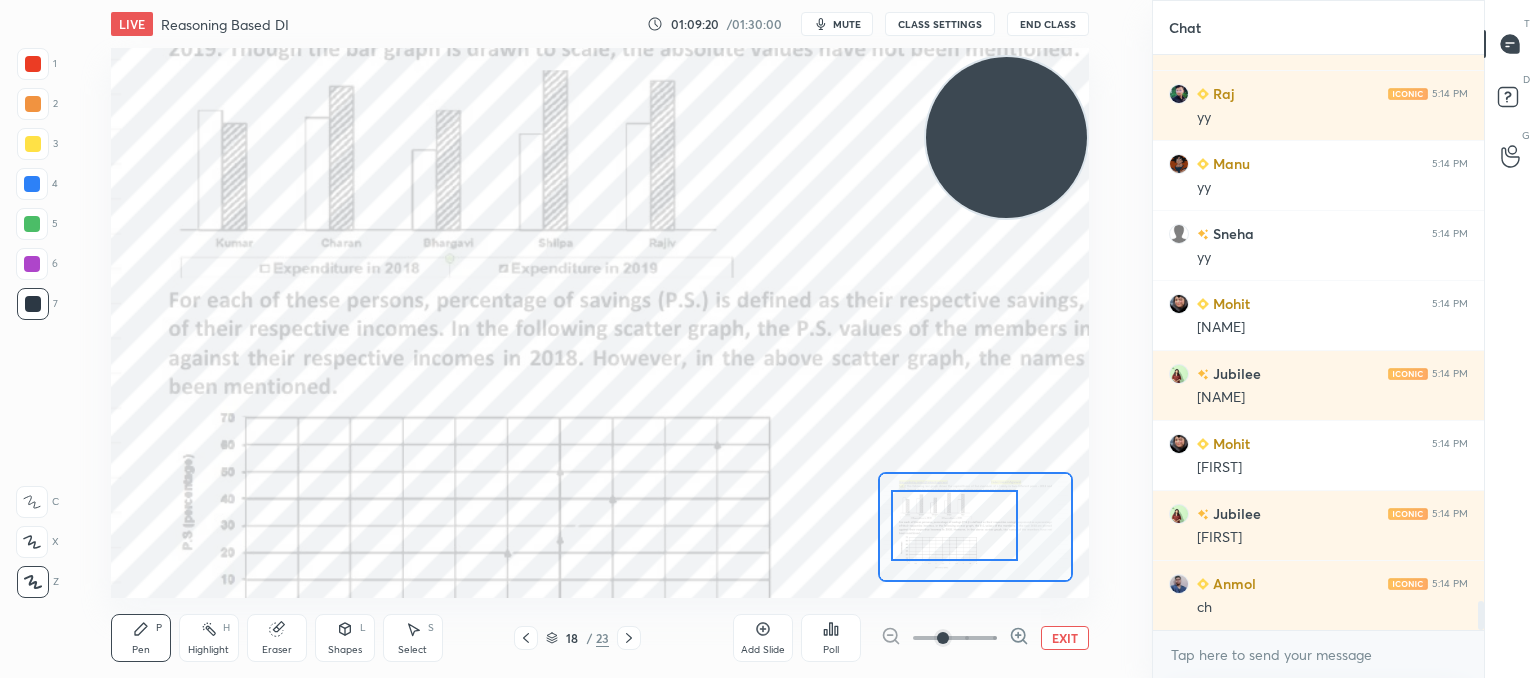 scroll, scrollTop: 10670, scrollLeft: 0, axis: vertical 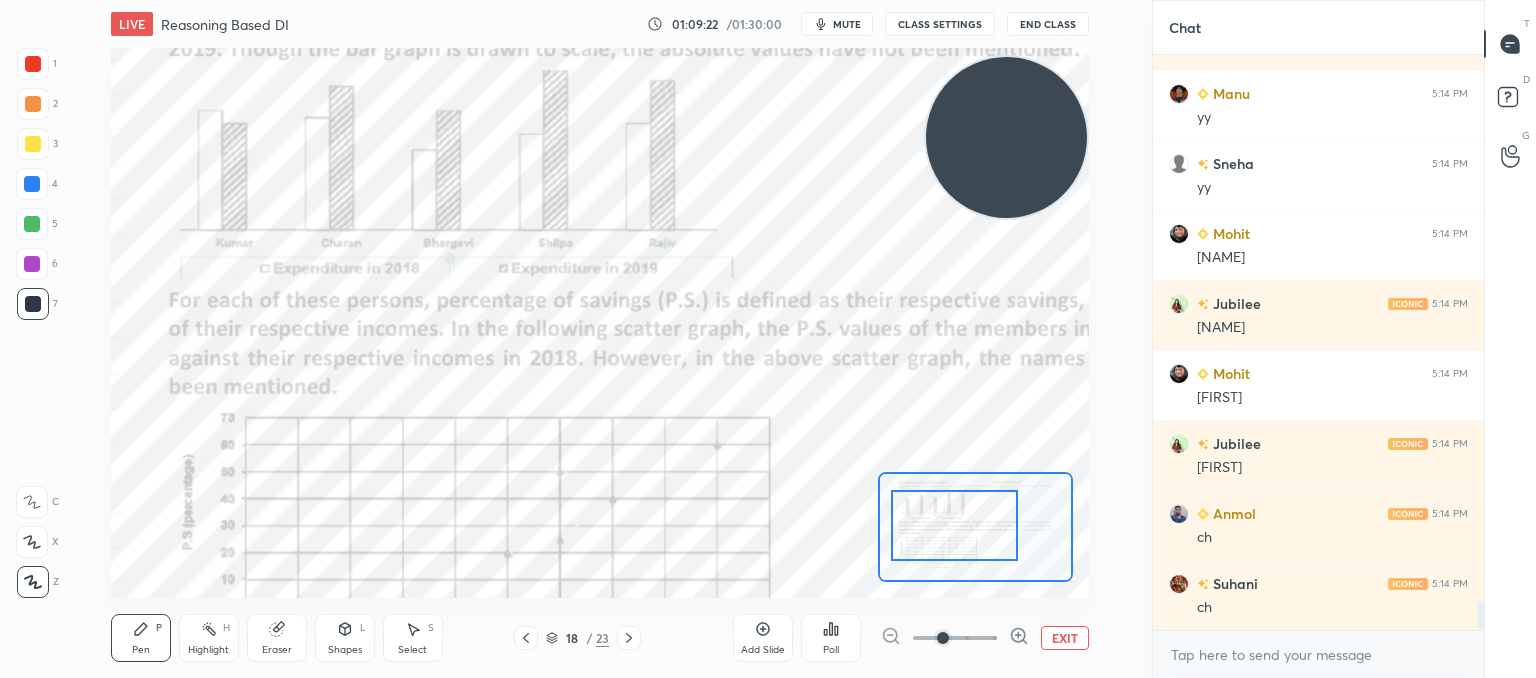 click on "EXIT" at bounding box center [1065, 638] 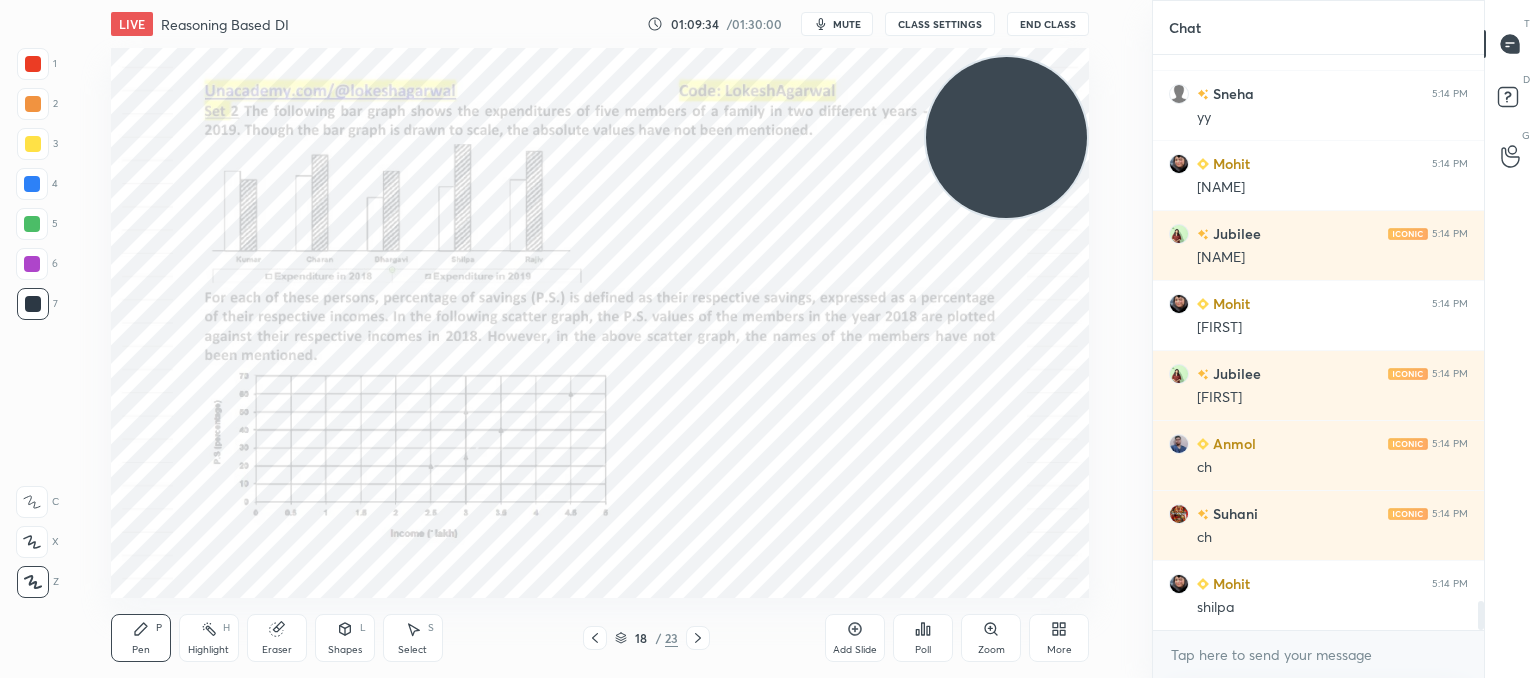 scroll, scrollTop: 10810, scrollLeft: 0, axis: vertical 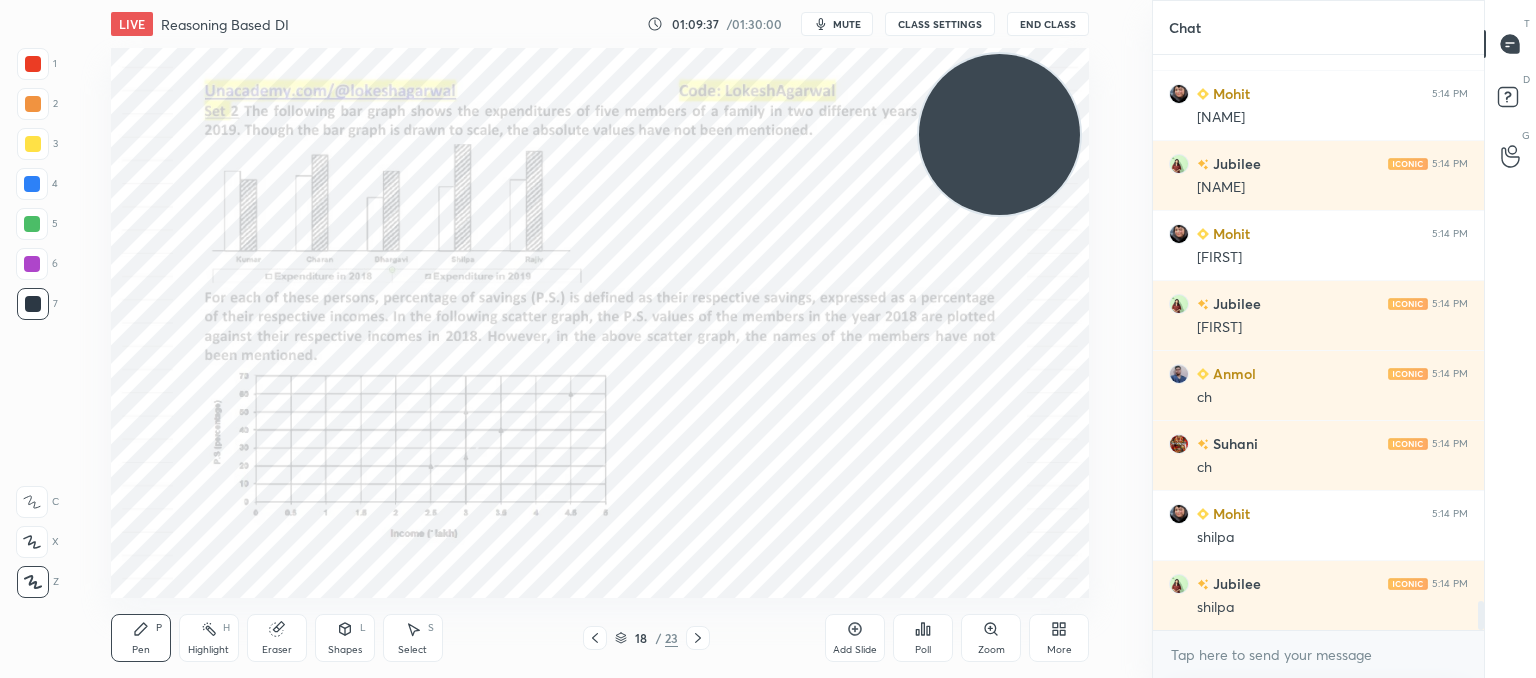 drag, startPoint x: 960, startPoint y: 149, endPoint x: 783, endPoint y: 127, distance: 178.36198 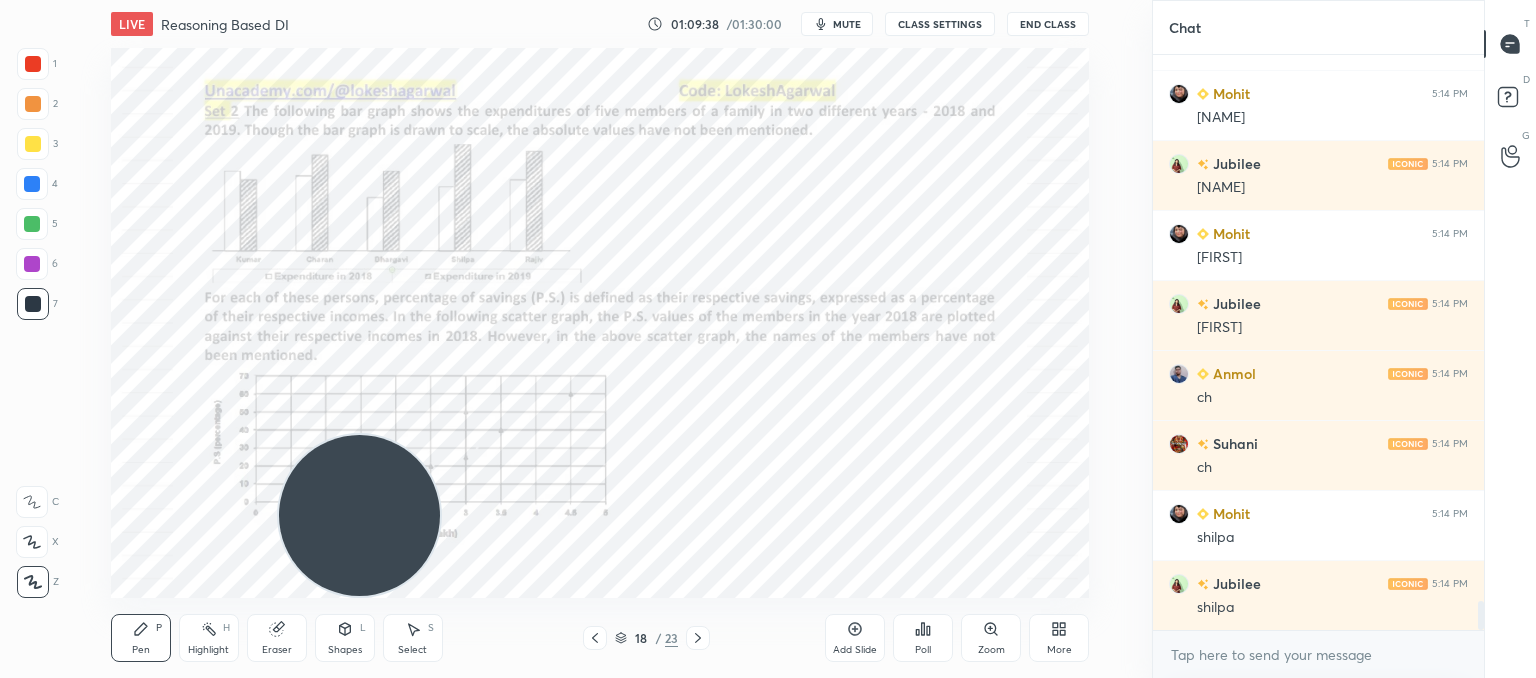 drag, startPoint x: 776, startPoint y: 277, endPoint x: 328, endPoint y: 628, distance: 569.1265 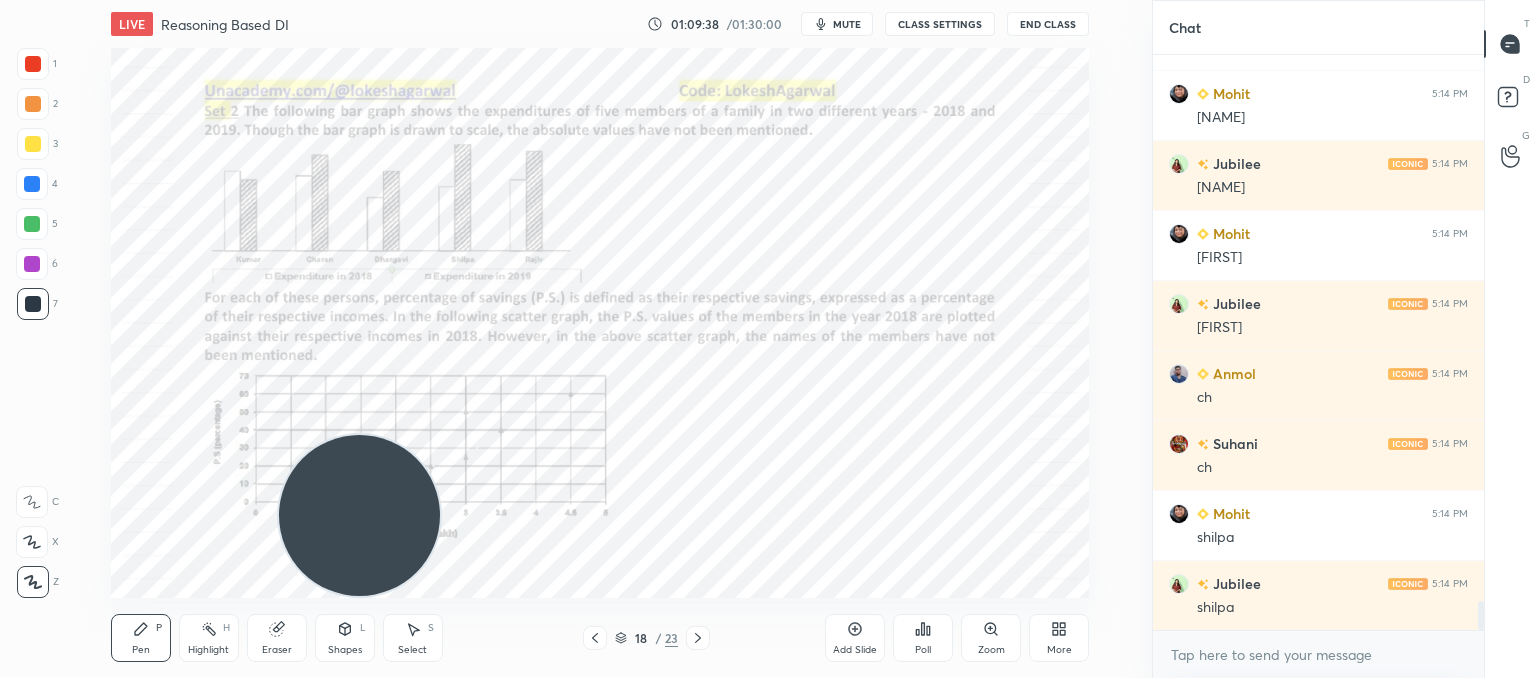 click on "1 2 3 4 5 6 7 C X Z C X Z E E Erase all   H H LIVE Reasoning Based DI 01:09:38 /  01:30:00 mute CLASS SETTINGS End Class Setting up your live class Poll for   secs No correct answer Start poll Back Reasoning Based DI • L11 of Booster Course on Data Interpretation for CAT & OMETs 2025 Lokesh Agarwal Pen P Highlight H Eraser Shapes L Select S 18 / 23 Add Slide Poll Zoom More Chat [NAME] 5:14 PM yy [NAME] 5:14 PM yy [NAME] 5:14 PM [NAME] Jubilee 5:14 PM [NAME] [NAME] 5:14 PM [NAME] Jubilee 5:14 PM [NAME] [NAME] [NAME] 5:14 PM ch [NAME] 5:14 PM ch [NAME] 5:14 PM [NAME] Jubilee 5:14 PM [NAME] JUMP TO LATEST Enable hand raising Enable raise hand to speak to learners. Once enabled, chat will be turned off temporarily. Enable x   introducing Raise a hand with a doubt Now learners can raise their hand along with a doubt  How it works? Doubts asked by learners will show up here NEW DOUBTS ASKED No one has raised a hand yet Can't raise hand Got it T Messages (T) D Doubts (D) G Raise Hand (G) Report an issue Reason for reporting ​" at bounding box center (768, 0) 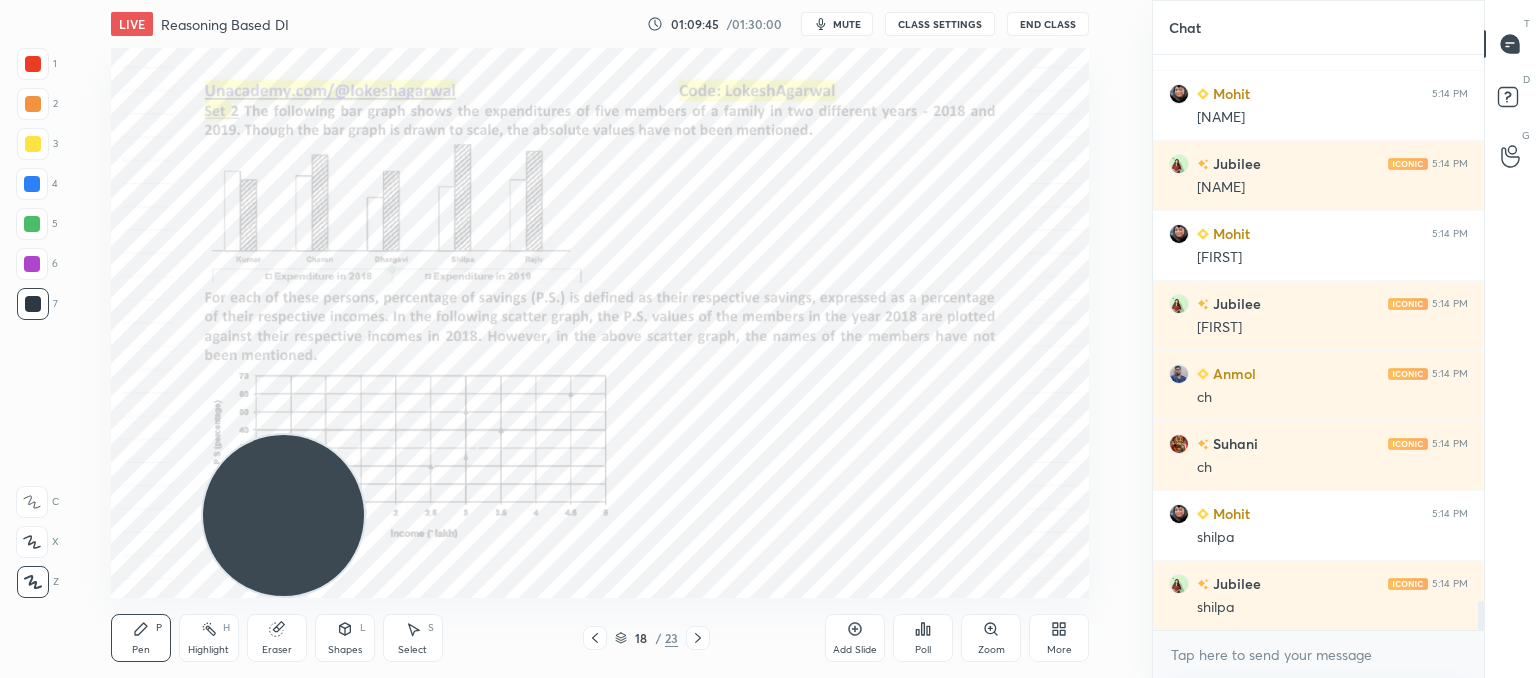click on "Zoom" at bounding box center [991, 638] 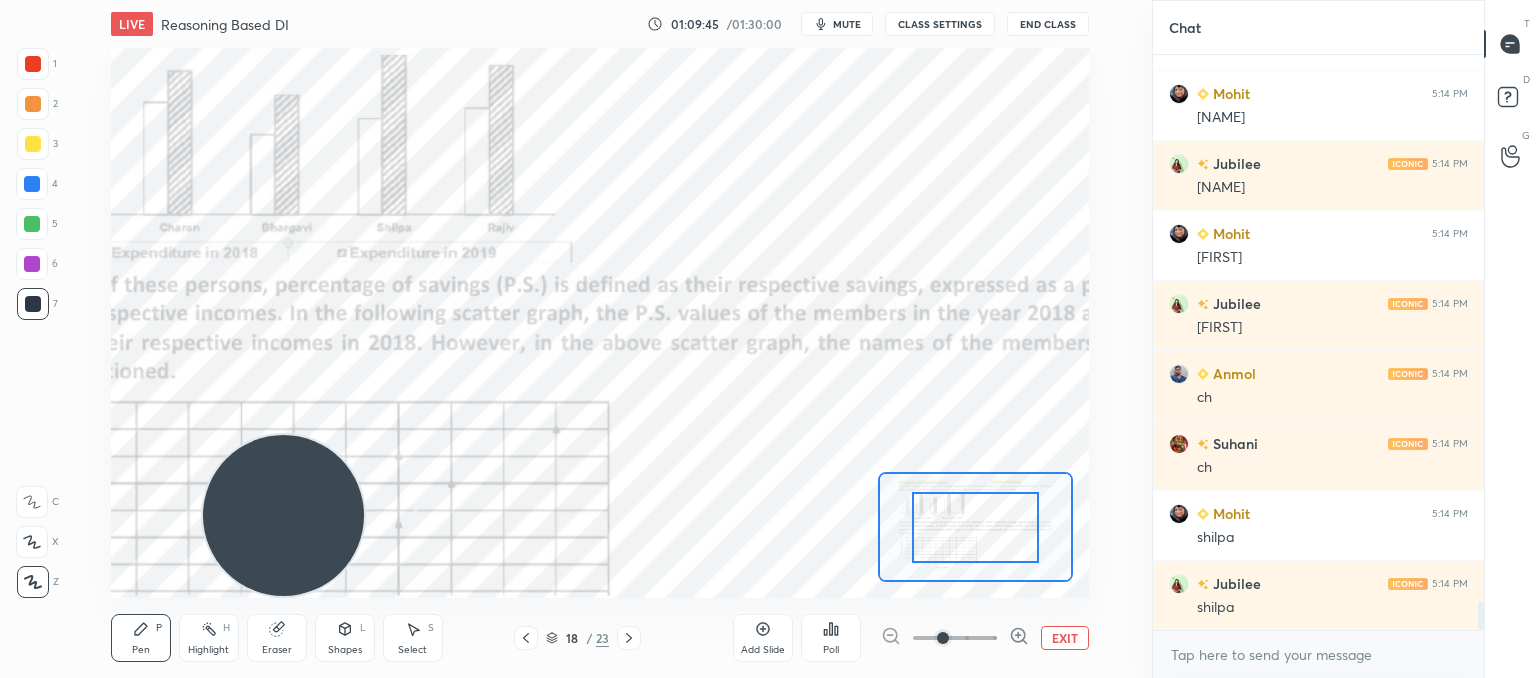 scroll, scrollTop: 10880, scrollLeft: 0, axis: vertical 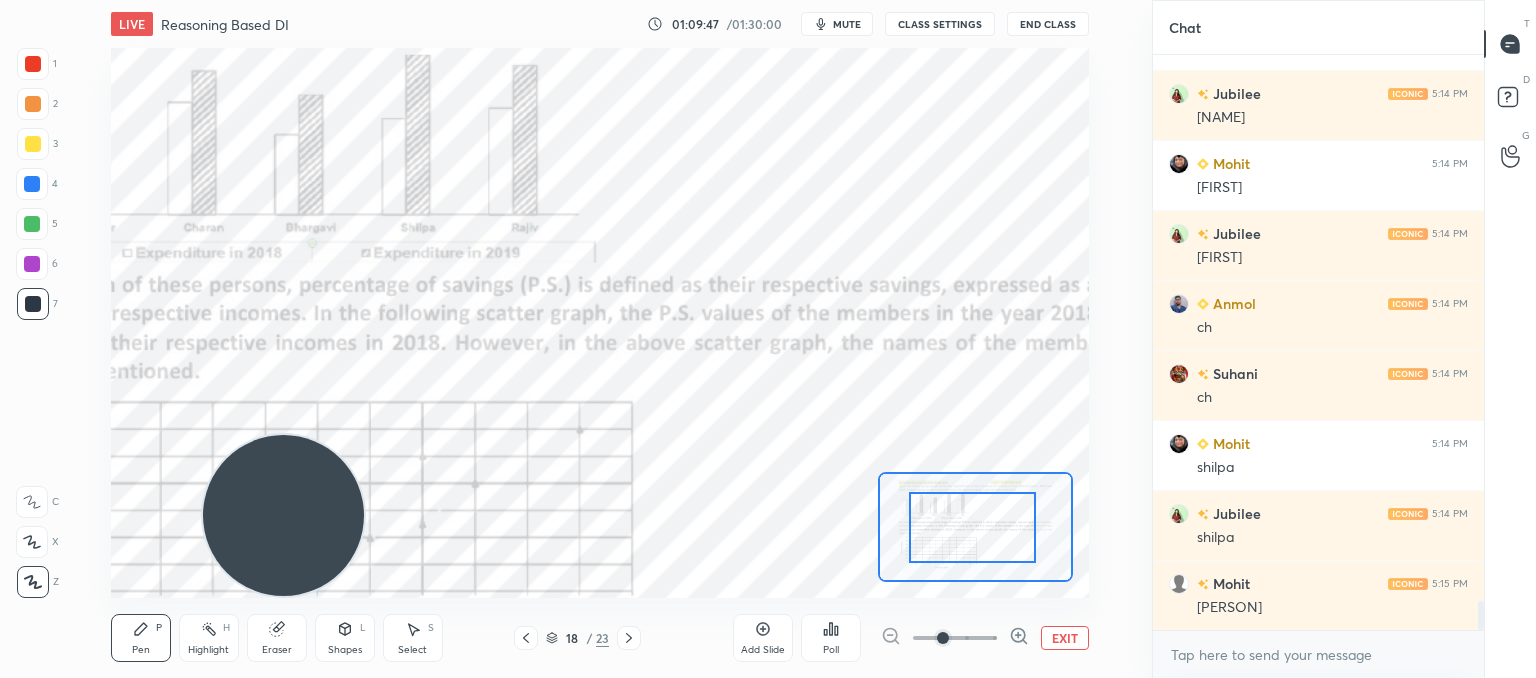 drag, startPoint x: 1009, startPoint y: 541, endPoint x: 967, endPoint y: 544, distance: 42.107006 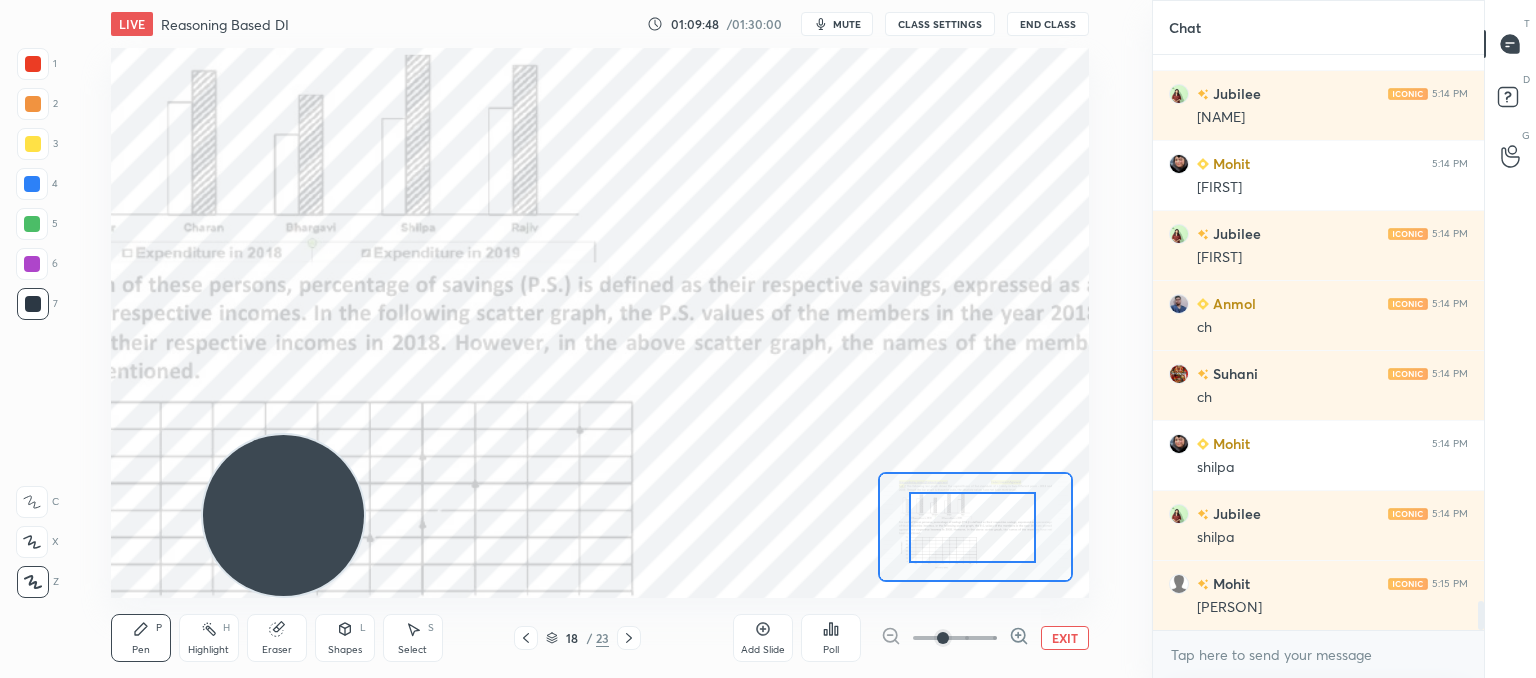 click on "EXIT" at bounding box center [1065, 638] 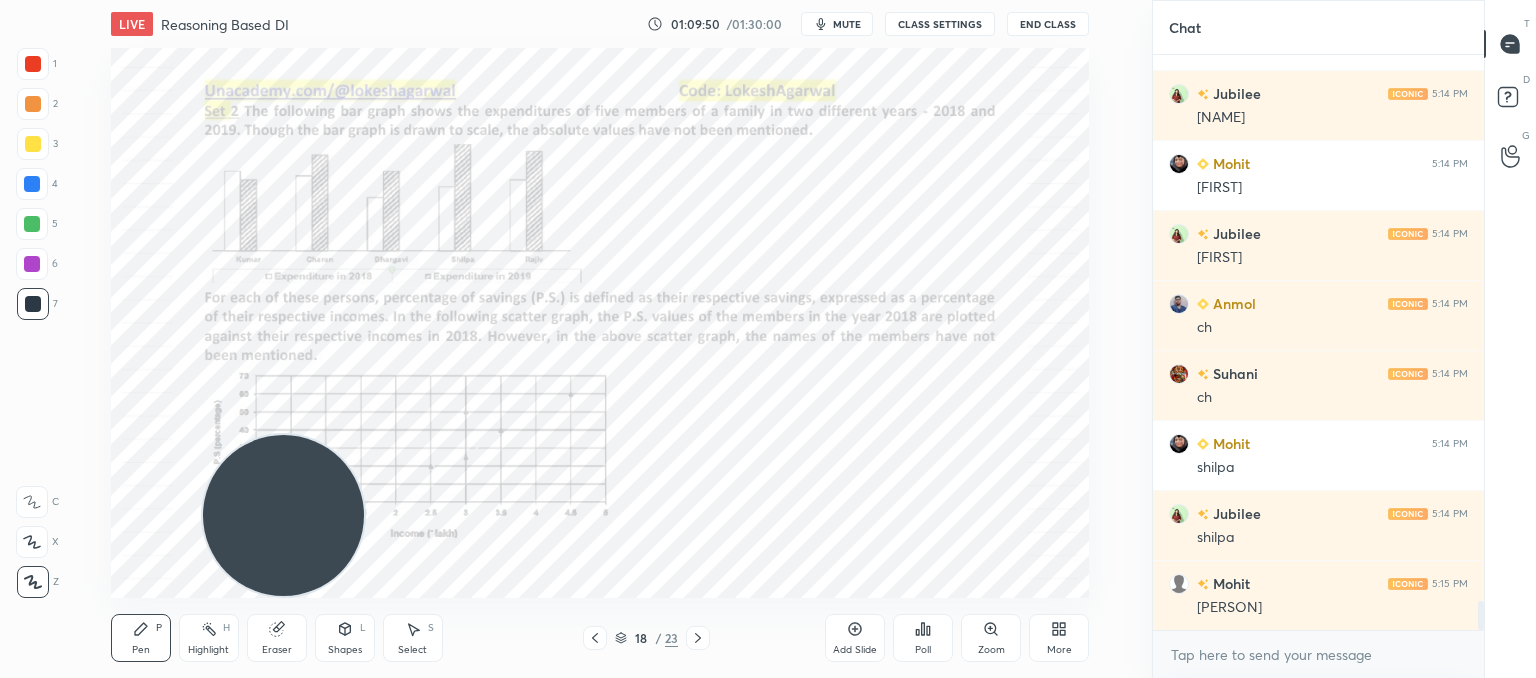 scroll, scrollTop: 10950, scrollLeft: 0, axis: vertical 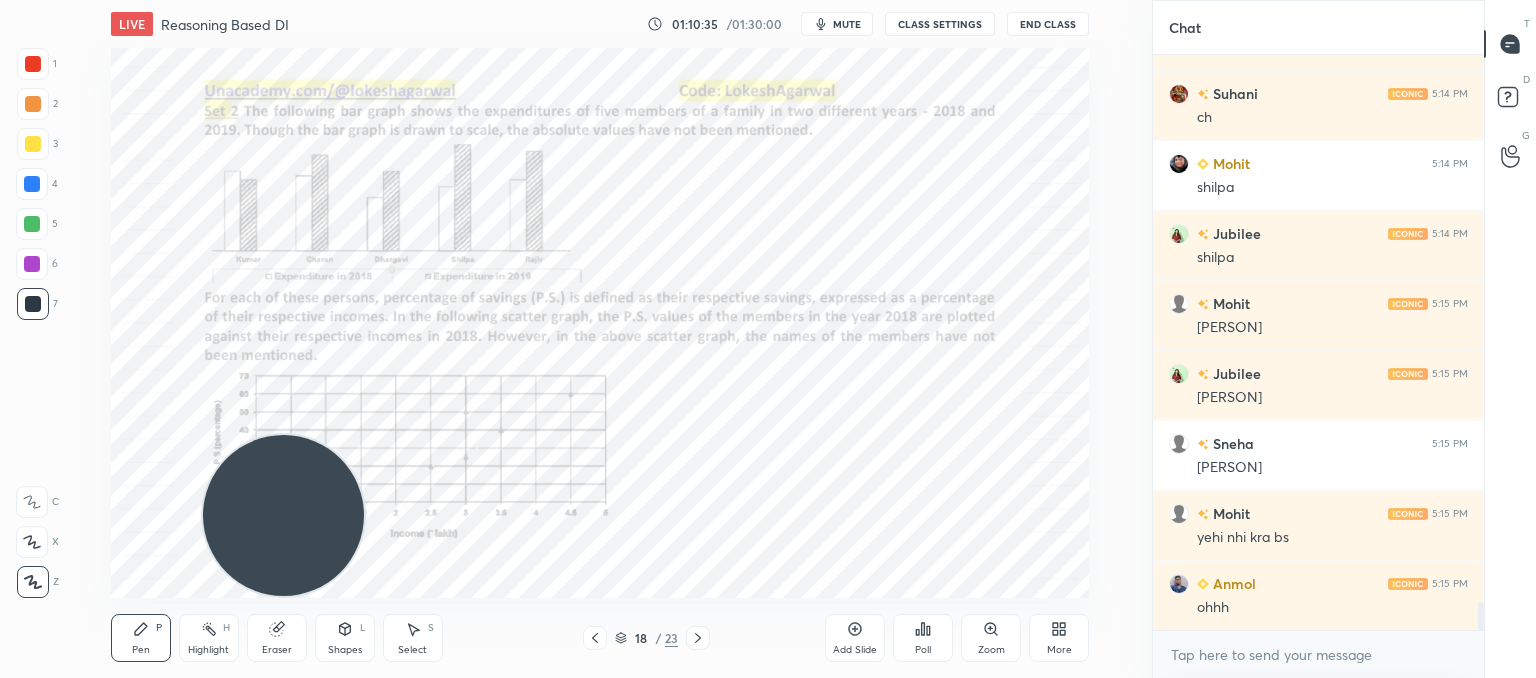 click at bounding box center [595, 638] 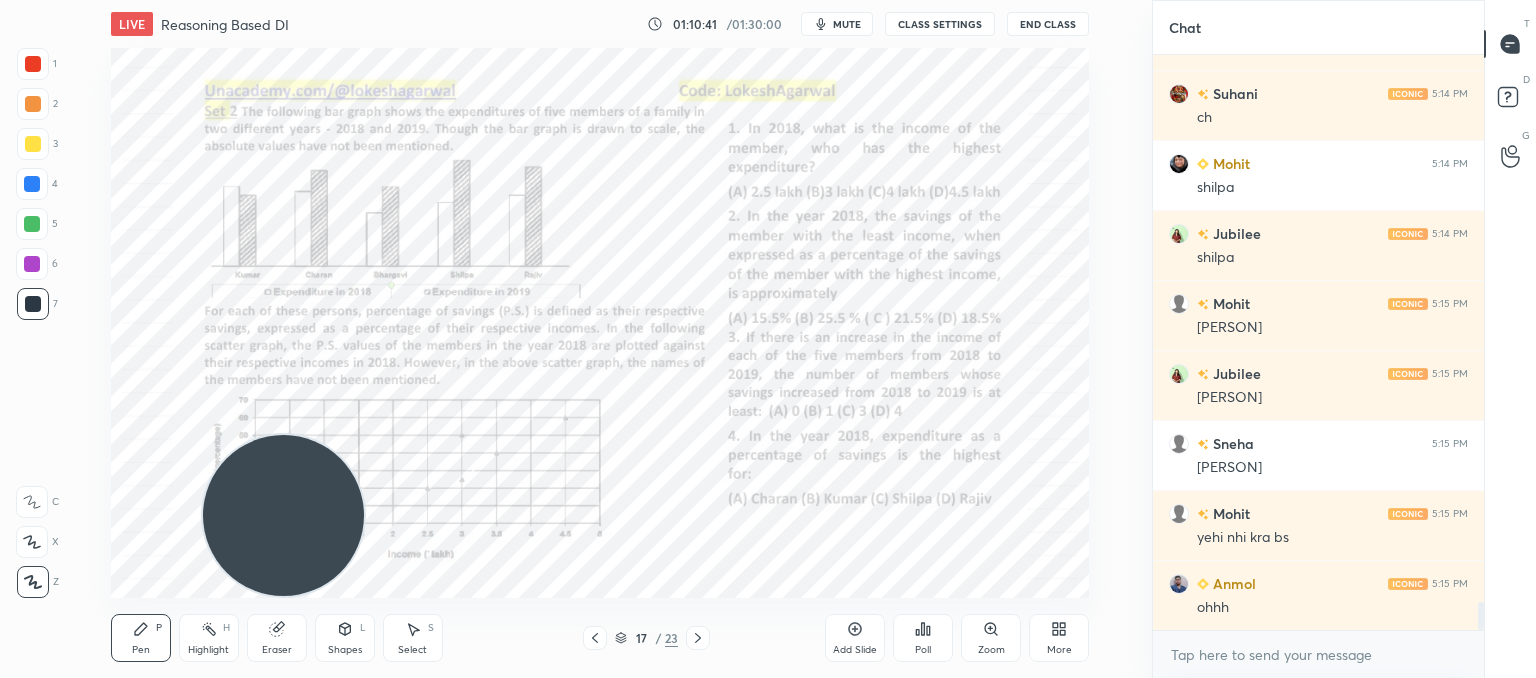 click 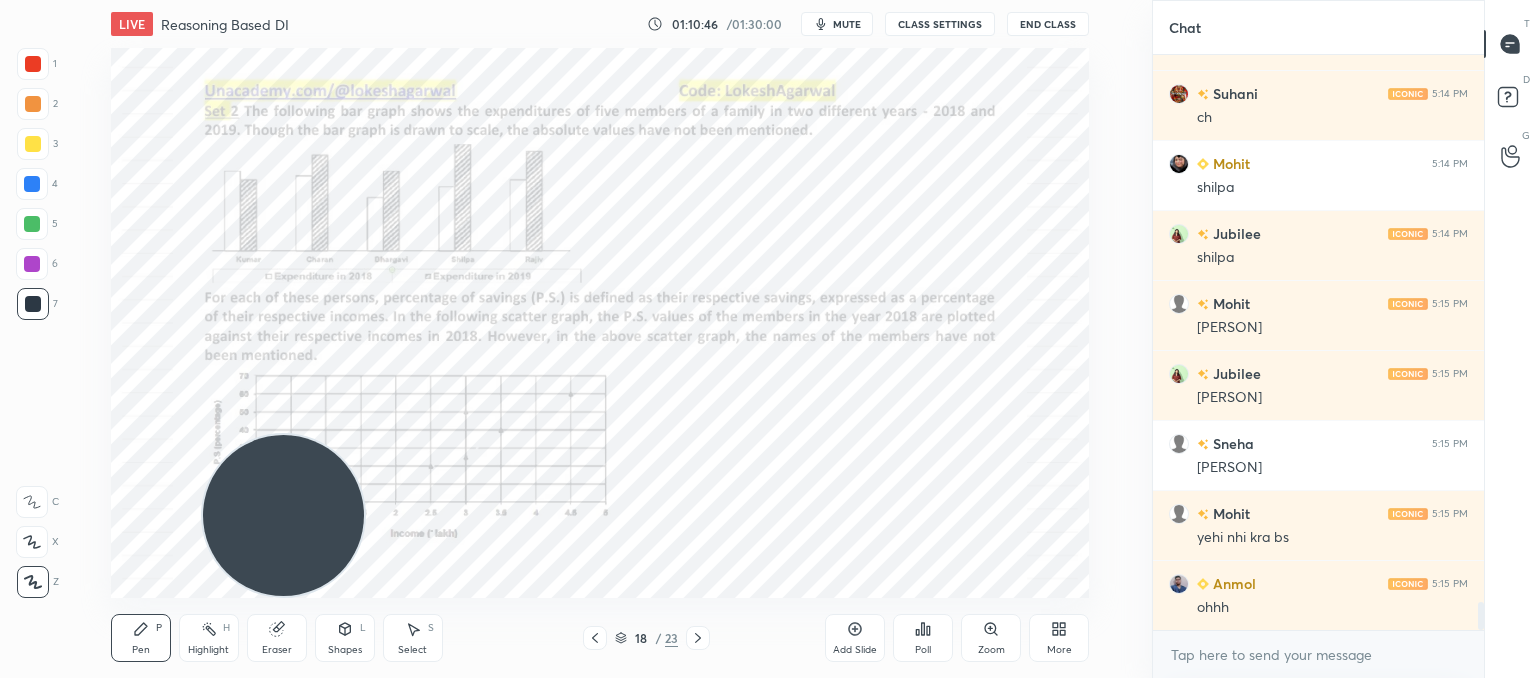 click 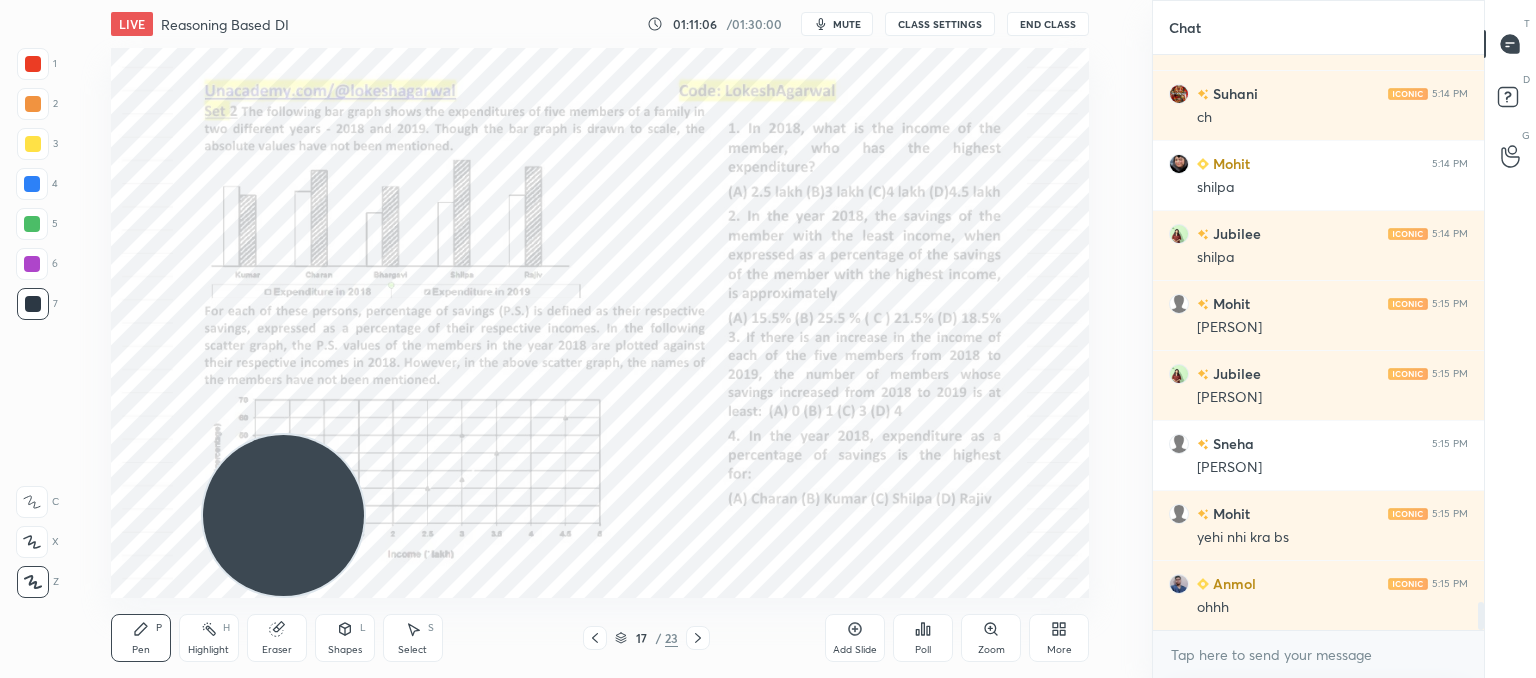 click 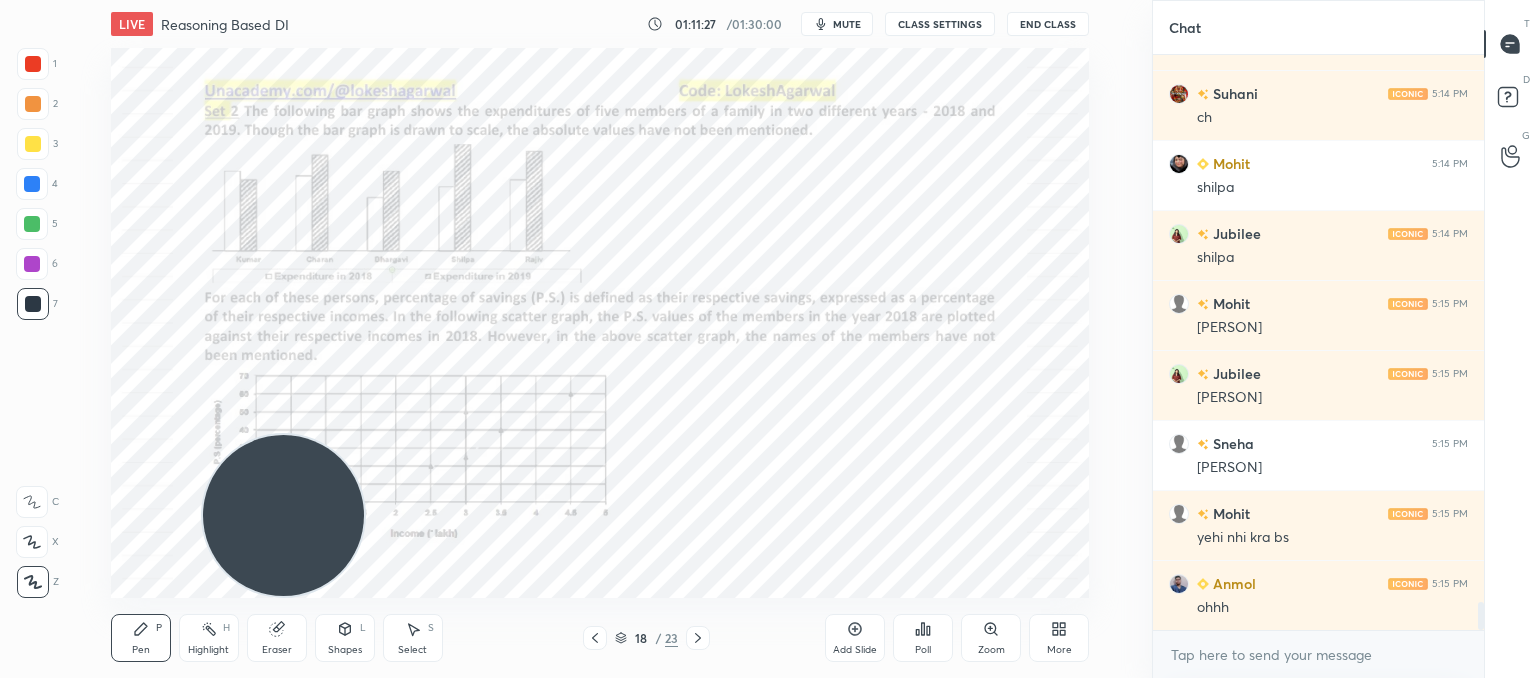 click 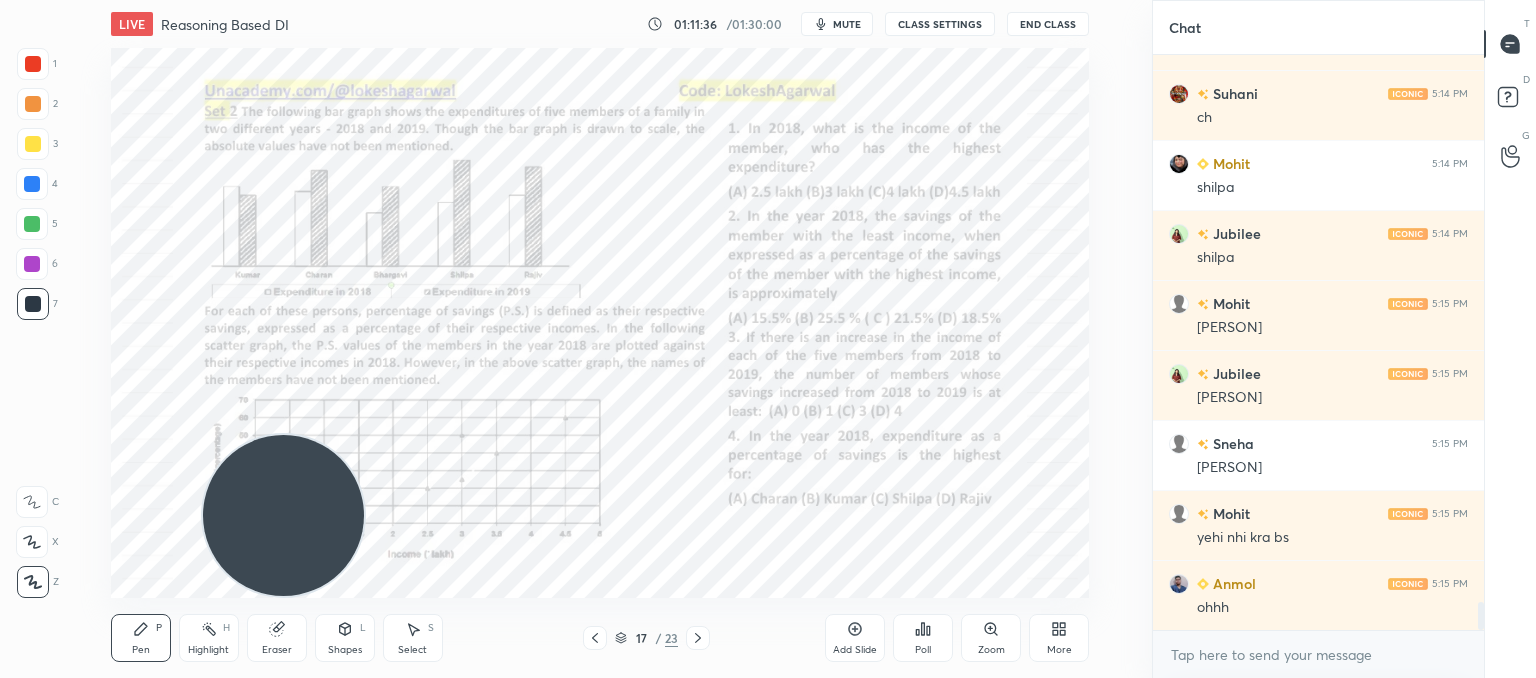 click at bounding box center [698, 638] 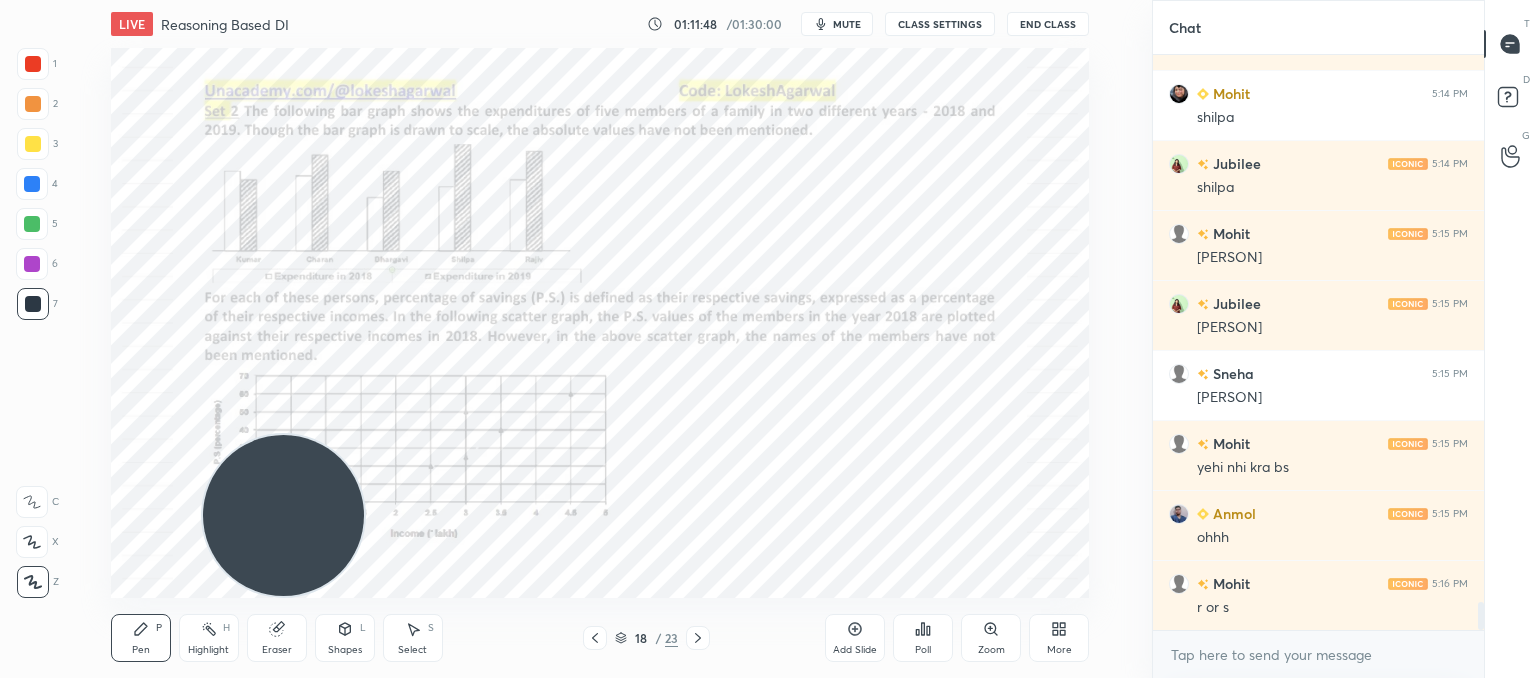 scroll, scrollTop: 11300, scrollLeft: 0, axis: vertical 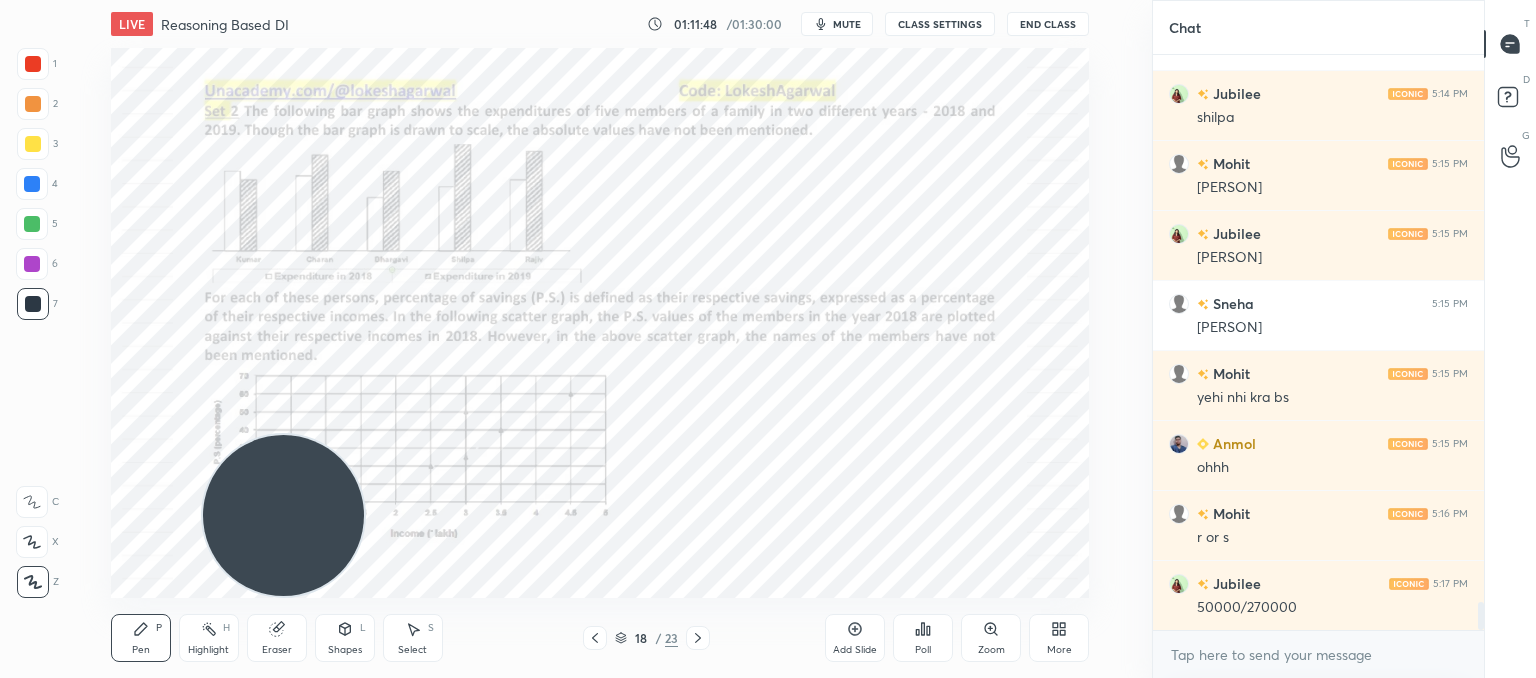 drag, startPoint x: 290, startPoint y: 645, endPoint x: 318, endPoint y: 629, distance: 32.24903 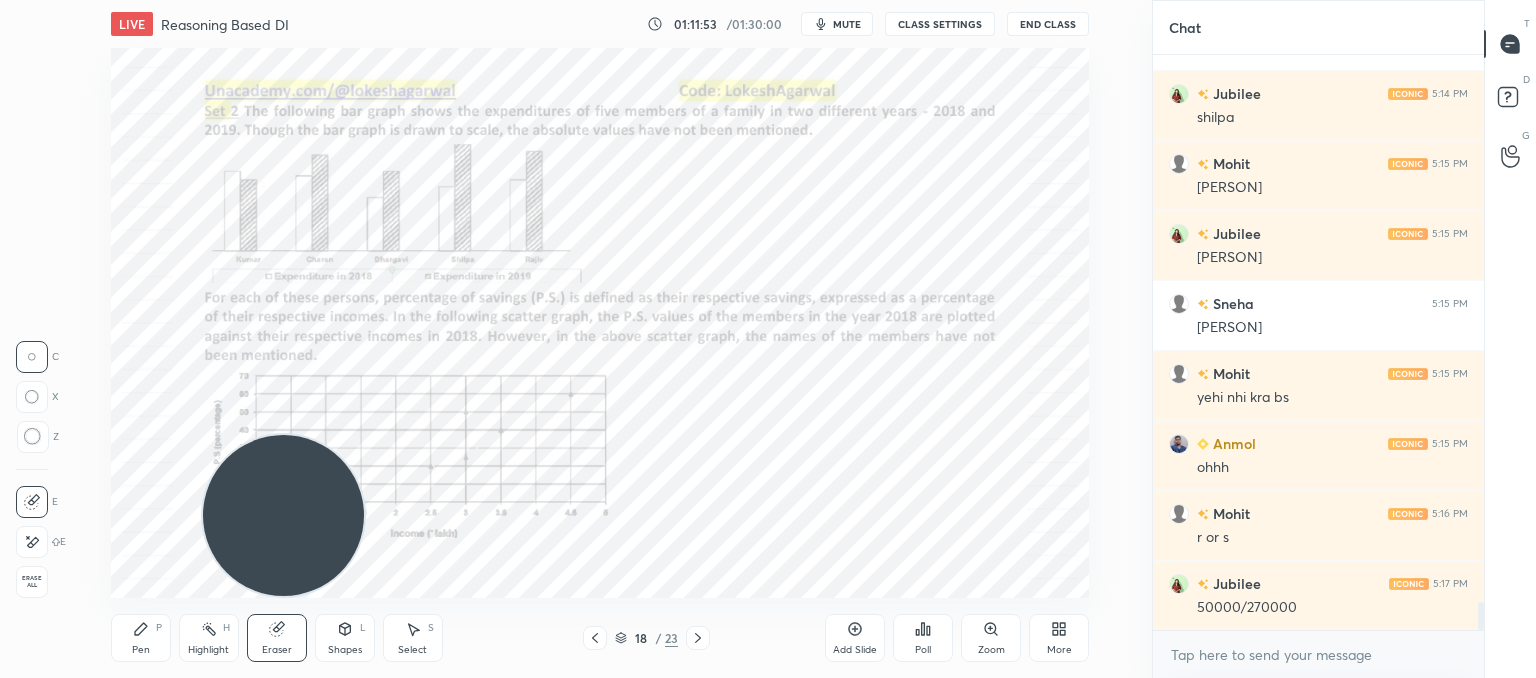 click on "Pen P" at bounding box center (141, 638) 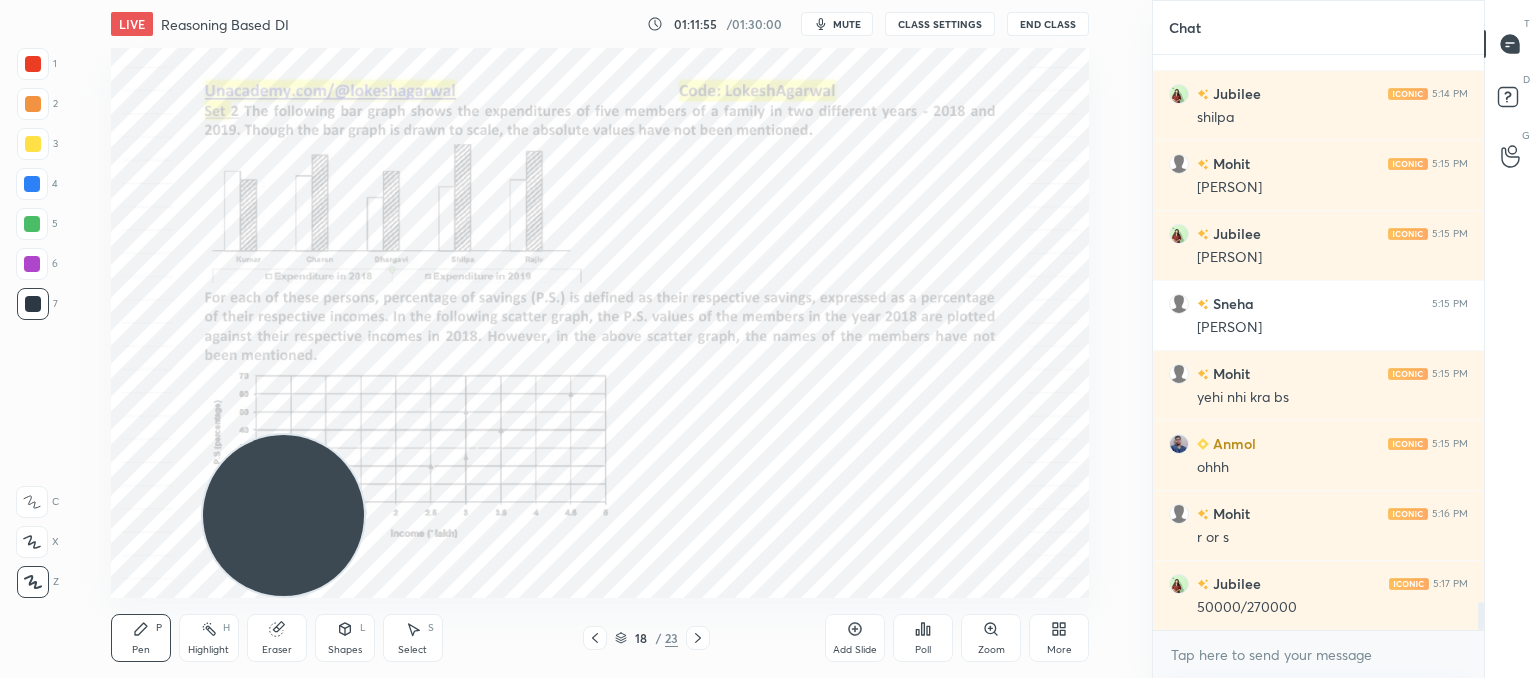 scroll, scrollTop: 11370, scrollLeft: 0, axis: vertical 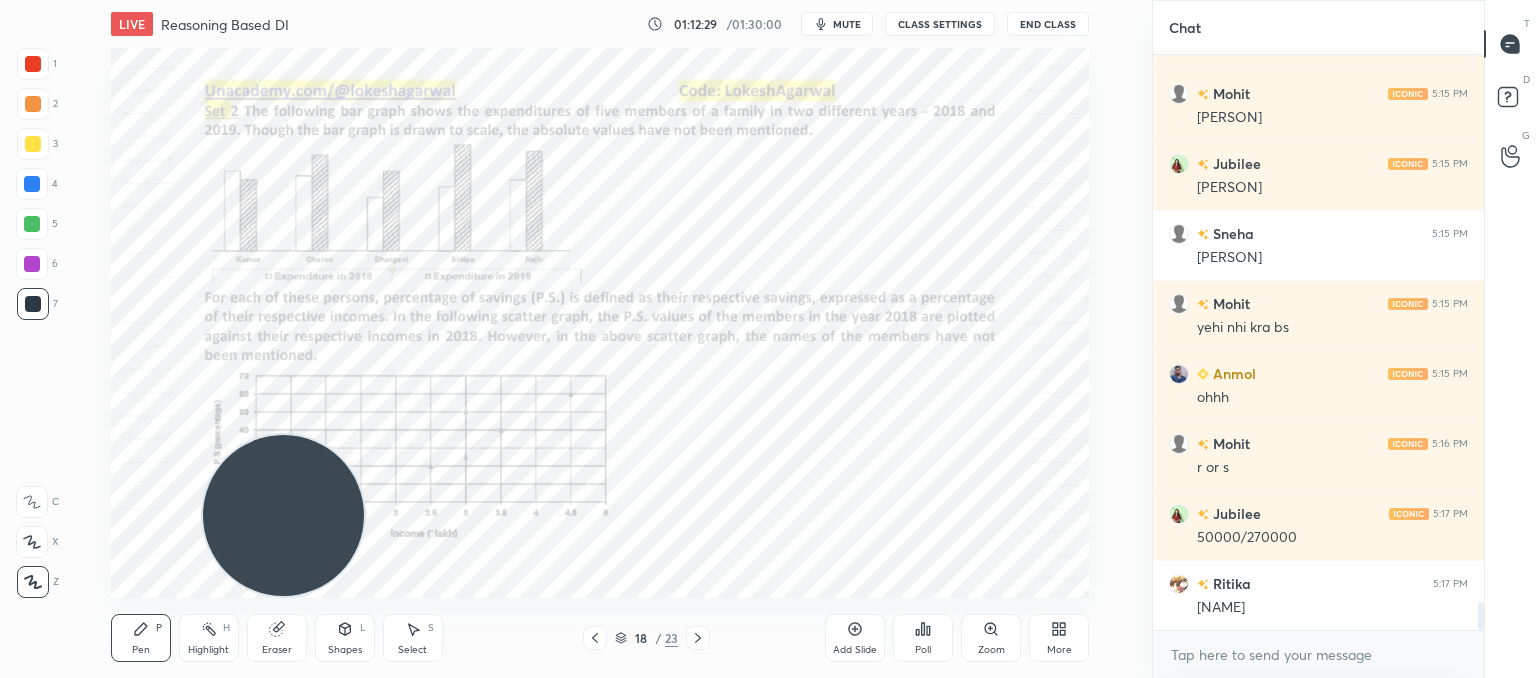 drag, startPoint x: 590, startPoint y: 641, endPoint x: 604, endPoint y: 639, distance: 14.142136 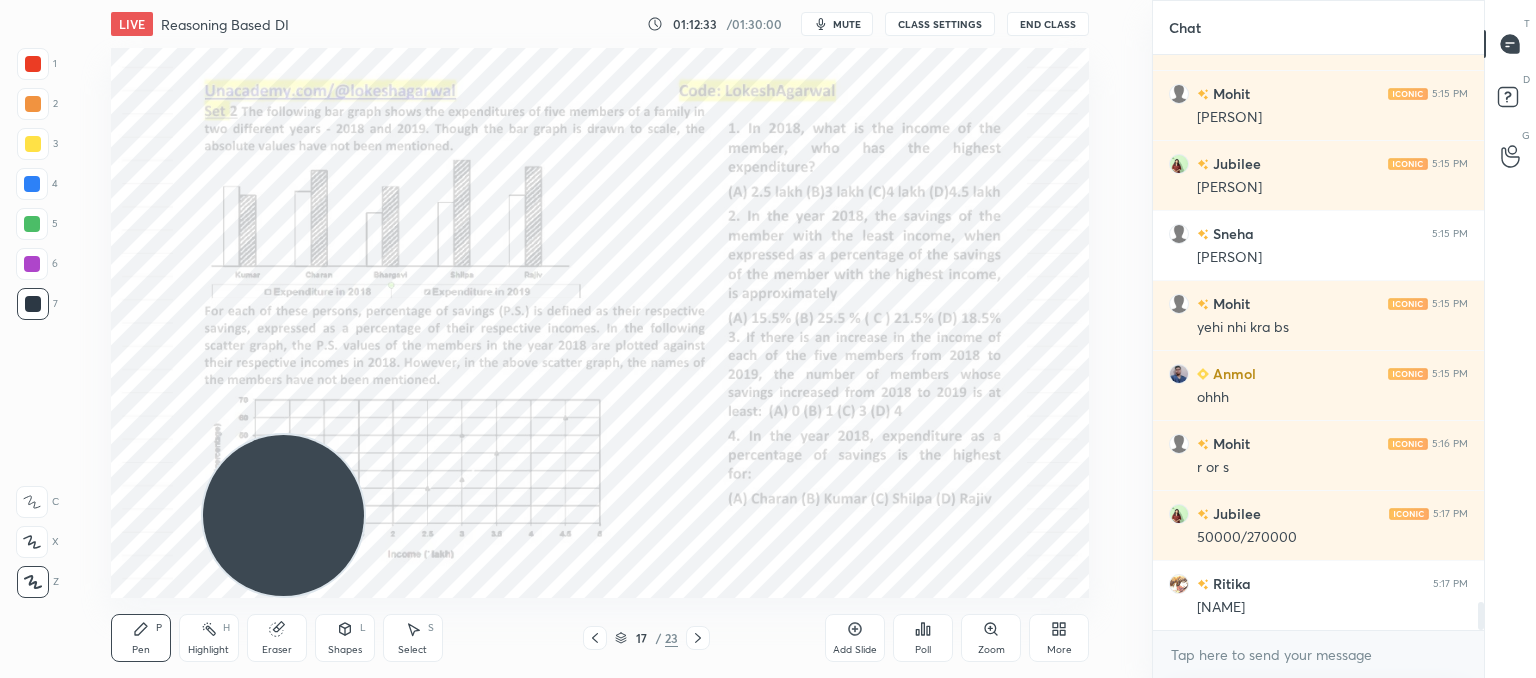 drag, startPoint x: 707, startPoint y: 633, endPoint x: 698, endPoint y: 608, distance: 26.57066 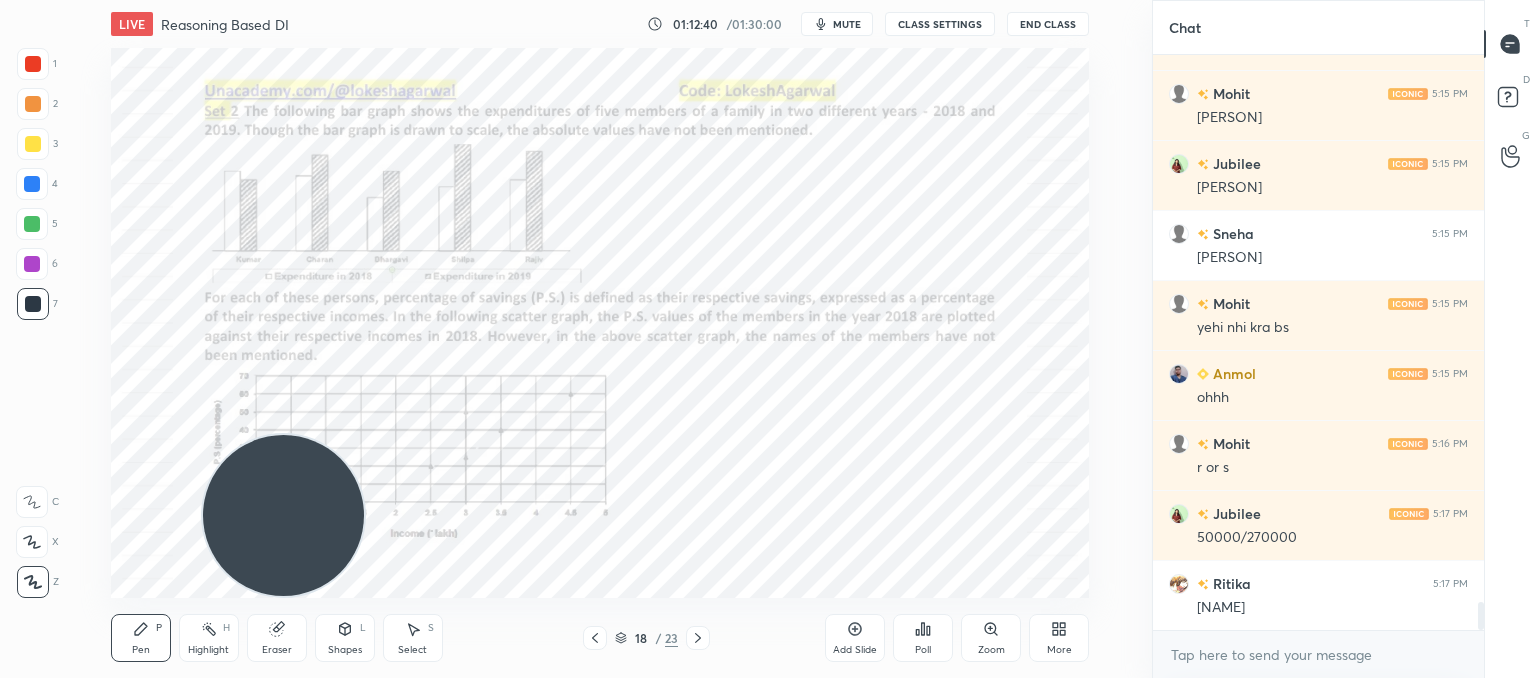 click 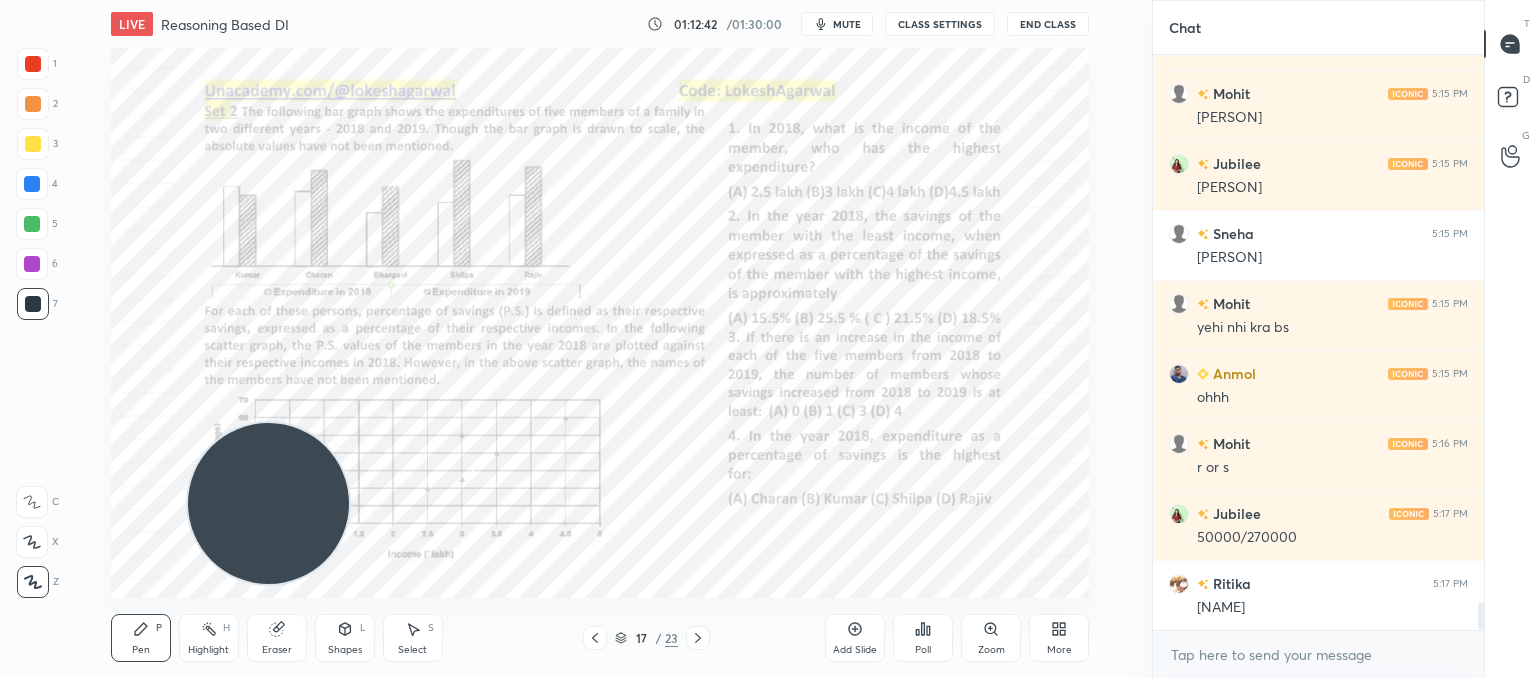 drag, startPoint x: 269, startPoint y: 504, endPoint x: 24, endPoint y: 196, distance: 393.5594 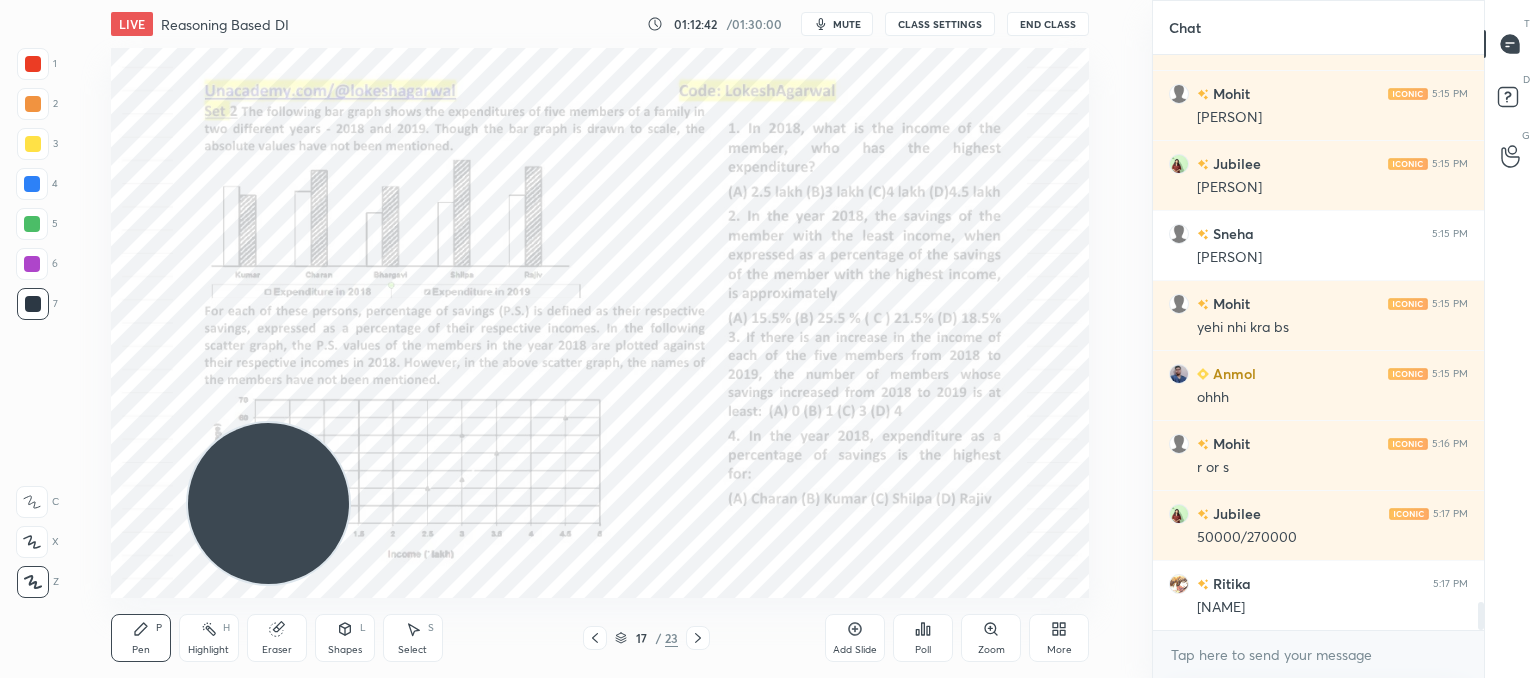 click on "1 2 3 4 5 6 7 C X Z C X Z E E Erase all   H H LIVE Reasoning Based DI 01:12:42 /  01:30:00 mute CLASS SETTINGS End Class Setting up your live class Poll for   secs No correct answer Start poll Back Reasoning Based DI • L11 of Booster Course on Data Interpretation for CAT & OMETs 2025 Lokesh Agarwal Pen P Highlight H Eraser Shapes L Select S 17 / 23 Add Slide Poll Zoom More" at bounding box center [568, 339] 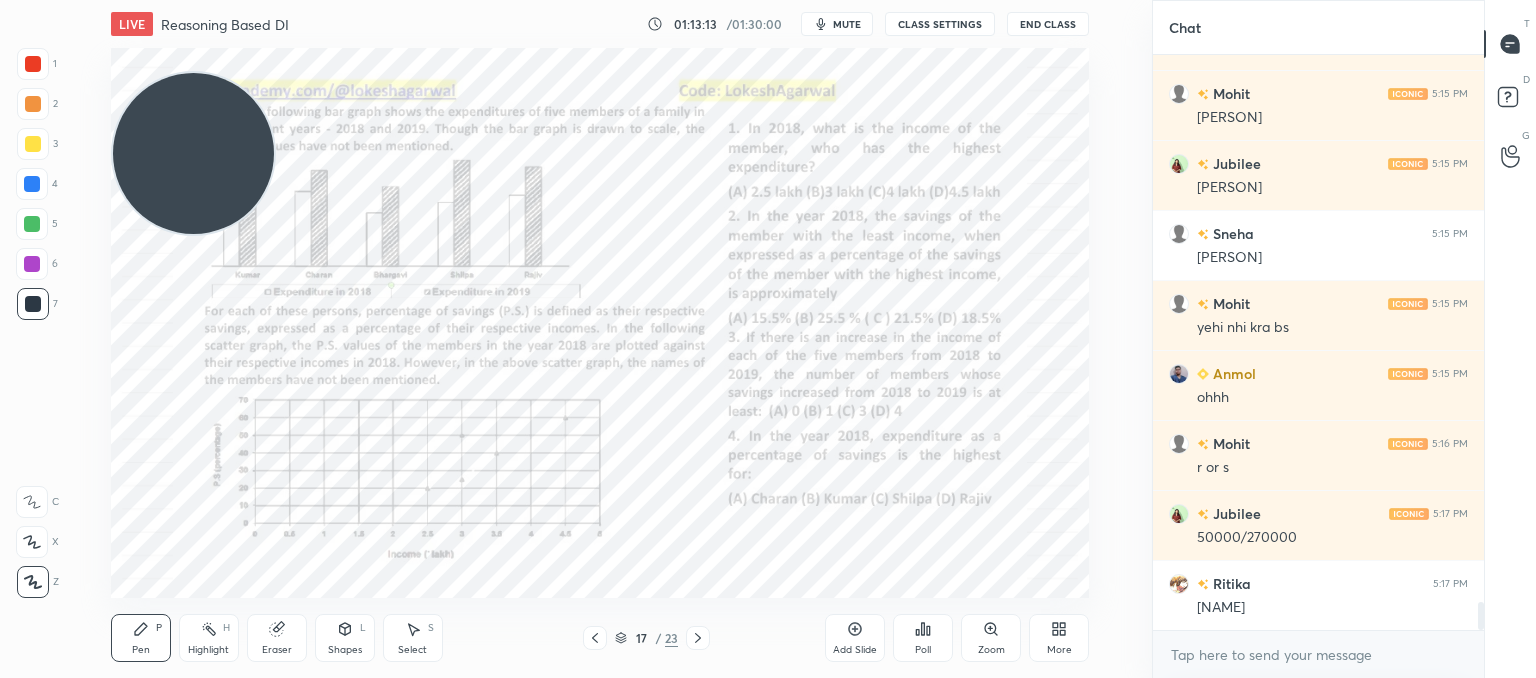 drag, startPoint x: 200, startPoint y: 210, endPoint x: 151, endPoint y: 517, distance: 310.88583 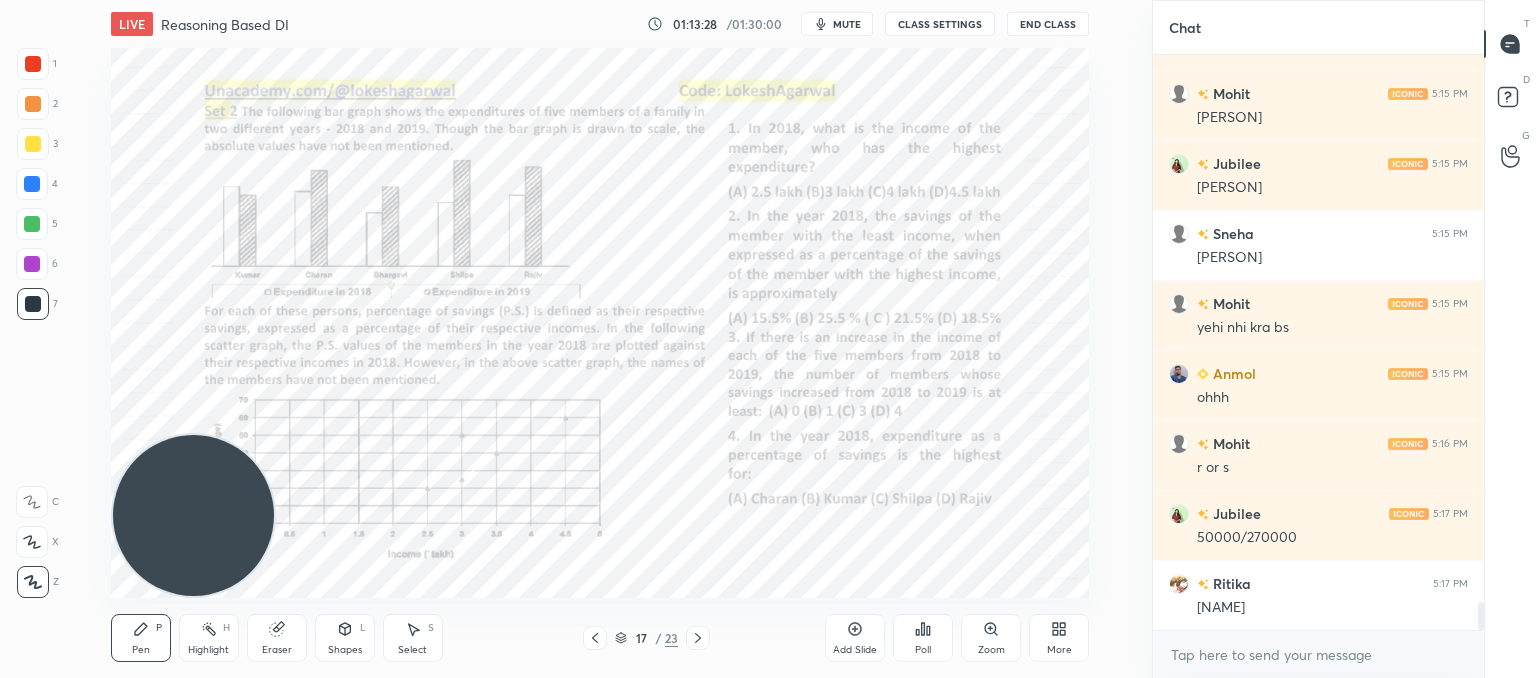 click on "LIVE Reasoning Based DI 01:13:28 /  01:30:00 mute CLASS SETTINGS End Class Setting up your live class Poll for   secs No correct answer Start poll Back Reasoning Based DI • L11 of Booster Course on Data Interpretation for CAT & OMETs 2025 Lokesh Agarwal Pen P Highlight H Eraser Shapes L Select S 17 / 23 Add Slide Poll Zoom More" at bounding box center (600, 339) 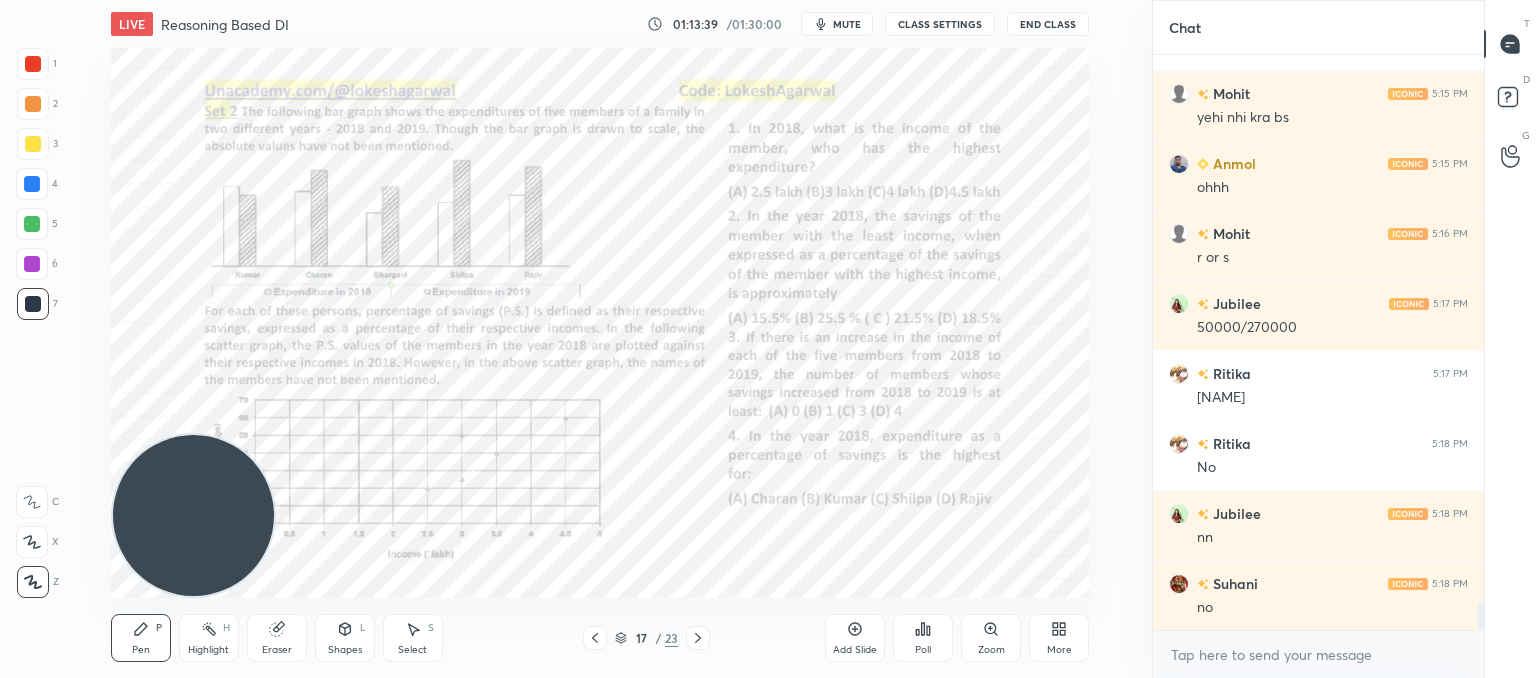 scroll, scrollTop: 11650, scrollLeft: 0, axis: vertical 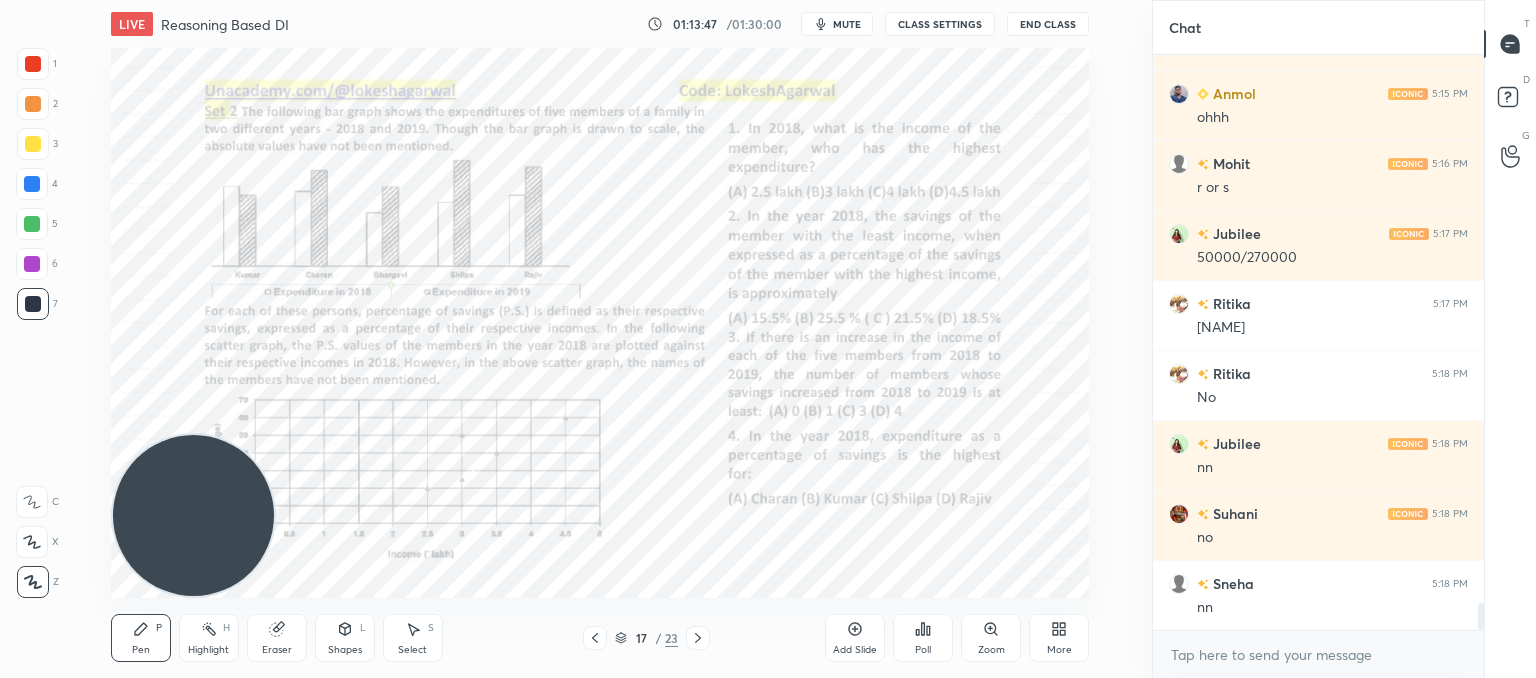 drag, startPoint x: 840, startPoint y: 632, endPoint x: 820, endPoint y: 607, distance: 32.01562 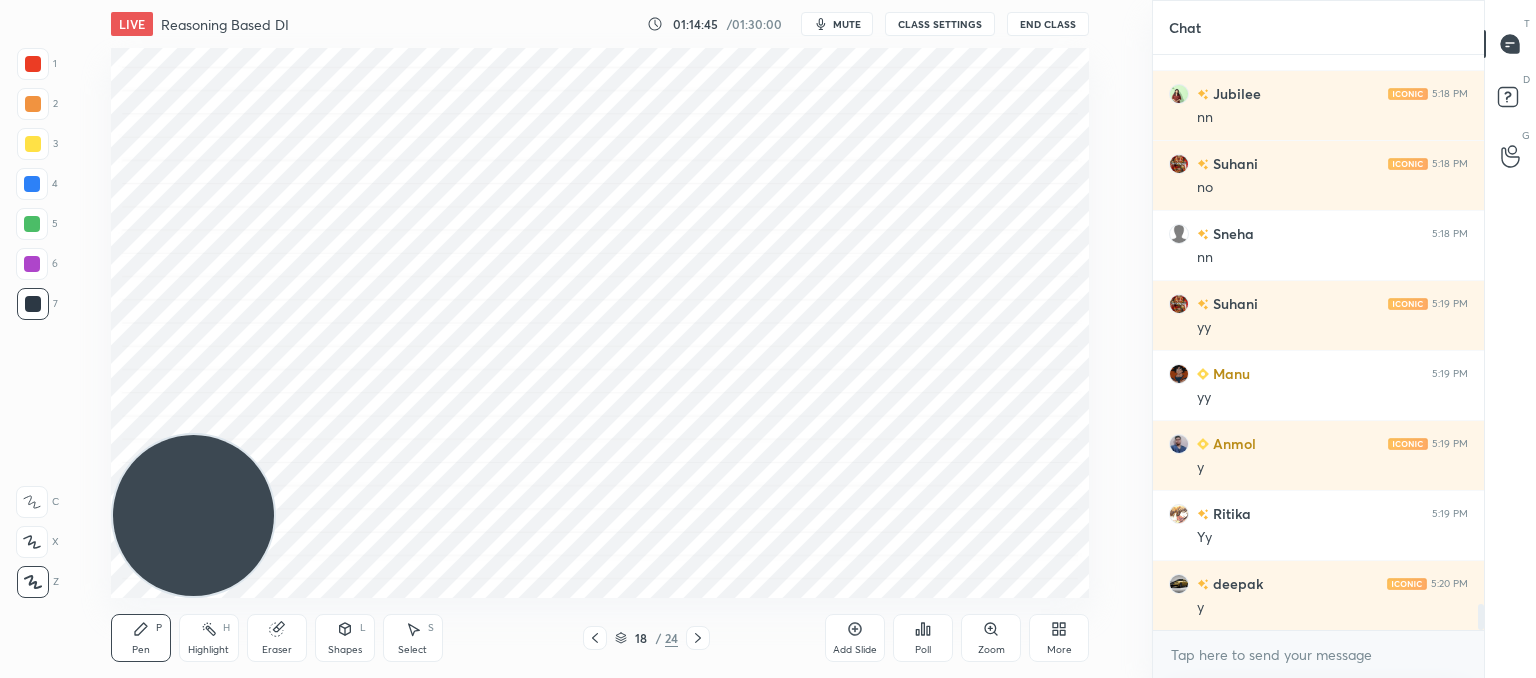 scroll, scrollTop: 12048, scrollLeft: 0, axis: vertical 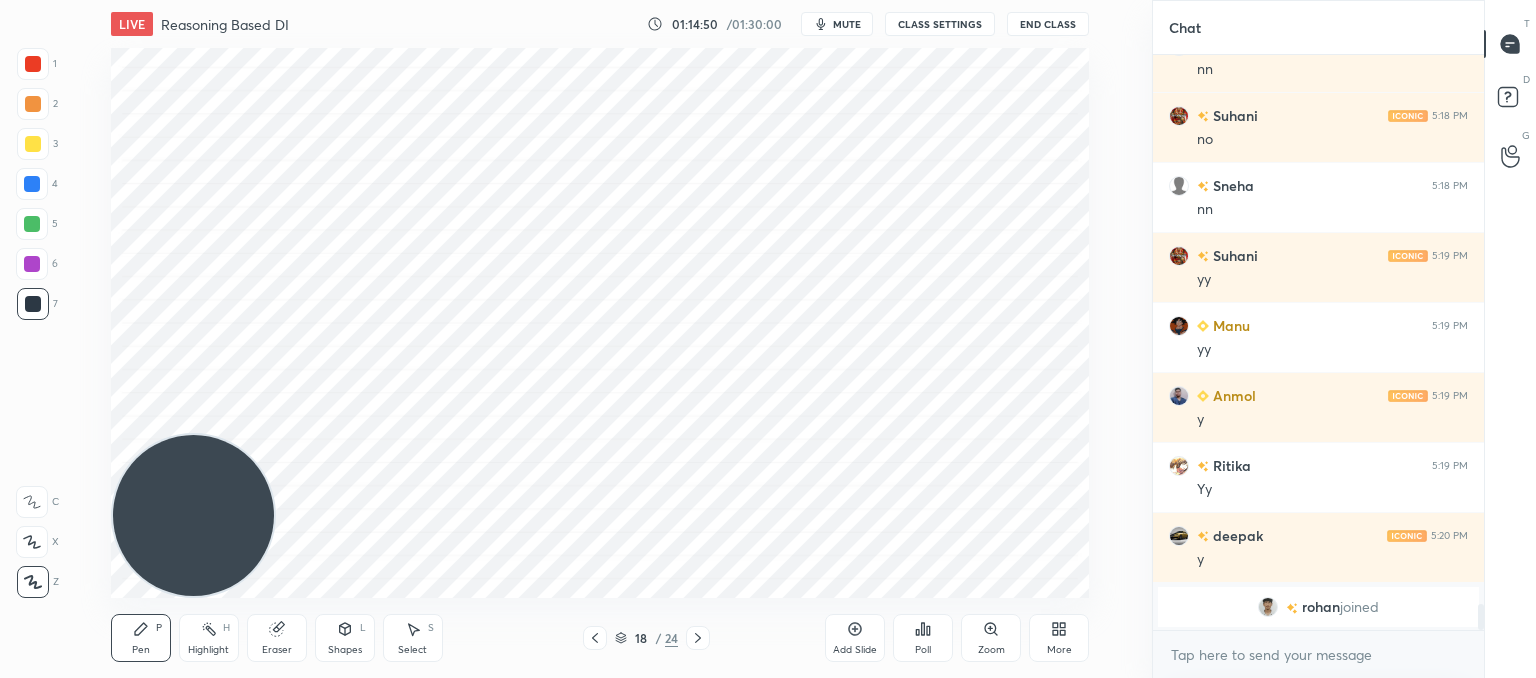 click 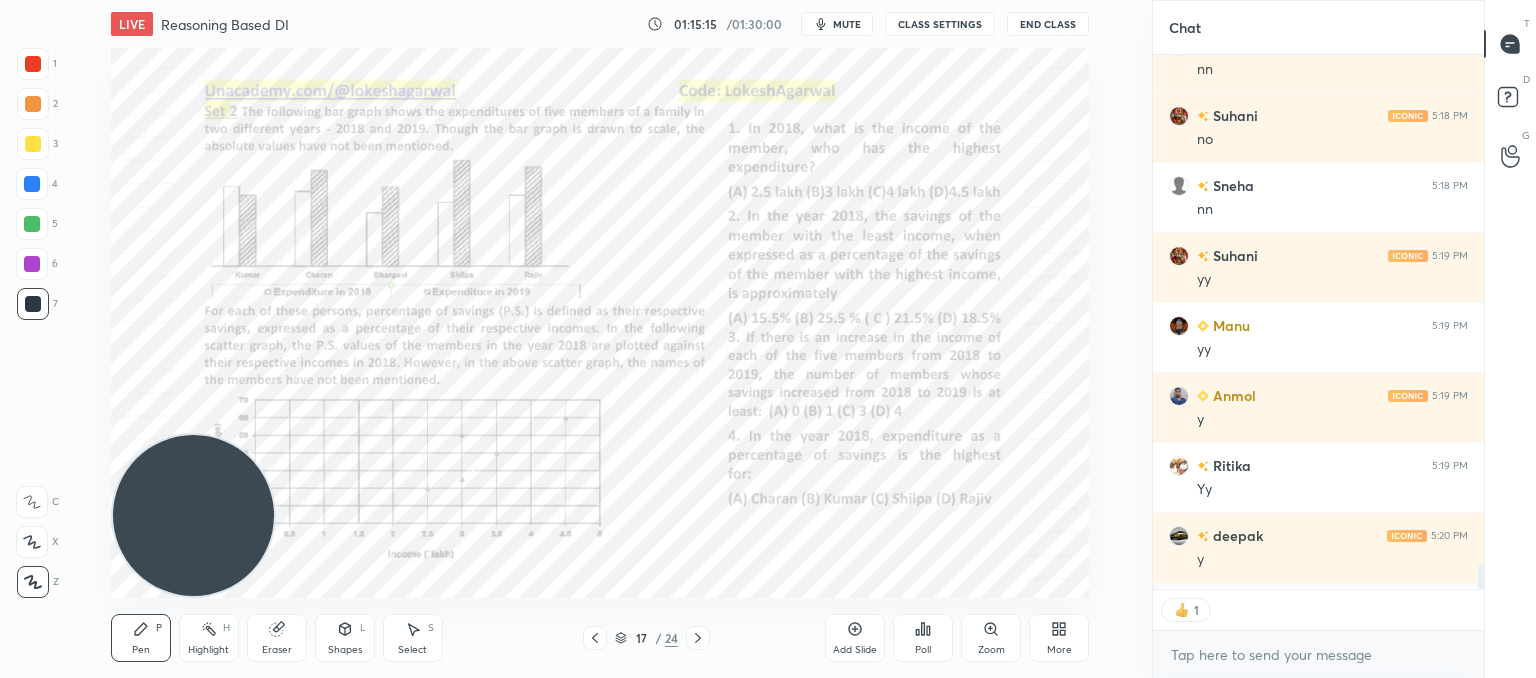 scroll, scrollTop: 529, scrollLeft: 325, axis: both 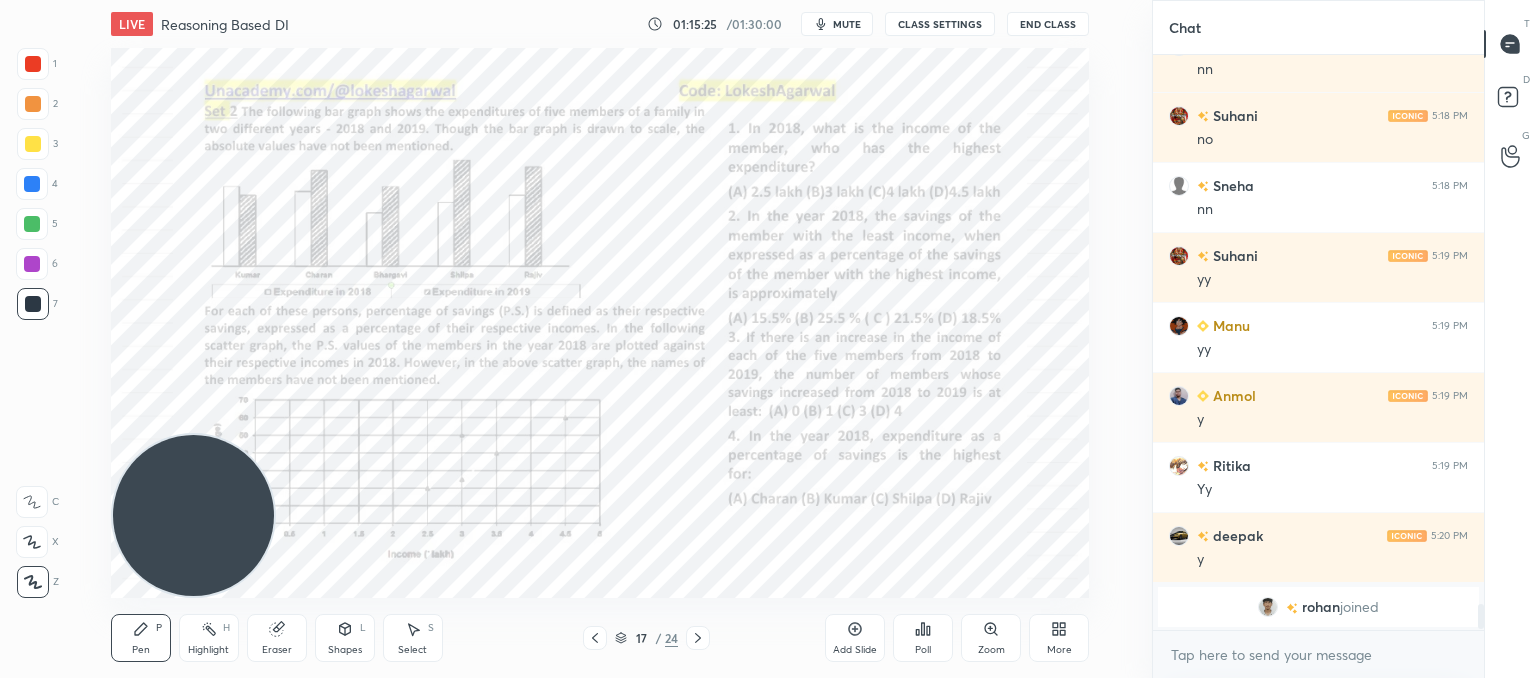 click 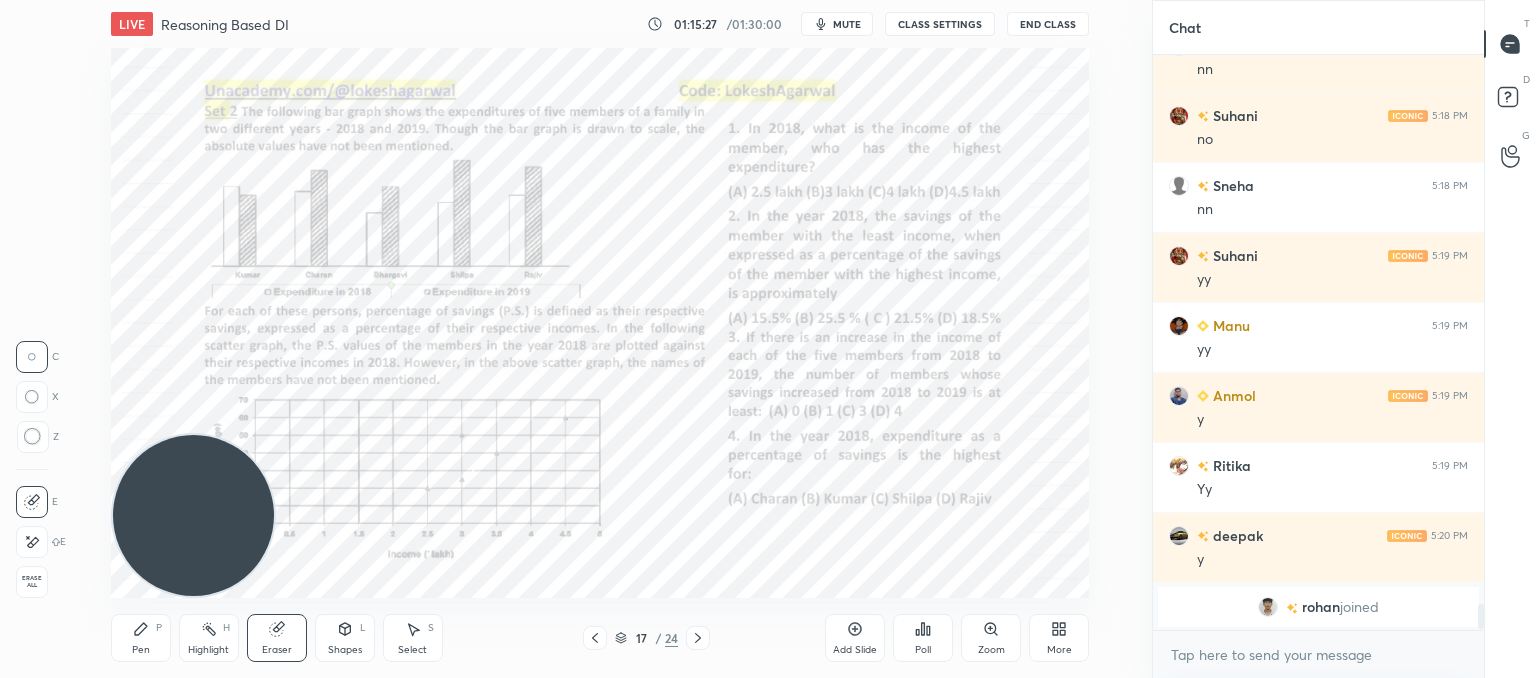 drag, startPoint x: 24, startPoint y: 423, endPoint x: 58, endPoint y: 394, distance: 44.687805 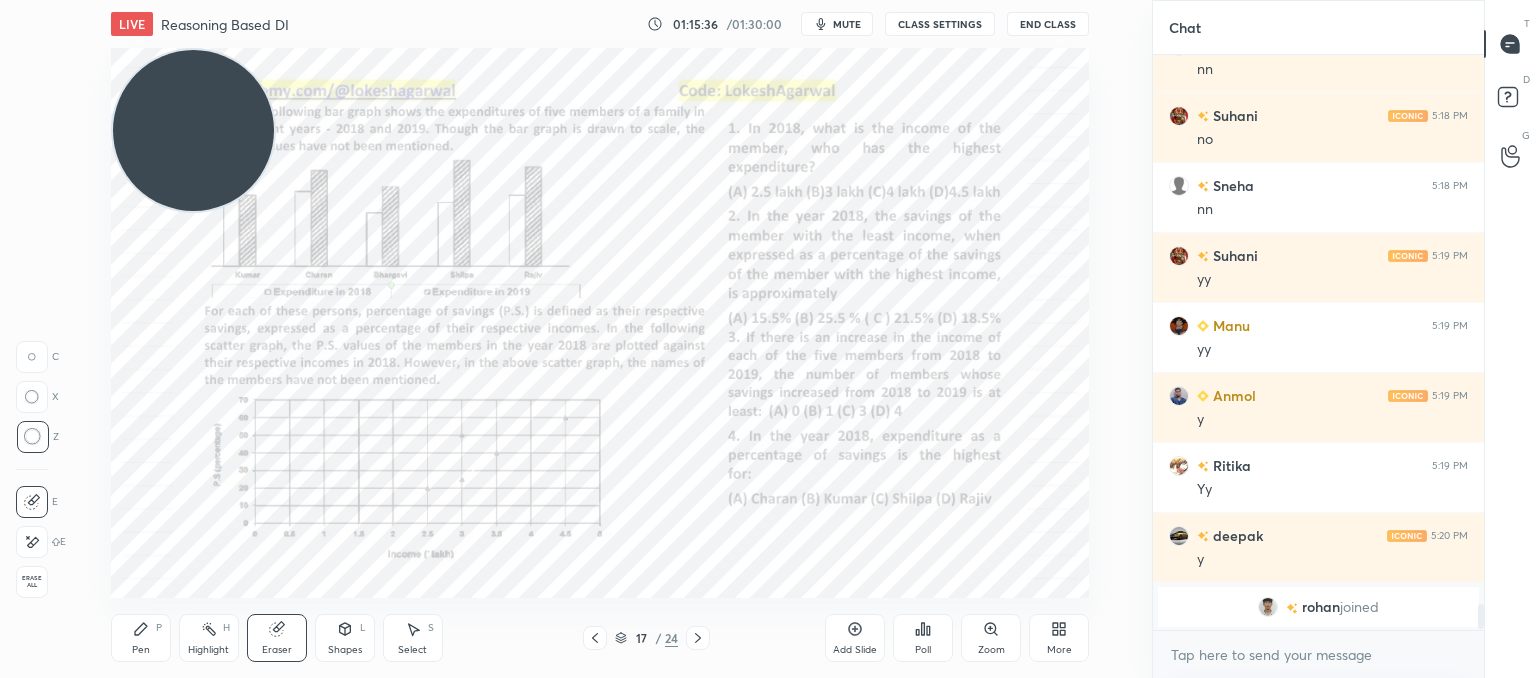 drag, startPoint x: 267, startPoint y: 506, endPoint x: 180, endPoint y: 8, distance: 505.5423 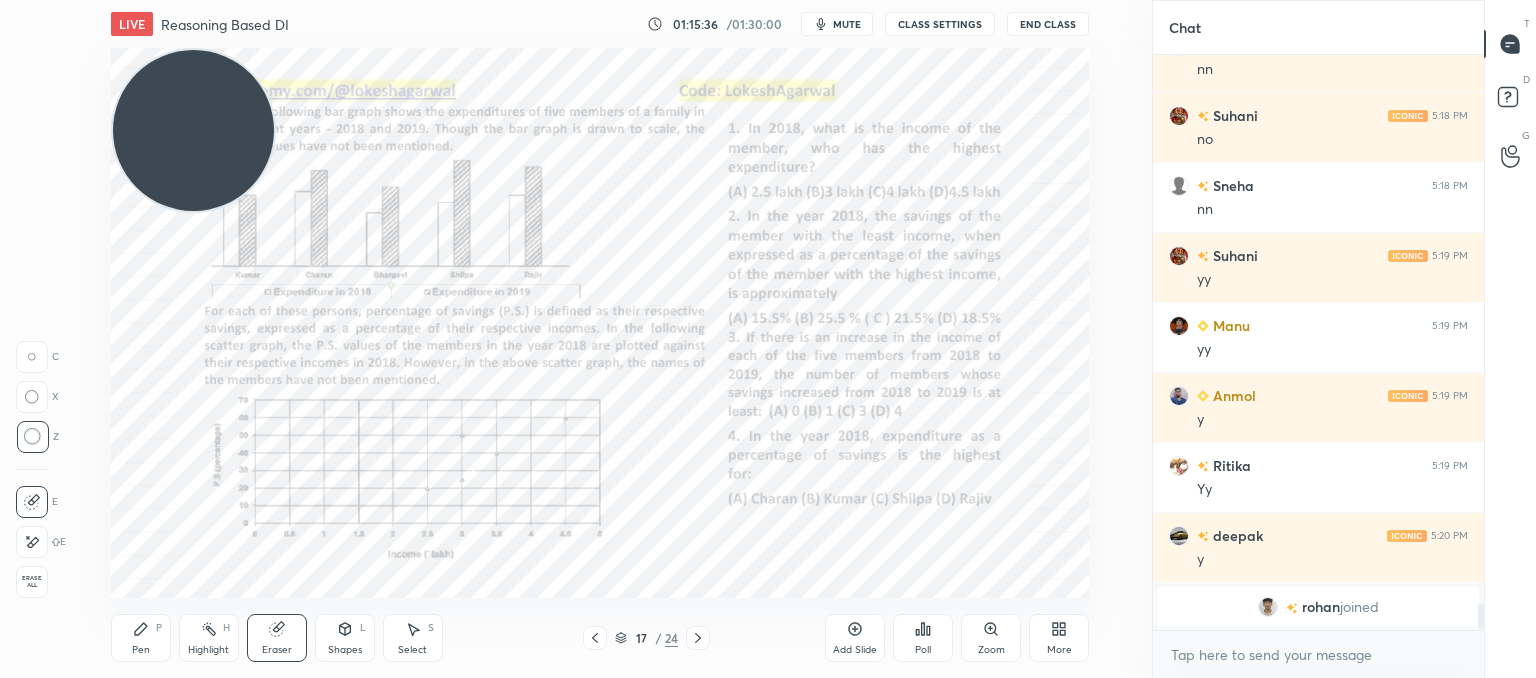 click on "1 2 3 4 5 6 7 C X Z C X Z E E Erase all   H H LIVE Reasoning Based DI 01:15:36 /  01:30:00 mute CLASS SETTINGS End Class Setting up your live class Poll for   secs No correct answer Start poll Back Reasoning Based DI • L11 of Booster Course on Data Interpretation for CAT & OMETs 2025 Lokesh Agarwal Pen P Highlight H Eraser Shapes L Select S 17 / 24 Add Slide Poll Zoom More Chat Jubilee 5:14 PM [NAME] [NAME] 5:15 PM [NAME] Jubilee 5:15 PM [NAME] [NAME] 5:15 PM [NAME] [NAME] 5:15 PM ohhh [NAME] 5:16 PM r or s Jubilee 5:17 PM 50000/270000 [NAME] 5:17 PM [NAME] [NAME] 5:18 PM No Jubilee 5:18 PM nn [NAME] 5:18 PM no [NAME] 5:18 PM nn [NAME] 5:19 PM yy [NAME] 5:19 PM yy [NAME] 5:19 PM y [NAME] 5:19 PM Yy [NAME] 5:20 PM y [NAME]  joined JUMP TO LATEST Enable hand raising Enable raise hand to speak to learners. Once enabled, chat will be turned off temporarily. Enable x   introducing Raise a hand with a doubt Now learners can raise their hand along with a doubt  How it works? Got it T D G" at bounding box center [768, 0] 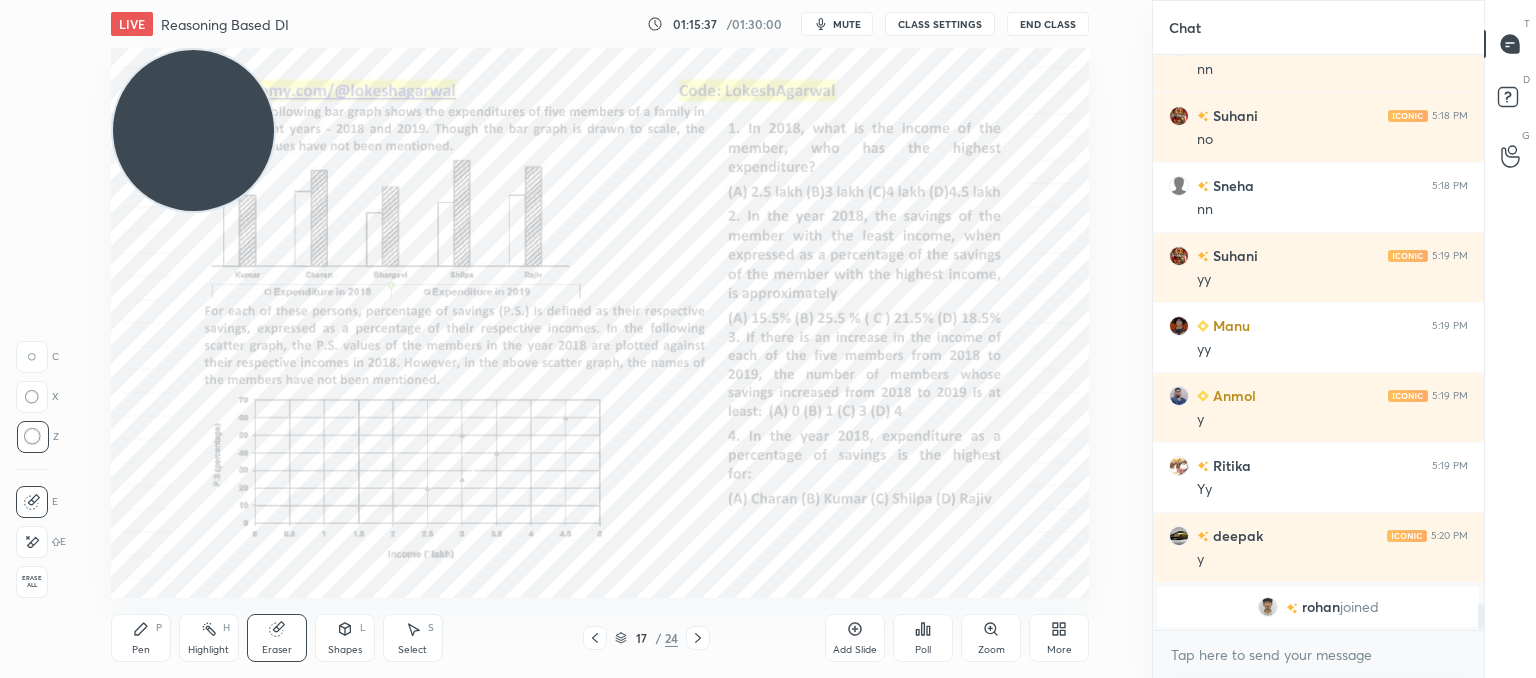 scroll, scrollTop: 10752, scrollLeft: 0, axis: vertical 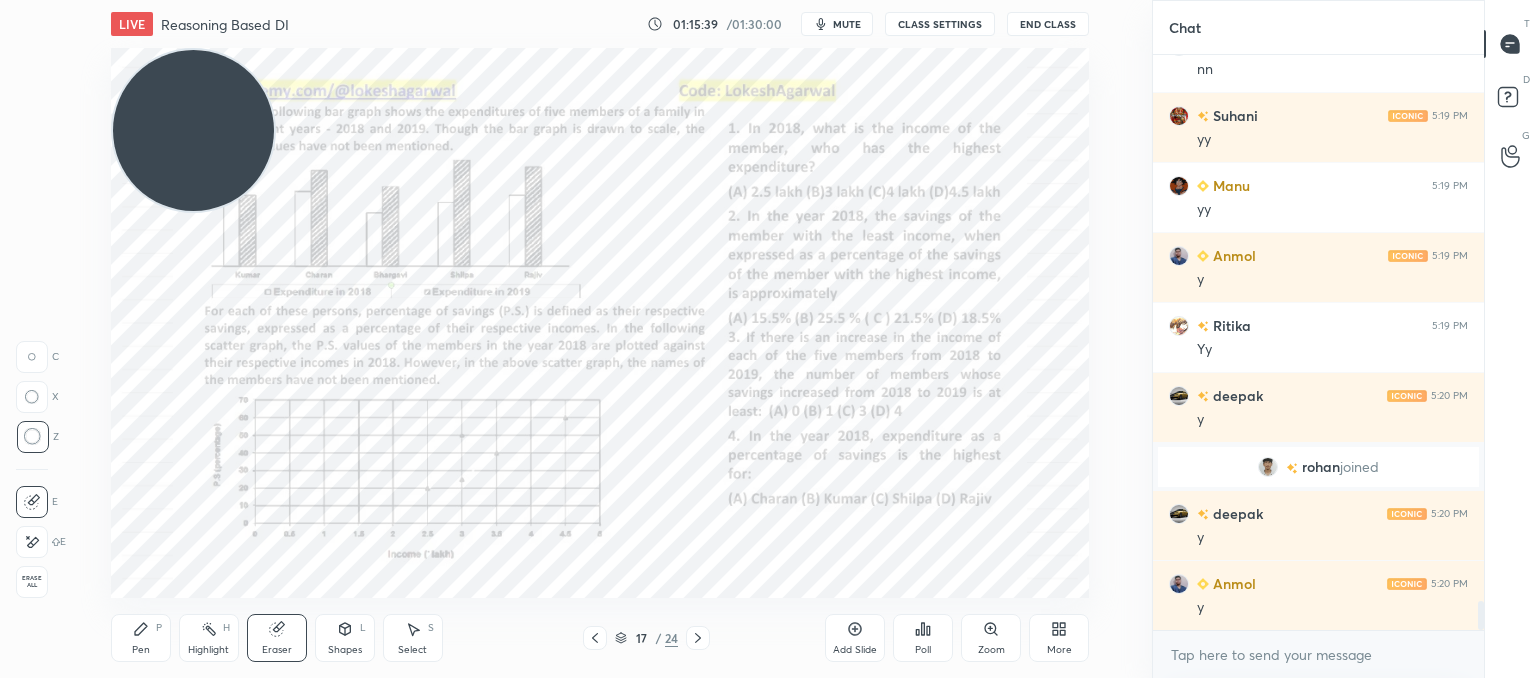drag, startPoint x: 130, startPoint y: 630, endPoint x: 388, endPoint y: 597, distance: 260.1019 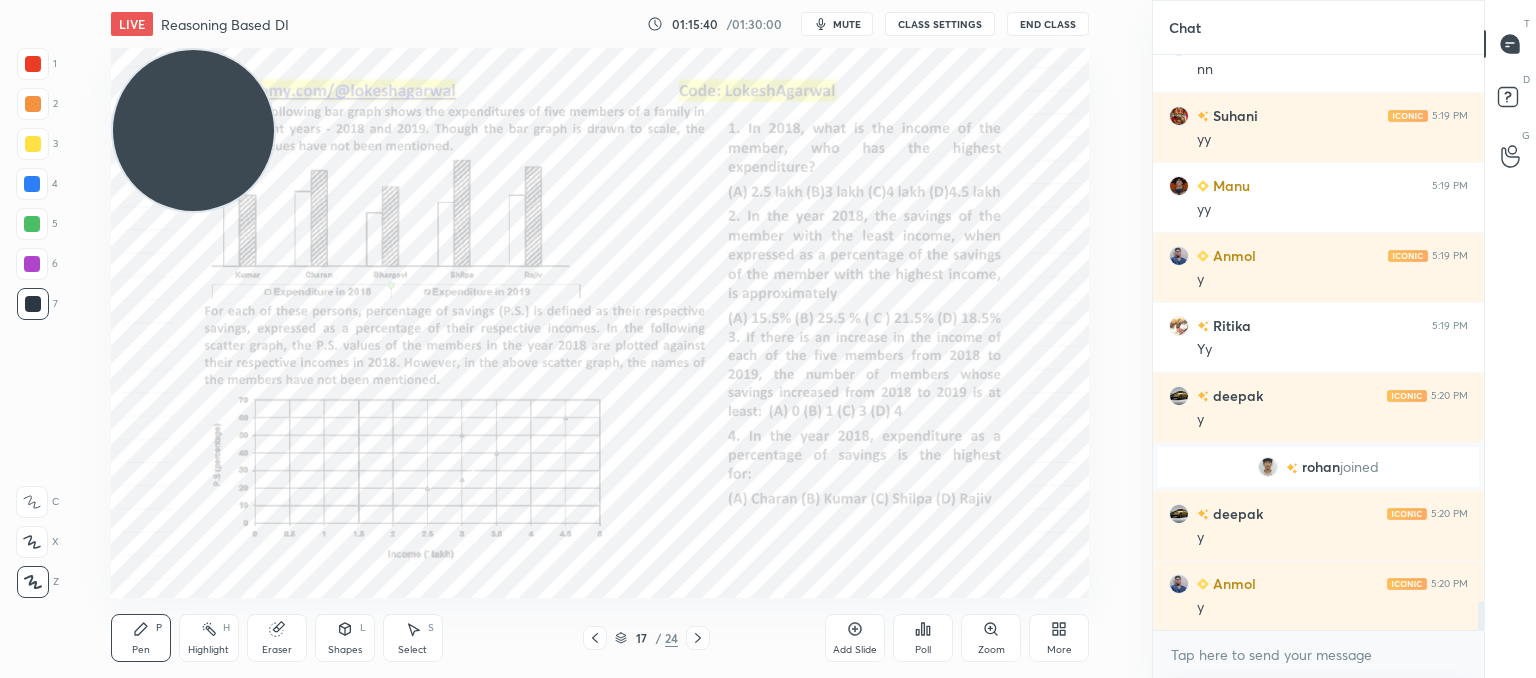 scroll, scrollTop: 10892, scrollLeft: 0, axis: vertical 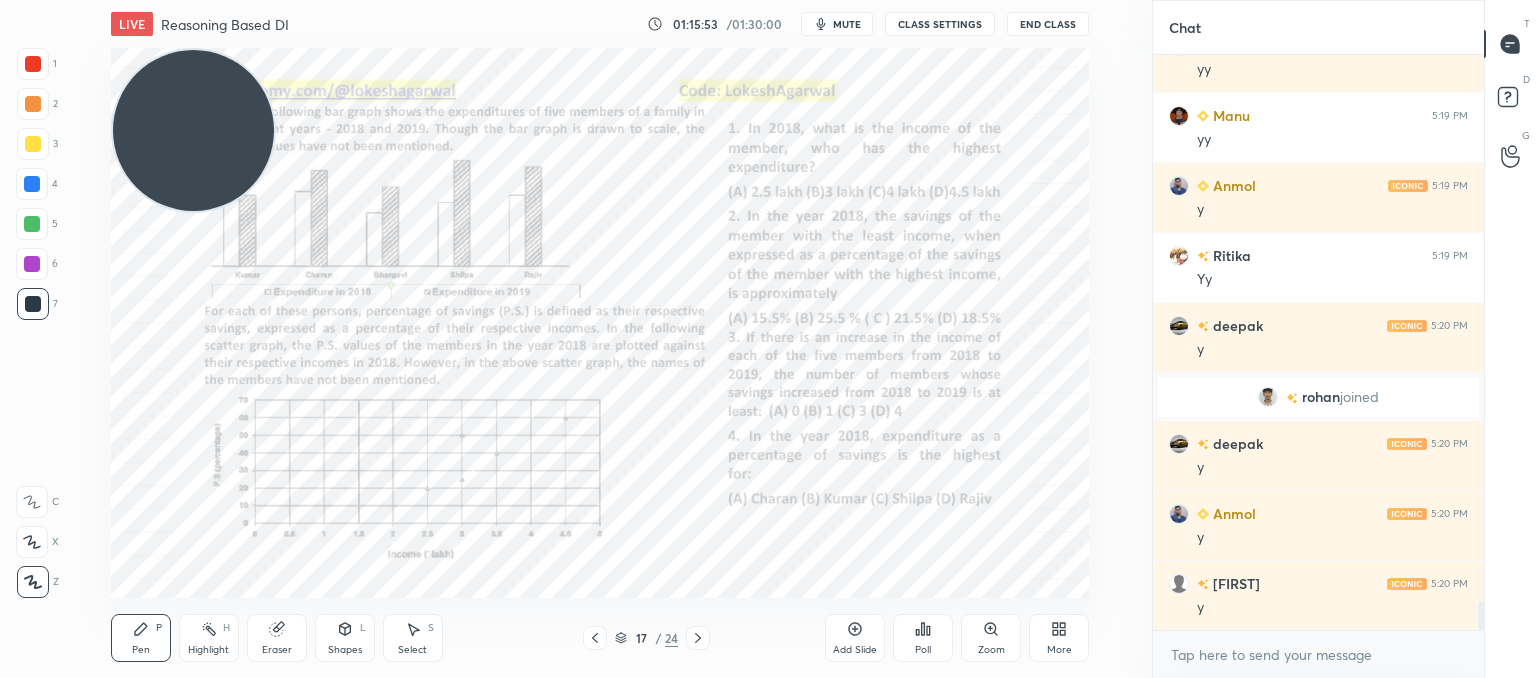click 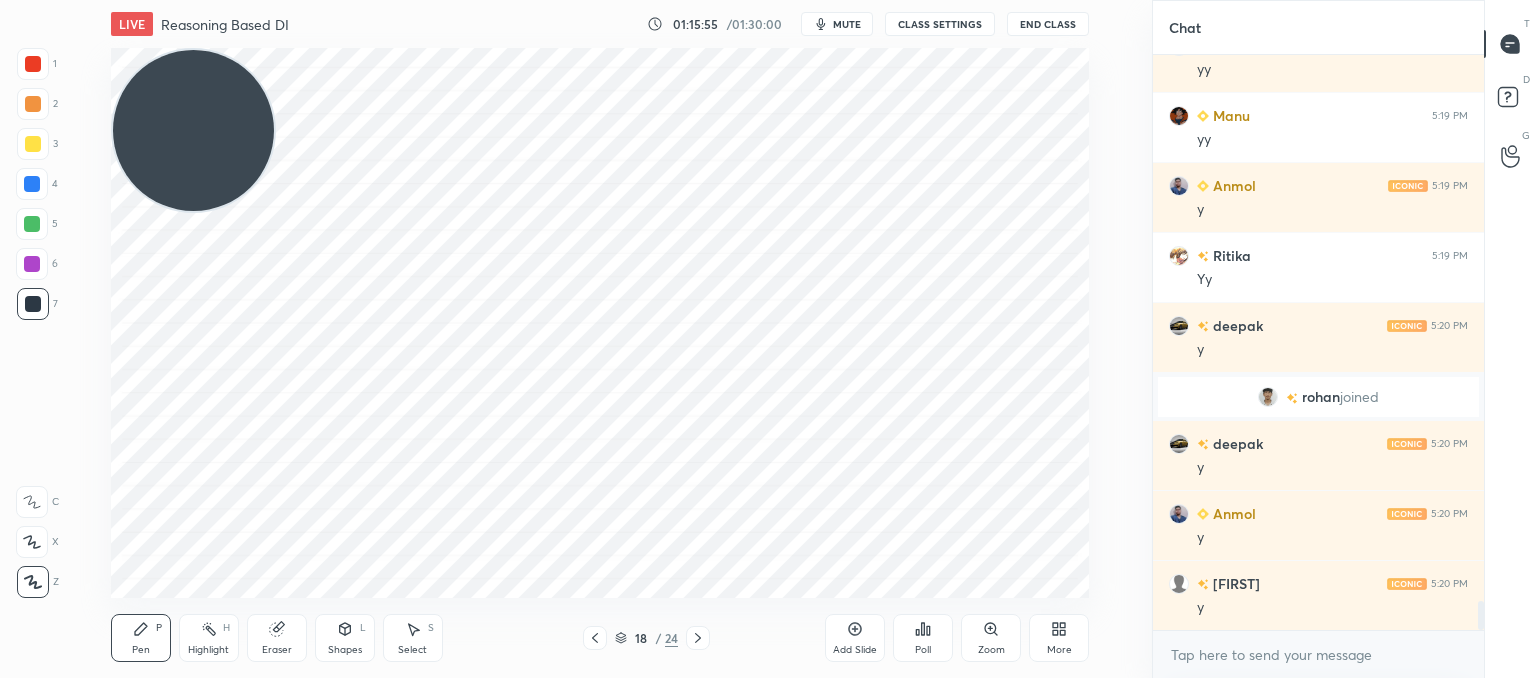 click 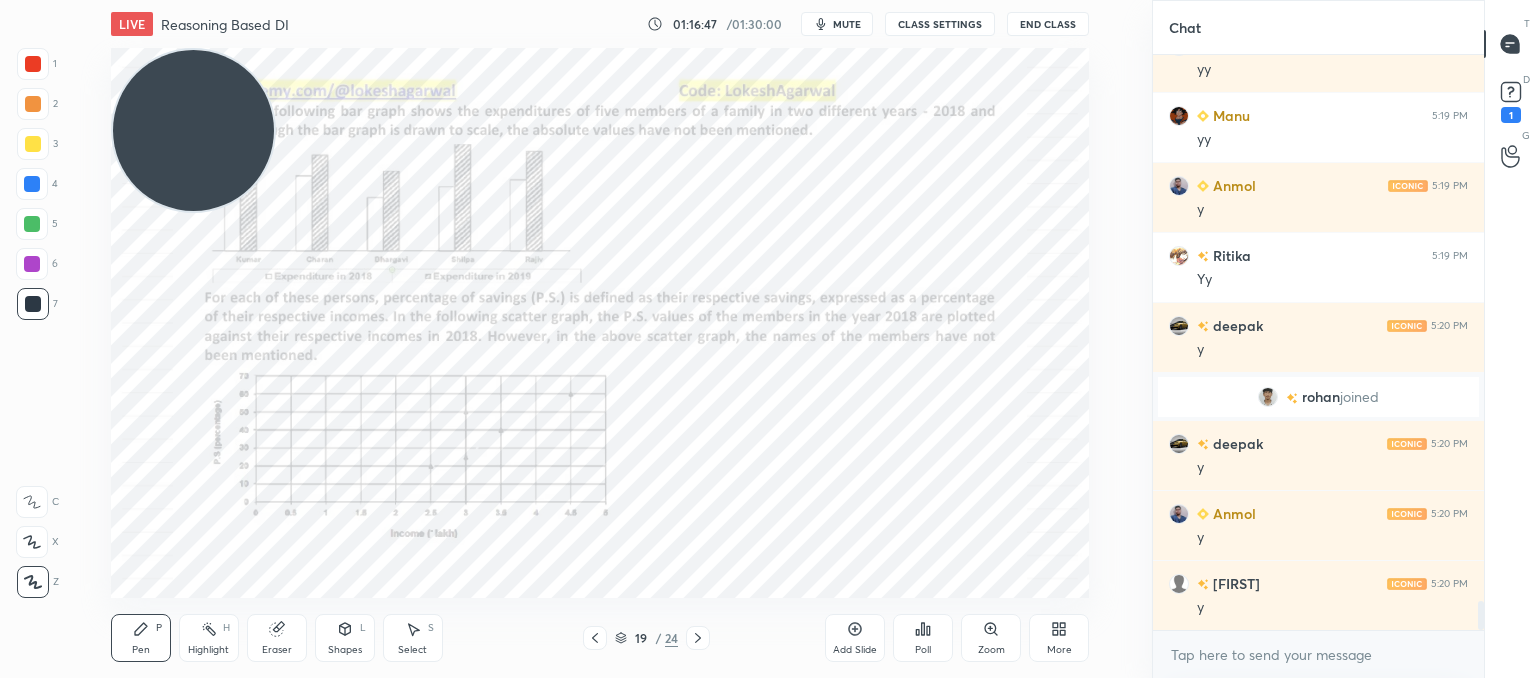 scroll, scrollTop: 10978, scrollLeft: 0, axis: vertical 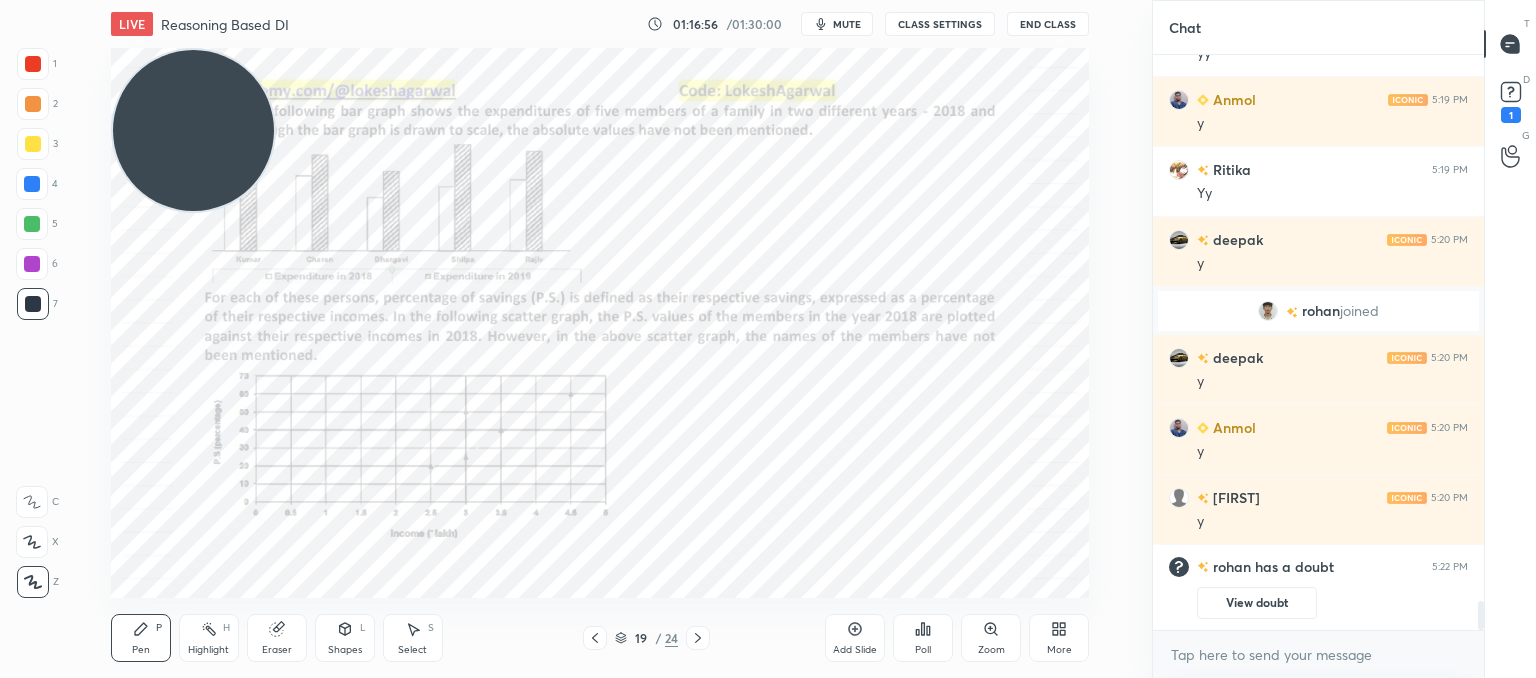 click 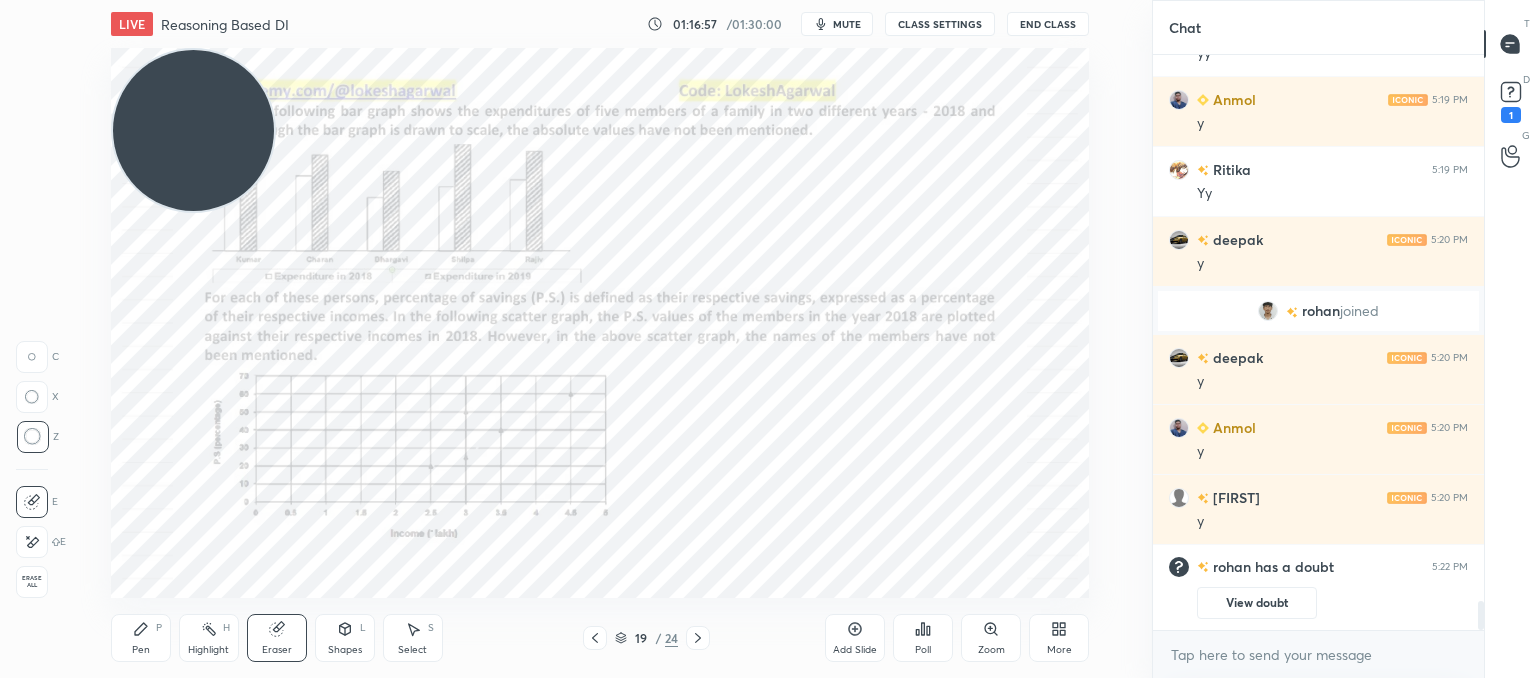 click on "Pen P Highlight H Eraser Shapes L Select S 19 / 24 Add Slide Poll Zoom More" at bounding box center (600, 638) 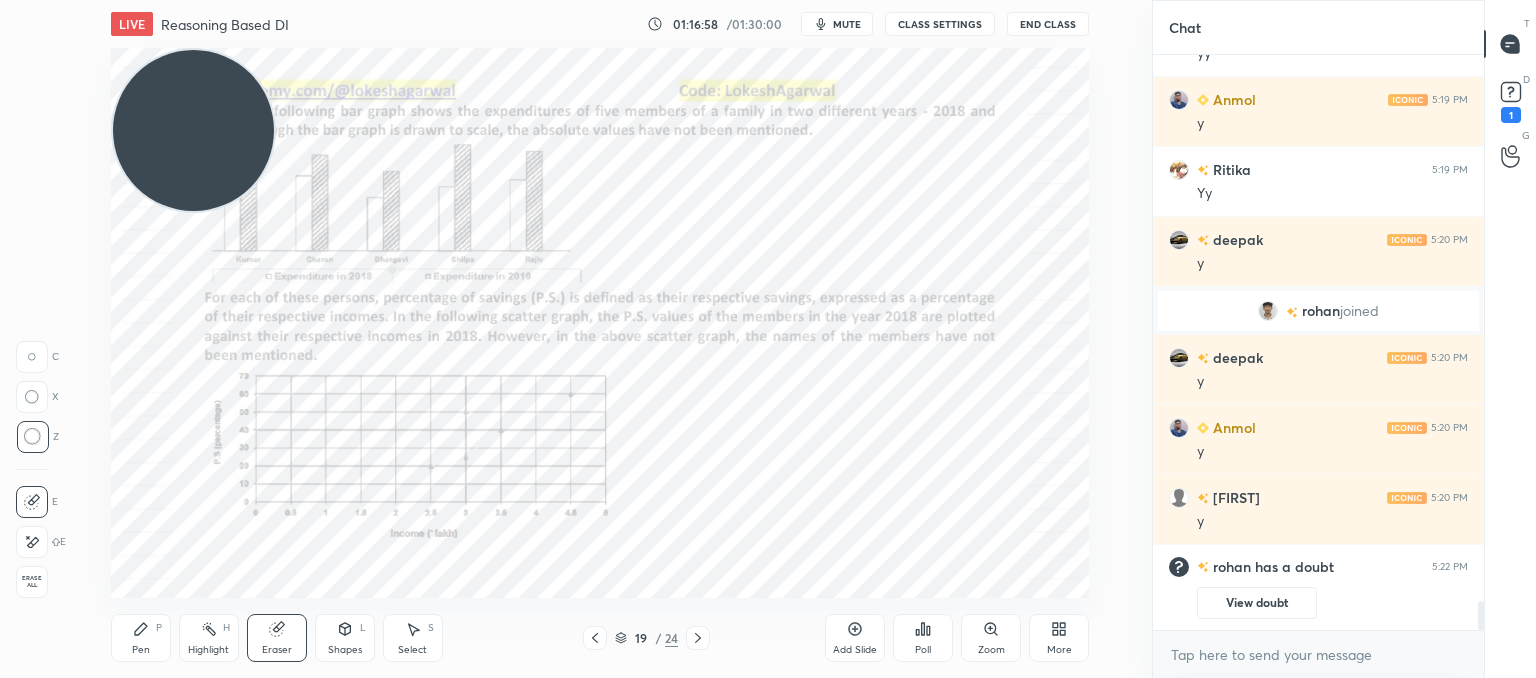 click 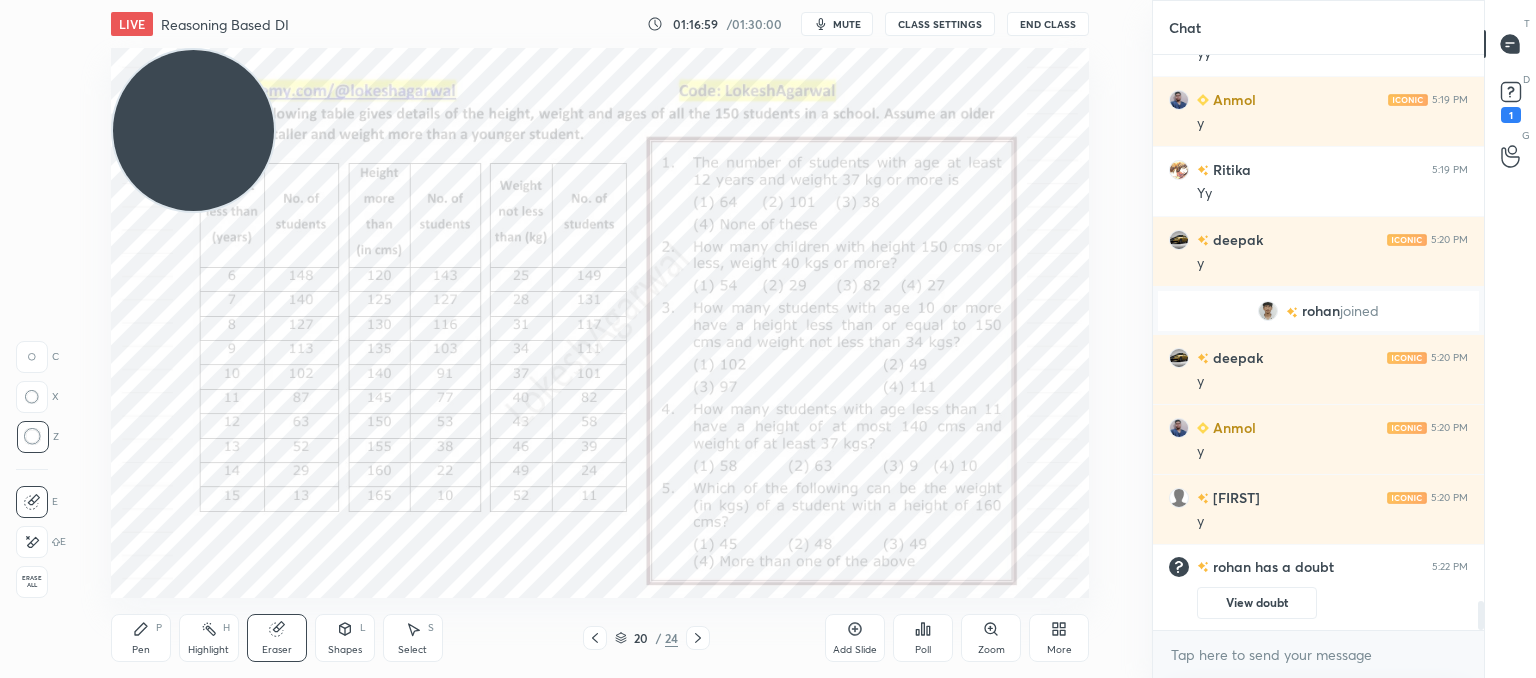 click 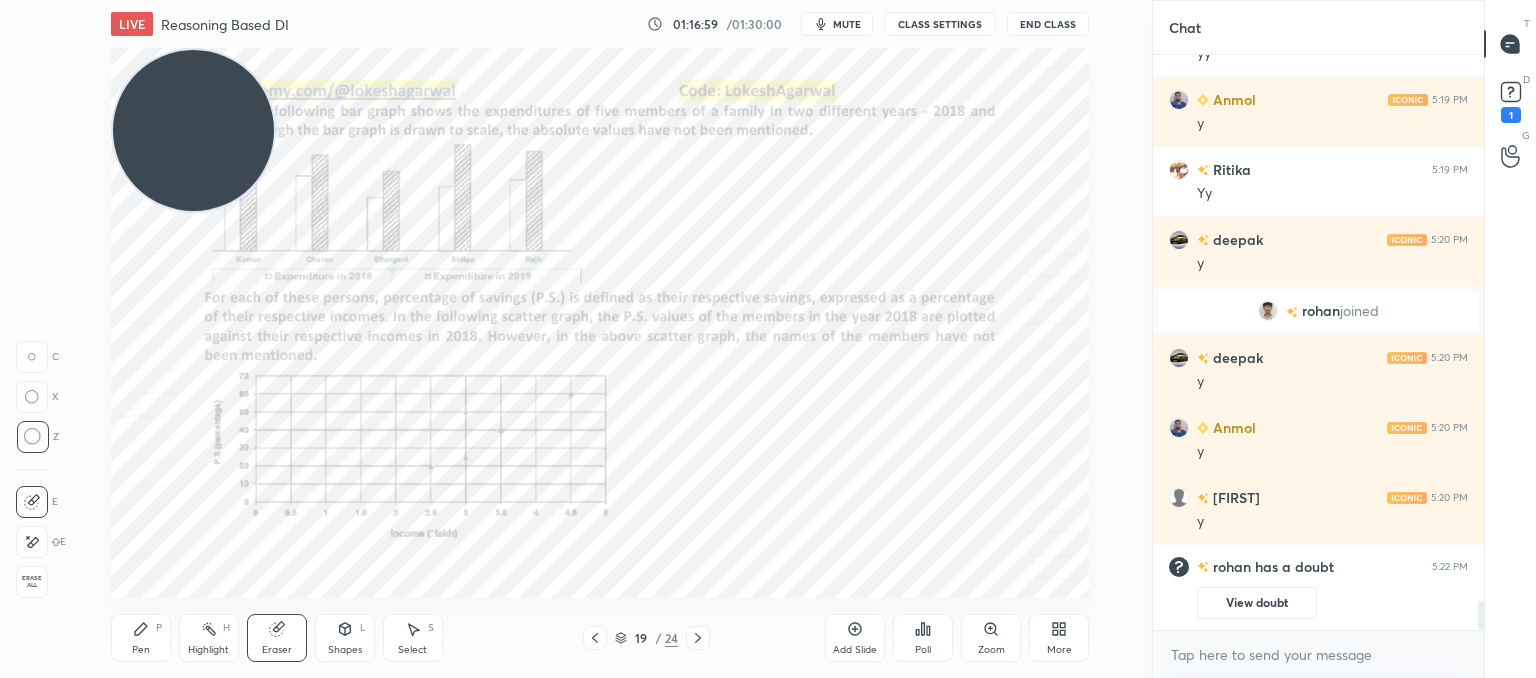 click 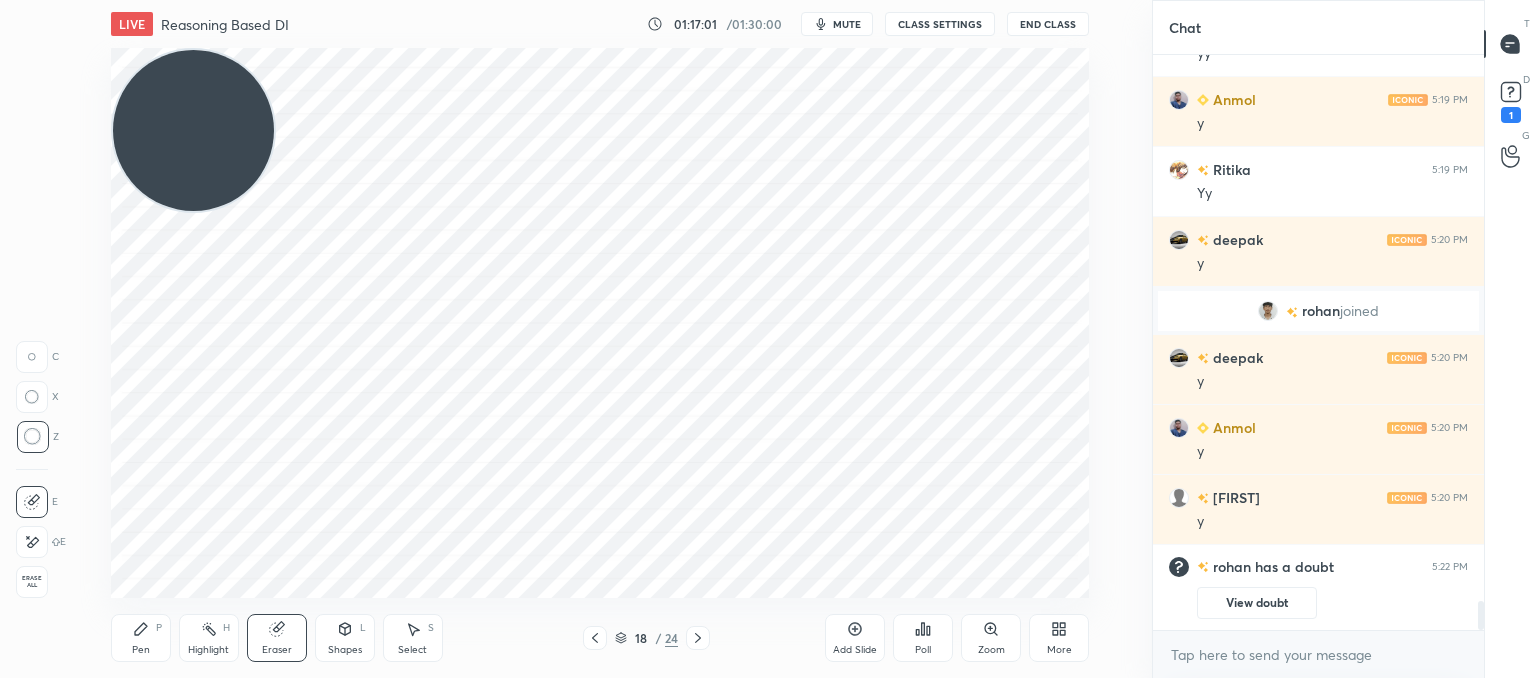 click 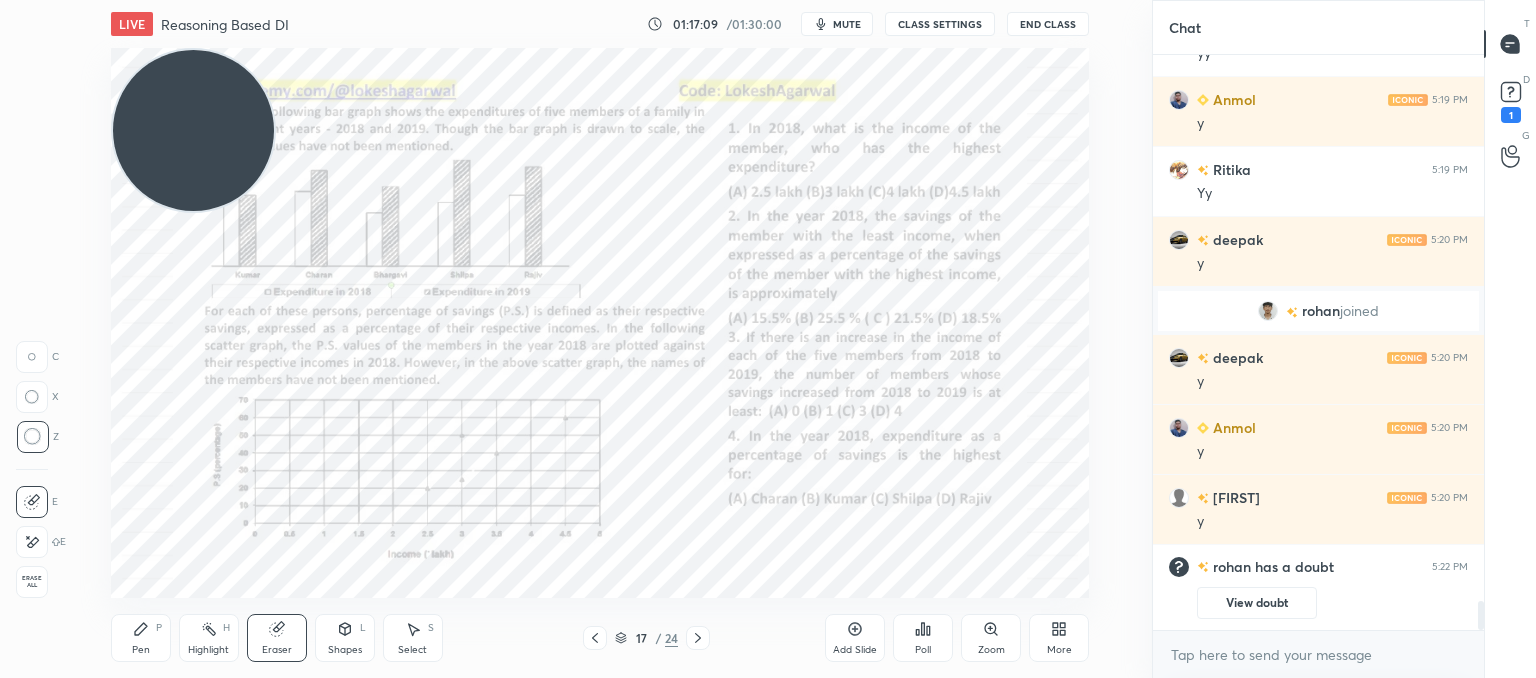 click 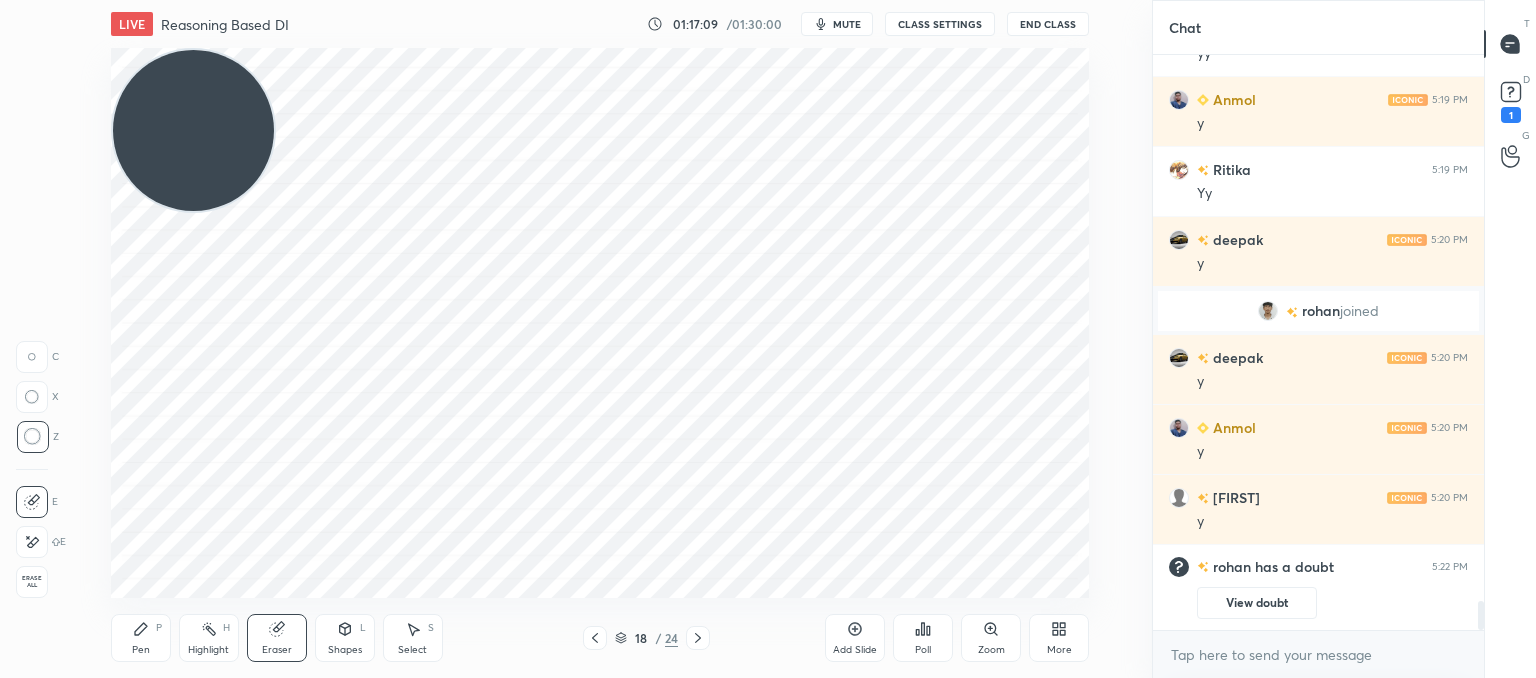 click 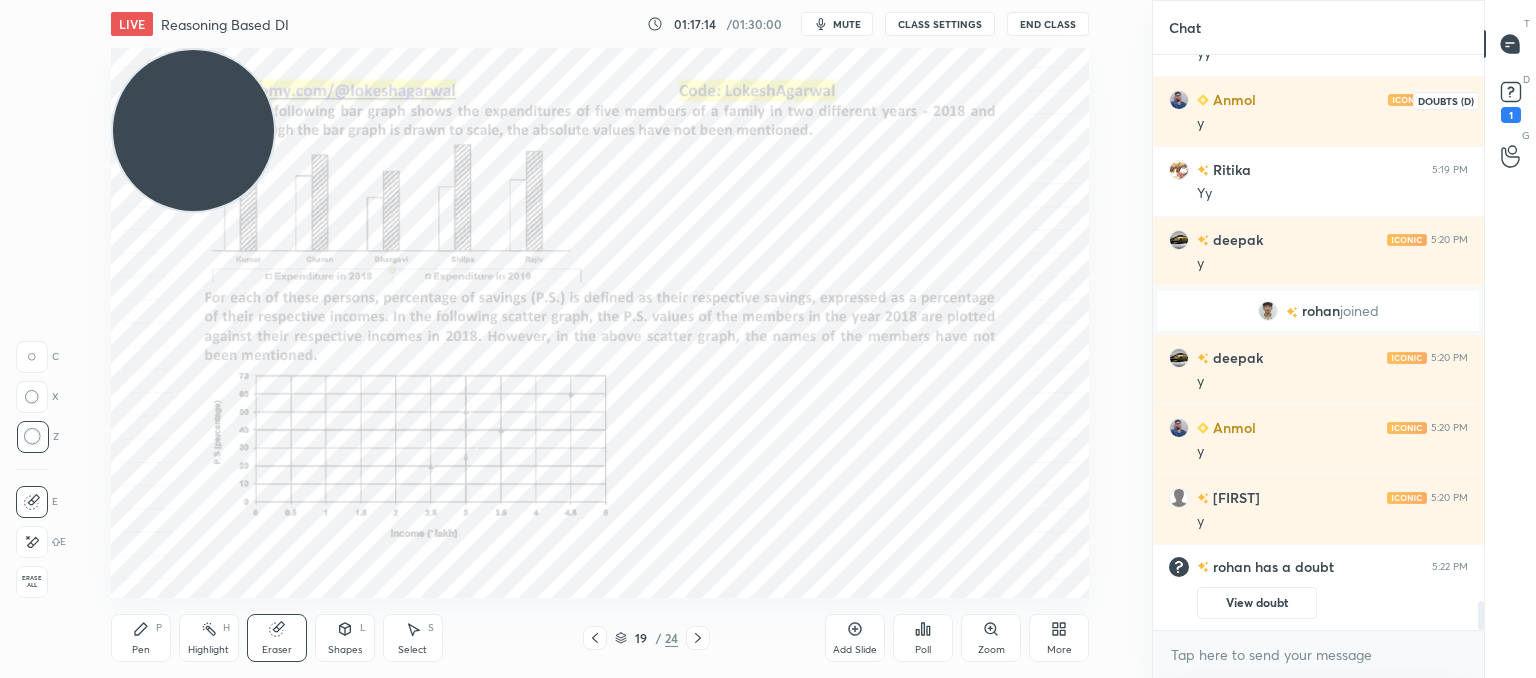 click 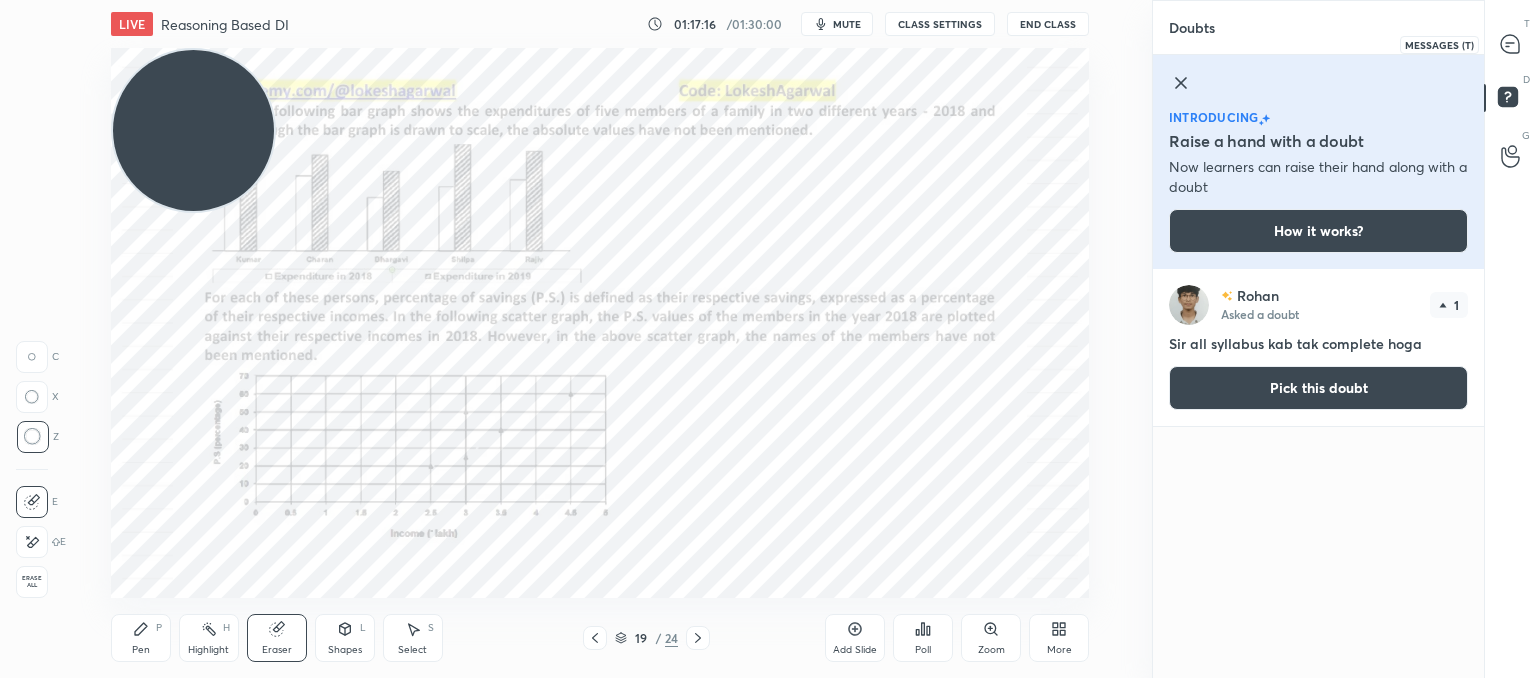 click 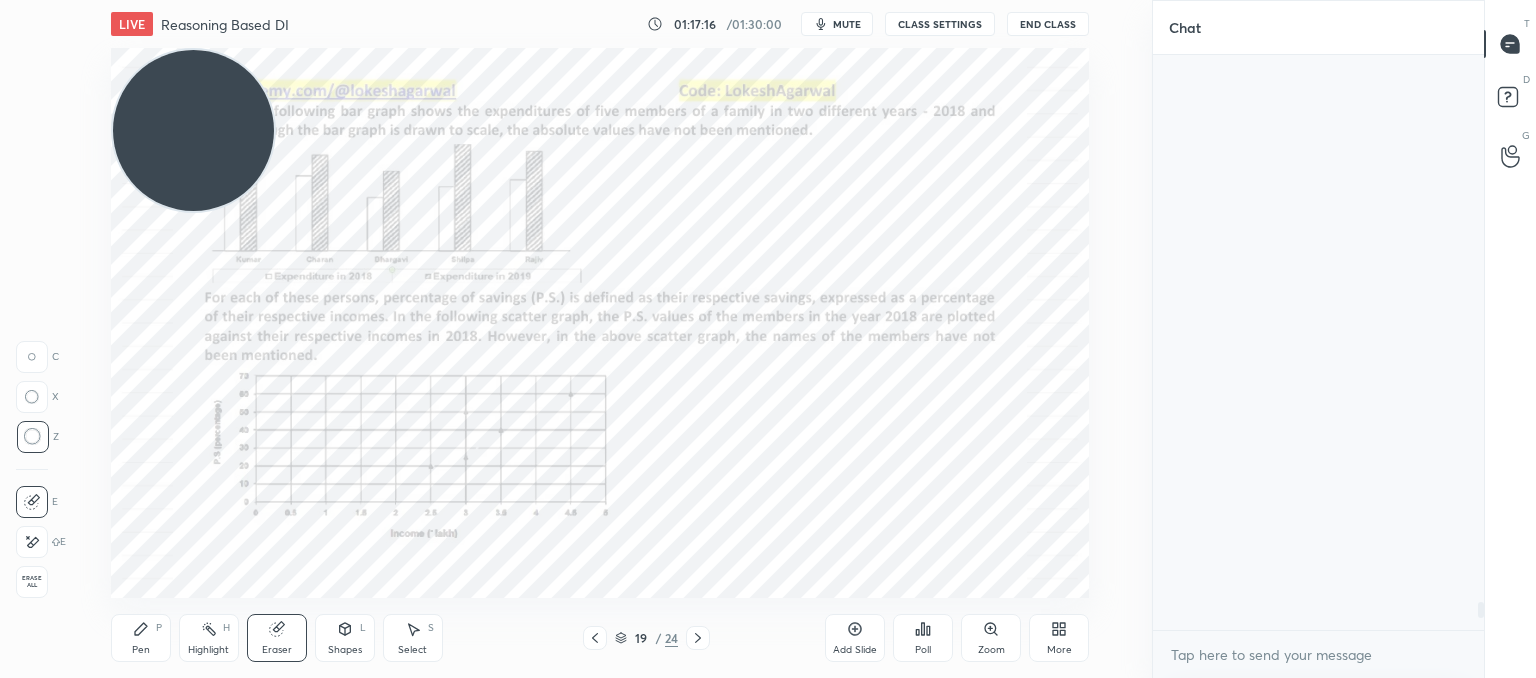 scroll, scrollTop: 11182, scrollLeft: 0, axis: vertical 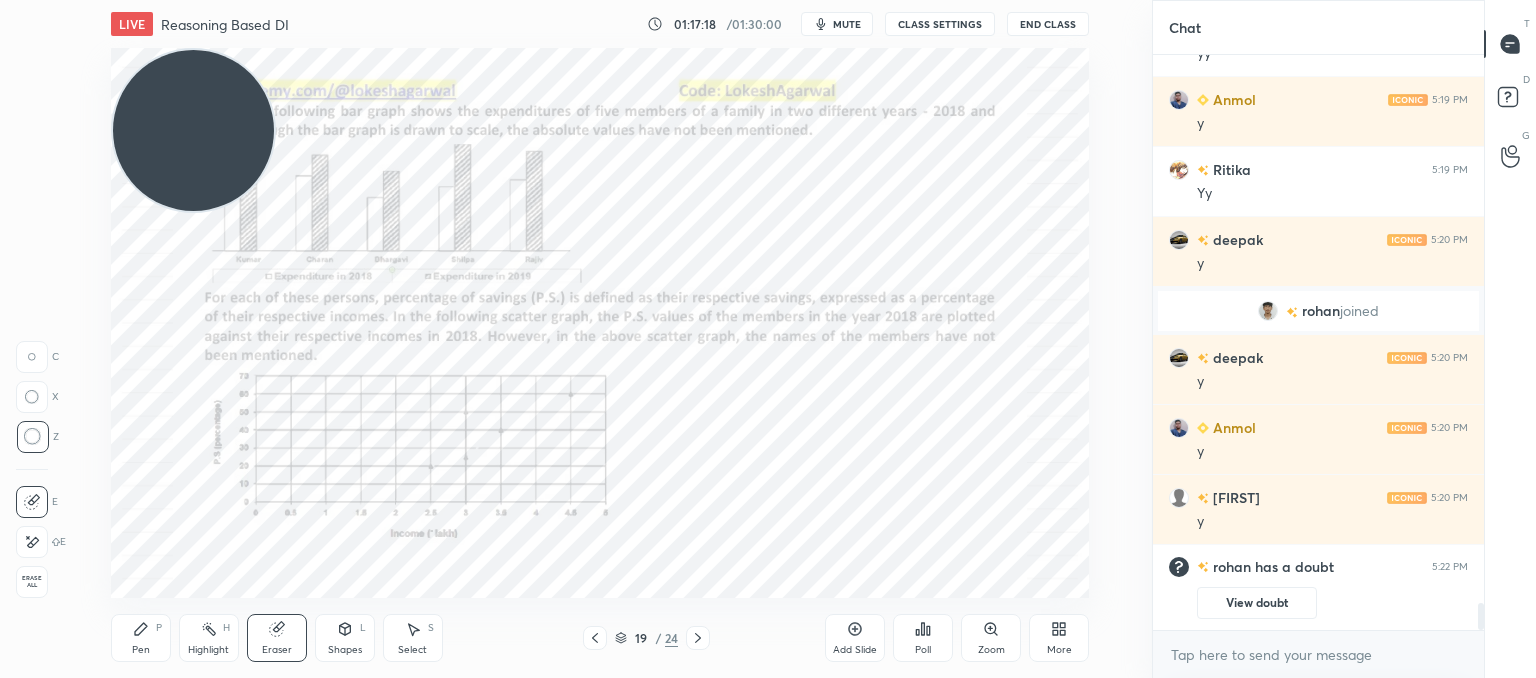 click on "x" at bounding box center (1318, 654) 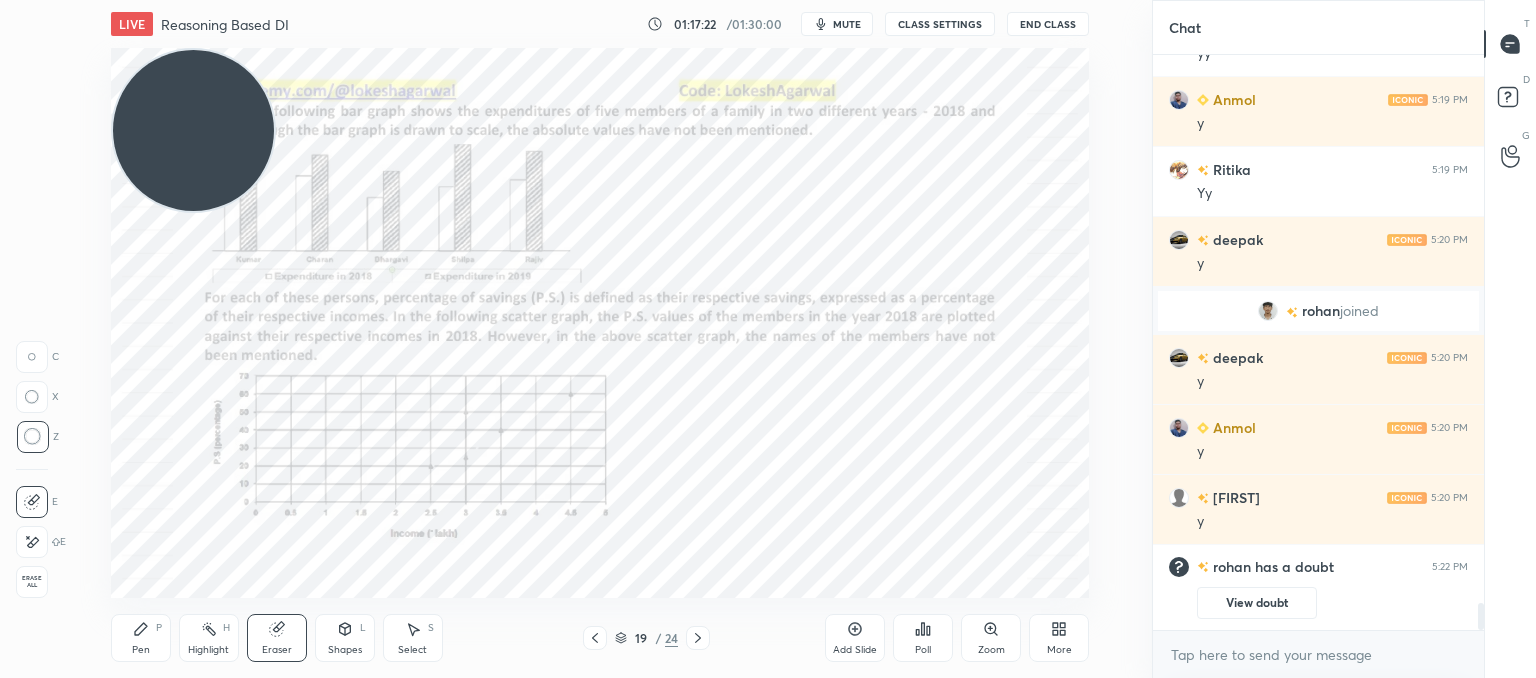 scroll, scrollTop: 529, scrollLeft: 325, axis: both 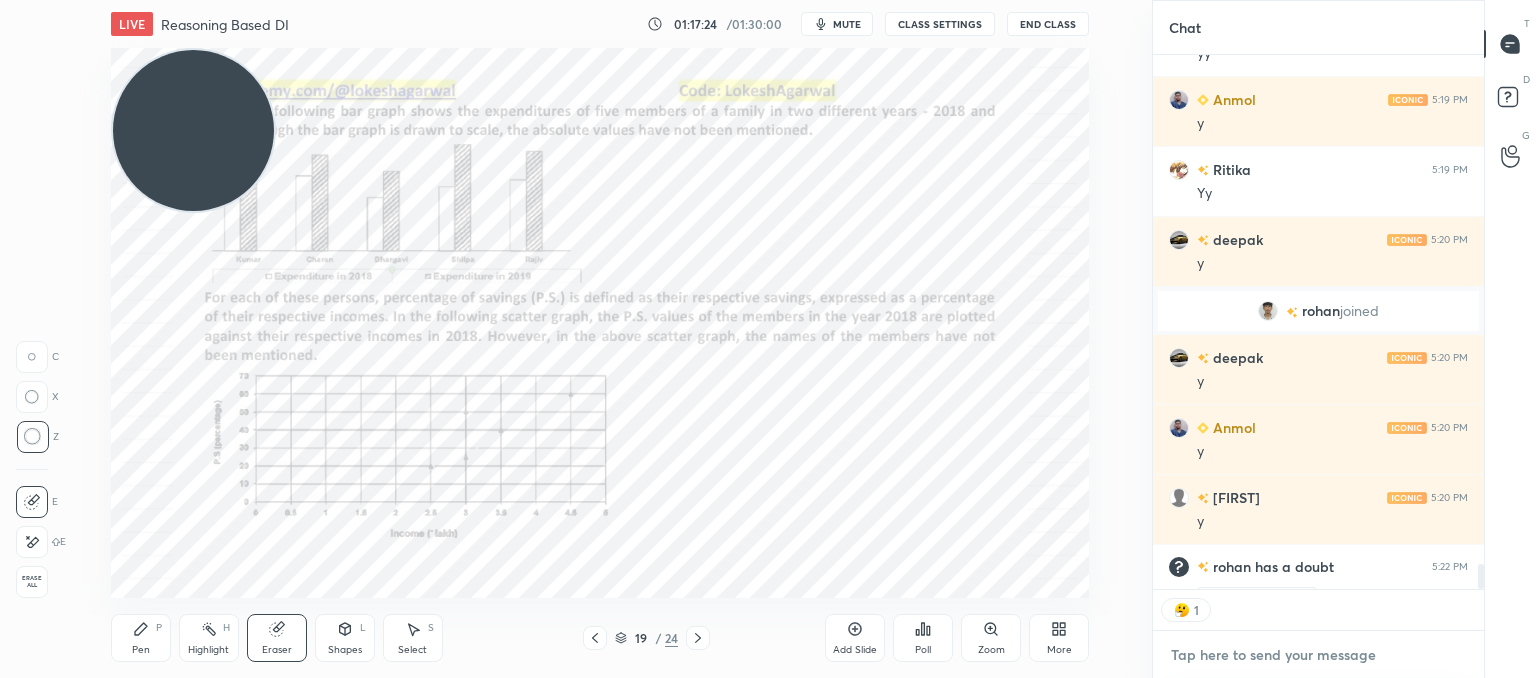 click at bounding box center (1318, 655) 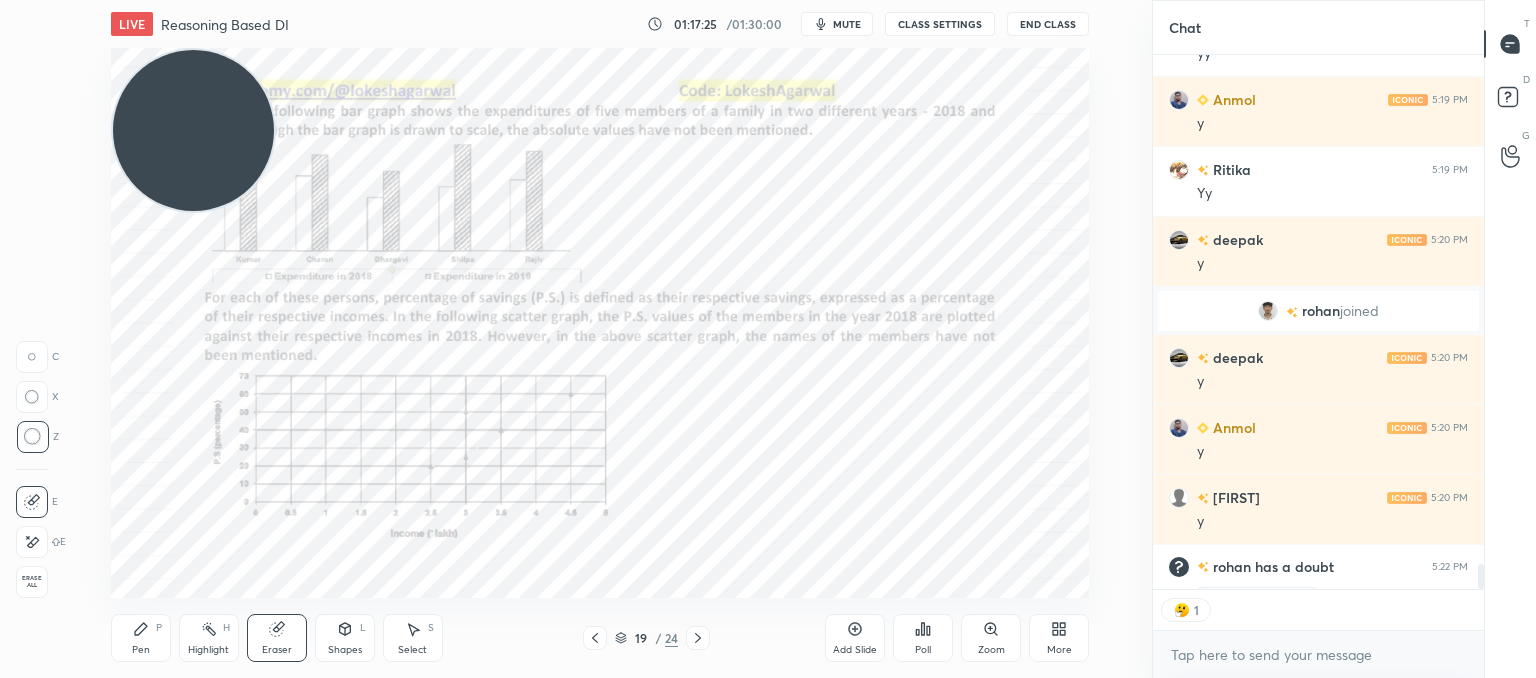 click on "Pen P" at bounding box center [141, 638] 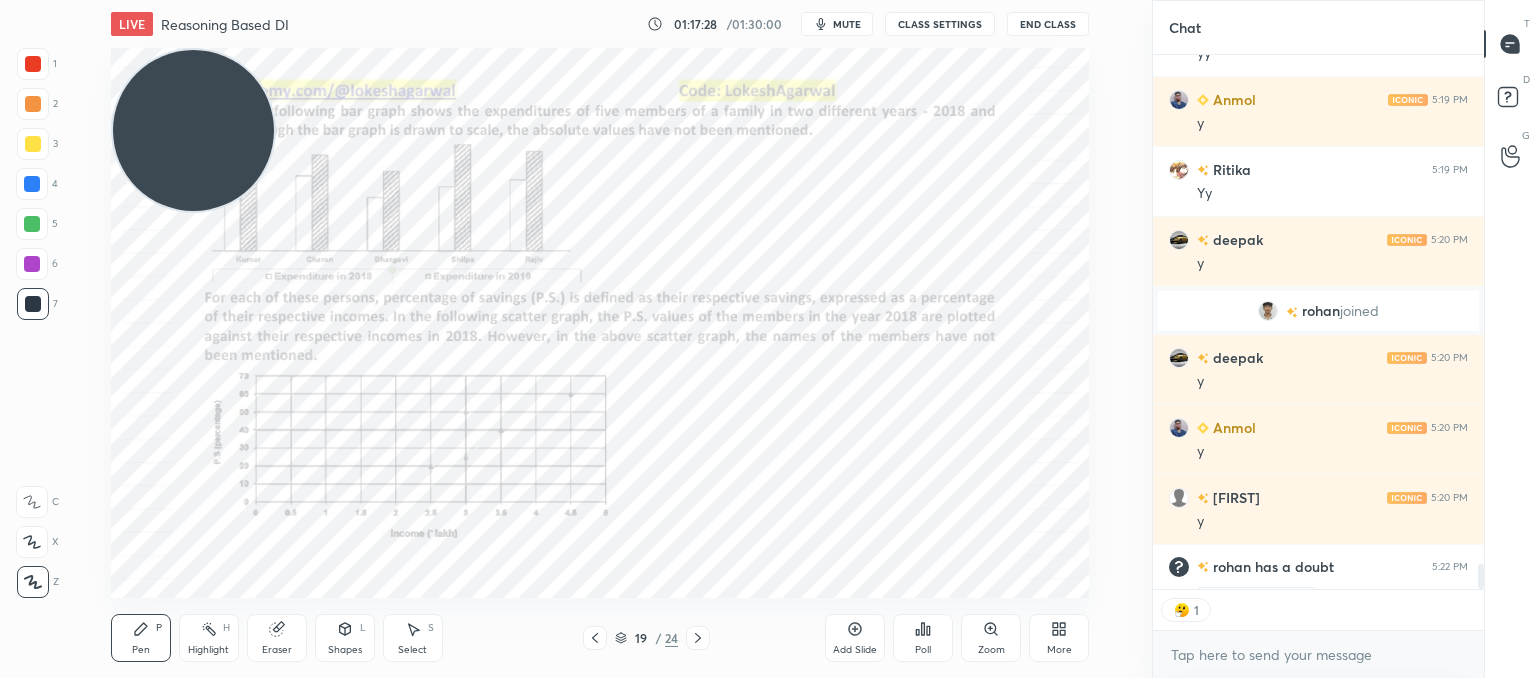 click 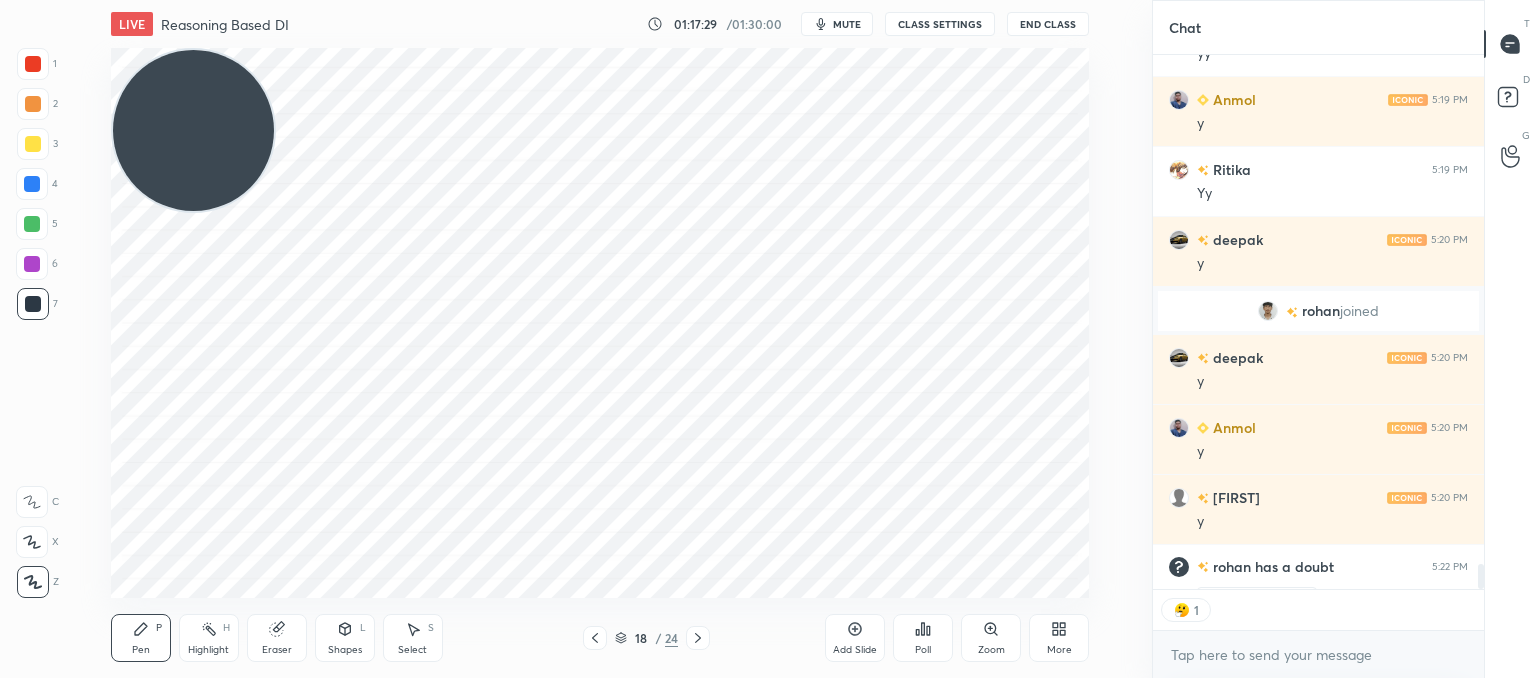 click 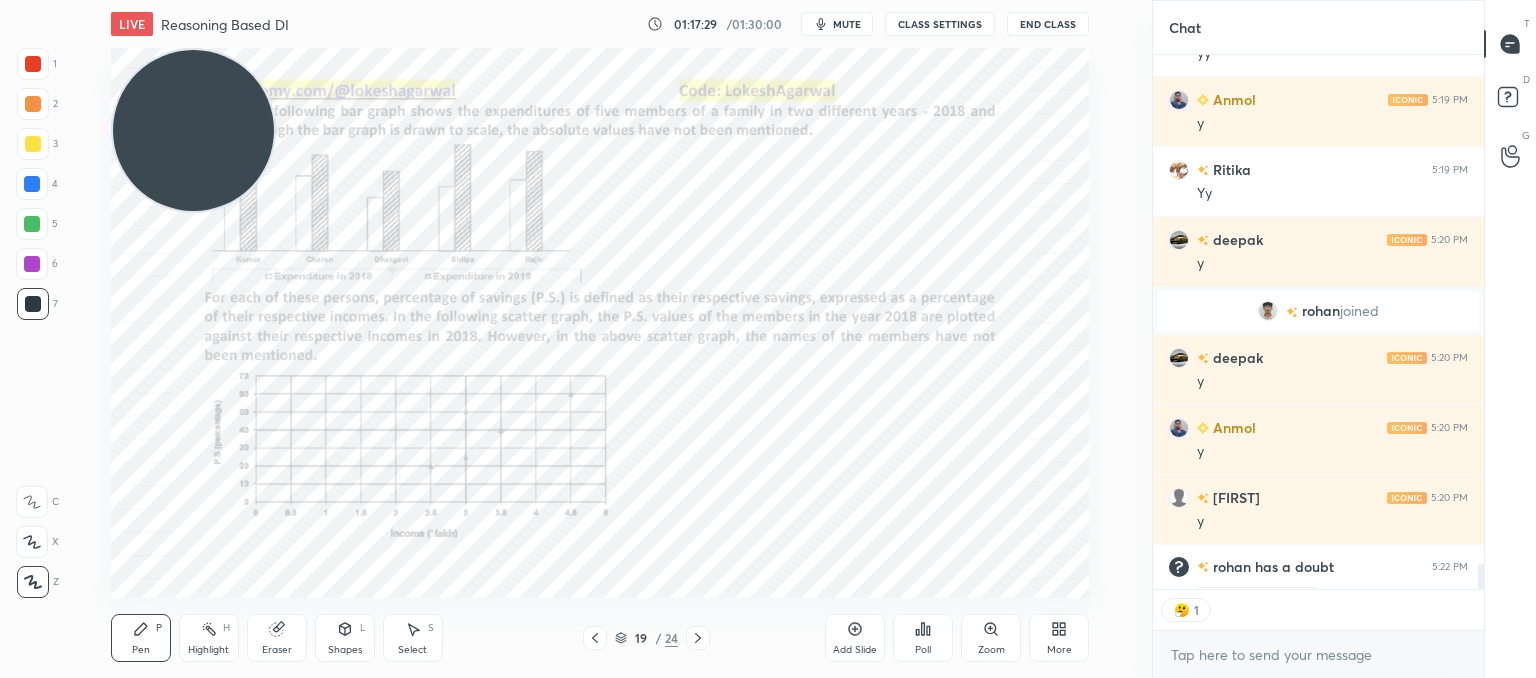 click 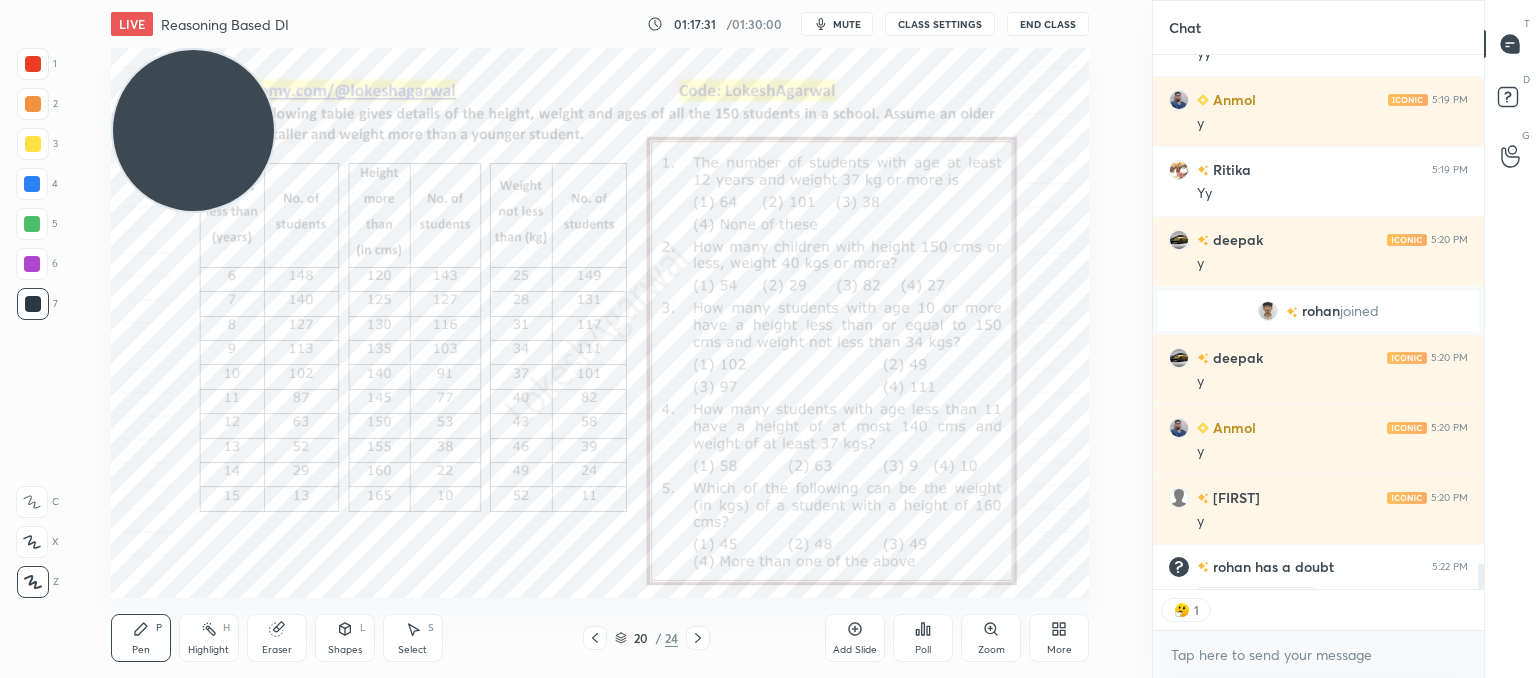 click 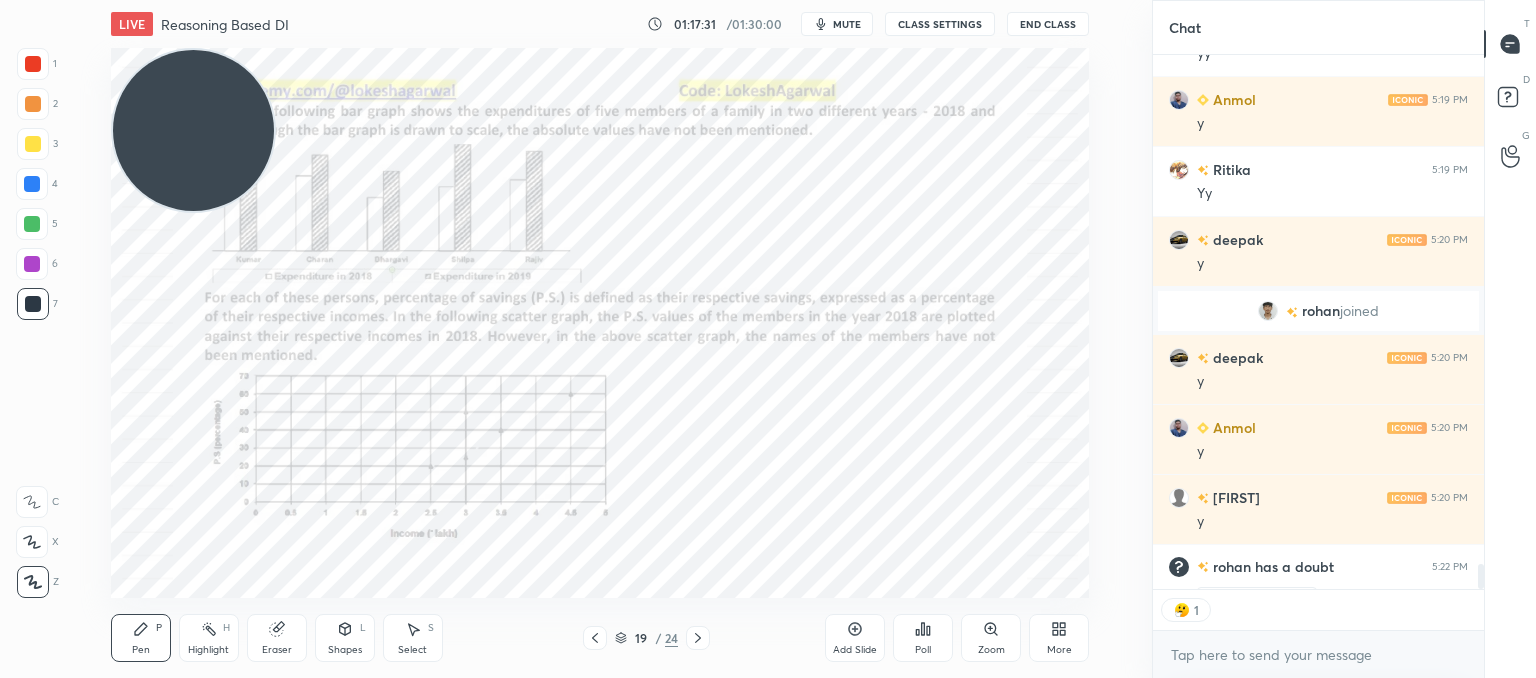 click 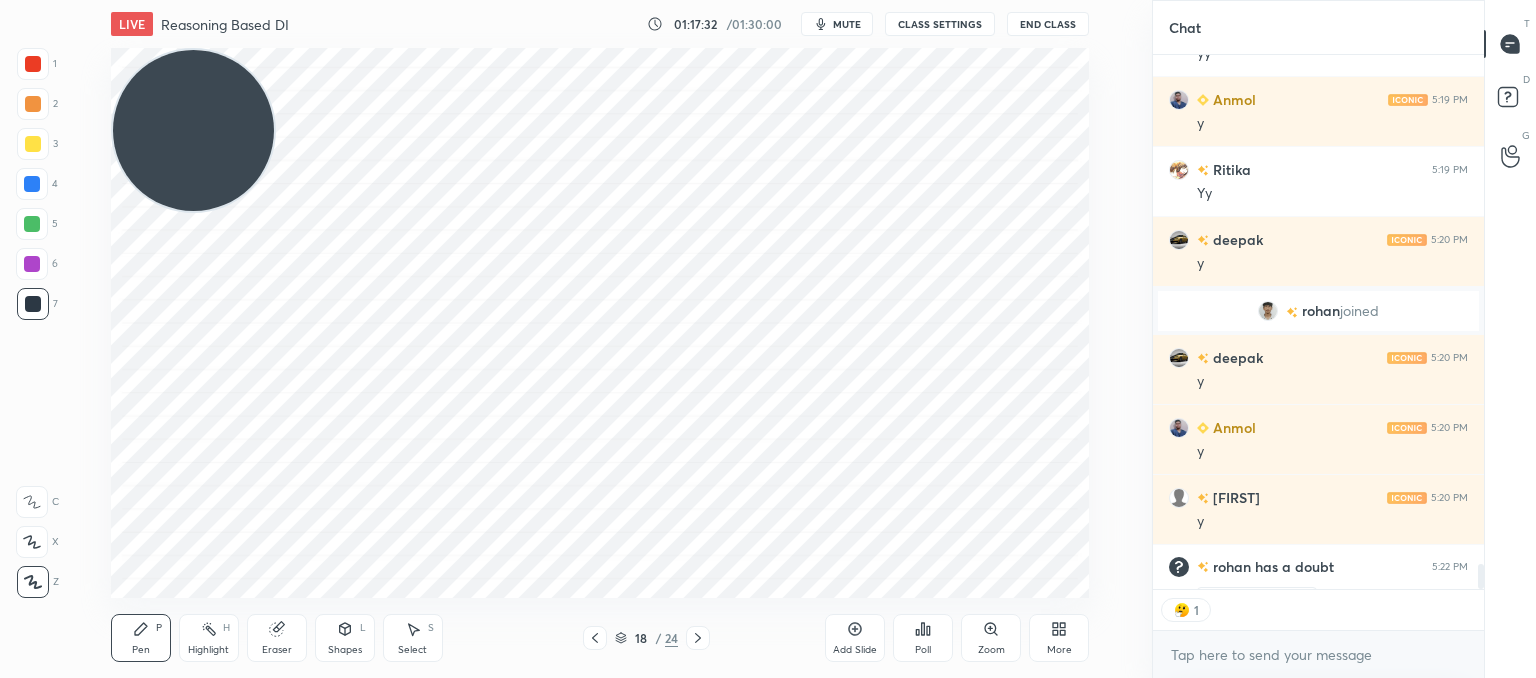 click 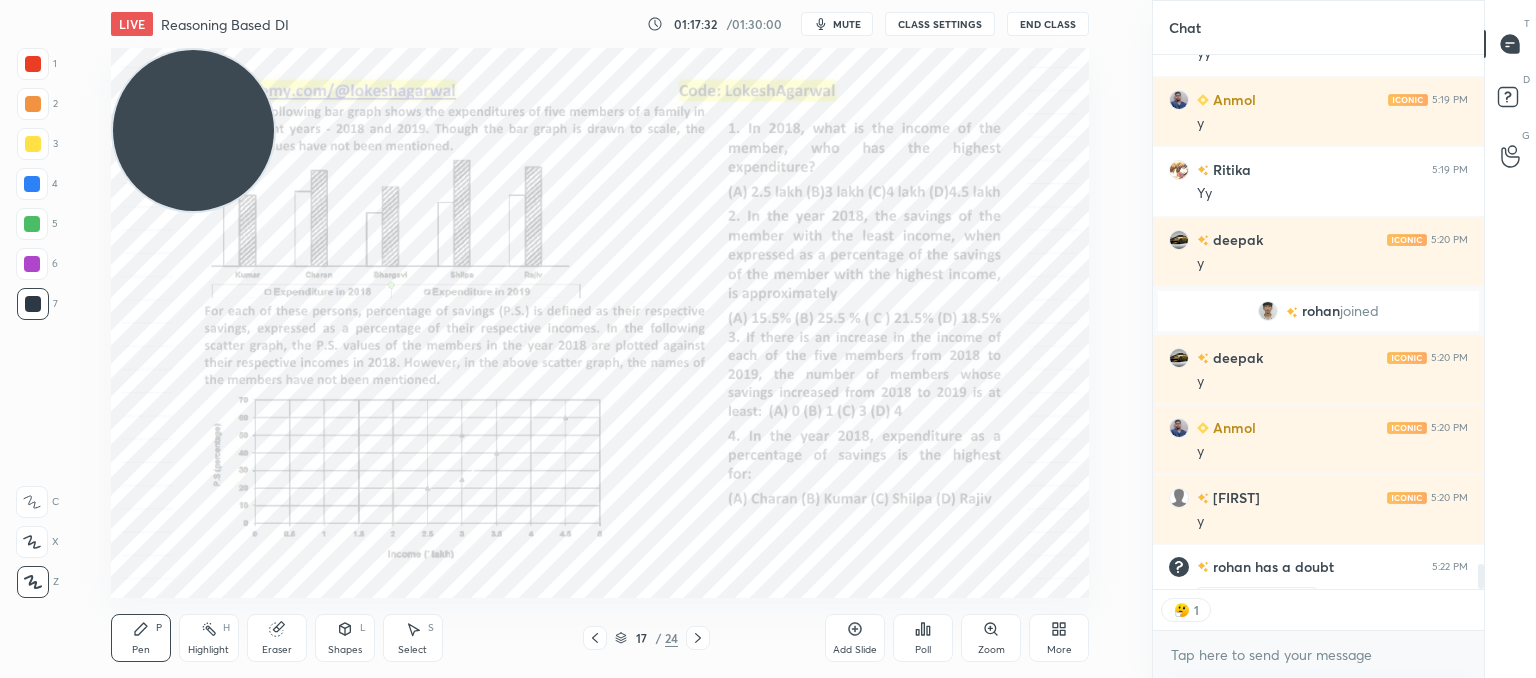 scroll, scrollTop: 6, scrollLeft: 6, axis: both 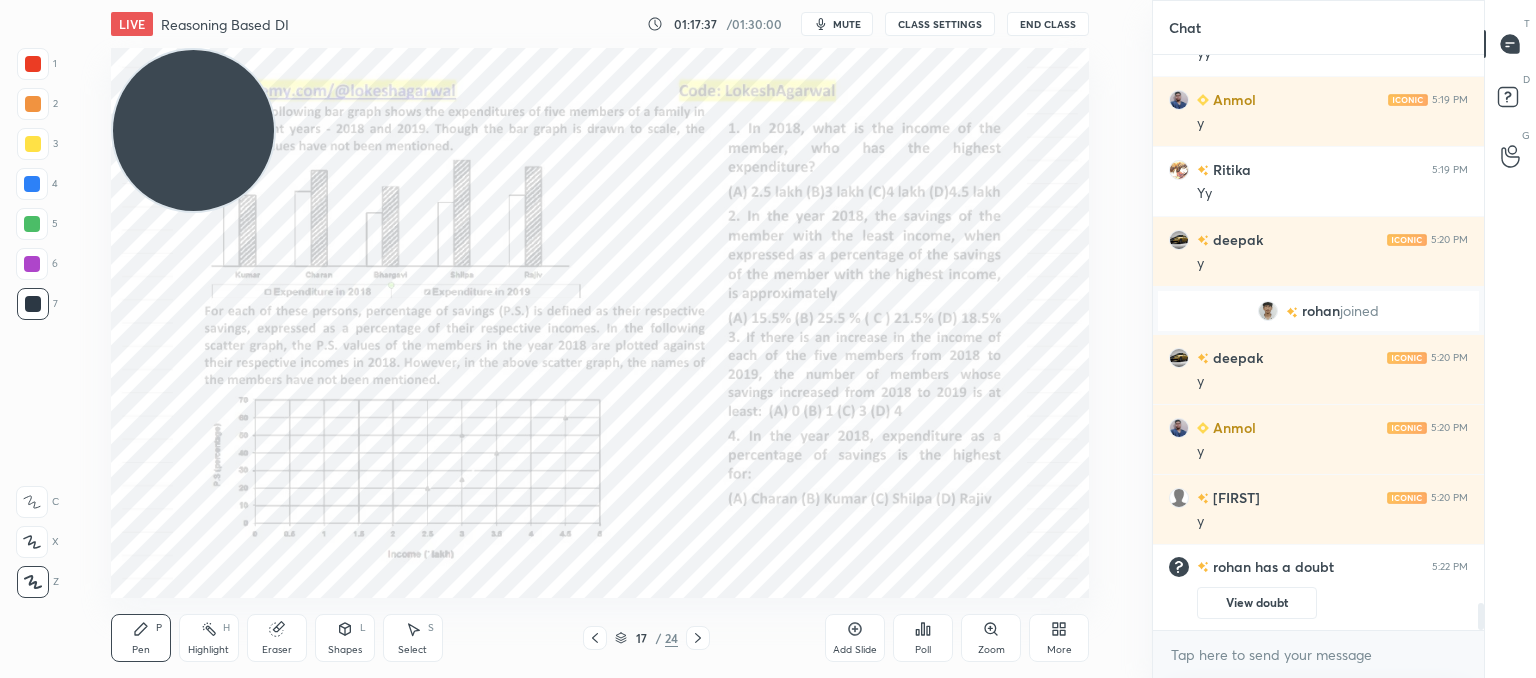 click 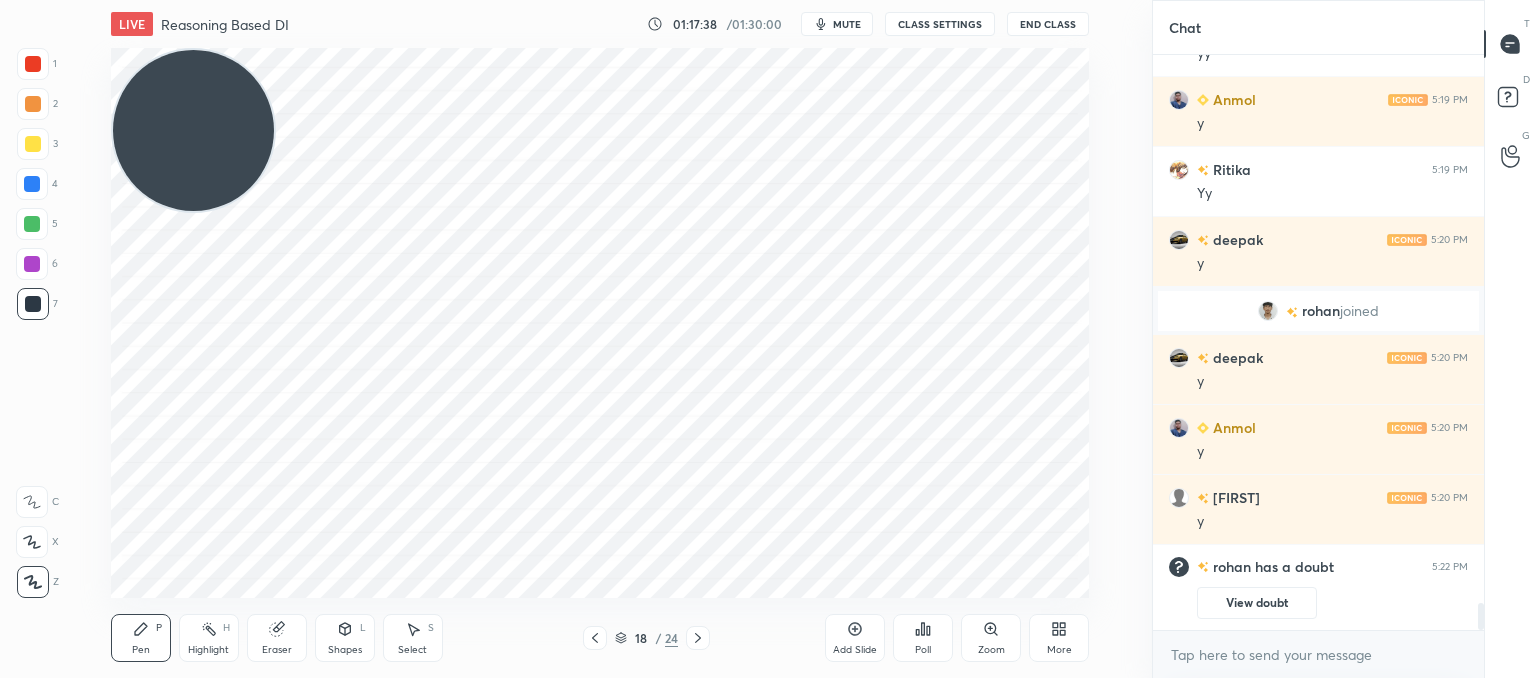 click 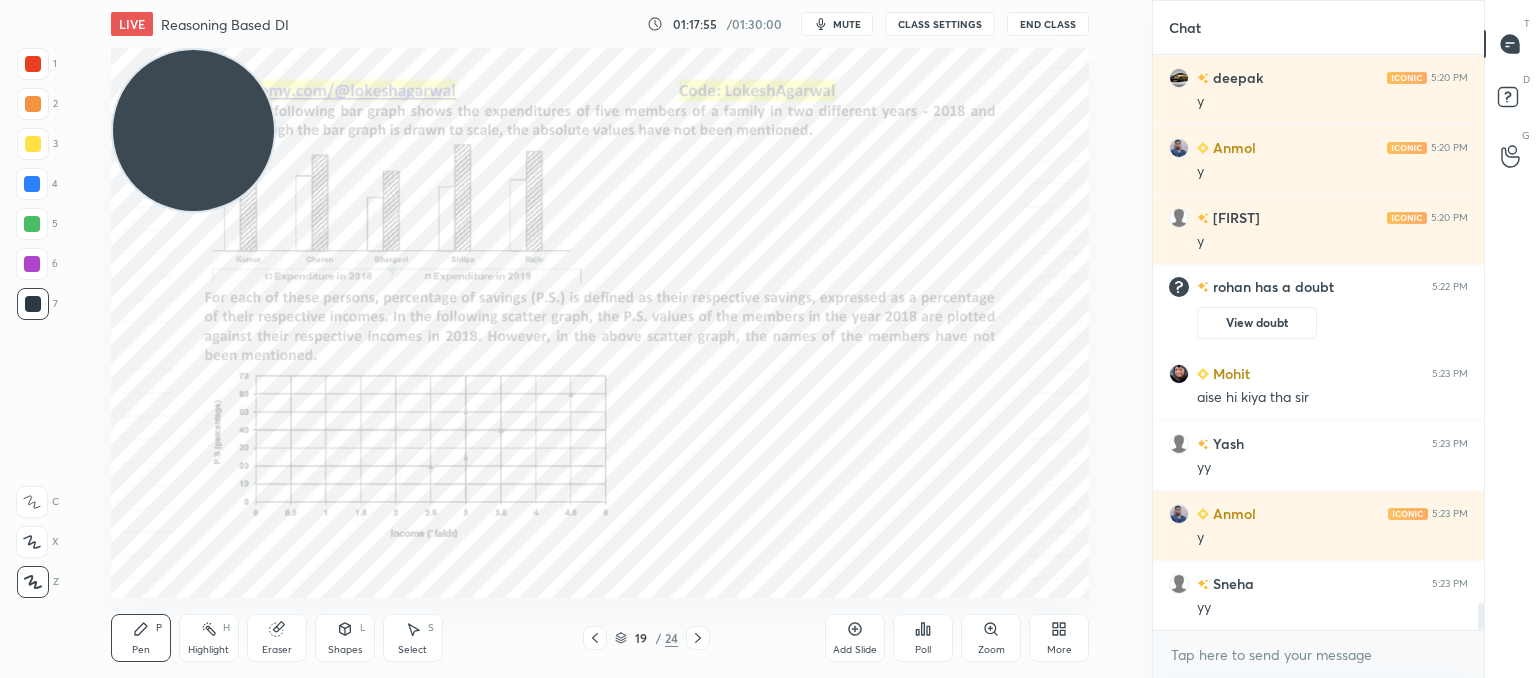scroll, scrollTop: 11852, scrollLeft: 0, axis: vertical 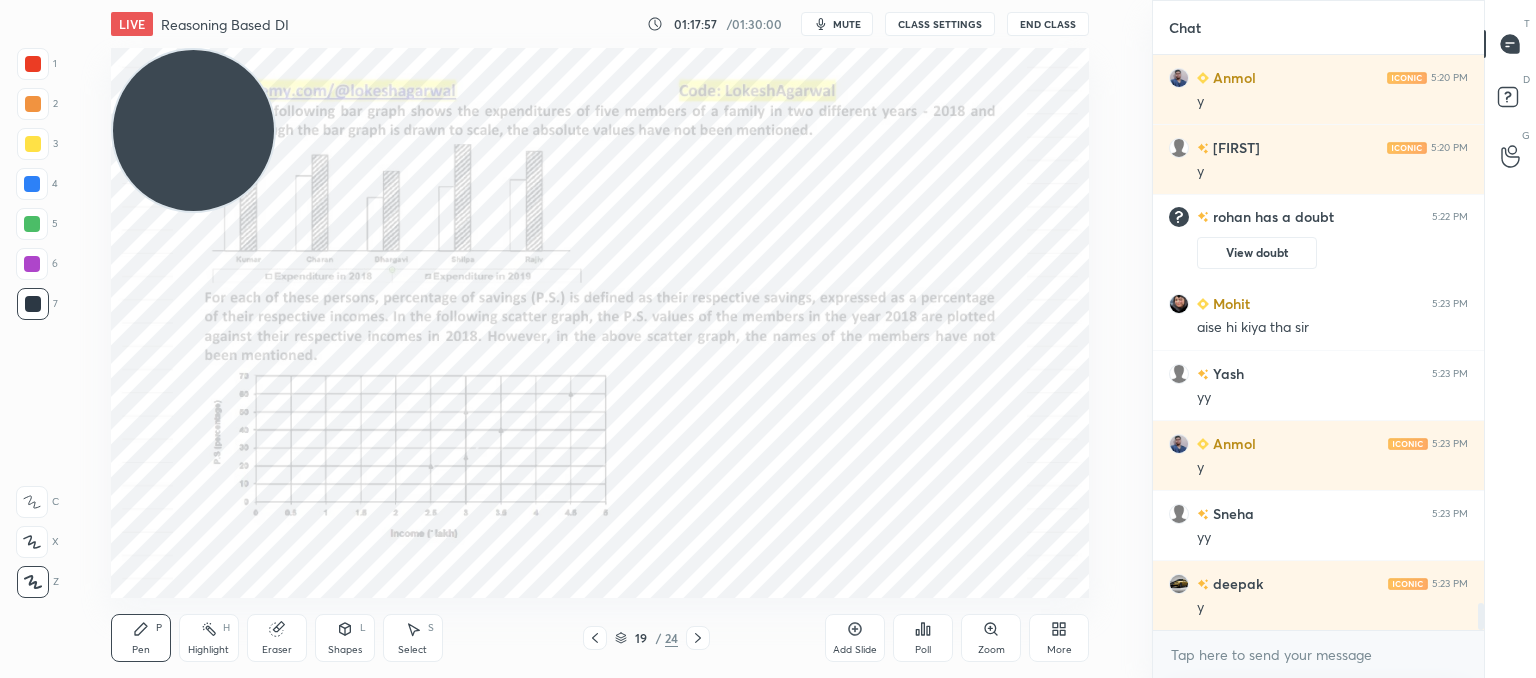 click on "19 / 24" at bounding box center (646, 638) 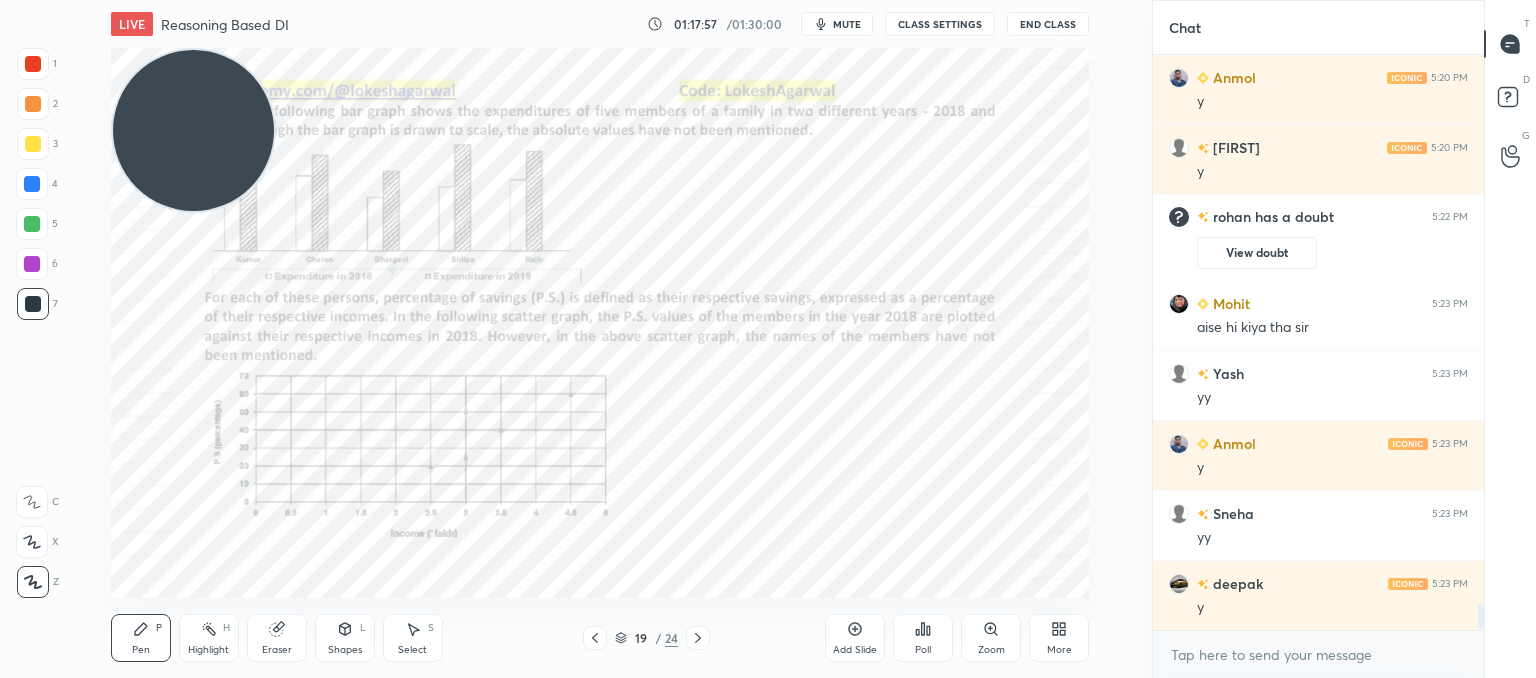 click 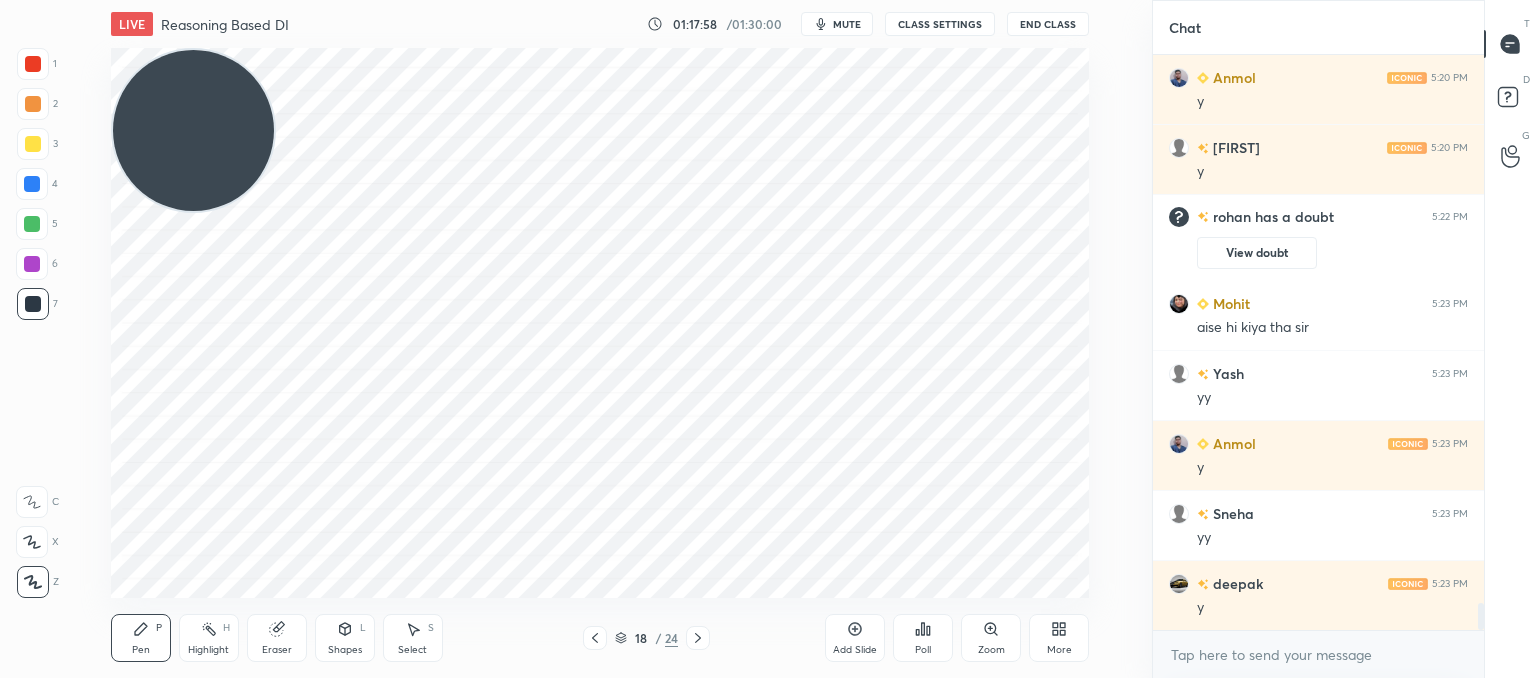 click 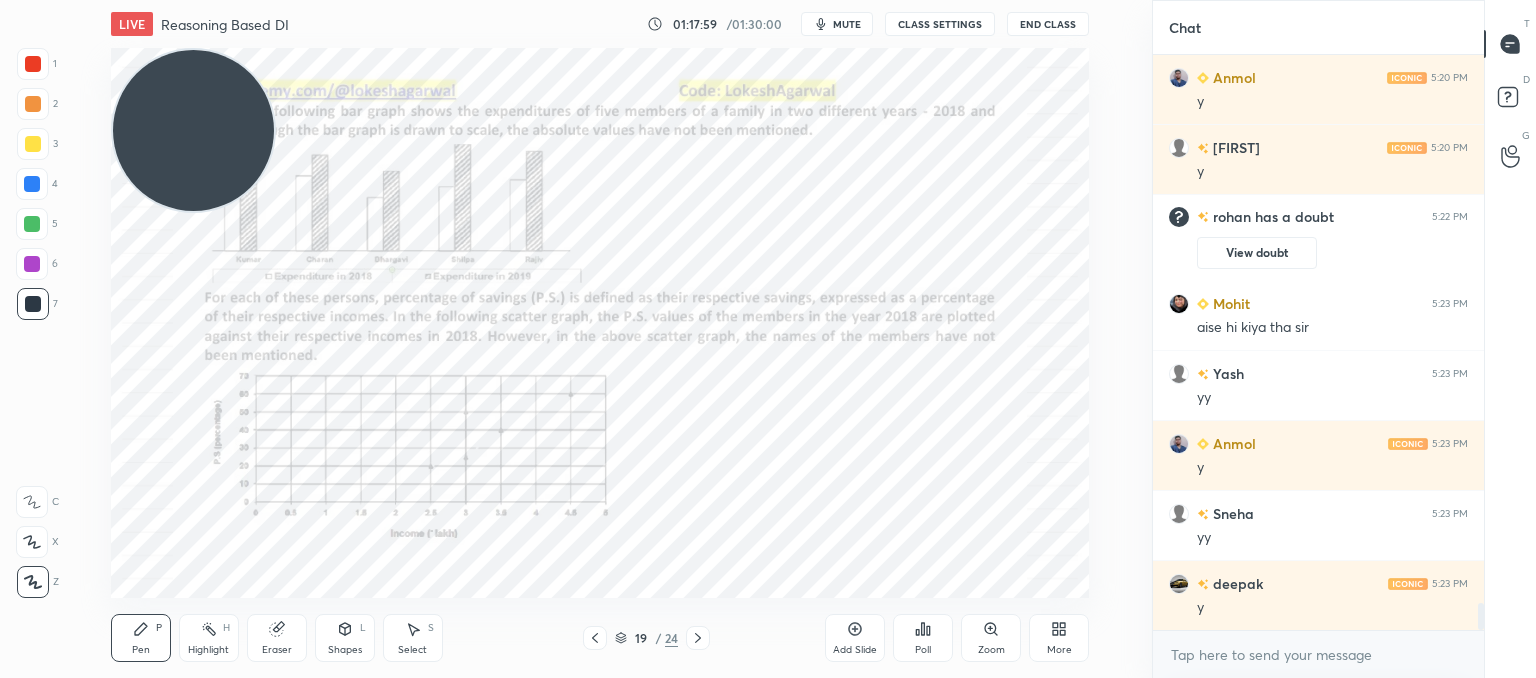 click 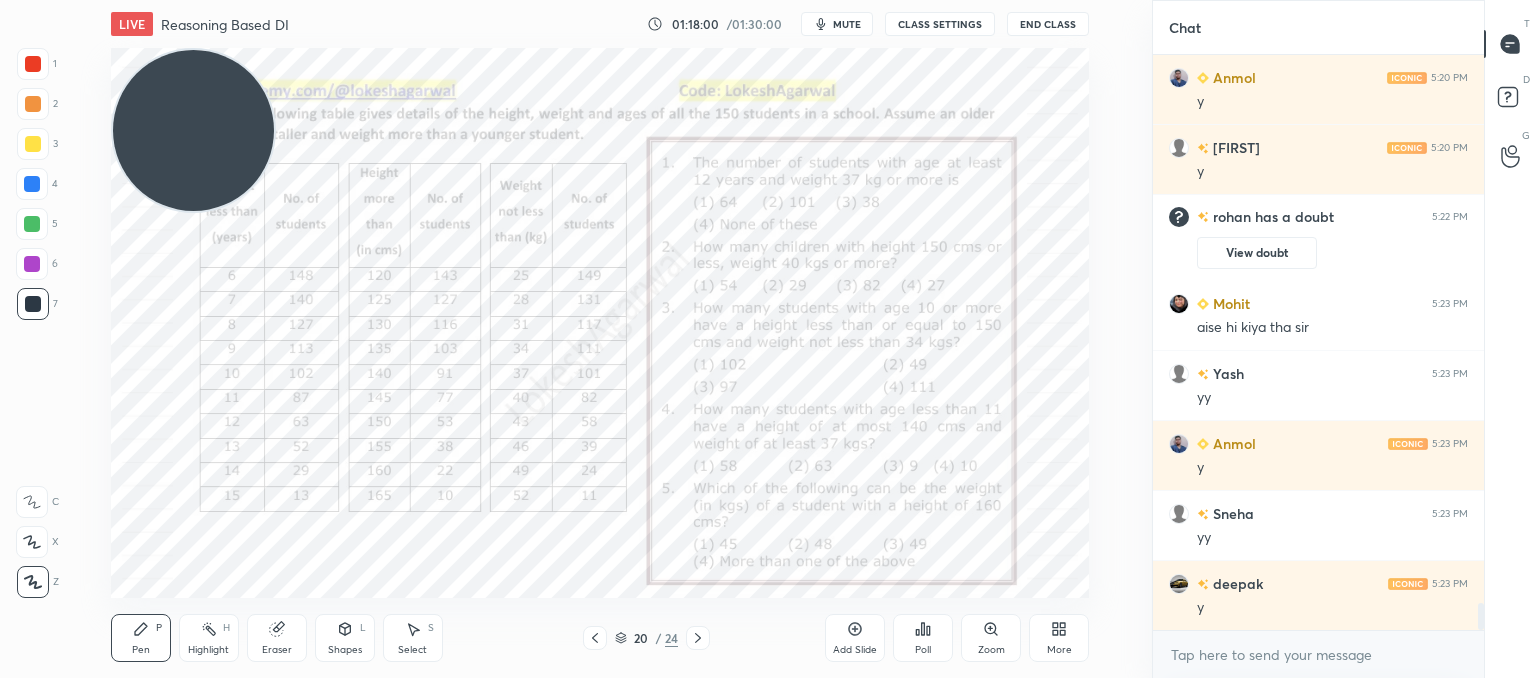 click at bounding box center (595, 638) 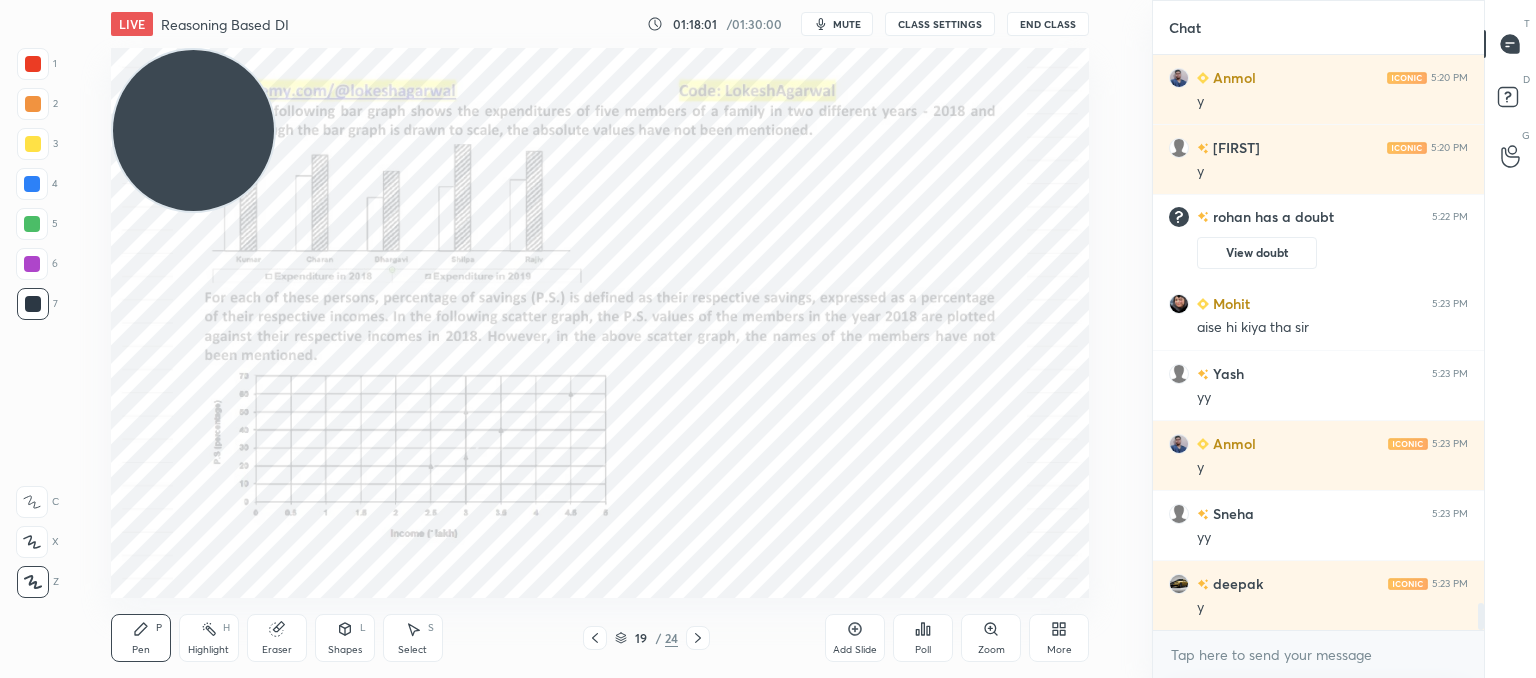 click 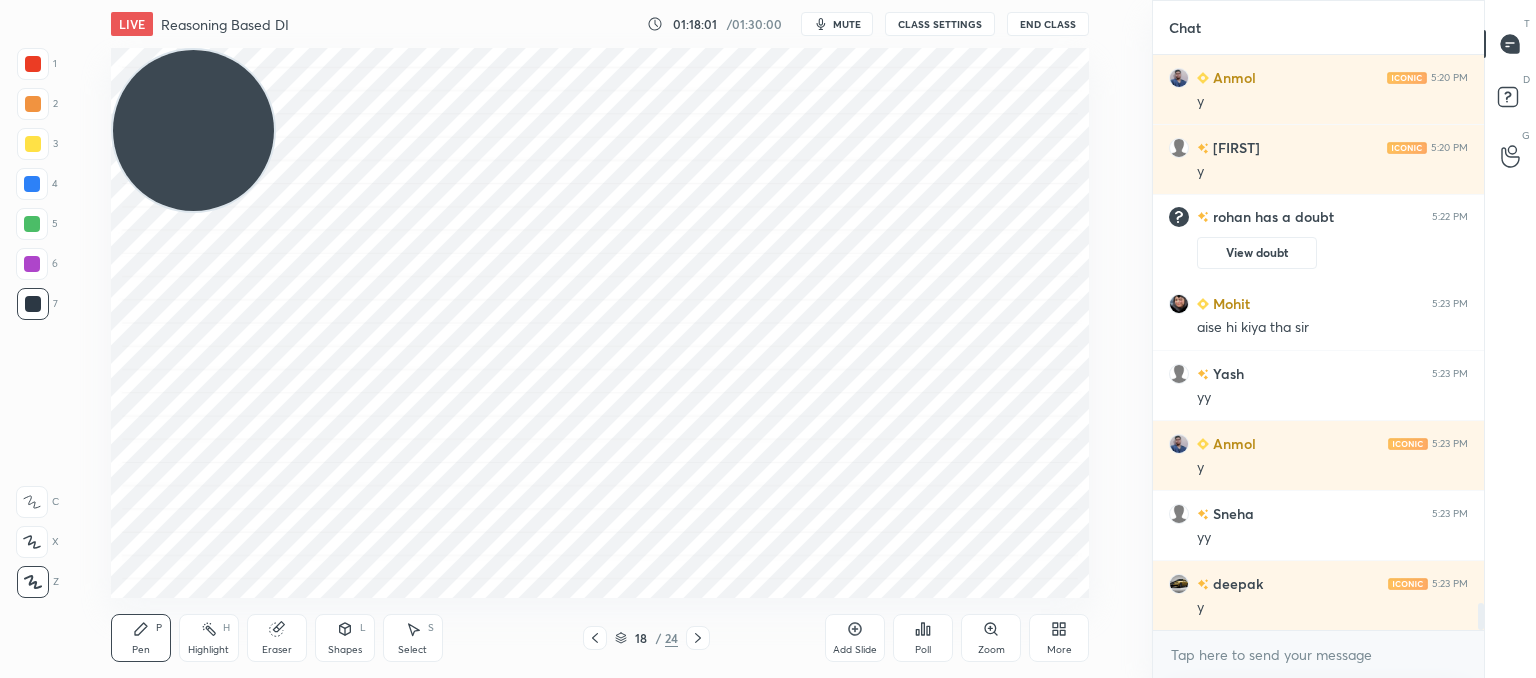 click 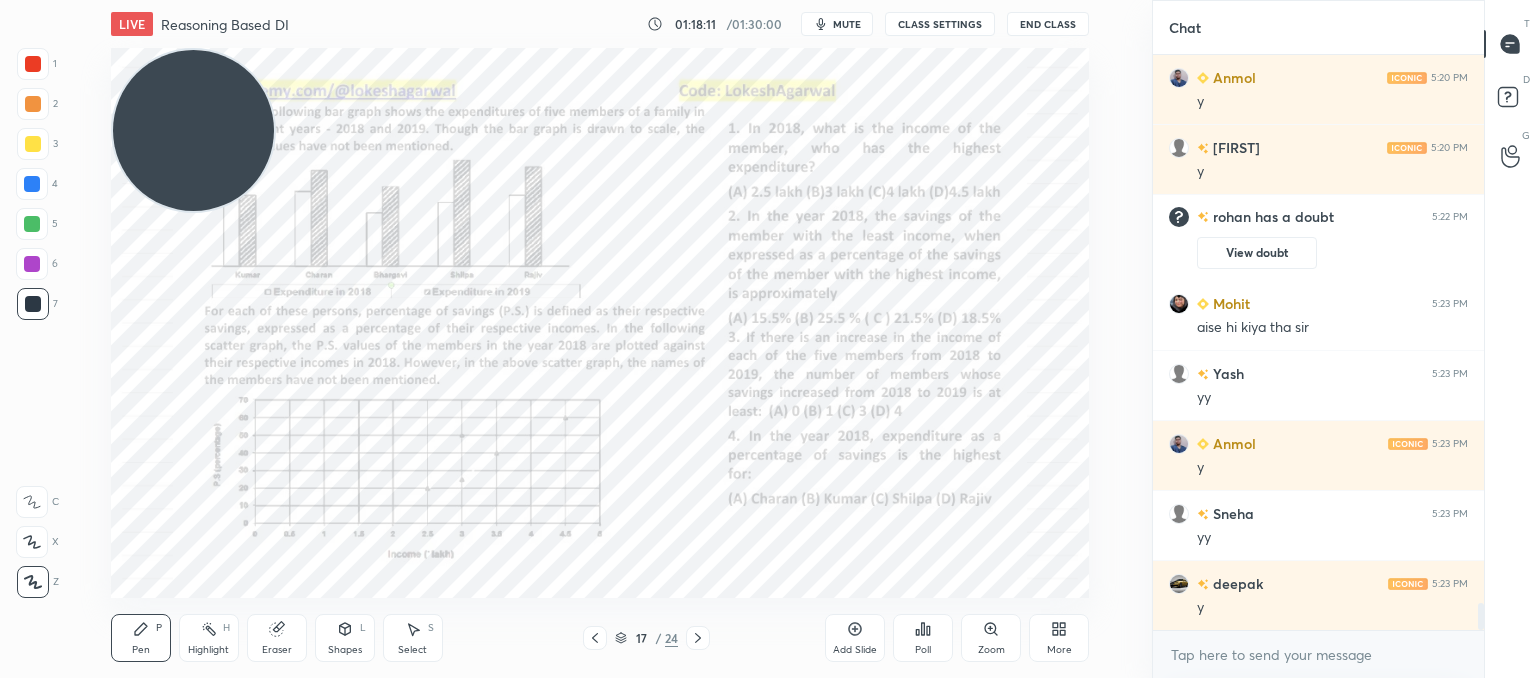click 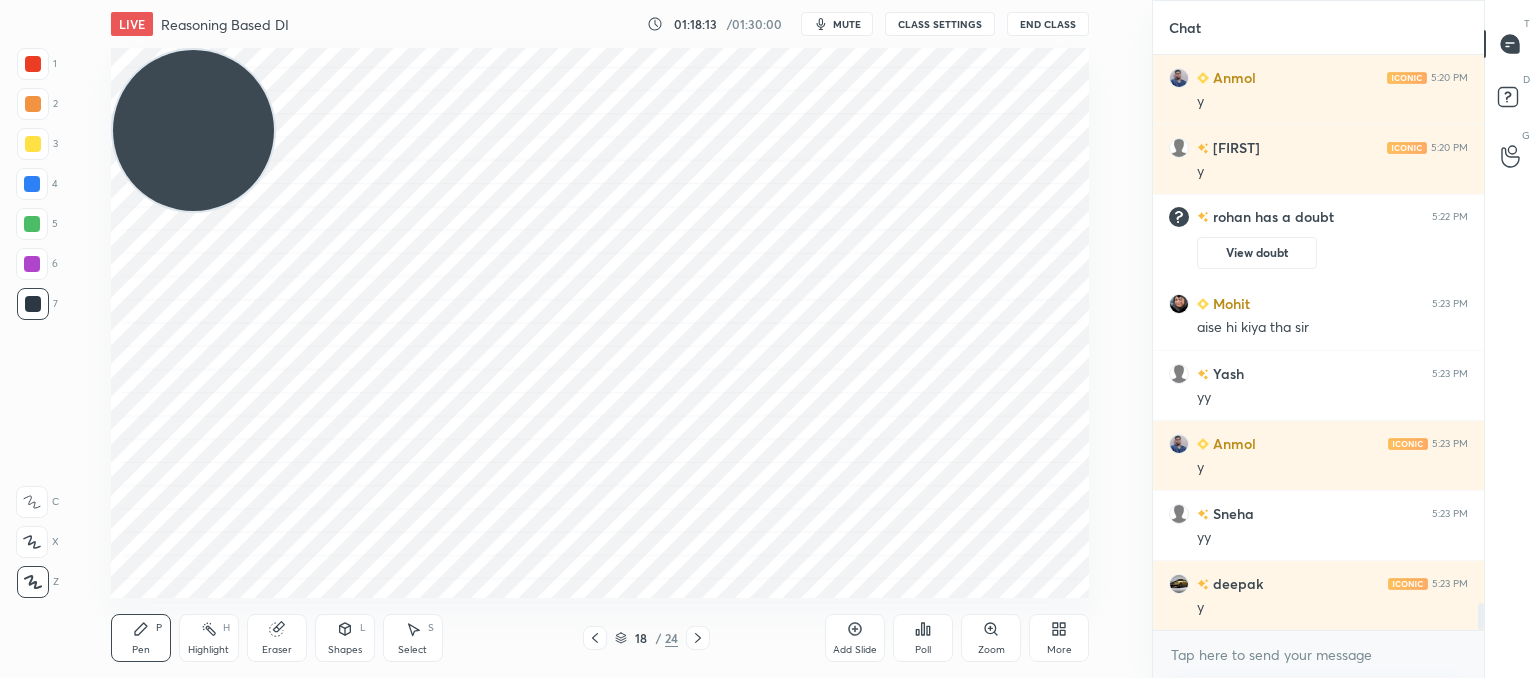 click 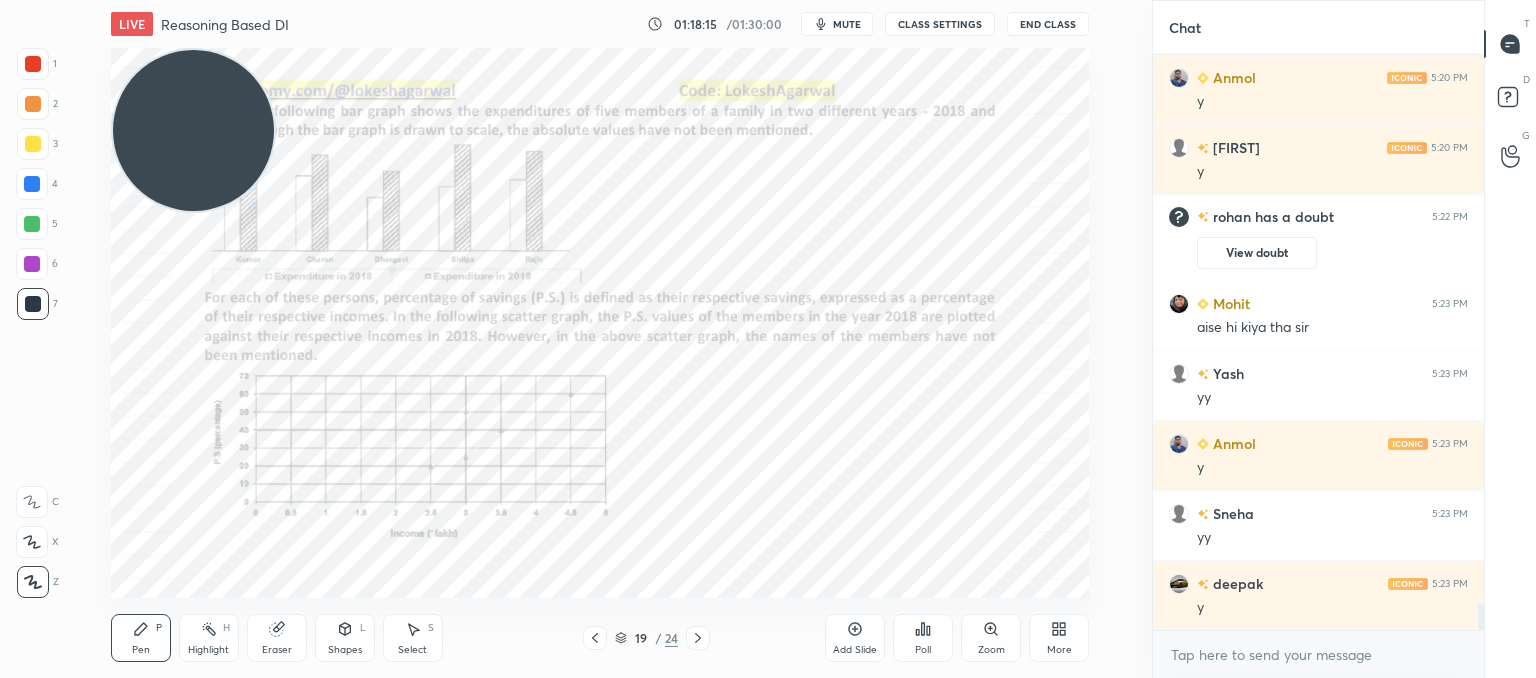 click 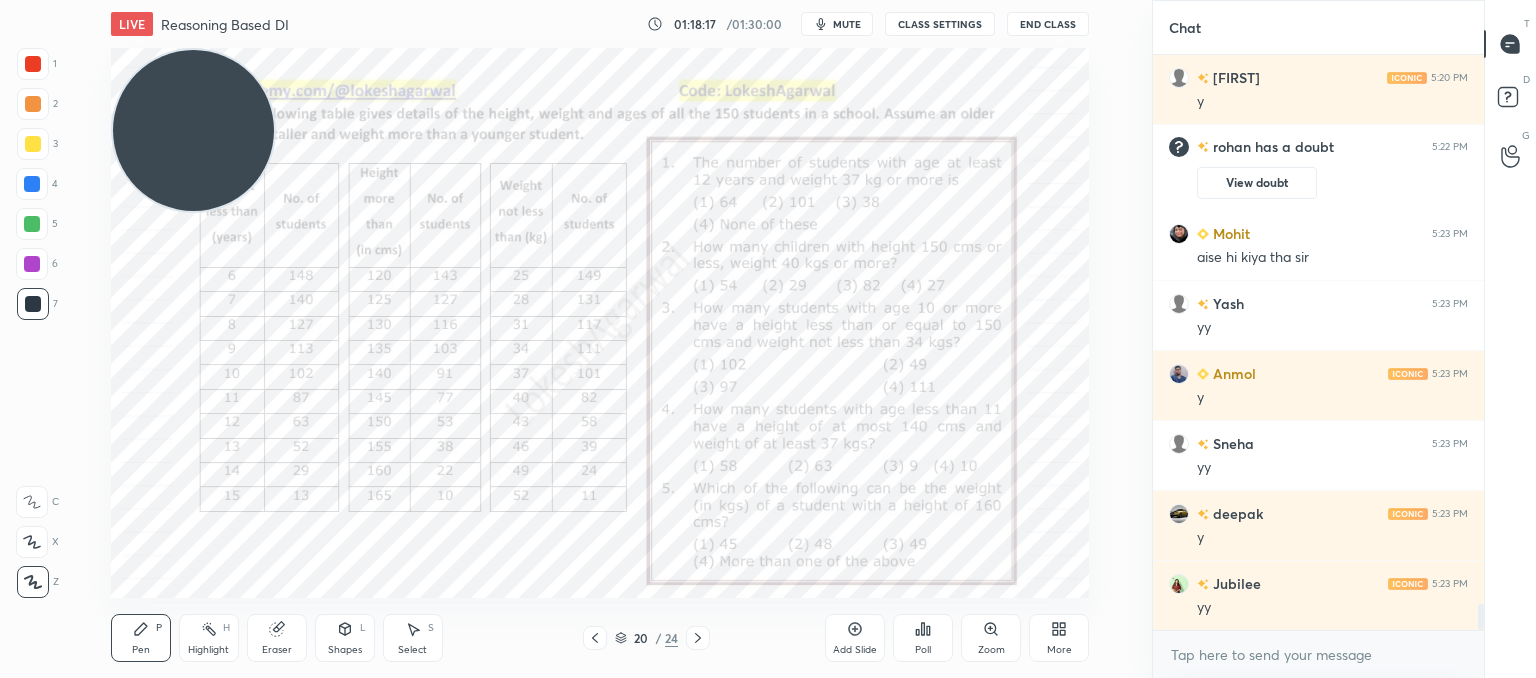 scroll, scrollTop: 11992, scrollLeft: 0, axis: vertical 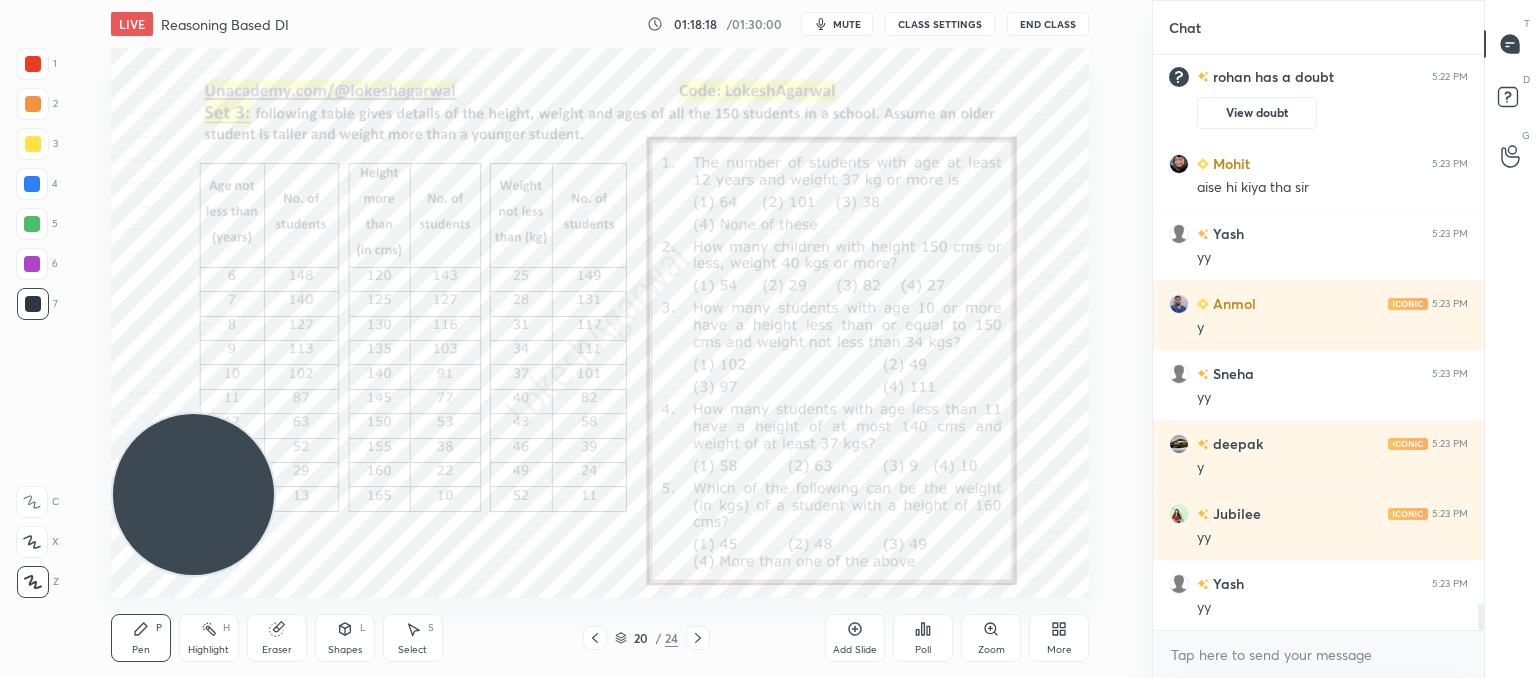 drag, startPoint x: 99, startPoint y: 349, endPoint x: 160, endPoint y: 548, distance: 208.13937 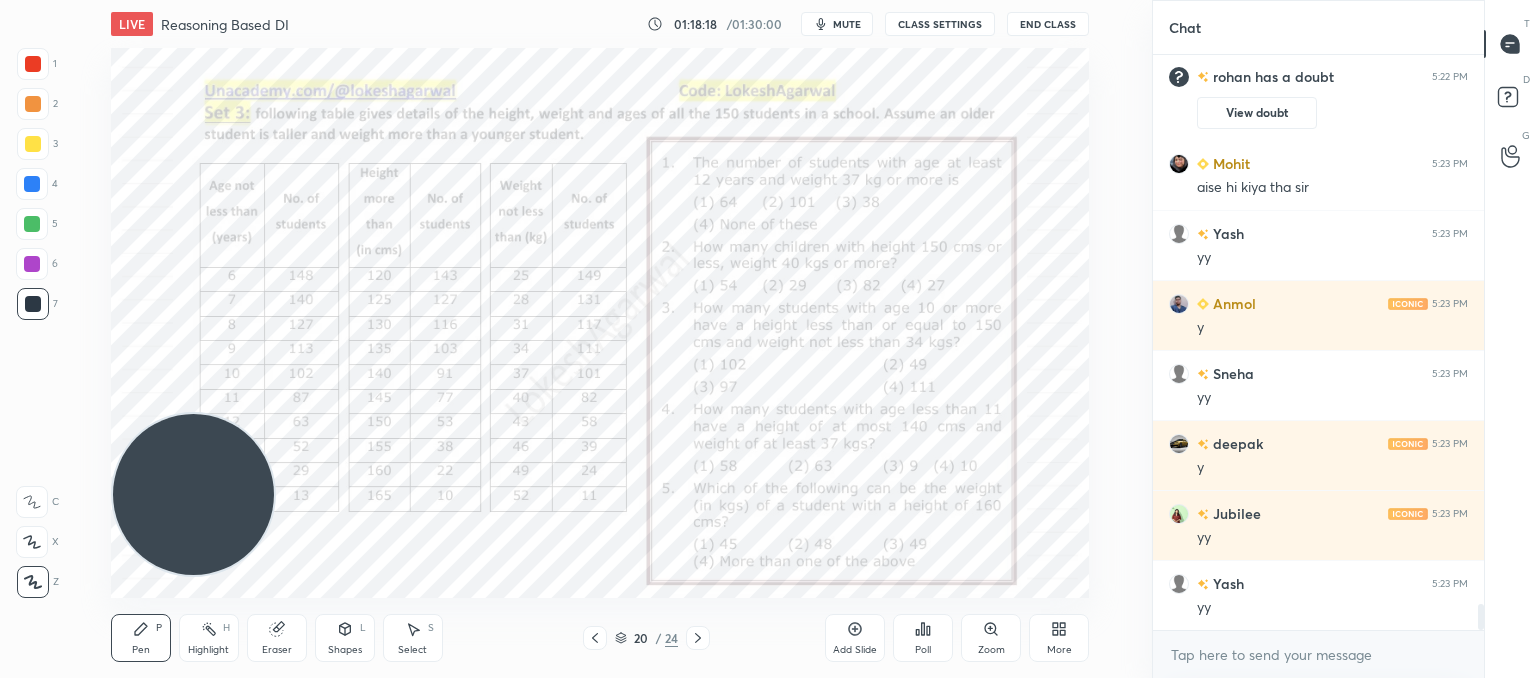 click on "1 2 3 4 5 6 7 C X Z C X Z E E Erase all   H H LIVE Reasoning Based DI 01:18:18 /  01:30:00 mute CLASS SETTINGS End Class Setting up your live class Poll for   secs No correct answer Start poll Back Reasoning Based DI • L11 of Booster Course on Data Interpretation for CAT & OMETs 2025 Lokesh Agarwal Pen P Highlight H Eraser Shapes L Select S 20 / 24 Add Slide Poll Zoom More" at bounding box center [568, 339] 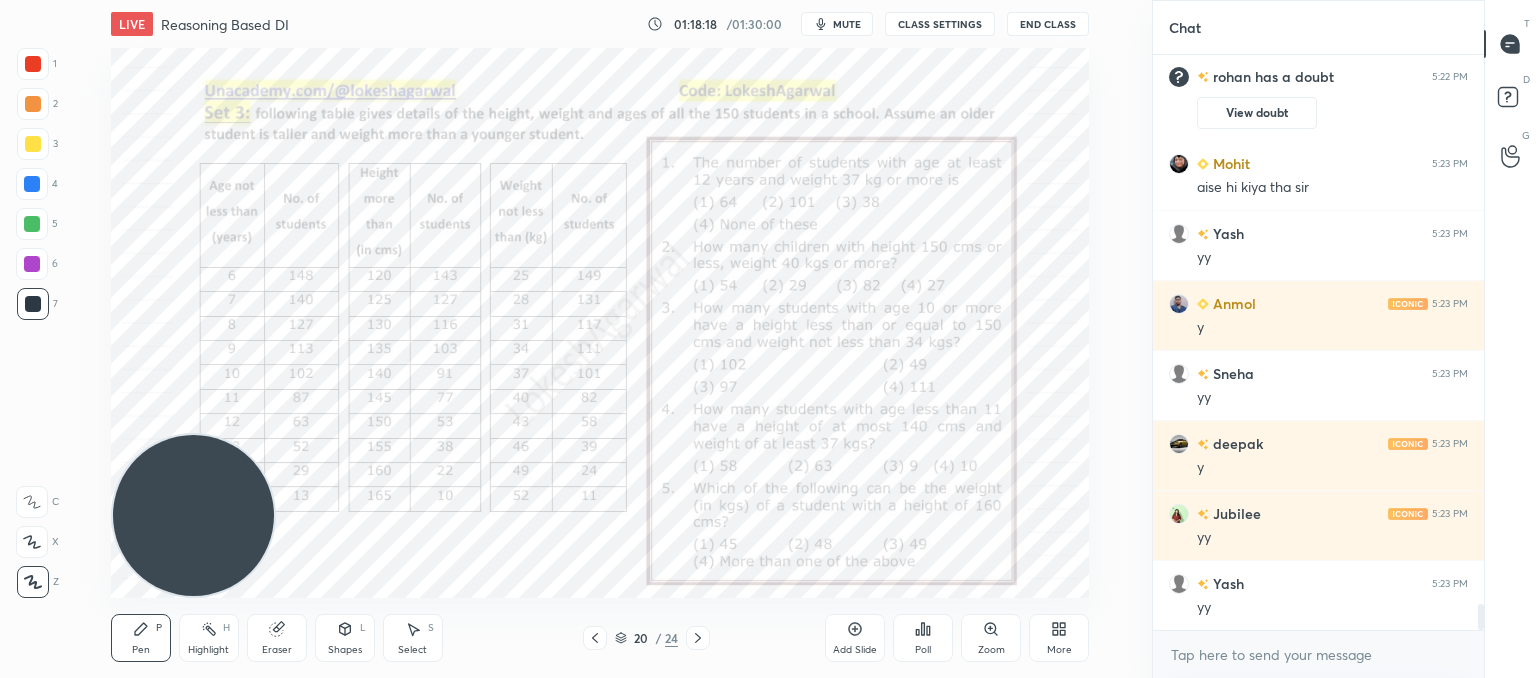 scroll, scrollTop: 12132, scrollLeft: 0, axis: vertical 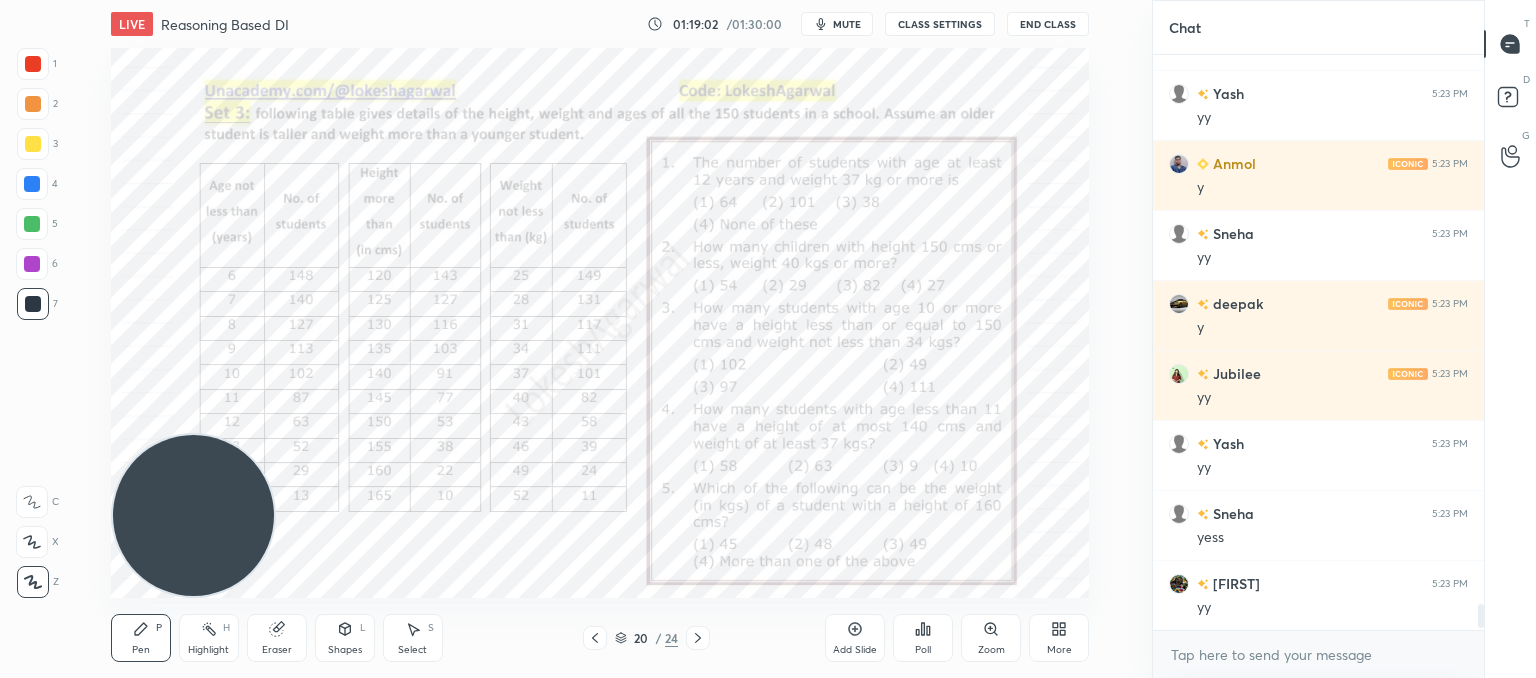 click on "mute" at bounding box center (847, 24) 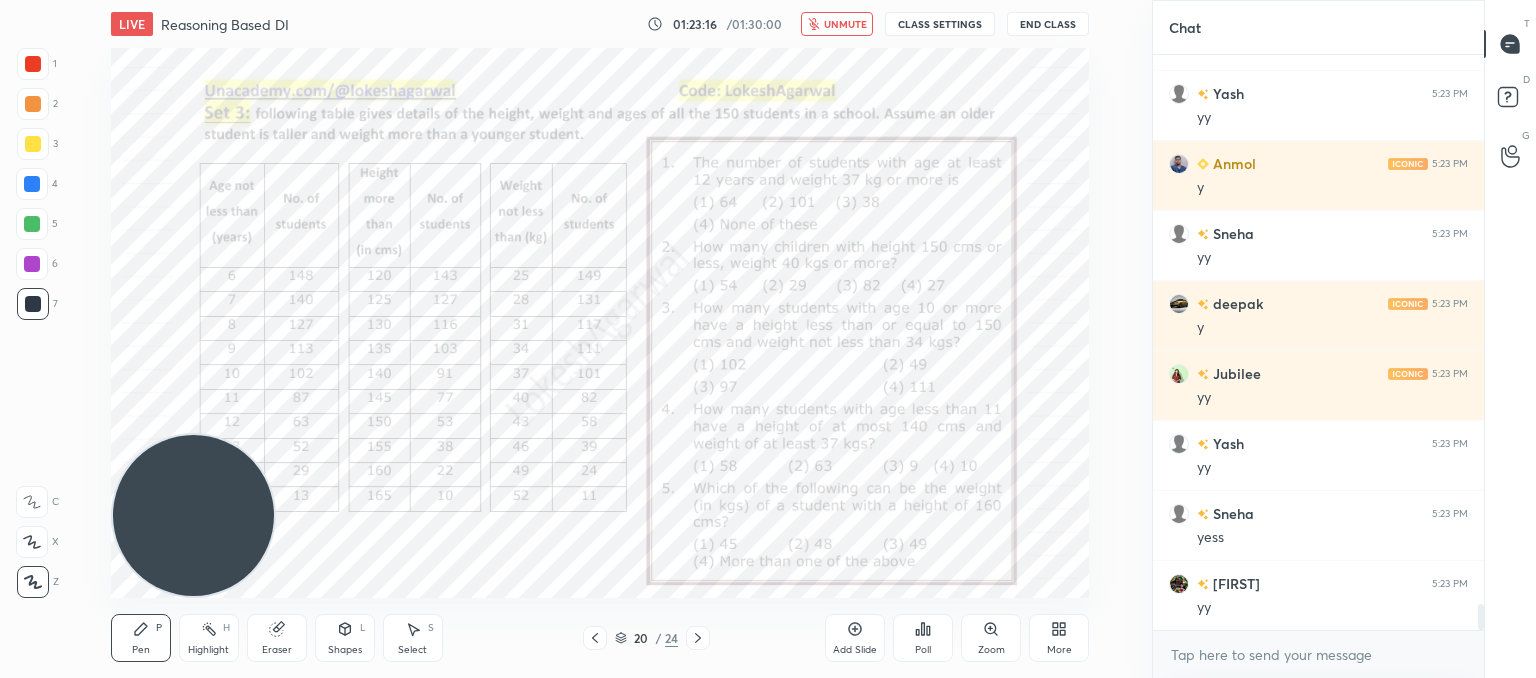 click on "unmute" at bounding box center (845, 24) 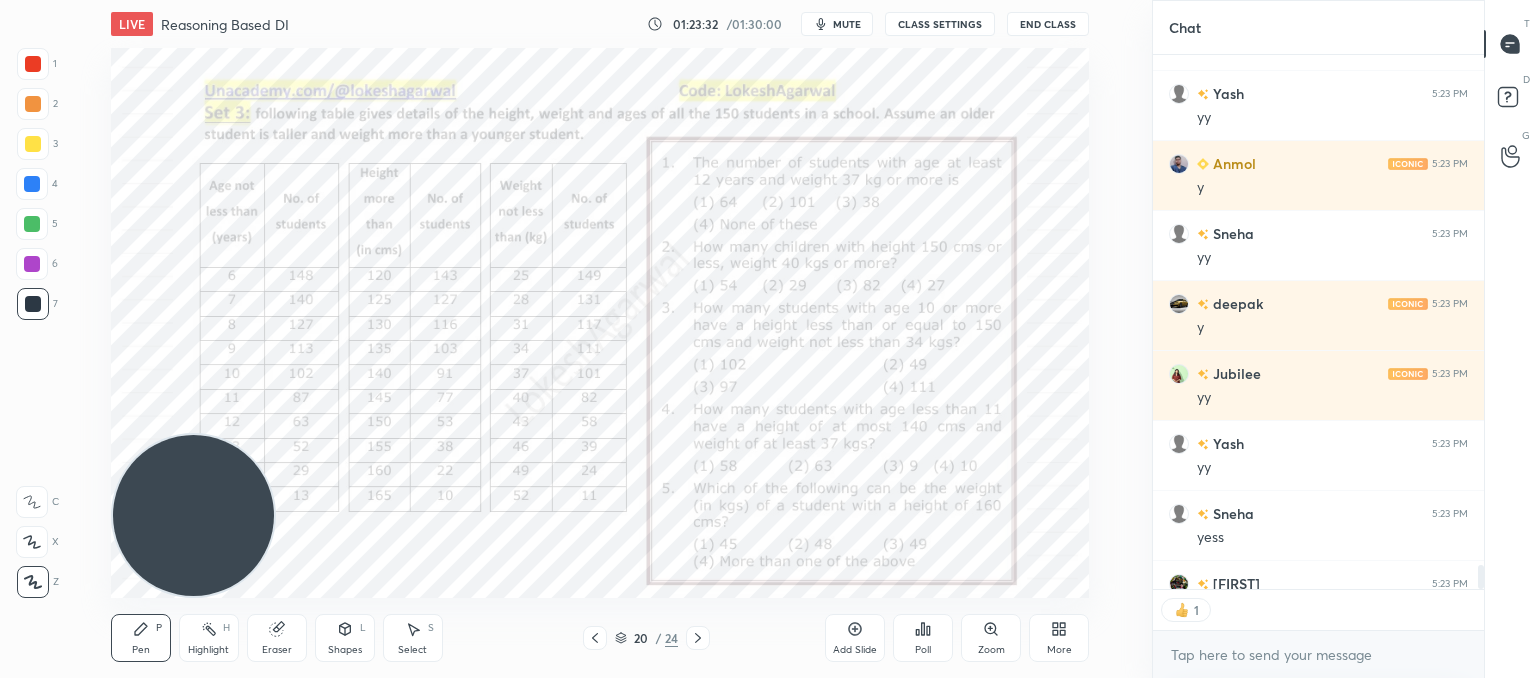 scroll, scrollTop: 7, scrollLeft: 6, axis: both 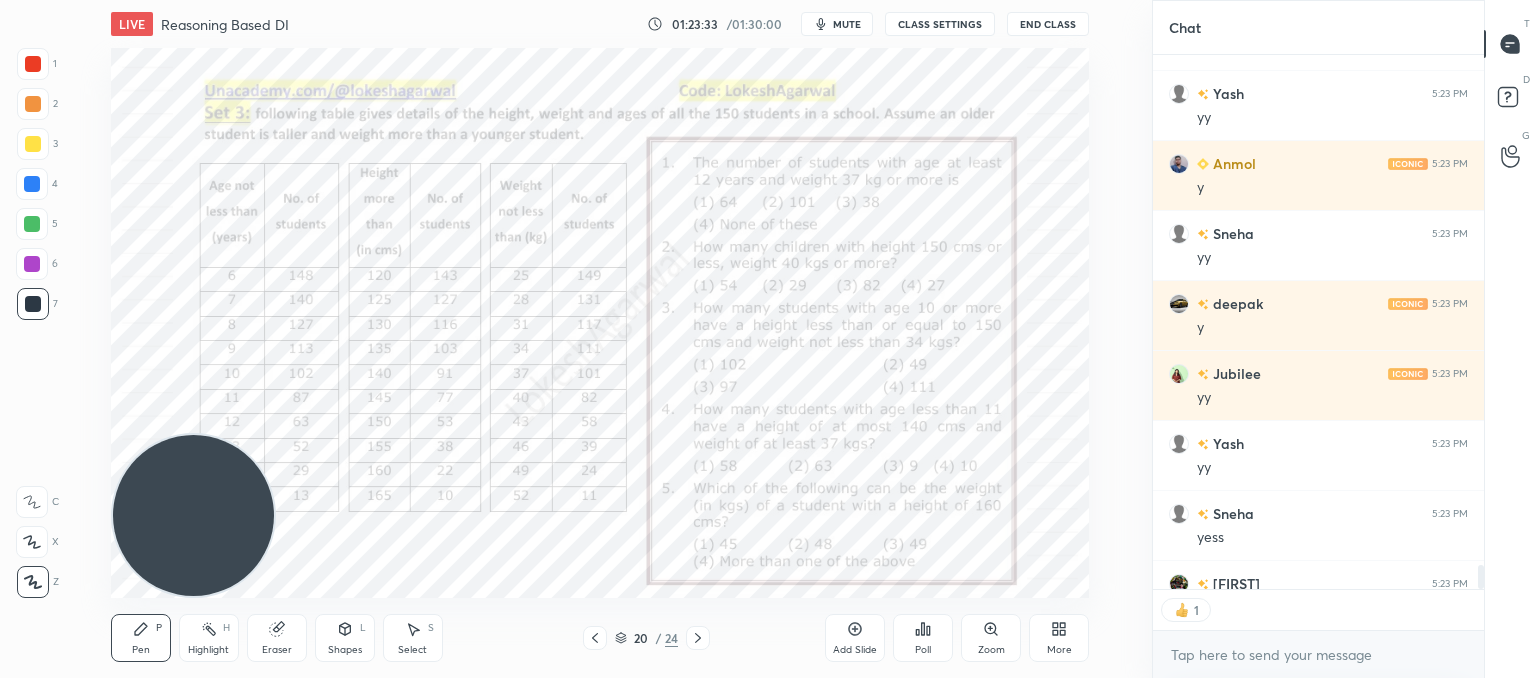 click 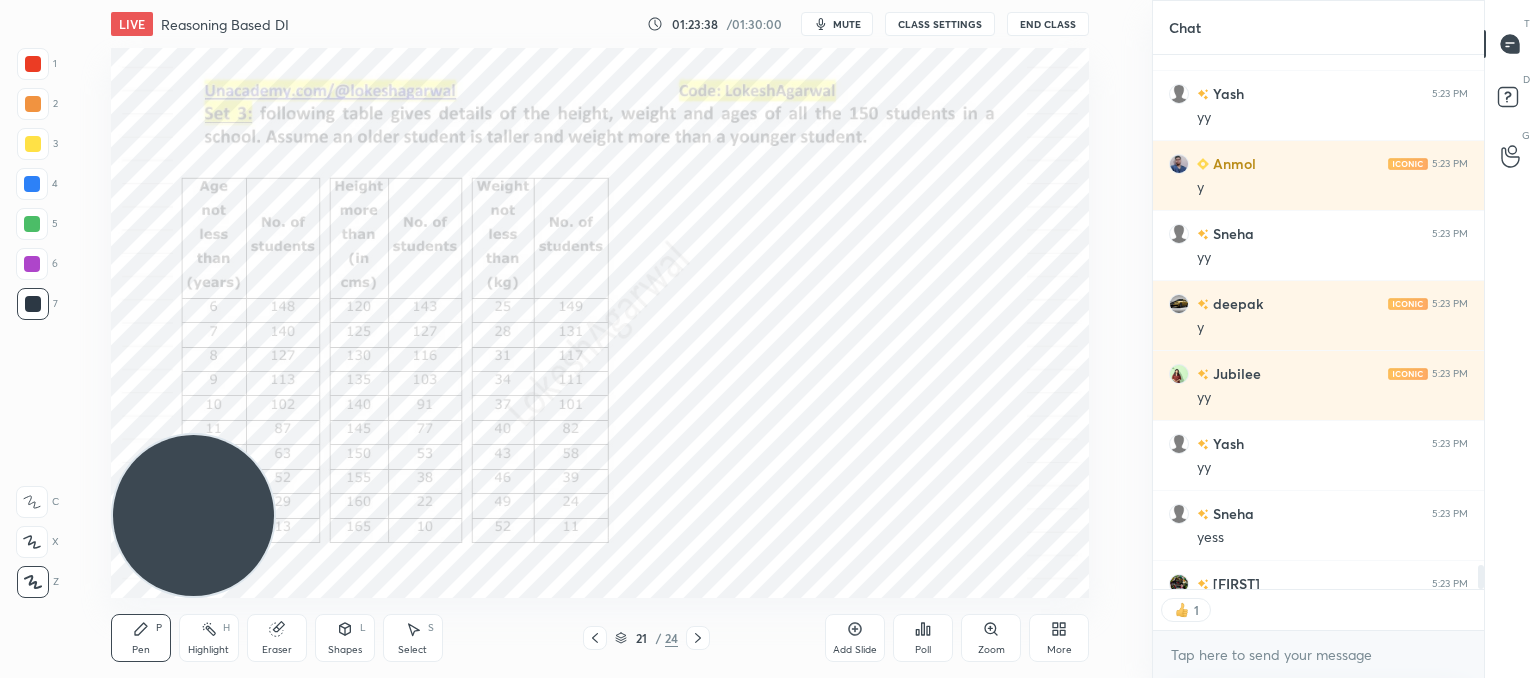 click at bounding box center [193, 515] 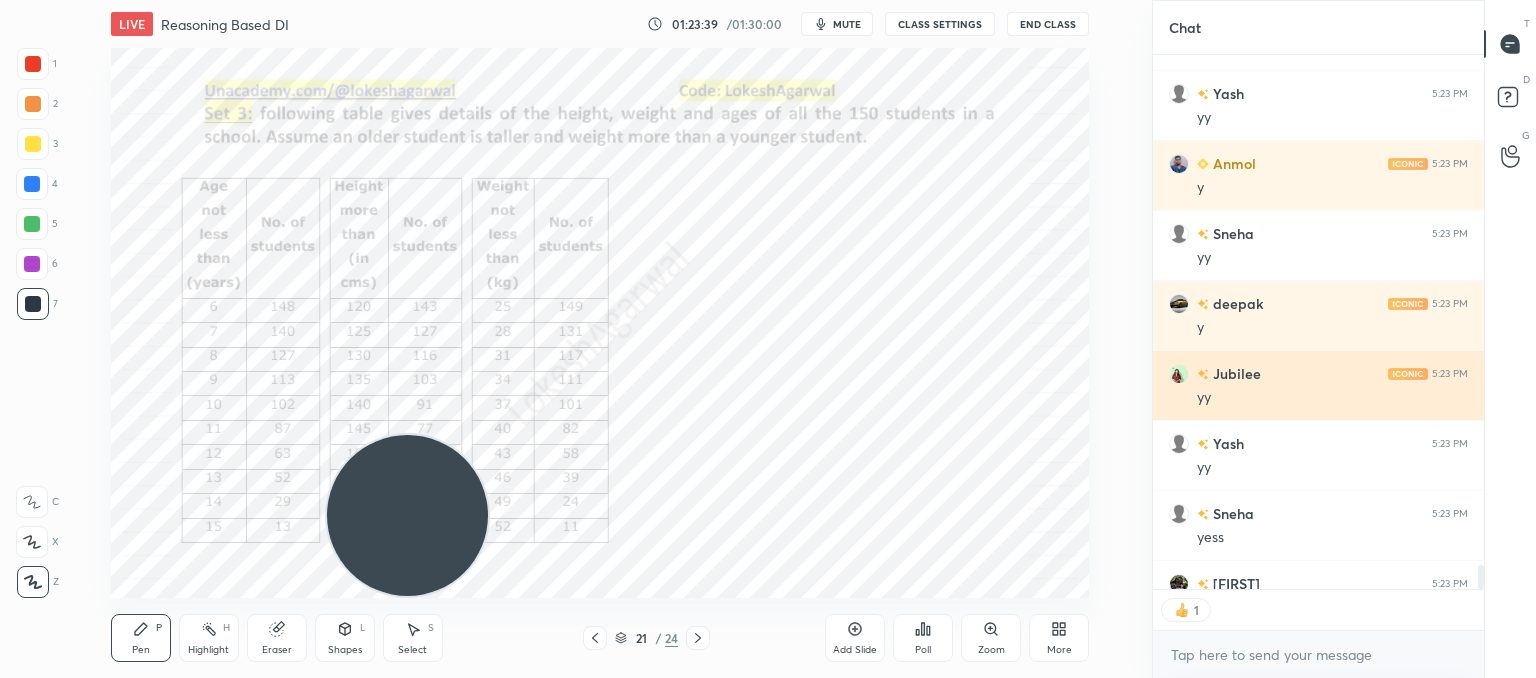 drag, startPoint x: 268, startPoint y: 530, endPoint x: 1230, endPoint y: 401, distance: 970.61066 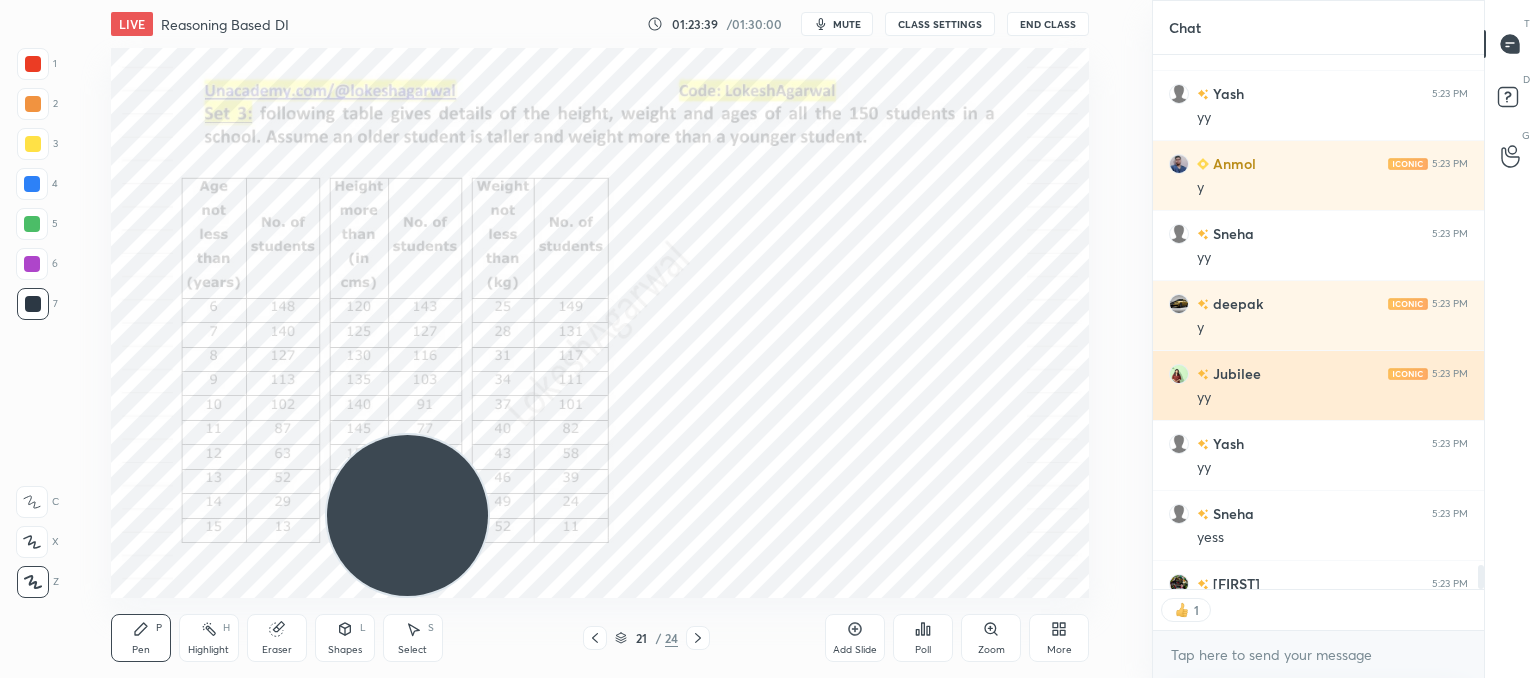 click on "1 2 3 4 5 6 7 C X Z C X Z E E Erase all   H H LIVE Reasoning Based DI 01:23:39 /  01:30:00 mute CLASS SETTINGS End Class Setting up your live class Poll for   secs No correct answer Start poll Back Reasoning Based DI • L11 of Booster Course on Data Interpretation for CAT & OMETs 2025 Lokesh Agarwal Pen P Highlight H Eraser Shapes L Select S 21 / 24 Add Slide Poll Zoom More Chat [USER] 5:19 PM yy [USER] 5:19 PM yy [USER] 5:19 PM y [USER] 5:19 PM Yy [USER] 5:20 PM y [USER]  joined [USER] 5:20 PM y [USER] 5:20 PM y [USER] 5:20 PM y [USER]  has a doubt 5:22 PM View doubt [USER] 5:23 PM aise hi kiya tha sir [USER] 5:23 PM yy [USER] 5:23 PM y [USER] 5:23 PM yy [USER] 5:23 PM y [USER] 5:23 PM yy [USER] 5:23 PM yy [USER] 5:23 PM yess [USER] 5:23 PM yy JUMP TO LATEST 1 Enable hand raising Enable raise hand to speak to learners. Once enabled, chat will be turned off temporarily. Enable x   introducing Raise a hand with a doubt Now learners can raise their hand along with a doubt  How it works? [USER] Asked a doubt 1 Got it T" at bounding box center (768, 339) 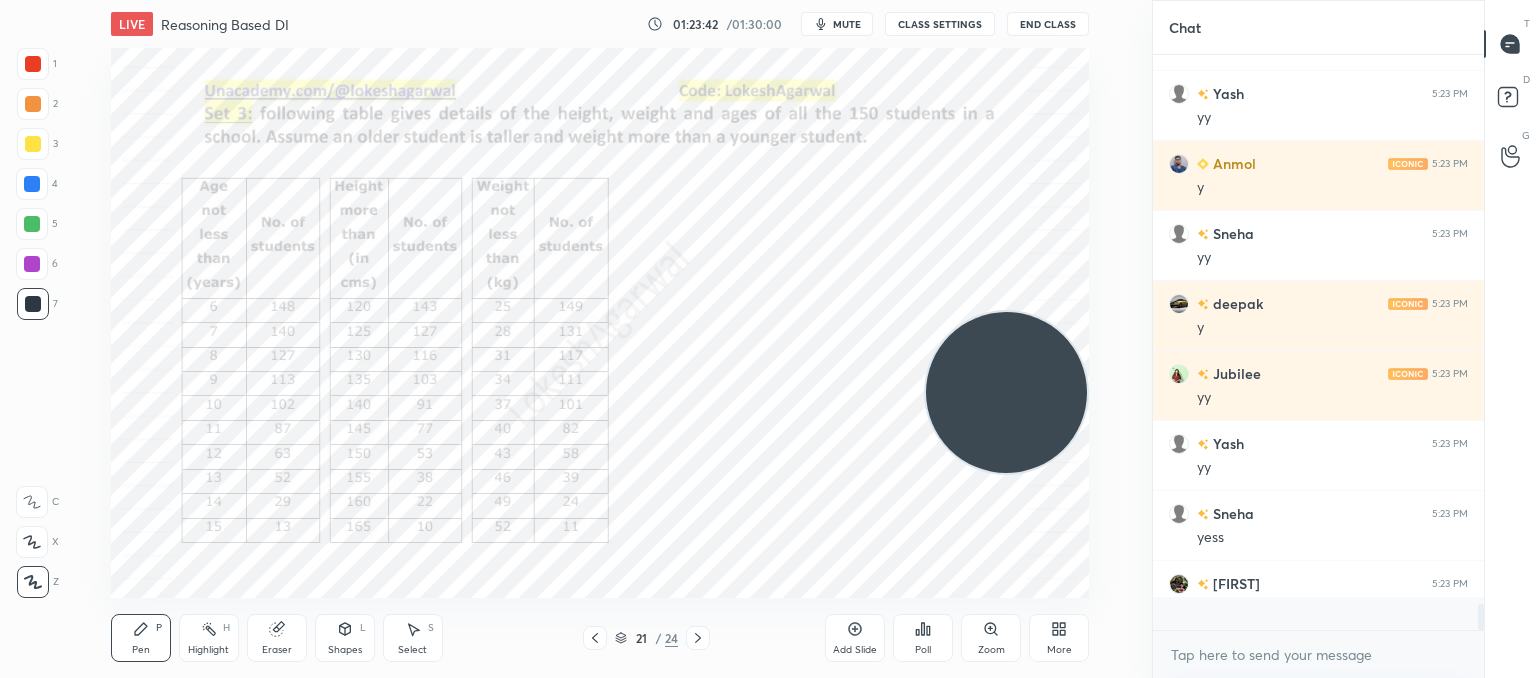 scroll, scrollTop: 6, scrollLeft: 6, axis: both 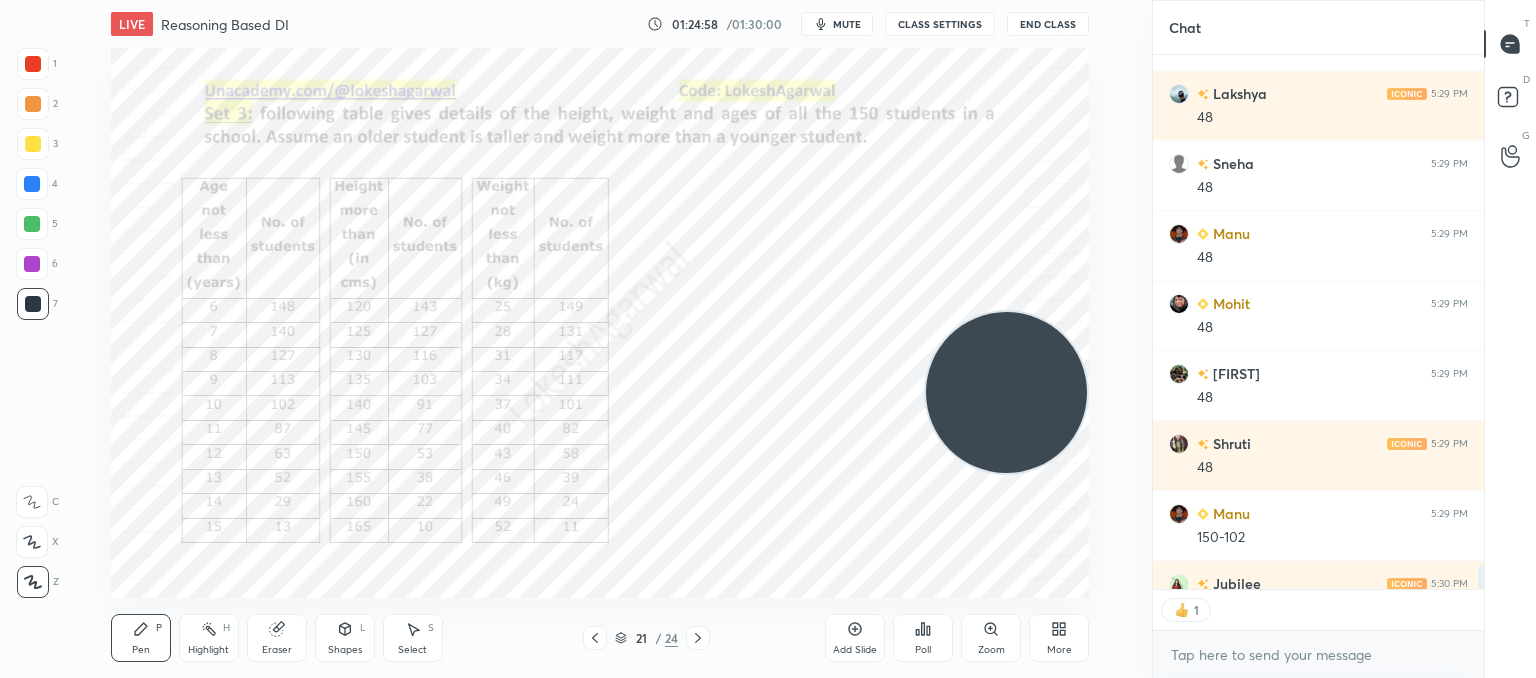 drag, startPoint x: 417, startPoint y: 638, endPoint x: 588, endPoint y: 609, distance: 173.44164 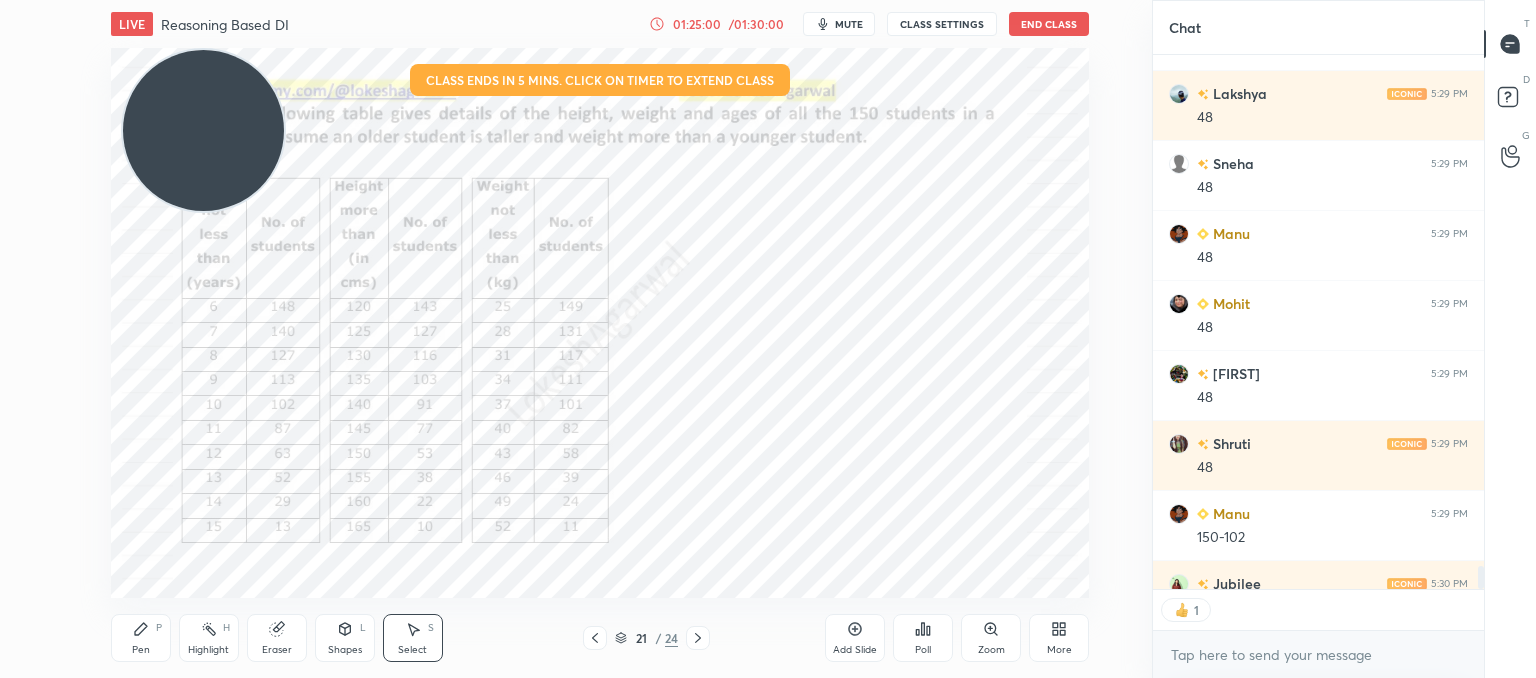 drag, startPoint x: 1009, startPoint y: 403, endPoint x: 220, endPoint y: 29, distance: 873.1535 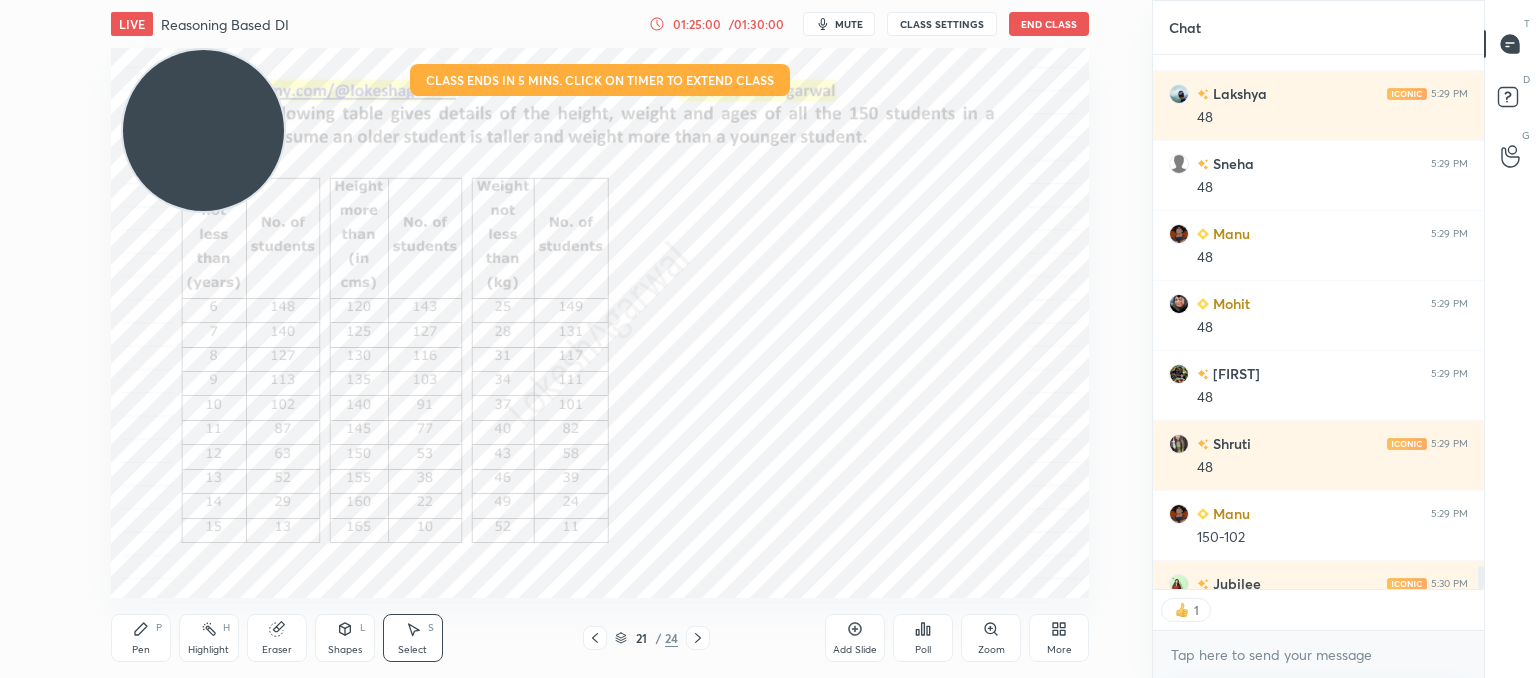 click on "LIVE Reasoning Based DI 01:25:00 /  01:30:00 mute CLASS SETTINGS End Class 0 ° Undo Copy Paste here Duplicate Duplicate to new slide Delete Setting up your live class Class ends in 5 mins. Click on timer to extend class Poll for   secs No correct answer Start poll Back Reasoning Based DI • L11 of Booster Course on Data Interpretation for CAT & OMETs 2025 Lokesh Agarwal Pen P Highlight H Eraser Shapes L Select S 21 / 24 Add Slide Poll Zoom More" at bounding box center (600, 339) 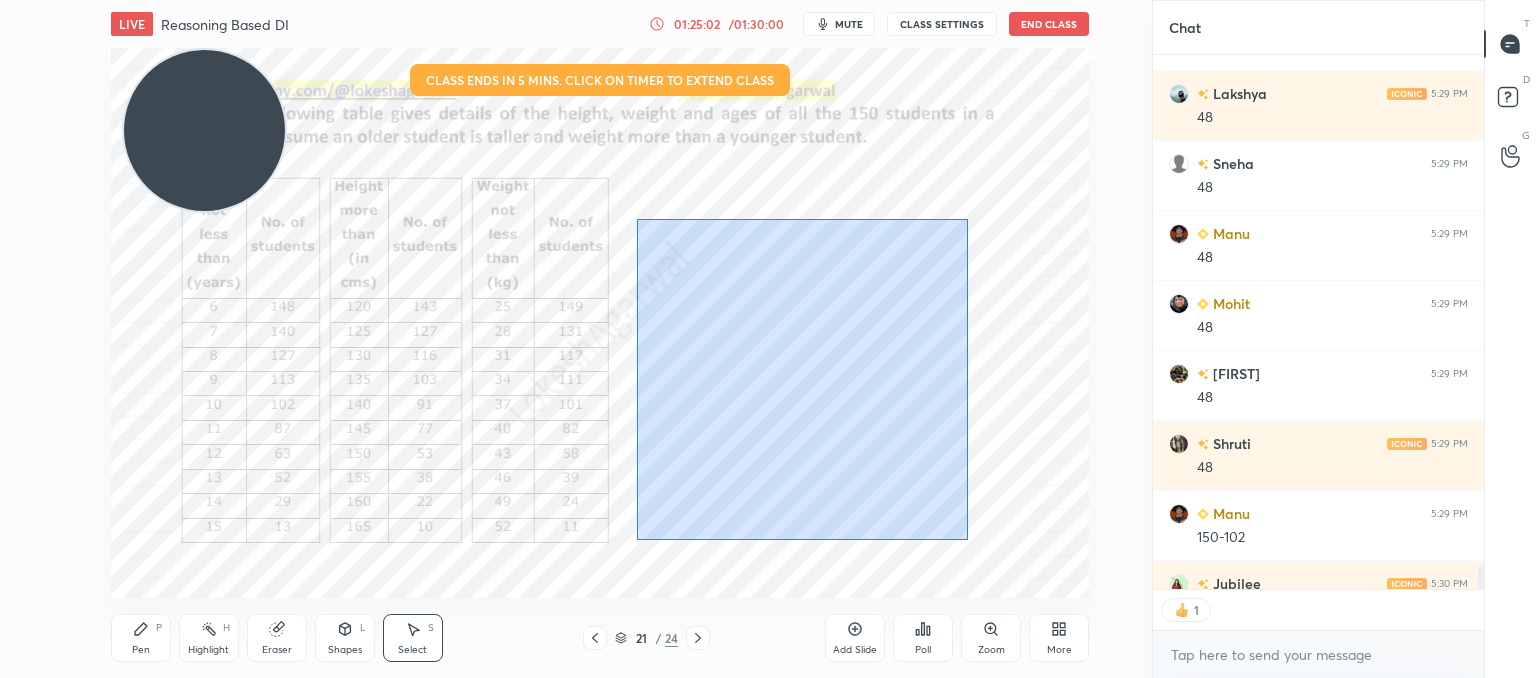 drag, startPoint x: 968, startPoint y: 540, endPoint x: 508, endPoint y: 130, distance: 616.198 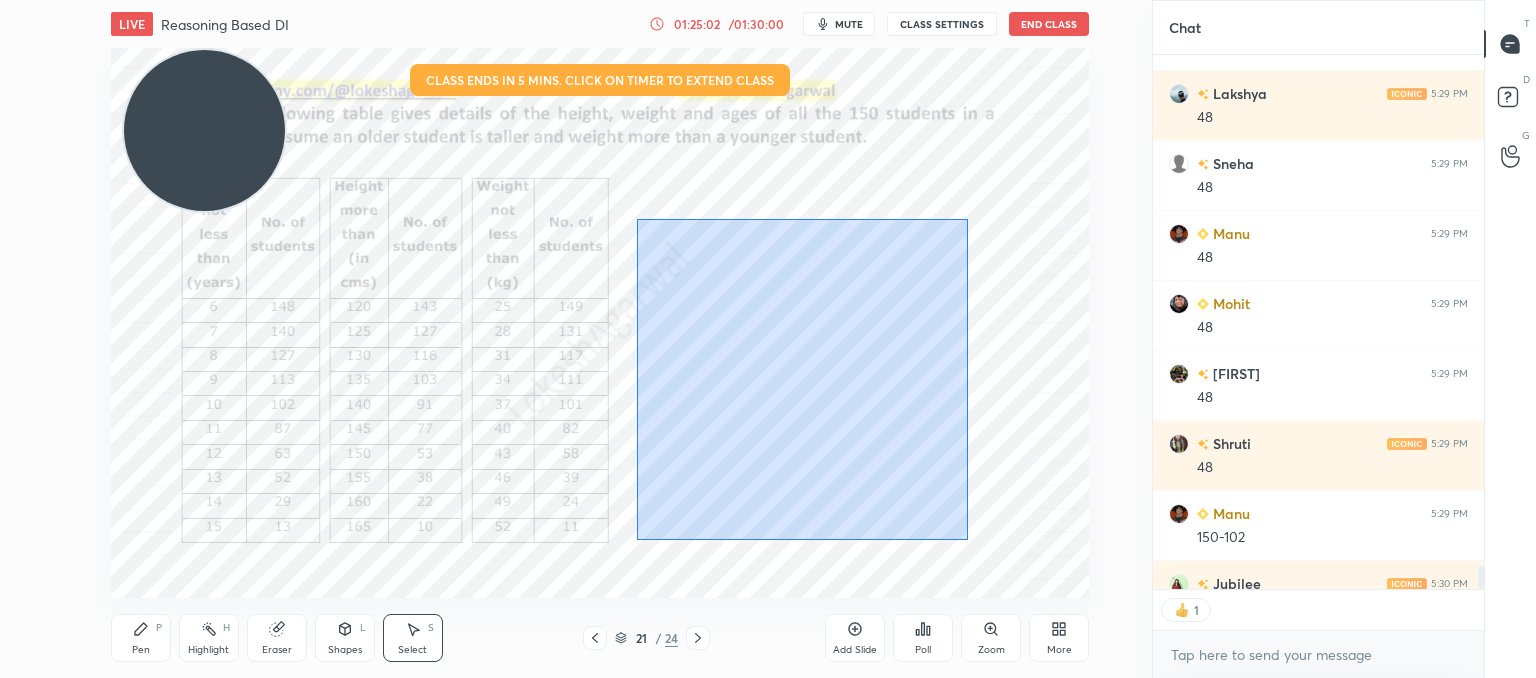 click on "0 ° Undo Copy Paste here Duplicate Duplicate to new slide Delete" at bounding box center (600, 323) 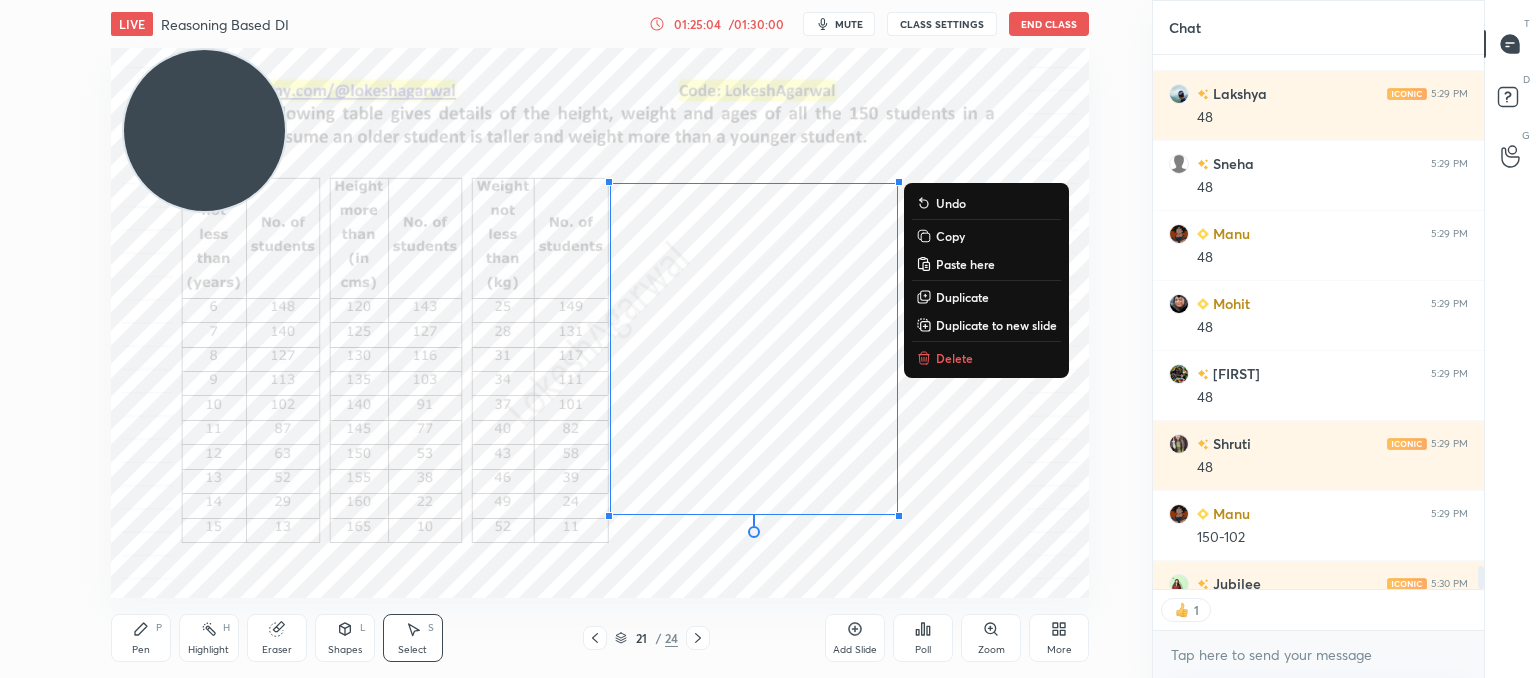 click on "Delete" at bounding box center (954, 358) 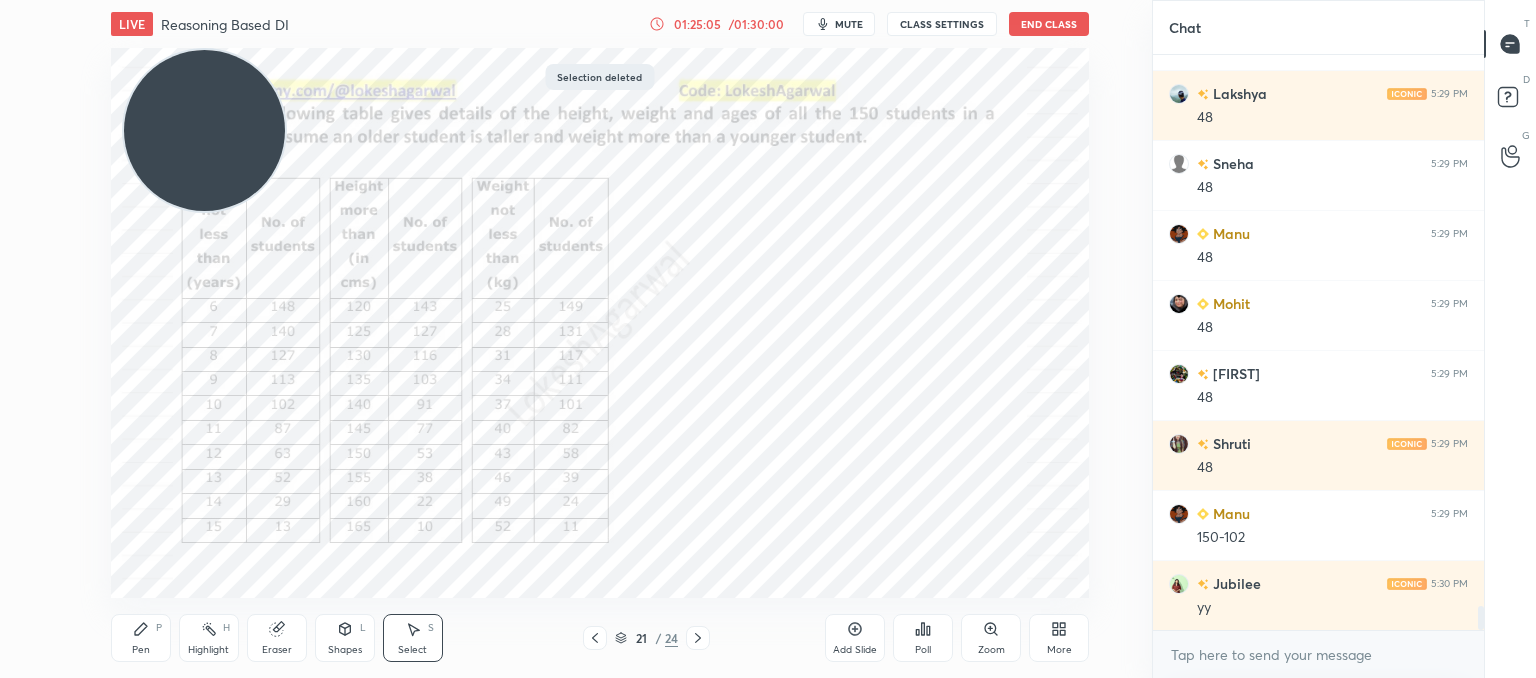 scroll, scrollTop: 6, scrollLeft: 6, axis: both 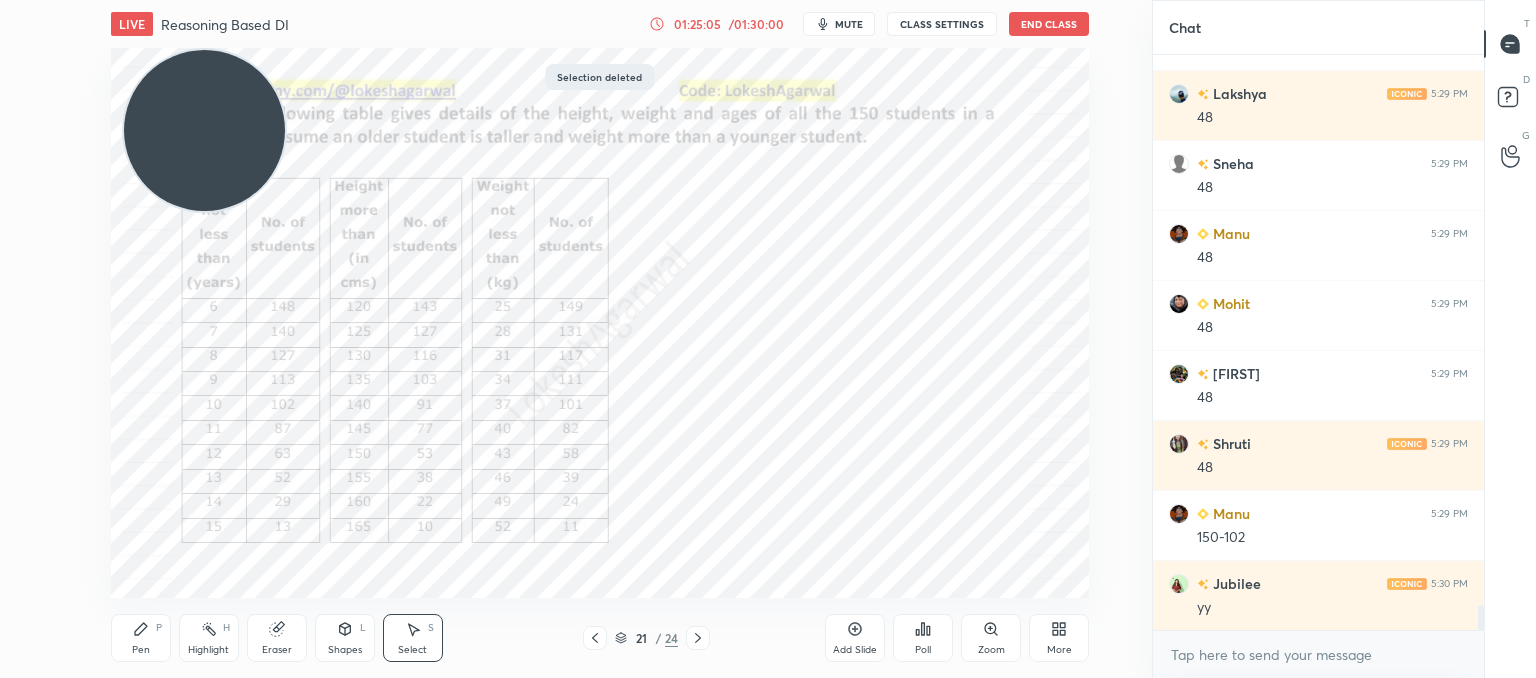 click 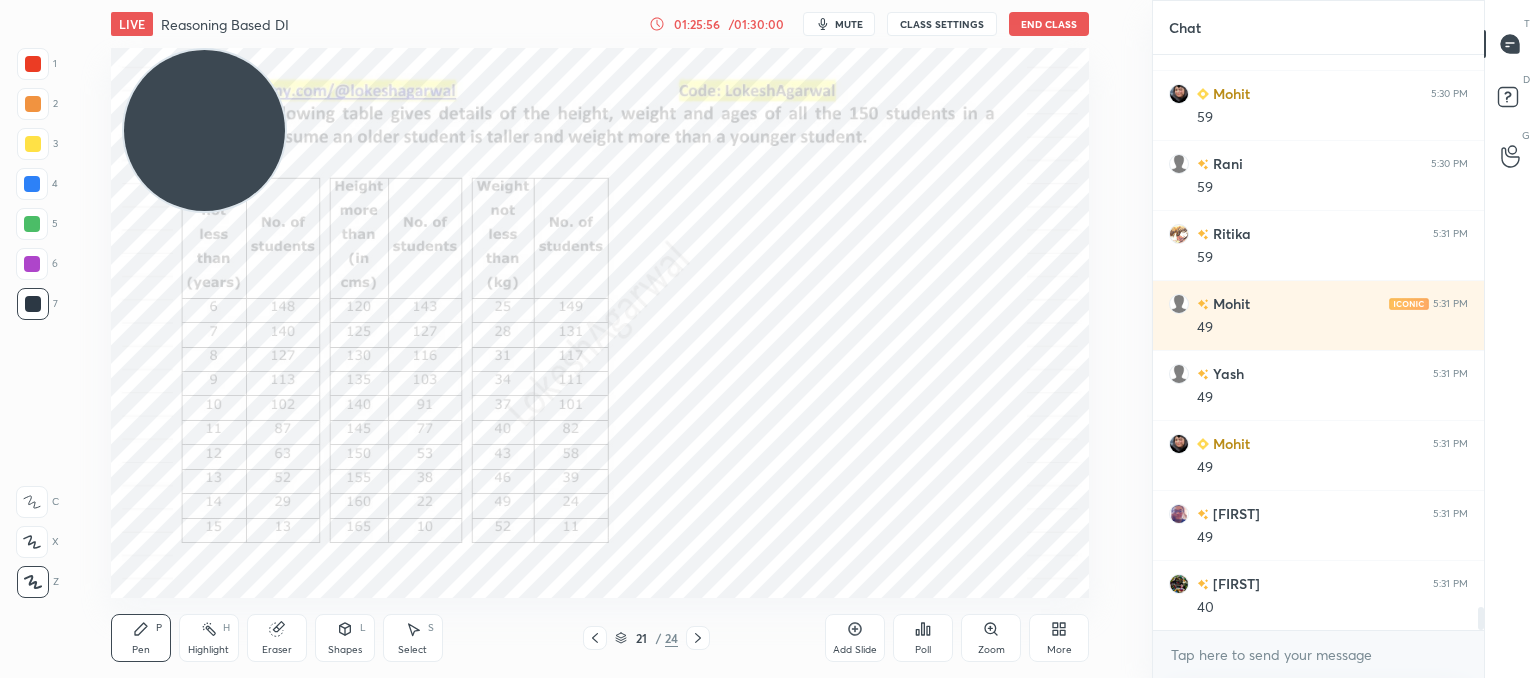 scroll, scrollTop: 13868, scrollLeft: 0, axis: vertical 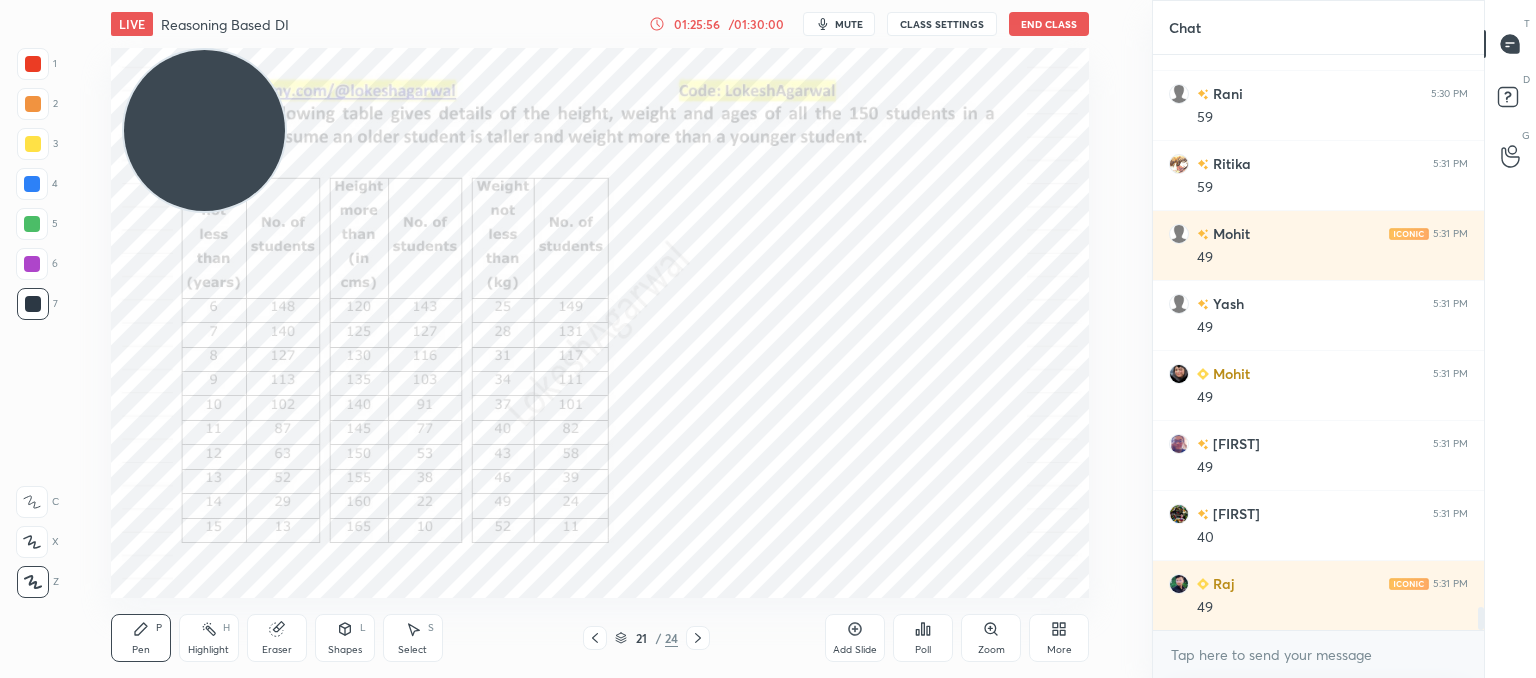 drag, startPoint x: 244, startPoint y: 639, endPoint x: 245, endPoint y: 611, distance: 28.01785 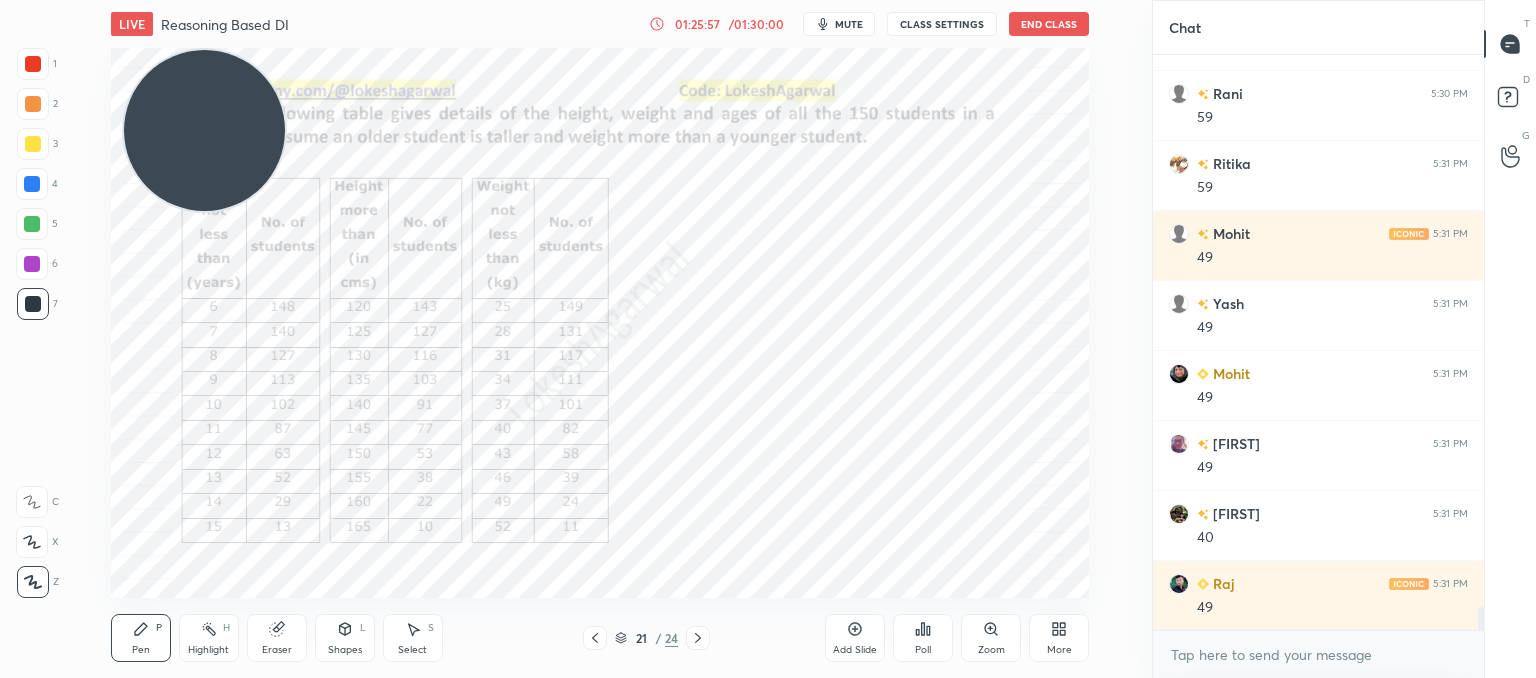 scroll, scrollTop: 14008, scrollLeft: 0, axis: vertical 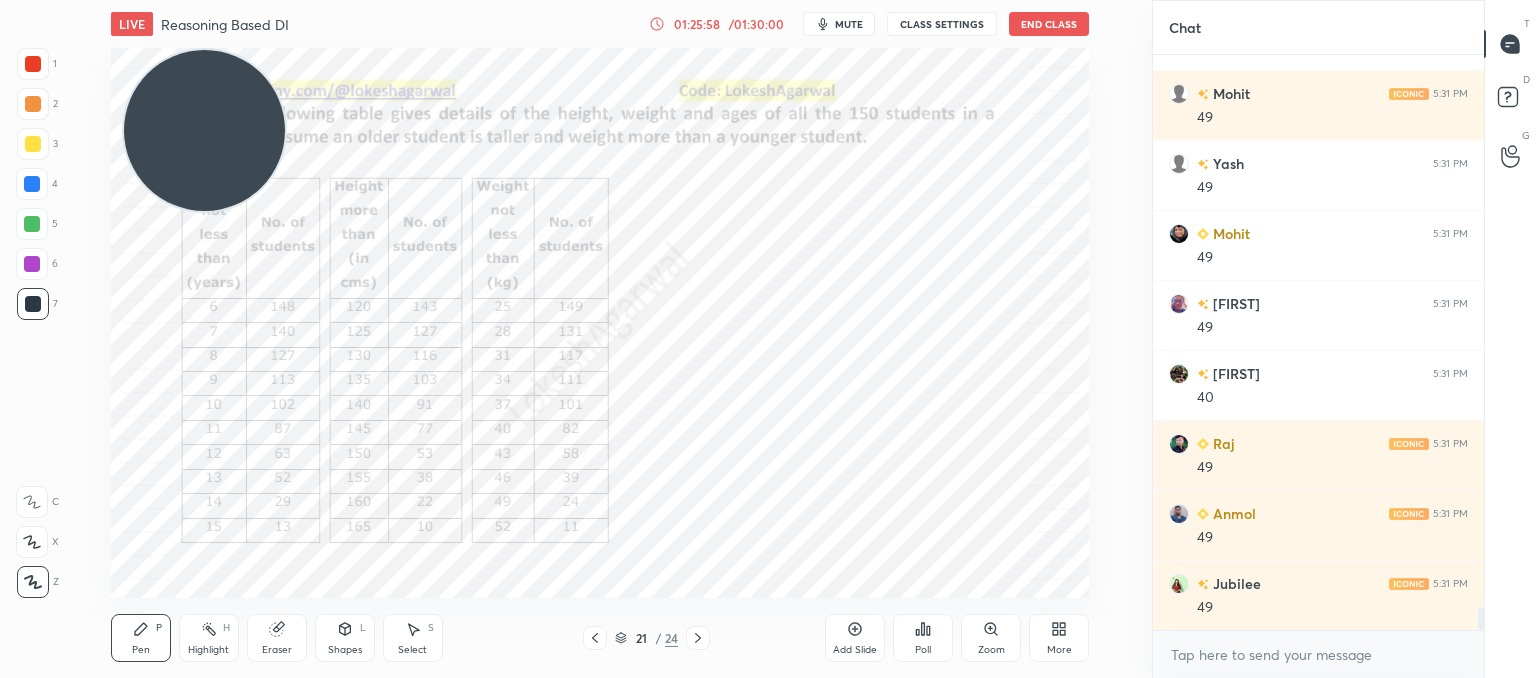 drag, startPoint x: 272, startPoint y: 637, endPoint x: 262, endPoint y: 609, distance: 29.732138 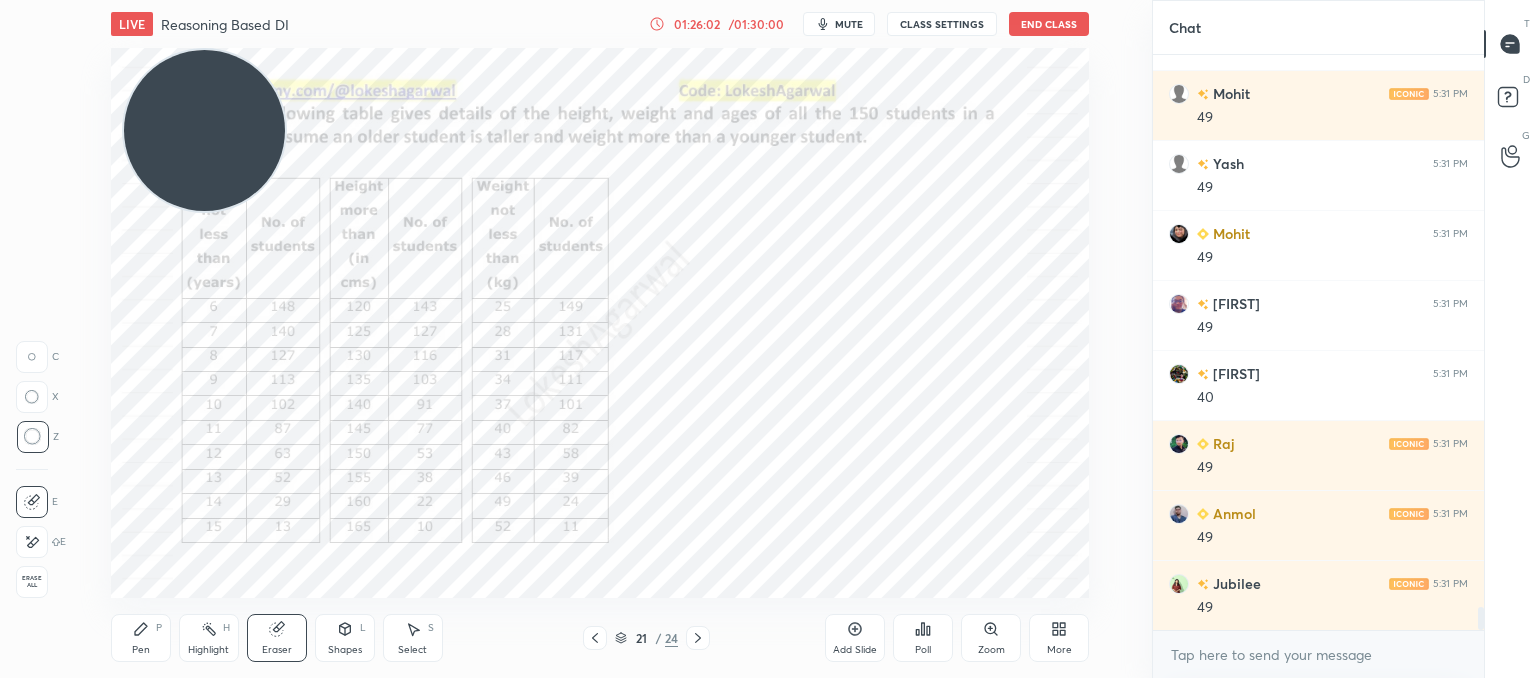 scroll, scrollTop: 14078, scrollLeft: 0, axis: vertical 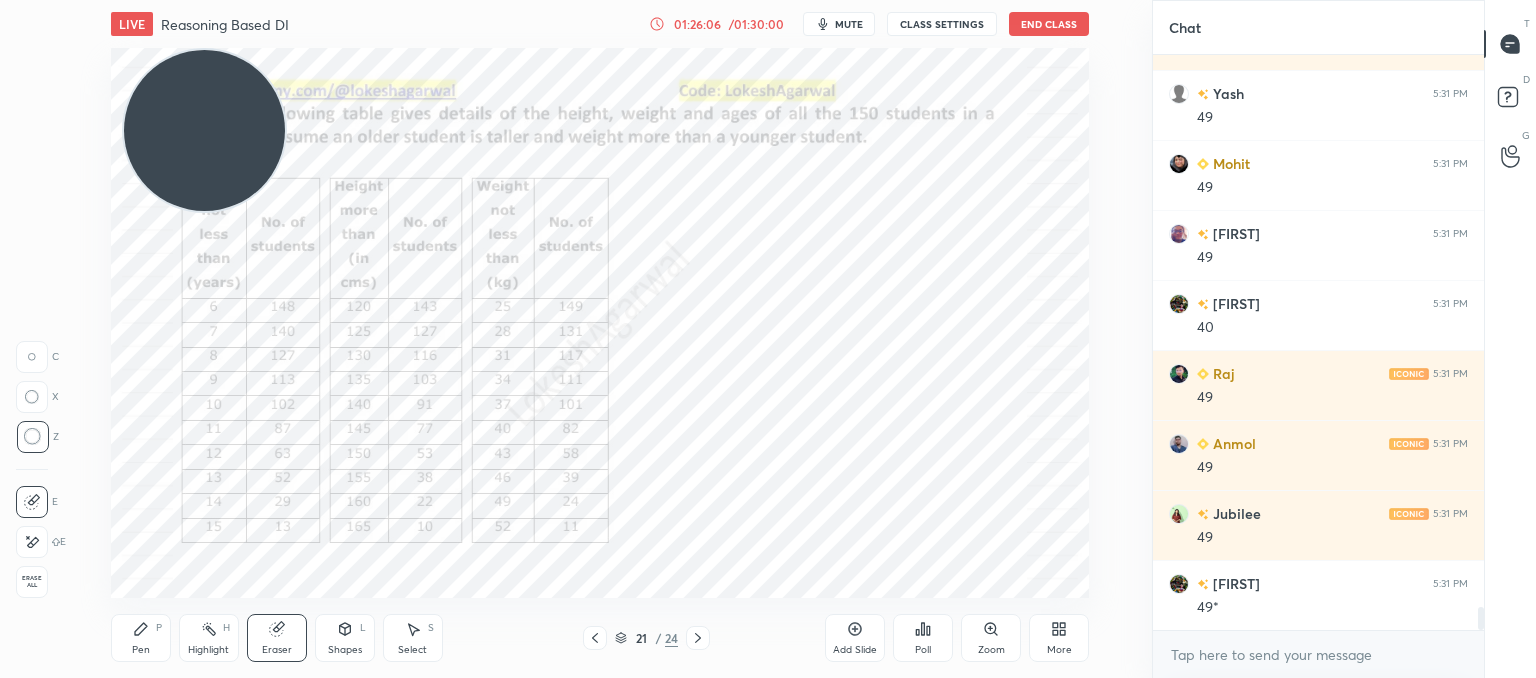 click on "Pen P" at bounding box center [141, 638] 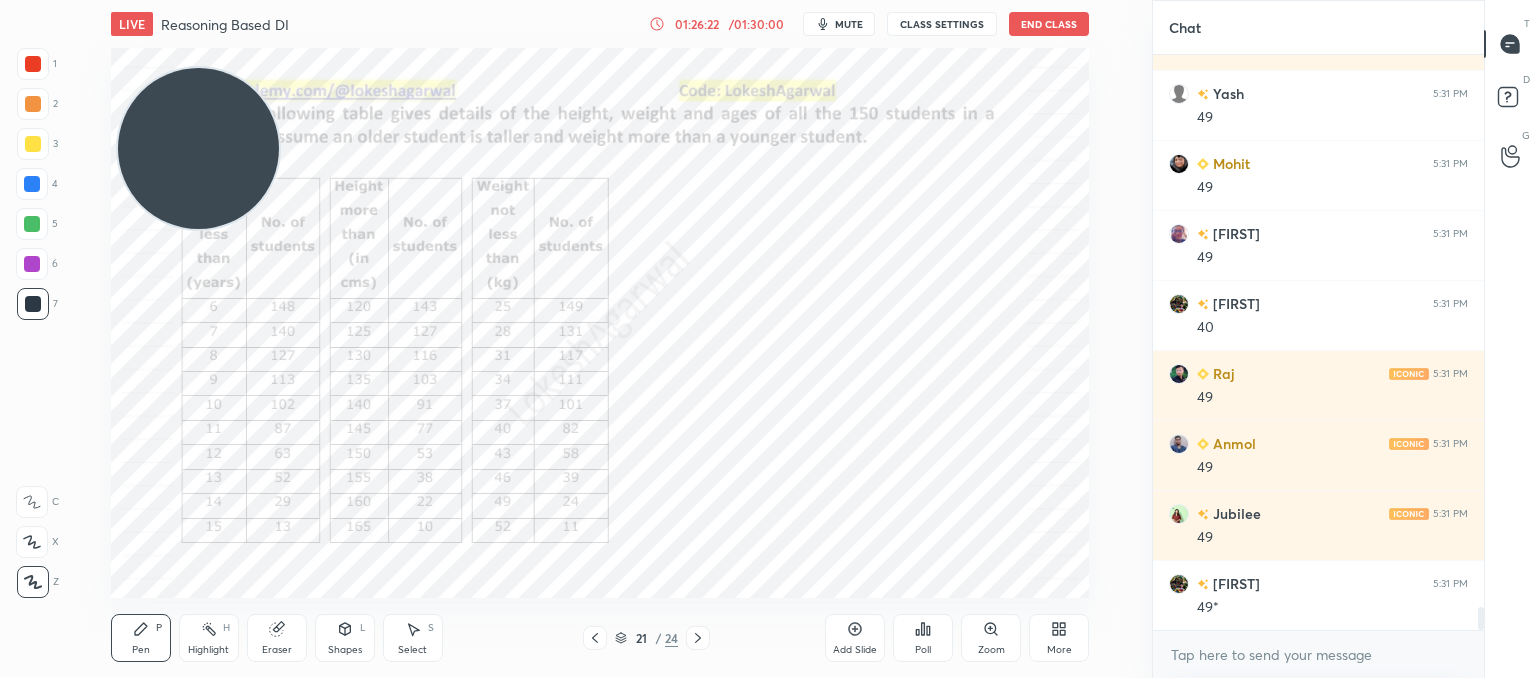 drag, startPoint x: 216, startPoint y: 131, endPoint x: 127, endPoint y: 507, distance: 386.3897 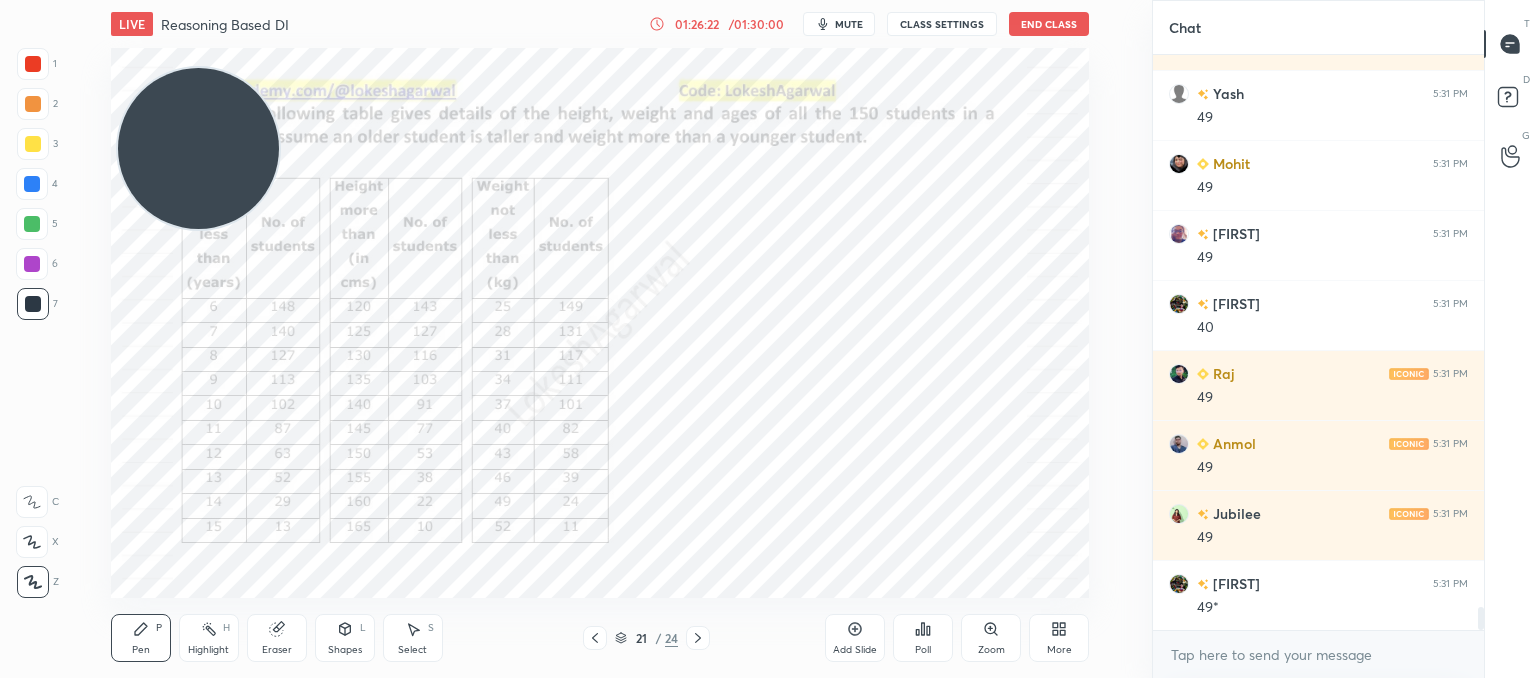 click at bounding box center [198, 148] 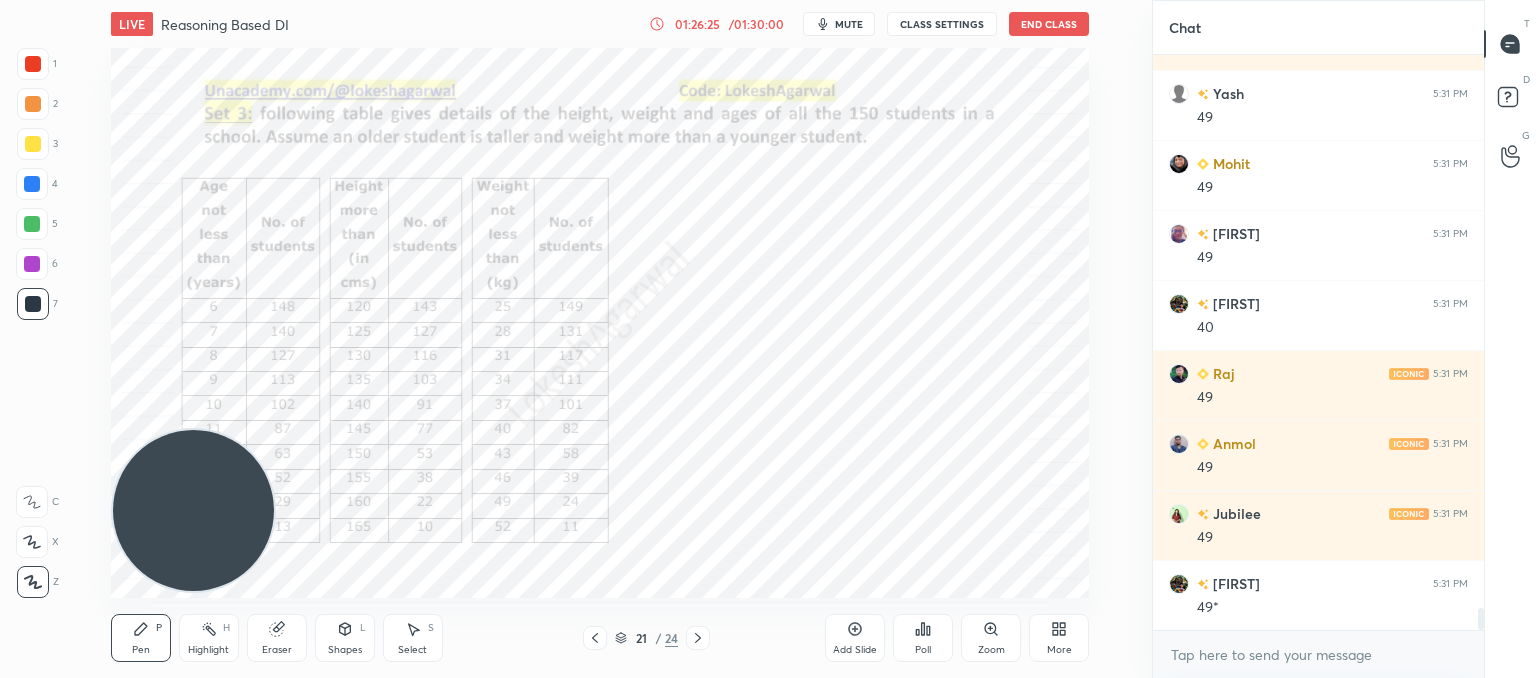 scroll, scrollTop: 14148, scrollLeft: 0, axis: vertical 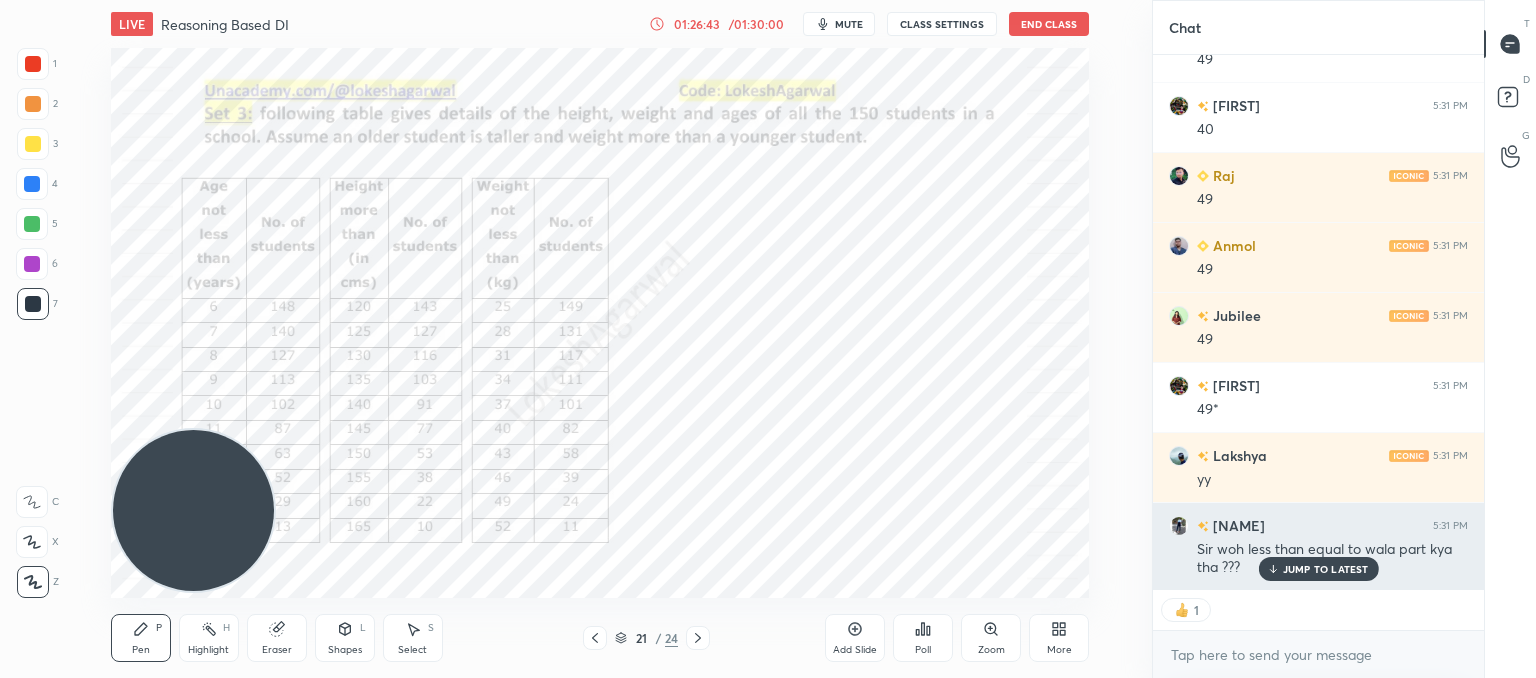 click on "JUMP TO LATEST" at bounding box center [1326, 569] 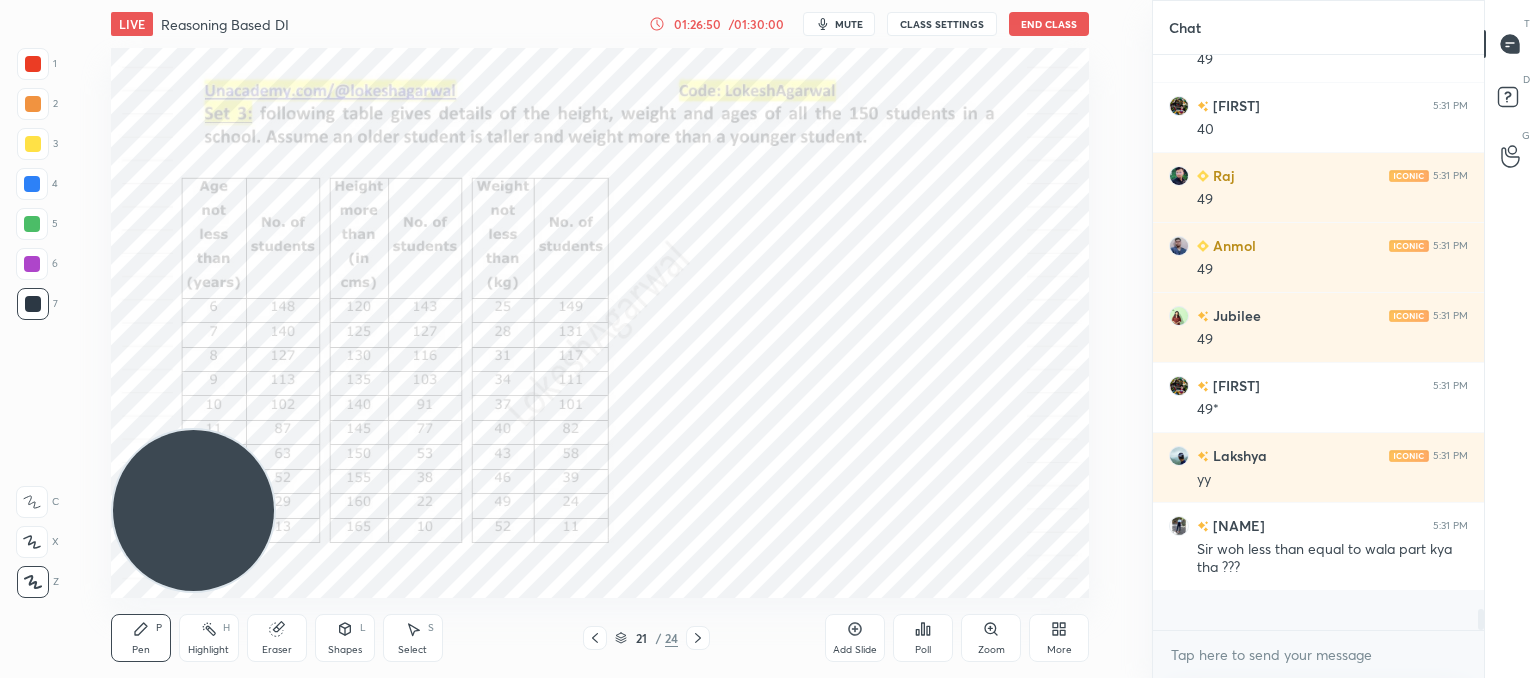 scroll, scrollTop: 6, scrollLeft: 6, axis: both 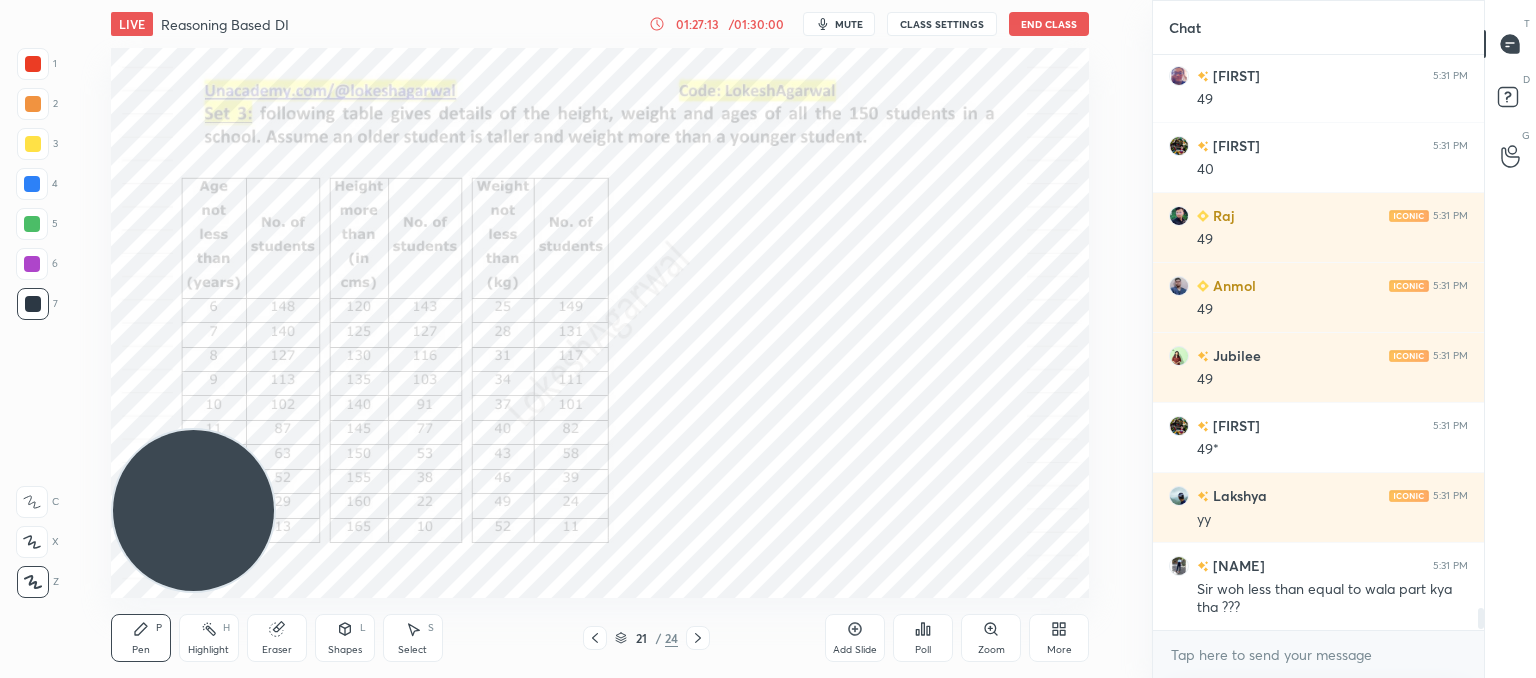 click on "Eraser" at bounding box center [277, 638] 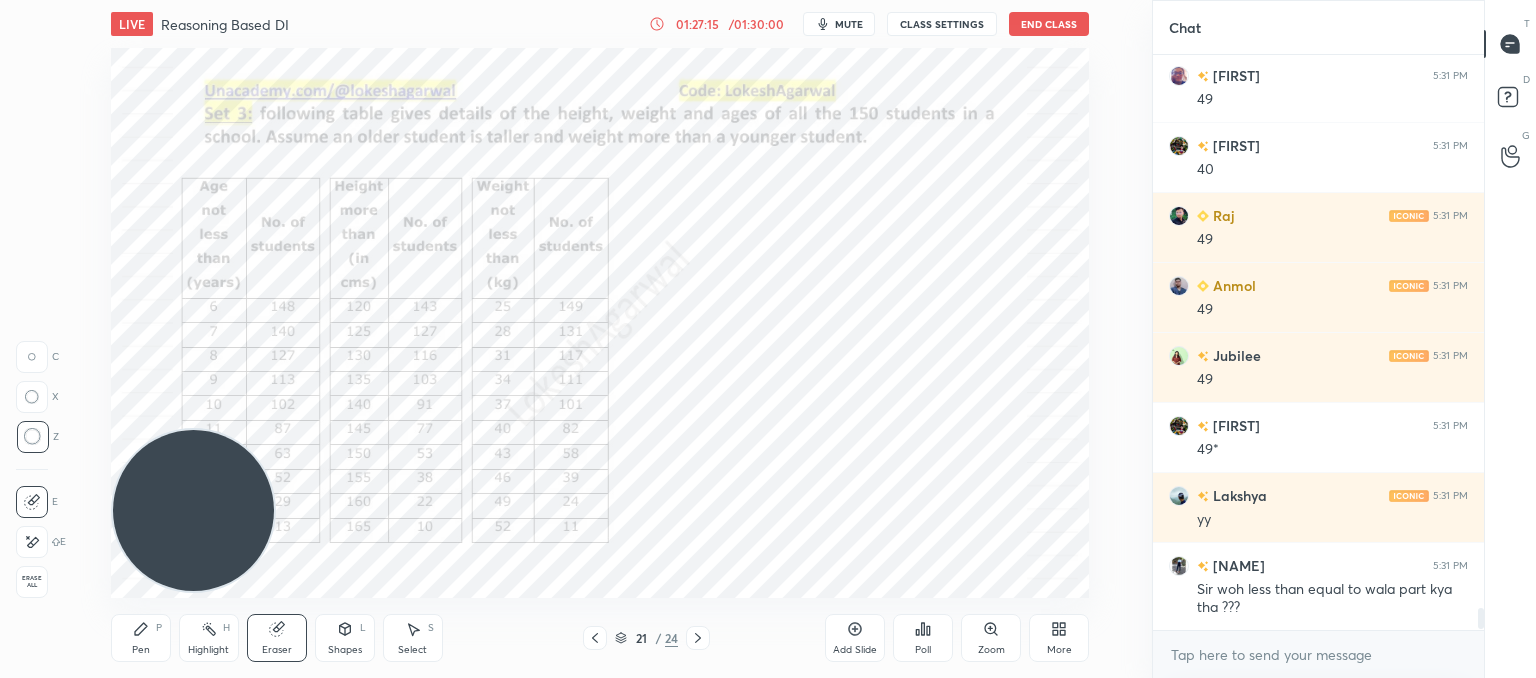 drag, startPoint x: 150, startPoint y: 647, endPoint x: 165, endPoint y: 635, distance: 19.209373 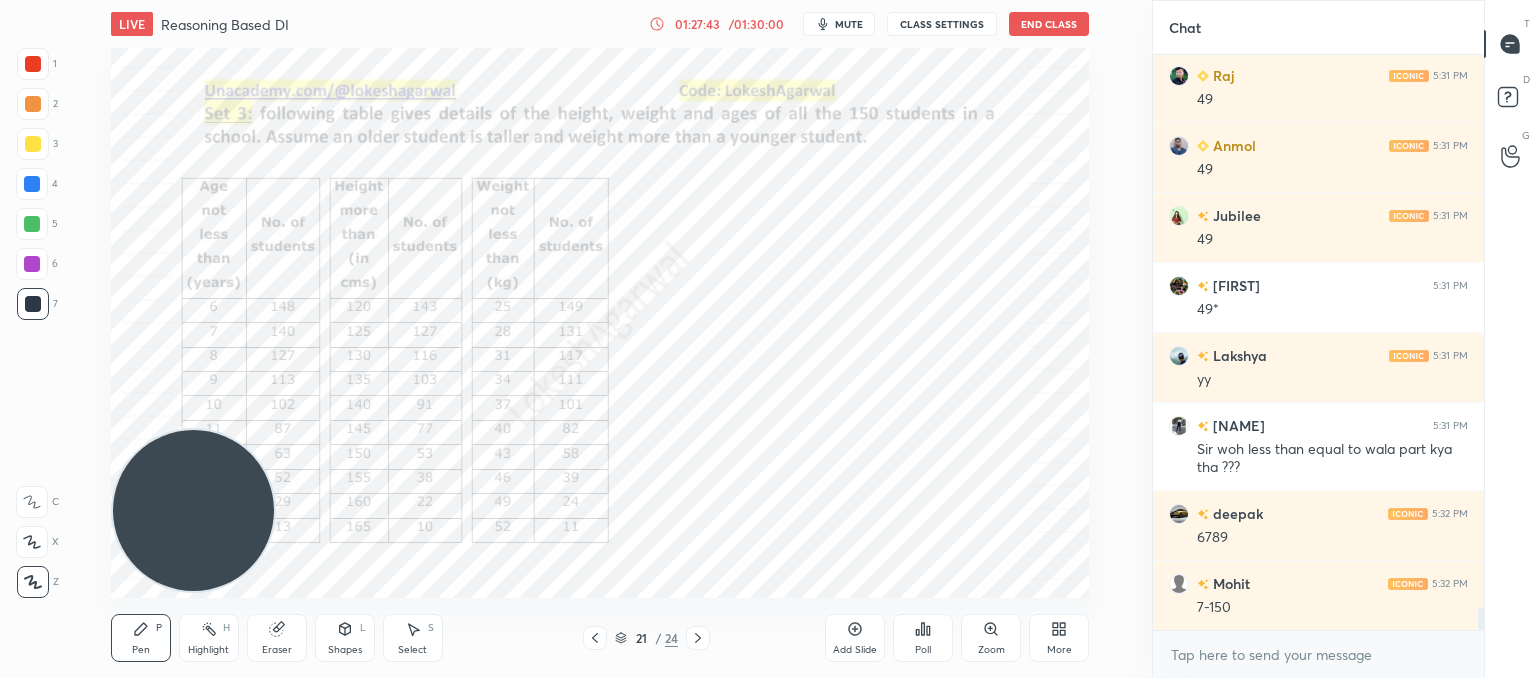 scroll, scrollTop: 14446, scrollLeft: 0, axis: vertical 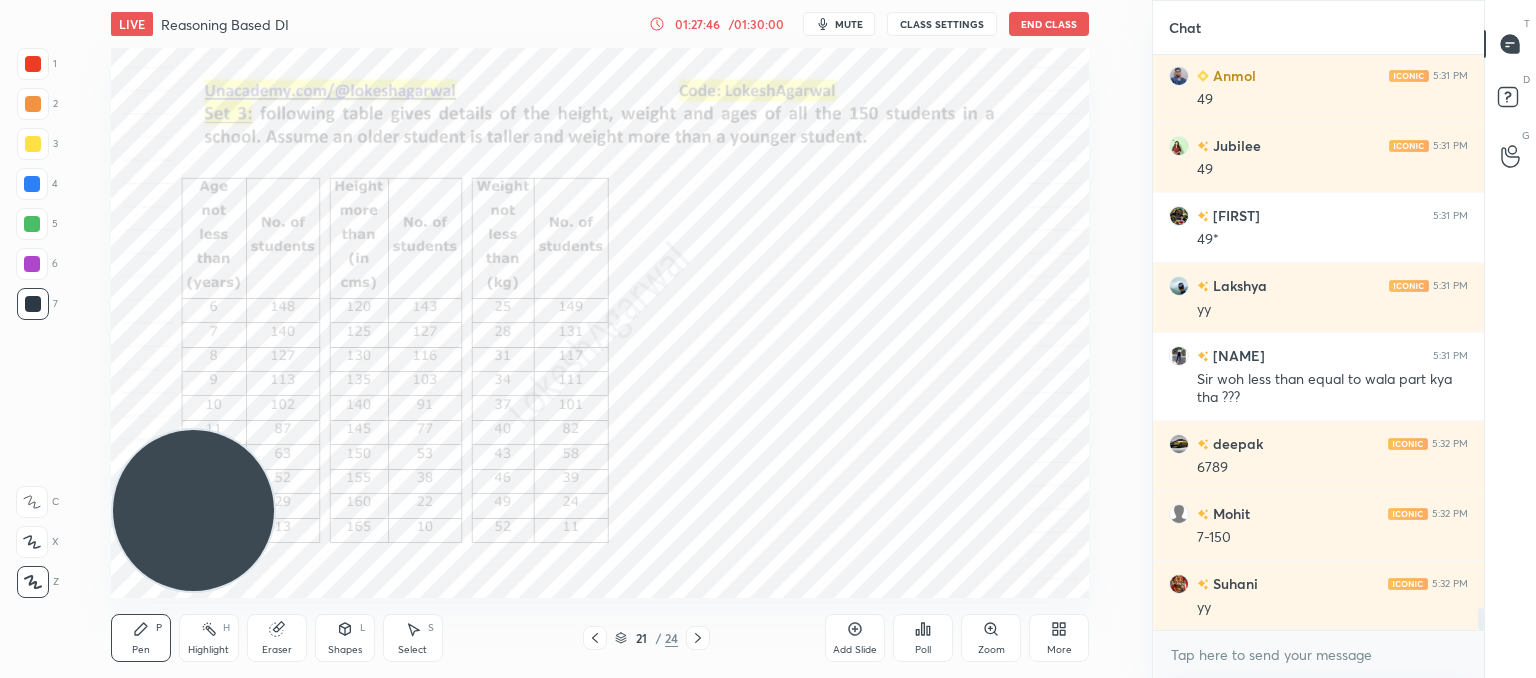 drag, startPoint x: 408, startPoint y: 649, endPoint x: 460, endPoint y: 599, distance: 72.138756 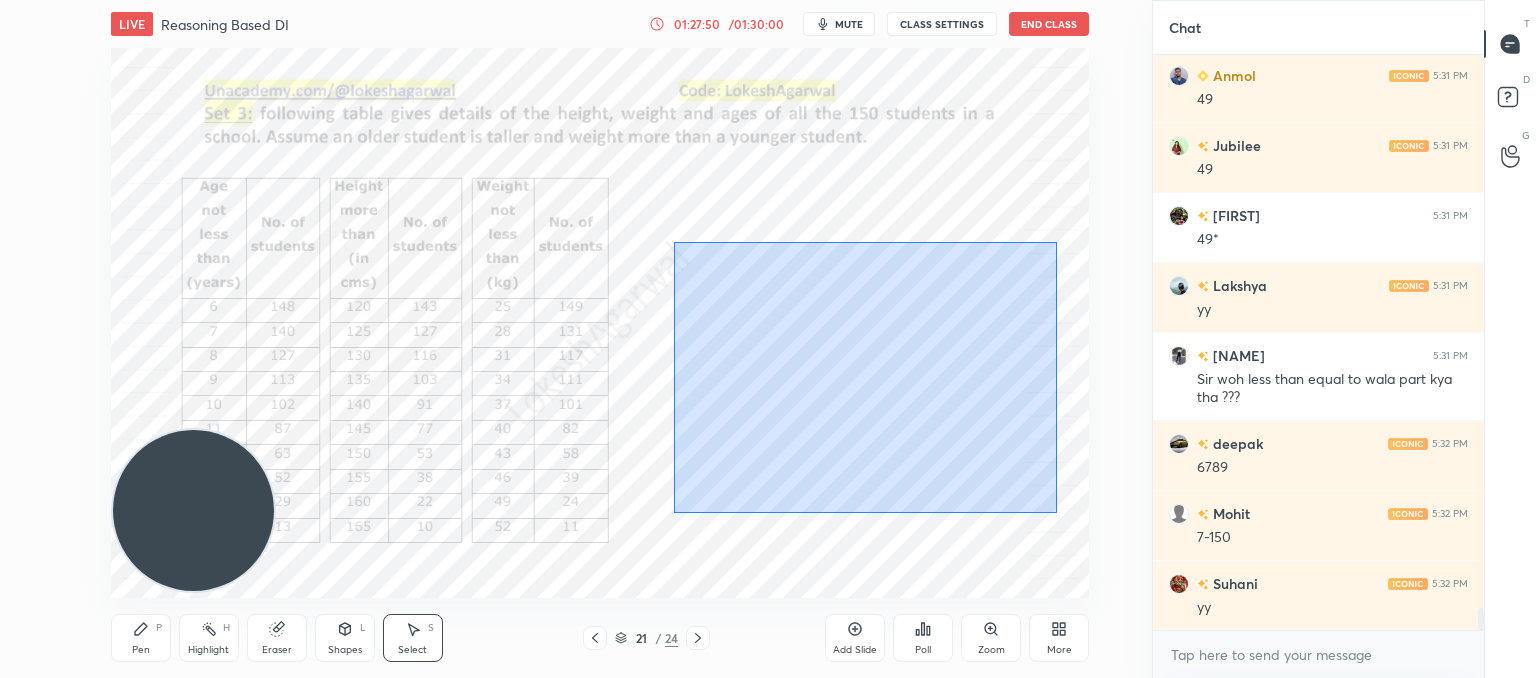 drag, startPoint x: 672, startPoint y: 240, endPoint x: 1036, endPoint y: 515, distance: 456.20282 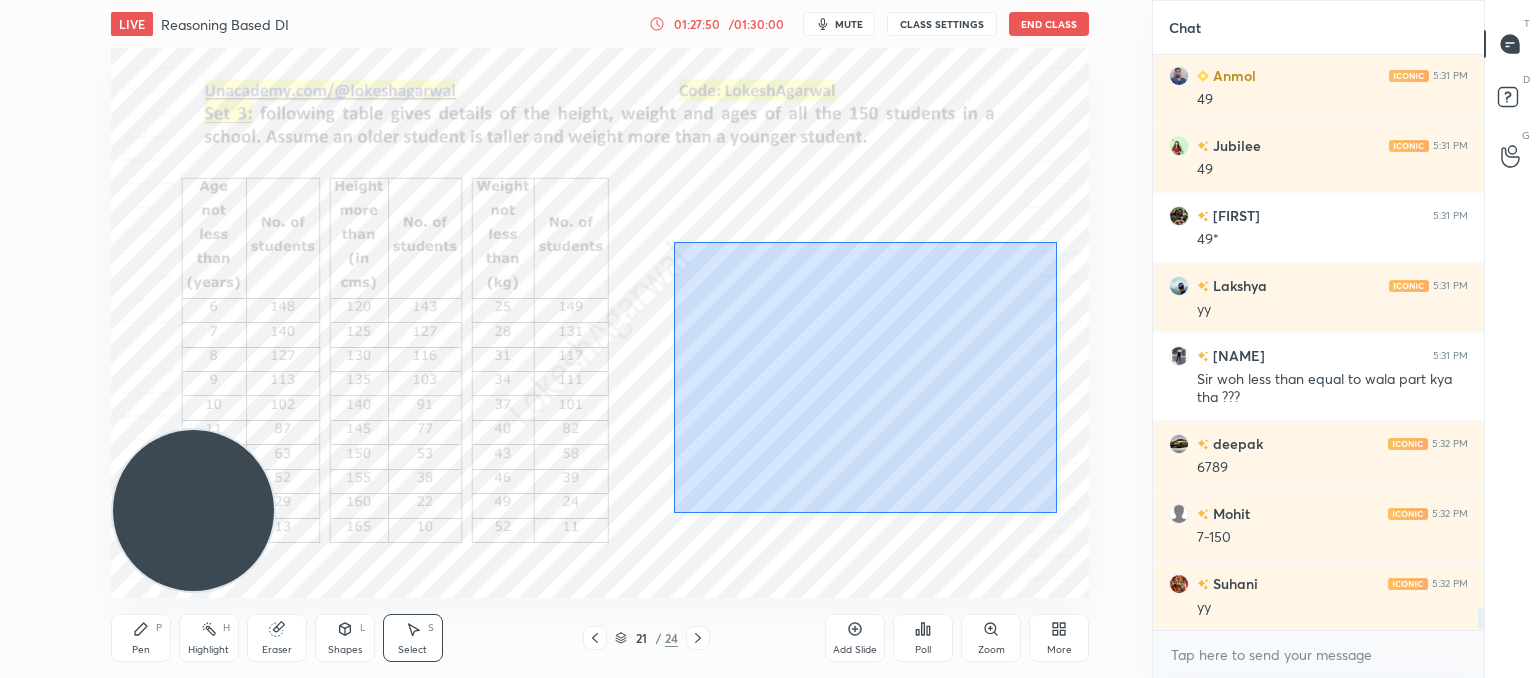 click on "0 ° Undo Copy Paste here Duplicate Duplicate to new slide Delete" at bounding box center (600, 323) 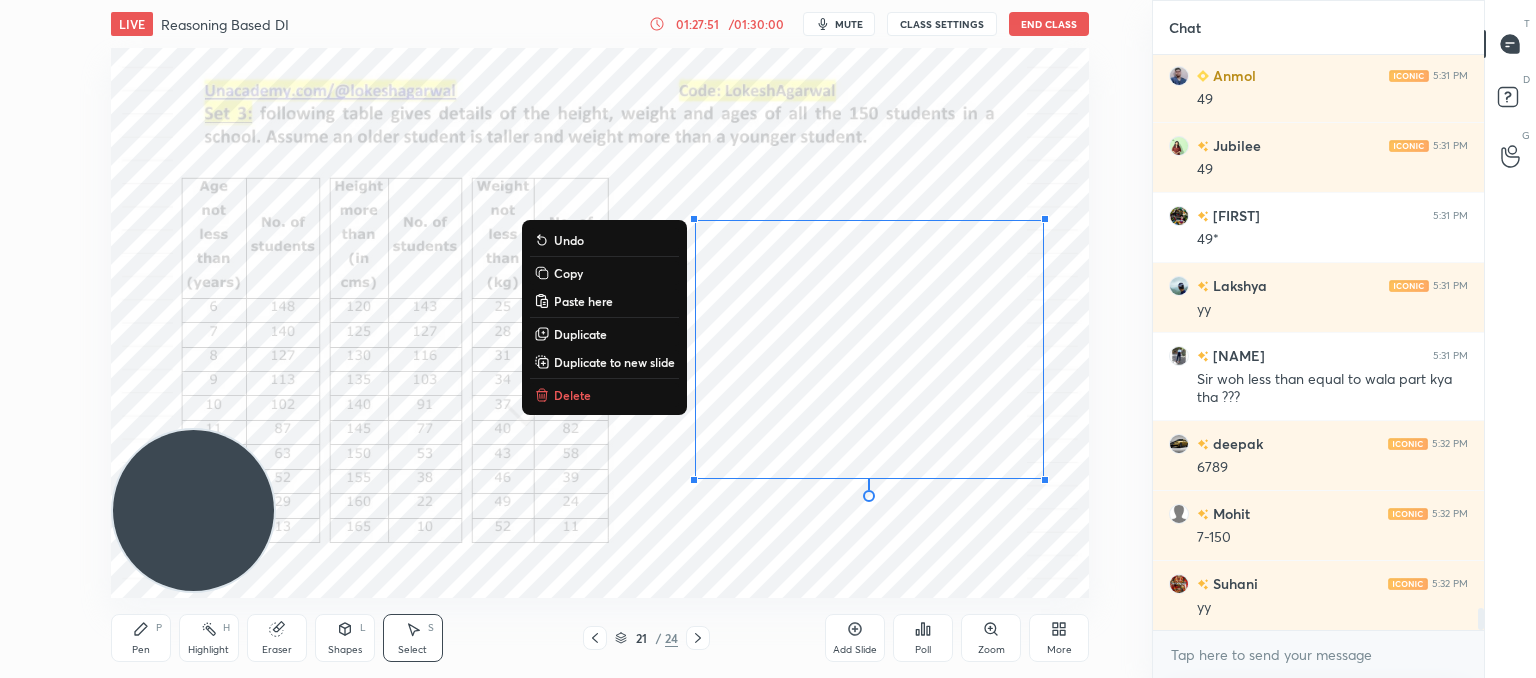 click on "Delete" at bounding box center (572, 395) 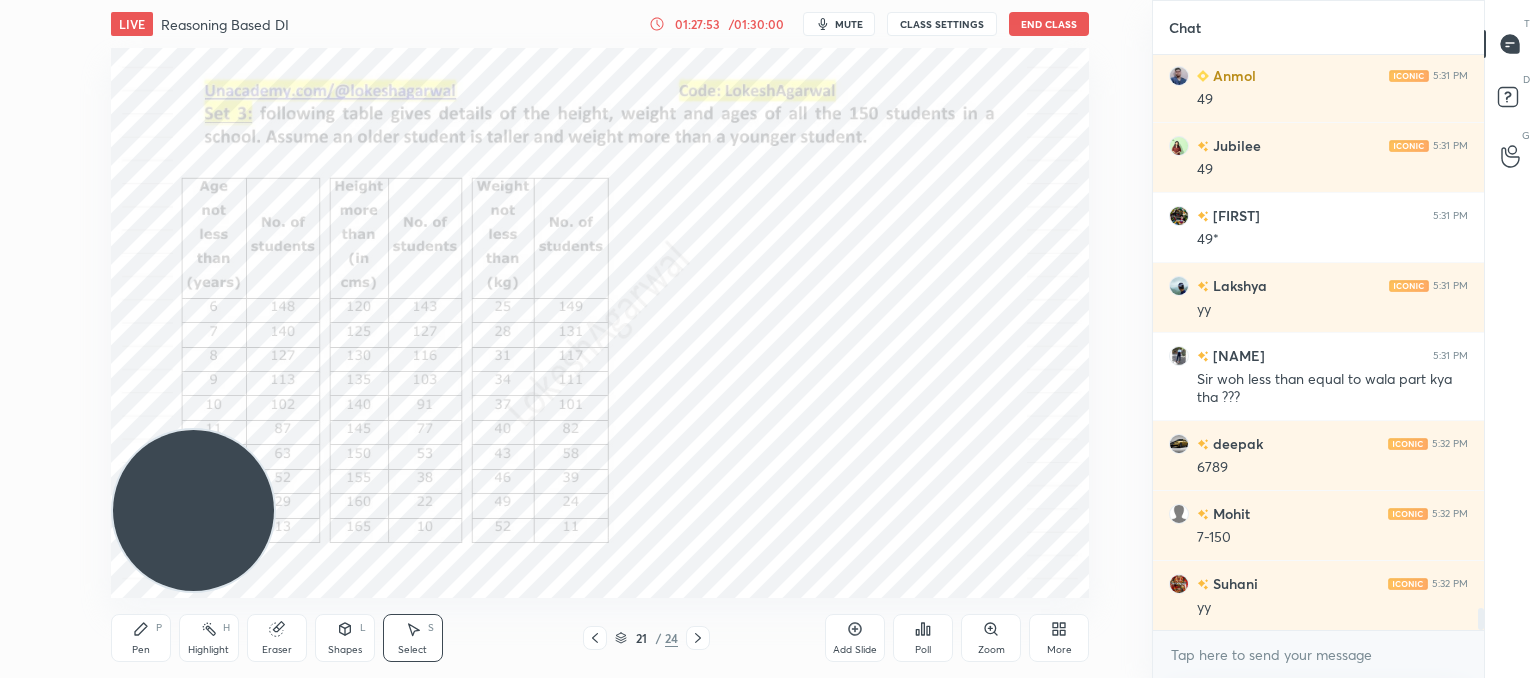 drag, startPoint x: 149, startPoint y: 623, endPoint x: 173, endPoint y: 613, distance: 26 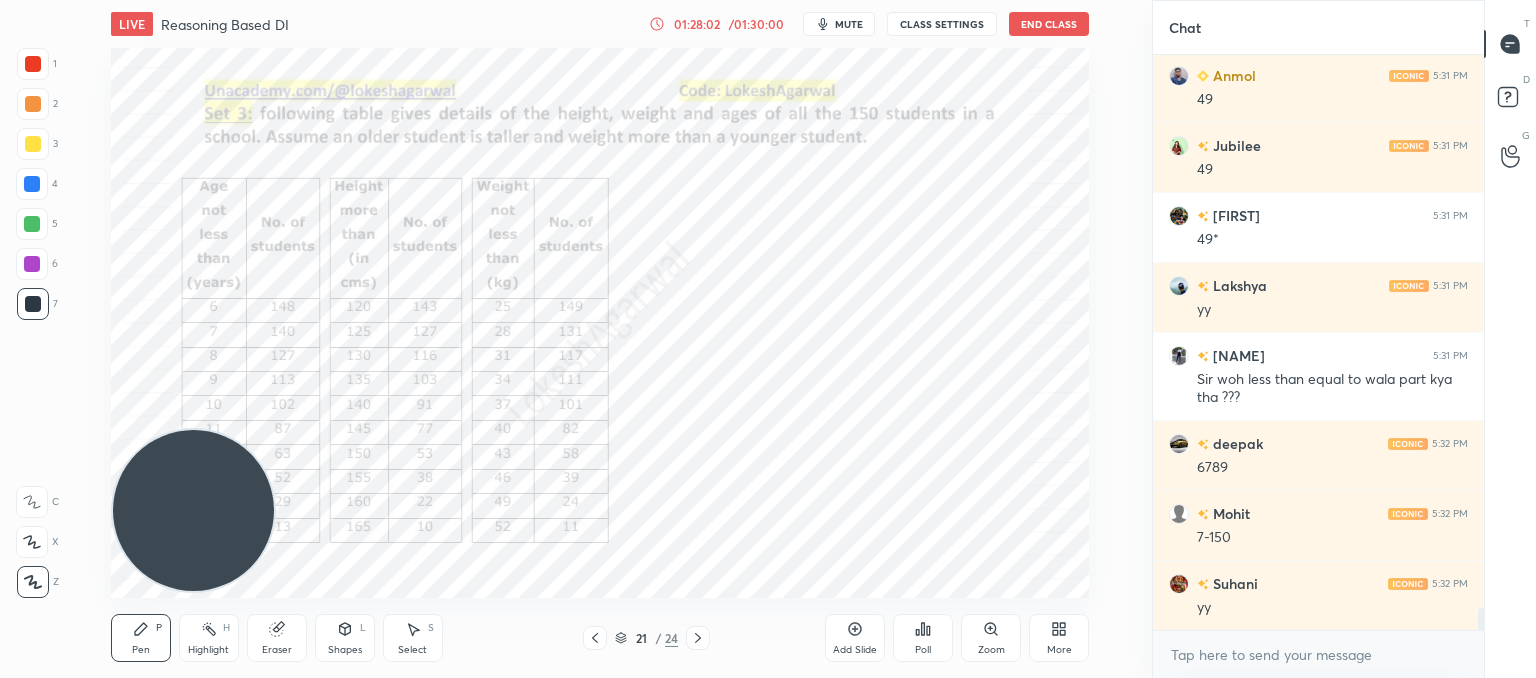 scroll, scrollTop: 14516, scrollLeft: 0, axis: vertical 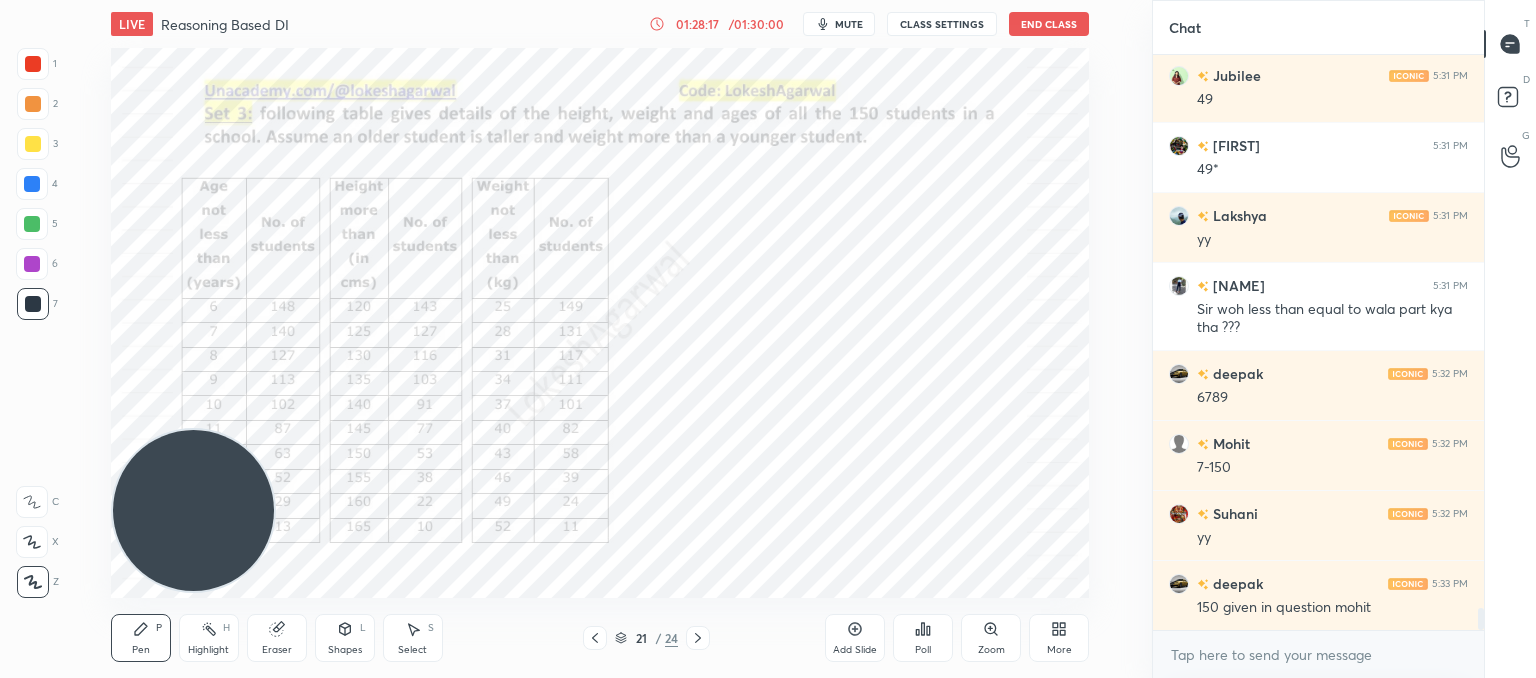 click on "Setting up your live class Poll for   secs No correct answer Start poll" at bounding box center [600, 323] 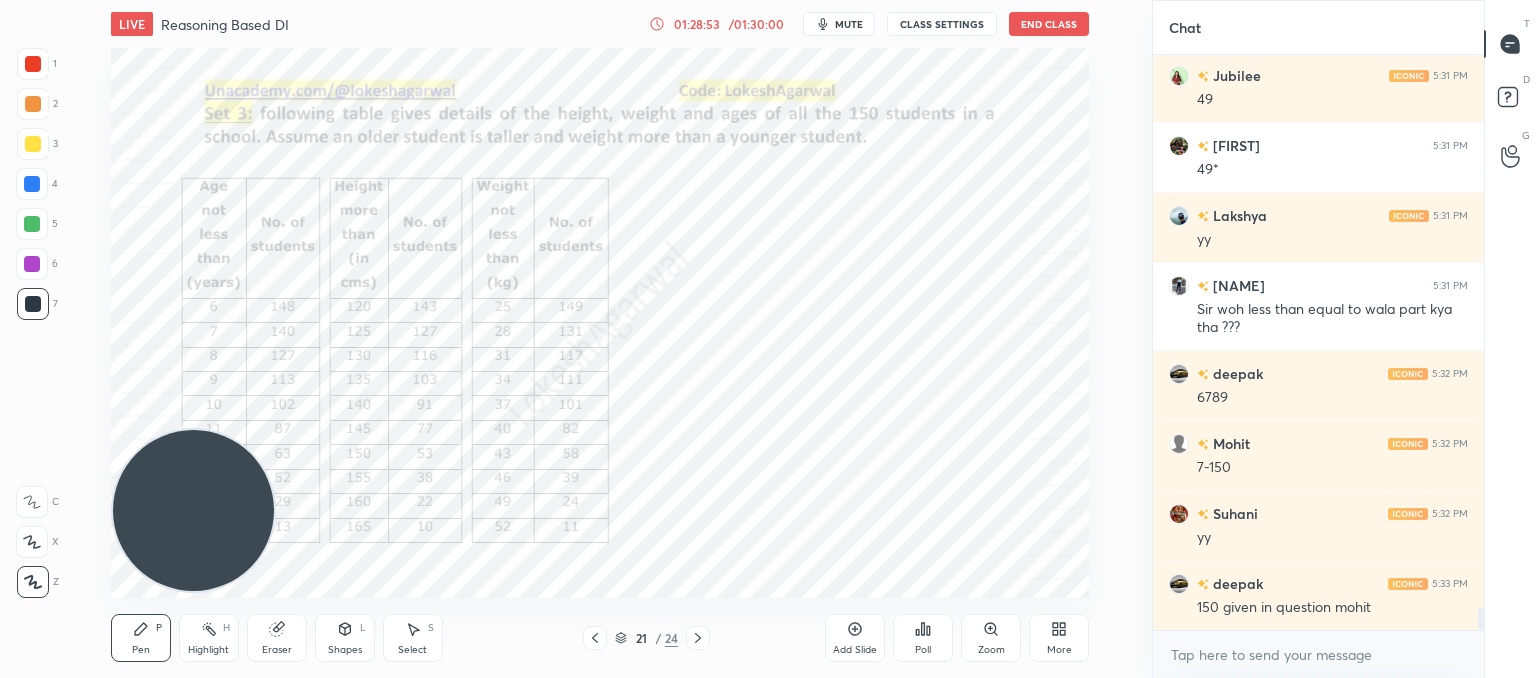 click on "Select S" at bounding box center (413, 638) 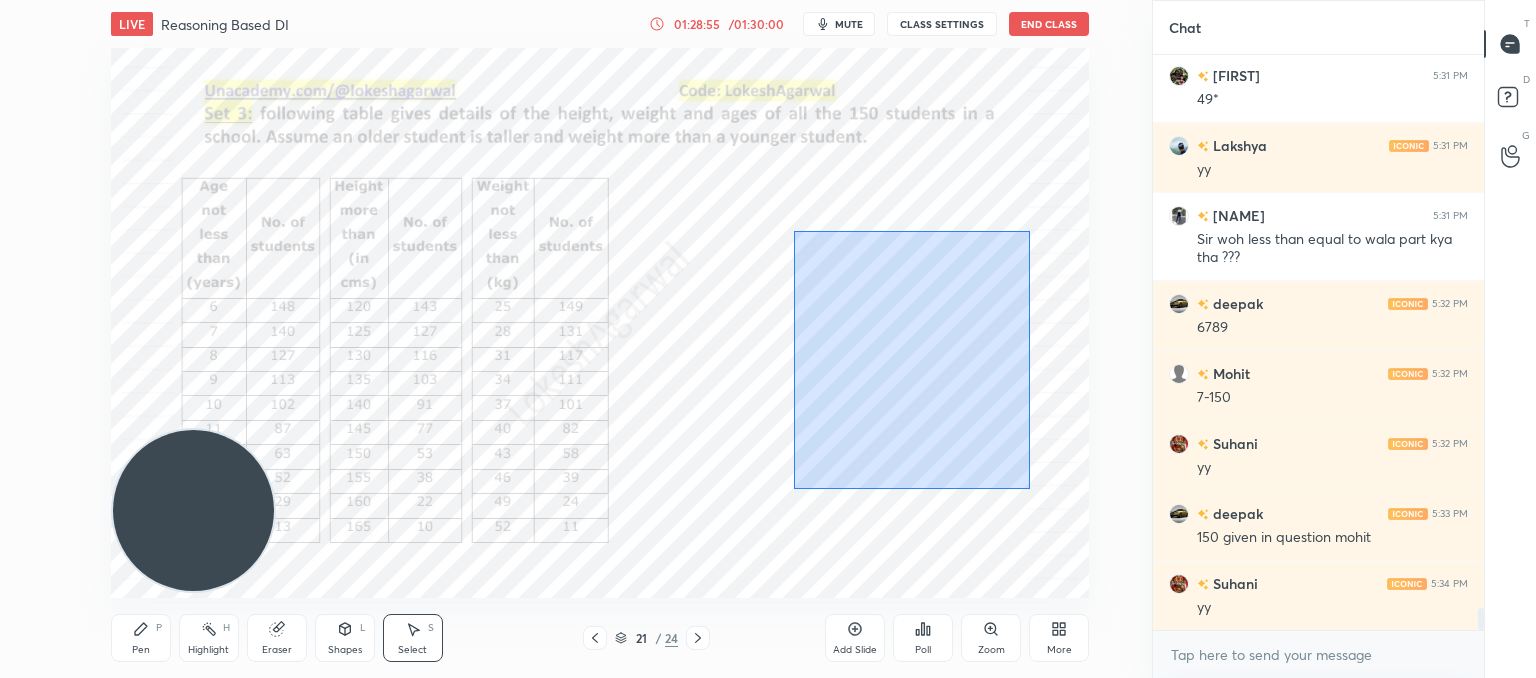 drag, startPoint x: 1012, startPoint y: 486, endPoint x: 795, endPoint y: 260, distance: 313.31296 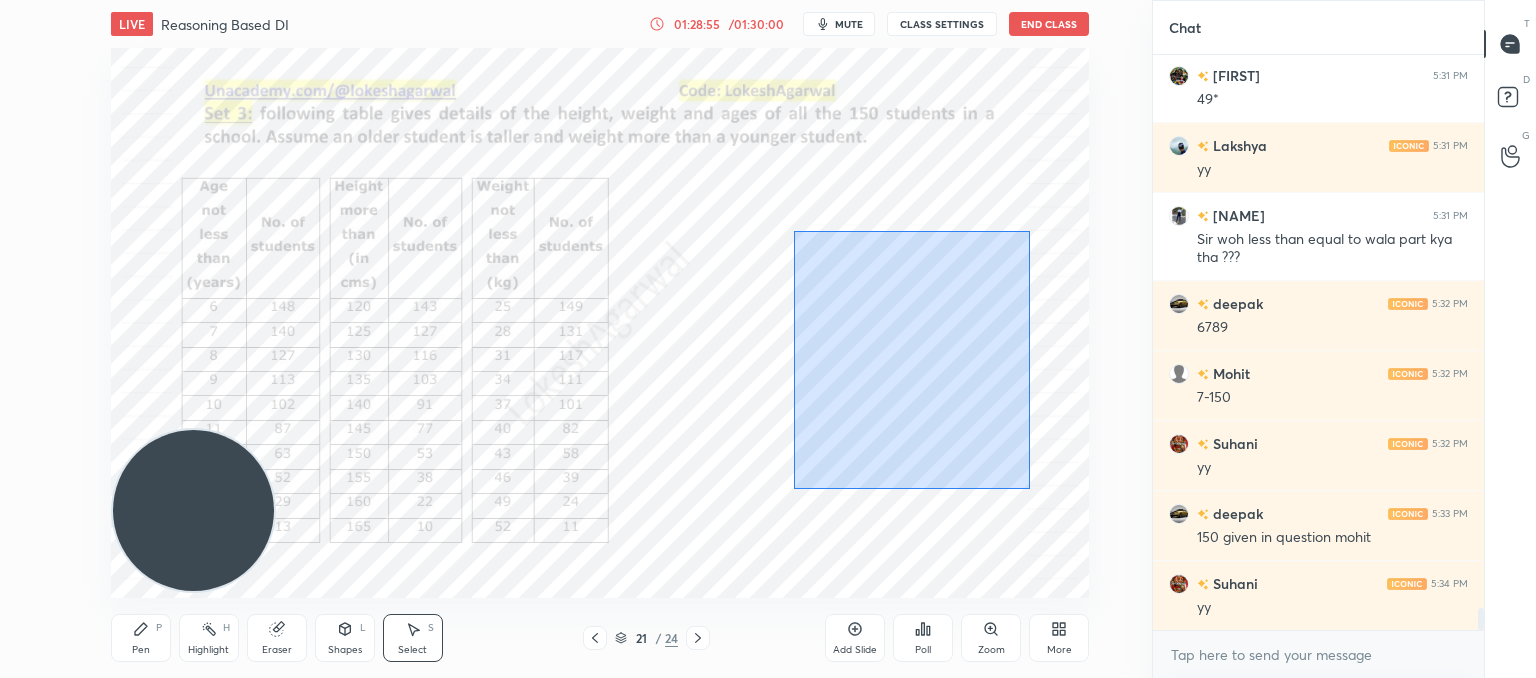 click on "0 ° Undo Copy Paste here Duplicate Duplicate to new slide Delete" at bounding box center (600, 323) 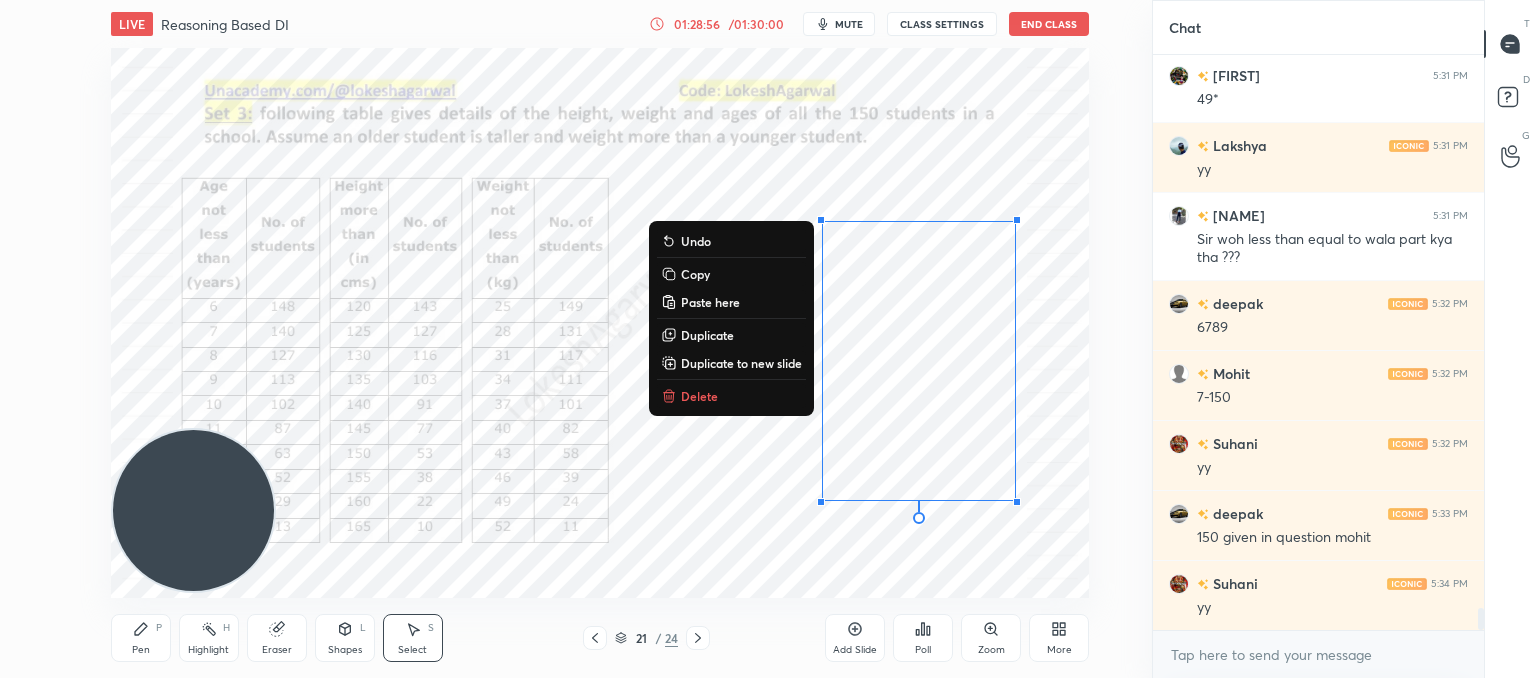 click on "Delete" at bounding box center [699, 396] 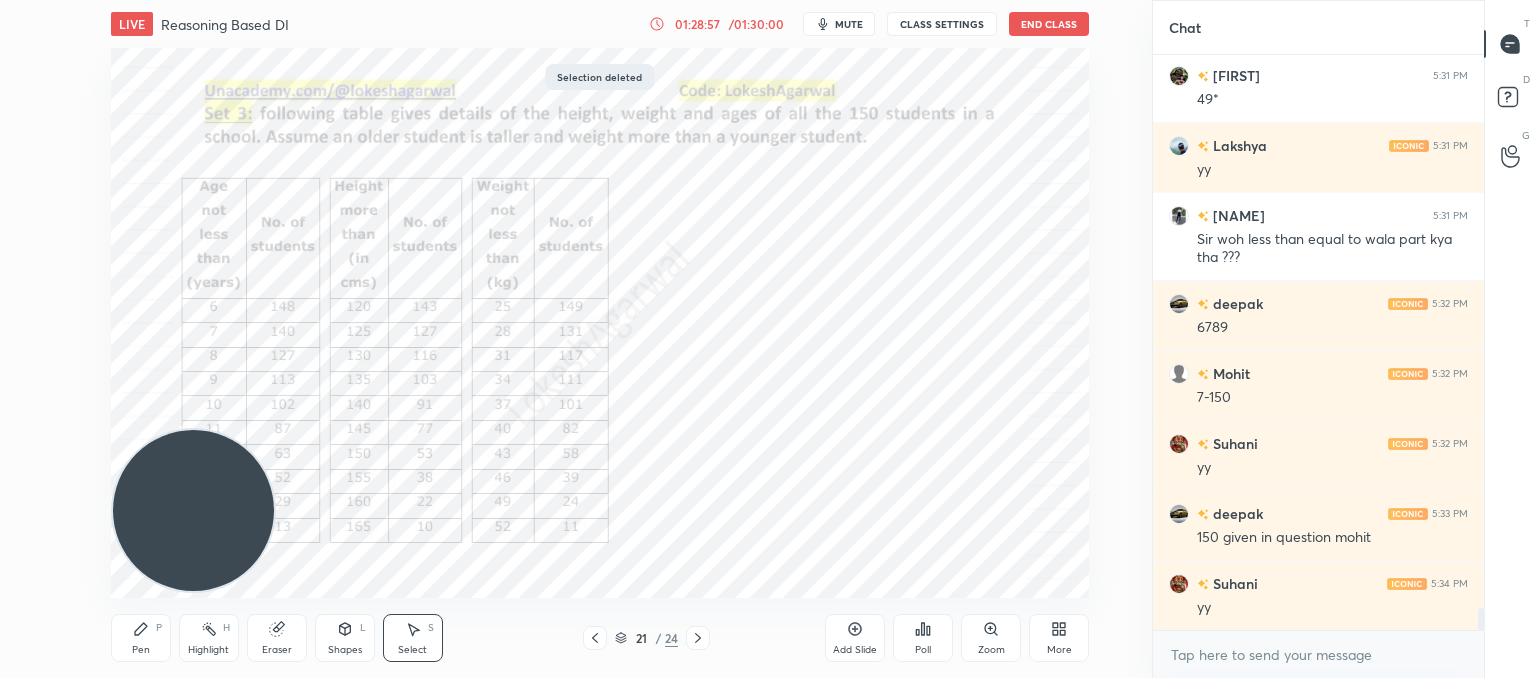 scroll, scrollTop: 14656, scrollLeft: 0, axis: vertical 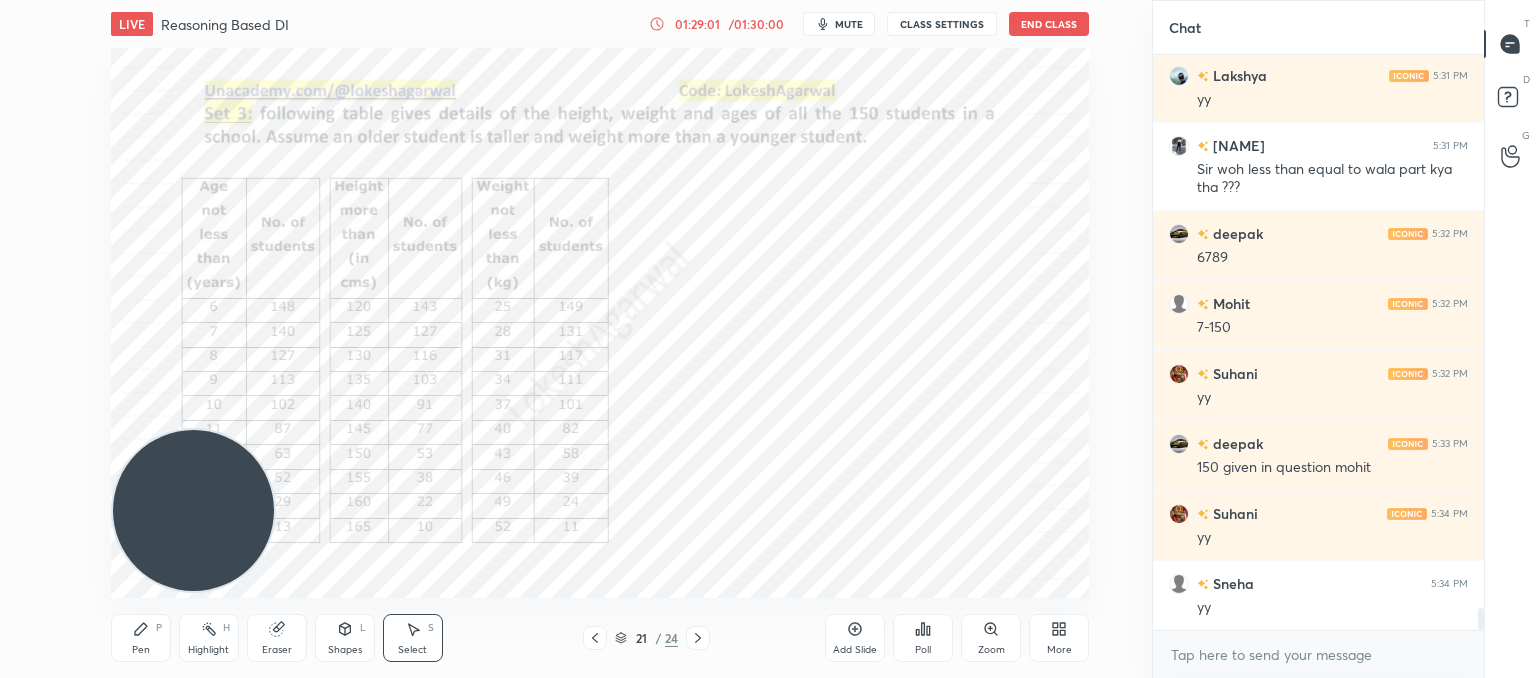 click 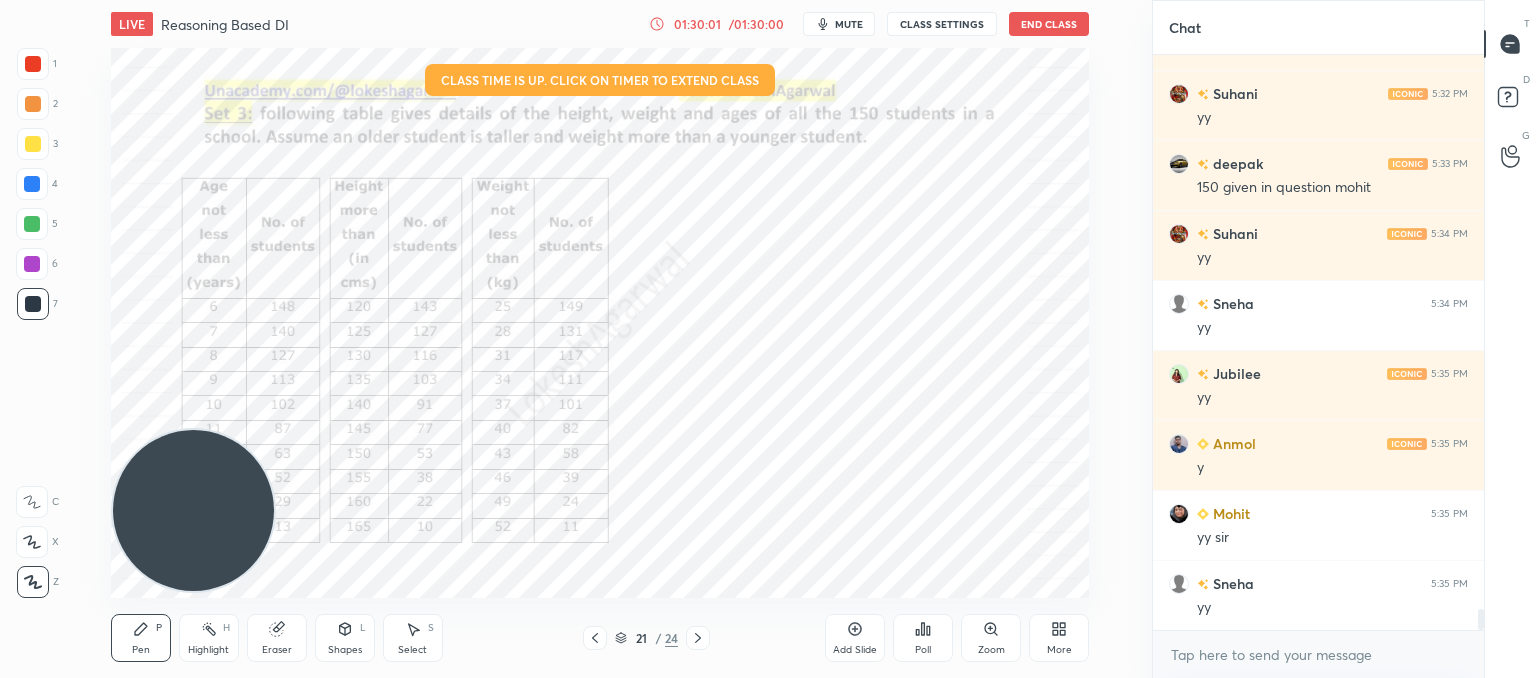 scroll, scrollTop: 15006, scrollLeft: 0, axis: vertical 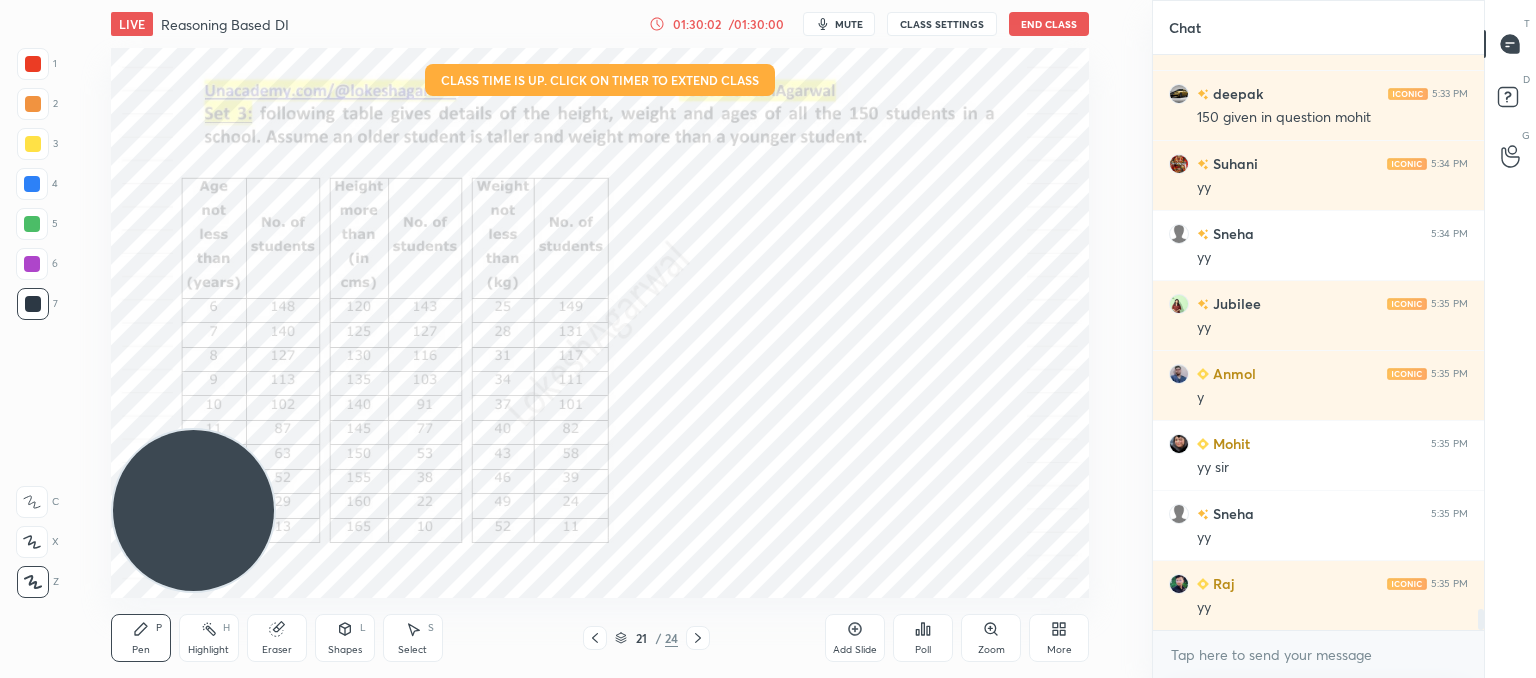 click on "Select S" at bounding box center (413, 638) 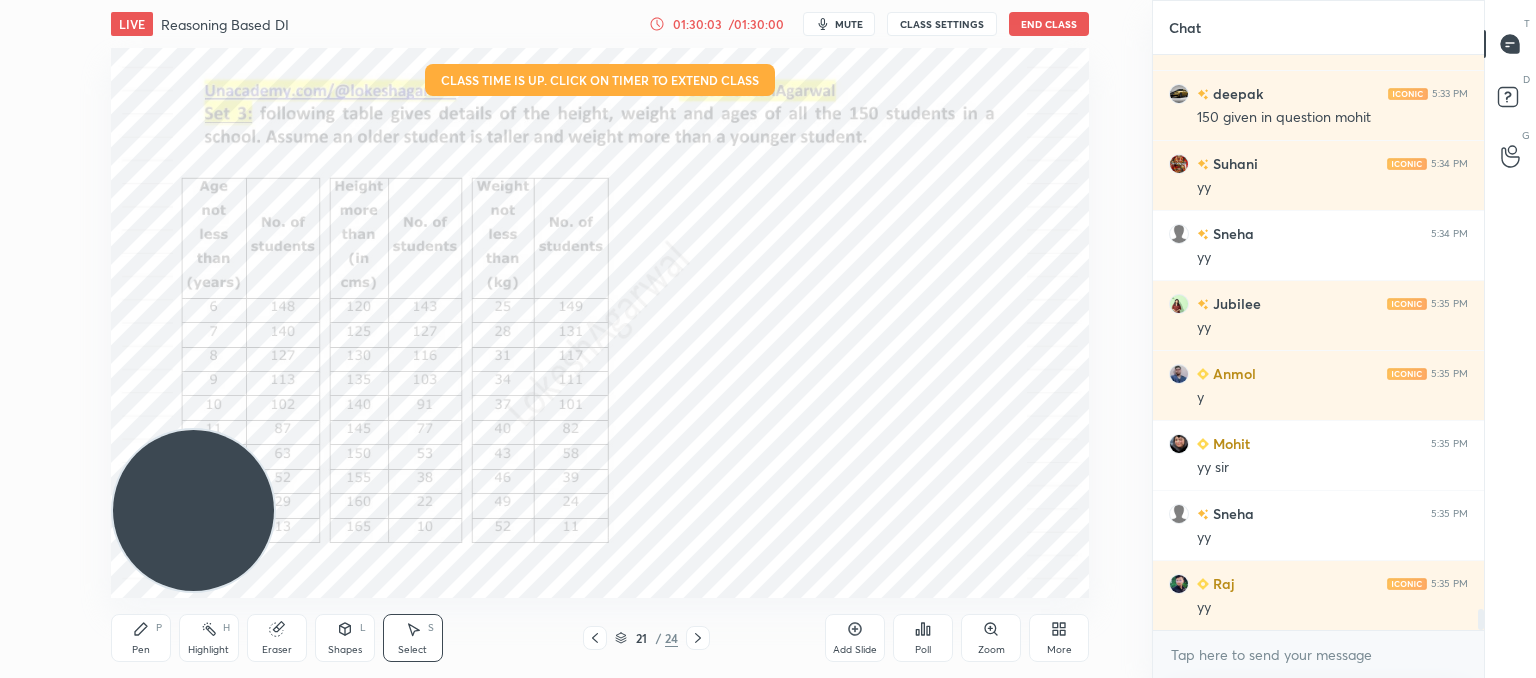 scroll, scrollTop: 15076, scrollLeft: 0, axis: vertical 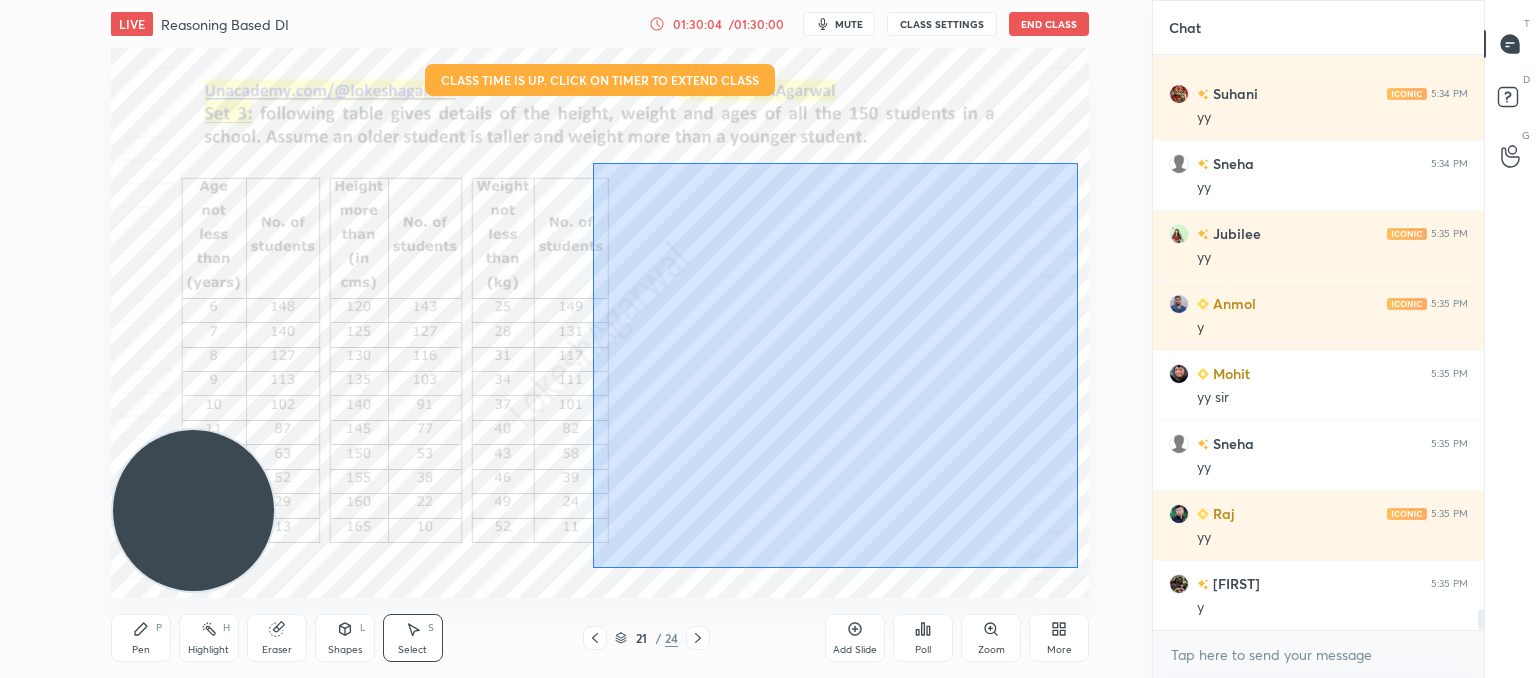 drag, startPoint x: 1078, startPoint y: 568, endPoint x: 590, endPoint y: 162, distance: 634.80707 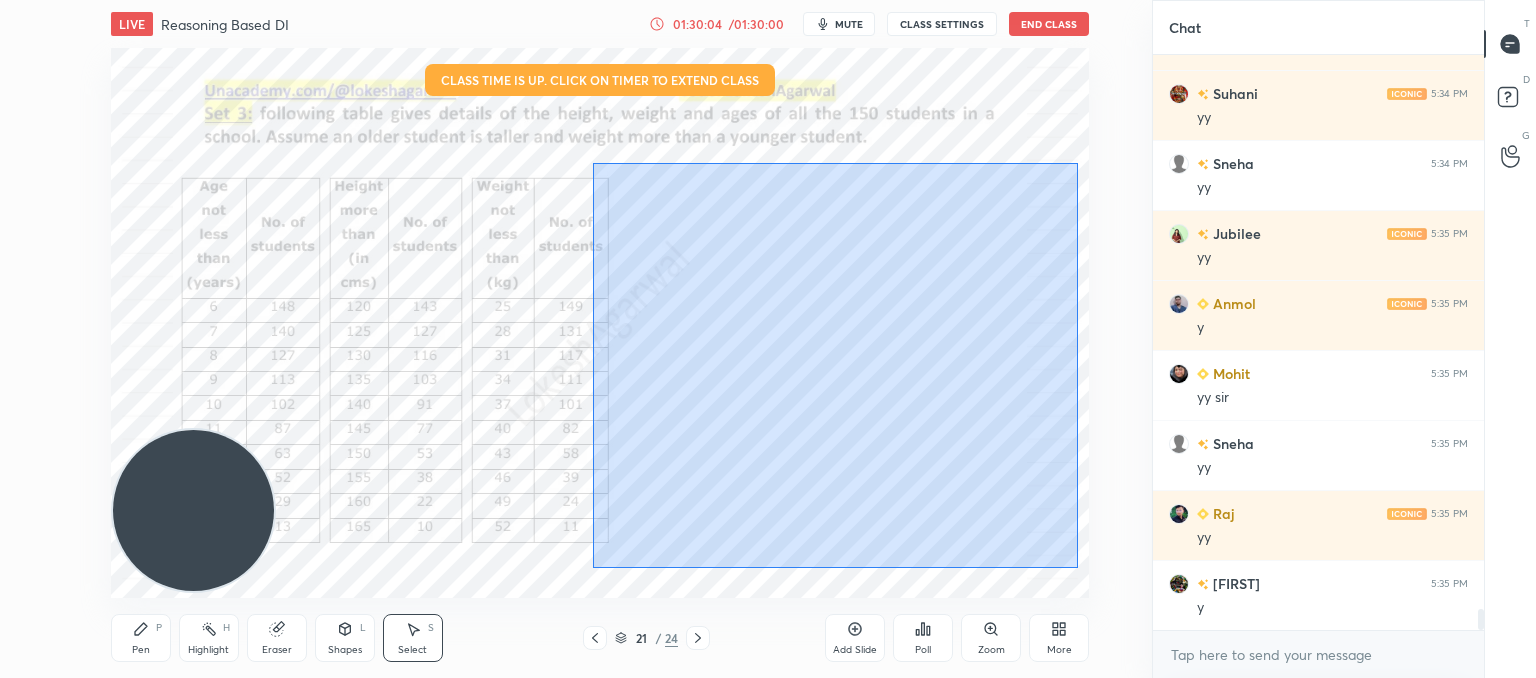 click on "0 ° Undo Copy Paste here Duplicate Duplicate to new slide Delete" at bounding box center [600, 323] 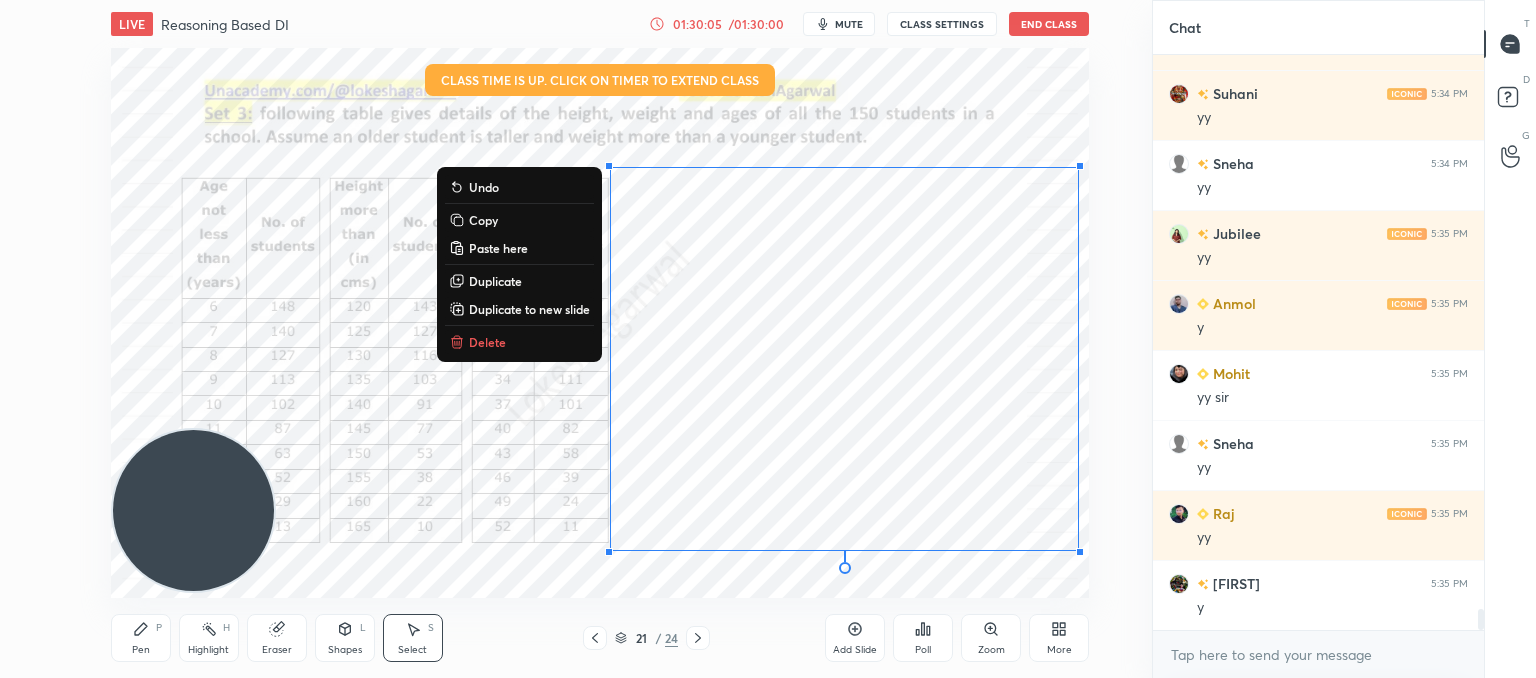 click on "Delete" at bounding box center [487, 342] 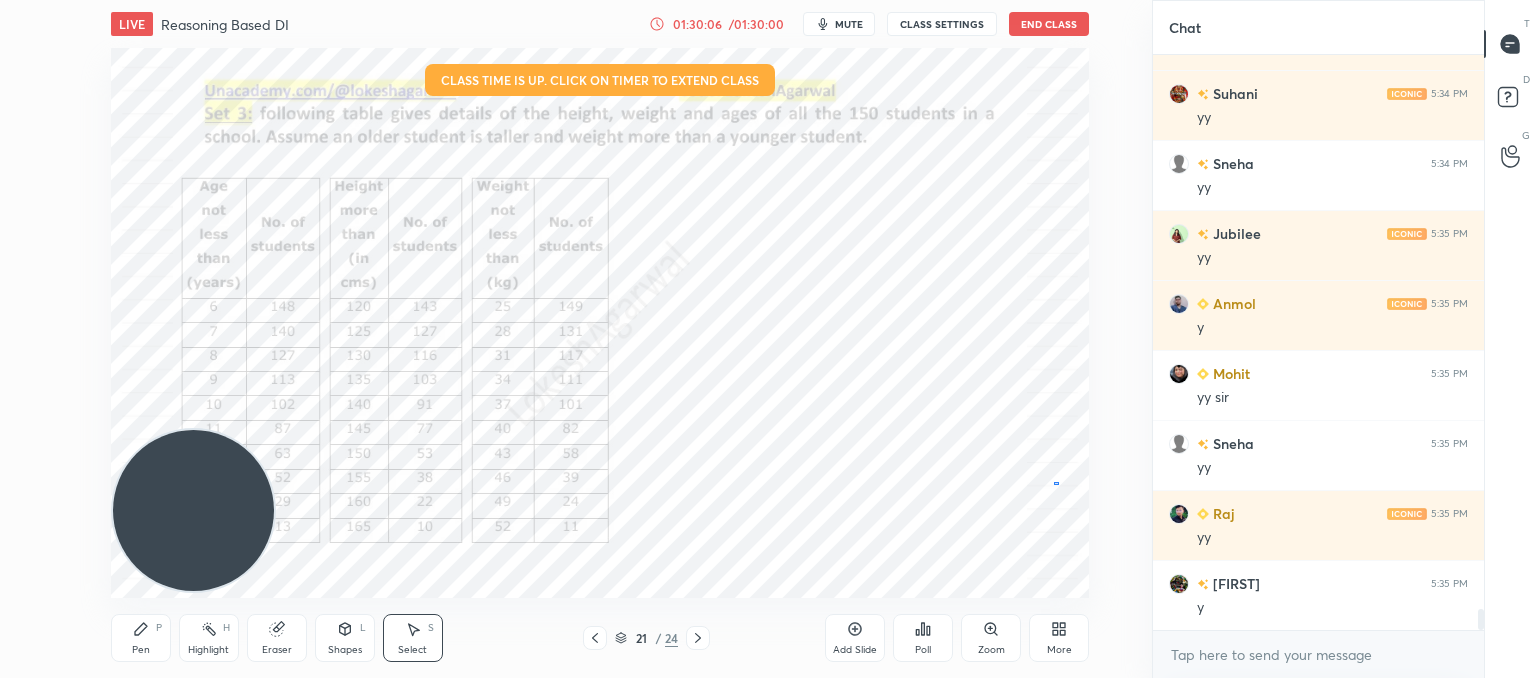 drag, startPoint x: 1053, startPoint y: 480, endPoint x: 1099, endPoint y: 564, distance: 95.77056 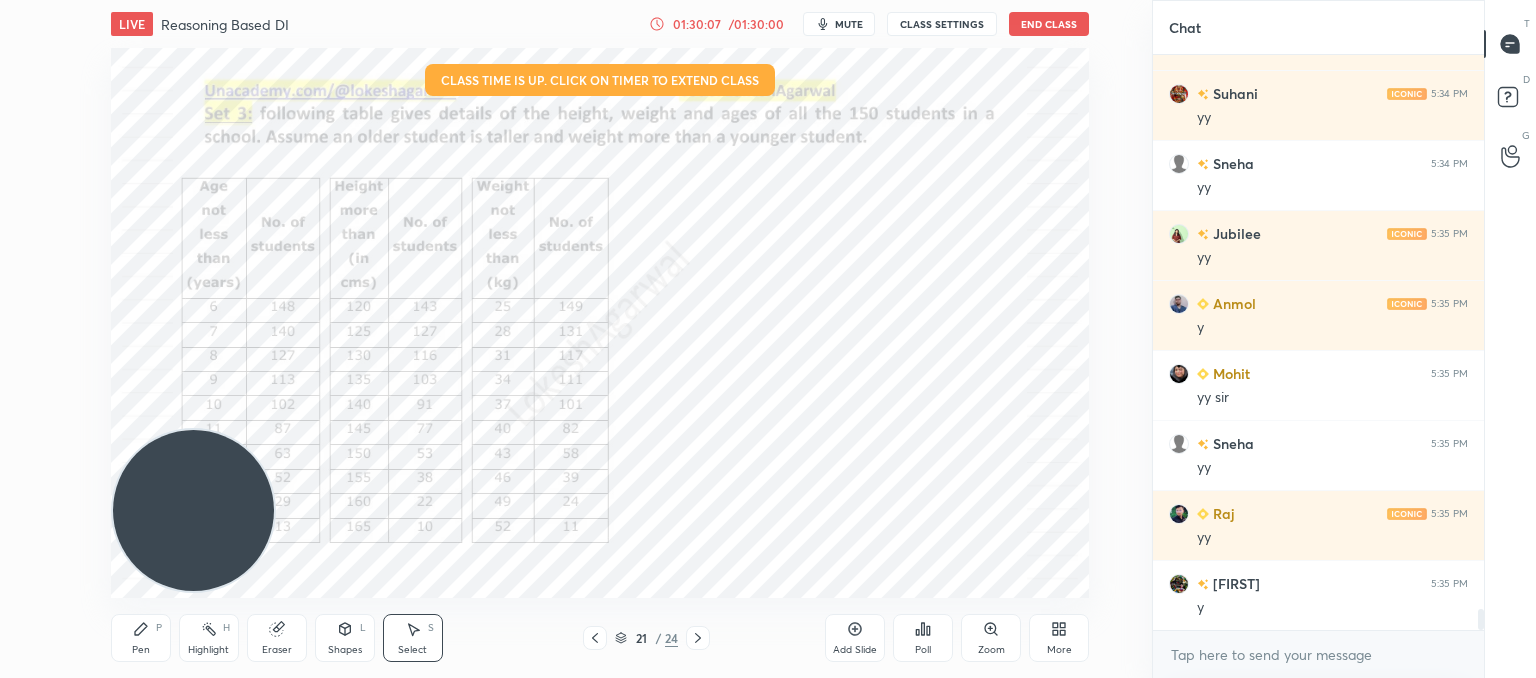 drag, startPoint x: 1091, startPoint y: 541, endPoint x: 1018, endPoint y: 475, distance: 98.4124 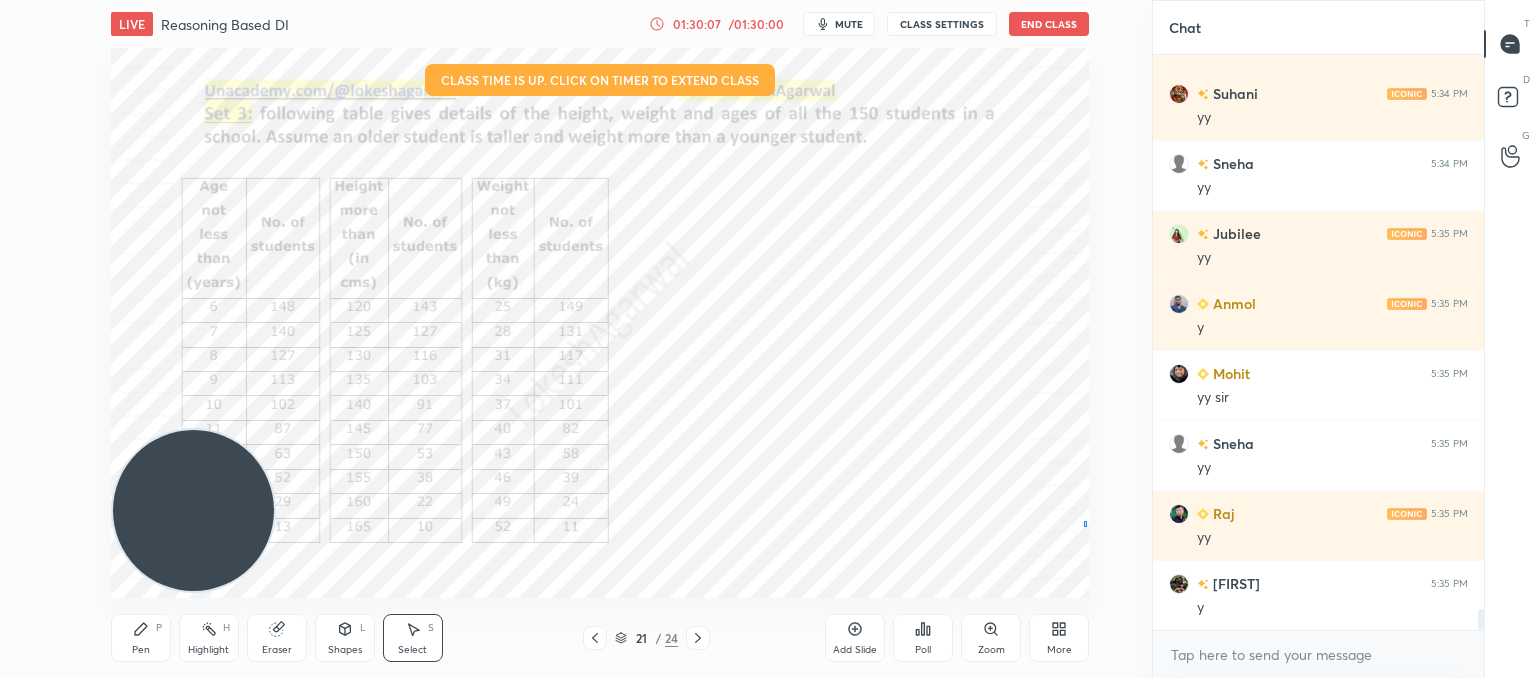 drag, startPoint x: 1084, startPoint y: 527, endPoint x: 1071, endPoint y: 503, distance: 27.294687 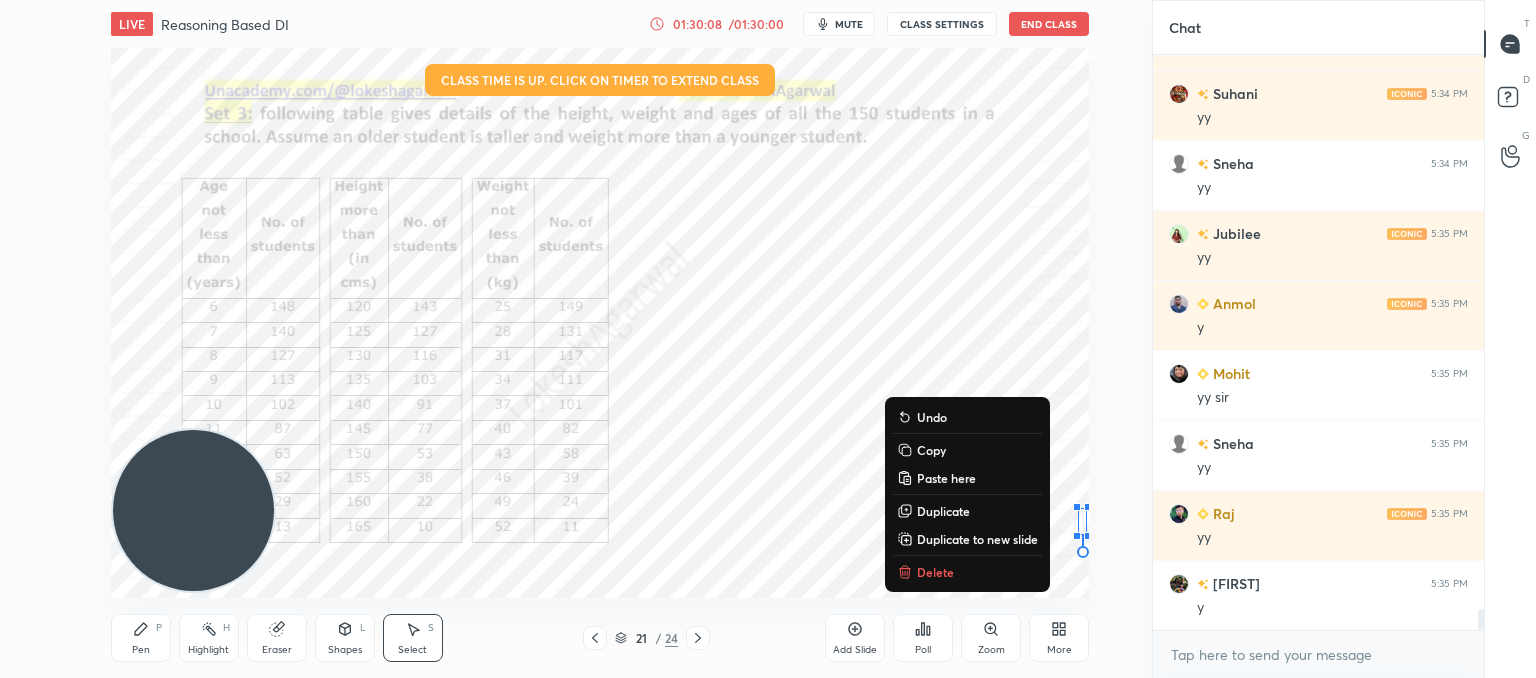click on "Delete" at bounding box center (935, 572) 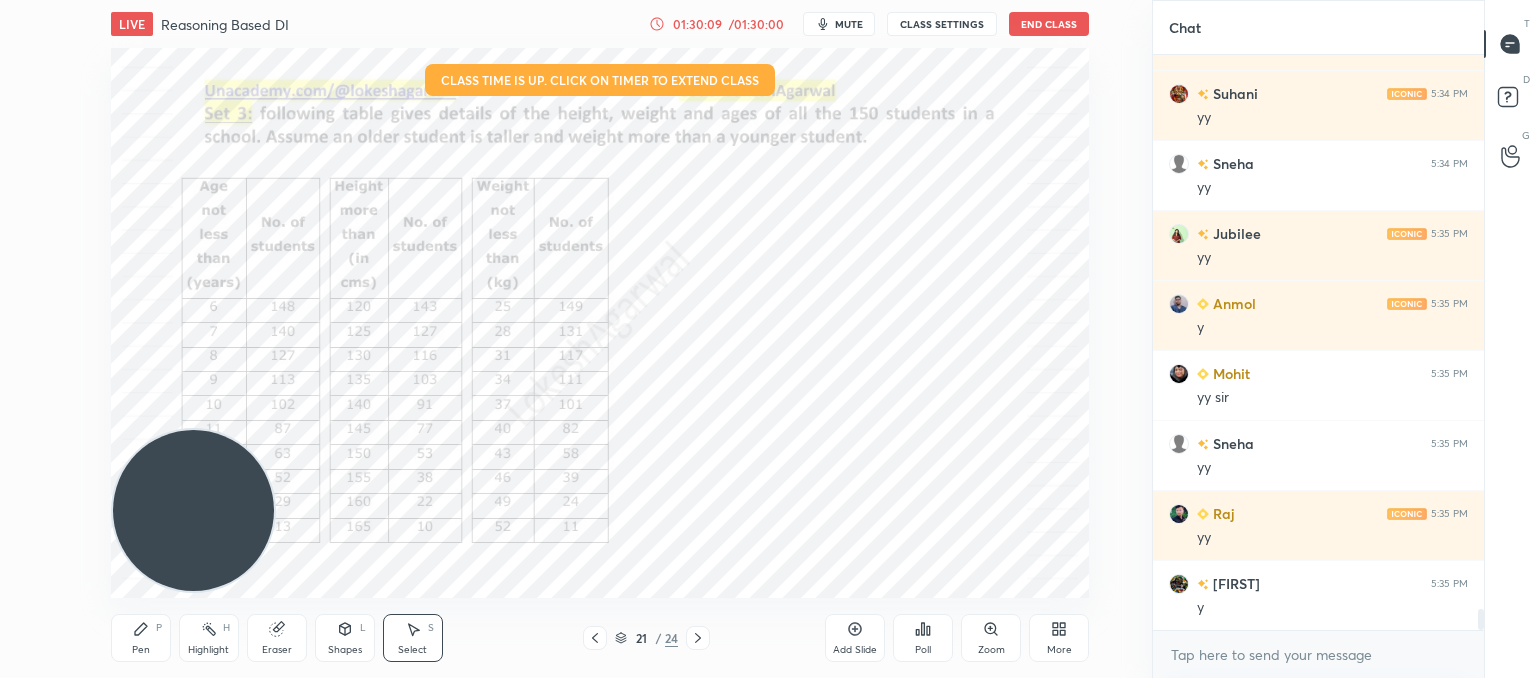 click 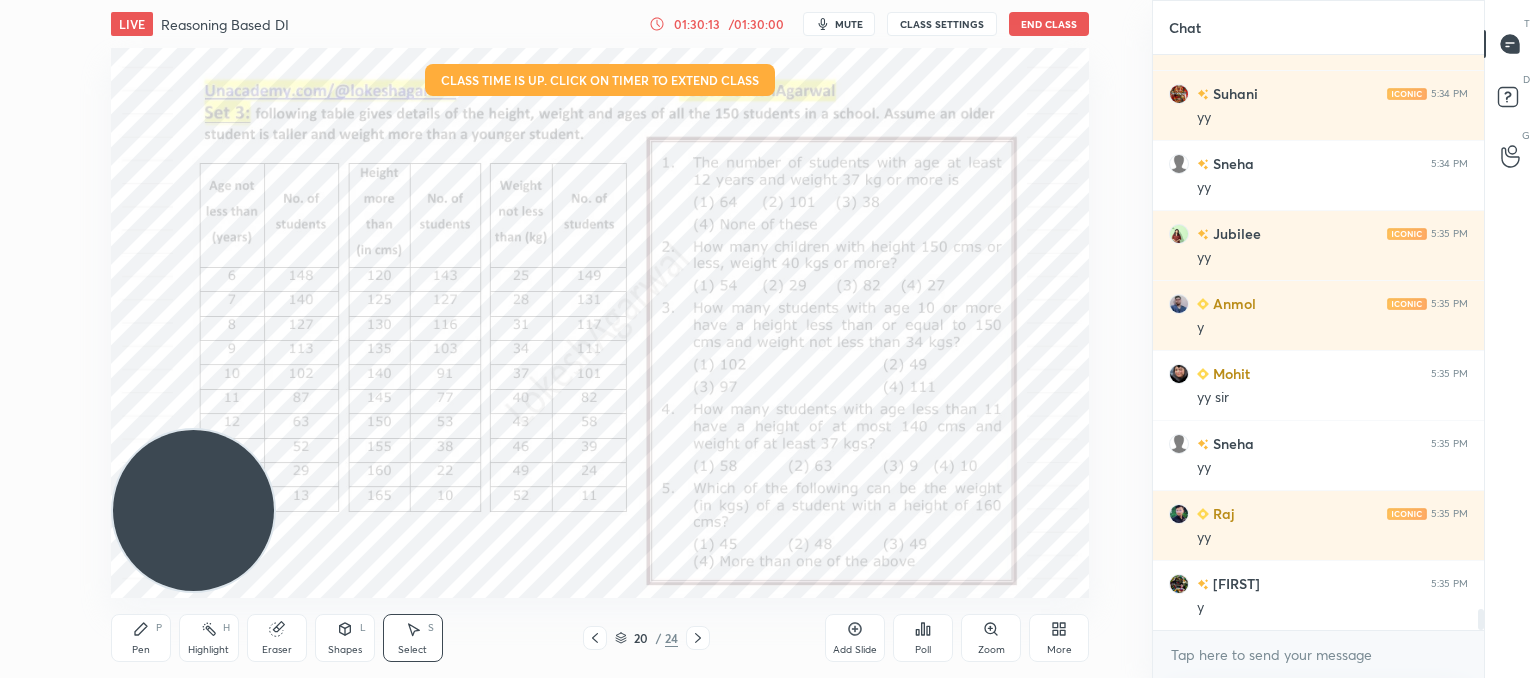 click 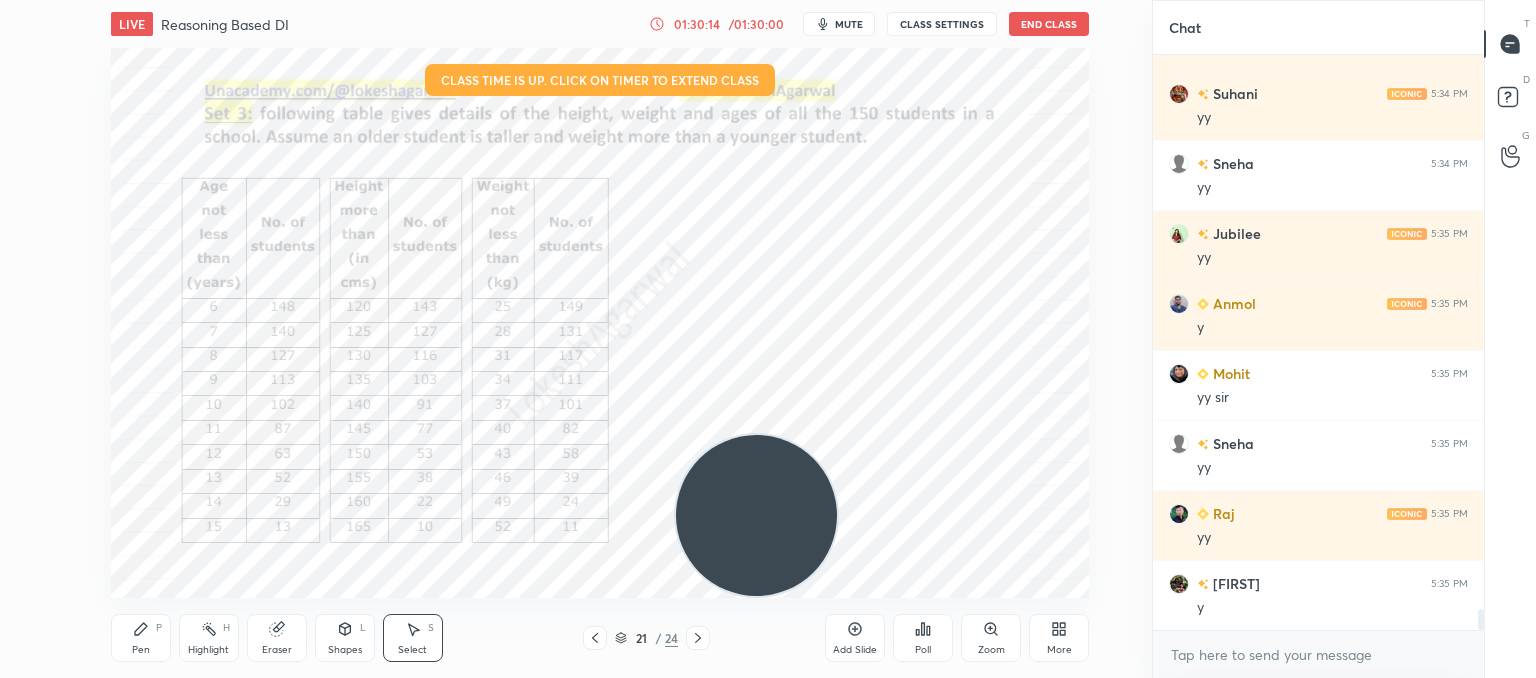 drag, startPoint x: 217, startPoint y: 510, endPoint x: 1232, endPoint y: 717, distance: 1035.8928 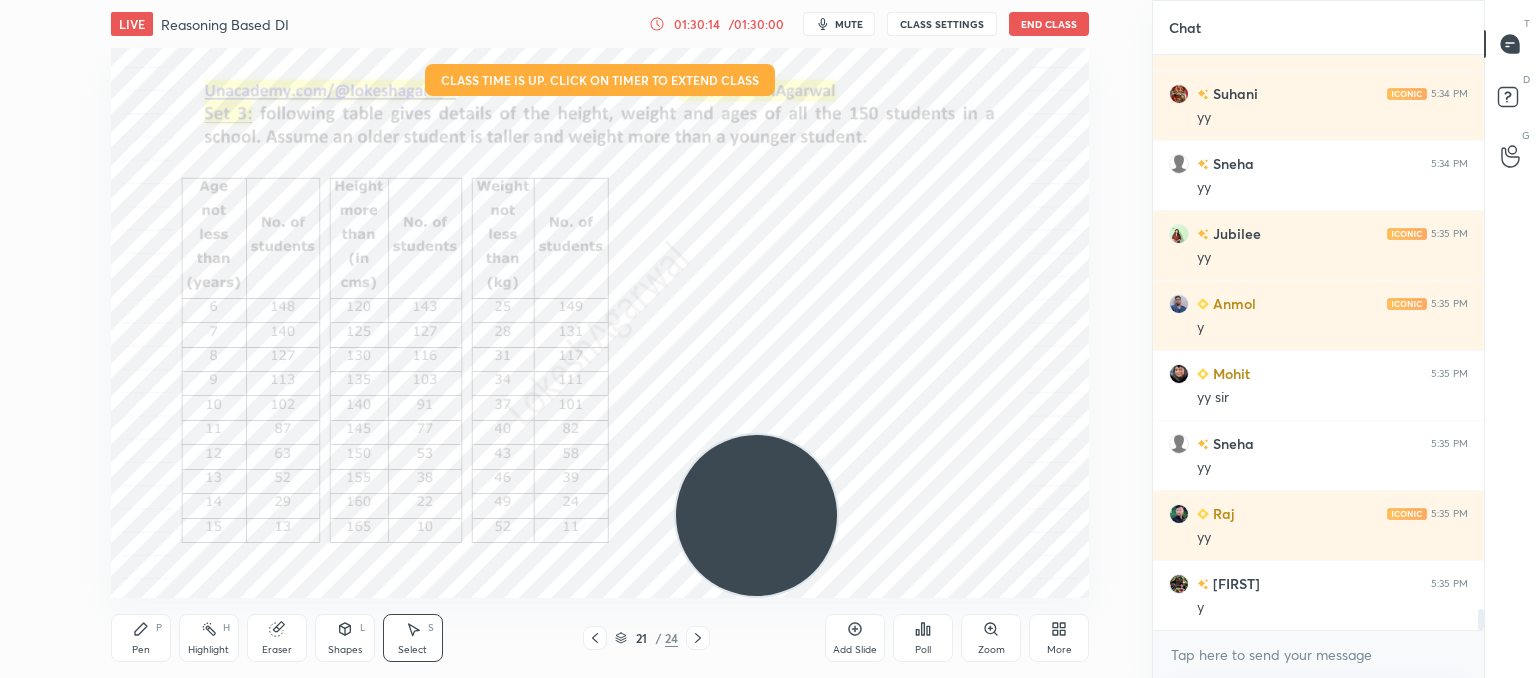 click on "1 2 3 4 5 6 7 C X Z C X Z E E Erase all   H H LIVE Reasoning Based DI 01:30:14 /  01:30:00 mute CLASS SETTINGS End Class 0 ° Undo Copy Paste here Duplicate Duplicate to new slide Delete Setting up your live class Class time is up.  Click on timer to extend class Poll for   secs No correct answer Start poll Back Reasoning Based DI • L11 of Booster Course on Data Interpretation for CAT & OMETs 2025 Lokesh Agarwal Pen P Highlight H Eraser Shapes L Select S 21 / 24 Add Slide Poll Zoom More Chat [USER] 5:32 PM yy [USER] 5:33 PM 150 given in question [USER] 5:34 PM yy [USER] 5:34 PM yy Jubilee 5:35 PM yy [USER] 5:35 PM y [USER] 5:35 PM yy [USER] 5:35 PM yy [USER] 5:35 PM yy [FIRST] 5:35 PM y JUMP TO LATEST Enable hand raising Enable raise hand to speak to learners. Once enabled, chat will be turned off temporarily. Enable x   introducing Raise a hand with a doubt Now learners can raise their hand along with a doubt  How it works? [USER] Asked a doubt 1 Sir all syllabus kab tak complete hoga Pick this doubt T" at bounding box center [768, 0] 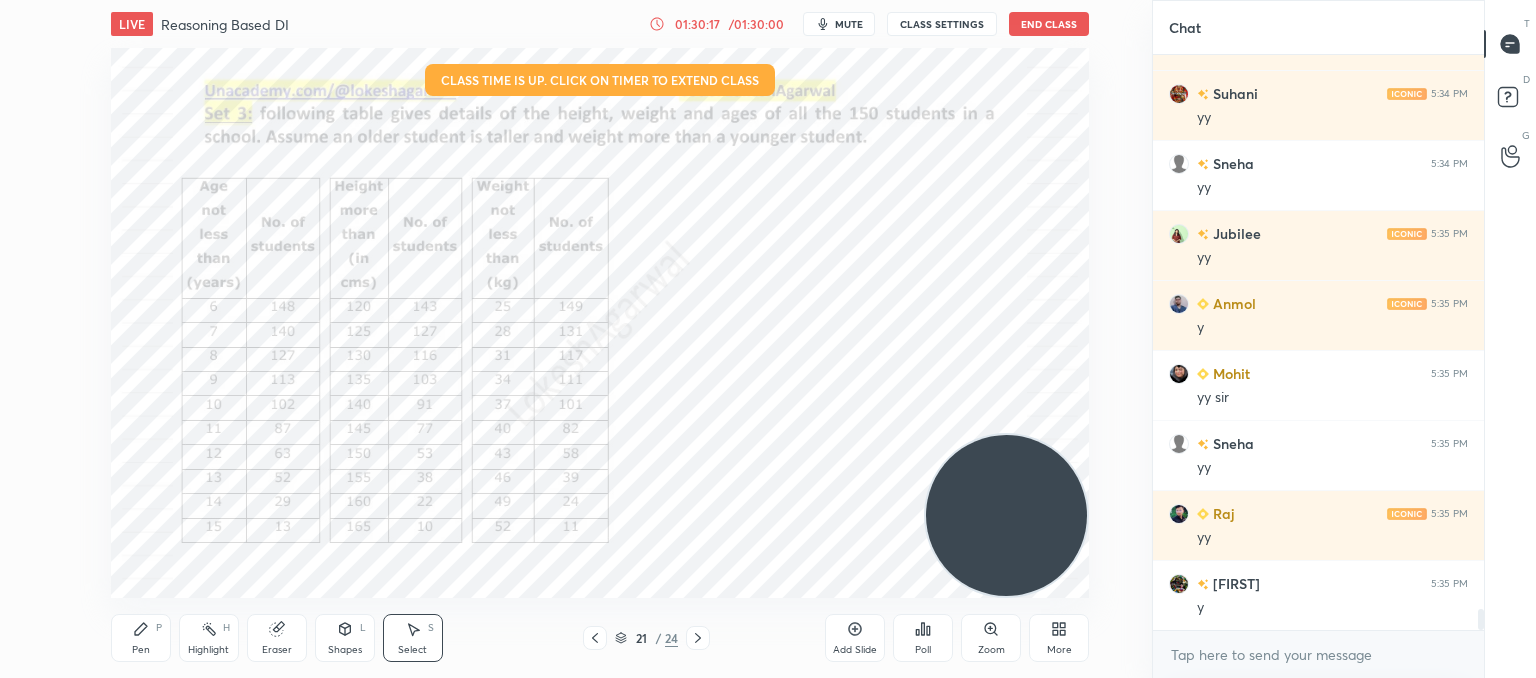 drag, startPoint x: 144, startPoint y: 638, endPoint x: 166, endPoint y: 613, distance: 33.30165 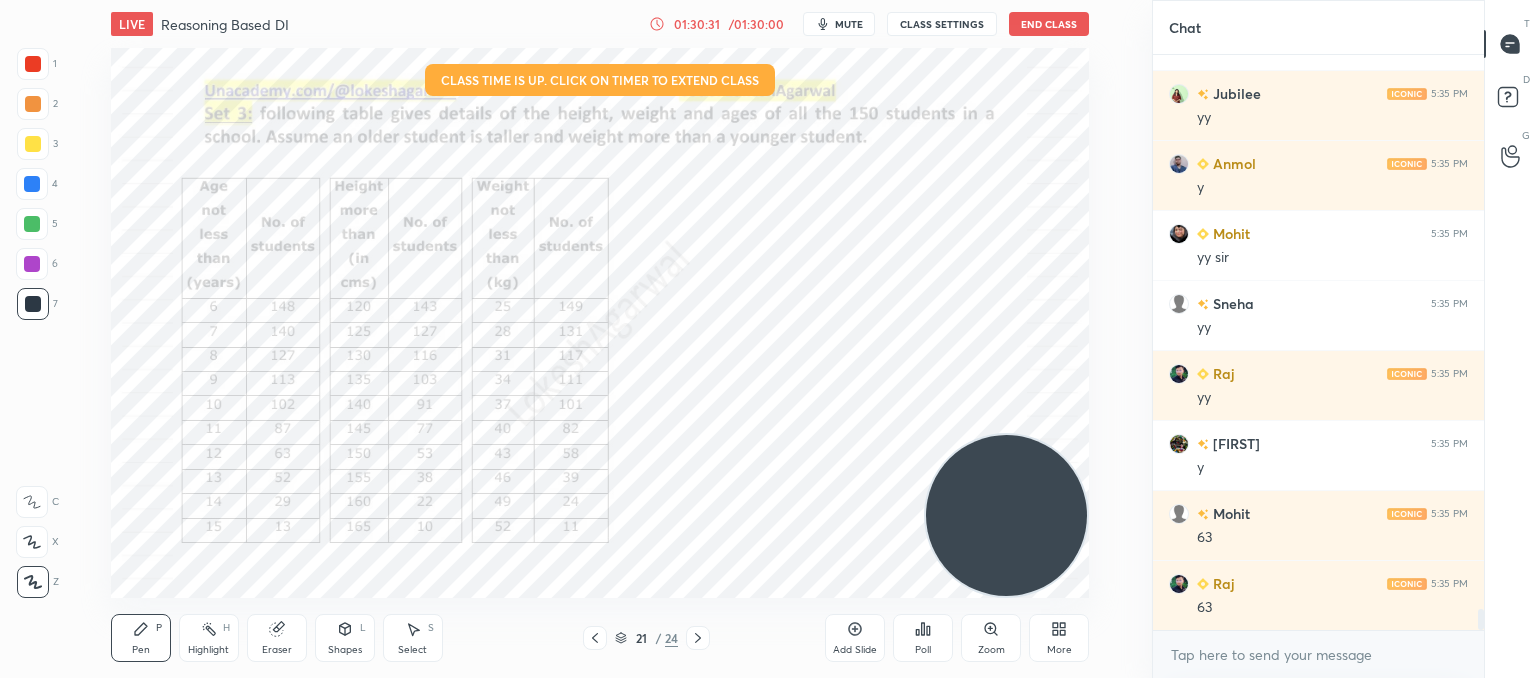 scroll, scrollTop: 15286, scrollLeft: 0, axis: vertical 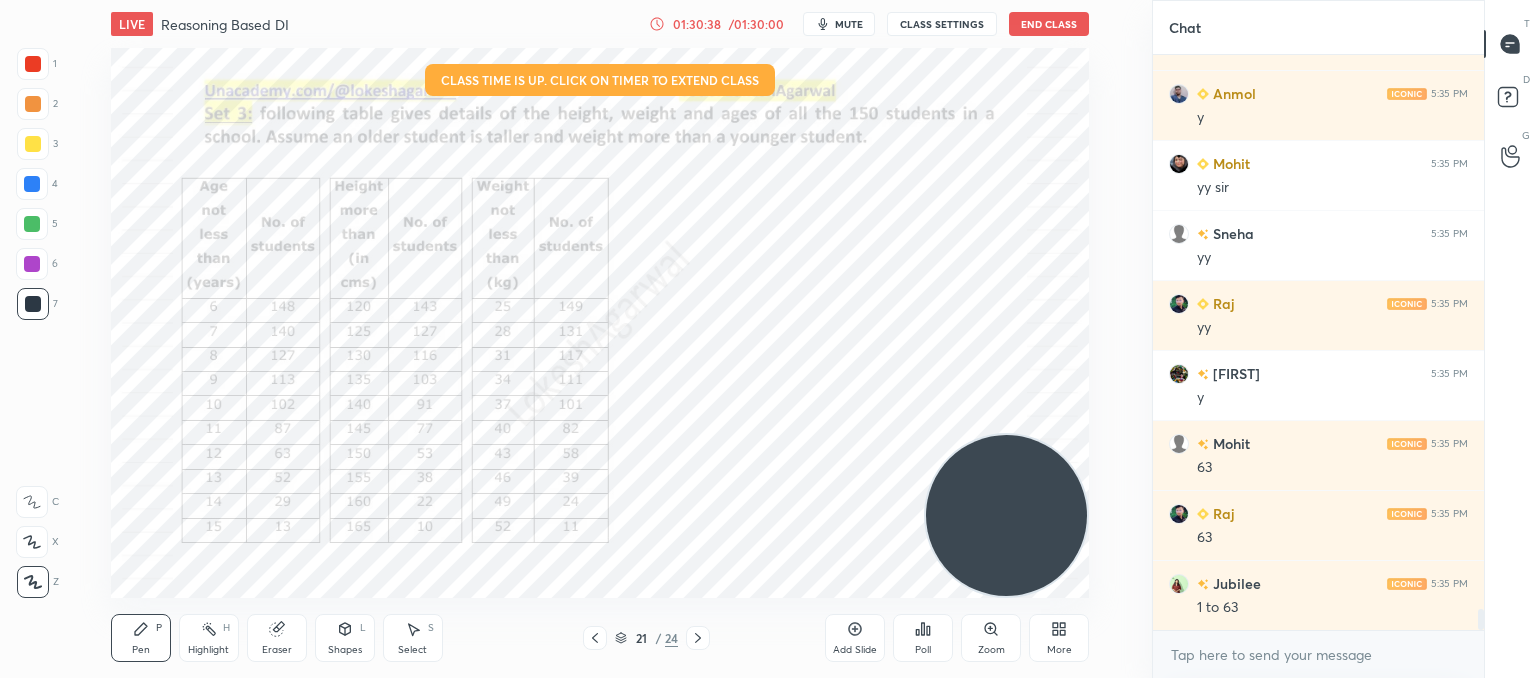 click on "Eraser" at bounding box center (277, 638) 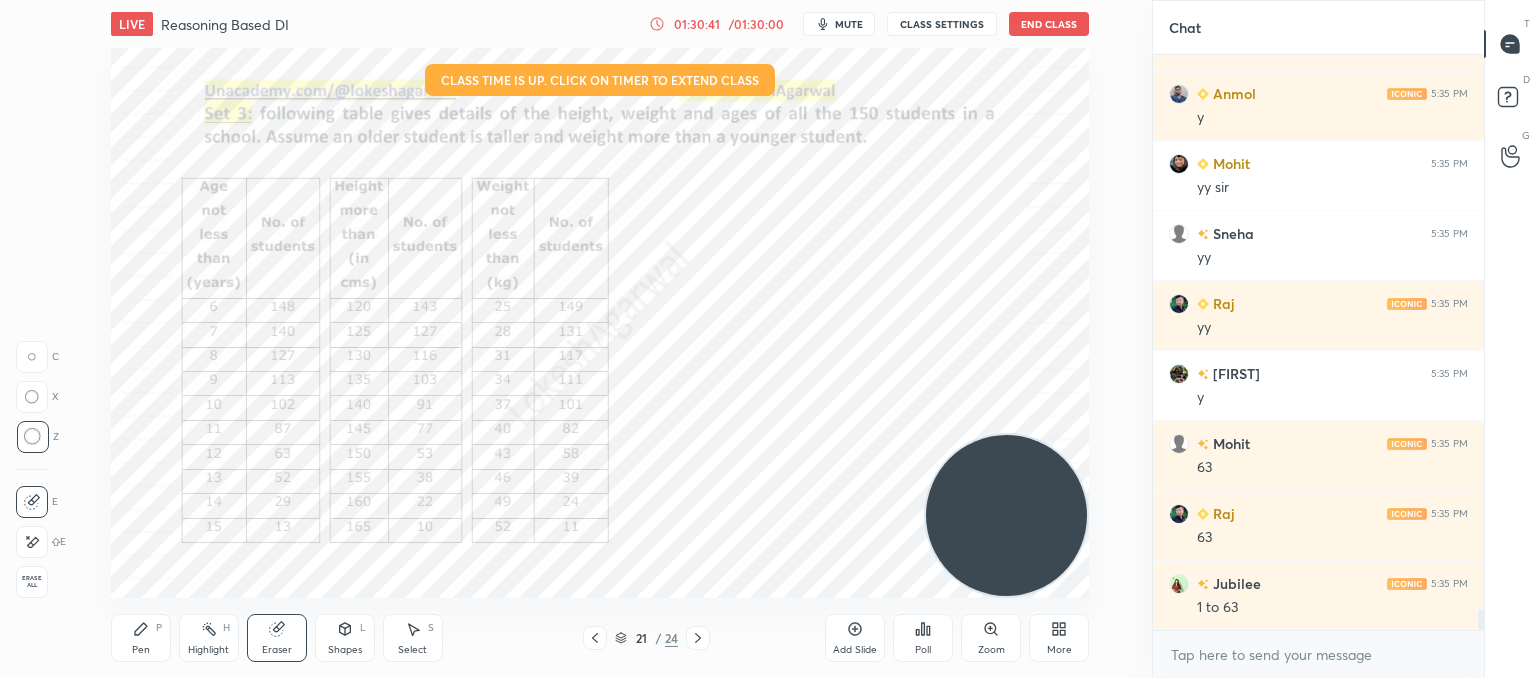 click 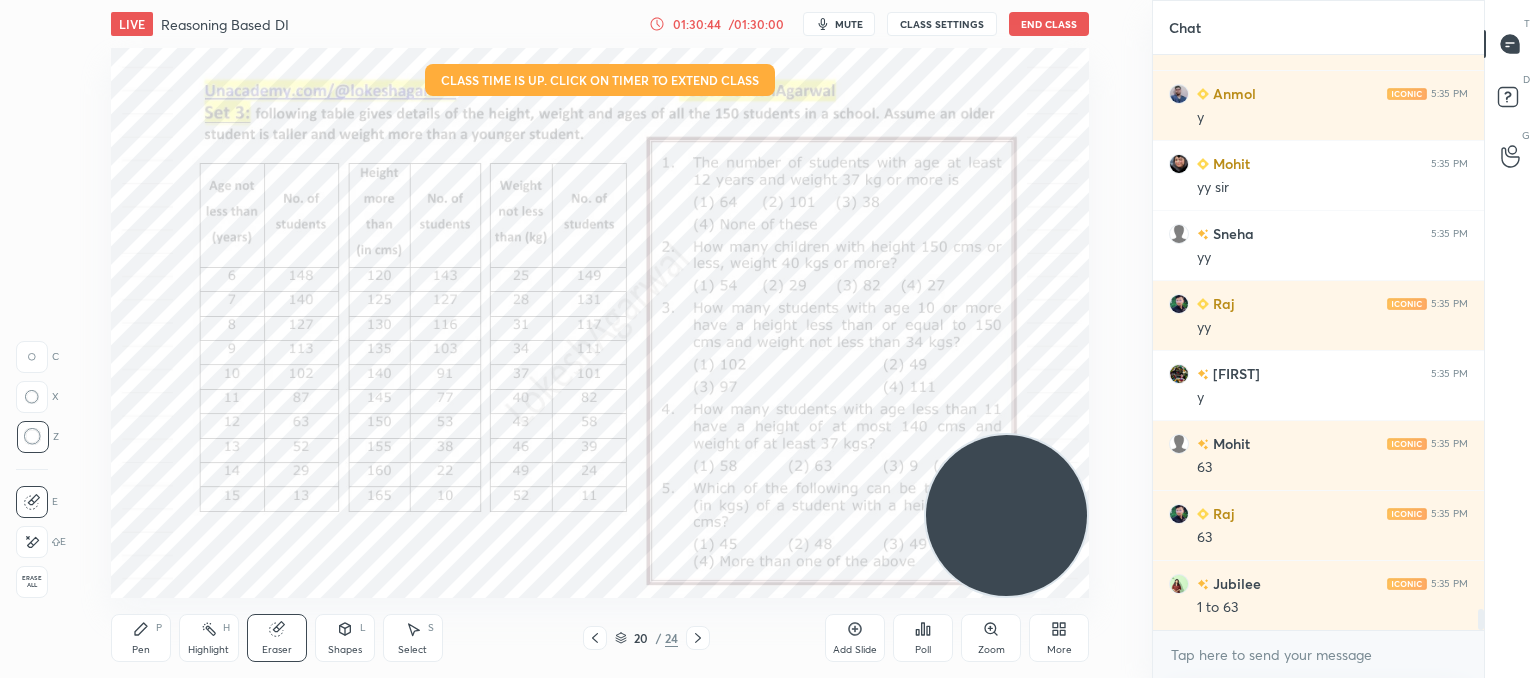 click 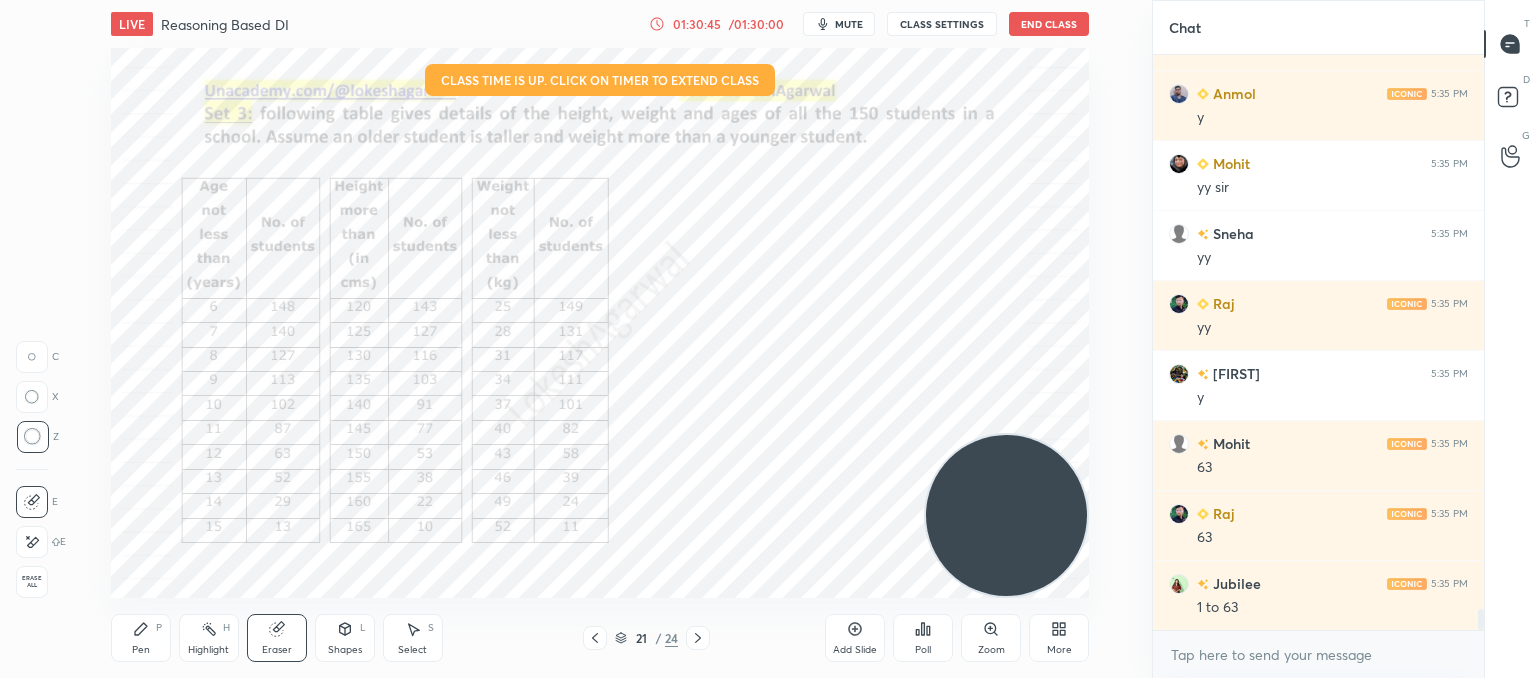 click on "Pen P" at bounding box center [141, 638] 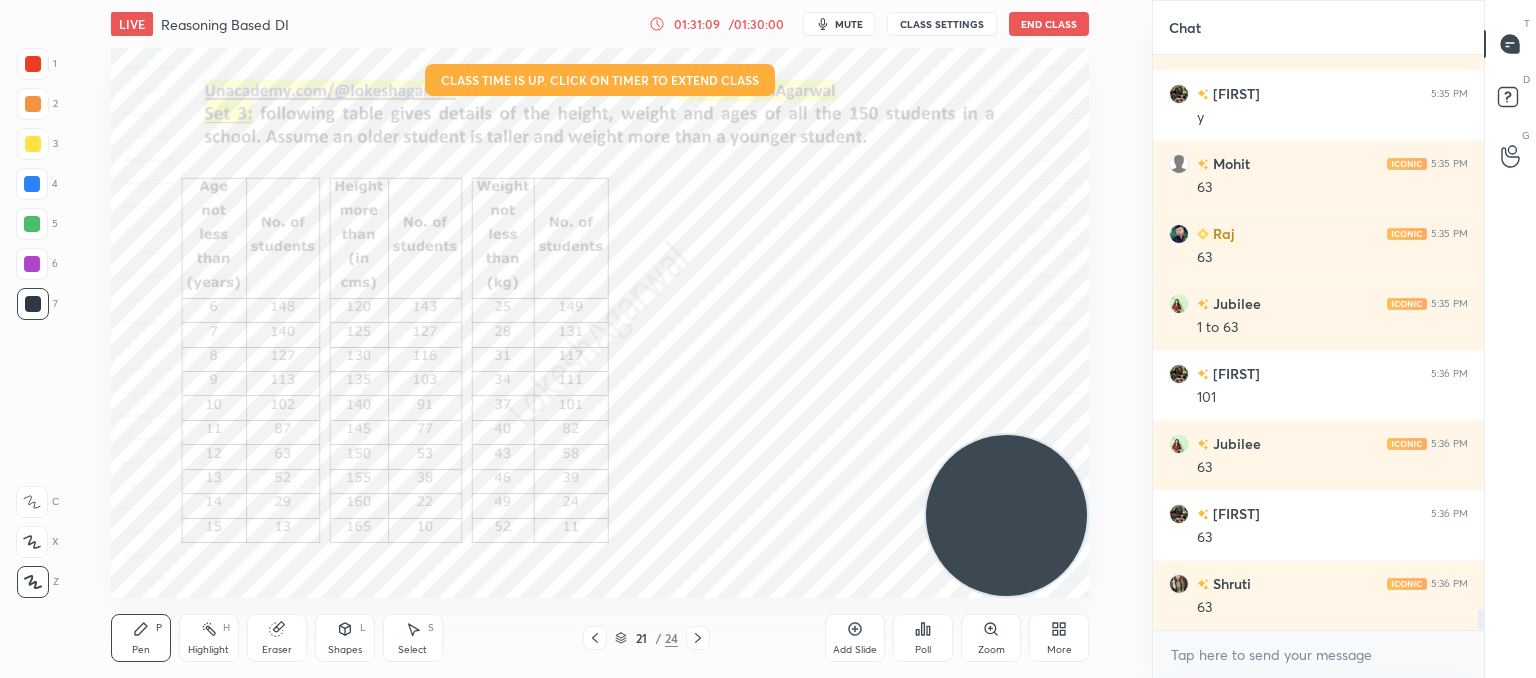 scroll, scrollTop: 15636, scrollLeft: 0, axis: vertical 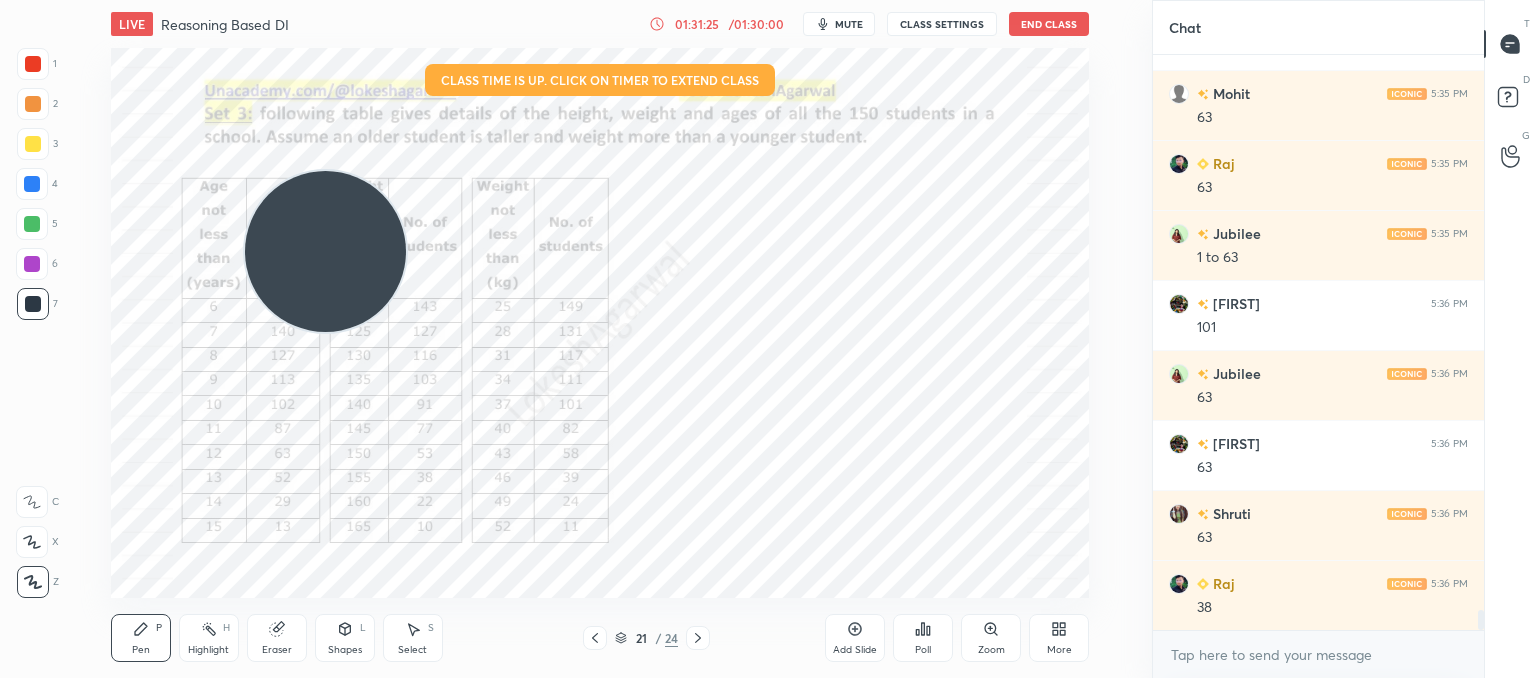 drag, startPoint x: 975, startPoint y: 467, endPoint x: 27, endPoint y: 87, distance: 1021.32465 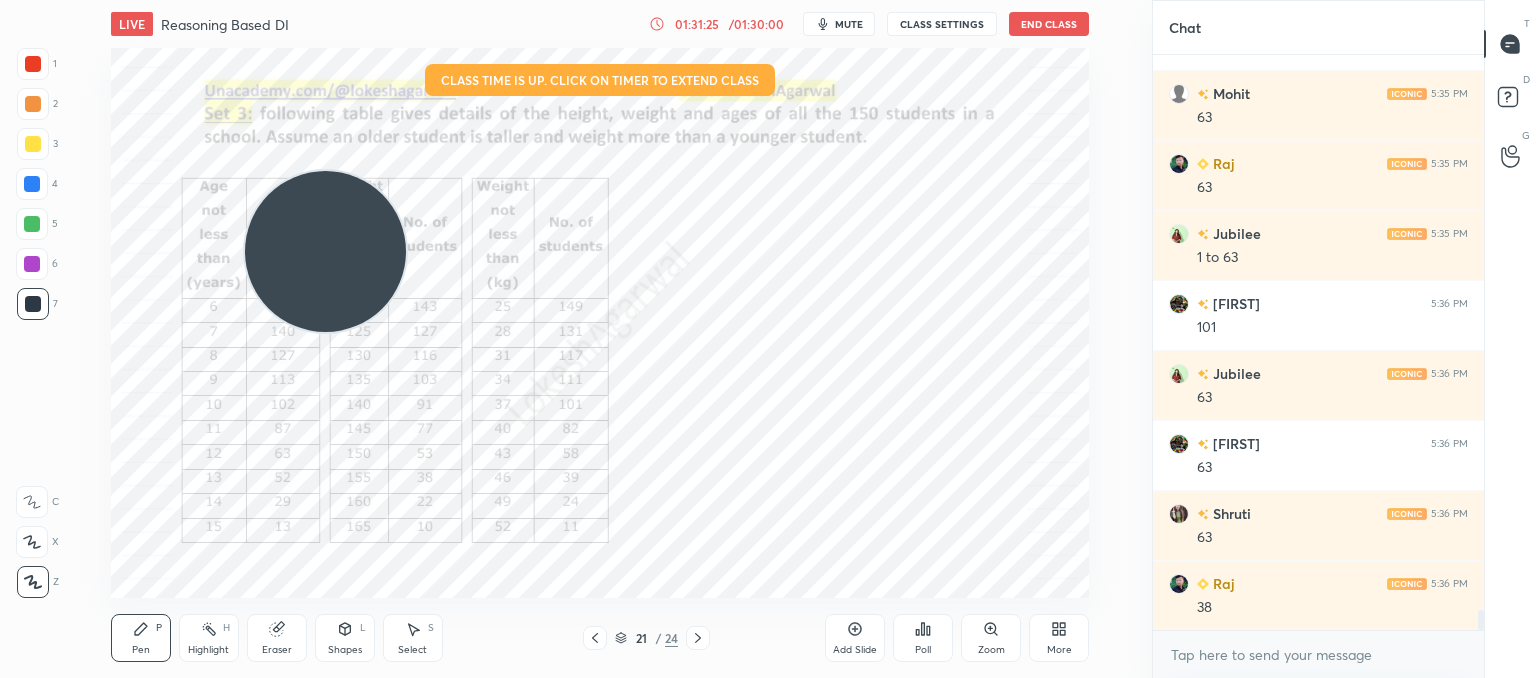 click on "1 2 3 4 5 6 7 C X Z C X Z E E Erase all   H H LIVE Reasoning Based DI 01:31:25 /  01:30:00 mute CLASS SETTINGS End Class Setting up your live class Class time is up.  Click on timer to extend class Poll for   secs No correct answer Start poll Back Reasoning Based DI • L11 of Booster Course on Data Interpretation for CAT & OMETs 2025 Lokesh Agarwal Pen P Highlight H Eraser Shapes L Select S 21 / 24 Add Slide Poll Zoom More" at bounding box center (568, 339) 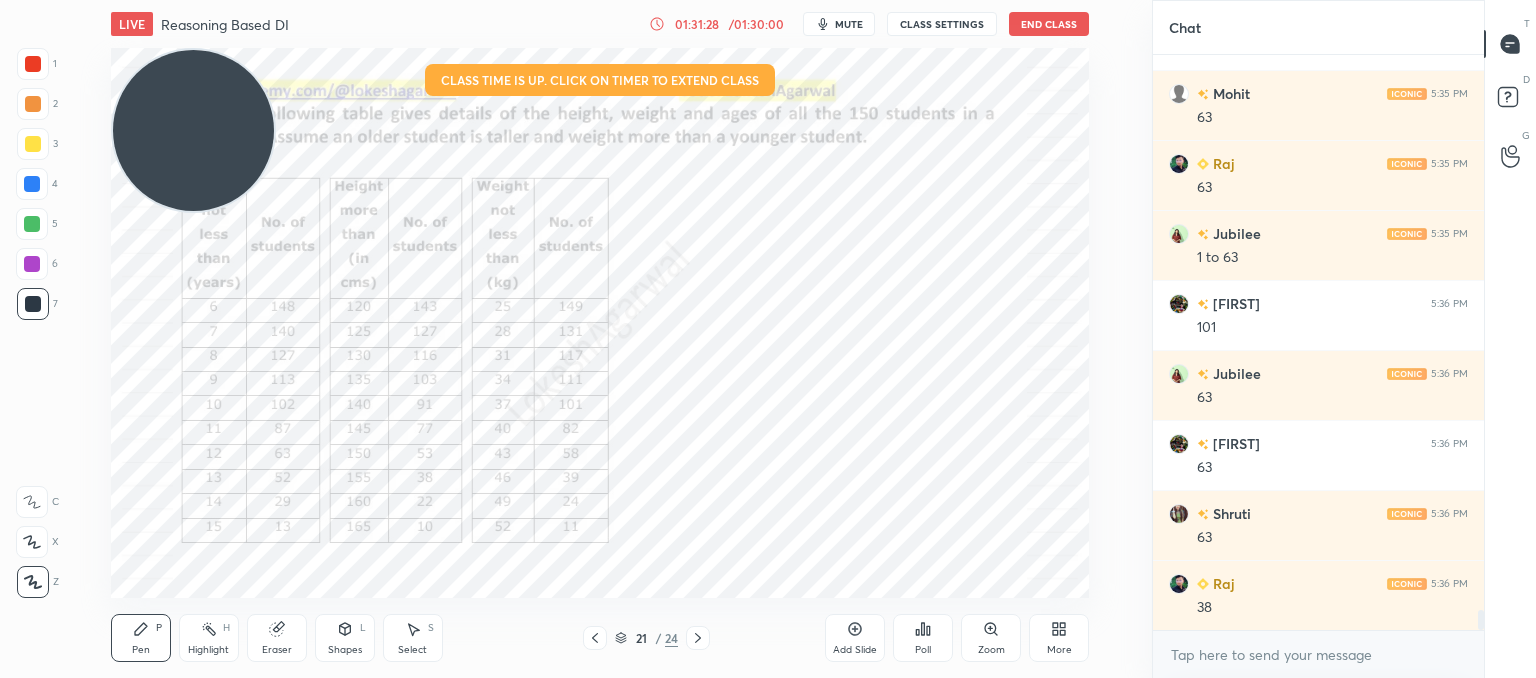 click 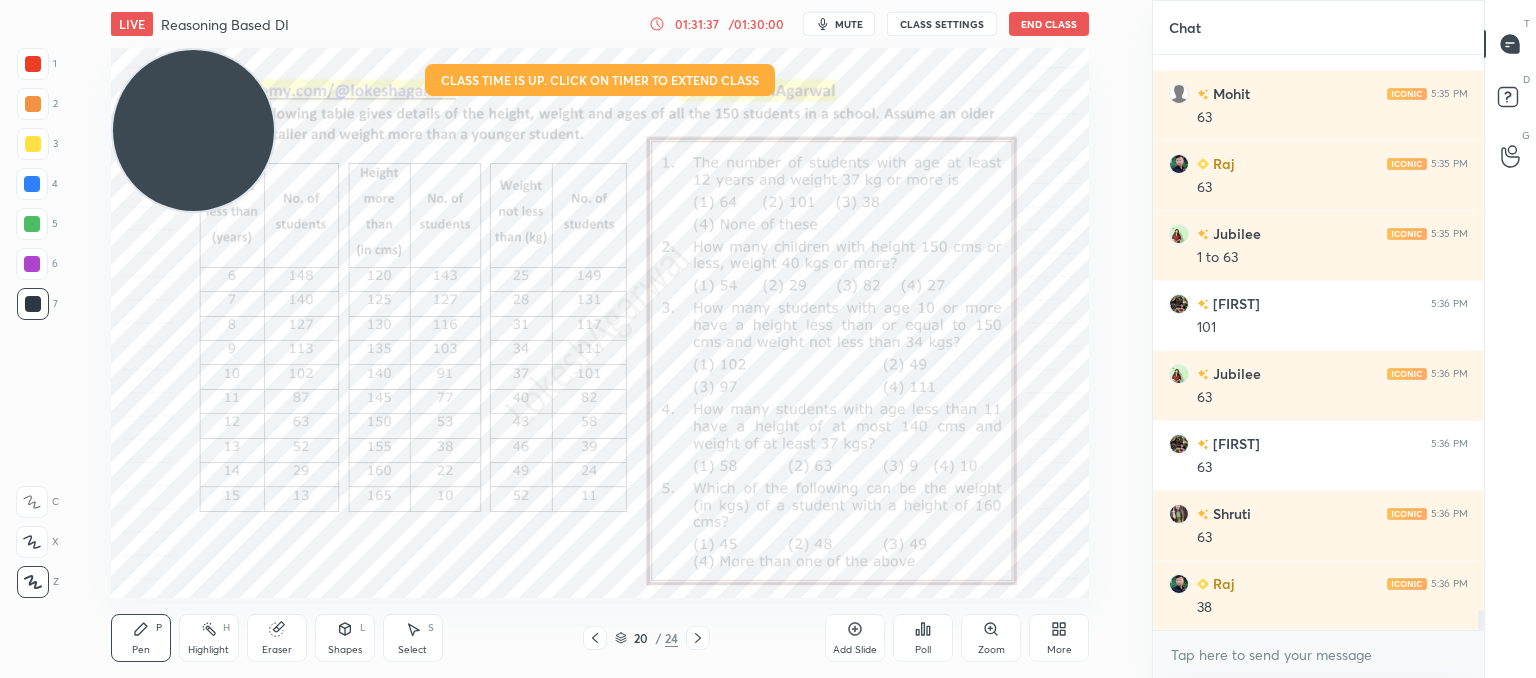 click 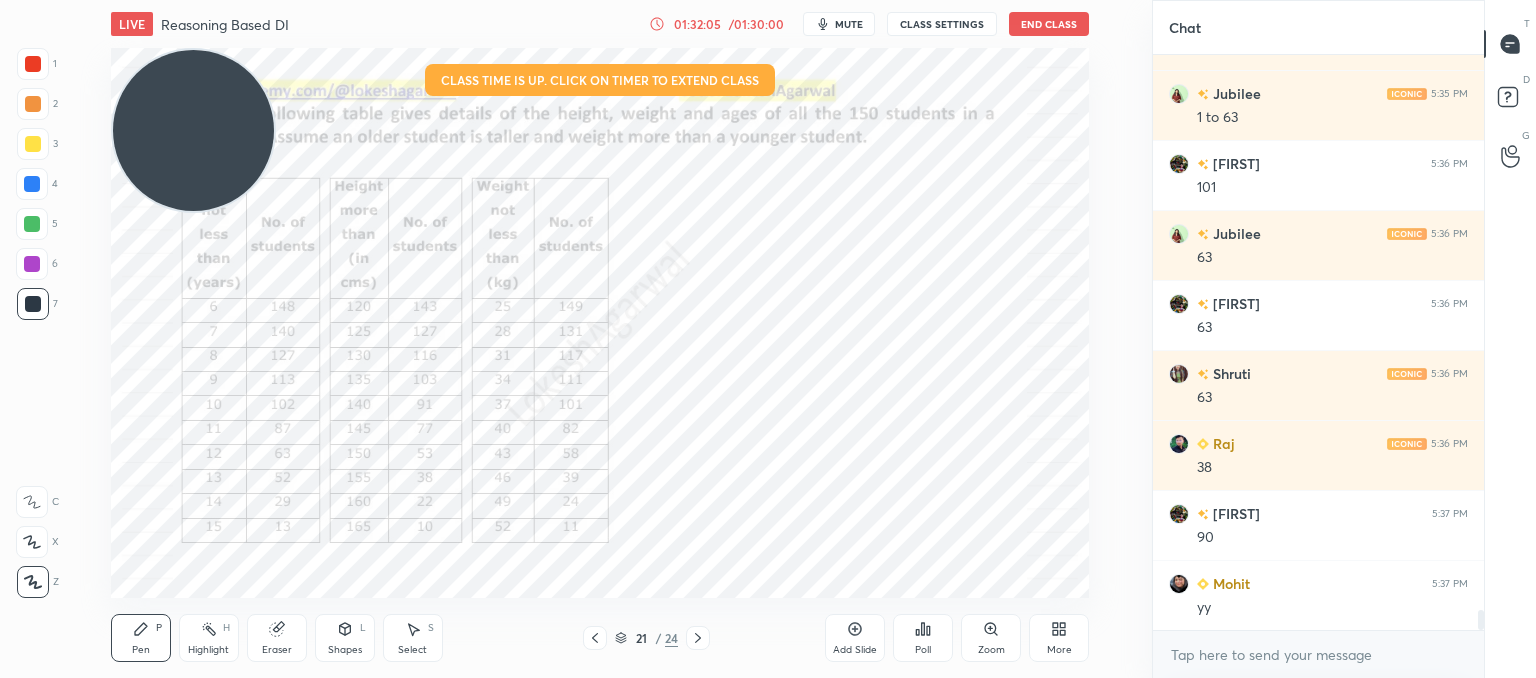 scroll, scrollTop: 15846, scrollLeft: 0, axis: vertical 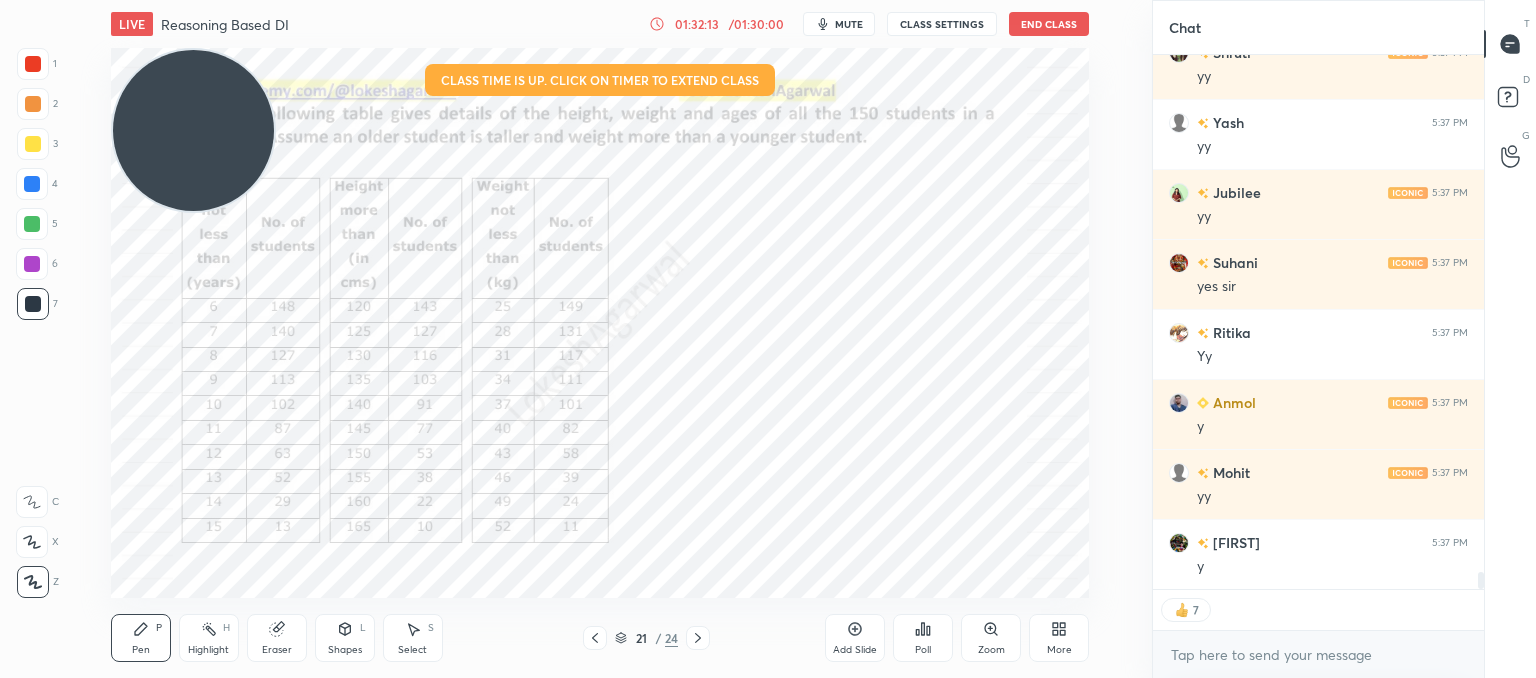 click 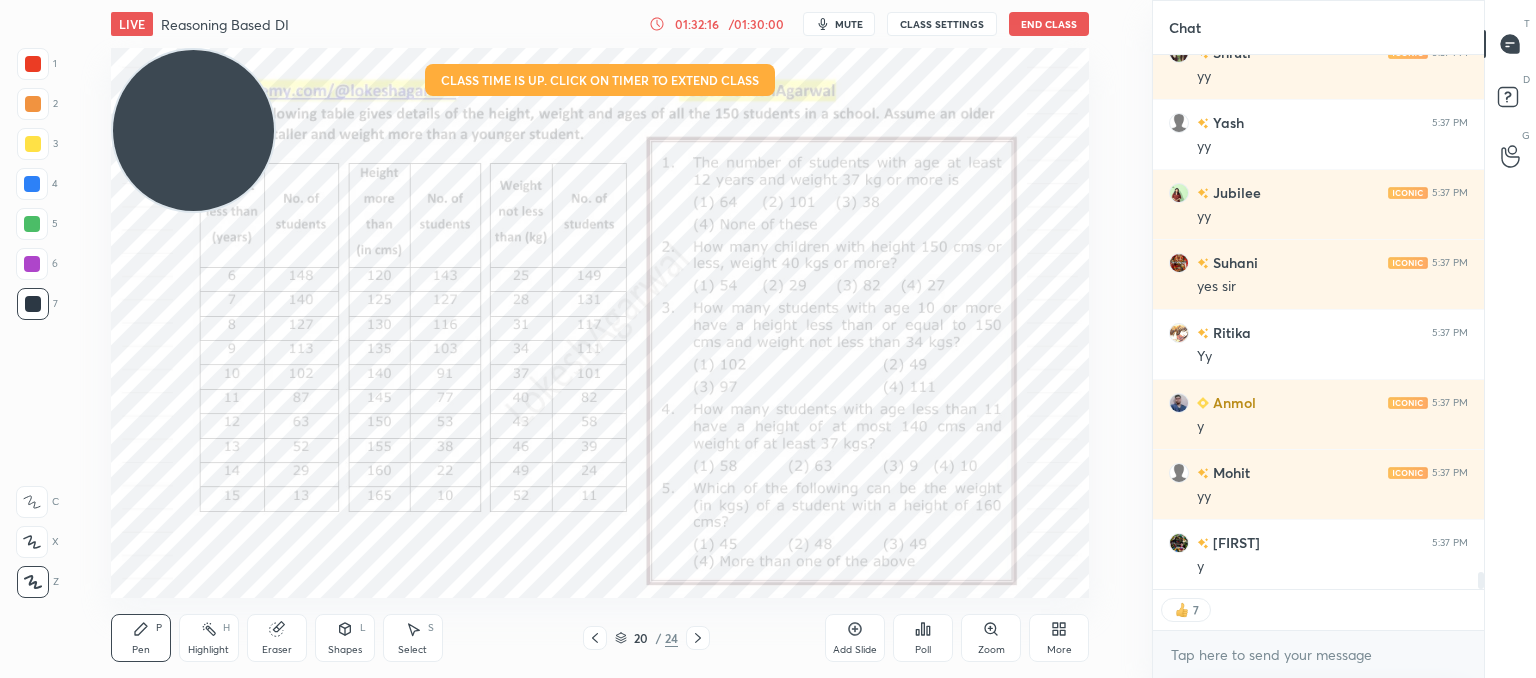 click 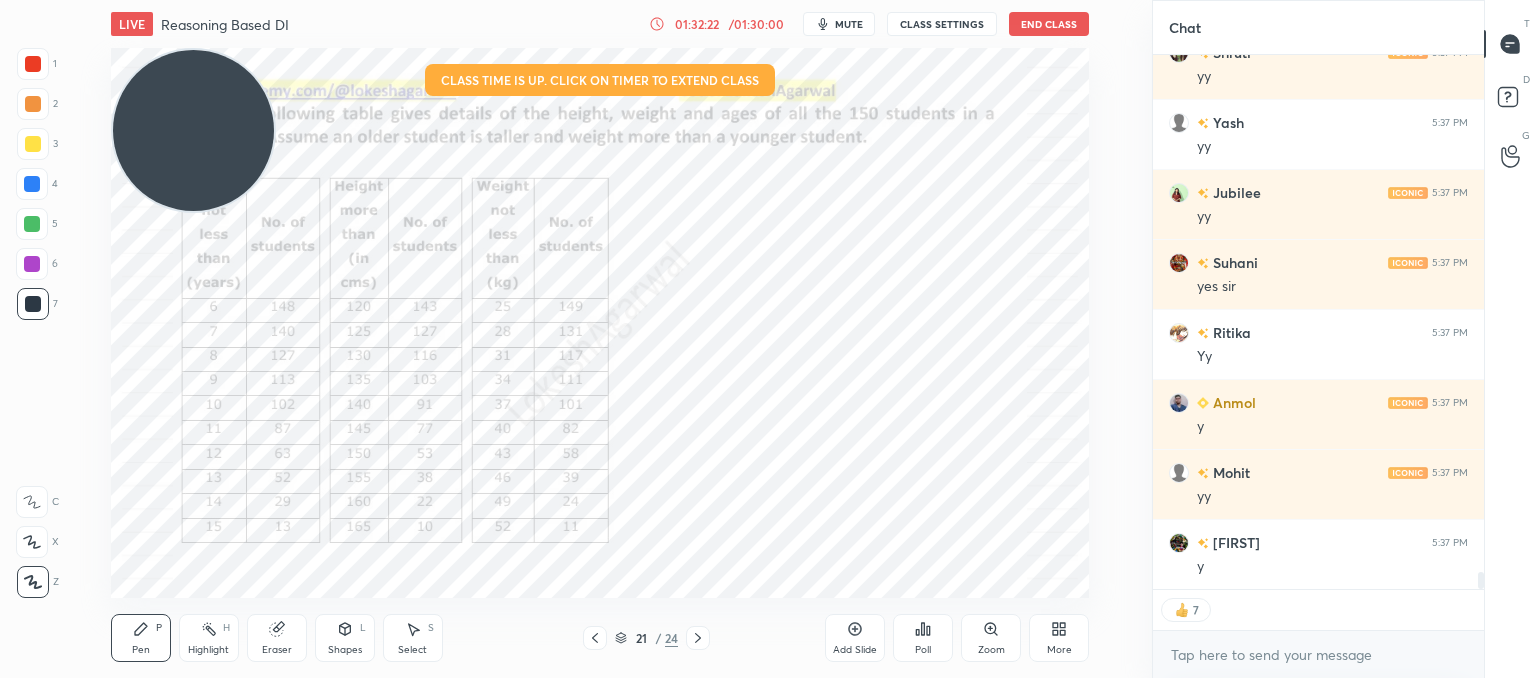 scroll, scrollTop: 7, scrollLeft: 6, axis: both 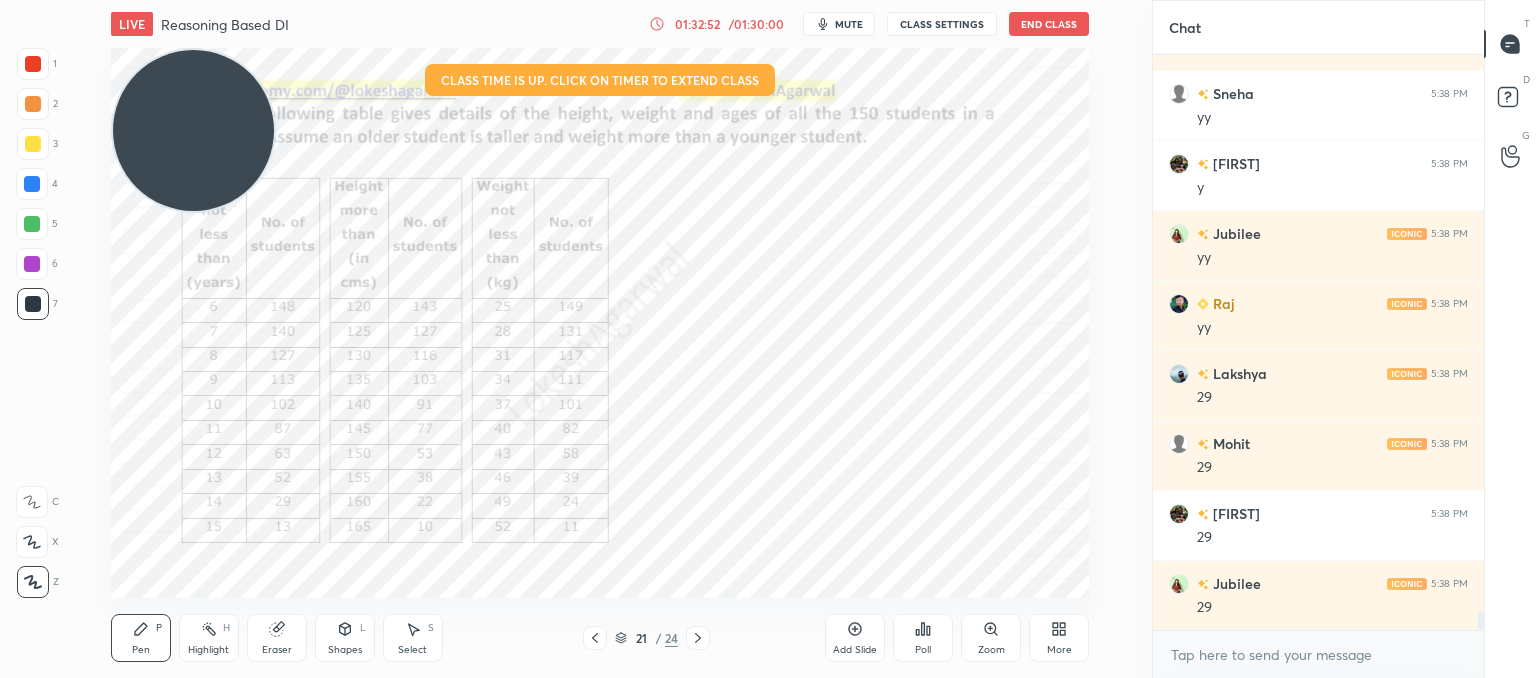 click on "LIVE Reasoning Based DI 01:32:52 /  01:30:00 mute CLASS SETTINGS End Class Setting up your live class Class time is up.  Click on timer to extend class Poll for   secs No correct answer Start poll Back Reasoning Based DI • L11 of Booster Course on Data Interpretation for CAT & OMETs 2025 Lokesh Agarwal Pen P Highlight H Eraser Shapes L Select S 21 / 24 Add Slide Poll Zoom More" at bounding box center (600, 339) 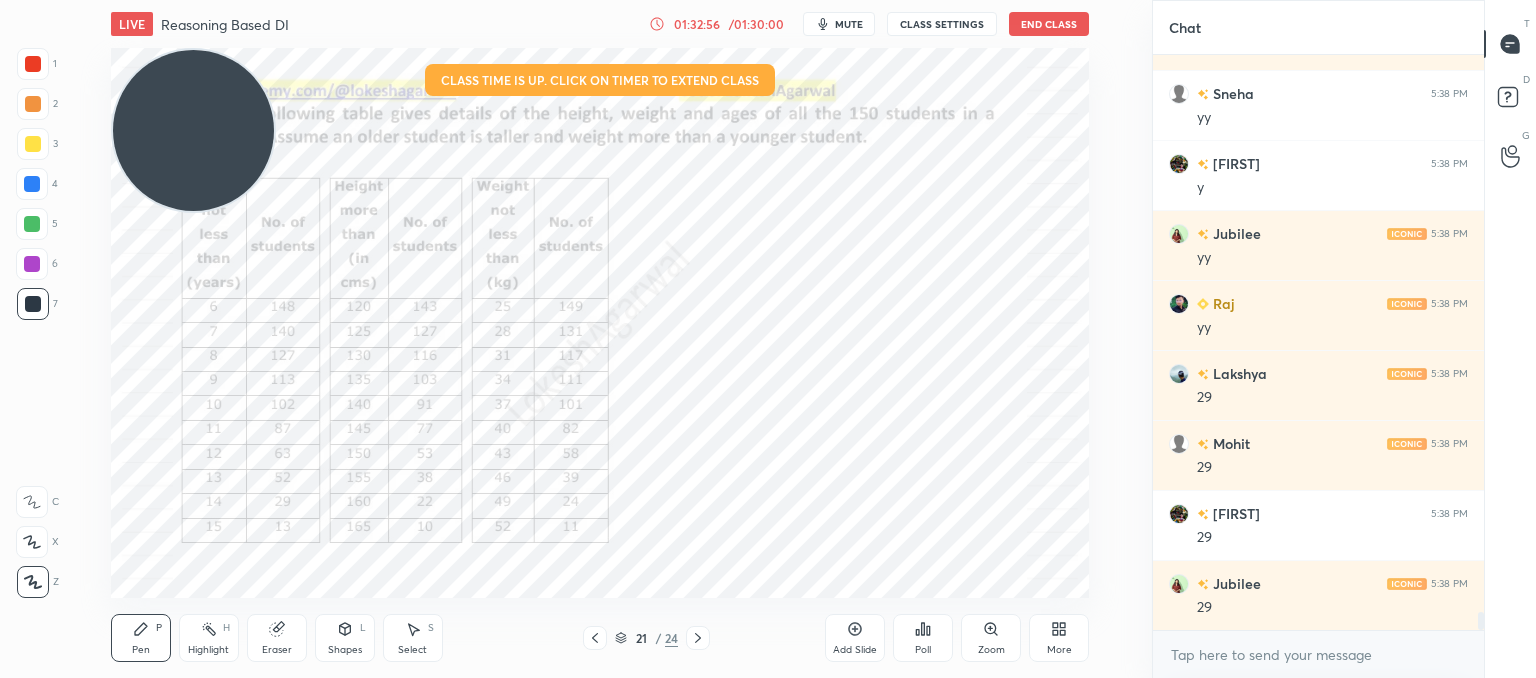 click 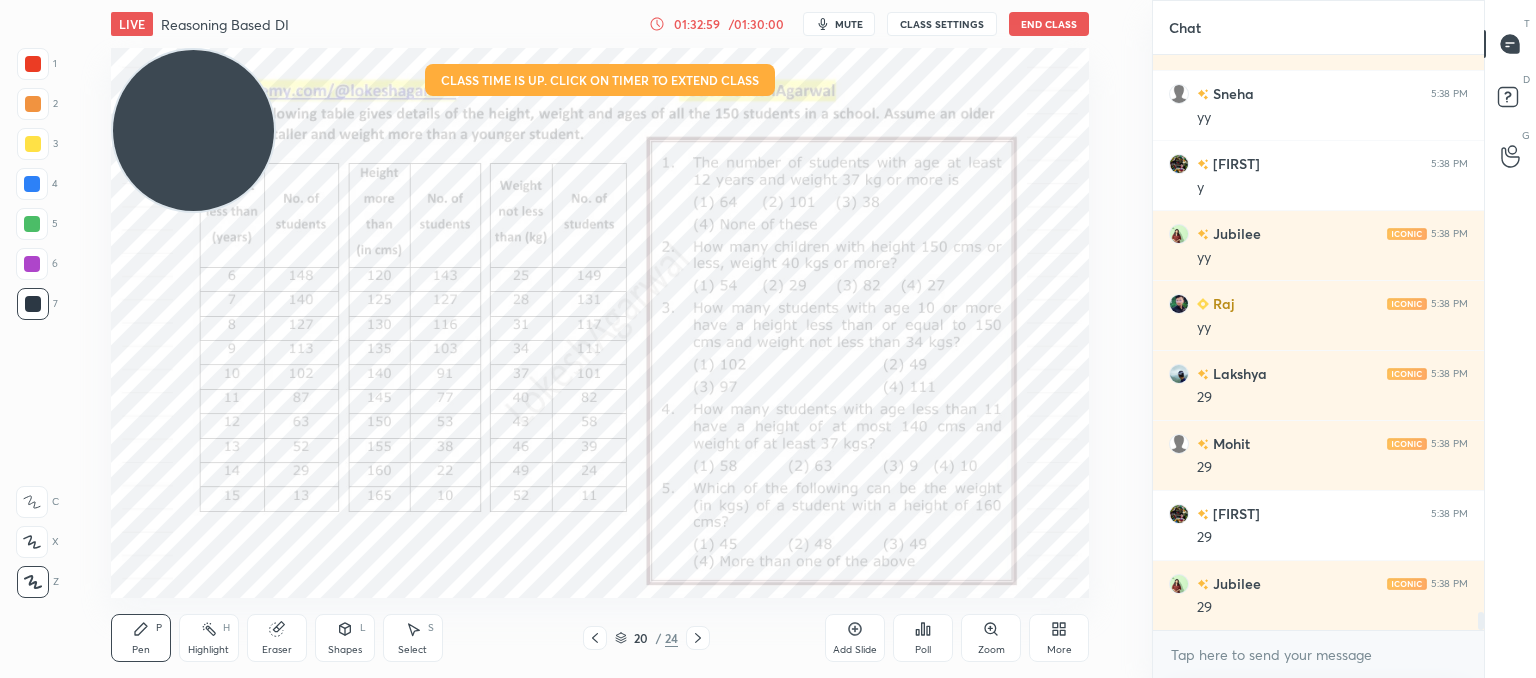 scroll, scrollTop: 7, scrollLeft: 6, axis: both 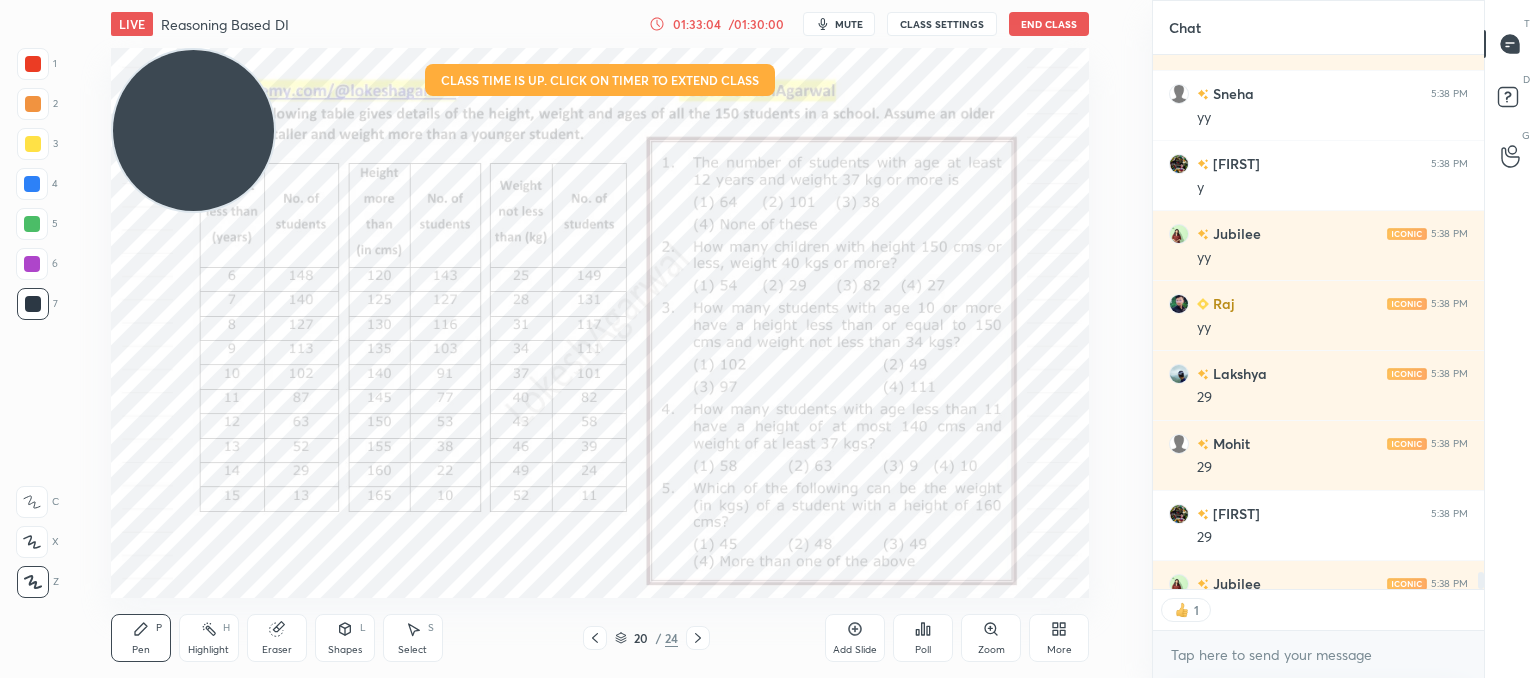 click at bounding box center (698, 638) 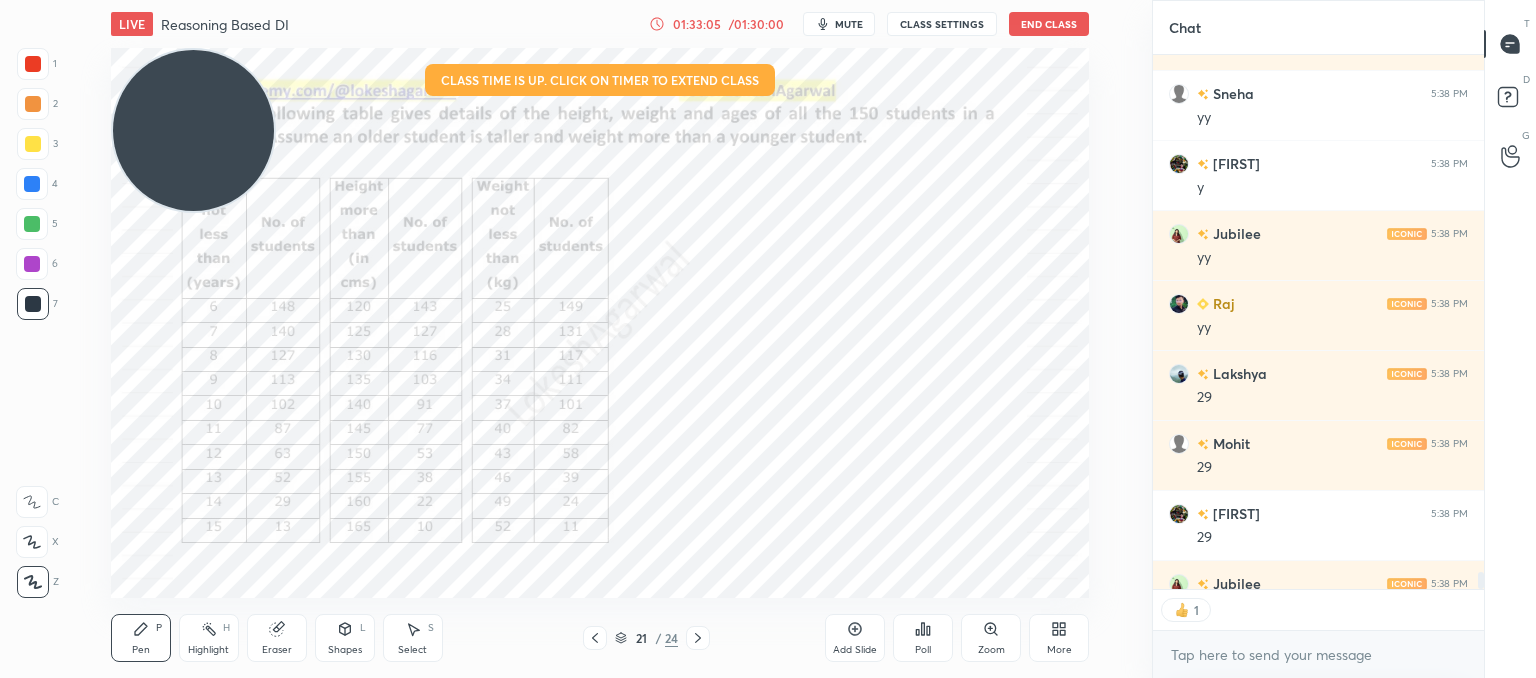 scroll, scrollTop: 17447, scrollLeft: 0, axis: vertical 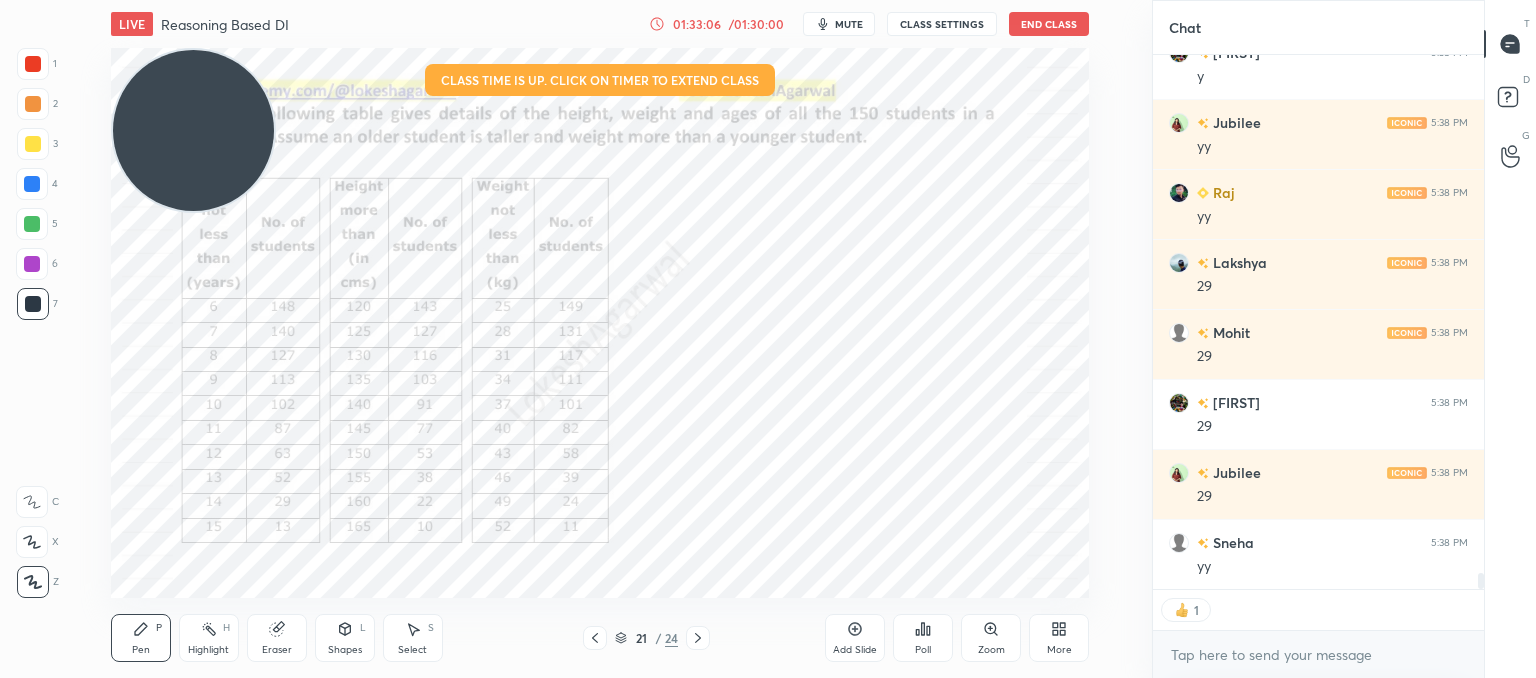 click on "Select S" at bounding box center [413, 638] 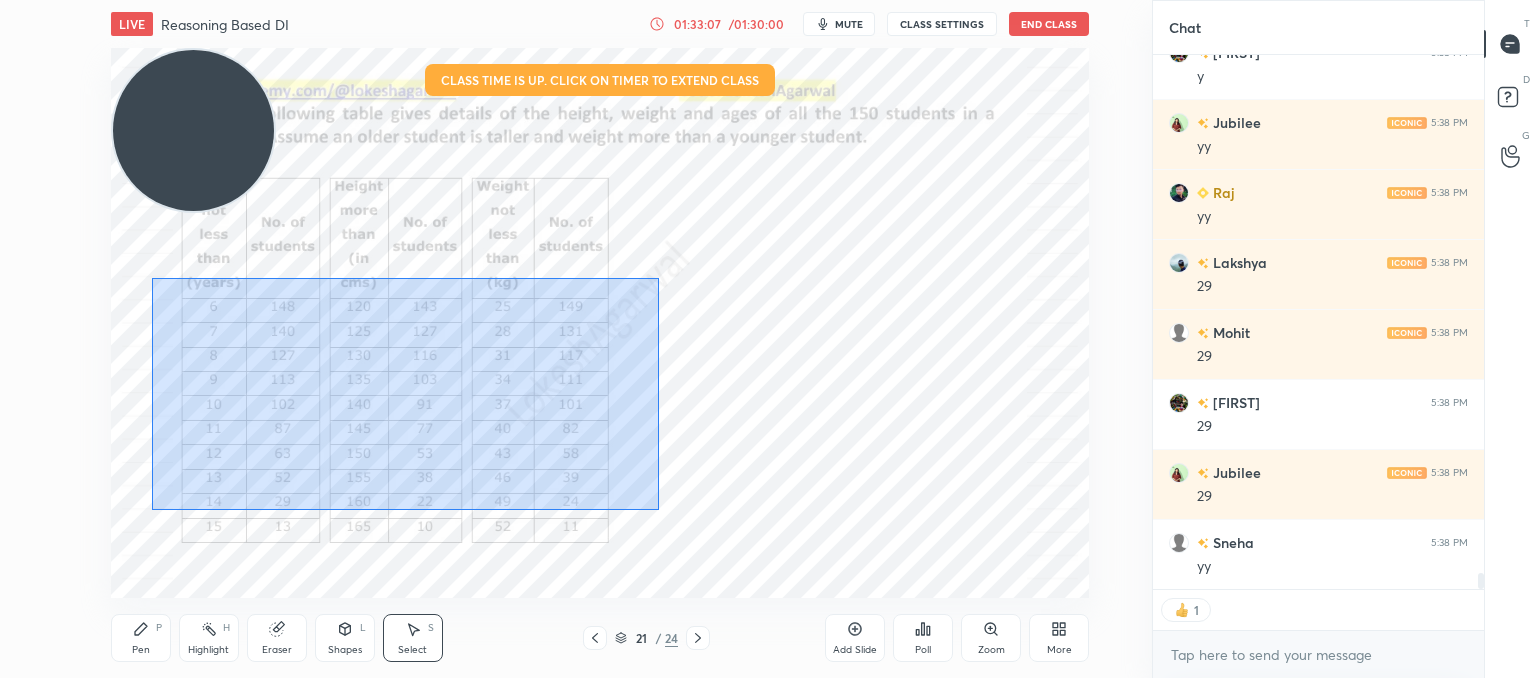 drag, startPoint x: 273, startPoint y: 349, endPoint x: 659, endPoint y: 509, distance: 417.84686 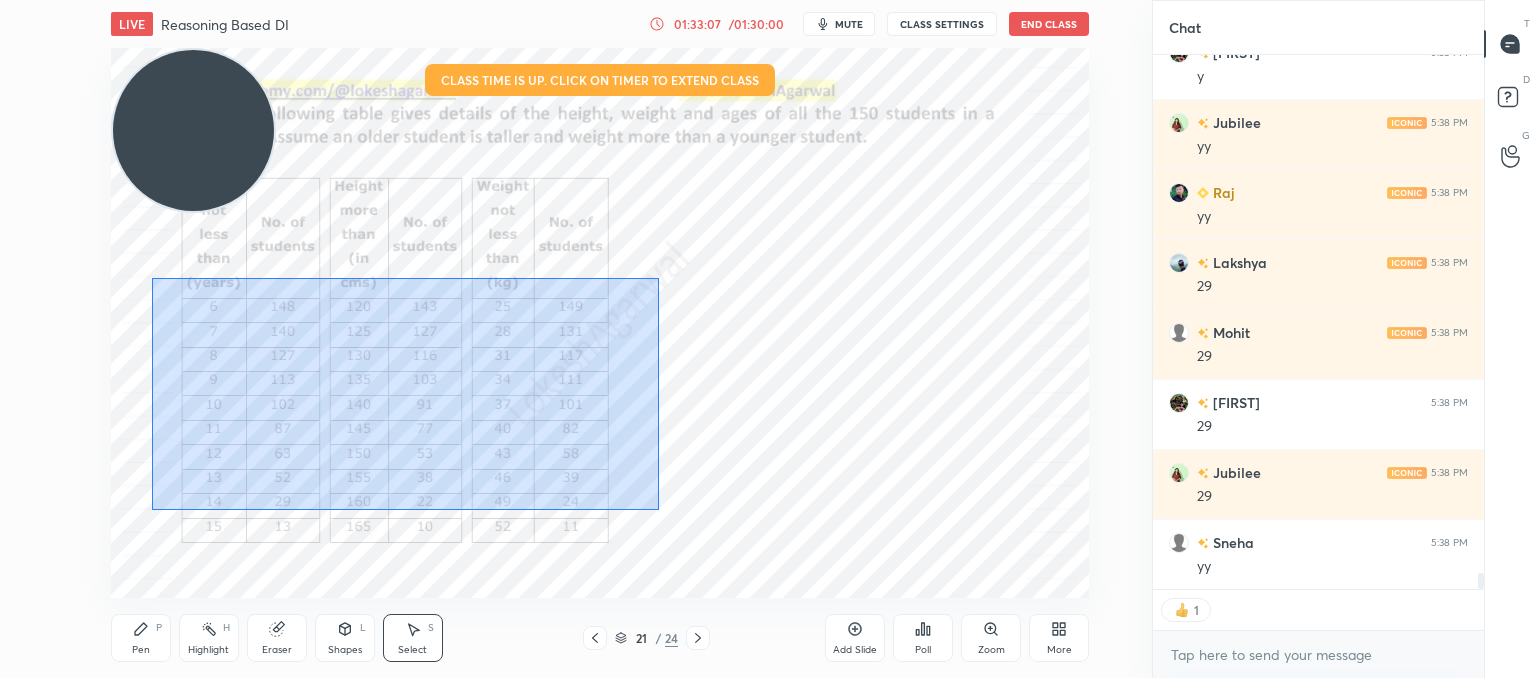 click on "0 ° Undo Copy Paste here Duplicate Duplicate to new slide Delete" at bounding box center [600, 323] 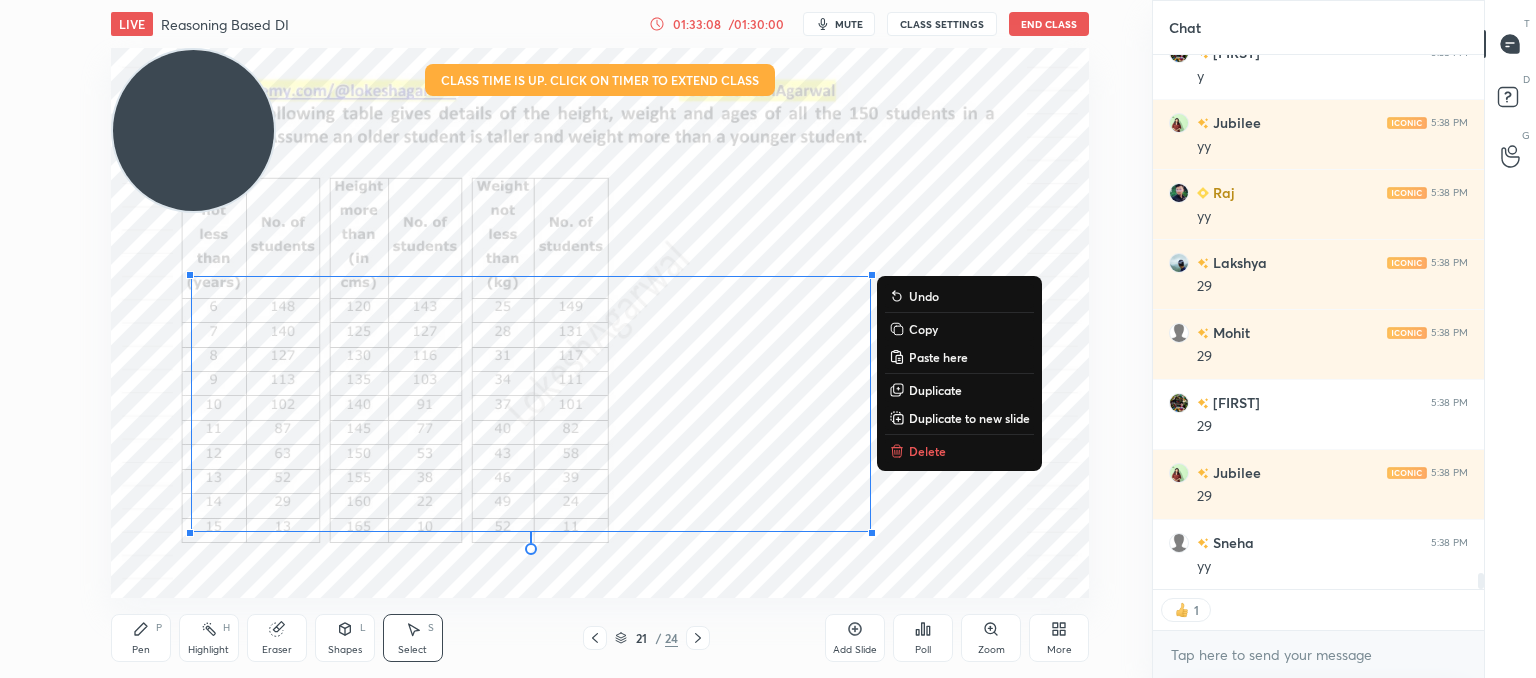 click on "Delete" at bounding box center (927, 451) 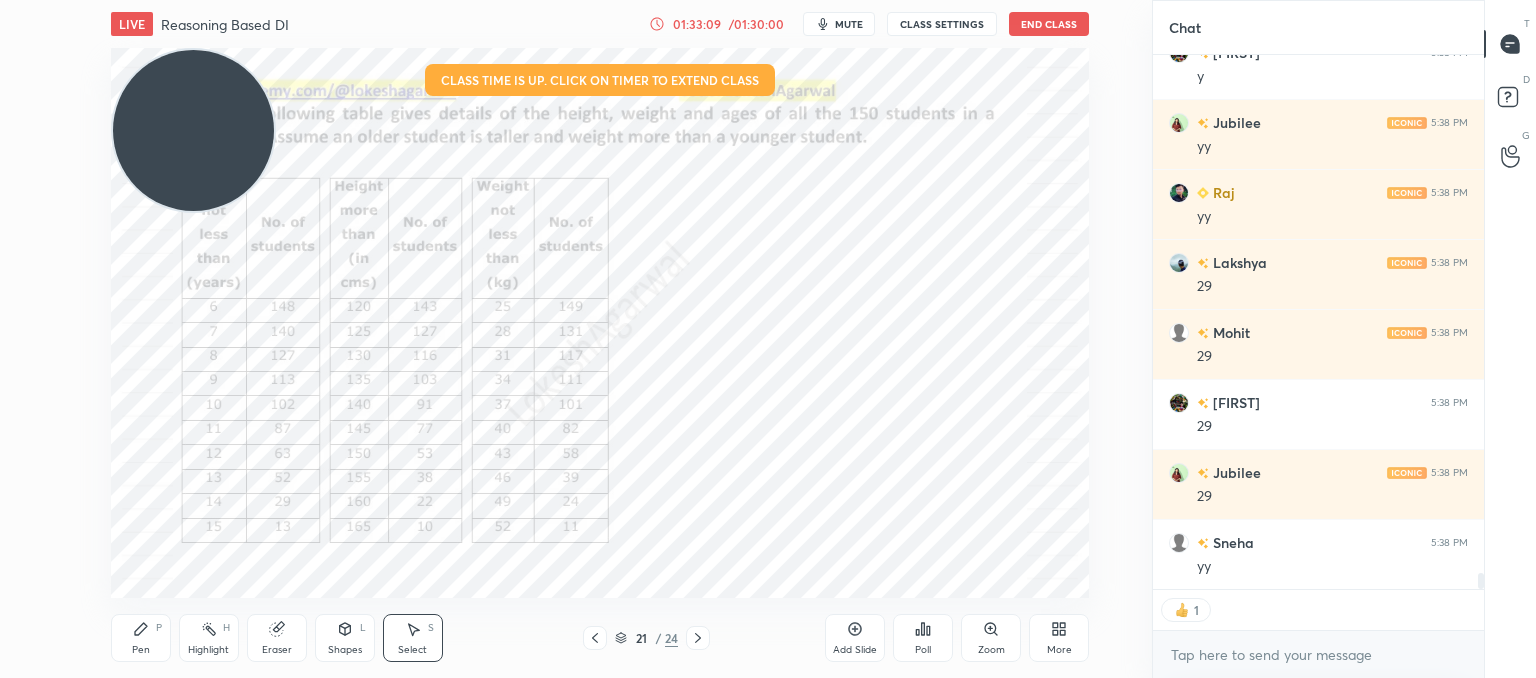 scroll, scrollTop: 6, scrollLeft: 6, axis: both 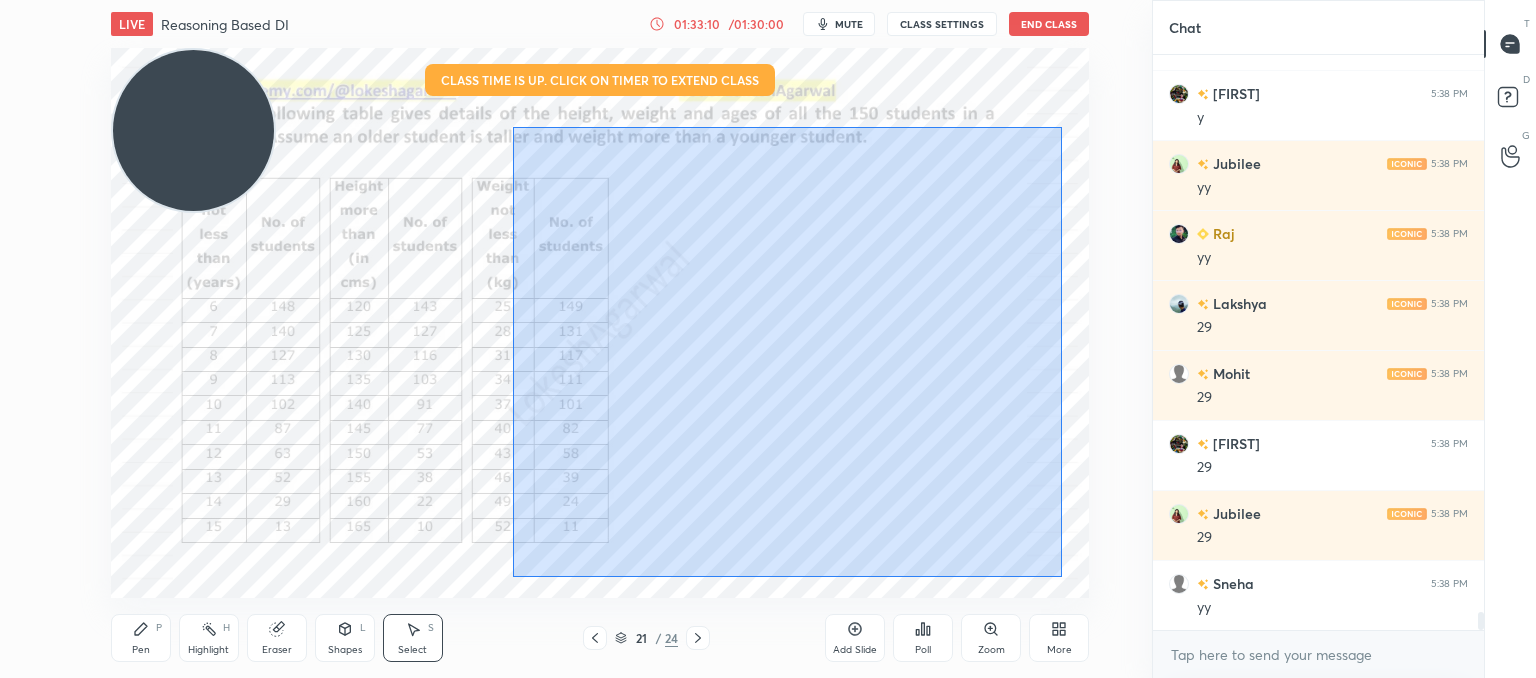 drag, startPoint x: 1062, startPoint y: 577, endPoint x: 372, endPoint y: 72, distance: 855.0585 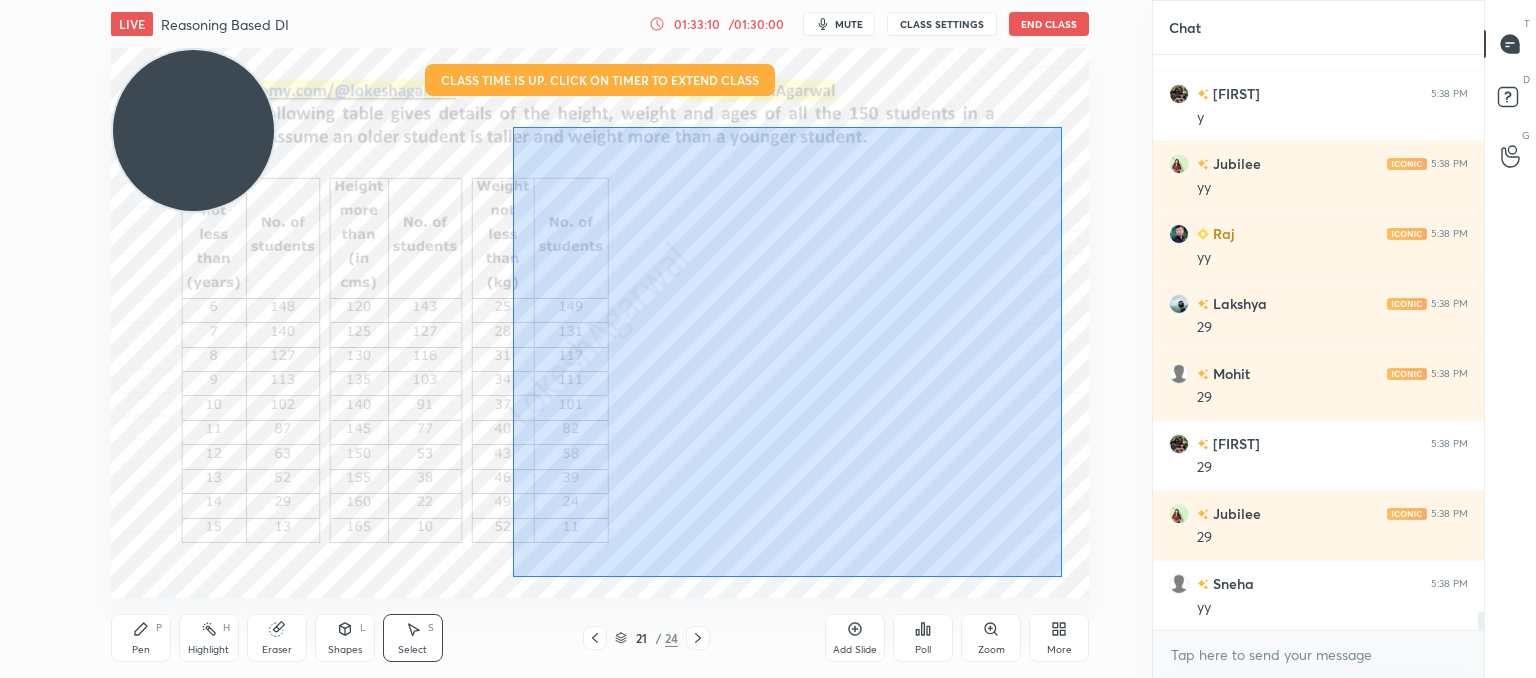 click on "0 ° Undo Copy Paste here Duplicate Duplicate to new slide Delete" at bounding box center [600, 323] 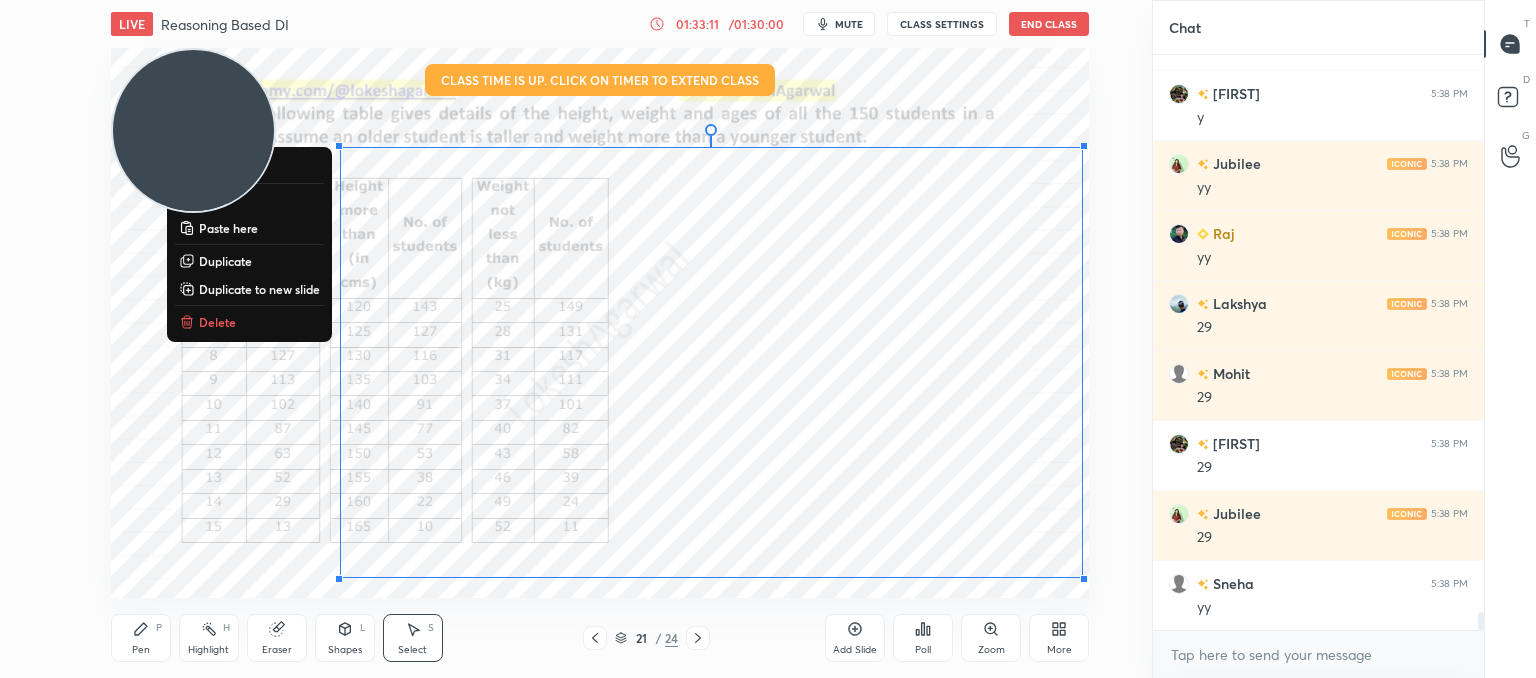 drag, startPoint x: 228, startPoint y: 329, endPoint x: 296, endPoint y: 339, distance: 68.73136 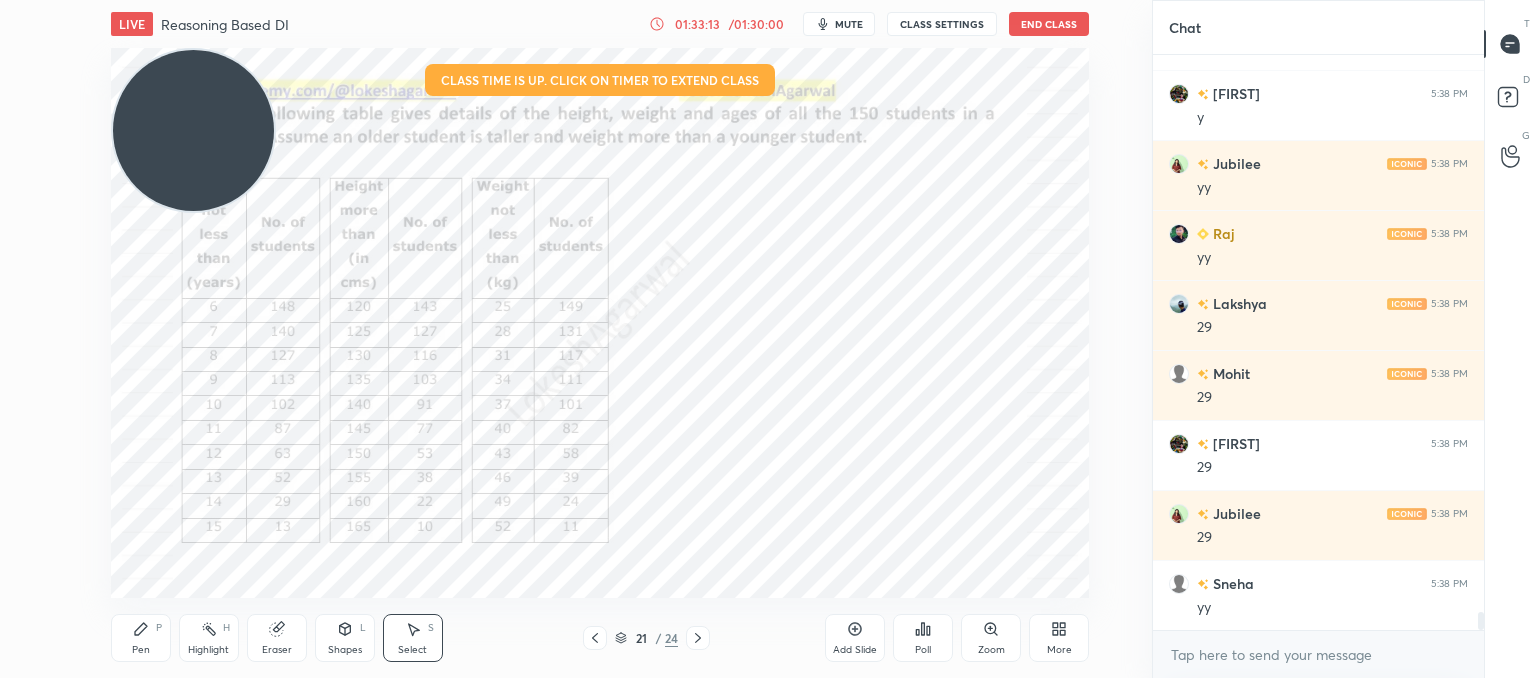 drag, startPoint x: 145, startPoint y: 638, endPoint x: 152, endPoint y: 626, distance: 13.892444 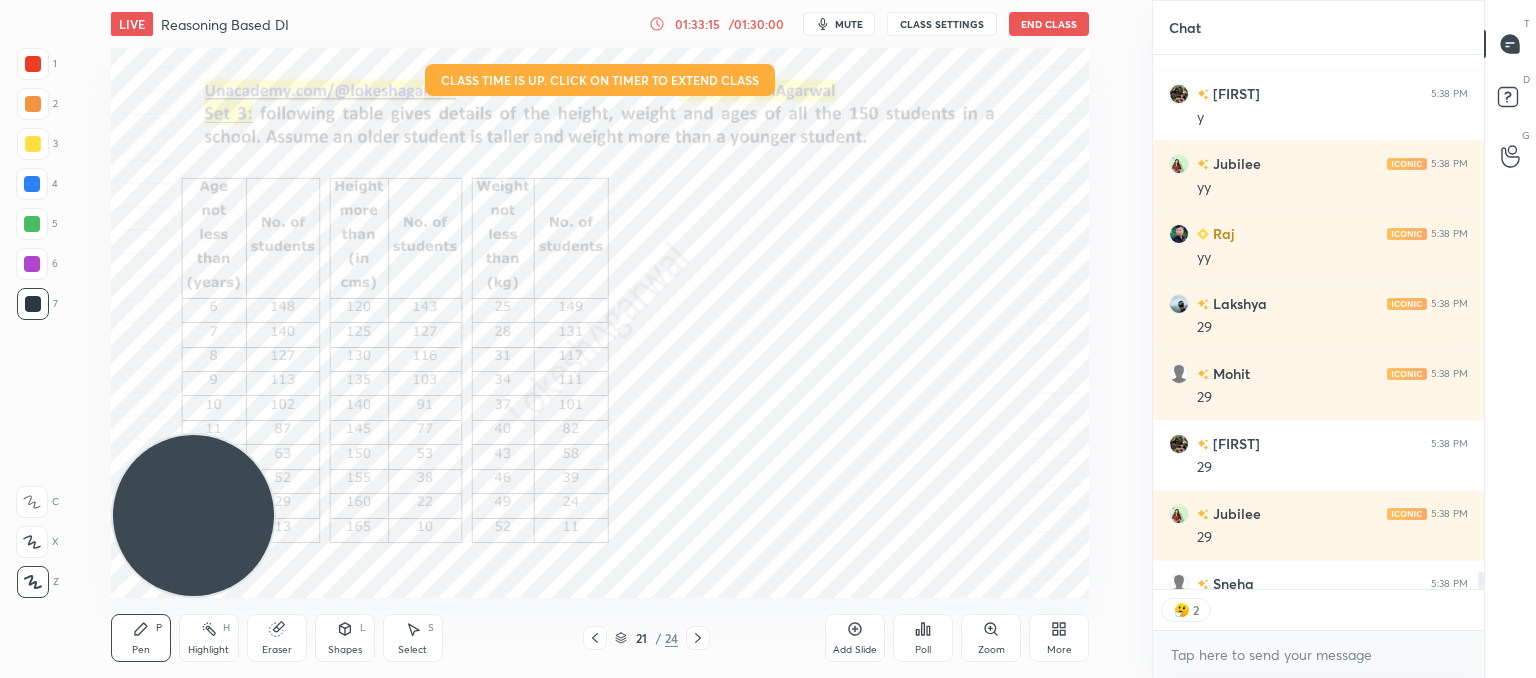 scroll, scrollTop: 529, scrollLeft: 325, axis: both 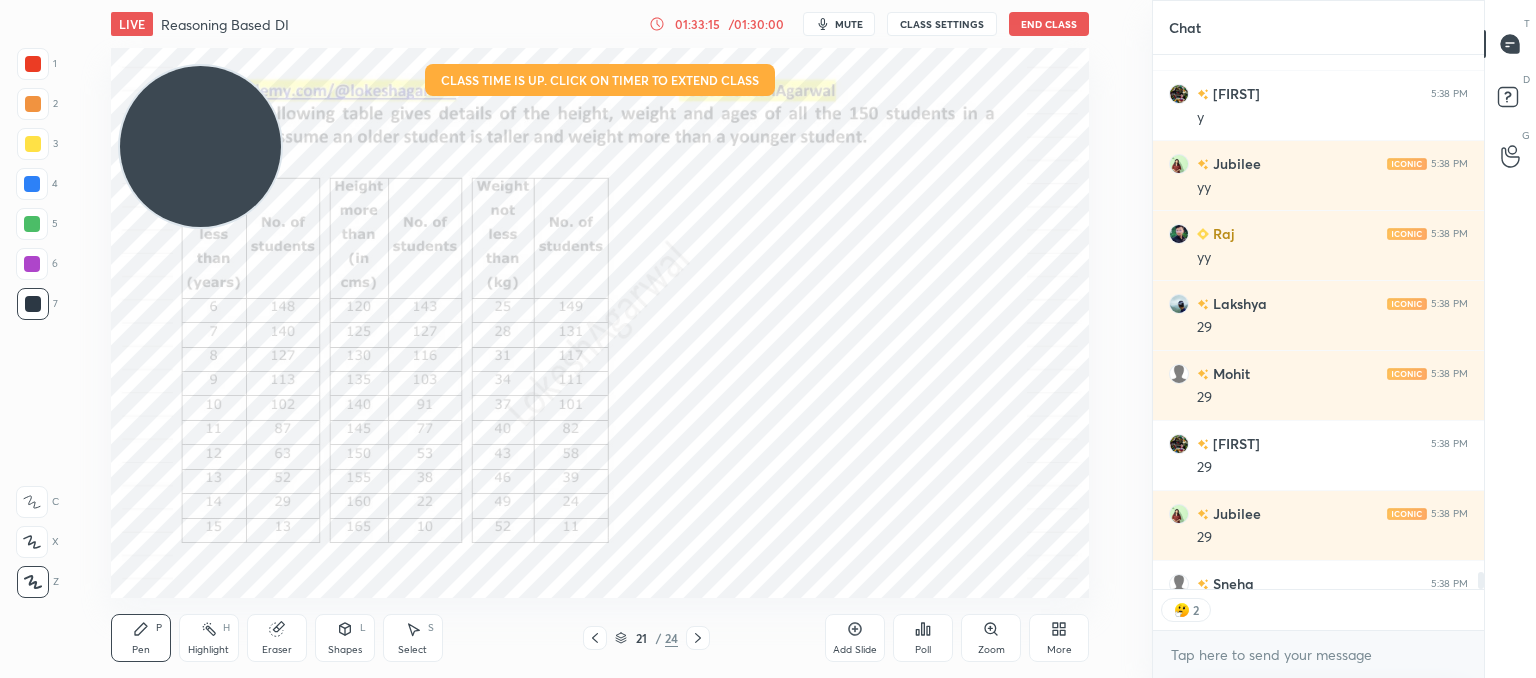 drag, startPoint x: 181, startPoint y: 122, endPoint x: 199, endPoint y: 100, distance: 28.42534 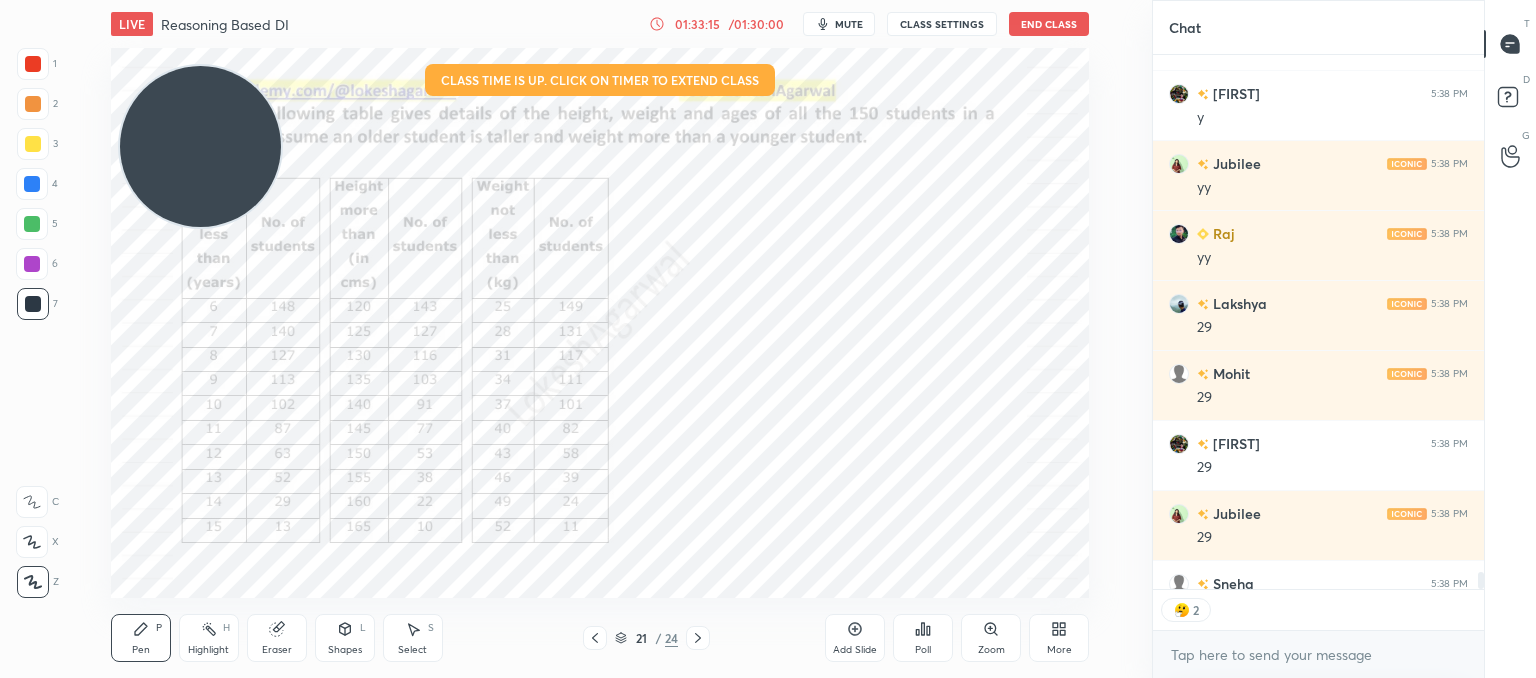 click at bounding box center [200, 146] 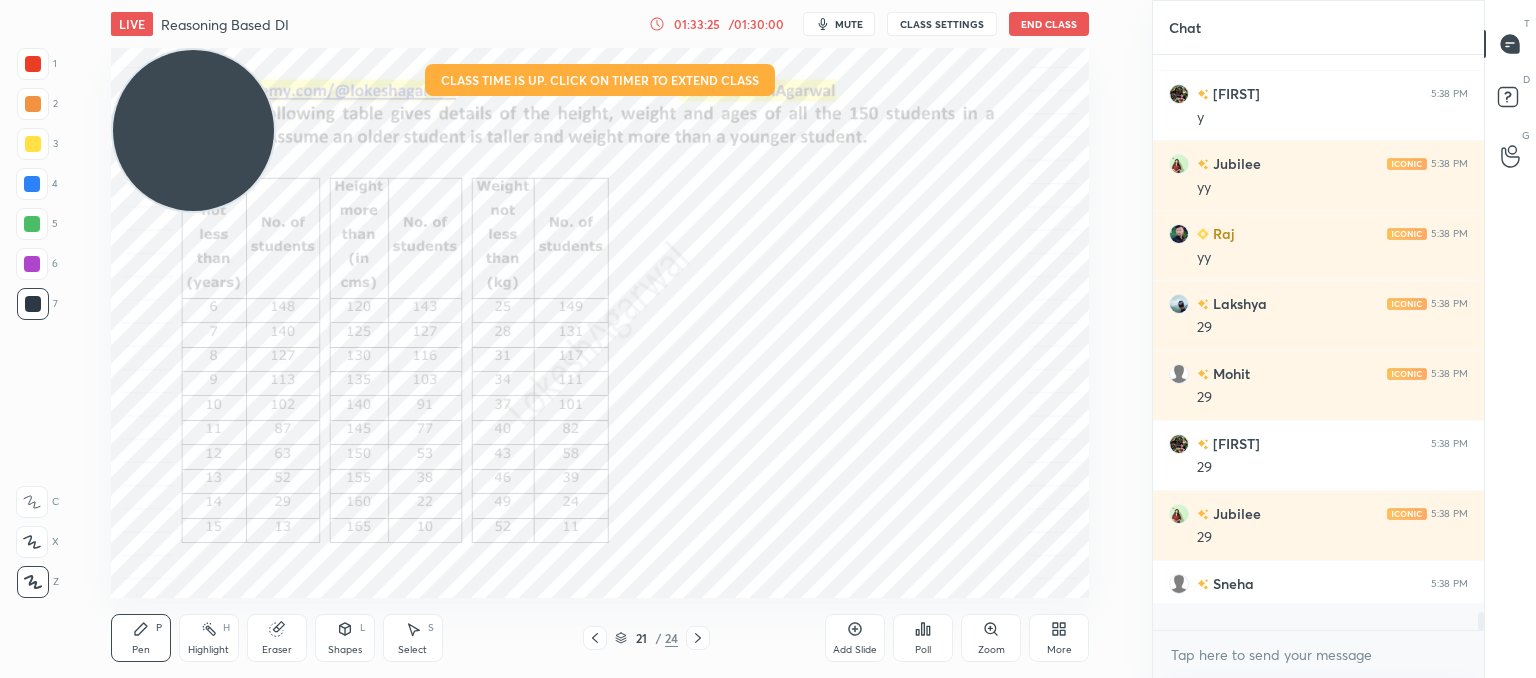scroll, scrollTop: 6, scrollLeft: 6, axis: both 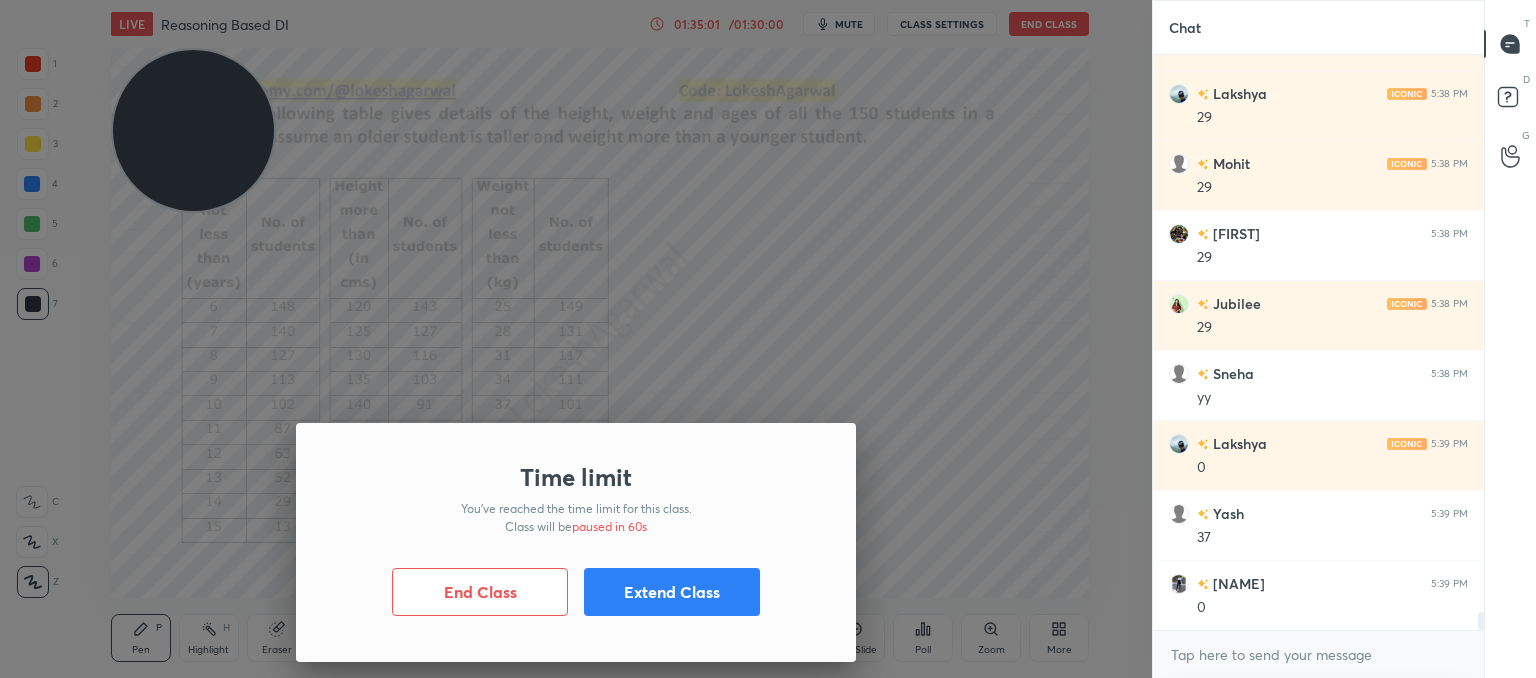 click on "Time limit You’ve reached the time limit for this class. Class will be   paused in 60s End Class Extend Class" at bounding box center [576, 339] 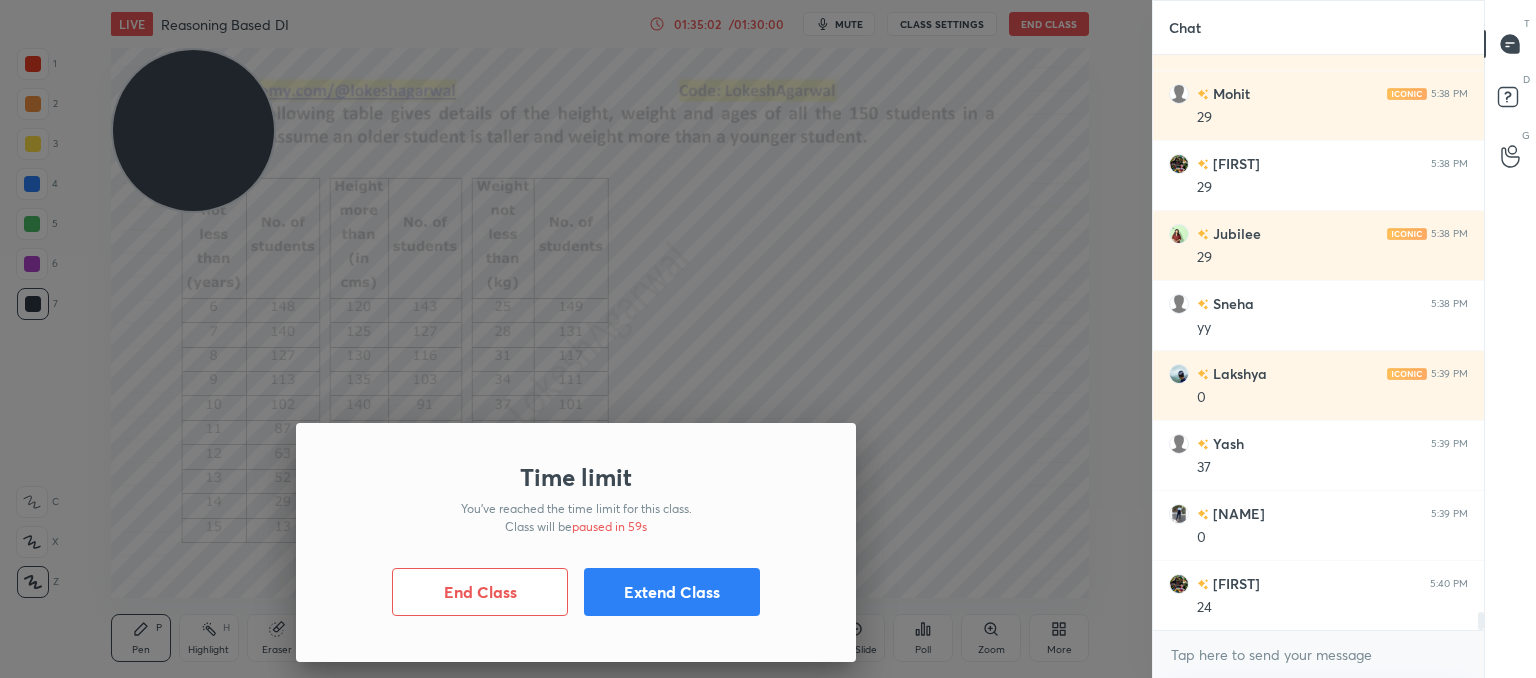 scroll, scrollTop: 17756, scrollLeft: 0, axis: vertical 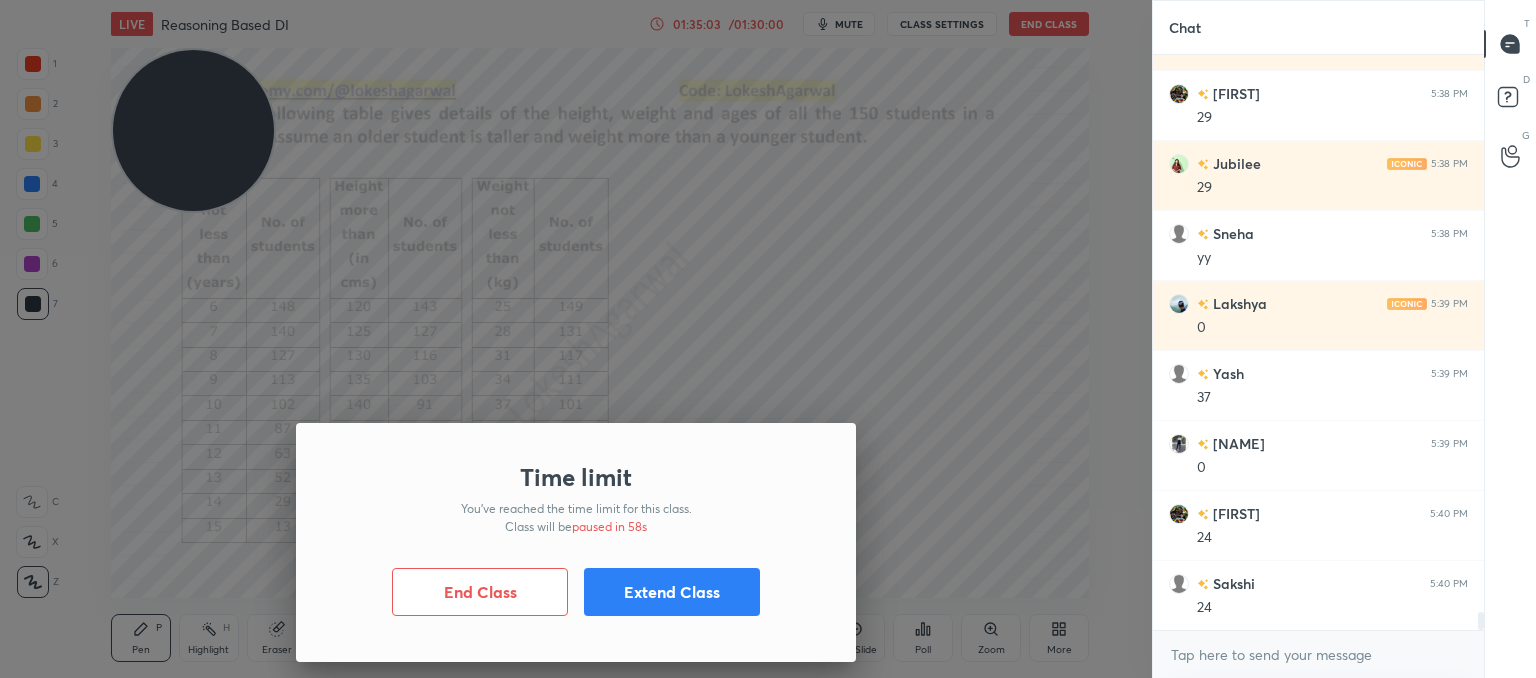 drag, startPoint x: 680, startPoint y: 592, endPoint x: 663, endPoint y: 576, distance: 23.345236 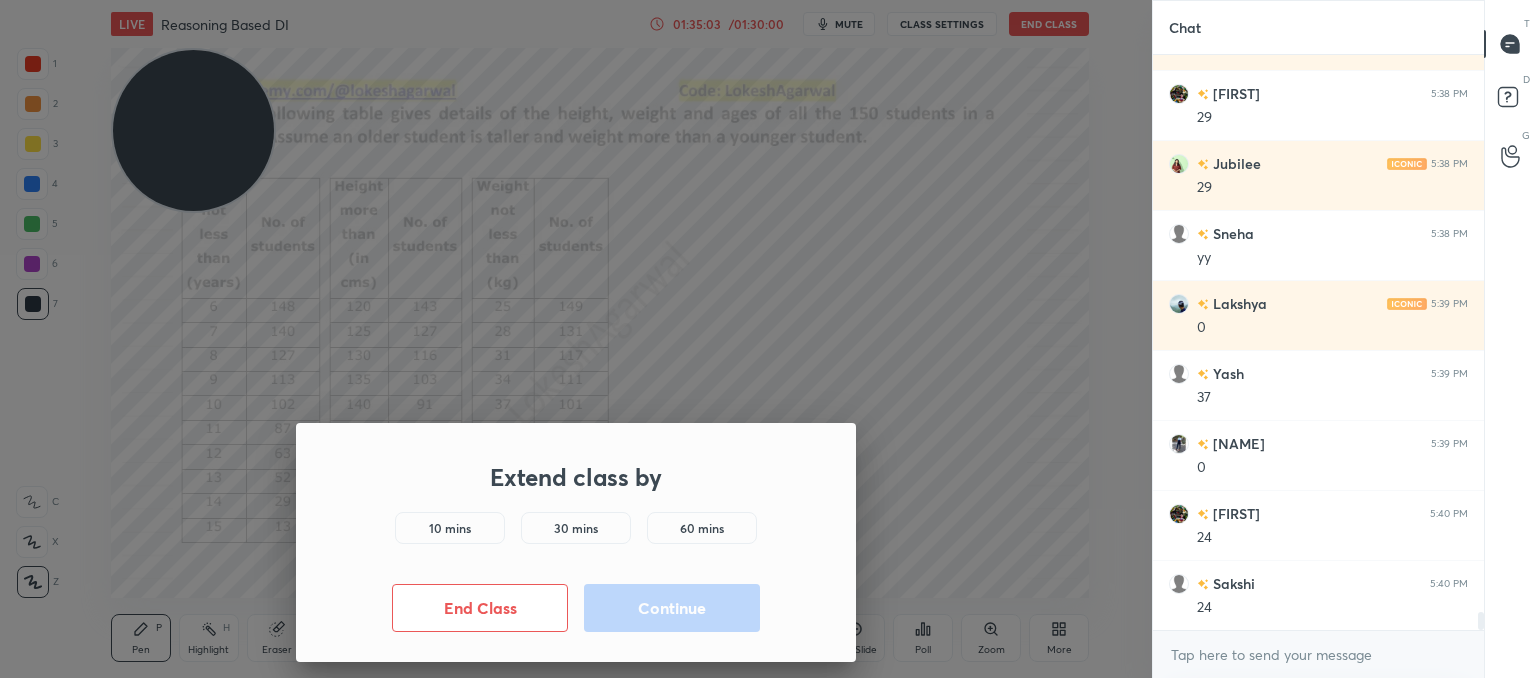 click on "10 mins" at bounding box center [450, 528] 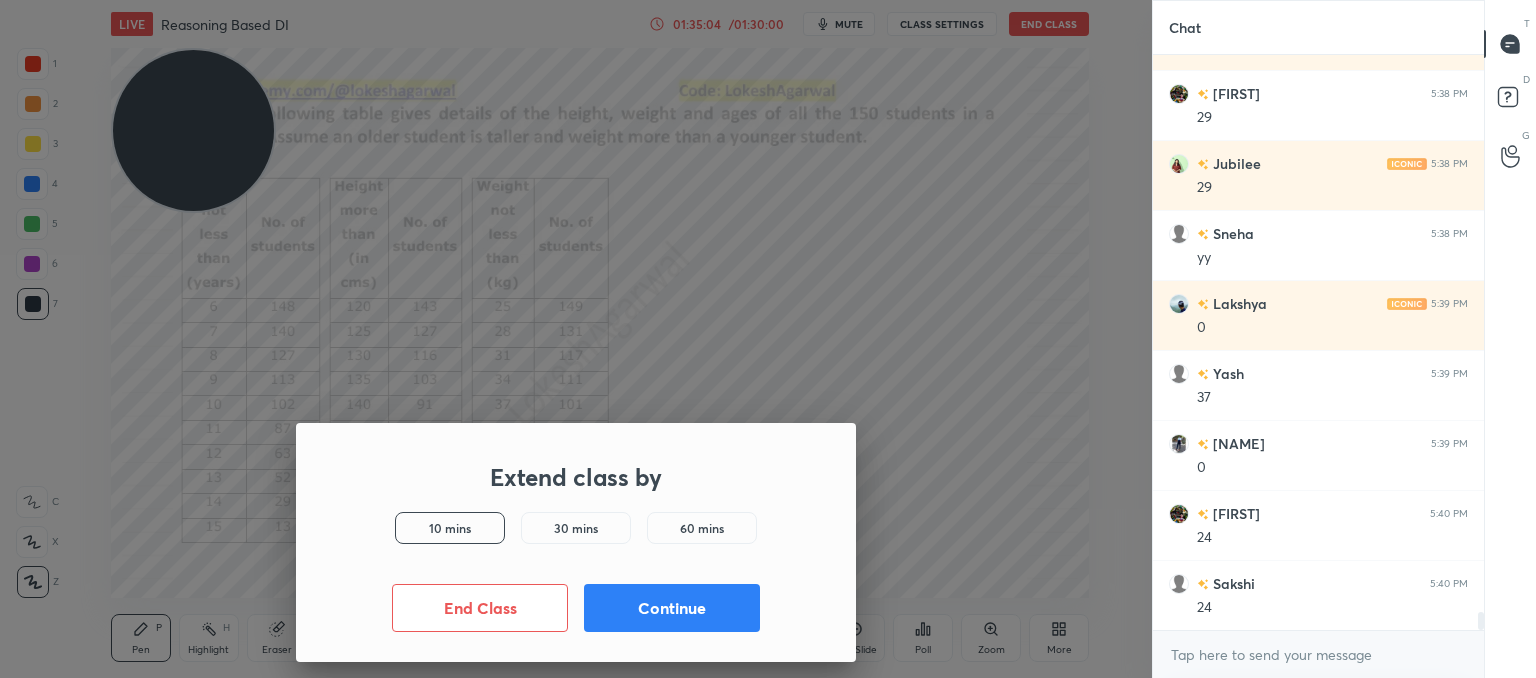 click on "Continue" at bounding box center (672, 608) 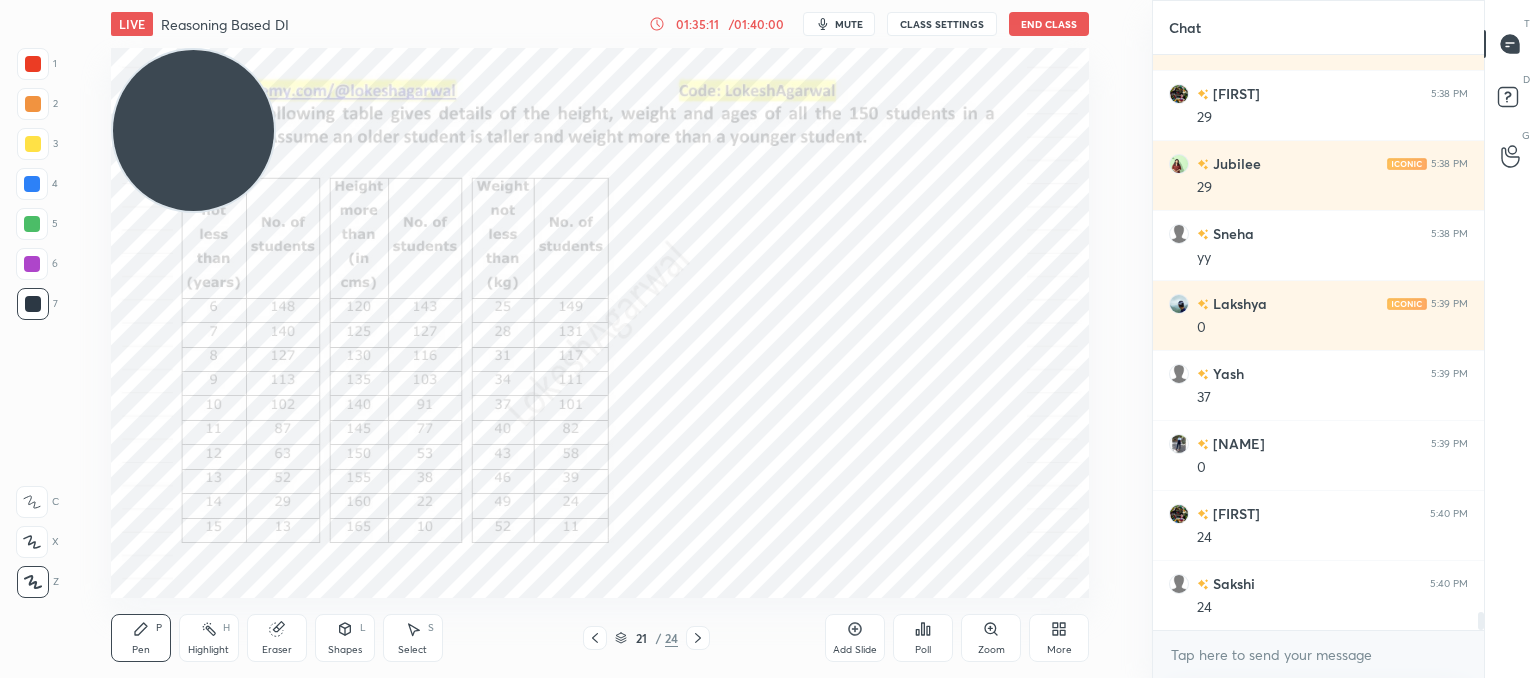 scroll, scrollTop: 17826, scrollLeft: 0, axis: vertical 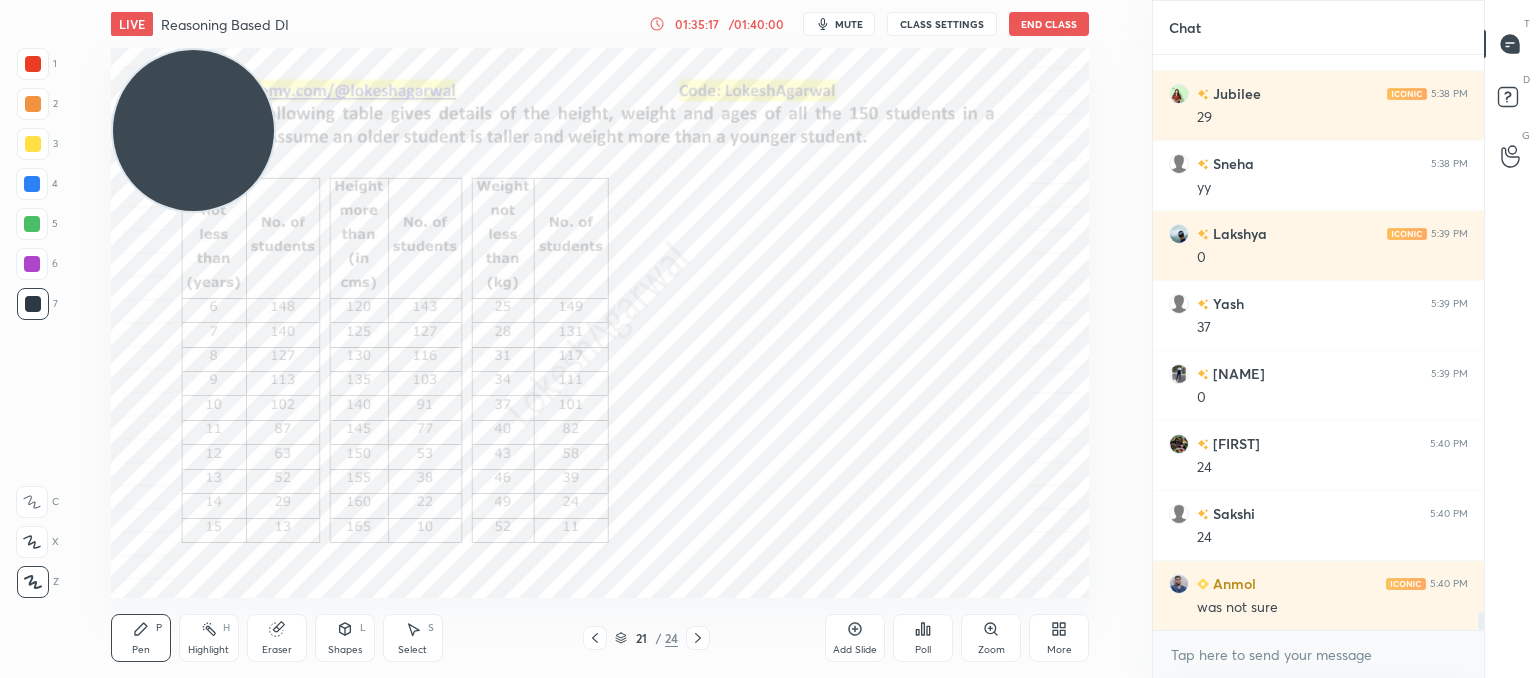 click on "Select S" at bounding box center [413, 638] 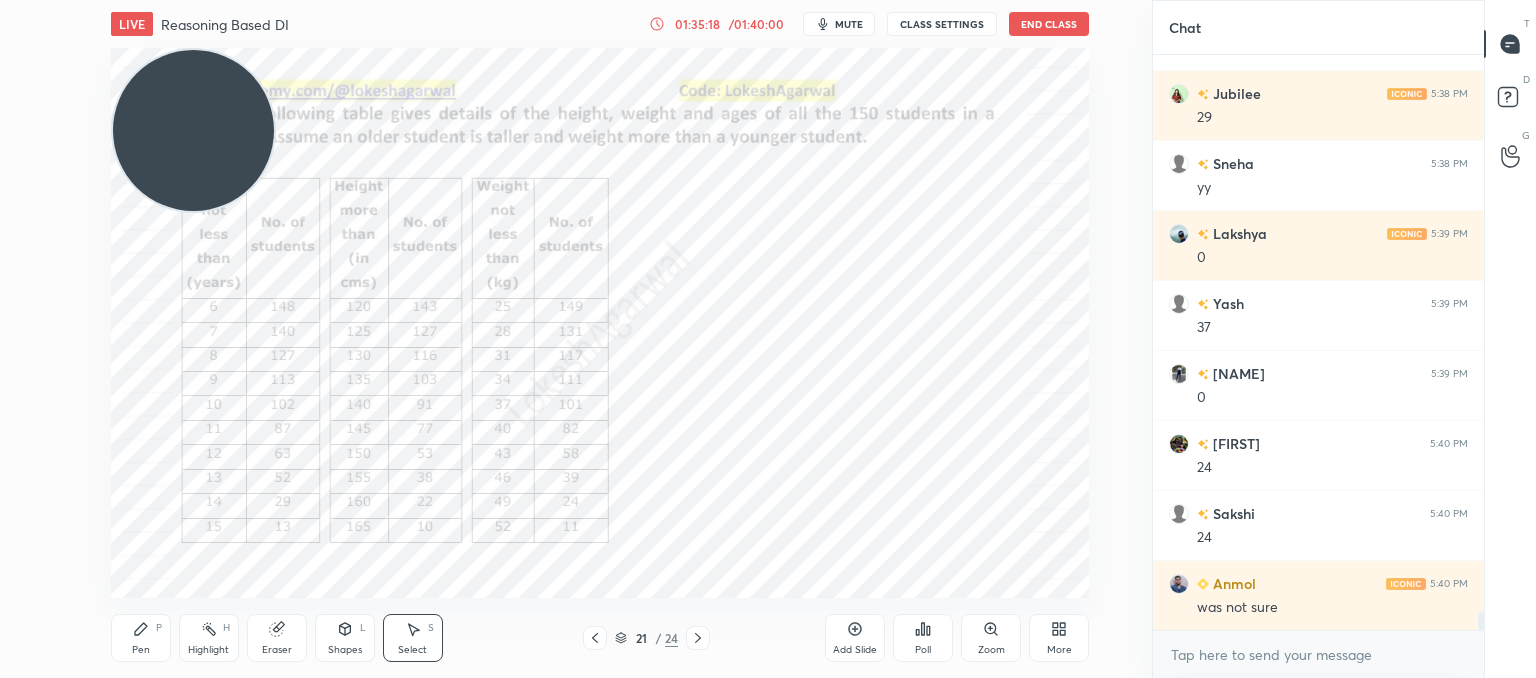 scroll, scrollTop: 17896, scrollLeft: 0, axis: vertical 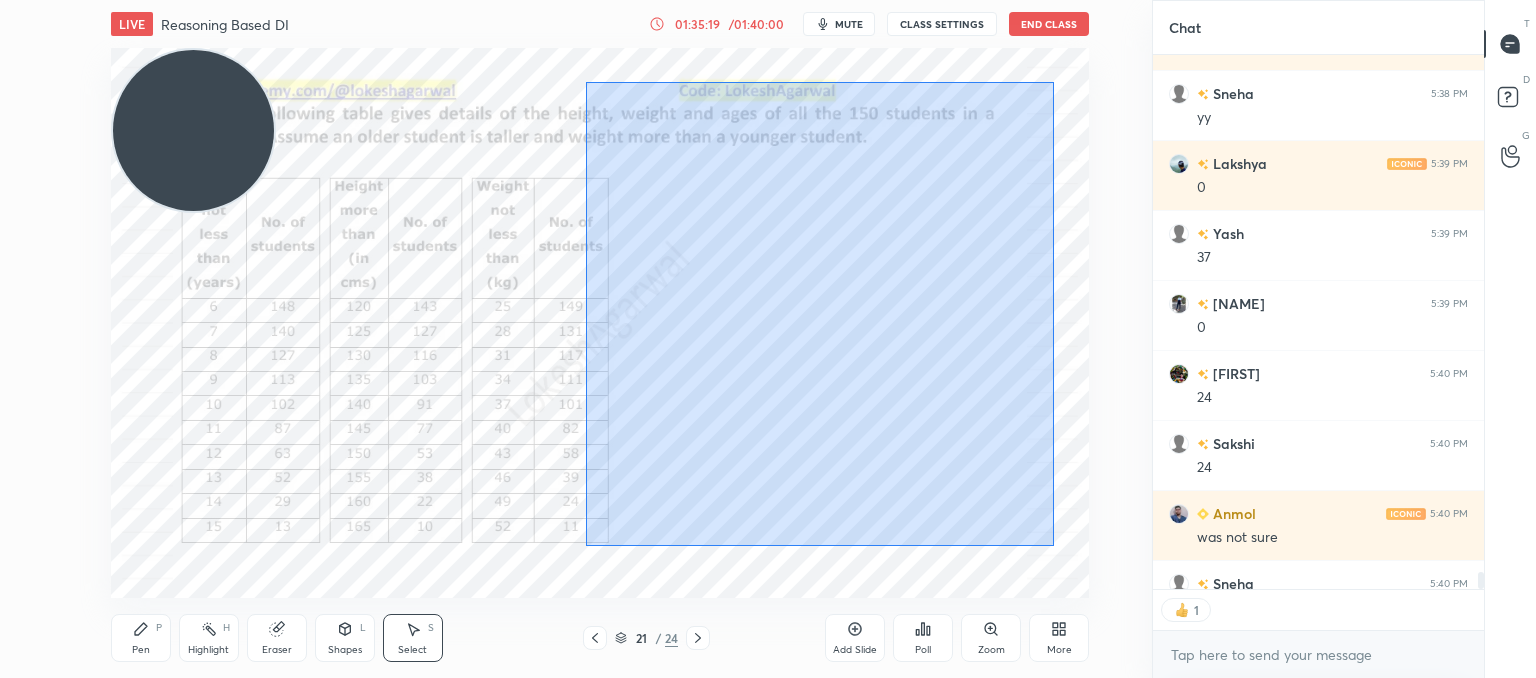 drag, startPoint x: 1054, startPoint y: 546, endPoint x: 592, endPoint y: 84, distance: 653.36664 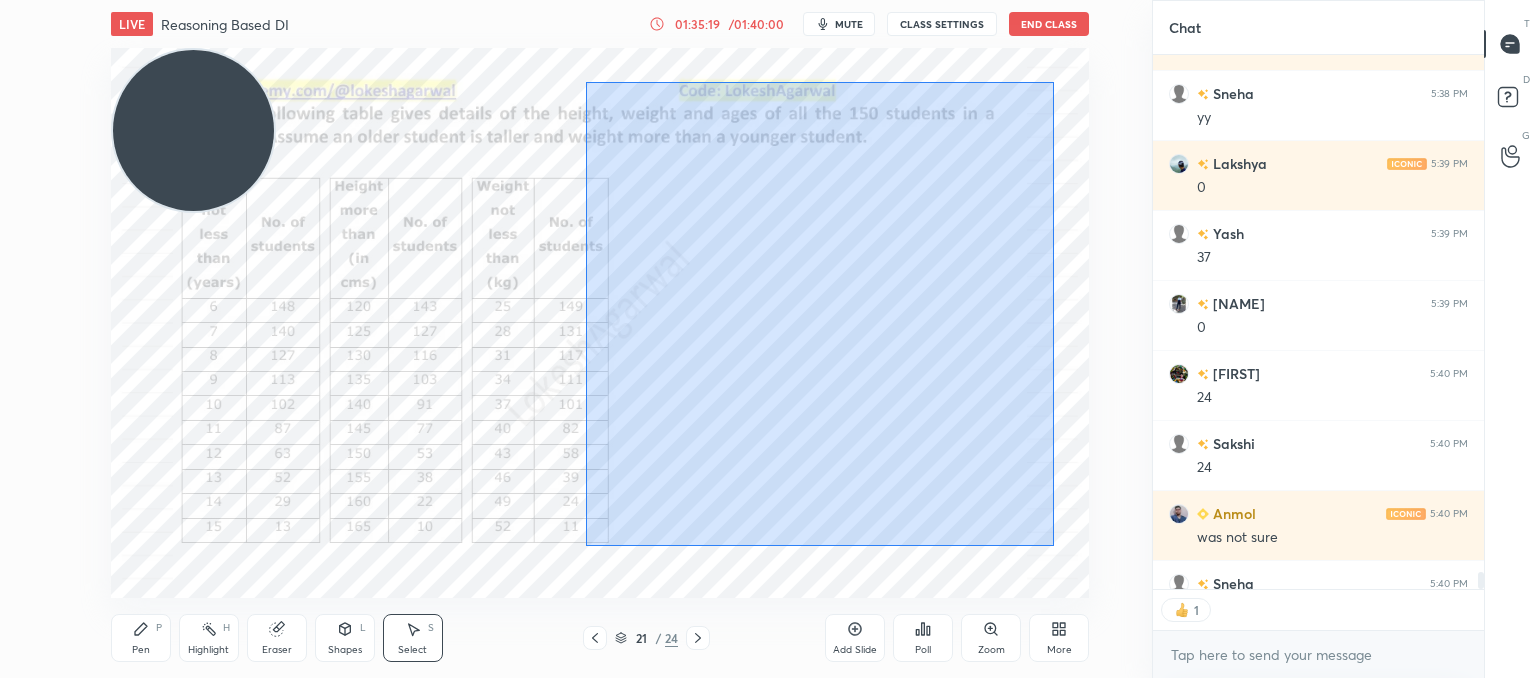 click on "0 ° Undo Copy Paste here Duplicate Duplicate to new slide Delete" at bounding box center (600, 323) 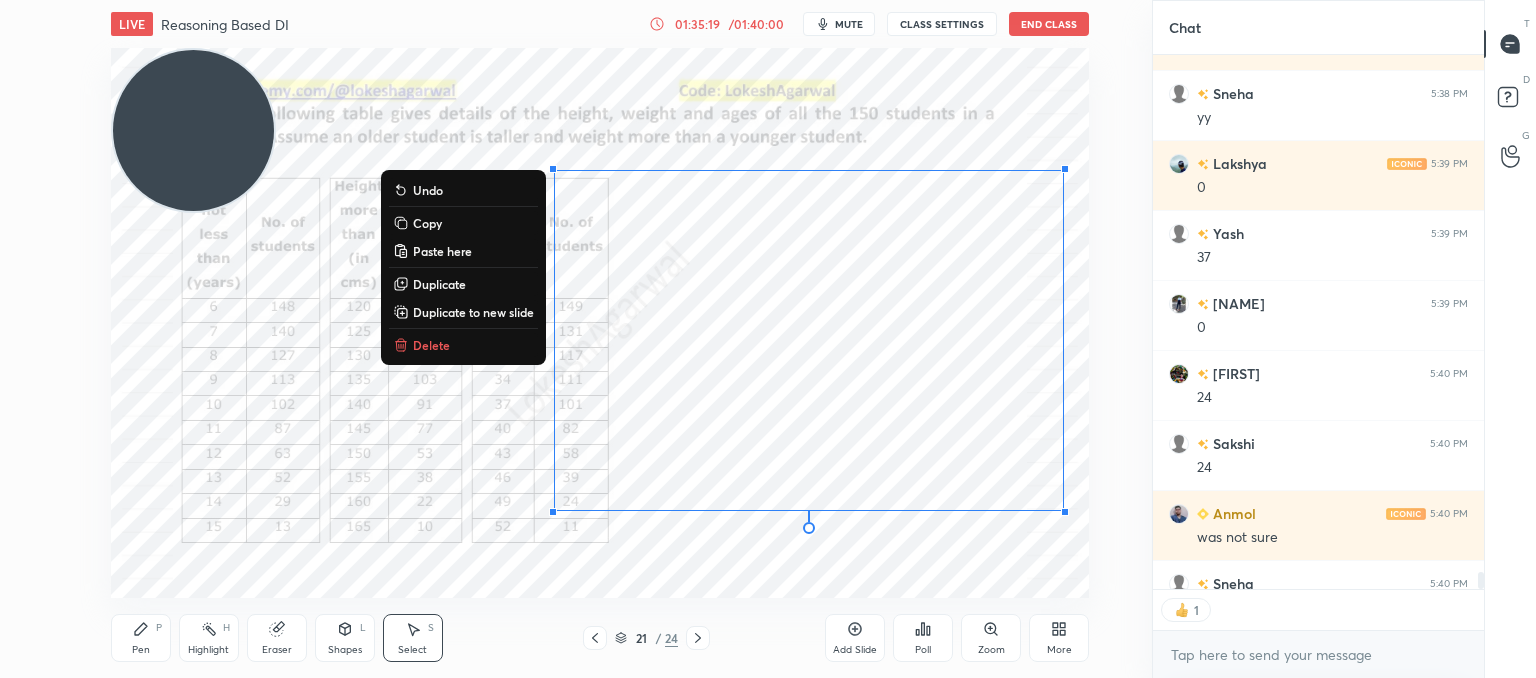 scroll, scrollTop: 18007, scrollLeft: 0, axis: vertical 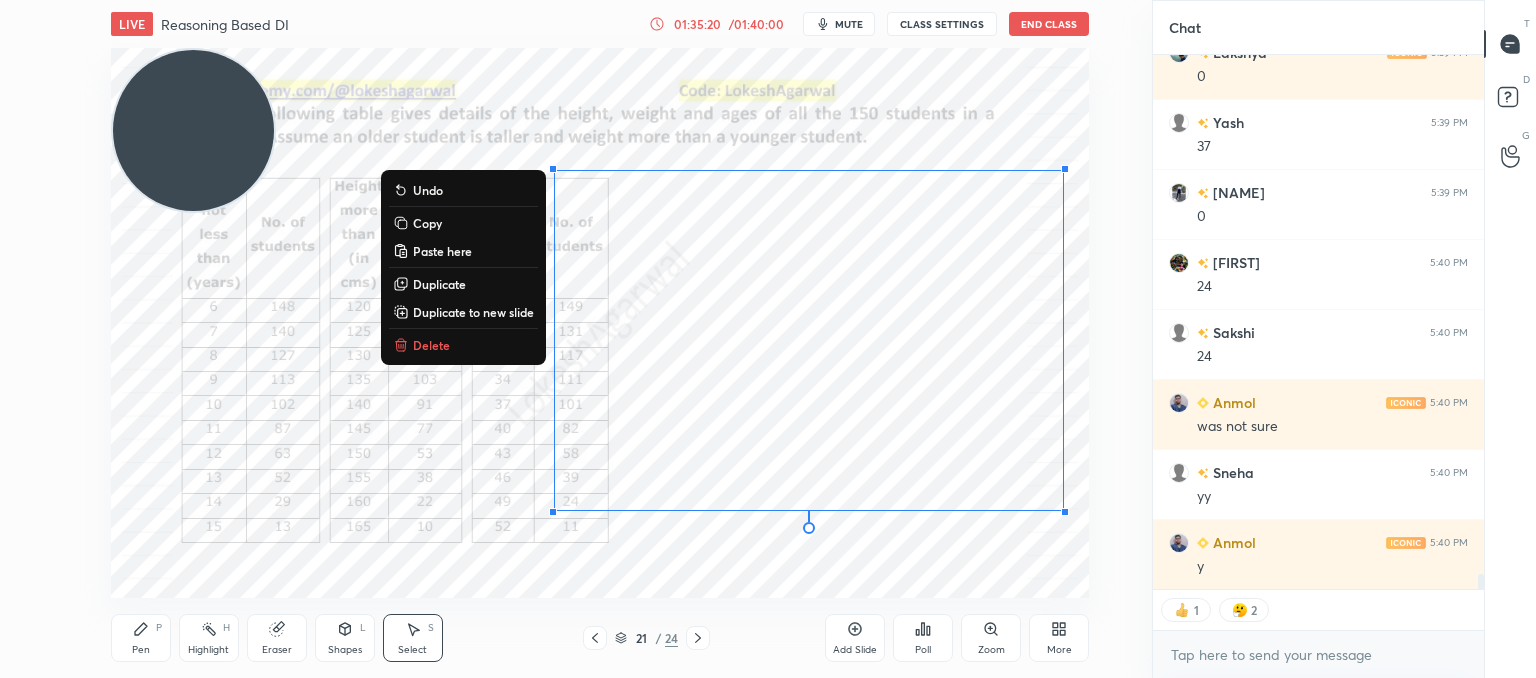 drag, startPoint x: 428, startPoint y: 345, endPoint x: 503, endPoint y: 342, distance: 75.059975 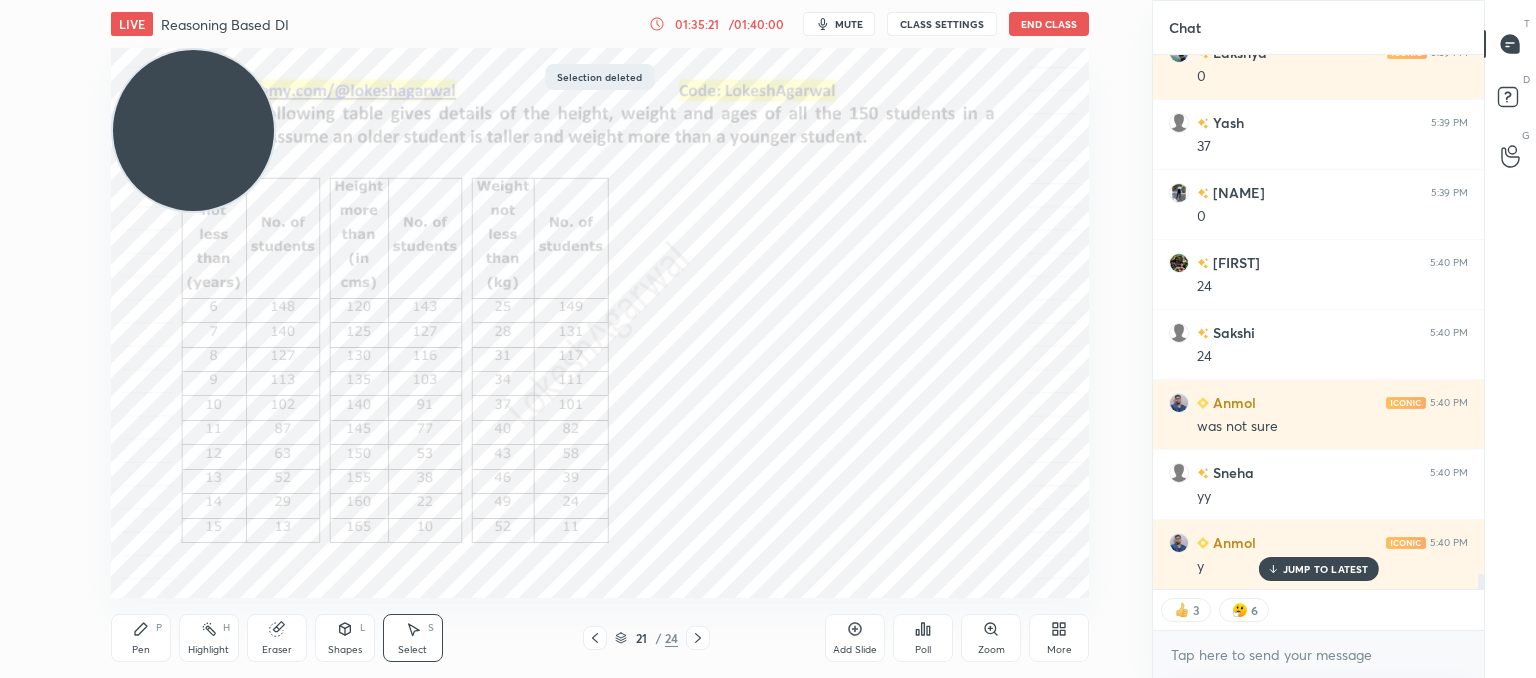 scroll, scrollTop: 18076, scrollLeft: 0, axis: vertical 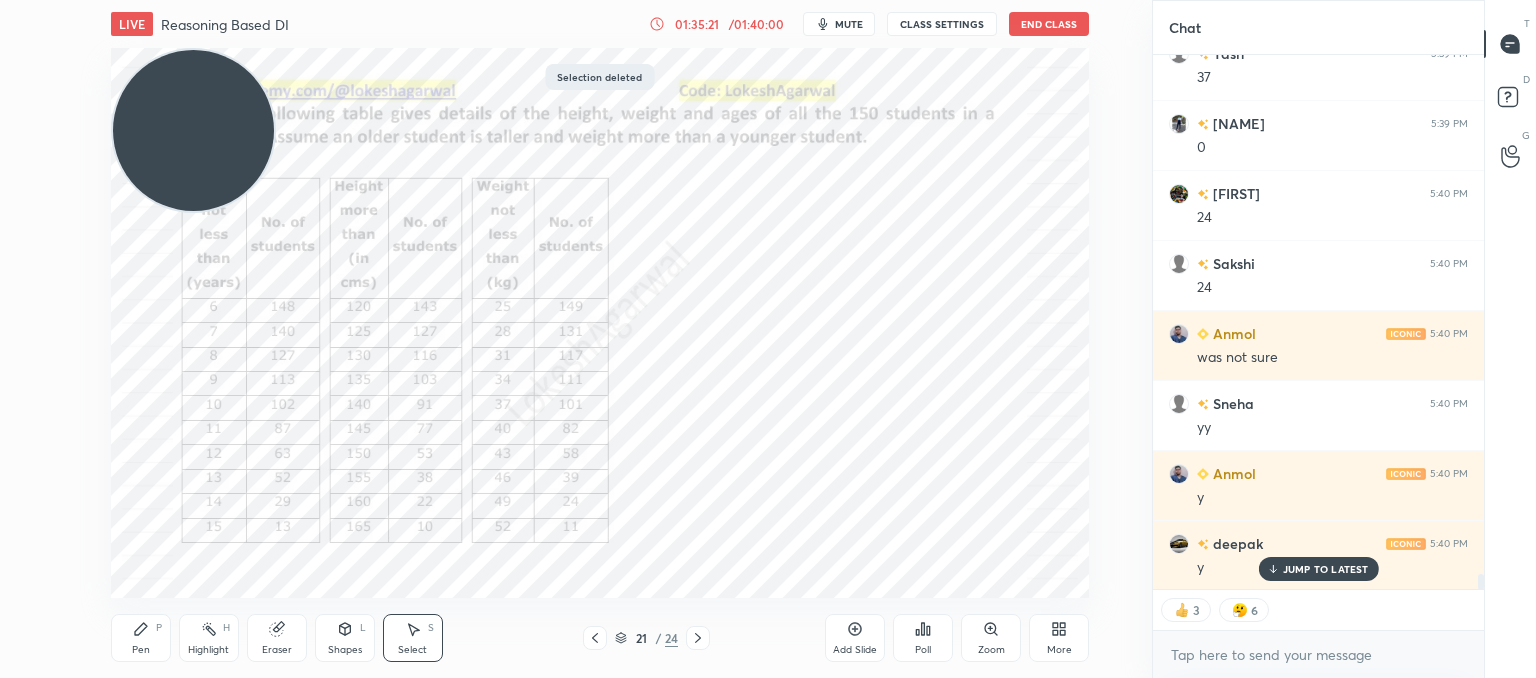 drag, startPoint x: 141, startPoint y: 631, endPoint x: 170, endPoint y: 609, distance: 36.40055 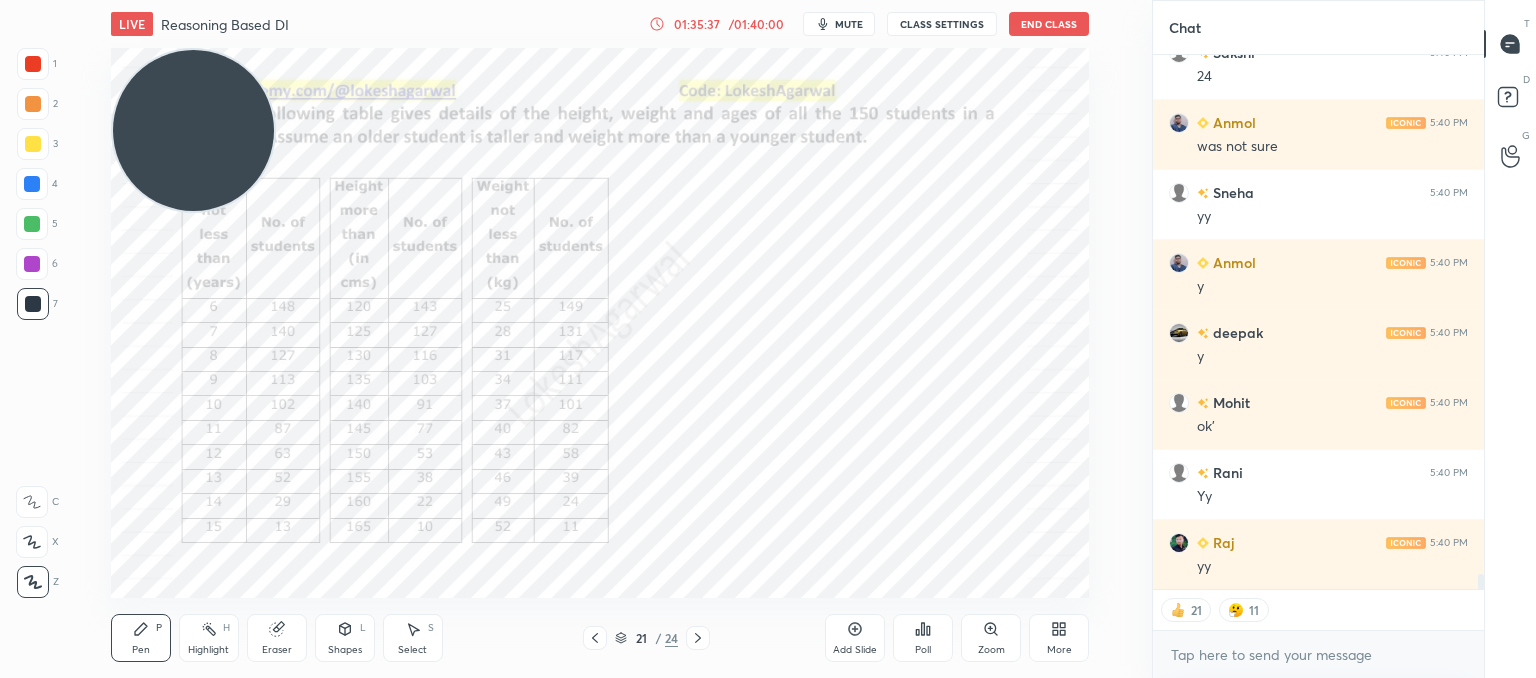 scroll, scrollTop: 18335, scrollLeft: 0, axis: vertical 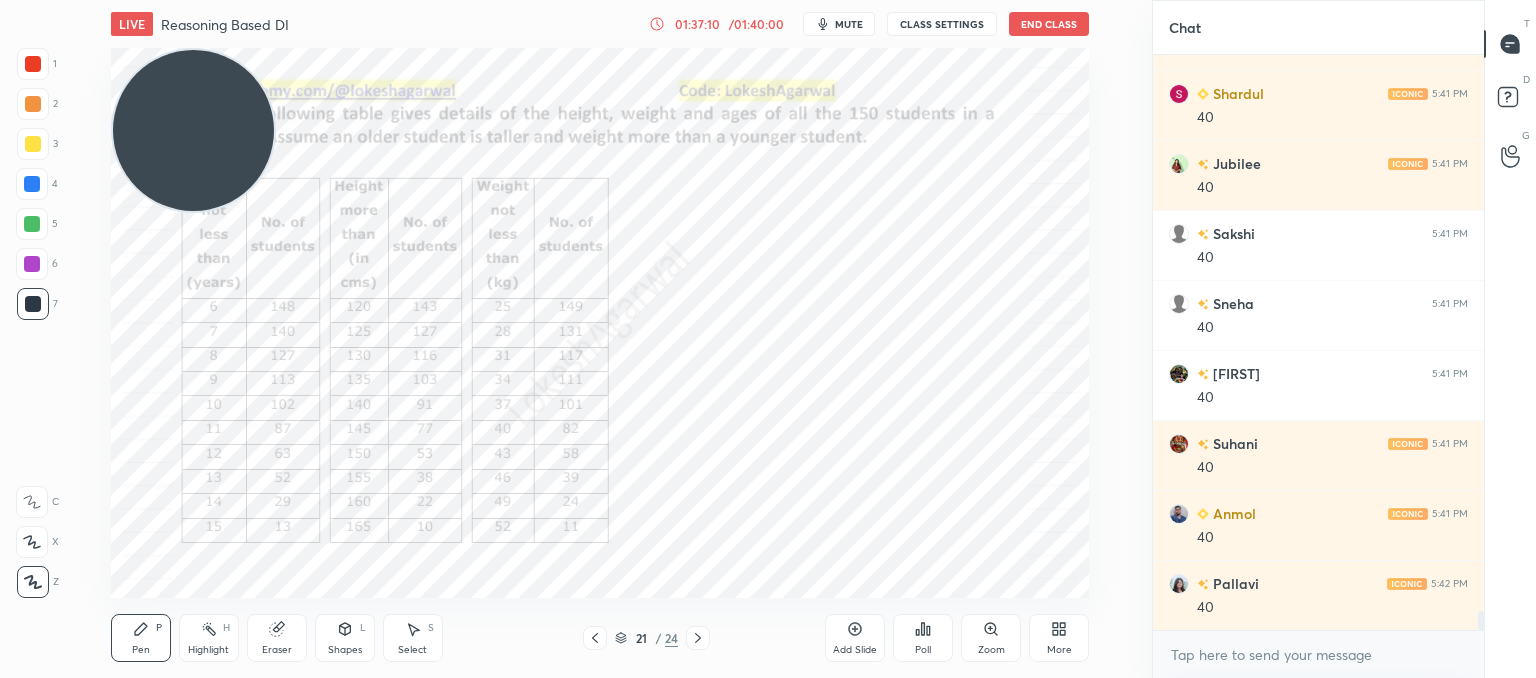 click on "Select" at bounding box center (412, 650) 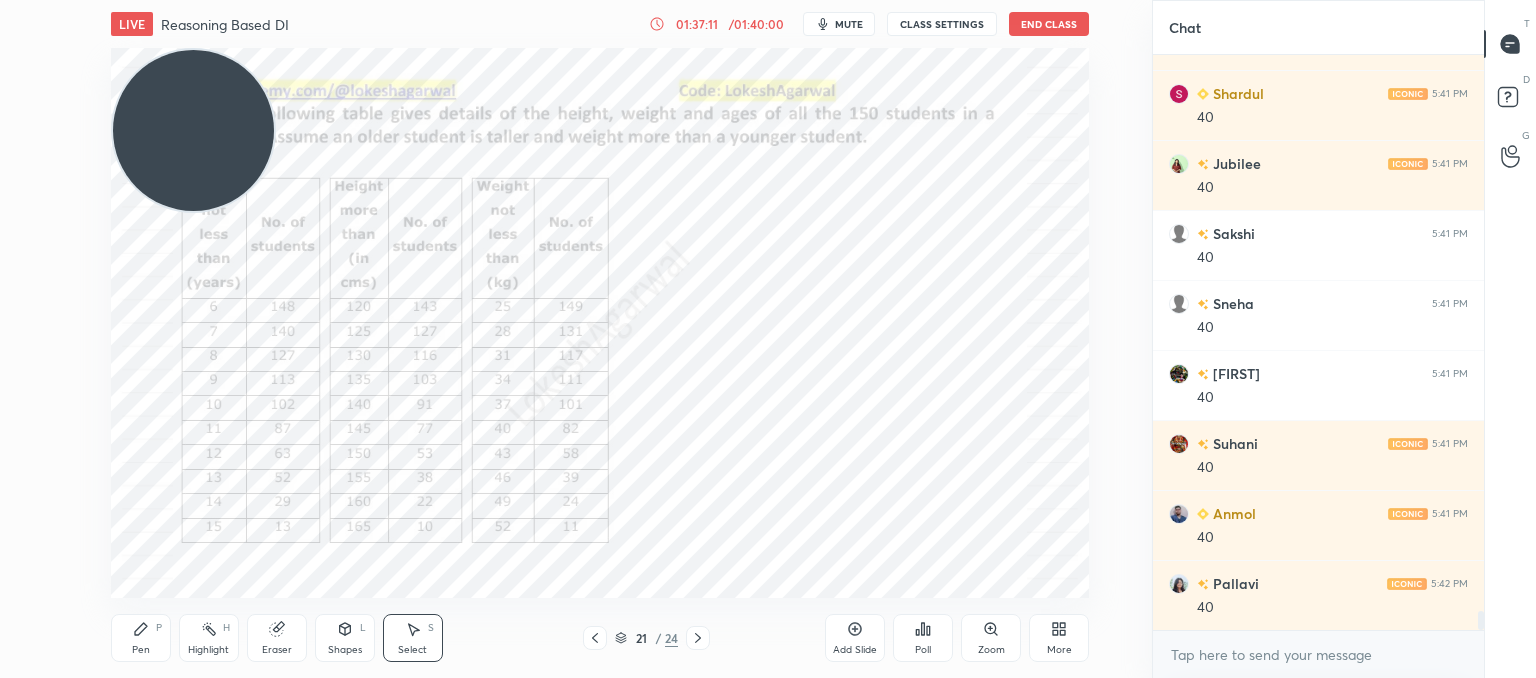 click on "0 ° Undo Copy Paste here Duplicate Duplicate to new slide Delete" at bounding box center [600, 323] 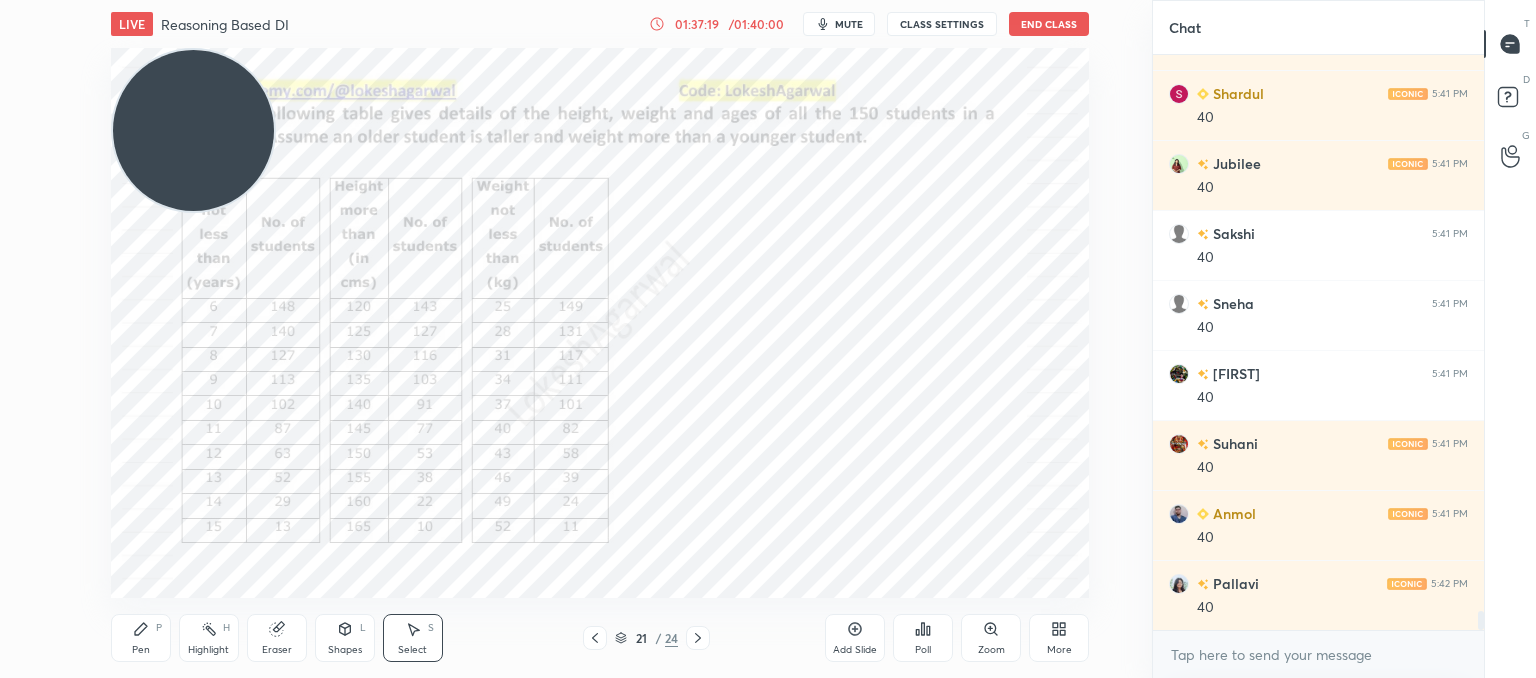 click 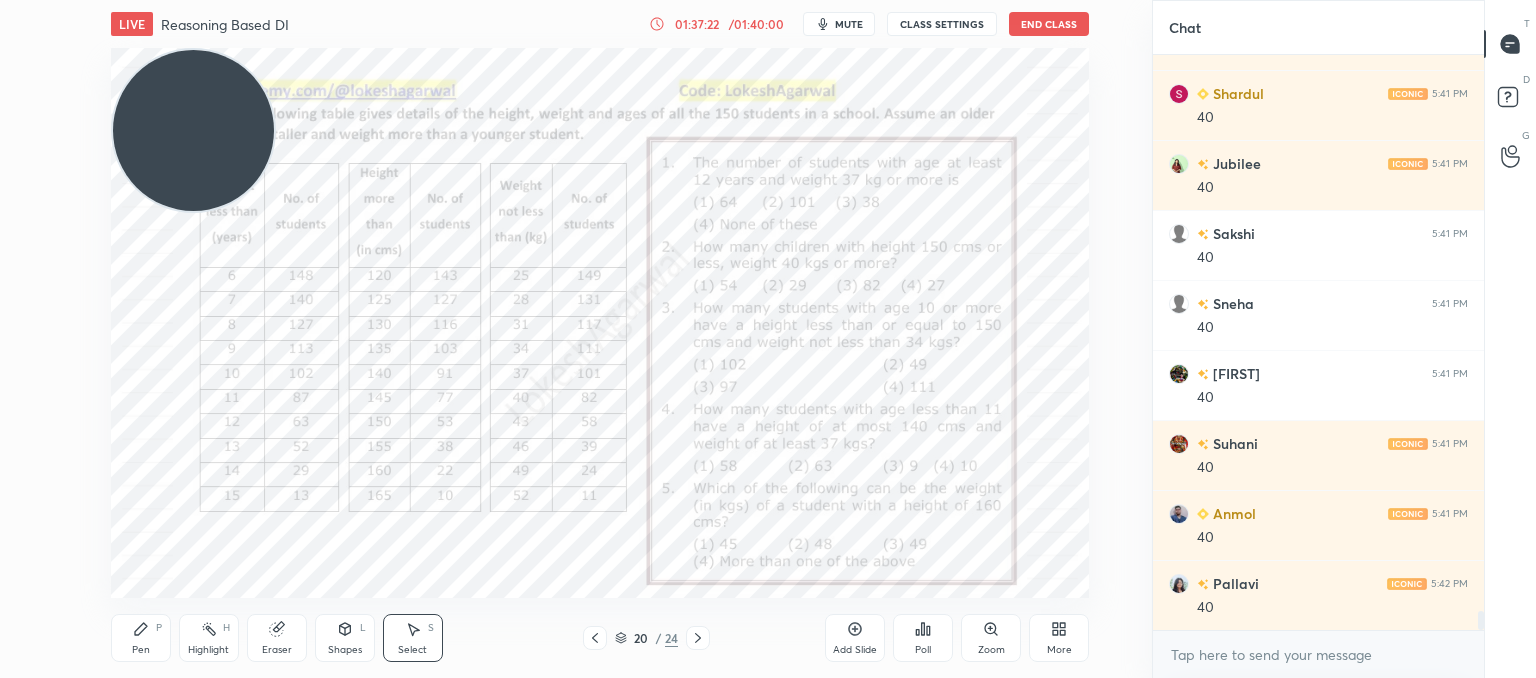 click 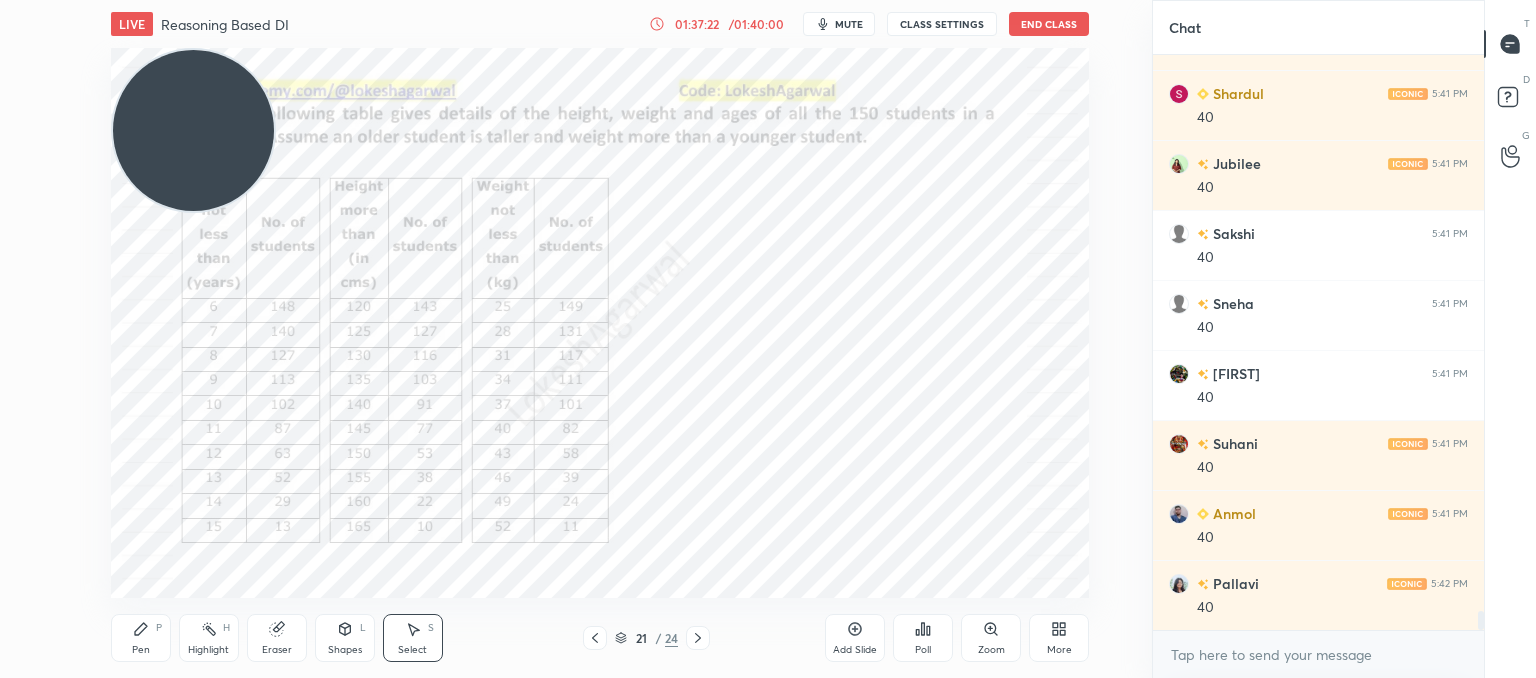 click 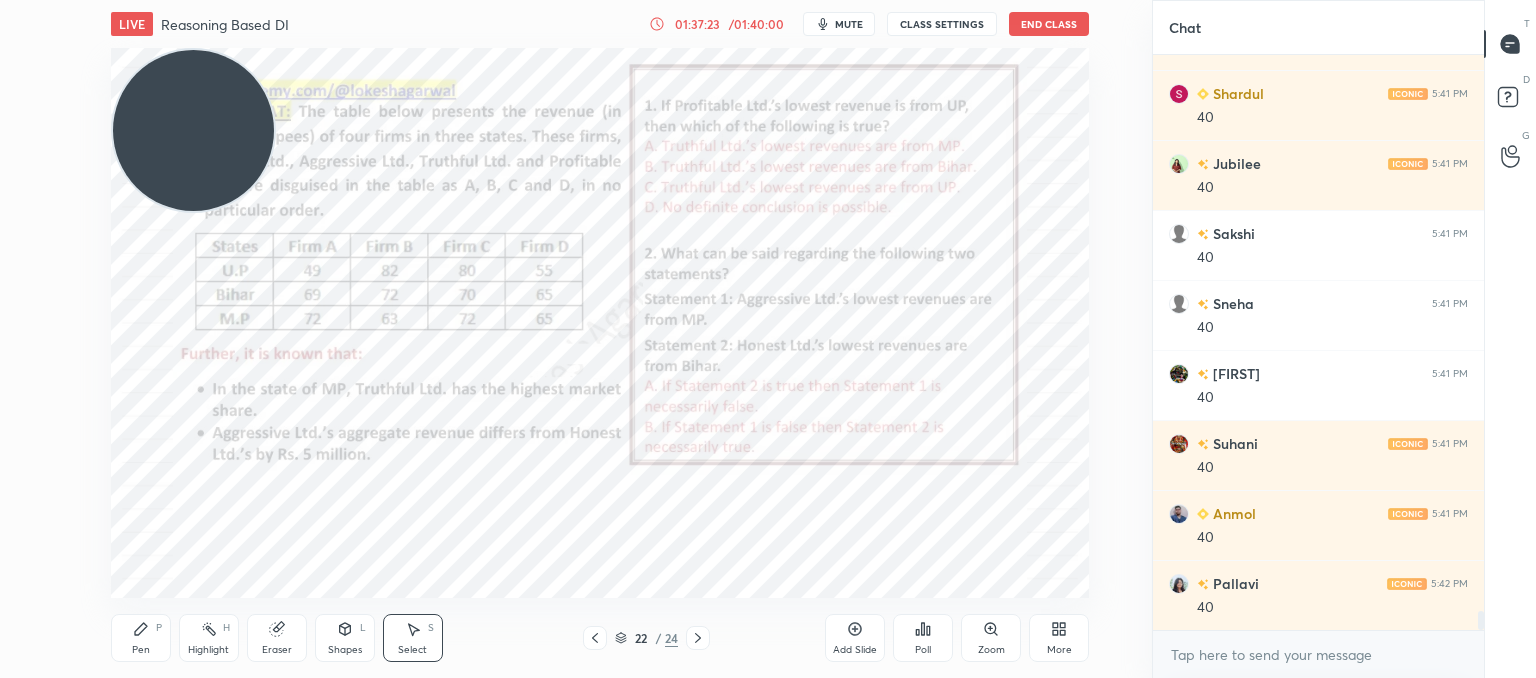 click 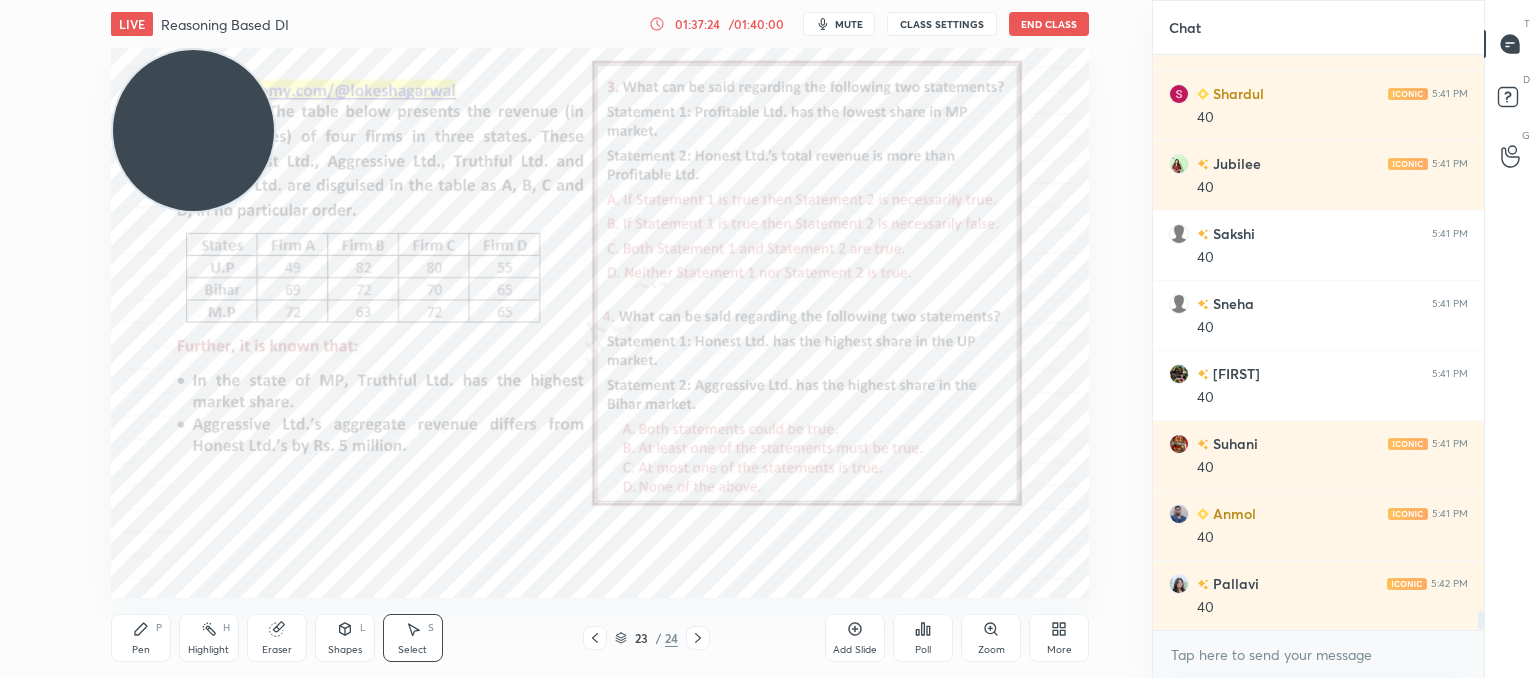 click 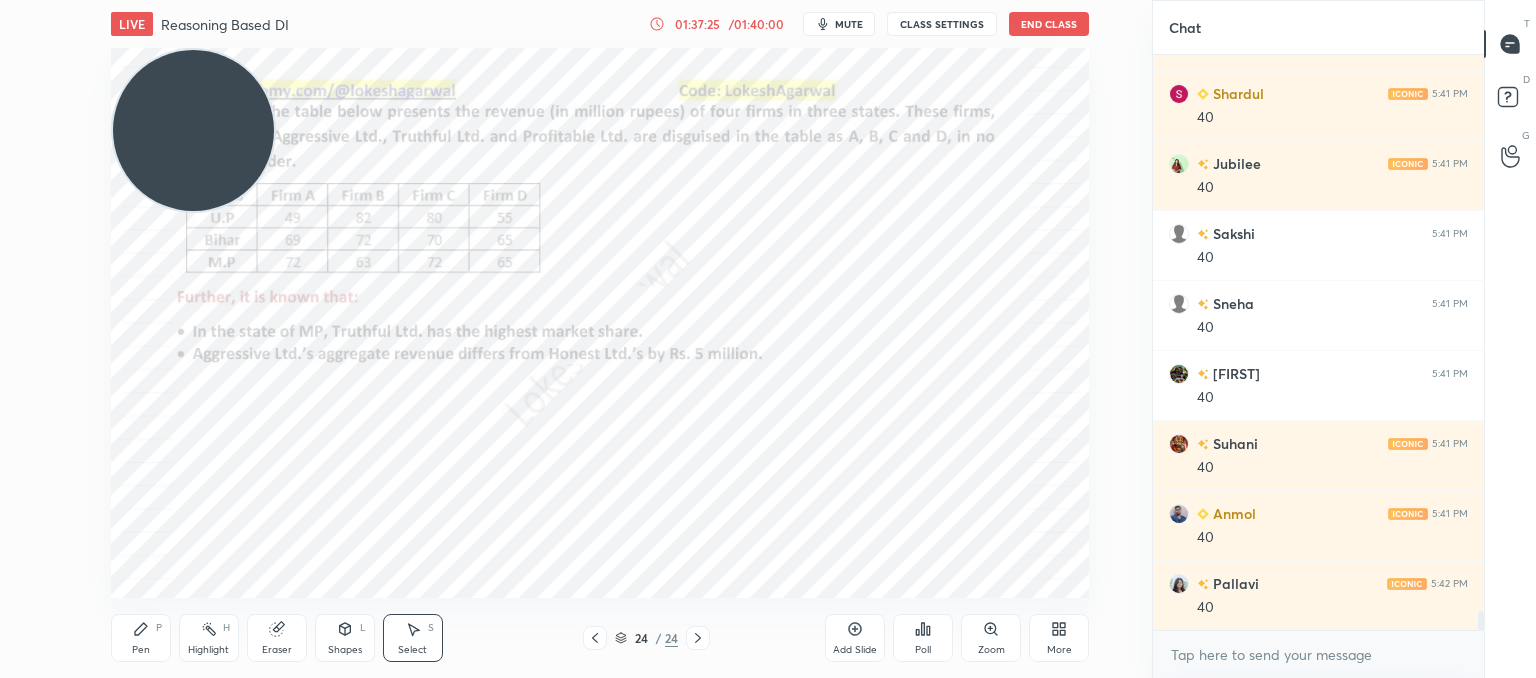 click 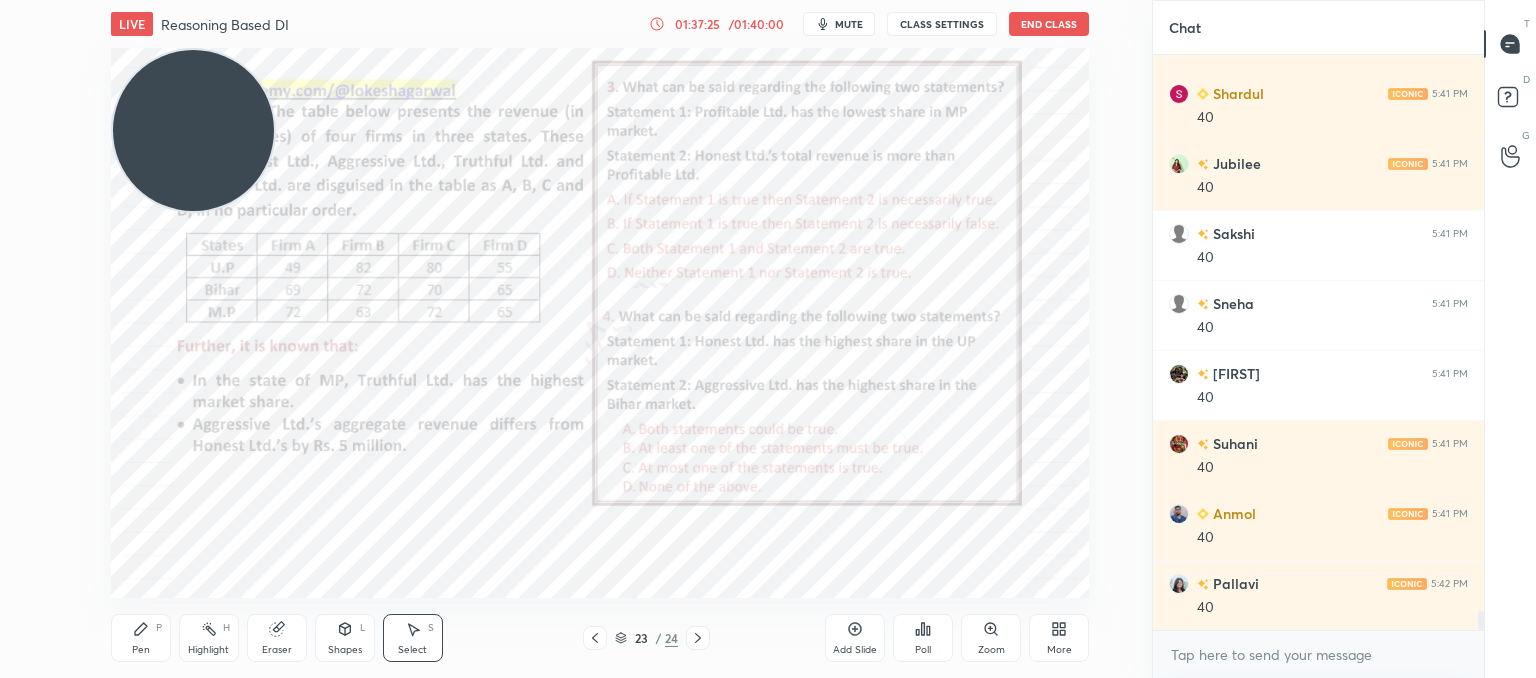 click 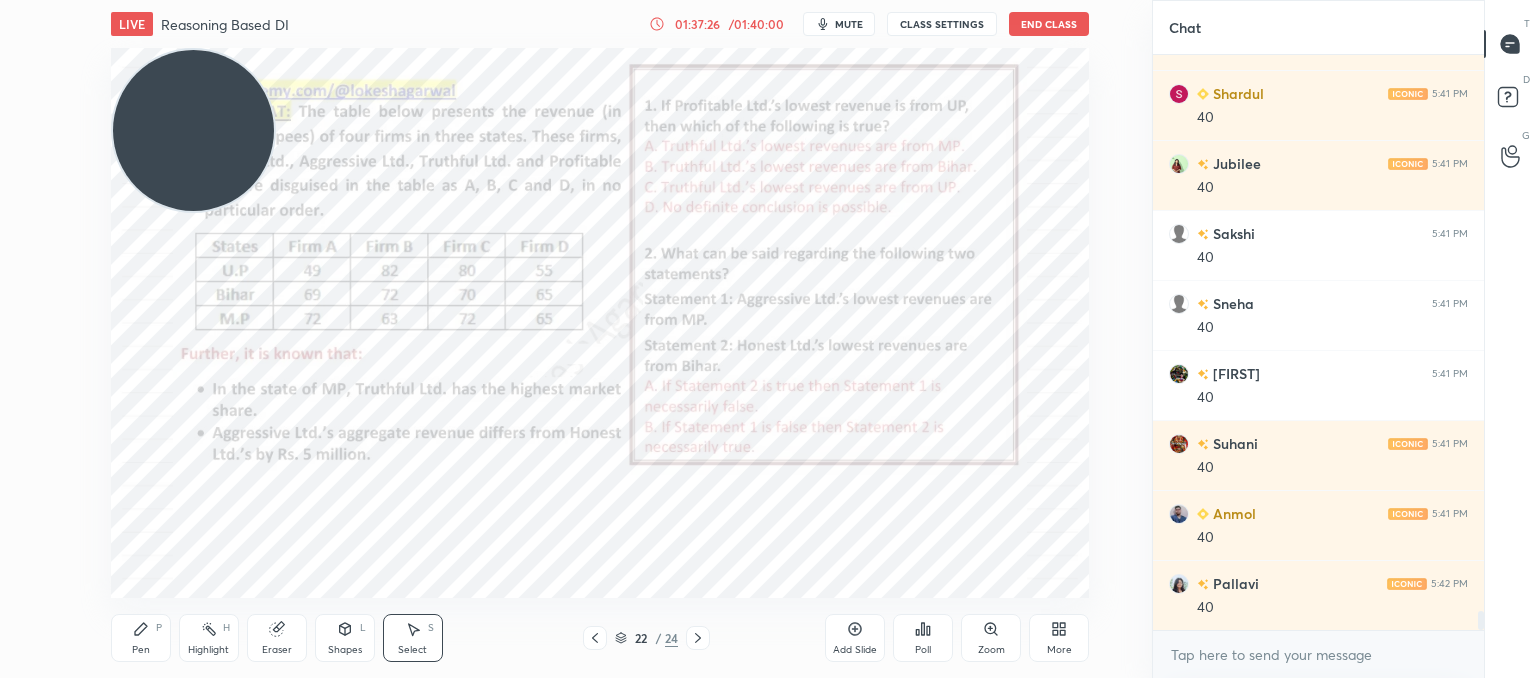 click 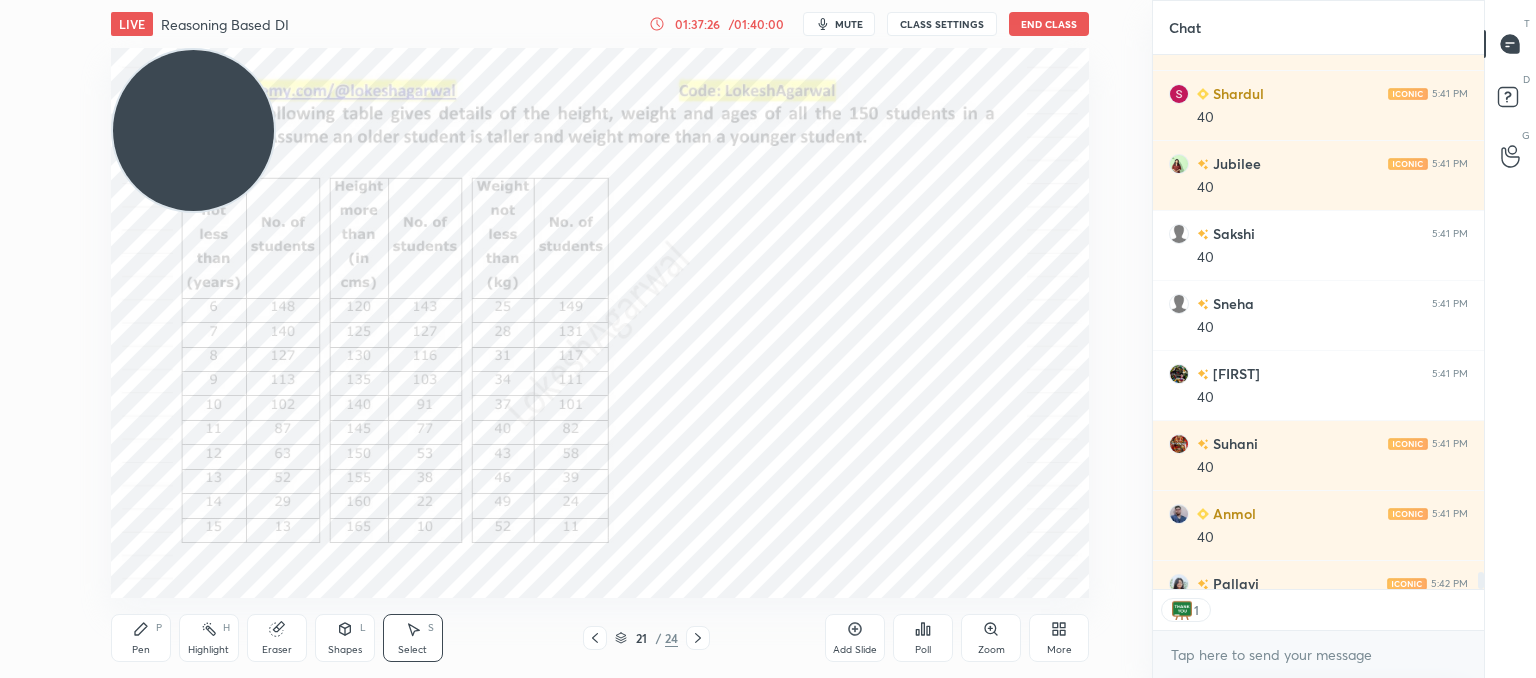 scroll, scrollTop: 7, scrollLeft: 6, axis: both 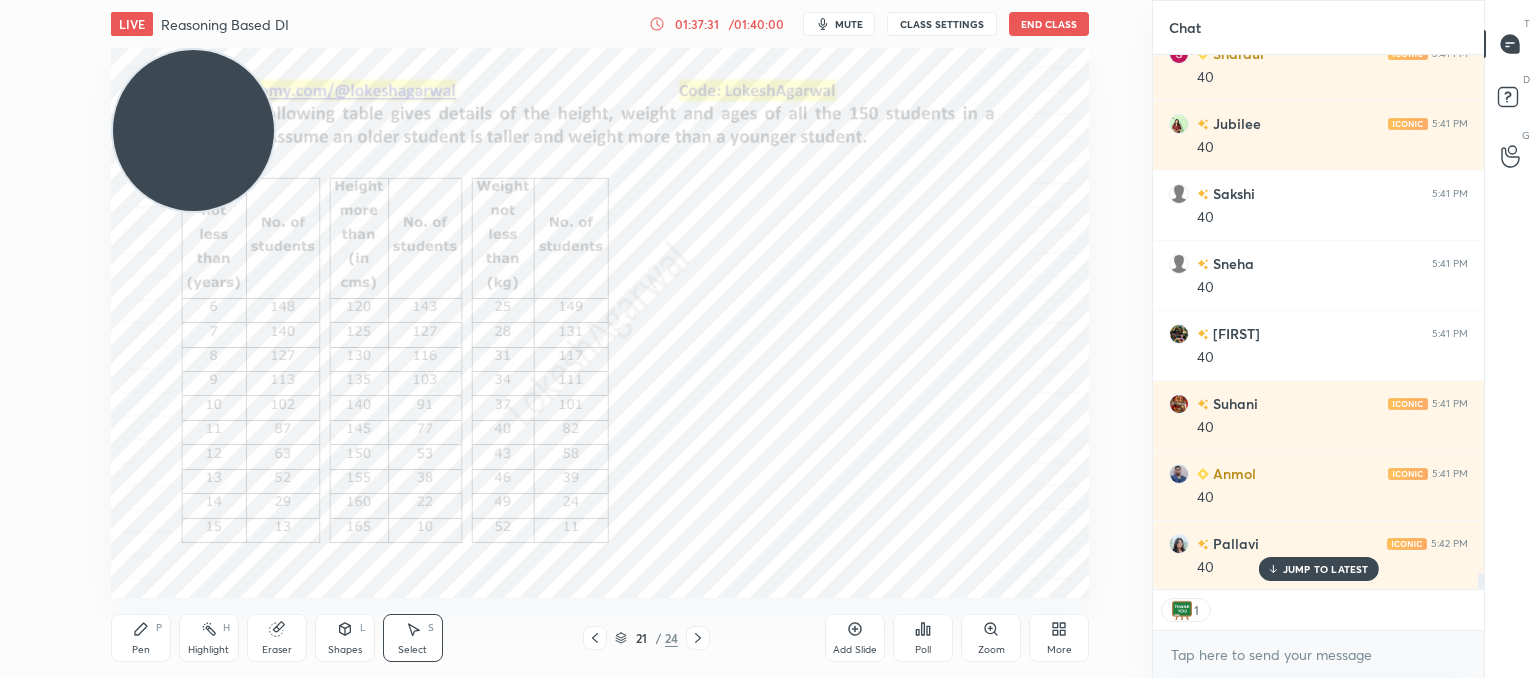 click on "Poll" at bounding box center [923, 638] 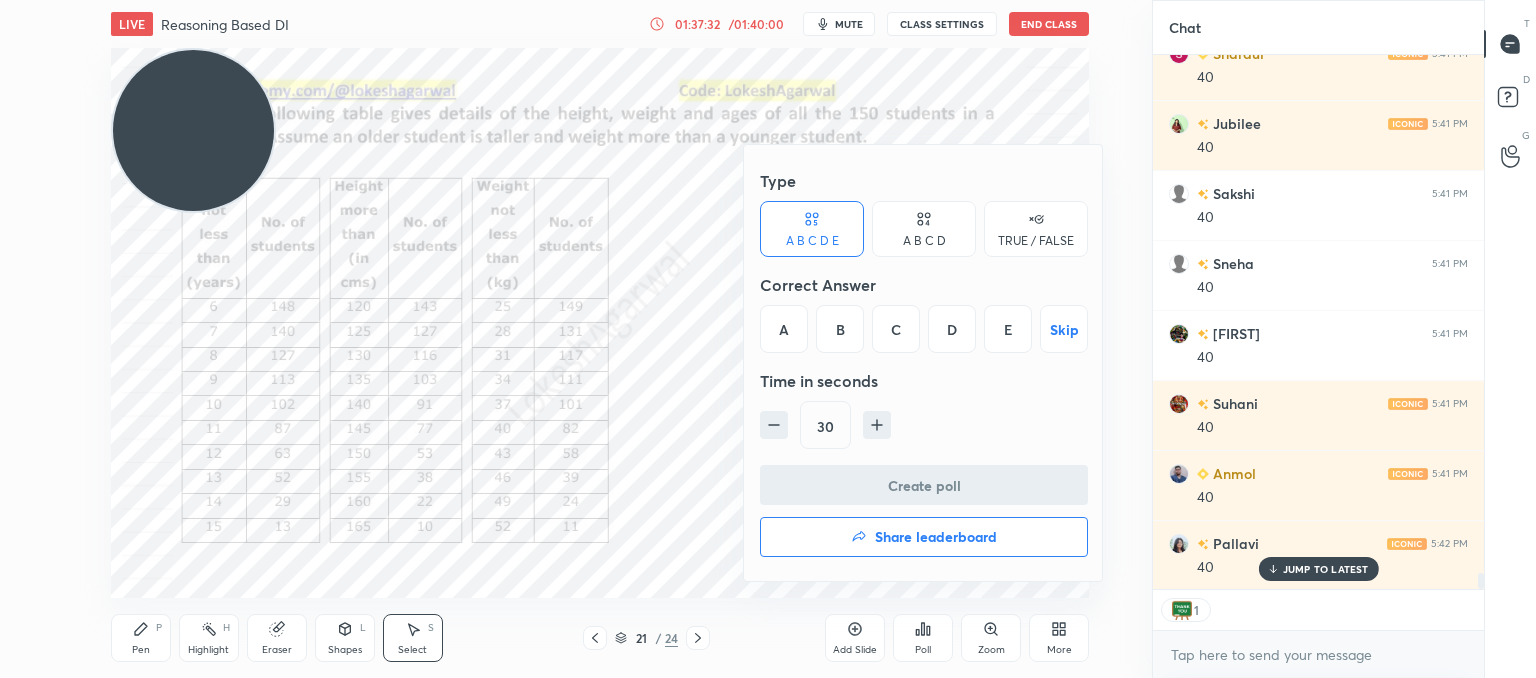 click on "Share leaderboard" at bounding box center (936, 537) 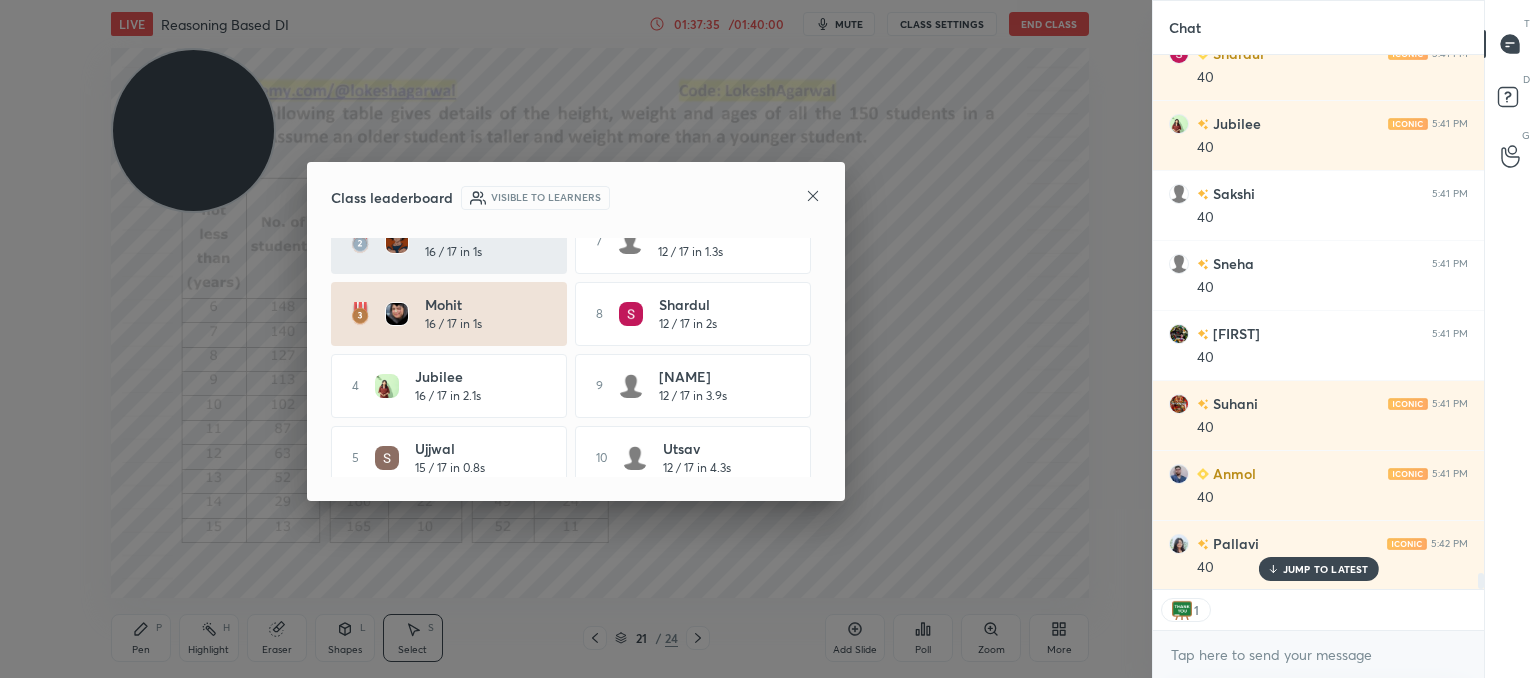 scroll, scrollTop: 118, scrollLeft: 0, axis: vertical 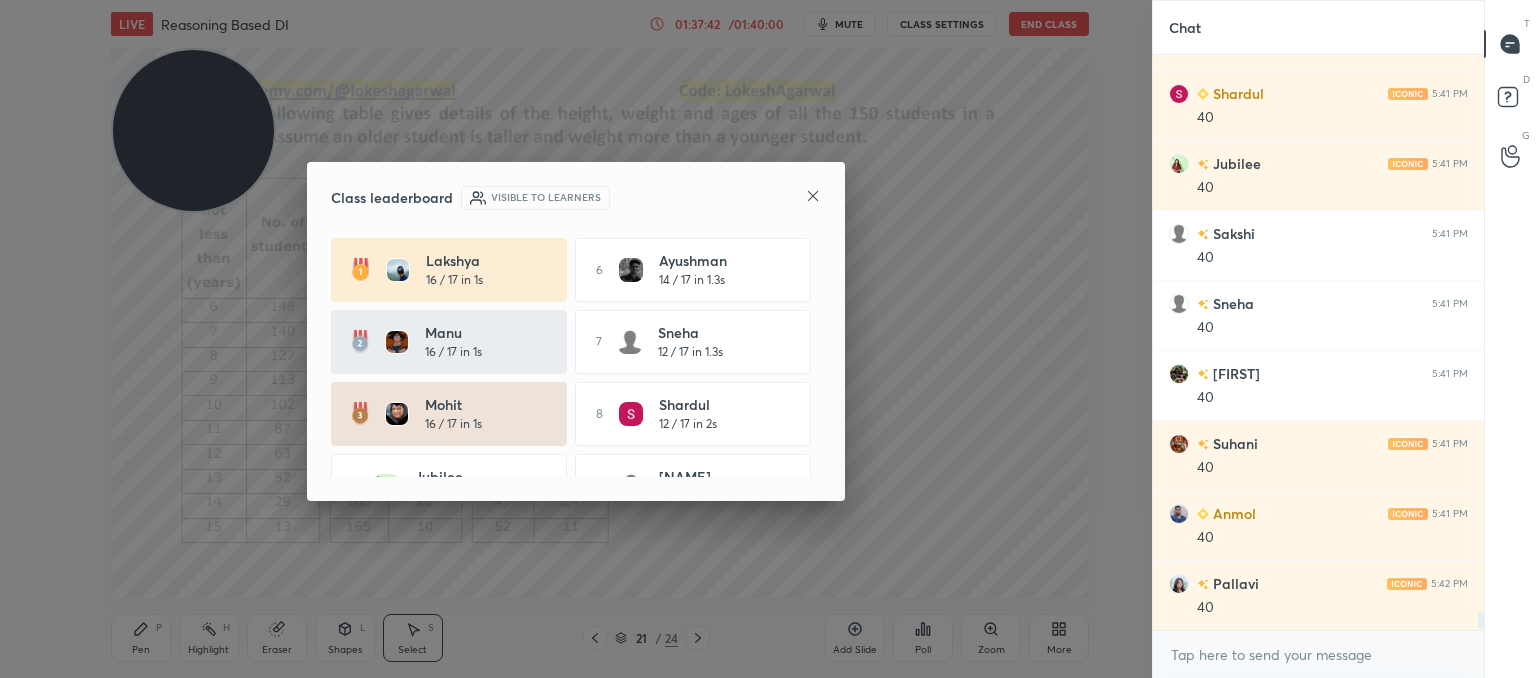 click on "[NAME] 16 / 17 in 1s 6 [NAME] 14 / 17 in 1.3s [NAME] 16 / 17 in 1s 7 [NAME] 12 / 17 in 1.3s [NAME] 16 / 17 in 1s 8 [NAME] 12 / 17 in 2s 4 [NAME] 16 / 17 in 2.1s 9 [NAME] 12 / 17 in 3.9s 5 [NAME] 15 / 17 in 0.8s 10 [NAME] 12 / 17 in 4.3s" at bounding box center (576, 331) 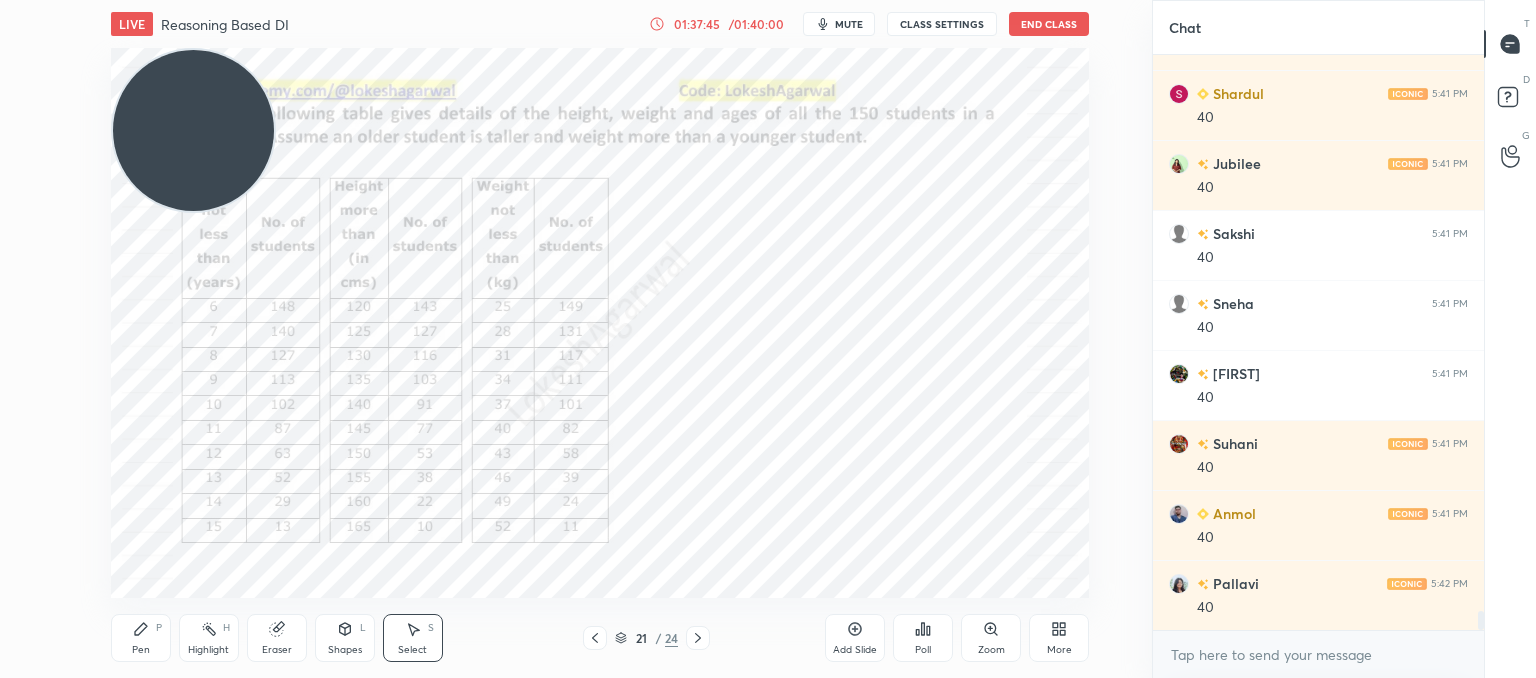 scroll, scrollTop: 17122, scrollLeft: 0, axis: vertical 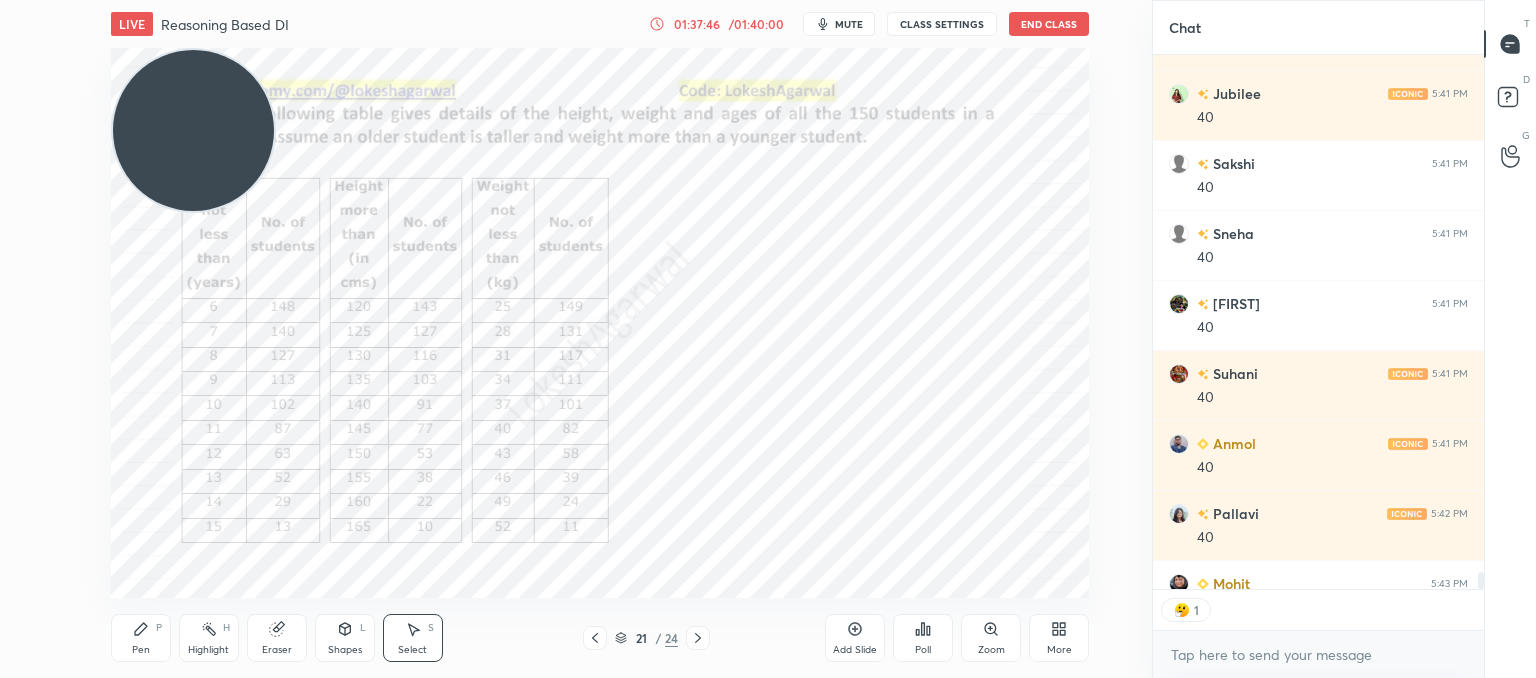 click on "1" at bounding box center [1318, 610] 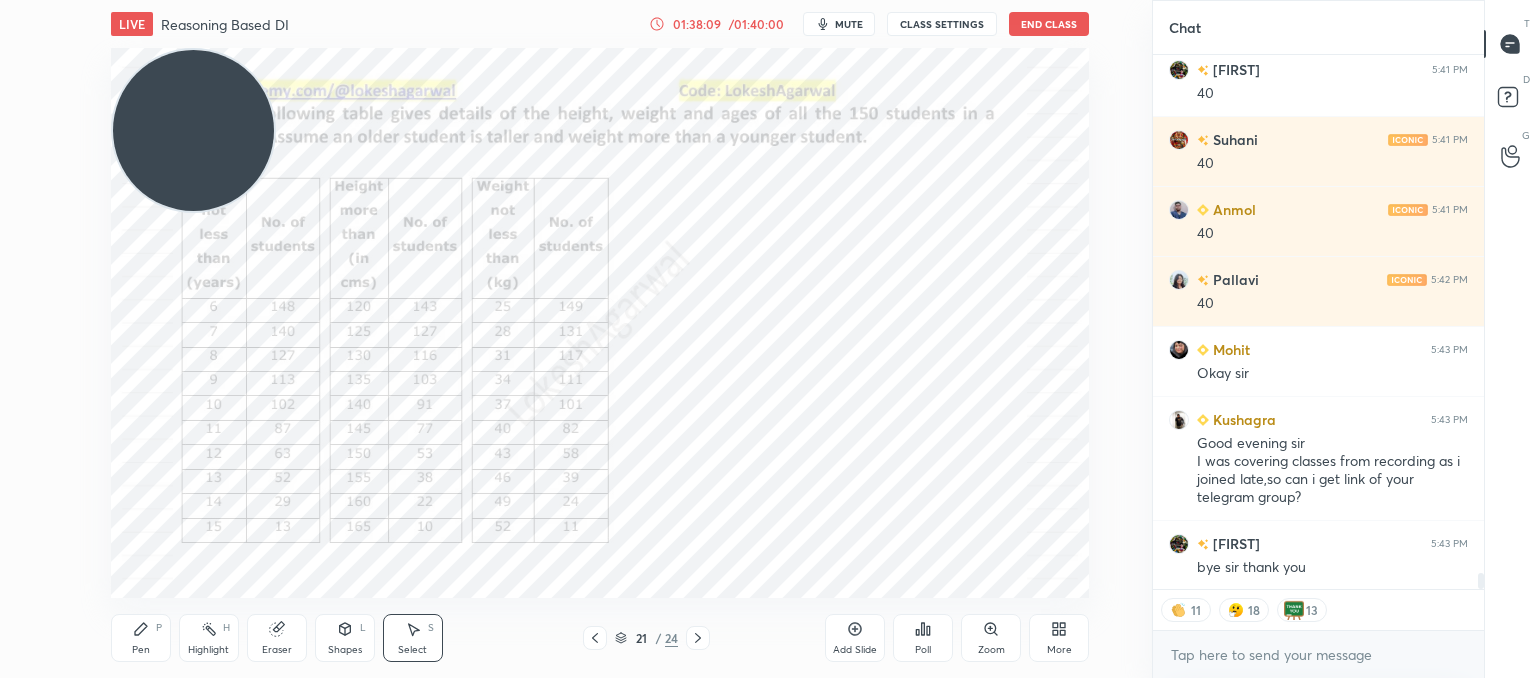 scroll, scrollTop: 17427, scrollLeft: 0, axis: vertical 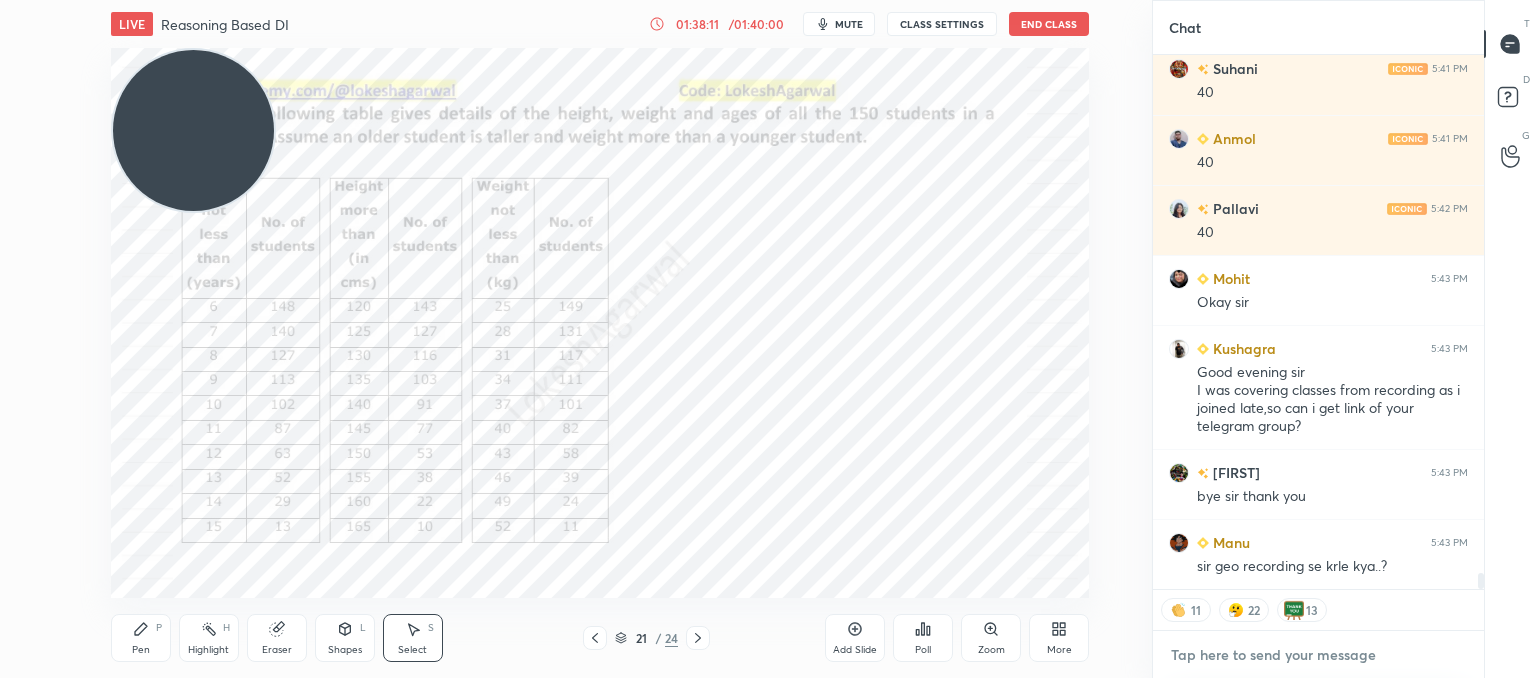 click at bounding box center (1318, 655) 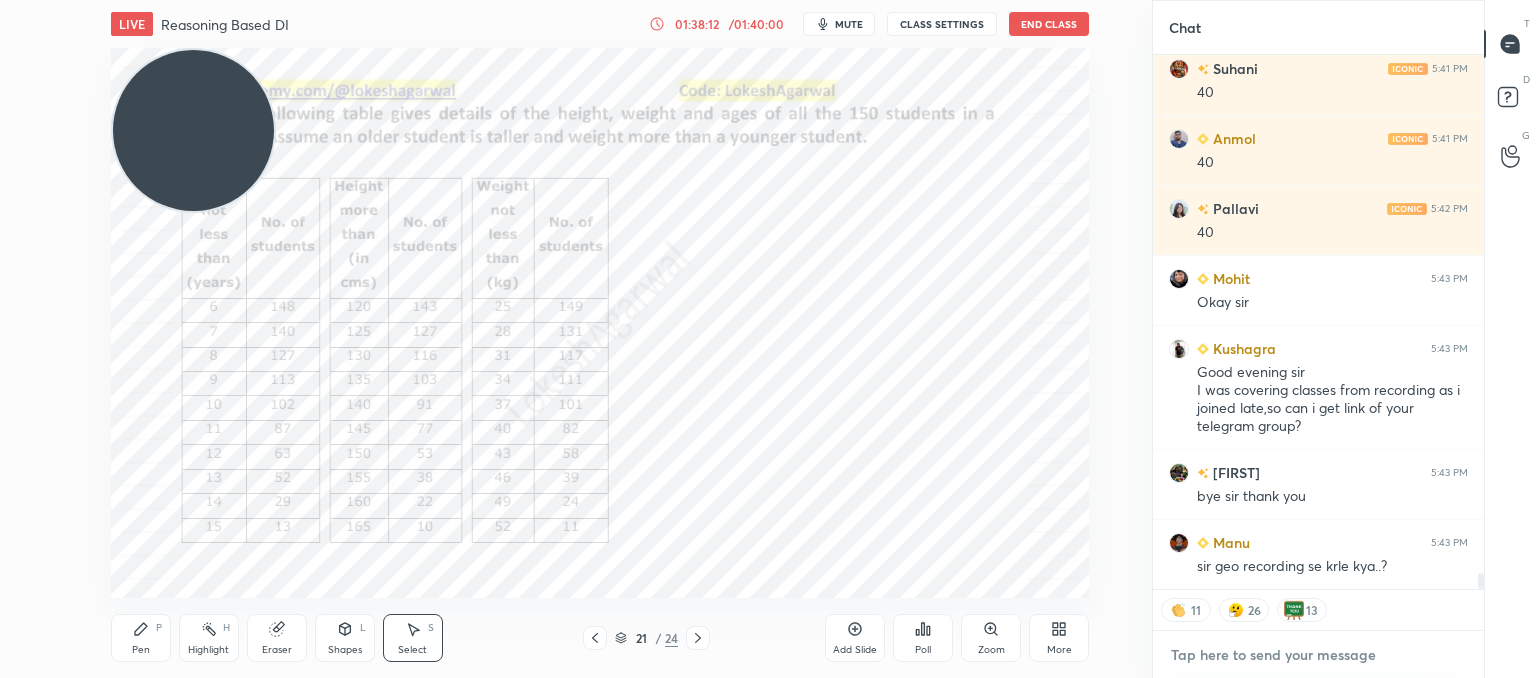 type on "x" 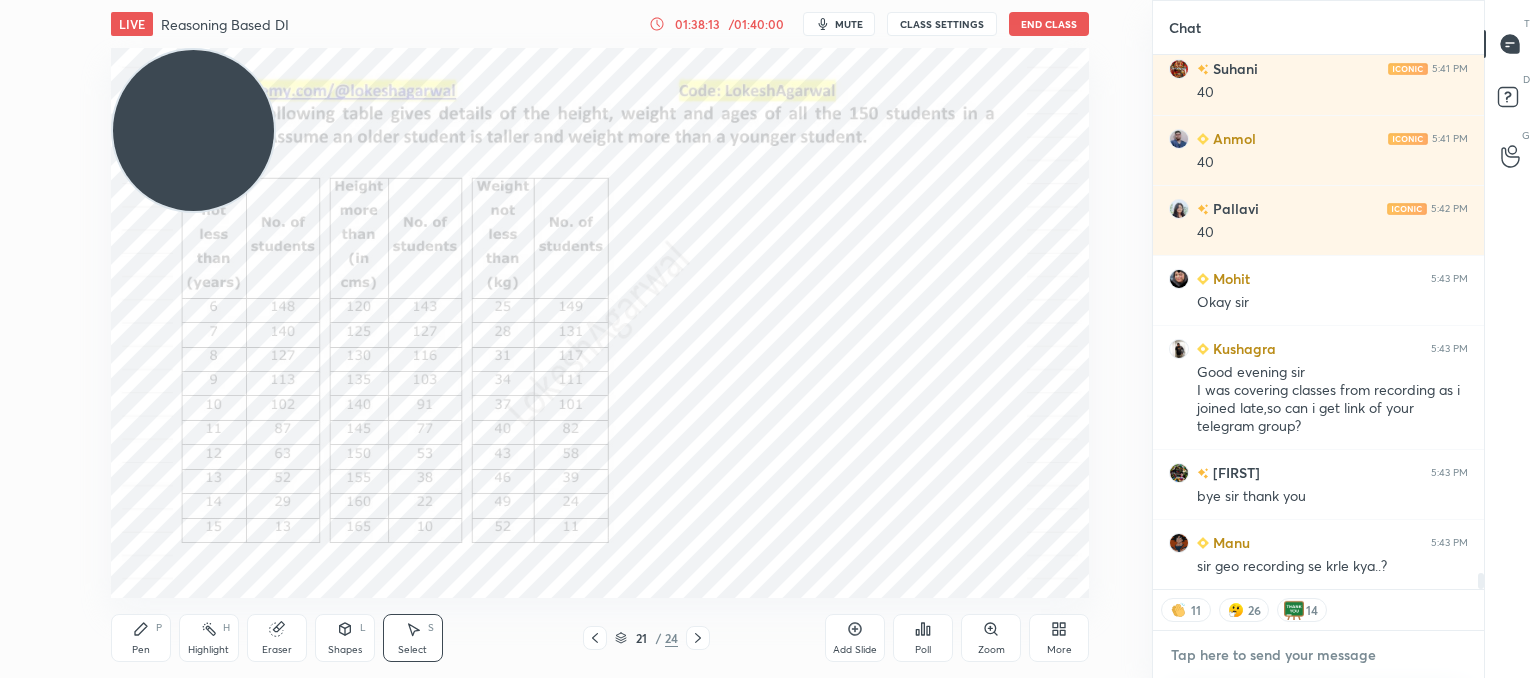 paste on "https://t.me/+Z_IYIO5ily43ZTRl" 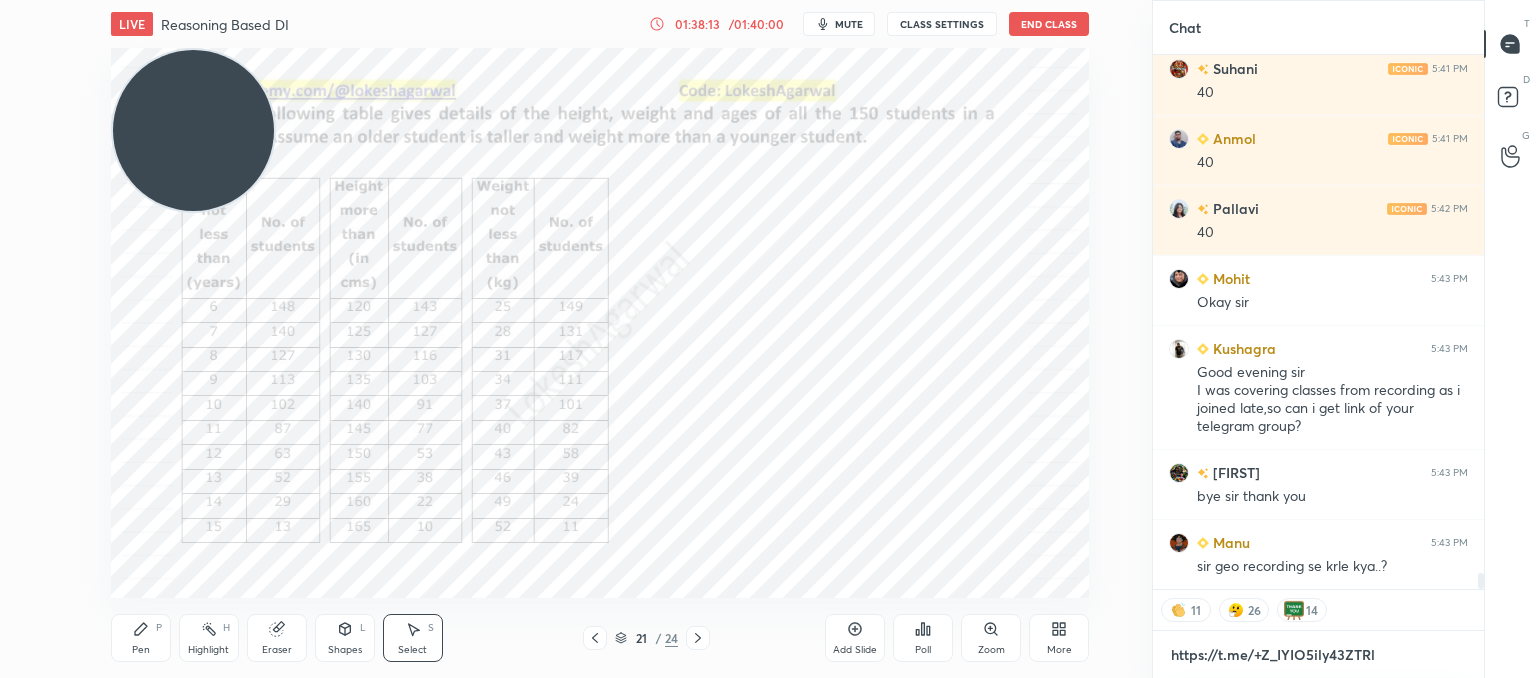 scroll, scrollTop: 524, scrollLeft: 325, axis: both 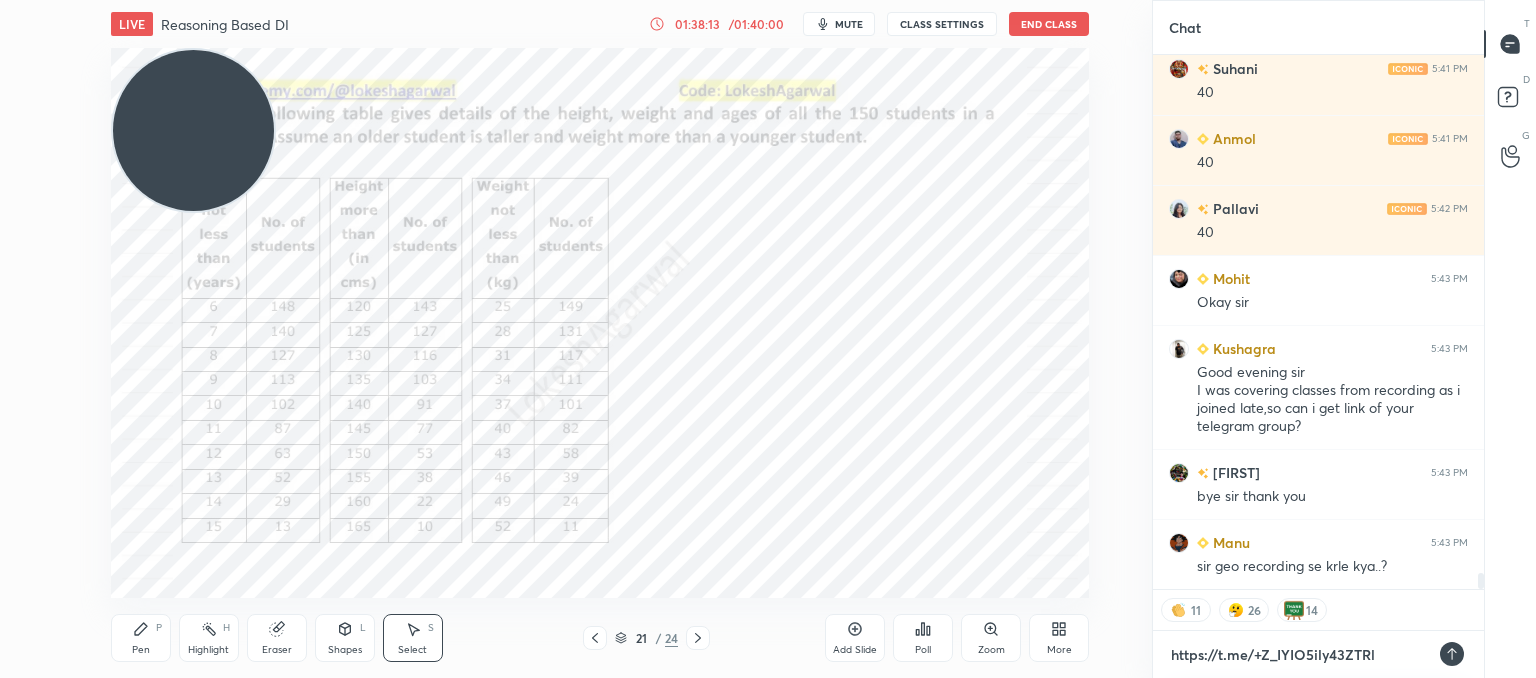 type 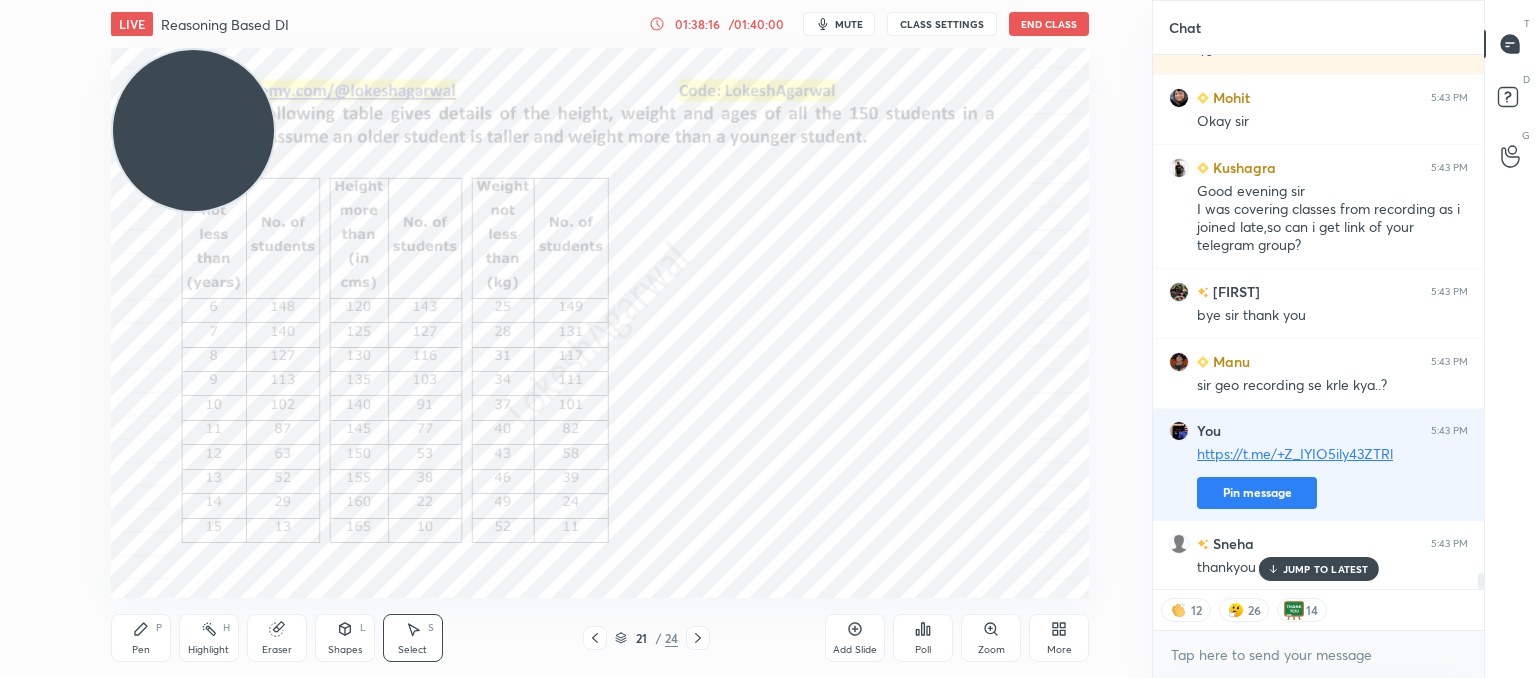 click on "JUMP TO LATEST" at bounding box center (1326, 569) 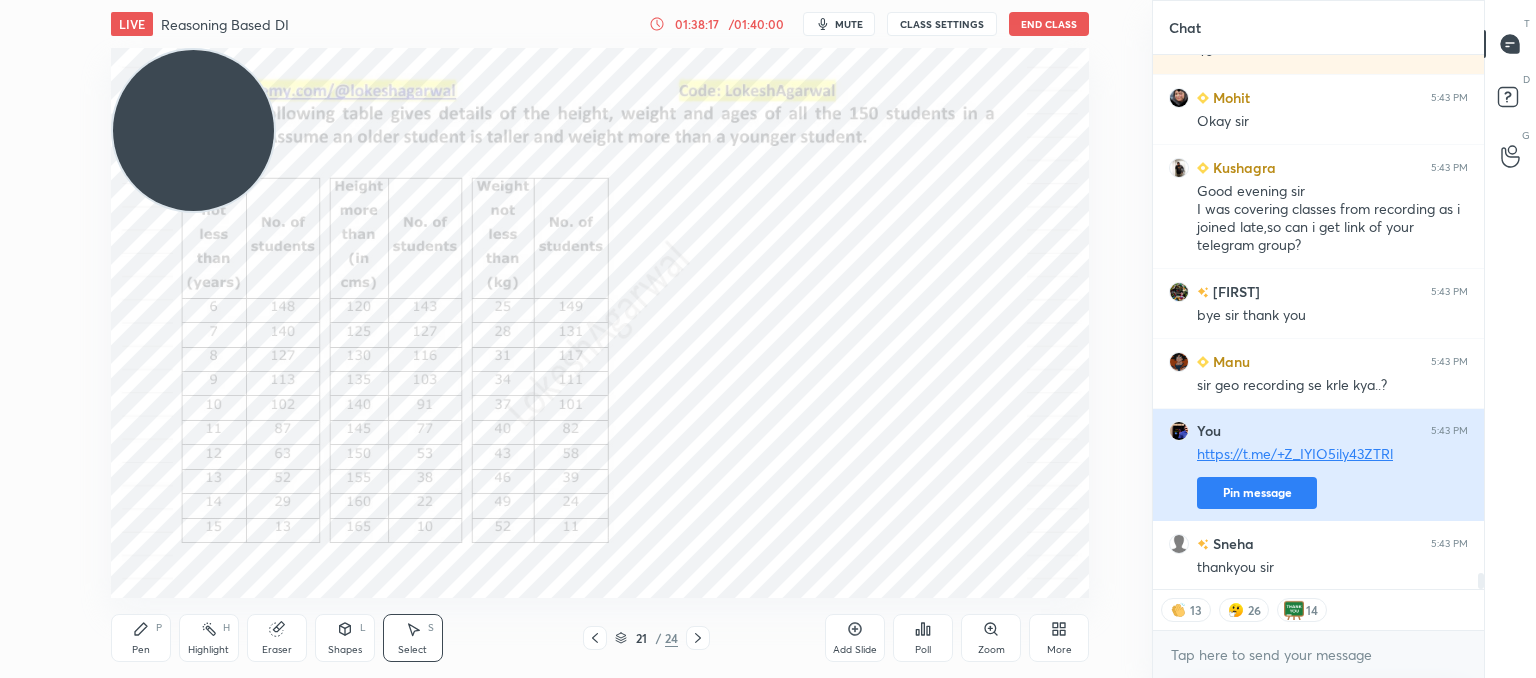 click on "Pin message" at bounding box center (1257, 493) 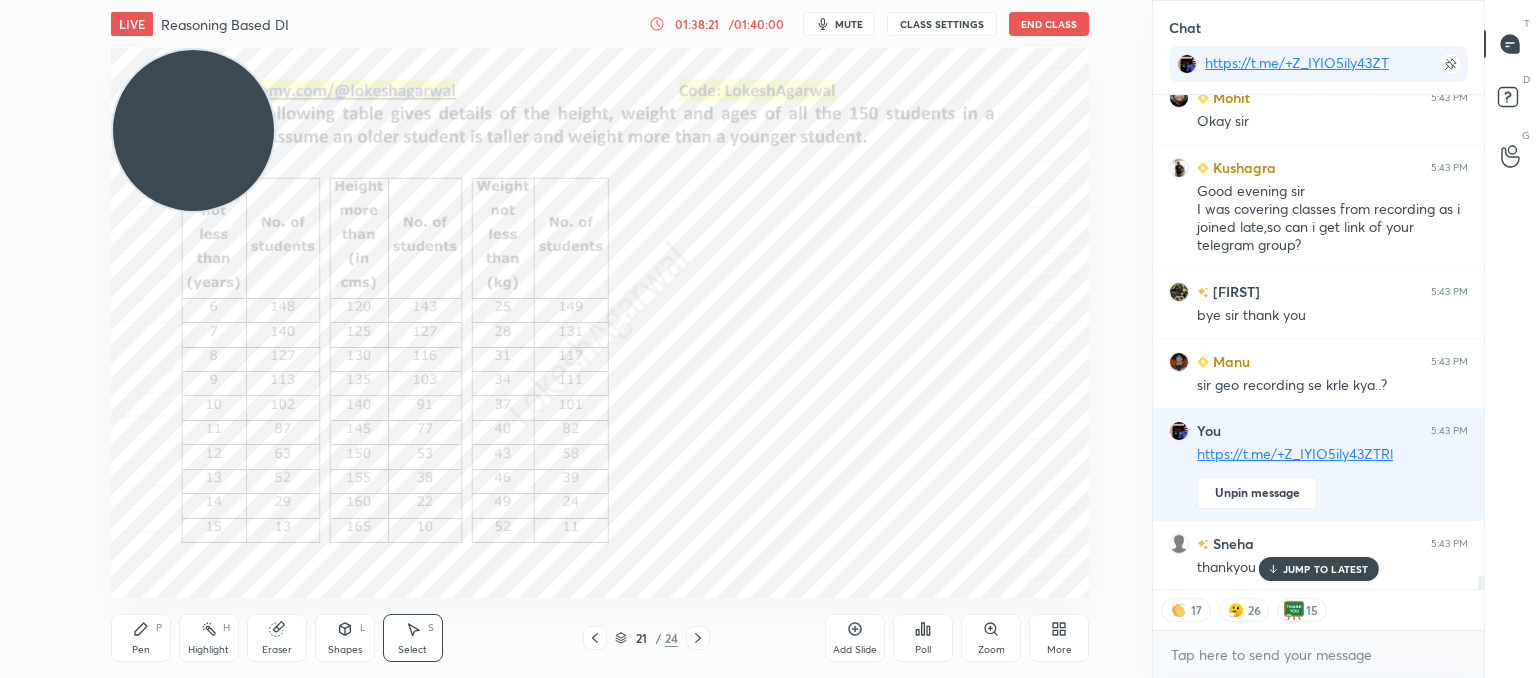 click on "JUMP TO LATEST" at bounding box center (1326, 569) 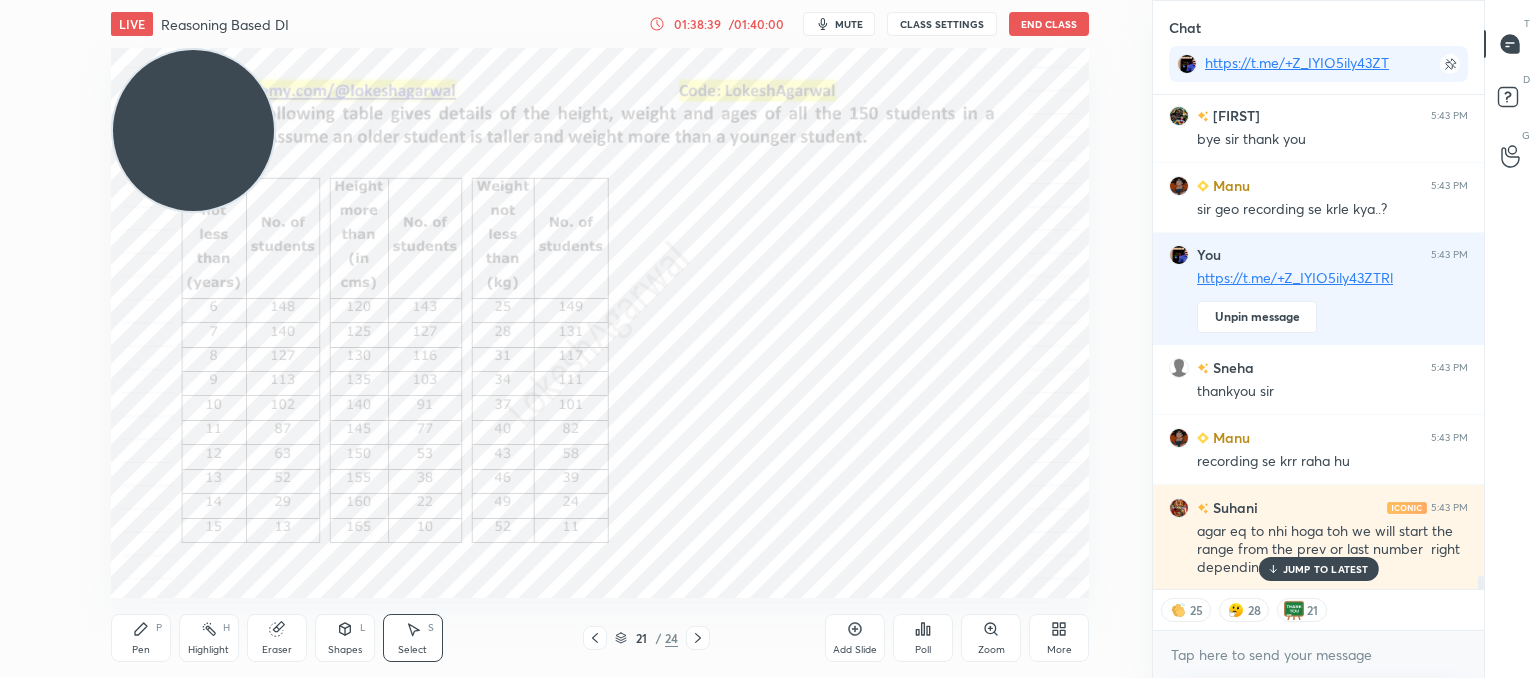click on "JUMP TO LATEST" at bounding box center [1326, 569] 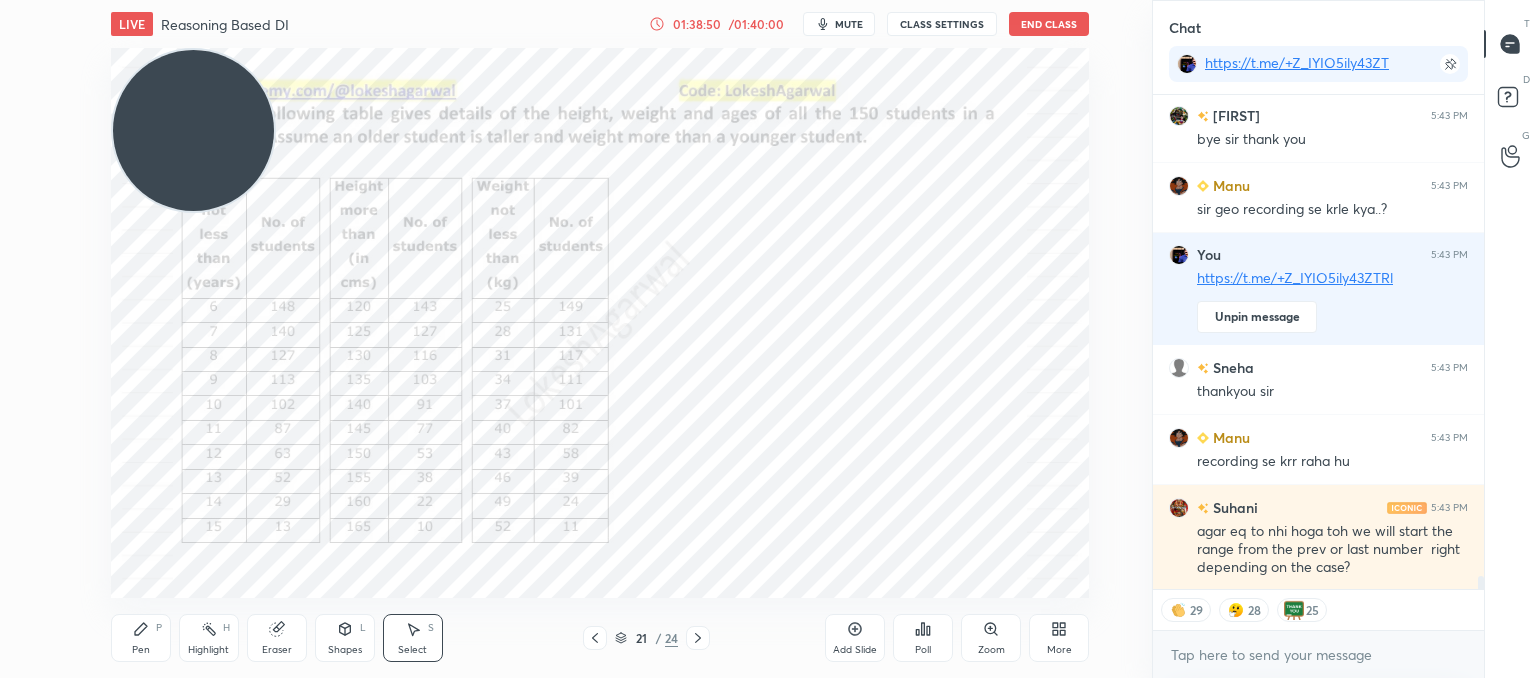 scroll, scrollTop: 6, scrollLeft: 6, axis: both 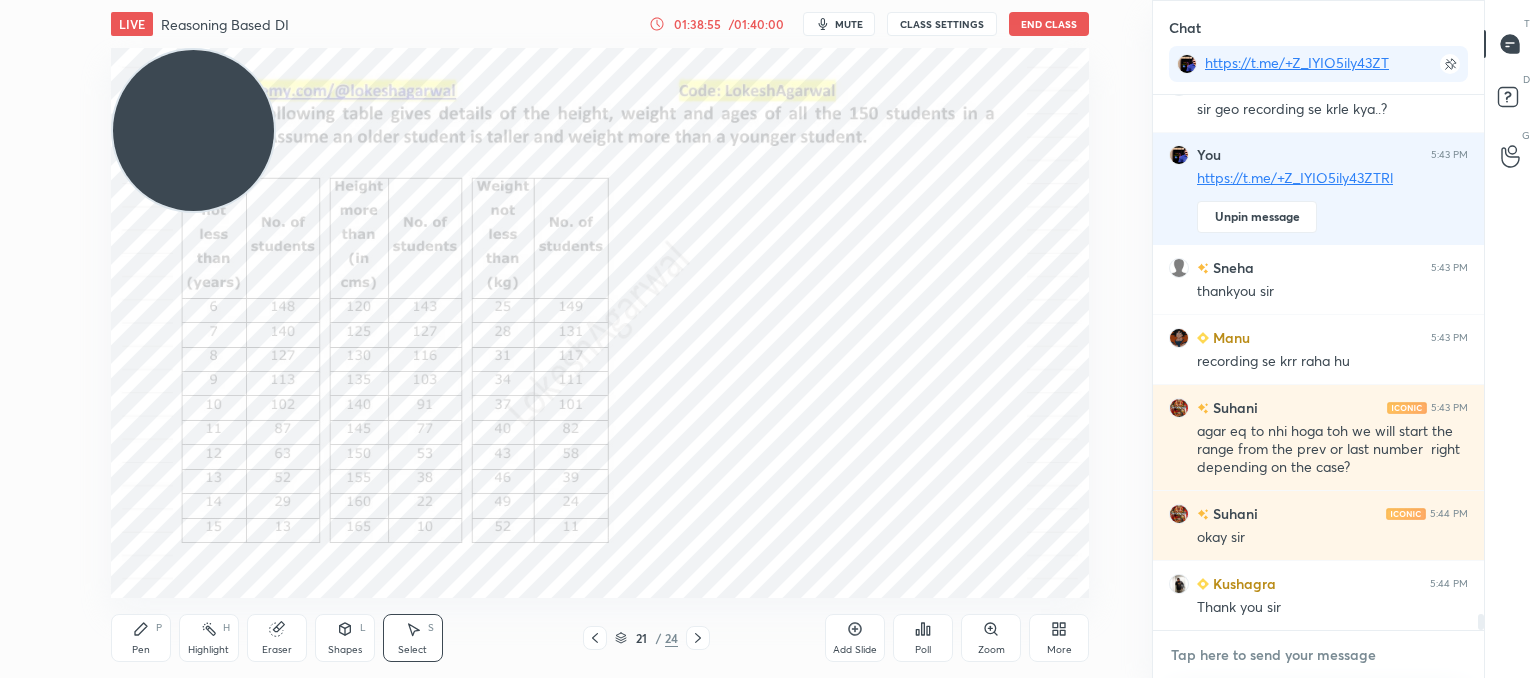 click at bounding box center [1318, 655] 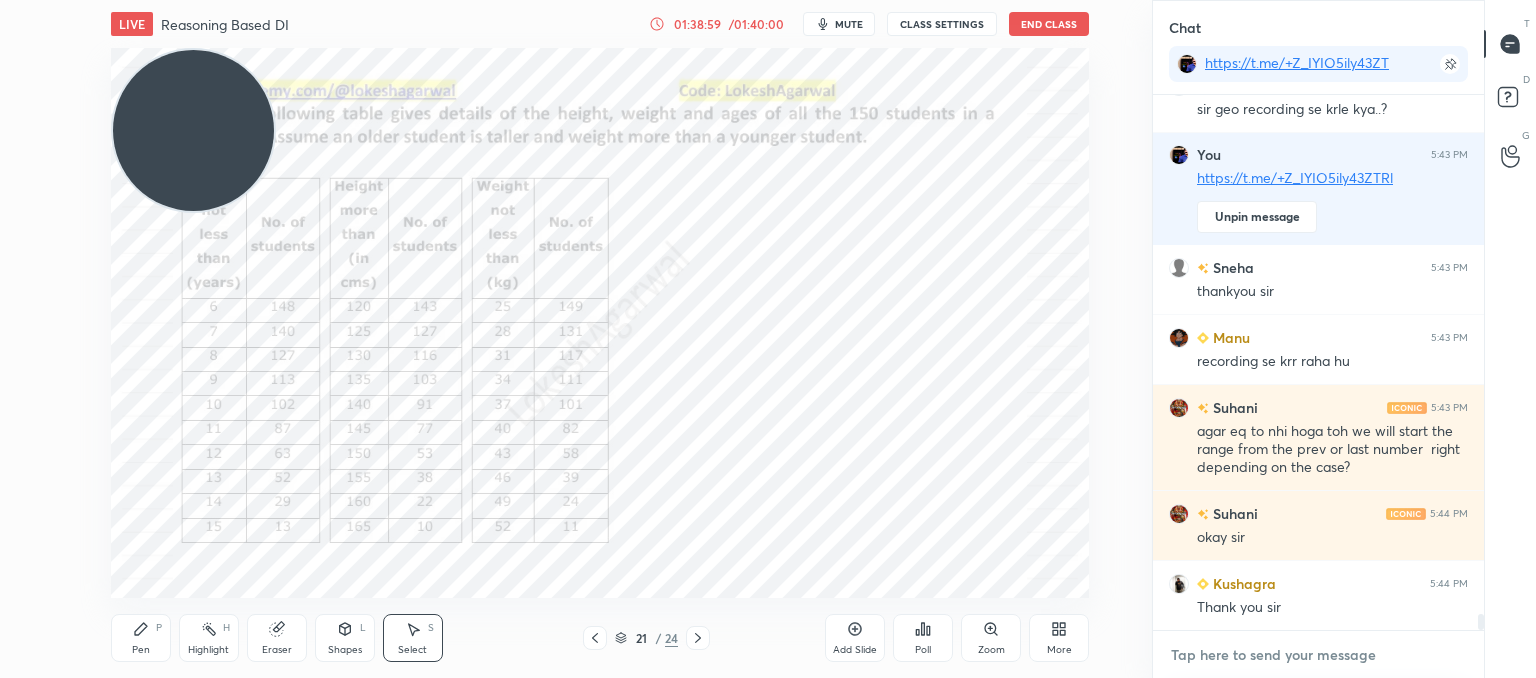 scroll, scrollTop: 17994, scrollLeft: 0, axis: vertical 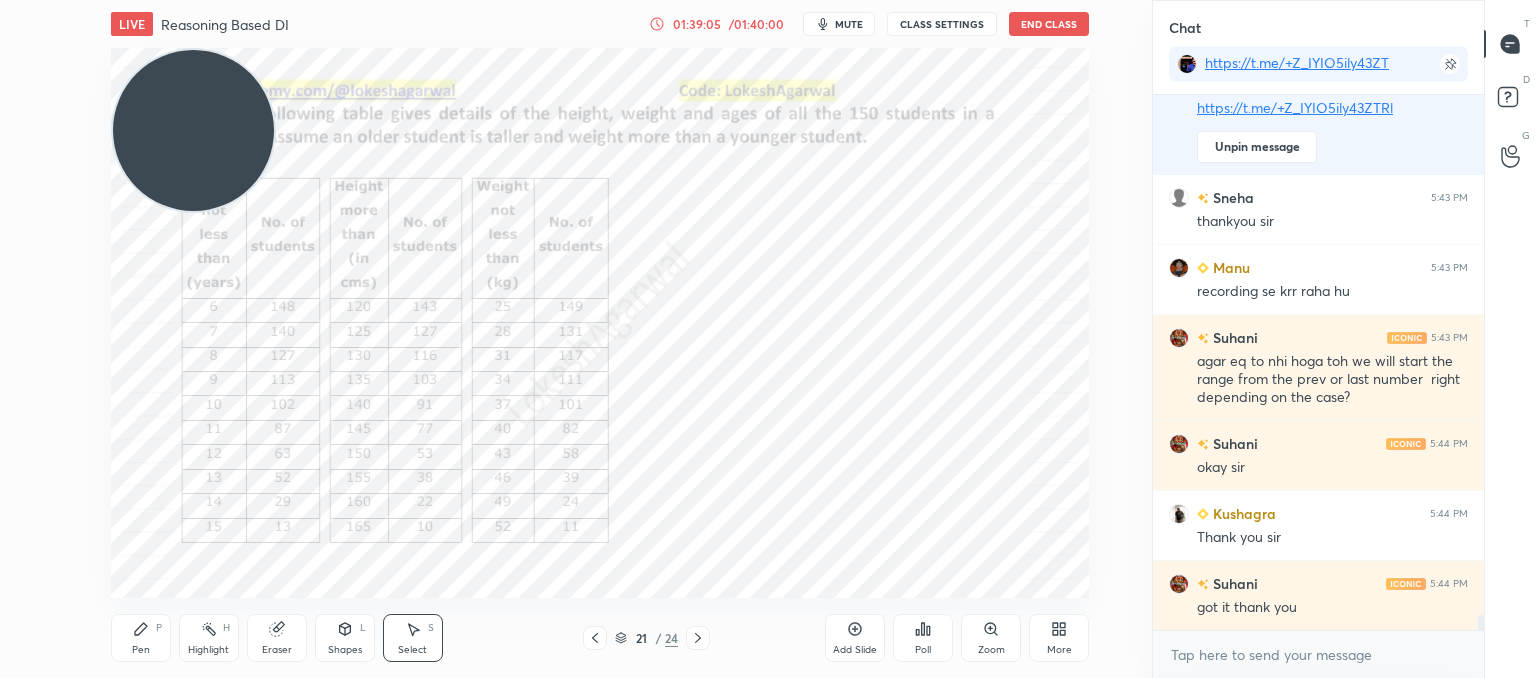 click on "End Class" at bounding box center [1049, 24] 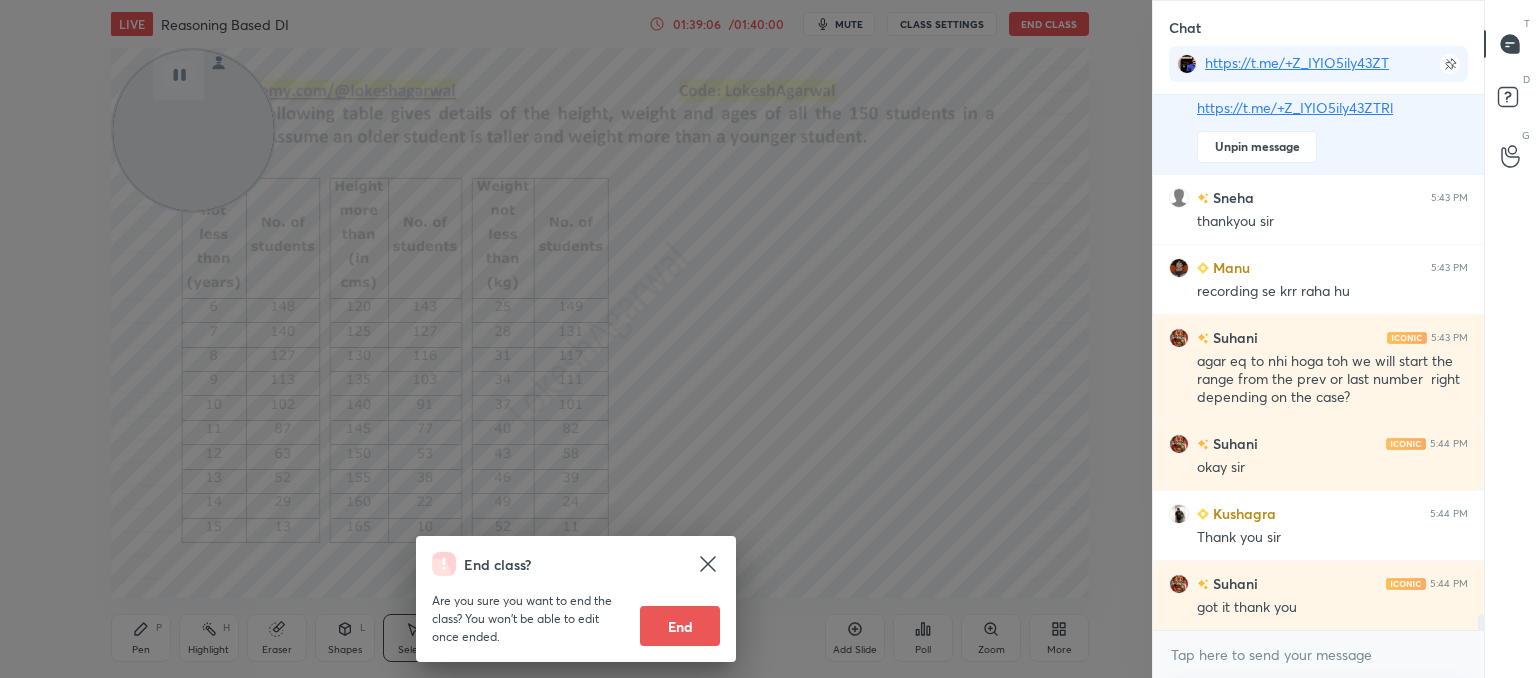 click on "End" at bounding box center (680, 626) 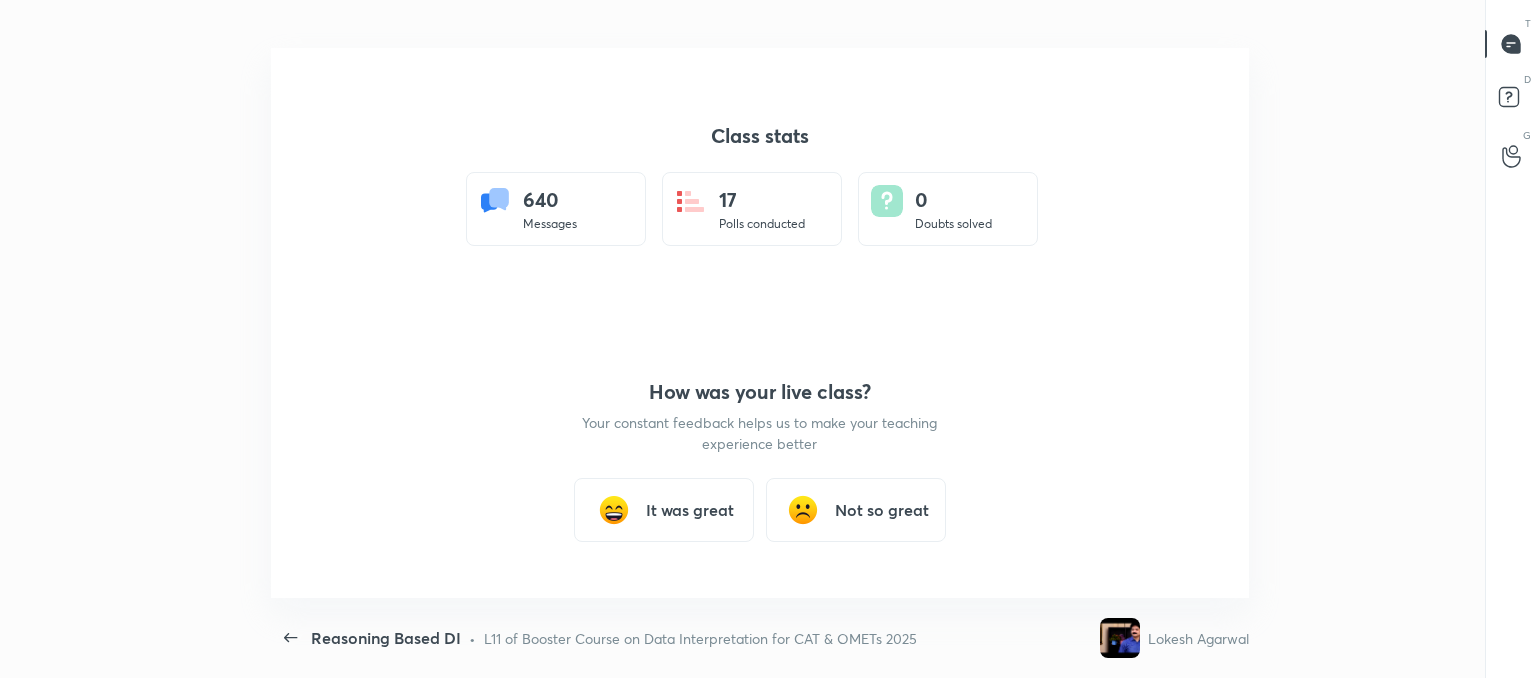 scroll, scrollTop: 99449, scrollLeft: 98792, axis: both 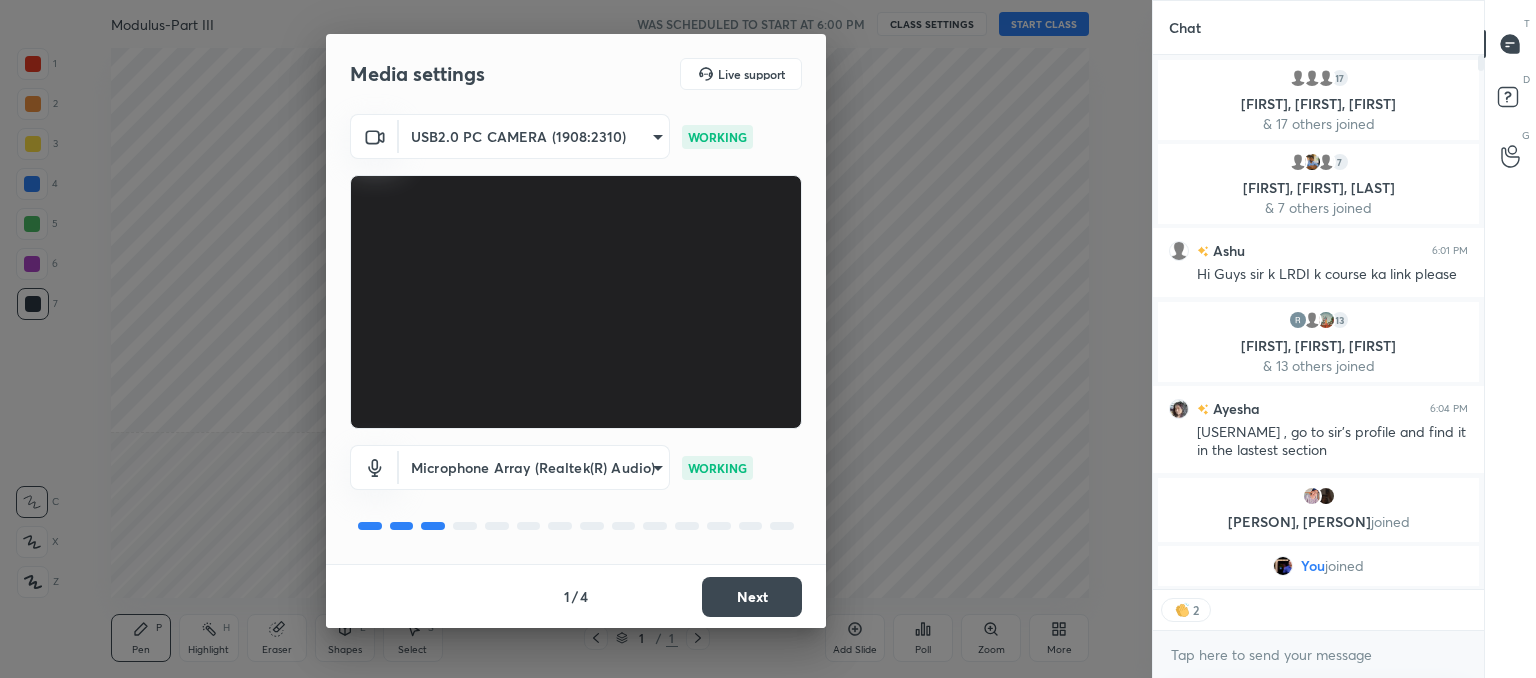 click on "Next" at bounding box center (752, 597) 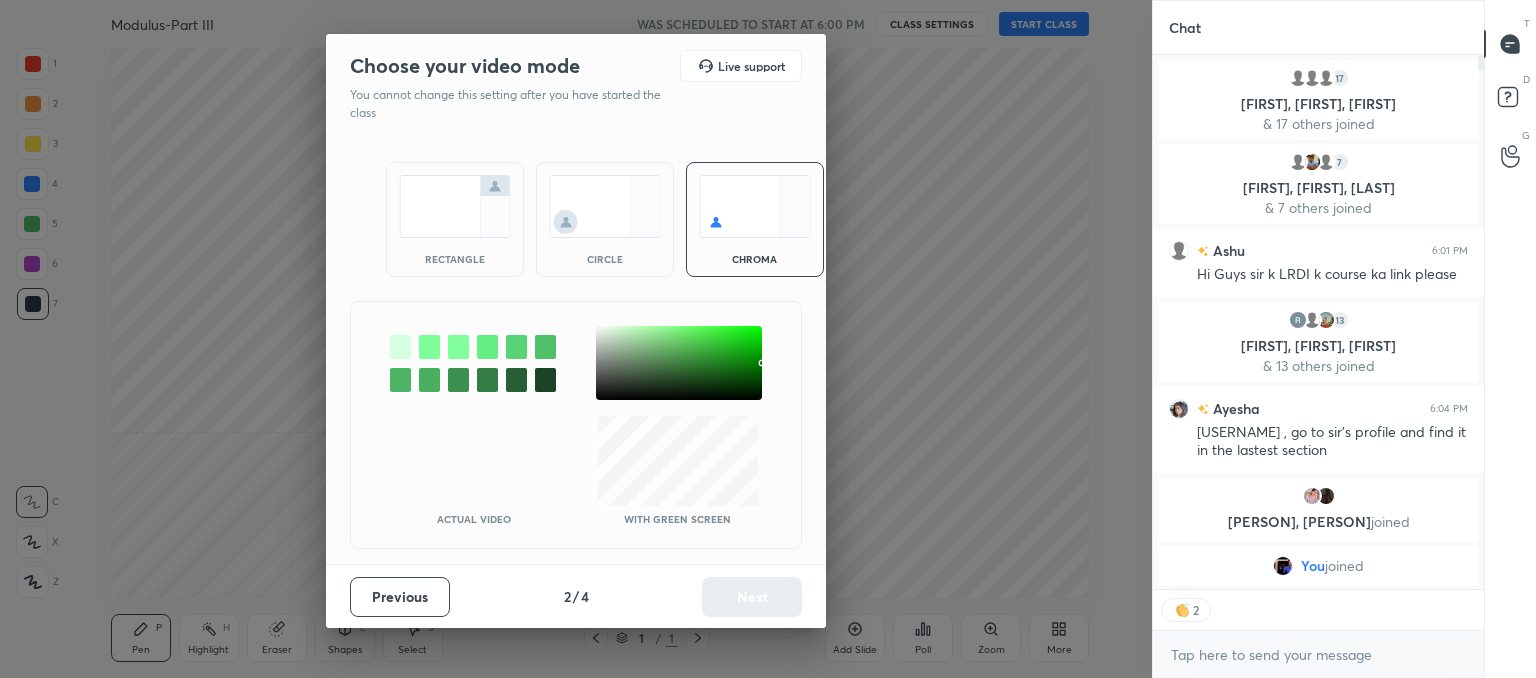 click on "circle" at bounding box center (605, 219) 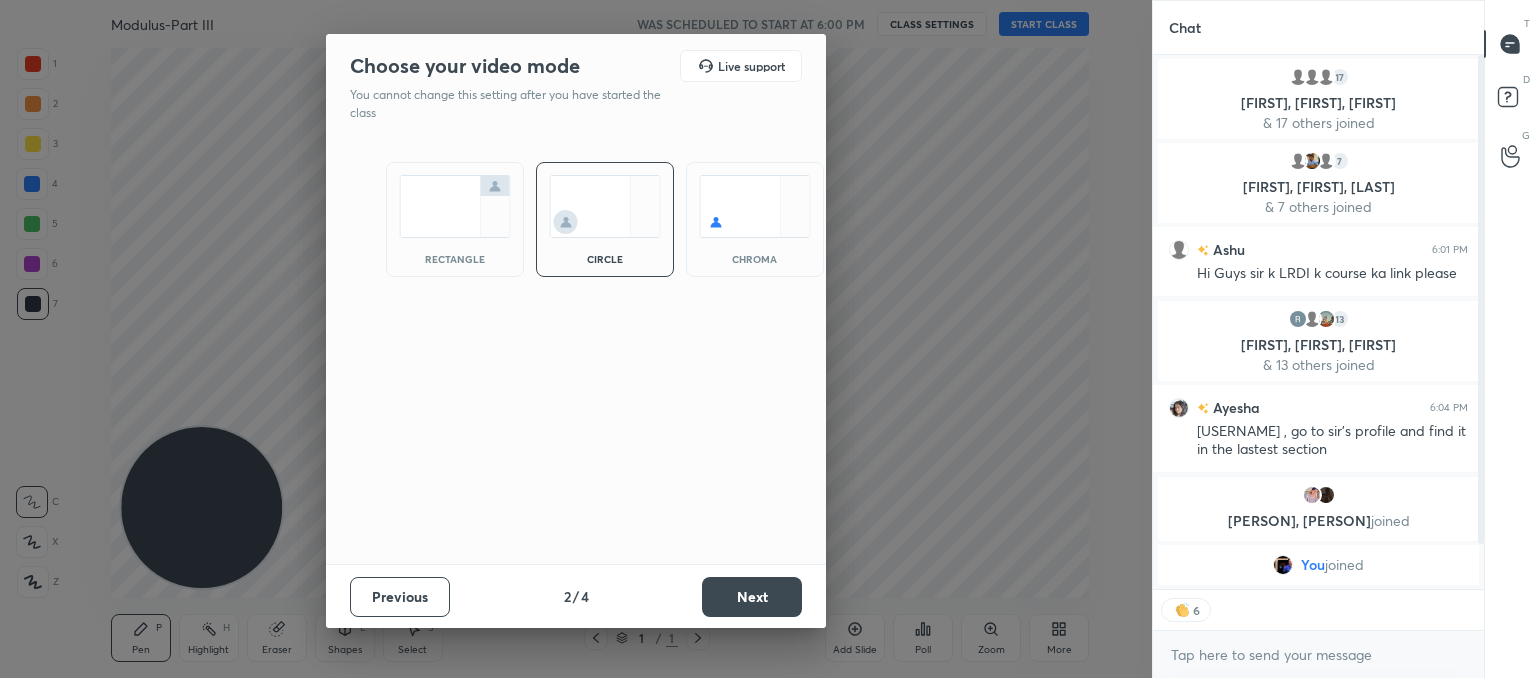 click on "Next" at bounding box center (752, 597) 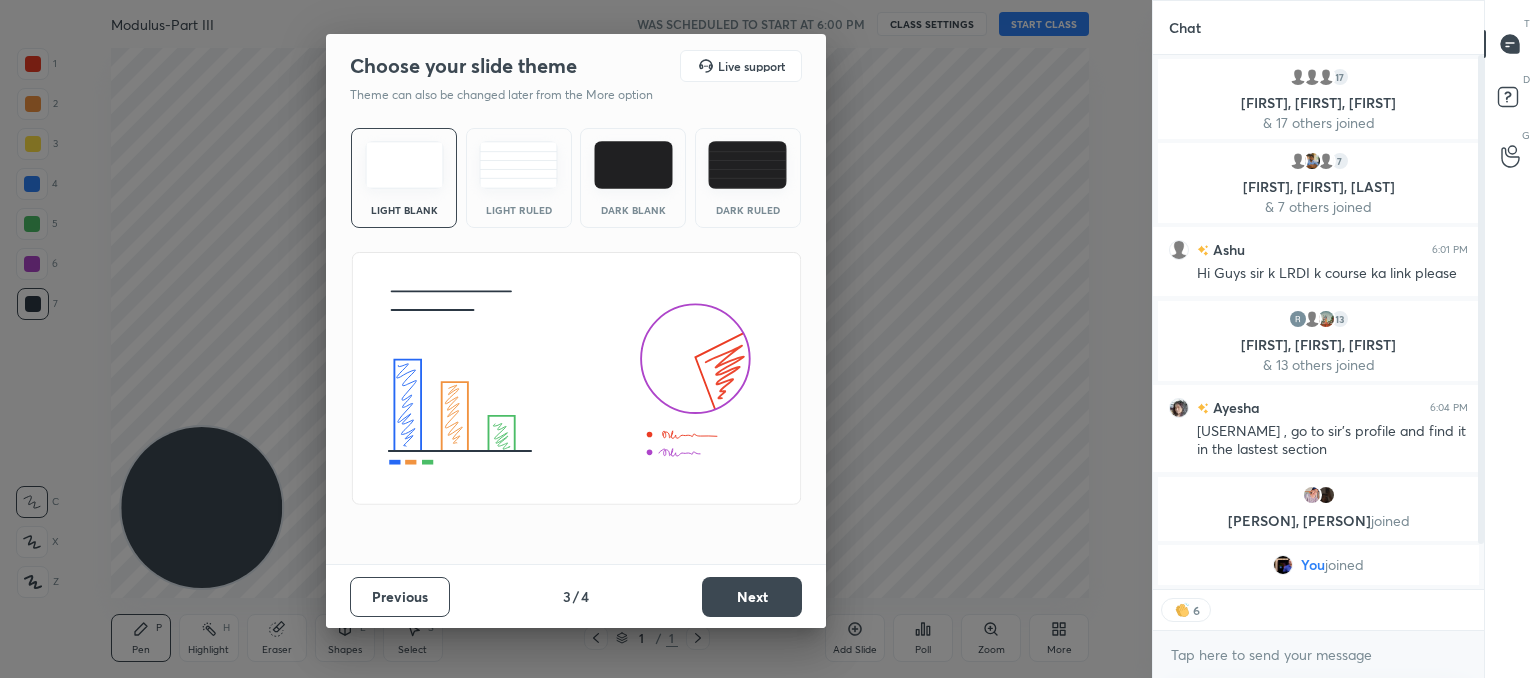 click on "Light Blank" at bounding box center [404, 178] 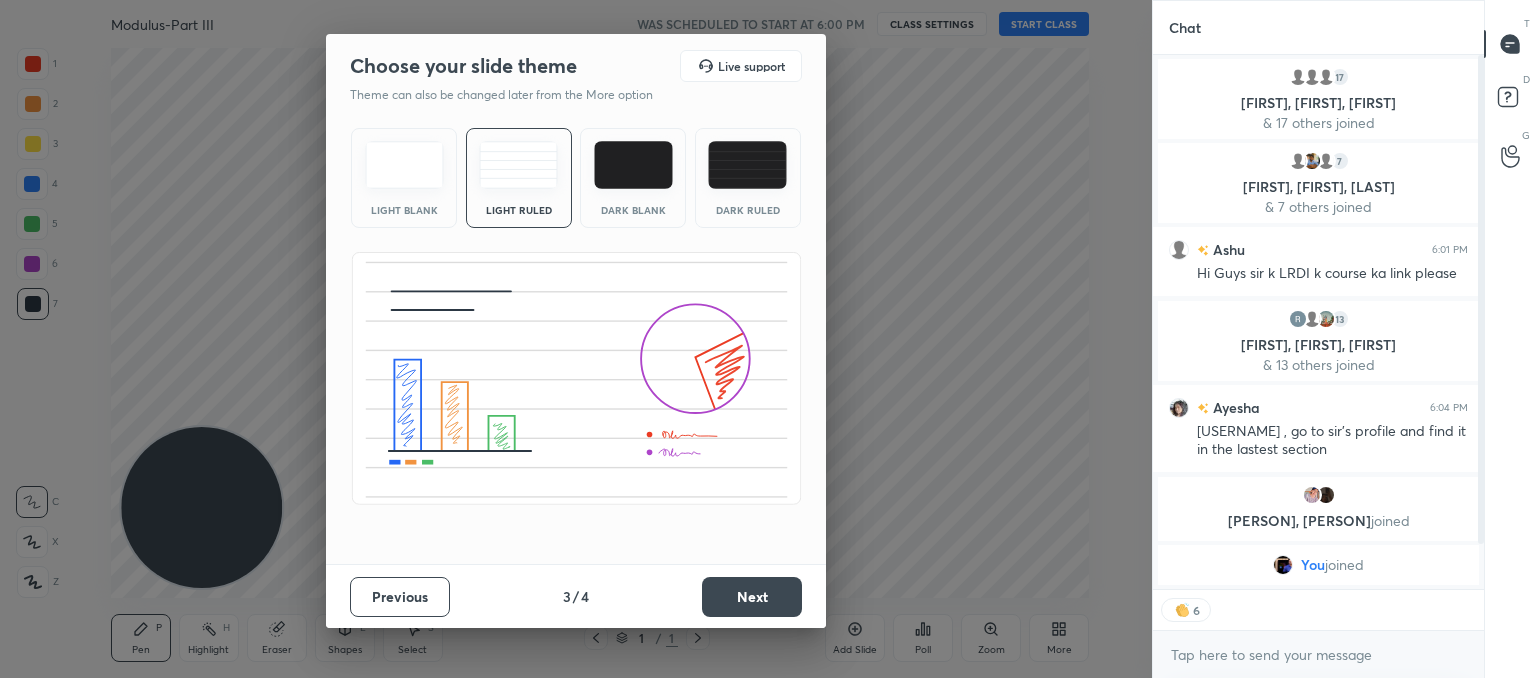 click on "Next" at bounding box center [752, 597] 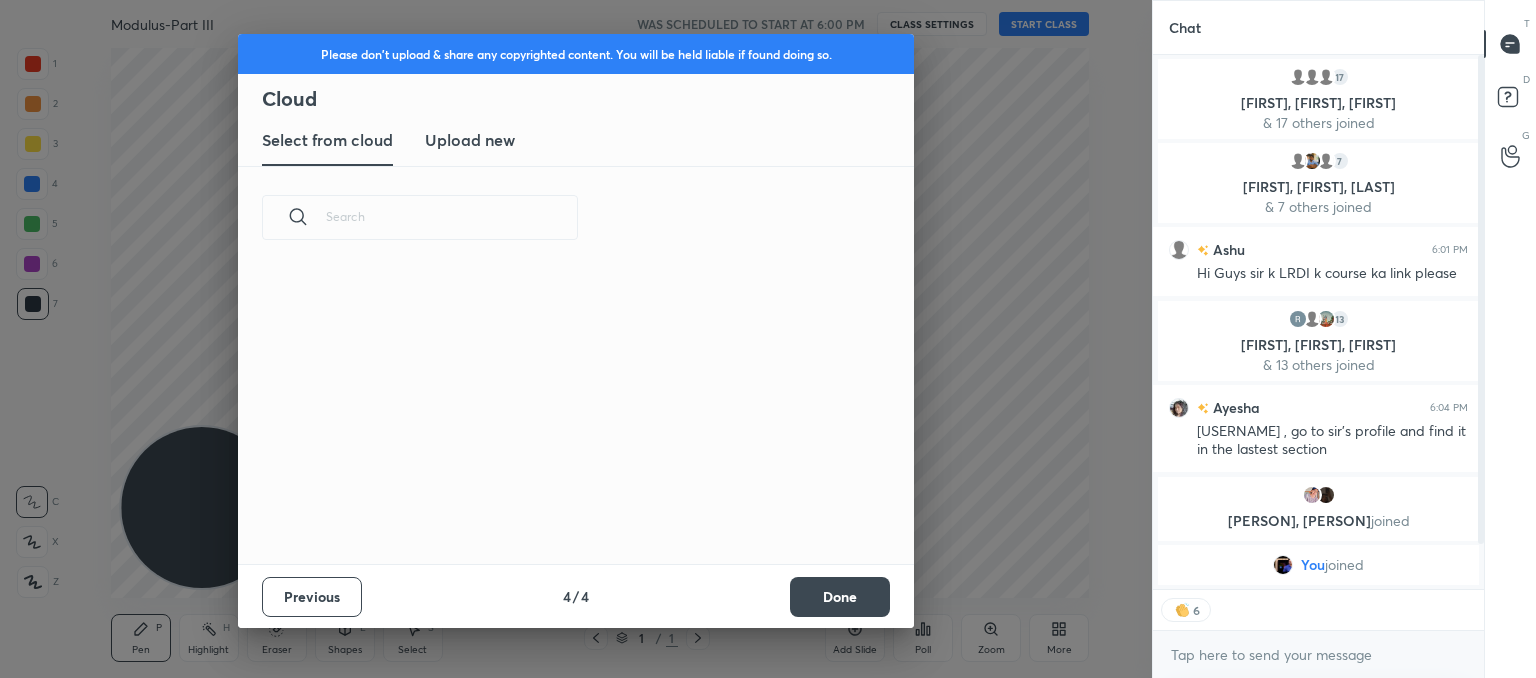 scroll, scrollTop: 6, scrollLeft: 10, axis: both 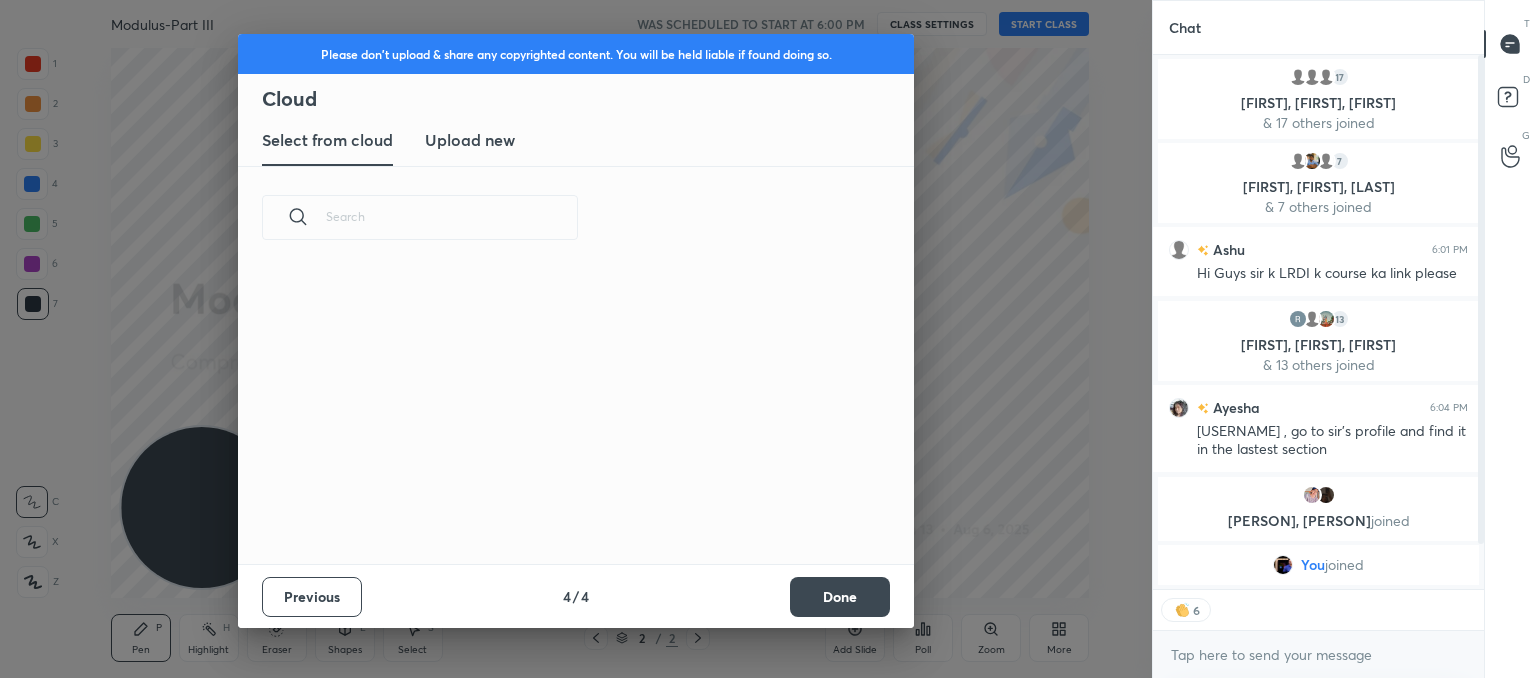 click on "Cloud" at bounding box center [588, 99] 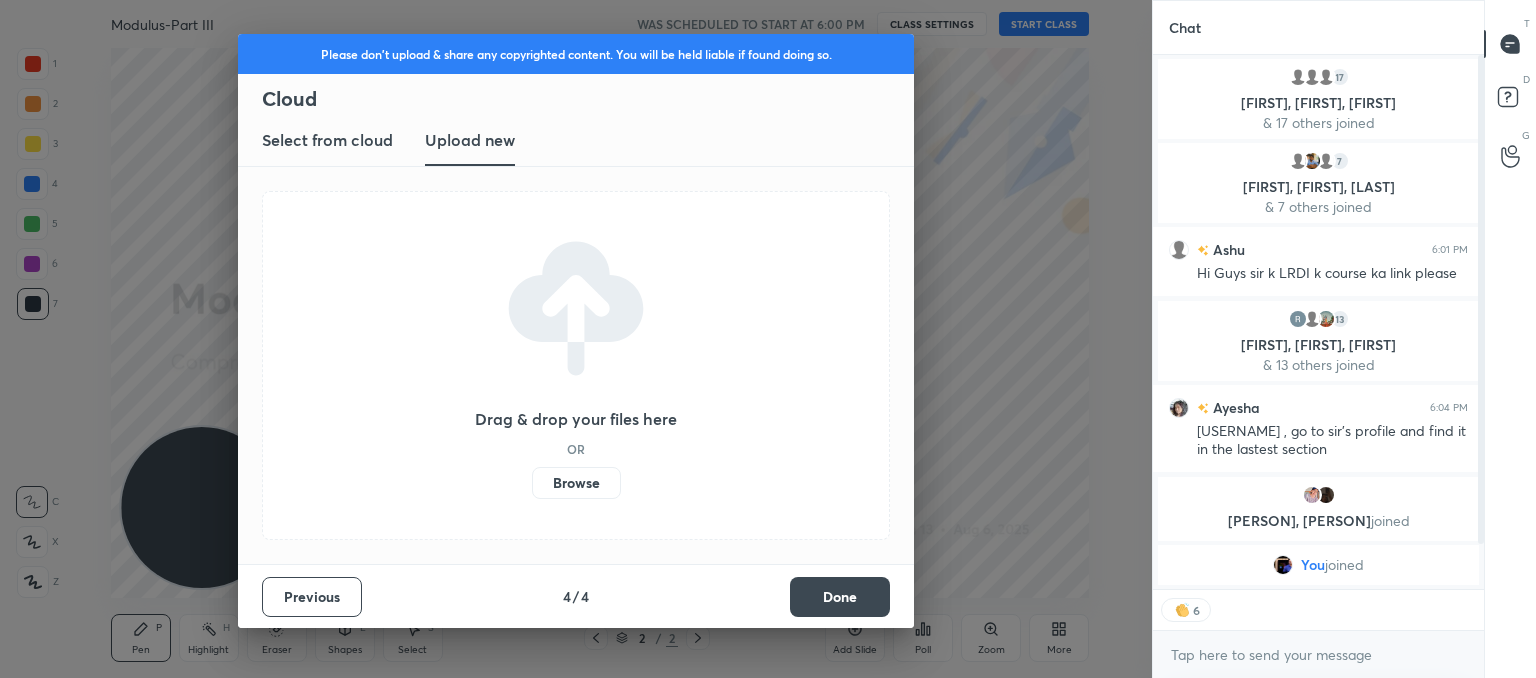 click on "Browse" at bounding box center [576, 483] 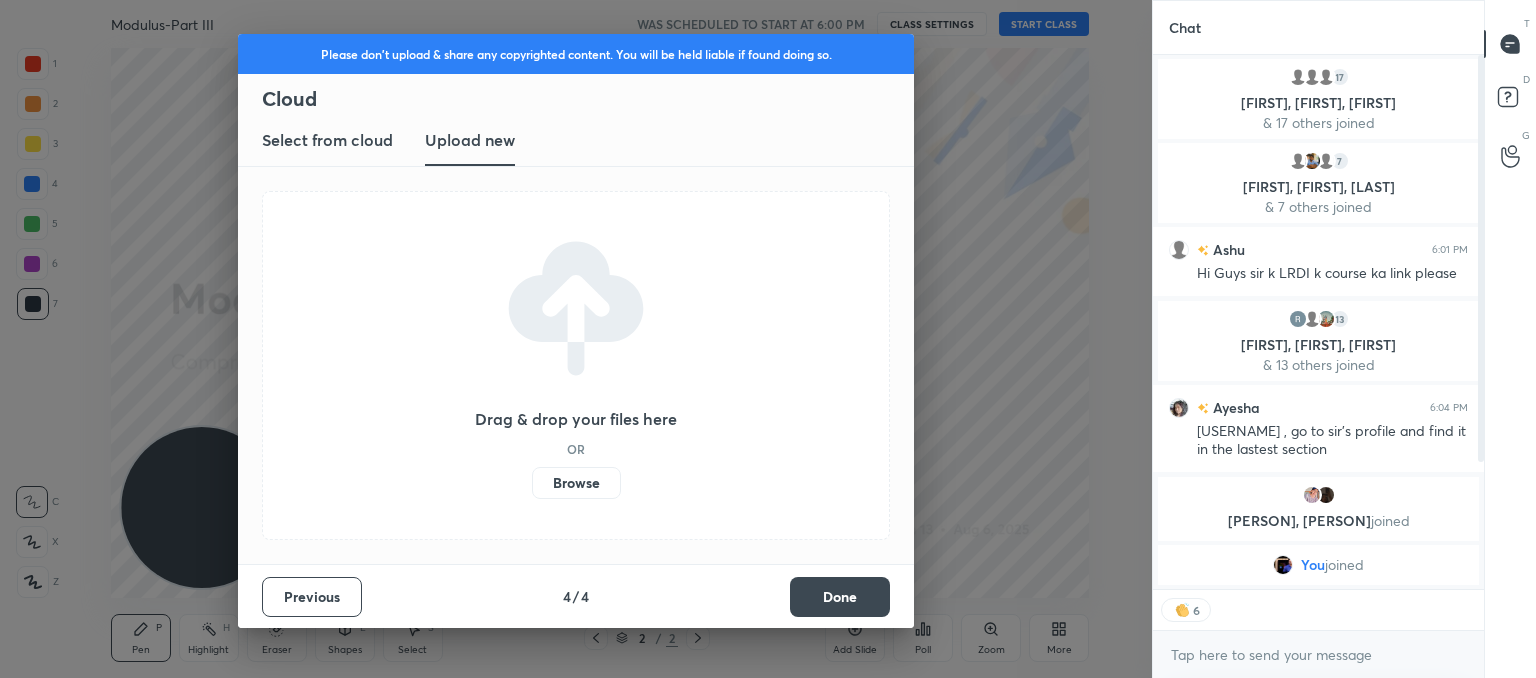 scroll, scrollTop: 6, scrollLeft: 6, axis: both 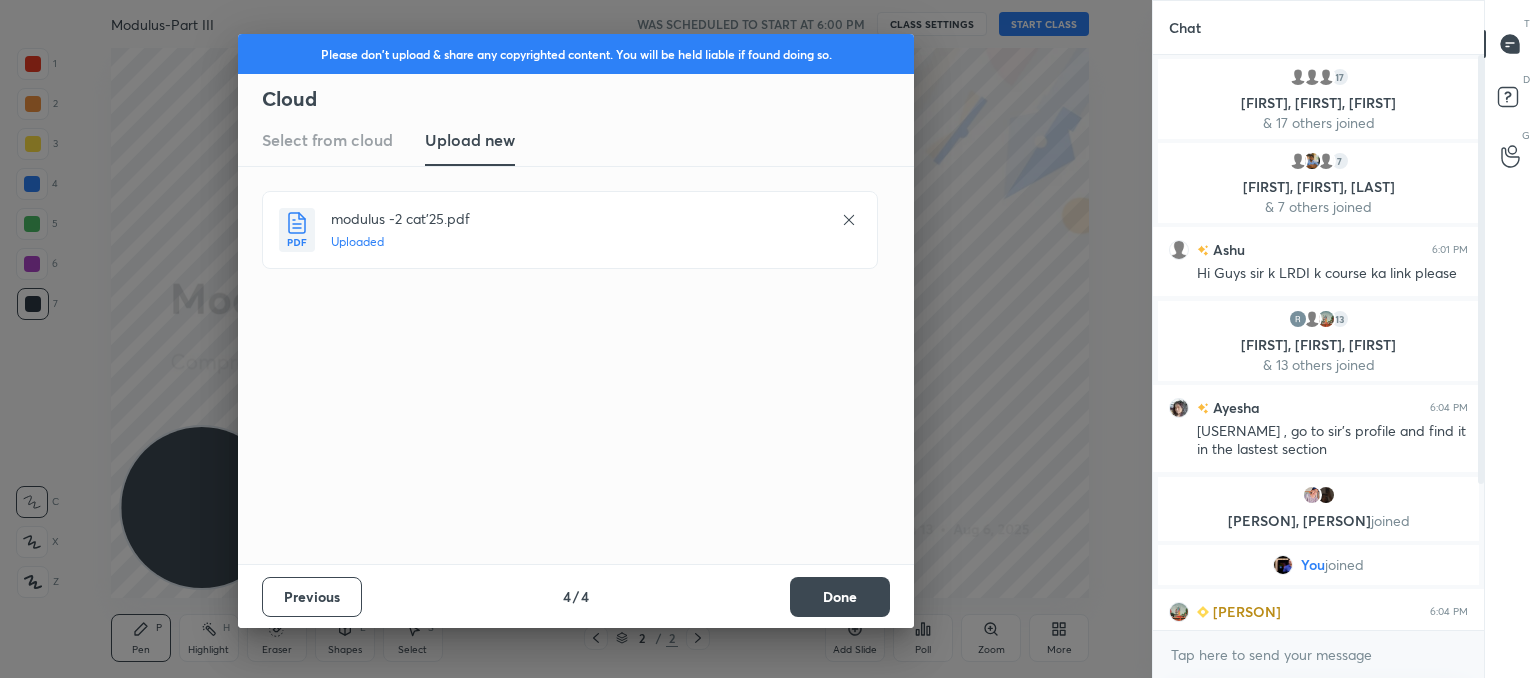 click on "Done" at bounding box center [840, 597] 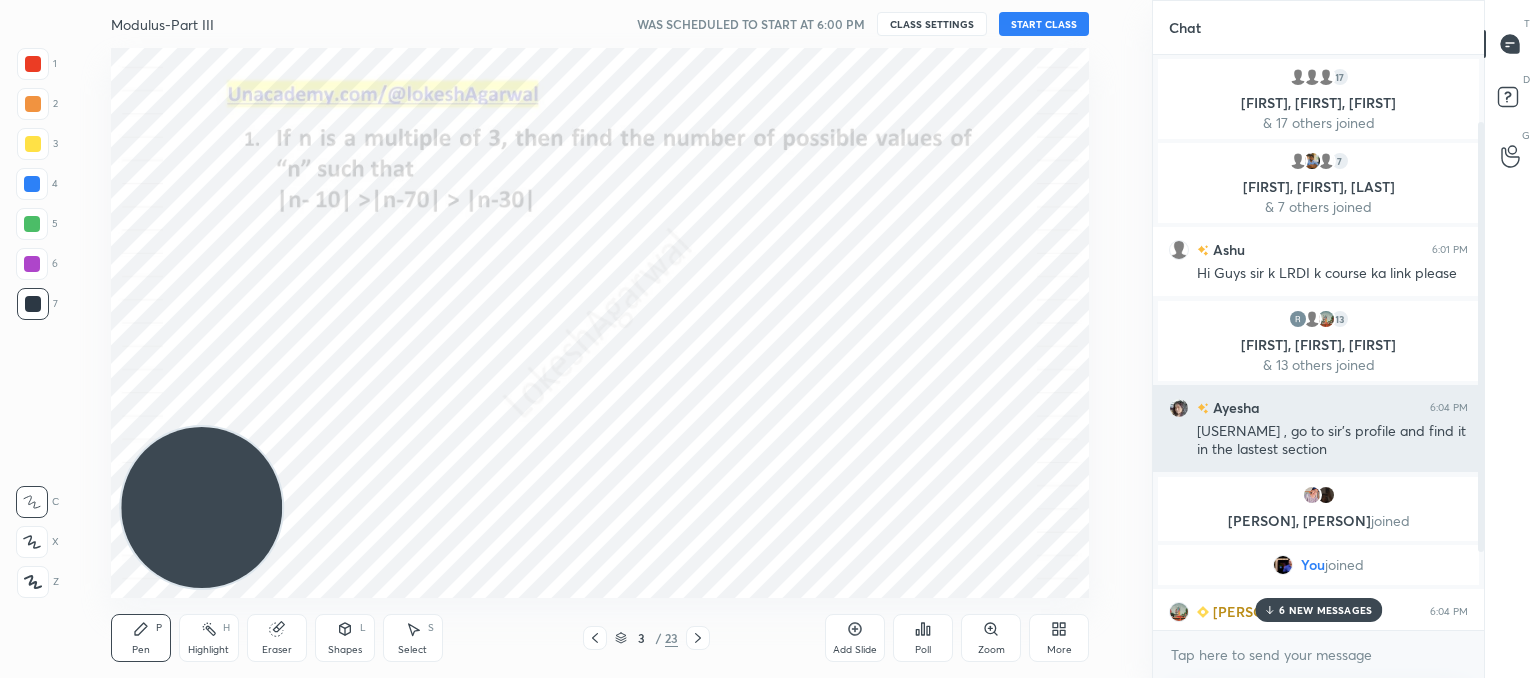 scroll, scrollTop: 194, scrollLeft: 0, axis: vertical 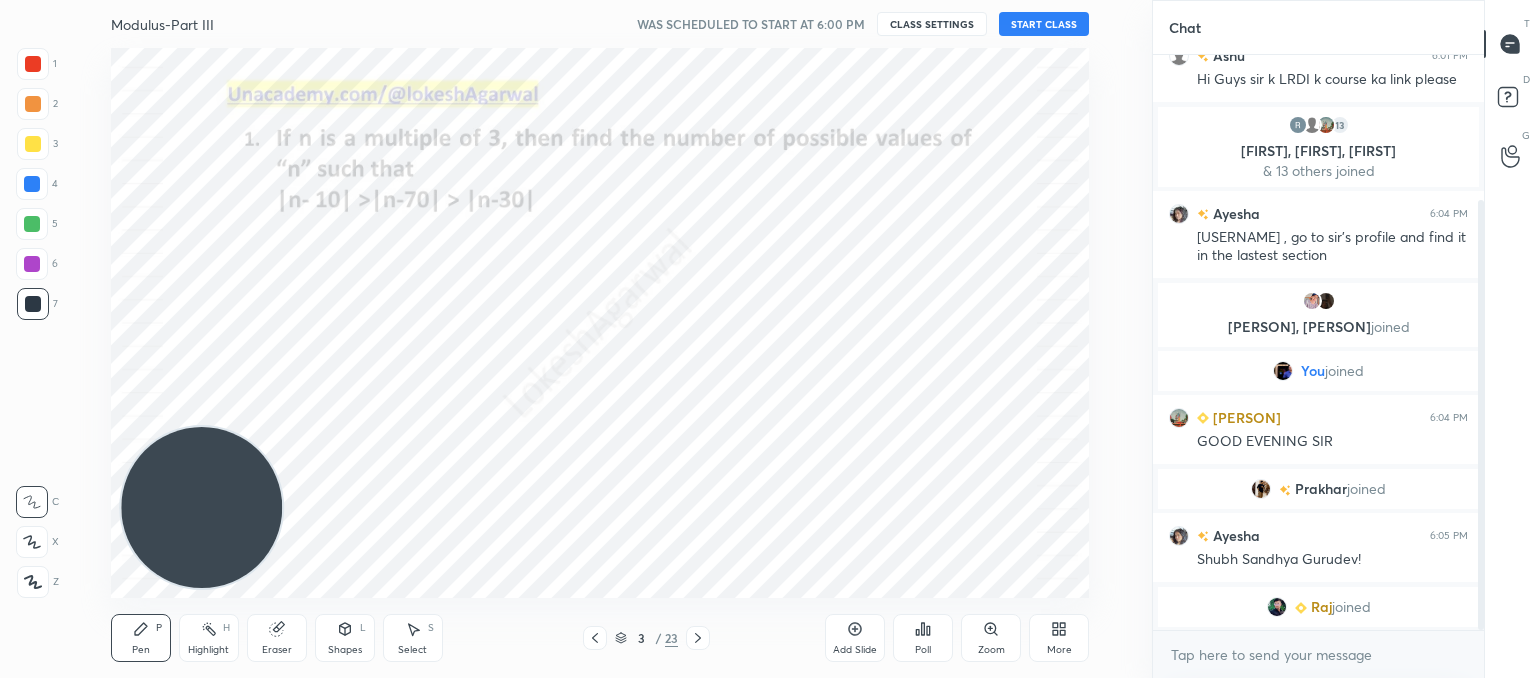 click at bounding box center [595, 638] 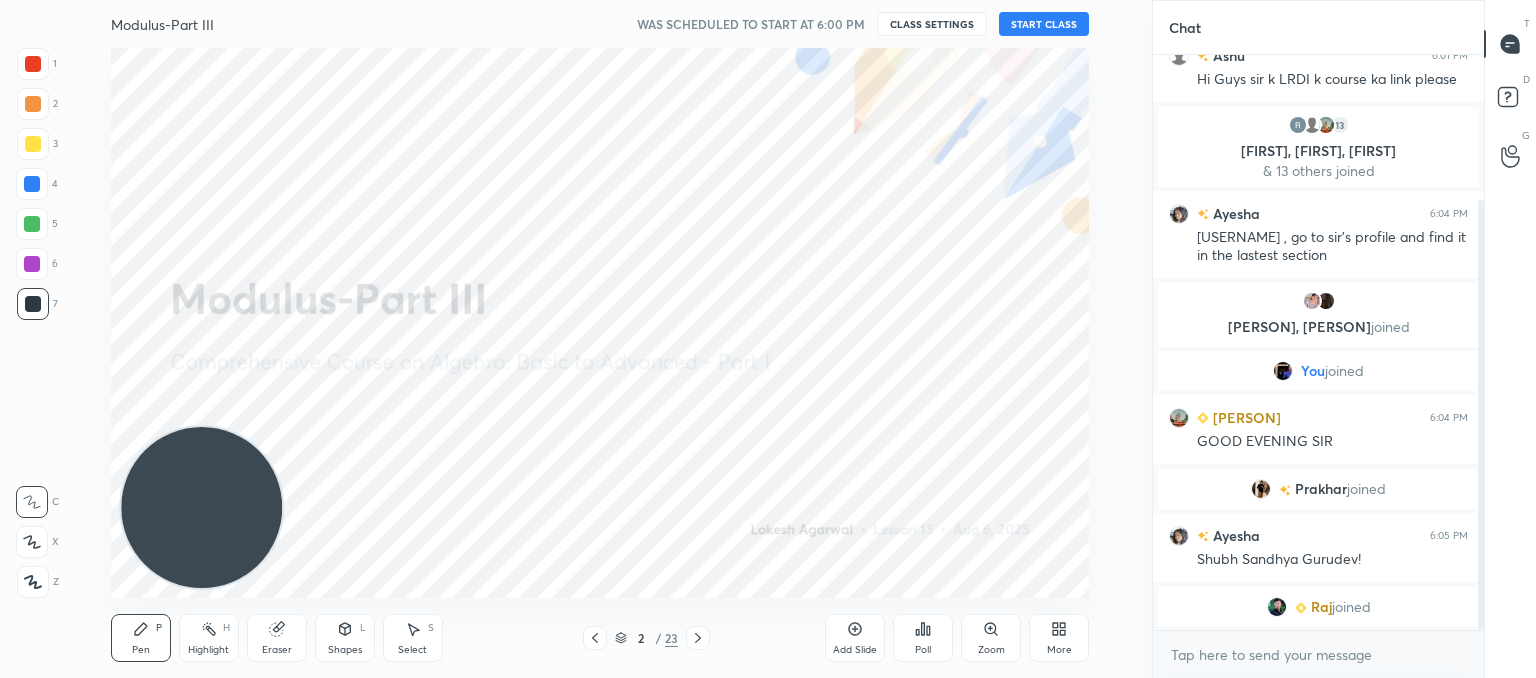 click on "START CLASS" at bounding box center (1044, 24) 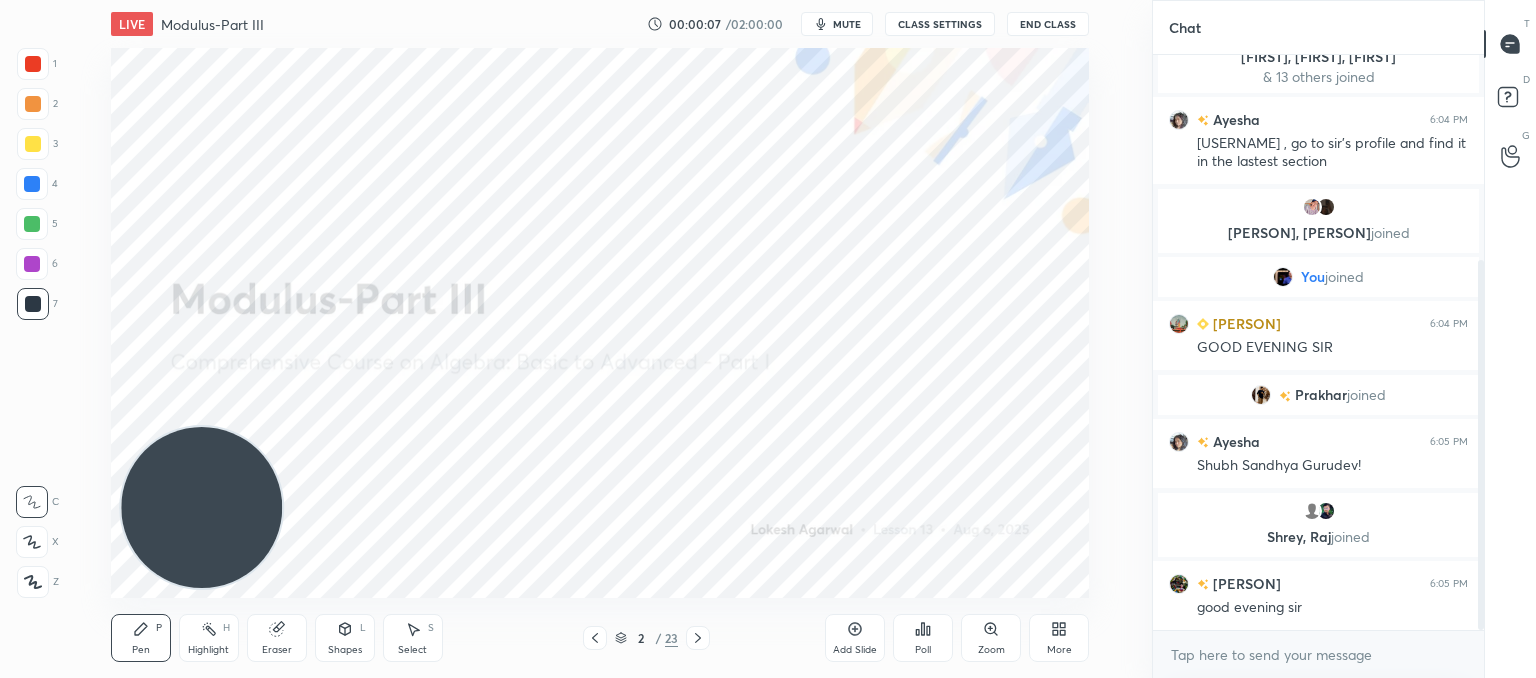 scroll, scrollTop: 320, scrollLeft: 0, axis: vertical 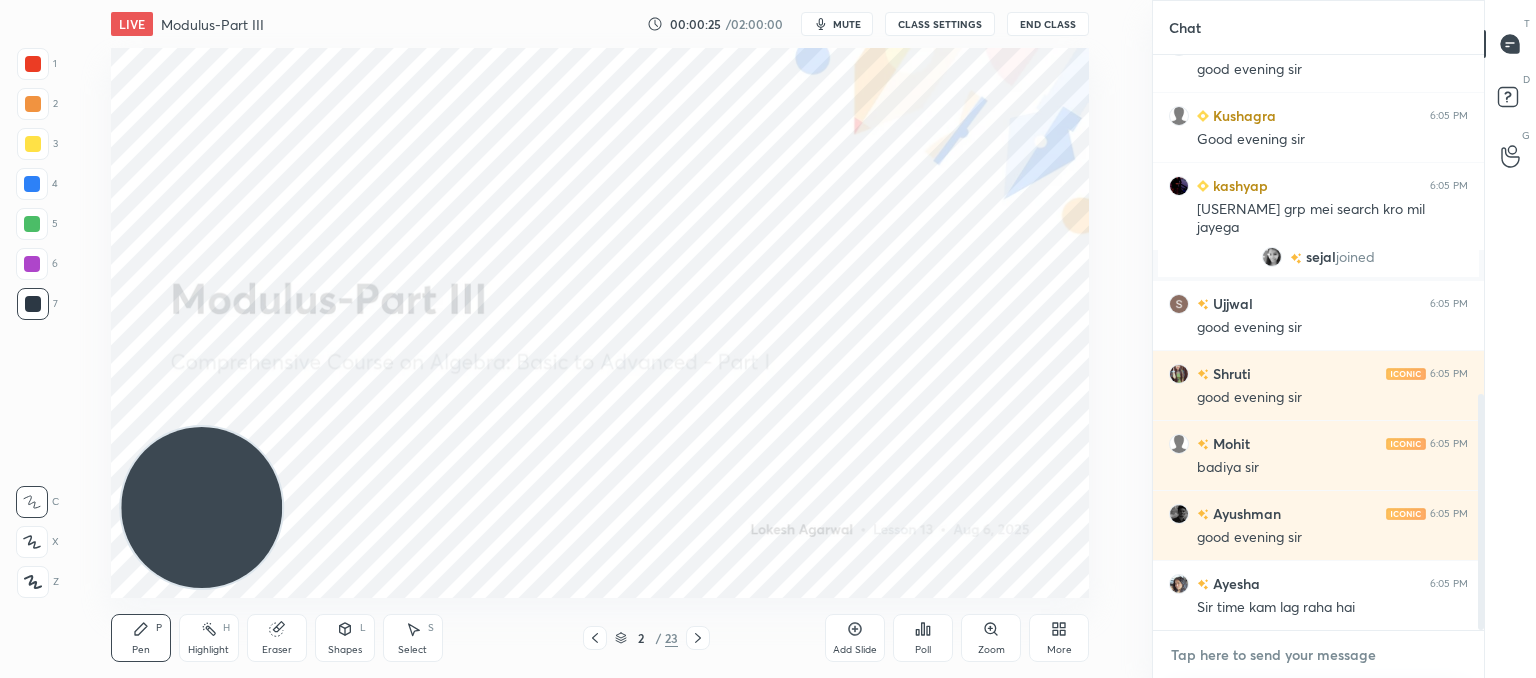click at bounding box center (1318, 655) 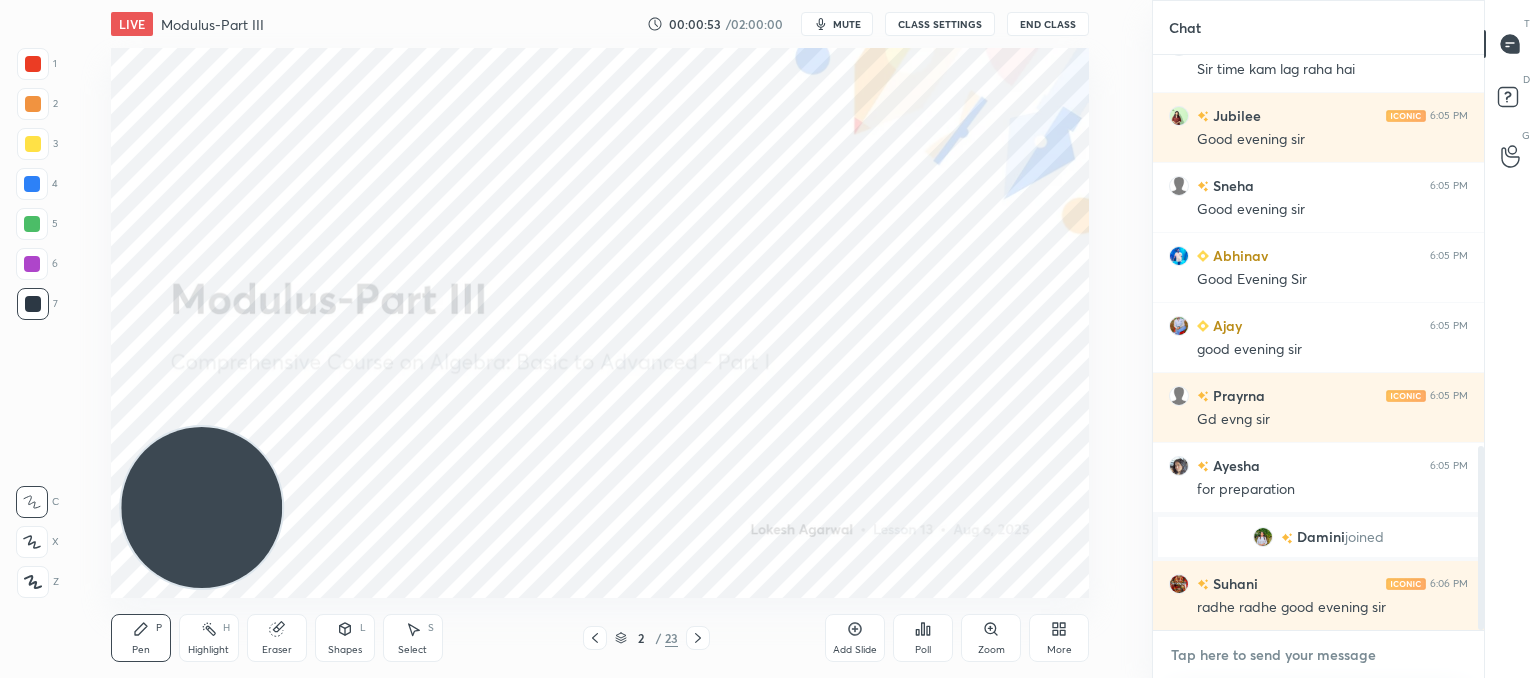 scroll, scrollTop: 1228, scrollLeft: 0, axis: vertical 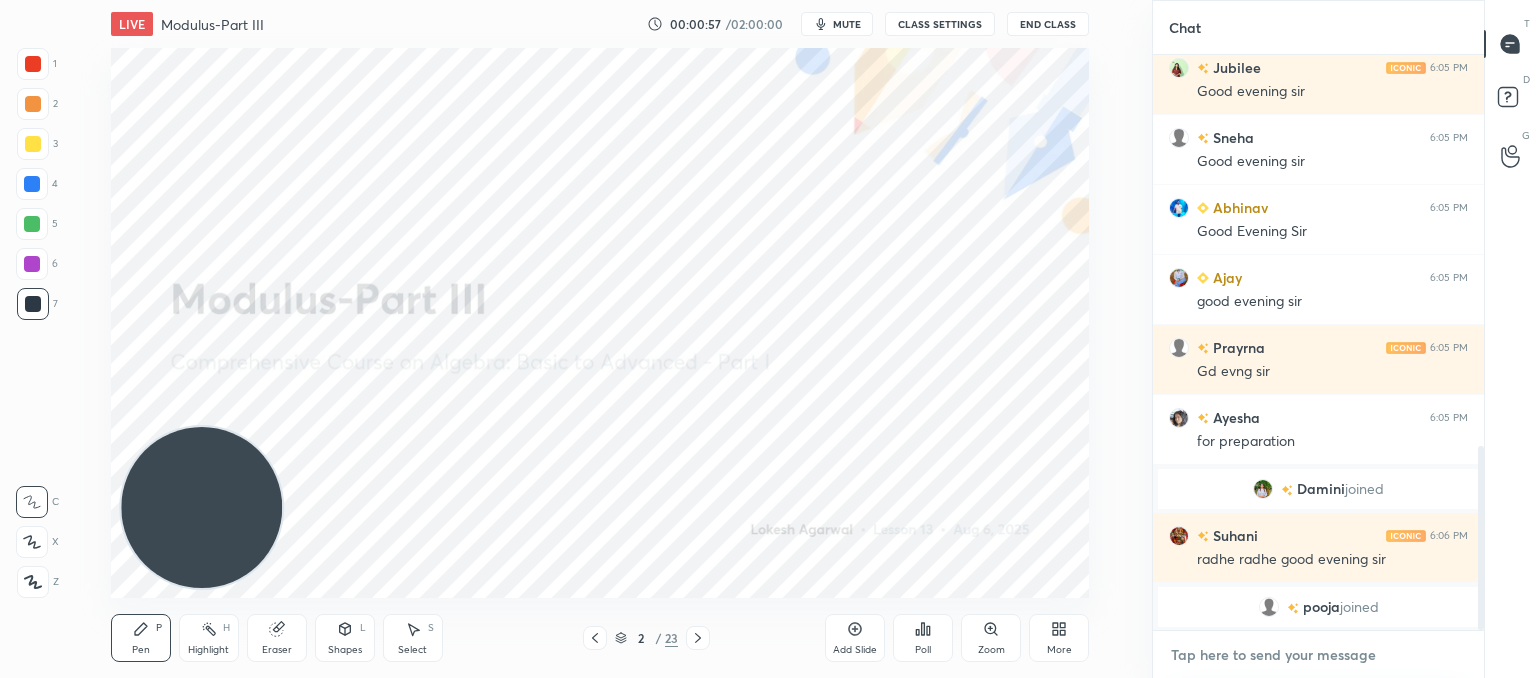 click at bounding box center [1318, 655] 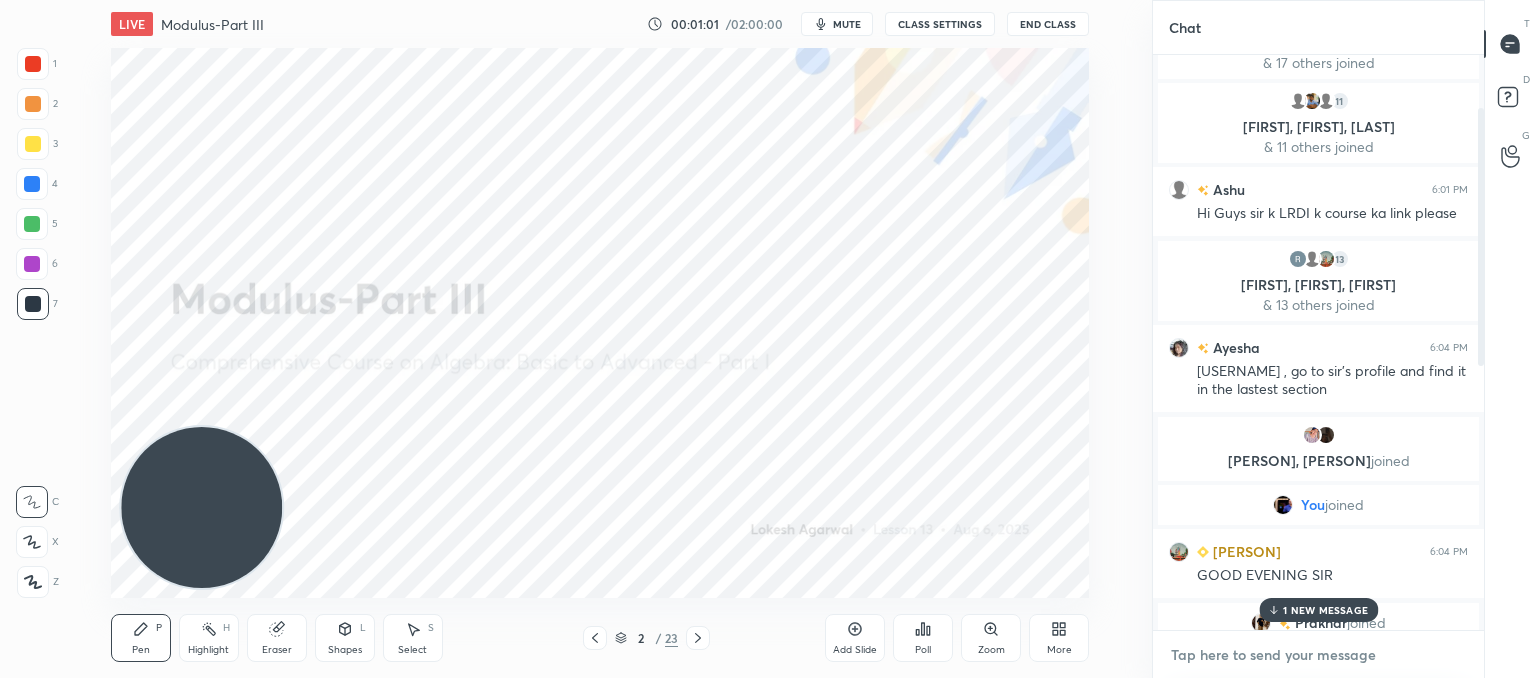 scroll, scrollTop: 0, scrollLeft: 0, axis: both 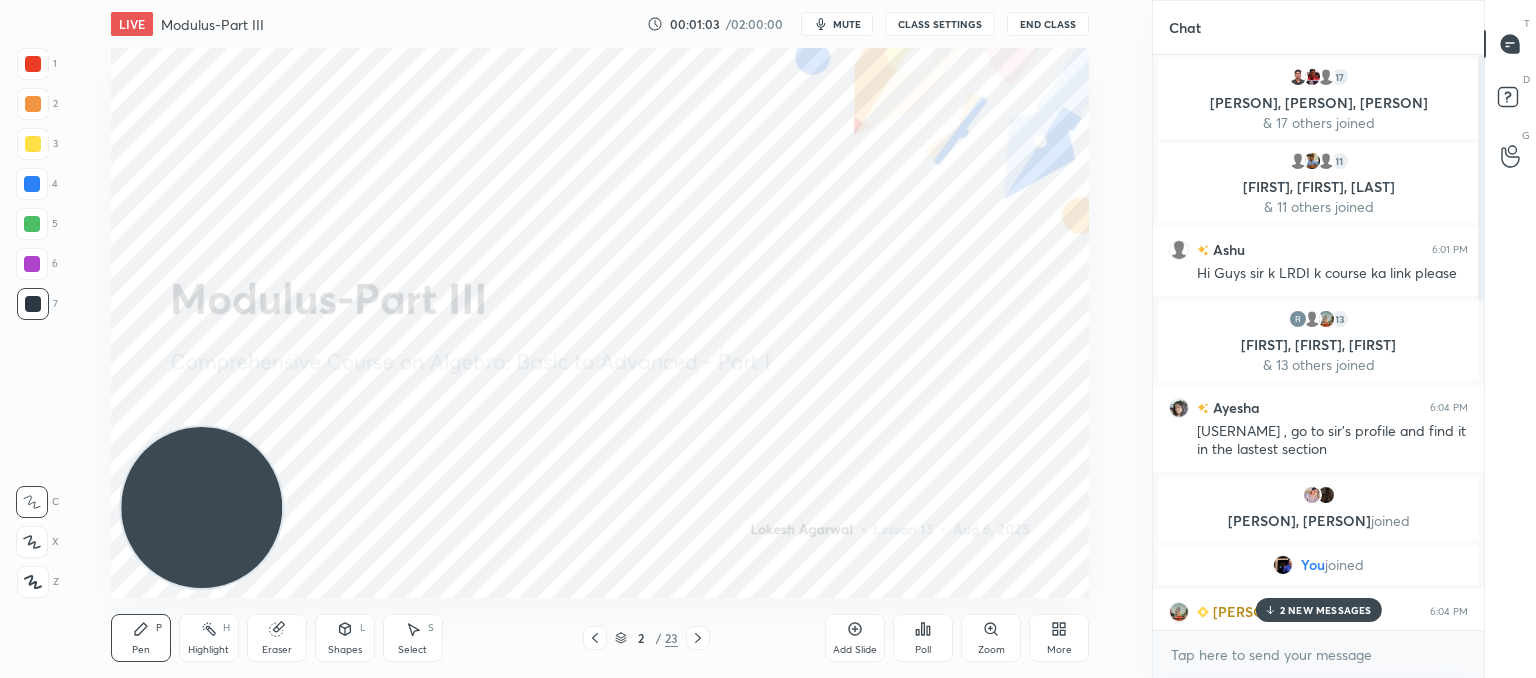 click on "2 NEW MESSAGES" at bounding box center [1318, 610] 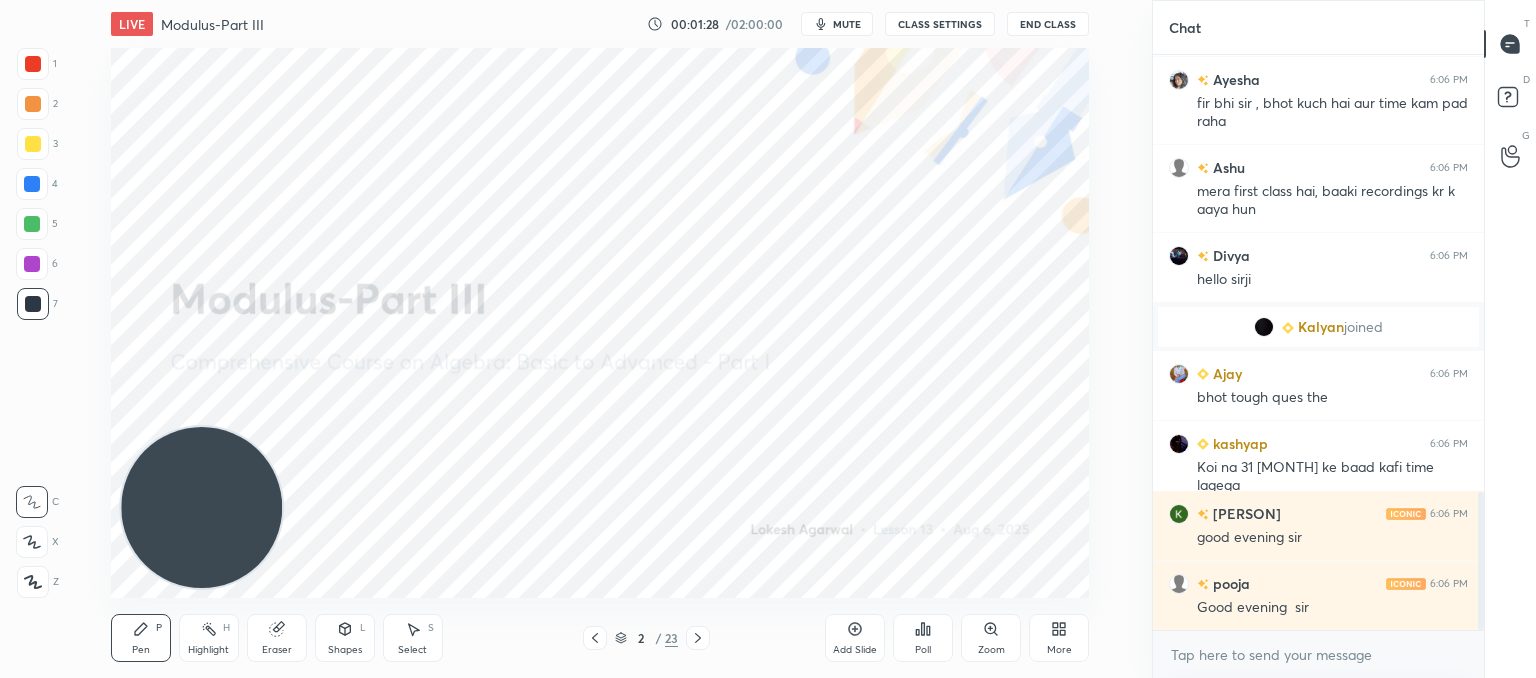 scroll, scrollTop: 1822, scrollLeft: 0, axis: vertical 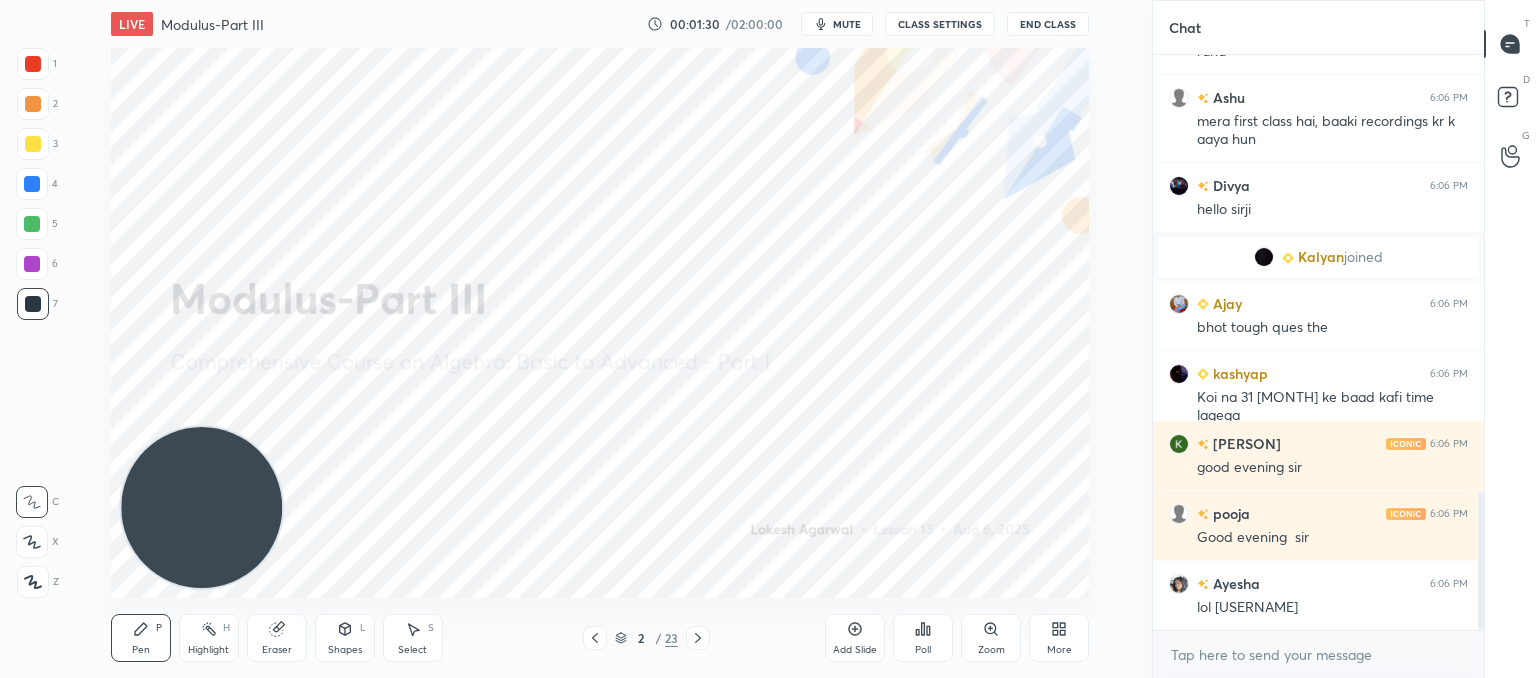 drag, startPoint x: 30, startPoint y: 578, endPoint x: 225, endPoint y: 542, distance: 198.29523 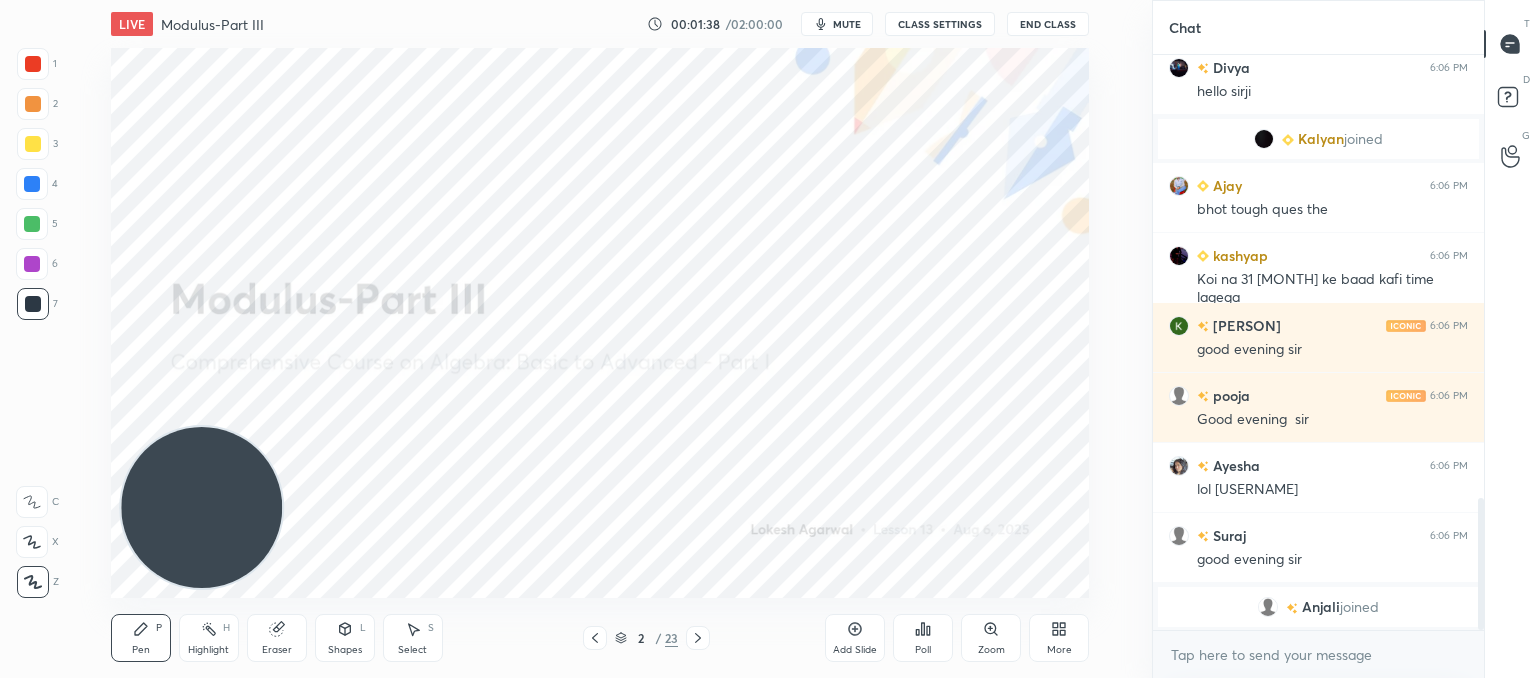 scroll, scrollTop: 1892, scrollLeft: 0, axis: vertical 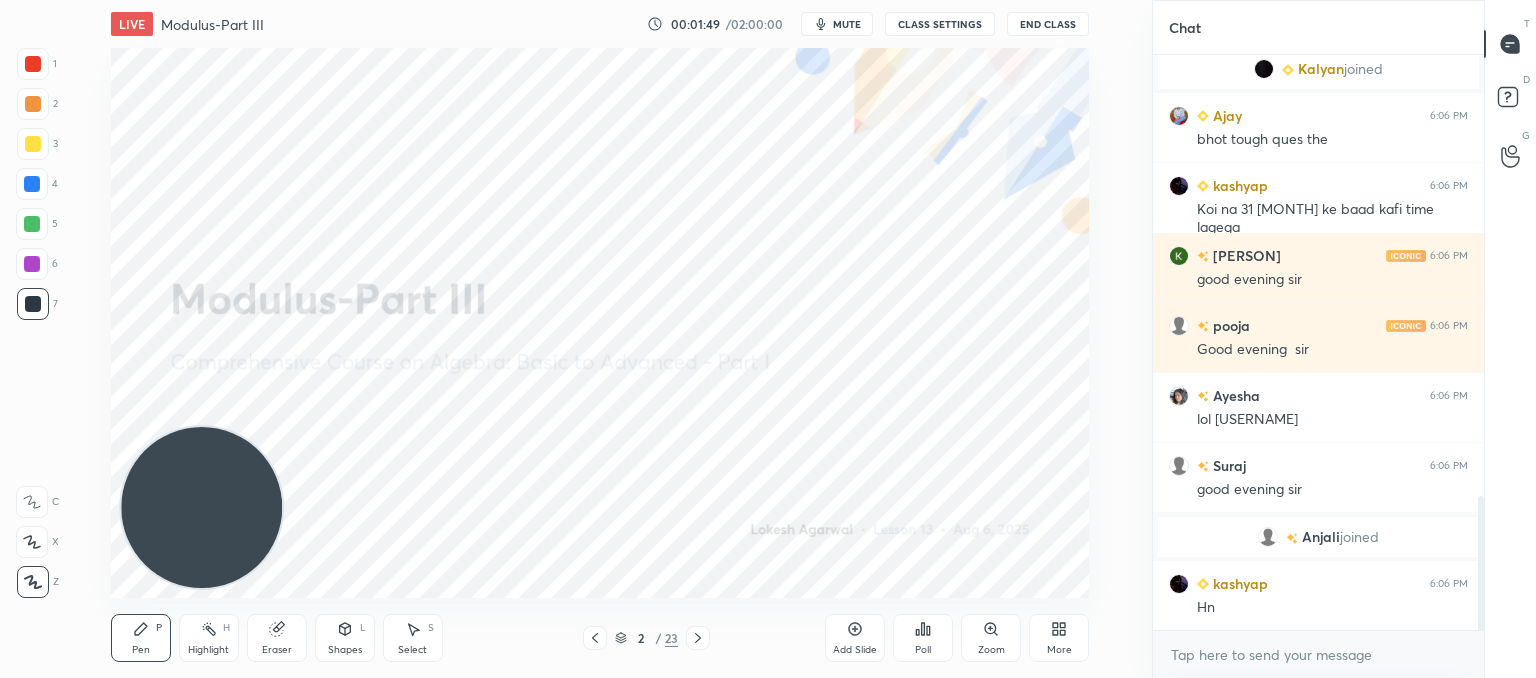 click 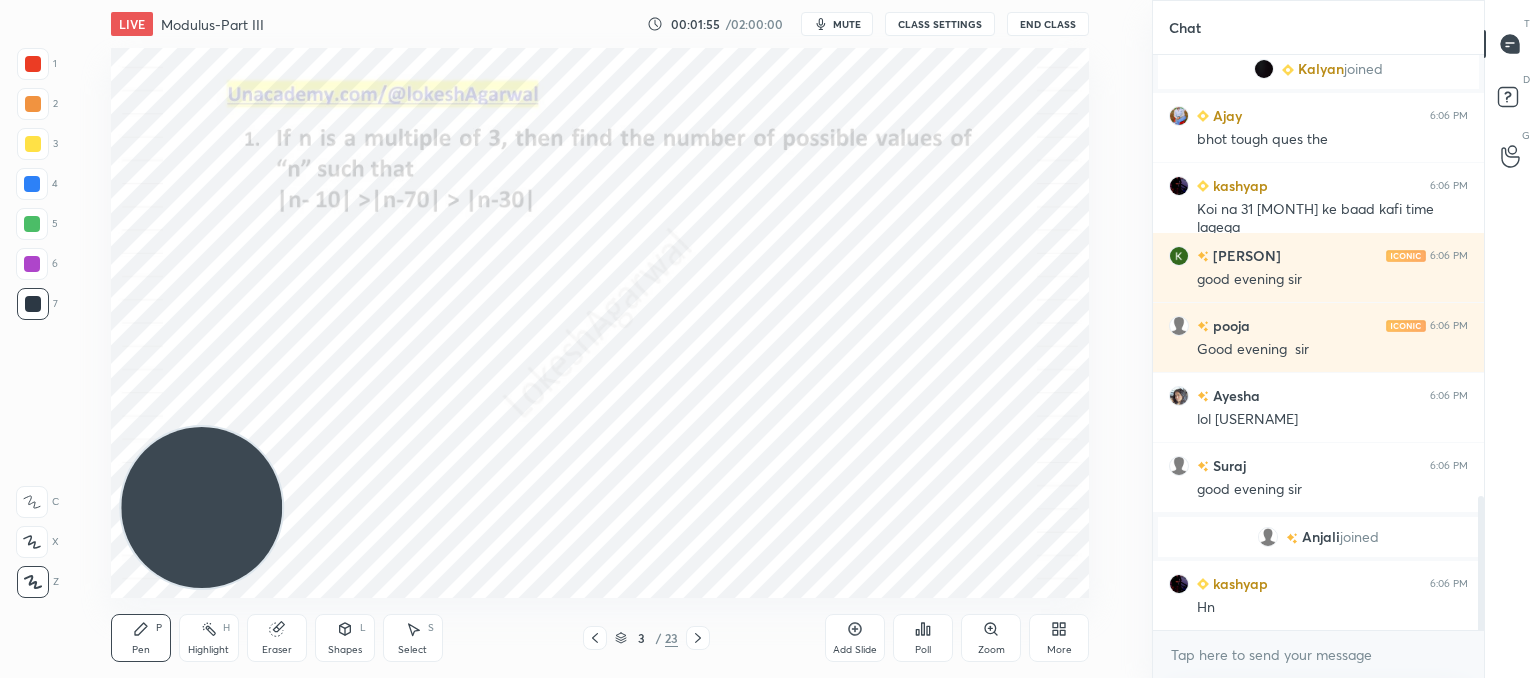 click 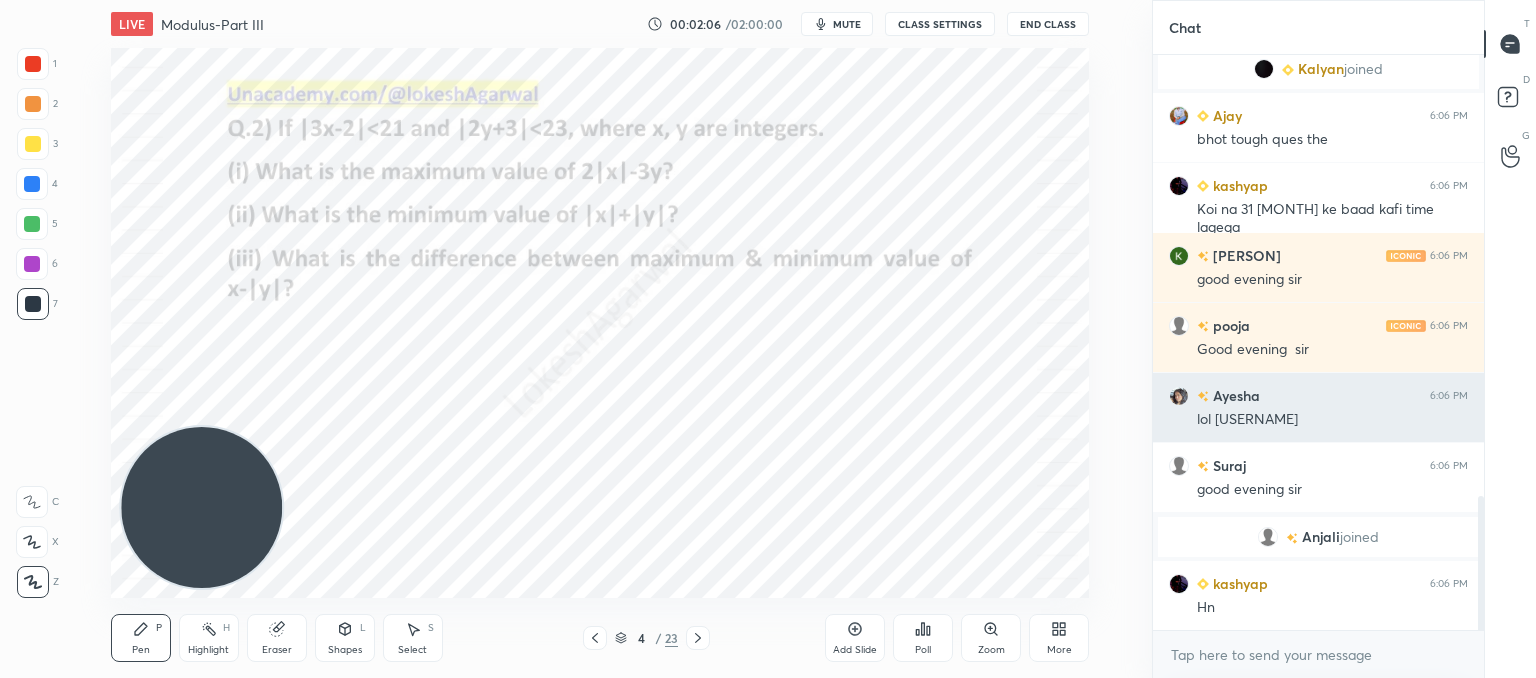 scroll, scrollTop: 529, scrollLeft: 325, axis: both 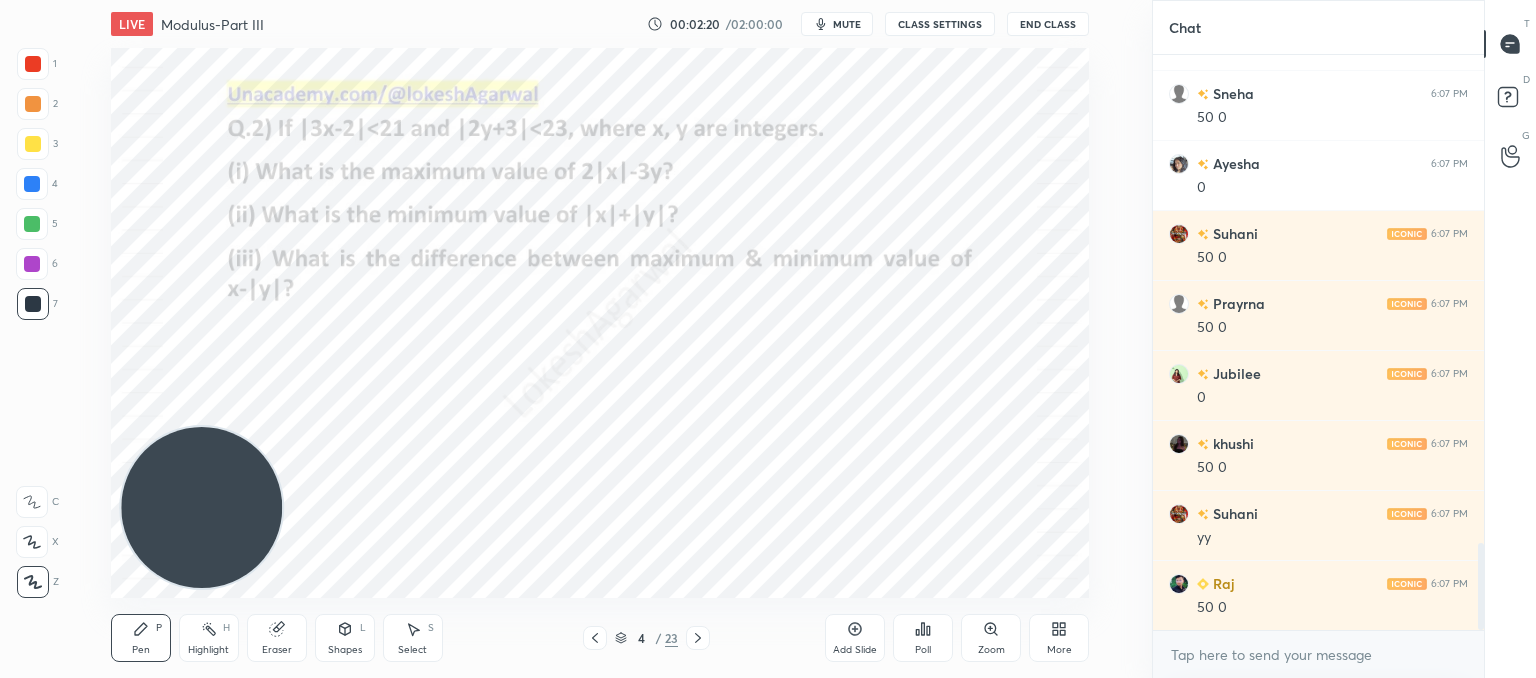 click at bounding box center (698, 638) 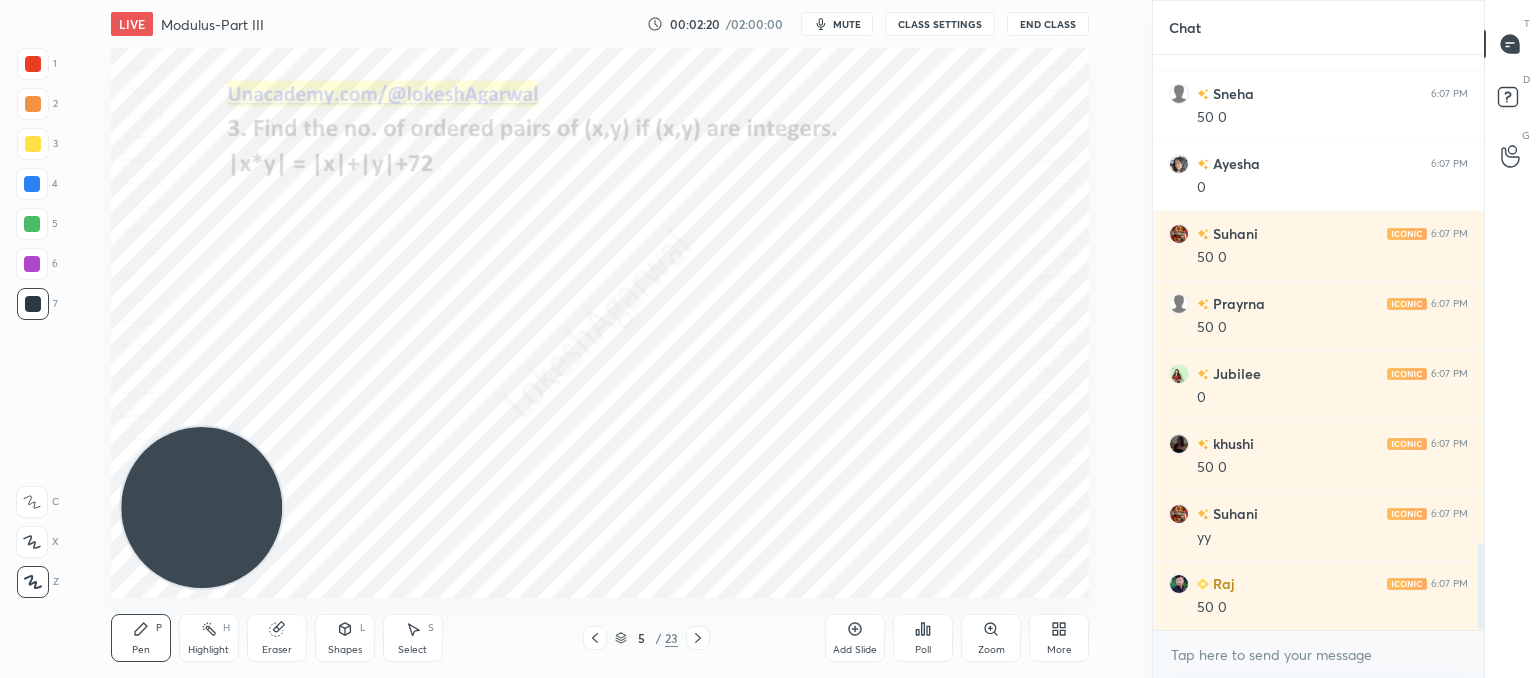 scroll, scrollTop: 3292, scrollLeft: 0, axis: vertical 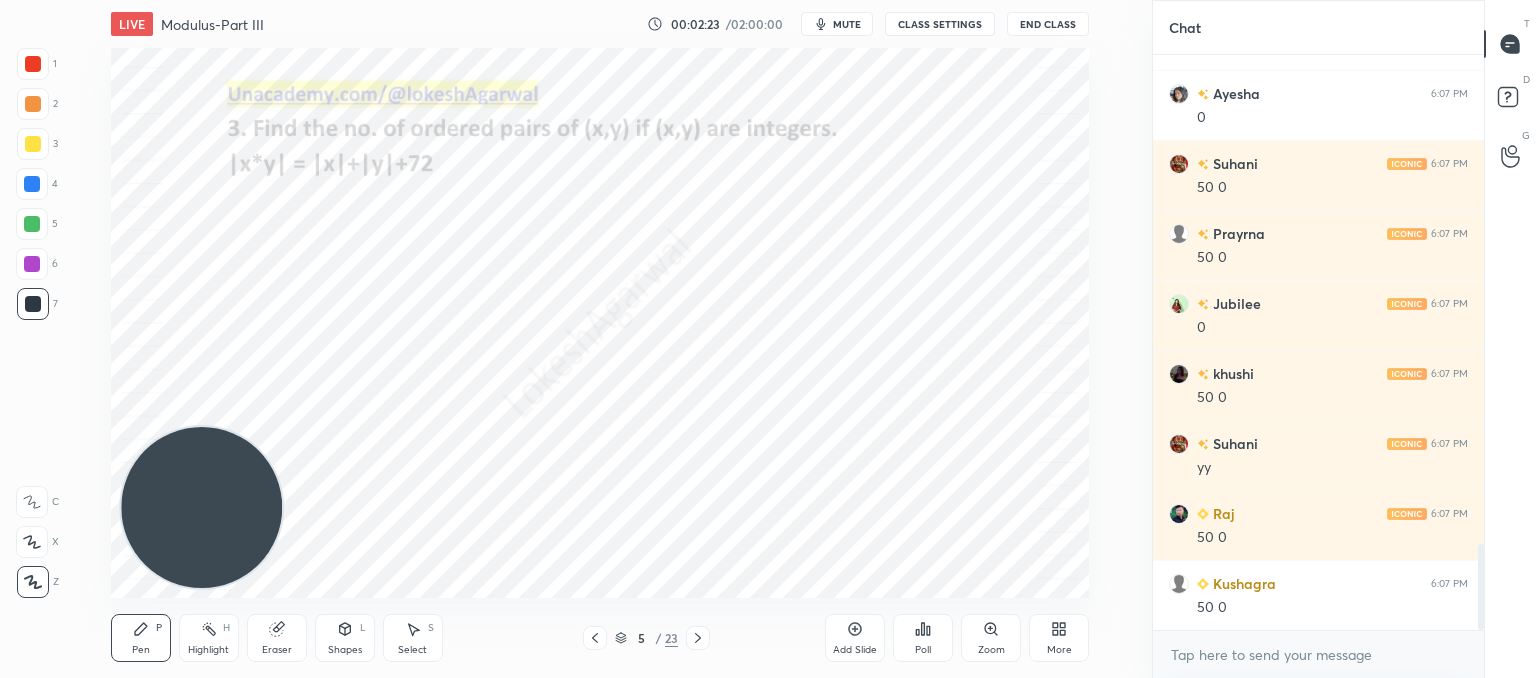 click 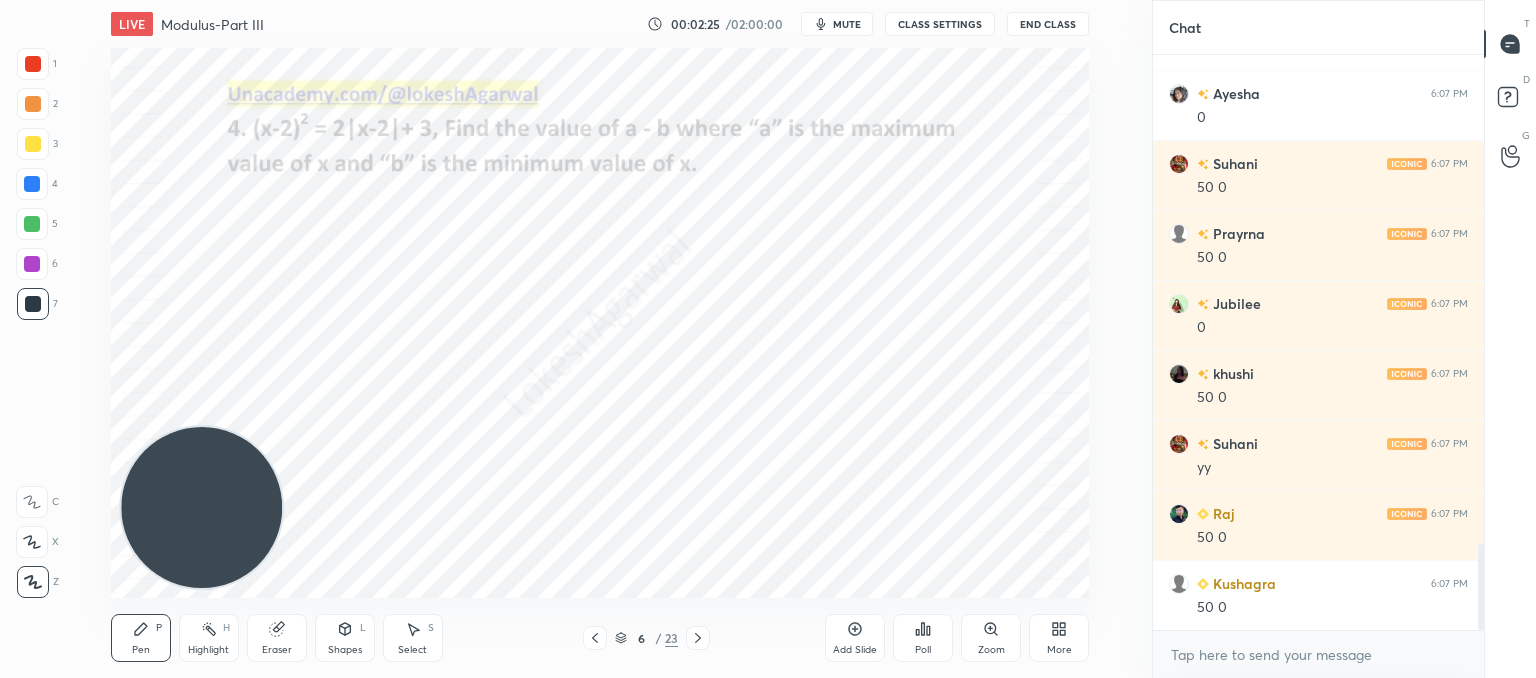 click 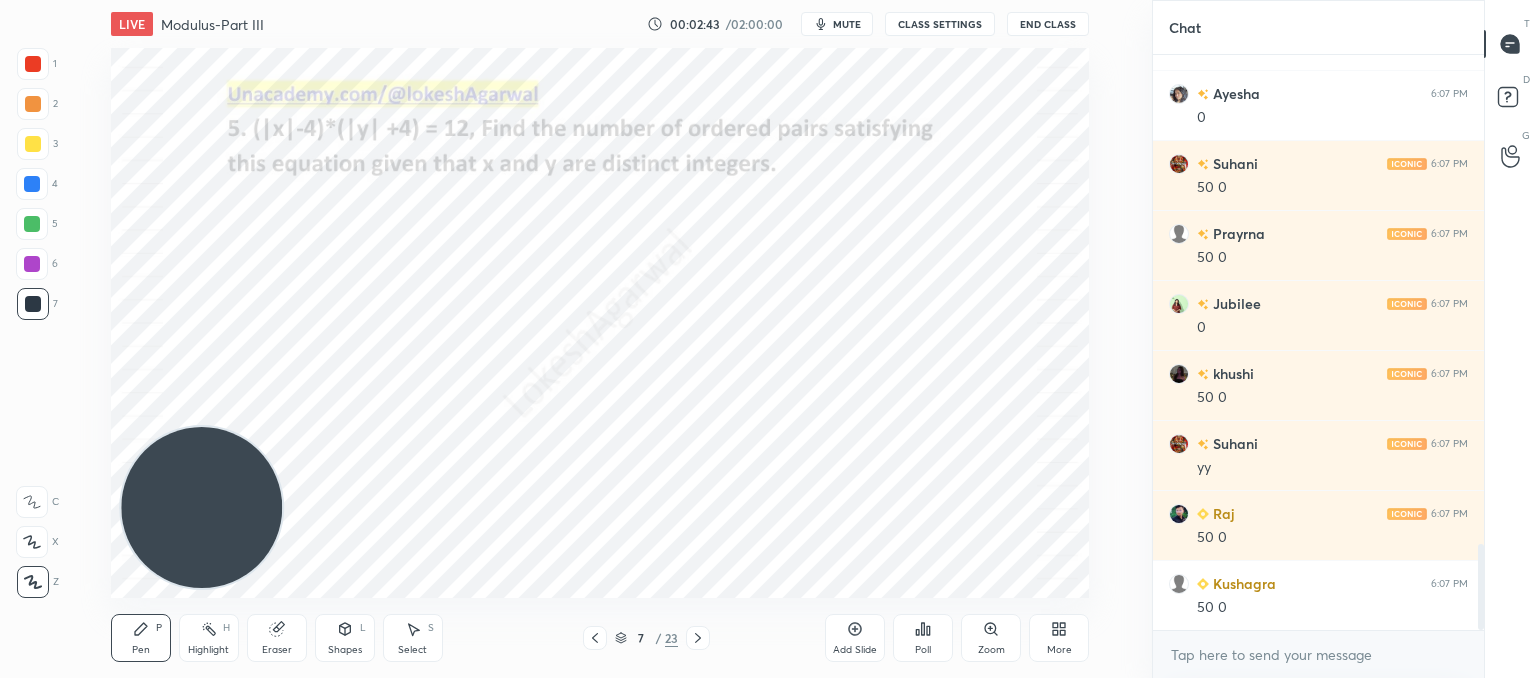 click on "Poll" at bounding box center [923, 650] 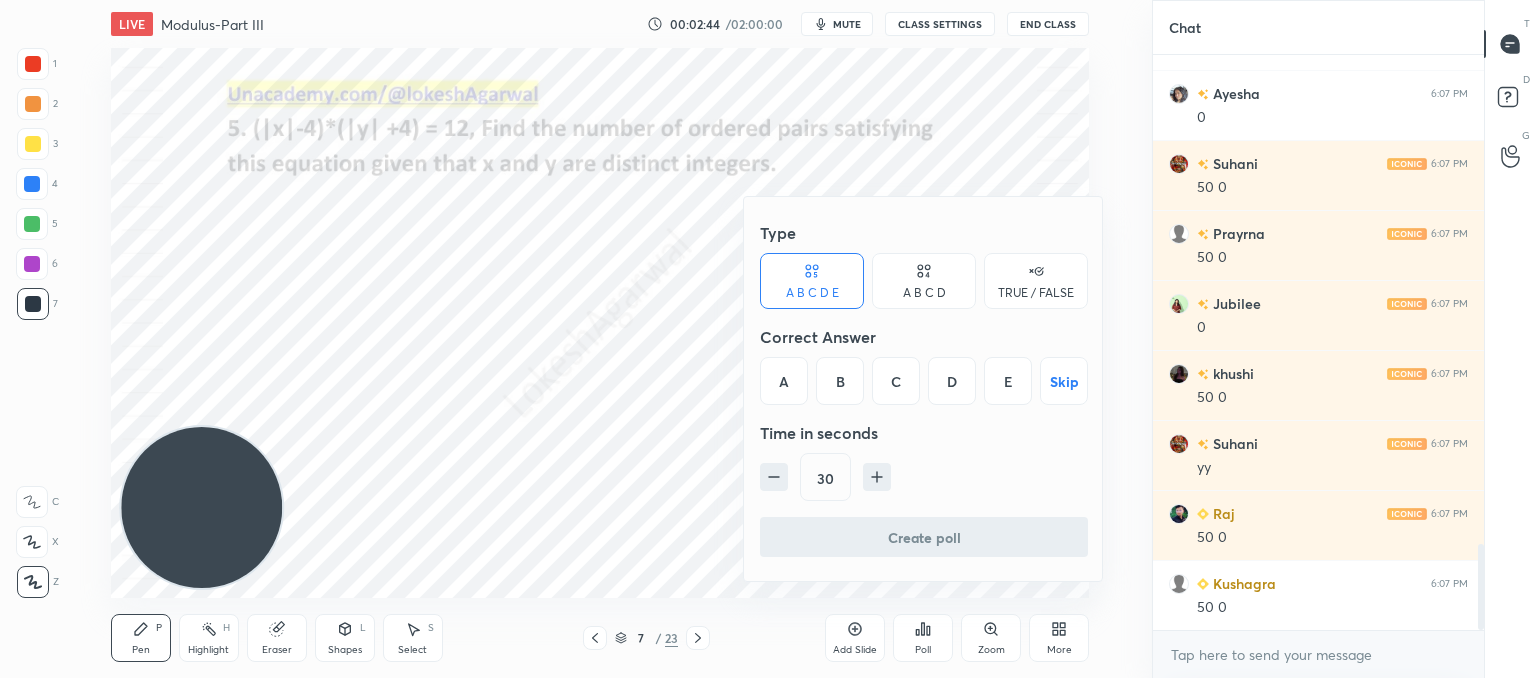 click on "C" at bounding box center [896, 381] 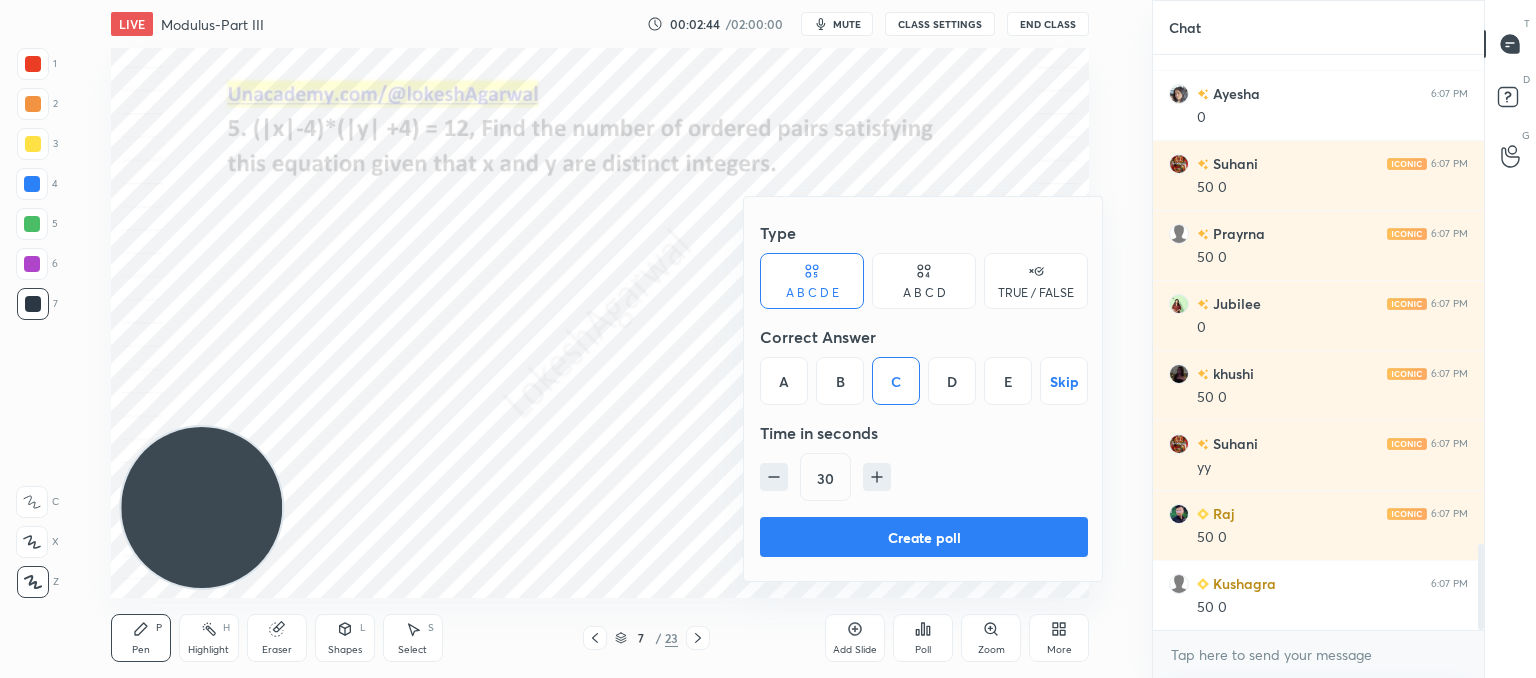 click on "Create poll" at bounding box center (924, 537) 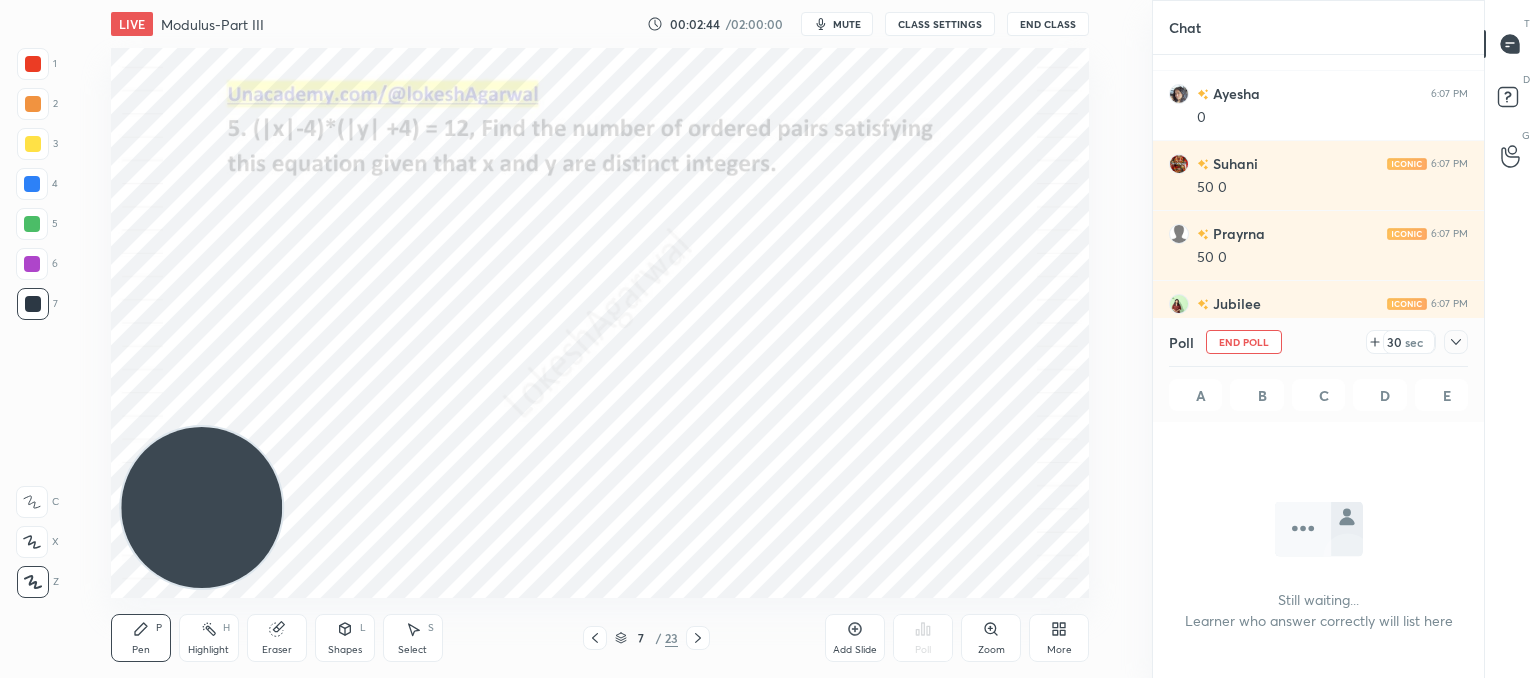 scroll, scrollTop: 536, scrollLeft: 325, axis: both 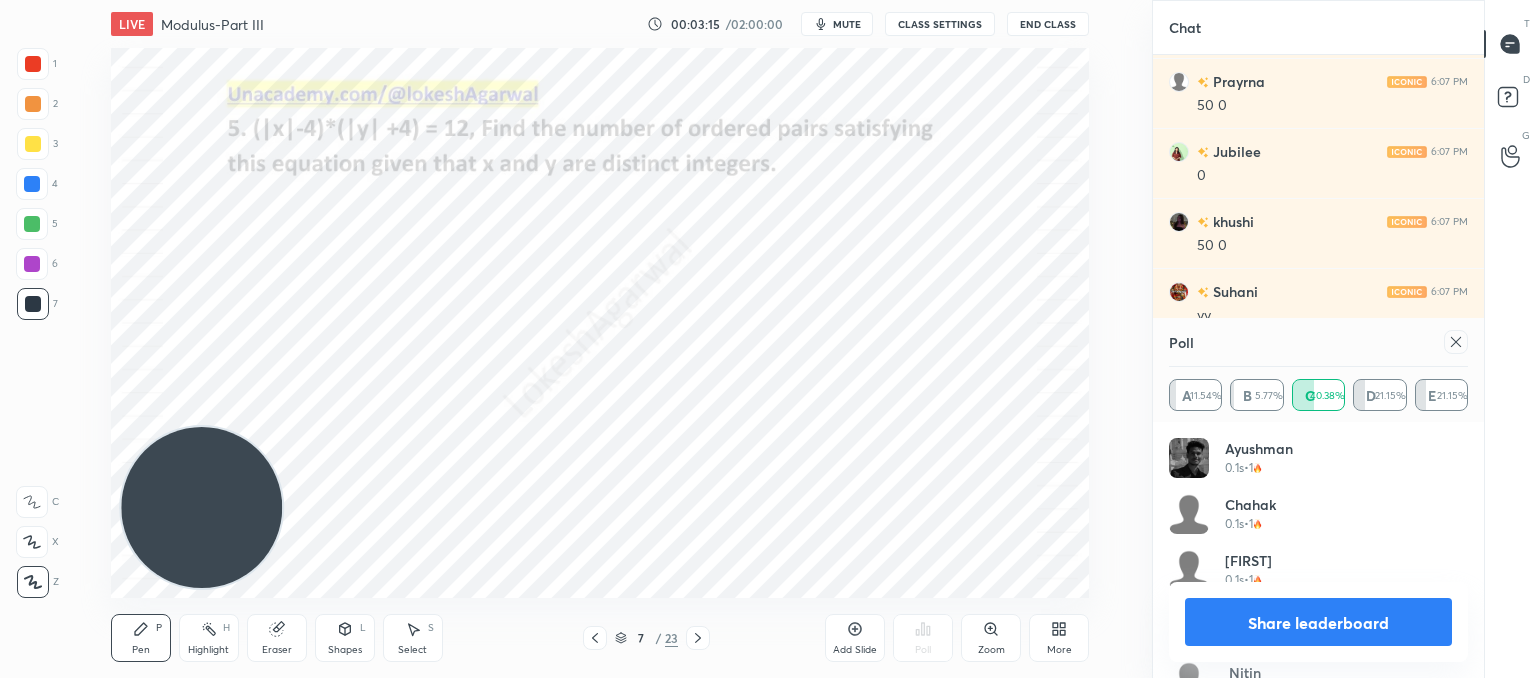 click 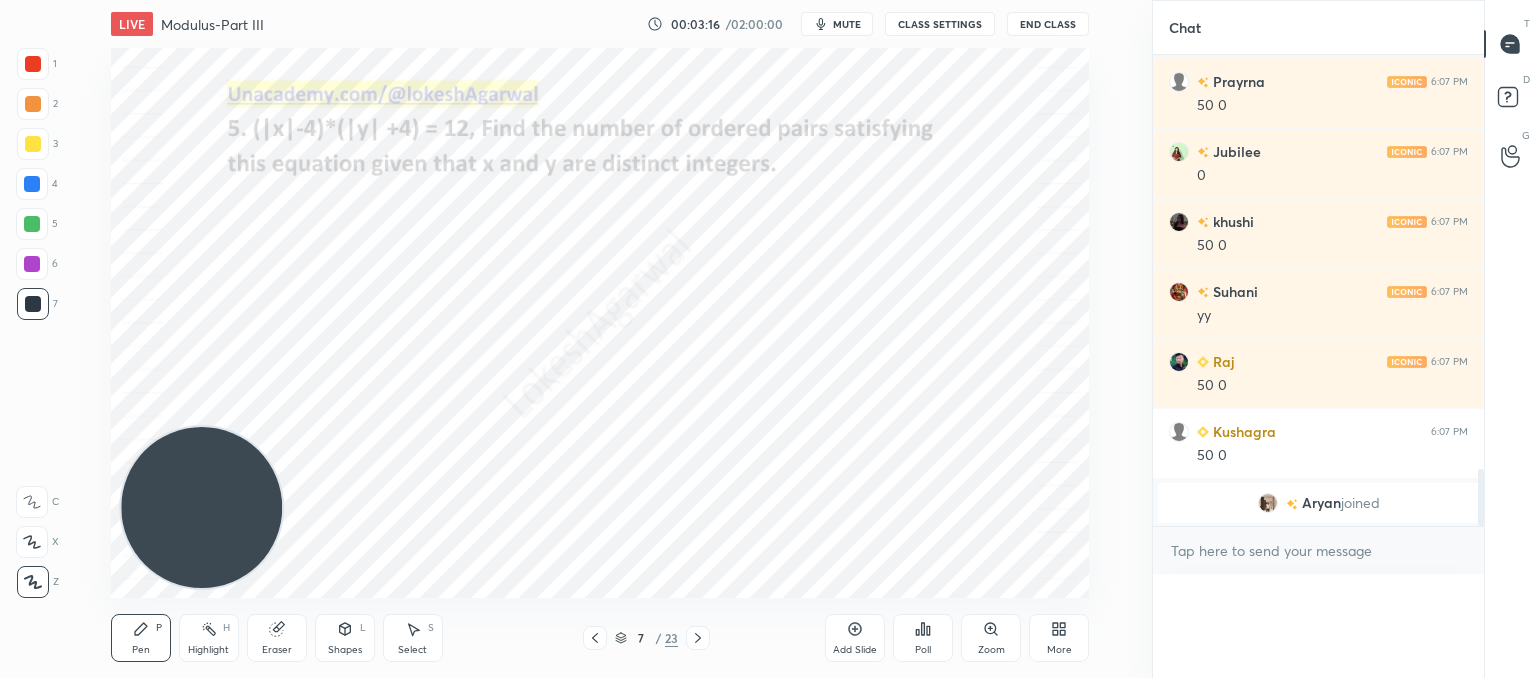 scroll, scrollTop: 88, scrollLeft: 293, axis: both 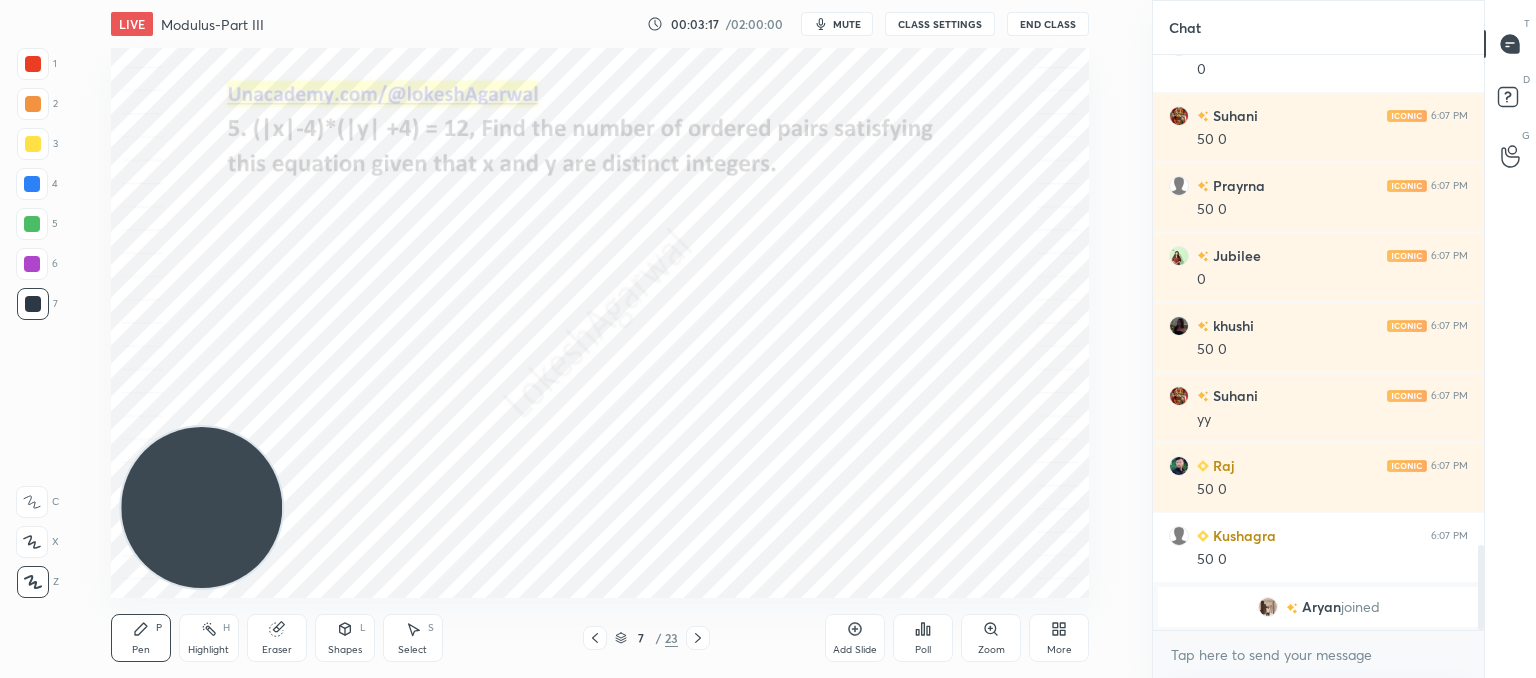 click at bounding box center (698, 638) 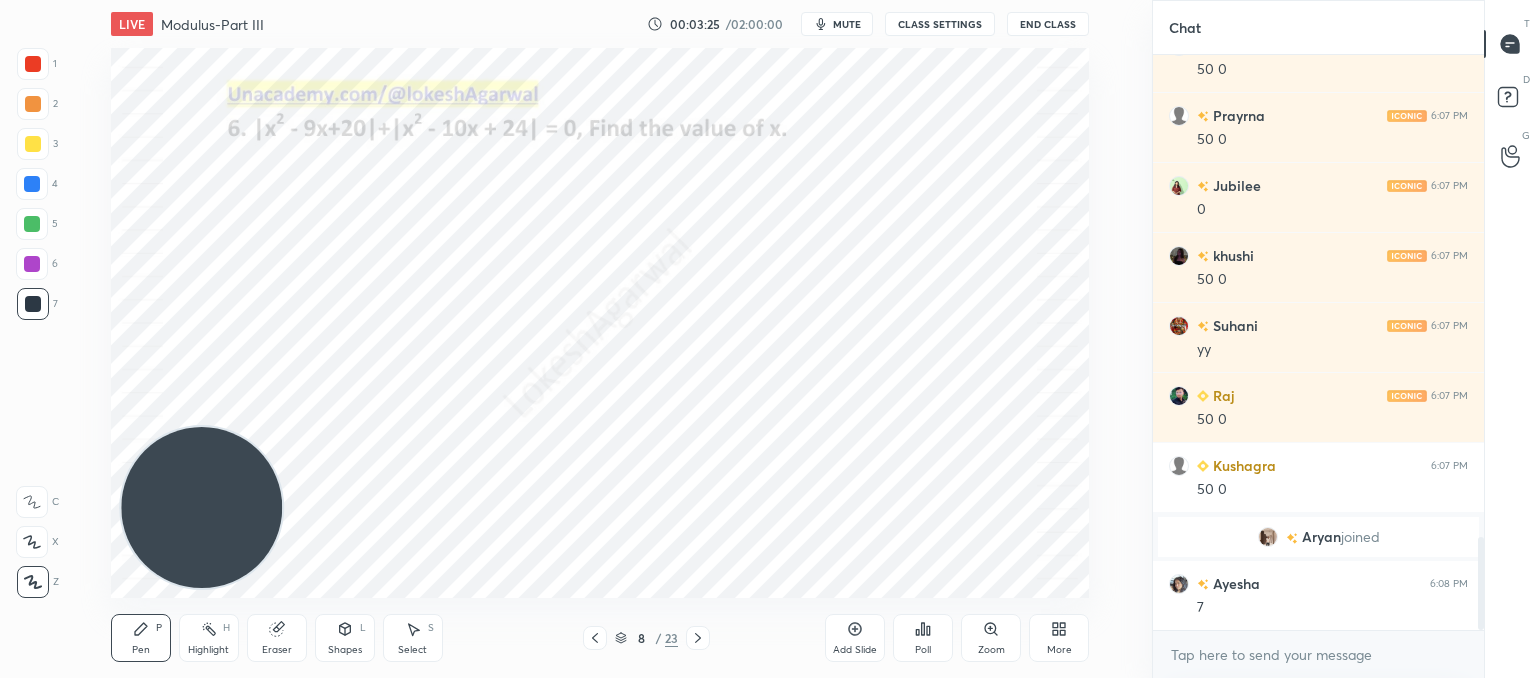 click 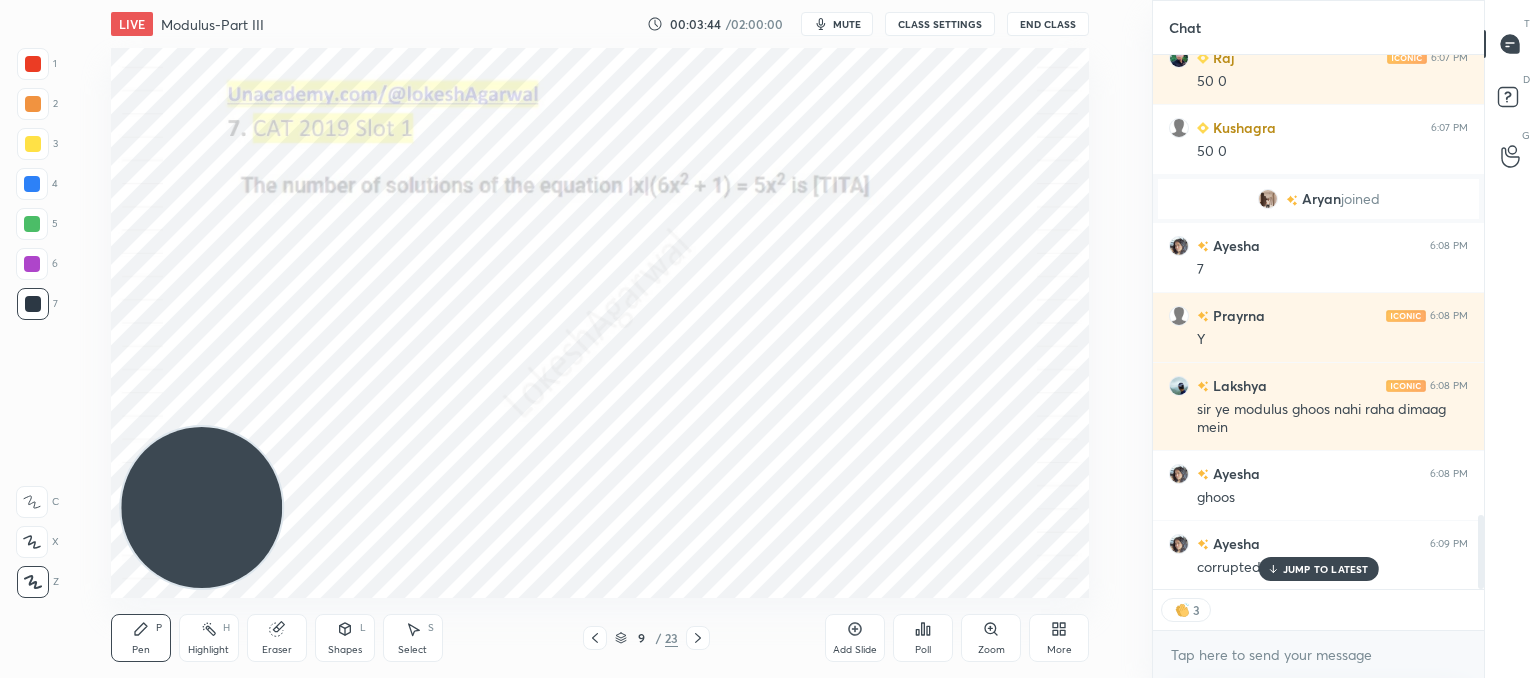 click on "JUMP TO LATEST" at bounding box center [1326, 569] 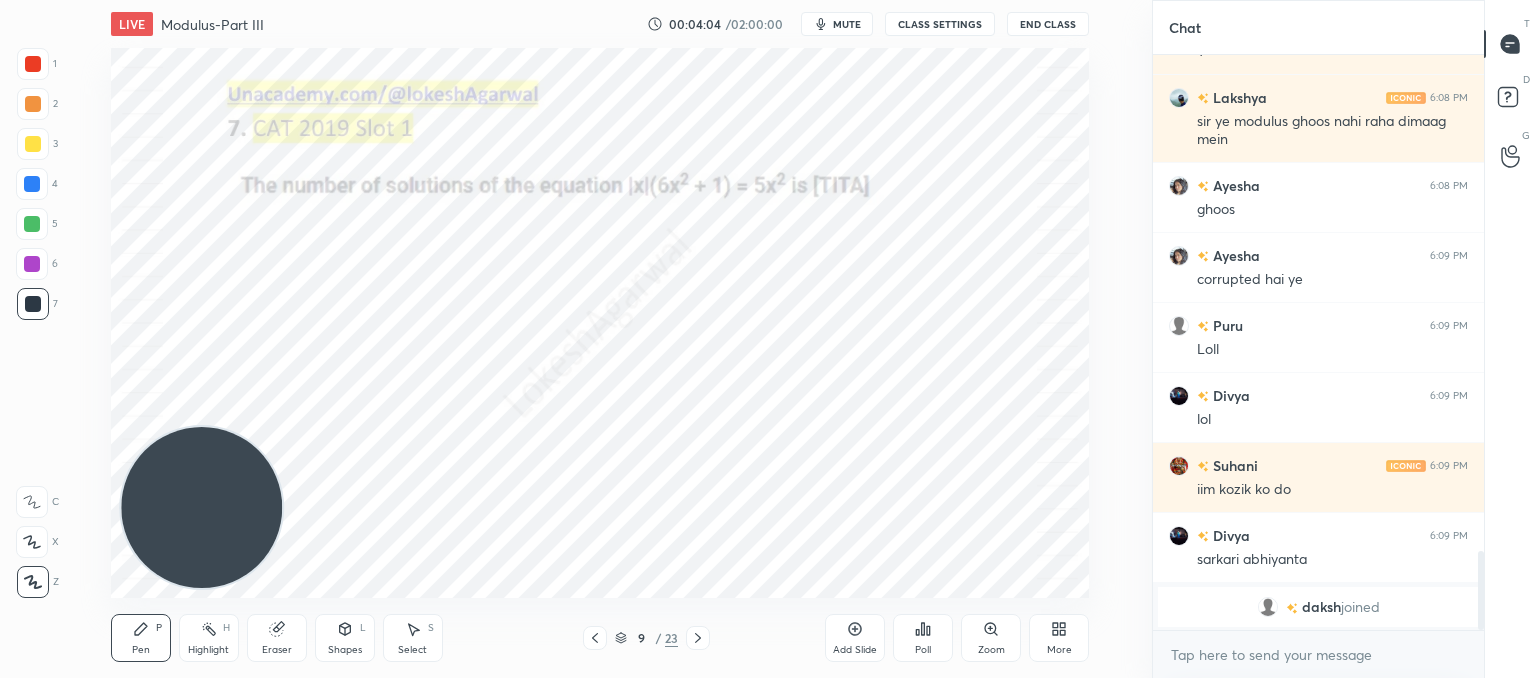 click on "Poll" at bounding box center [923, 638] 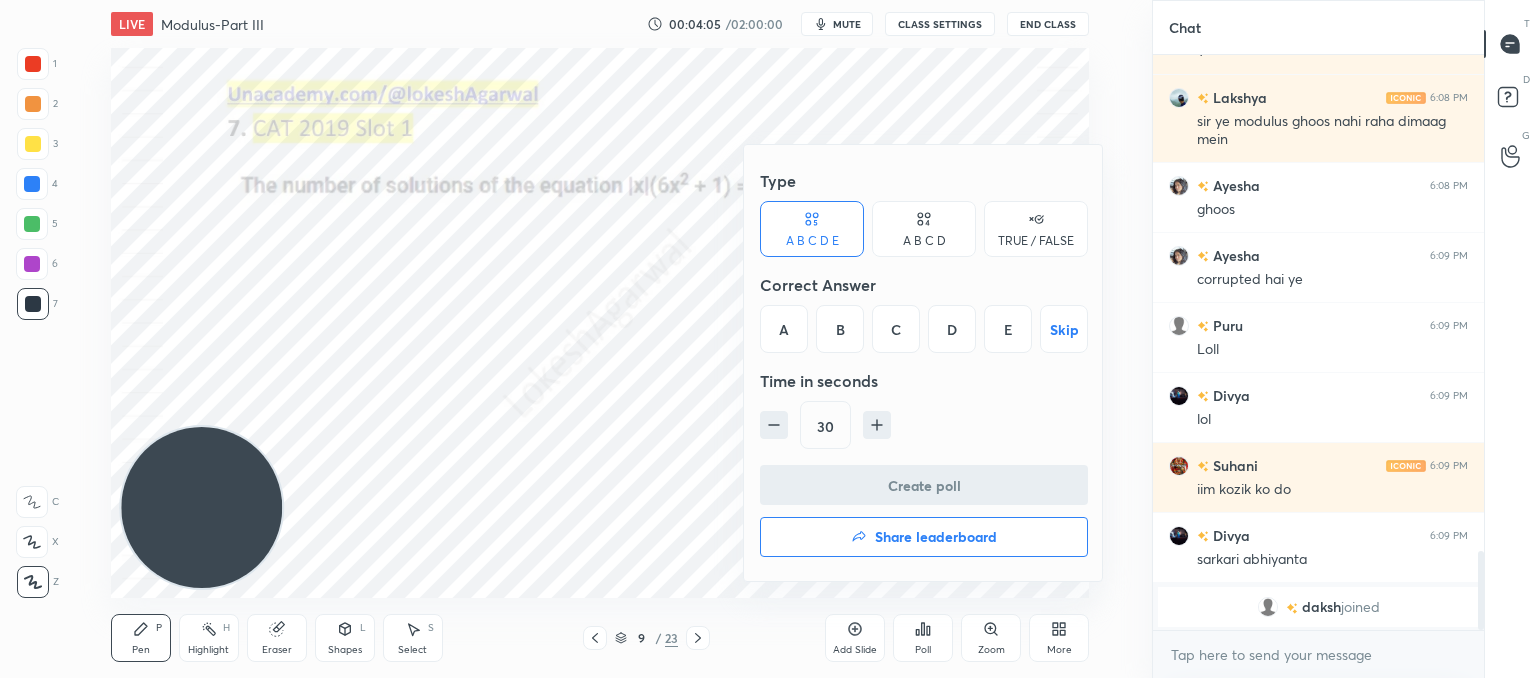 click on "D" at bounding box center (952, 329) 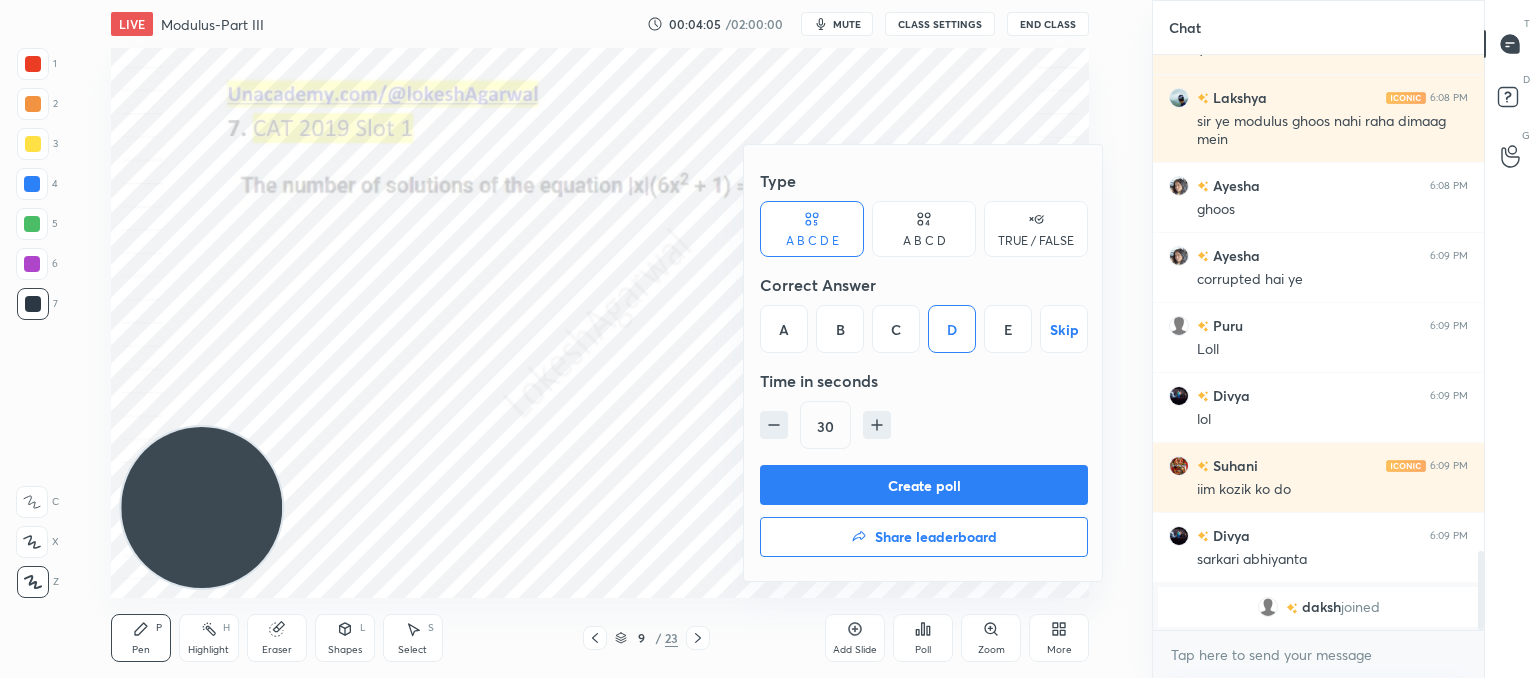 click on "Create poll" at bounding box center (924, 485) 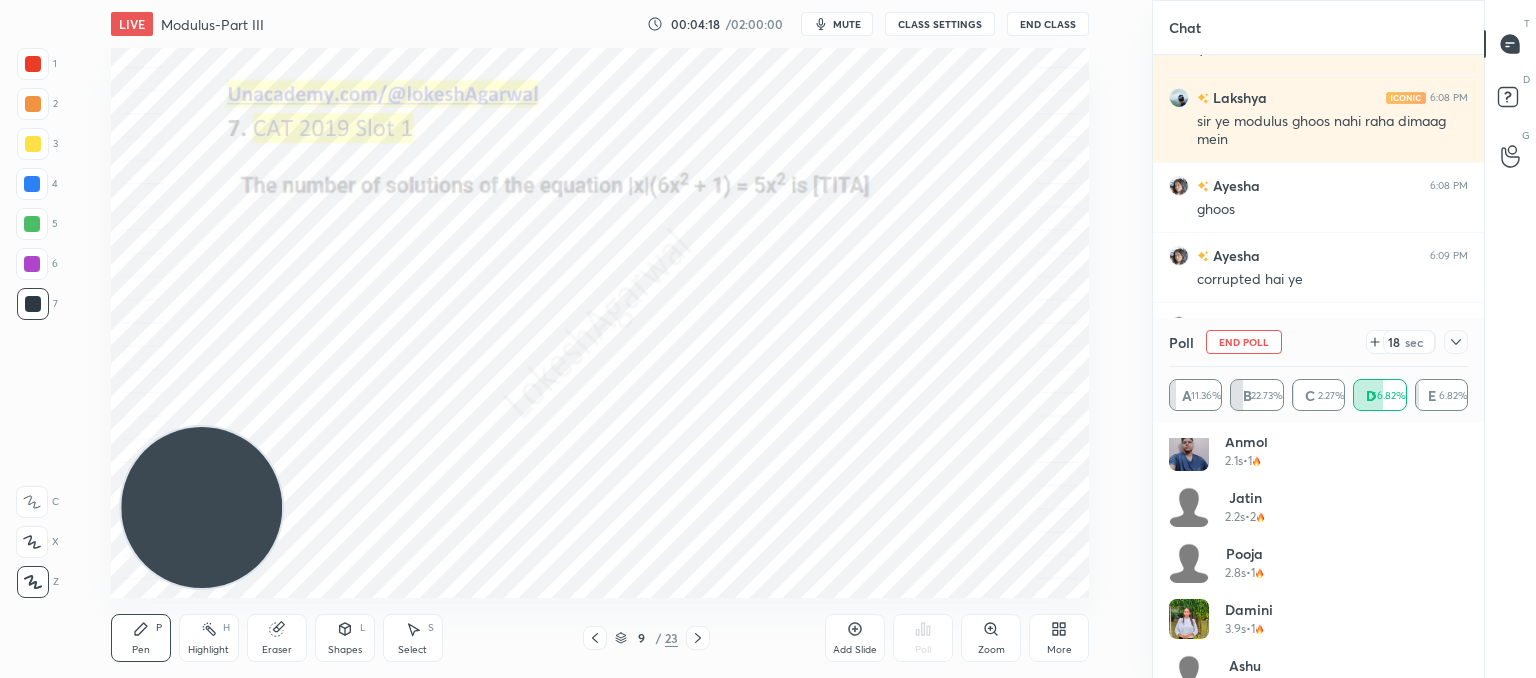 scroll, scrollTop: 1160, scrollLeft: 0, axis: vertical 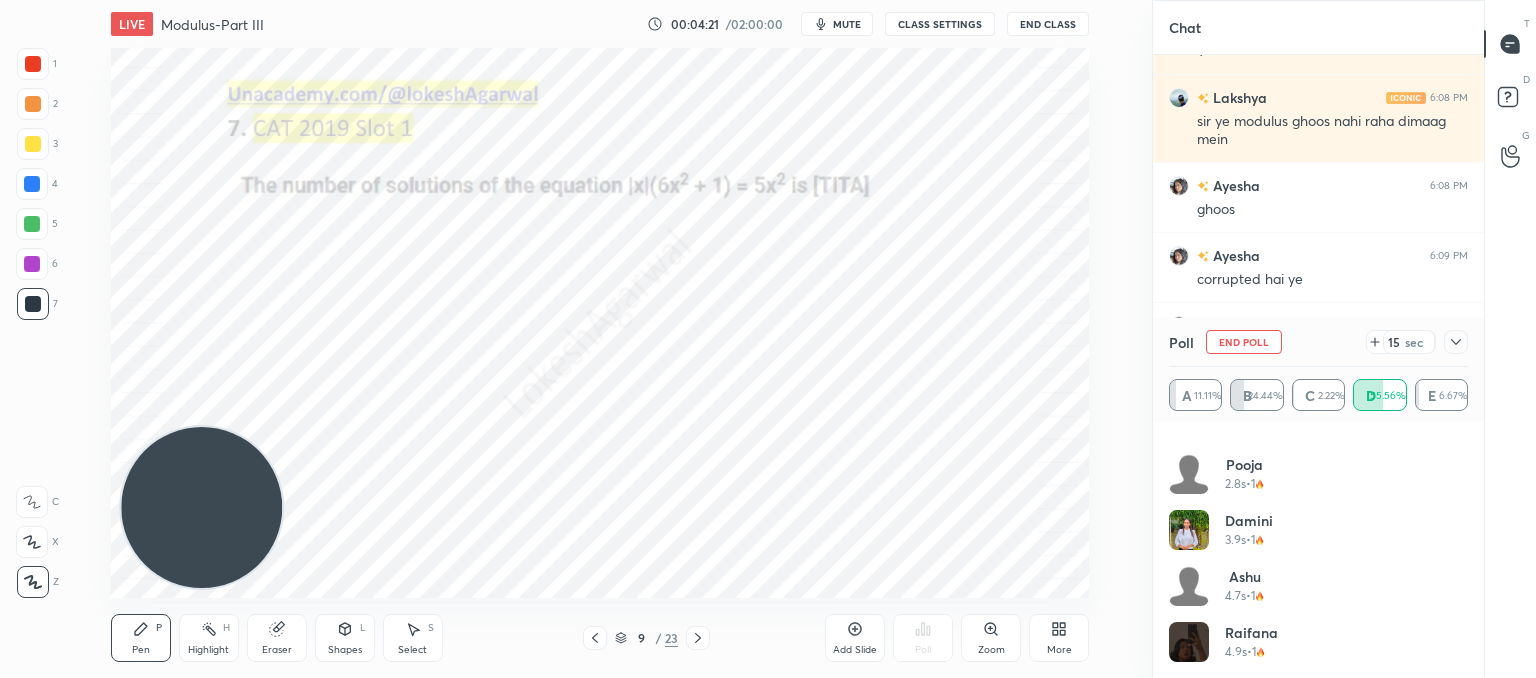 click 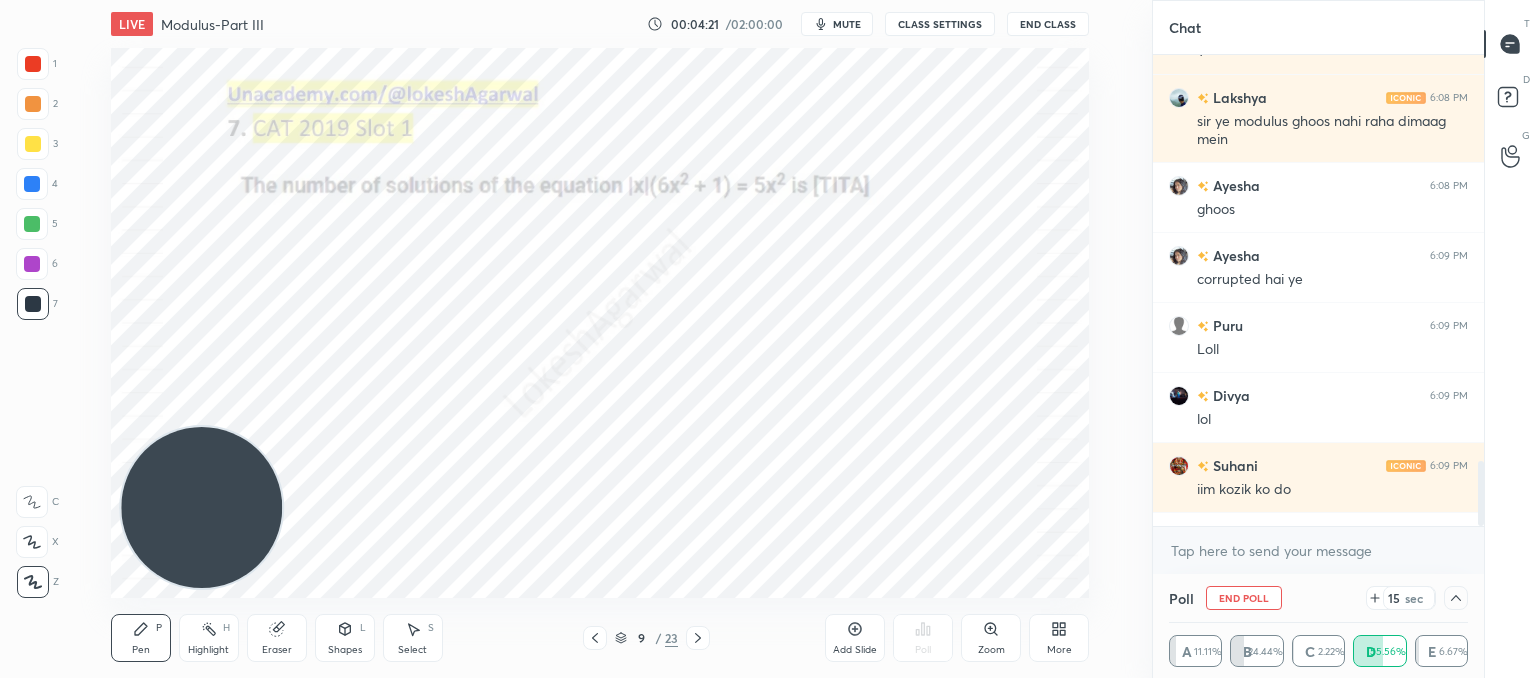 scroll, scrollTop: 0, scrollLeft: 6, axis: horizontal 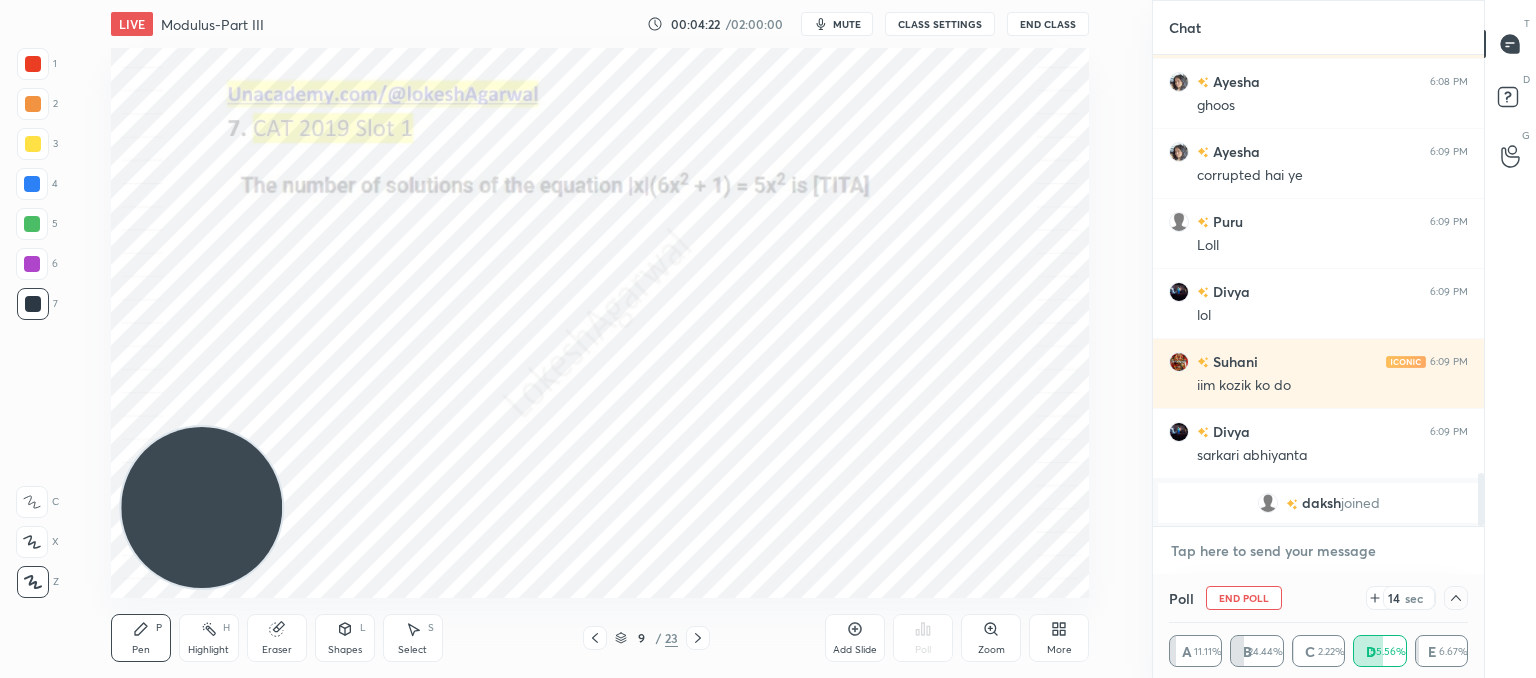 click at bounding box center (1318, 551) 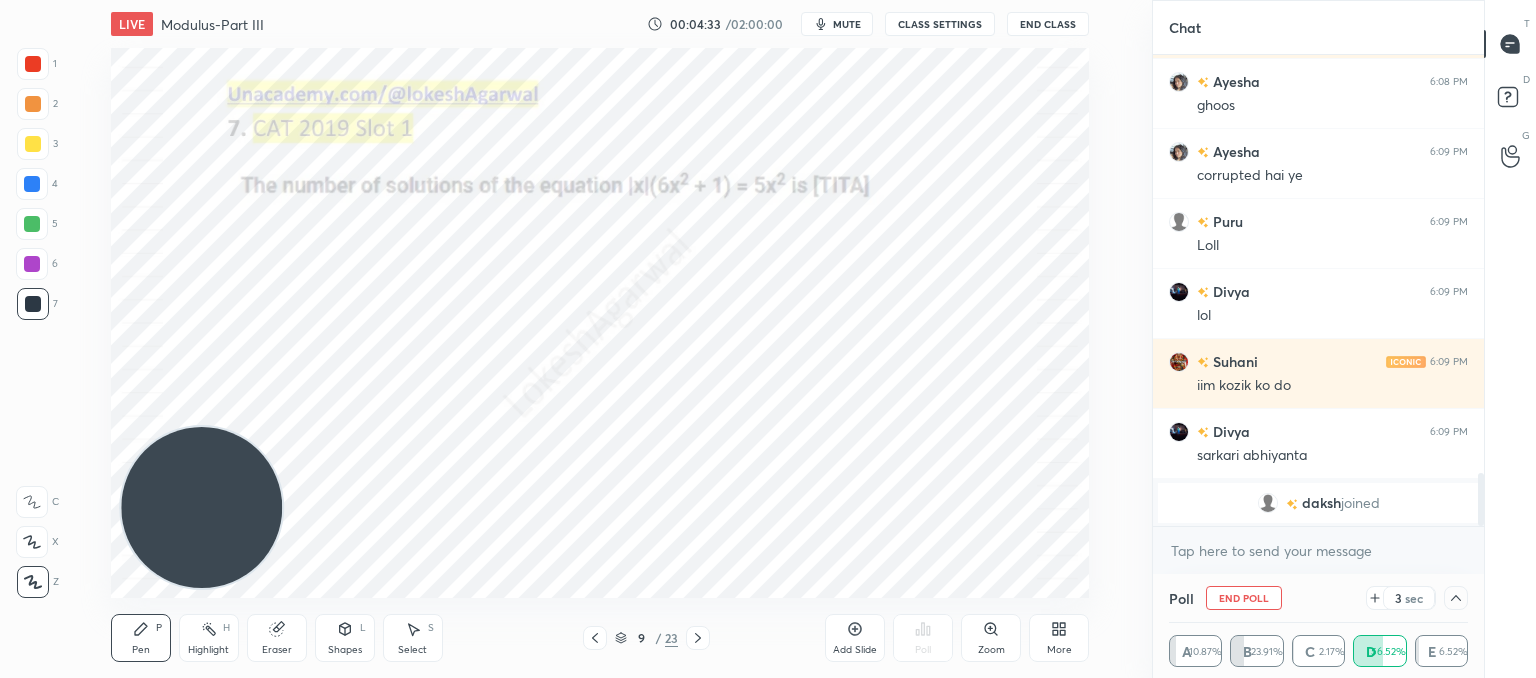 click 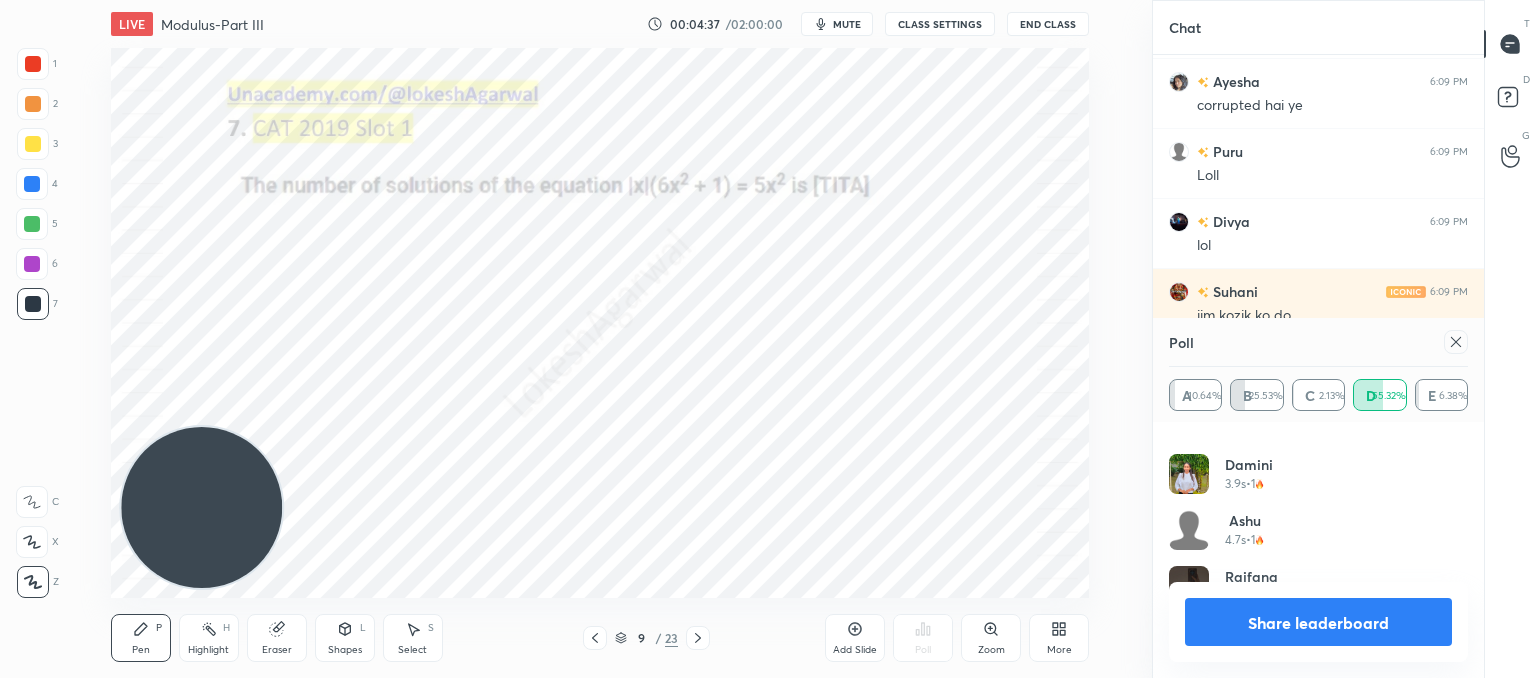 click 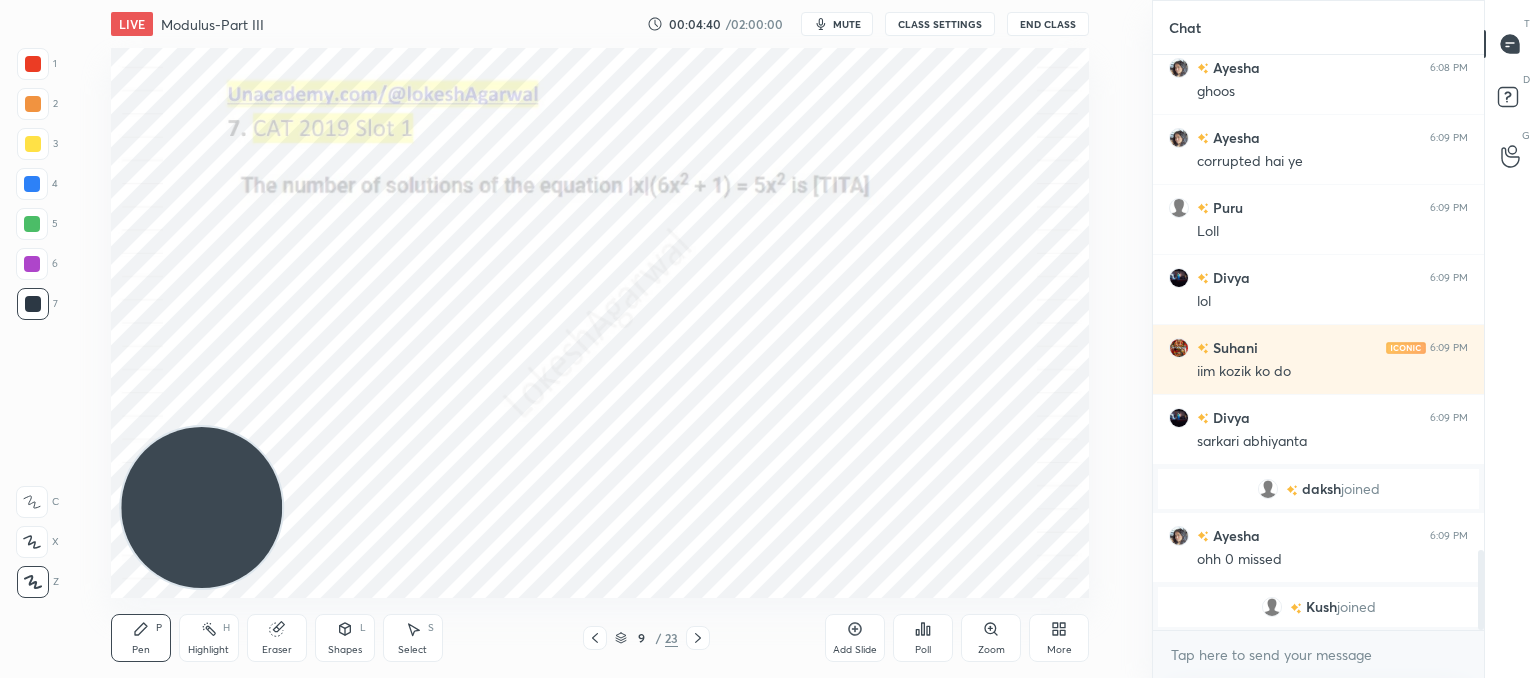 click 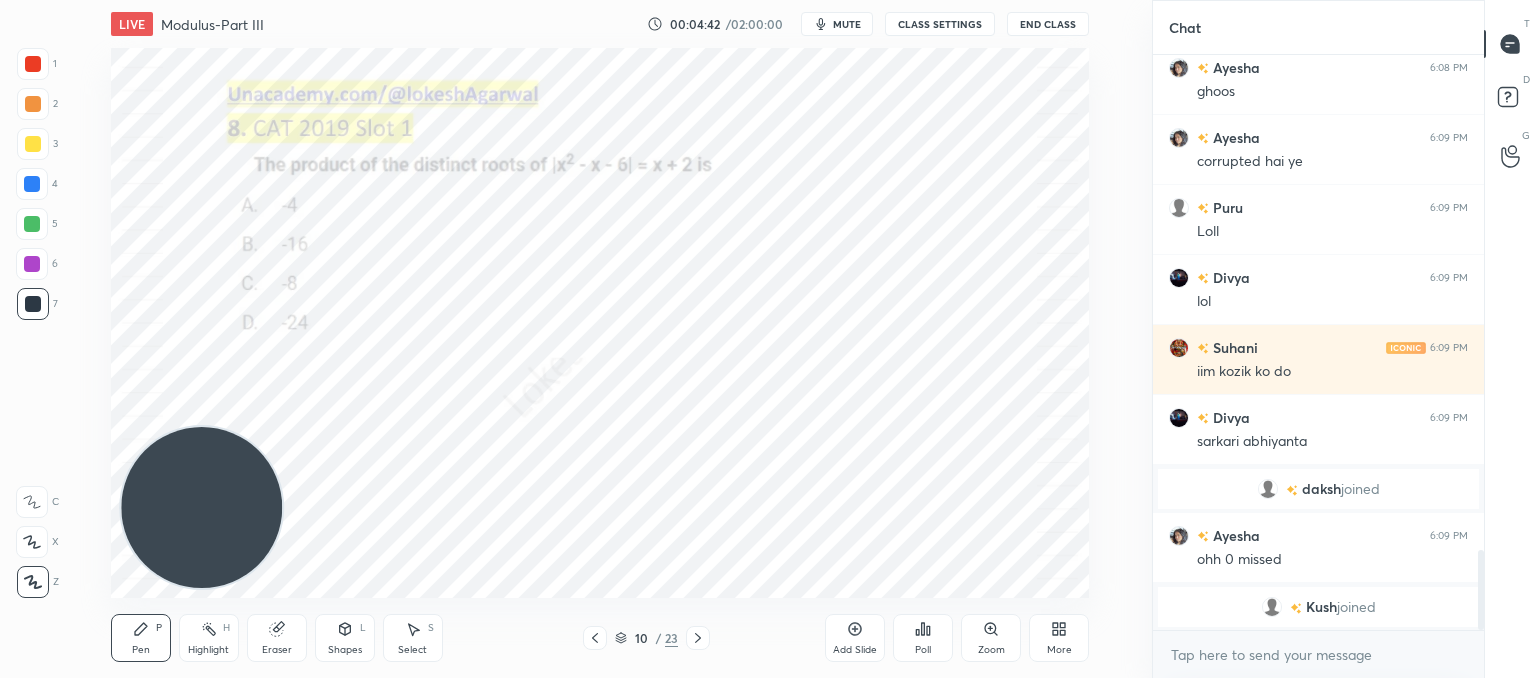 click 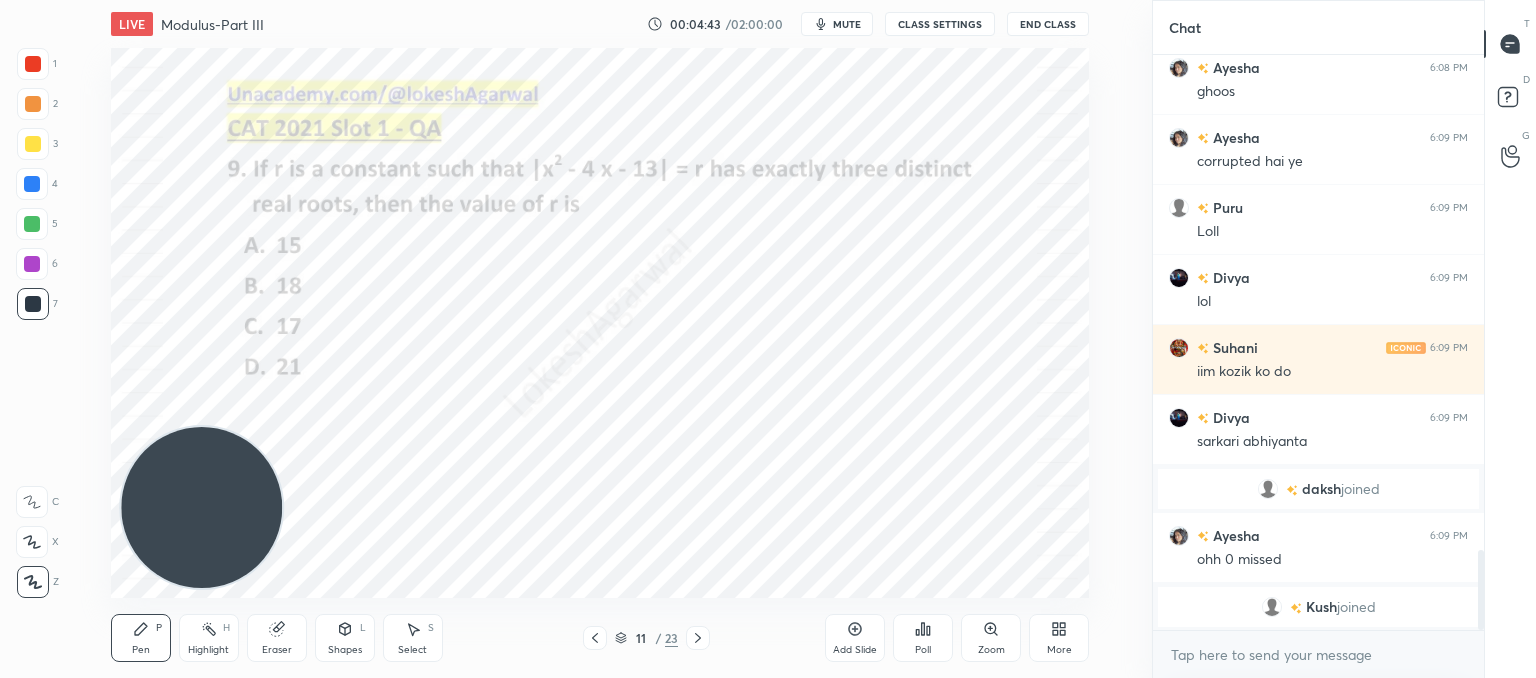 click 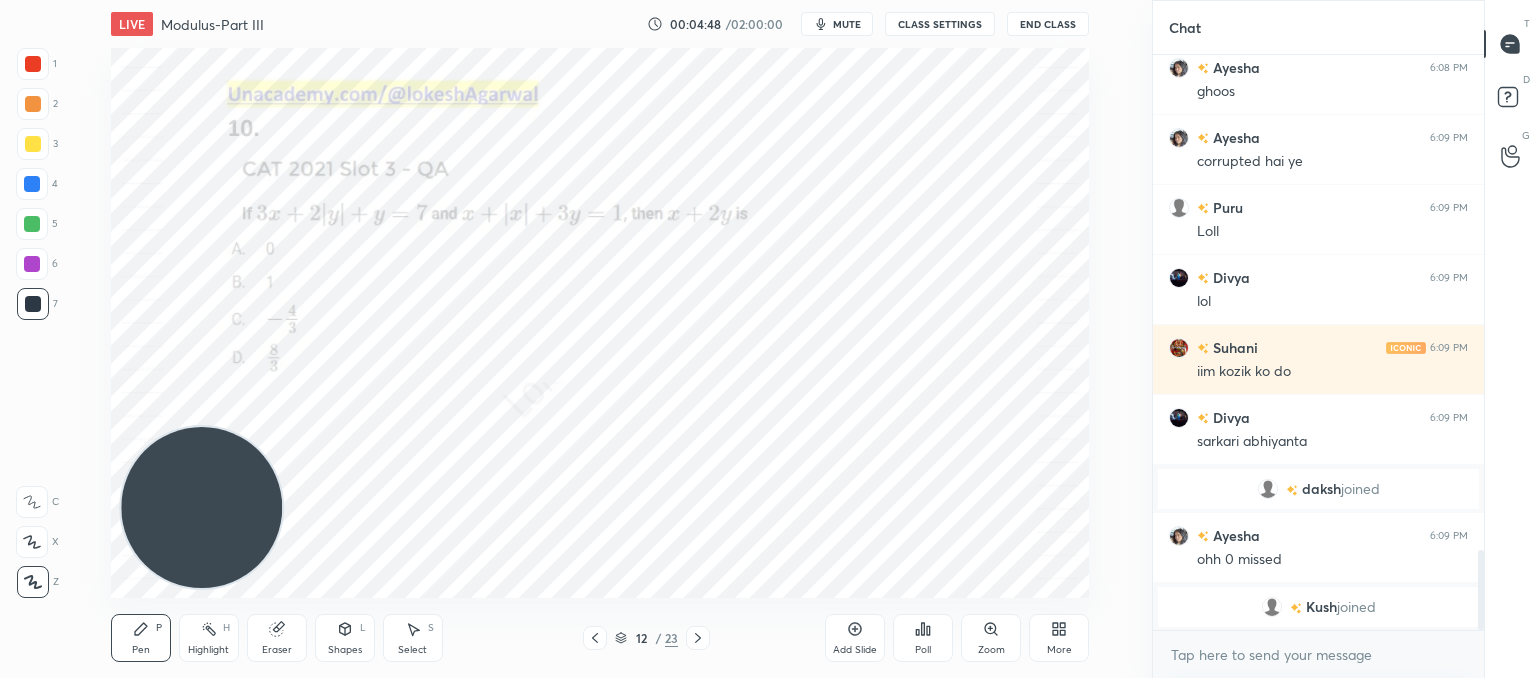 click on "Poll" at bounding box center [923, 650] 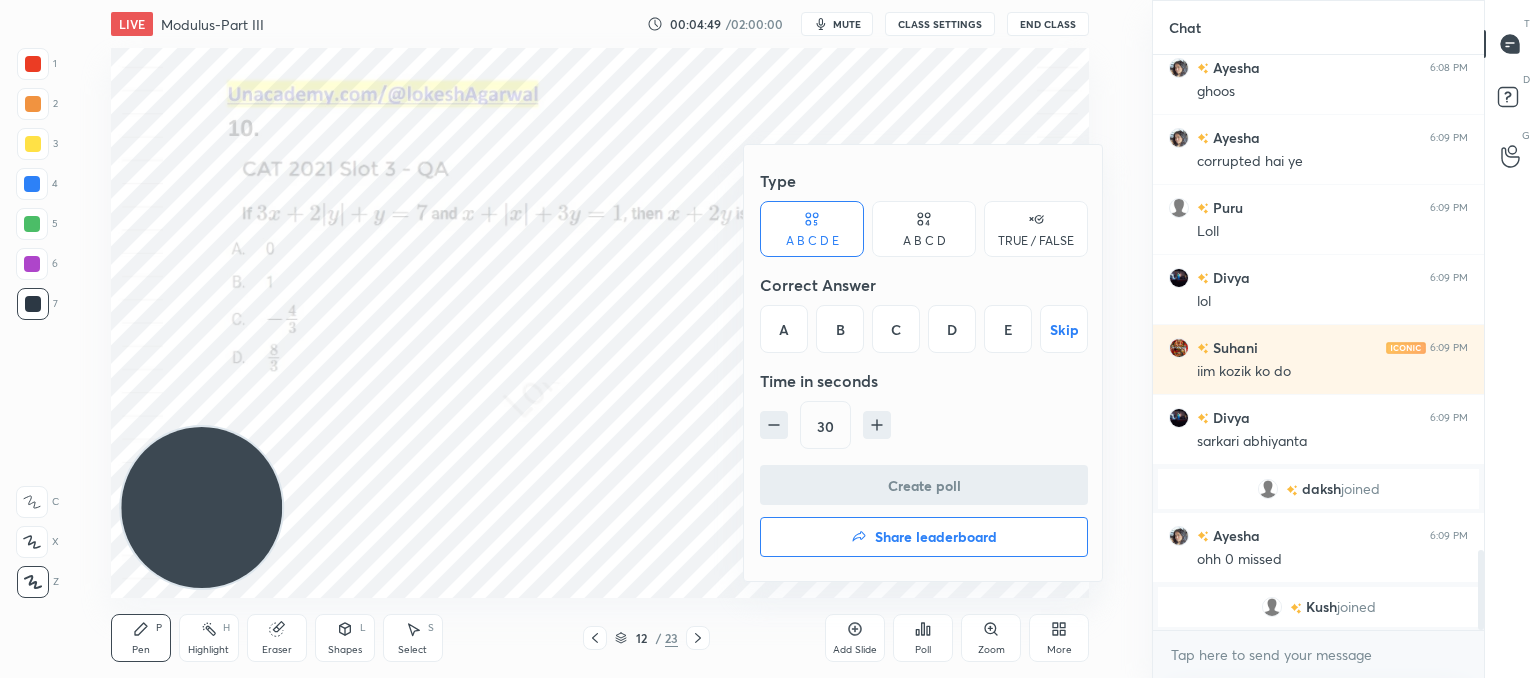 click 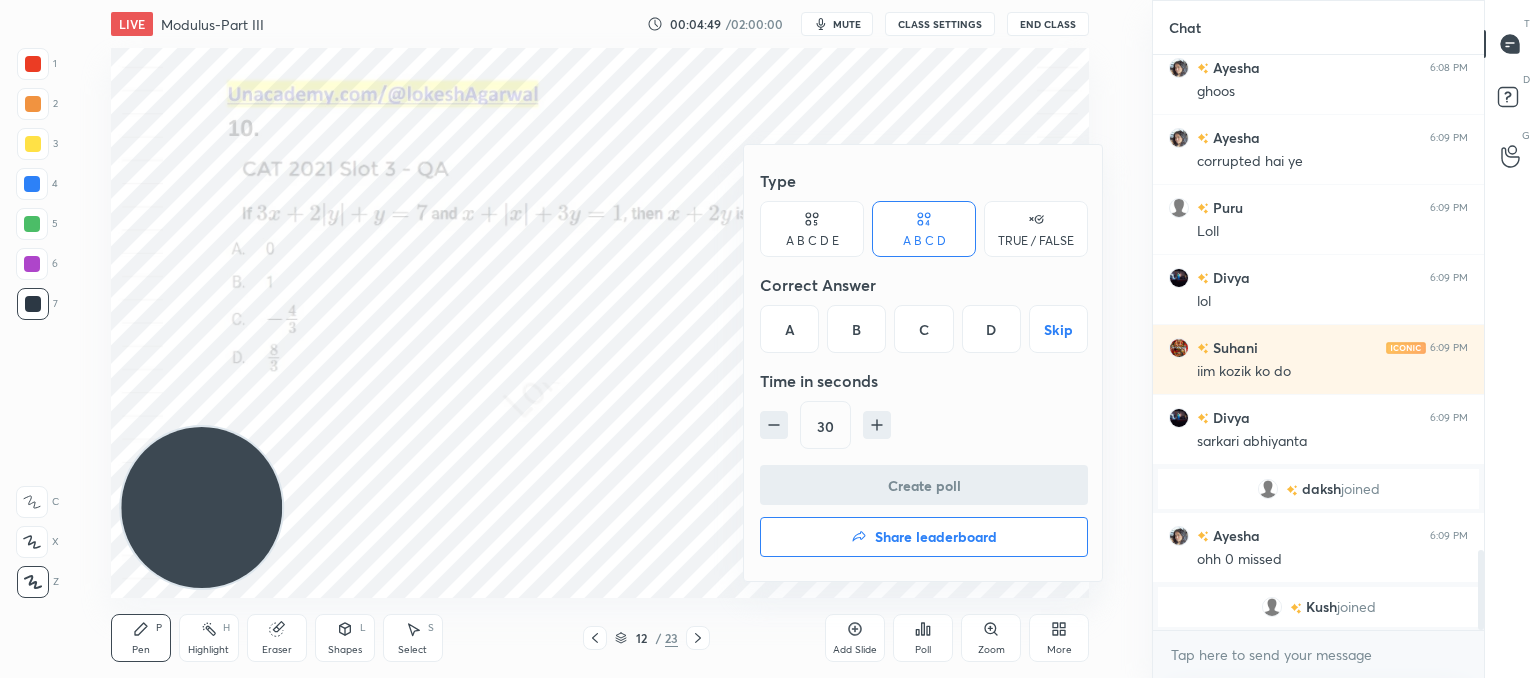 click on "A" at bounding box center [789, 329] 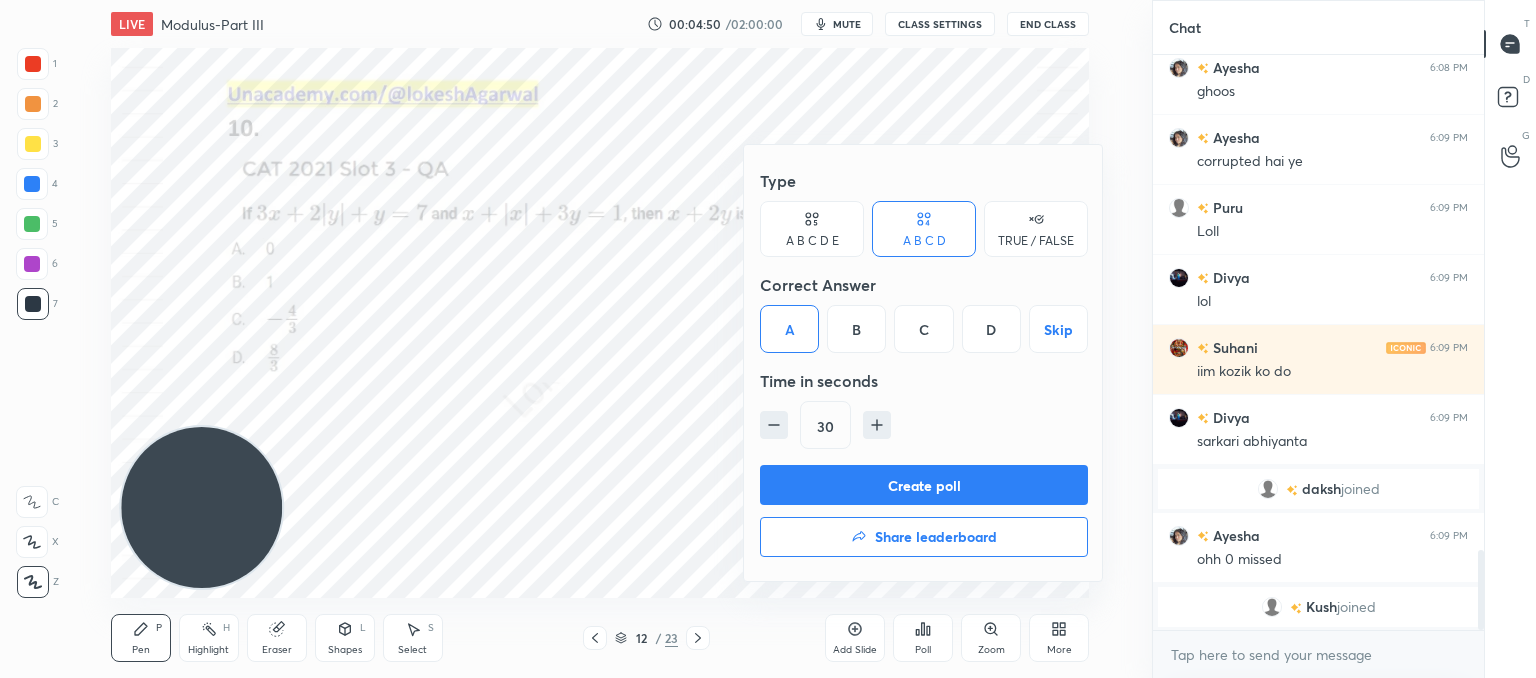 click on "Create poll" at bounding box center [924, 485] 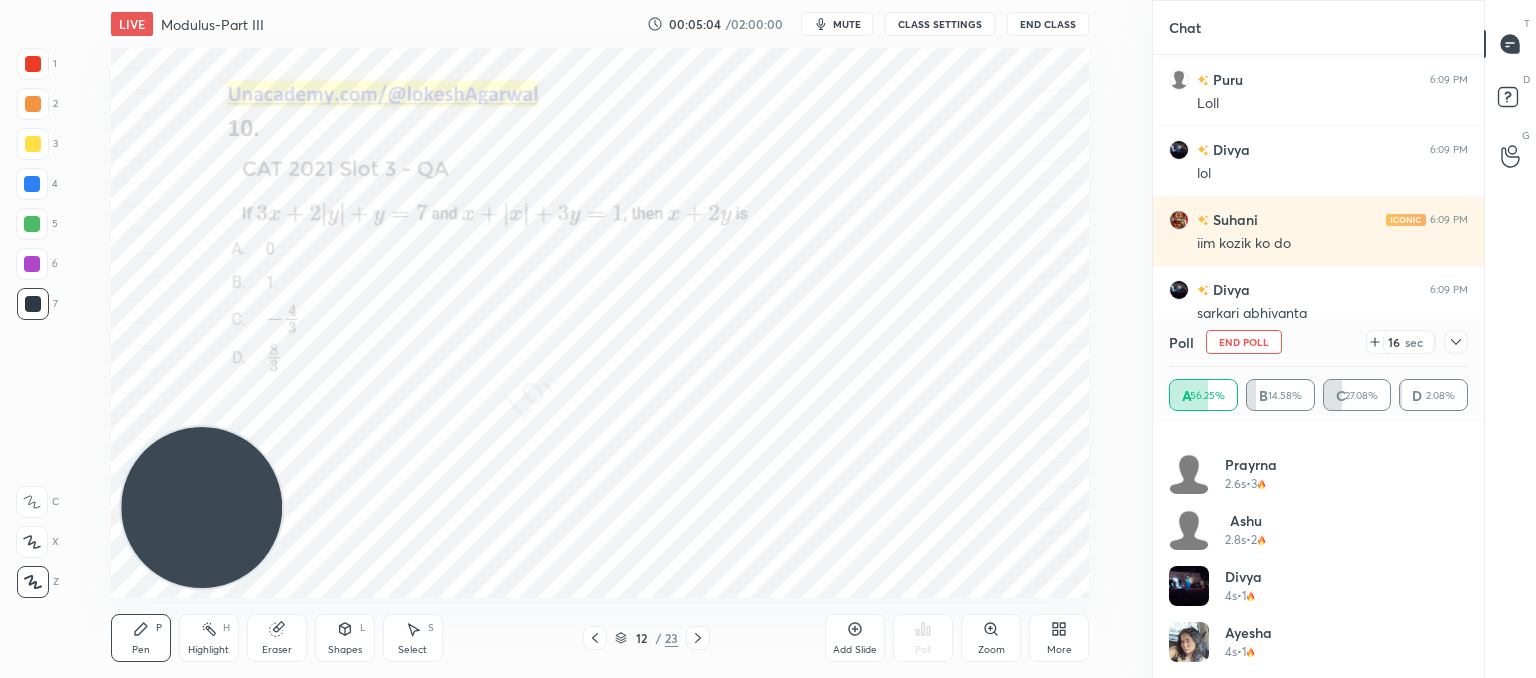click 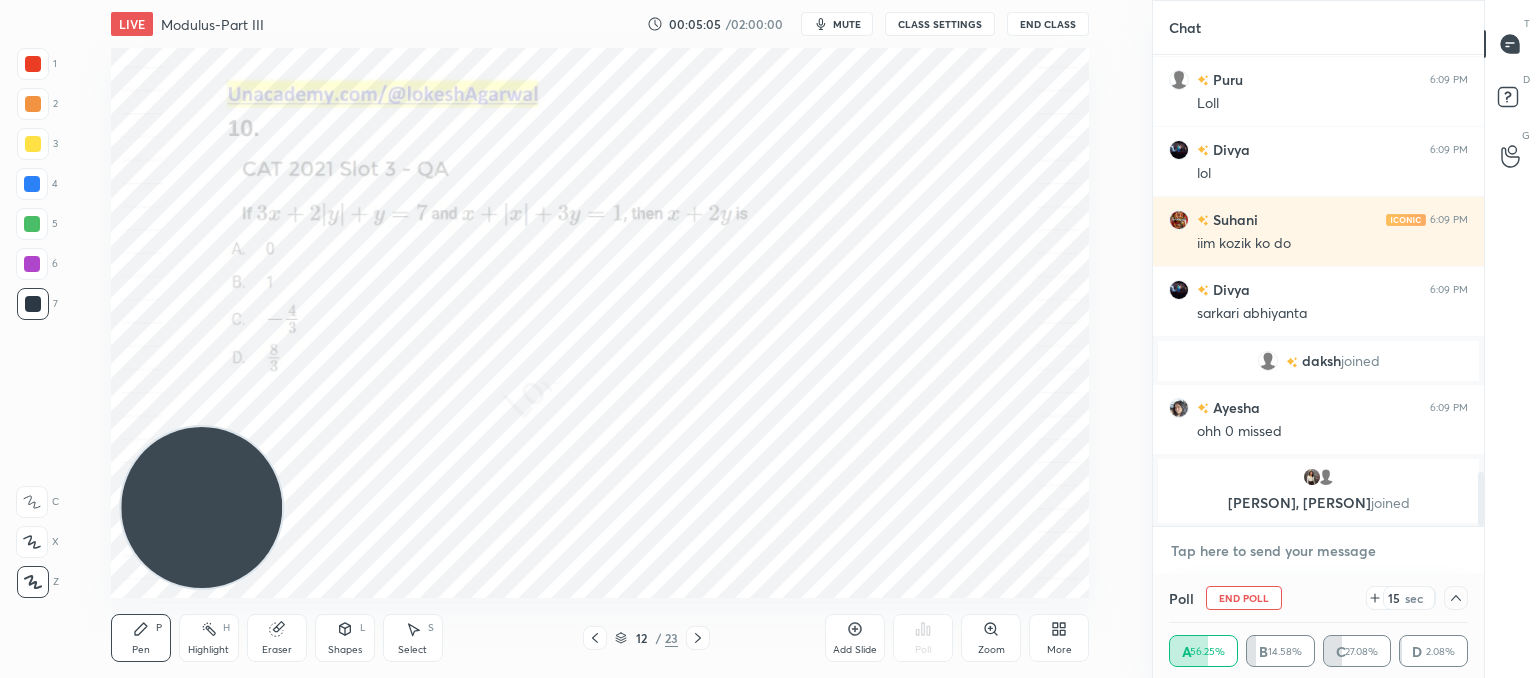 click at bounding box center (1318, 551) 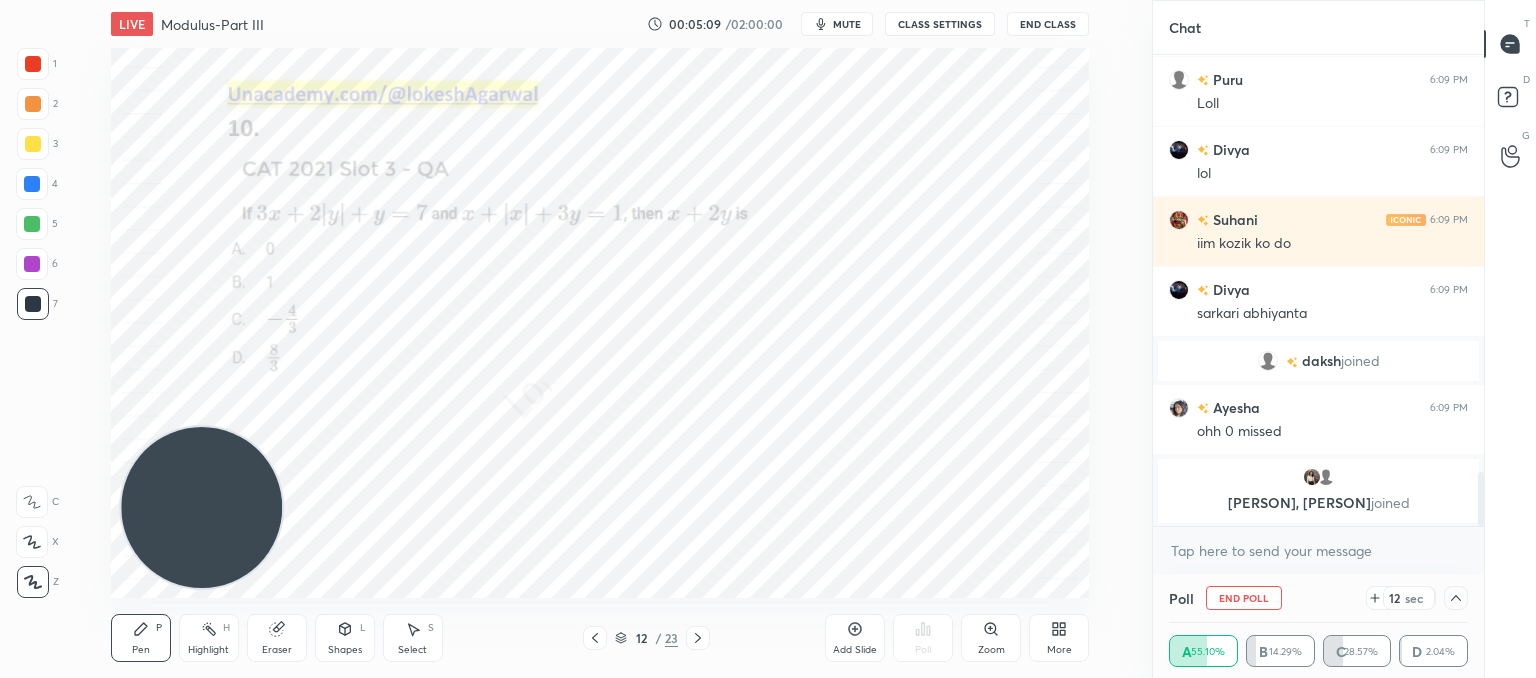 click at bounding box center [1312, 477] 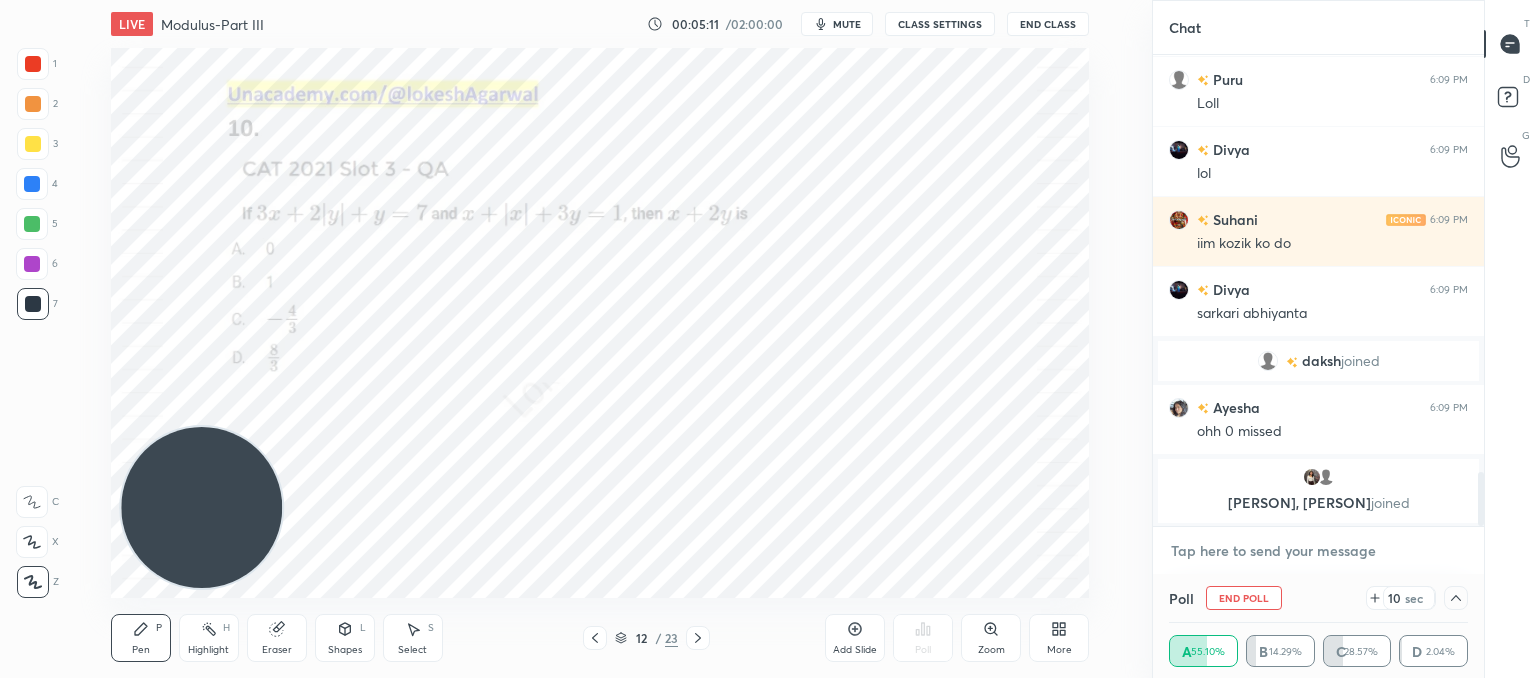 click at bounding box center [1318, 551] 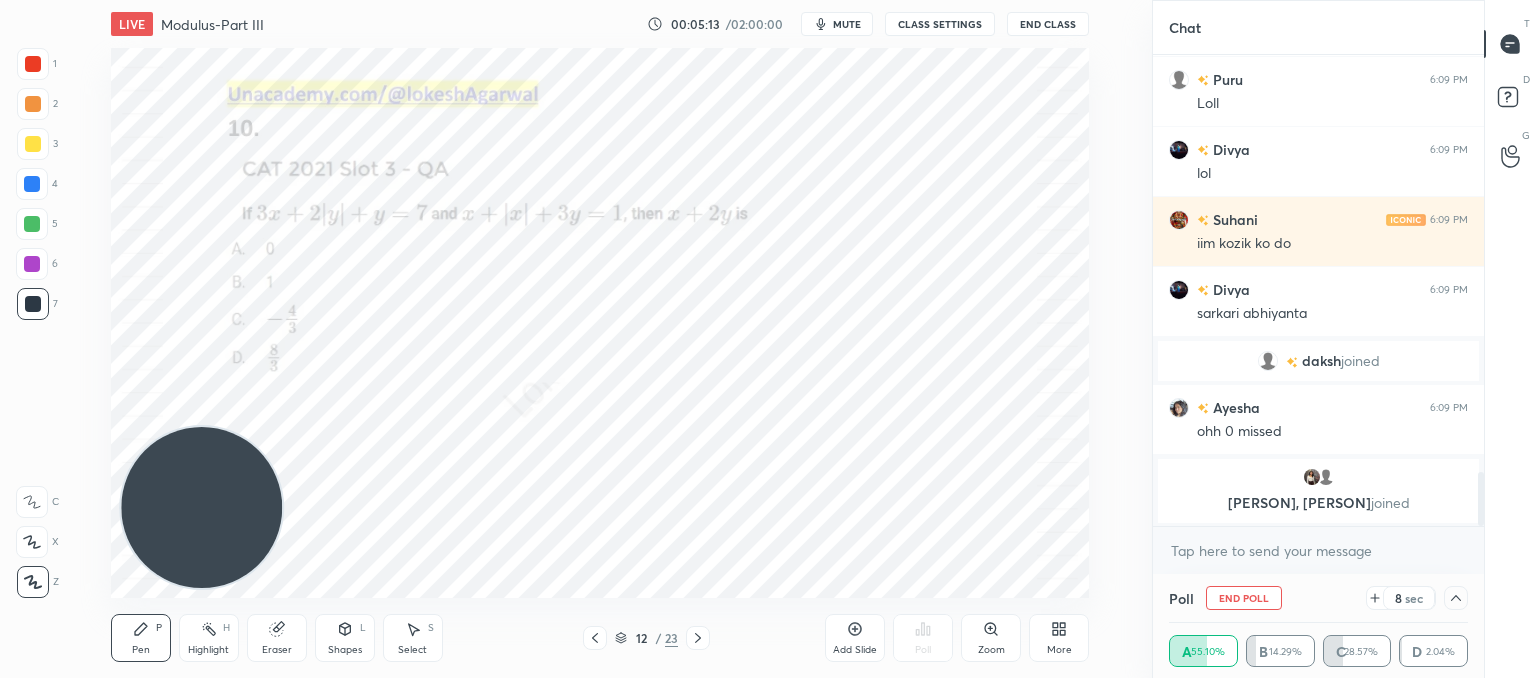 click on "daksh" at bounding box center (1321, 361) 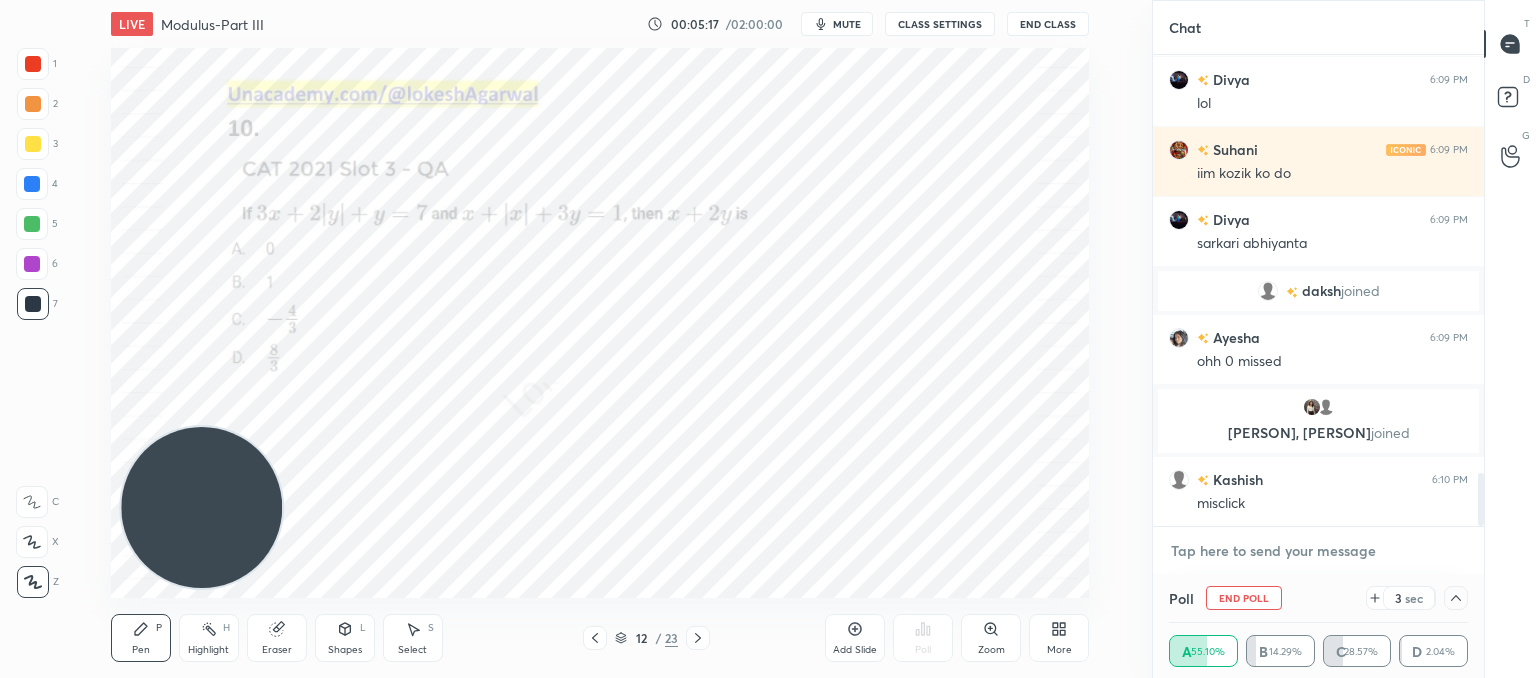 click at bounding box center (1318, 551) 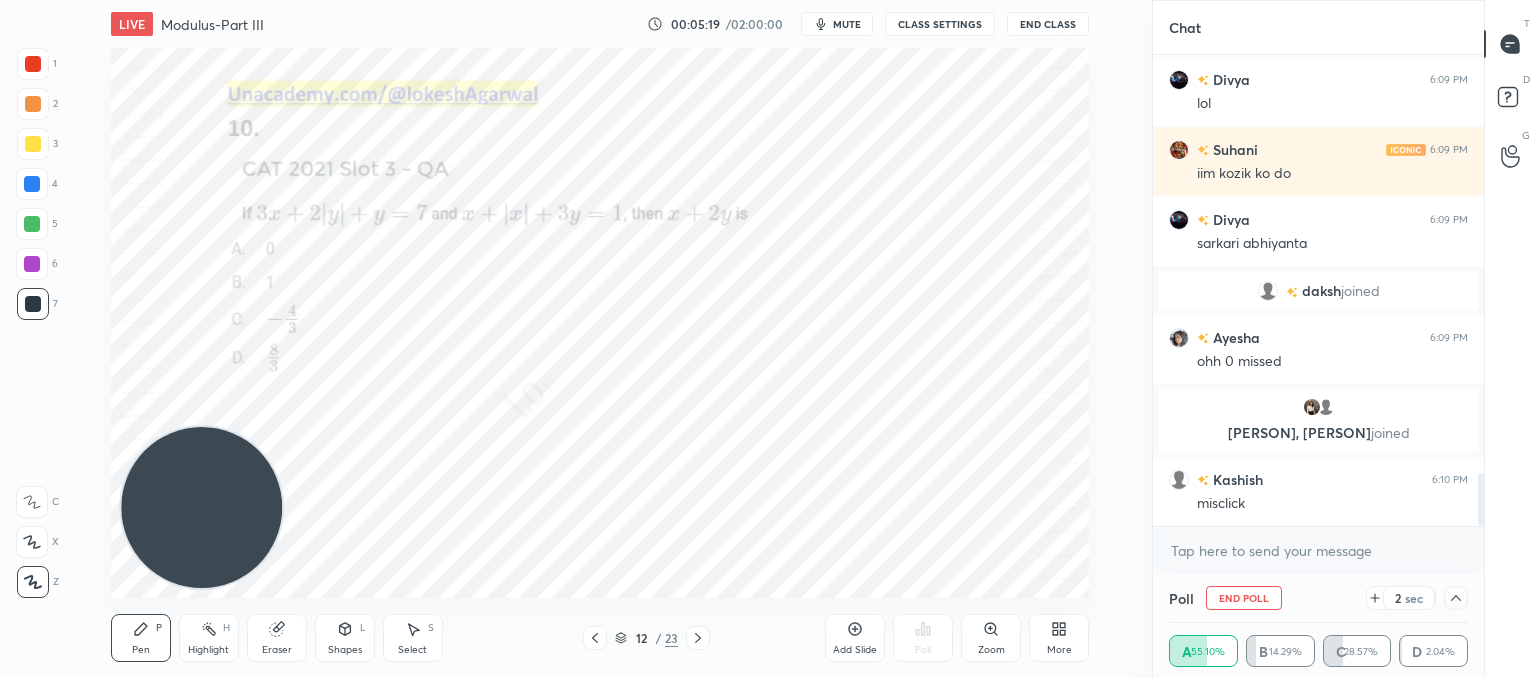 click 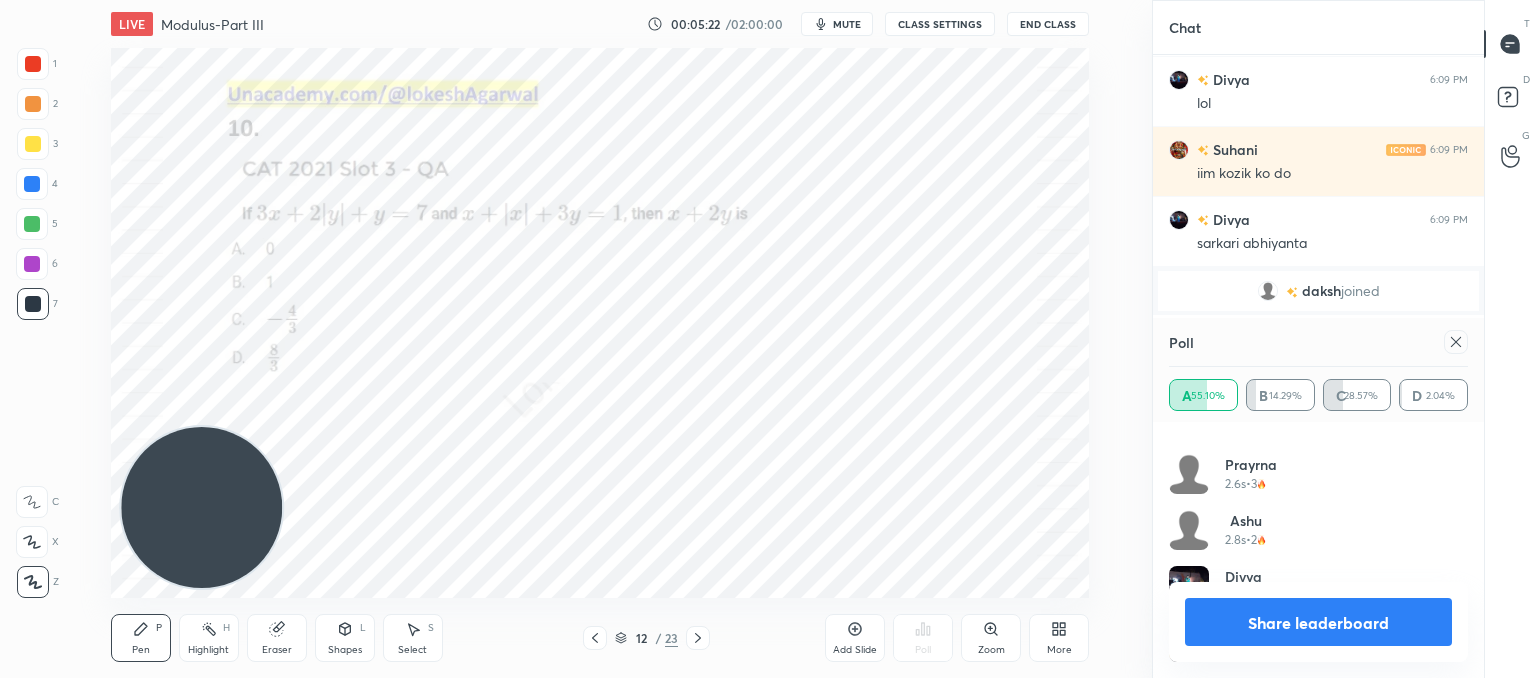 drag, startPoint x: 1458, startPoint y: 344, endPoint x: 1138, endPoint y: 427, distance: 330.58887 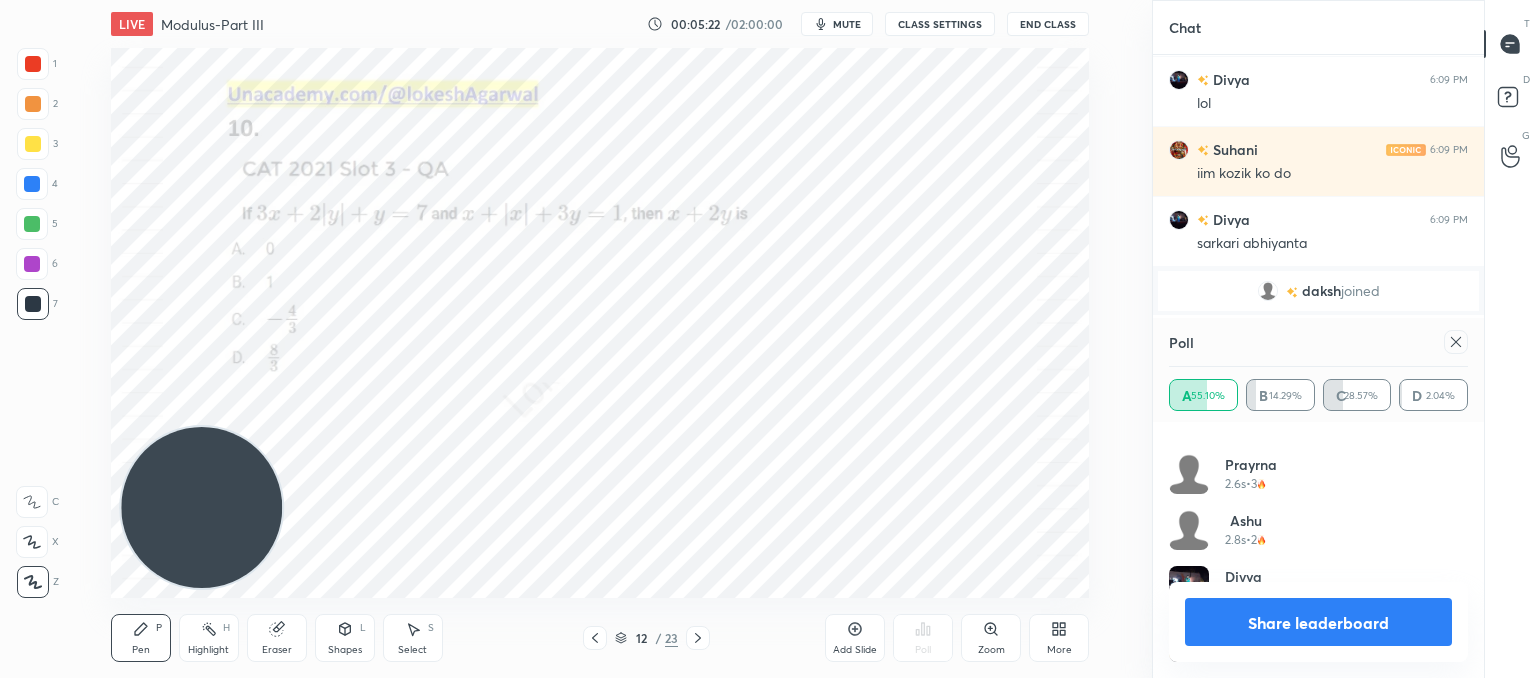 click 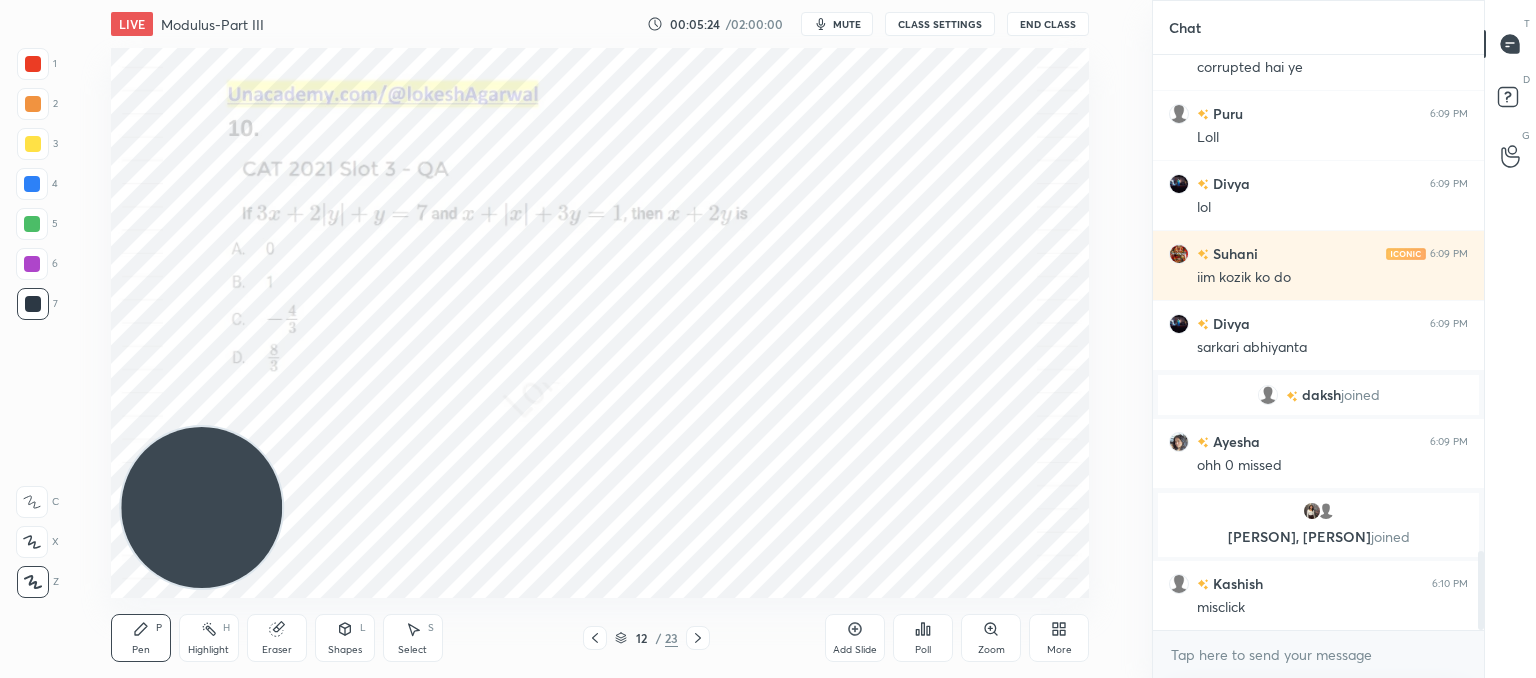 click 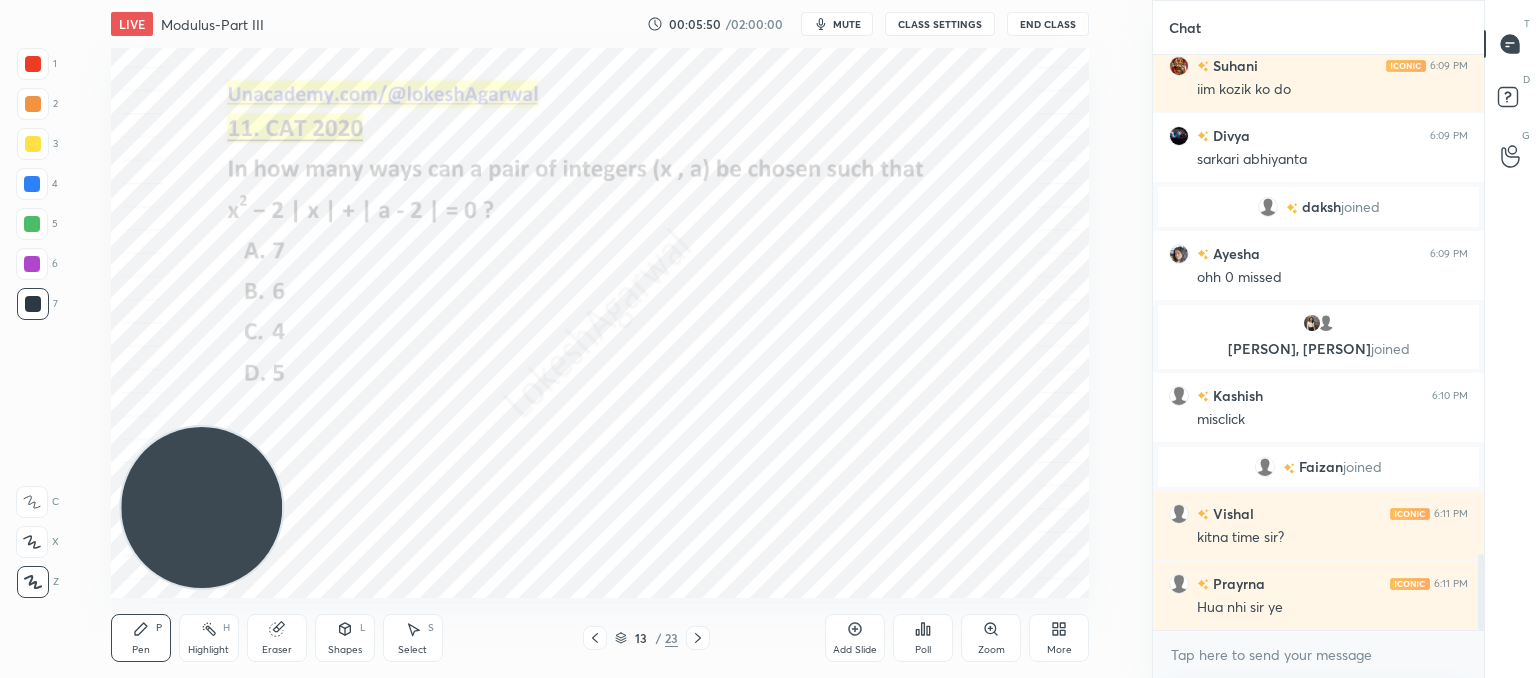 click 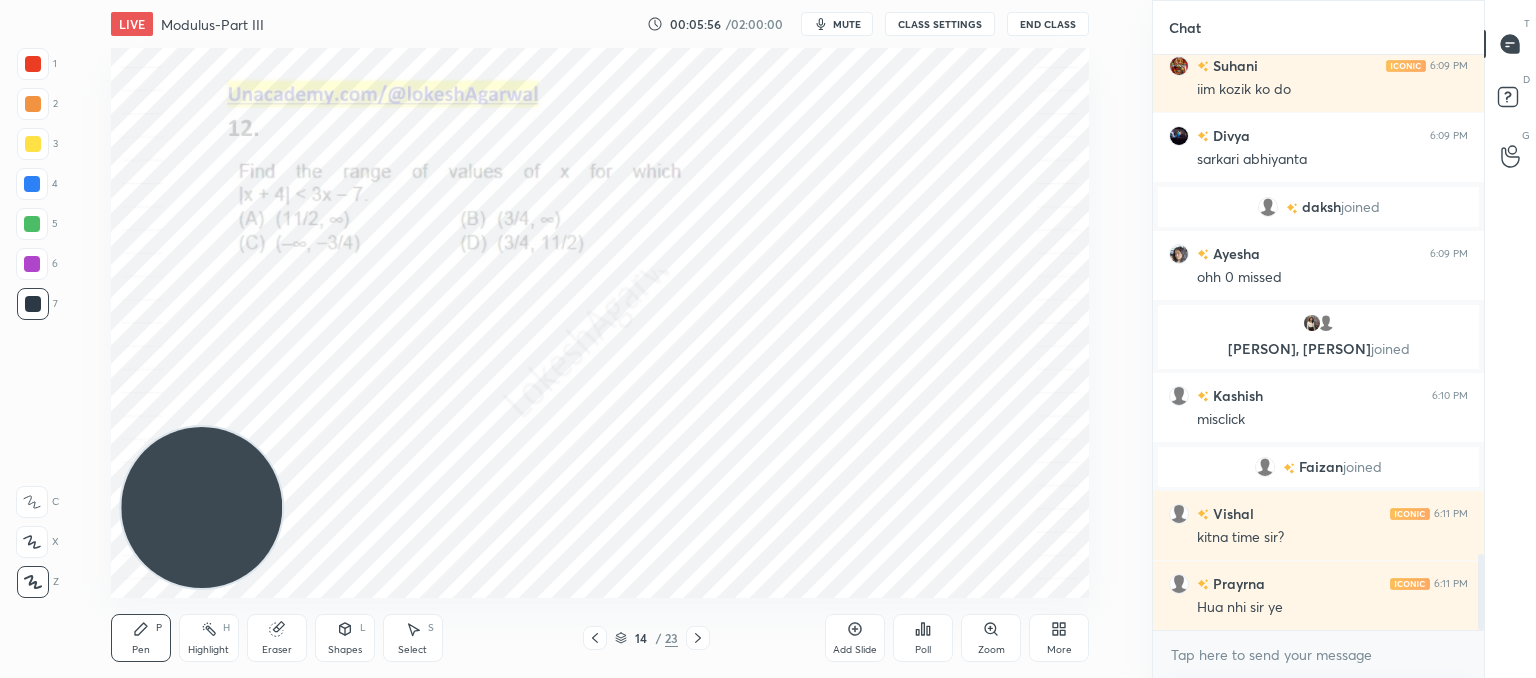 click 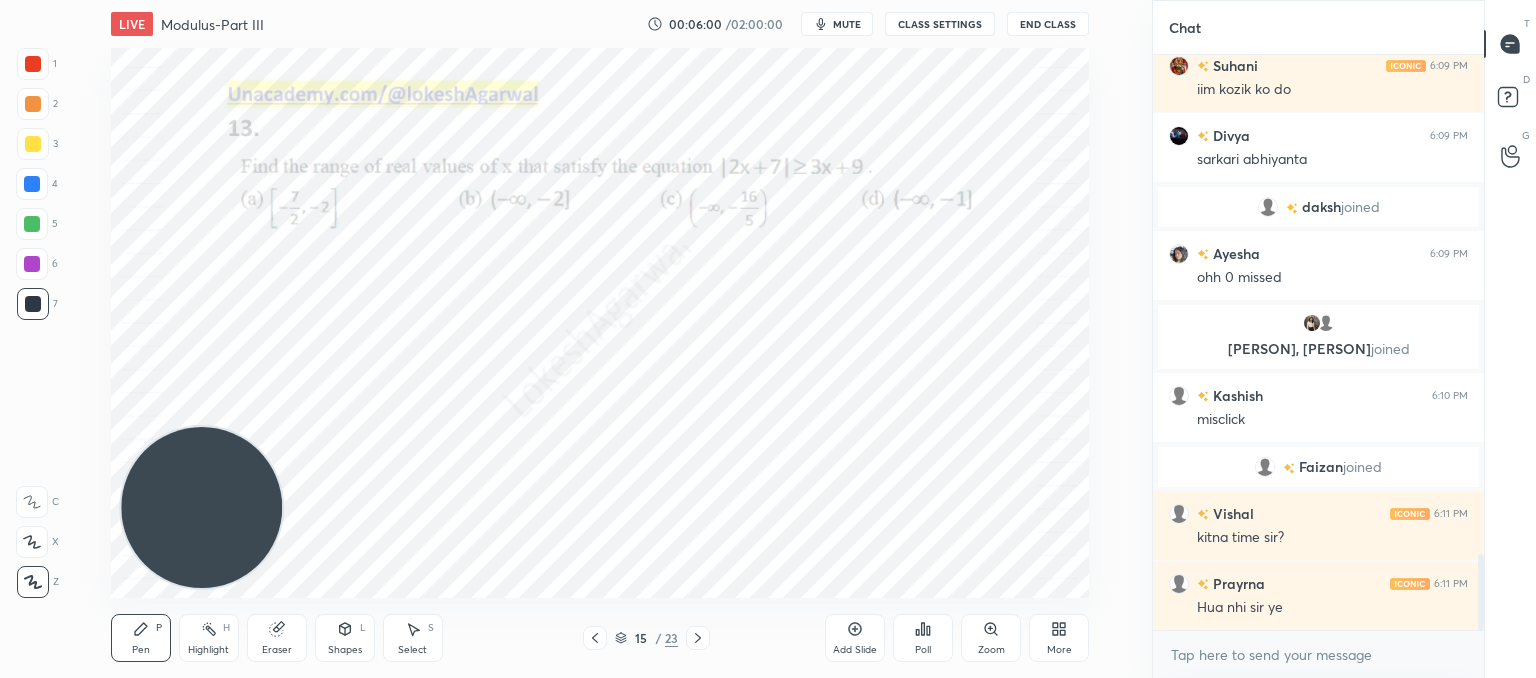 click 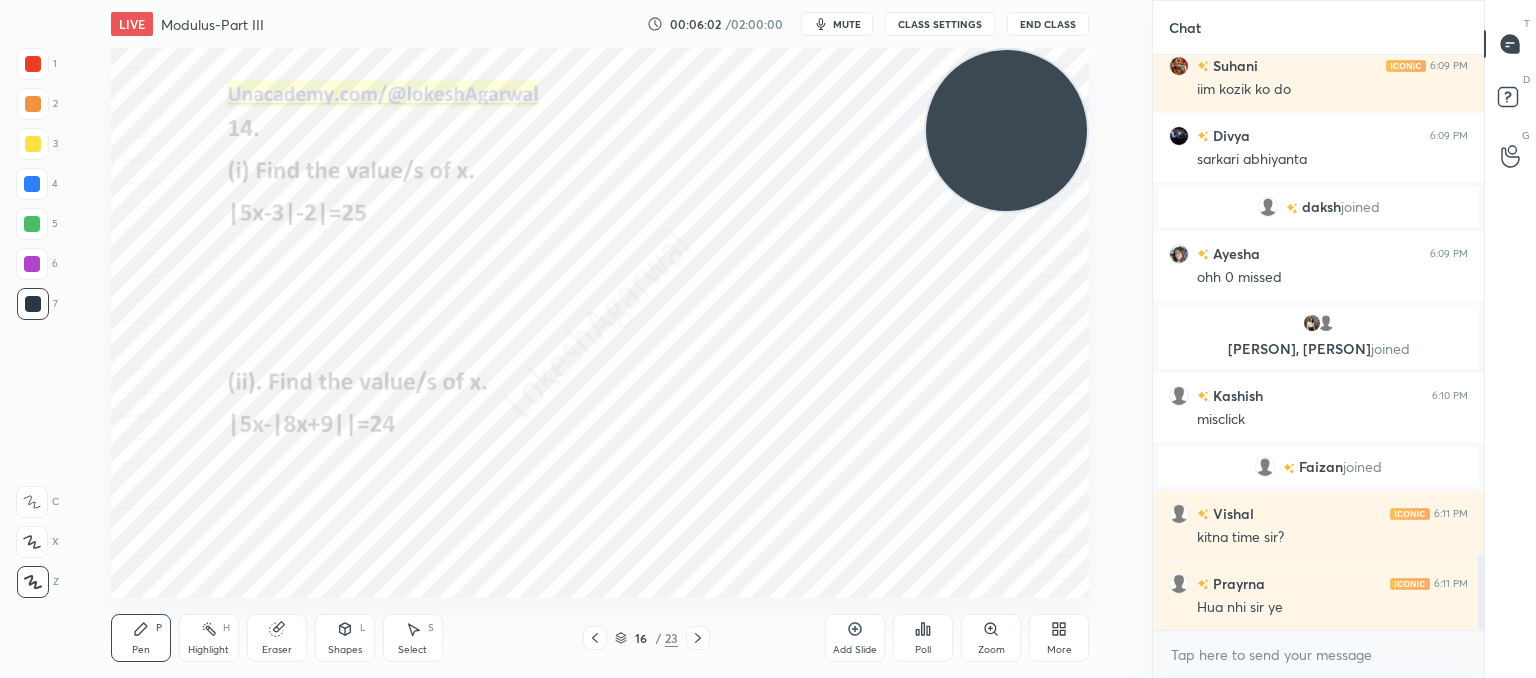 drag, startPoint x: 227, startPoint y: 538, endPoint x: 1041, endPoint y: 101, distance: 923.8858 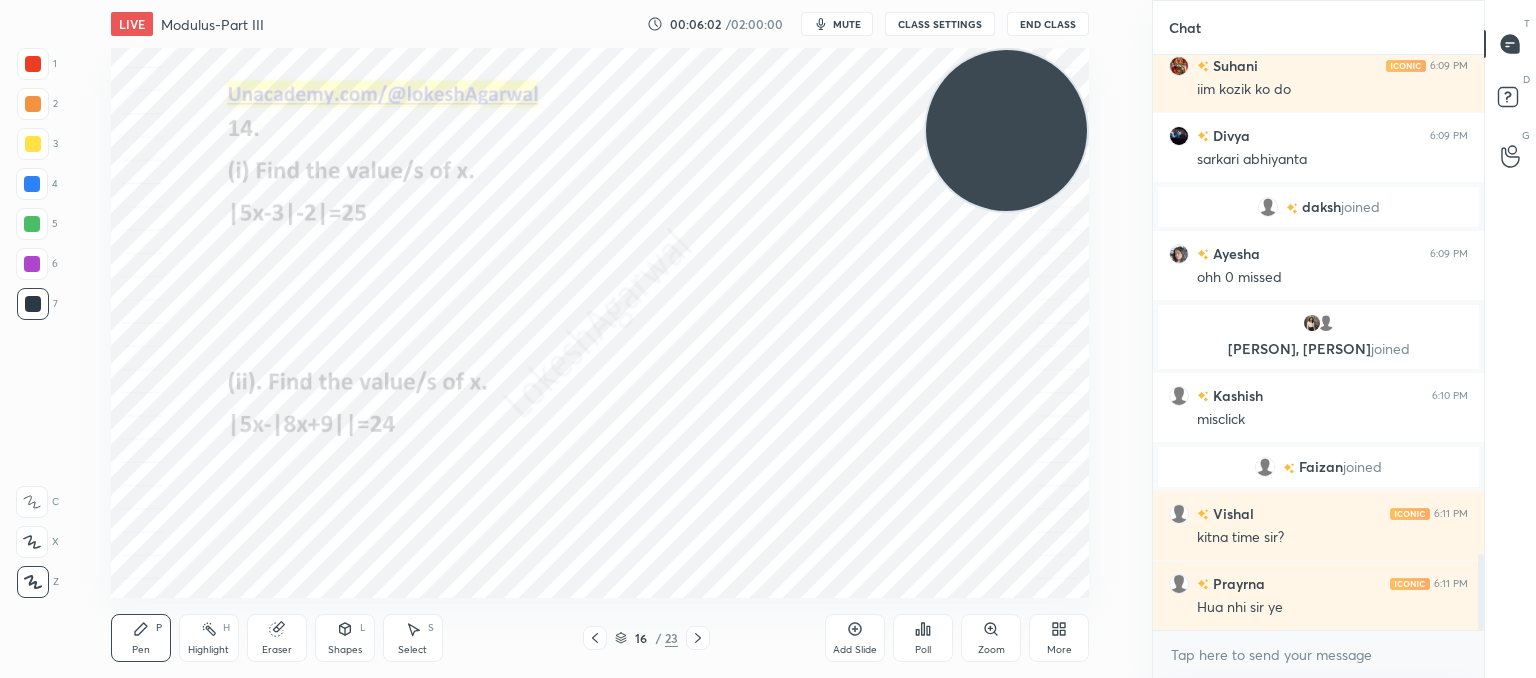 click at bounding box center [1006, 130] 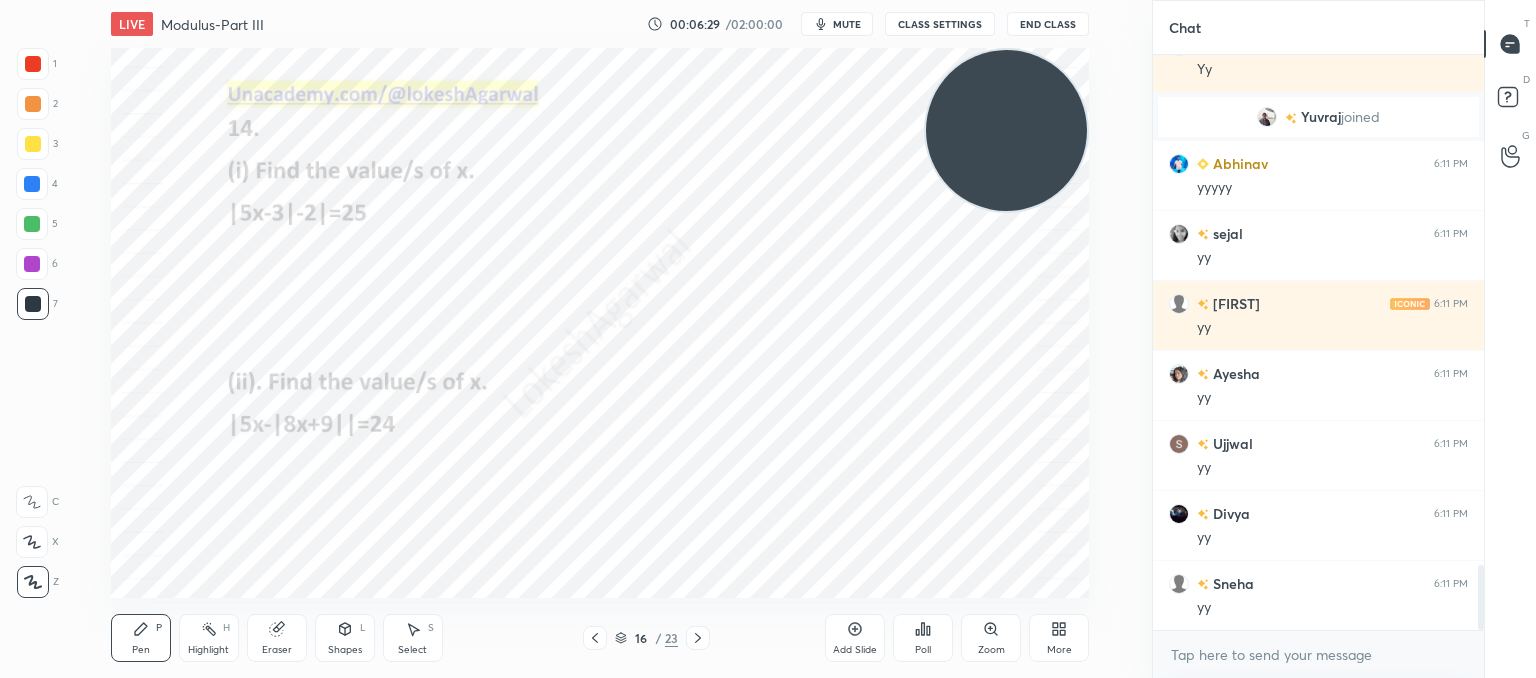 scroll, scrollTop: 4620, scrollLeft: 0, axis: vertical 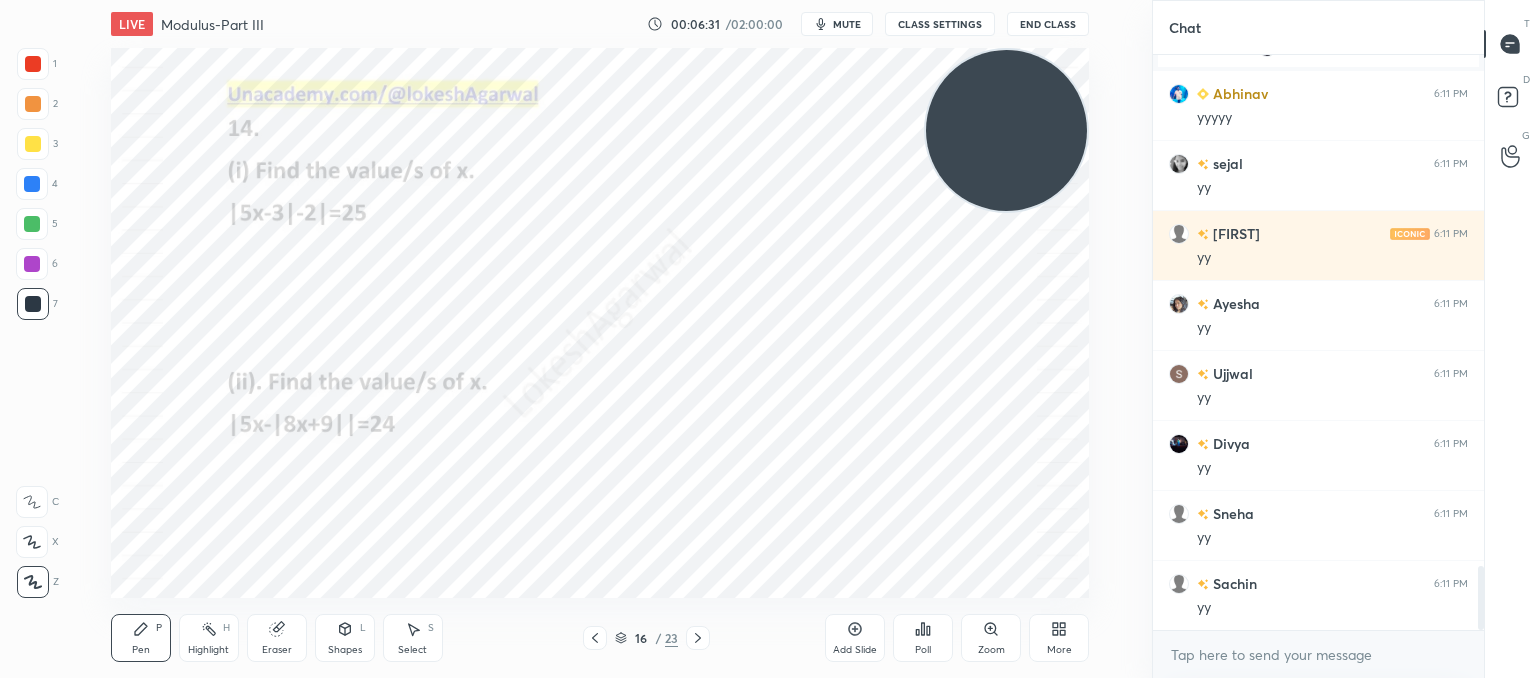 click 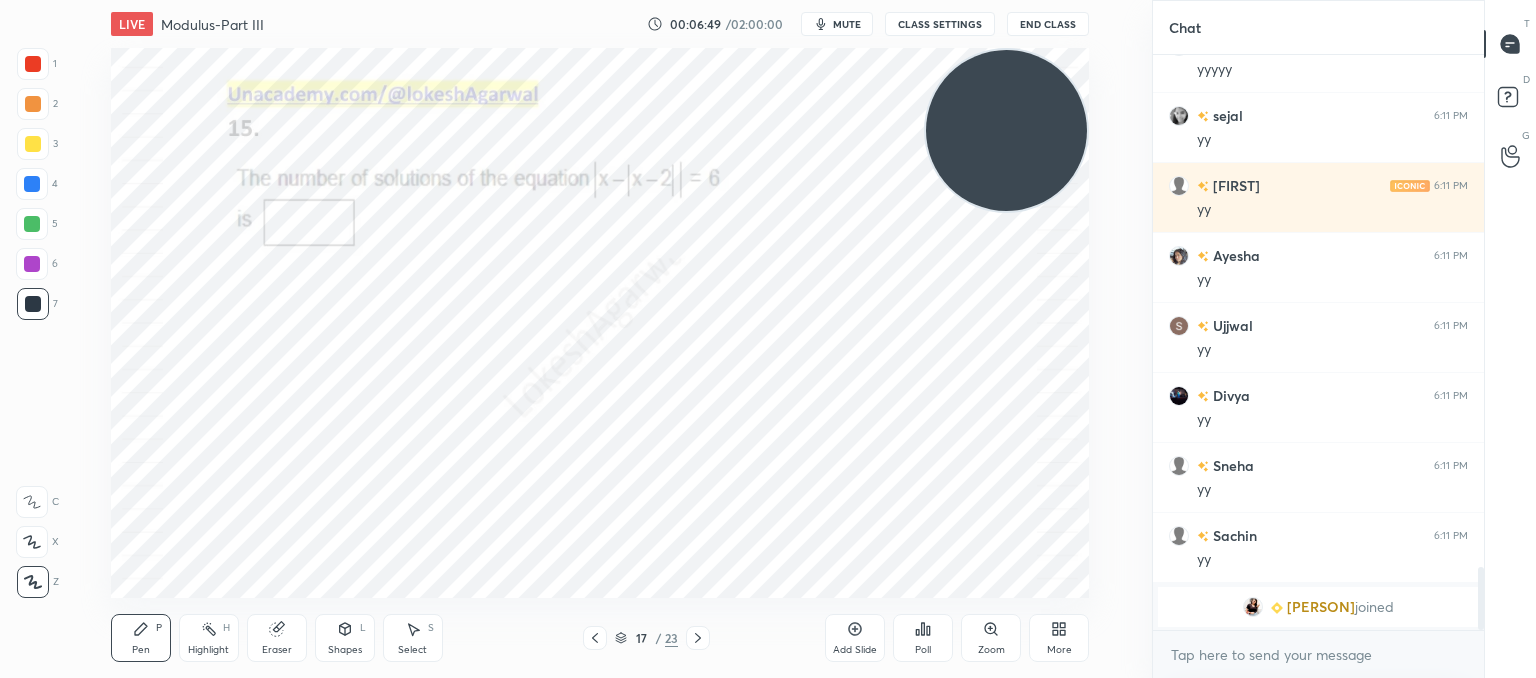scroll, scrollTop: 4692, scrollLeft: 0, axis: vertical 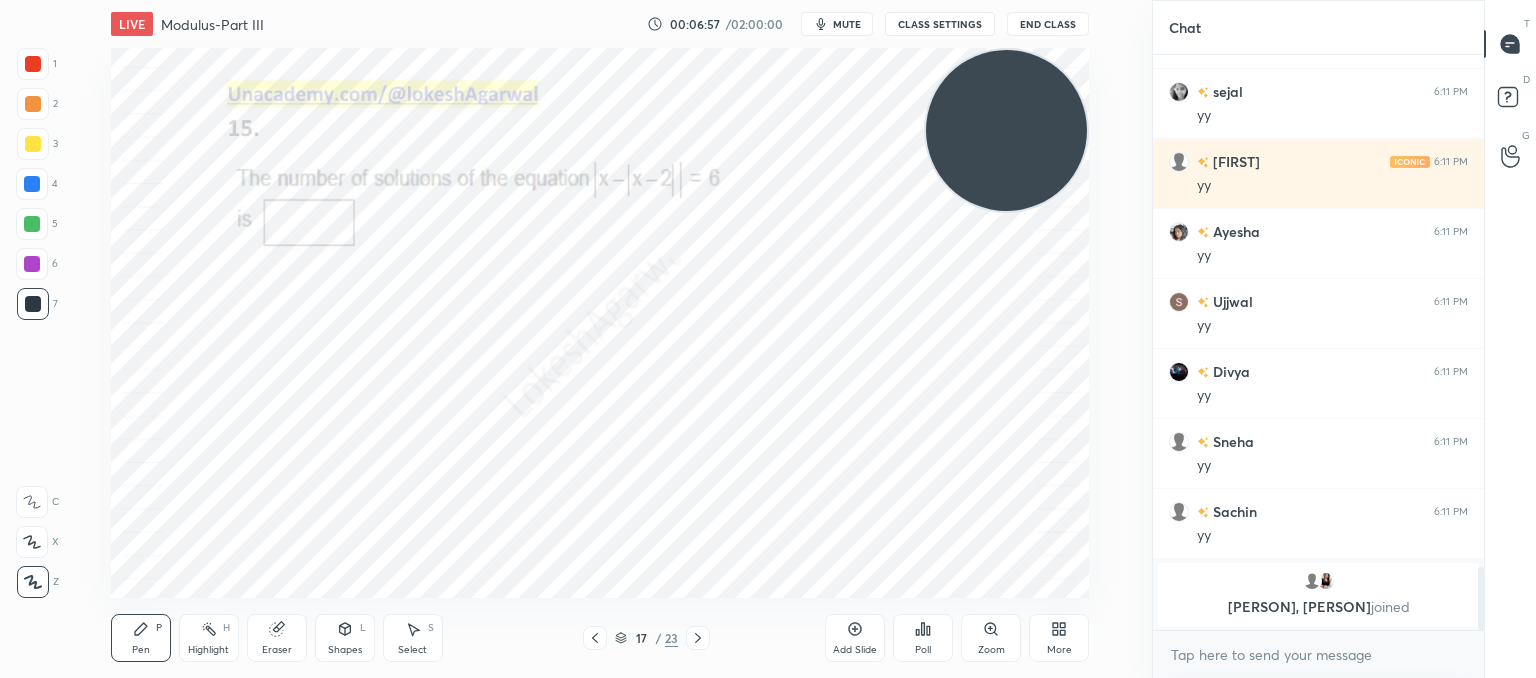 click on "Poll" at bounding box center [923, 638] 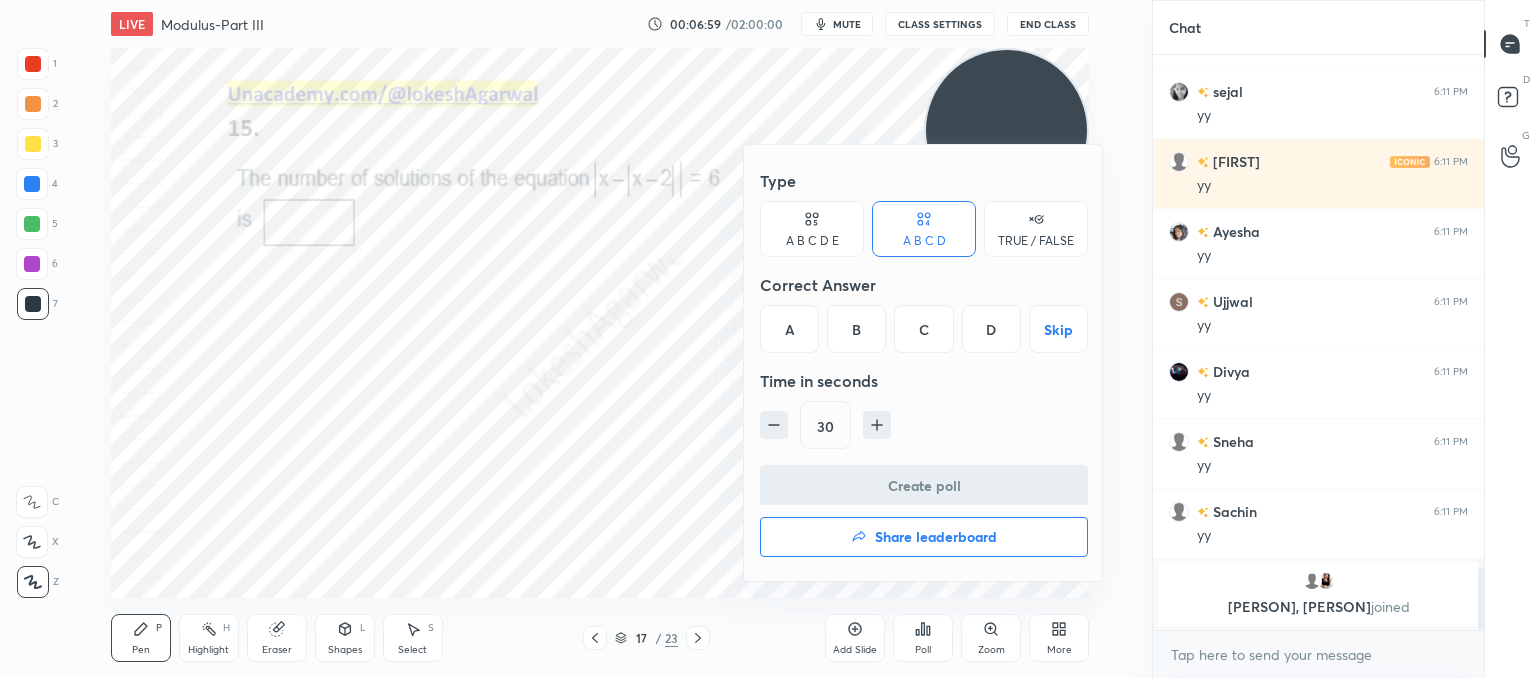 drag, startPoint x: 820, startPoint y: 225, endPoint x: 830, endPoint y: 239, distance: 17.20465 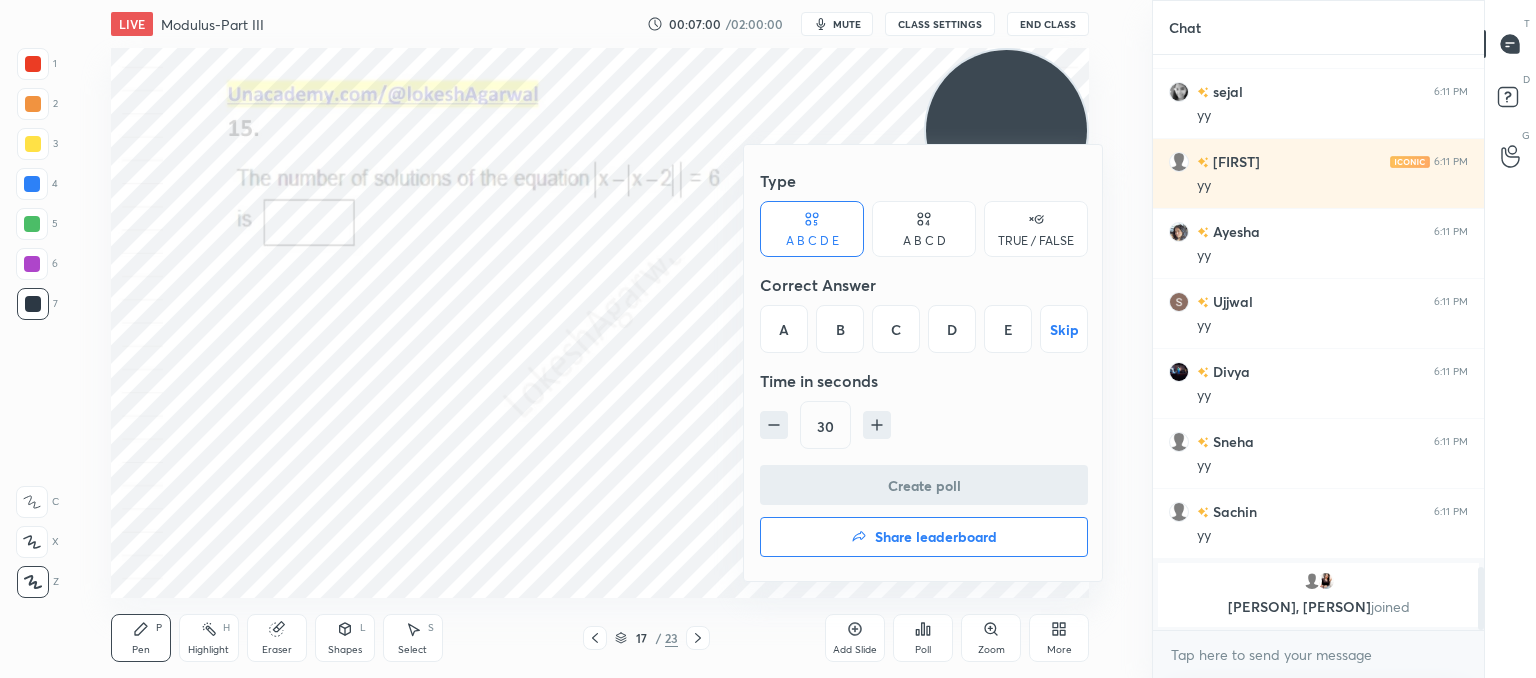 click on "B" at bounding box center (840, 329) 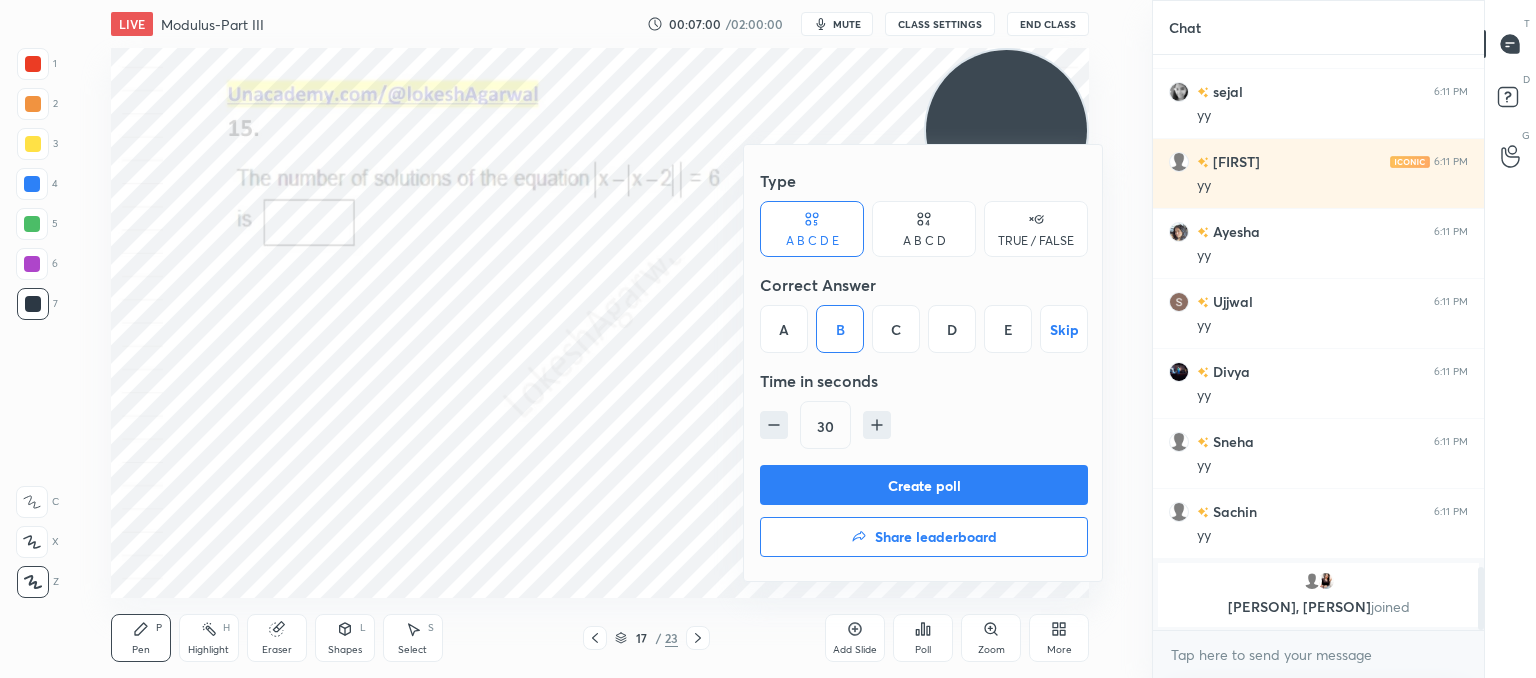 click on "Create poll" at bounding box center [924, 485] 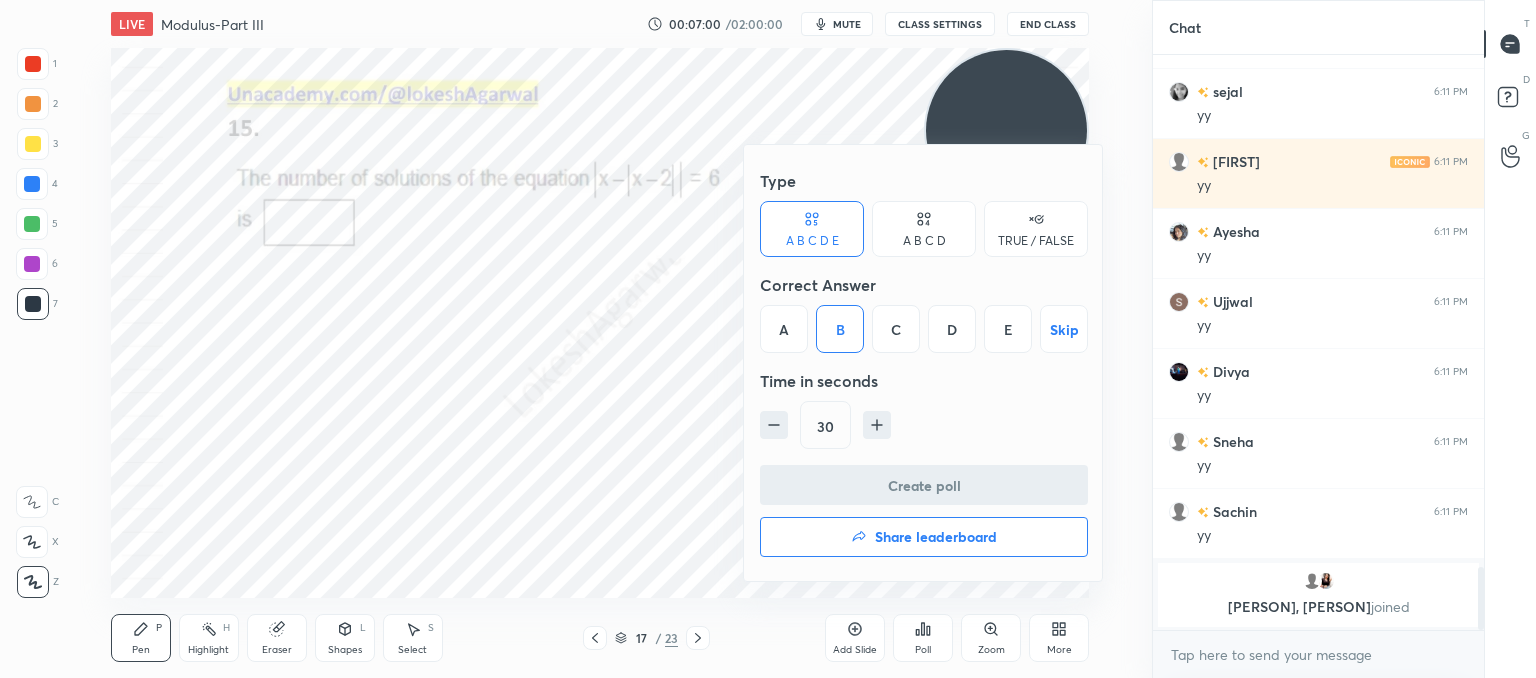 scroll, scrollTop: 528, scrollLeft: 325, axis: both 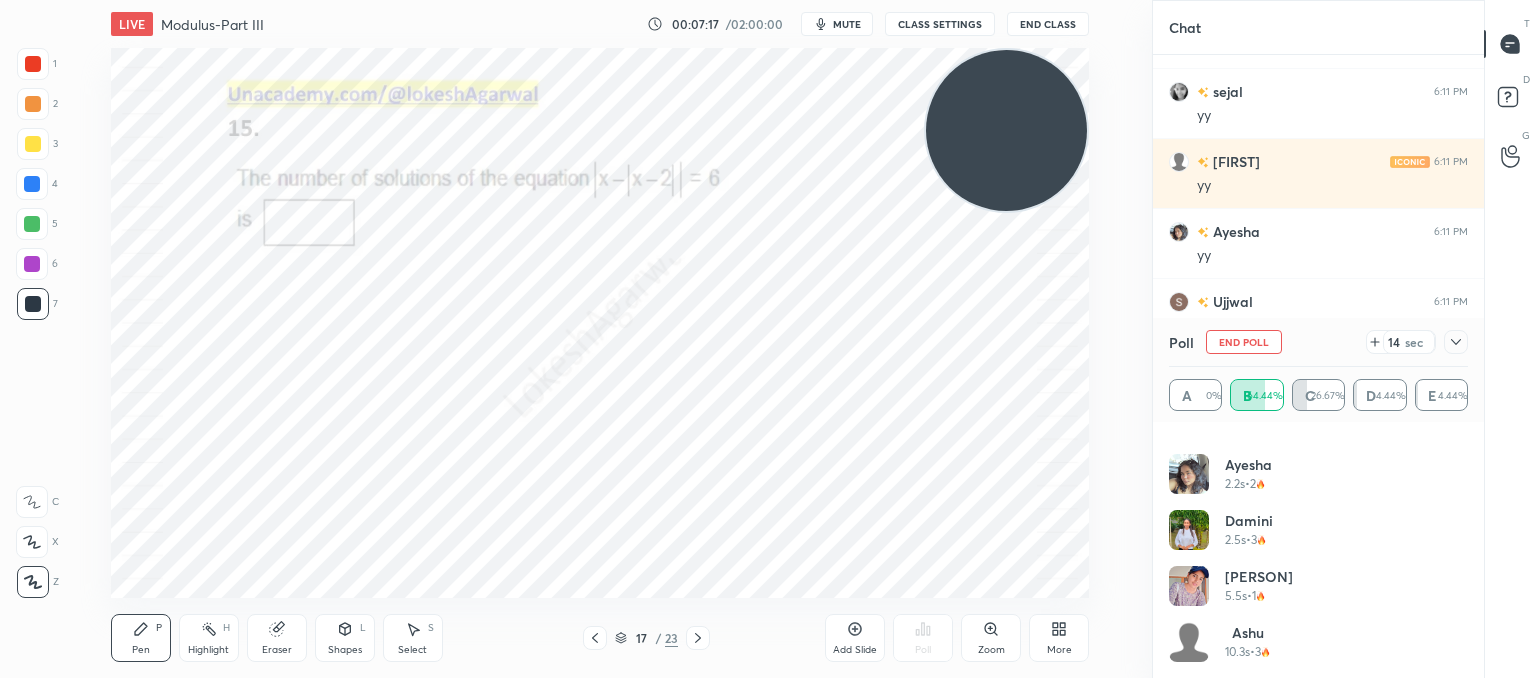 click at bounding box center [1456, 342] 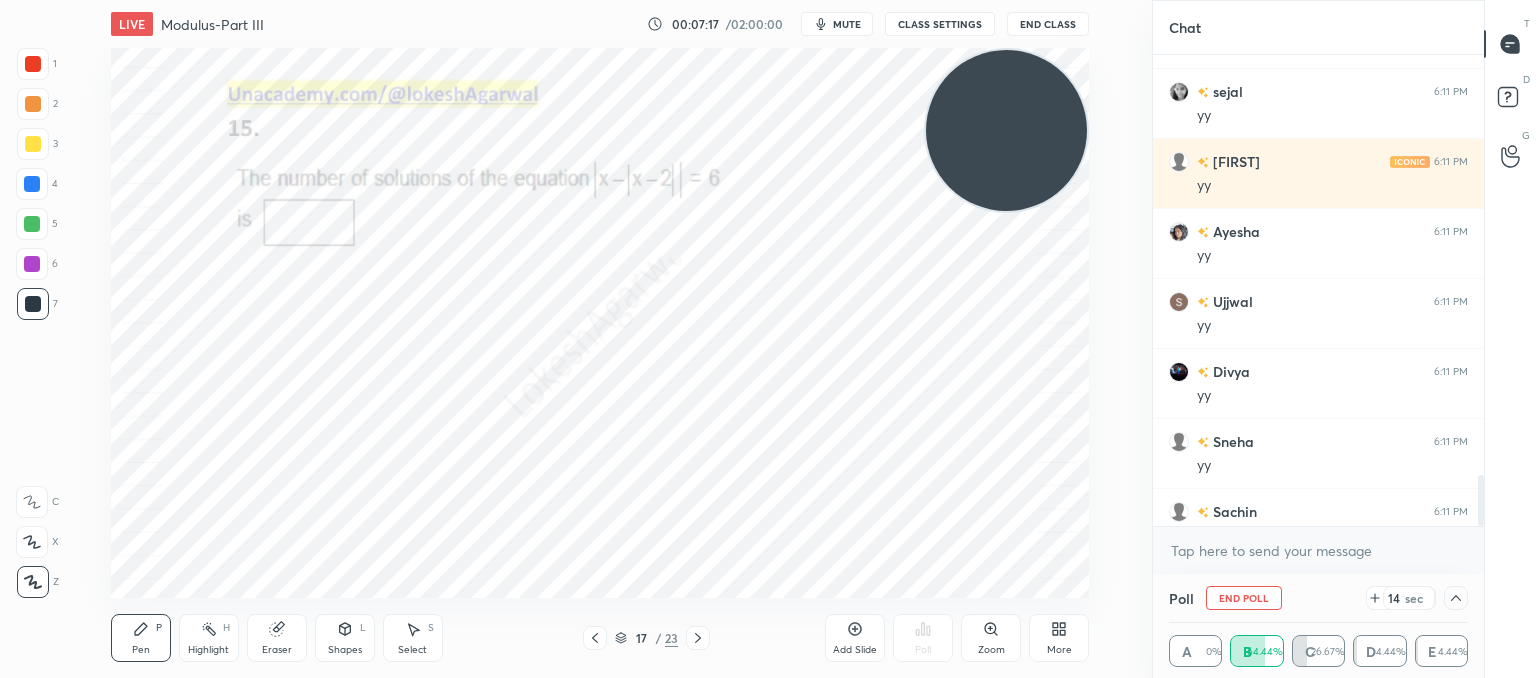 scroll, scrollTop: 154, scrollLeft: 293, axis: both 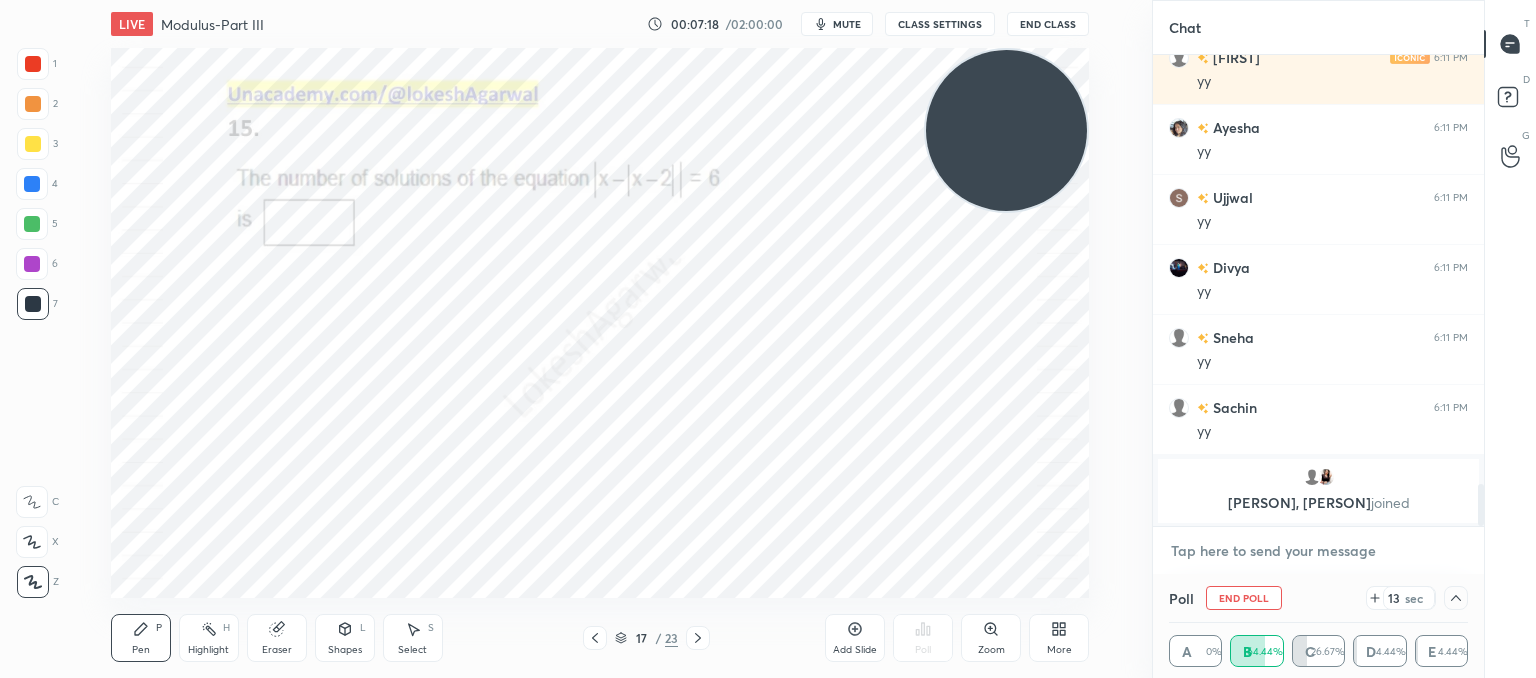 click at bounding box center (1318, 551) 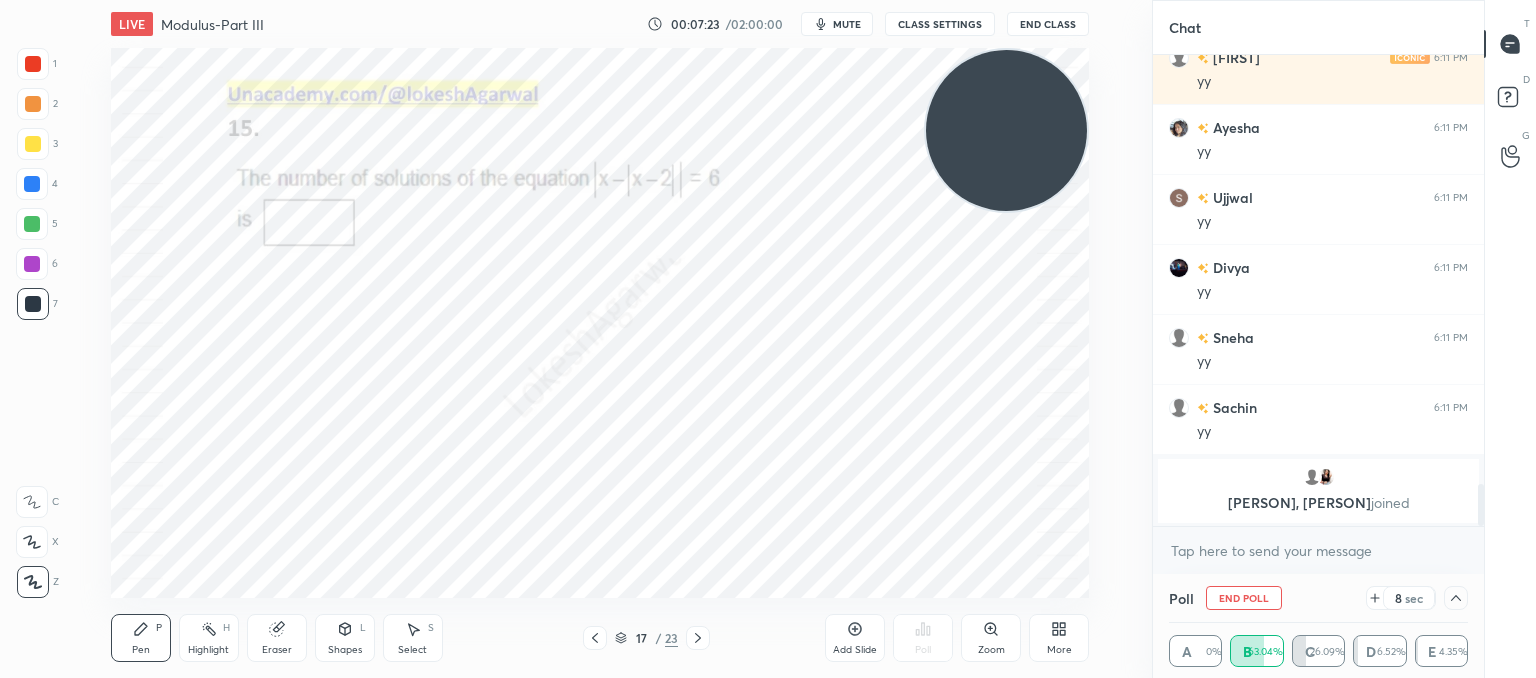 drag, startPoint x: 426, startPoint y: 651, endPoint x: 478, endPoint y: 640, distance: 53.15073 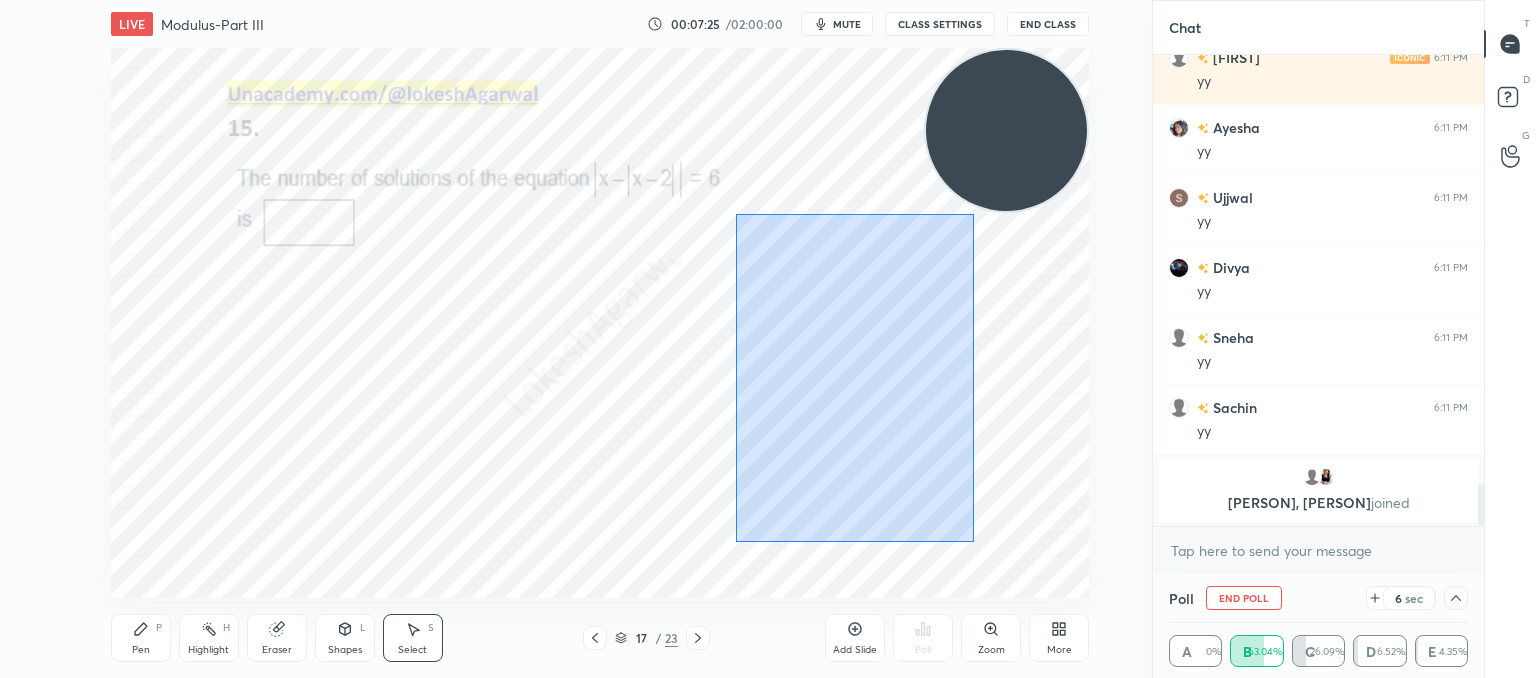 drag, startPoint x: 974, startPoint y: 541, endPoint x: 741, endPoint y: 203, distance: 410.5277 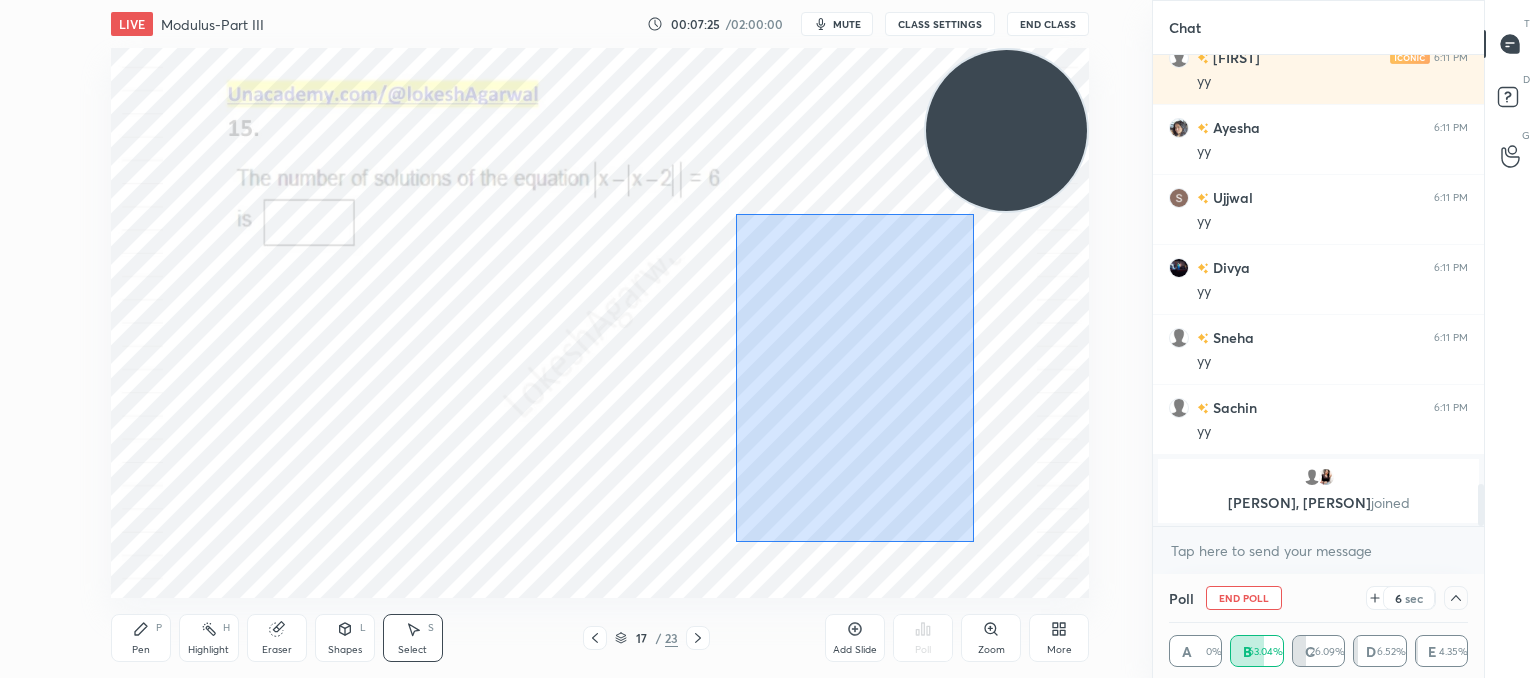 click on "0 ° Undo Copy Duplicate Duplicate to new slide Delete" at bounding box center [600, 323] 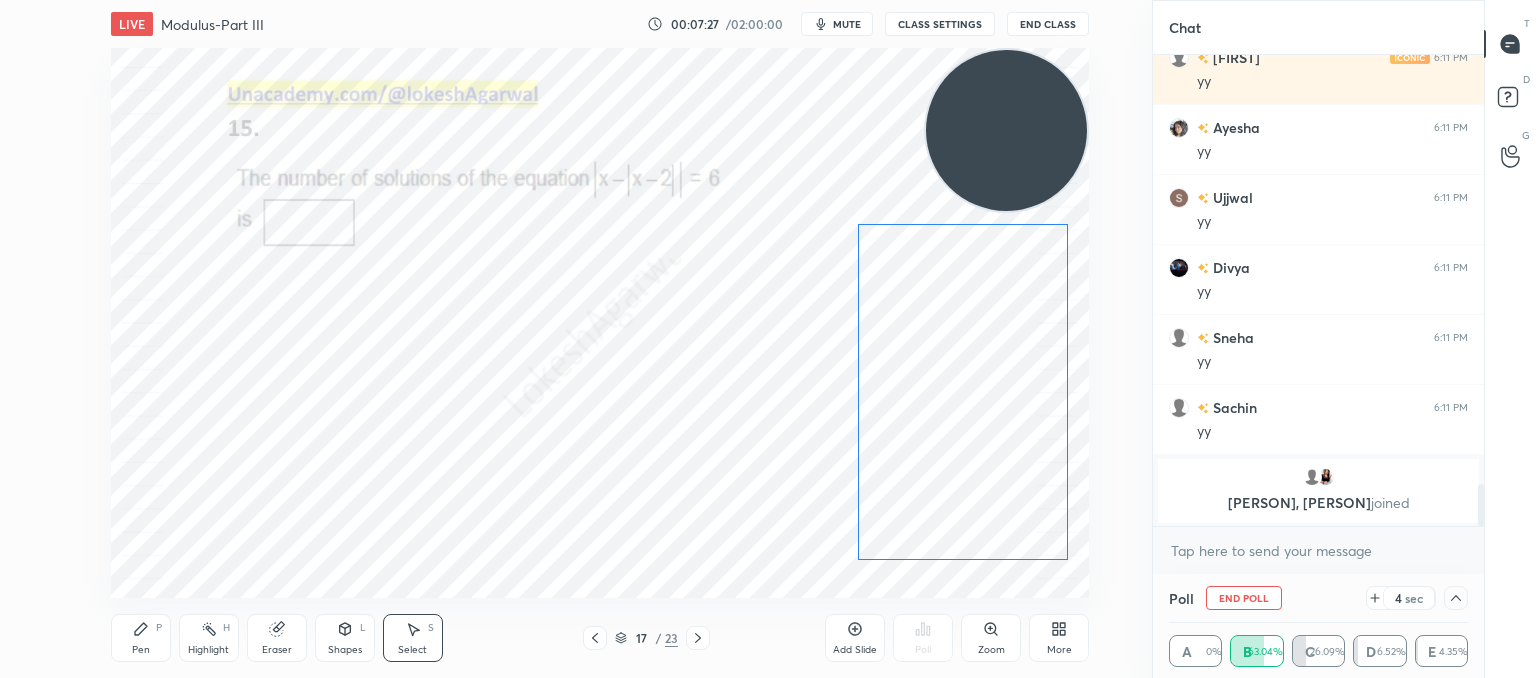 drag, startPoint x: 799, startPoint y: 303, endPoint x: 918, endPoint y: 309, distance: 119.15116 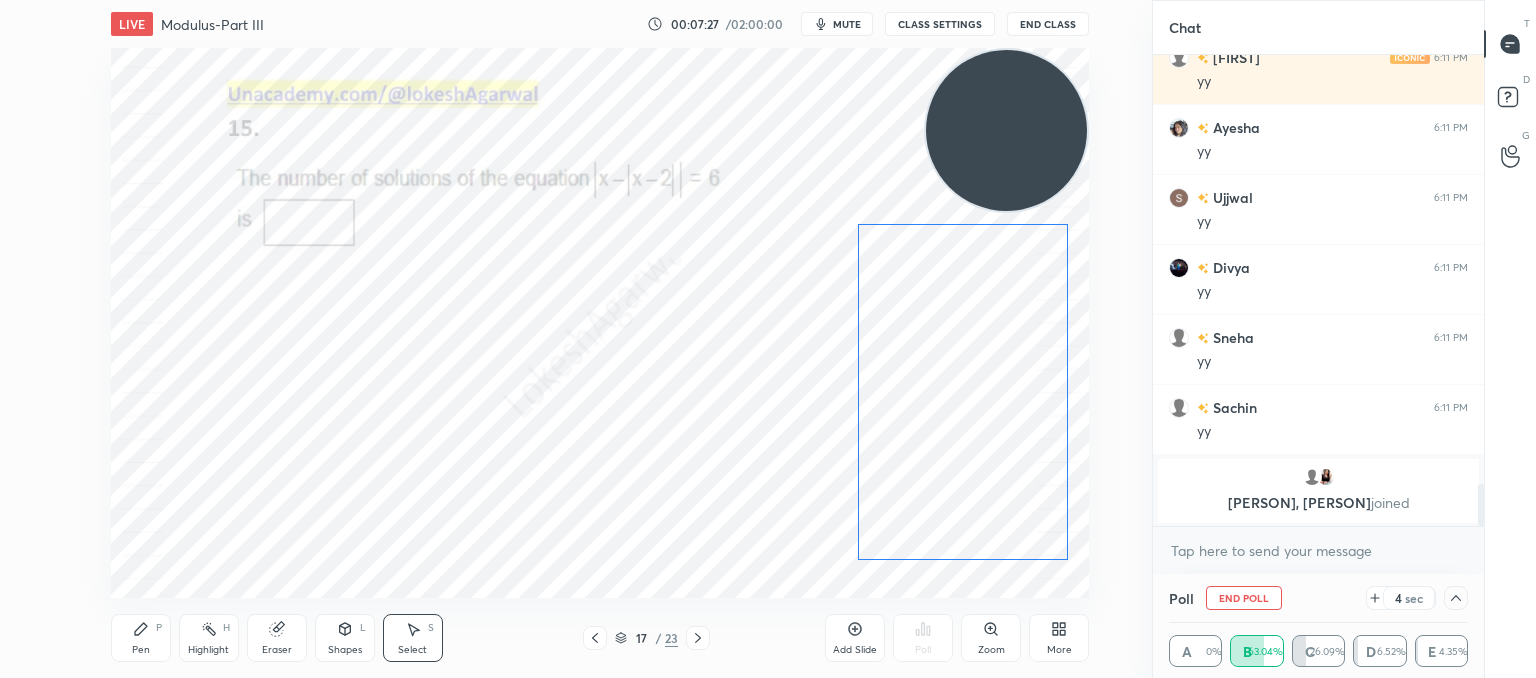 click on "0 ° Undo Copy Duplicate Duplicate to new slide Delete" at bounding box center (600, 323) 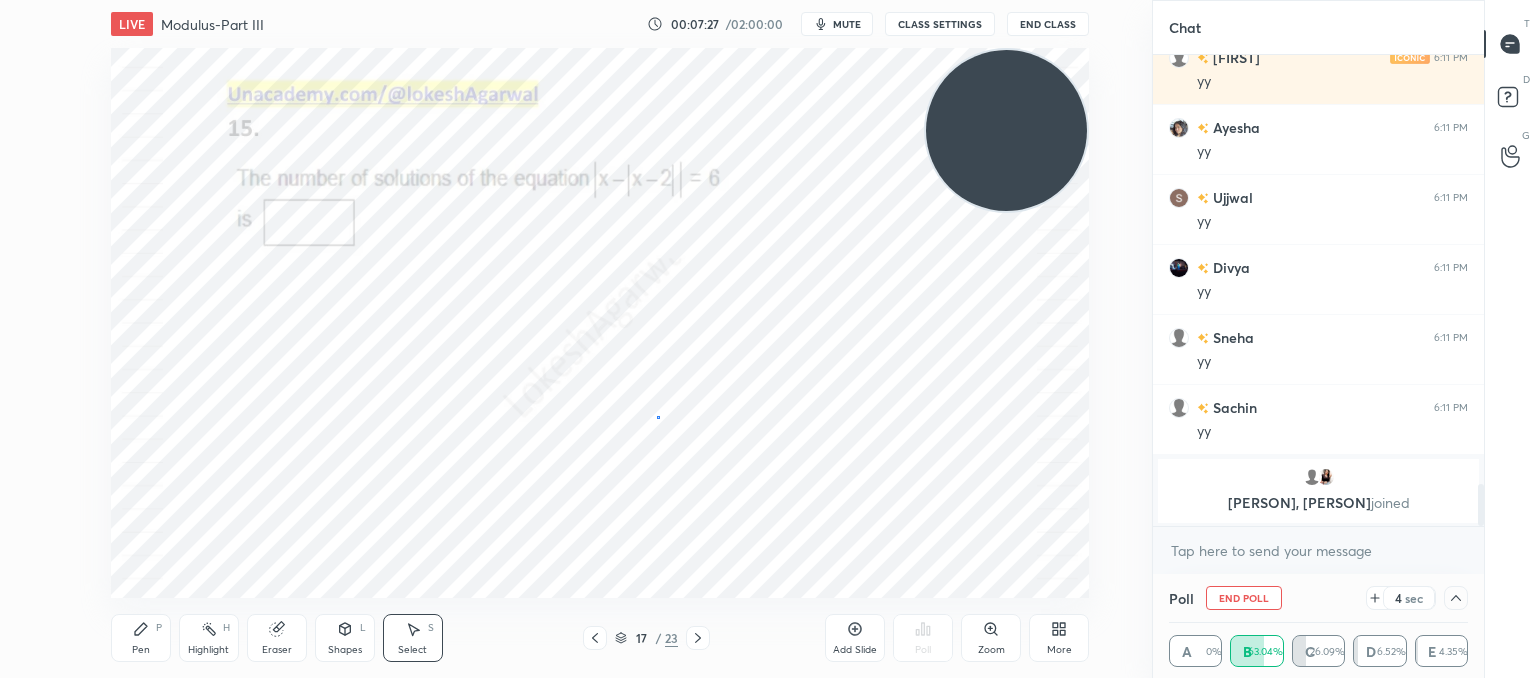 click on "0 ° Undo Copy Duplicate Duplicate to new slide Delete" at bounding box center (600, 323) 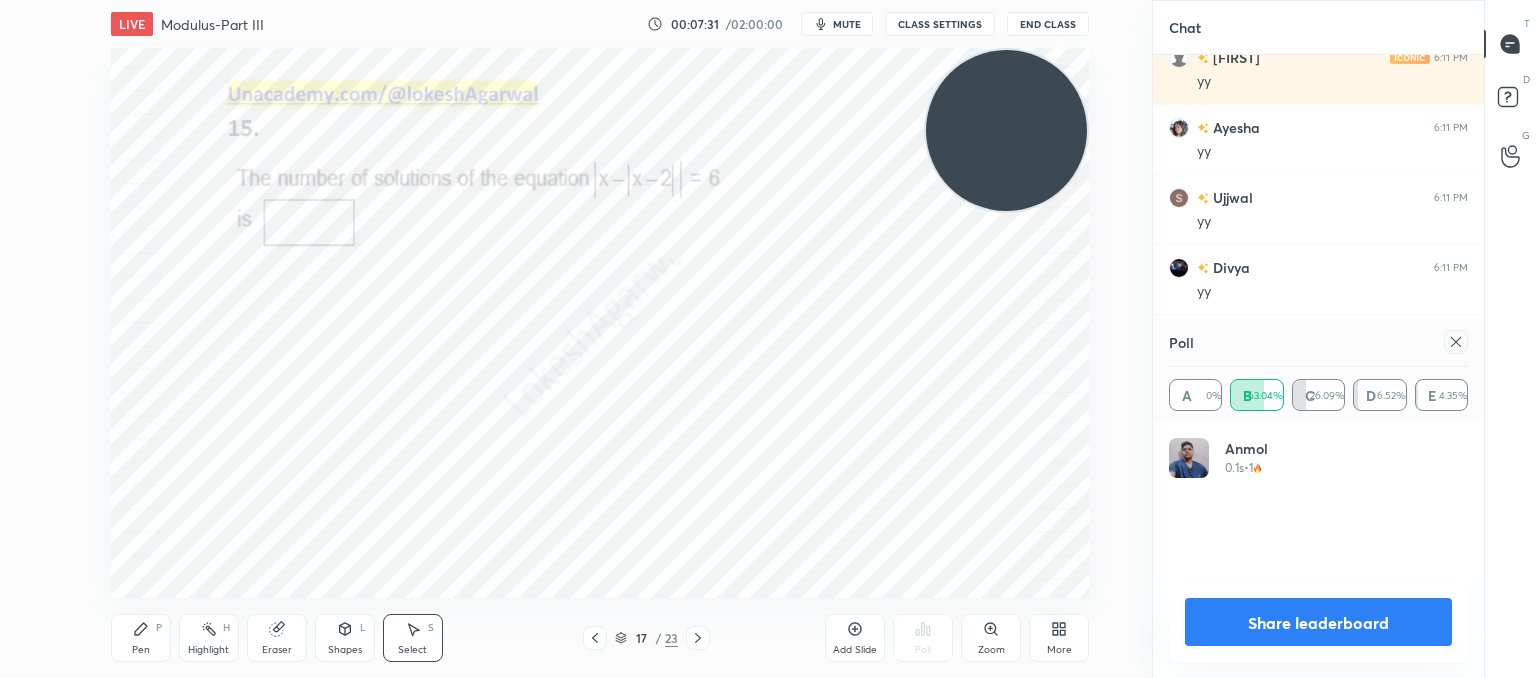 scroll, scrollTop: 7, scrollLeft: 6, axis: both 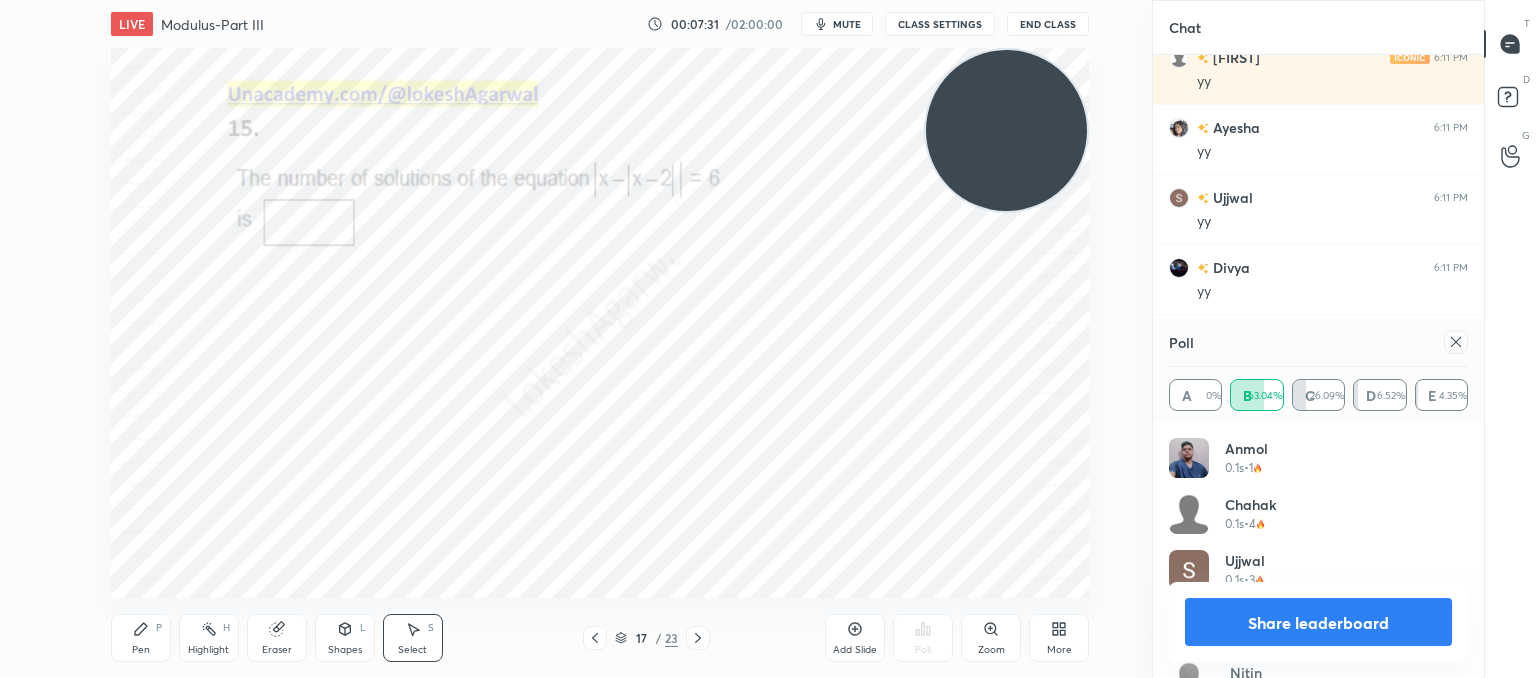 click 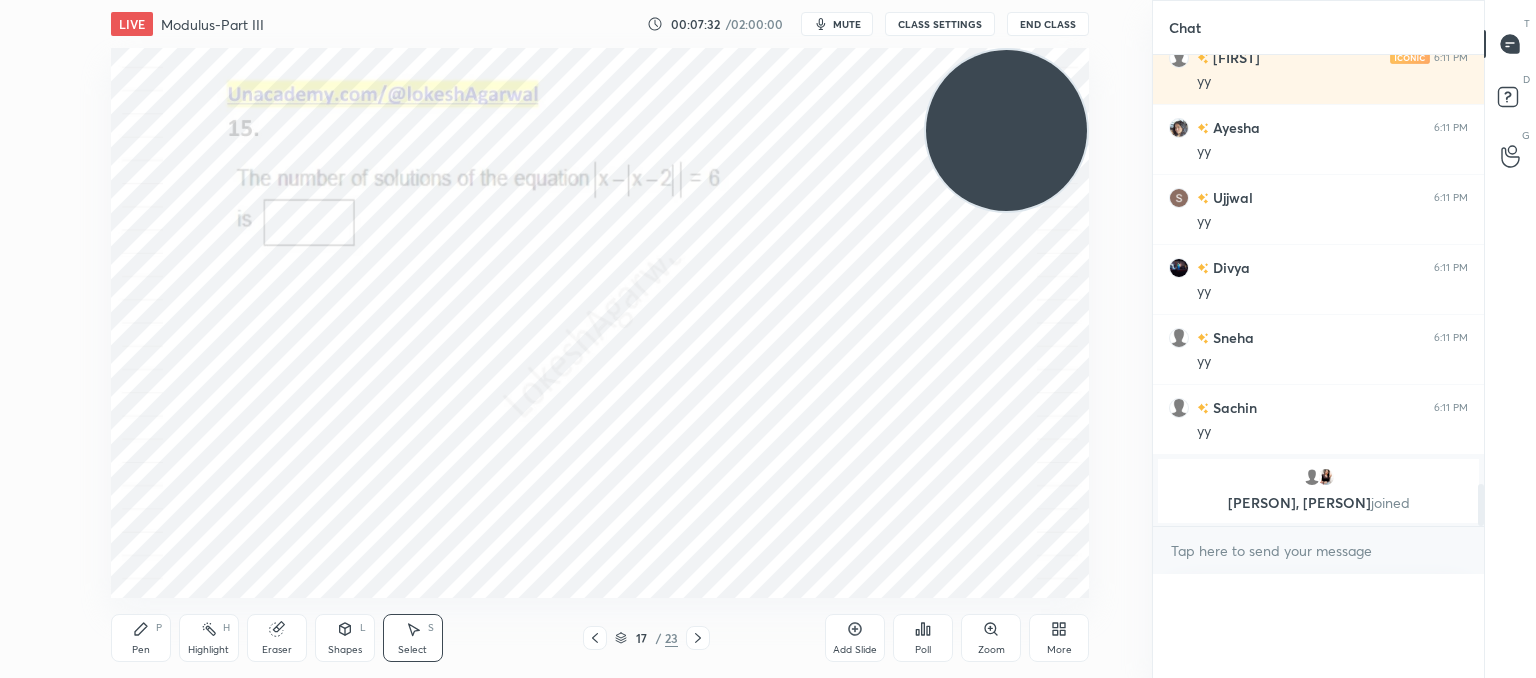 scroll, scrollTop: 121, scrollLeft: 293, axis: both 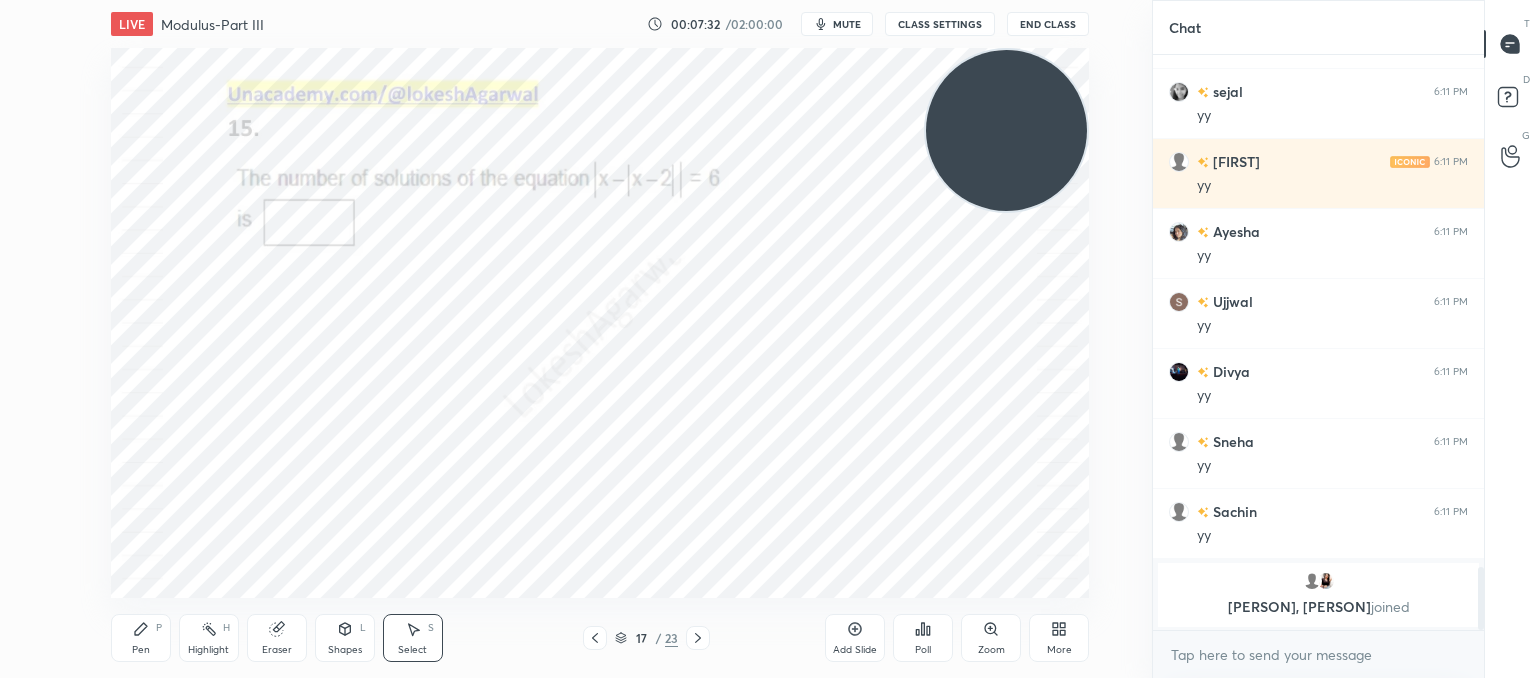 click 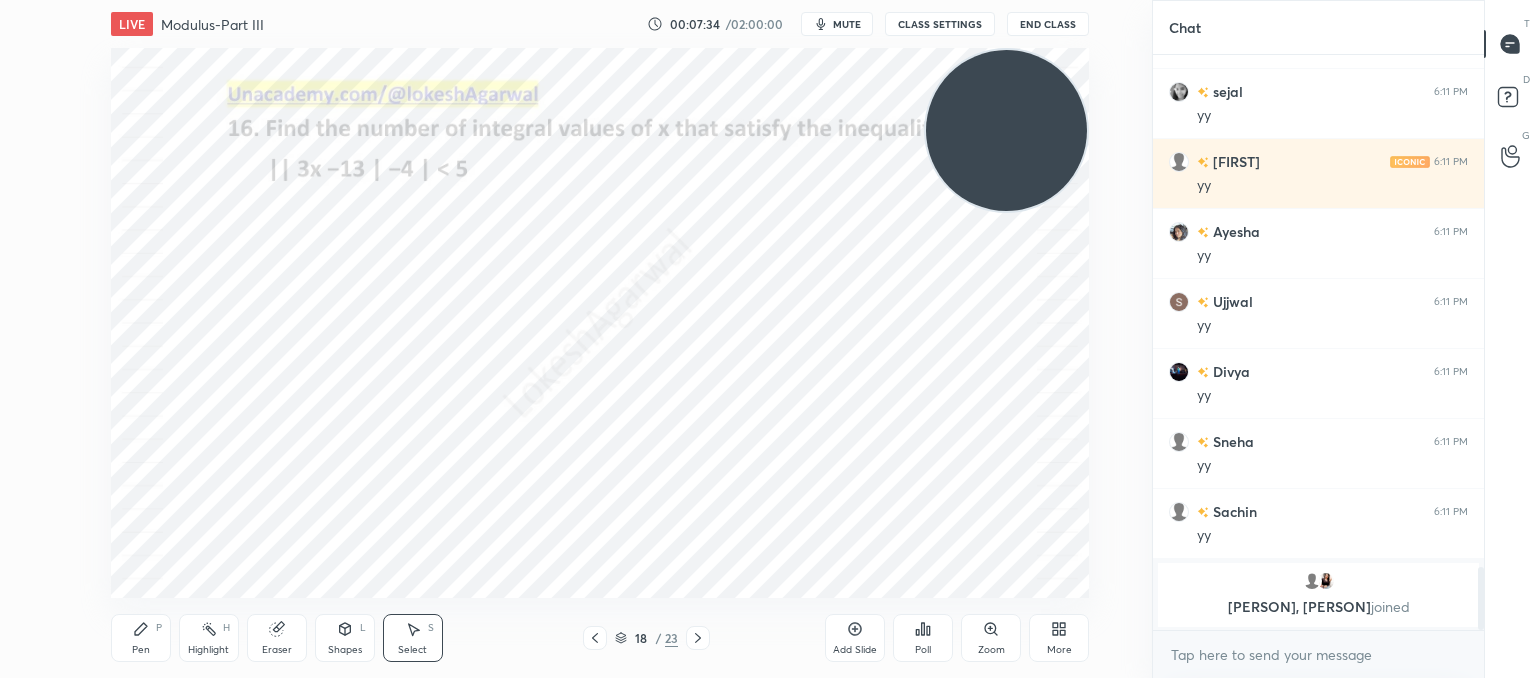 drag, startPoint x: 597, startPoint y: 638, endPoint x: 608, endPoint y: 364, distance: 274.2207 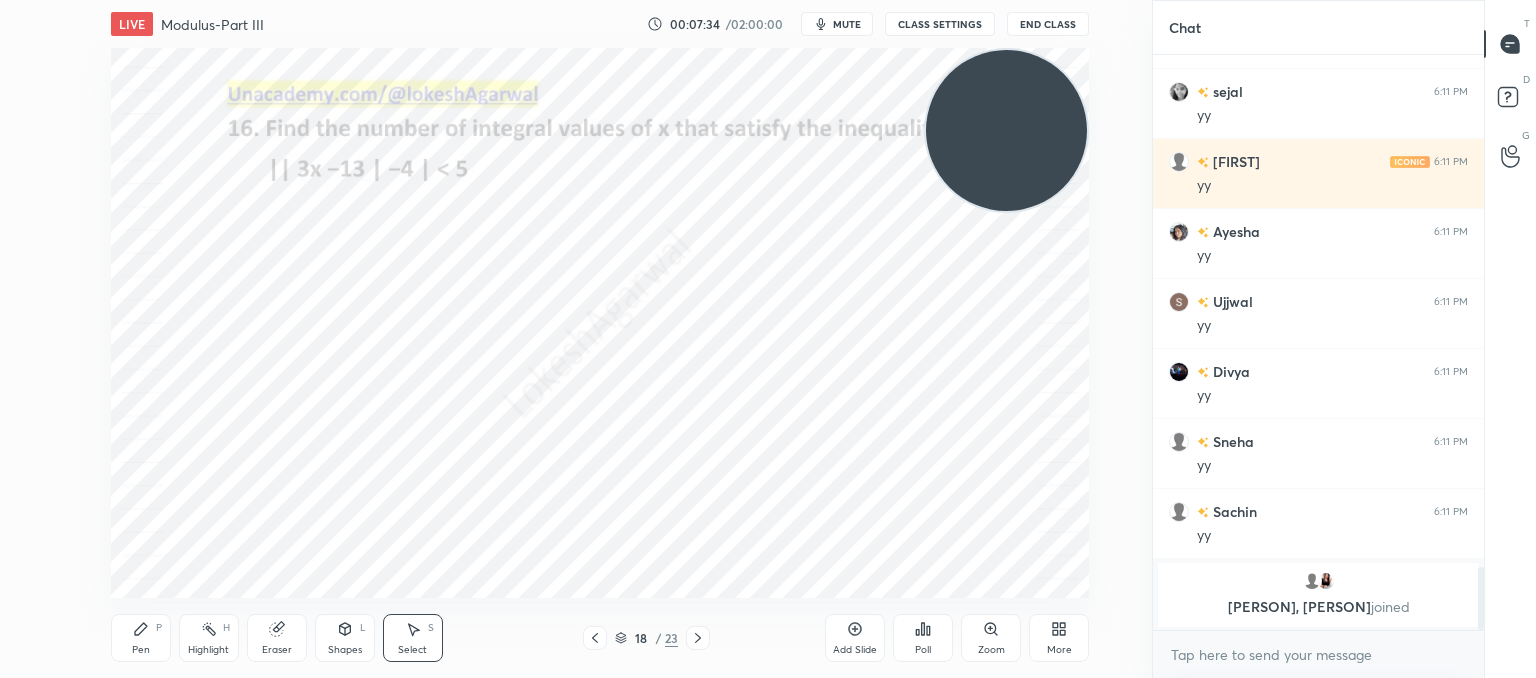 click 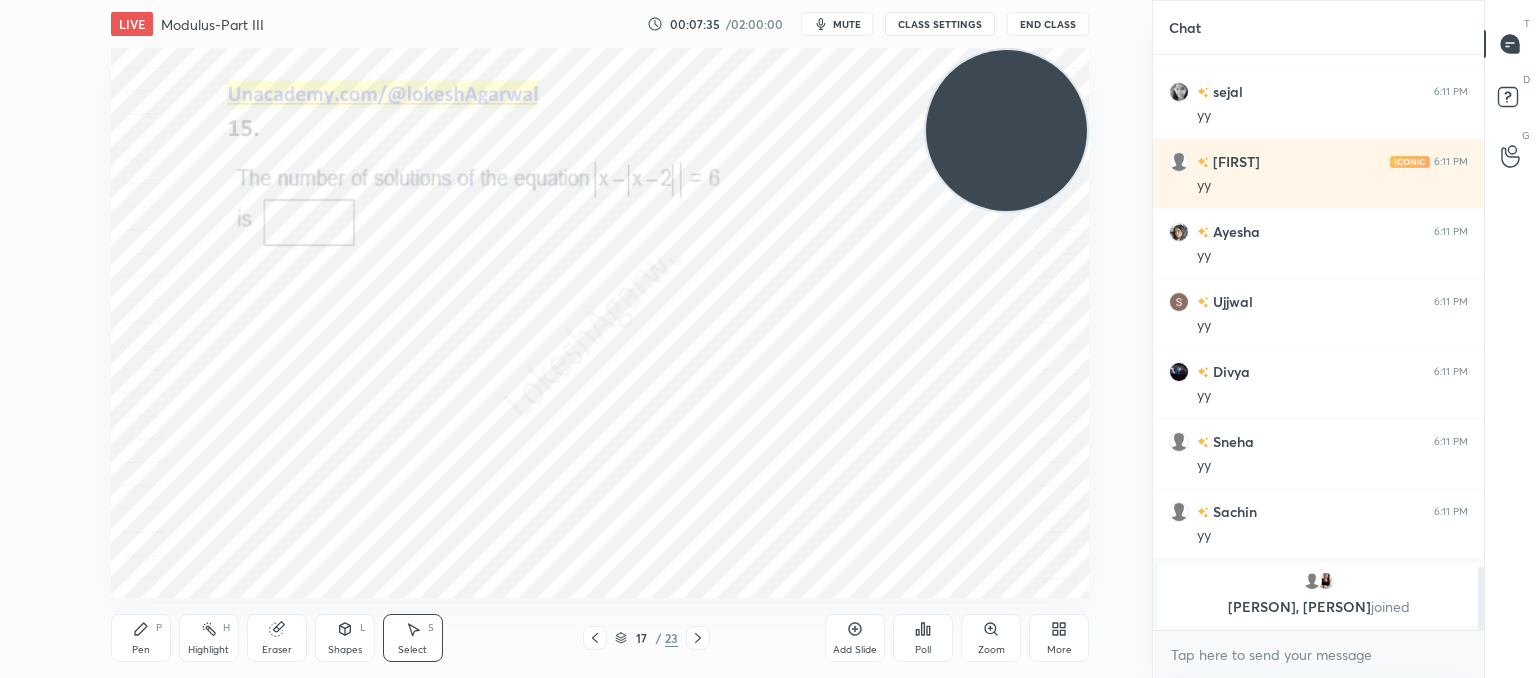 click 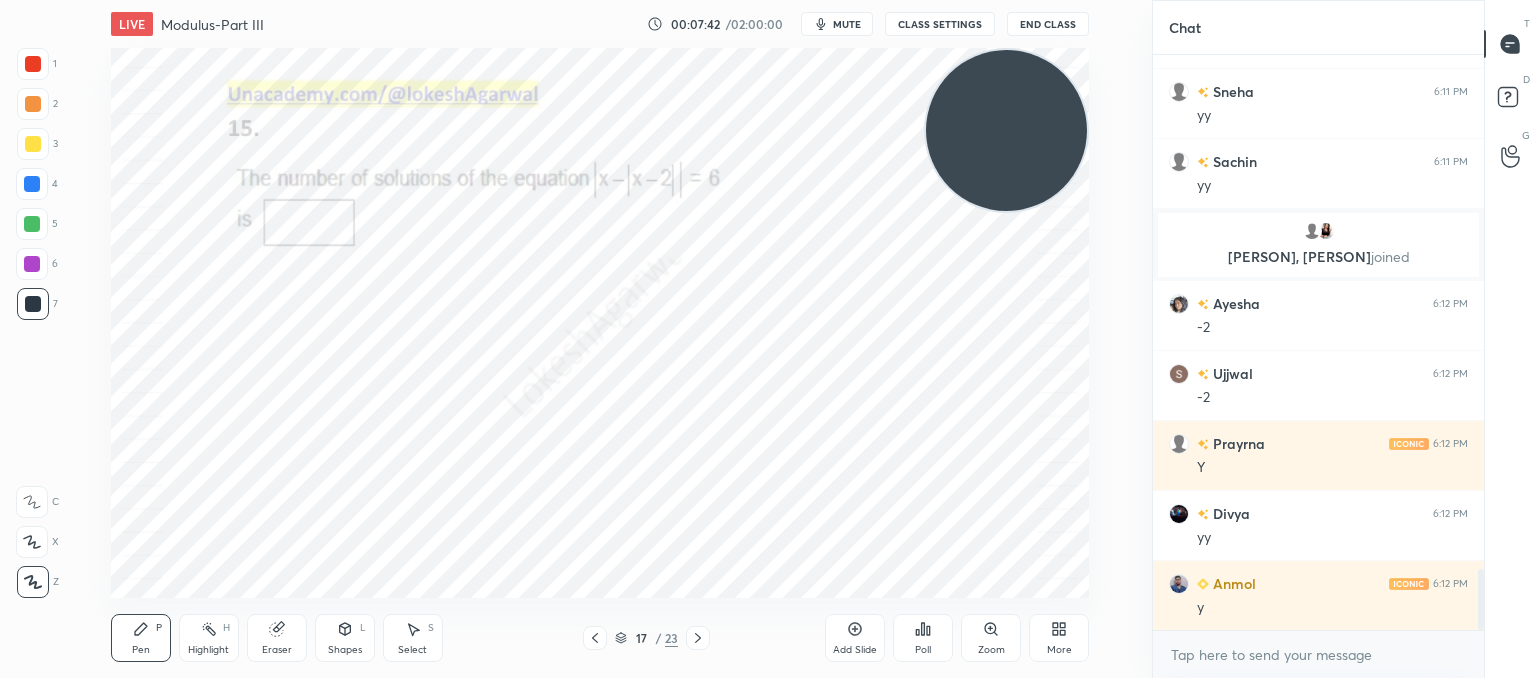click at bounding box center [698, 638] 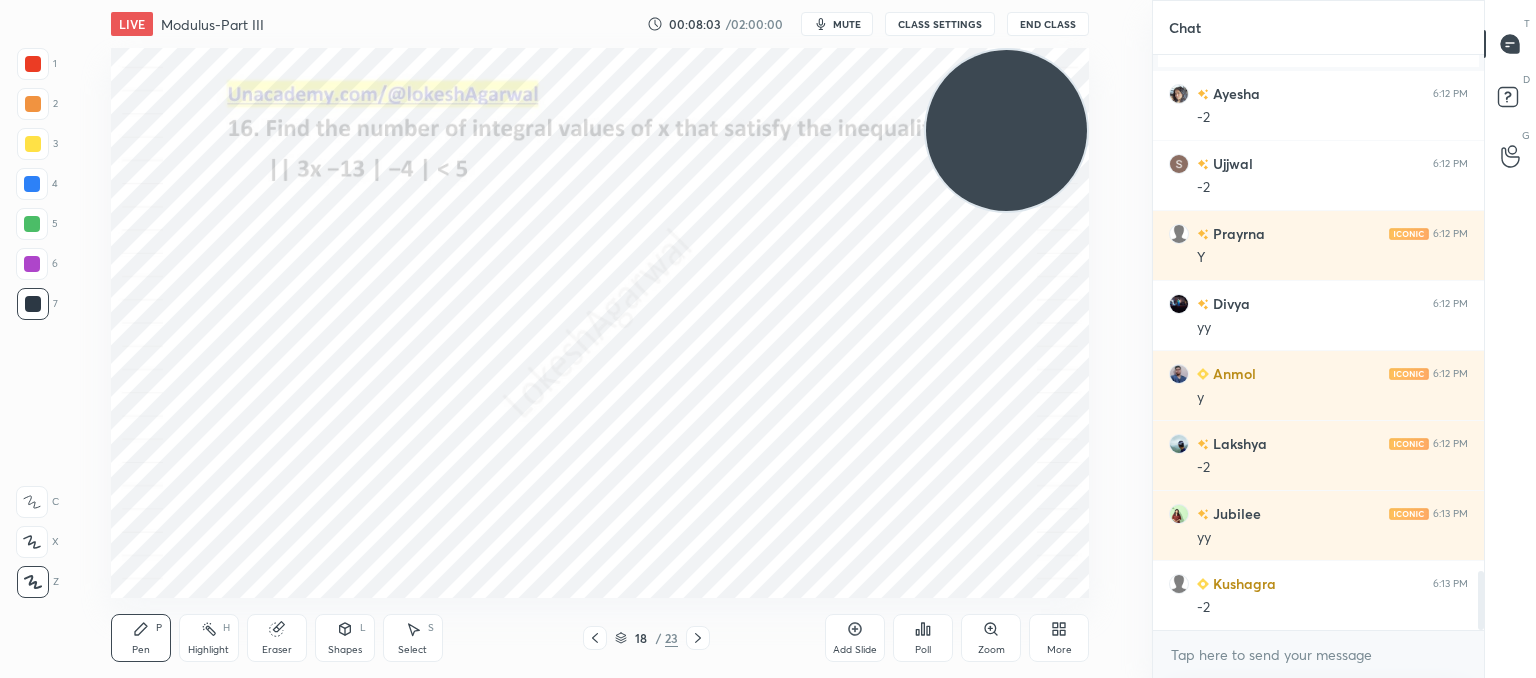 click 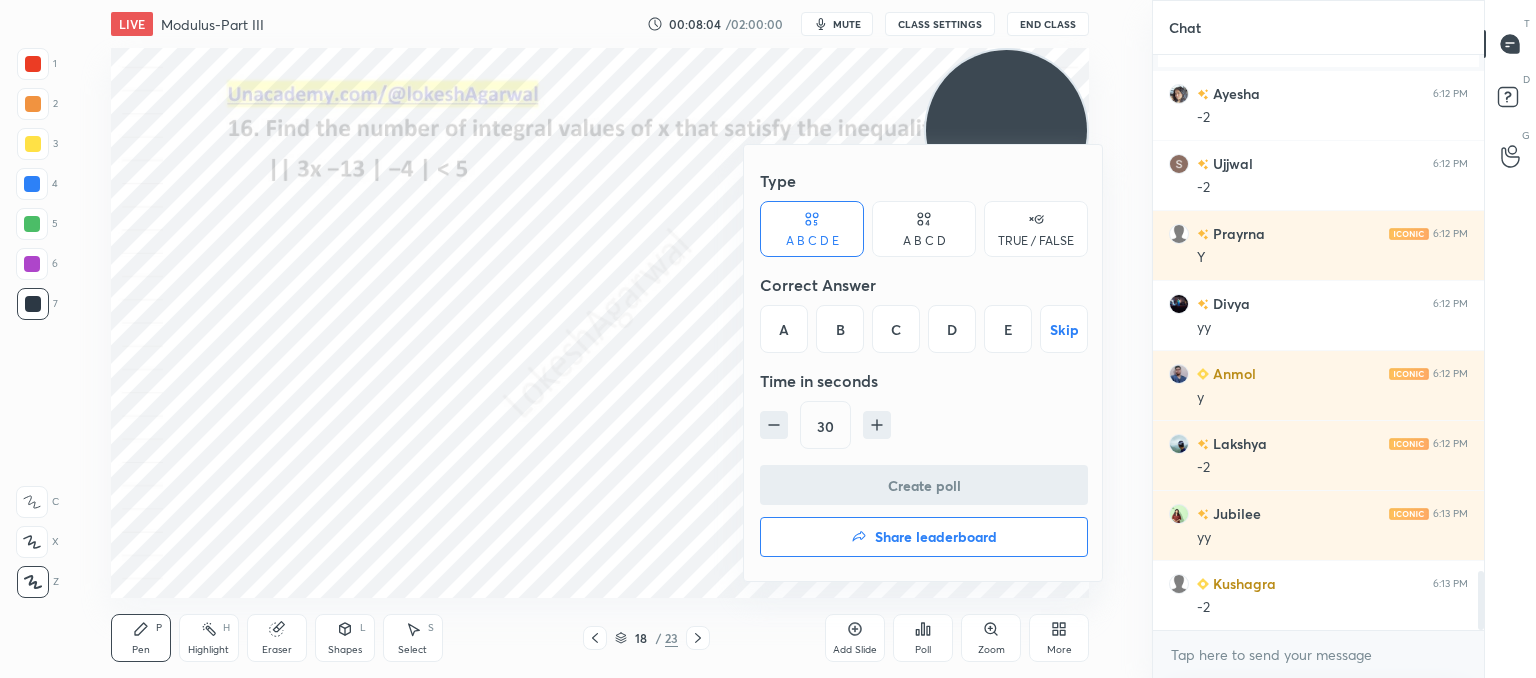 click on "B" at bounding box center [840, 329] 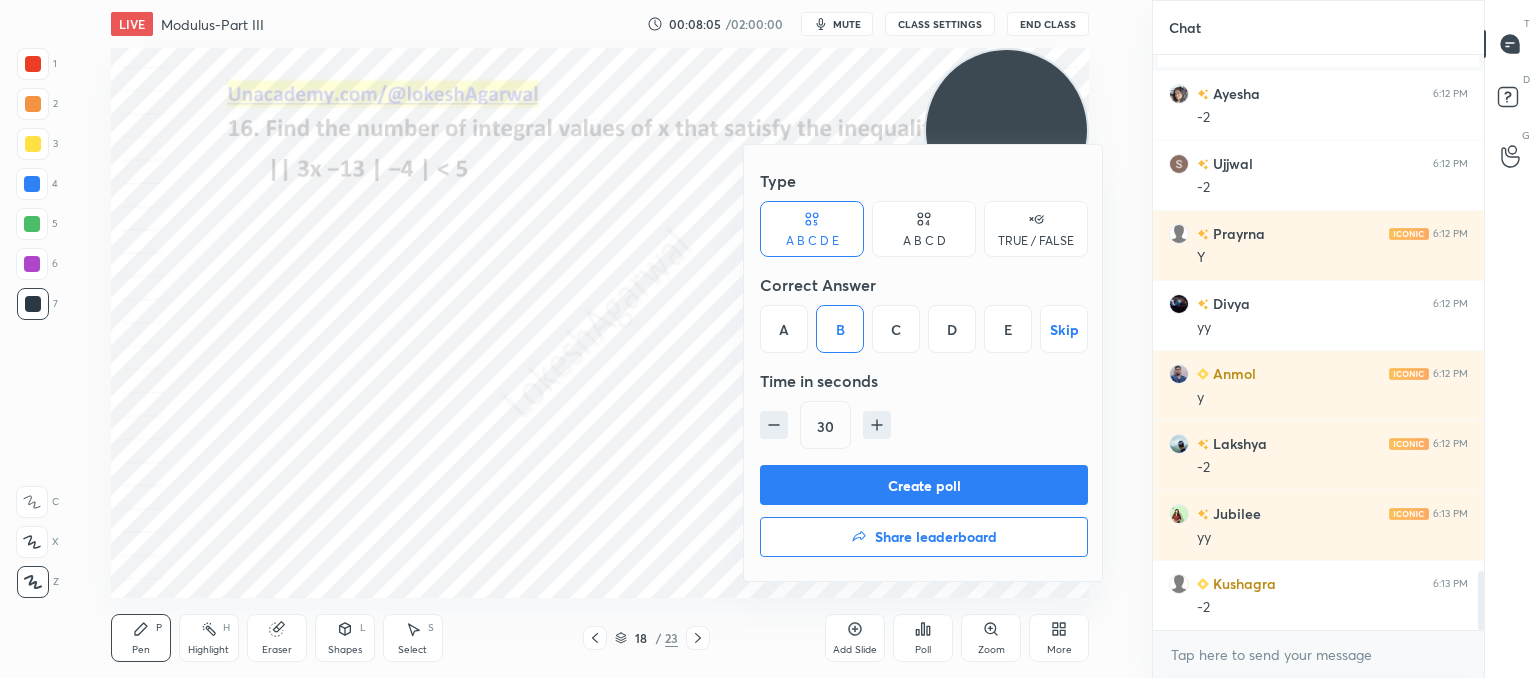click on "Create poll" at bounding box center [924, 485] 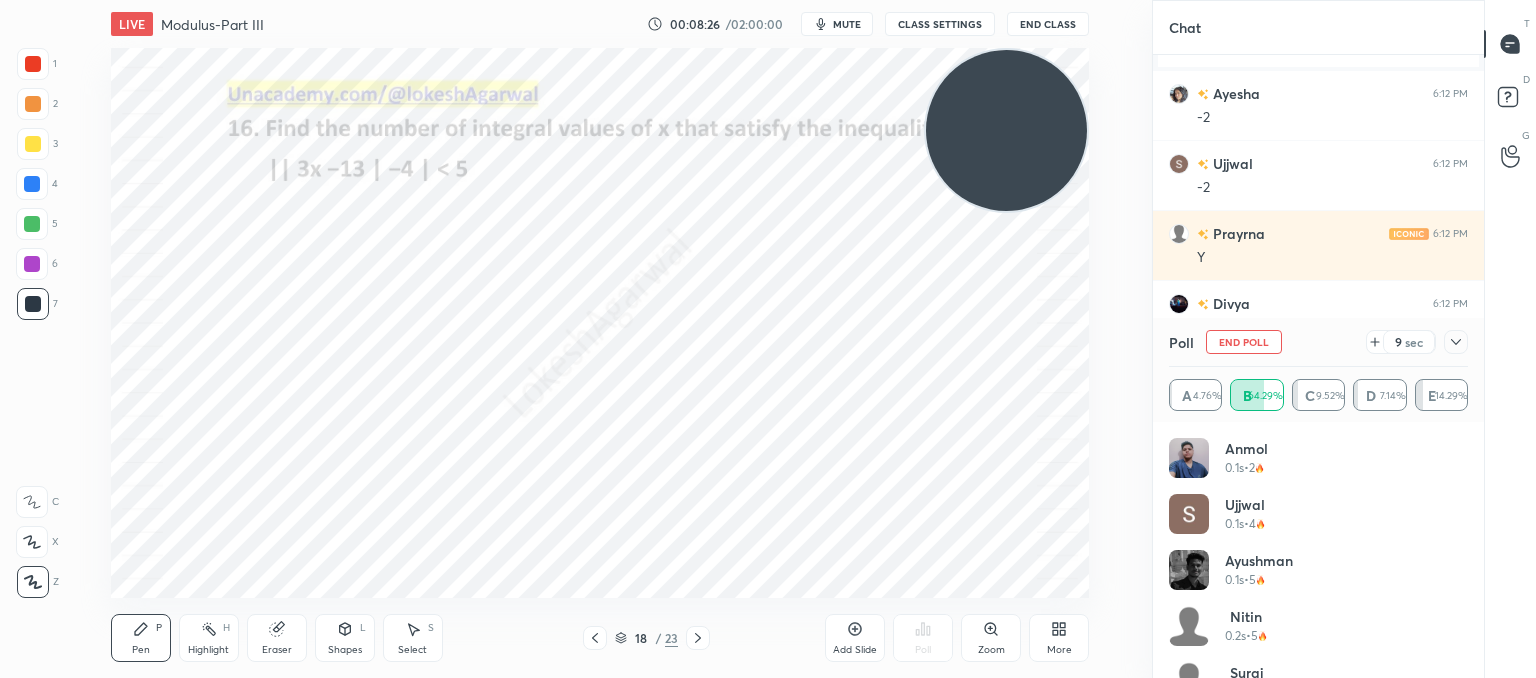 click 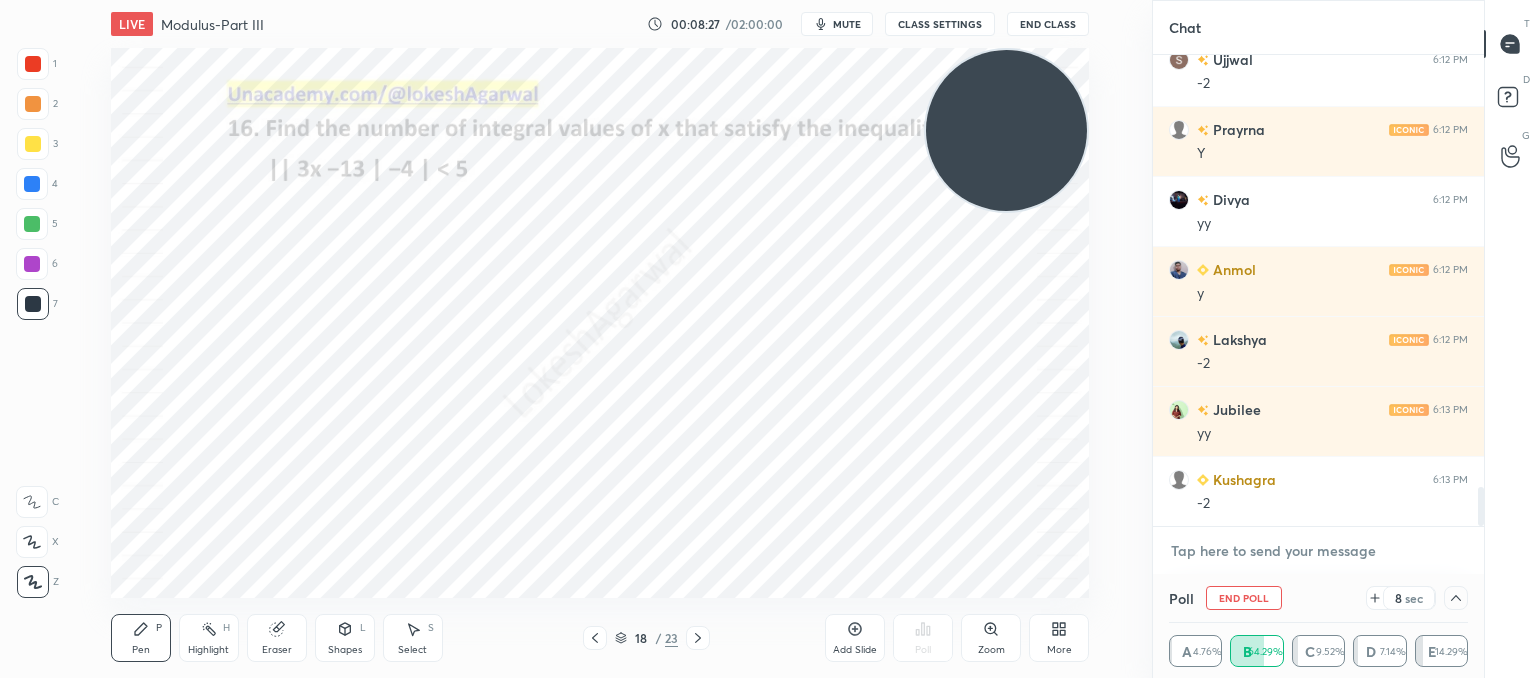 click at bounding box center [1318, 551] 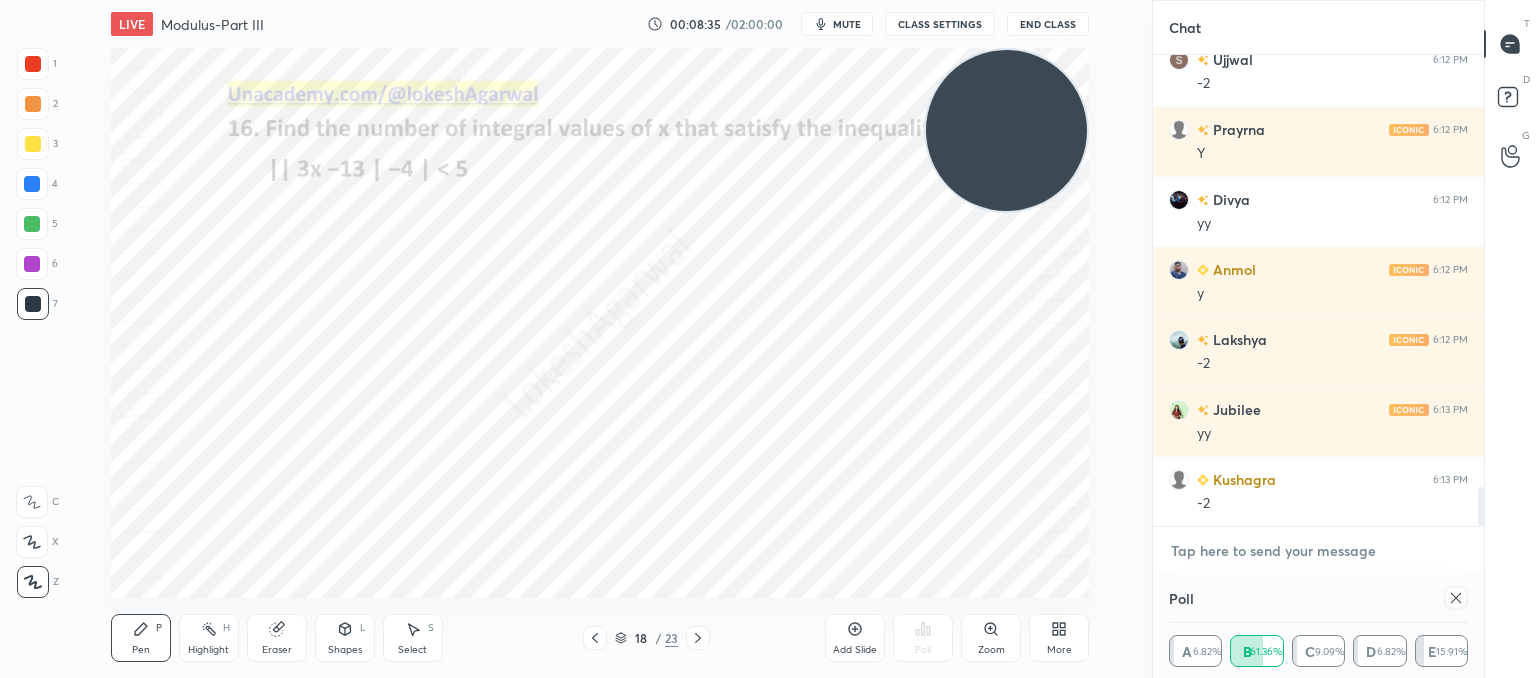 scroll, scrollTop: 0, scrollLeft: 0, axis: both 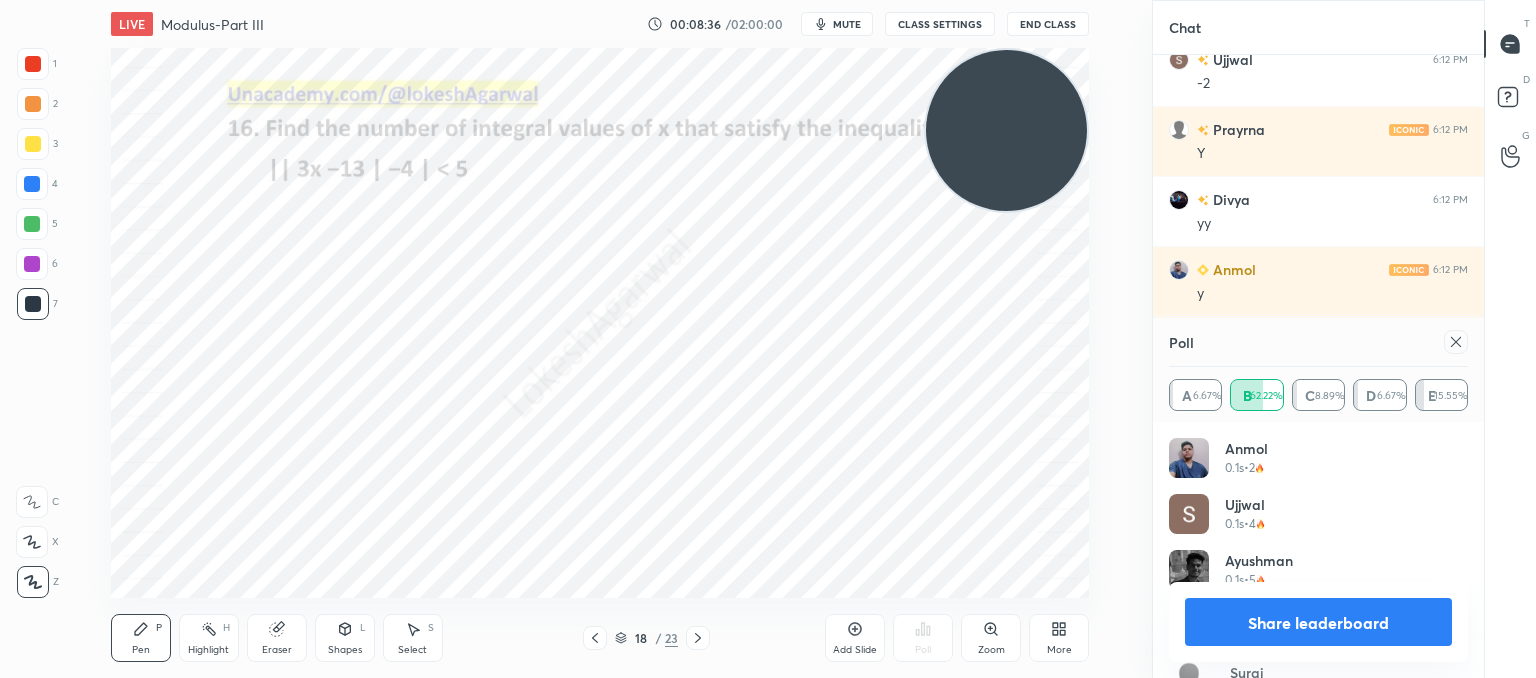 click at bounding box center (1456, 342) 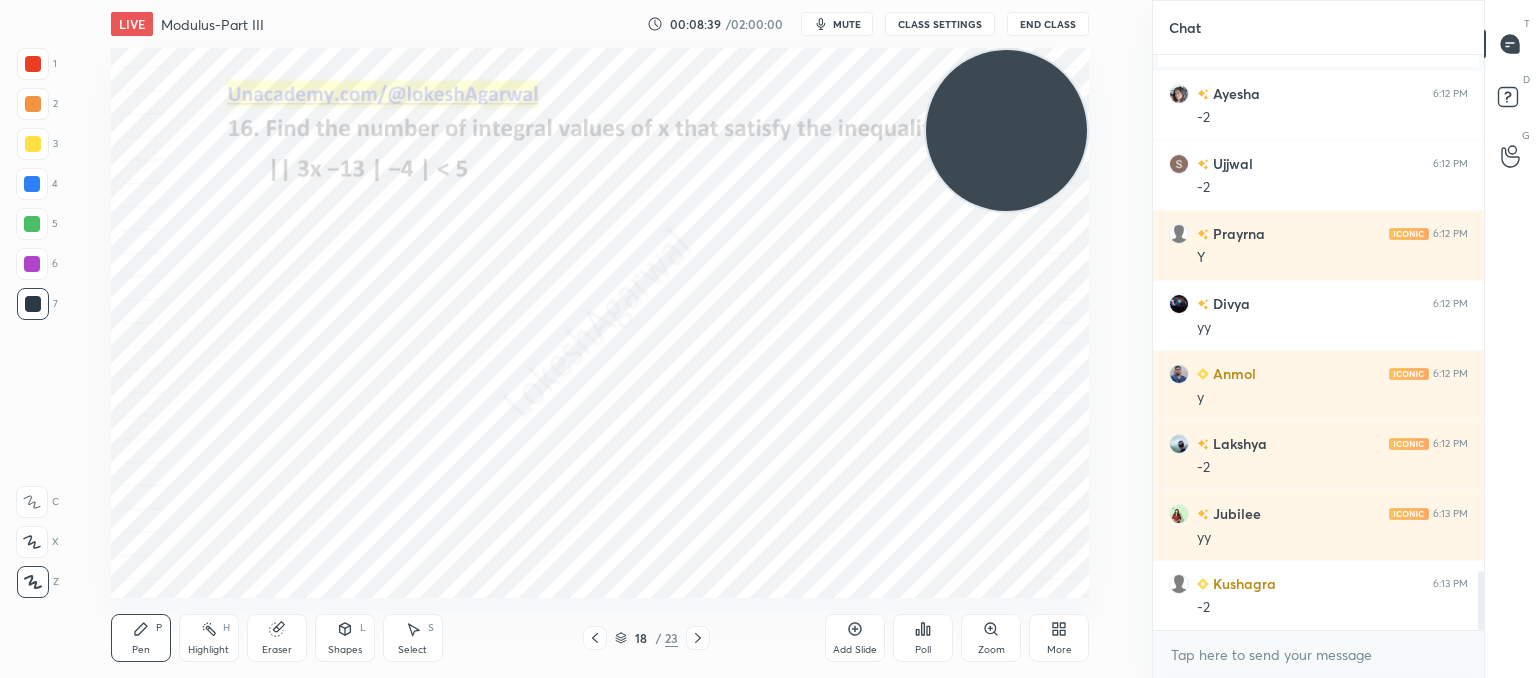 click 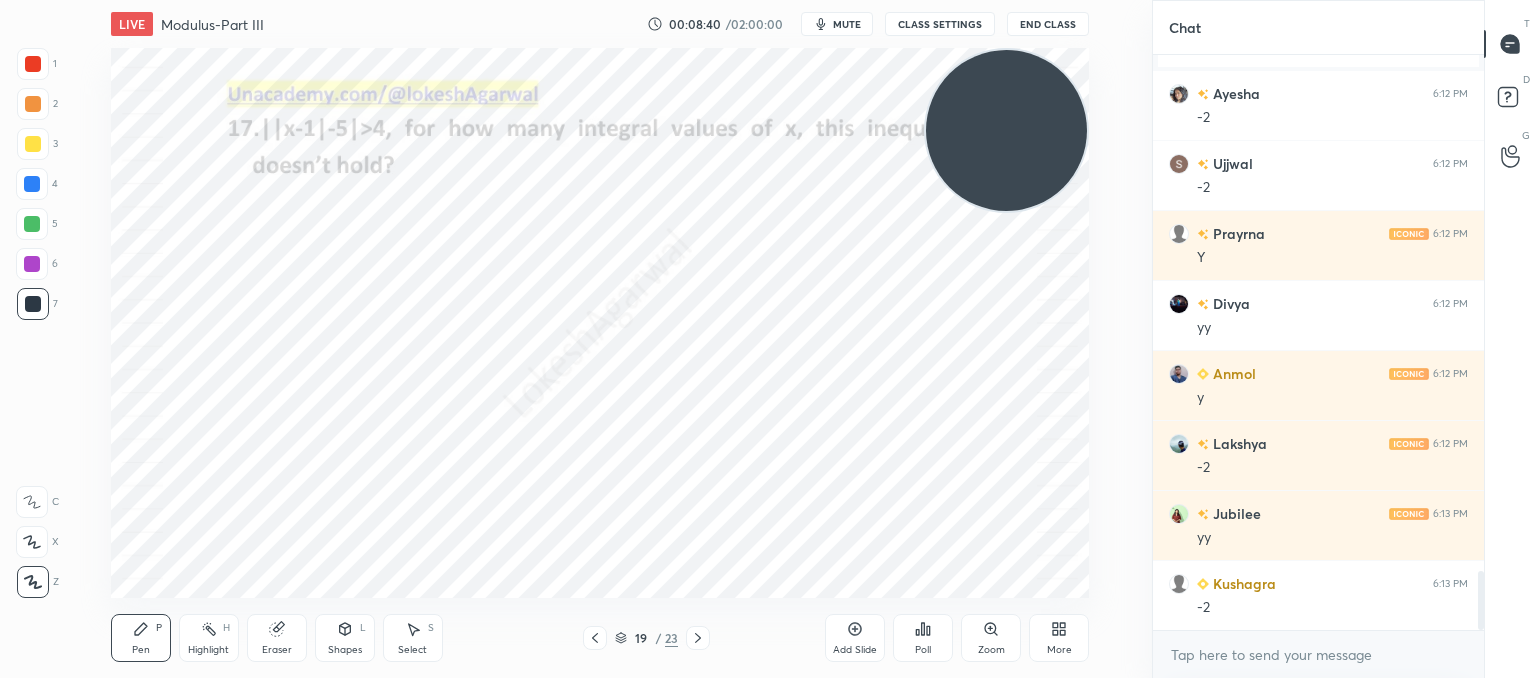 click 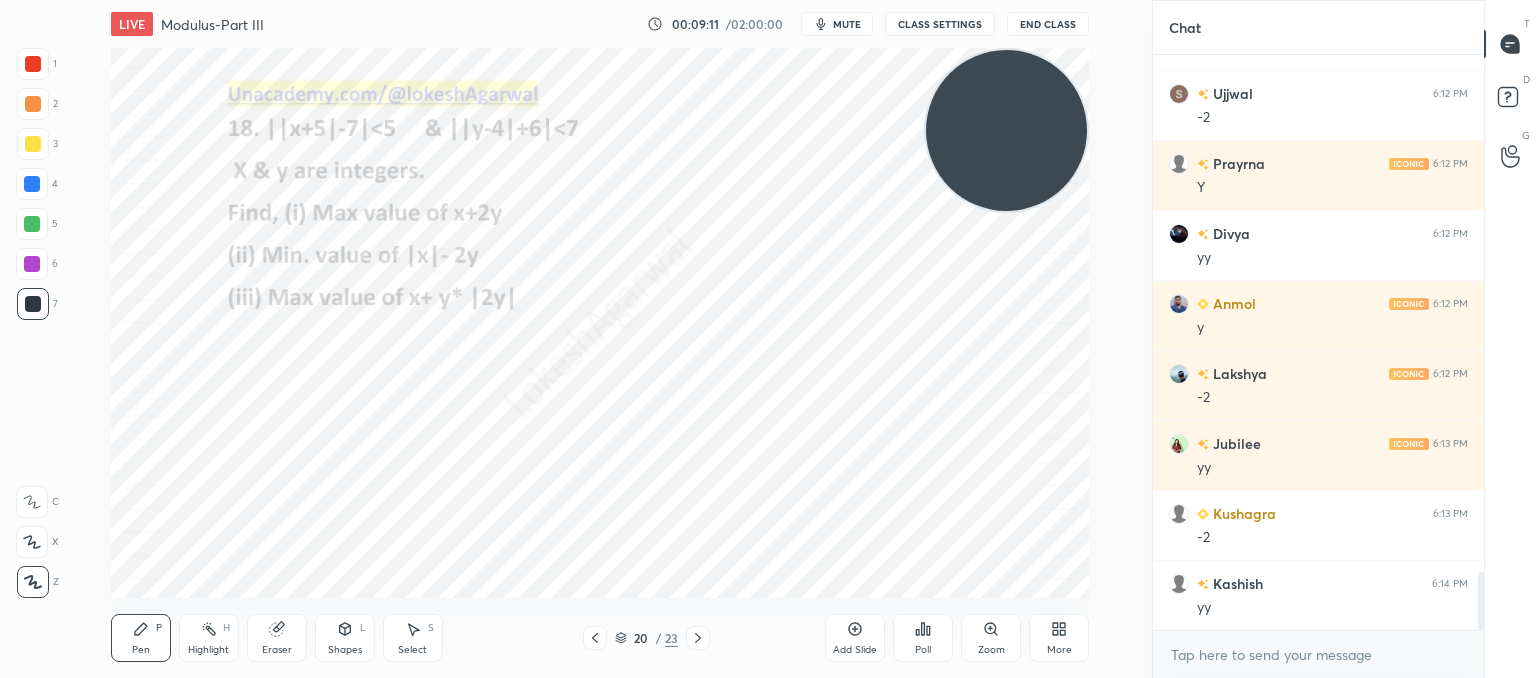 drag, startPoint x: 0, startPoint y: 631, endPoint x: 52, endPoint y: 599, distance: 61.05735 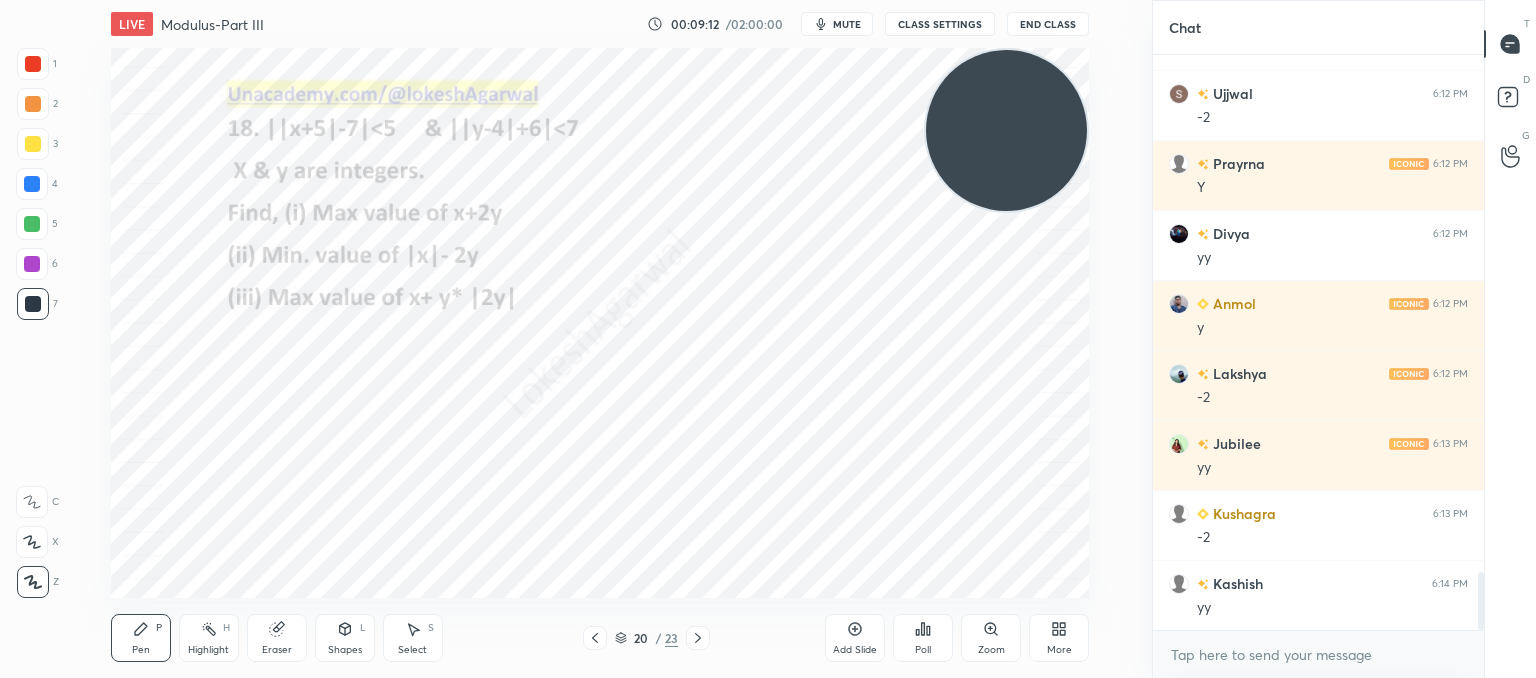 drag, startPoint x: 276, startPoint y: 621, endPoint x: 265, endPoint y: 615, distance: 12.529964 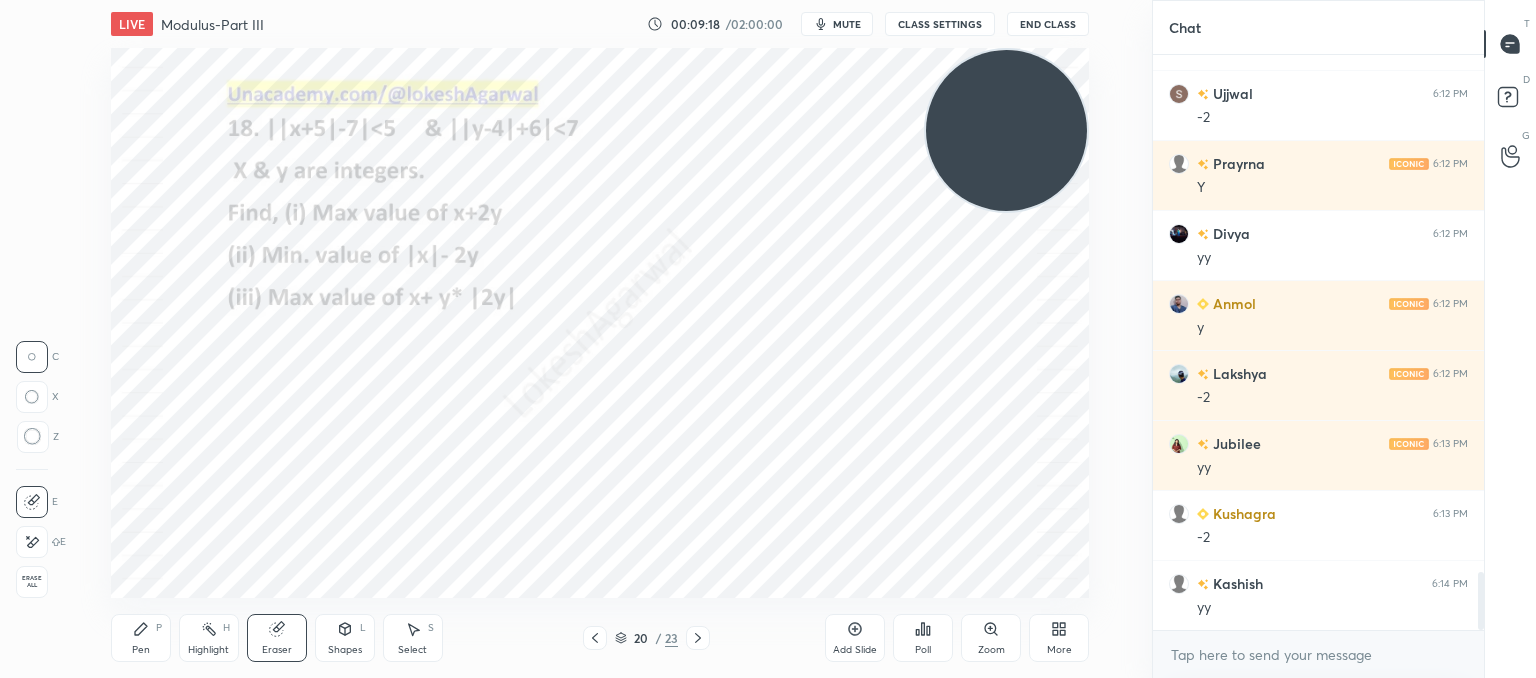 click on "Pen P" at bounding box center (141, 638) 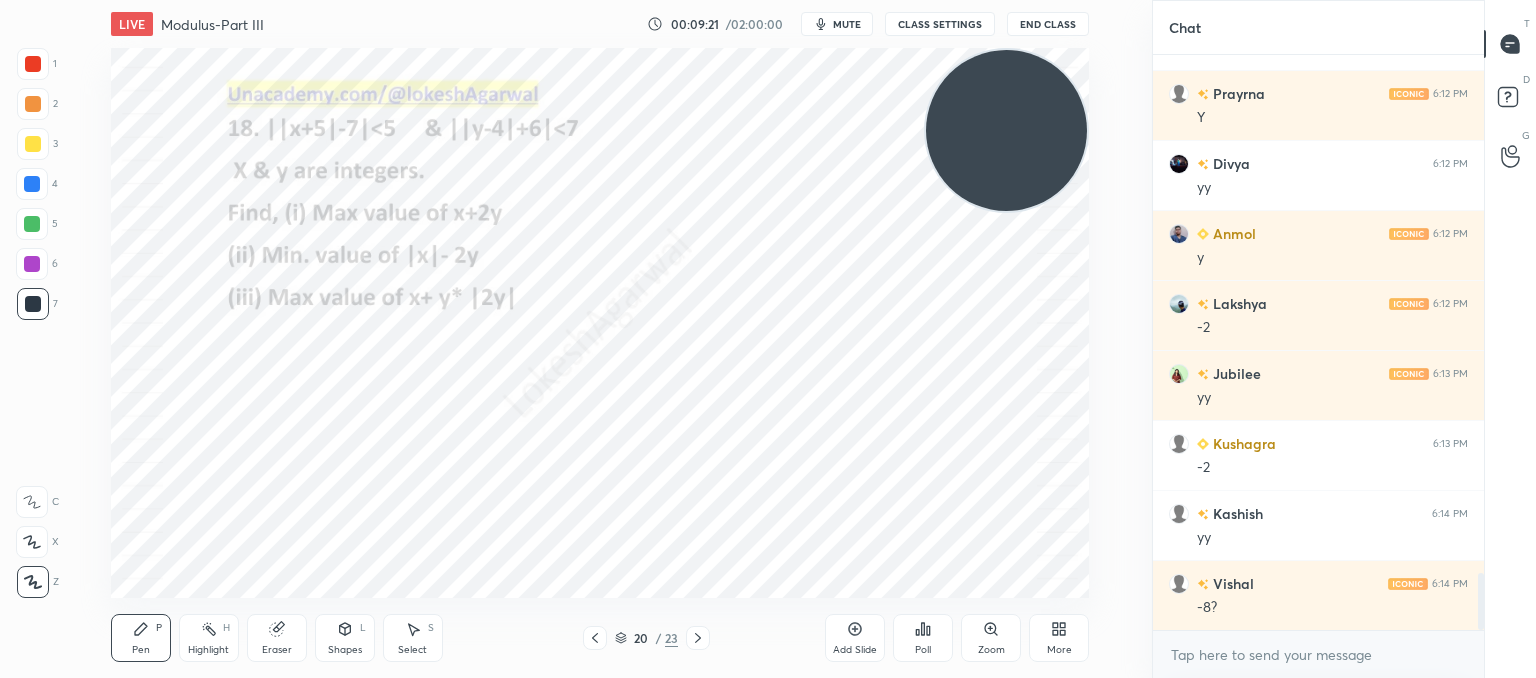 drag, startPoint x: 280, startPoint y: 634, endPoint x: 328, endPoint y: 605, distance: 56.0803 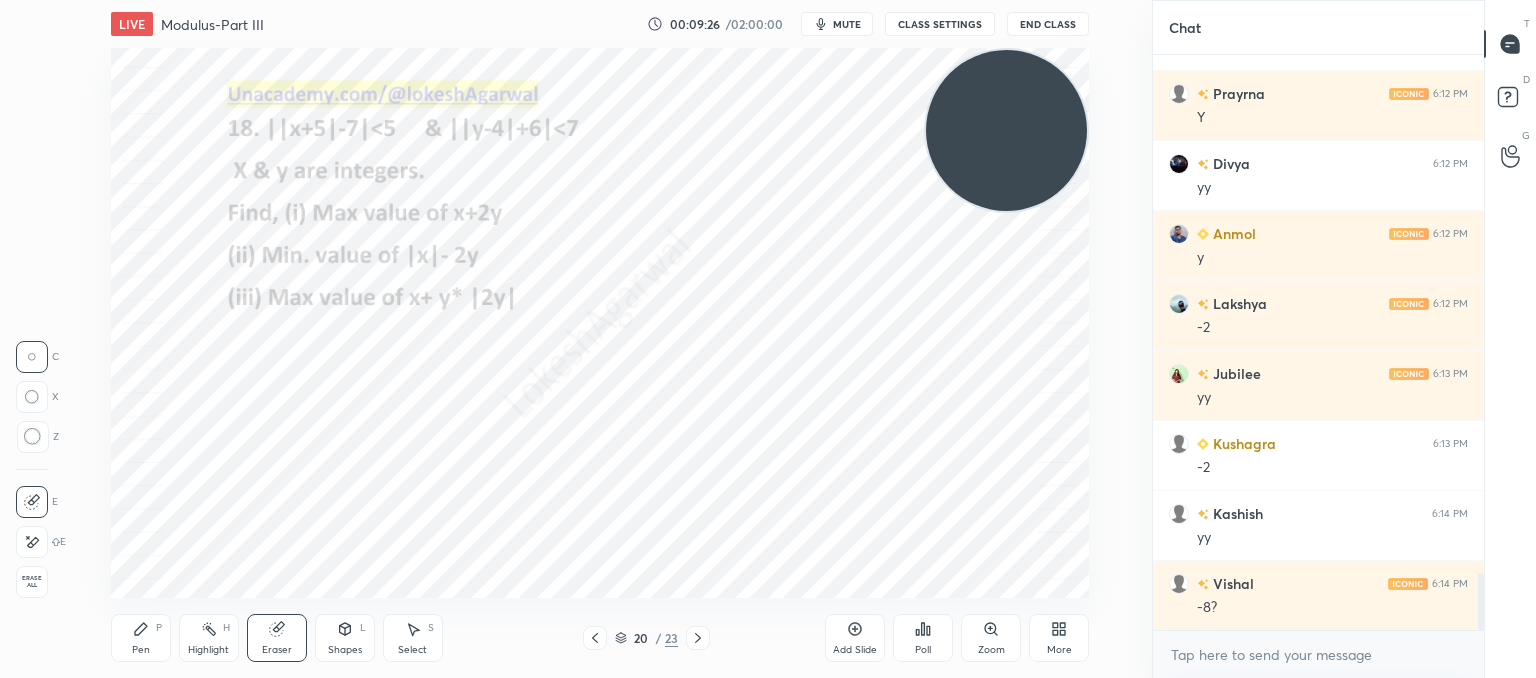 drag, startPoint x: 140, startPoint y: 634, endPoint x: 127, endPoint y: 631, distance: 13.341664 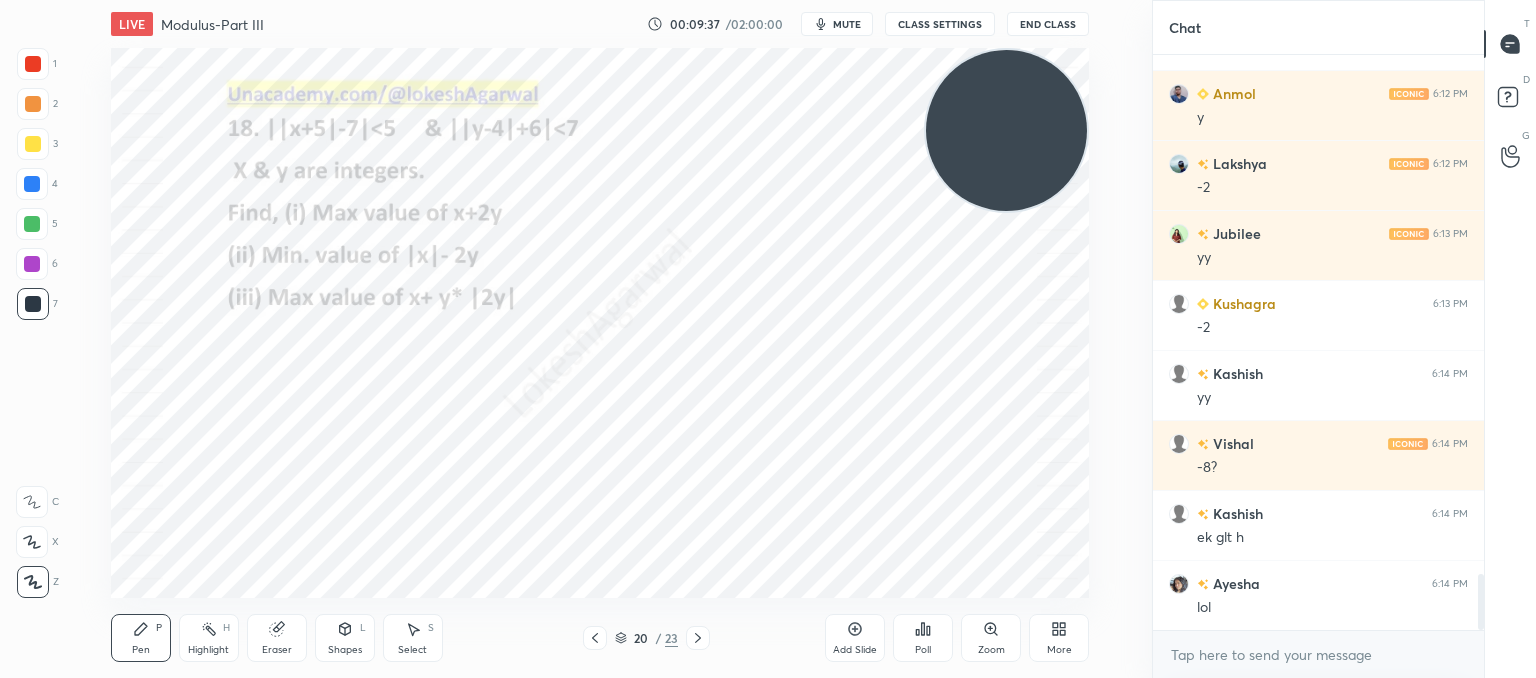 scroll, scrollTop: 5400, scrollLeft: 0, axis: vertical 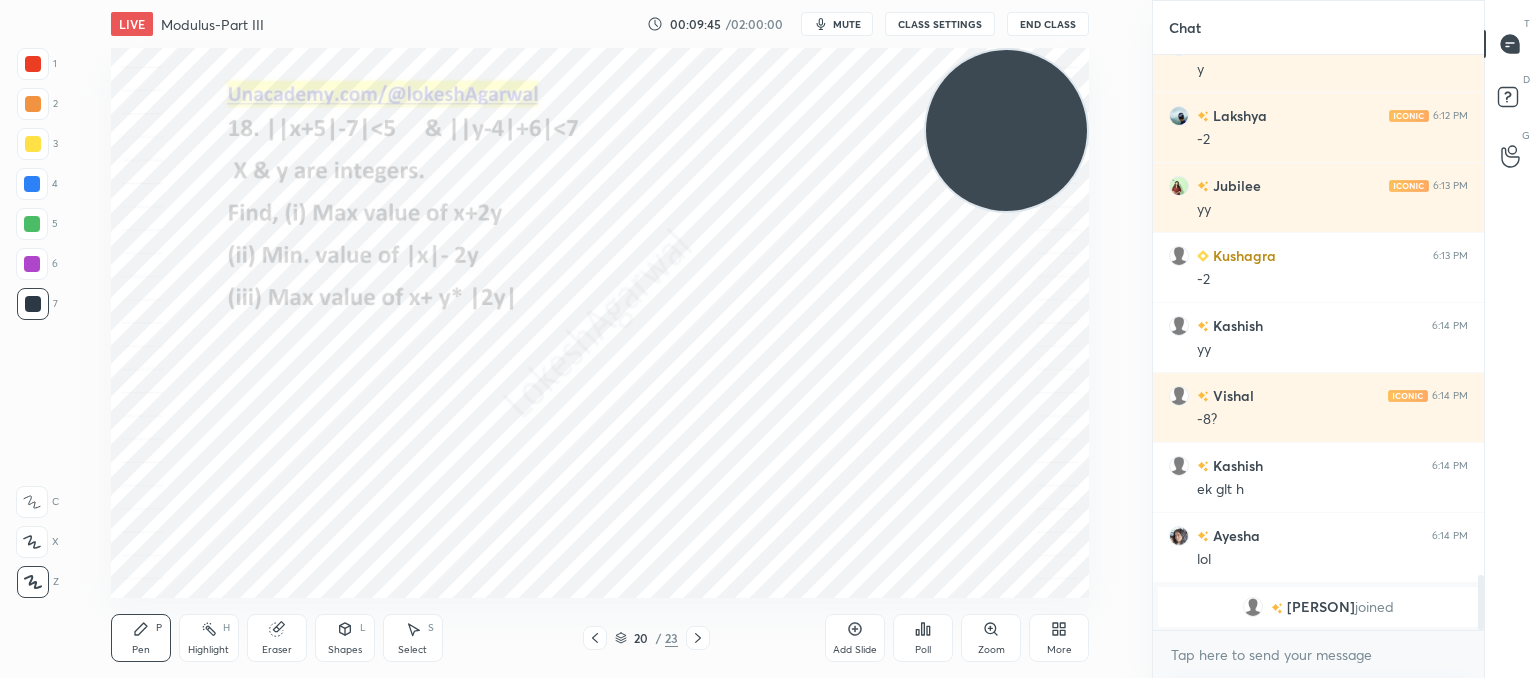 click 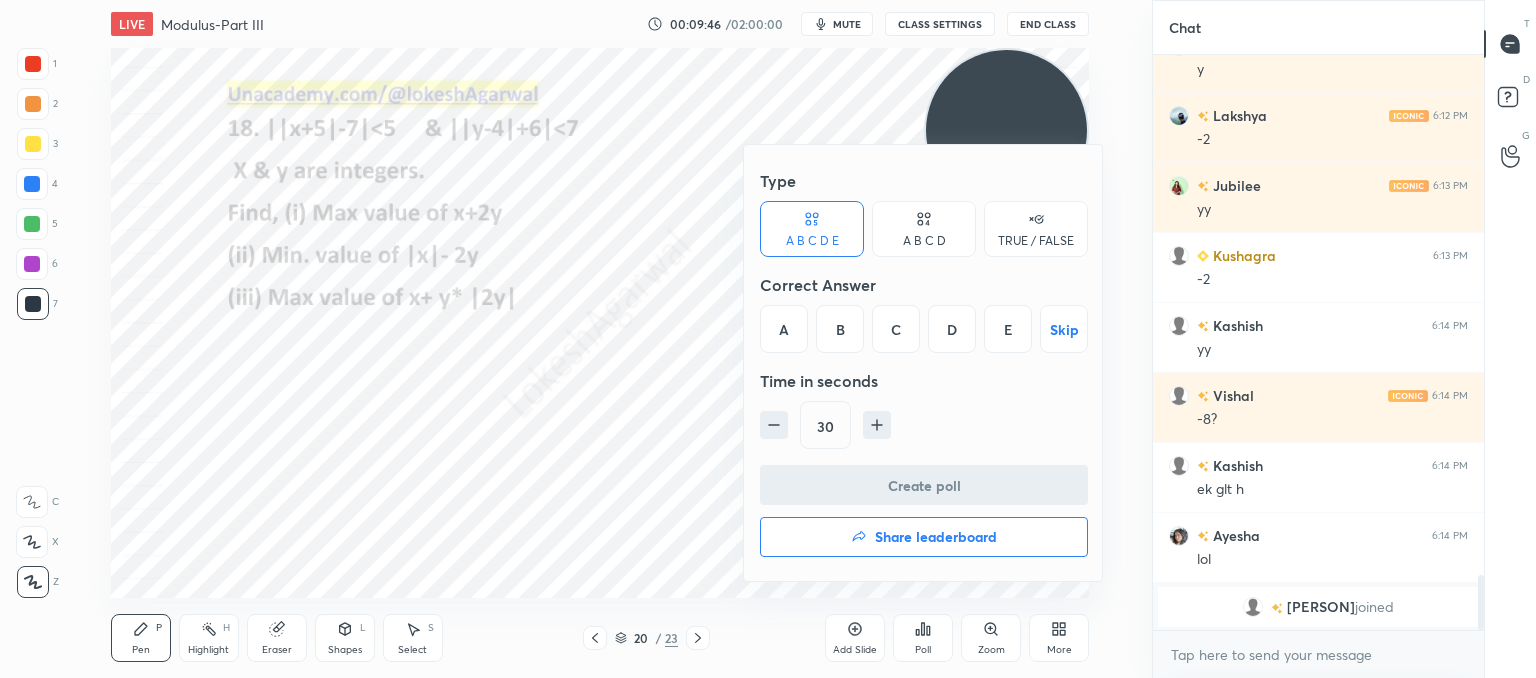 click on "E" at bounding box center [1008, 329] 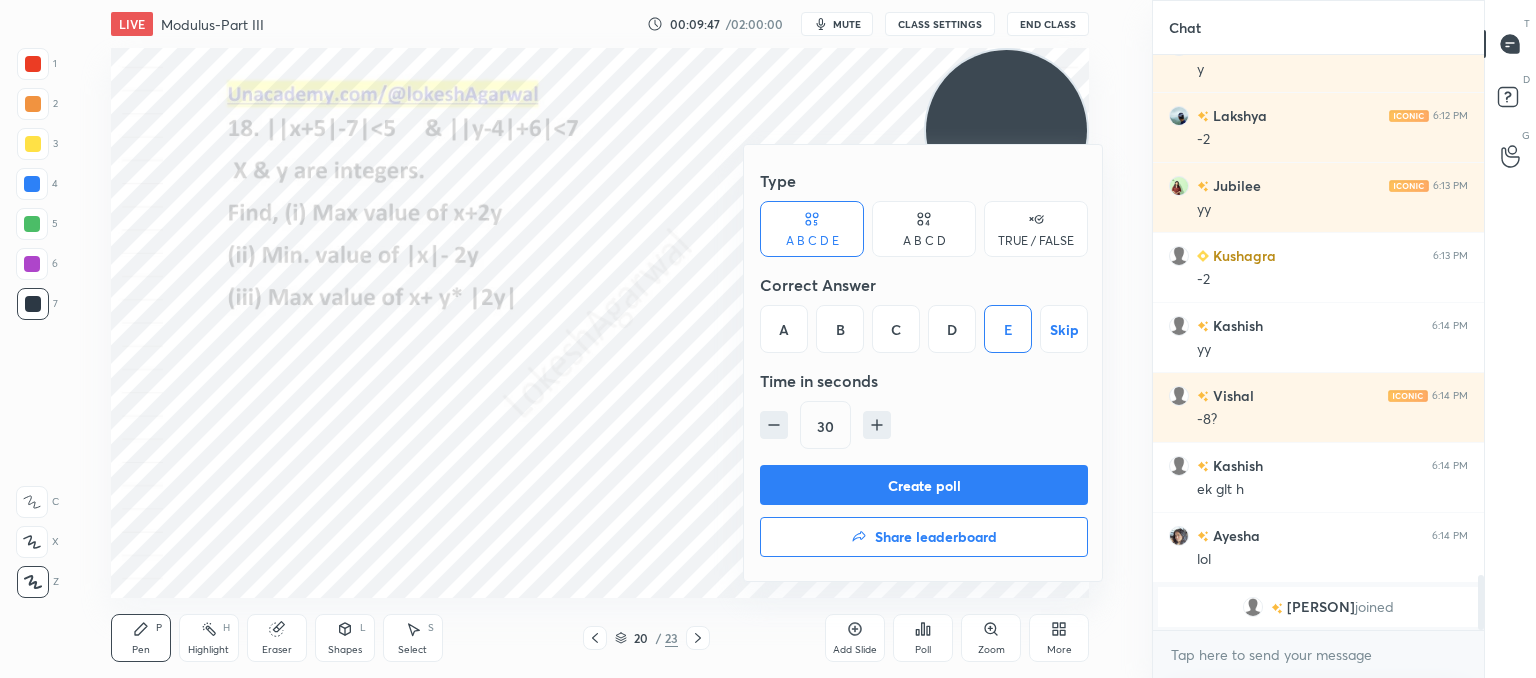 click on "Create poll" at bounding box center [924, 485] 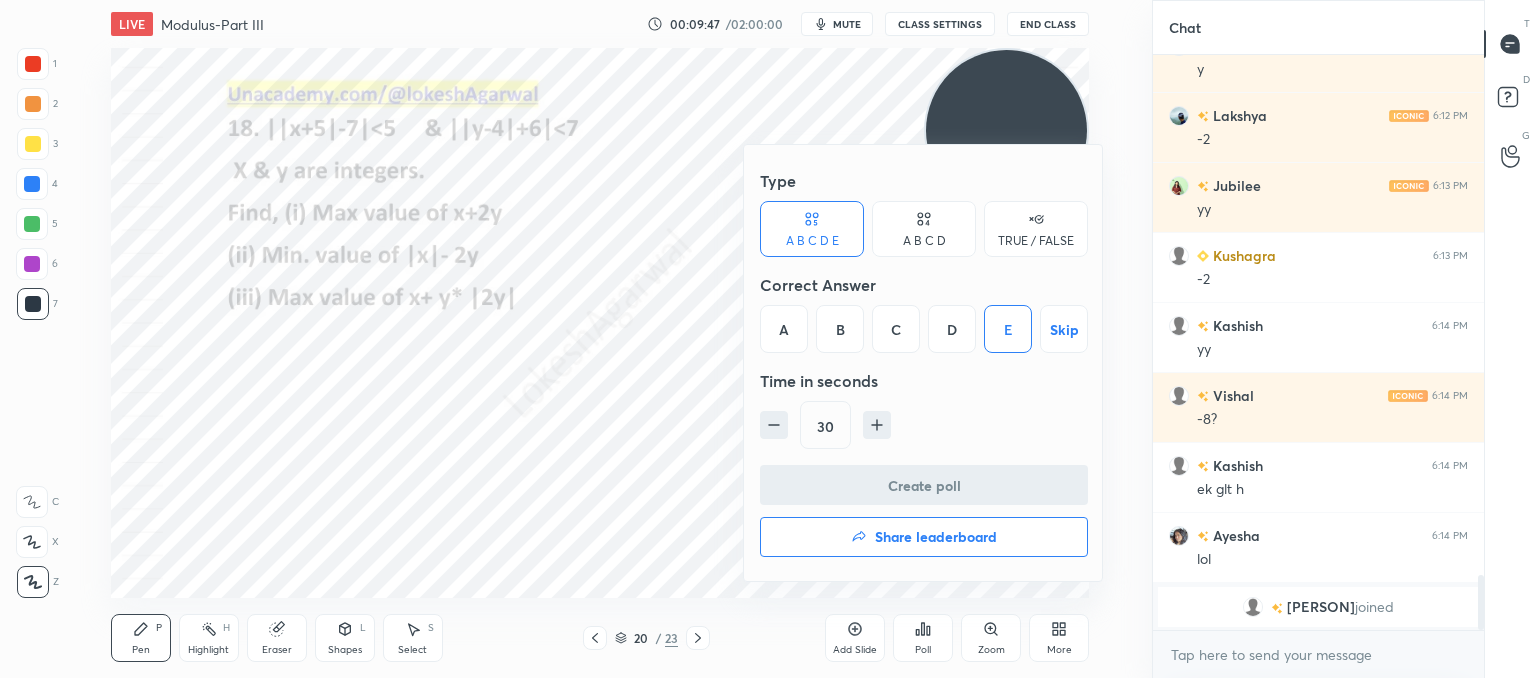scroll, scrollTop: 536, scrollLeft: 325, axis: both 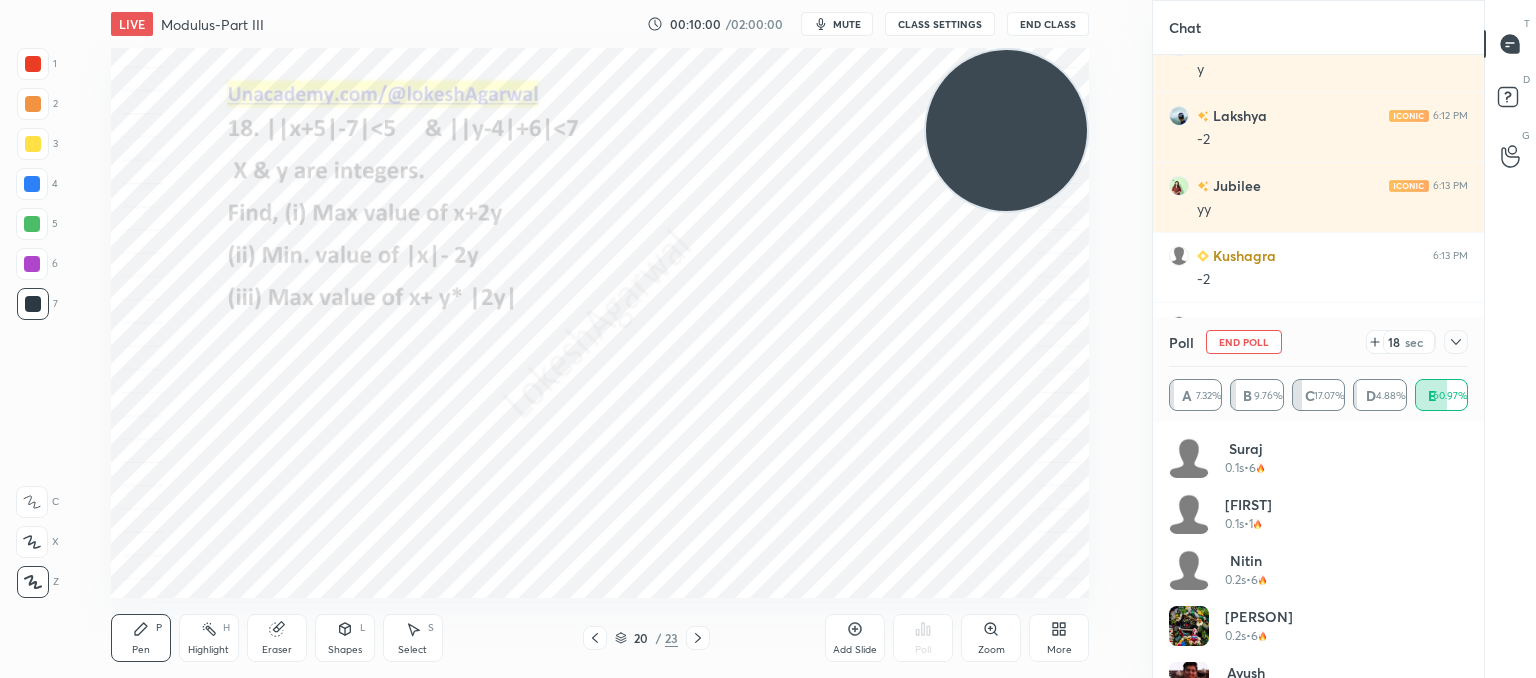 click 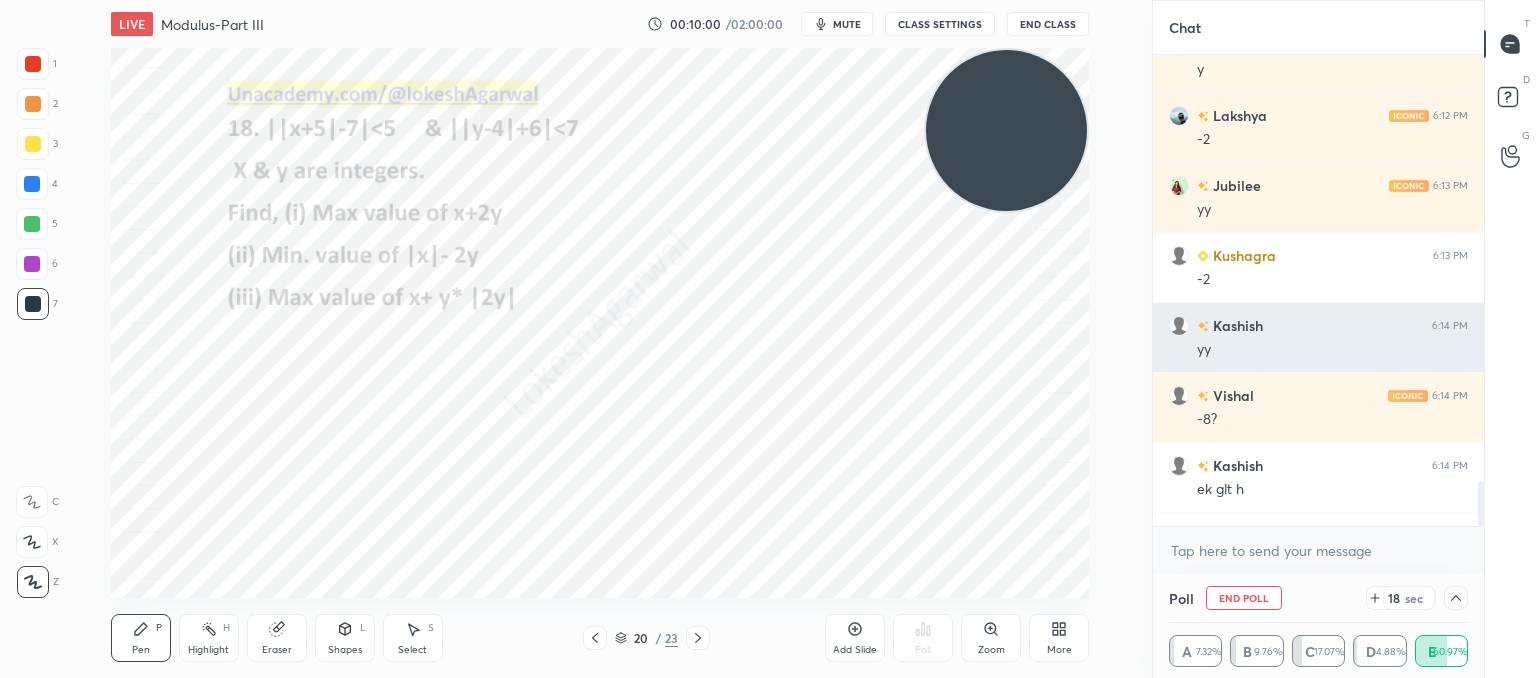 scroll, scrollTop: 154, scrollLeft: 293, axis: both 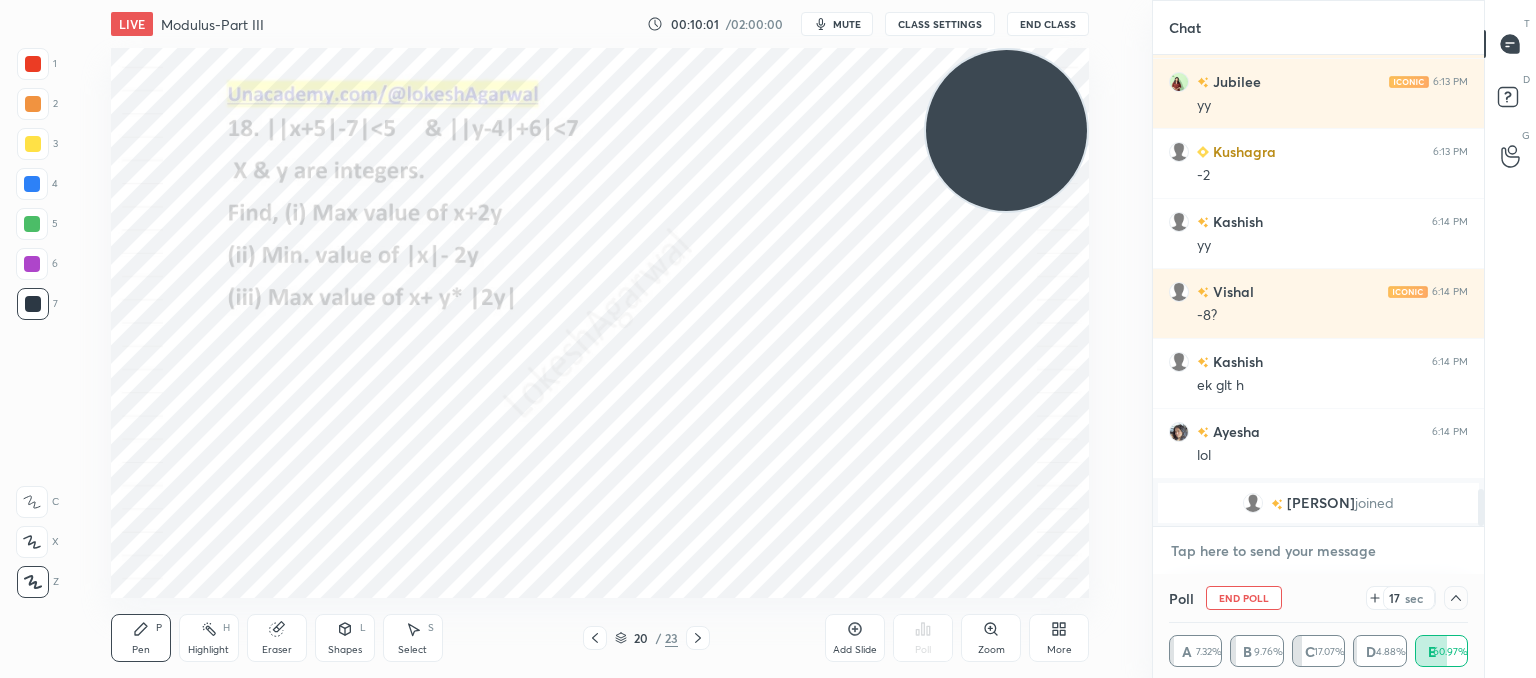 click at bounding box center (1318, 551) 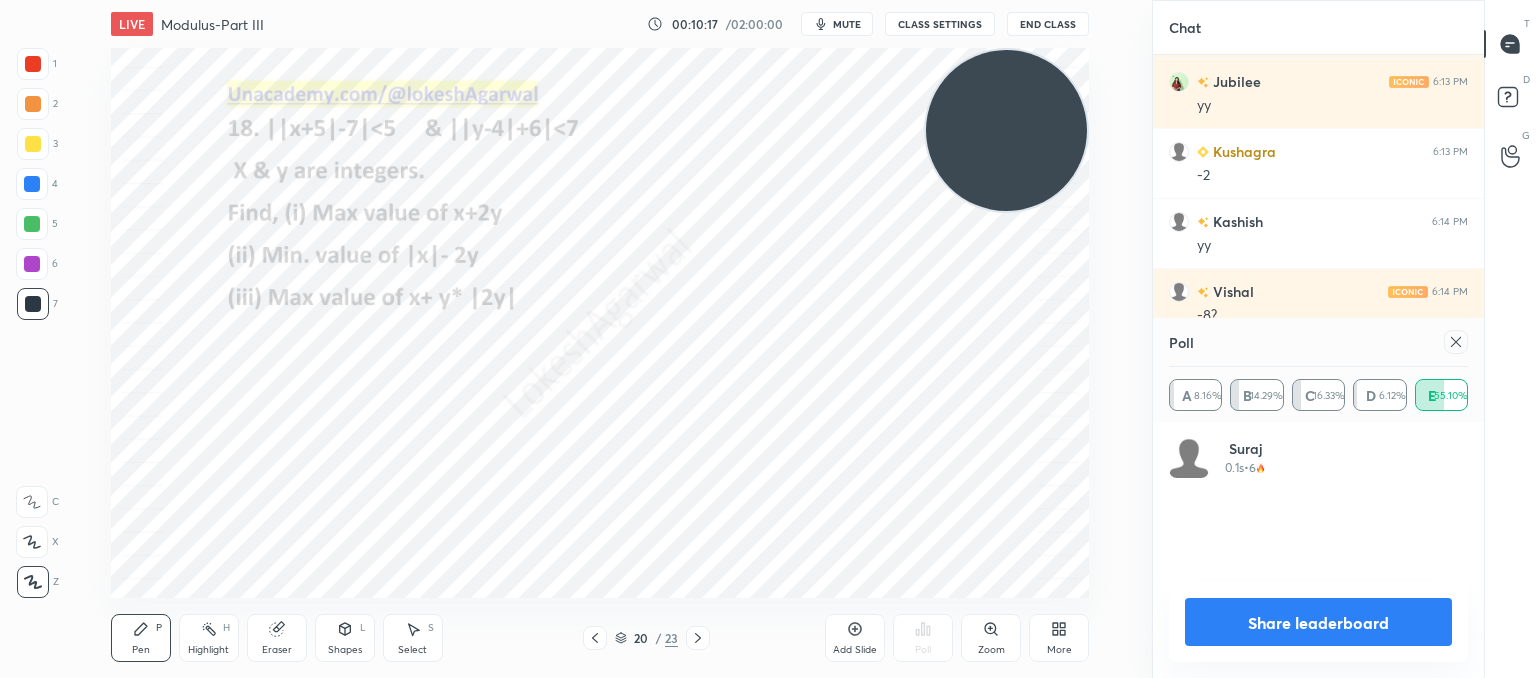 scroll, scrollTop: 7, scrollLeft: 6, axis: both 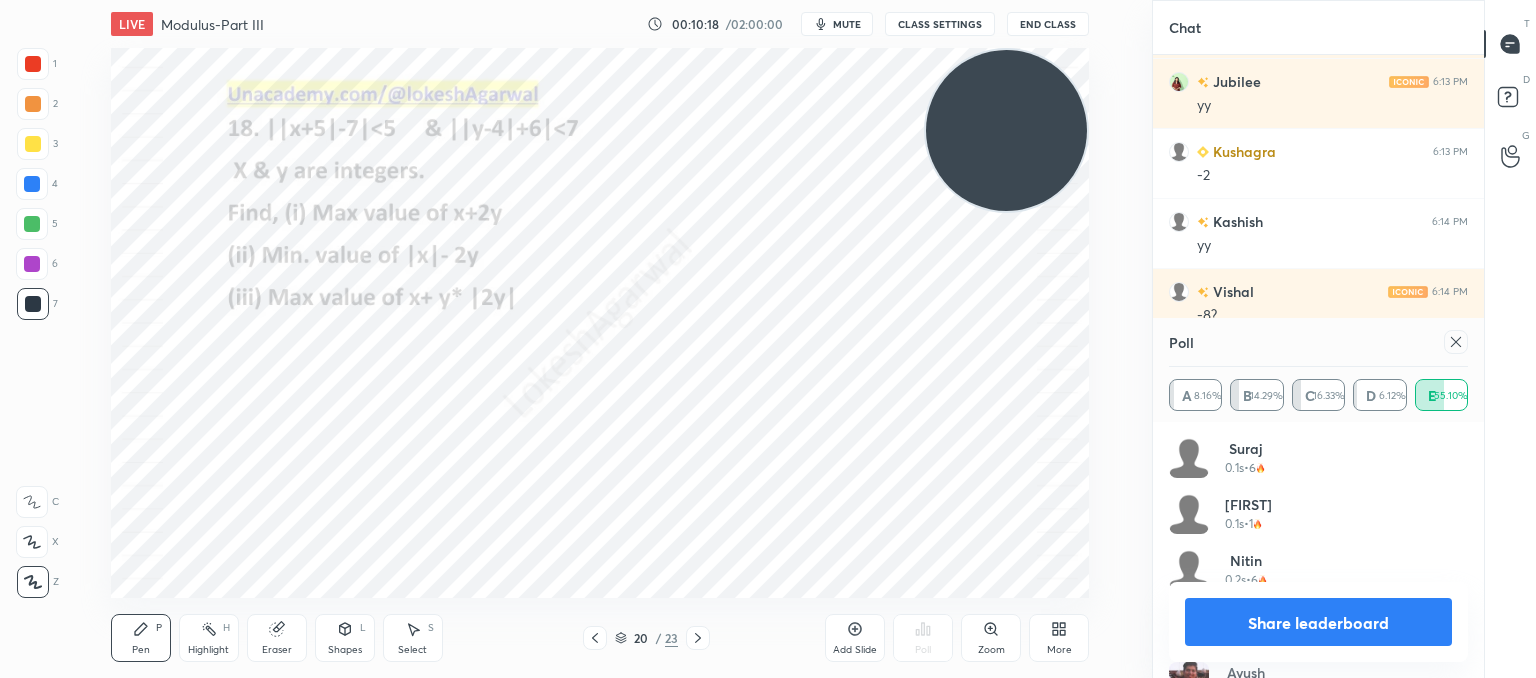 click at bounding box center [1456, 342] 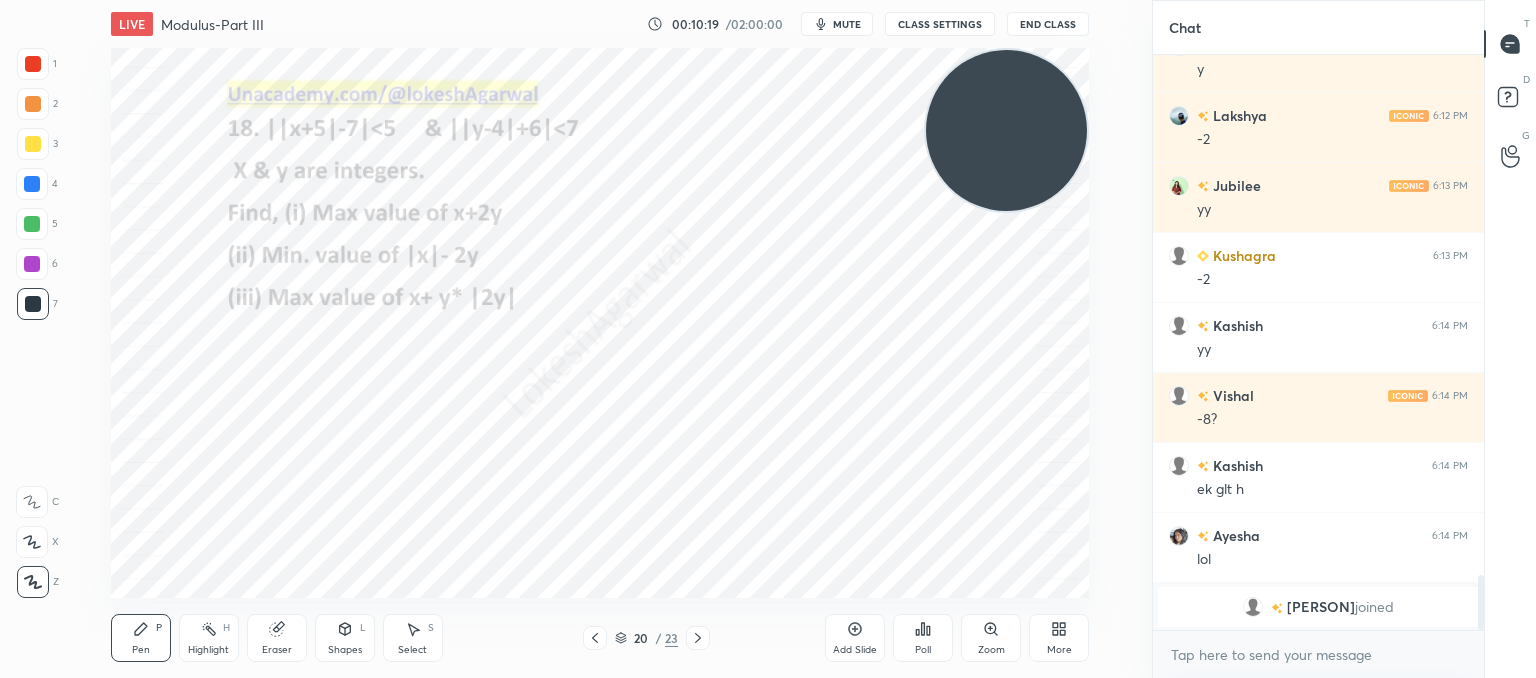 click 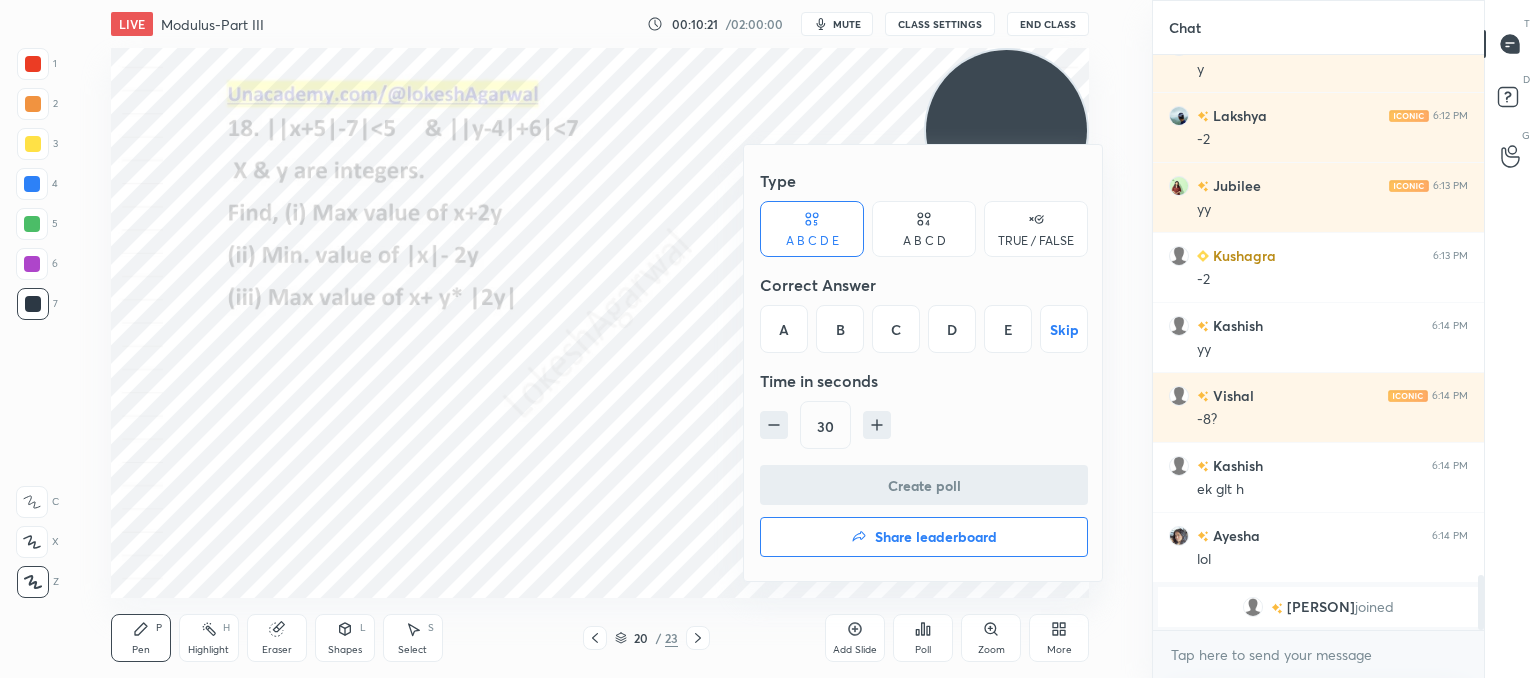 click on "C" at bounding box center (896, 329) 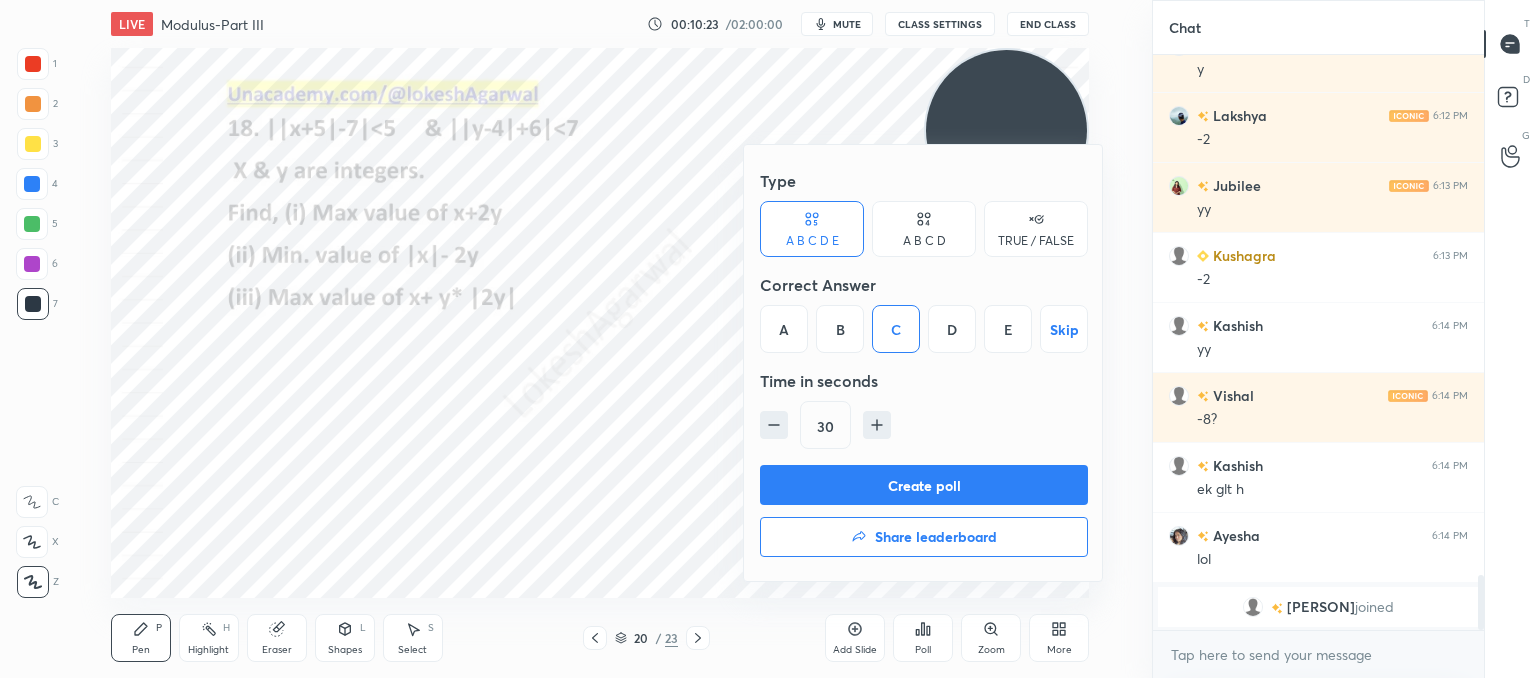 click on "Create poll" at bounding box center (924, 485) 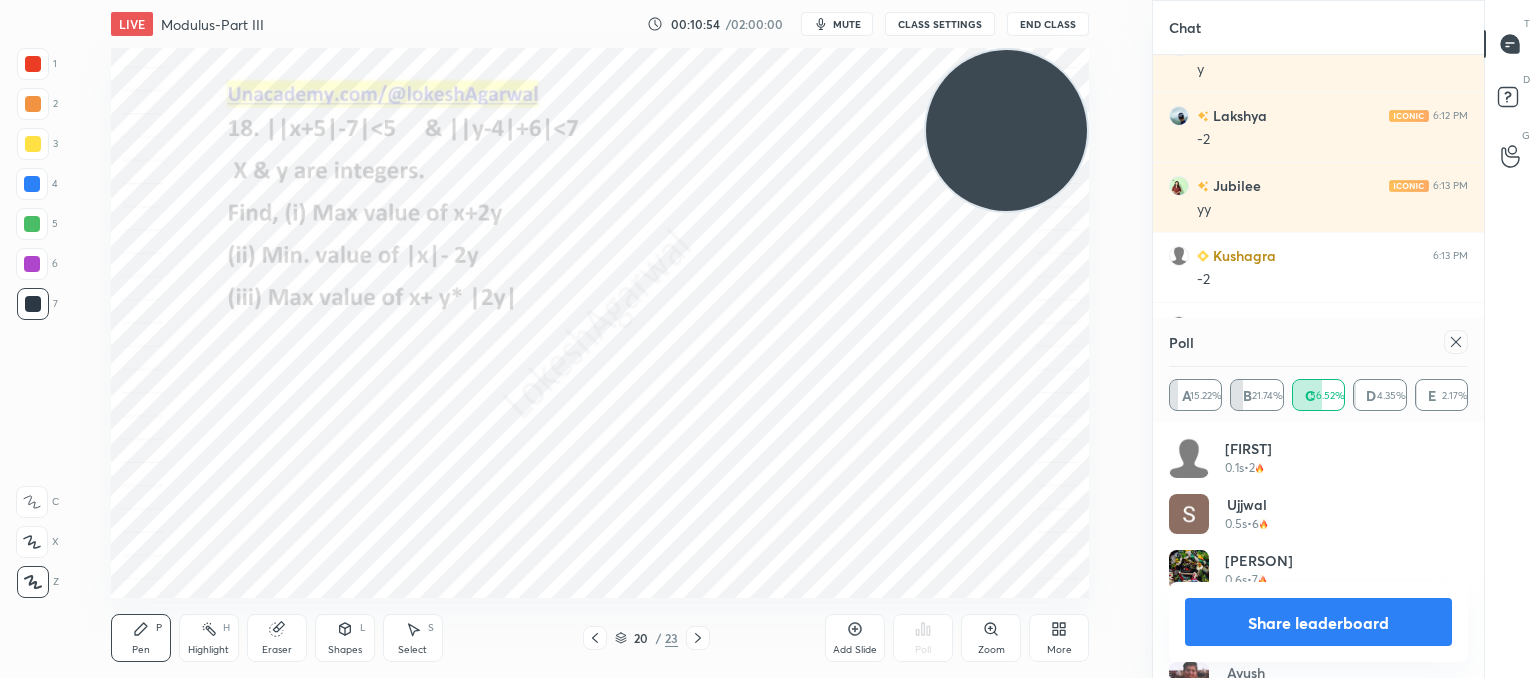 click 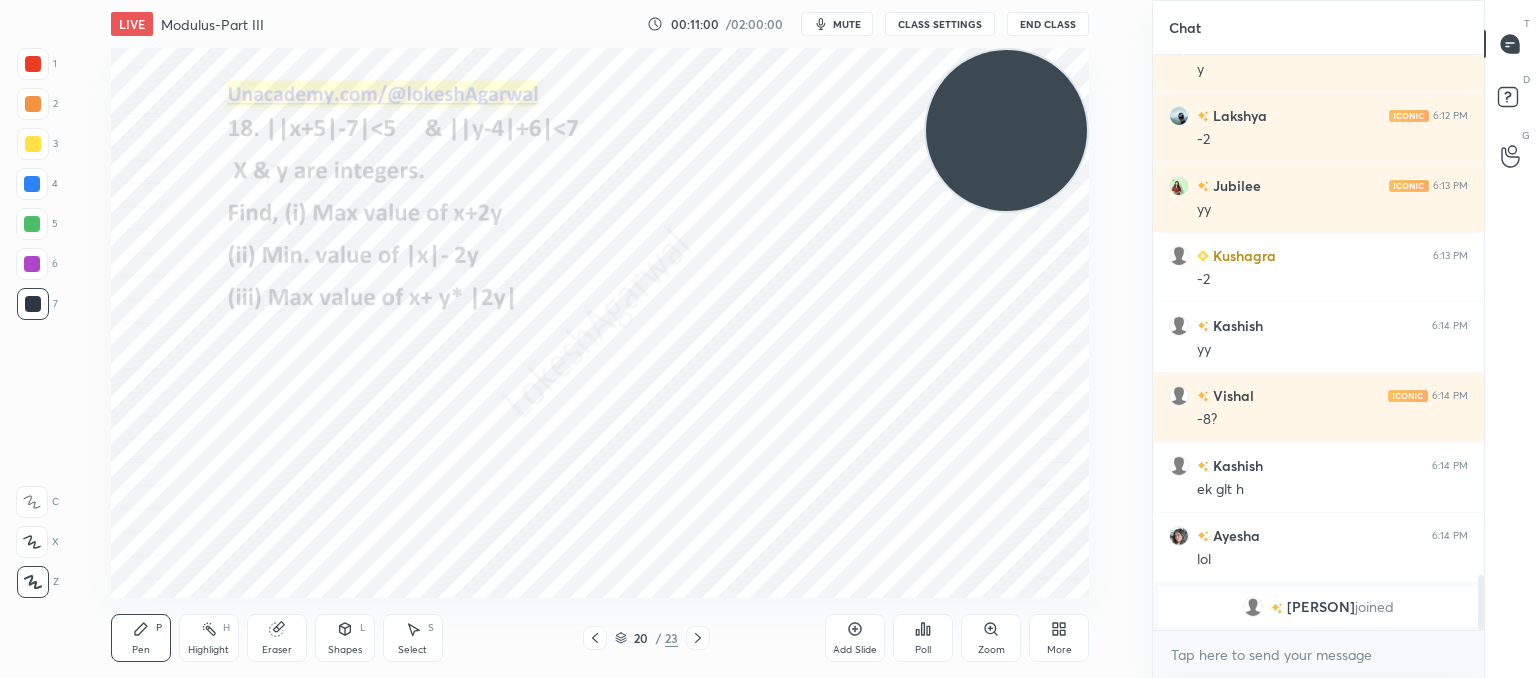click 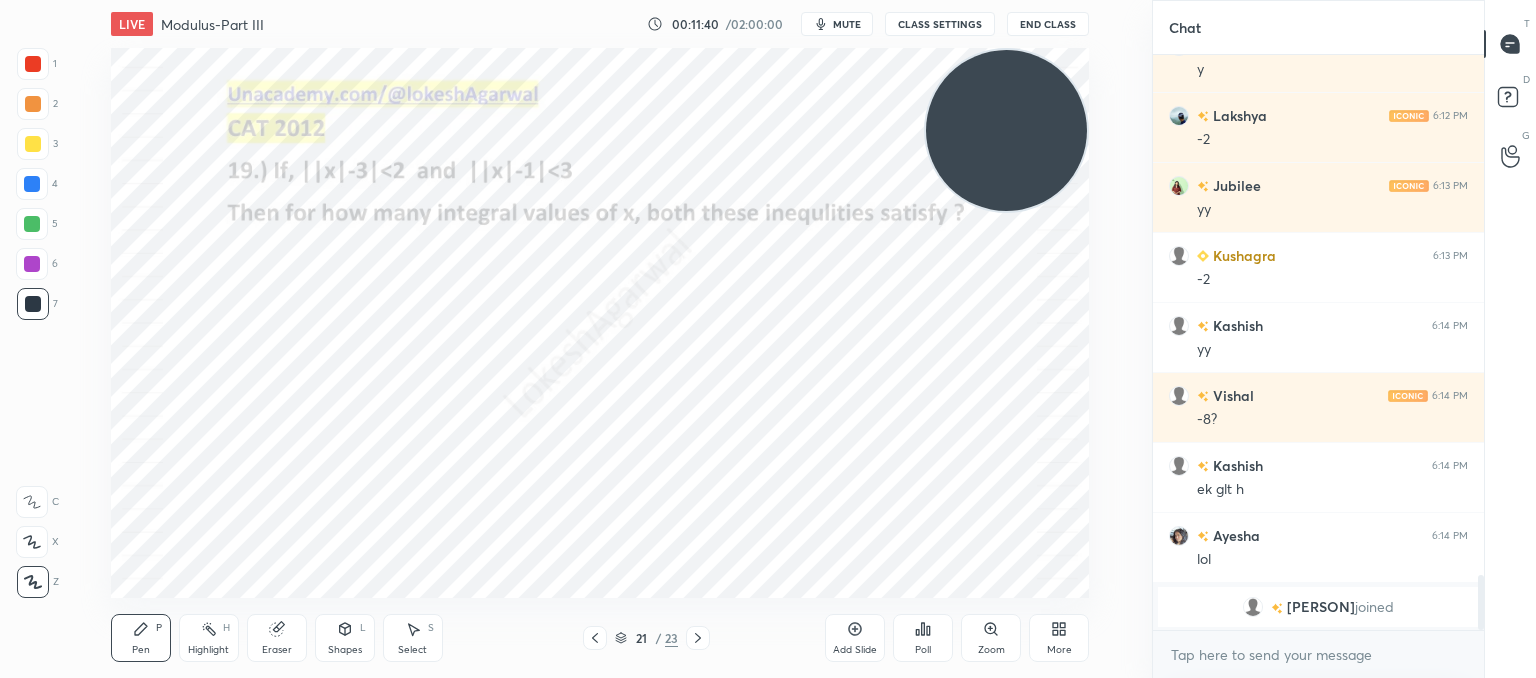 click on "Poll" at bounding box center (923, 638) 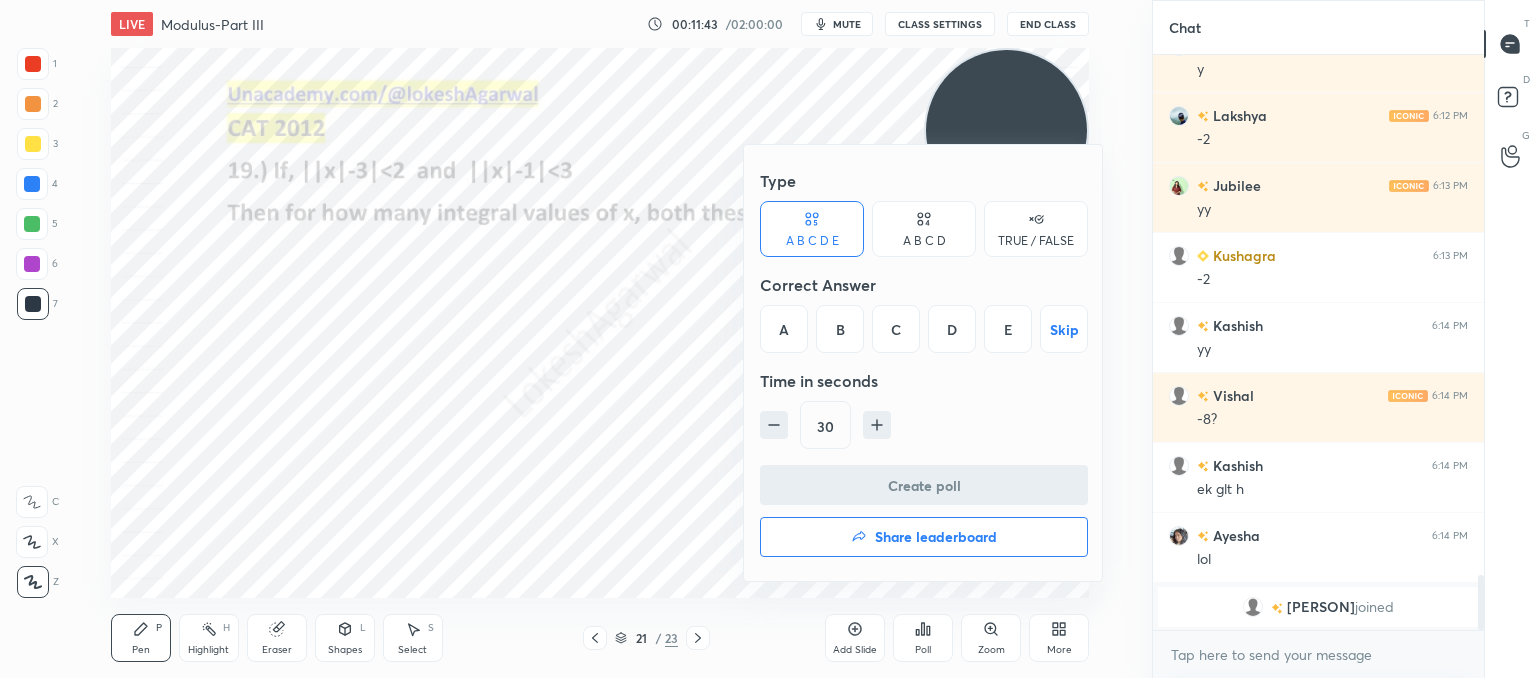 click on "C" at bounding box center (896, 329) 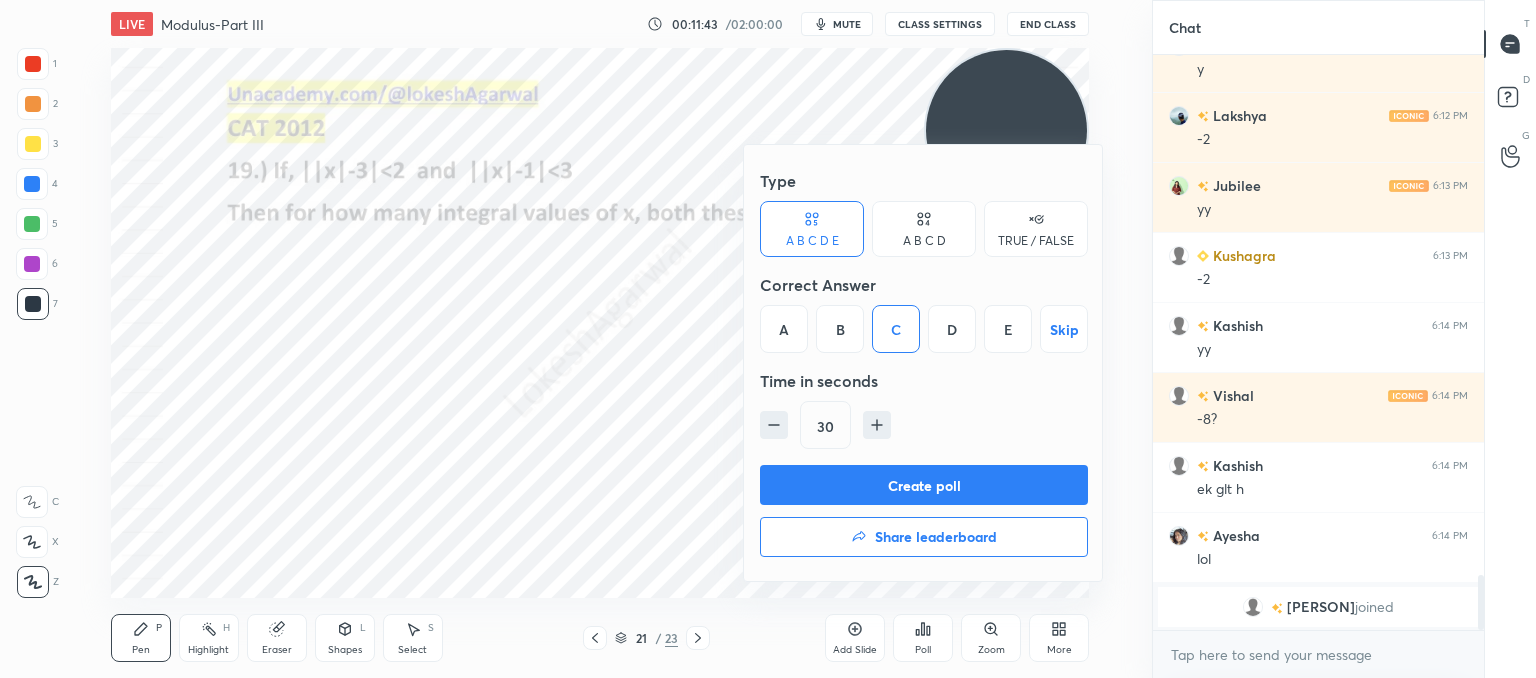 click on "Create poll" at bounding box center [924, 485] 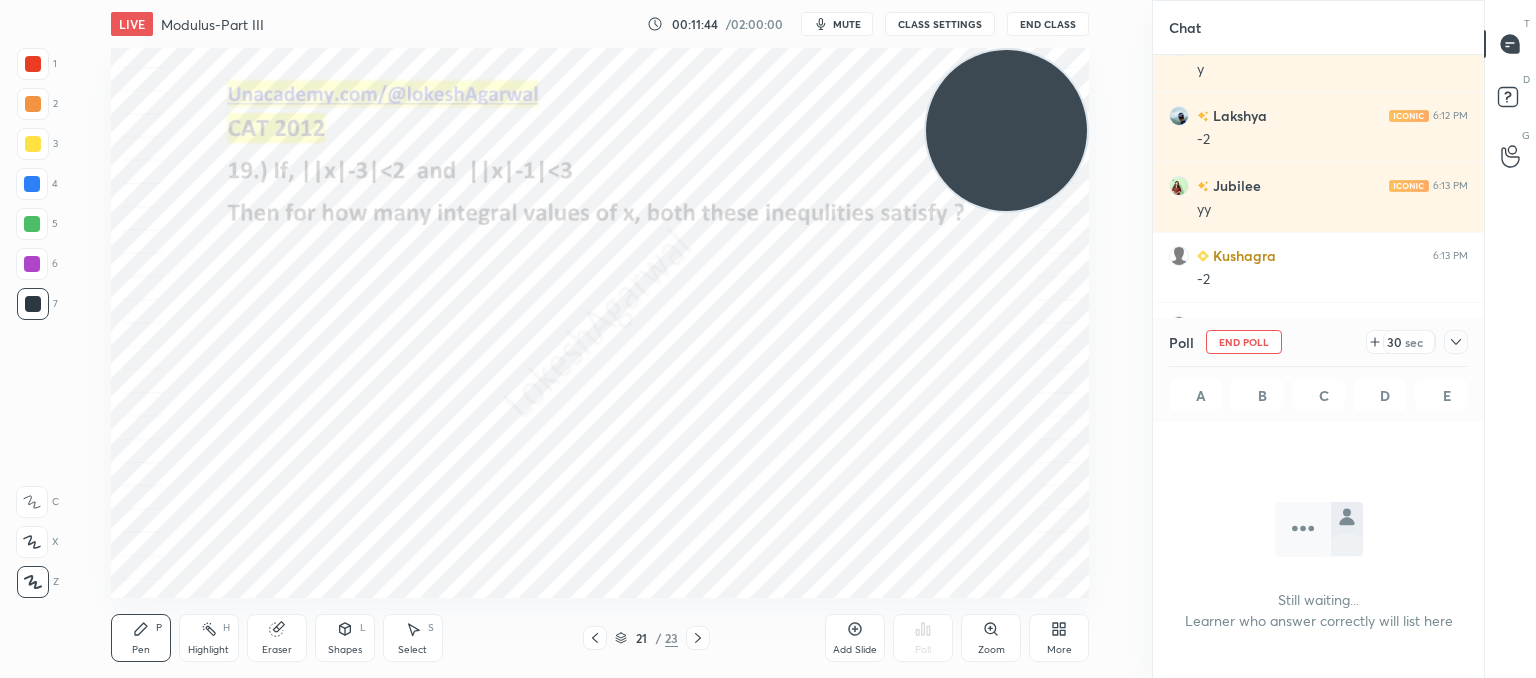 scroll, scrollTop: 360, scrollLeft: 325, axis: both 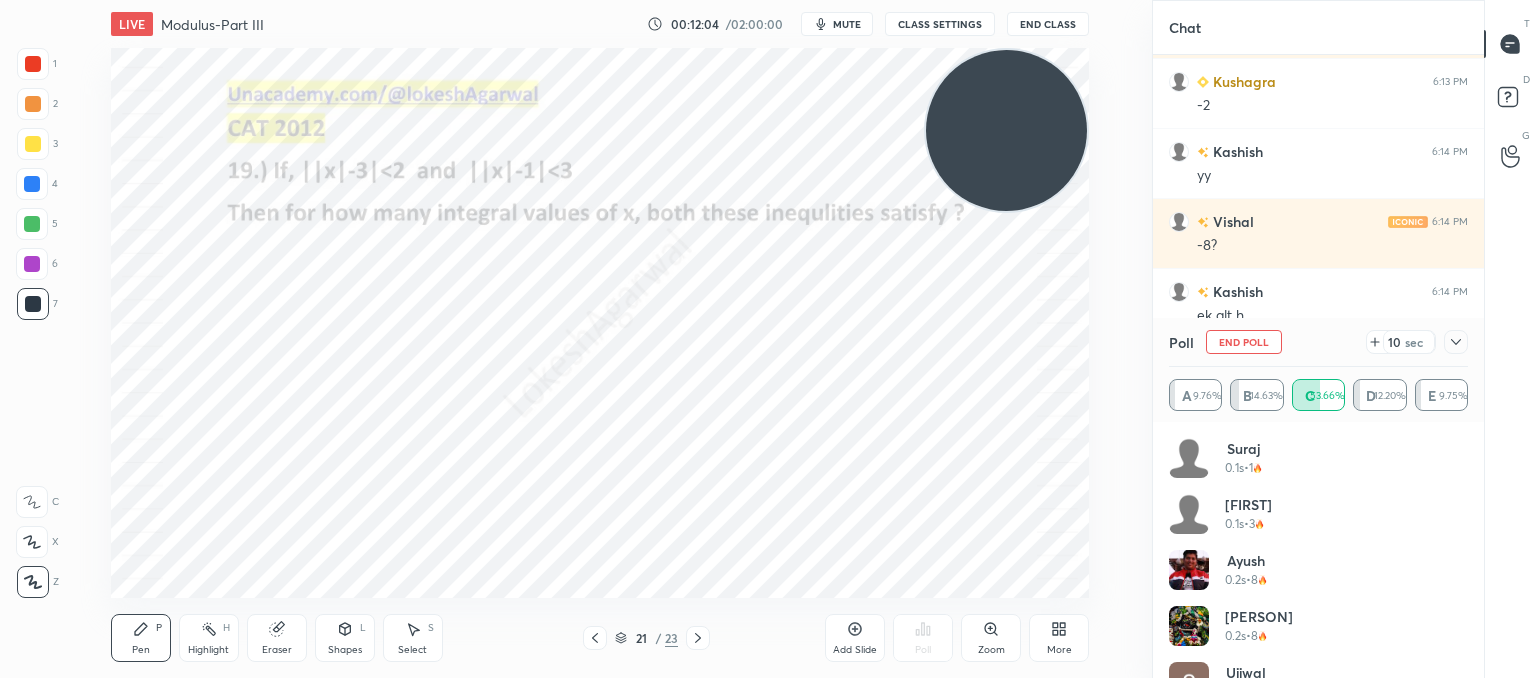 click 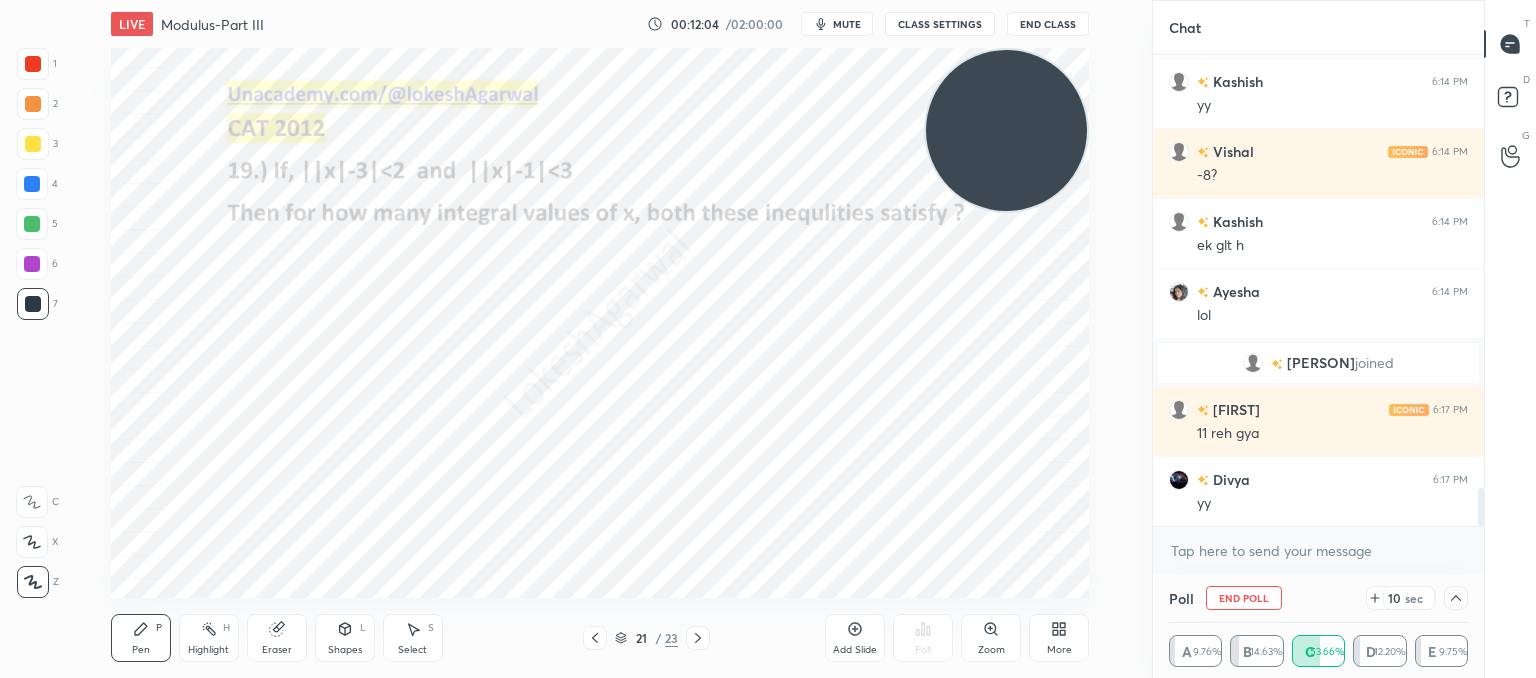 scroll, scrollTop: 131, scrollLeft: 293, axis: both 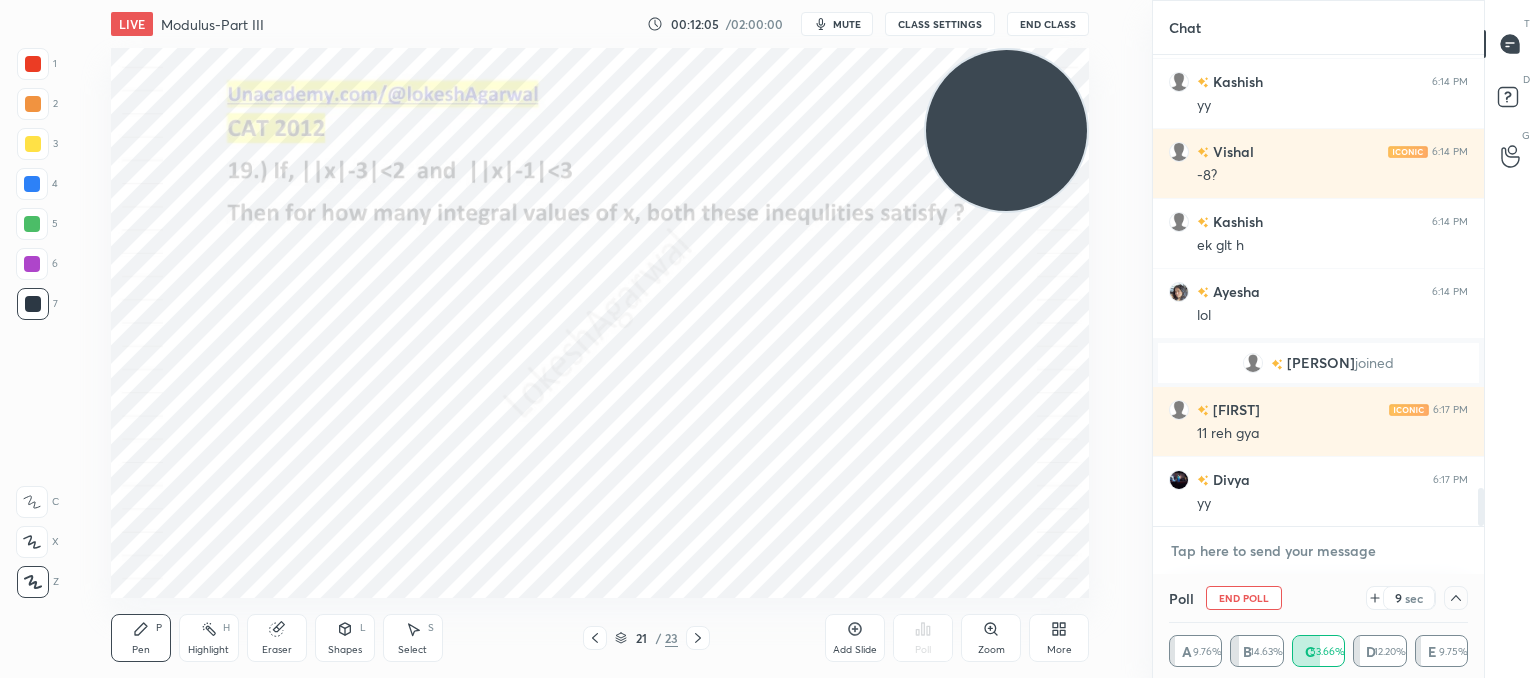 click at bounding box center (1318, 551) 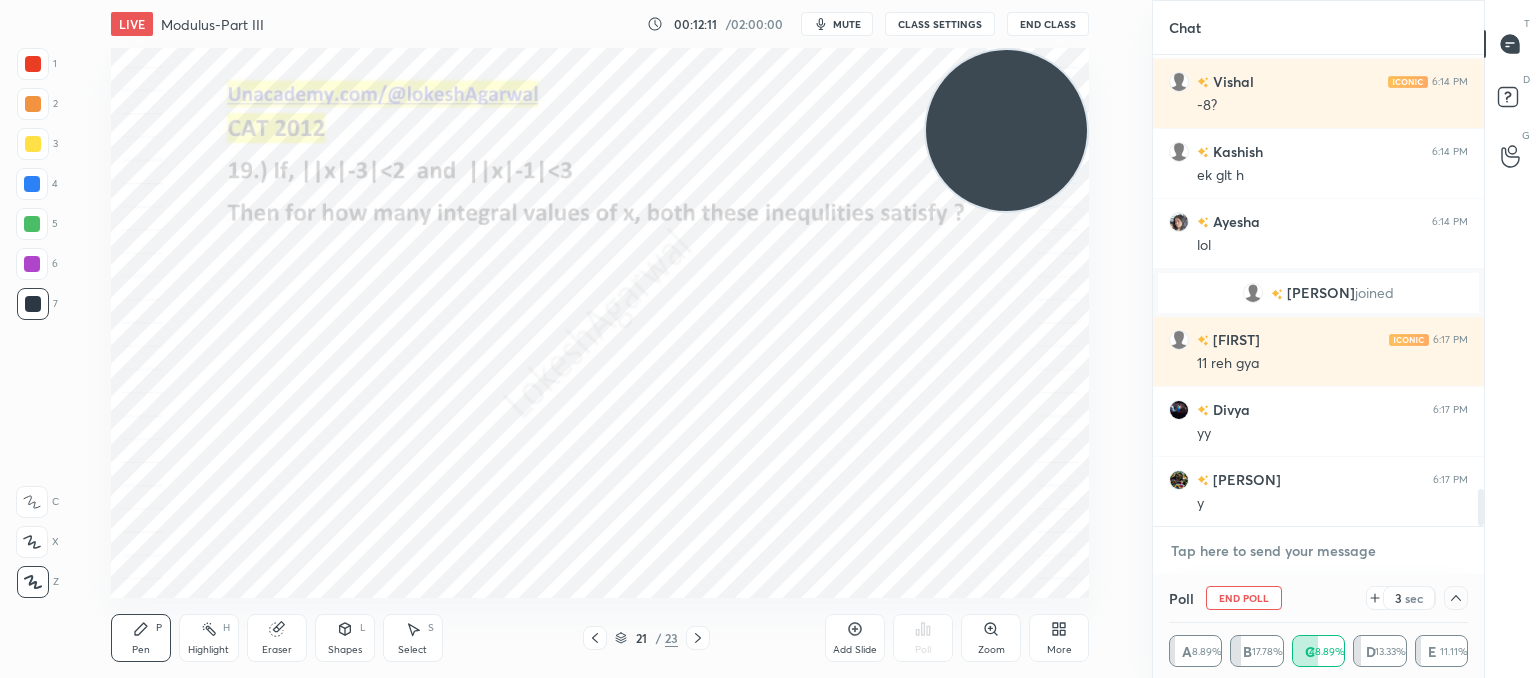 scroll, scrollTop: 5568, scrollLeft: 0, axis: vertical 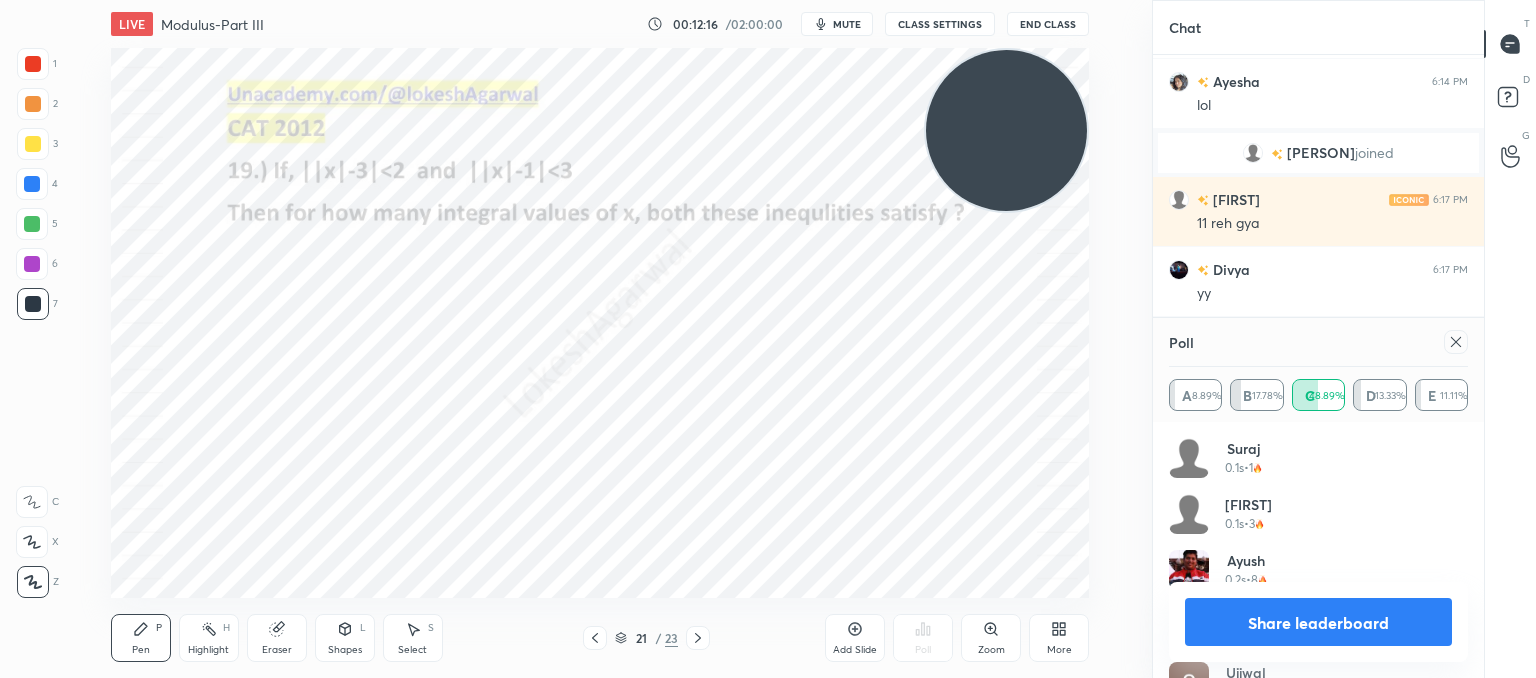 drag, startPoint x: 1460, startPoint y: 345, endPoint x: 1226, endPoint y: 343, distance: 234.00854 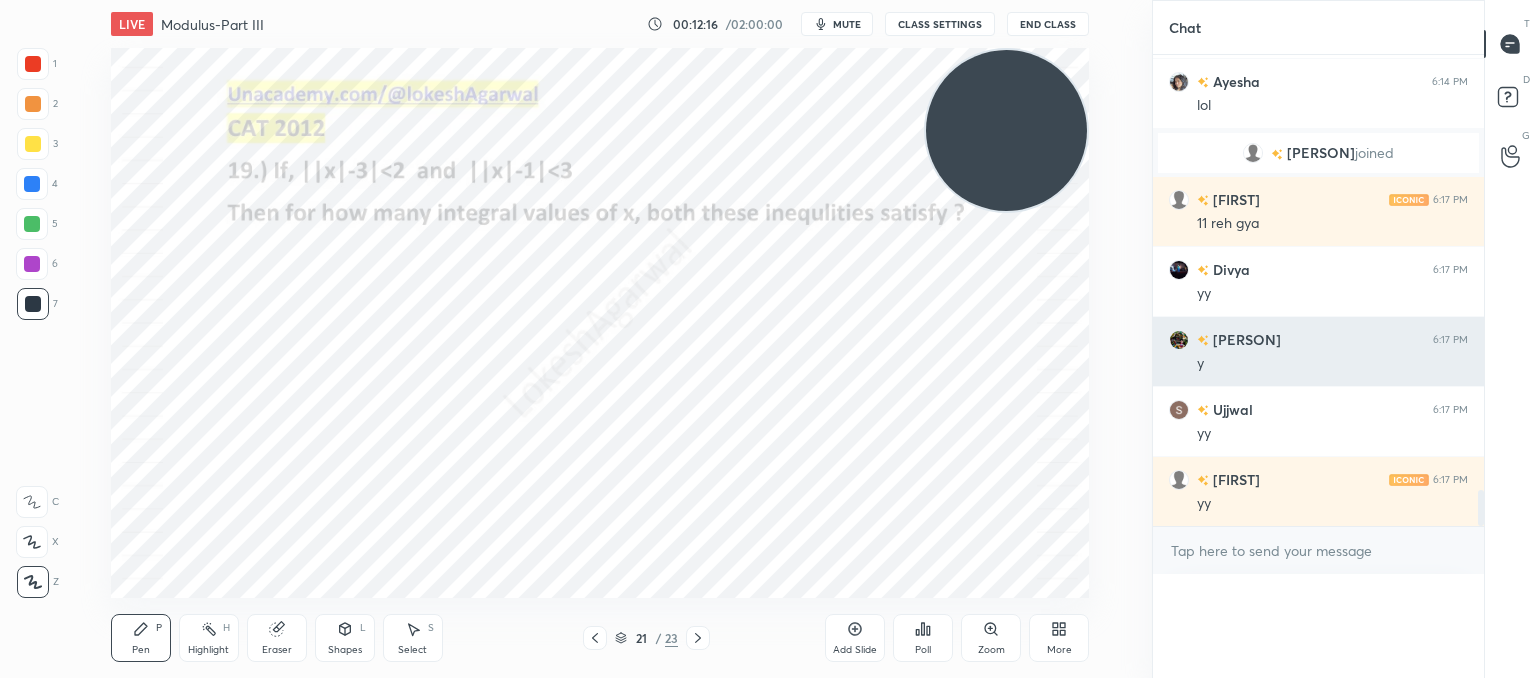 scroll, scrollTop: 0, scrollLeft: 0, axis: both 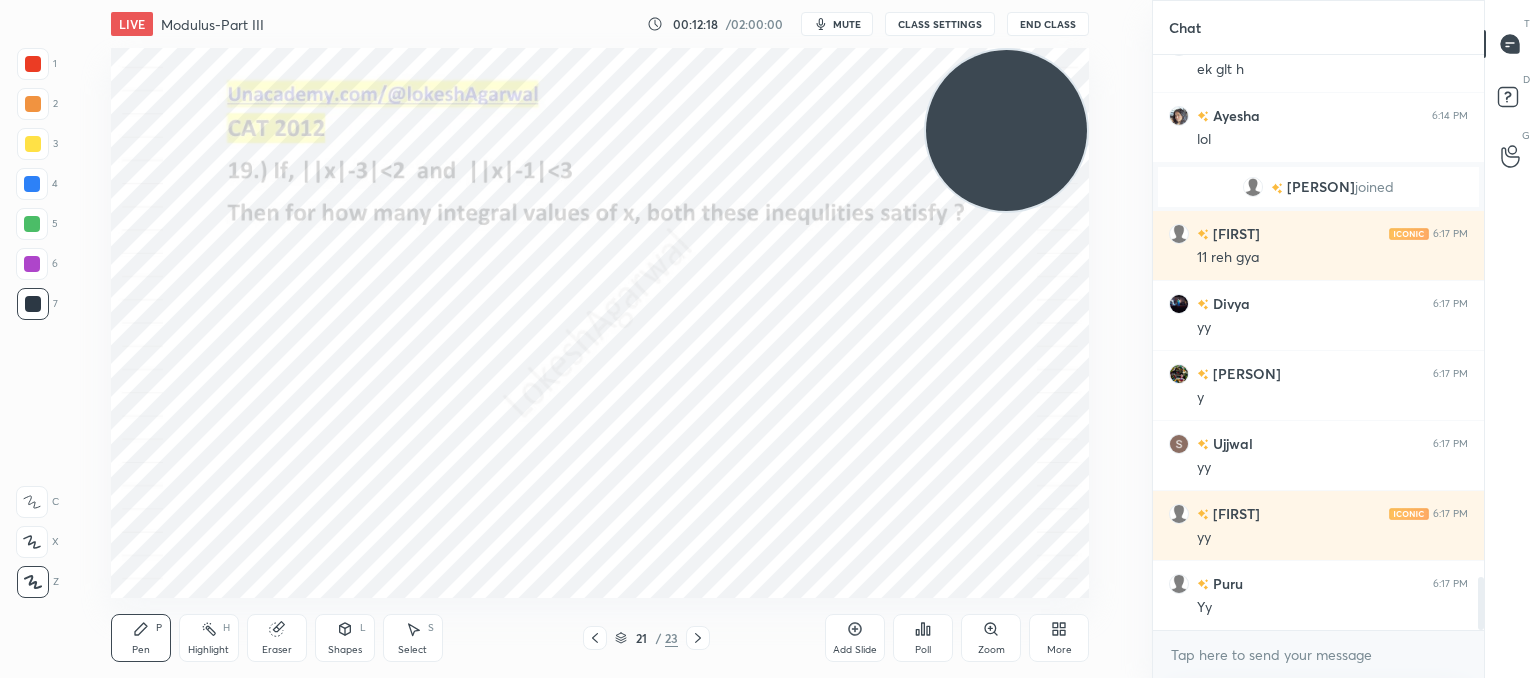 click 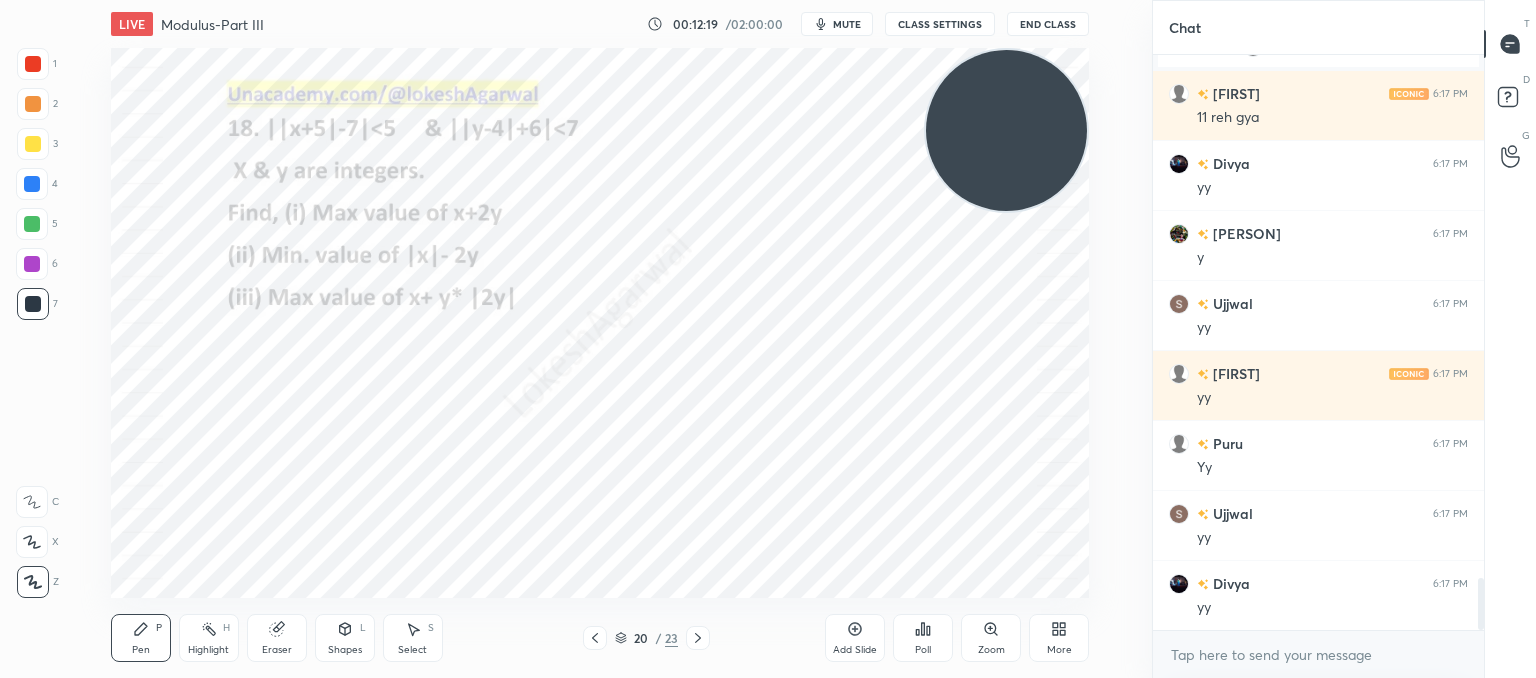 click 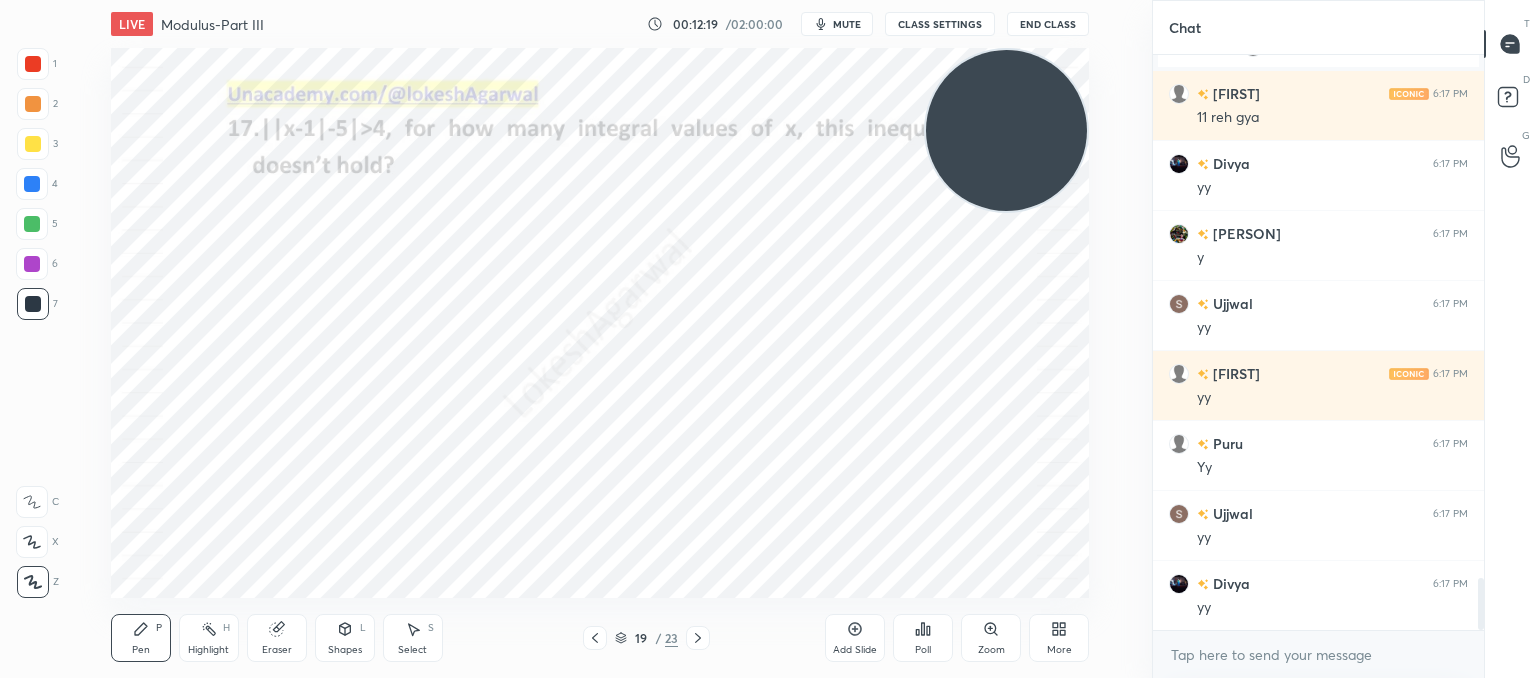 click 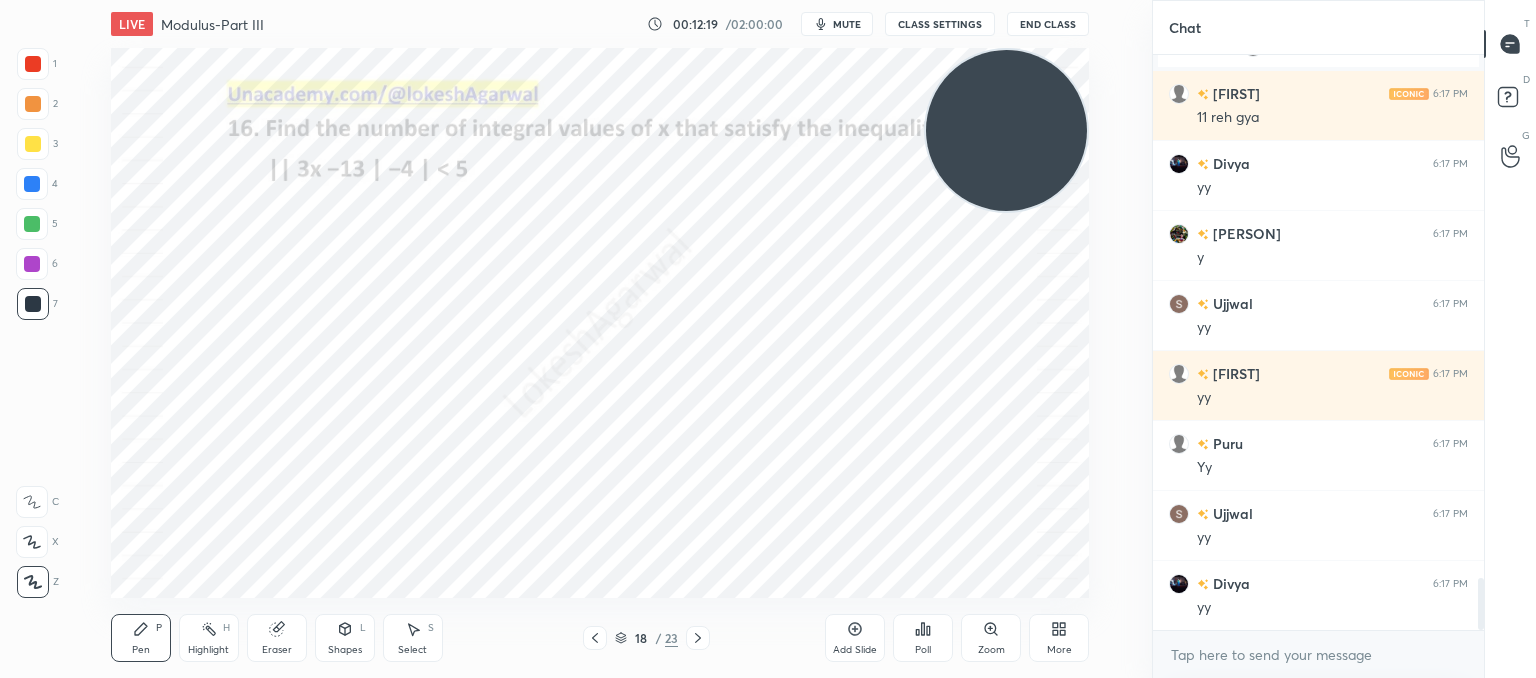 click 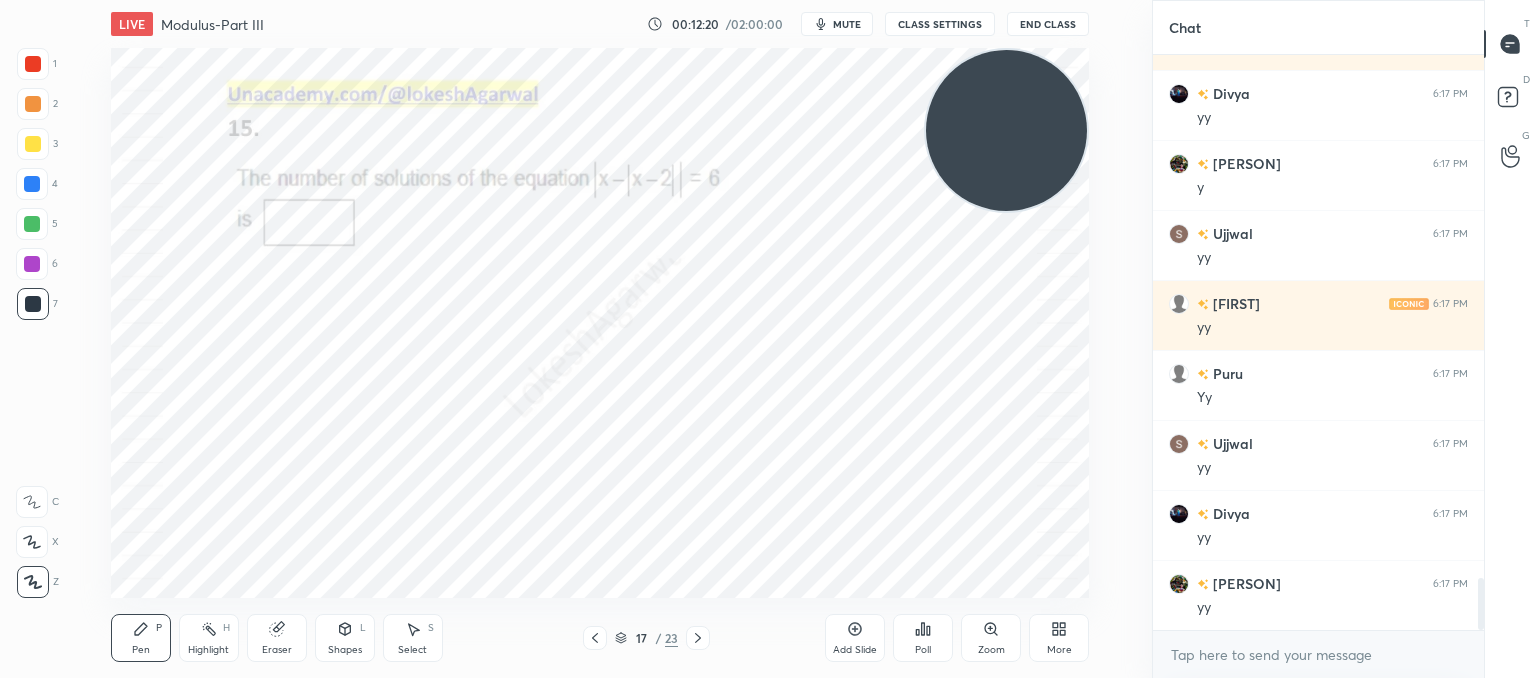 click 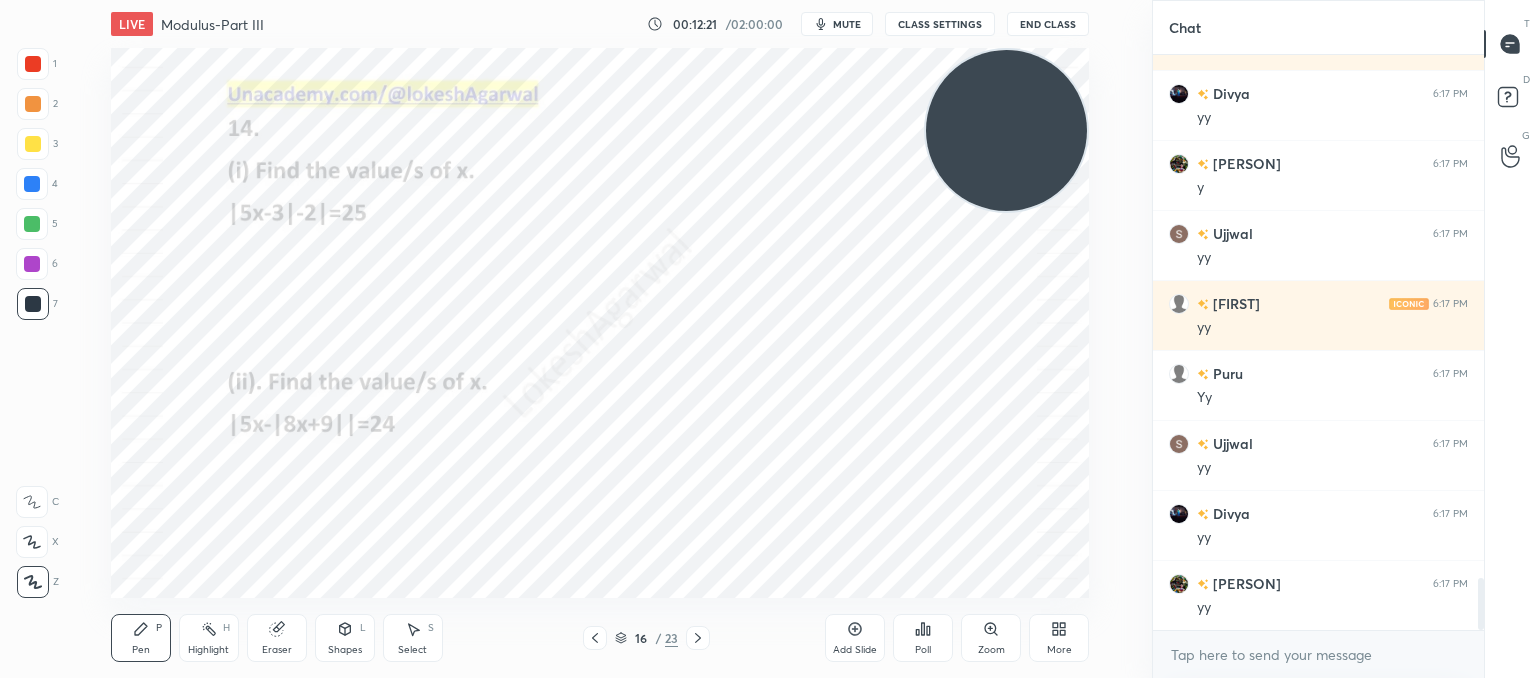 click 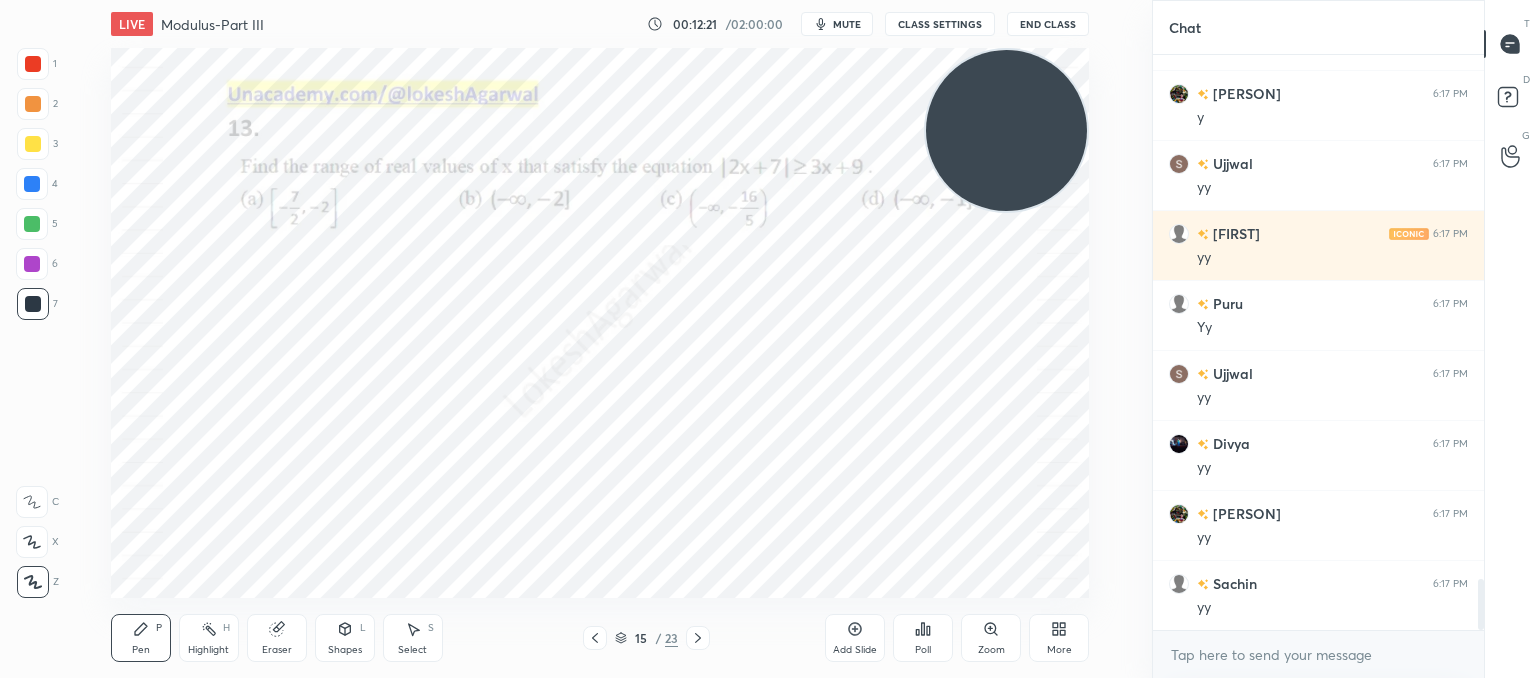 click 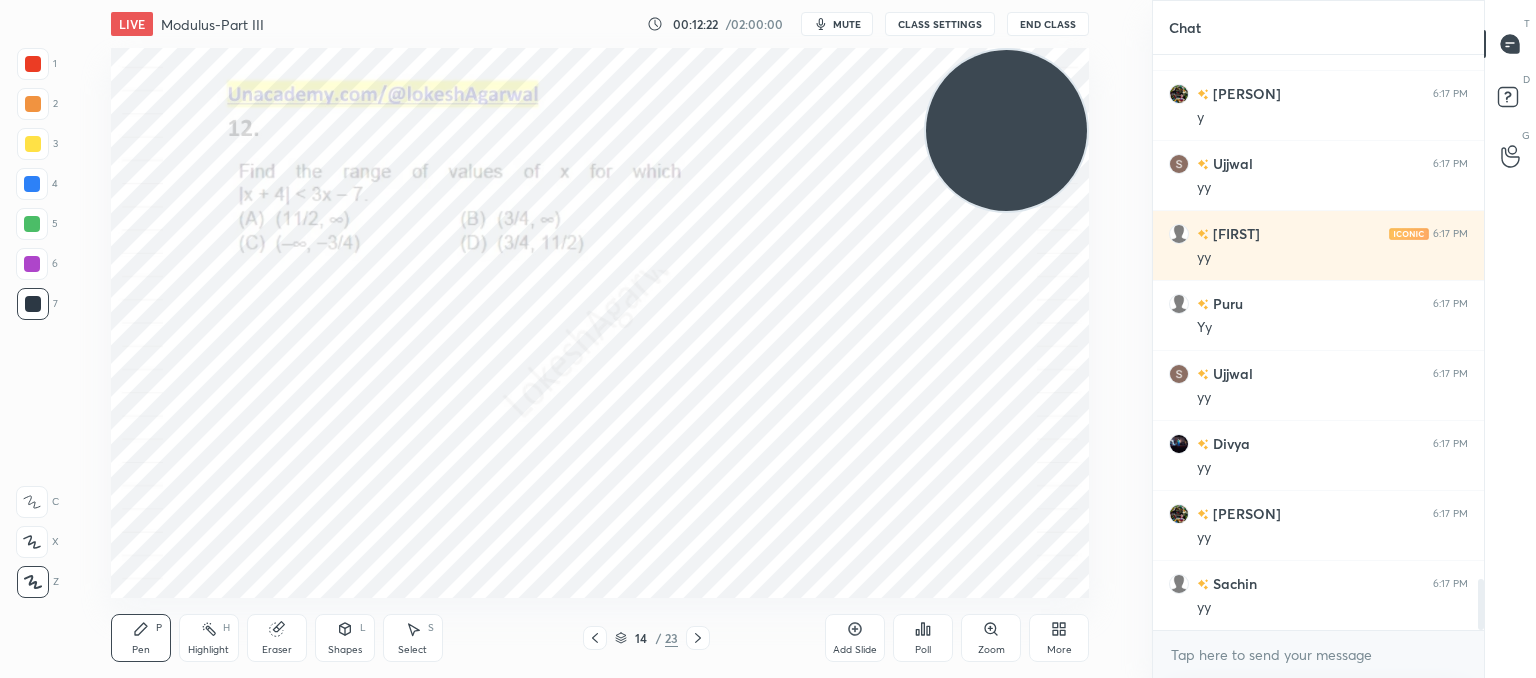 click 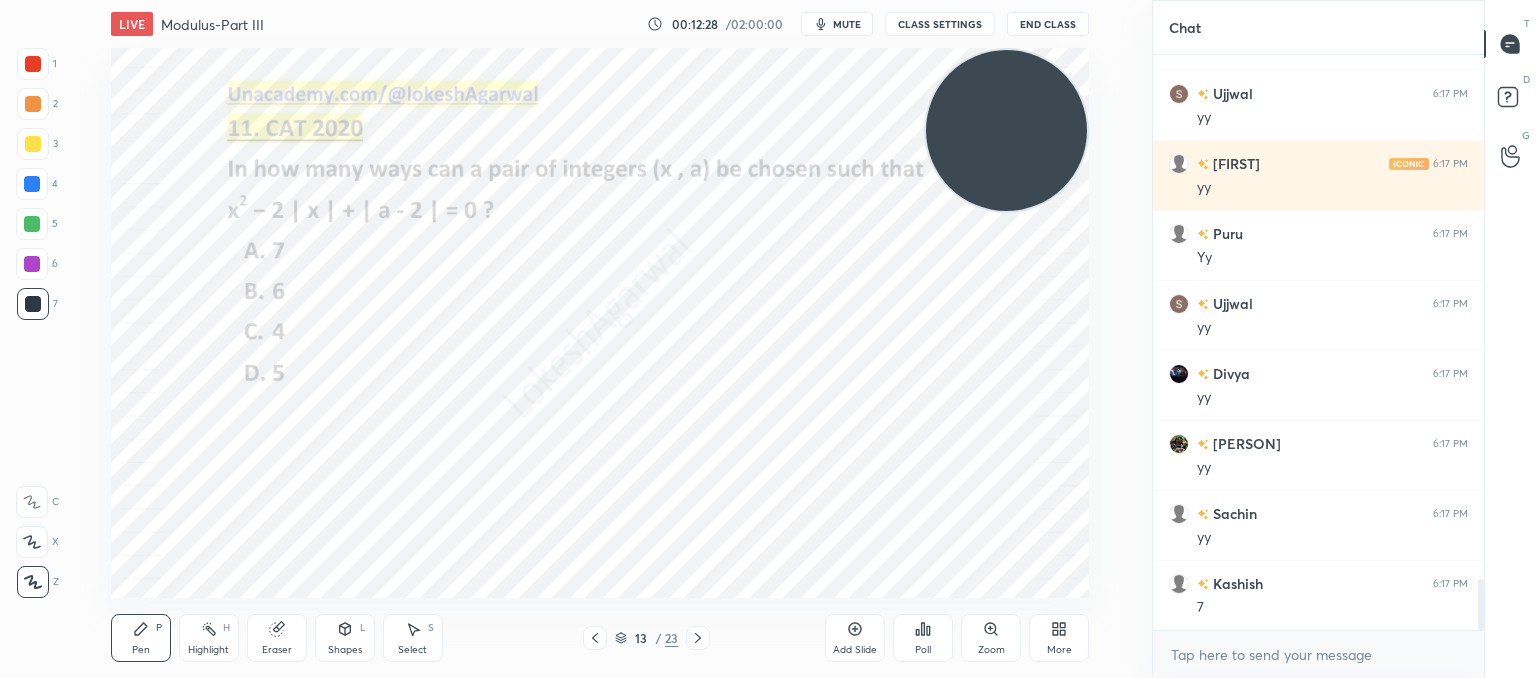 click on "Poll" at bounding box center (923, 638) 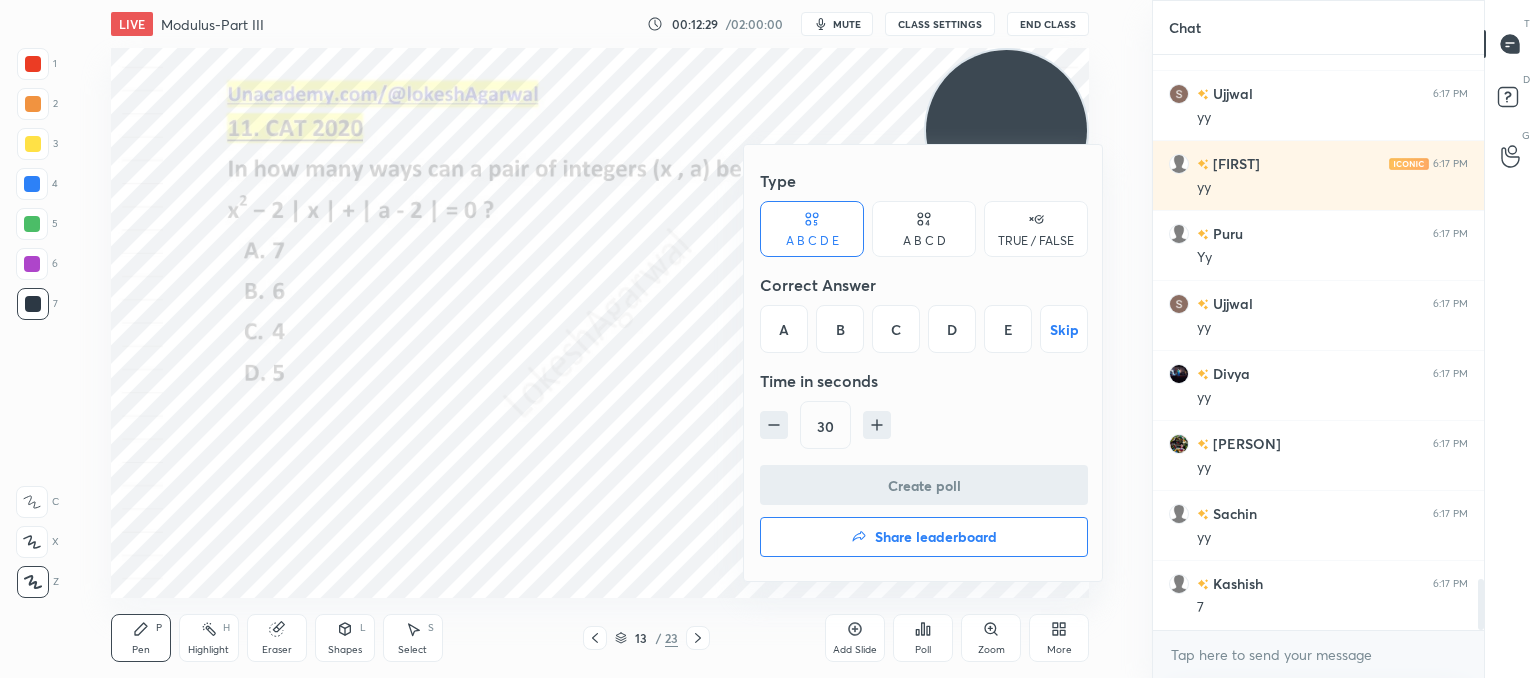 click on "Share leaderboard" at bounding box center [924, 537] 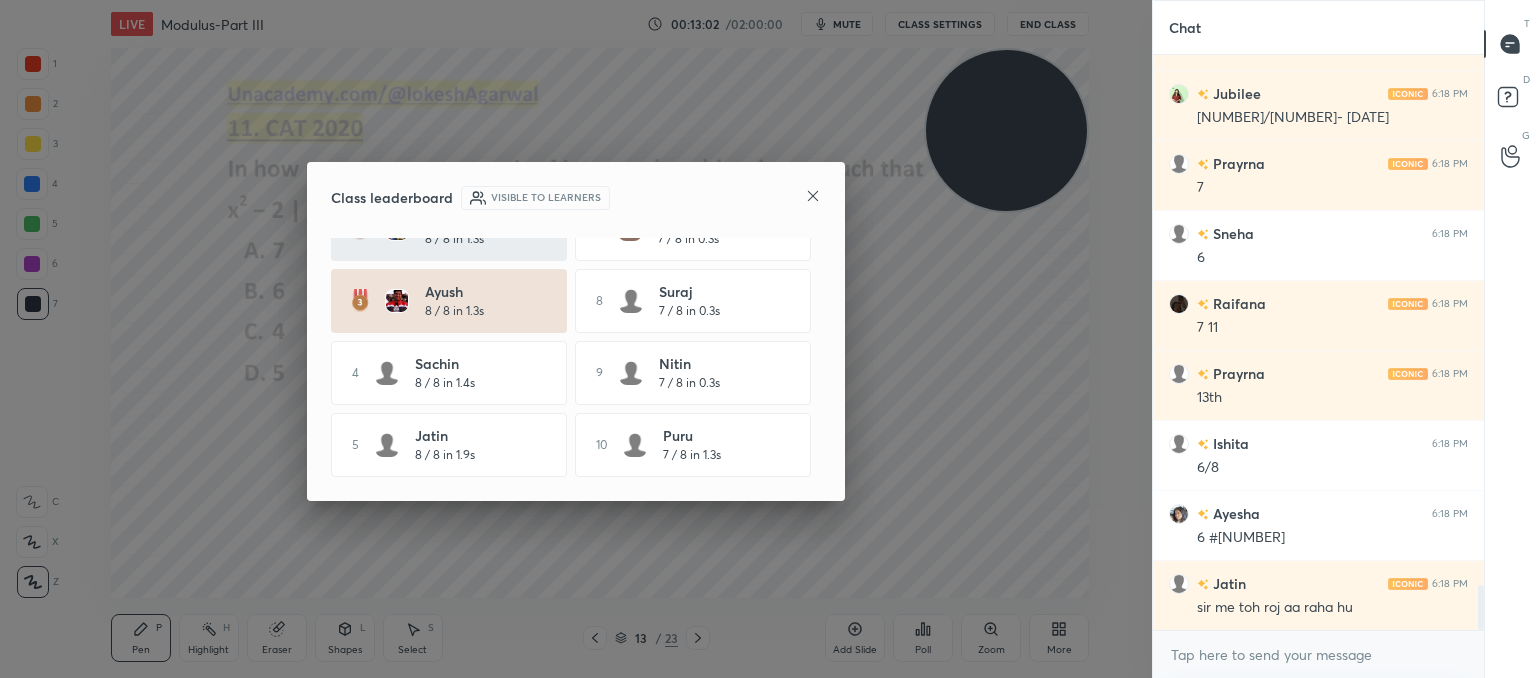 drag, startPoint x: 424, startPoint y: 401, endPoint x: 373, endPoint y: 453, distance: 72.835434 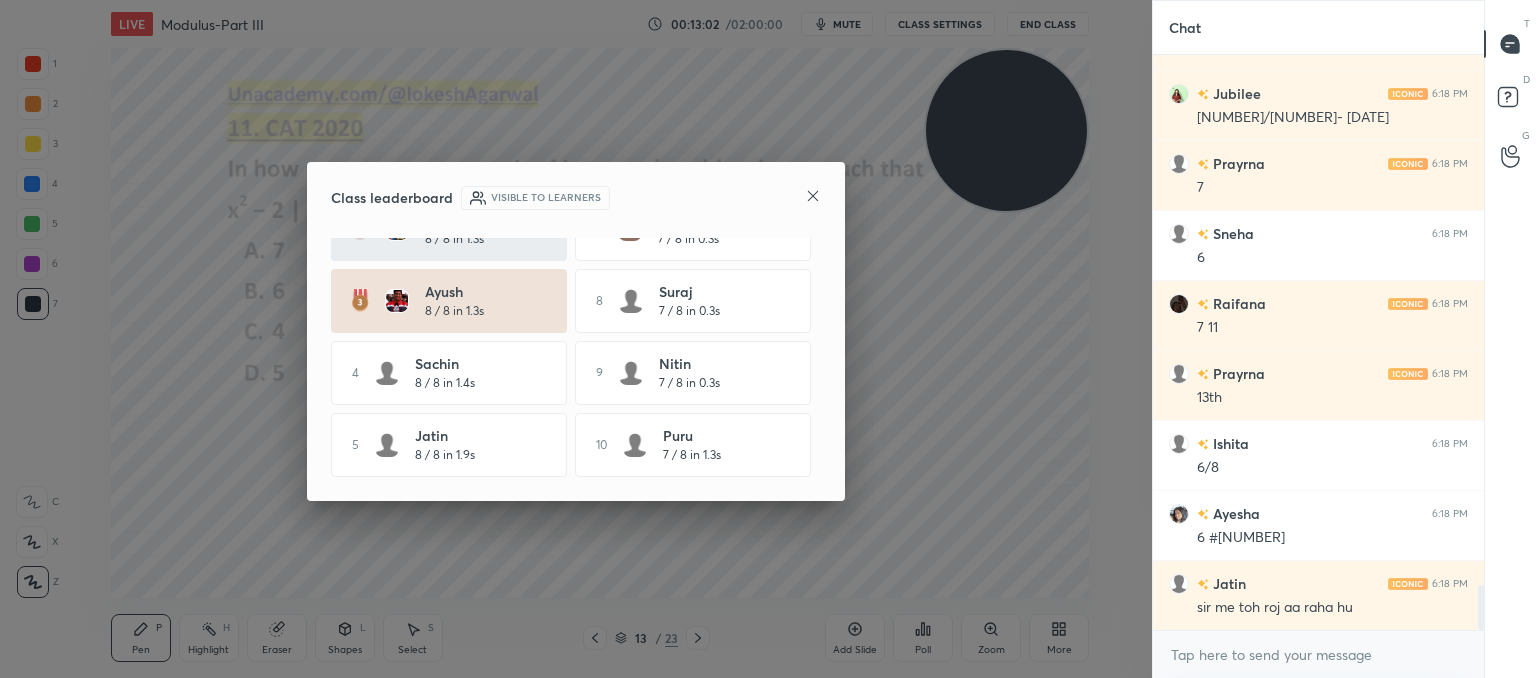 click on "5 Jatin 8 / 8 in 1.9s" at bounding box center [449, 445] 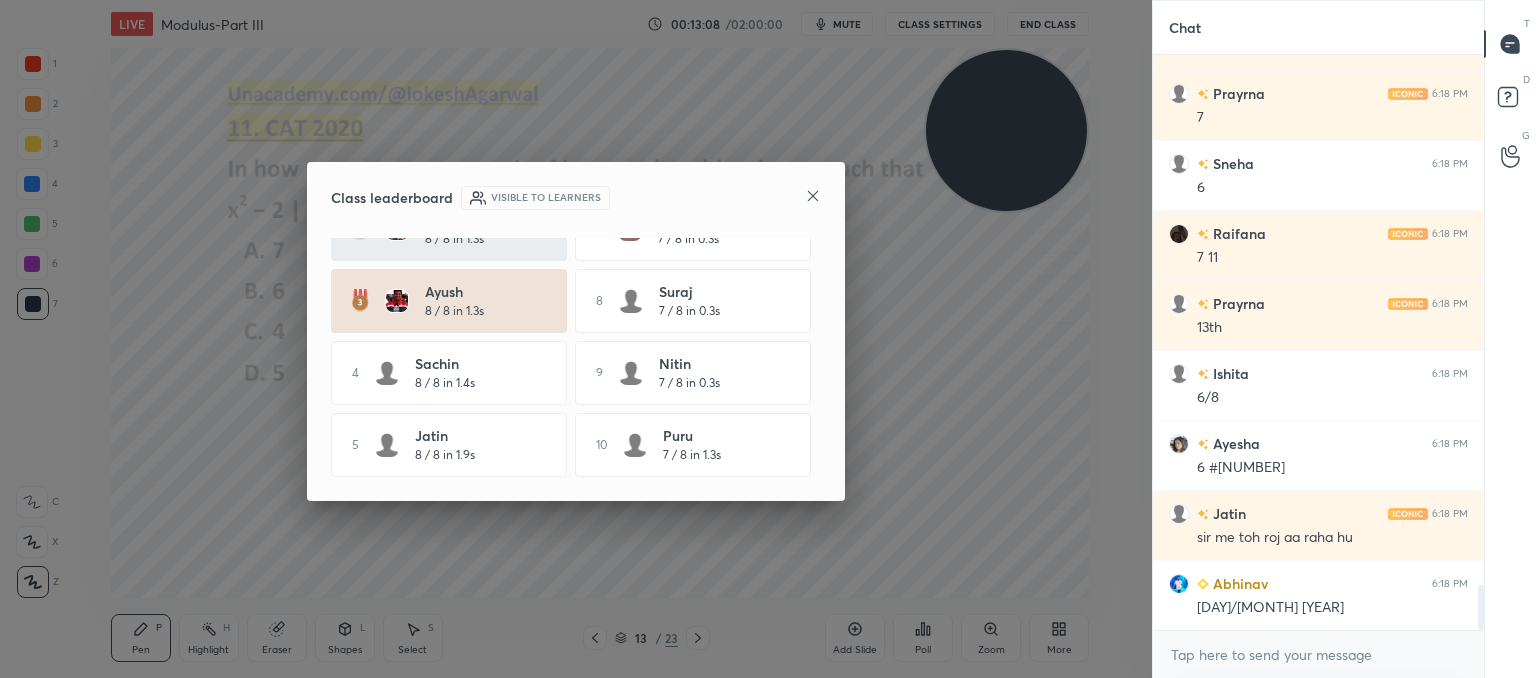 click 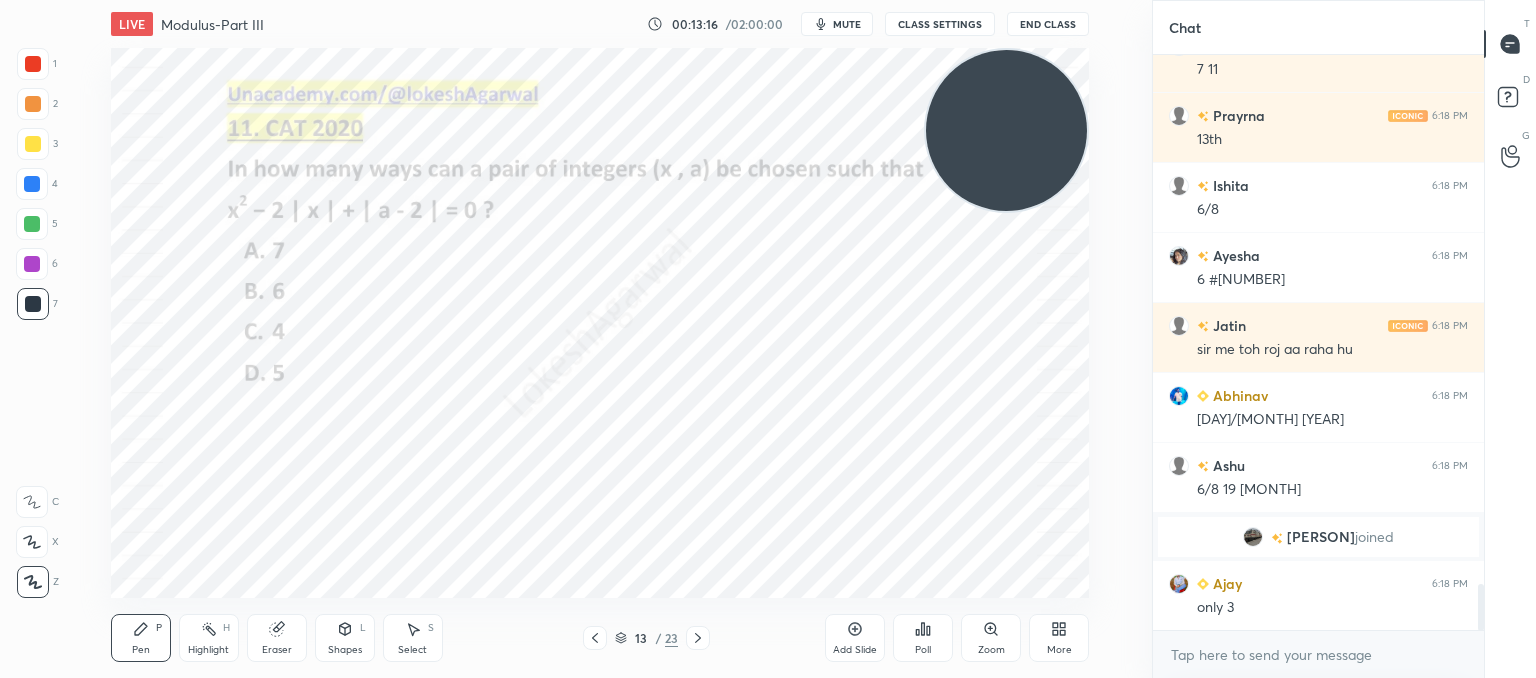 click 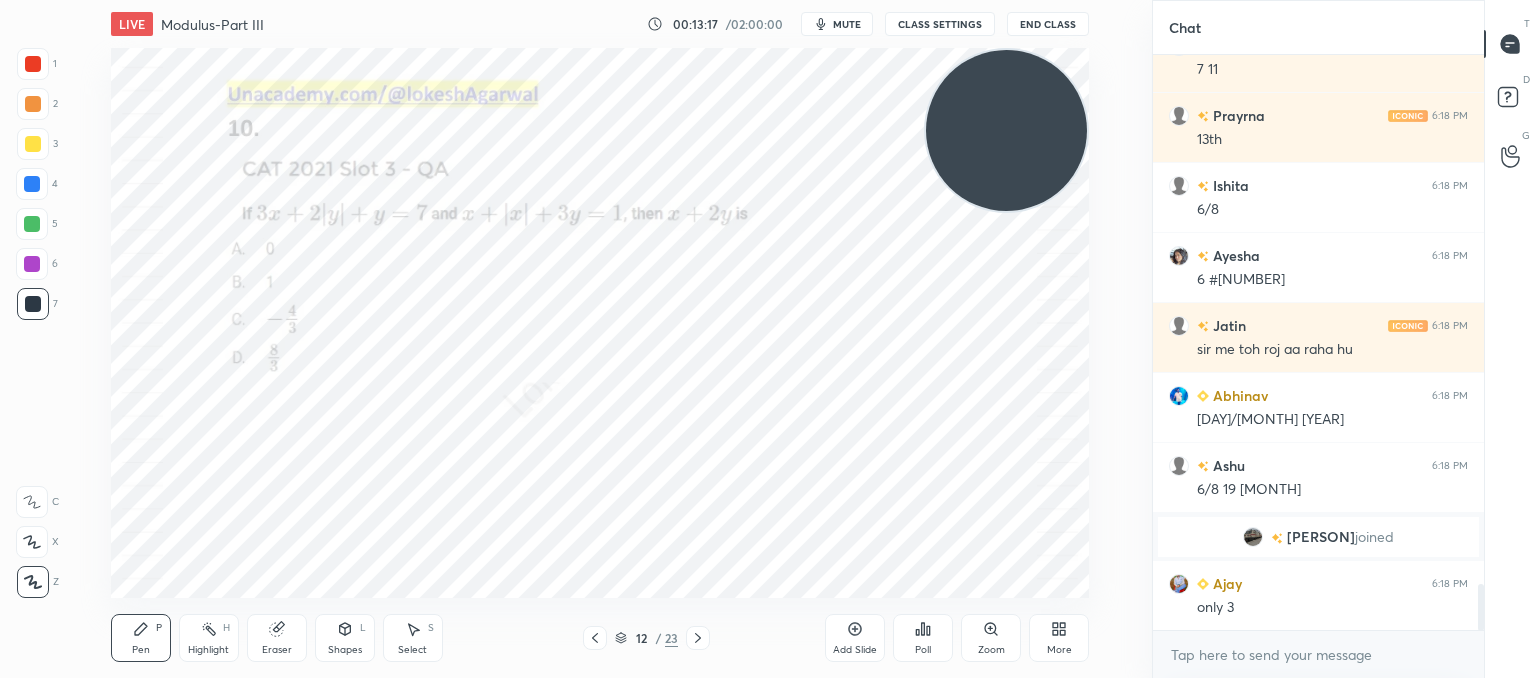 click 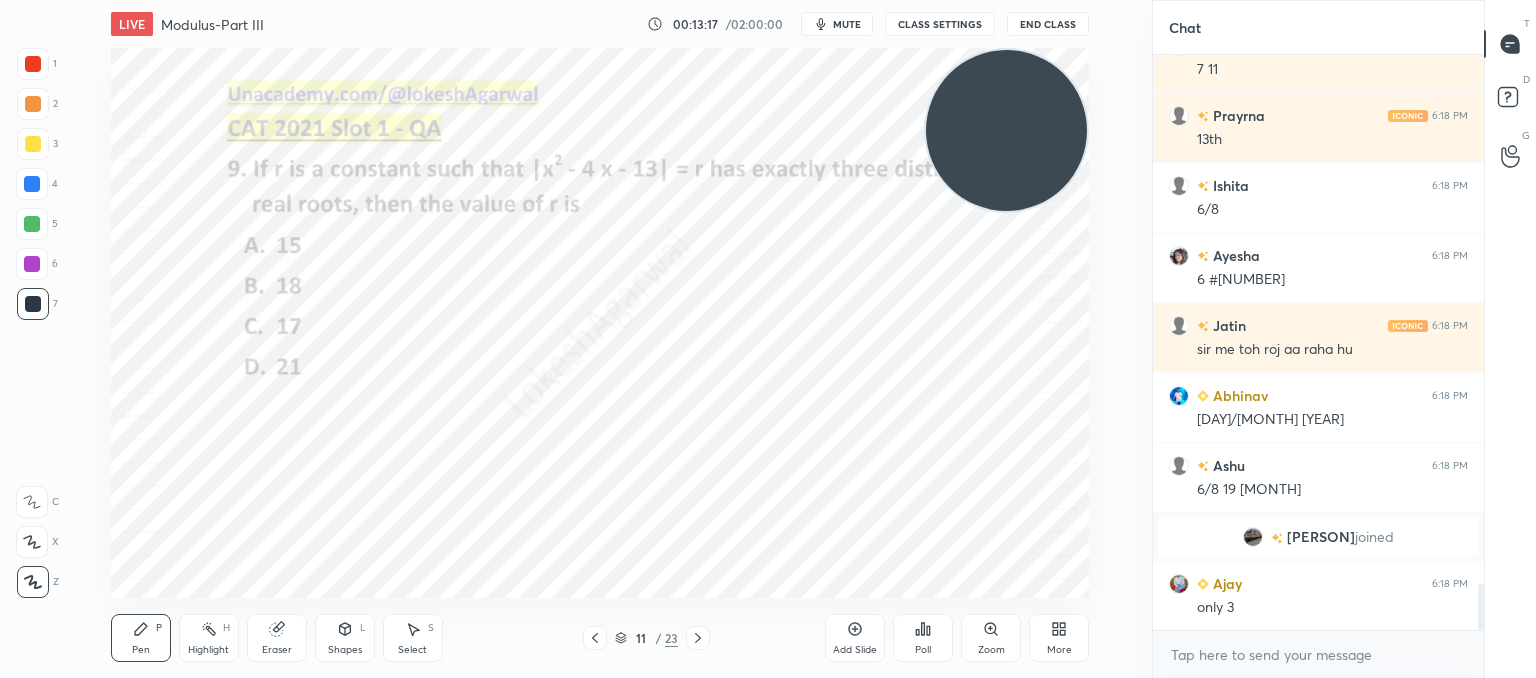 click 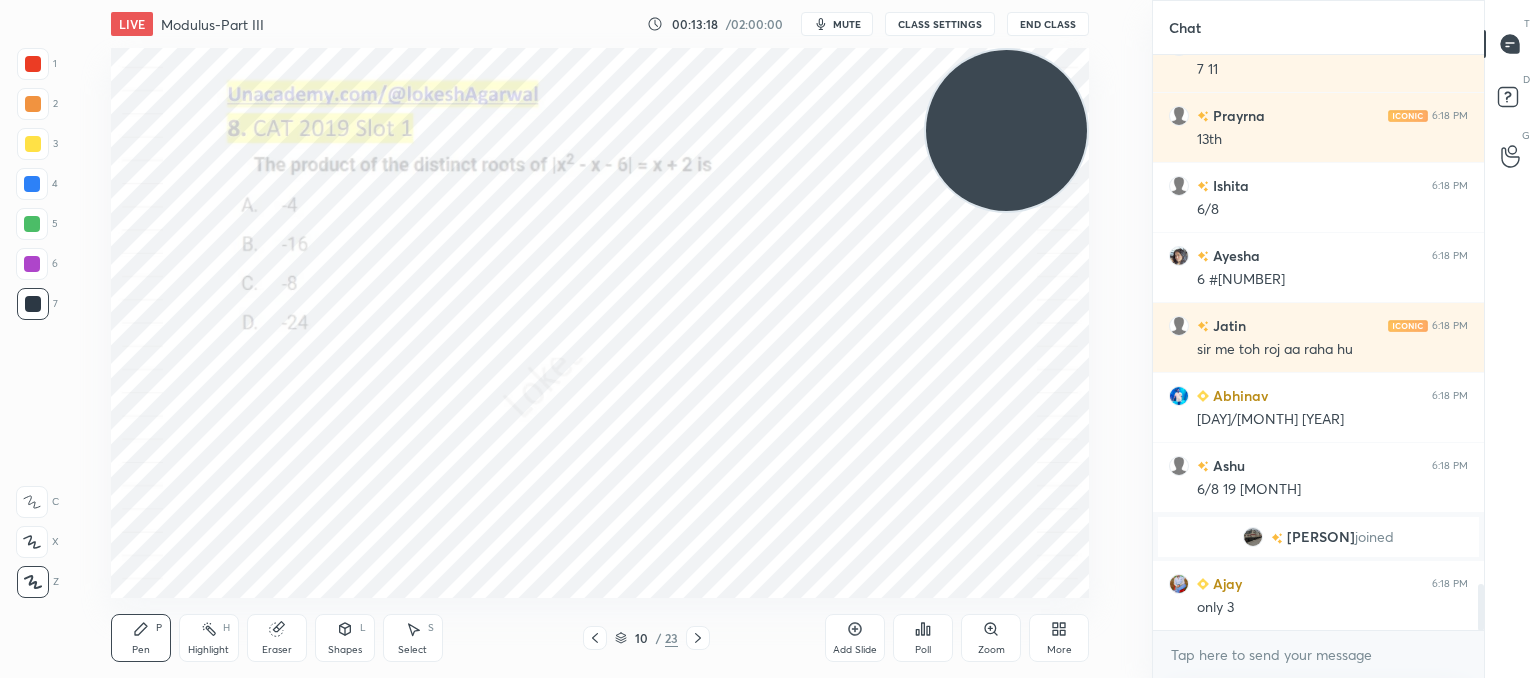 click 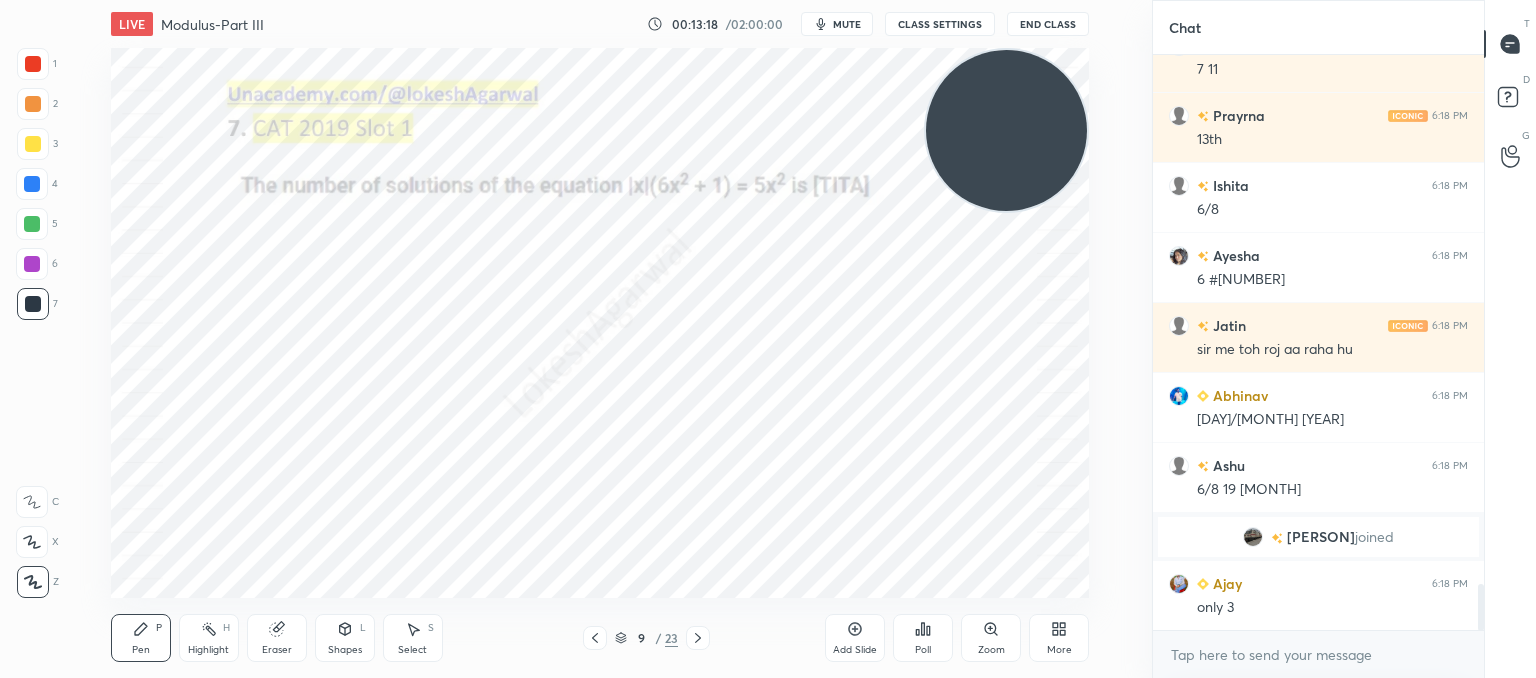 click 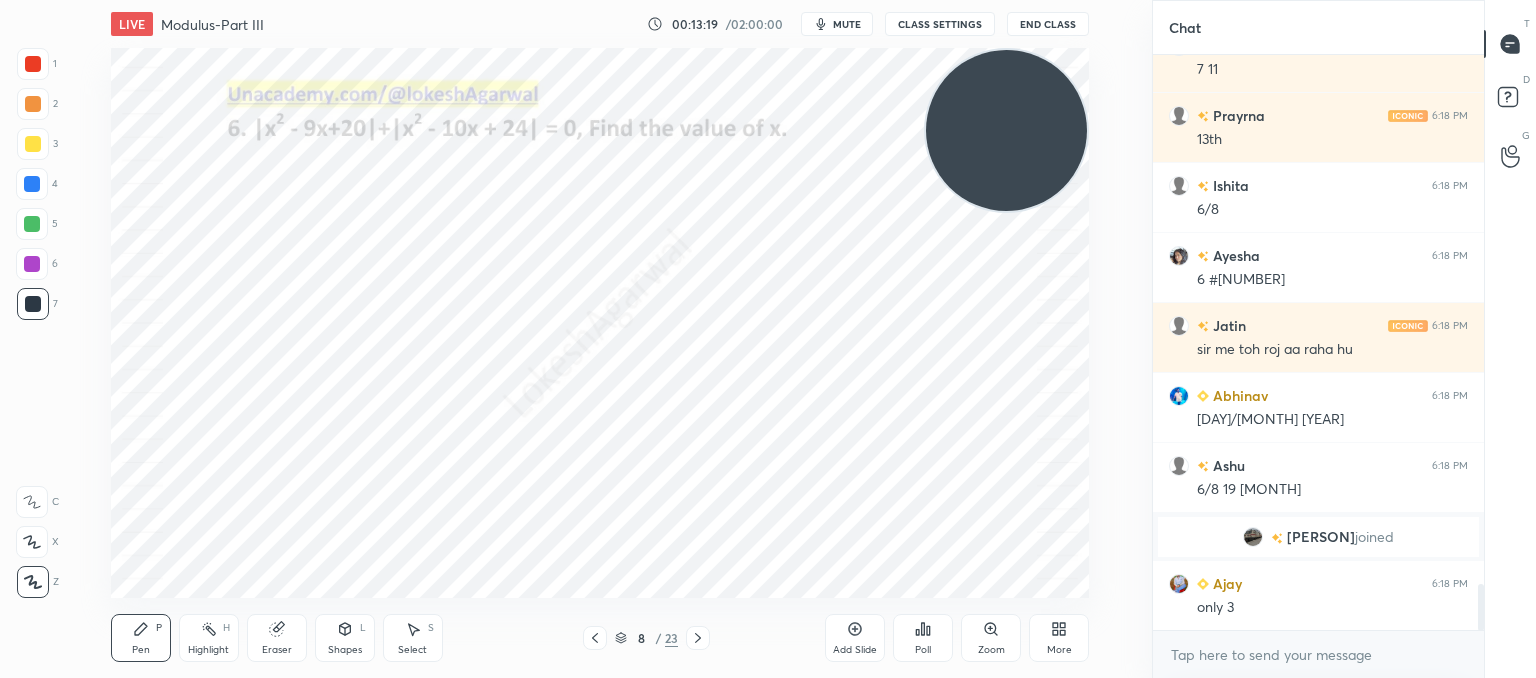 click at bounding box center (595, 638) 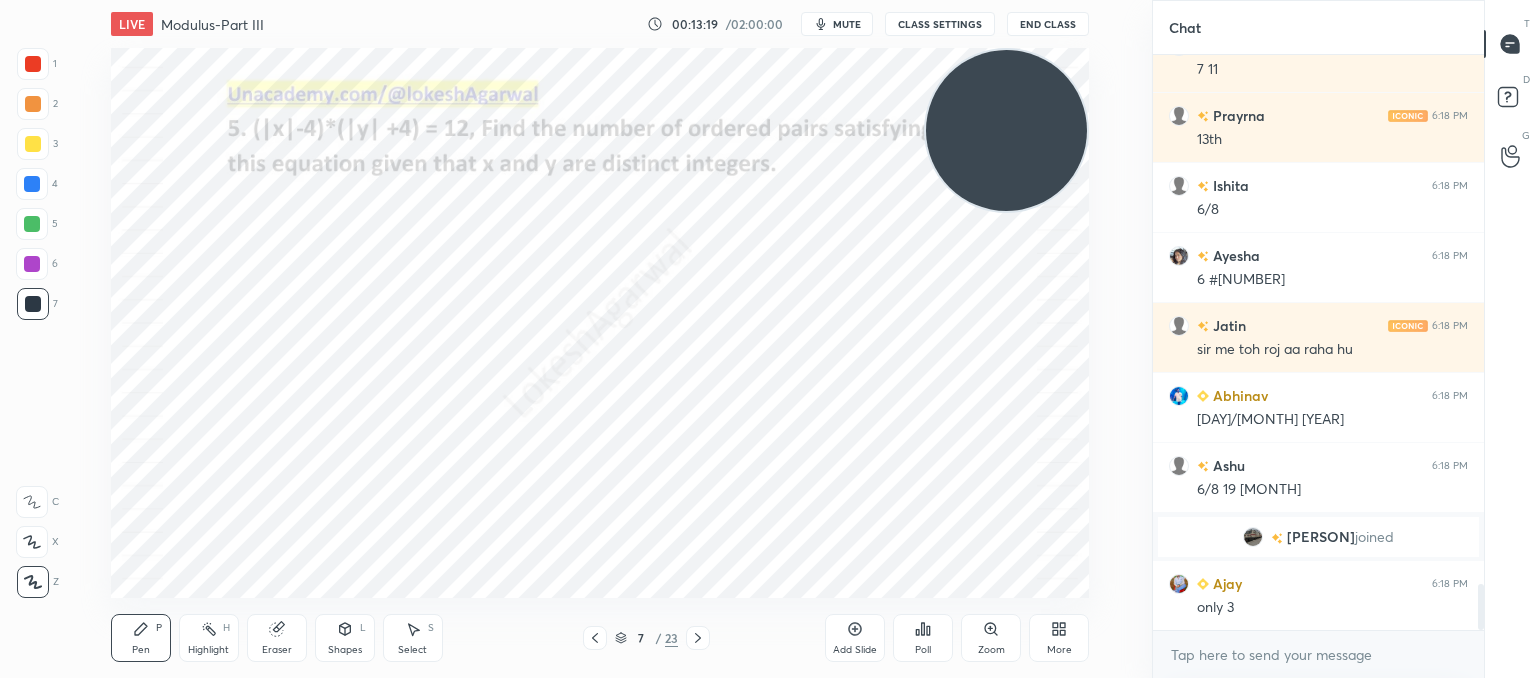 scroll, scrollTop: 6612, scrollLeft: 0, axis: vertical 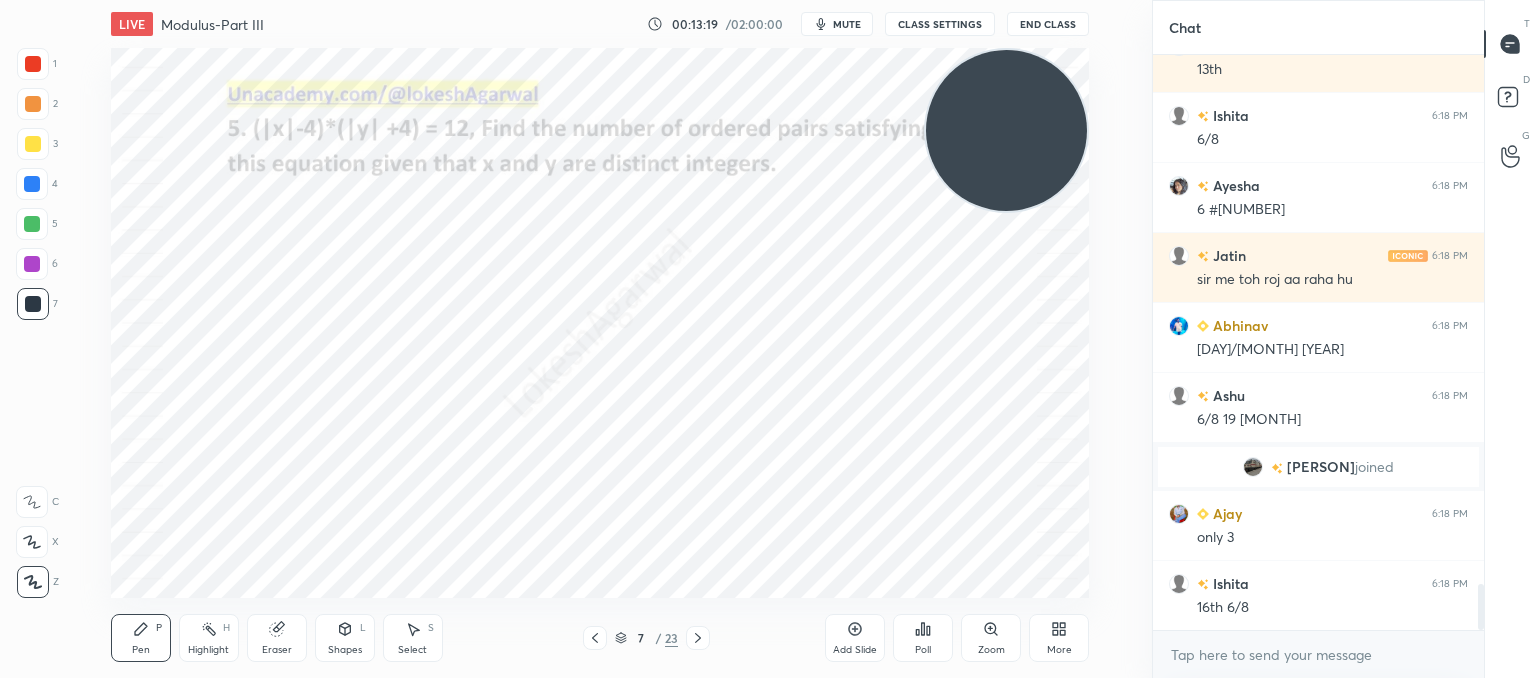 click at bounding box center (595, 638) 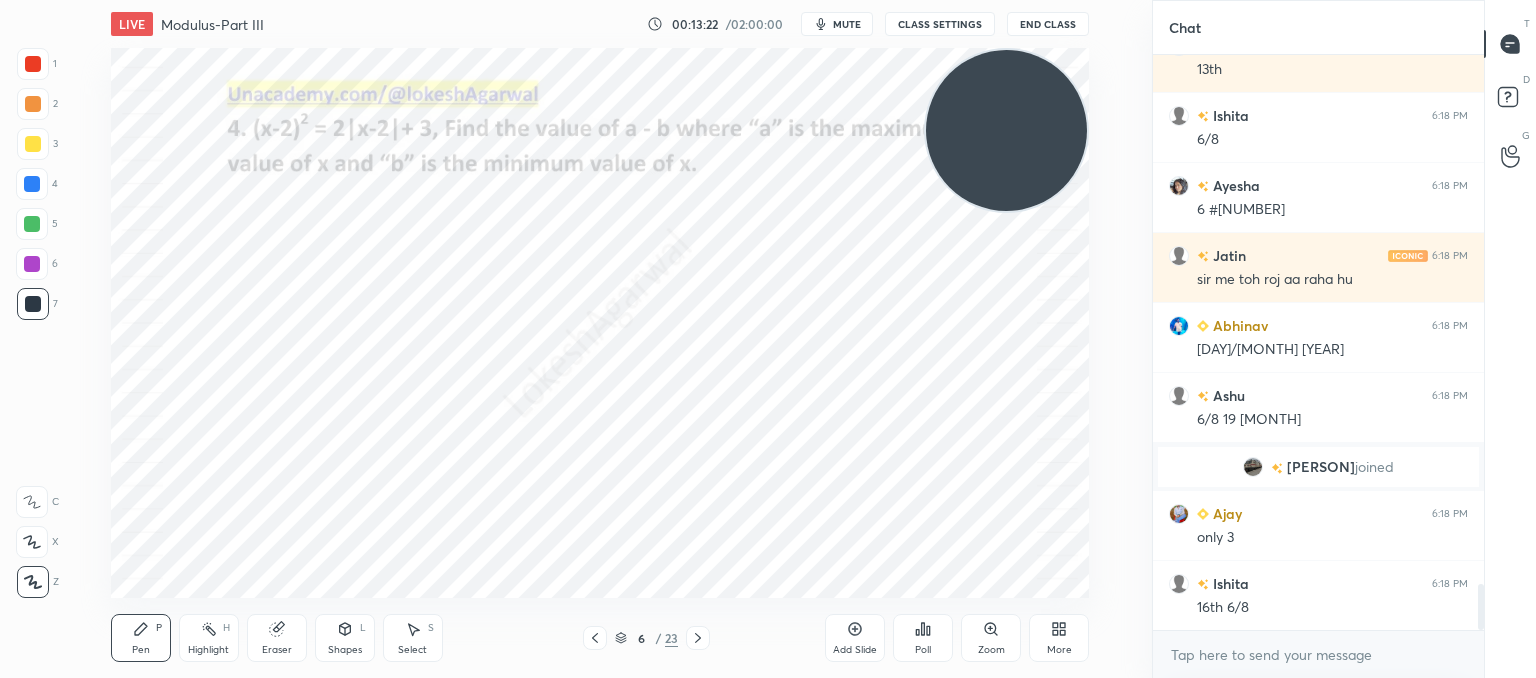 click 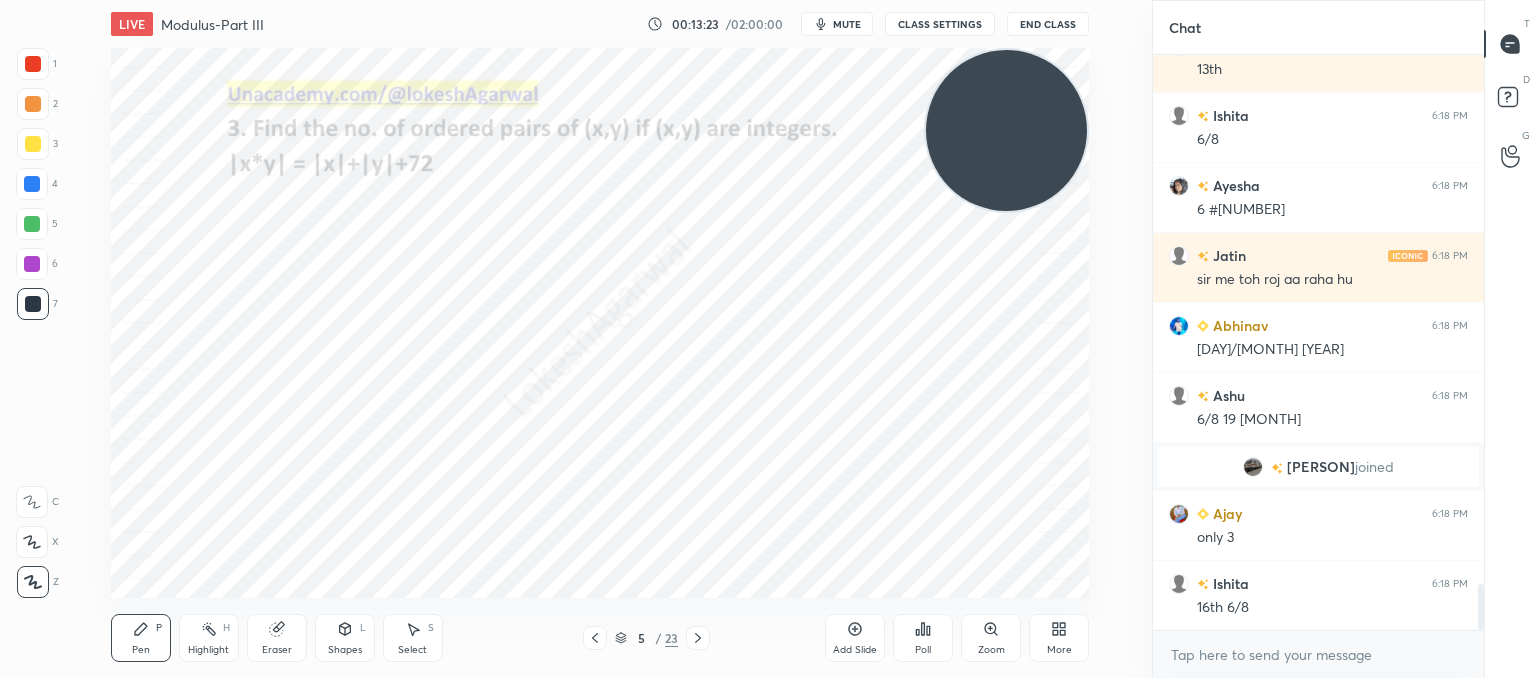 click 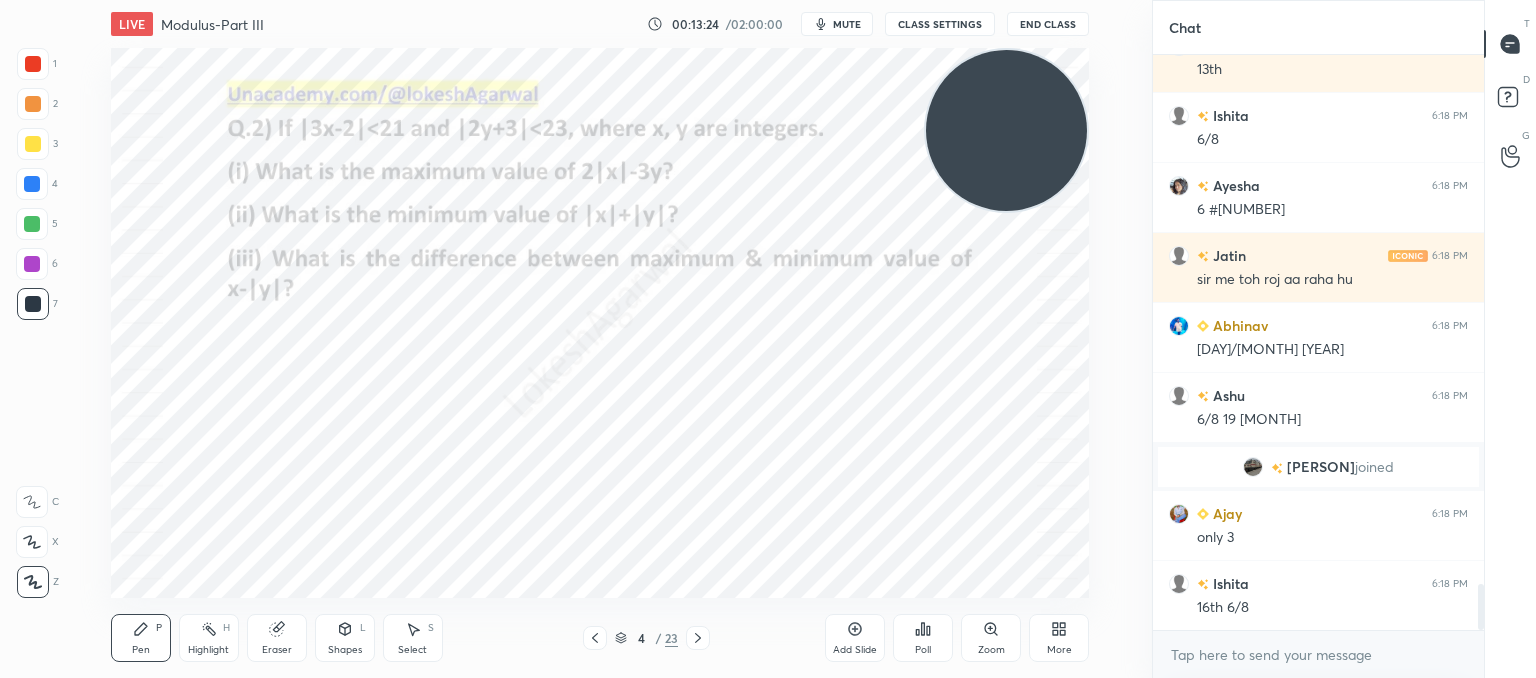 click 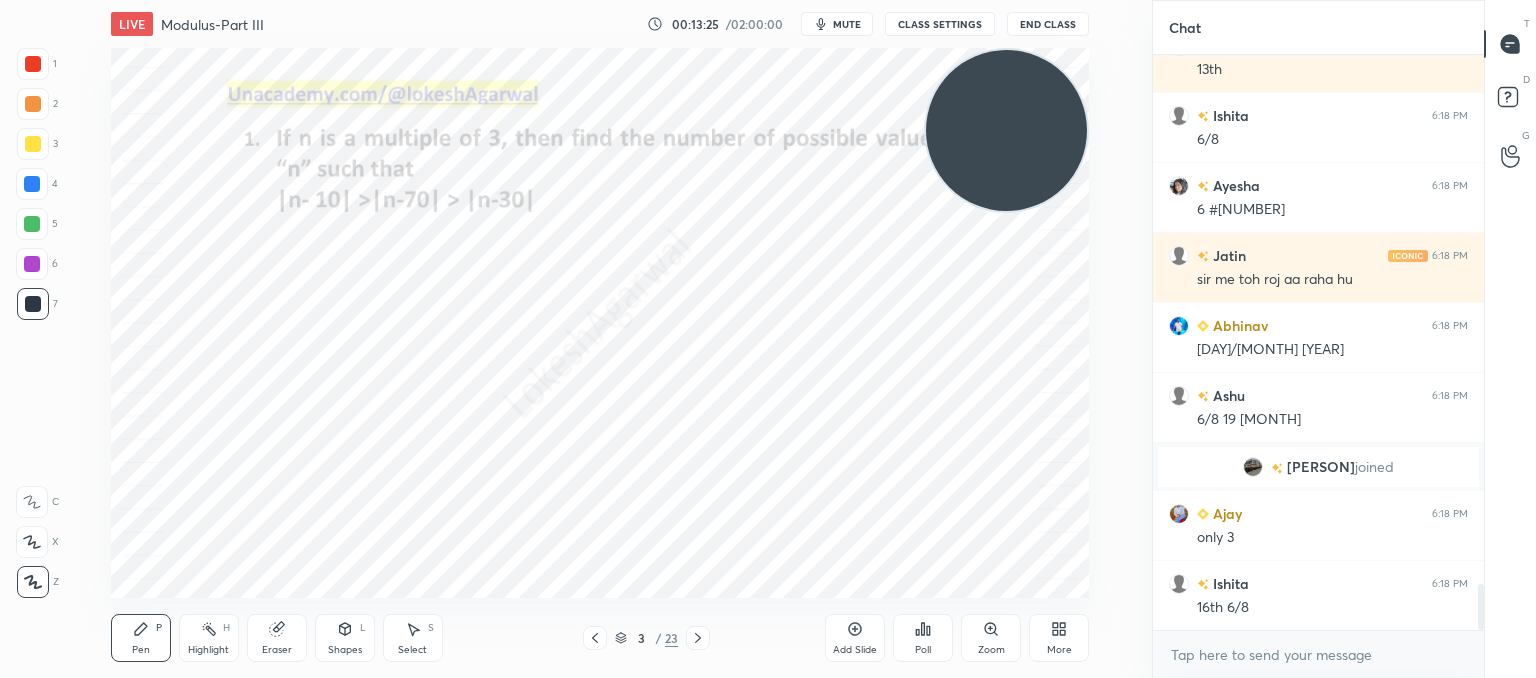 click at bounding box center (595, 638) 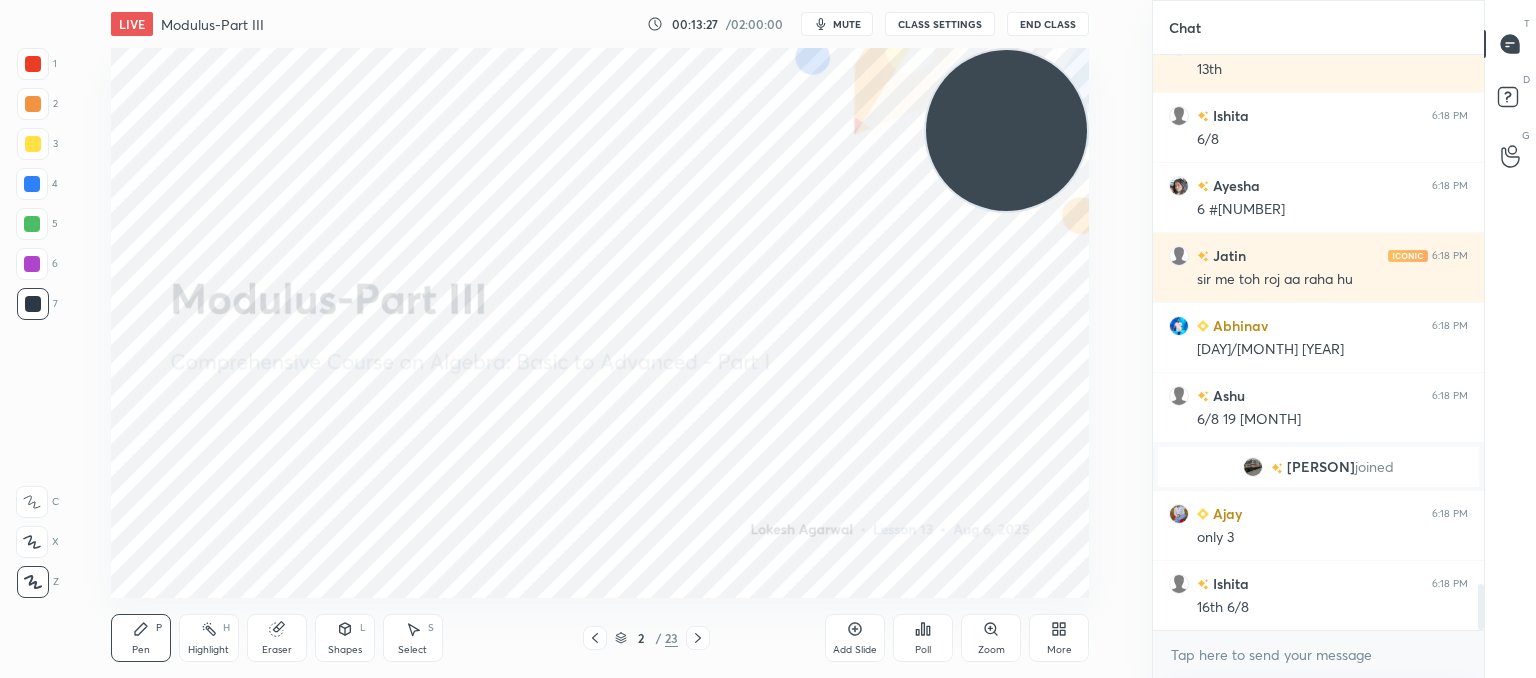 drag, startPoint x: 851, startPoint y: 637, endPoint x: 808, endPoint y: 599, distance: 57.384666 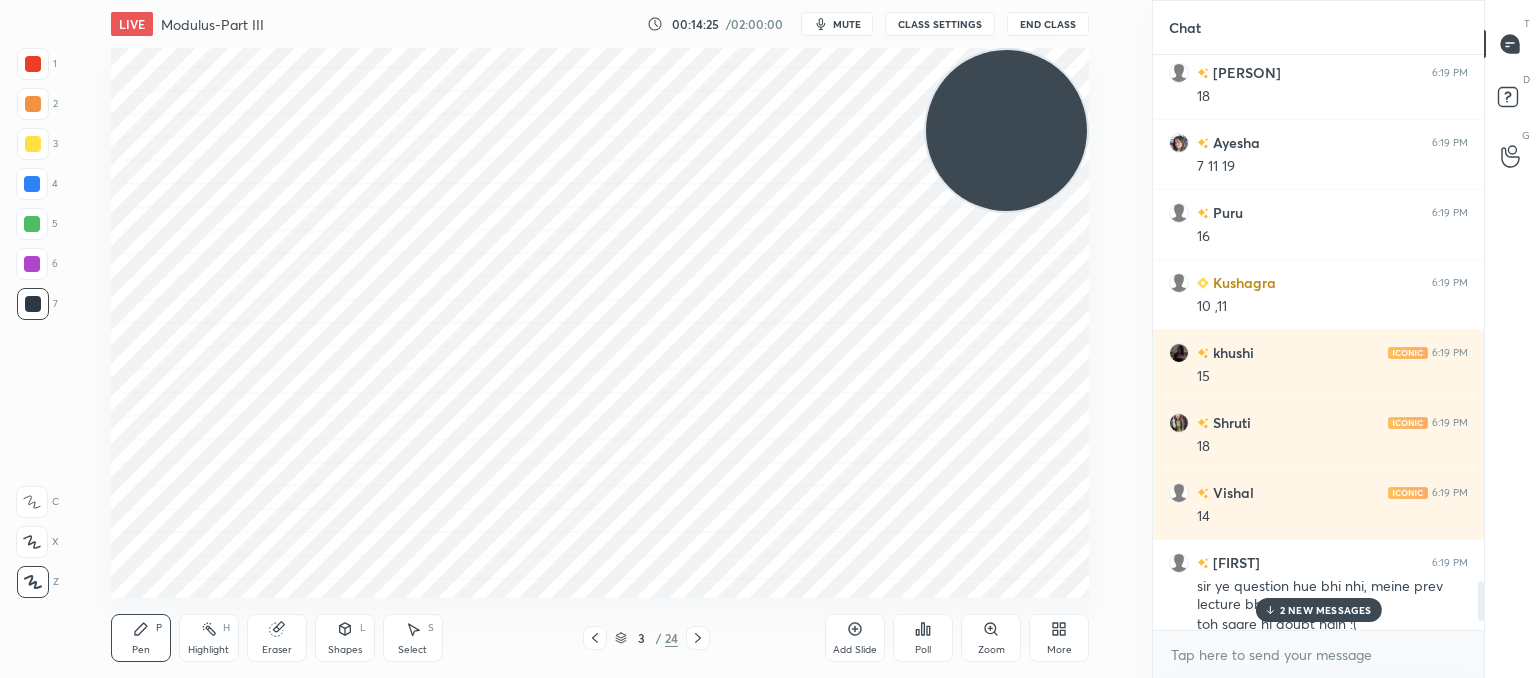 scroll, scrollTop: 7840, scrollLeft: 0, axis: vertical 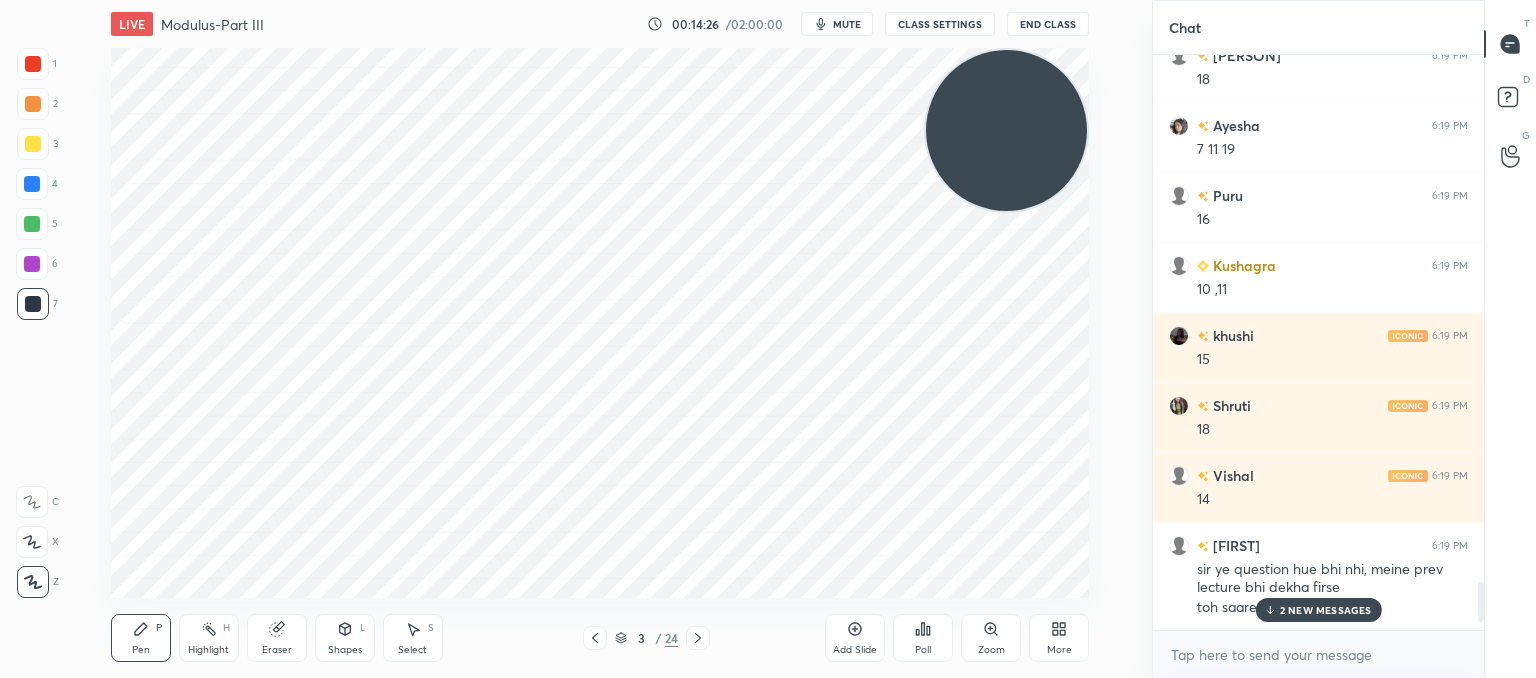 drag, startPoint x: 1296, startPoint y: 609, endPoint x: 1116, endPoint y: 592, distance: 180.801 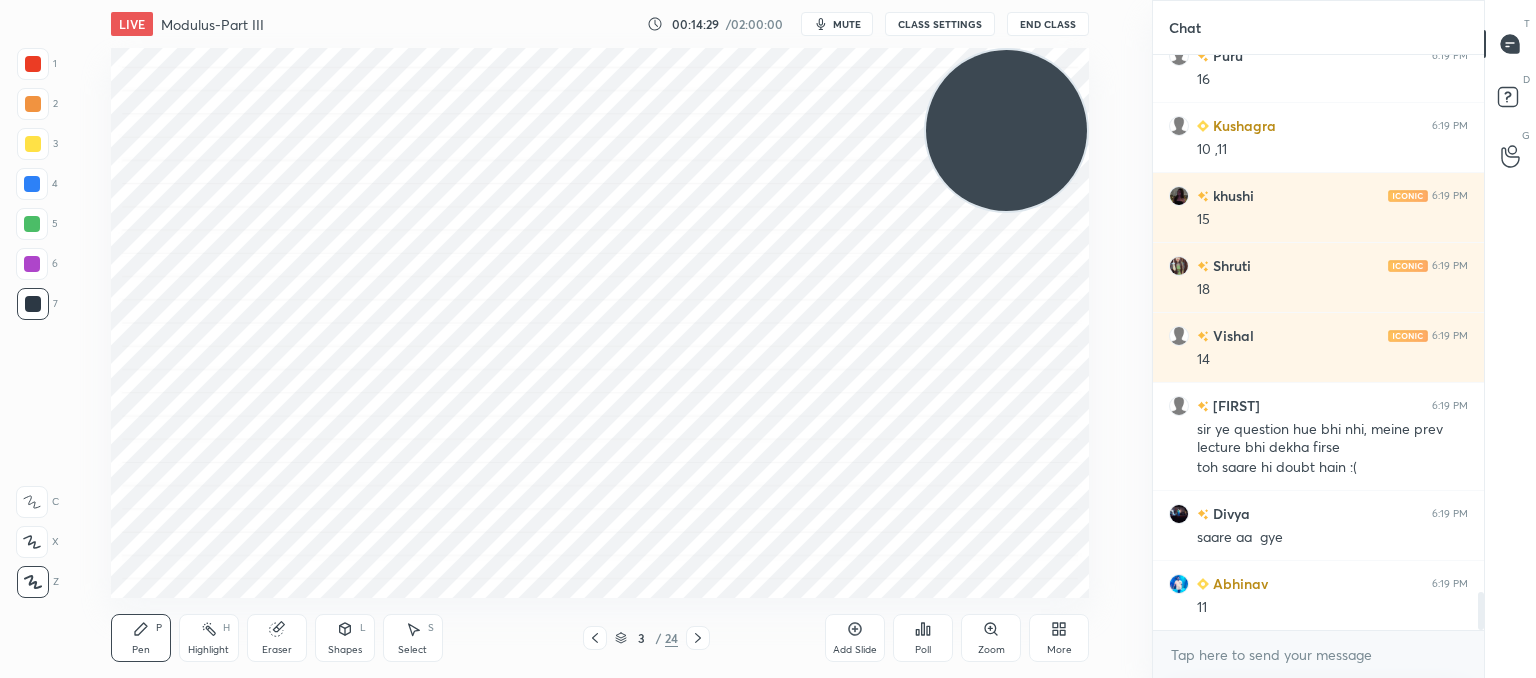 scroll, scrollTop: 8050, scrollLeft: 0, axis: vertical 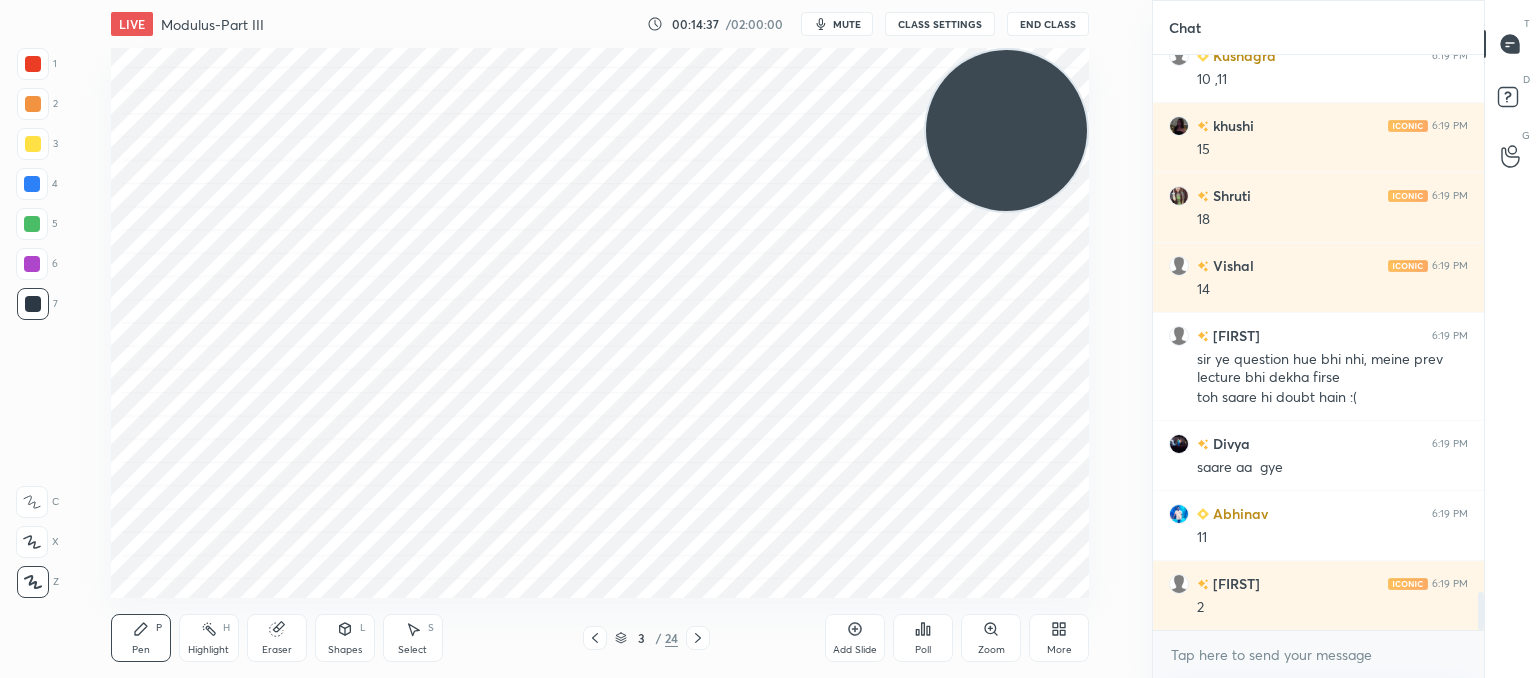 click on "Select S" at bounding box center (413, 638) 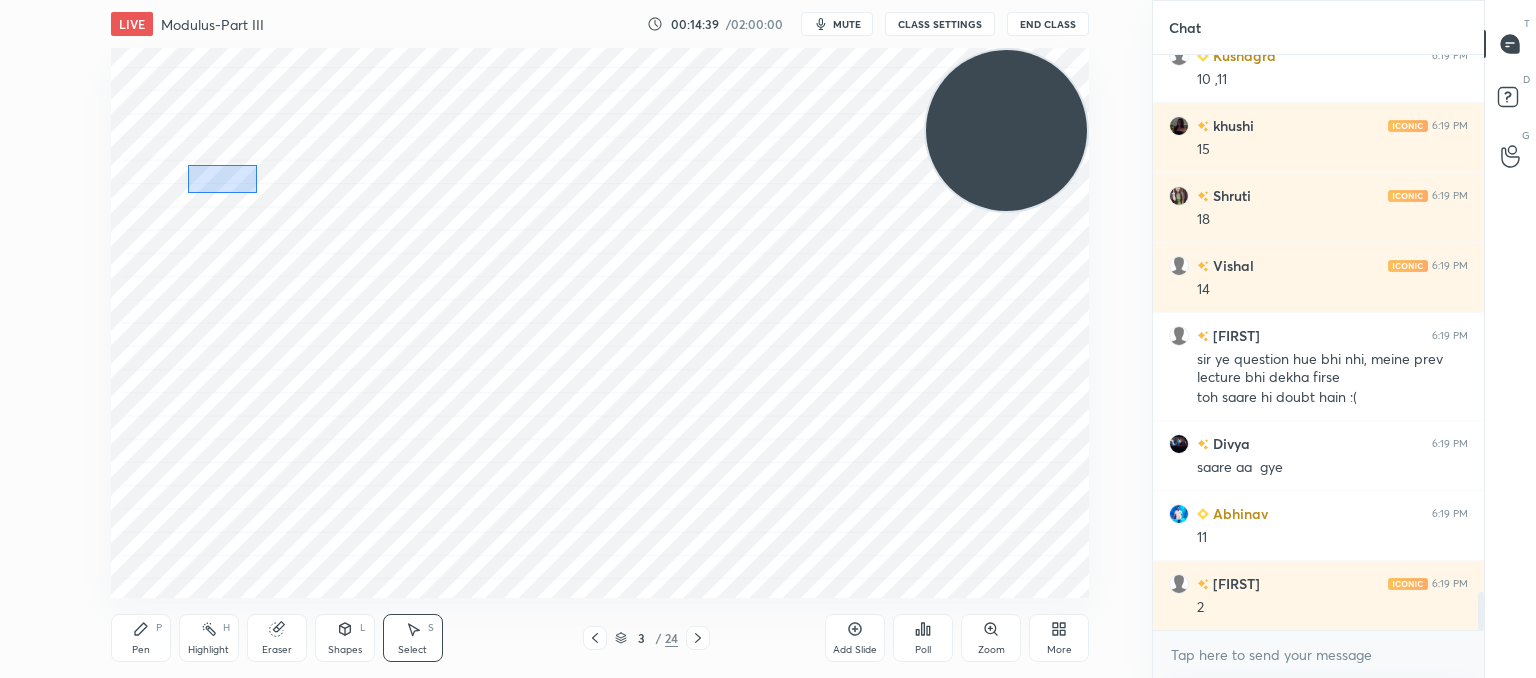 drag, startPoint x: 226, startPoint y: 169, endPoint x: 348, endPoint y: 137, distance: 126.12692 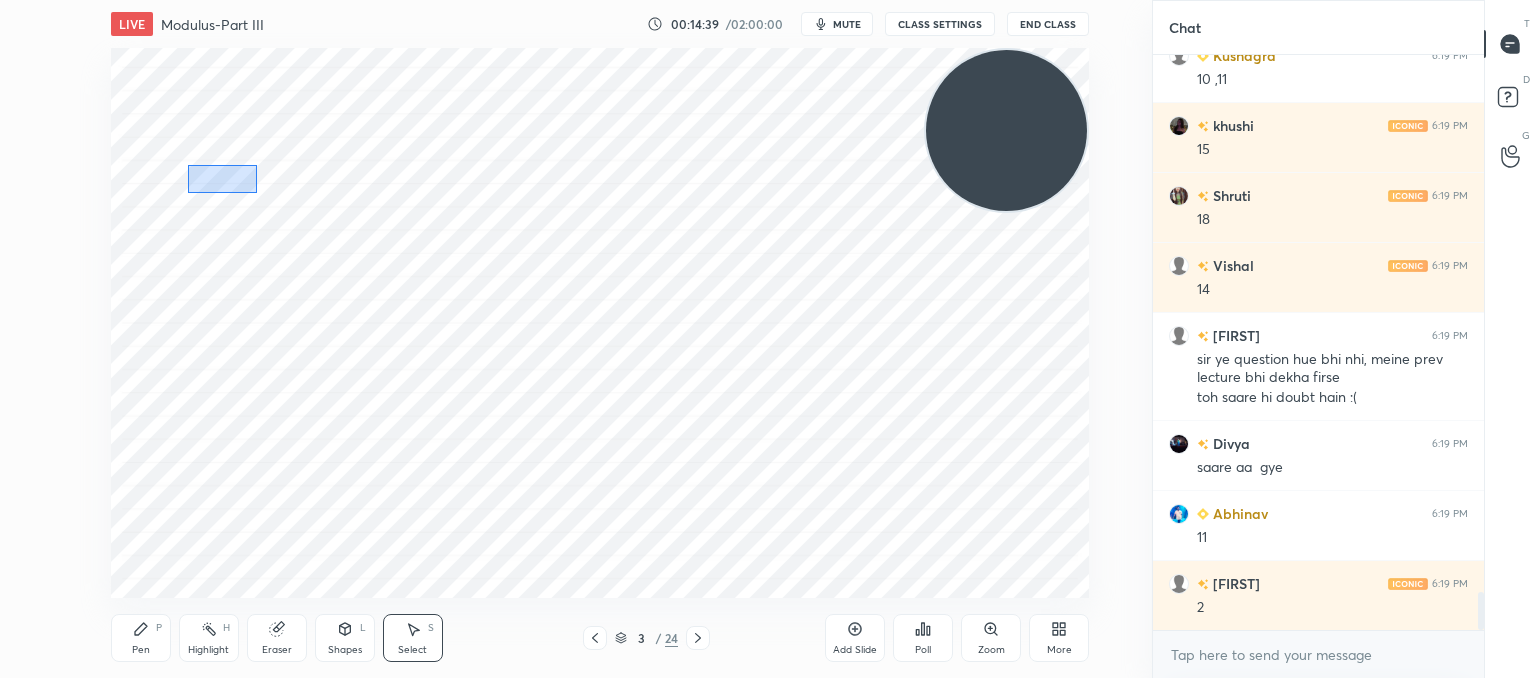 click on "0 ° Undo Copy Duplicate Duplicate to new slide Delete" at bounding box center (600, 323) 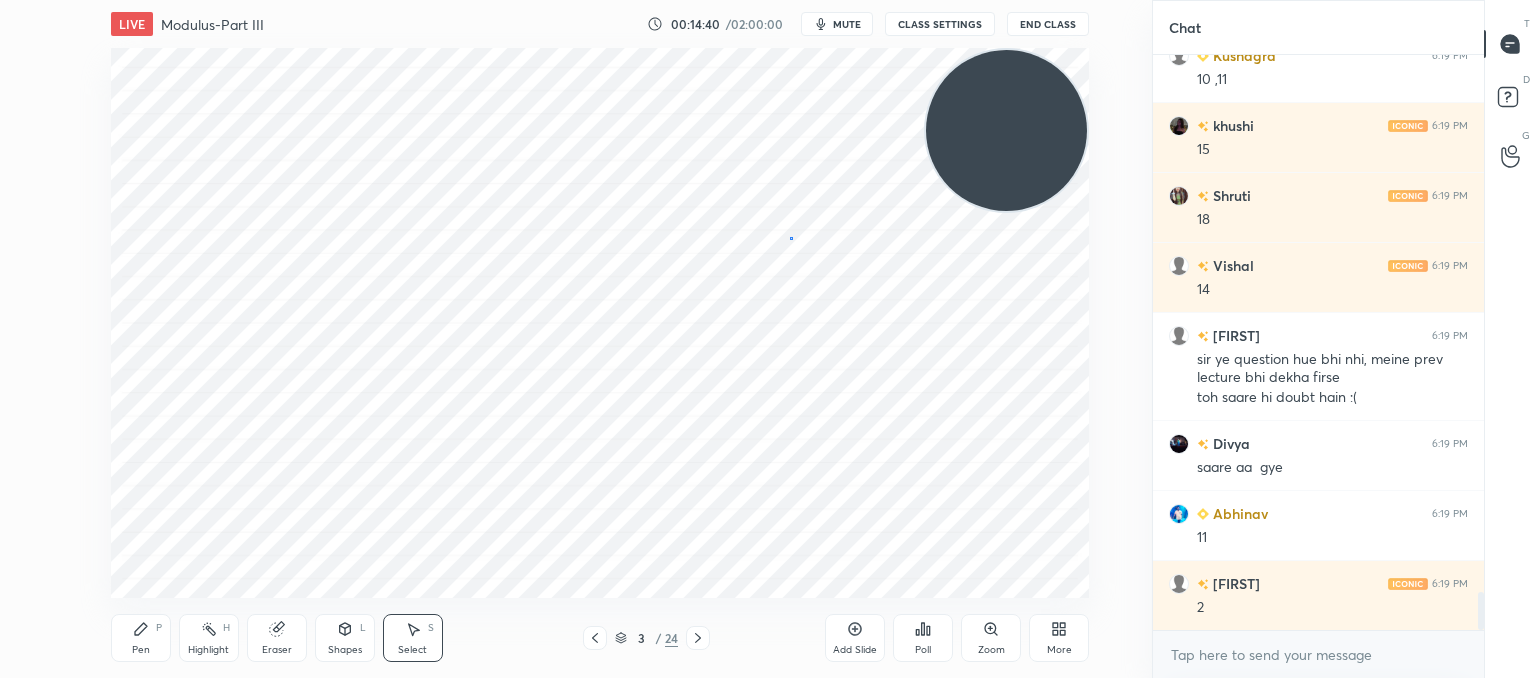 drag, startPoint x: 791, startPoint y: 238, endPoint x: 810, endPoint y: 270, distance: 37.215588 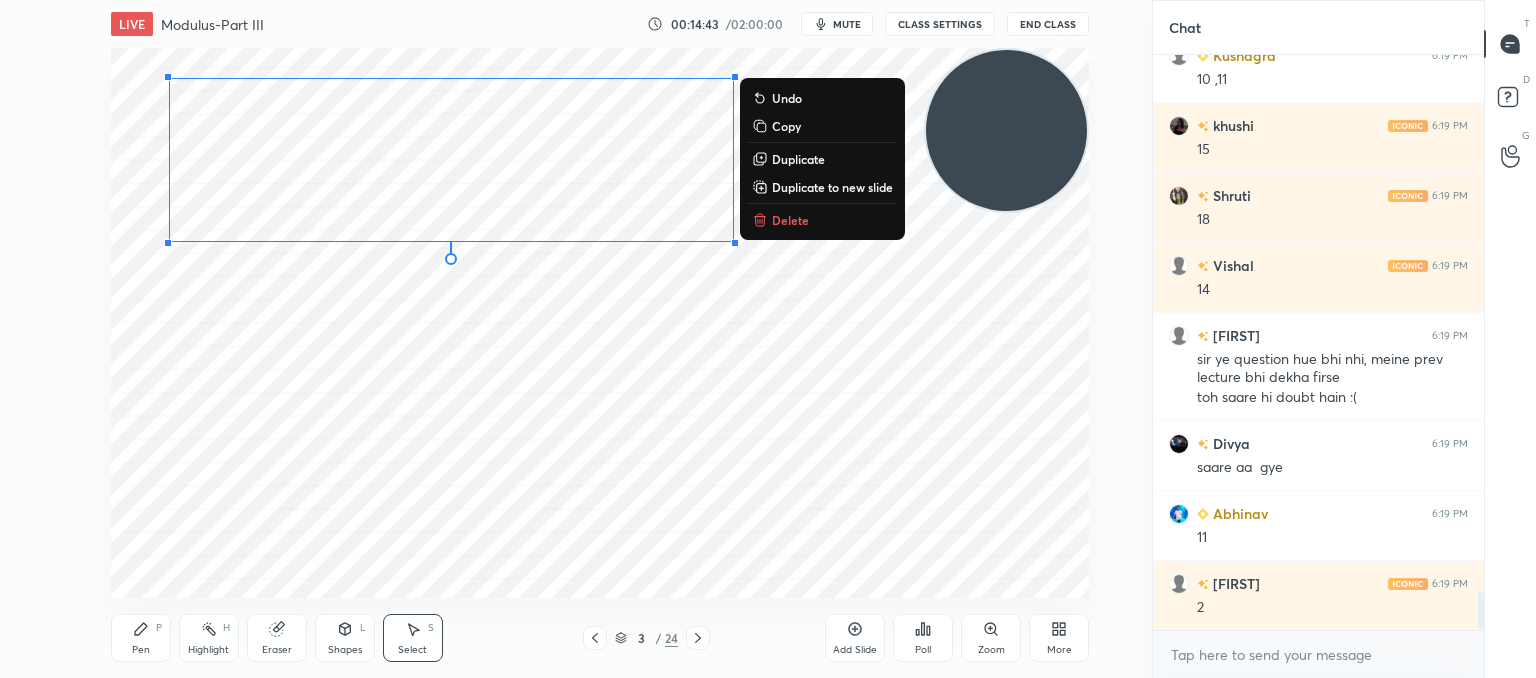 drag, startPoint x: 717, startPoint y: 263, endPoint x: 383, endPoint y: 154, distance: 351.33603 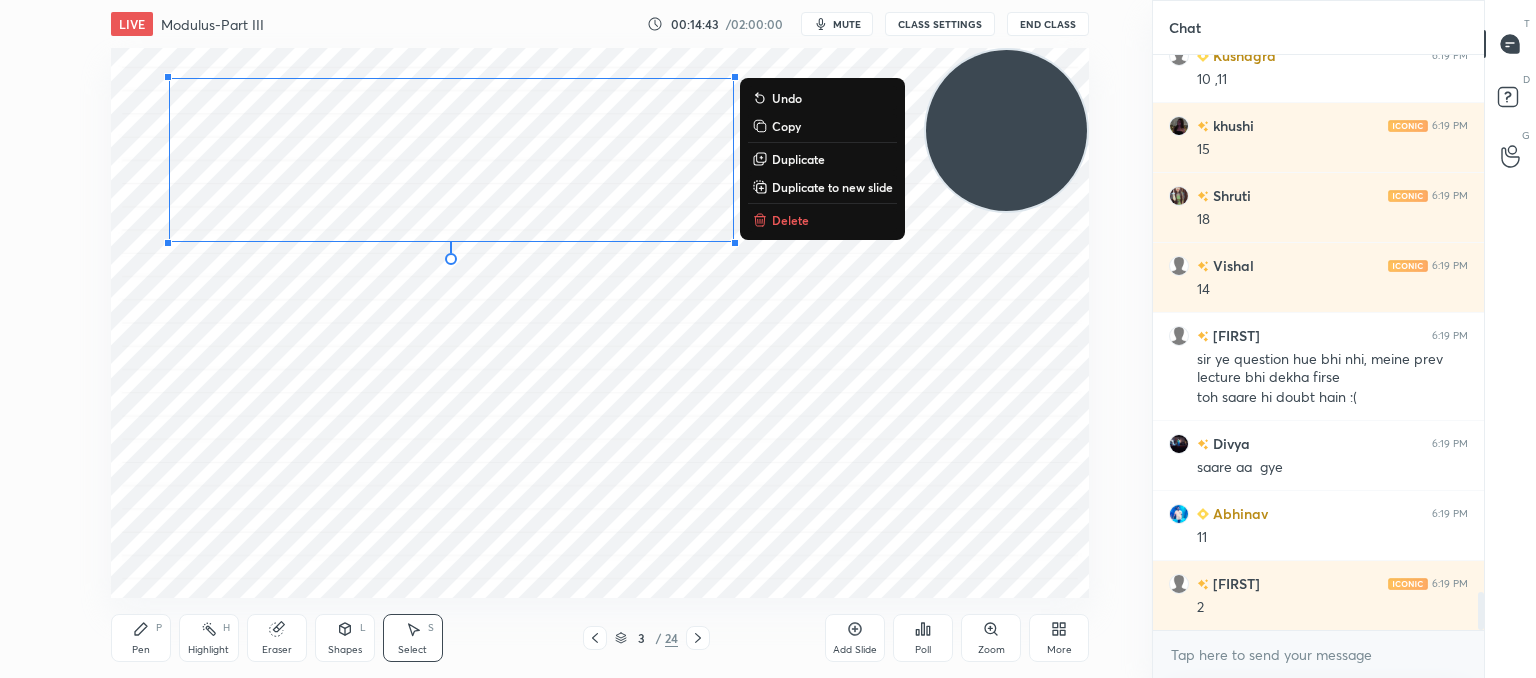 click on "0 ° Undo Copy Duplicate Duplicate to new slide Delete" at bounding box center [600, 323] 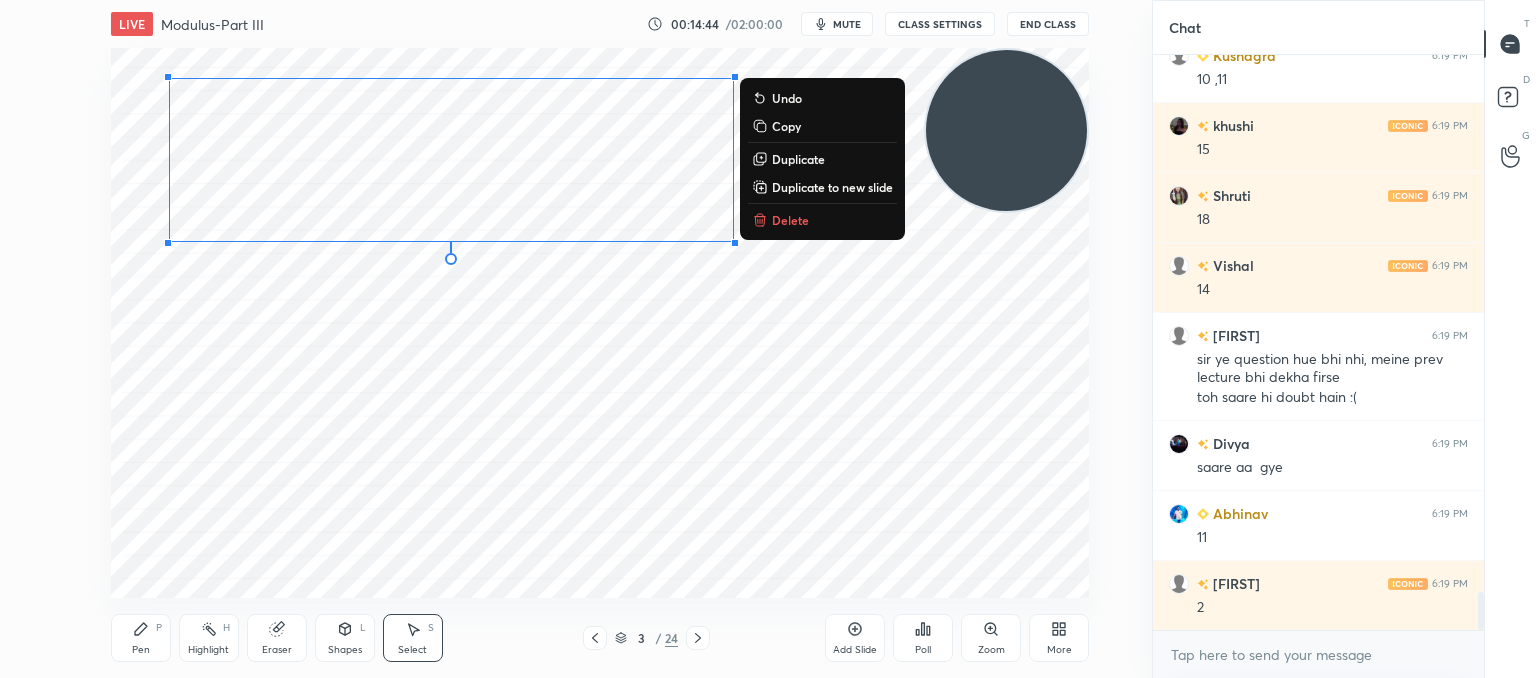 drag, startPoint x: 790, startPoint y: 121, endPoint x: 675, endPoint y: 184, distance: 131.1259 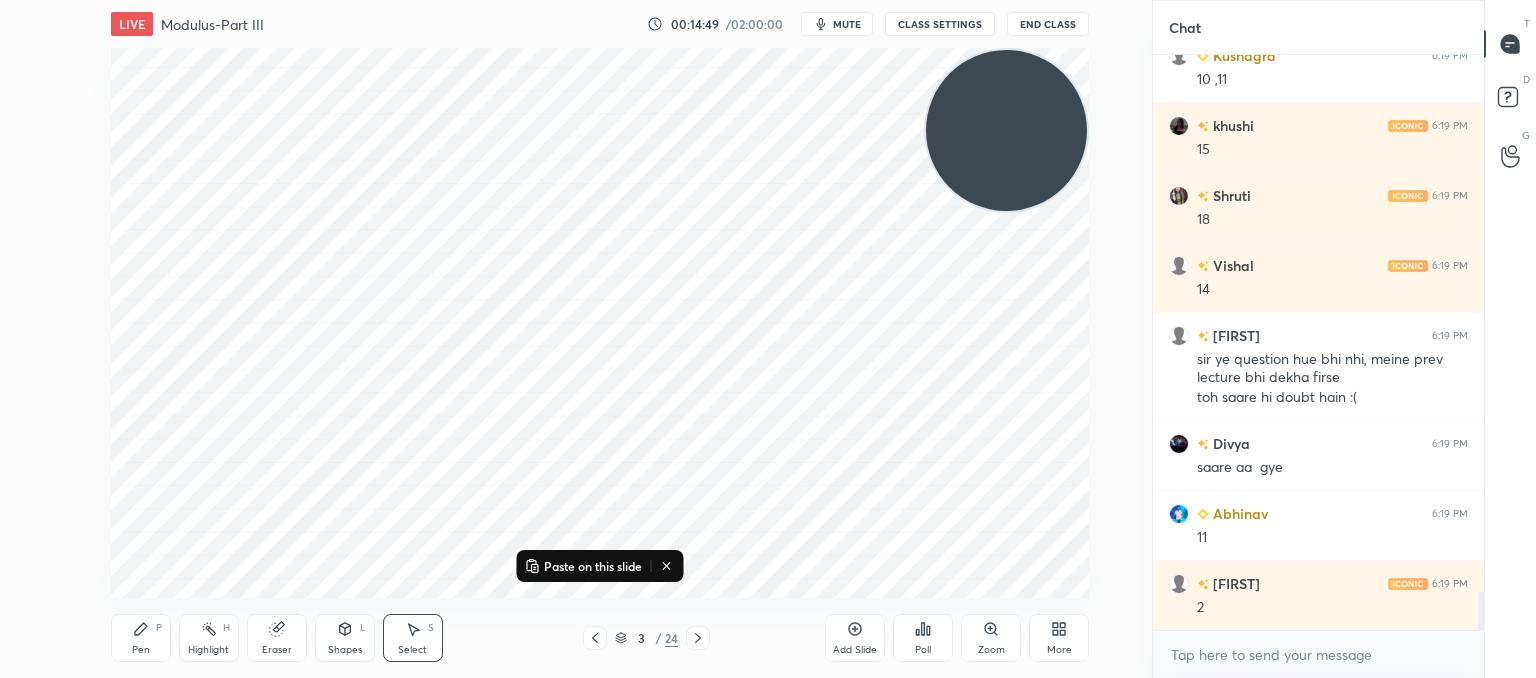 click 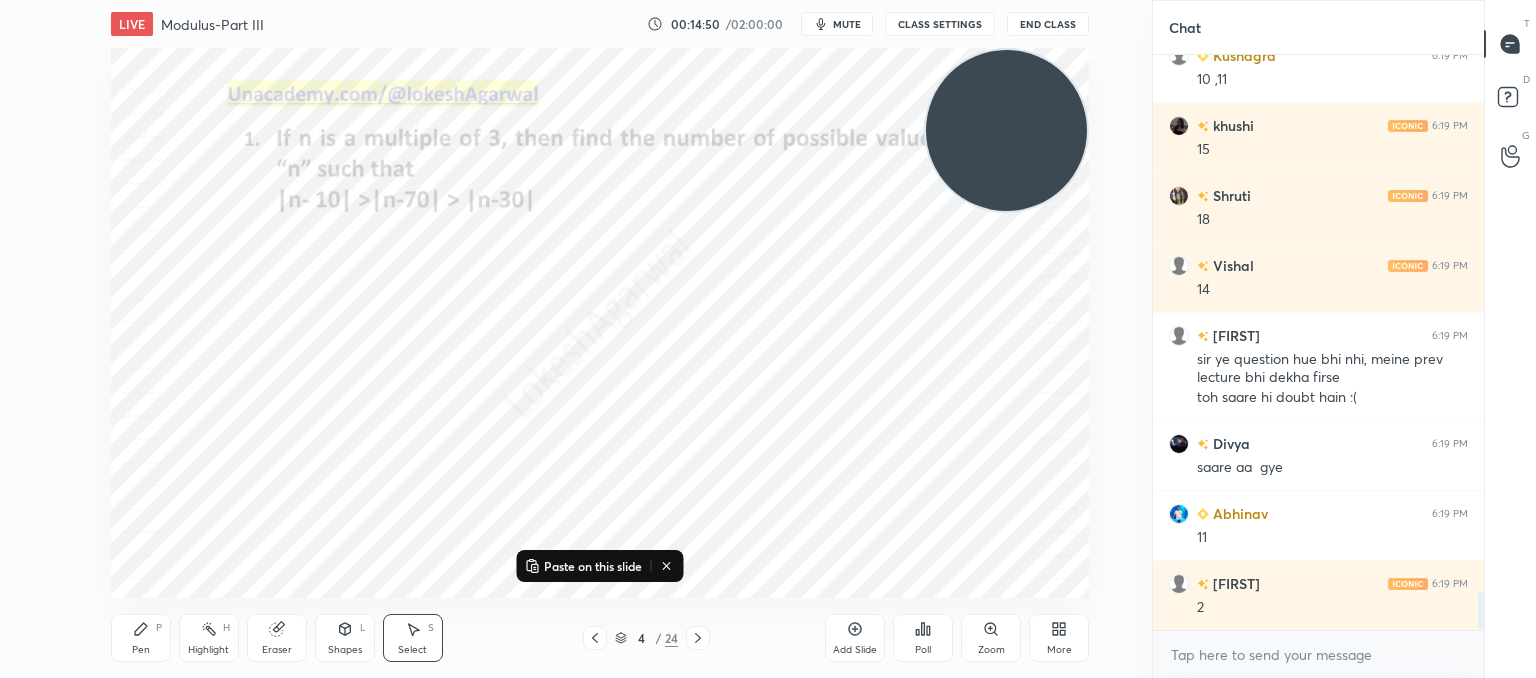 click 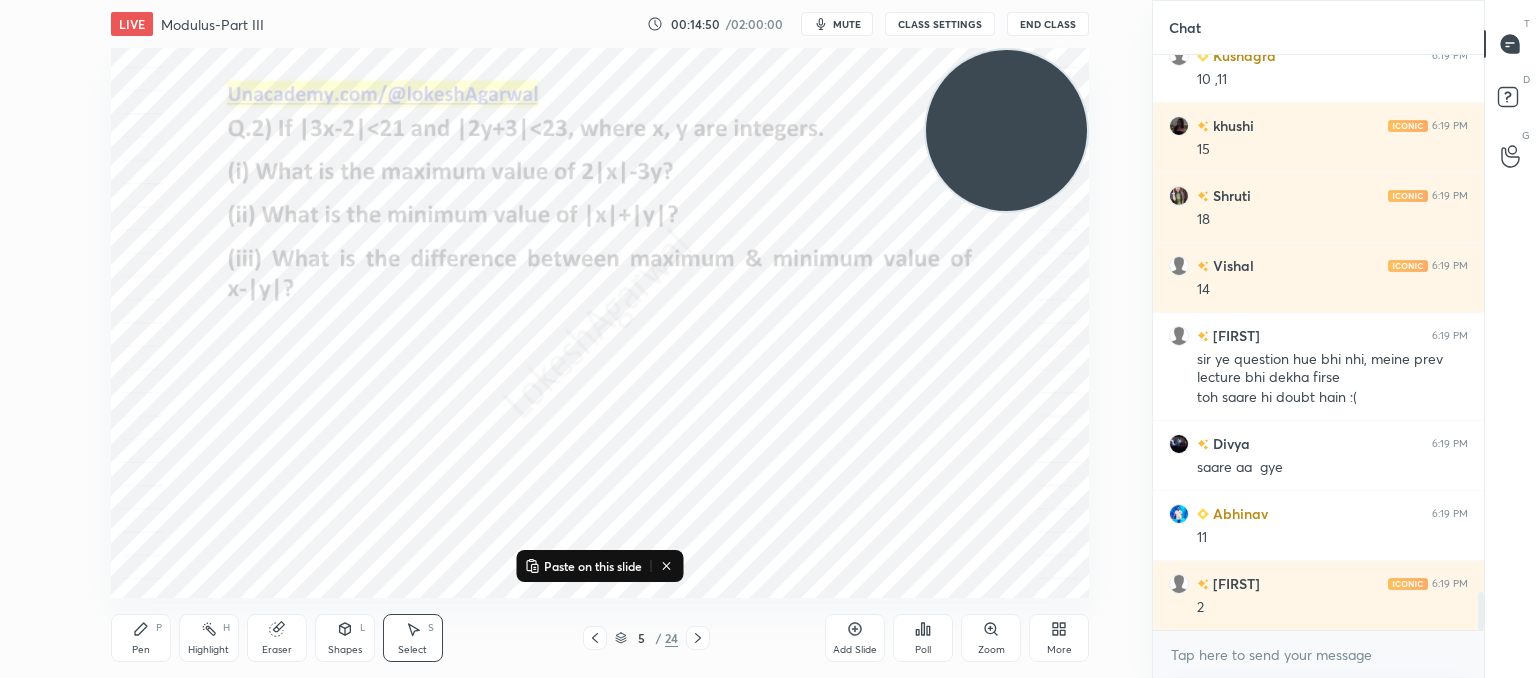 click 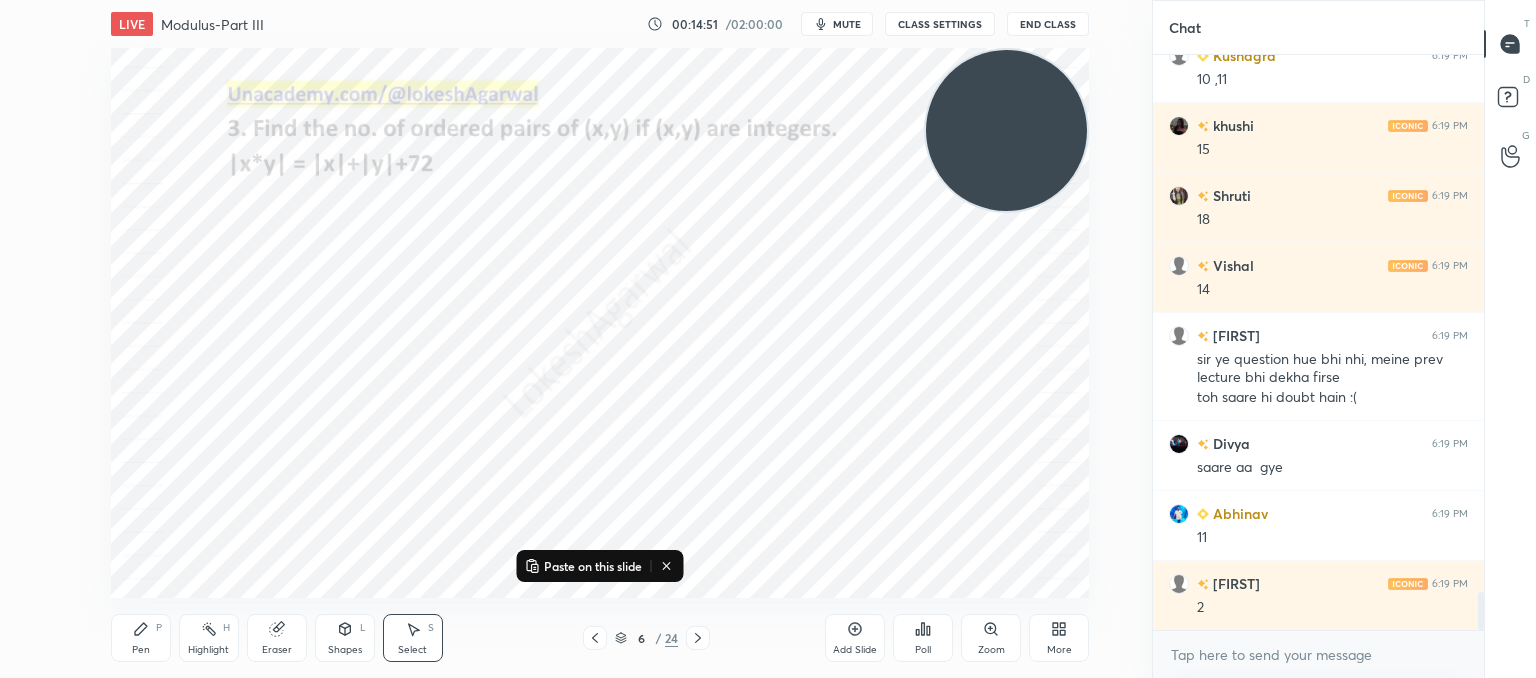 click 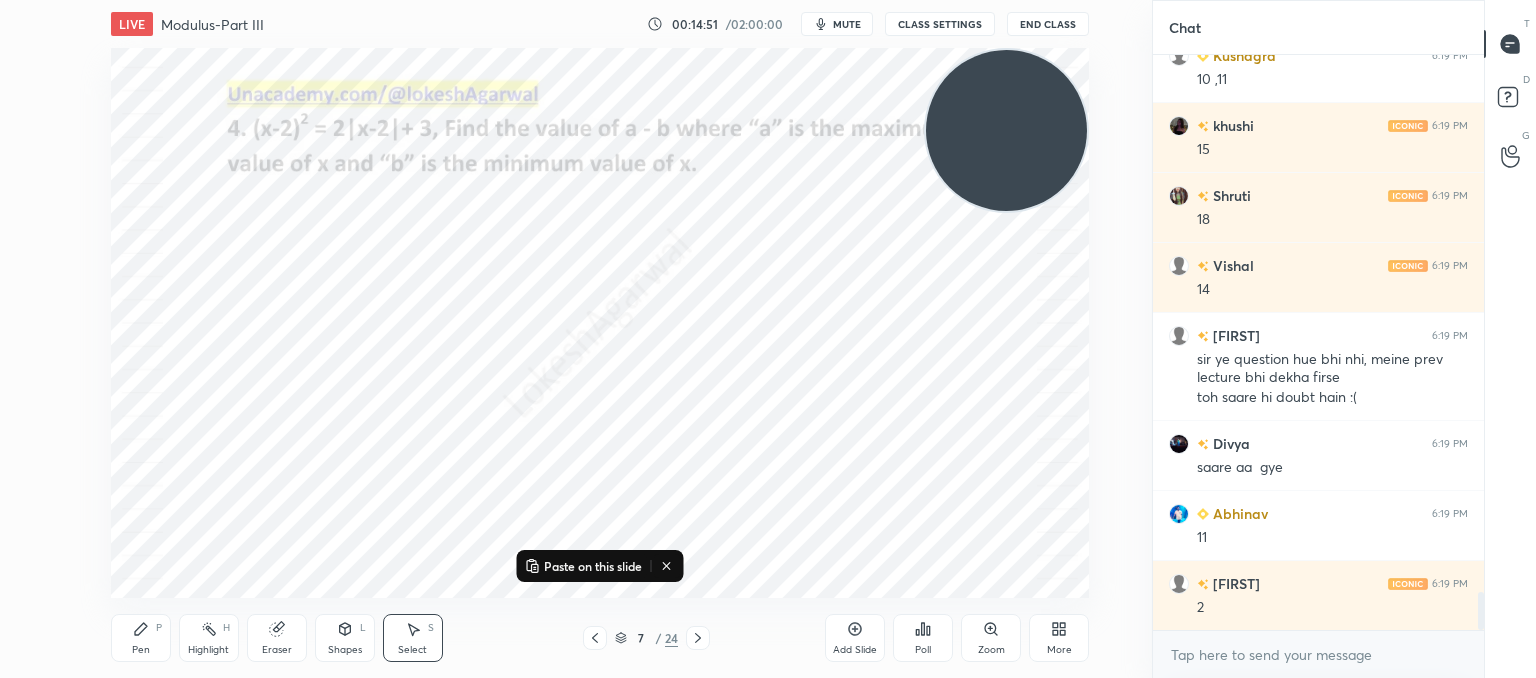 click 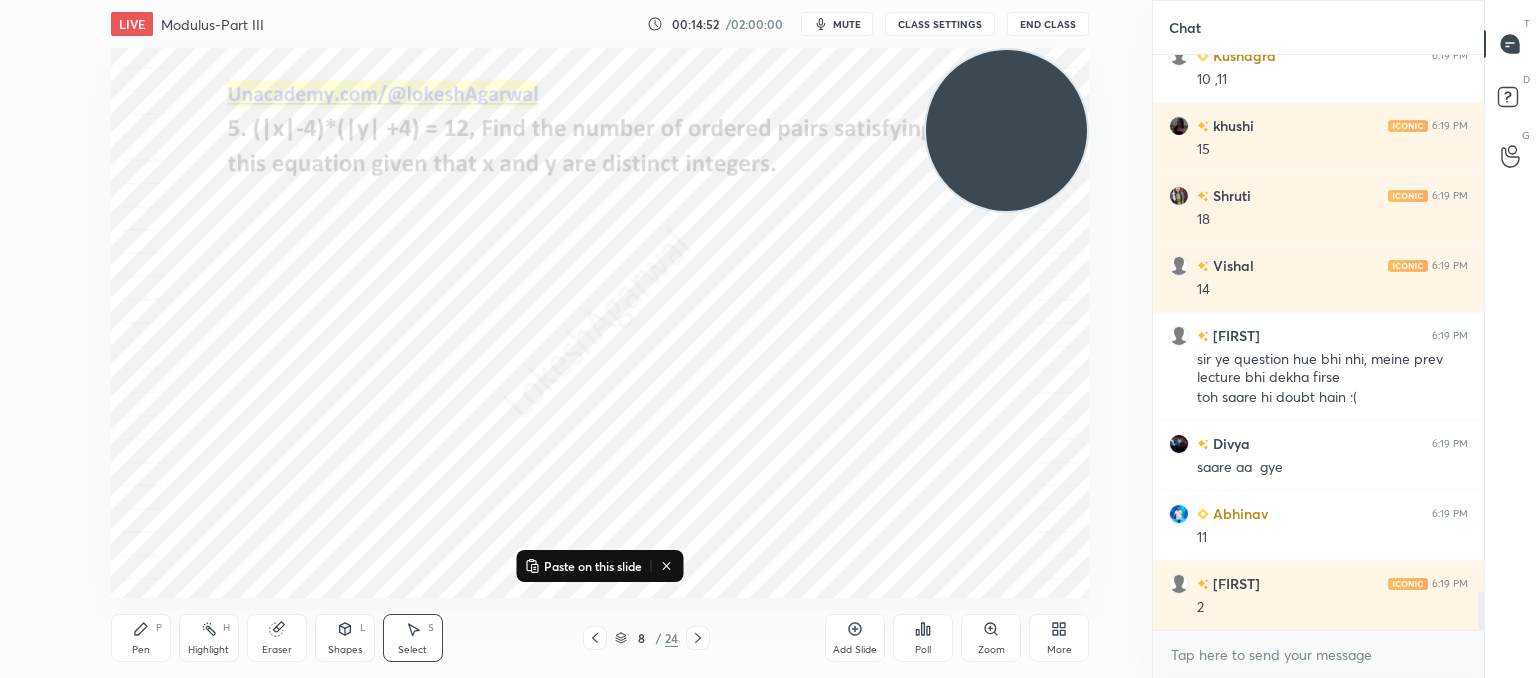 scroll, scrollTop: 8120, scrollLeft: 0, axis: vertical 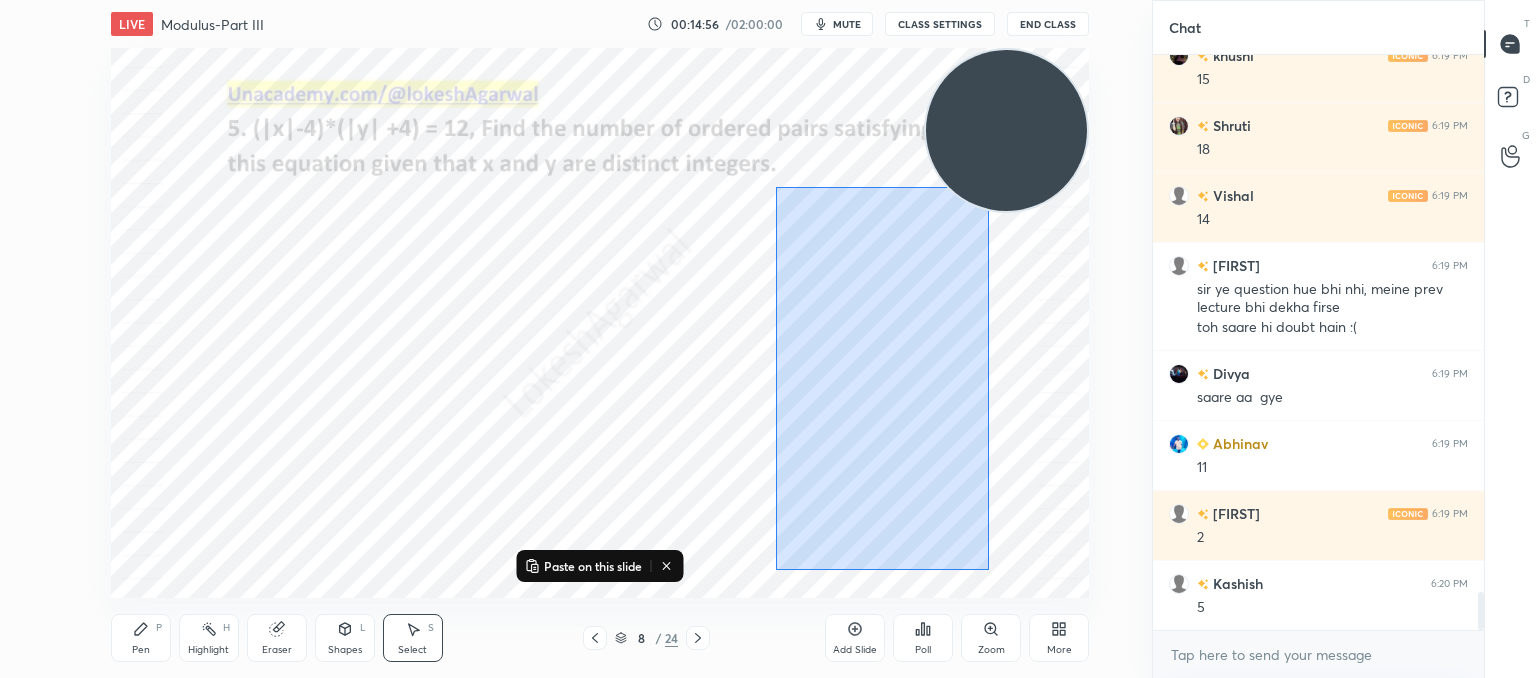 drag, startPoint x: 988, startPoint y: 569, endPoint x: 789, endPoint y: 187, distance: 430.72614 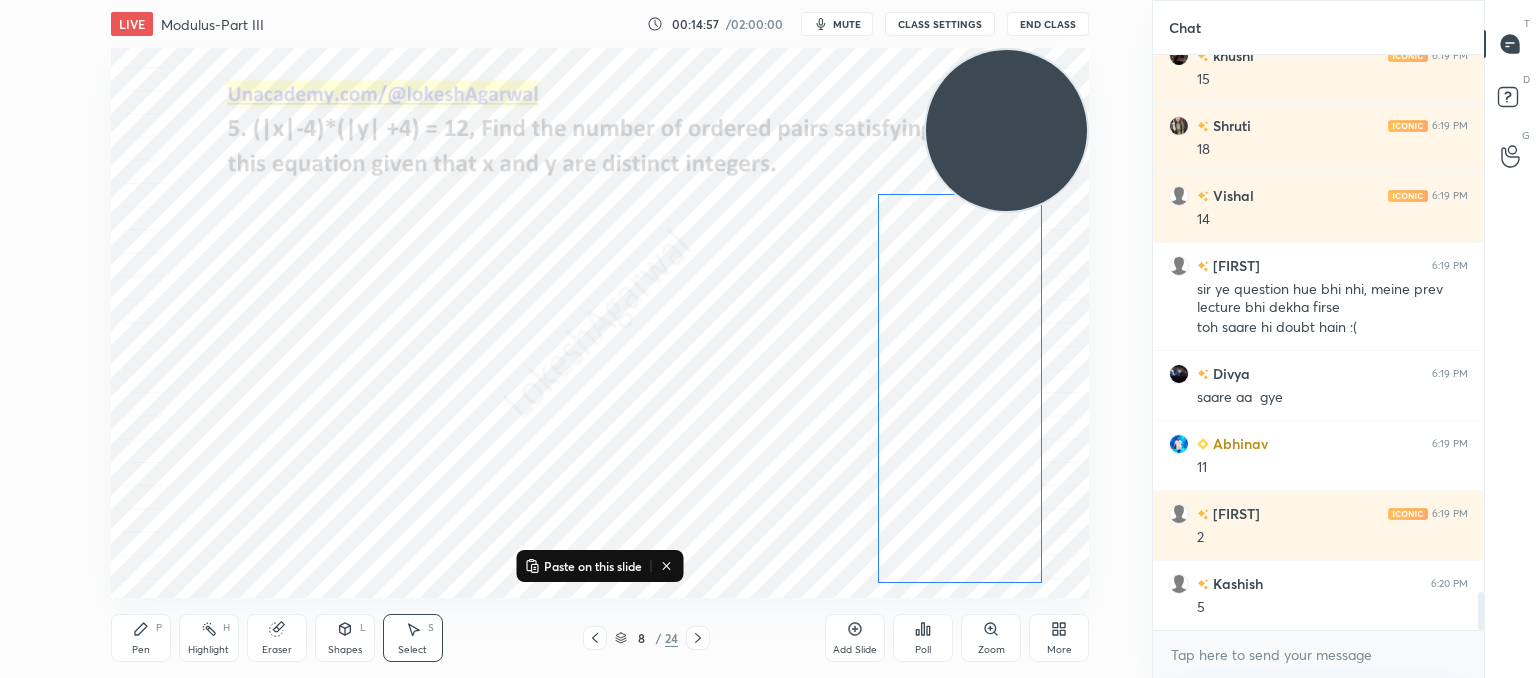 scroll, scrollTop: 8190, scrollLeft: 0, axis: vertical 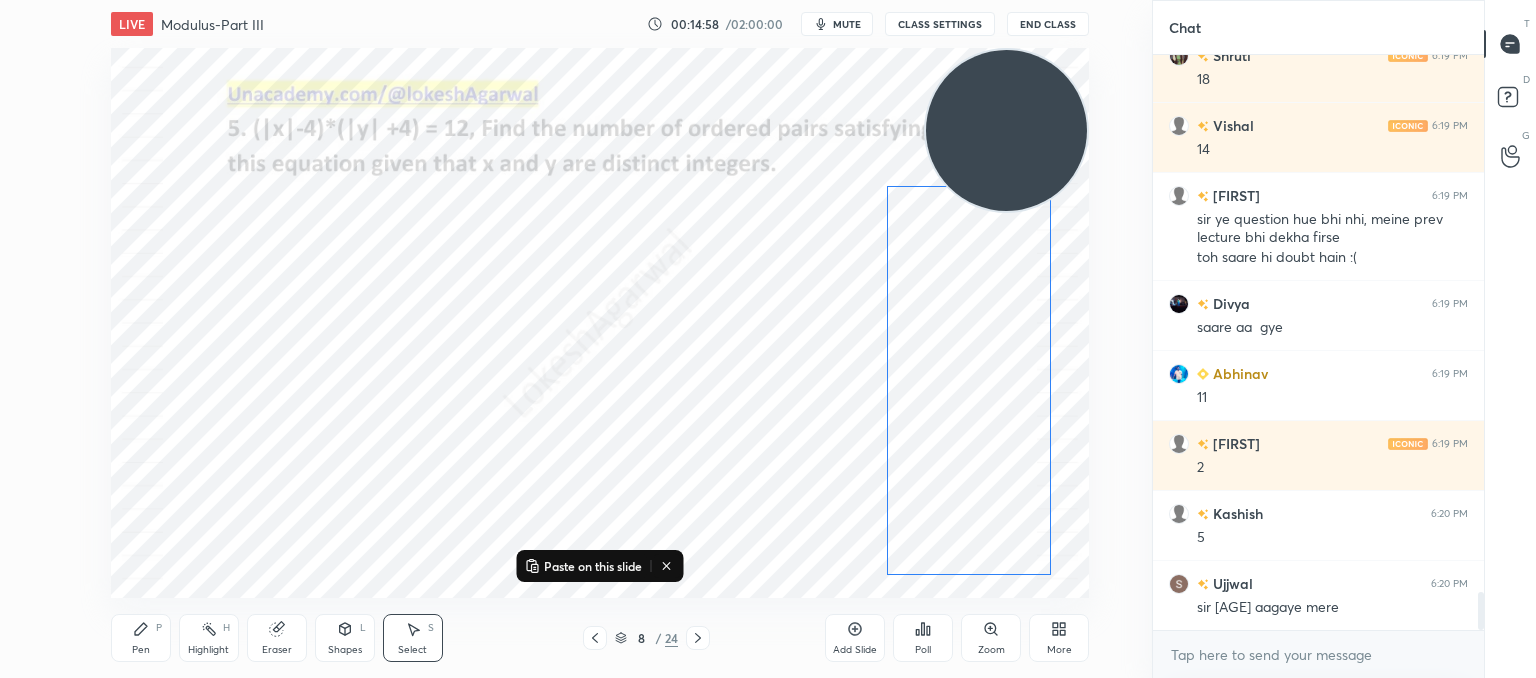 drag, startPoint x: 906, startPoint y: 329, endPoint x: 983, endPoint y: 349, distance: 79.555016 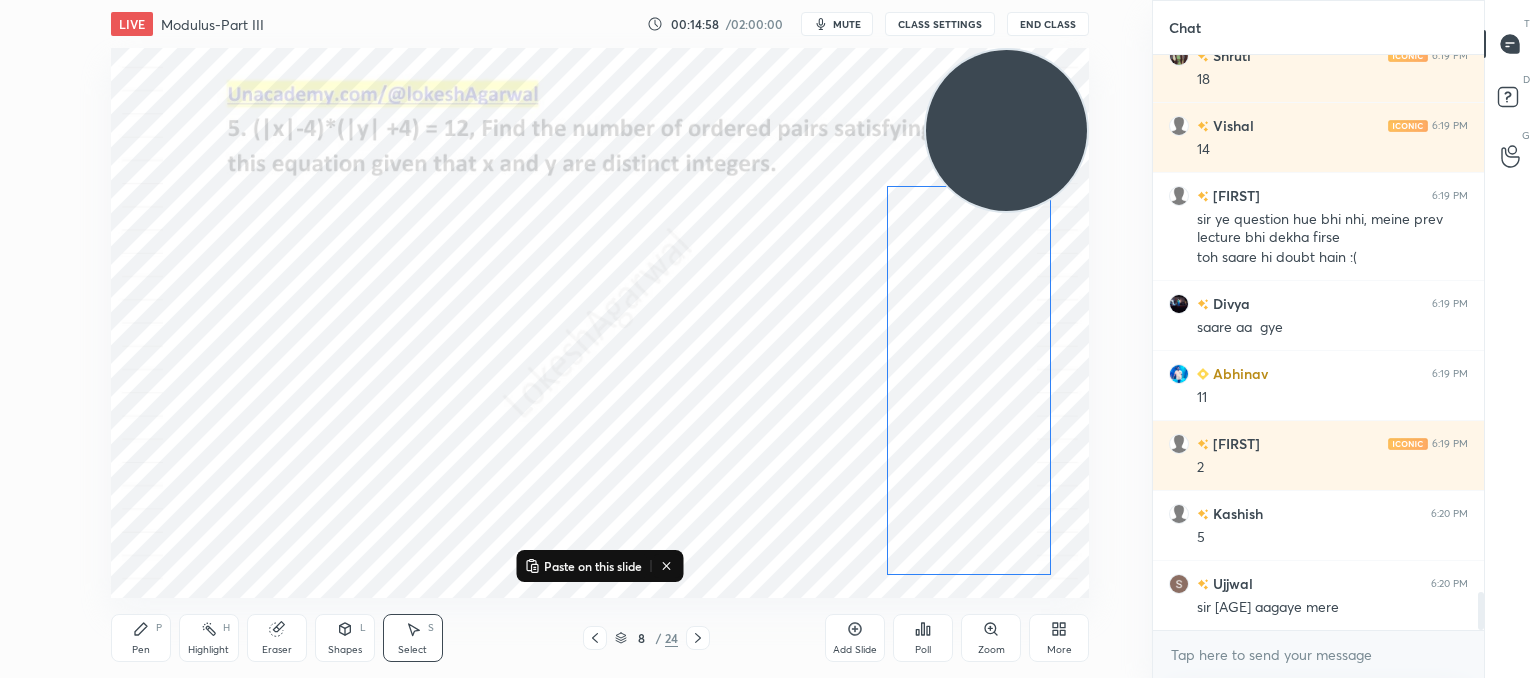 click on "0 ° Undo Copy Paste here Duplicate Duplicate to new slide Delete" at bounding box center [600, 323] 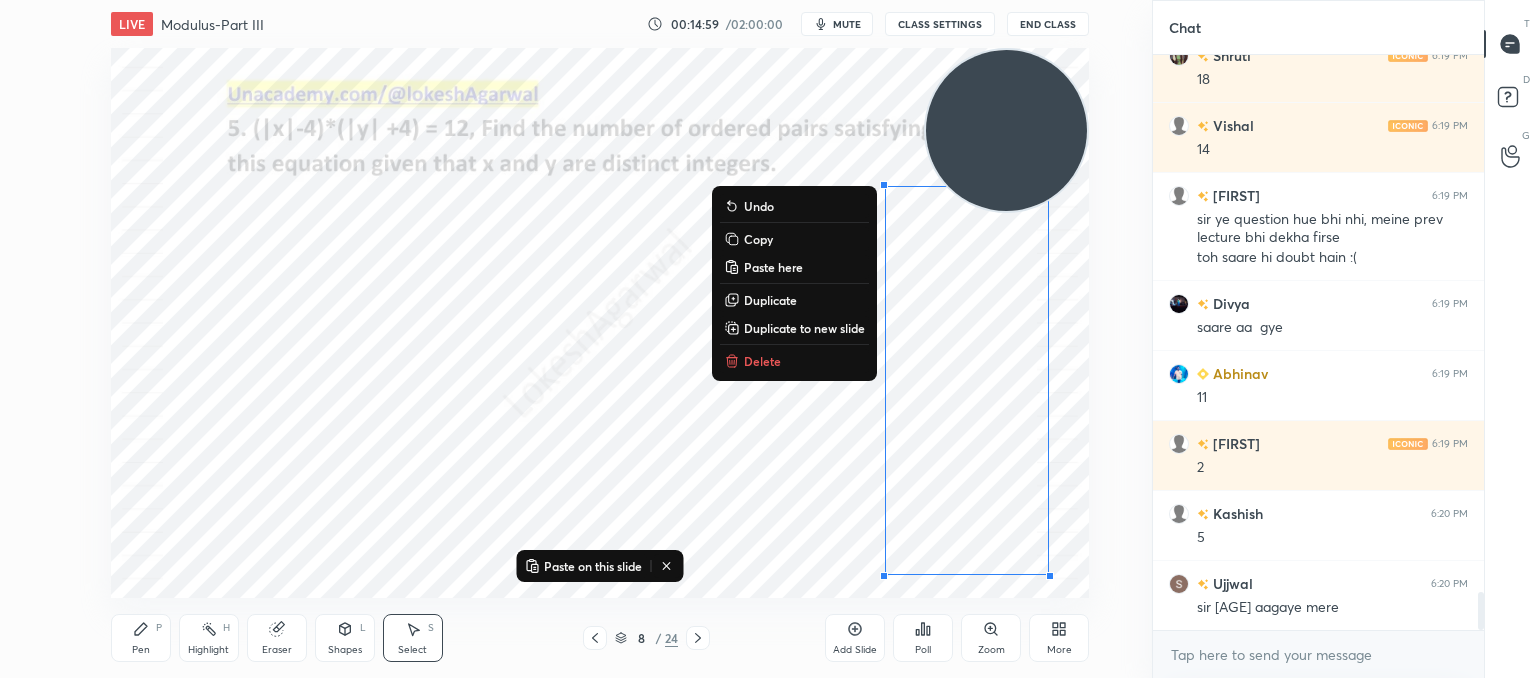 click on "0 ° Undo Copy Paste here Duplicate Duplicate to new slide Delete" at bounding box center [600, 323] 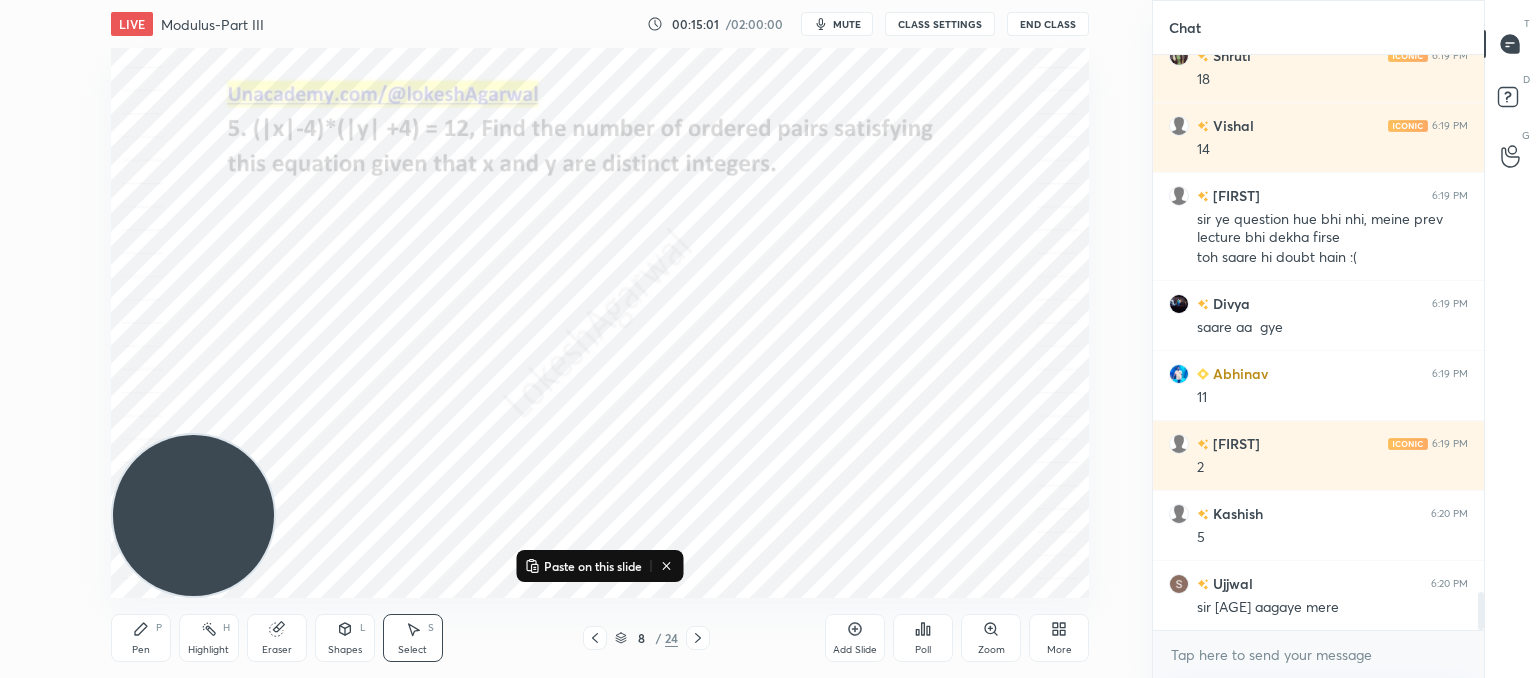 drag, startPoint x: 974, startPoint y: 116, endPoint x: 180, endPoint y: 596, distance: 927.8125 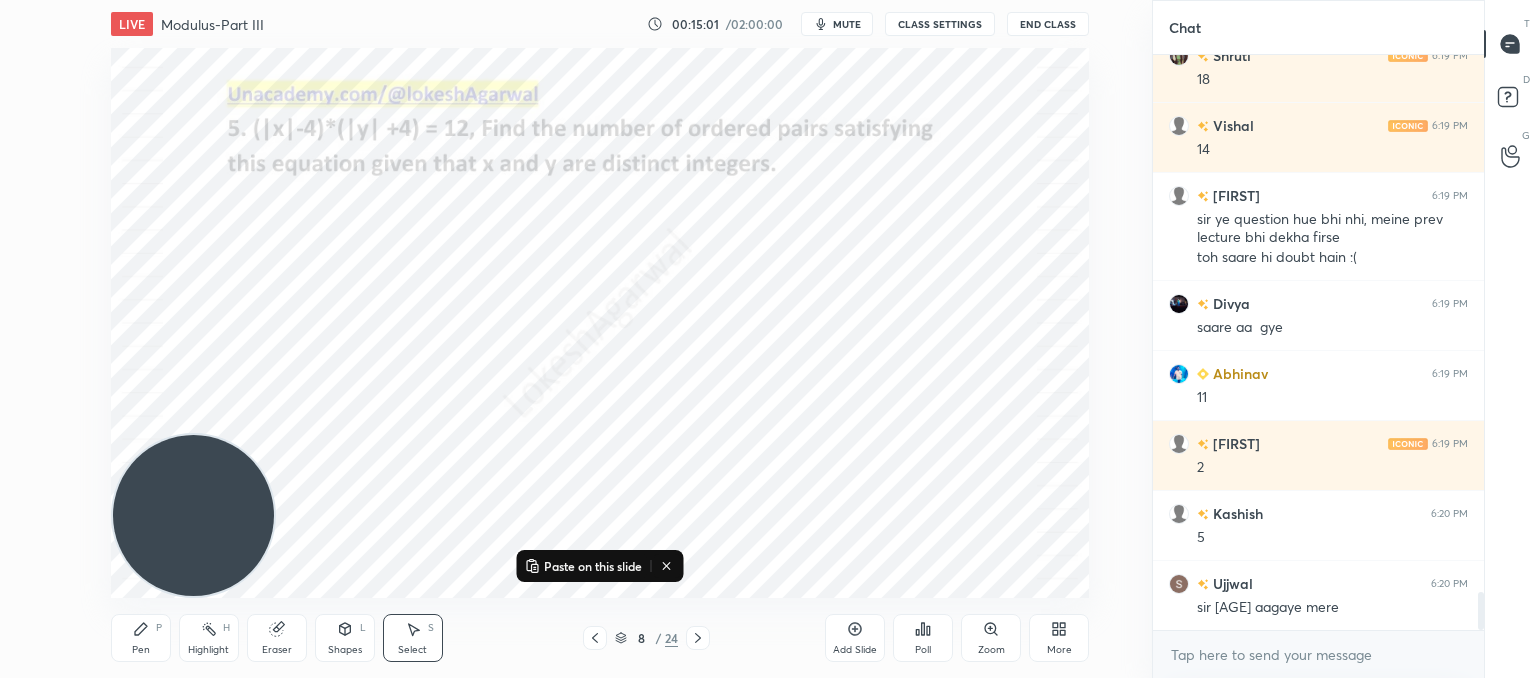 click on "1 2 3 4 5 6 7 C X Z C X Z E E Erase all   H H LIVE Modulus-Part III 00:15:01 /  02:00:00 mute CLASS SETTINGS End Class 0 ° Undo Copy Paste here Duplicate Duplicate to new slide Delete Paste on this slide Setting up your live class Poll for   secs No correct answer Start poll Back Modulus-Part III • L13 of Comprehensive Course on Algebra: Basic to Advanced - Part I Lokesh Agarwal Pen P Highlight H Eraser Shapes L Select S 8 / 24 Add Slide Poll Zoom More" at bounding box center (568, 339) 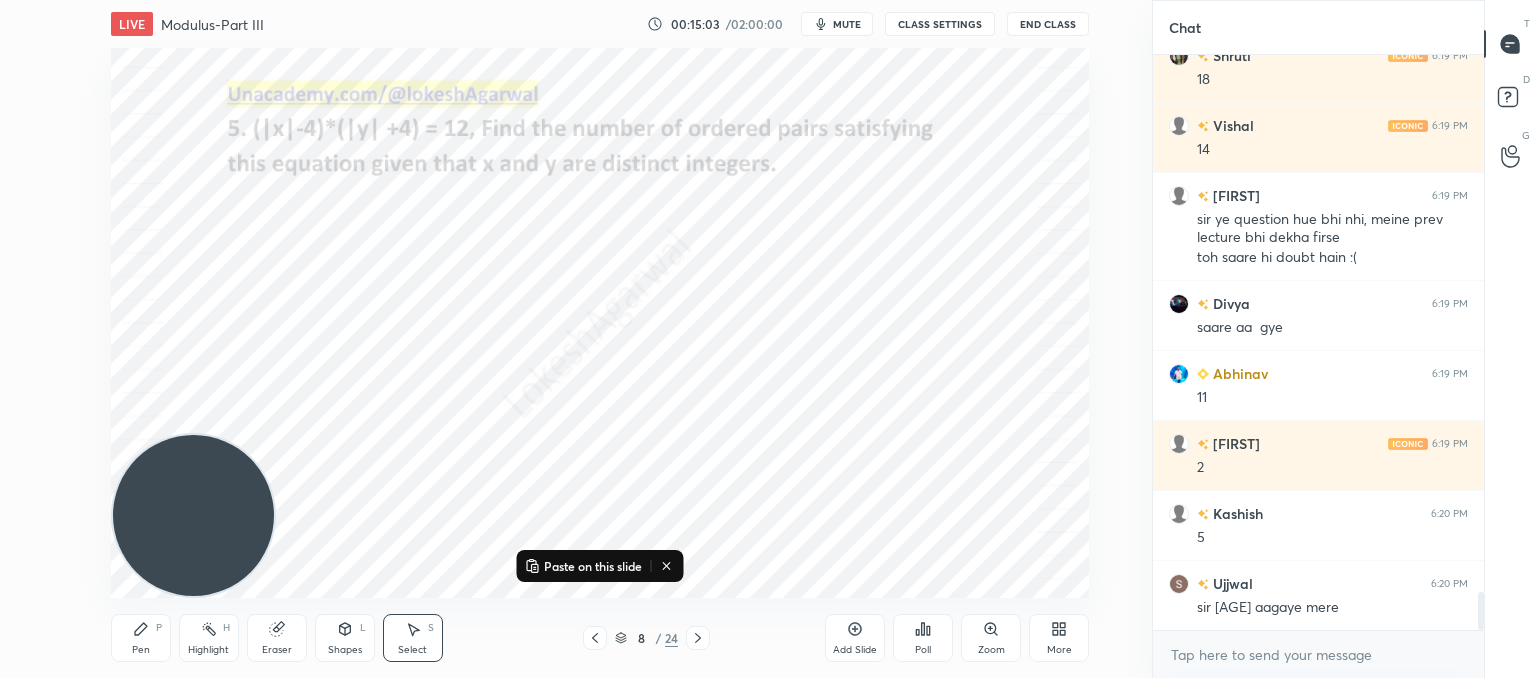 drag, startPoint x: 138, startPoint y: 643, endPoint x: 203, endPoint y: 460, distance: 194.20093 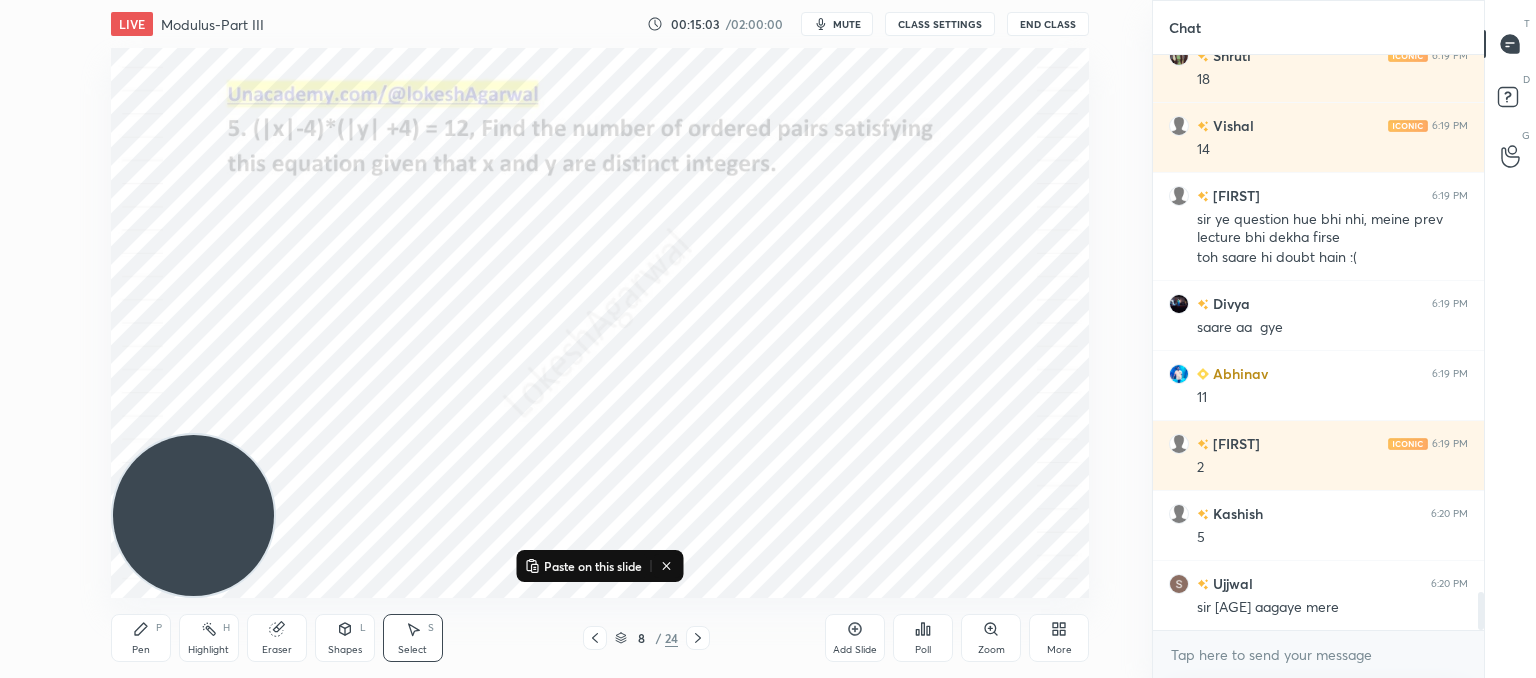 click on "Pen P" at bounding box center [141, 638] 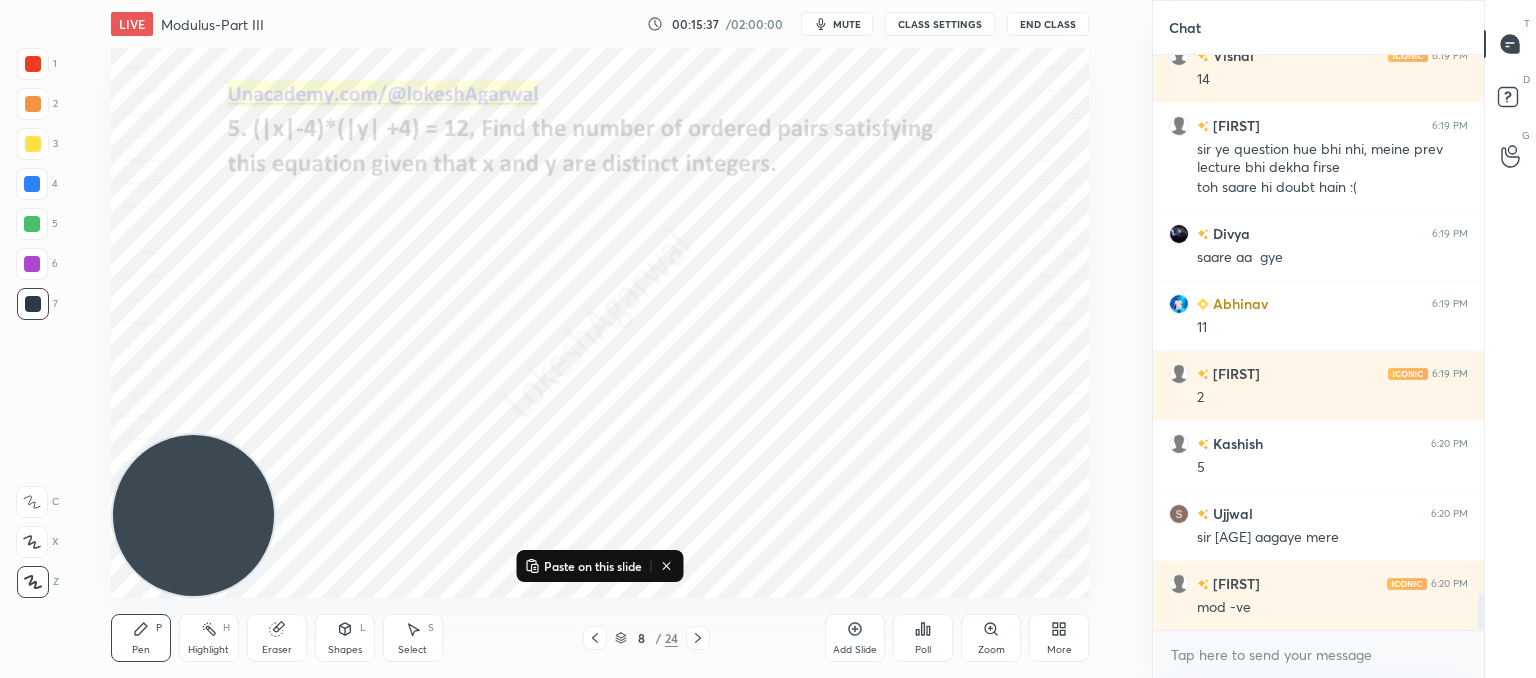 scroll, scrollTop: 8330, scrollLeft: 0, axis: vertical 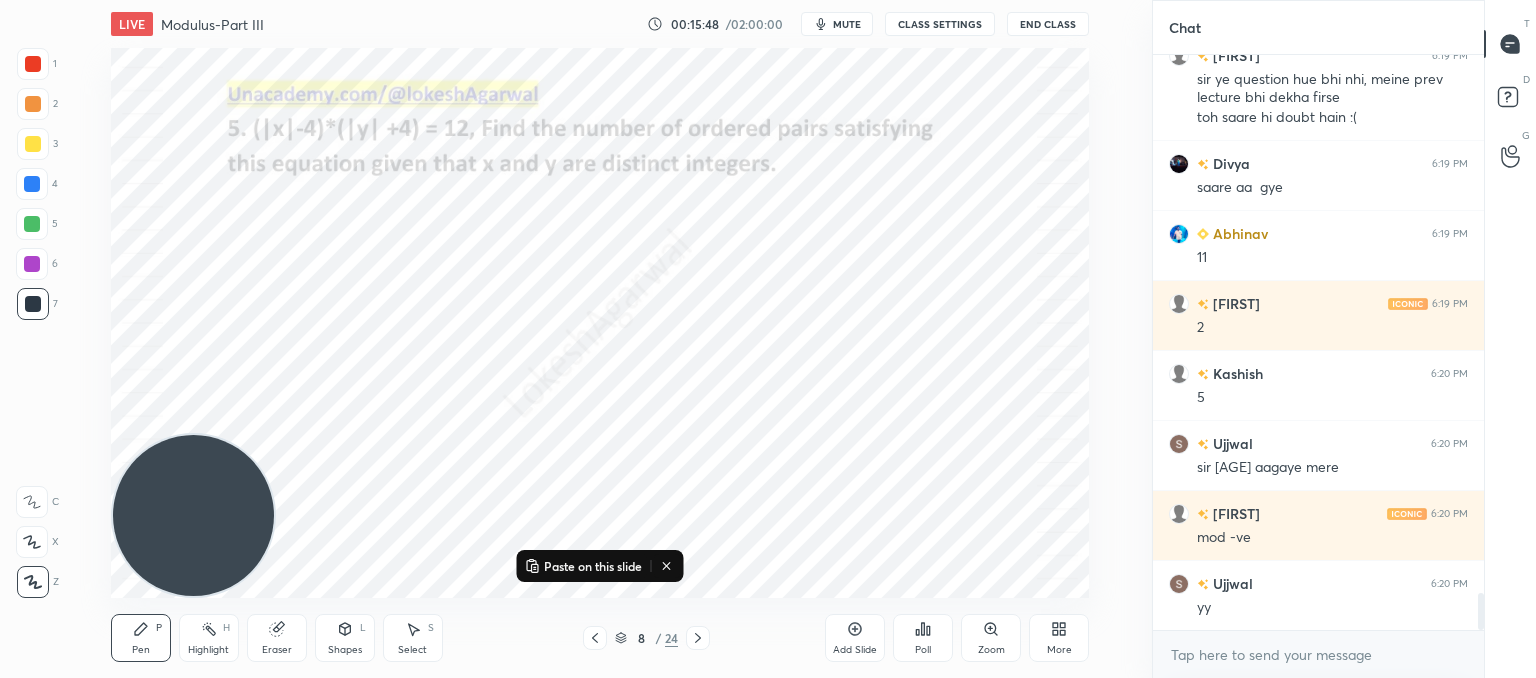 click 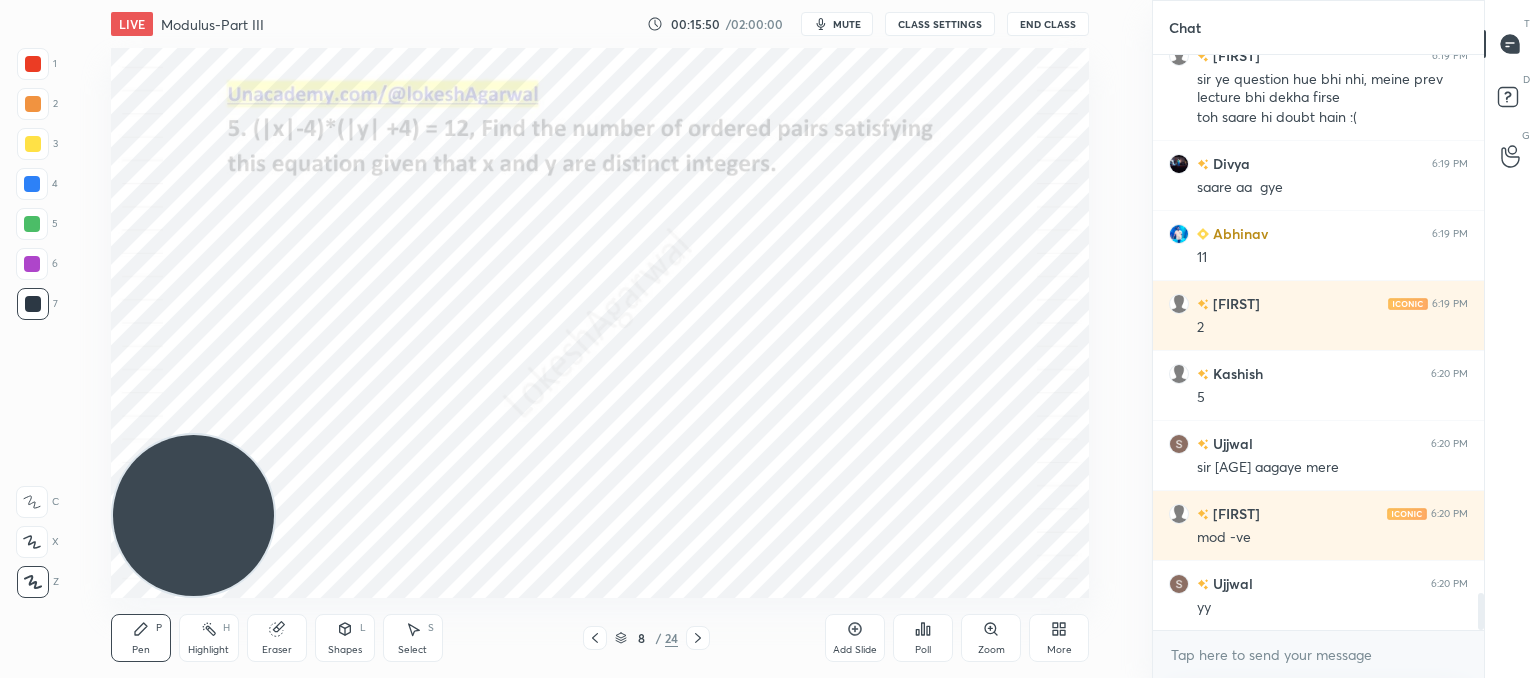 scroll, scrollTop: 8400, scrollLeft: 0, axis: vertical 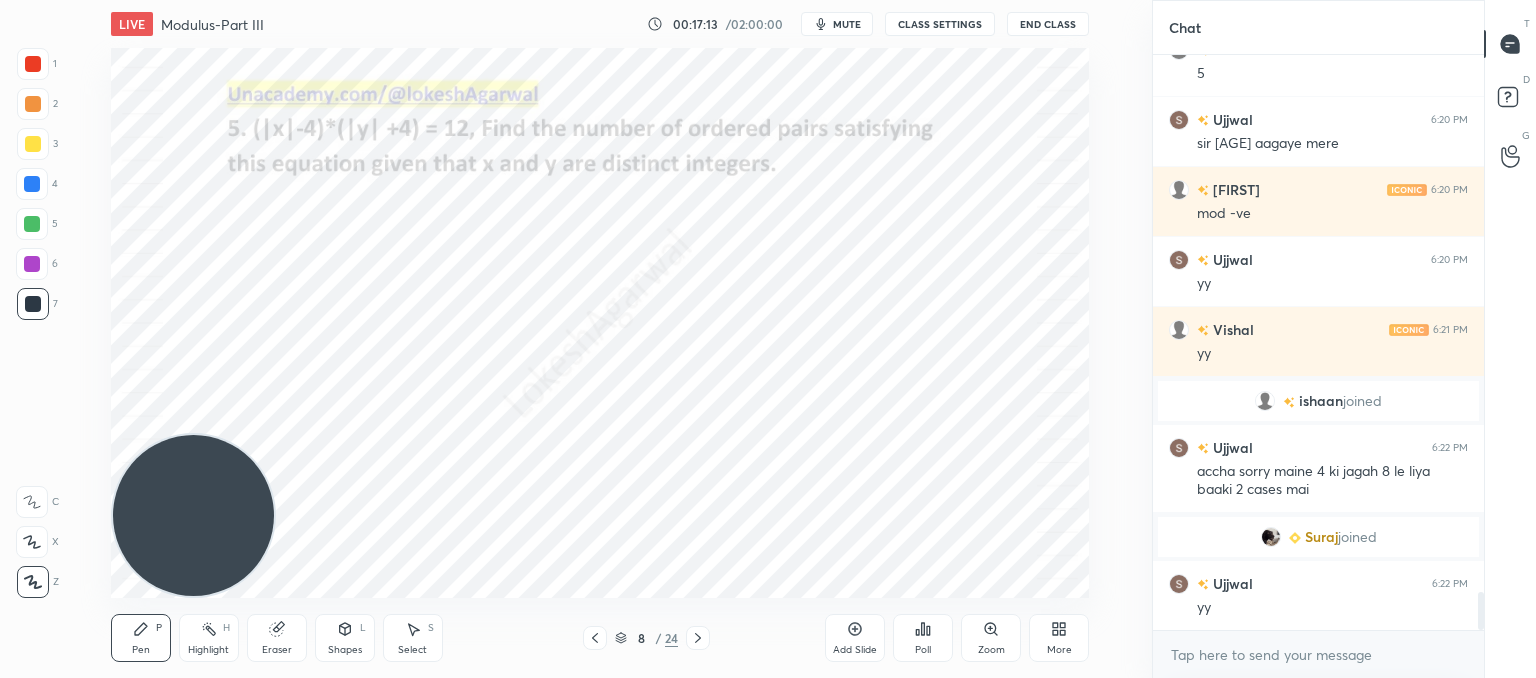 click 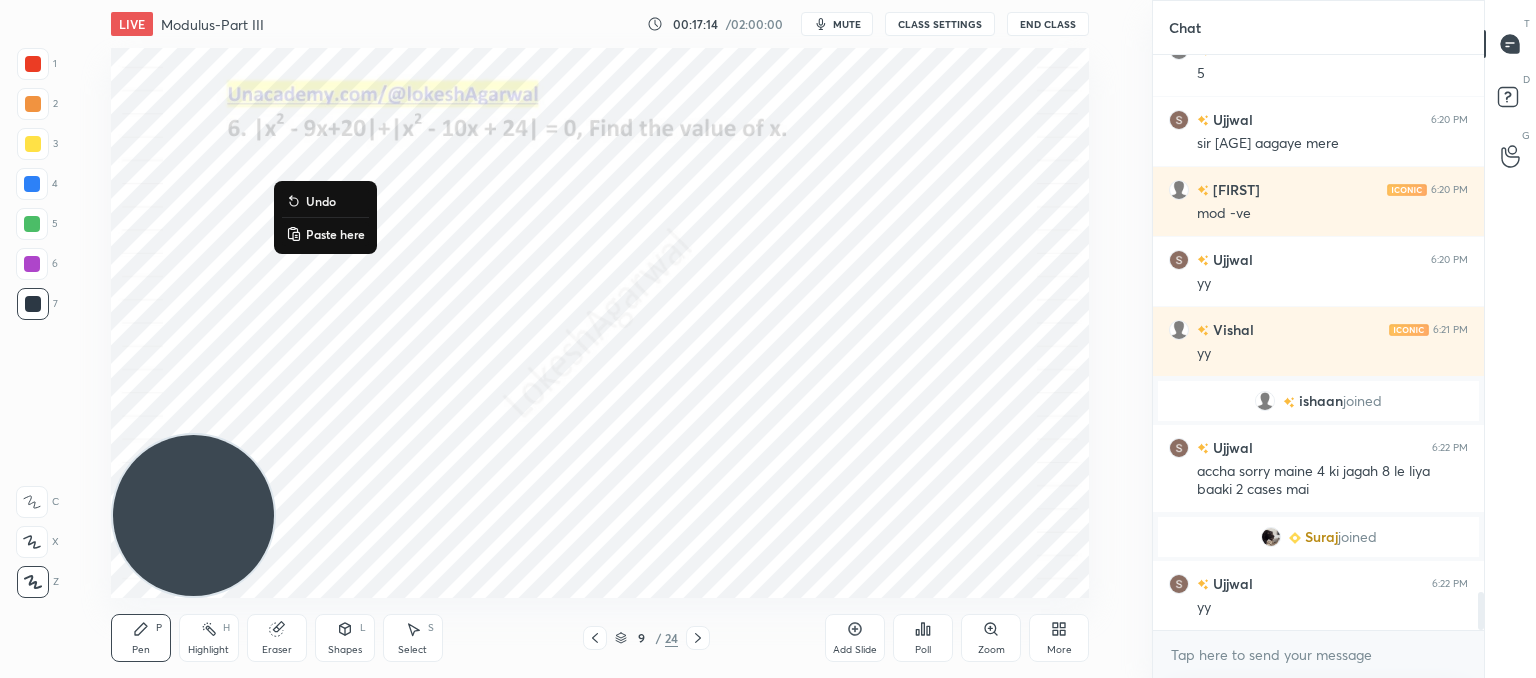 click on "Paste here" at bounding box center (335, 234) 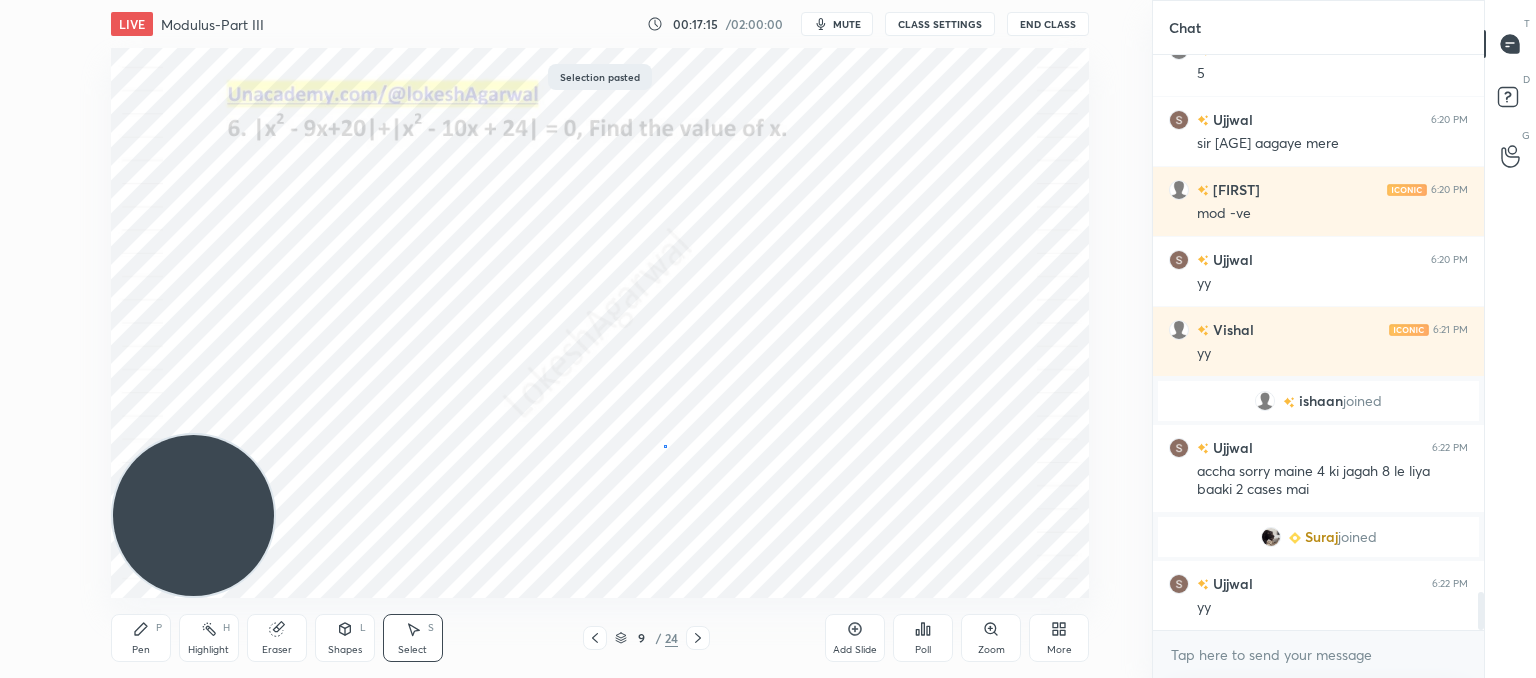 click on "0 ° Undo Copy Paste here Duplicate Duplicate to new slide Delete" at bounding box center (600, 323) 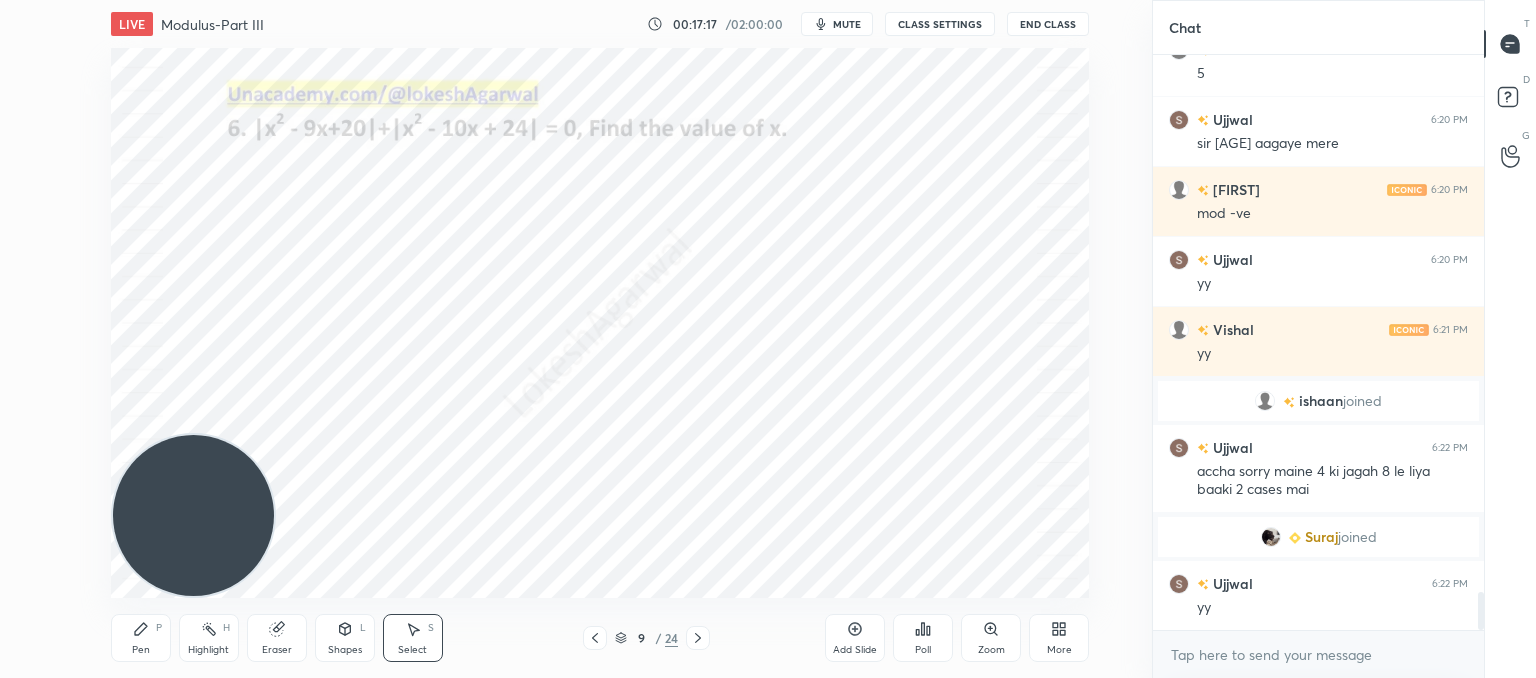 click at bounding box center [698, 638] 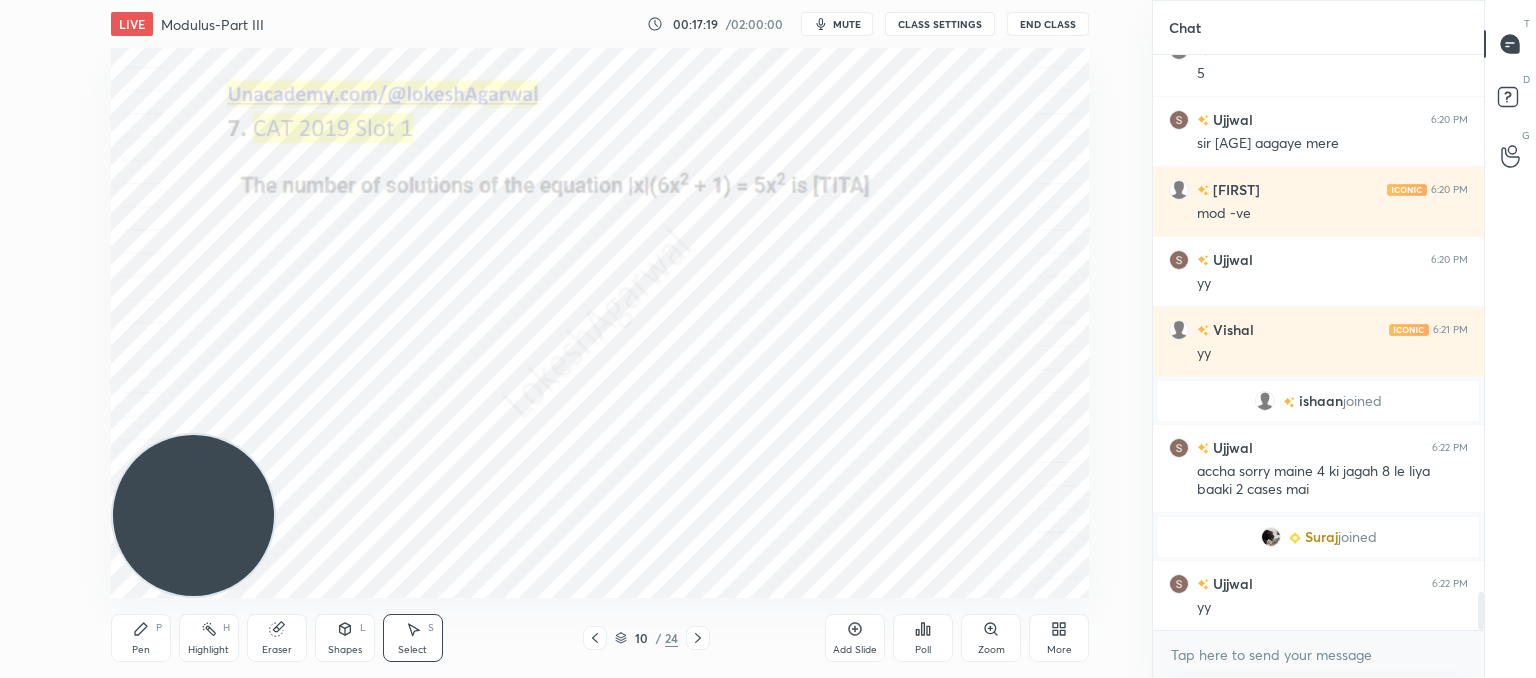 click on "Select S" at bounding box center [413, 638] 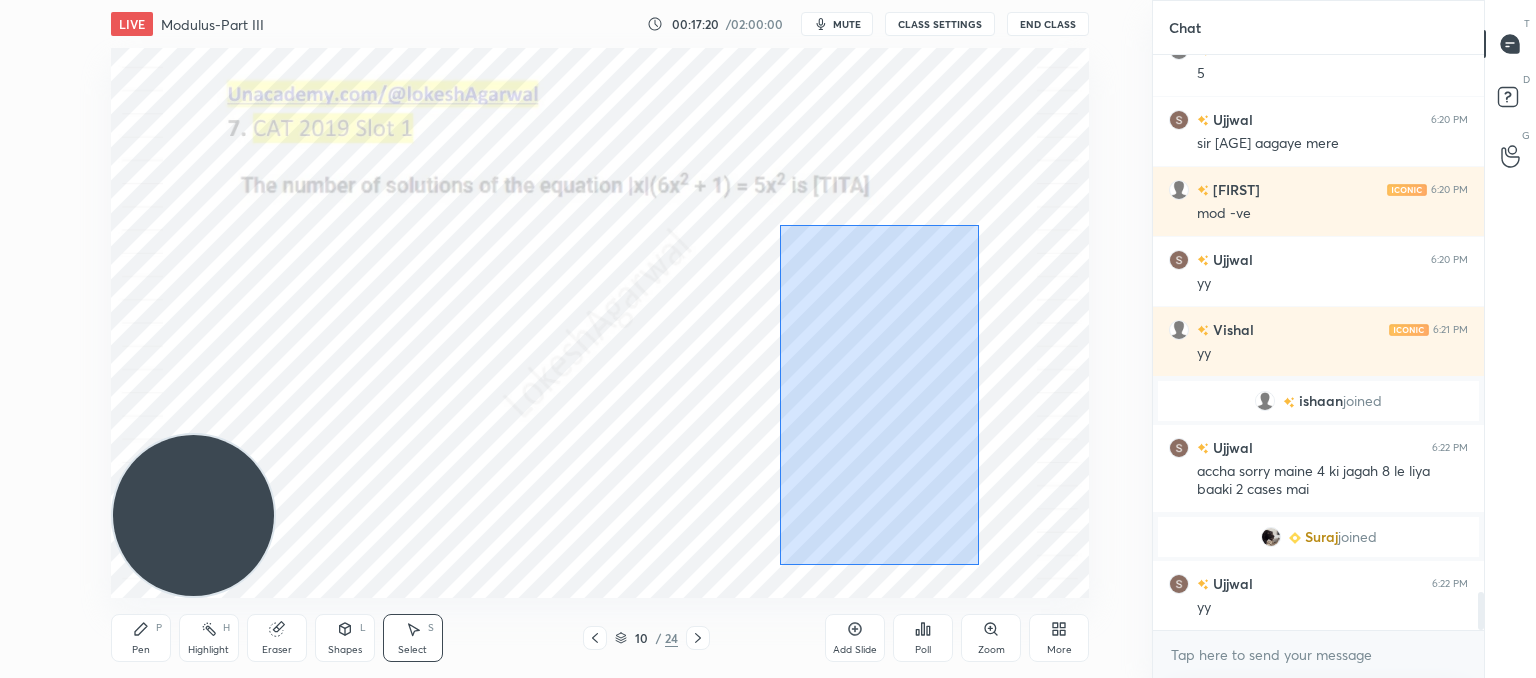 drag, startPoint x: 979, startPoint y: 565, endPoint x: 857, endPoint y: 338, distance: 257.70718 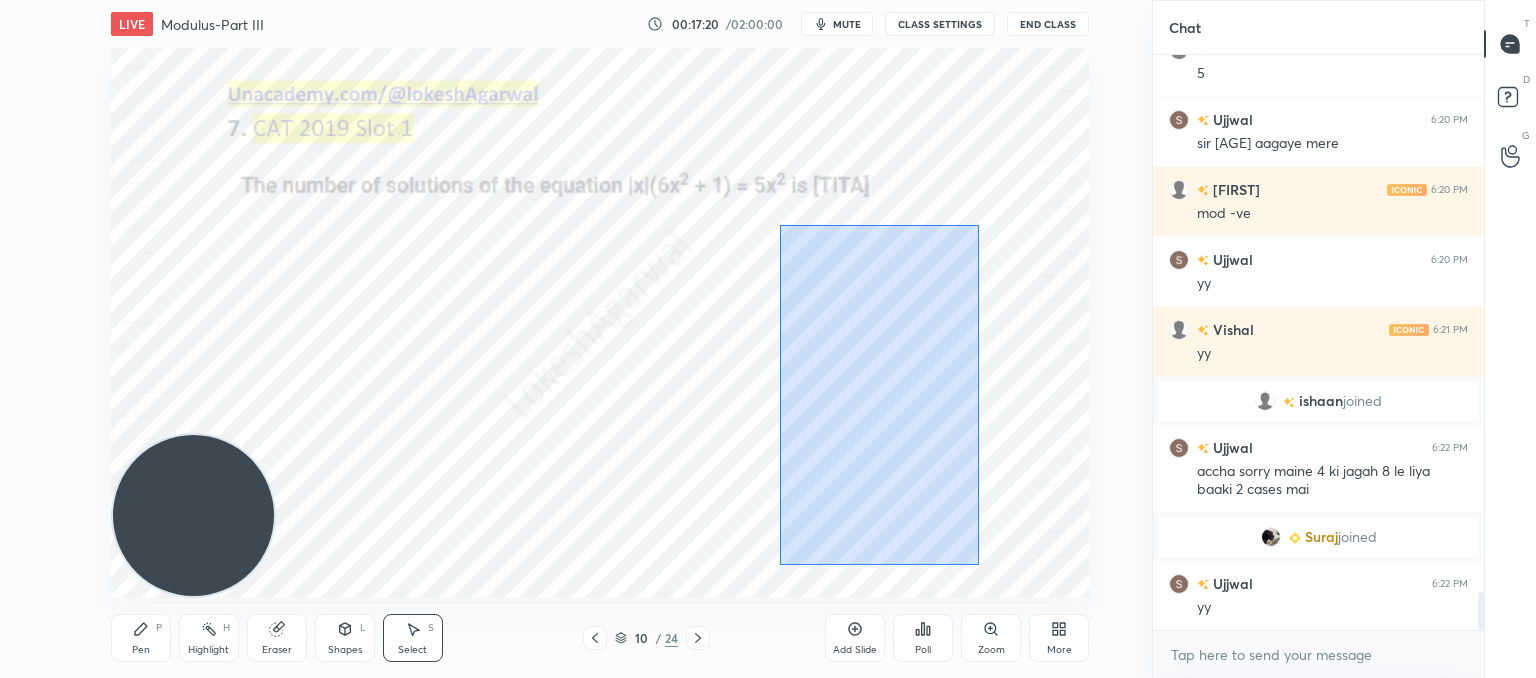 click on "0 ° Undo Copy Paste here Duplicate Duplicate to new slide Delete" at bounding box center [600, 323] 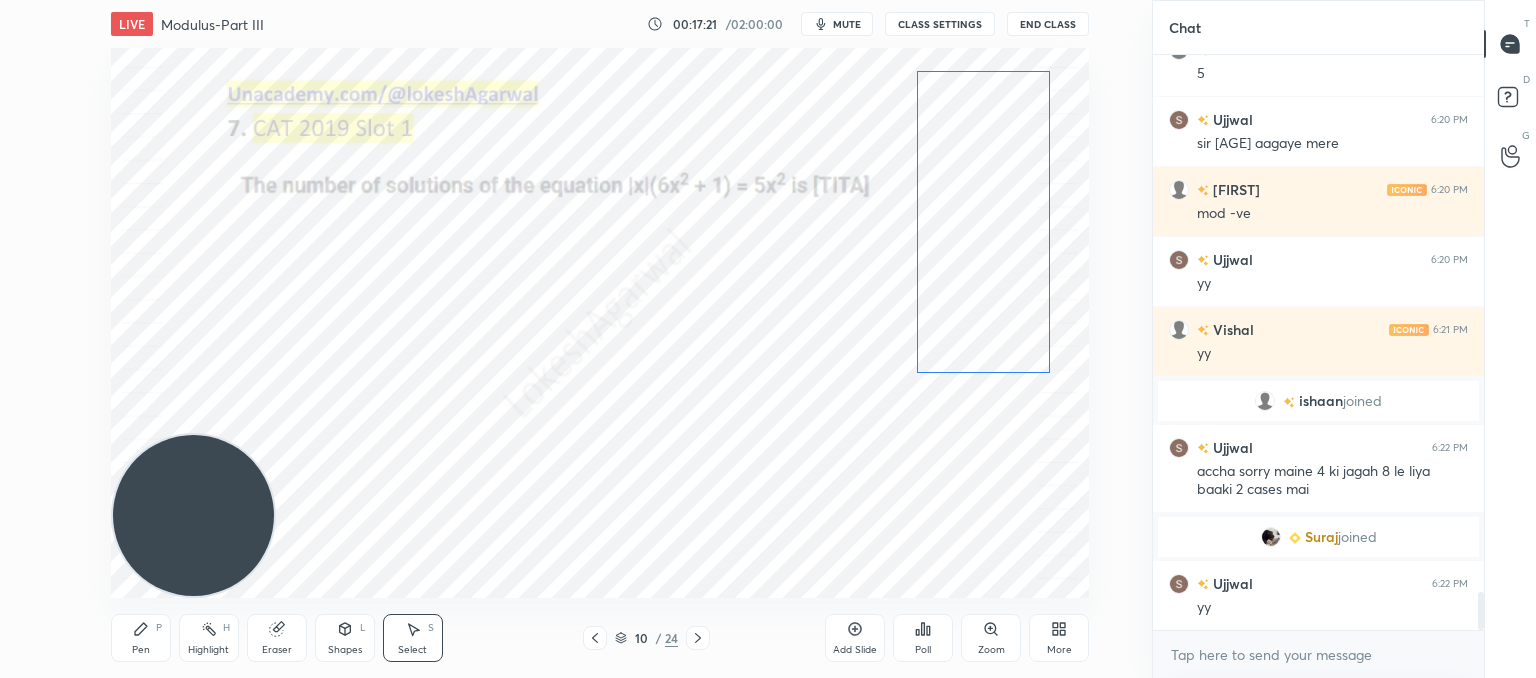 drag, startPoint x: 850, startPoint y: 369, endPoint x: 784, endPoint y: 473, distance: 123.174675 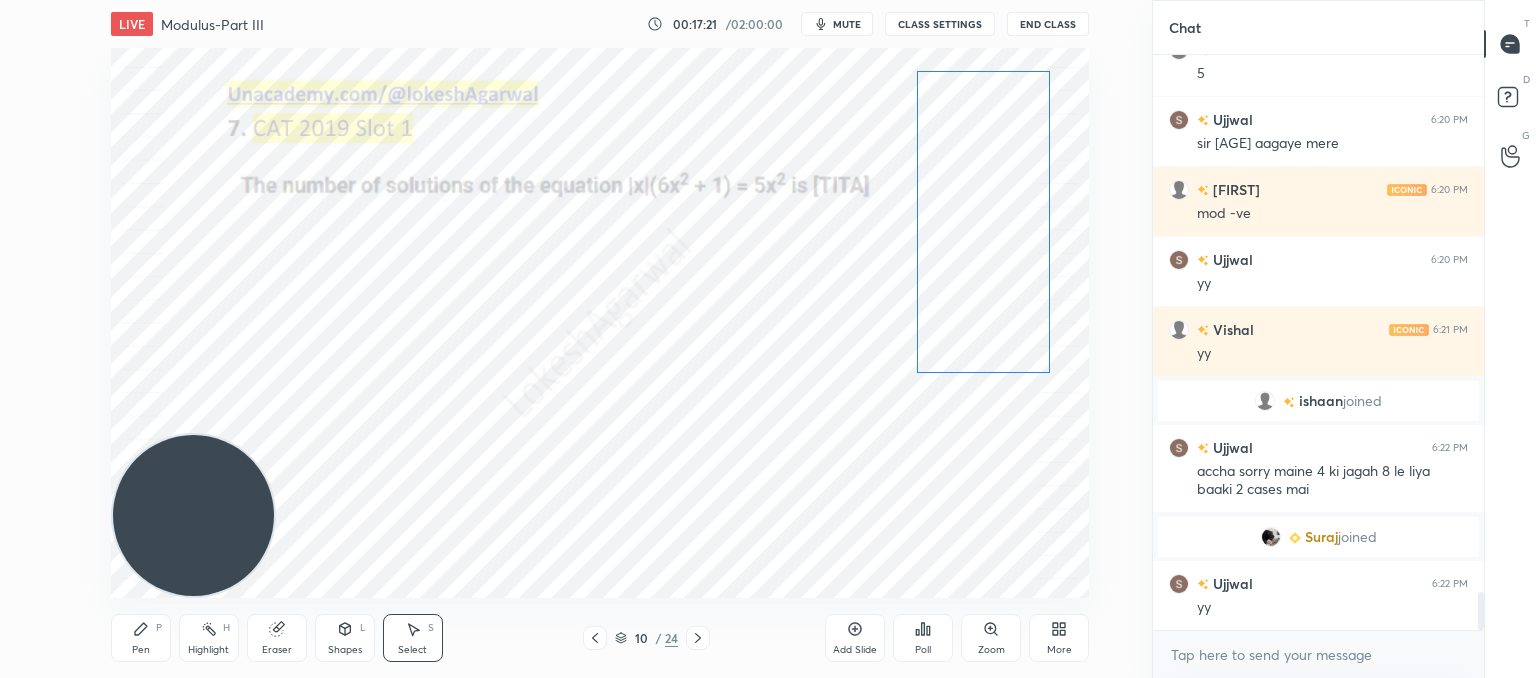 click on "0 ° Undo Copy Paste here Duplicate Duplicate to new slide Delete" at bounding box center [600, 323] 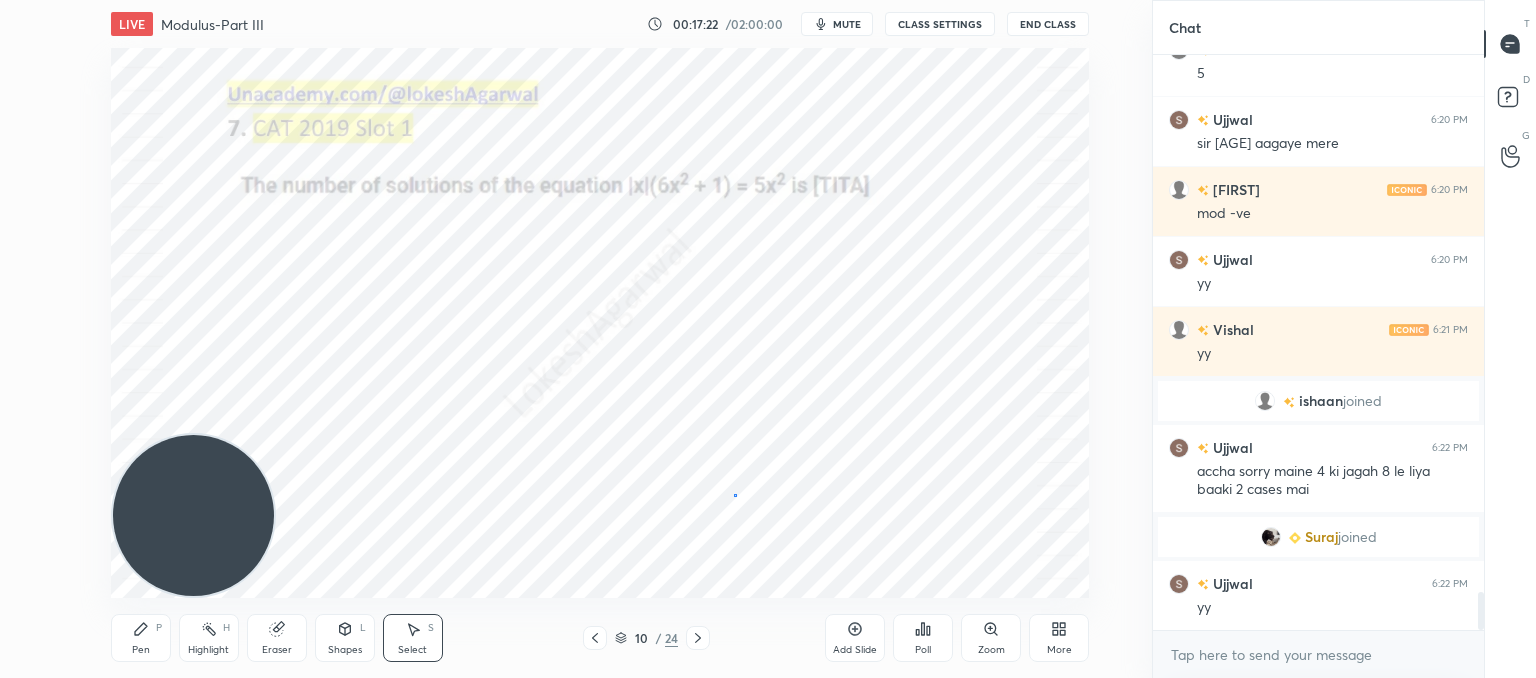 click on "0 ° Undo Copy Paste here Duplicate Duplicate to new slide Delete" at bounding box center [600, 323] 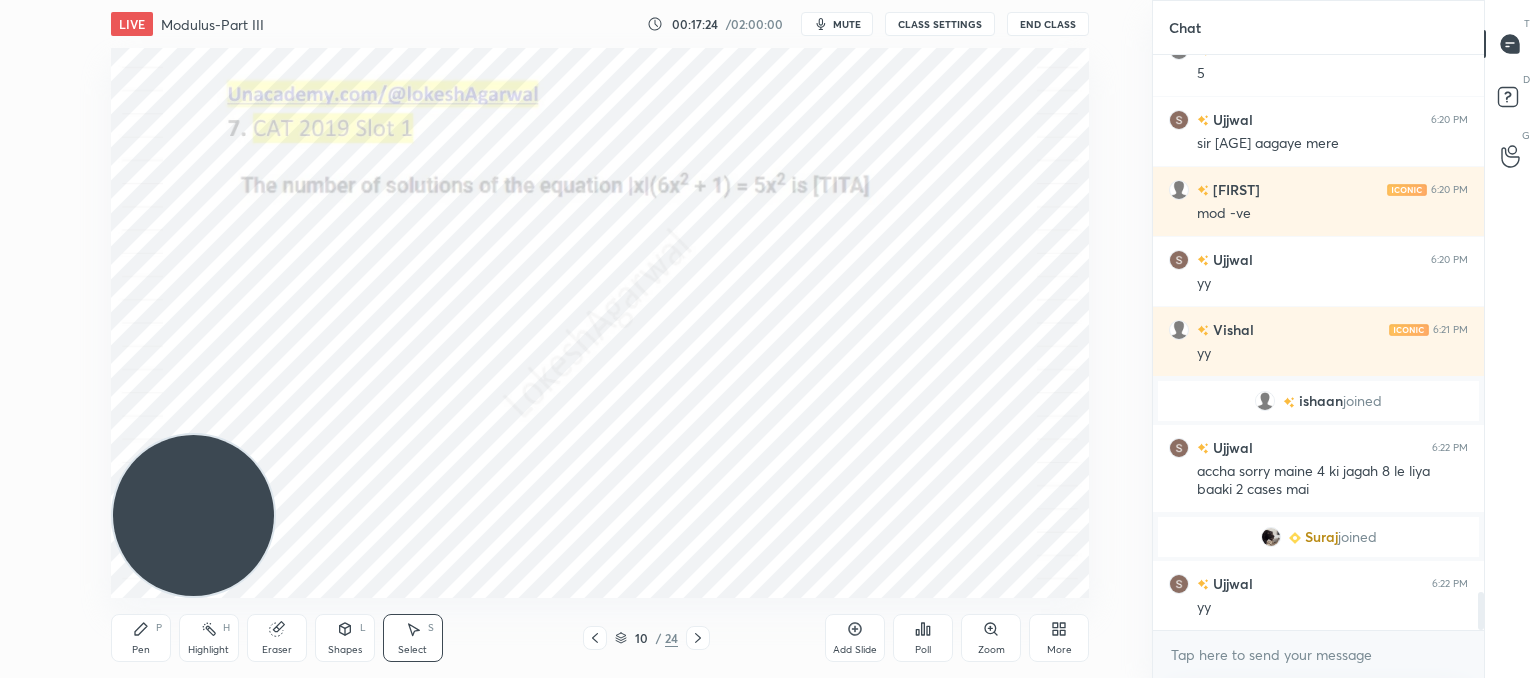 click on "Pen P" at bounding box center [141, 638] 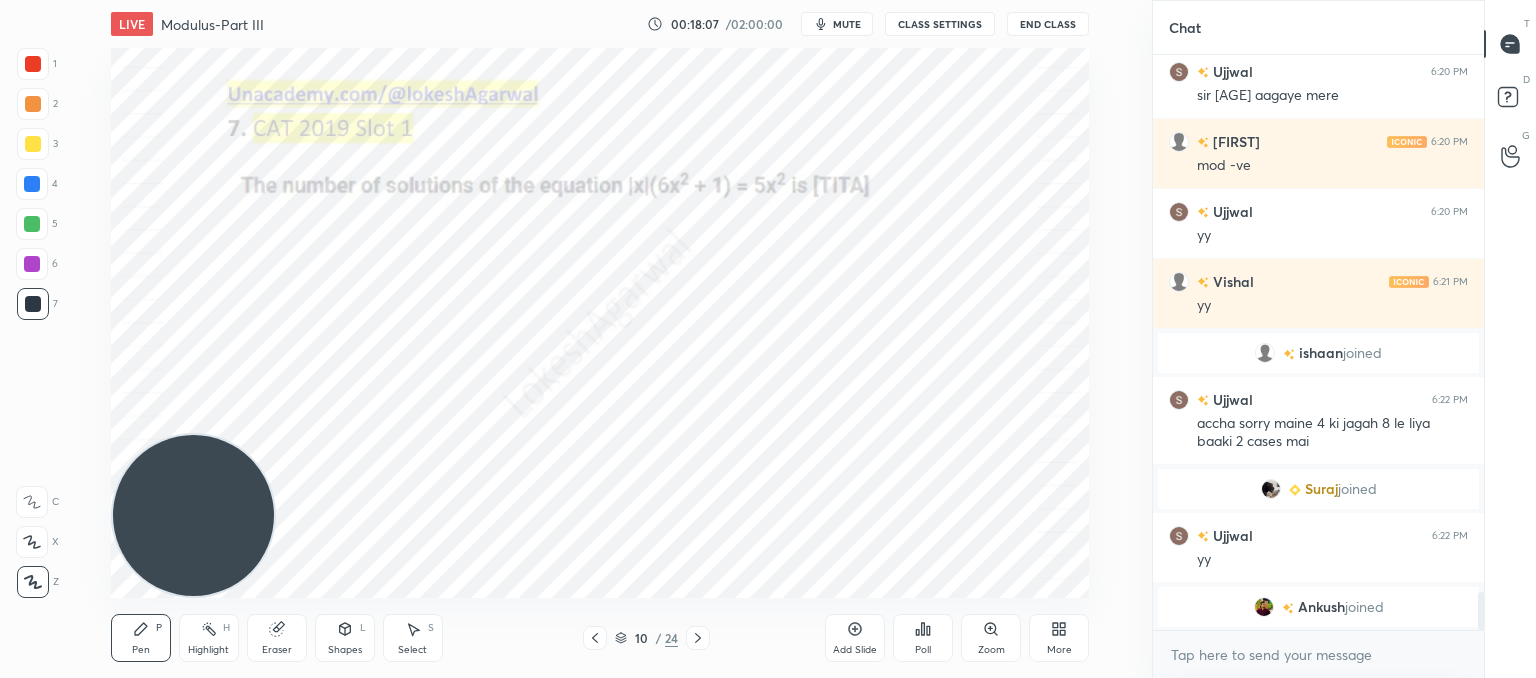 scroll, scrollTop: 8128, scrollLeft: 0, axis: vertical 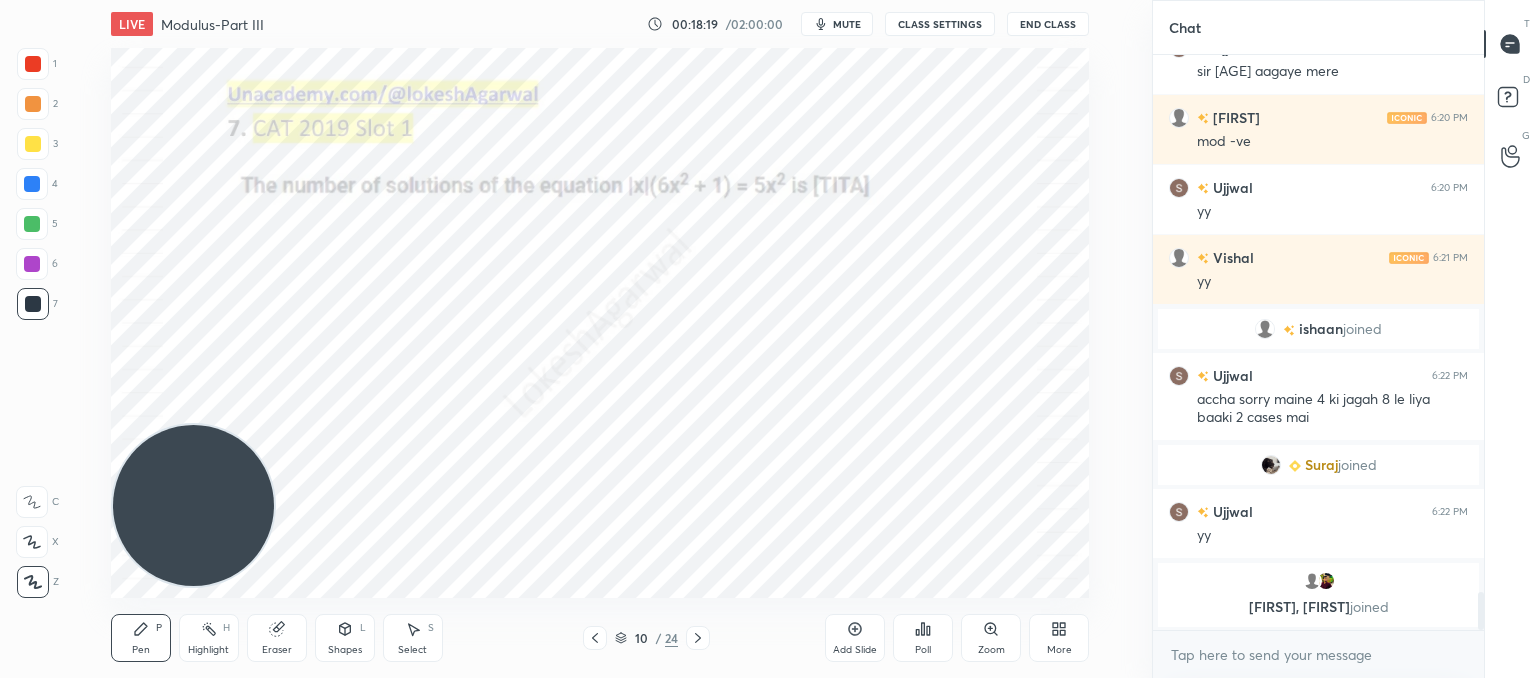 drag, startPoint x: 236, startPoint y: 475, endPoint x: 206, endPoint y: -8, distance: 483.9308 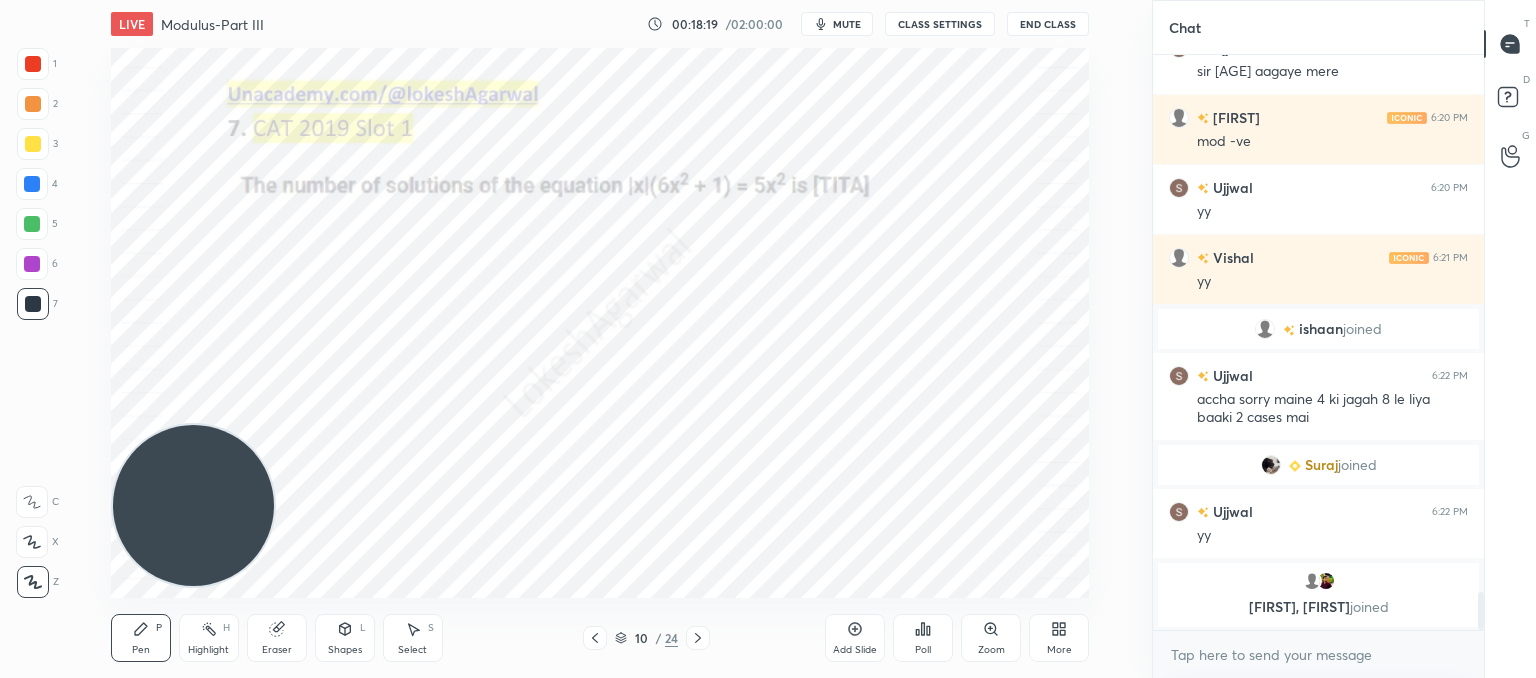 click on "1 2 3 4 5 6 7 C X Z C X Z E E Erase all   H H LIVE Modulus-Part III 00:18:19 /  02:00:00 mute CLASS SETTINGS End Class Setting up your live class Poll for   secs No correct answer Start poll Back Modulus-Part III • L13 of Comprehensive Course on Algebra: Basic to Advanced - Part I Lokesh Agarwal Pen P Highlight H Eraser Shapes L Select S 10 / 24 Add Slide Poll Zoom More Chat Kashish 6:20 PM 5 Ujjwal 6:20 PM sir 18 aagaye mere saikrishna 6:20 PM mod -ve Ujjwal 6:20 PM yy Vishal 6:21 PM yy ishaan  joined Ujjwal 6:22 PM accha sorry maine 4 ki jagah 8 le liya  baaki 2 cases mai Suraj  joined Ujjwal 6:22 PM yy Stuti, Ankush  joined JUMP TO LATEST Enable hand raising Enable raise hand to speak to learners. Once enabled, chat will be turned off temporarily. Enable x   introducing Raise a hand with a doubt Now learners can raise their hand along with a doubt  How it works? Doubts asked by learners will show up here NEW DOUBTS ASKED No one has raised a hand yet Can't raise hand Got it T Messages (T) D Doubts (D) G" at bounding box center [768, 0] 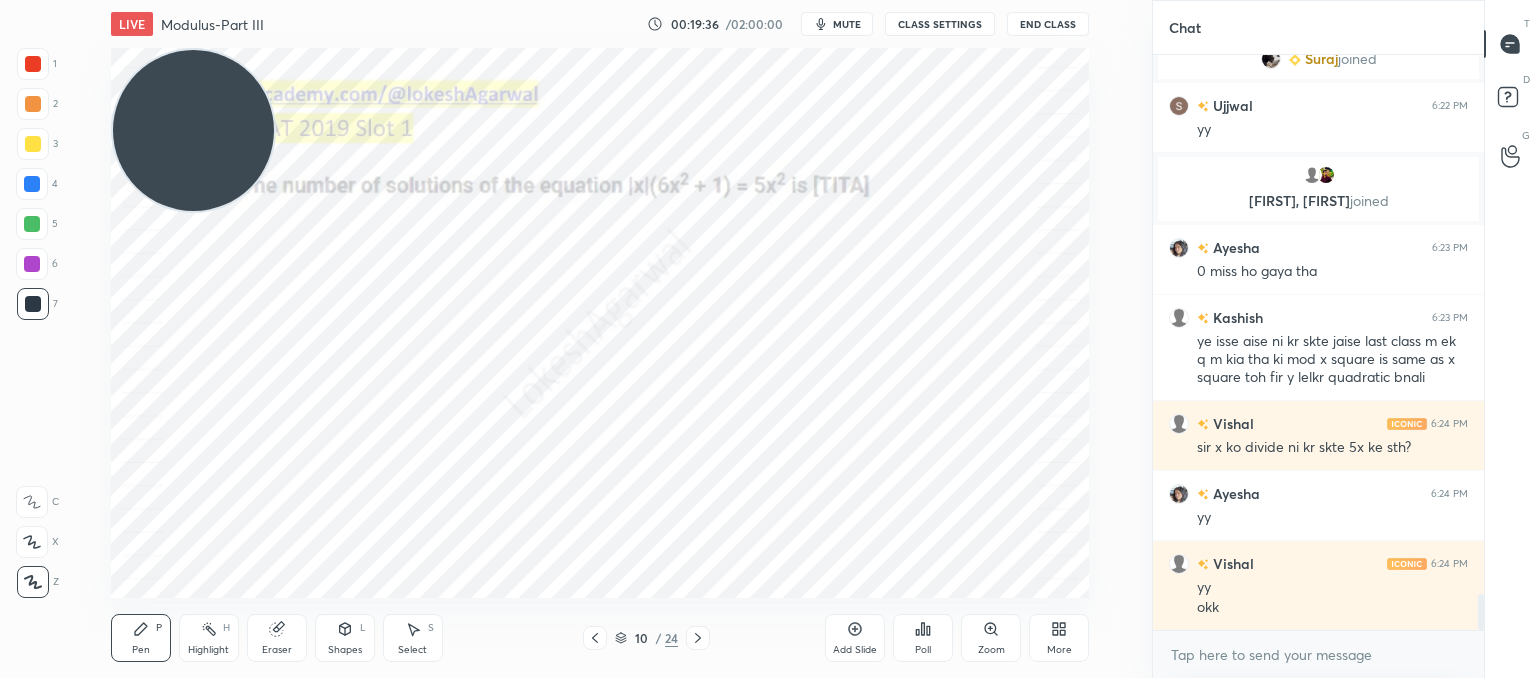scroll, scrollTop: 8604, scrollLeft: 0, axis: vertical 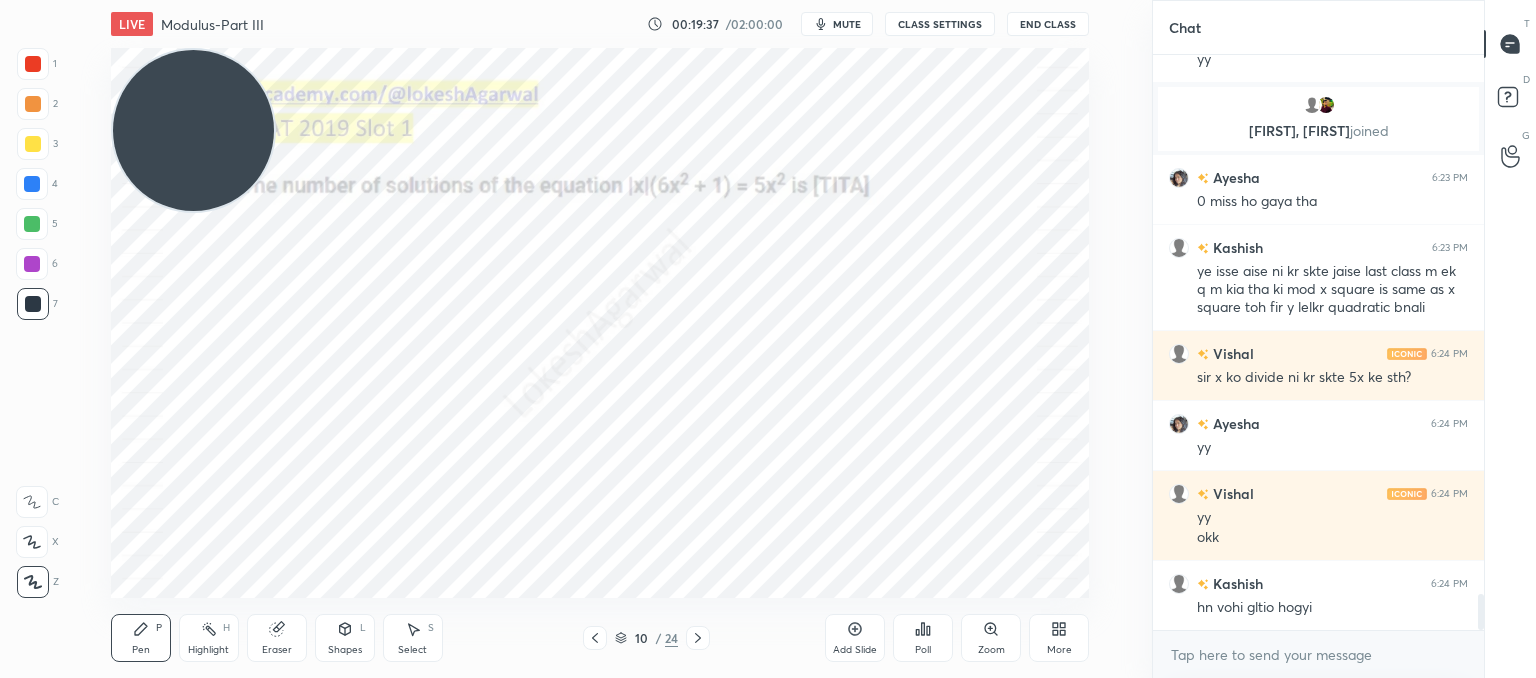 click on "Eraser" at bounding box center (277, 638) 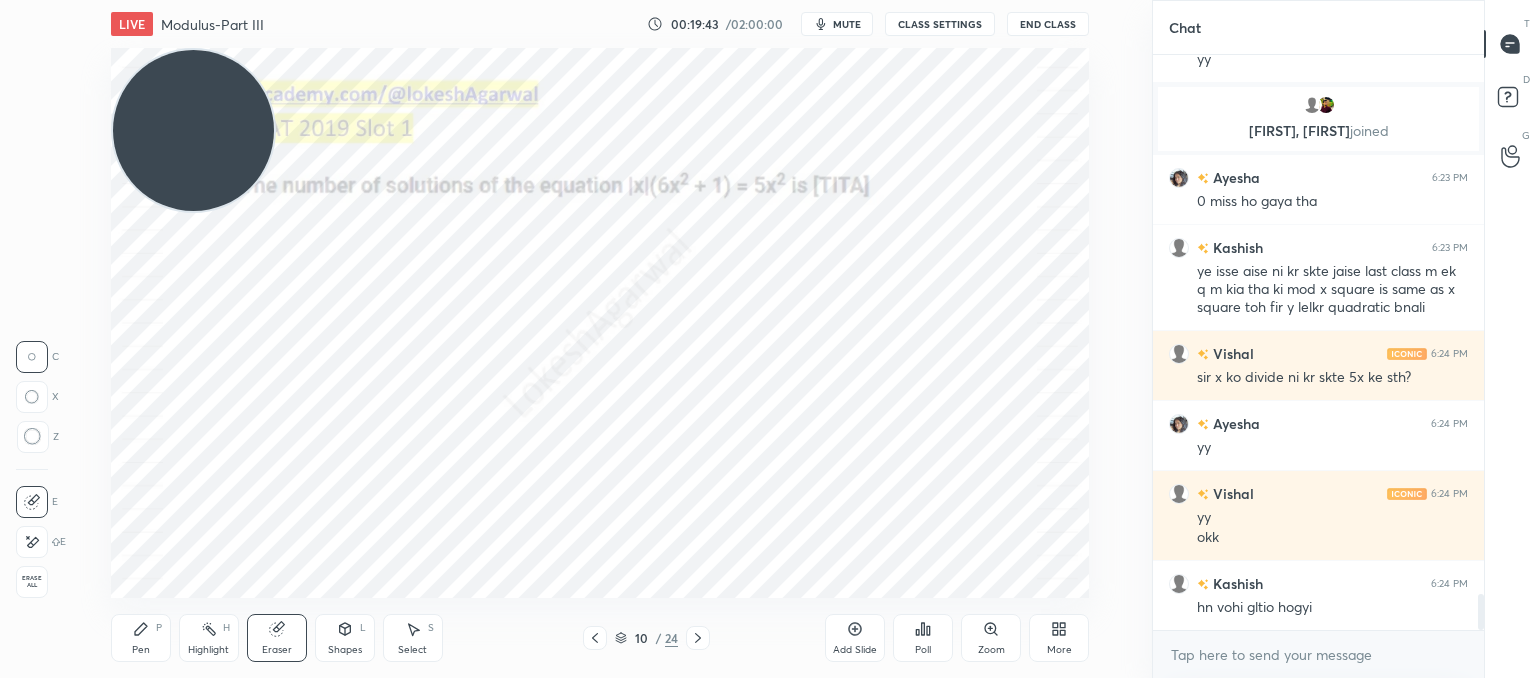drag, startPoint x: 149, startPoint y: 635, endPoint x: 162, endPoint y: 611, distance: 27.294687 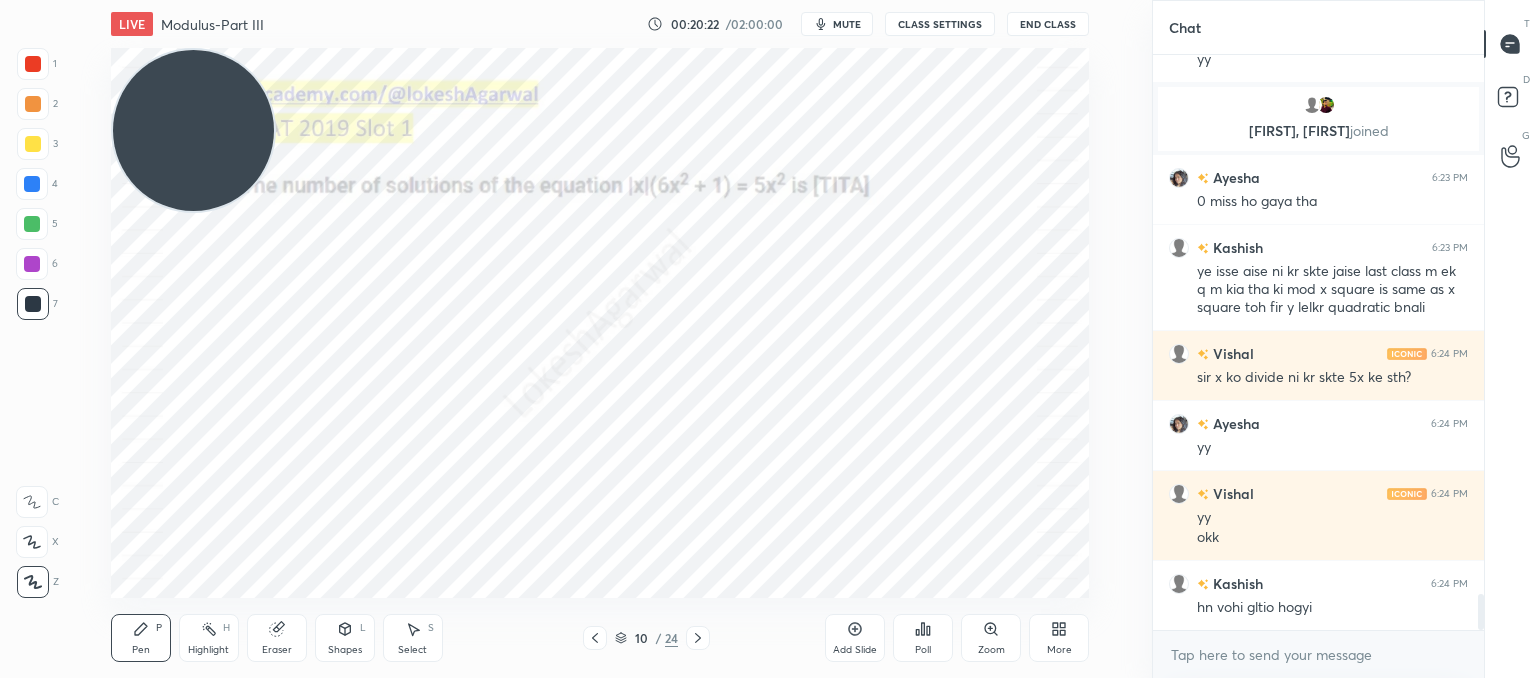 click 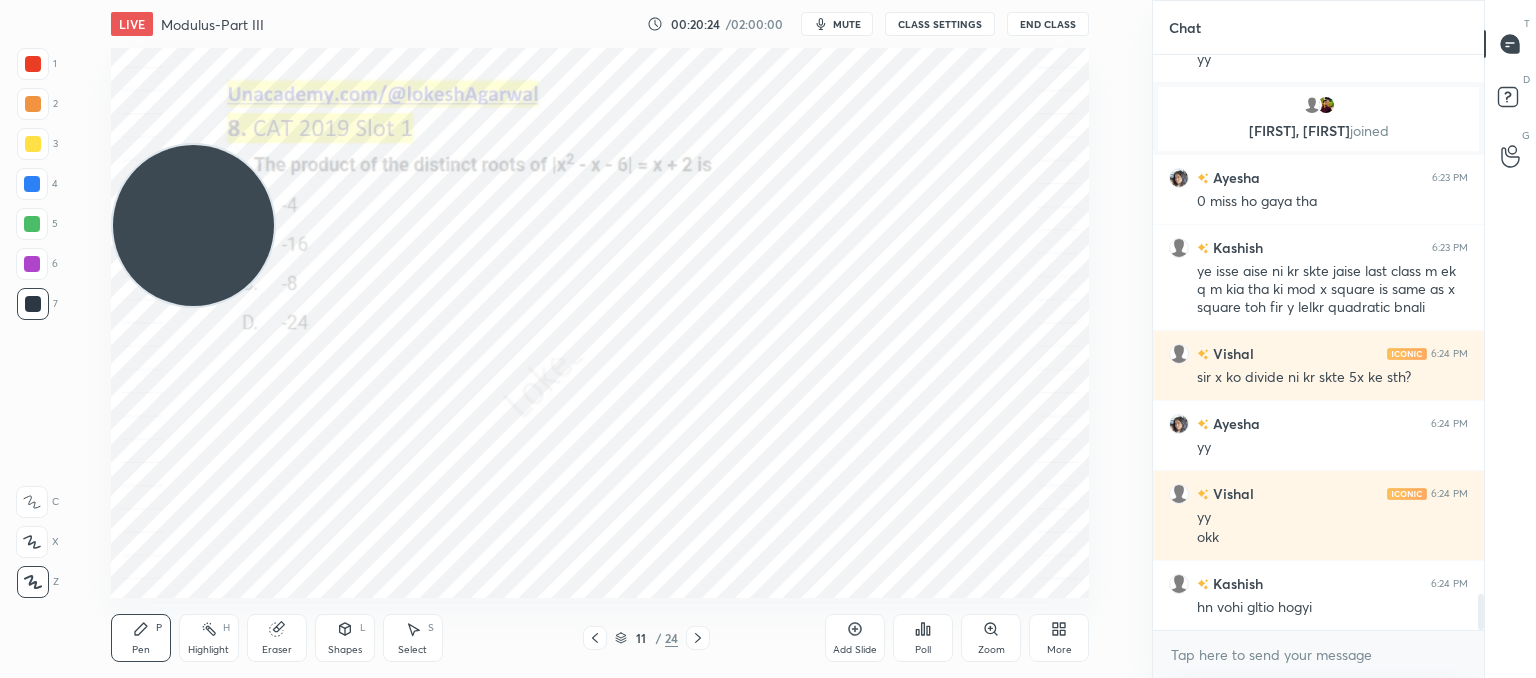 drag, startPoint x: 236, startPoint y: 107, endPoint x: 109, endPoint y: 409, distance: 327.61716 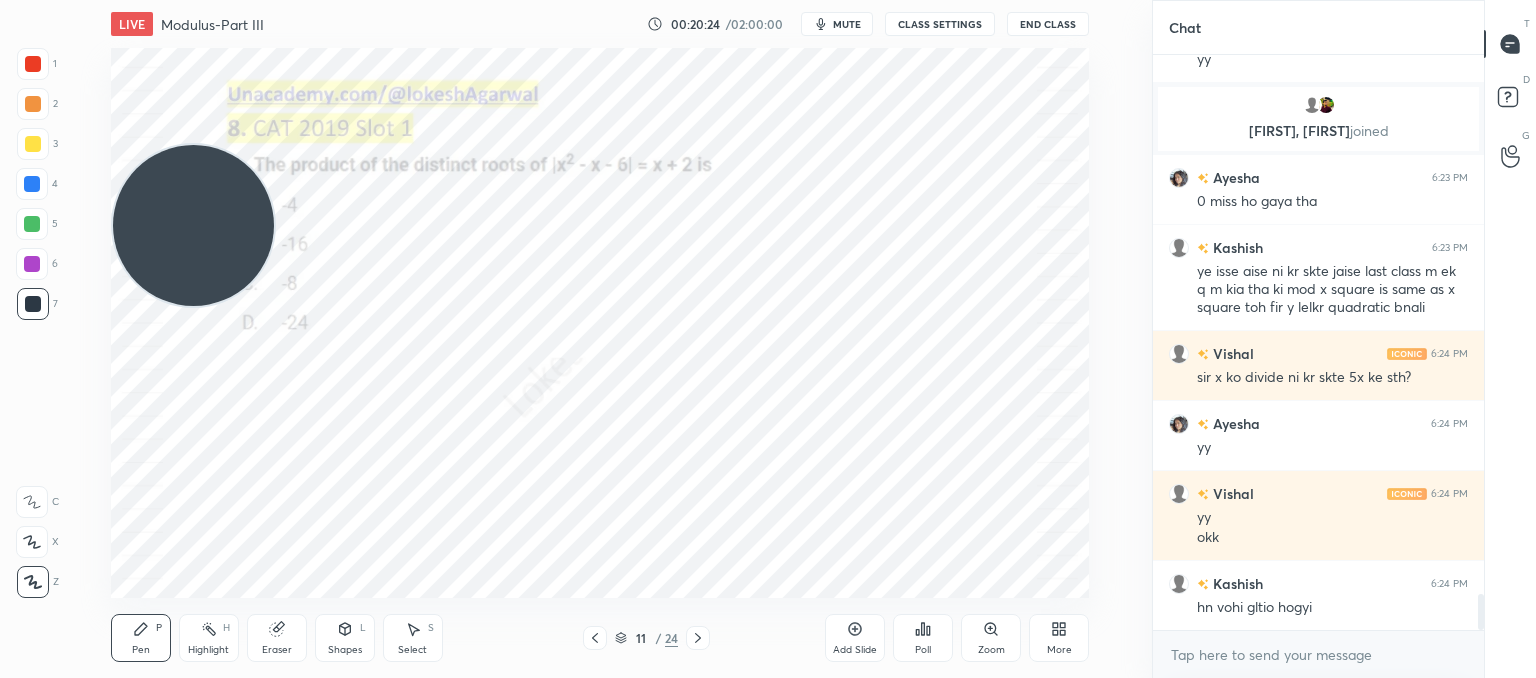 click on "1 2 3 4 5 6 7 C X Z C X Z E E Erase all   H H LIVE Modulus-Part III 00:20:24 /  02:00:00 mute CLASS SETTINGS End Class Setting up your live class Poll for   secs No correct answer Start poll Back Modulus-Part III • L13 of Comprehensive Course on Algebra: Basic to Advanced - Part I Lokesh Agarwal Pen P Highlight H Eraser Shapes L Select S 11 / 24 Add Slide Poll Zoom More" at bounding box center (568, 339) 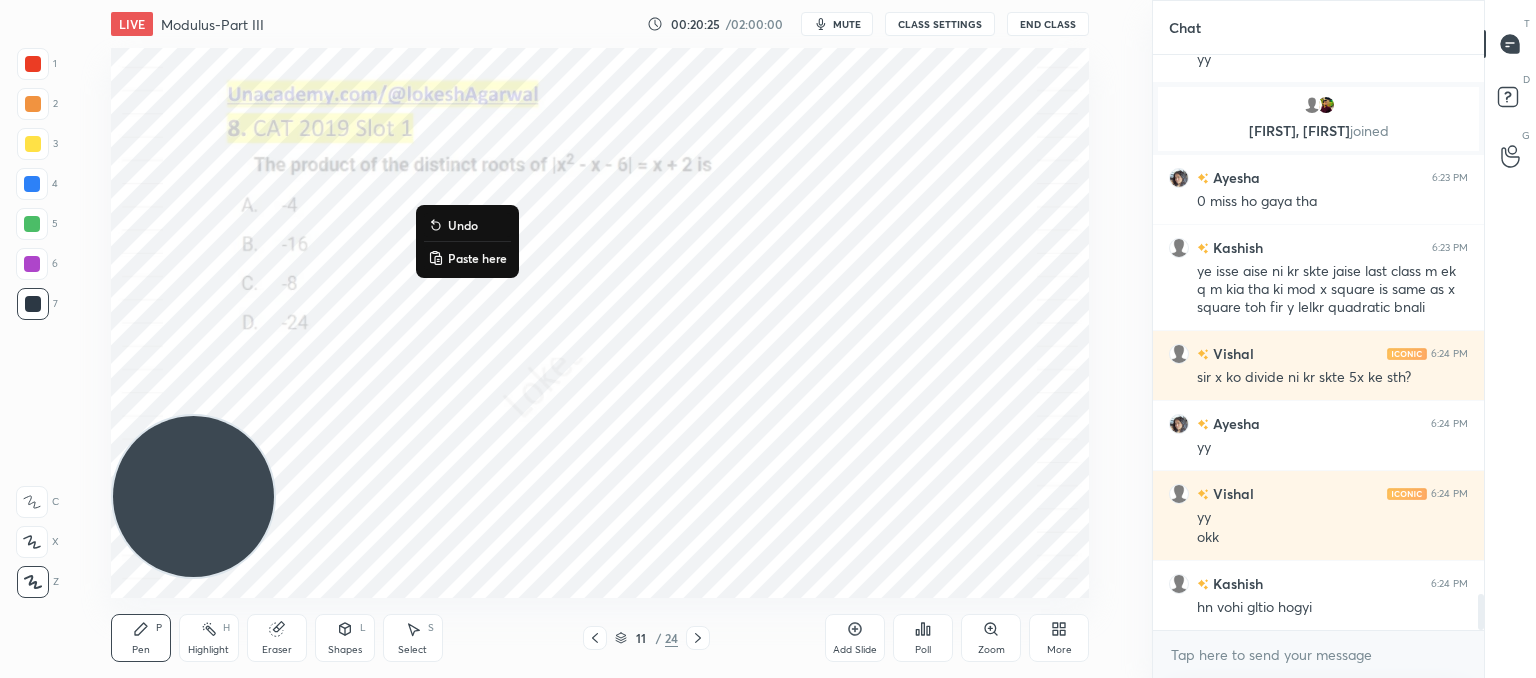 click 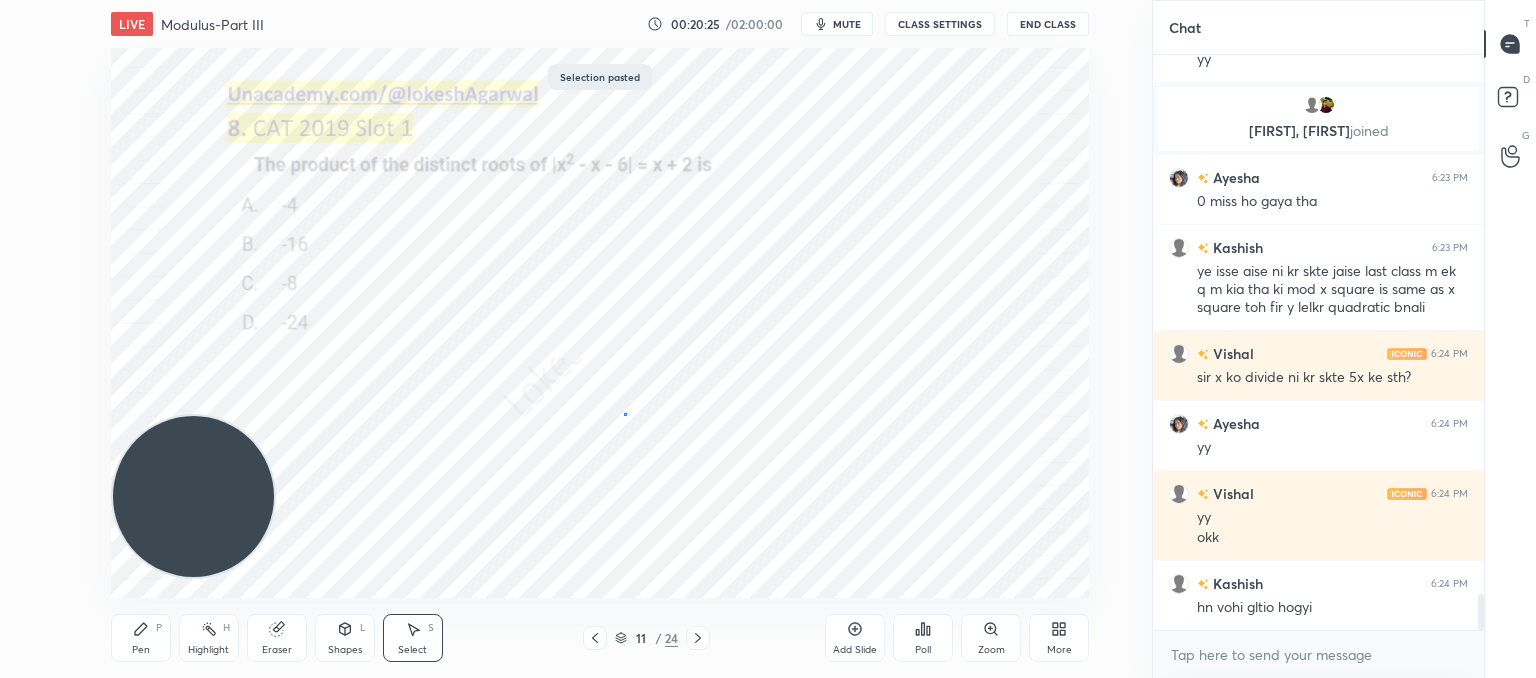 click on "0 ° Undo Copy Paste here Duplicate Duplicate to new slide Delete" at bounding box center (600, 323) 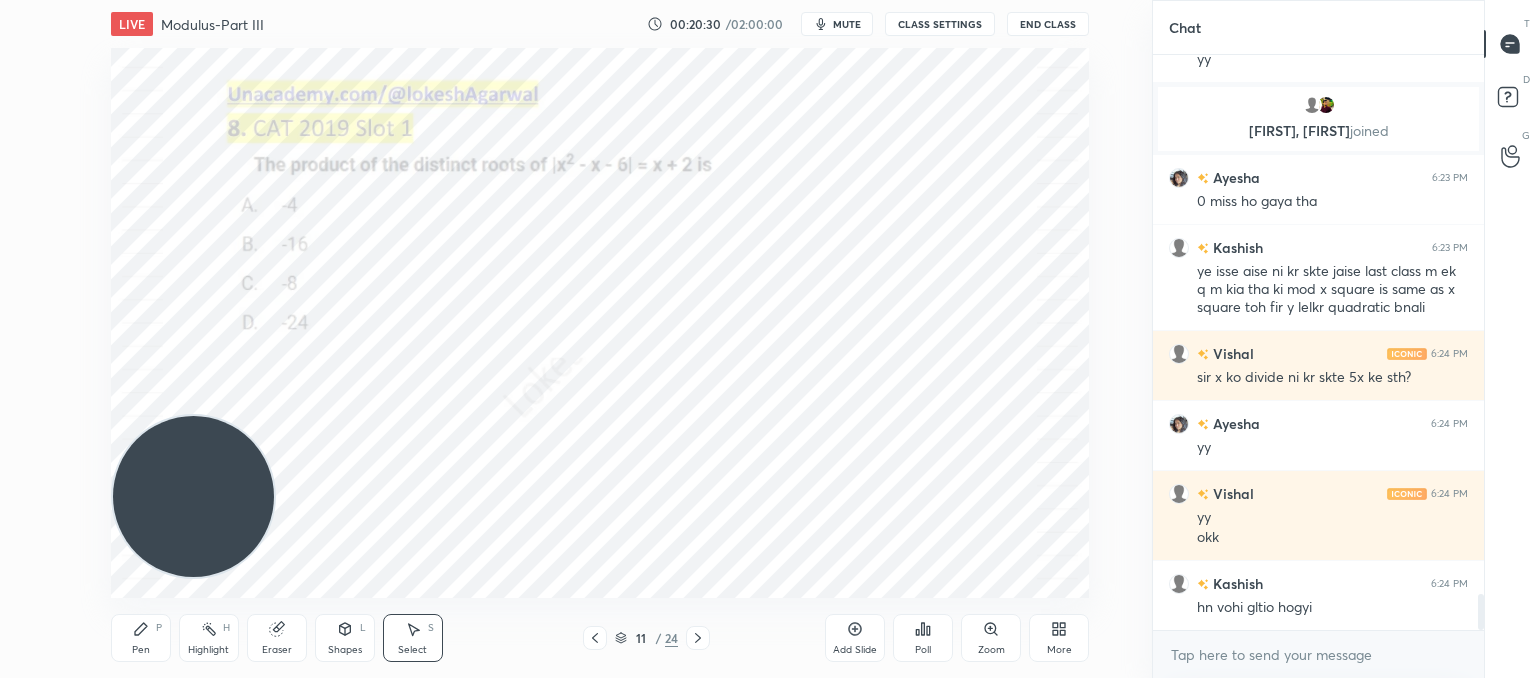 click 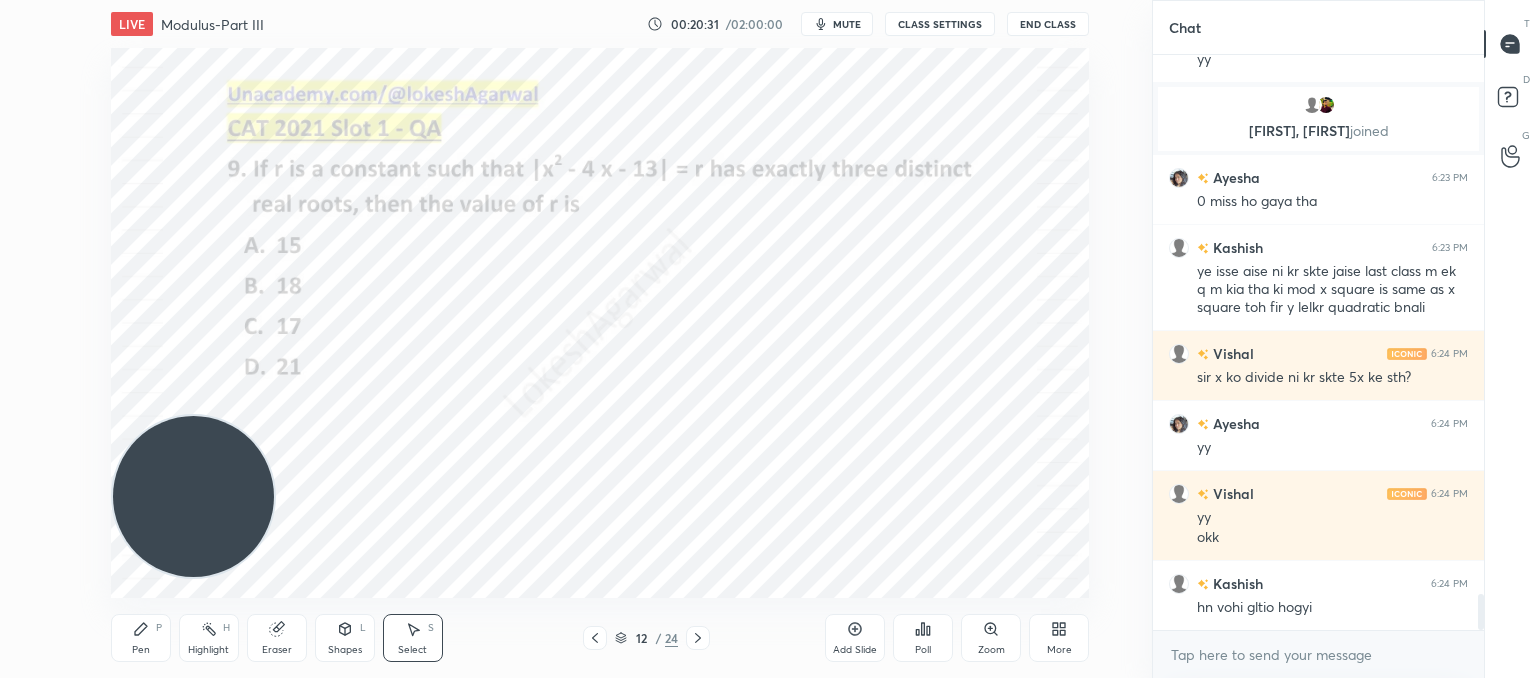 click 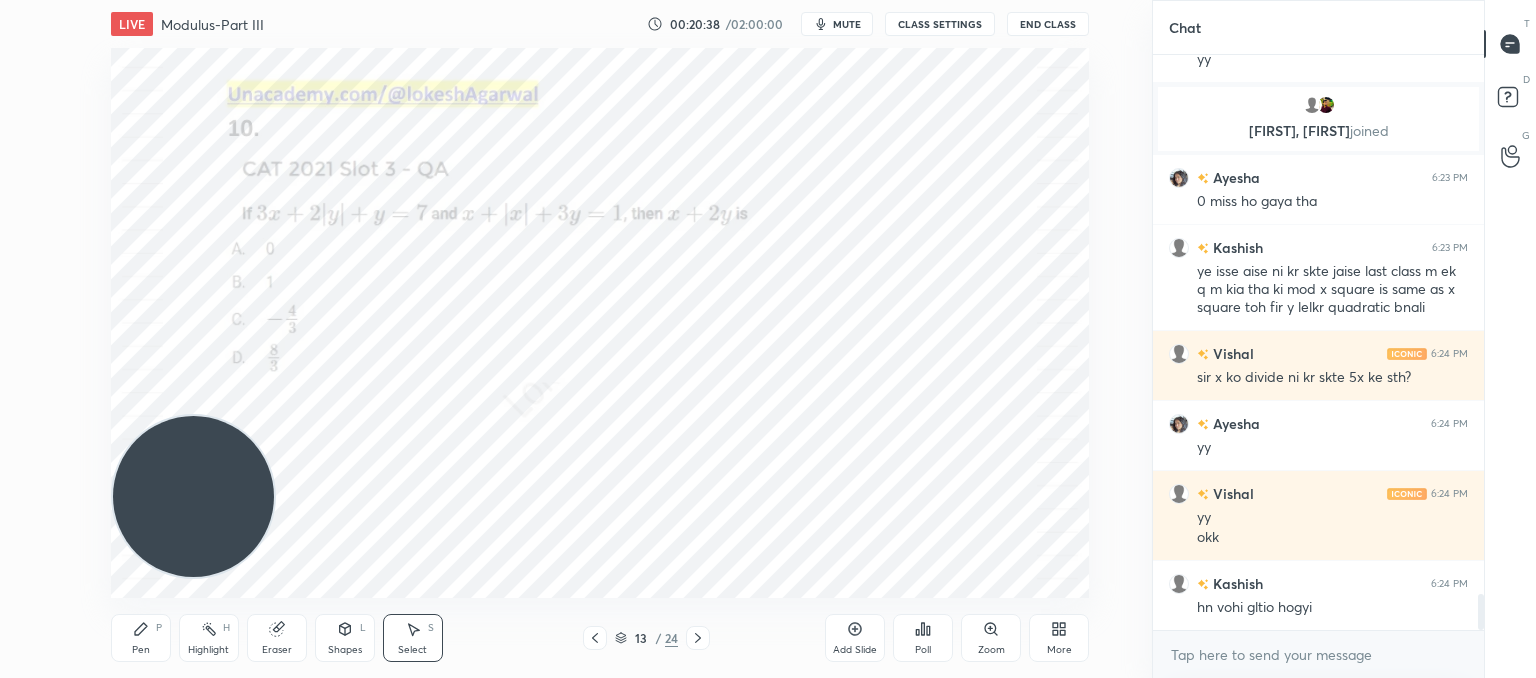 drag, startPoint x: 136, startPoint y: 629, endPoint x: 201, endPoint y: 421, distance: 217.91971 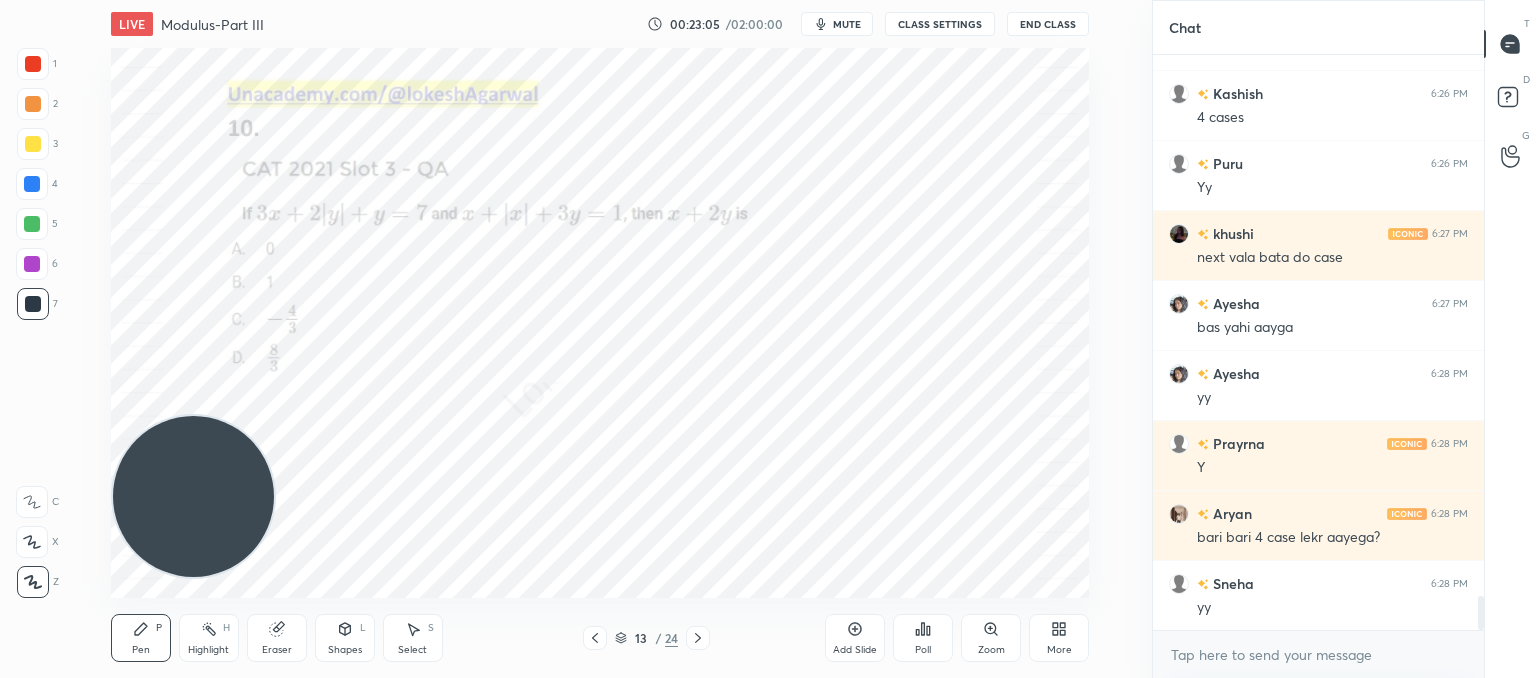 scroll, scrollTop: 9234, scrollLeft: 0, axis: vertical 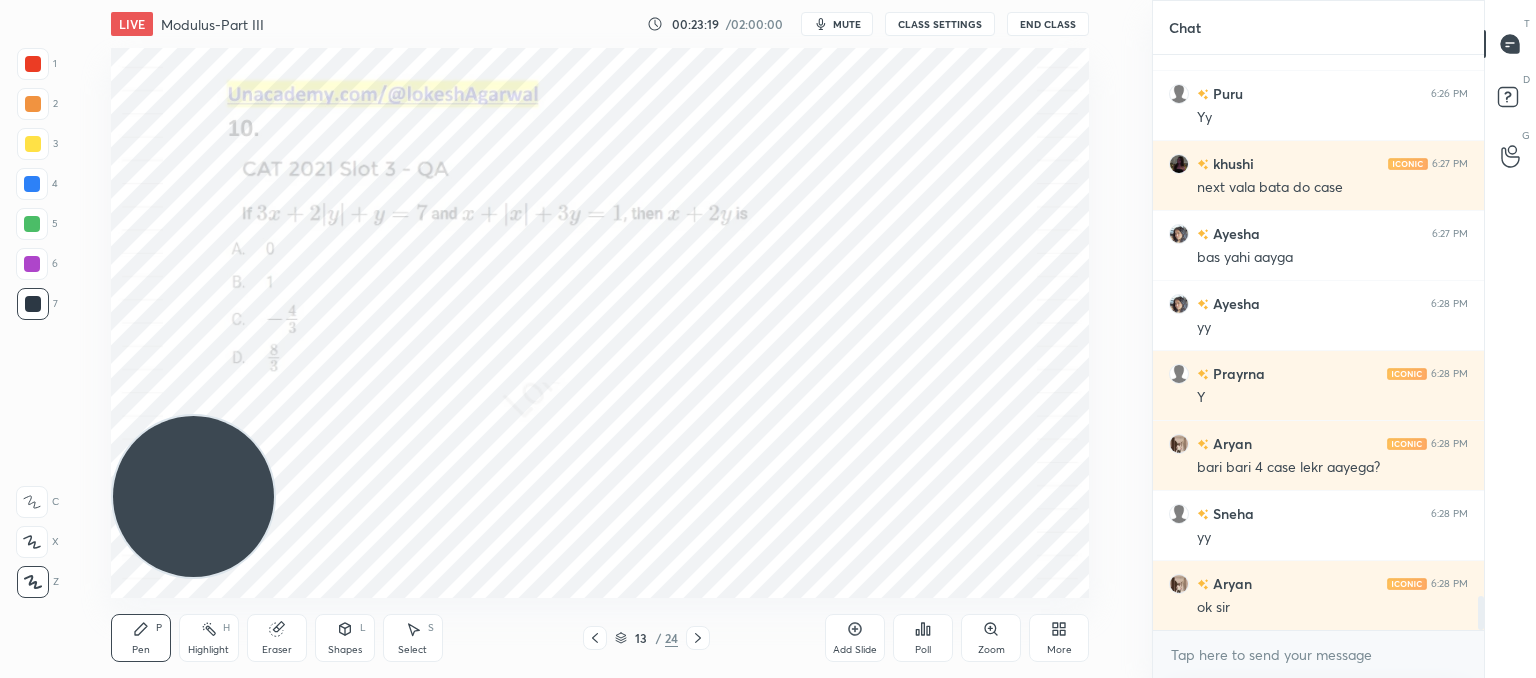 click 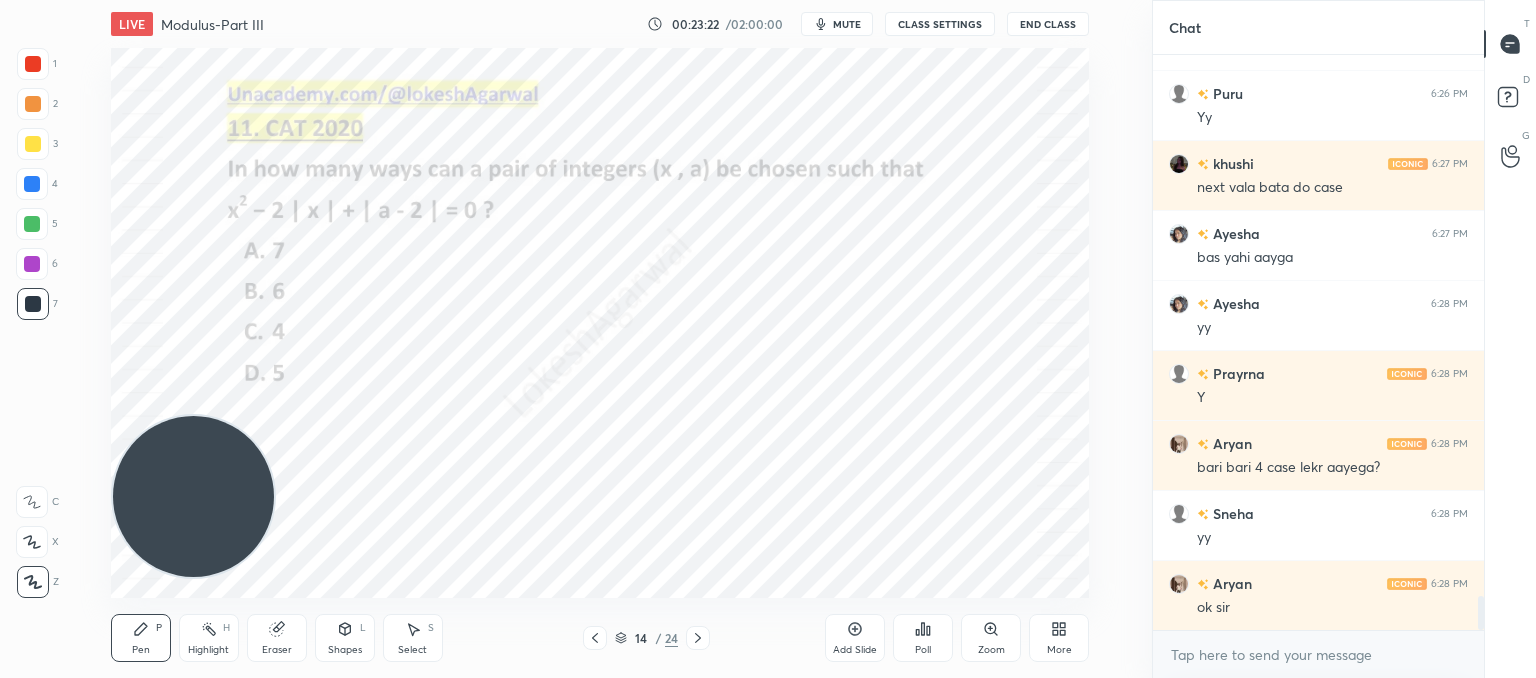 click on "Eraser" at bounding box center (277, 638) 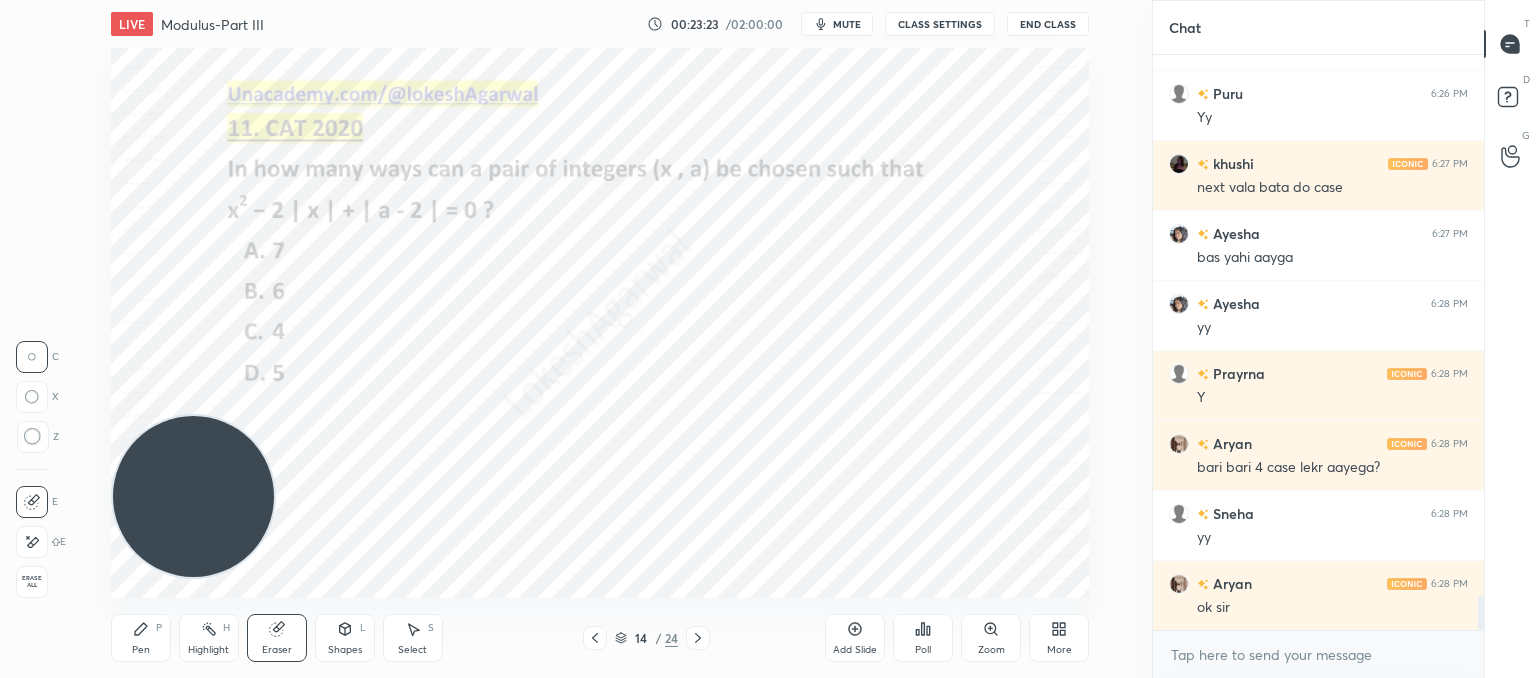 scroll, scrollTop: 9282, scrollLeft: 0, axis: vertical 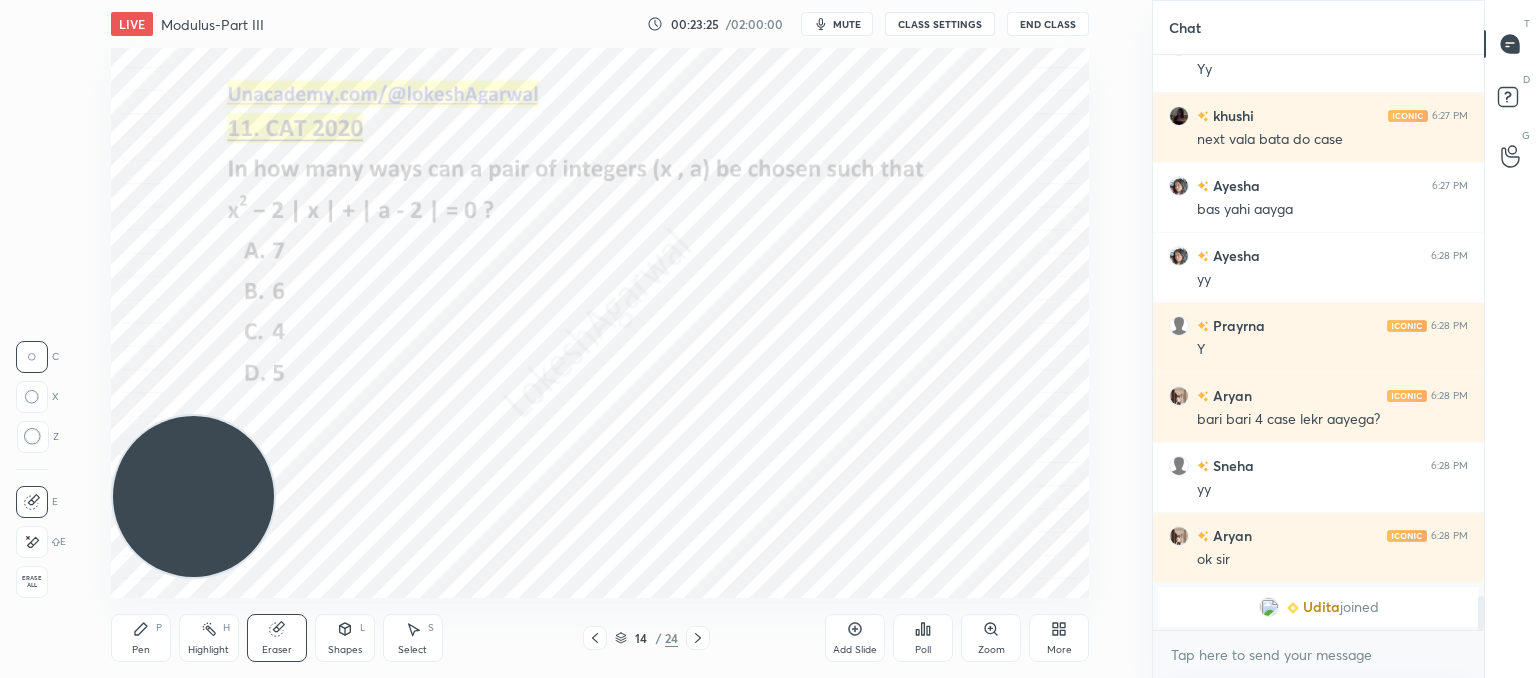 drag, startPoint x: 124, startPoint y: 629, endPoint x: 149, endPoint y: 481, distance: 150.09663 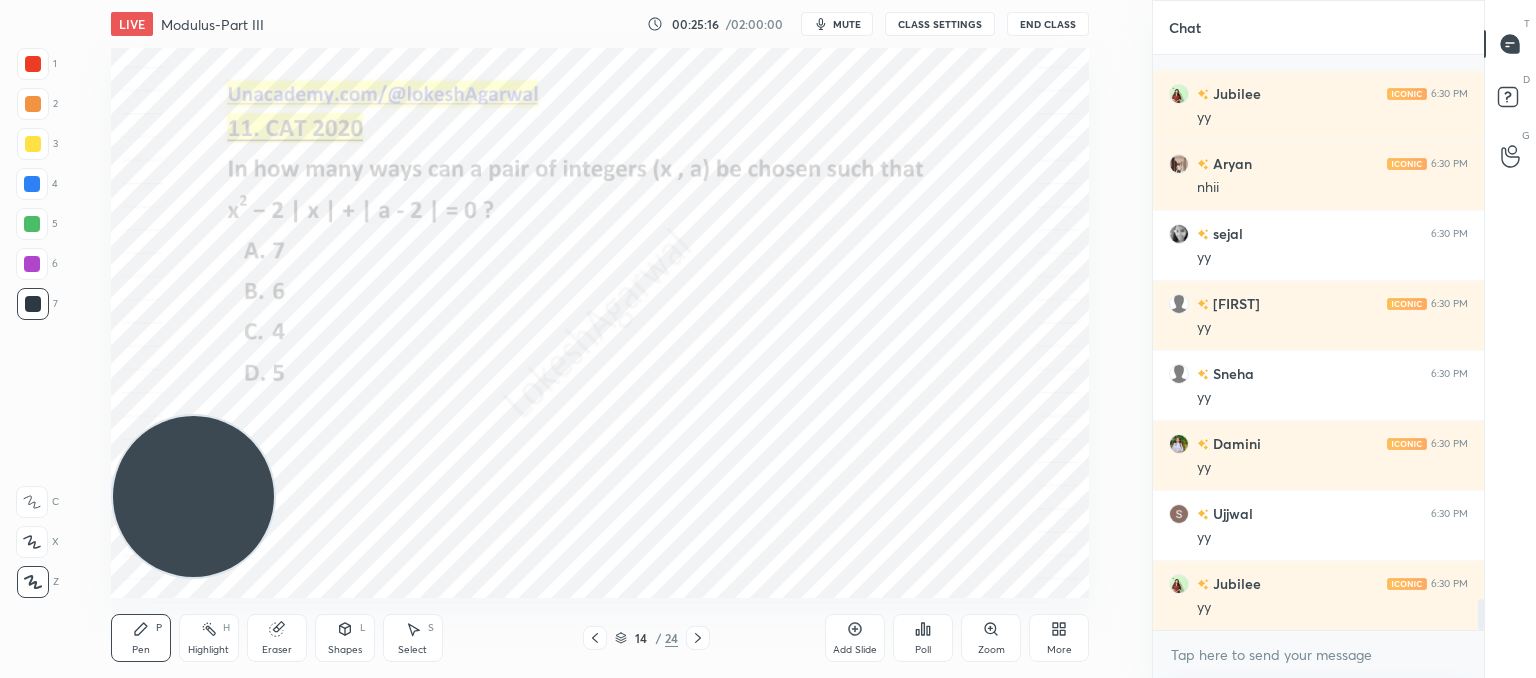 scroll, scrollTop: 10088, scrollLeft: 0, axis: vertical 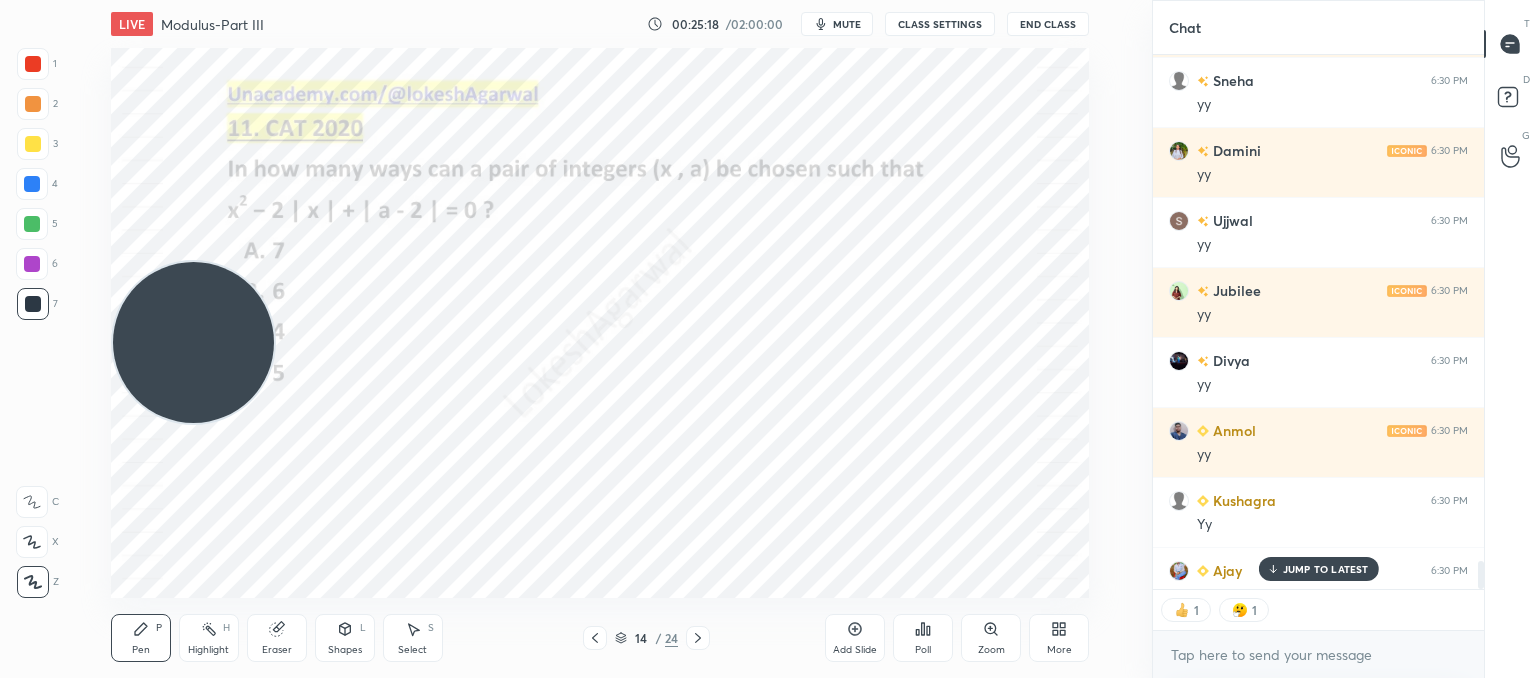 drag, startPoint x: 156, startPoint y: 409, endPoint x: 18, endPoint y: 73, distance: 363.23547 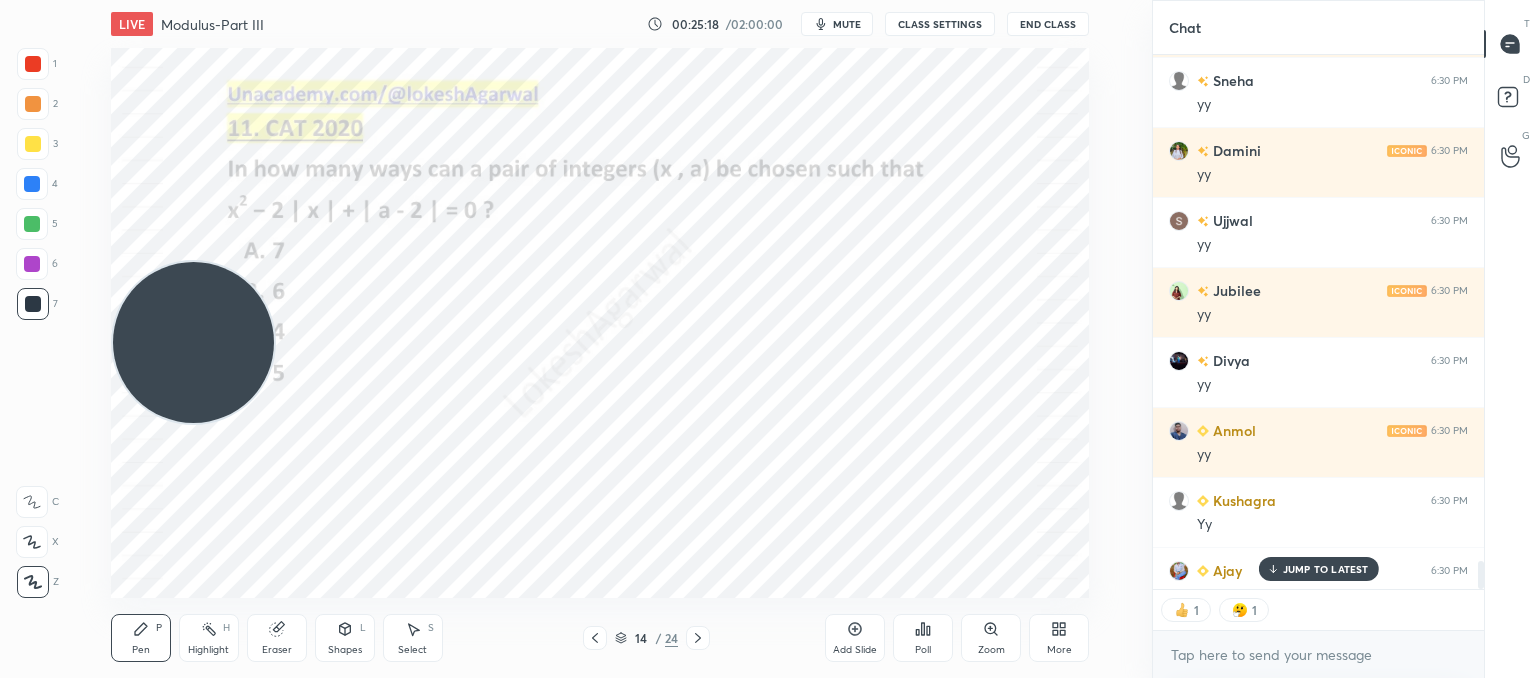 click on "1 2 3 4 5 6 7 C X Z C X Z E E Erase all   H H LIVE Modulus-Part III 00:25:18 /  02:00:00 mute CLASS SETTINGS End Class Setting up your live class Poll for   secs No correct answer Start poll Back Modulus-Part III • L13 of Comprehensive Course on Algebra: Basic to Advanced - Part I Lokesh Agarwal Pen P Highlight H Eraser Shapes L Select S 14 / 24 Add Slide Poll Zoom More" at bounding box center (568, 339) 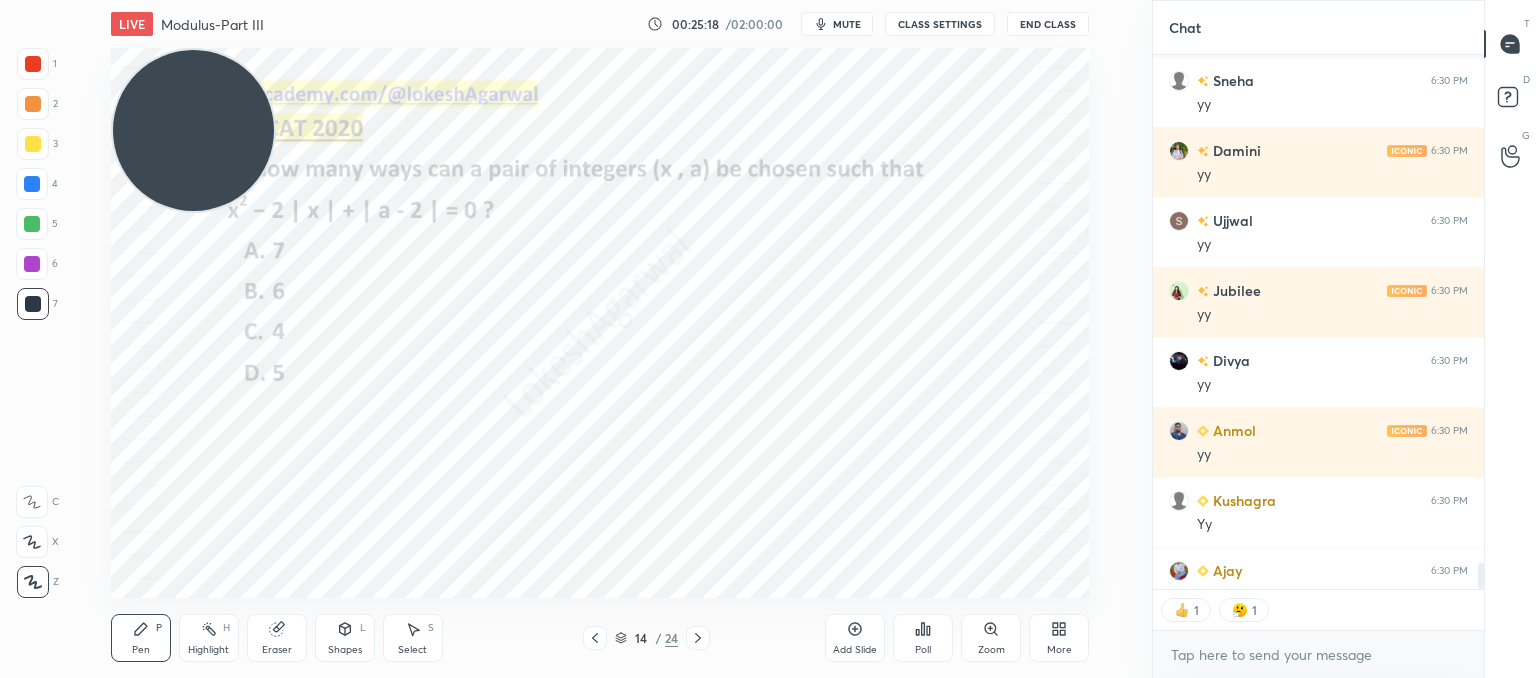 scroll, scrollTop: 10339, scrollLeft: 0, axis: vertical 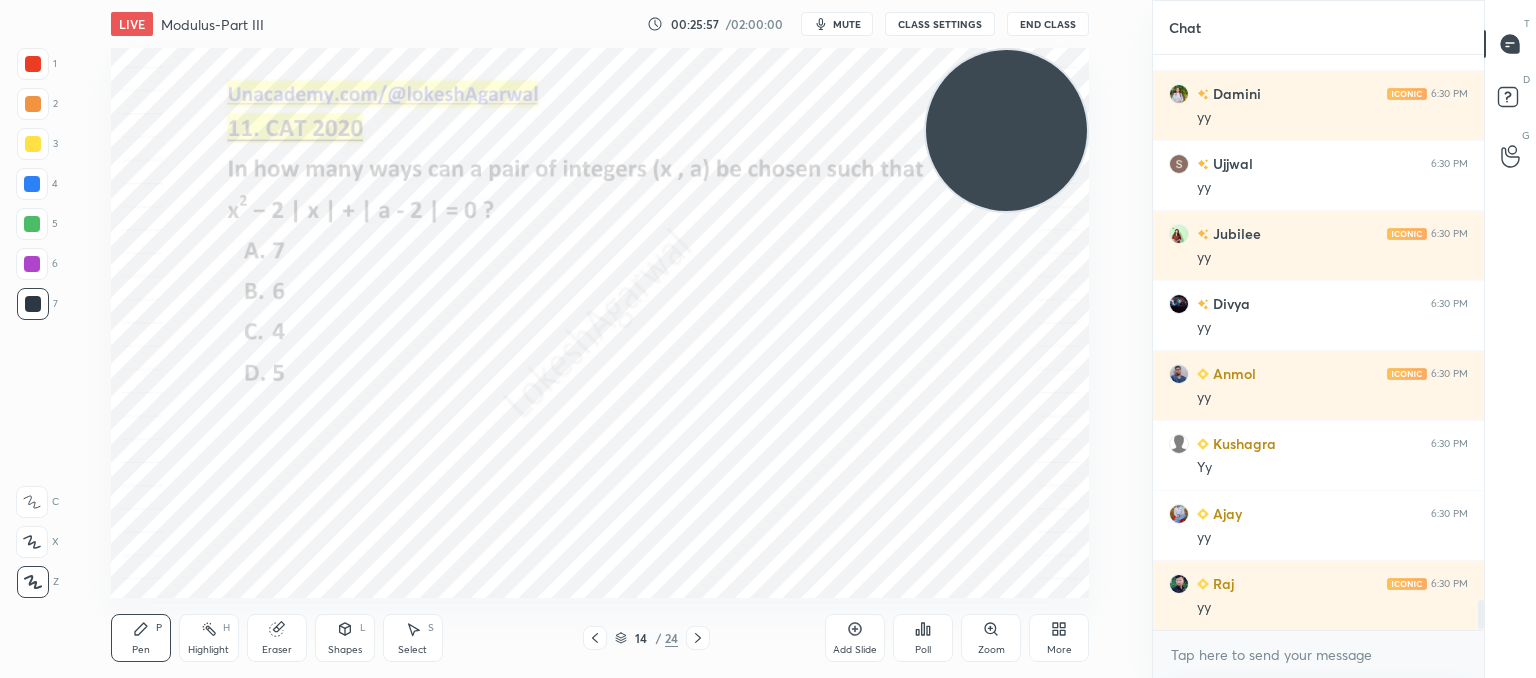 drag, startPoint x: 240, startPoint y: 143, endPoint x: 1034, endPoint y: 88, distance: 795.90265 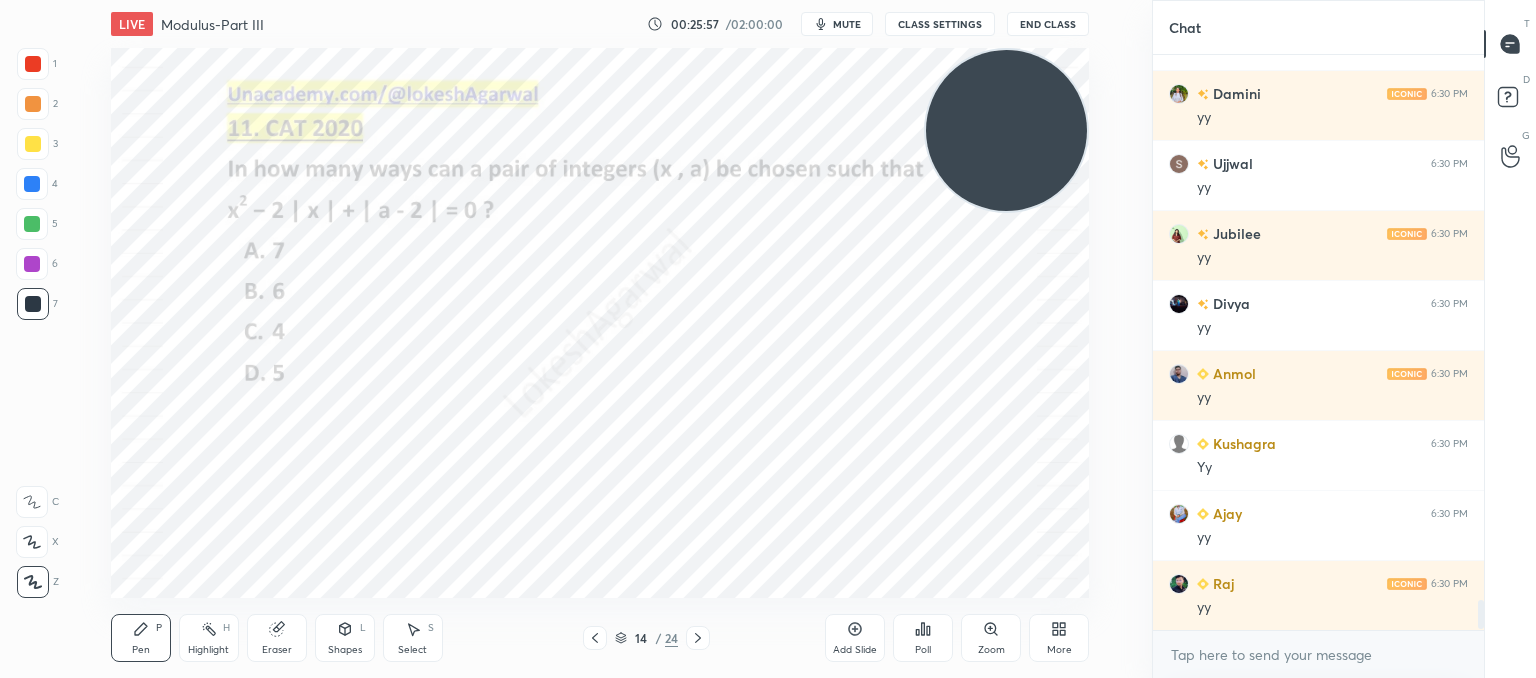 click at bounding box center (1006, 130) 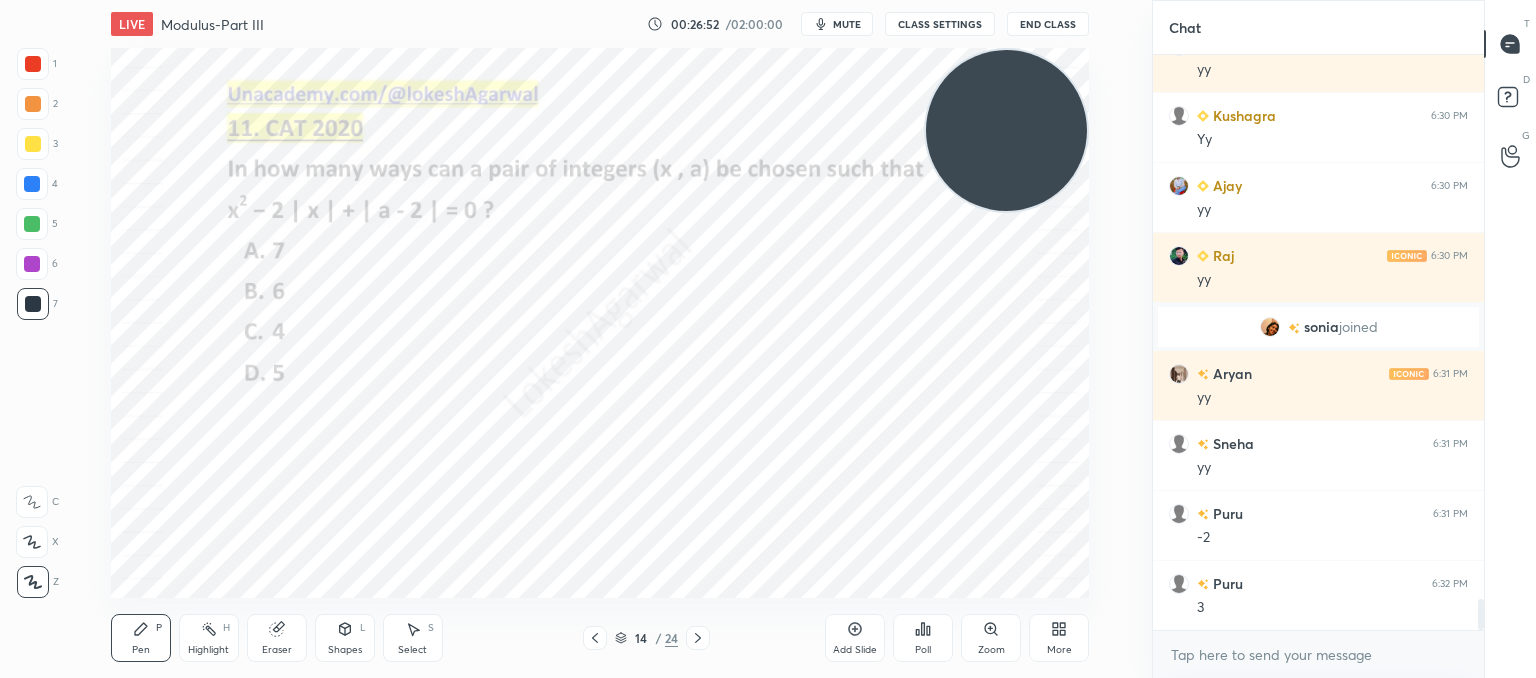 scroll, scrollTop: 10222, scrollLeft: 0, axis: vertical 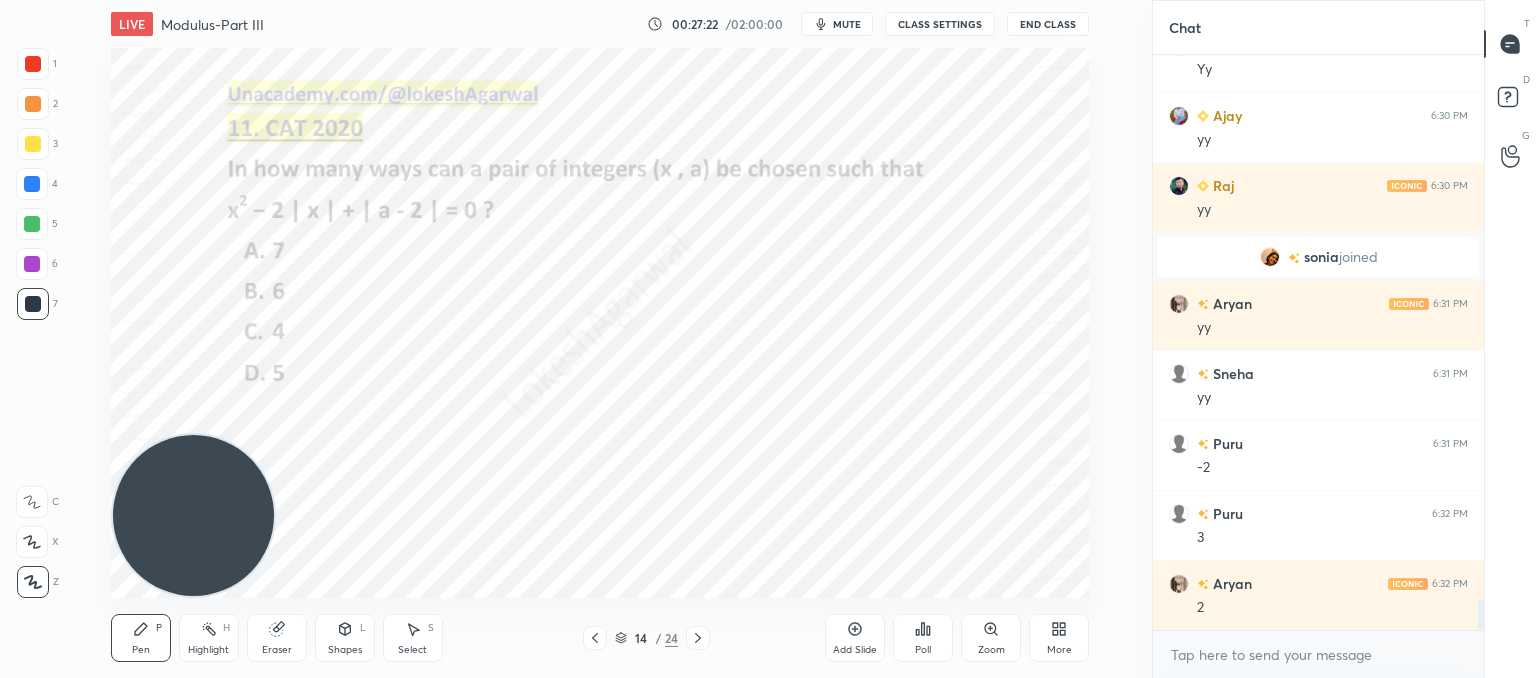 drag, startPoint x: 938, startPoint y: 171, endPoint x: 178, endPoint y: 581, distance: 863.53925 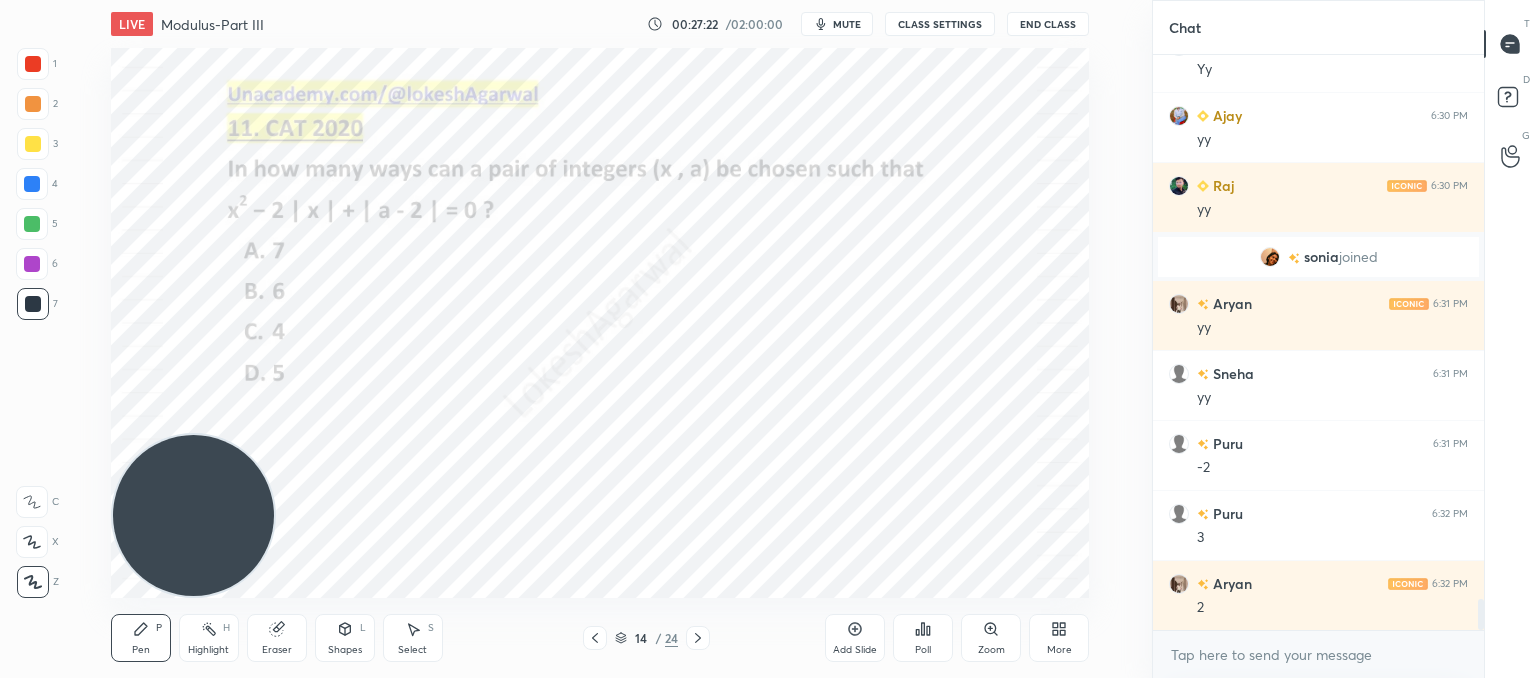 click on "1 2 3 4 5 6 7 C X Z C X Z E E Erase all   H H LIVE Modulus-Part III 00:27:22 /  02:00:00 mute CLASS SETTINGS End Class Setting up your live class Poll for   secs No correct answer Start poll Back Modulus-Part III • L13 of Comprehensive Course on Algebra: Basic to Advanced - Part I Lokesh Agarwal Pen P Highlight H Eraser Shapes L Select S 14 / 24 Add Slide Poll Zoom More" at bounding box center (568, 339) 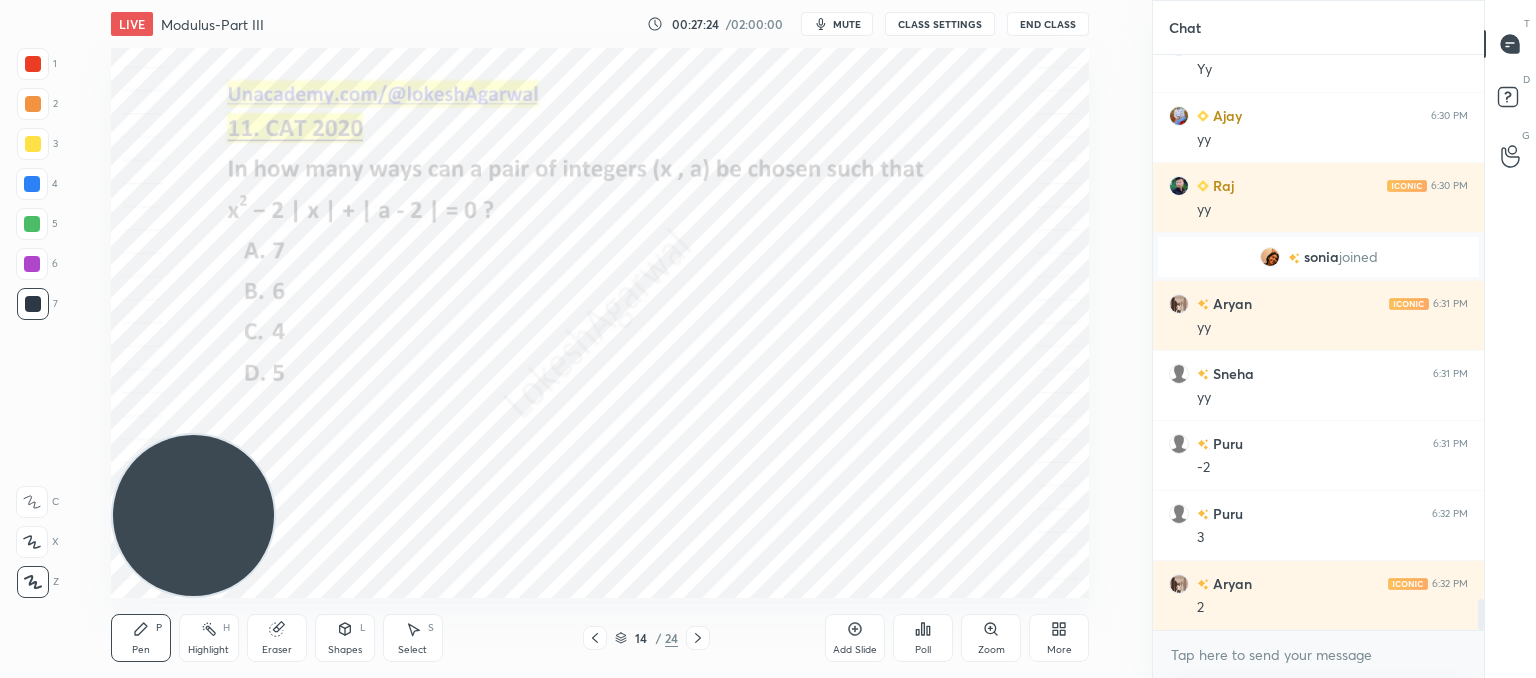 click on "Add Slide" at bounding box center (855, 638) 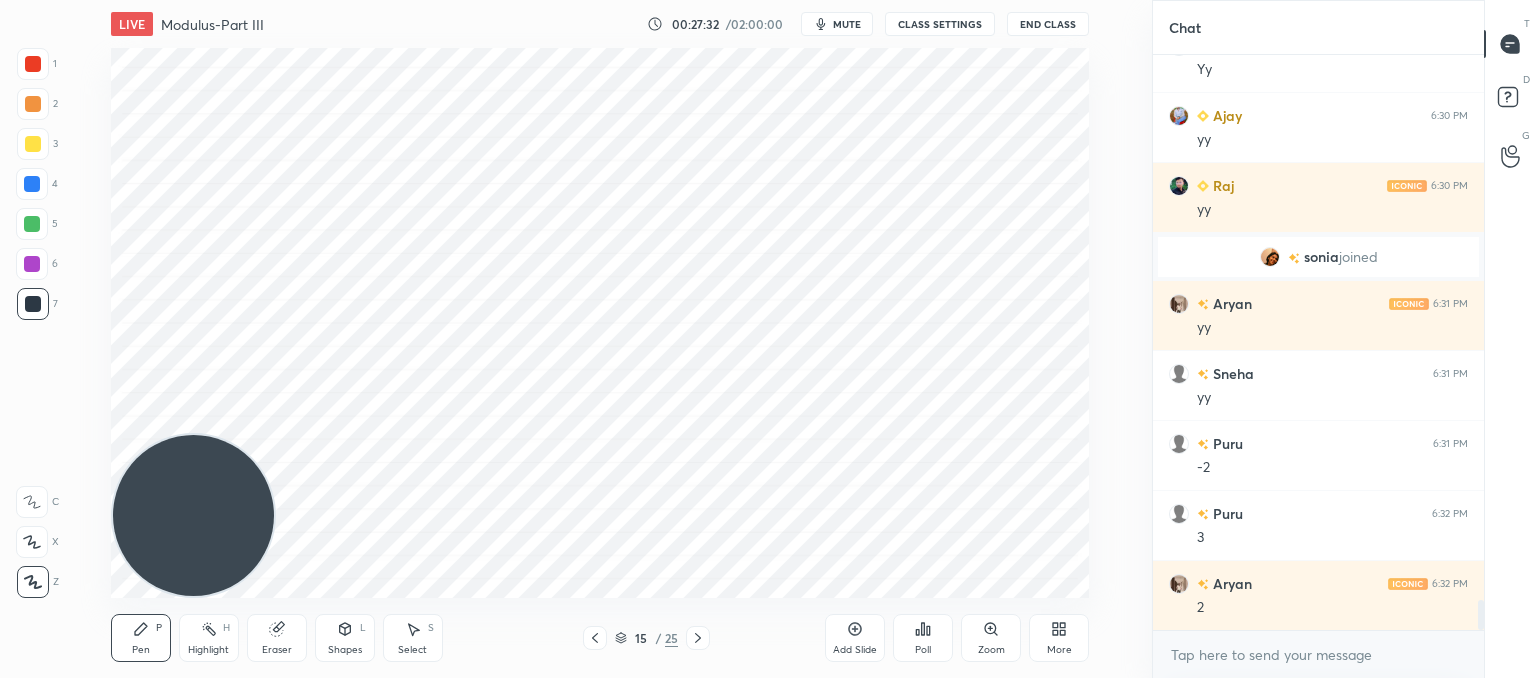 scroll, scrollTop: 10292, scrollLeft: 0, axis: vertical 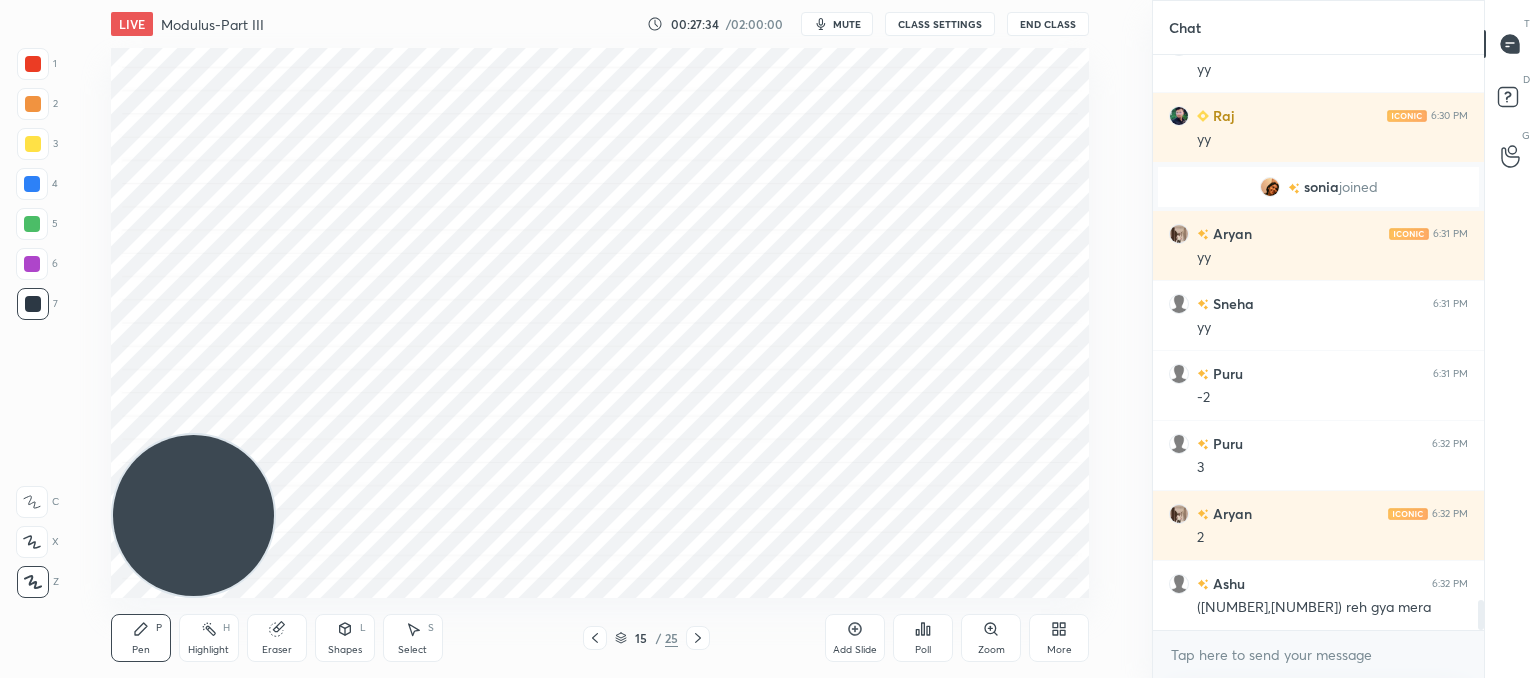 click 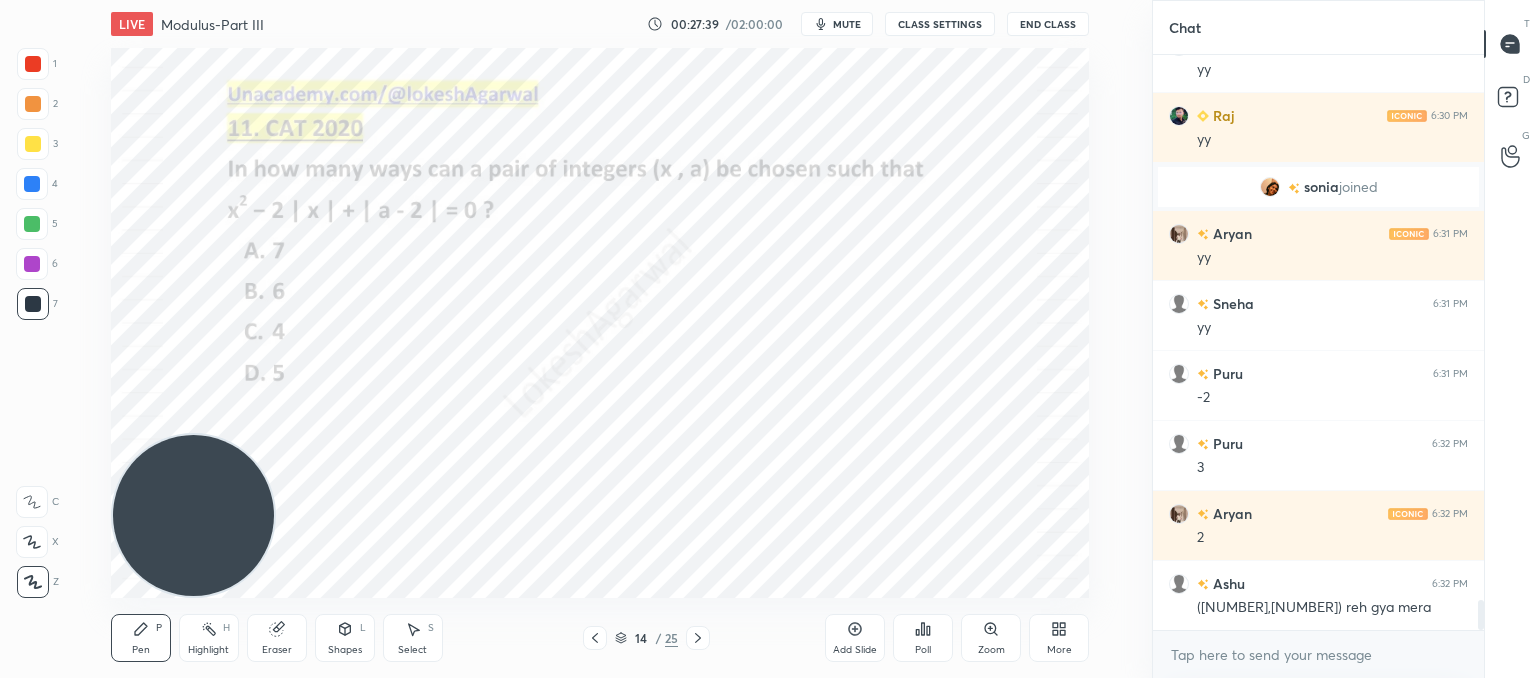 click 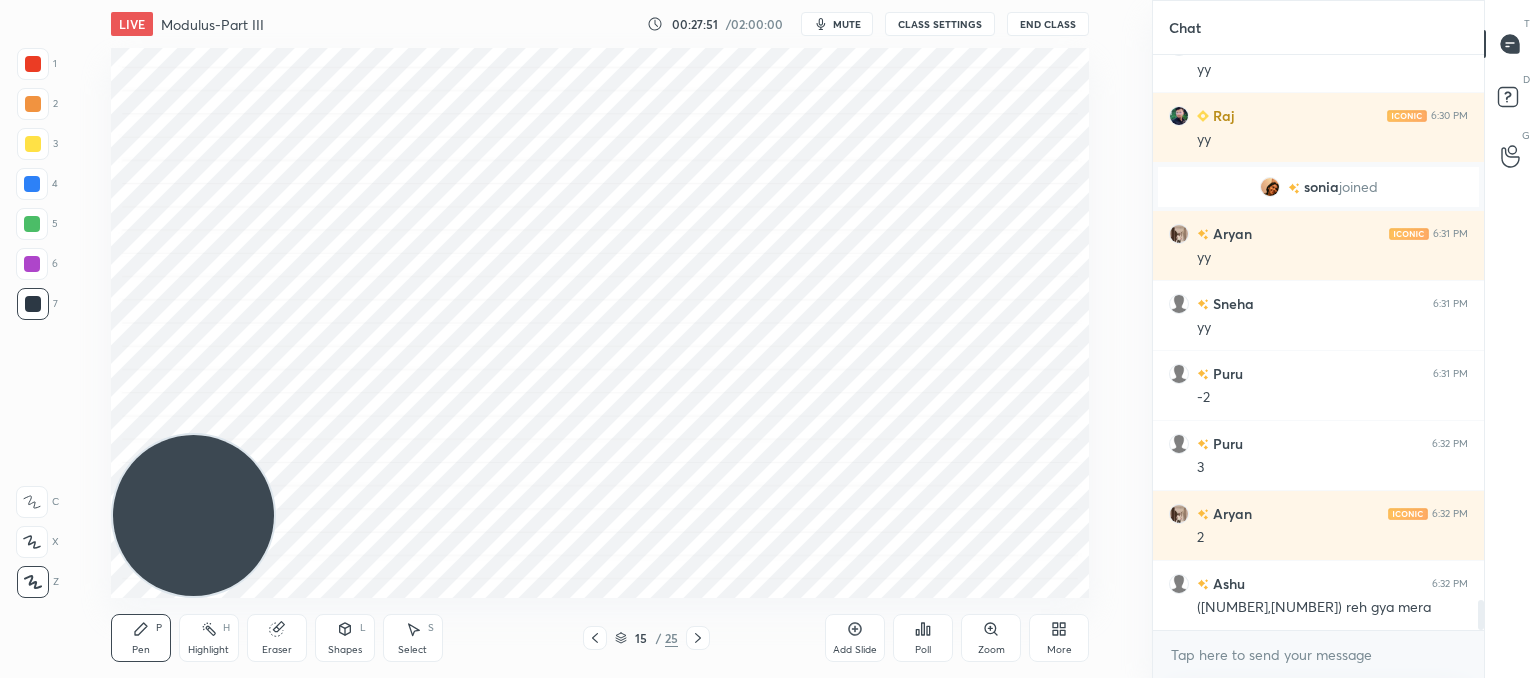 scroll, scrollTop: 10362, scrollLeft: 0, axis: vertical 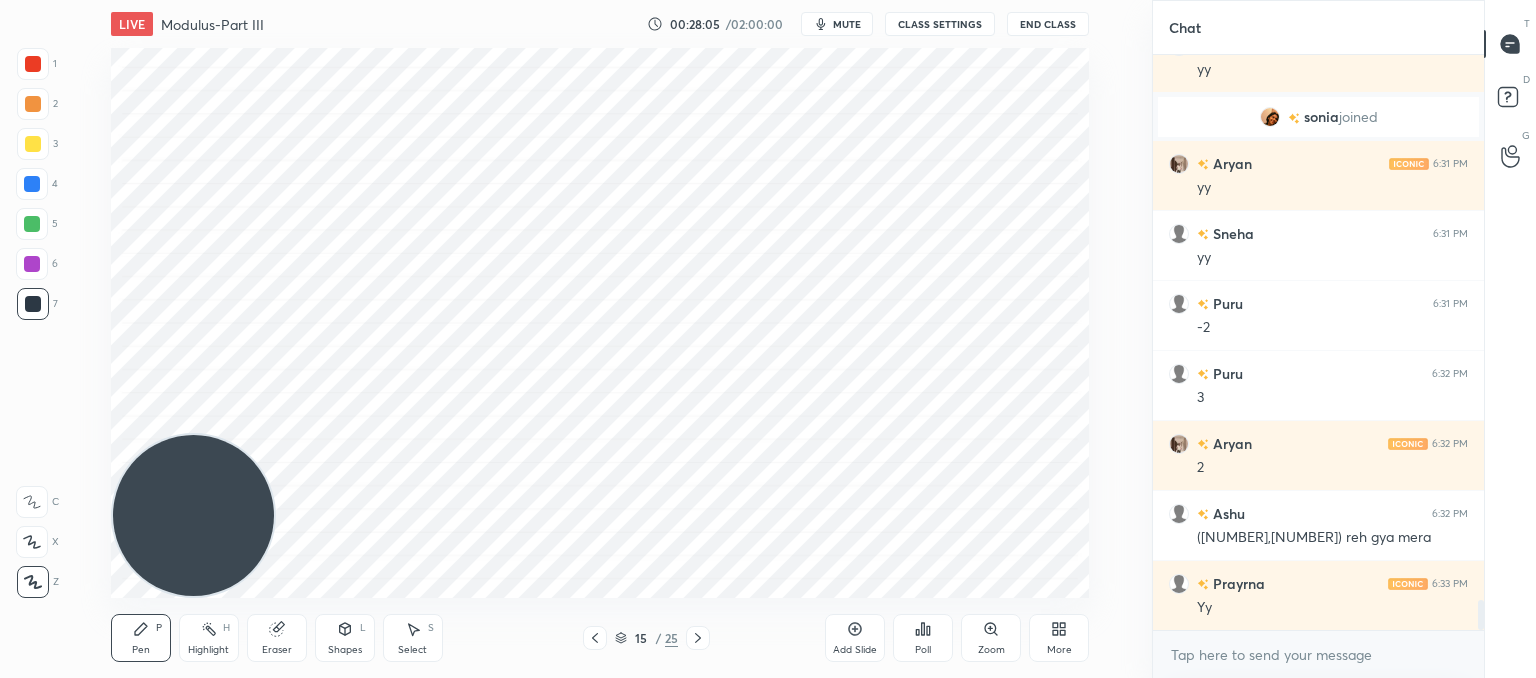 drag, startPoint x: 596, startPoint y: 629, endPoint x: 600, endPoint y: 613, distance: 16.492422 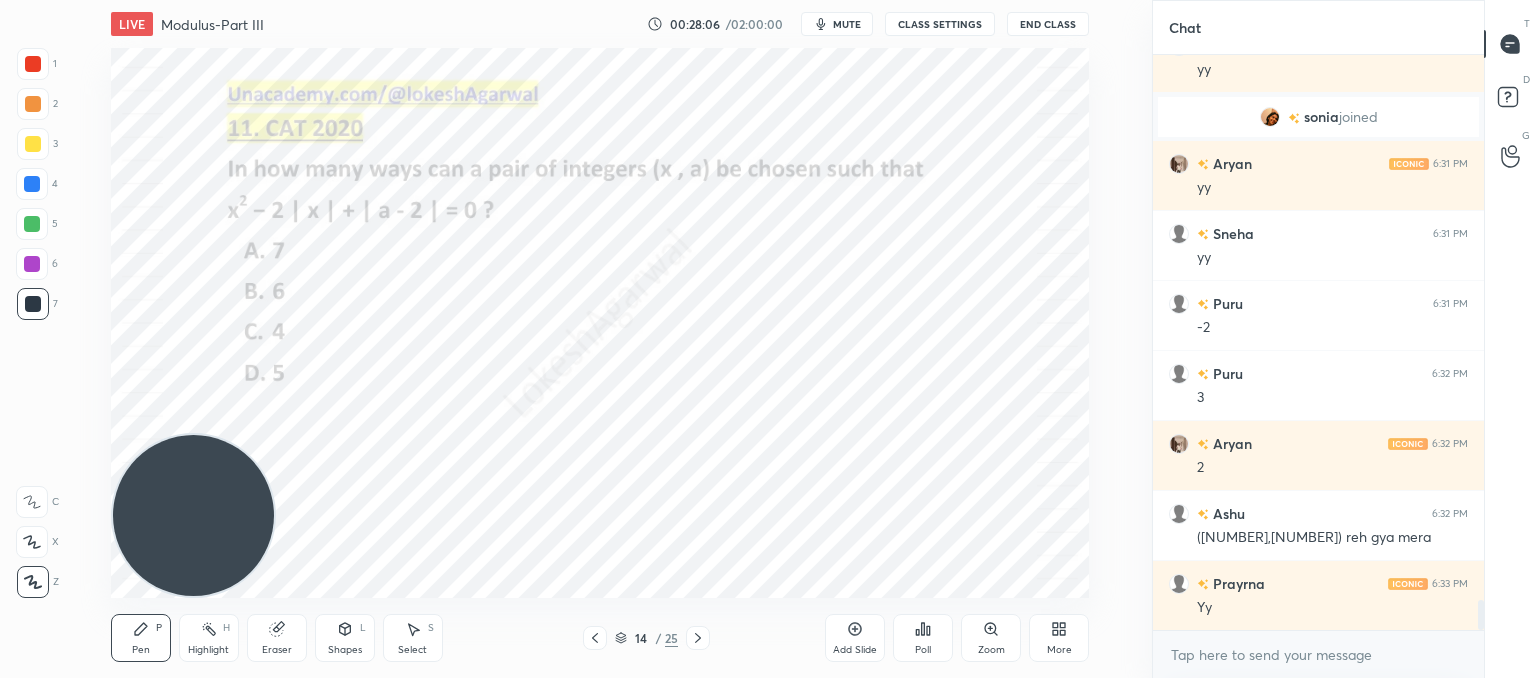 click 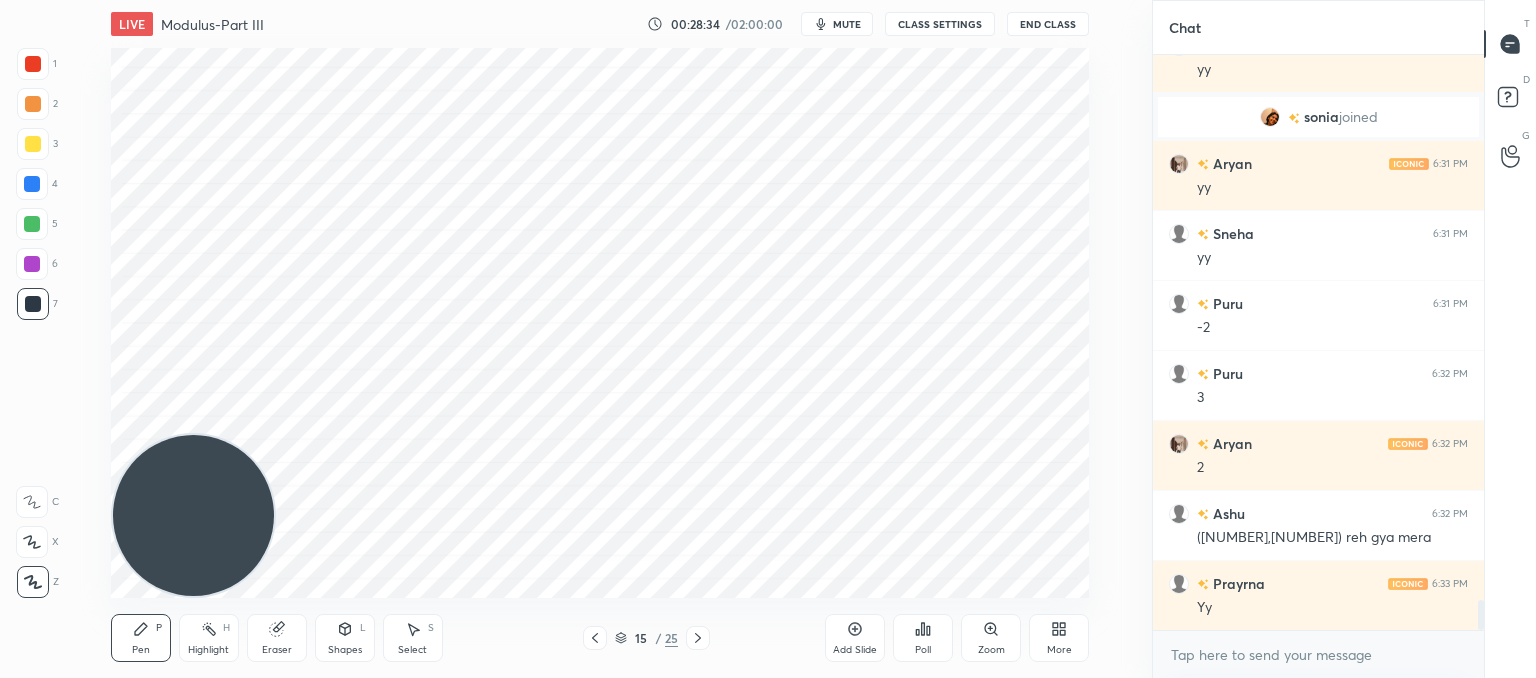 click 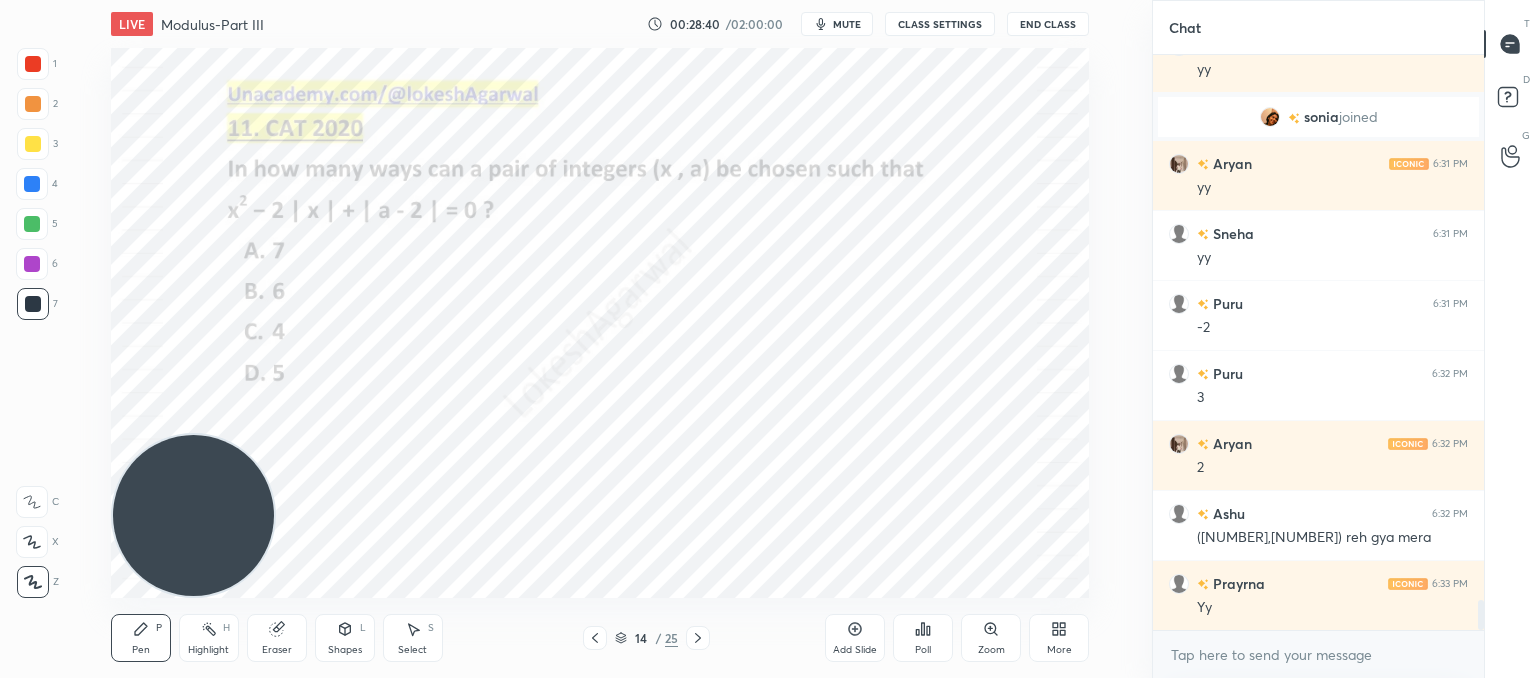 scroll, scrollTop: 10432, scrollLeft: 0, axis: vertical 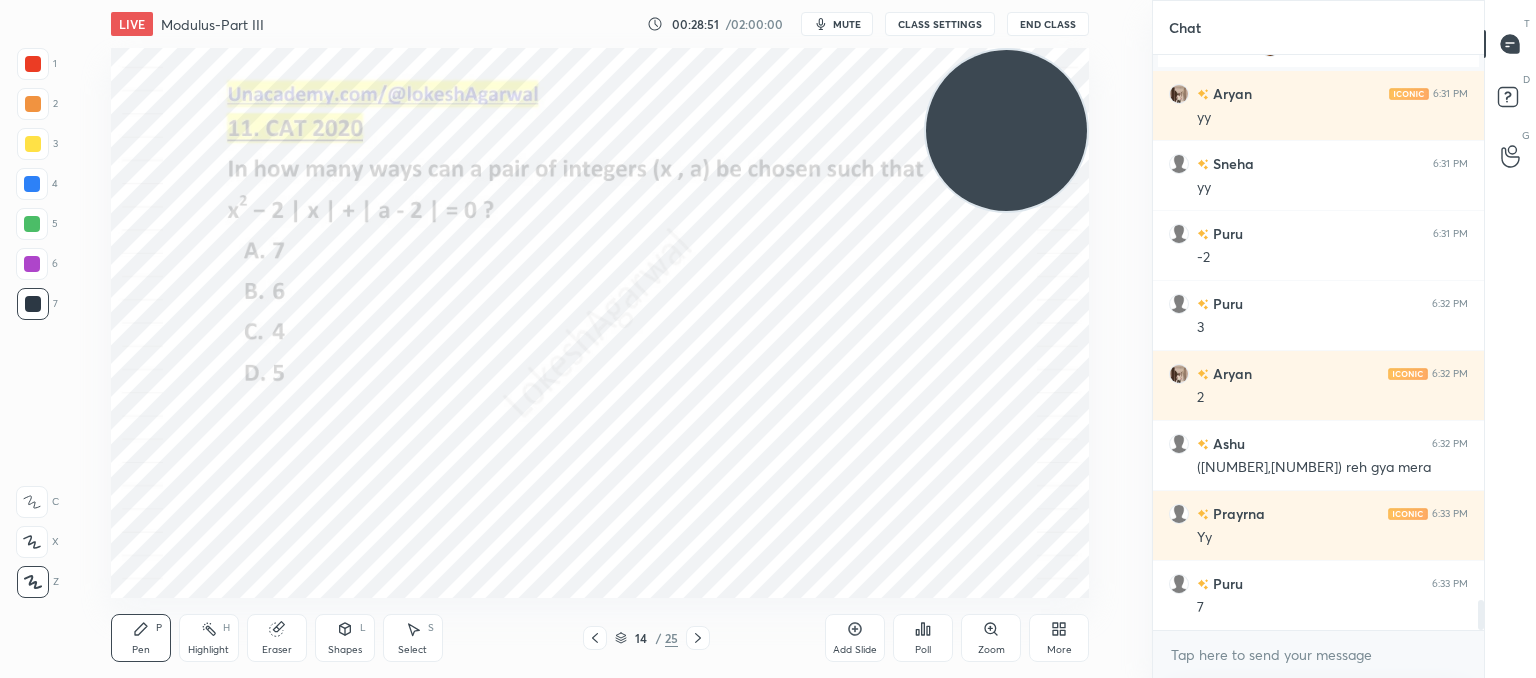 drag, startPoint x: 208, startPoint y: 525, endPoint x: 1039, endPoint y: 86, distance: 939.8308 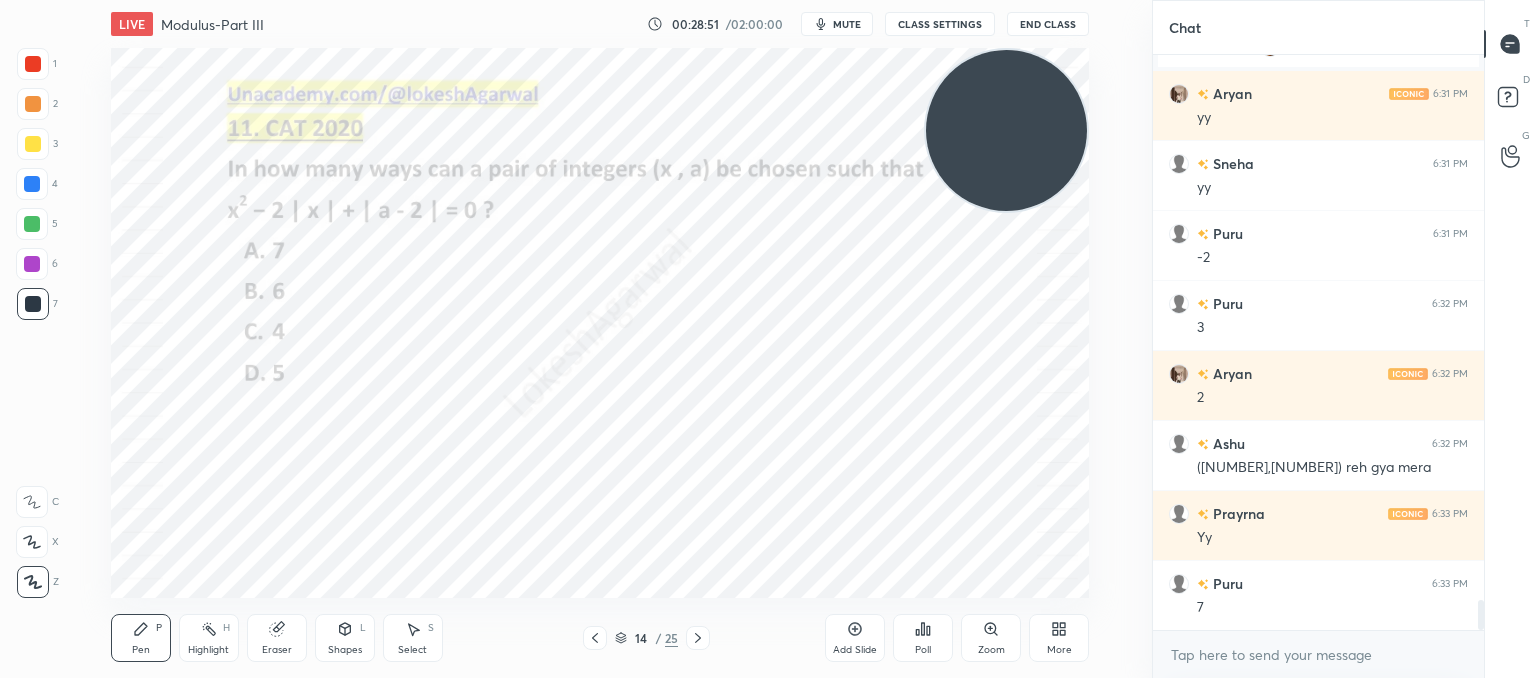 click at bounding box center (1006, 130) 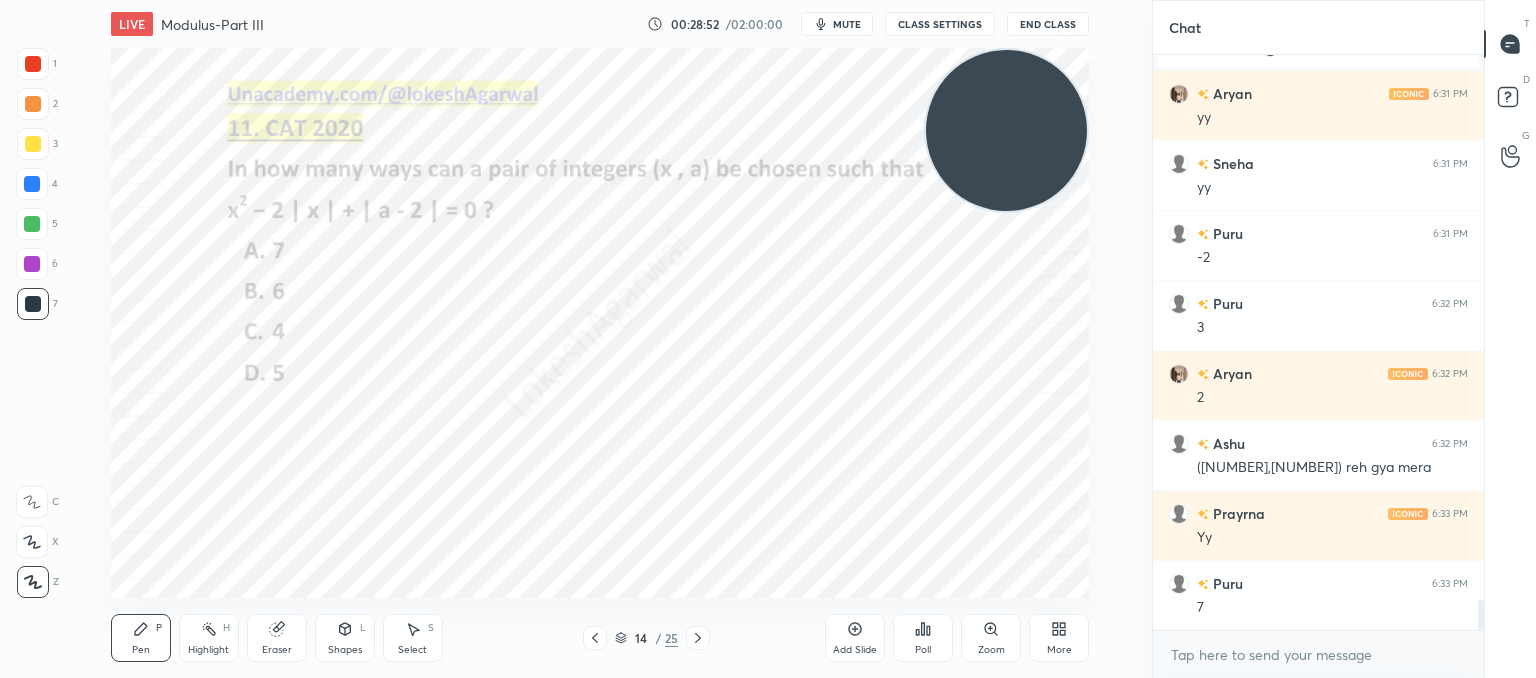 scroll, scrollTop: 10502, scrollLeft: 0, axis: vertical 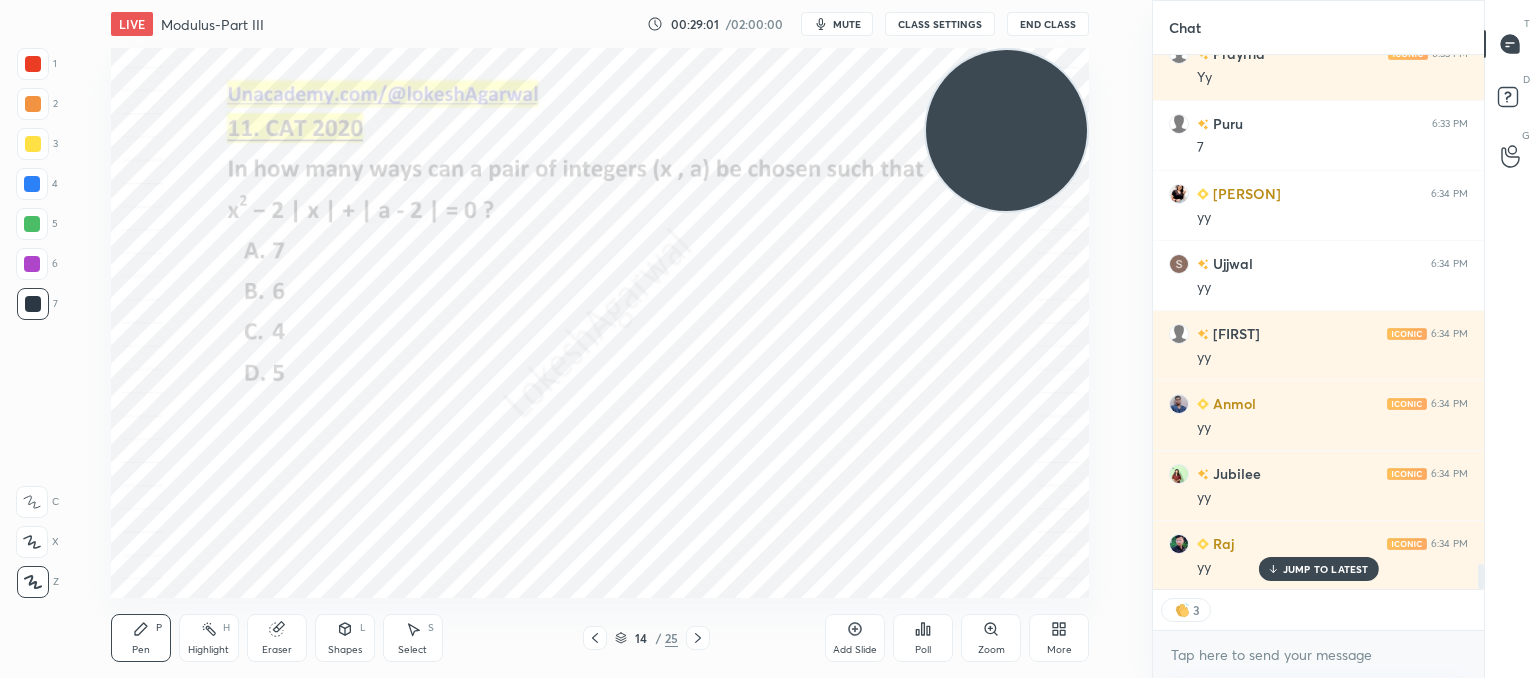 click 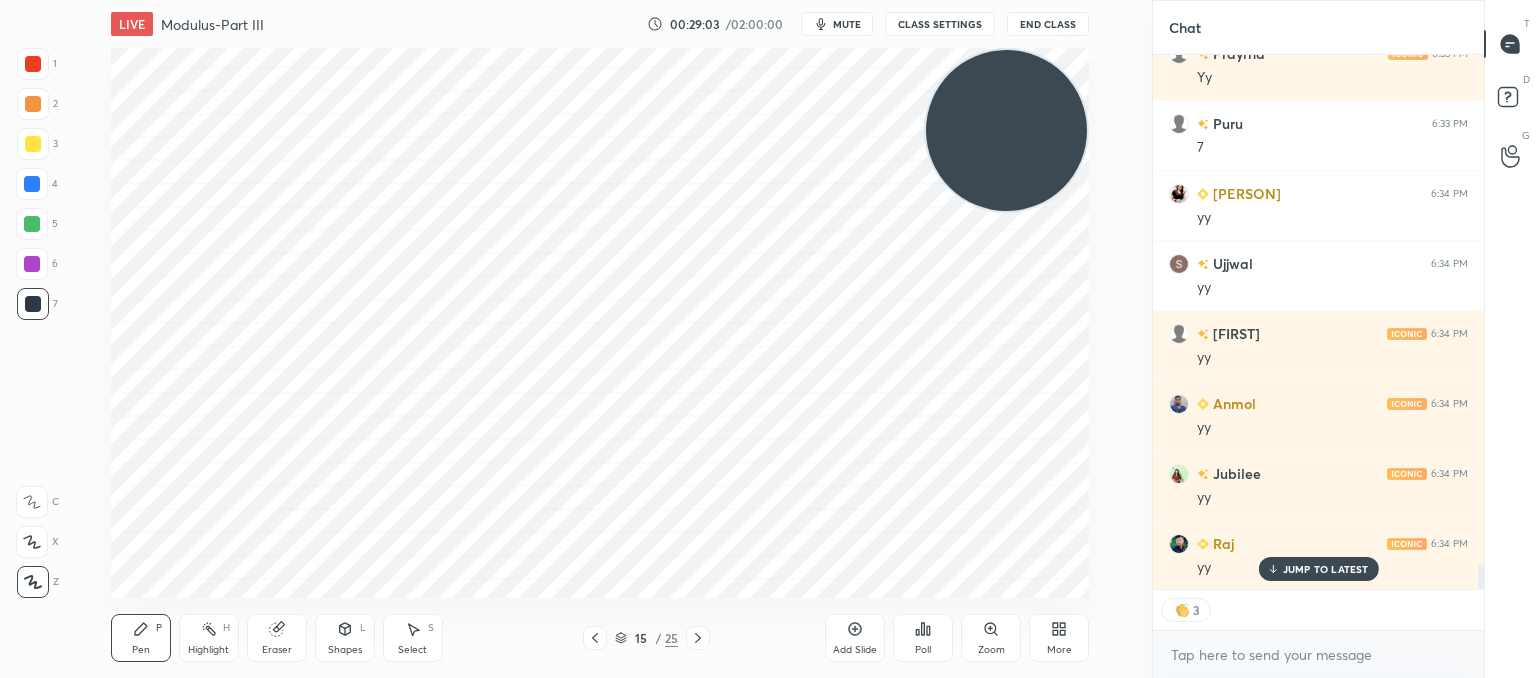 click 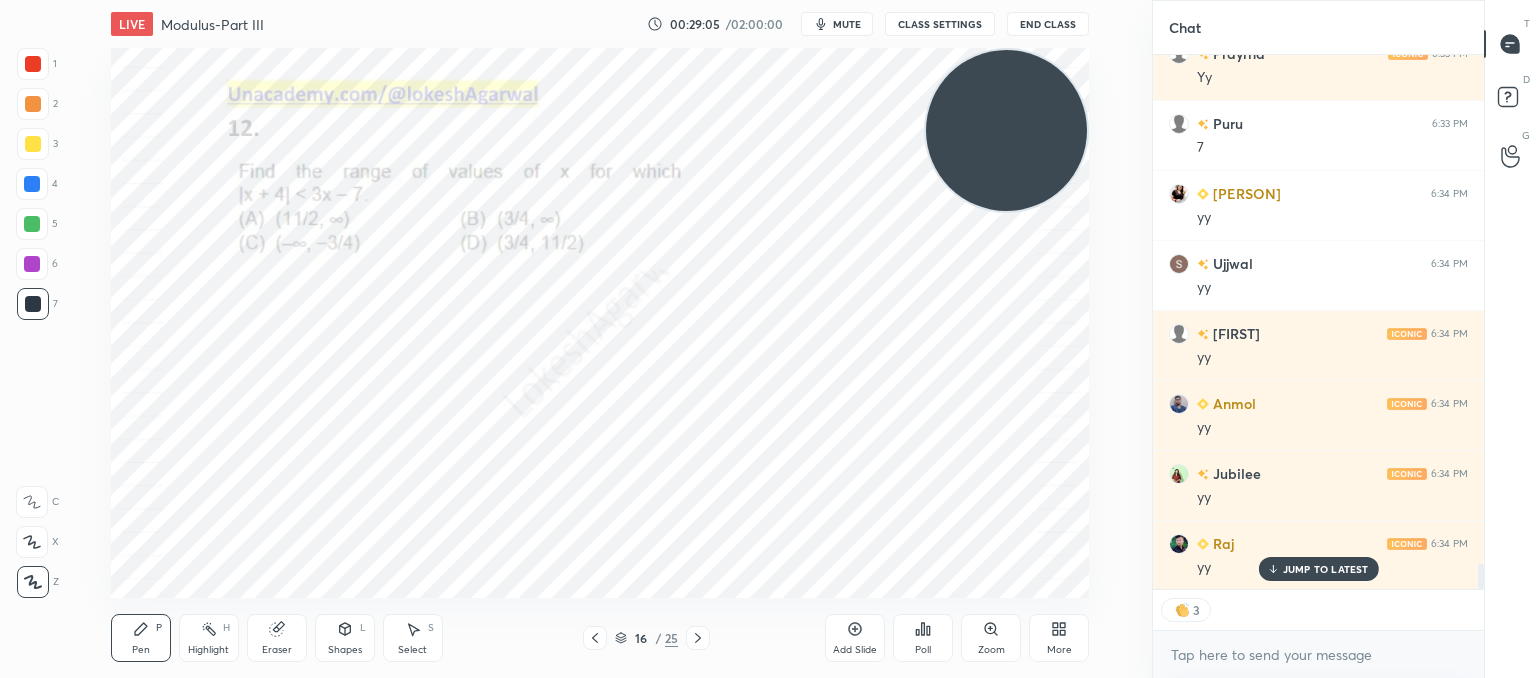 scroll, scrollTop: 7, scrollLeft: 6, axis: both 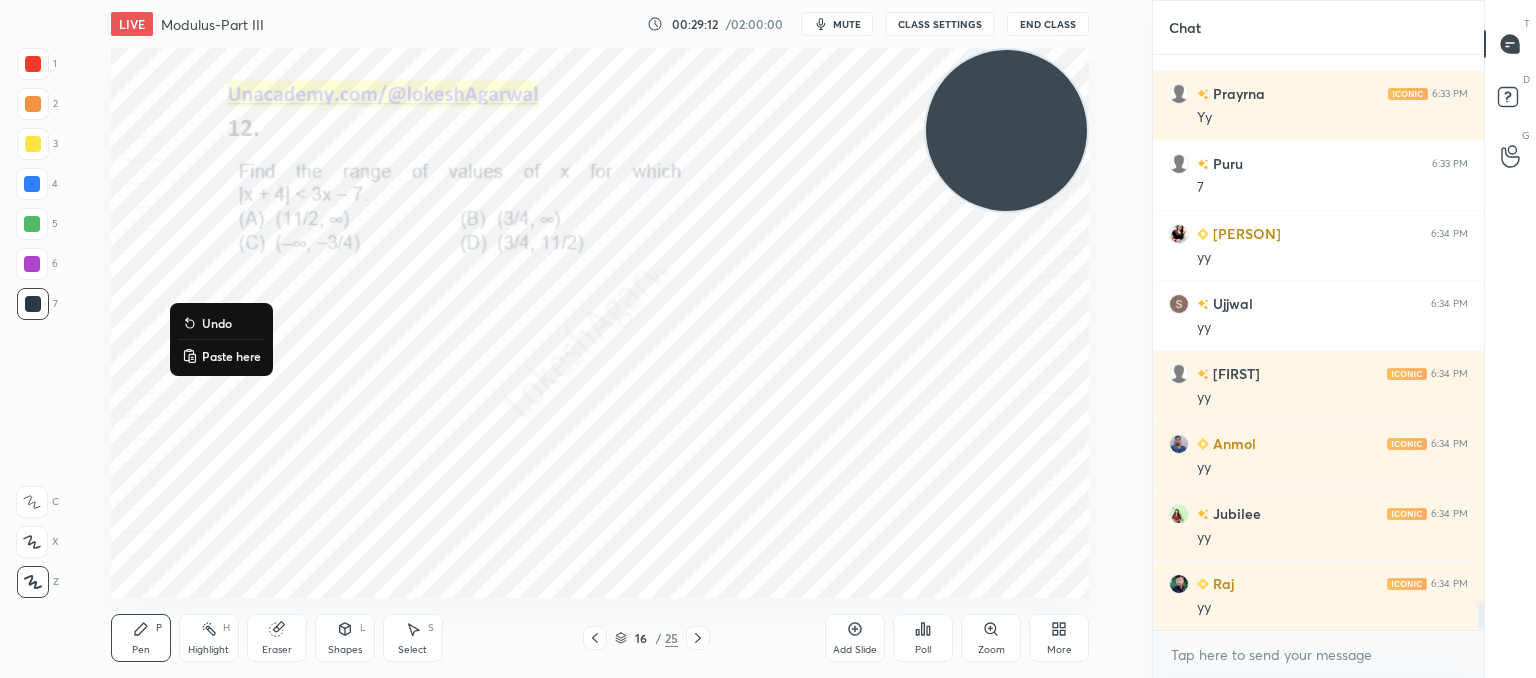 click on "Paste here" at bounding box center [221, 356] 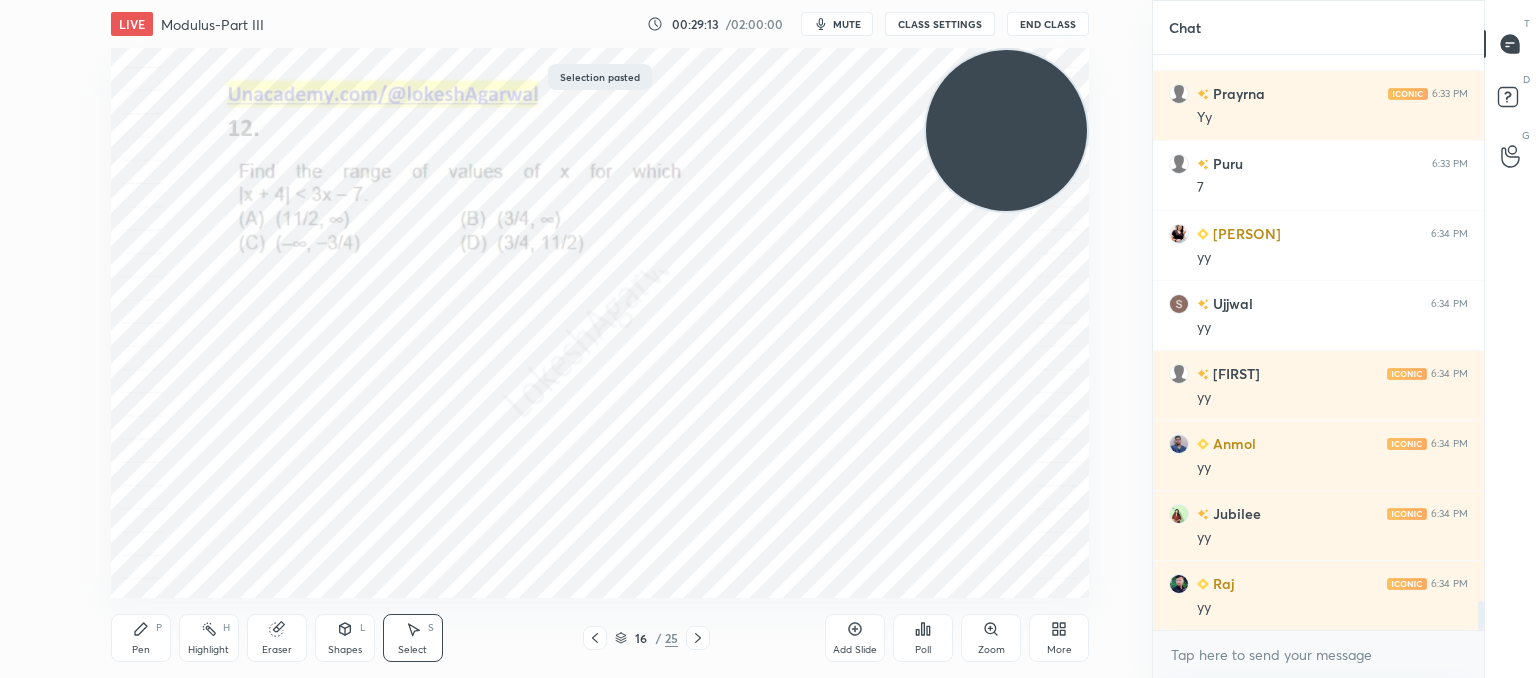 click on "0 ° Undo Copy Paste here Duplicate Duplicate to new slide Delete" at bounding box center [600, 323] 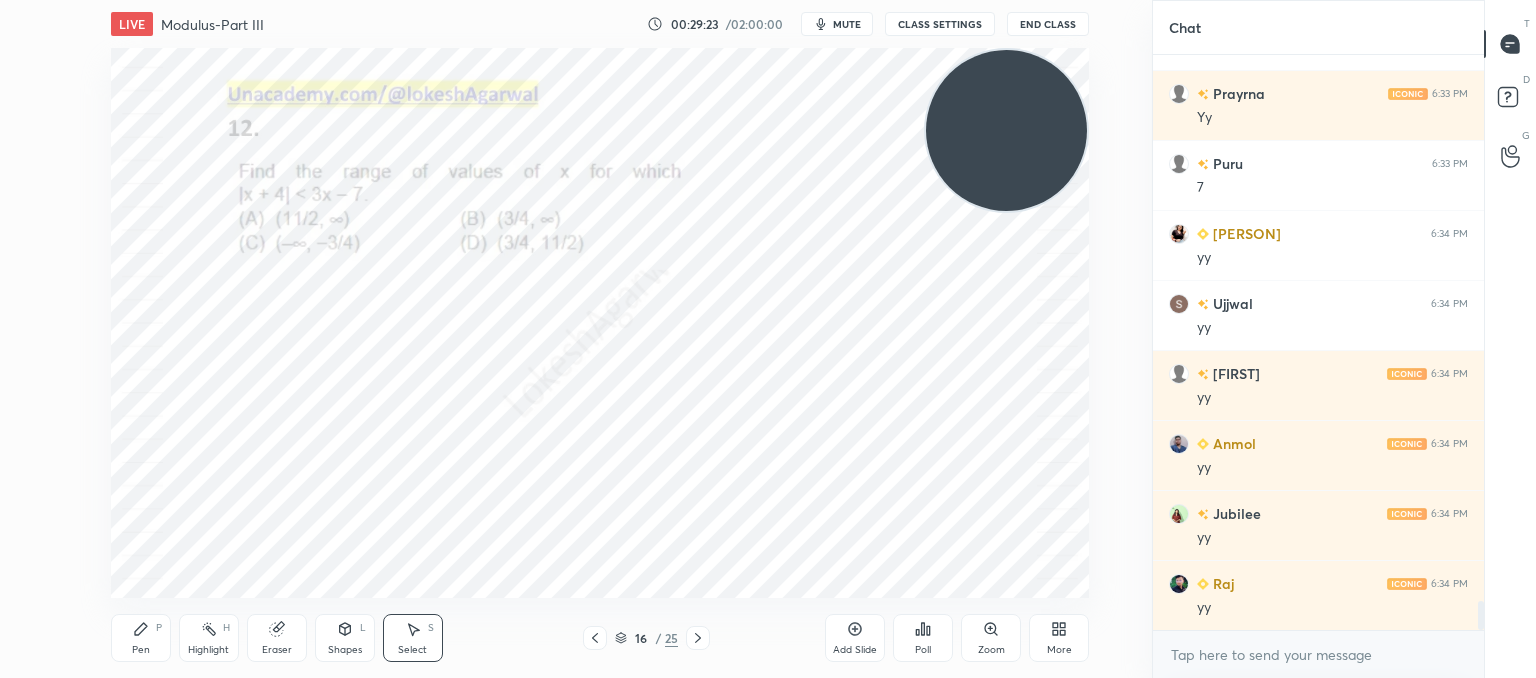 click 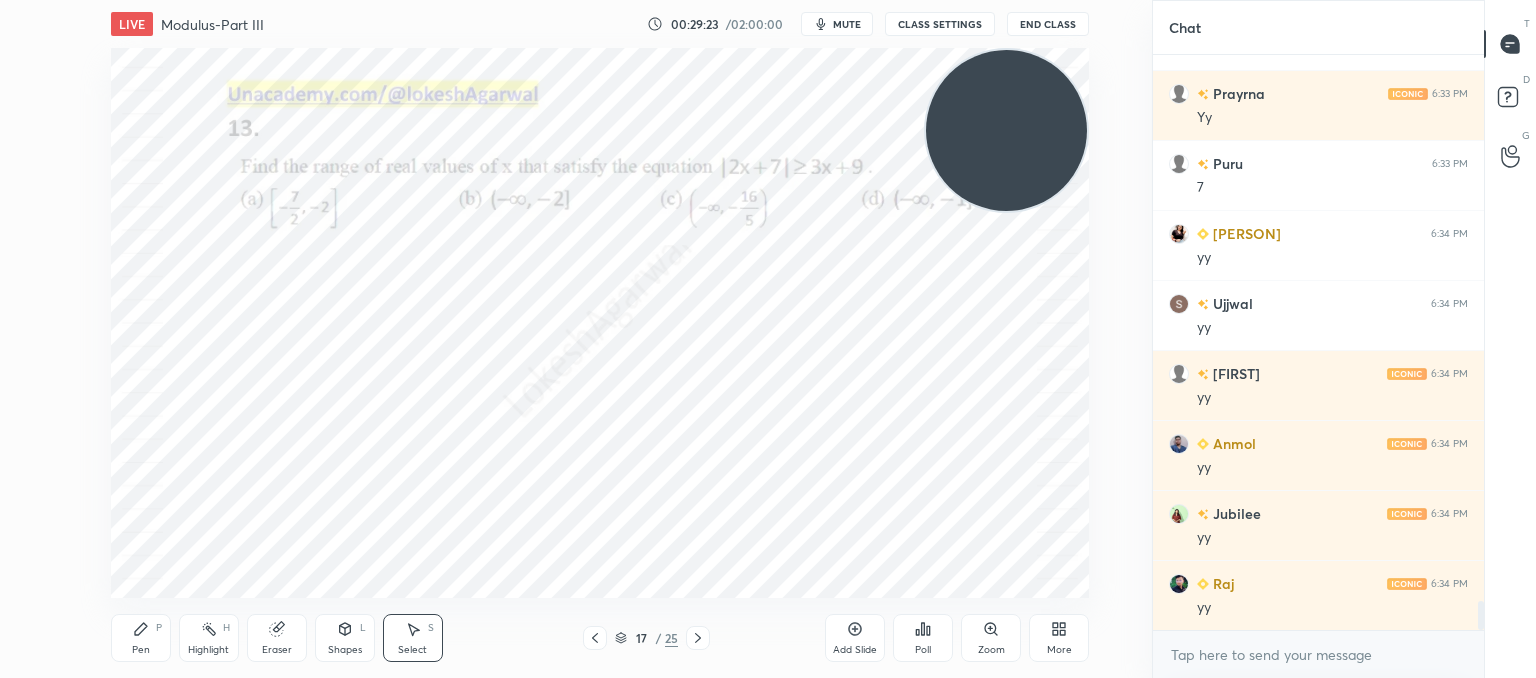 click 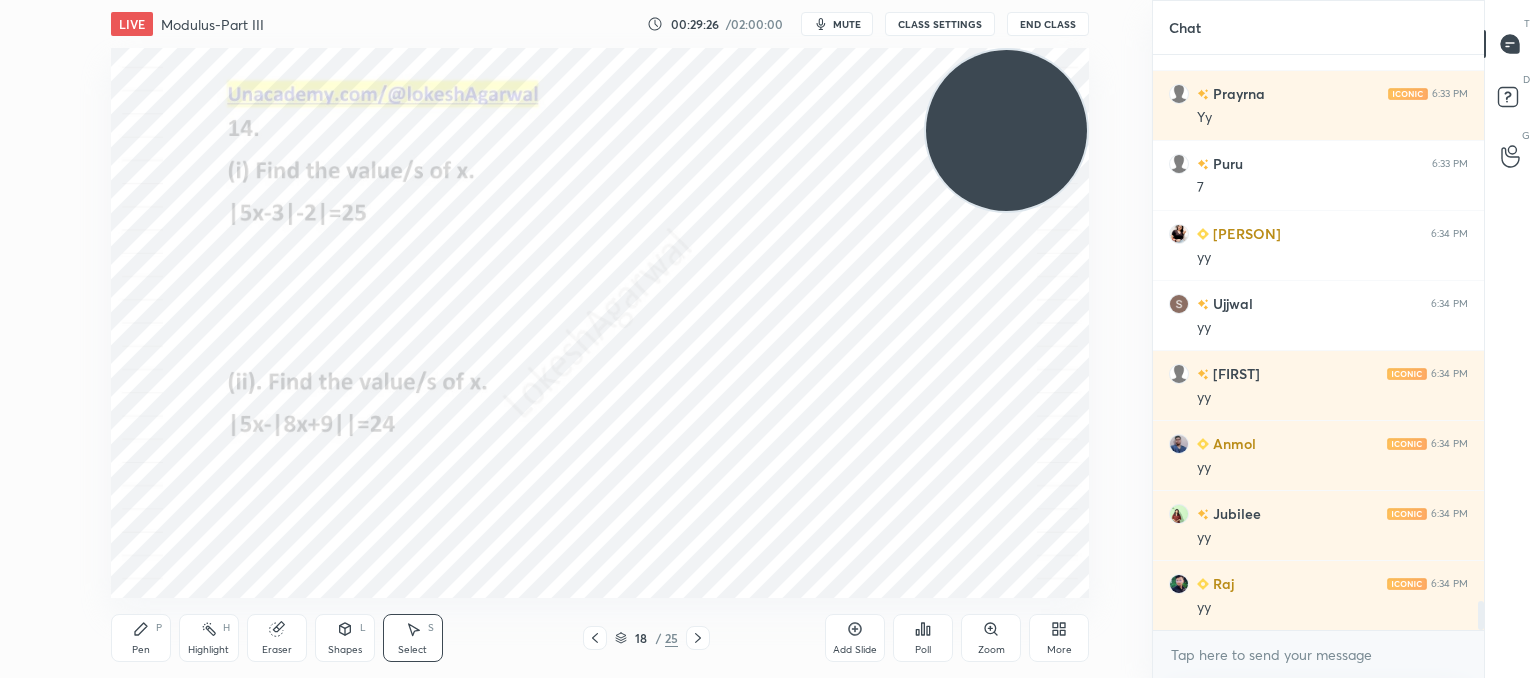 scroll, scrollTop: 10922, scrollLeft: 0, axis: vertical 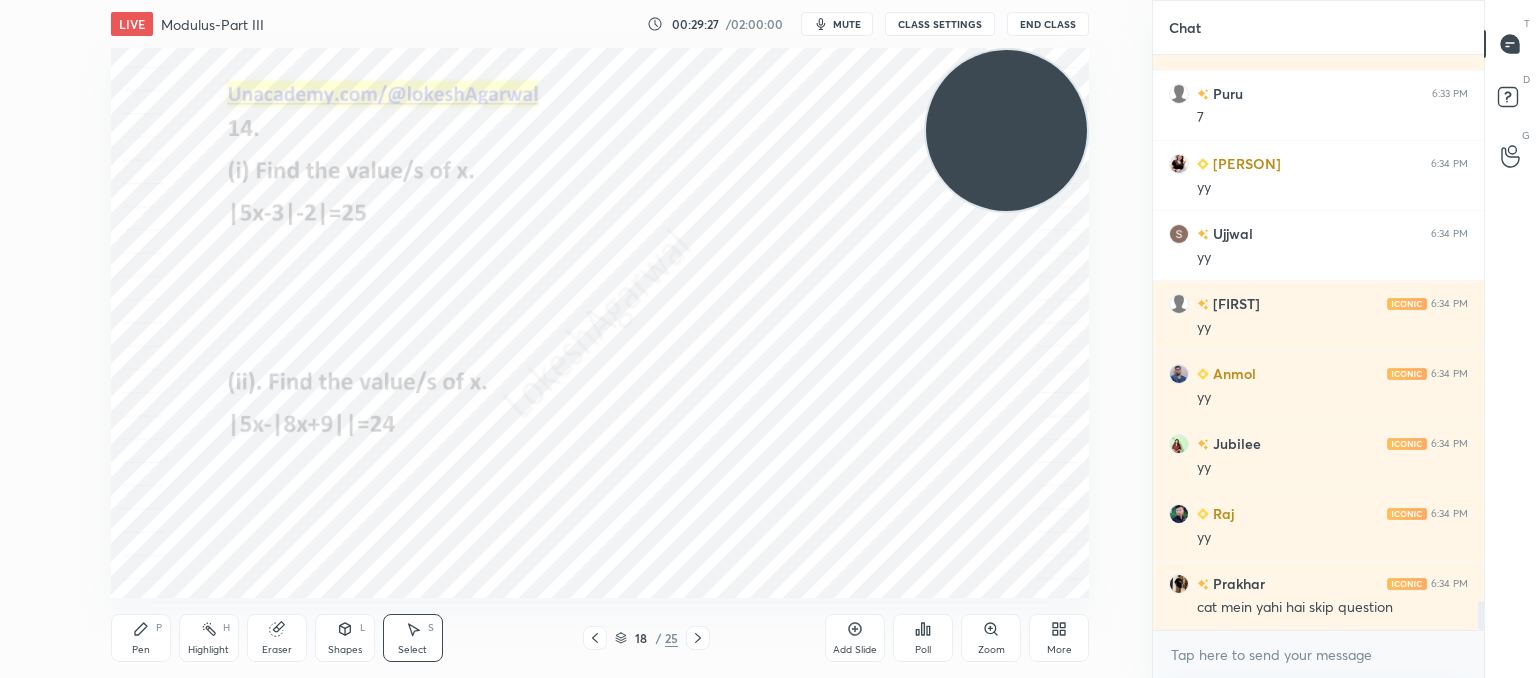 drag, startPoint x: 287, startPoint y: 629, endPoint x: 305, endPoint y: 599, distance: 34.98571 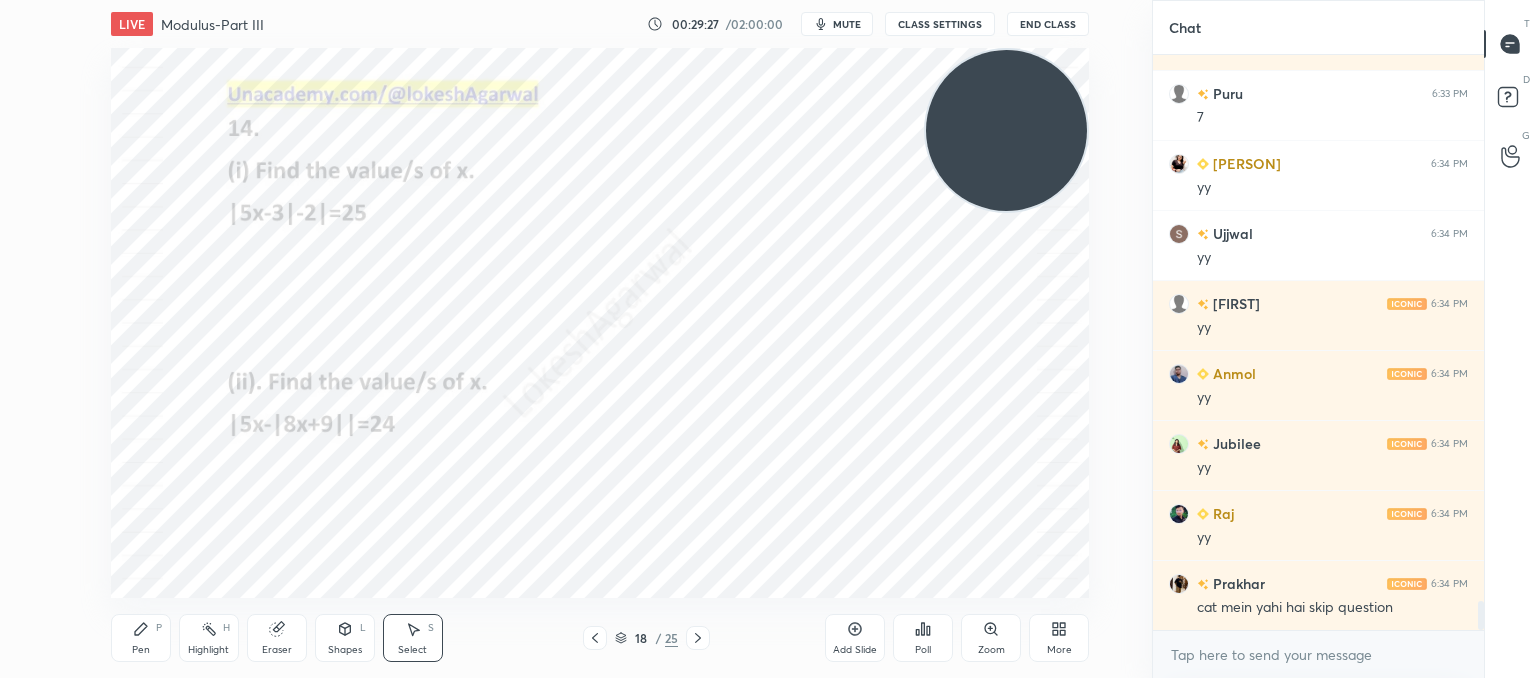 click on "Eraser" at bounding box center [277, 638] 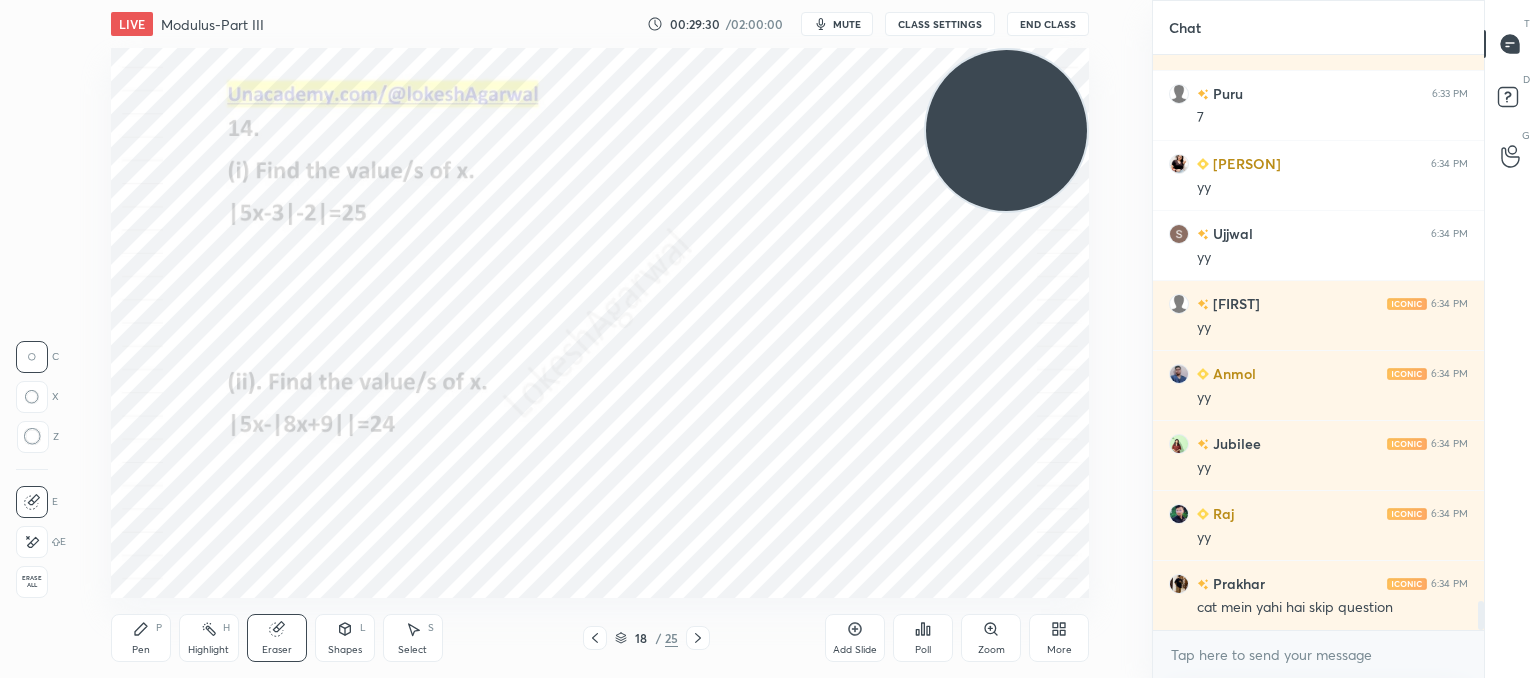 click at bounding box center [33, 437] 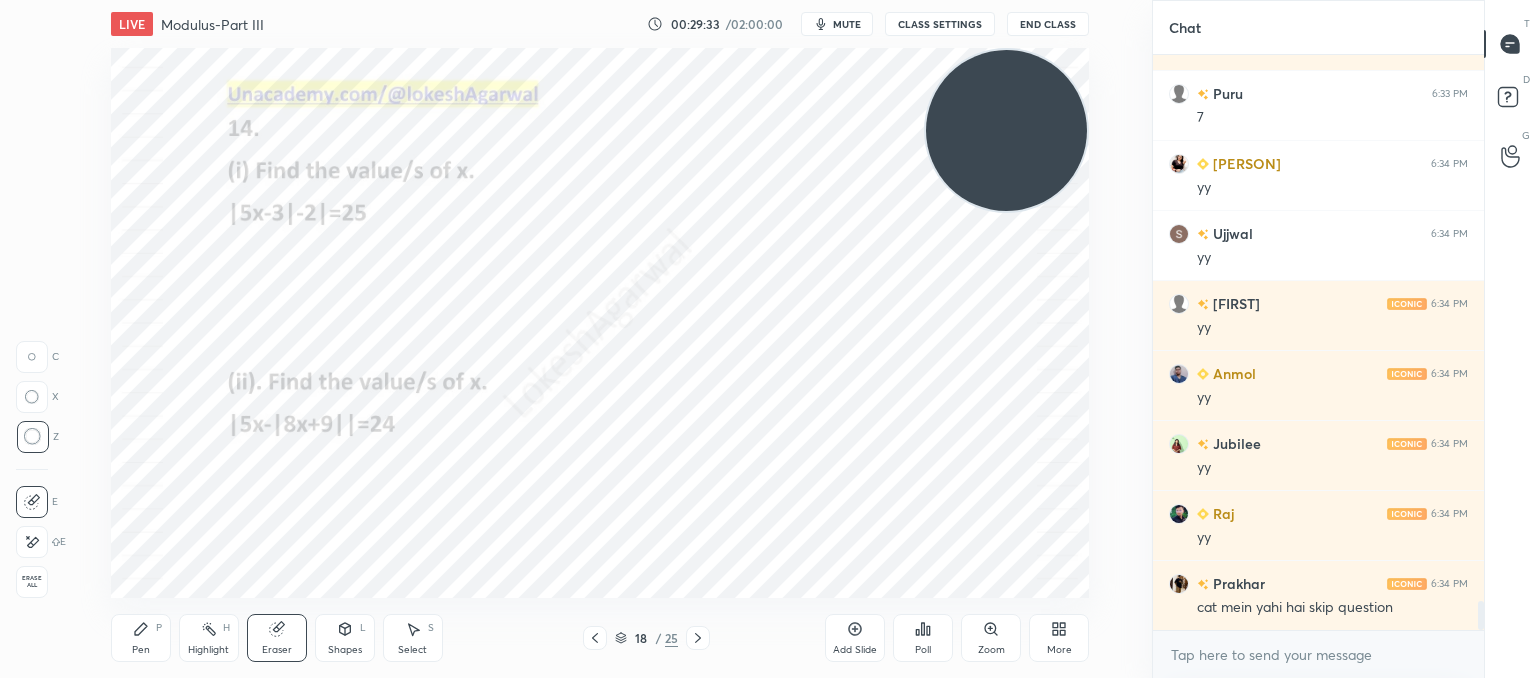 drag, startPoint x: 136, startPoint y: 652, endPoint x: 152, endPoint y: 606, distance: 48.703182 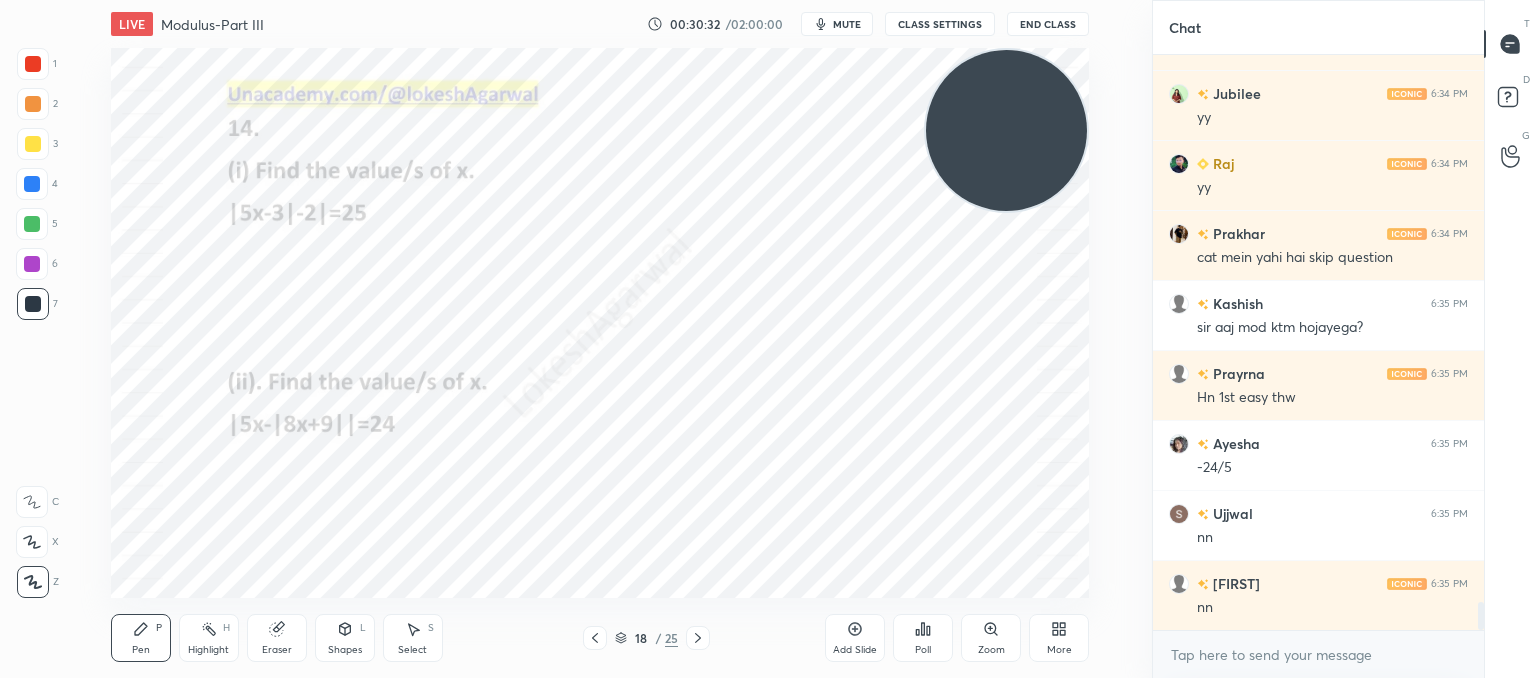 scroll, scrollTop: 11342, scrollLeft: 0, axis: vertical 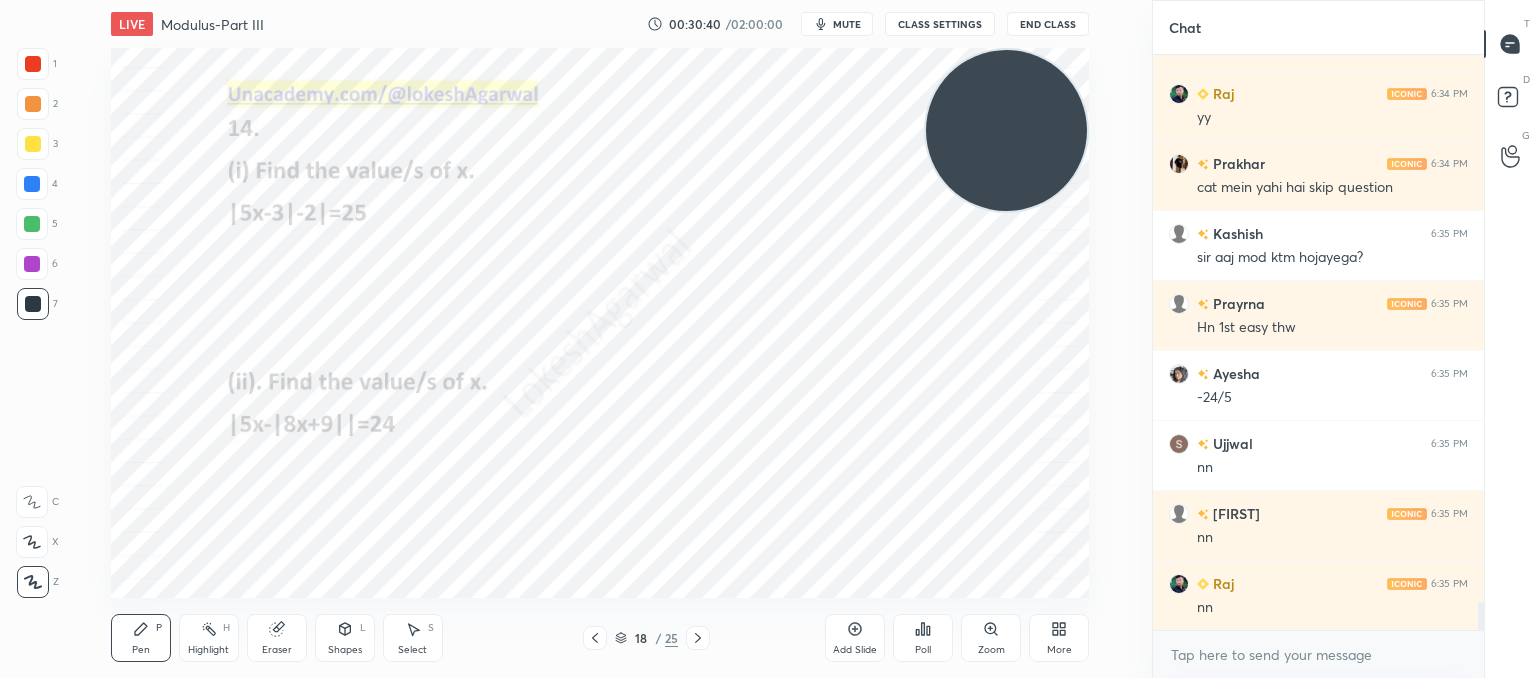 click 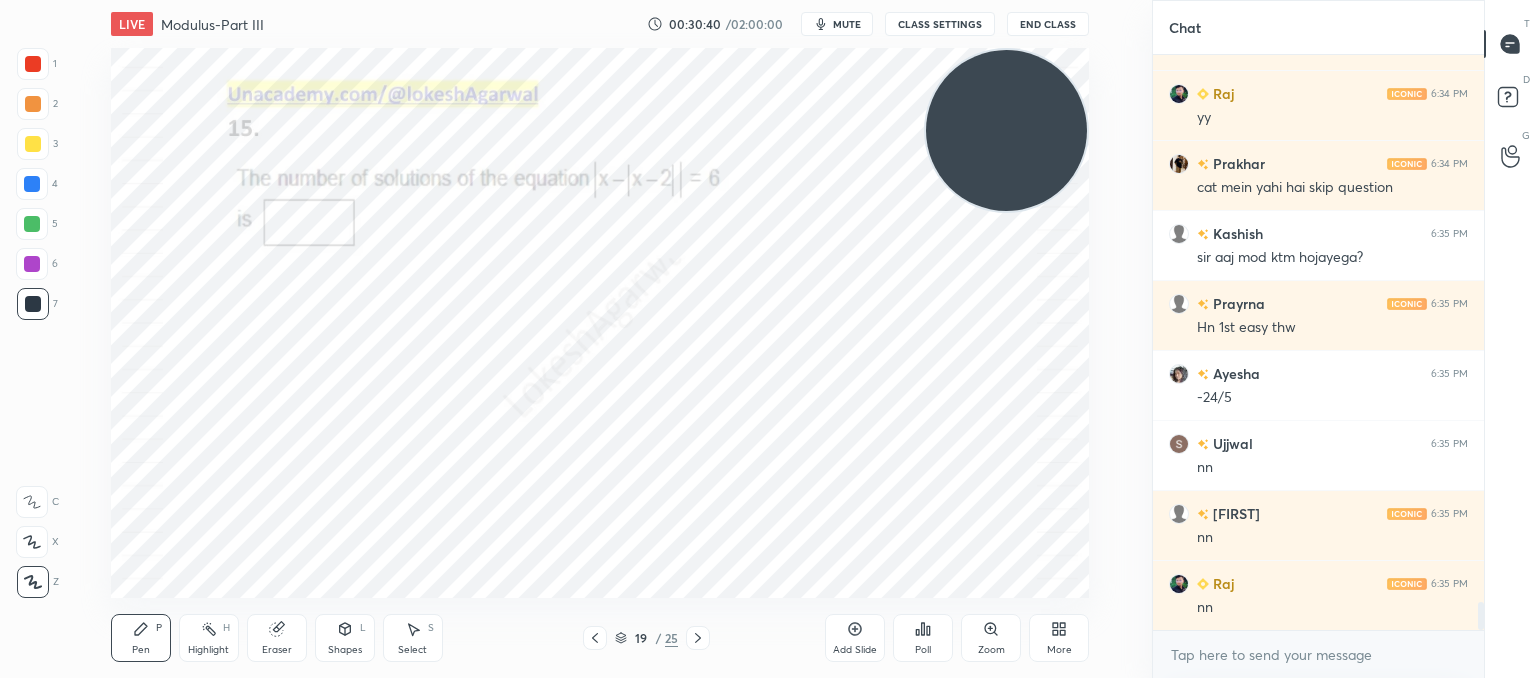 scroll, scrollTop: 11412, scrollLeft: 0, axis: vertical 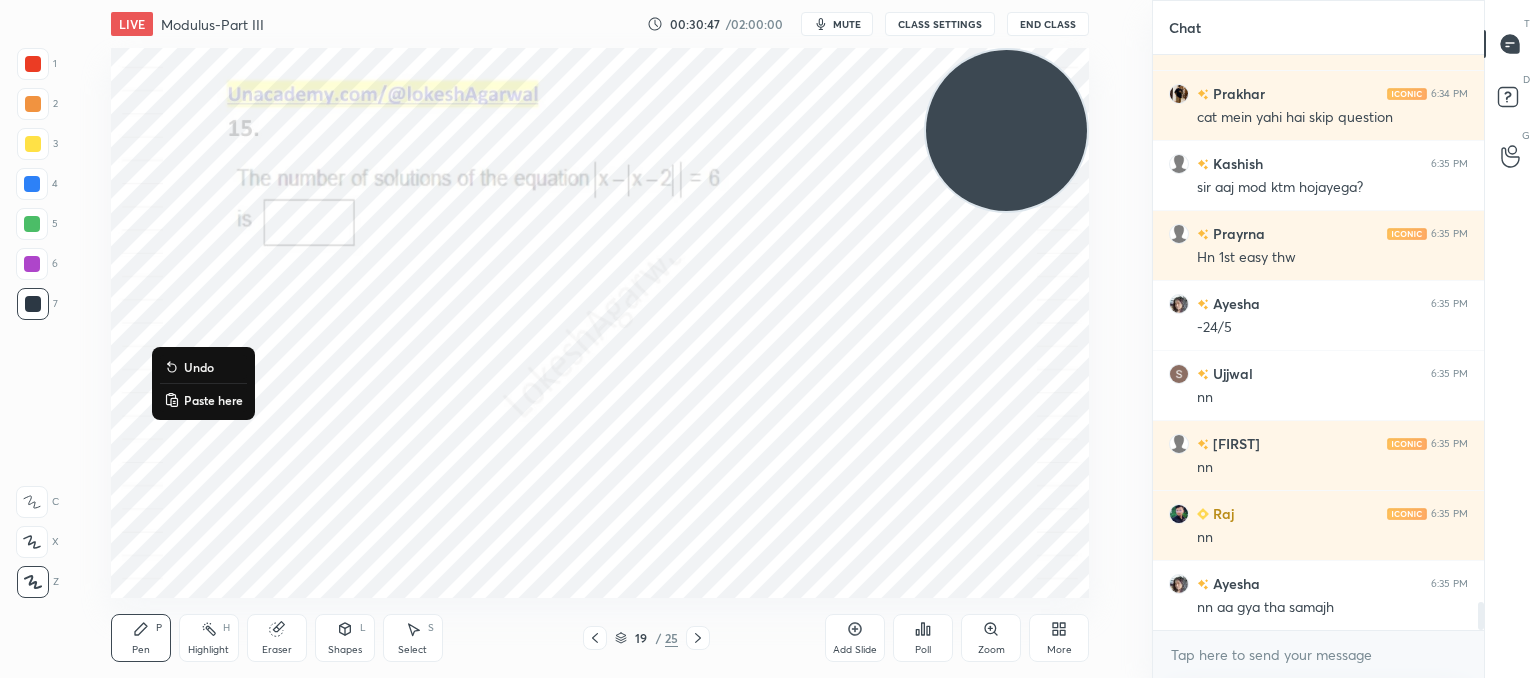click on "Paste here" at bounding box center [213, 400] 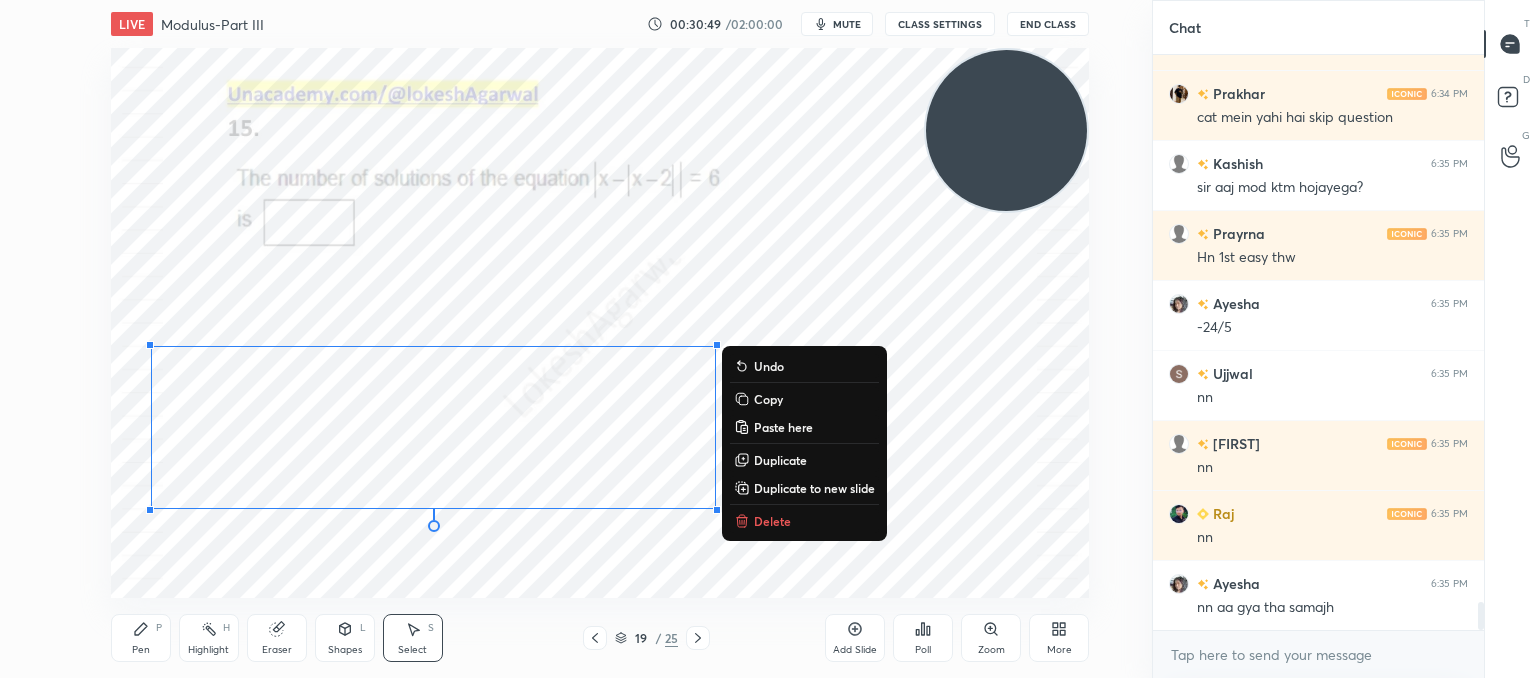 drag, startPoint x: 727, startPoint y: 517, endPoint x: 452, endPoint y: 400, distance: 298.8545 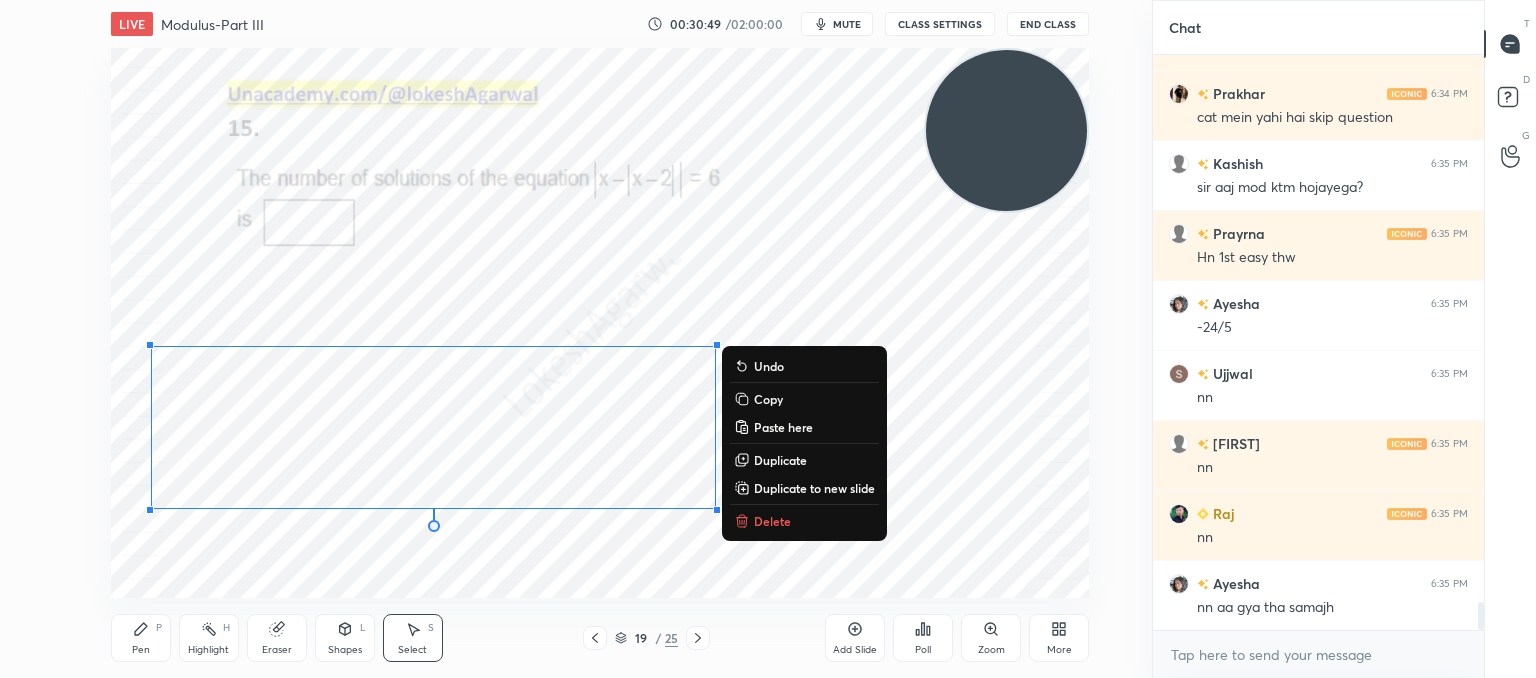 click on "0 ° Undo Copy Paste here Duplicate Duplicate to new slide Delete Setting up your live class Poll for   secs No correct answer Start poll" at bounding box center [600, 323] 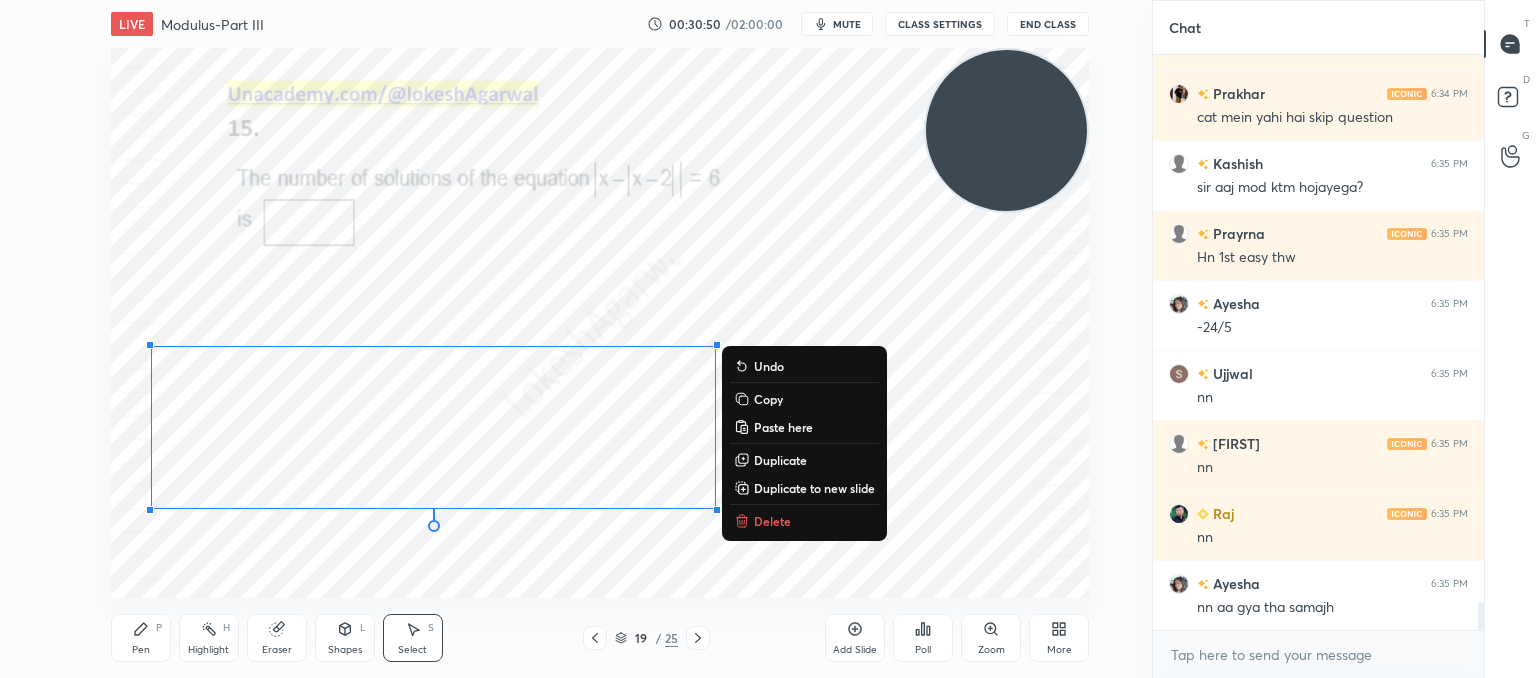 click on "Delete" at bounding box center (804, 521) 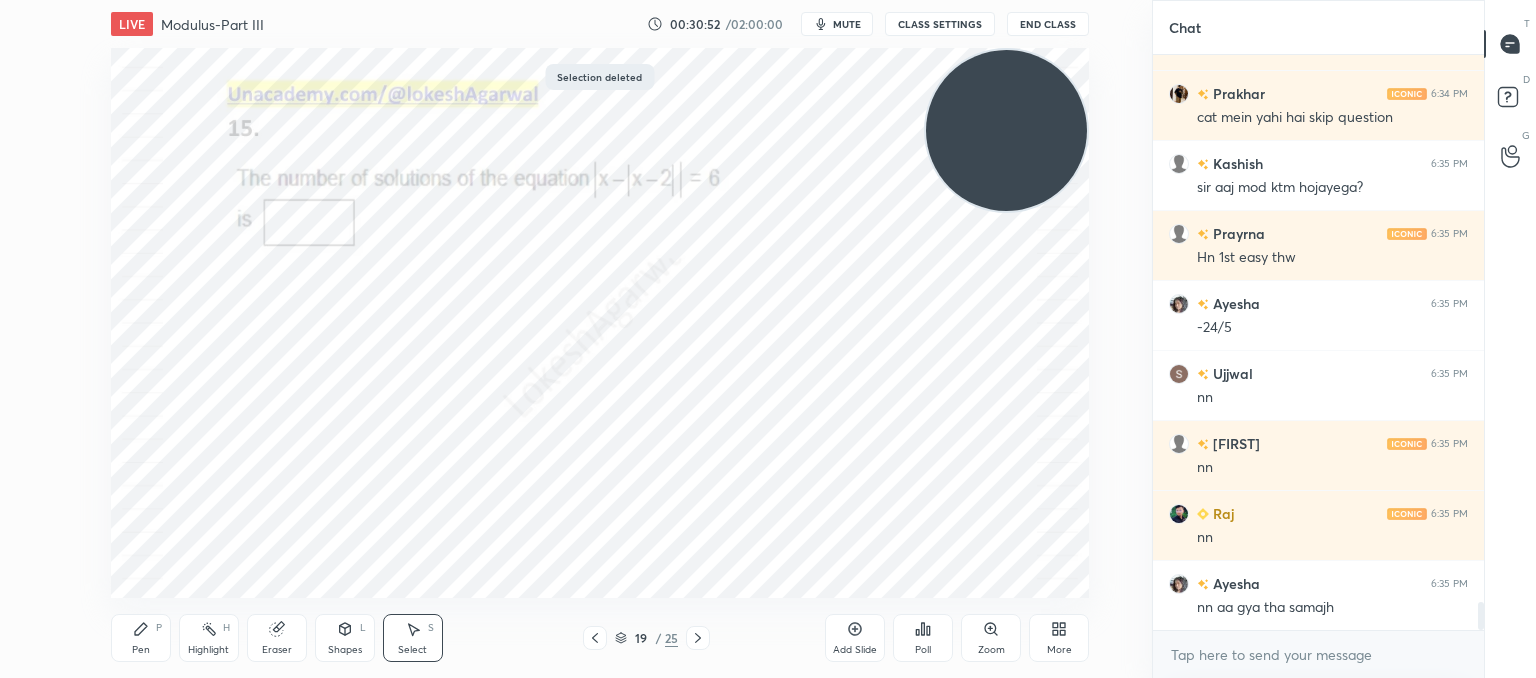 drag, startPoint x: 145, startPoint y: 637, endPoint x: 168, endPoint y: 605, distance: 39.40812 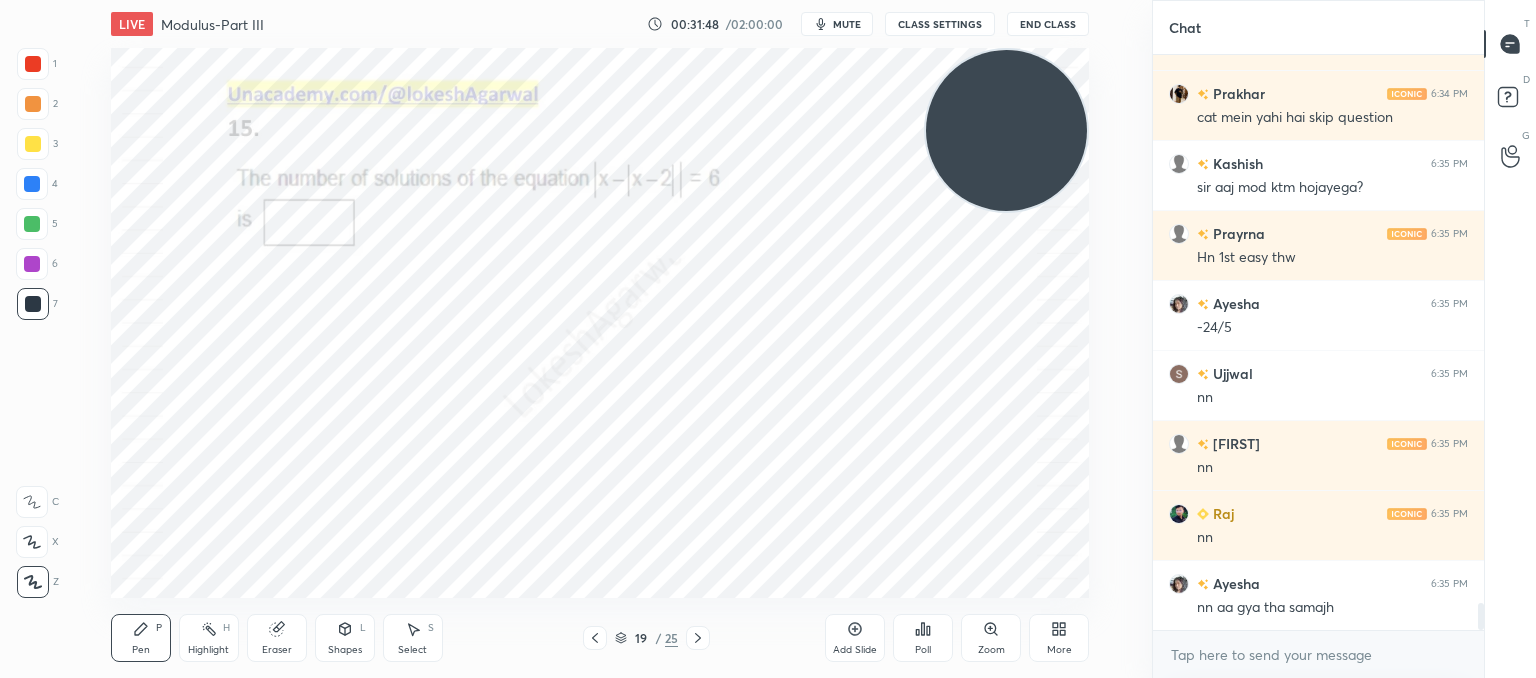 scroll, scrollTop: 11482, scrollLeft: 0, axis: vertical 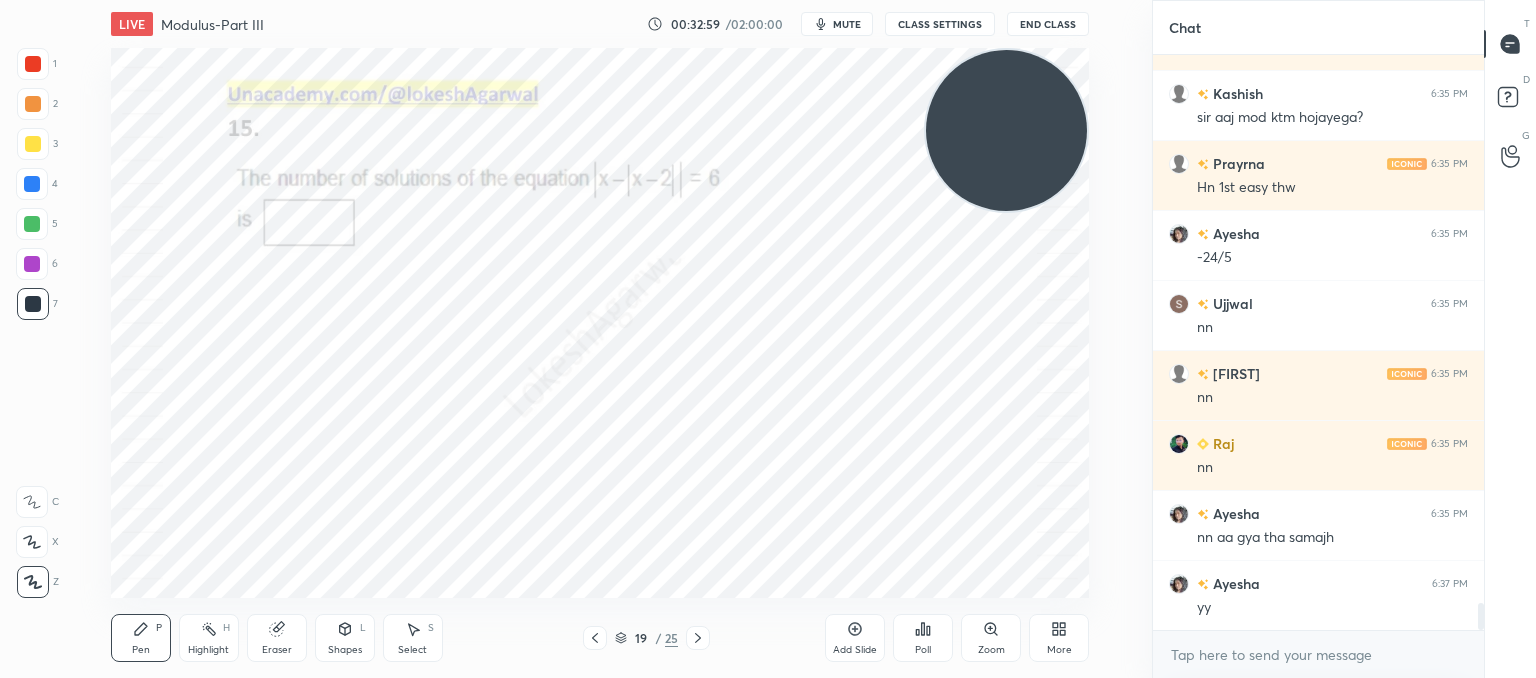 click 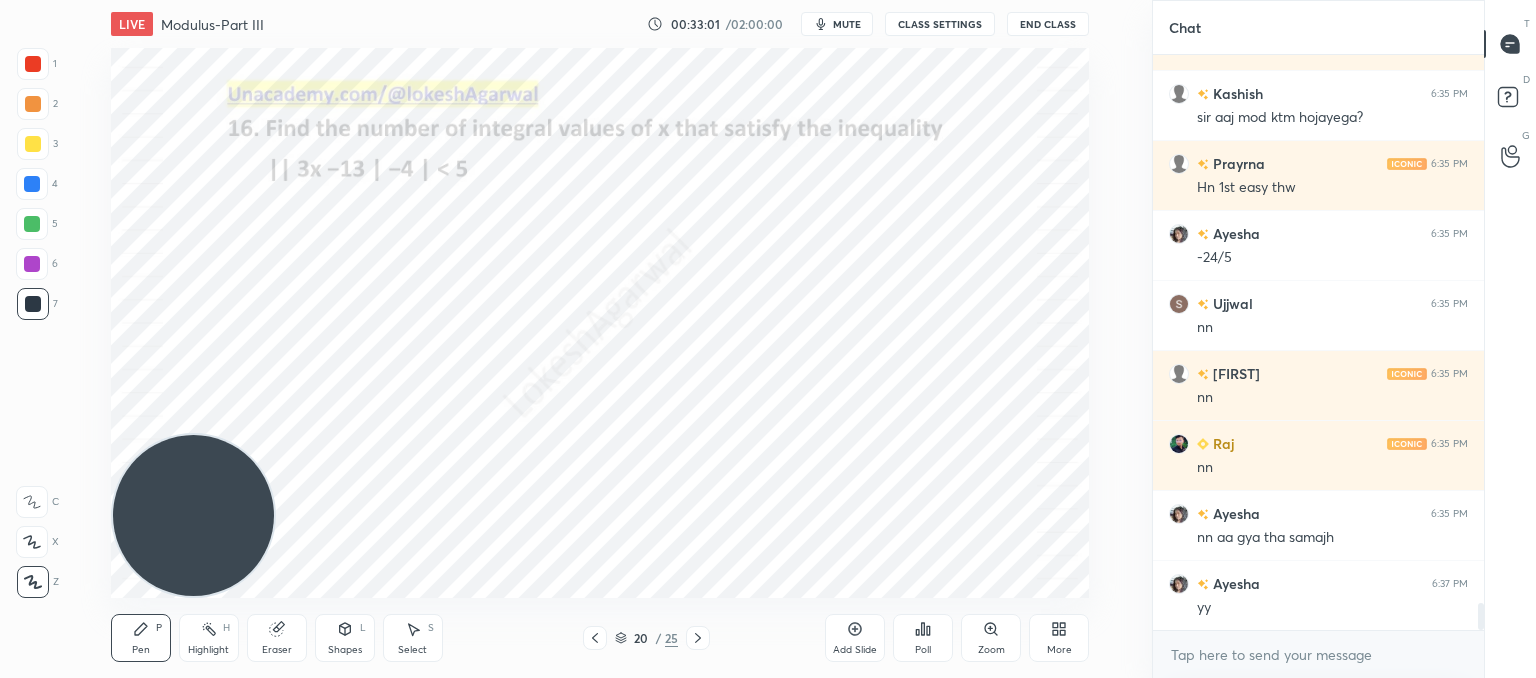 drag, startPoint x: 1020, startPoint y: 130, endPoint x: 92, endPoint y: 586, distance: 1033.9825 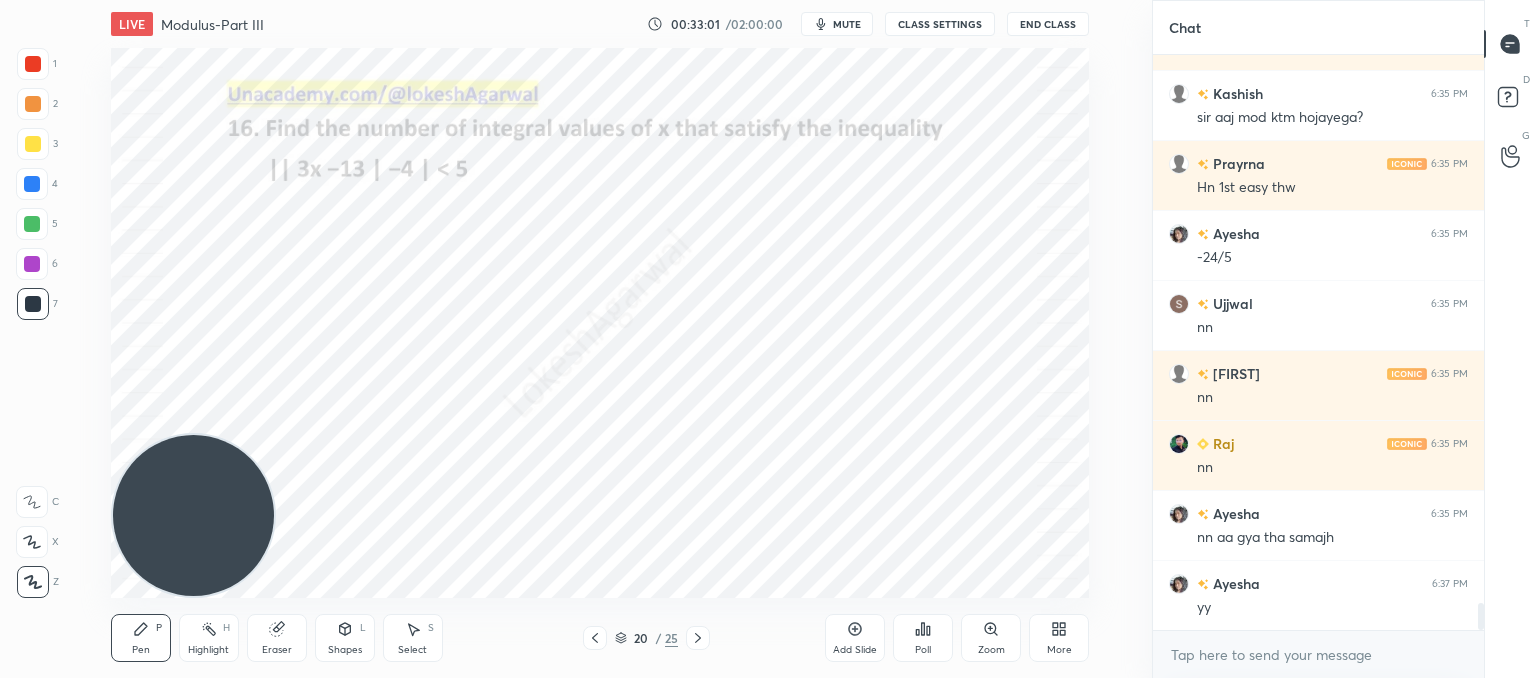 click on "1 2 3 4 5 6 7 C X Z C X Z E E Erase all   H H LIVE Modulus-Part III 00:33:01 /  02:00:00 mute CLASS SETTINGS End Class Setting up your live class Poll for   secs No correct answer Start poll Back Modulus-Part III • L13 of Comprehensive Course on Algebra: Basic to Advanced - Part I Lokesh Agarwal Pen P Highlight H Eraser Shapes L Select S 20 / 25 Add Slide Poll Zoom More" at bounding box center (568, 339) 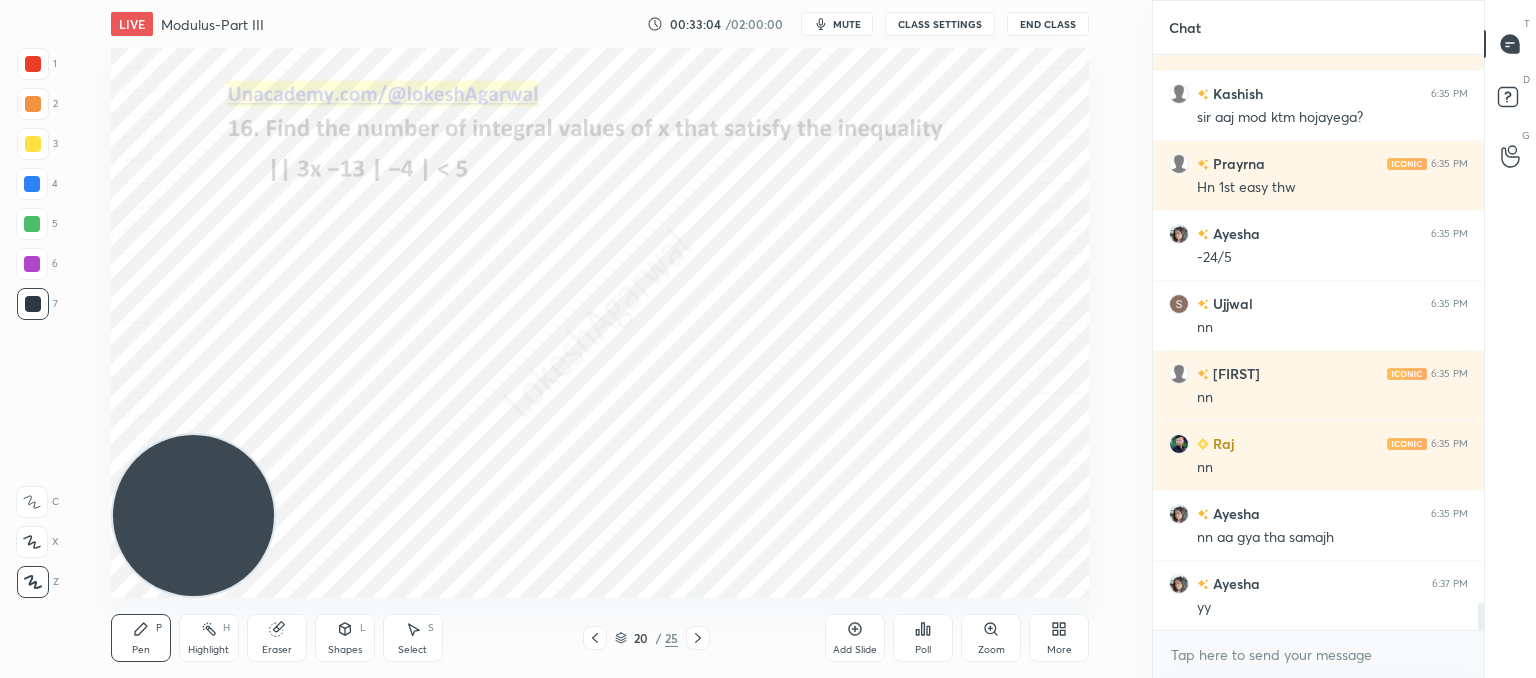 drag, startPoint x: 855, startPoint y: 630, endPoint x: 829, endPoint y: 588, distance: 49.396355 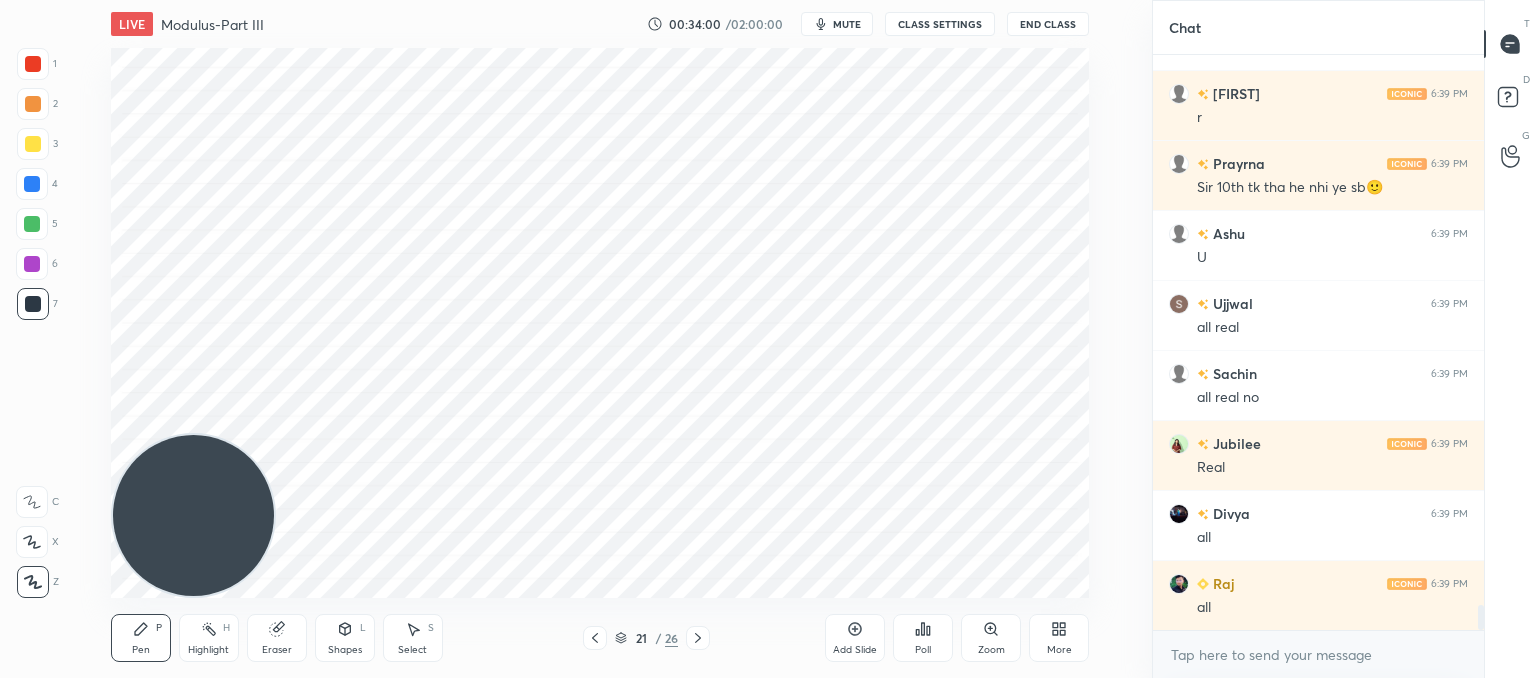 scroll, scrollTop: 12882, scrollLeft: 0, axis: vertical 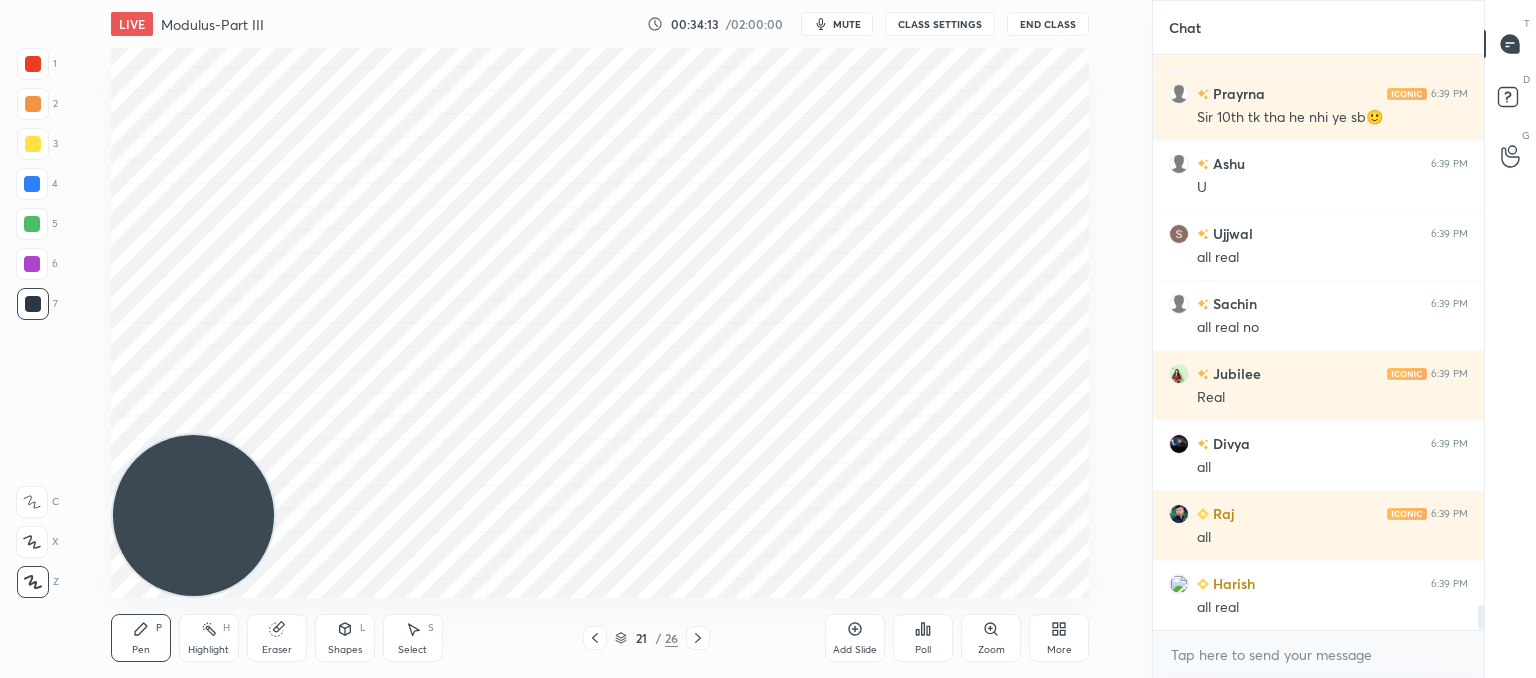 click 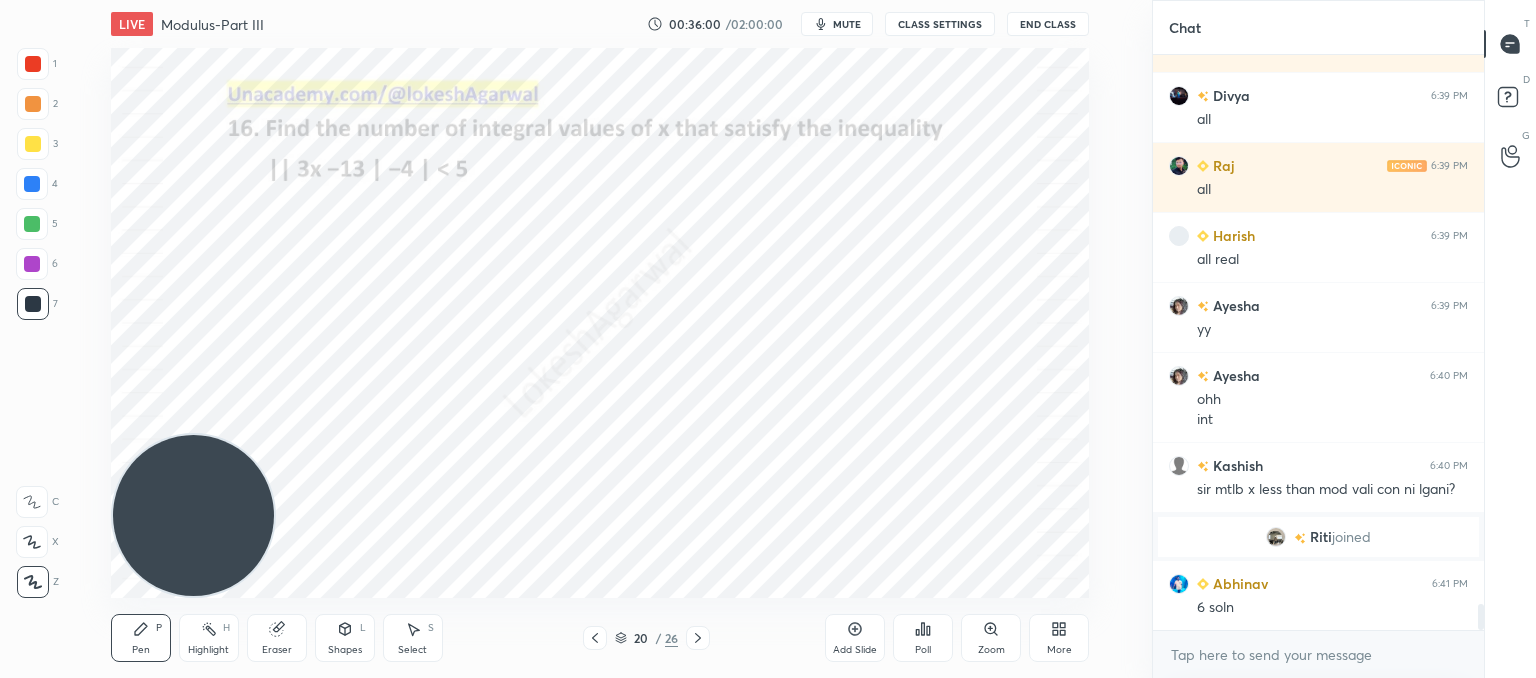 scroll, scrollTop: 12382, scrollLeft: 0, axis: vertical 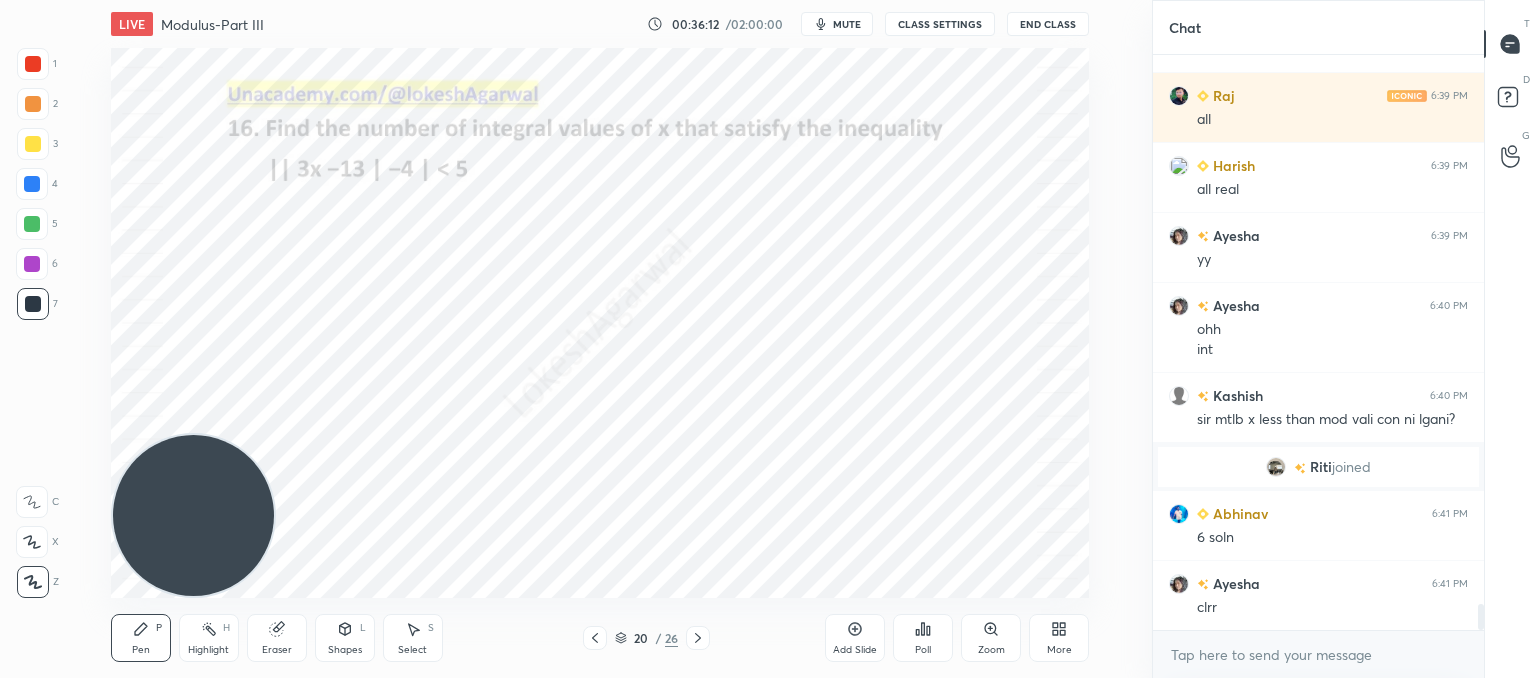 click at bounding box center [698, 638] 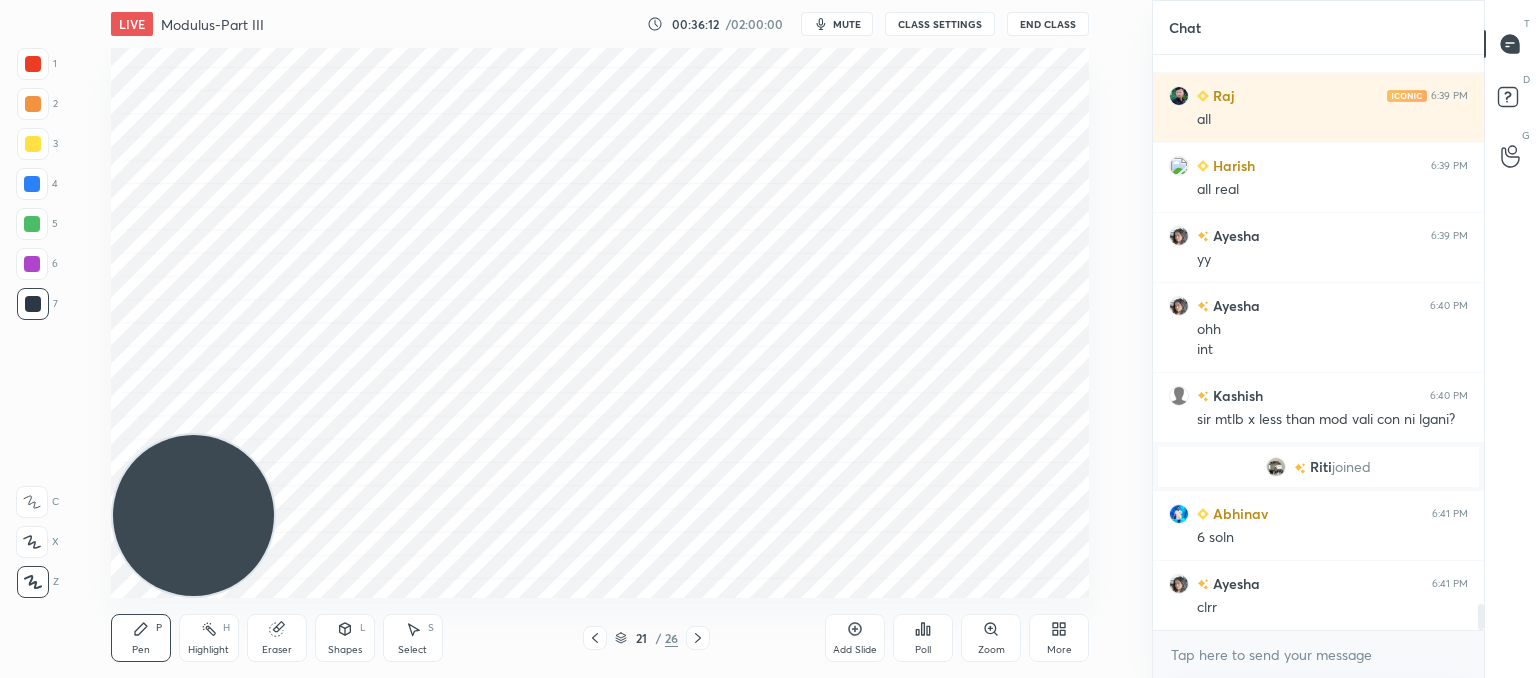 click at bounding box center [698, 638] 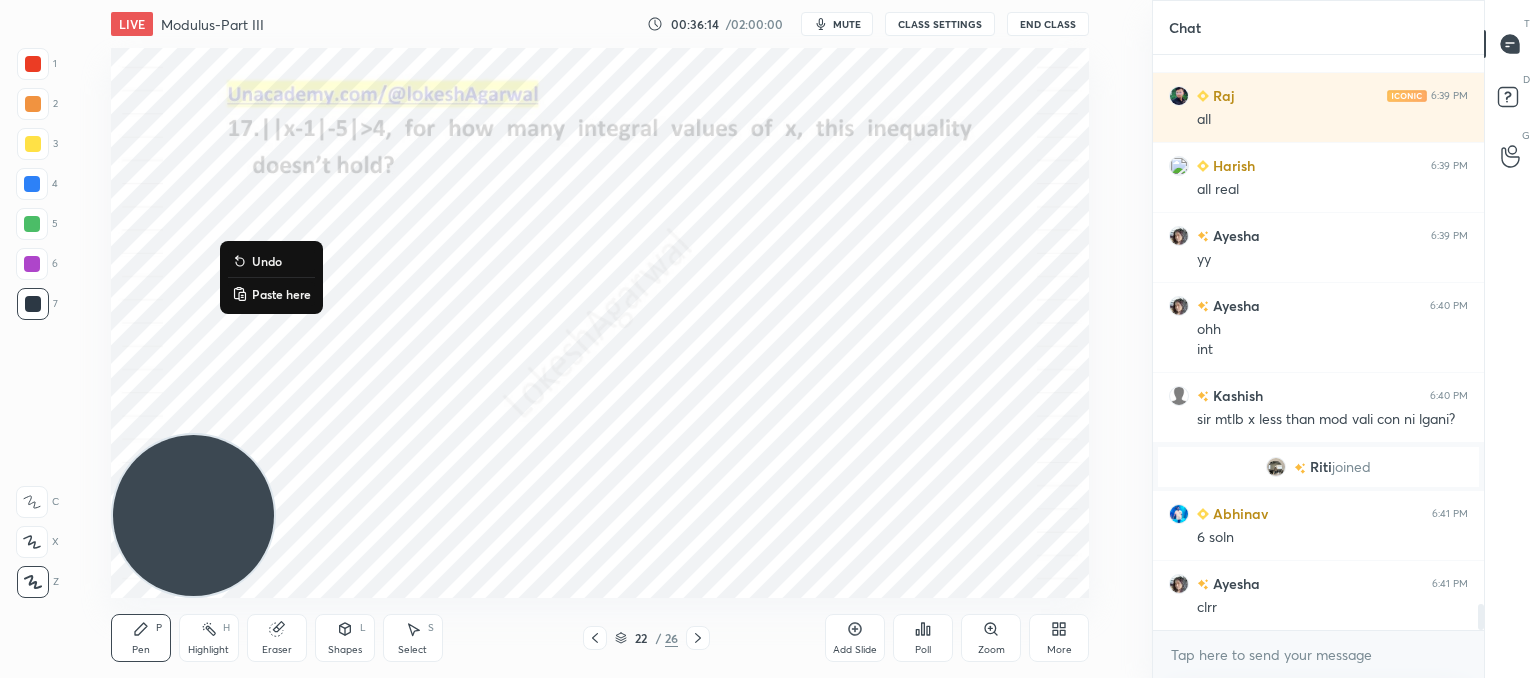 click on "Paste here" at bounding box center [281, 294] 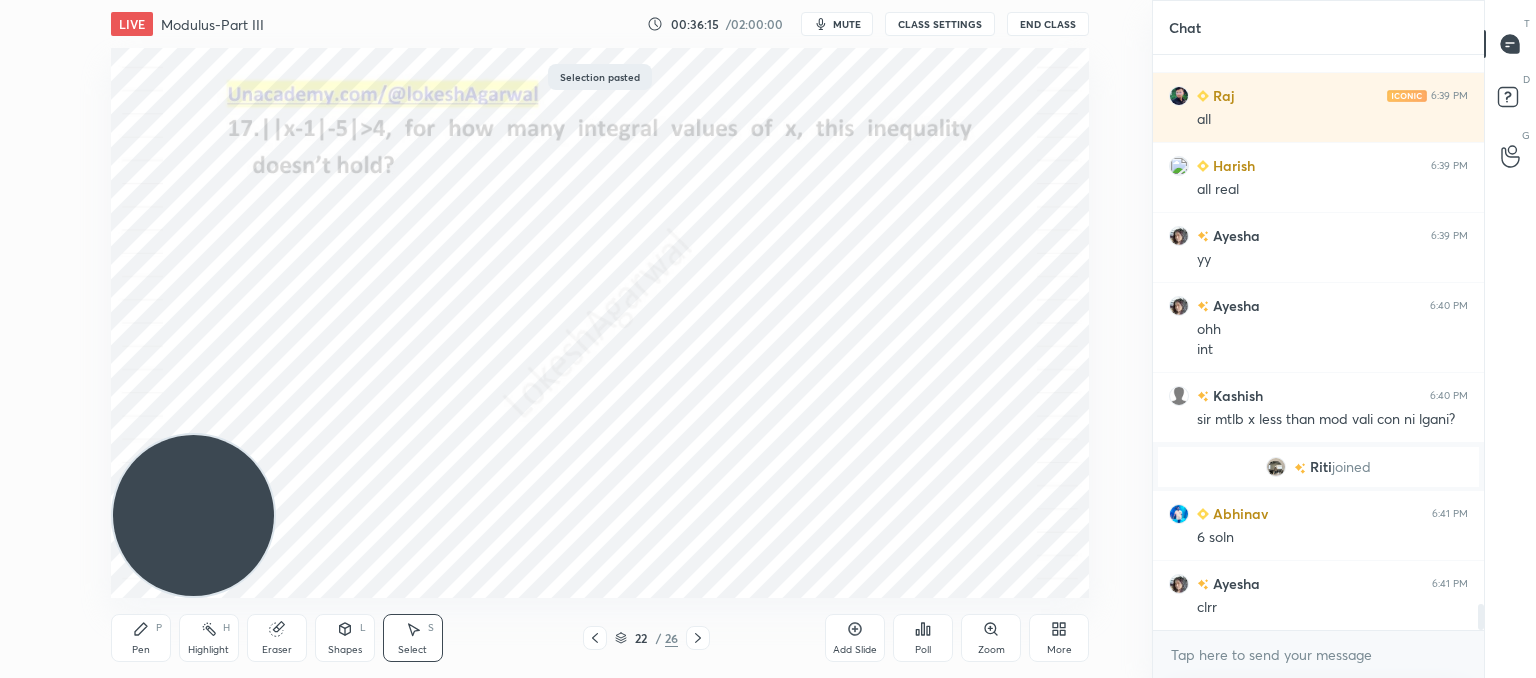 click on "0 ° Undo Copy Paste here Duplicate Duplicate to new slide Delete" at bounding box center [600, 323] 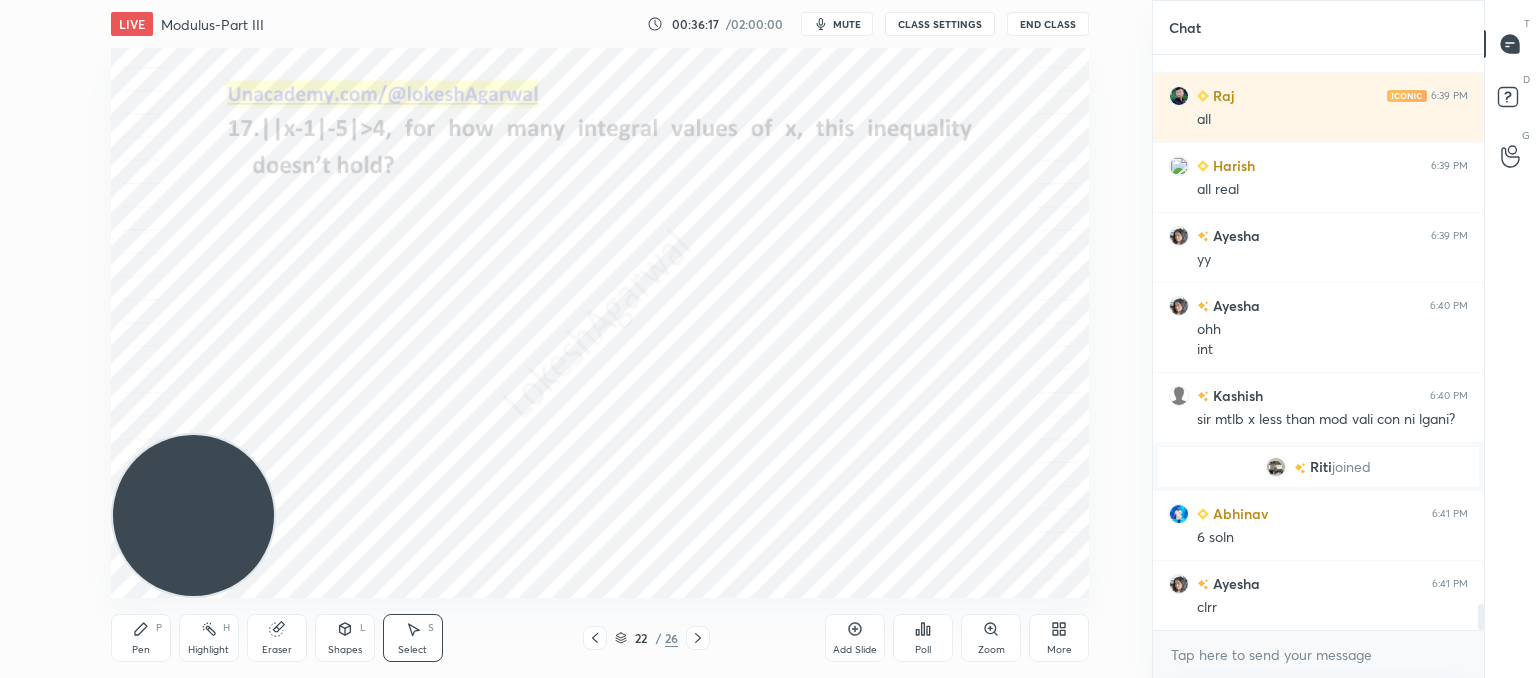 click 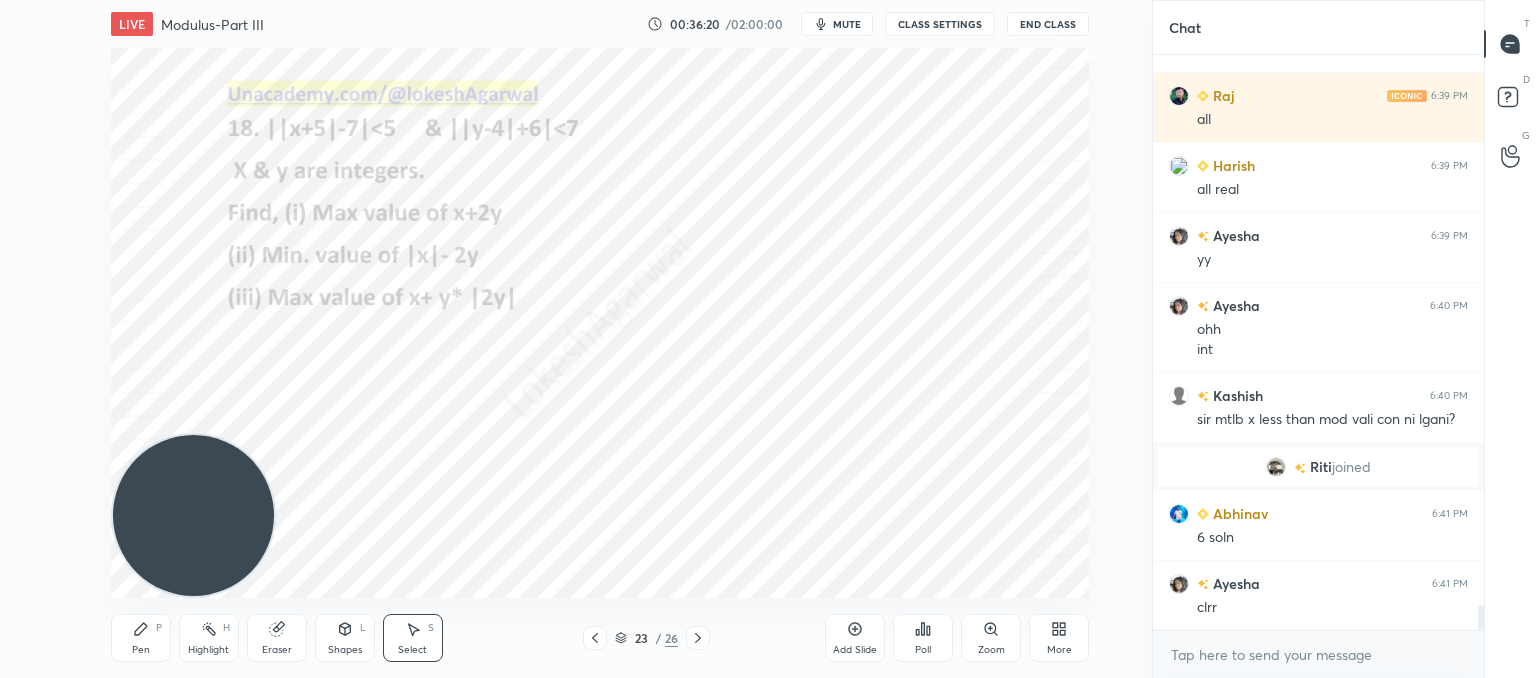 click on "Select" at bounding box center (412, 650) 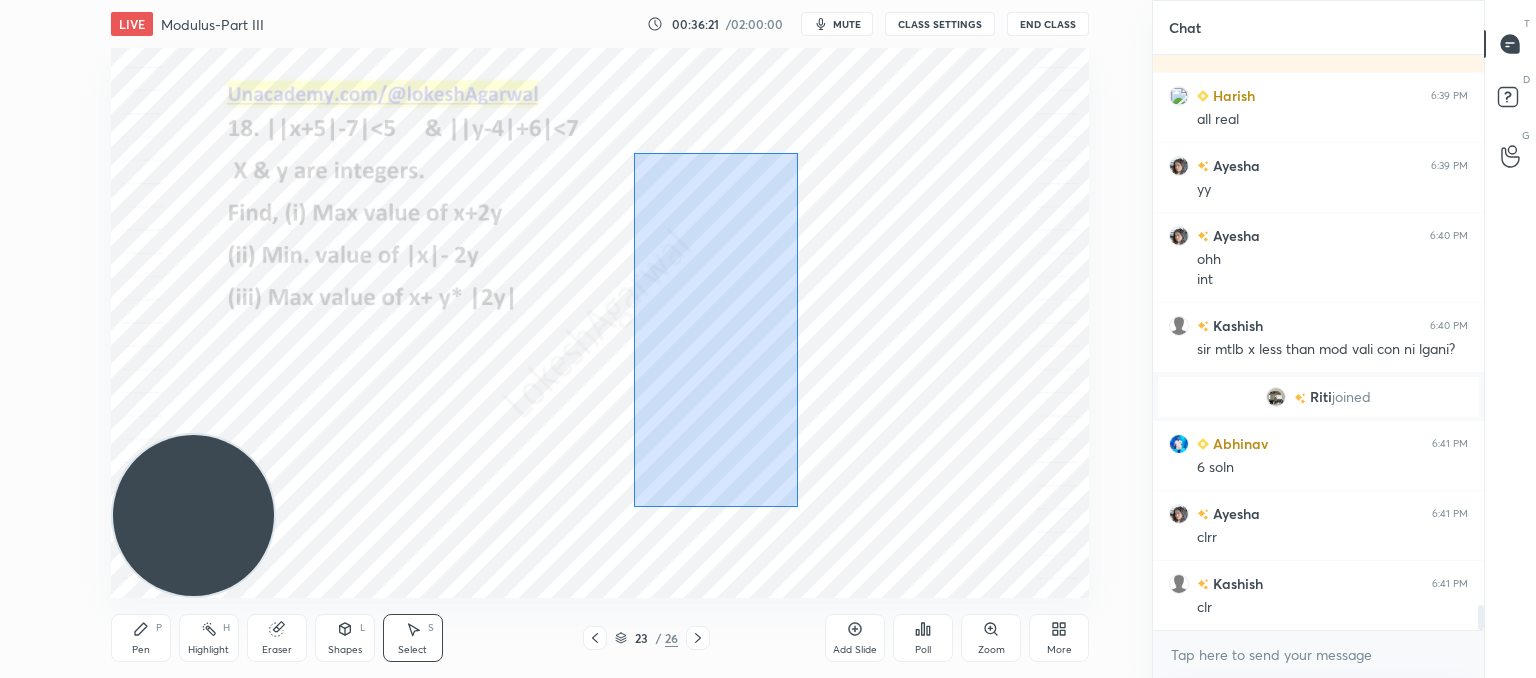 drag, startPoint x: 797, startPoint y: 507, endPoint x: 634, endPoint y: 153, distance: 389.72427 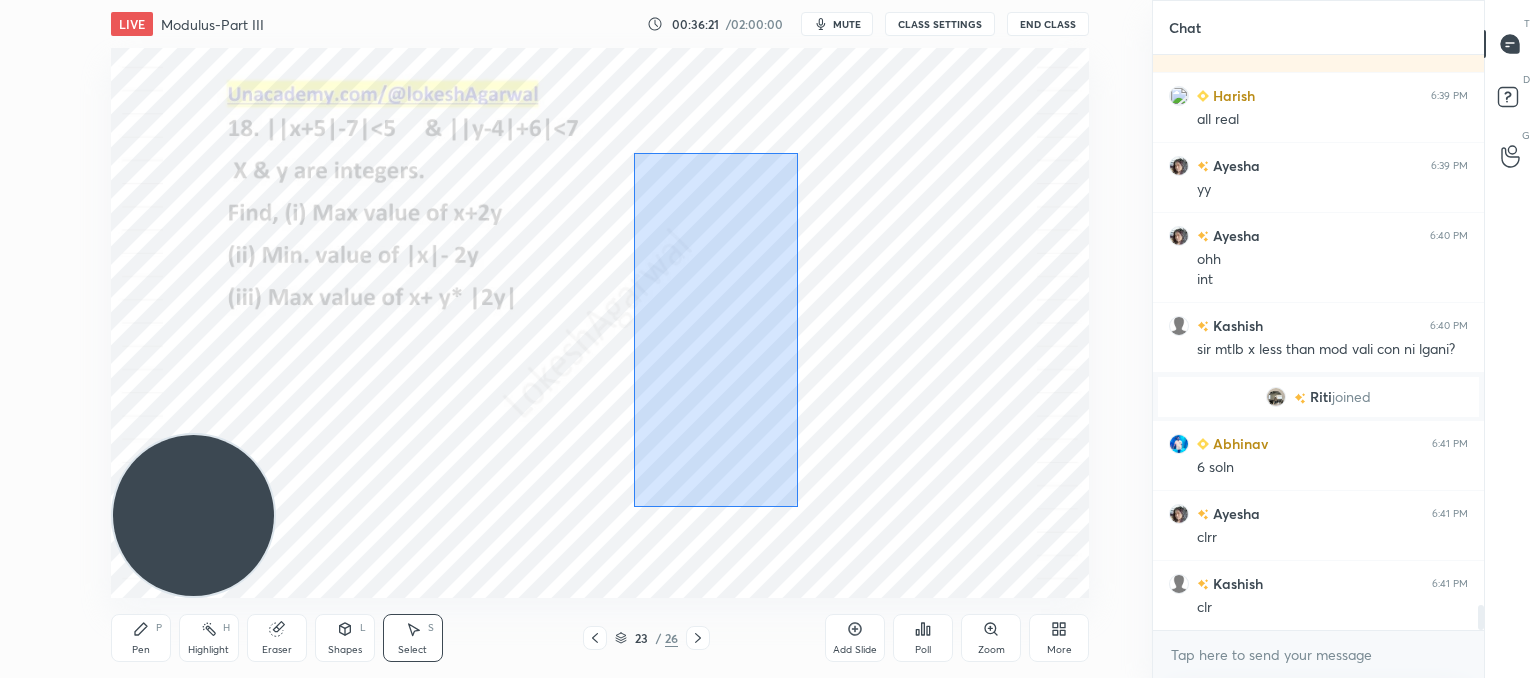 click on "0 ° Undo Copy Paste here Duplicate Duplicate to new slide Delete" at bounding box center (600, 323) 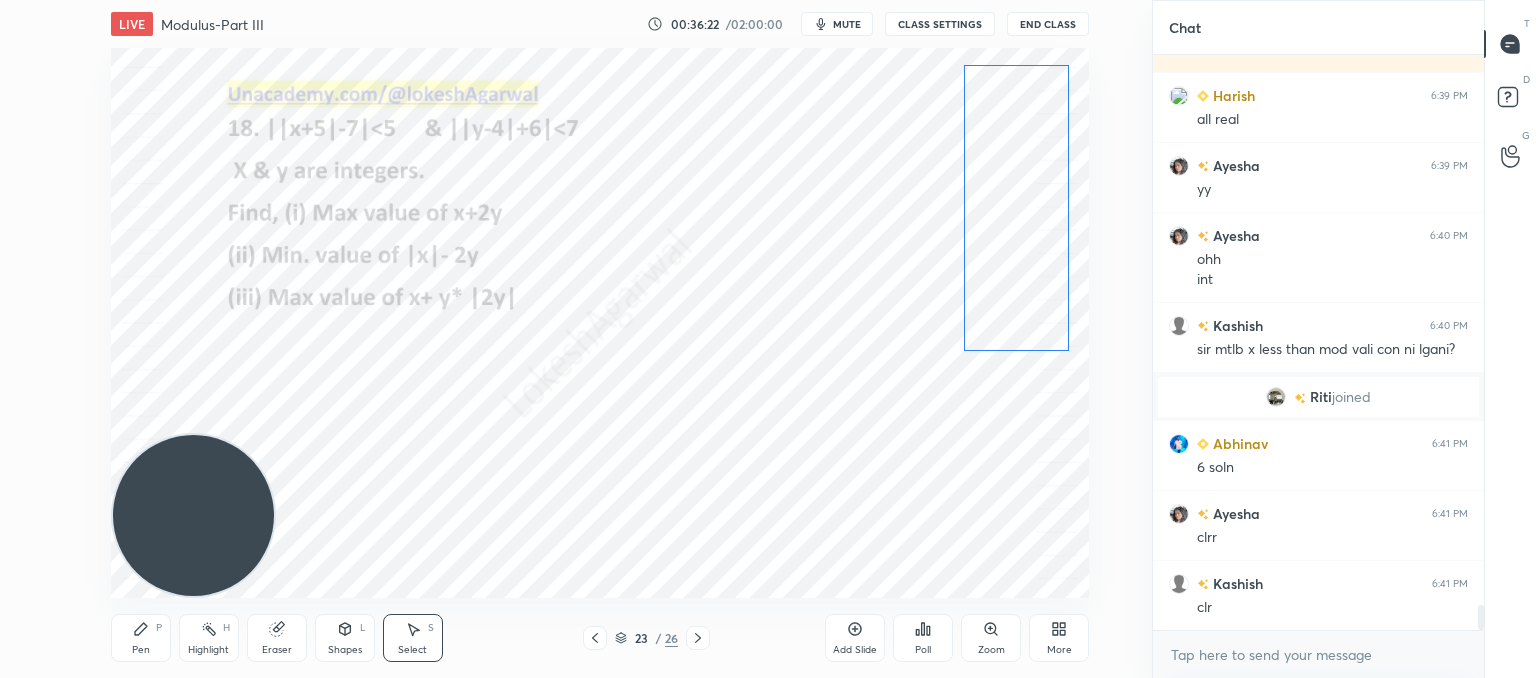 drag, startPoint x: 700, startPoint y: 274, endPoint x: 1016, endPoint y: 154, distance: 338.01776 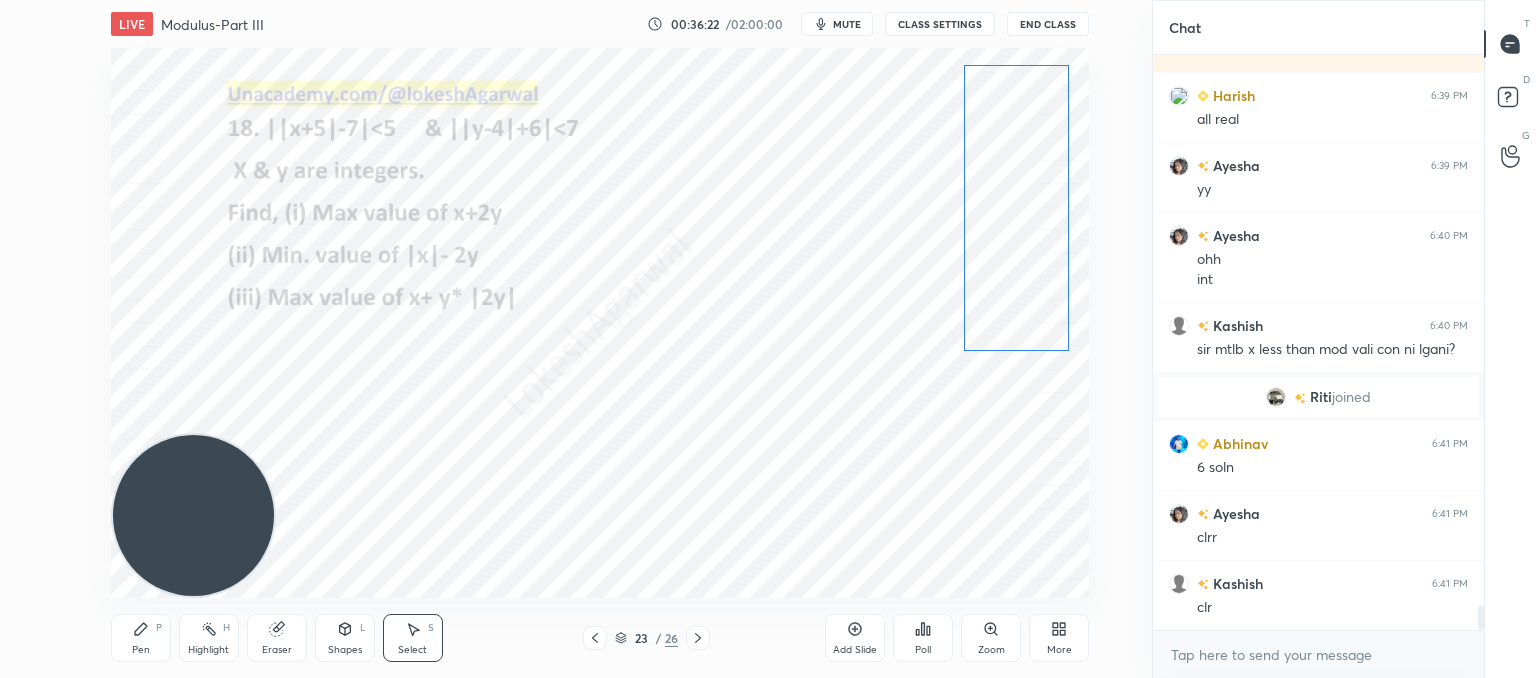 click on "0 ° Undo Copy Paste here Duplicate Duplicate to new slide Delete" at bounding box center (600, 323) 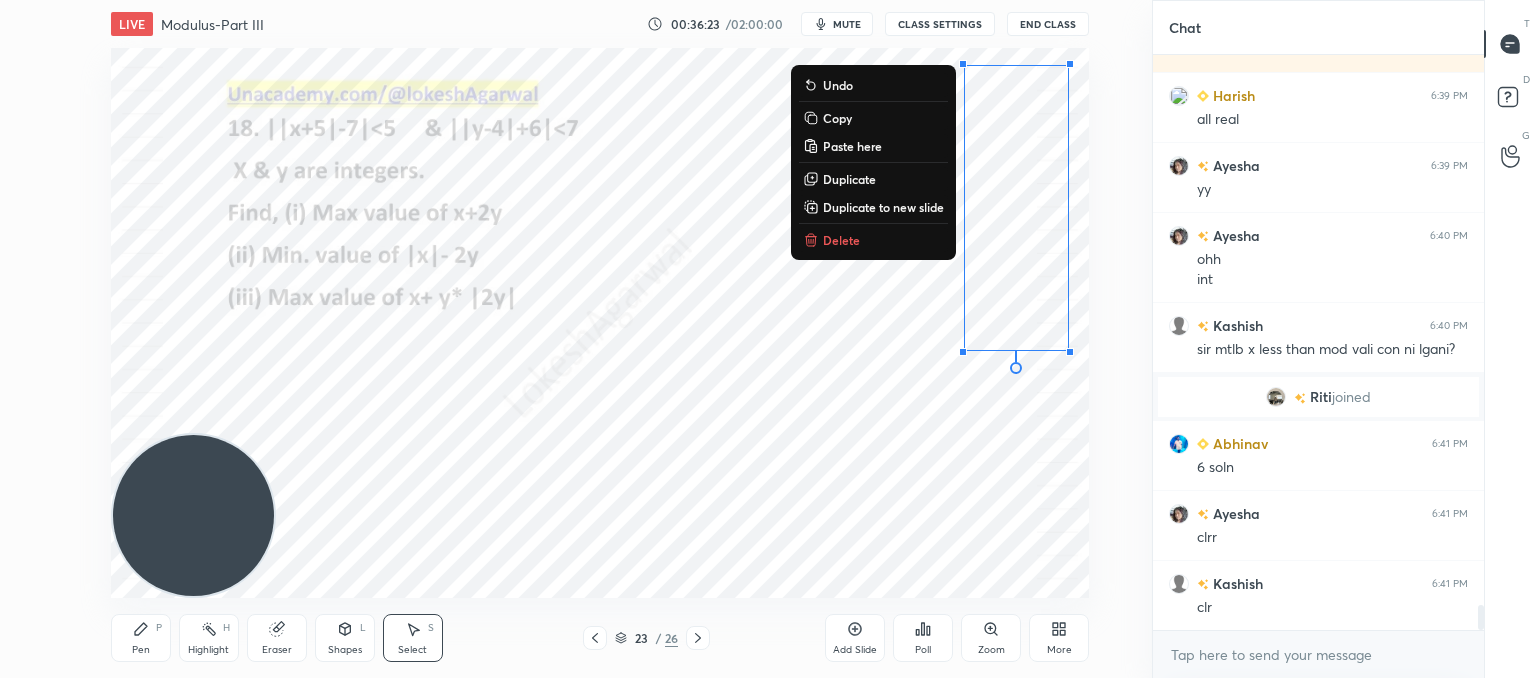 click on "0 ° Undo Copy Paste here Duplicate Duplicate to new slide Delete" at bounding box center [600, 323] 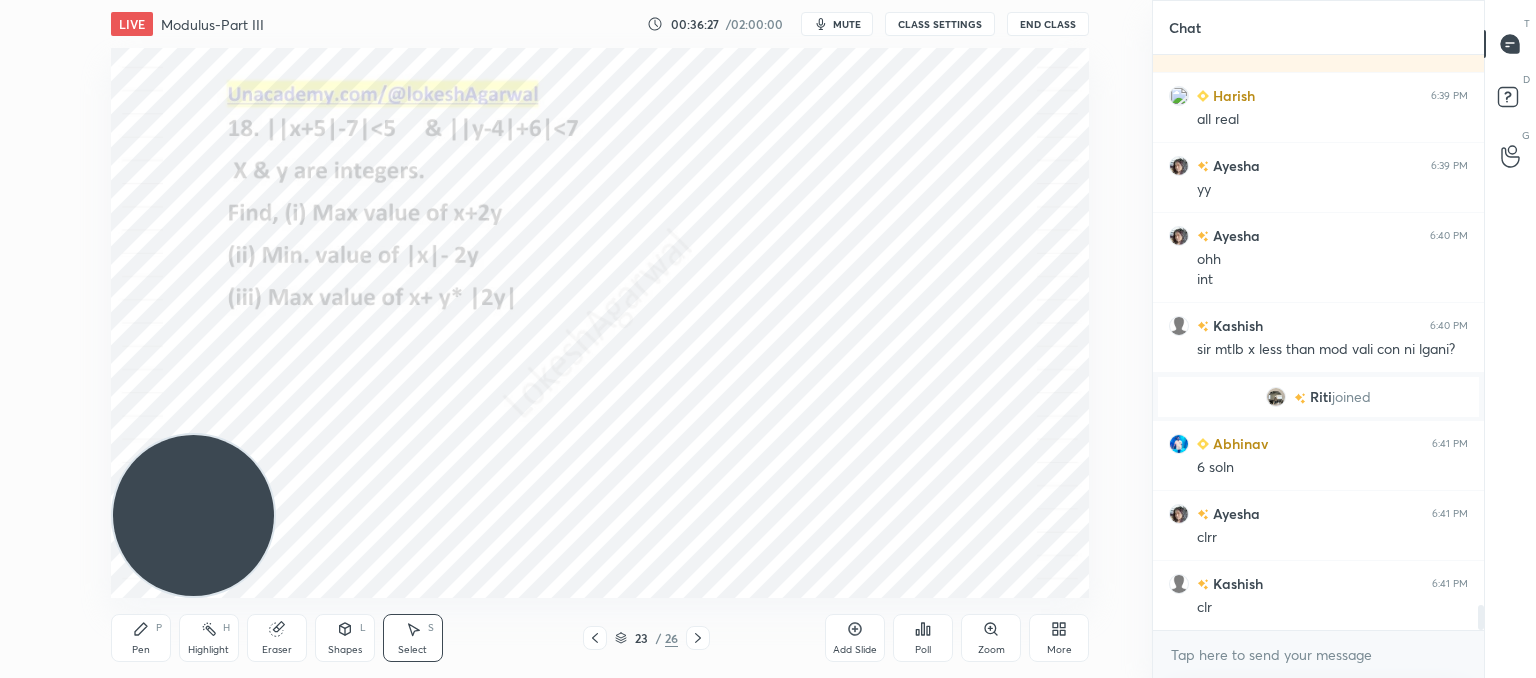 drag, startPoint x: 134, startPoint y: 637, endPoint x: 220, endPoint y: 496, distance: 165.1575 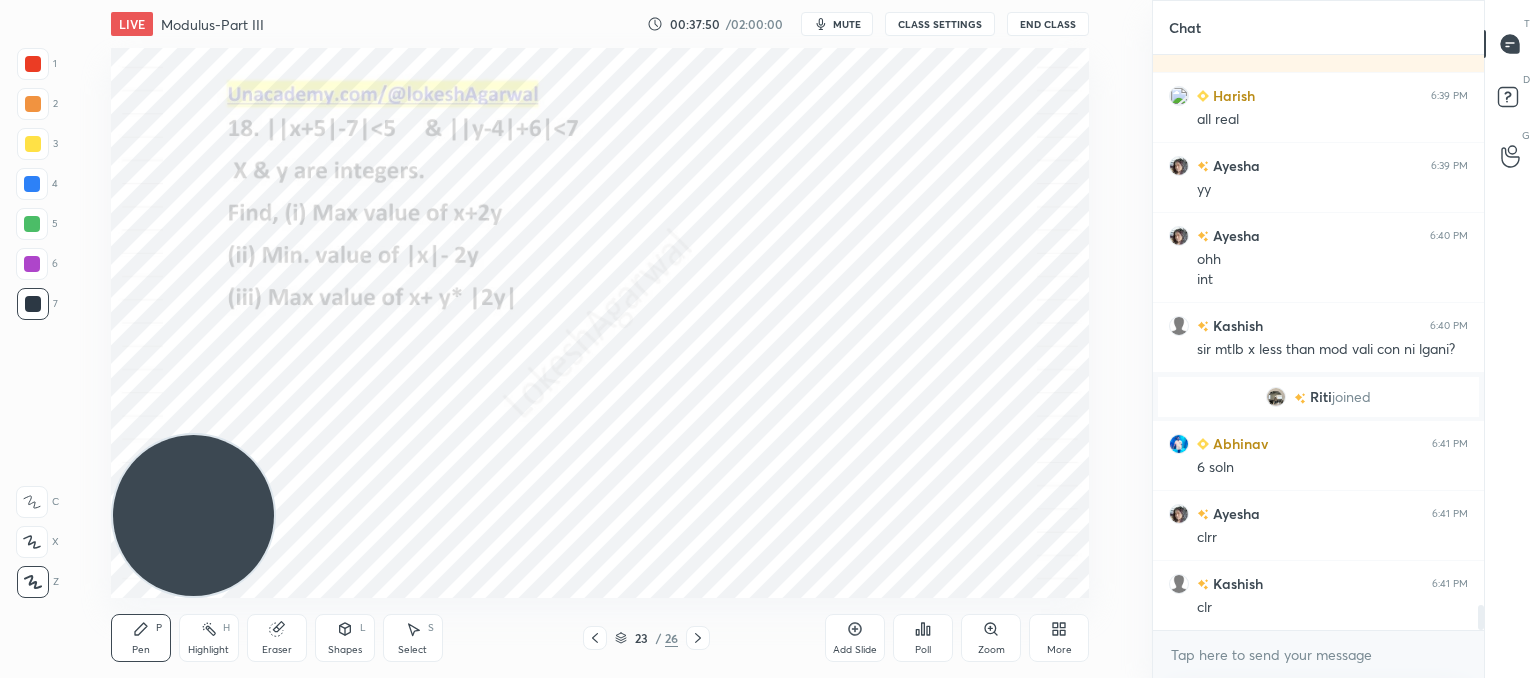 scroll, scrollTop: 12500, scrollLeft: 0, axis: vertical 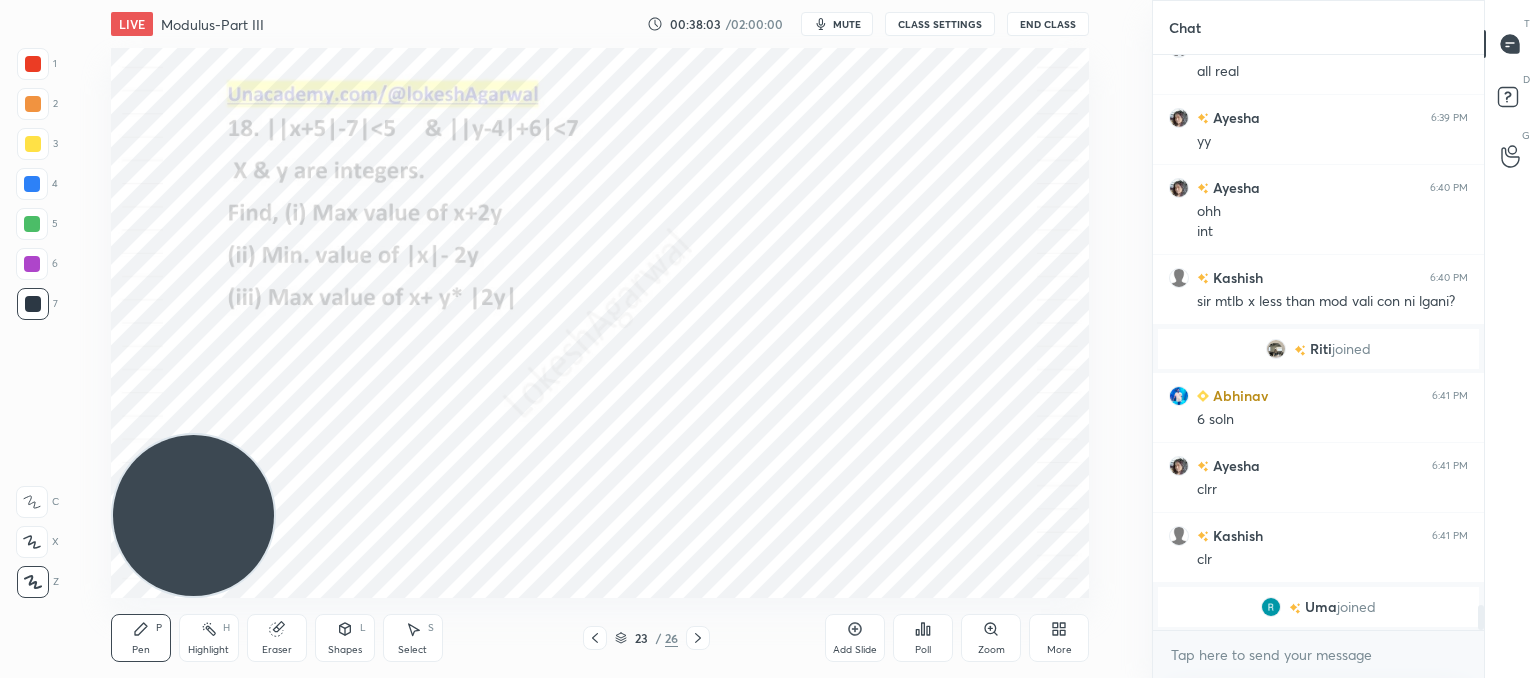 click on "Select S" at bounding box center (413, 638) 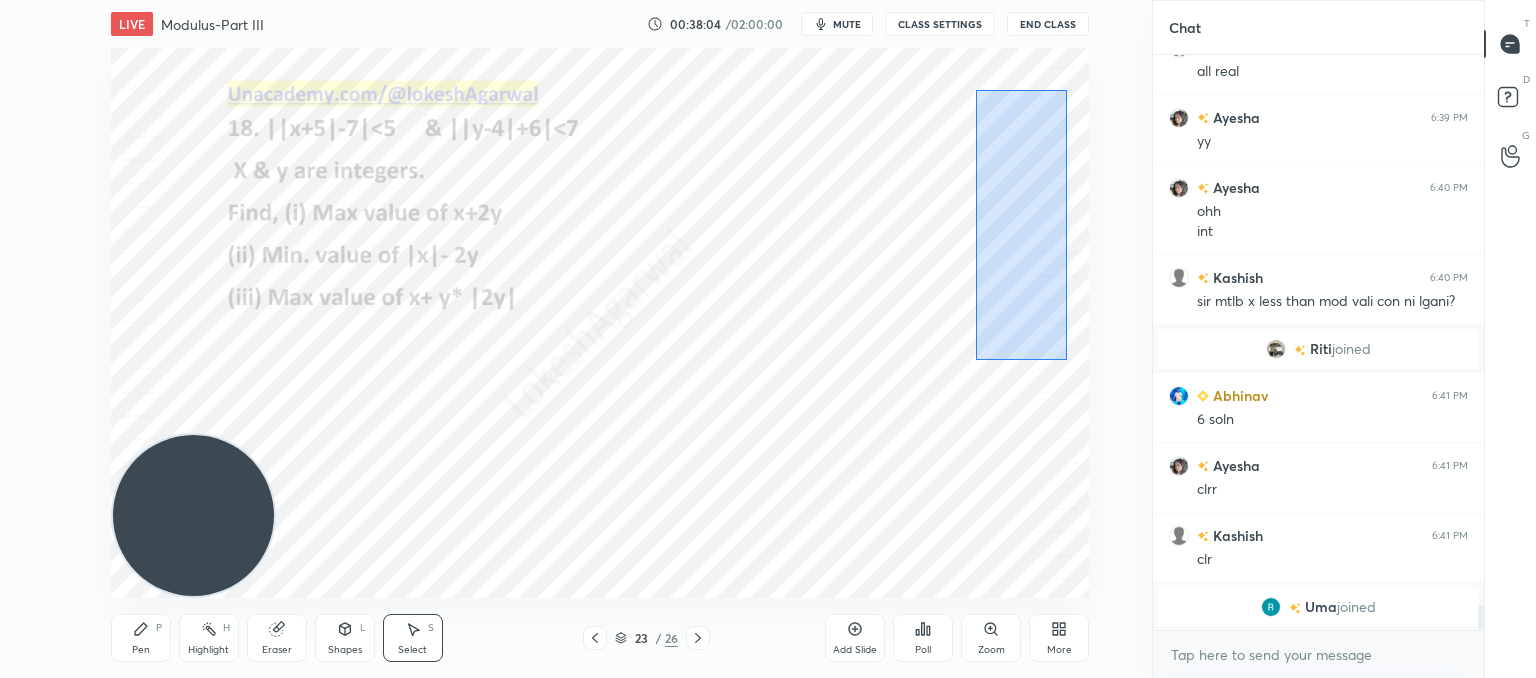 drag, startPoint x: 1066, startPoint y: 360, endPoint x: 973, endPoint y: 72, distance: 302.64334 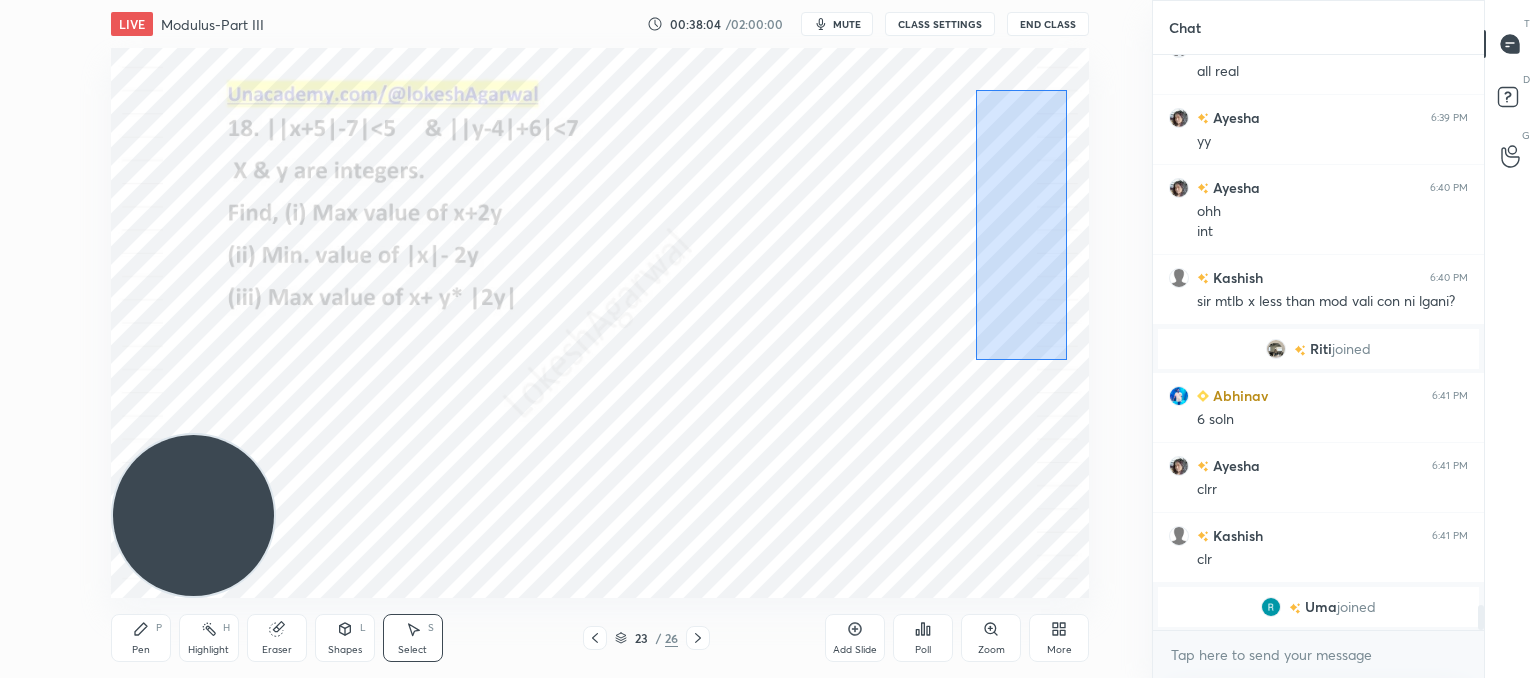 click on "0 ° Undo Copy Paste here Duplicate Duplicate to new slide Delete" at bounding box center [600, 323] 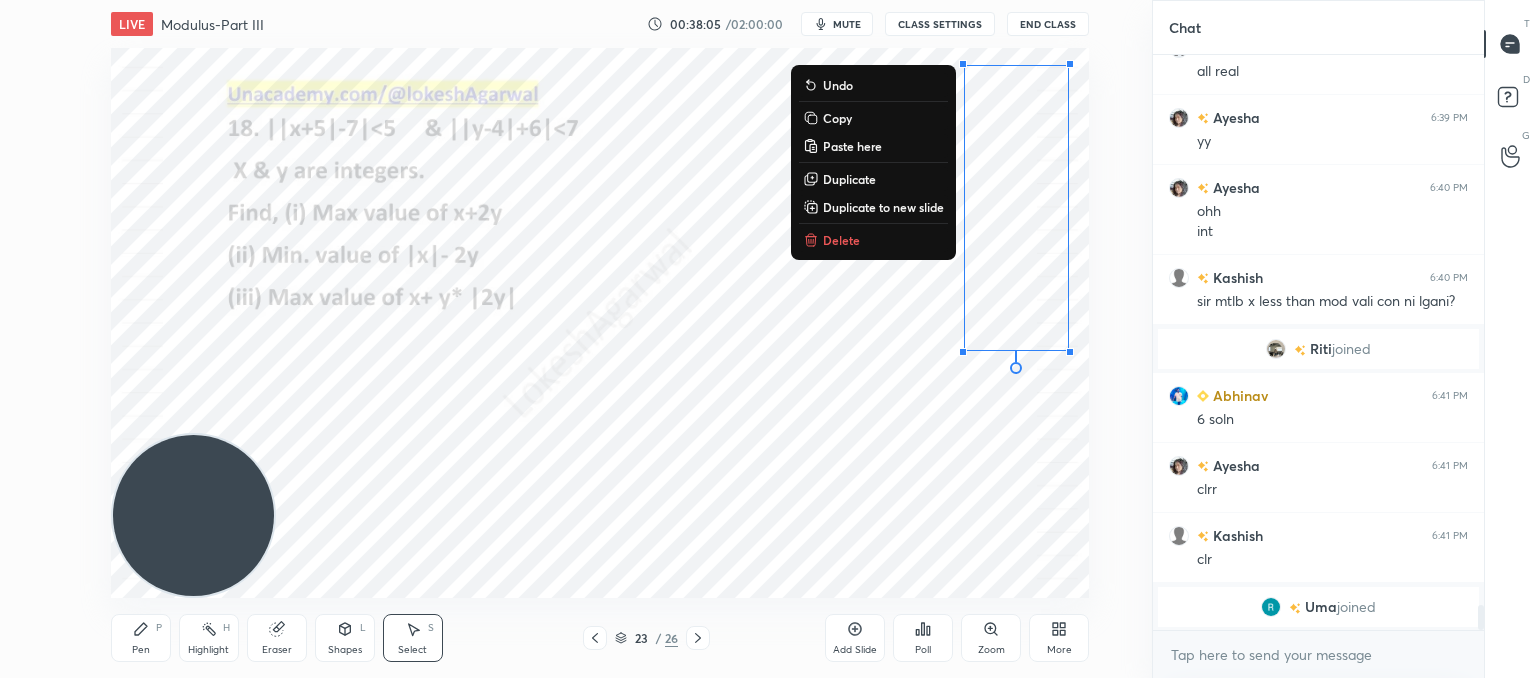 click on "Delete" at bounding box center [841, 240] 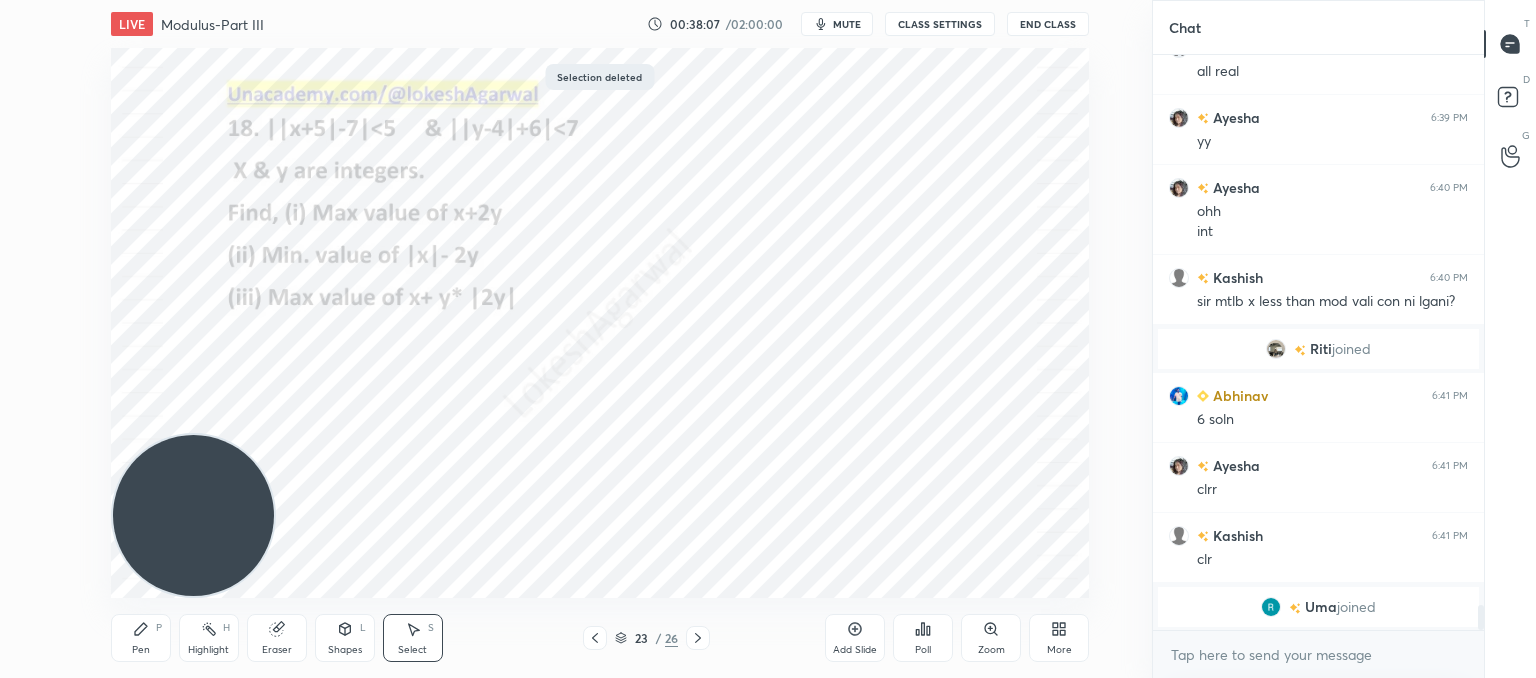 click on "Pen P" at bounding box center (141, 638) 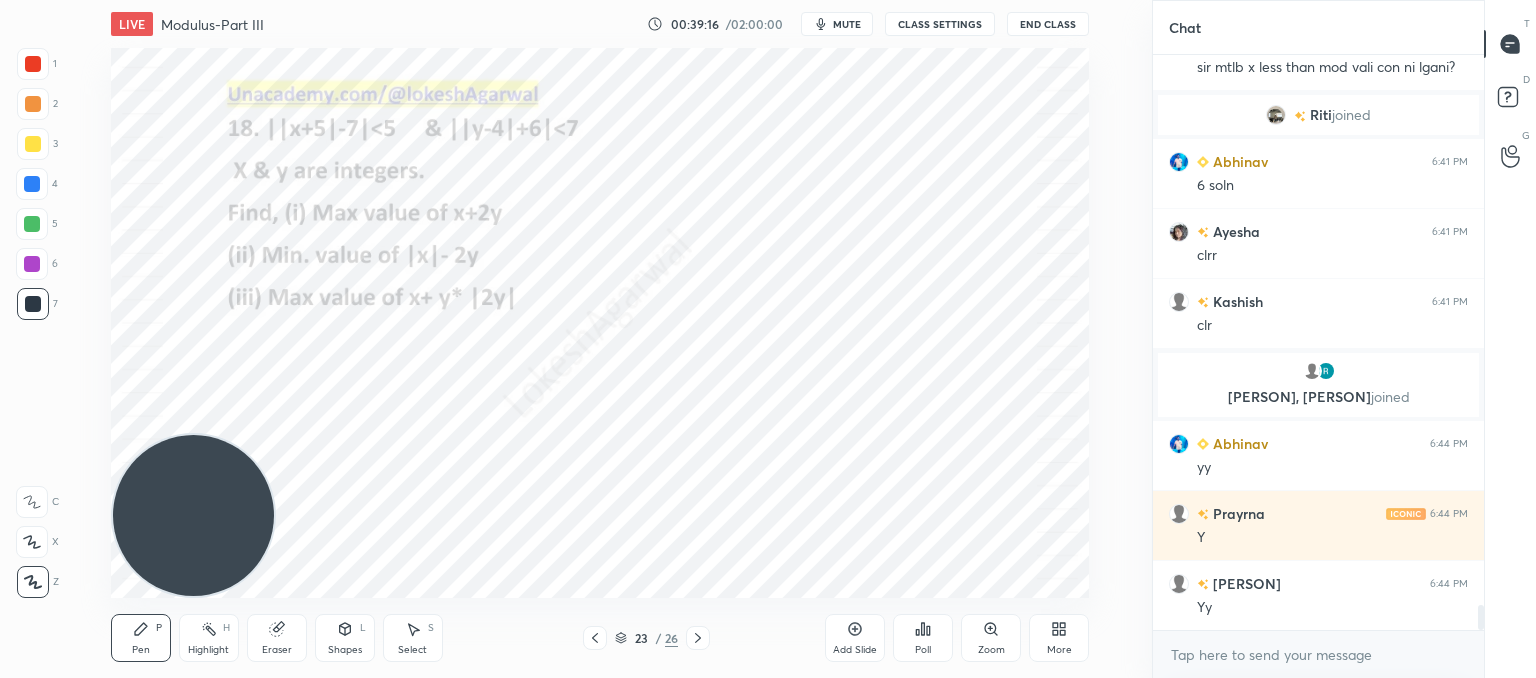 scroll, scrollTop: 12724, scrollLeft: 0, axis: vertical 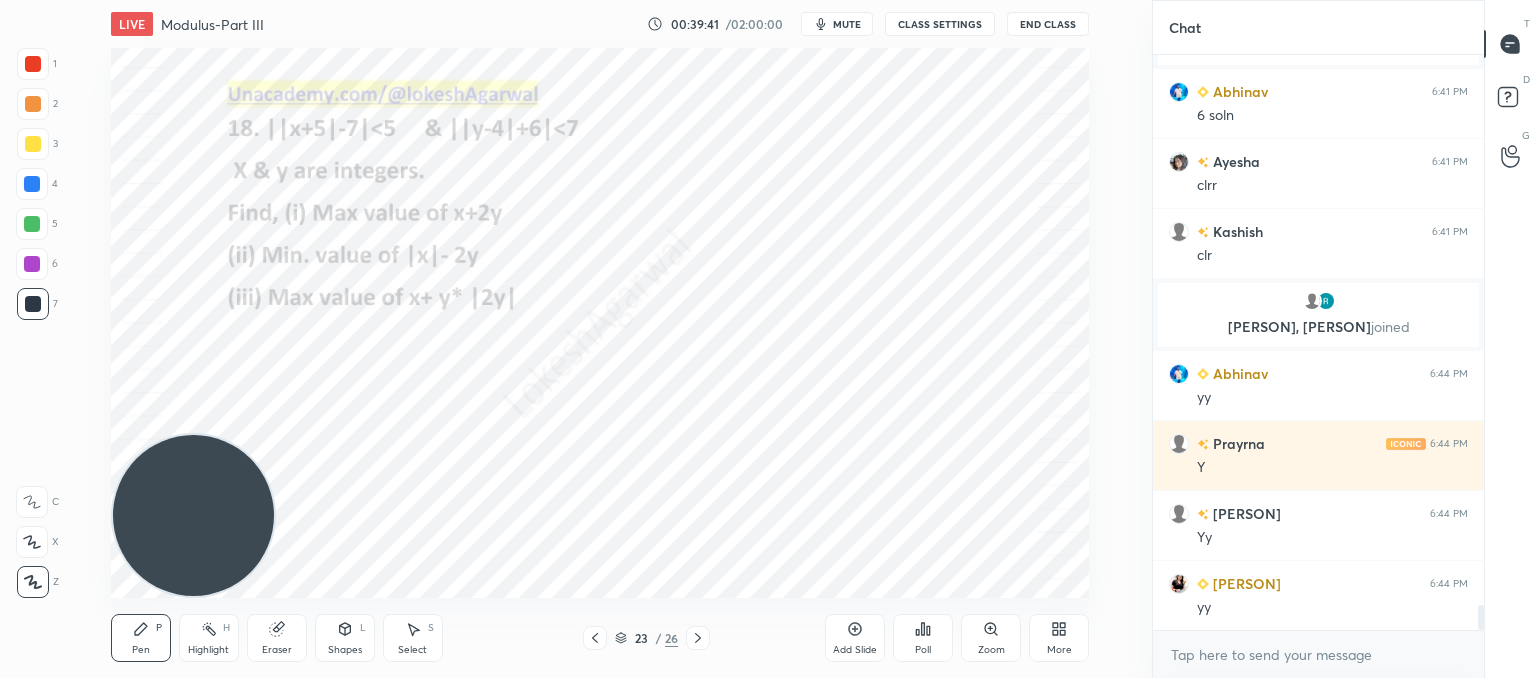click 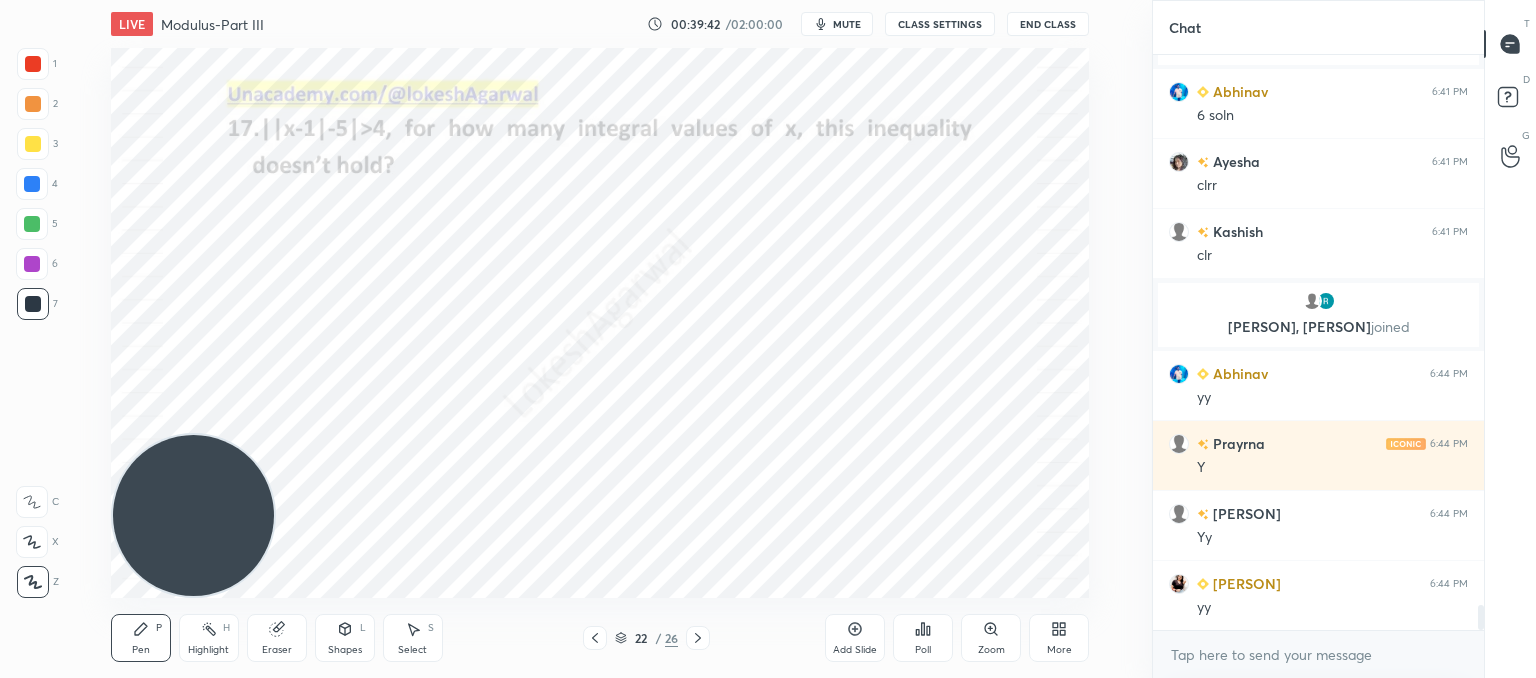 click on "22 / 26" at bounding box center [646, 638] 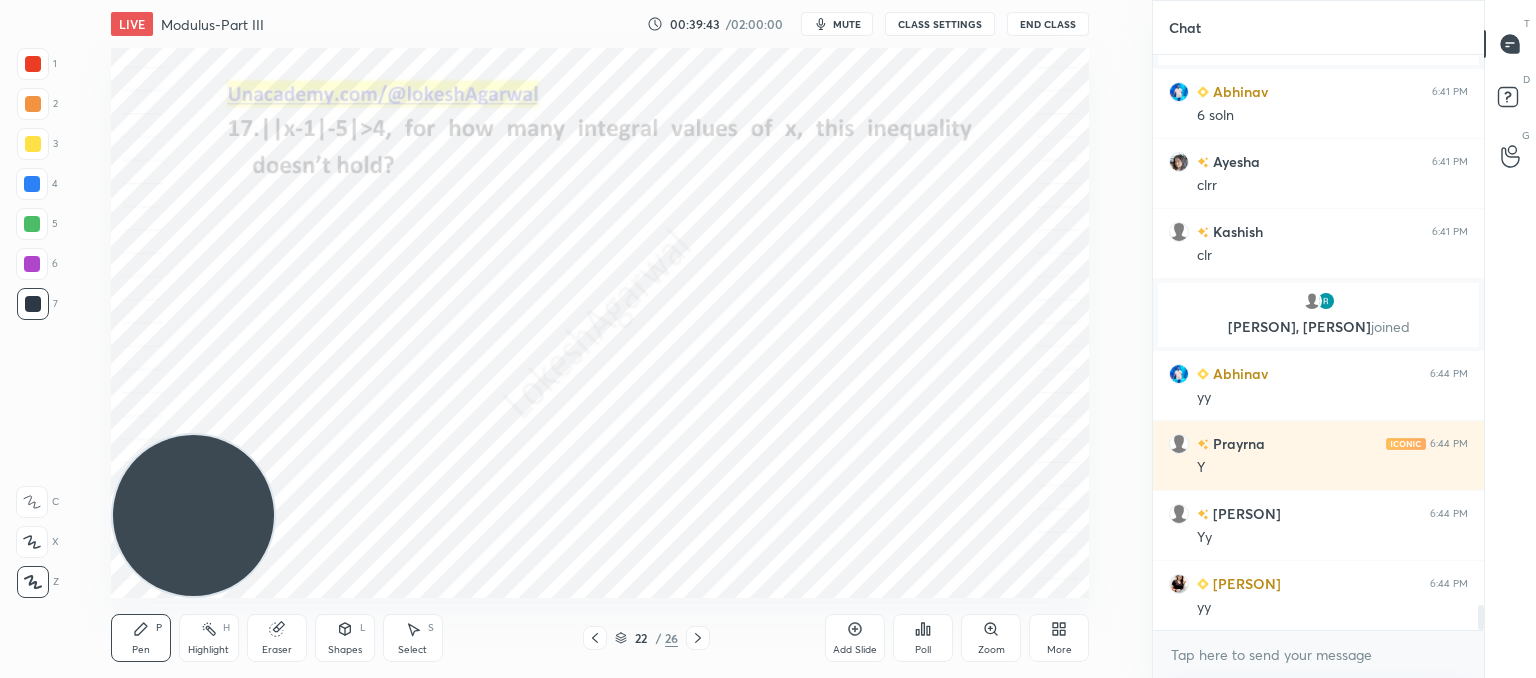 click 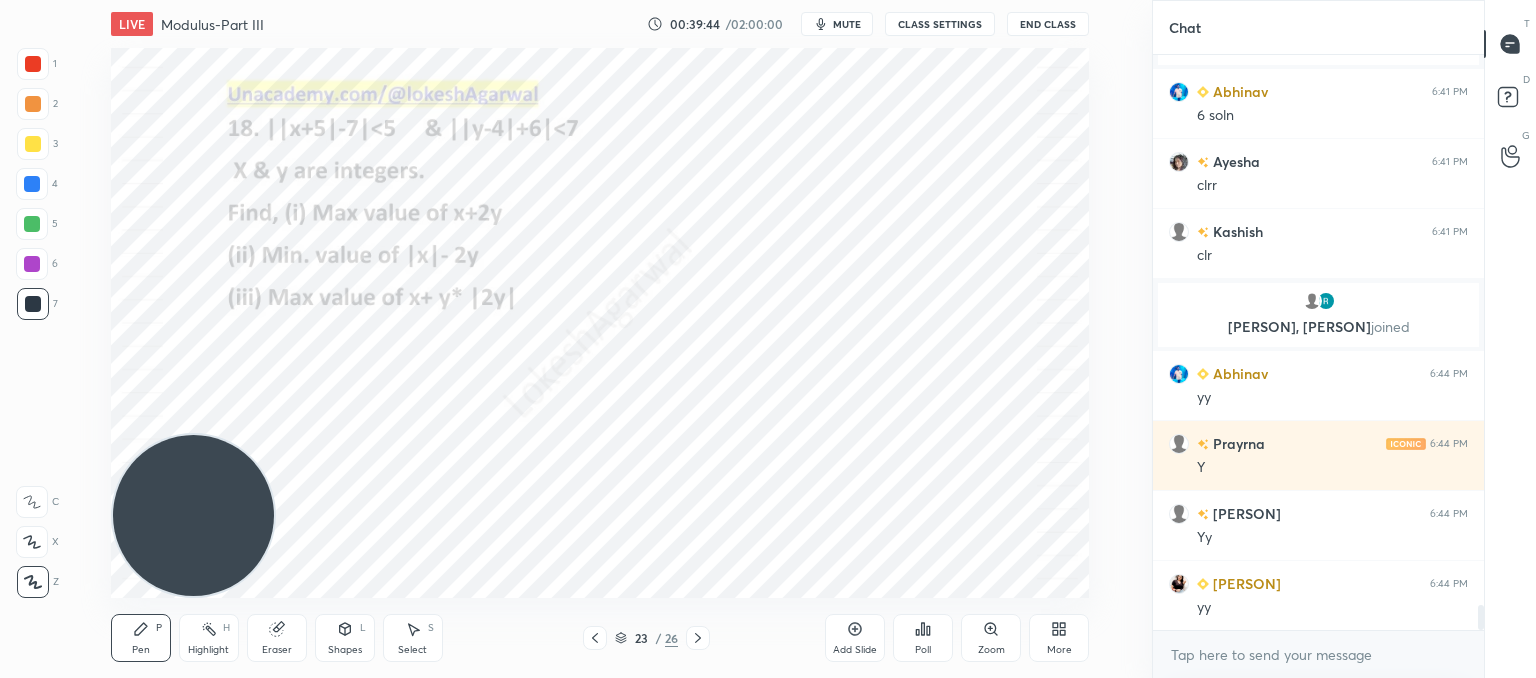 click 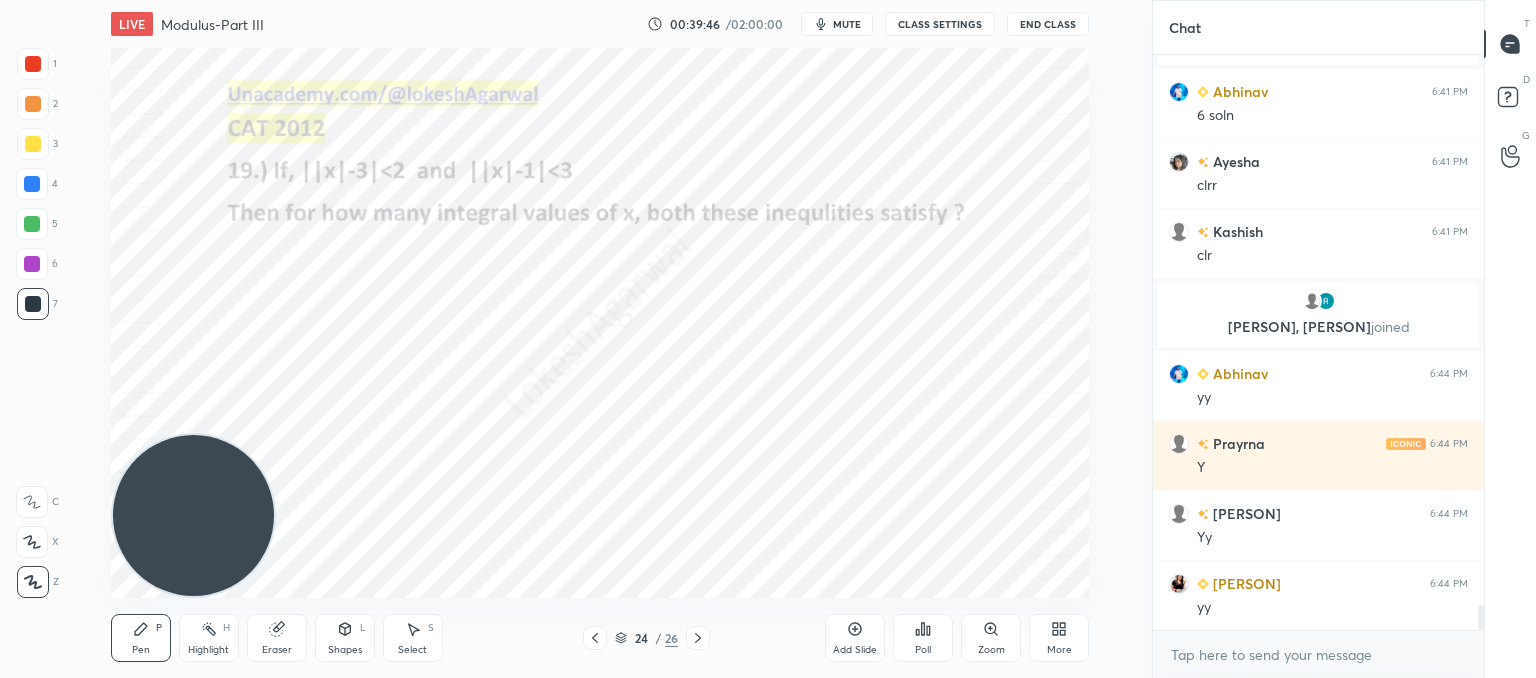 click on "Select S" at bounding box center (413, 638) 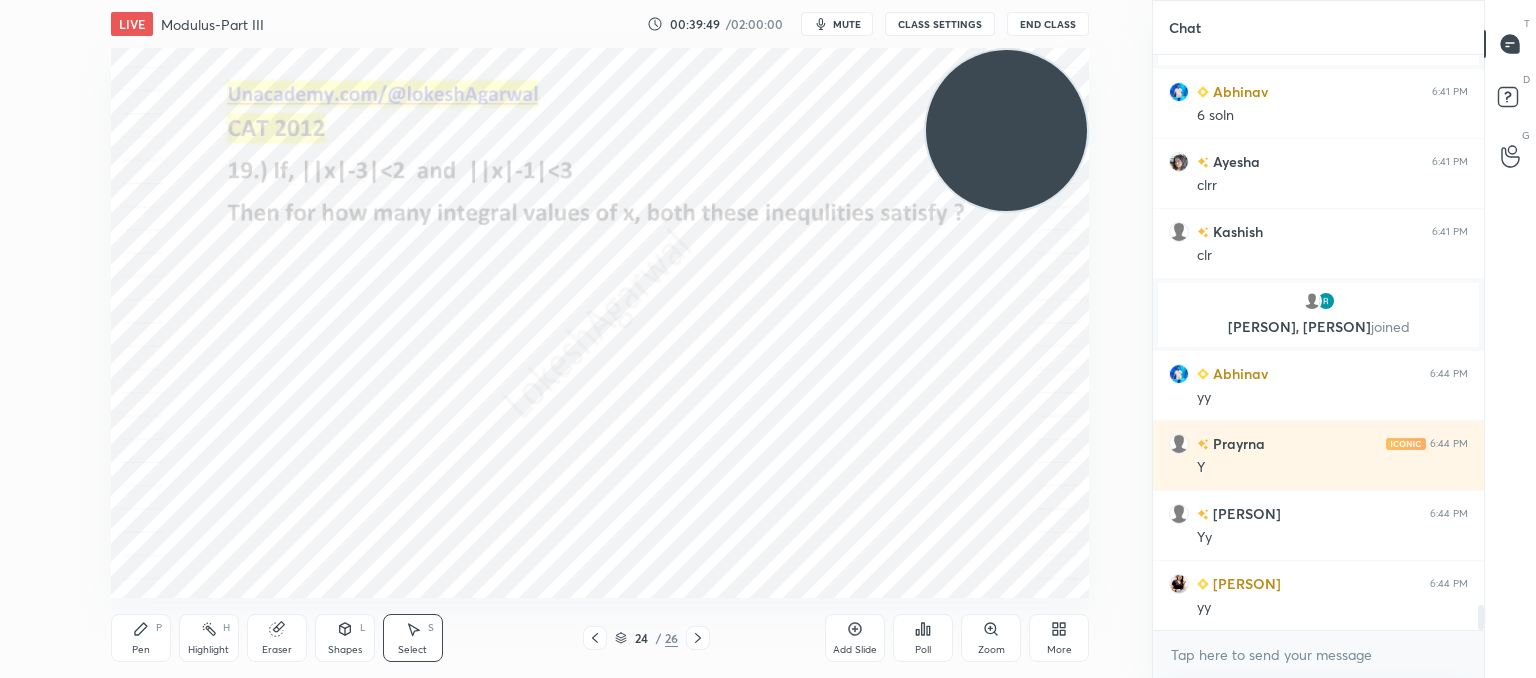 drag, startPoint x: 245, startPoint y: 506, endPoint x: 903, endPoint y: 172, distance: 737.91595 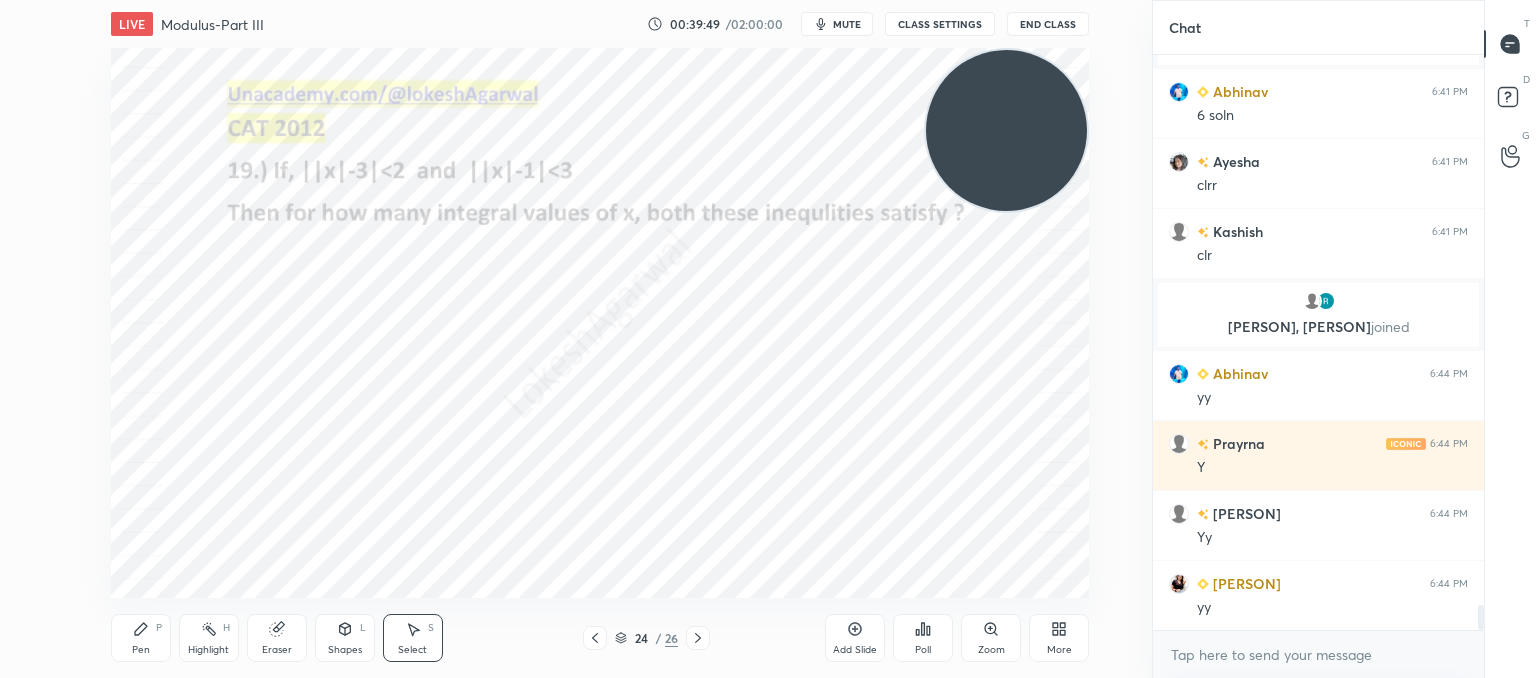 click on "1 2 3 4 5 6 7 C X Z C X Z E E Erase all   H H LIVE Modulus-Part III 00:39:49 /  02:00:00 mute CLASS SETTINGS End Class 0 ° Undo Copy Paste here Duplicate Duplicate to new slide Delete Setting up your live class Poll for   secs No correct answer Start poll Back Modulus-Part III • L13 of Comprehensive Course on Algebra: Basic to Advanced - Part I Lokesh Agarwal Pen P Highlight H Eraser Shapes L Select S 24 / 26 Add Slide Poll Zoom More Chat Kashish 6:40 PM sir mtlb x less than mod vali con ni lgani? Riti  joined Abhinav 6:41 PM 6 soln Ayesha 6:41 PM clrr Kashish 6:41 PM clr Sagar, Uma  joined Abhinav 6:44 PM yy Prayrna 6:44 PM Y Shrishty 6:44 PM Yy Sushraba 6:44 PM yy JUMP TO LATEST Enable hand raising Enable raise hand to speak to learners. Once enabled, chat will be turned off temporarily. Enable x   introducing Raise a hand with a doubt Now learners can raise their hand along with a doubt  How it works? Doubts asked by learners will show up here NEW DOUBTS ASKED No one has raised a hand yet Got it T D G" at bounding box center (768, 339) 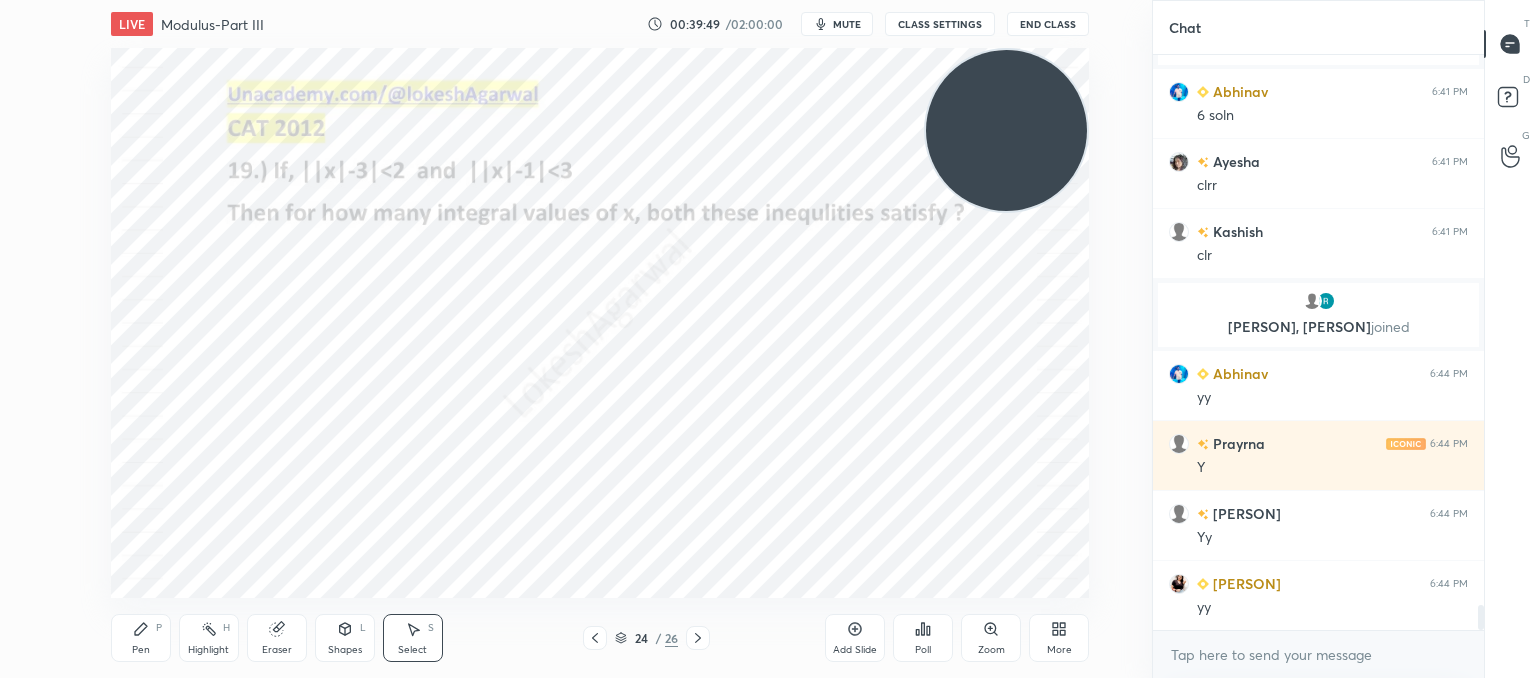 scroll, scrollTop: 12794, scrollLeft: 0, axis: vertical 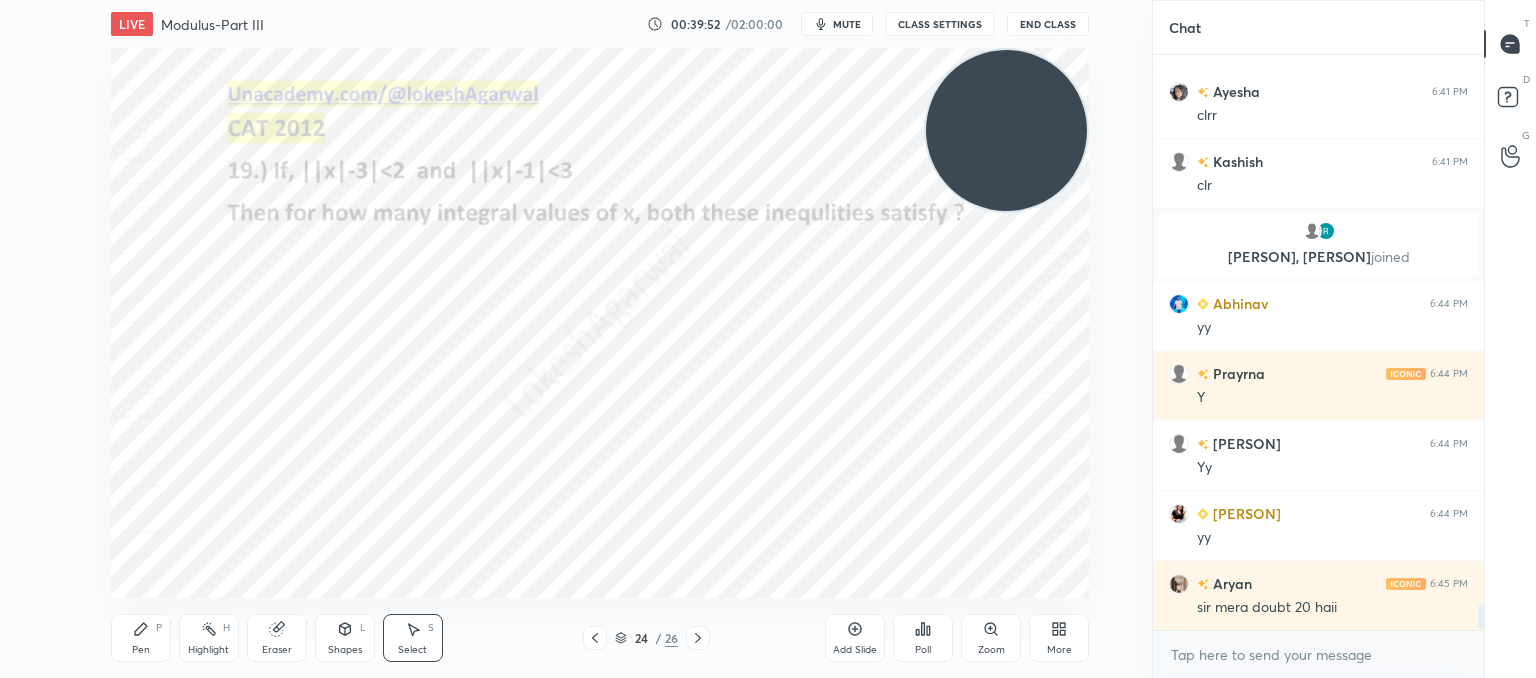 drag, startPoint x: 137, startPoint y: 626, endPoint x: 143, endPoint y: 599, distance: 27.658634 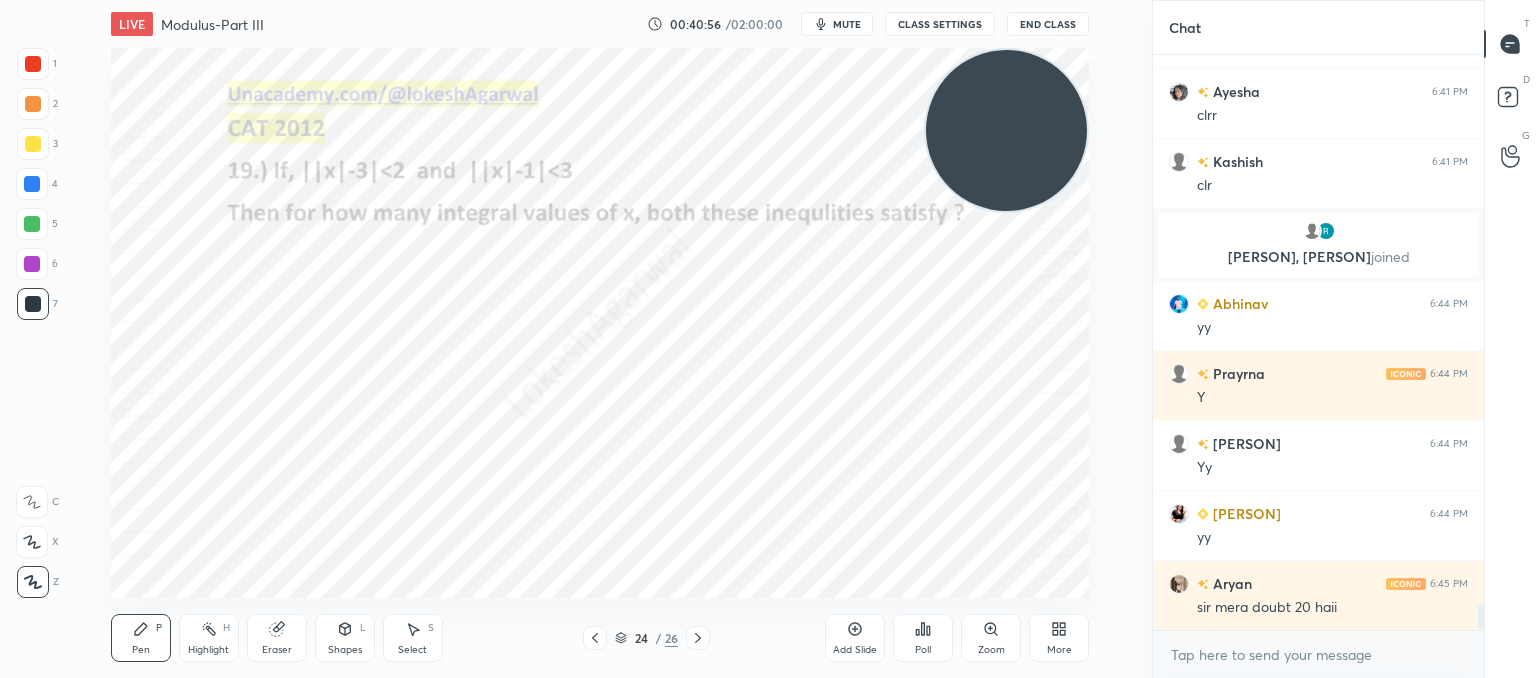 scroll, scrollTop: 12842, scrollLeft: 0, axis: vertical 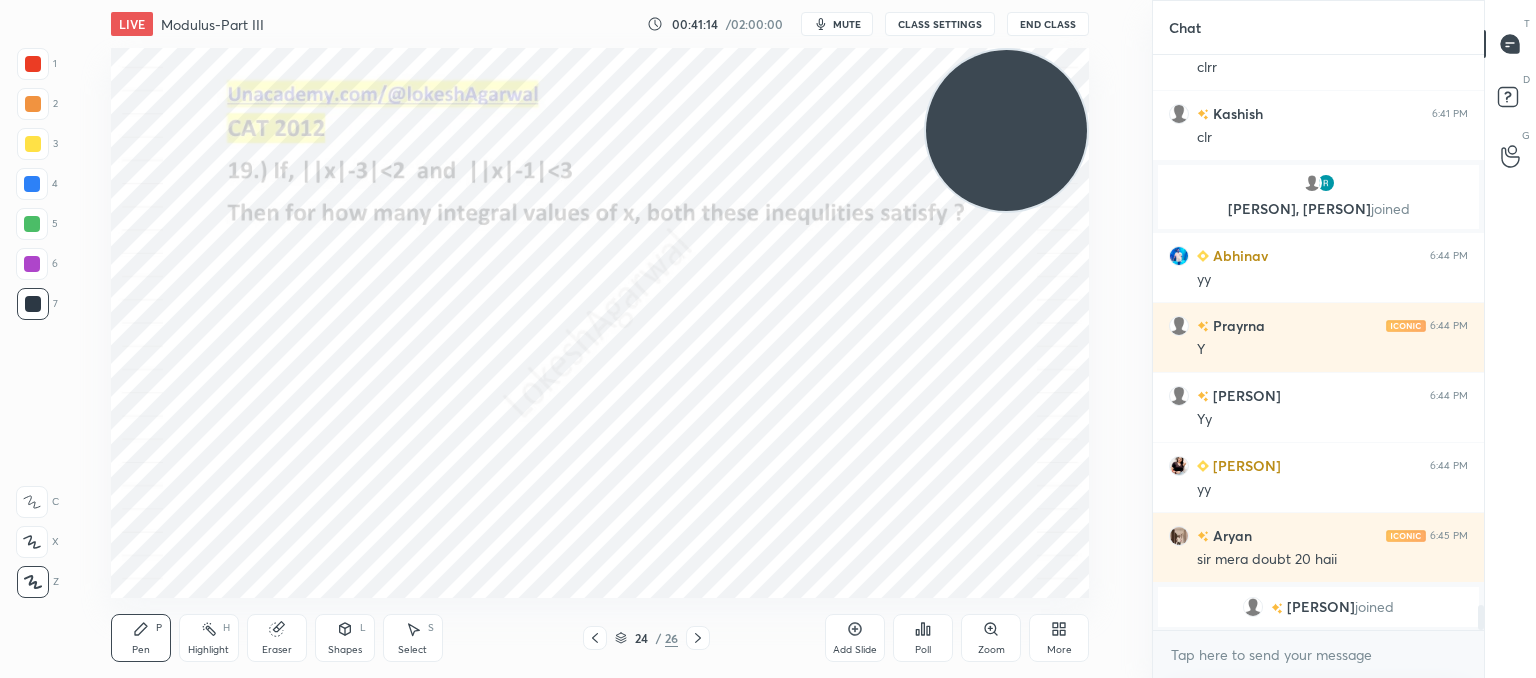 drag, startPoint x: 280, startPoint y: 634, endPoint x: 313, endPoint y: 598, distance: 48.83646 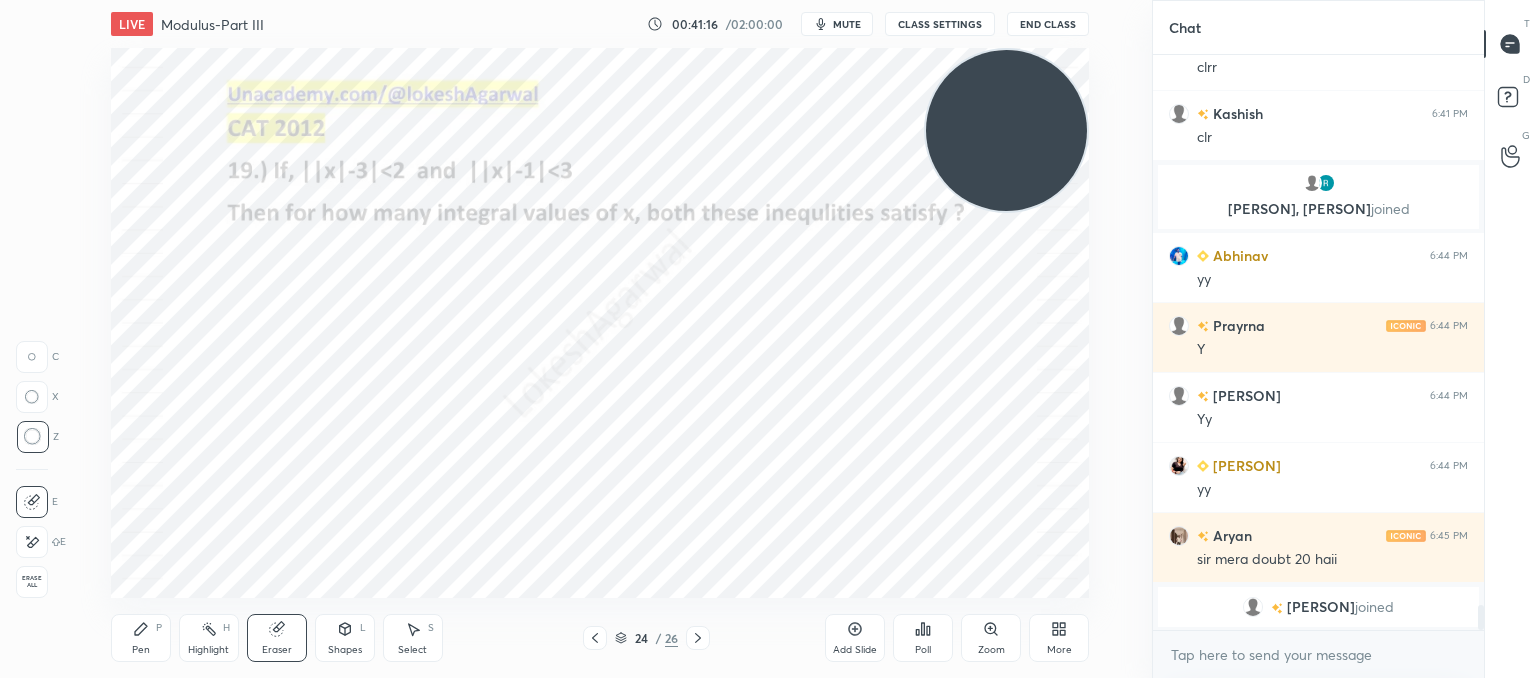 drag, startPoint x: 32, startPoint y: 350, endPoint x: 105, endPoint y: 348, distance: 73.02739 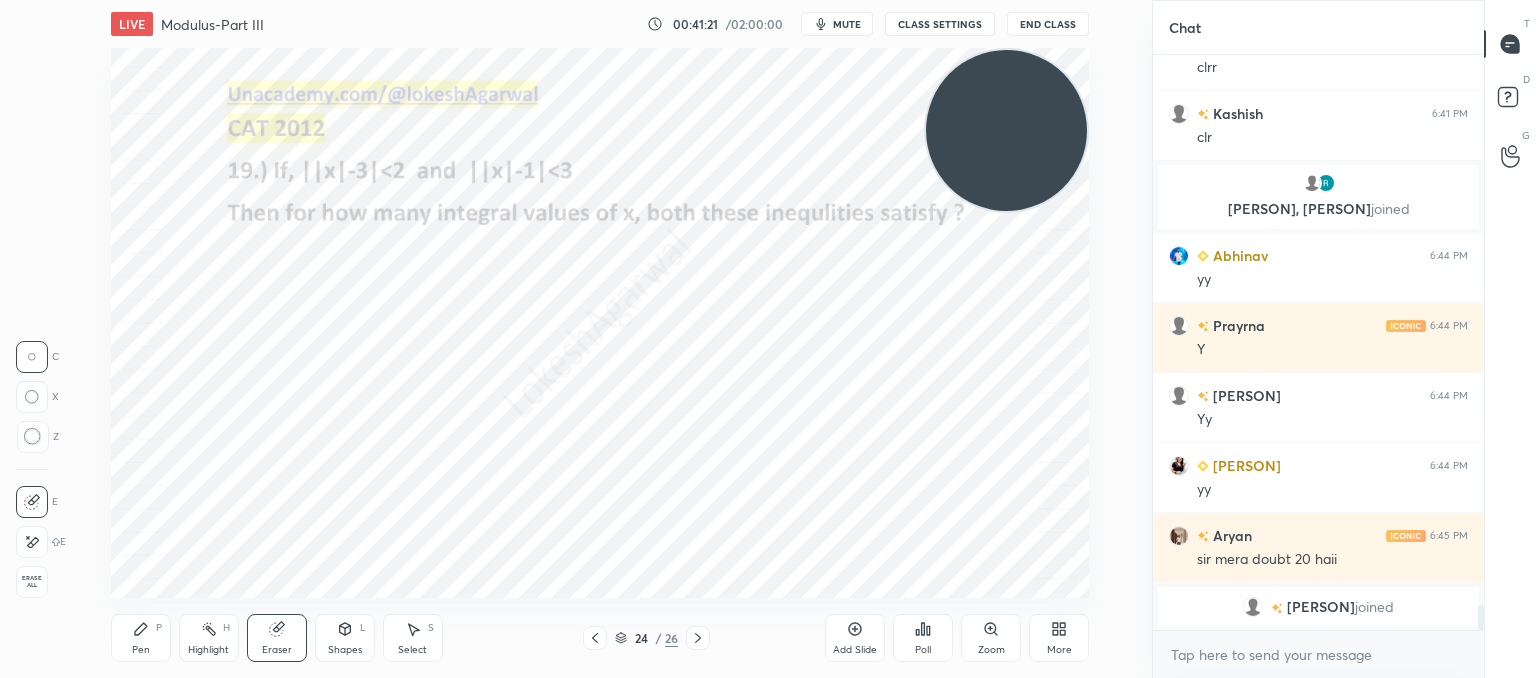 click 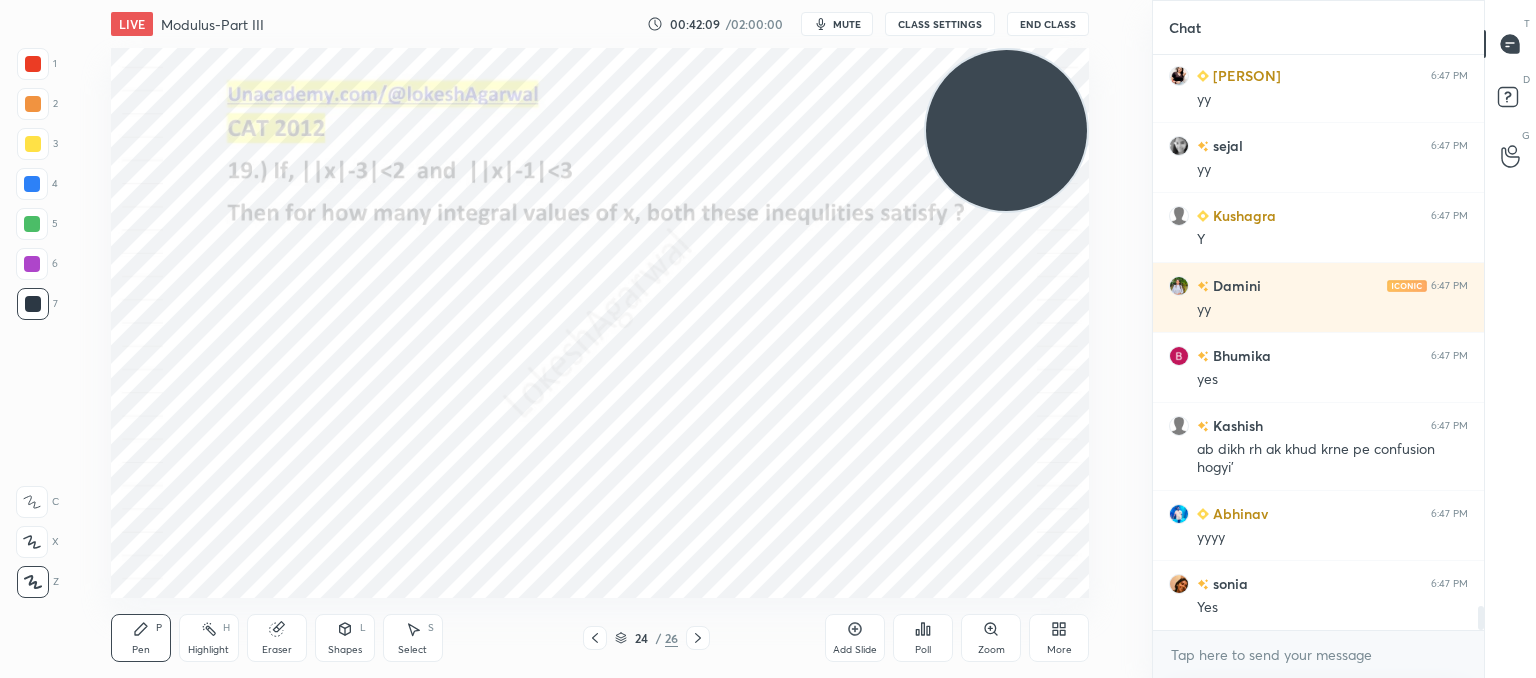scroll, scrollTop: 13530, scrollLeft: 0, axis: vertical 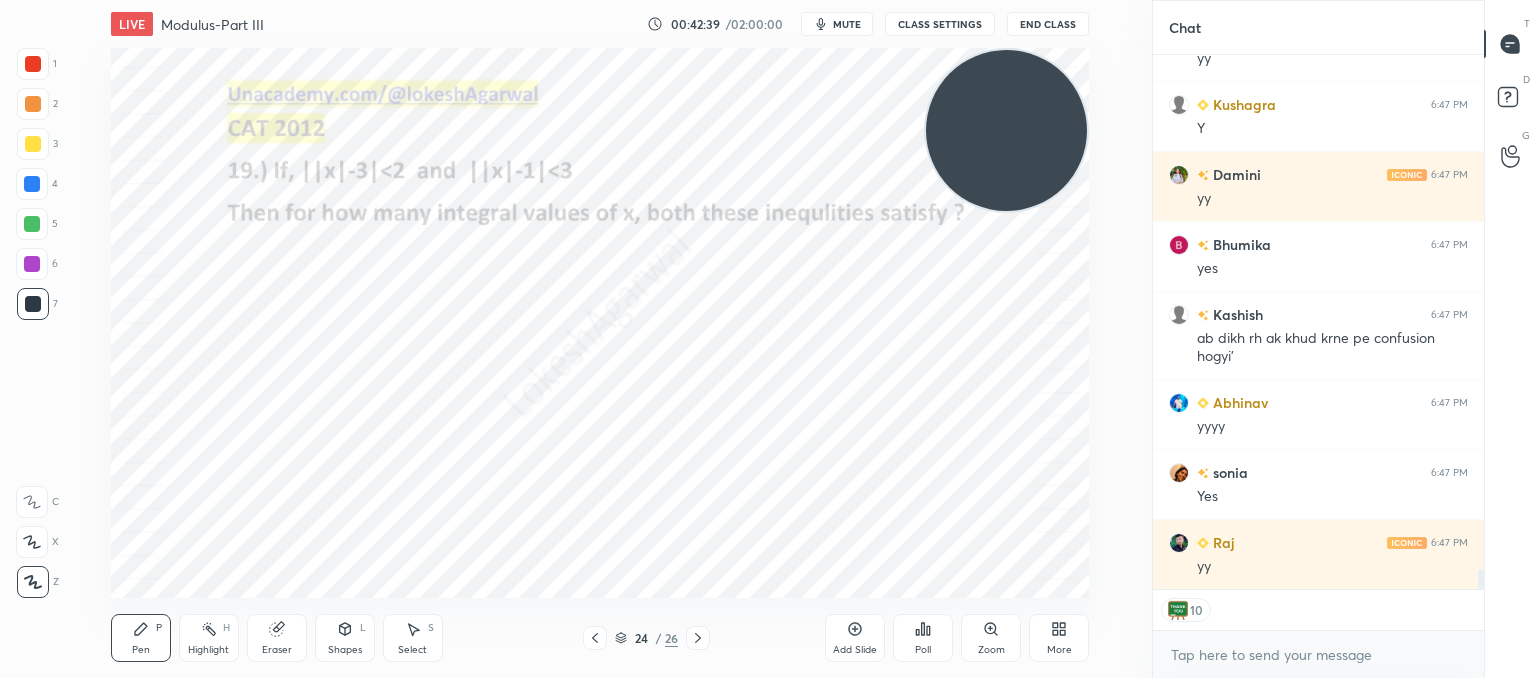 click 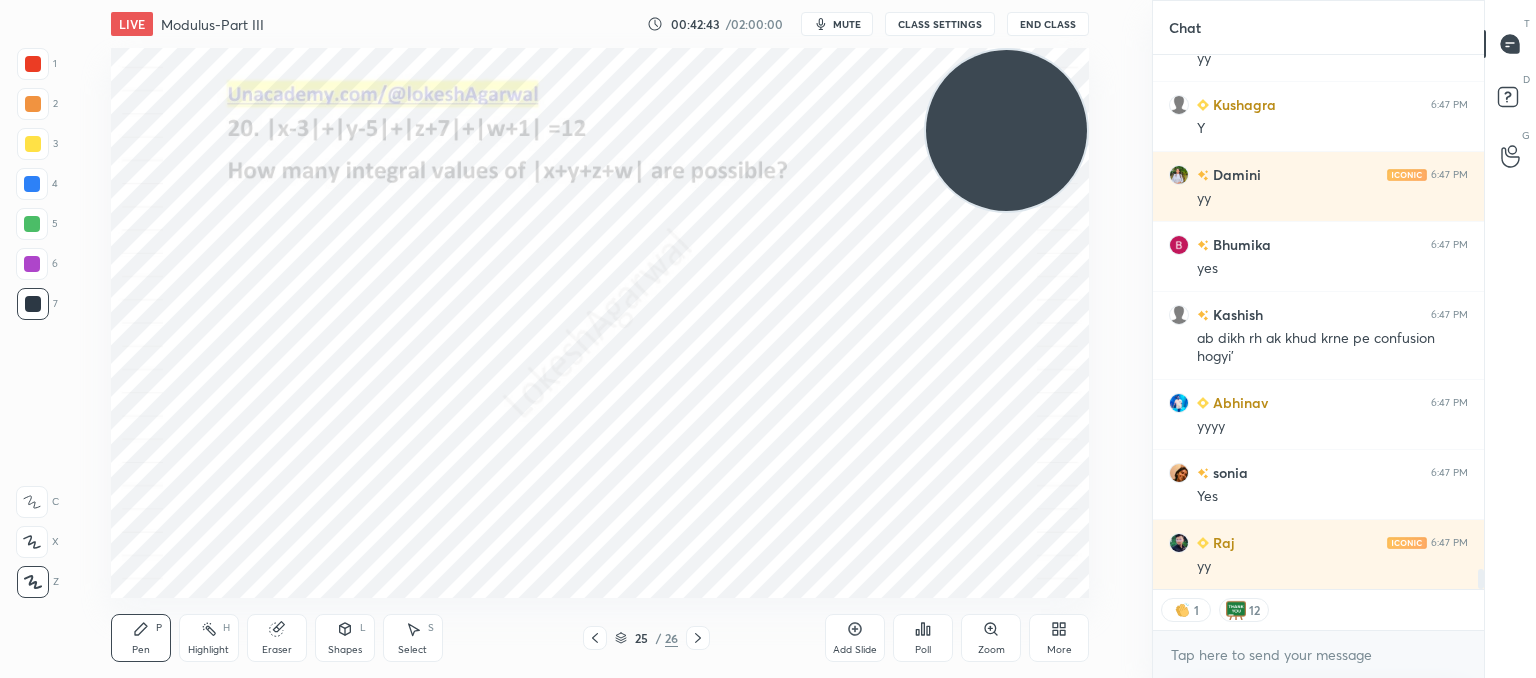drag, startPoint x: 988, startPoint y: 132, endPoint x: 0, endPoint y: 513, distance: 1058.9169 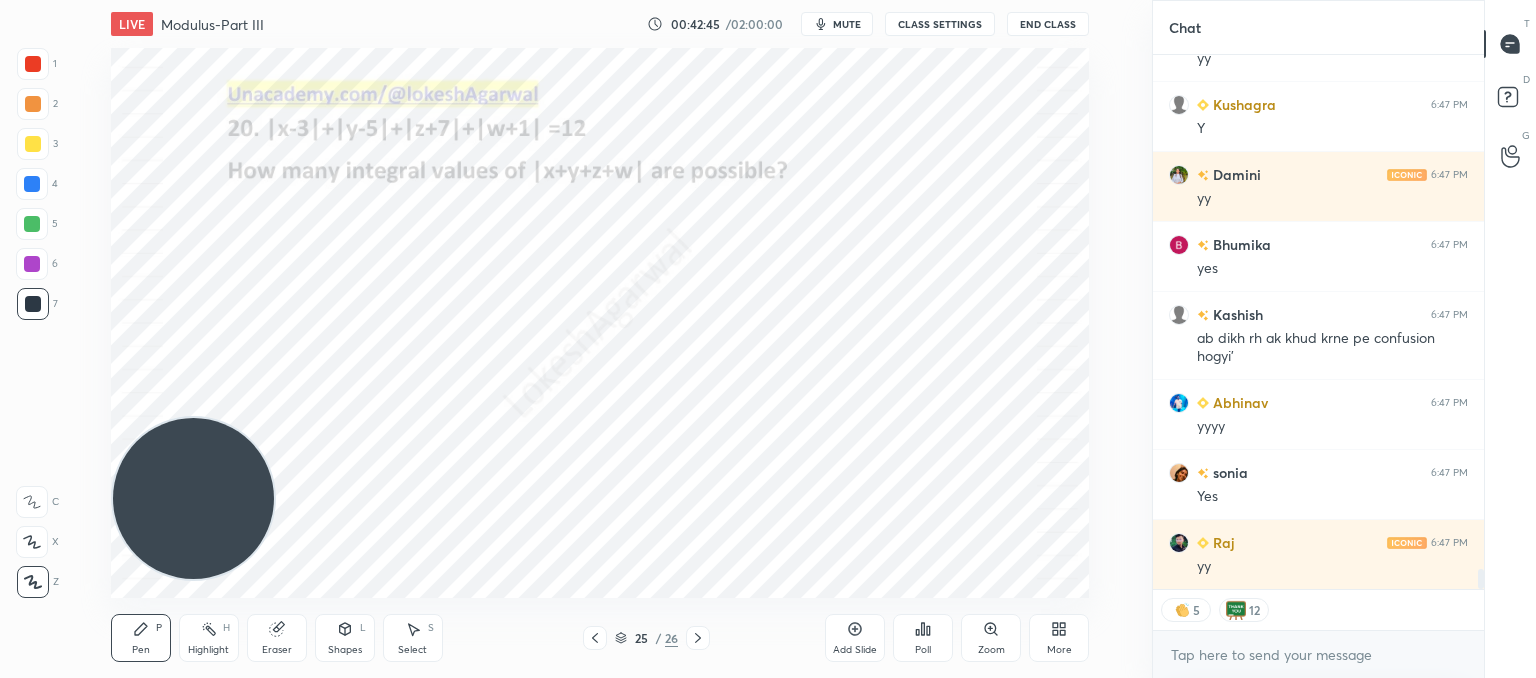 drag, startPoint x: 864, startPoint y: 636, endPoint x: 836, endPoint y: 615, distance: 35 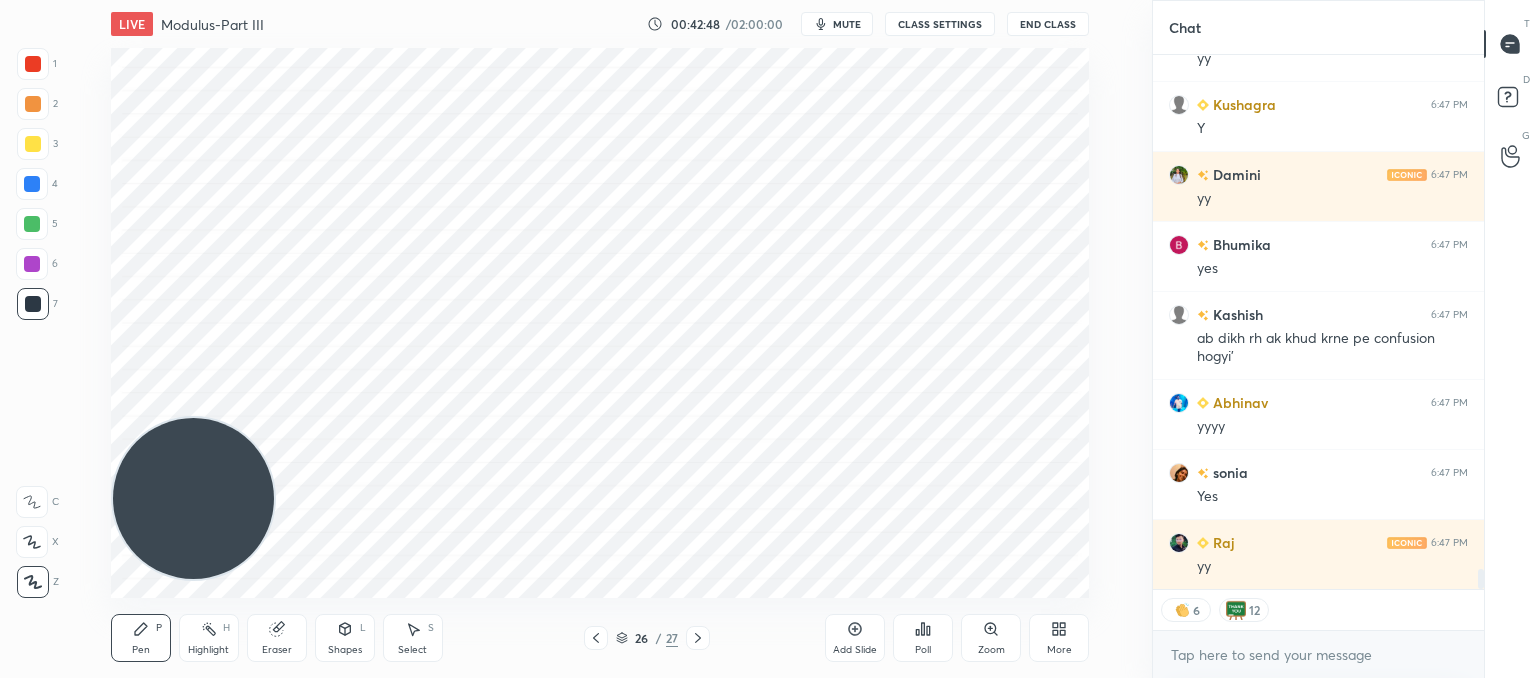 click on "Setting up your live class Poll for   secs No correct answer Start poll" at bounding box center [600, 323] 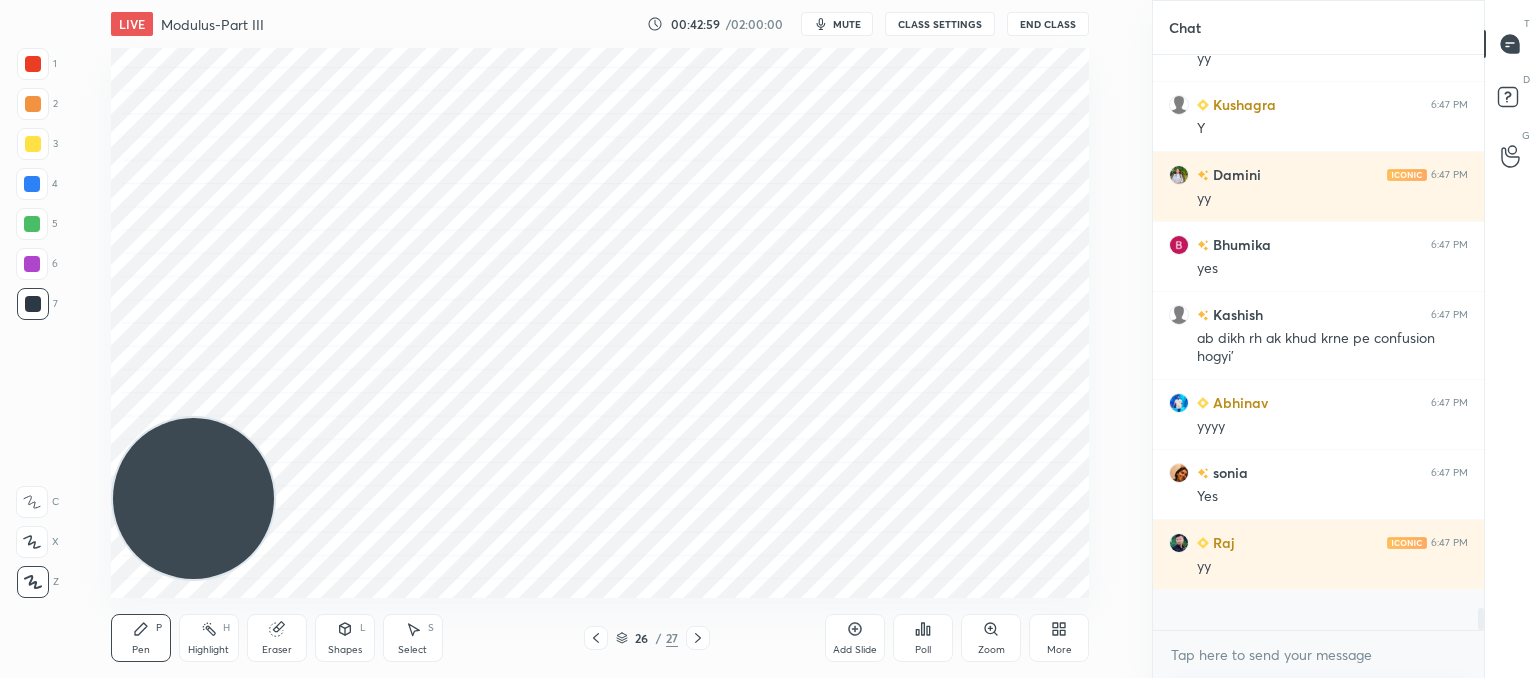 scroll, scrollTop: 6, scrollLeft: 6, axis: both 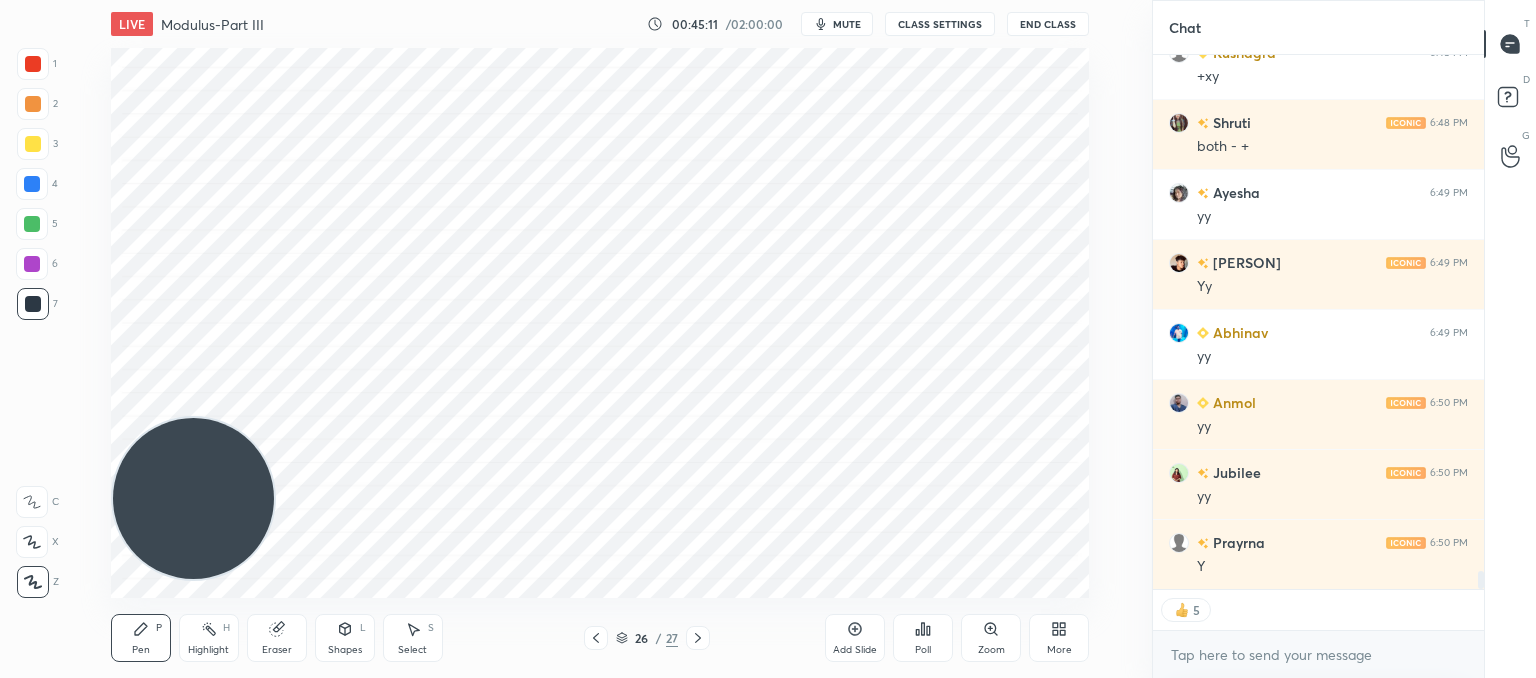 click 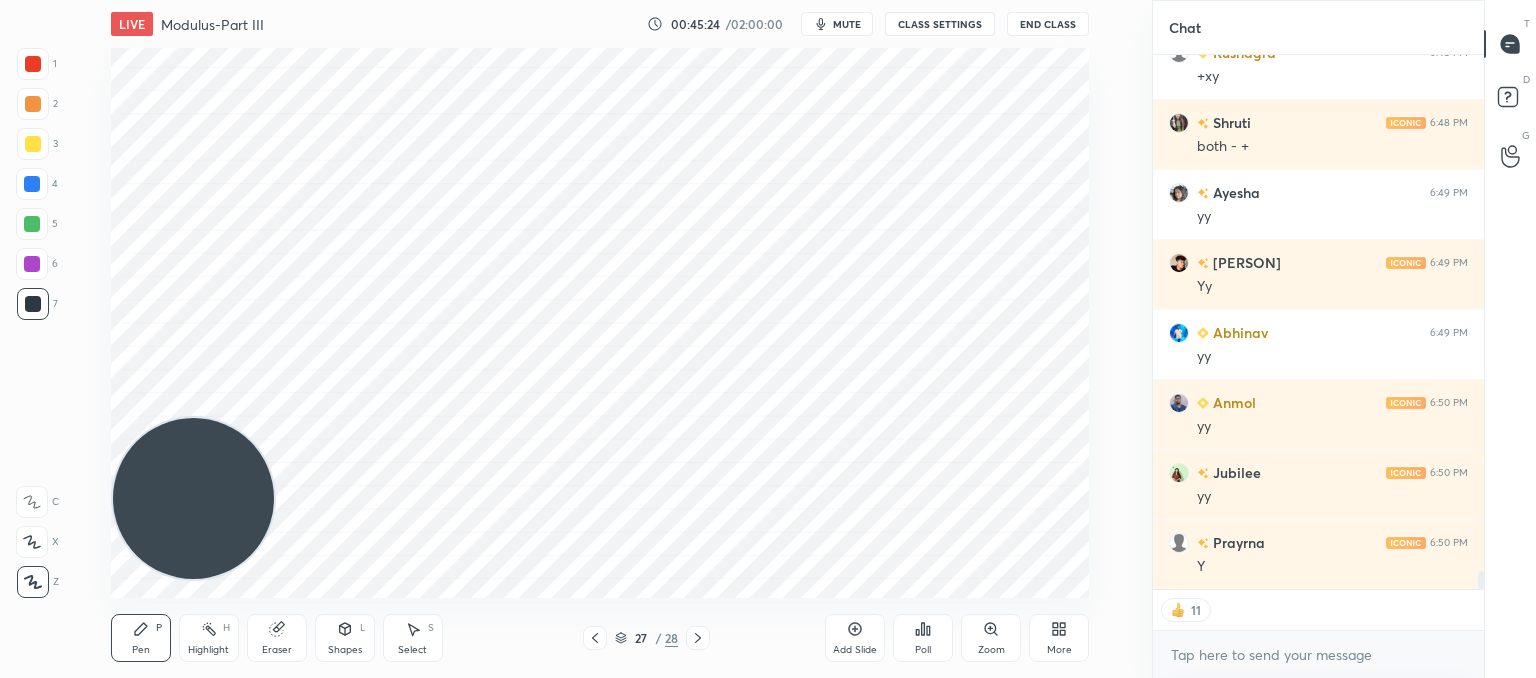 scroll, scrollTop: 6, scrollLeft: 6, axis: both 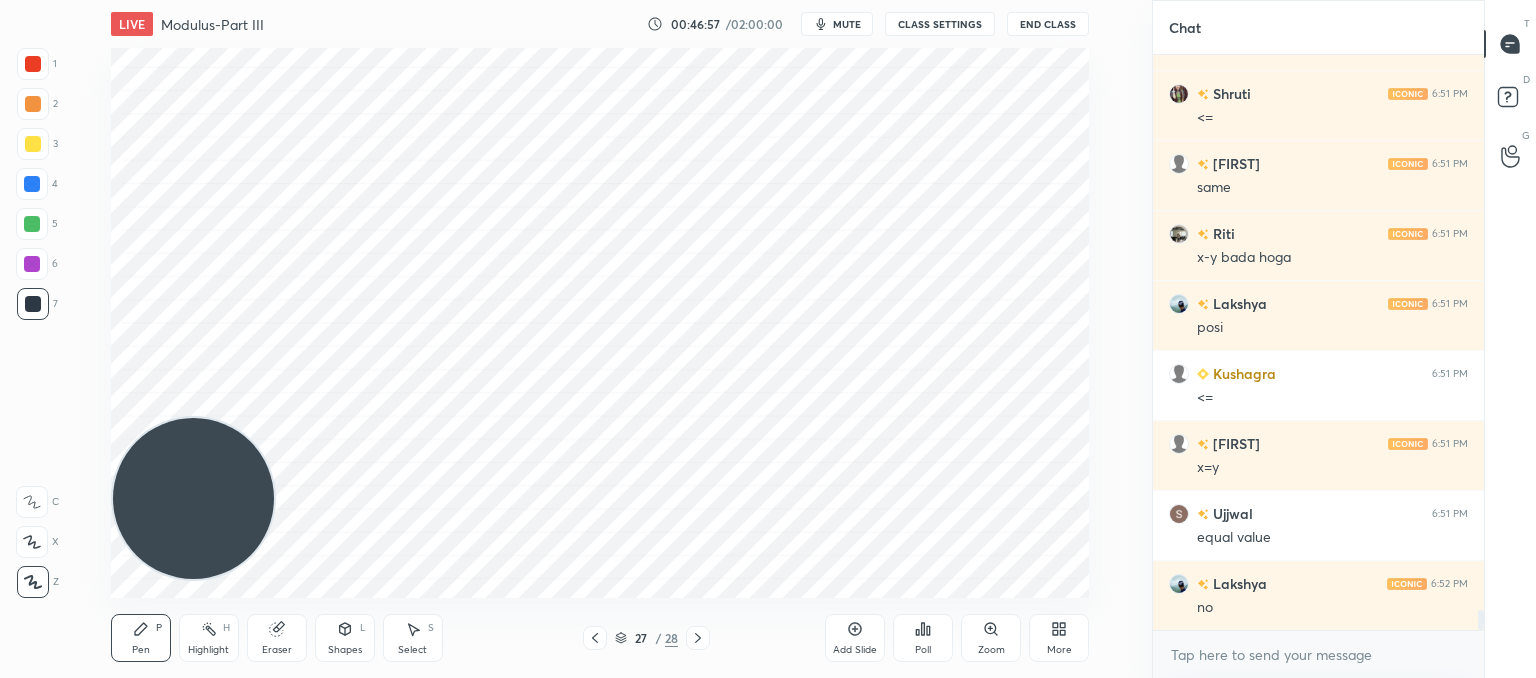 drag, startPoint x: 280, startPoint y: 632, endPoint x: 289, endPoint y: 617, distance: 17.492855 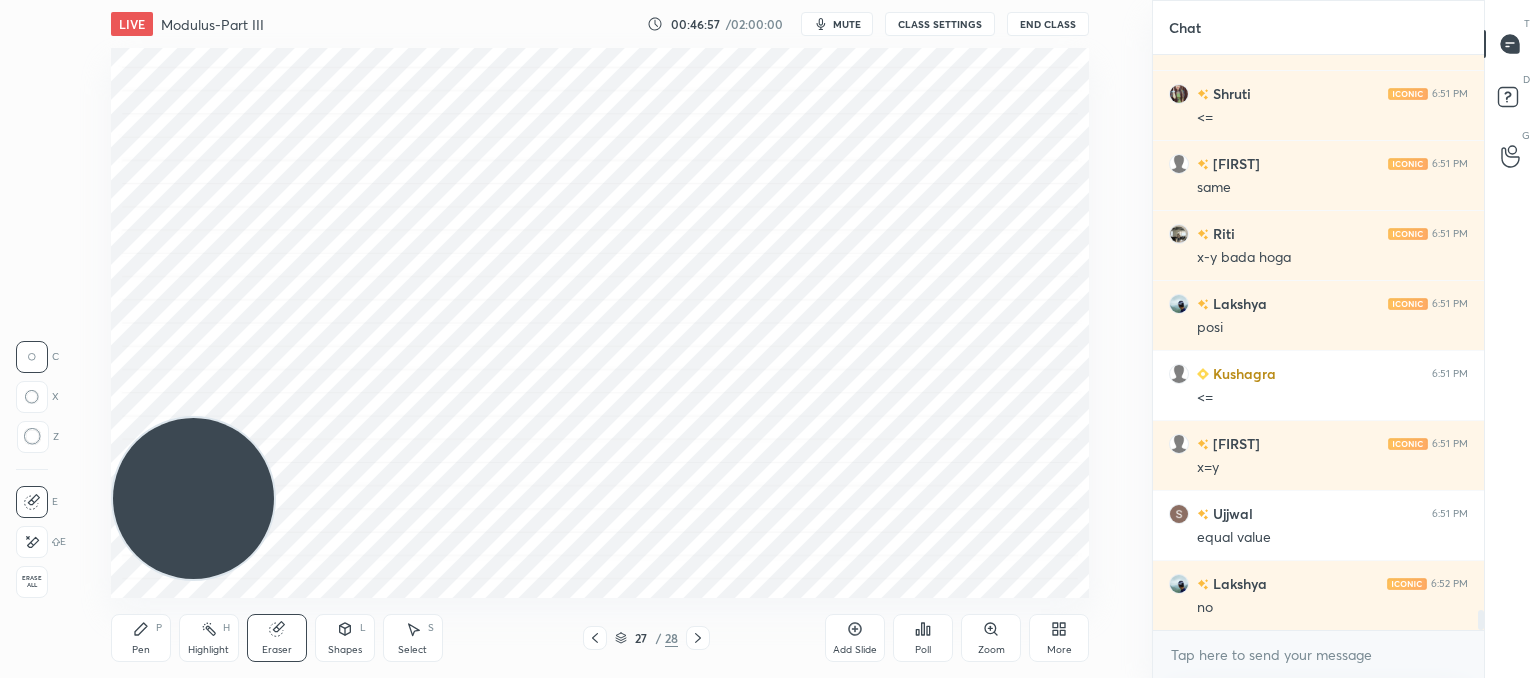 scroll, scrollTop: 16400, scrollLeft: 0, axis: vertical 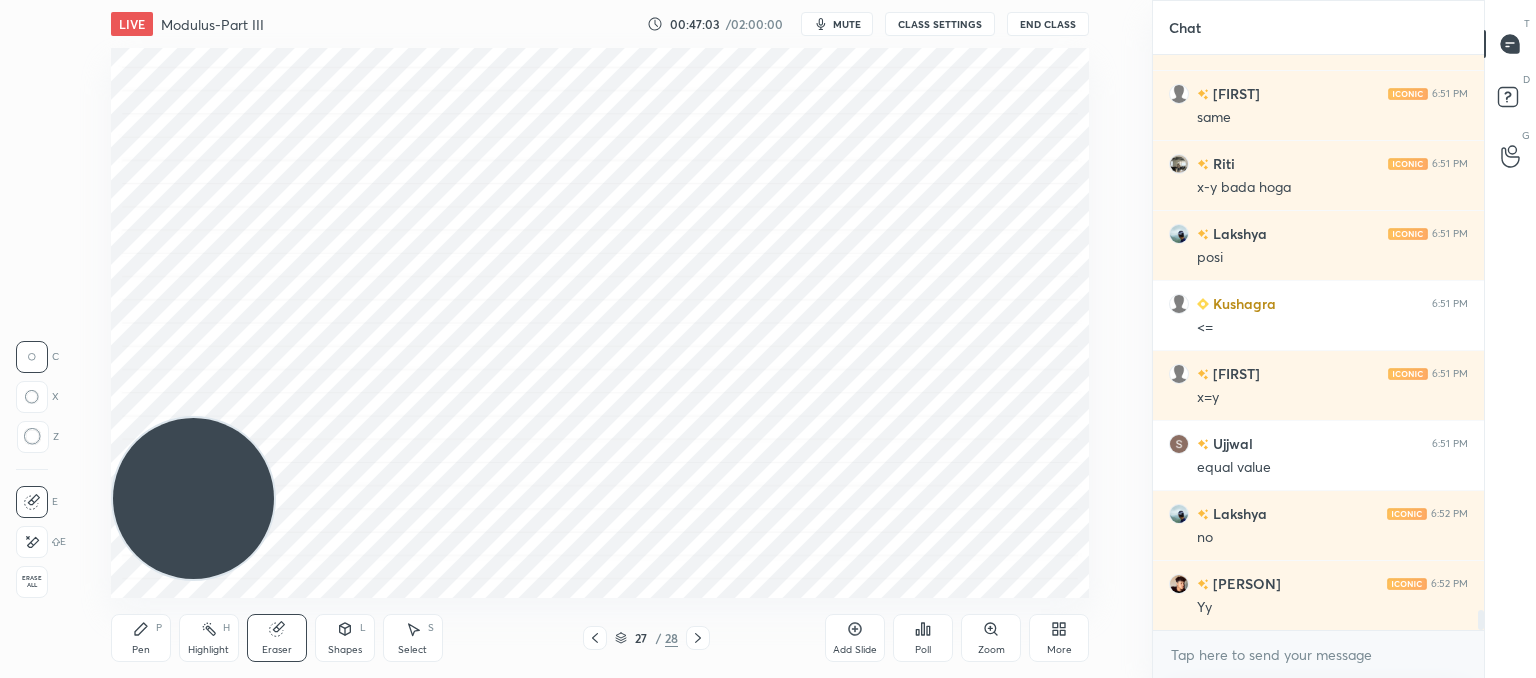 drag, startPoint x: 423, startPoint y: 638, endPoint x: 452, endPoint y: 617, distance: 35.805027 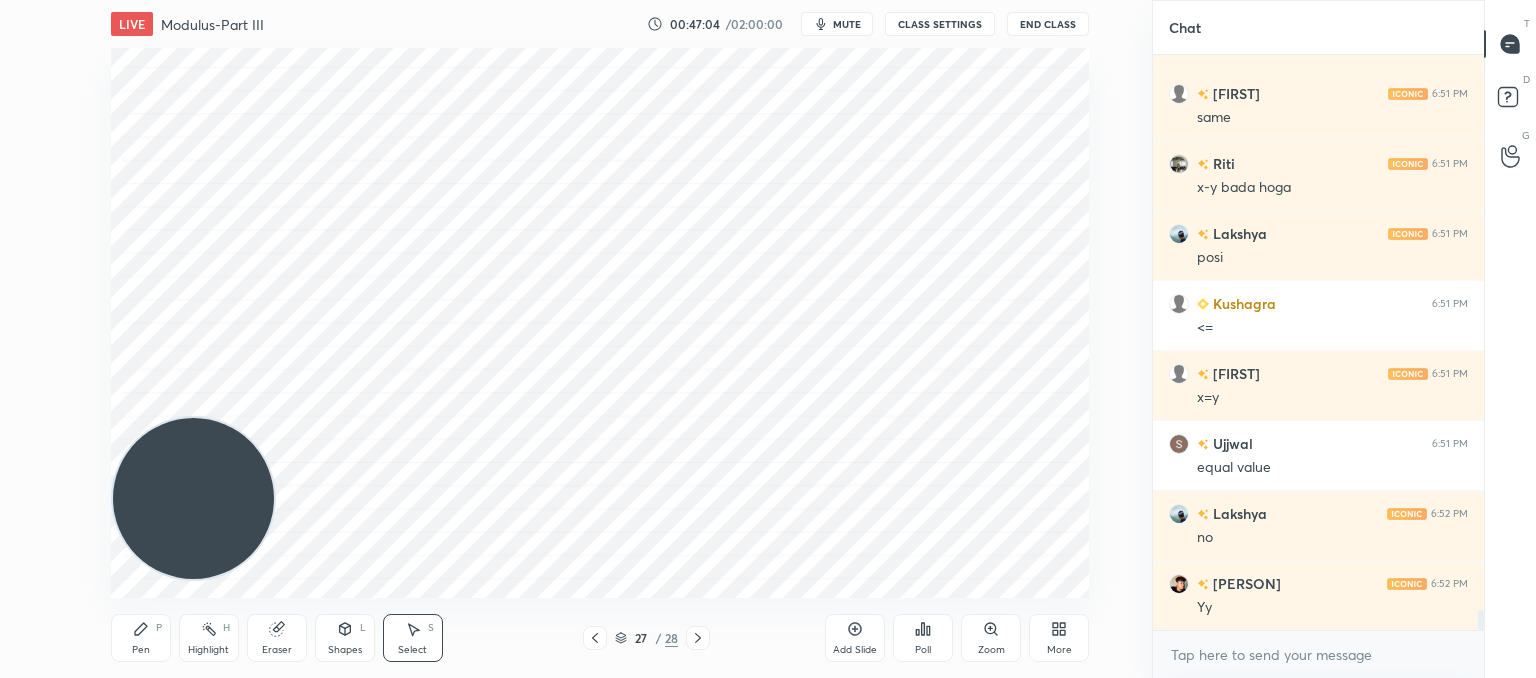 drag, startPoint x: 158, startPoint y: 629, endPoint x: 232, endPoint y: 577, distance: 90.44335 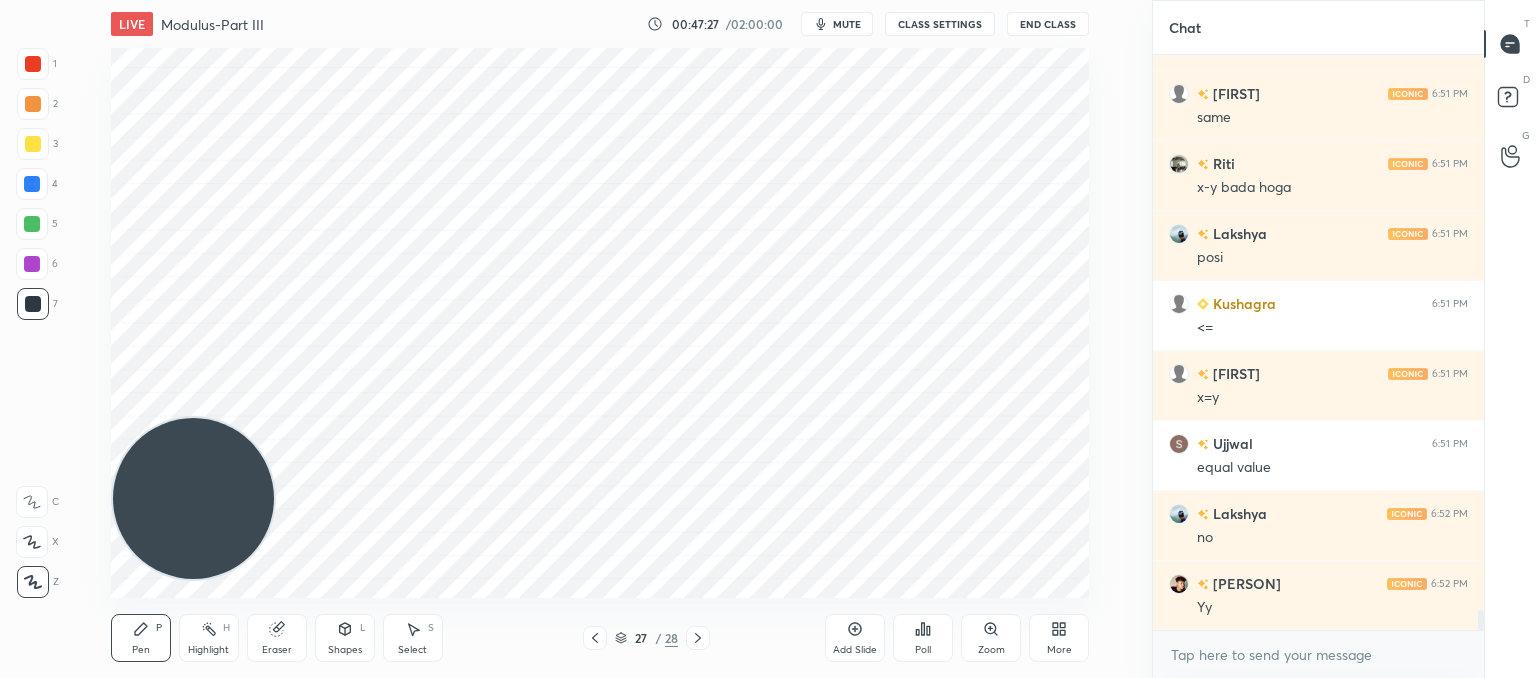 drag, startPoint x: 847, startPoint y: 645, endPoint x: 804, endPoint y: 601, distance: 61.522354 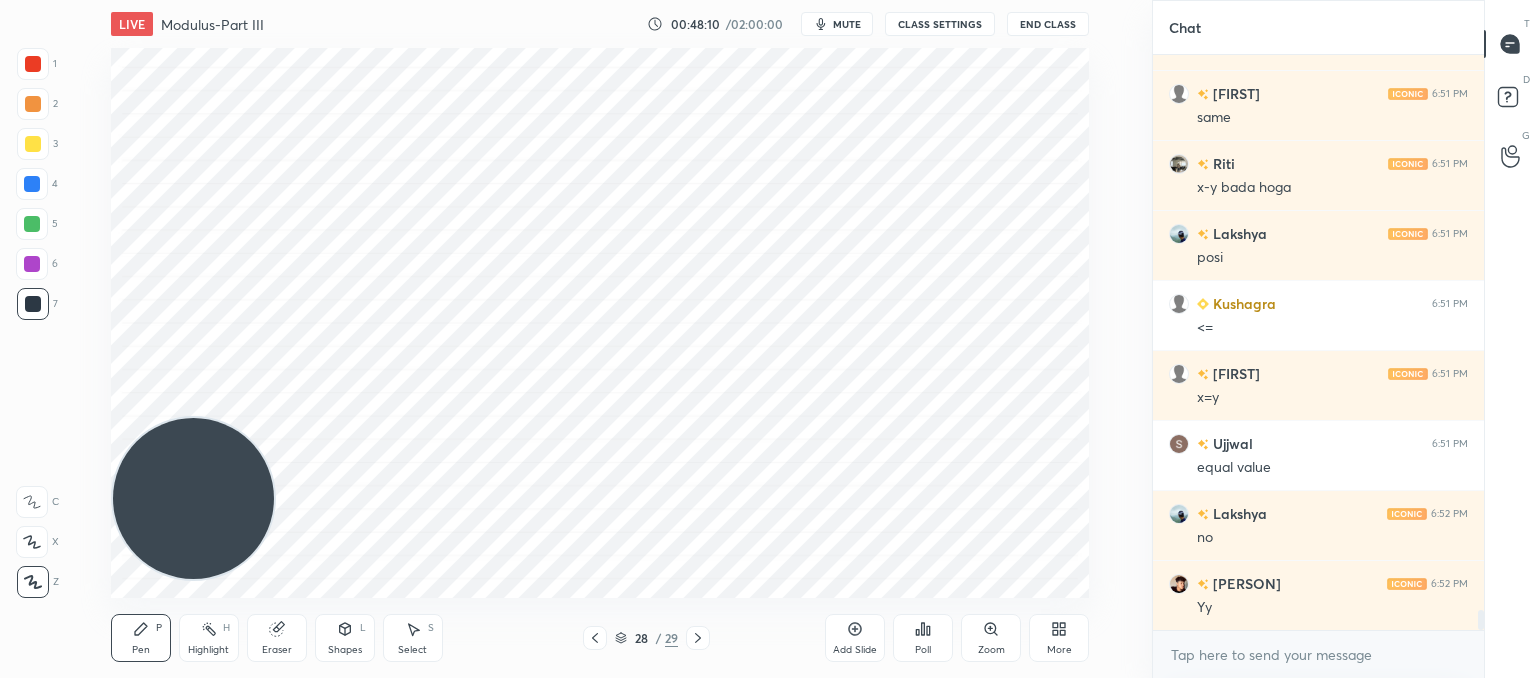 click 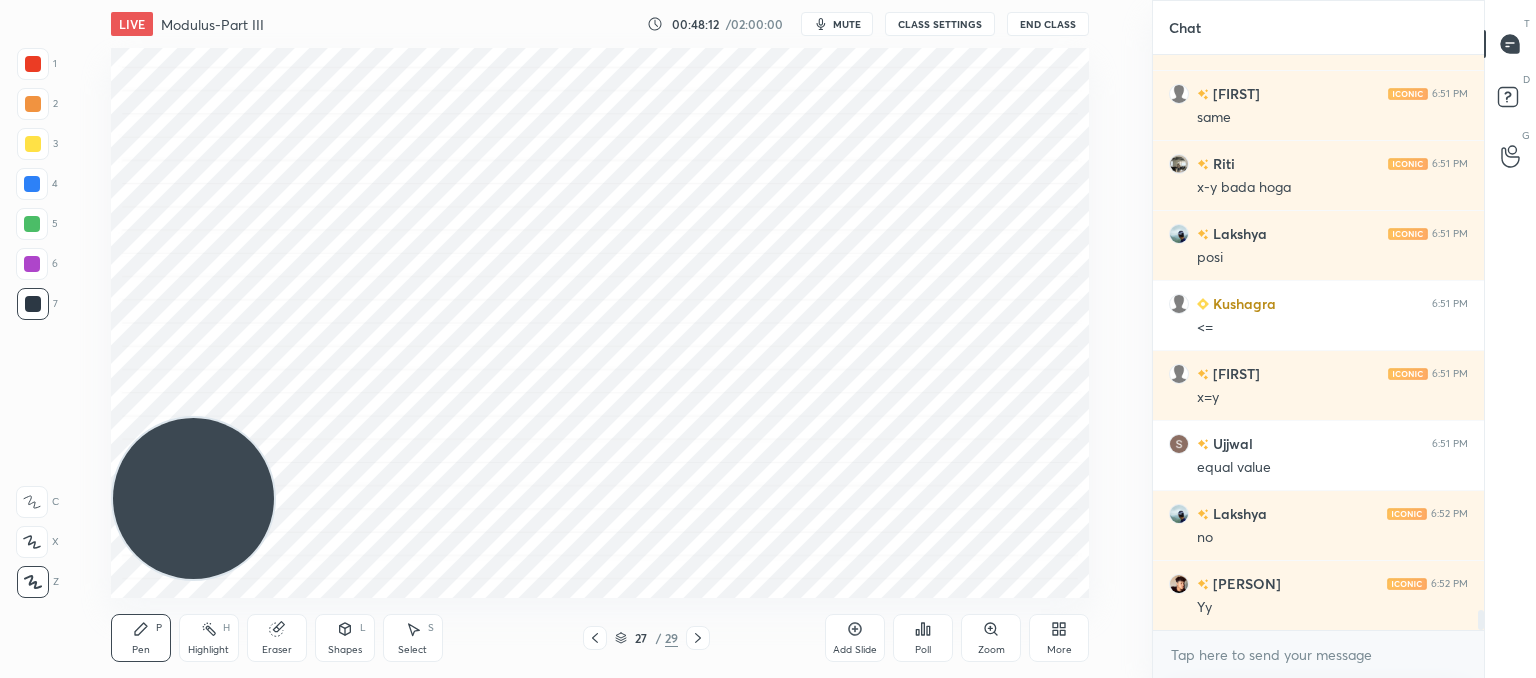 drag, startPoint x: 595, startPoint y: 632, endPoint x: 589, endPoint y: 598, distance: 34.525352 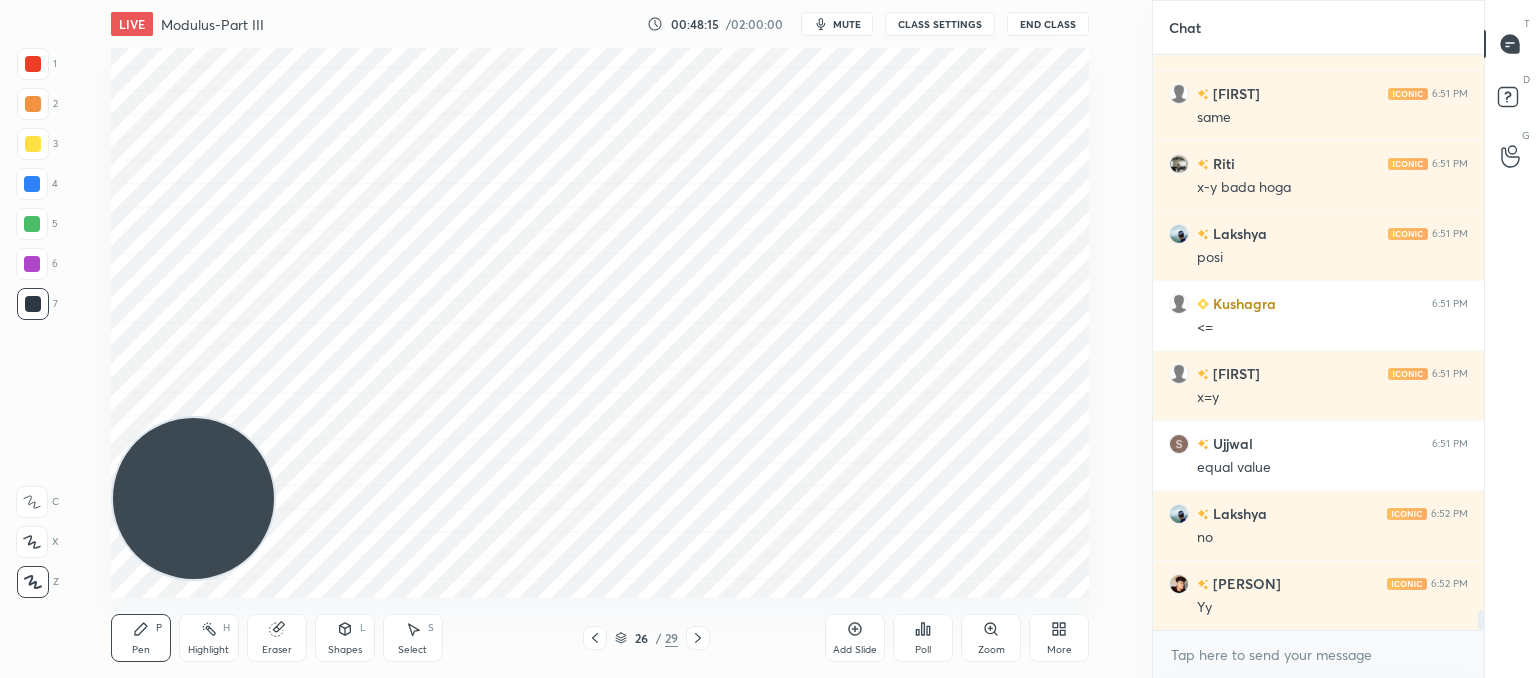 click 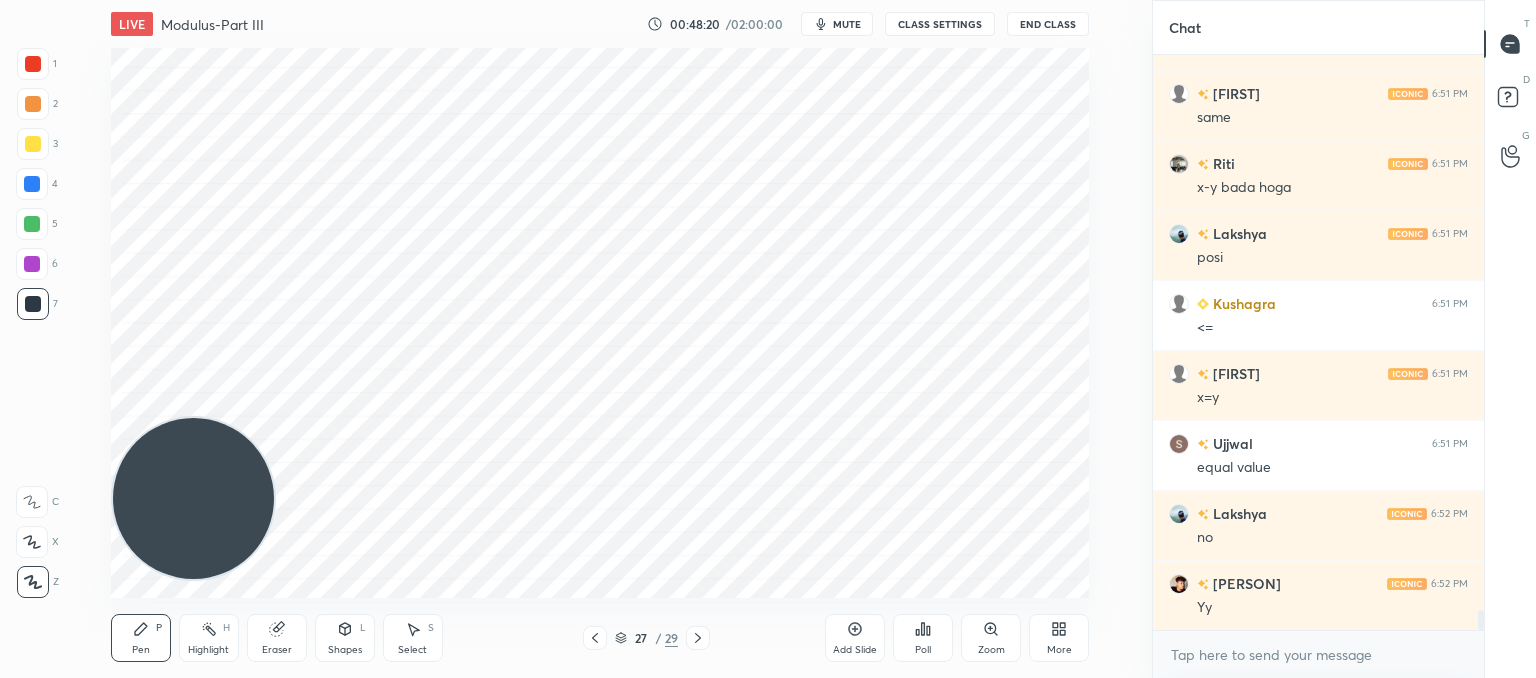 click at bounding box center [595, 638] 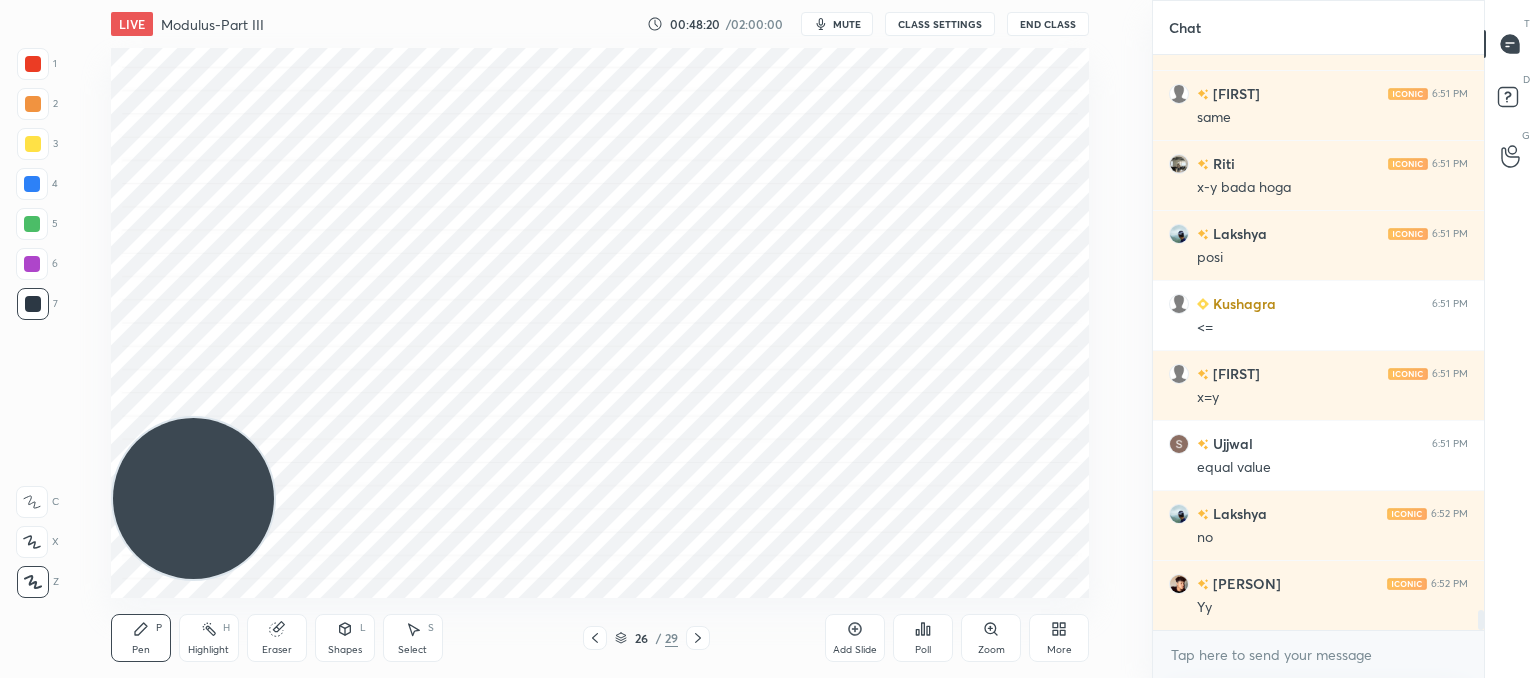 click at bounding box center [595, 638] 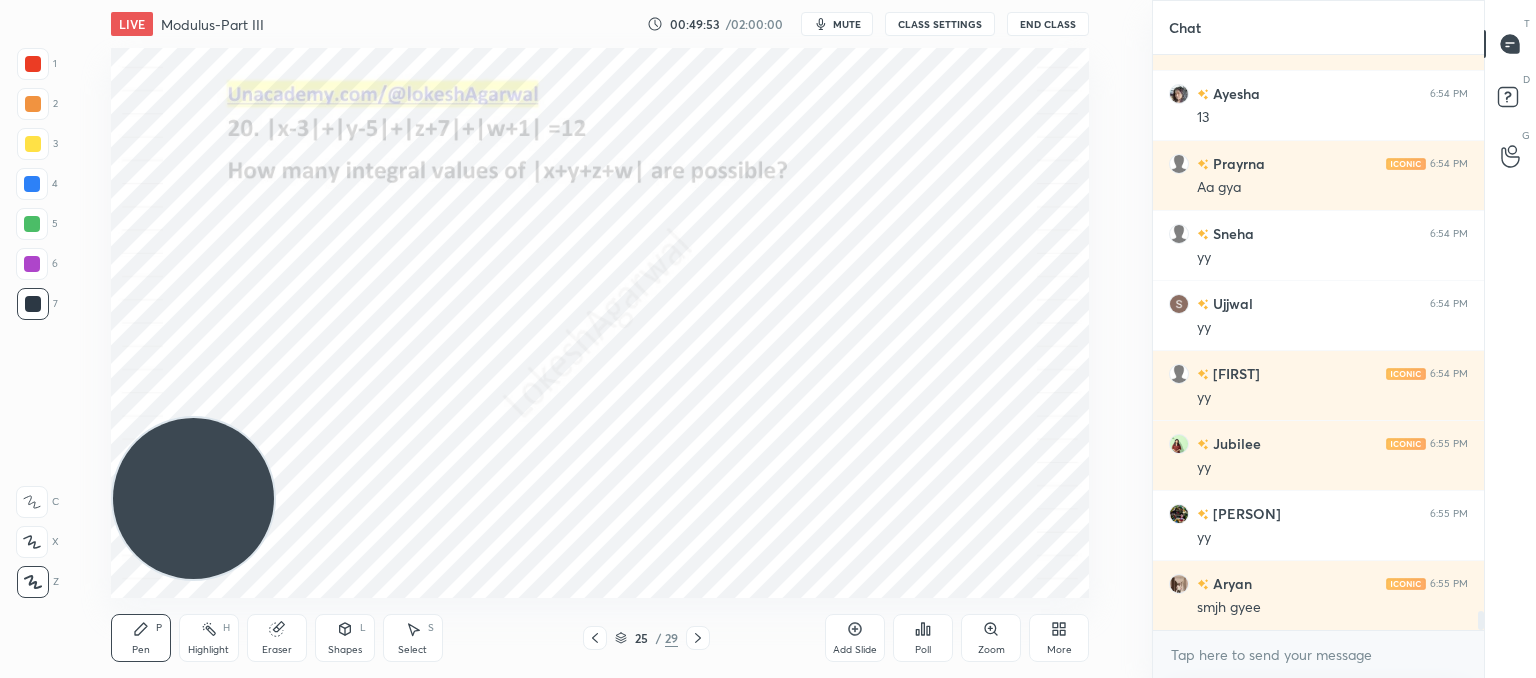 scroll, scrollTop: 17030, scrollLeft: 0, axis: vertical 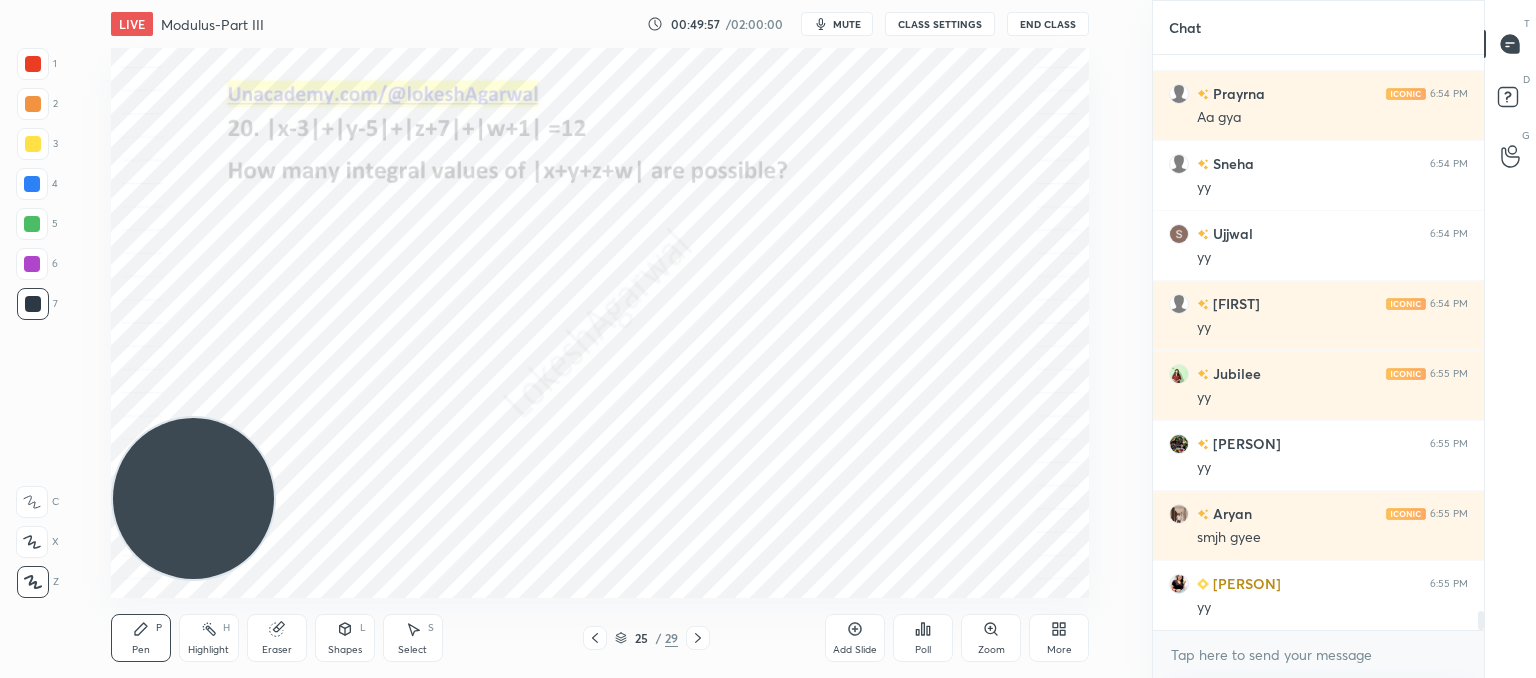 click on "More" at bounding box center [1059, 638] 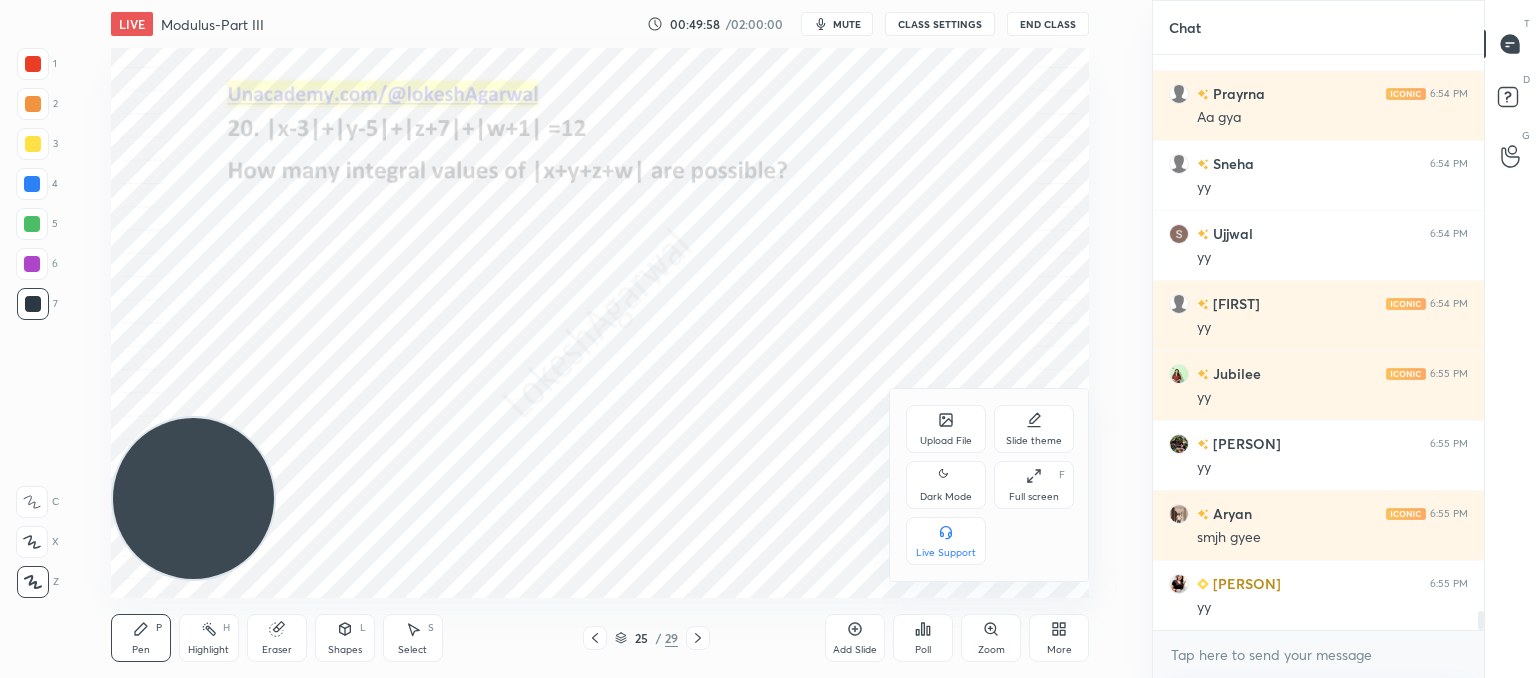 click on "Upload File" at bounding box center [946, 441] 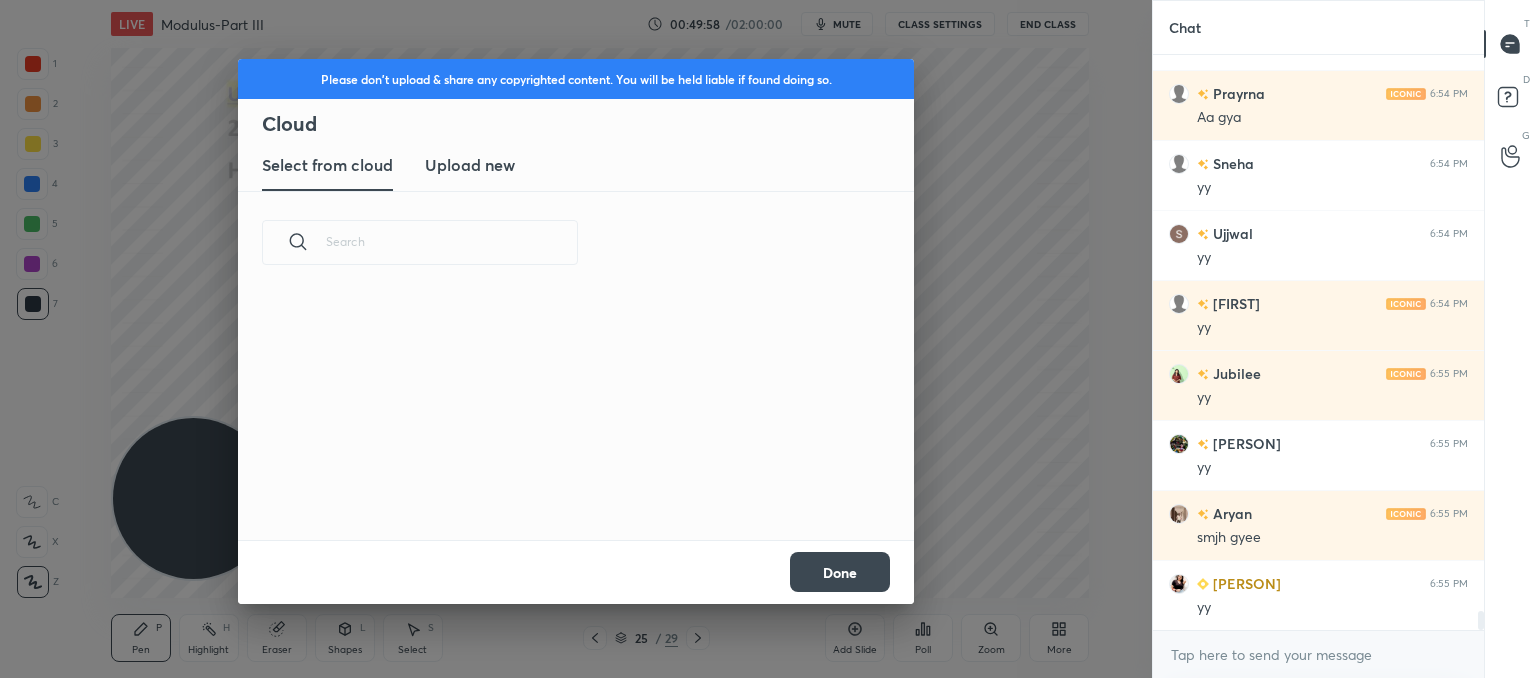 scroll, scrollTop: 5, scrollLeft: 10, axis: both 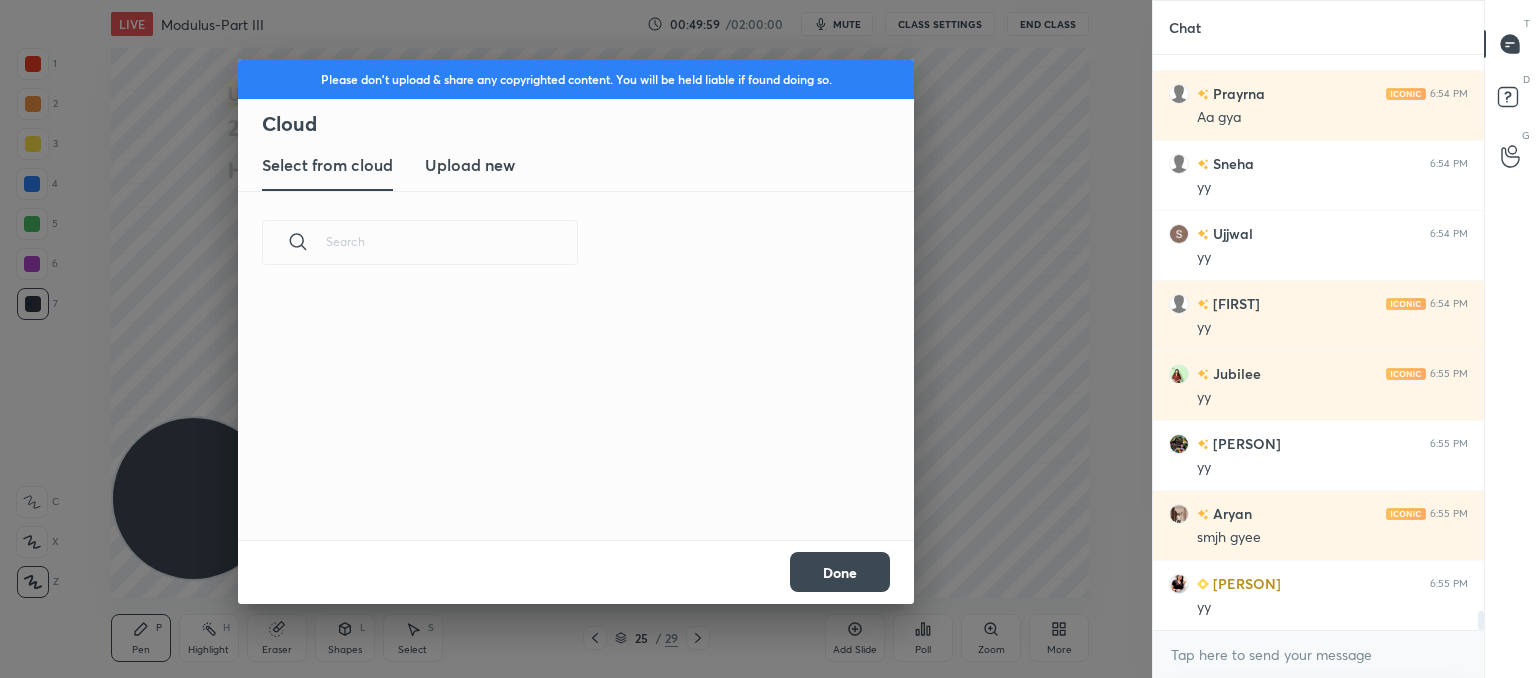 click on "Upload new" at bounding box center (470, 166) 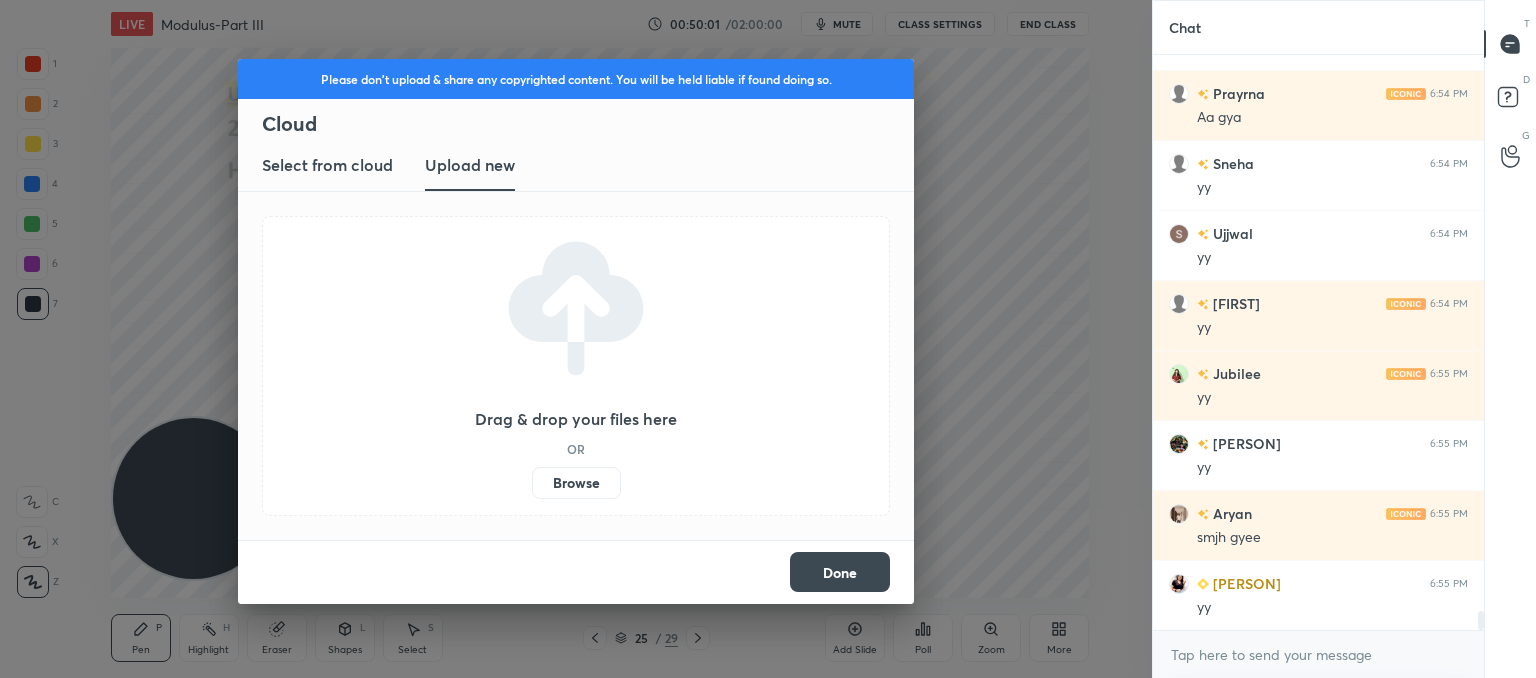 click on "Browse" at bounding box center [576, 483] 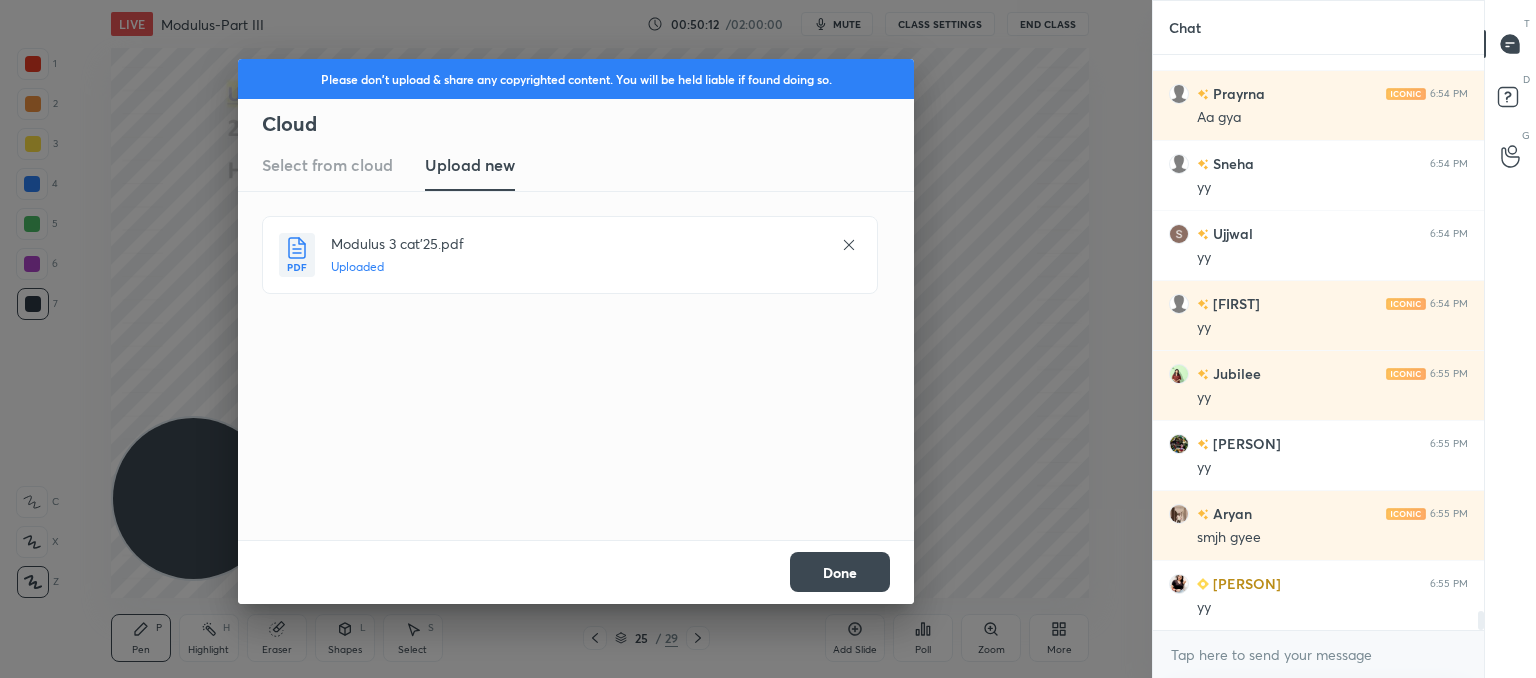 click on "Done" at bounding box center (840, 572) 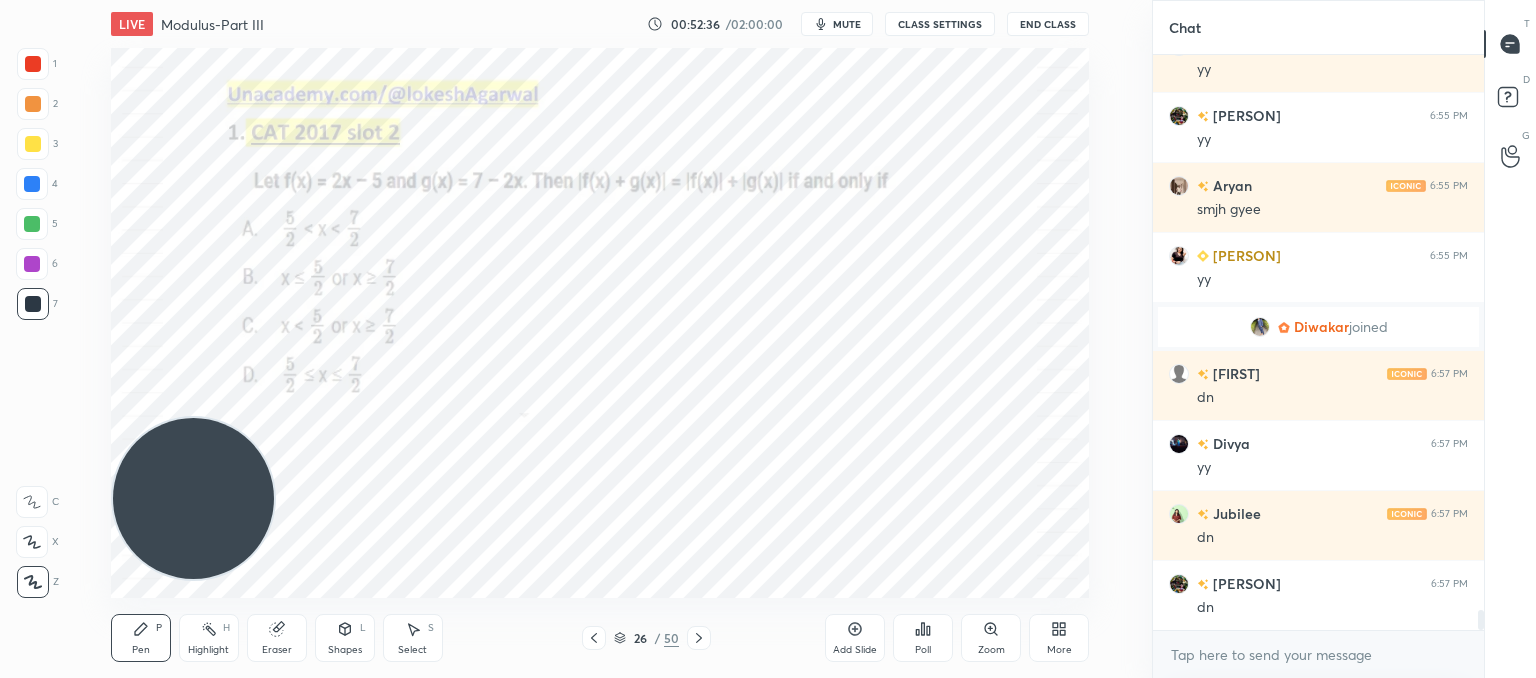 scroll, scrollTop: 16172, scrollLeft: 0, axis: vertical 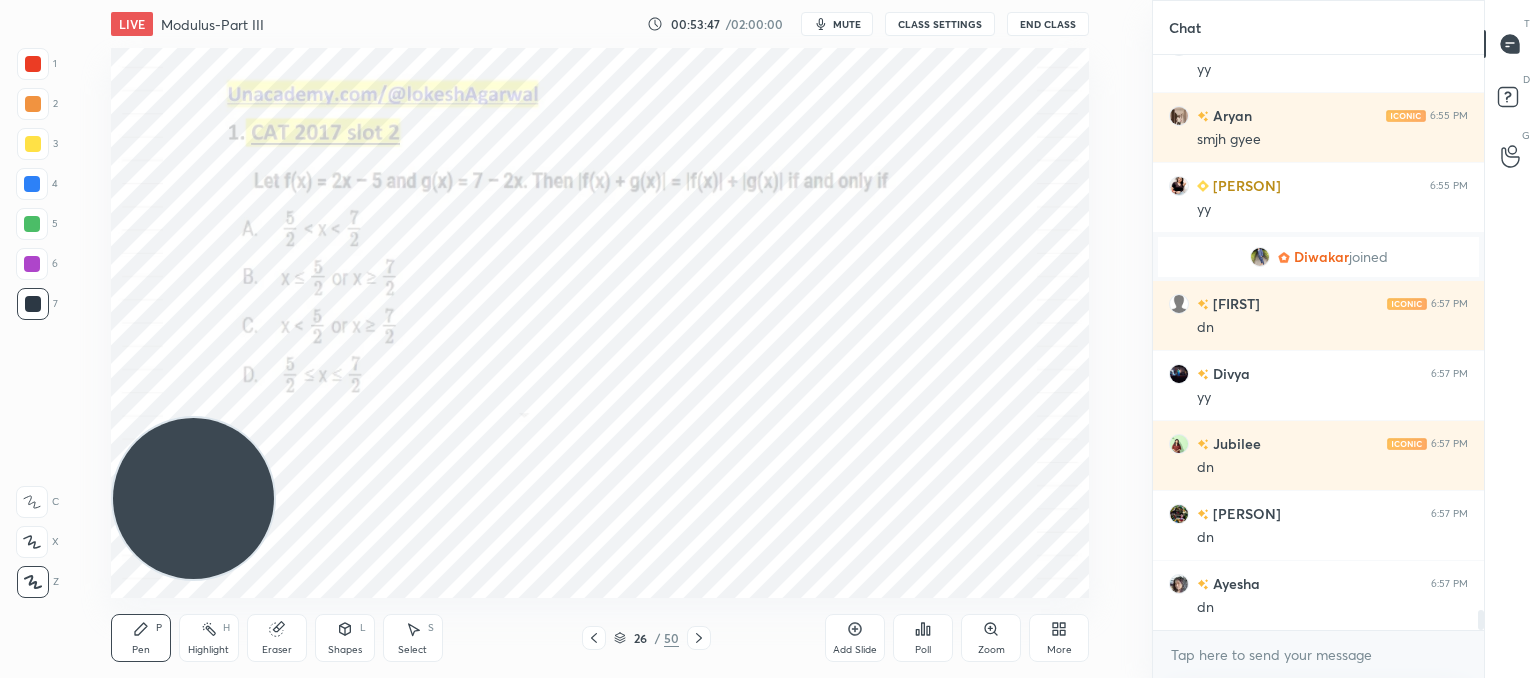 click 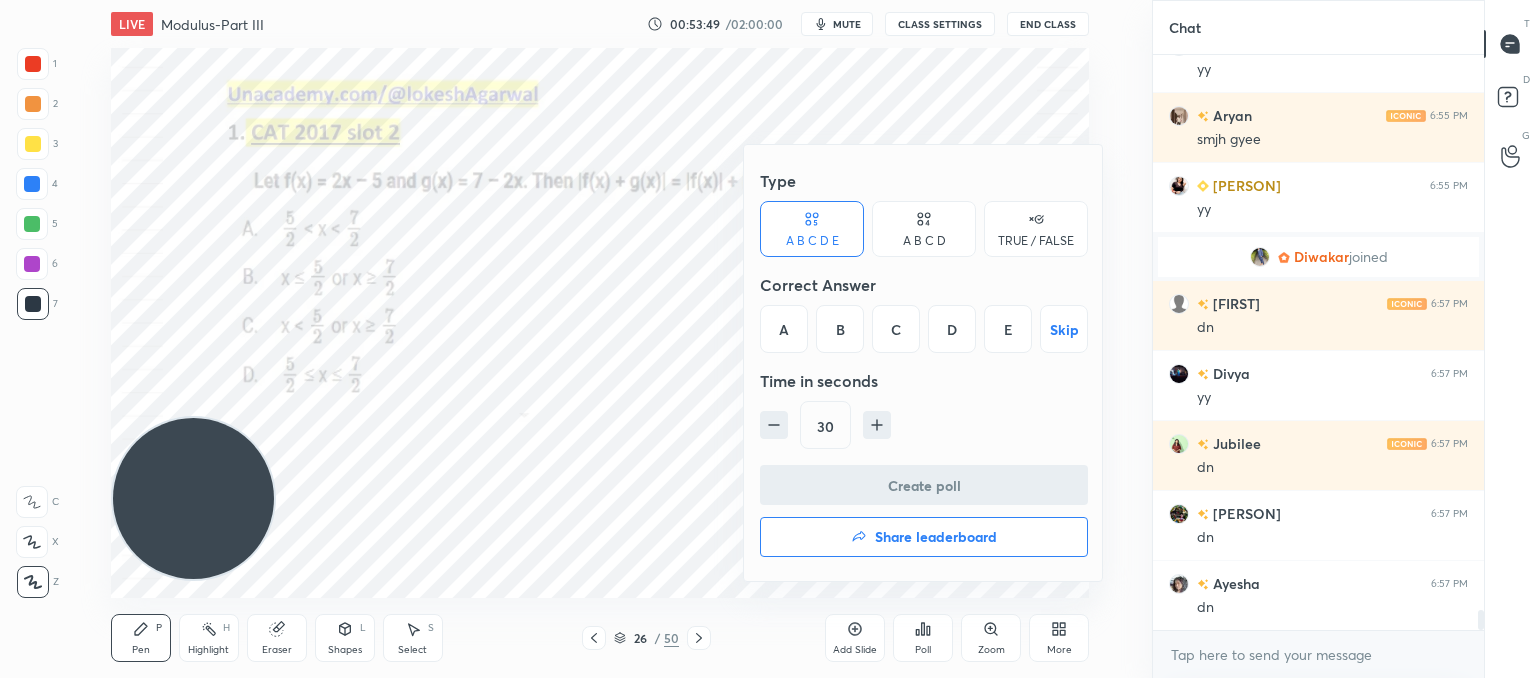 click on "A B C D" at bounding box center [924, 241] 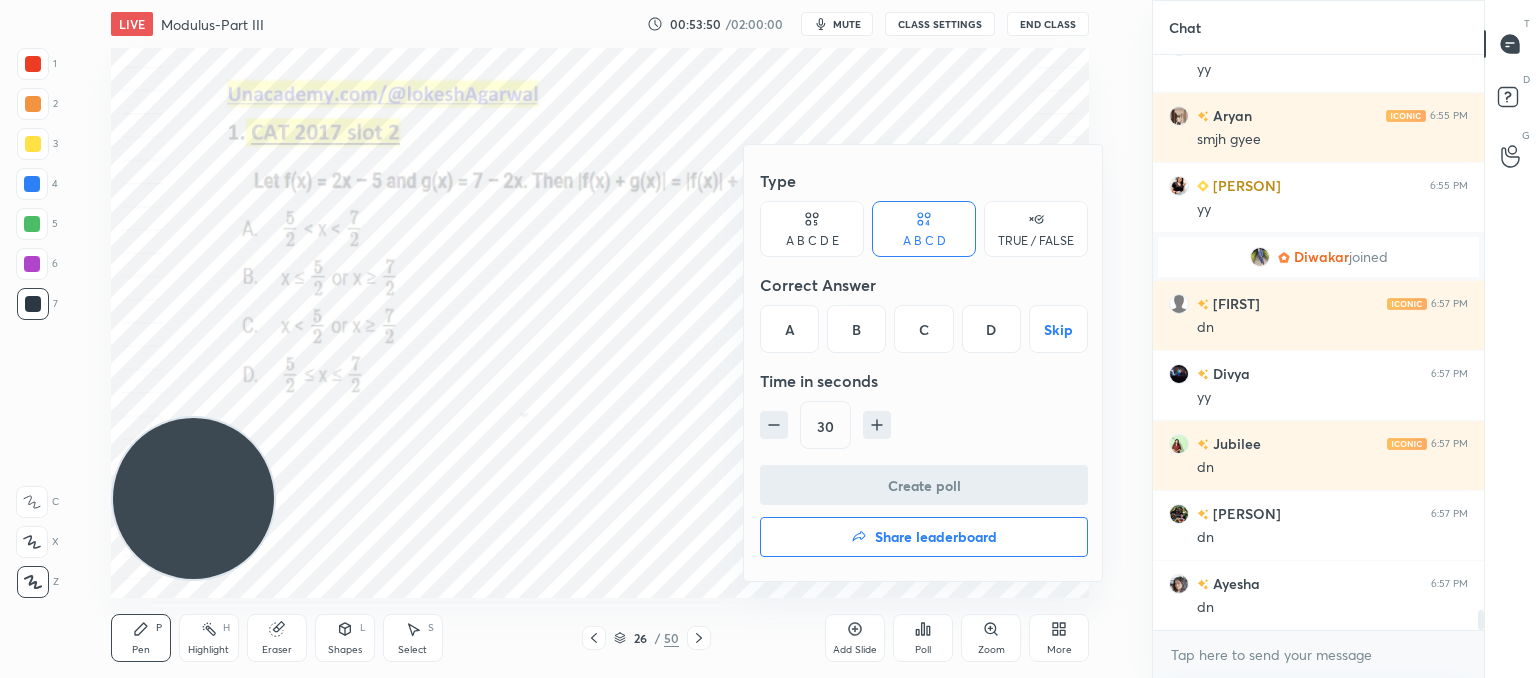 click on "D" at bounding box center (991, 329) 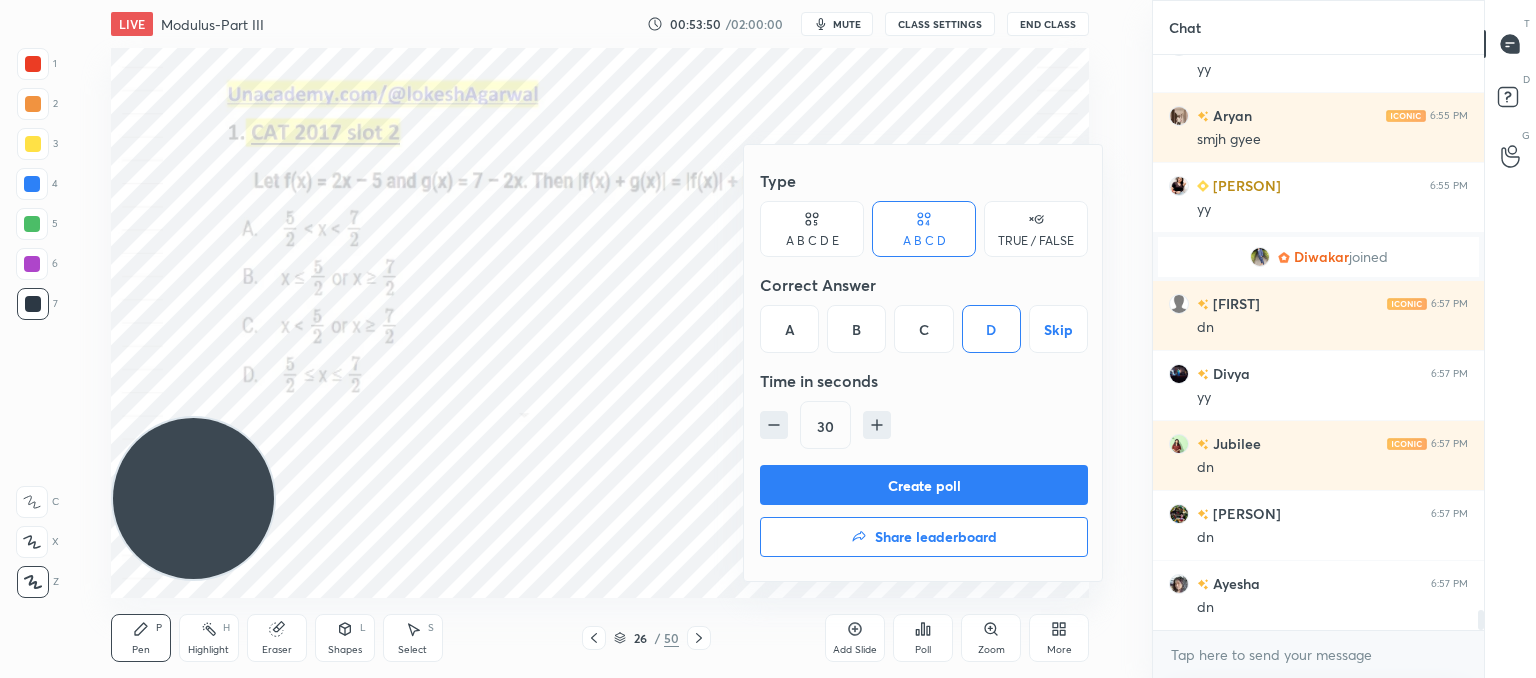 click on "Create poll" at bounding box center [924, 485] 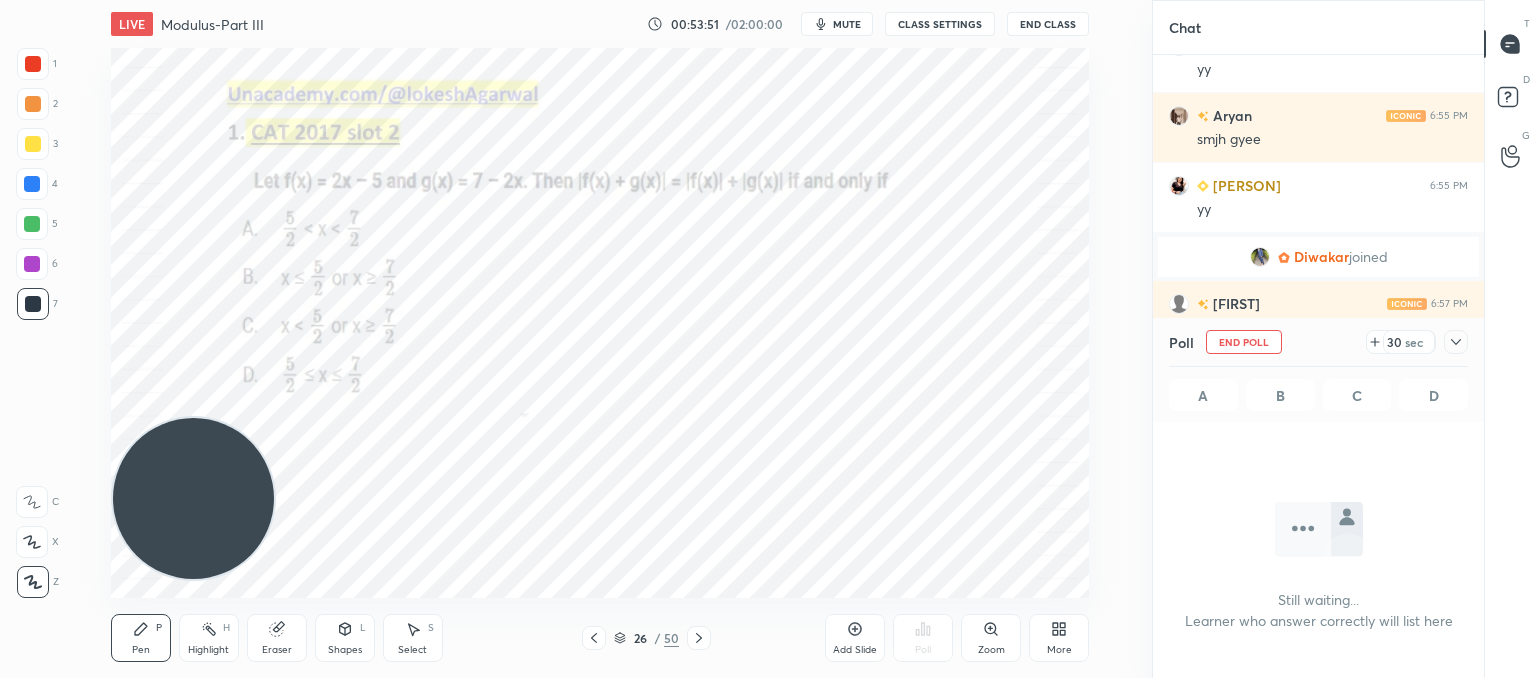 scroll, scrollTop: 528, scrollLeft: 325, axis: both 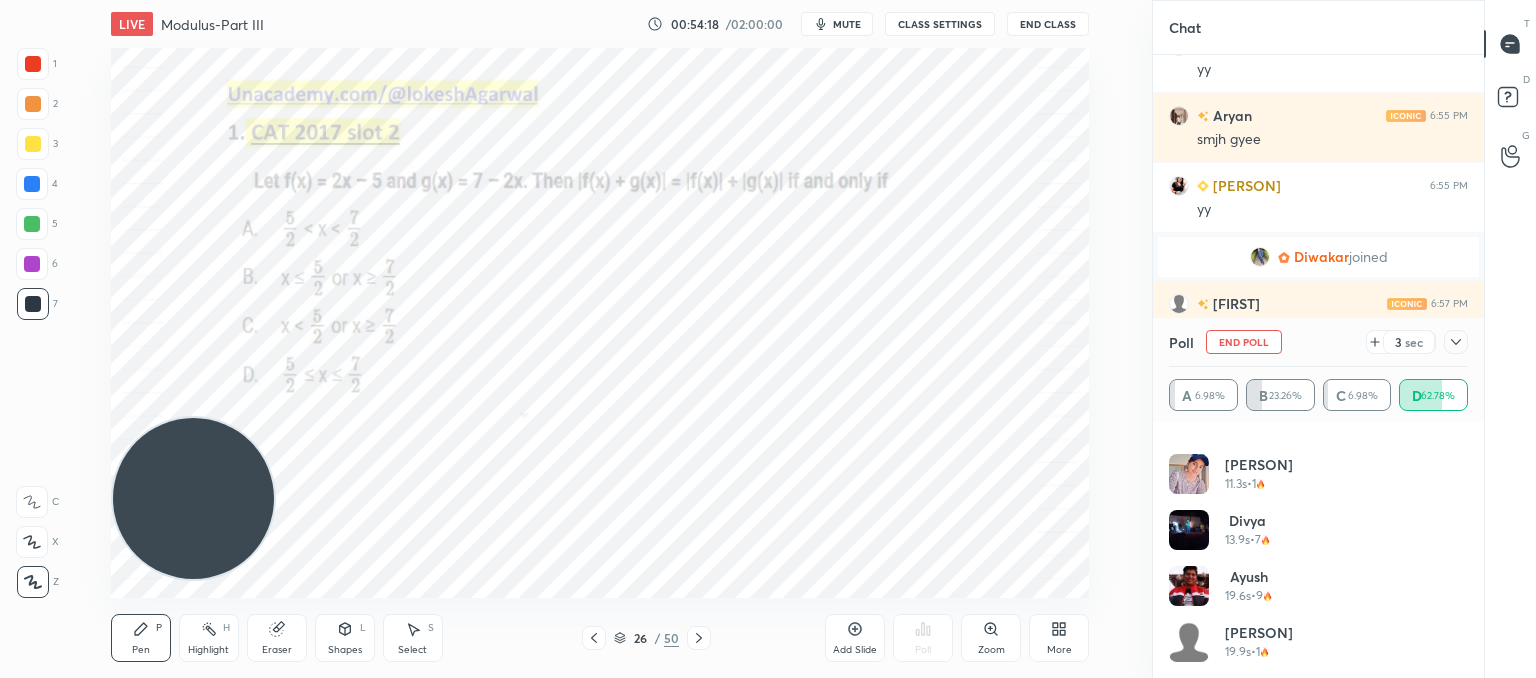 click 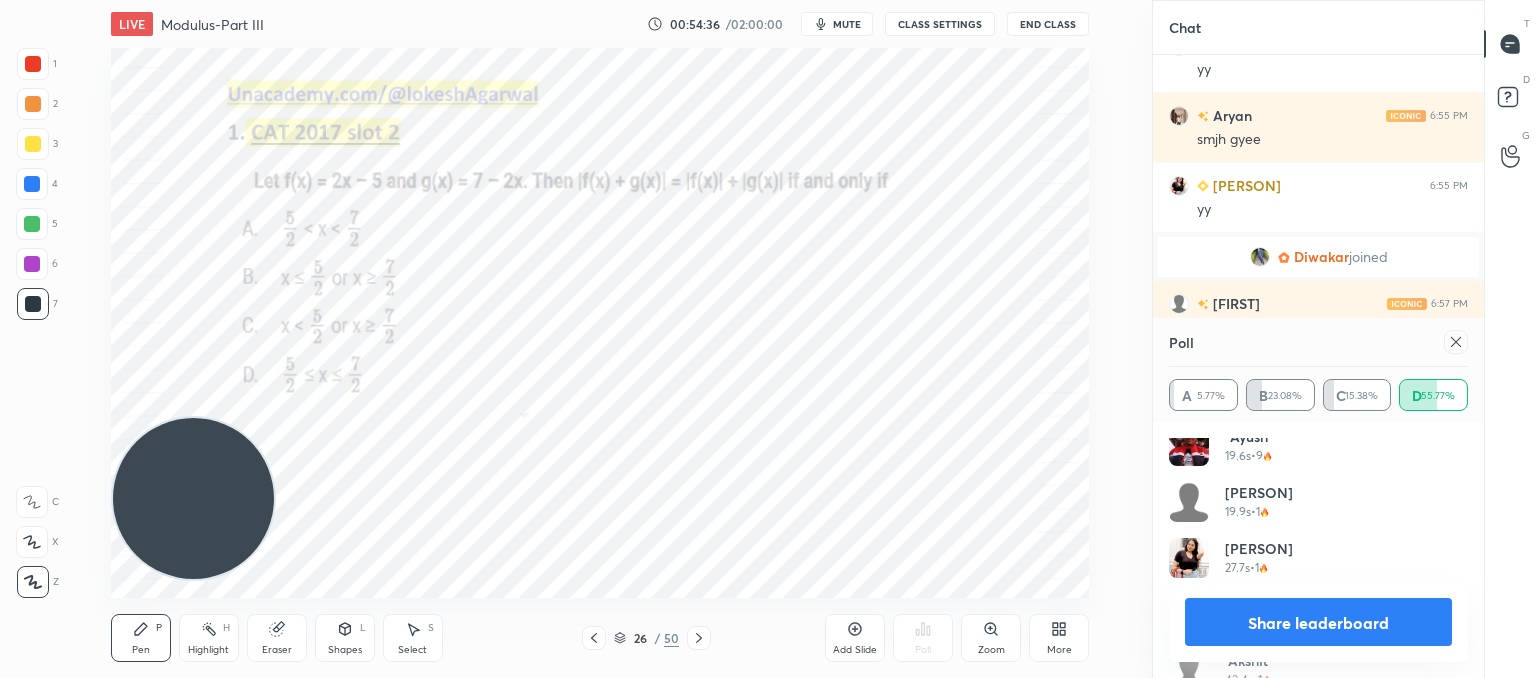 scroll, scrollTop: 1440, scrollLeft: 0, axis: vertical 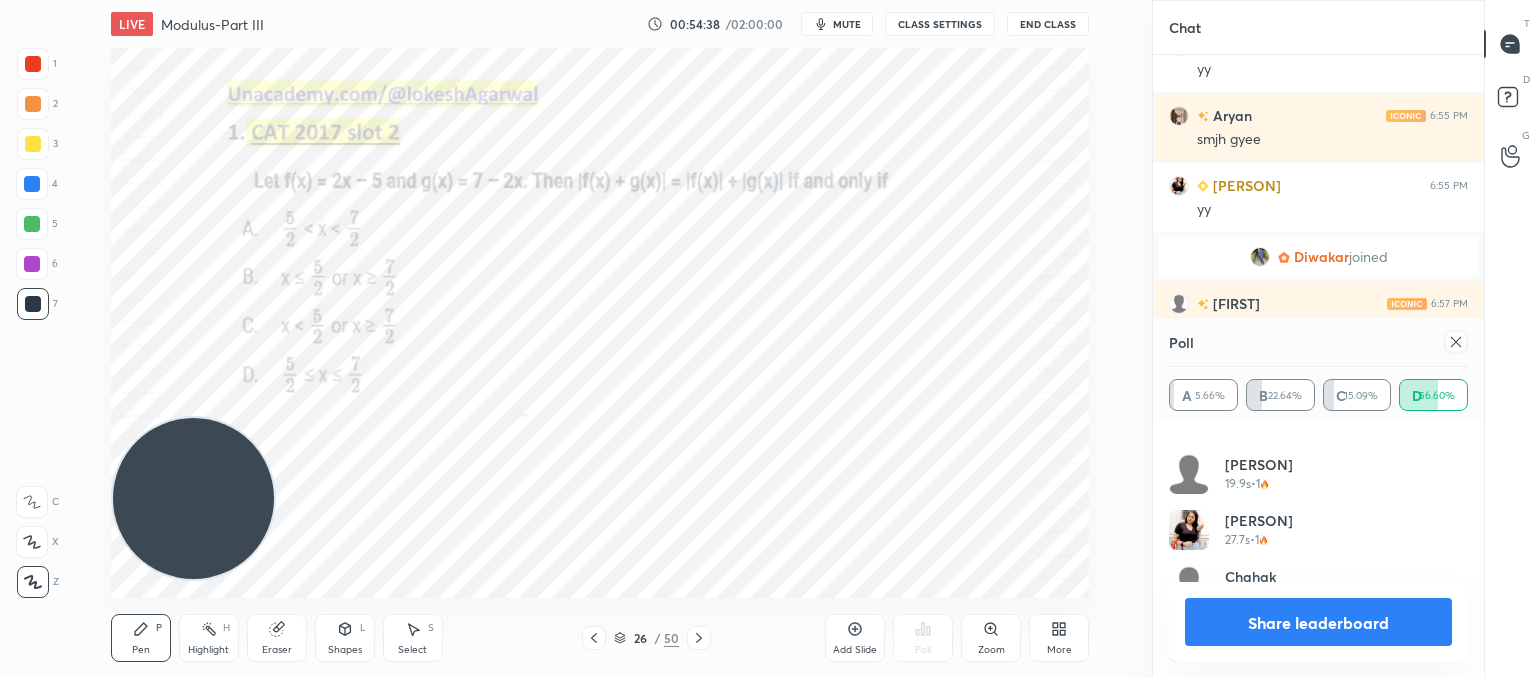 click at bounding box center [1456, 342] 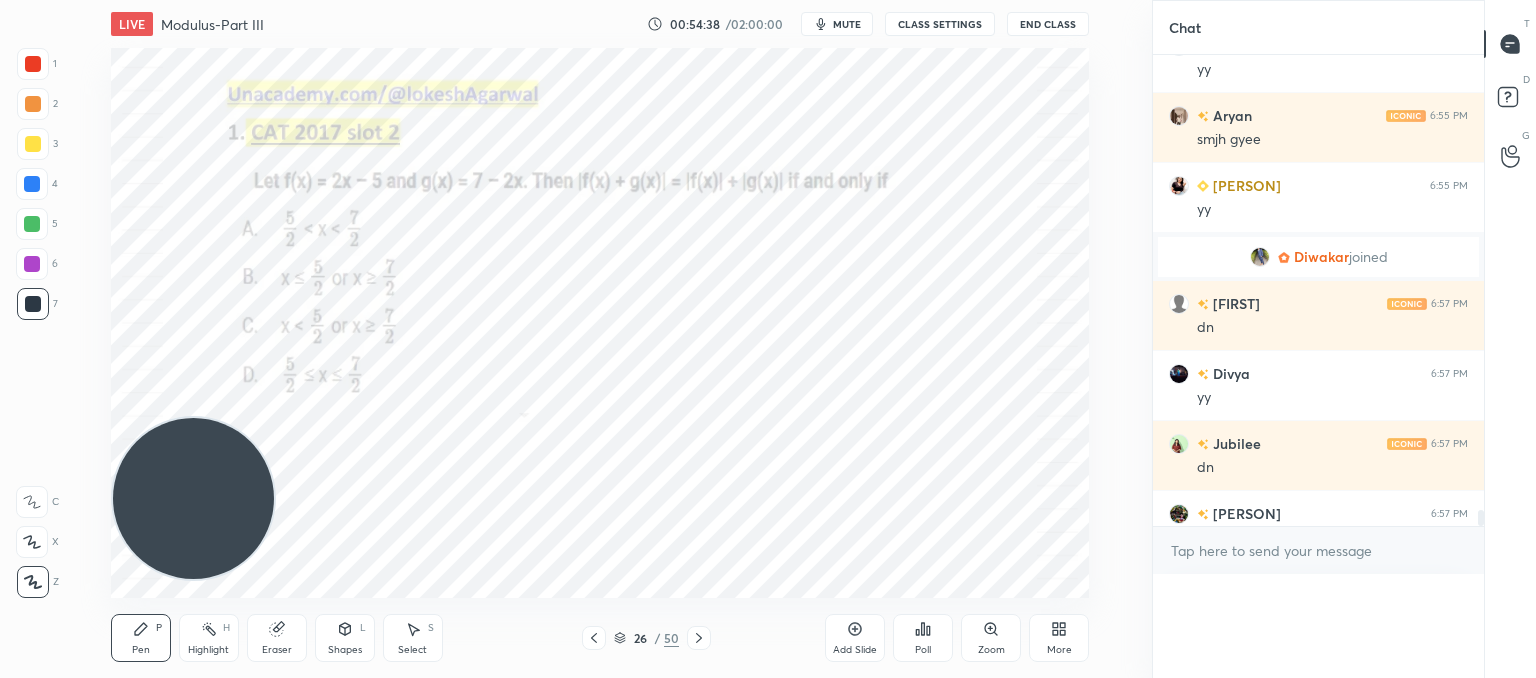 scroll, scrollTop: 0, scrollLeft: 0, axis: both 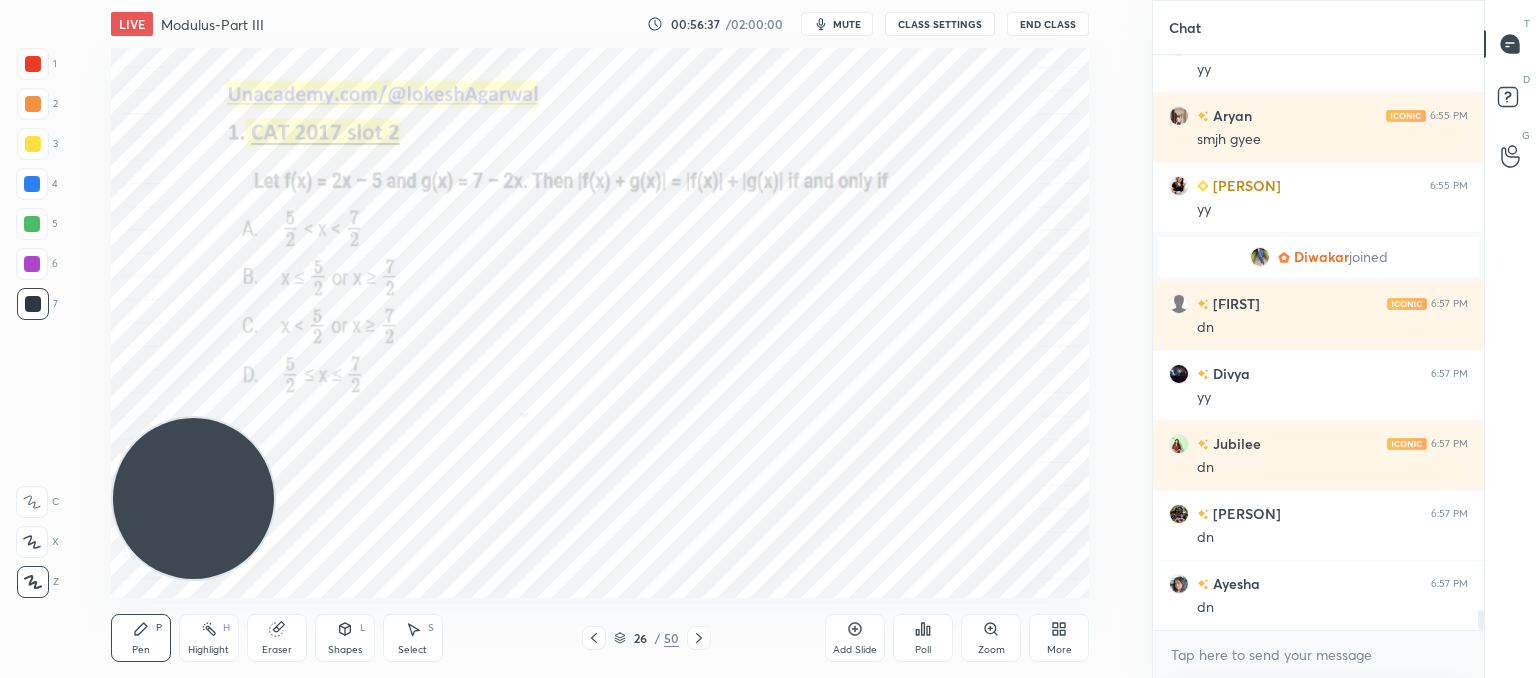 click at bounding box center [699, 638] 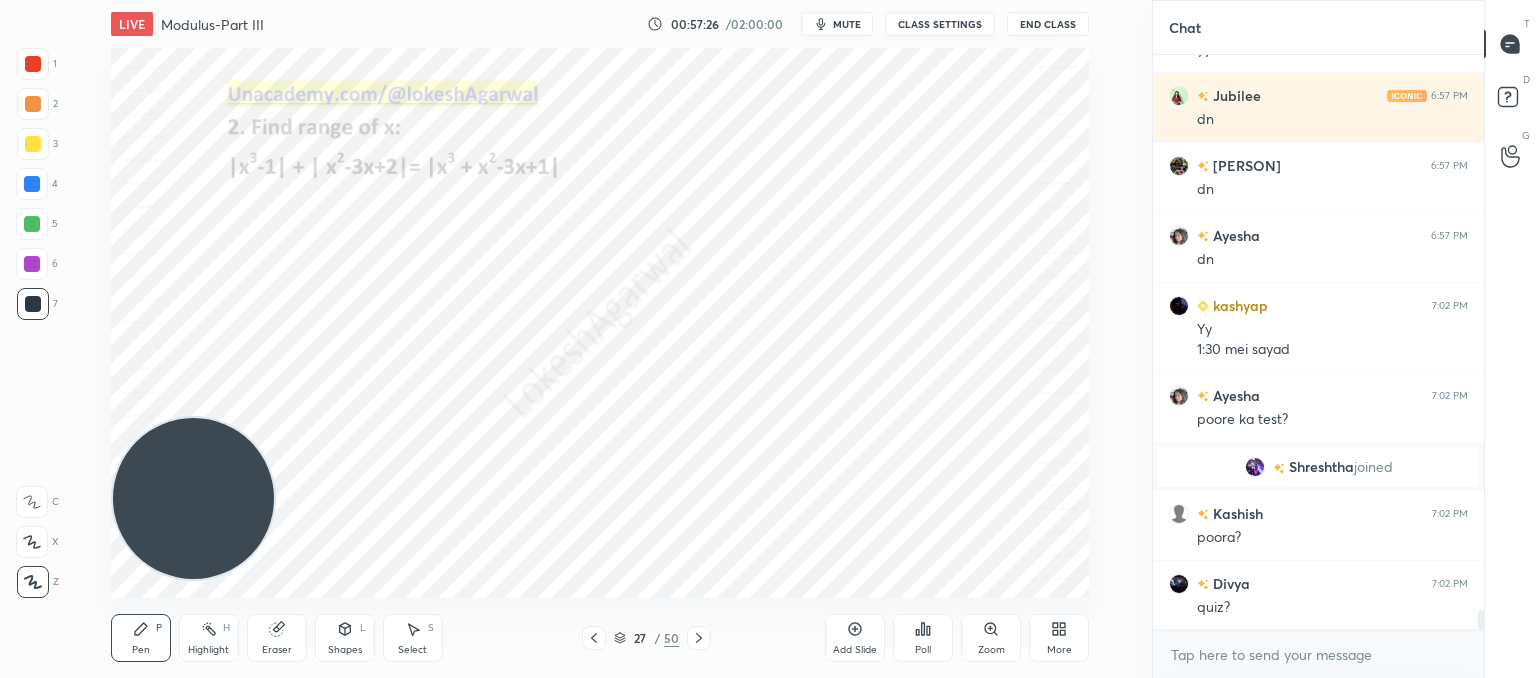 scroll, scrollTop: 16430, scrollLeft: 0, axis: vertical 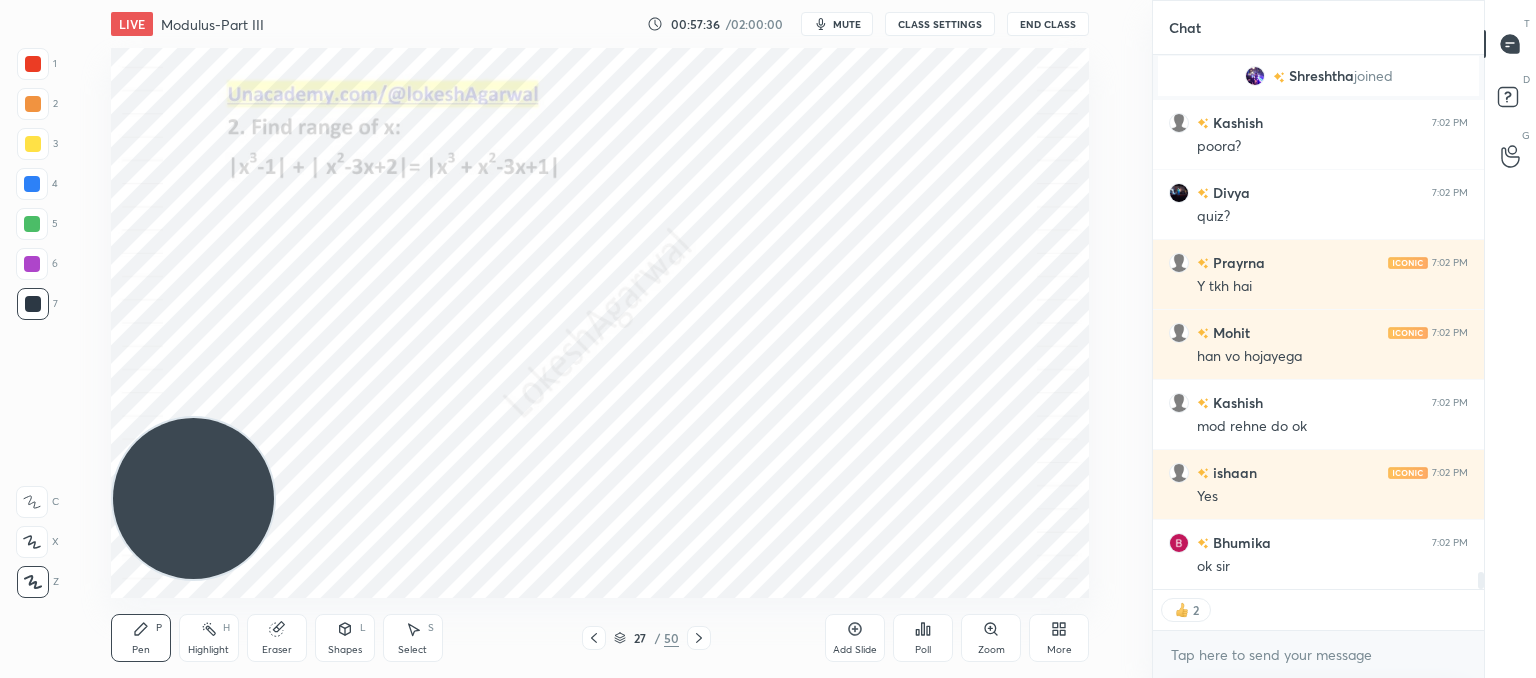 click on "Select S" at bounding box center (413, 638) 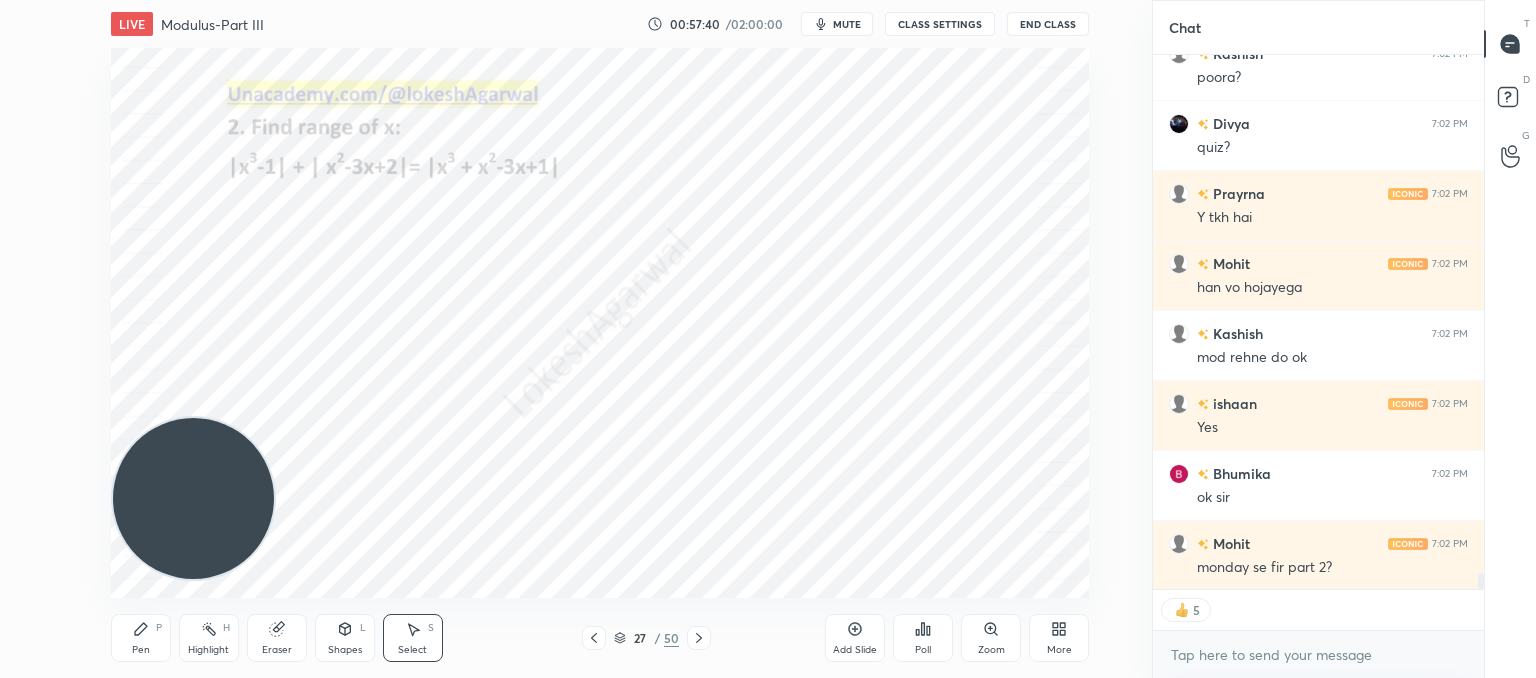 scroll, scrollTop: 16891, scrollLeft: 0, axis: vertical 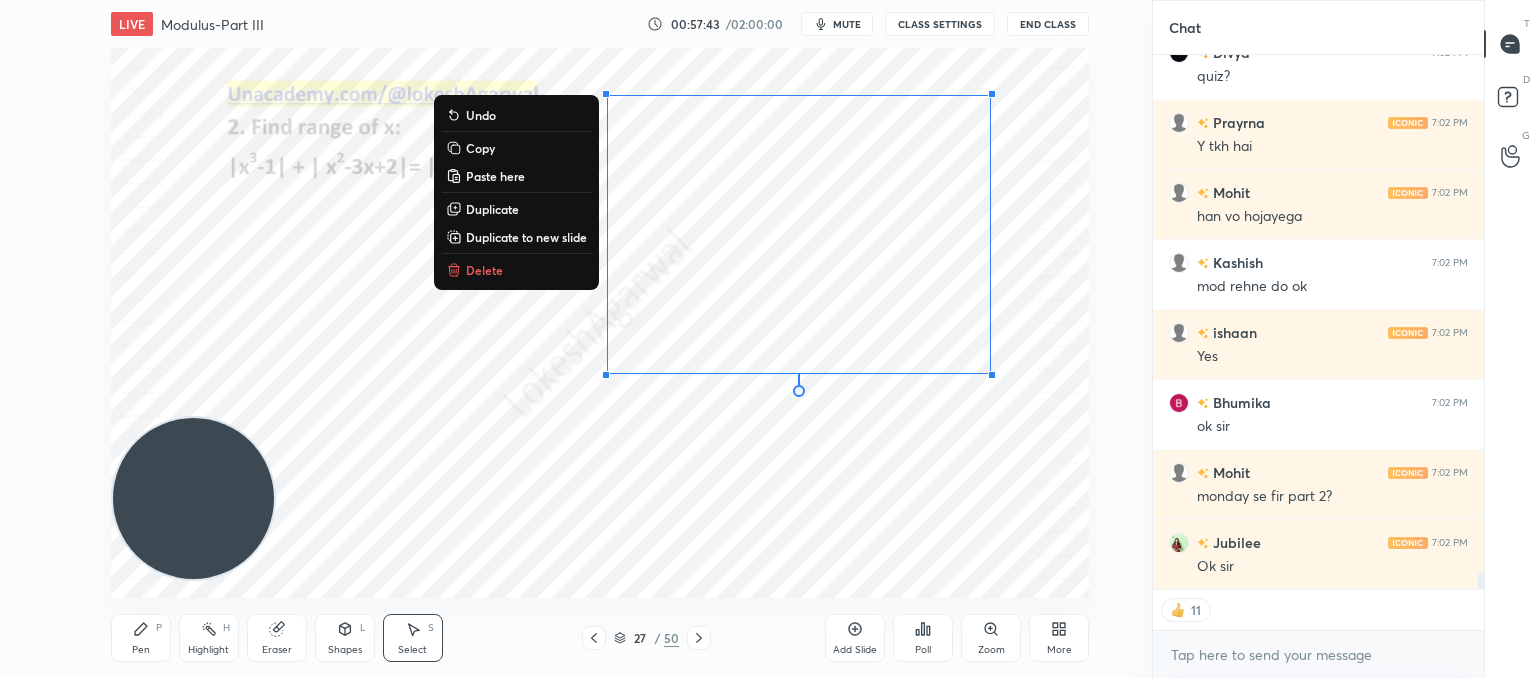 drag, startPoint x: 1039, startPoint y: 381, endPoint x: 562, endPoint y: 42, distance: 585.19226 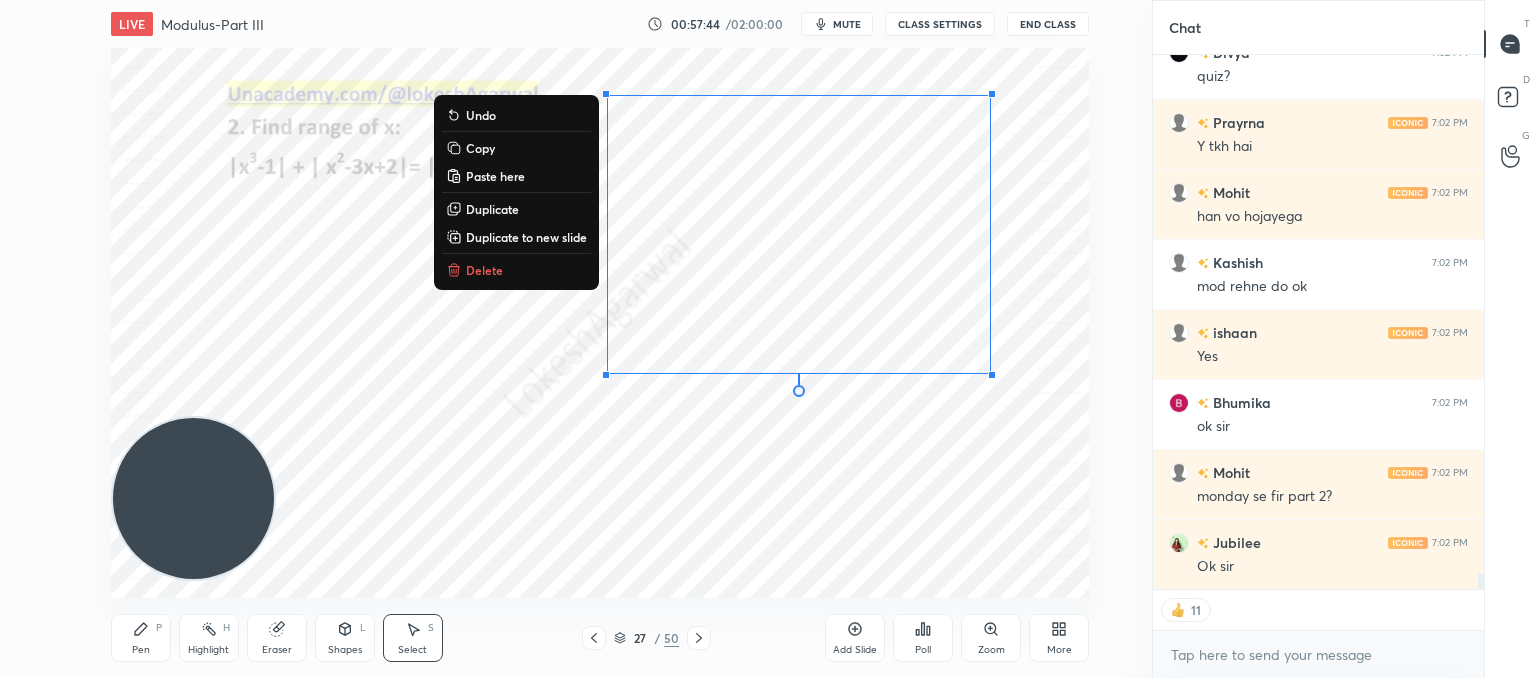 click on "Delete" at bounding box center [484, 270] 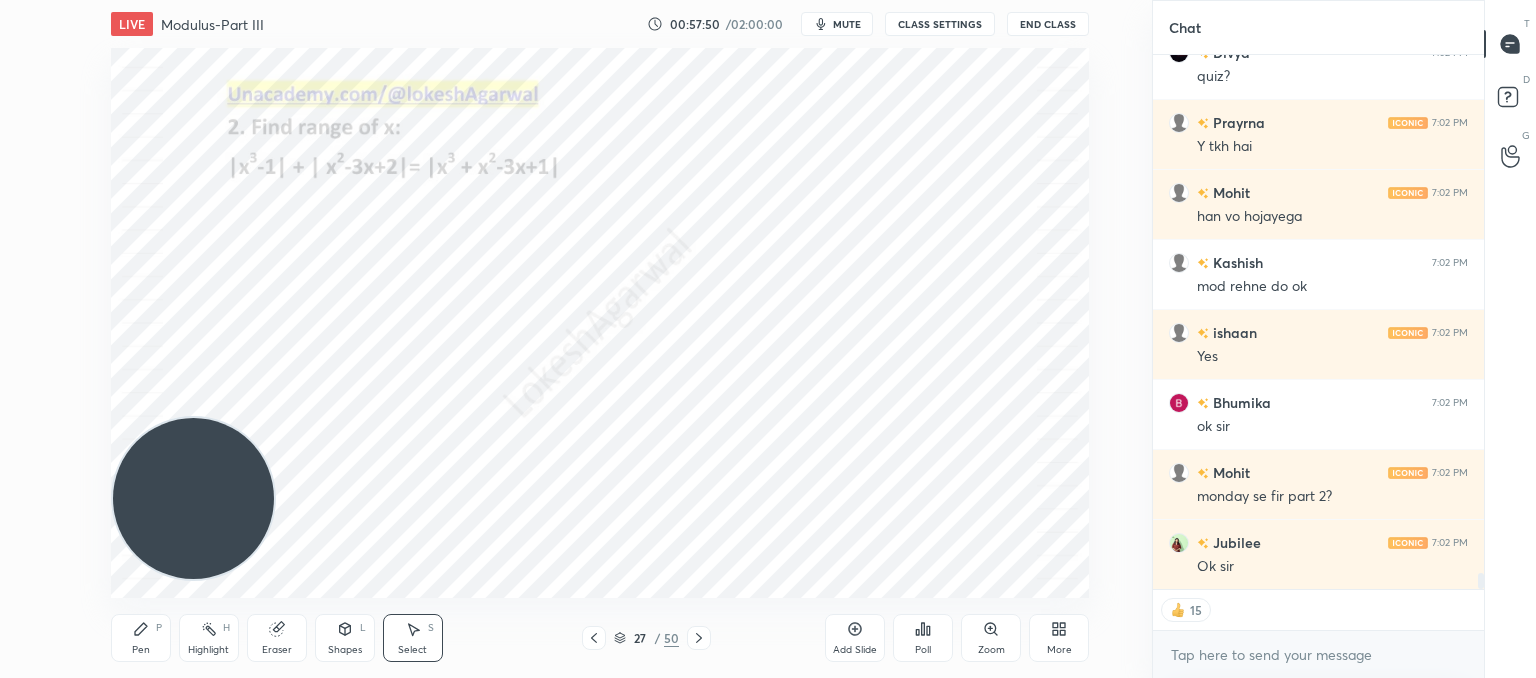 click on "Pen P" at bounding box center (141, 638) 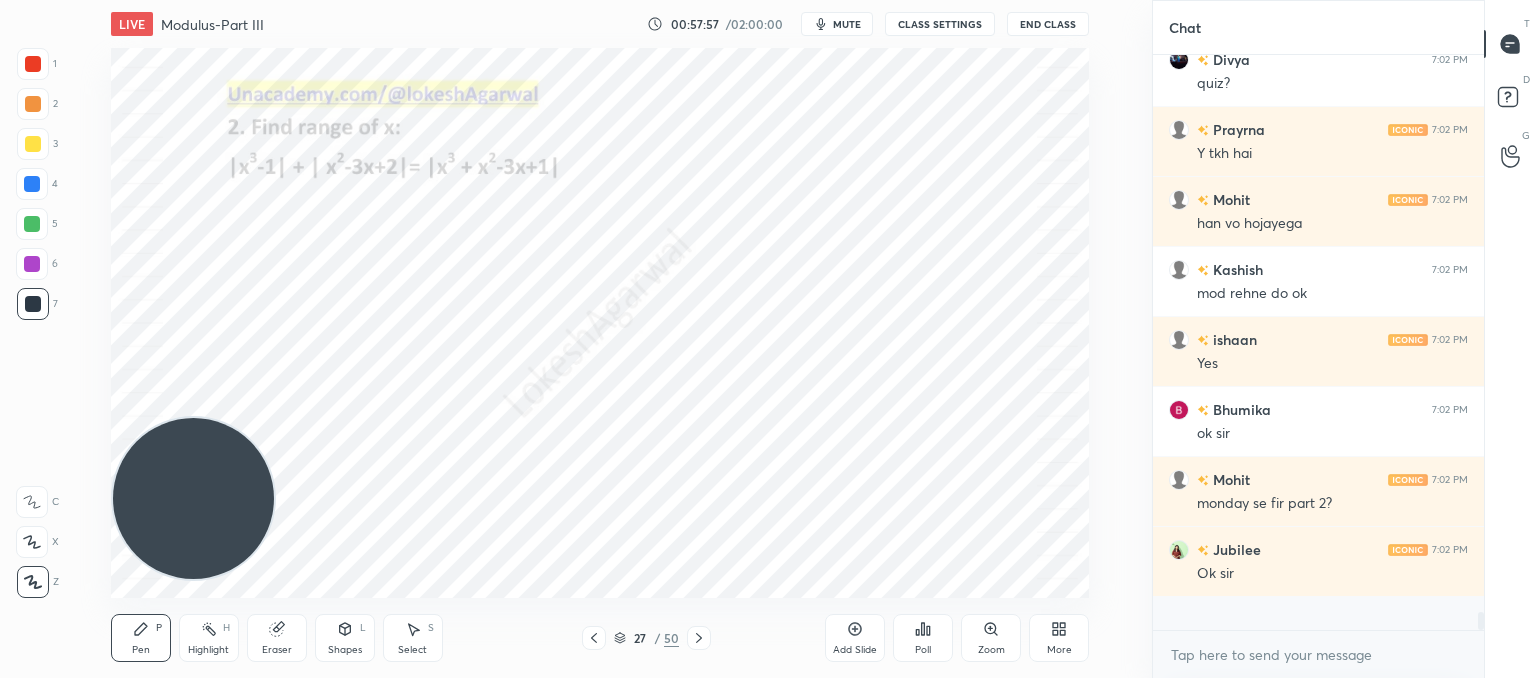 scroll, scrollTop: 6, scrollLeft: 6, axis: both 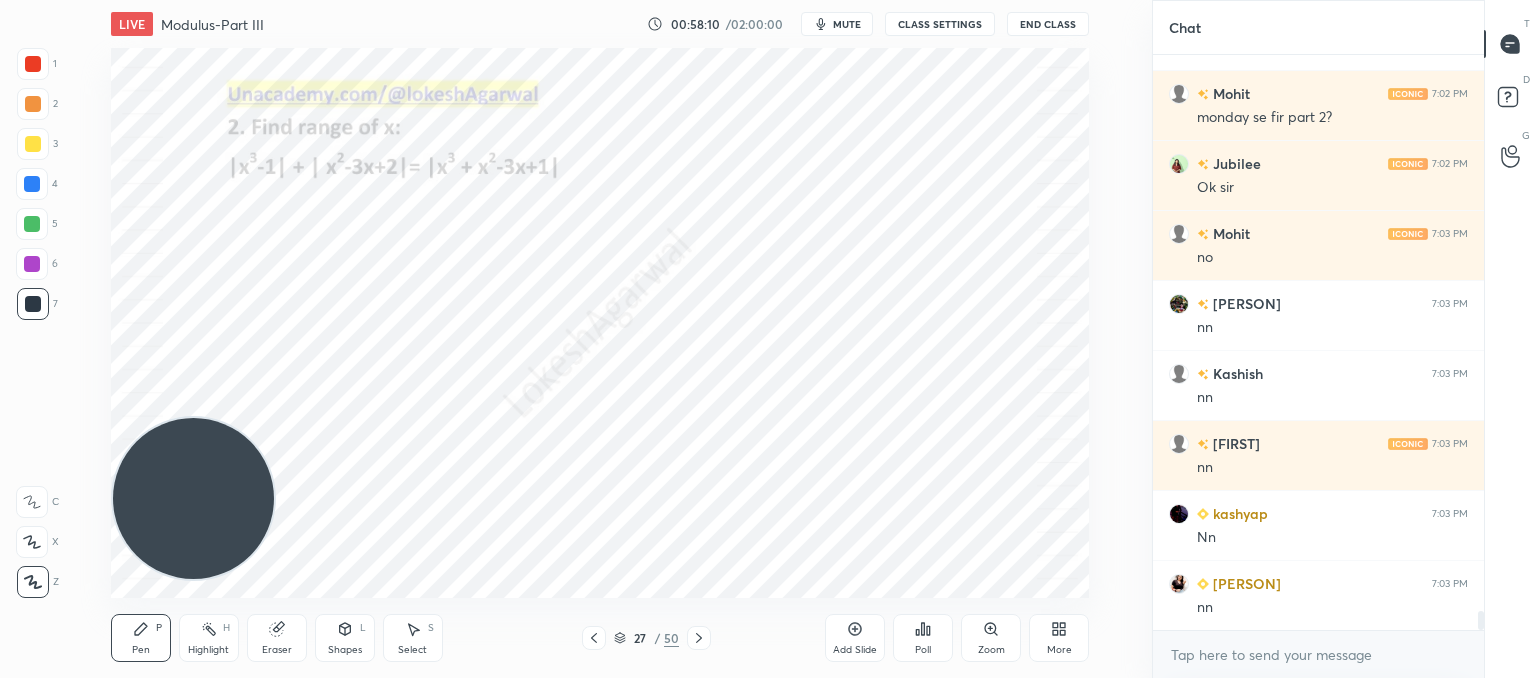 click on "Select S" at bounding box center (413, 638) 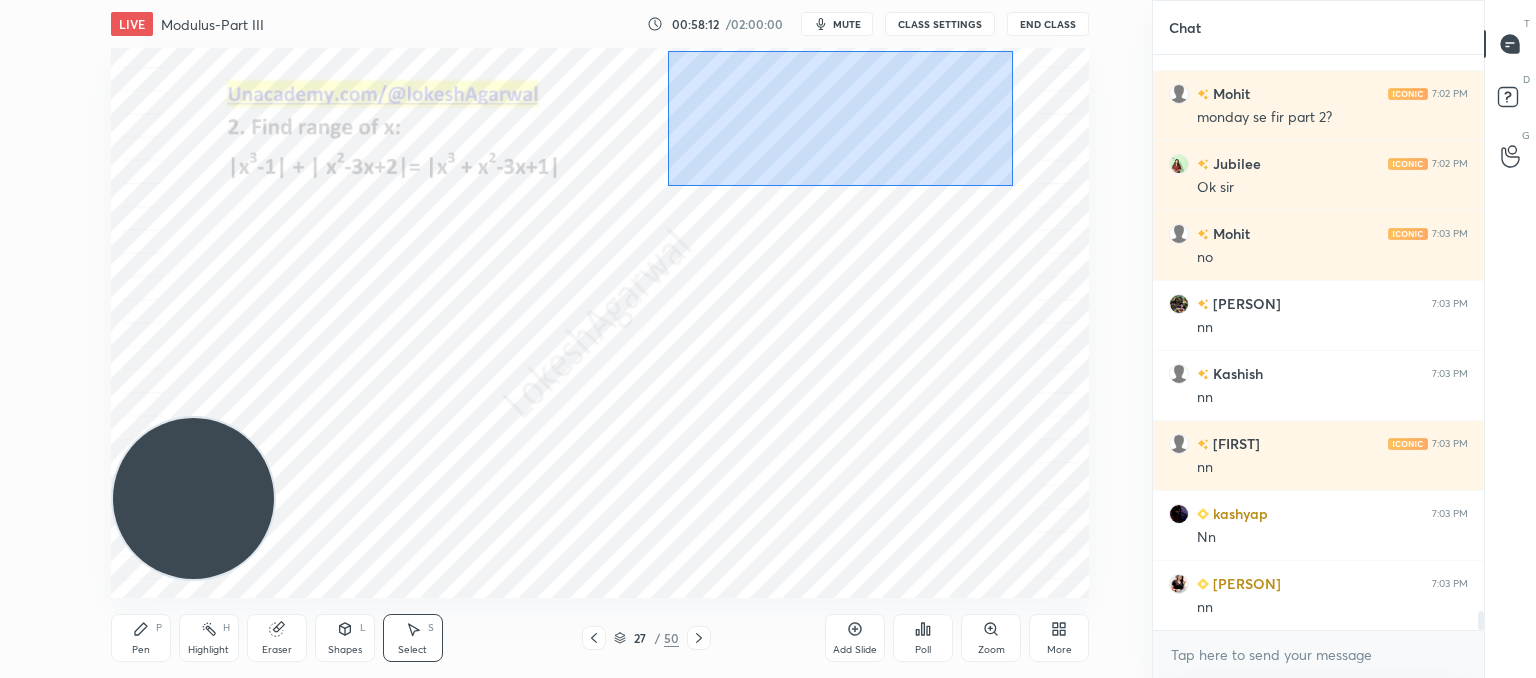 drag, startPoint x: 1008, startPoint y: 185, endPoint x: 676, endPoint y: 69, distance: 351.68167 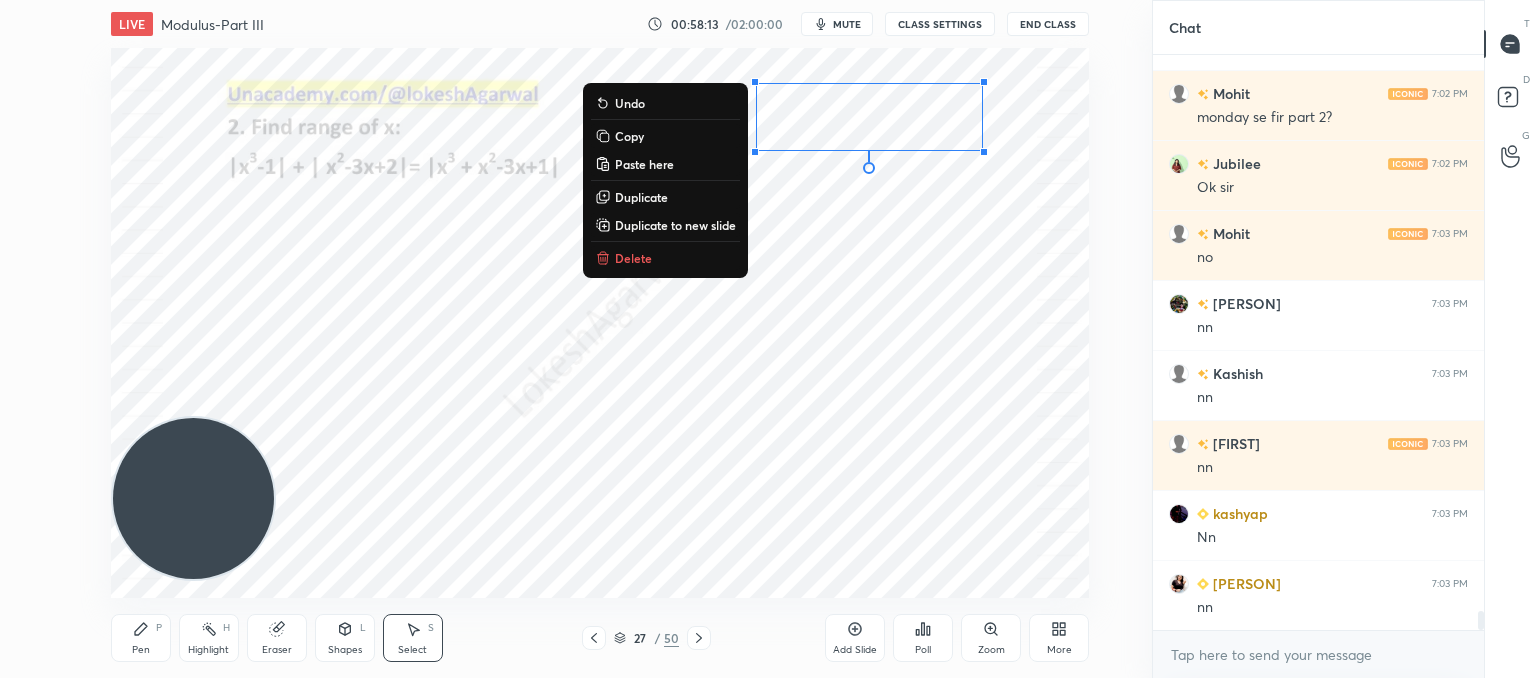 drag, startPoint x: 633, startPoint y: 259, endPoint x: 675, endPoint y: 261, distance: 42.047592 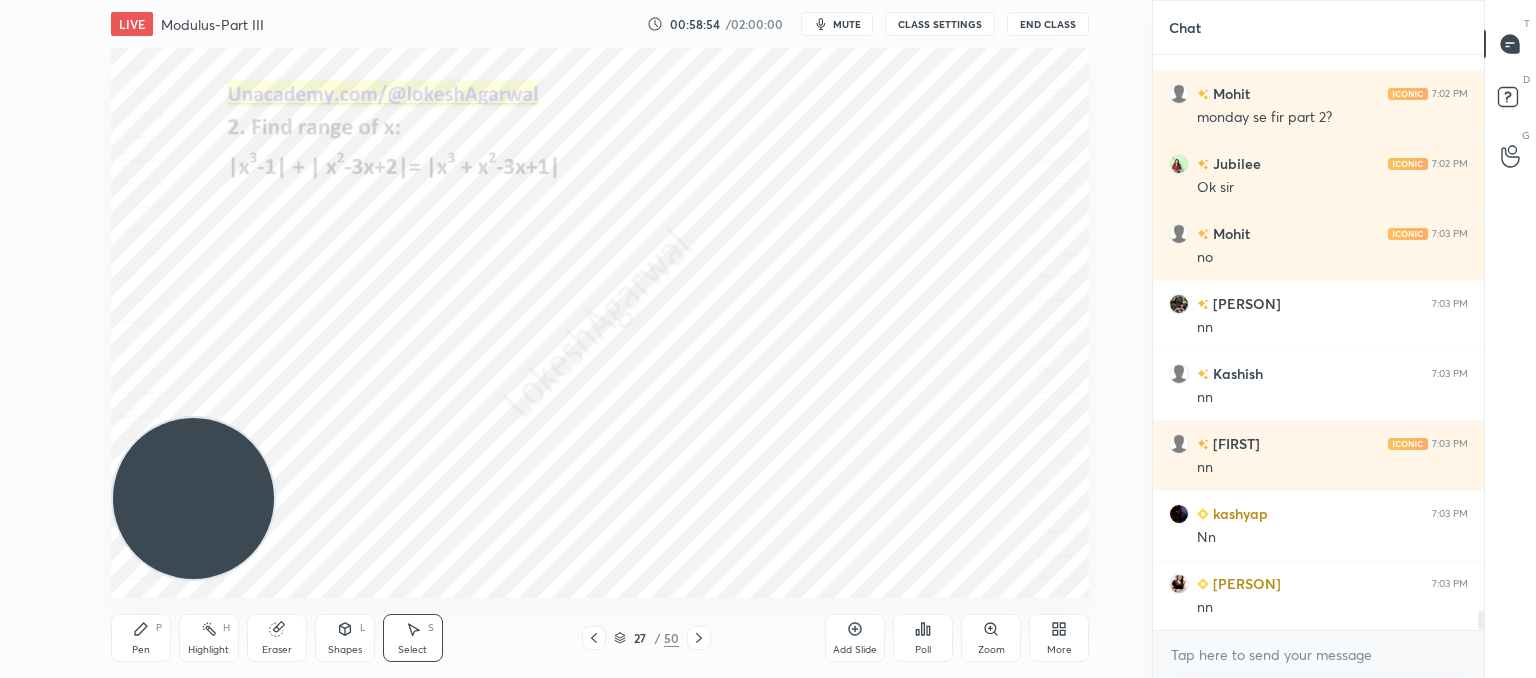 click 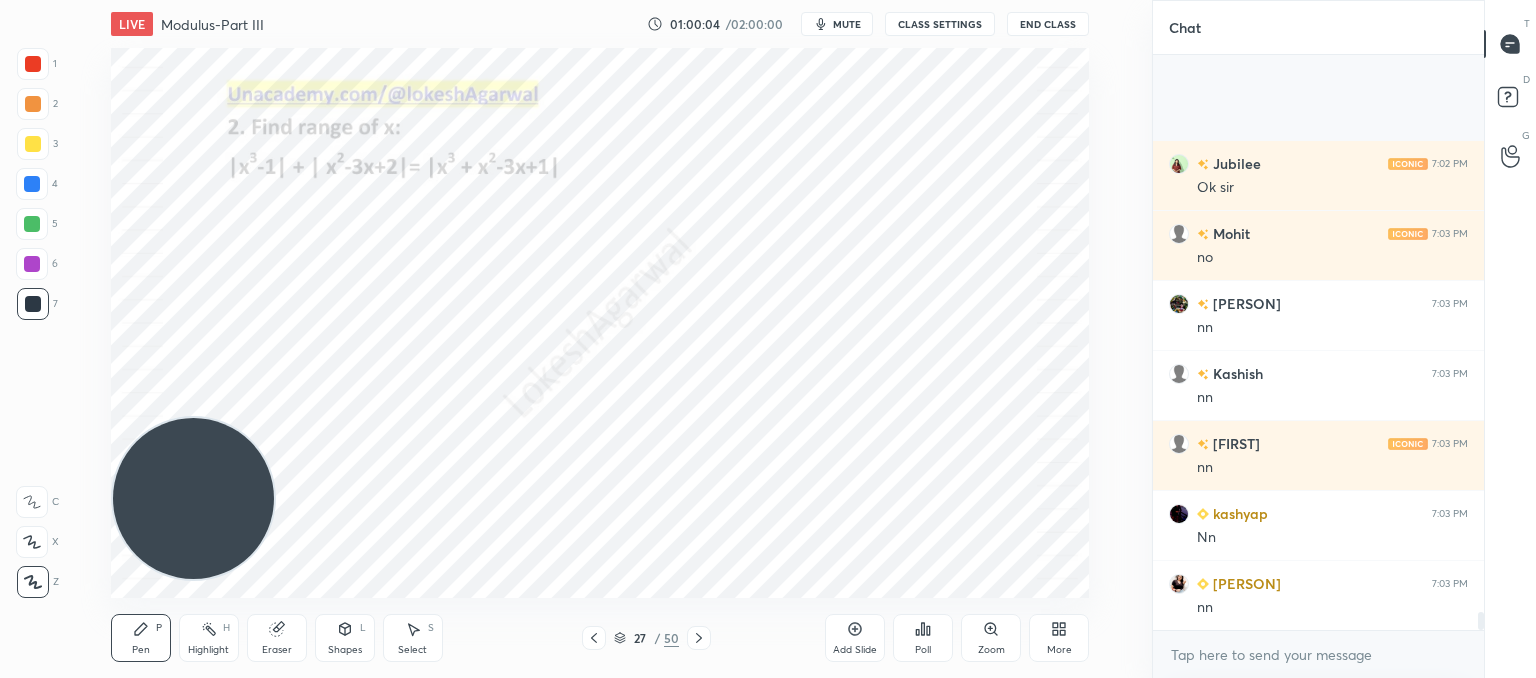 scroll, scrollTop: 17480, scrollLeft: 0, axis: vertical 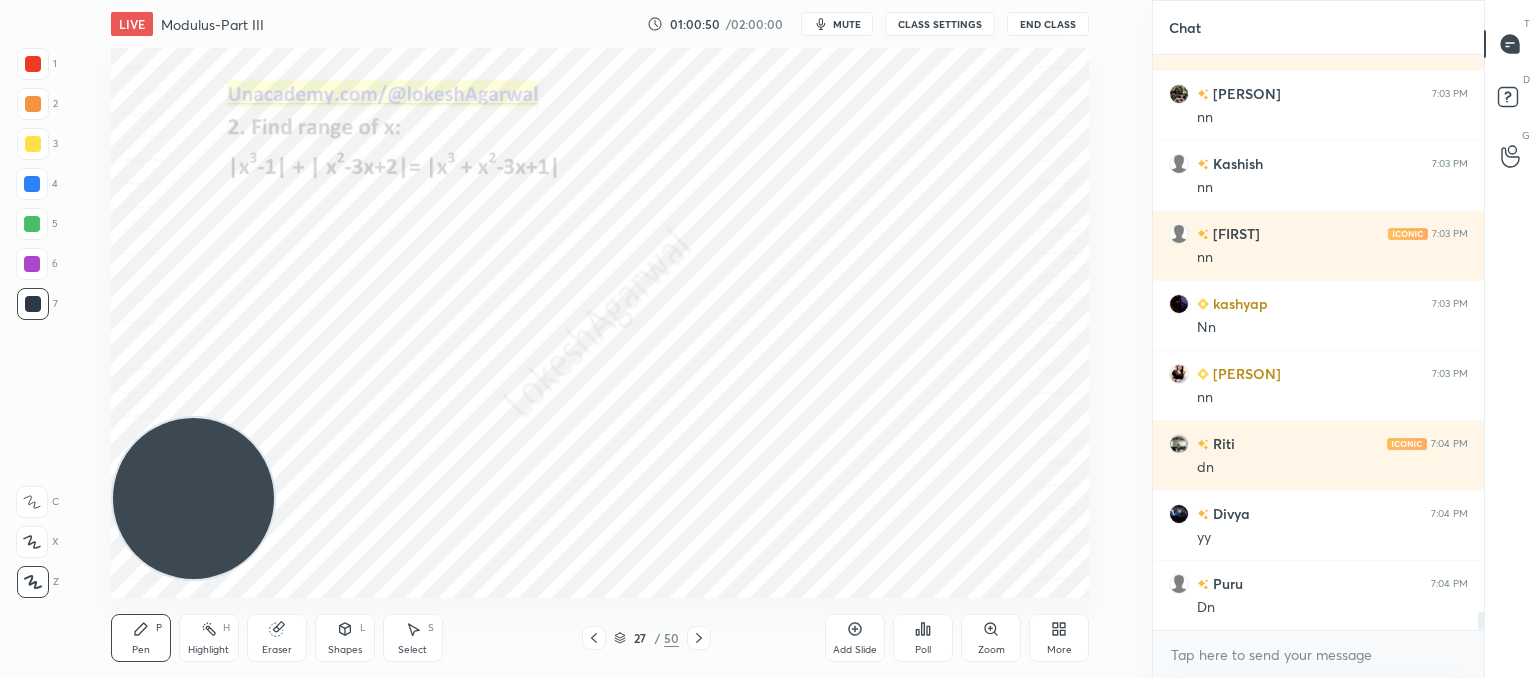 click 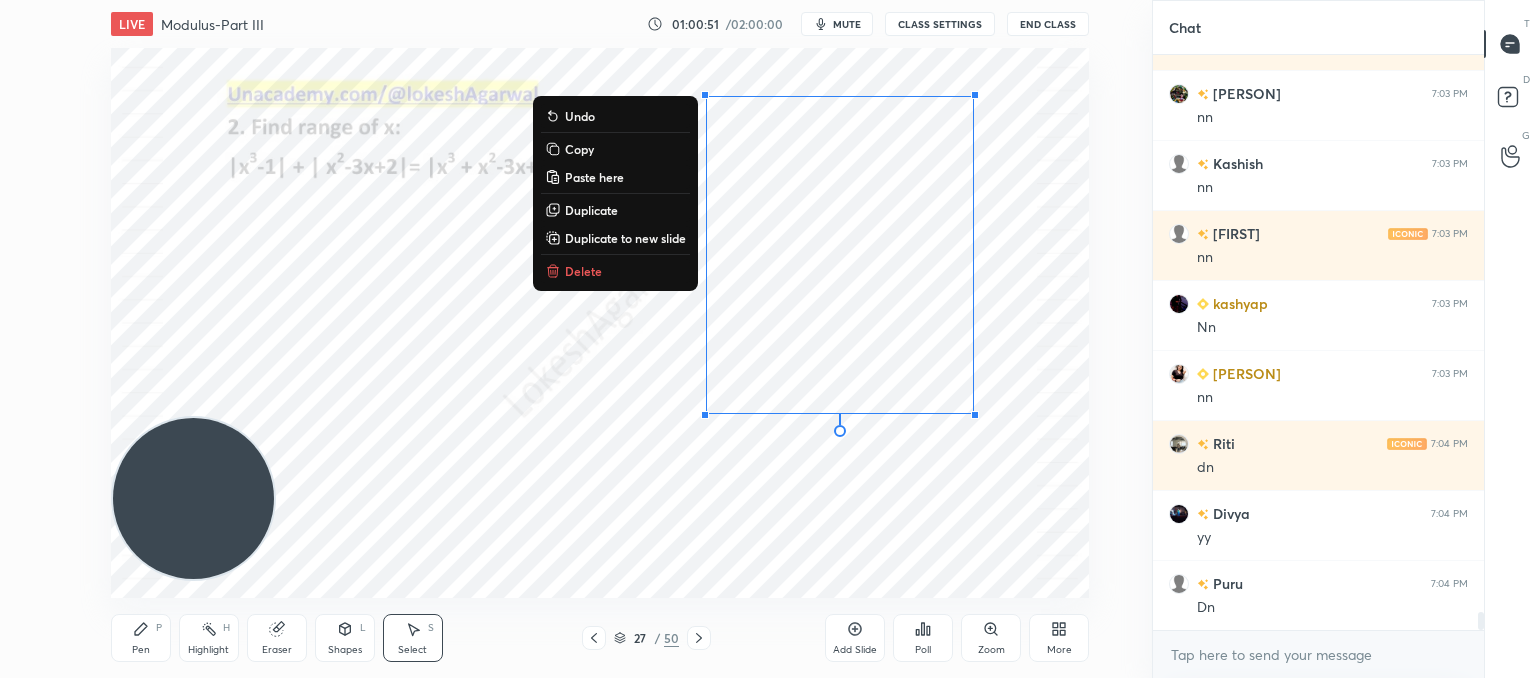 drag, startPoint x: 1037, startPoint y: 479, endPoint x: 620, endPoint y: 5, distance: 631.32007 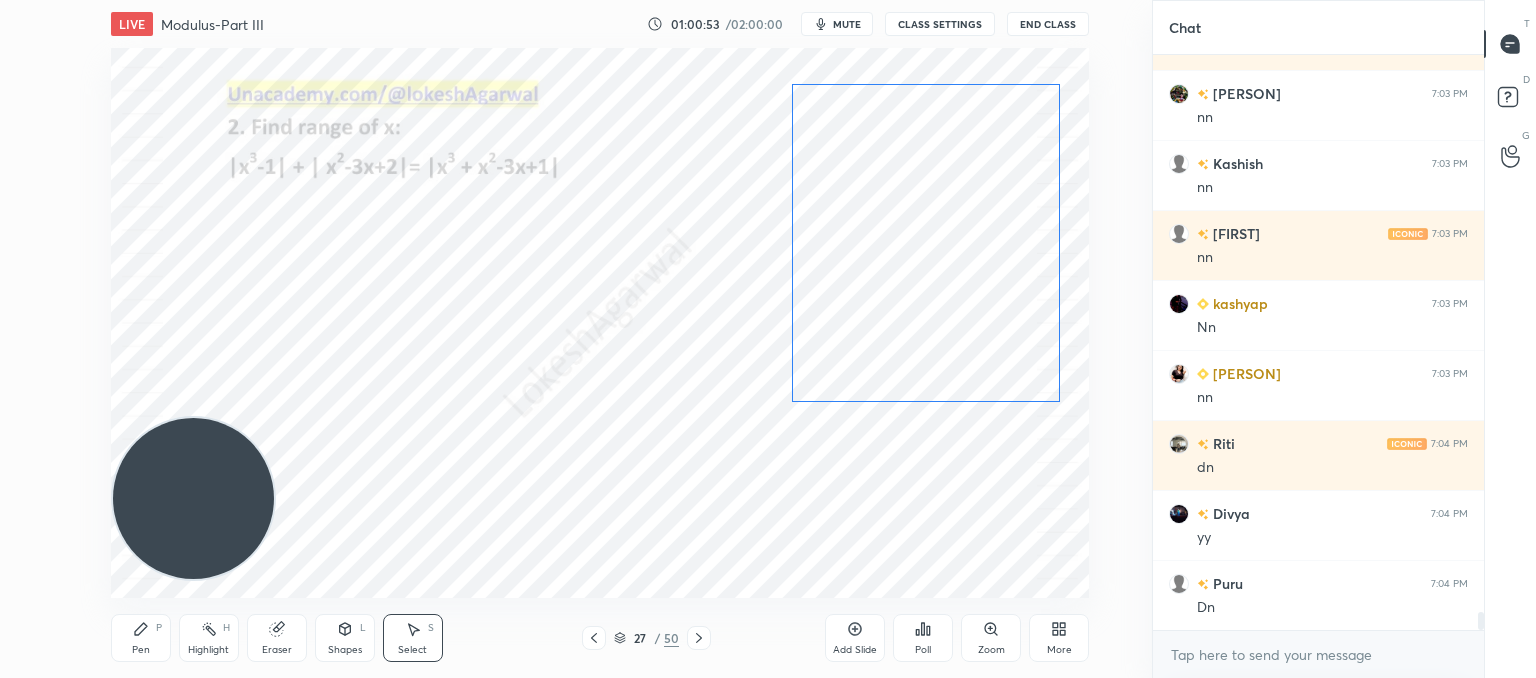 drag, startPoint x: 812, startPoint y: 269, endPoint x: 926, endPoint y: 473, distance: 233.69211 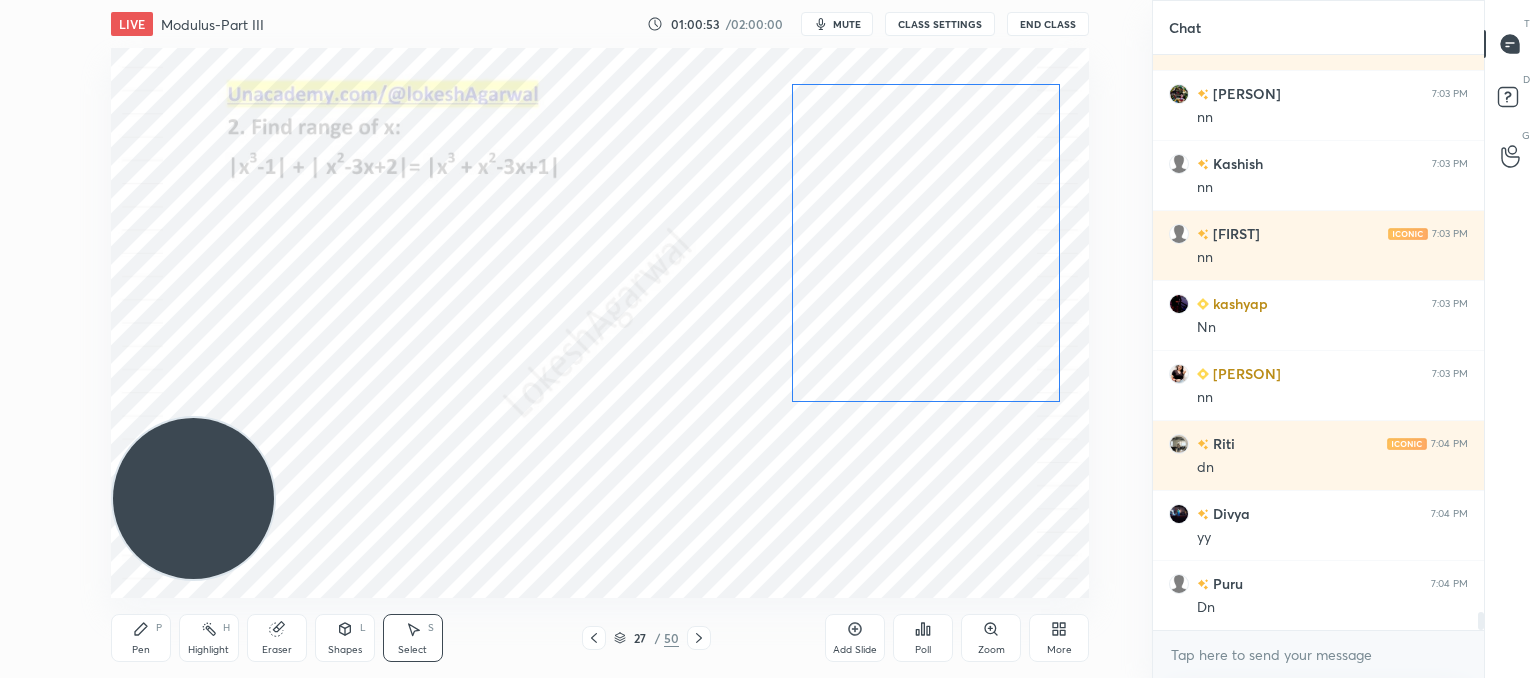 click on "0 ° Undo Copy Paste here Duplicate Duplicate to new slide Delete" at bounding box center (600, 323) 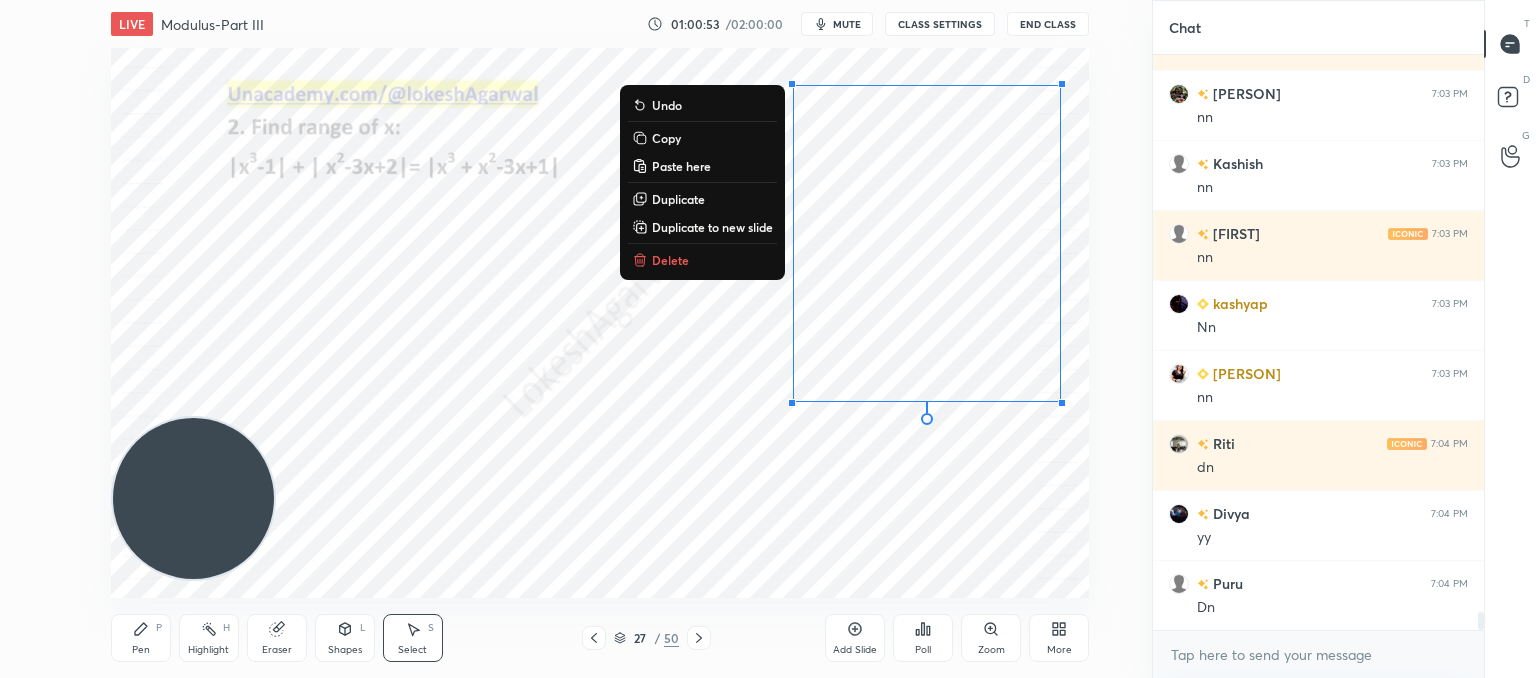 click on "0 ° Undo Copy Paste here Duplicate Duplicate to new slide Delete" at bounding box center (600, 323) 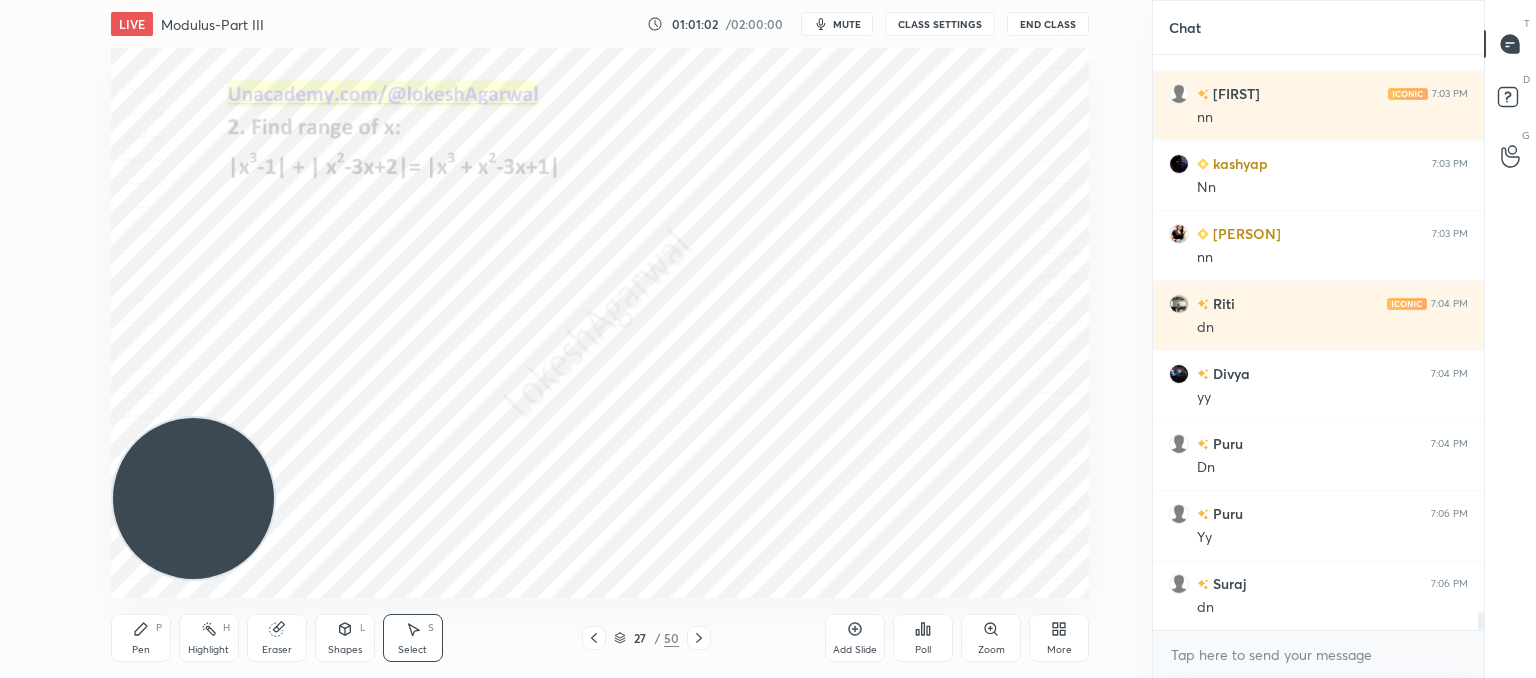 click on "Poll" at bounding box center (923, 638) 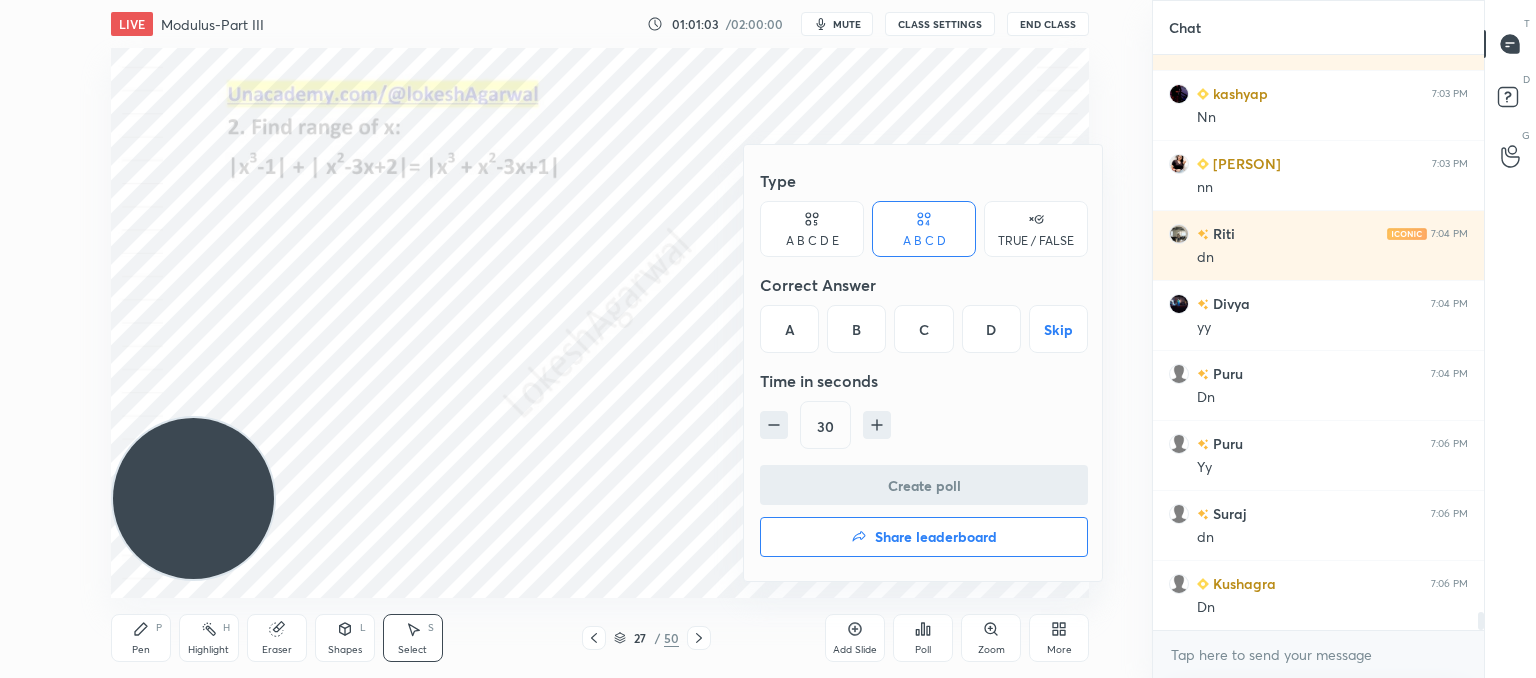 scroll, scrollTop: 17760, scrollLeft: 0, axis: vertical 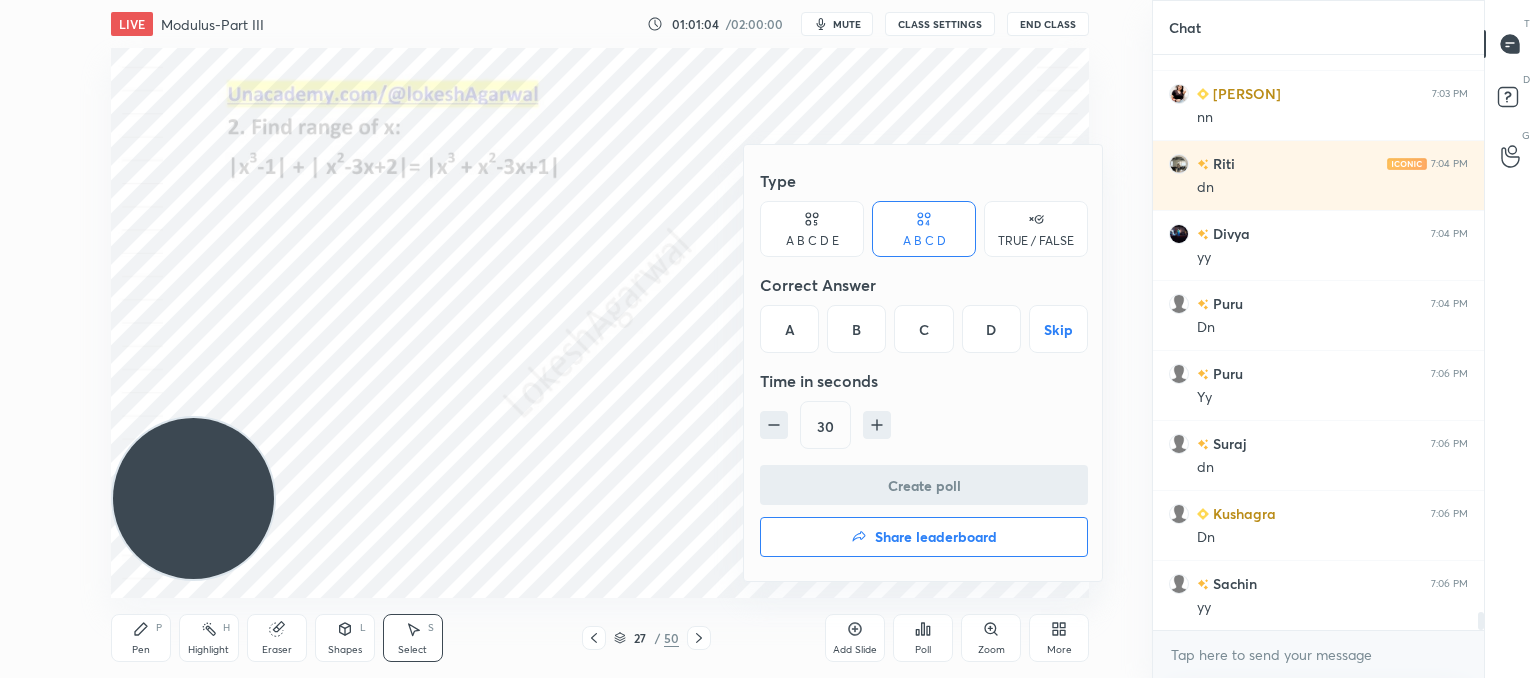 click on "A B C D E" at bounding box center [812, 241] 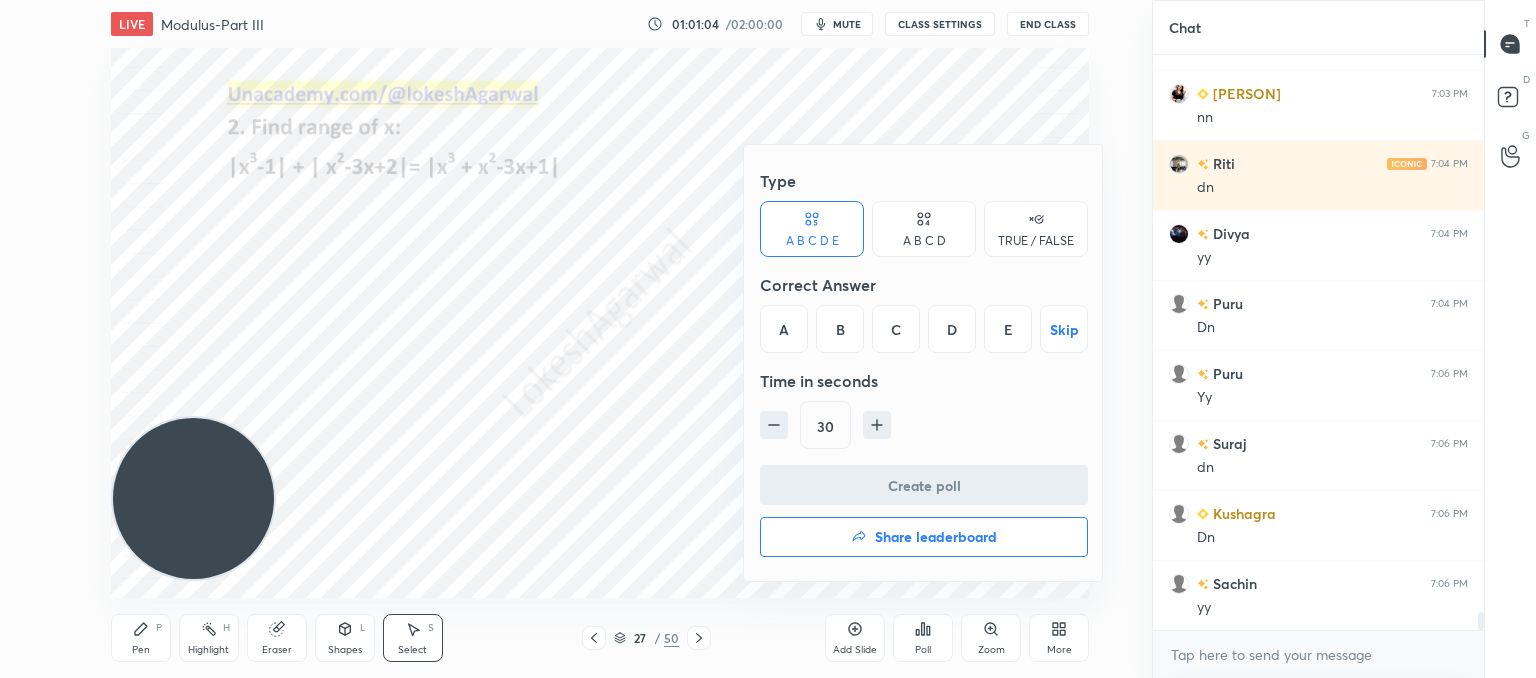 click on "E" at bounding box center [1008, 329] 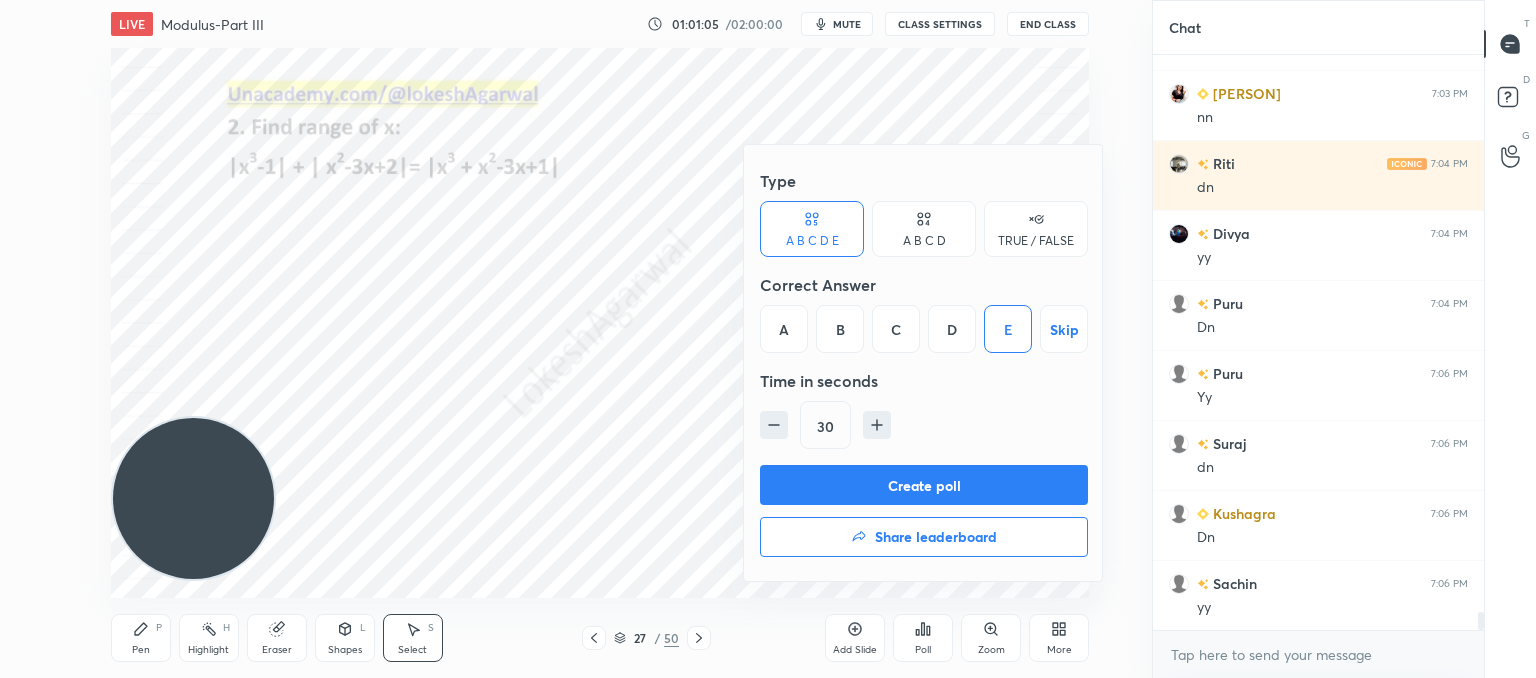 click on "Create poll" at bounding box center (924, 485) 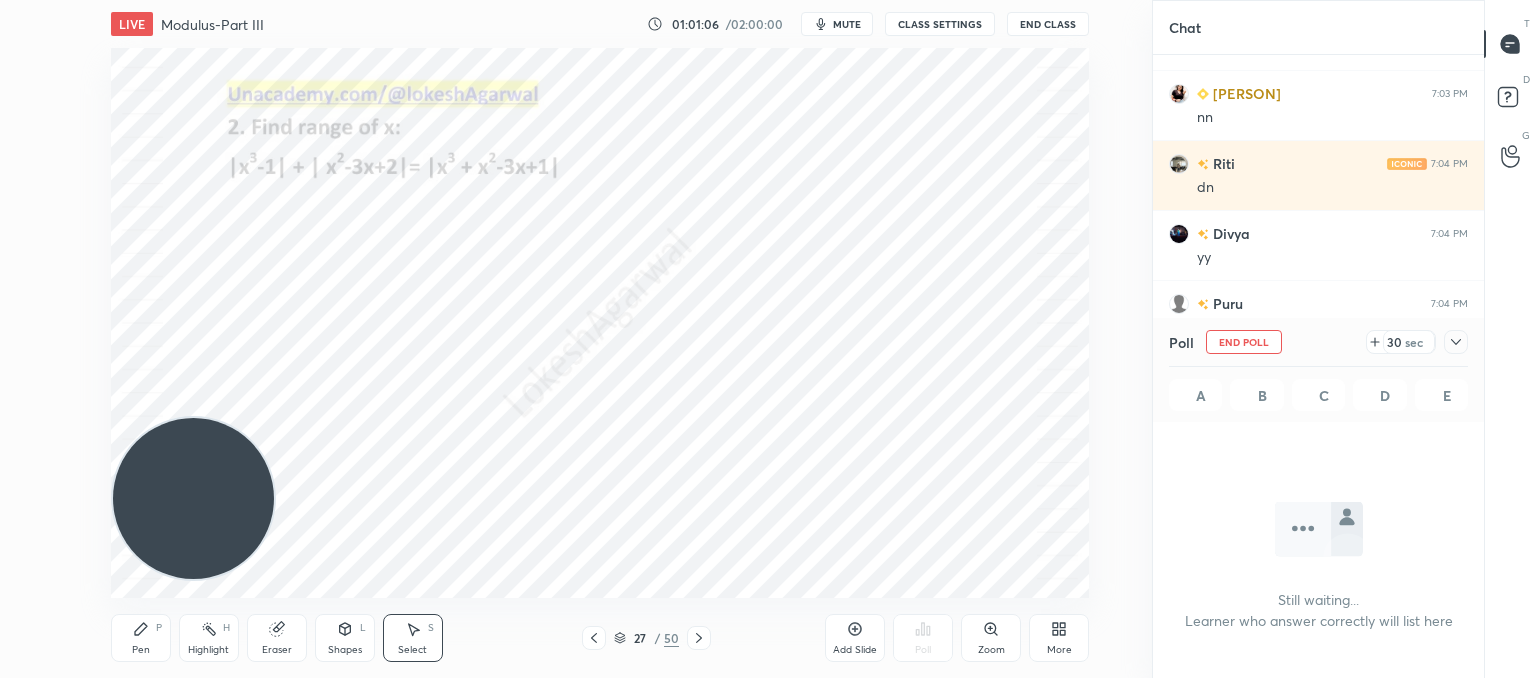 scroll, scrollTop: 379, scrollLeft: 325, axis: both 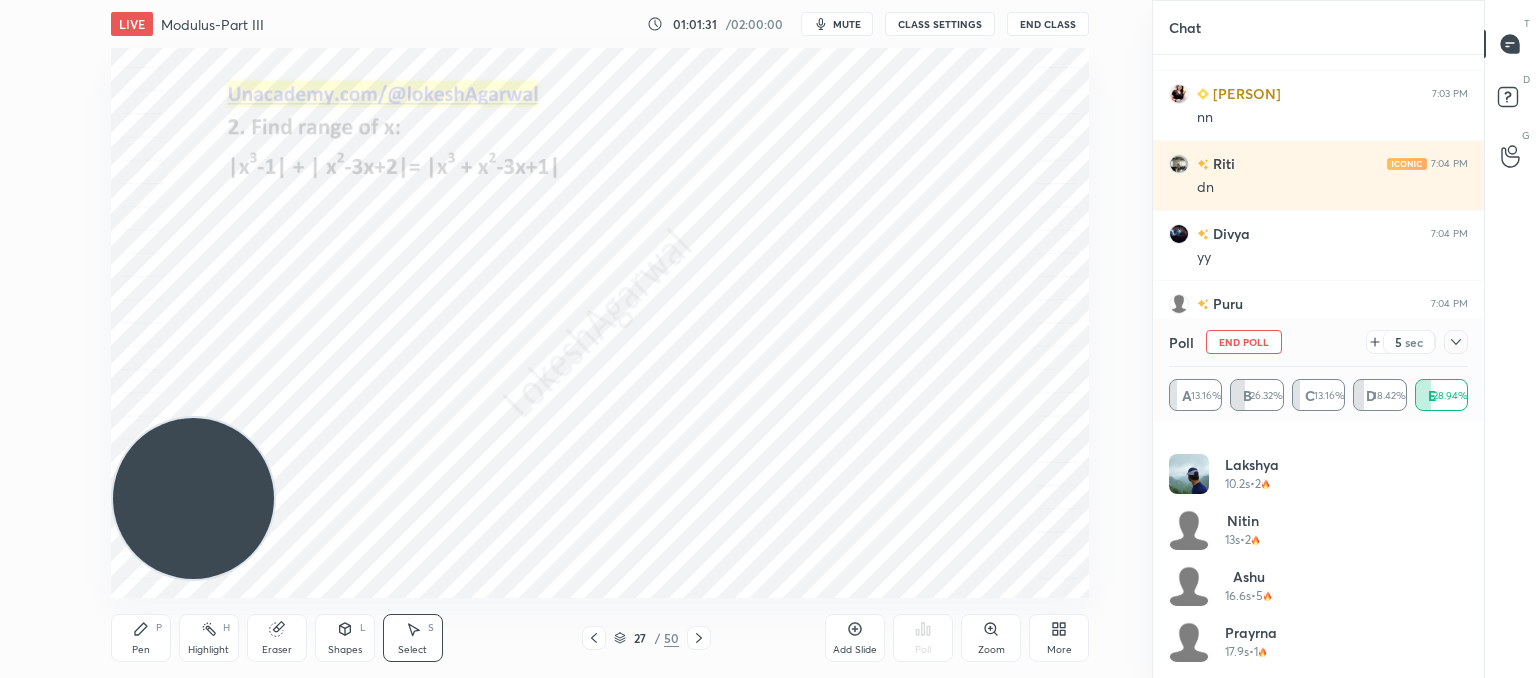 click 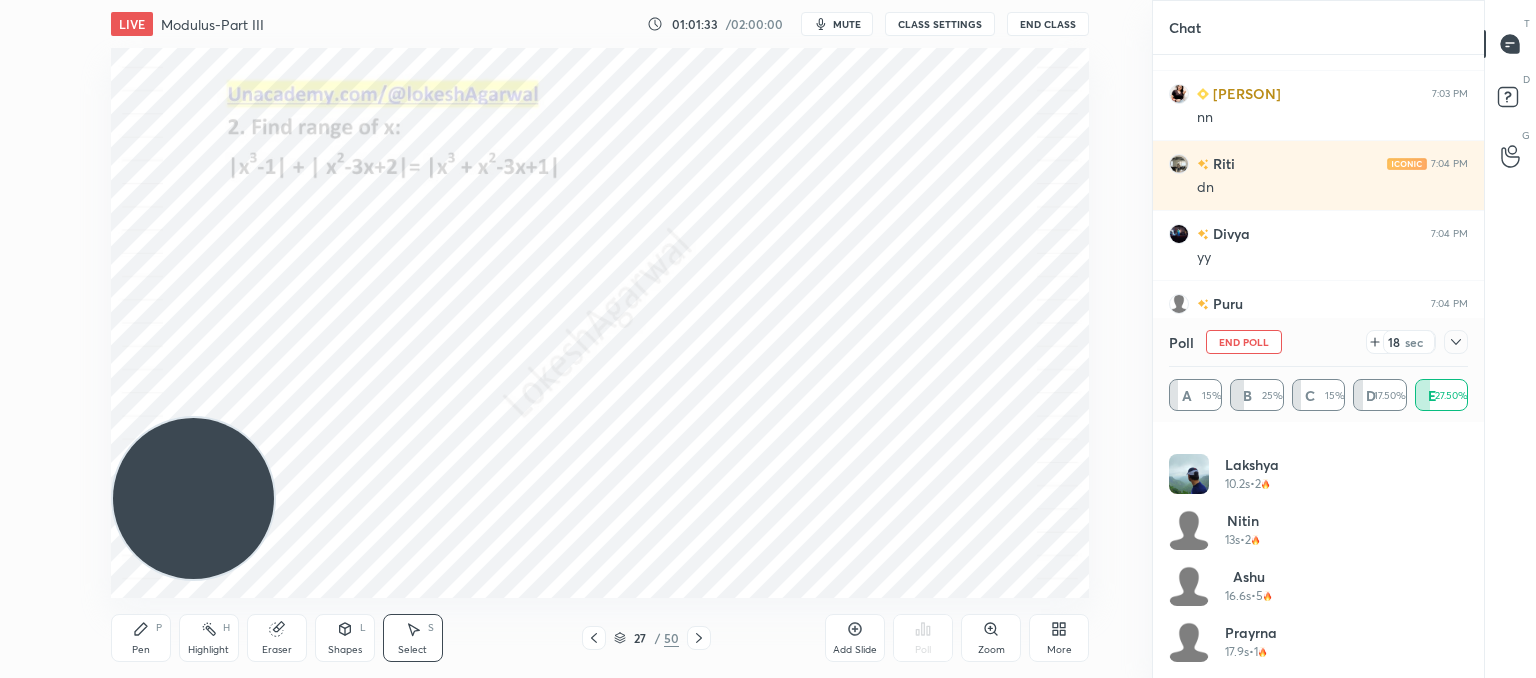 scroll, scrollTop: 432, scrollLeft: 0, axis: vertical 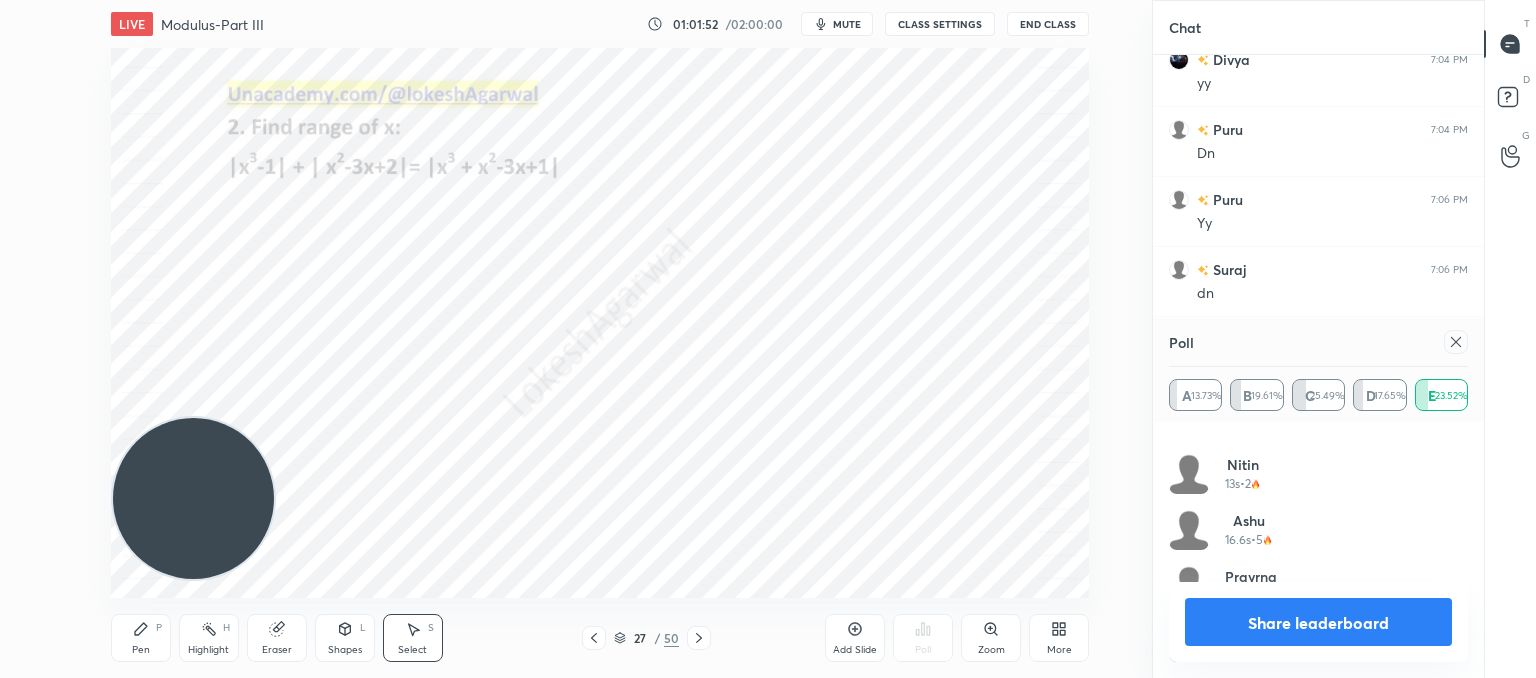 click 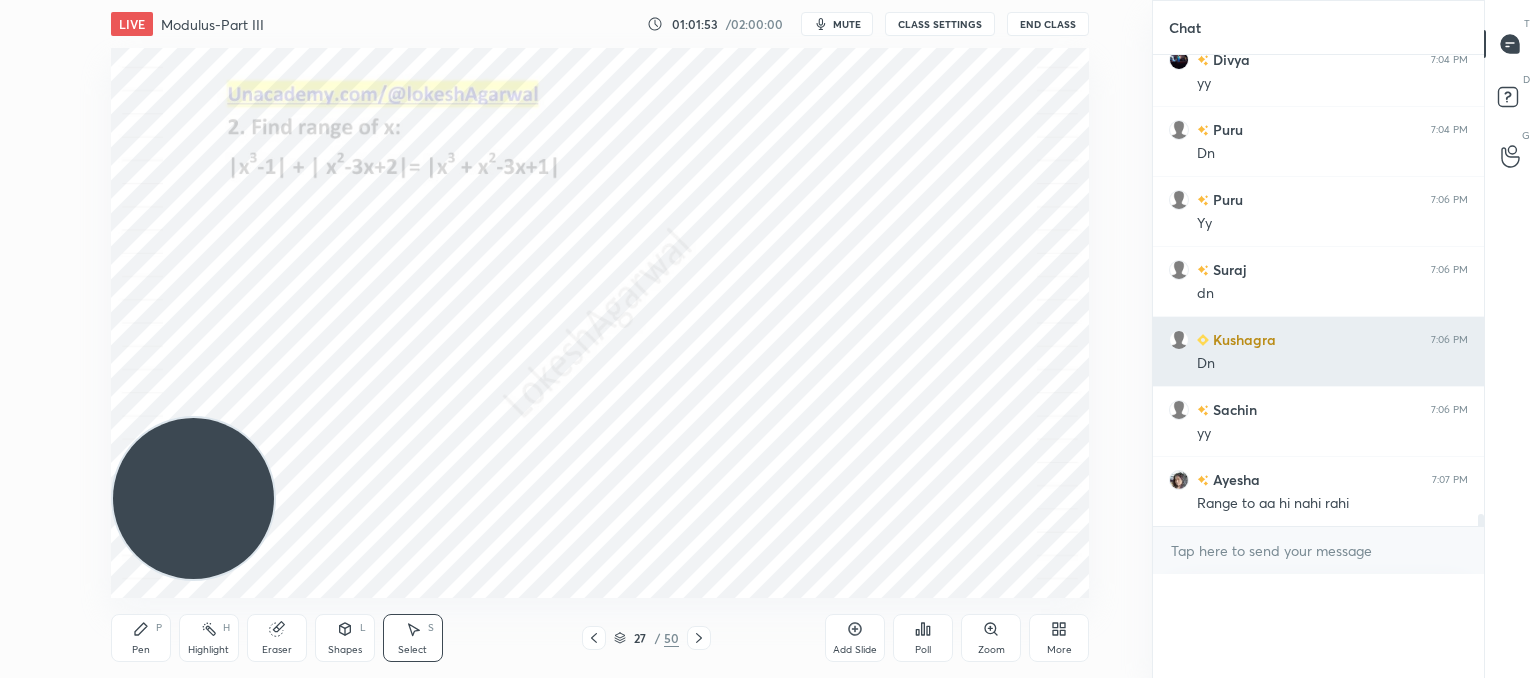 scroll, scrollTop: 0, scrollLeft: 0, axis: both 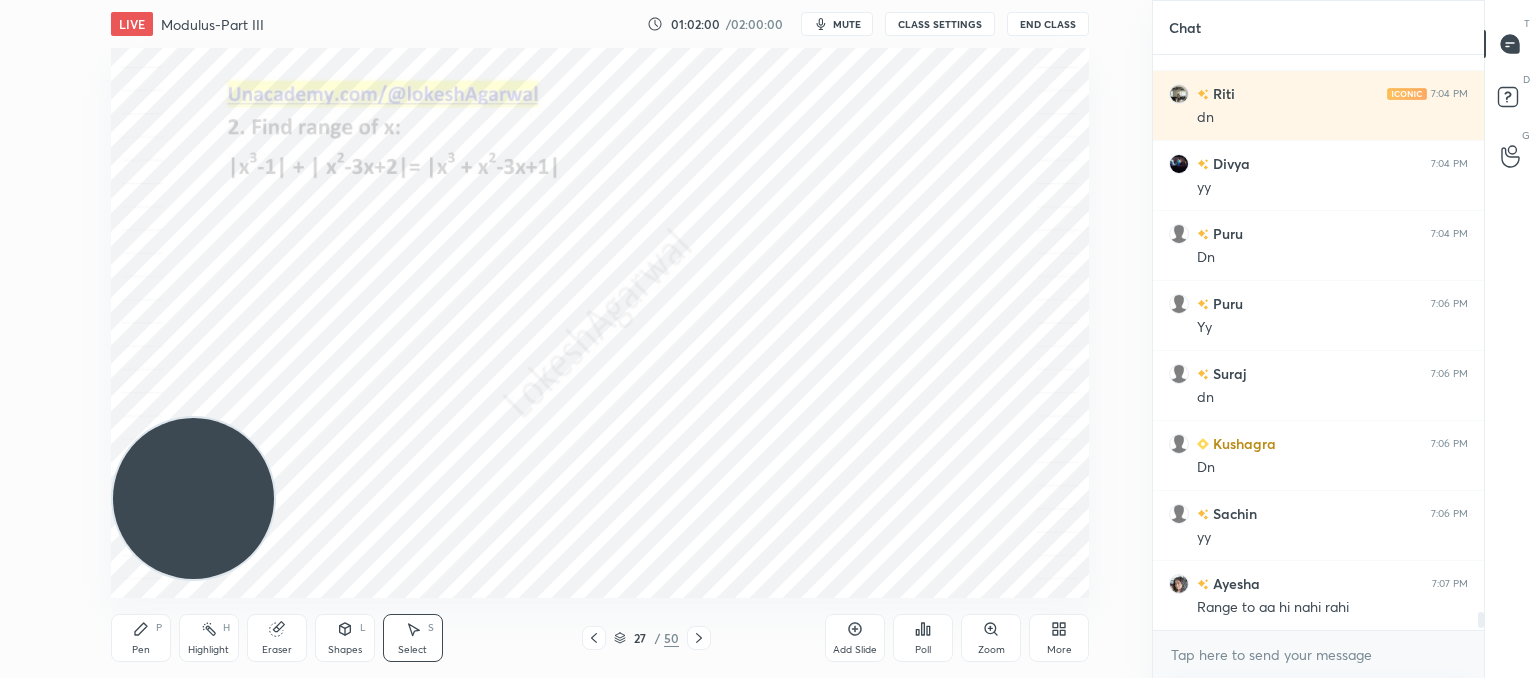 drag, startPoint x: 154, startPoint y: 634, endPoint x: 172, endPoint y: 627, distance: 19.313208 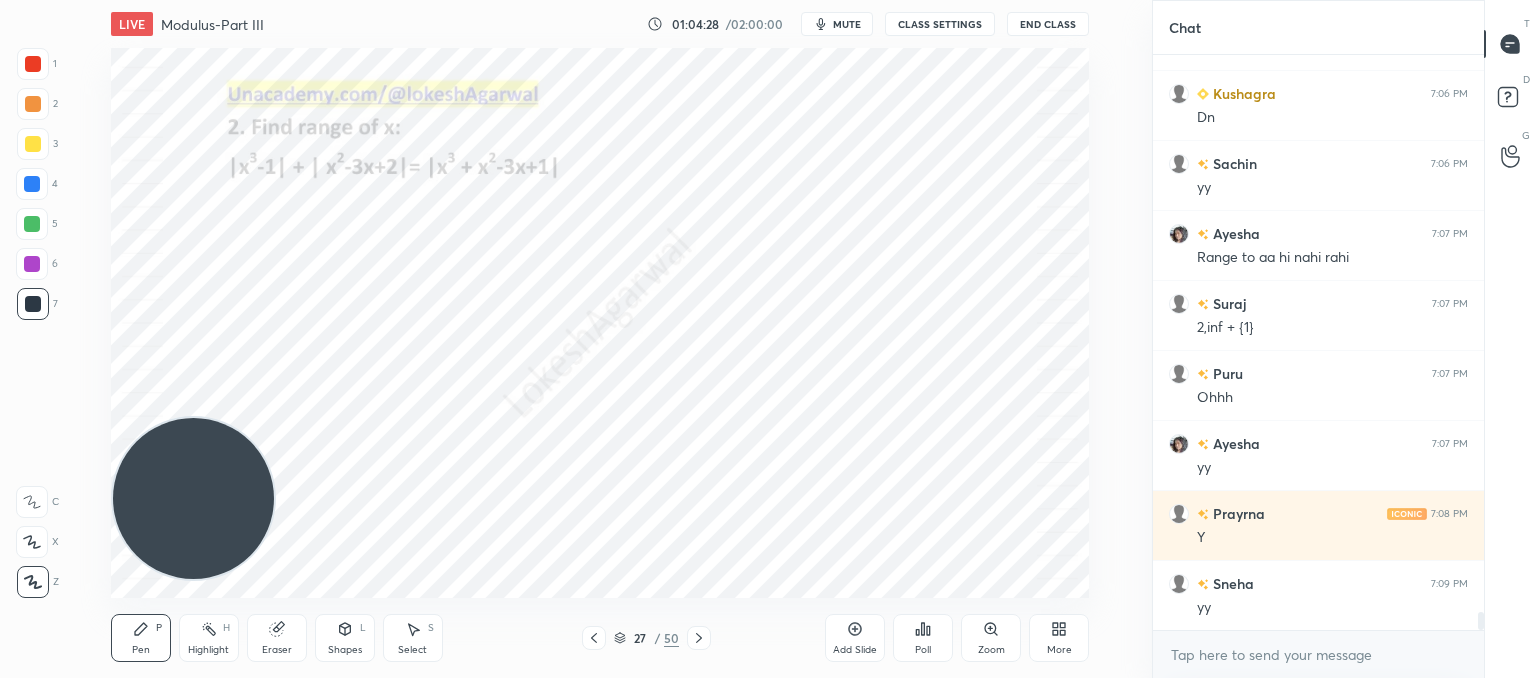 scroll, scrollTop: 18250, scrollLeft: 0, axis: vertical 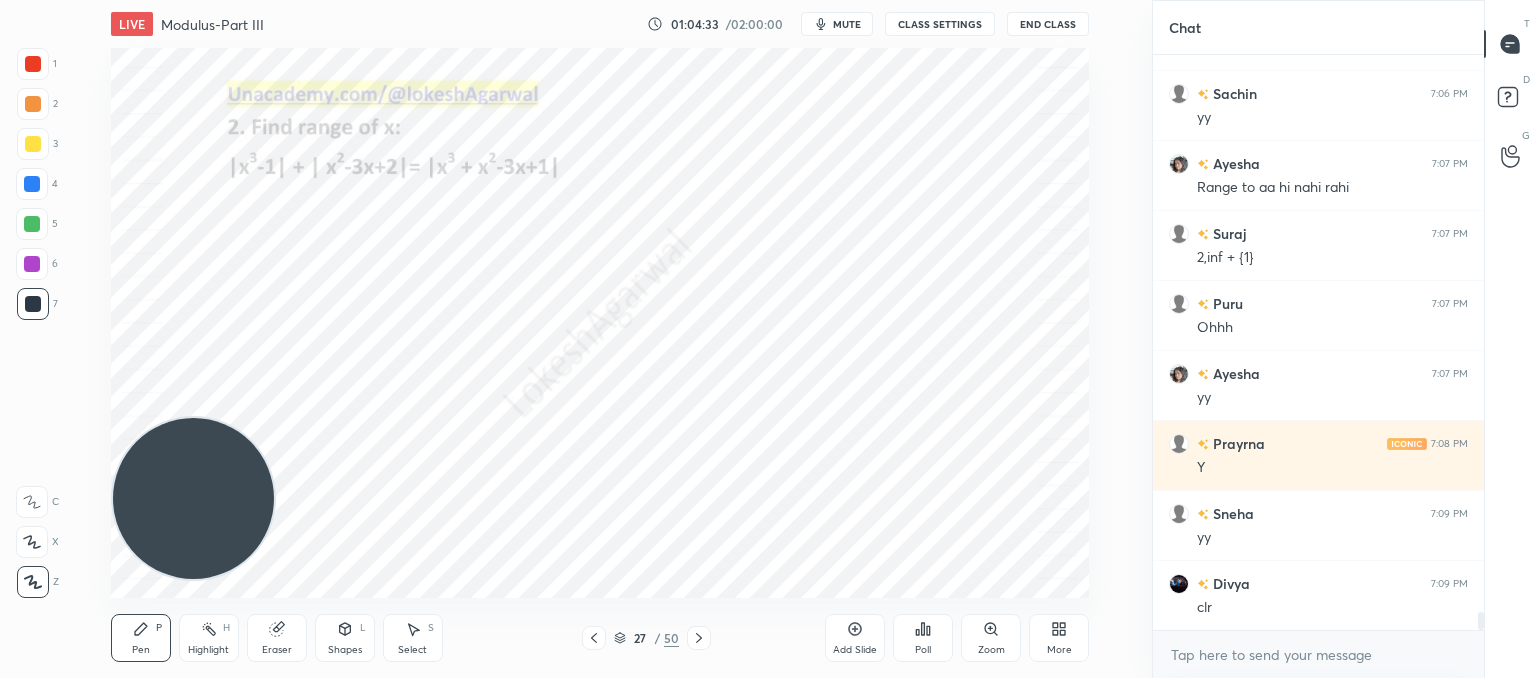 drag, startPoint x: 366, startPoint y: 655, endPoint x: 354, endPoint y: 649, distance: 13.416408 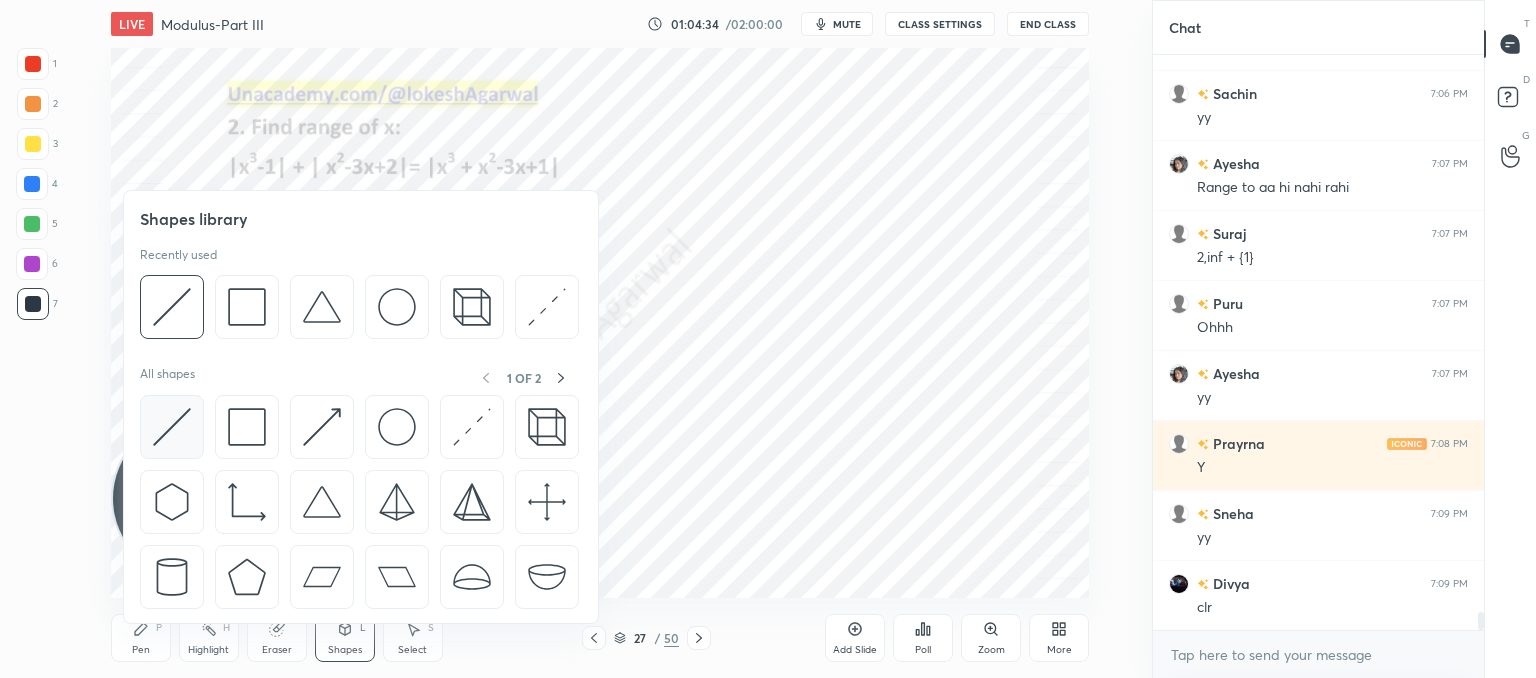 click at bounding box center (172, 427) 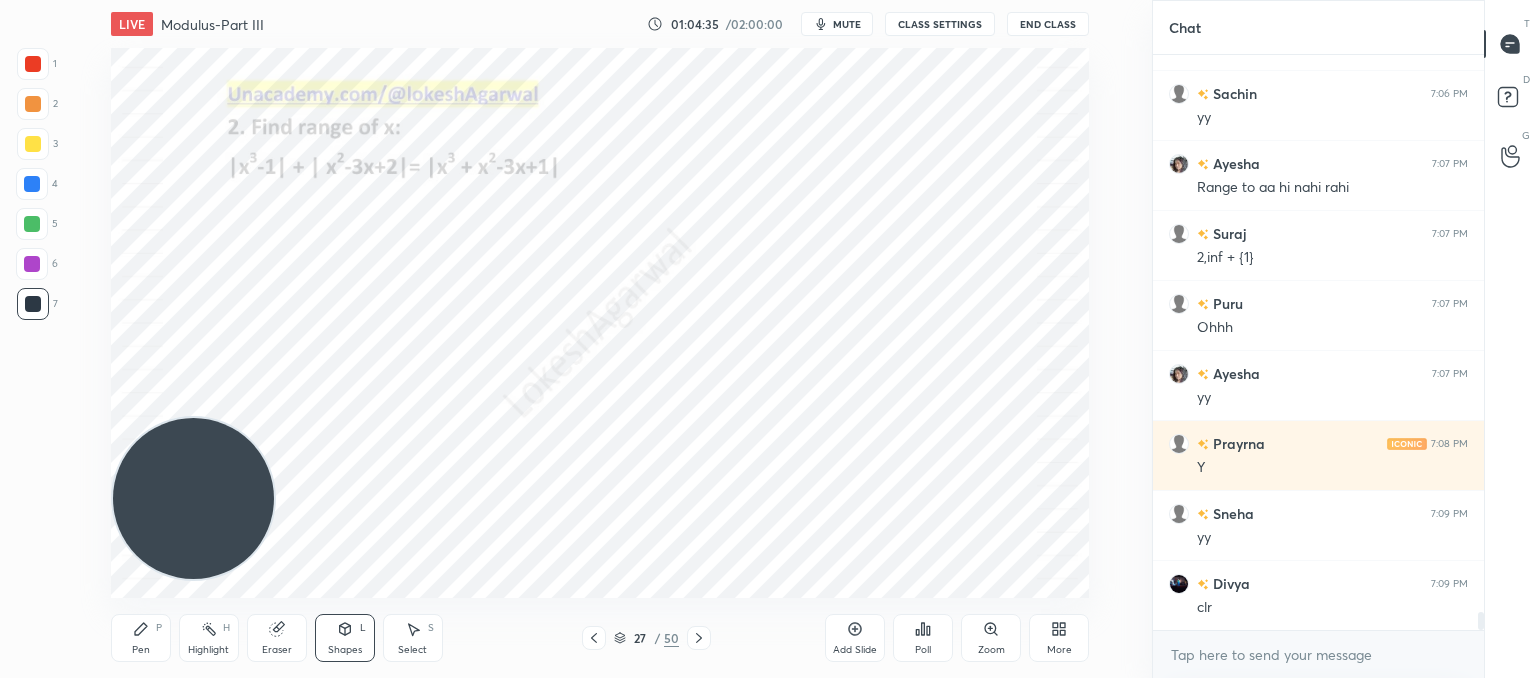 scroll, scrollTop: 18320, scrollLeft: 0, axis: vertical 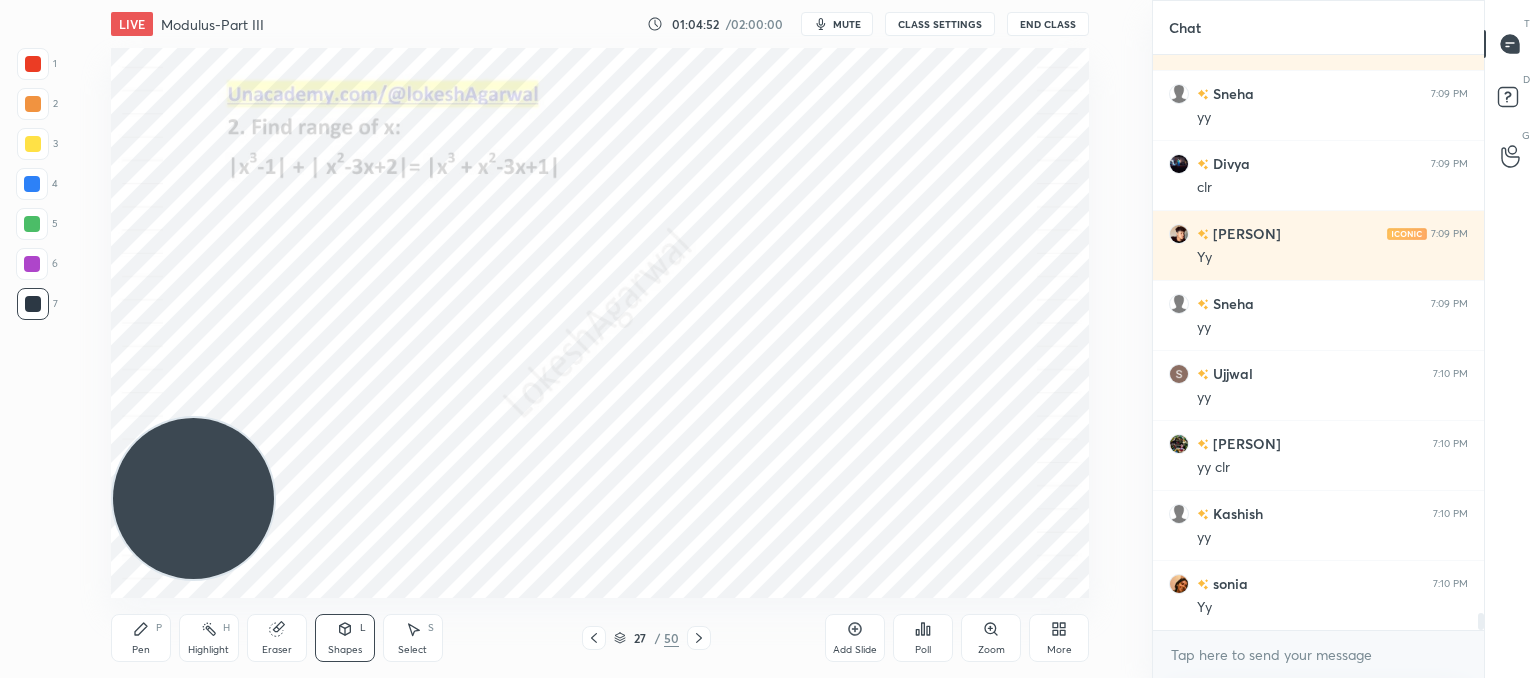 click at bounding box center (594, 638) 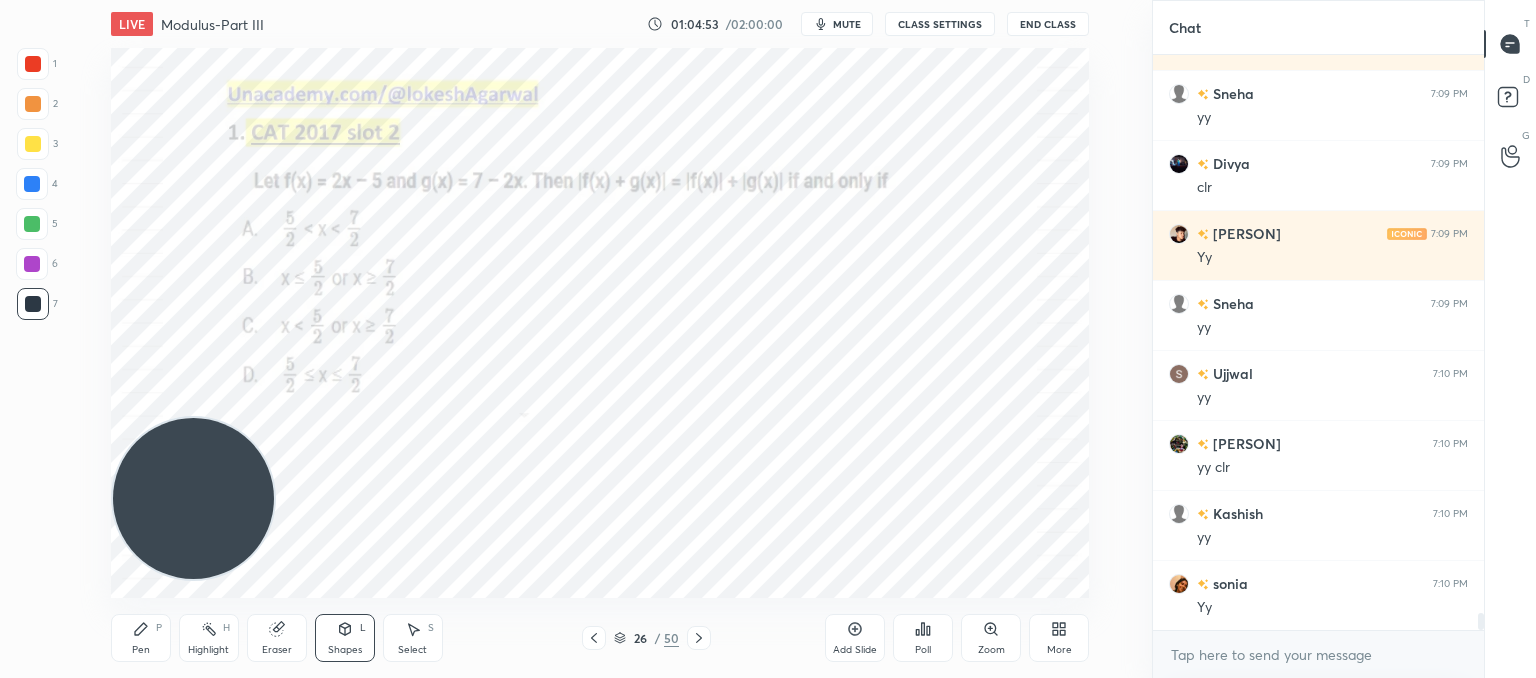 click at bounding box center [594, 638] 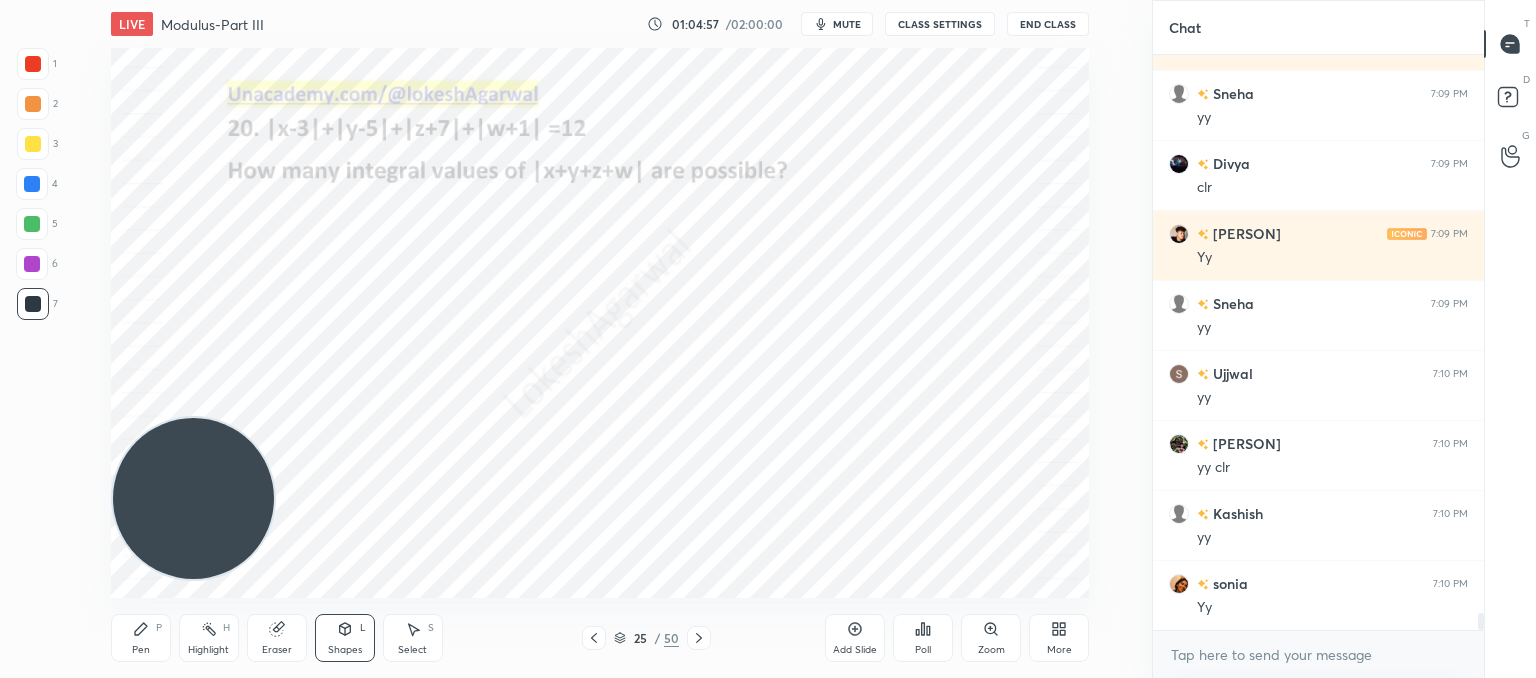 click 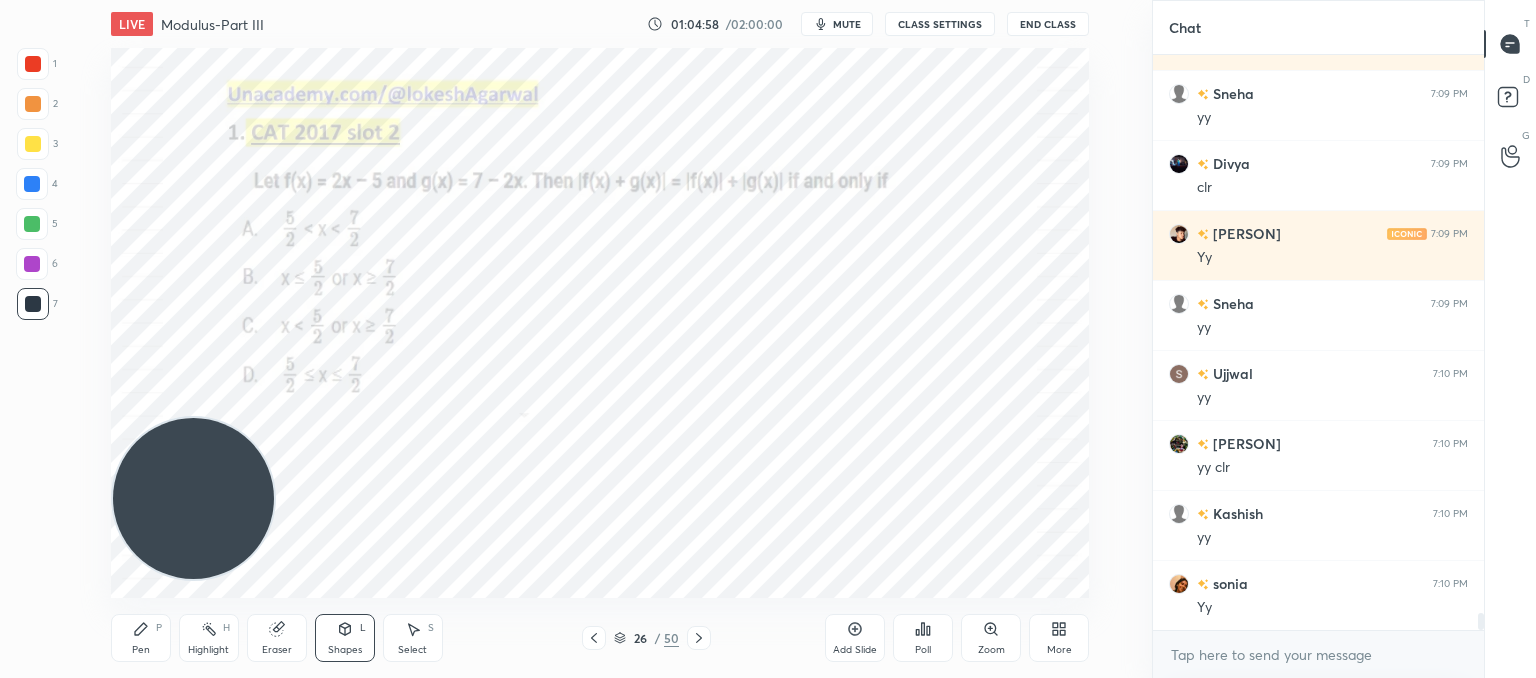 click 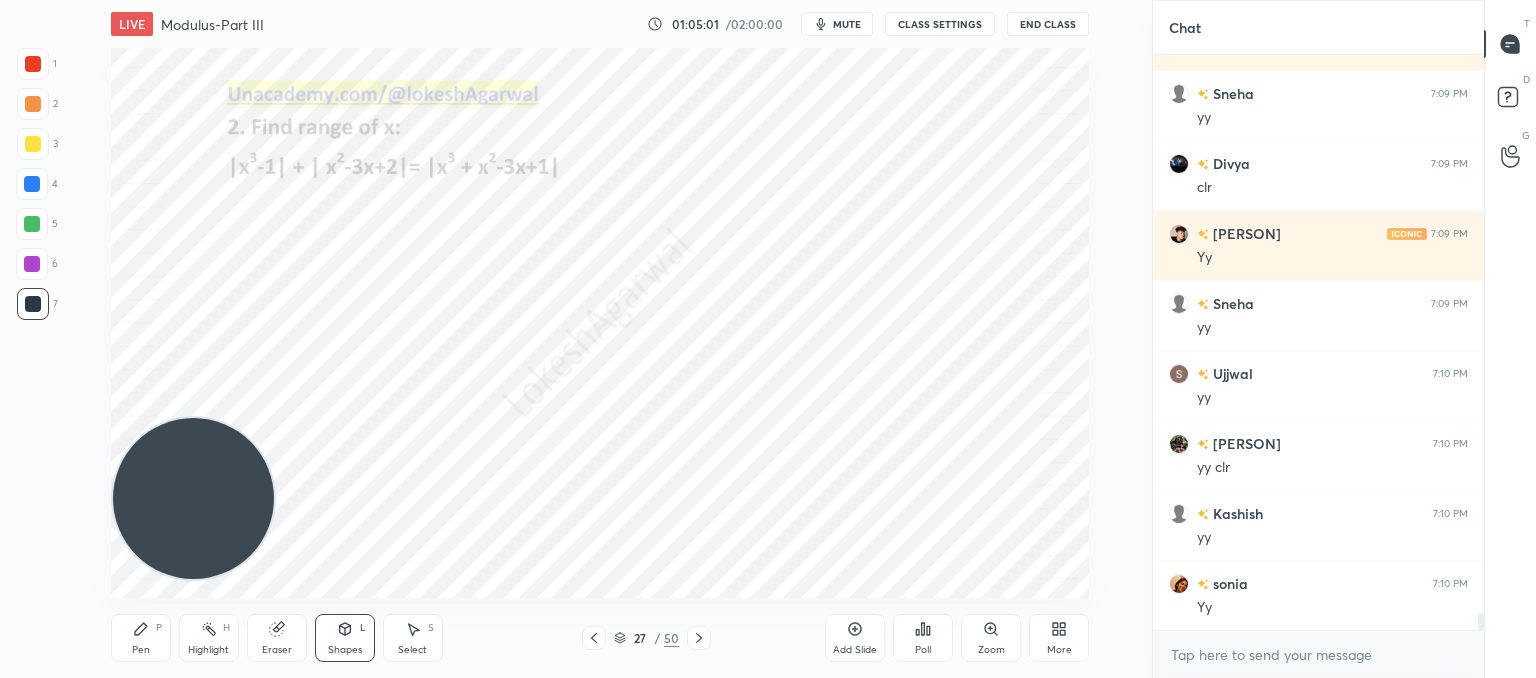 click 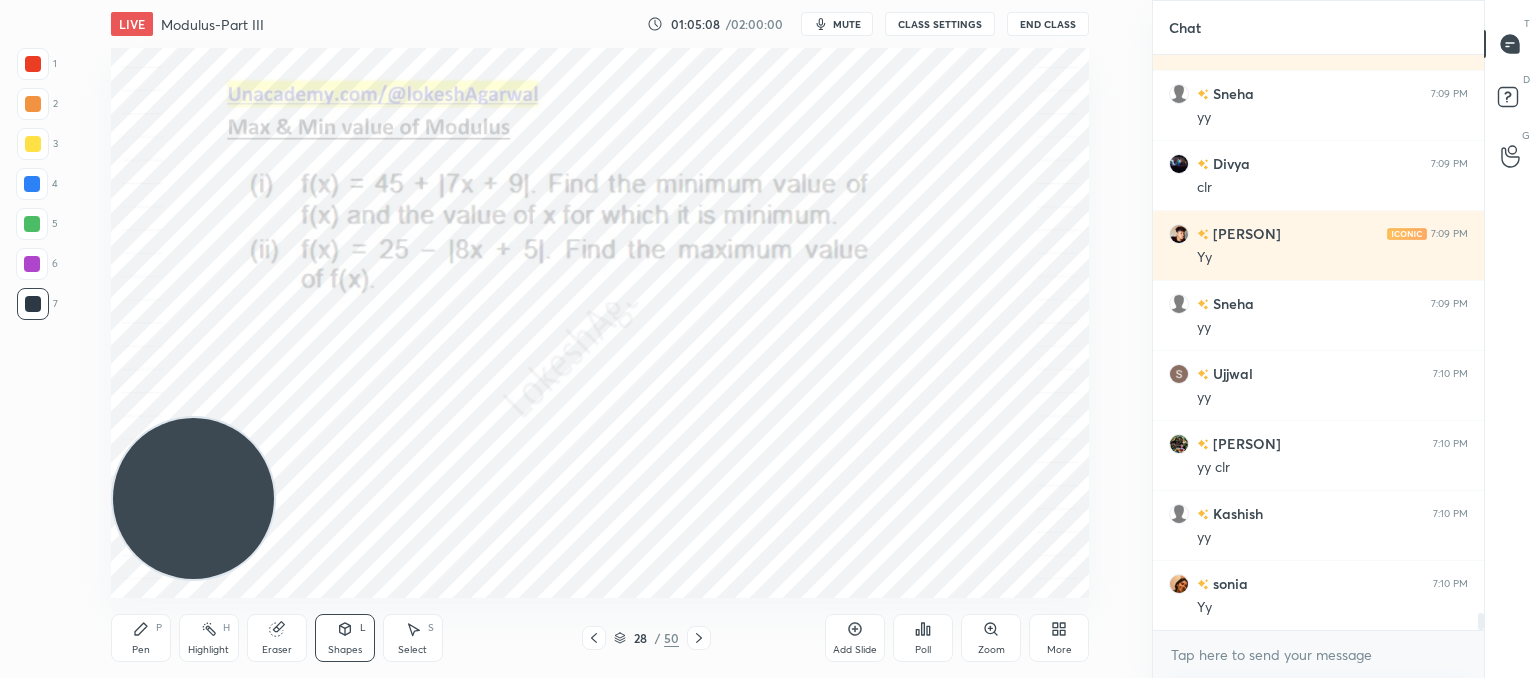 click on "Add Slide" at bounding box center (855, 638) 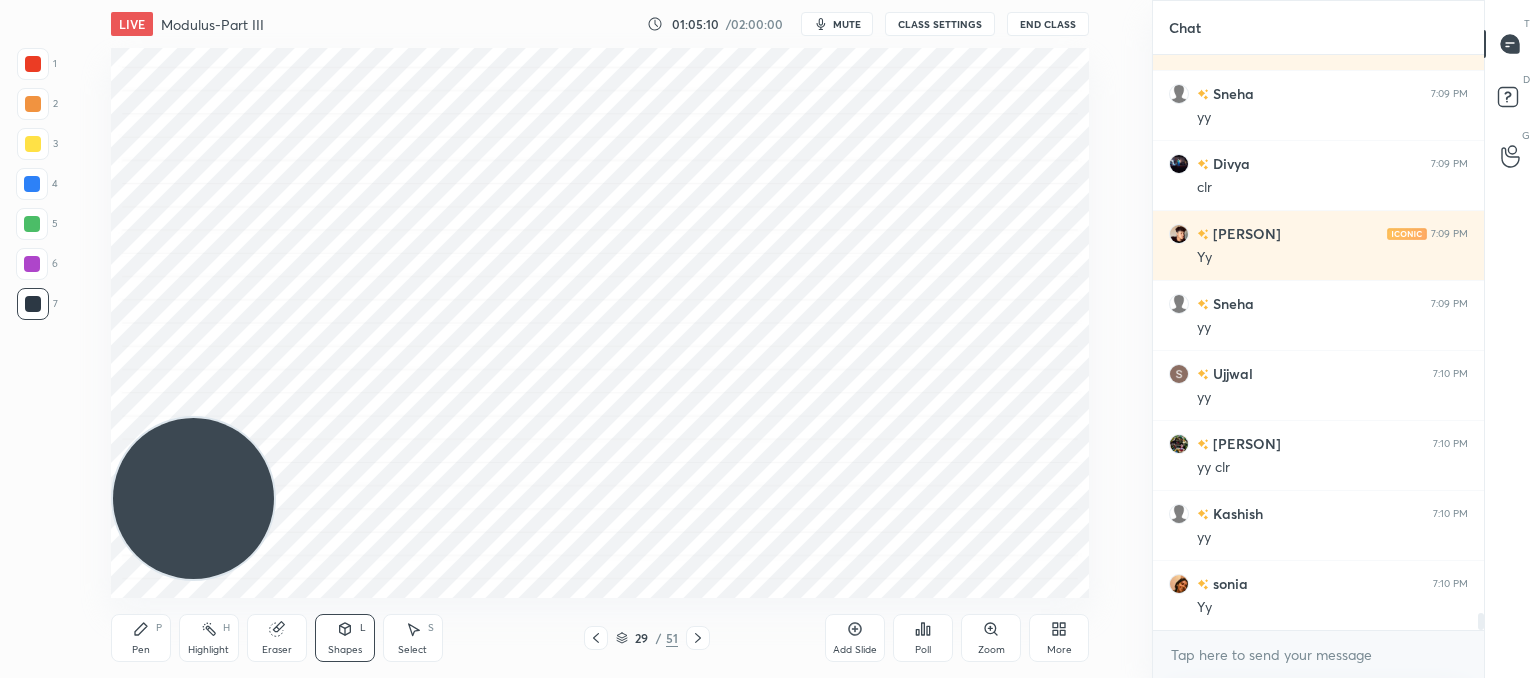 drag, startPoint x: 144, startPoint y: 637, endPoint x: 173, endPoint y: 577, distance: 66.64083 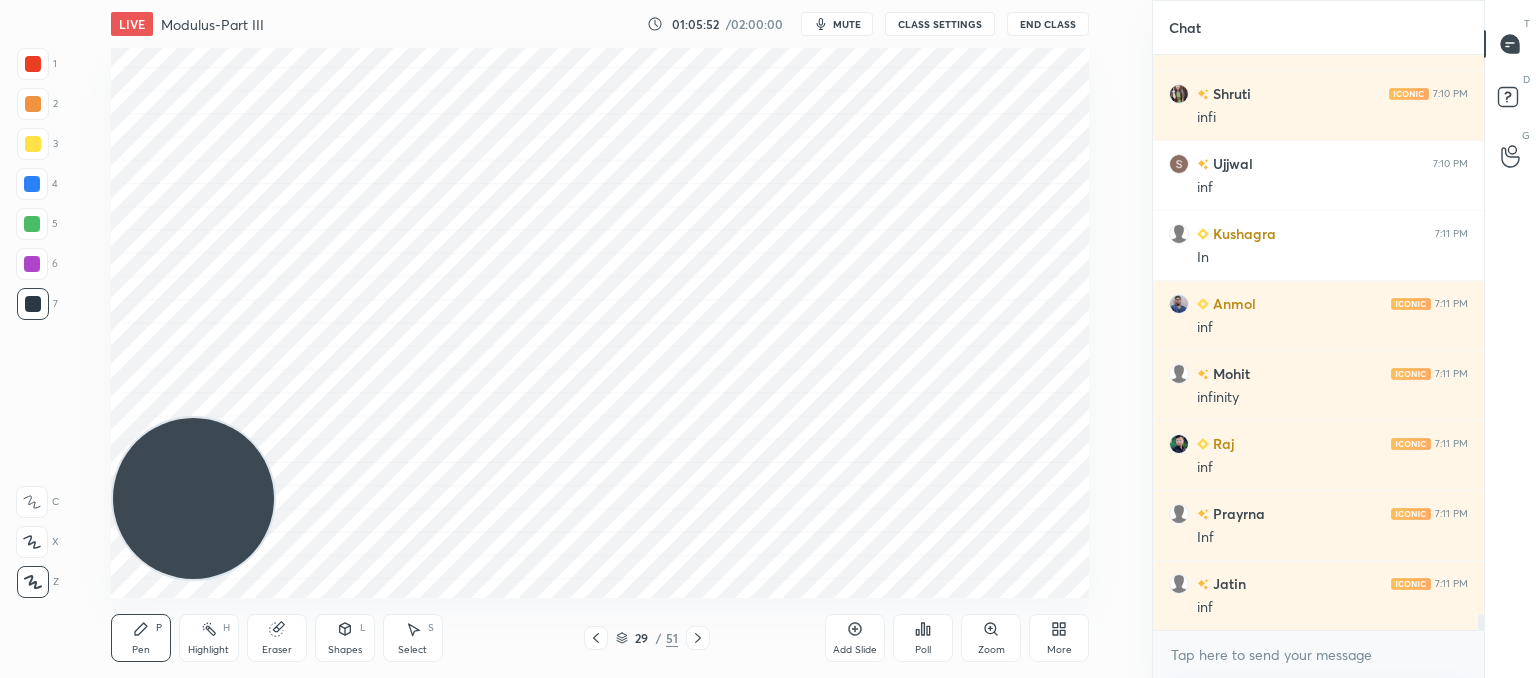 scroll, scrollTop: 20560, scrollLeft: 0, axis: vertical 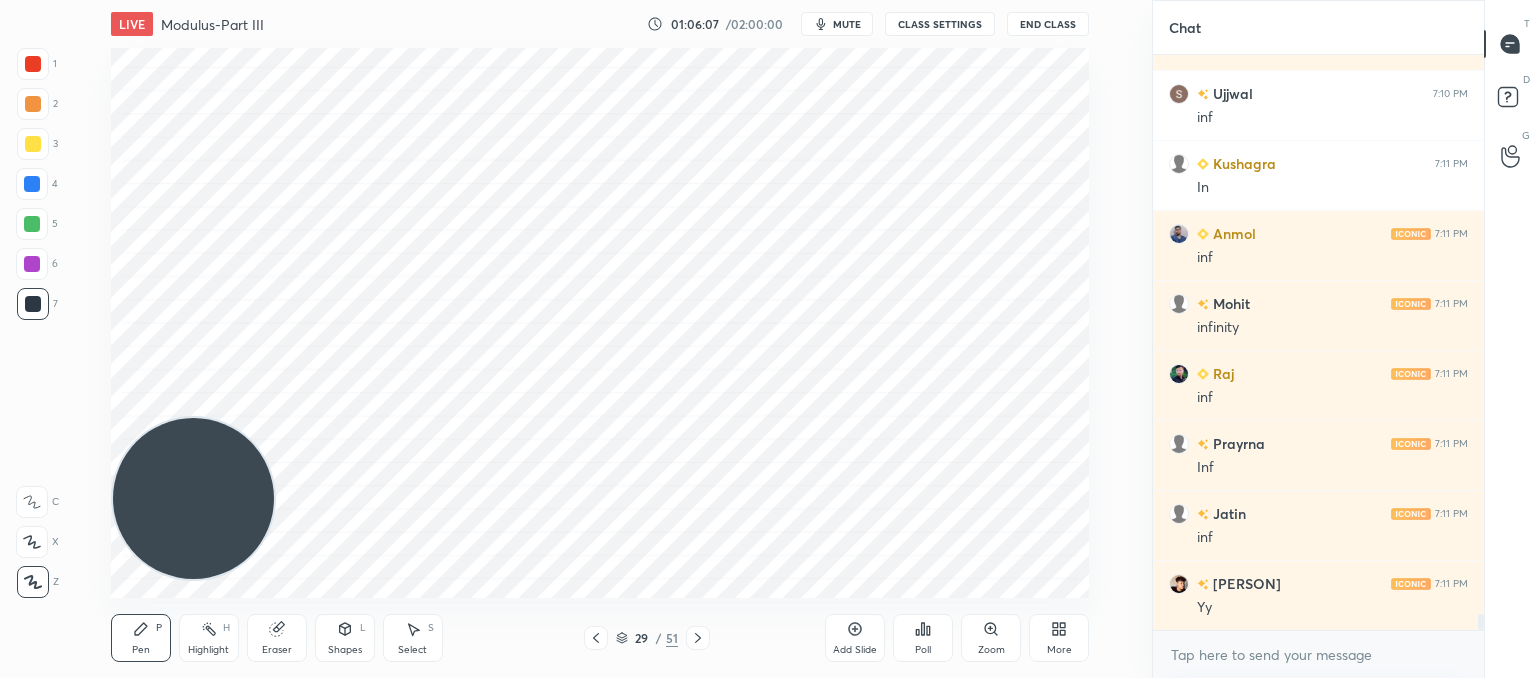 drag, startPoint x: 596, startPoint y: 645, endPoint x: 593, endPoint y: 601, distance: 44.102154 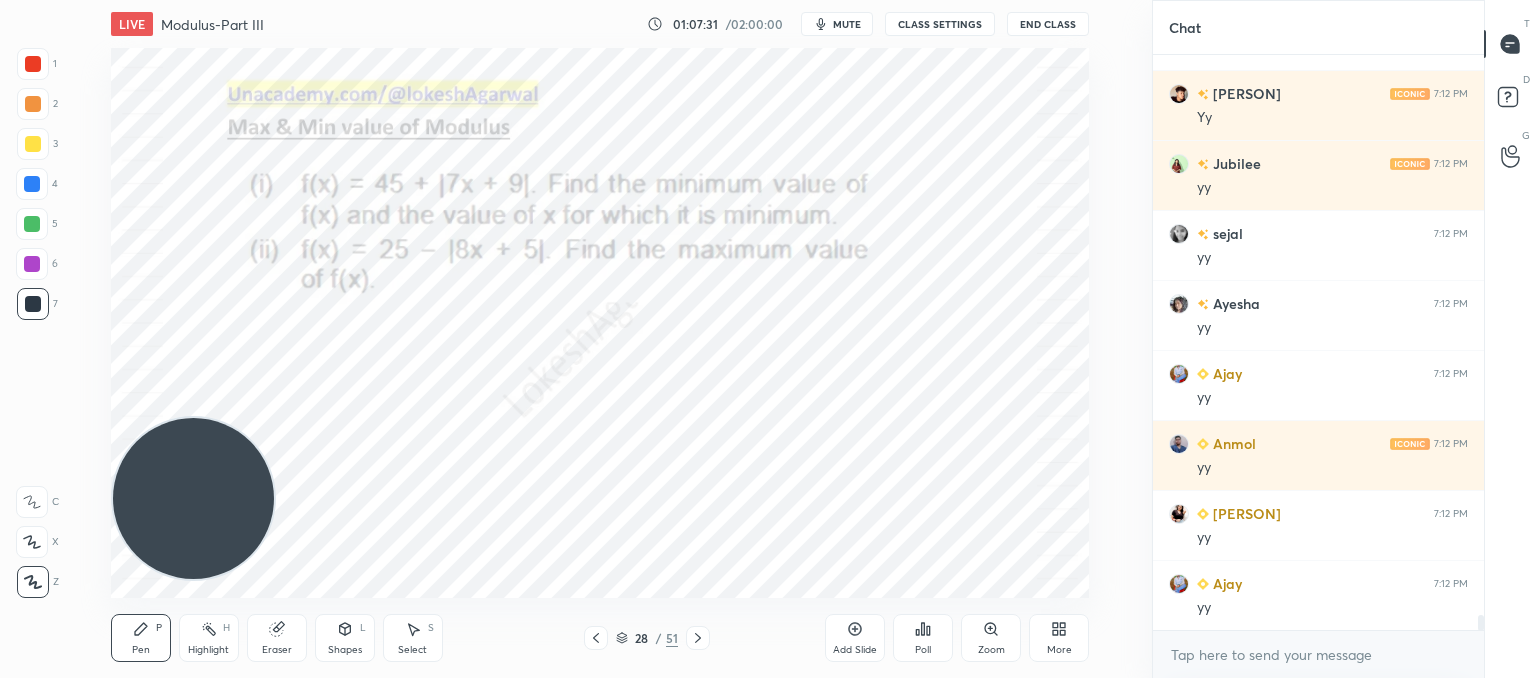 scroll, scrollTop: 21362, scrollLeft: 0, axis: vertical 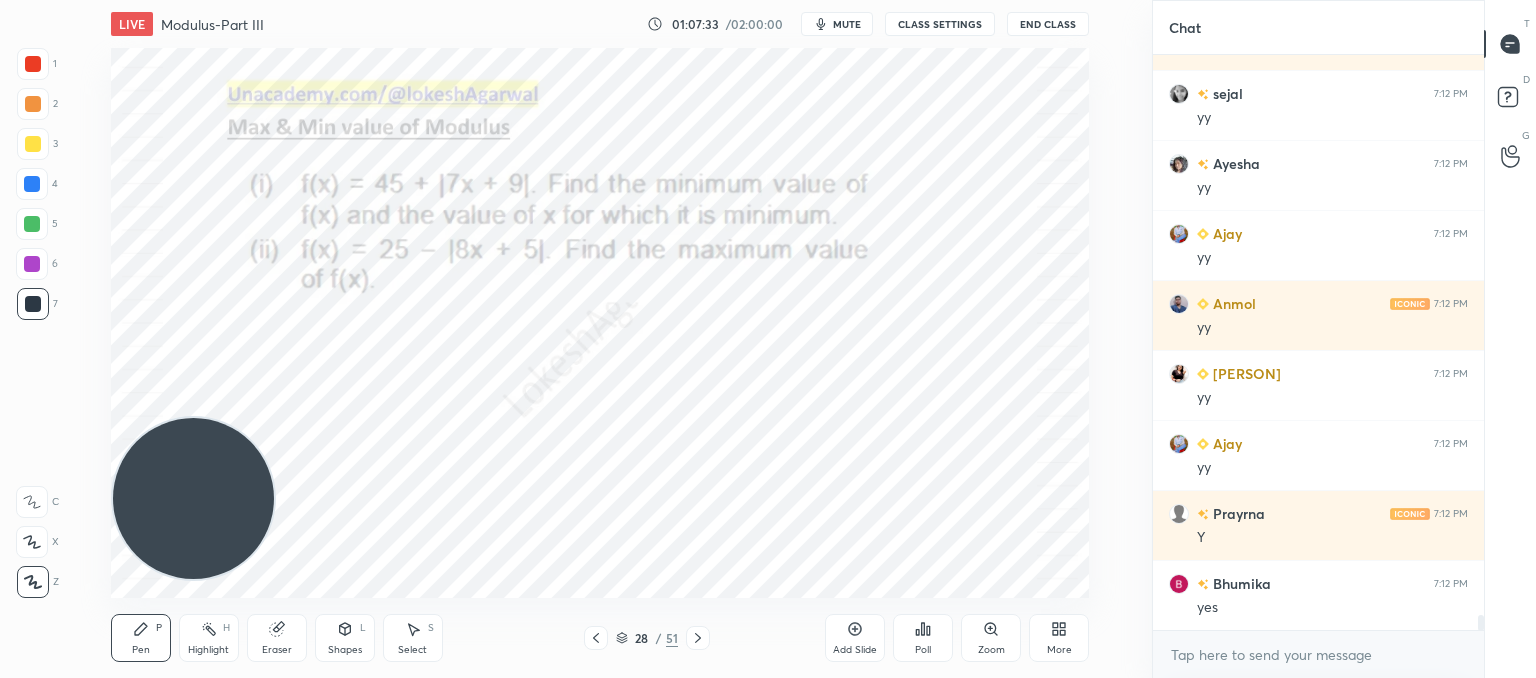 click 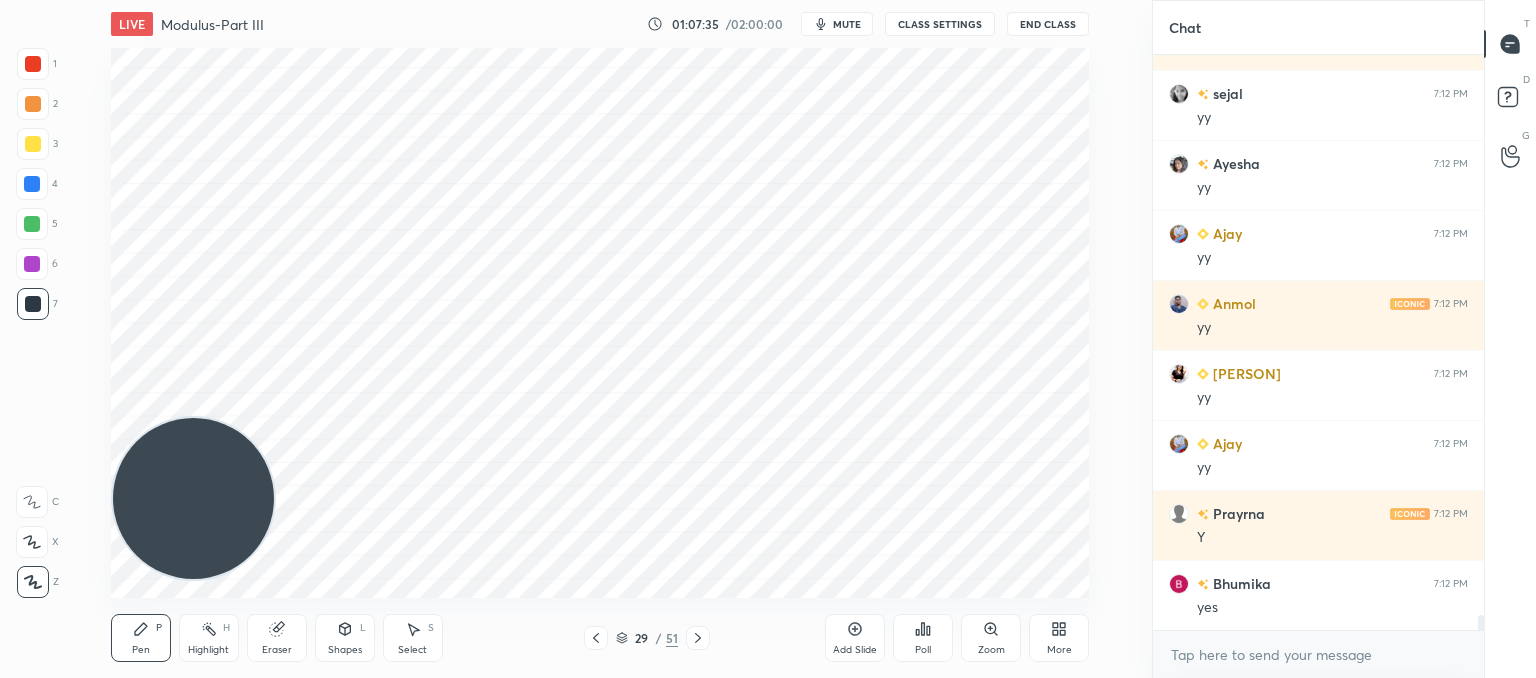 click on "Add Slide" at bounding box center [855, 650] 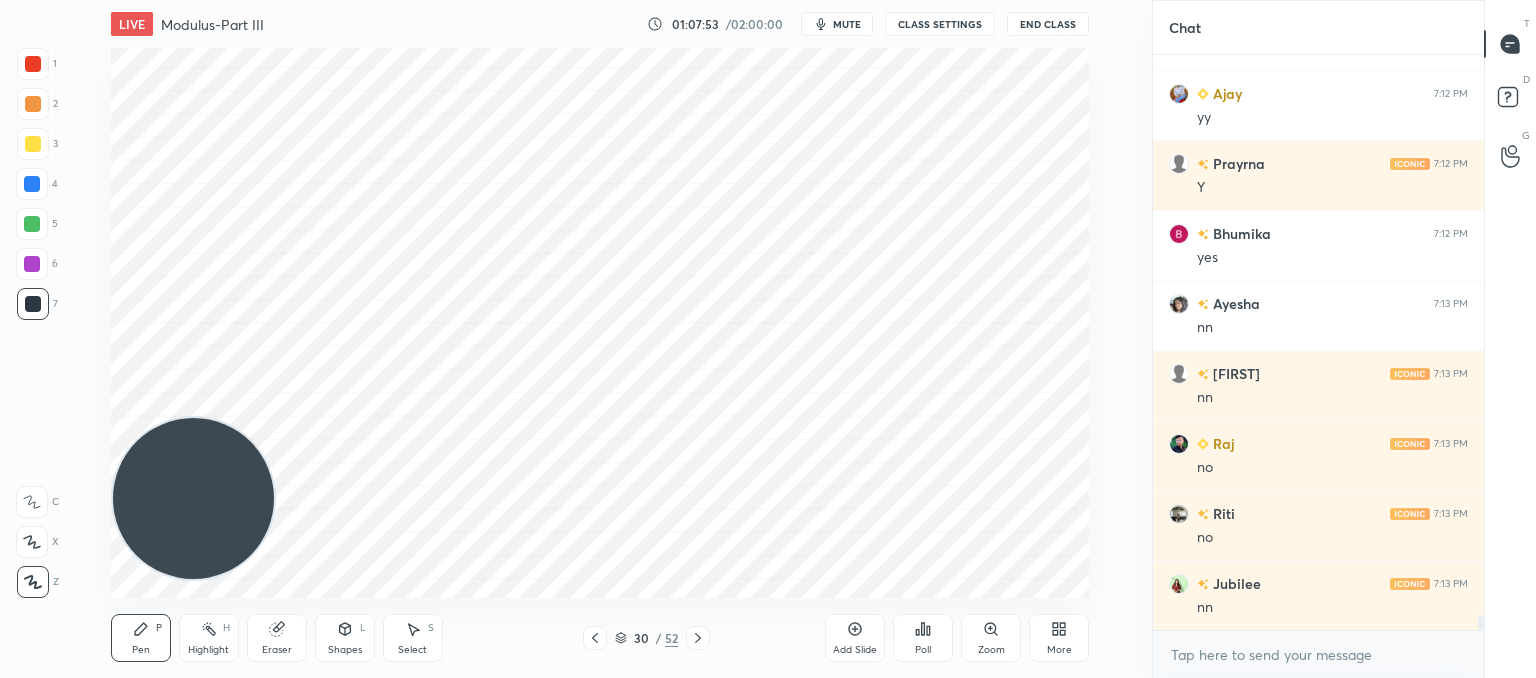 scroll, scrollTop: 21852, scrollLeft: 0, axis: vertical 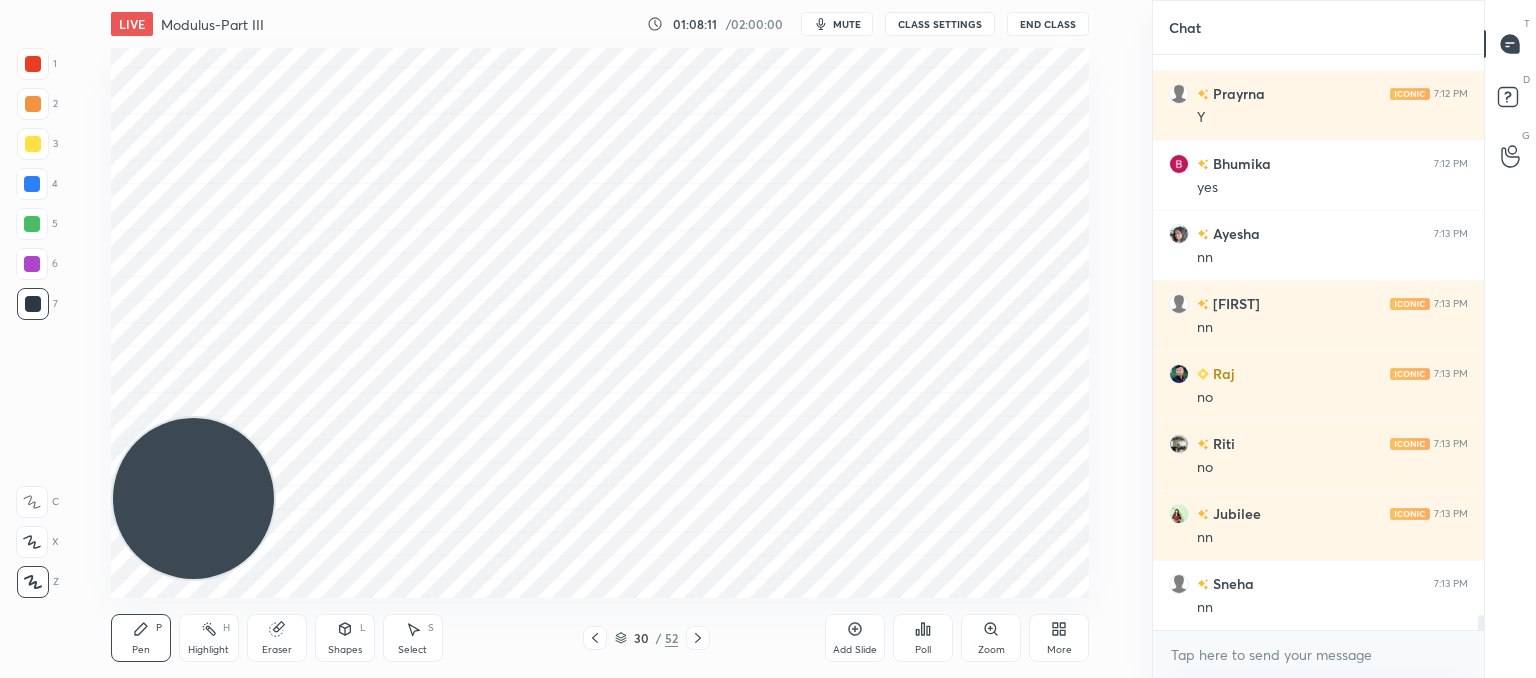drag, startPoint x: 281, startPoint y: 623, endPoint x: 286, endPoint y: 605, distance: 18.681541 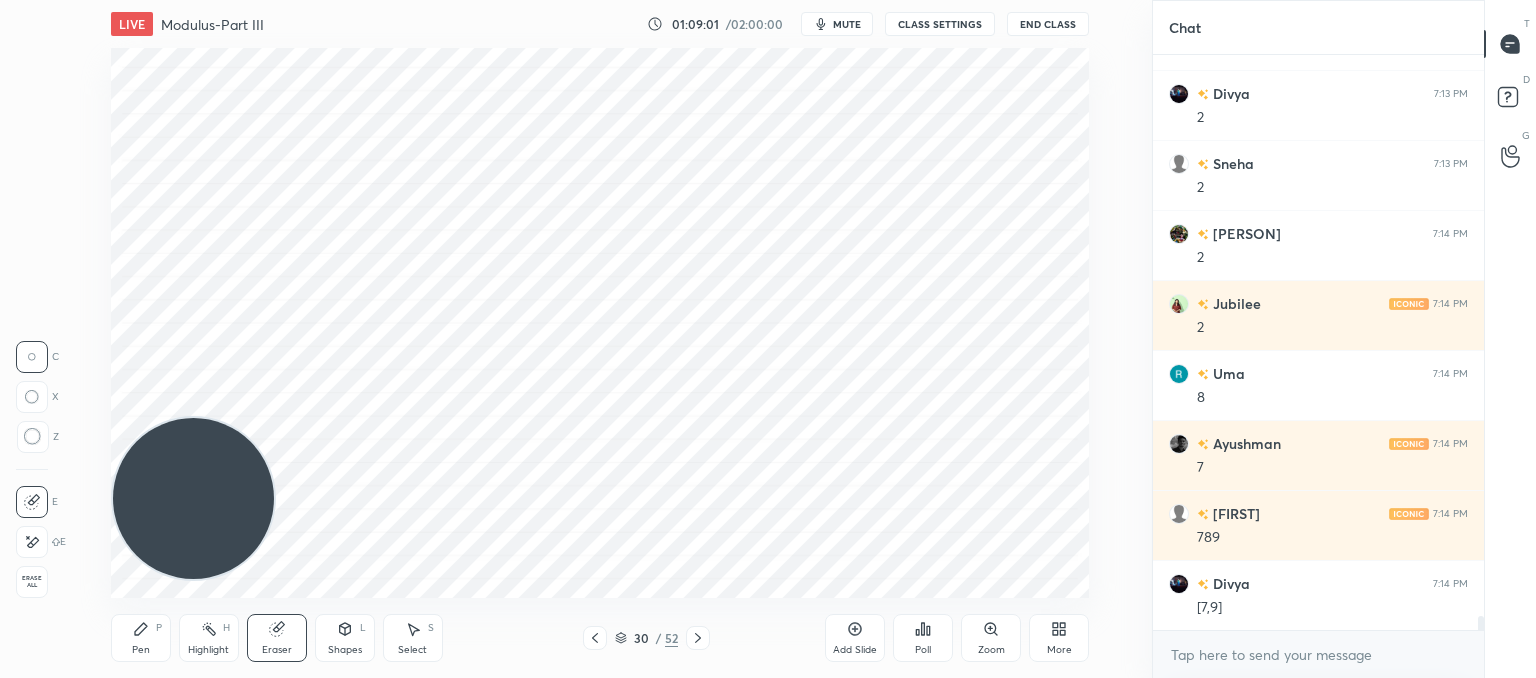 scroll, scrollTop: 22622, scrollLeft: 0, axis: vertical 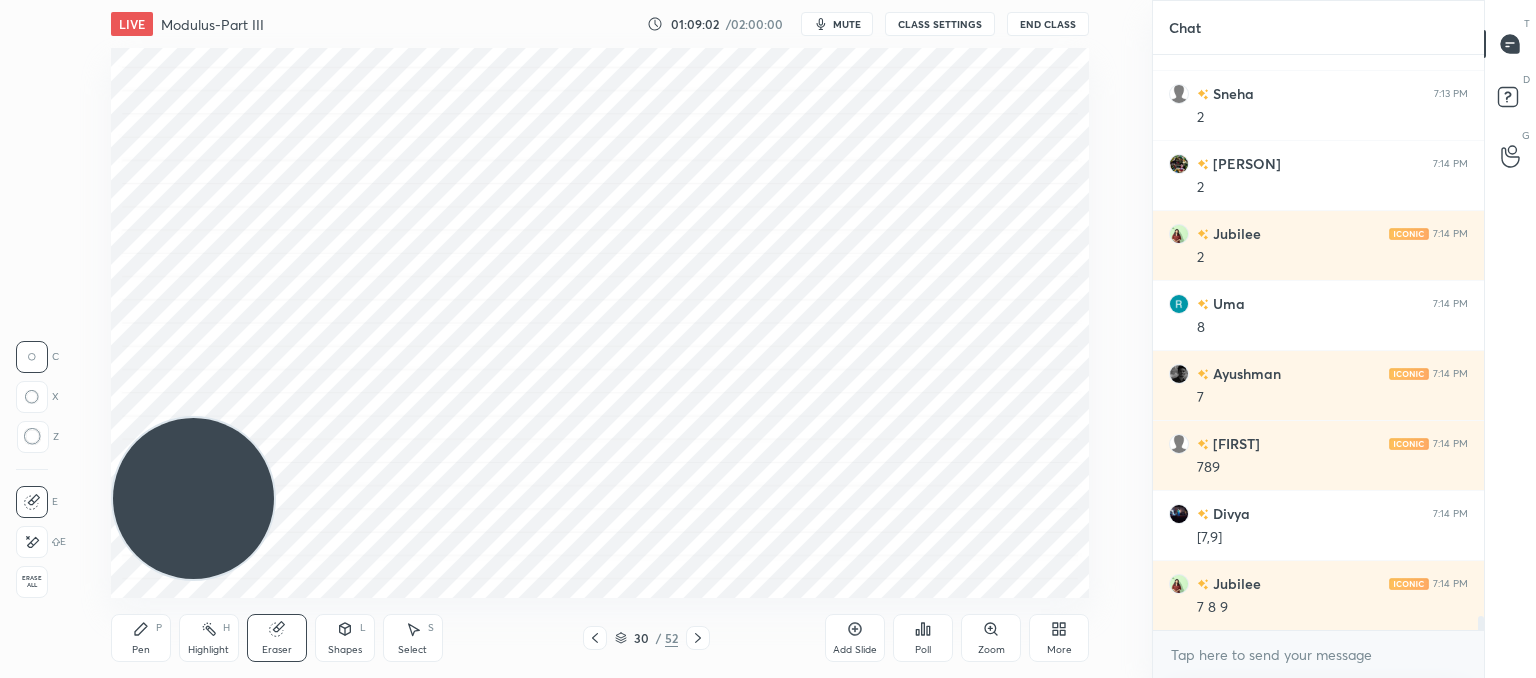 drag, startPoint x: 133, startPoint y: 637, endPoint x: 169, endPoint y: 610, distance: 45 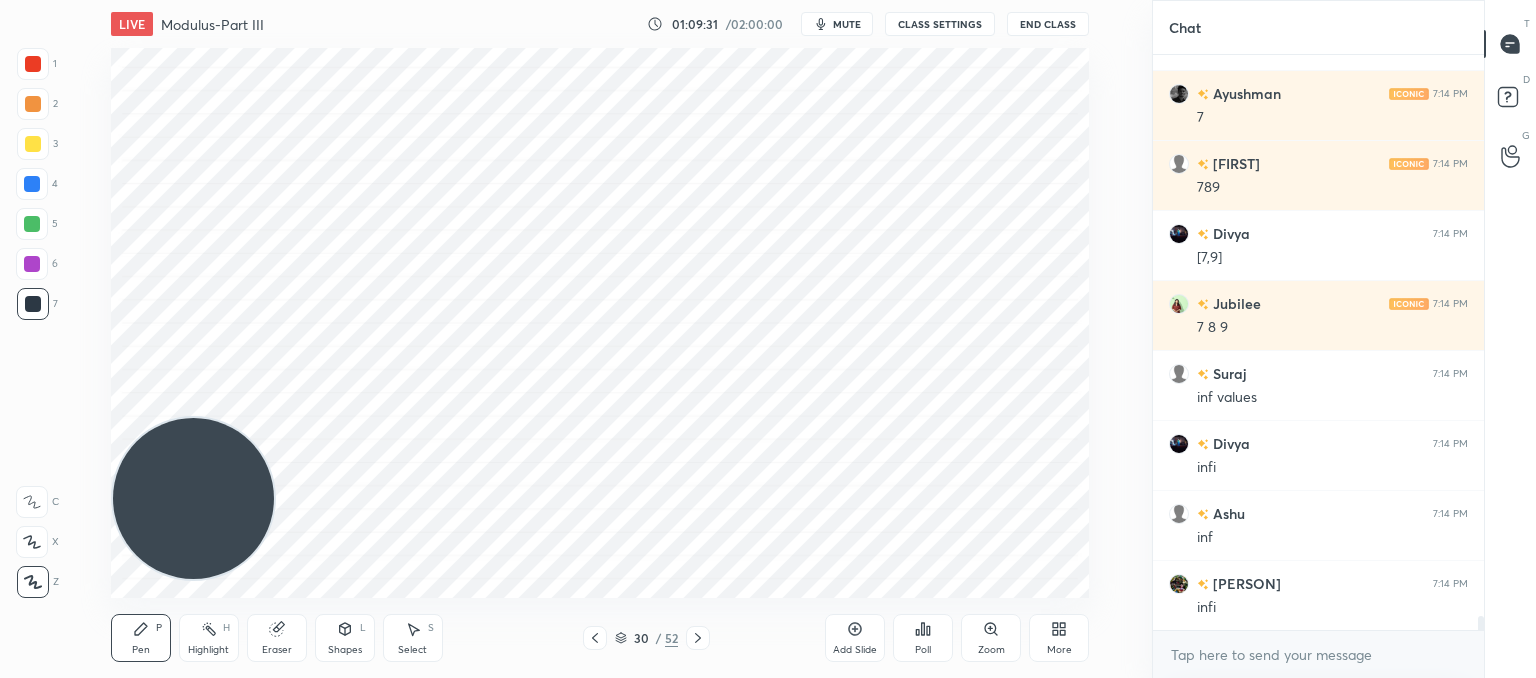 scroll, scrollTop: 22972, scrollLeft: 0, axis: vertical 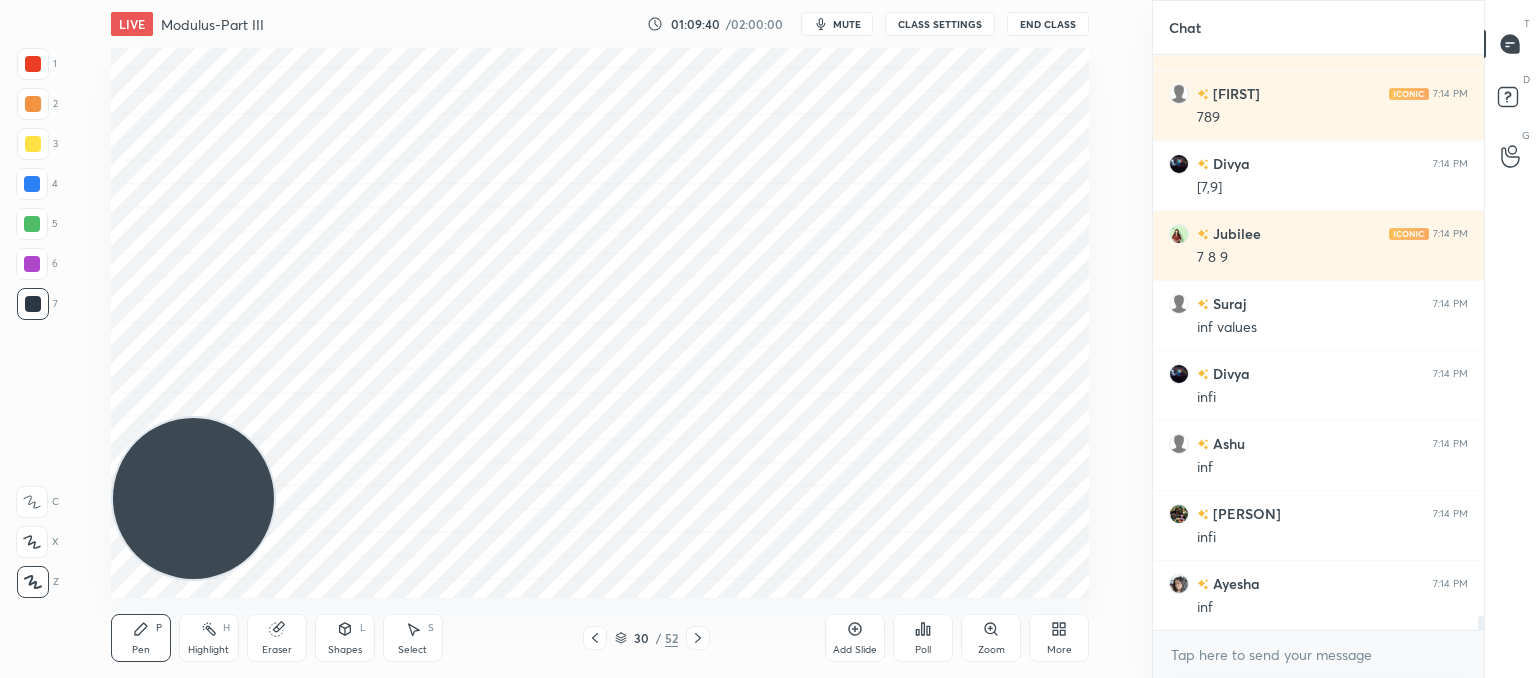 drag, startPoint x: 284, startPoint y: 626, endPoint x: 302, endPoint y: 609, distance: 24.758837 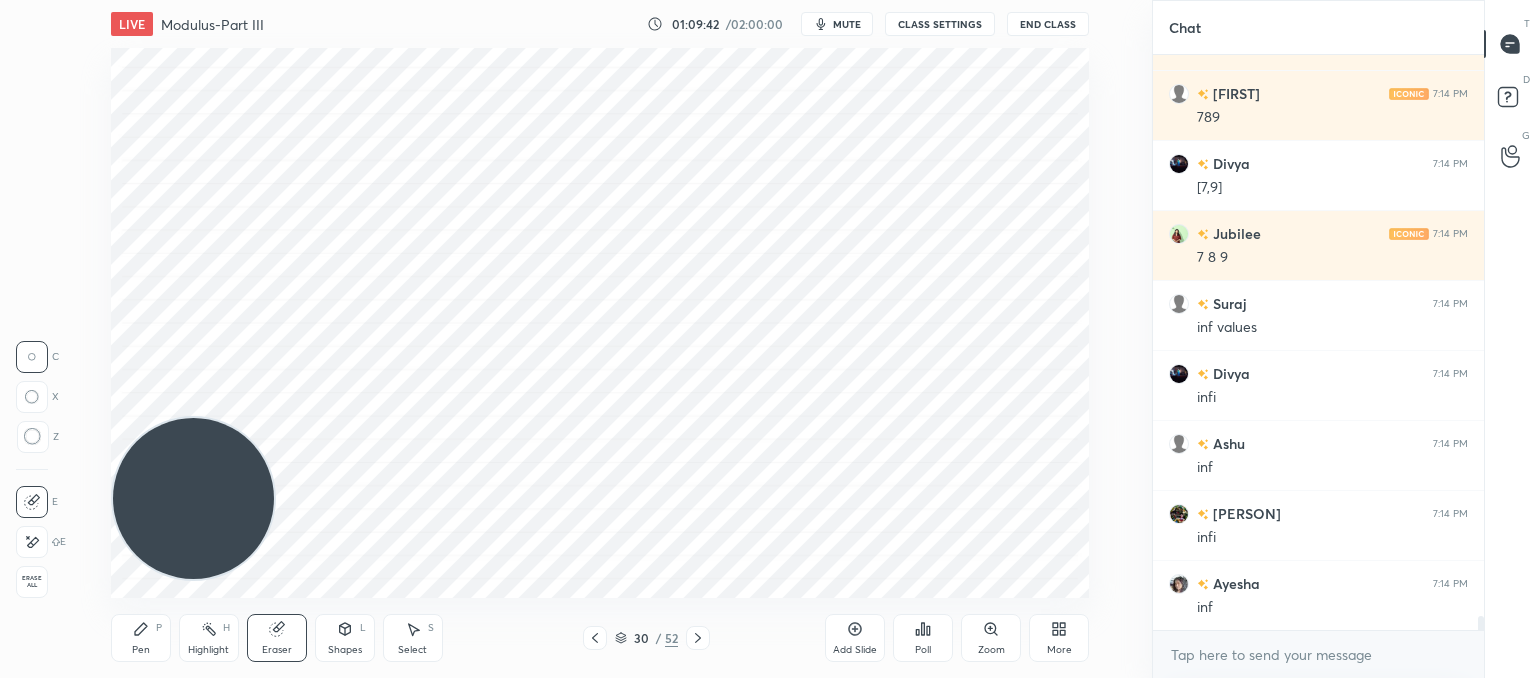 drag, startPoint x: 44, startPoint y: 437, endPoint x: 56, endPoint y: 437, distance: 12 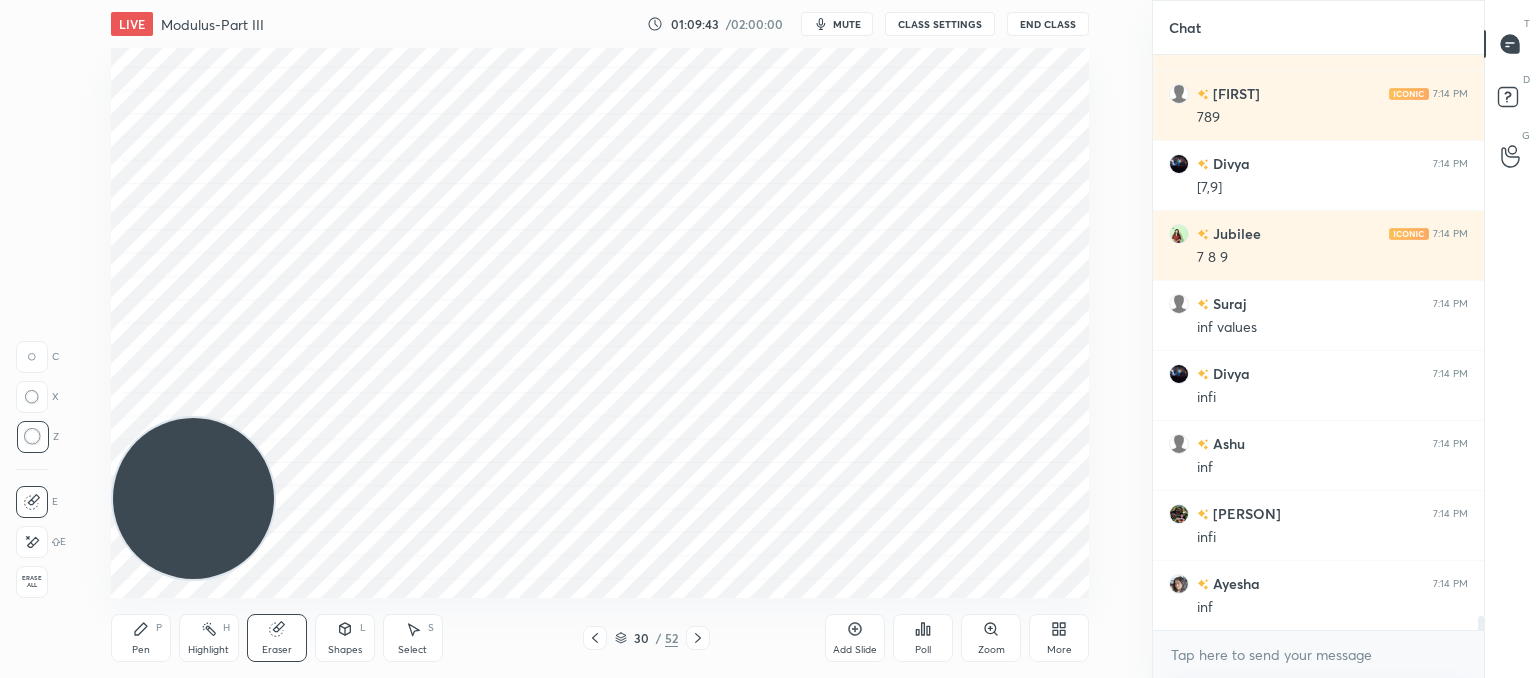 drag, startPoint x: 128, startPoint y: 637, endPoint x: 271, endPoint y: 523, distance: 182.87975 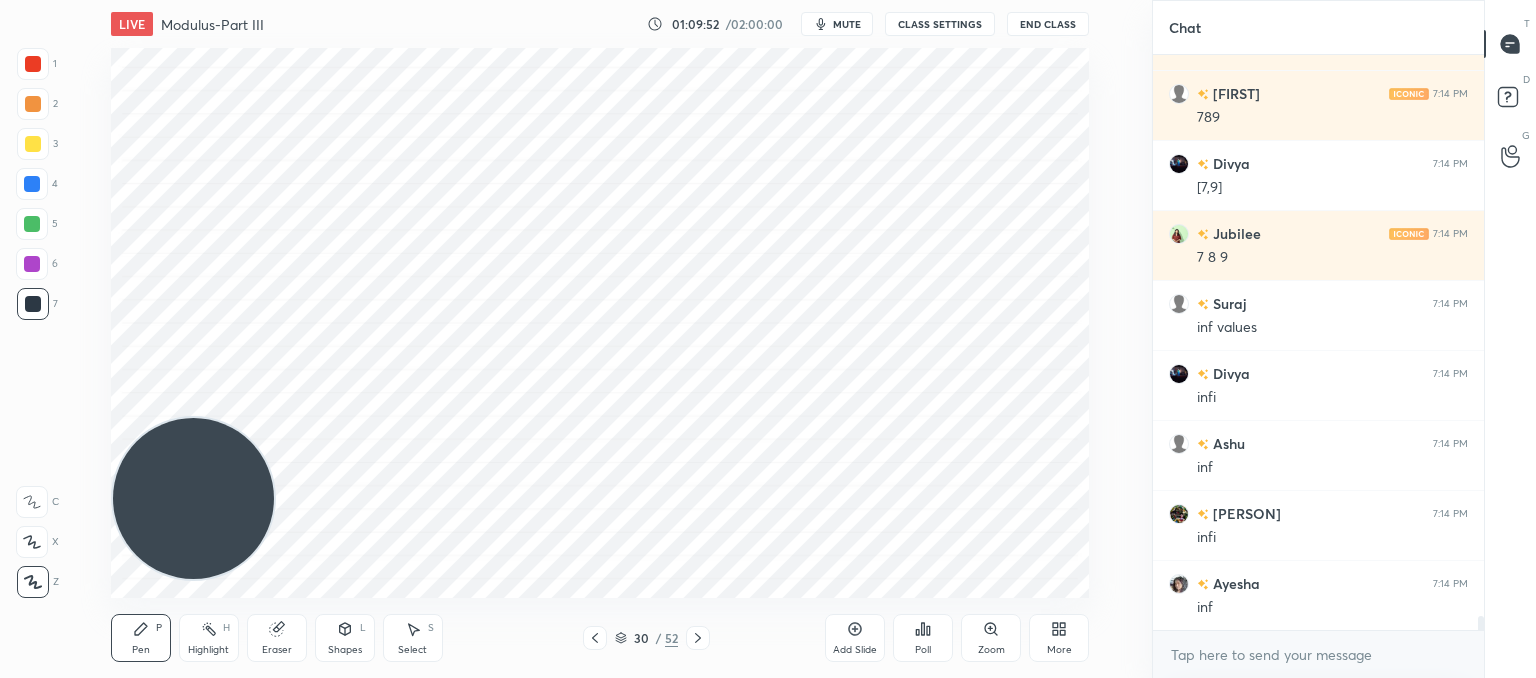 click on "1 2 3 4 5 6 7 C X Z C X Z E E Erase all   H H LIVE Modulus-Part III 01:09:52 /  02:00:00 mute CLASS SETTINGS End Class Setting up your live class Poll for   secs No correct answer Start poll Back Modulus-Part III • L13 of Comprehensive Course on Algebra: Basic to Advanced - Part I Lokesh Agarwal Pen P Highlight H Eraser Shapes L Select S 30 / 52 Add Slide Poll Zoom More Chat Uma 7:14 PM 8 Ayushman 7:14 PM 7 saikrishna 7:14 PM 789 Divya 7:14 PM [7,9] Jubilee 7:14 PM 7 8 9 Suraj 7:14 PM inf values Divya 7:14 PM infi Ashu 7:14 PM inf Chandrani 7:14 PM infi Ayesha 7:14 PM inf JUMP TO LATEST Enable hand raising Enable raise hand to speak to learners. Once enabled, chat will be turned off temporarily. Enable x   introducing Raise a hand with a doubt Now learners can raise their hand along with a doubt  How it works? Doubts asked by learners will show up here NEW DOUBTS ASKED No one has raised a hand yet Can't raise hand Got it T Messages (T) D Doubts (D) G Raise Hand (G) Report an issue Reason for reporting ​" at bounding box center [768, 0] 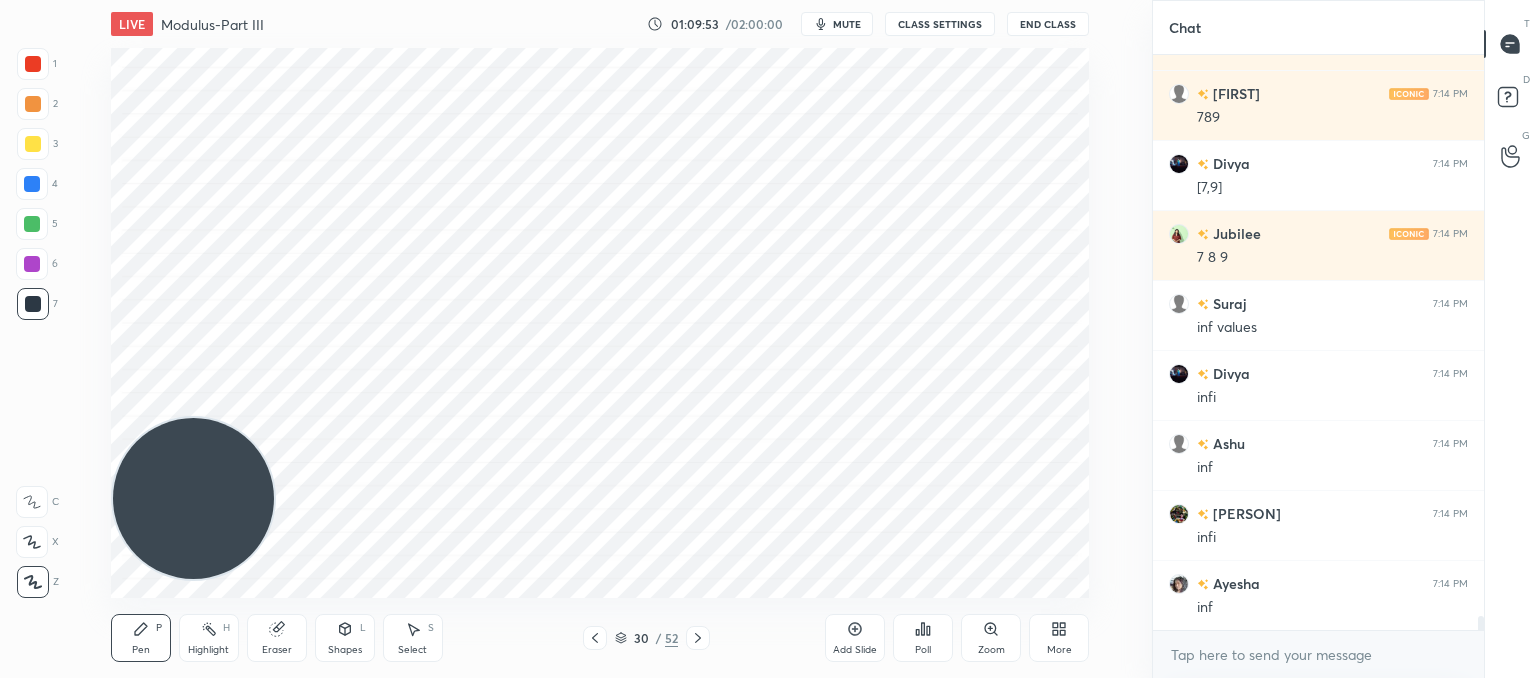 click 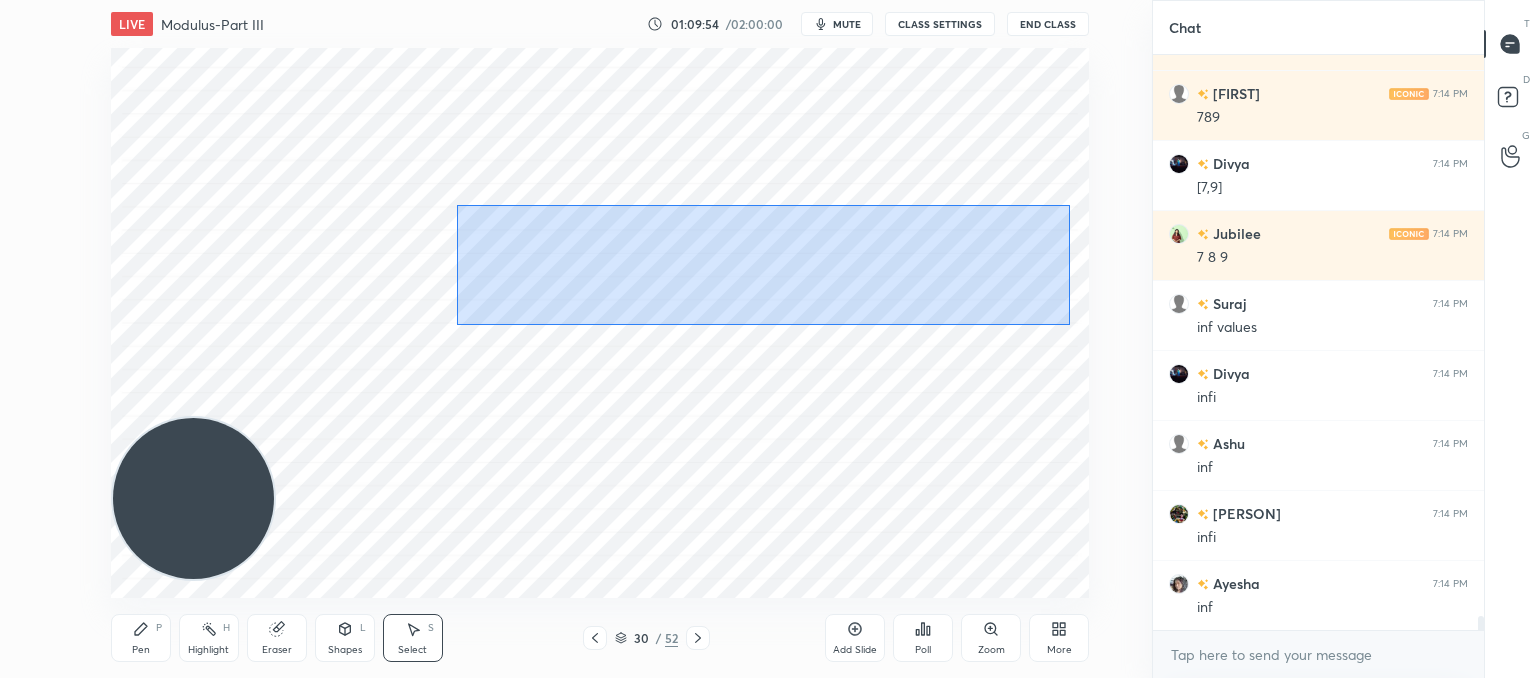 drag, startPoint x: 457, startPoint y: 197, endPoint x: 1028, endPoint y: 335, distance: 587.43933 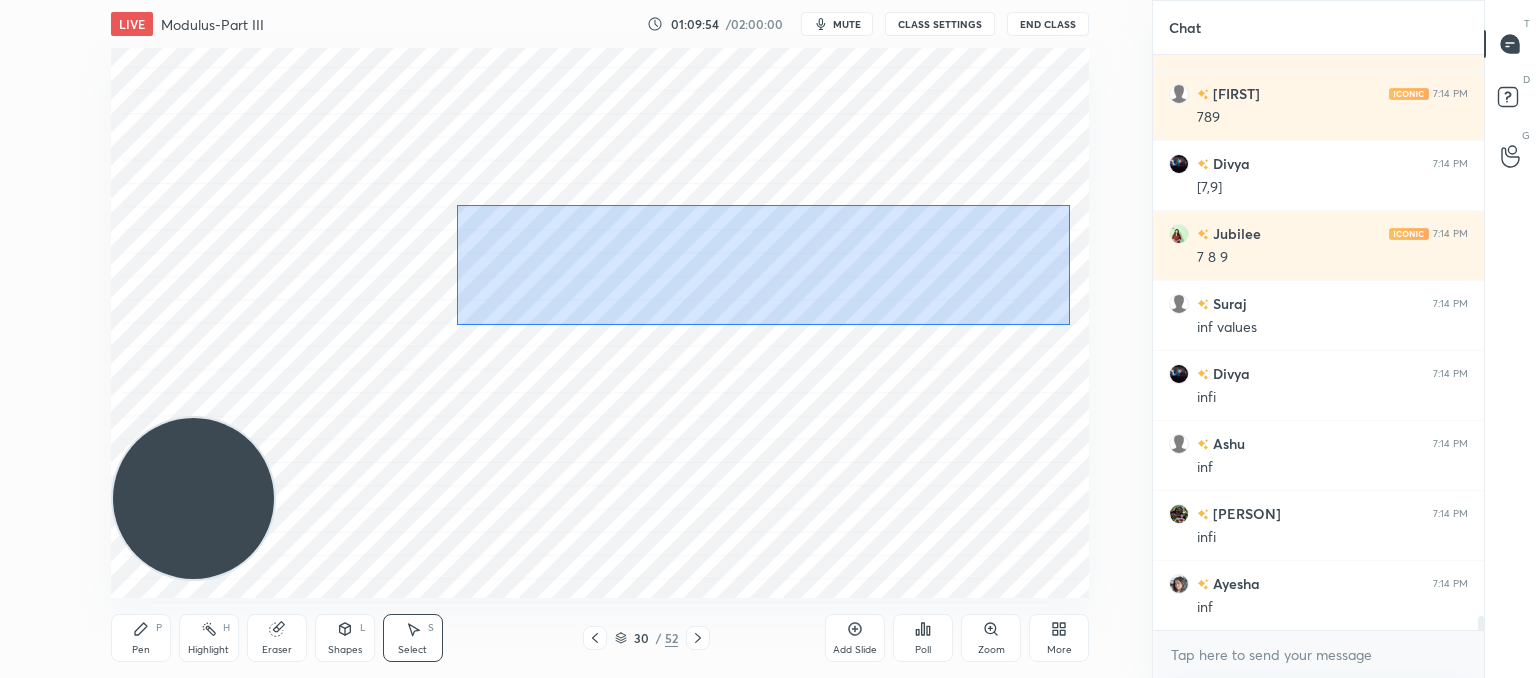 click on "0 ° Undo Copy Paste here Duplicate Duplicate to new slide Delete" at bounding box center (600, 323) 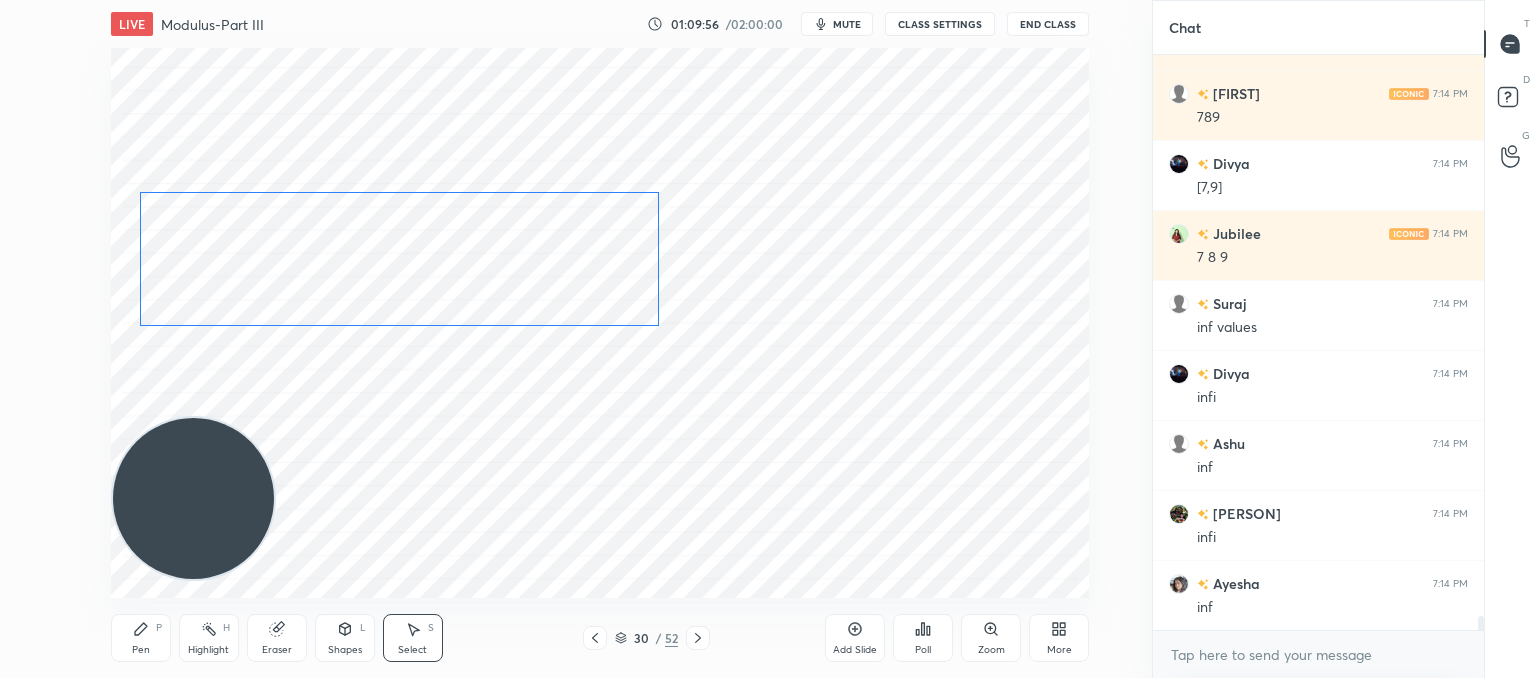 drag, startPoint x: 858, startPoint y: 281, endPoint x: 580, endPoint y: 333, distance: 282.8215 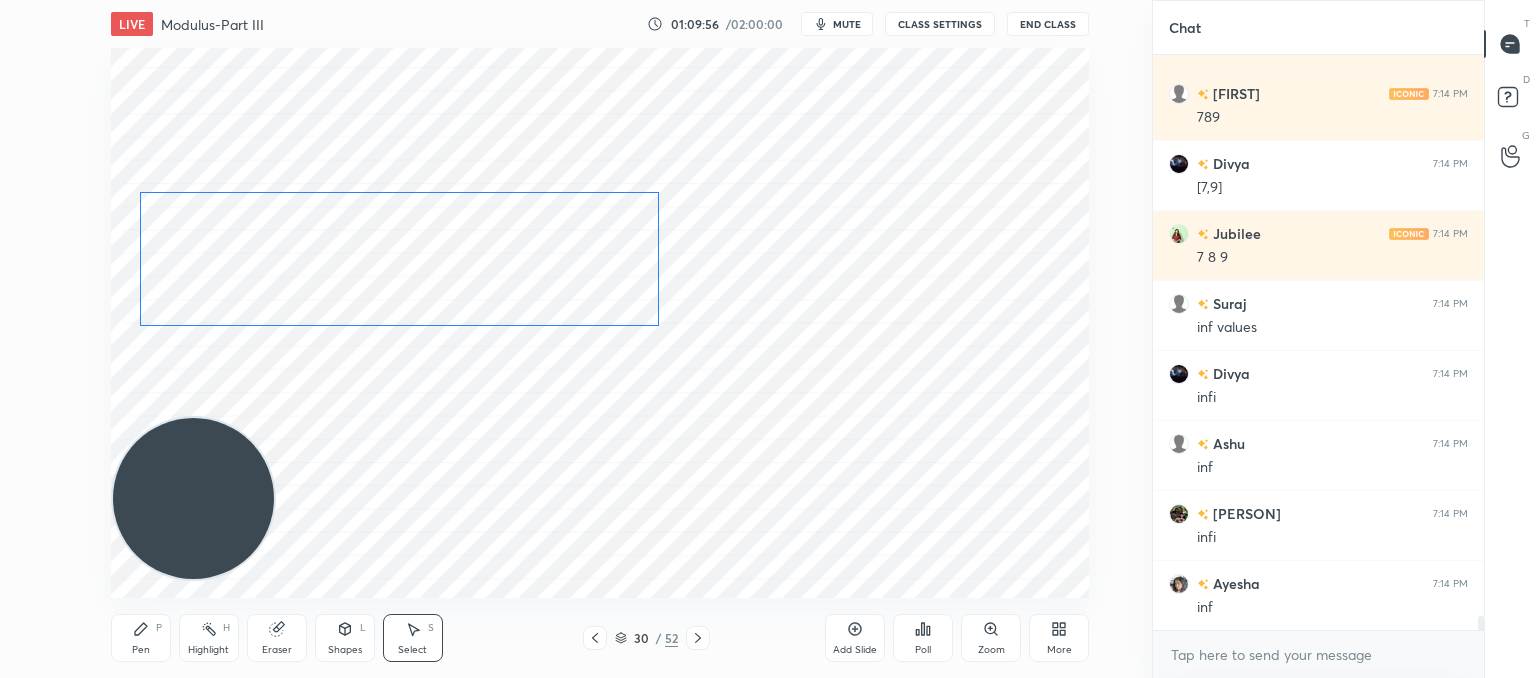 click on "0 ° Undo Copy Paste here Duplicate Duplicate to new slide Delete" at bounding box center (600, 323) 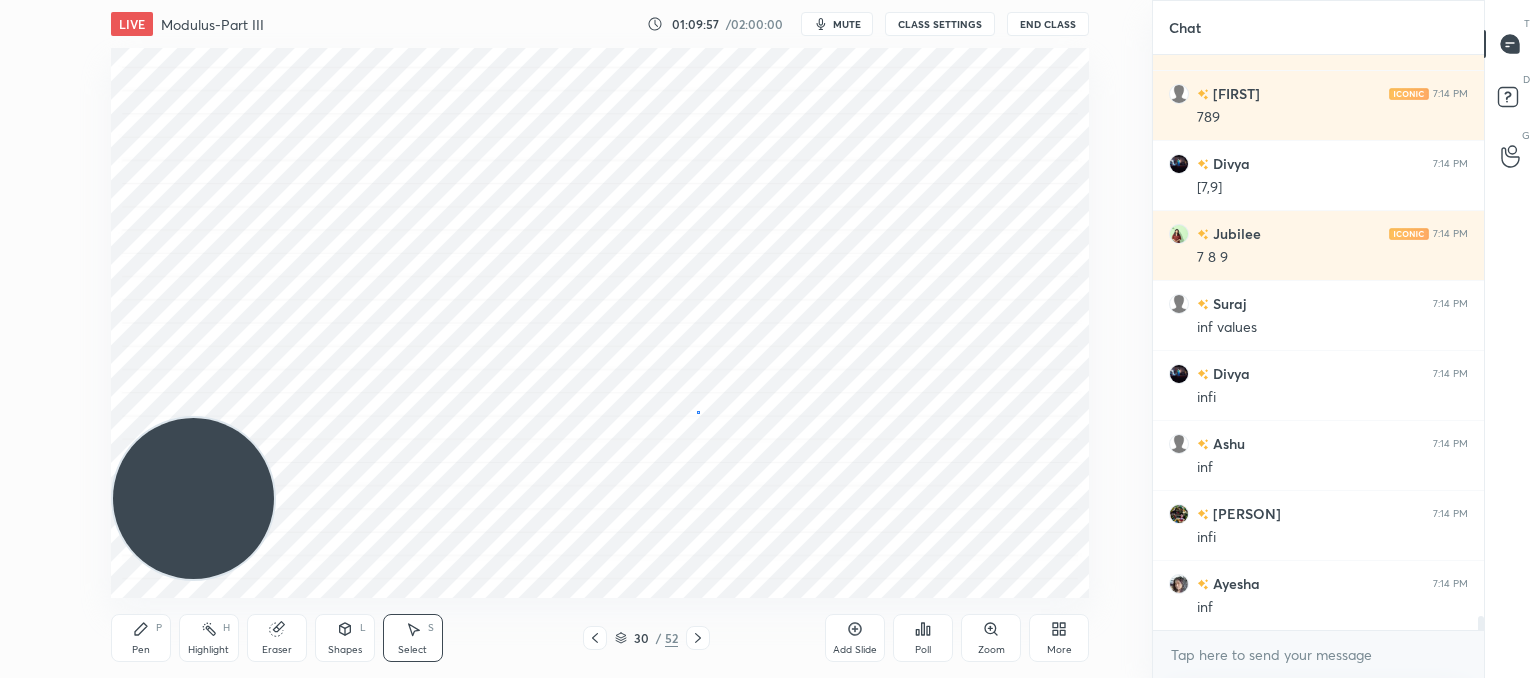 click on "0 ° Undo Copy Paste here Duplicate Duplicate to new slide Delete" at bounding box center (600, 323) 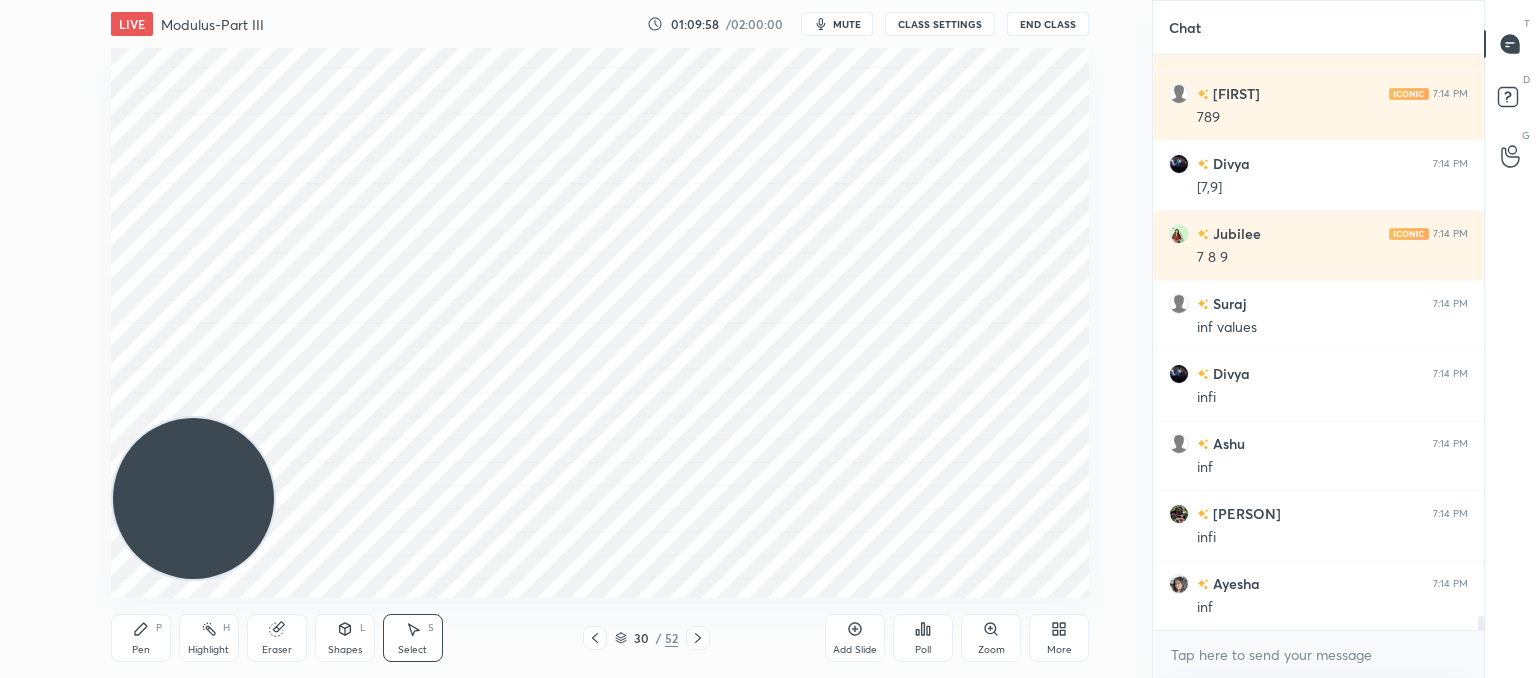 click 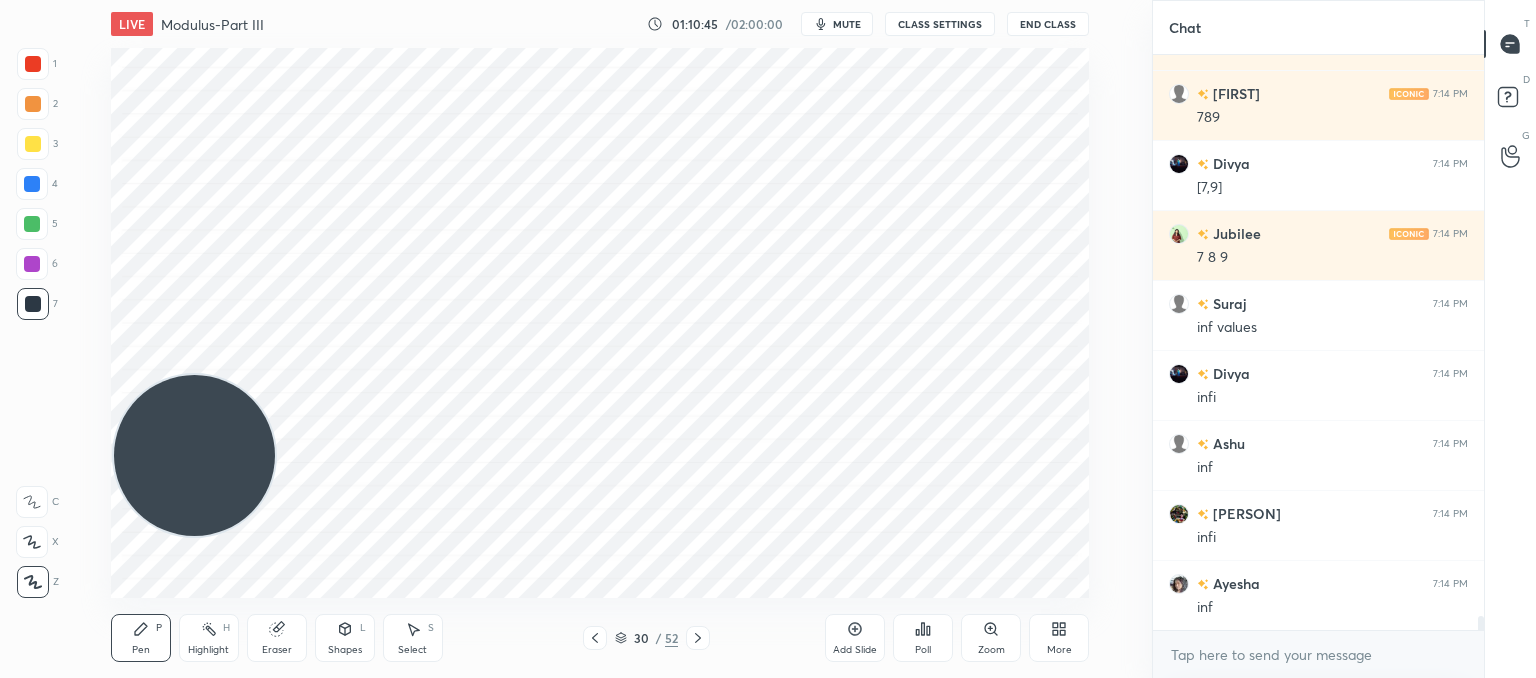 drag, startPoint x: 212, startPoint y: 462, endPoint x: 128, endPoint y: 57, distance: 413.6194 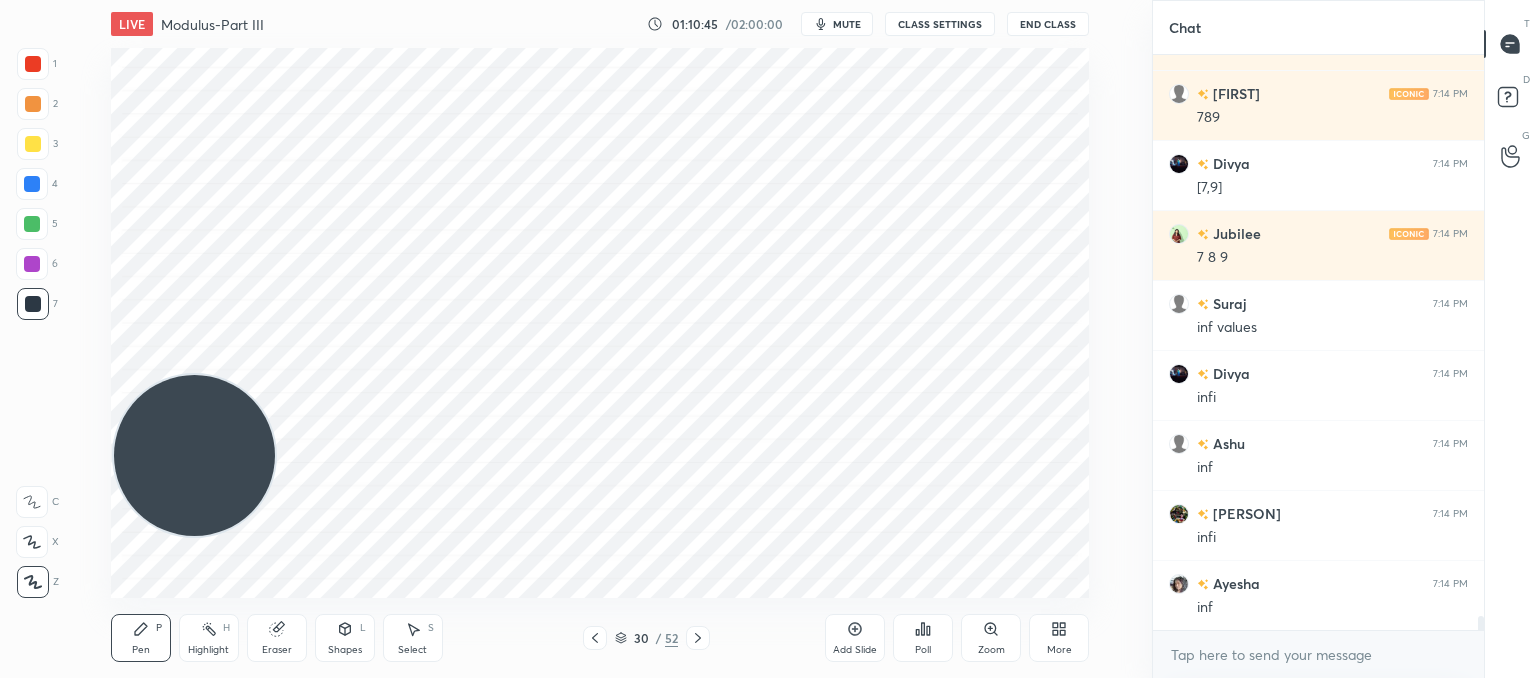 click at bounding box center (194, 455) 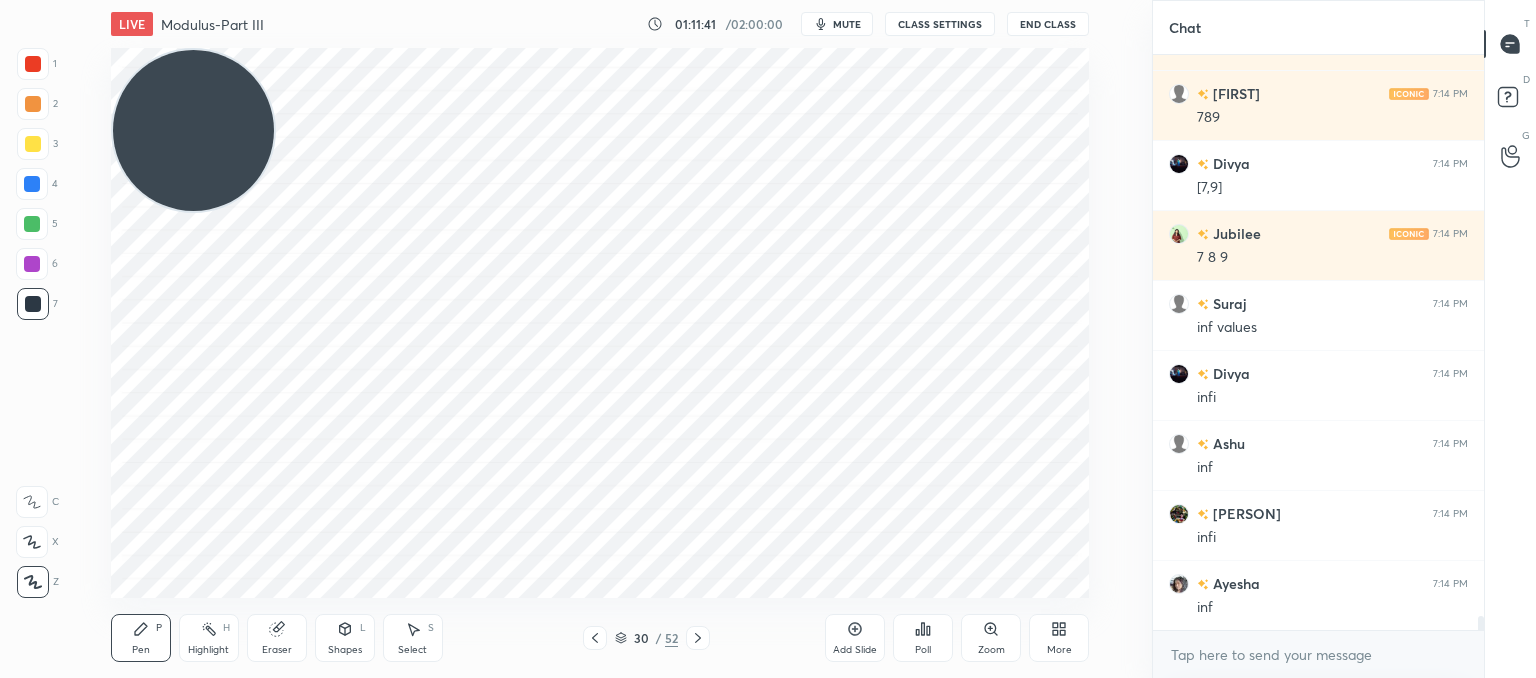 drag, startPoint x: 859, startPoint y: 638, endPoint x: 854, endPoint y: 627, distance: 12.083046 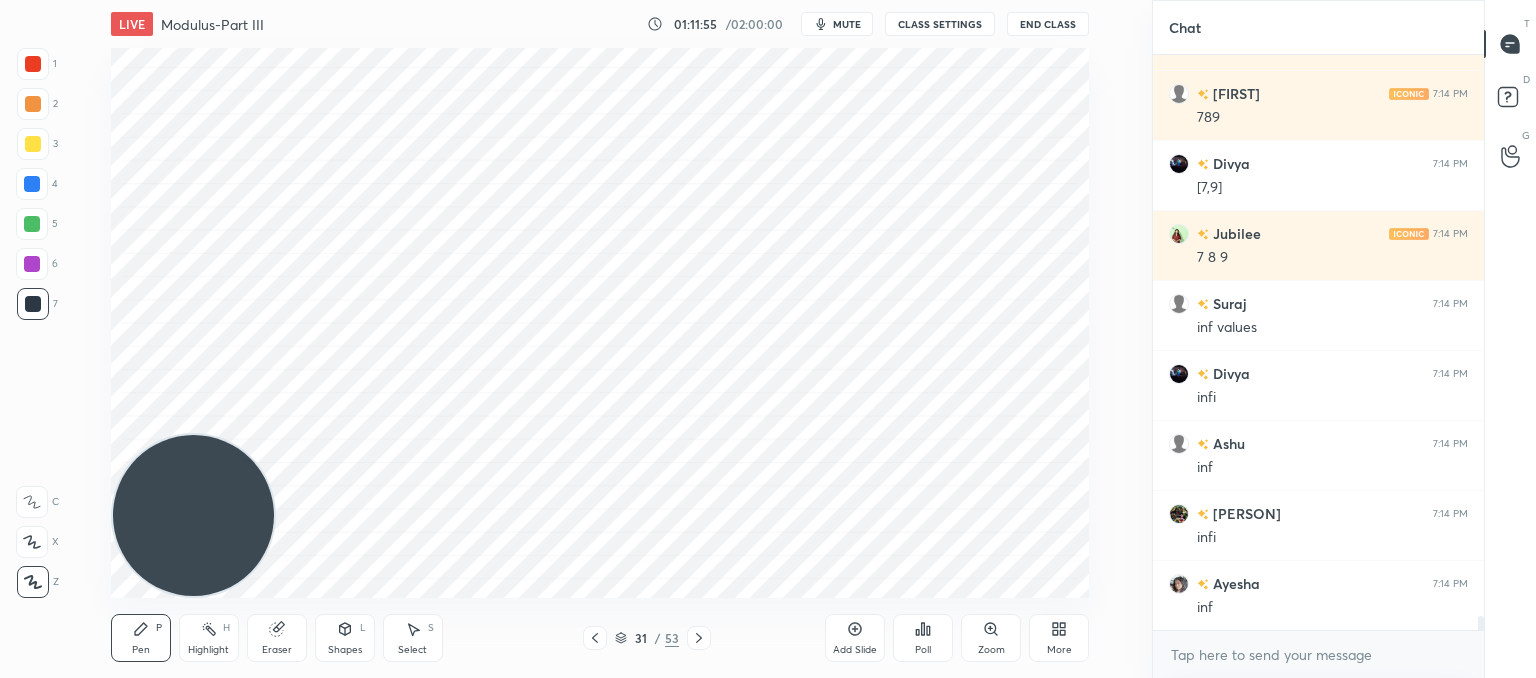 drag, startPoint x: 256, startPoint y: 126, endPoint x: 96, endPoint y: 401, distance: 318.15875 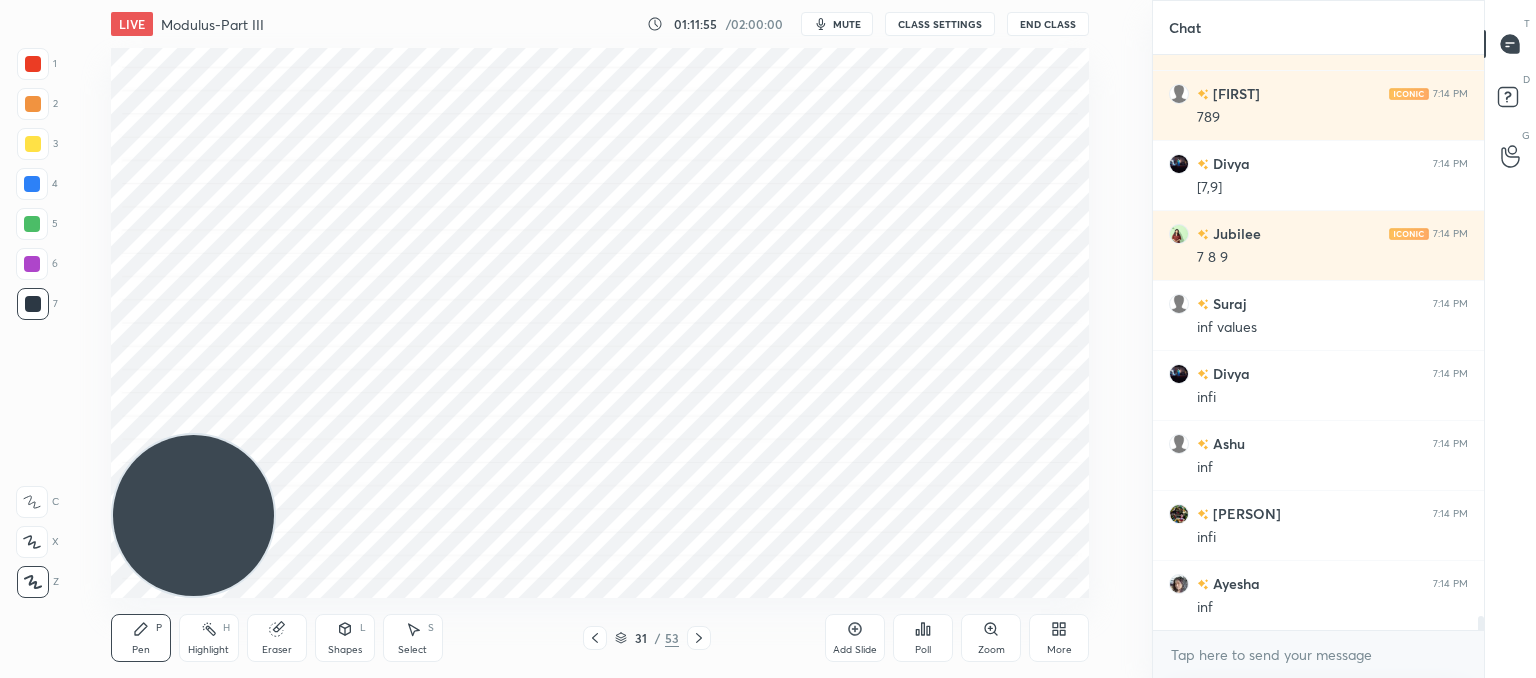 click on "1 2 3 4 5 6 7 C X Z C X Z E E Erase all   H H LIVE Modulus-Part III 01:11:55 /  02:00:00 mute CLASS SETTINGS End Class Setting up your live class Poll for   secs No correct answer Start poll Back Modulus-Part III • L13 of Comprehensive Course on Algebra: Basic to Advanced - Part I Lokesh Agarwal Pen P Highlight H Eraser Shapes L Select S 31 / 53 Add Slide Poll Zoom More" at bounding box center (568, 339) 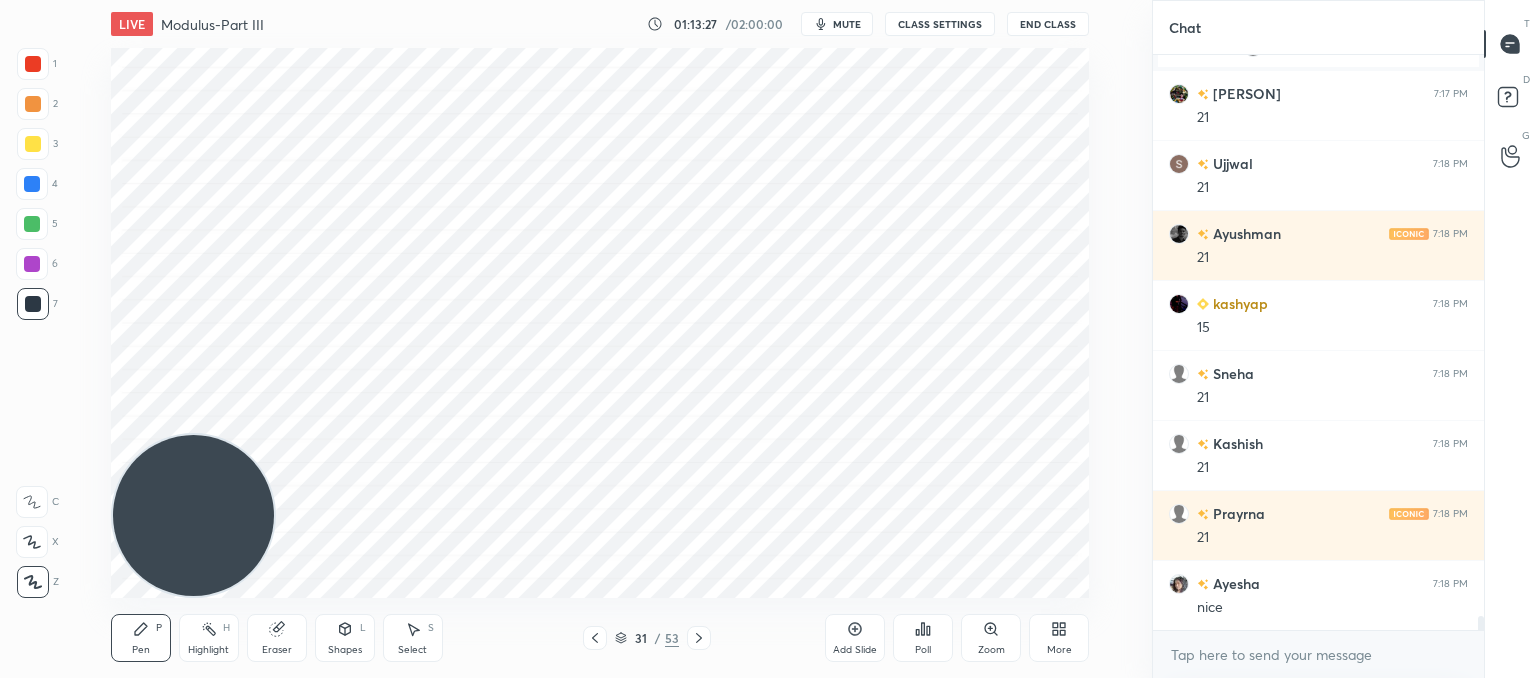 scroll, scrollTop: 23002, scrollLeft: 0, axis: vertical 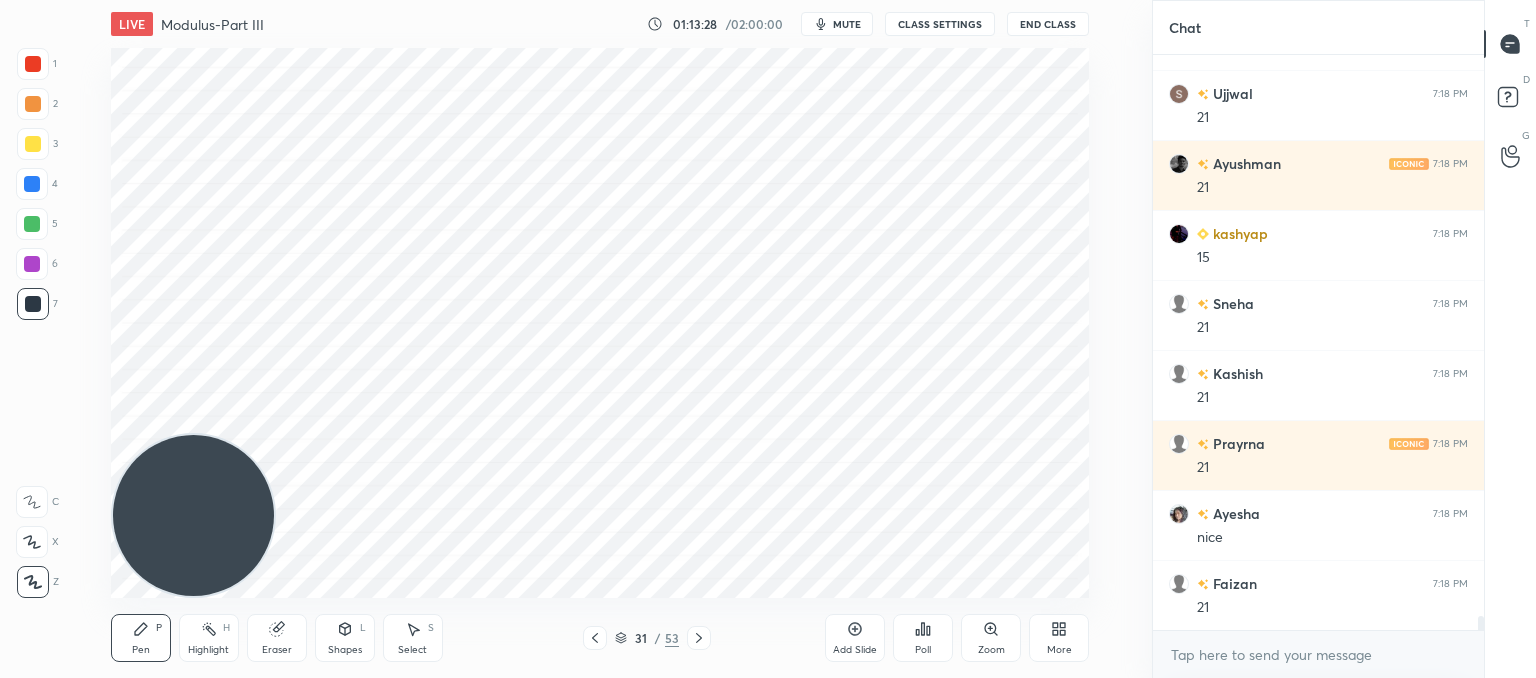 click on "Eraser" at bounding box center [277, 638] 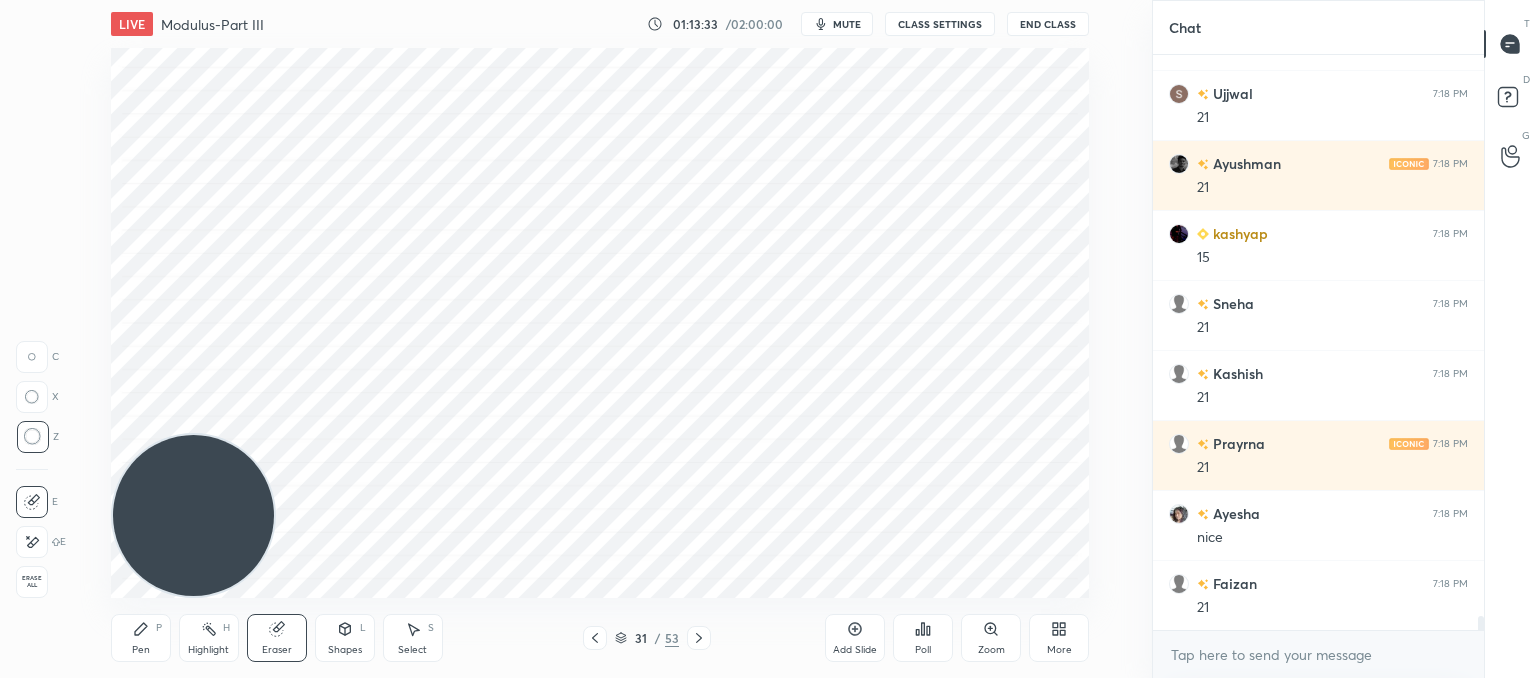 click on "Shapes" at bounding box center [345, 650] 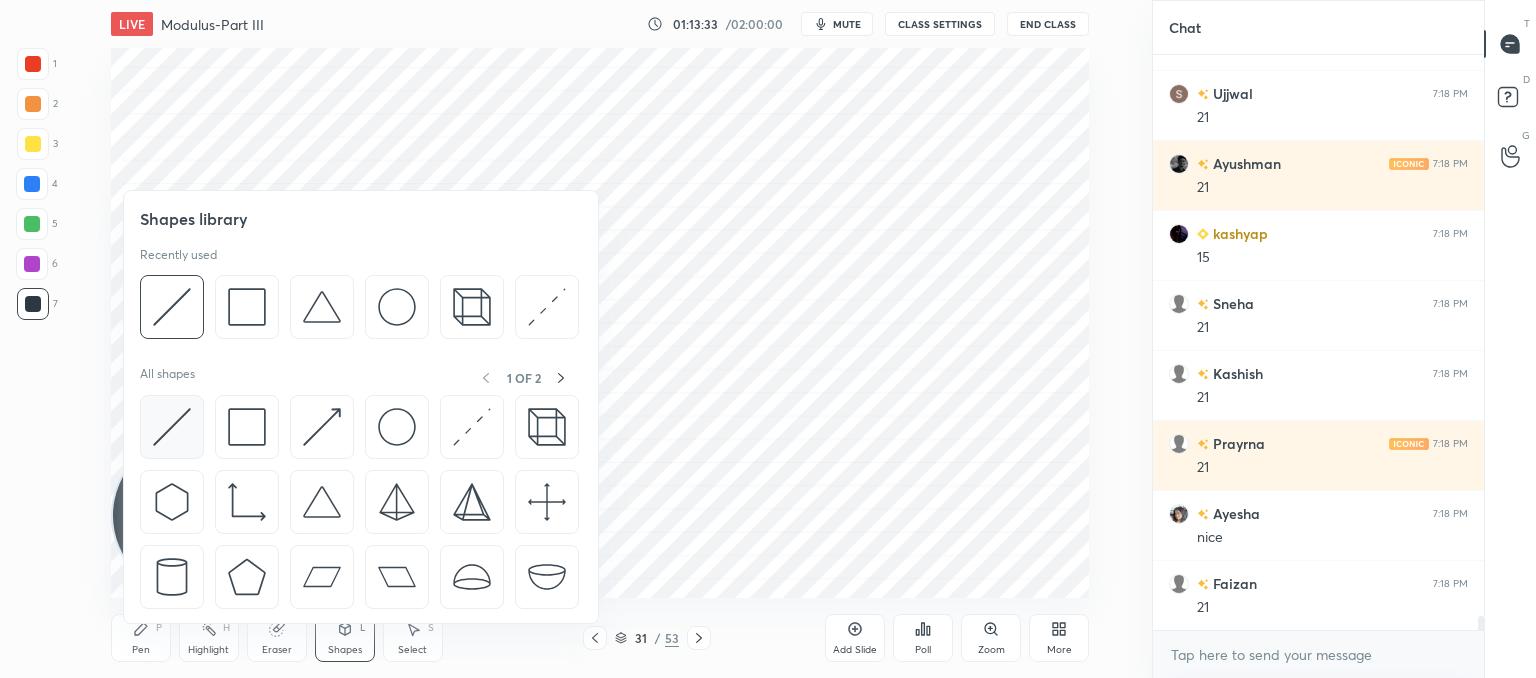 click at bounding box center [172, 427] 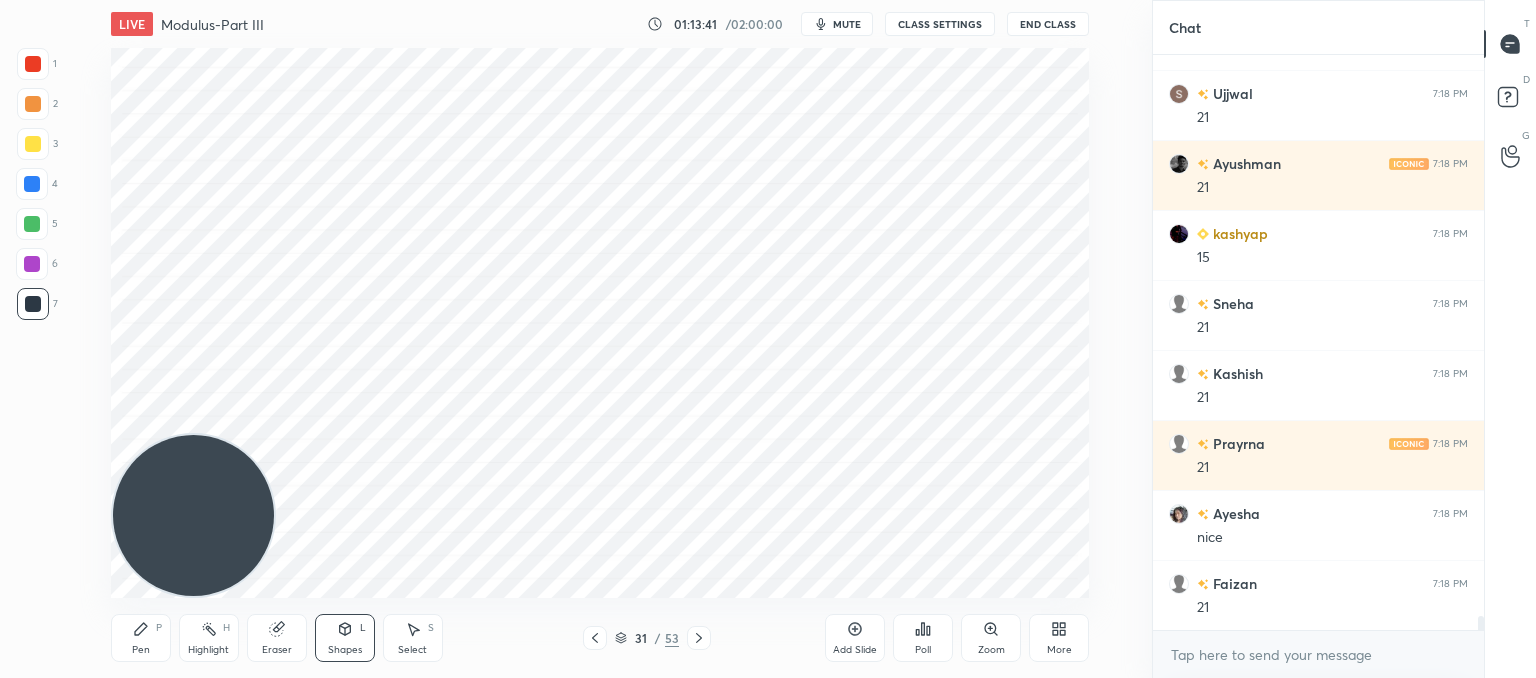 drag, startPoint x: 136, startPoint y: 637, endPoint x: 228, endPoint y: 548, distance: 128.0039 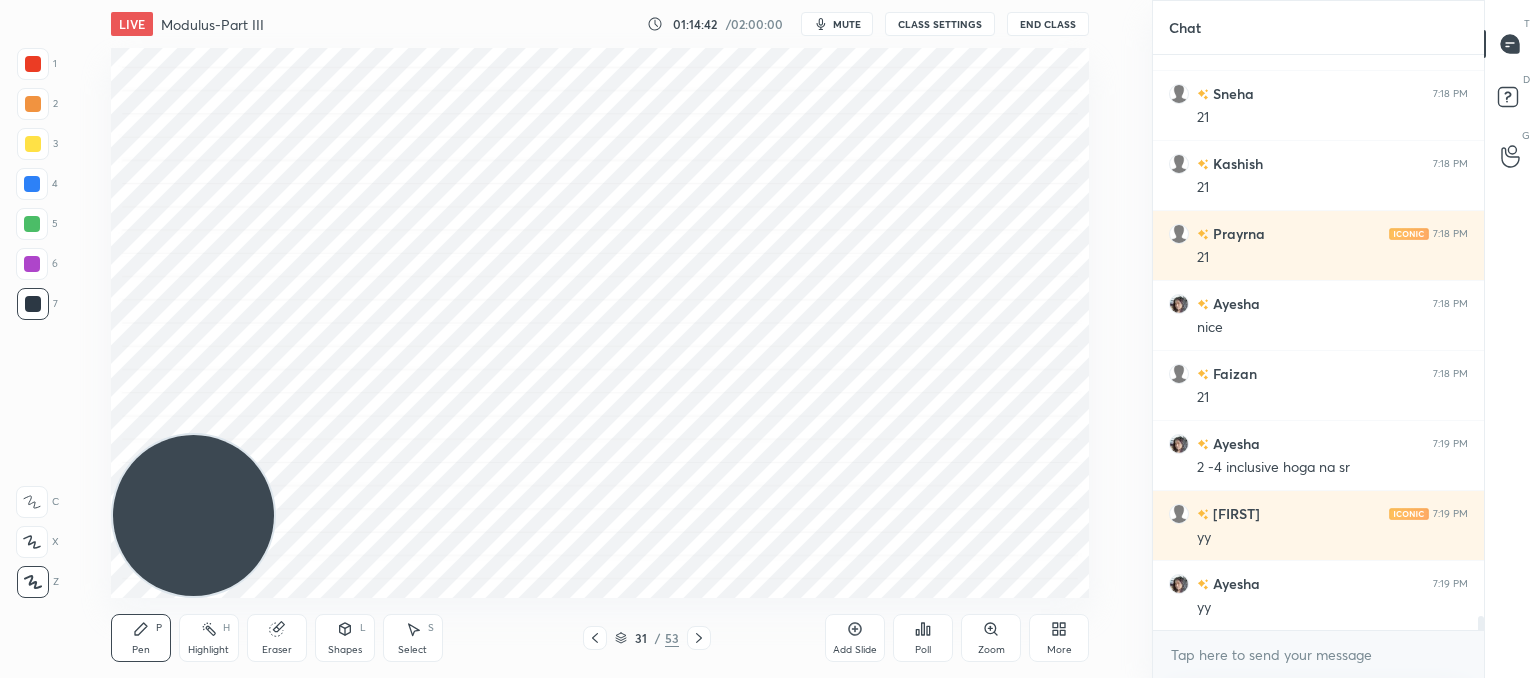 scroll, scrollTop: 23282, scrollLeft: 0, axis: vertical 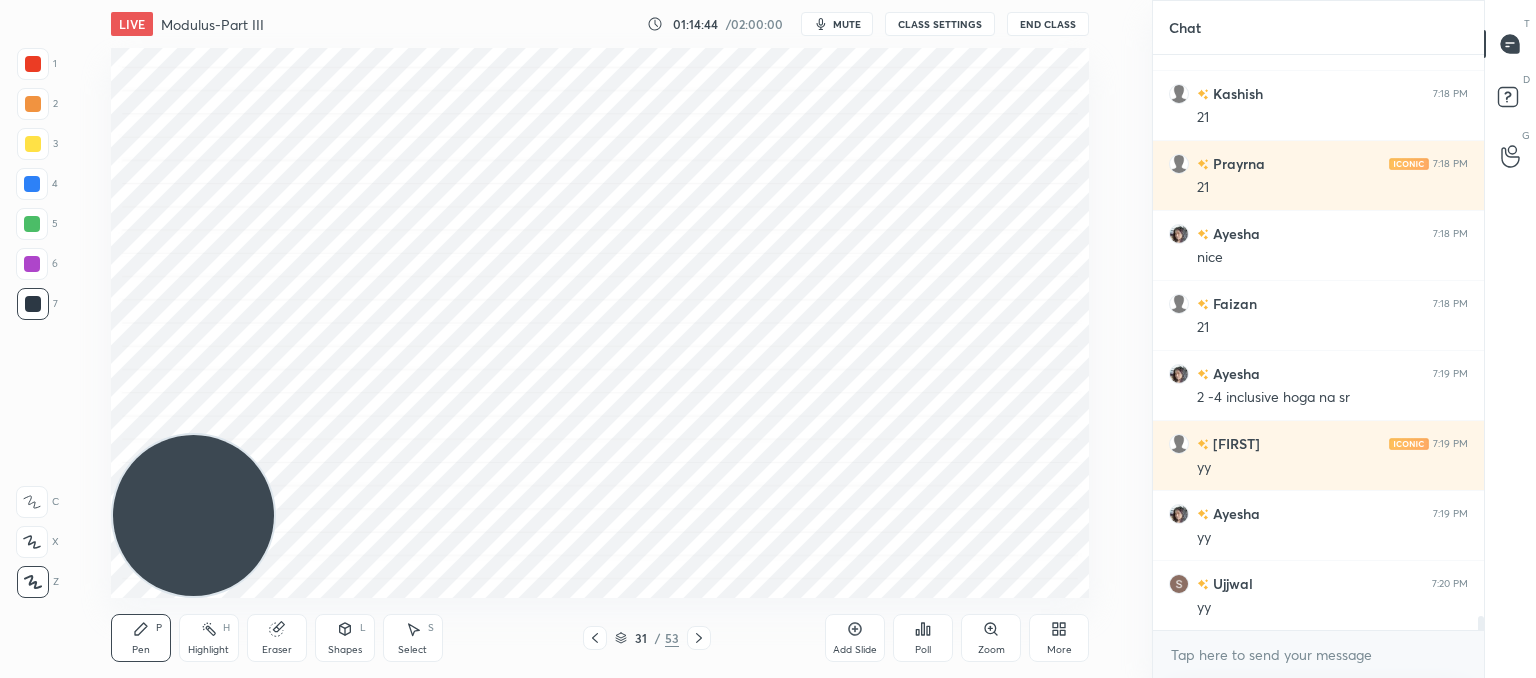 click at bounding box center (595, 638) 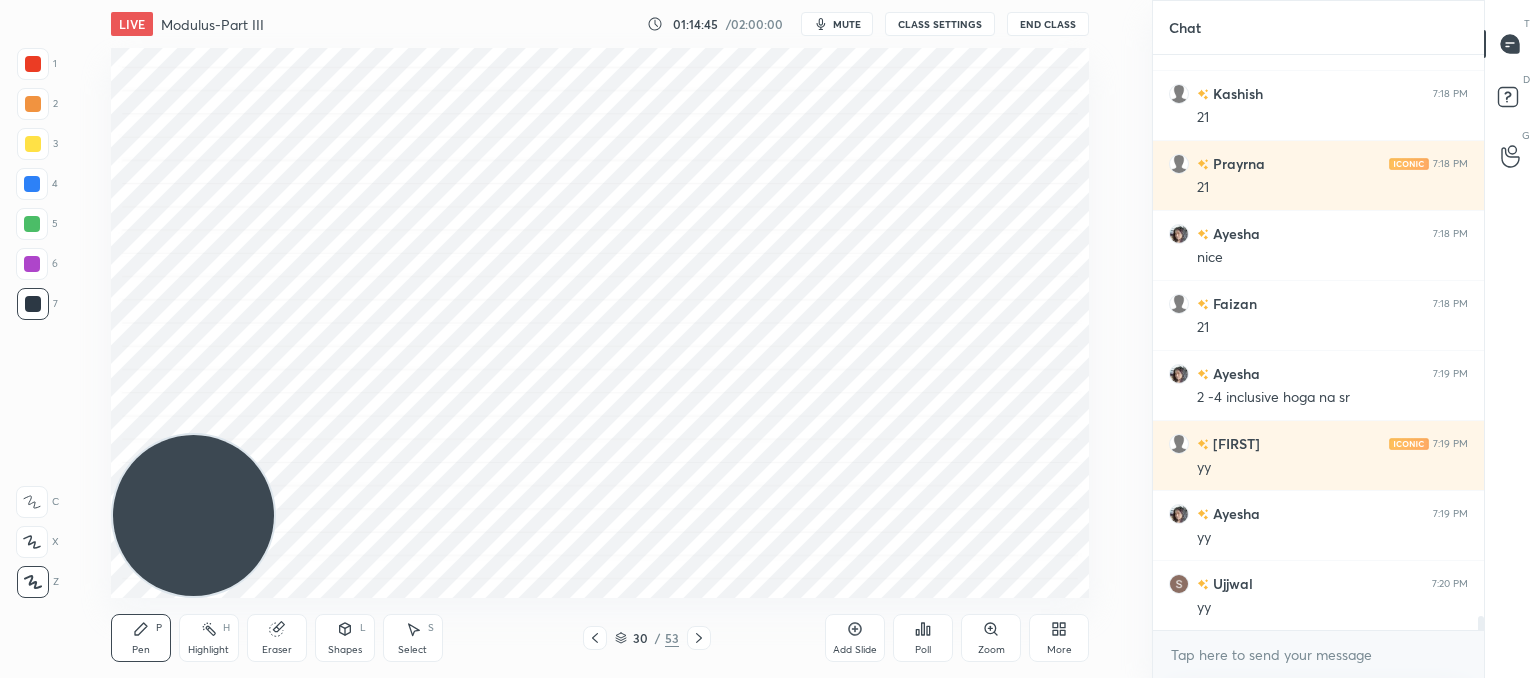 scroll, scrollTop: 23352, scrollLeft: 0, axis: vertical 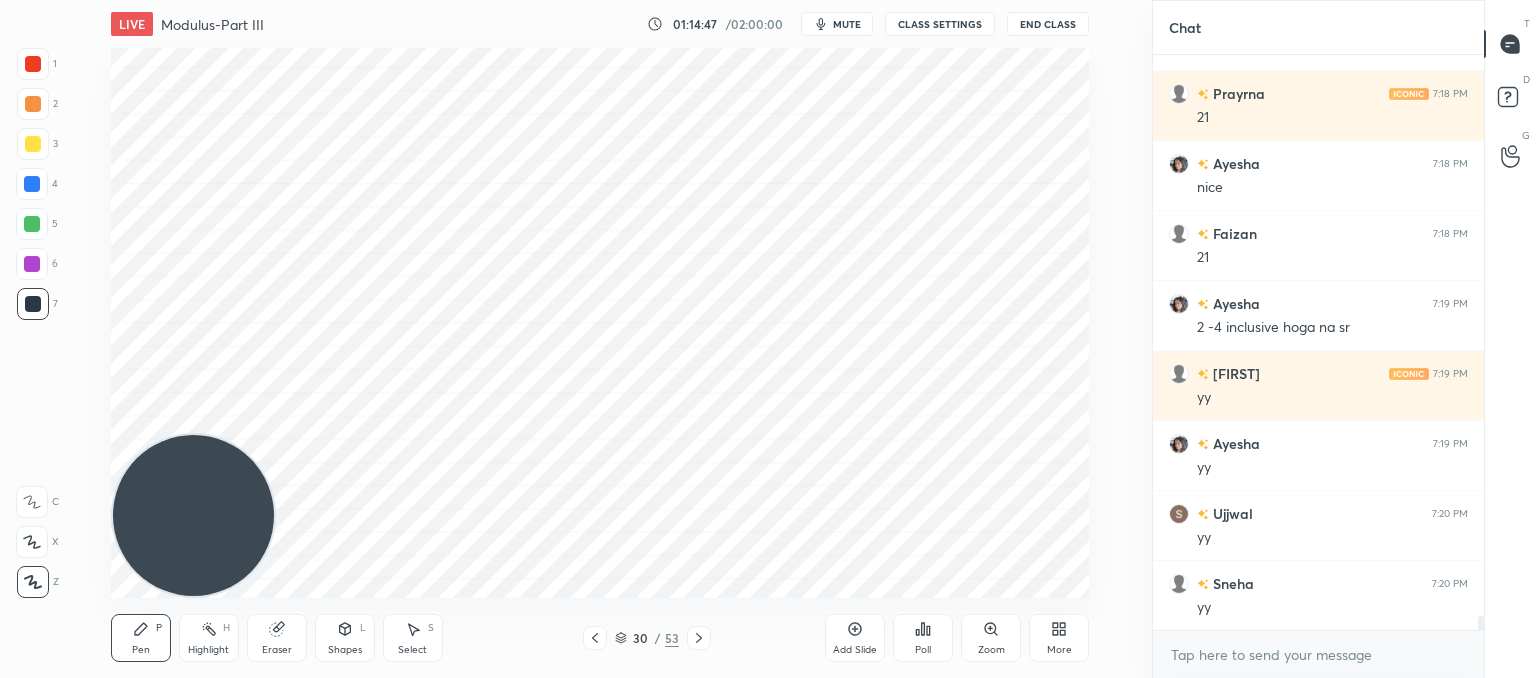 click 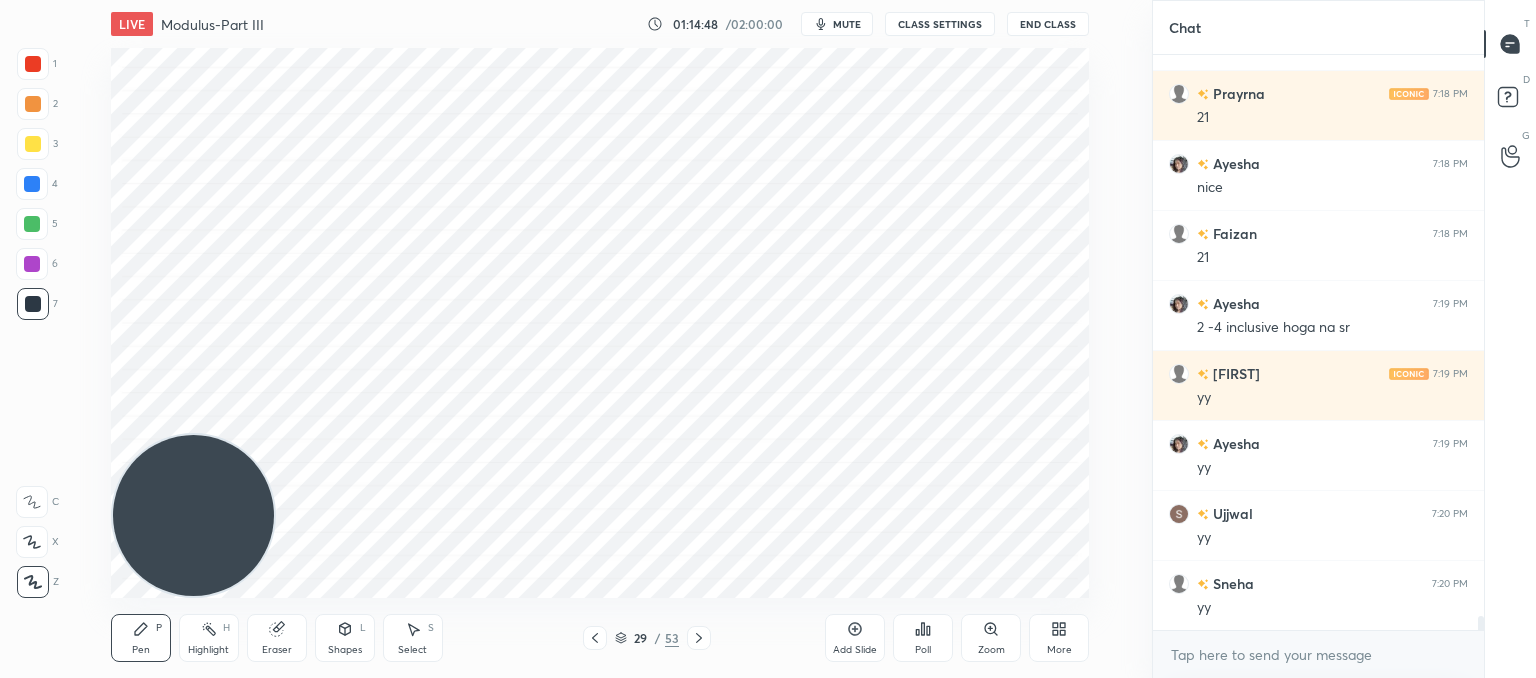 click 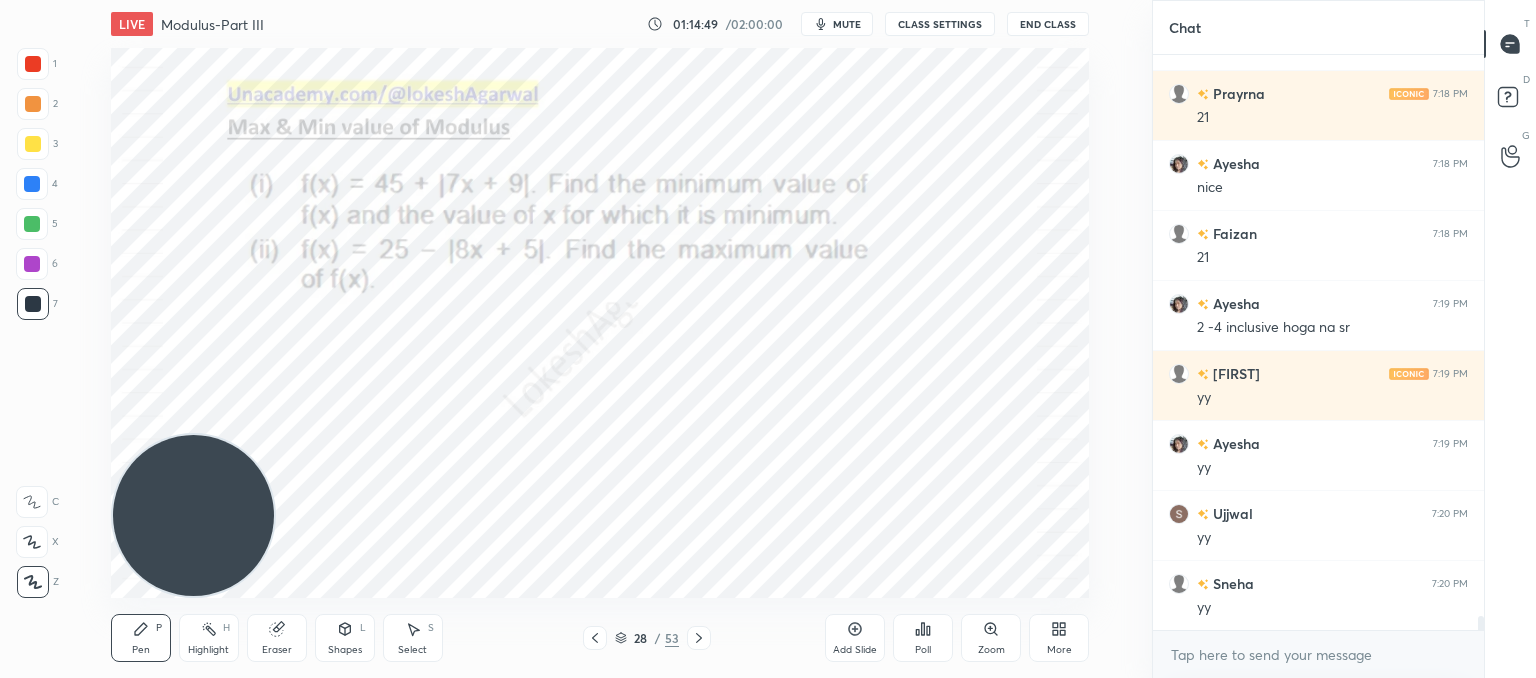 click 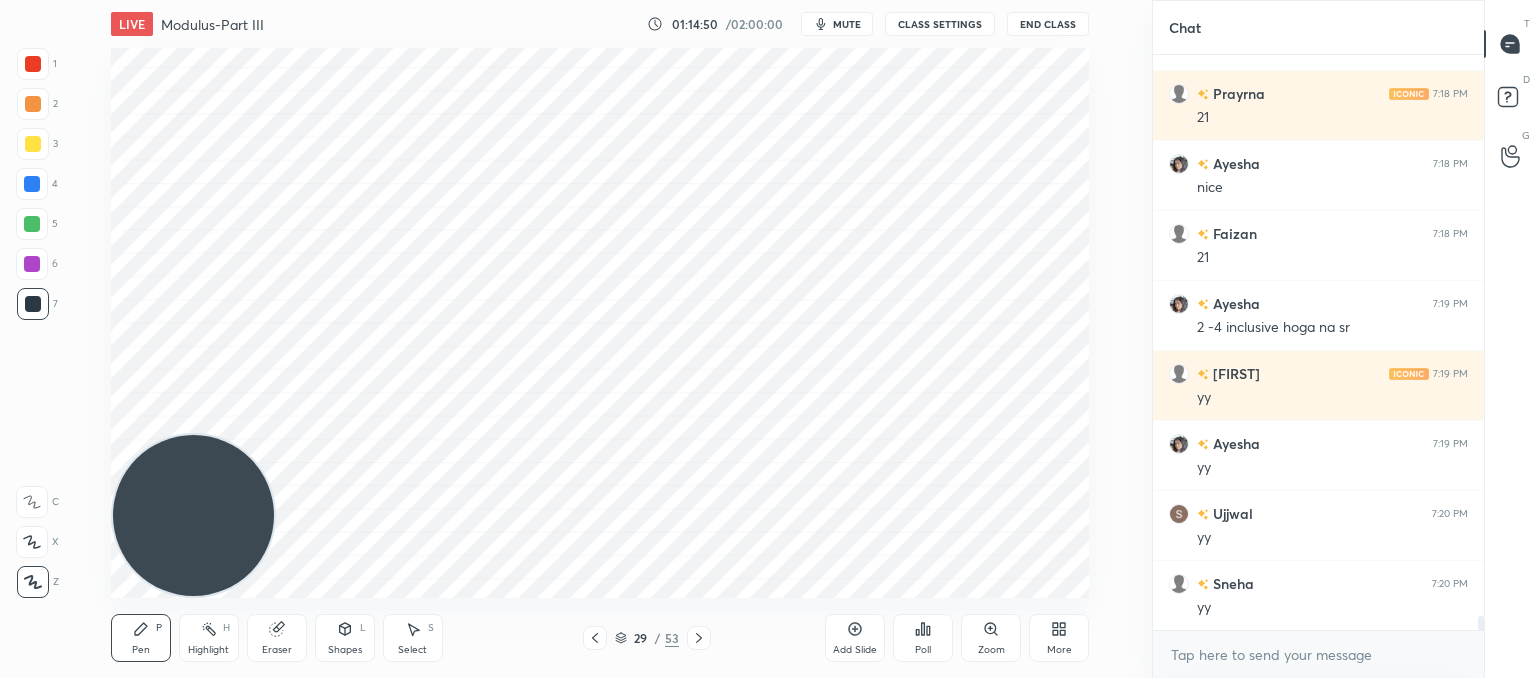 click at bounding box center [699, 638] 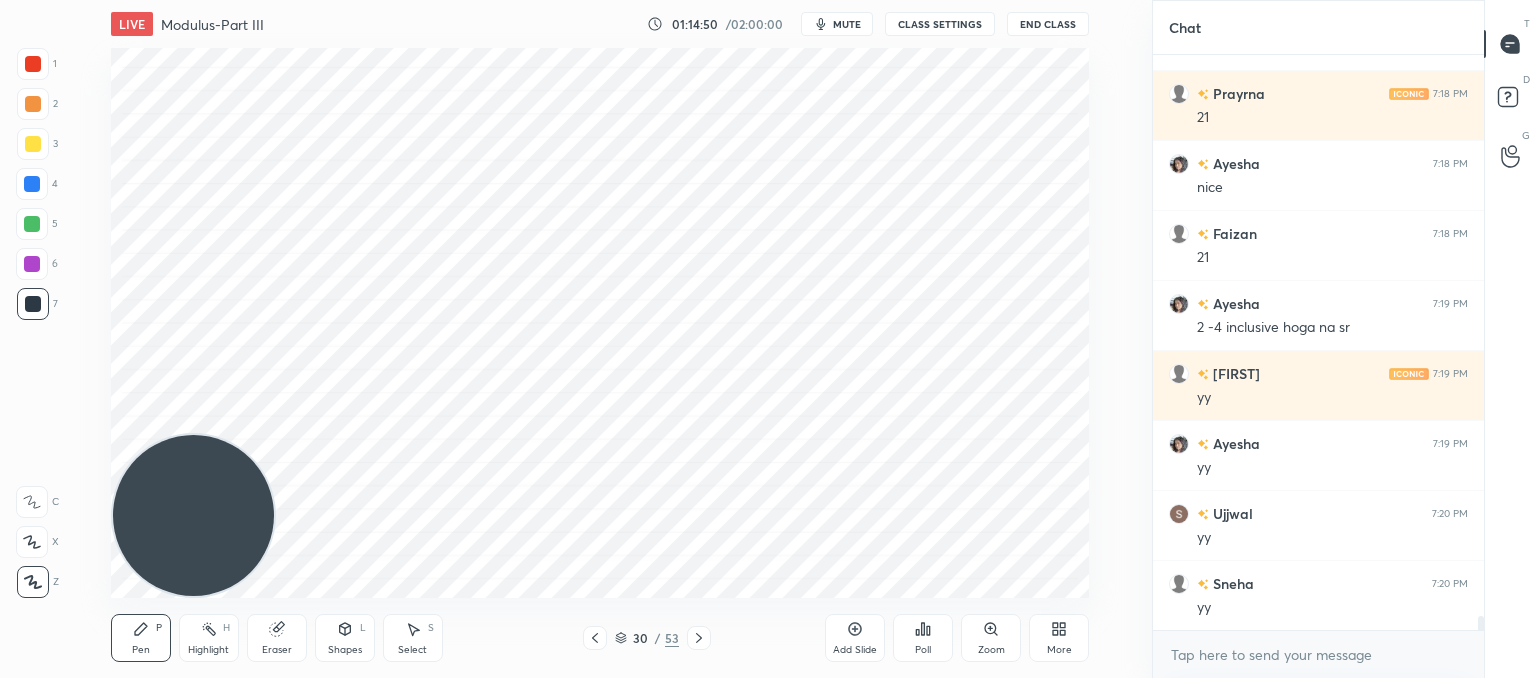 click at bounding box center (699, 638) 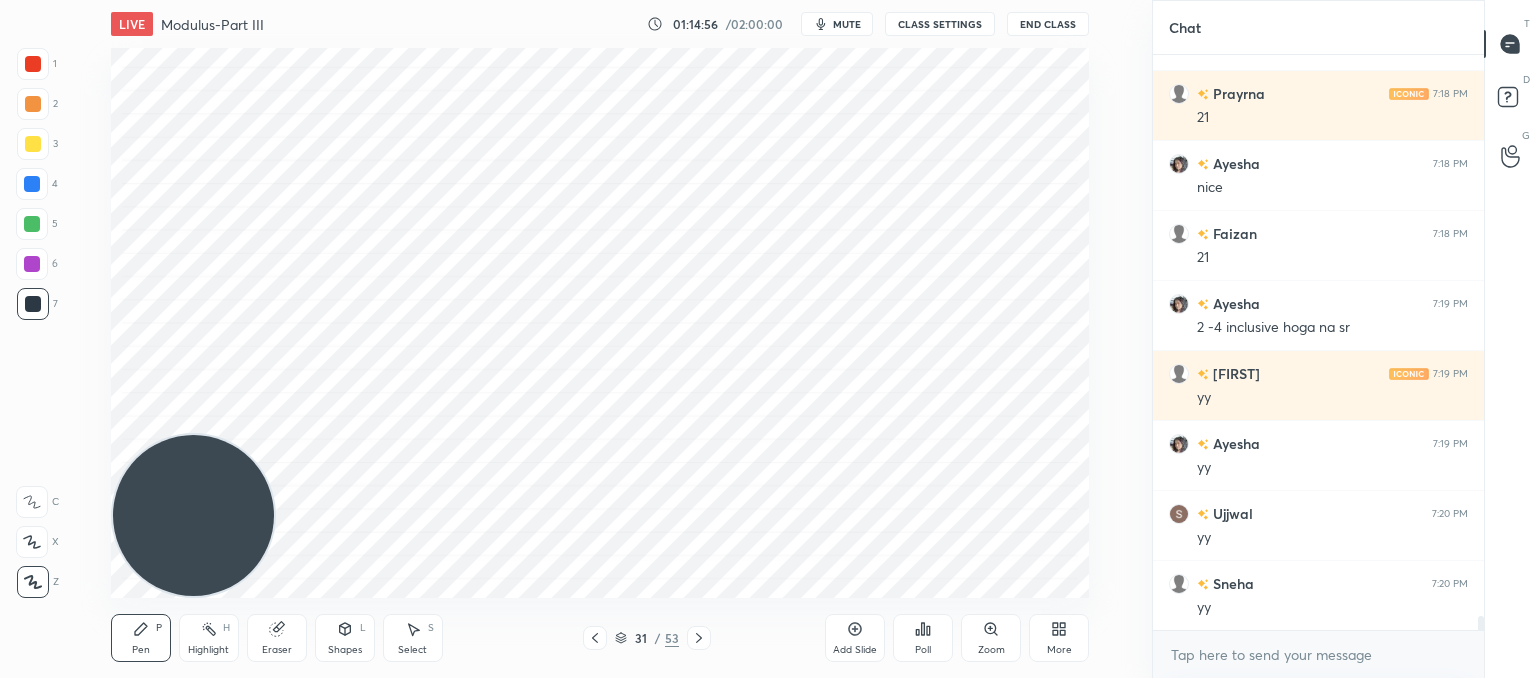 drag, startPoint x: 846, startPoint y: 639, endPoint x: 839, endPoint y: 618, distance: 22.135944 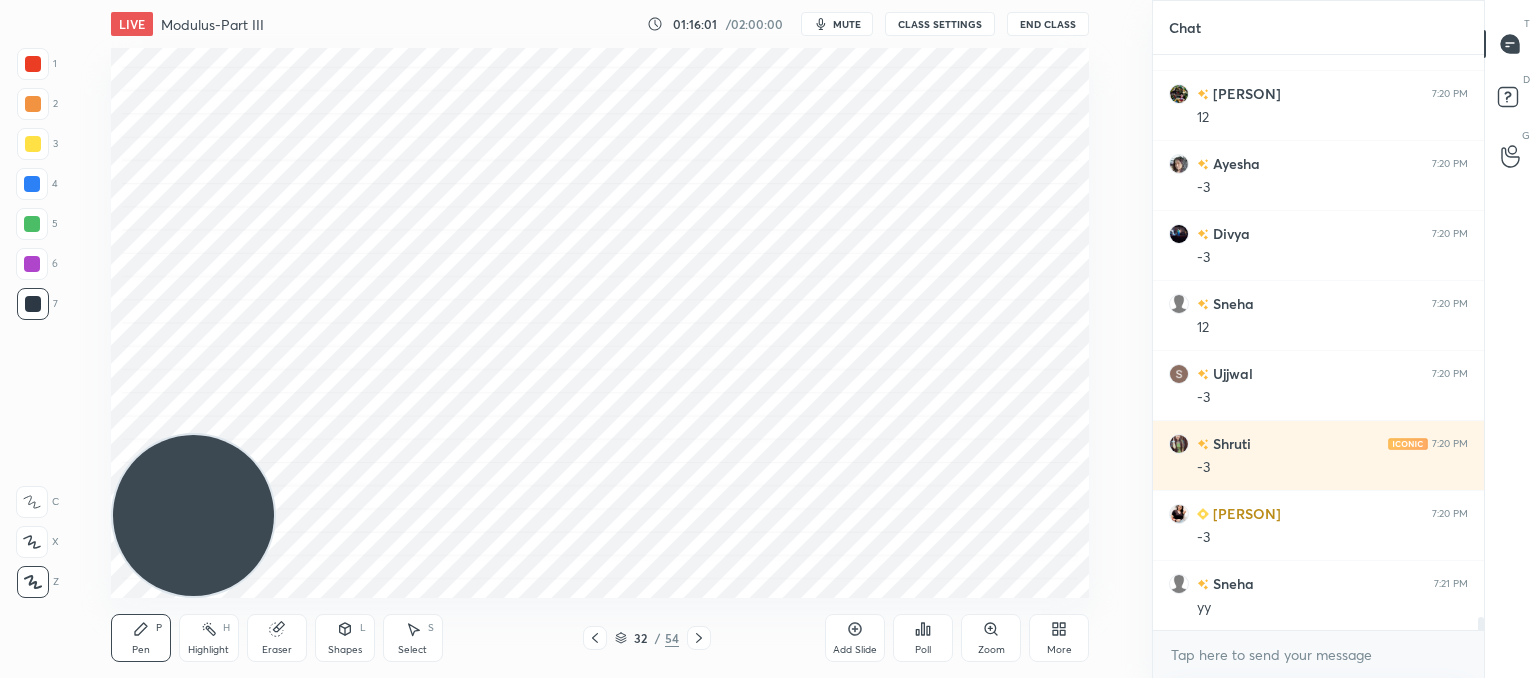 scroll, scrollTop: 24542, scrollLeft: 0, axis: vertical 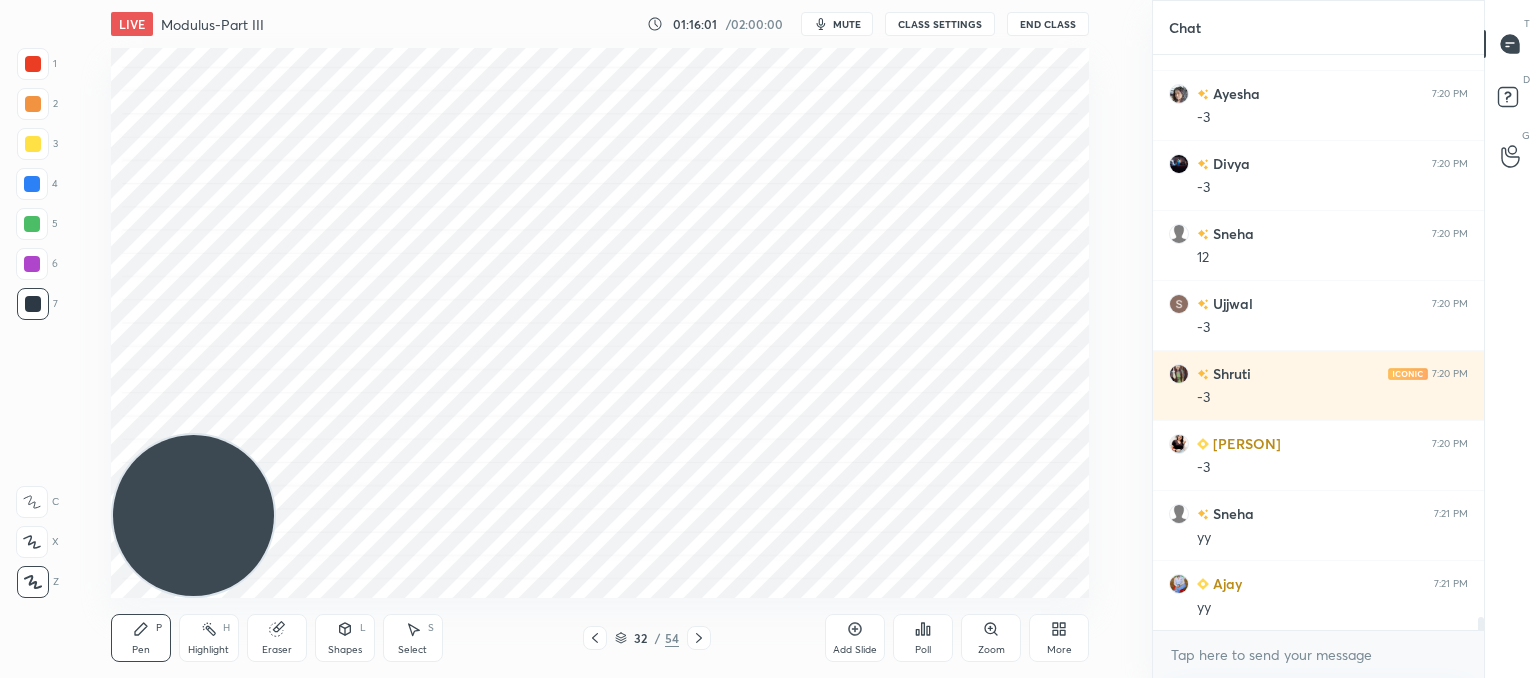 click 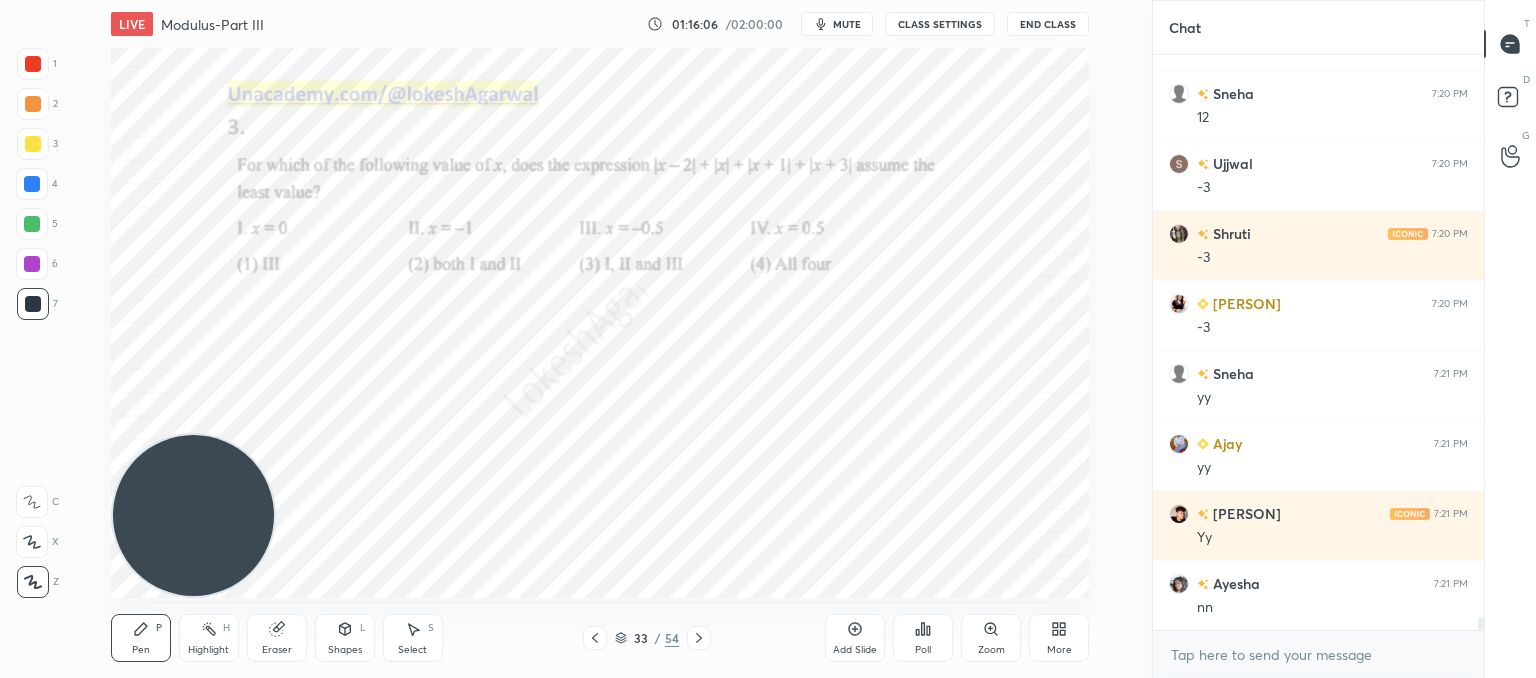 scroll, scrollTop: 24752, scrollLeft: 0, axis: vertical 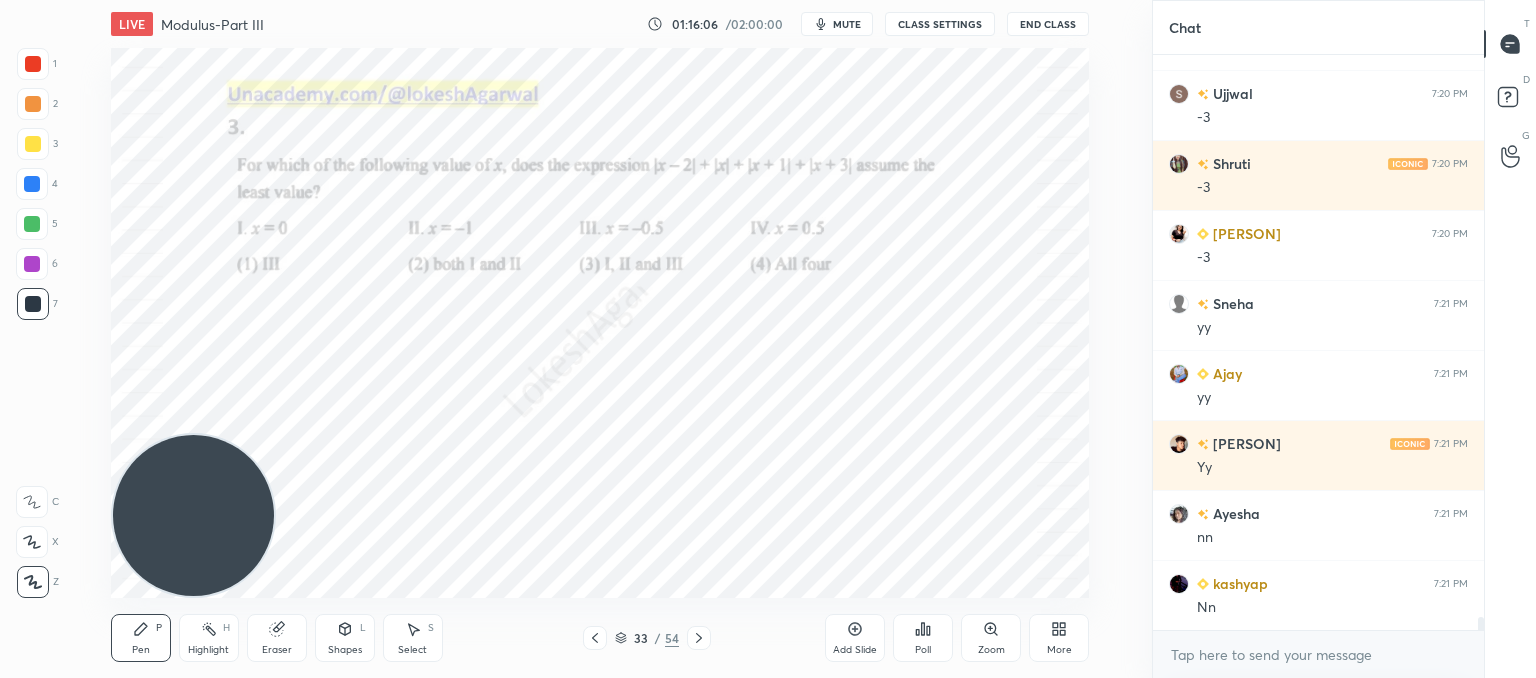 click 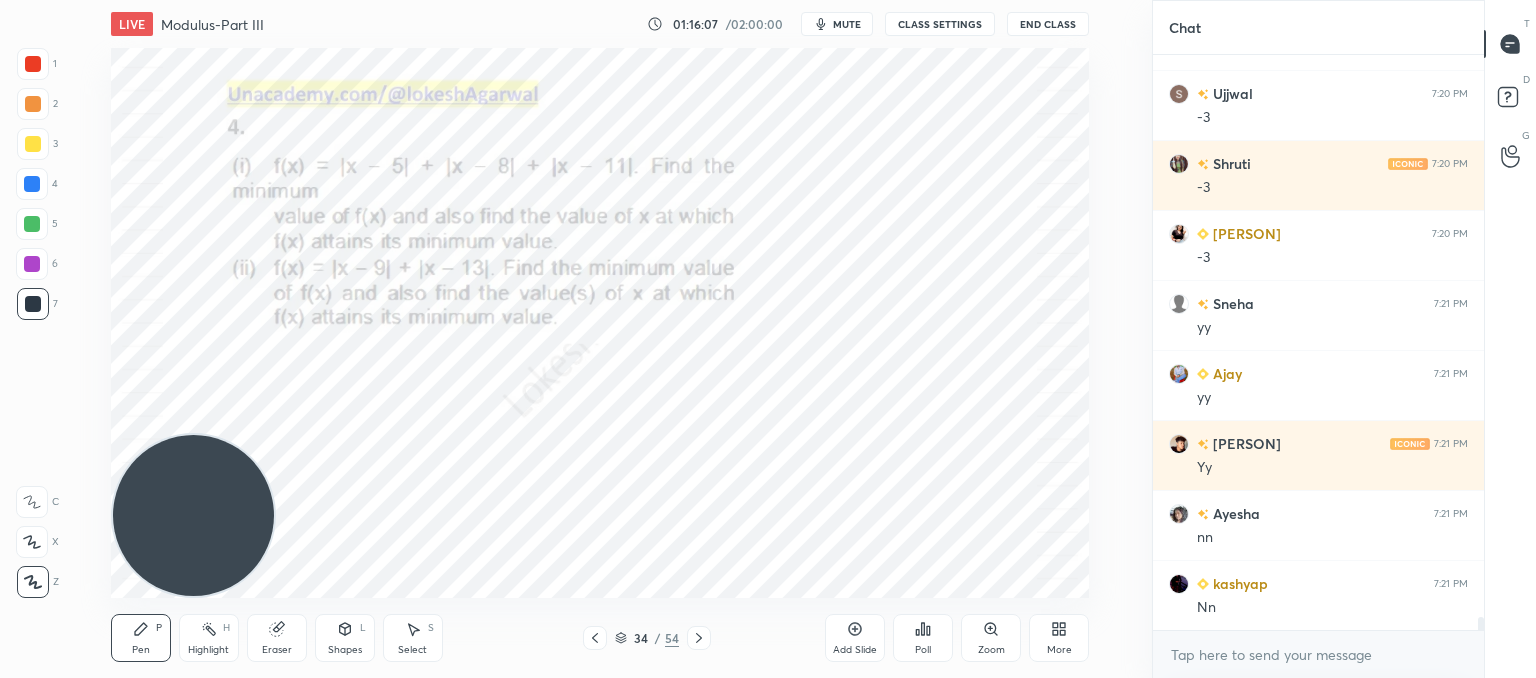 scroll, scrollTop: 24822, scrollLeft: 0, axis: vertical 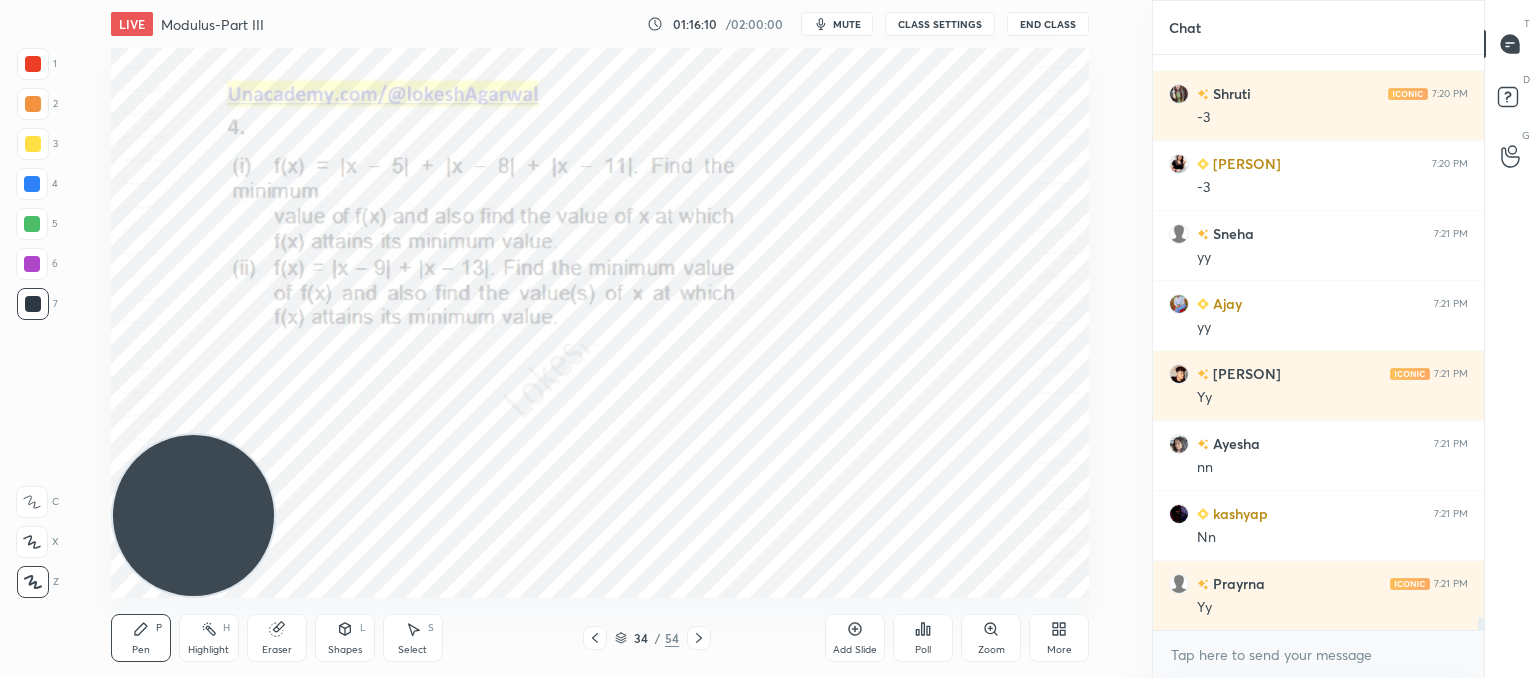 click 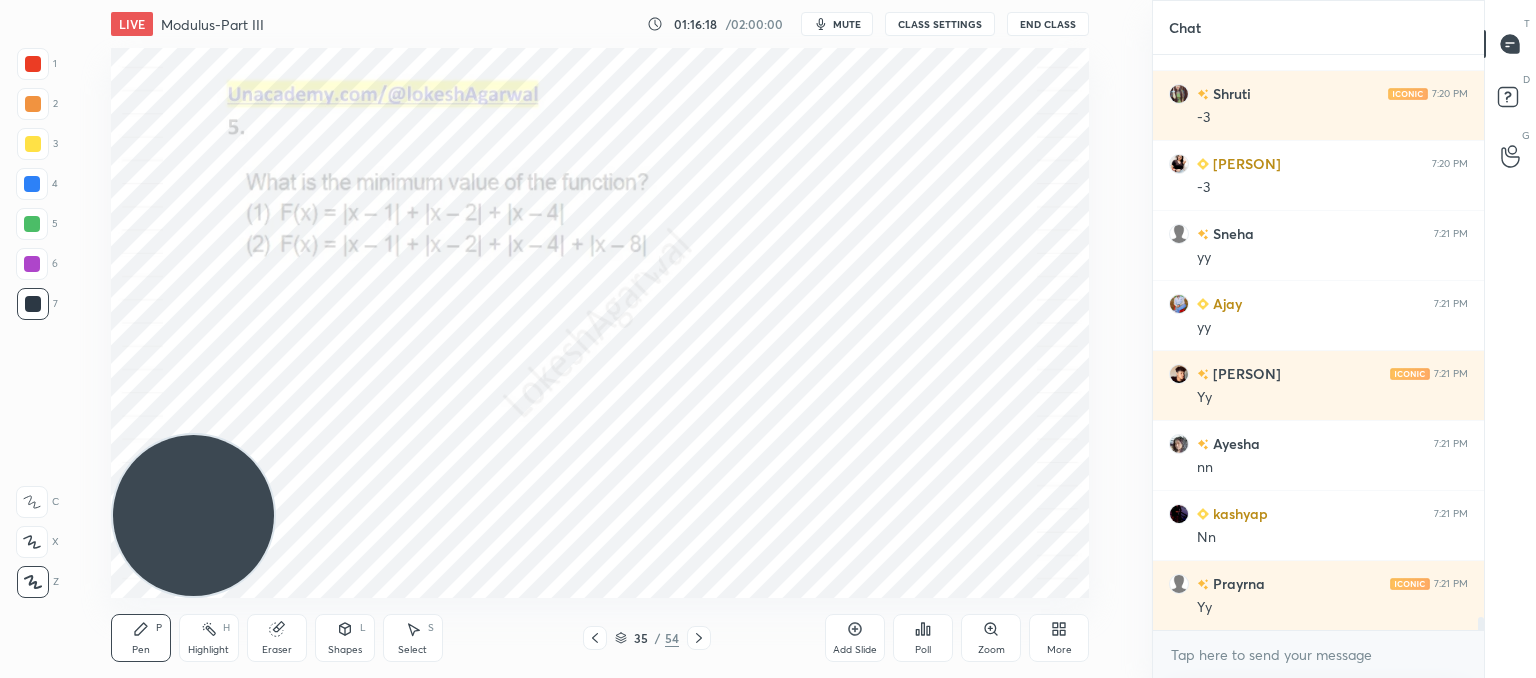 click 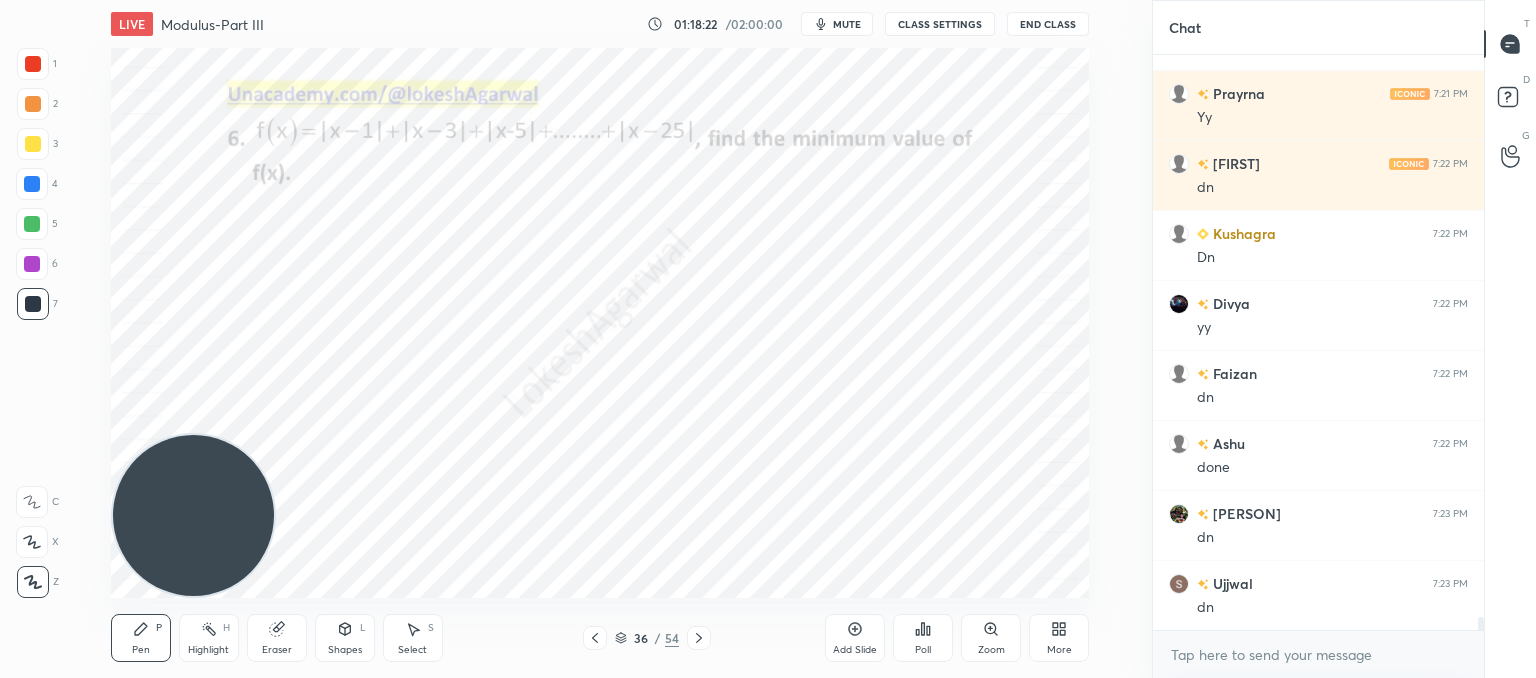 scroll, scrollTop: 25382, scrollLeft: 0, axis: vertical 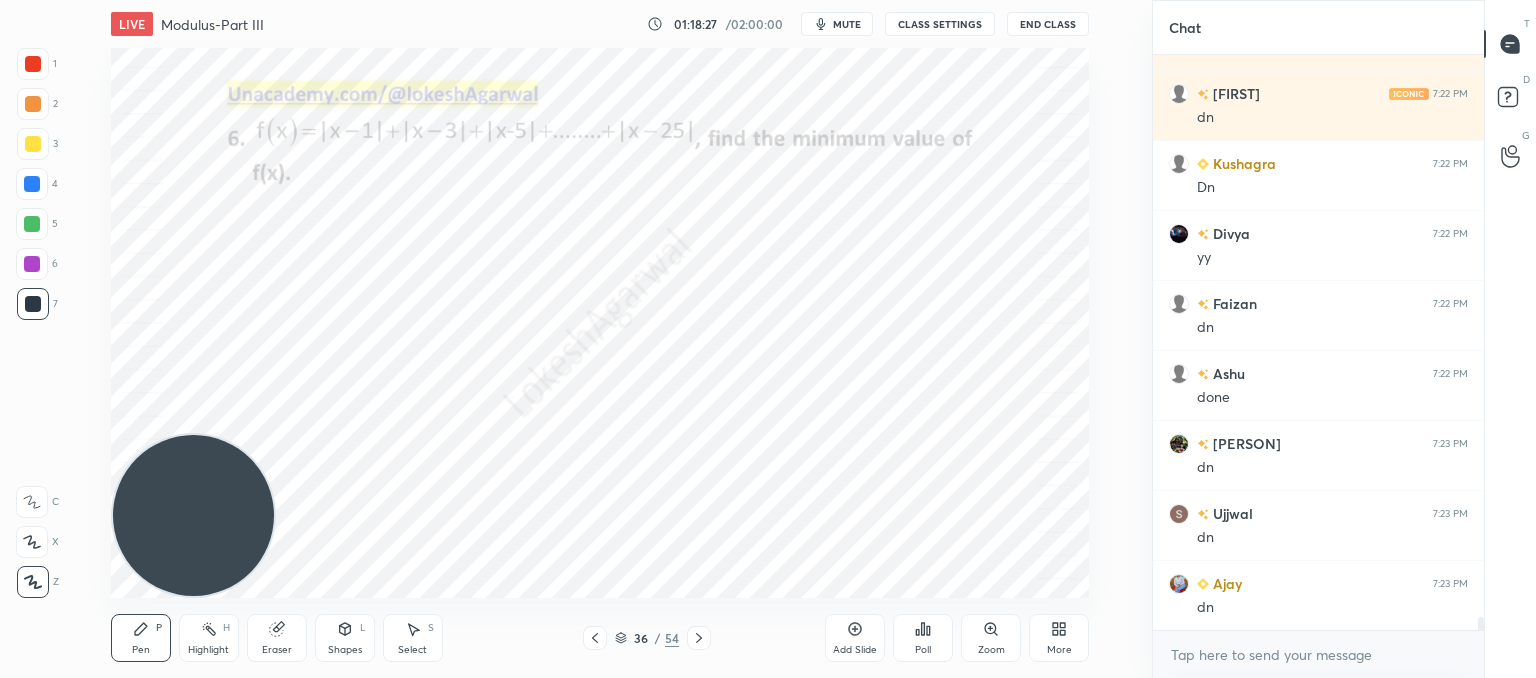click on "Poll" at bounding box center (923, 638) 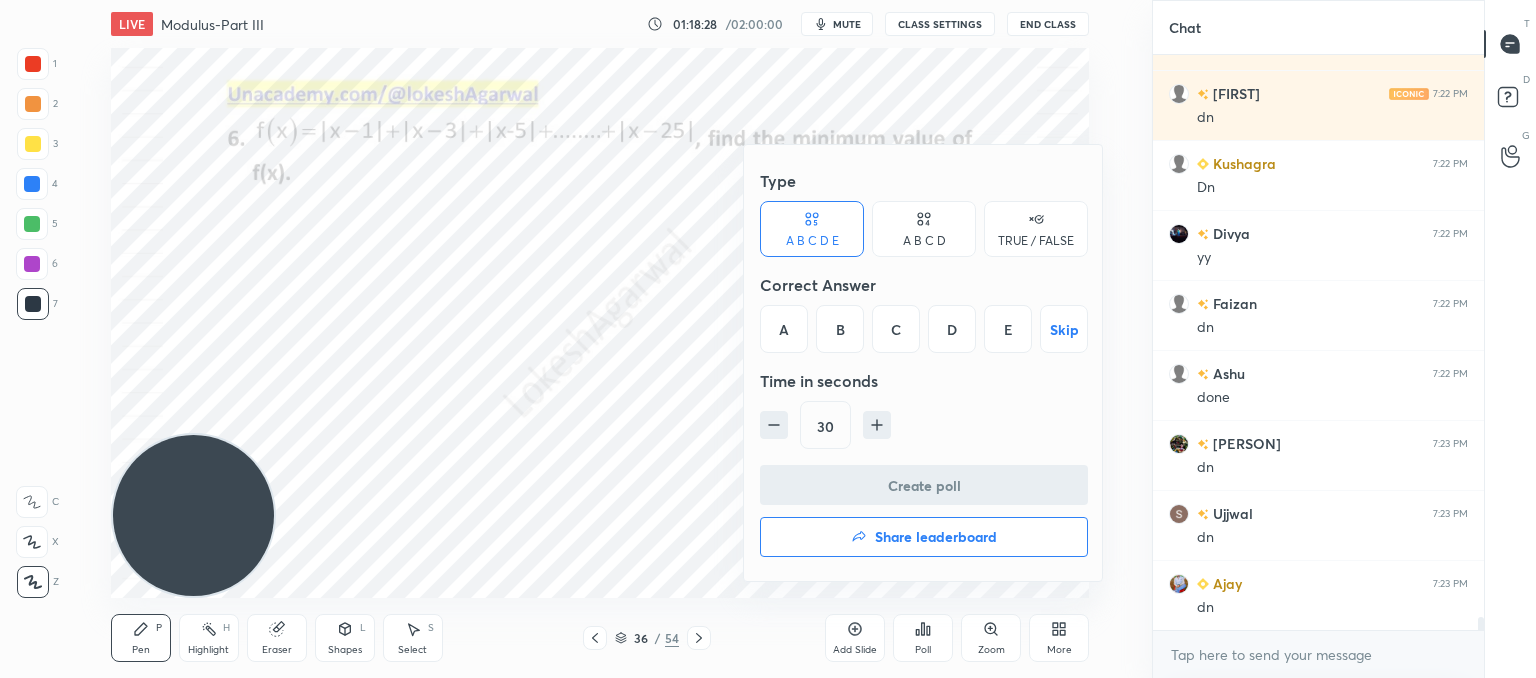 click on "D" at bounding box center [952, 329] 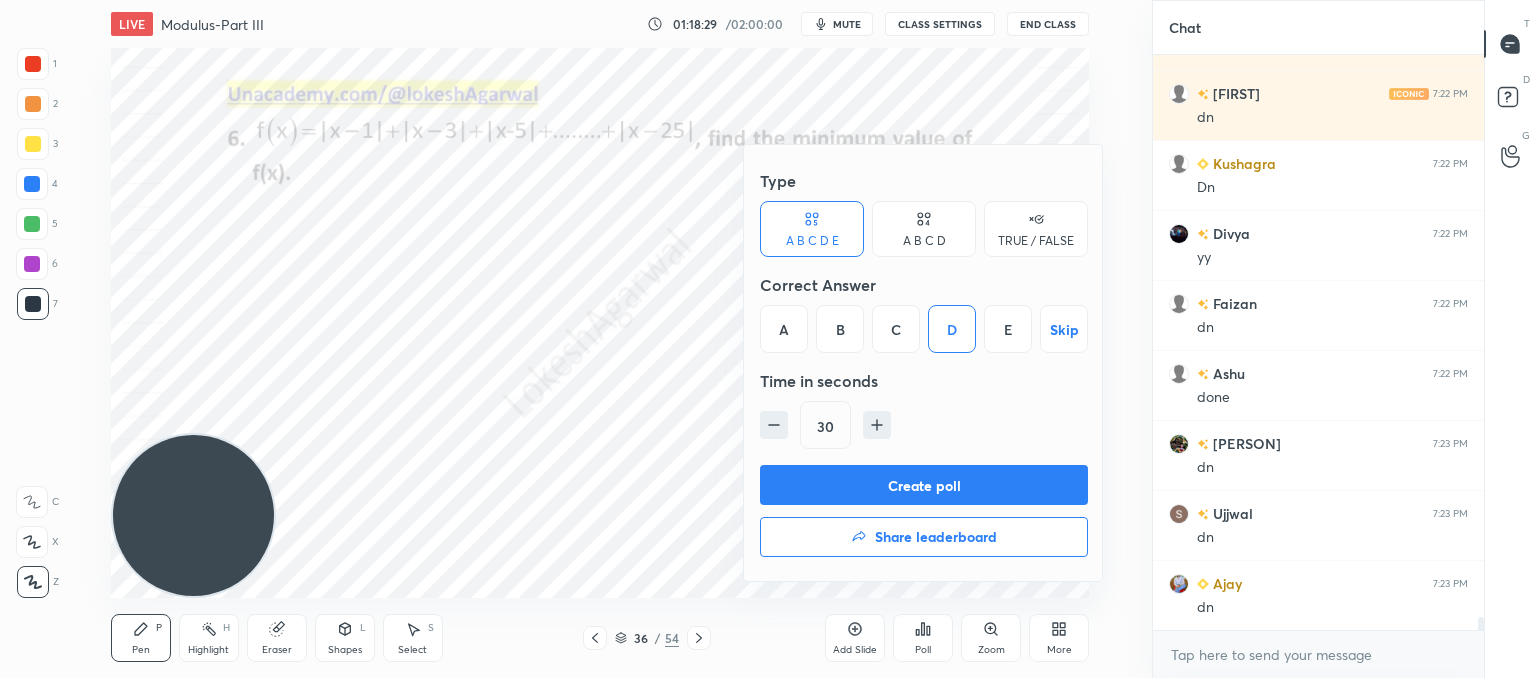 click on "Create poll" at bounding box center (924, 485) 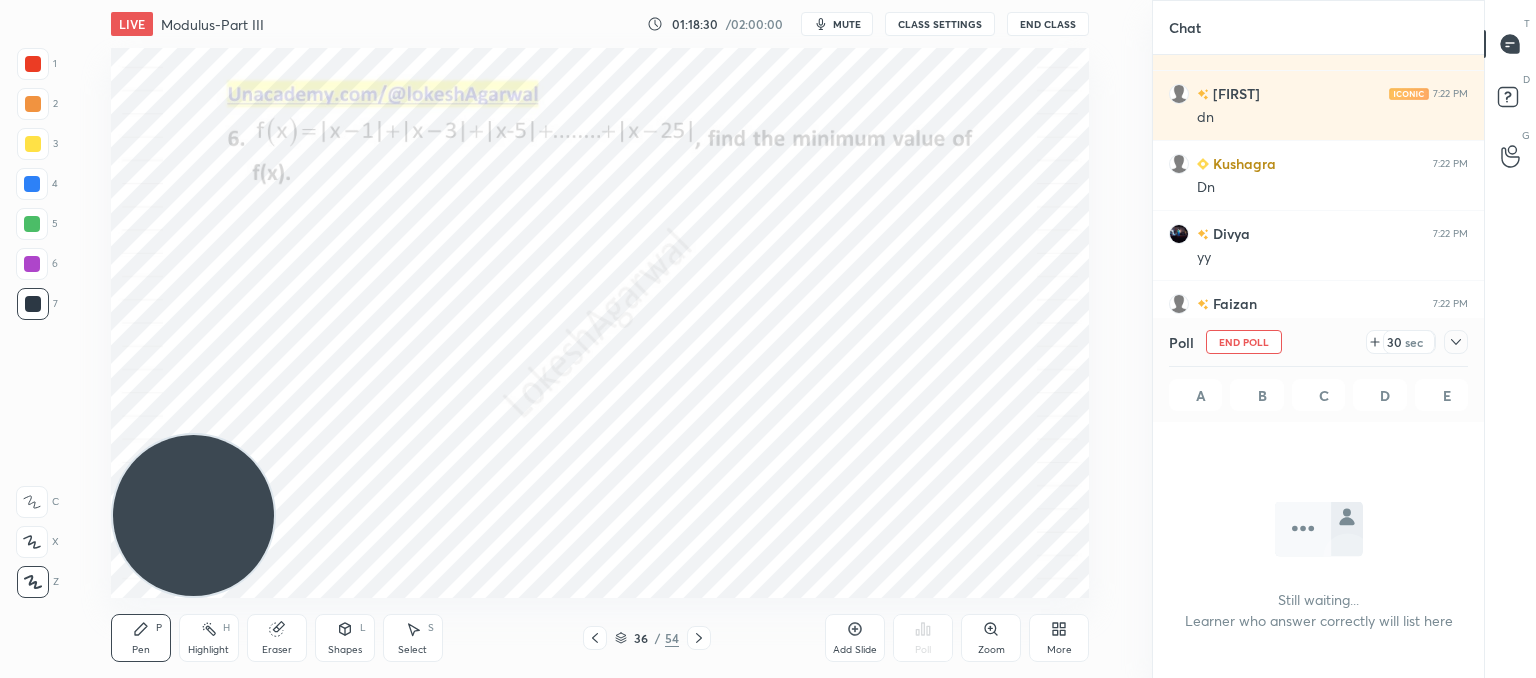 scroll, scrollTop: 528, scrollLeft: 325, axis: both 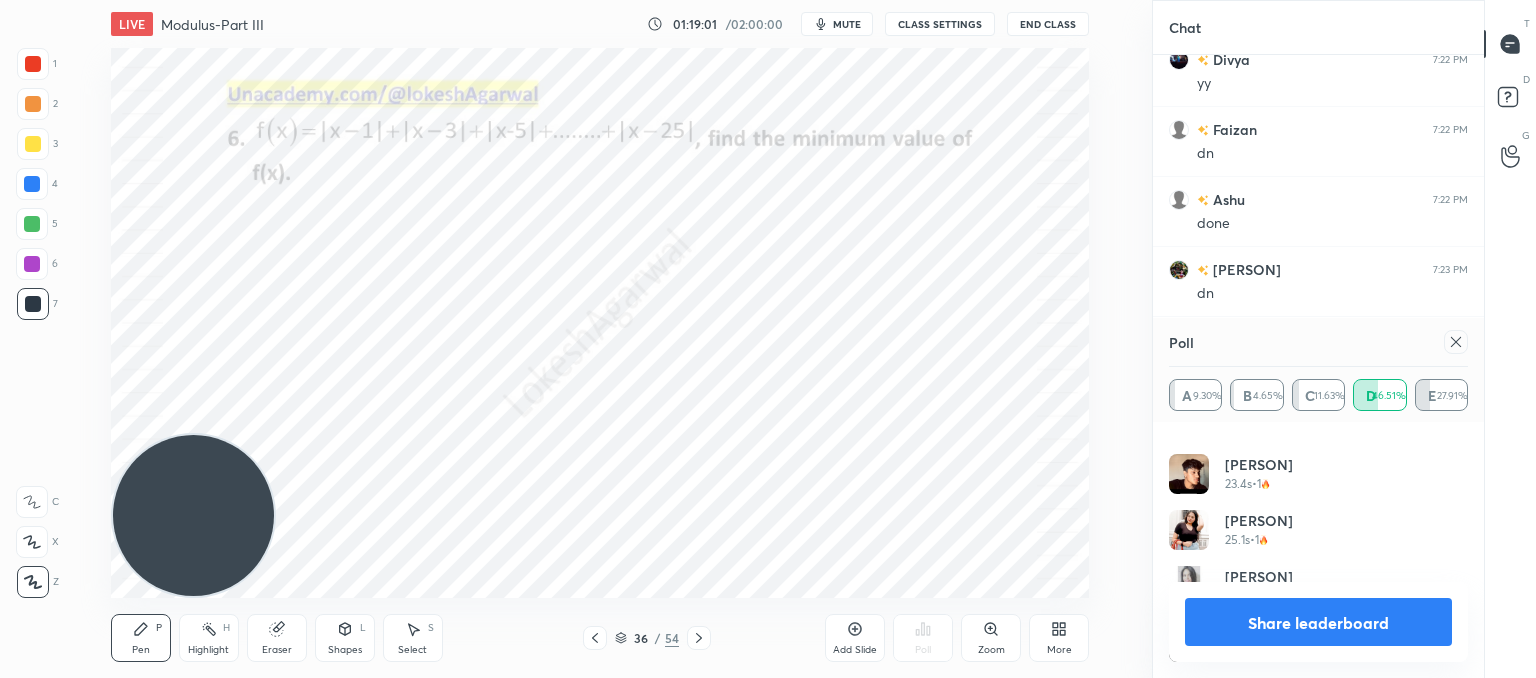 click at bounding box center [1456, 342] 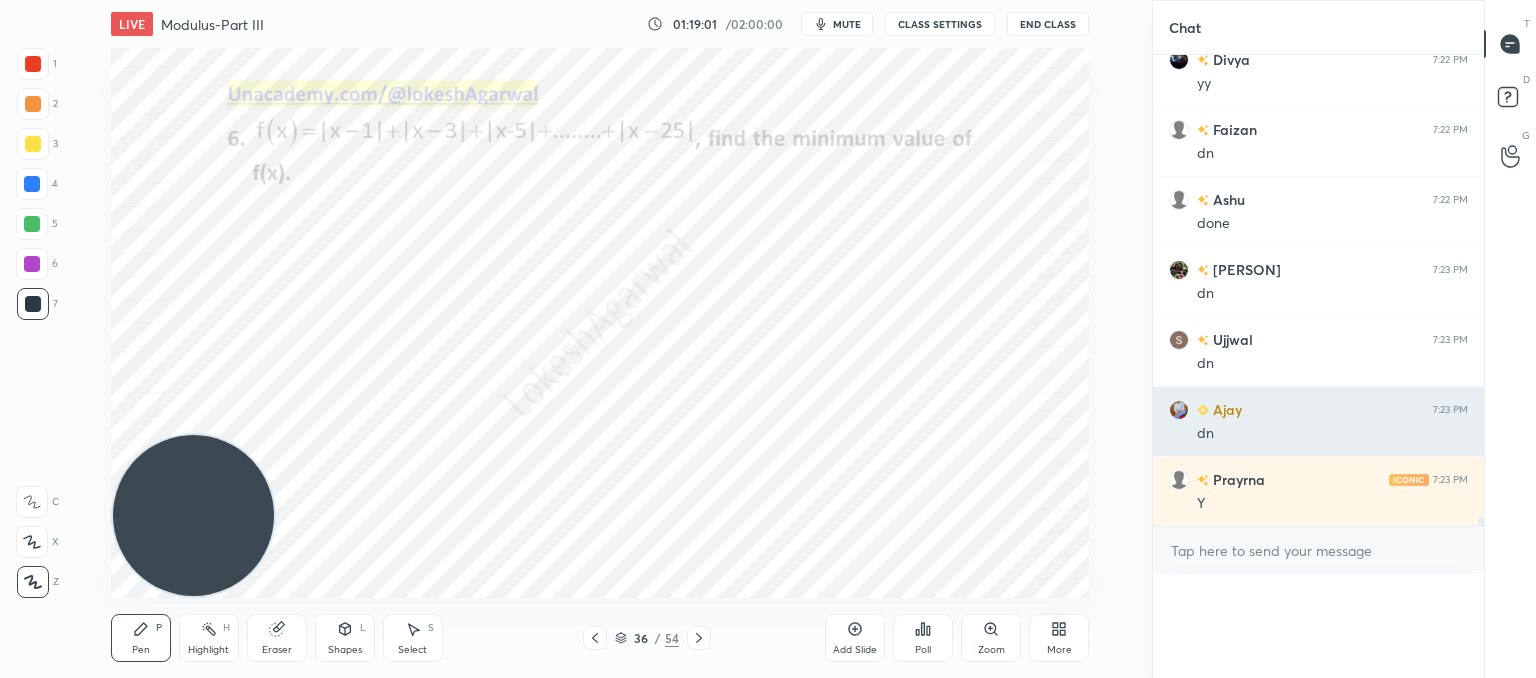 scroll, scrollTop: 121, scrollLeft: 293, axis: both 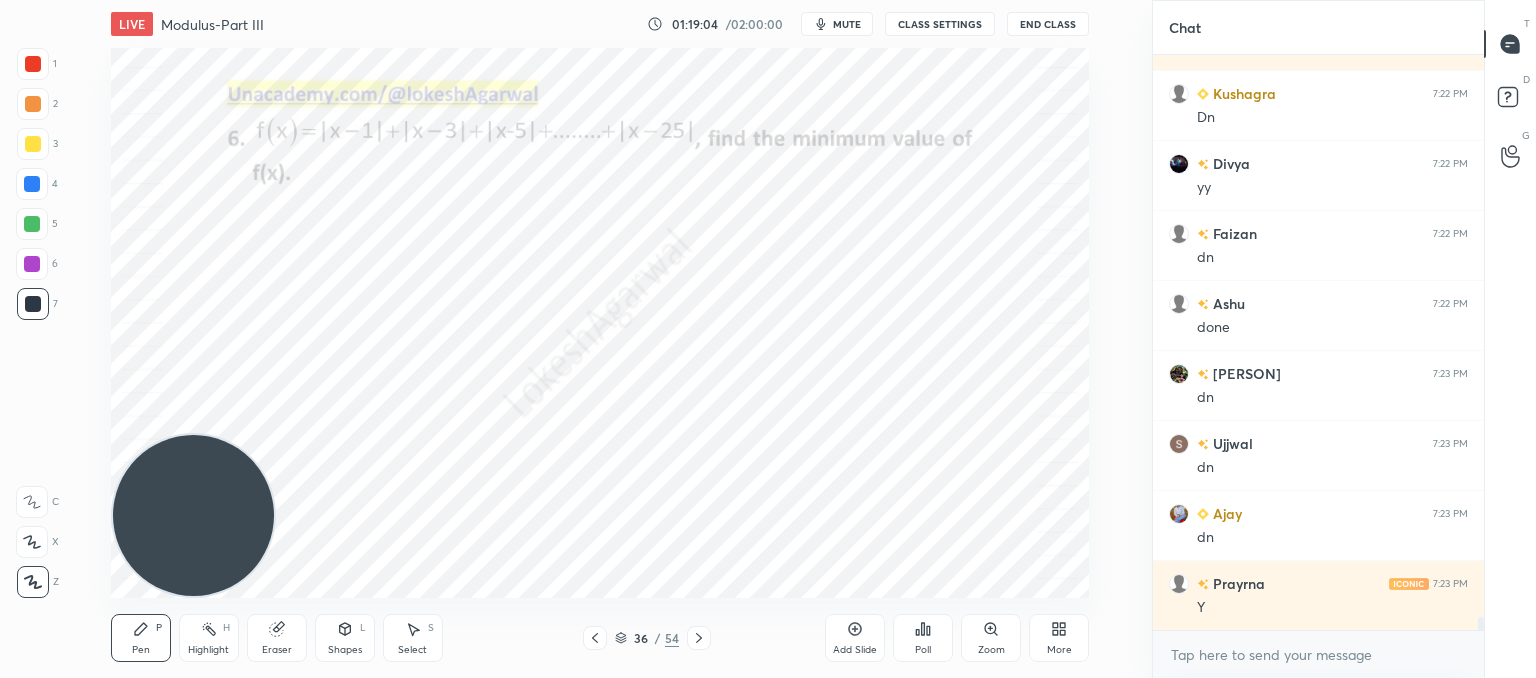 drag, startPoint x: 344, startPoint y: 646, endPoint x: 319, endPoint y: 625, distance: 32.649654 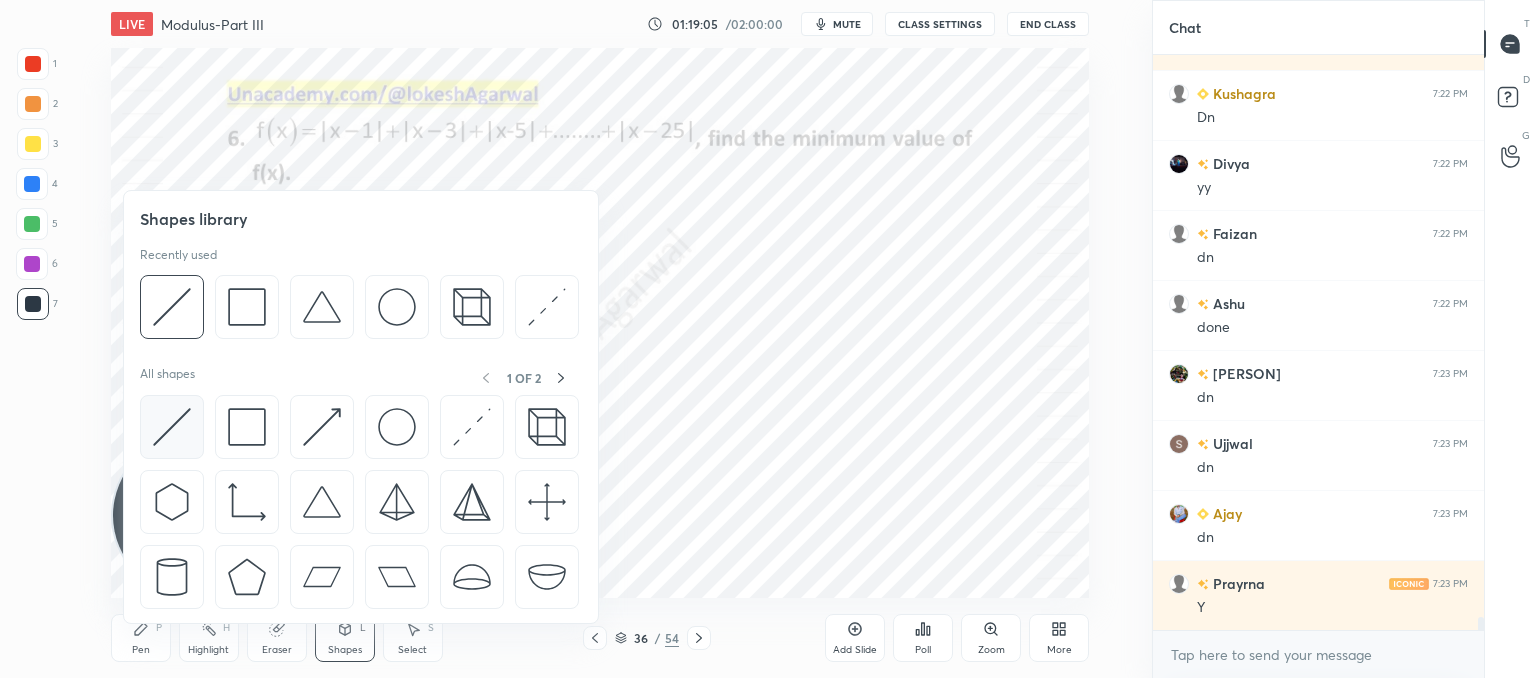 click at bounding box center (172, 427) 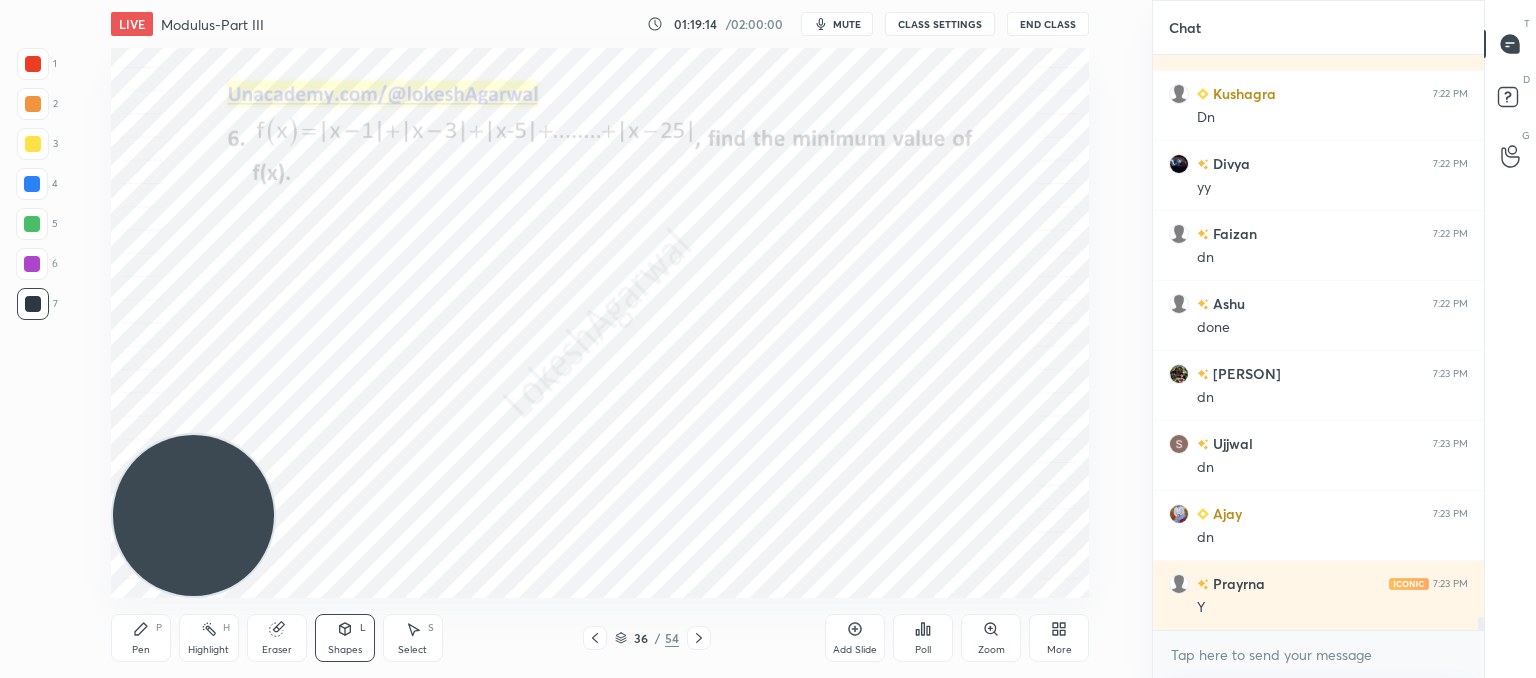 click on "Pen" at bounding box center [141, 650] 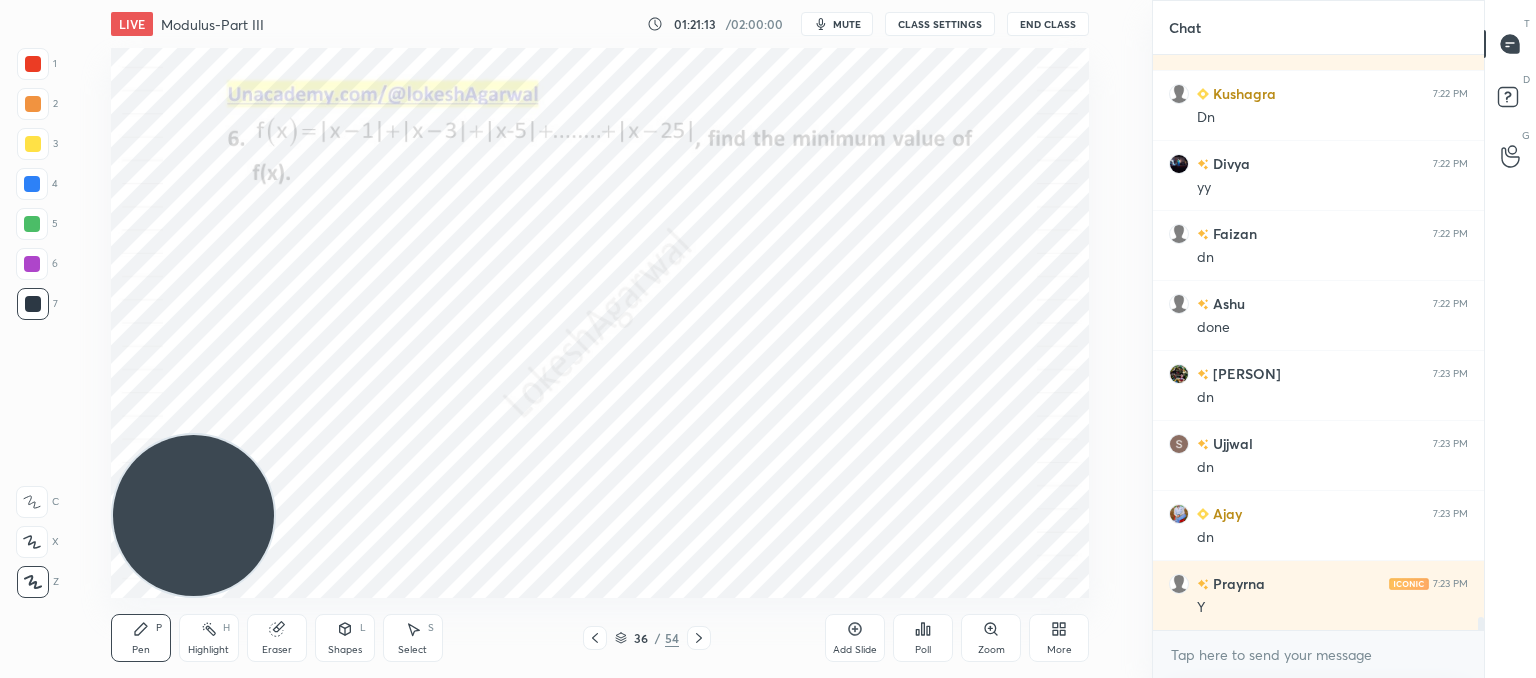 scroll, scrollTop: 25522, scrollLeft: 0, axis: vertical 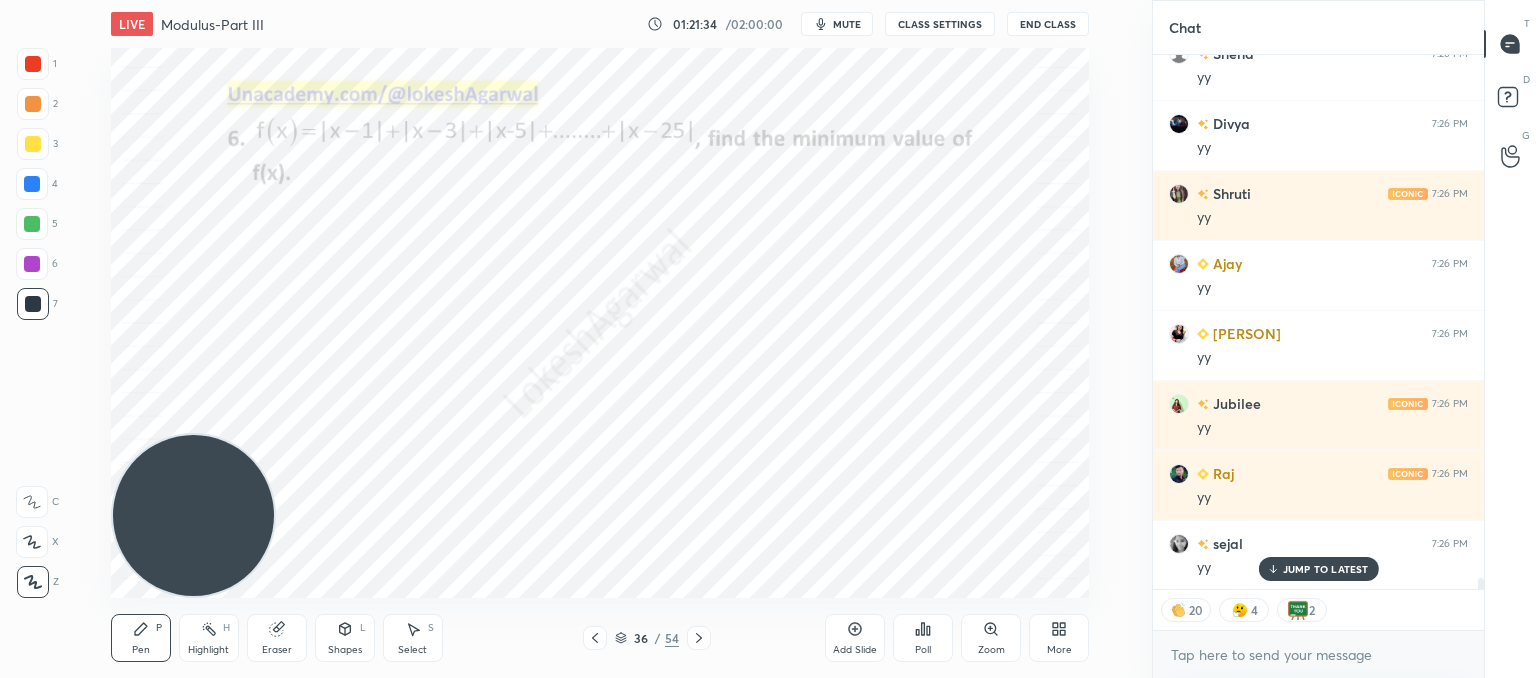 click 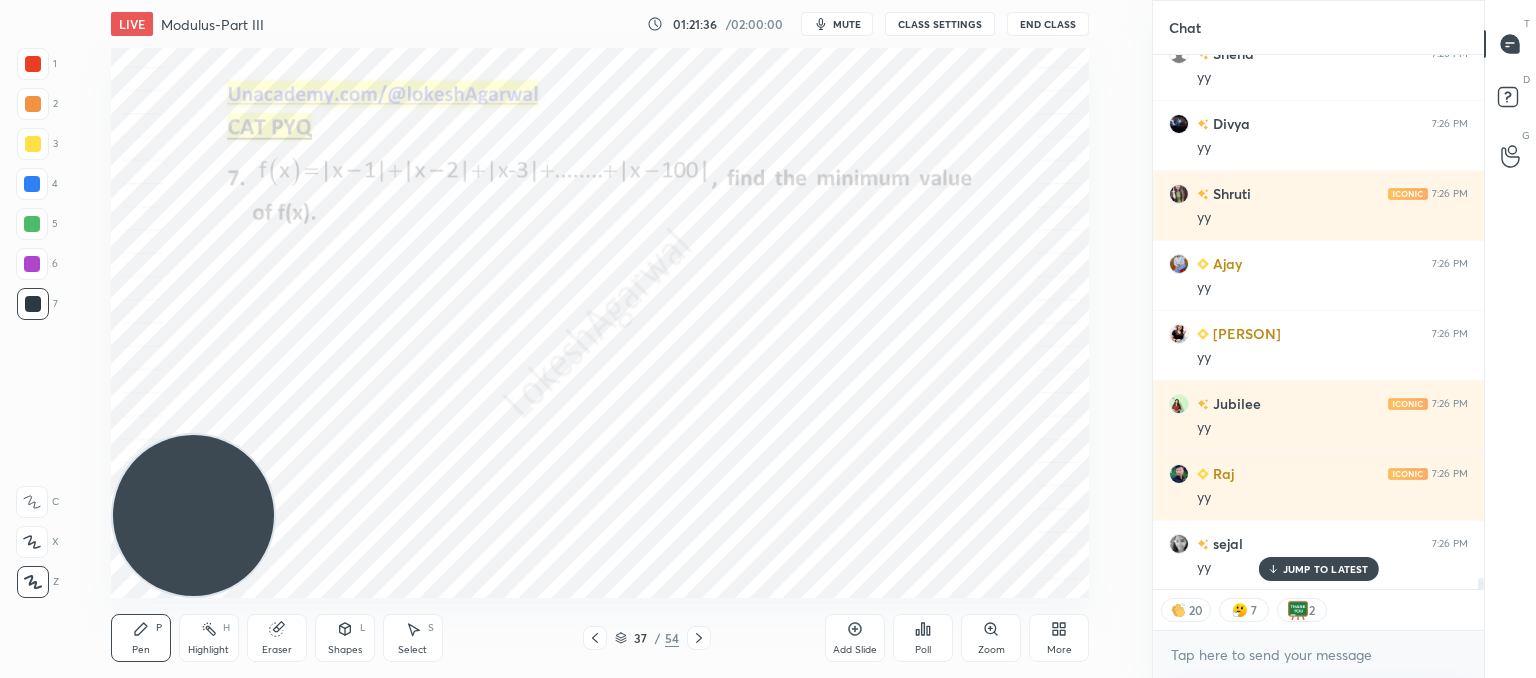 click on "JUMP TO LATEST" at bounding box center [1326, 569] 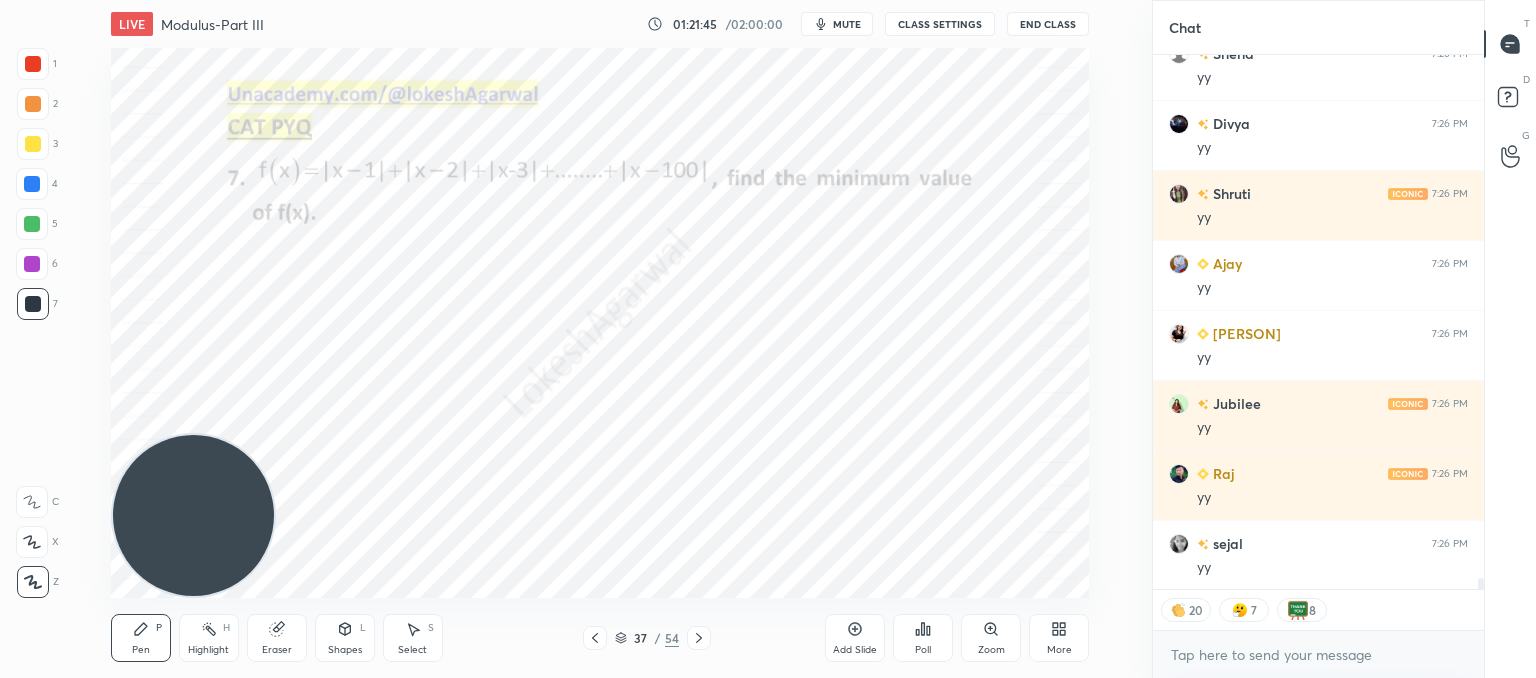 click 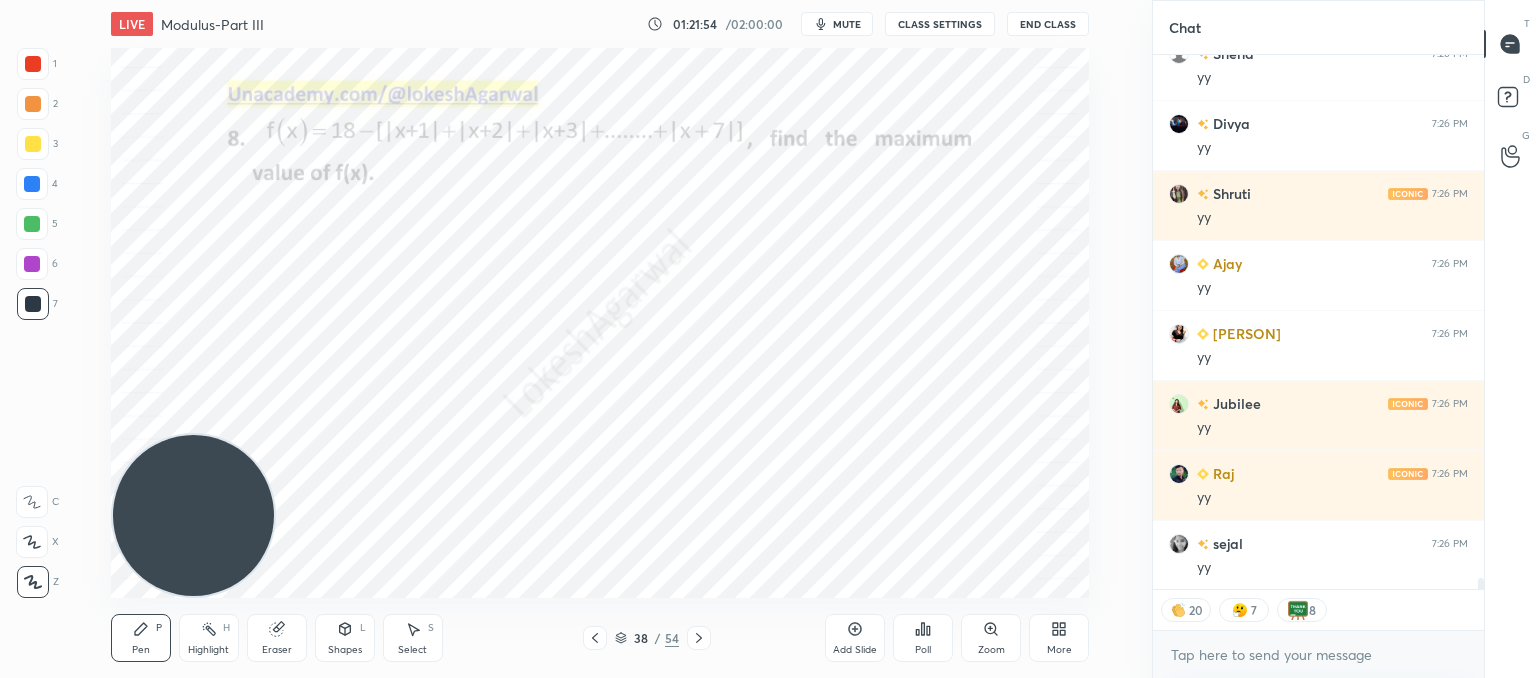 type on "x" 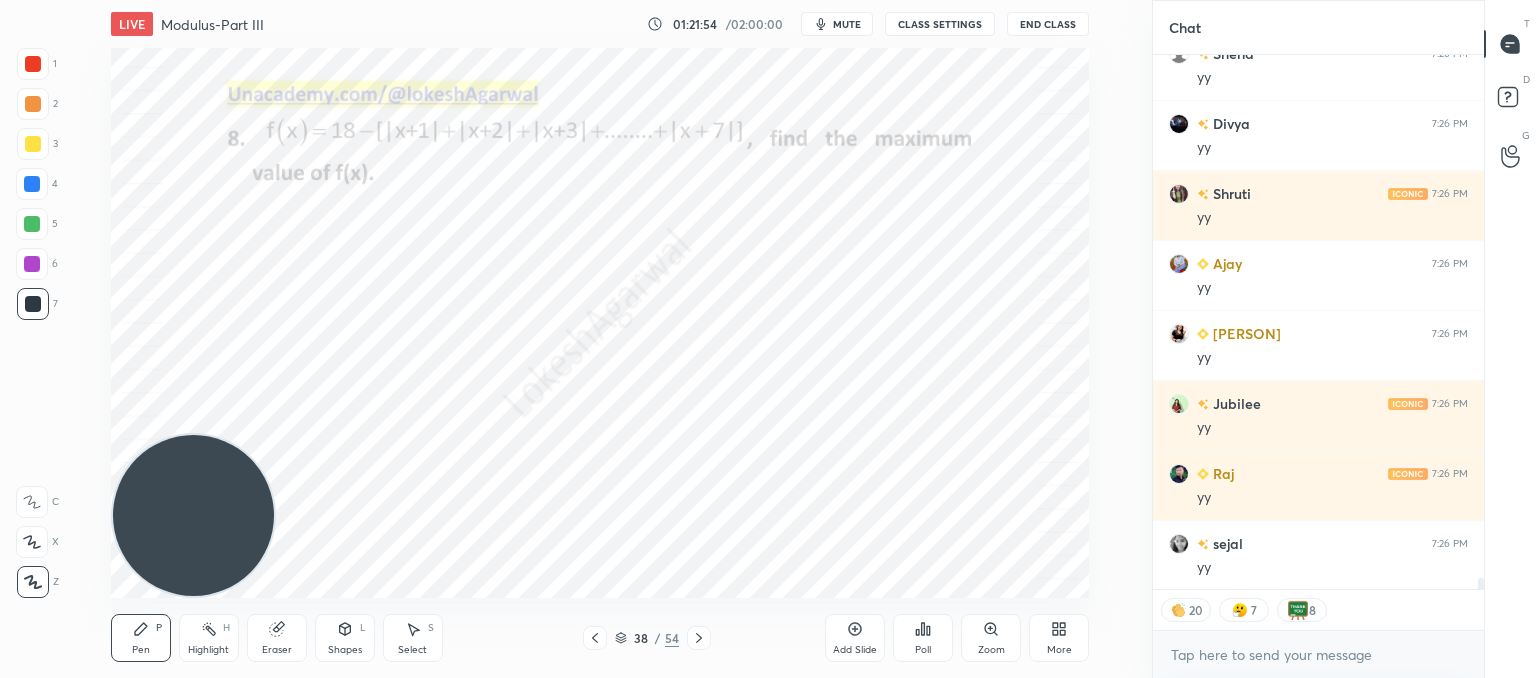 scroll, scrollTop: 6, scrollLeft: 6, axis: both 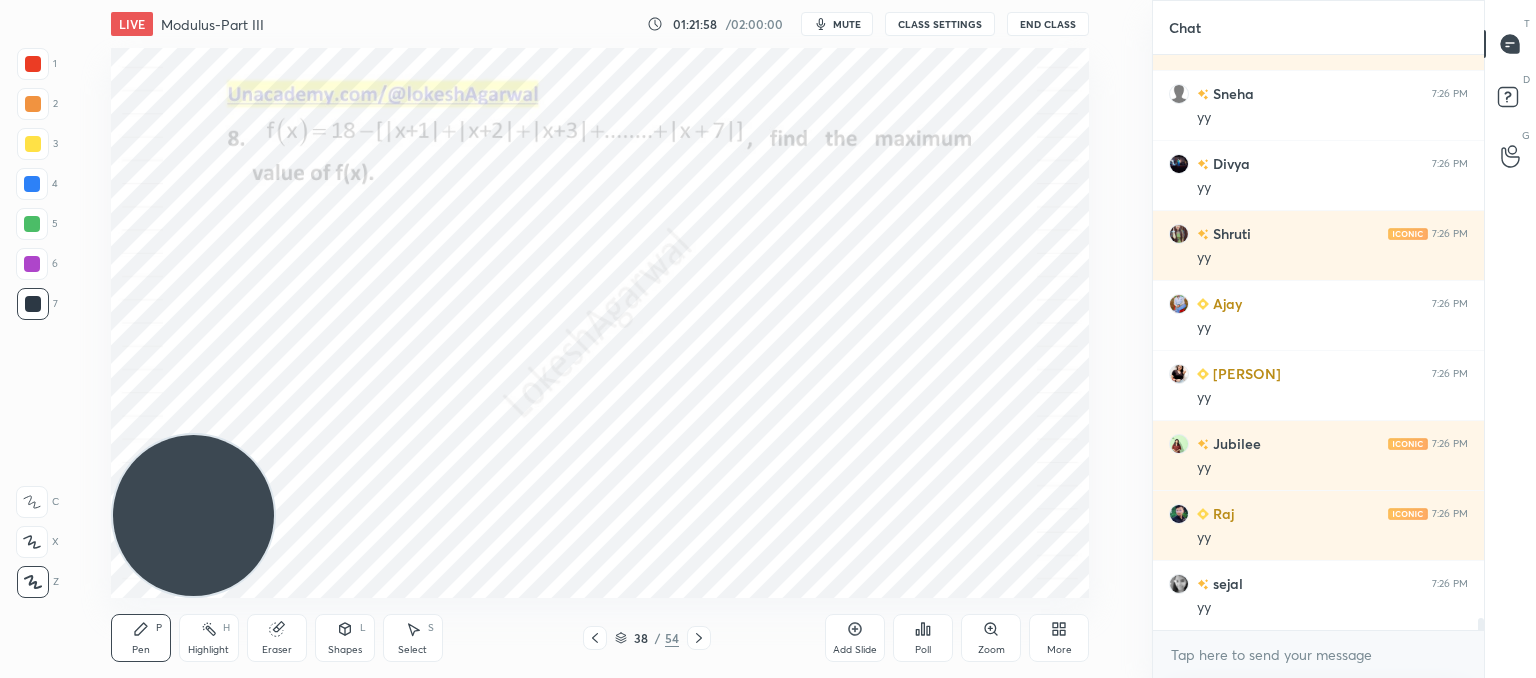 click 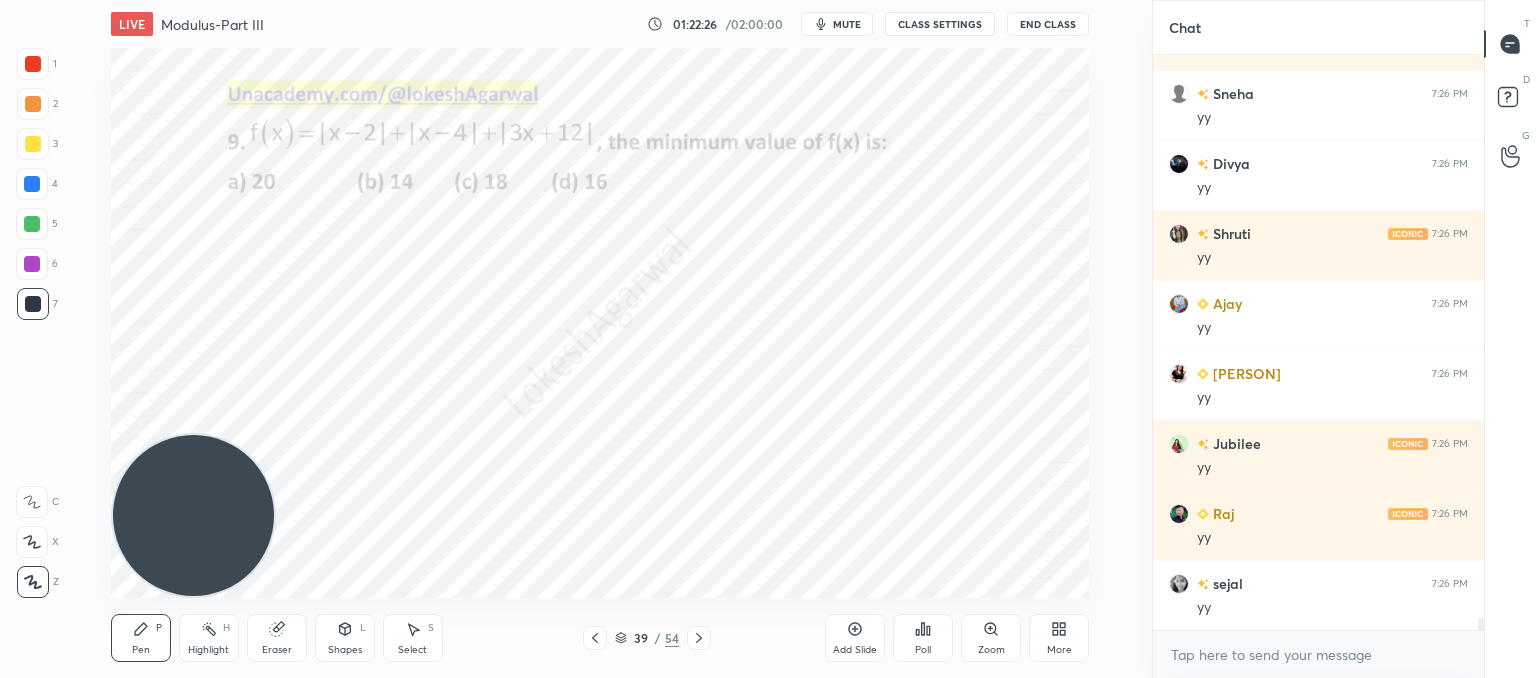 scroll, scrollTop: 26222, scrollLeft: 0, axis: vertical 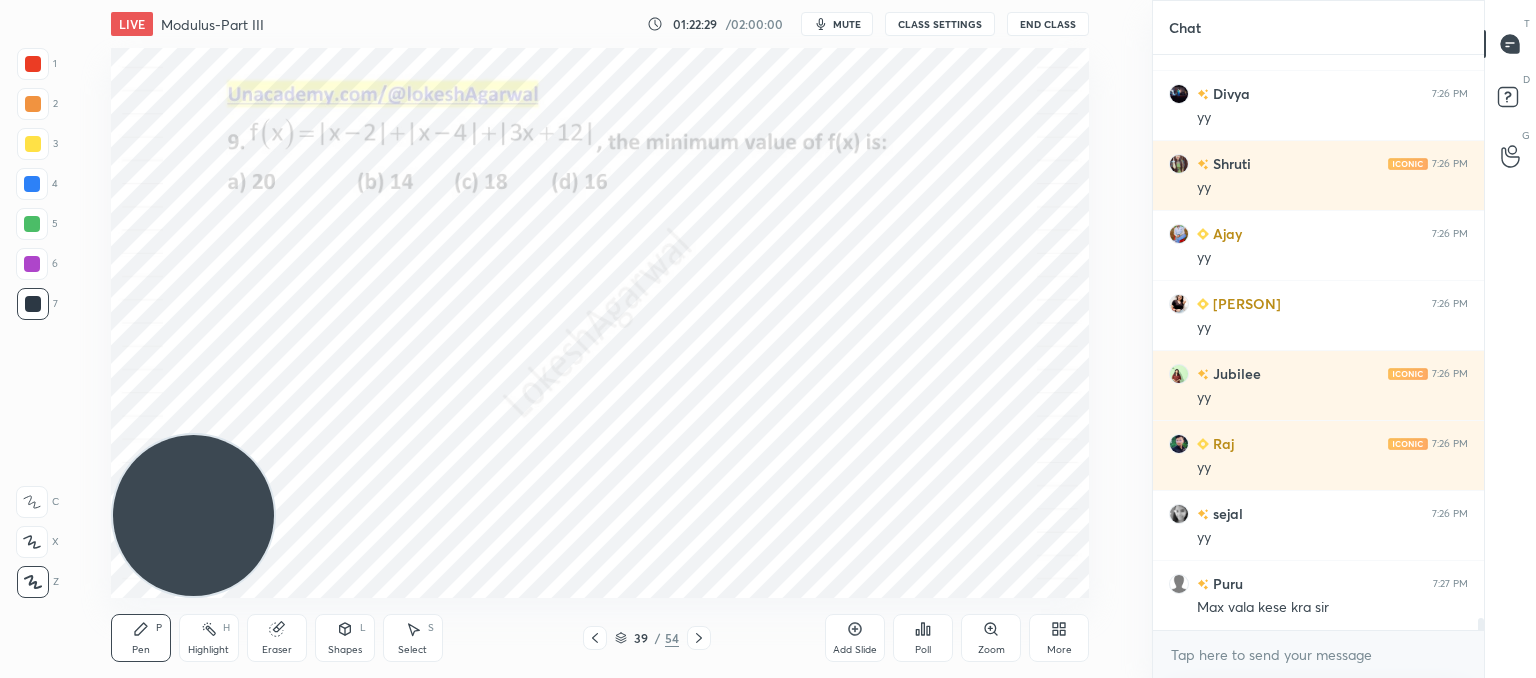 click 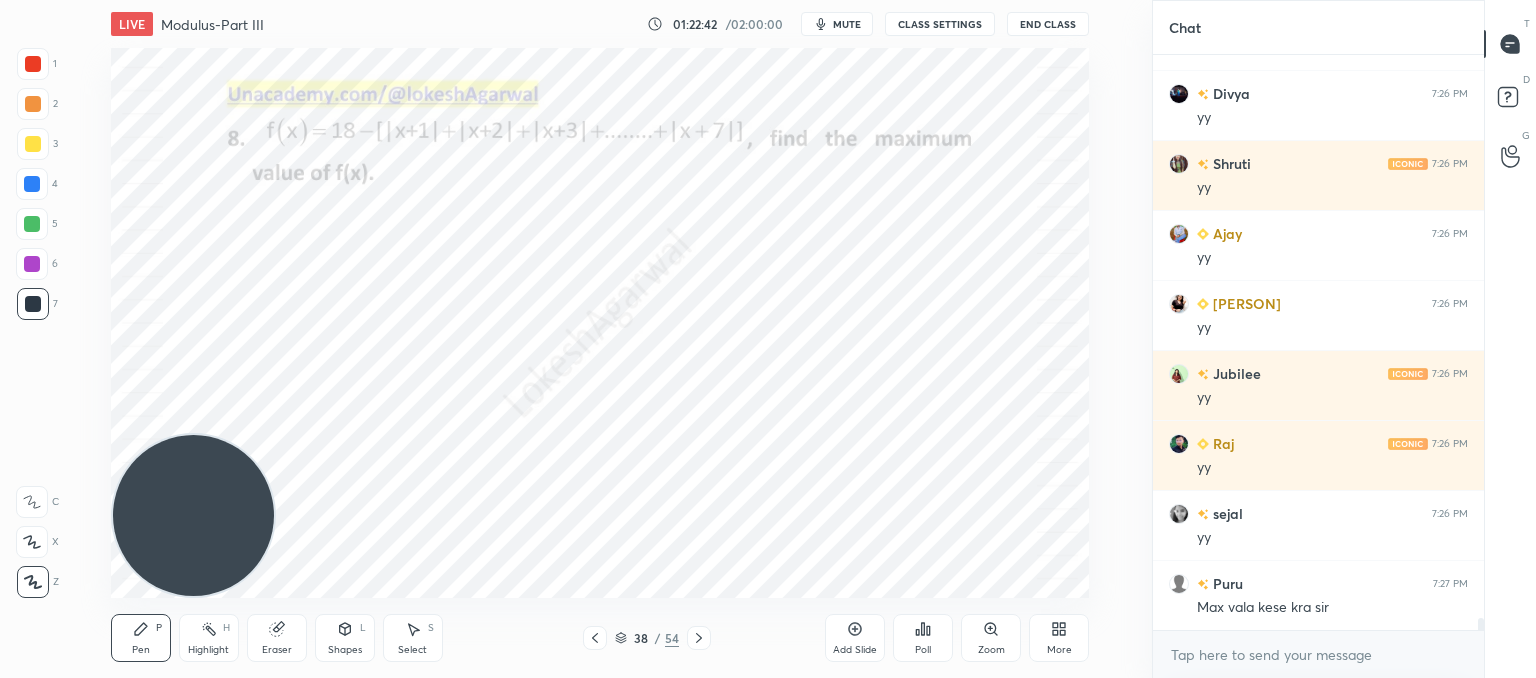 scroll, scrollTop: 26292, scrollLeft: 0, axis: vertical 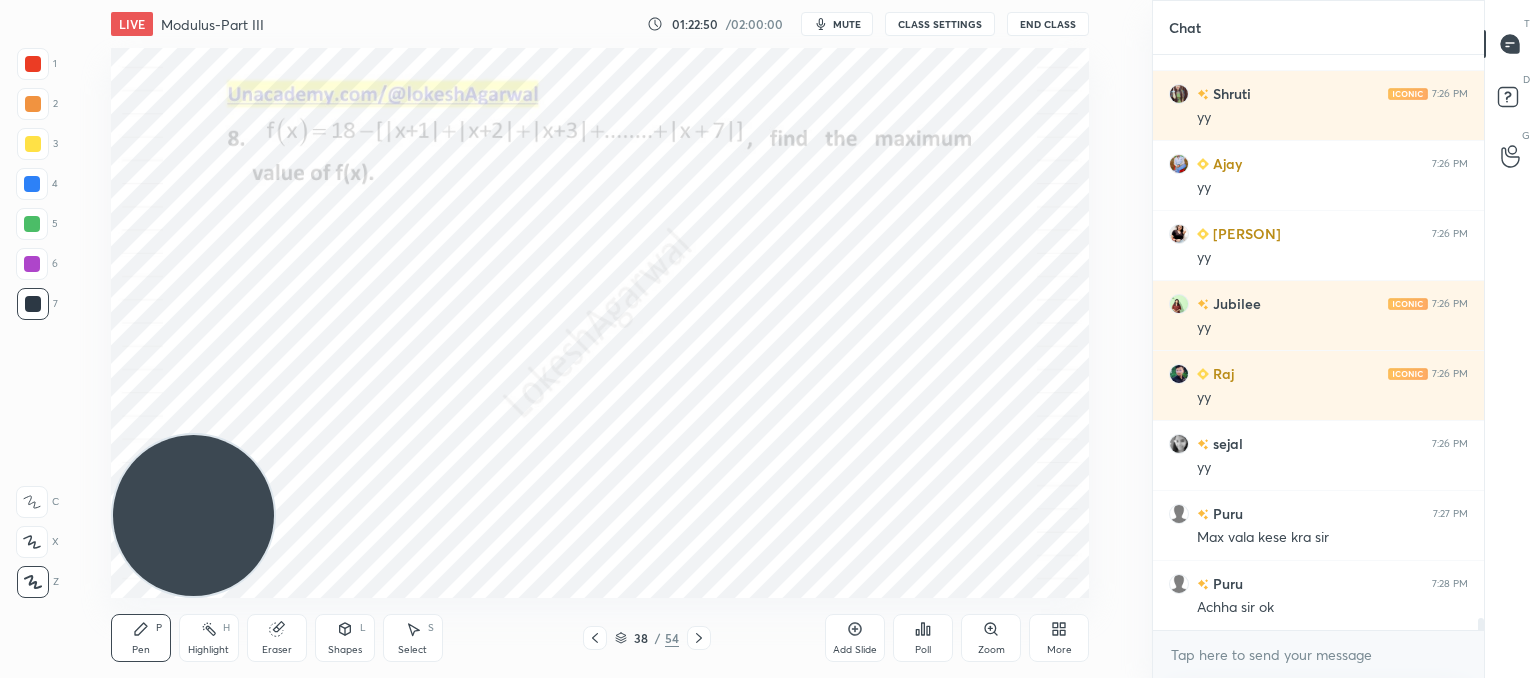 click 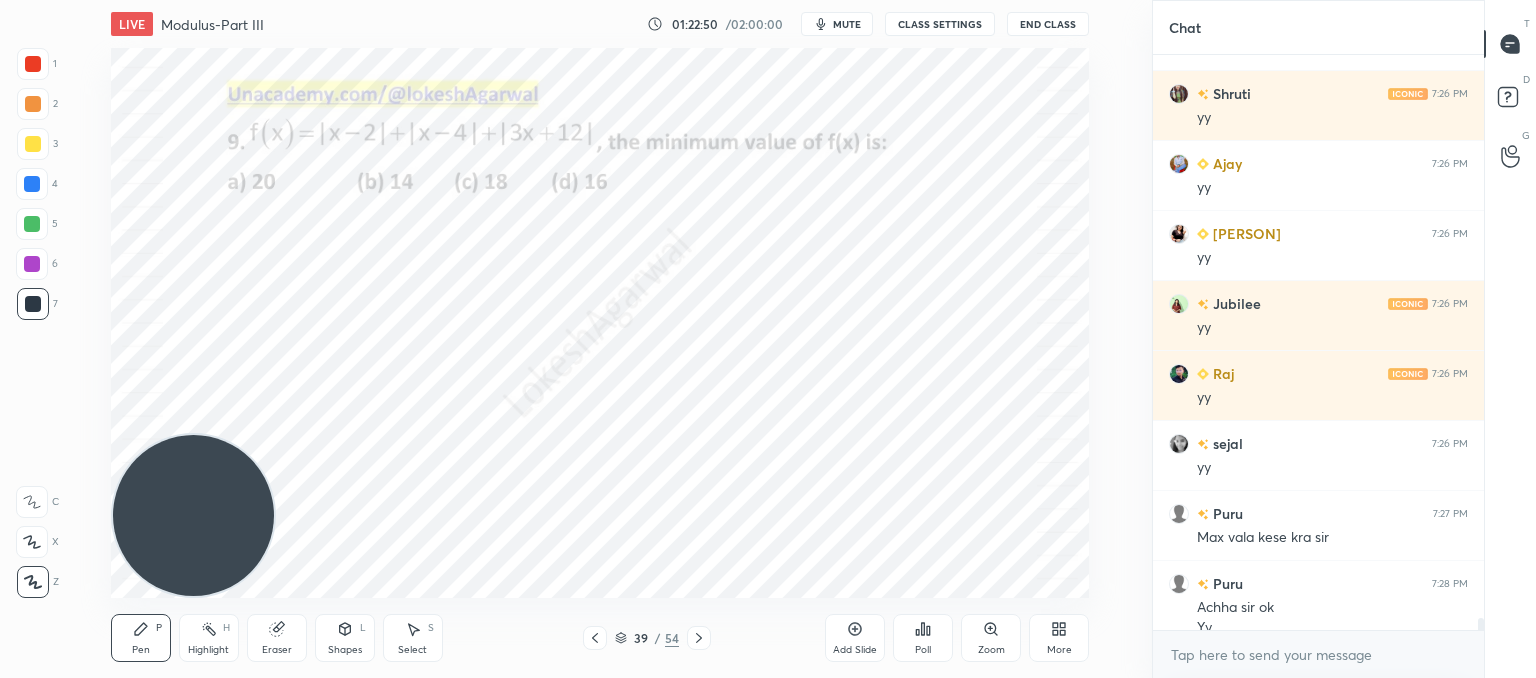 scroll, scrollTop: 26312, scrollLeft: 0, axis: vertical 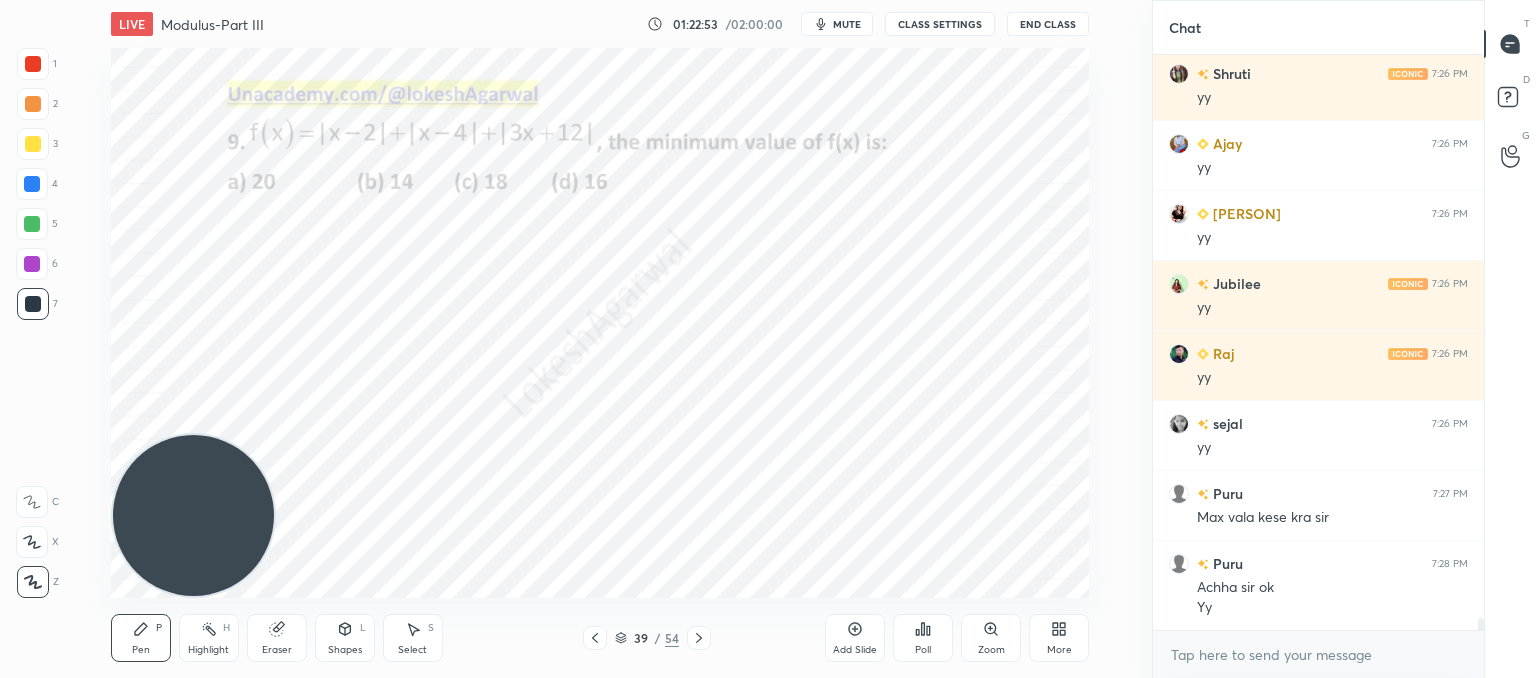 click on "Poll" at bounding box center (923, 638) 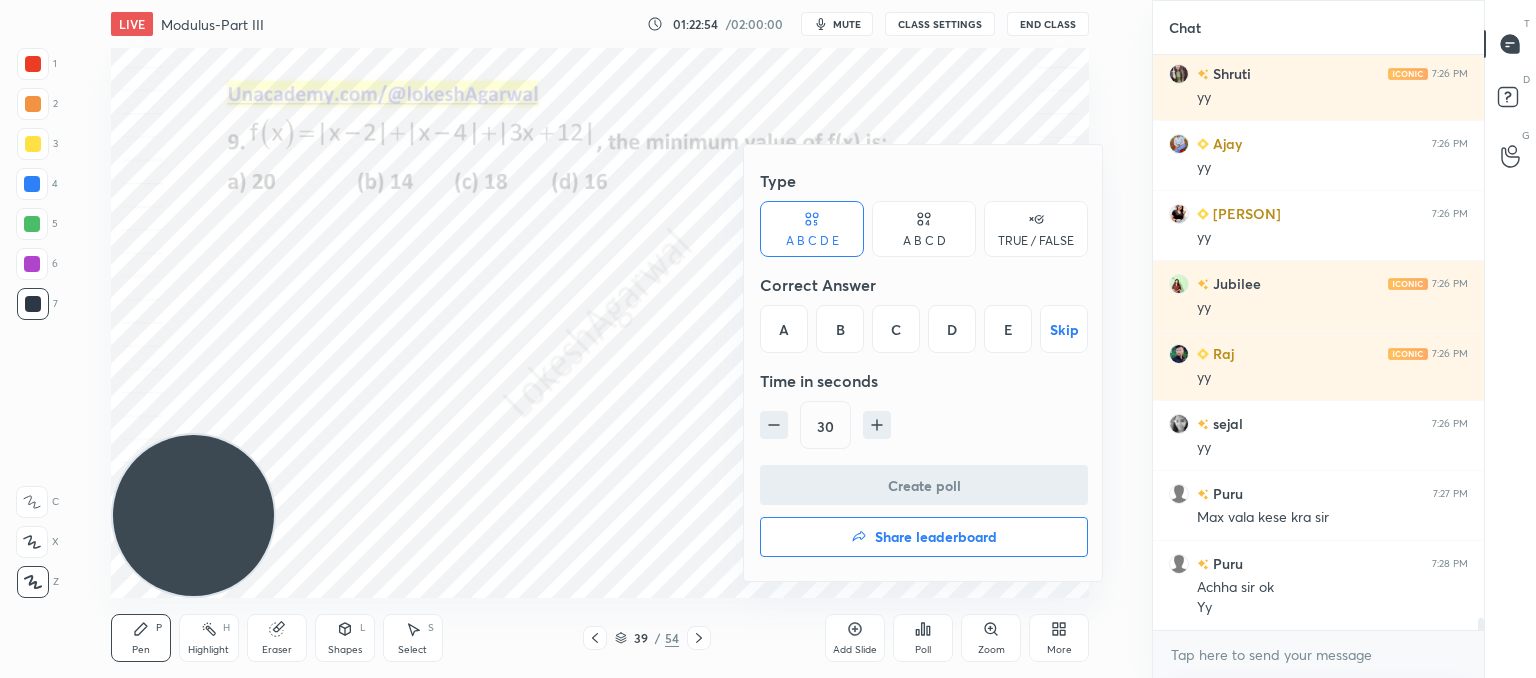 click on "A B C D" at bounding box center (924, 229) 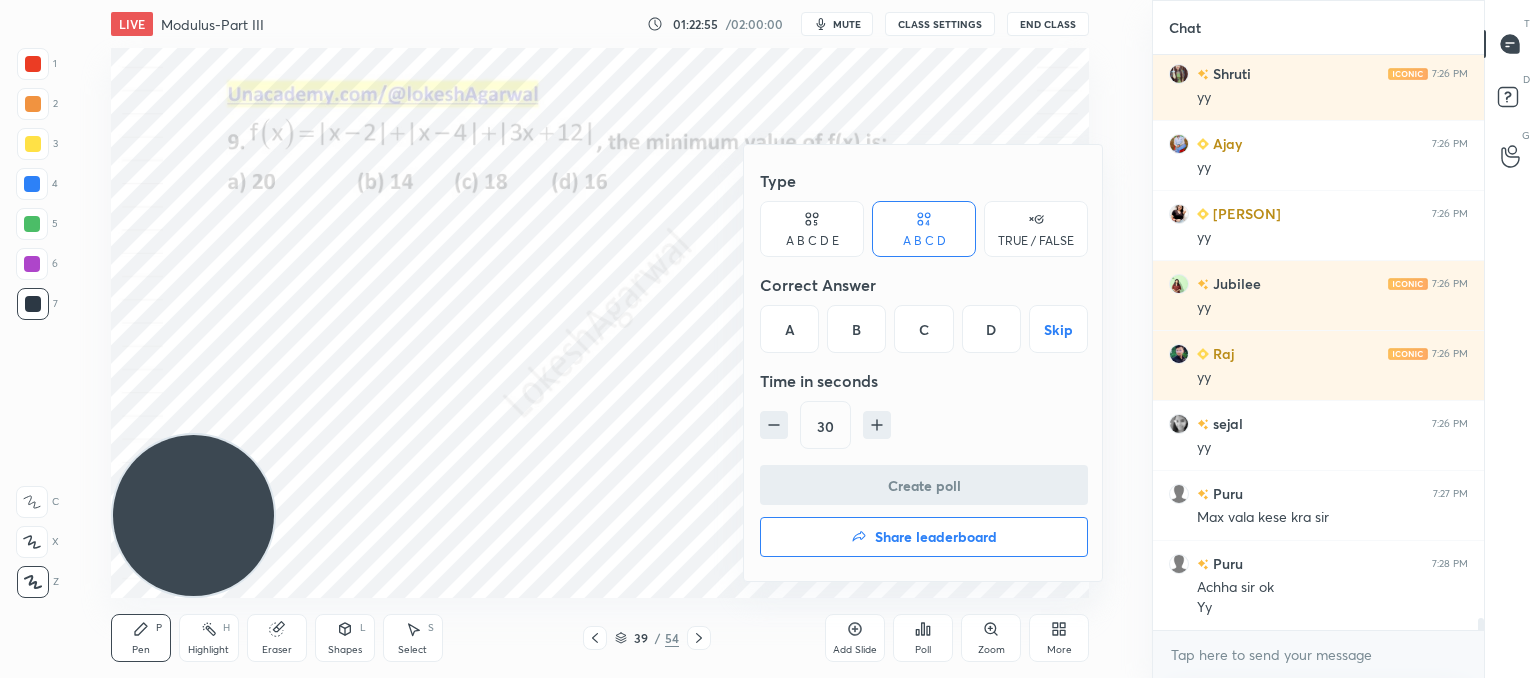 click on "B" at bounding box center [856, 329] 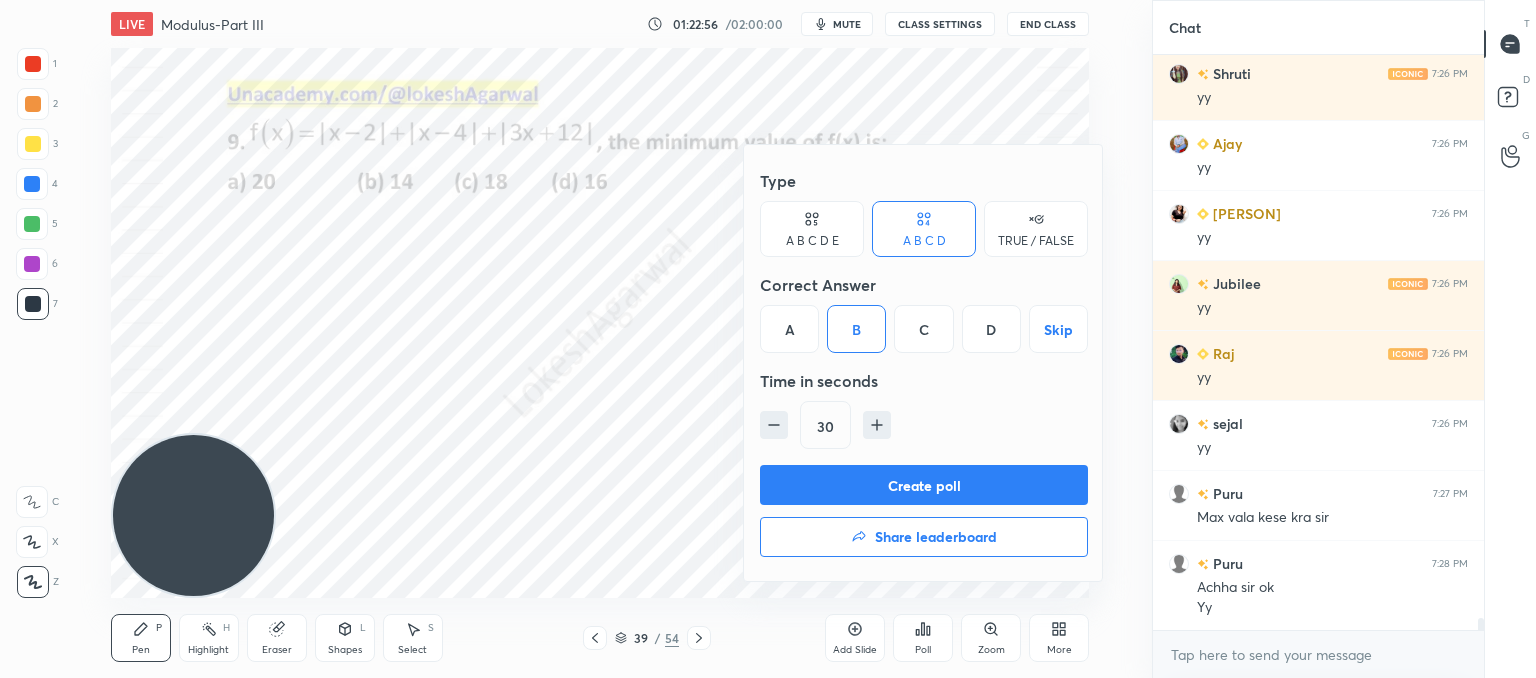 drag, startPoint x: 878, startPoint y: 417, endPoint x: 876, endPoint y: 473, distance: 56.0357 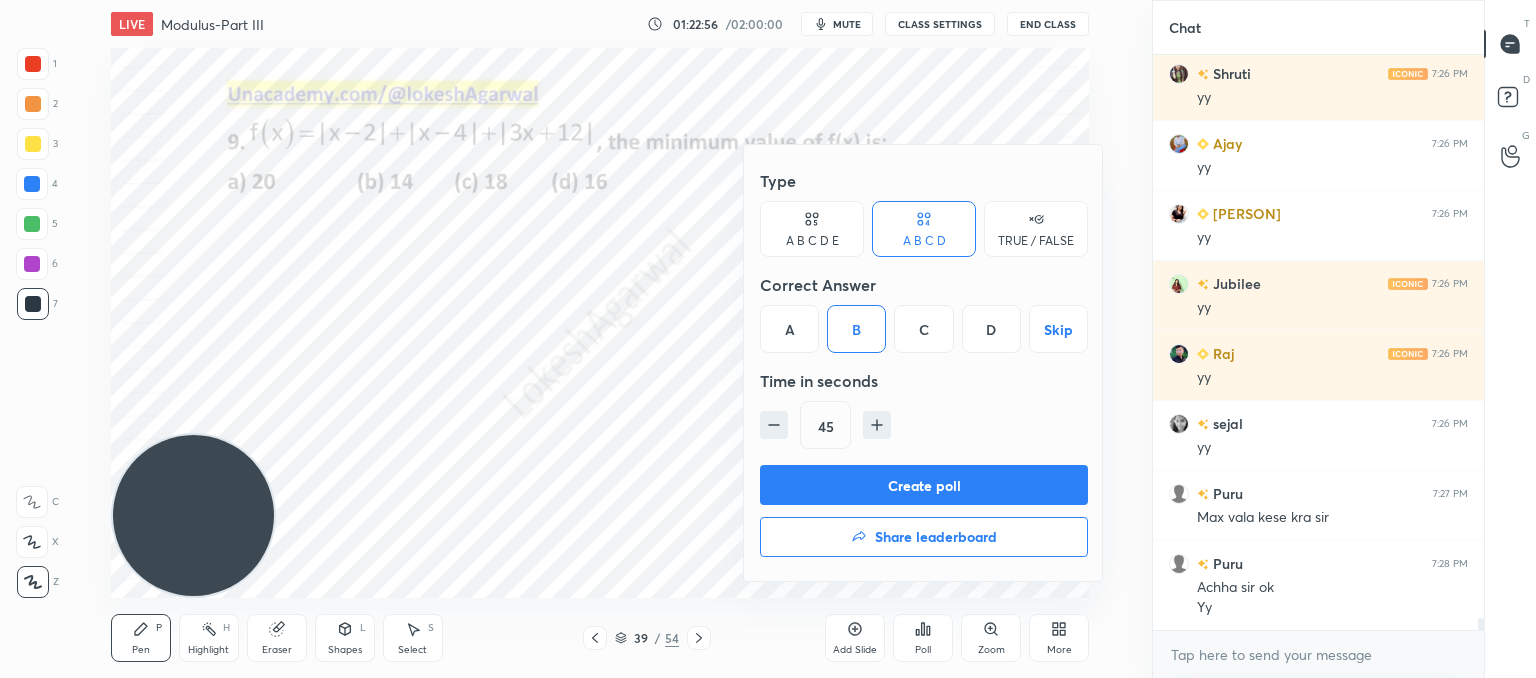 click on "Create poll" at bounding box center [924, 485] 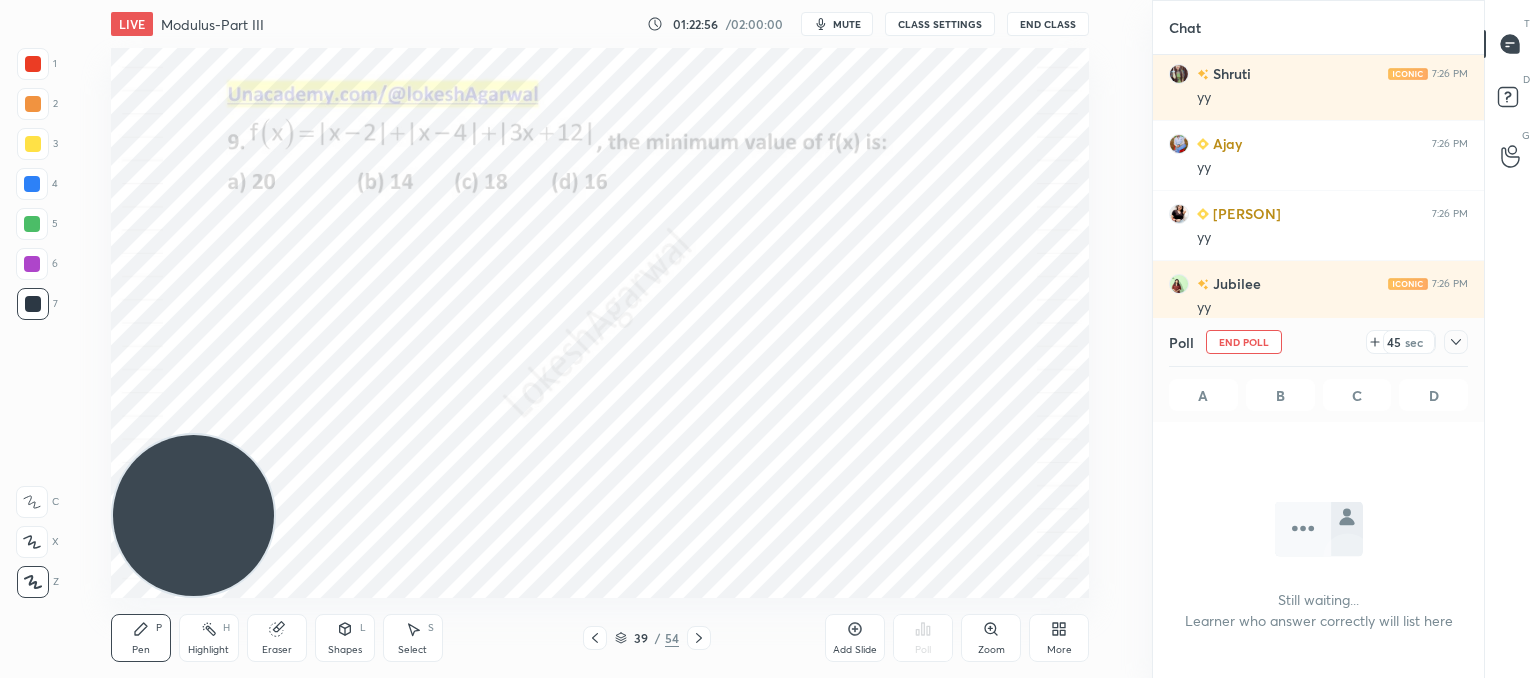 scroll, scrollTop: 476, scrollLeft: 325, axis: both 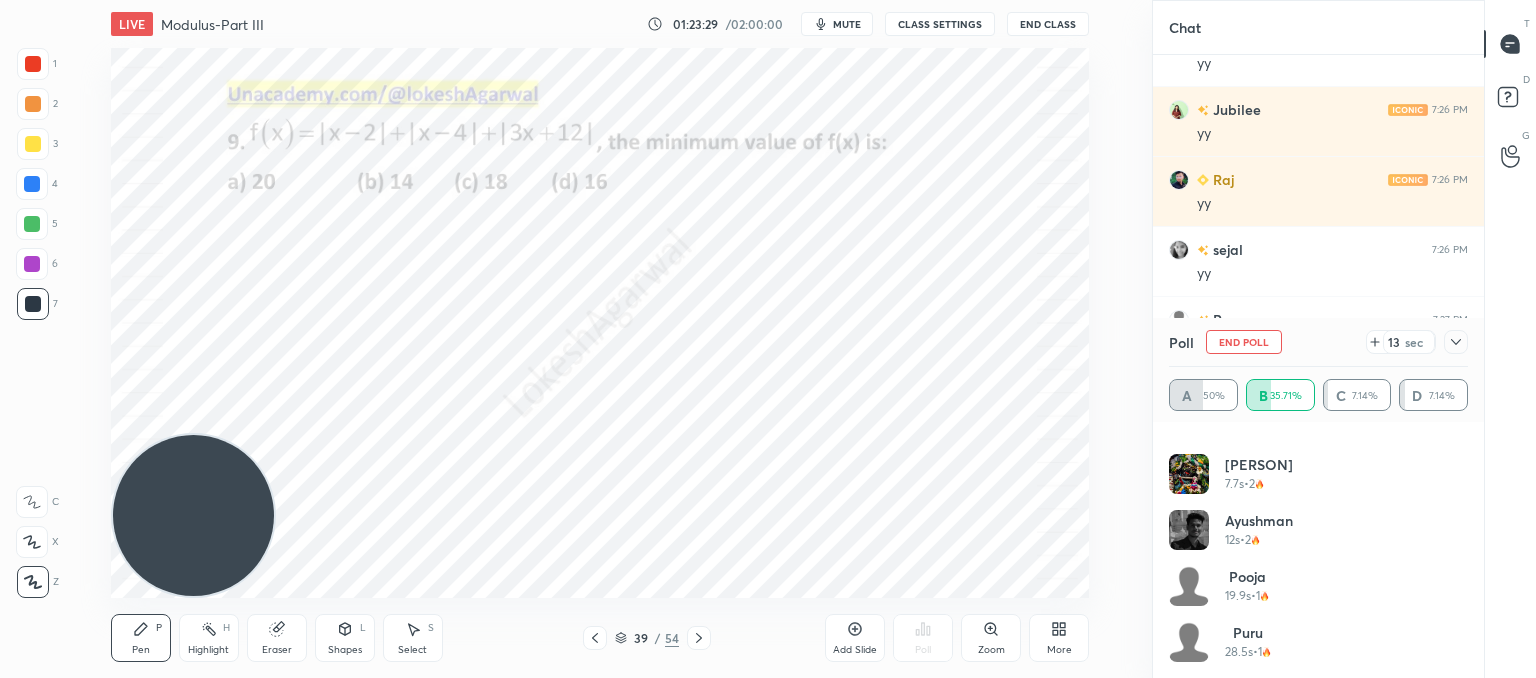 click at bounding box center (1456, 342) 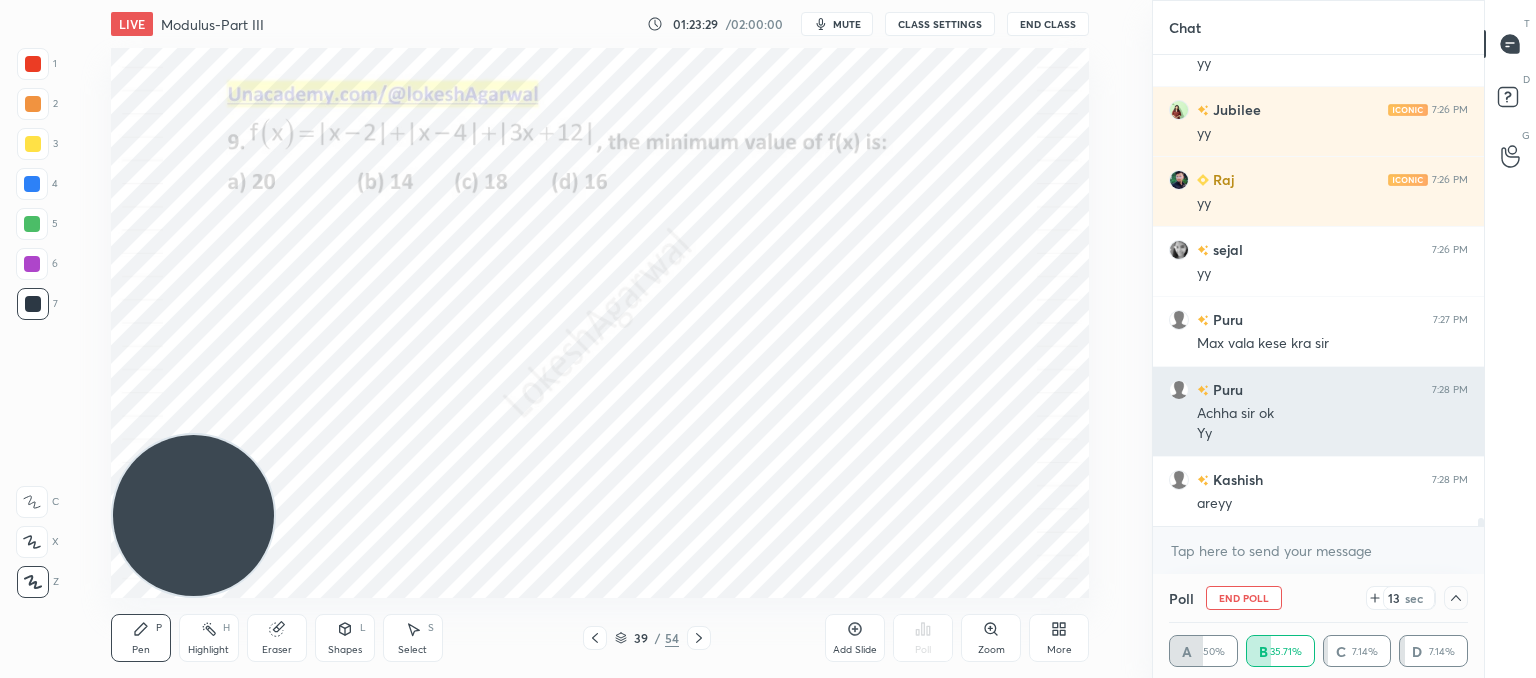 scroll, scrollTop: 154, scrollLeft: 293, axis: both 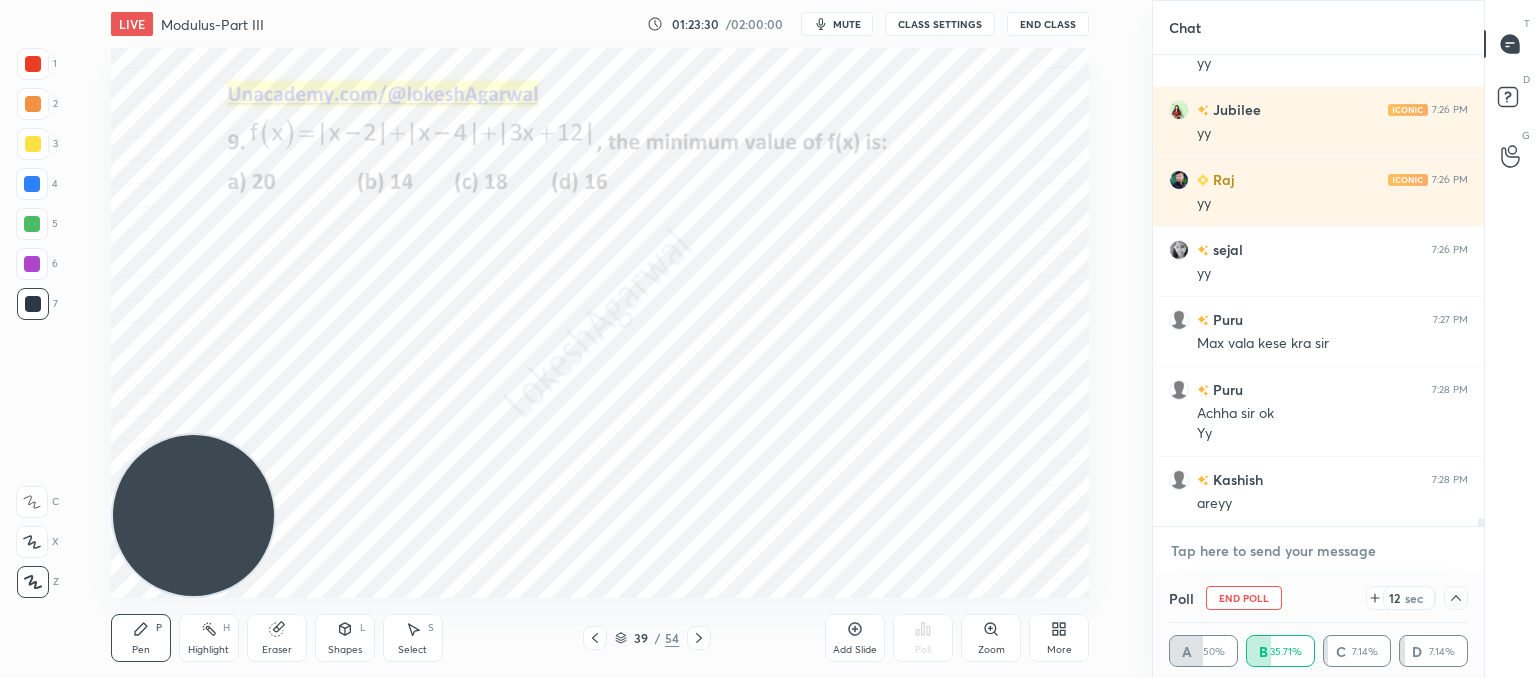click at bounding box center (1318, 551) 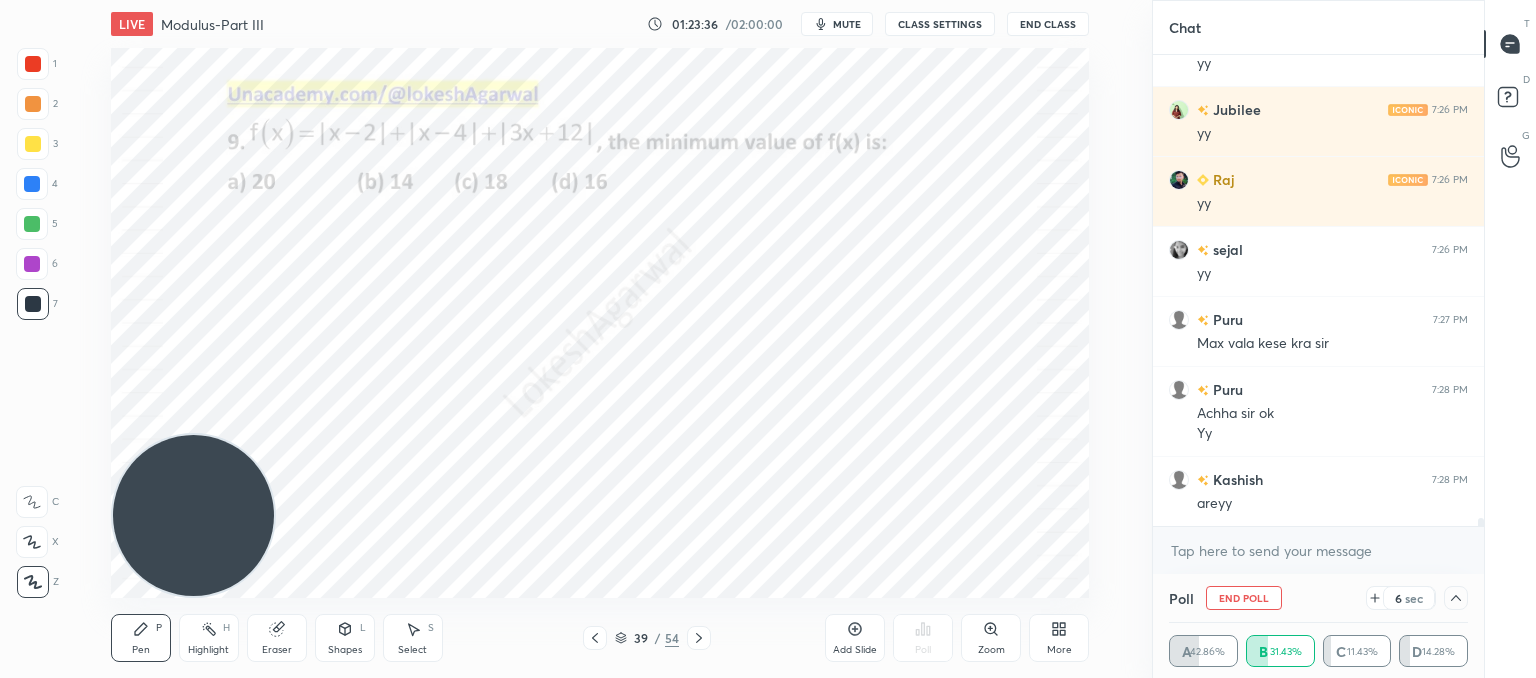 click on "6  sec" at bounding box center (1409, 598) 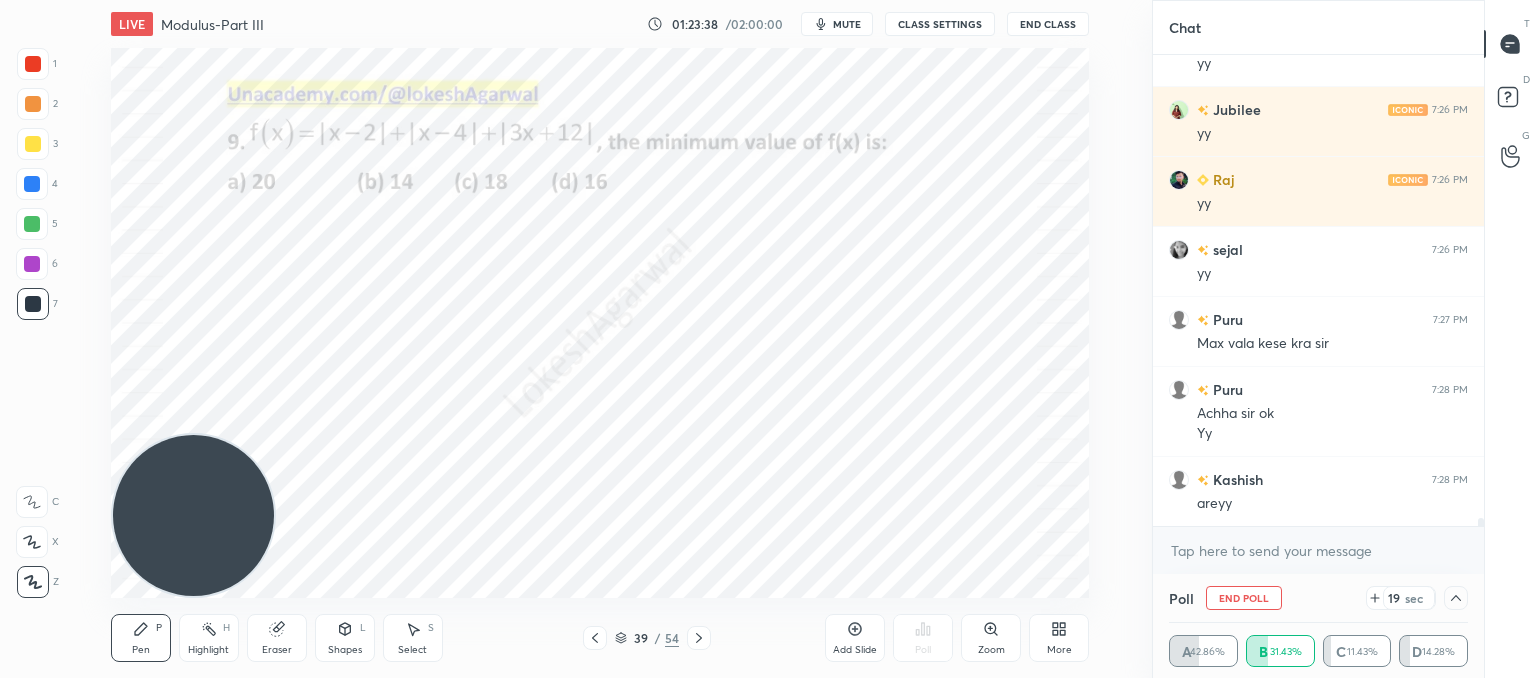 click 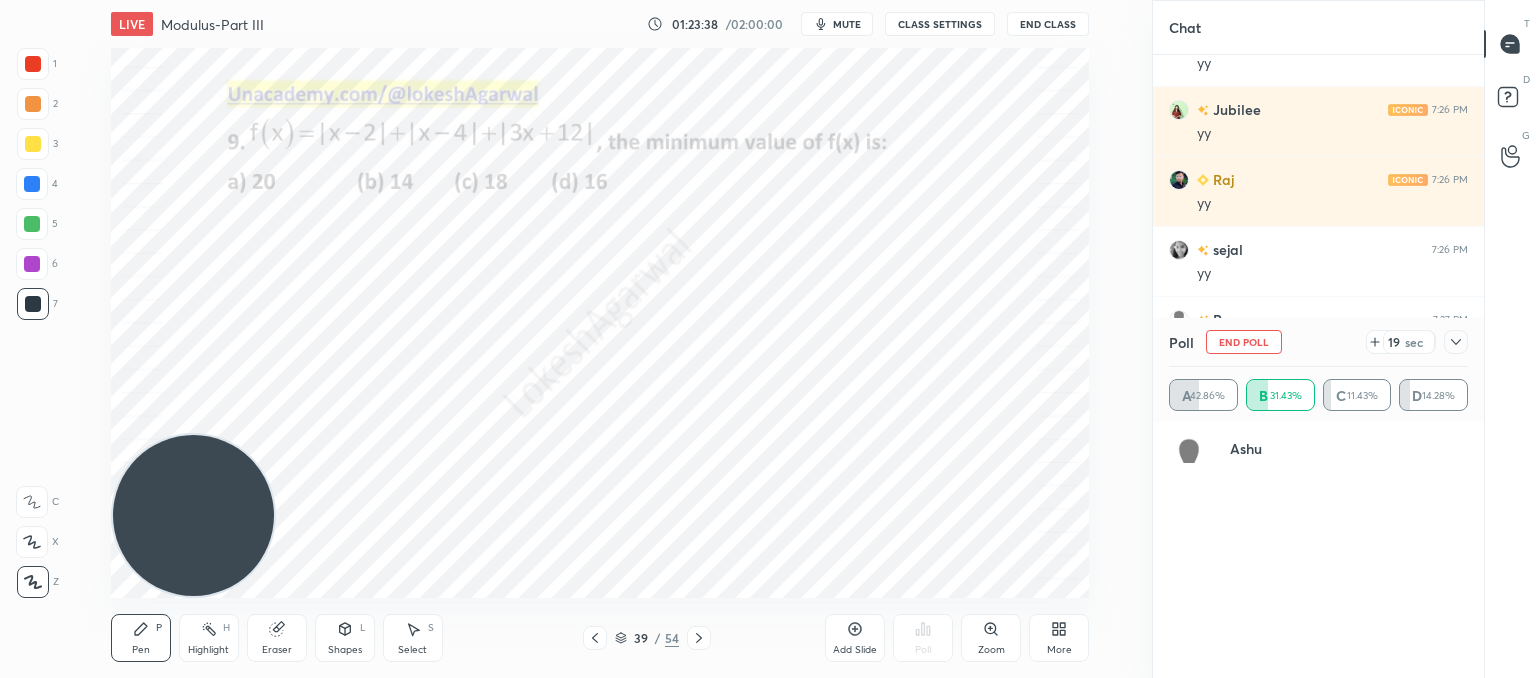 scroll, scrollTop: 7, scrollLeft: 6, axis: both 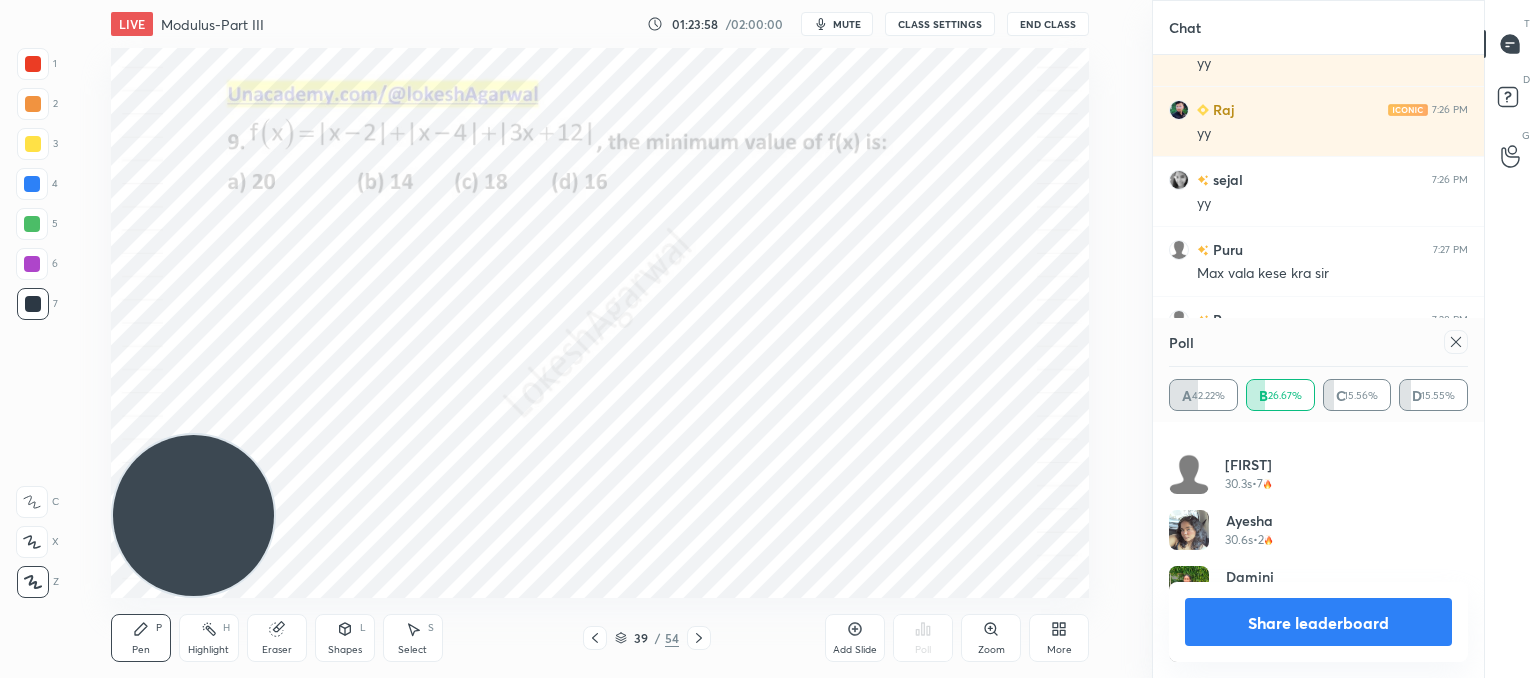 click 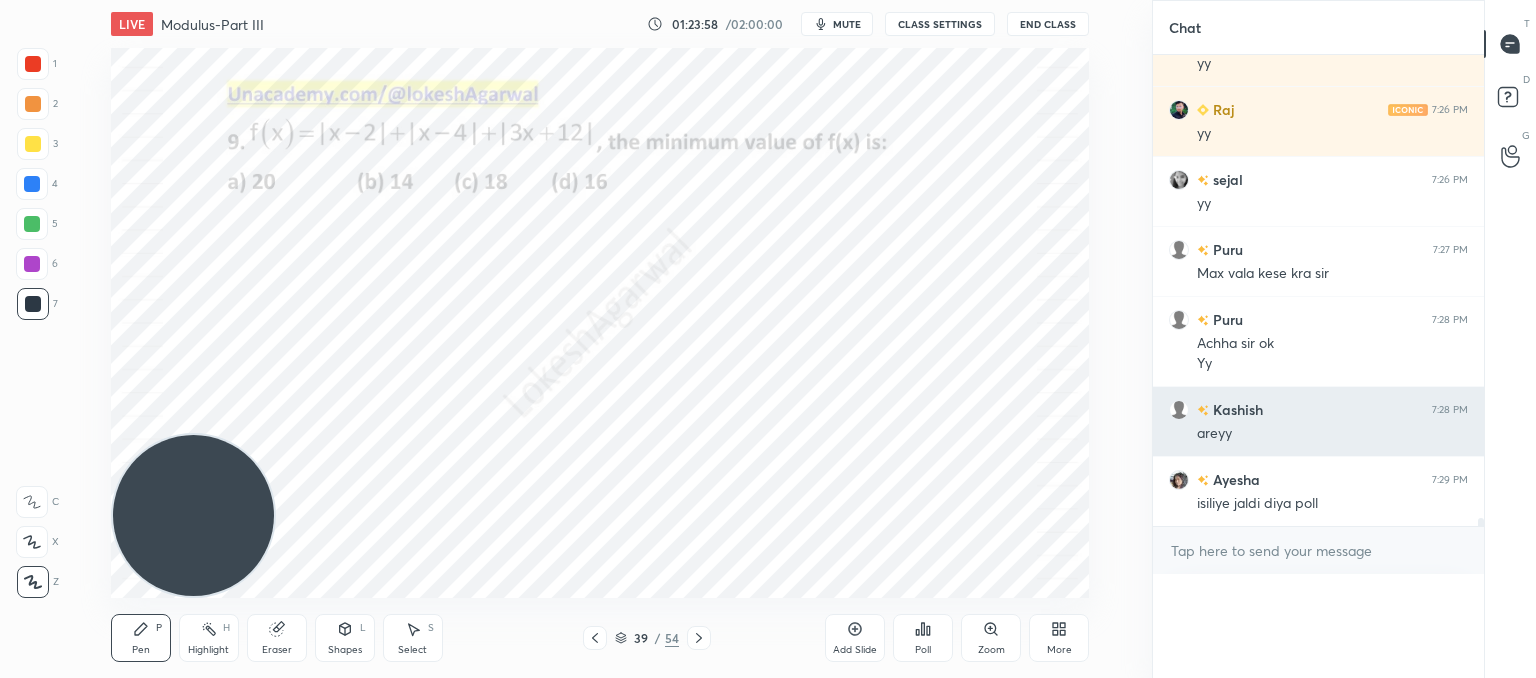 scroll, scrollTop: 120, scrollLeft: 293, axis: both 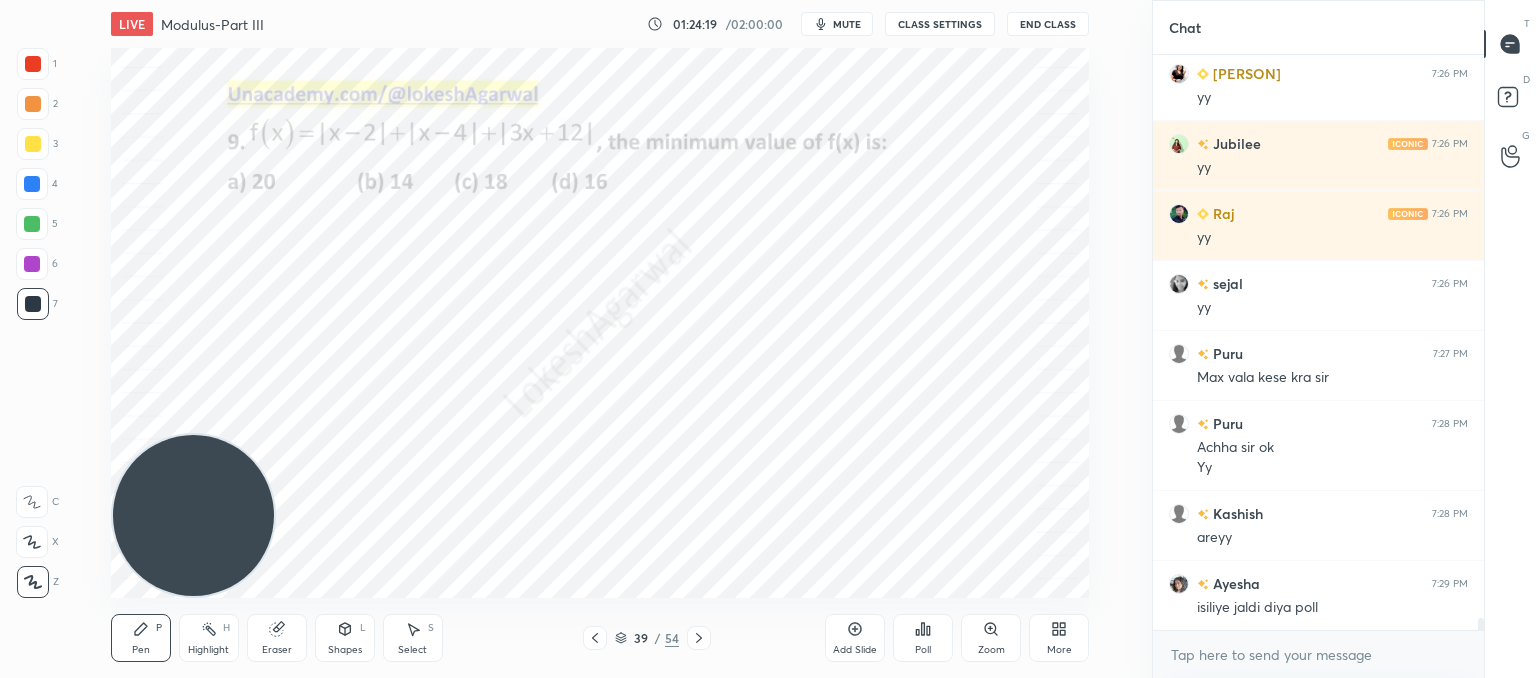 click on "Shapes" at bounding box center [345, 650] 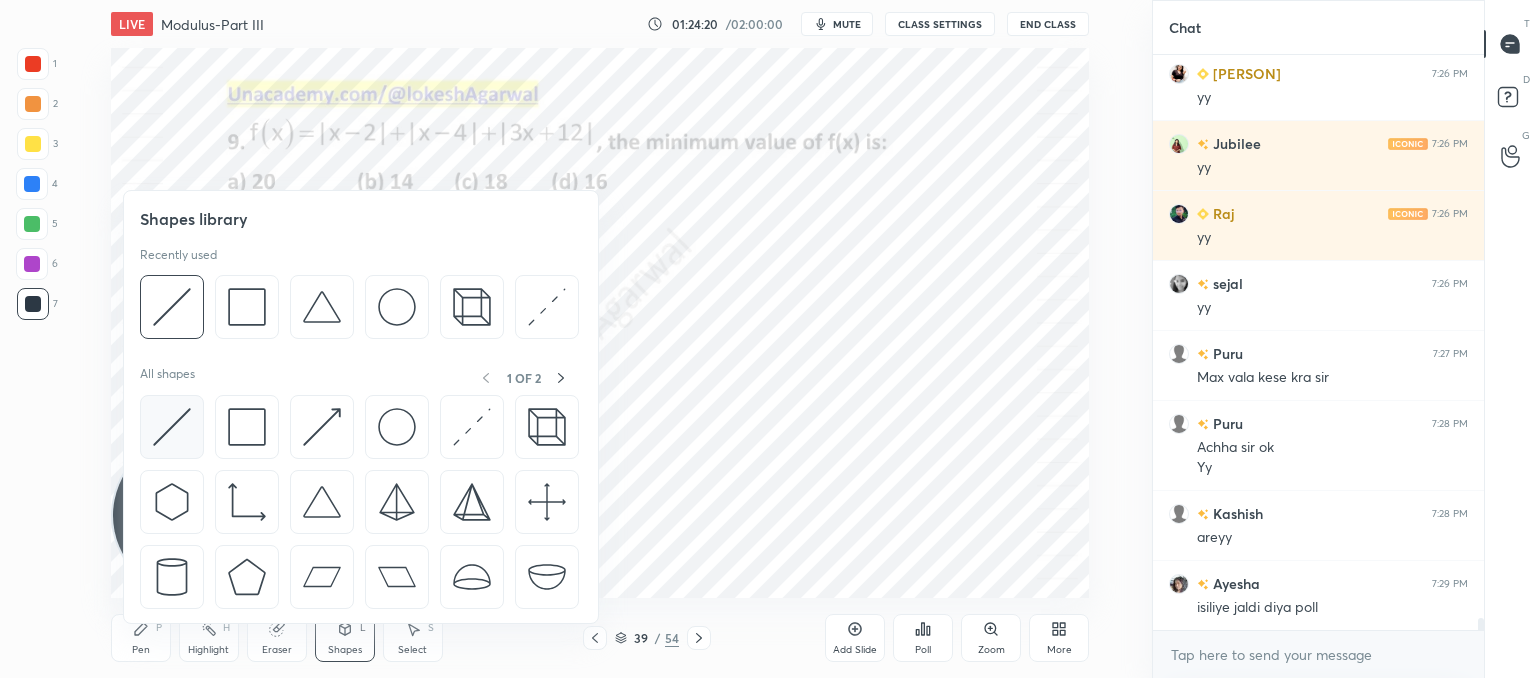click at bounding box center [172, 427] 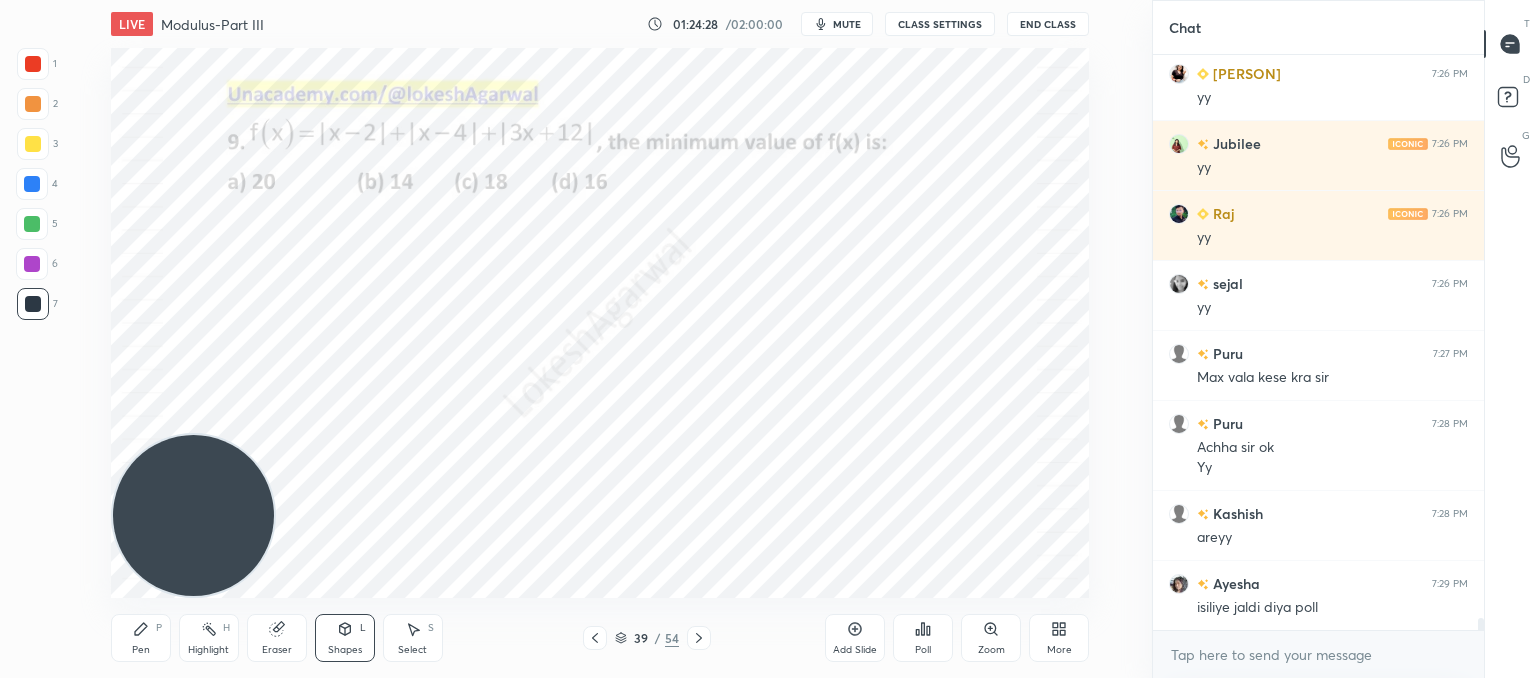 drag, startPoint x: 143, startPoint y: 632, endPoint x: 196, endPoint y: 565, distance: 85.42833 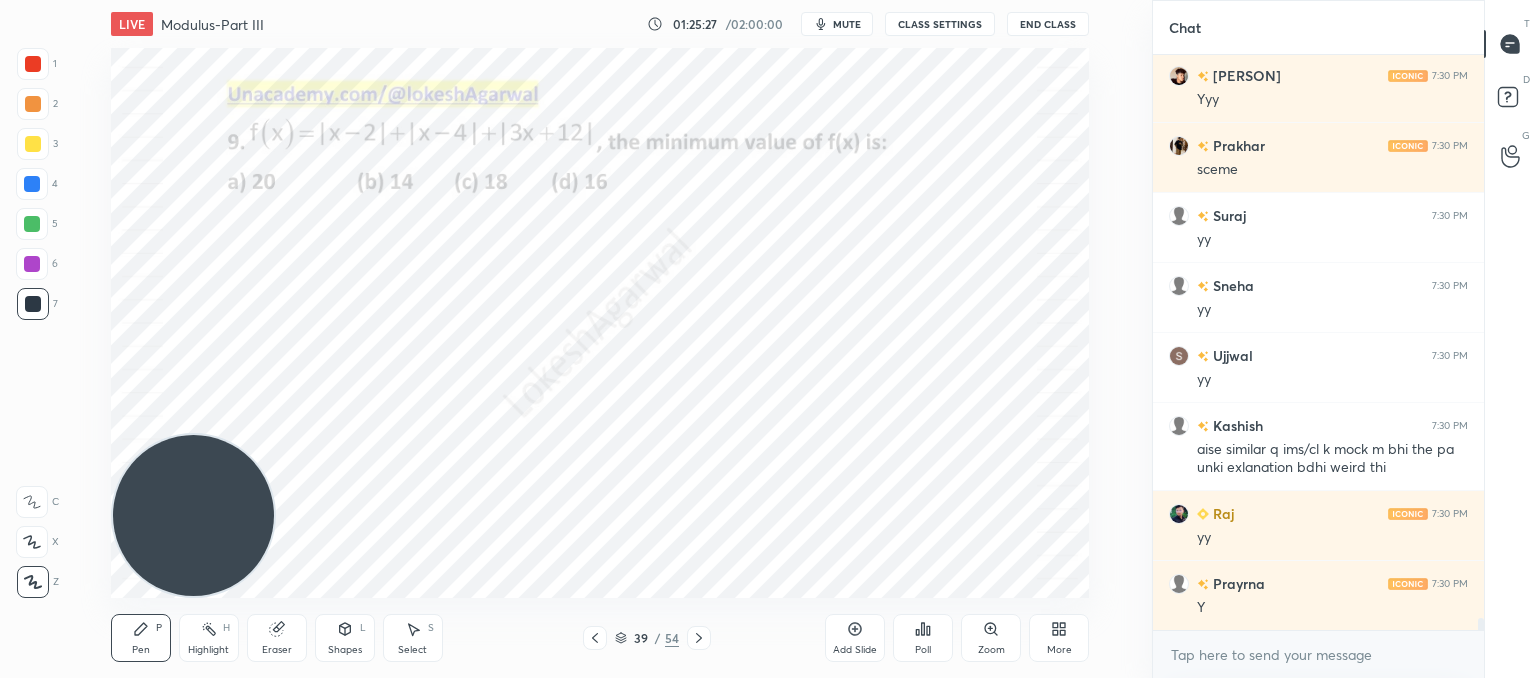 scroll, scrollTop: 27450, scrollLeft: 0, axis: vertical 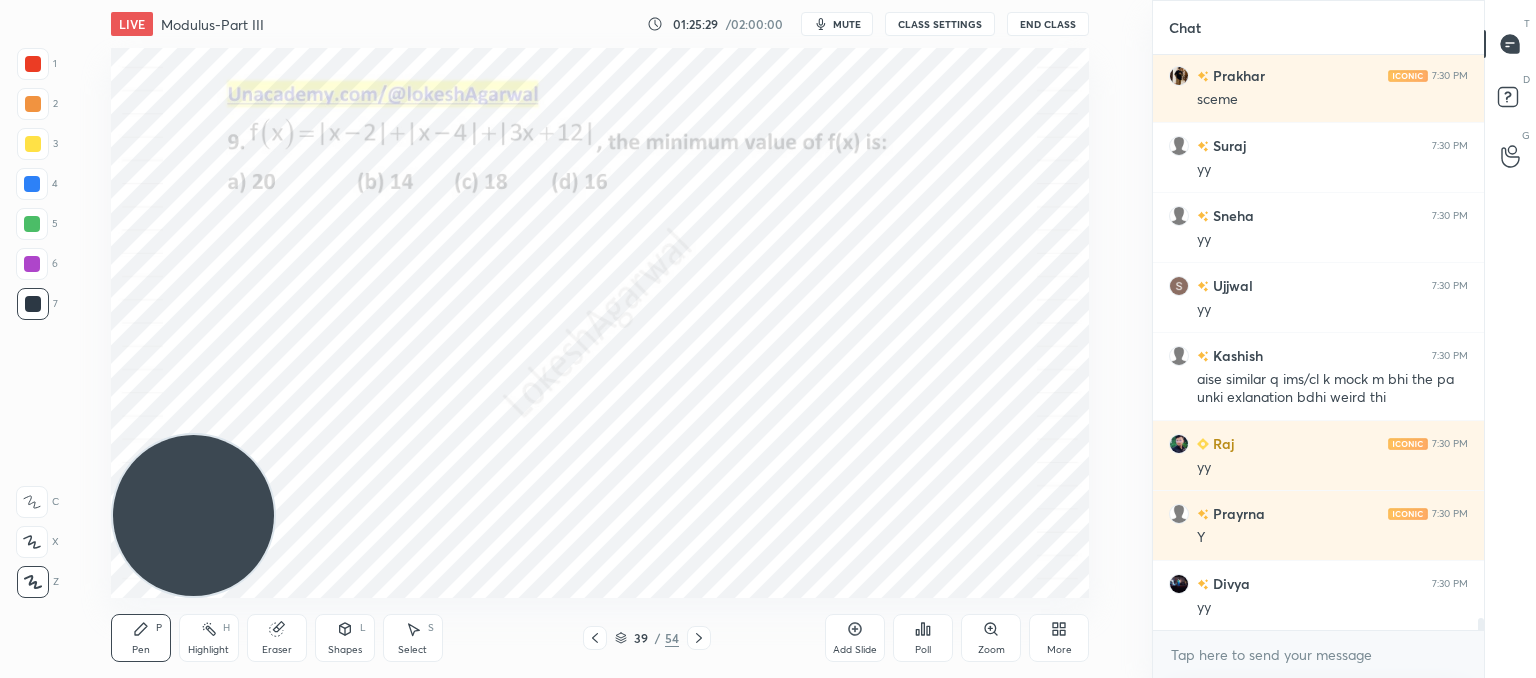 click 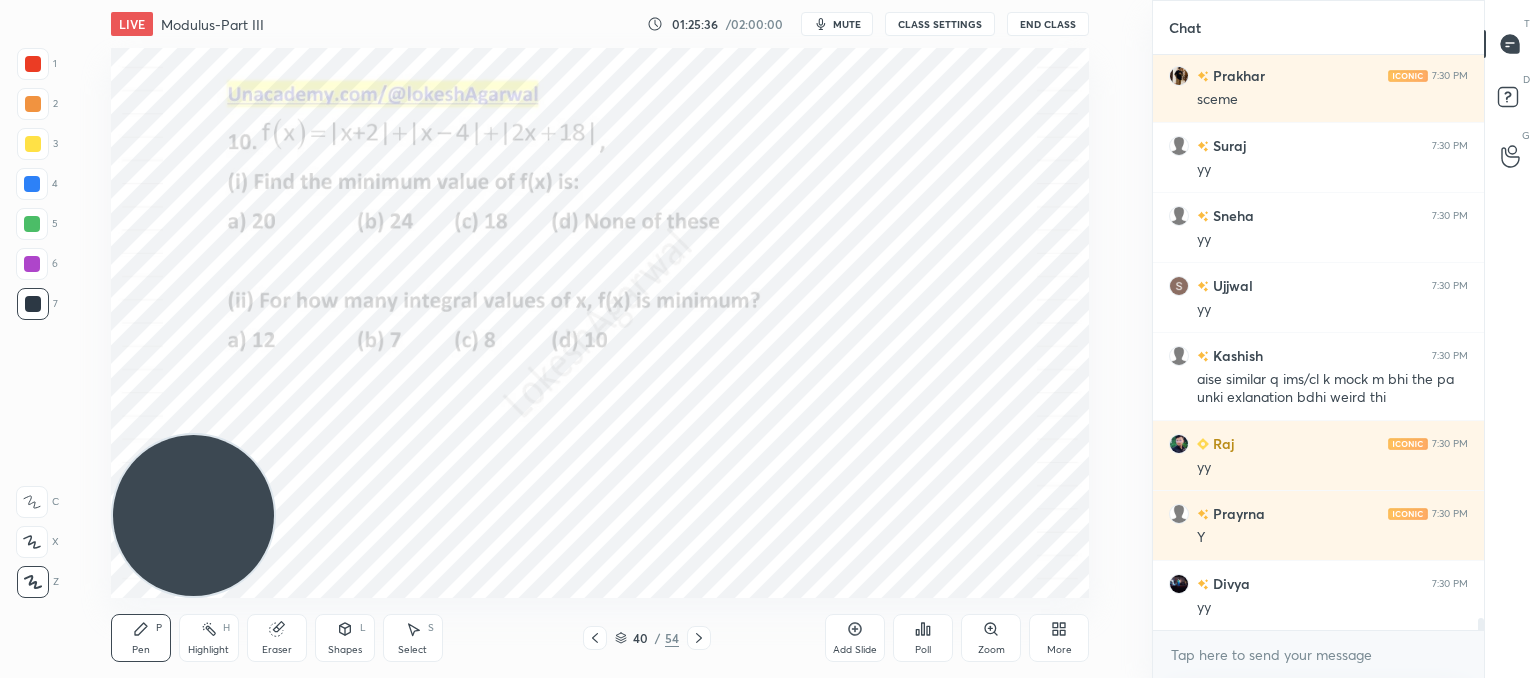 click 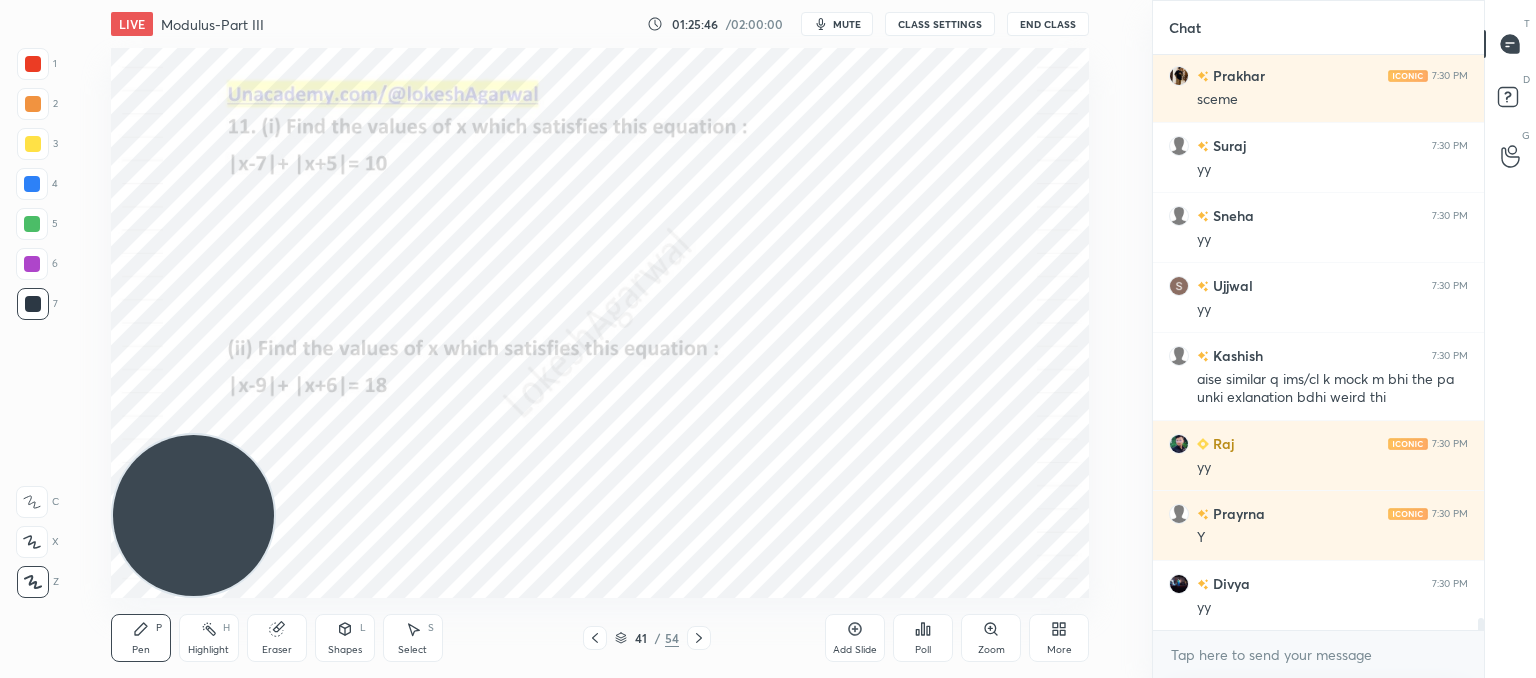 click on "Shapes L" at bounding box center [345, 638] 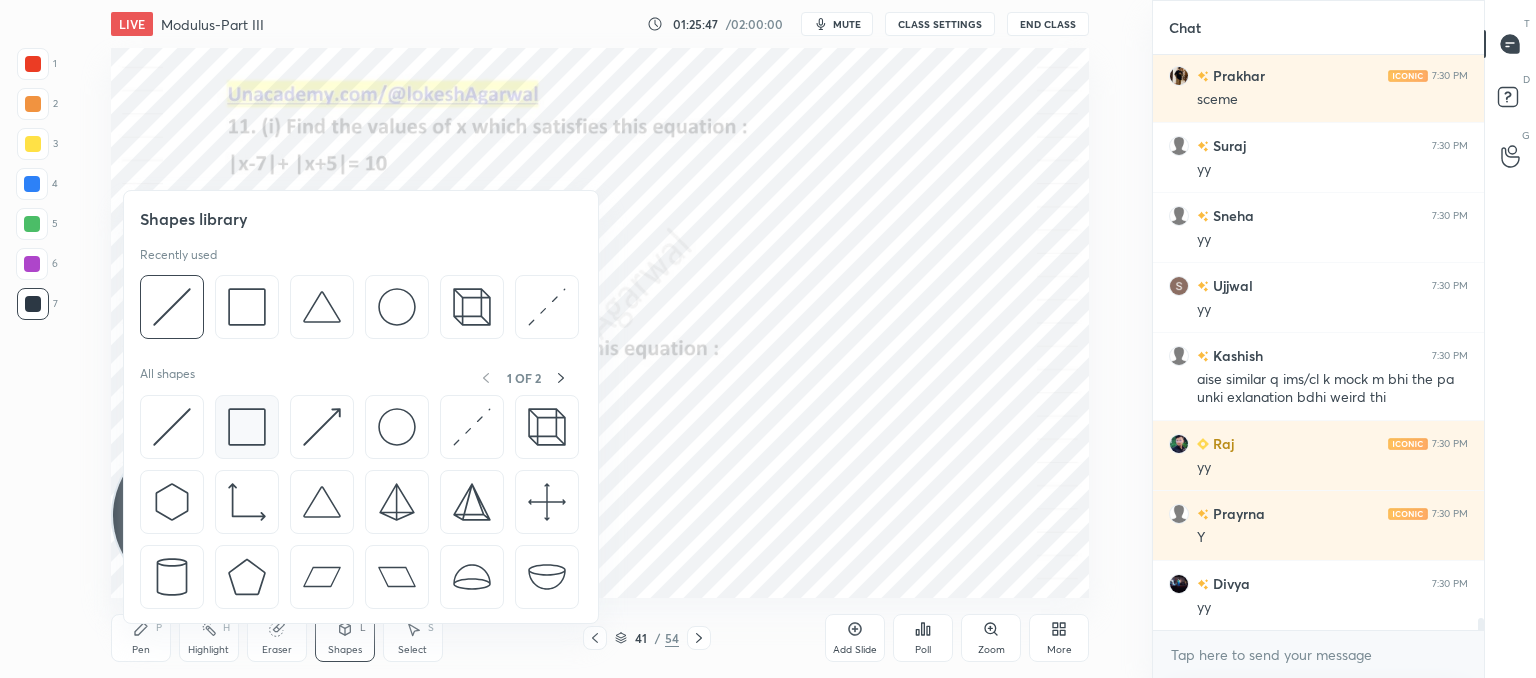 click at bounding box center (247, 427) 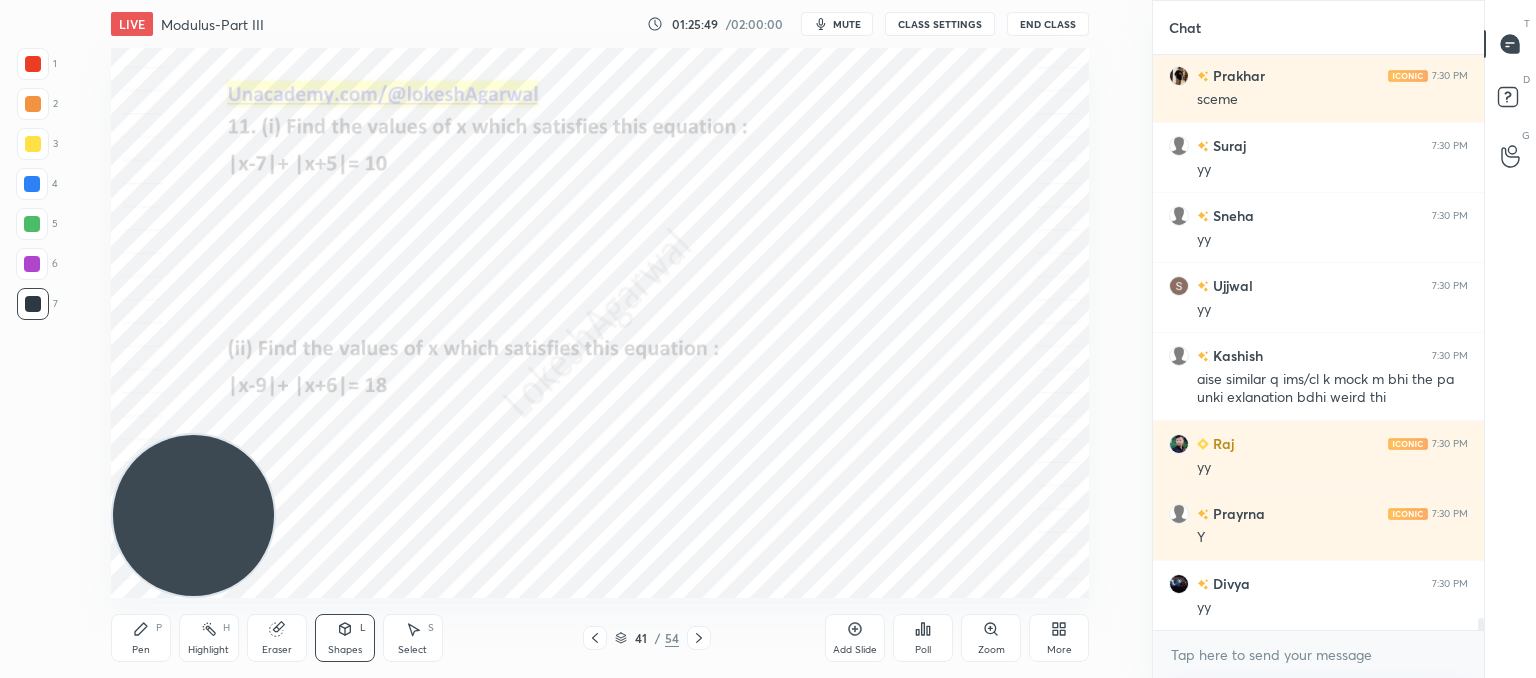 scroll, scrollTop: 27520, scrollLeft: 0, axis: vertical 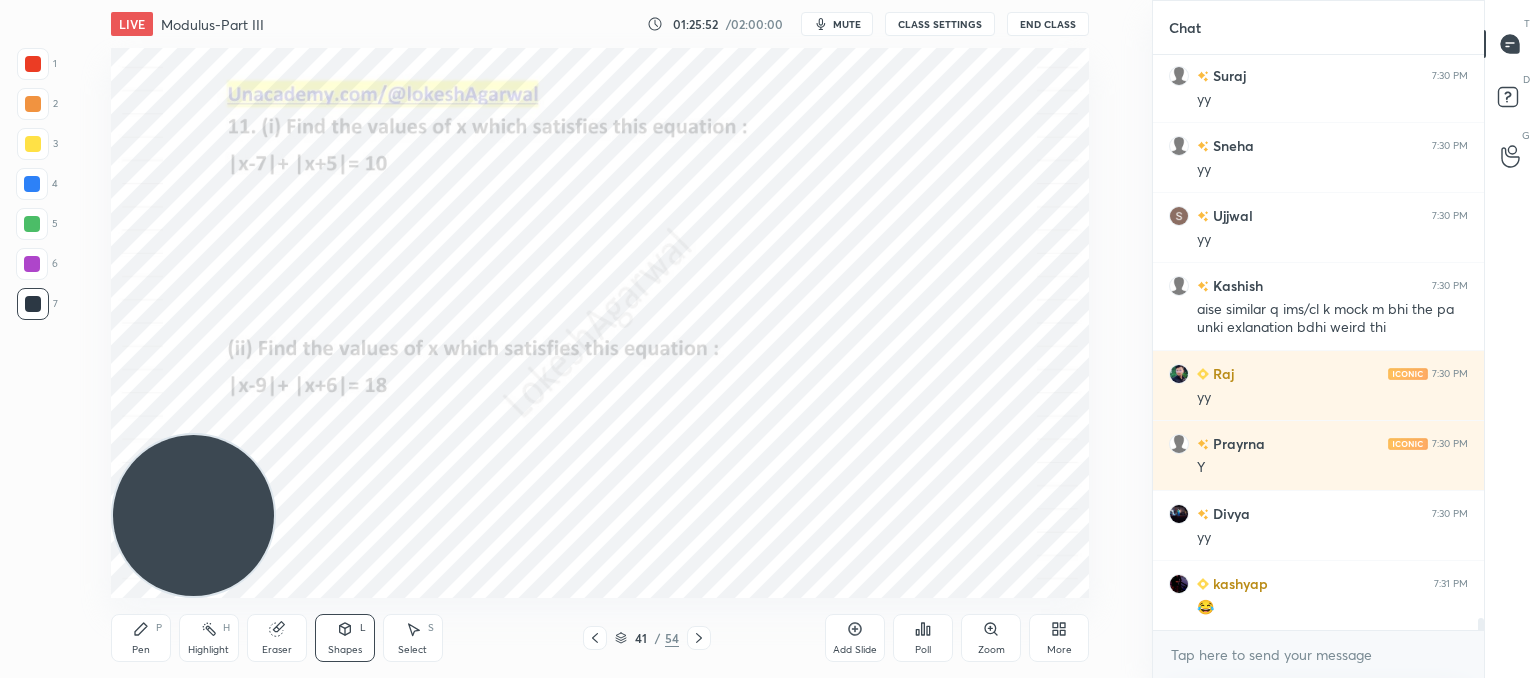 click on "Add Slide" at bounding box center (855, 638) 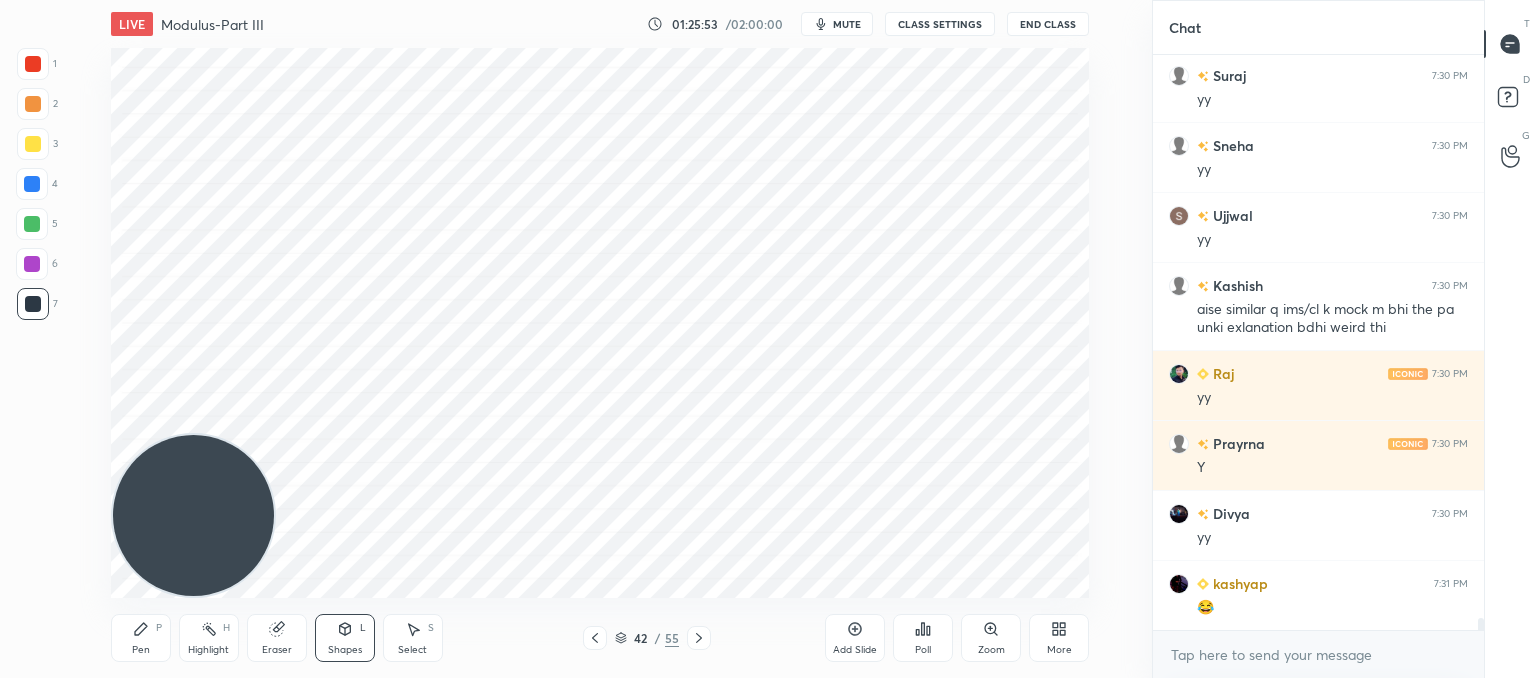 scroll, scrollTop: 27590, scrollLeft: 0, axis: vertical 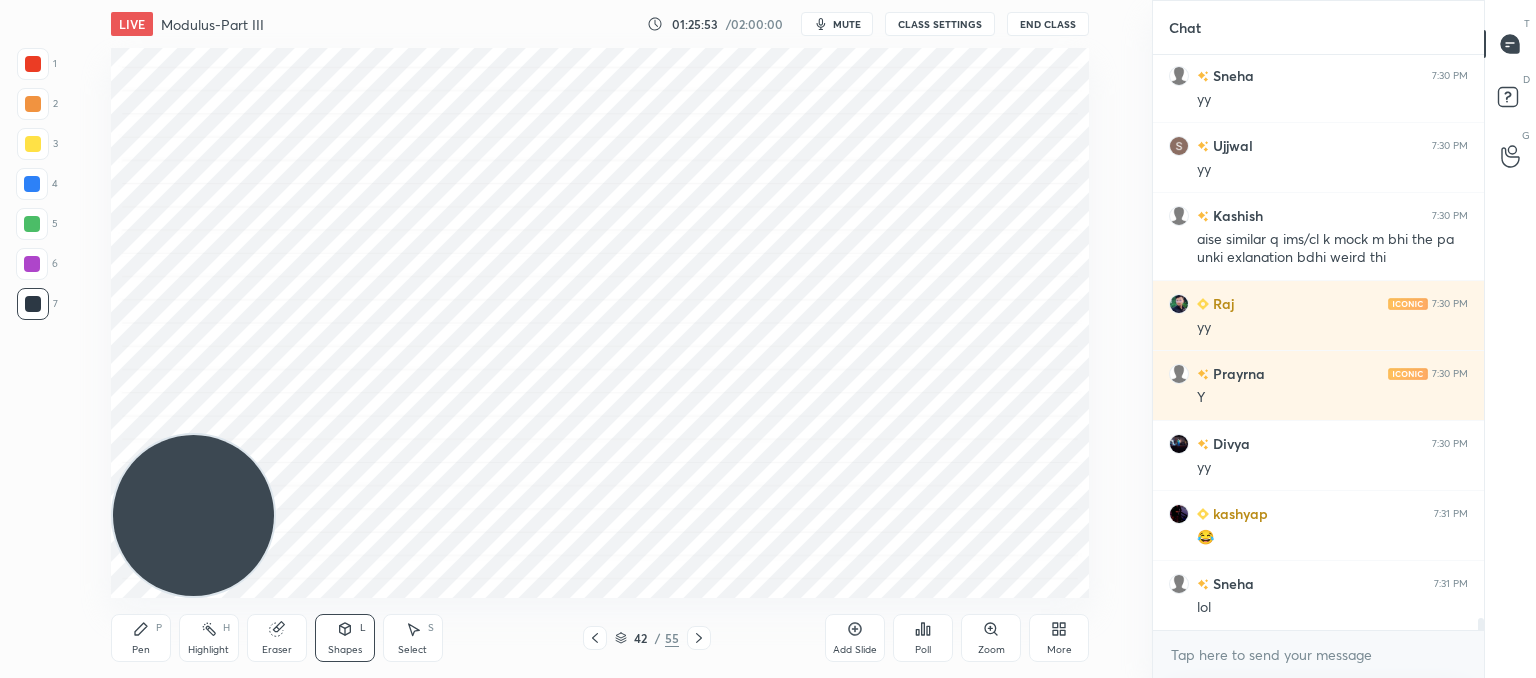 click 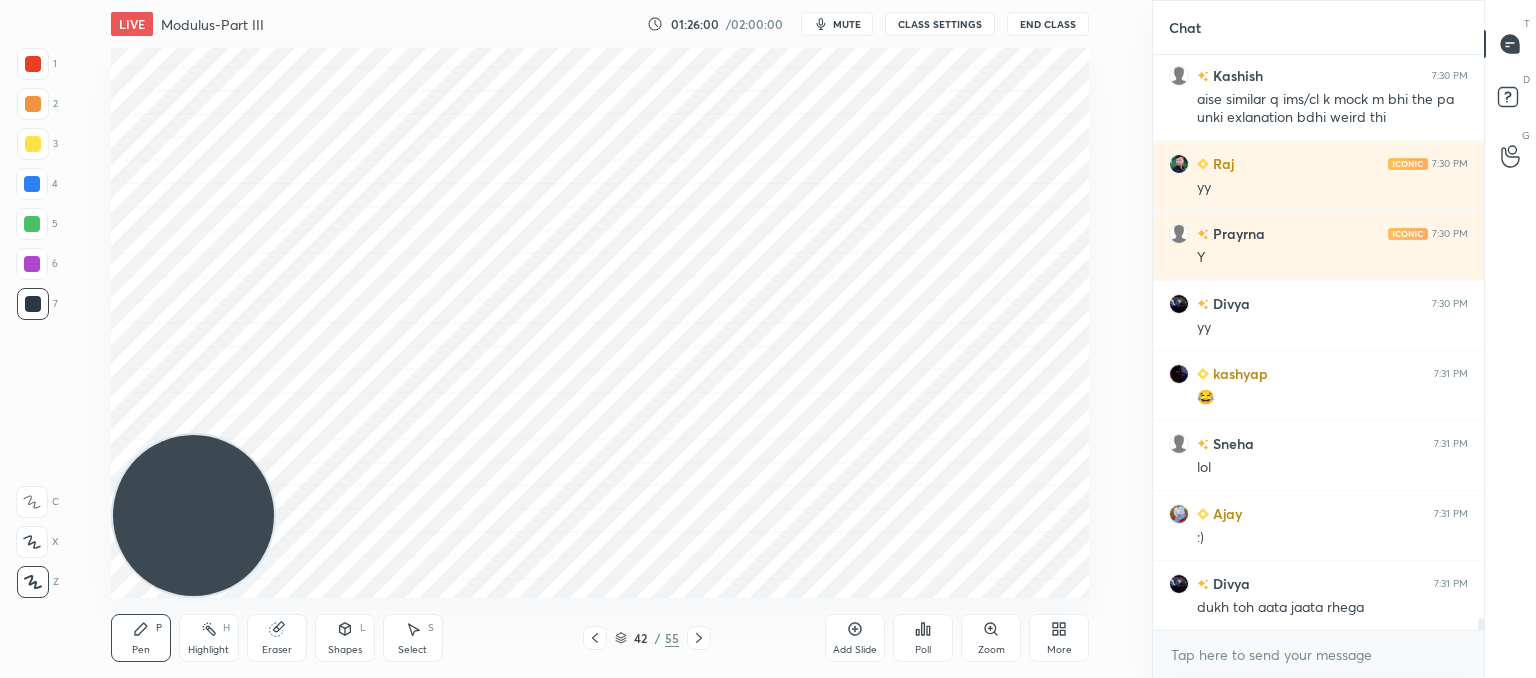 scroll, scrollTop: 27800, scrollLeft: 0, axis: vertical 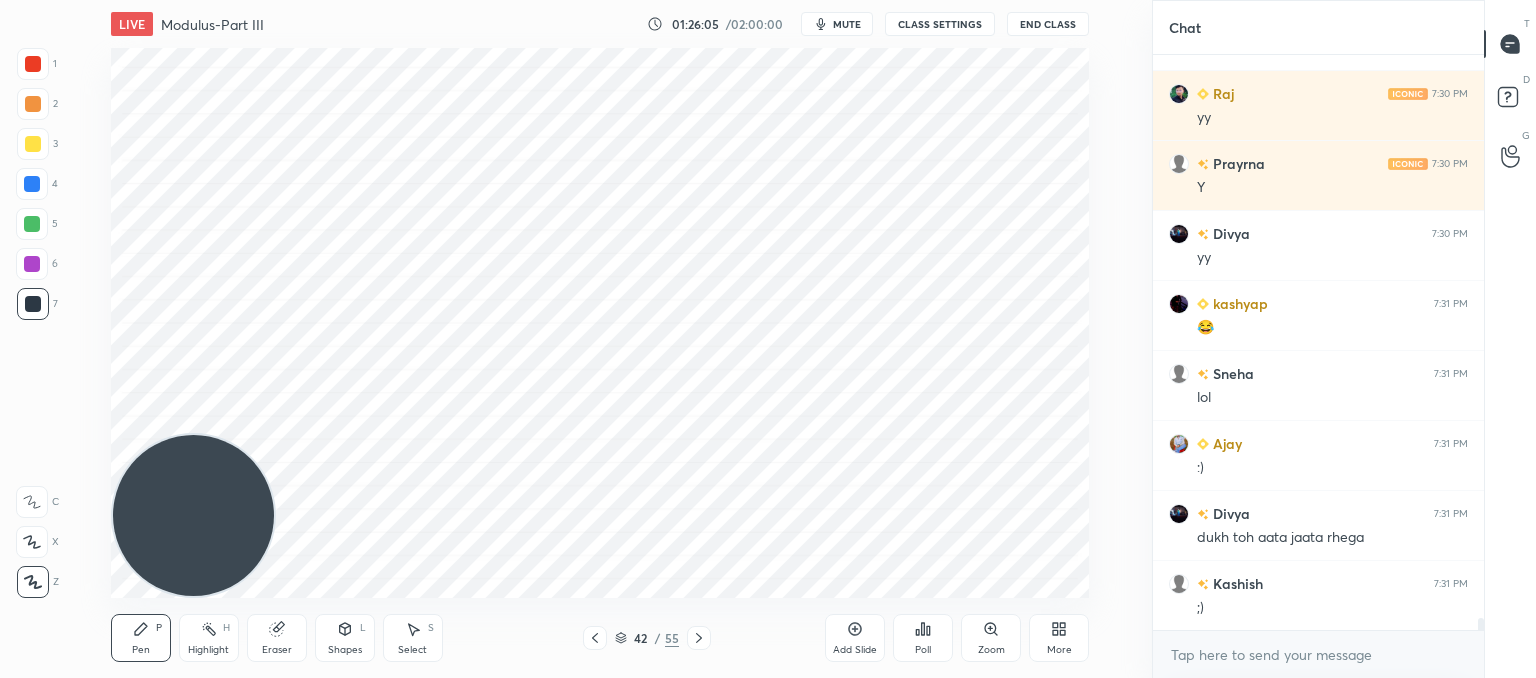 drag, startPoint x: 285, startPoint y: 641, endPoint x: 290, endPoint y: 608, distance: 33.37664 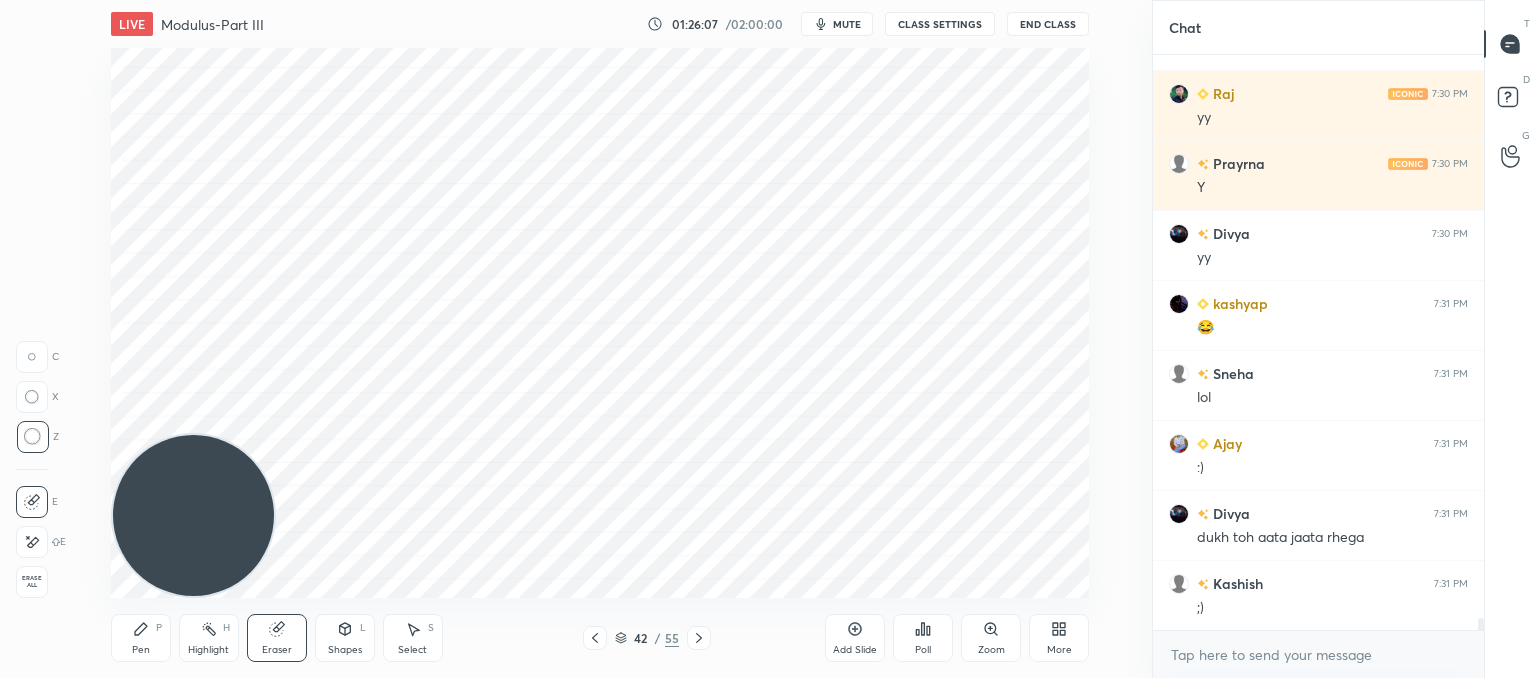 scroll, scrollTop: 27870, scrollLeft: 0, axis: vertical 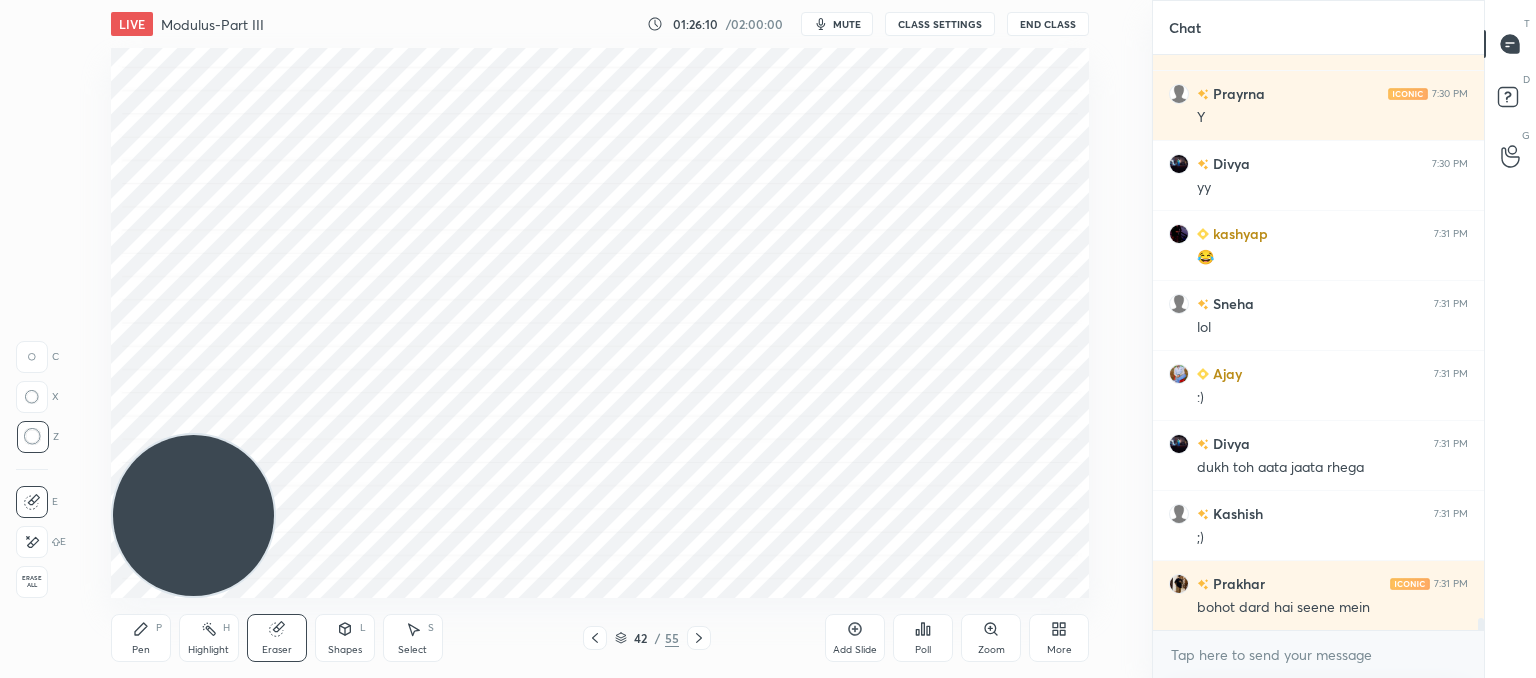 click on "Pen P" at bounding box center (141, 638) 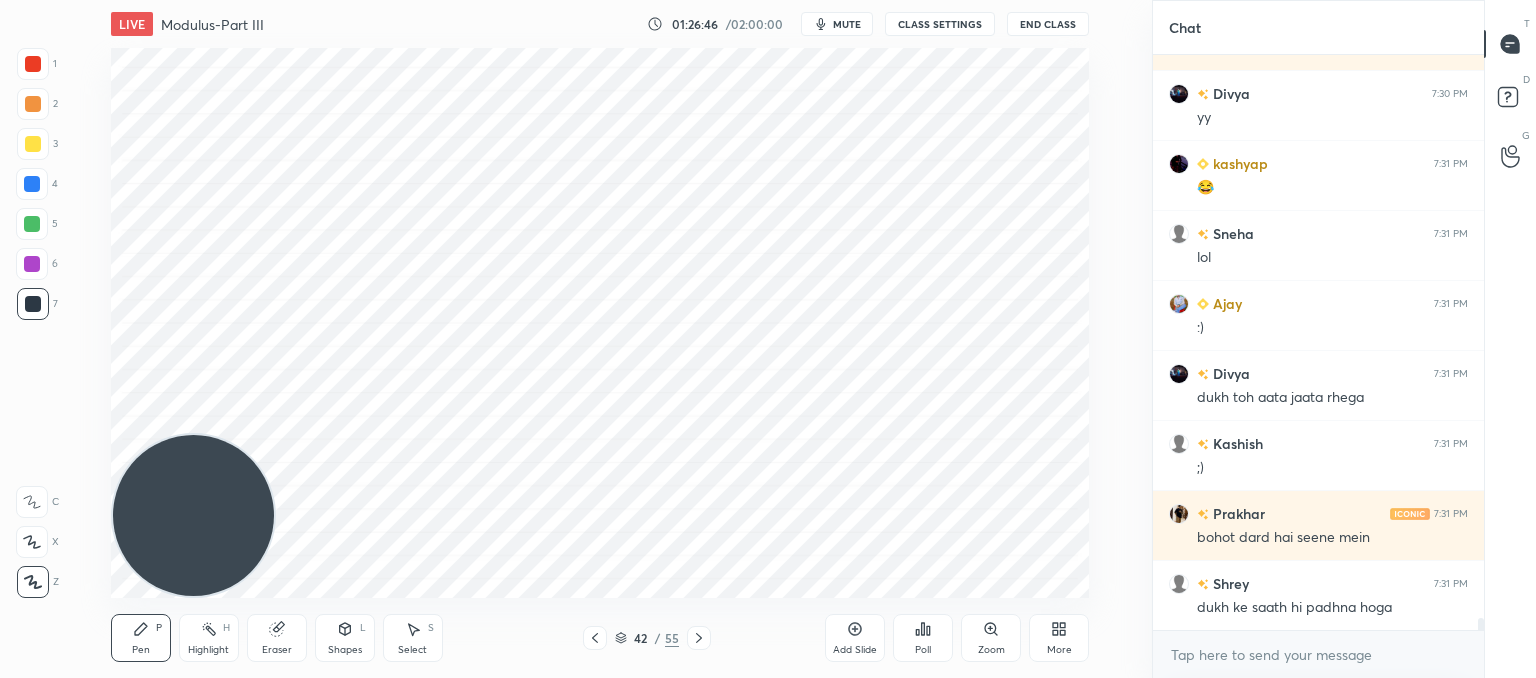 scroll, scrollTop: 28010, scrollLeft: 0, axis: vertical 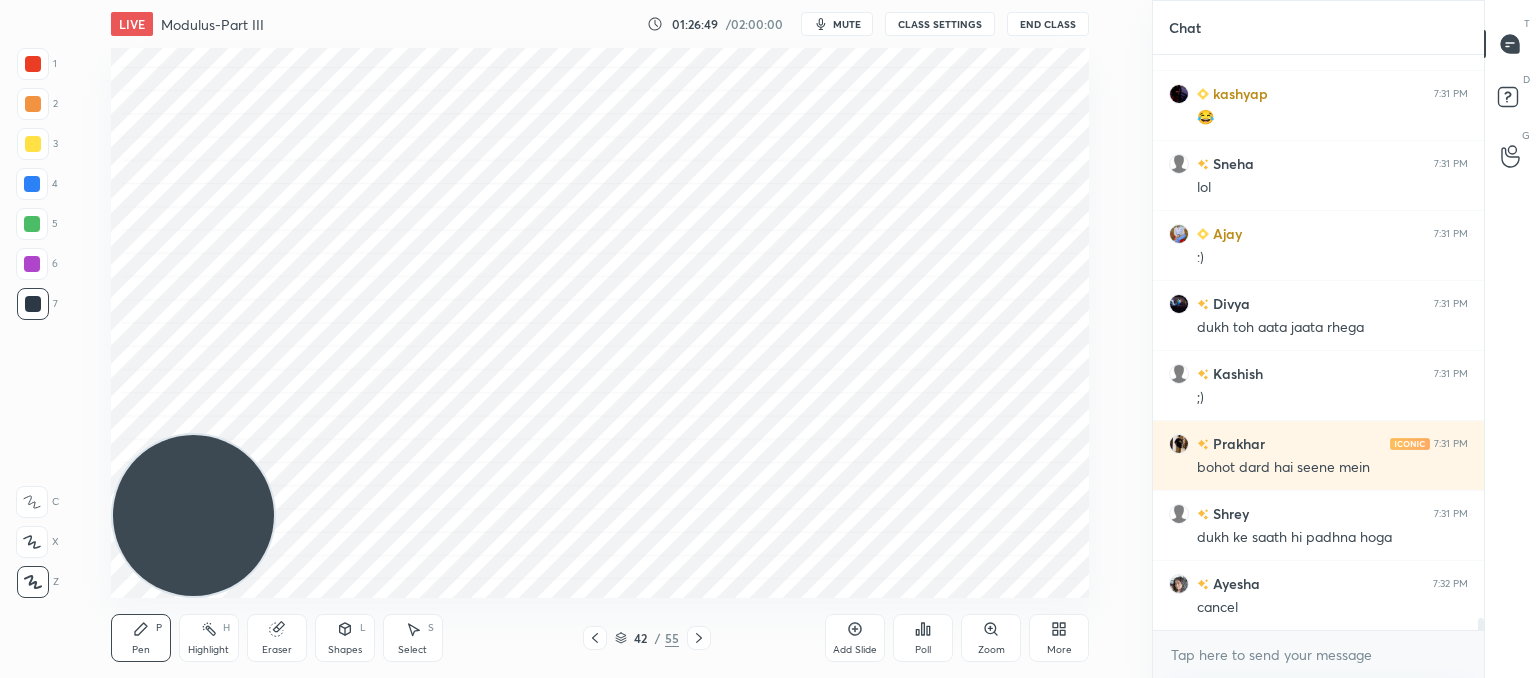 drag, startPoint x: 274, startPoint y: 620, endPoint x: 282, endPoint y: 609, distance: 13.601471 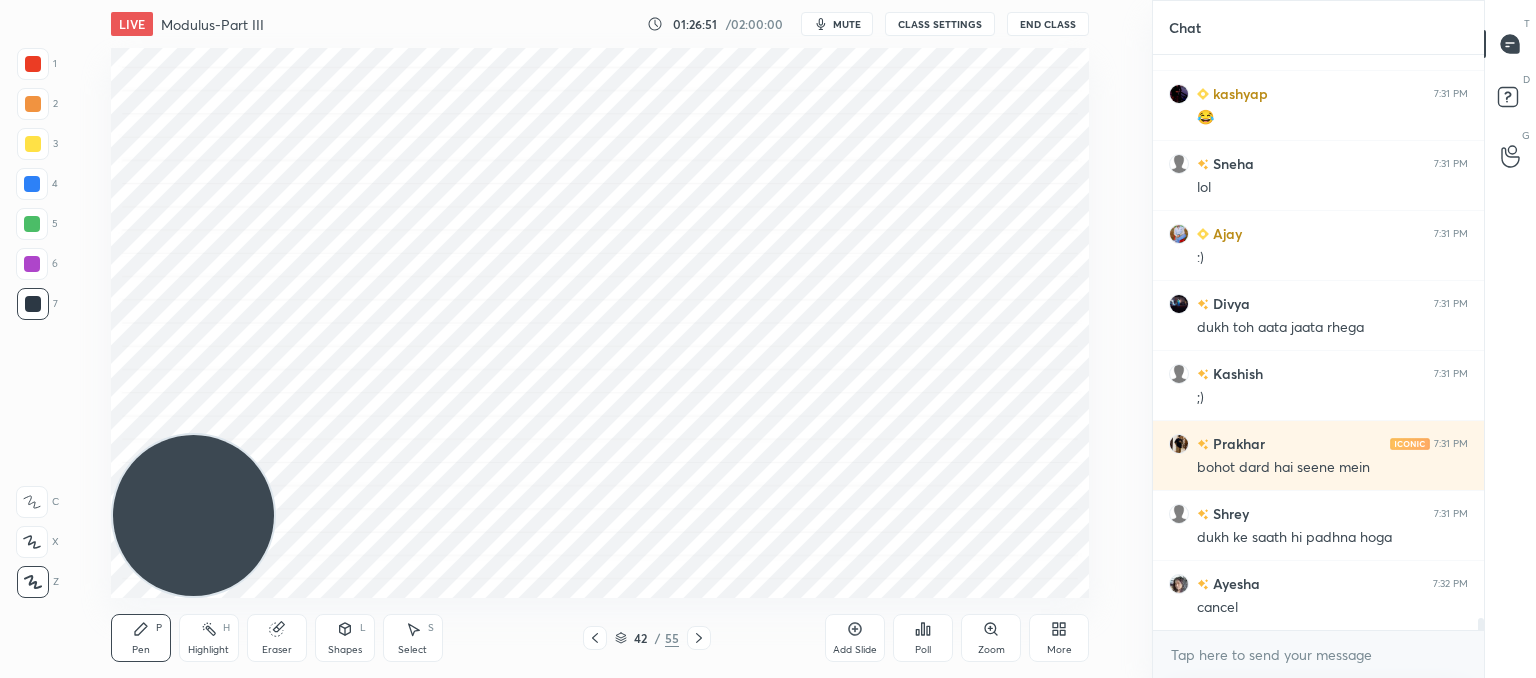 click on "Eraser" at bounding box center (277, 638) 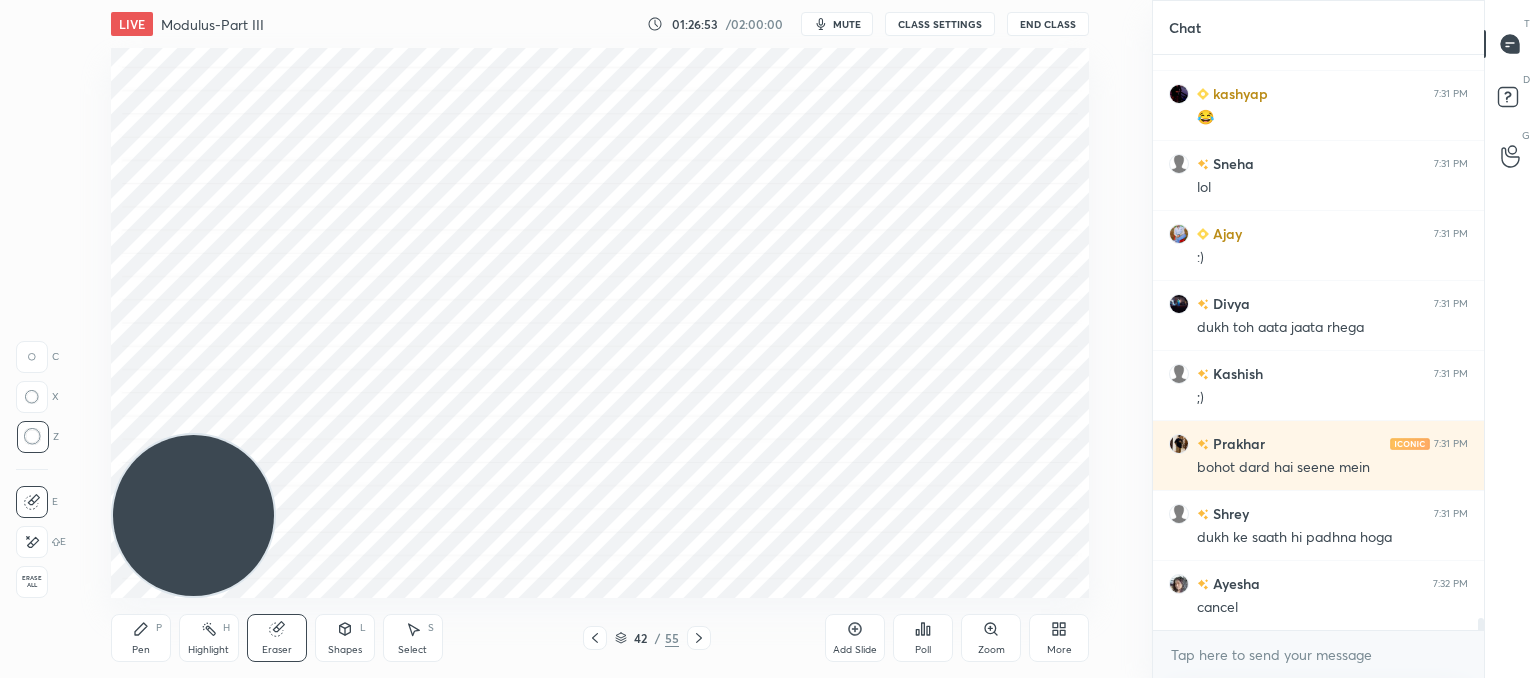 click on "Pen P" at bounding box center [141, 638] 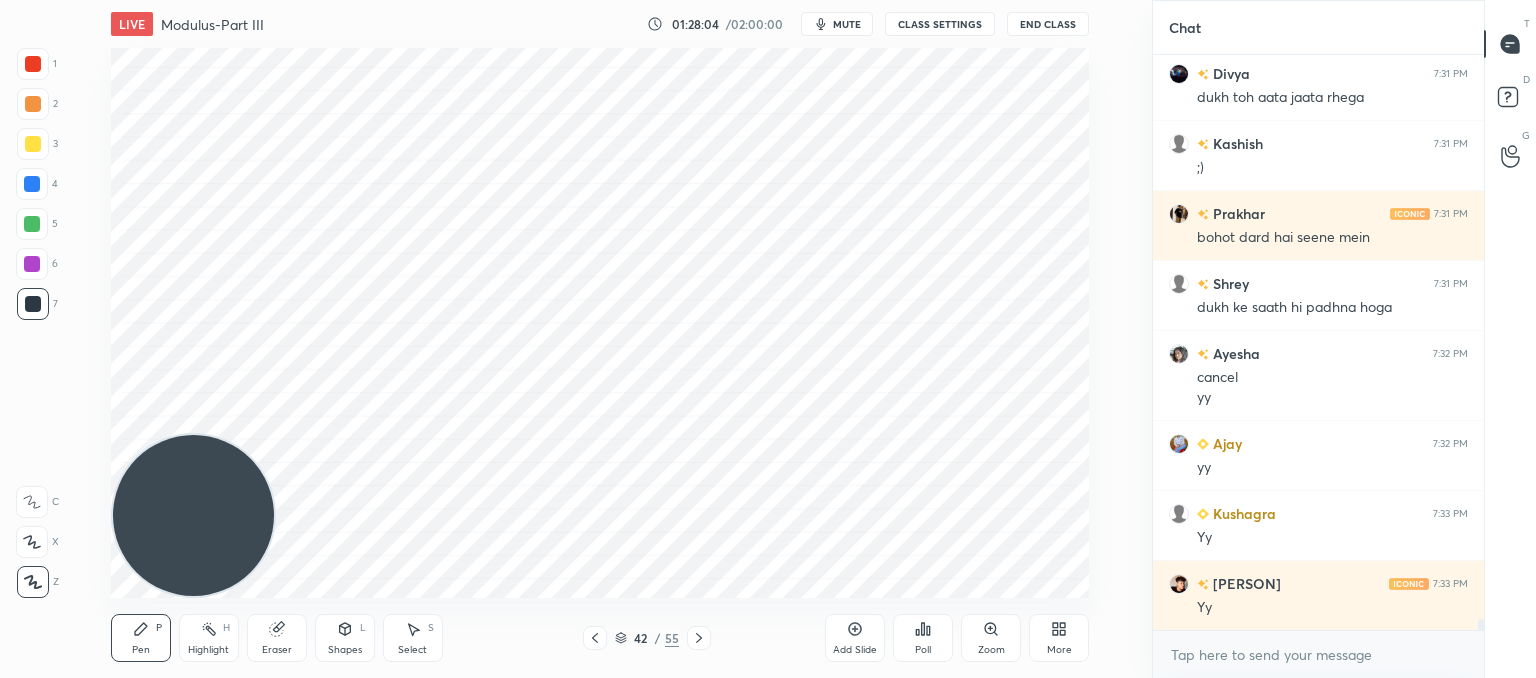 scroll, scrollTop: 28310, scrollLeft: 0, axis: vertical 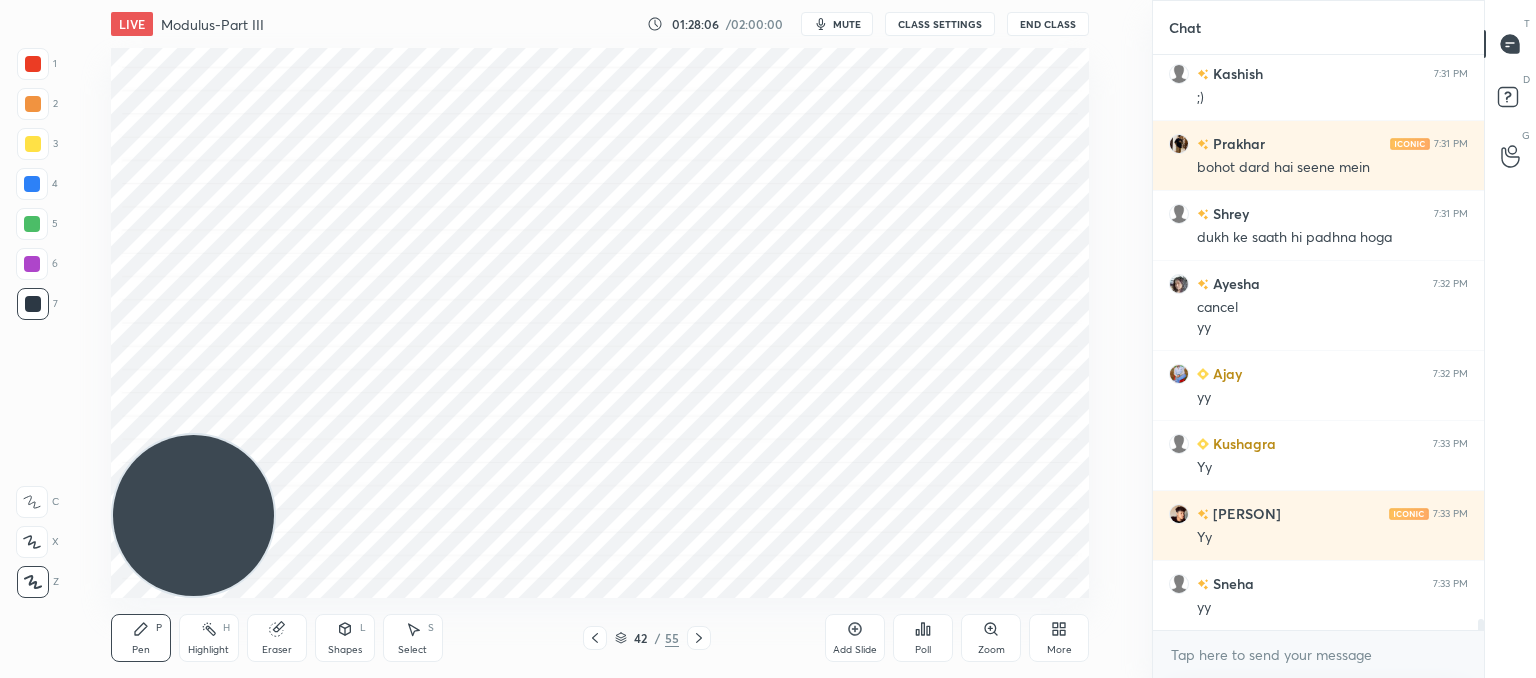 drag, startPoint x: 876, startPoint y: 635, endPoint x: 831, endPoint y: 595, distance: 60.207973 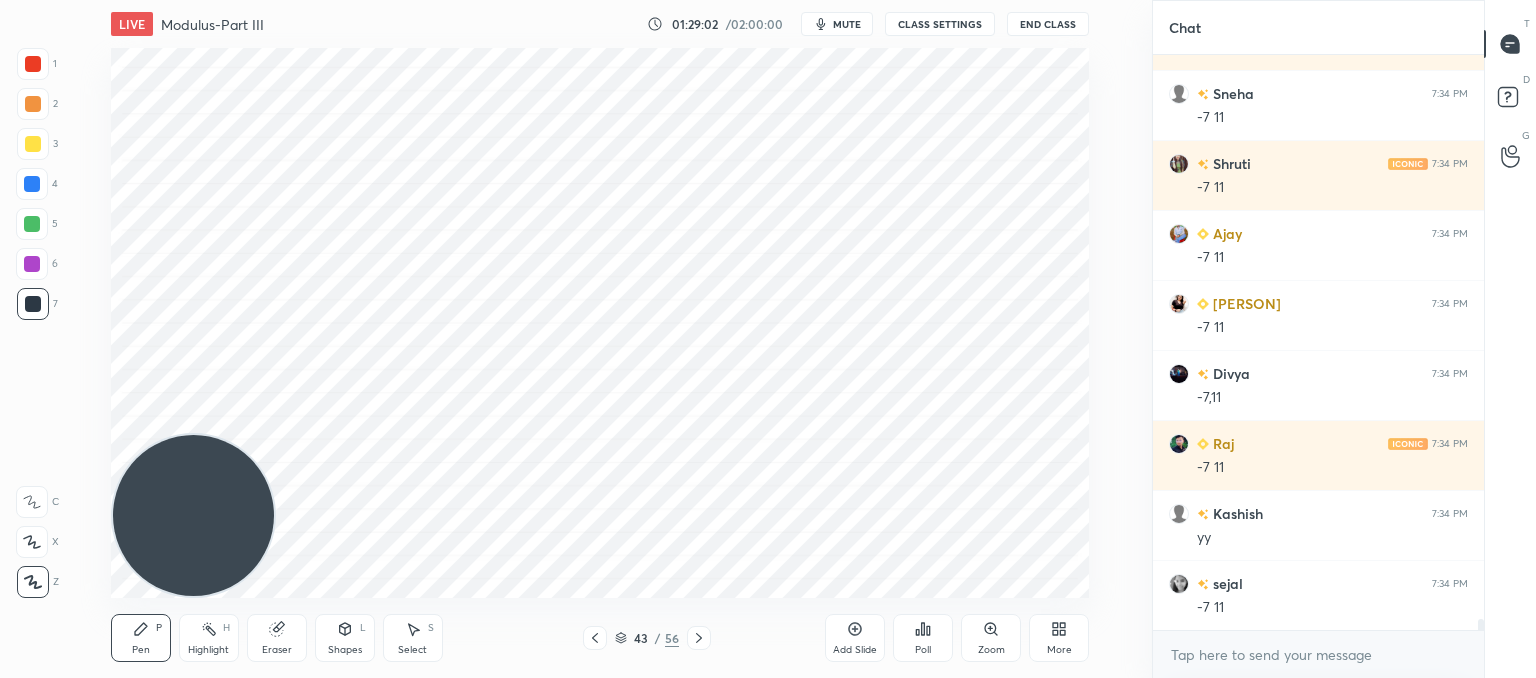 scroll, scrollTop: 29360, scrollLeft: 0, axis: vertical 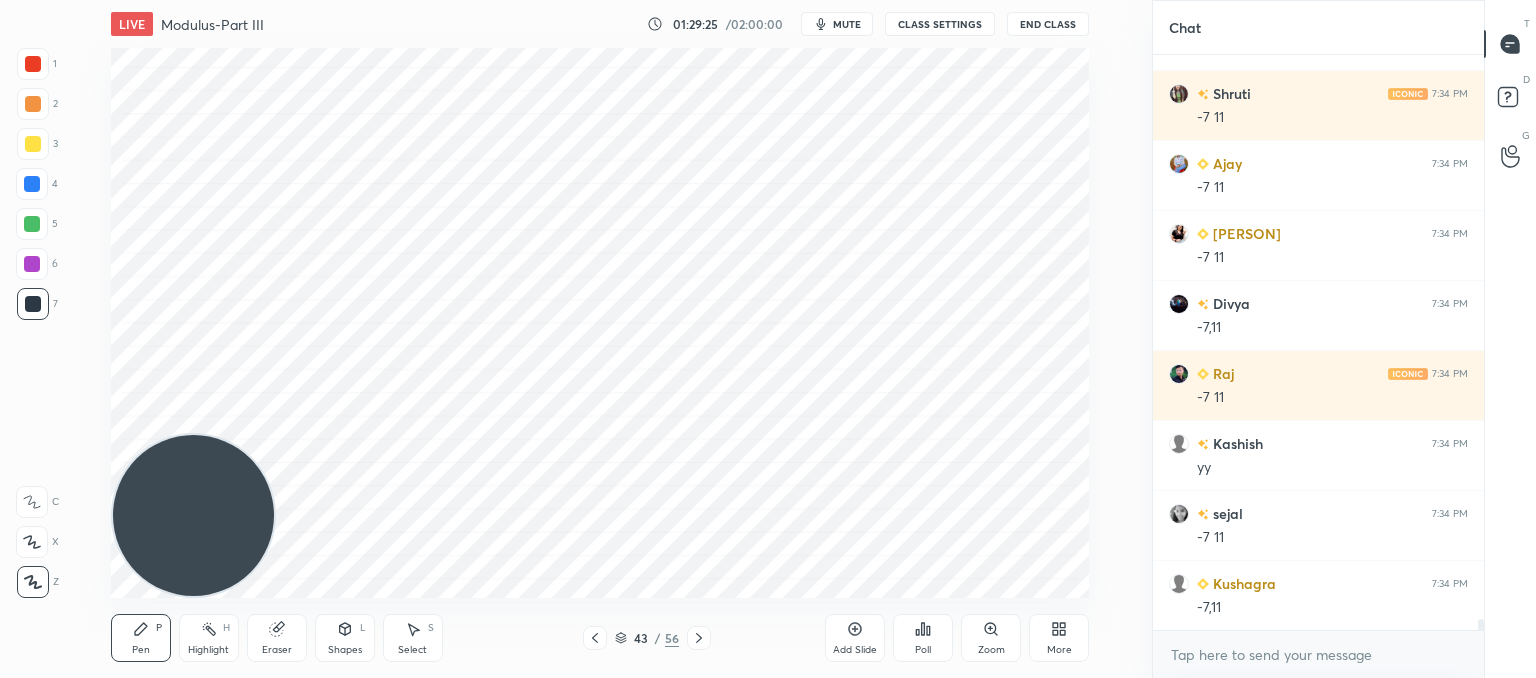 click on "Add Slide" at bounding box center [855, 638] 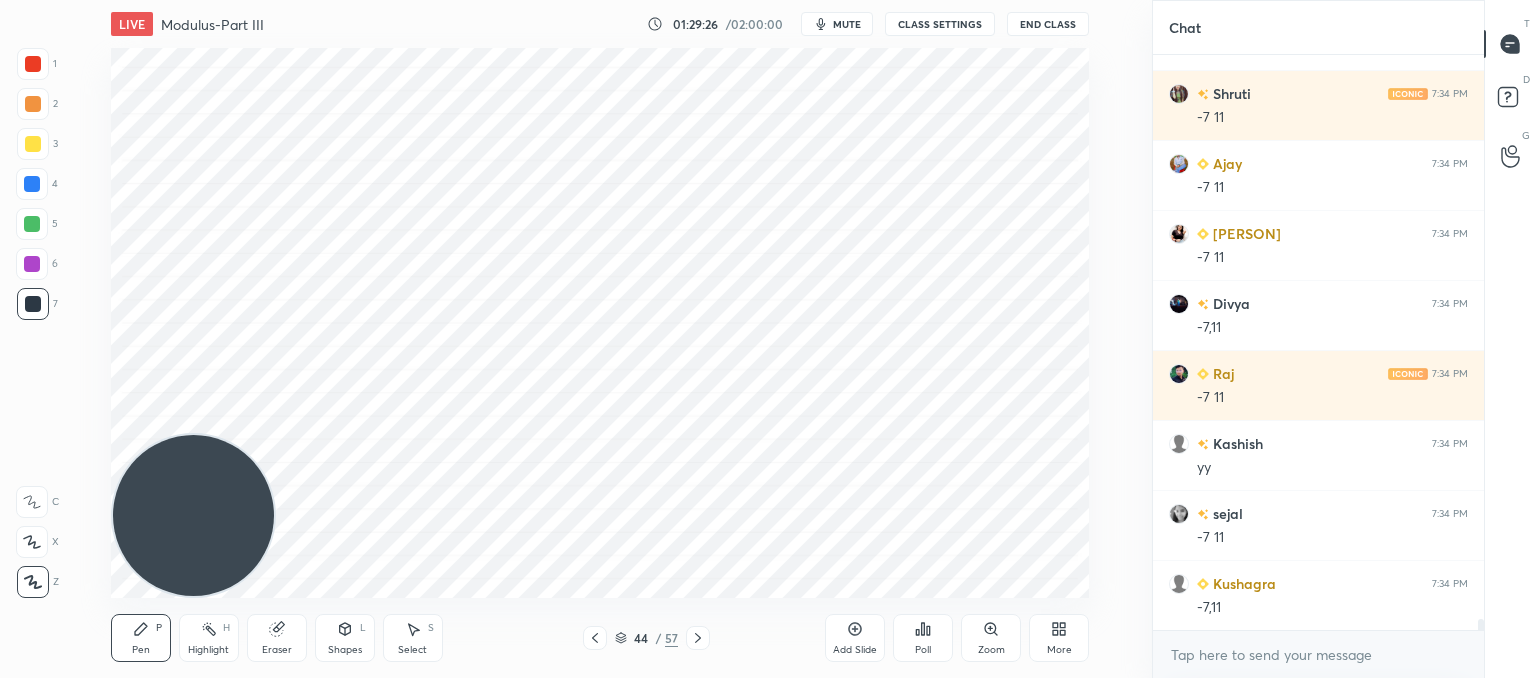 click on "44 / 57" at bounding box center (646, 638) 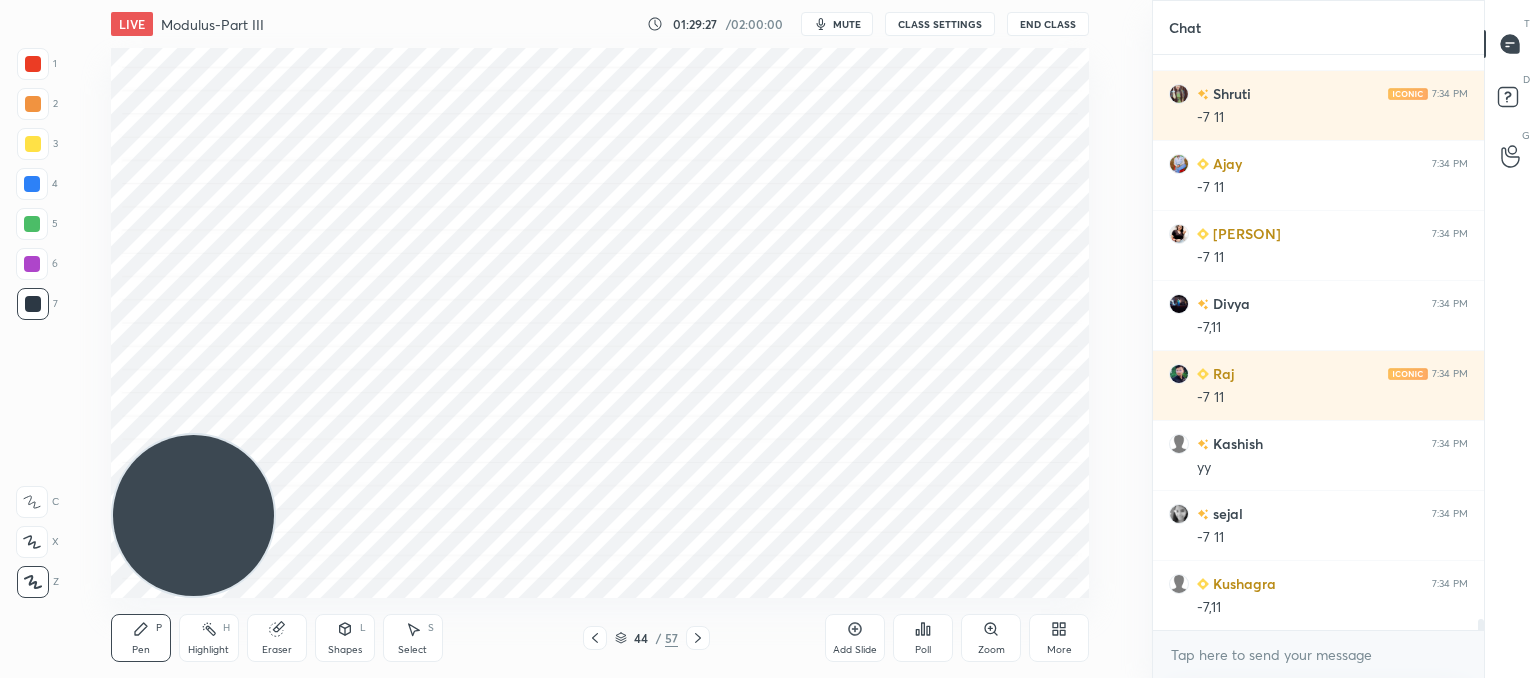 click 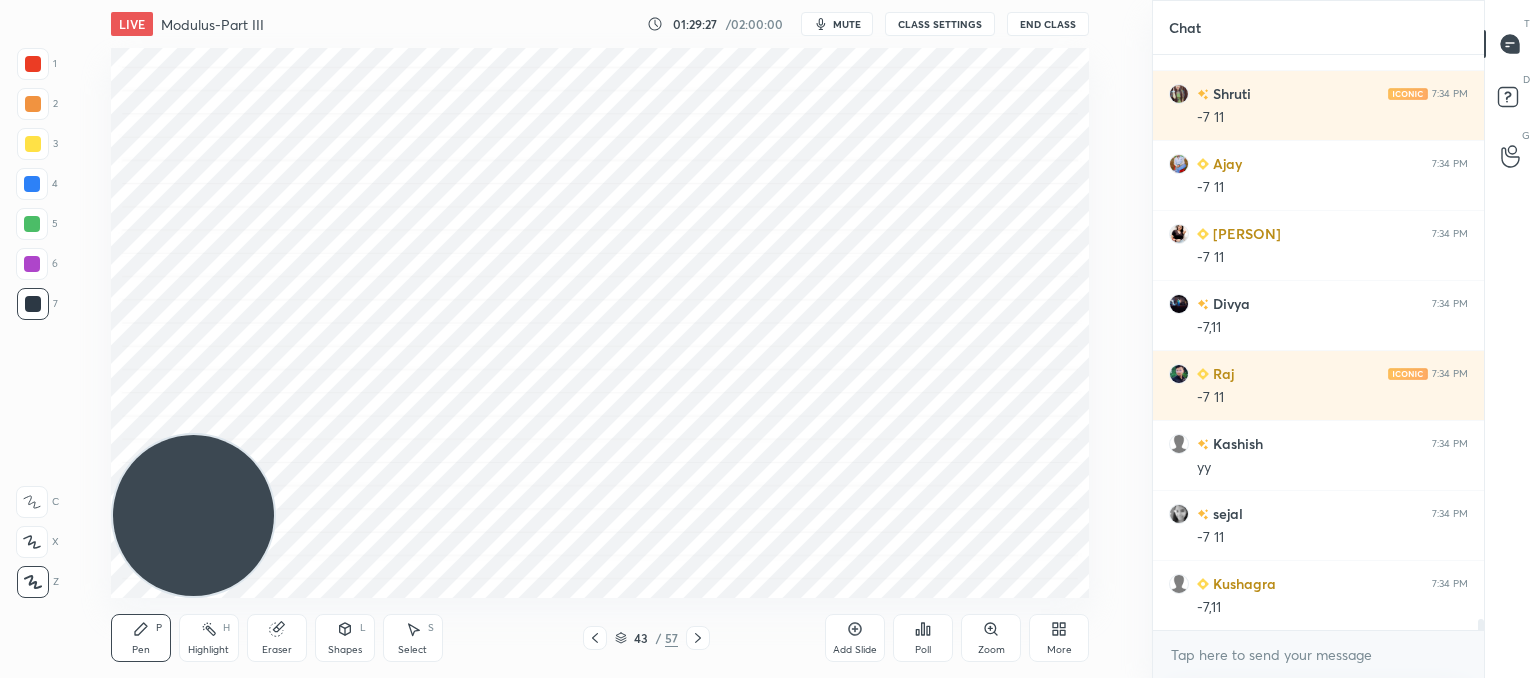 click 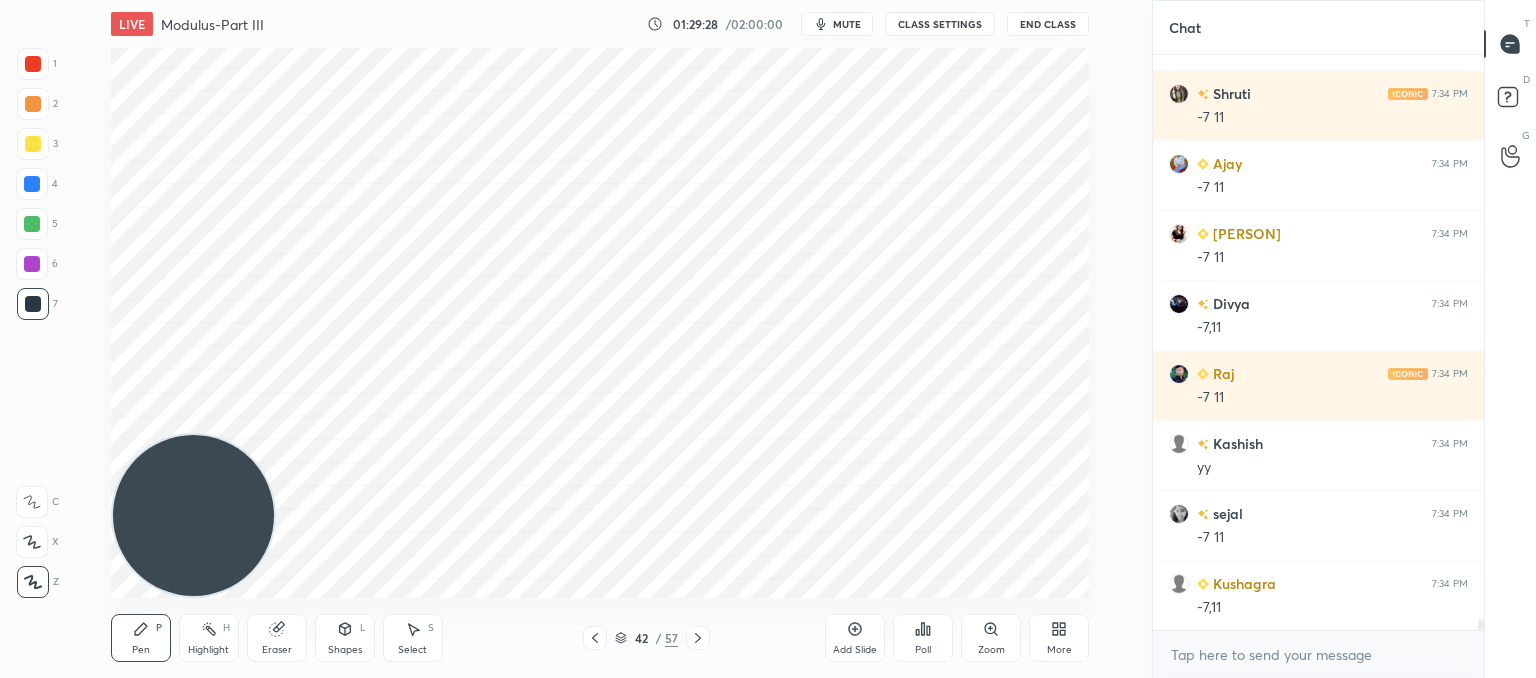 click 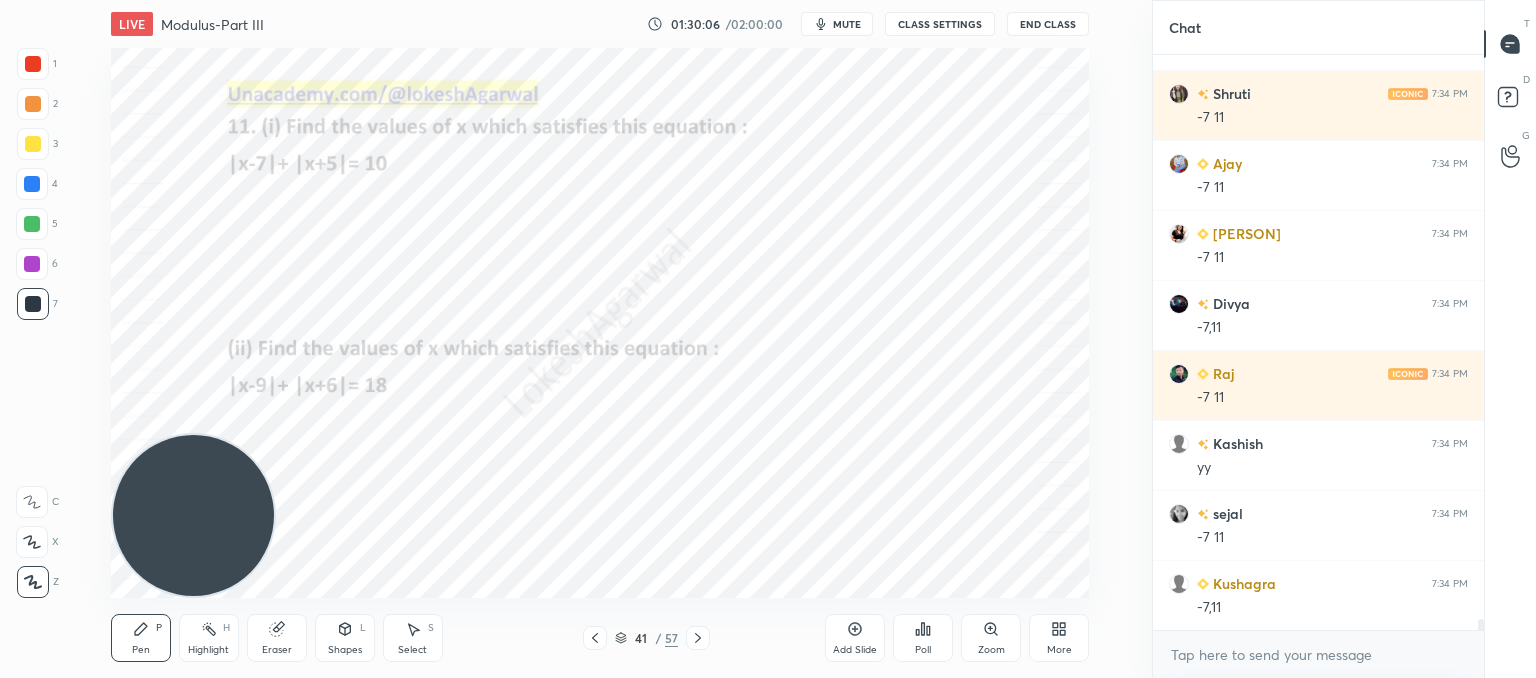 scroll, scrollTop: 29430, scrollLeft: 0, axis: vertical 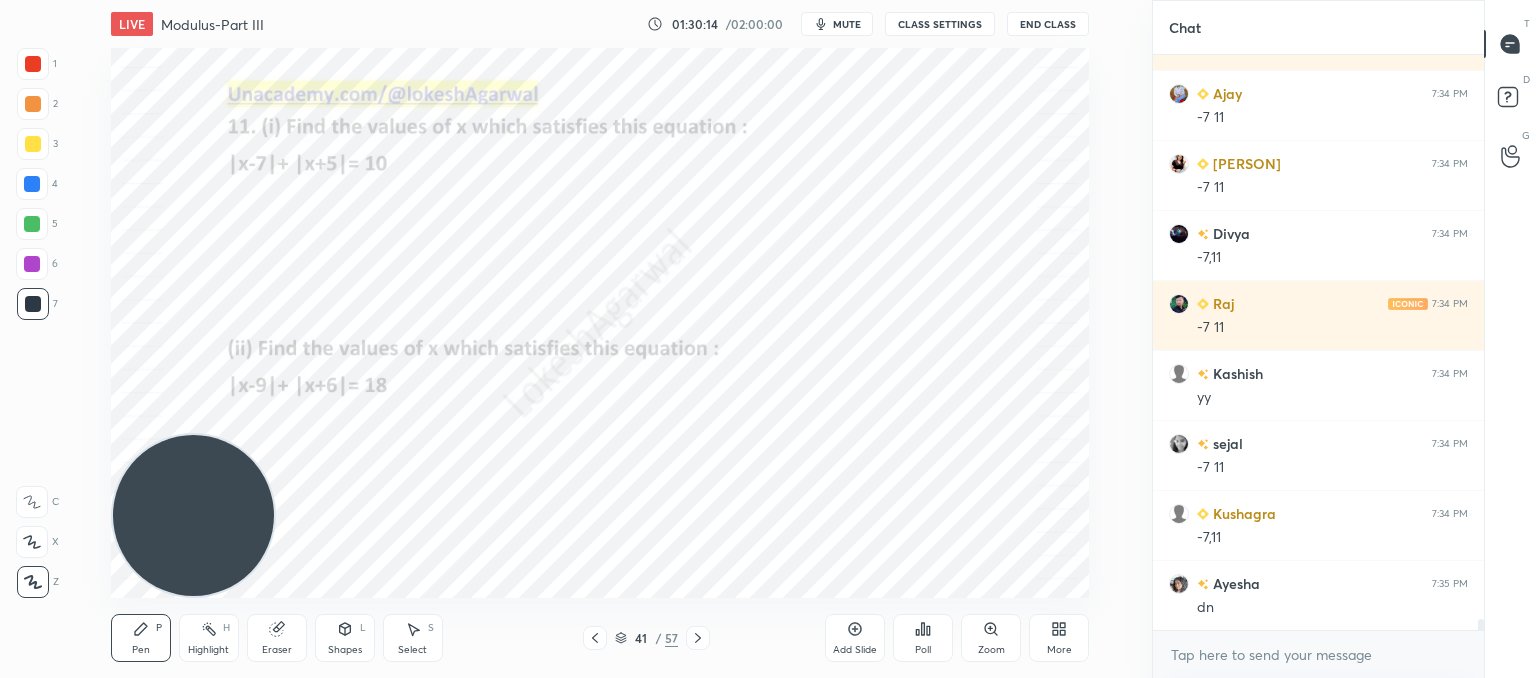 click 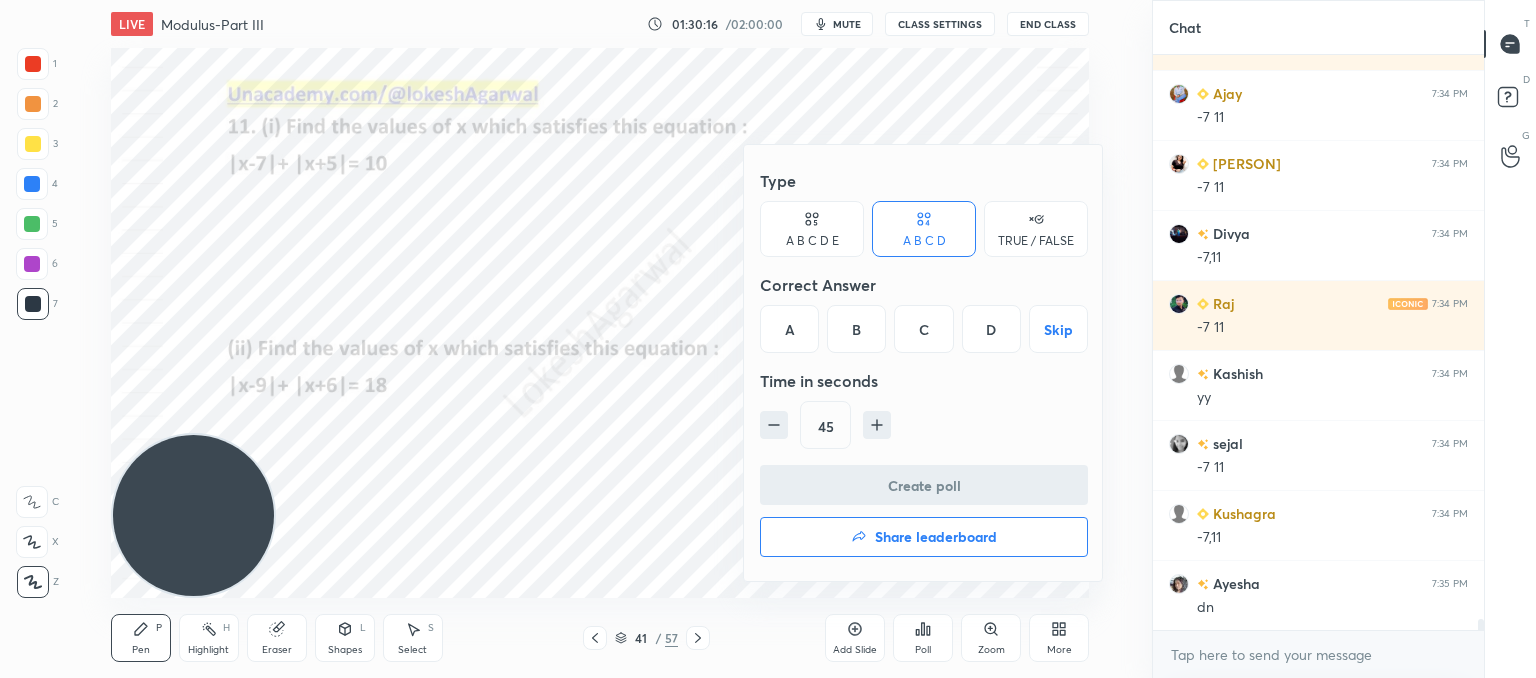 click on "D" at bounding box center (991, 329) 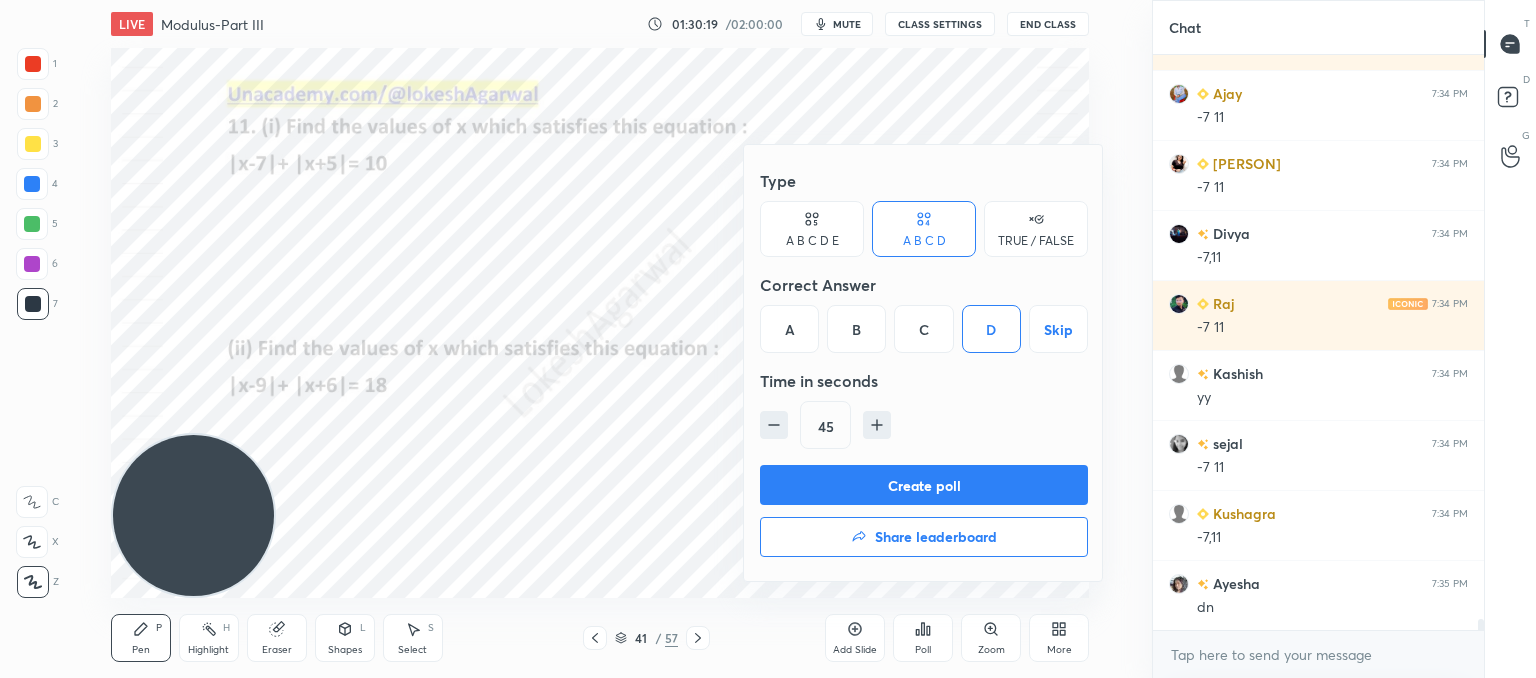 scroll, scrollTop: 29500, scrollLeft: 0, axis: vertical 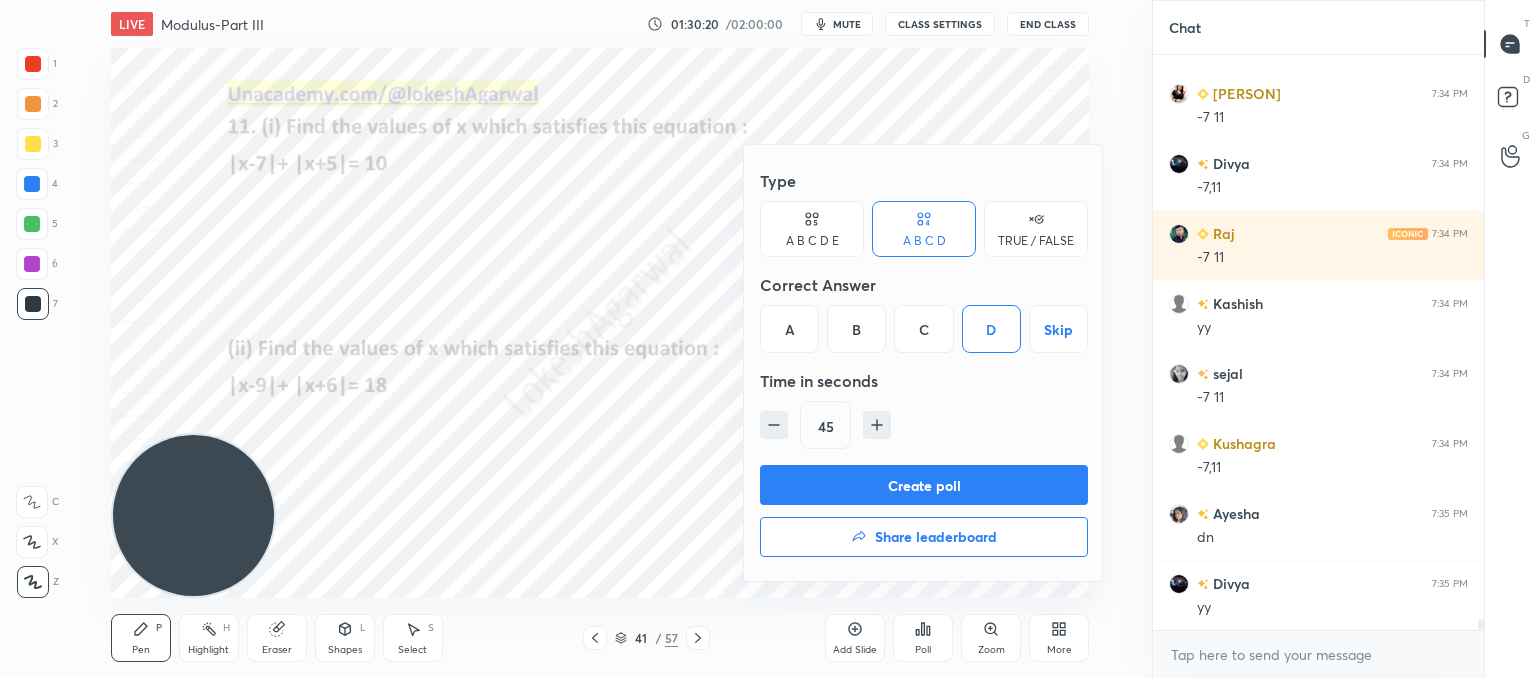 click on "Create poll" at bounding box center [924, 485] 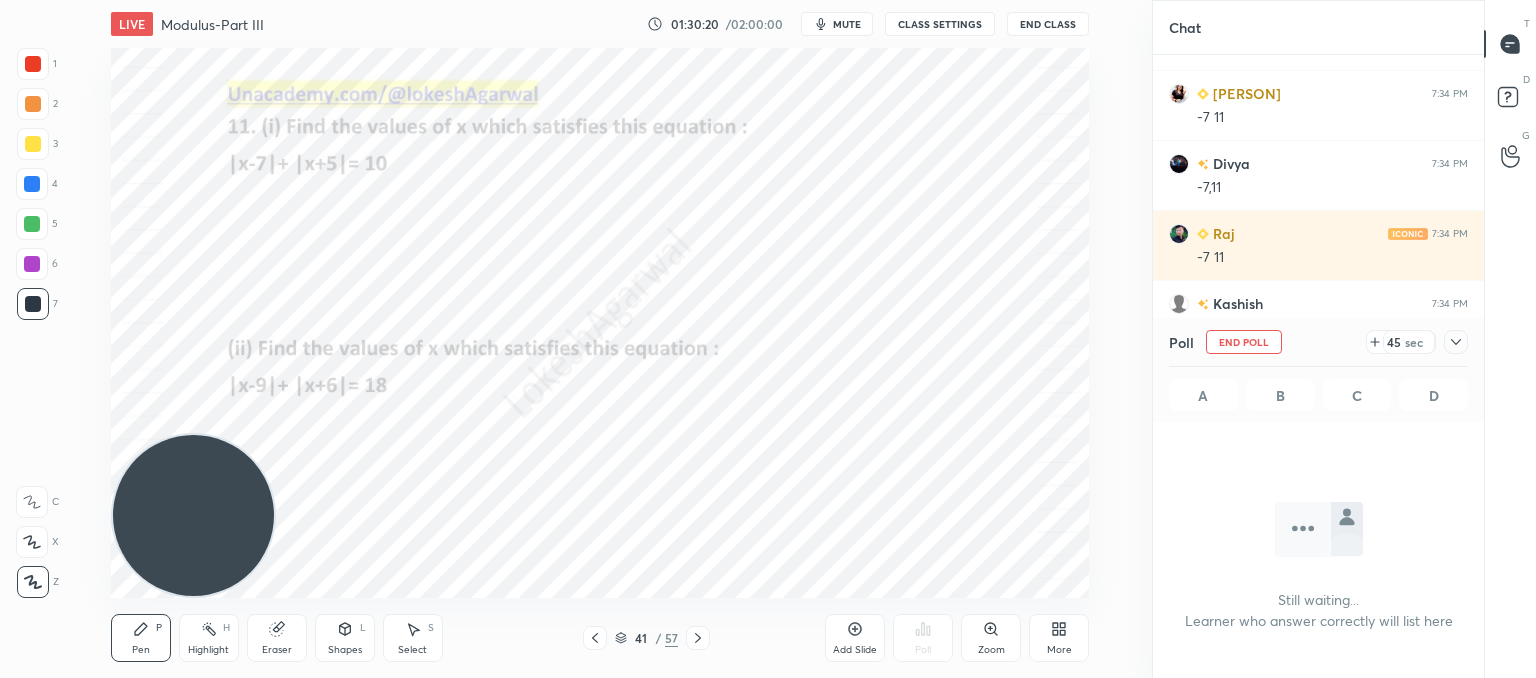 scroll, scrollTop: 536, scrollLeft: 325, axis: both 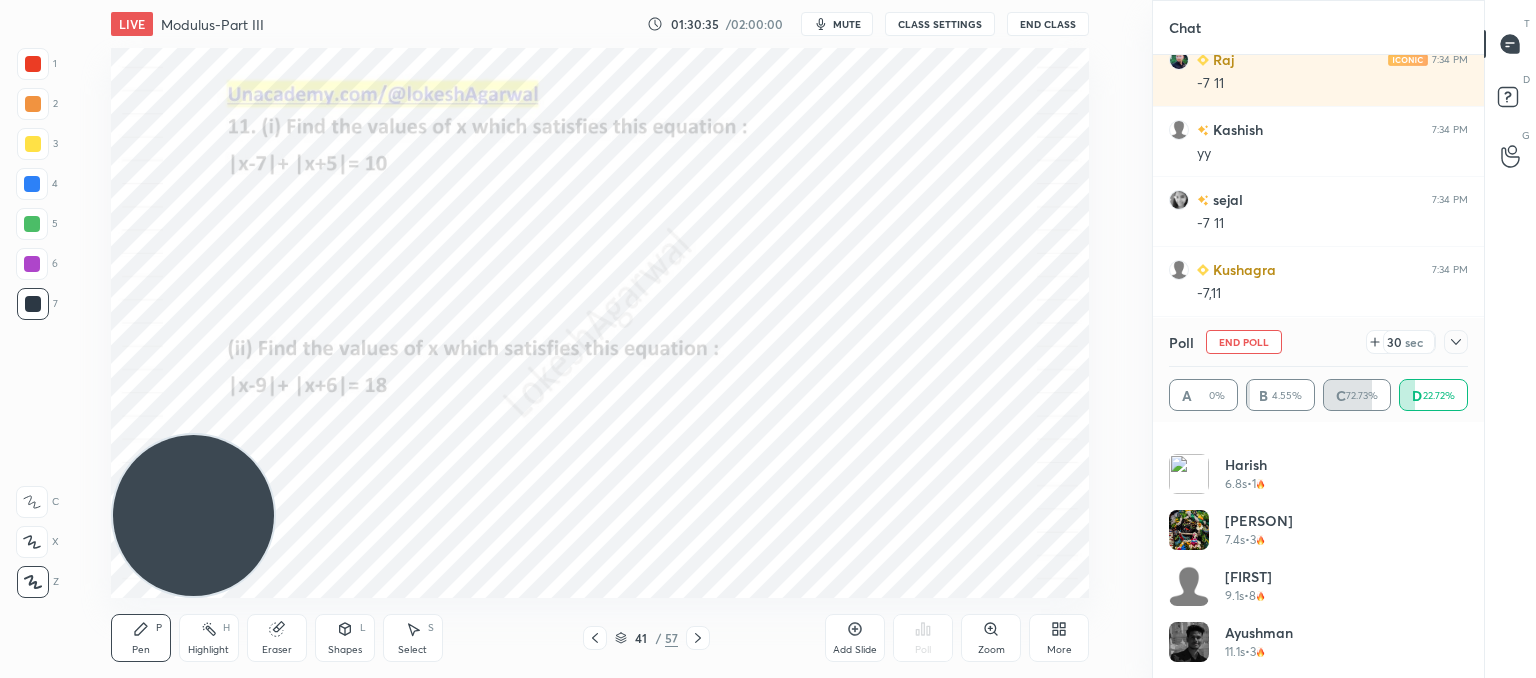 click 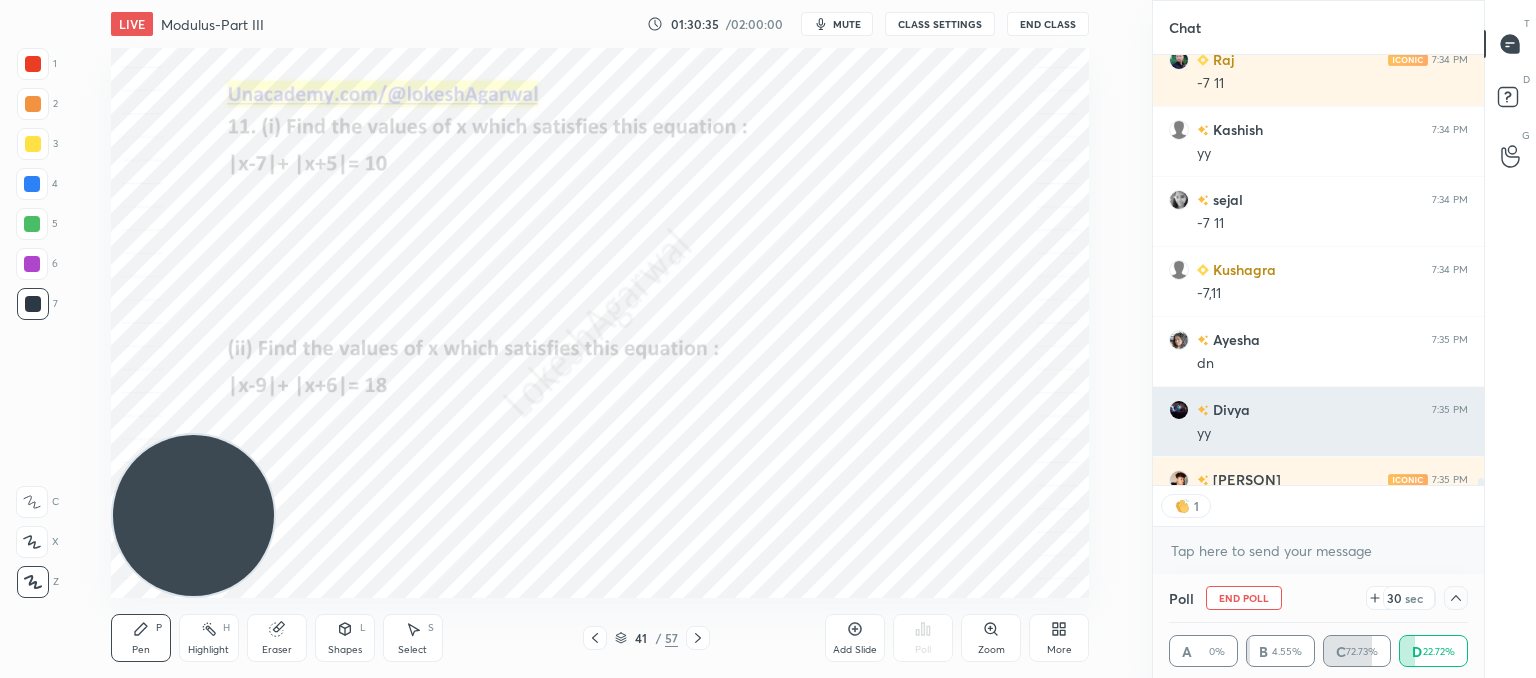 scroll, scrollTop: 131, scrollLeft: 293, axis: both 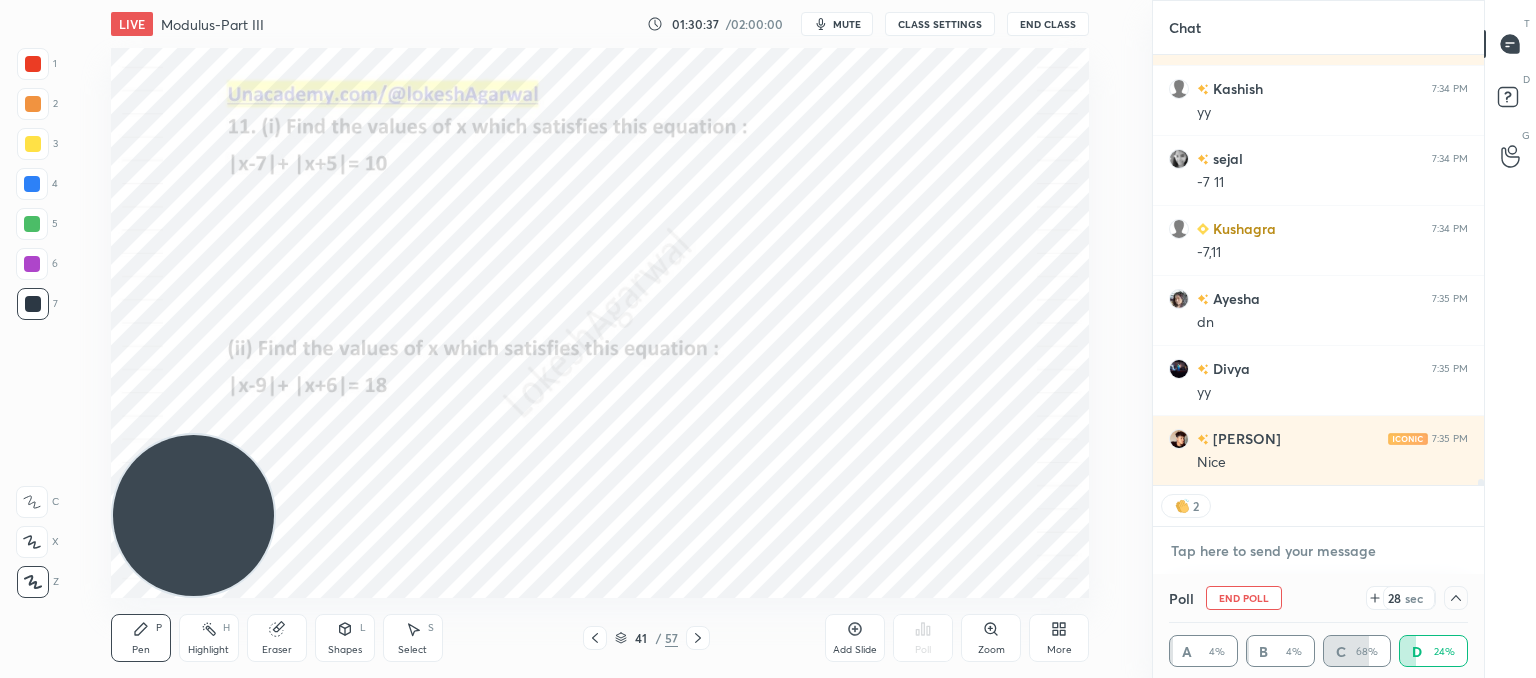 click at bounding box center (1318, 551) 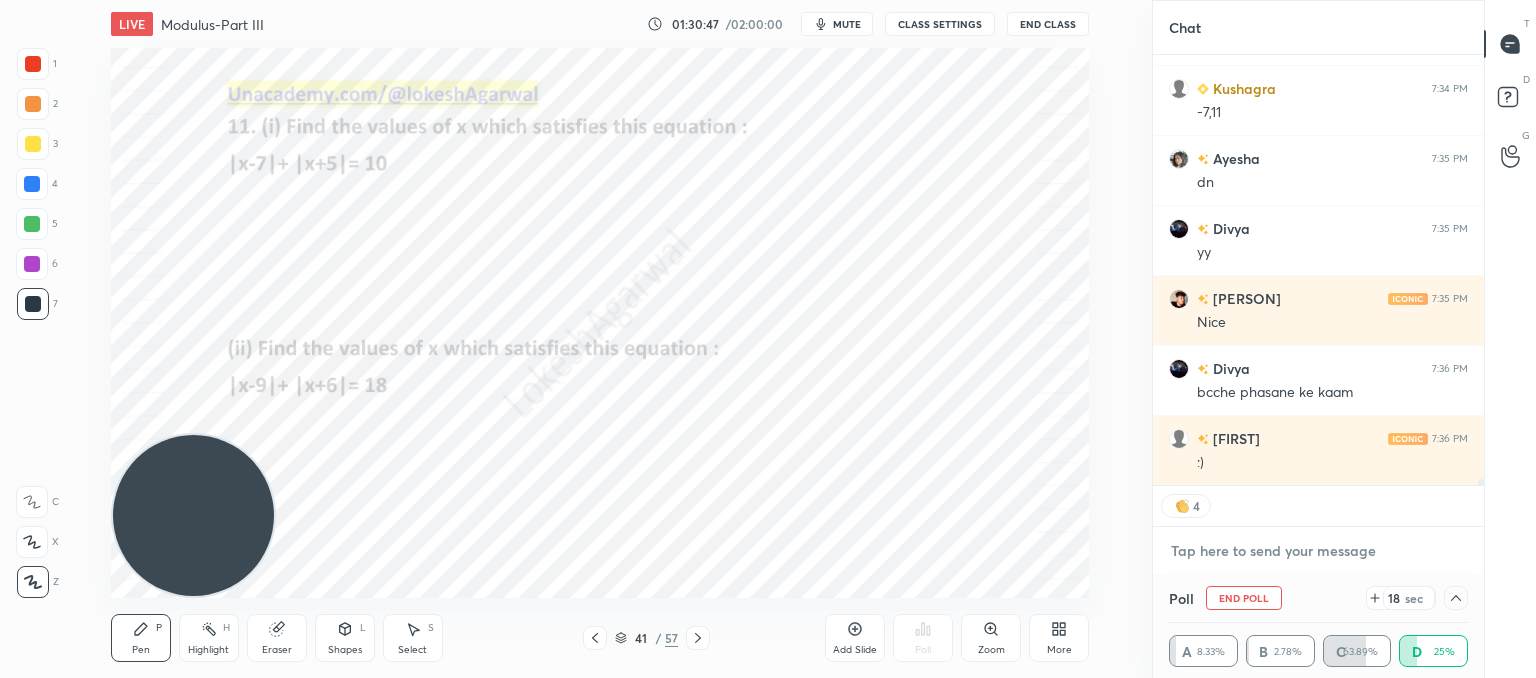 scroll, scrollTop: 29924, scrollLeft: 0, axis: vertical 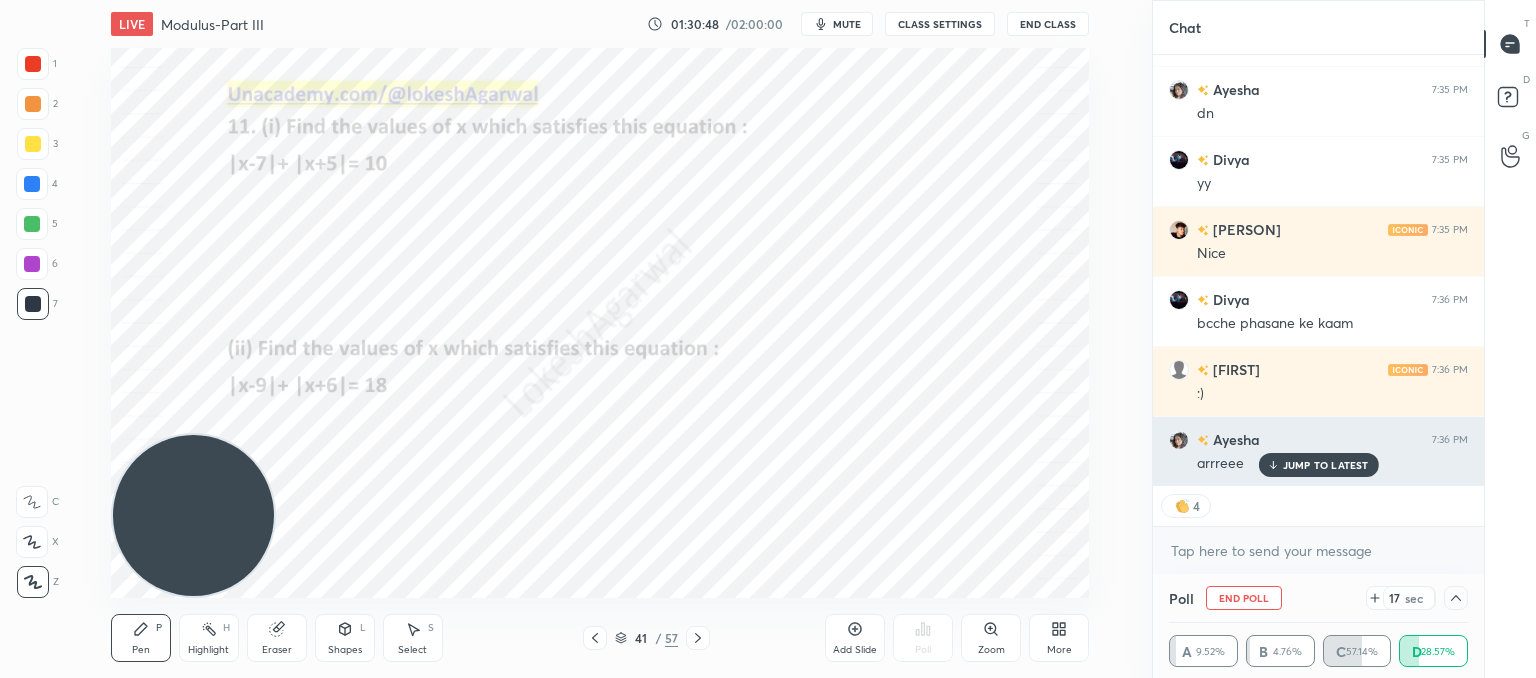 drag, startPoint x: 1285, startPoint y: 466, endPoint x: 1275, endPoint y: 465, distance: 10.049875 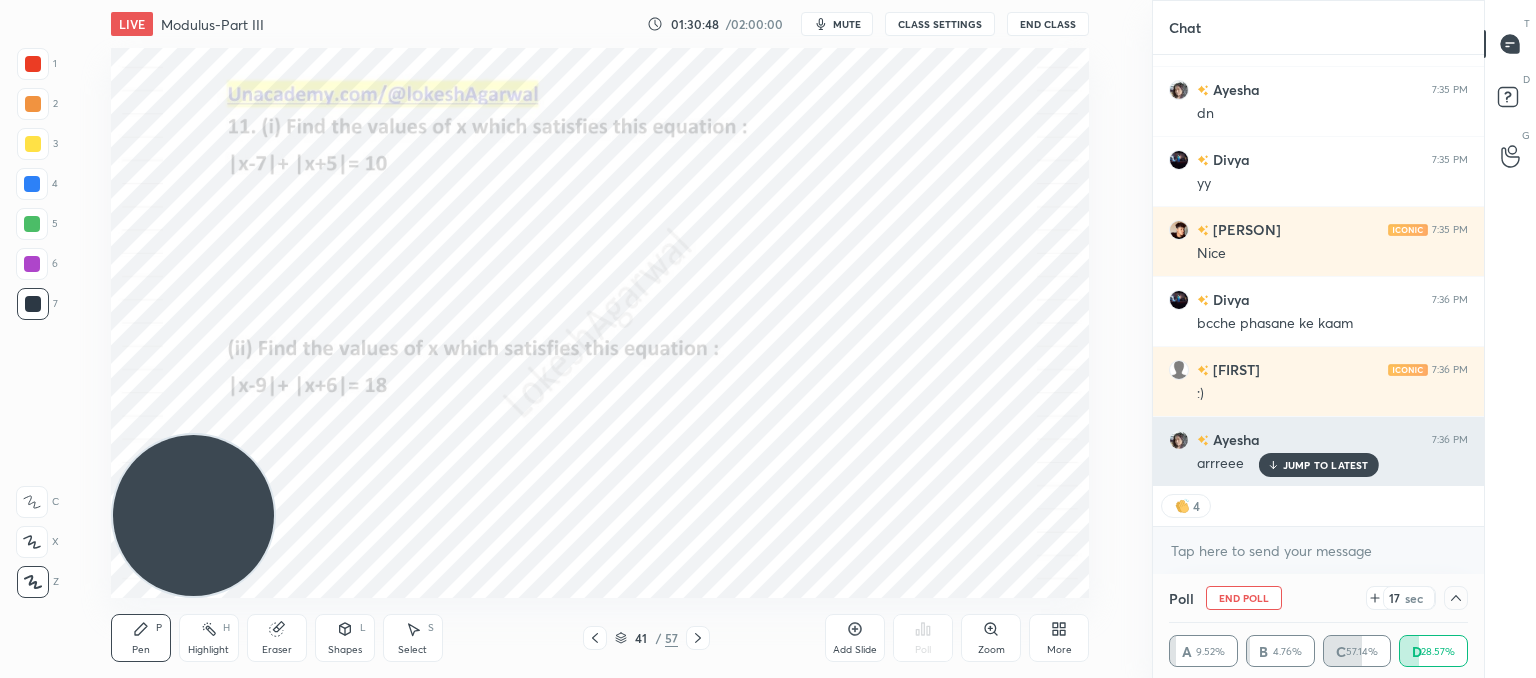 click on "JUMP TO LATEST" at bounding box center (1326, 465) 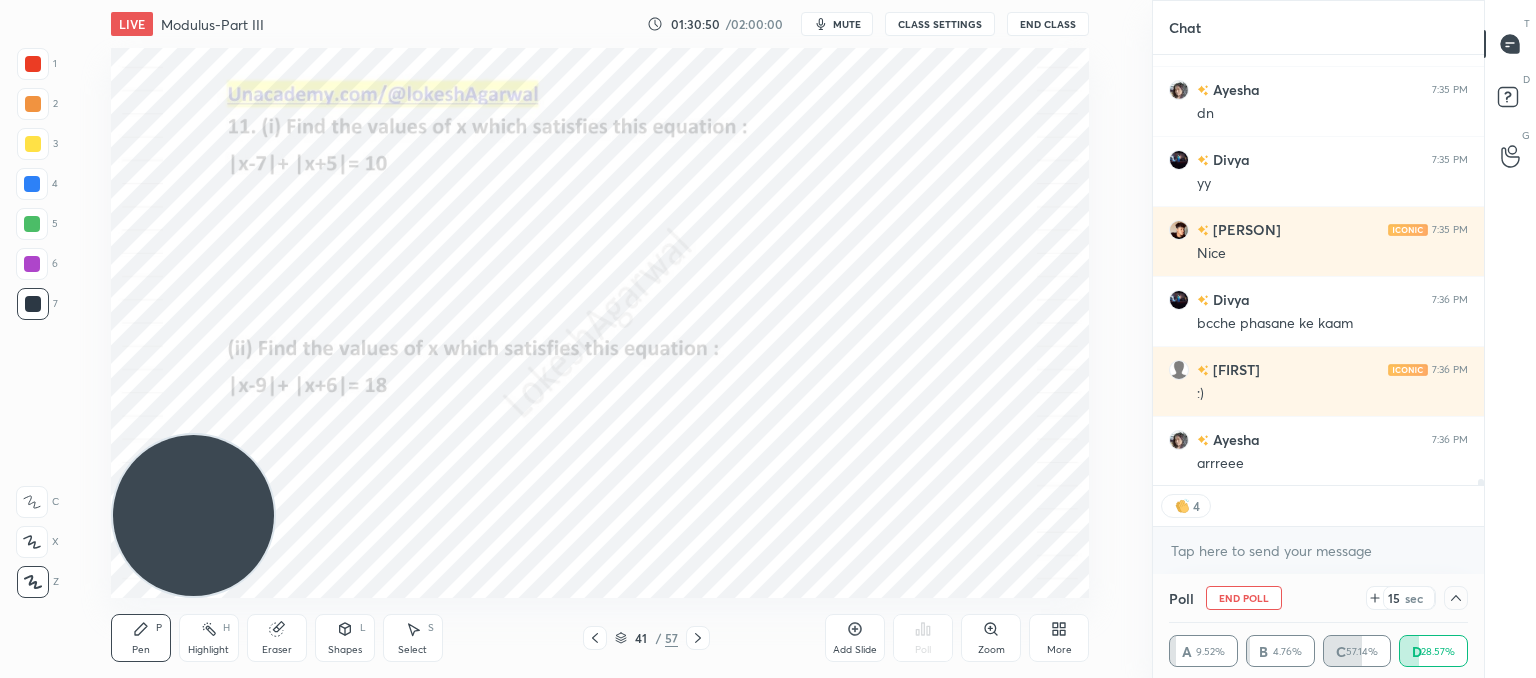 scroll, scrollTop: 29995, scrollLeft: 0, axis: vertical 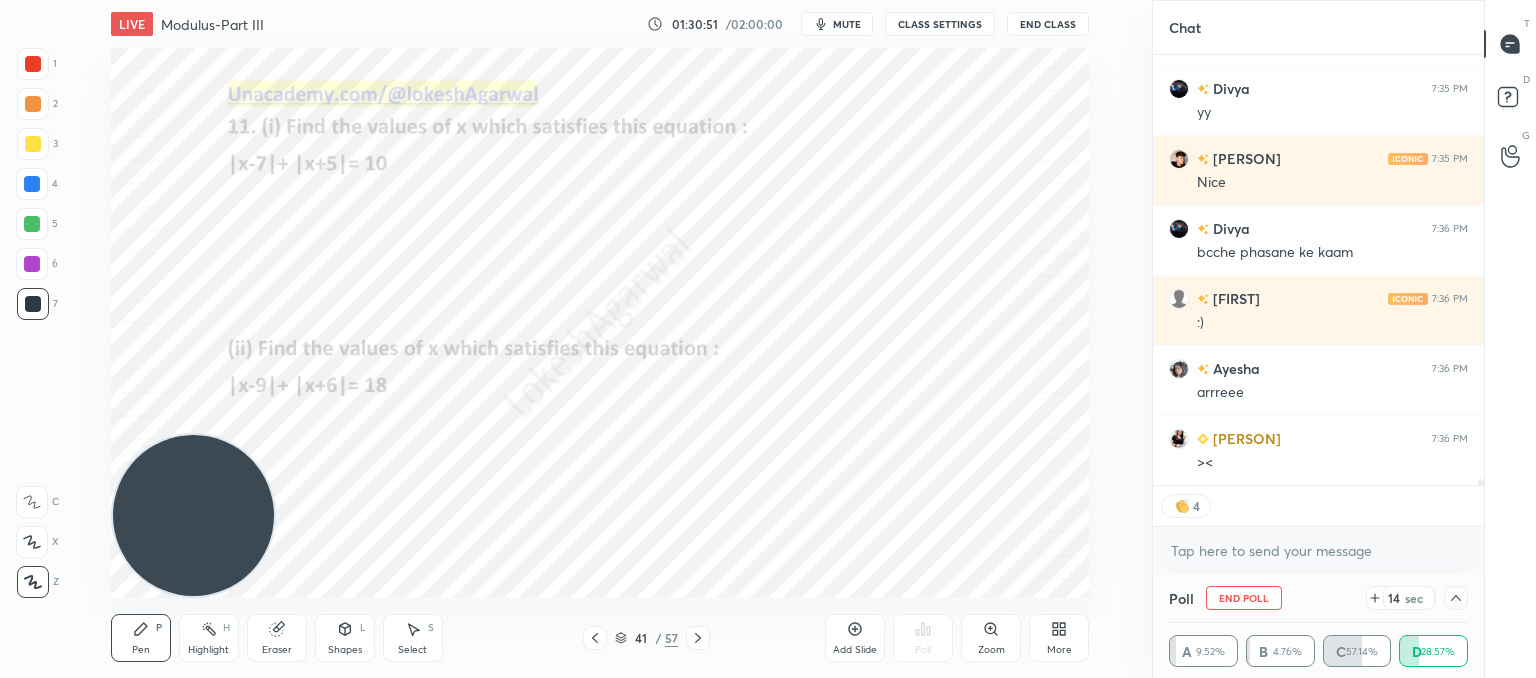 click at bounding box center (1456, 598) 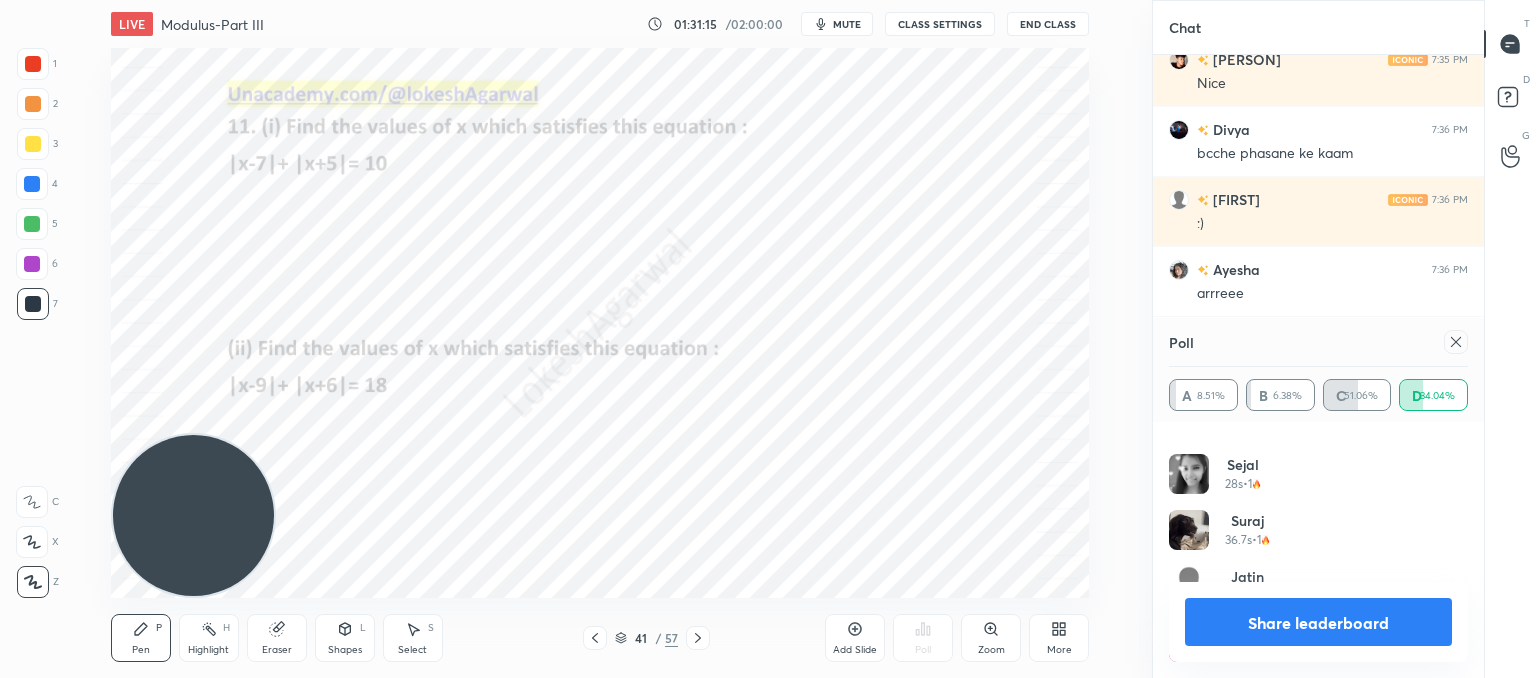 click 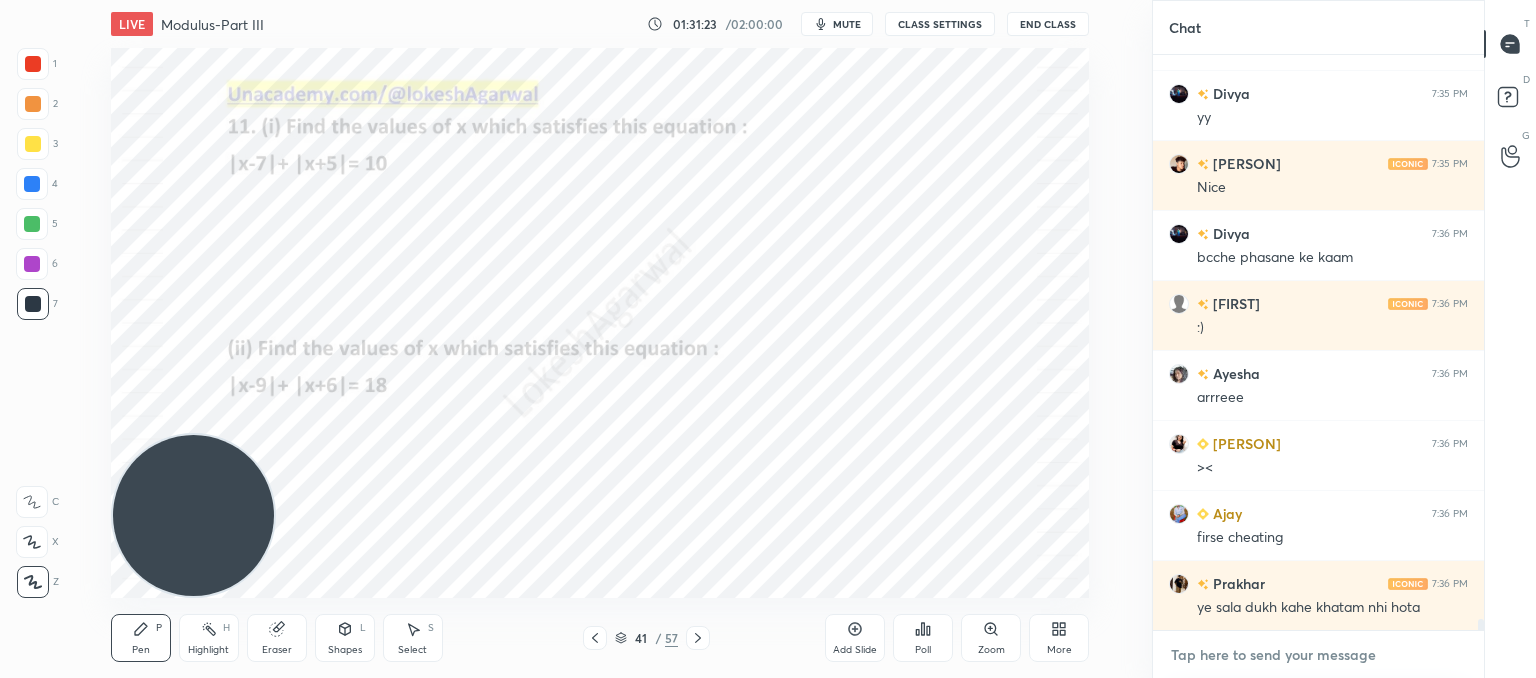 click at bounding box center [1318, 655] 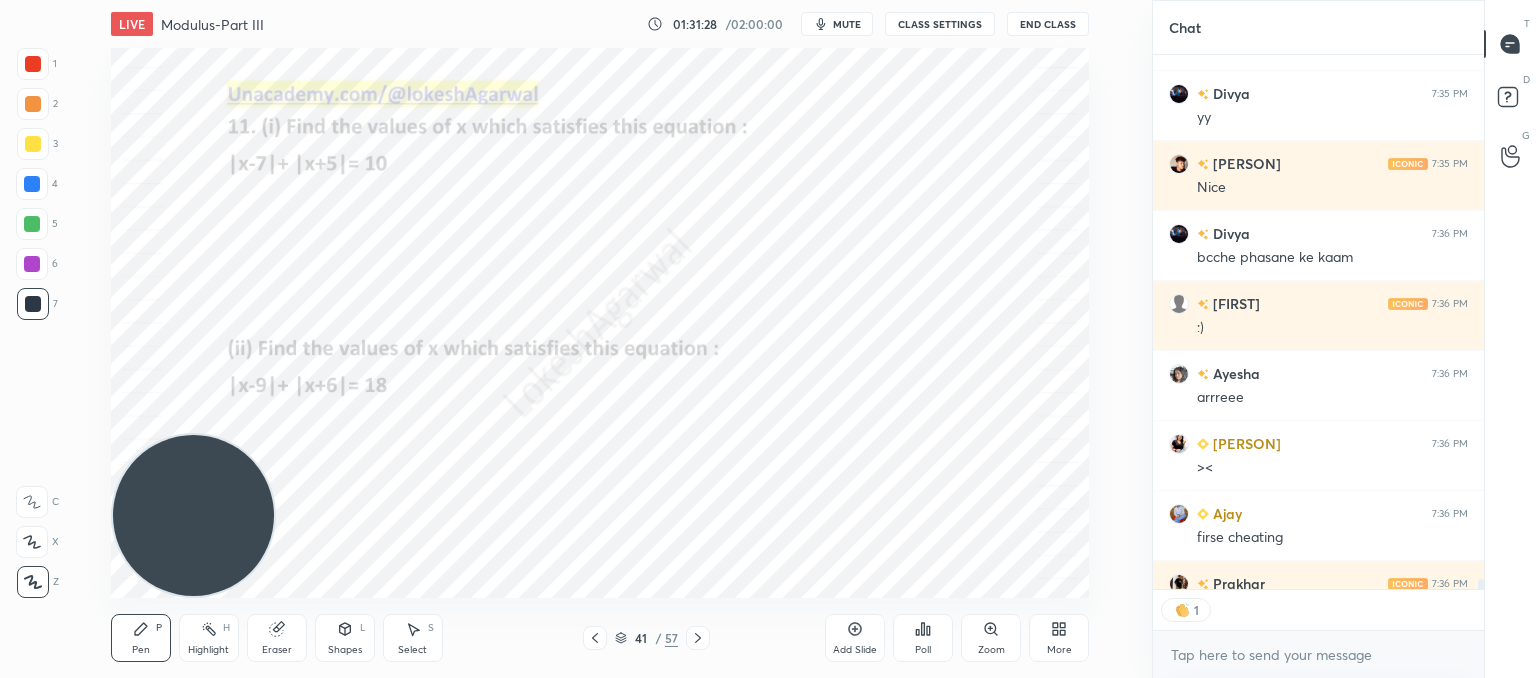 click on "Select" at bounding box center (412, 650) 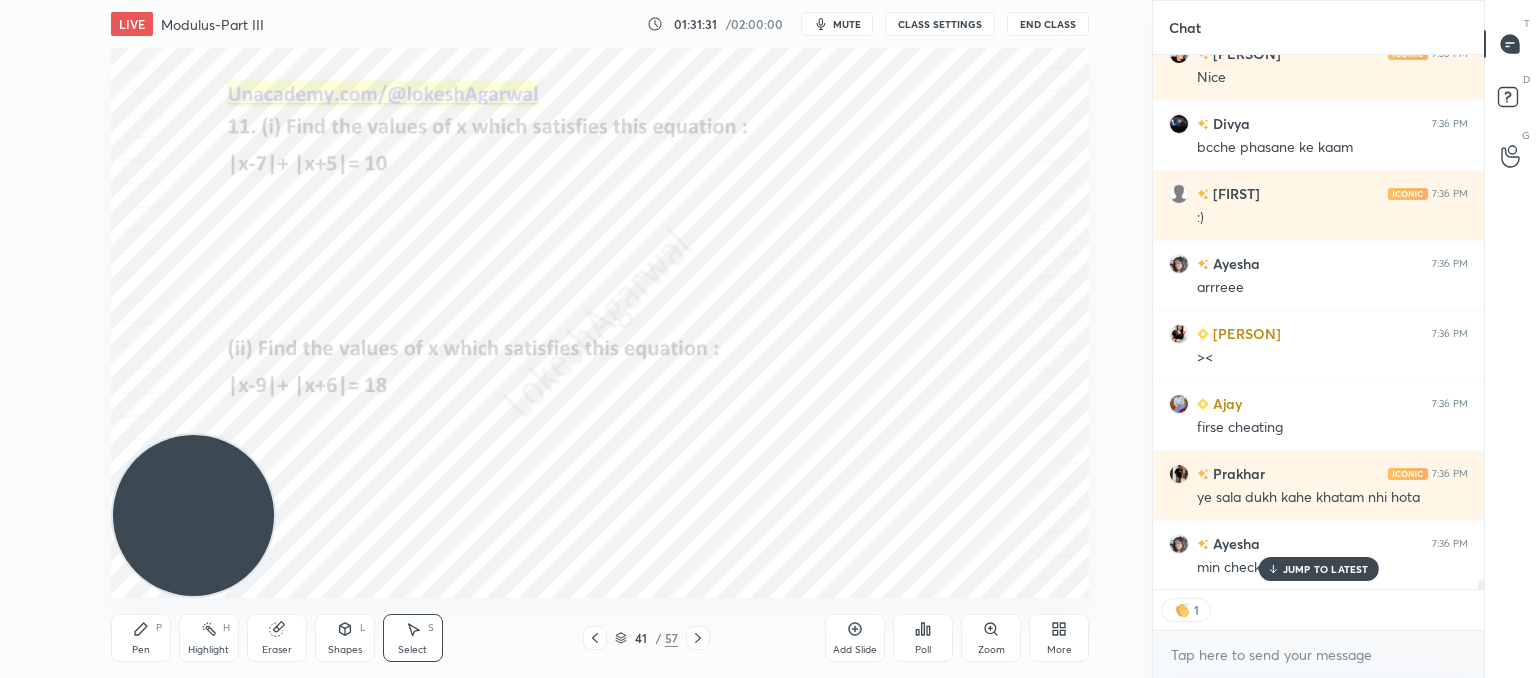 drag, startPoint x: 1273, startPoint y: 568, endPoint x: 709, endPoint y: 452, distance: 575.80554 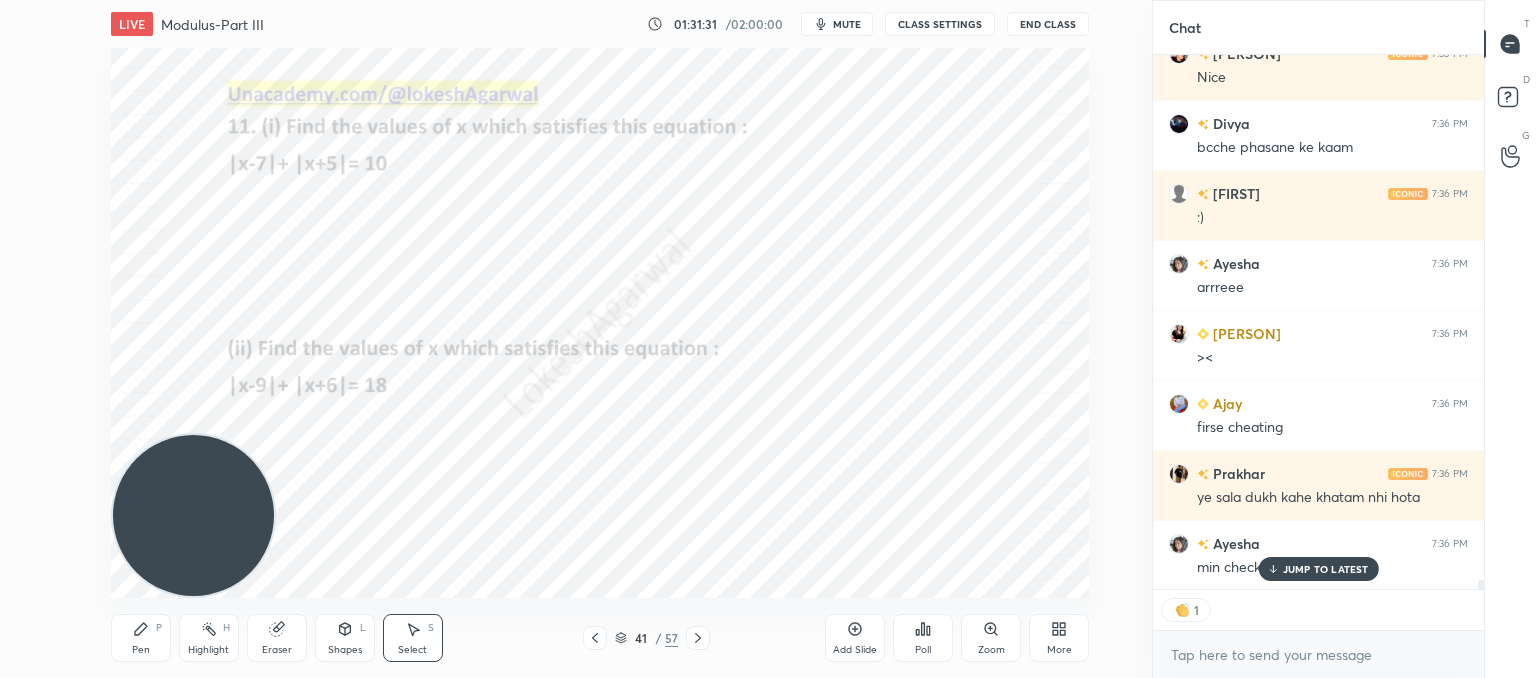 click on "Shruti 7:34 PM -7 11 Ajay 7:34 PM -7 11 Sushraba 7:34 PM -7 11 Divya 7:34 PM -7,11 Raj 7:34 PM -7 11 Kashish 7:34 PM yy sejal 7:34 PM -7 11 Kushagra 7:34 PM -7,11 Ayesha 7:35 PM dn Divya 7:35 PM yy Asheesh 7:35 PM Nice Divya 7:36 PM bcche phasane ke kaam saikrishna 7:36 PM :) Ayesha 7:36 PM arrreee Sushraba 7:36 PM >< Ajay 7:36 PM firse cheating Prakhar 7:36 PM ye sala dukh kahe khatam nhi hota Ayesha 7:36 PM min check nahi kiya JUMP TO LATEST" at bounding box center (1318, 322) 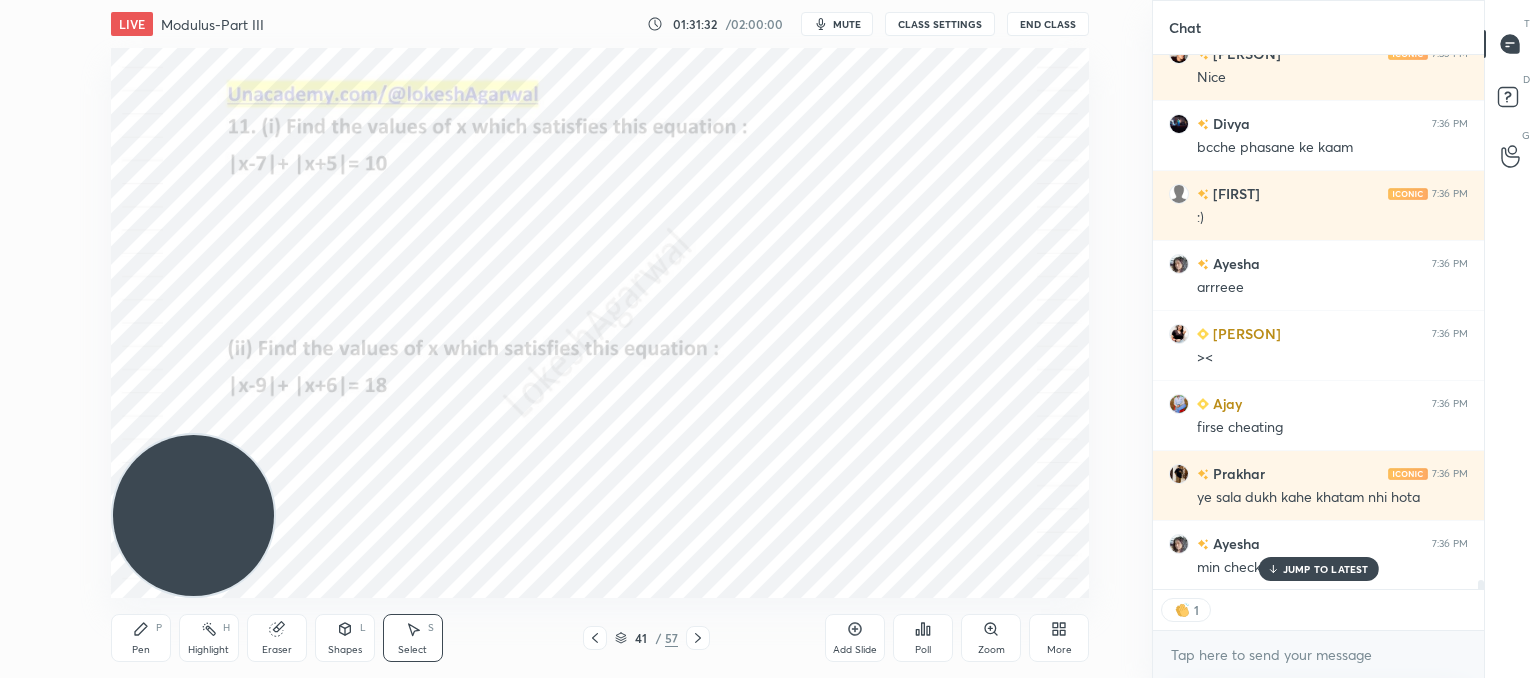 click on "JUMP TO LATEST" at bounding box center (1326, 569) 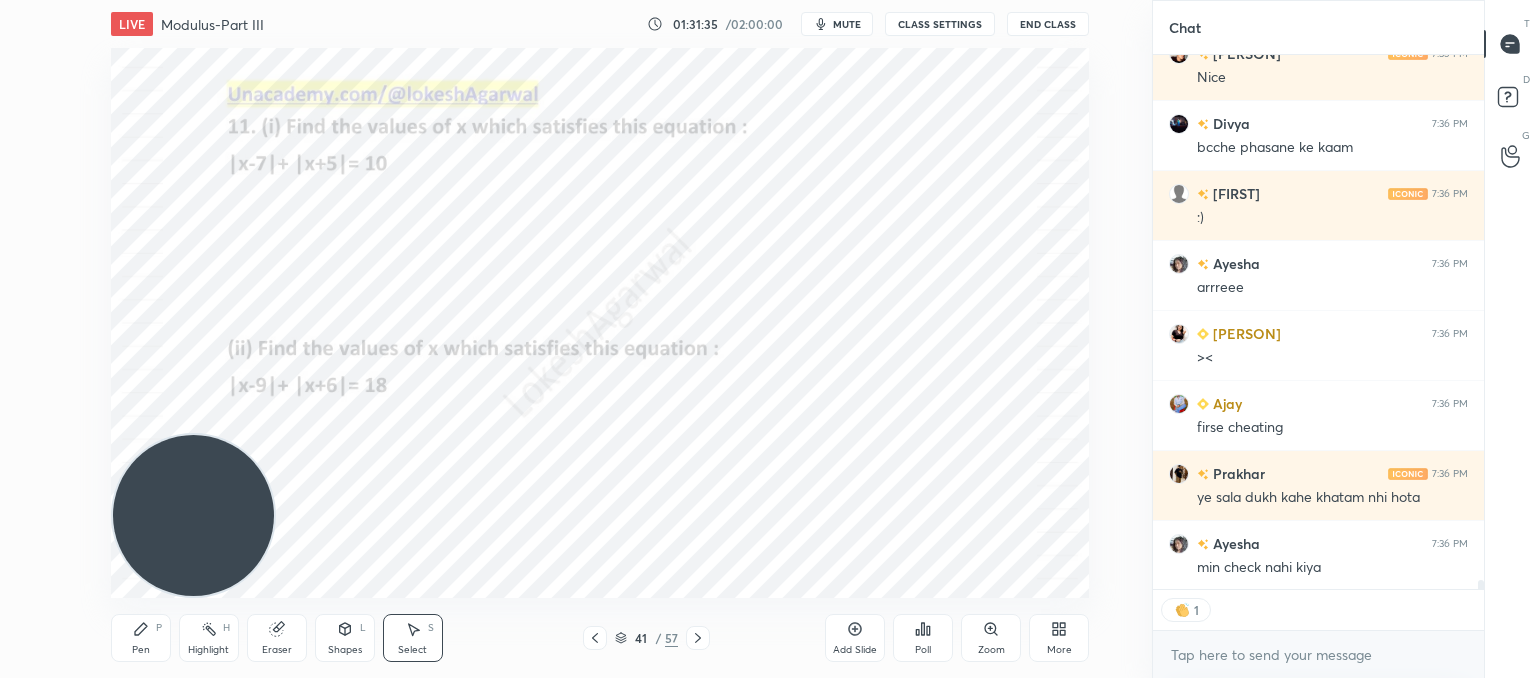 click 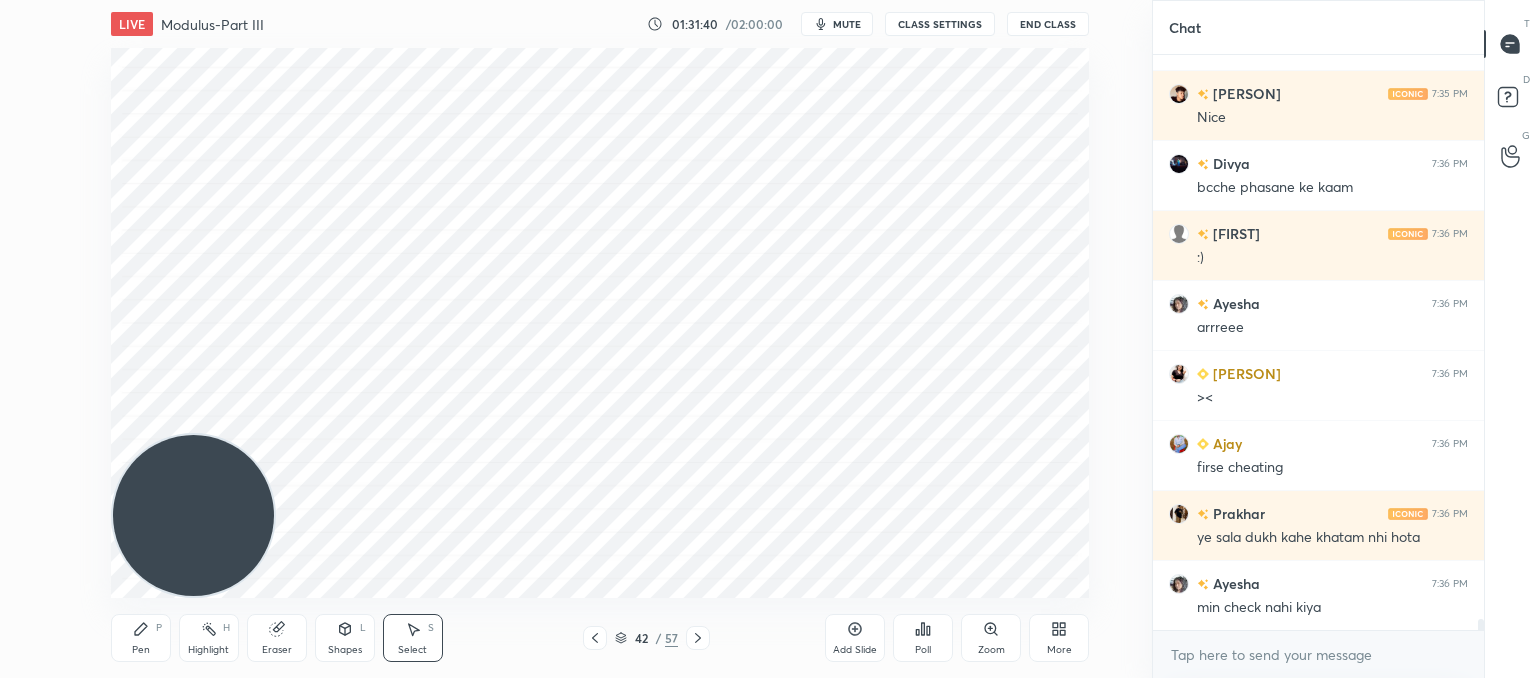 click 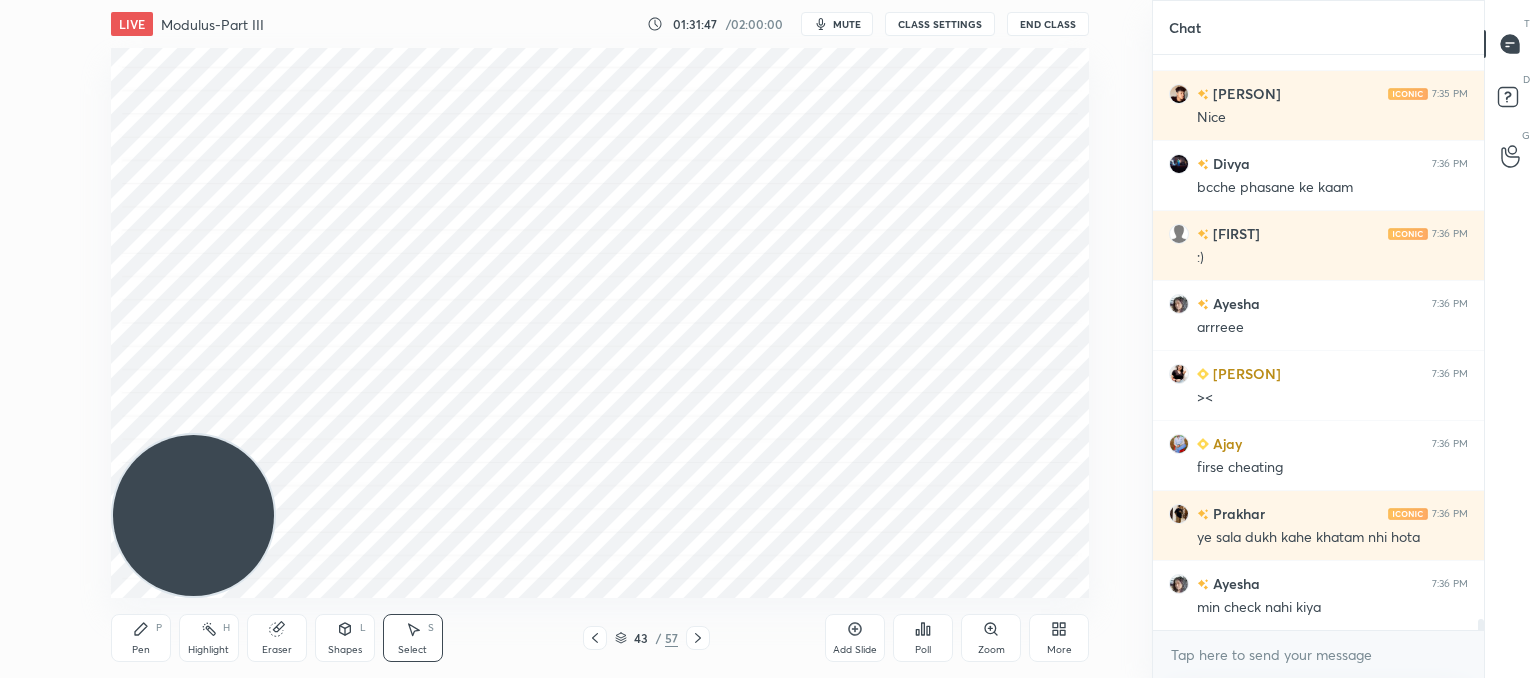 click 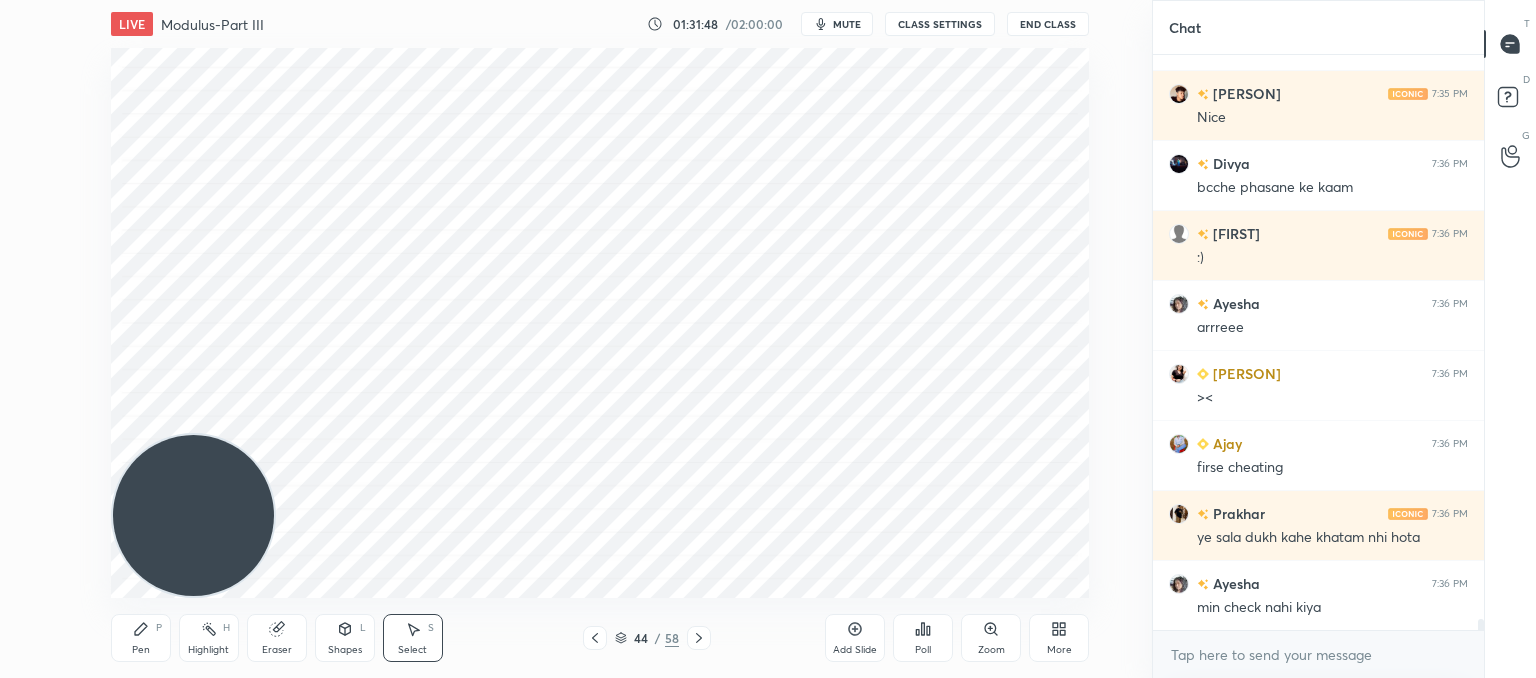 click on "Pen P" at bounding box center (141, 638) 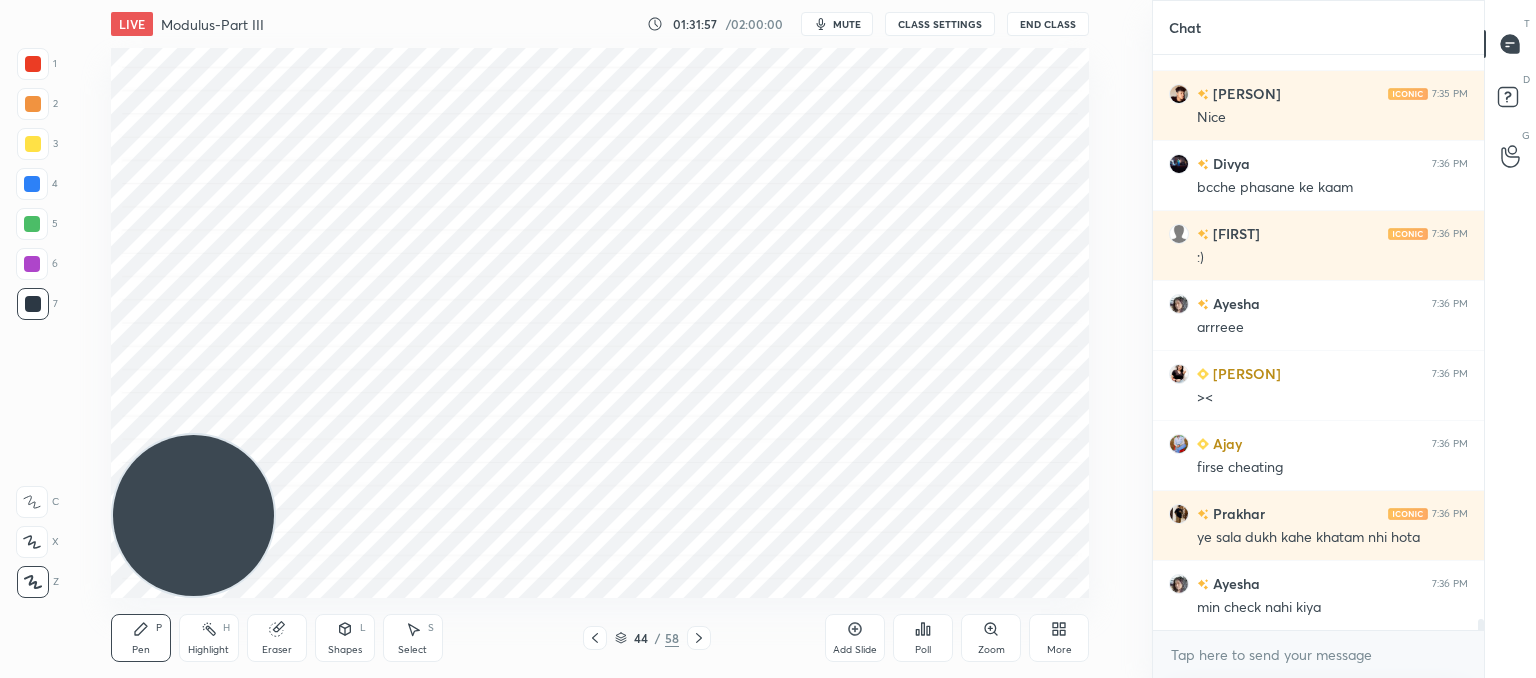 click on "L" at bounding box center [363, 628] 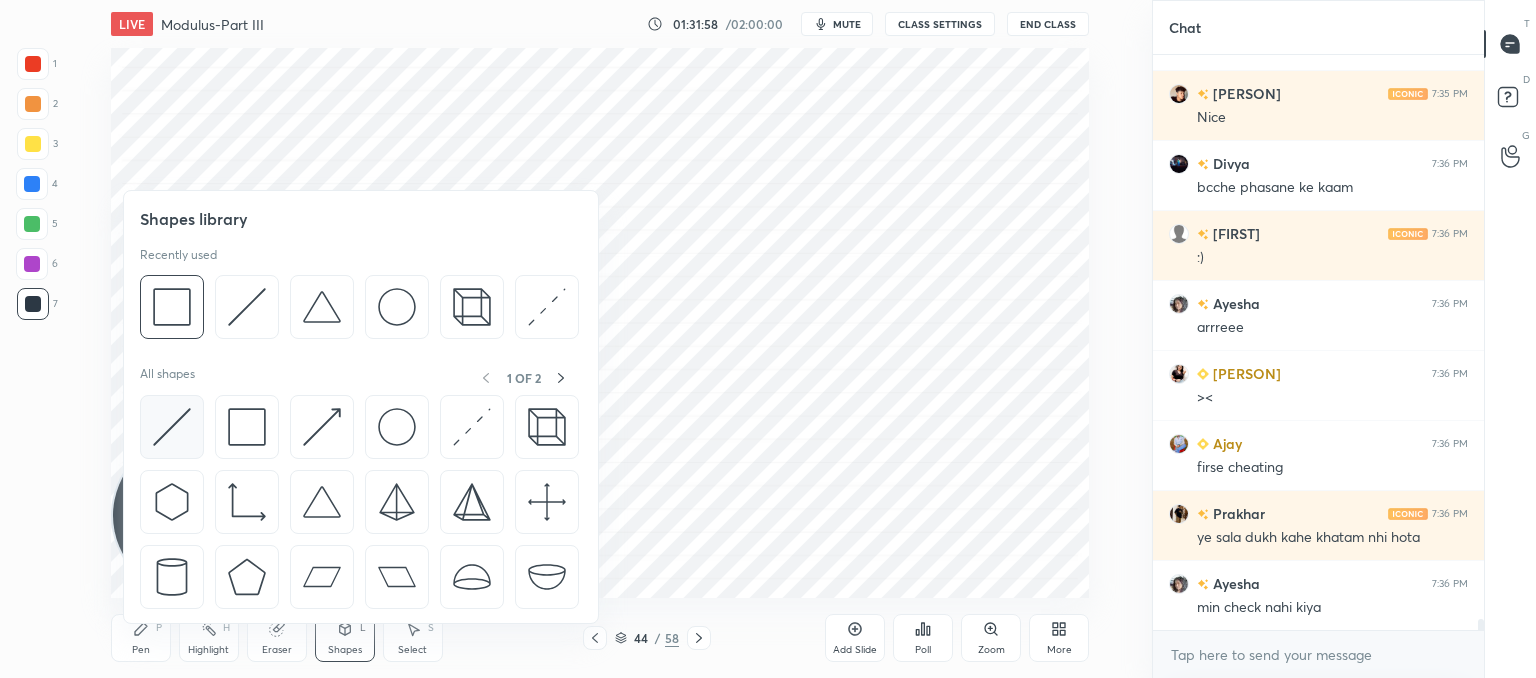 click at bounding box center (172, 427) 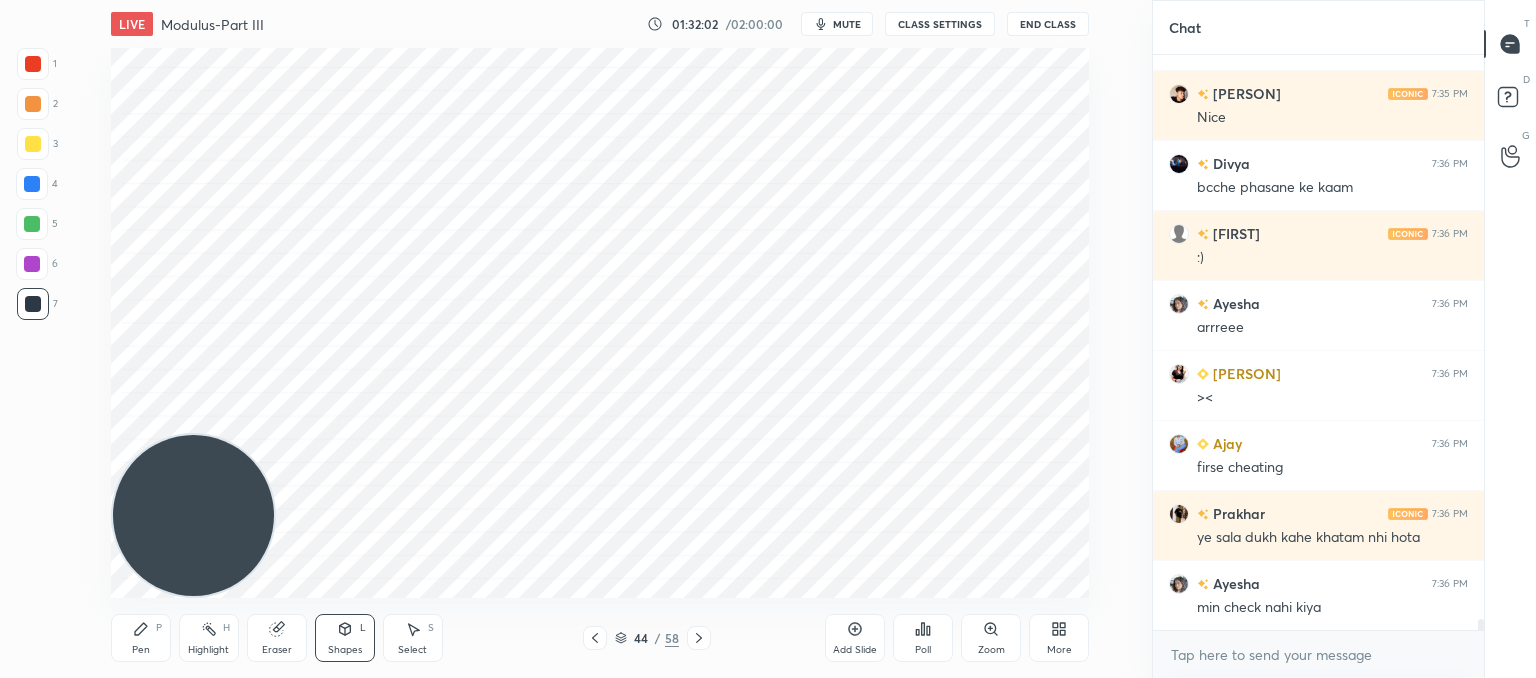drag, startPoint x: 136, startPoint y: 631, endPoint x: 232, endPoint y: 519, distance: 147.51271 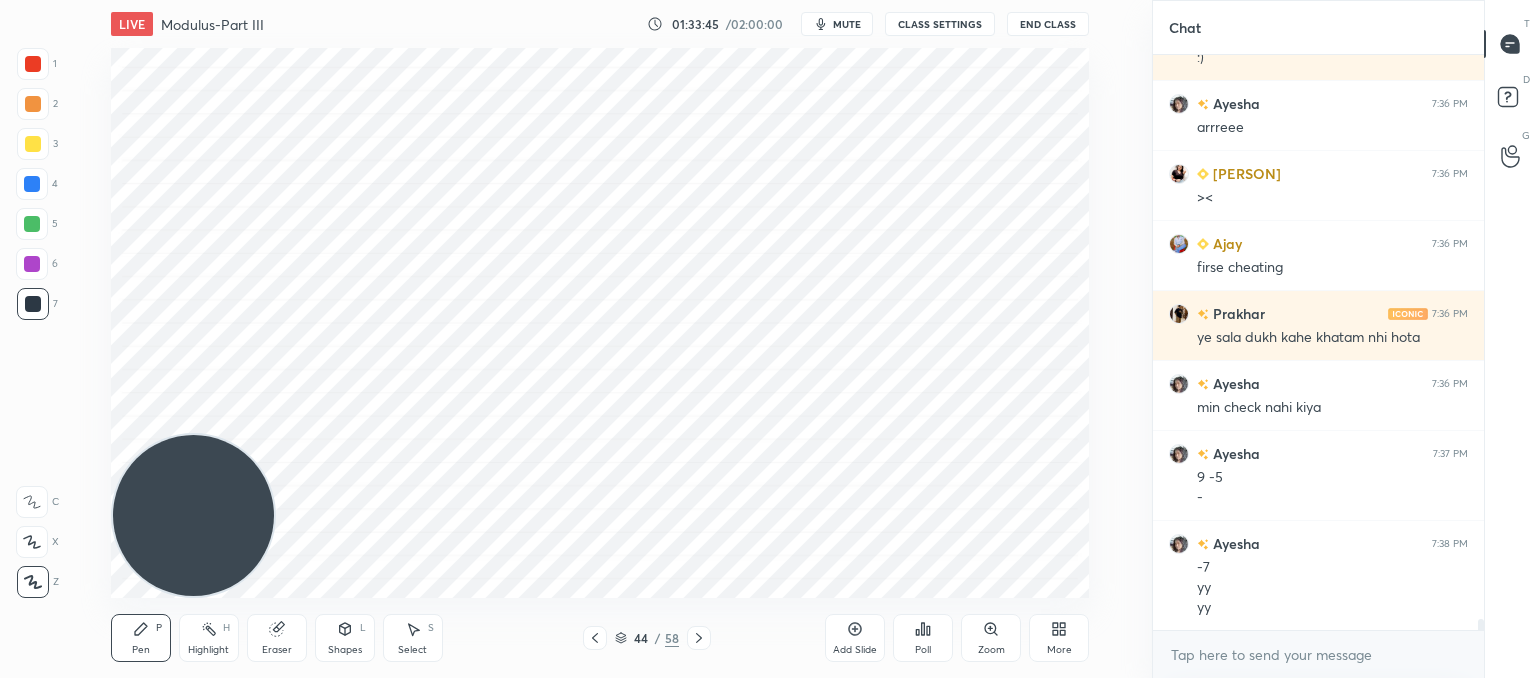 scroll, scrollTop: 30330, scrollLeft: 0, axis: vertical 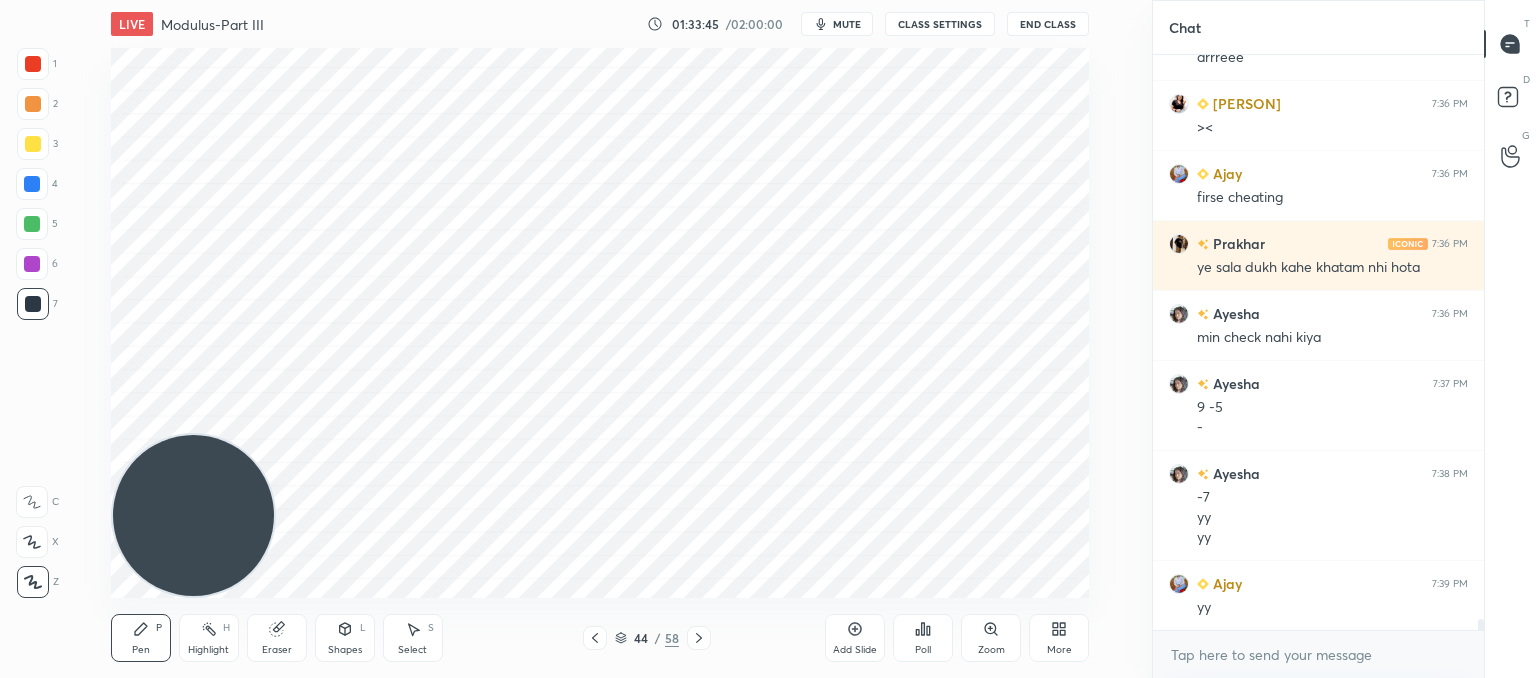 click 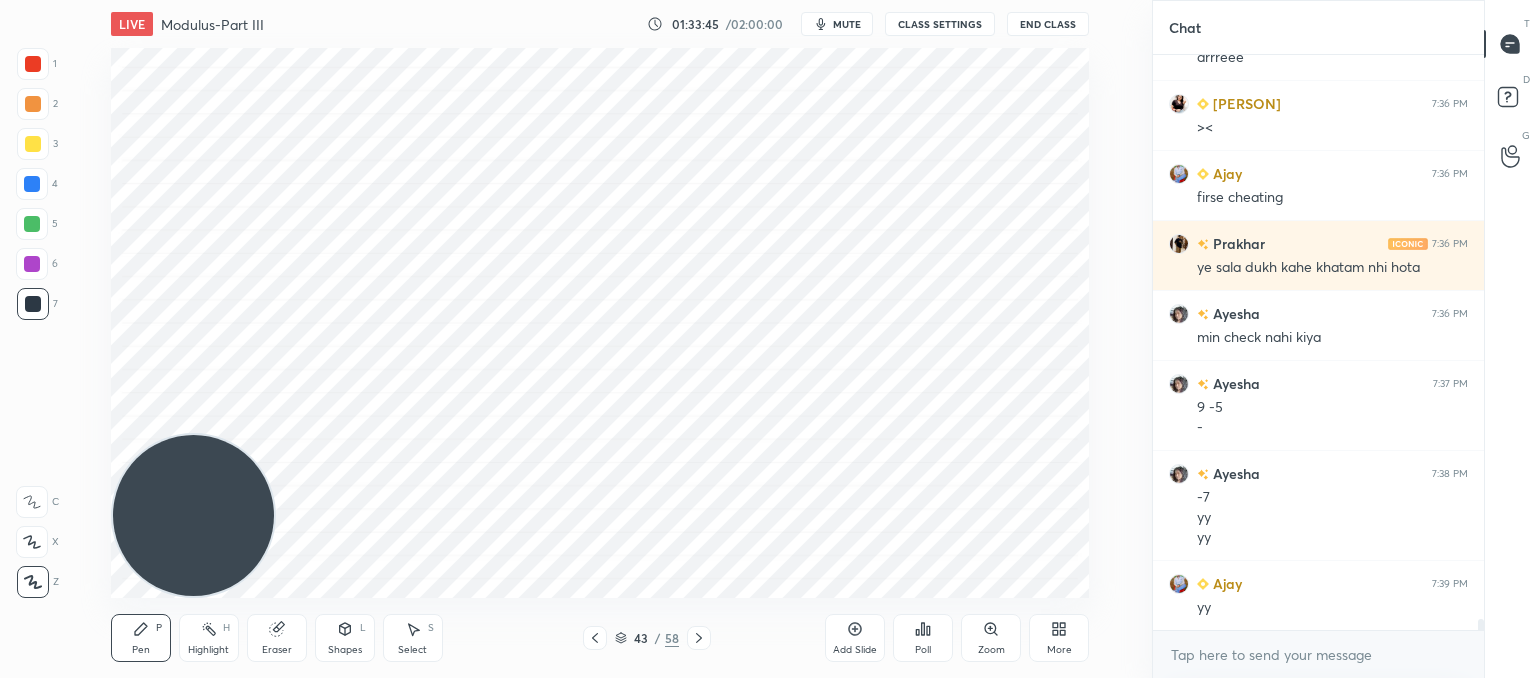 click 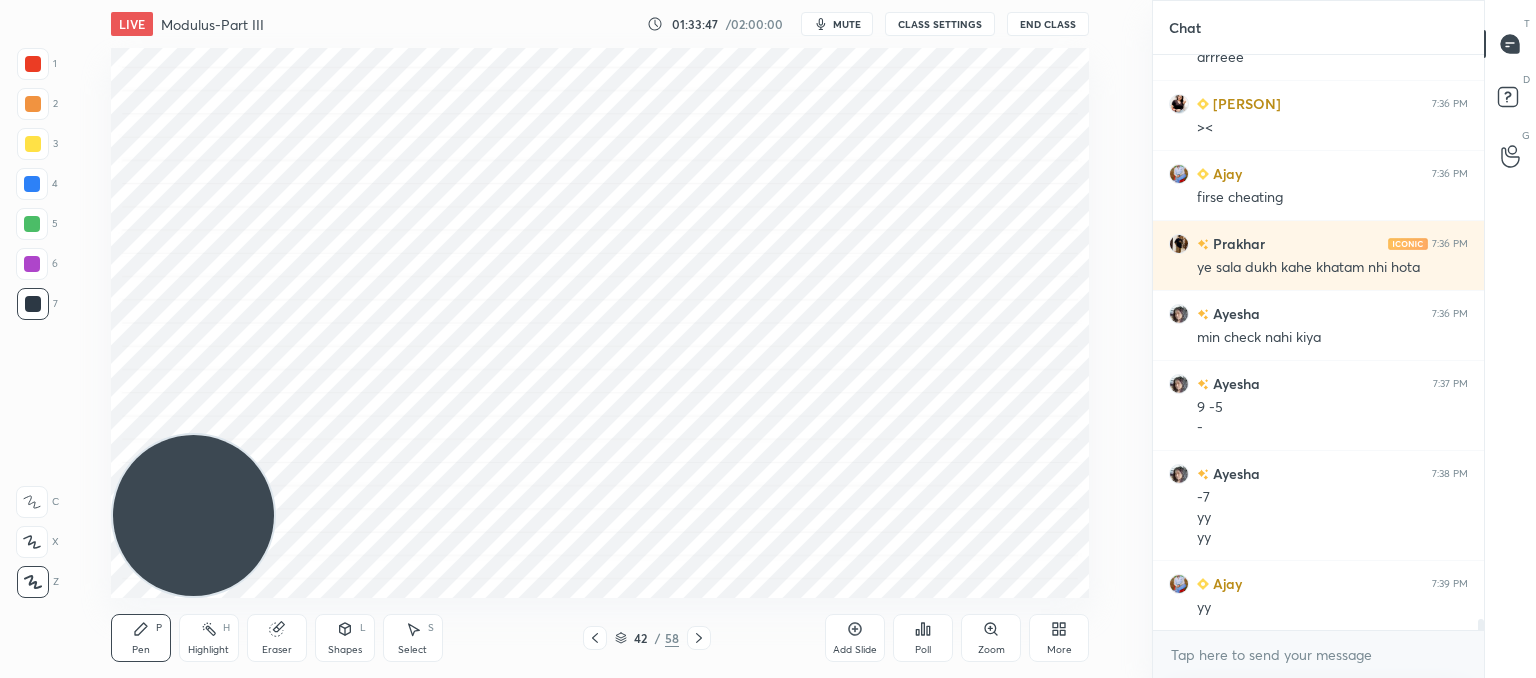 drag, startPoint x: 599, startPoint y: 635, endPoint x: 571, endPoint y: 615, distance: 34.4093 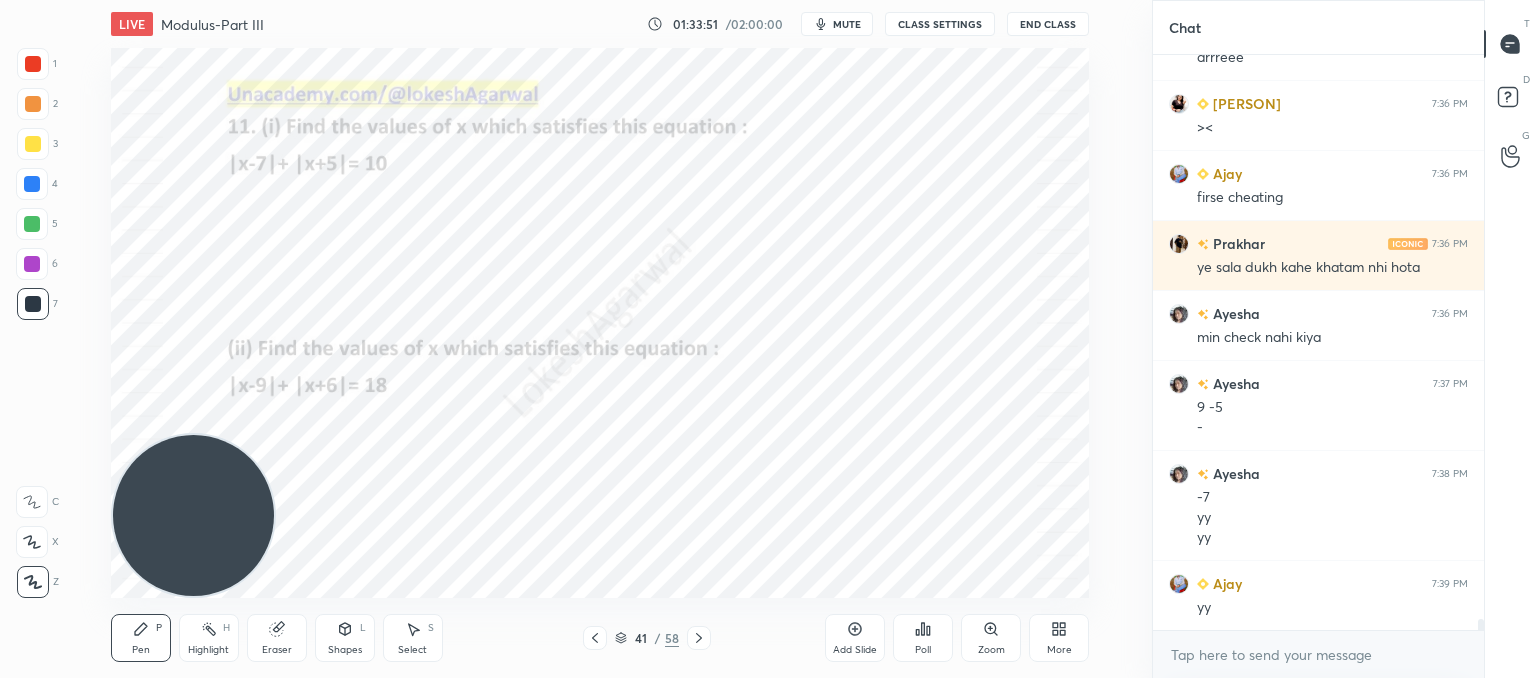 click on "Shapes L" at bounding box center (345, 638) 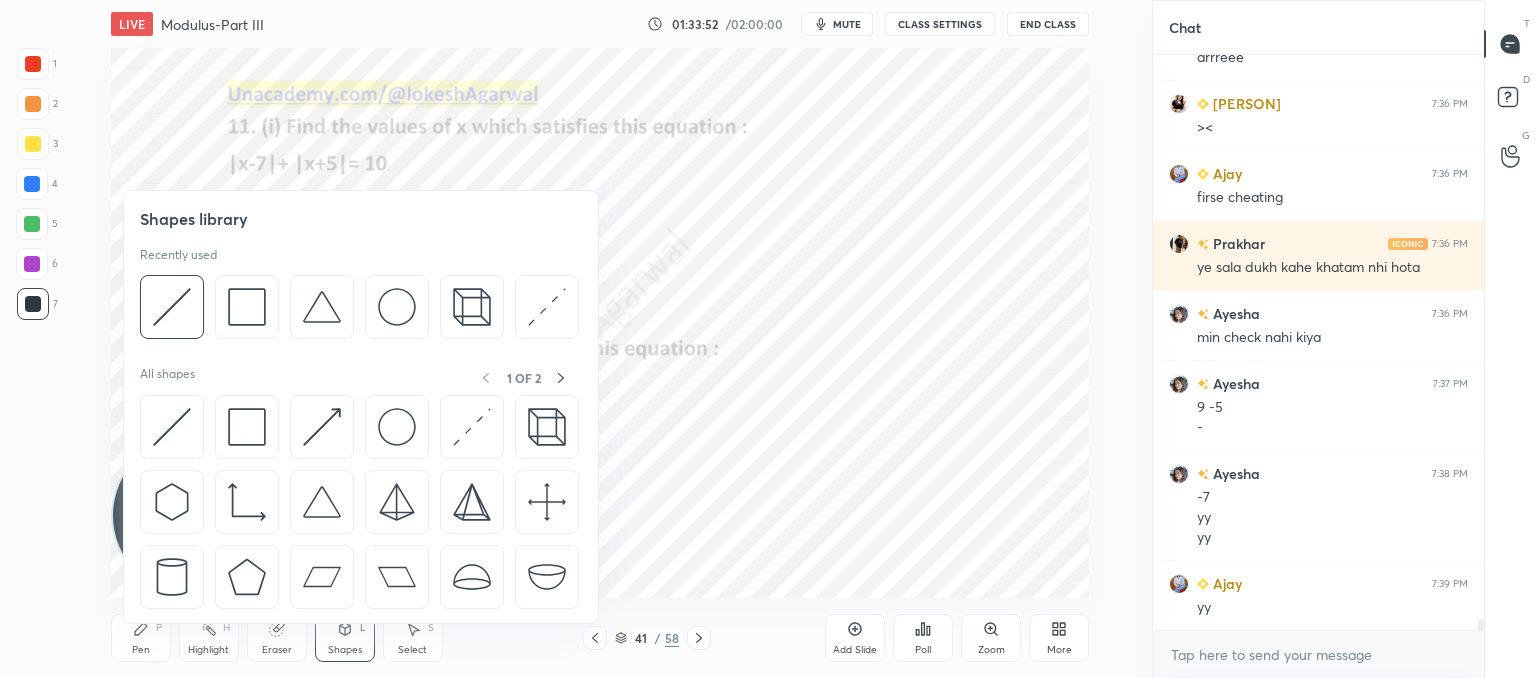 click at bounding box center (172, 427) 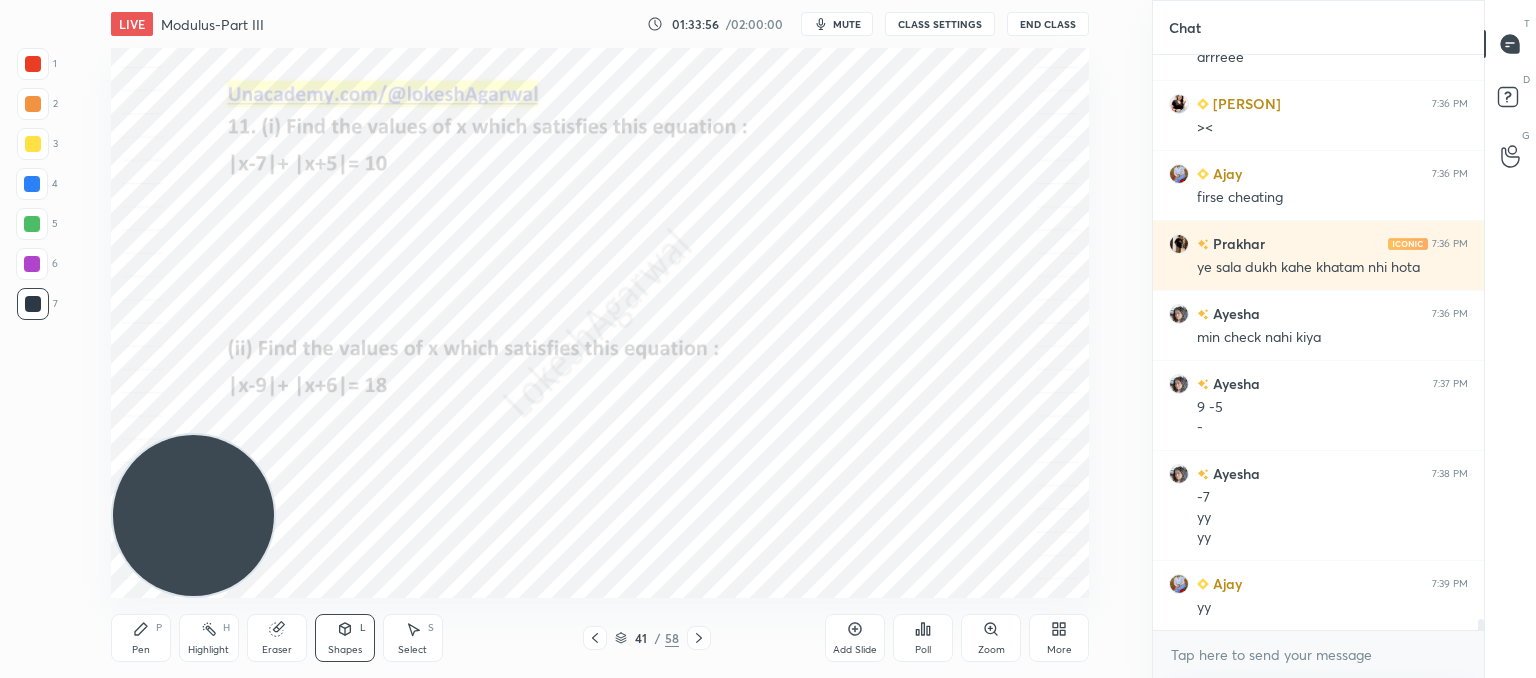 click 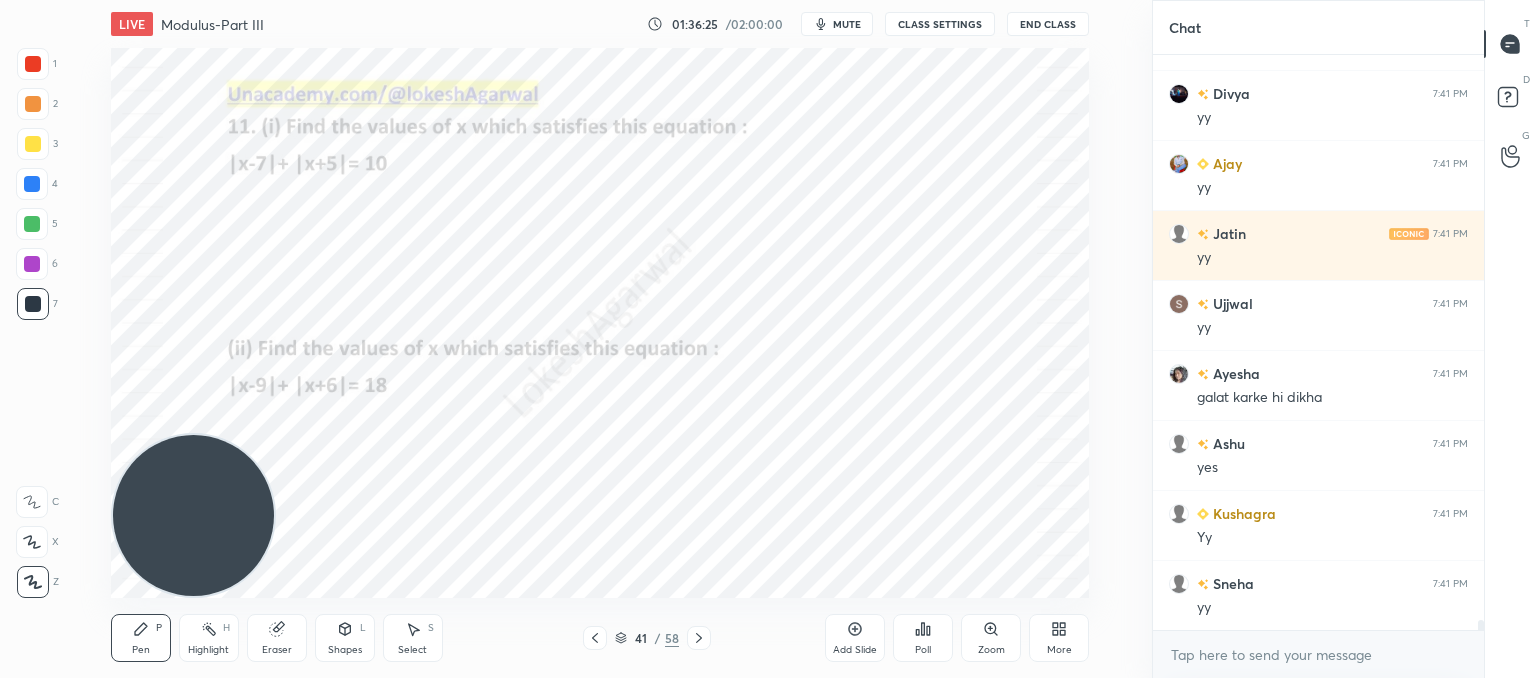 scroll, scrollTop: 31630, scrollLeft: 0, axis: vertical 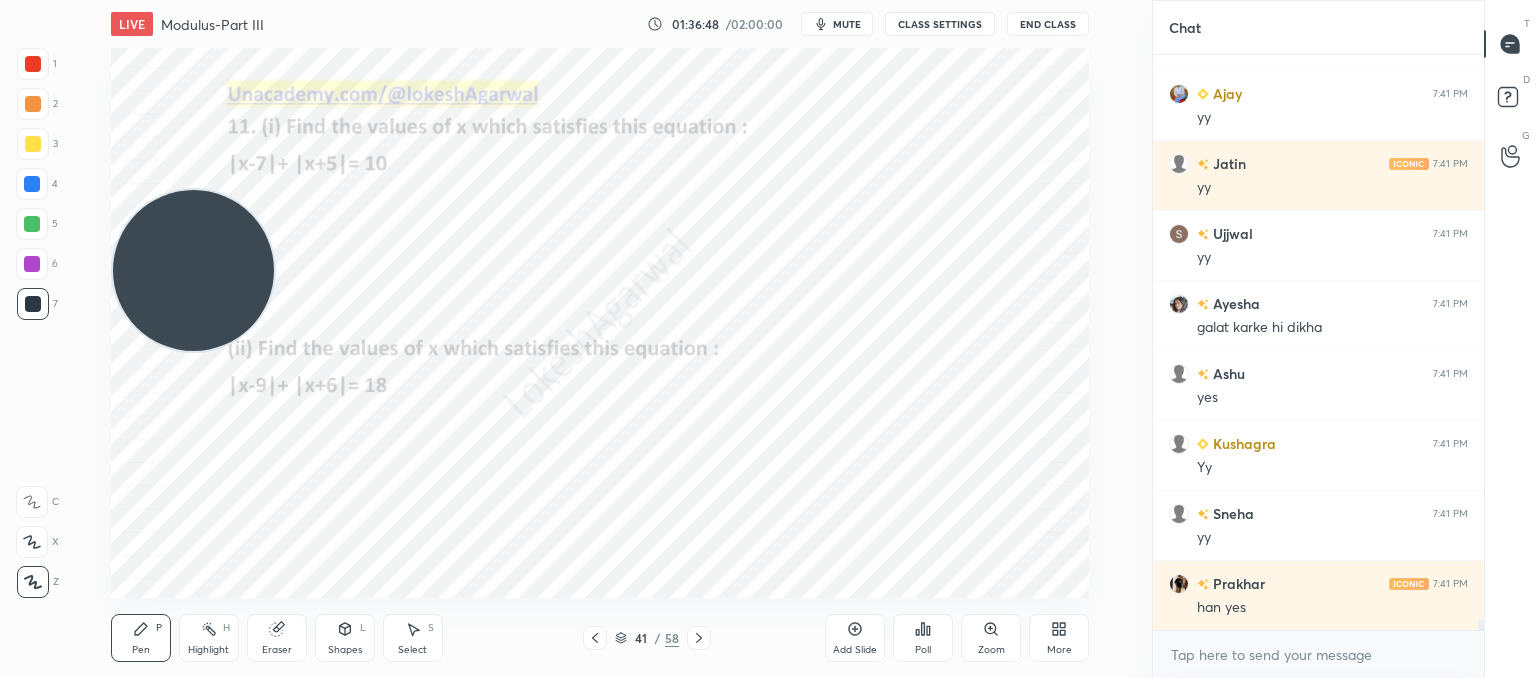 drag, startPoint x: 232, startPoint y: 483, endPoint x: 232, endPoint y: 86, distance: 397 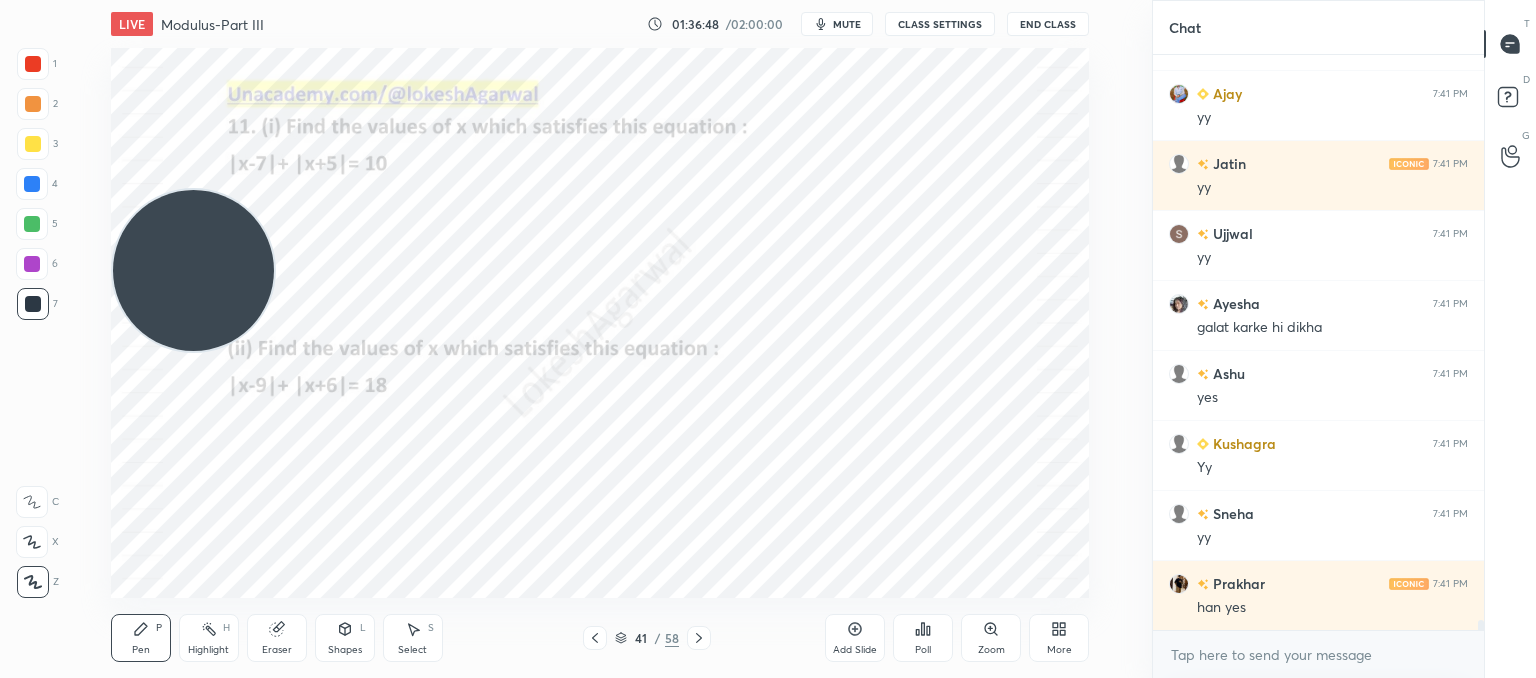 click at bounding box center (193, 270) 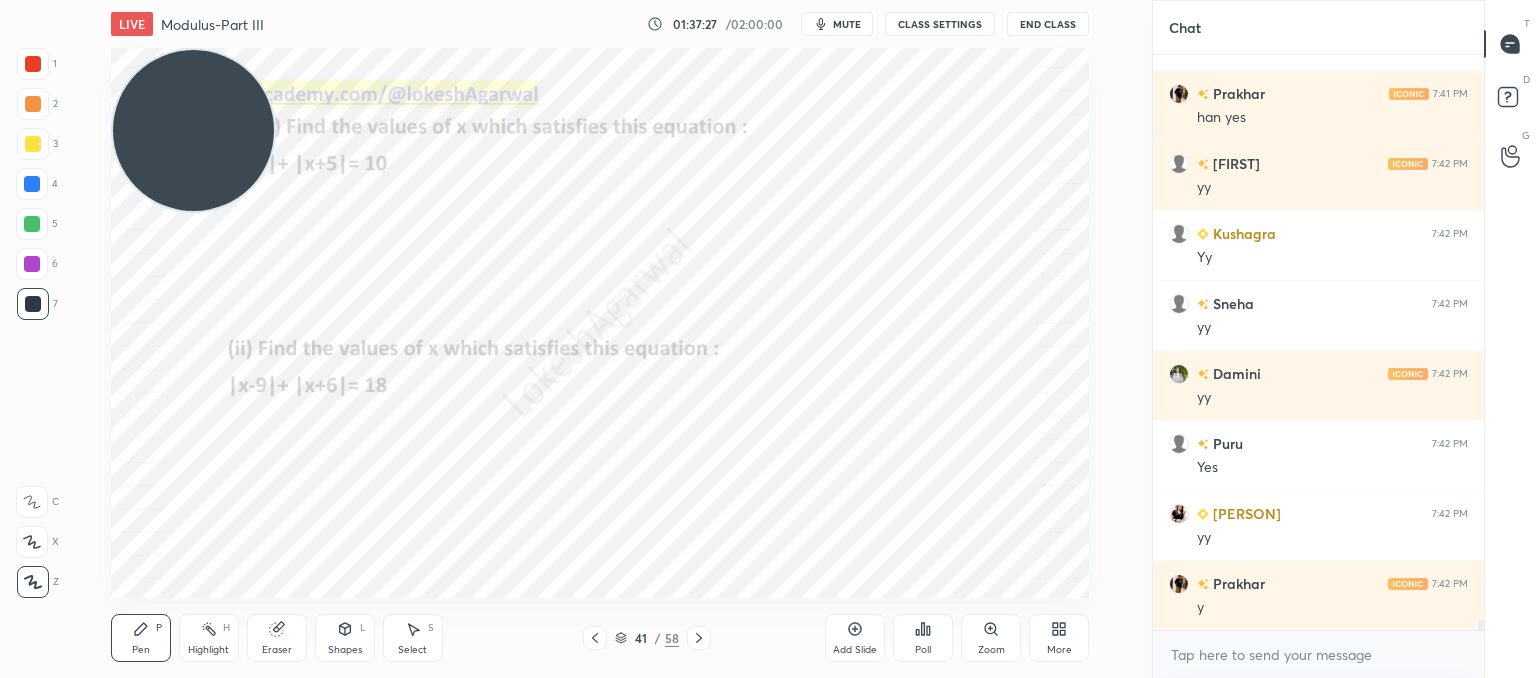 scroll, scrollTop: 32190, scrollLeft: 0, axis: vertical 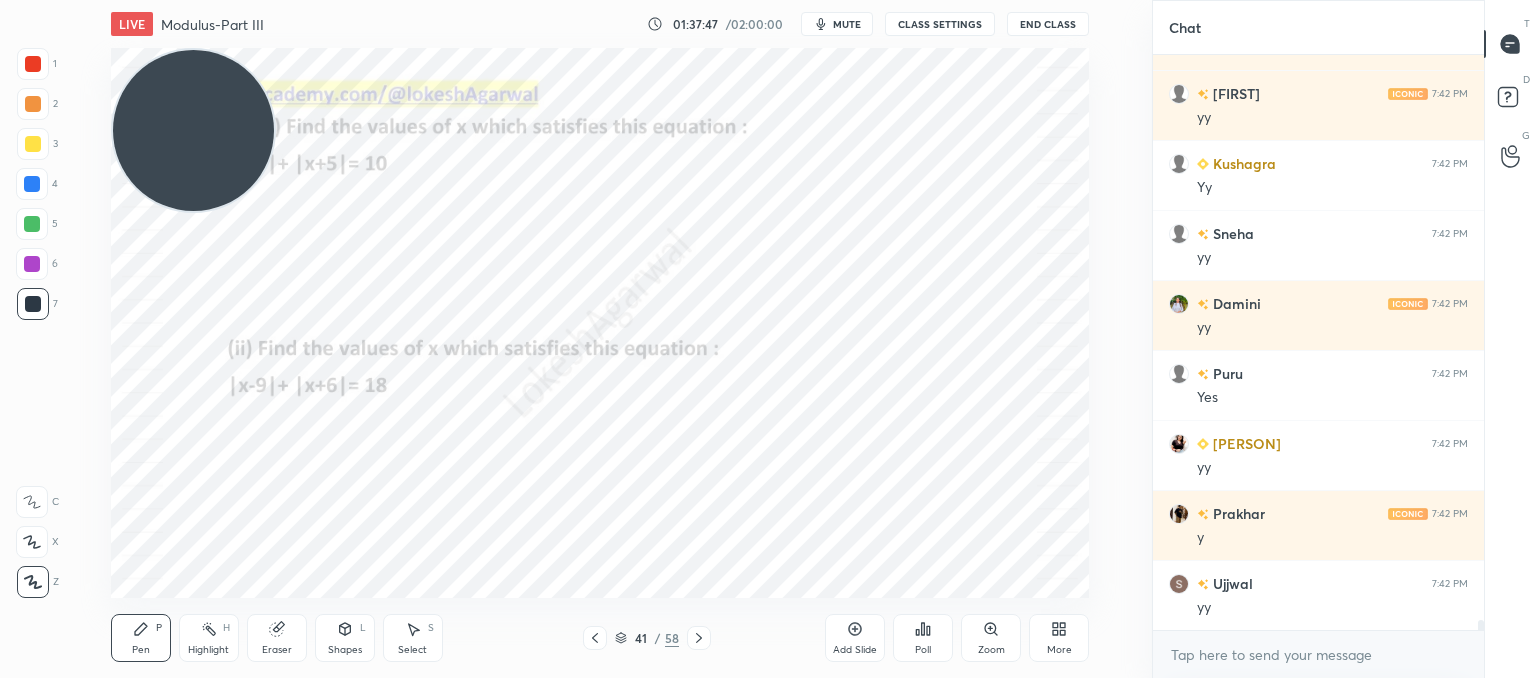 click 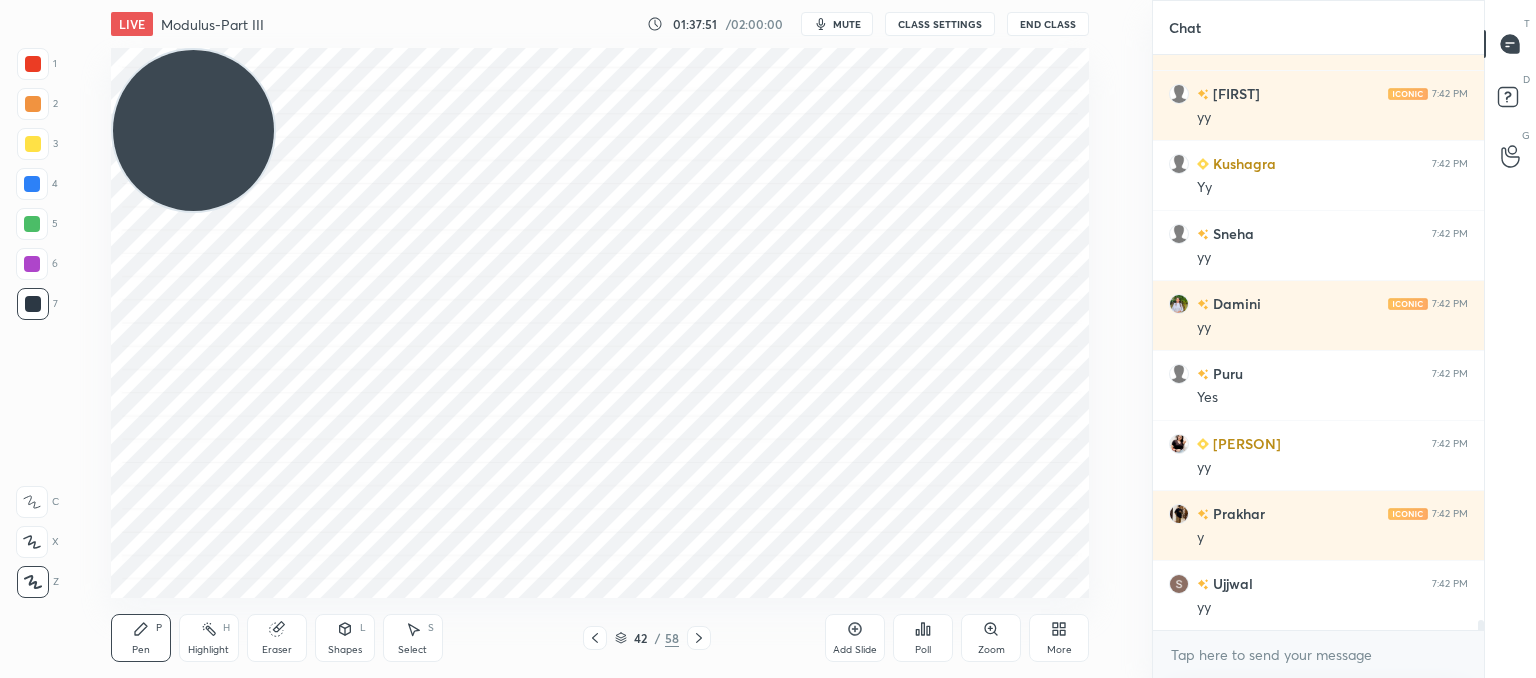 click 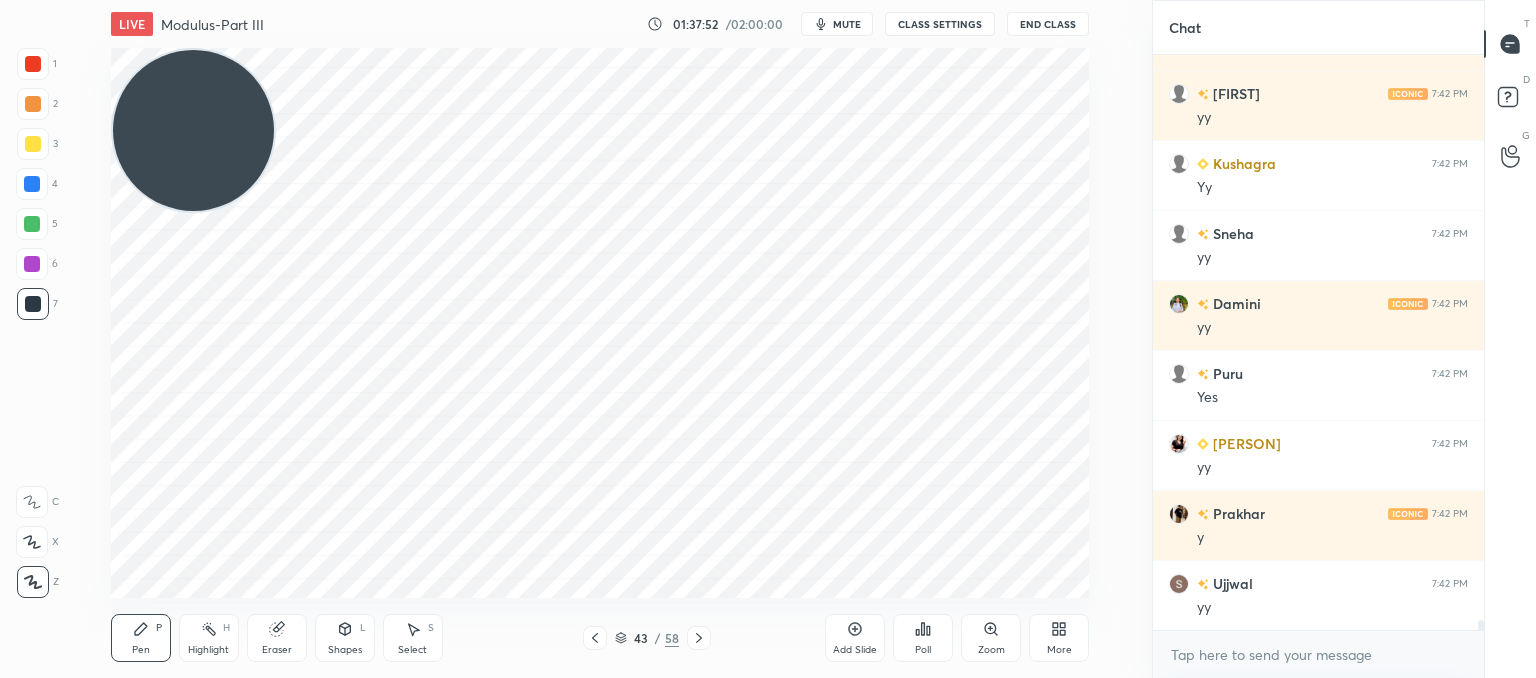 click 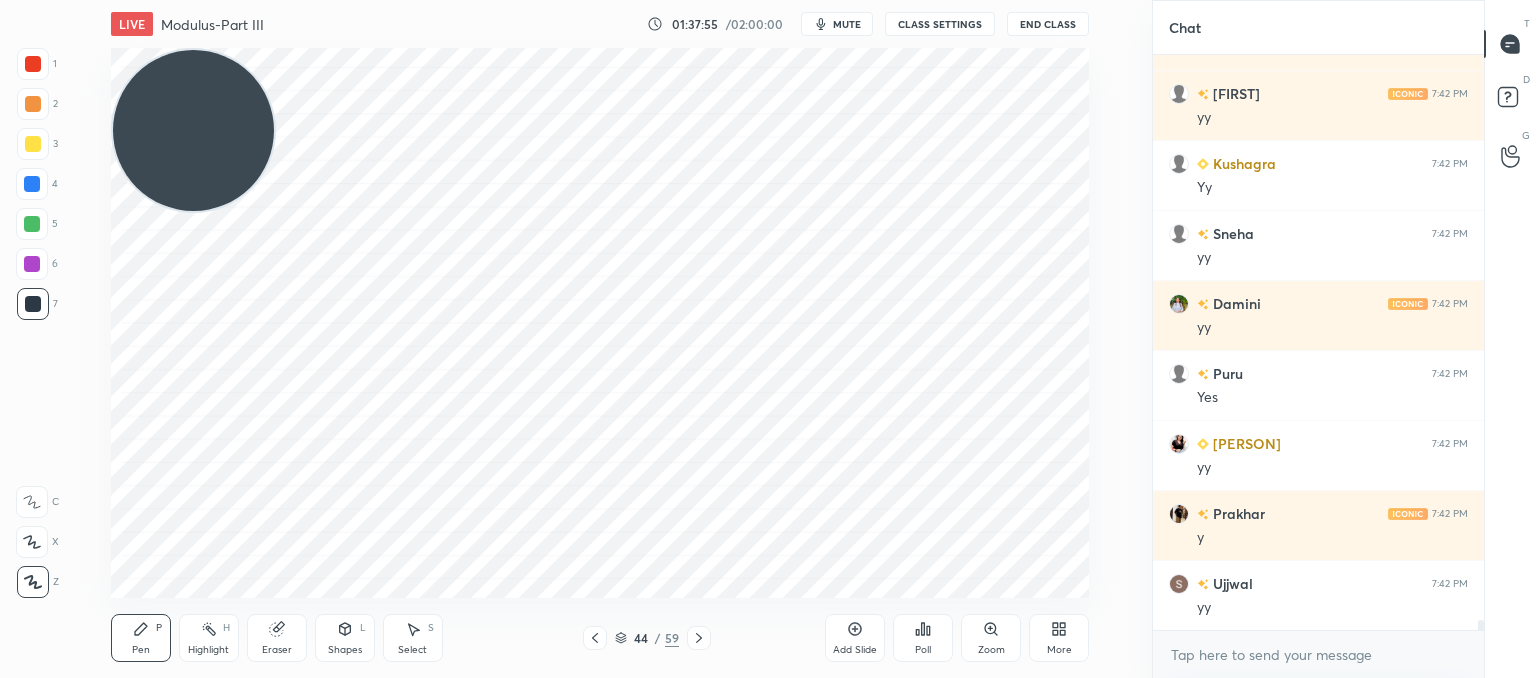 click 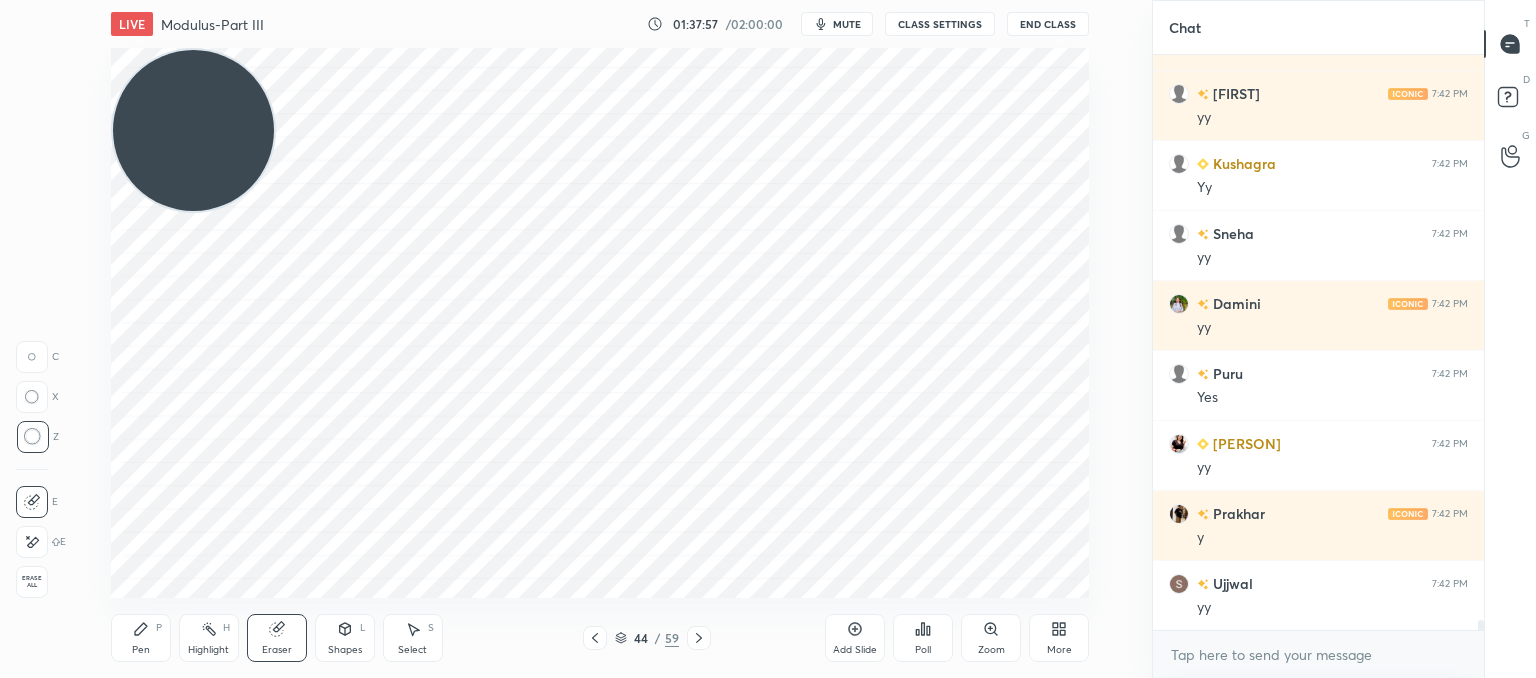 click 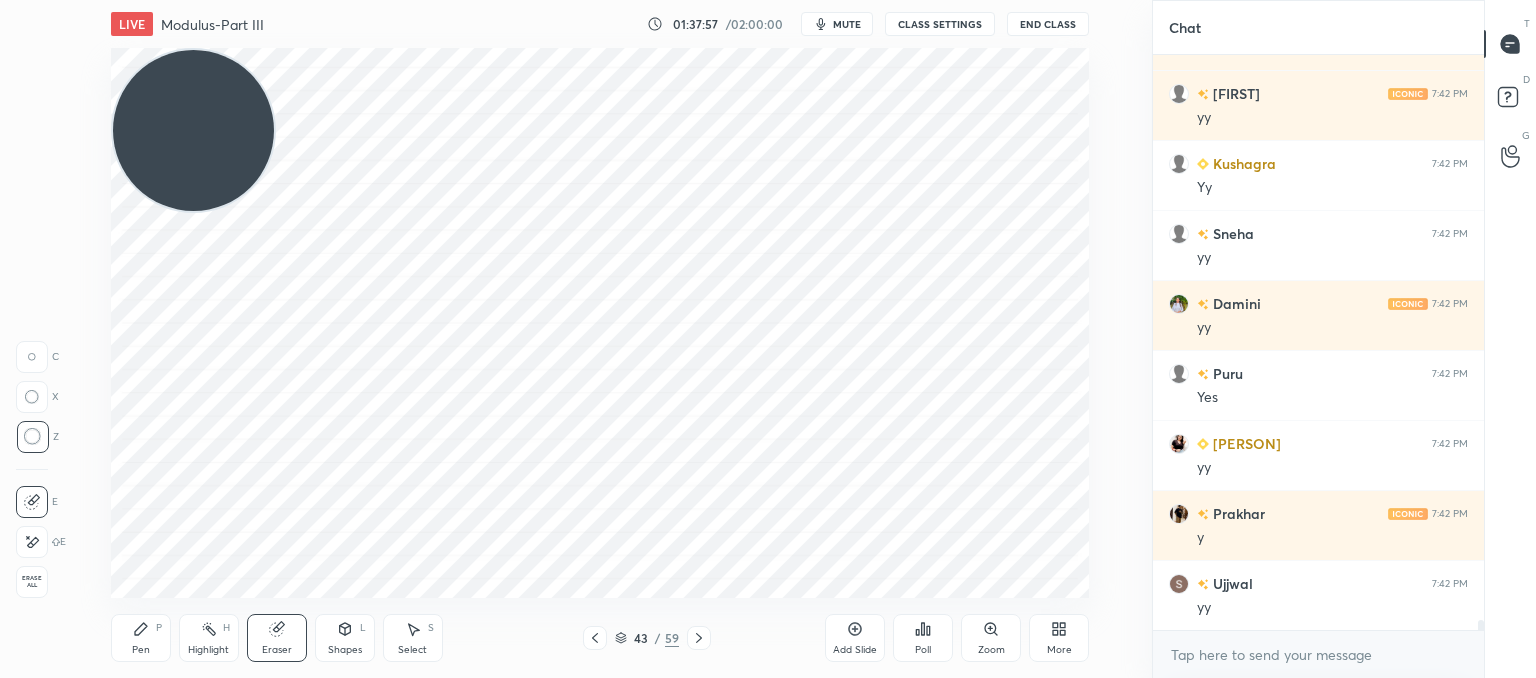 click 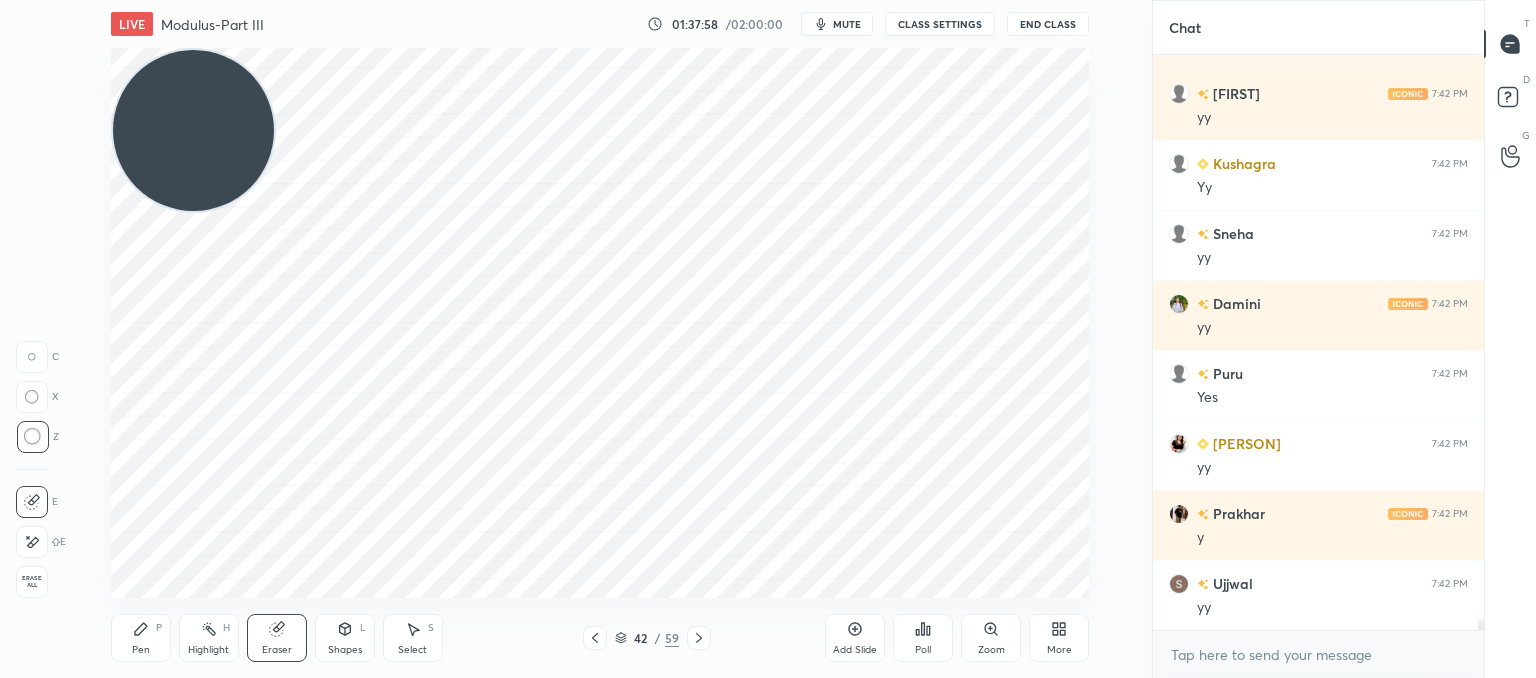 click 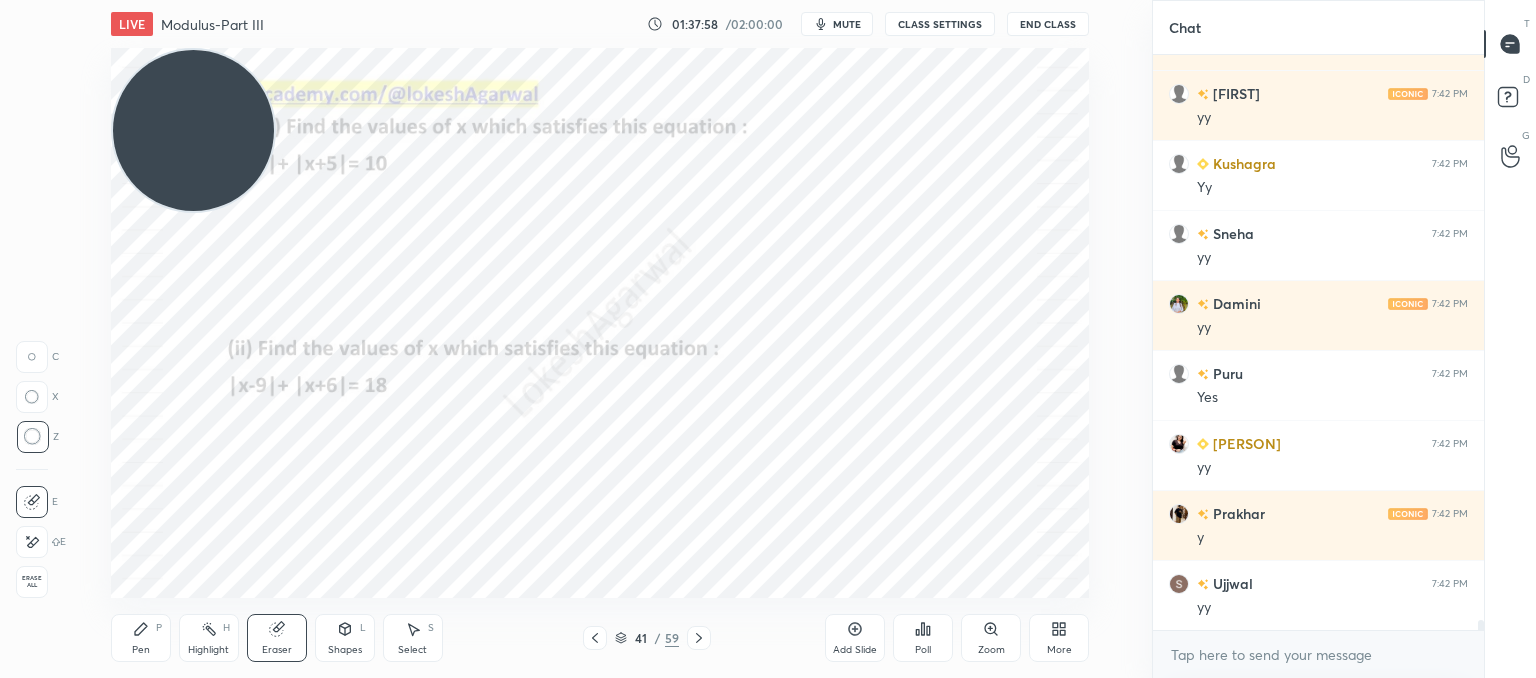 click 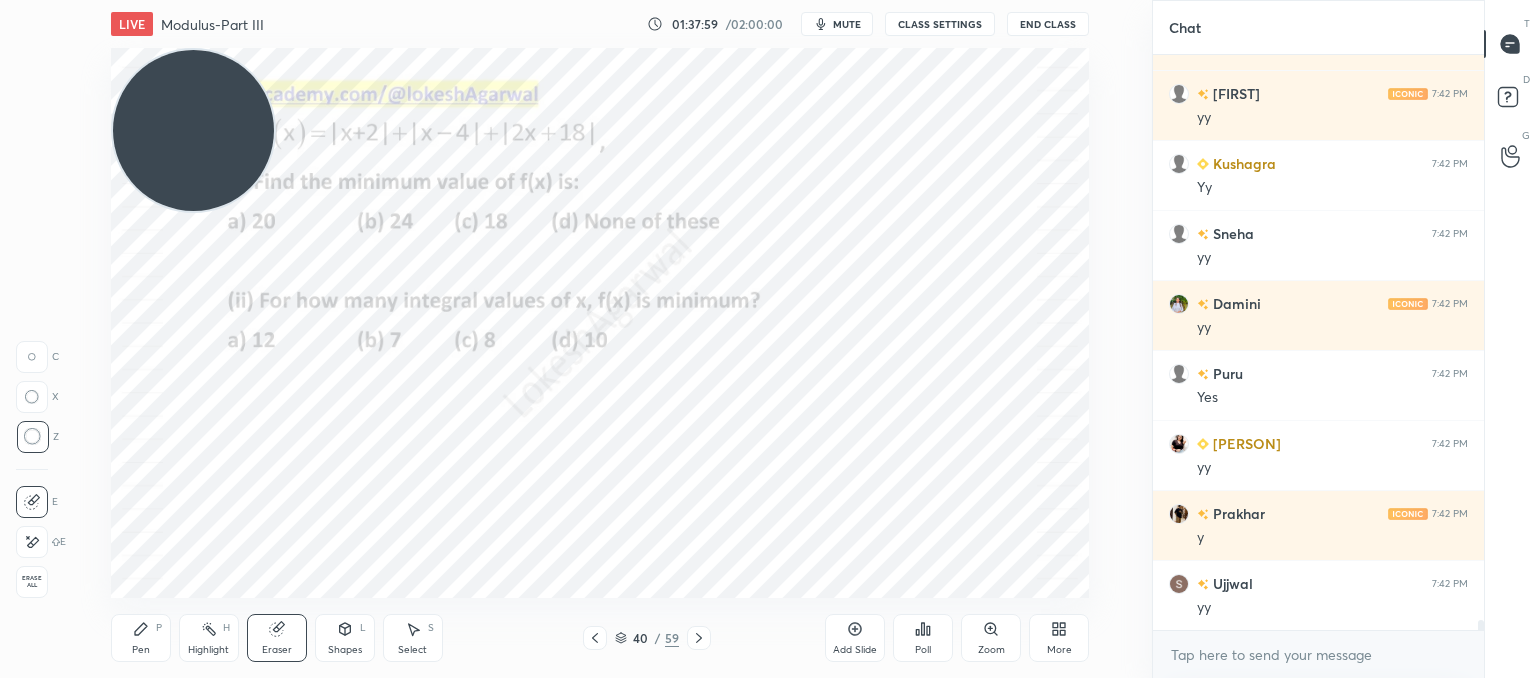click at bounding box center (699, 638) 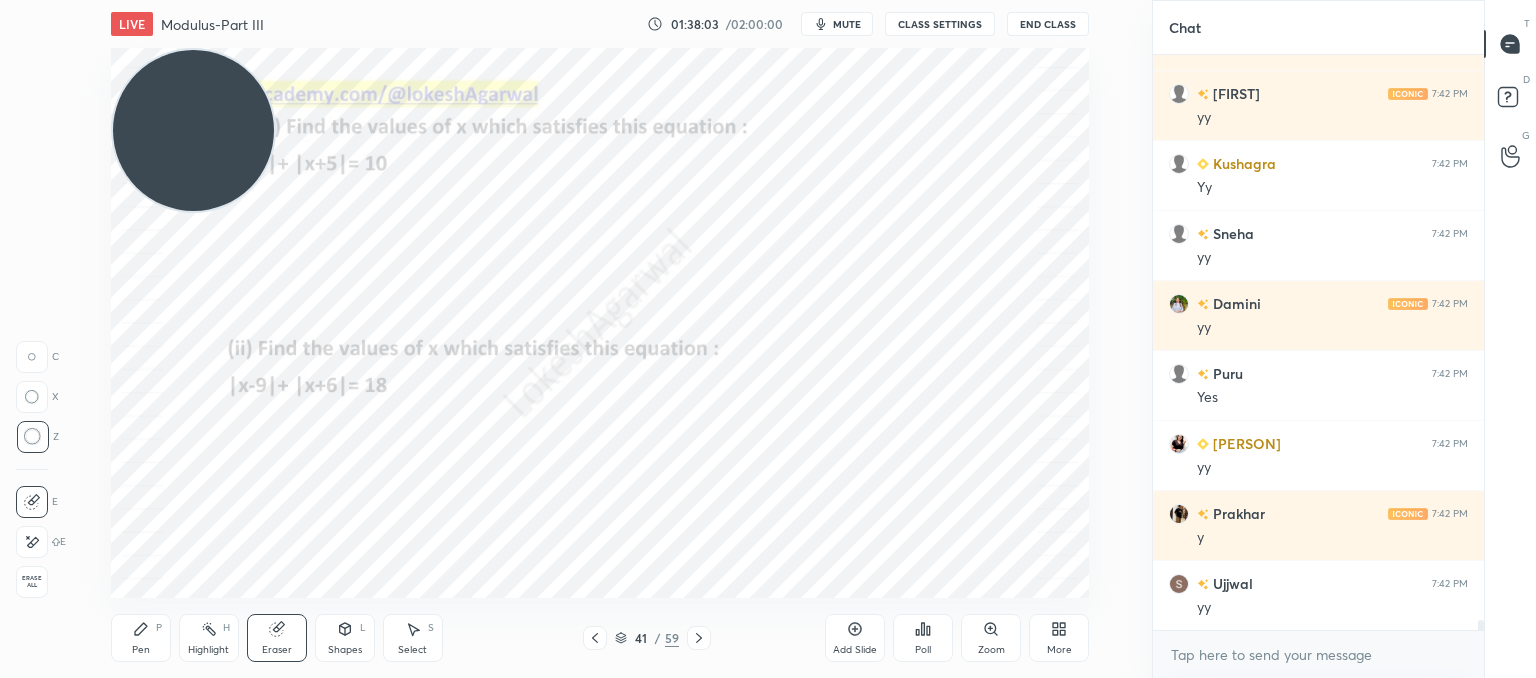 click on "Add Slide" at bounding box center (855, 638) 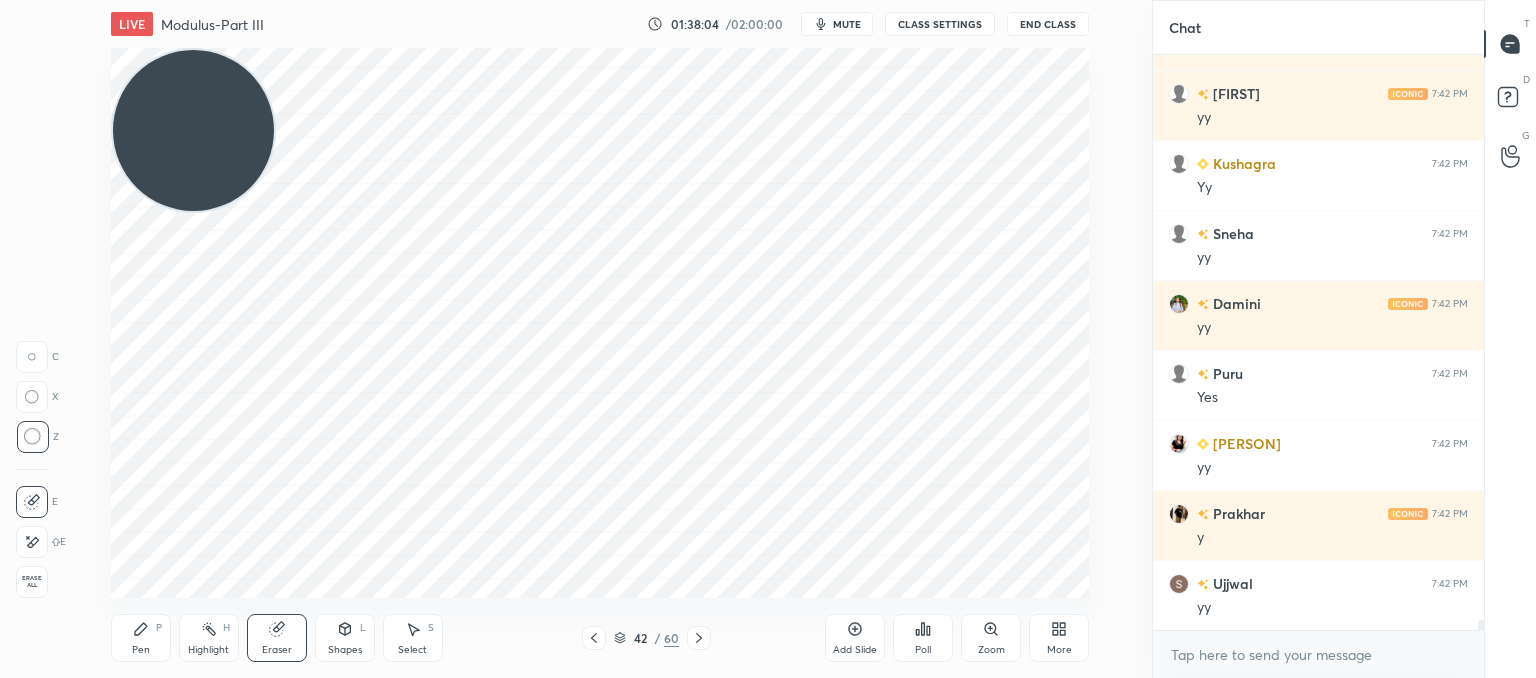 click on "Shapes L" at bounding box center (345, 638) 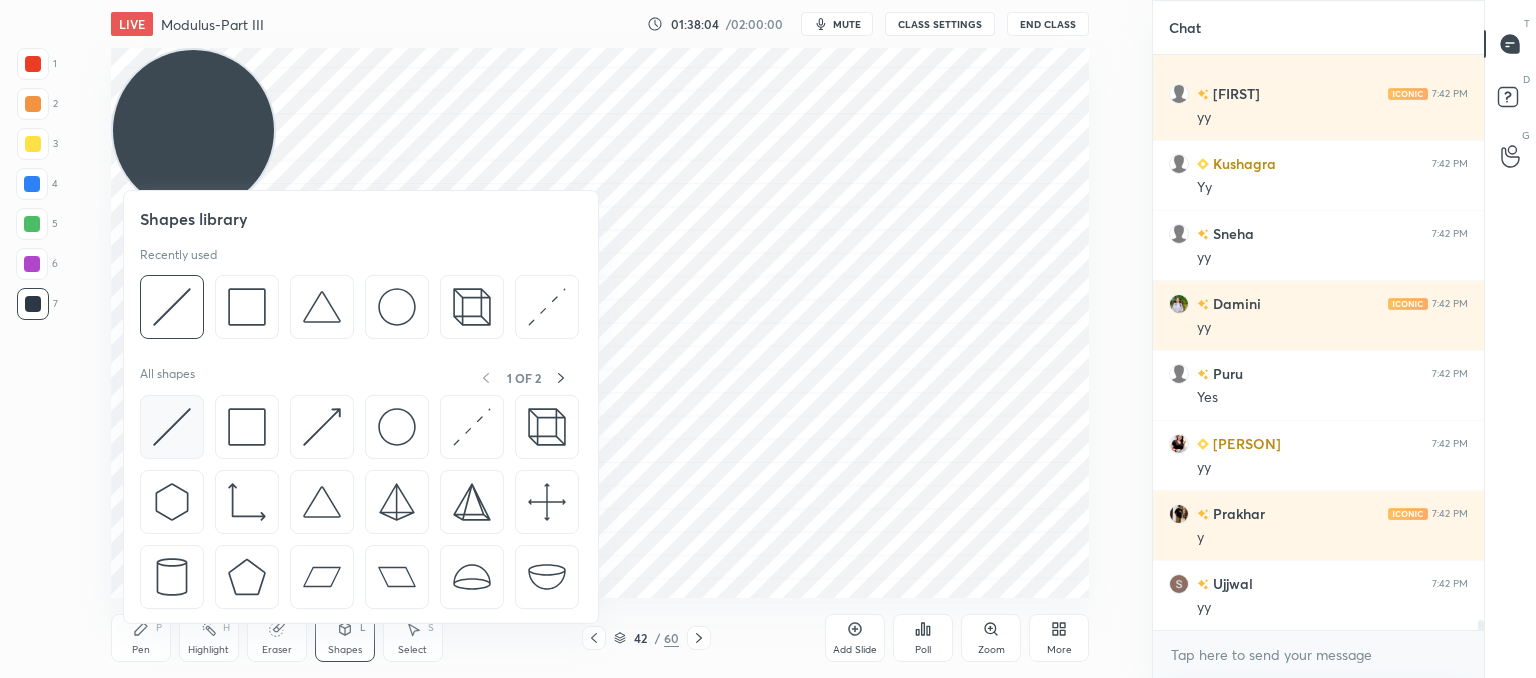click at bounding box center (172, 427) 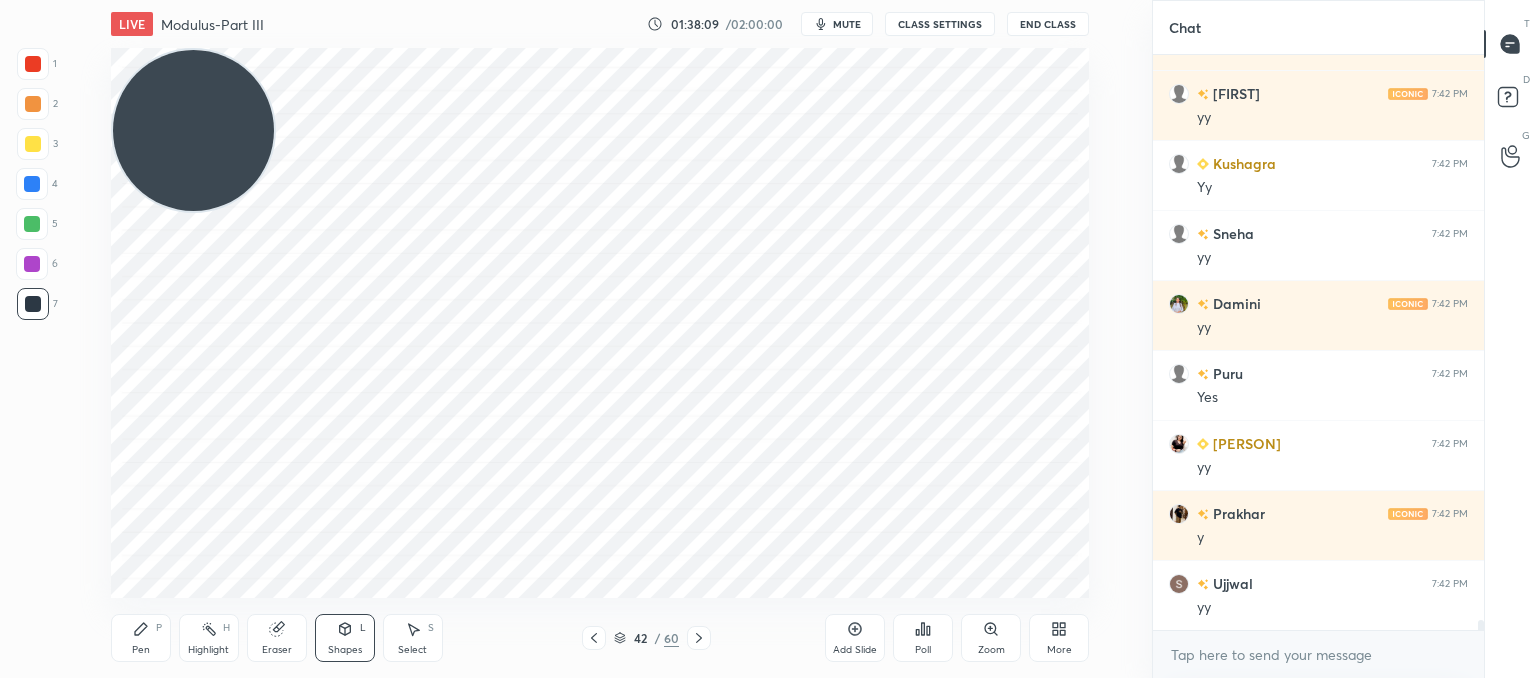 click on "Pen P" at bounding box center [141, 638] 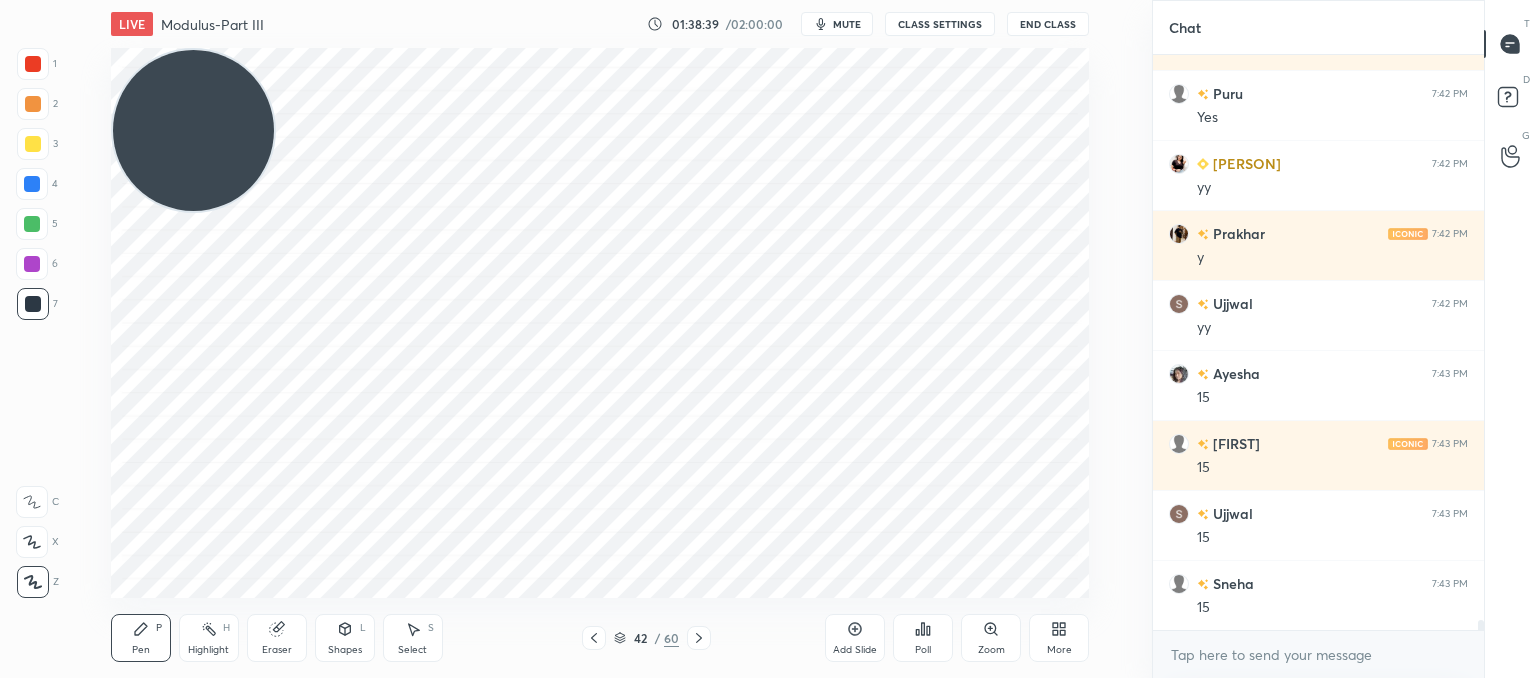 scroll, scrollTop: 32540, scrollLeft: 0, axis: vertical 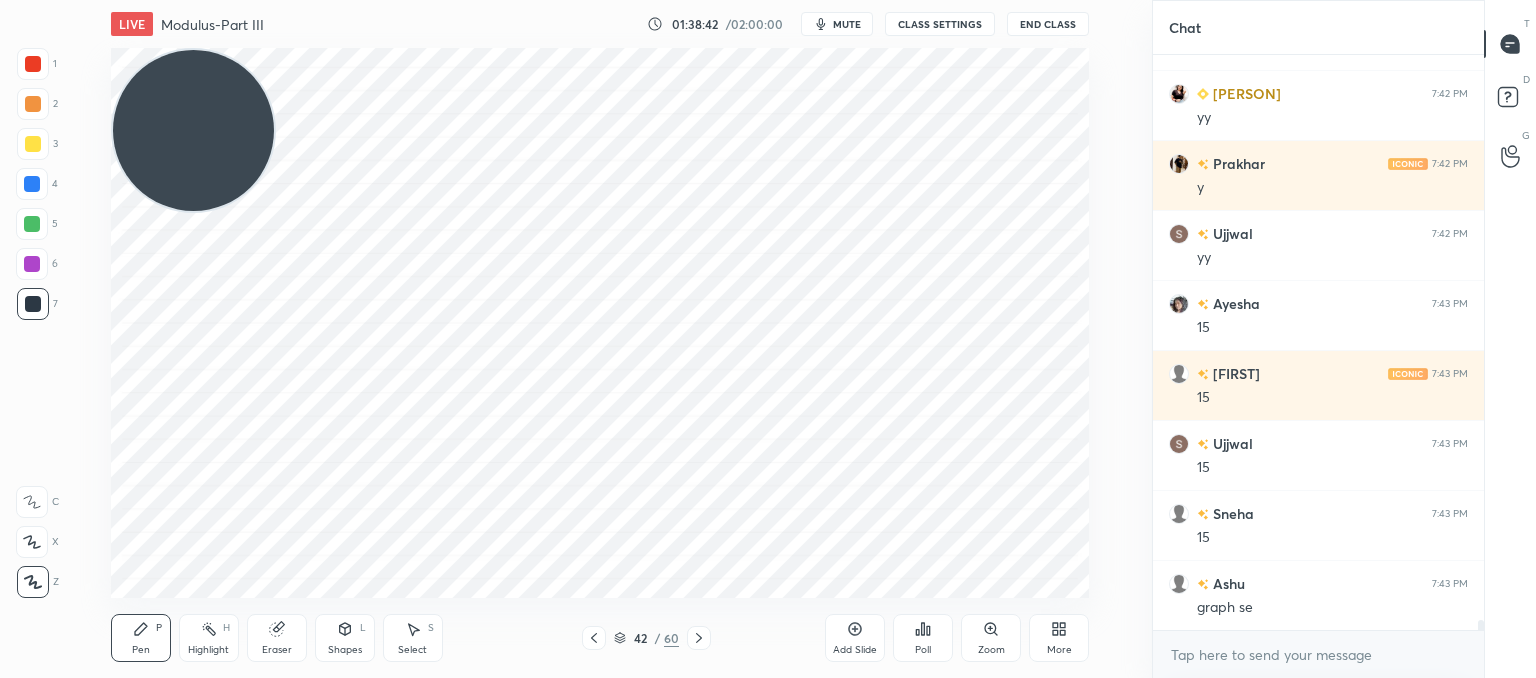 click on "Eraser" at bounding box center (277, 638) 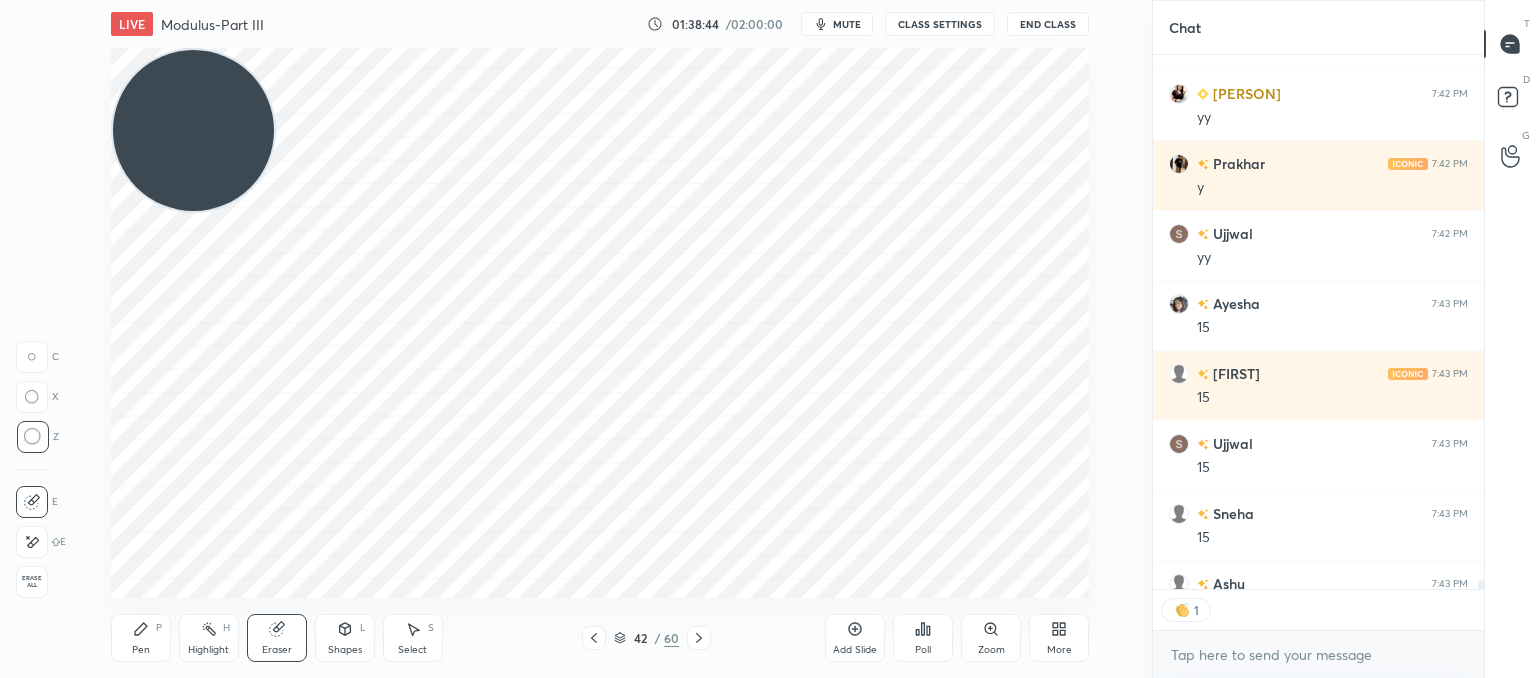 scroll, scrollTop: 529, scrollLeft: 325, axis: both 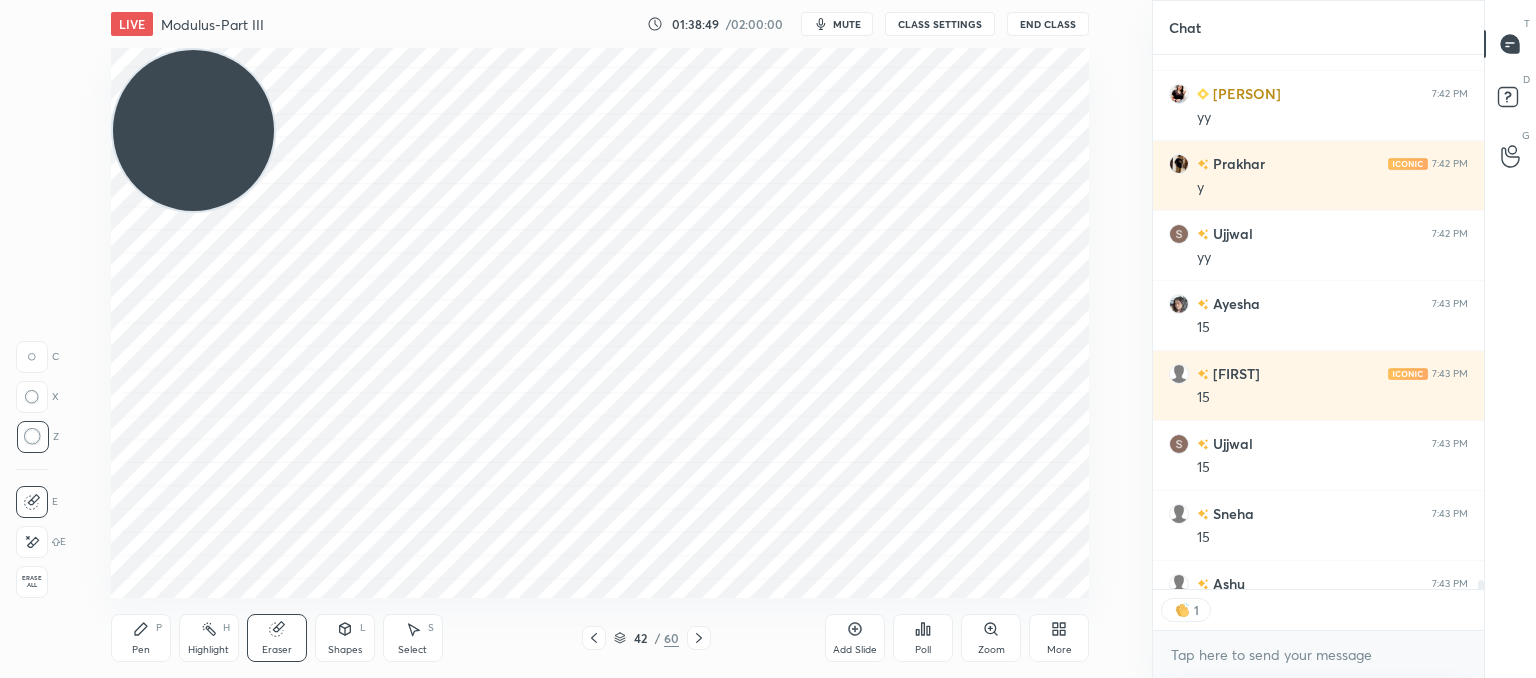 click on "Pen P" at bounding box center (141, 638) 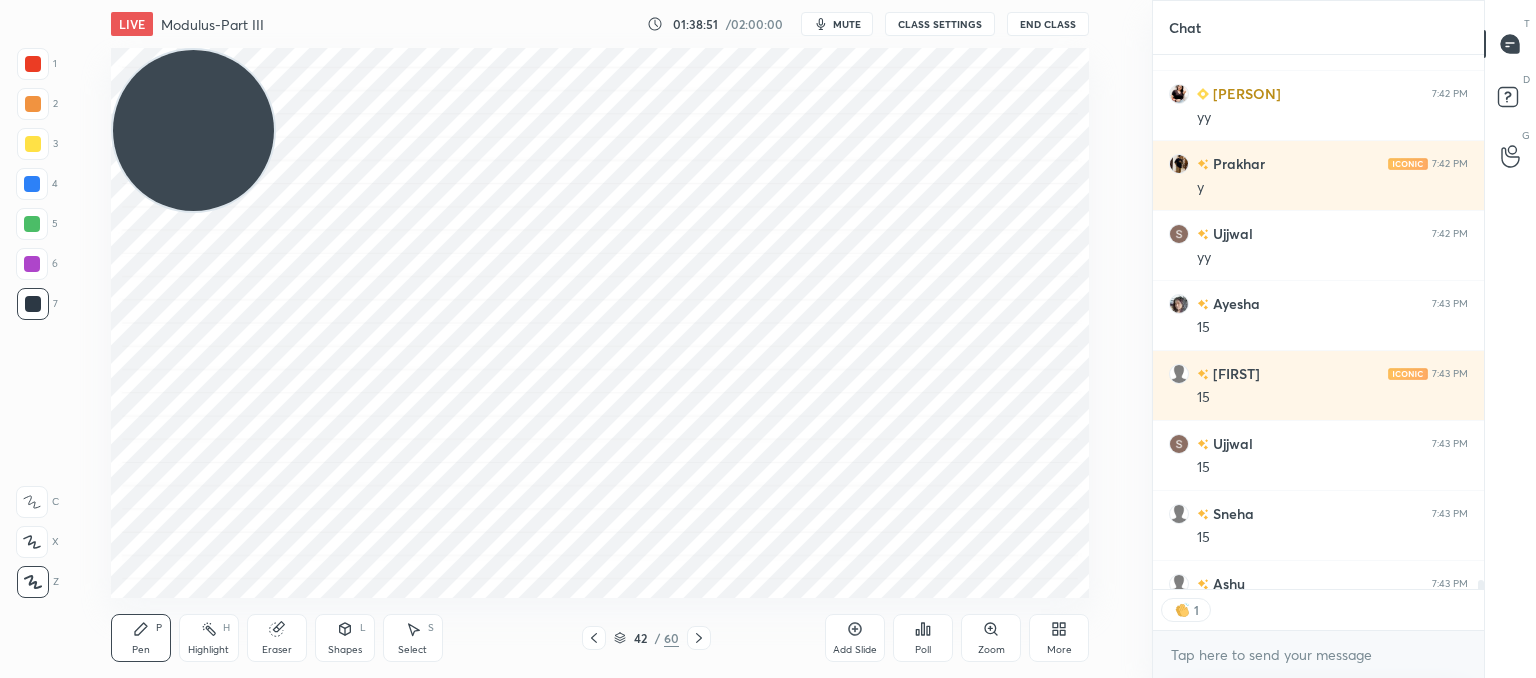 click 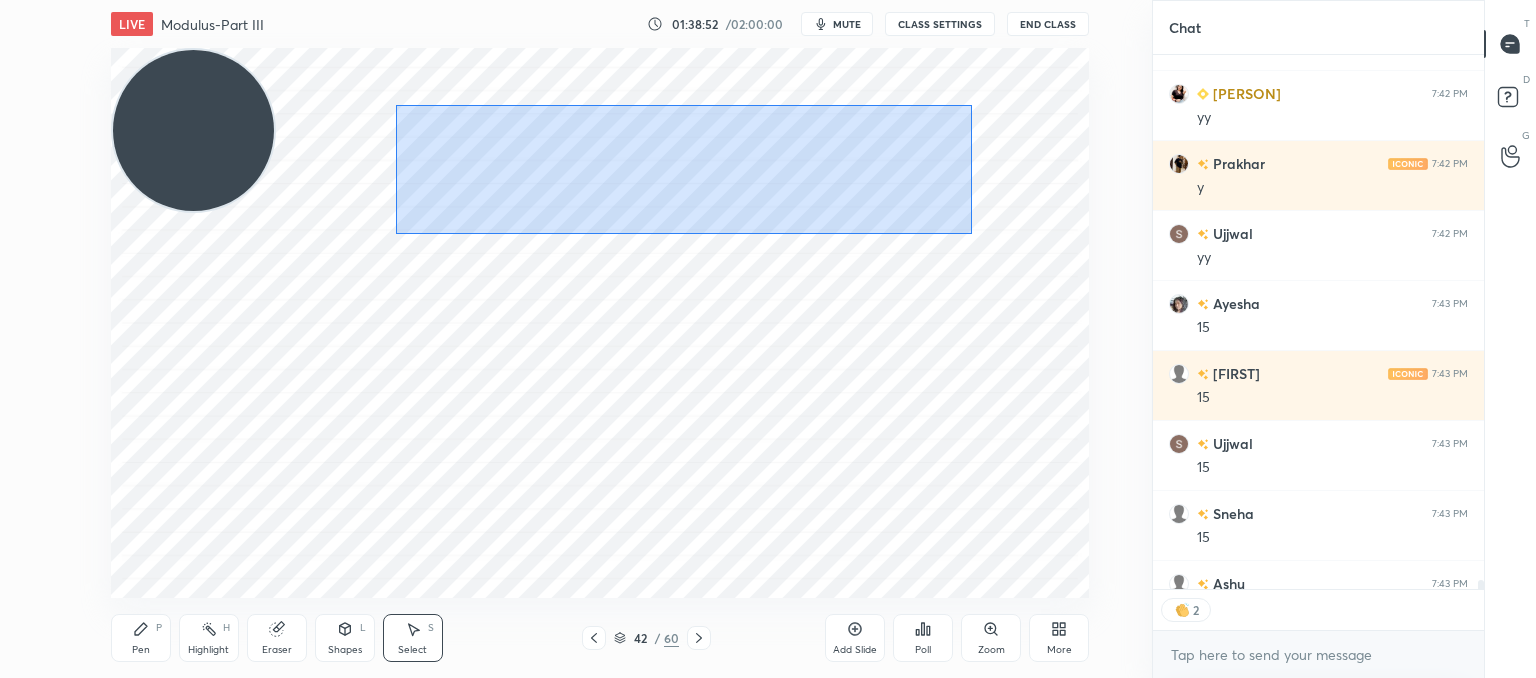 drag, startPoint x: 394, startPoint y: 97, endPoint x: 961, endPoint y: 251, distance: 587.5415 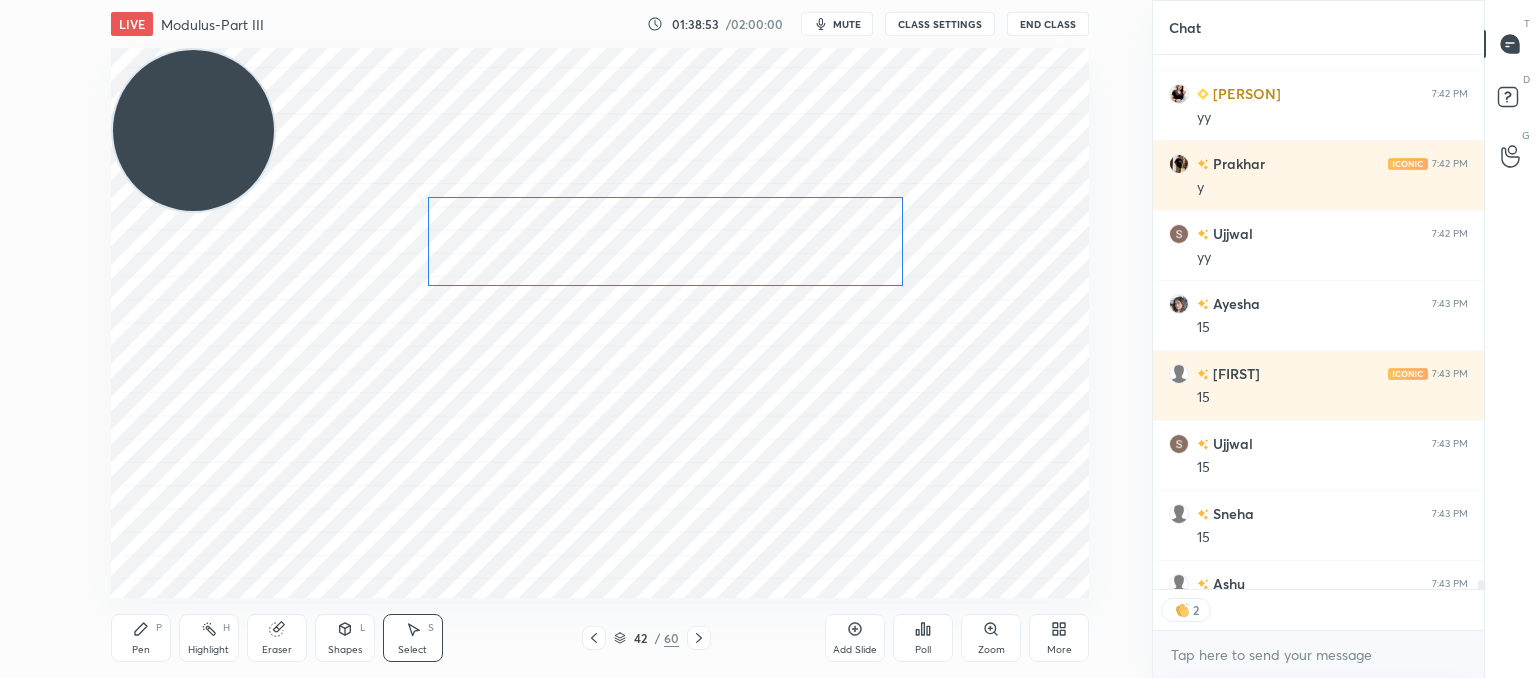 drag, startPoint x: 696, startPoint y: 165, endPoint x: 701, endPoint y: 257, distance: 92.13577 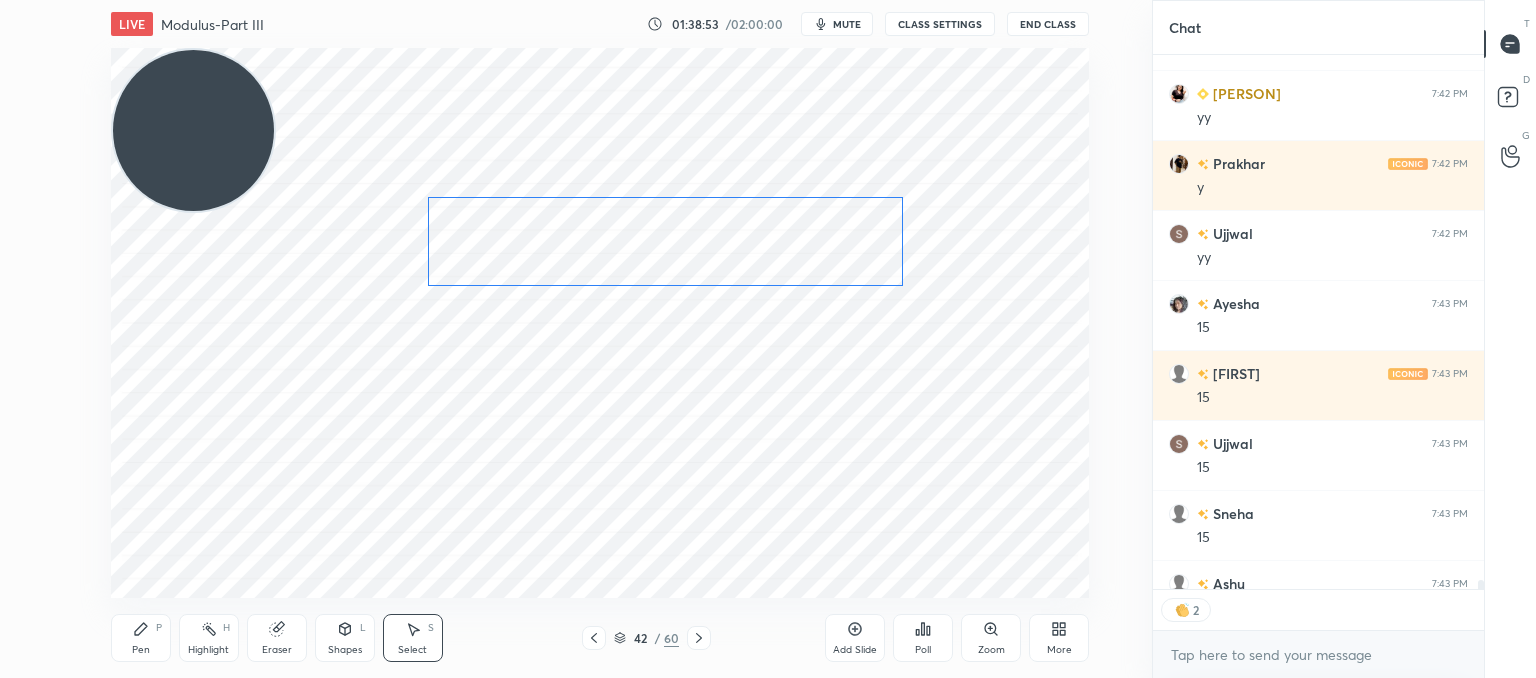 click on "0 ° Undo Copy Paste here Duplicate Duplicate to new slide Delete" at bounding box center (600, 323) 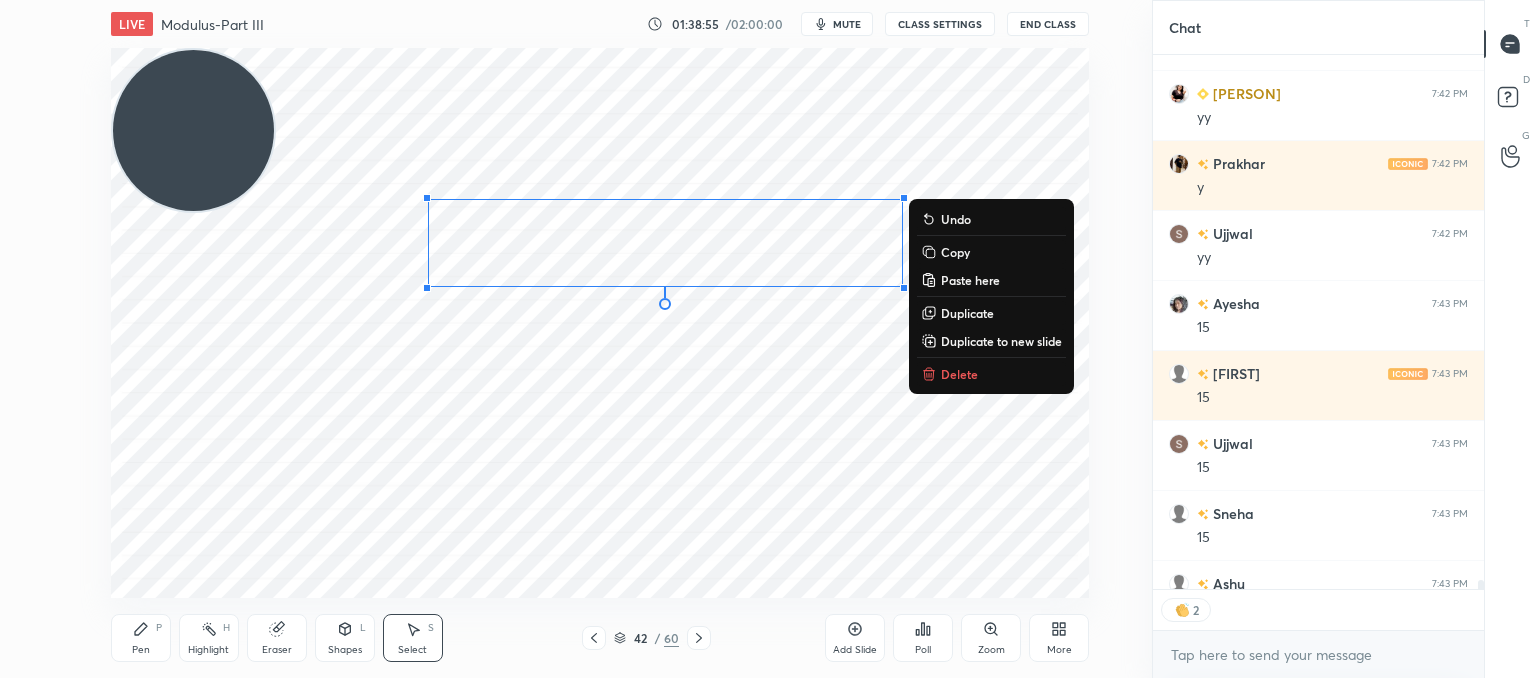 drag, startPoint x: 512, startPoint y: 406, endPoint x: 502, endPoint y: 410, distance: 10.770329 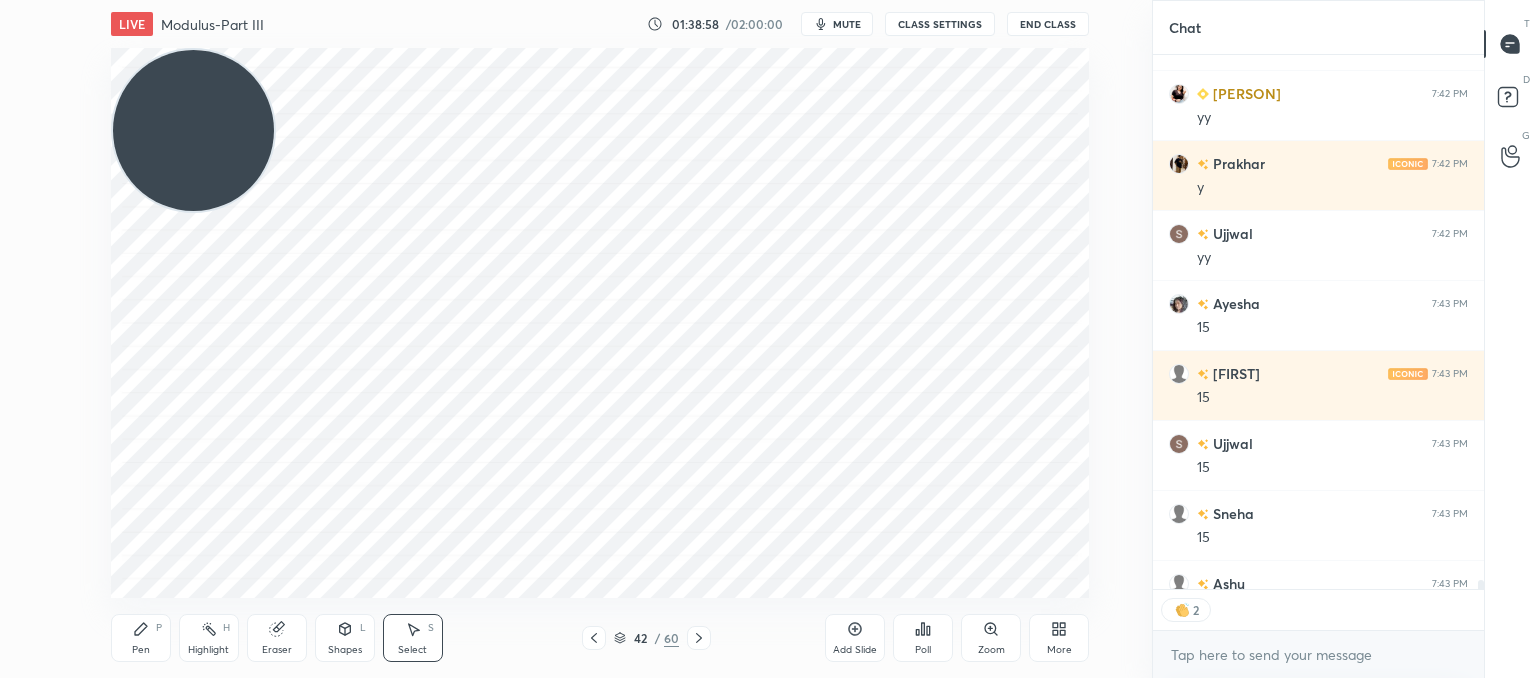 drag, startPoint x: 149, startPoint y: 633, endPoint x: 167, endPoint y: 613, distance: 26.907248 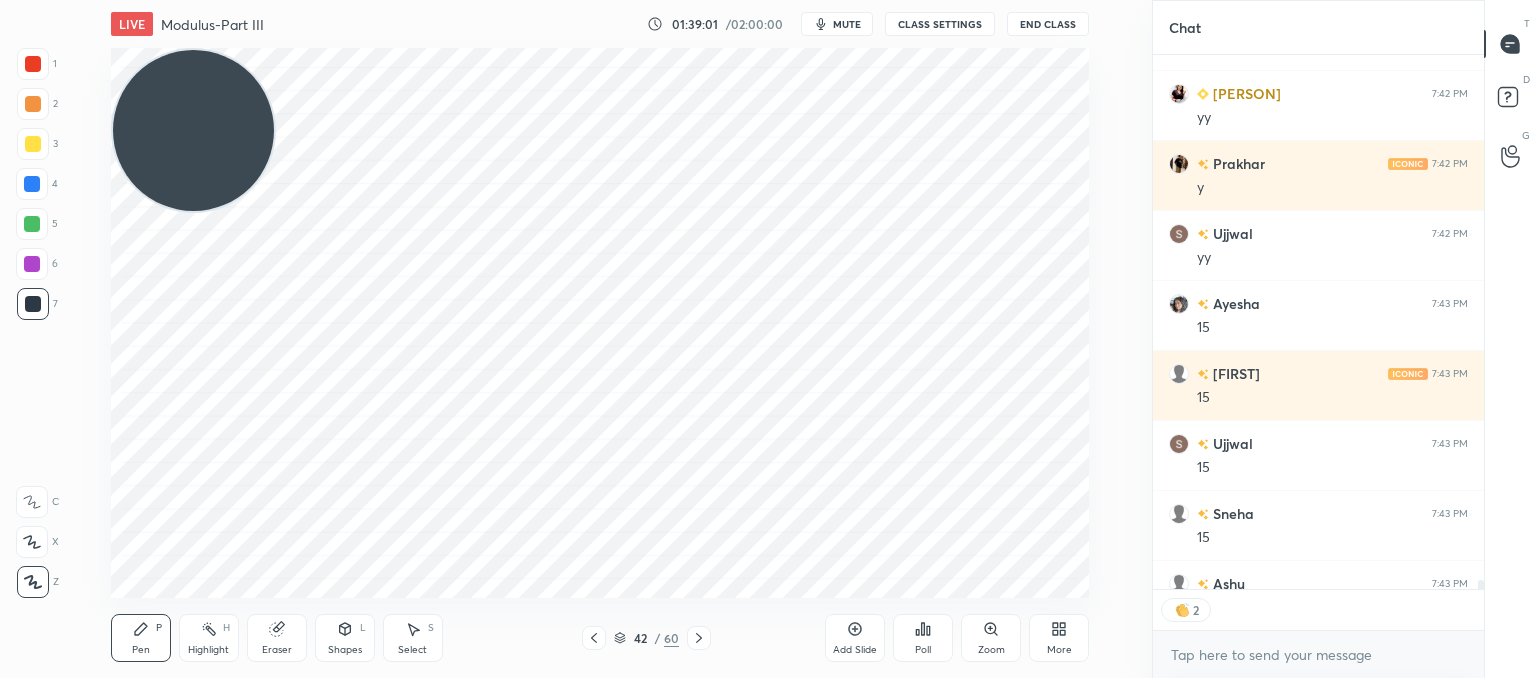 scroll, scrollTop: 0, scrollLeft: 0, axis: both 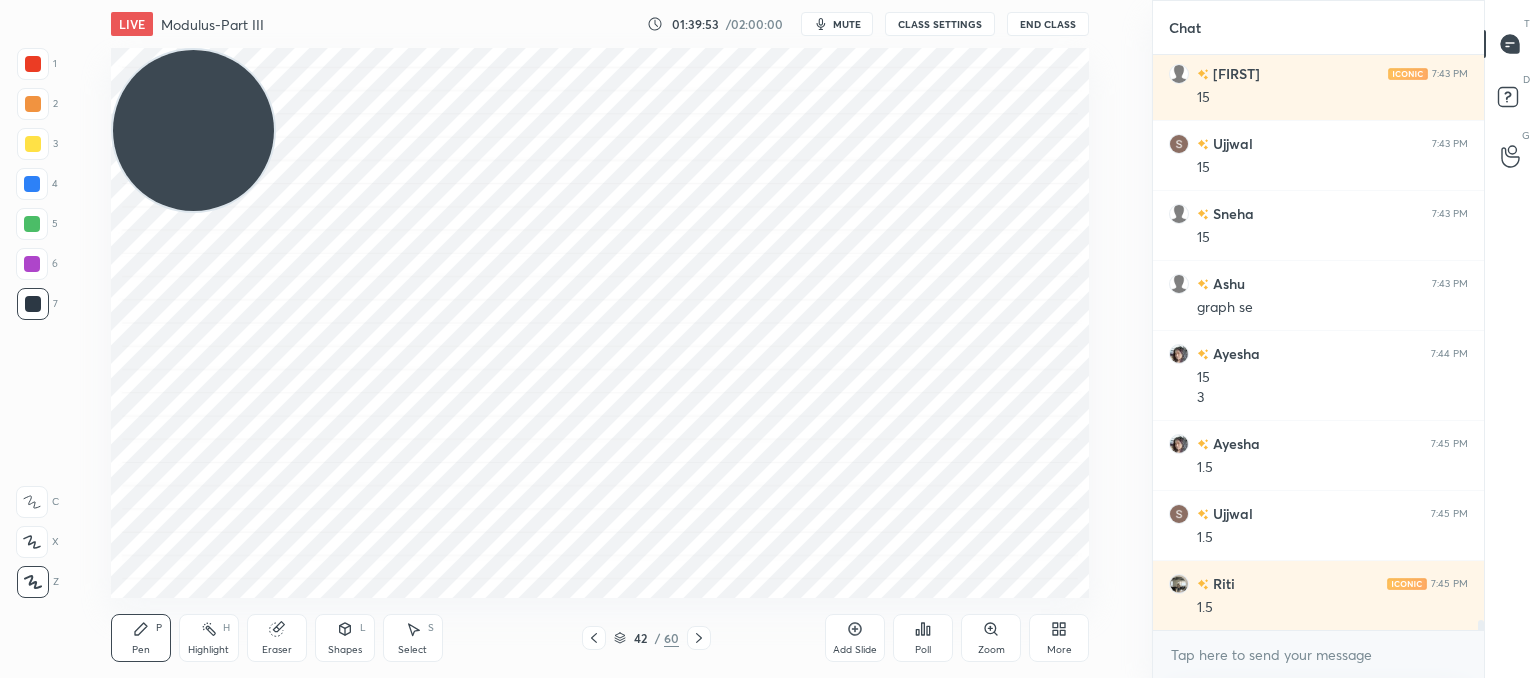 click on "Eraser" at bounding box center [277, 638] 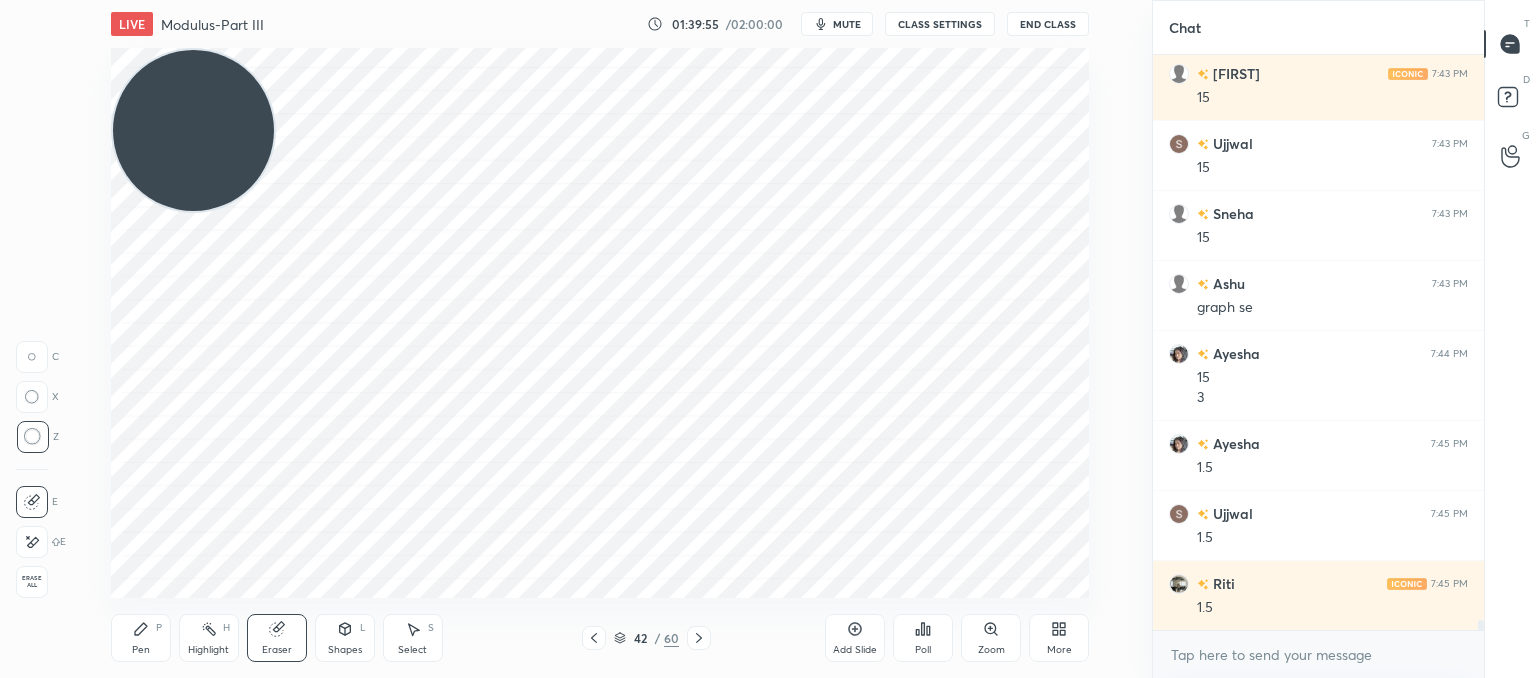 click on "Pen P" at bounding box center (141, 638) 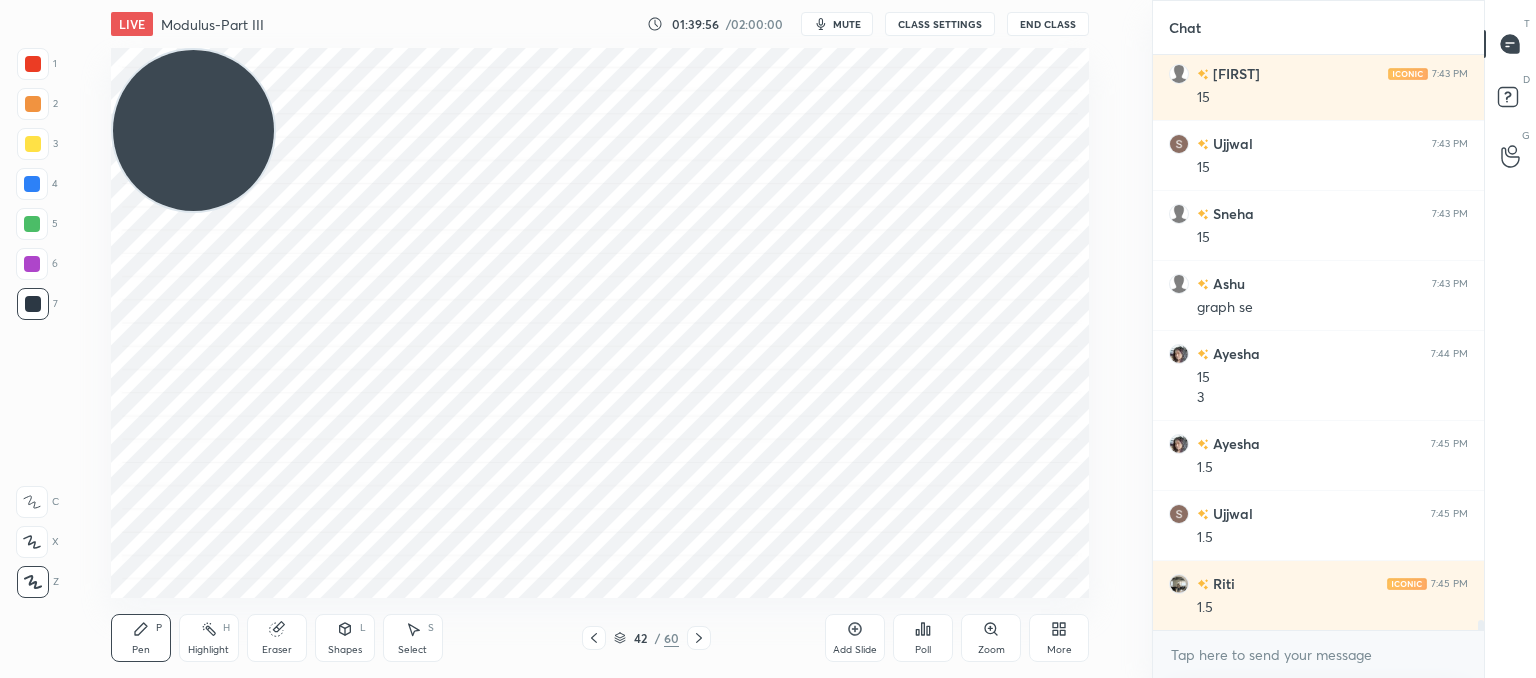 scroll, scrollTop: 32910, scrollLeft: 0, axis: vertical 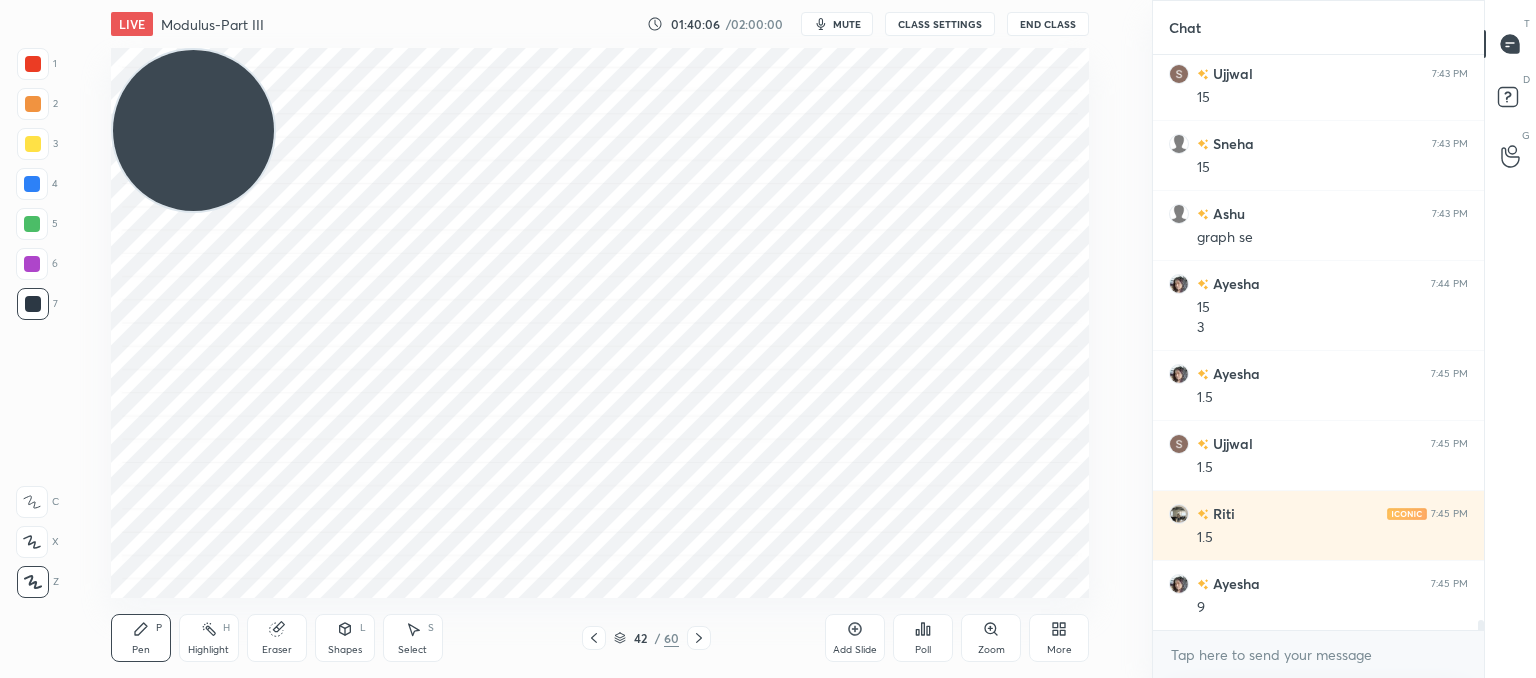 drag, startPoint x: 268, startPoint y: 633, endPoint x: 256, endPoint y: 619, distance: 18.439089 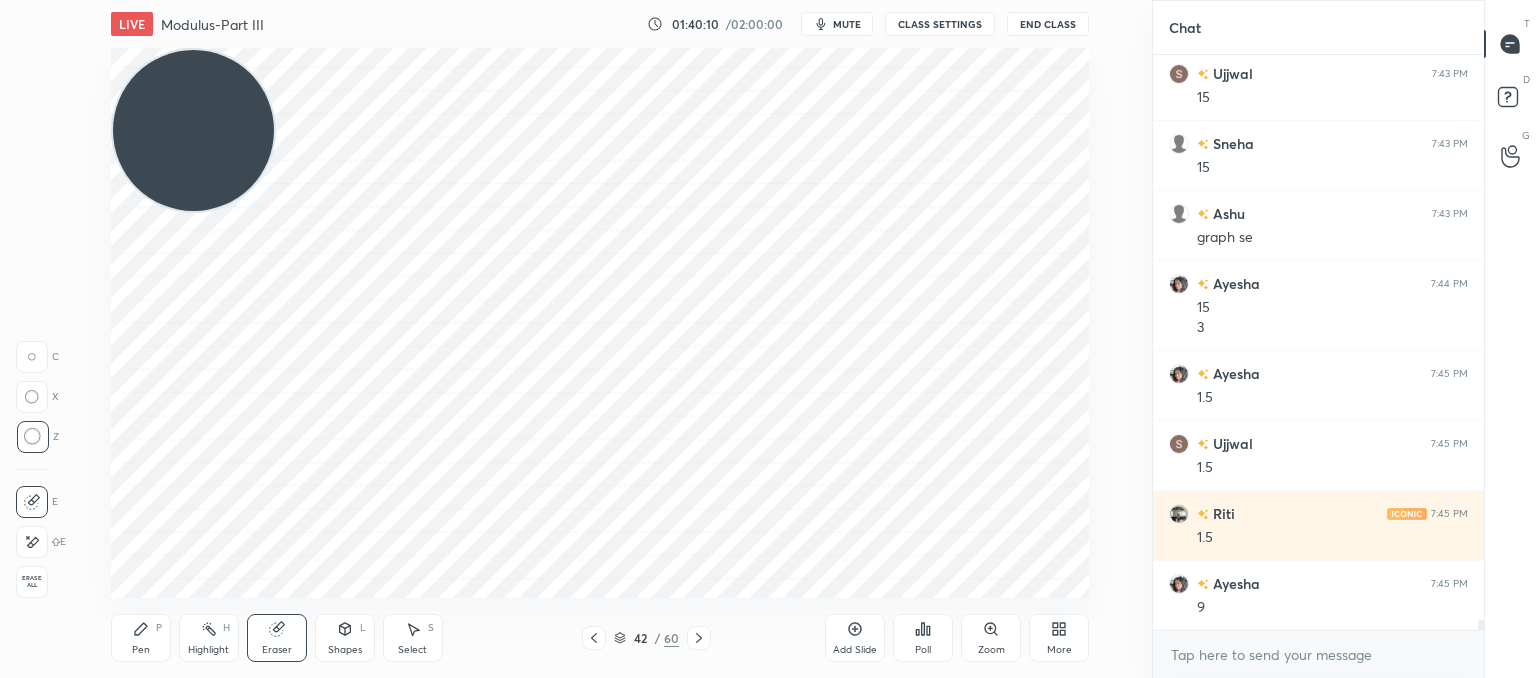 drag, startPoint x: 121, startPoint y: 653, endPoint x: 131, endPoint y: 646, distance: 12.206555 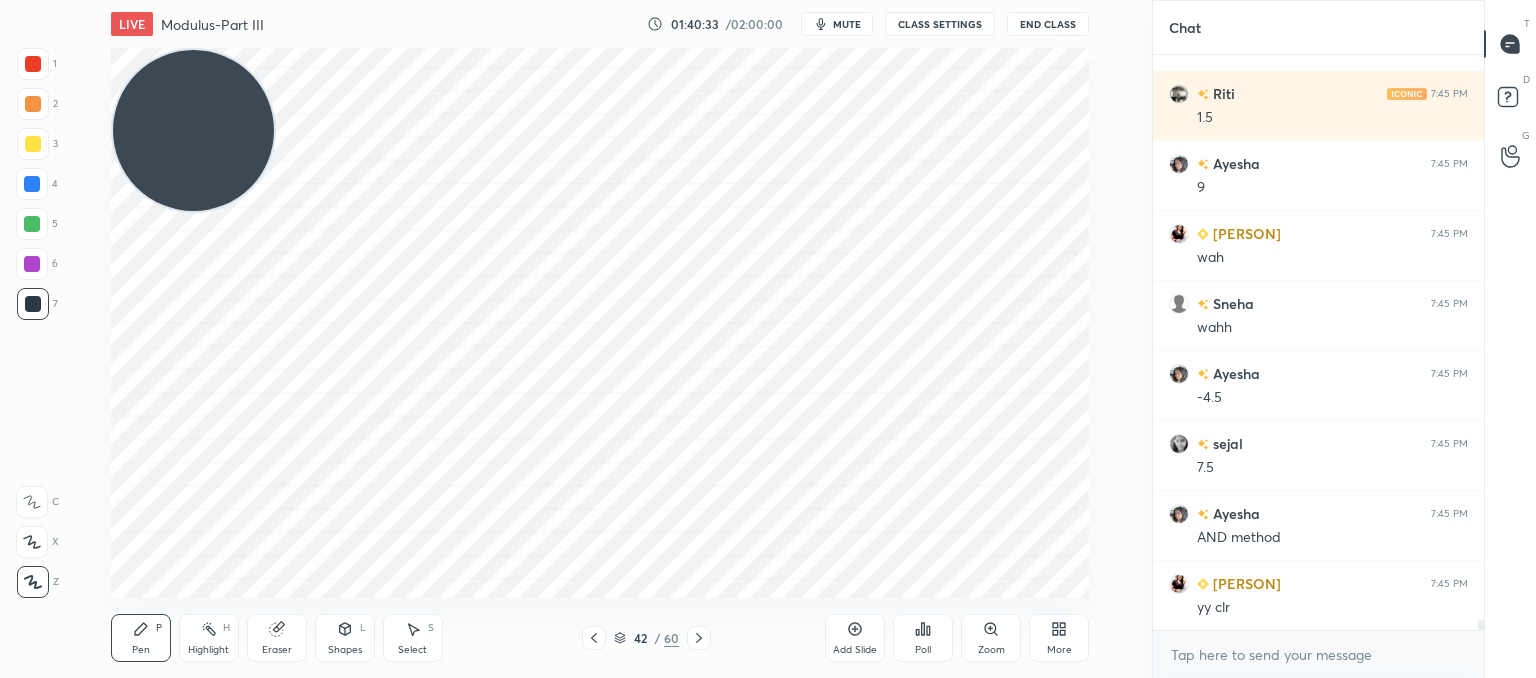 scroll, scrollTop: 33400, scrollLeft: 0, axis: vertical 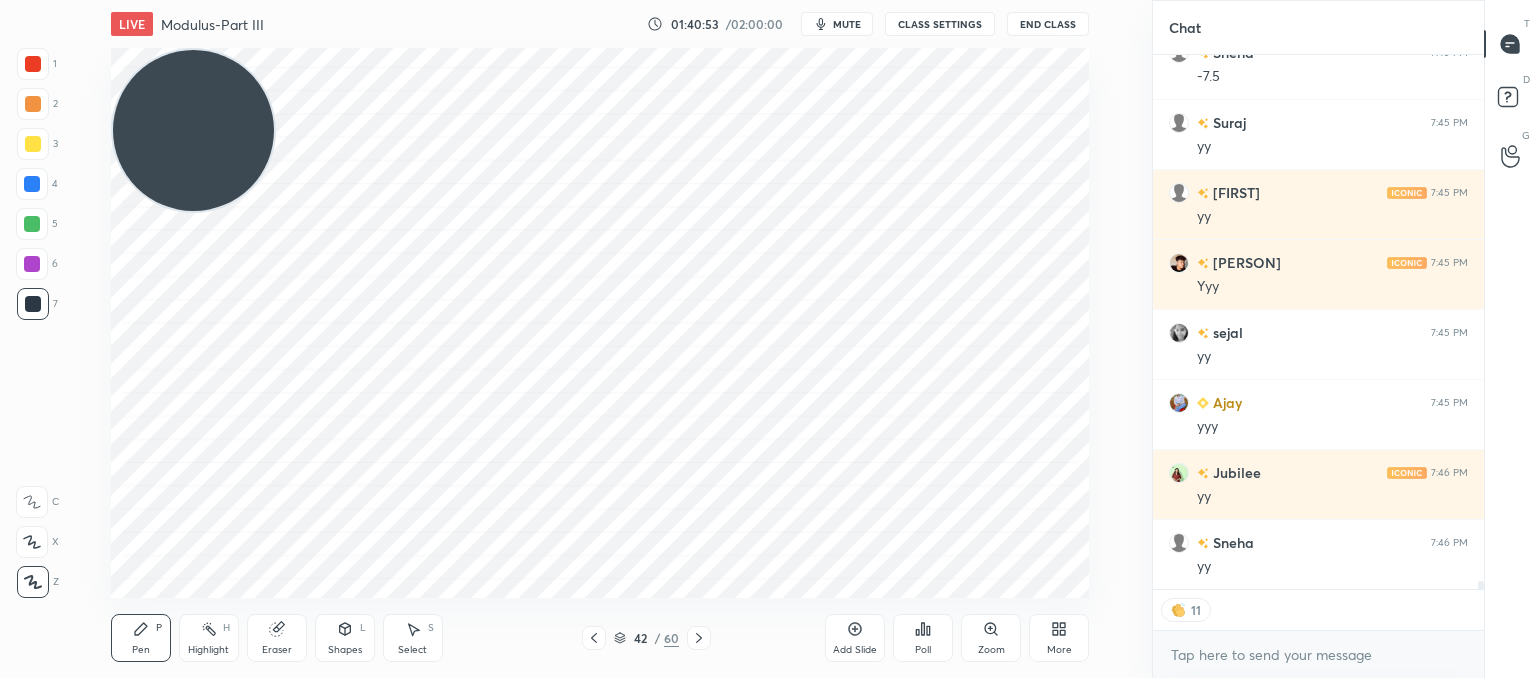 click 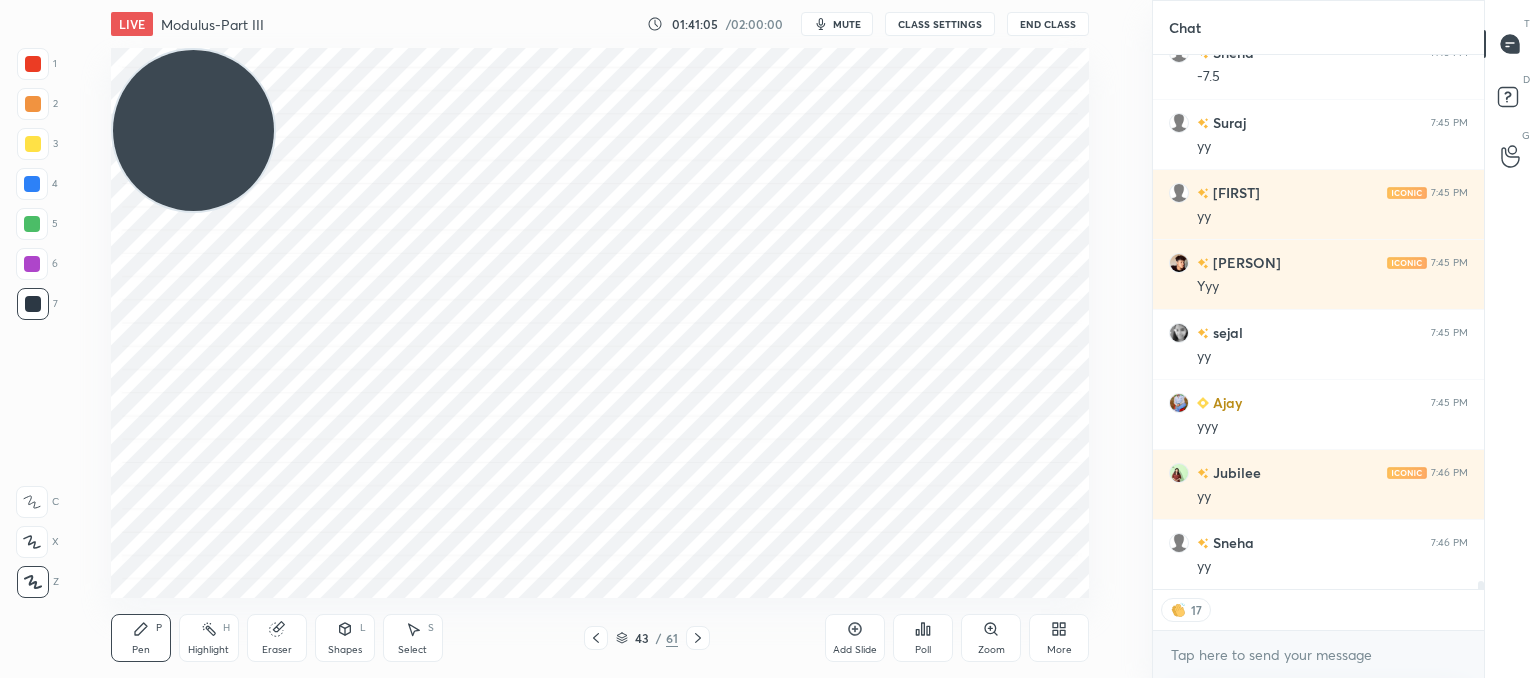 scroll, scrollTop: 6, scrollLeft: 6, axis: both 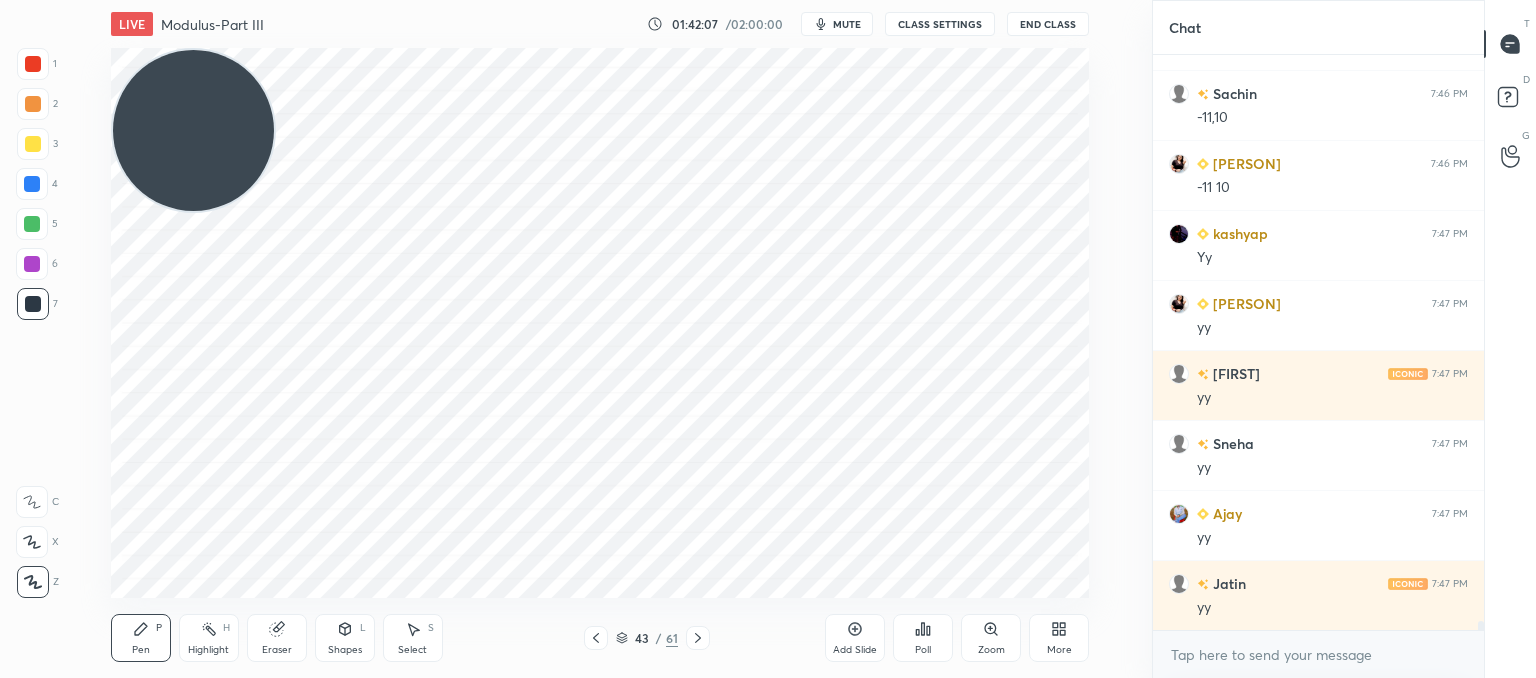 drag, startPoint x: 856, startPoint y: 635, endPoint x: 842, endPoint y: 590, distance: 47.127487 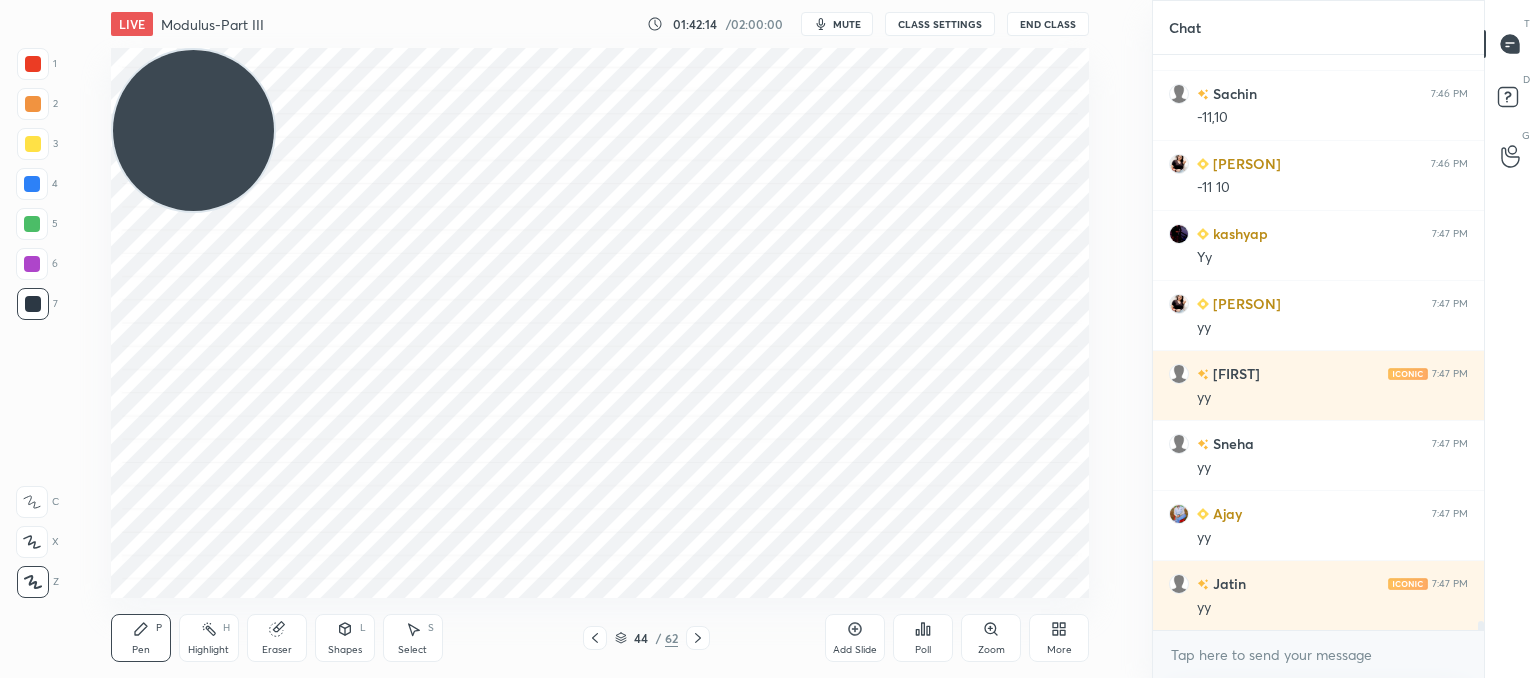 click 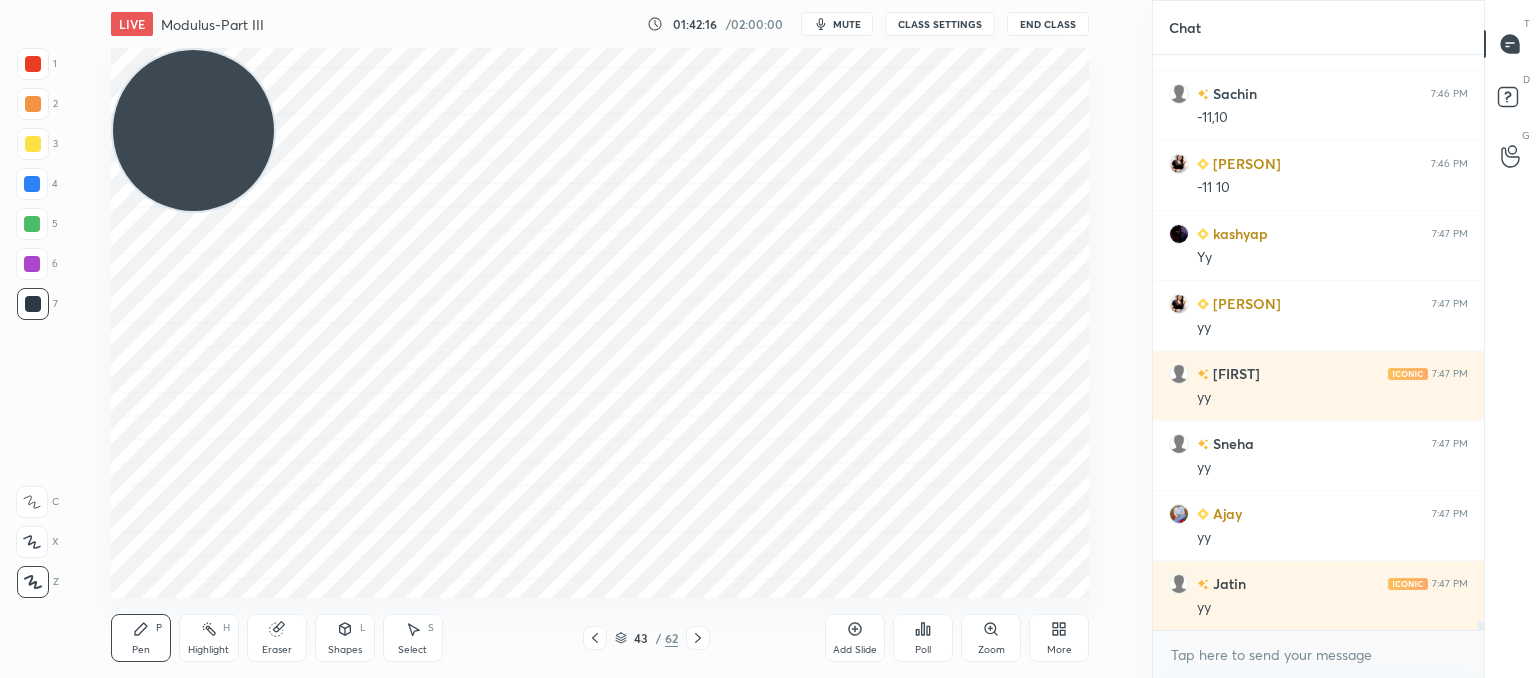 drag, startPoint x: 691, startPoint y: 635, endPoint x: 704, endPoint y: 615, distance: 23.853722 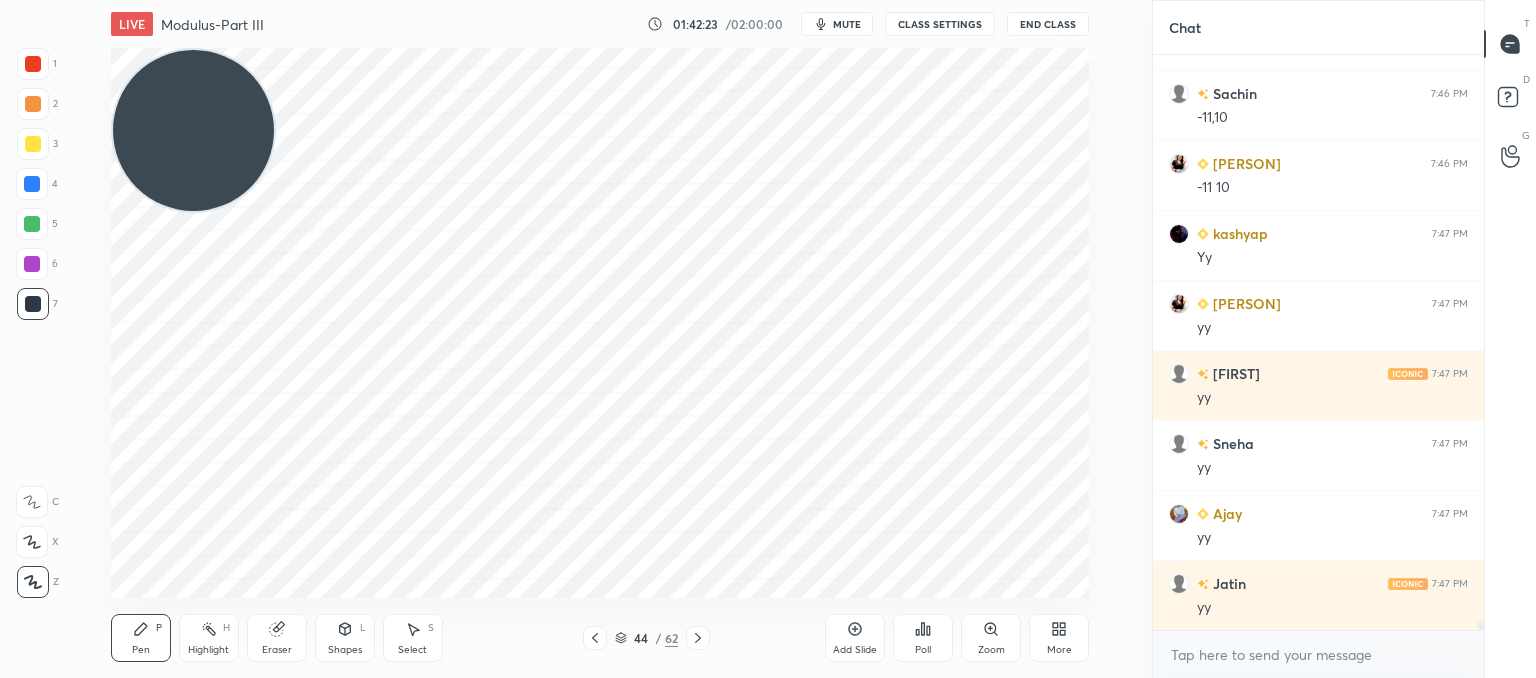 click on "Shapes L" at bounding box center [345, 638] 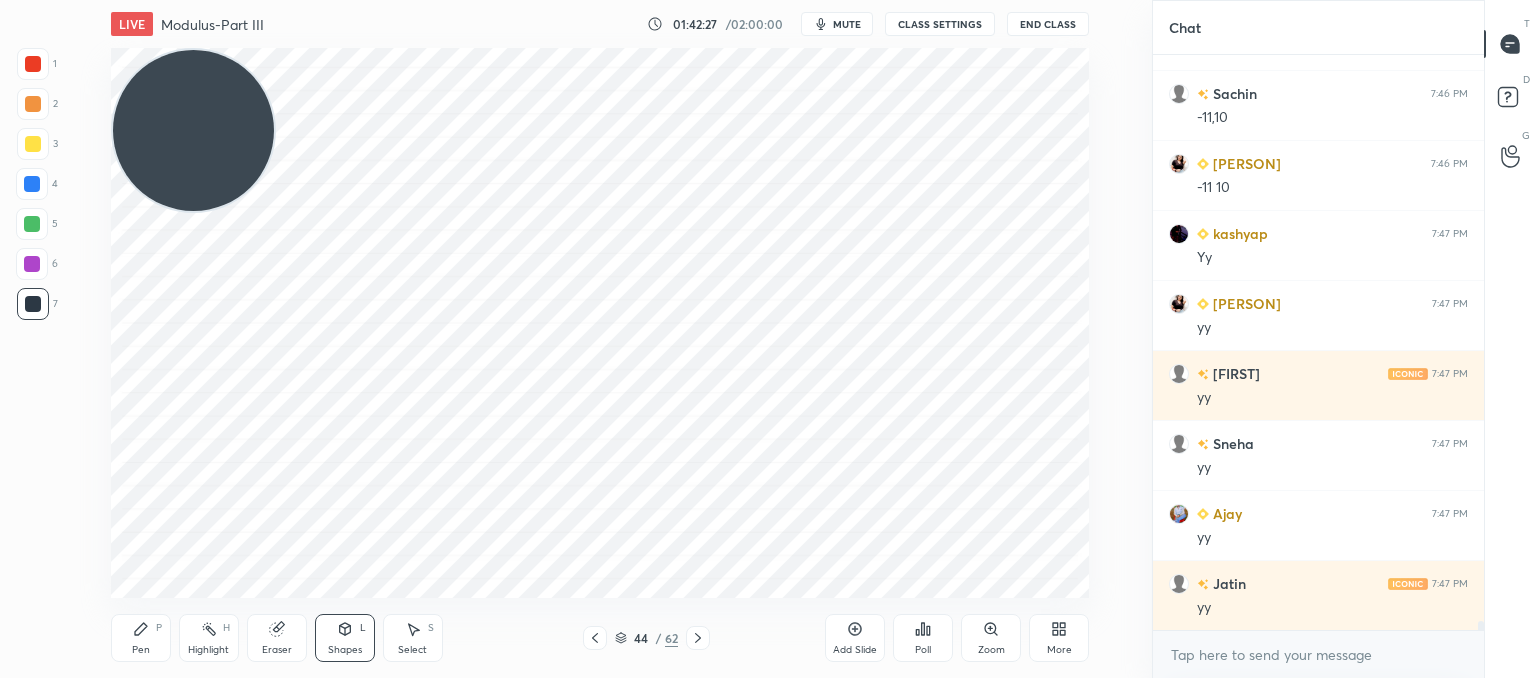 click 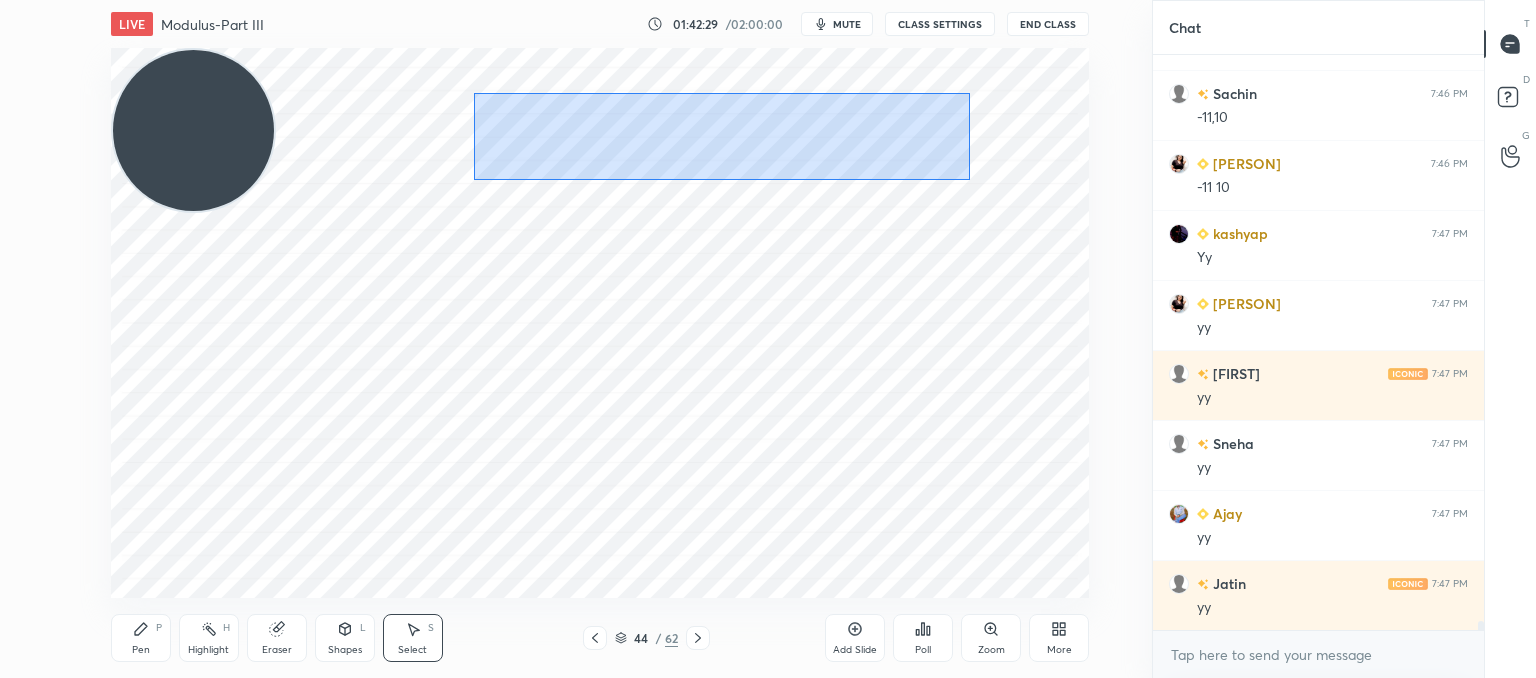drag, startPoint x: 471, startPoint y: 92, endPoint x: 916, endPoint y: 205, distance: 459.12308 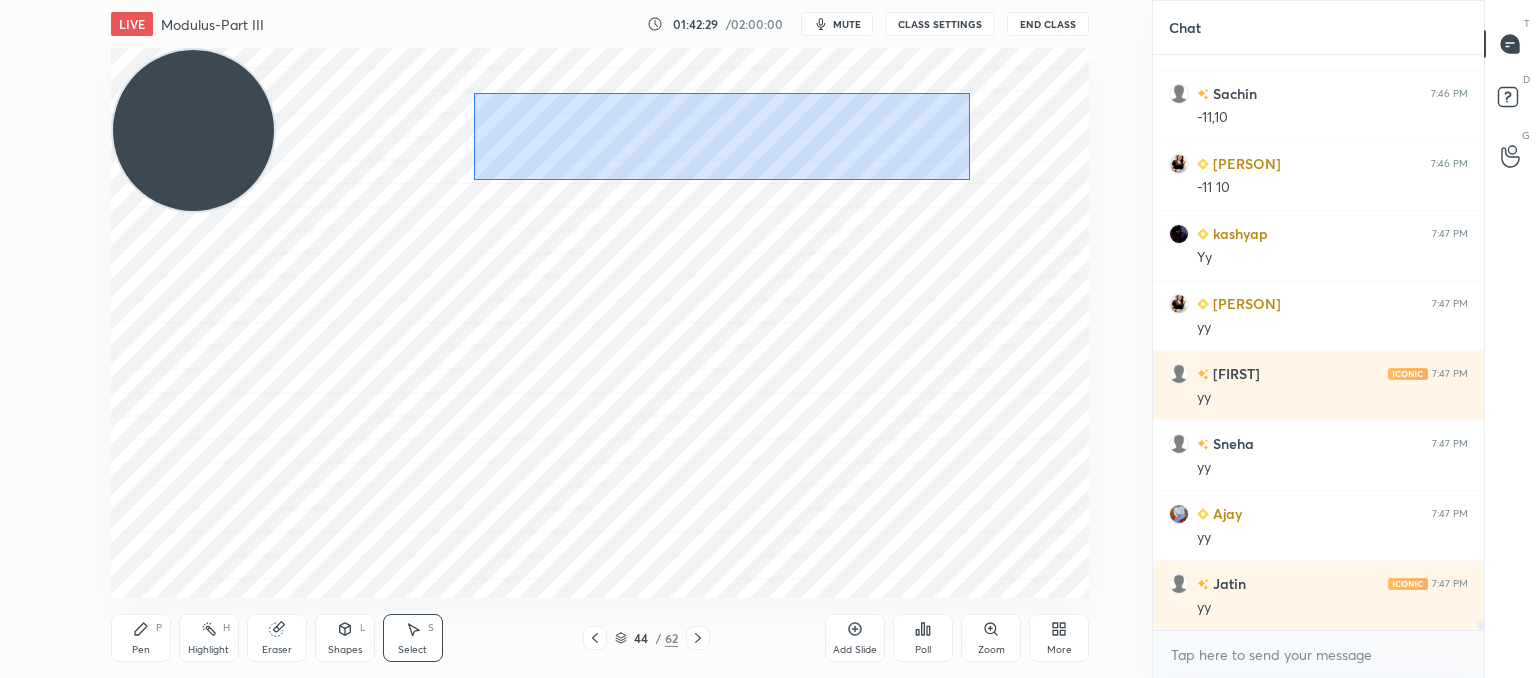 click on "0 ° Undo Copy Paste here Duplicate Duplicate to new slide Delete" at bounding box center [600, 323] 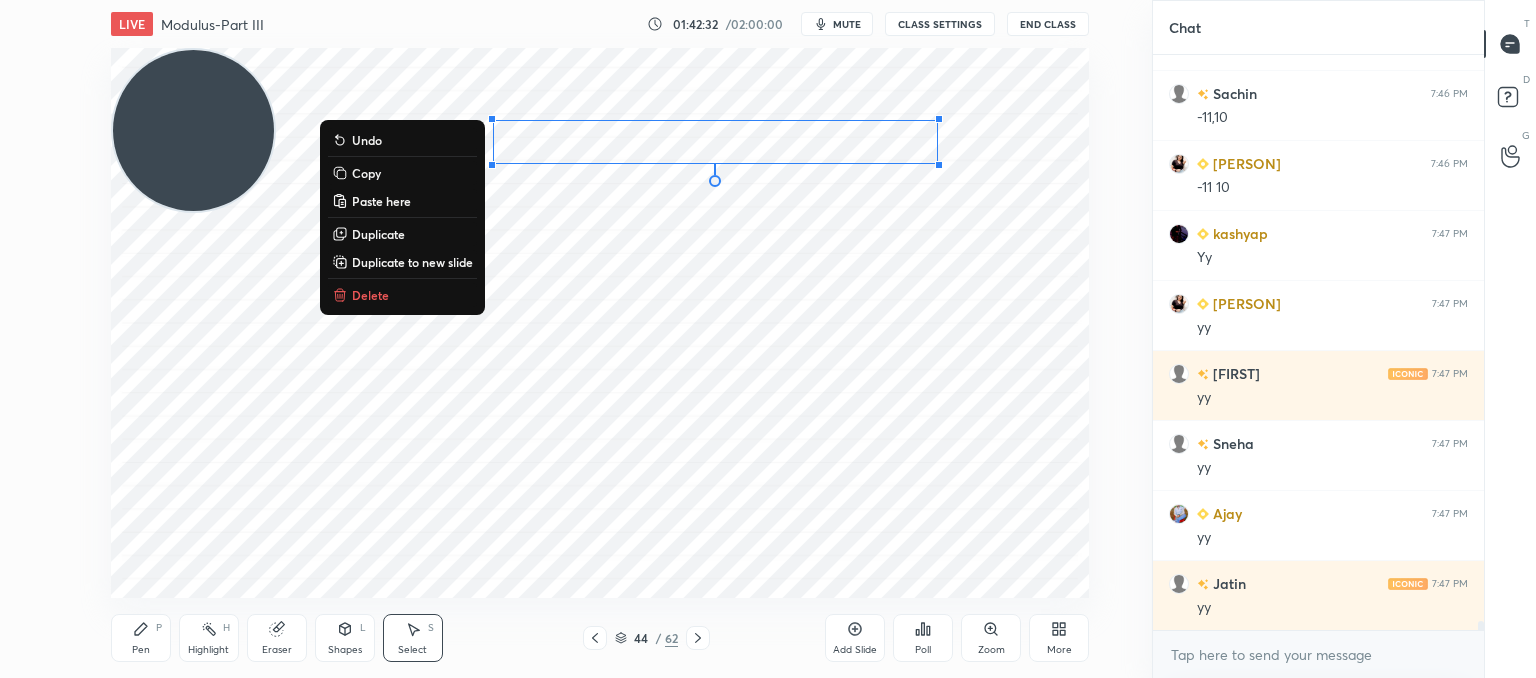 click on "Copy" at bounding box center (366, 173) 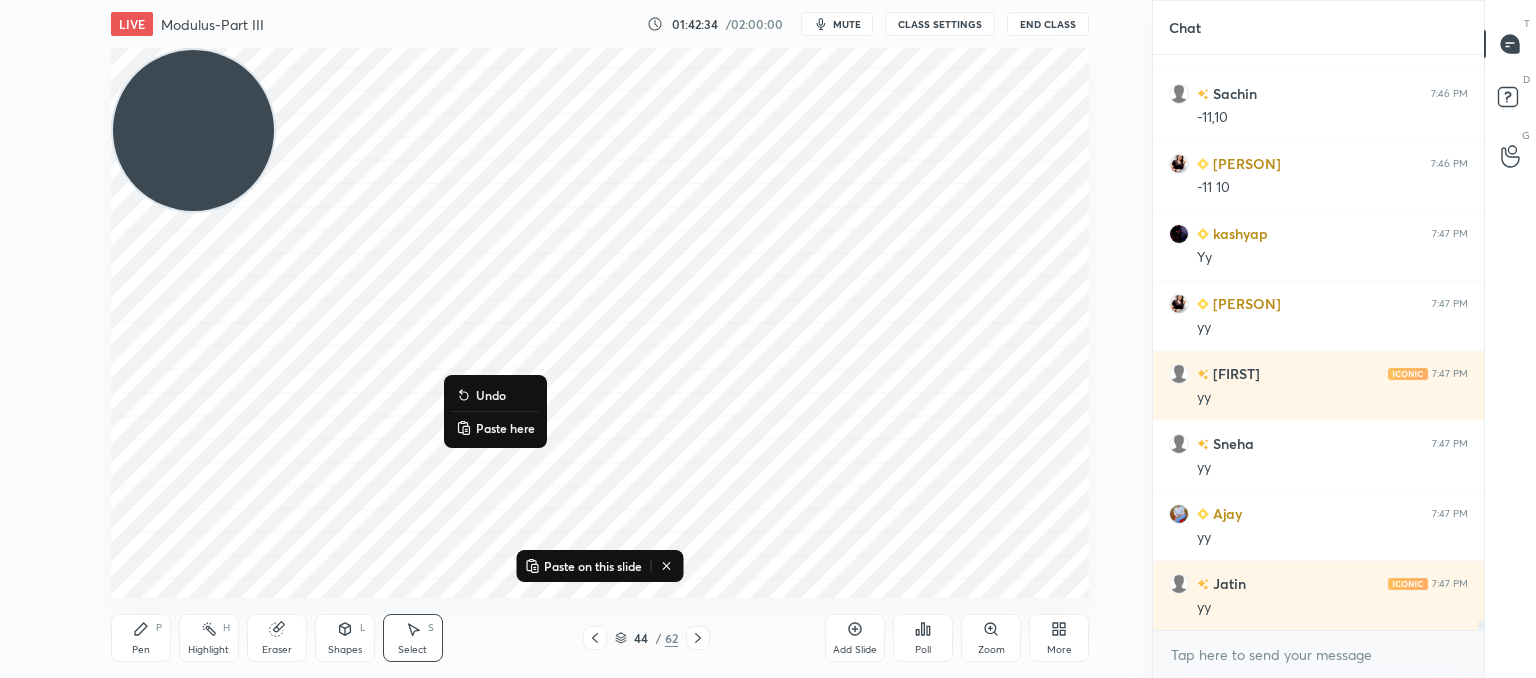 click on "Paste here" at bounding box center (505, 428) 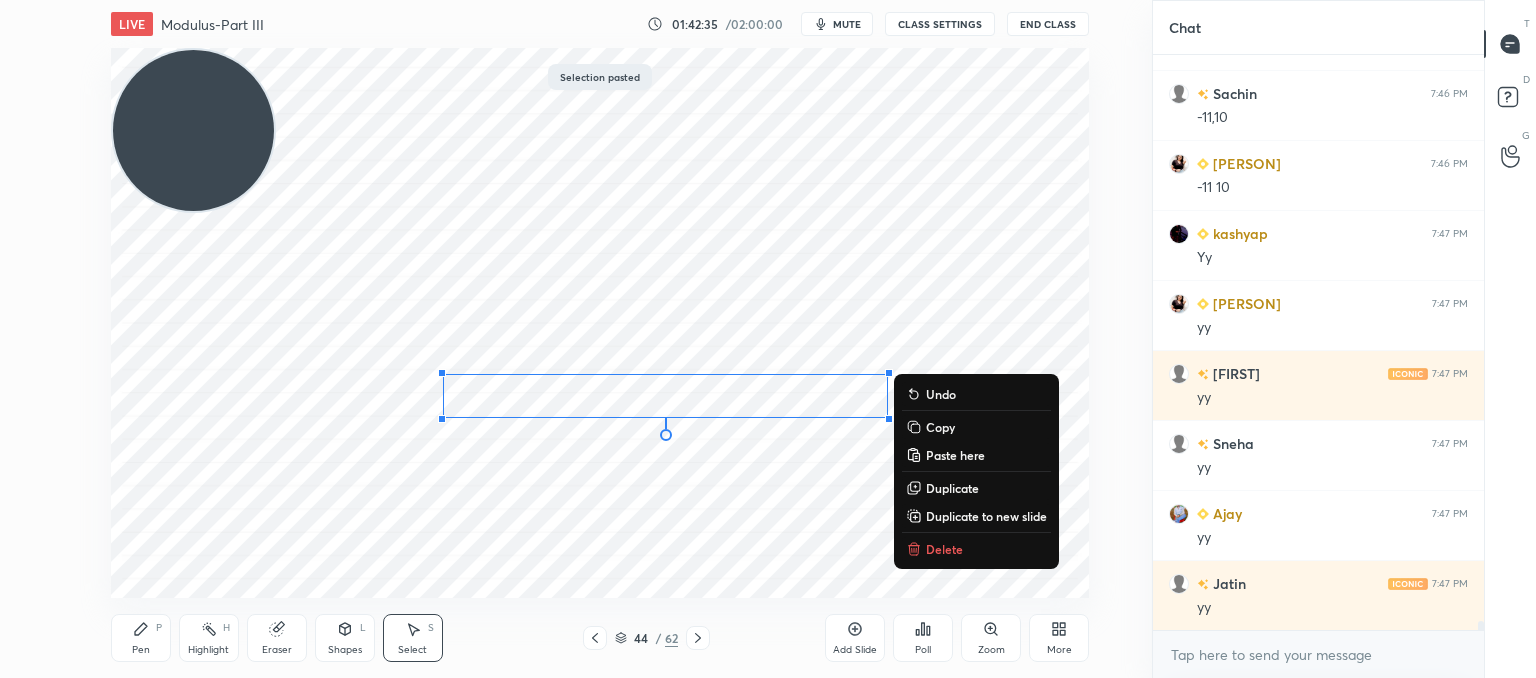 click on "0 ° Undo Copy Paste here Duplicate Duplicate to new slide Delete" at bounding box center (600, 323) 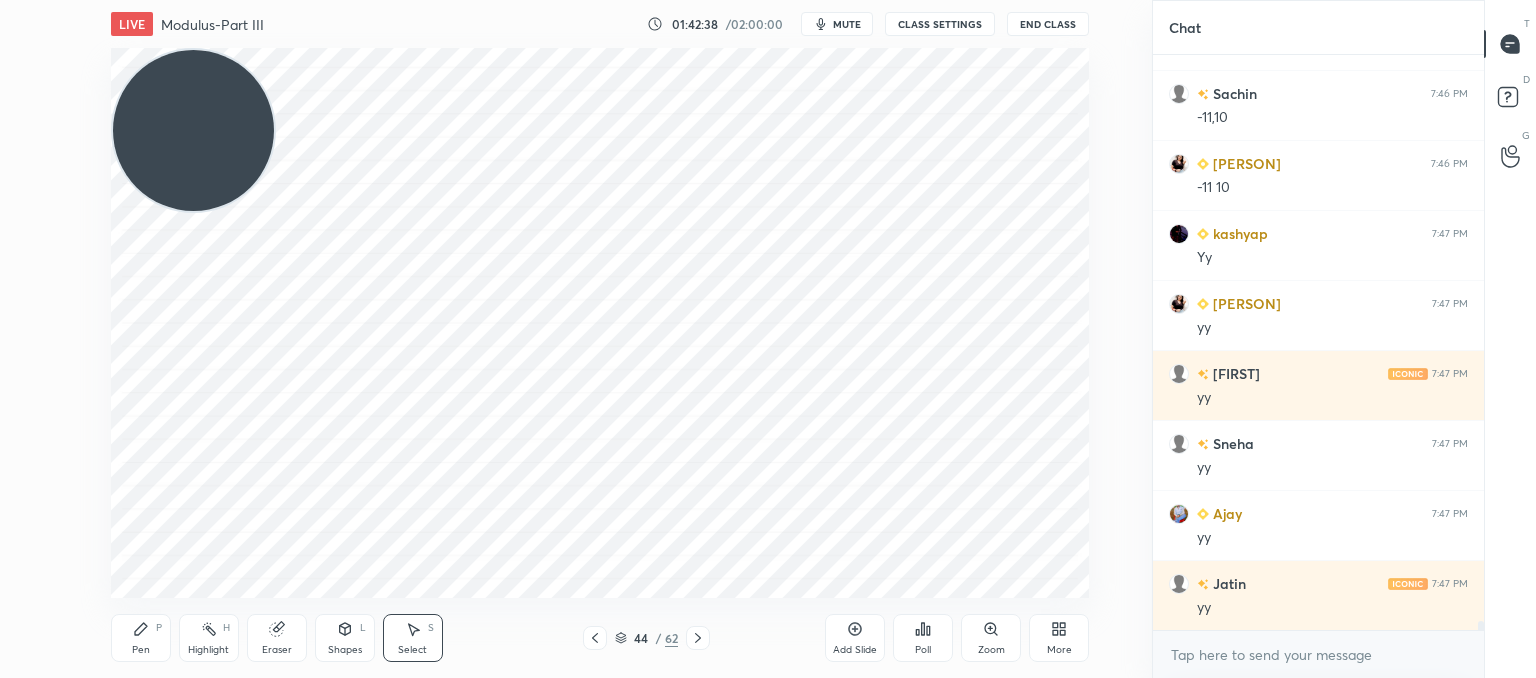 drag, startPoint x: 152, startPoint y: 642, endPoint x: 252, endPoint y: 608, distance: 105.62197 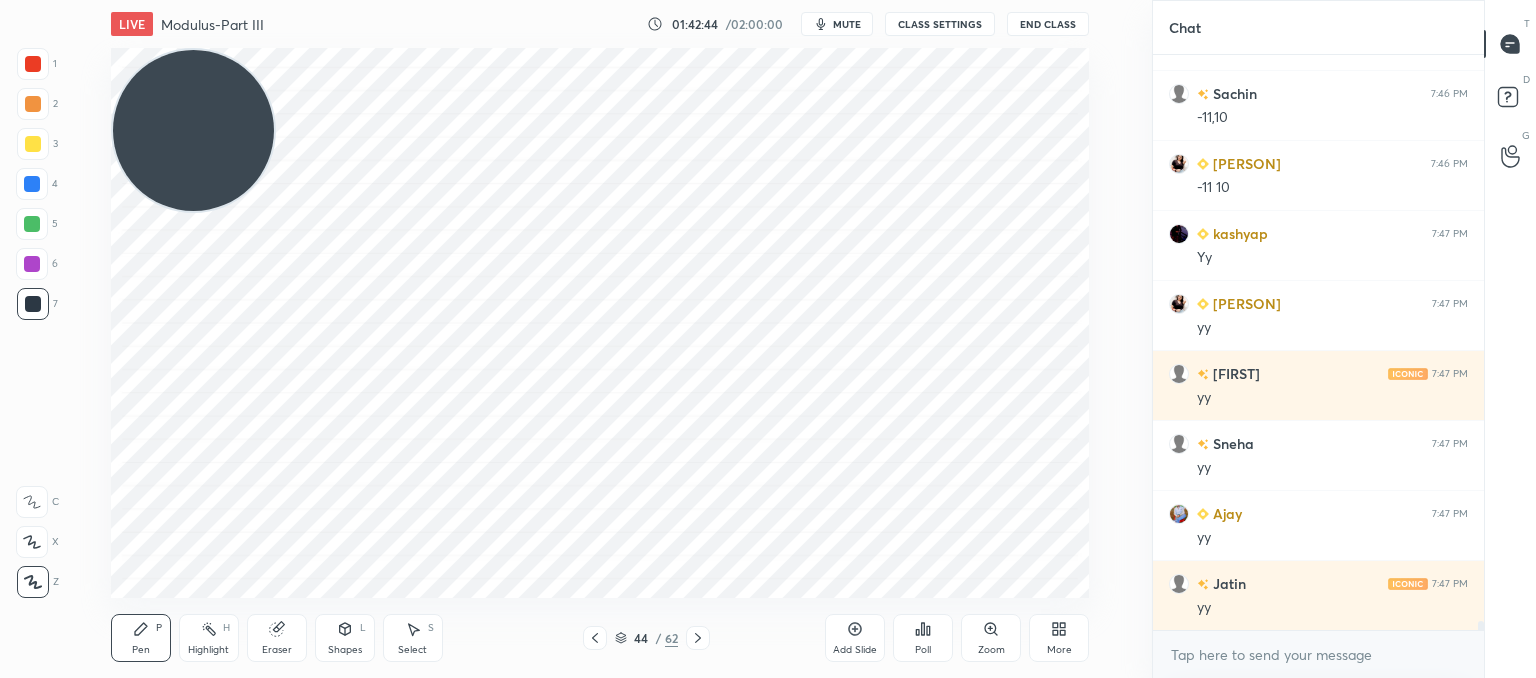 click on "Shapes L" at bounding box center [345, 638] 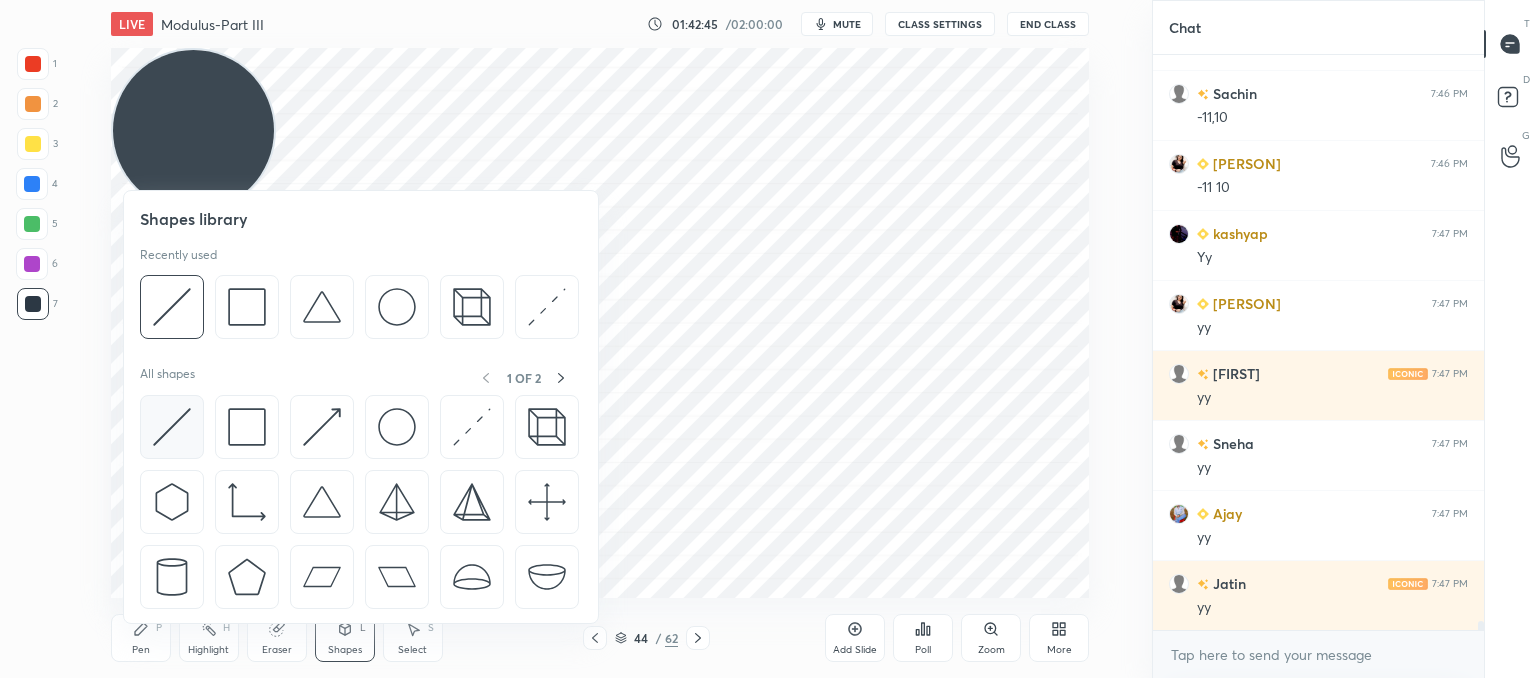 click at bounding box center [172, 427] 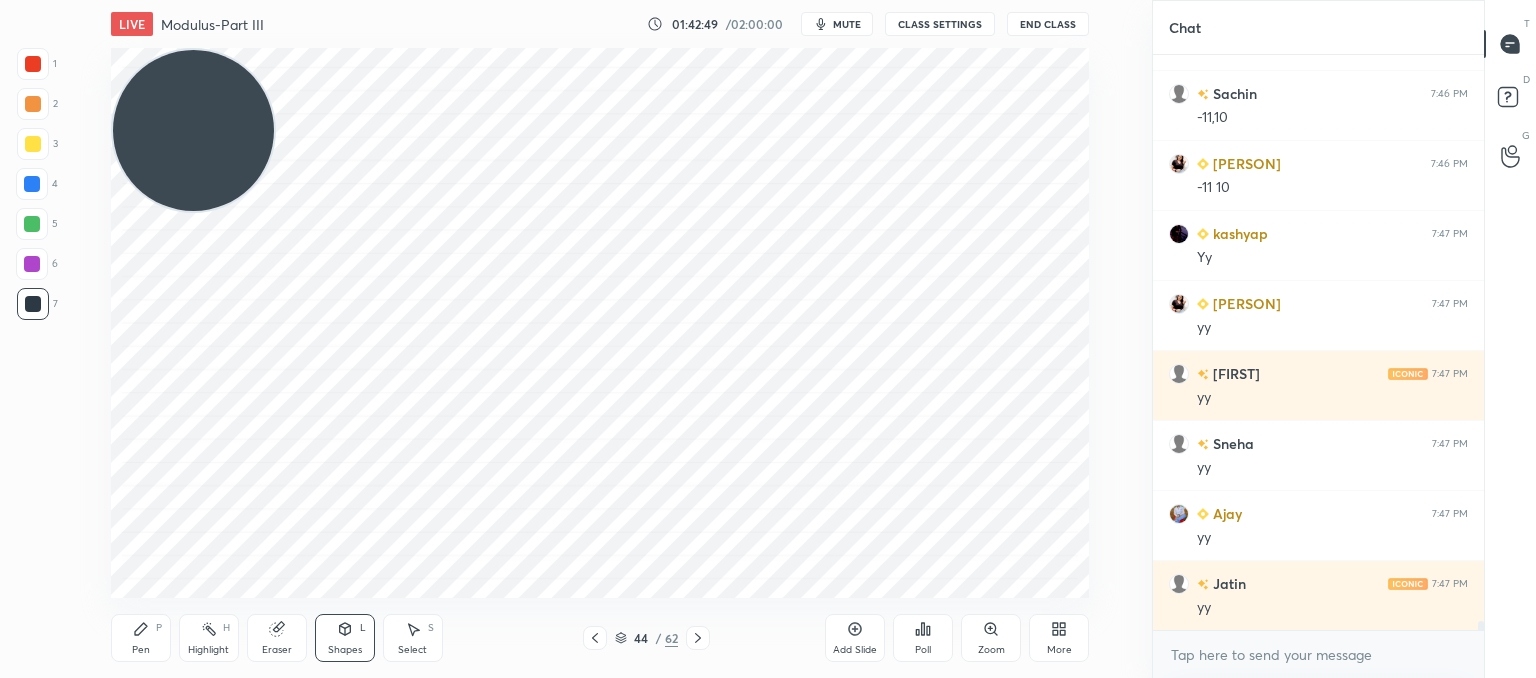 scroll, scrollTop: 35150, scrollLeft: 0, axis: vertical 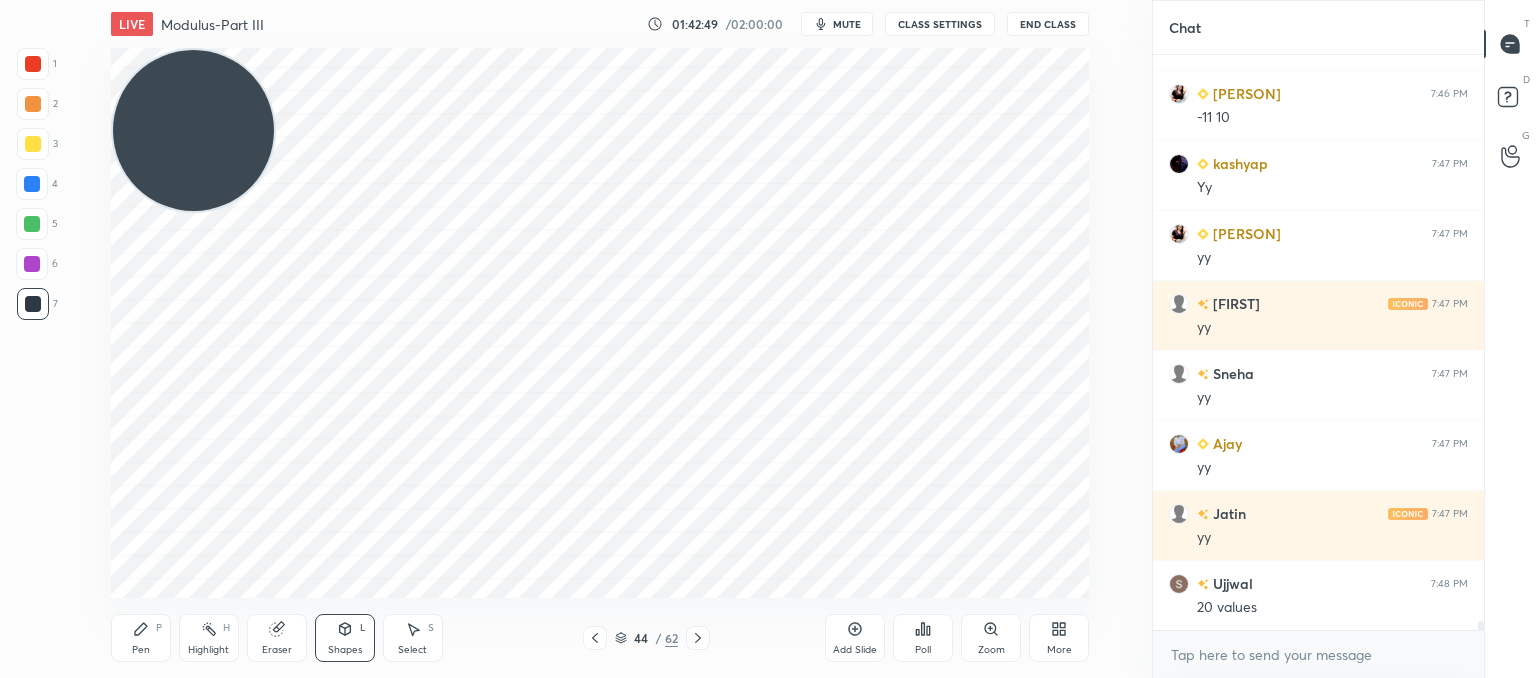 click on "Pen P" at bounding box center [141, 638] 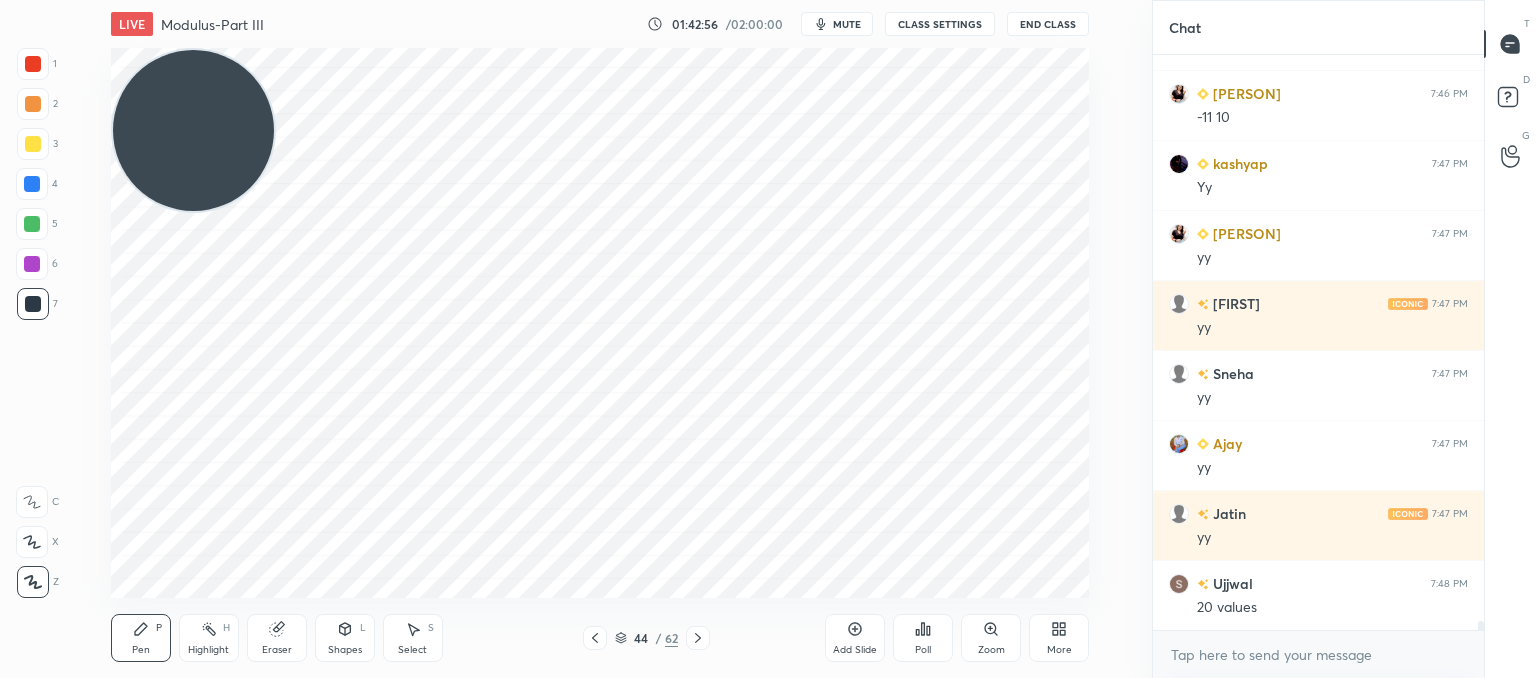 drag, startPoint x: 600, startPoint y: 637, endPoint x: 613, endPoint y: 633, distance: 13.601471 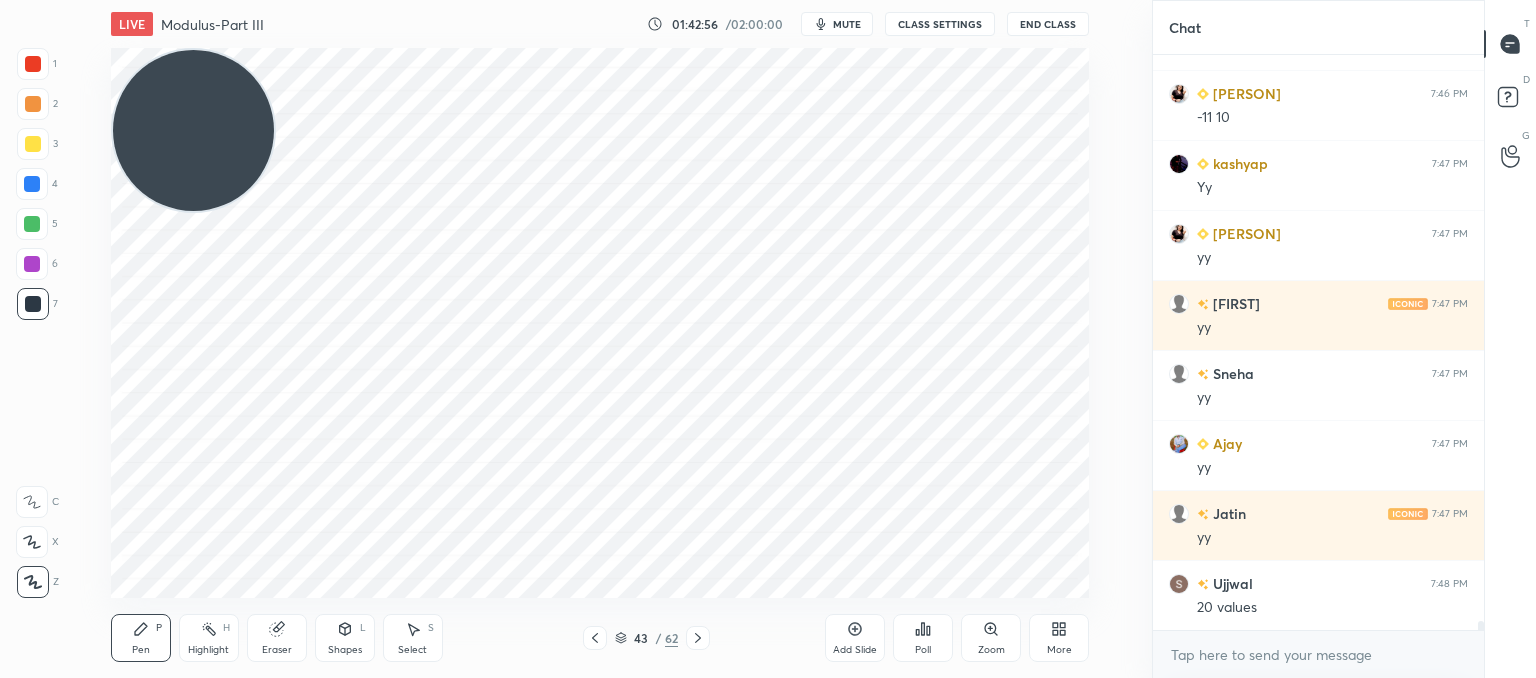 scroll, scrollTop: 35220, scrollLeft: 0, axis: vertical 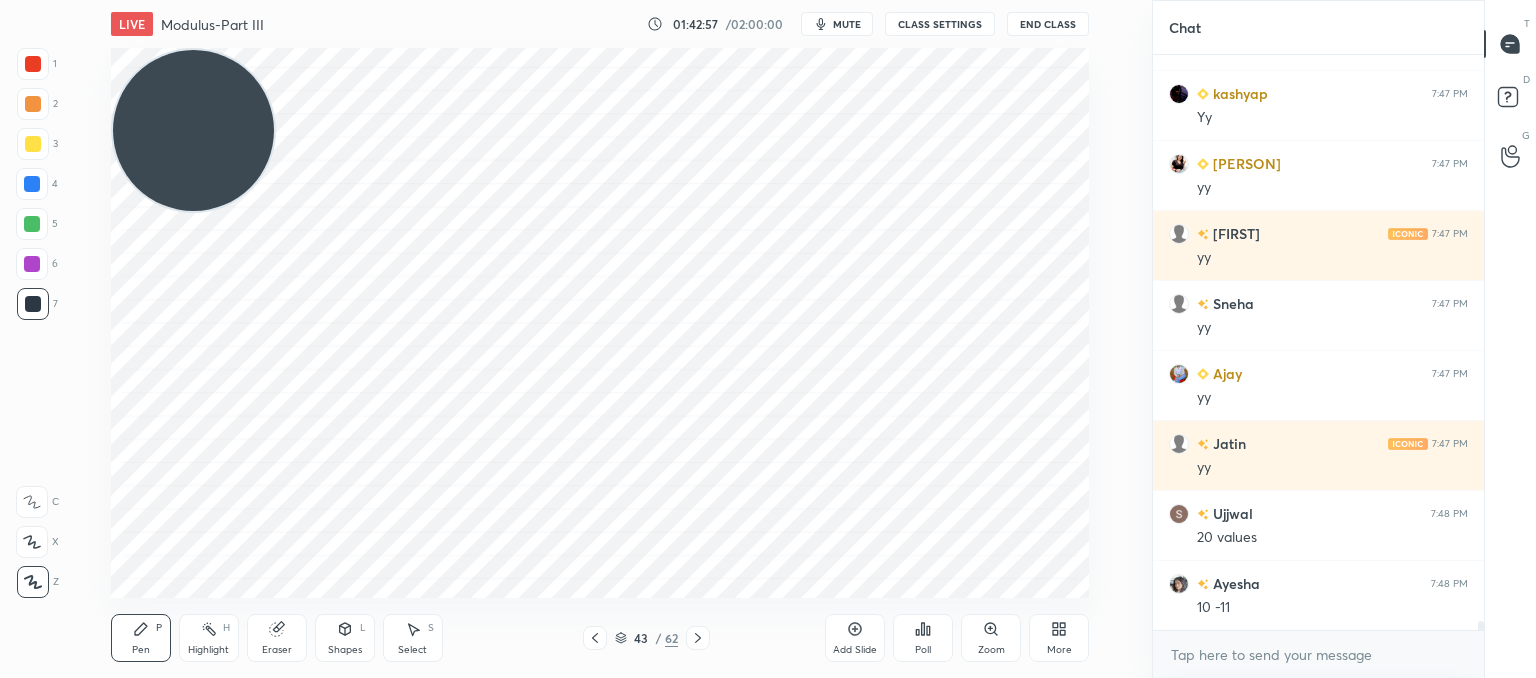 drag, startPoint x: 700, startPoint y: 636, endPoint x: 724, endPoint y: 614, distance: 32.55764 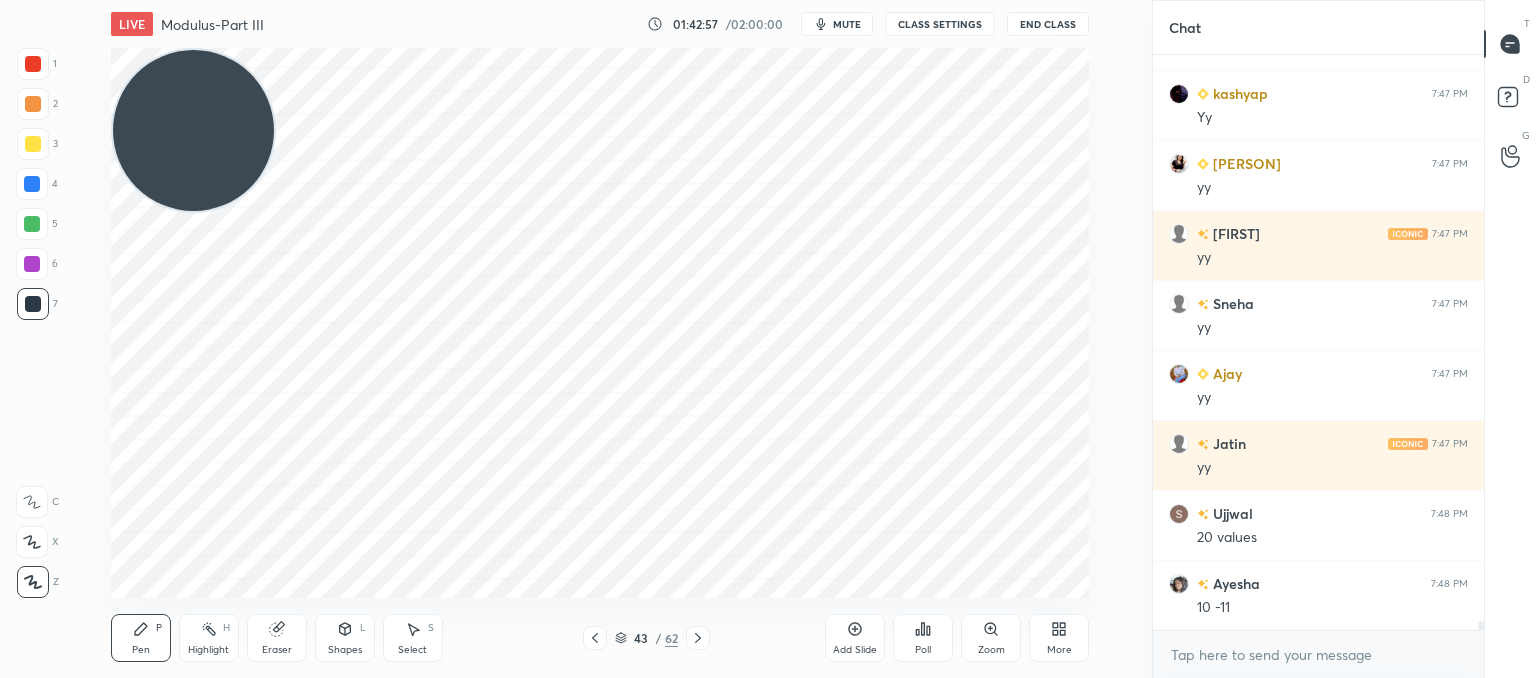 click 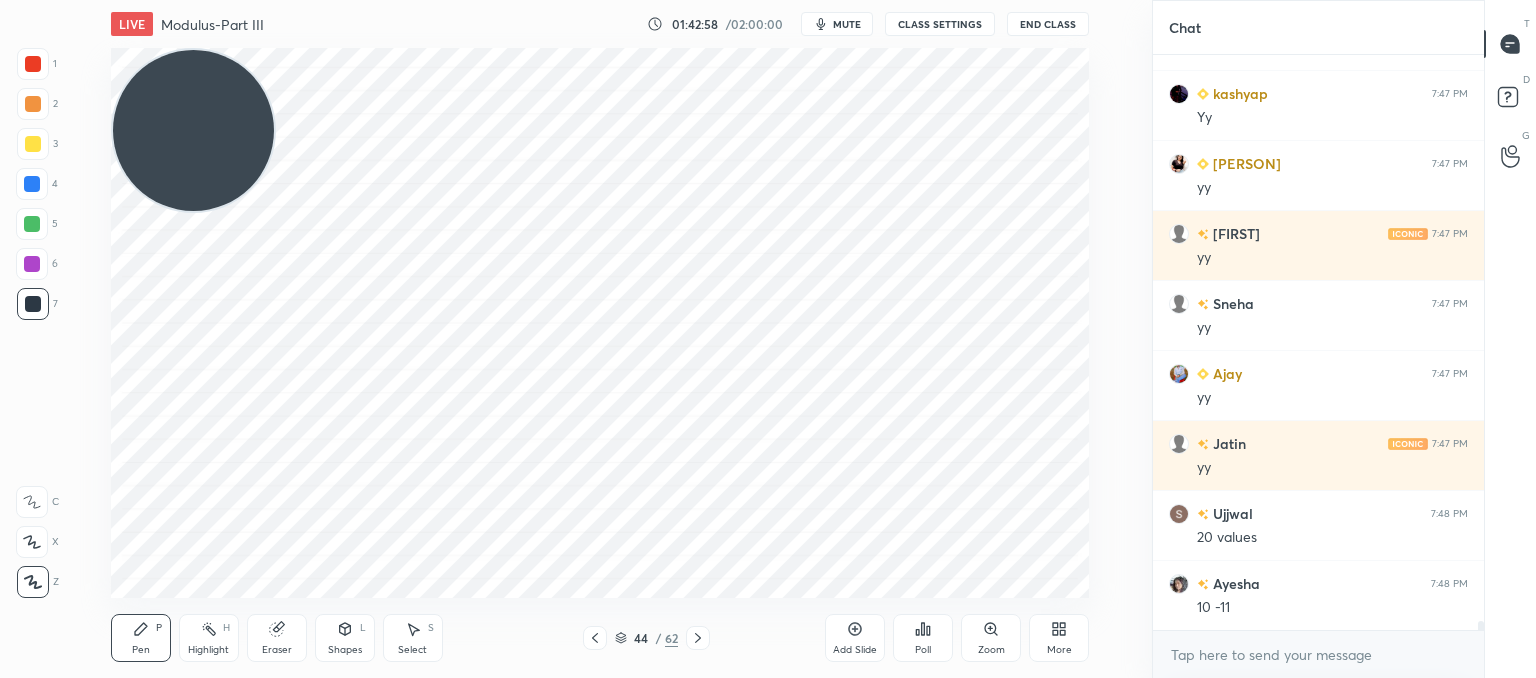 scroll, scrollTop: 35290, scrollLeft: 0, axis: vertical 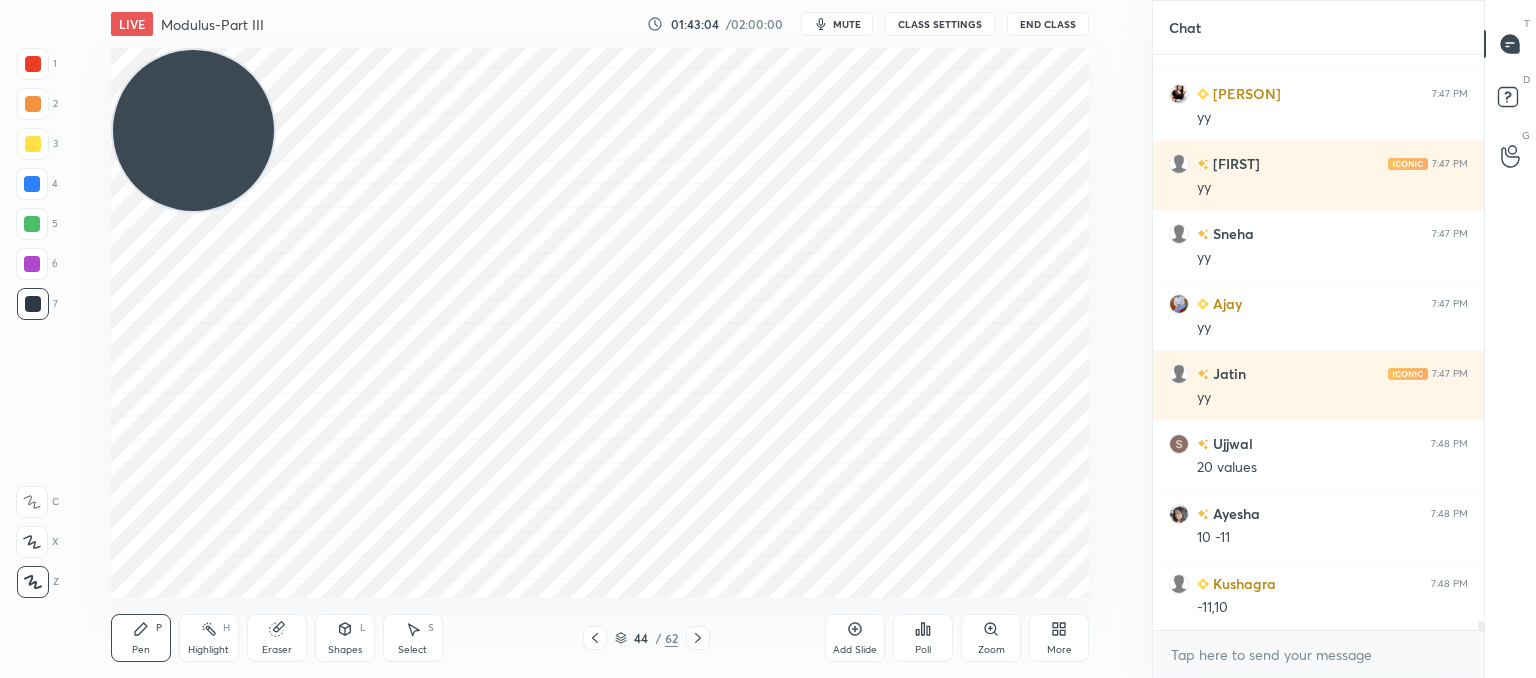 click 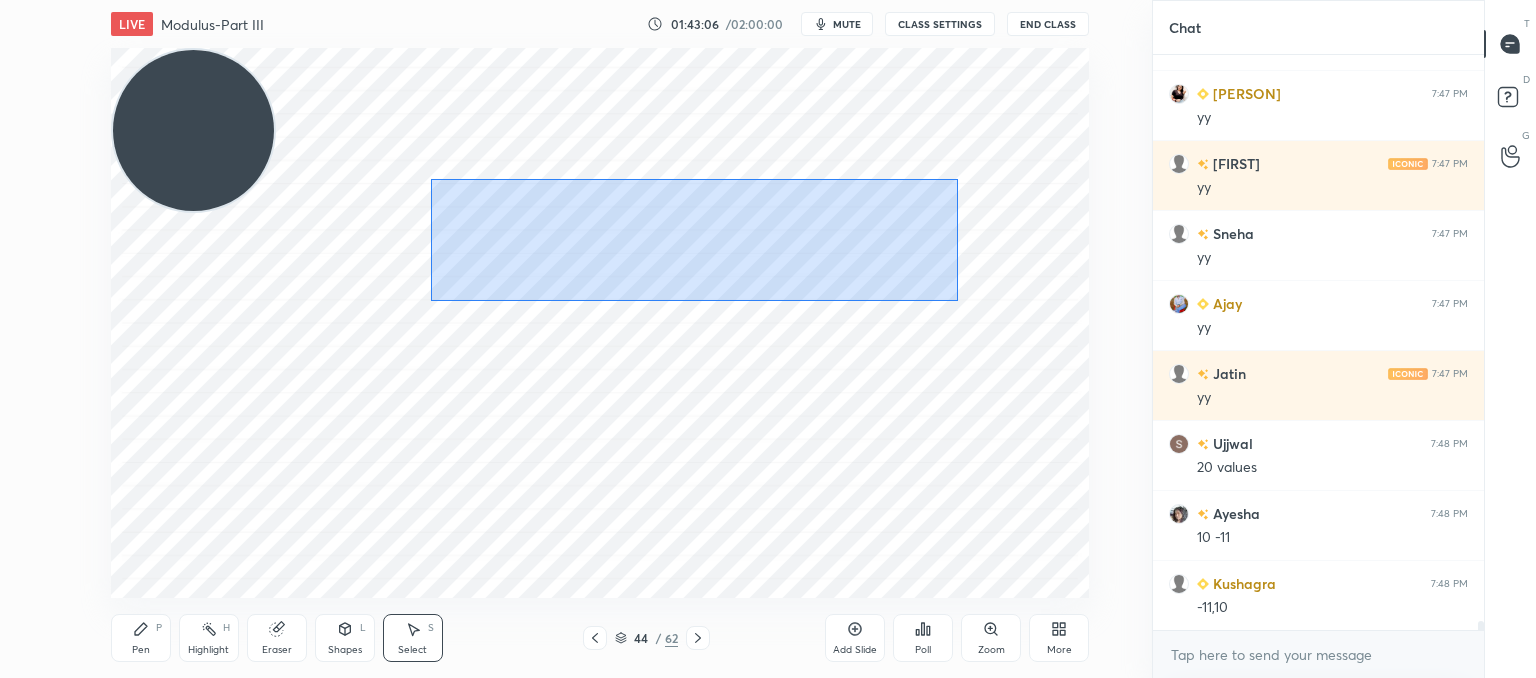 drag, startPoint x: 431, startPoint y: 179, endPoint x: 957, endPoint y: 301, distance: 539.96295 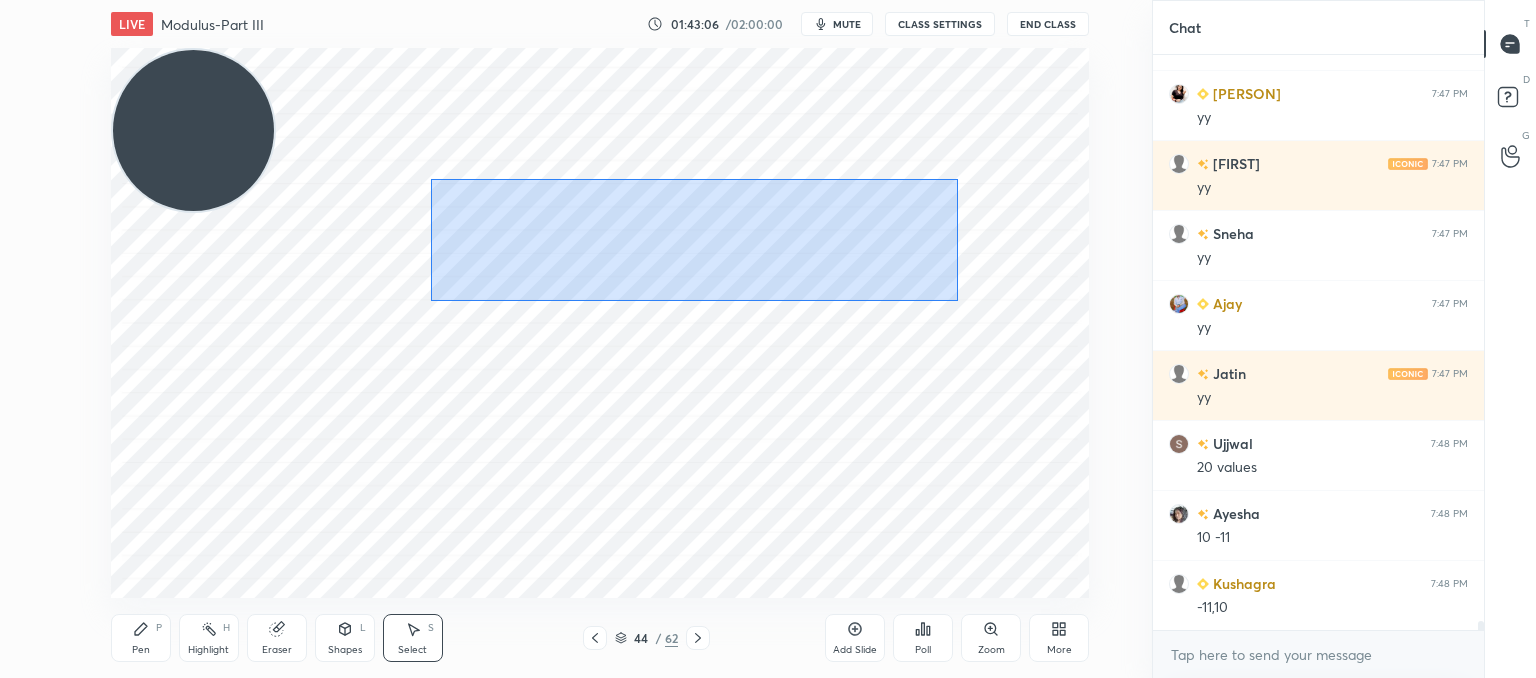 click on "0 ° Undo Copy Paste here Duplicate Duplicate to new slide Delete" at bounding box center (600, 323) 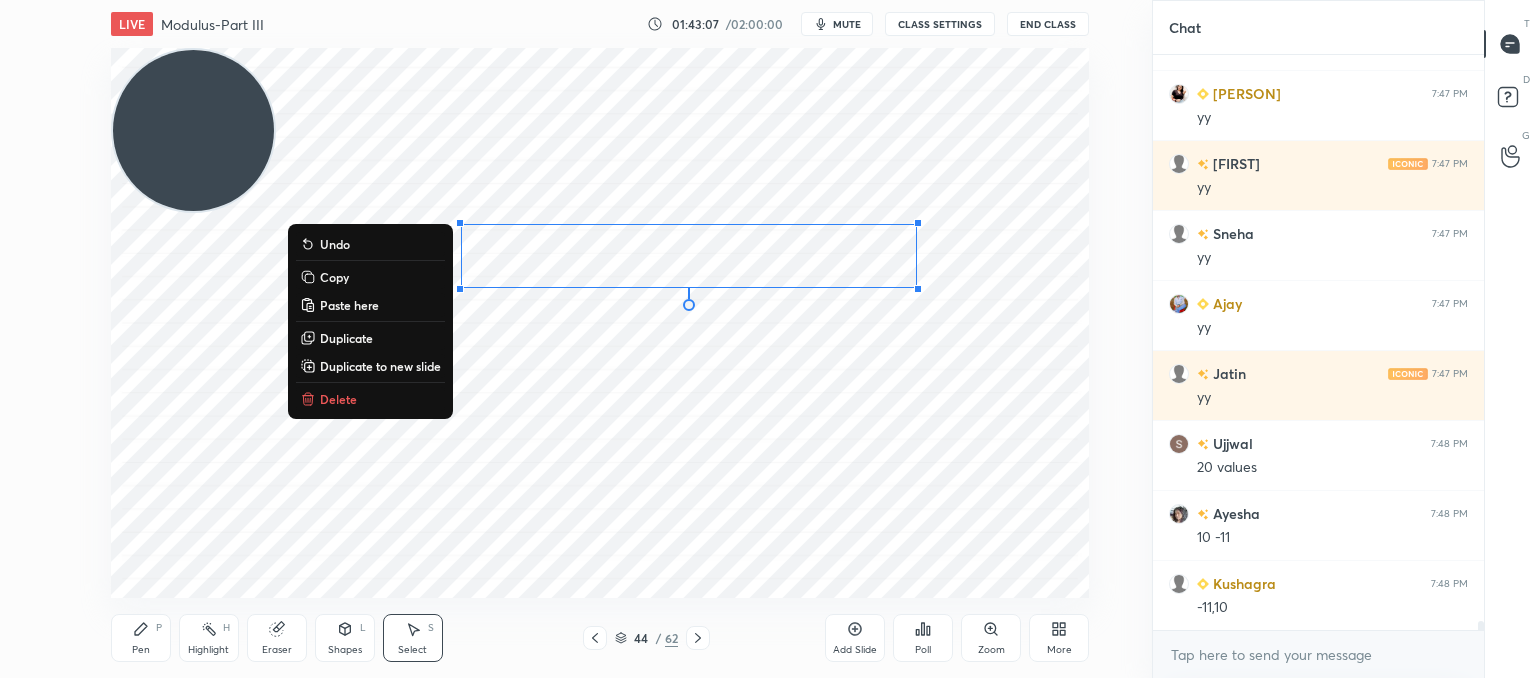 click on "Copy" at bounding box center [334, 277] 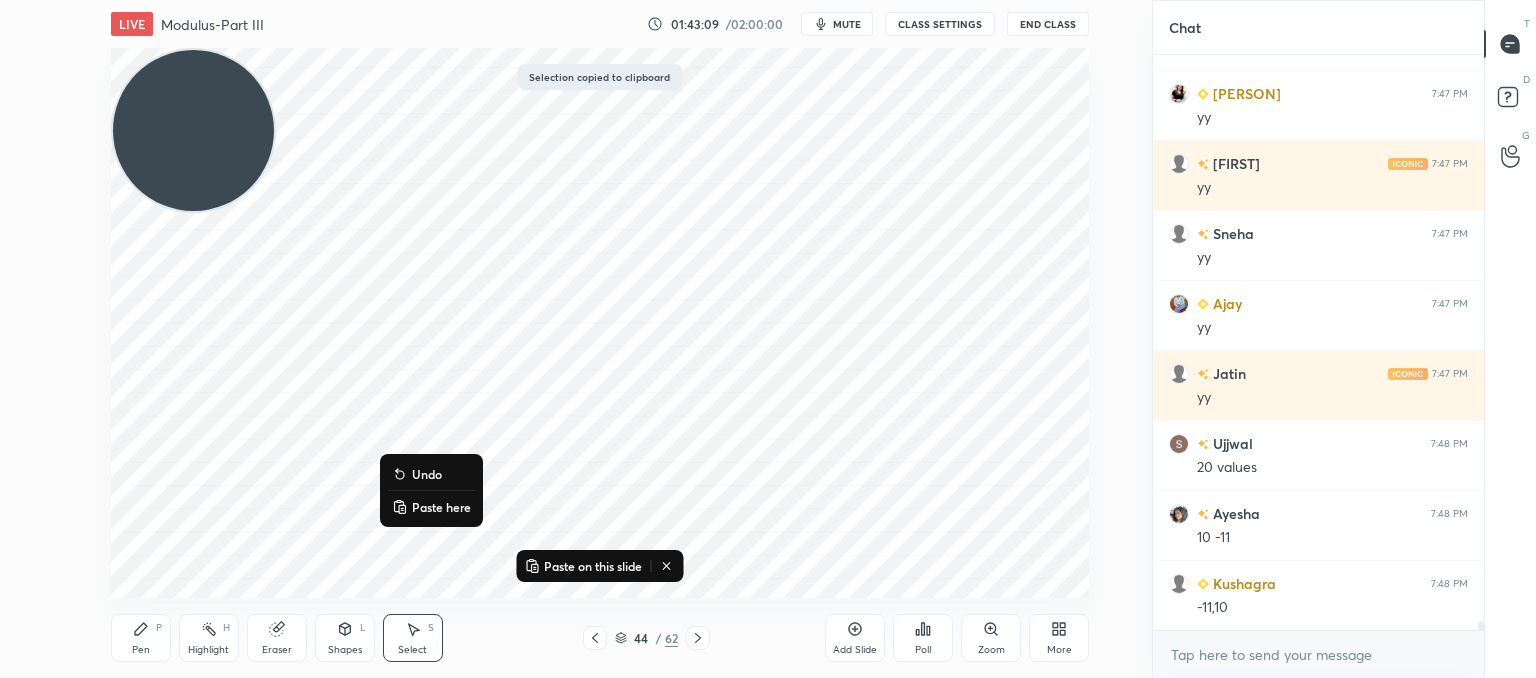 click on "Paste here" at bounding box center [441, 507] 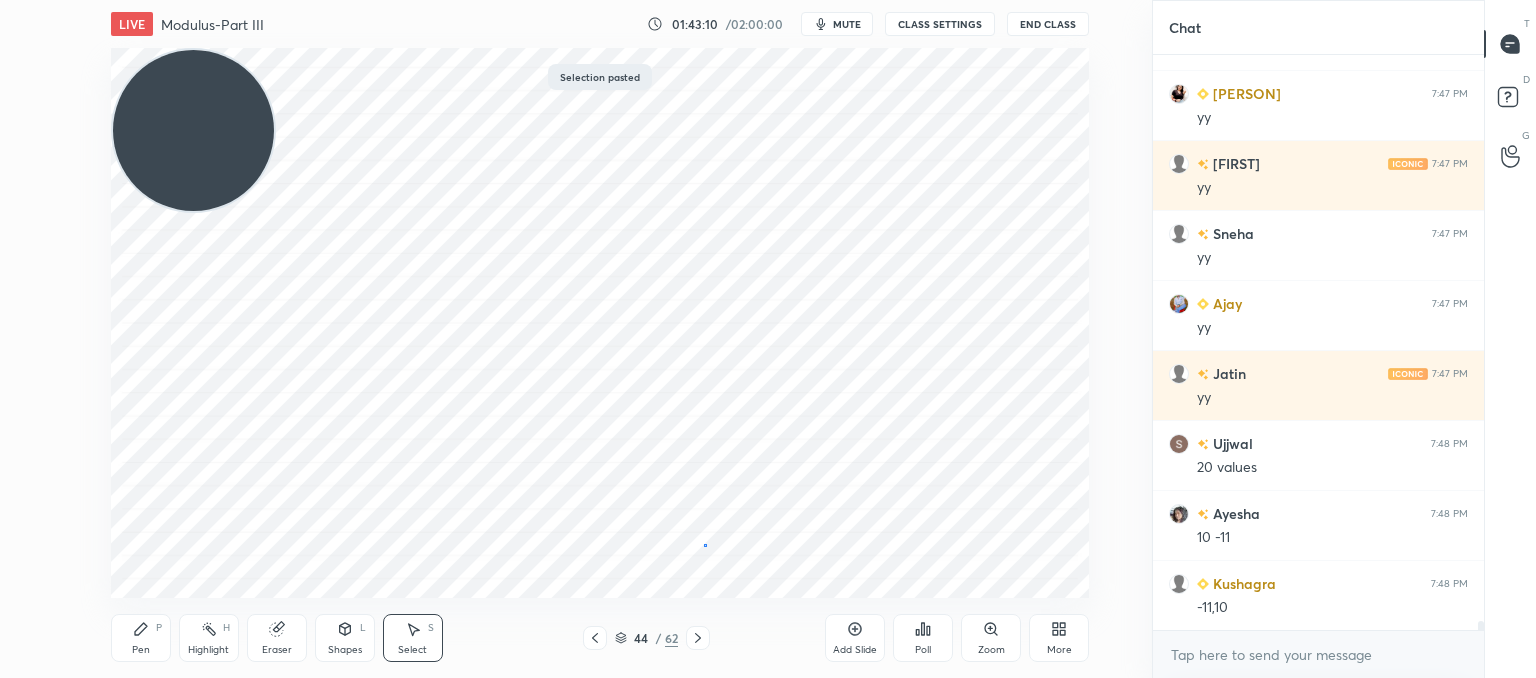 click on "0 ° Undo Copy Paste here Duplicate Duplicate to new slide Delete" at bounding box center [600, 323] 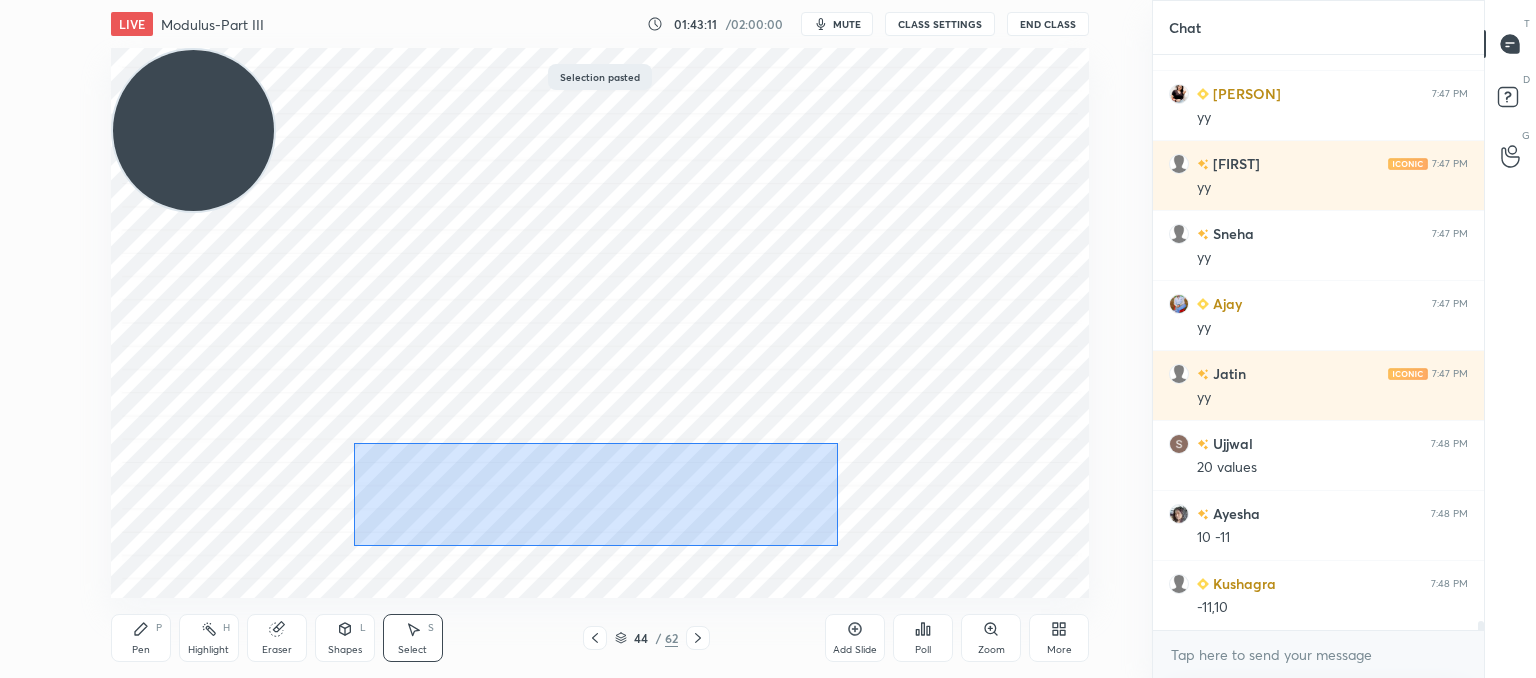 drag, startPoint x: 354, startPoint y: 443, endPoint x: 894, endPoint y: 544, distance: 549.3642 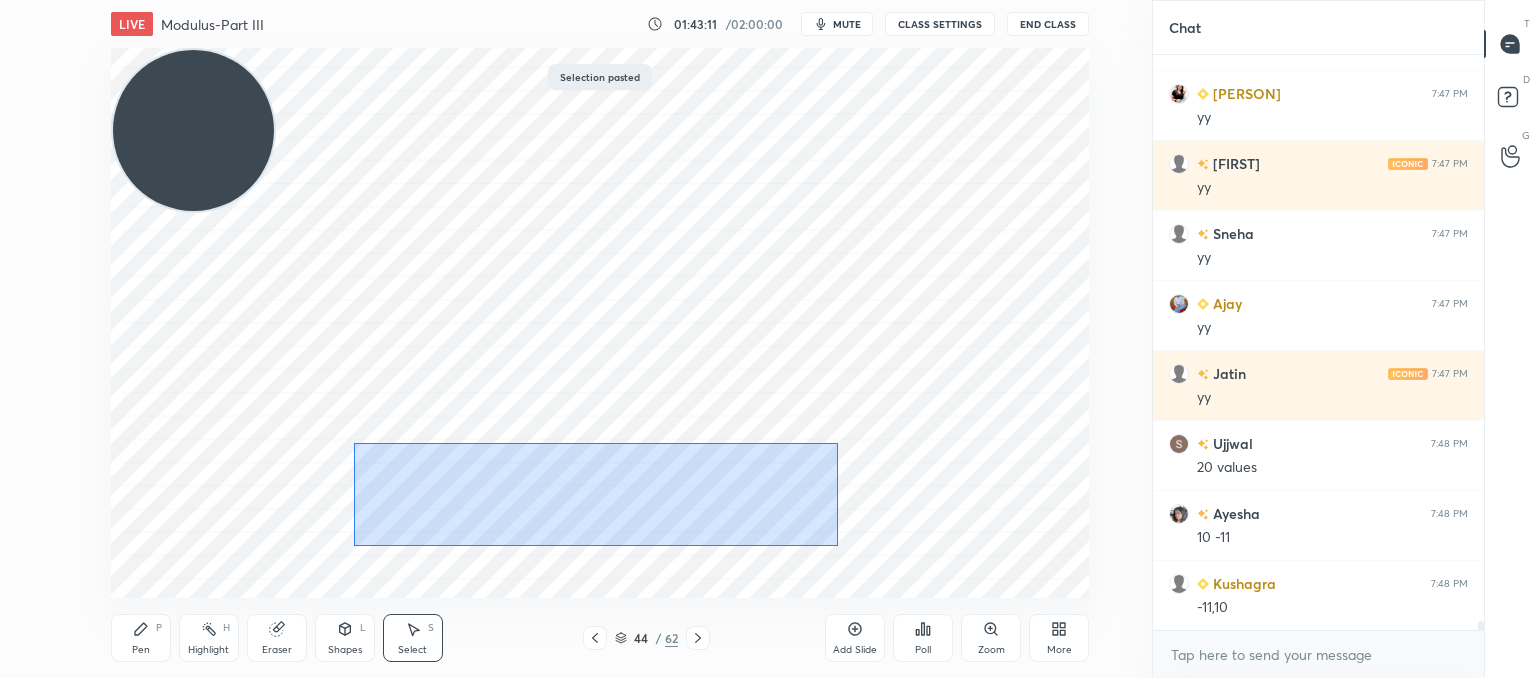 click on "0 ° Undo Copy Paste here Duplicate Duplicate to new slide Delete" at bounding box center [600, 323] 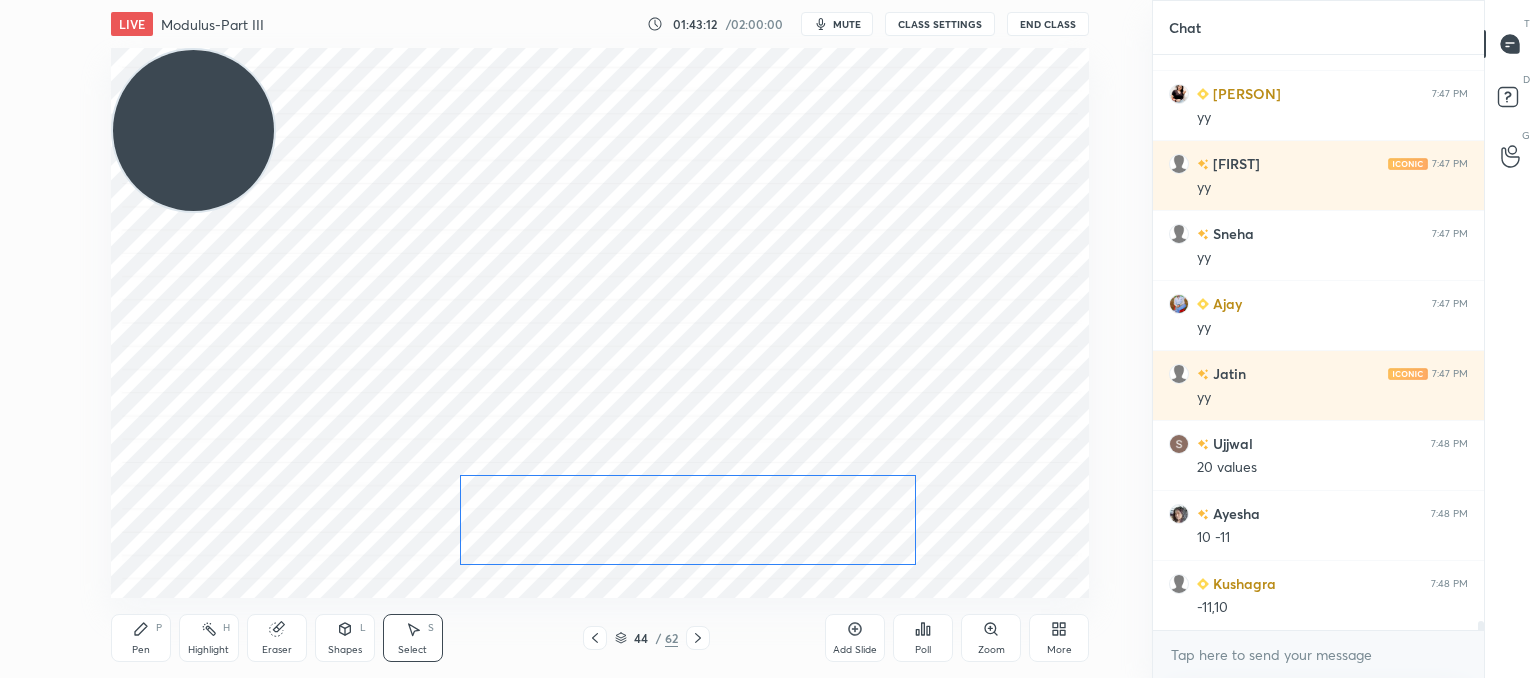 drag, startPoint x: 717, startPoint y: 516, endPoint x: 781, endPoint y: 514, distance: 64.03124 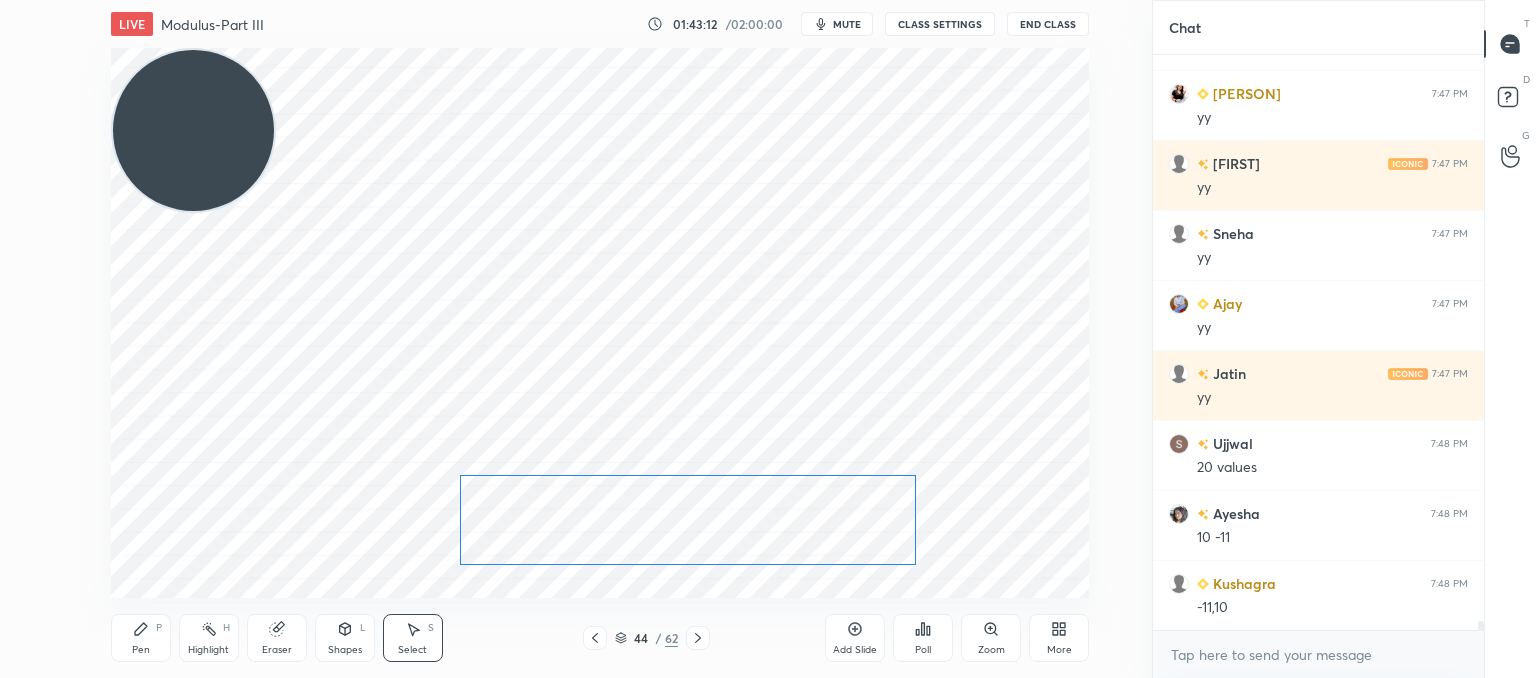 click on "0 ° Undo Copy Paste here Duplicate Duplicate to new slide Delete" at bounding box center (600, 323) 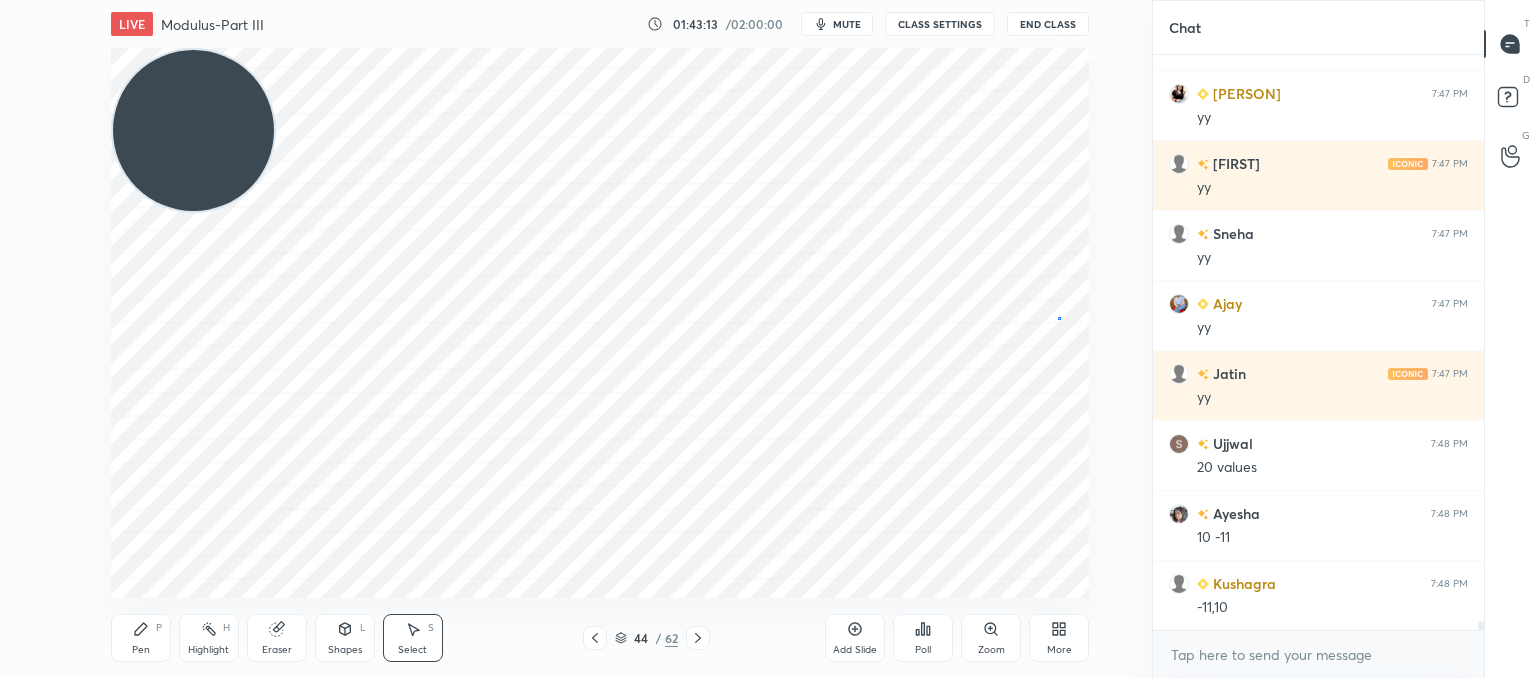 drag, startPoint x: 1059, startPoint y: 317, endPoint x: 944, endPoint y: 417, distance: 152.3975 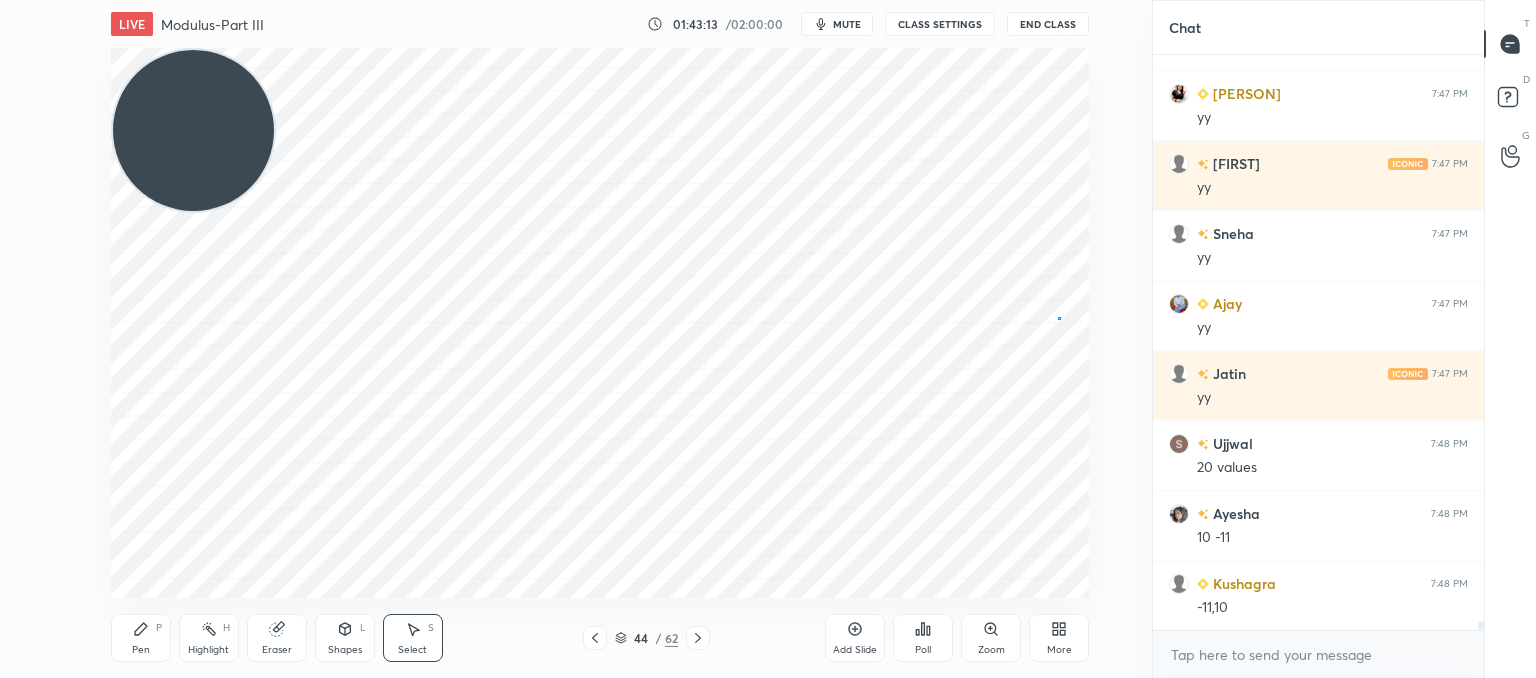 click on "0 ° Undo Copy Paste here Duplicate Duplicate to new slide Delete" at bounding box center (600, 323) 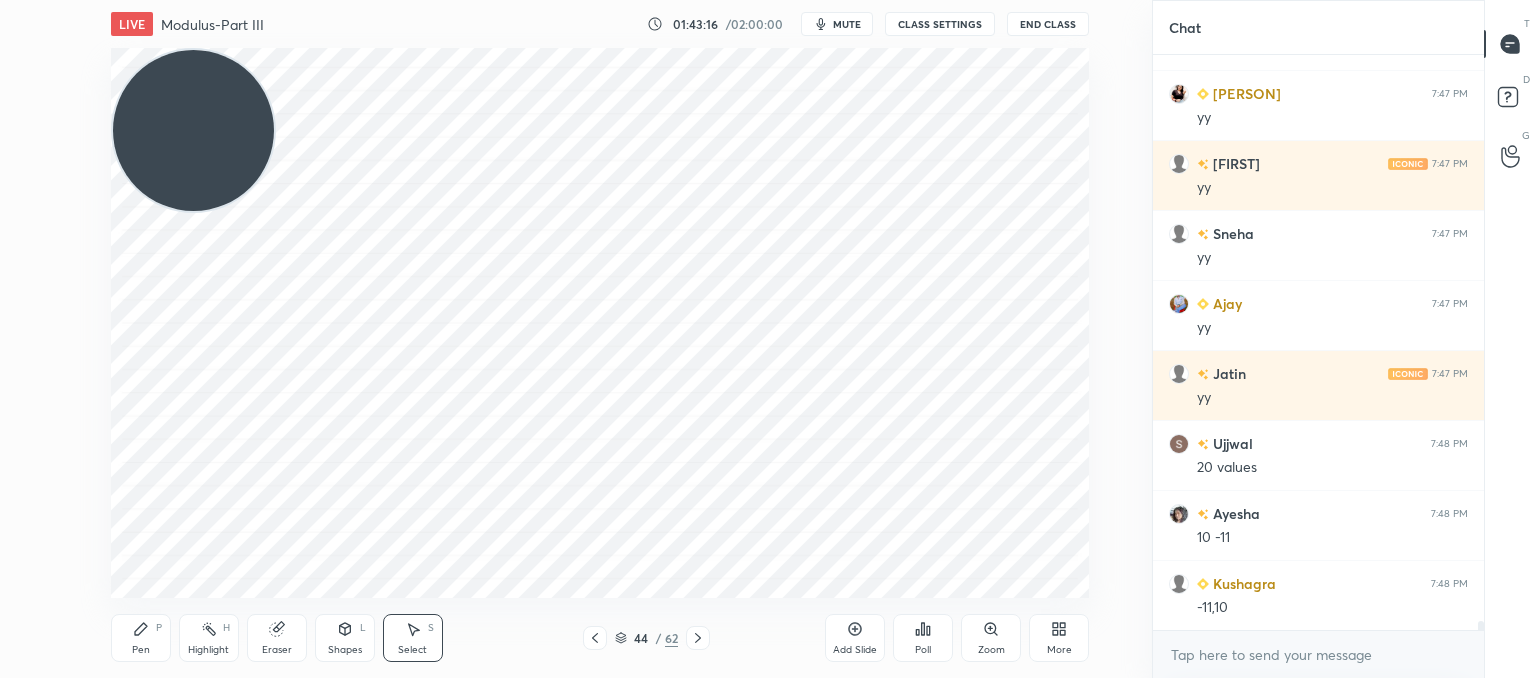 drag, startPoint x: 140, startPoint y: 634, endPoint x: 156, endPoint y: 617, distance: 23.345236 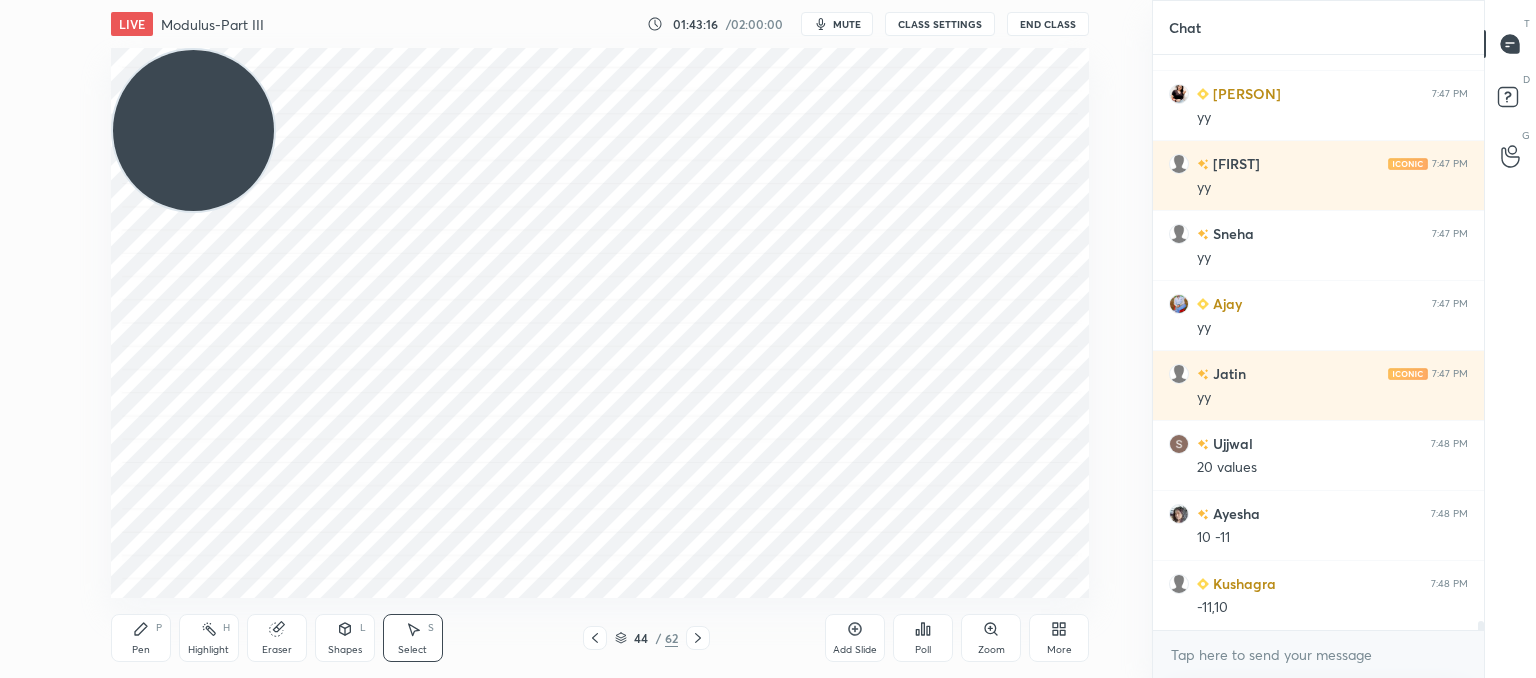 click 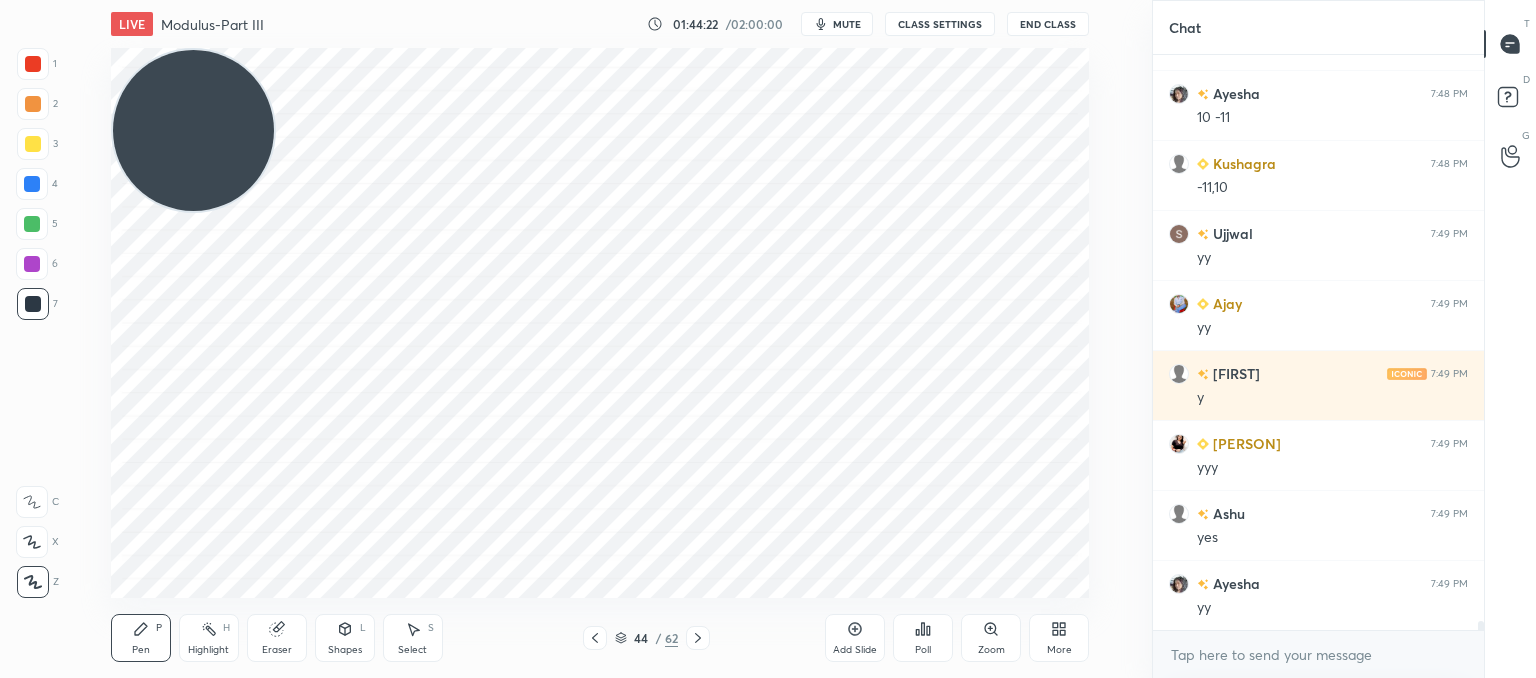 scroll, scrollTop: 35780, scrollLeft: 0, axis: vertical 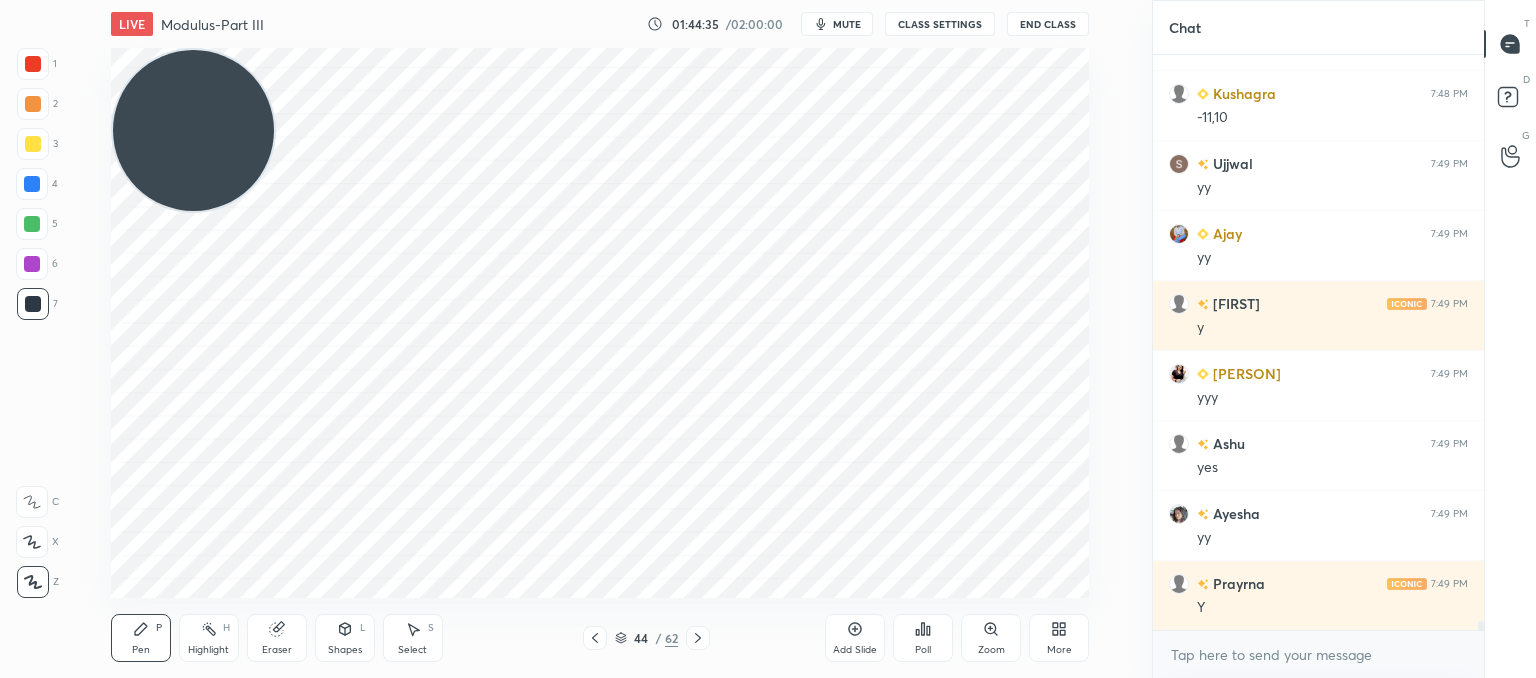 click 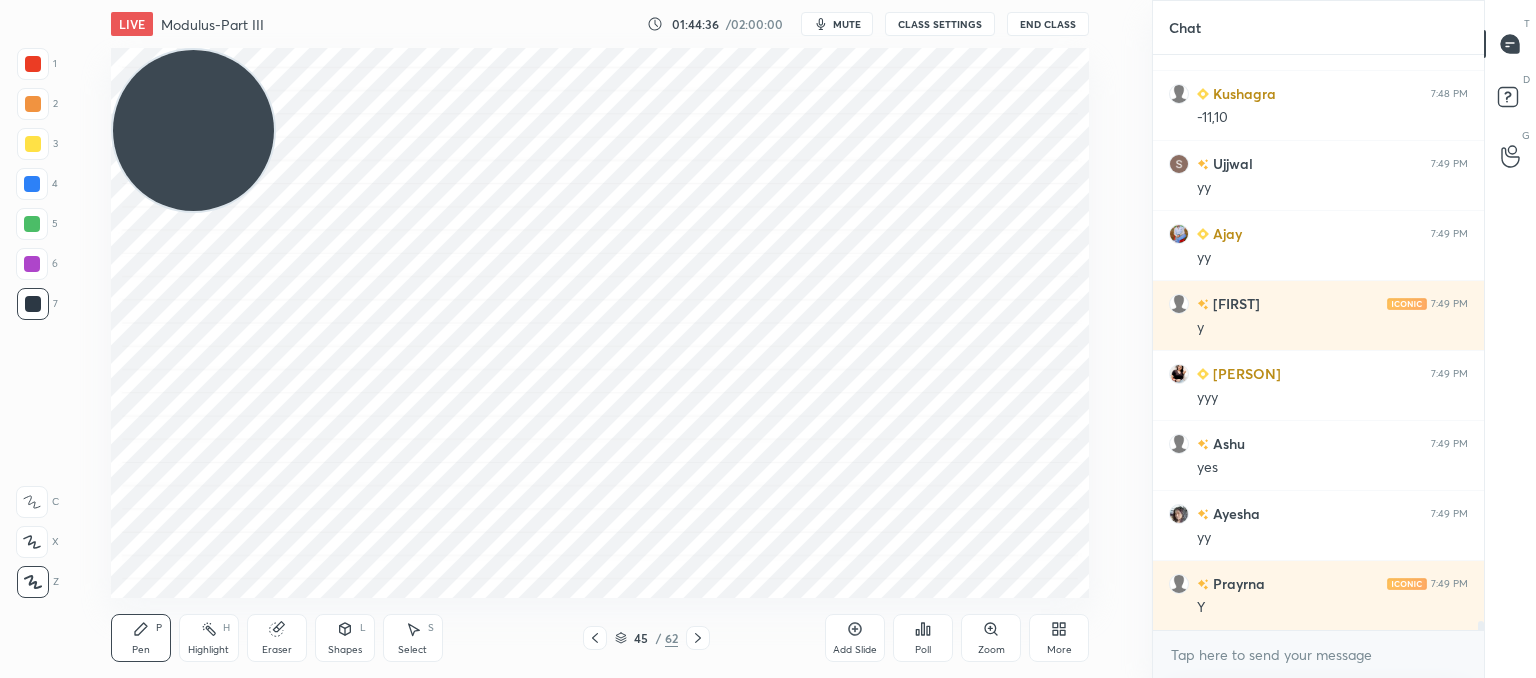 click 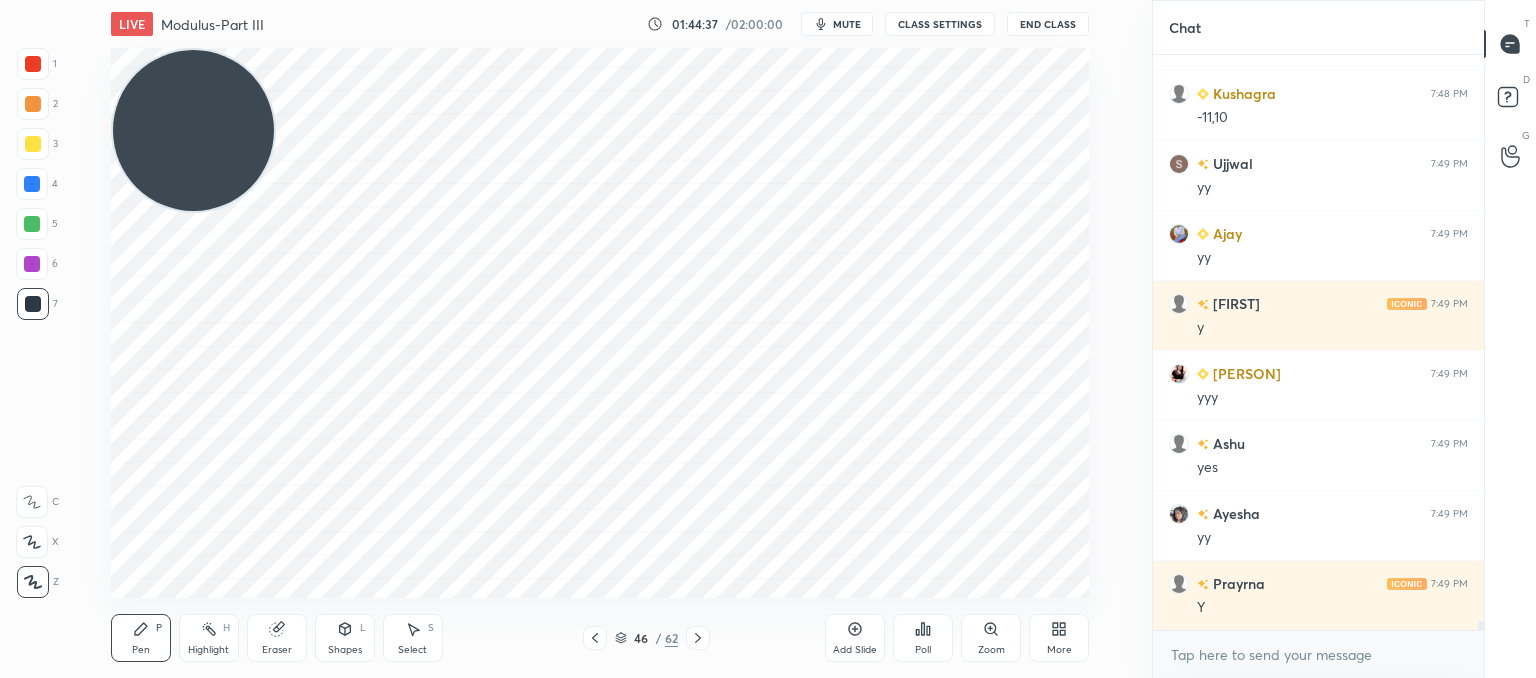 click 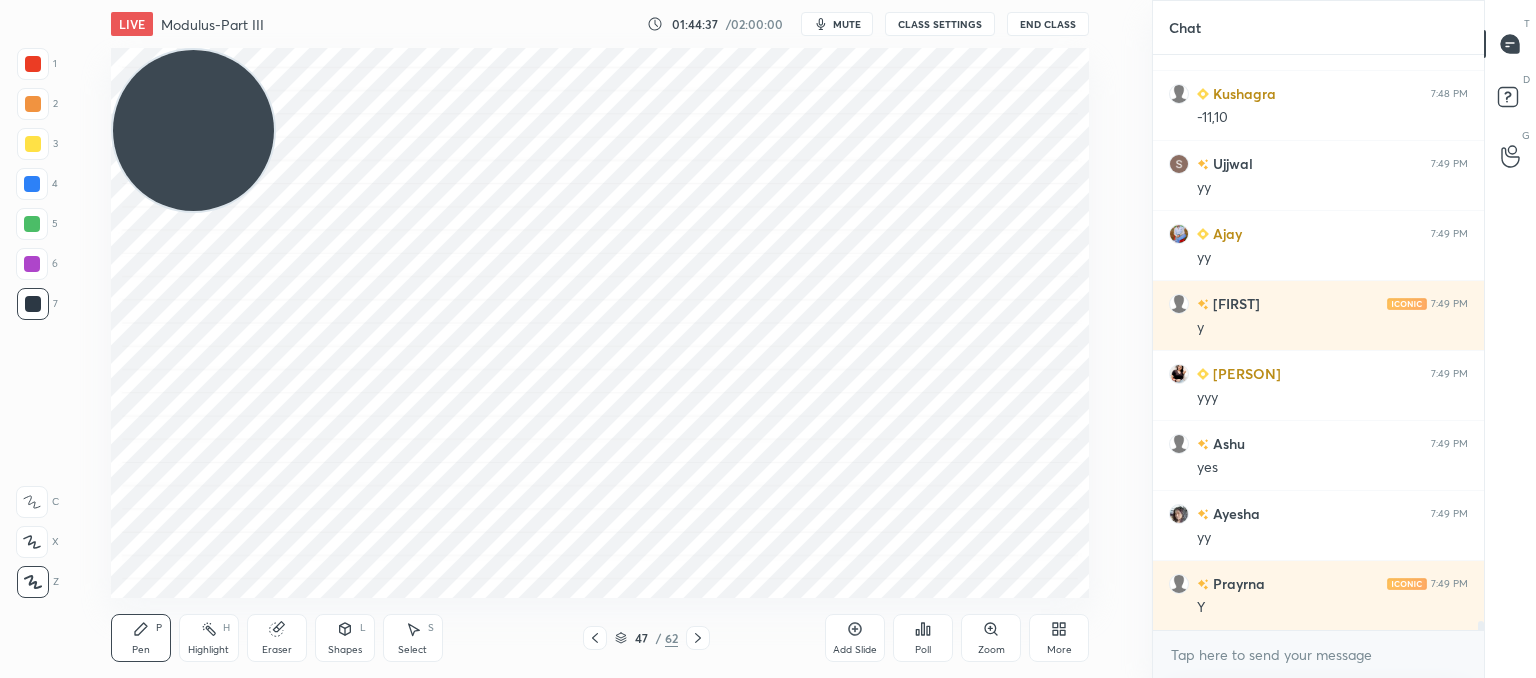 click 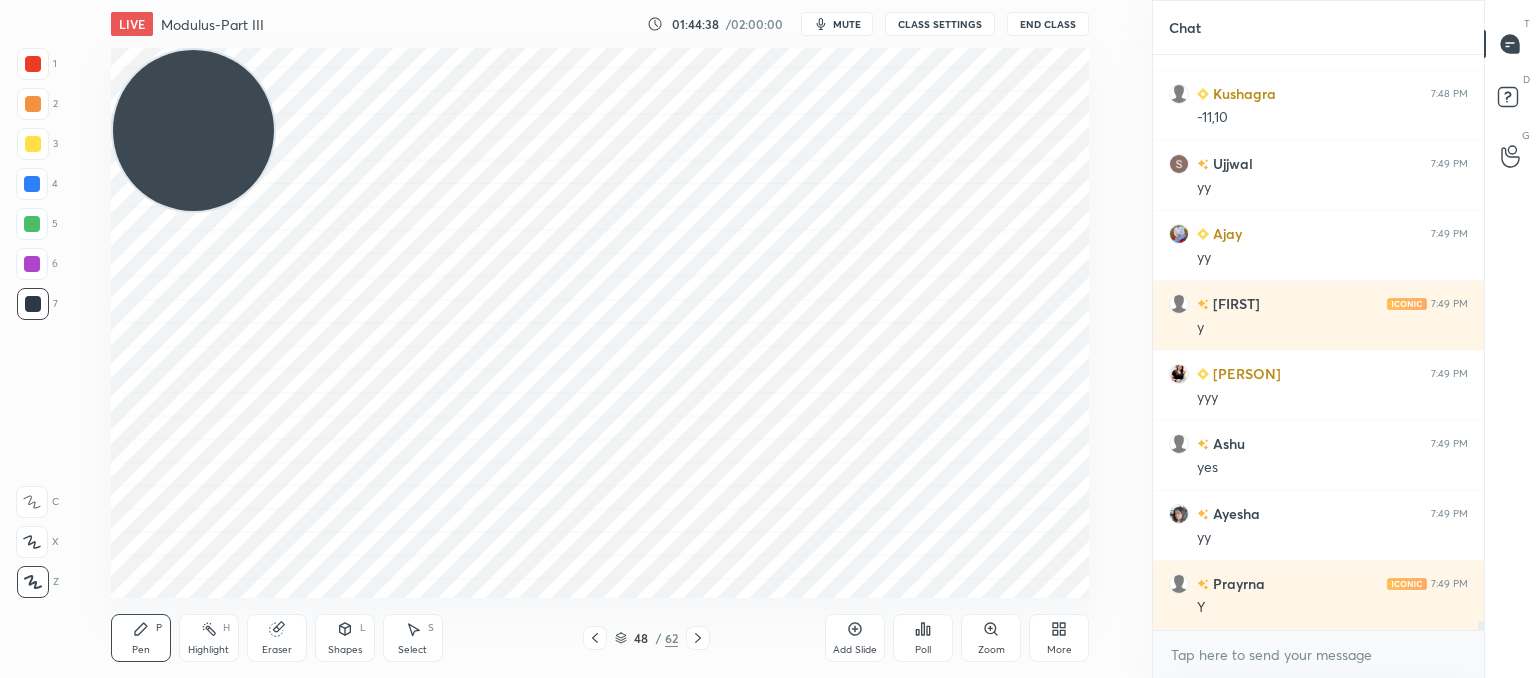 click 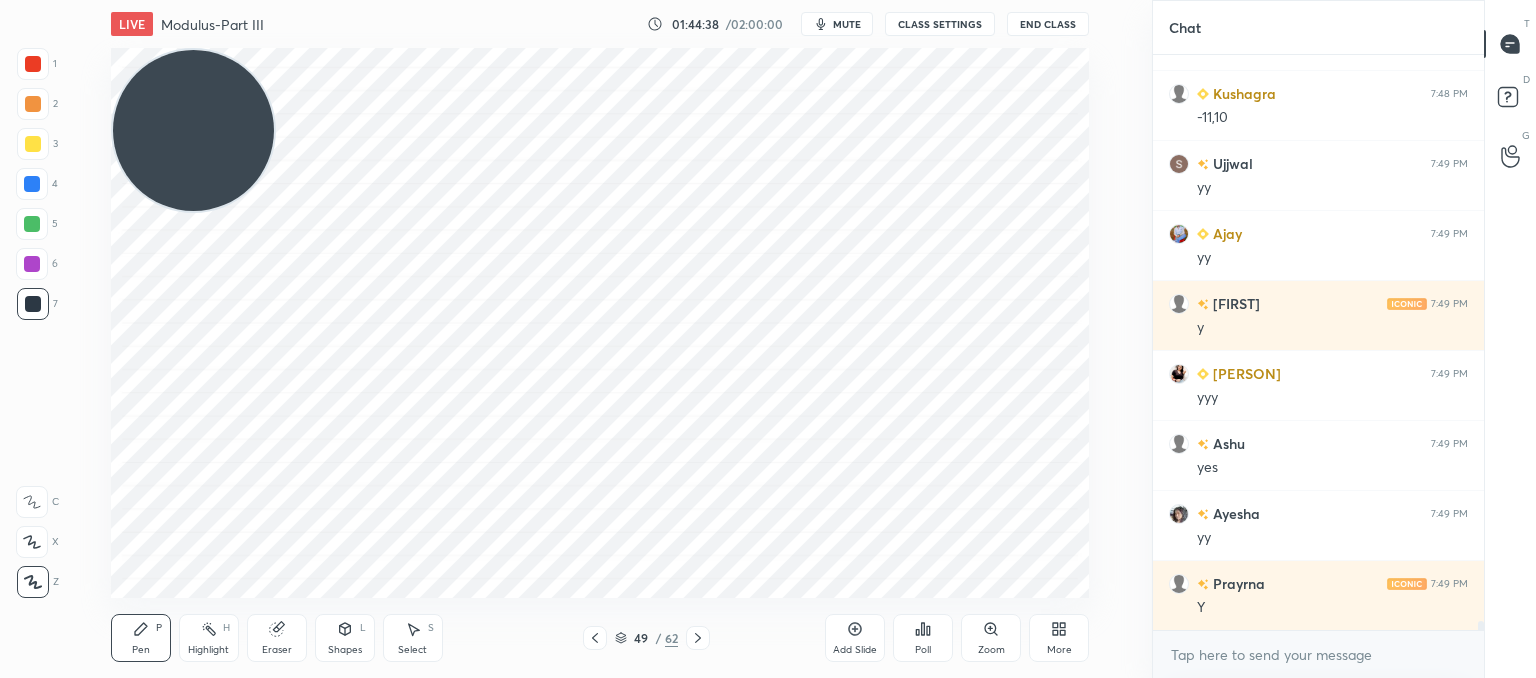 click 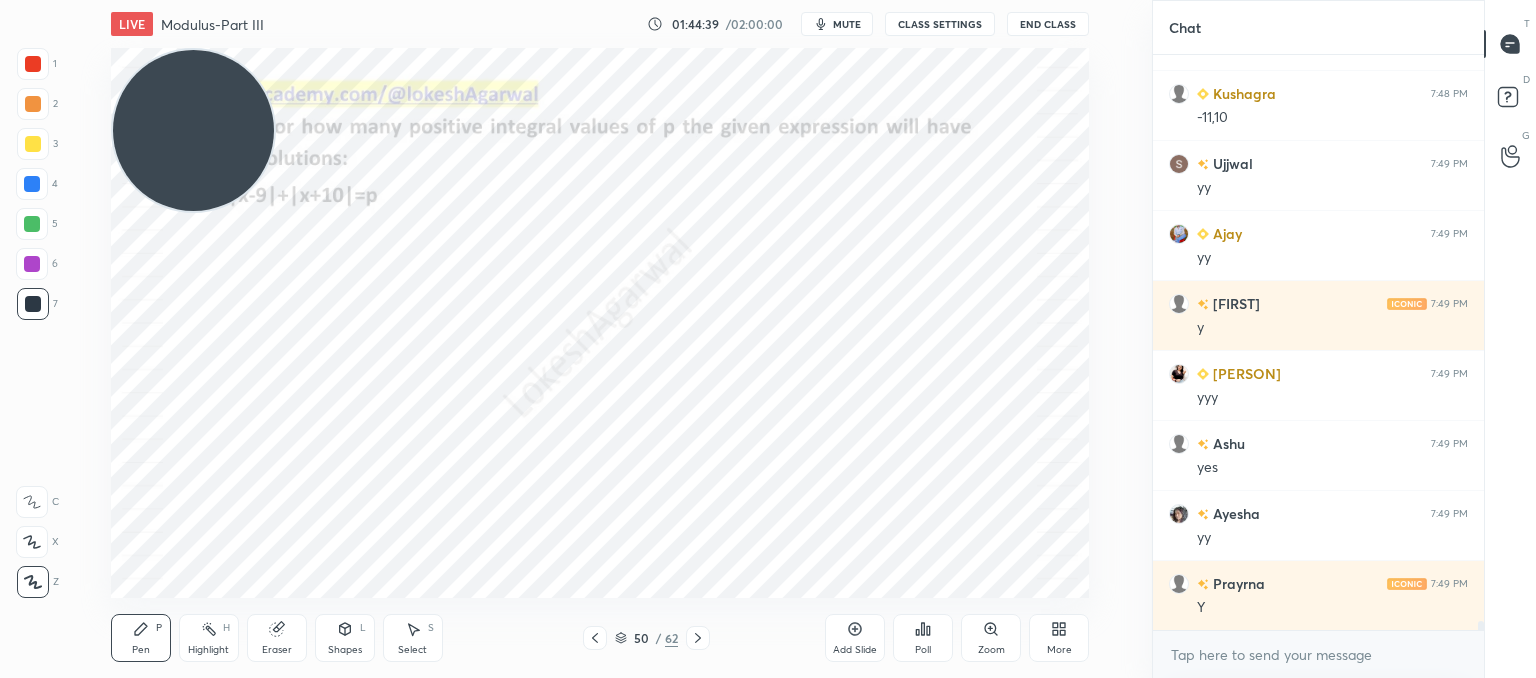 scroll, scrollTop: 35850, scrollLeft: 0, axis: vertical 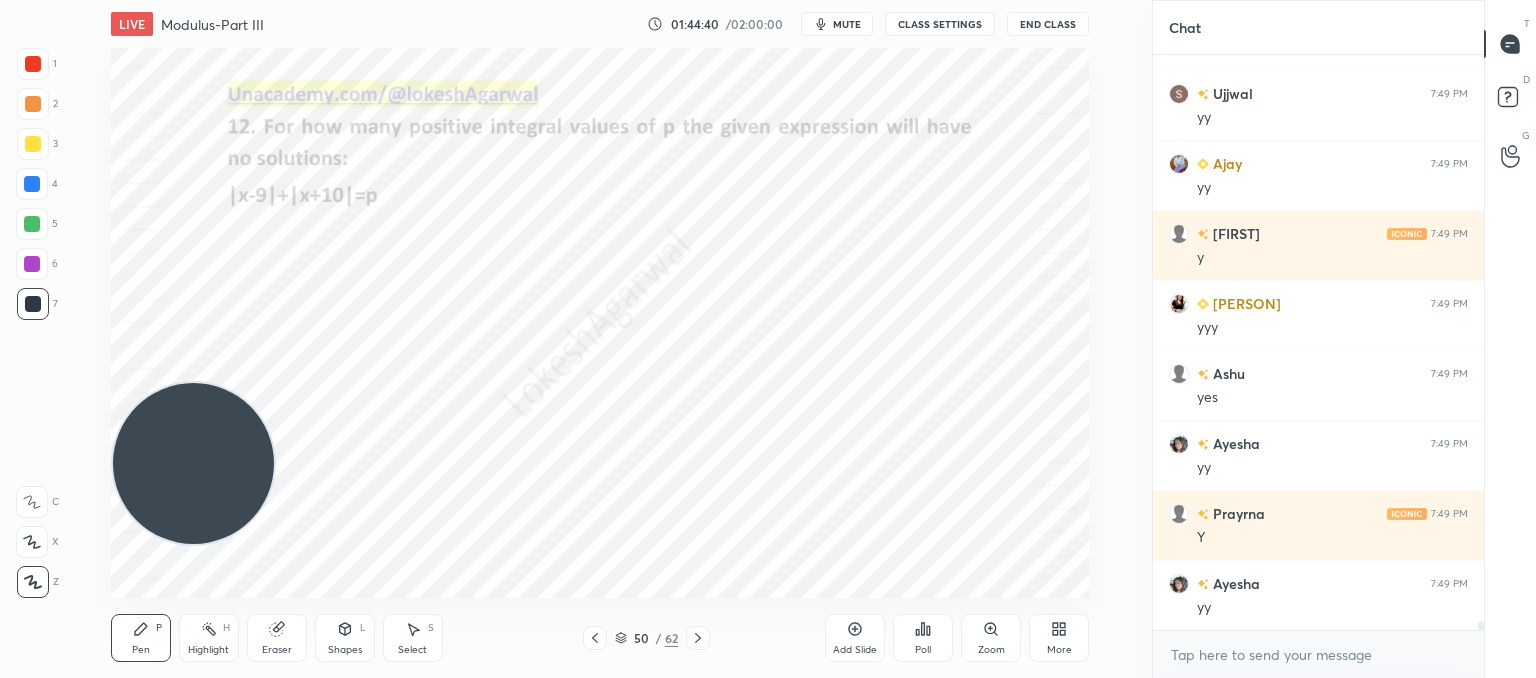 drag, startPoint x: 192, startPoint y: 126, endPoint x: 22, endPoint y: 685, distance: 584.2782 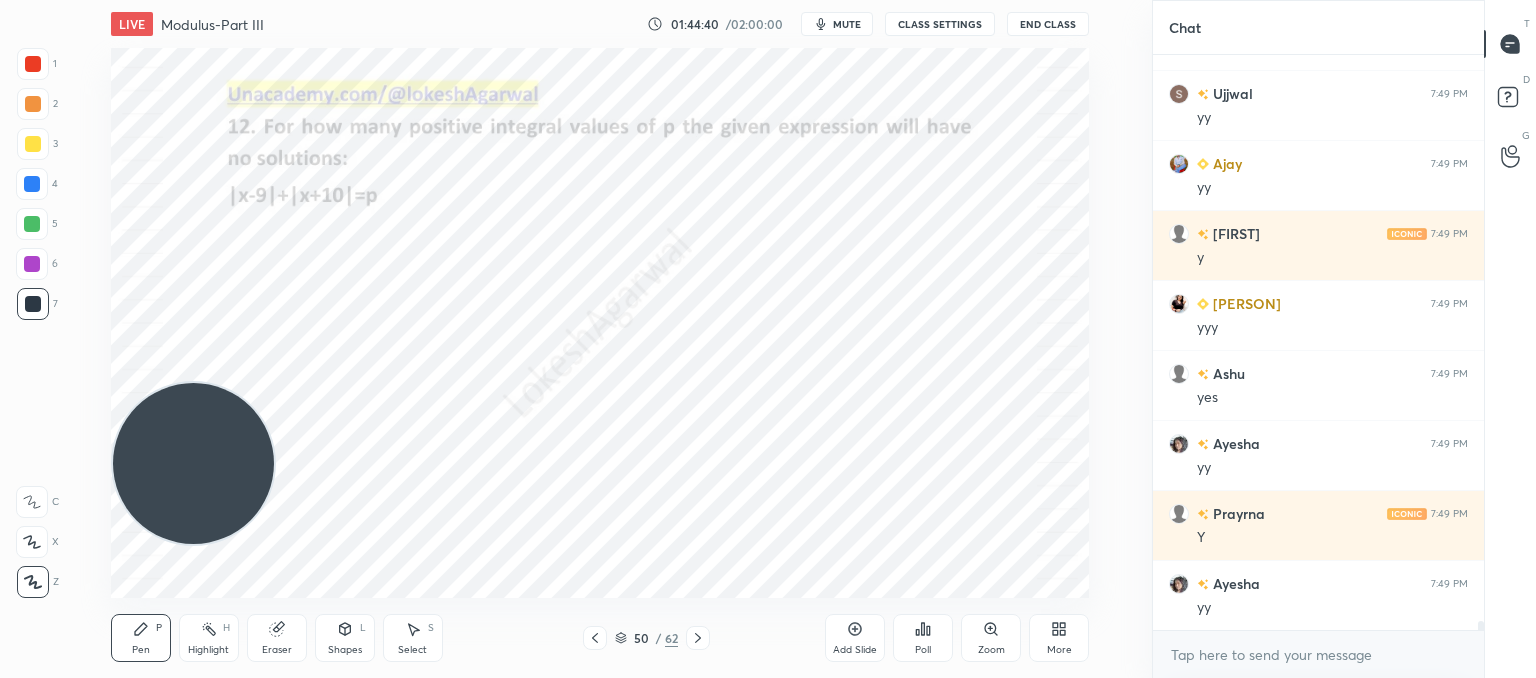 click on "1 2 3 4 5 6 7 C X Z C X Z E E Erase all   H H LIVE Modulus-Part III 01:44:40 /  02:00:00 mute CLASS SETTINGS End Class Setting up your live class Poll for   secs No correct answer Start poll Back Modulus-Part III • L13 of Comprehensive Course on Algebra: Basic to Advanced - Part I Lokesh Agarwal Pen P Highlight H Eraser Shapes L Select S 50 / 62 Add Slide Poll Zoom More Chat Ayesha 7:48 PM 10 -11 Kushagra 7:48 PM -11,10 Ujjwal 7:49 PM yy Ajay 7:49 PM yy saikrishna 7:49 PM y Sushraba 7:49 PM yyy Ashu 7:49 PM yes Ayesha 7:49 PM yy Prayrna 7:49 PM Y Ayesha 7:49 PM yy JUMP TO LATEST Enable hand raising Enable raise hand to speak to learners. Once enabled, chat will be turned off temporarily. Enable x   introducing Raise a hand with a doubt Now learners can raise their hand along with a doubt  How it works? Doubts asked by learners will show up here NEW DOUBTS ASKED No one has raised a hand yet Can't raise hand Looks like educator just invited you to speak. Please wait before you can raise your hand again. T D G" at bounding box center (768, 0) 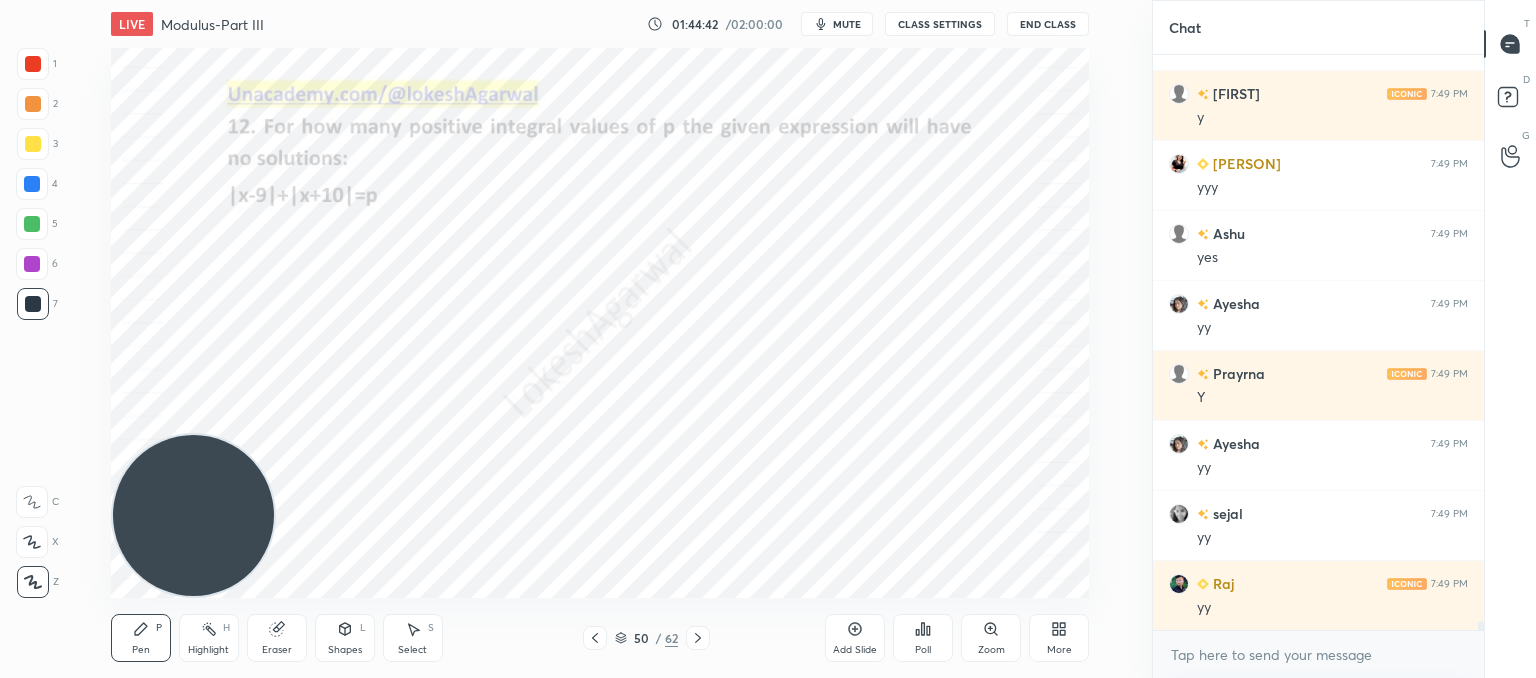 scroll, scrollTop: 36060, scrollLeft: 0, axis: vertical 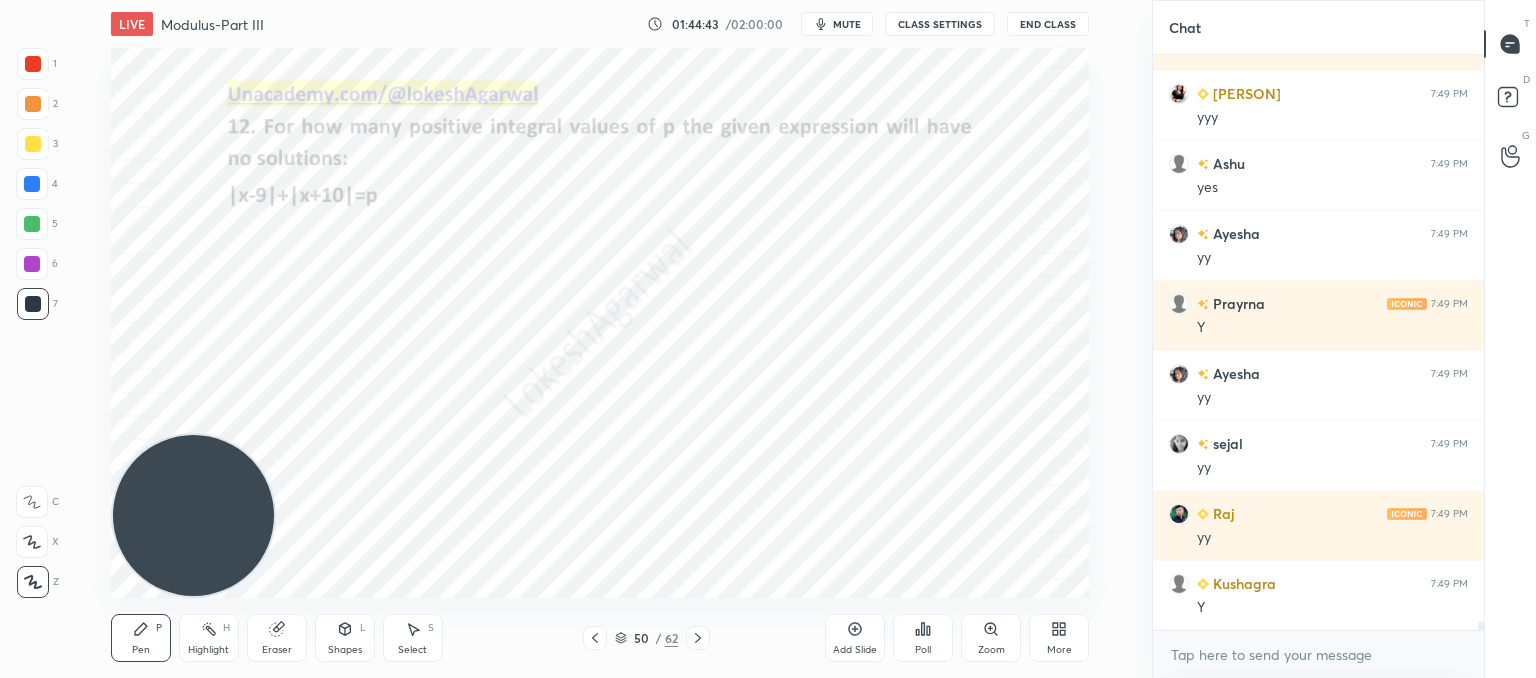 click 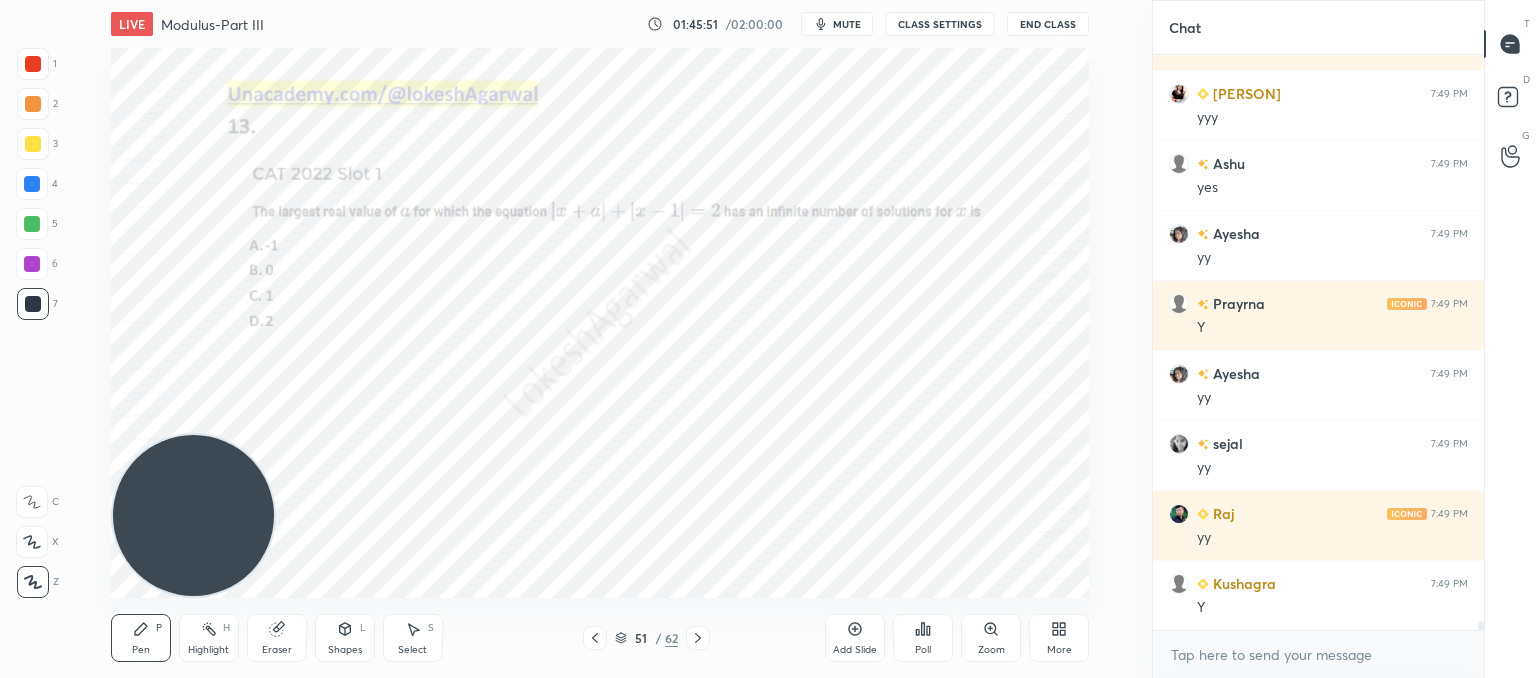 drag, startPoint x: 287, startPoint y: 634, endPoint x: 304, endPoint y: 599, distance: 38.910152 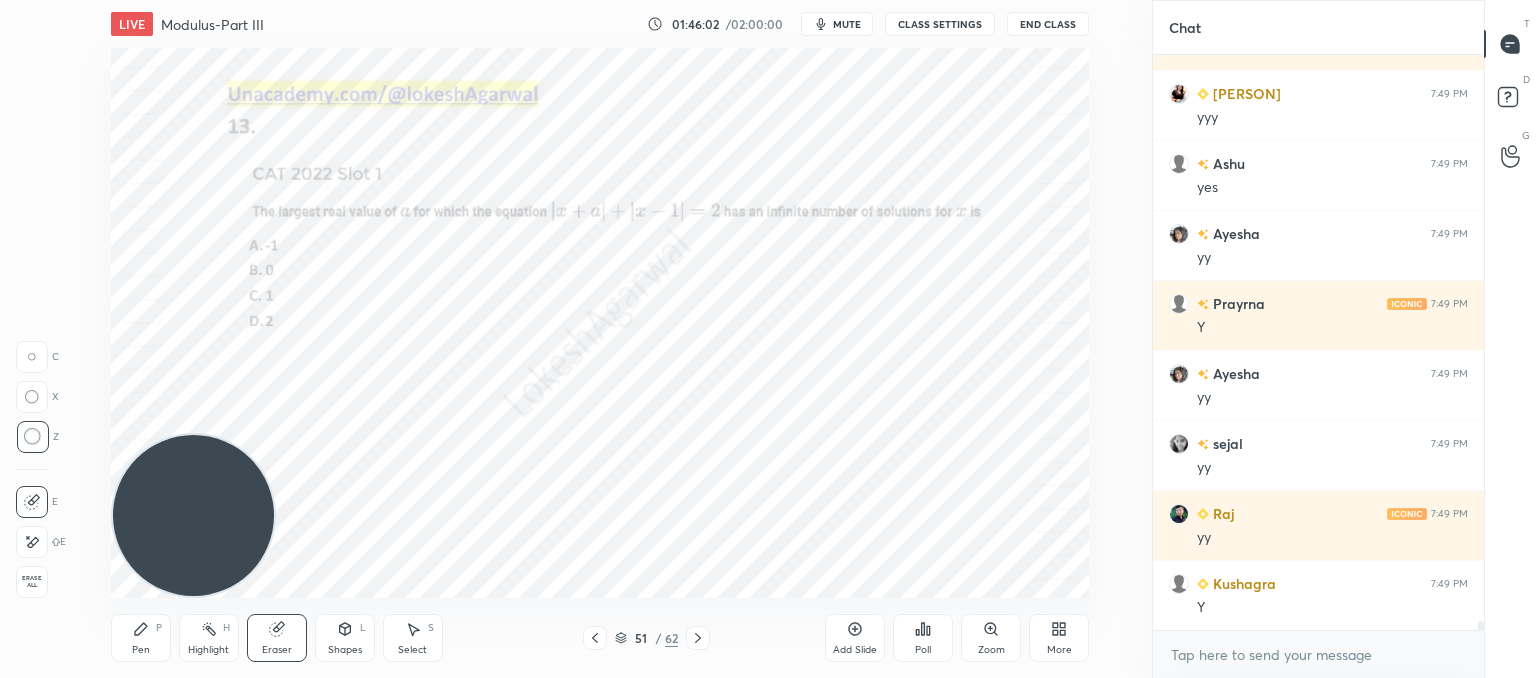 drag, startPoint x: 149, startPoint y: 633, endPoint x: 164, endPoint y: 610, distance: 27.45906 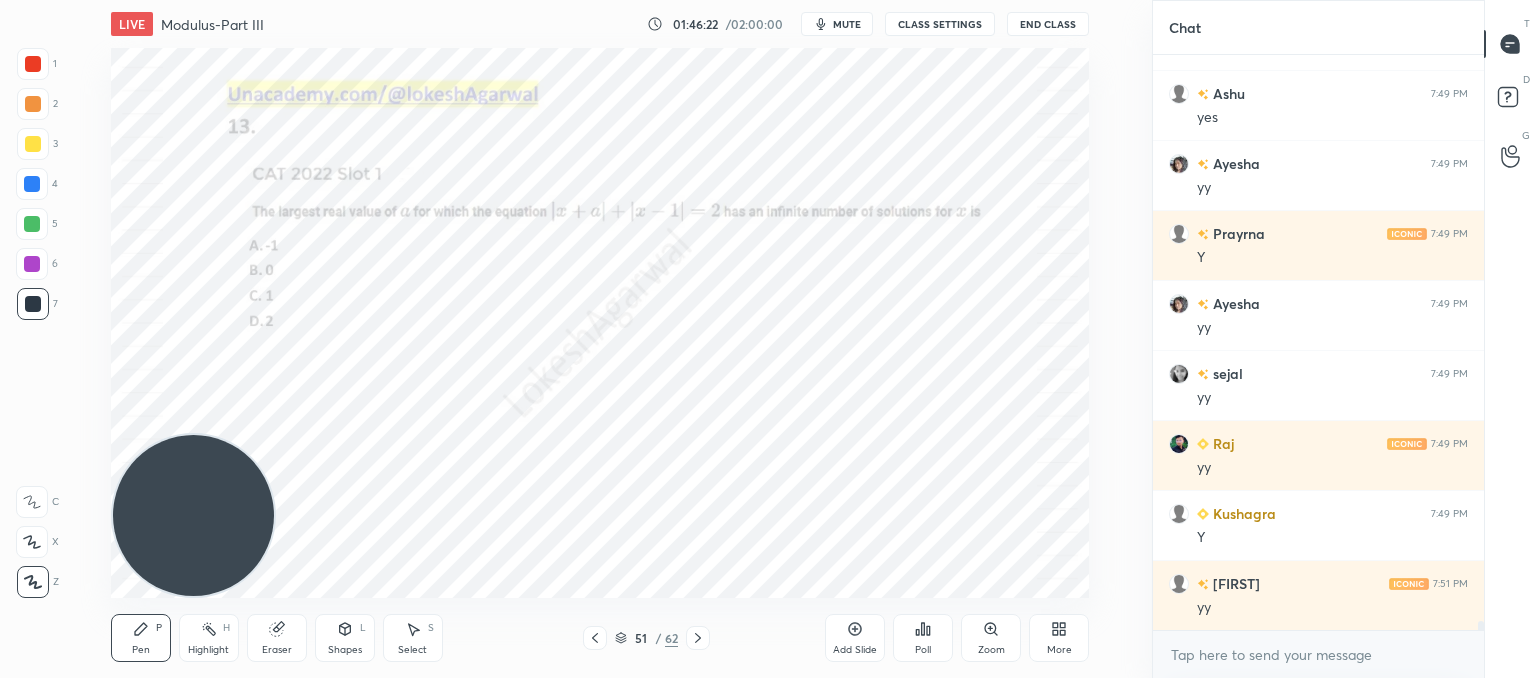 scroll, scrollTop: 36200, scrollLeft: 0, axis: vertical 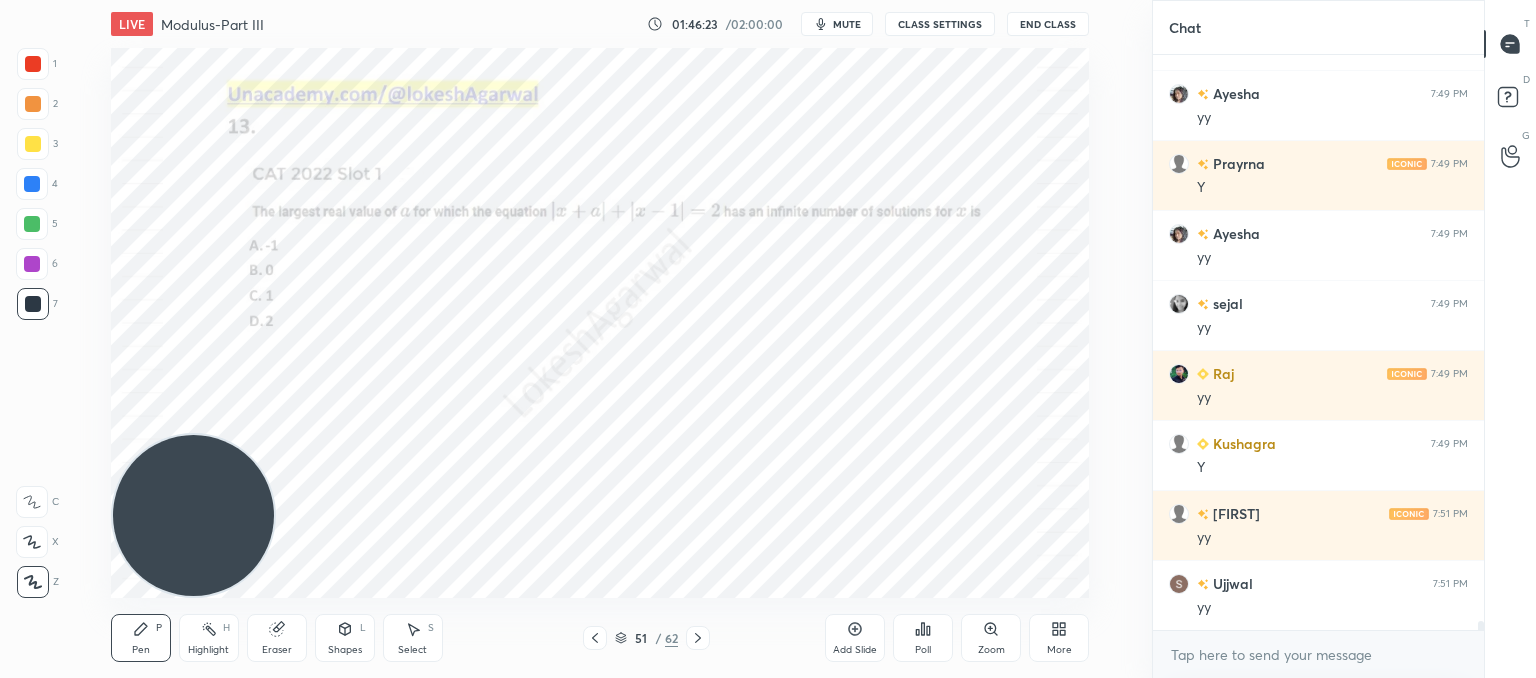 click on "Eraser" at bounding box center [277, 638] 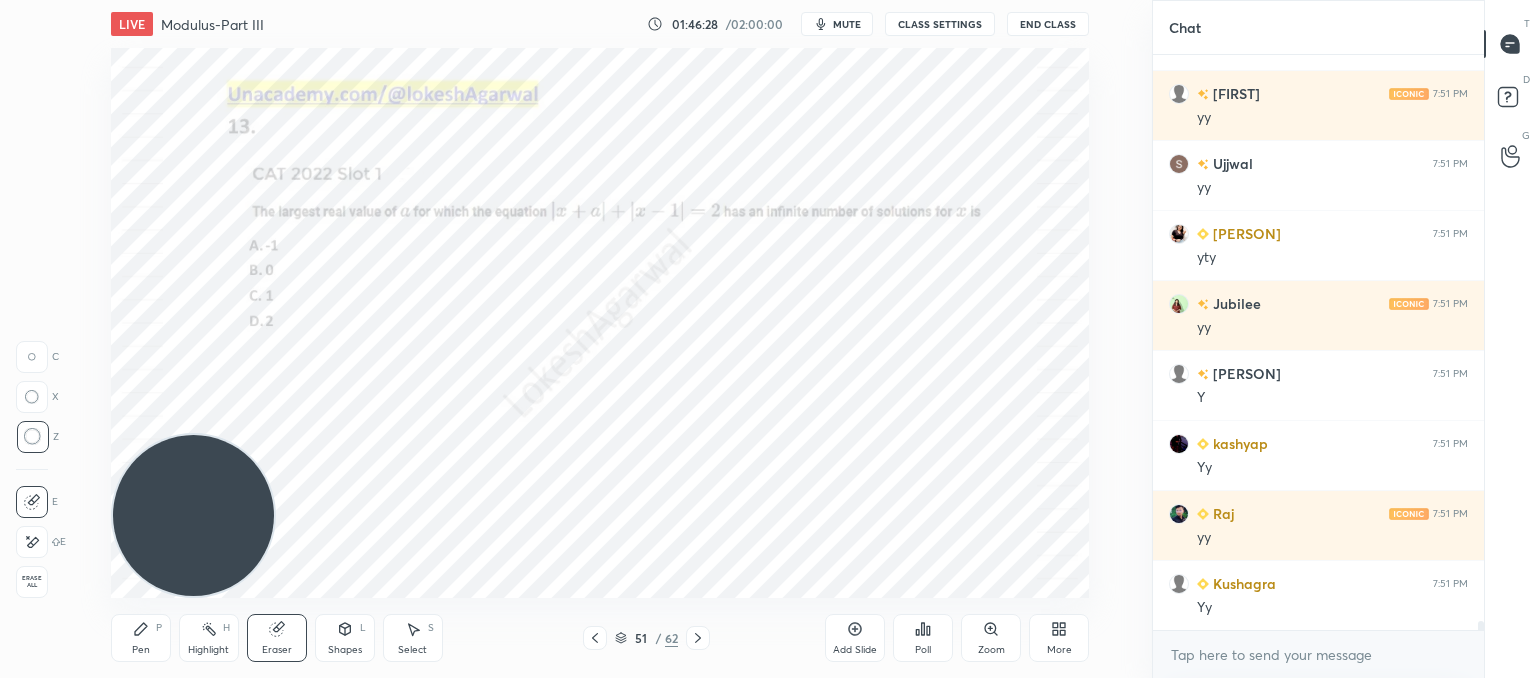 scroll, scrollTop: 36760, scrollLeft: 0, axis: vertical 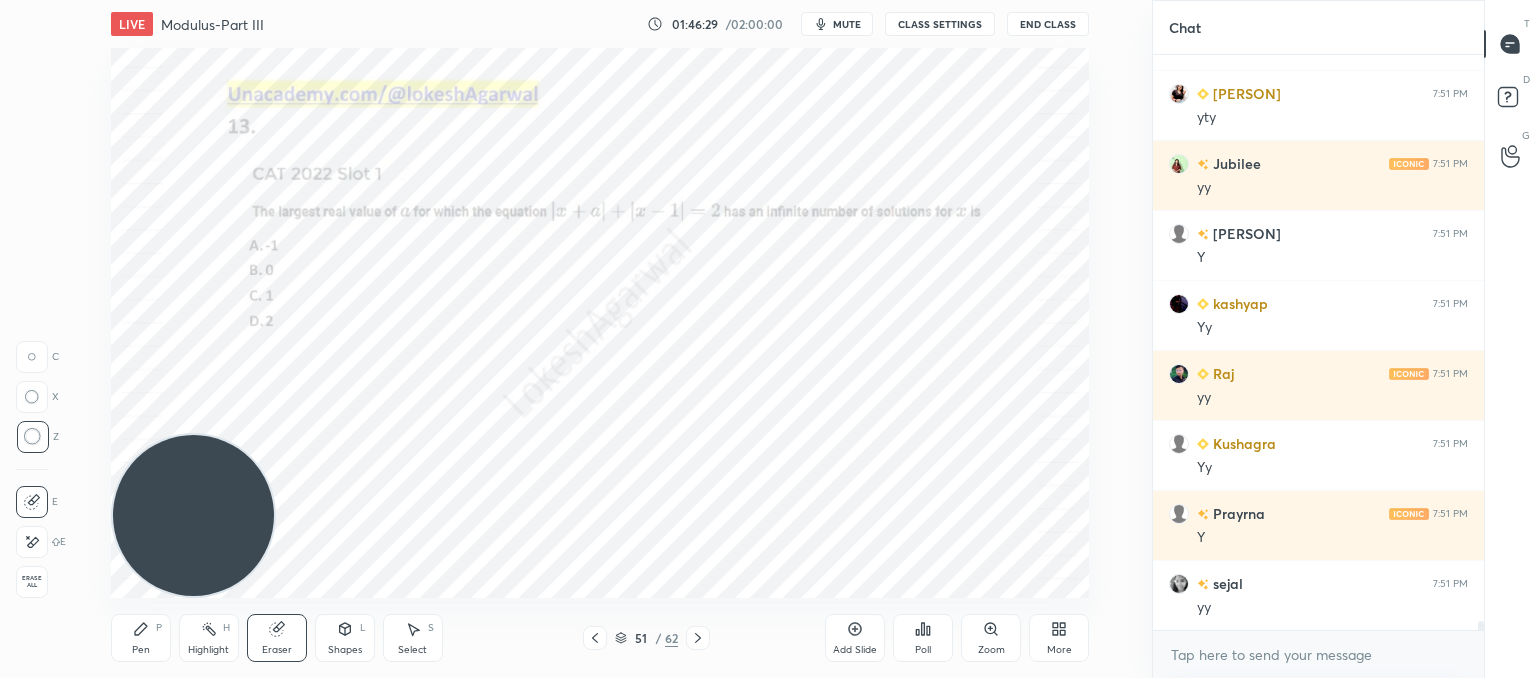 drag, startPoint x: 145, startPoint y: 641, endPoint x: 208, endPoint y: 573, distance: 92.69843 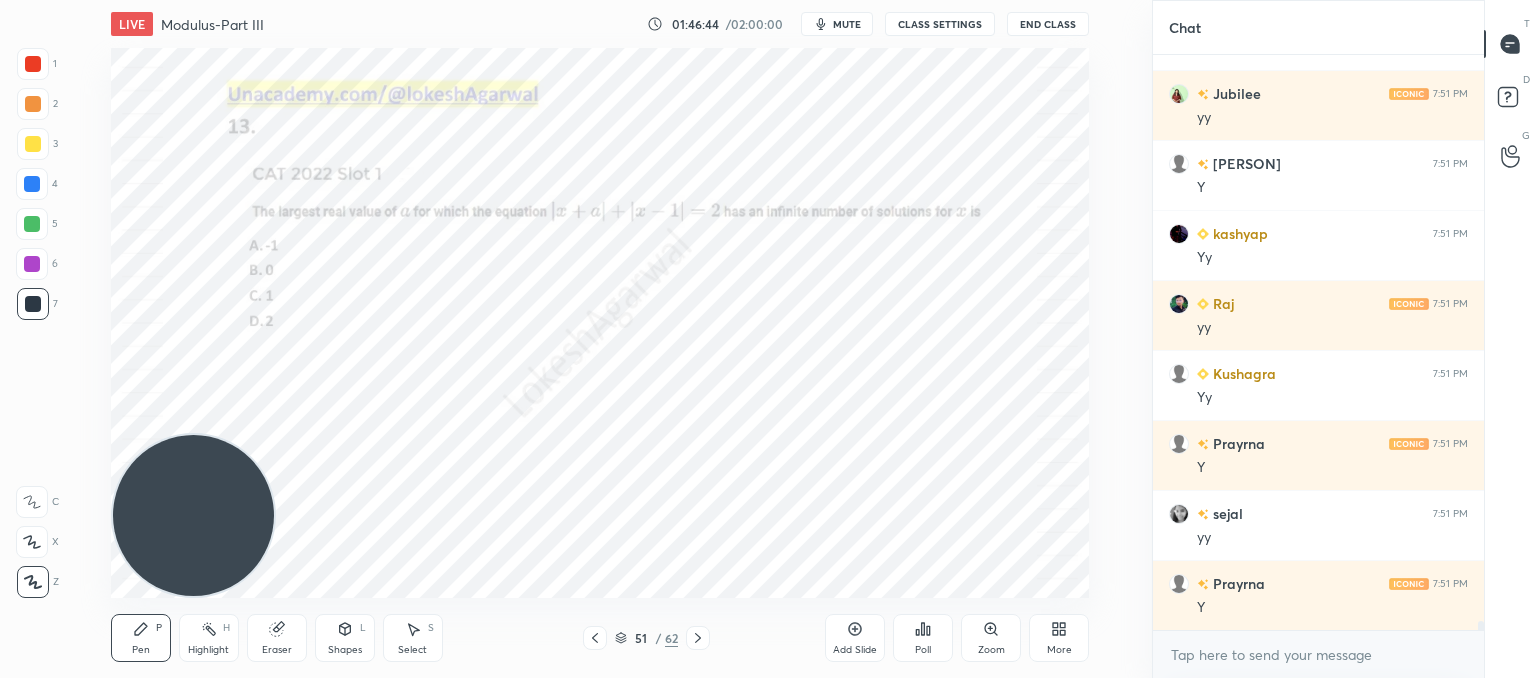 scroll, scrollTop: 36918, scrollLeft: 0, axis: vertical 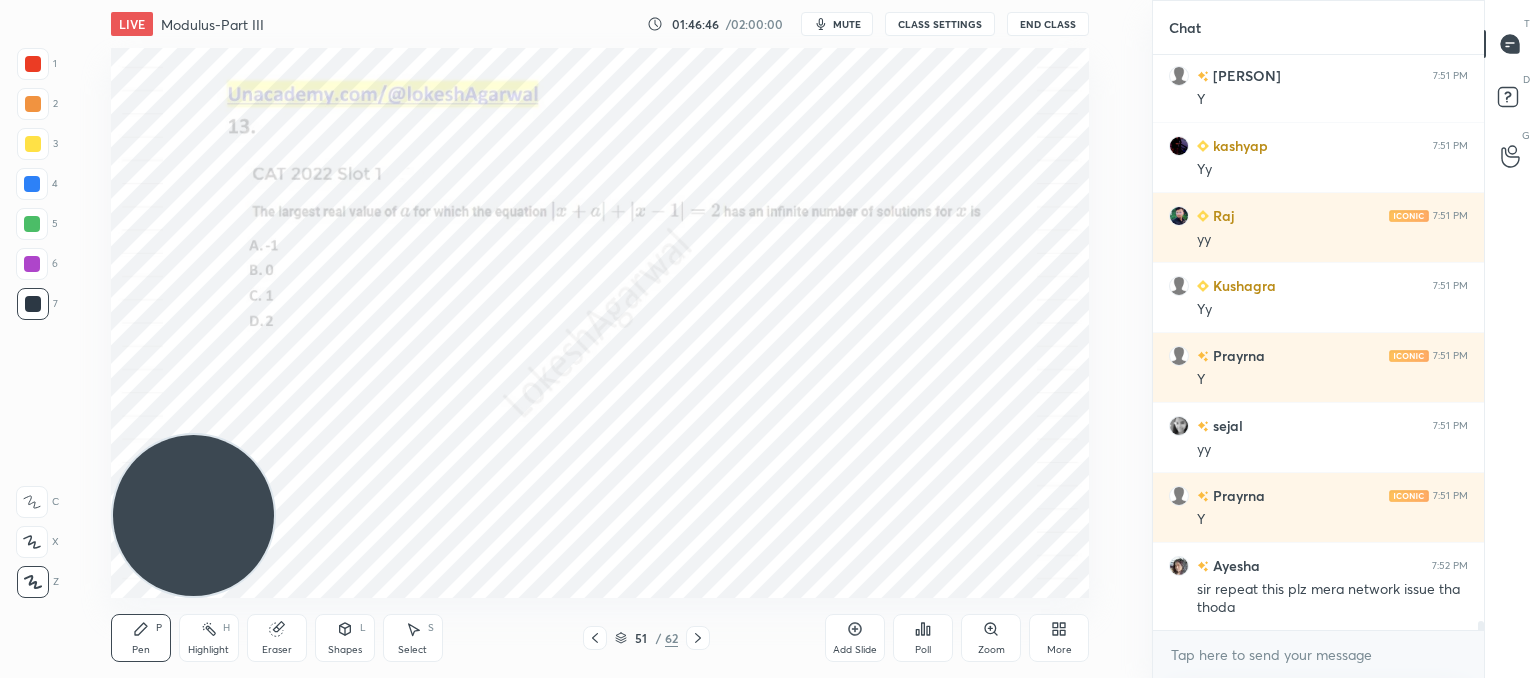 click on "Select" at bounding box center (412, 650) 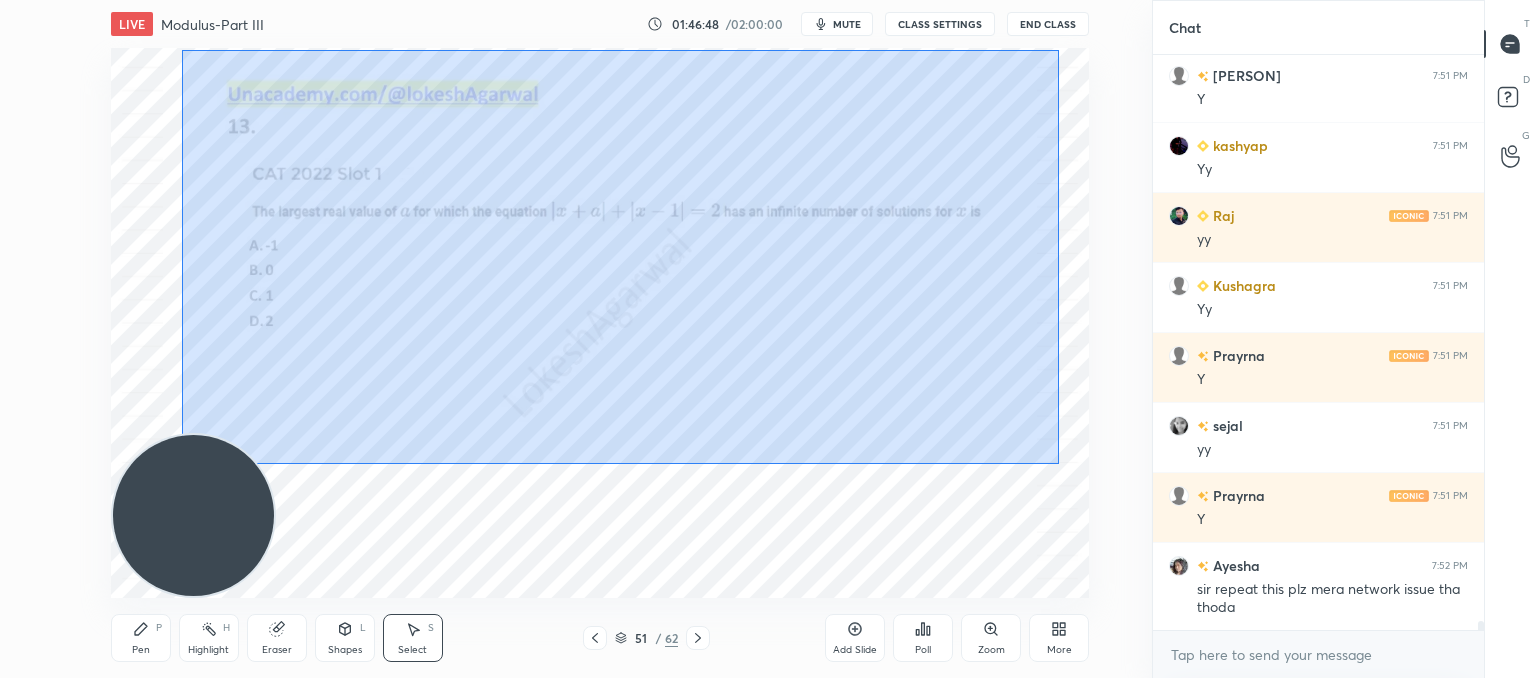 drag, startPoint x: 1058, startPoint y: 457, endPoint x: 192, endPoint y: 53, distance: 955.60034 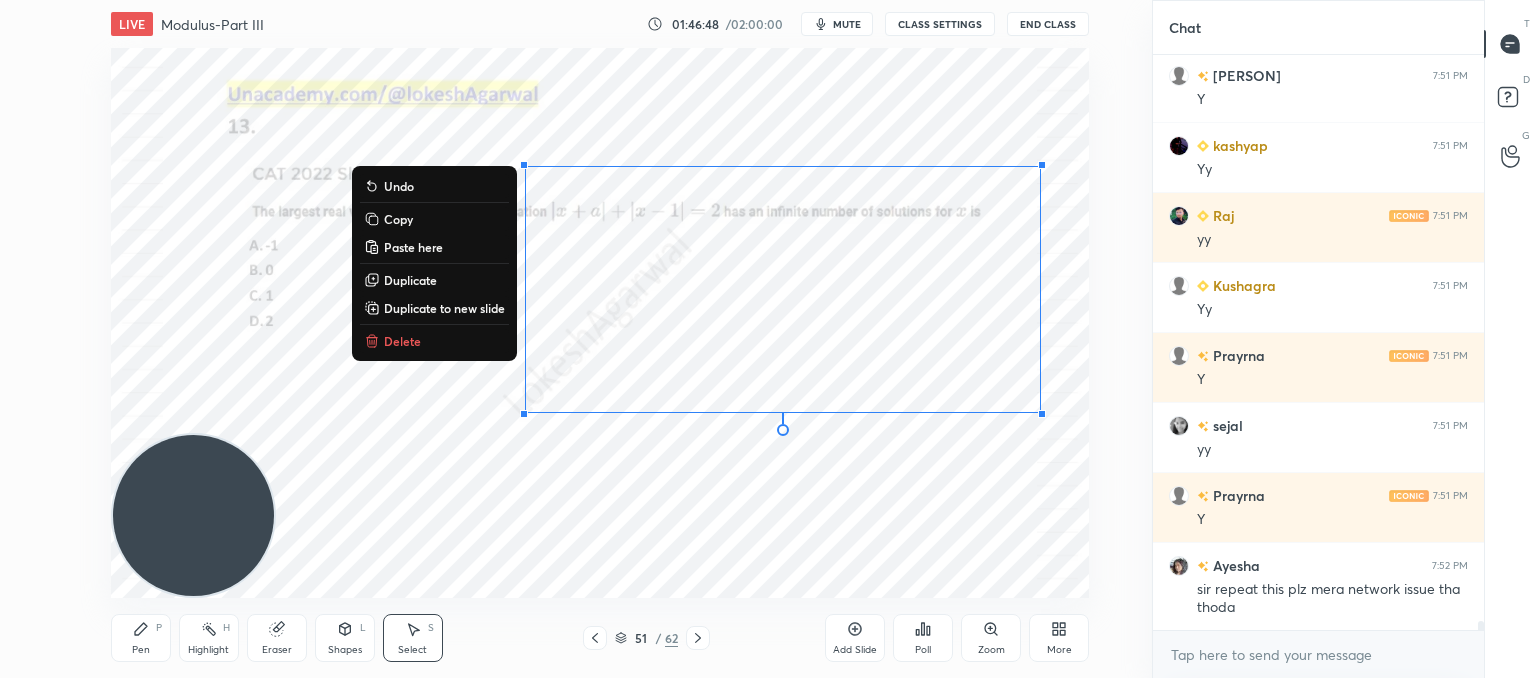 click on "Delete" at bounding box center (402, 341) 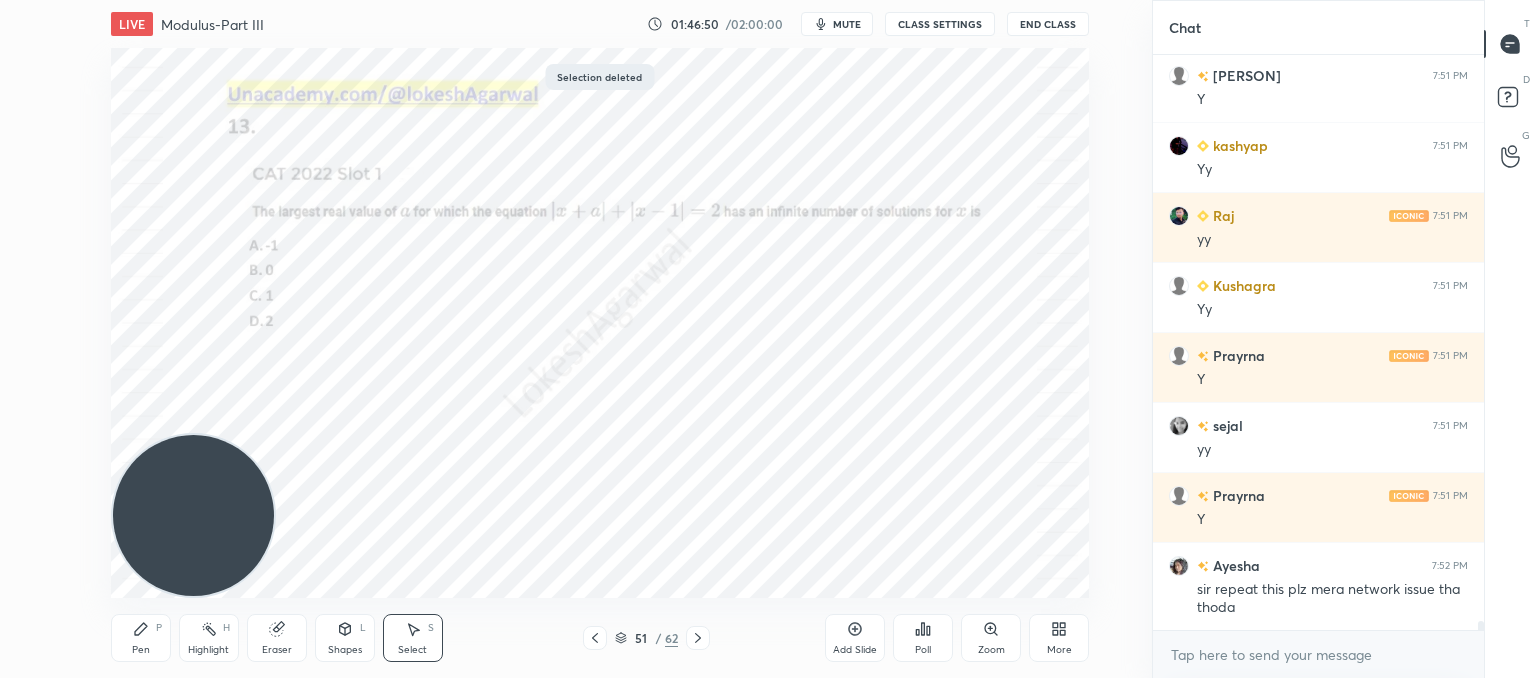 drag, startPoint x: 158, startPoint y: 633, endPoint x: 229, endPoint y: 545, distance: 113.07078 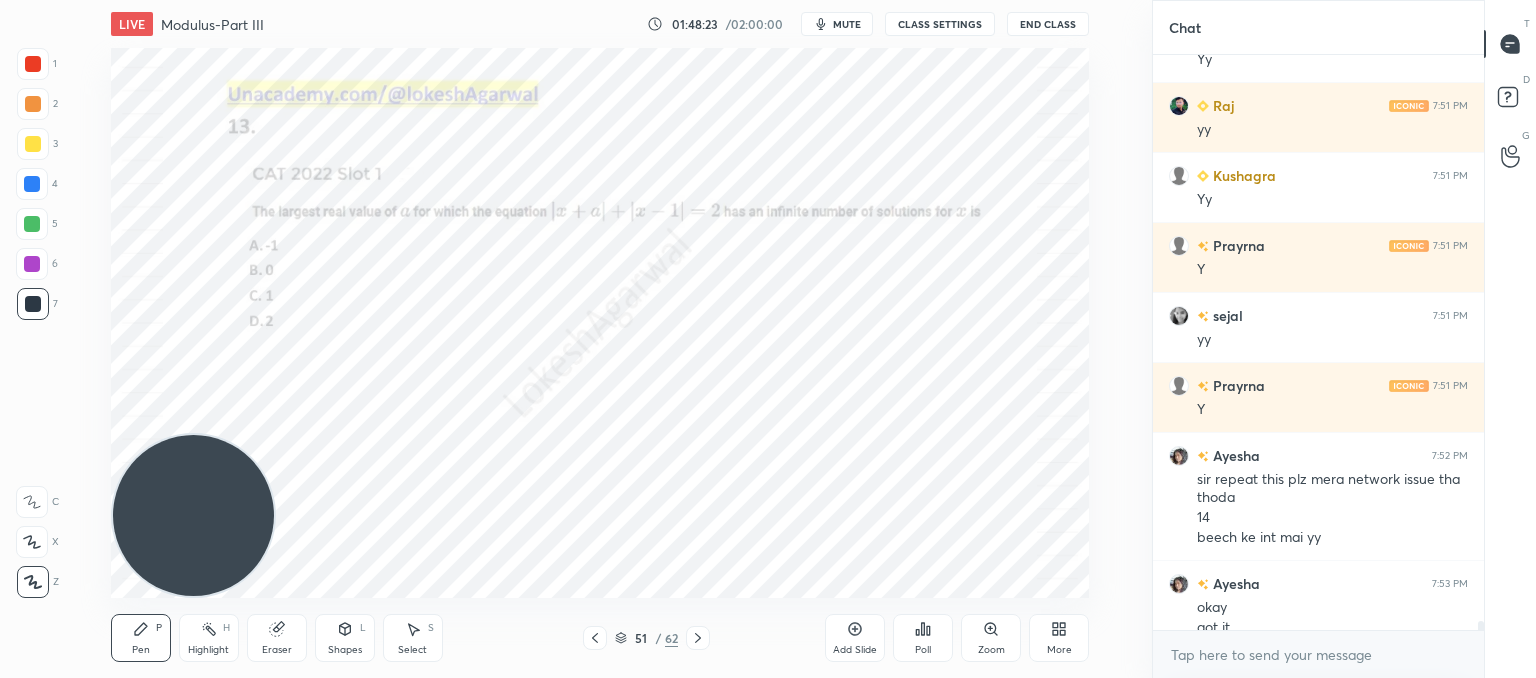 scroll, scrollTop: 37048, scrollLeft: 0, axis: vertical 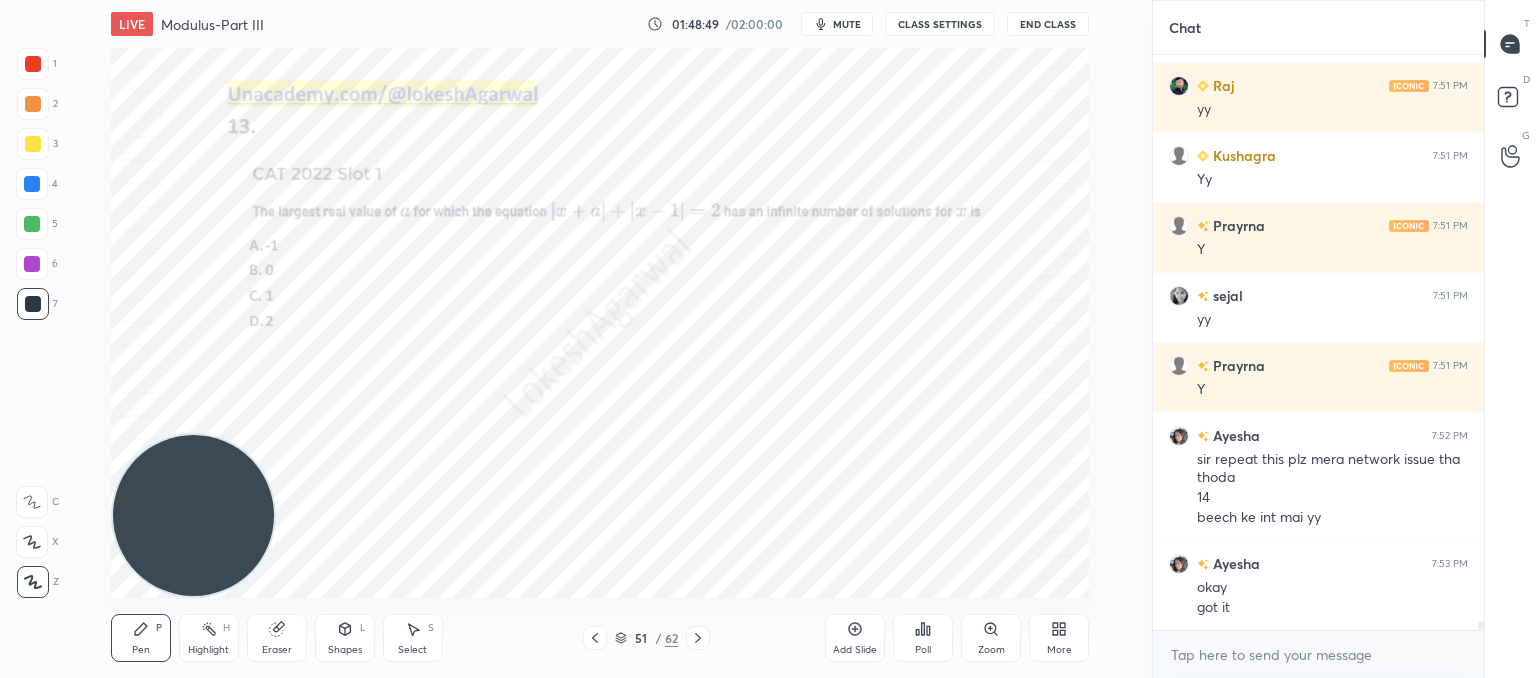 drag, startPoint x: 434, startPoint y: 637, endPoint x: 526, endPoint y: 612, distance: 95.33625 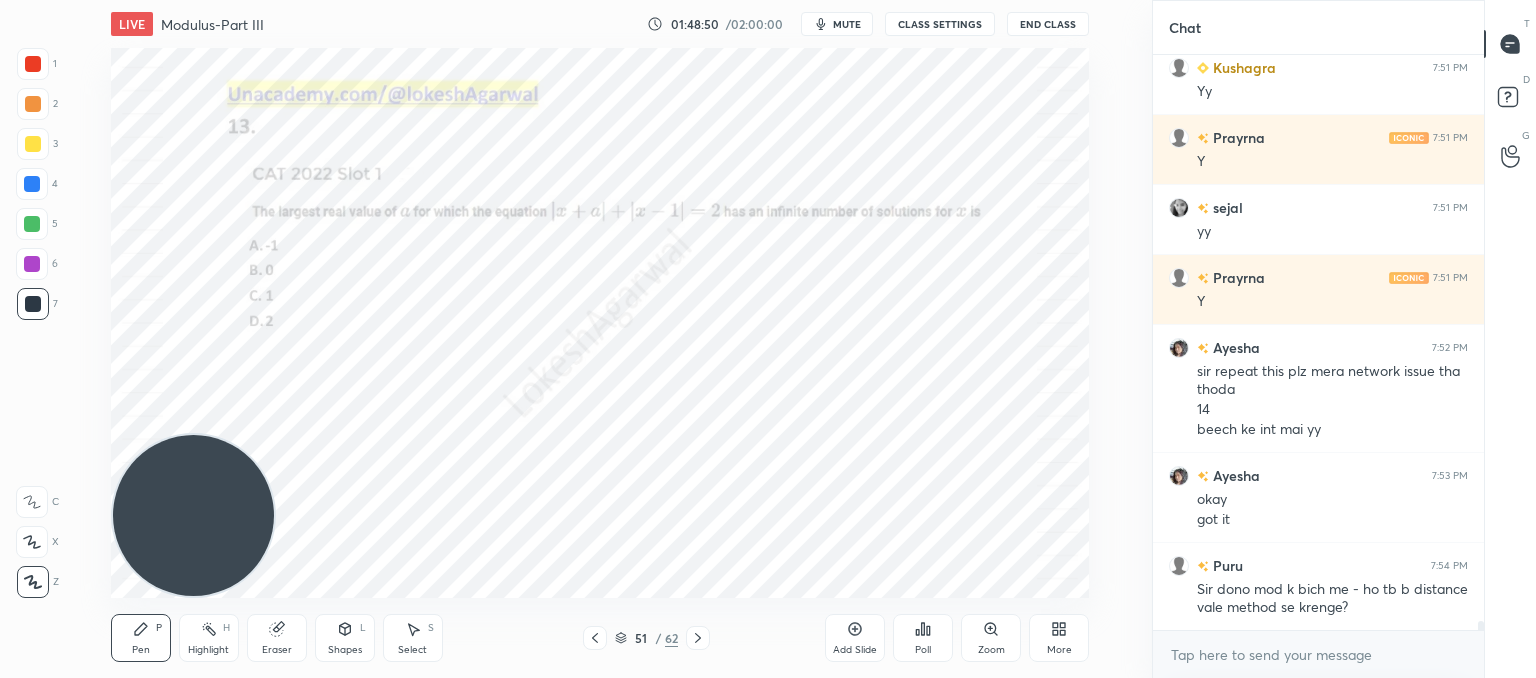scroll, scrollTop: 37276, scrollLeft: 0, axis: vertical 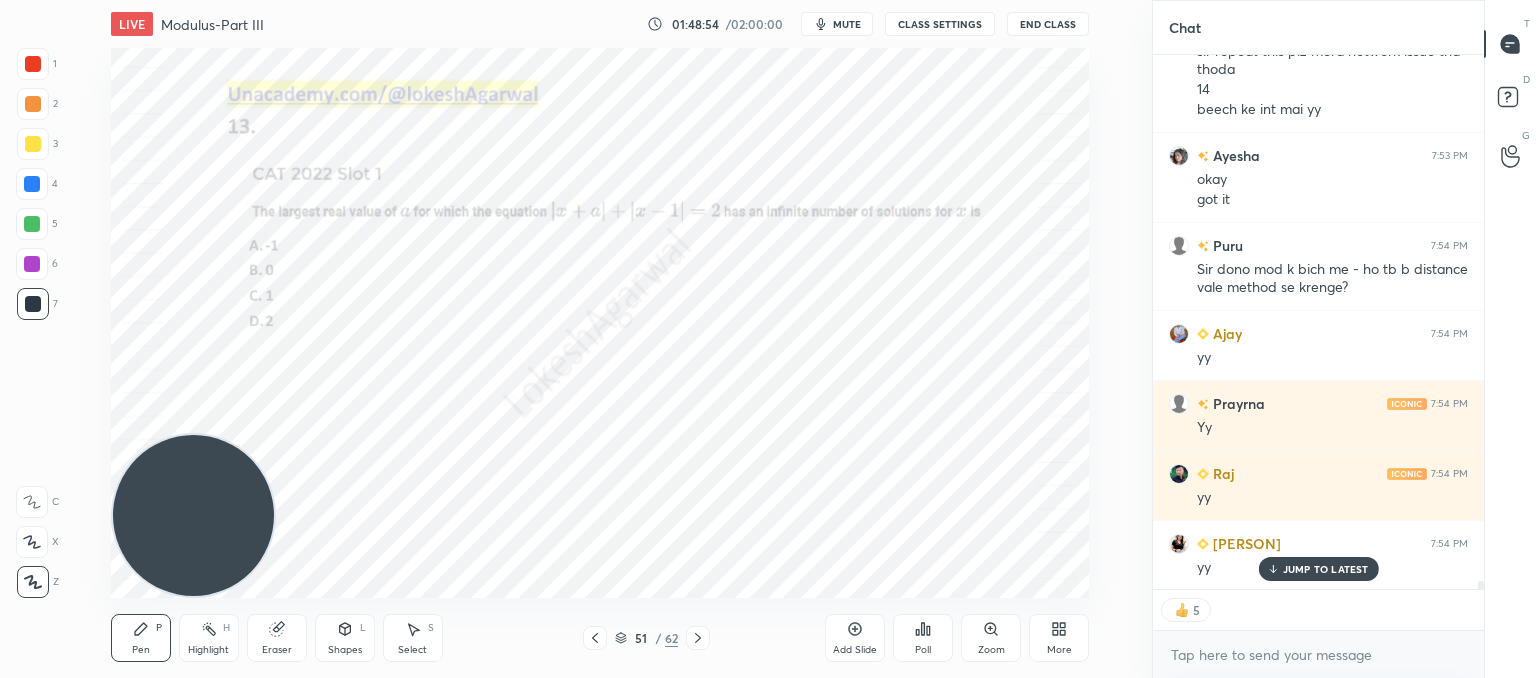click on "Select" at bounding box center (412, 650) 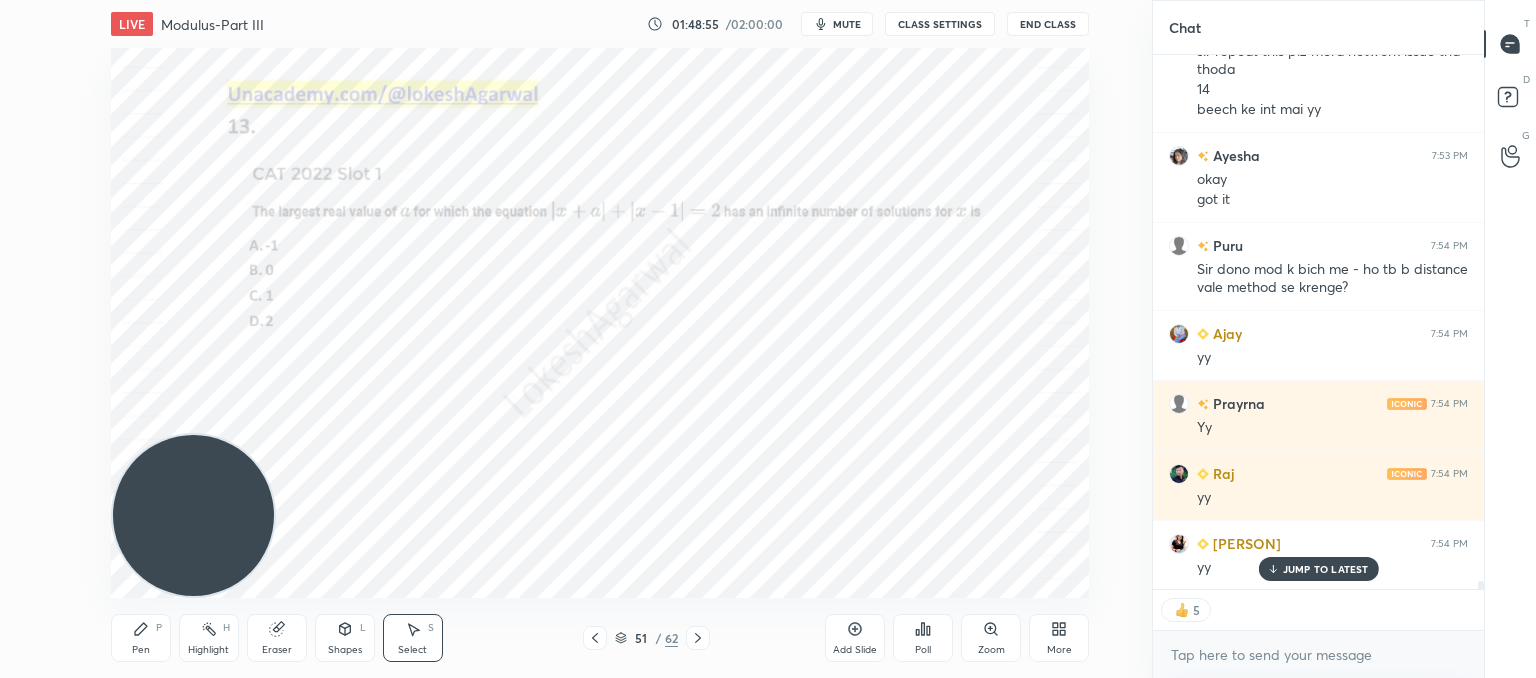 scroll, scrollTop: 37527, scrollLeft: 0, axis: vertical 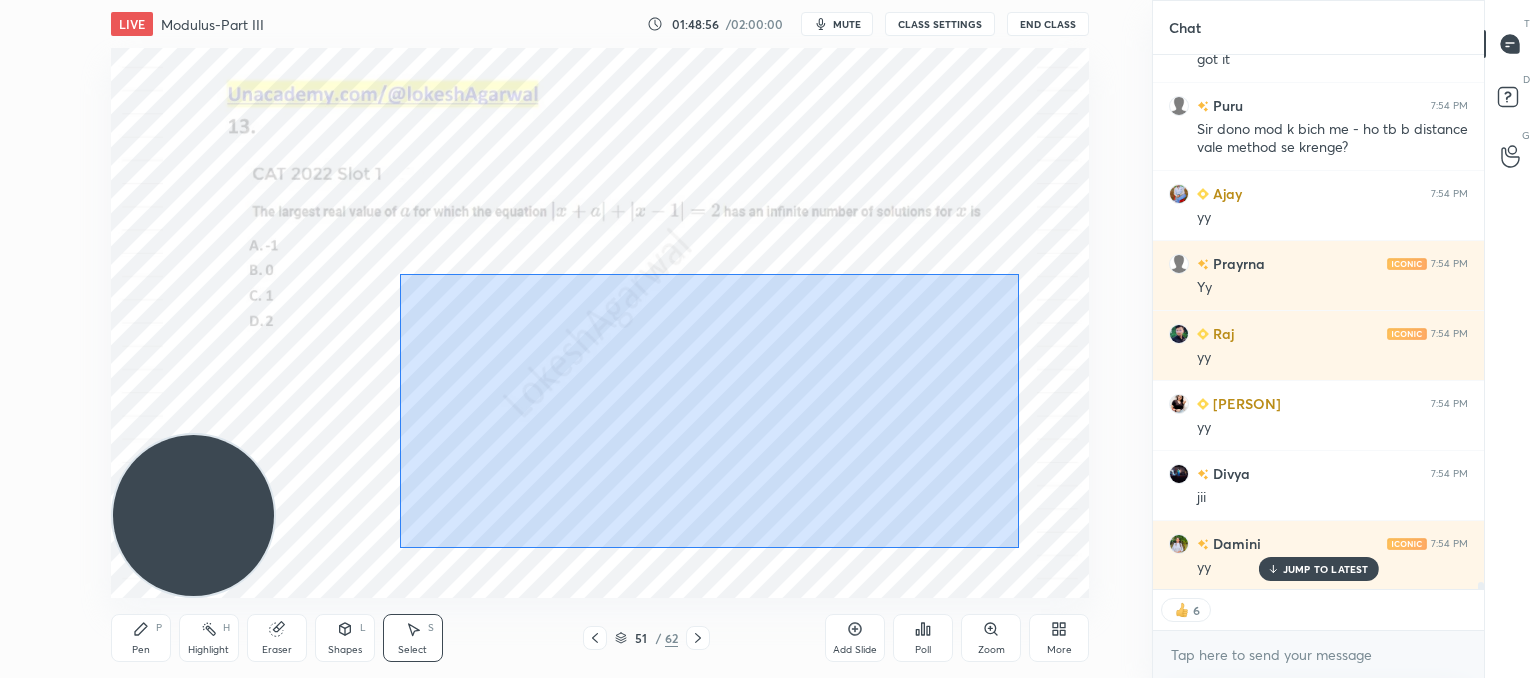 drag, startPoint x: 1019, startPoint y: 548, endPoint x: 494, endPoint y: 293, distance: 583.6523 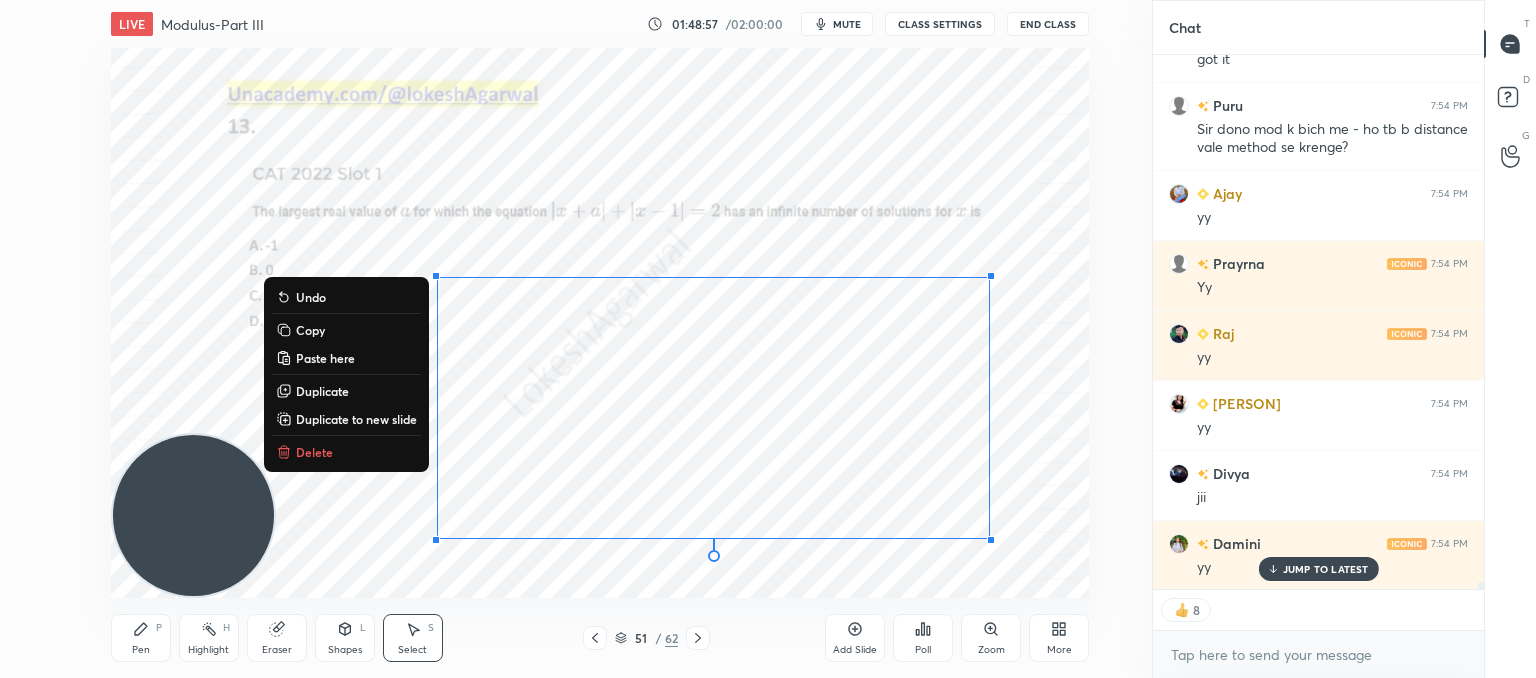 click on "Delete" at bounding box center (314, 452) 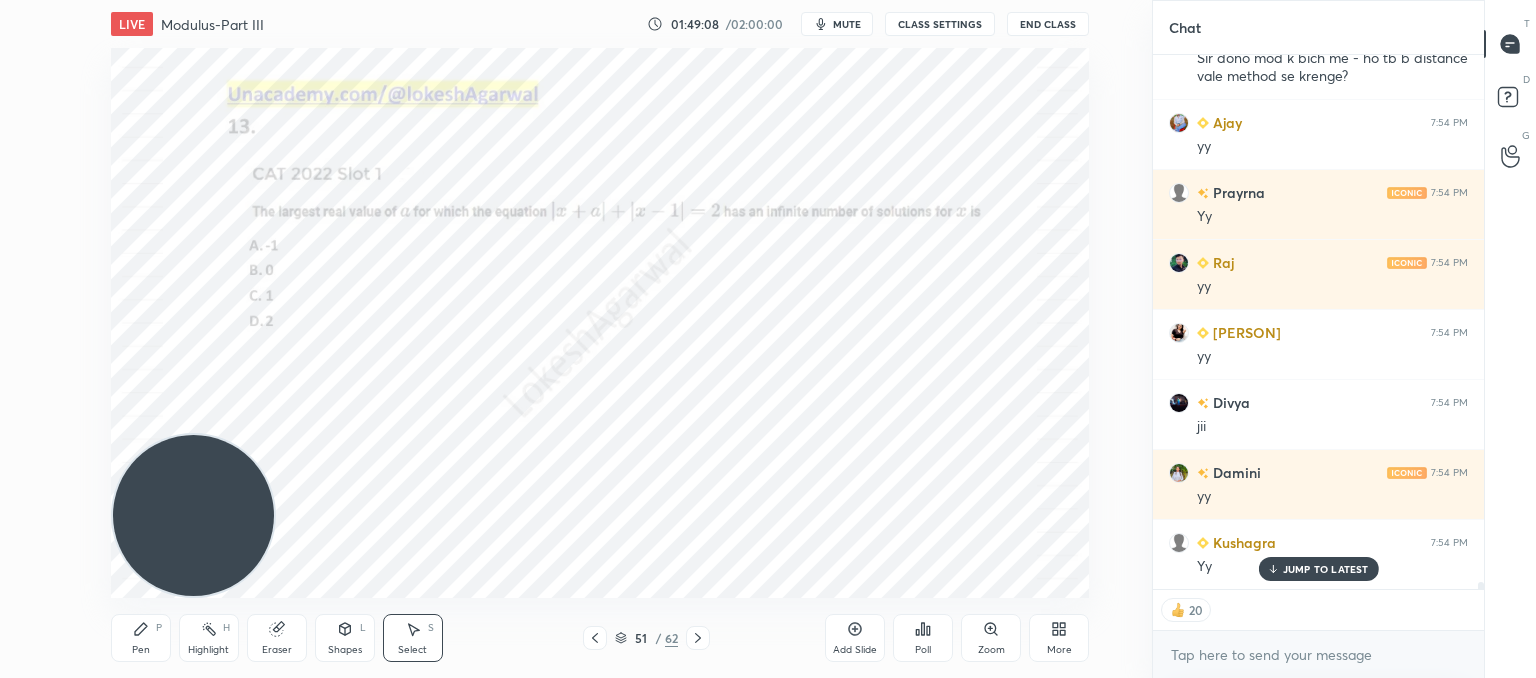 scroll, scrollTop: 37736, scrollLeft: 0, axis: vertical 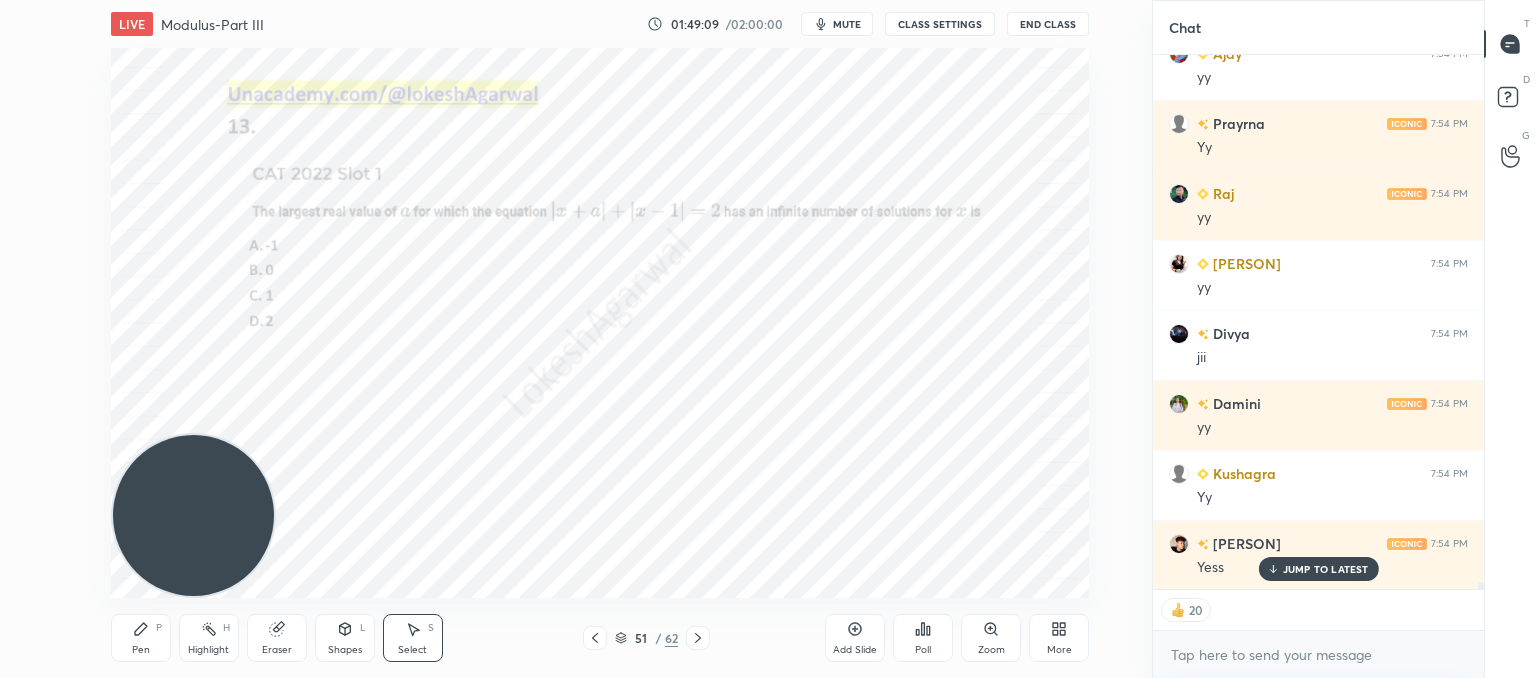 click 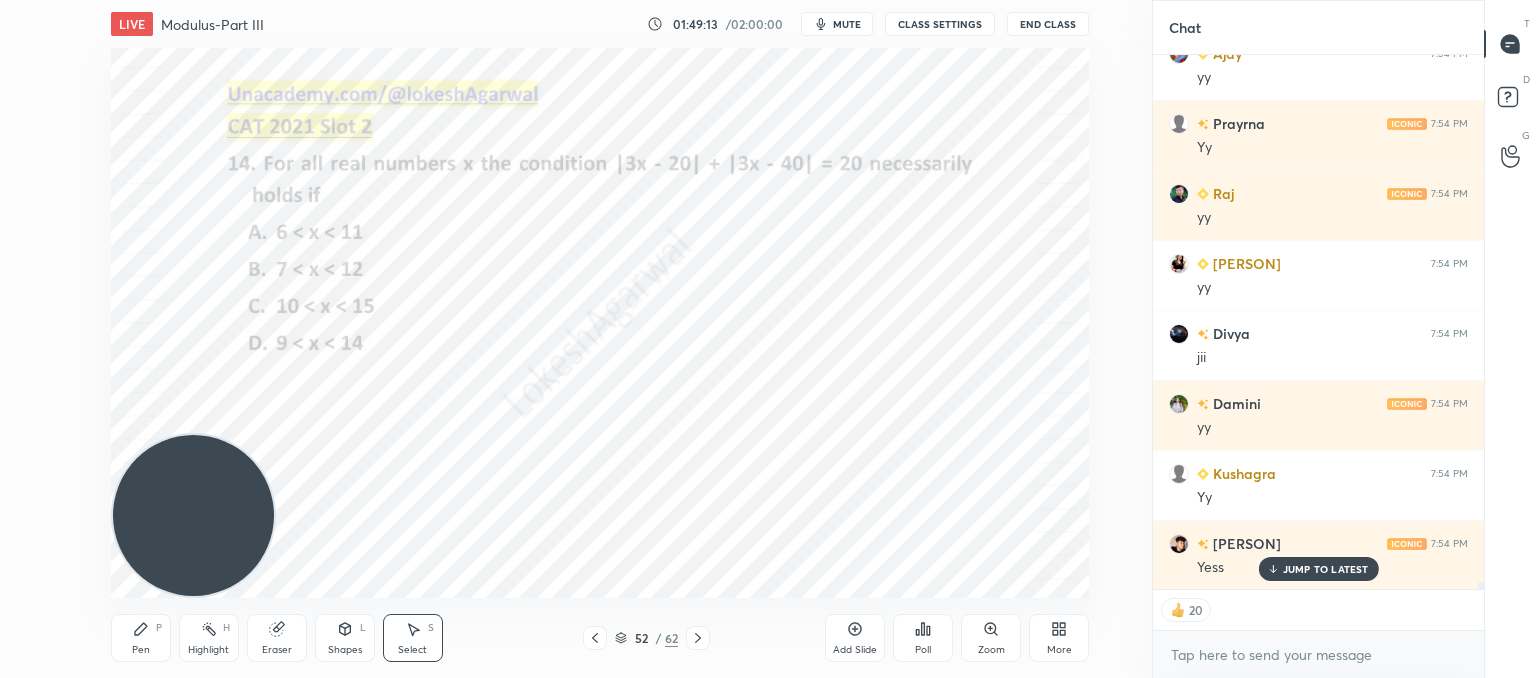 click 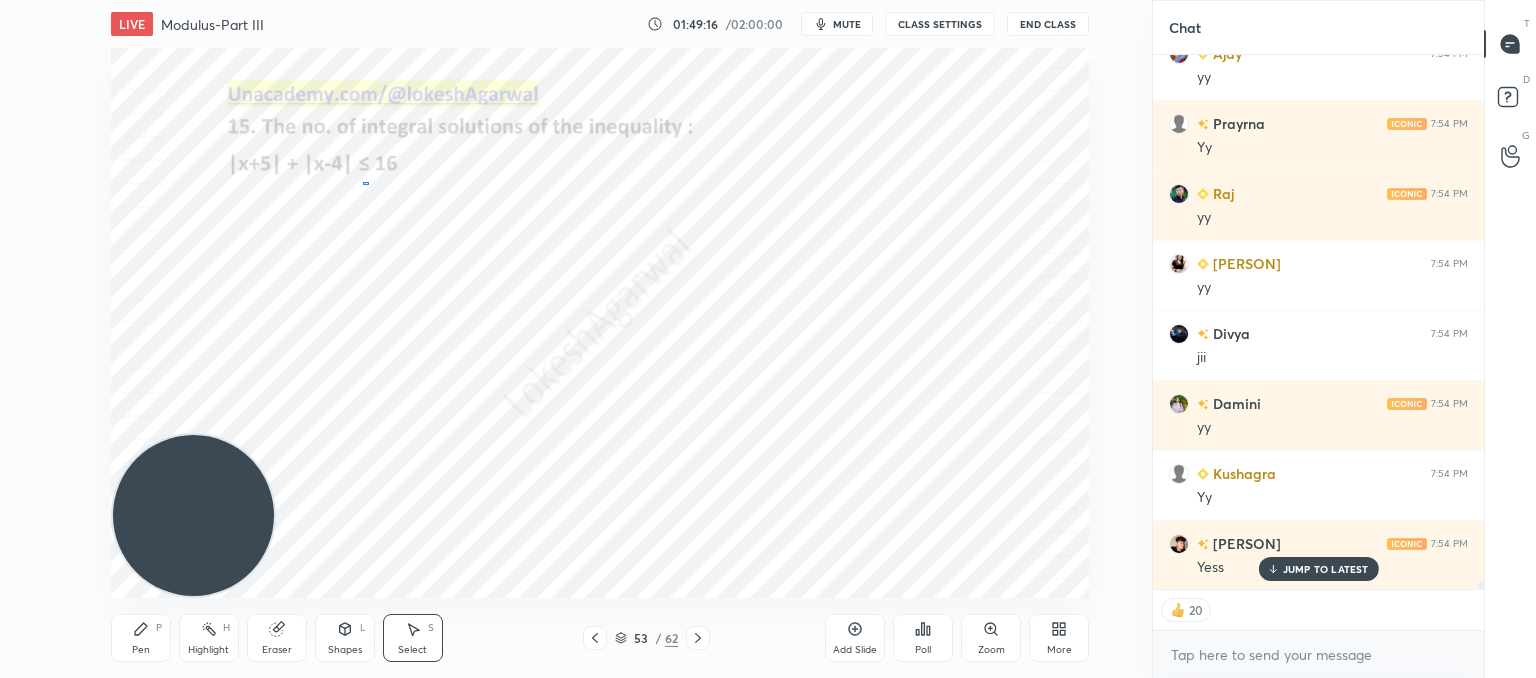 drag, startPoint x: 363, startPoint y: 182, endPoint x: 302, endPoint y: 180, distance: 61.03278 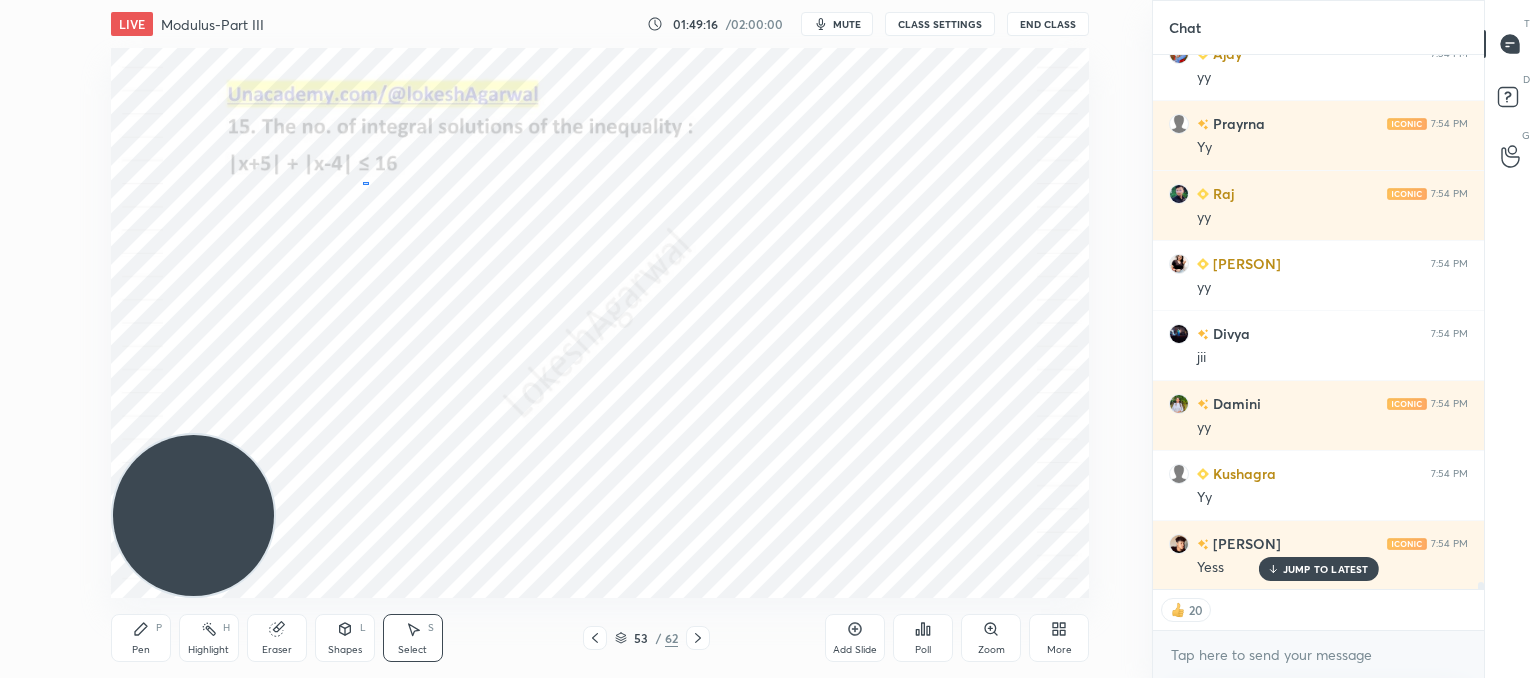 click on "0 ° Undo Copy Paste here Duplicate Duplicate to new slide Delete" at bounding box center [600, 323] 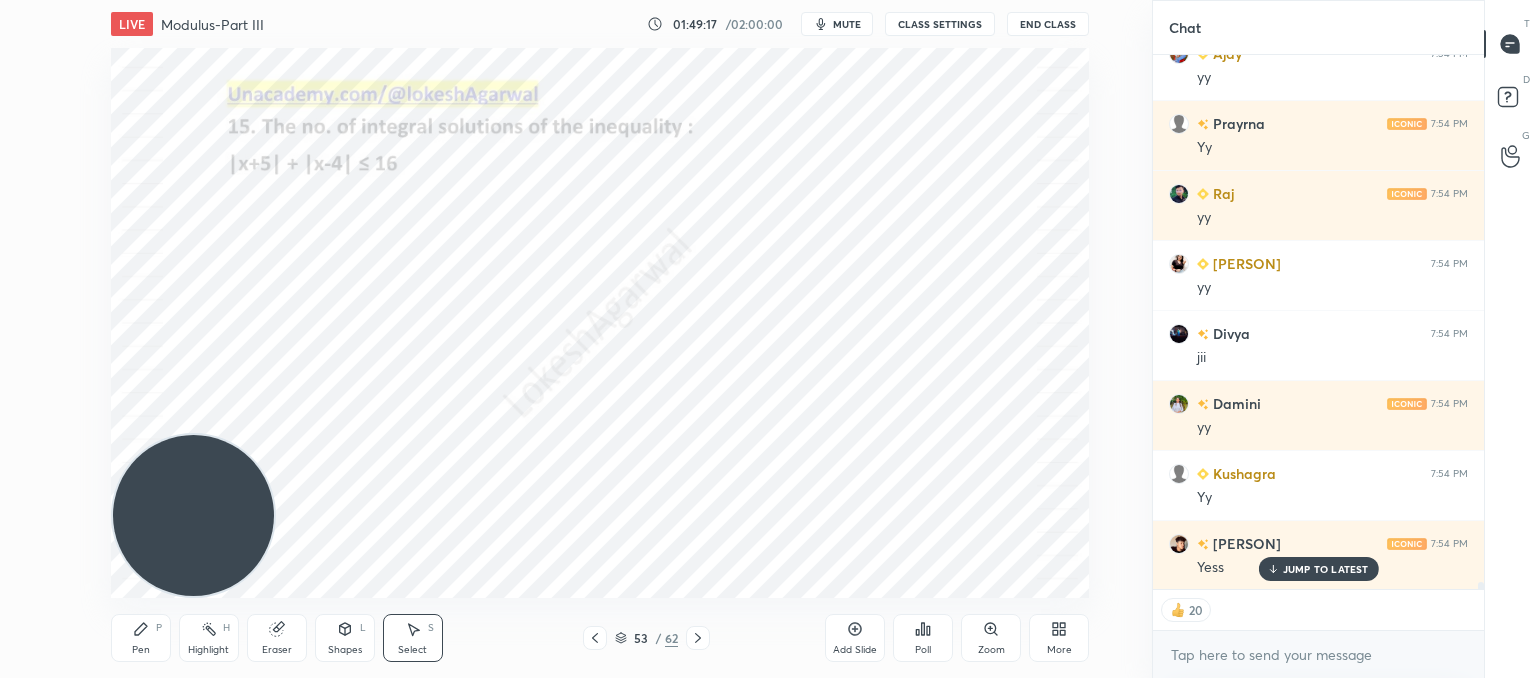 drag, startPoint x: 304, startPoint y: 180, endPoint x: 342, endPoint y: 179, distance: 38.013157 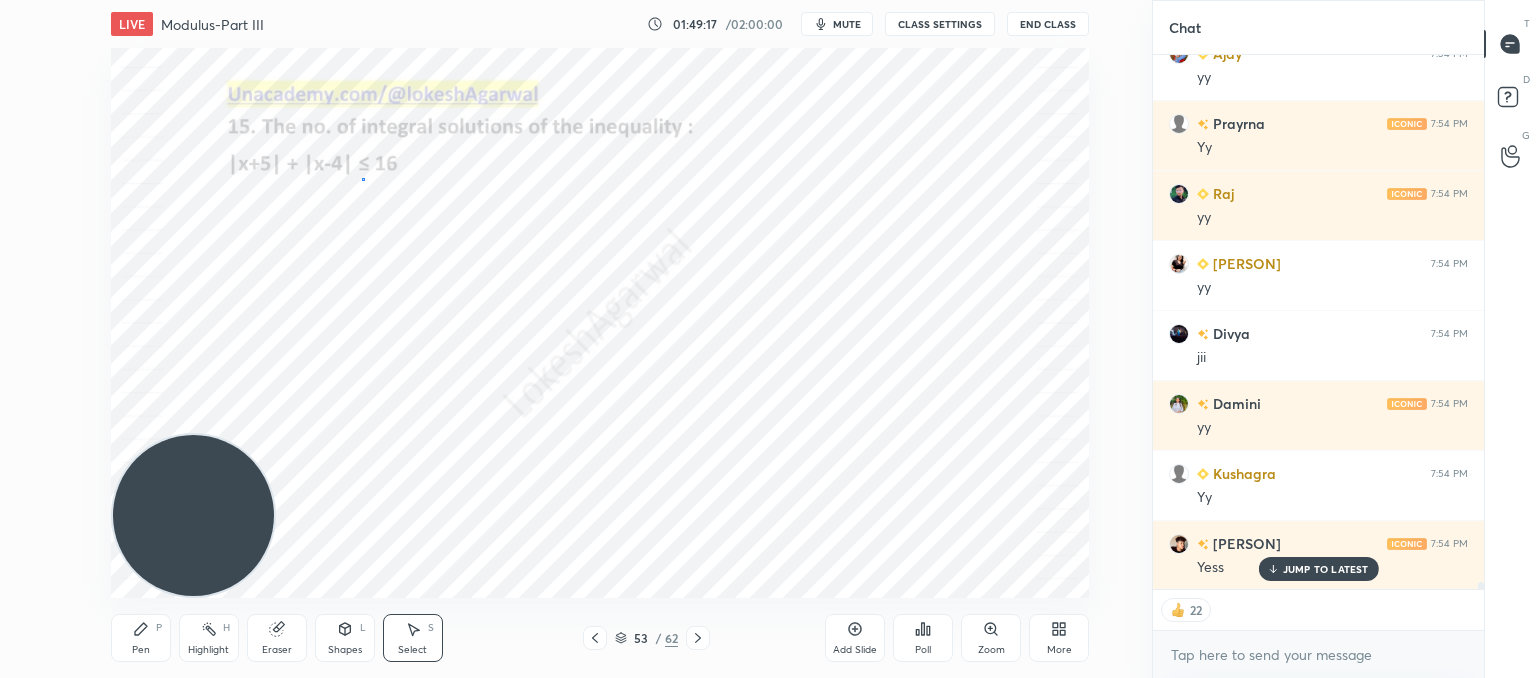 drag, startPoint x: 362, startPoint y: 180, endPoint x: 389, endPoint y: 174, distance: 27.658634 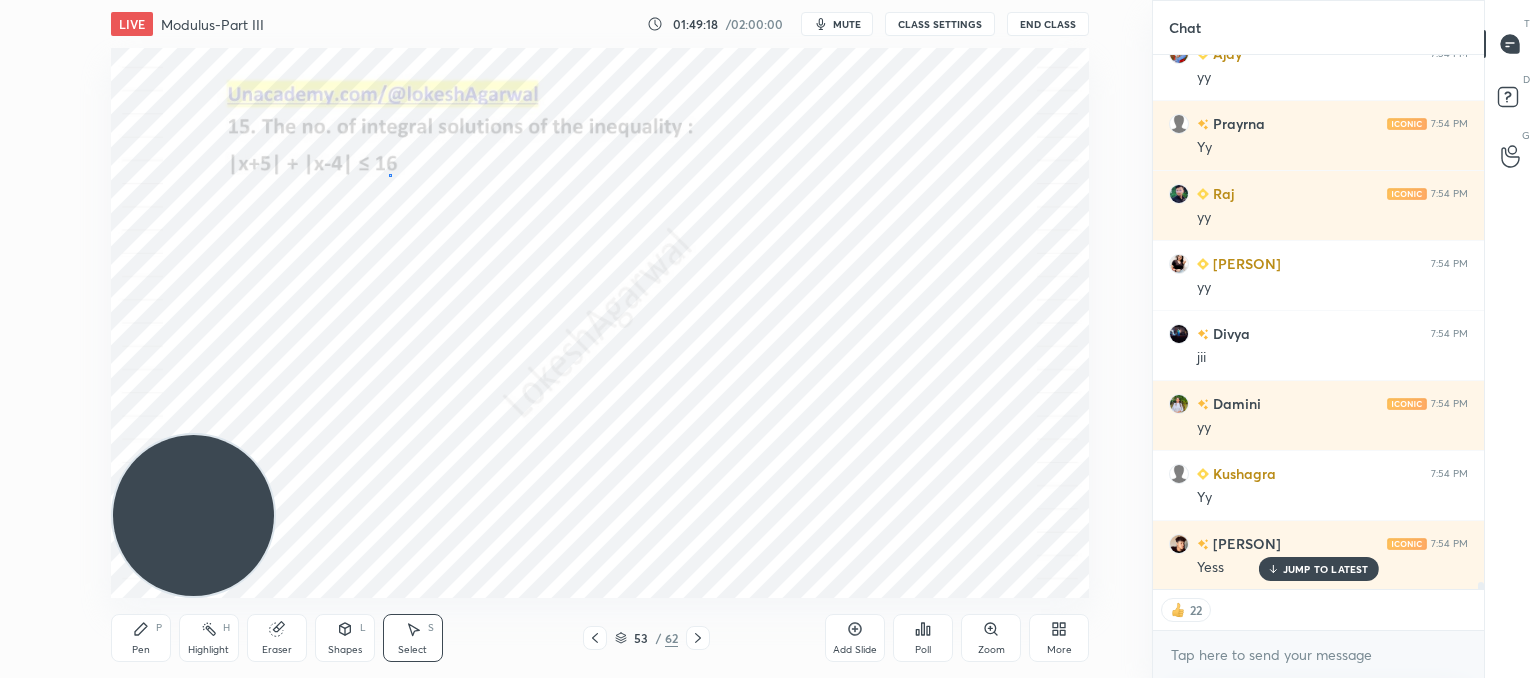 click on "0 ° Undo Copy Paste here Duplicate Duplicate to new slide Delete" at bounding box center (600, 323) 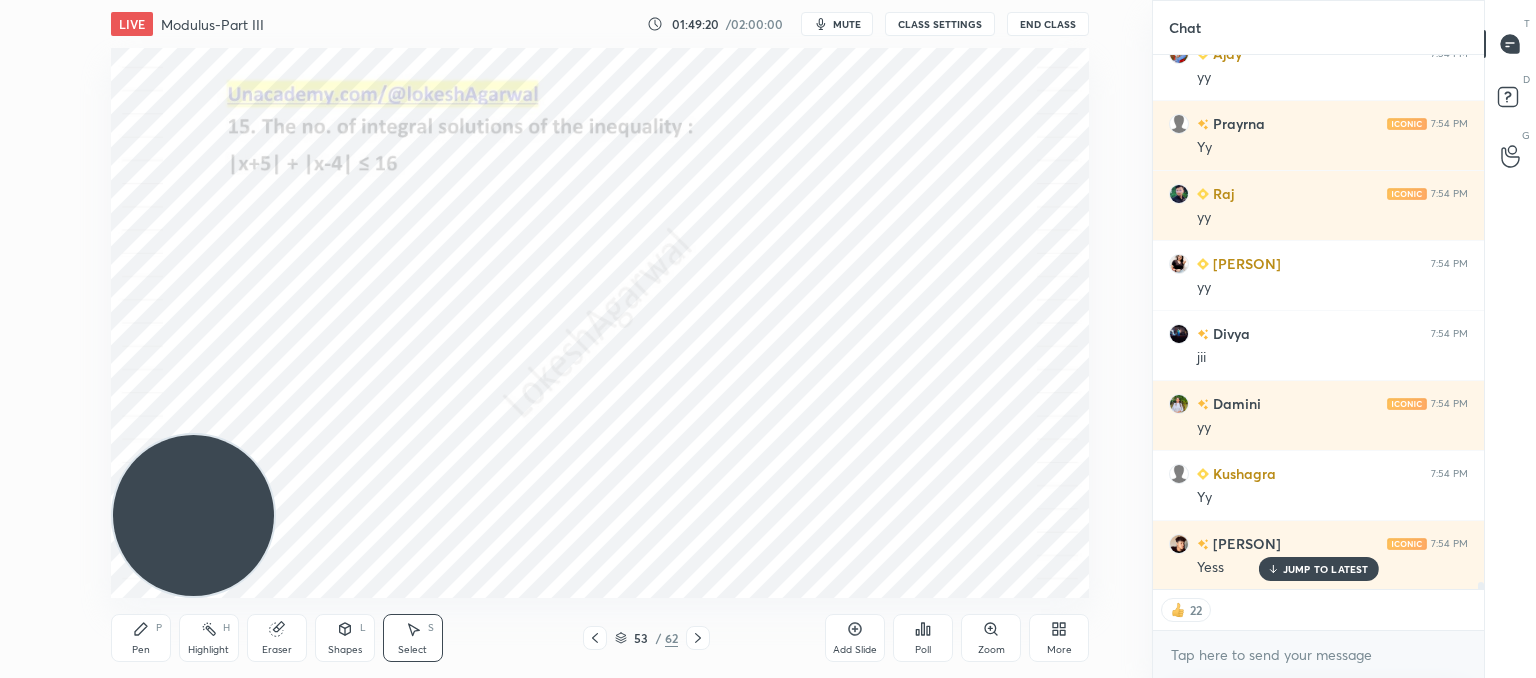 click 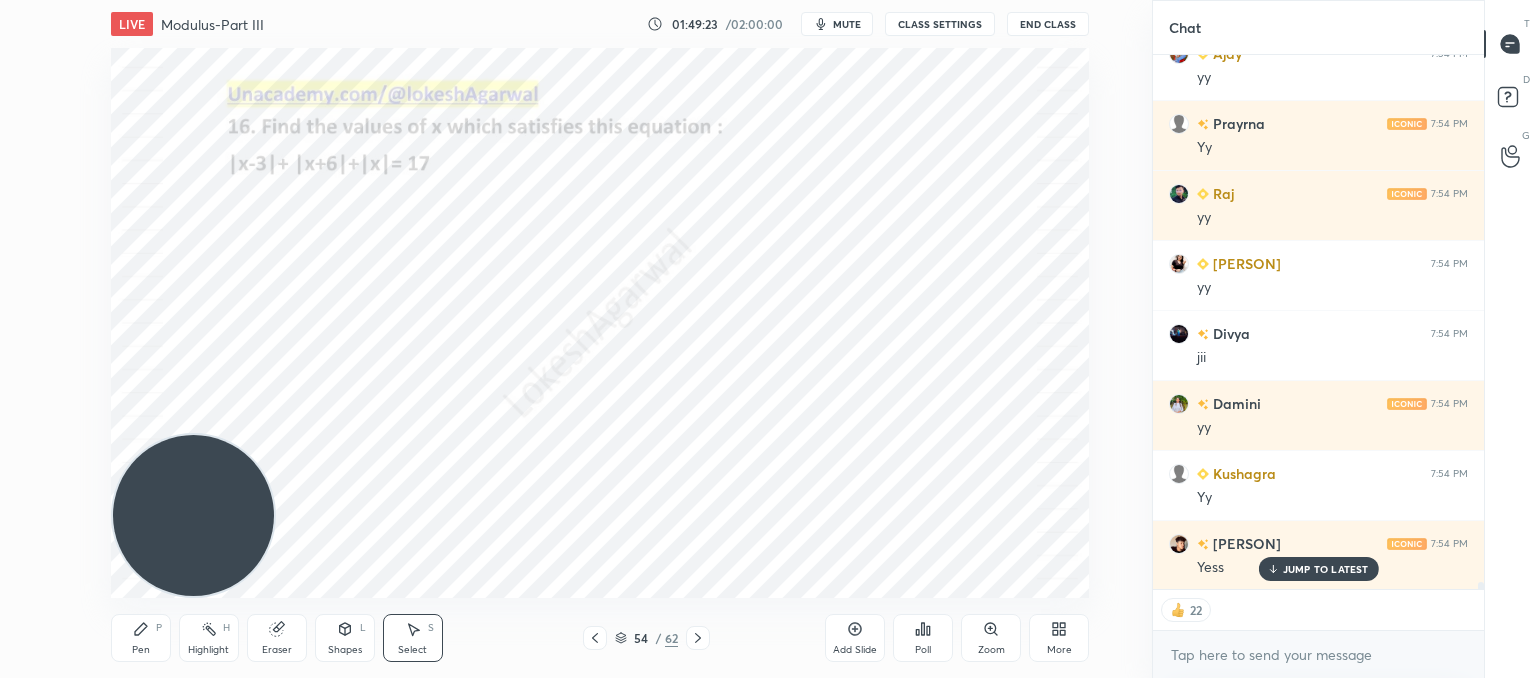 scroll, scrollTop: 37807, scrollLeft: 0, axis: vertical 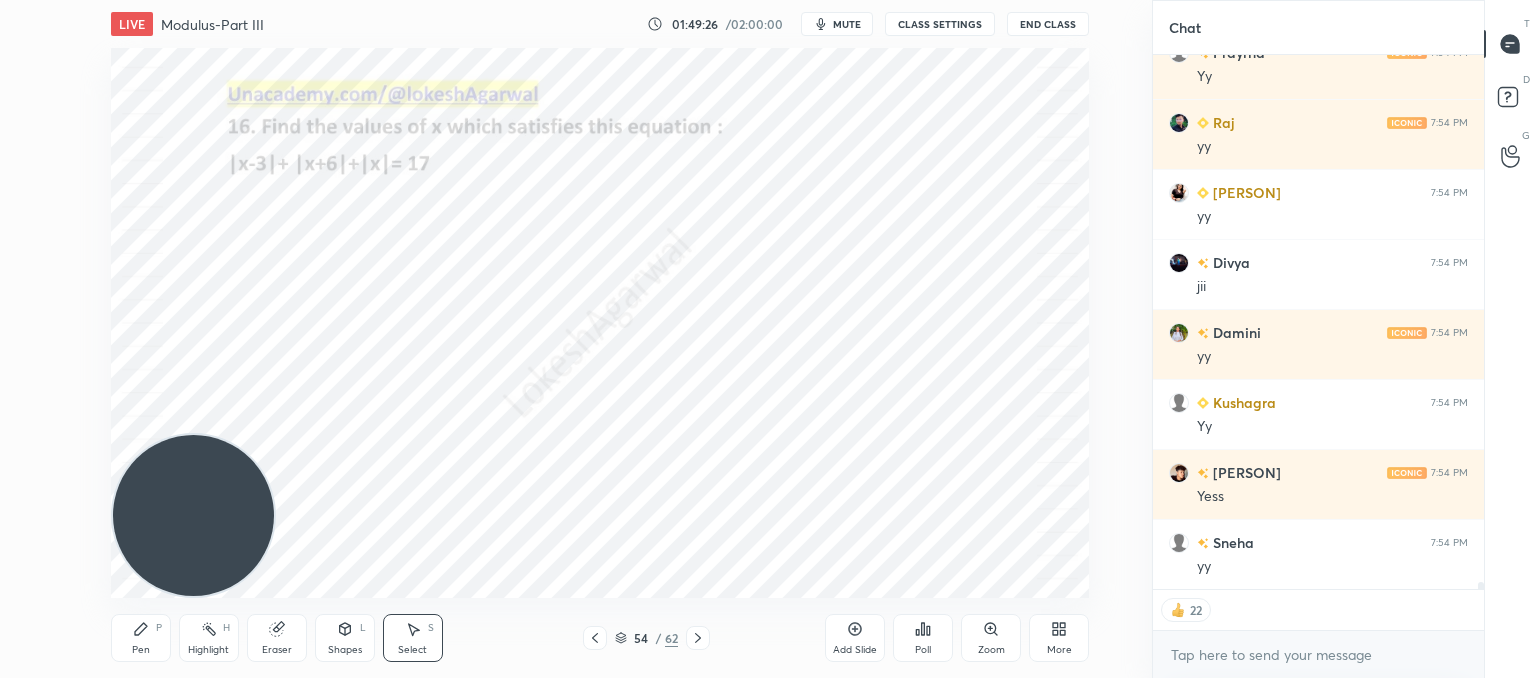 click 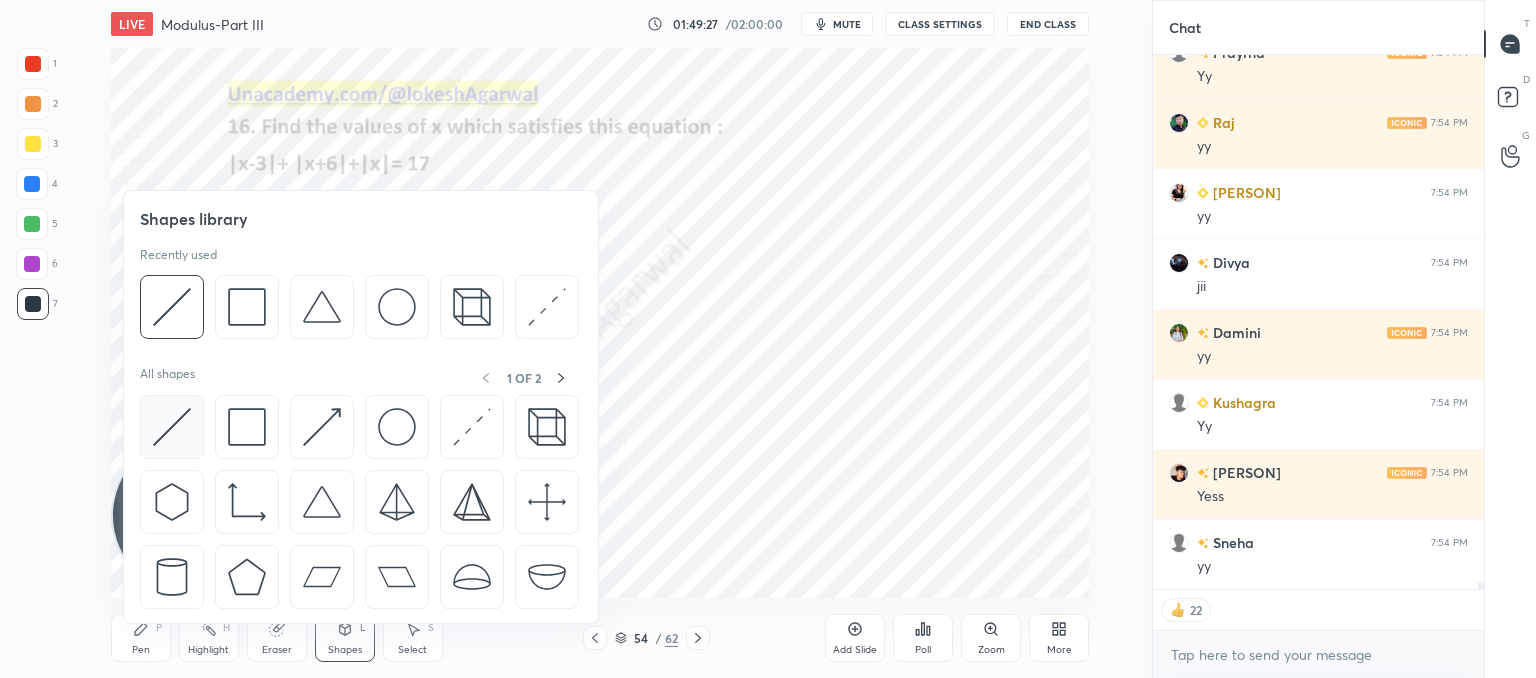 click at bounding box center (172, 427) 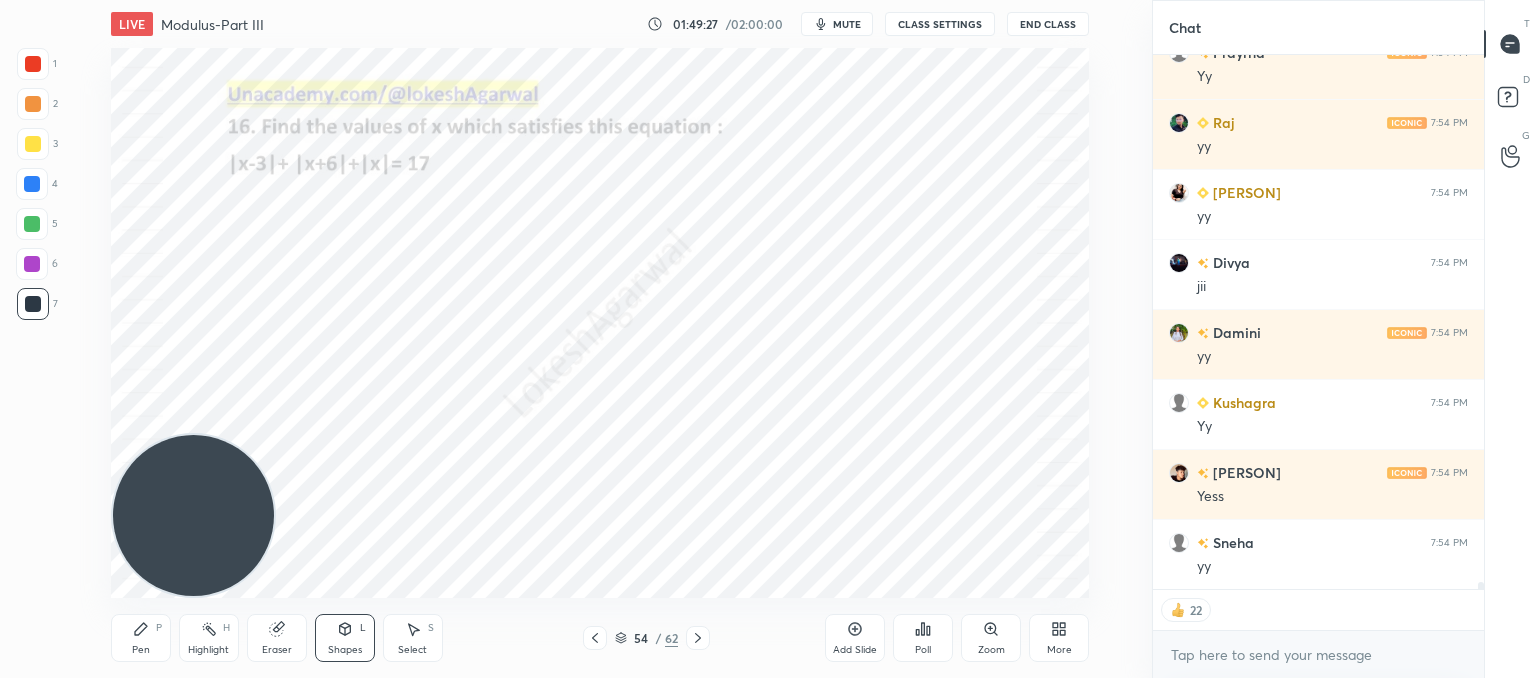 scroll, scrollTop: 6, scrollLeft: 6, axis: both 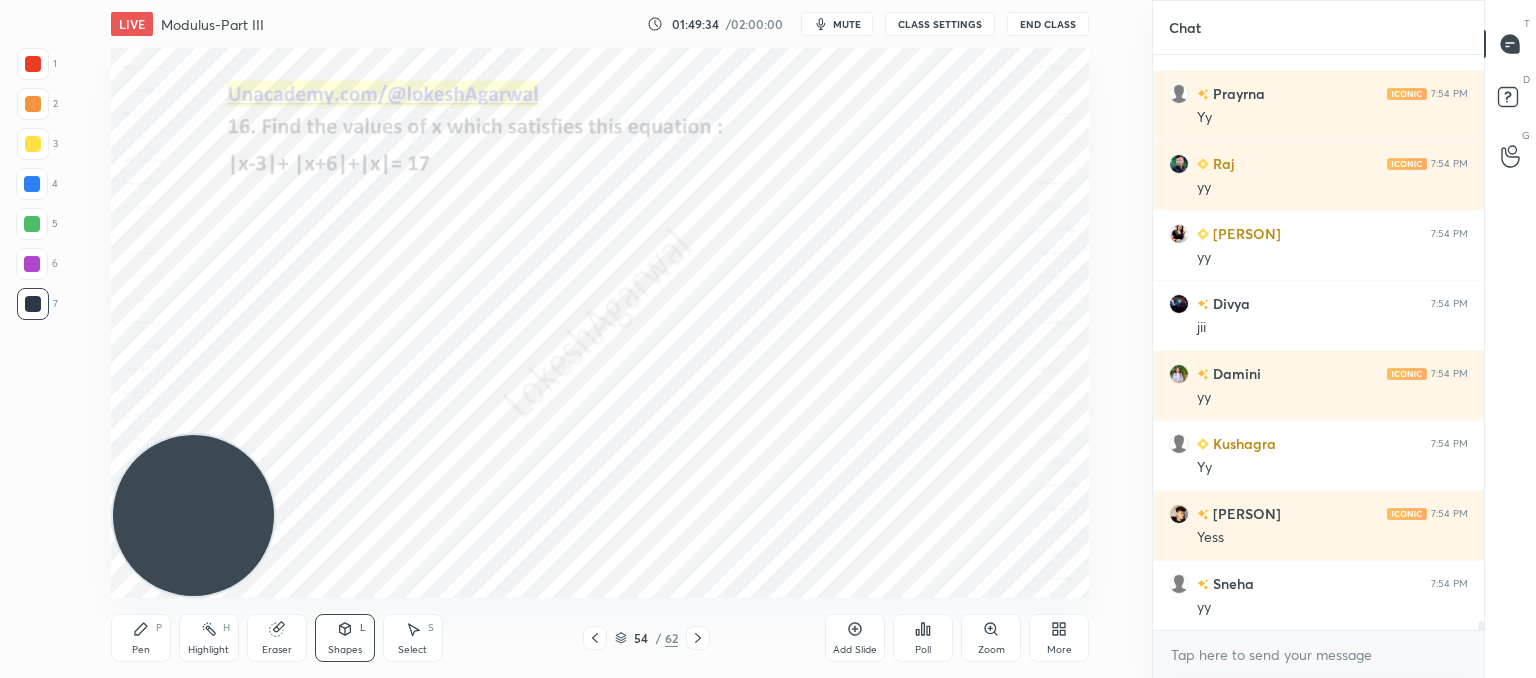drag, startPoint x: 140, startPoint y: 649, endPoint x: 221, endPoint y: 487, distance: 181.1215 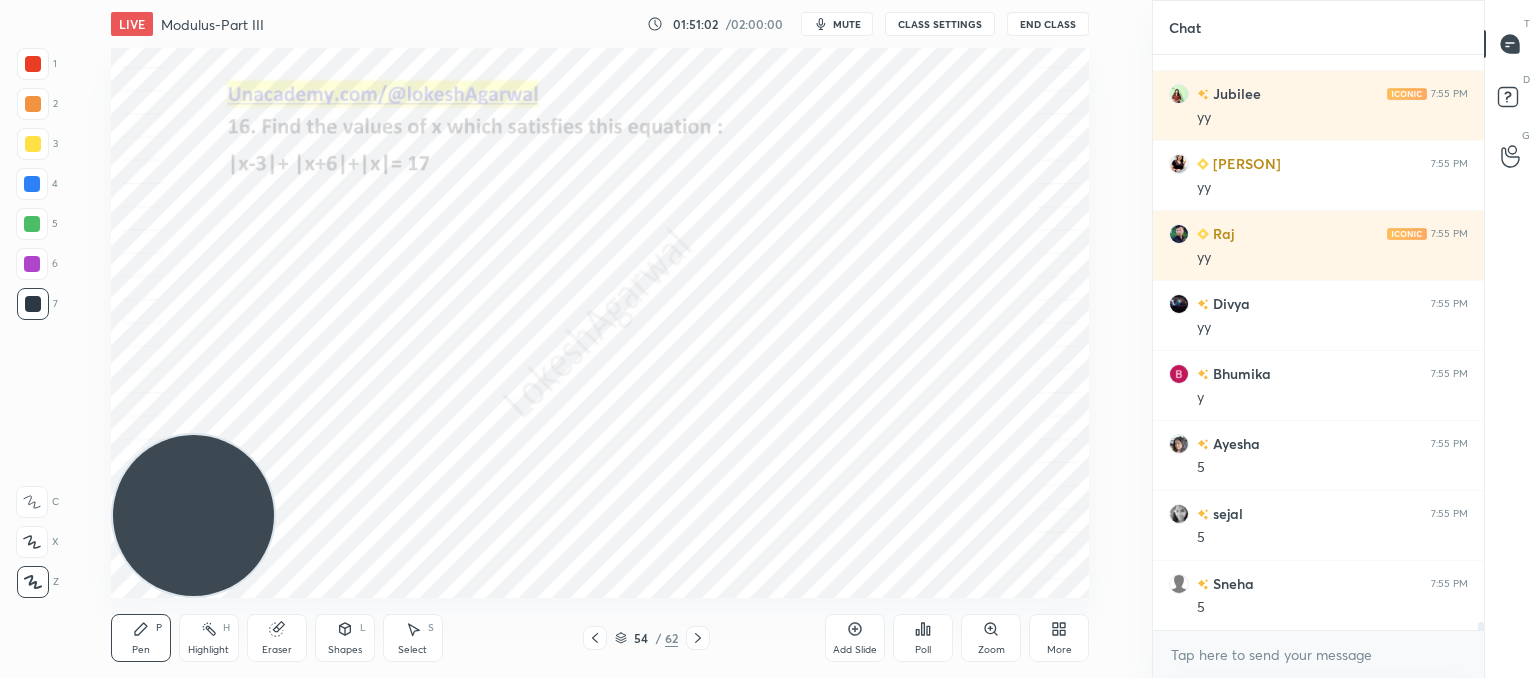 scroll, scrollTop: 39606, scrollLeft: 0, axis: vertical 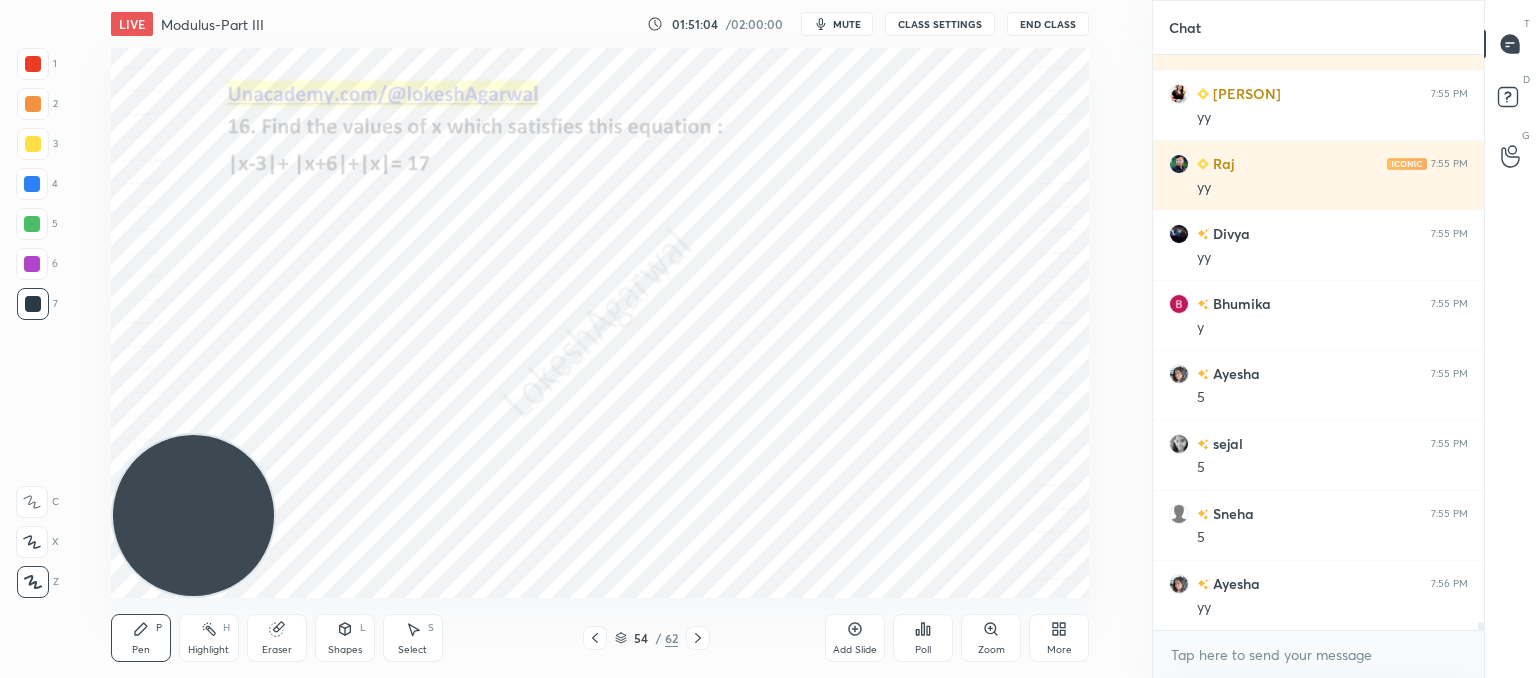 click on "Eraser" at bounding box center [277, 638] 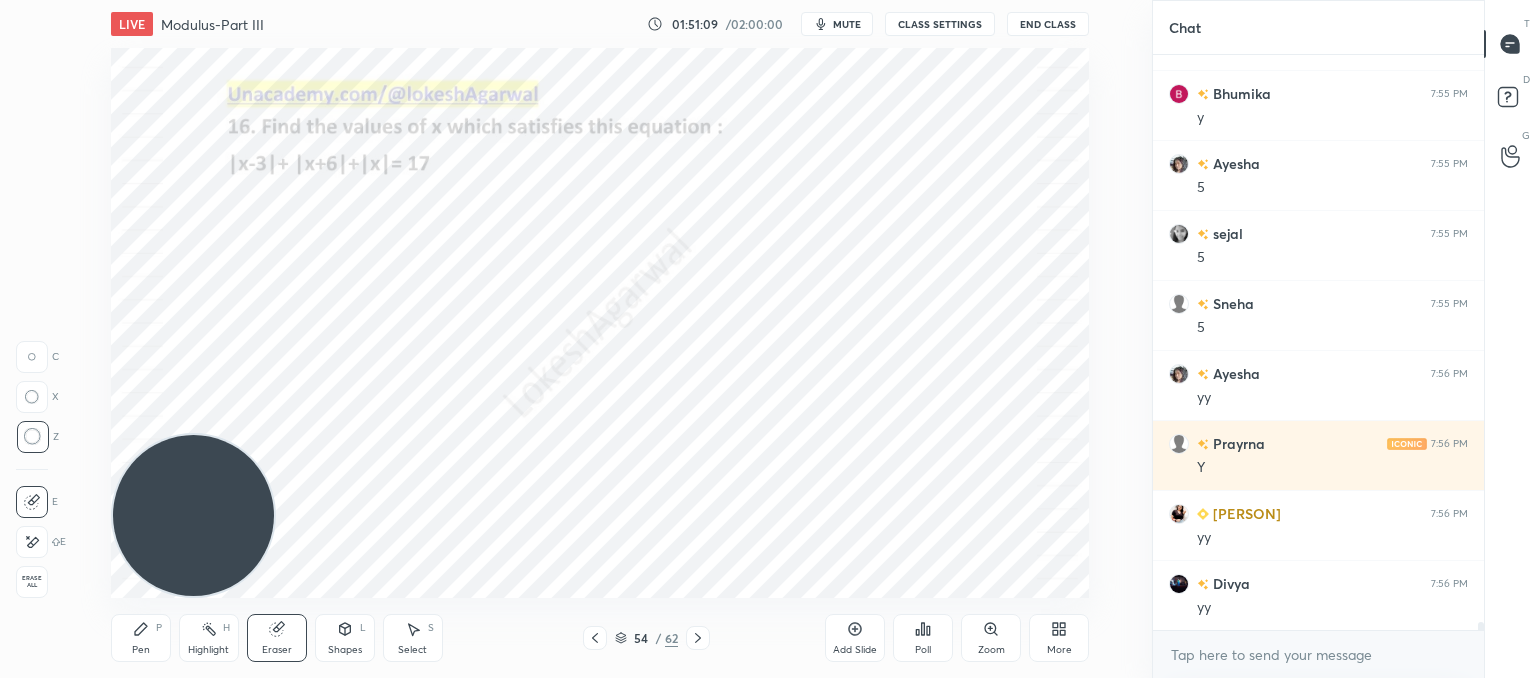 scroll, scrollTop: 39886, scrollLeft: 0, axis: vertical 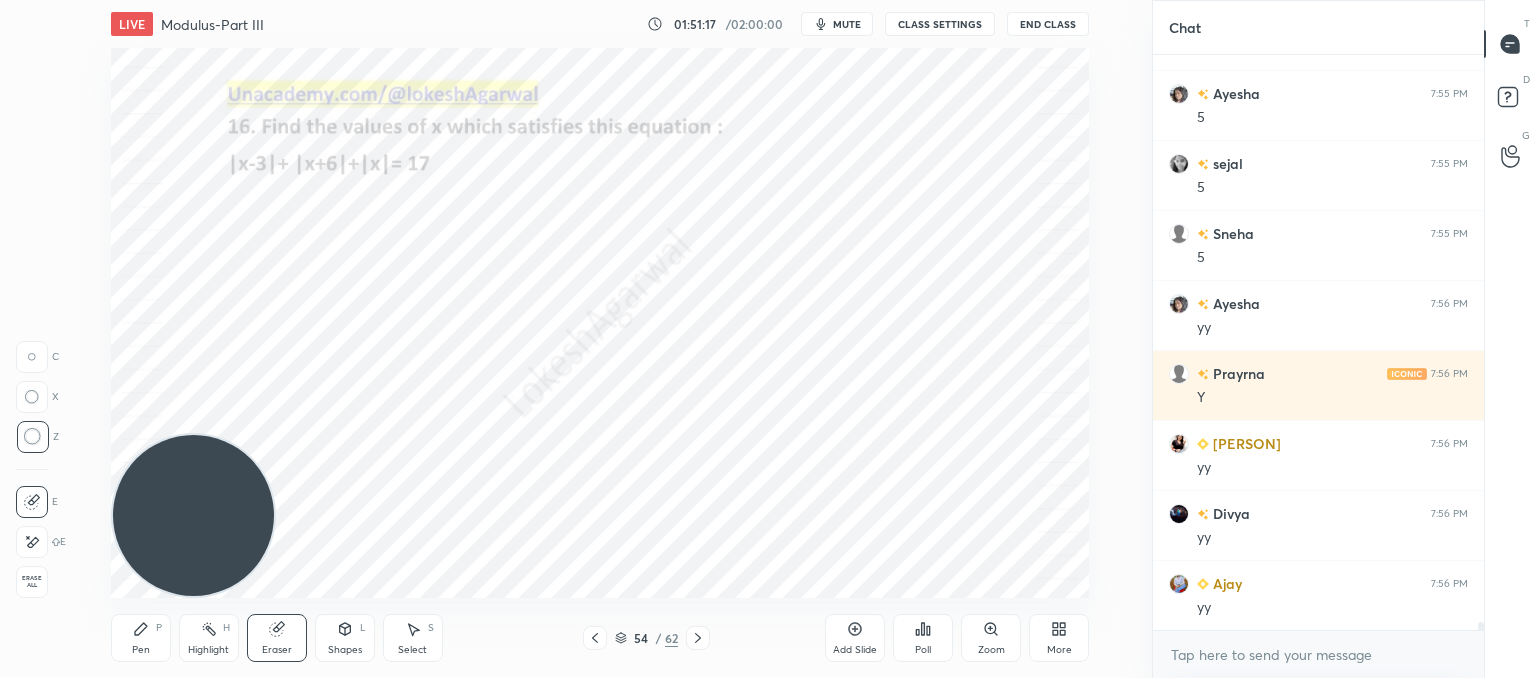 click 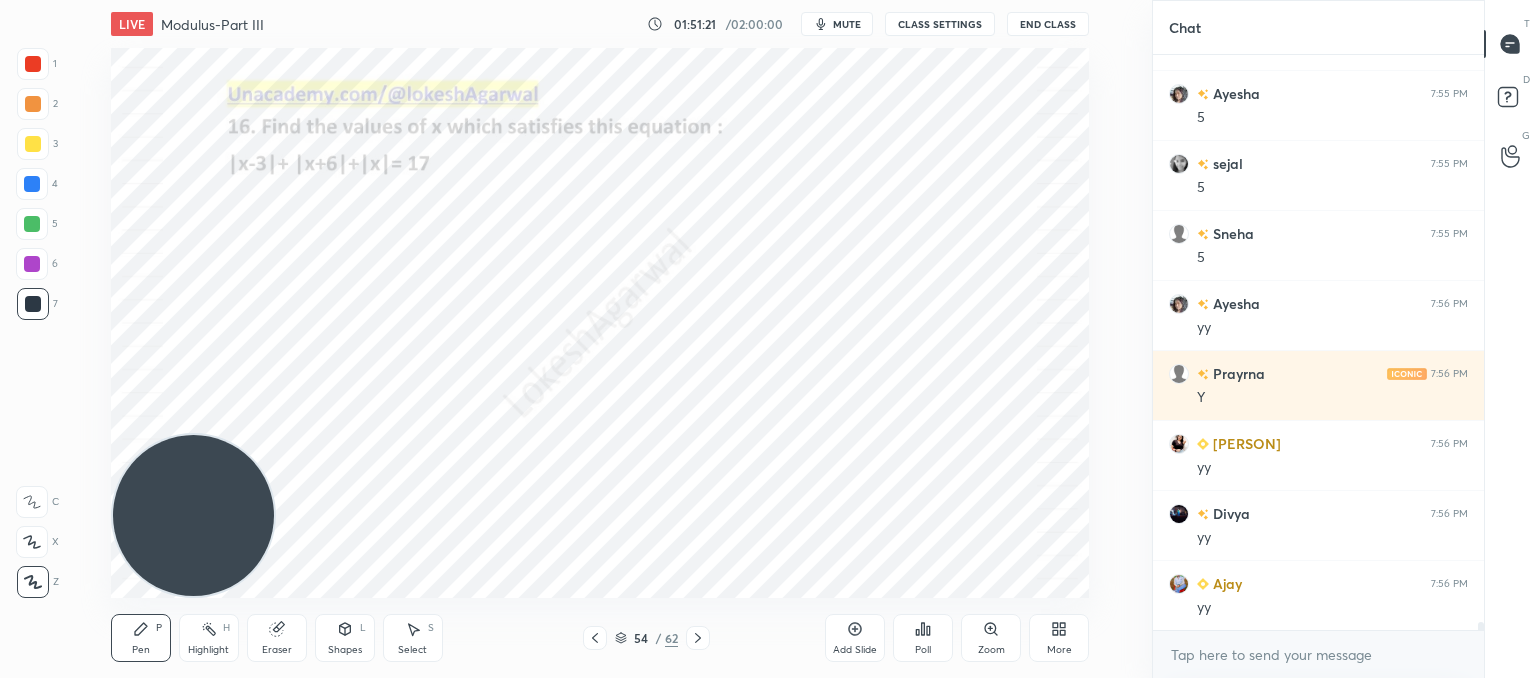drag, startPoint x: 278, startPoint y: 632, endPoint x: 296, endPoint y: 618, distance: 22.803509 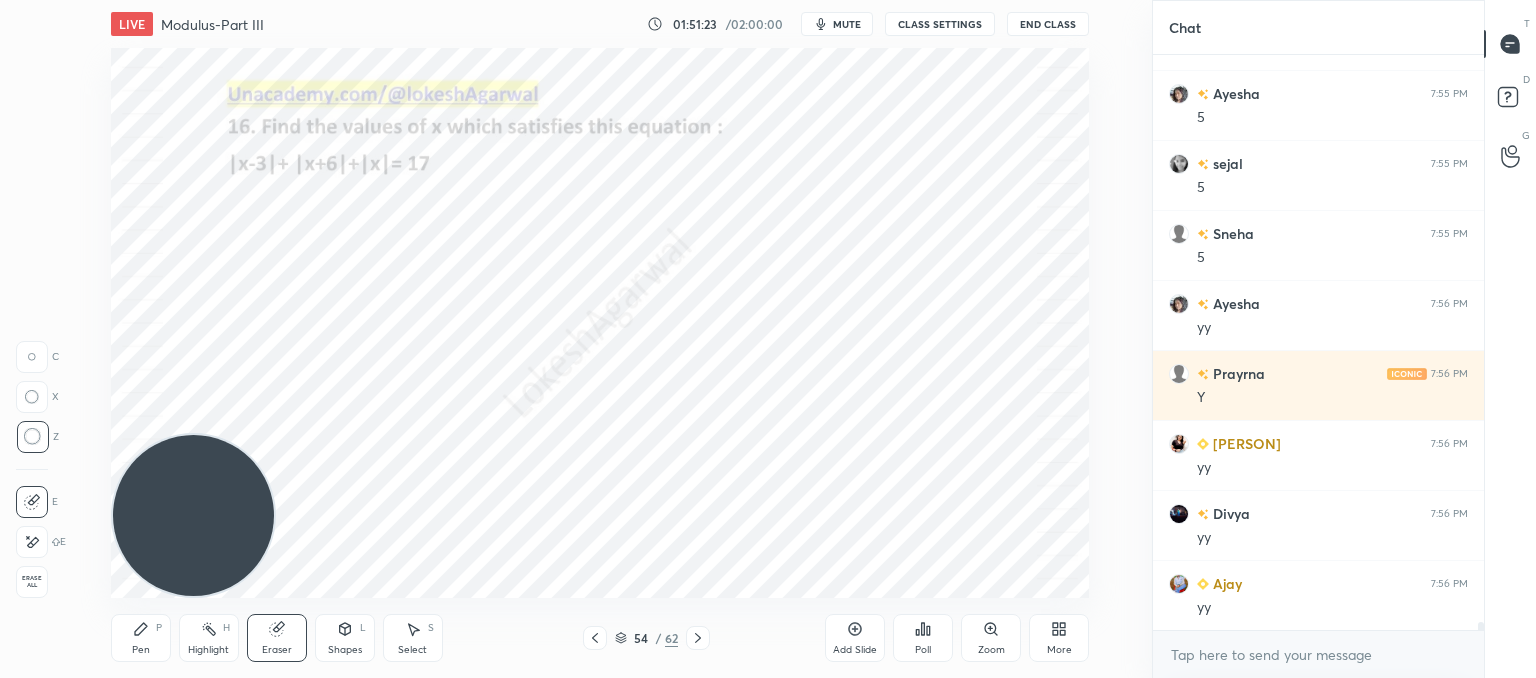 scroll, scrollTop: 39956, scrollLeft: 0, axis: vertical 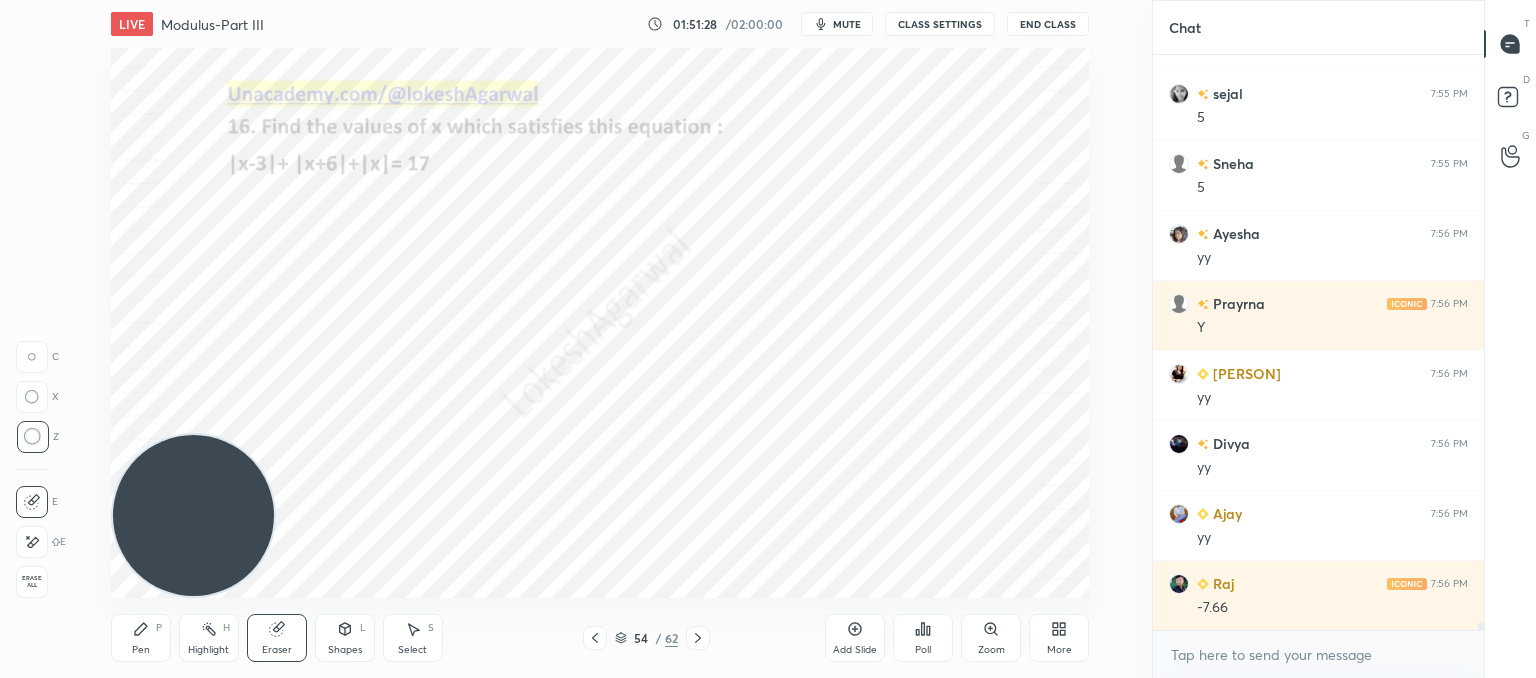 drag, startPoint x: 136, startPoint y: 639, endPoint x: 206, endPoint y: 605, distance: 77.820305 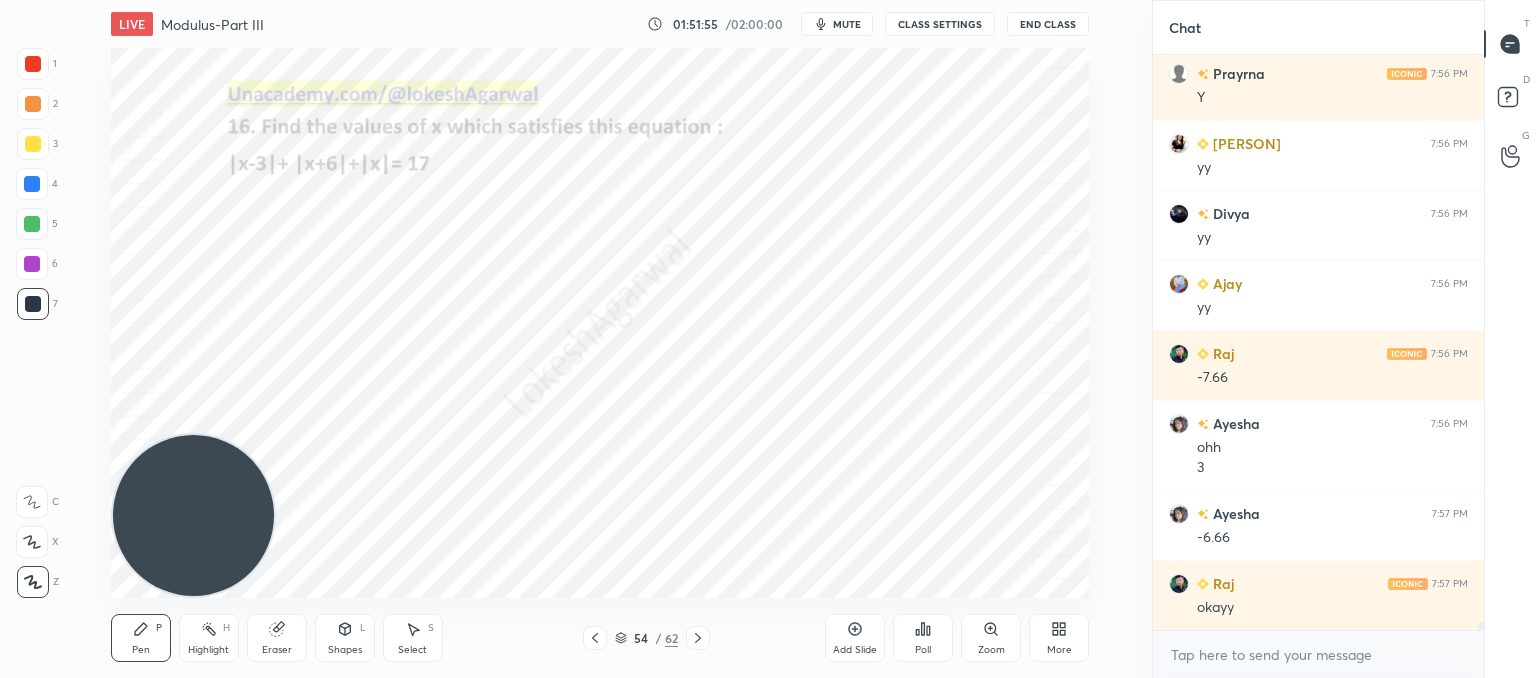 scroll, scrollTop: 40256, scrollLeft: 0, axis: vertical 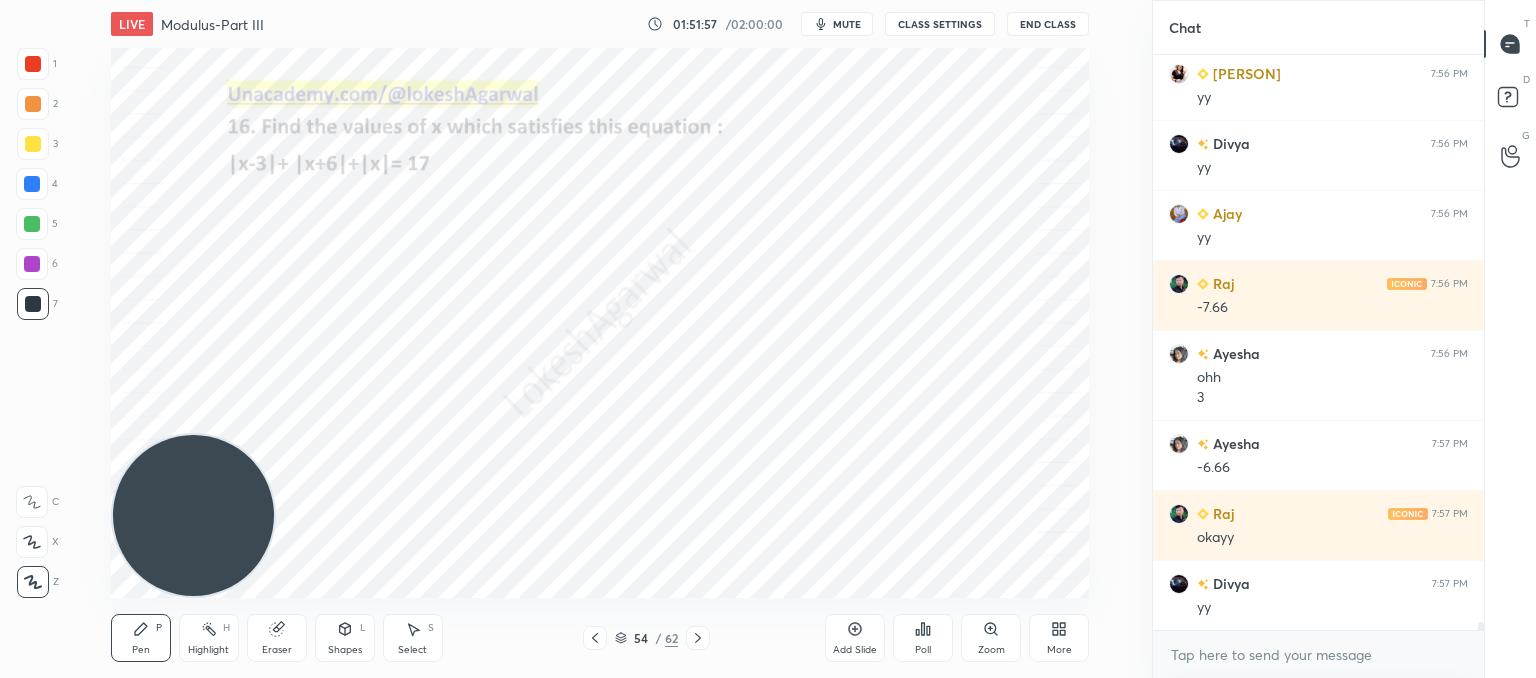 click on "Eraser" at bounding box center (277, 638) 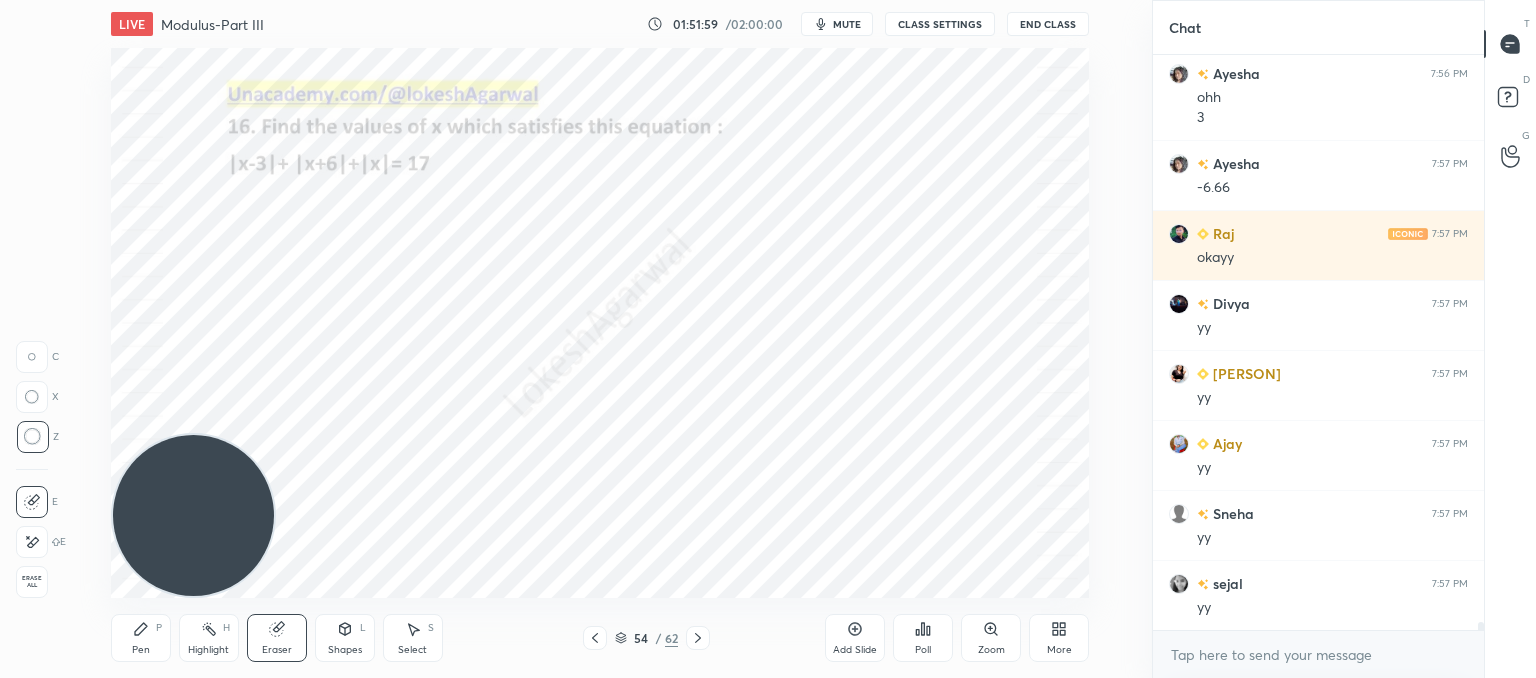 scroll, scrollTop: 40606, scrollLeft: 0, axis: vertical 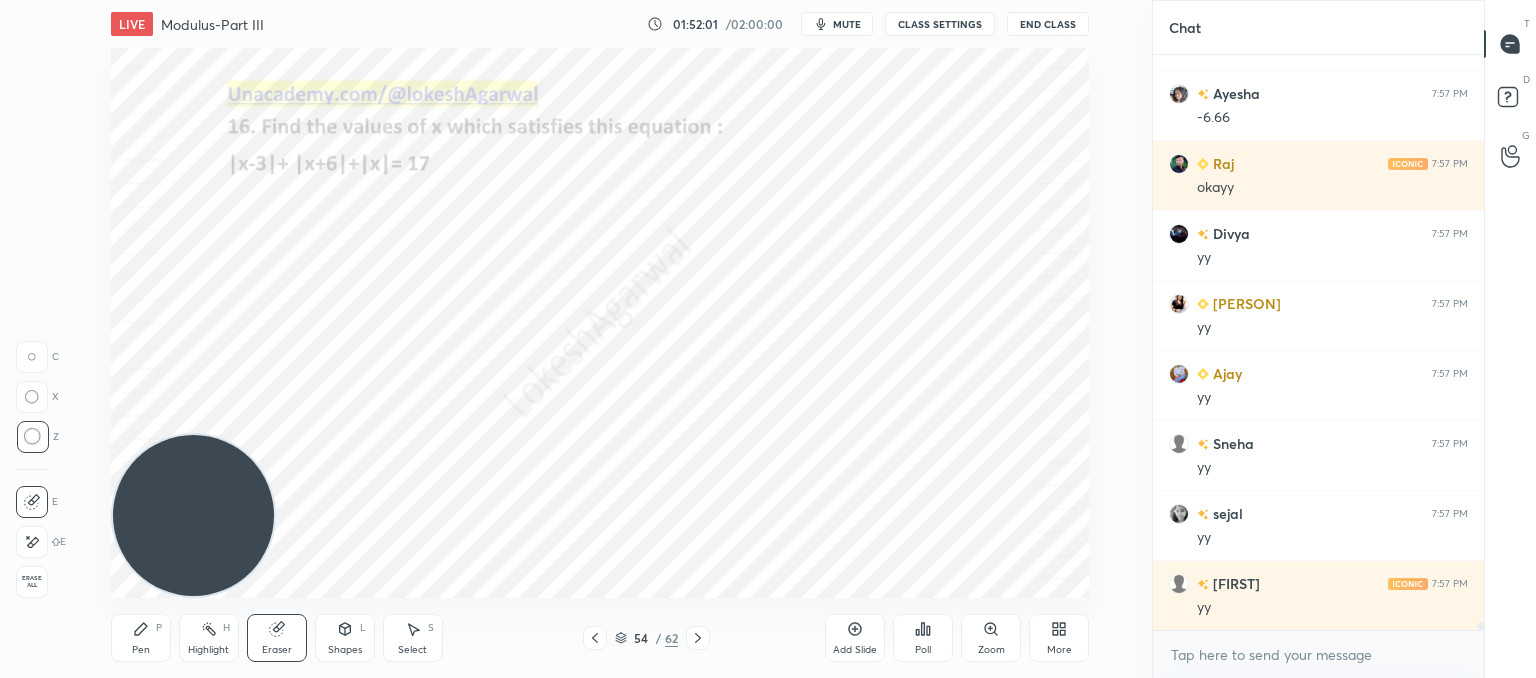 drag, startPoint x: 142, startPoint y: 653, endPoint x: 155, endPoint y: 648, distance: 13.928389 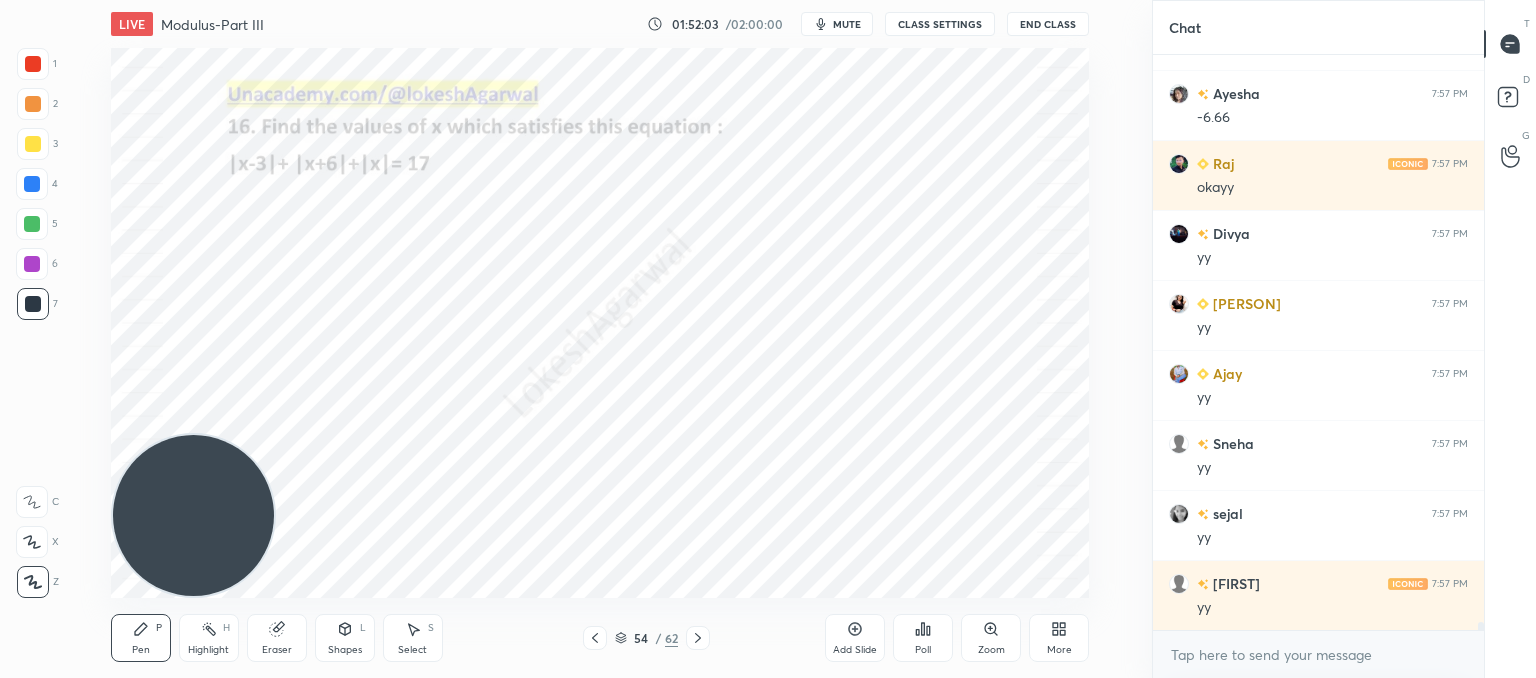 scroll, scrollTop: 529, scrollLeft: 325, axis: both 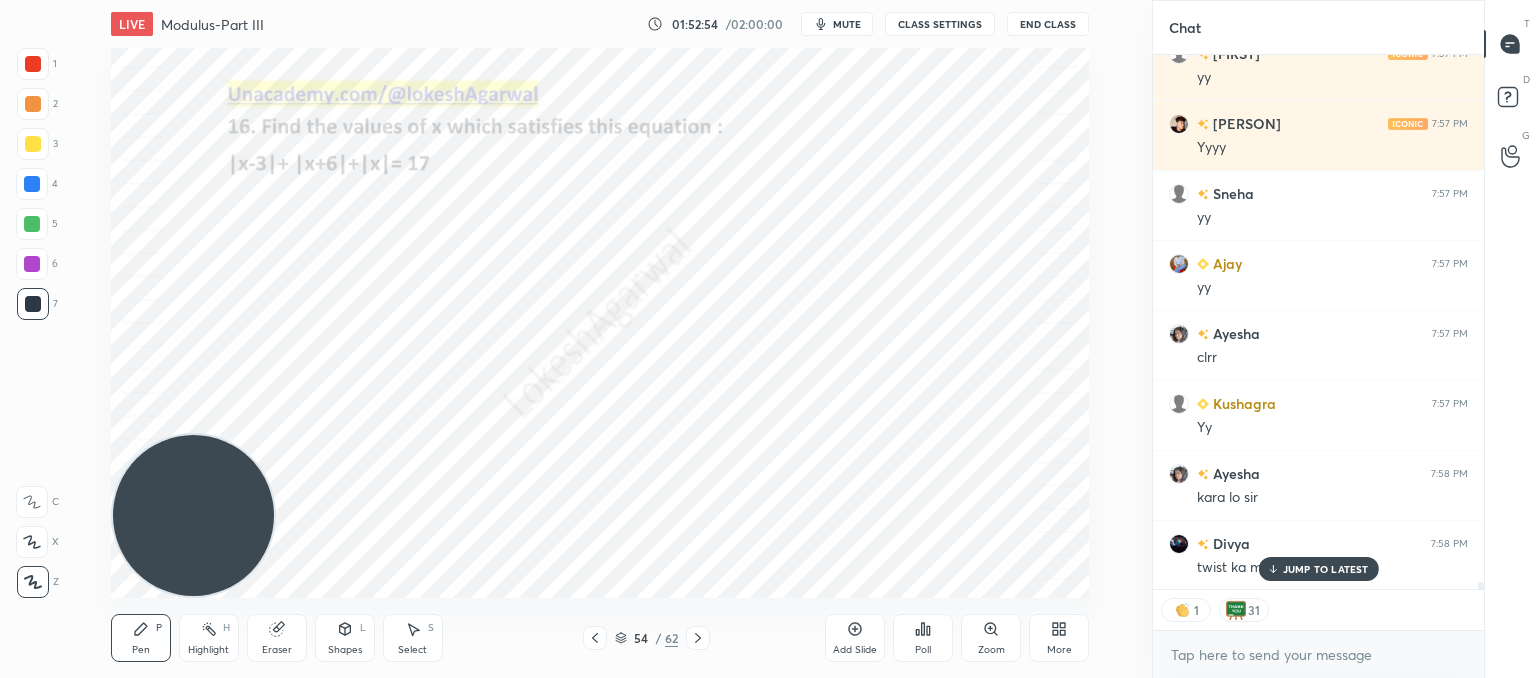 click on "JUMP TO LATEST" at bounding box center [1326, 569] 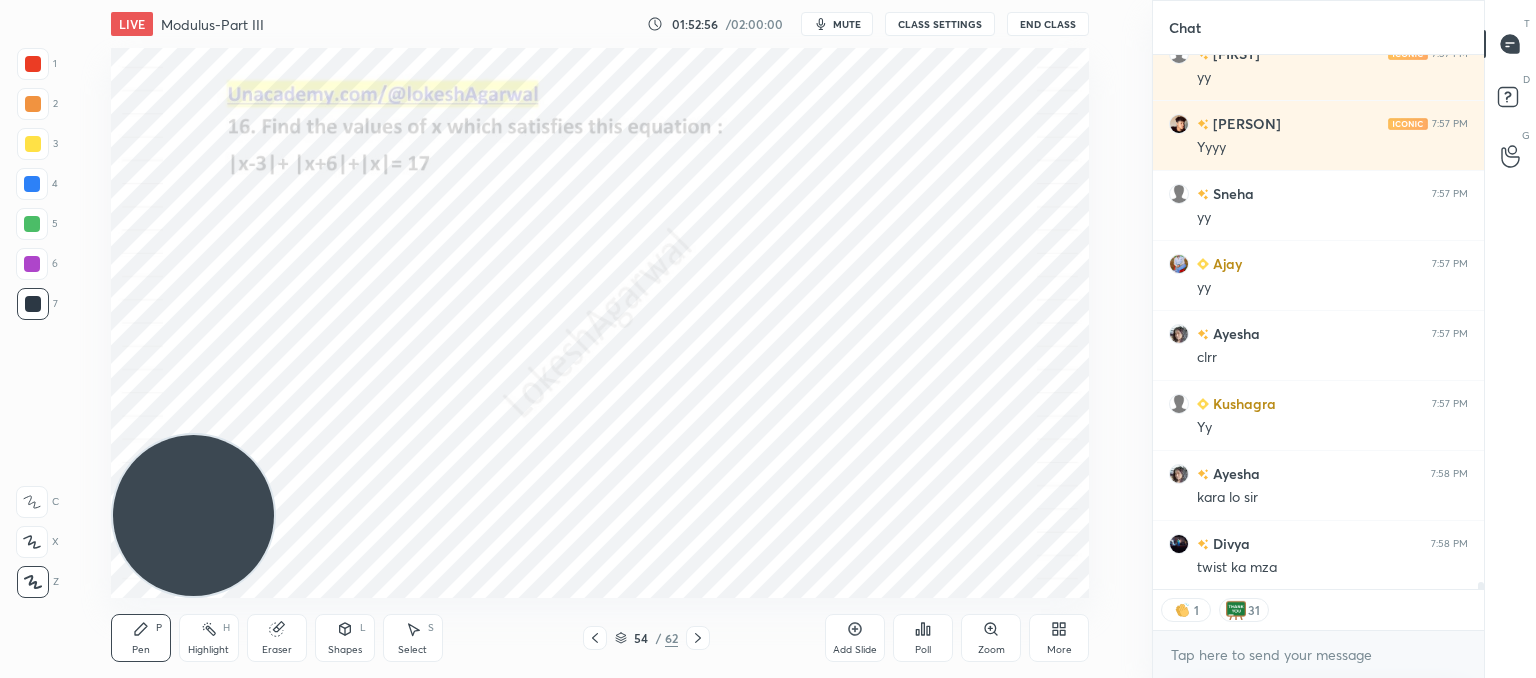 click 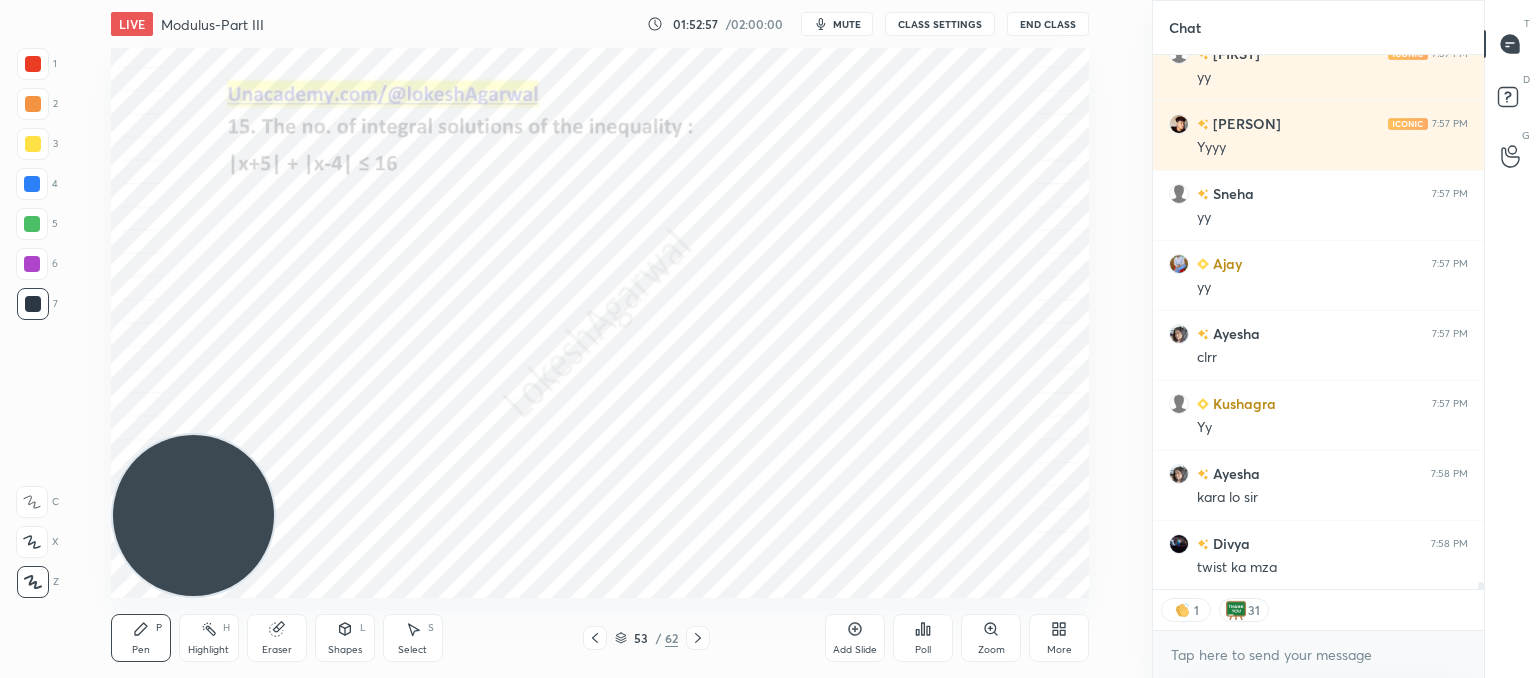 click 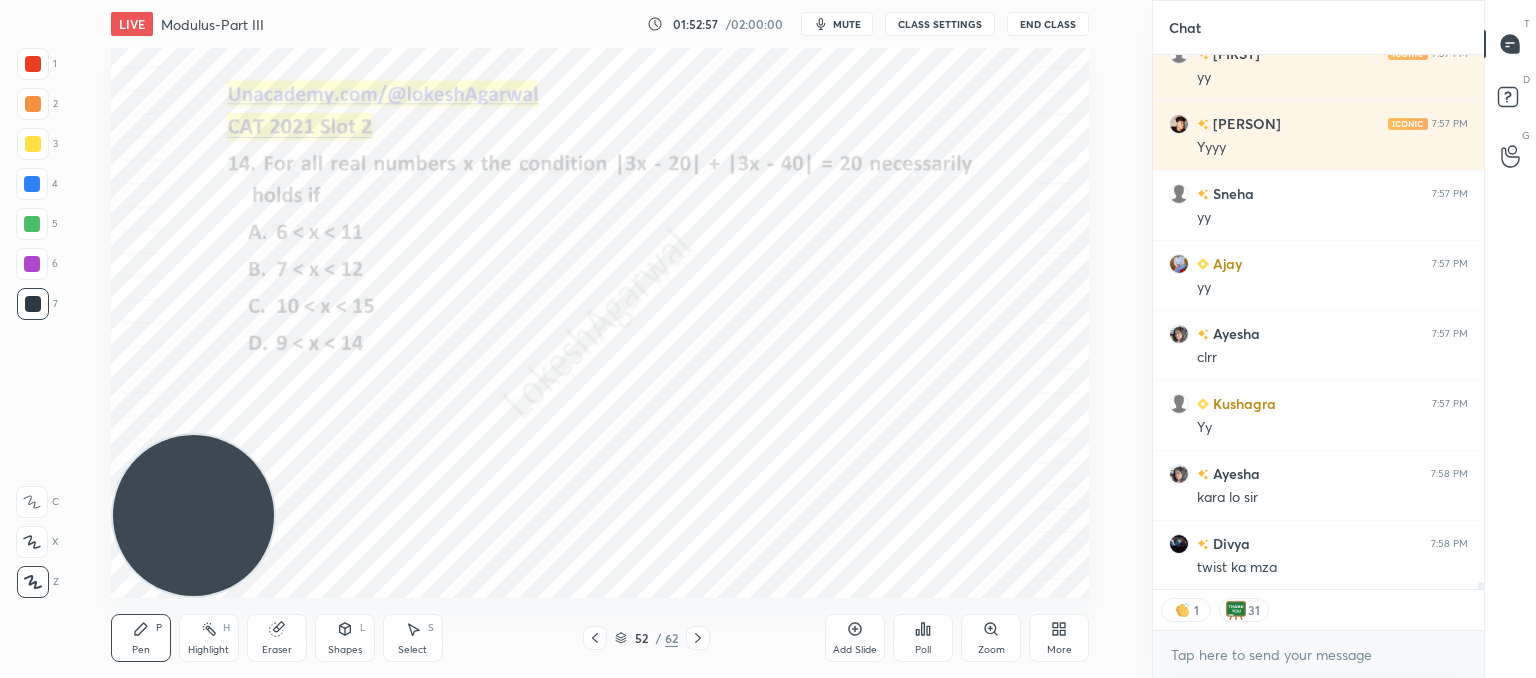 scroll, scrollTop: 41207, scrollLeft: 0, axis: vertical 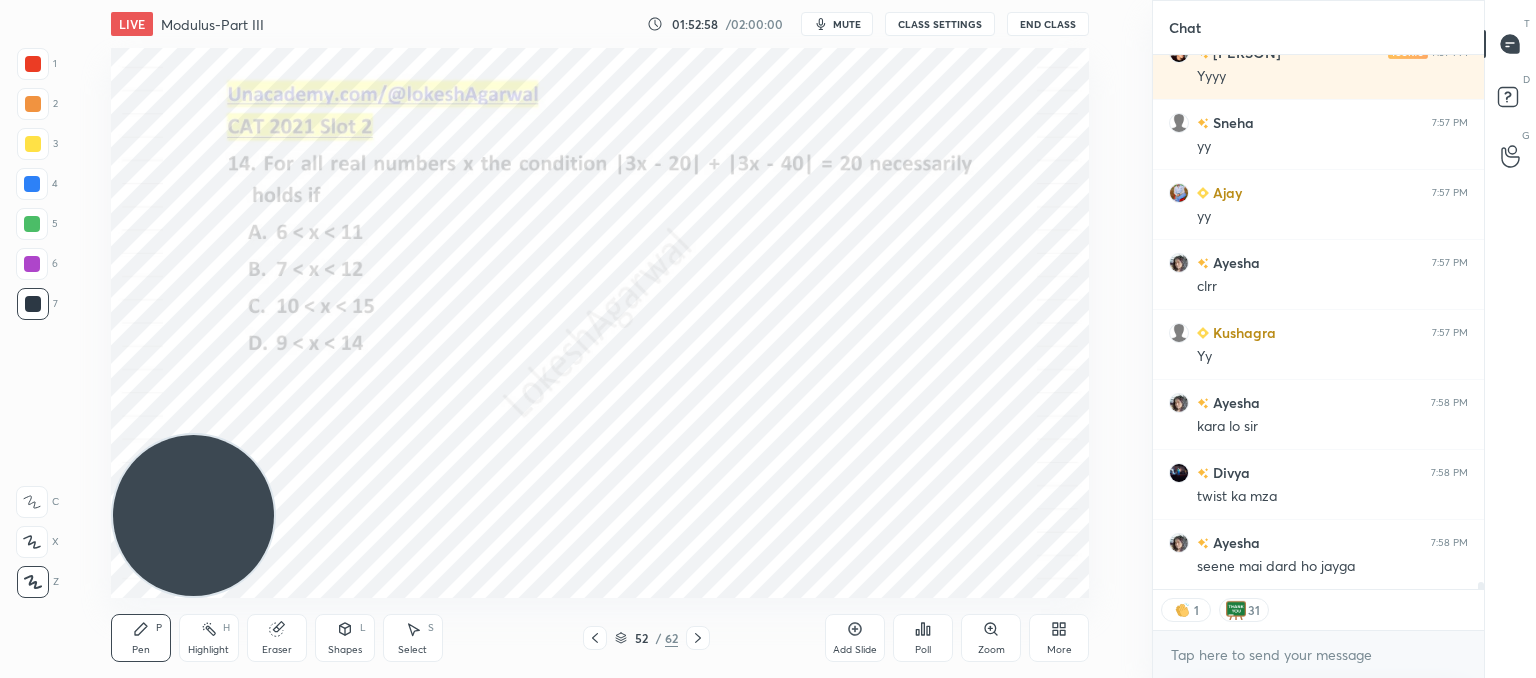click 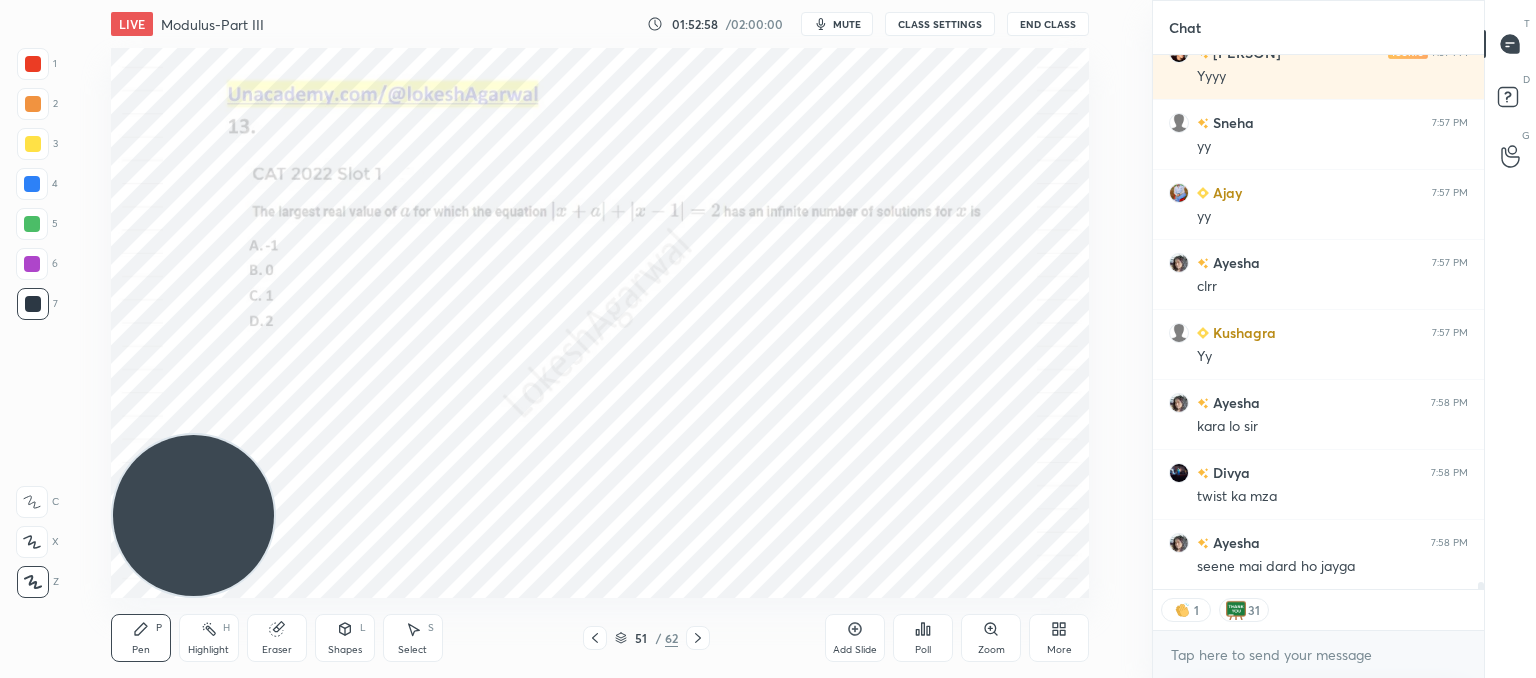 click 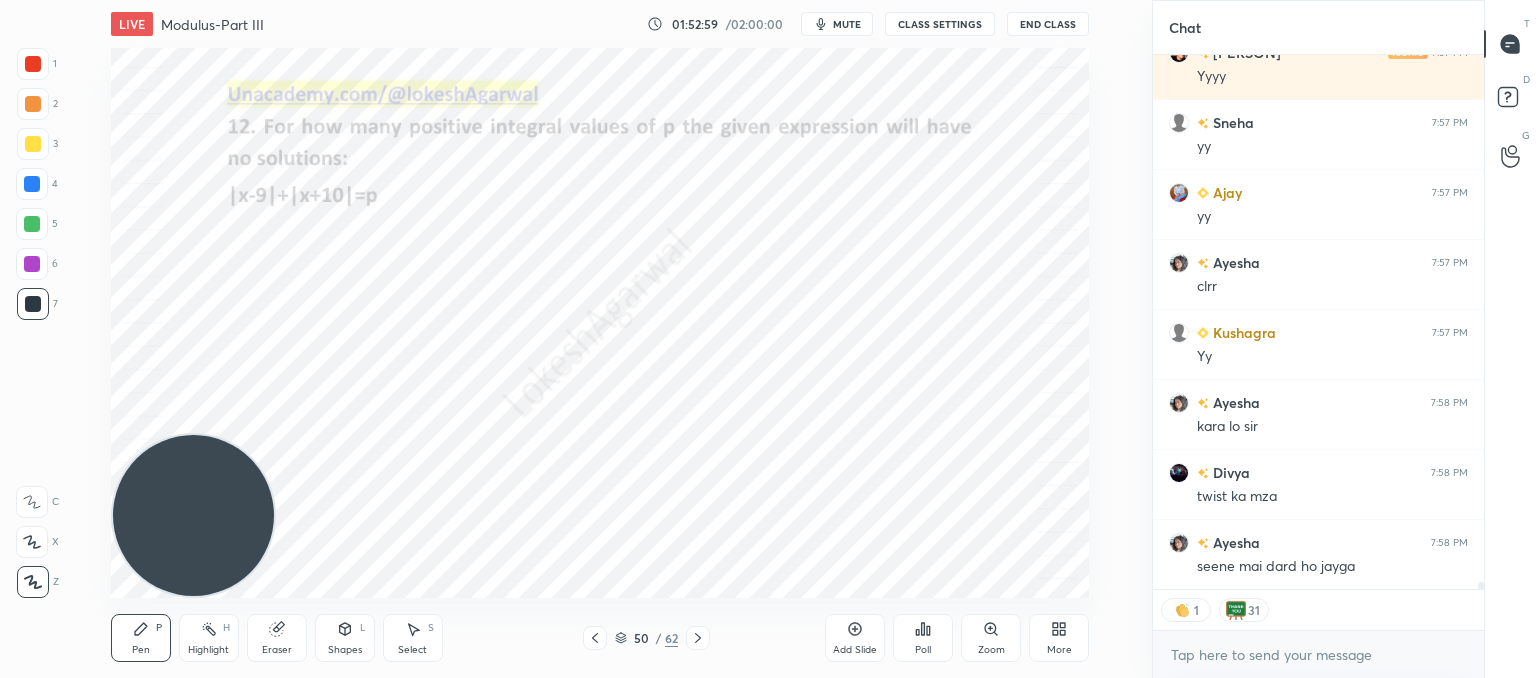 click 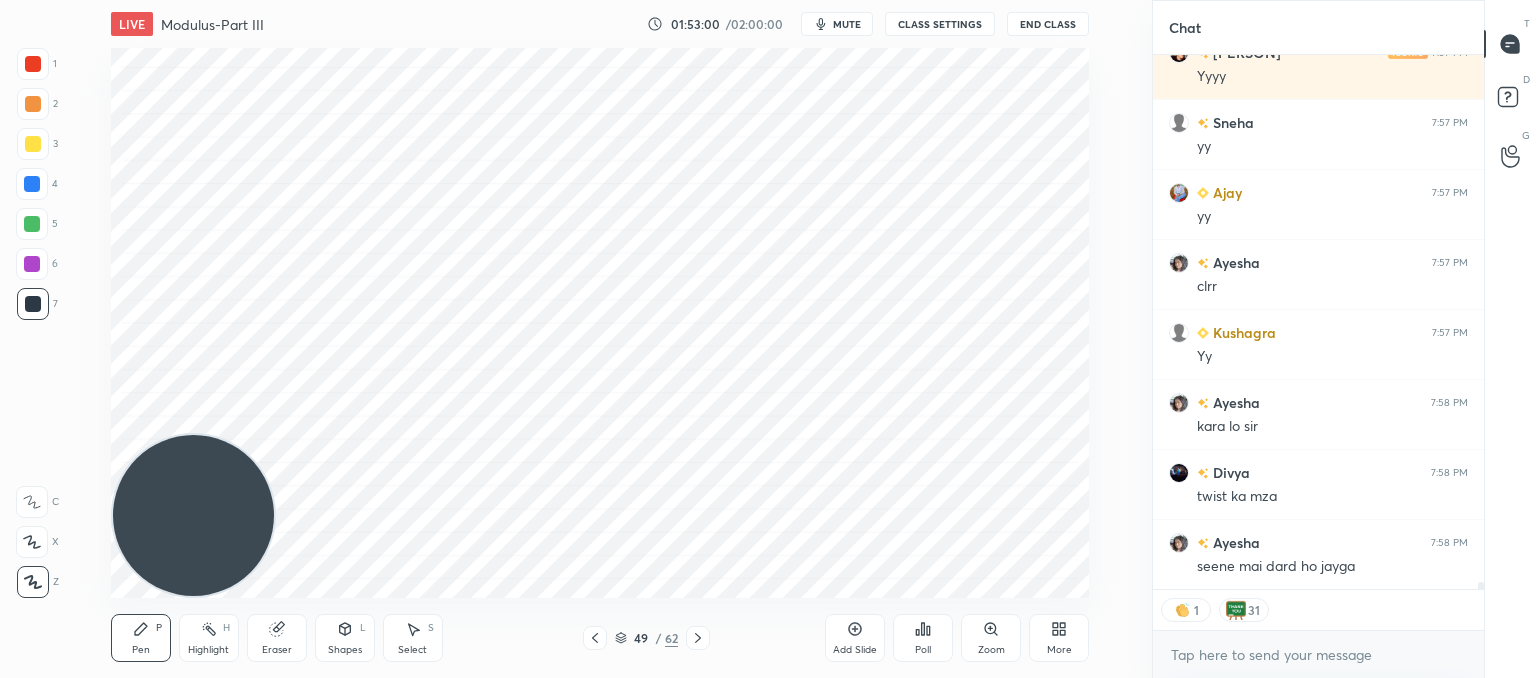 click 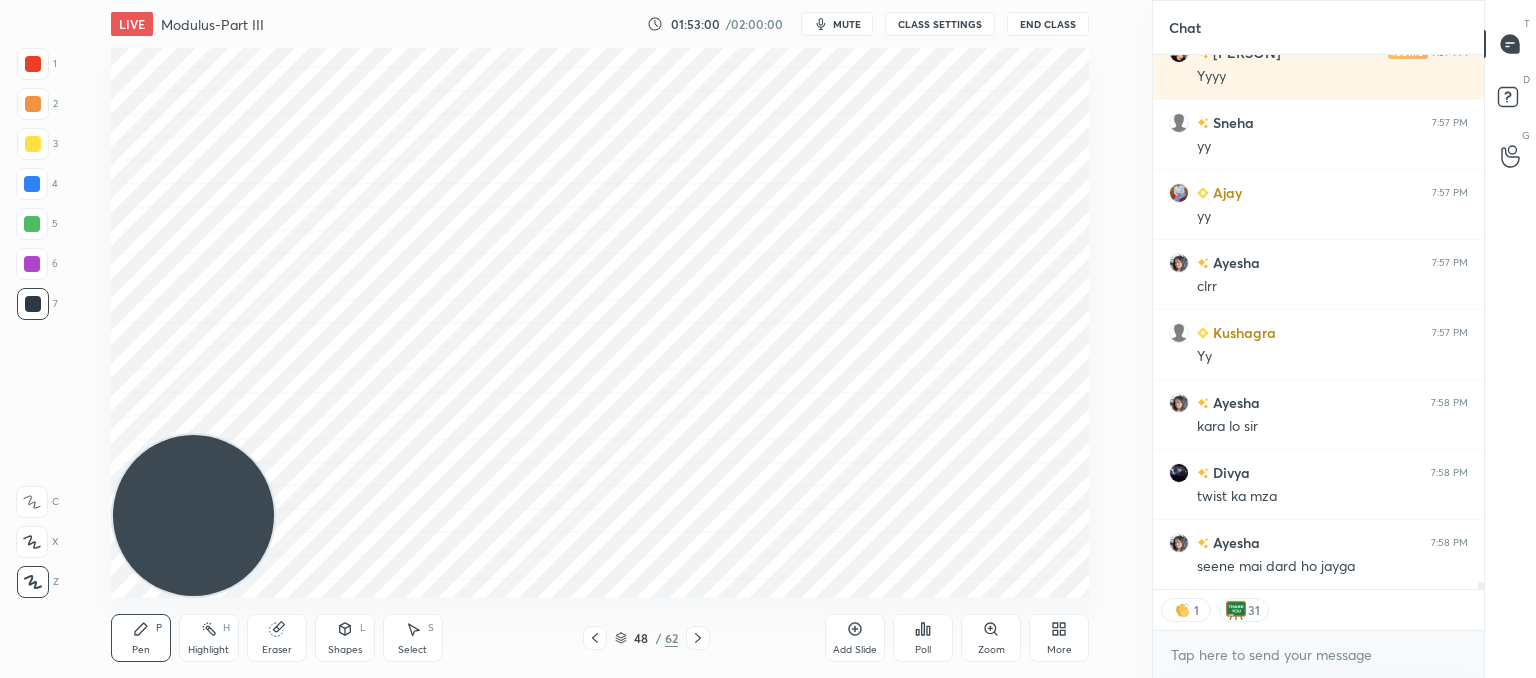 click 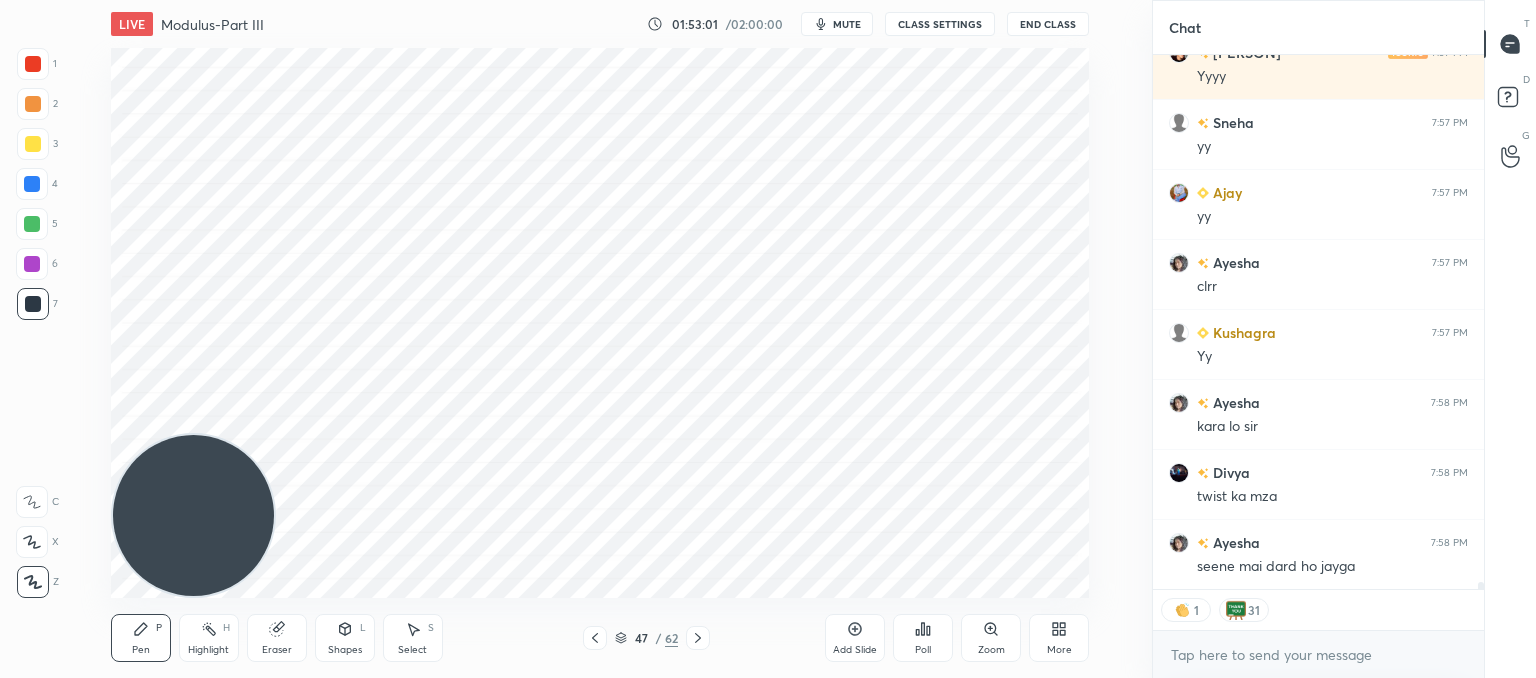 click 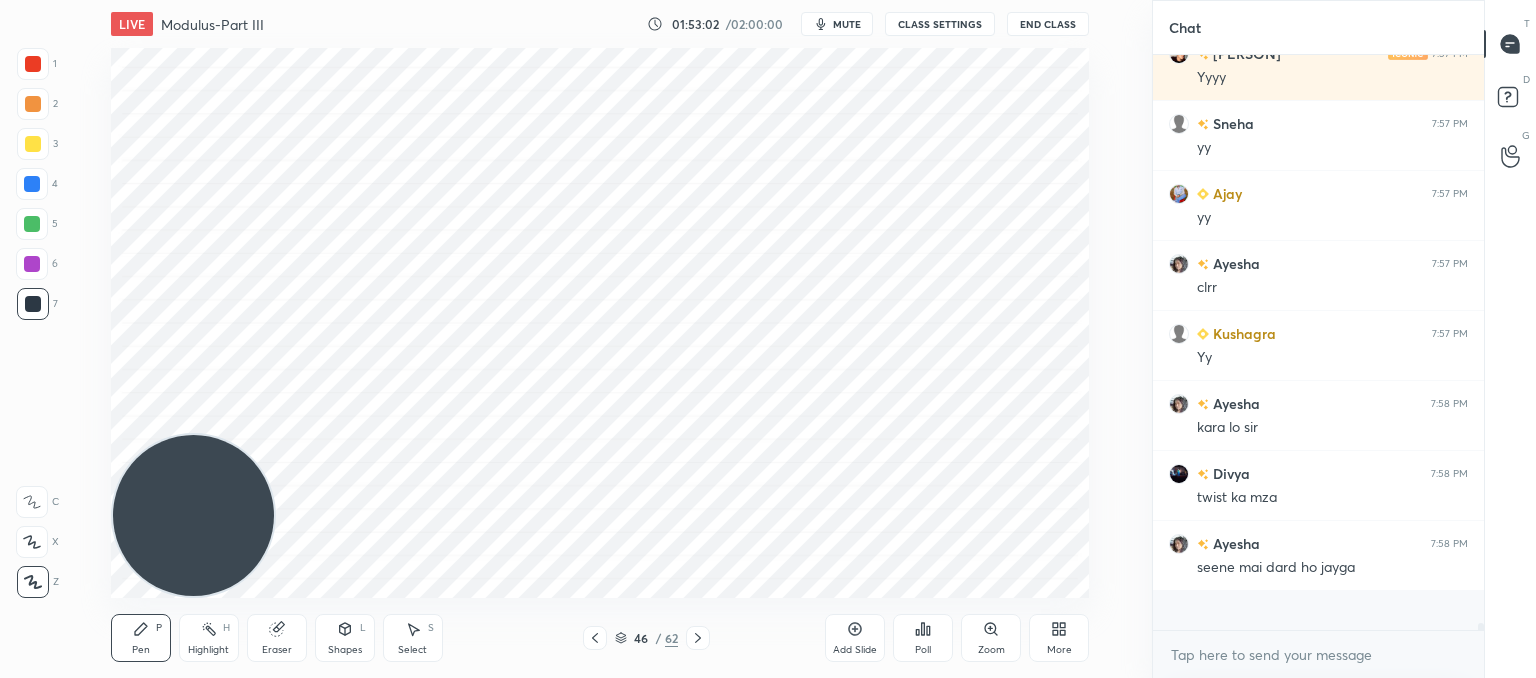 click 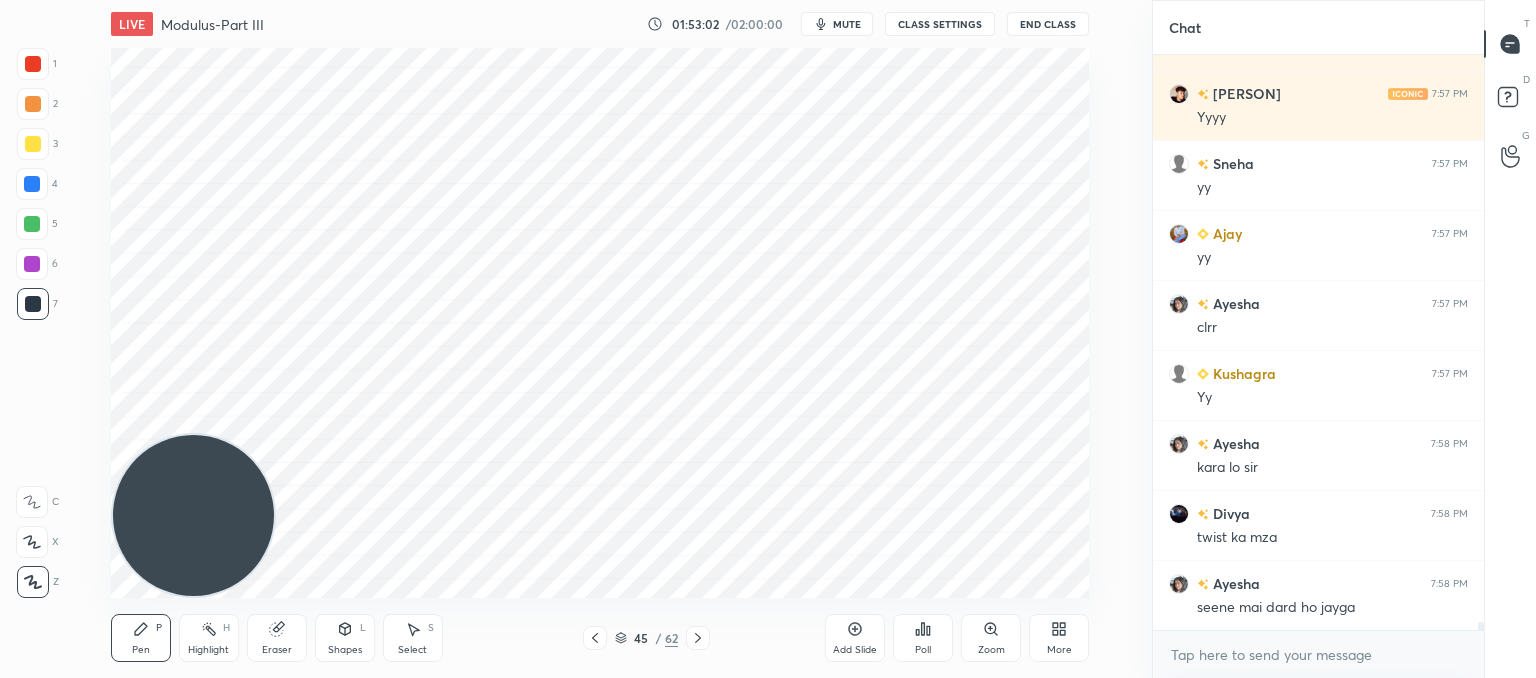 click 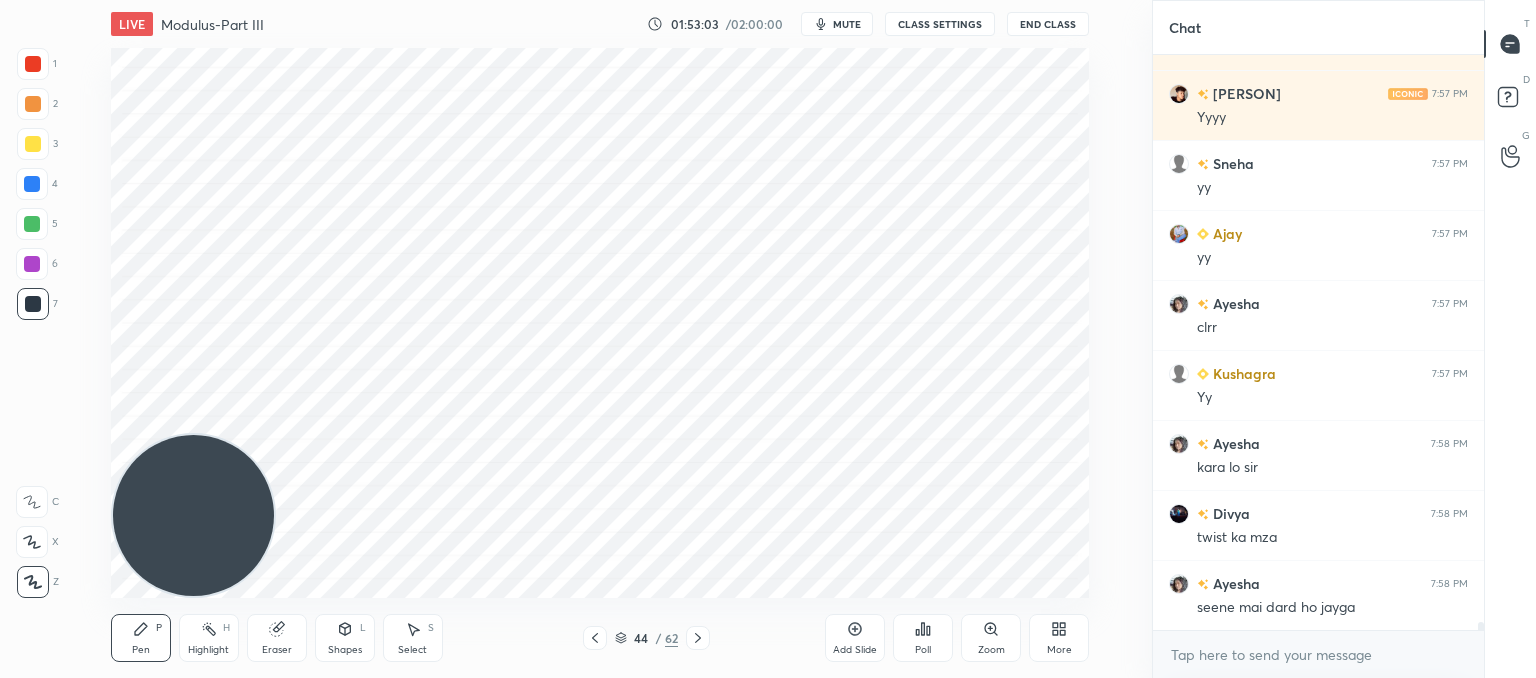 click 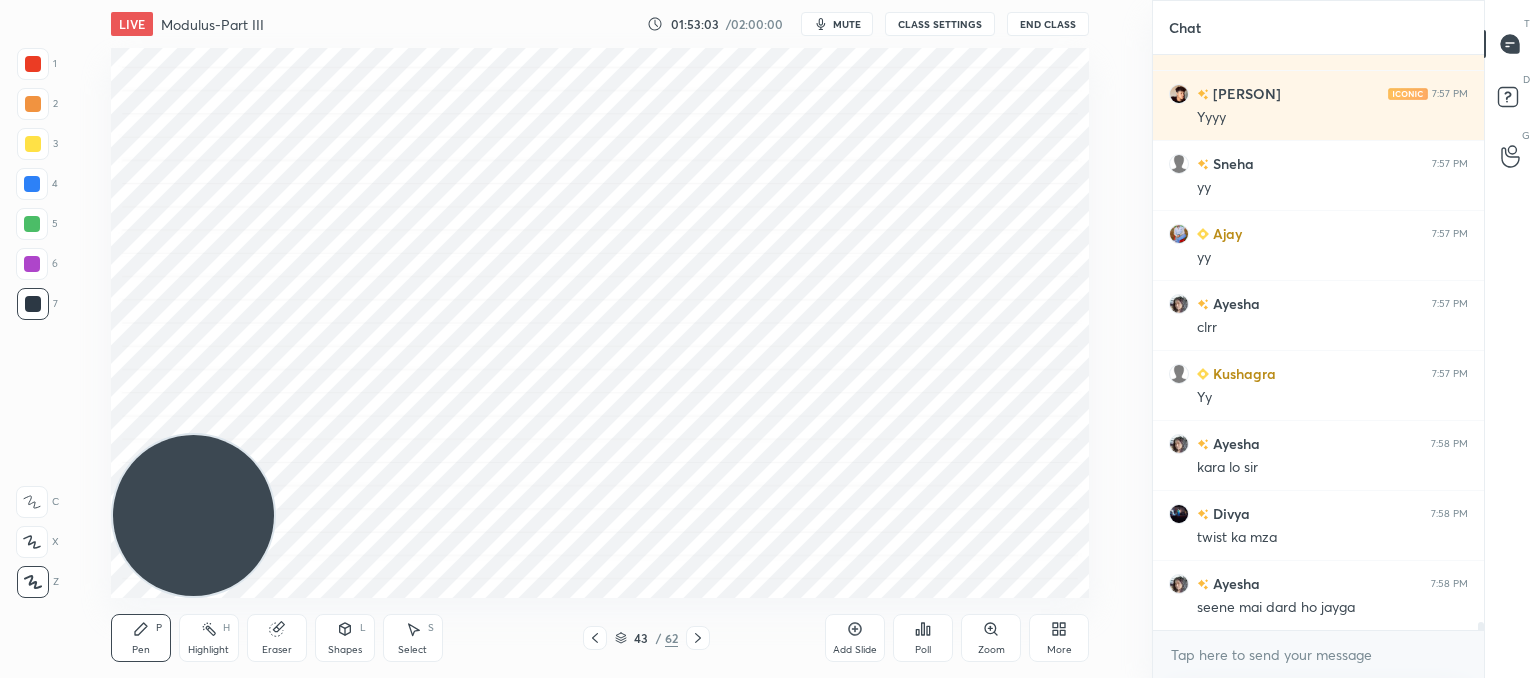 click 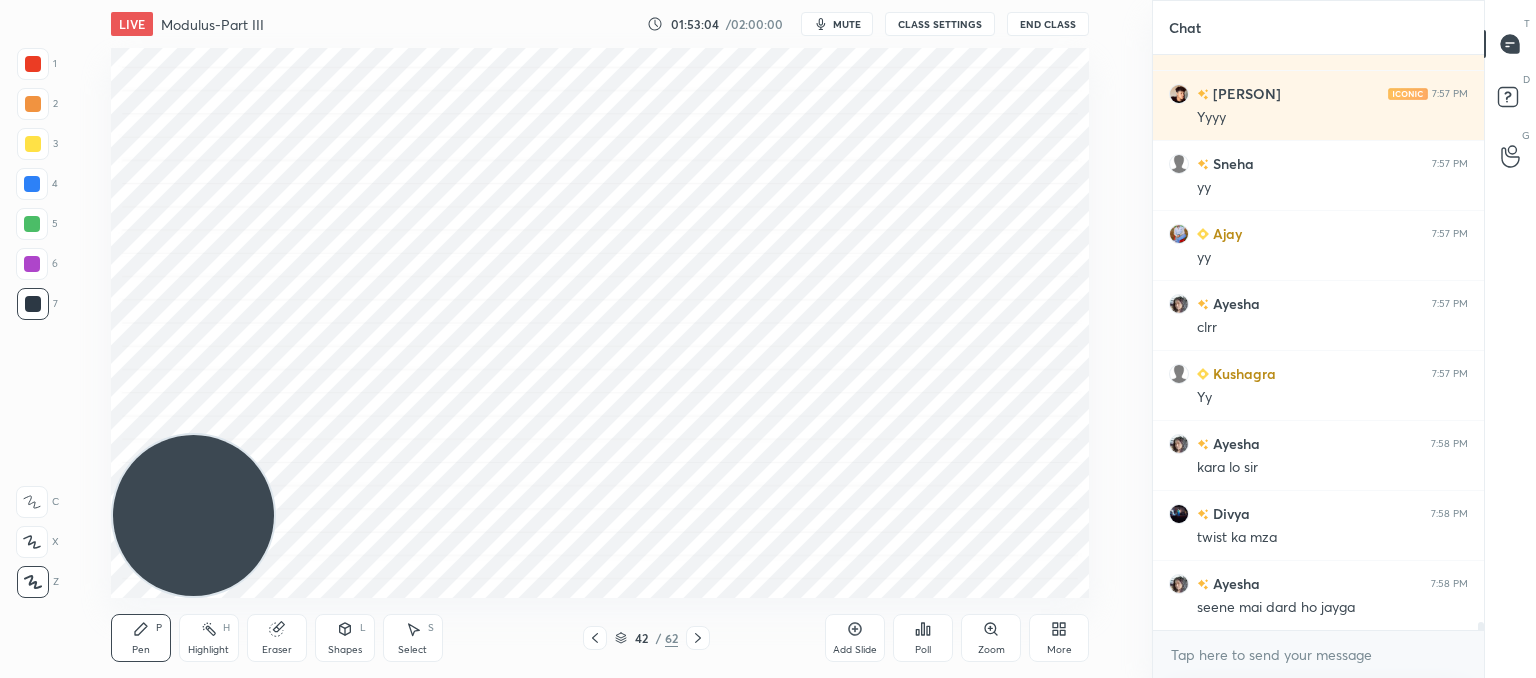 click 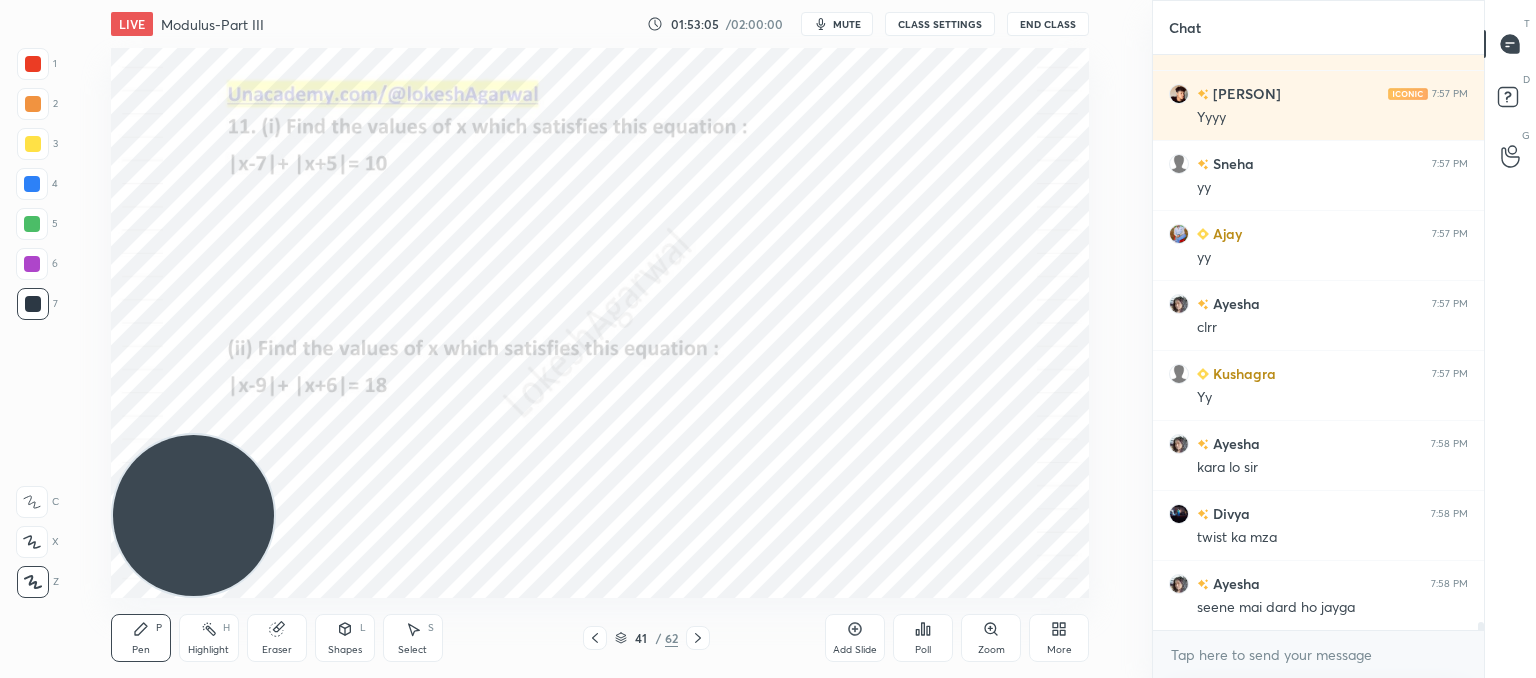 click 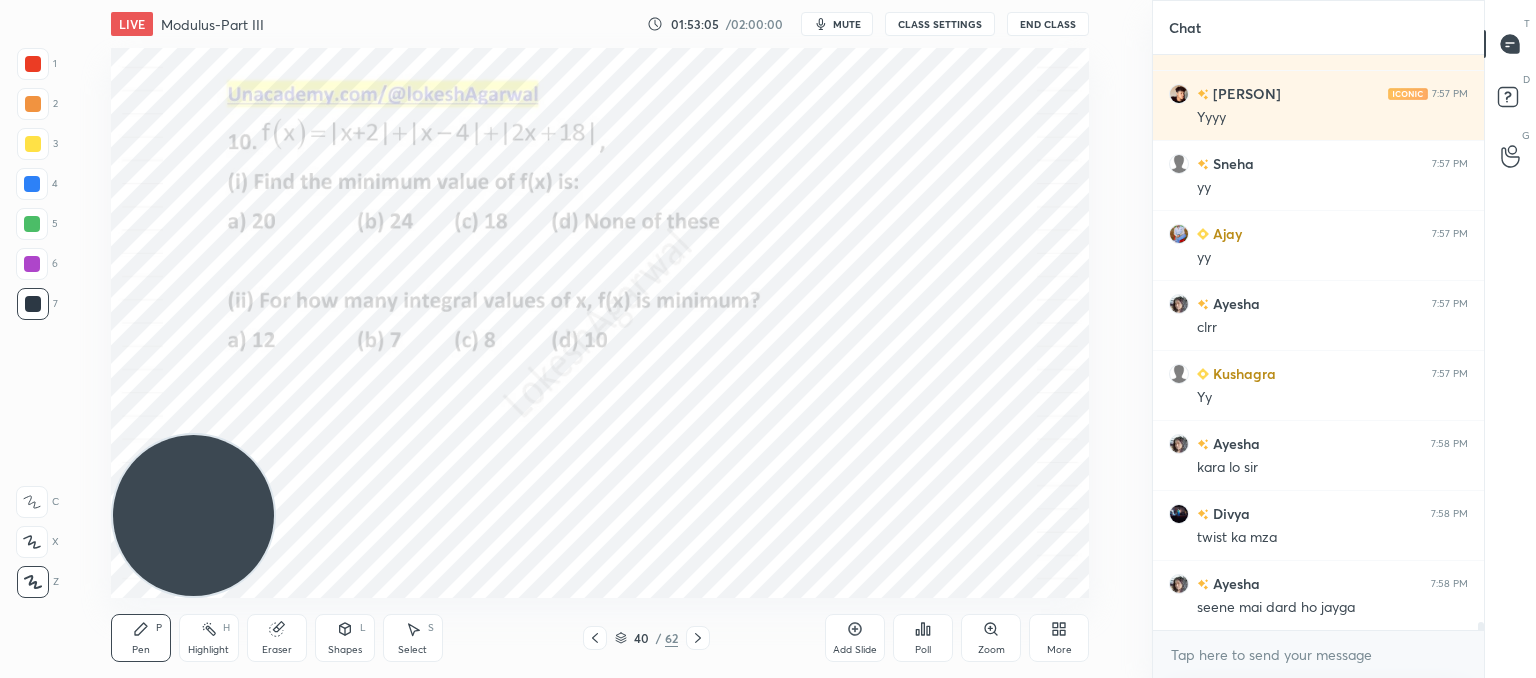 click 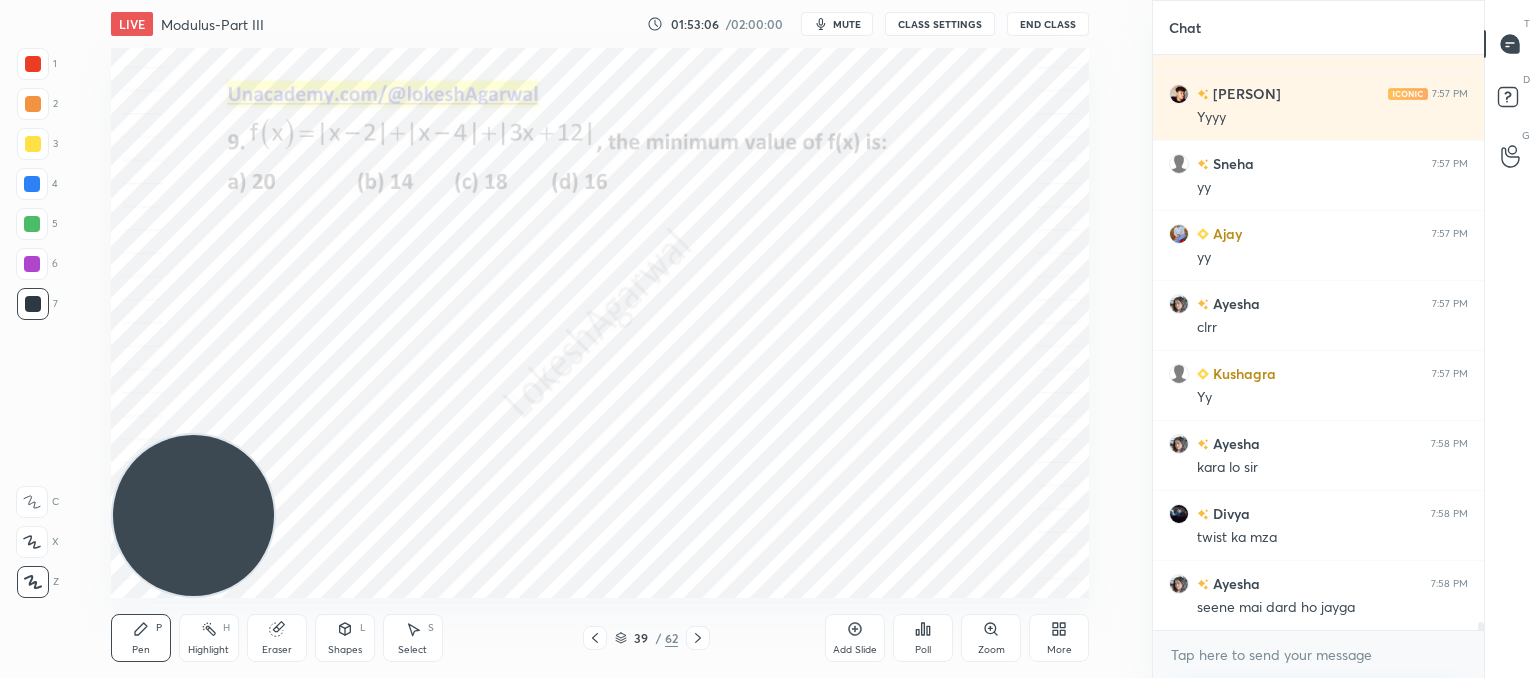 click 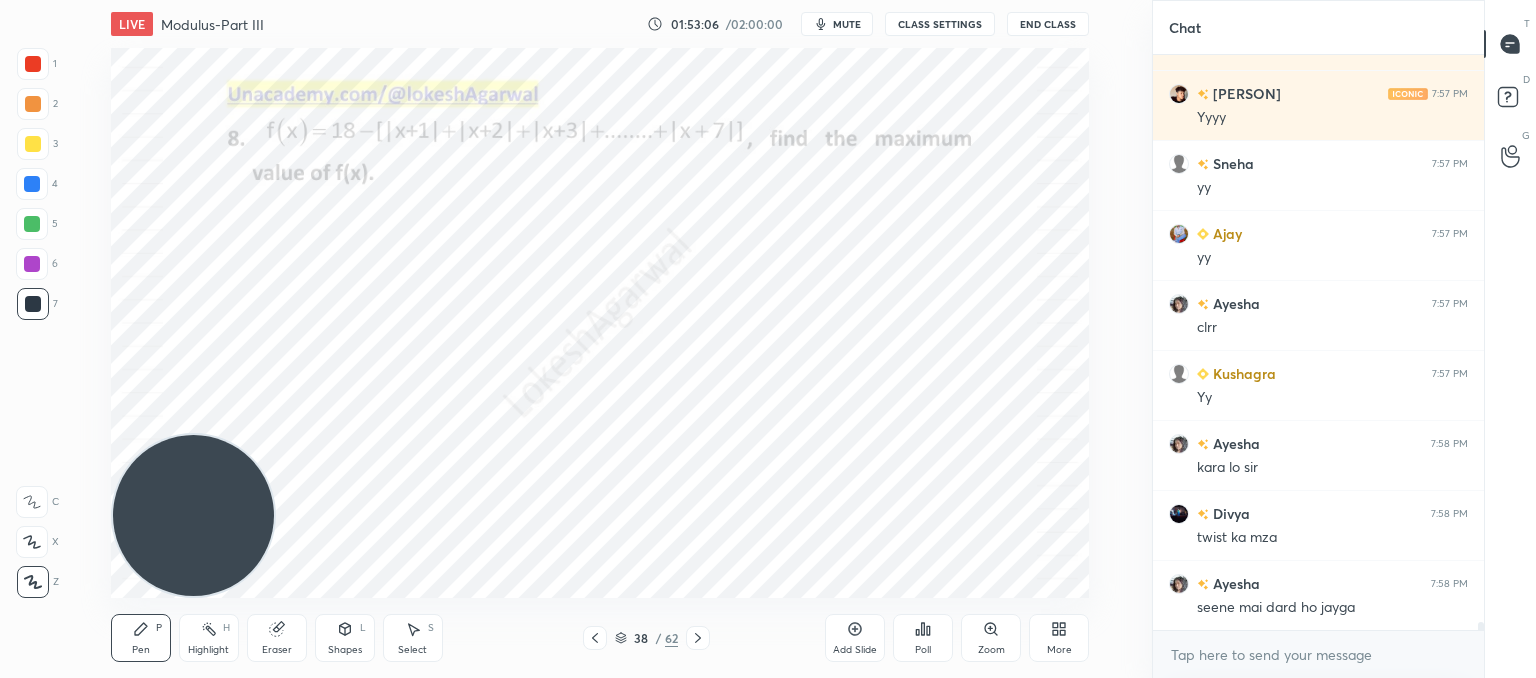click 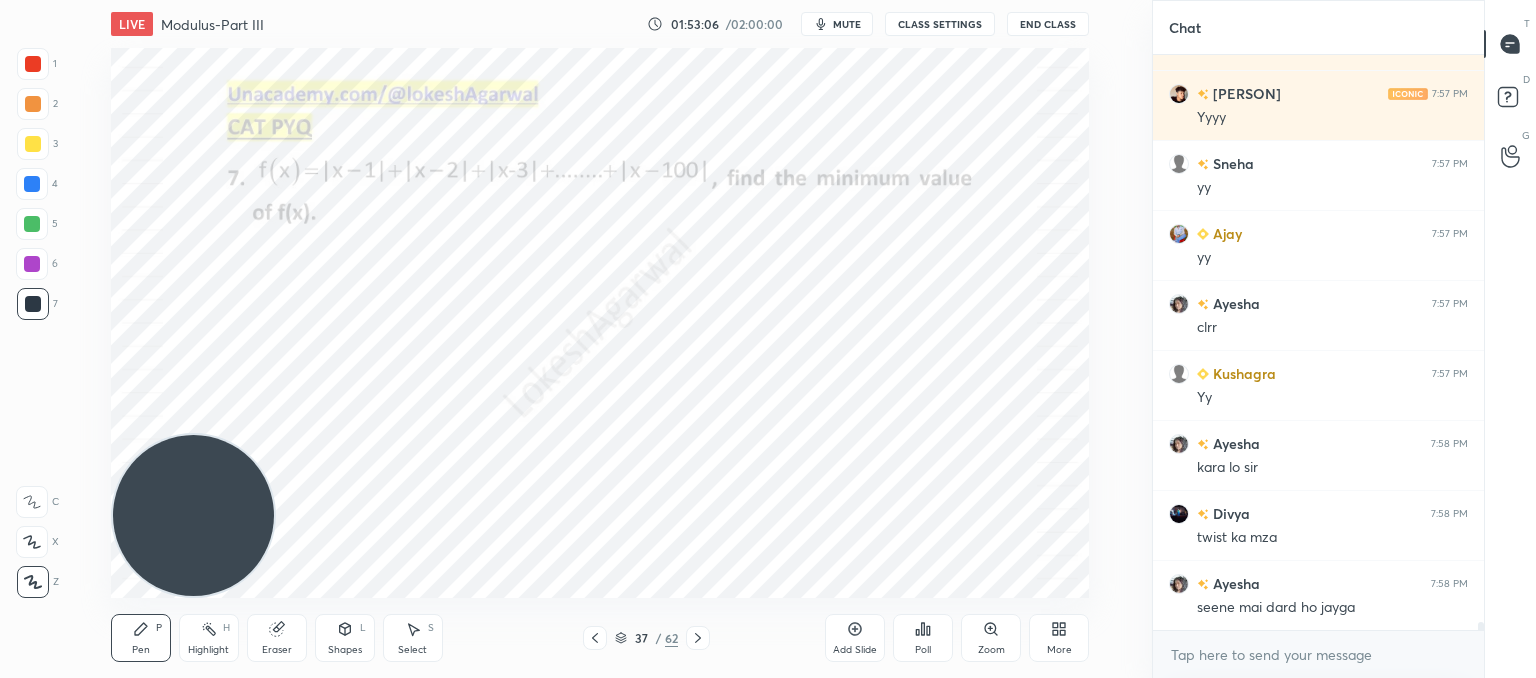 click 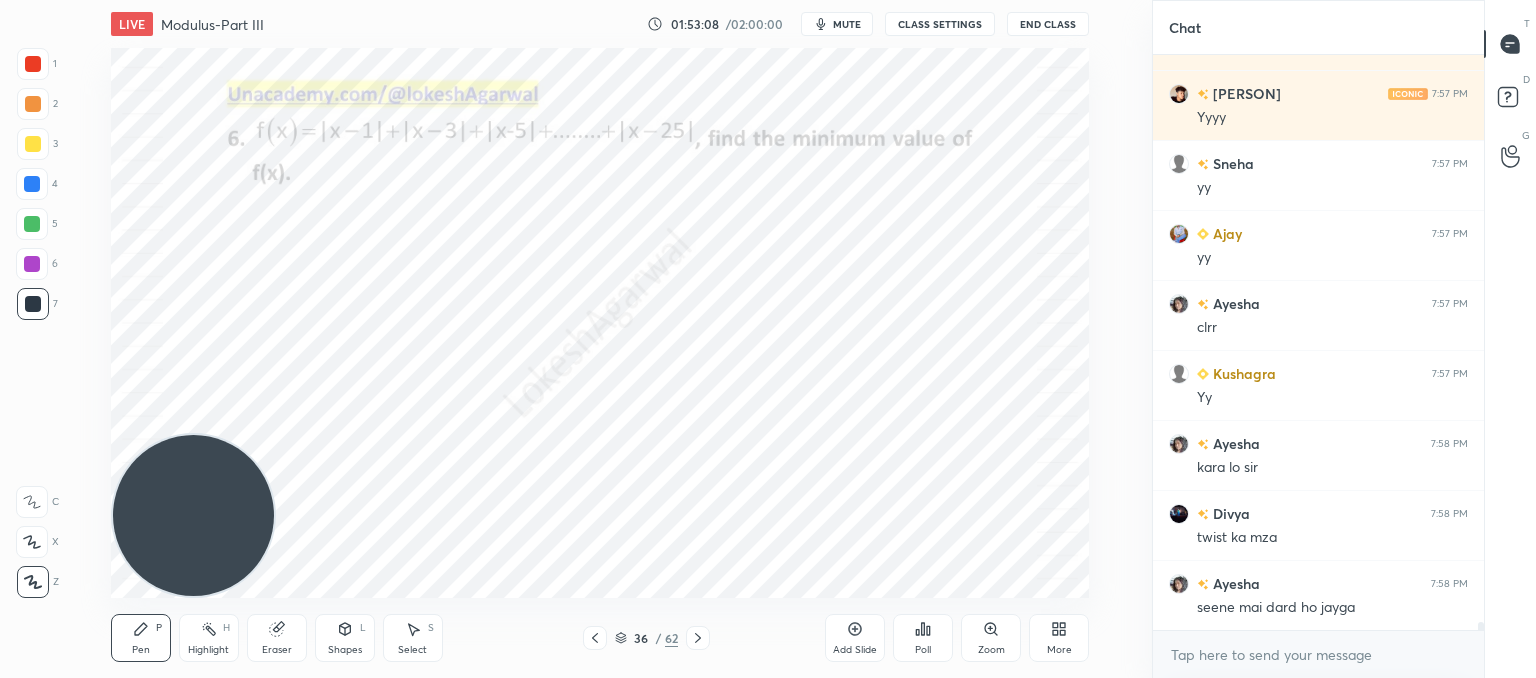 scroll, scrollTop: 41236, scrollLeft: 0, axis: vertical 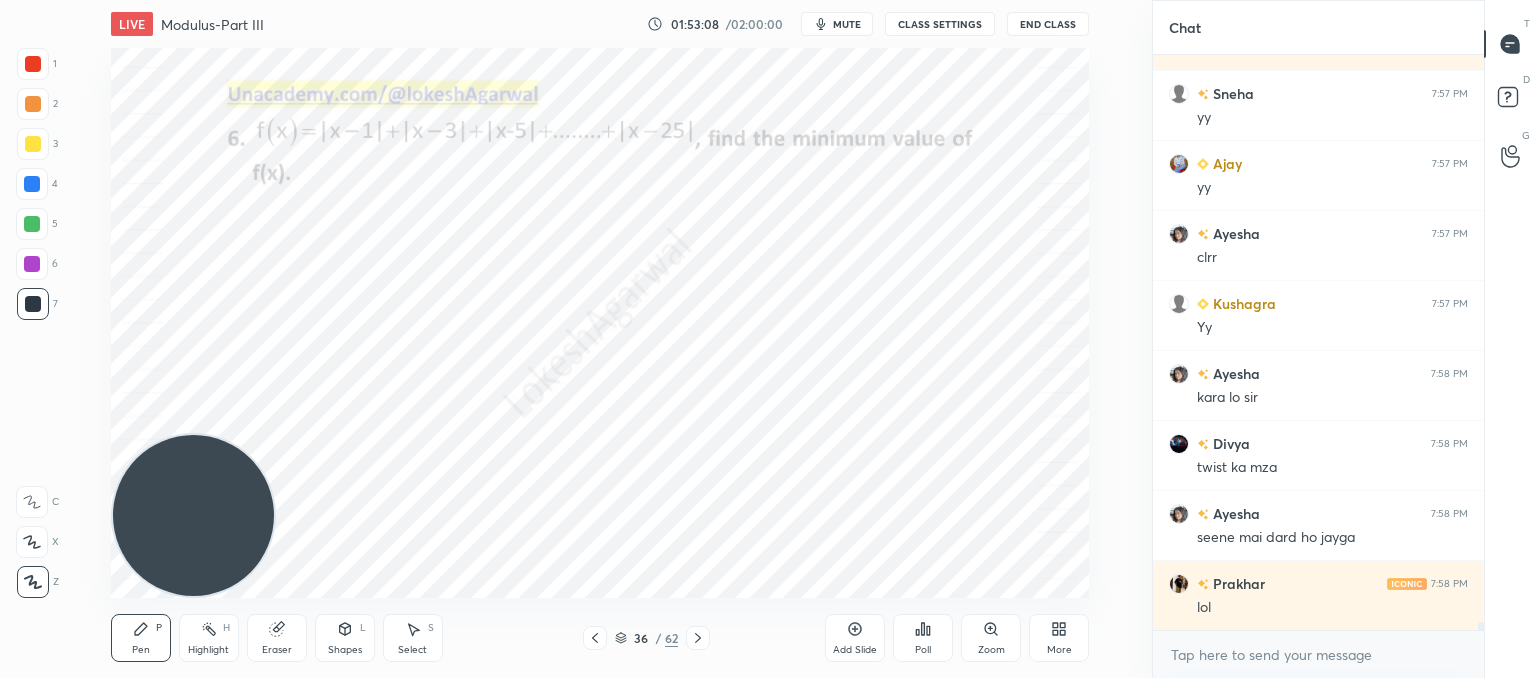 click 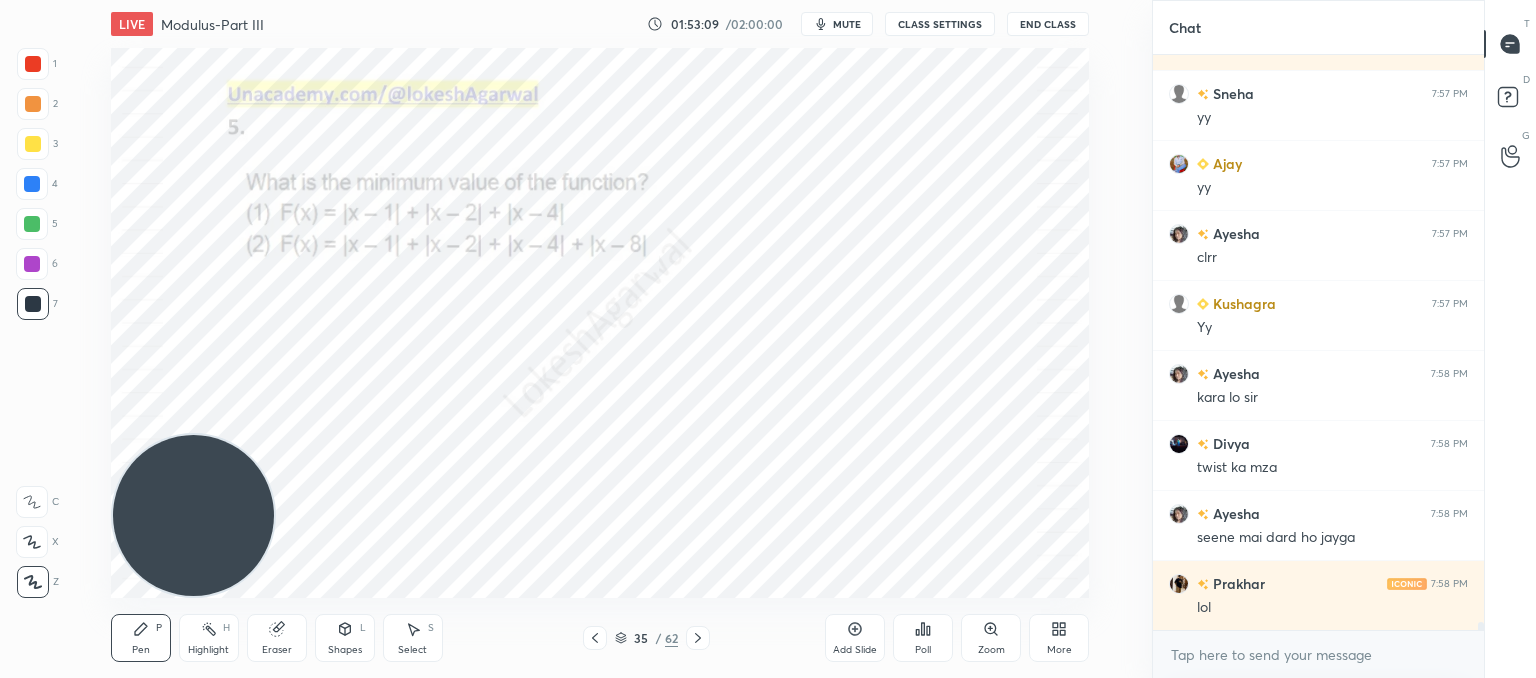 click 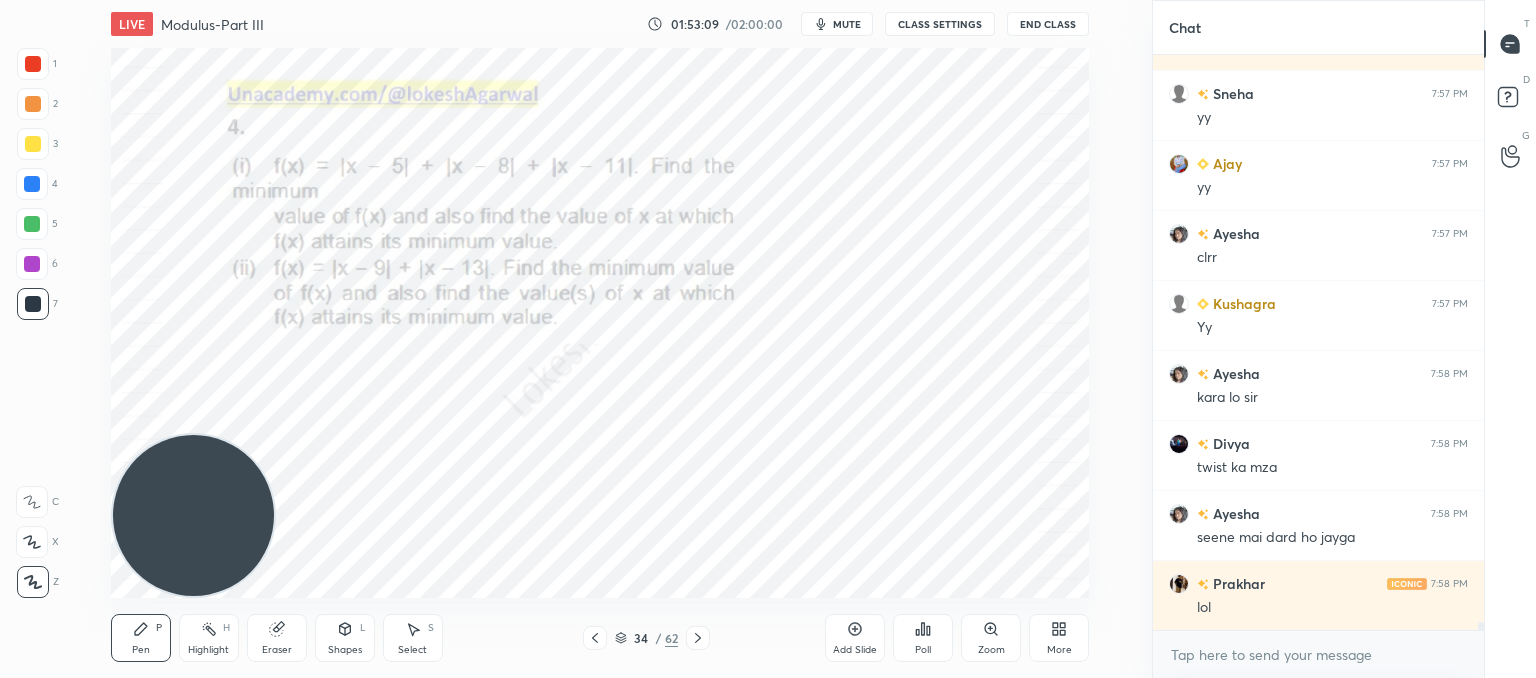 click 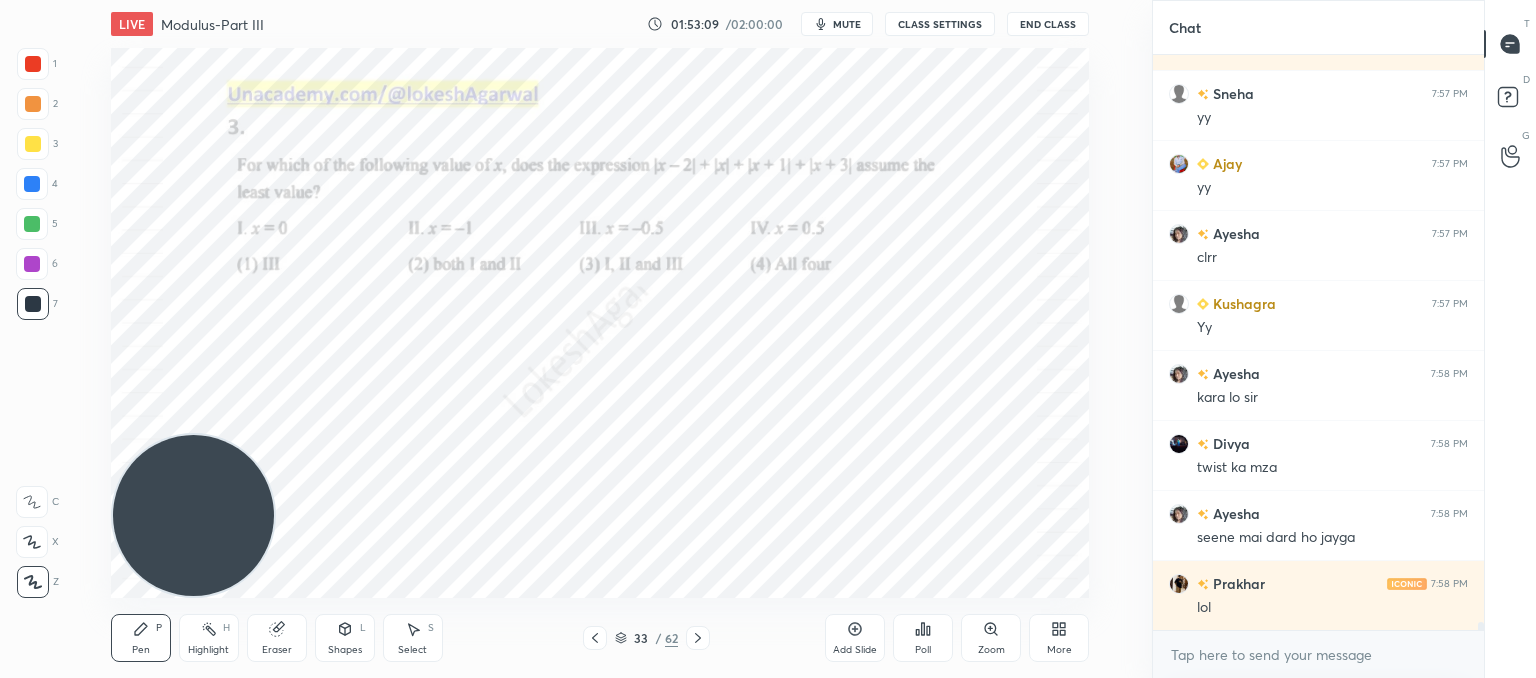 click 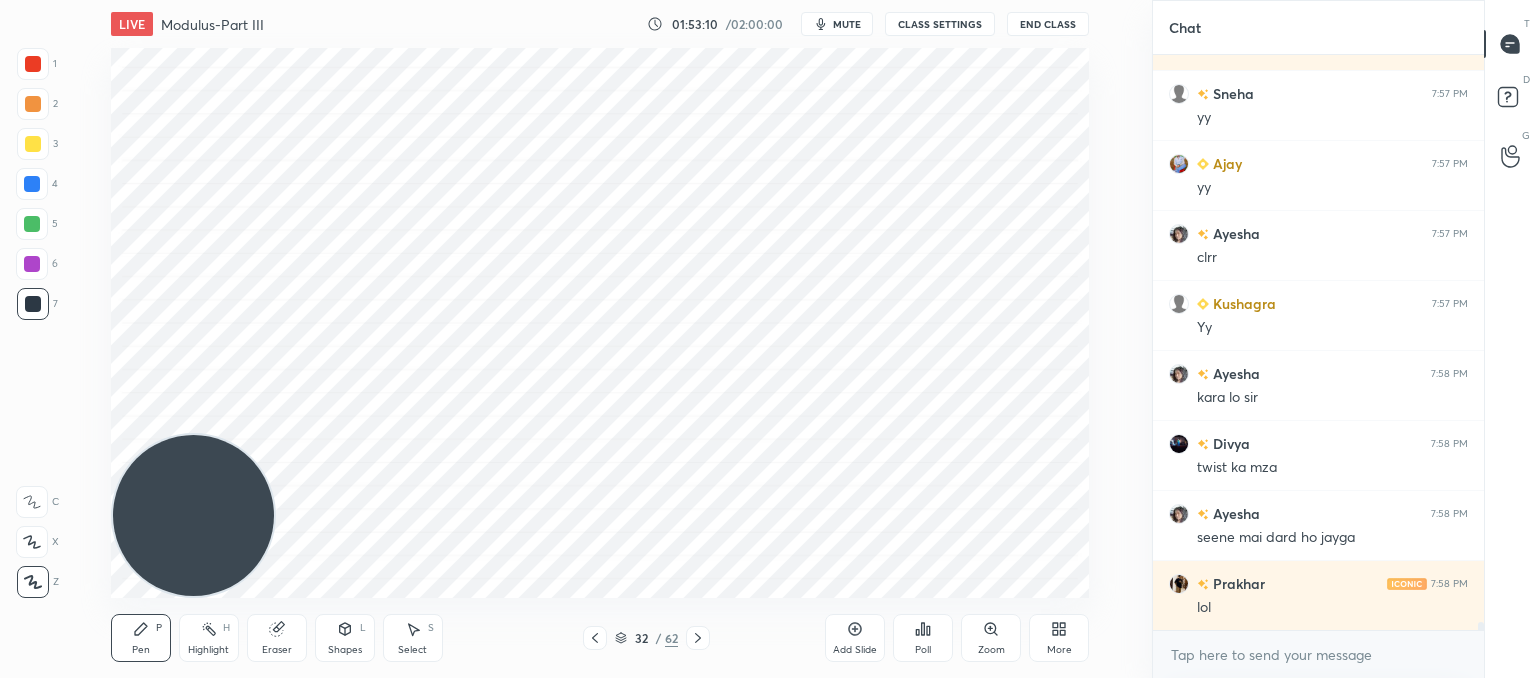 click 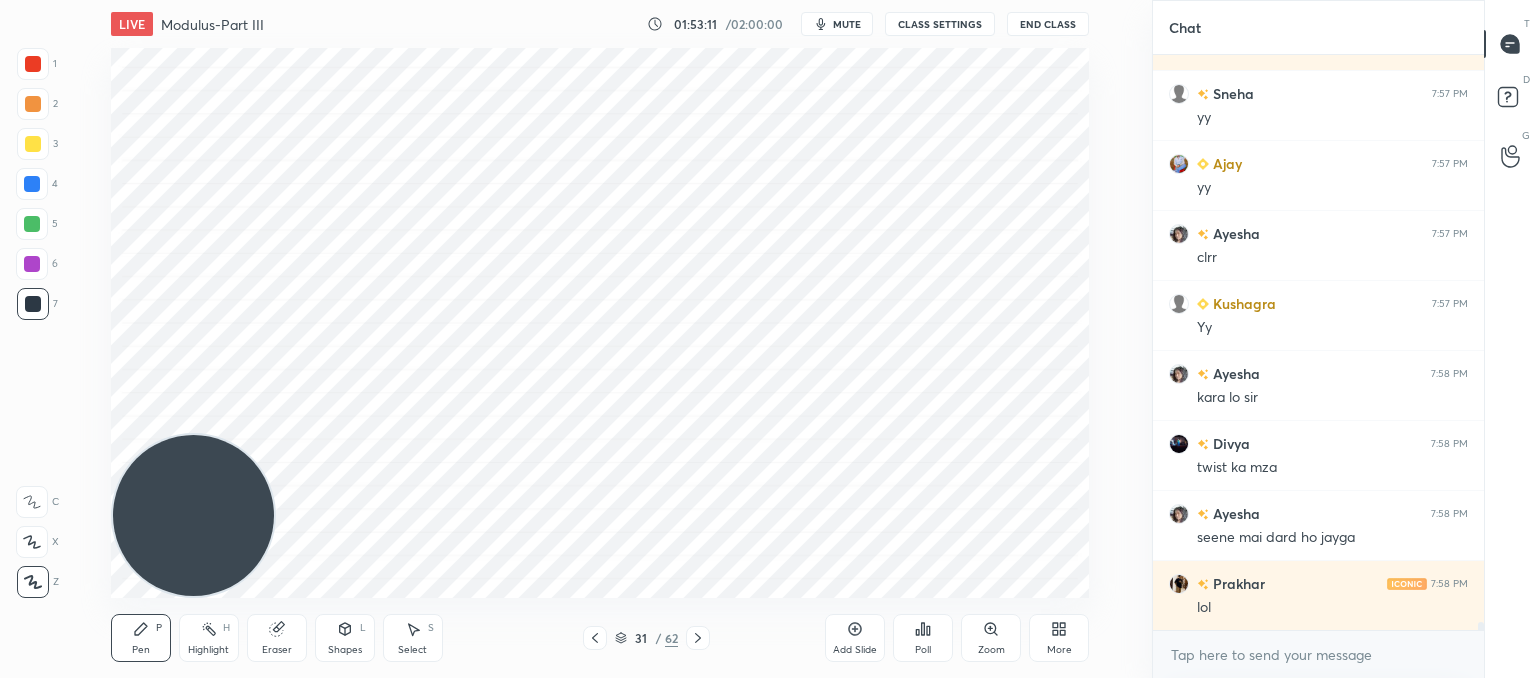 click 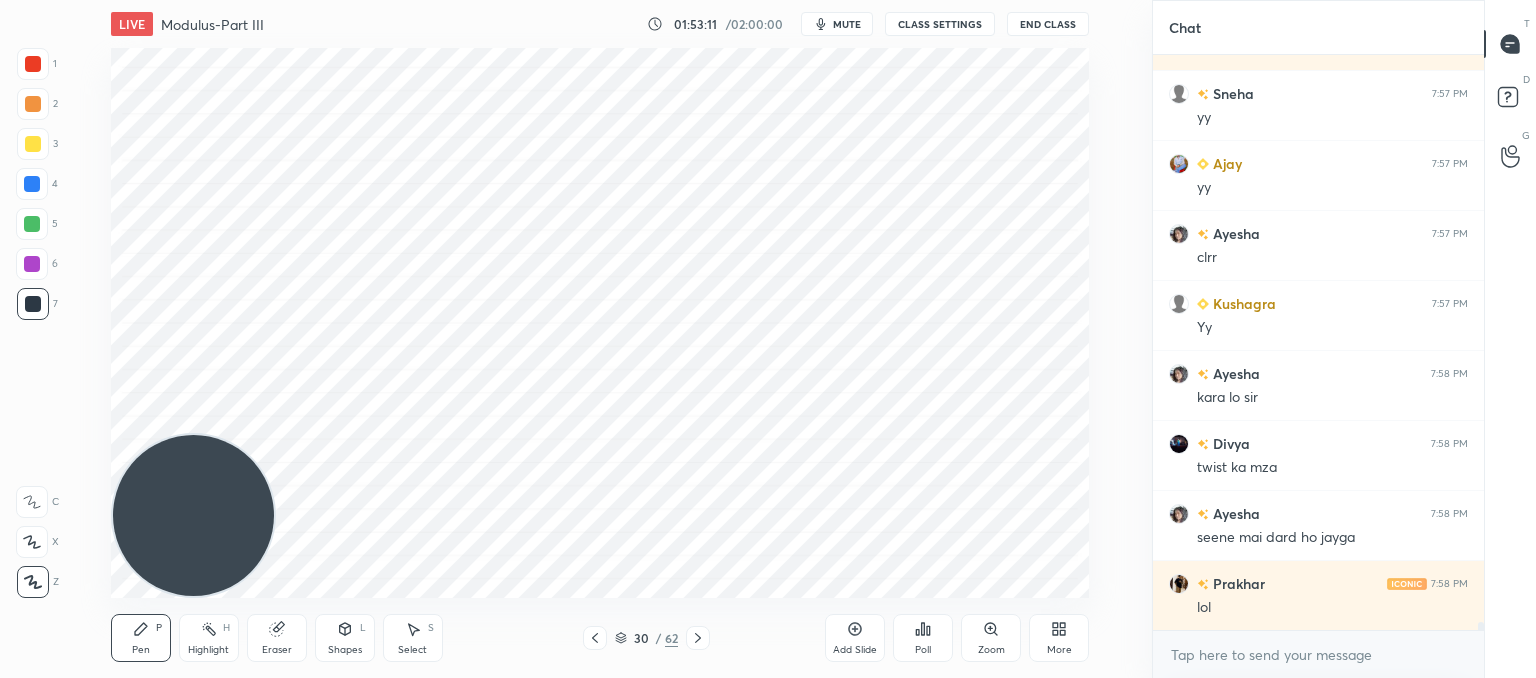 click 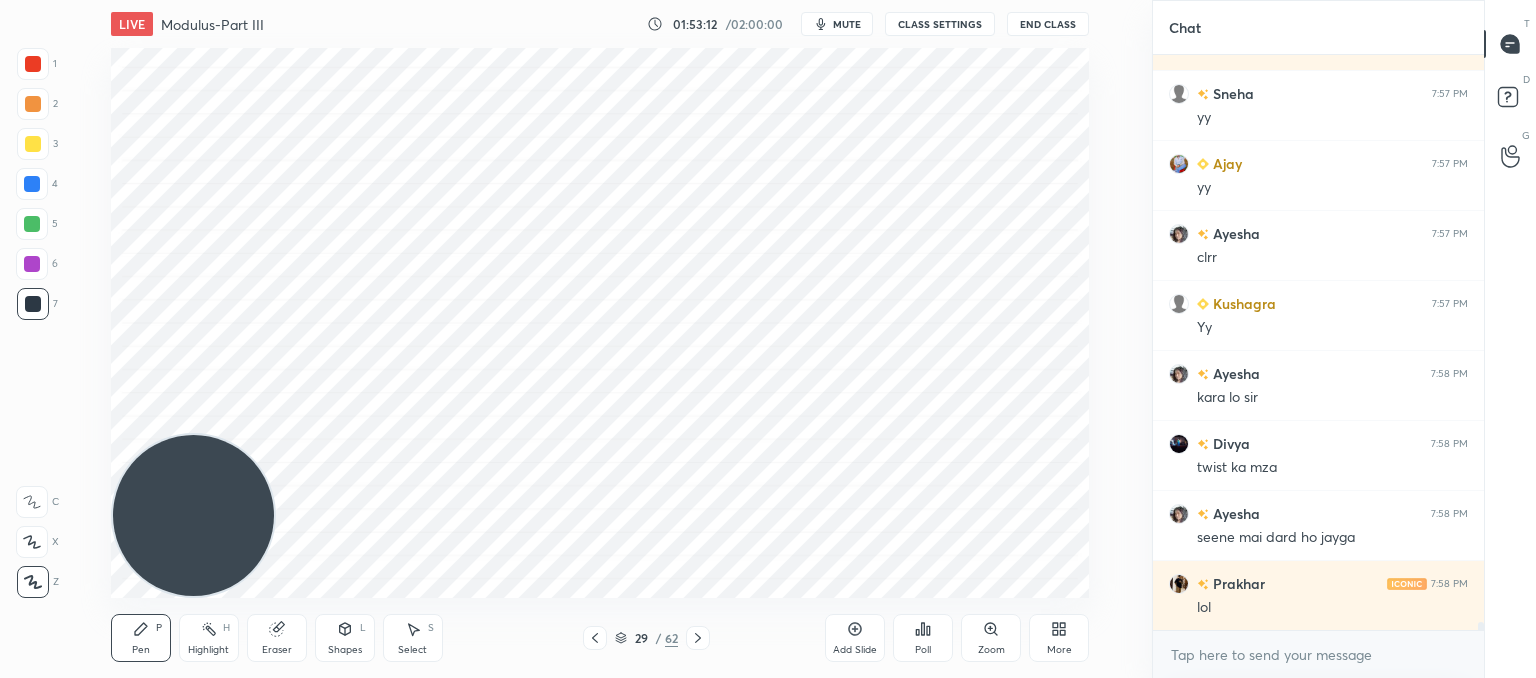 click 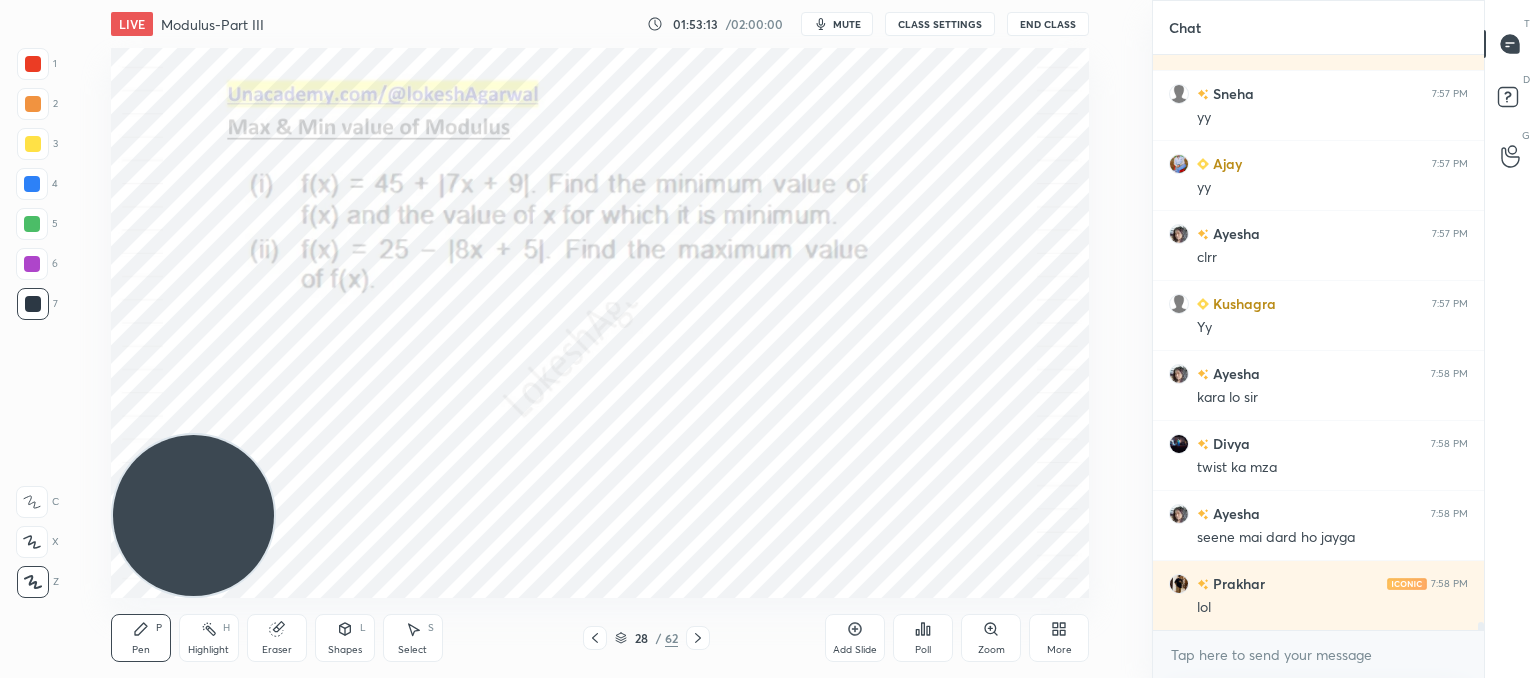click 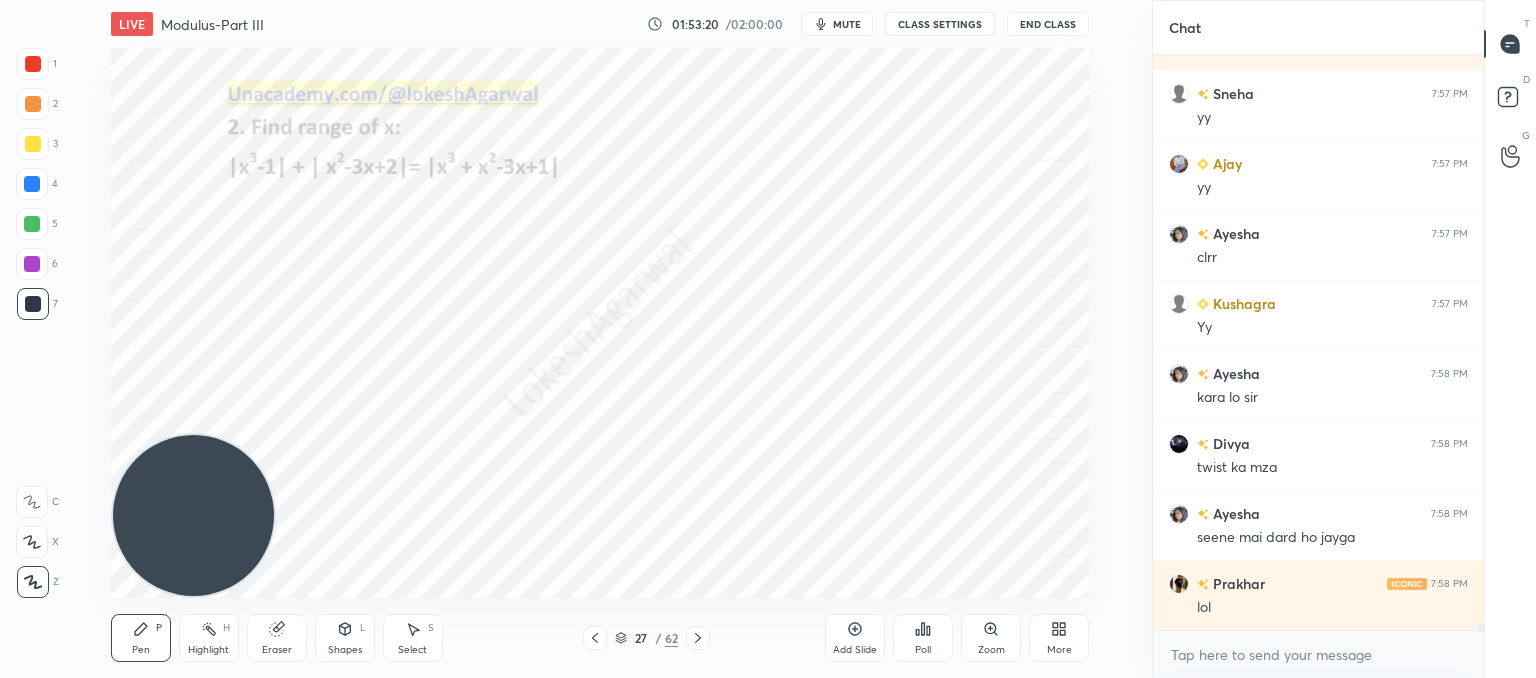 click 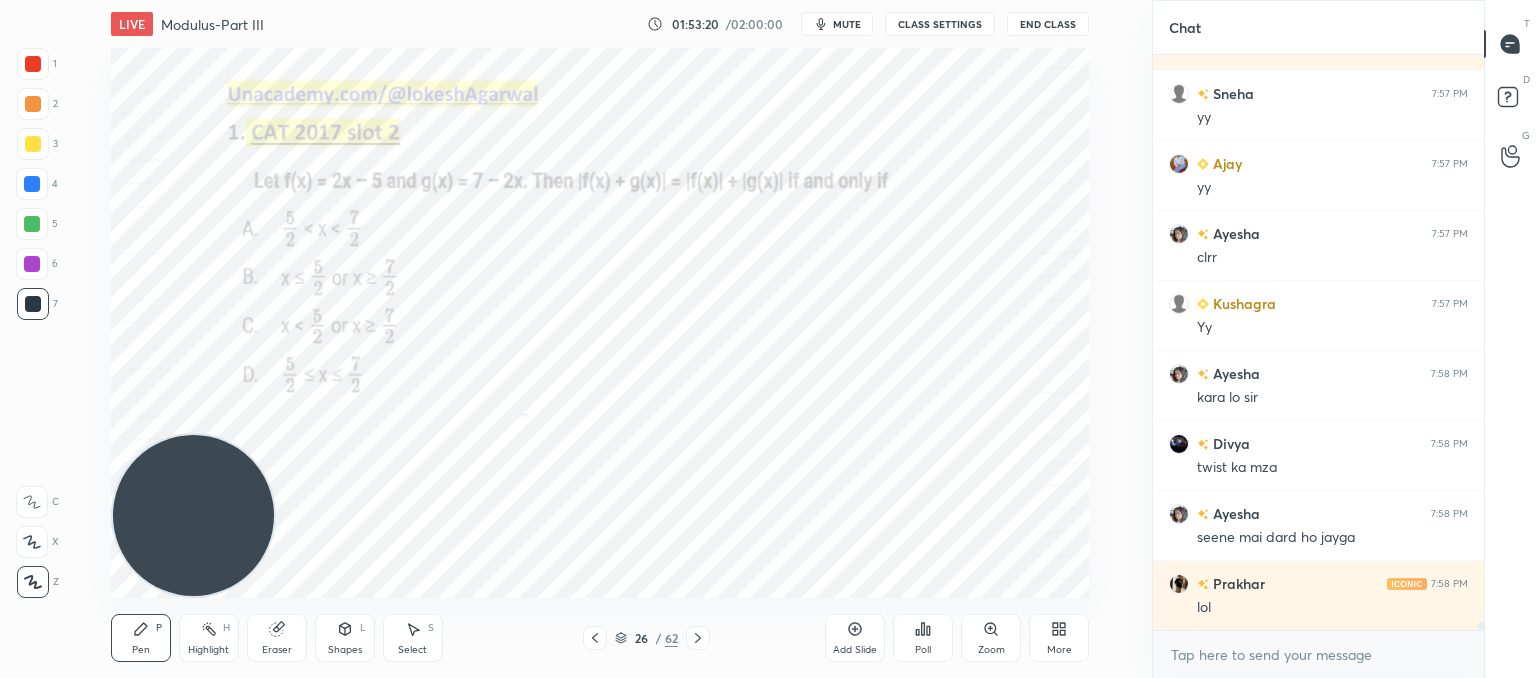 click 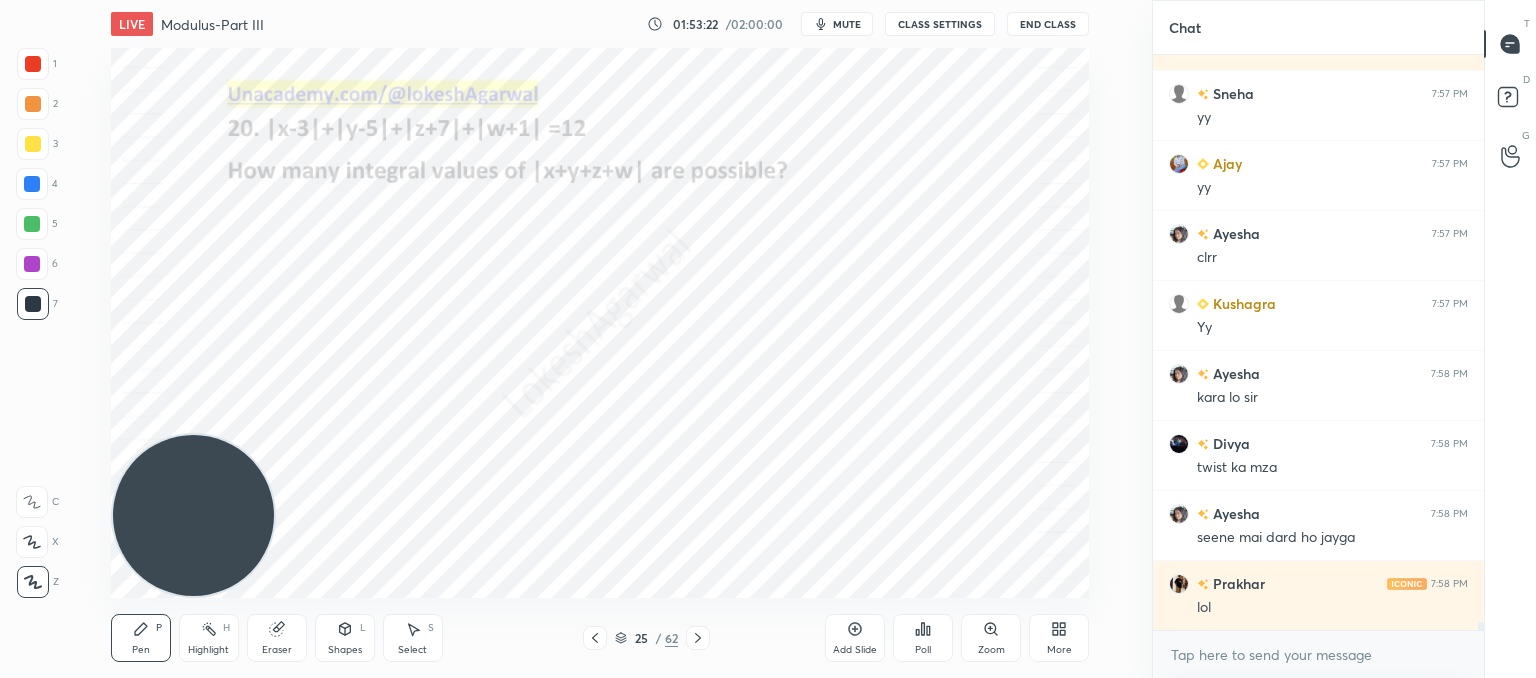 click on "25 / 62" at bounding box center [646, 638] 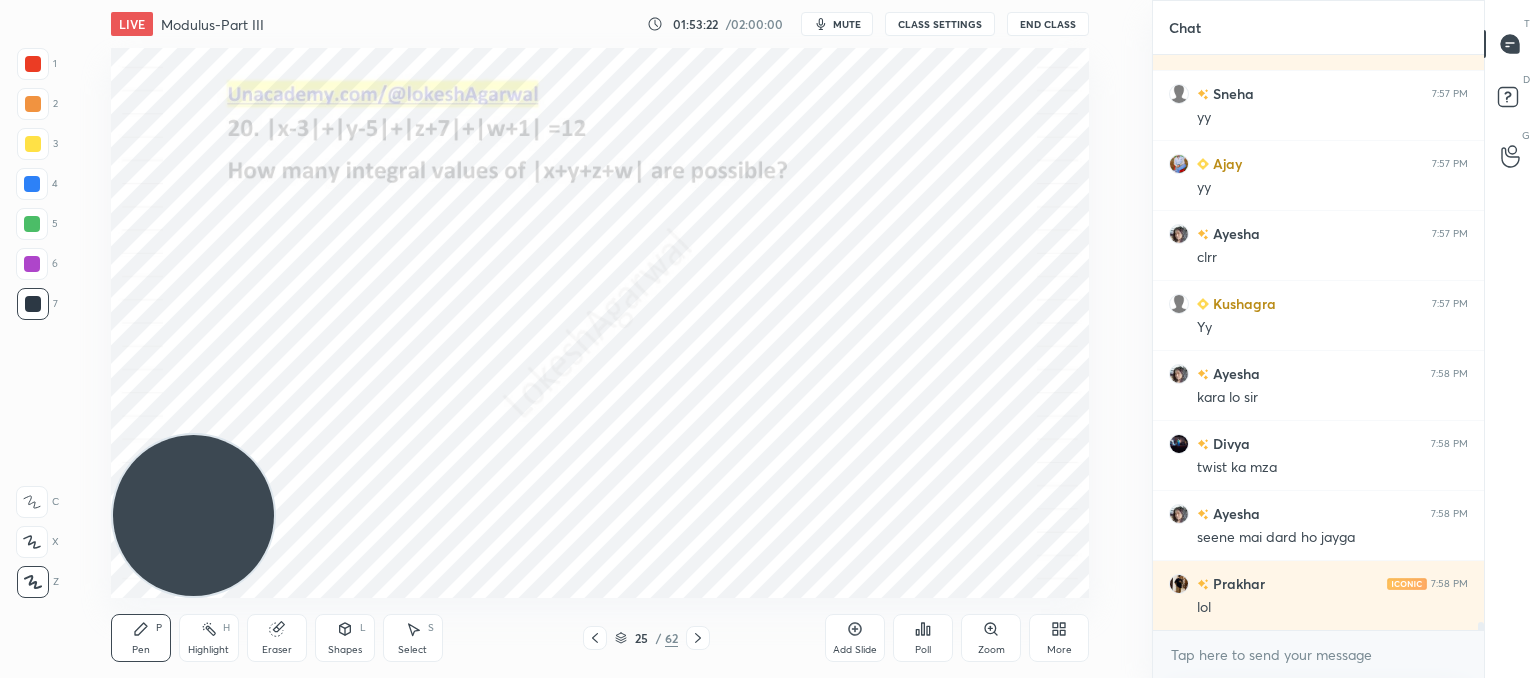 click 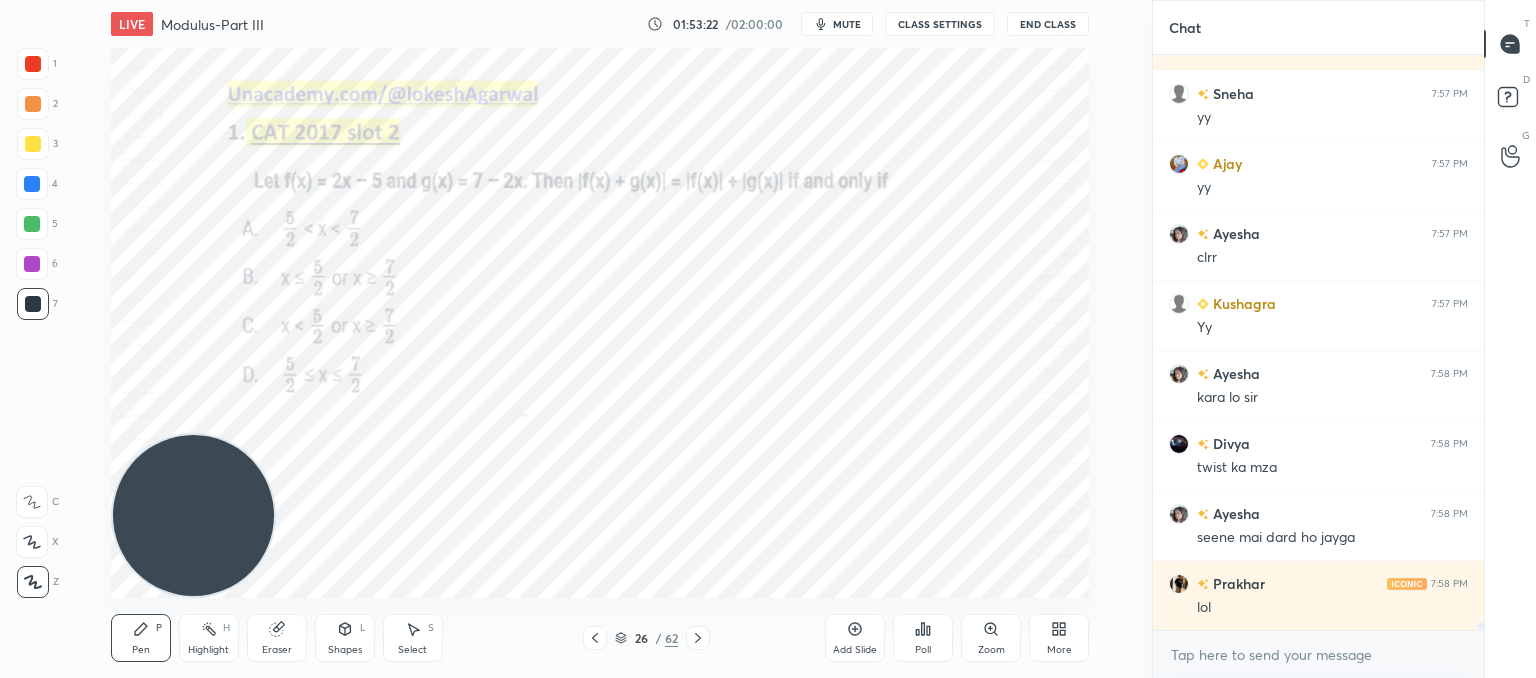 click 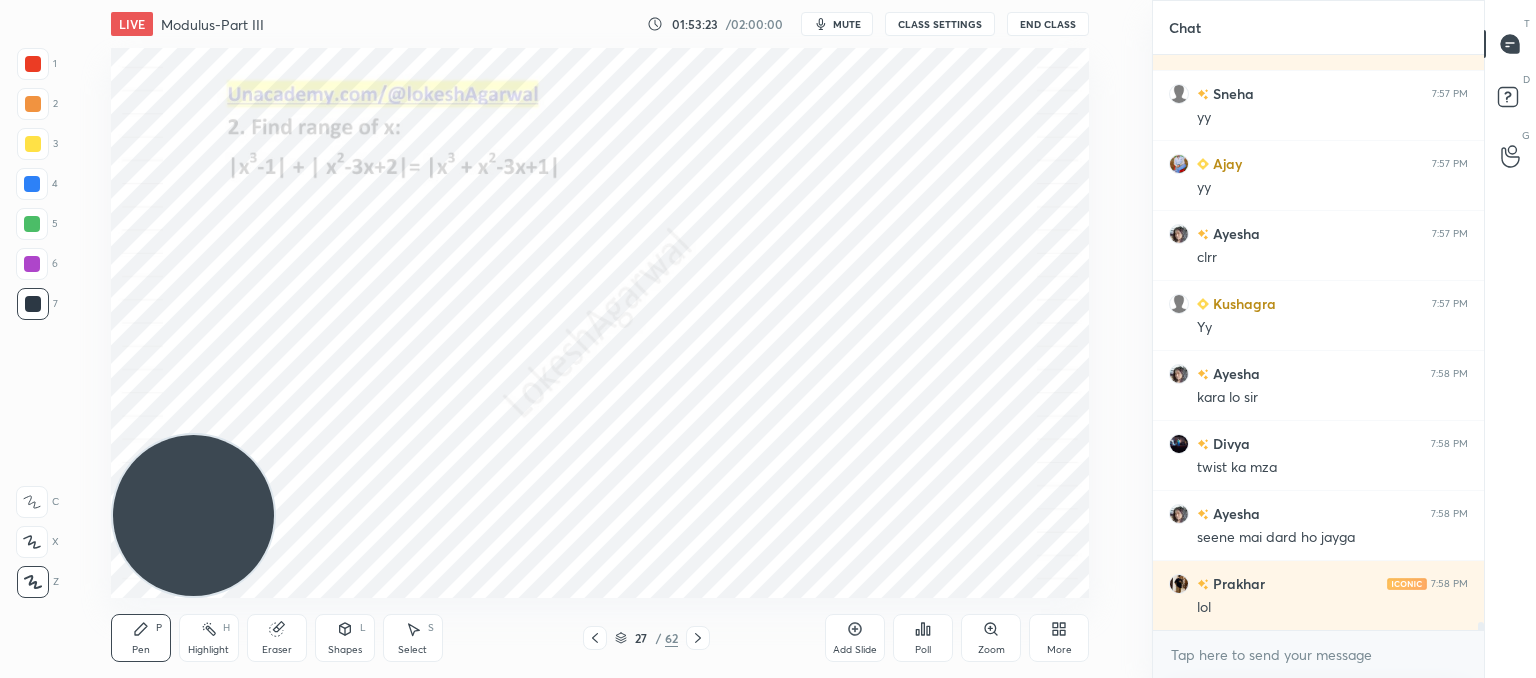 click 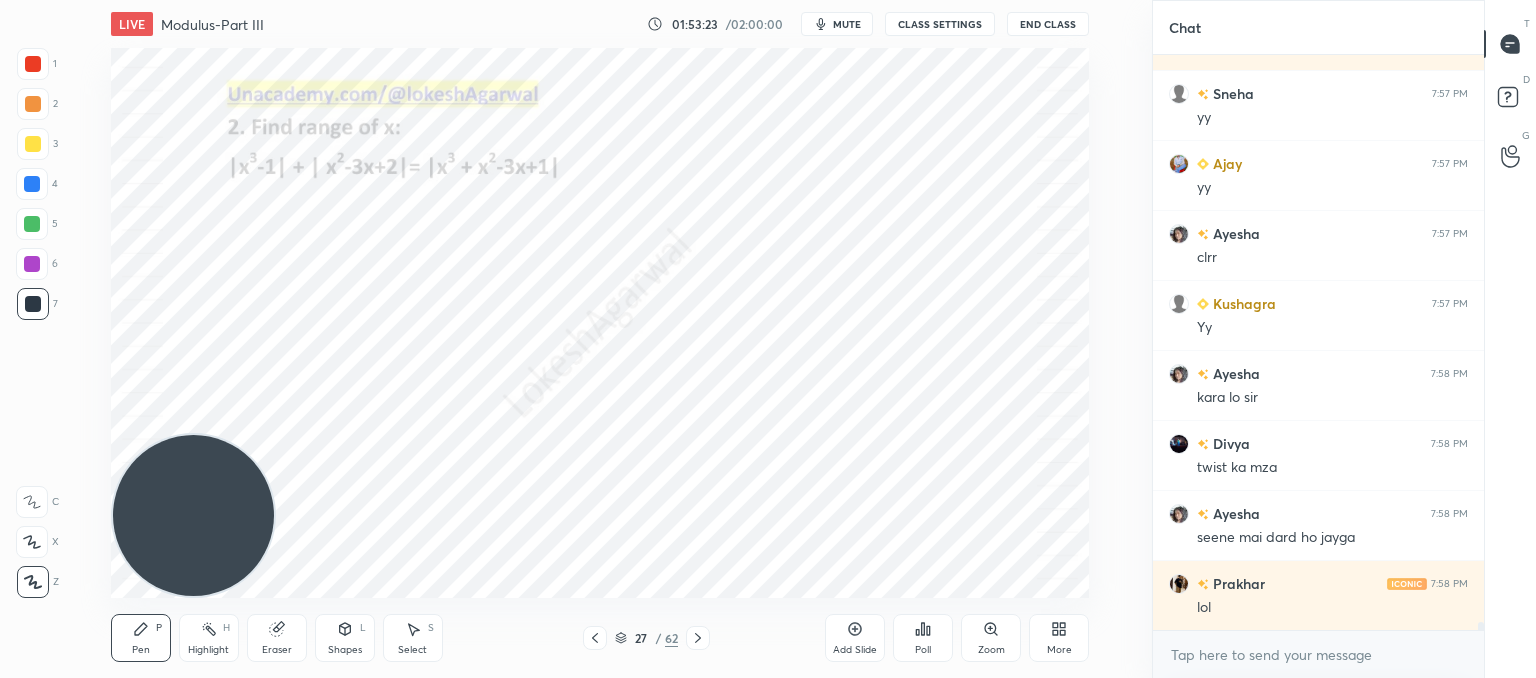 click 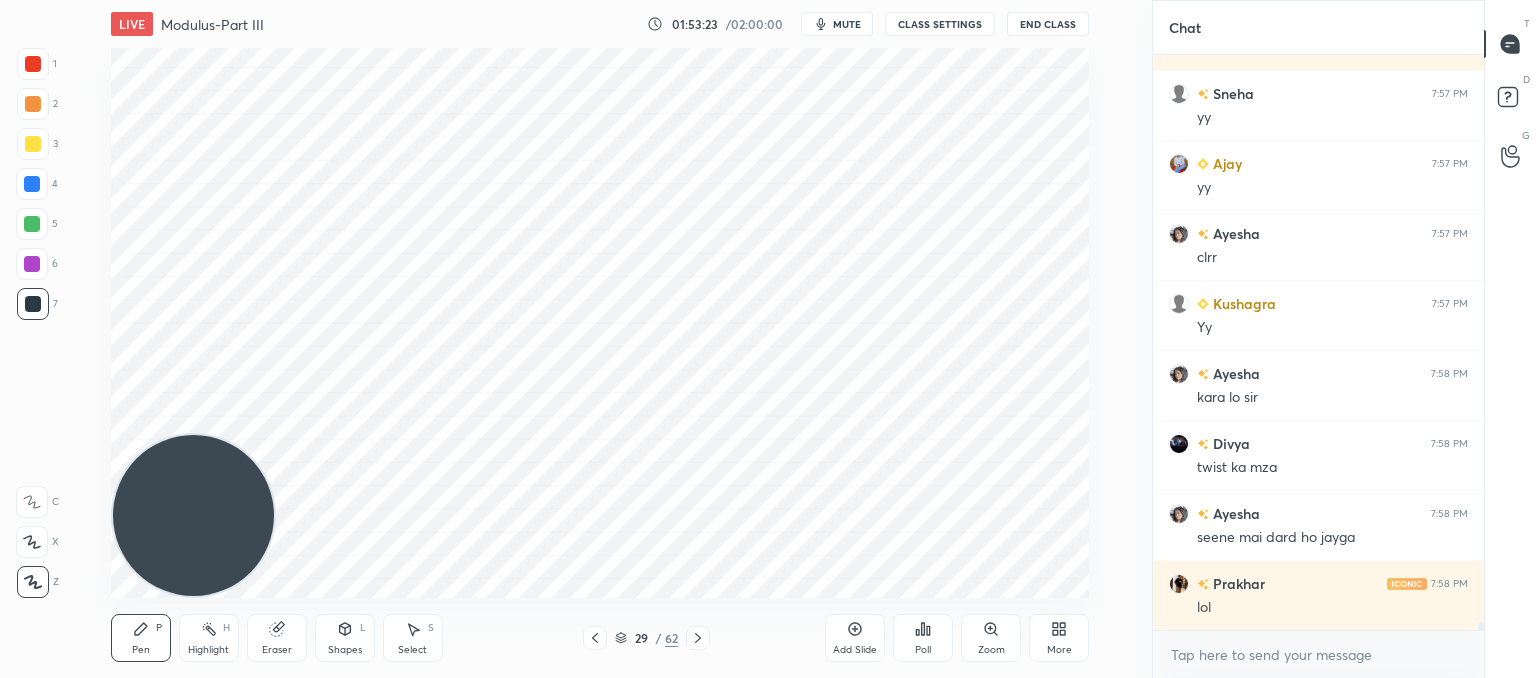 click 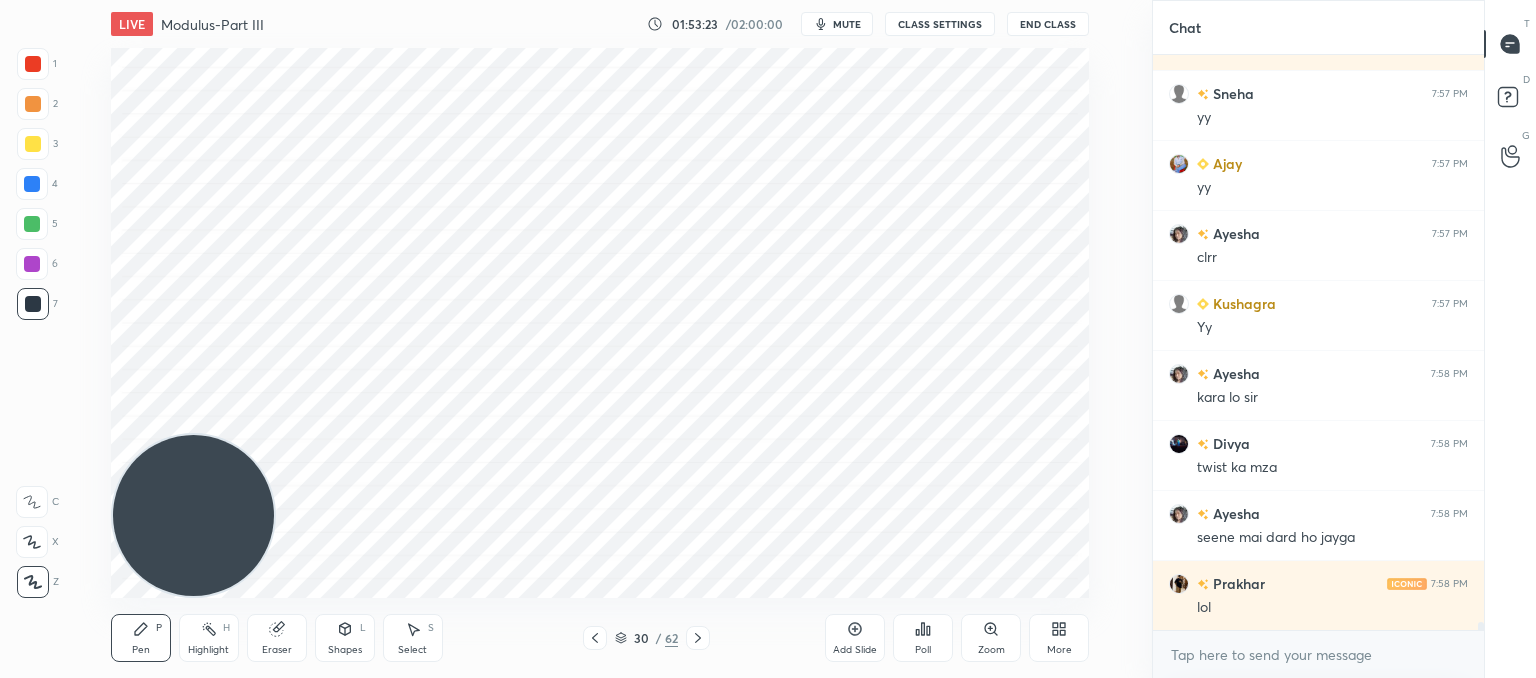 click 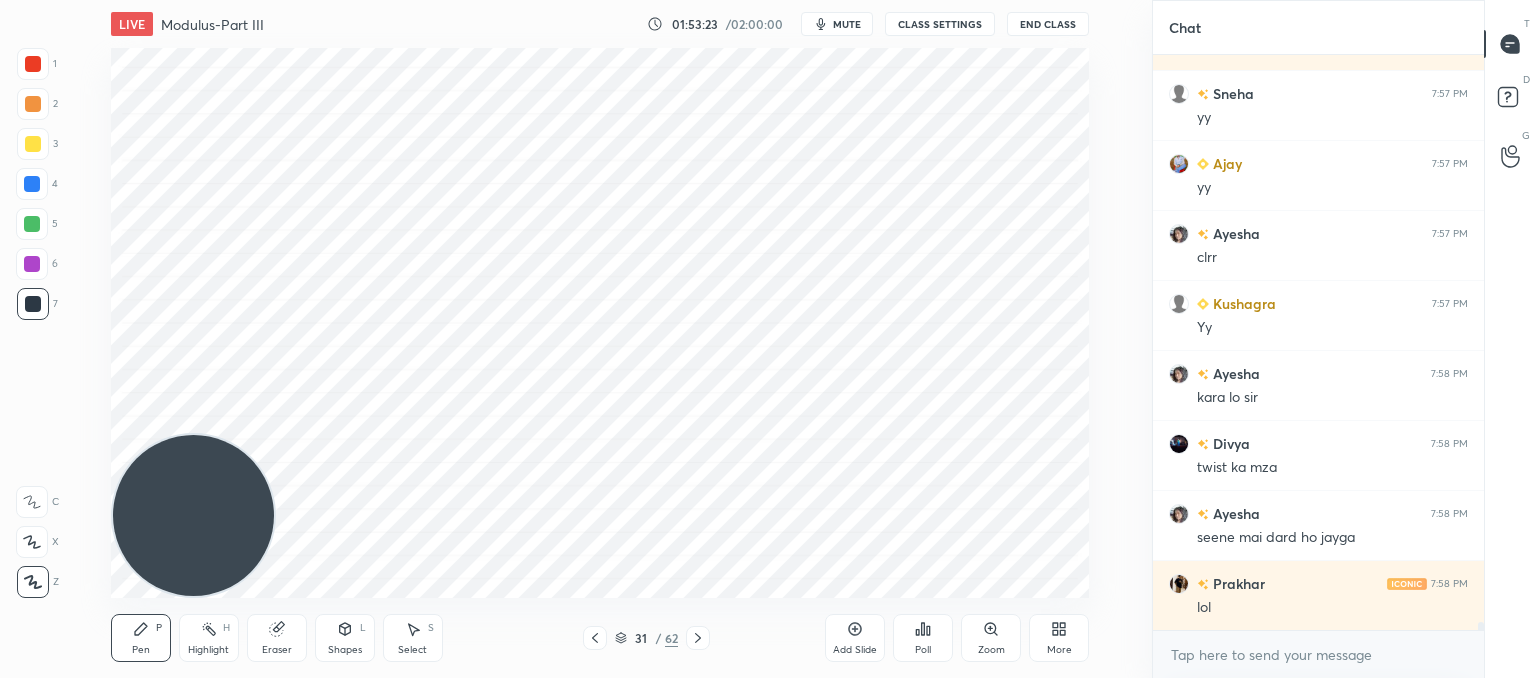 click 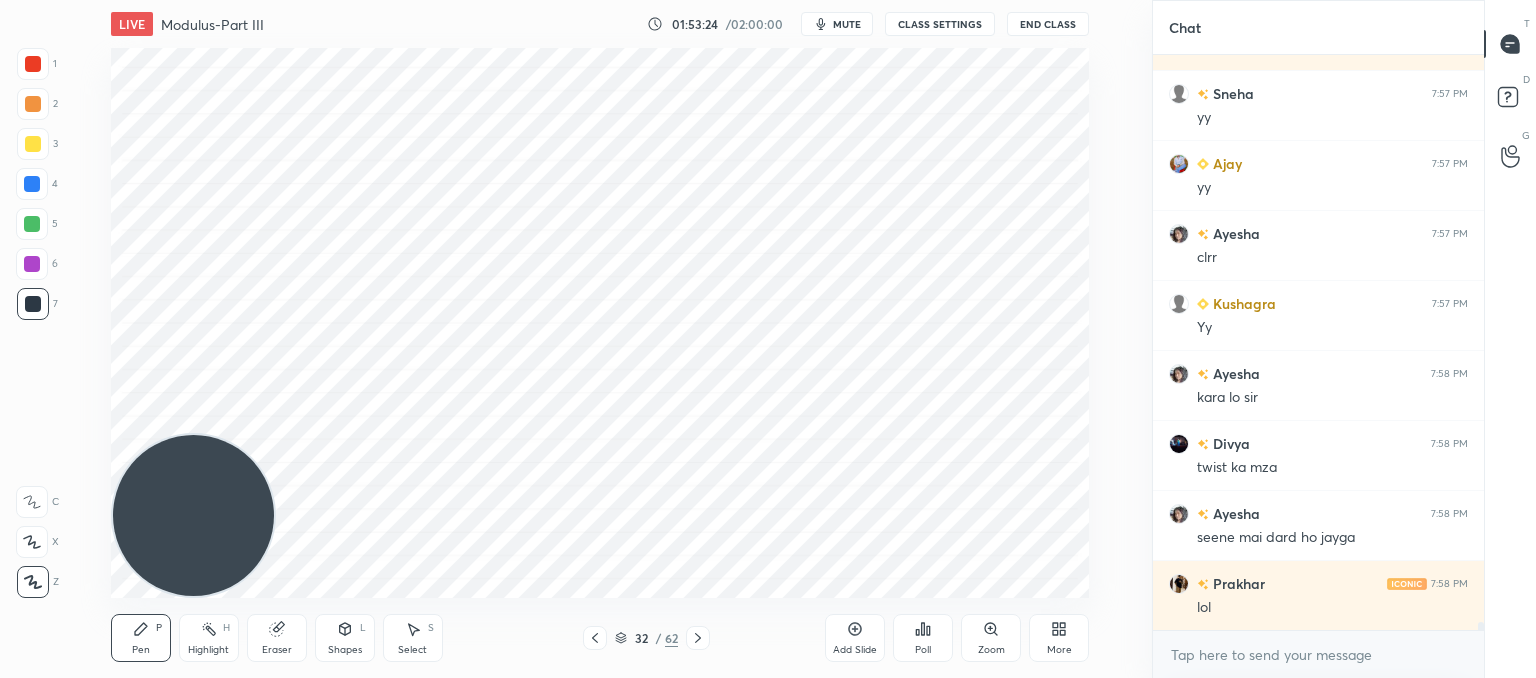 click 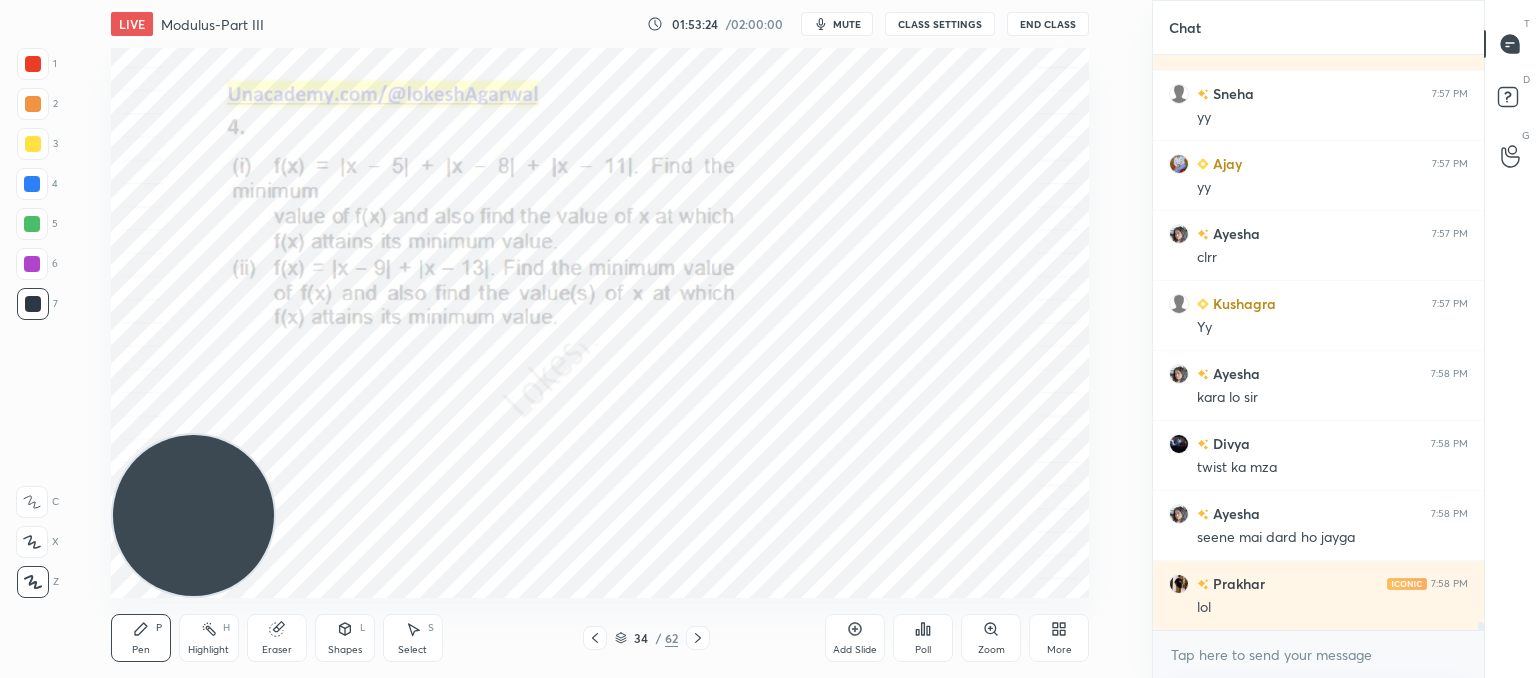 click 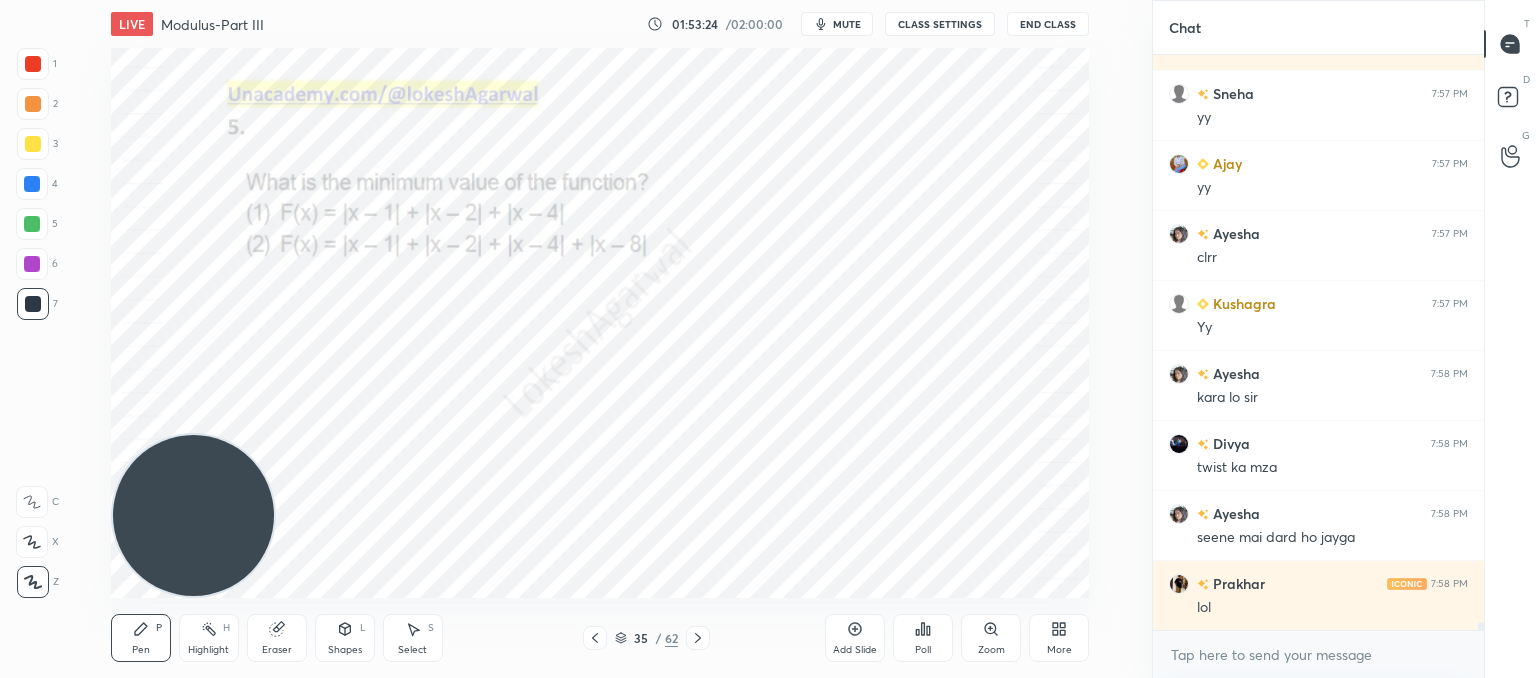click 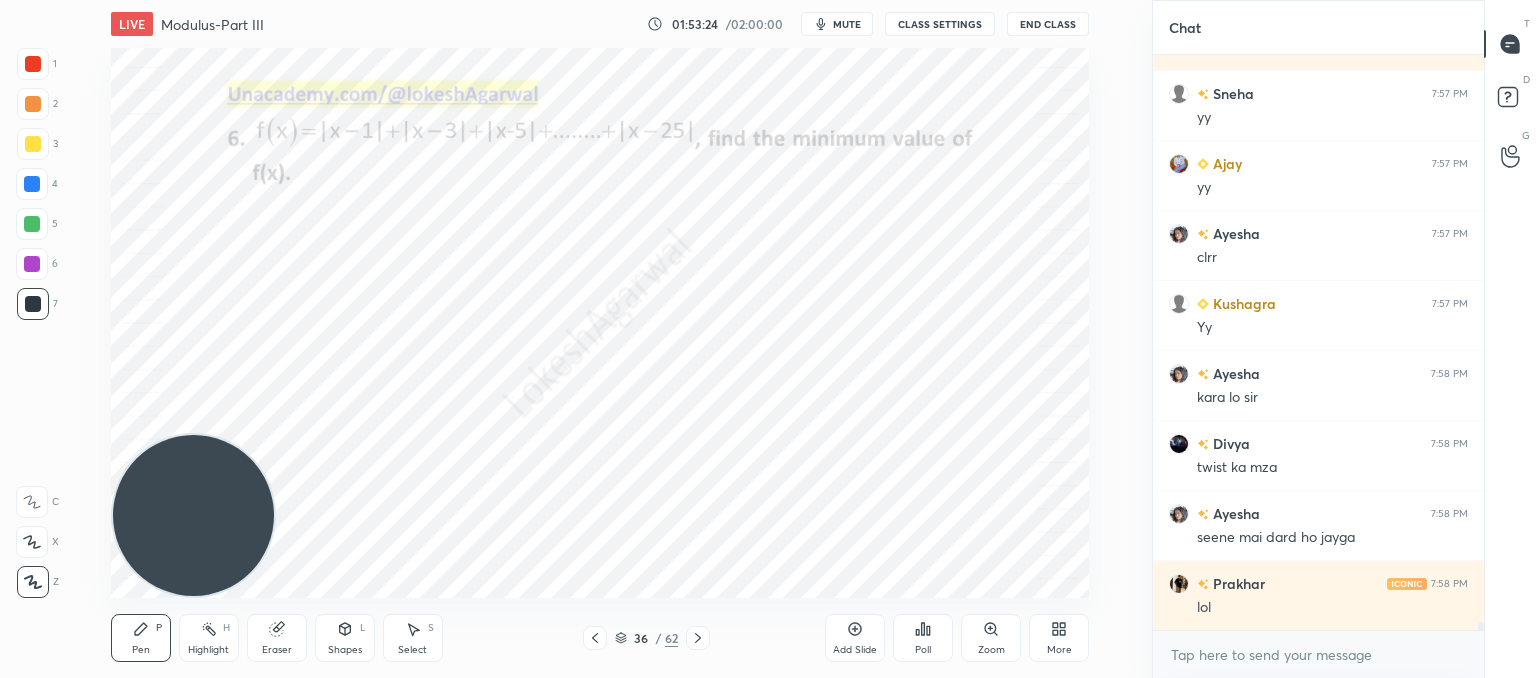 click 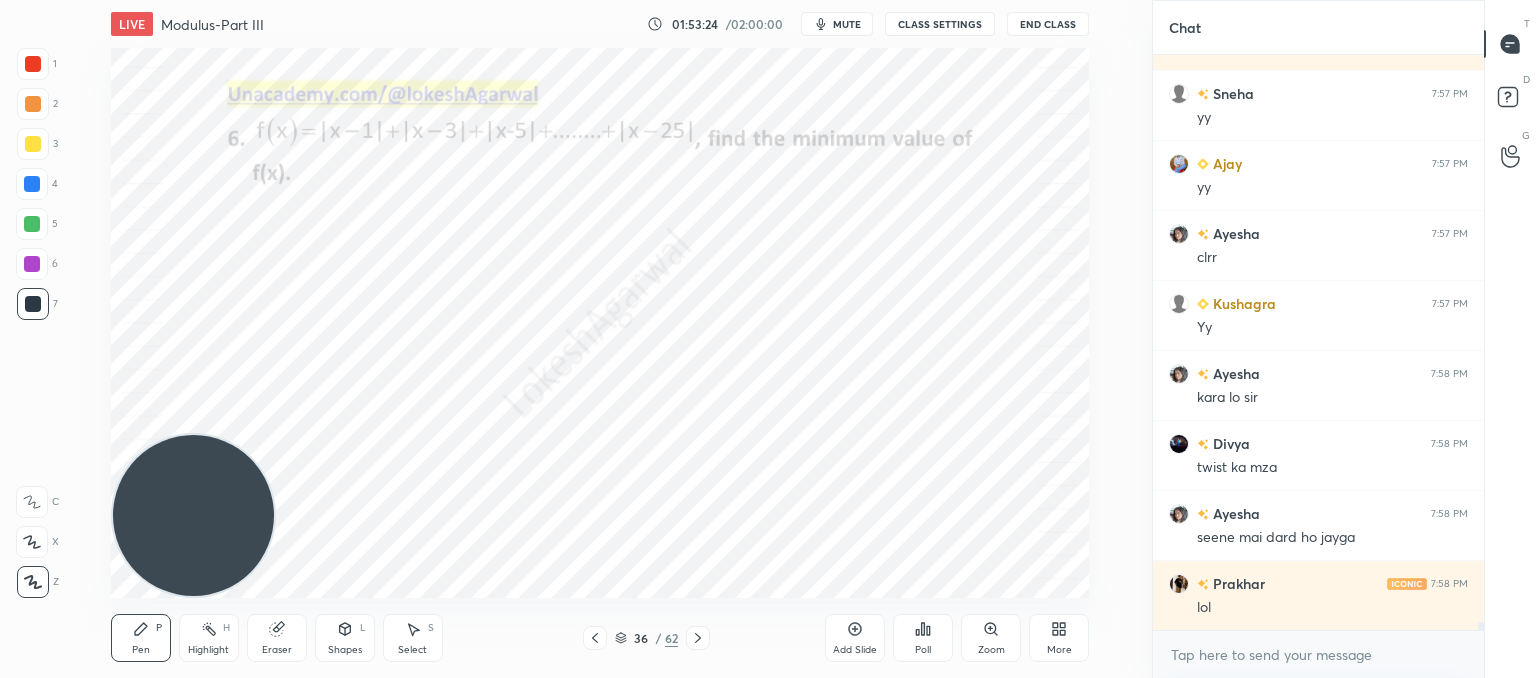 click 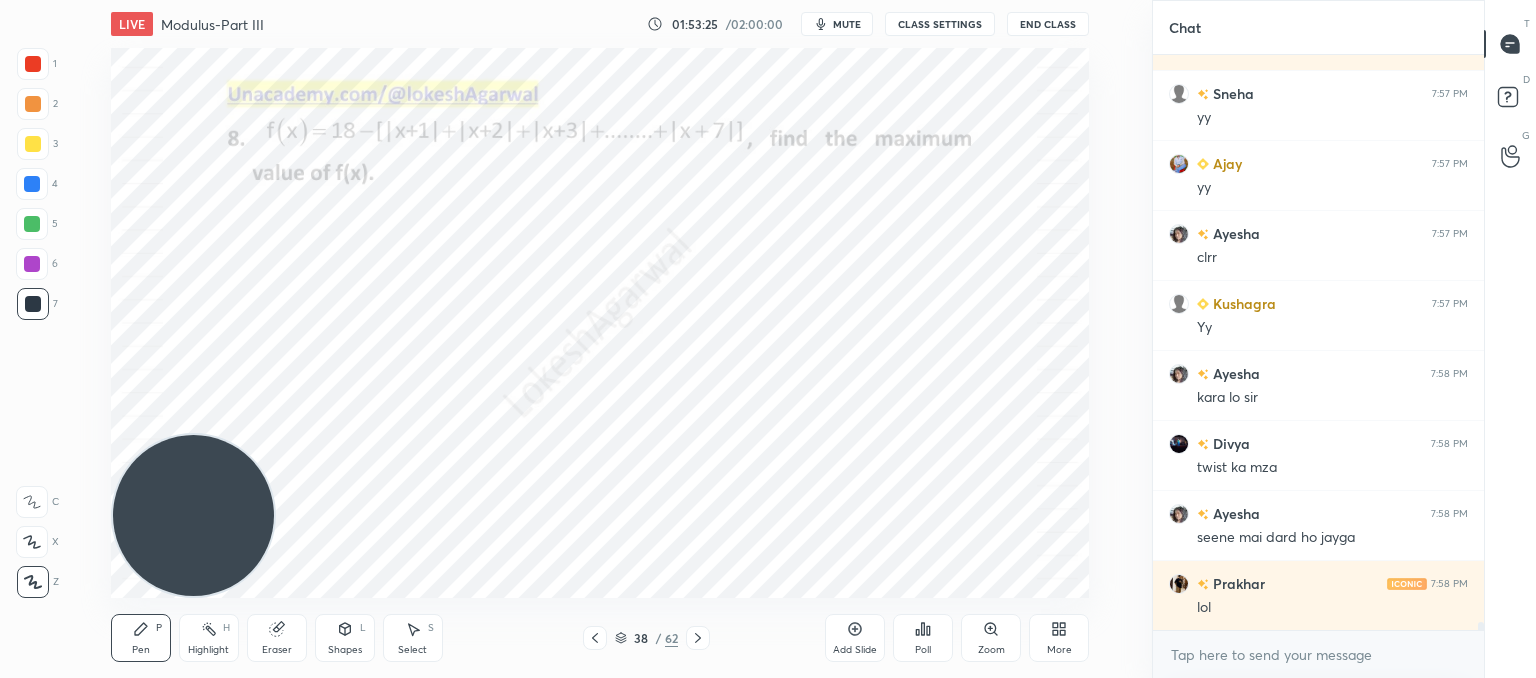 click 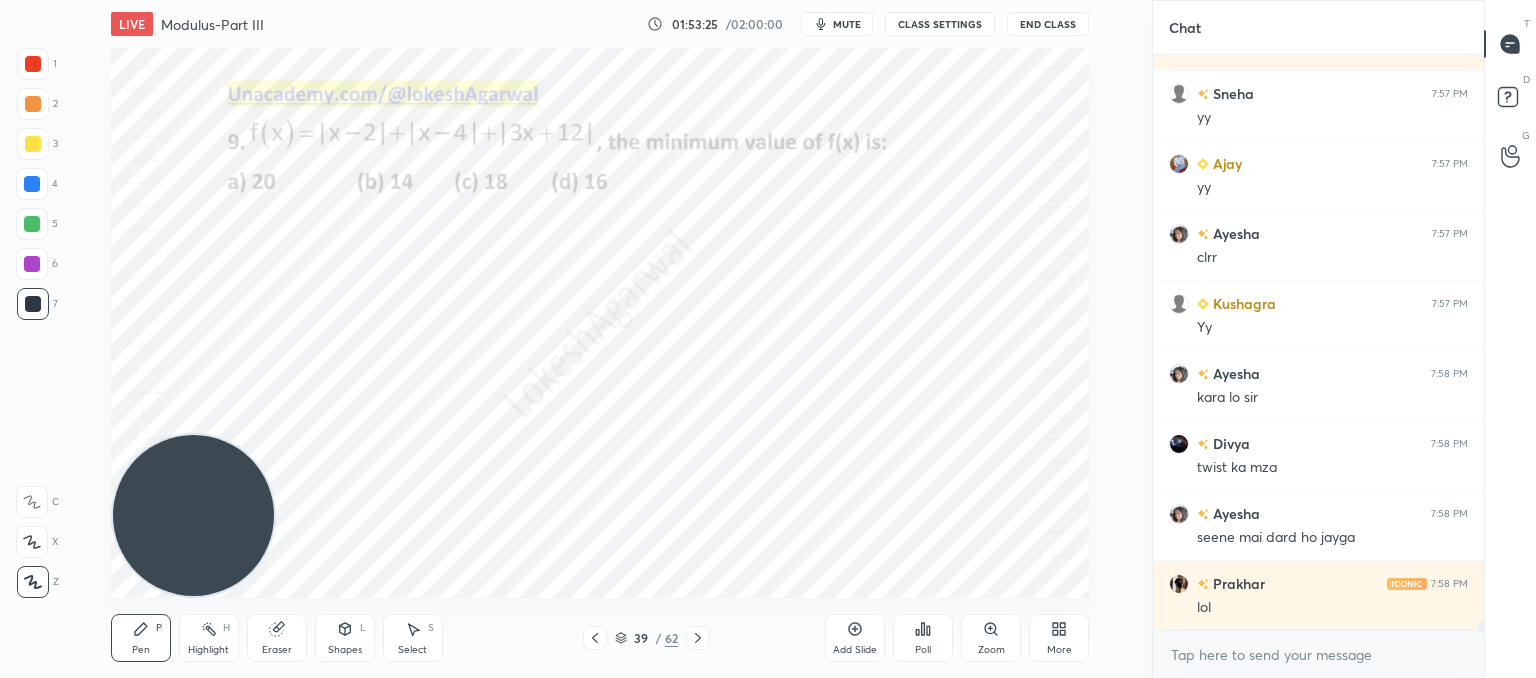 click at bounding box center (698, 638) 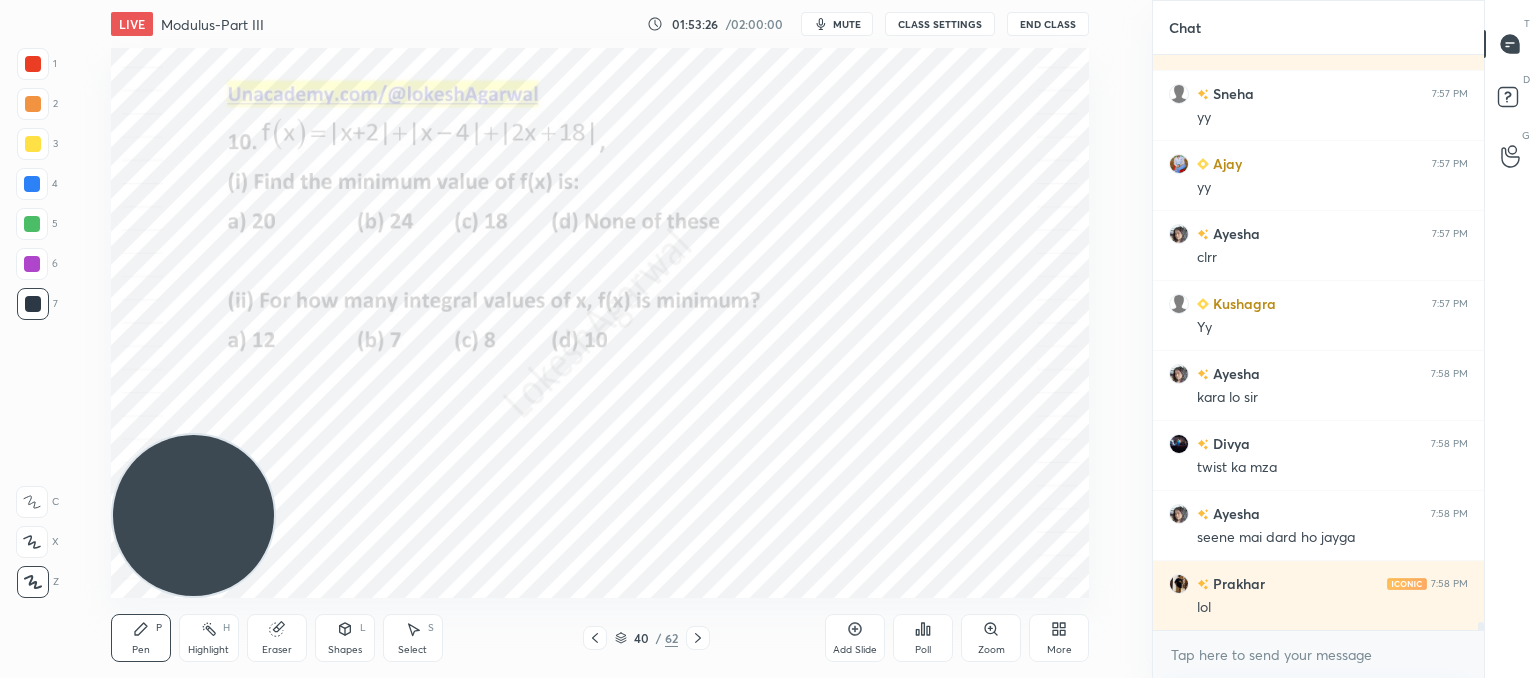 scroll, scrollTop: 41306, scrollLeft: 0, axis: vertical 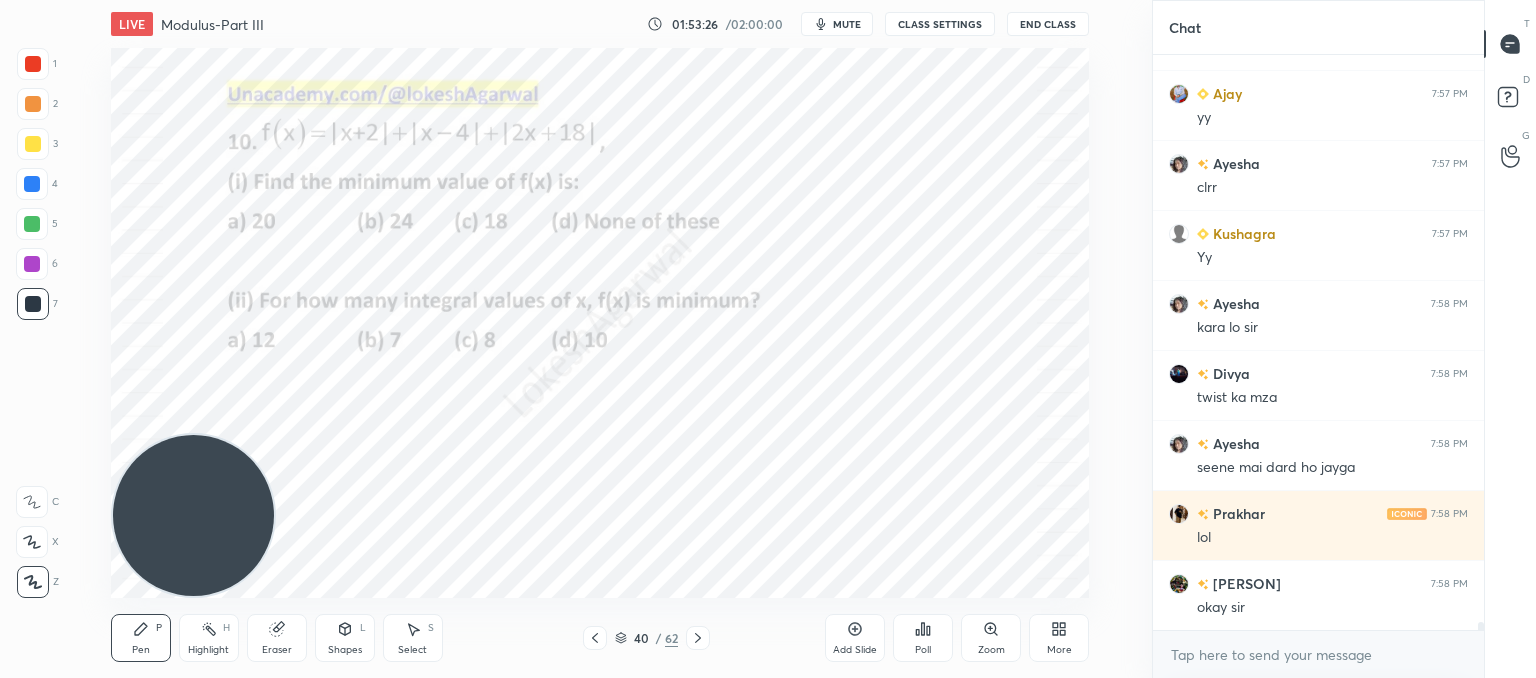 click at bounding box center (698, 638) 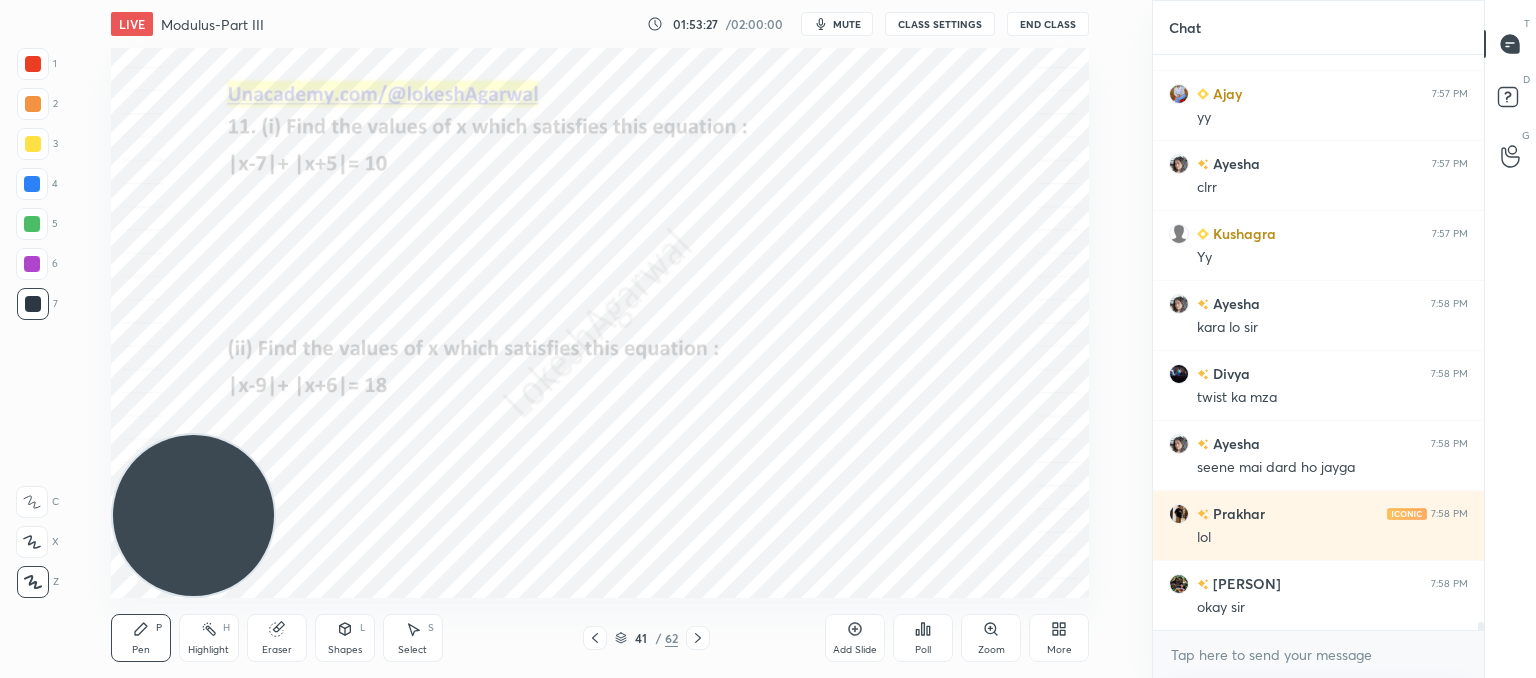 click on "Pen P Highlight H Eraser Shapes L Select S 41 / 62 Add Slide Poll Zoom More" at bounding box center (600, 638) 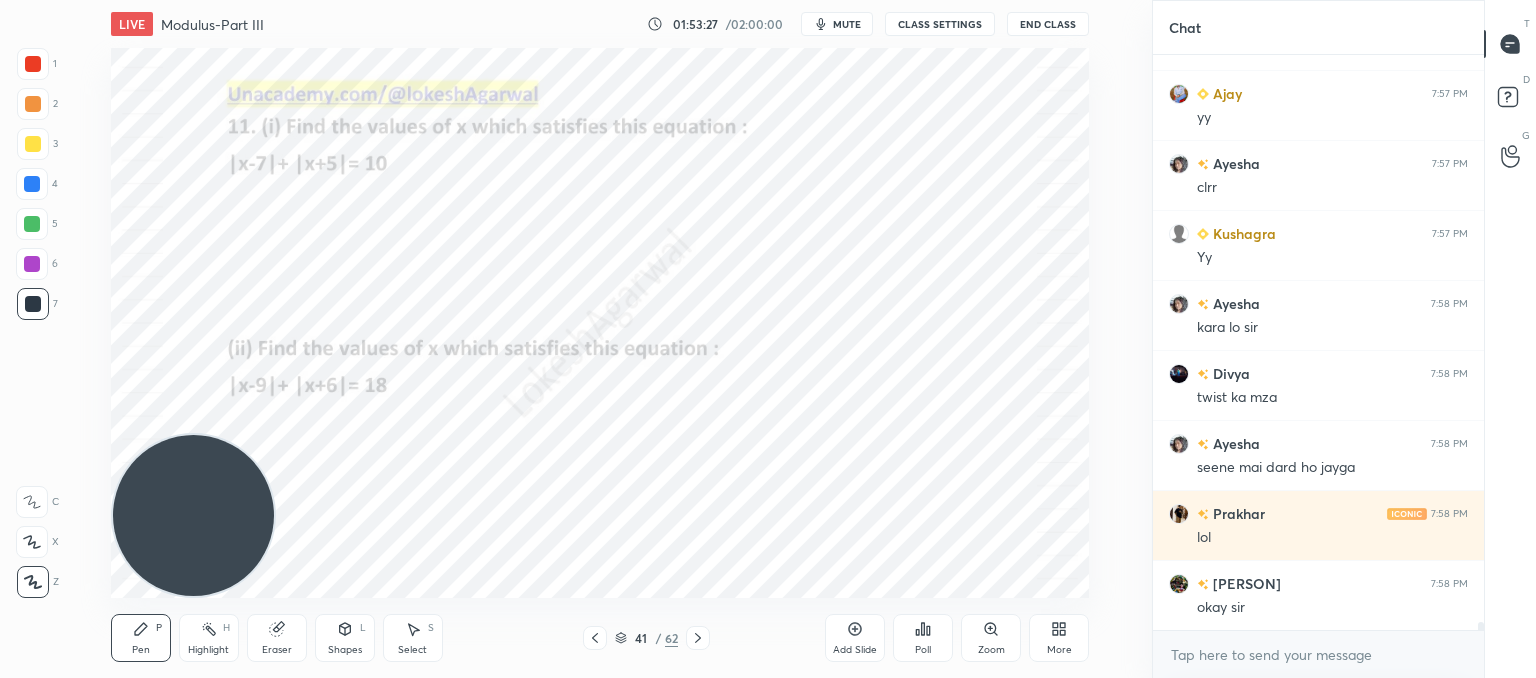 click on "Pen P Highlight H Eraser Shapes L Select S 41 / 62 Add Slide Poll Zoom More" at bounding box center [600, 638] 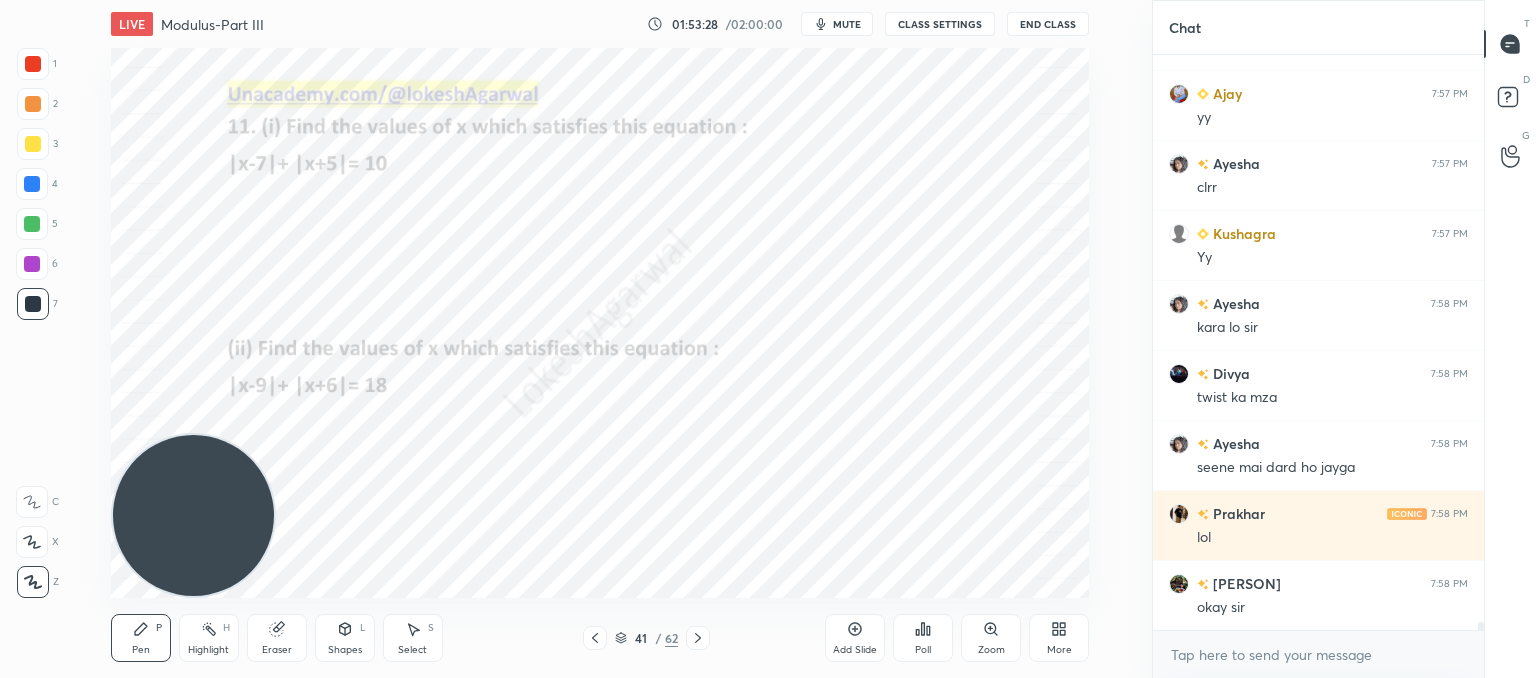 click 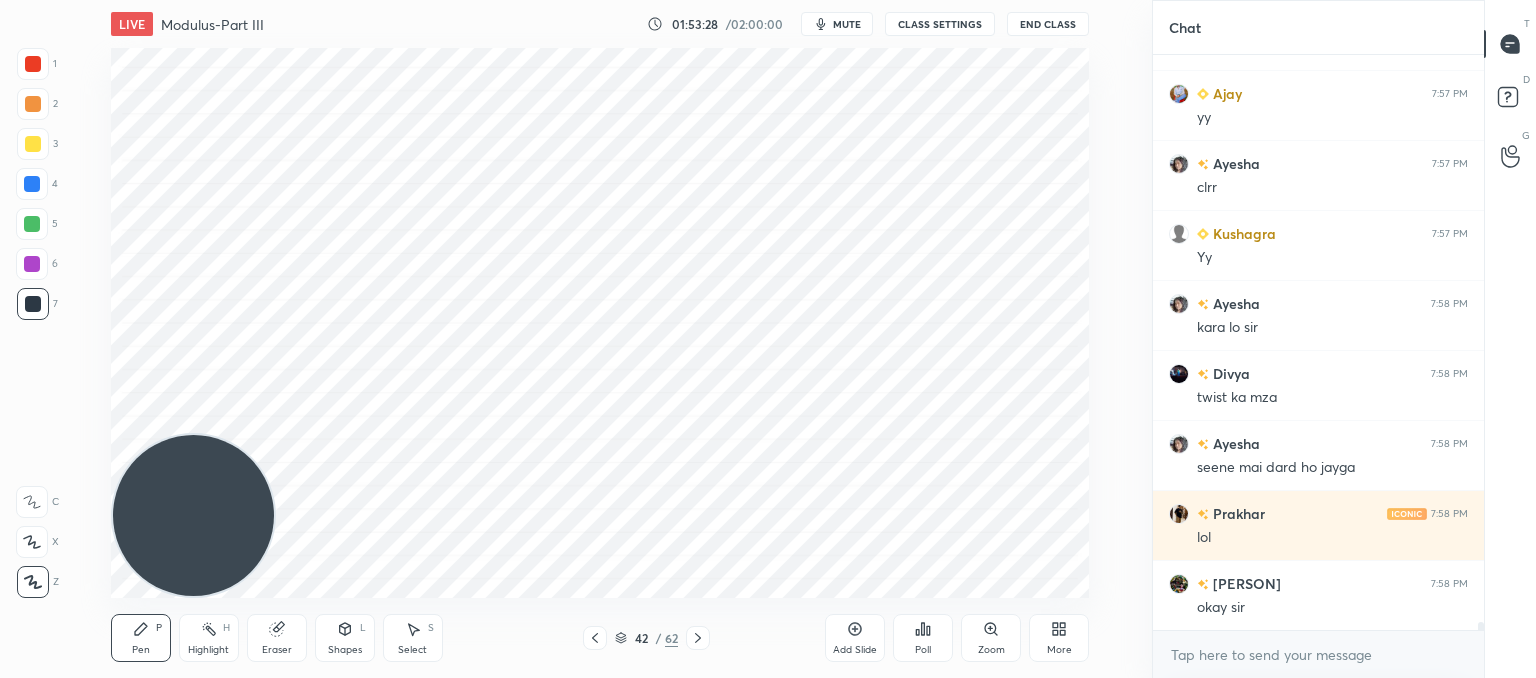 click 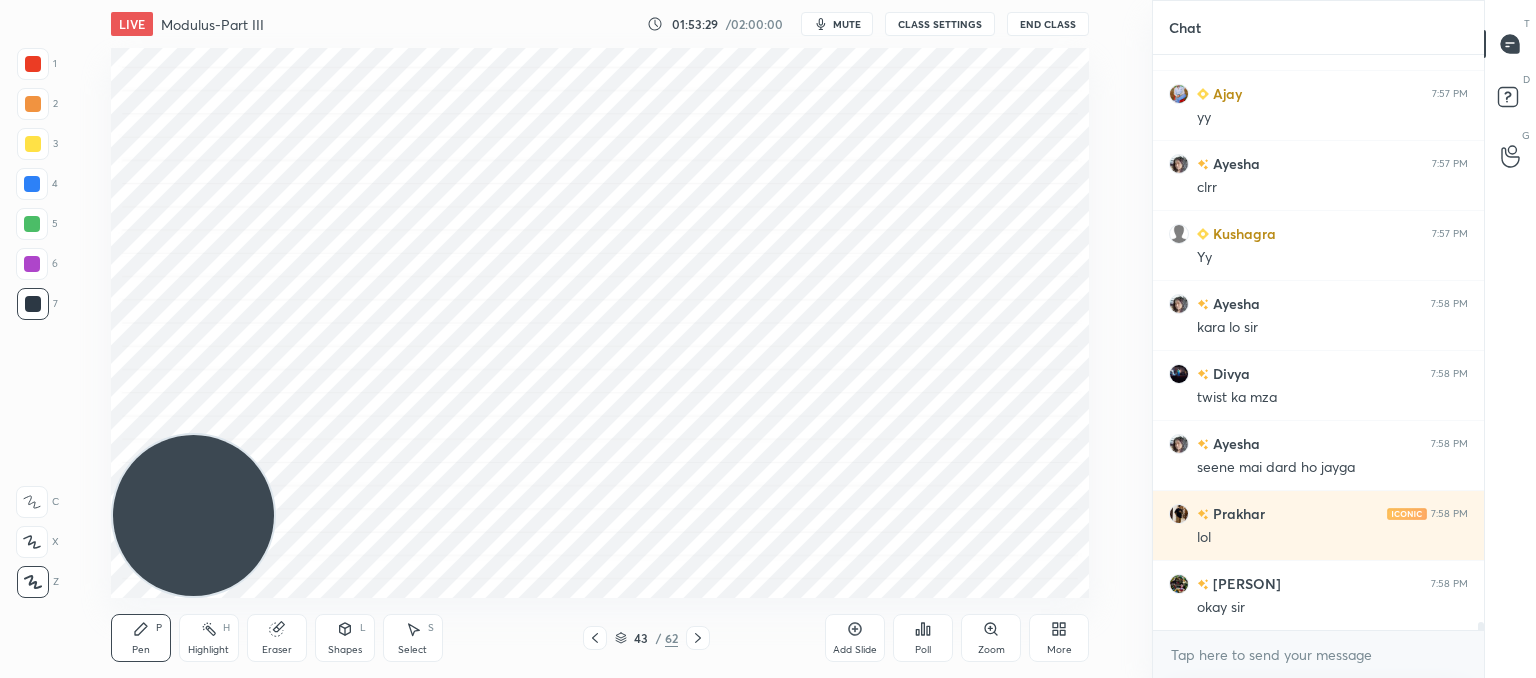 click at bounding box center (698, 638) 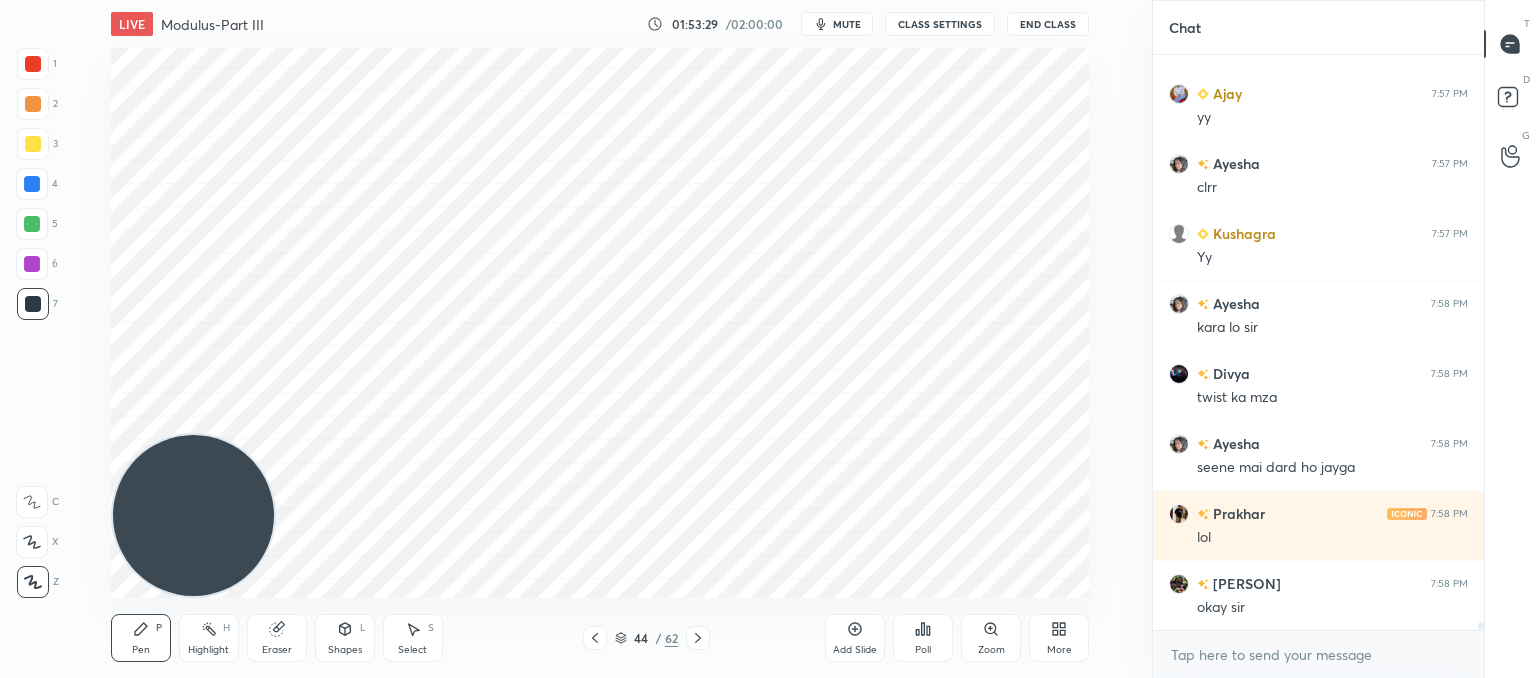 click at bounding box center [698, 638] 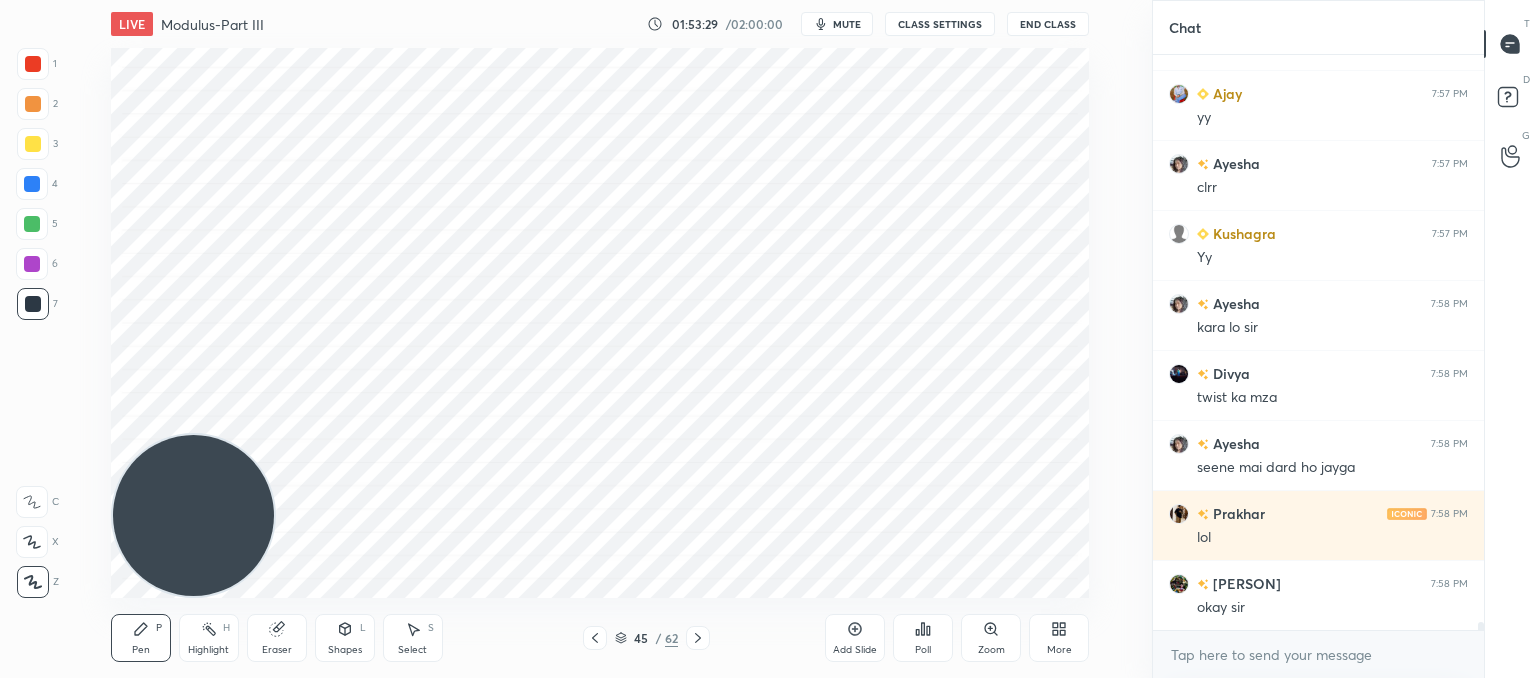 click on "Pen P Highlight H Eraser Shapes L Select S 45 / 62 Add Slide Poll Zoom More" at bounding box center [600, 638] 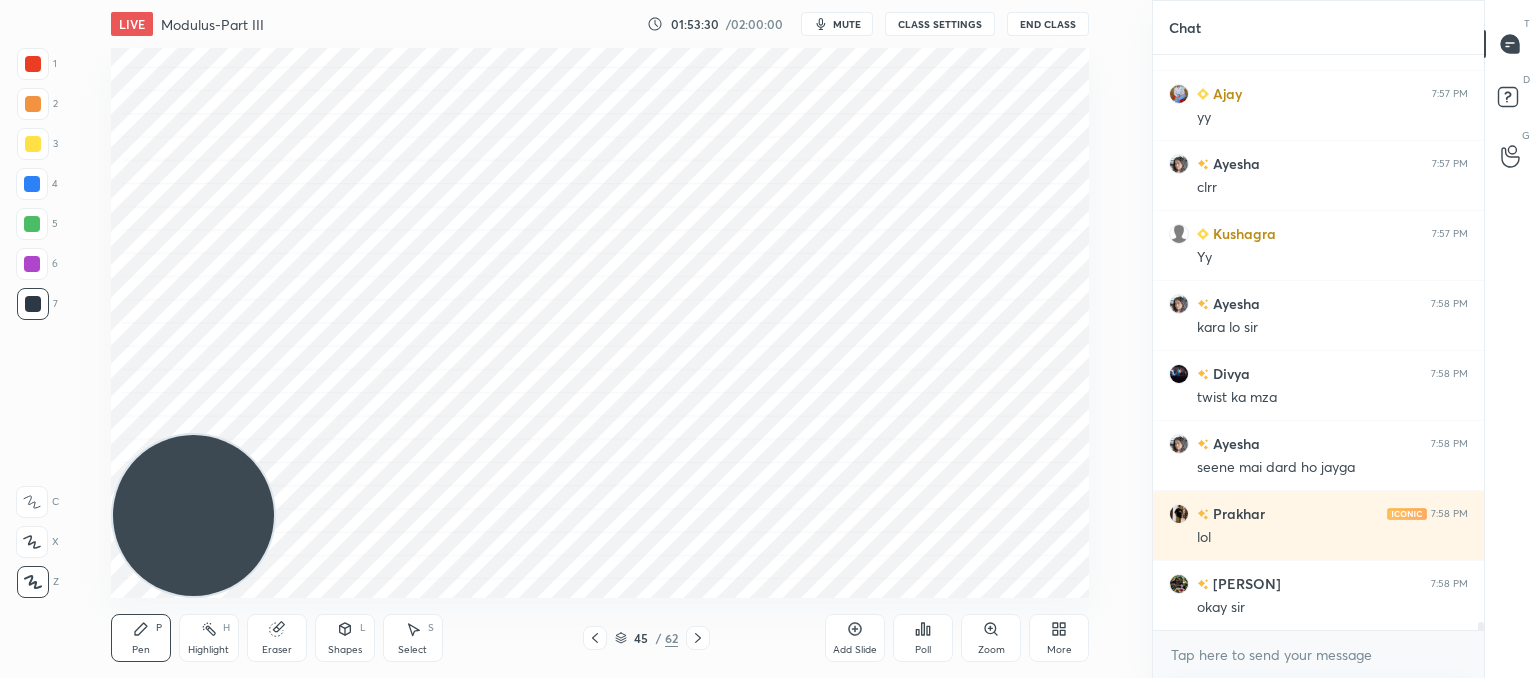 click on "Pen P Highlight H Eraser Shapes L Select S 45 / 62 Add Slide Poll Zoom More" at bounding box center [600, 638] 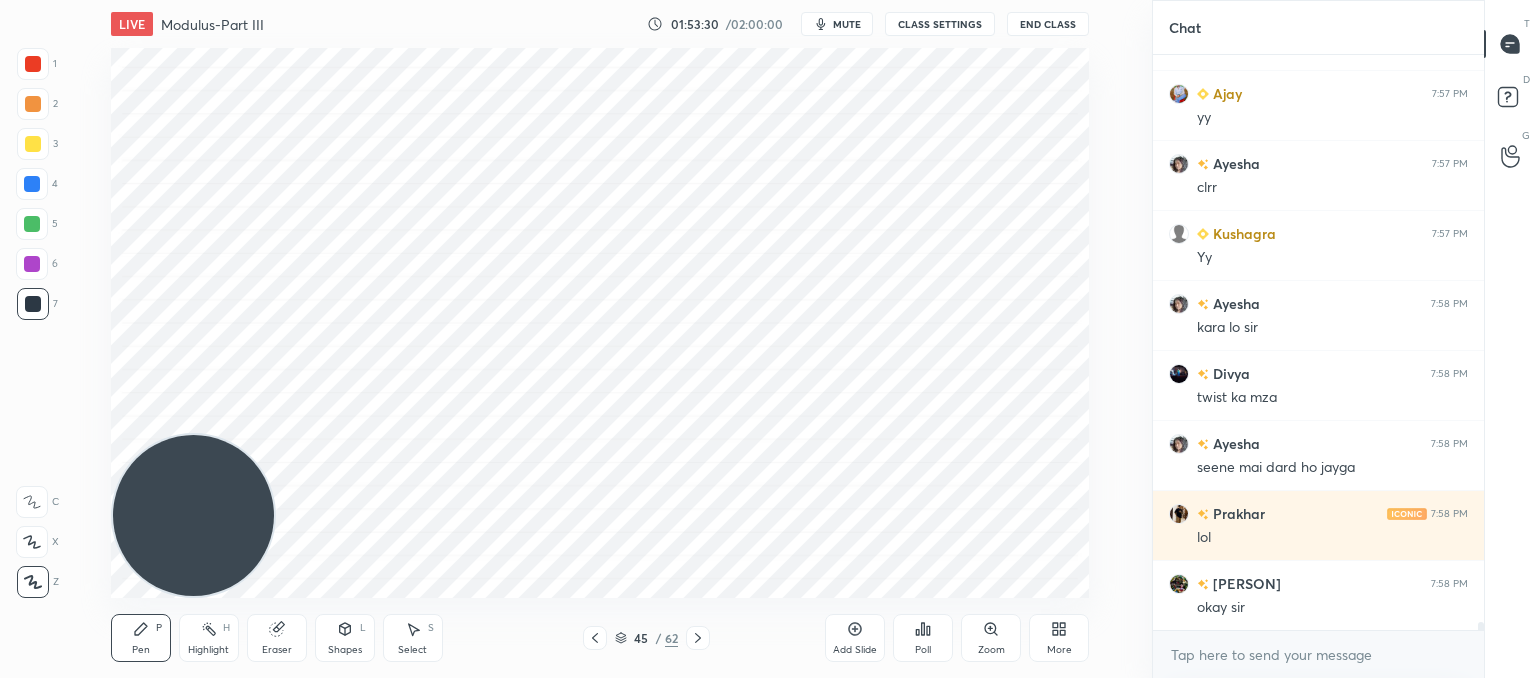 click on "Pen P Highlight H Eraser Shapes L Select S 45 / 62 Add Slide Poll Zoom More" at bounding box center (600, 638) 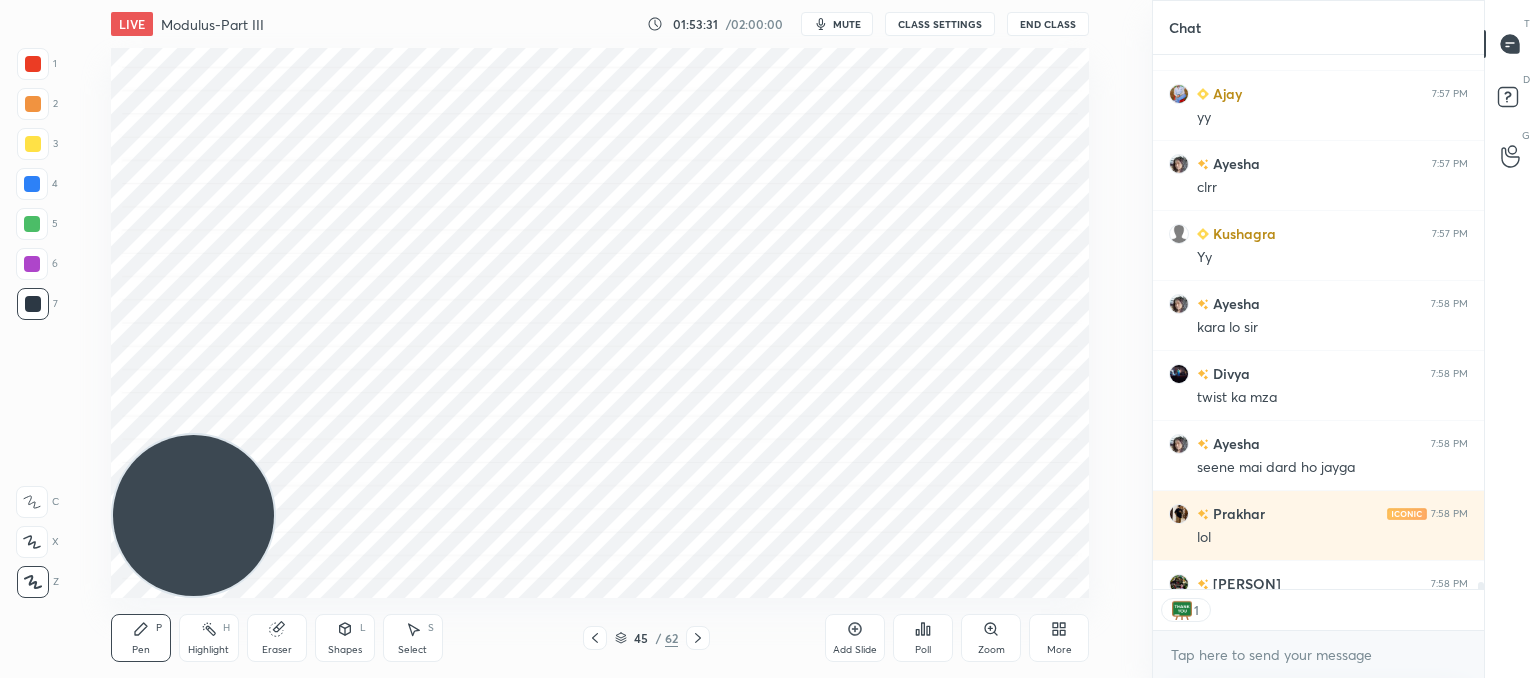 scroll, scrollTop: 529, scrollLeft: 325, axis: both 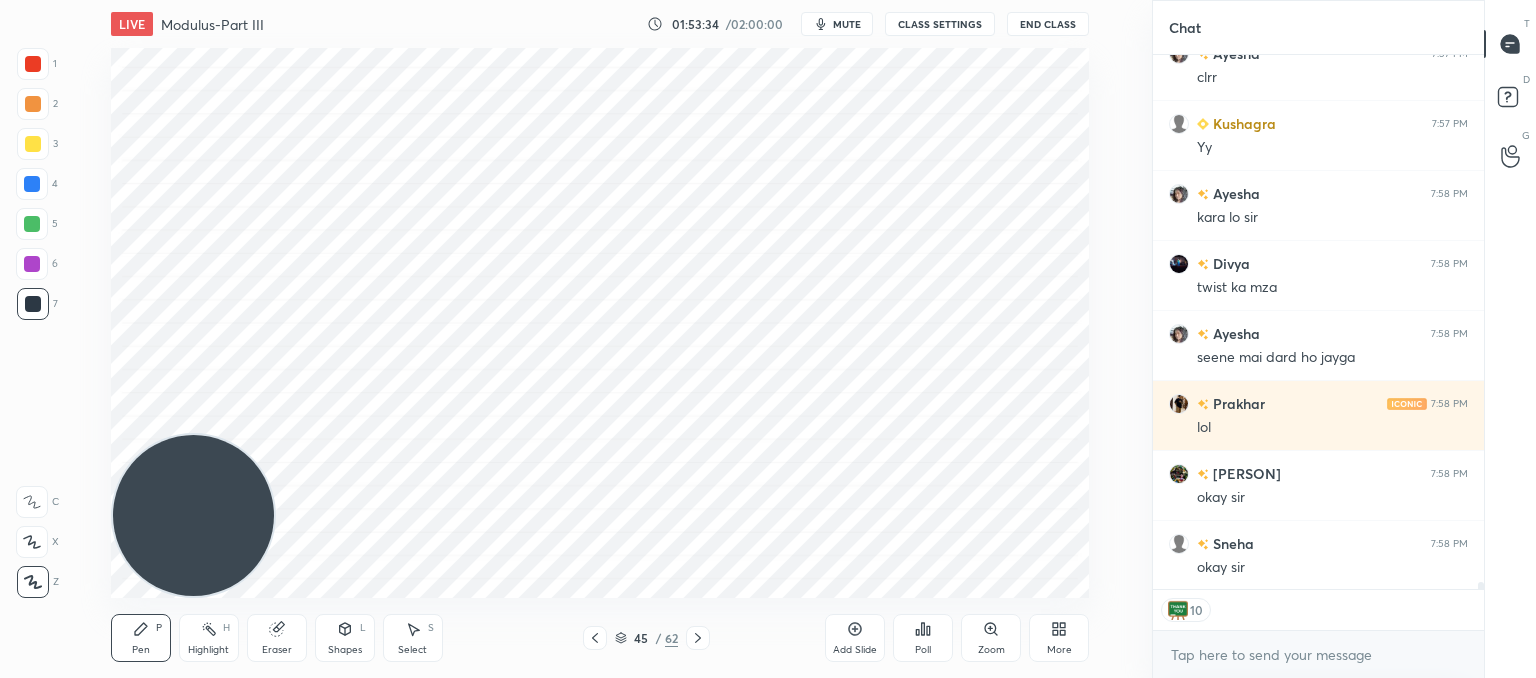click on "Poll" at bounding box center (923, 638) 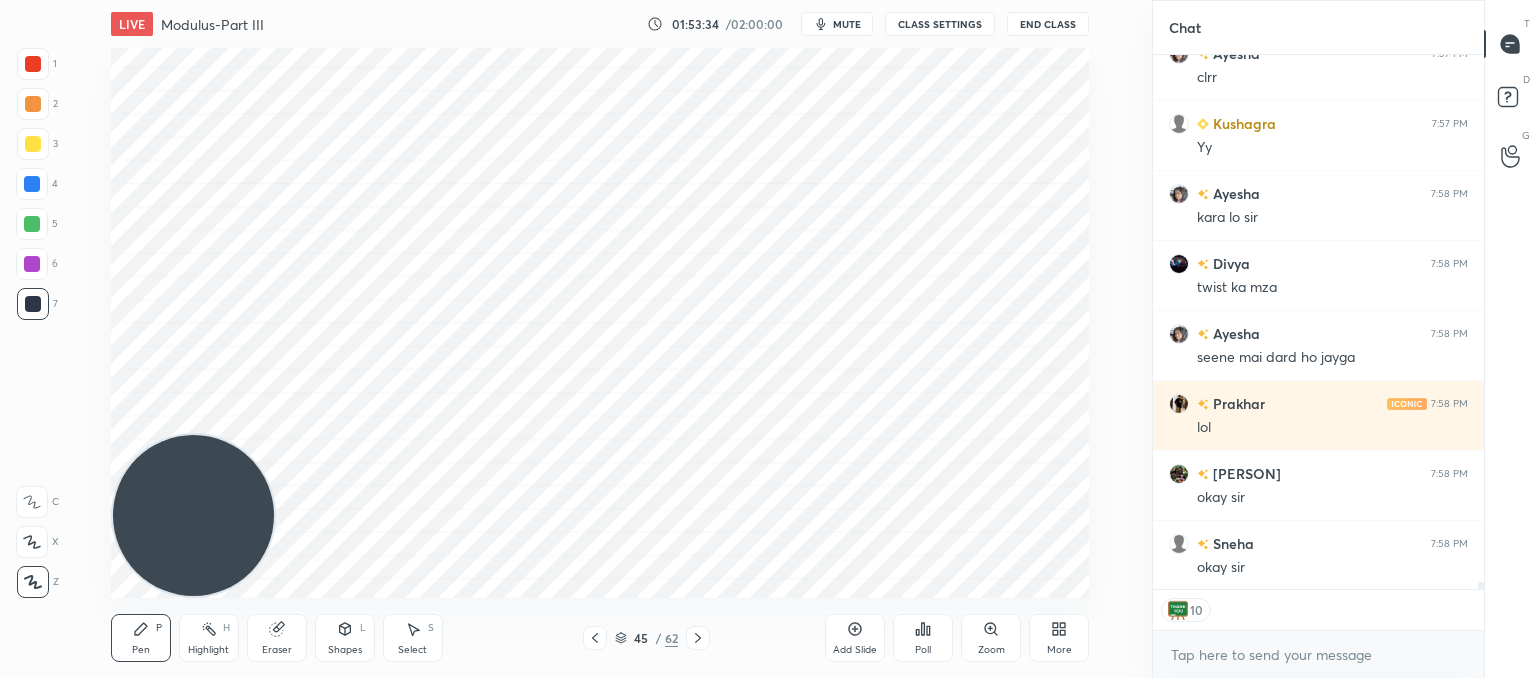scroll, scrollTop: 41487, scrollLeft: 0, axis: vertical 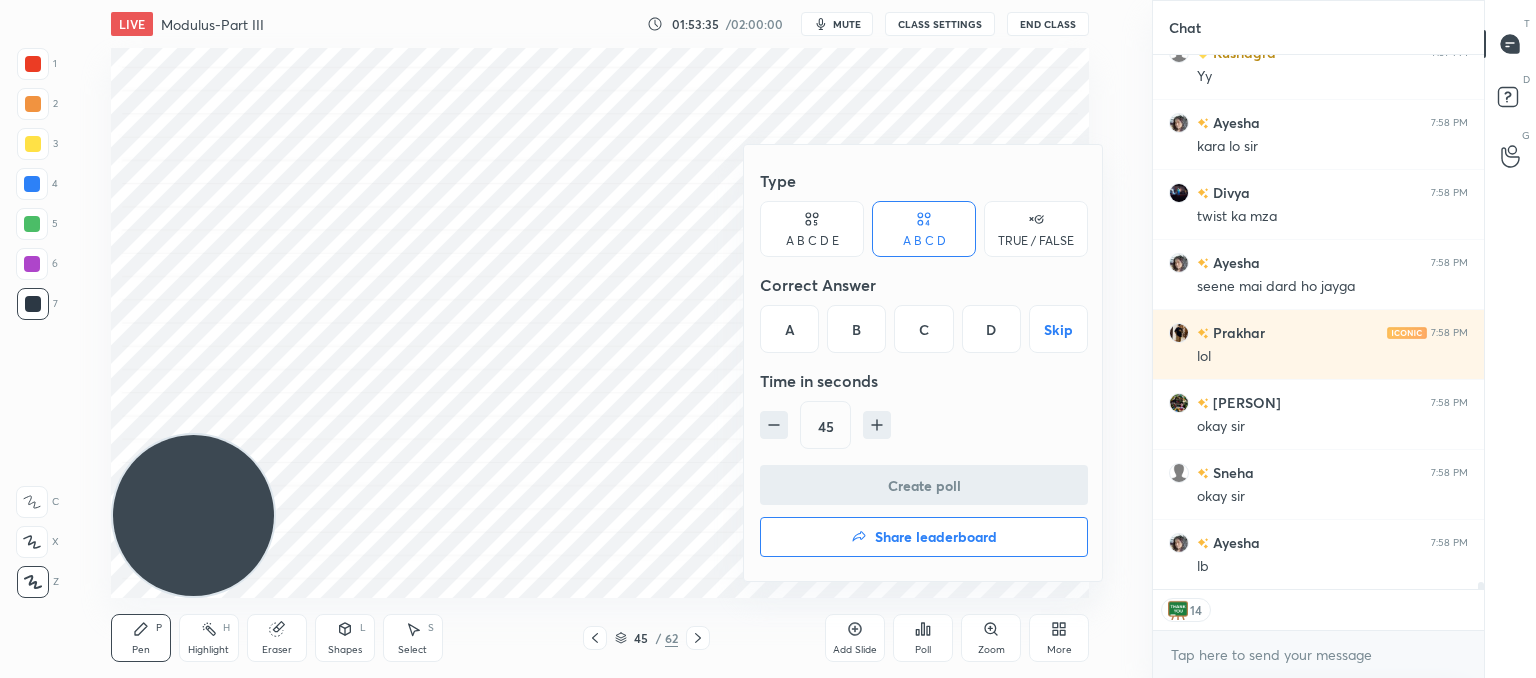 click on "Share leaderboard" at bounding box center [924, 537] 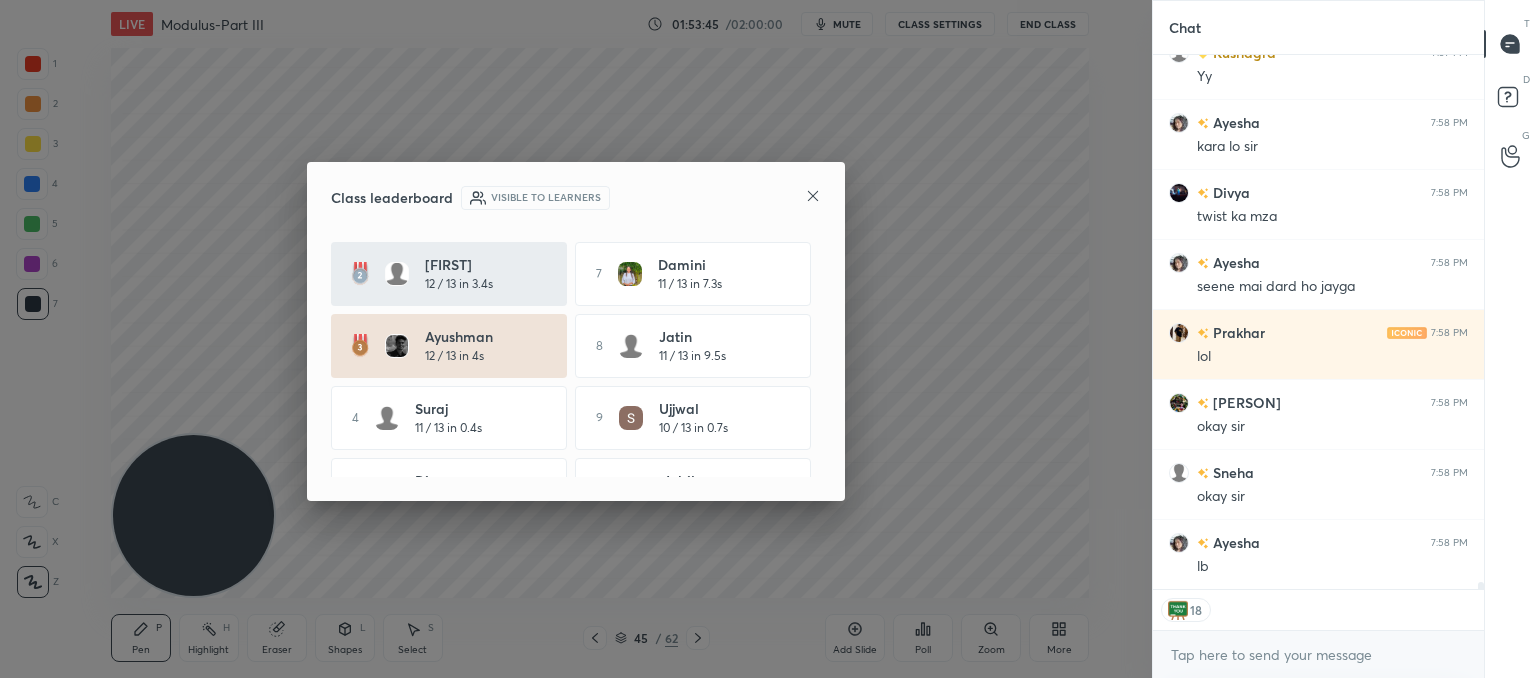 scroll, scrollTop: 118, scrollLeft: 0, axis: vertical 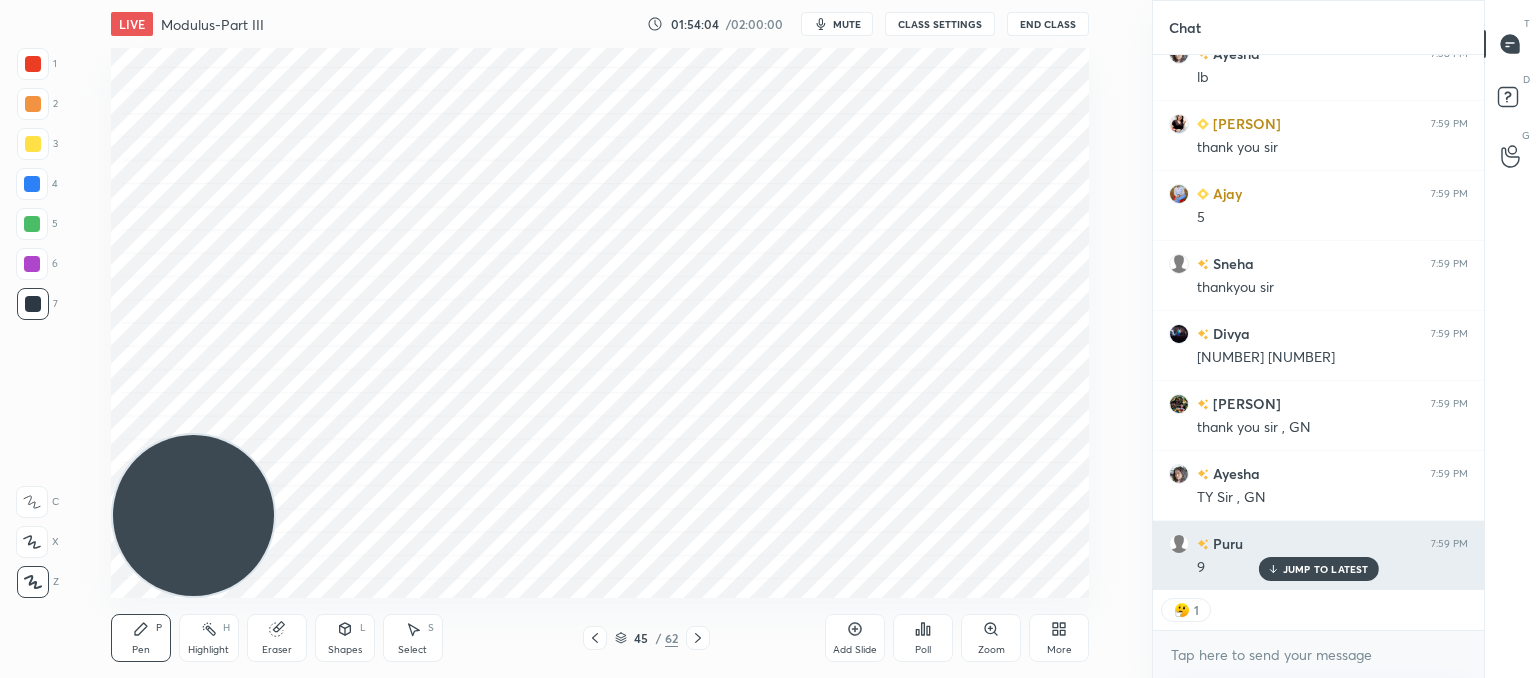 drag, startPoint x: 1293, startPoint y: 567, endPoint x: 1154, endPoint y: 547, distance: 140.43147 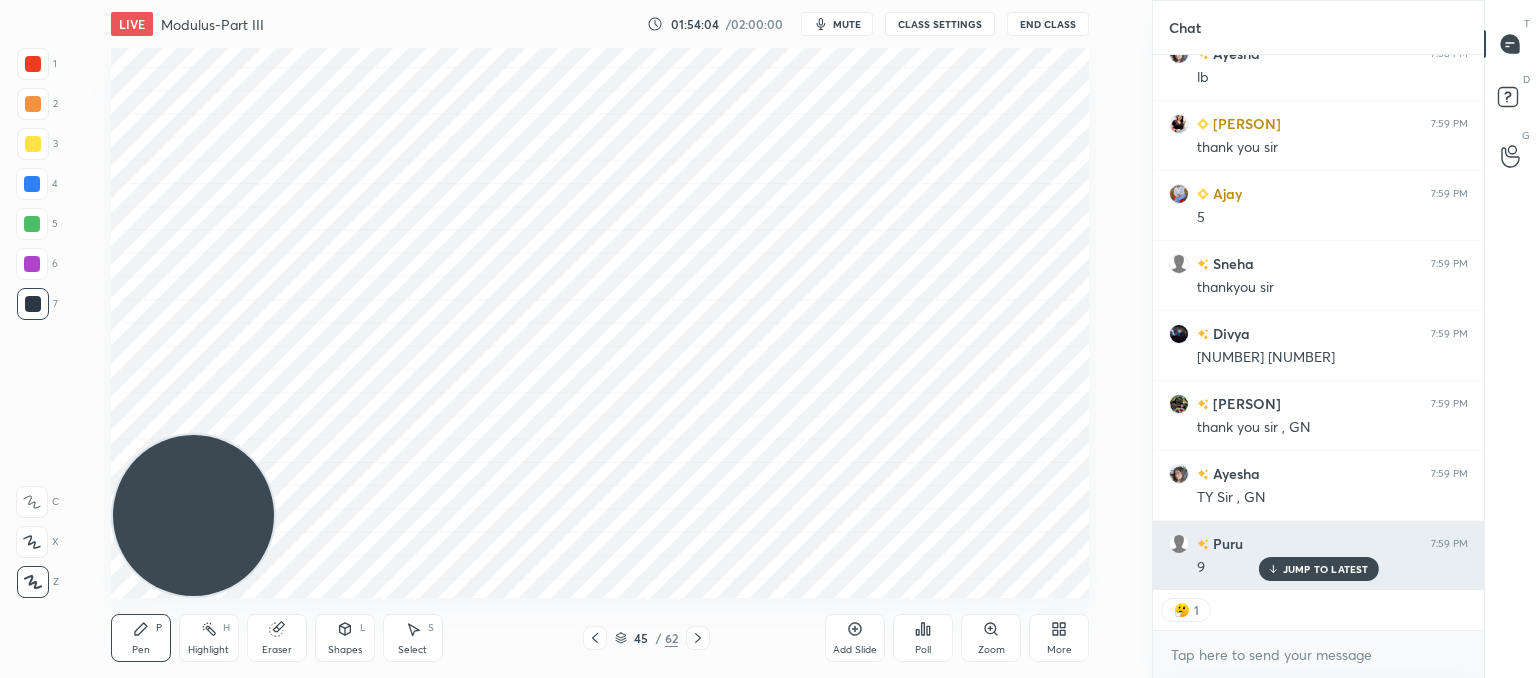 click on "JUMP TO LATEST" at bounding box center [1326, 569] 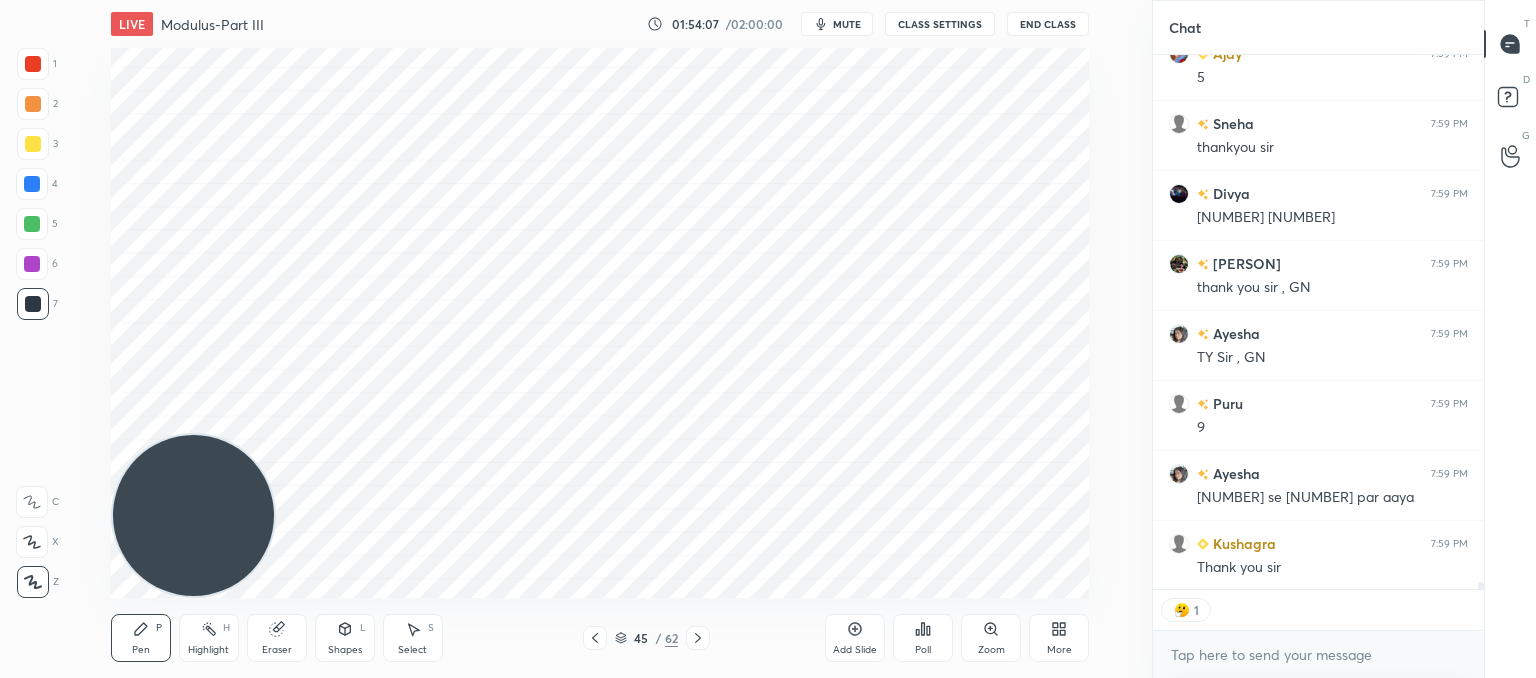 scroll, scrollTop: 42187, scrollLeft: 0, axis: vertical 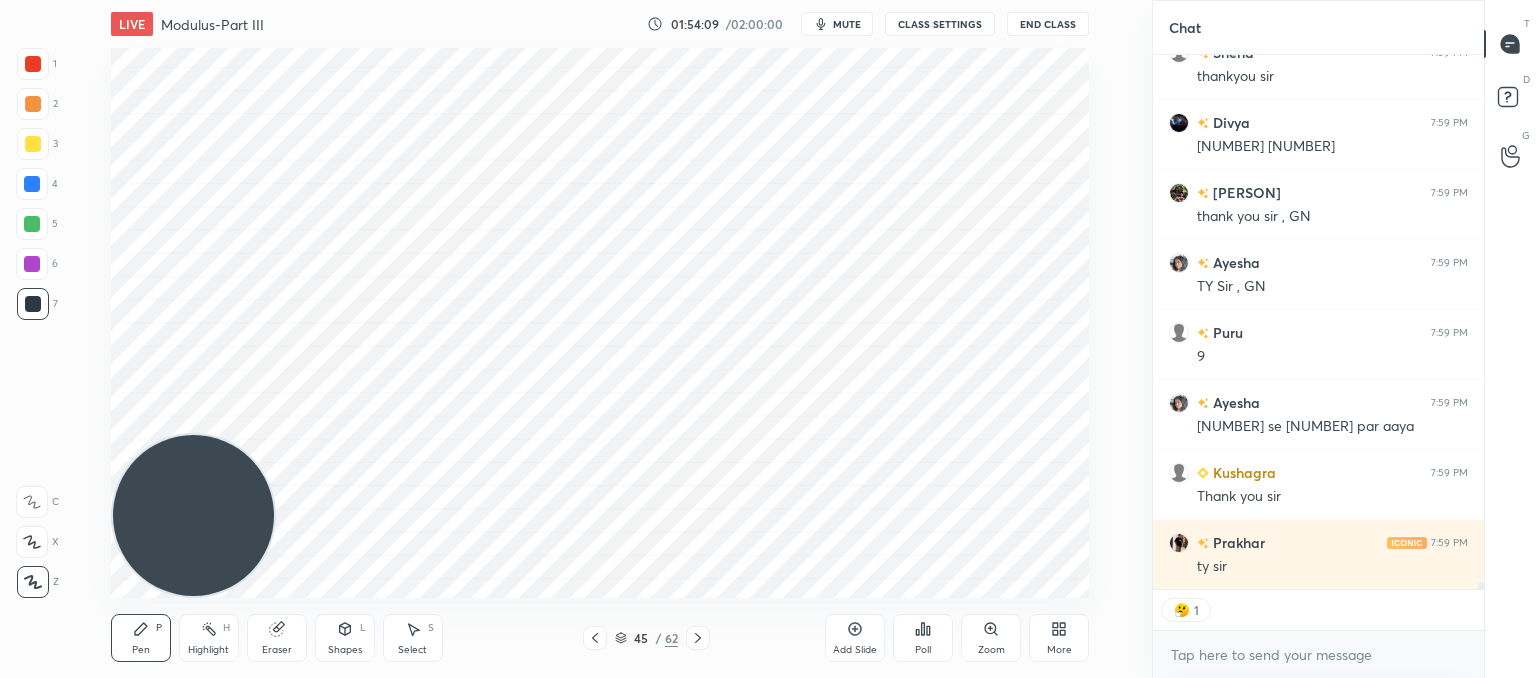 click on "End Class" at bounding box center [1048, 24] 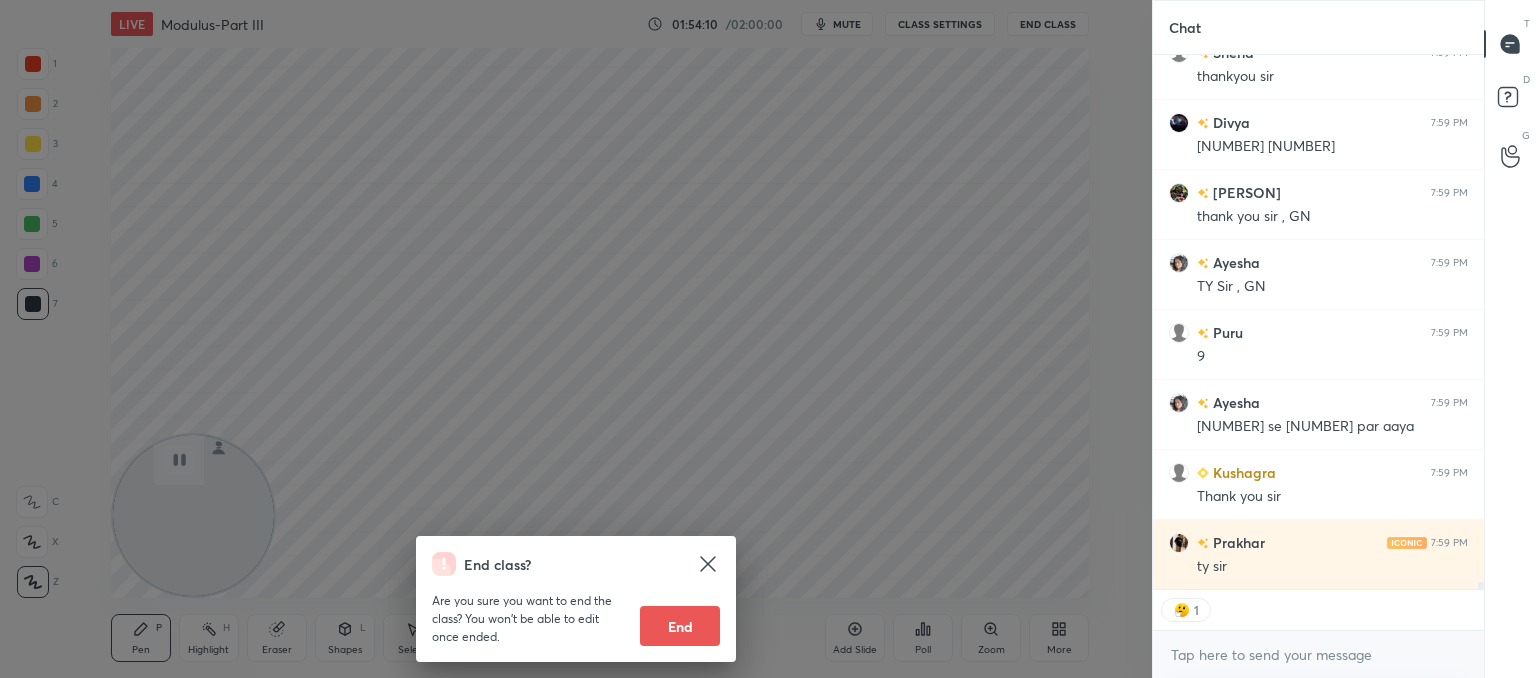 click on "End" at bounding box center [680, 626] 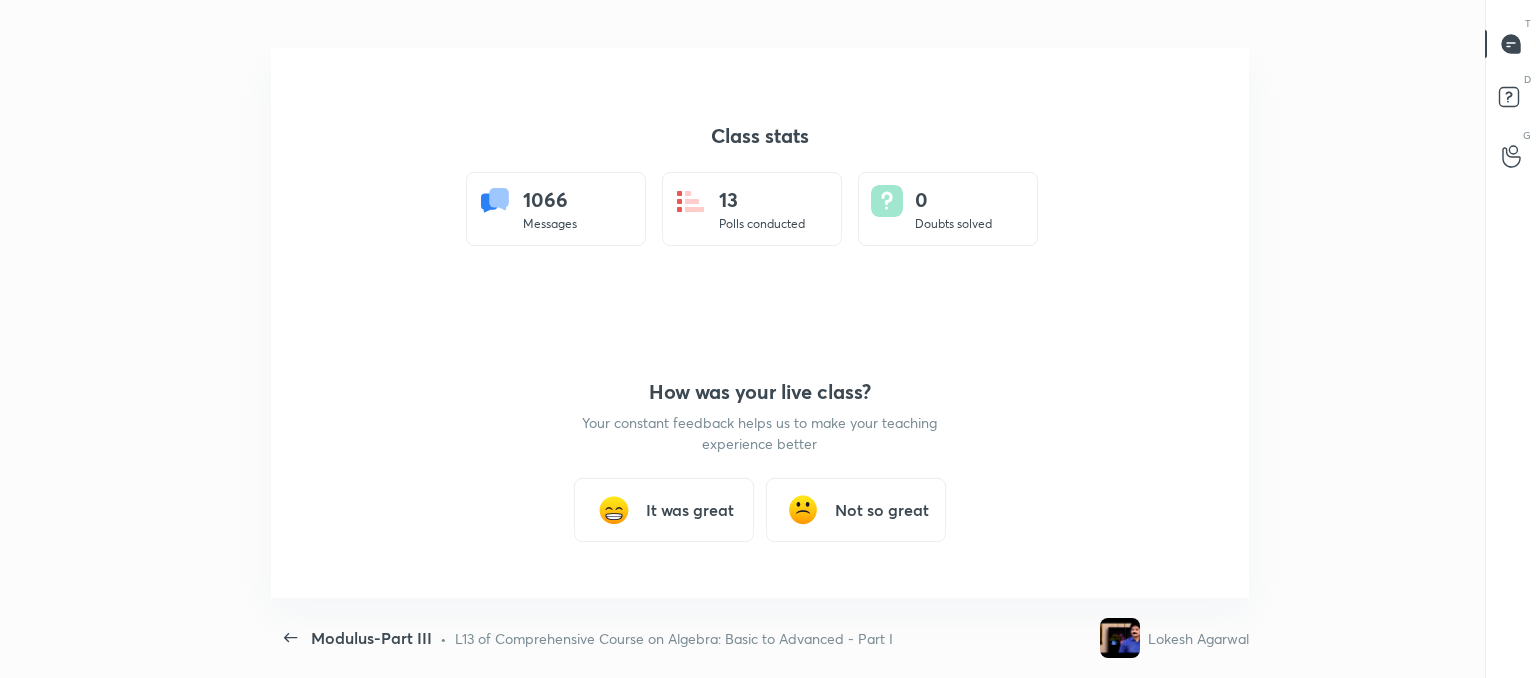 click on "It was great" at bounding box center (690, 510) 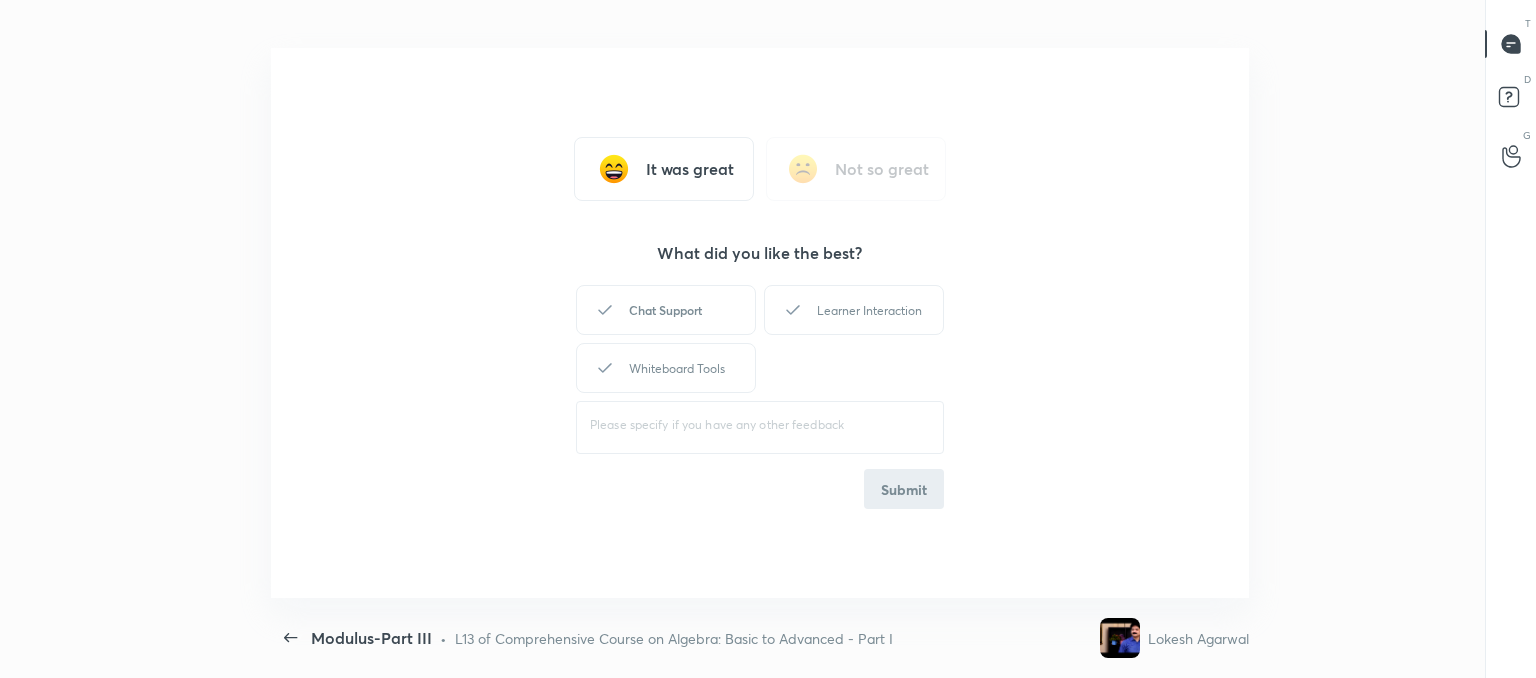 click on "Chat Support" at bounding box center [666, 310] 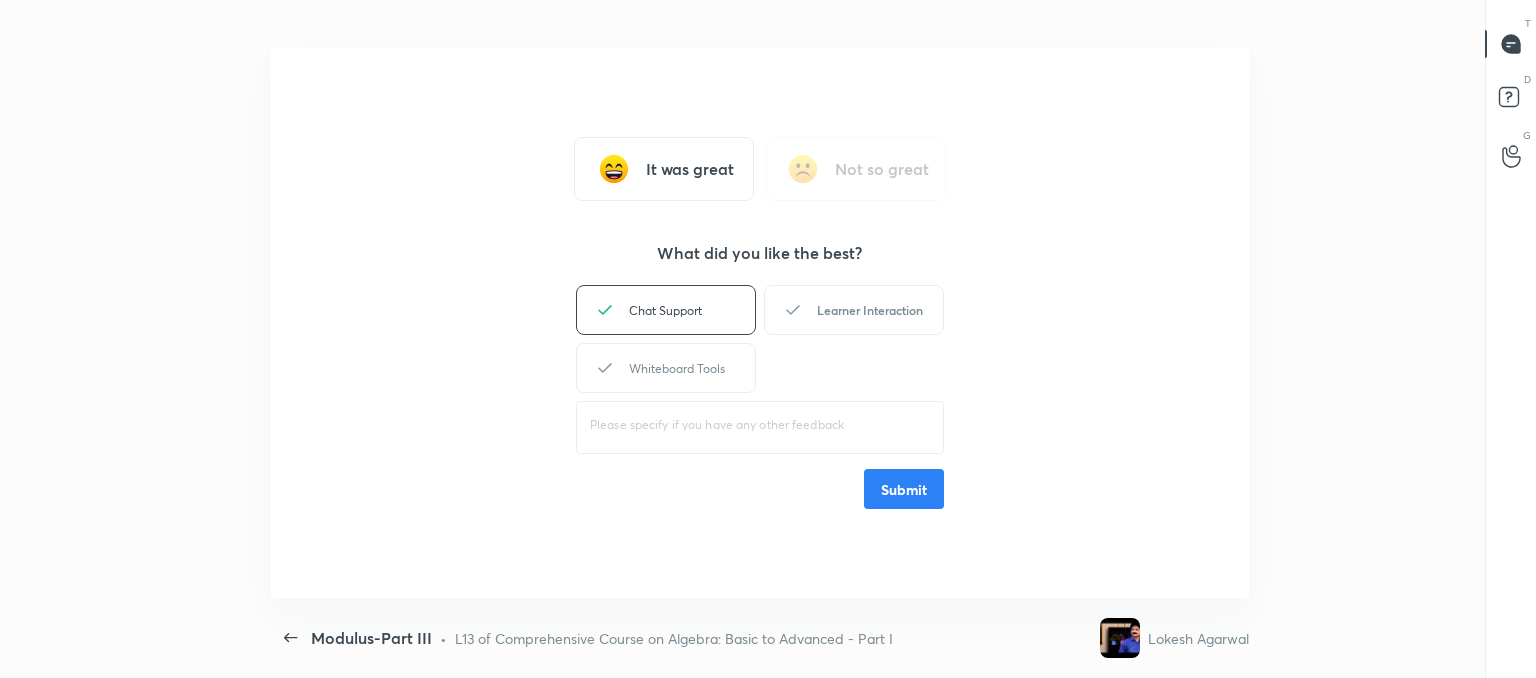 click on "Learner Interaction" at bounding box center [854, 310] 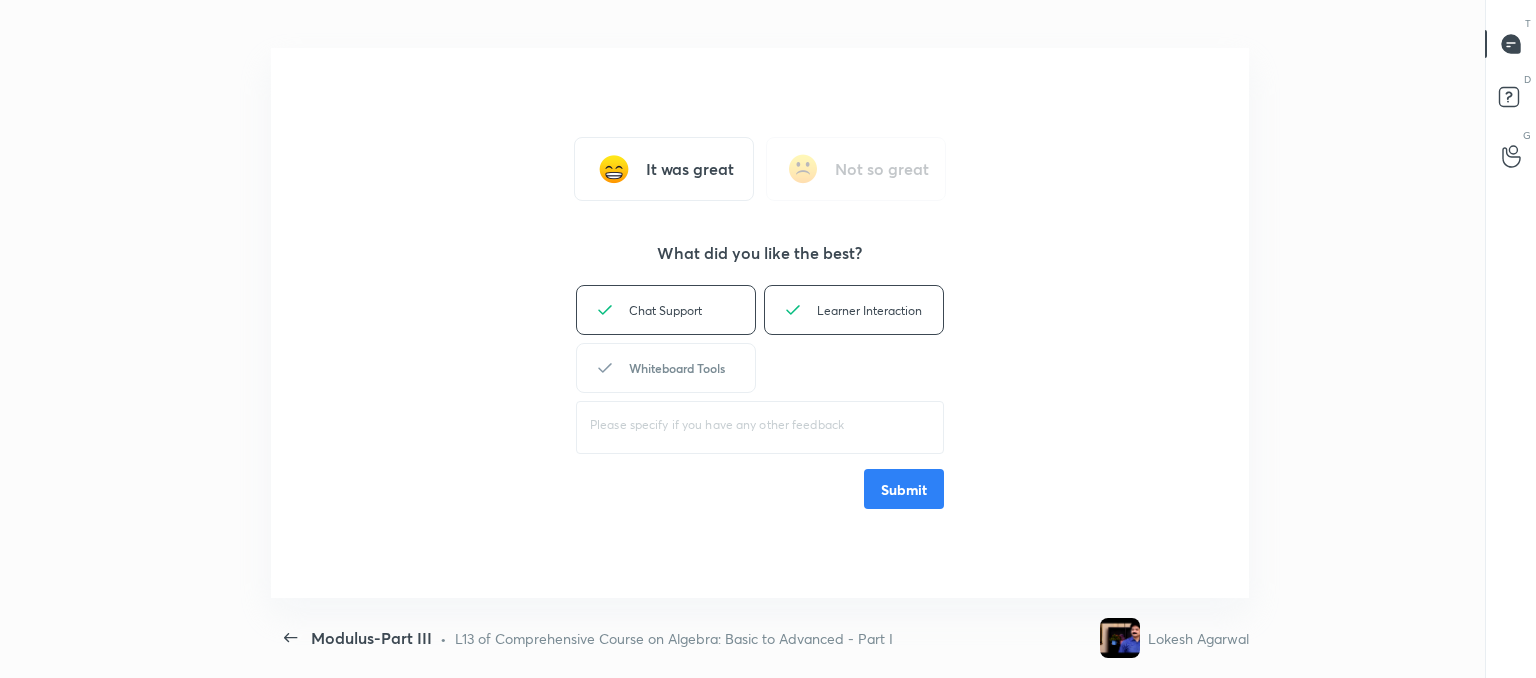 click on "Whiteboard Tools" at bounding box center [666, 368] 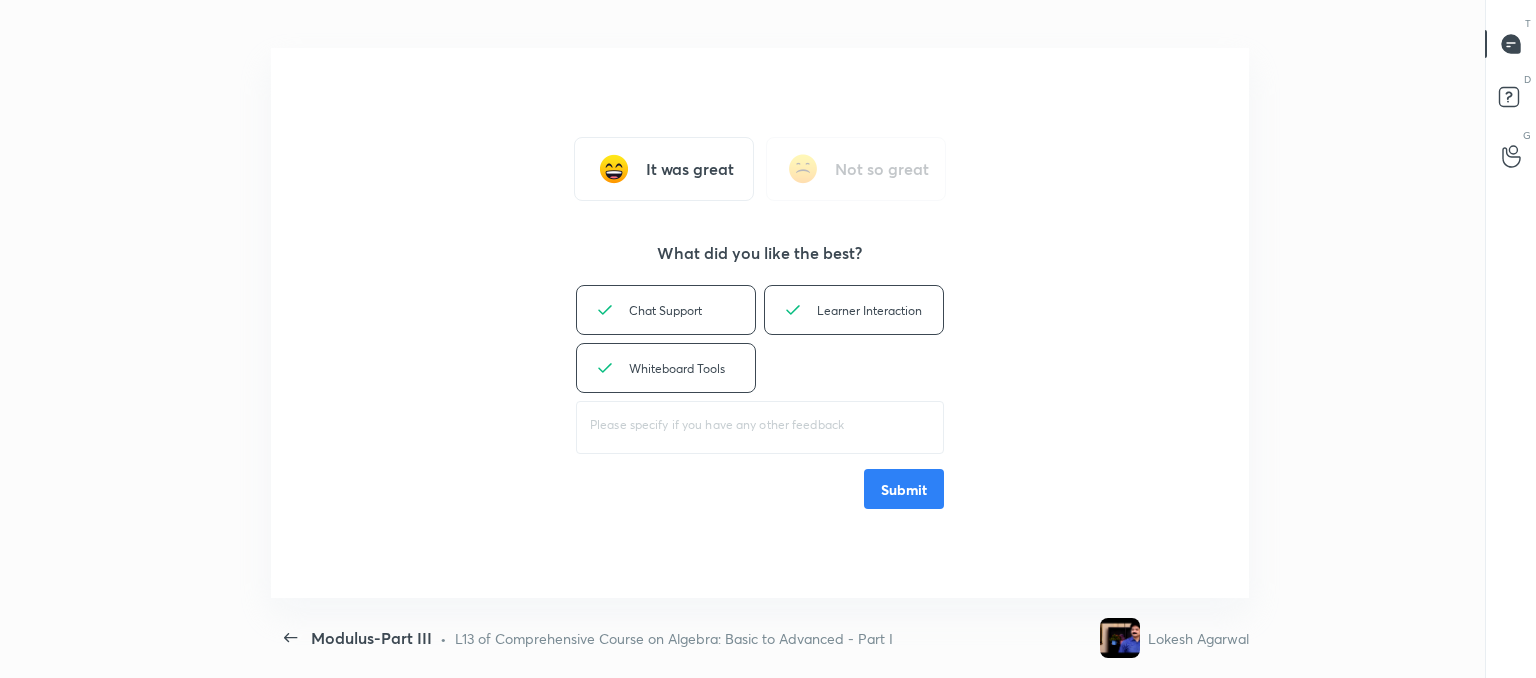 click on "Submit" at bounding box center (904, 489) 